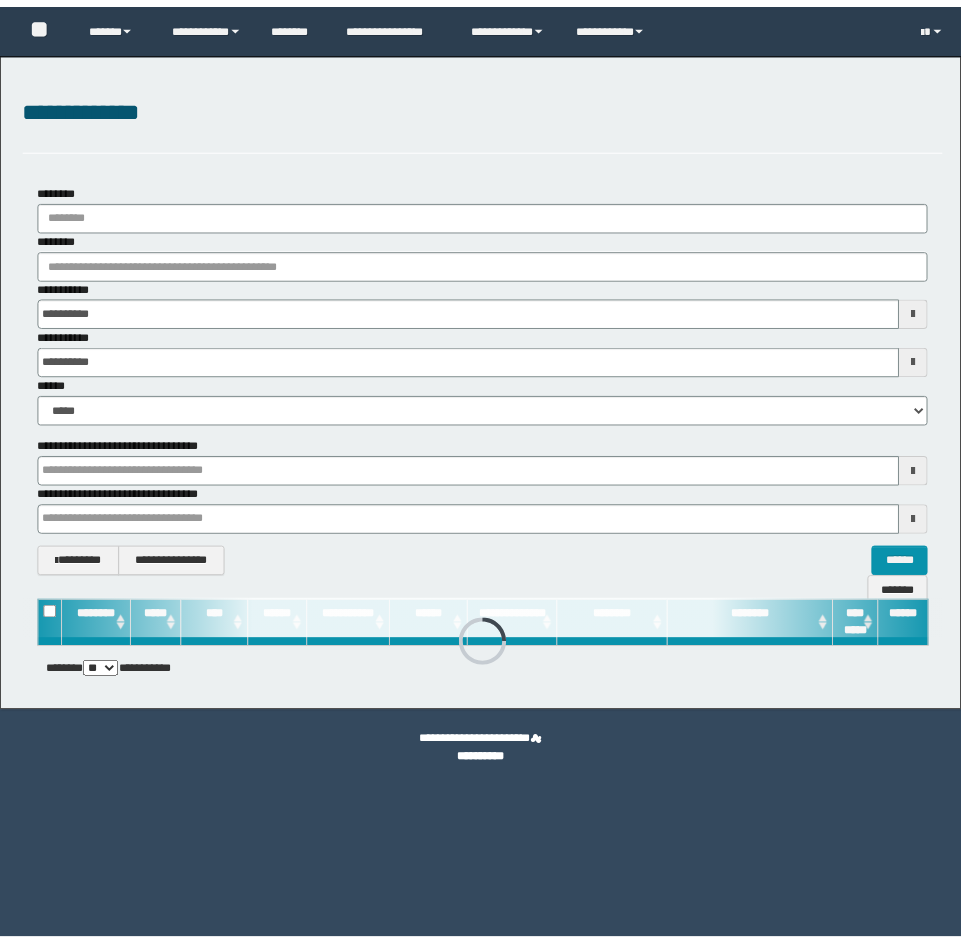 scroll, scrollTop: 0, scrollLeft: 0, axis: both 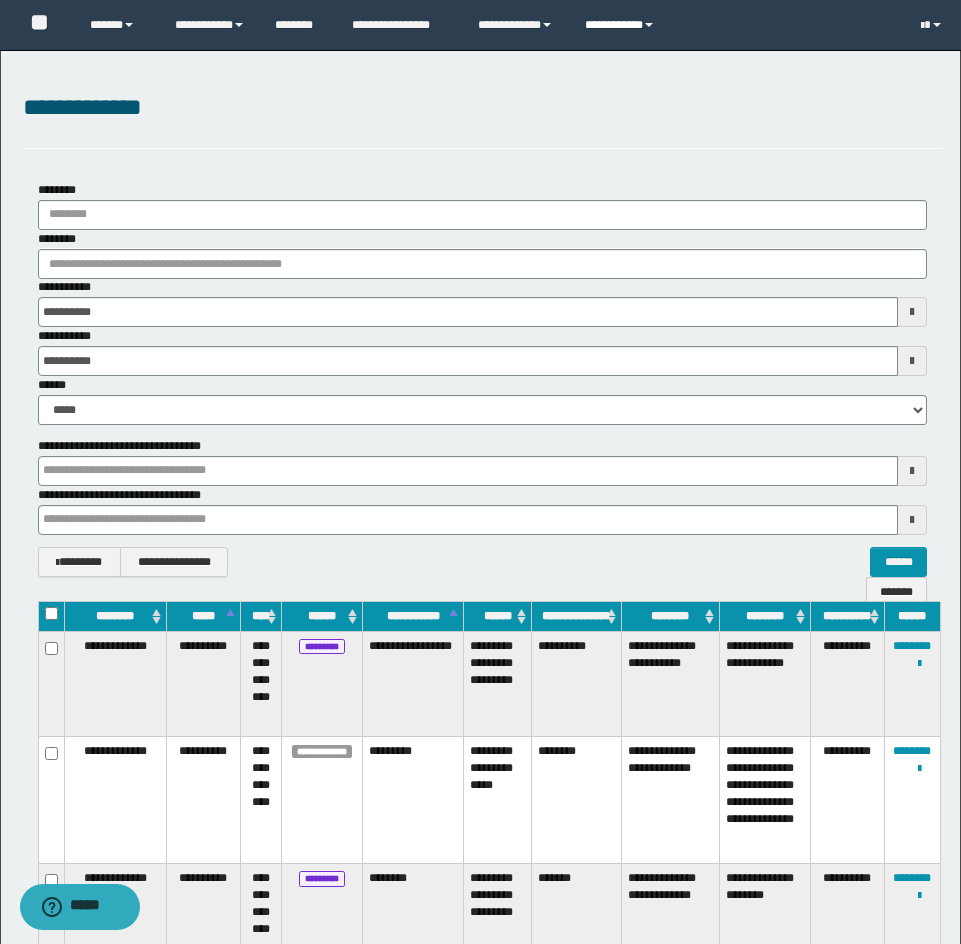 click on "**********" at bounding box center (622, 25) 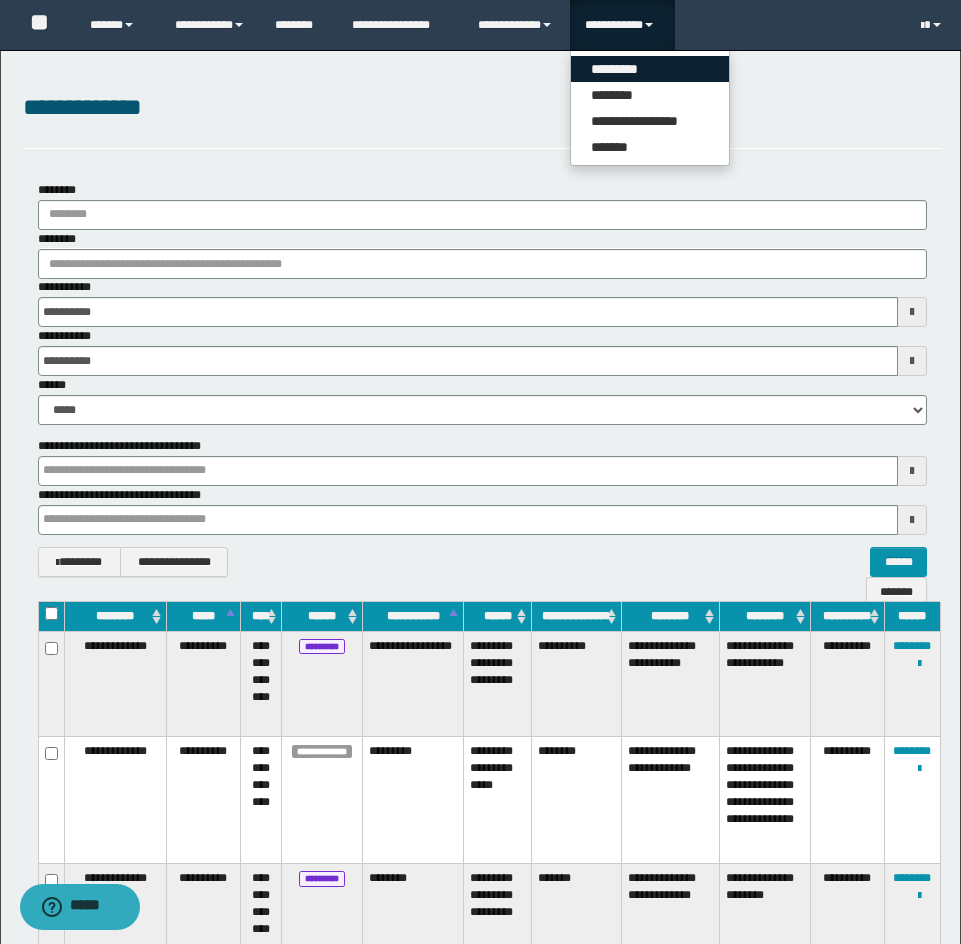 click on "*********" at bounding box center (650, 69) 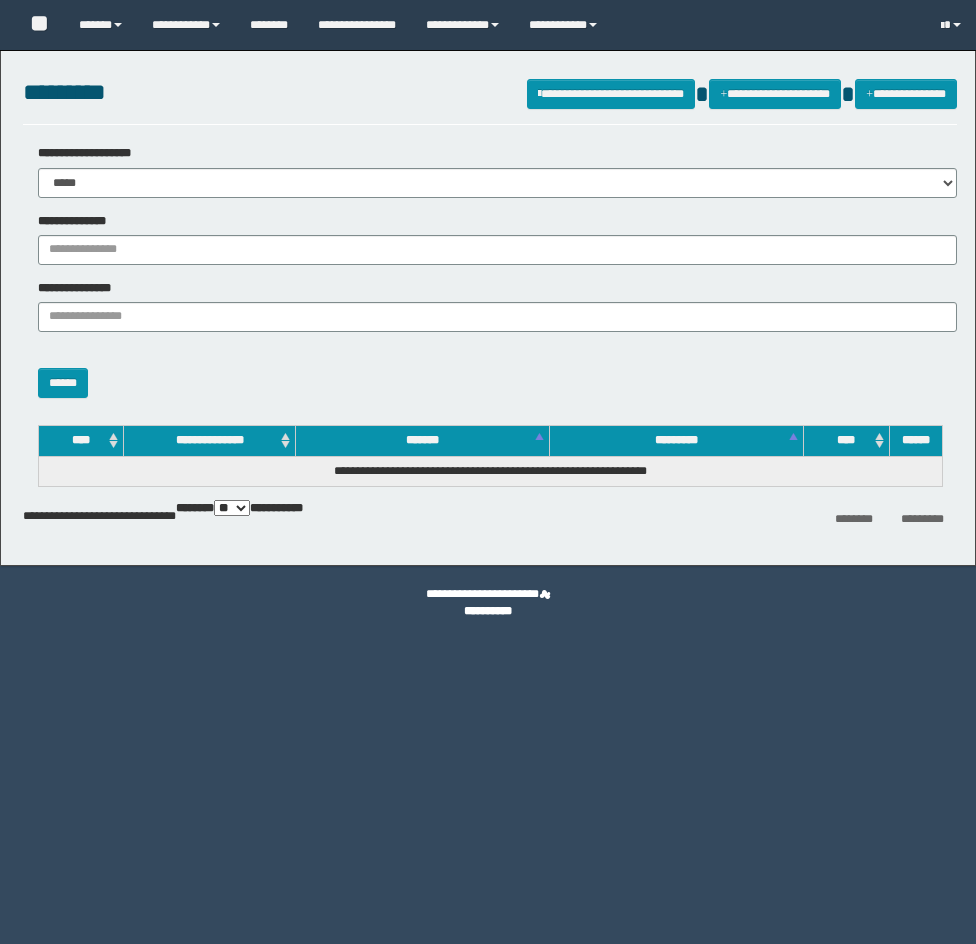 scroll, scrollTop: 0, scrollLeft: 0, axis: both 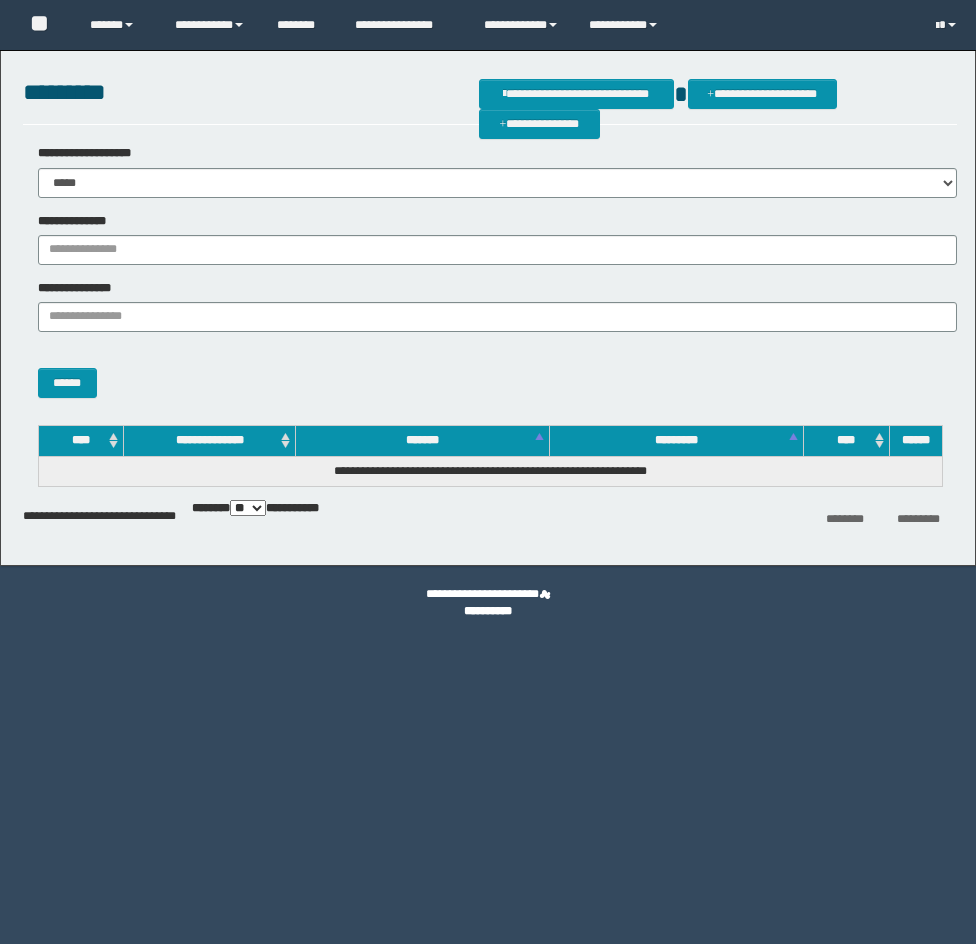 click on "**********" at bounding box center (490, 239) 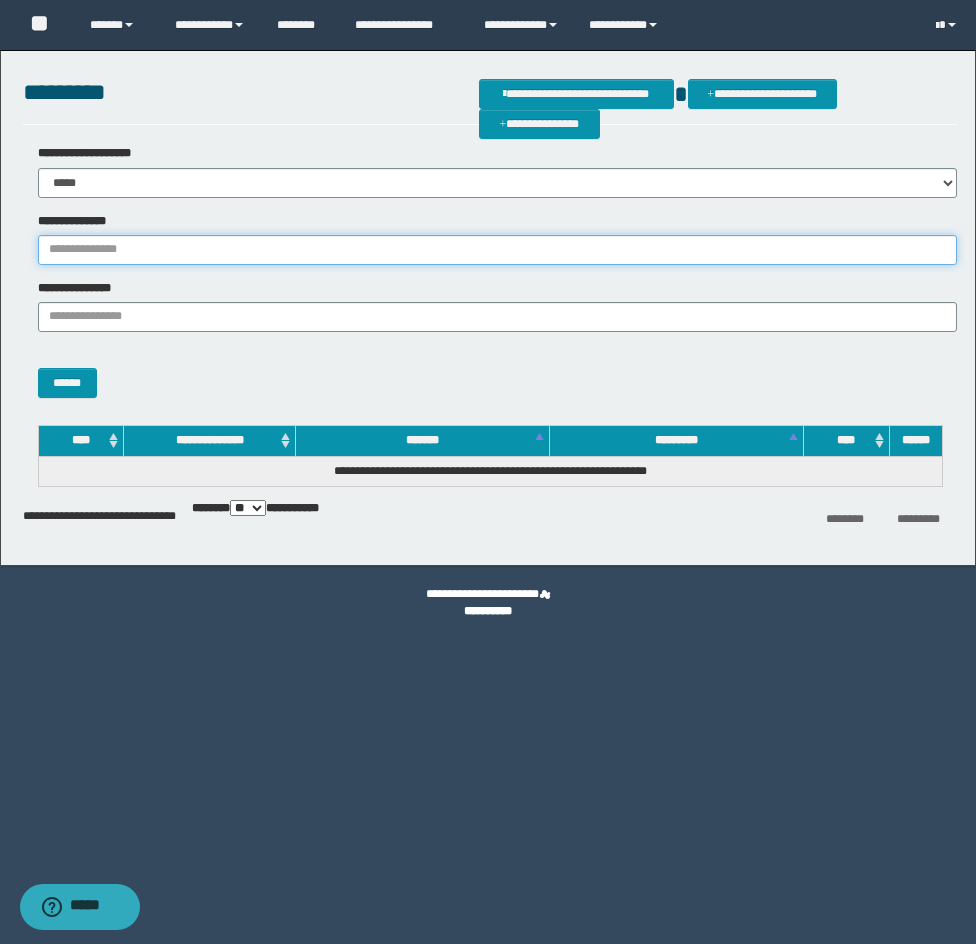 click on "**********" at bounding box center [497, 250] 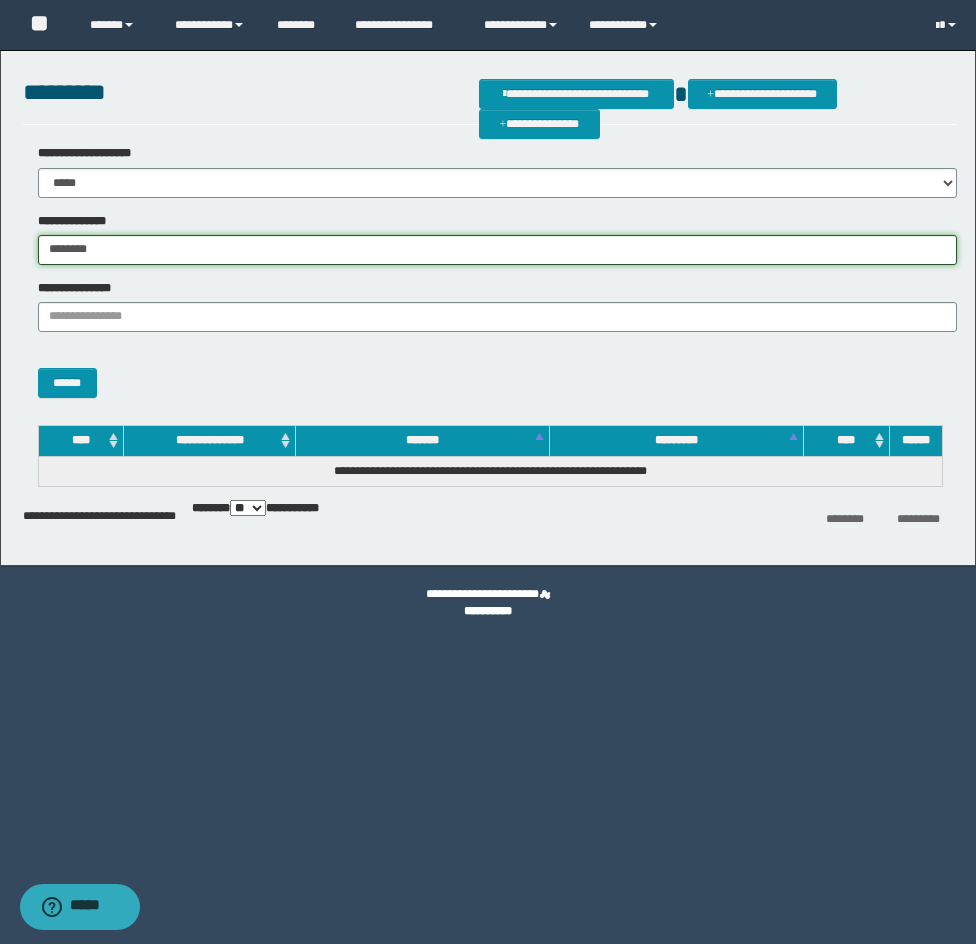 type on "********" 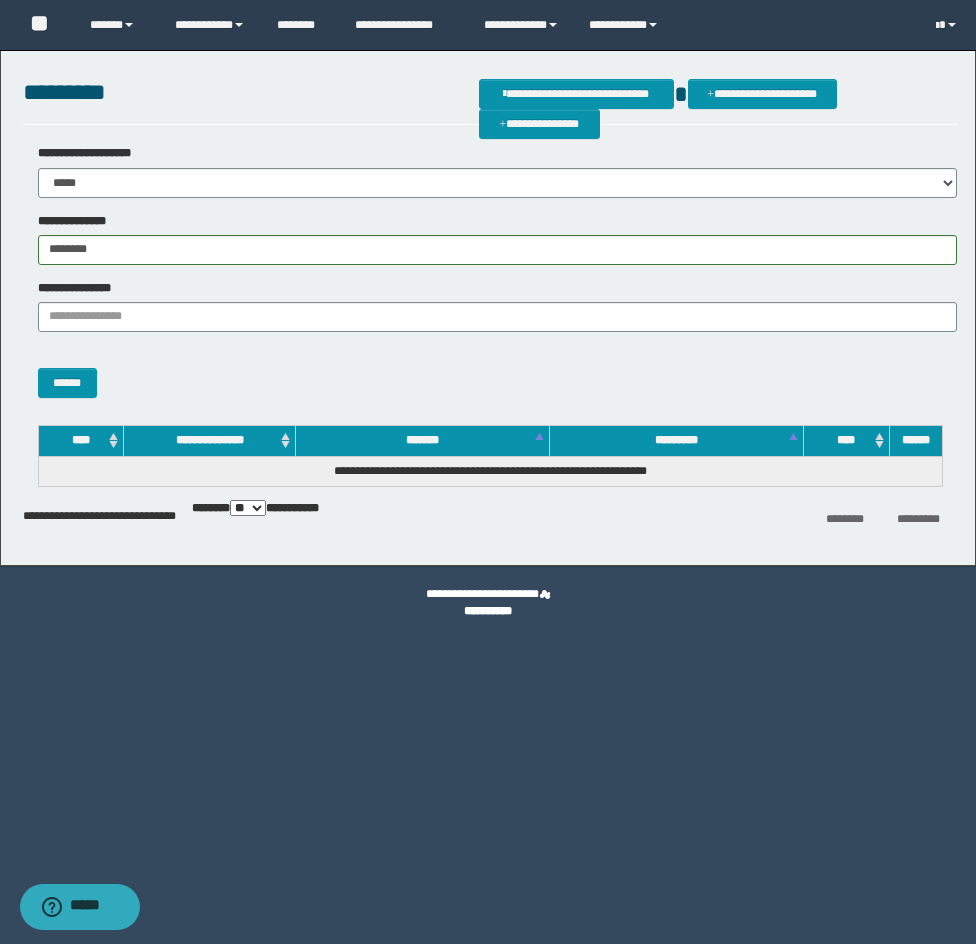 click on "******" at bounding box center [490, 373] 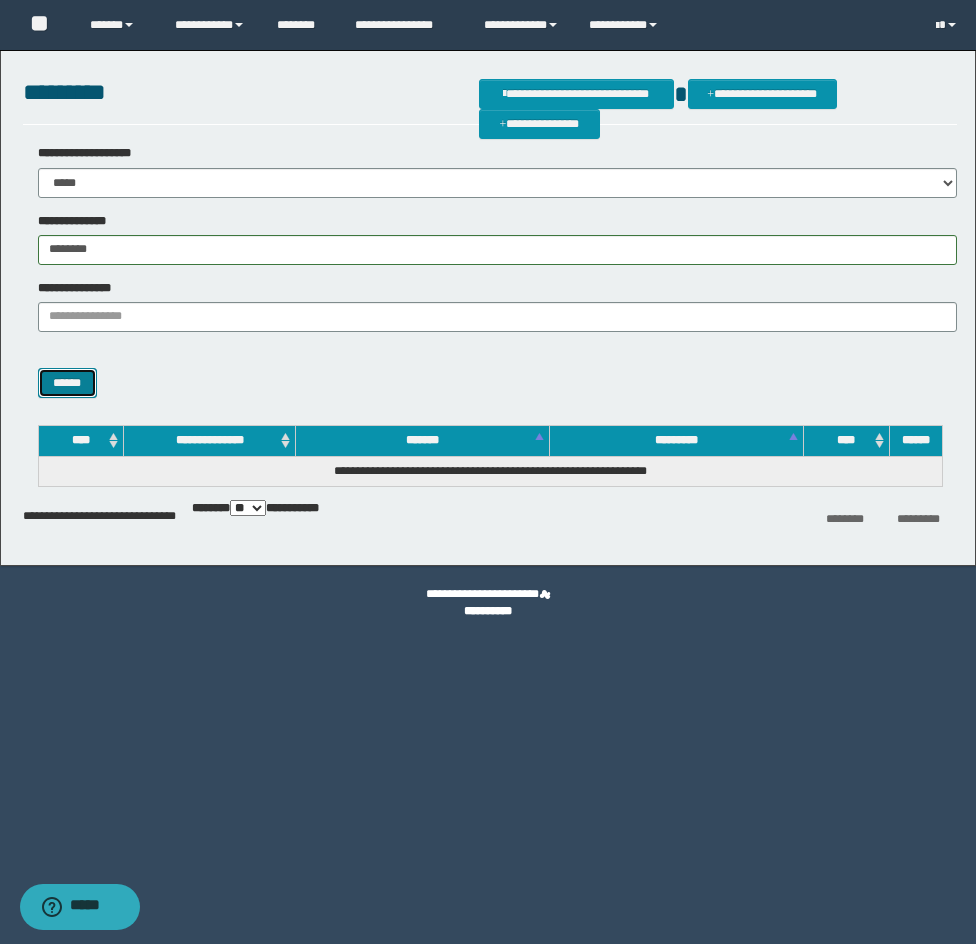 click on "******" at bounding box center (67, 383) 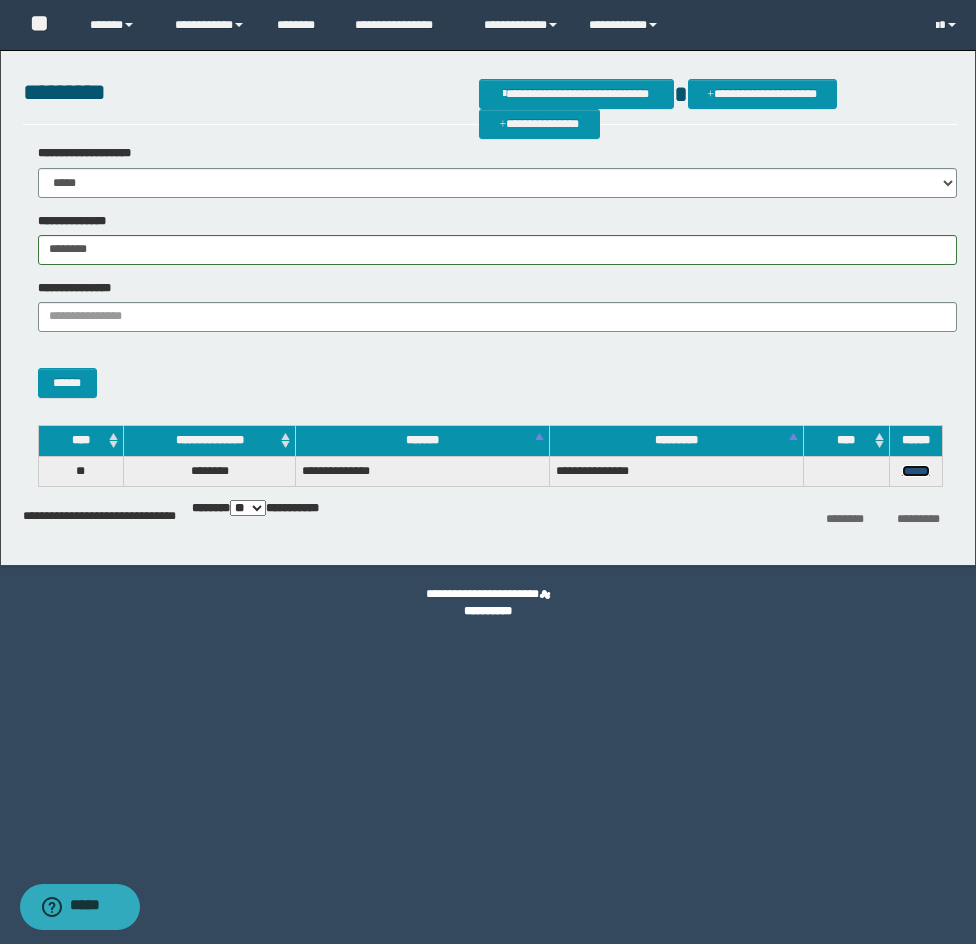 click on "******" at bounding box center (916, 471) 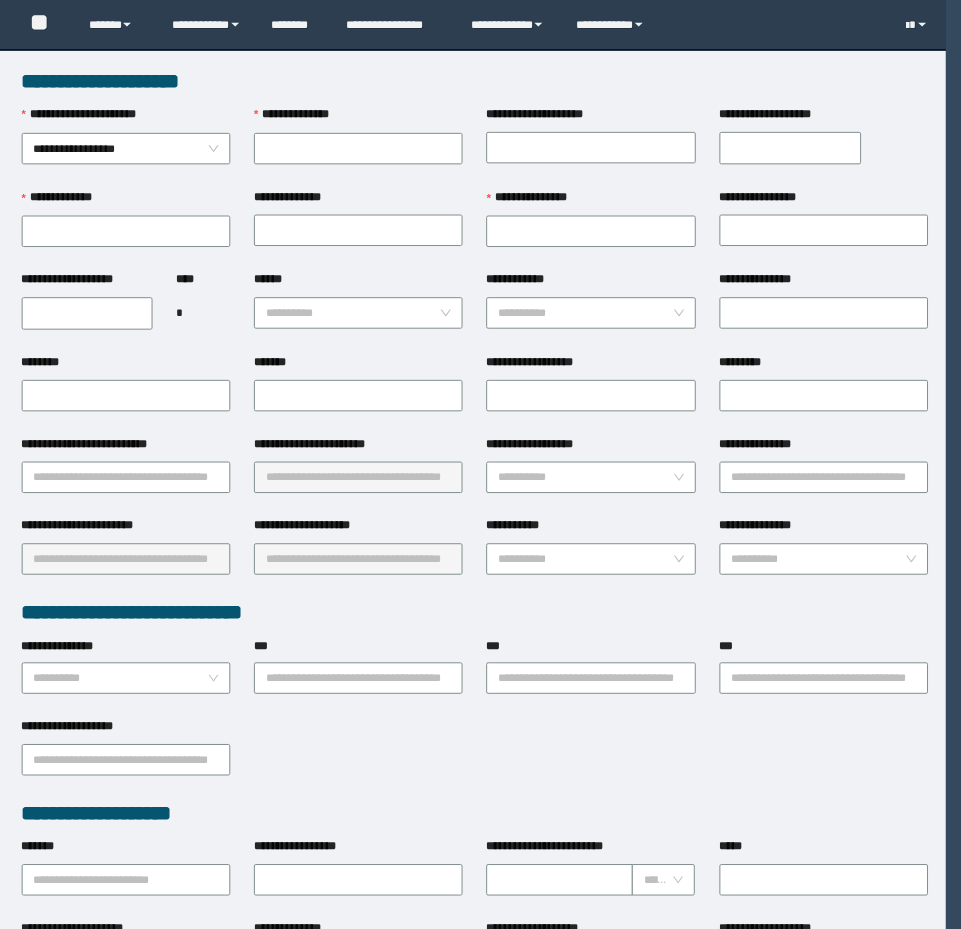 scroll, scrollTop: 0, scrollLeft: 0, axis: both 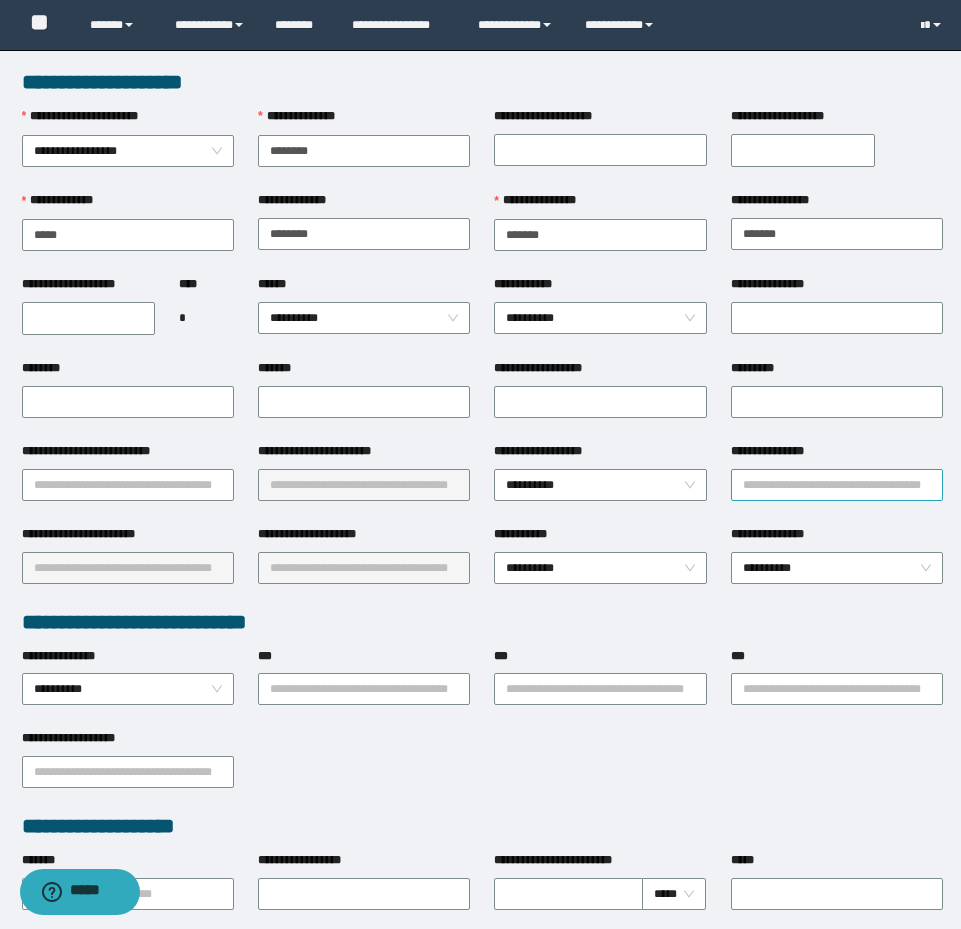 click on "**********" at bounding box center [837, 485] 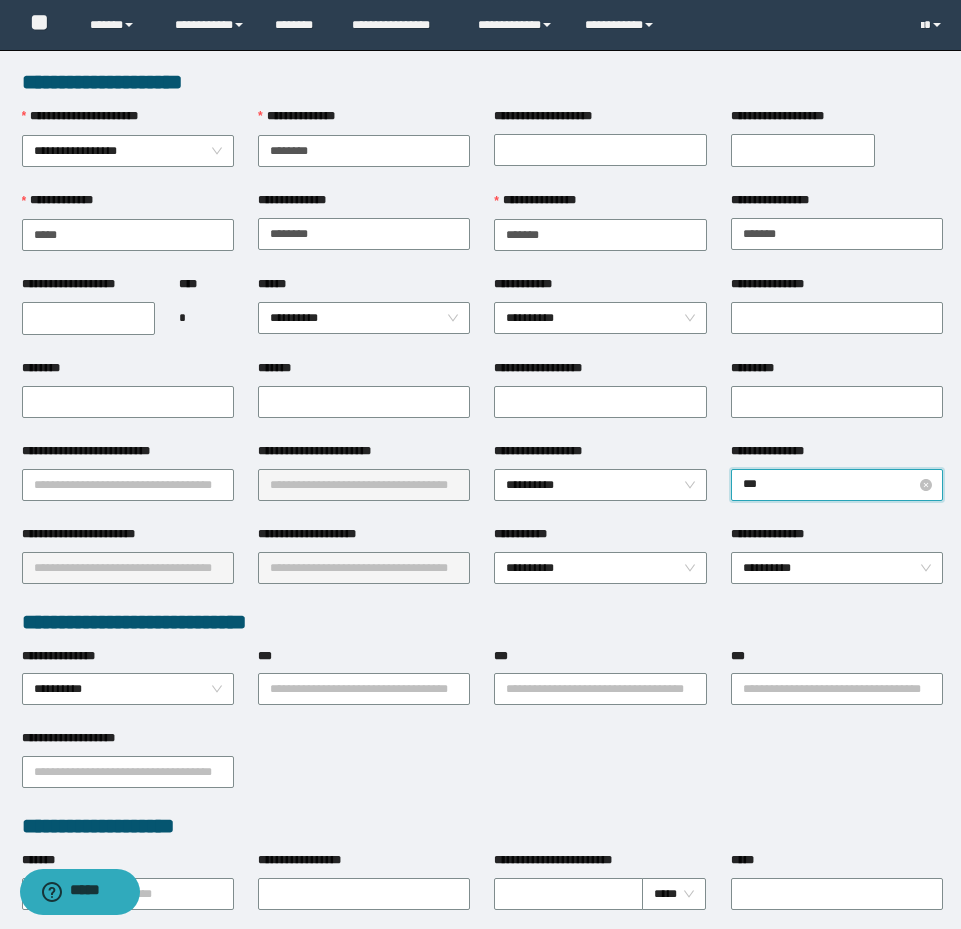 type on "****" 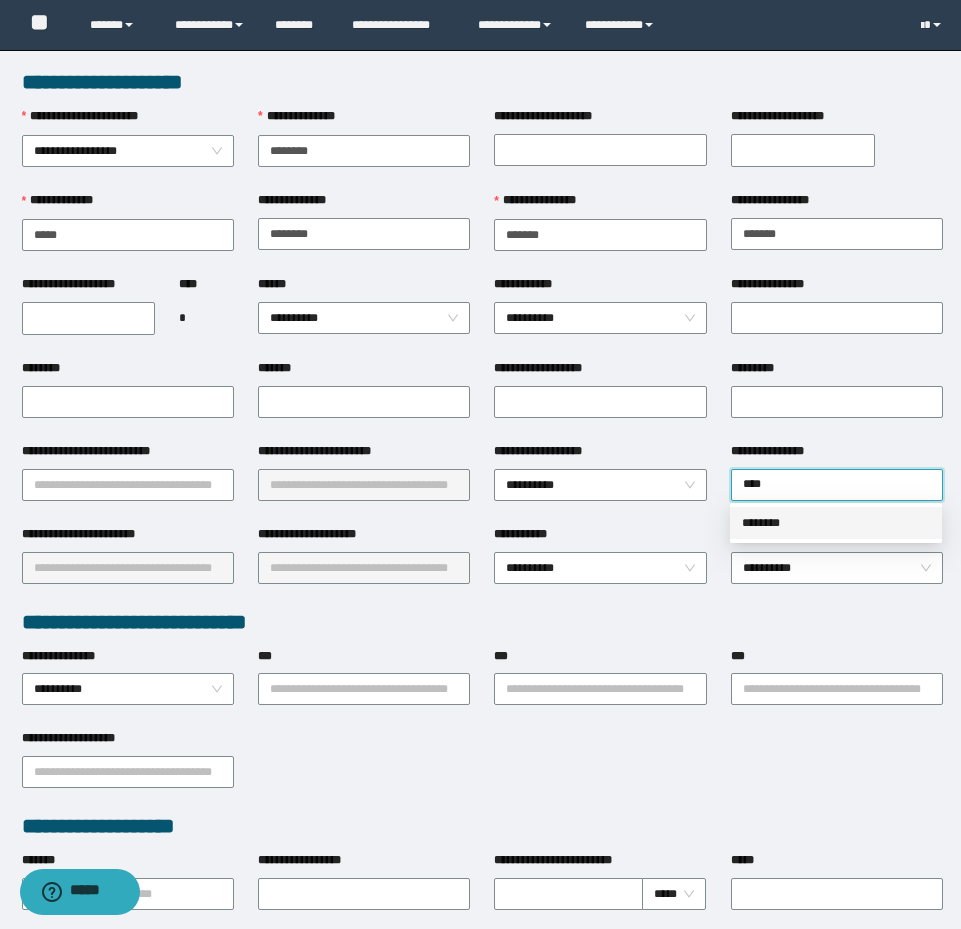 click on "********" at bounding box center (836, 523) 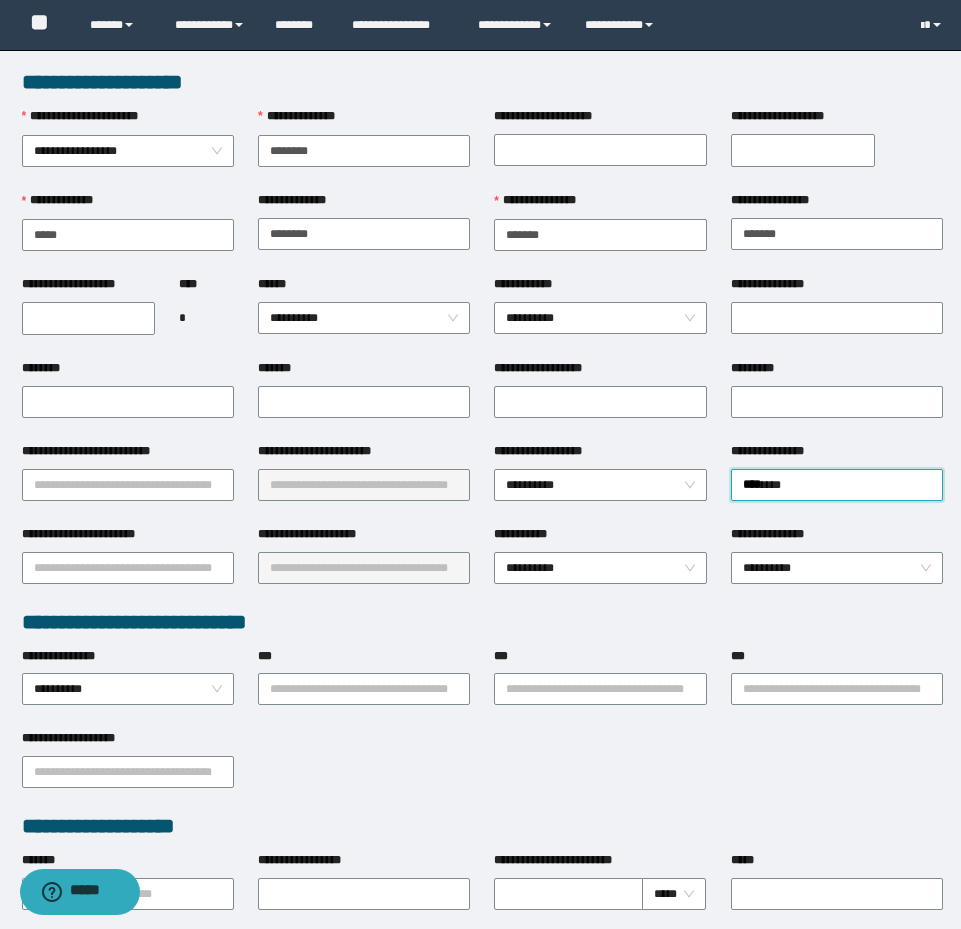 click on "*********" at bounding box center [837, 400] 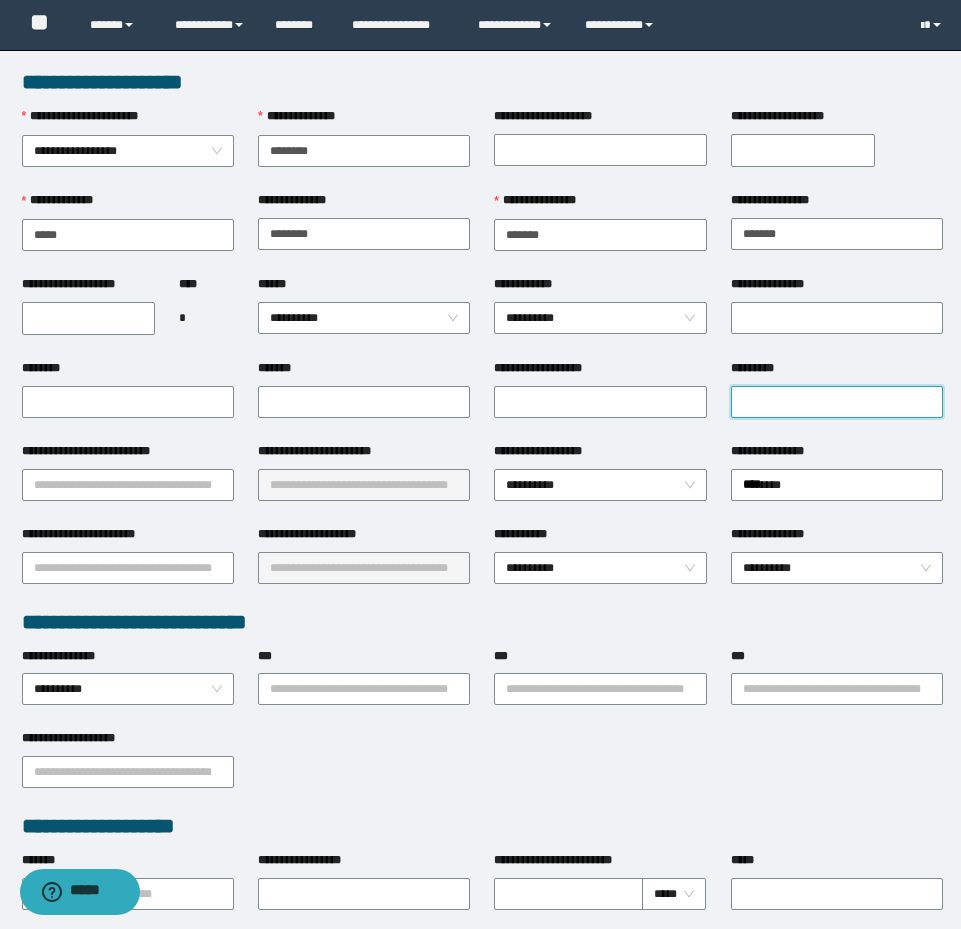 click on "*********" at bounding box center [837, 402] 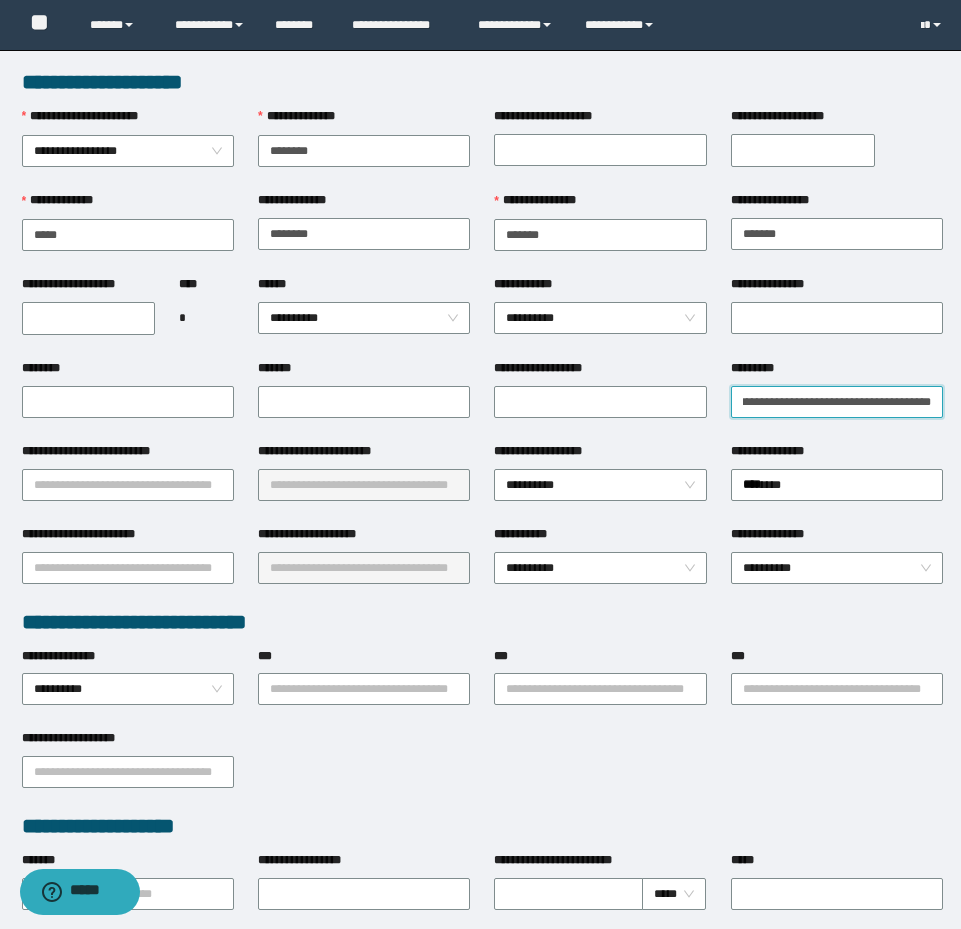 scroll, scrollTop: 0, scrollLeft: 64, axis: horizontal 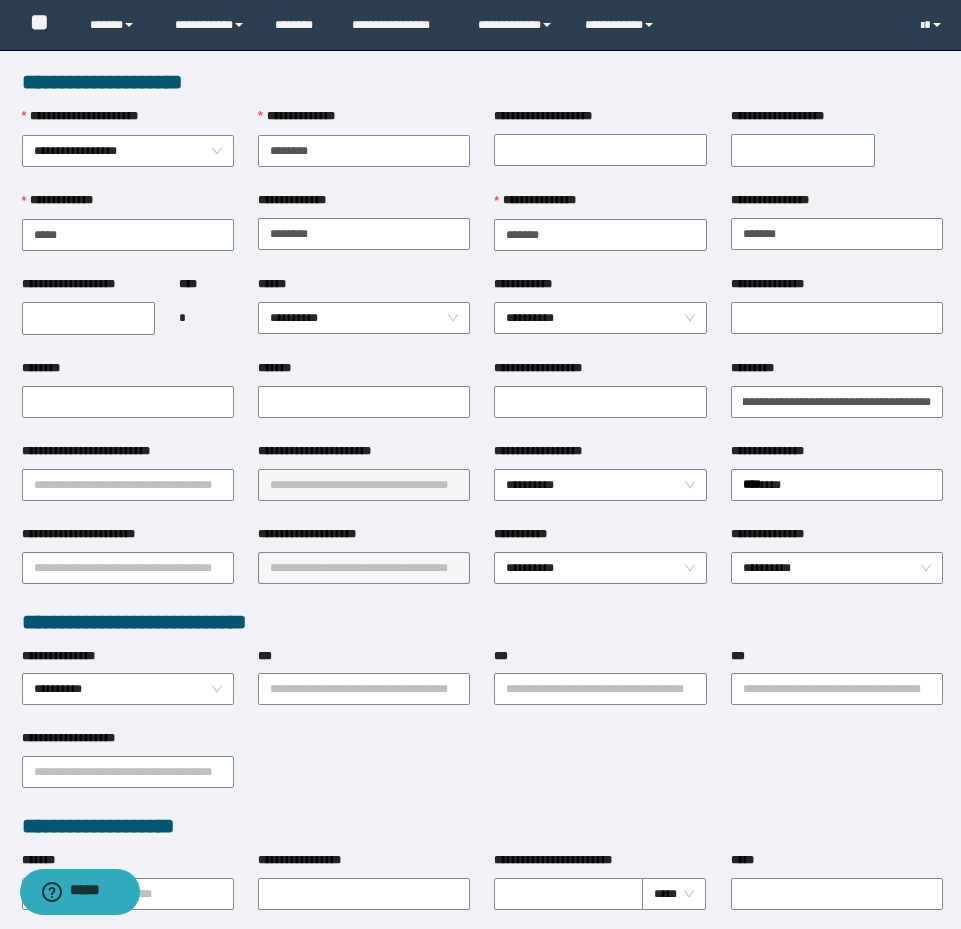 click on "**********" at bounding box center (89, 318) 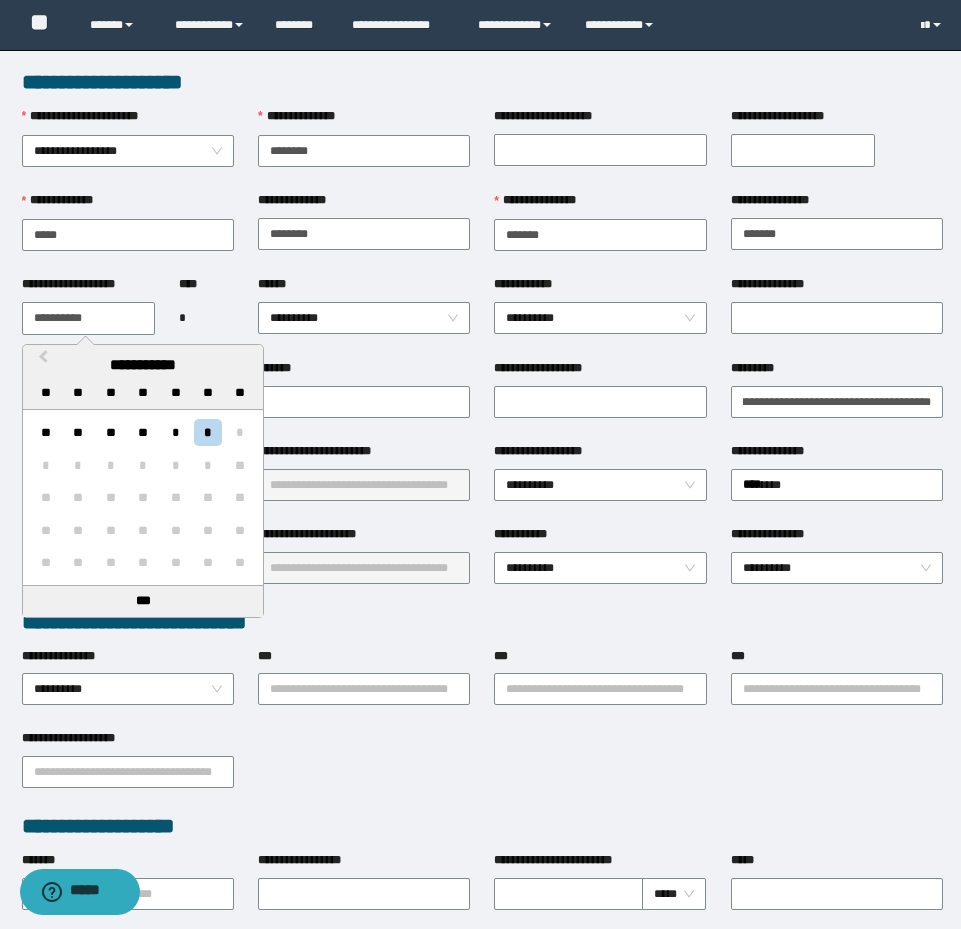 scroll, scrollTop: 0, scrollLeft: 0, axis: both 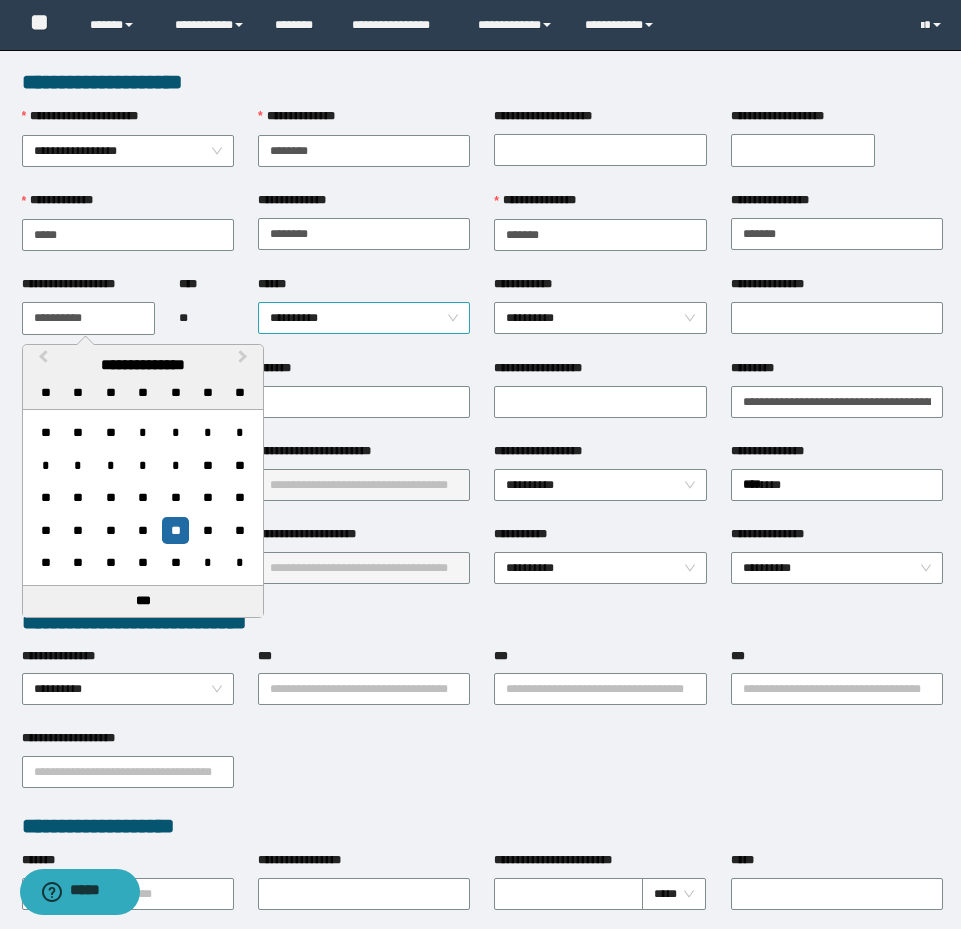 type on "**********" 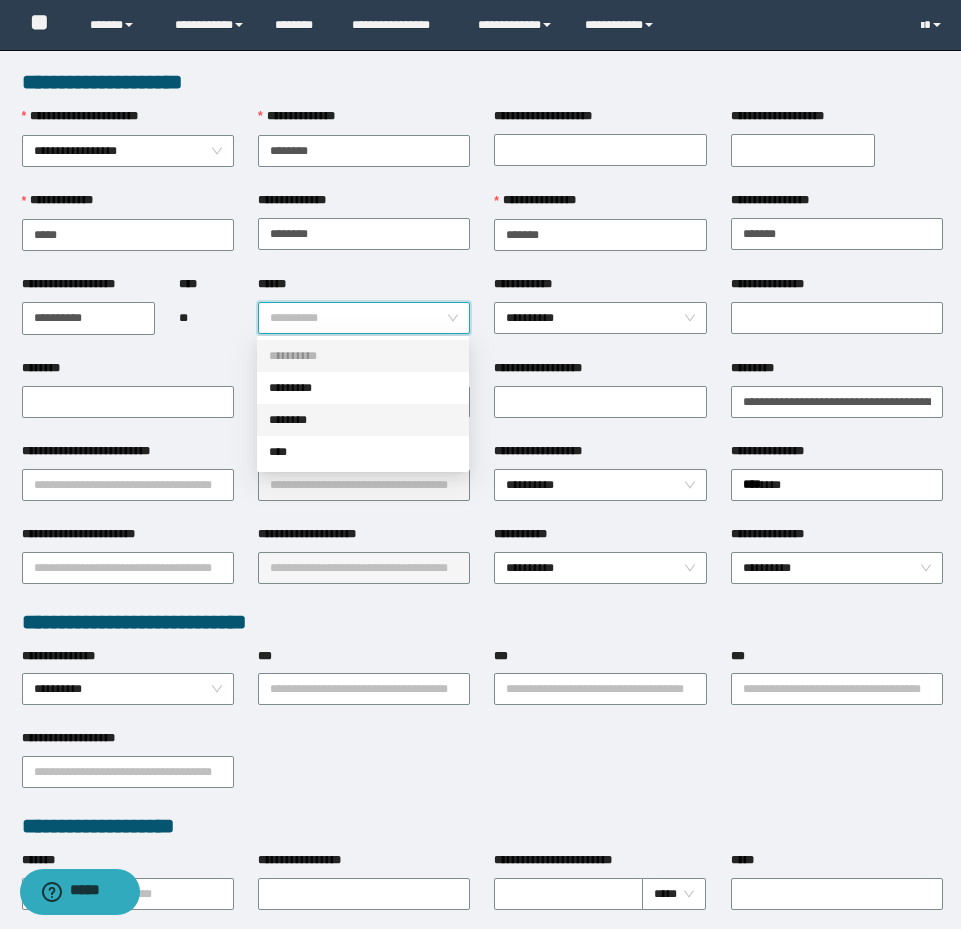 click on "********" at bounding box center (363, 420) 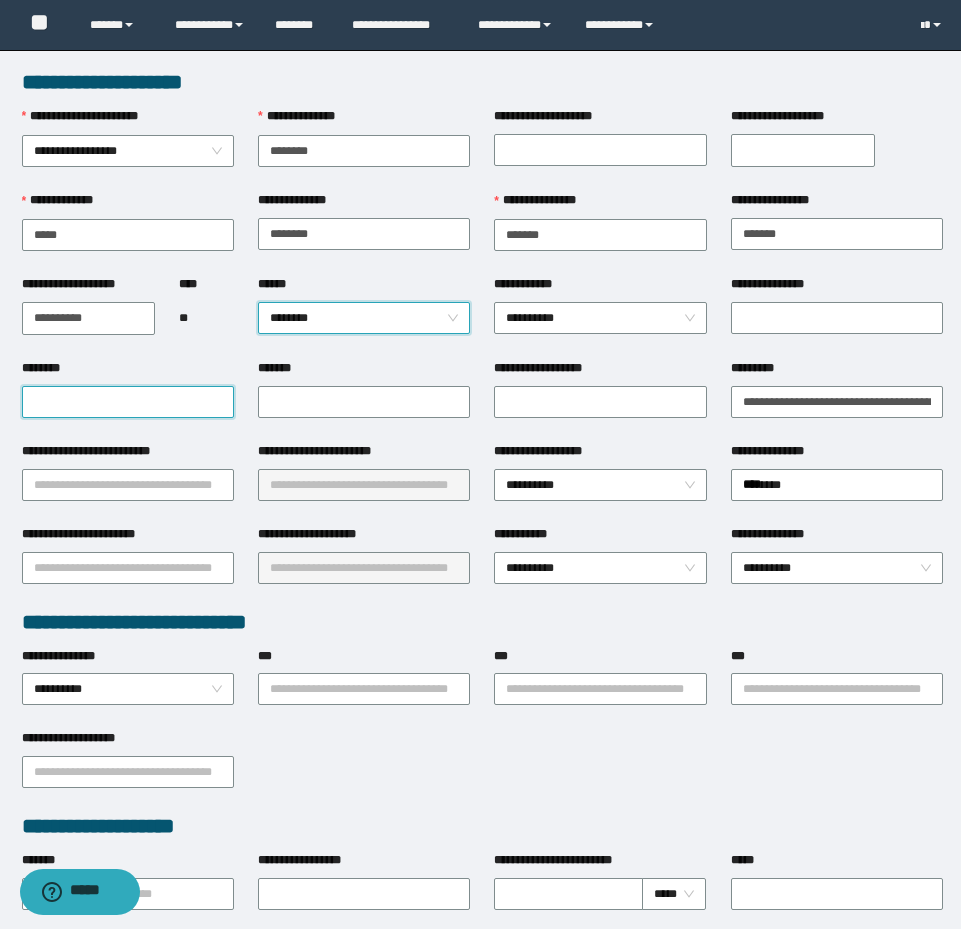 click on "********" at bounding box center [128, 402] 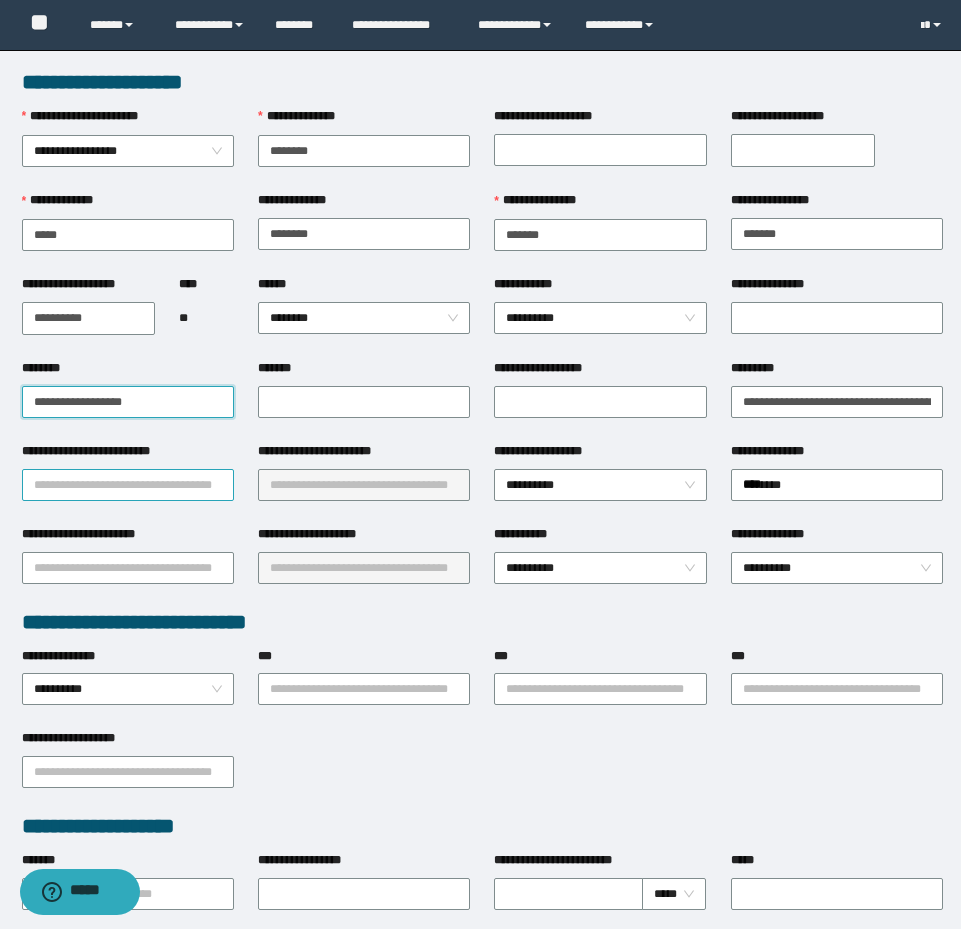 type on "**********" 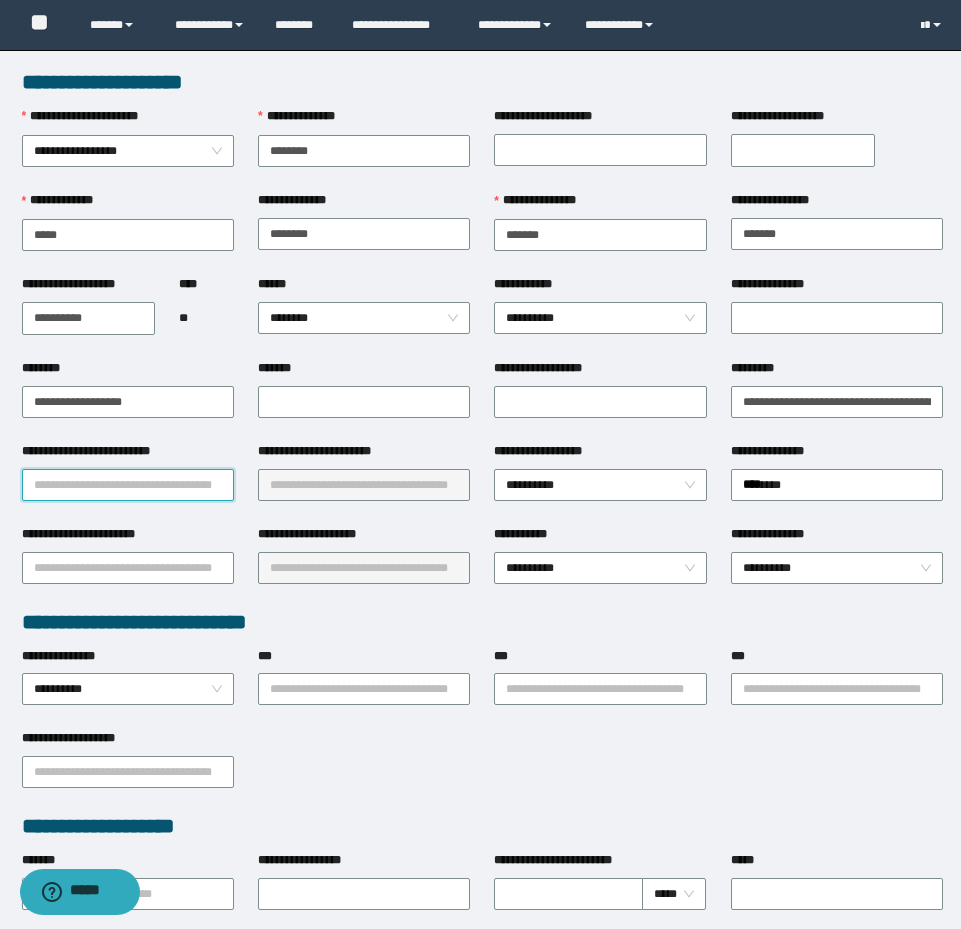 click on "**********" at bounding box center (128, 485) 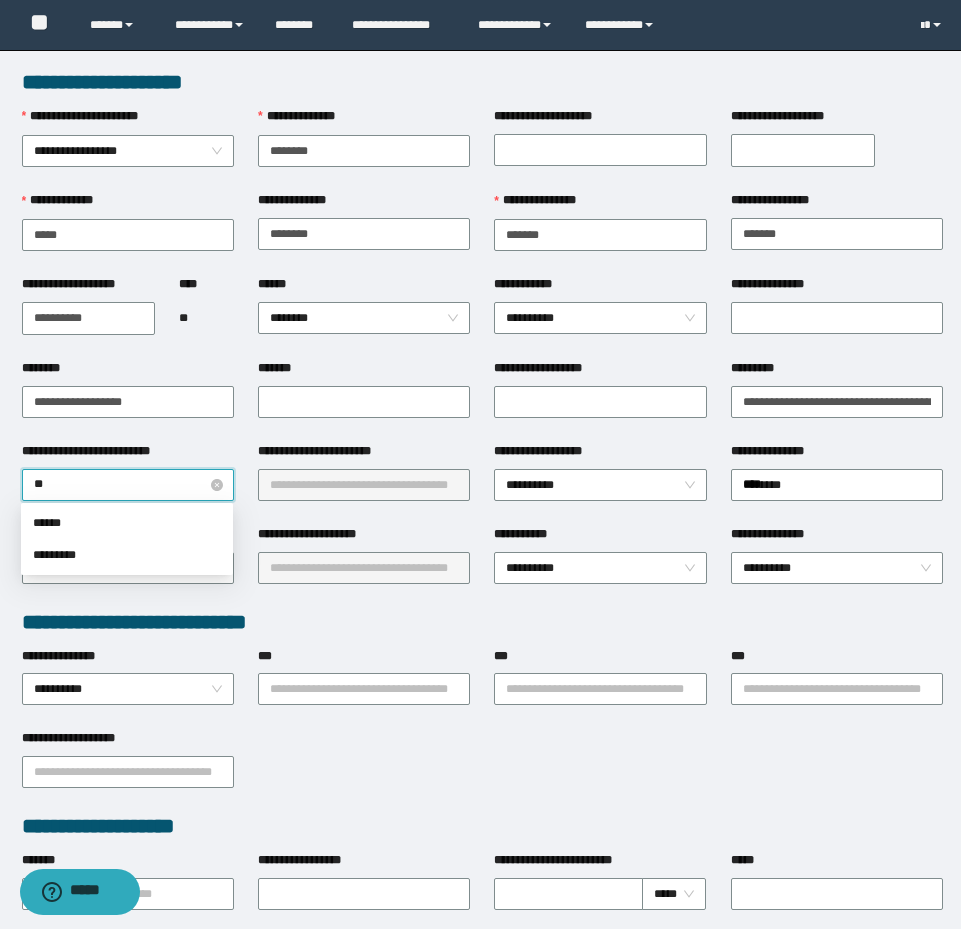 type on "***" 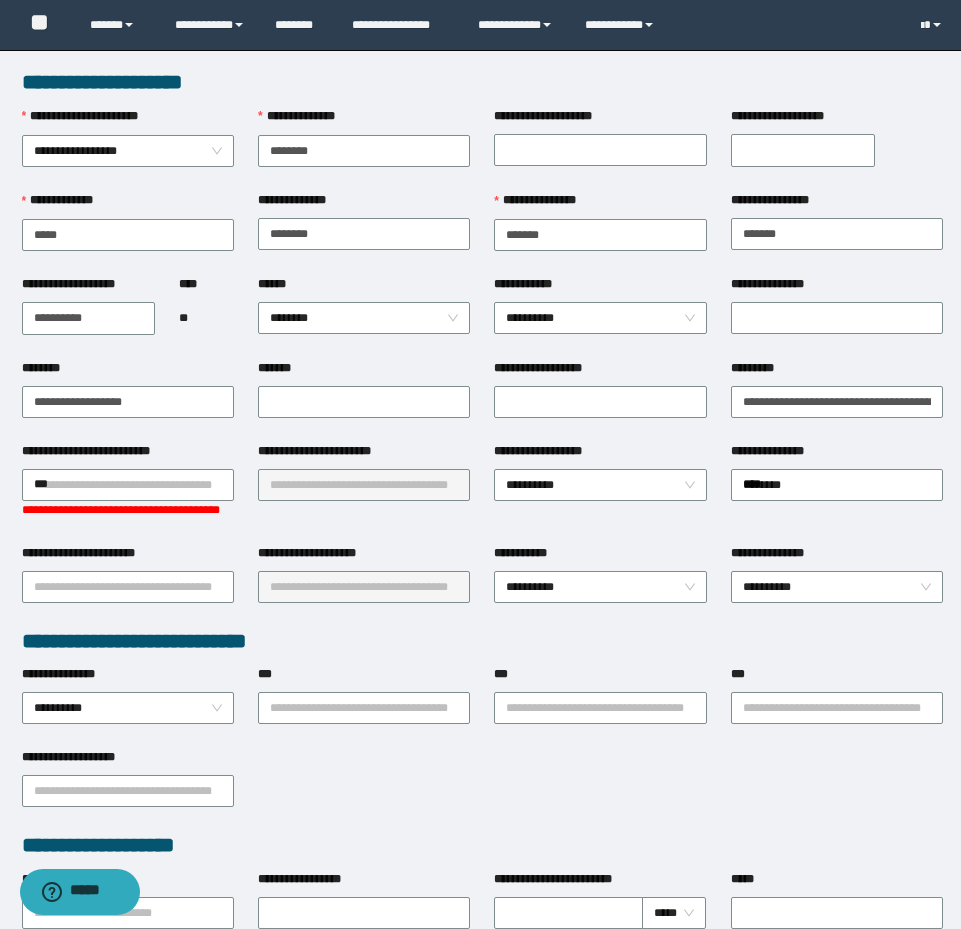 click on "**********" at bounding box center [128, 557] 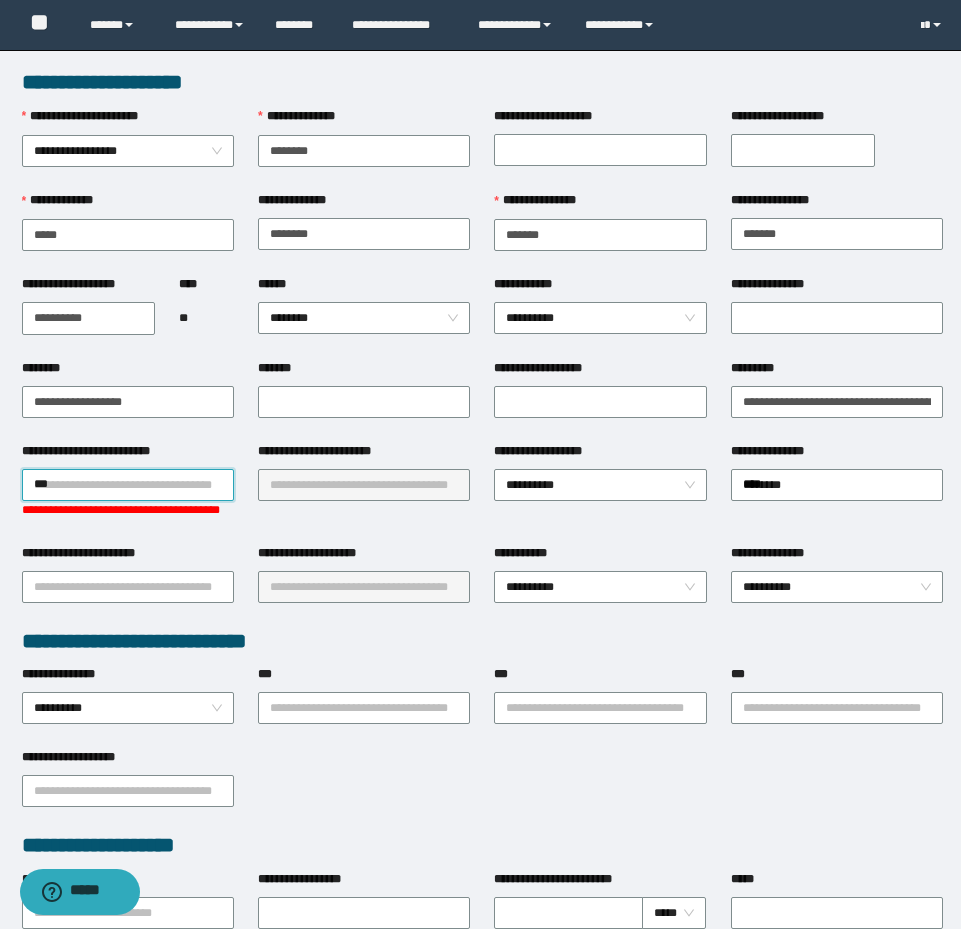 click on "***" at bounding box center (128, 485) 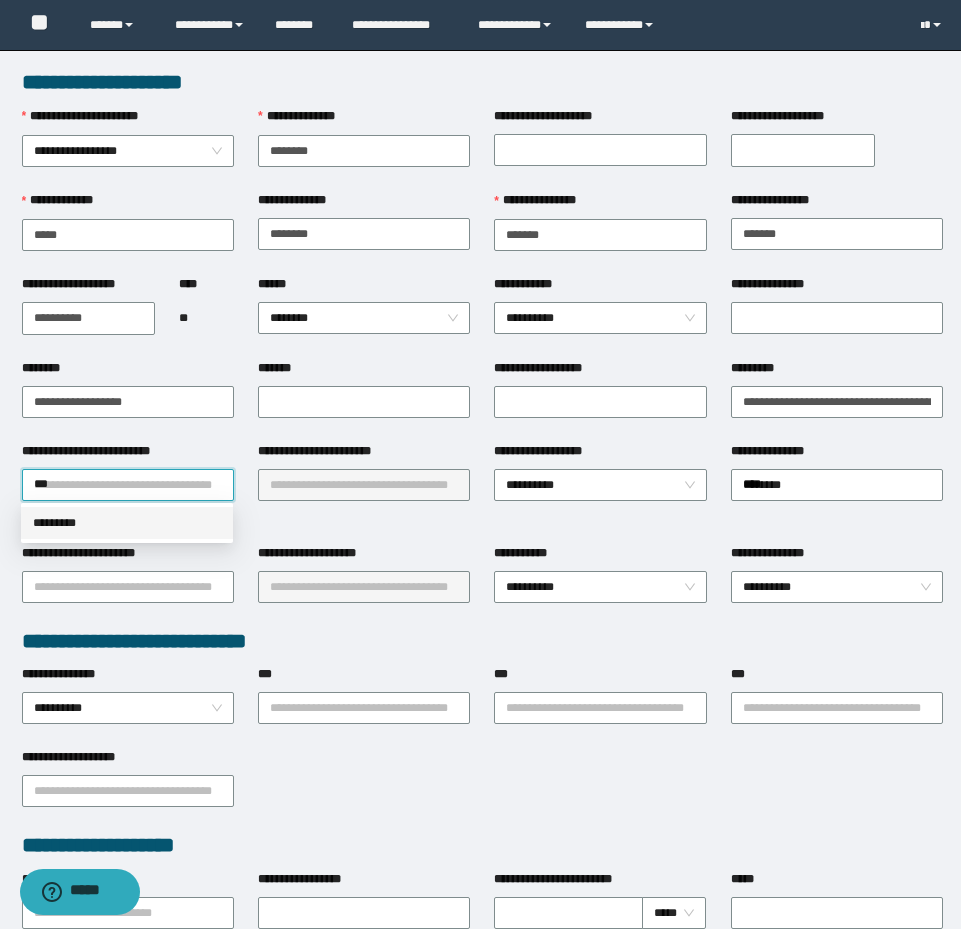 drag, startPoint x: 166, startPoint y: 521, endPoint x: 177, endPoint y: 523, distance: 11.18034 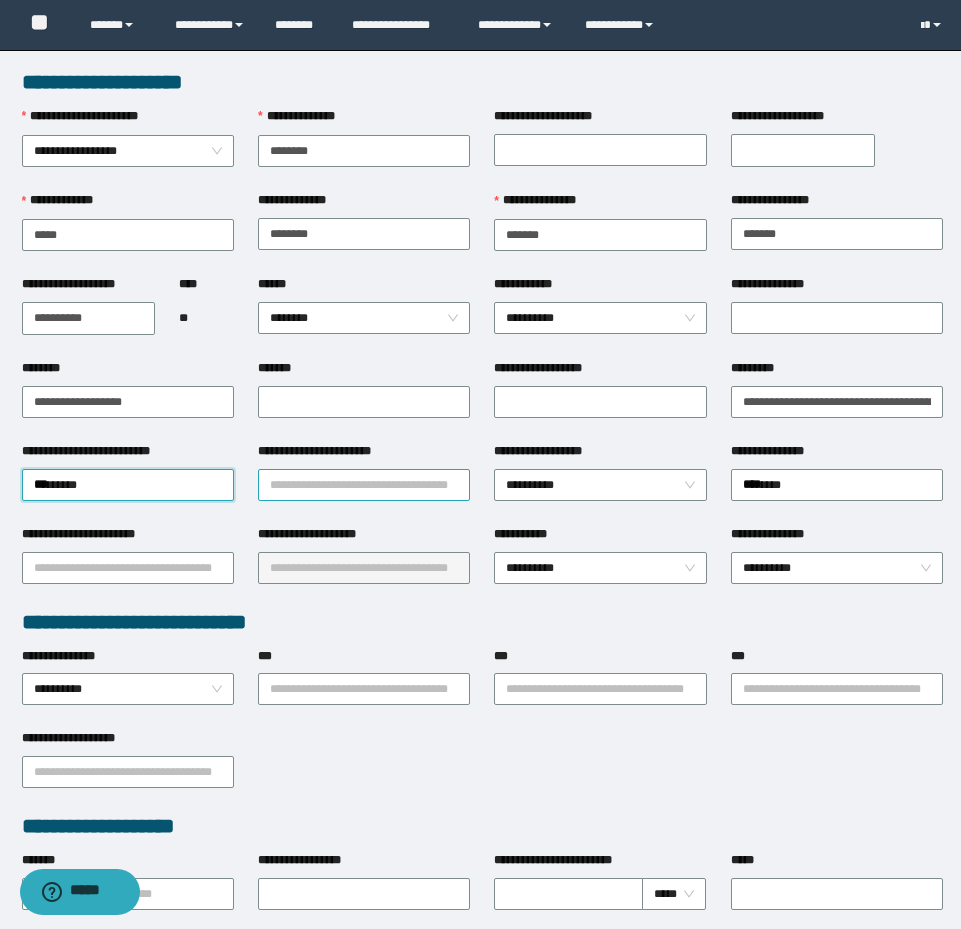 click on "**********" at bounding box center (364, 485) 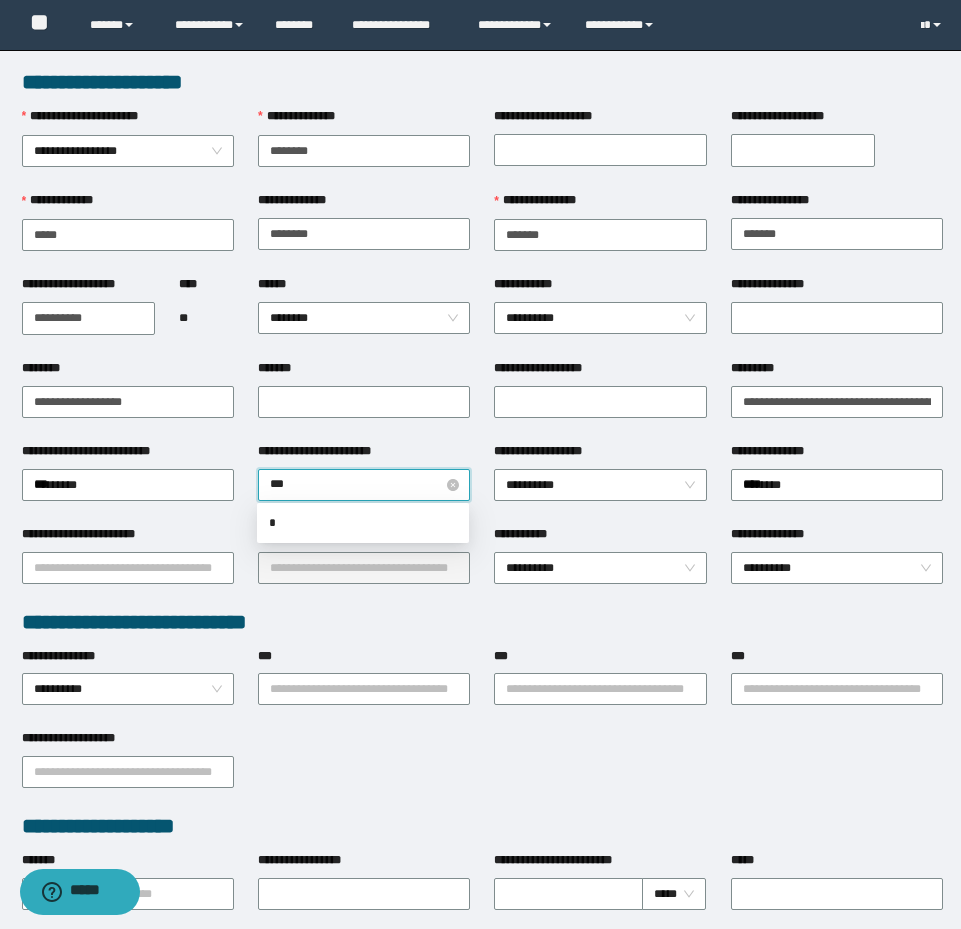 type on "****" 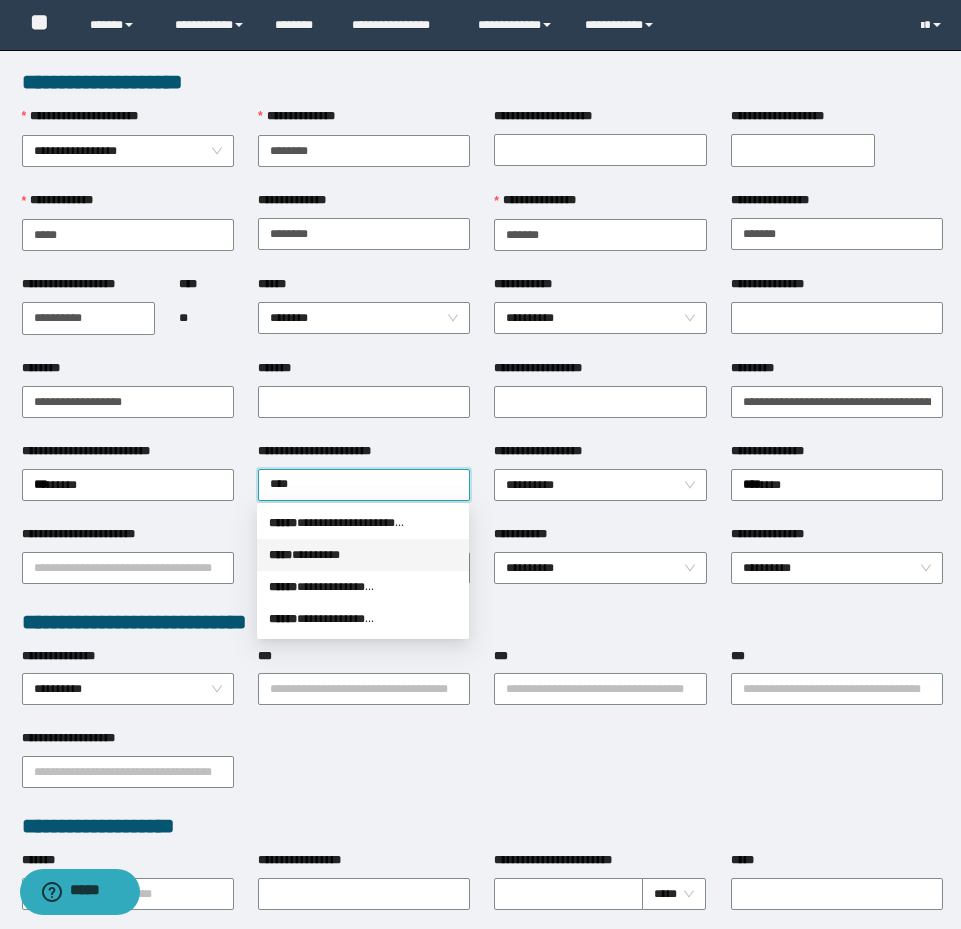 click on "***** * *******" at bounding box center (363, 555) 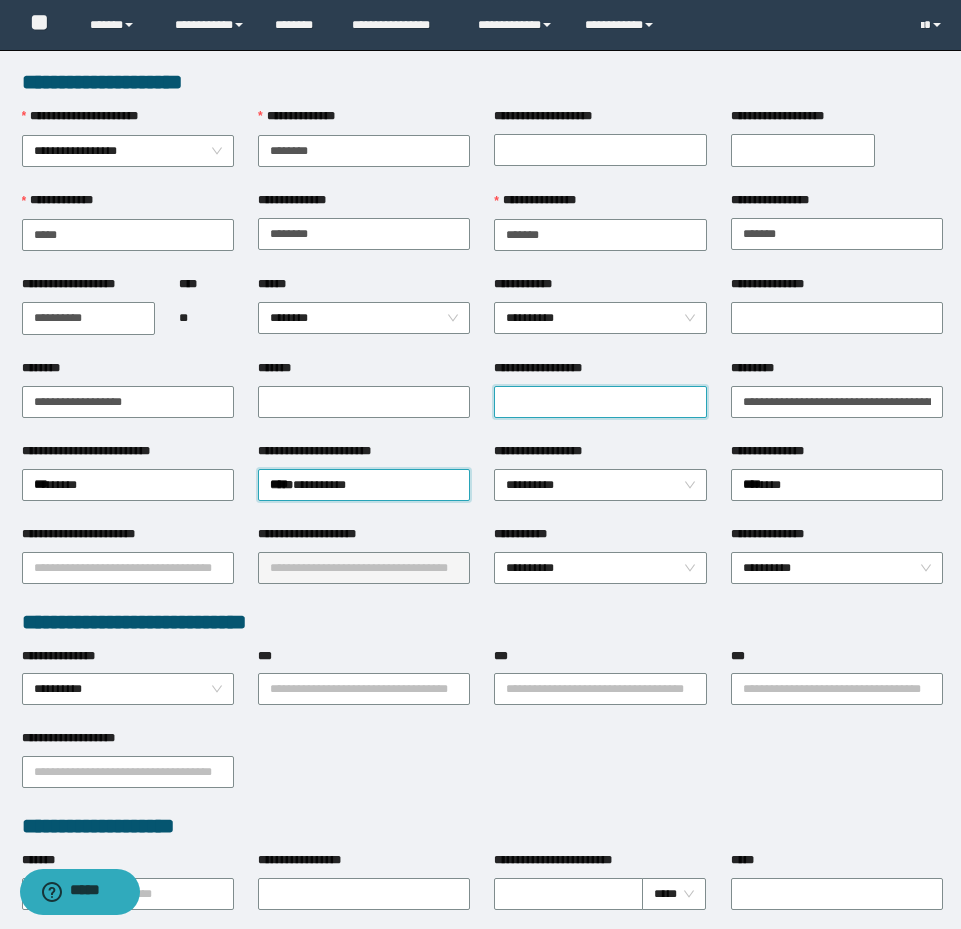 click on "**********" at bounding box center (600, 402) 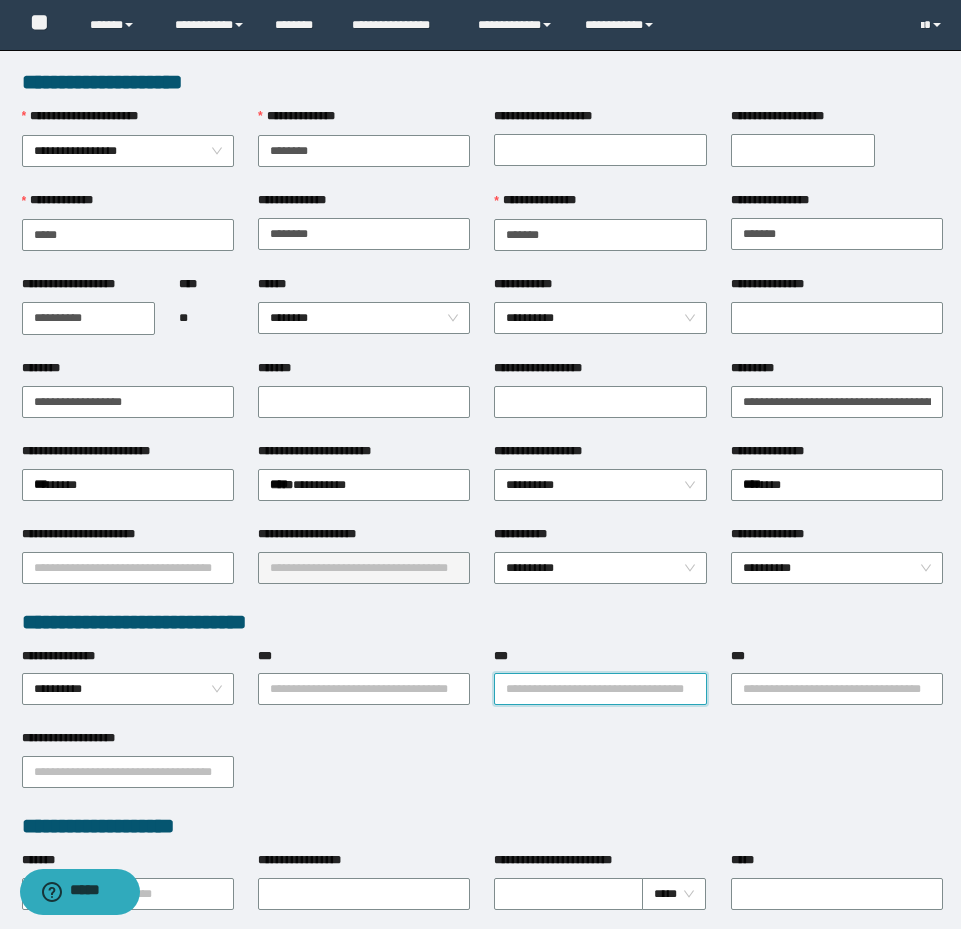click on "***" at bounding box center (600, 689) 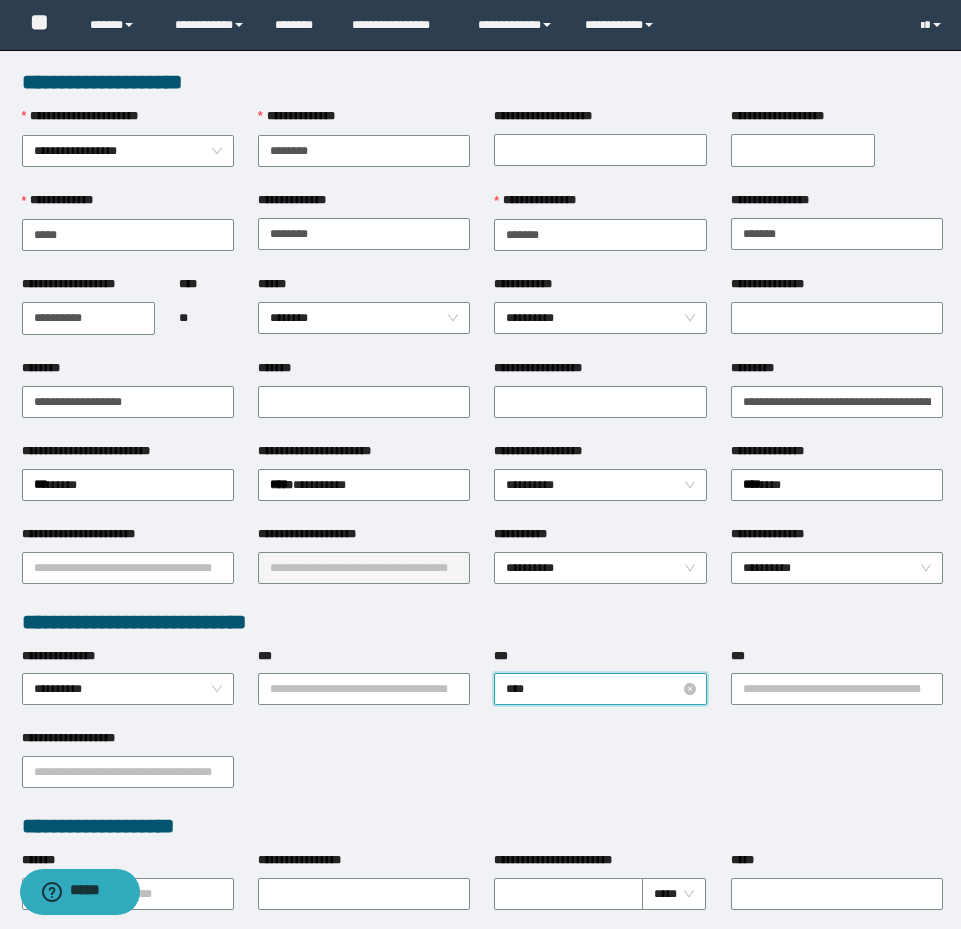 type on "*****" 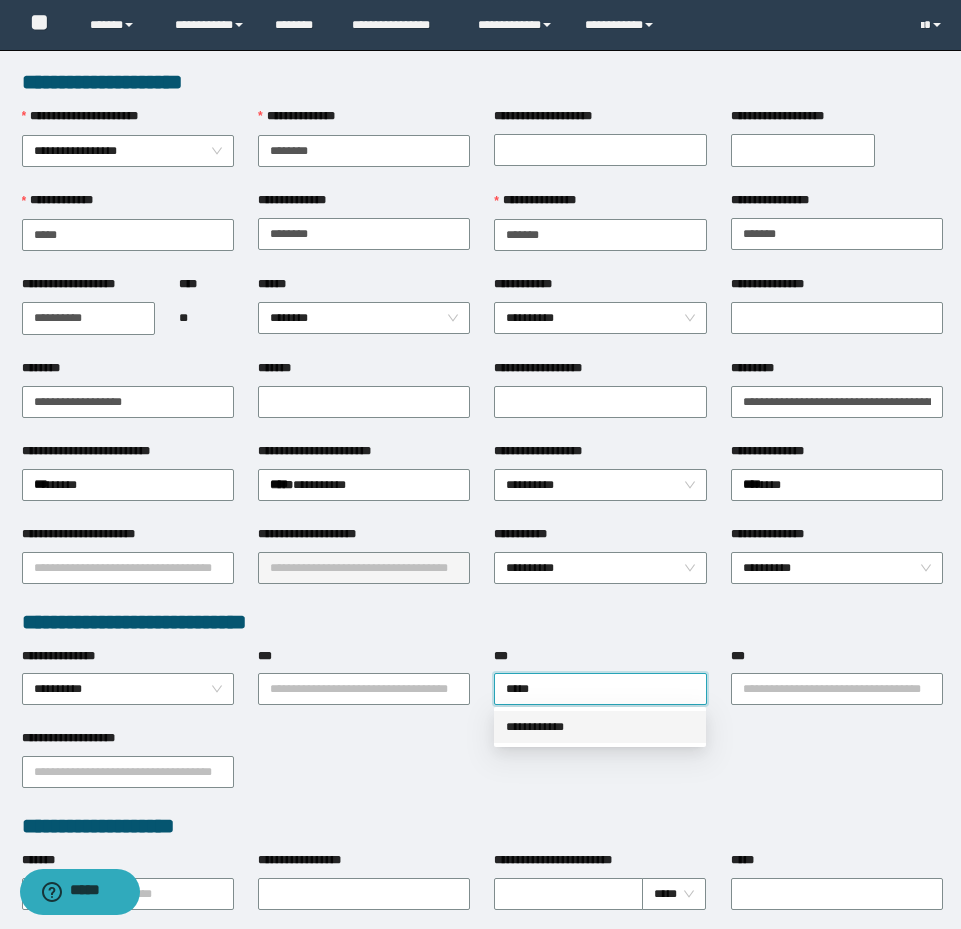 click on "**********" at bounding box center (600, 727) 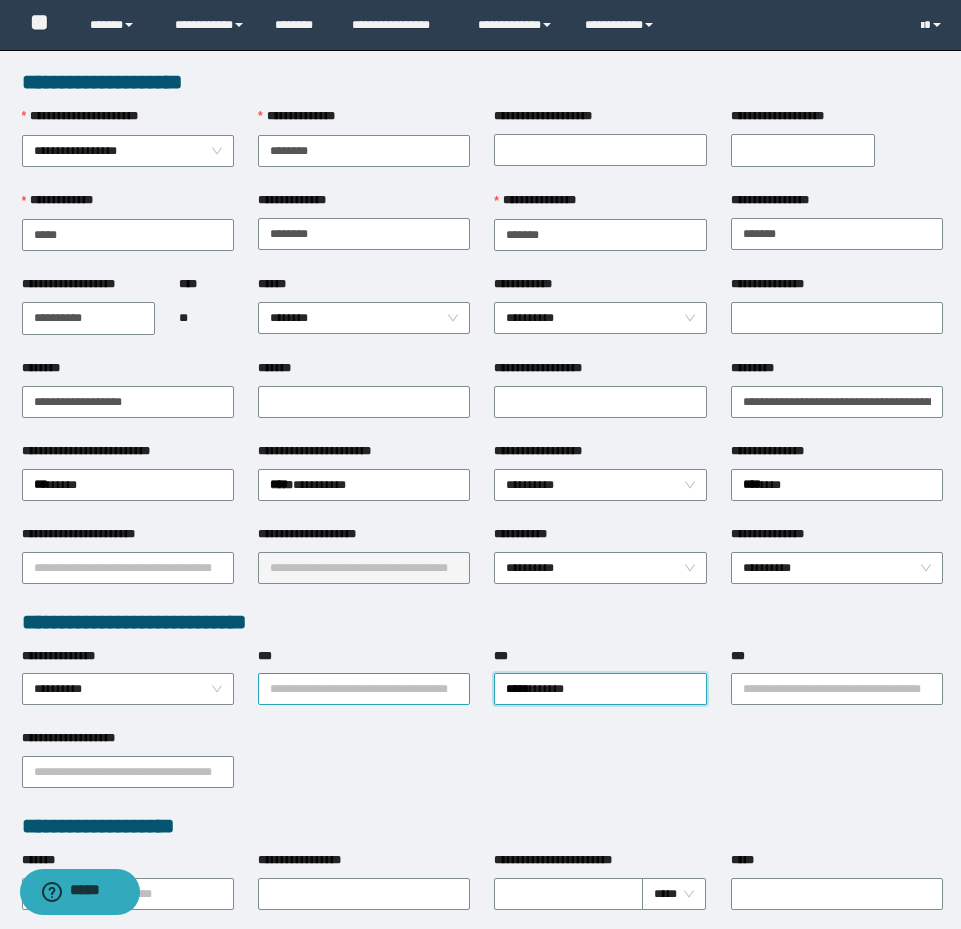click on "***" at bounding box center [364, 689] 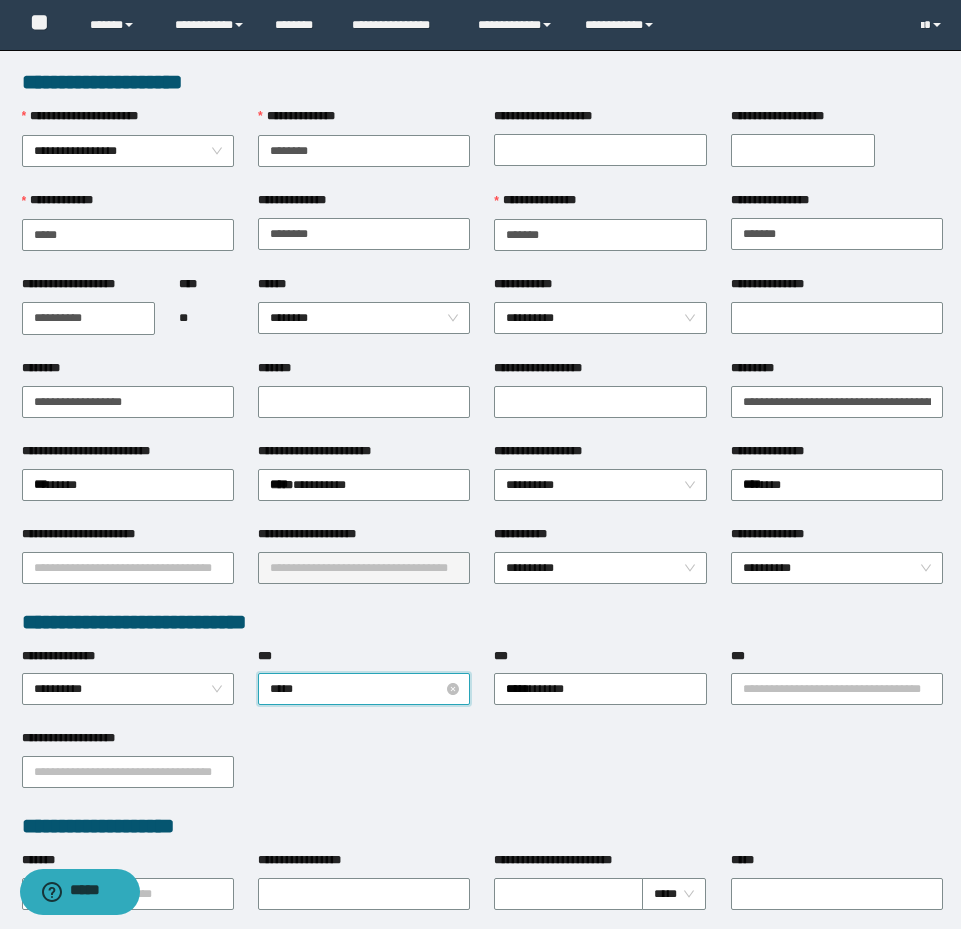 type on "******" 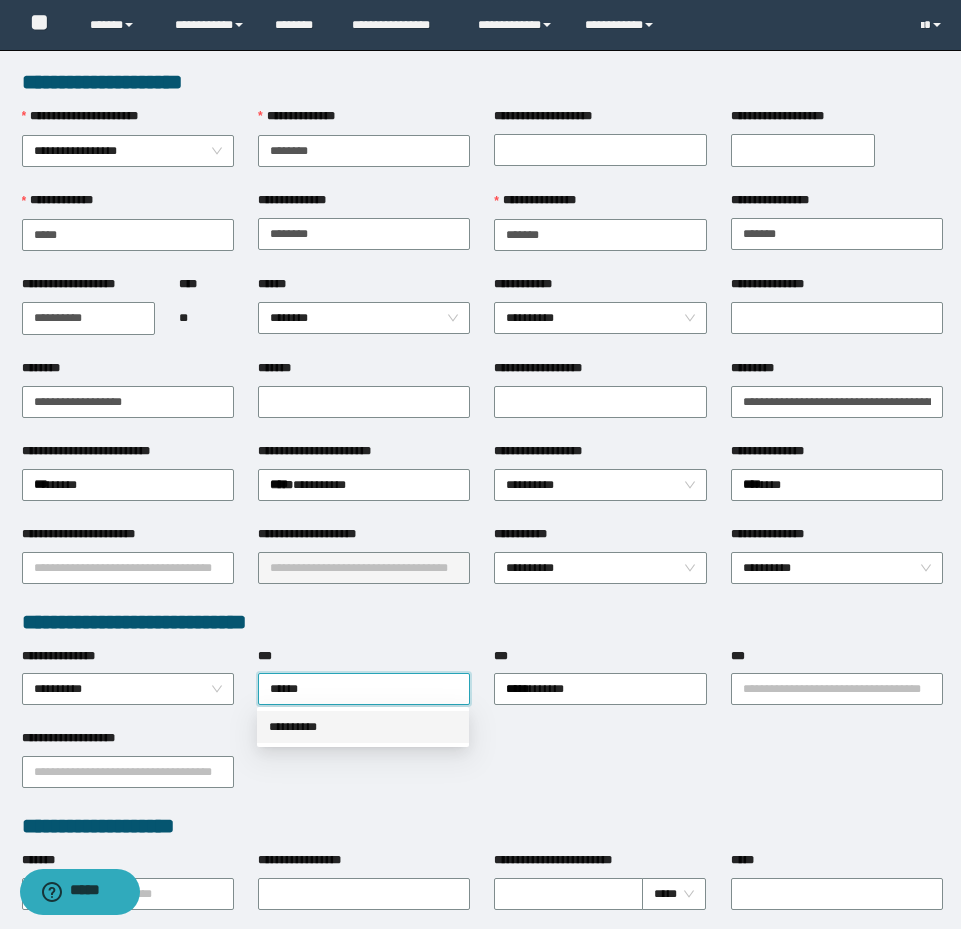 click on "**********" at bounding box center [363, 727] 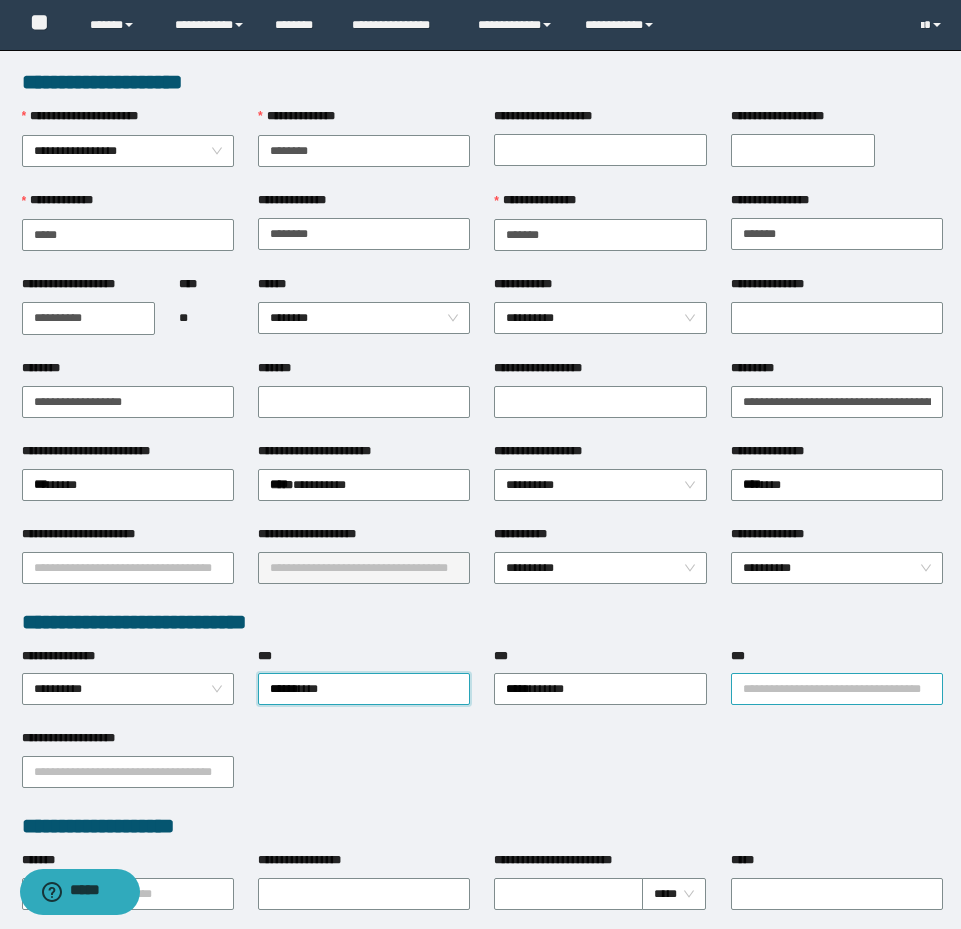 click on "***" at bounding box center (837, 689) 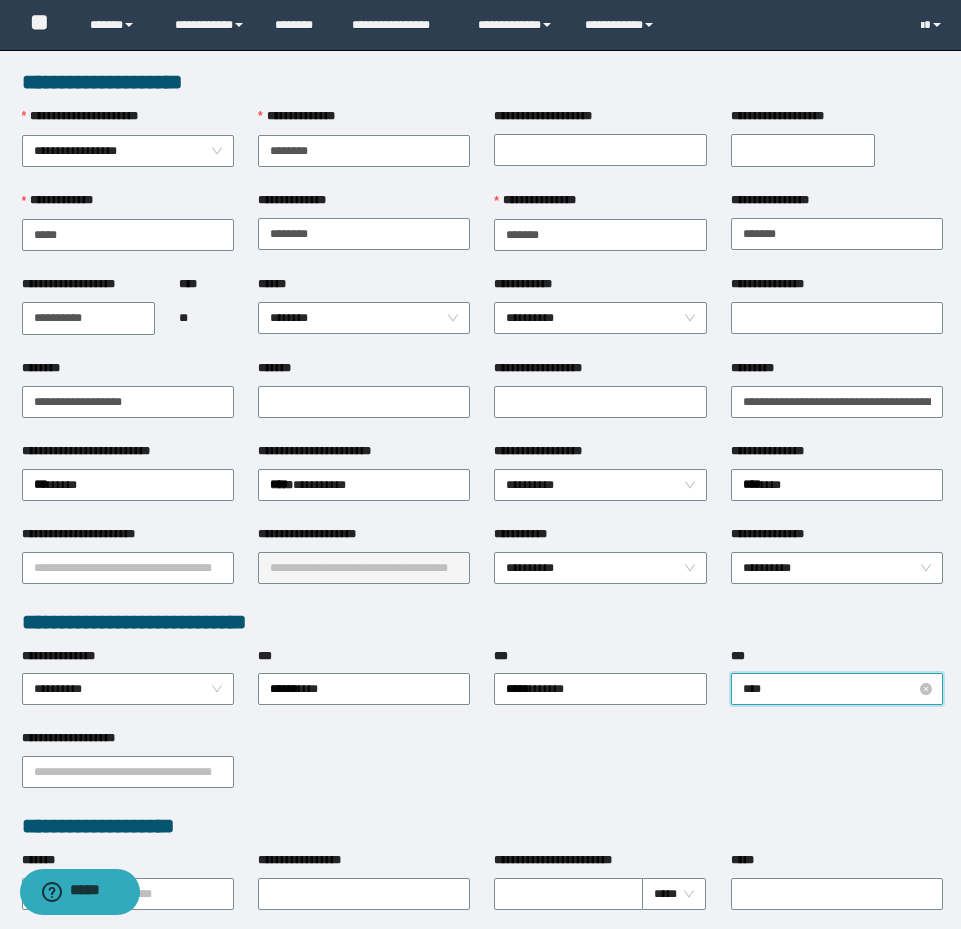 type on "*****" 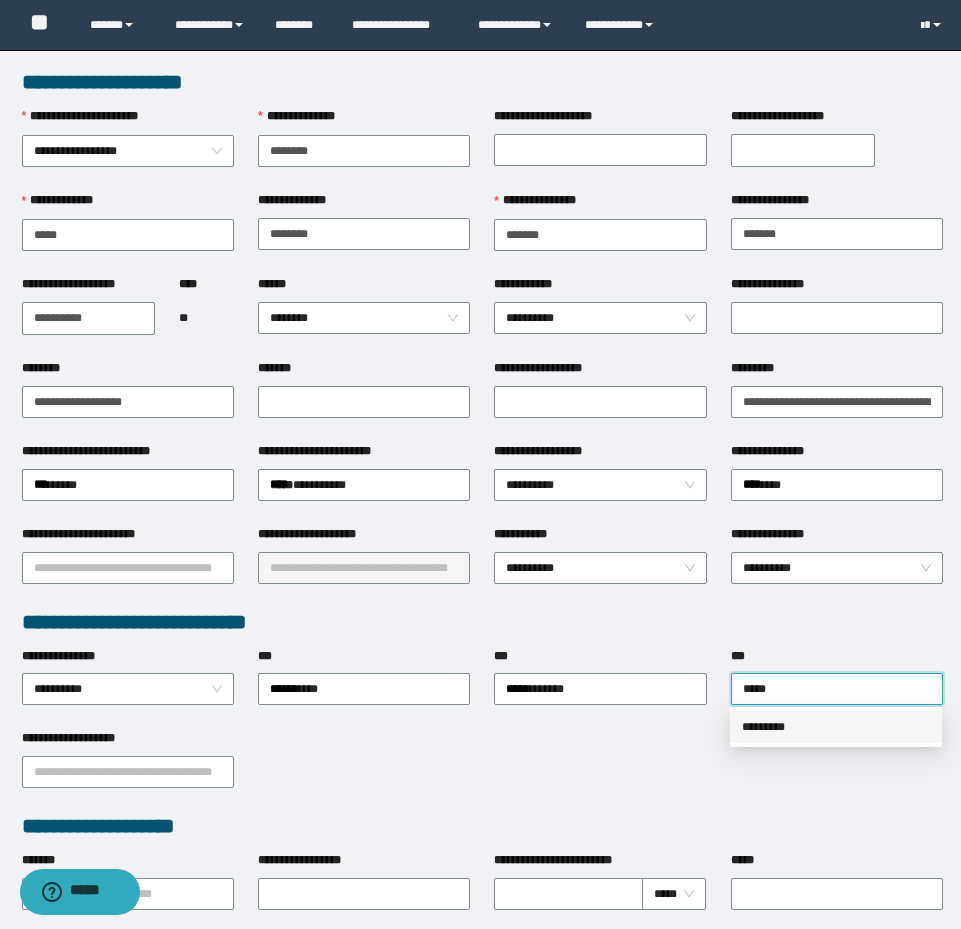 click on "*********" at bounding box center (836, 727) 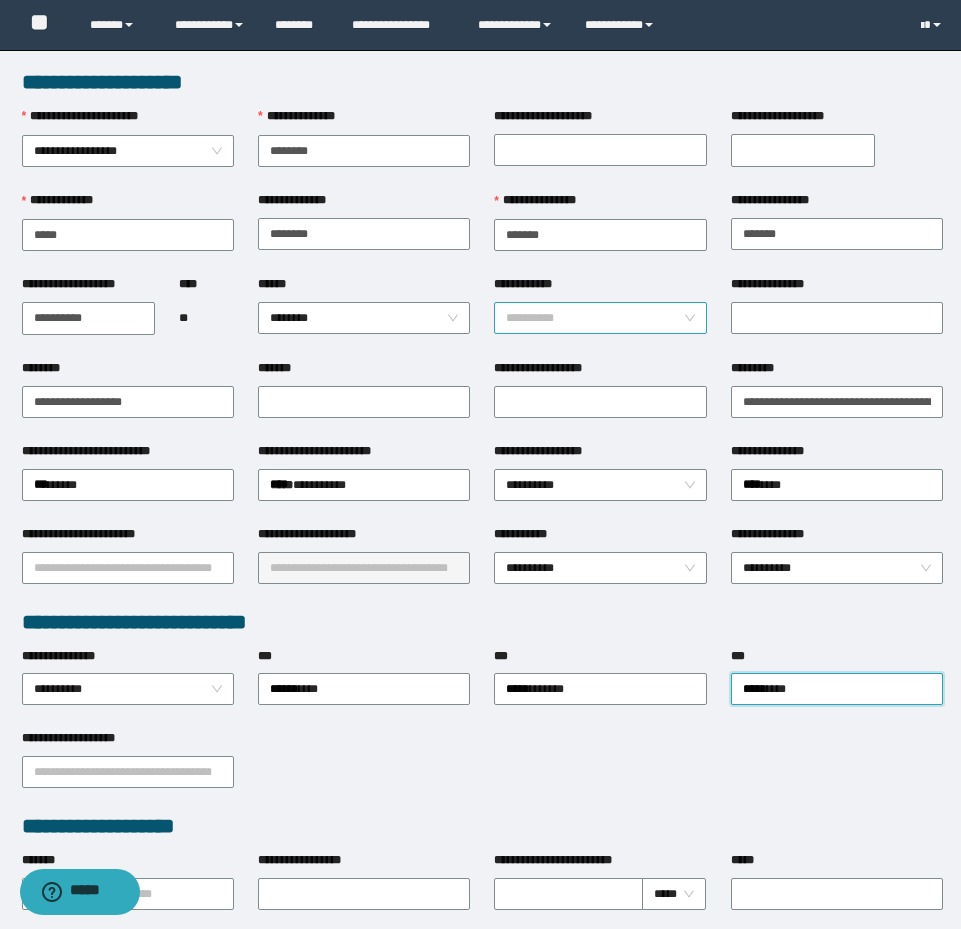 click on "**********" at bounding box center [600, 318] 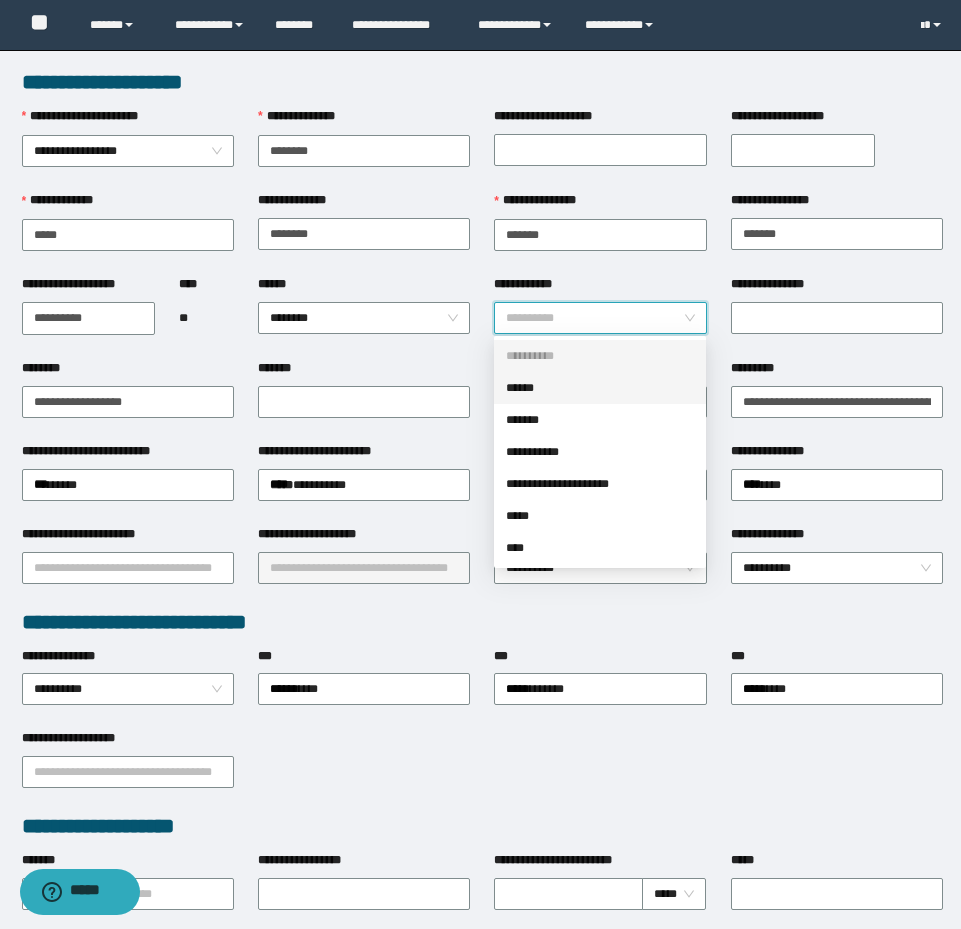 click on "******" at bounding box center (600, 388) 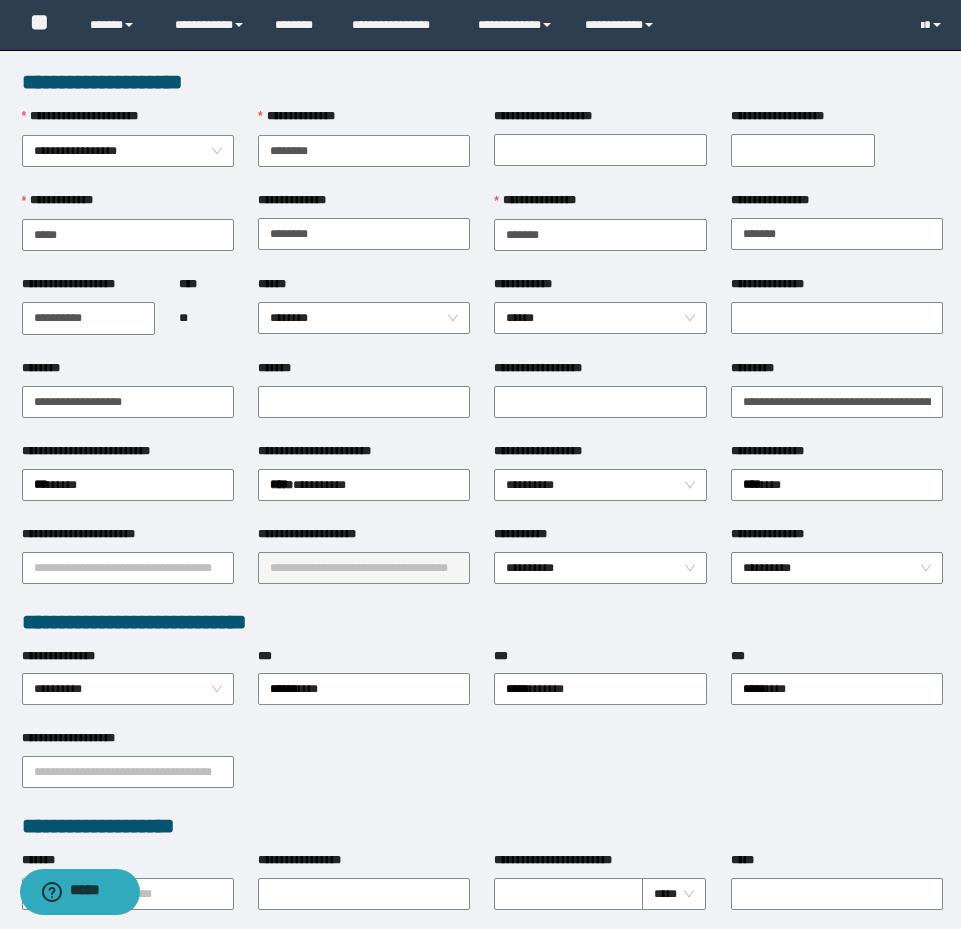 click on "**********" at bounding box center (600, 538) 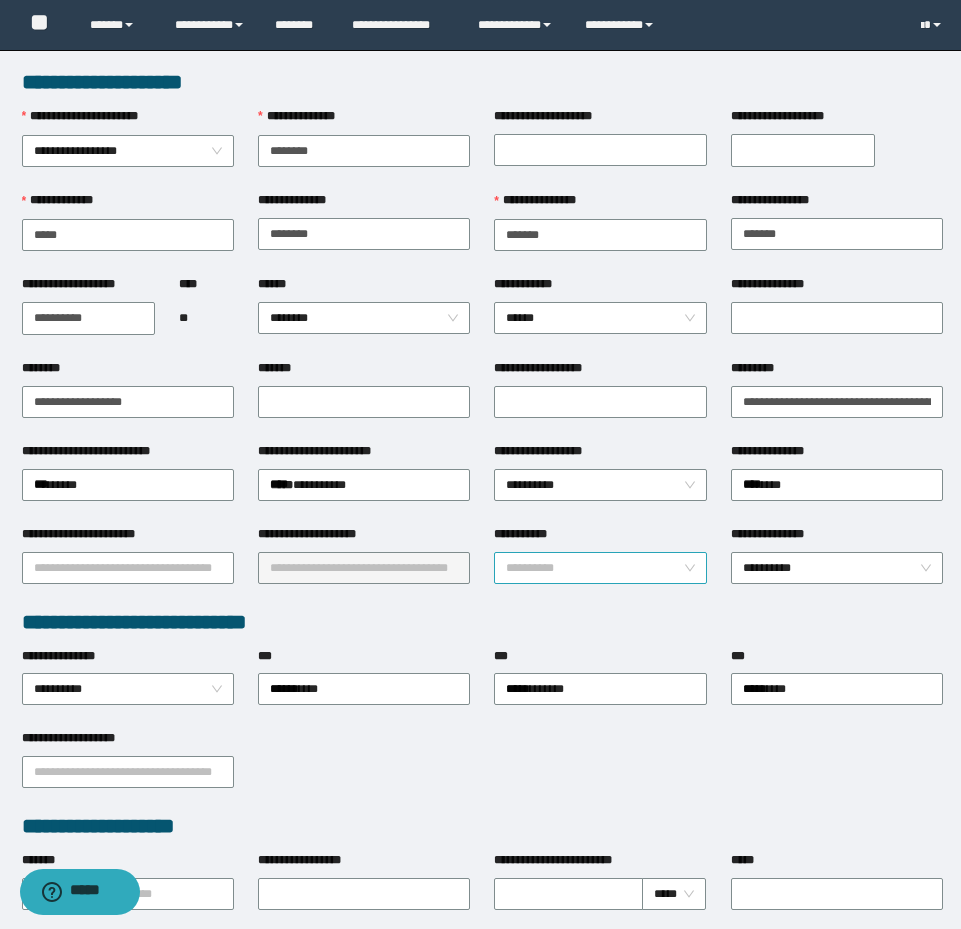 click on "**********" at bounding box center (600, 568) 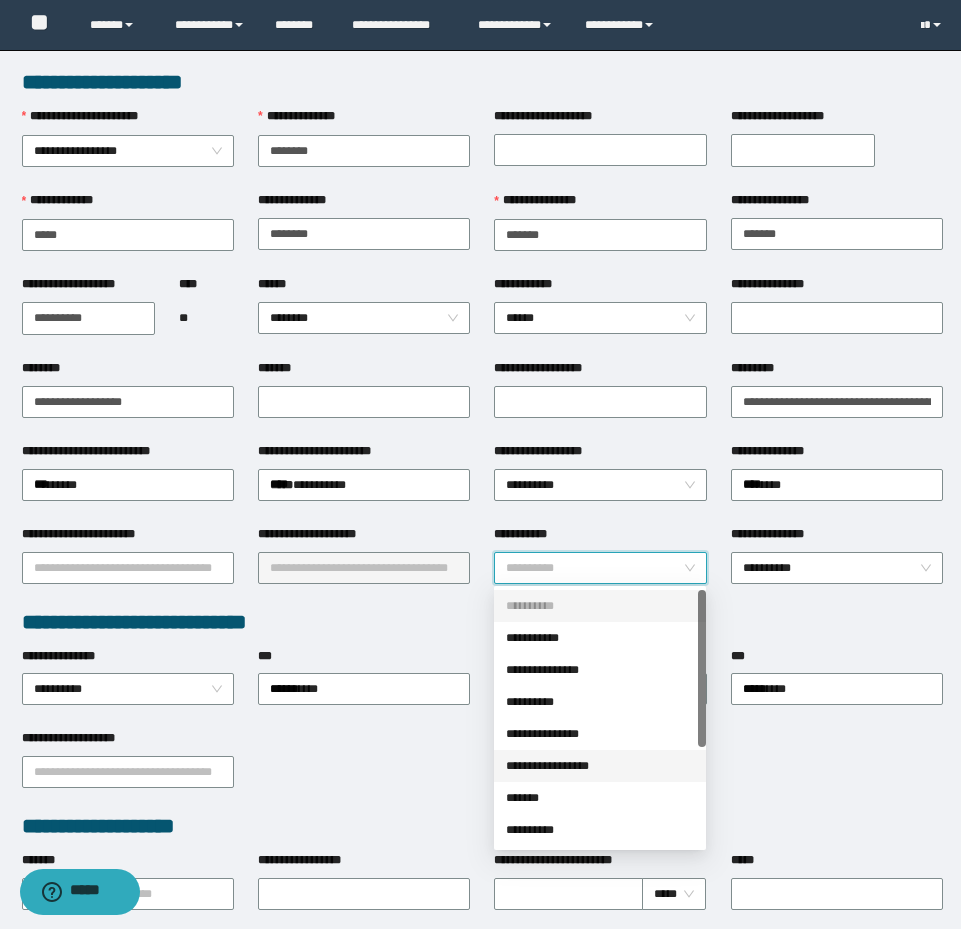 click on "**********" at bounding box center [600, 766] 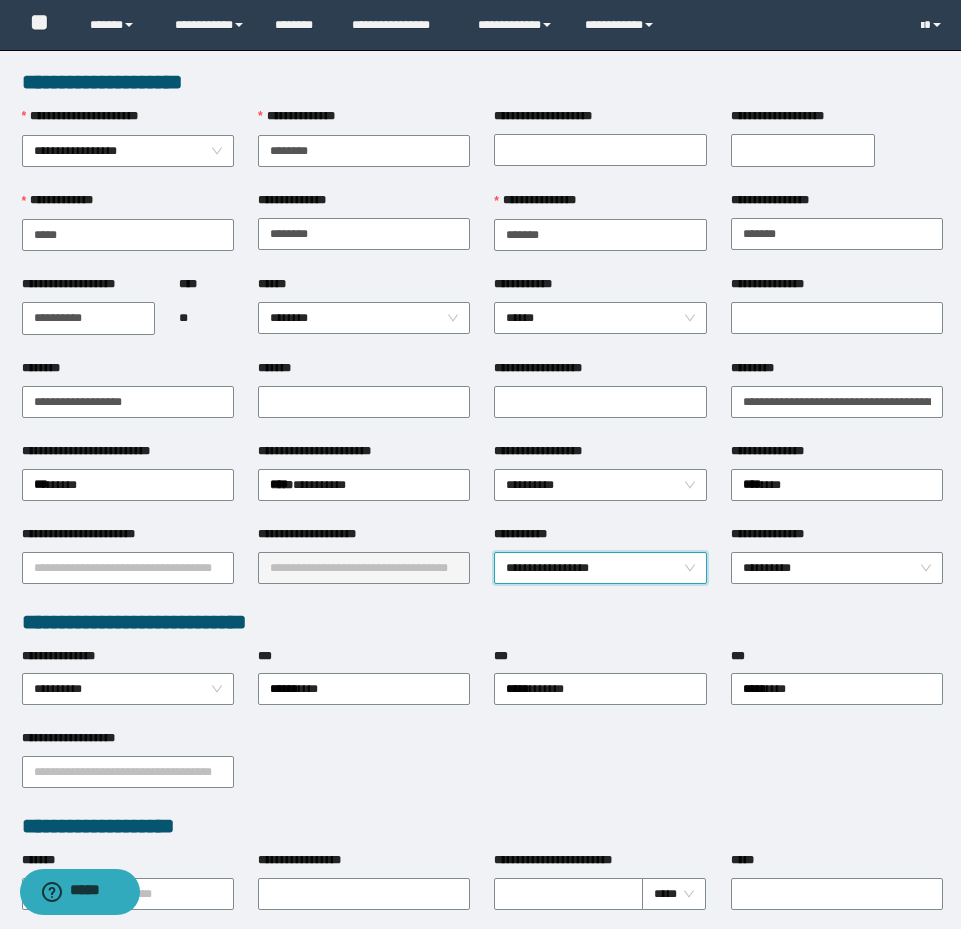 click on "**********" at bounding box center (600, 400) 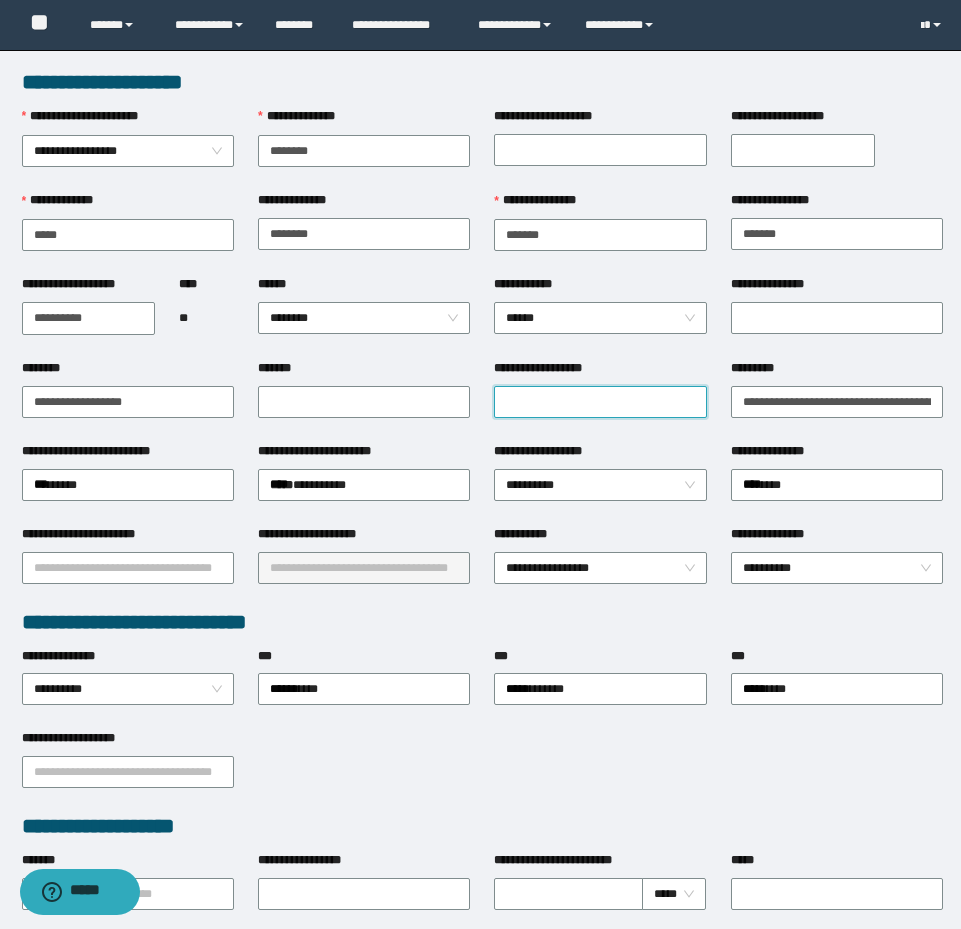 click on "**********" at bounding box center [600, 402] 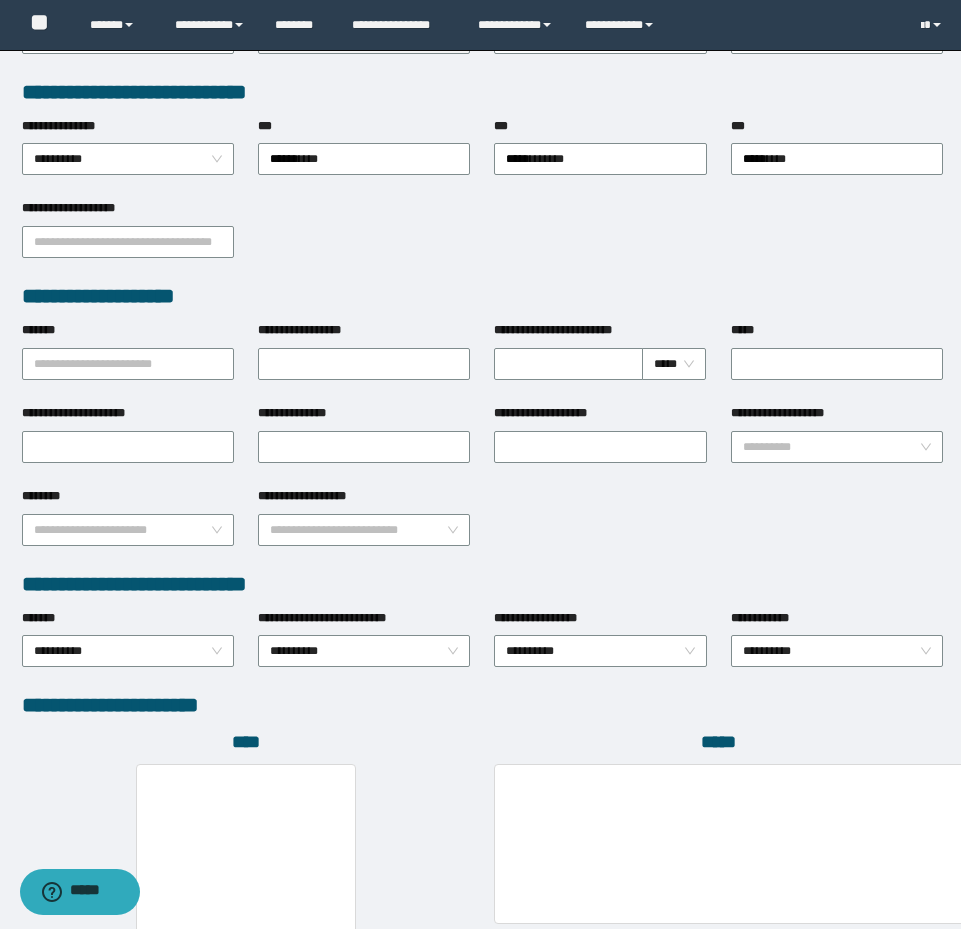 scroll, scrollTop: 774, scrollLeft: 0, axis: vertical 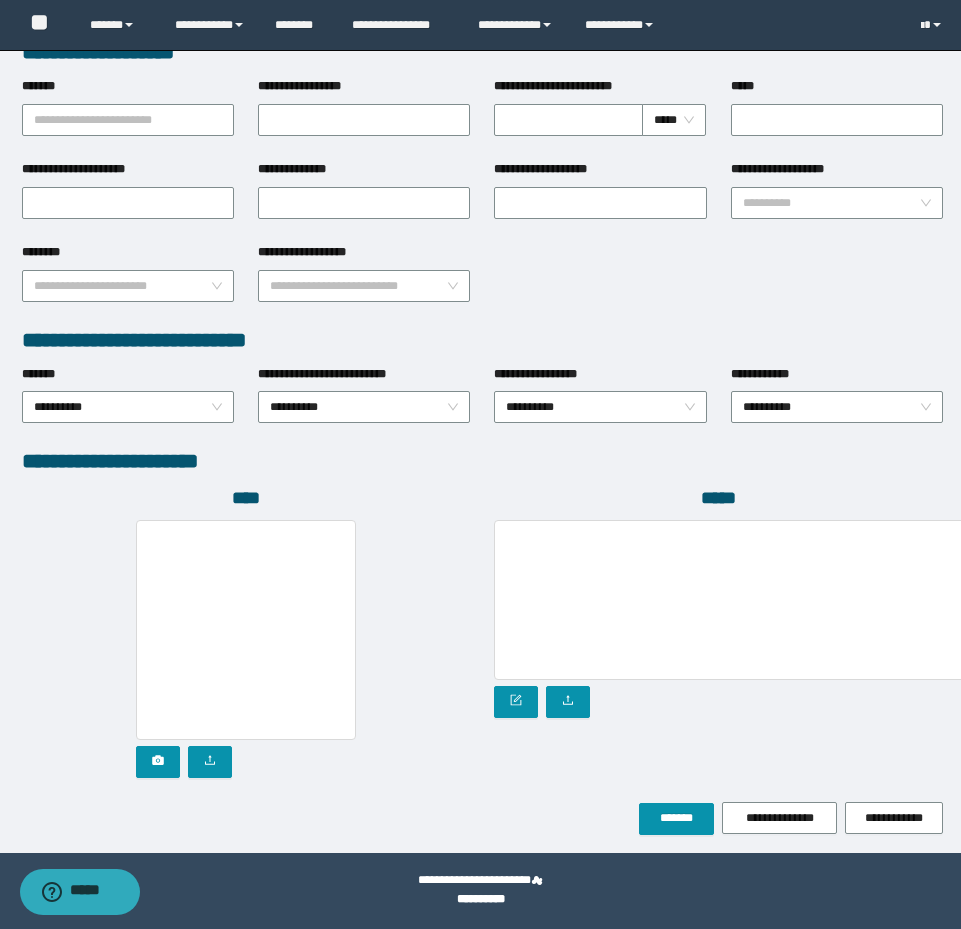 type on "**********" 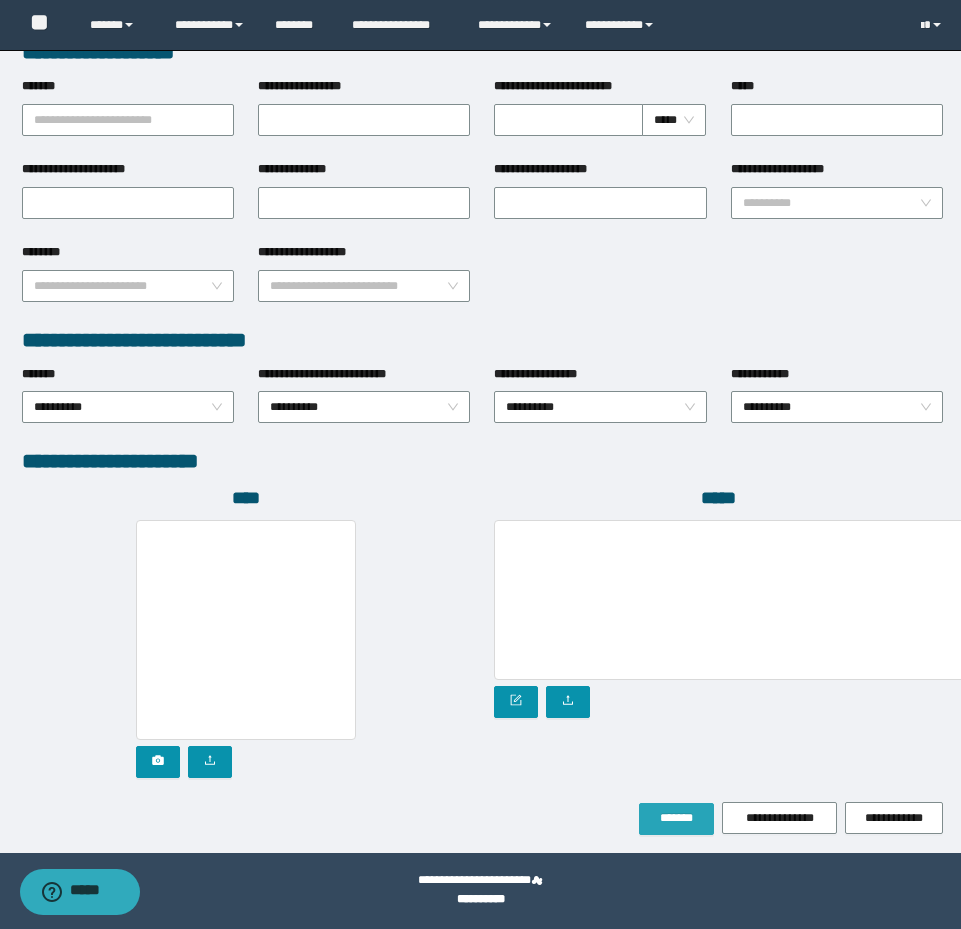 click on "**********" at bounding box center (482, 818) 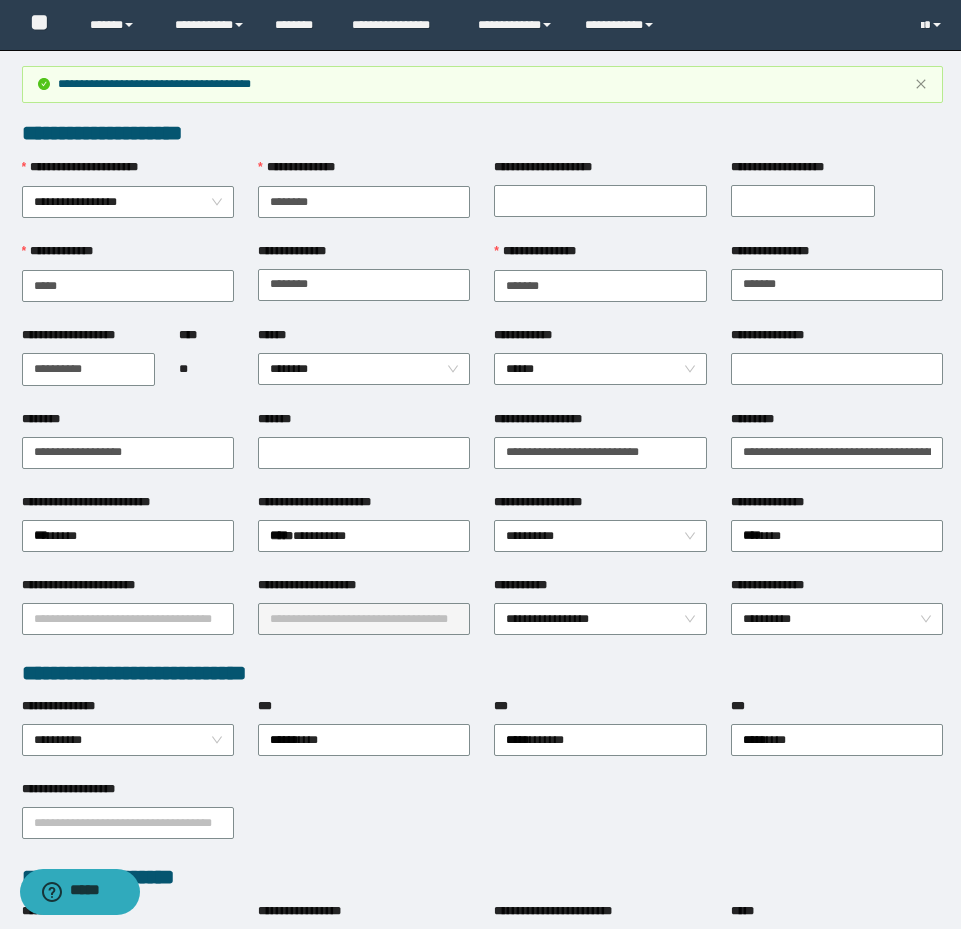 scroll, scrollTop: 0, scrollLeft: 0, axis: both 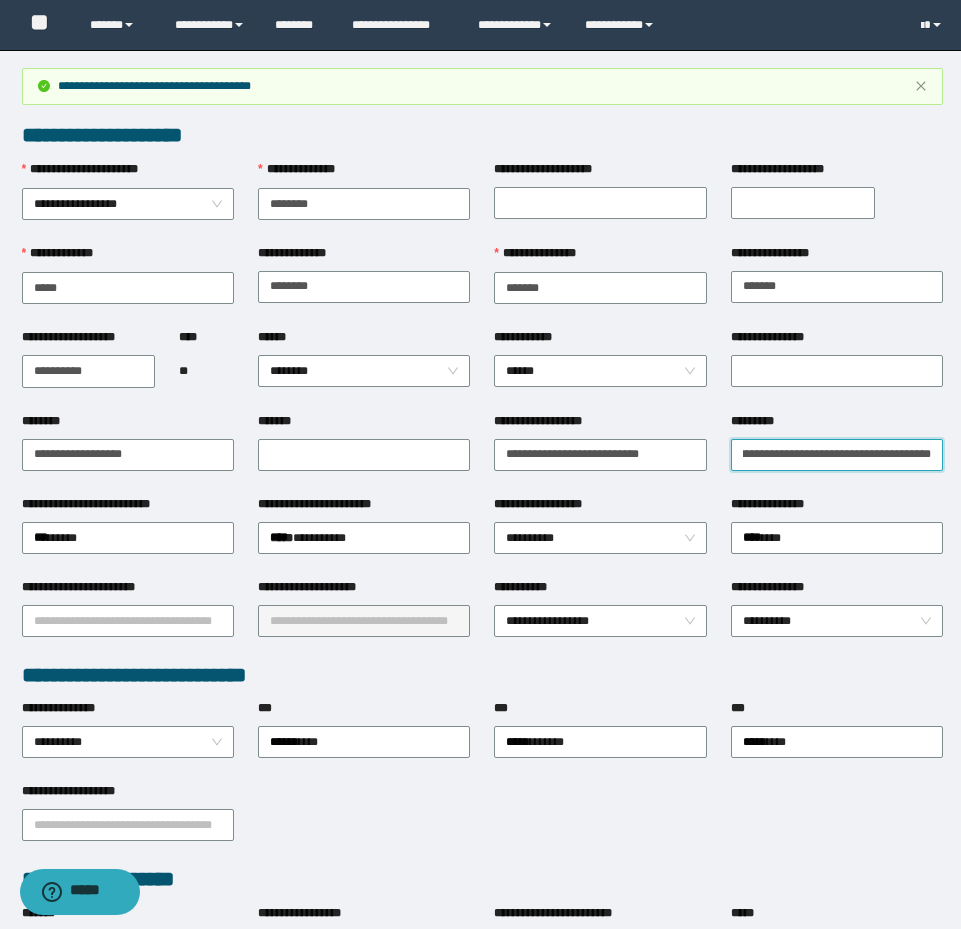 drag, startPoint x: 735, startPoint y: 457, endPoint x: 936, endPoint y: 456, distance: 201.00249 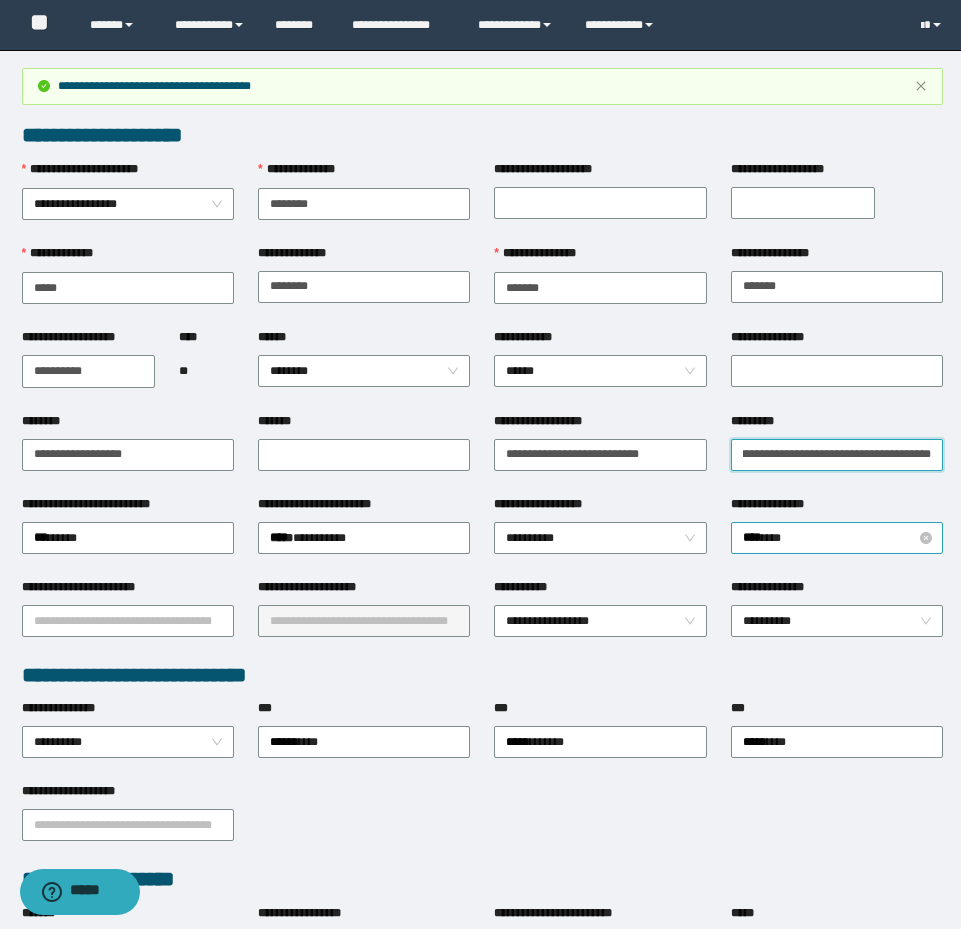 click on "********" at bounding box center (837, 538) 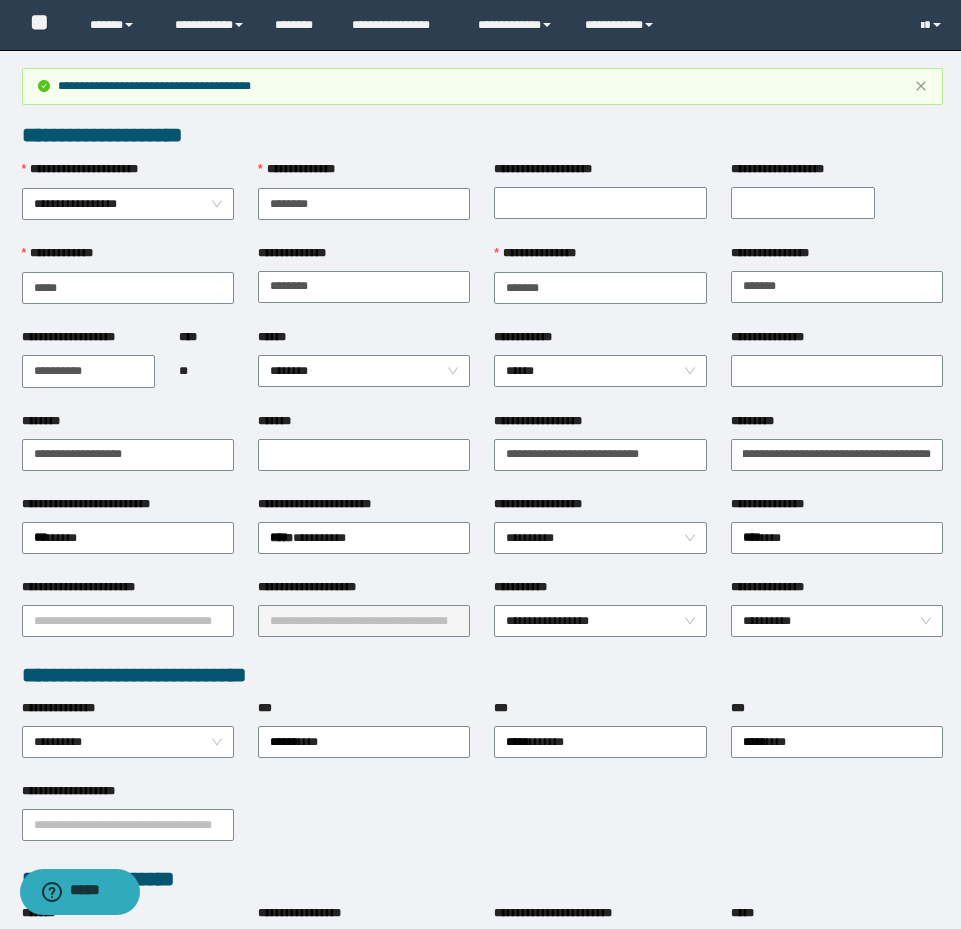 scroll, scrollTop: 0, scrollLeft: 0, axis: both 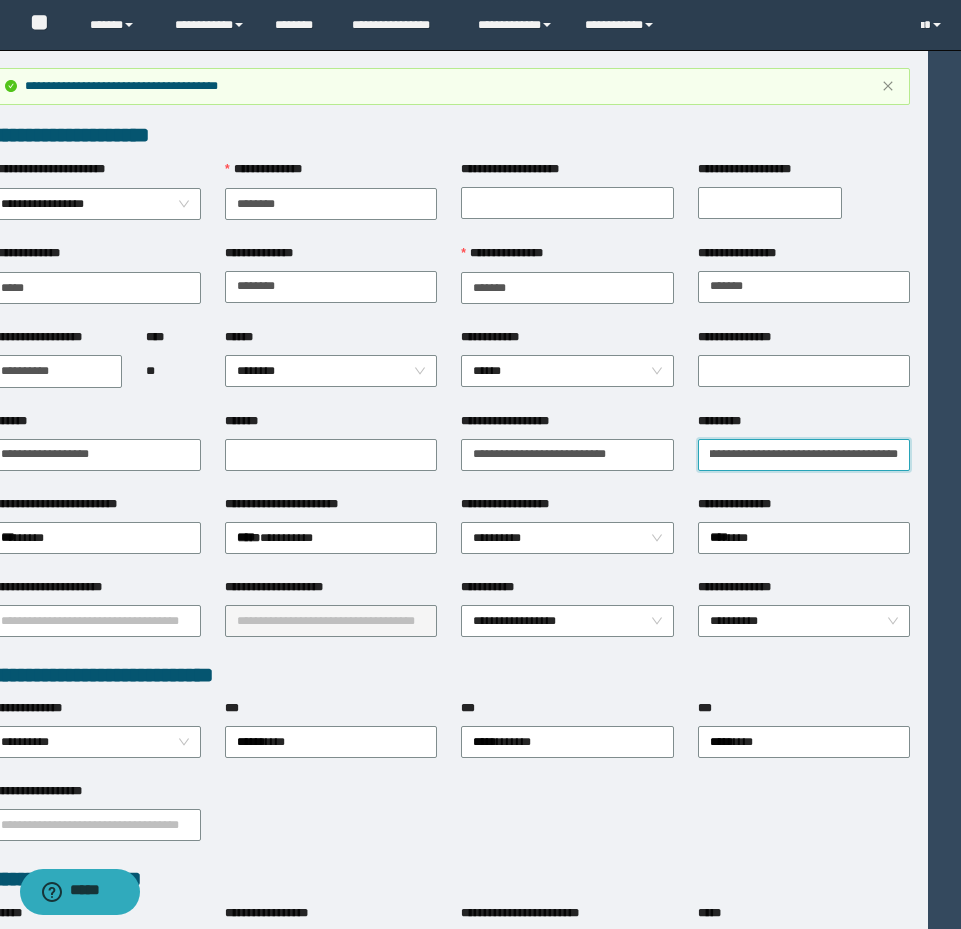 drag, startPoint x: 736, startPoint y: 454, endPoint x: 1083, endPoint y: 465, distance: 347.17432 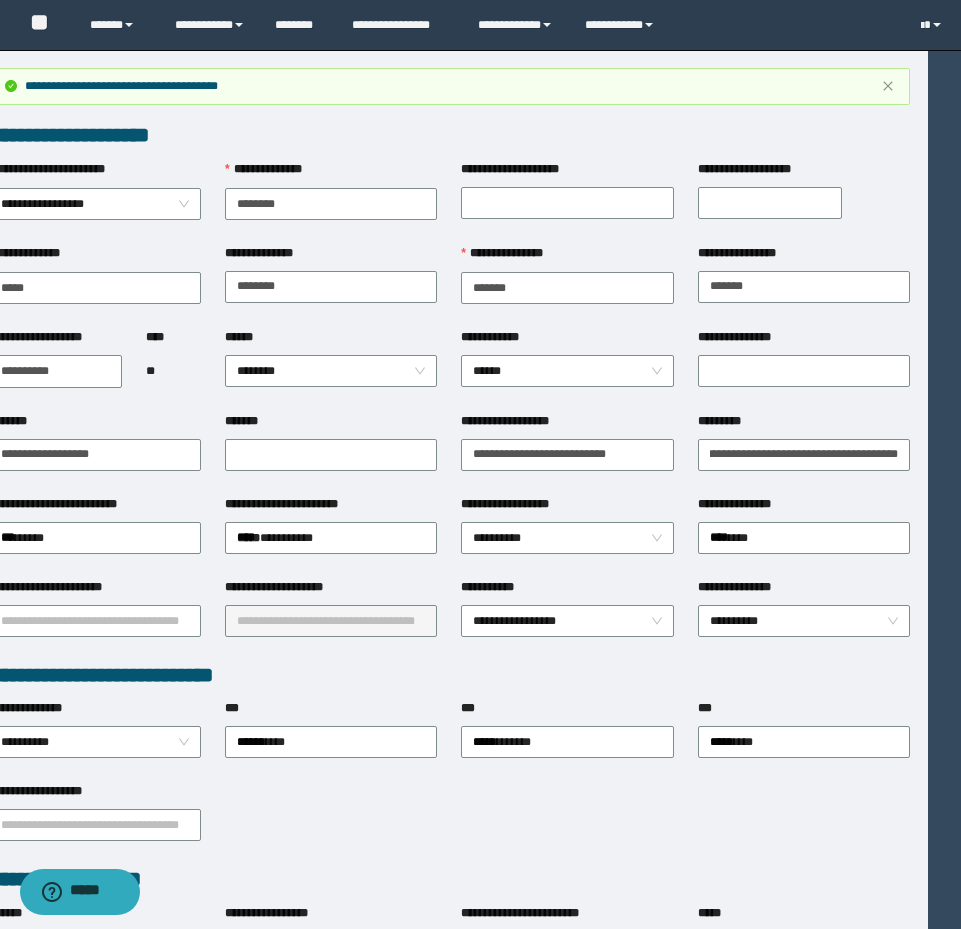 scroll, scrollTop: 0, scrollLeft: 0, axis: both 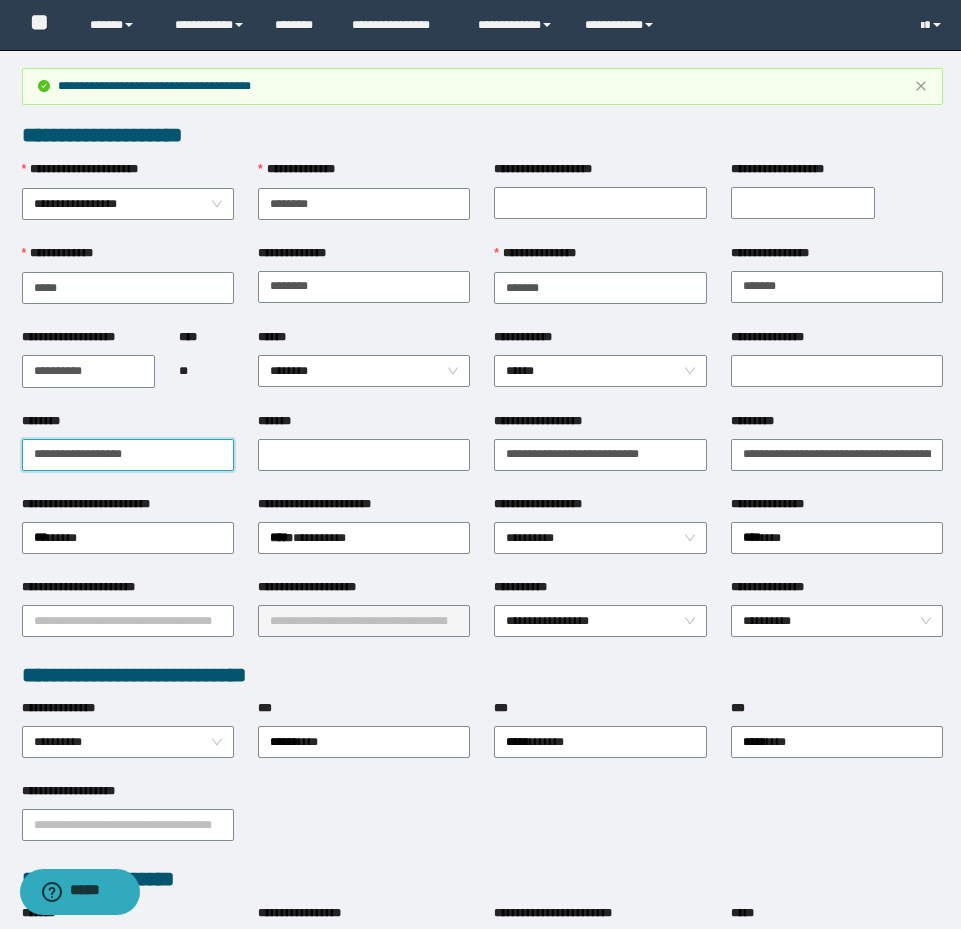 drag, startPoint x: 102, startPoint y: 443, endPoint x: 4, endPoint y: 401, distance: 106.62083 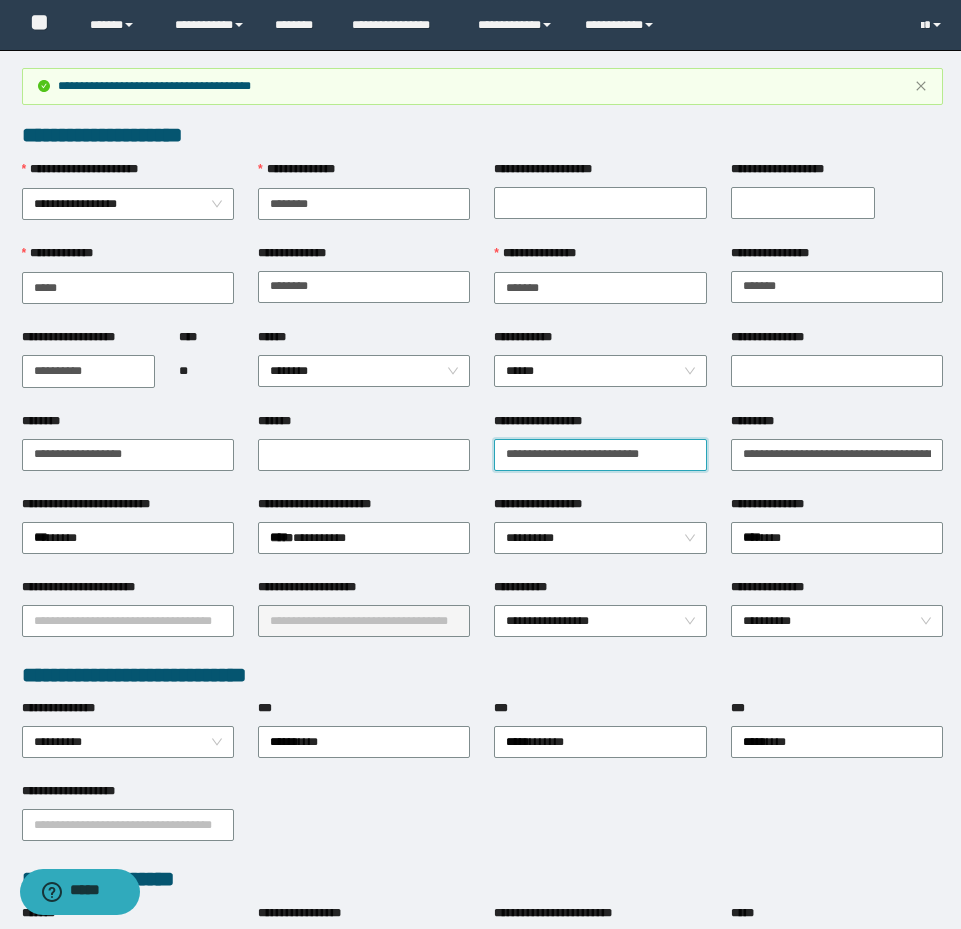 drag, startPoint x: 500, startPoint y: 455, endPoint x: 721, endPoint y: 464, distance: 221.18318 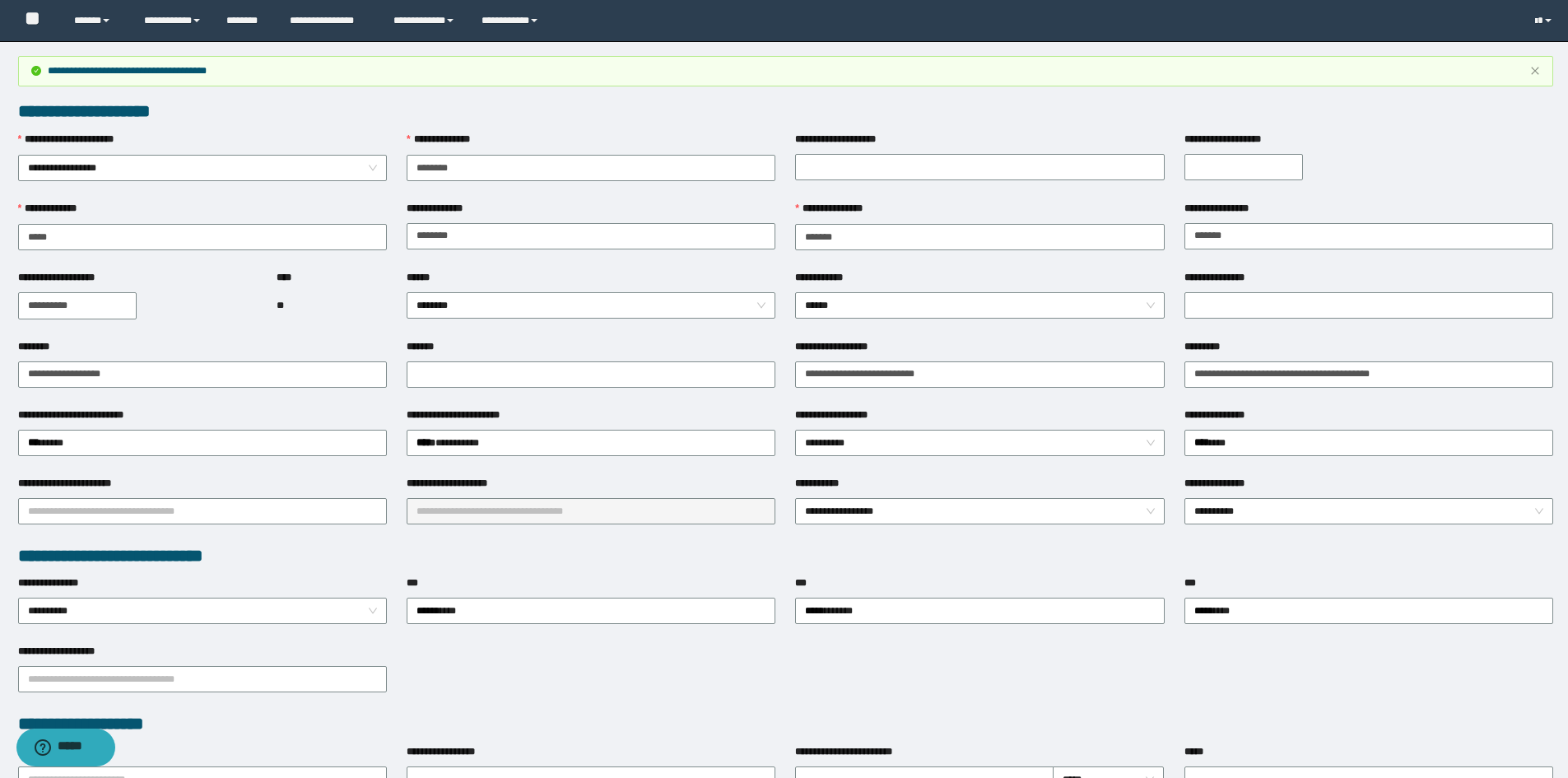 click on "**********" at bounding box center [784, 734] 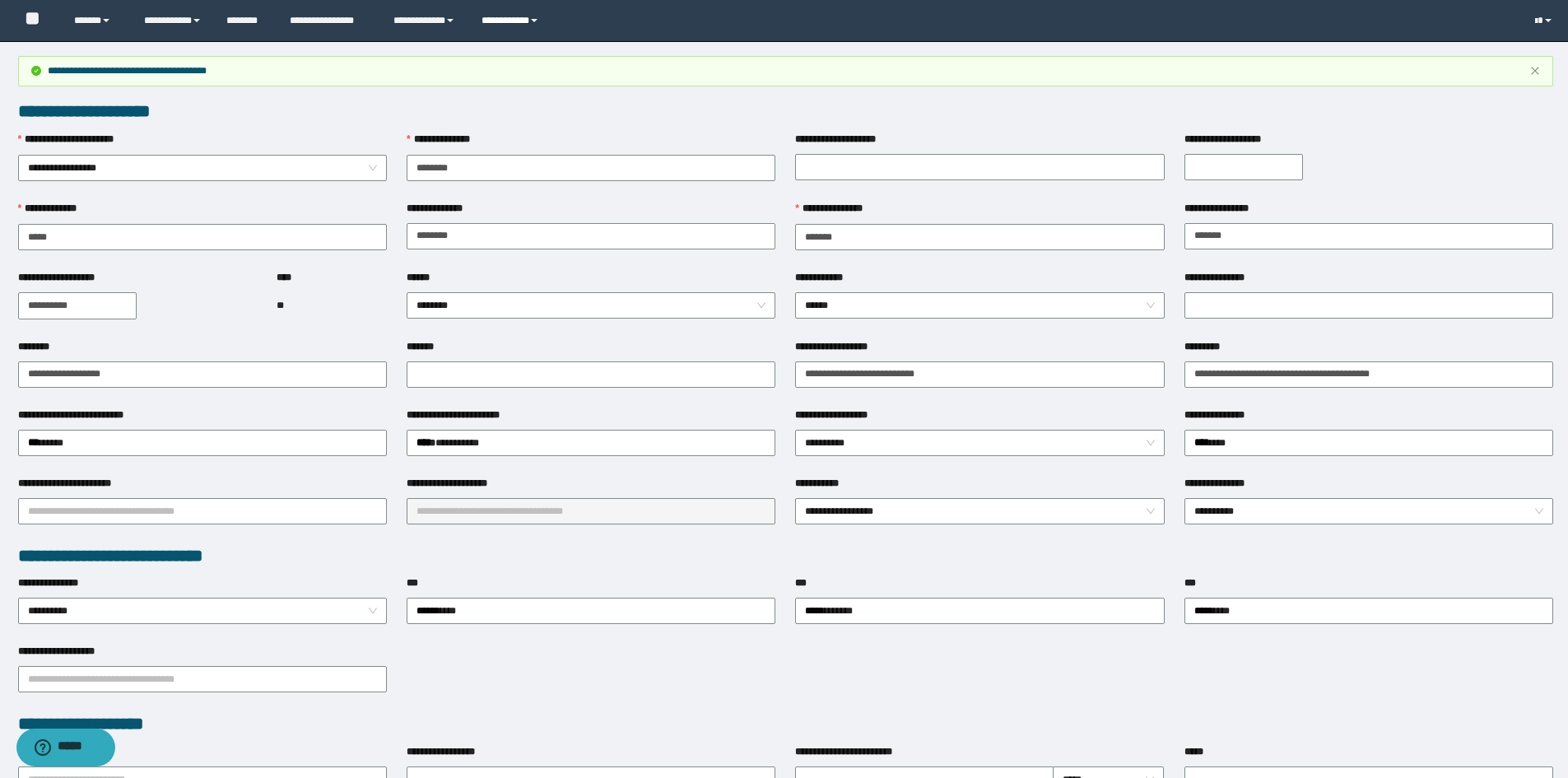 click on "**********" at bounding box center (512, 21) 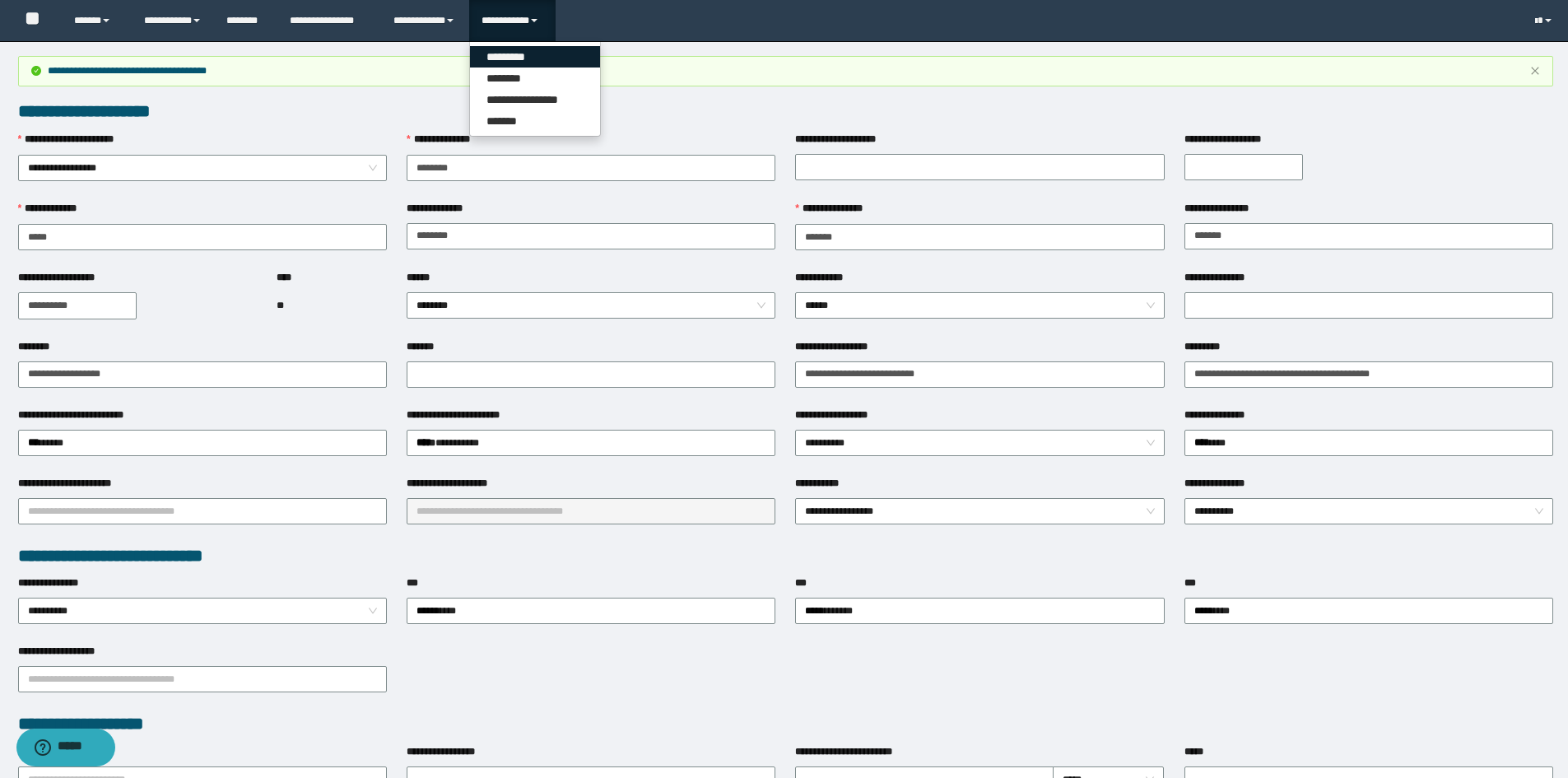click on "*********" at bounding box center (535, 57) 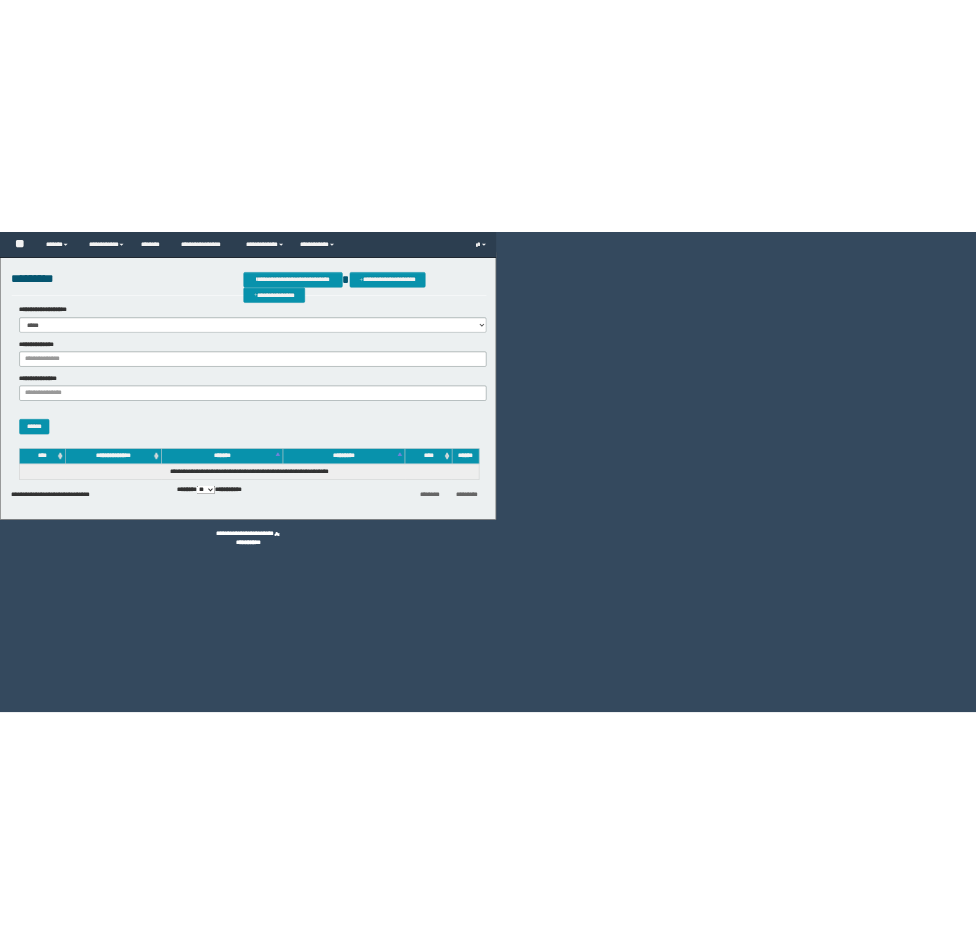 scroll, scrollTop: 0, scrollLeft: 0, axis: both 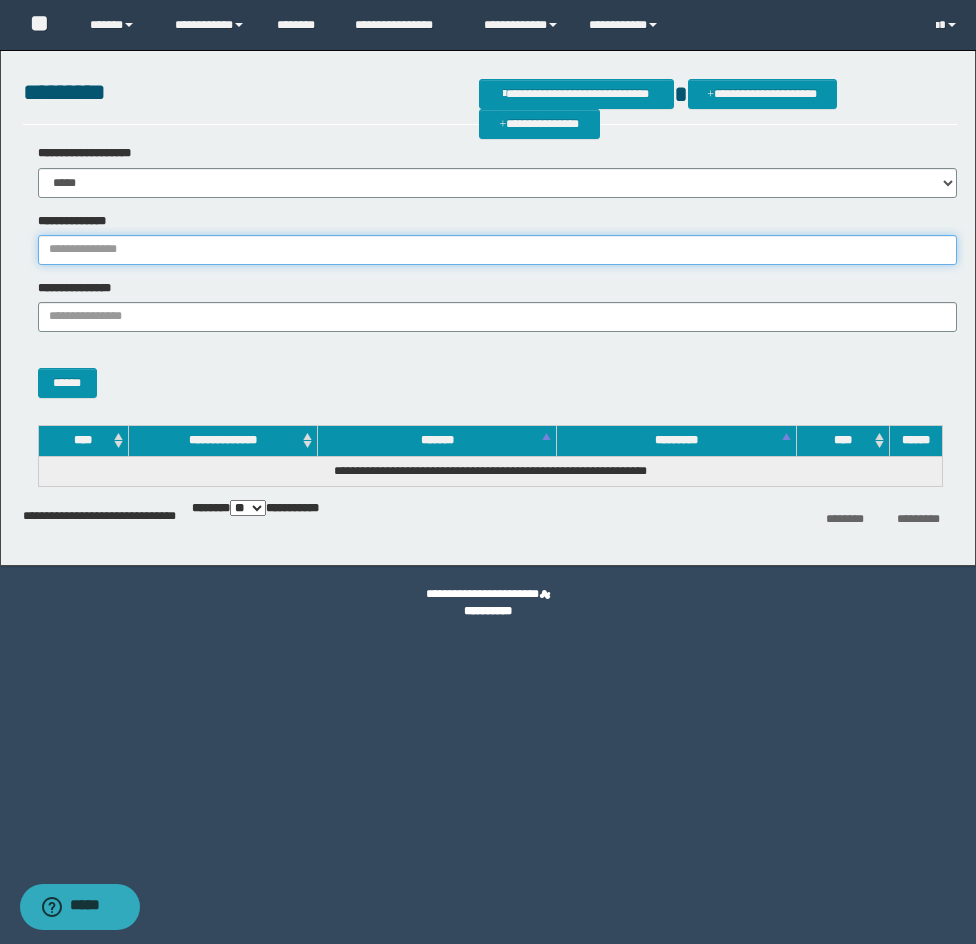 click on "**********" at bounding box center (497, 250) 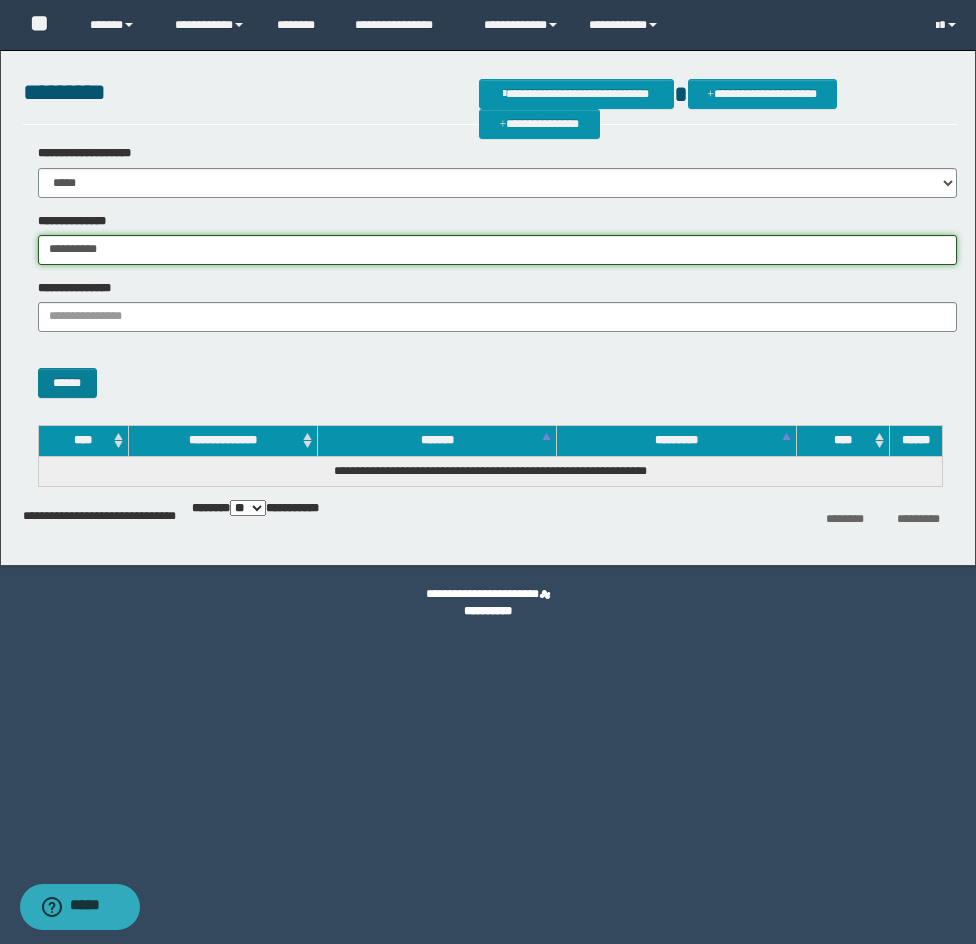 type on "**********" 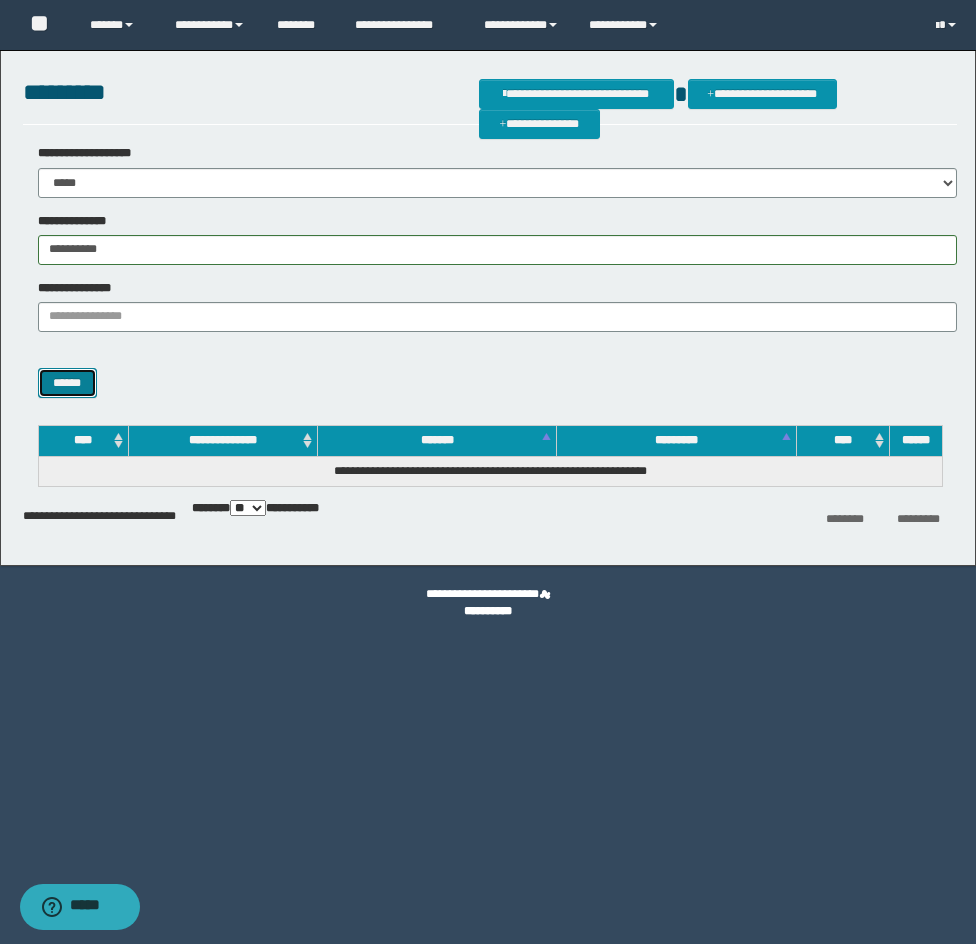 click on "******" at bounding box center (67, 383) 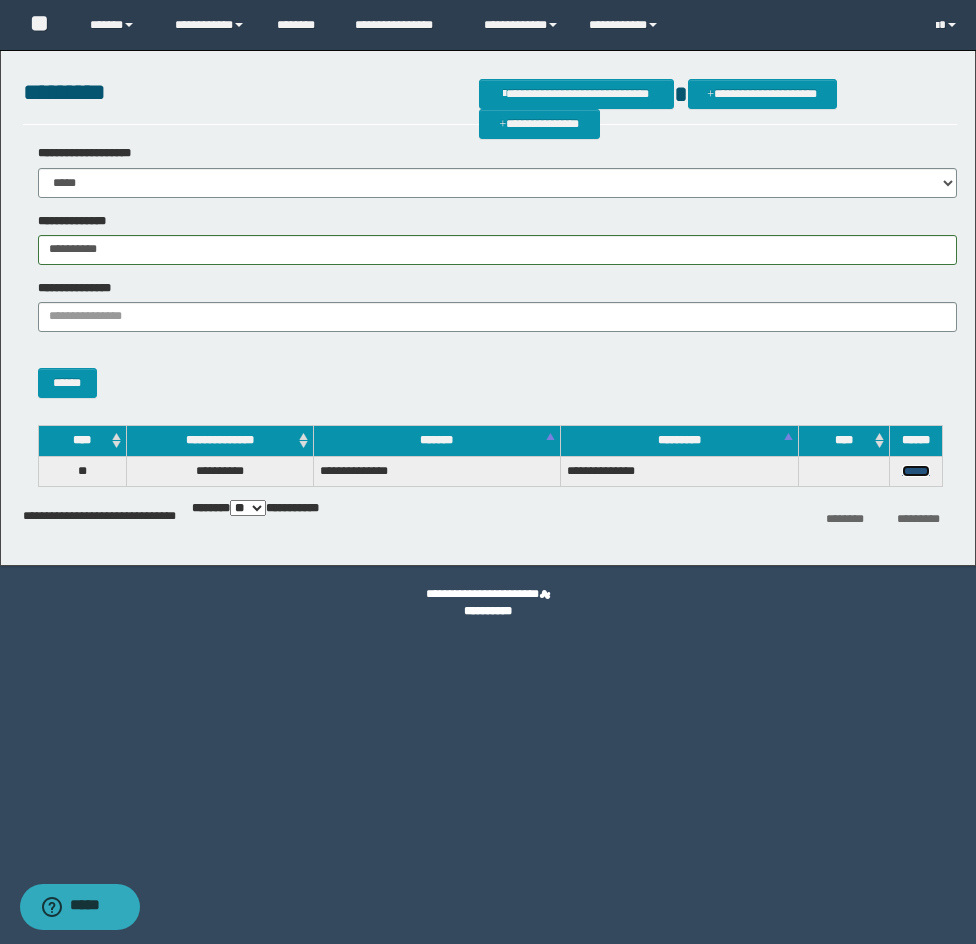 click on "******" at bounding box center (916, 471) 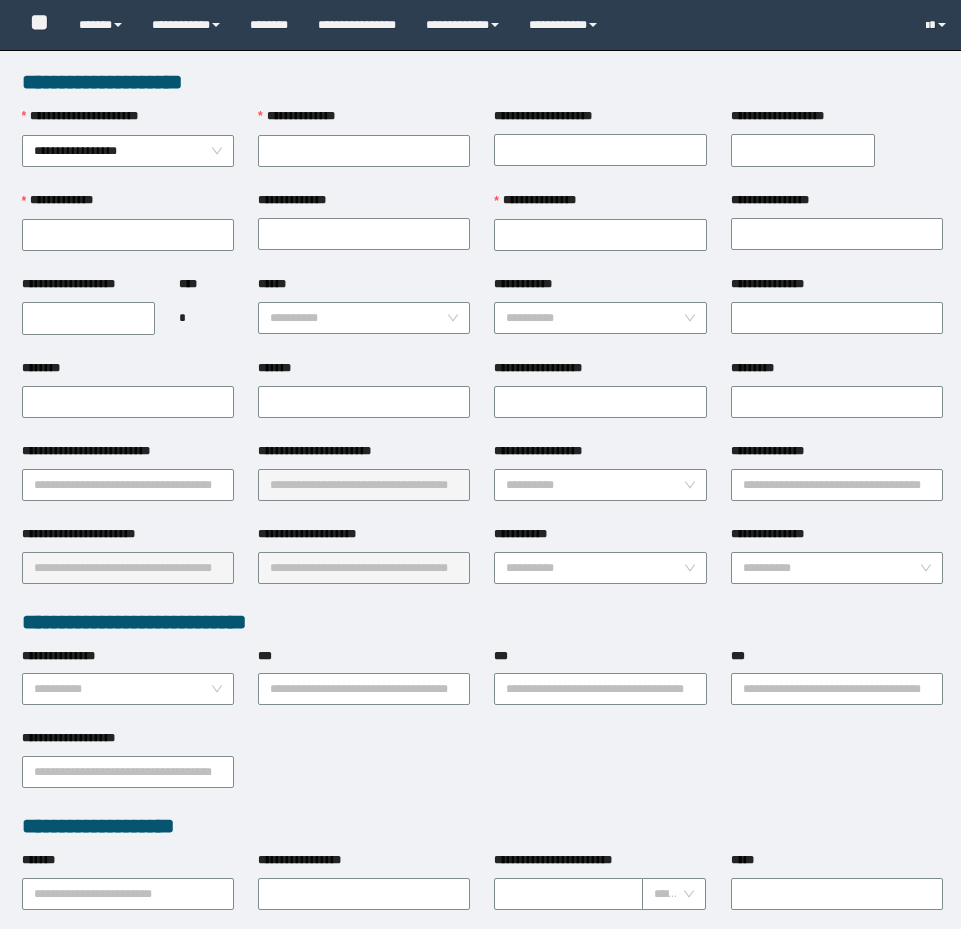 scroll, scrollTop: 0, scrollLeft: 0, axis: both 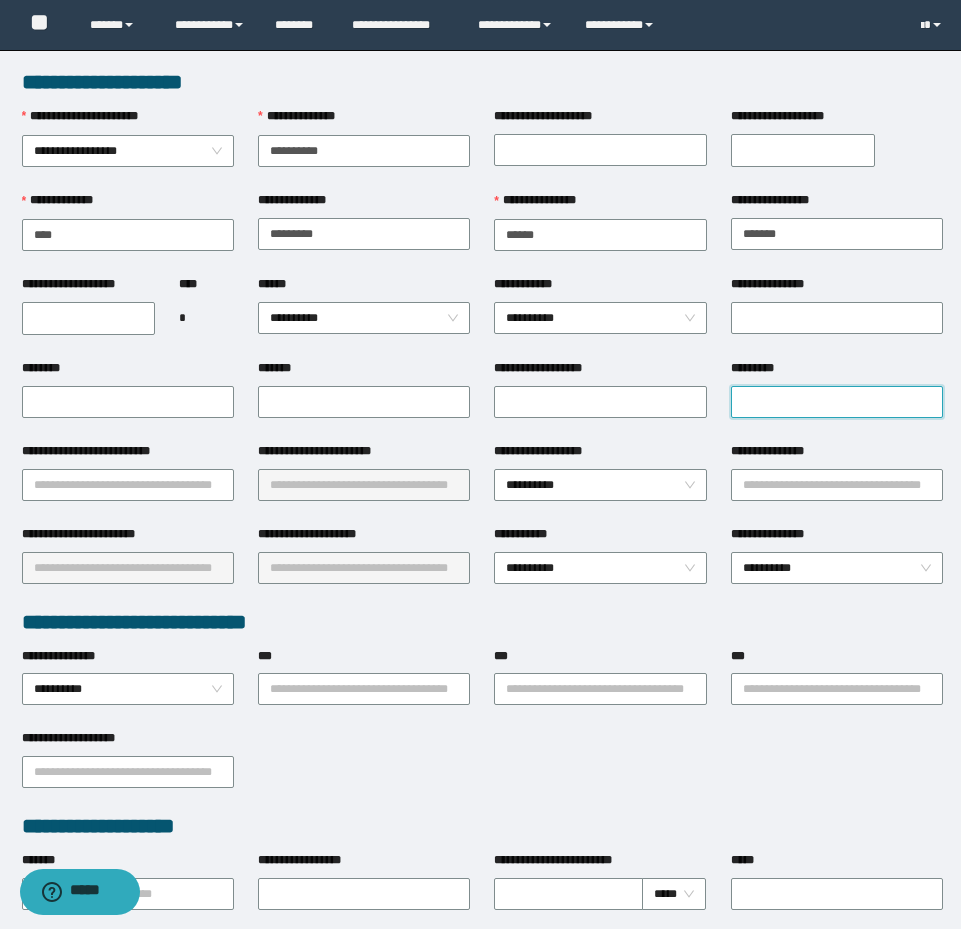 click on "*********" at bounding box center [837, 402] 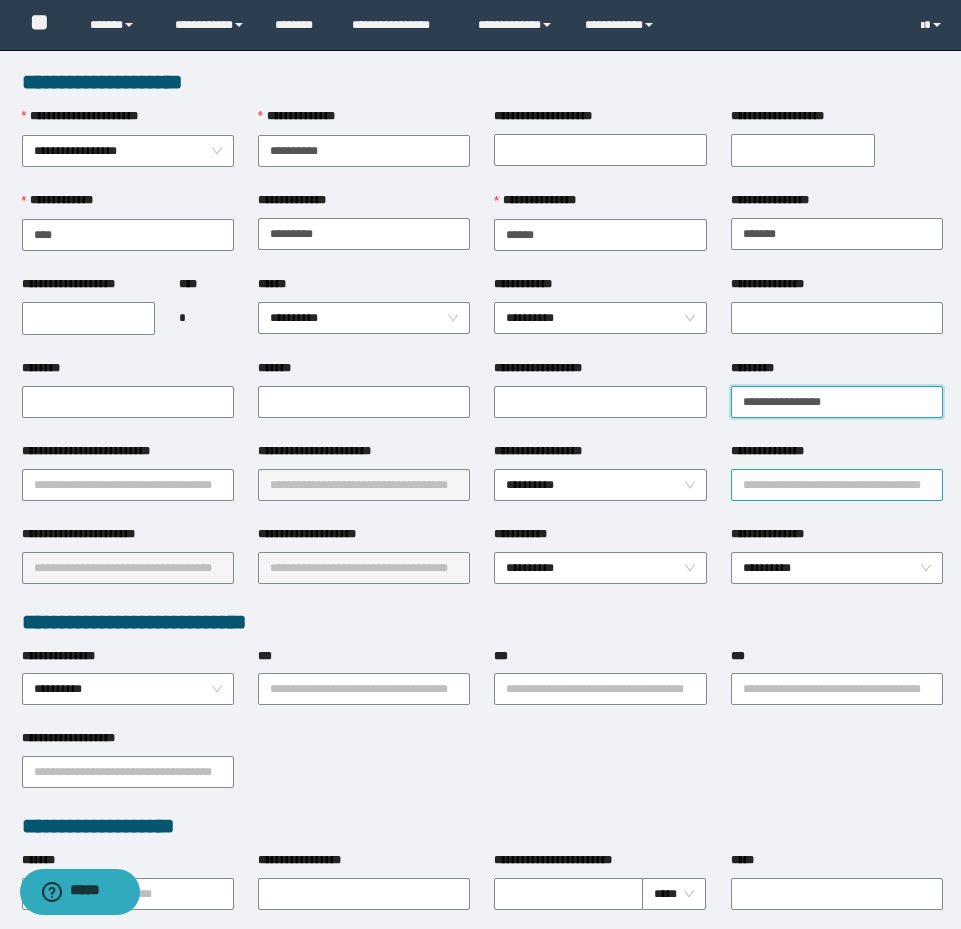 type on "**********" 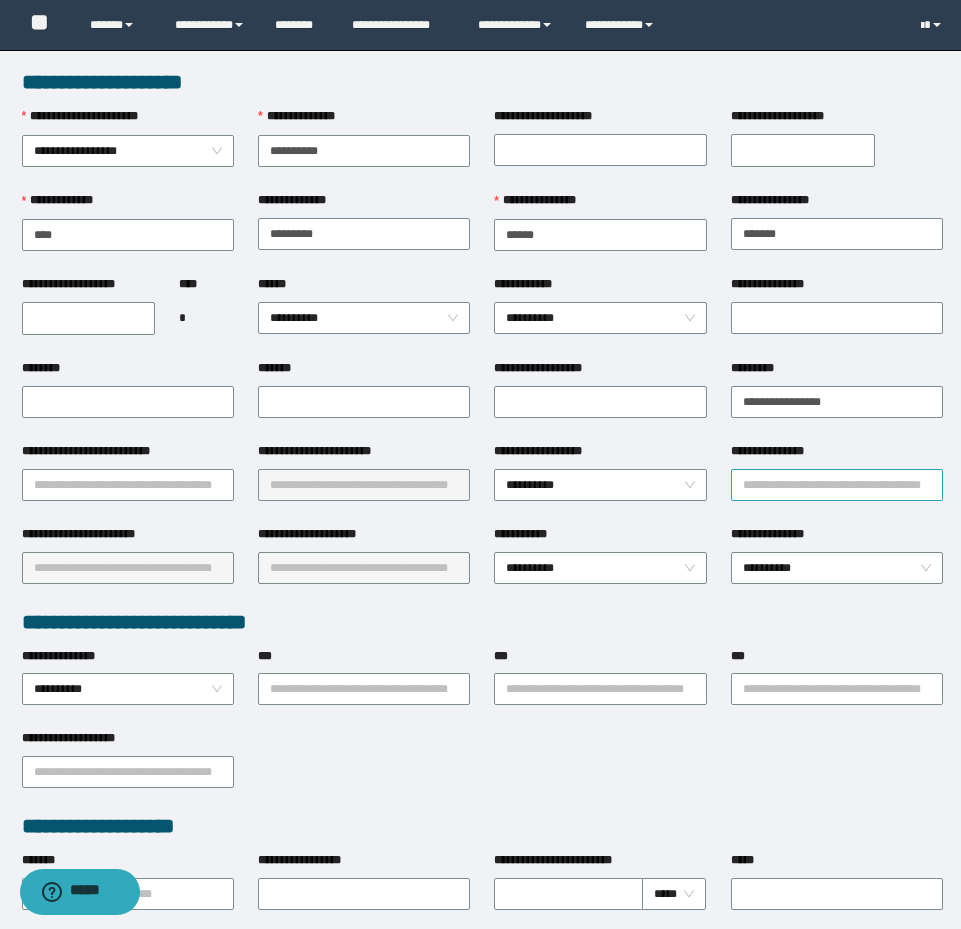 click on "**********" at bounding box center (837, 485) 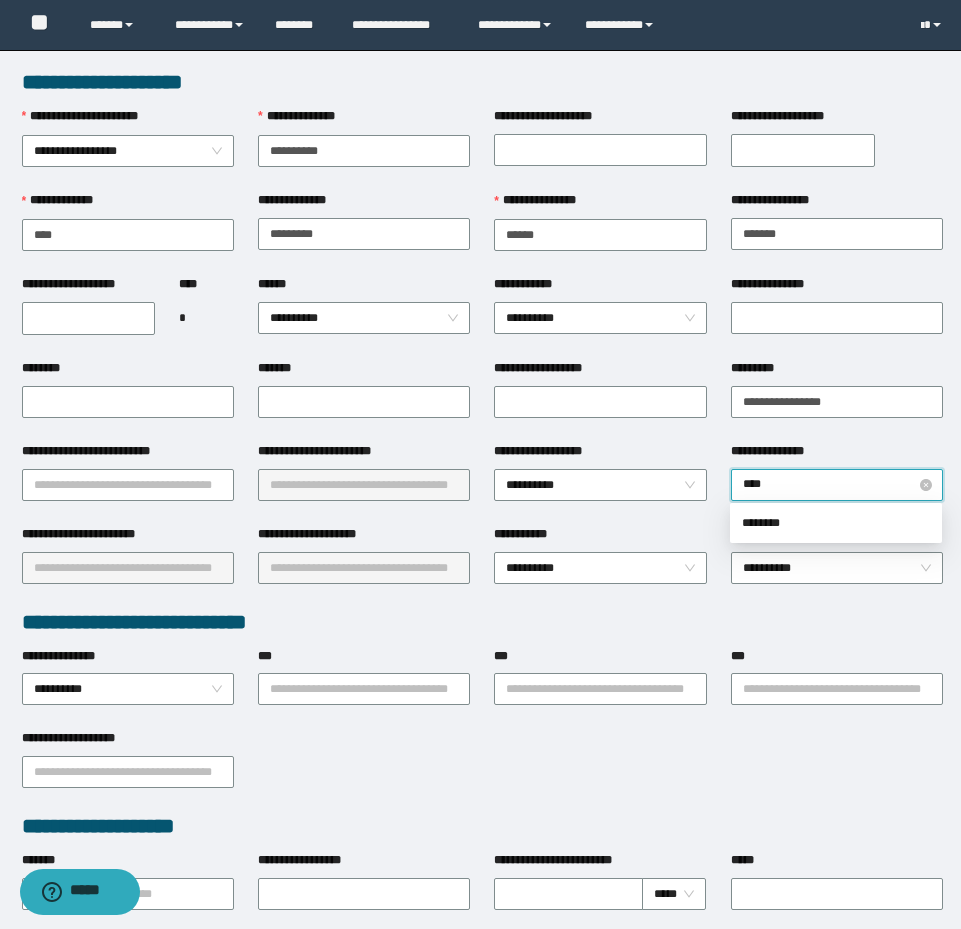 type on "********" 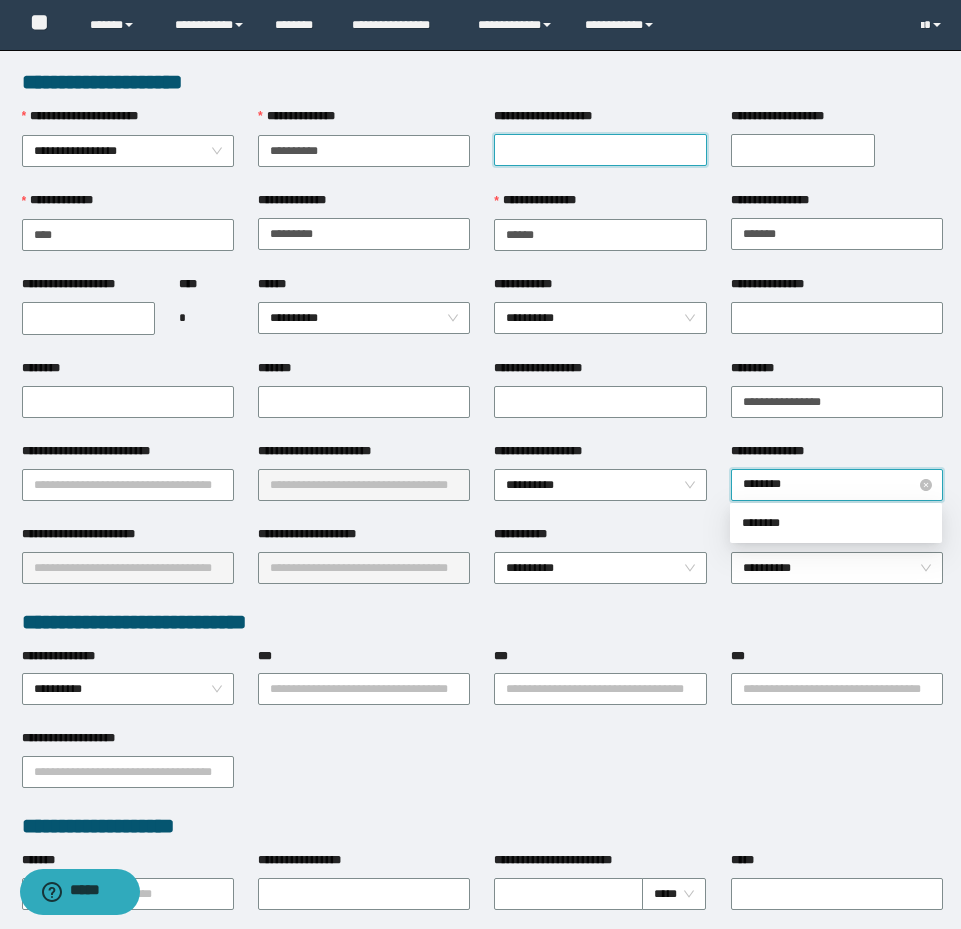 type on "******" 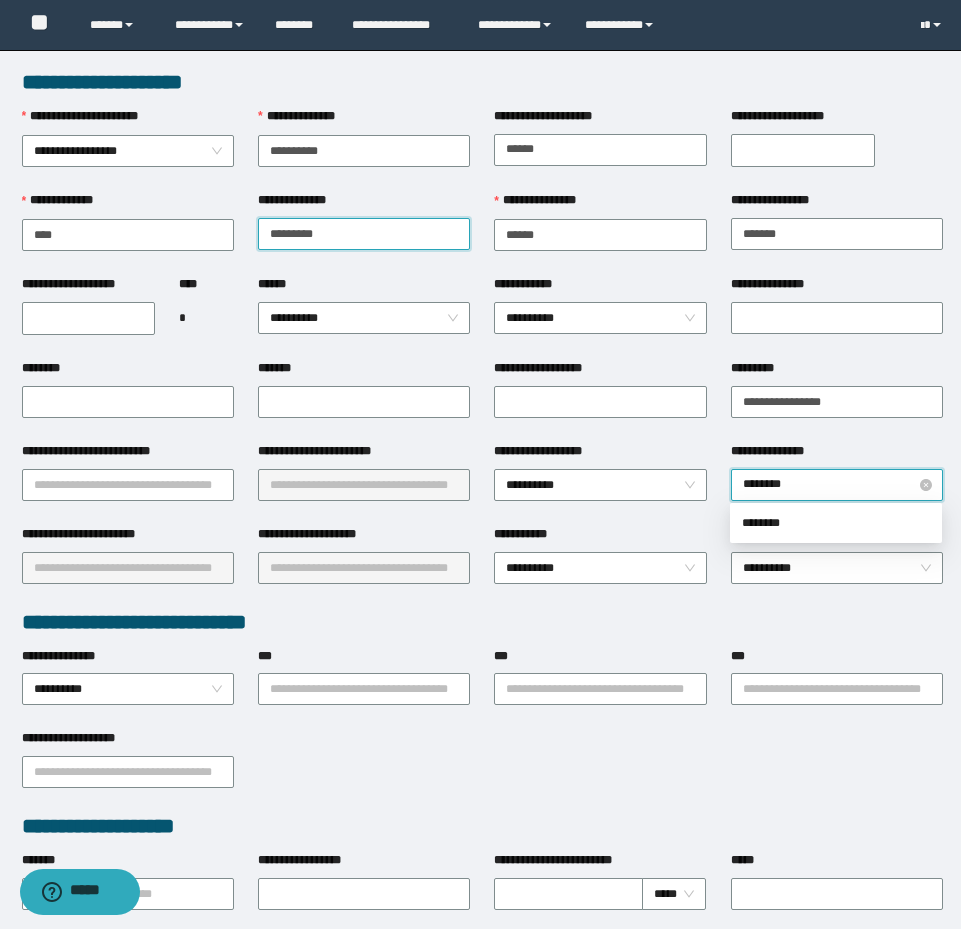 type on "**********" 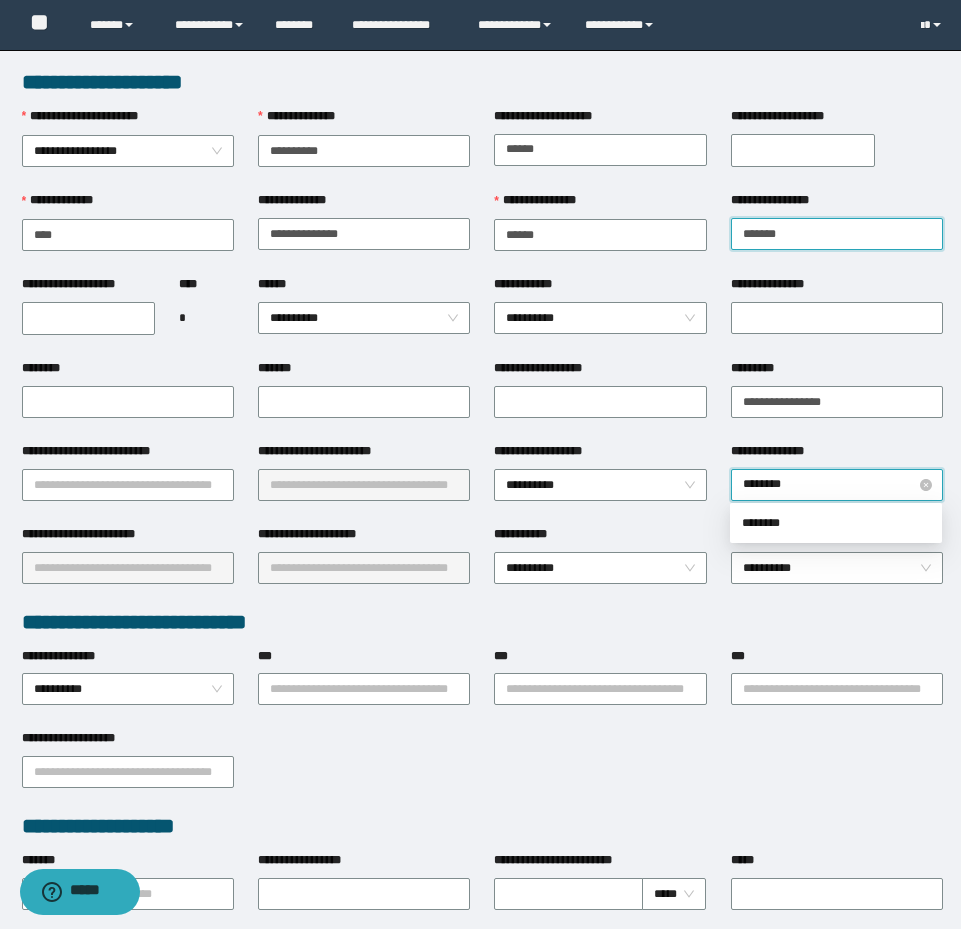 type on "**********" 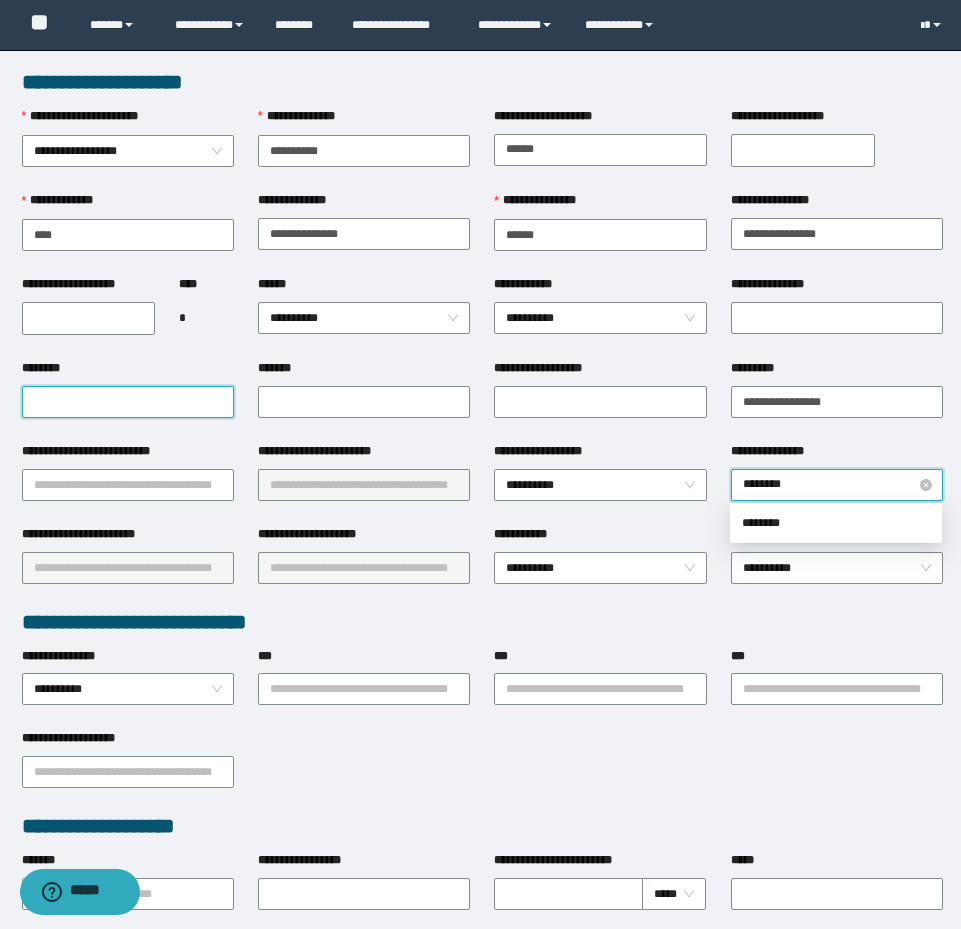type on "**********" 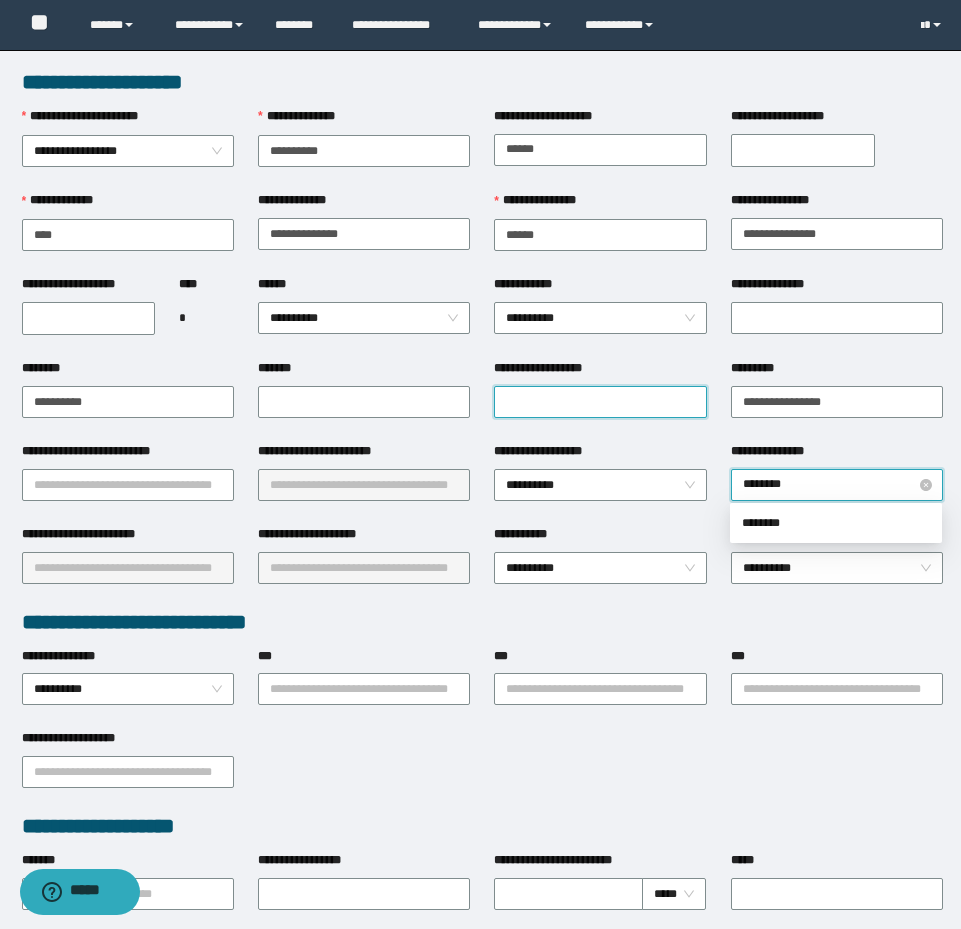 type on "**********" 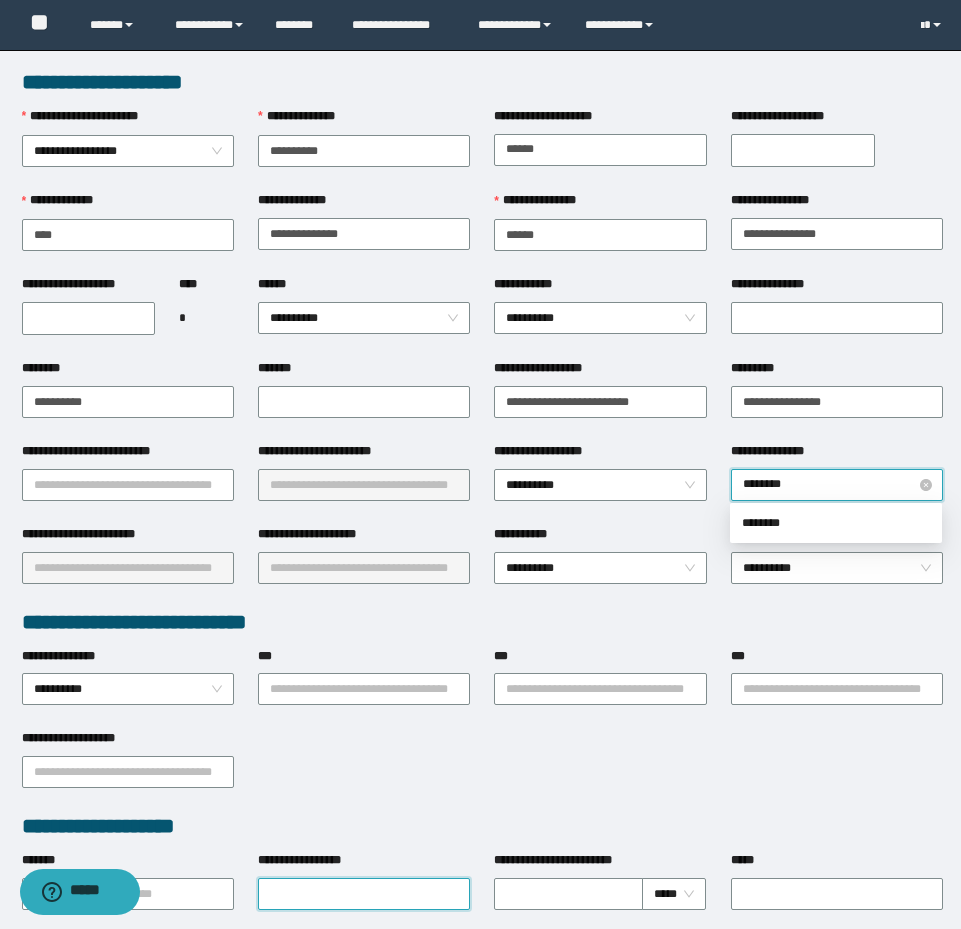 type on "**********" 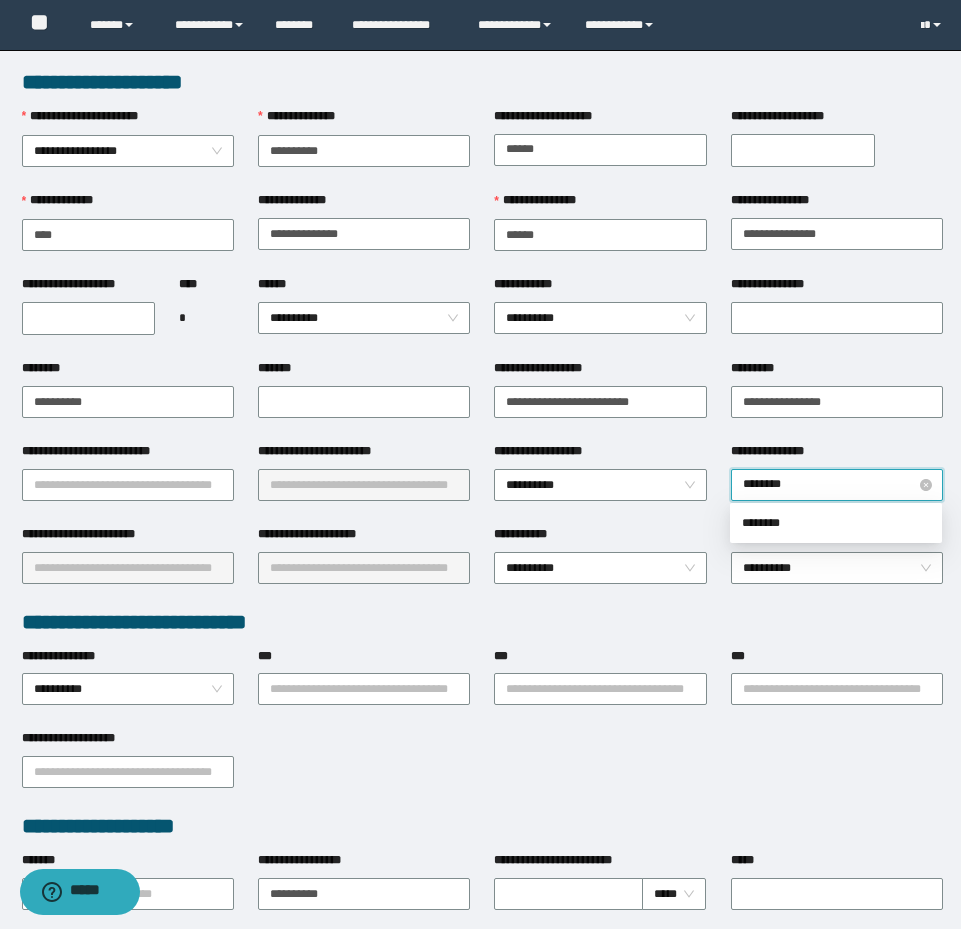 type on "**********" 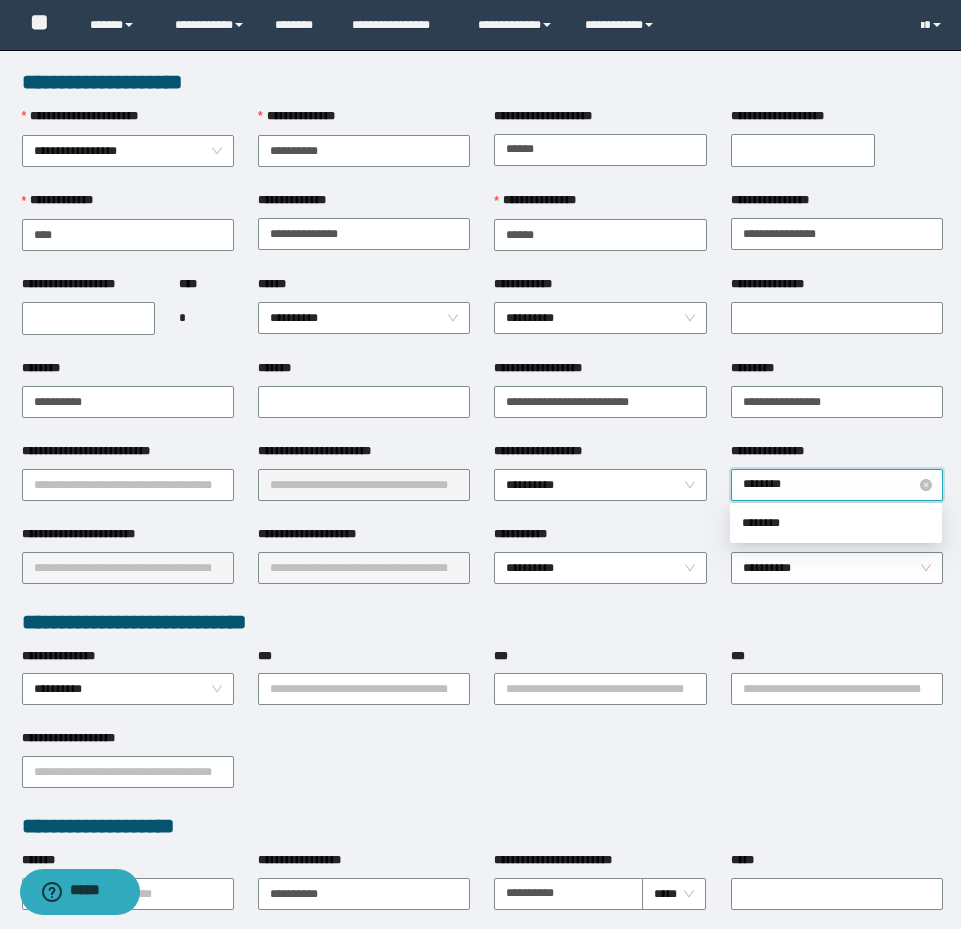 type on "**********" 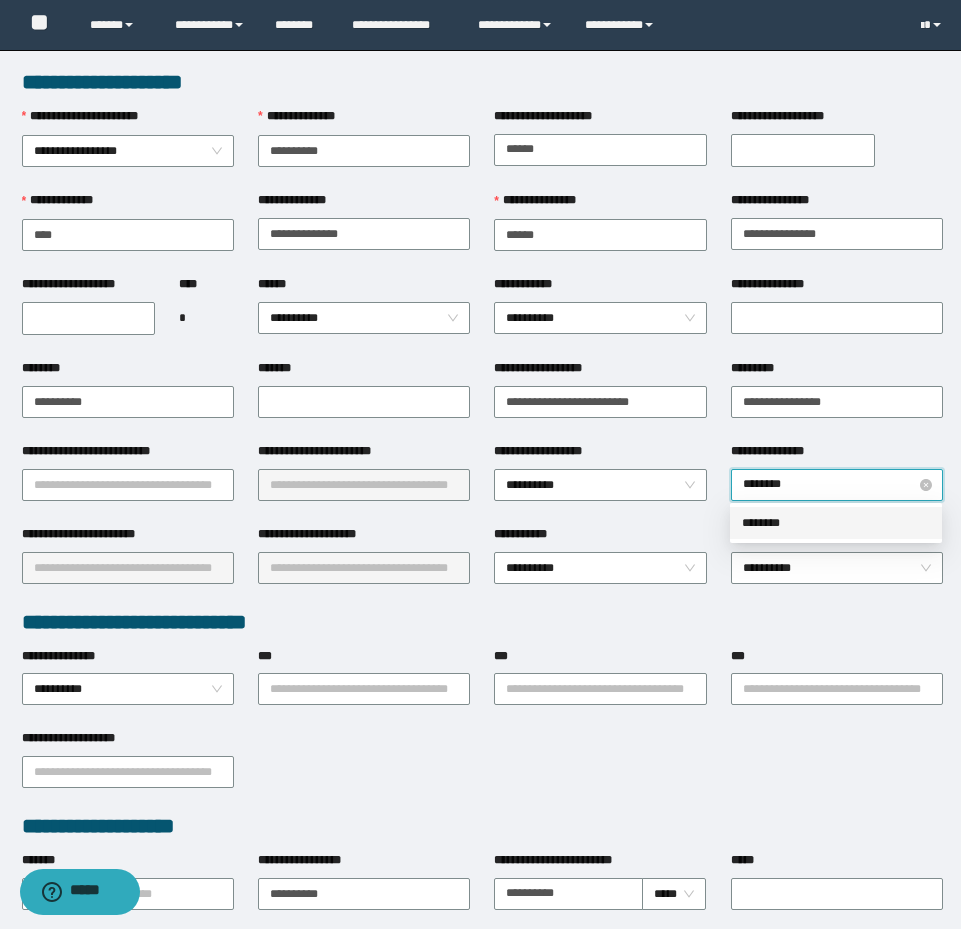 click on "********" at bounding box center [837, 485] 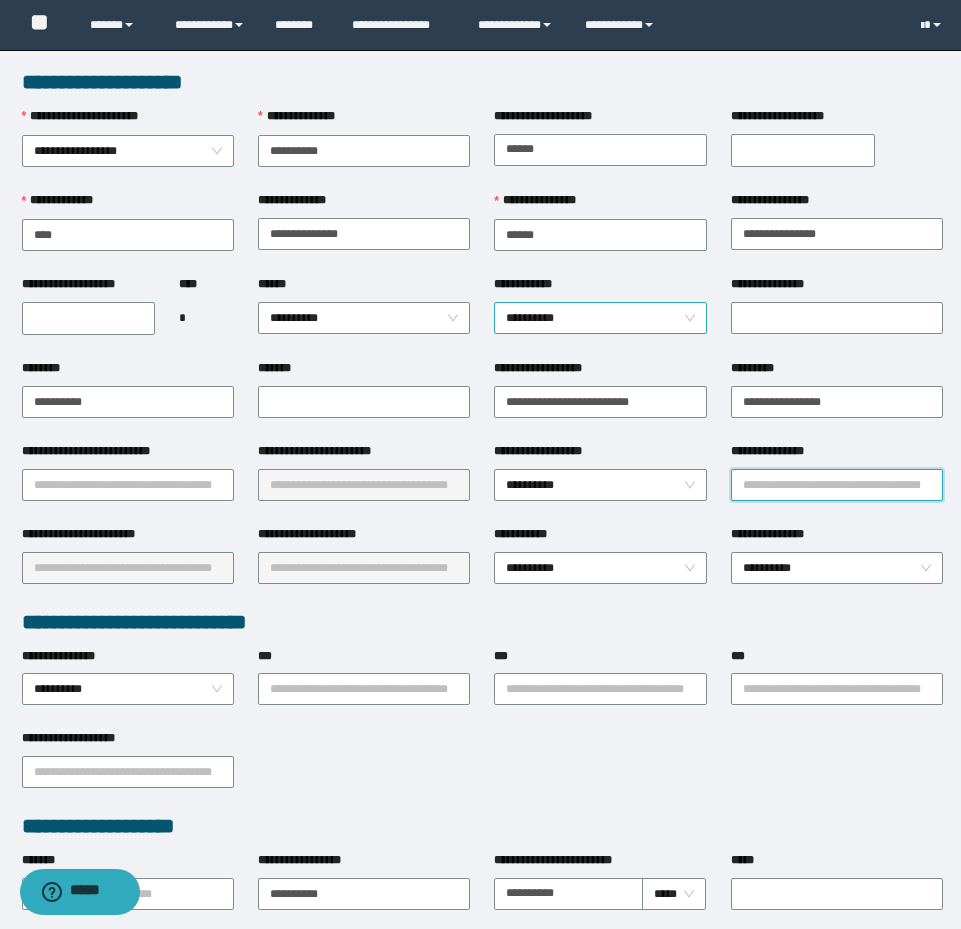 type 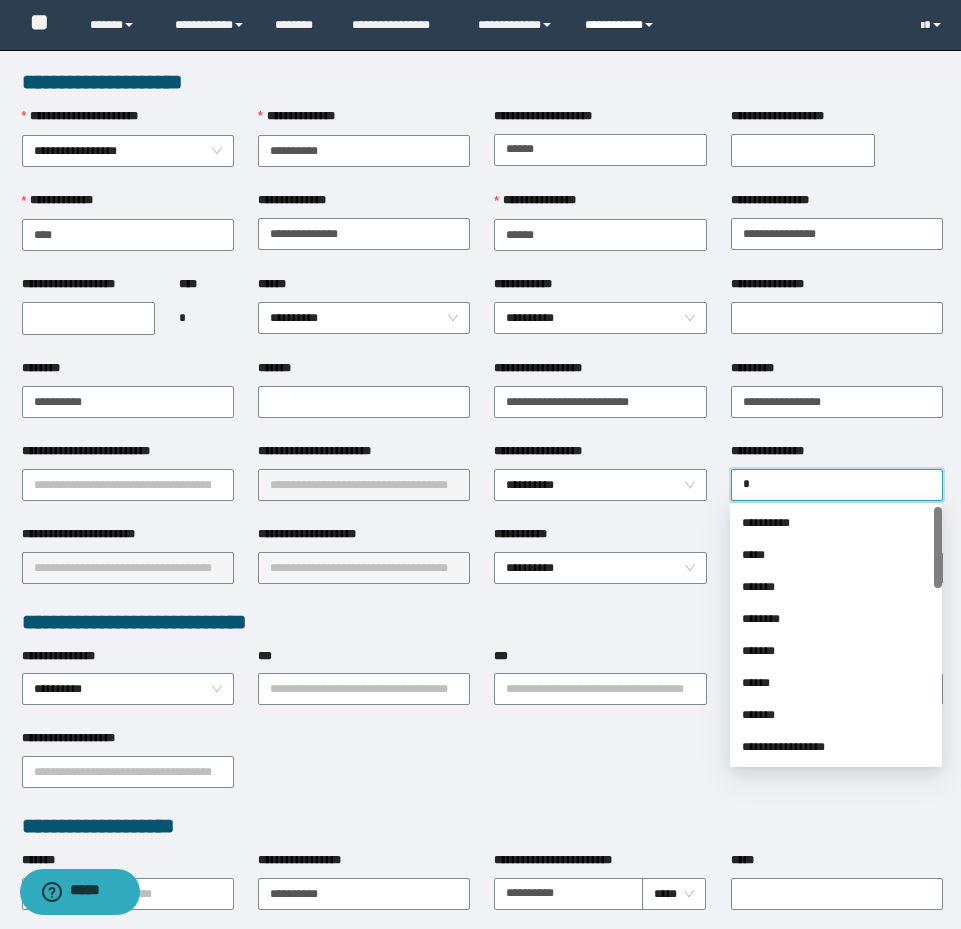 click on "**********" at bounding box center (622, 25) 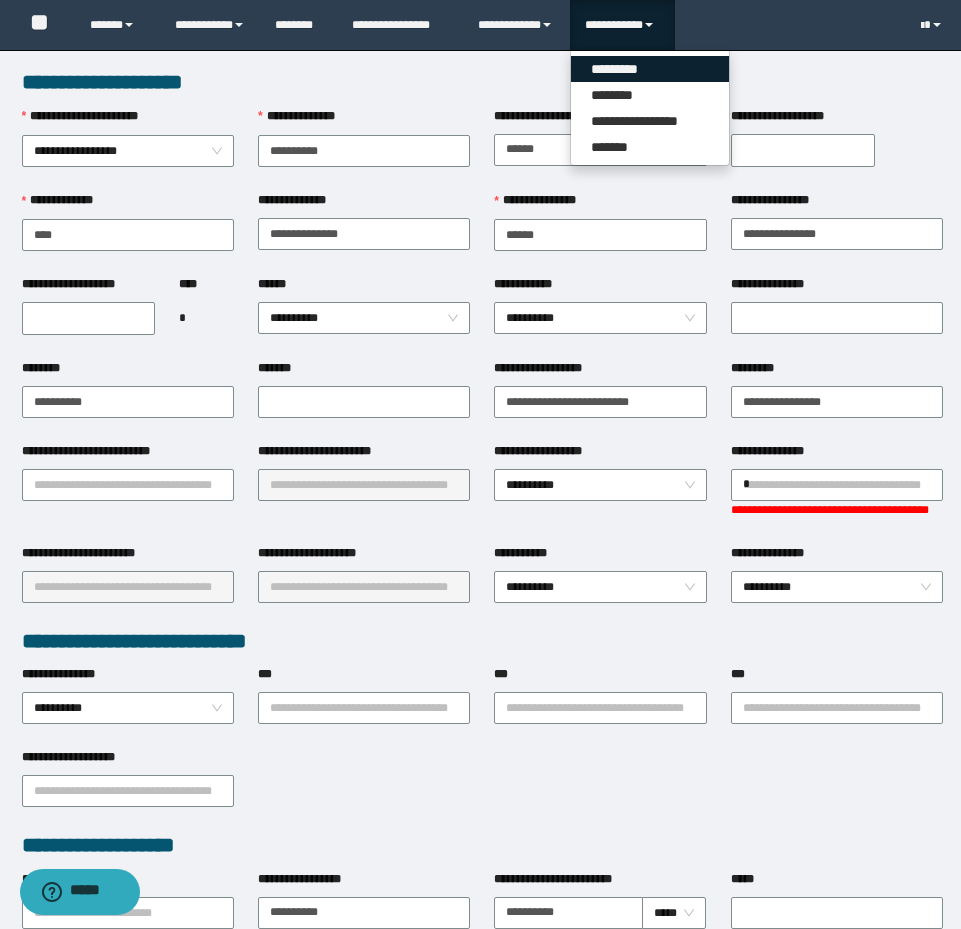 click on "*********" at bounding box center [650, 69] 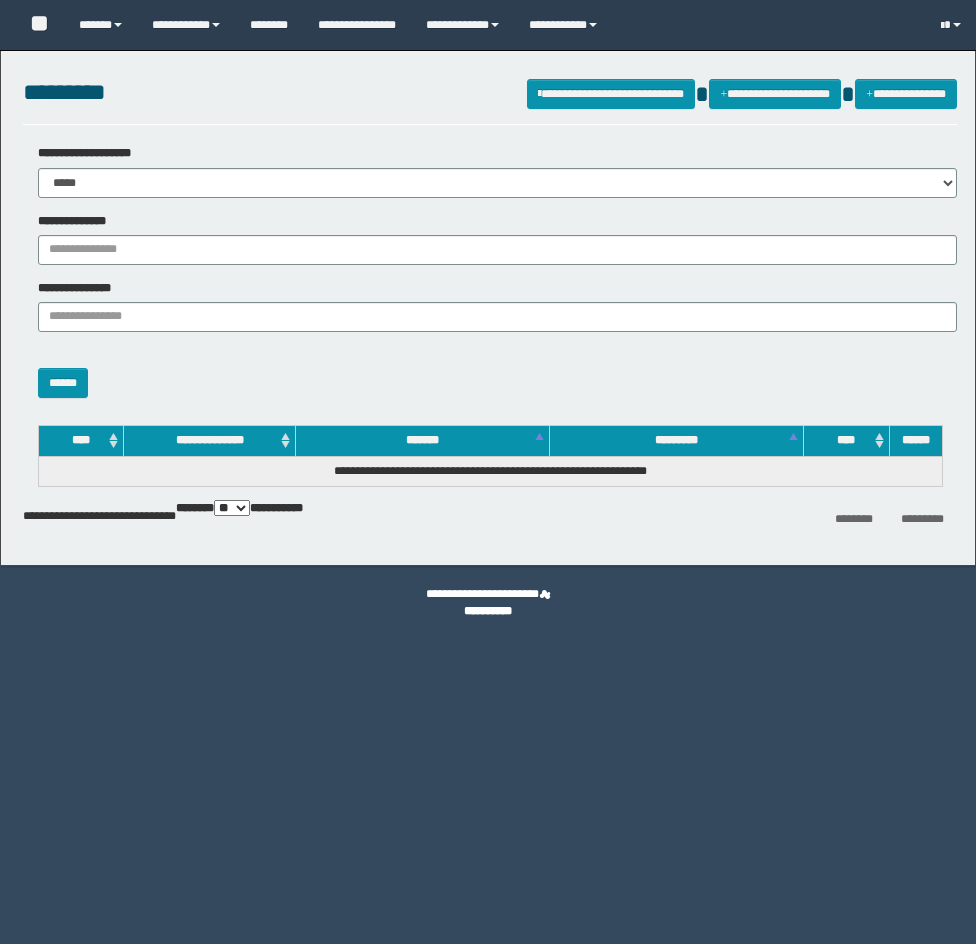 scroll, scrollTop: 0, scrollLeft: 0, axis: both 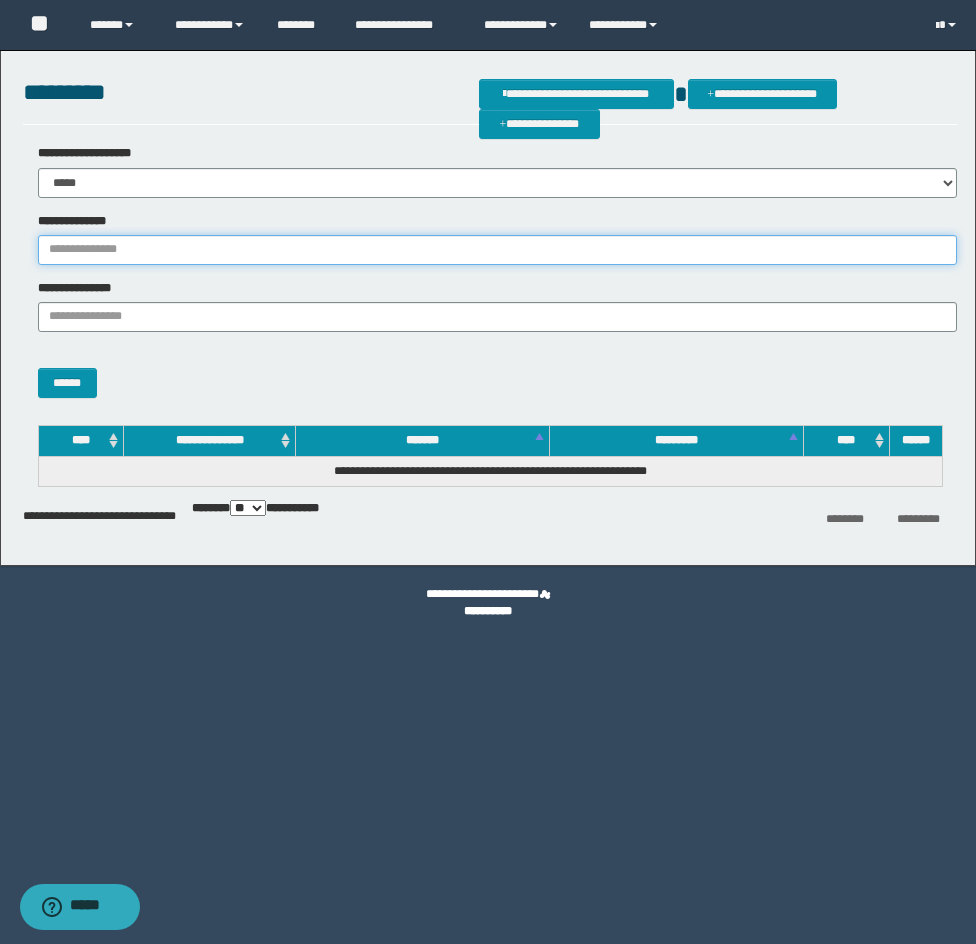 drag, startPoint x: 269, startPoint y: 237, endPoint x: 257, endPoint y: 245, distance: 14.422205 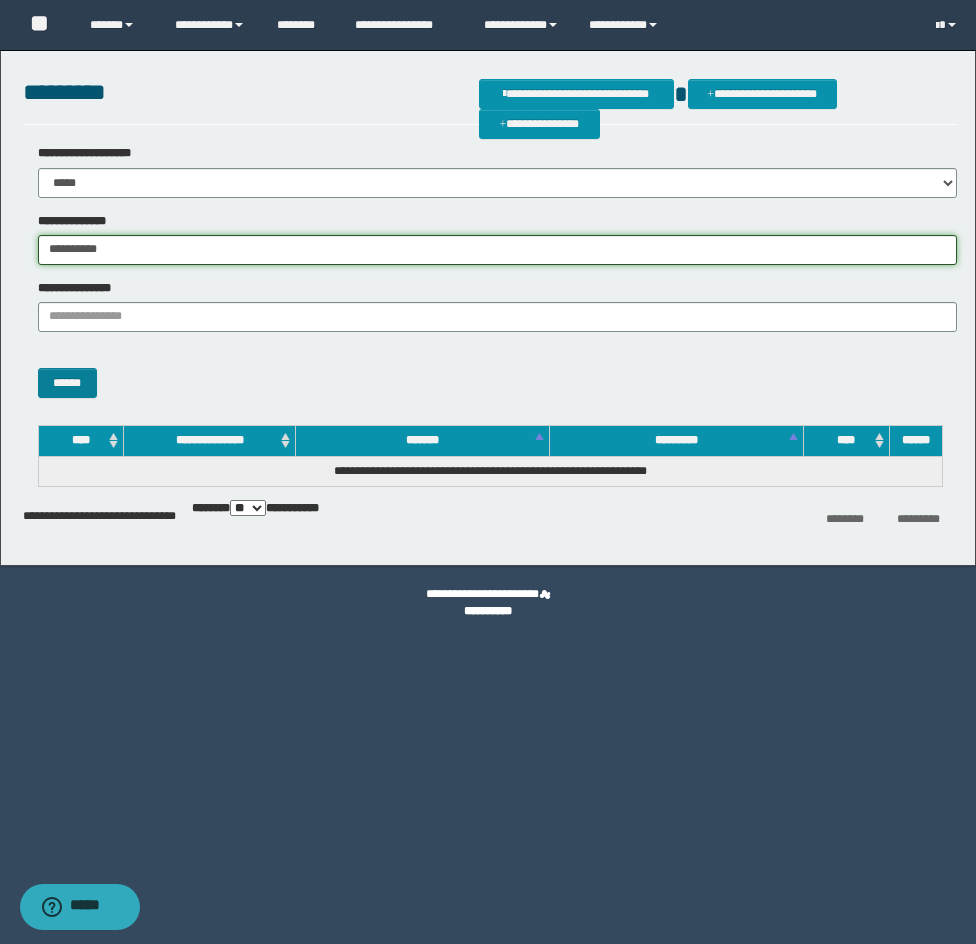 type on "**********" 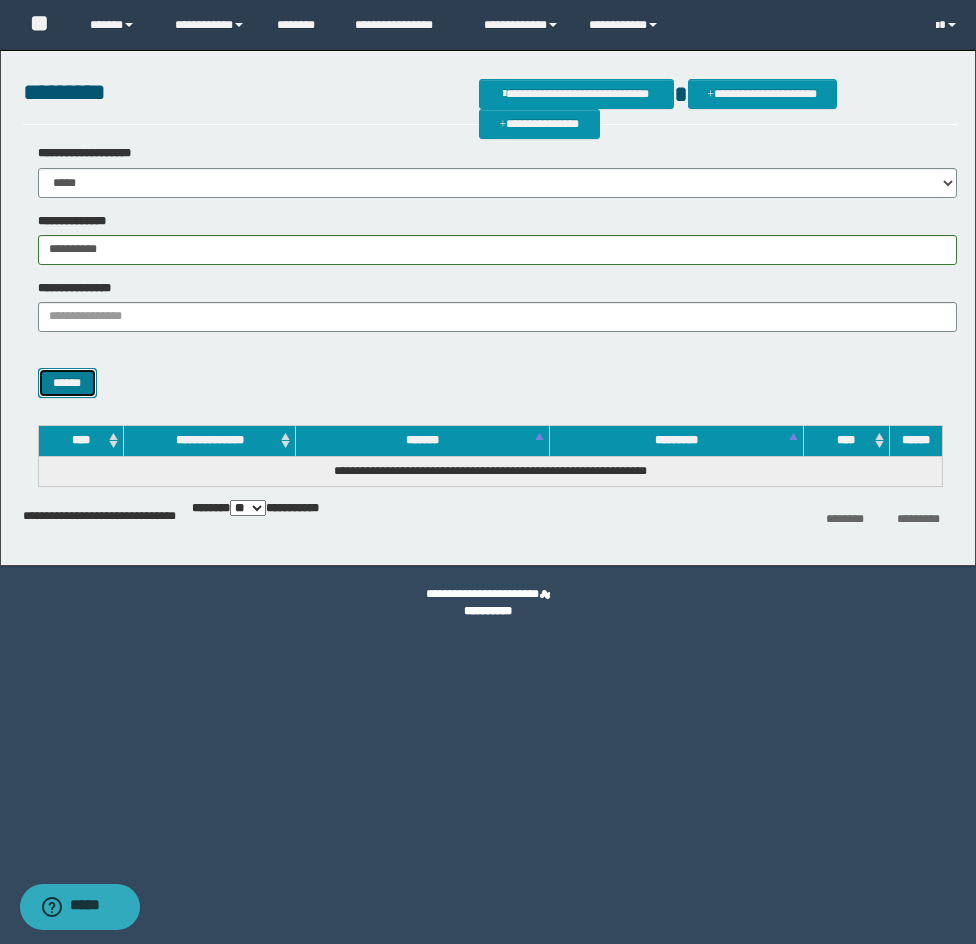 click on "******" at bounding box center [67, 383] 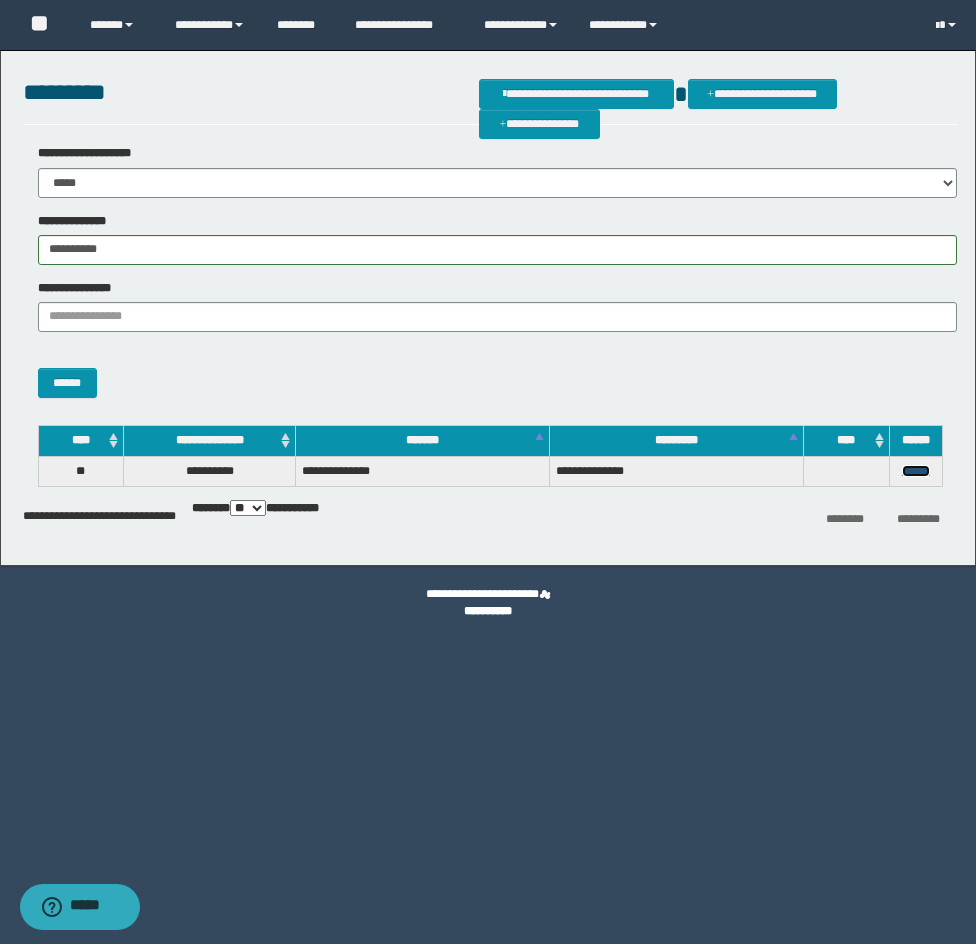 click on "******" at bounding box center [916, 471] 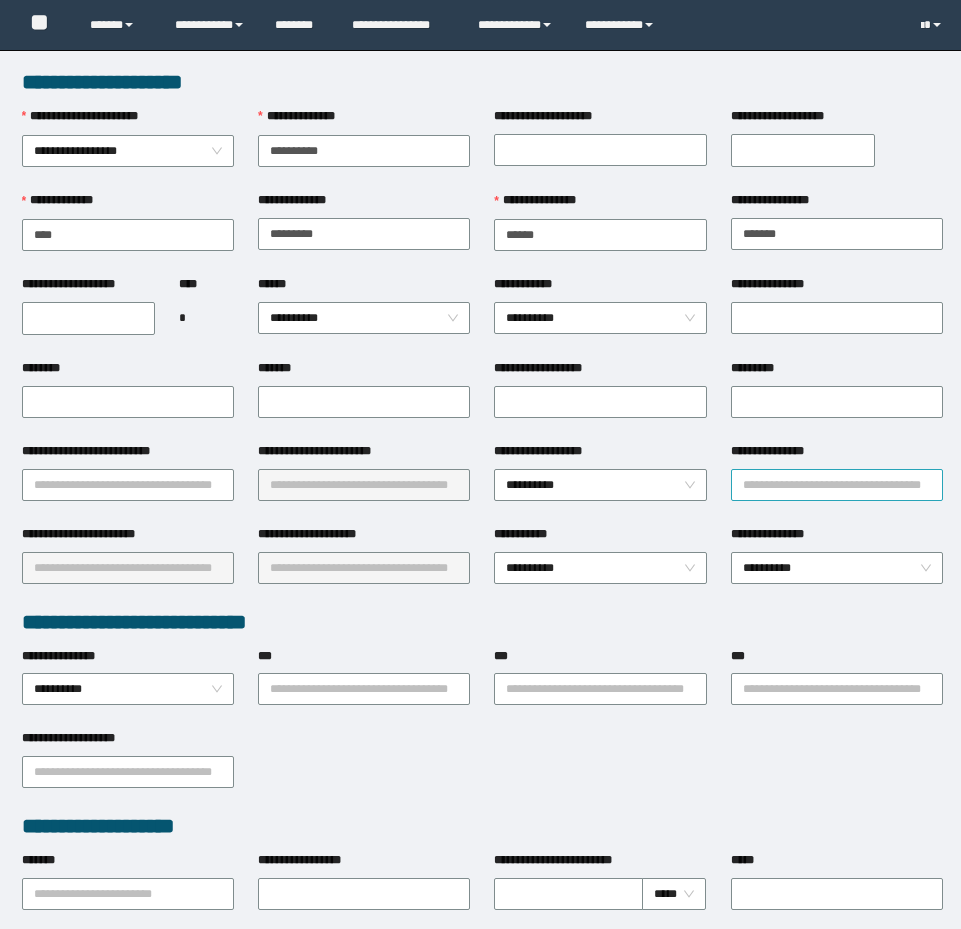 scroll, scrollTop: 0, scrollLeft: 0, axis: both 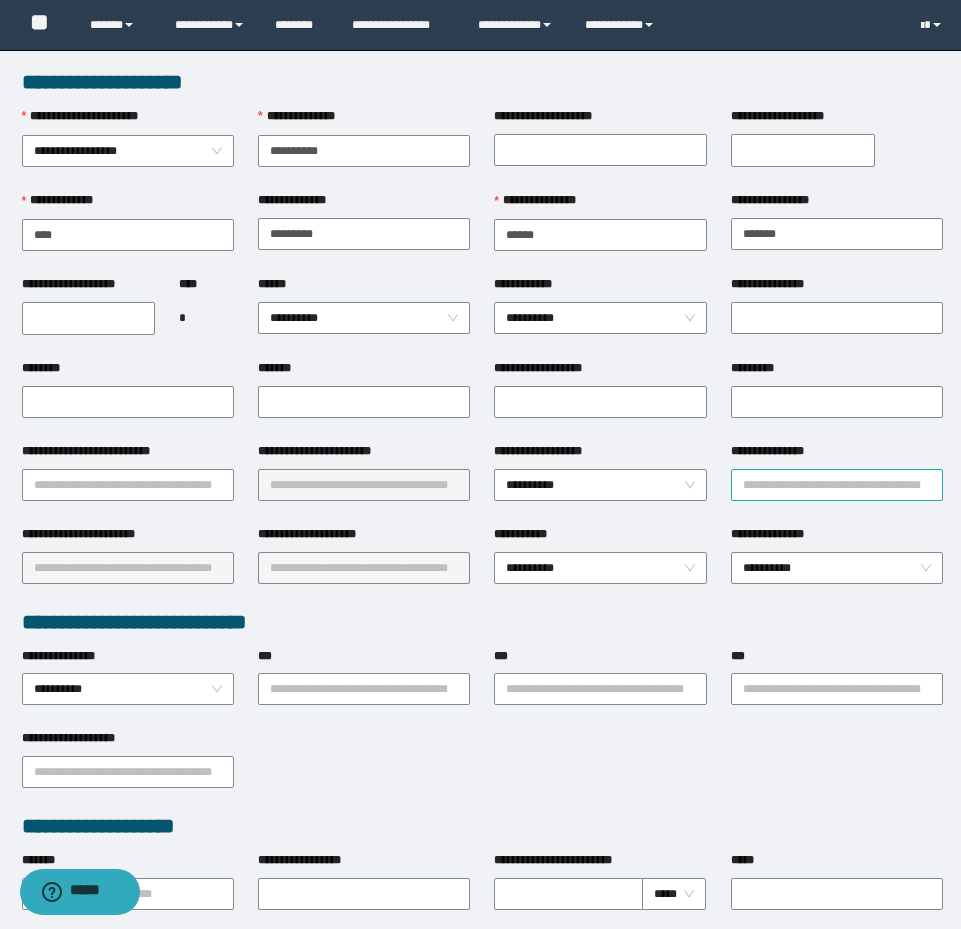 click on "**********" at bounding box center (837, 485) 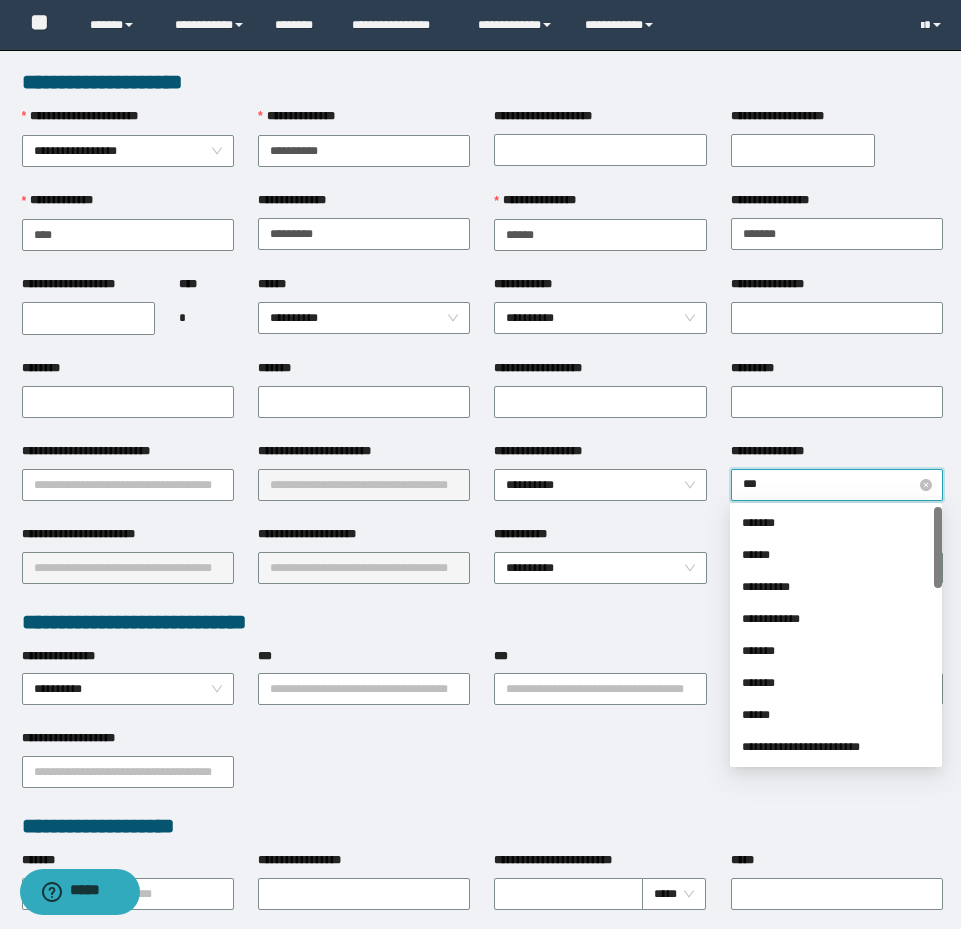 type on "****" 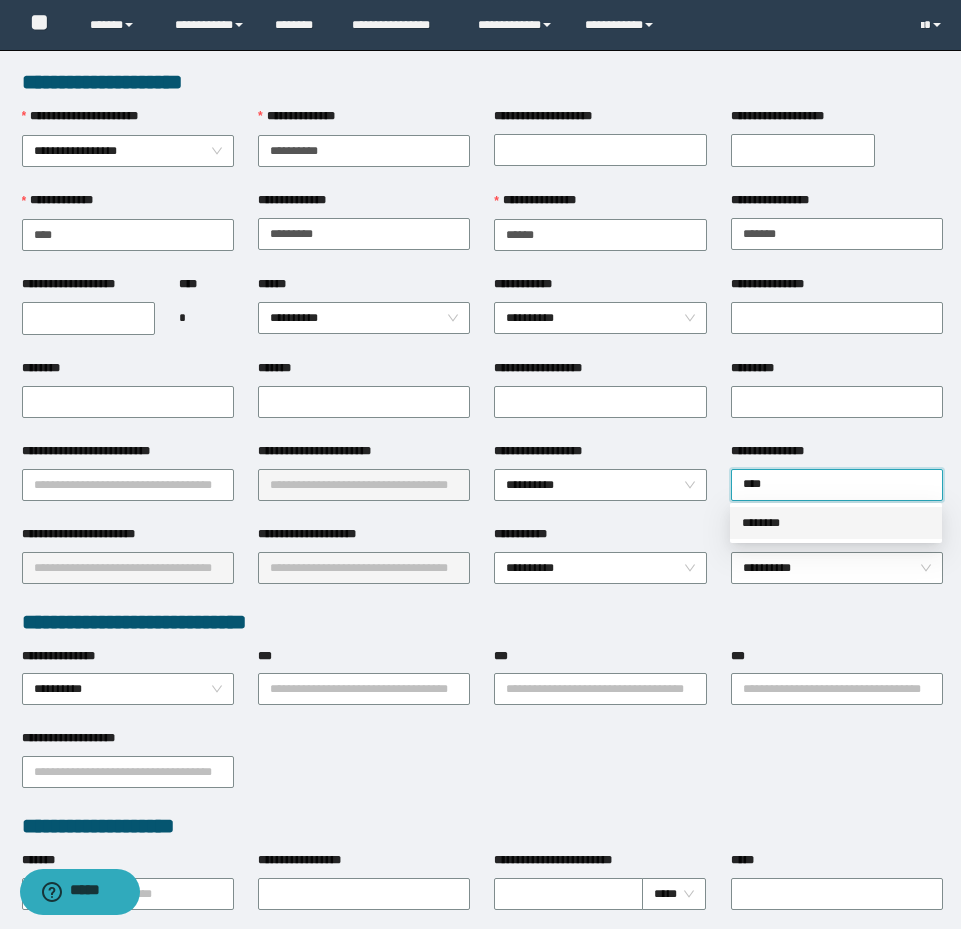 click on "********" at bounding box center (836, 523) 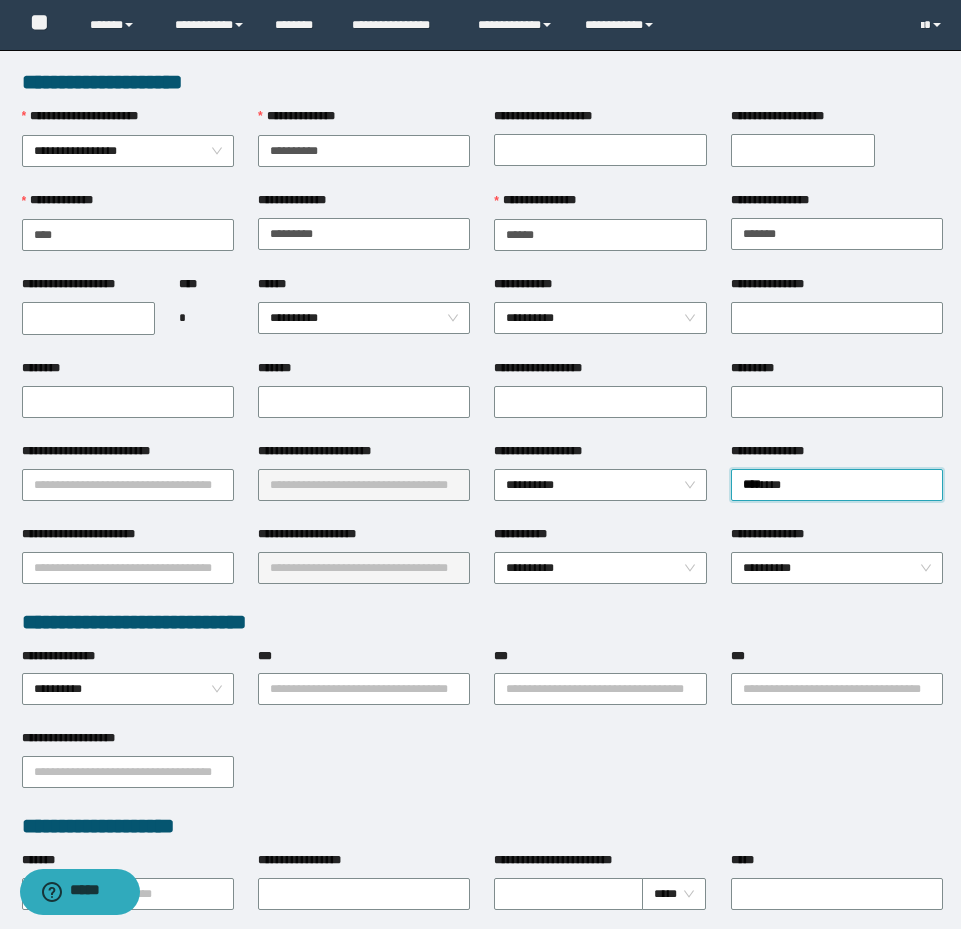 click on "*********" at bounding box center [837, 372] 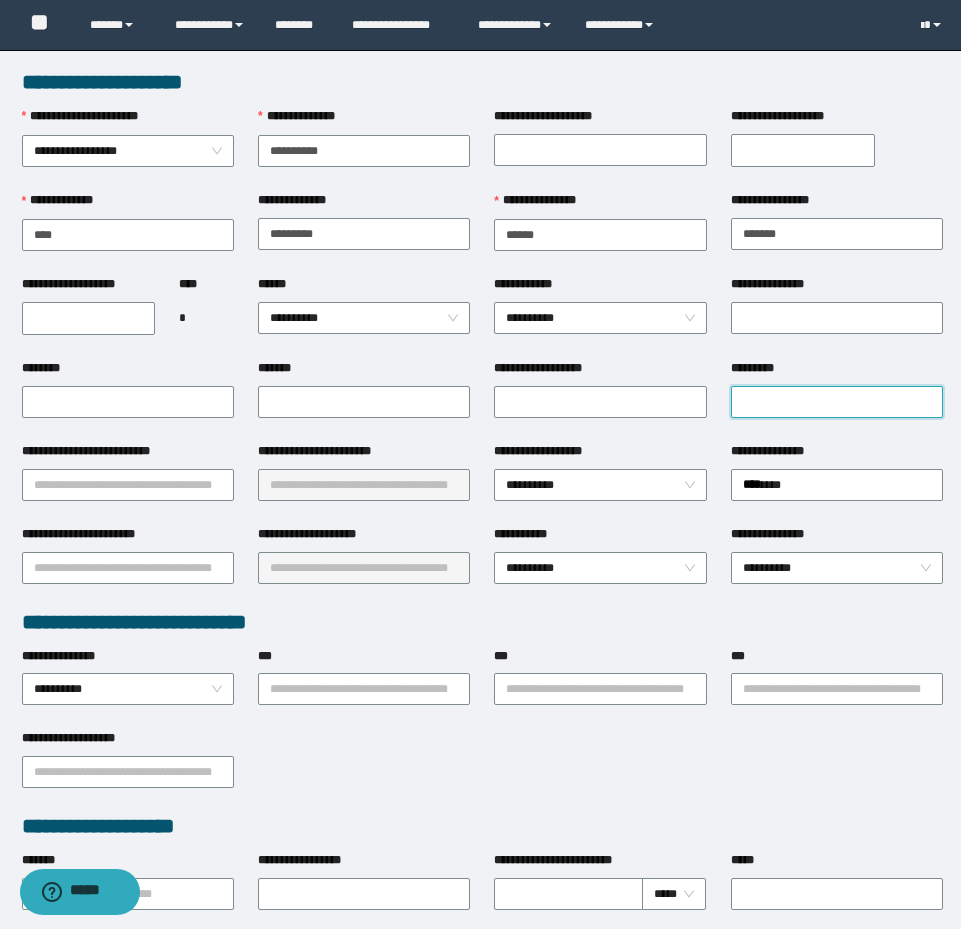 click on "*********" at bounding box center (837, 402) 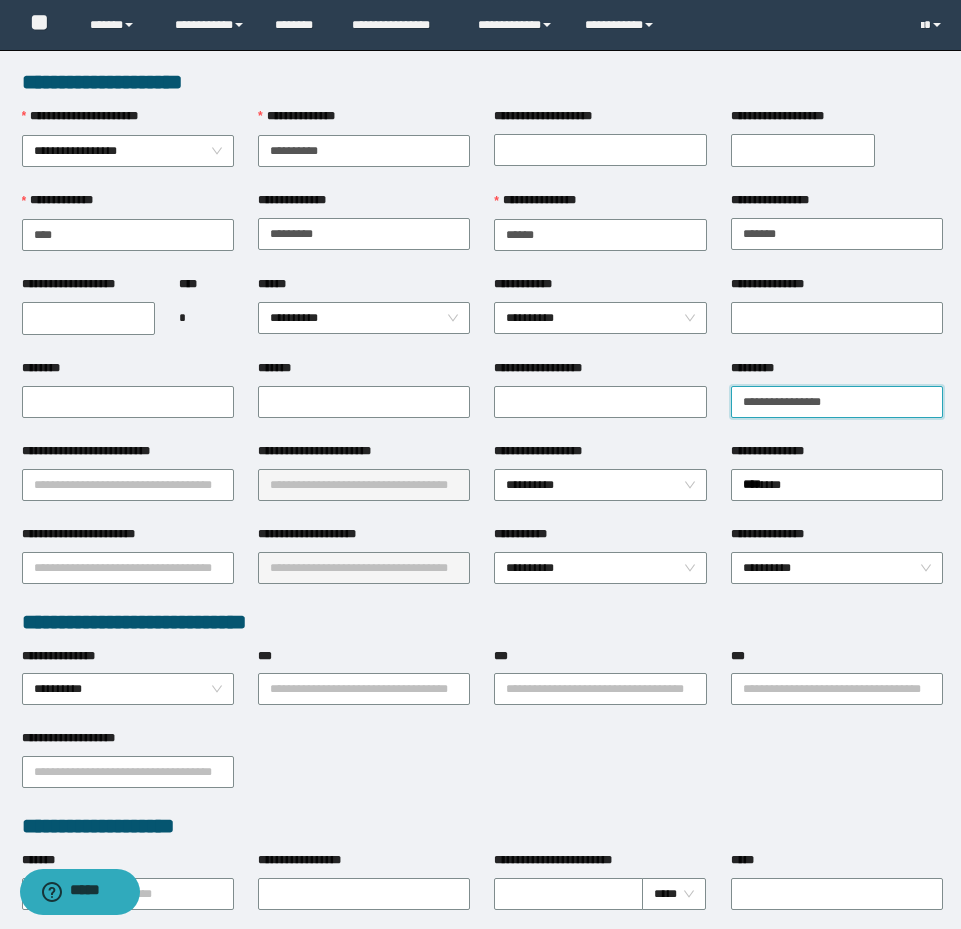 type on "**********" 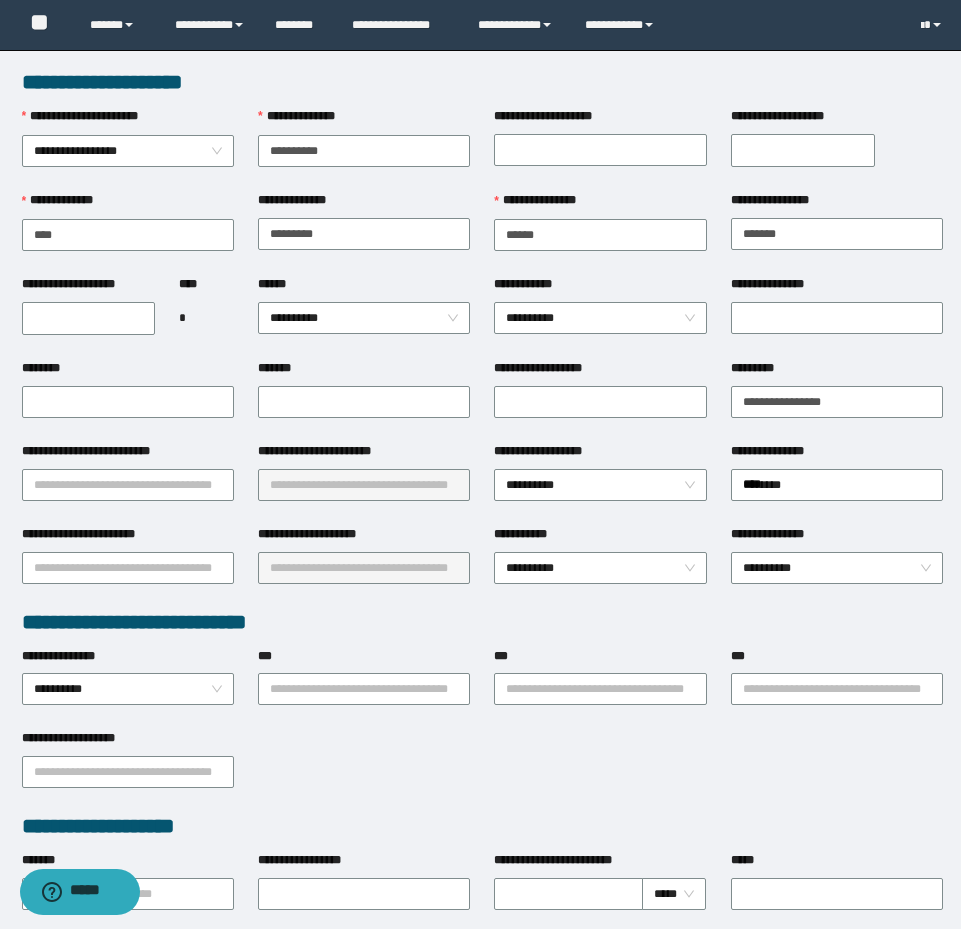 click on "********" at bounding box center (128, 400) 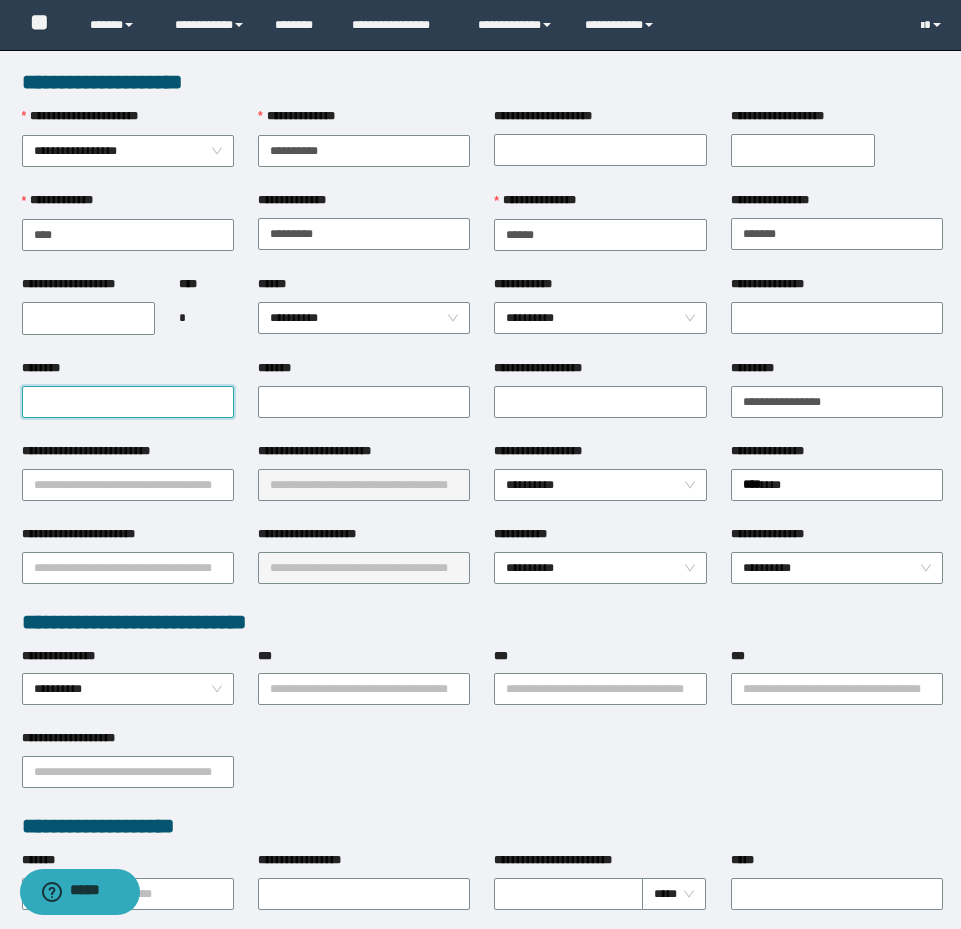 click on "********" at bounding box center [128, 402] 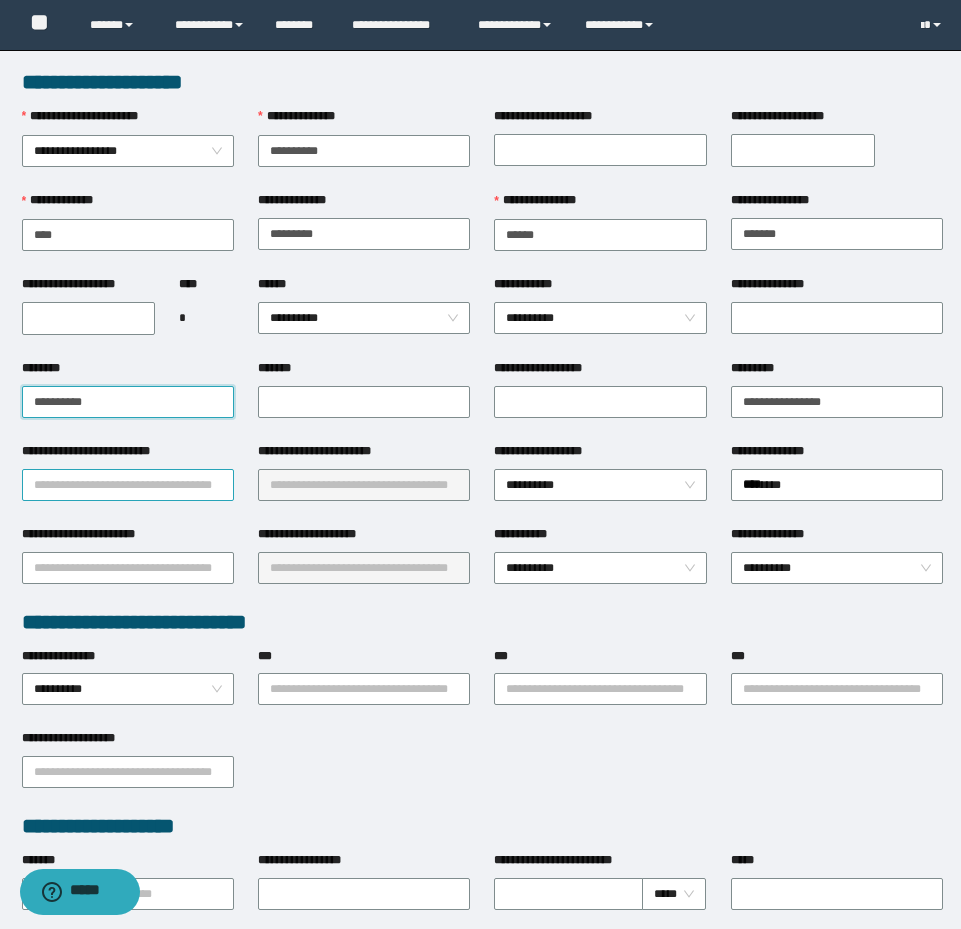 type on "**********" 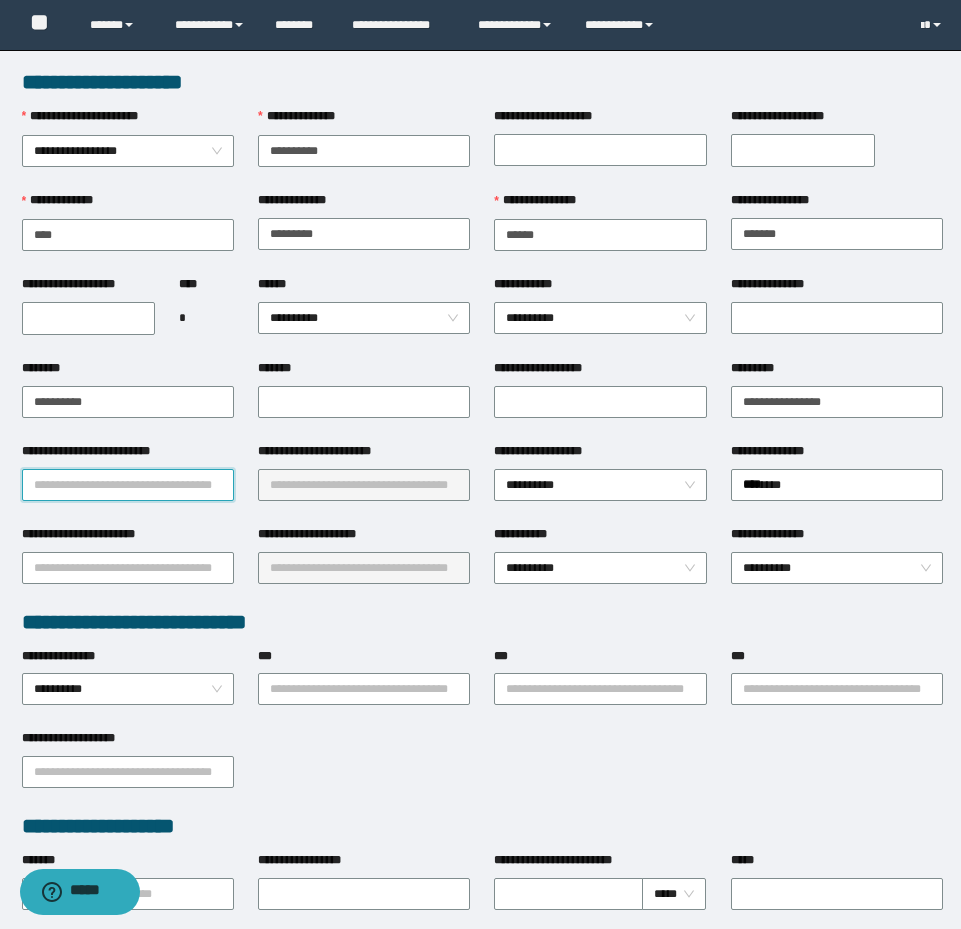click on "**********" at bounding box center (128, 485) 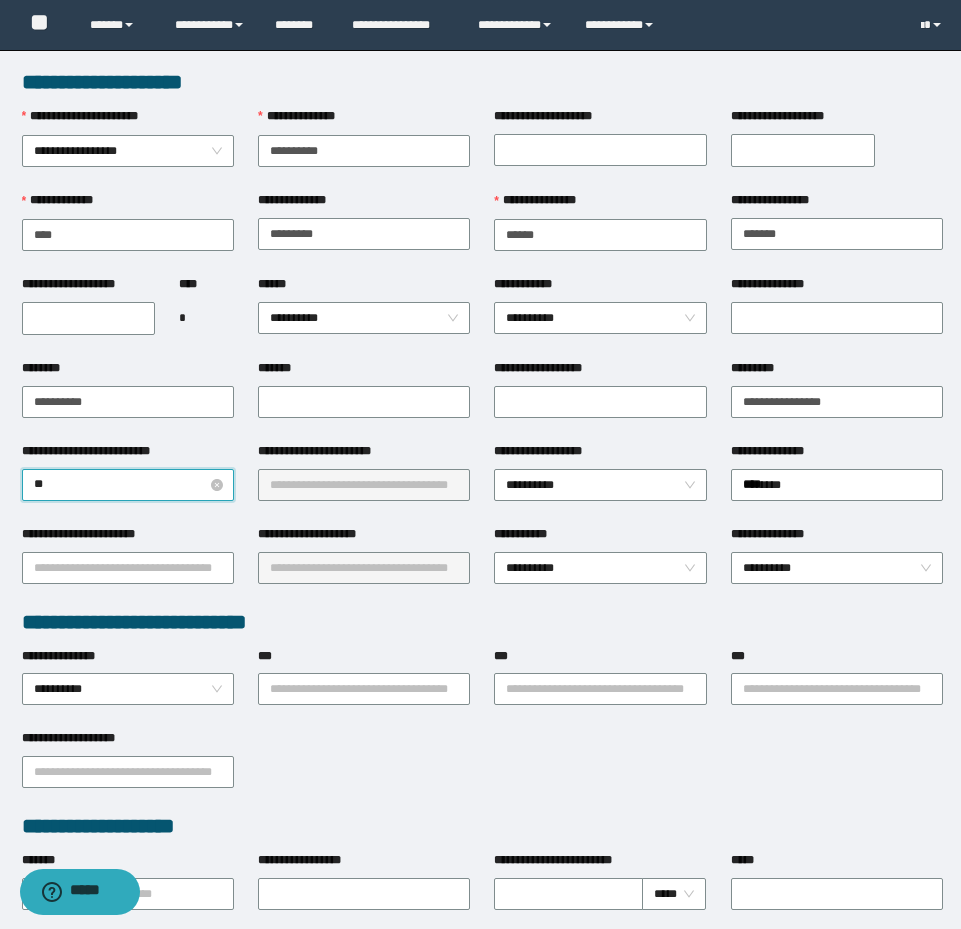 type on "***" 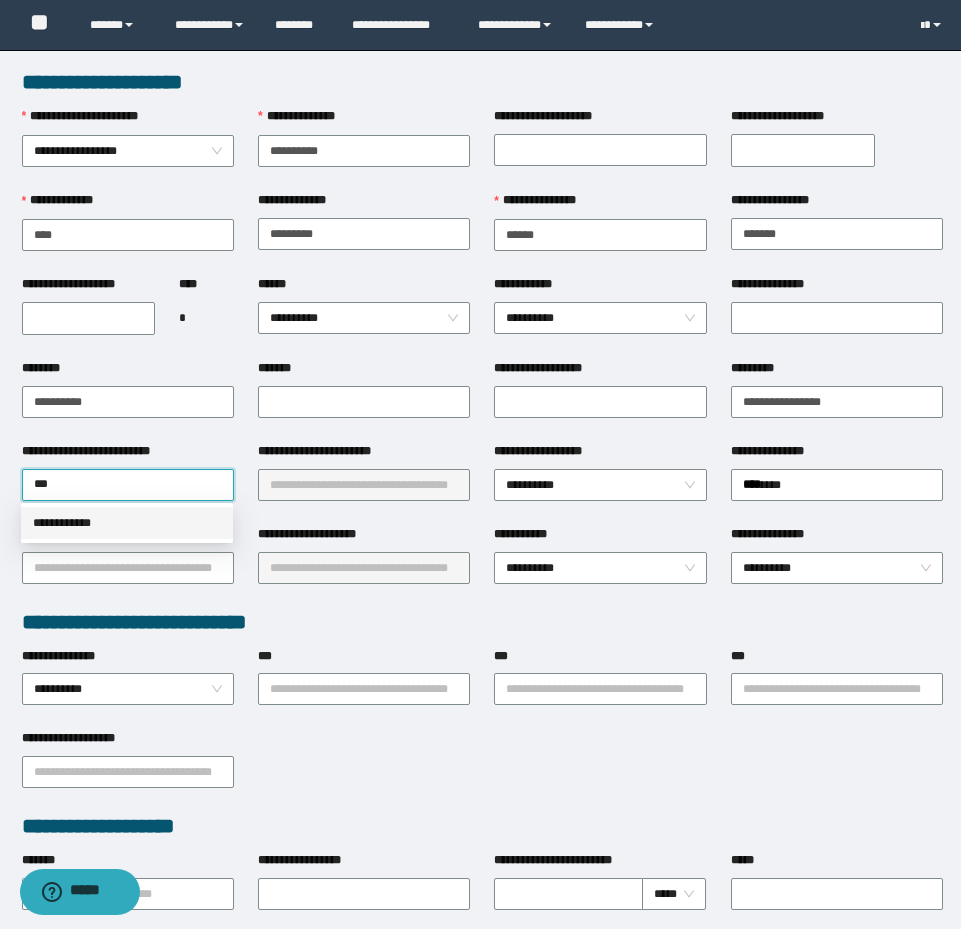 click on "**********" at bounding box center [127, 523] 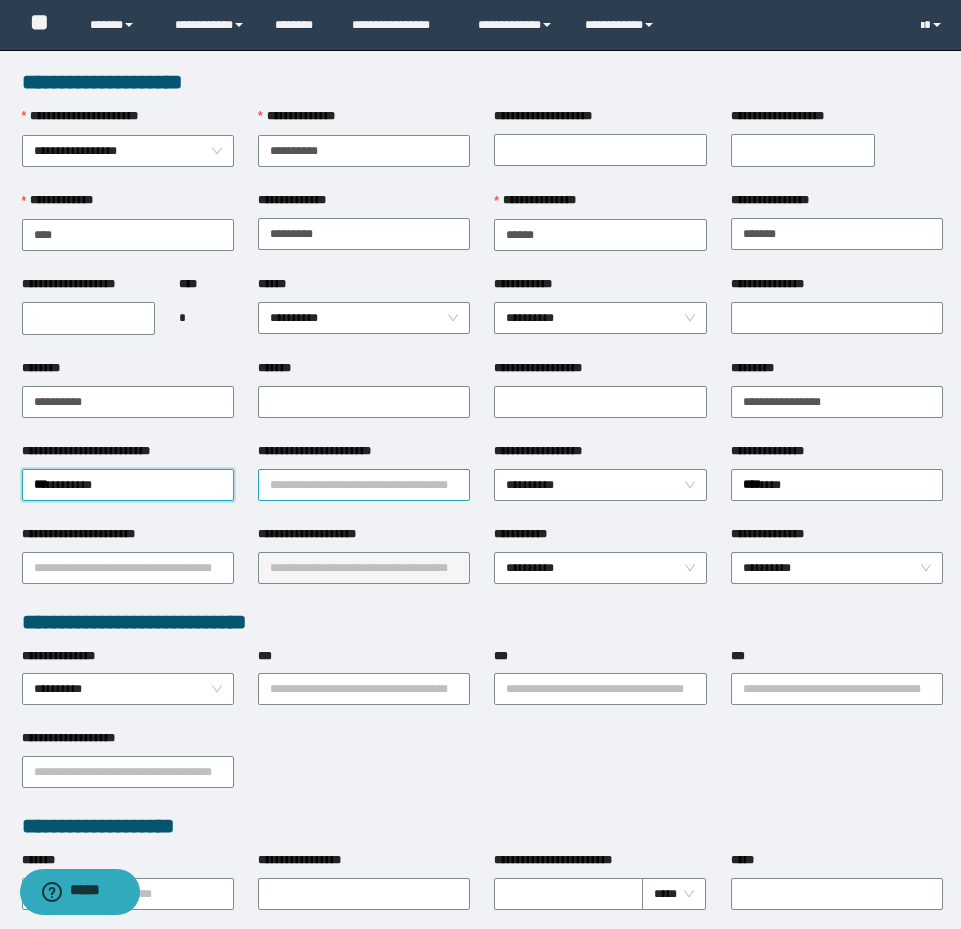 click on "**********" at bounding box center [364, 485] 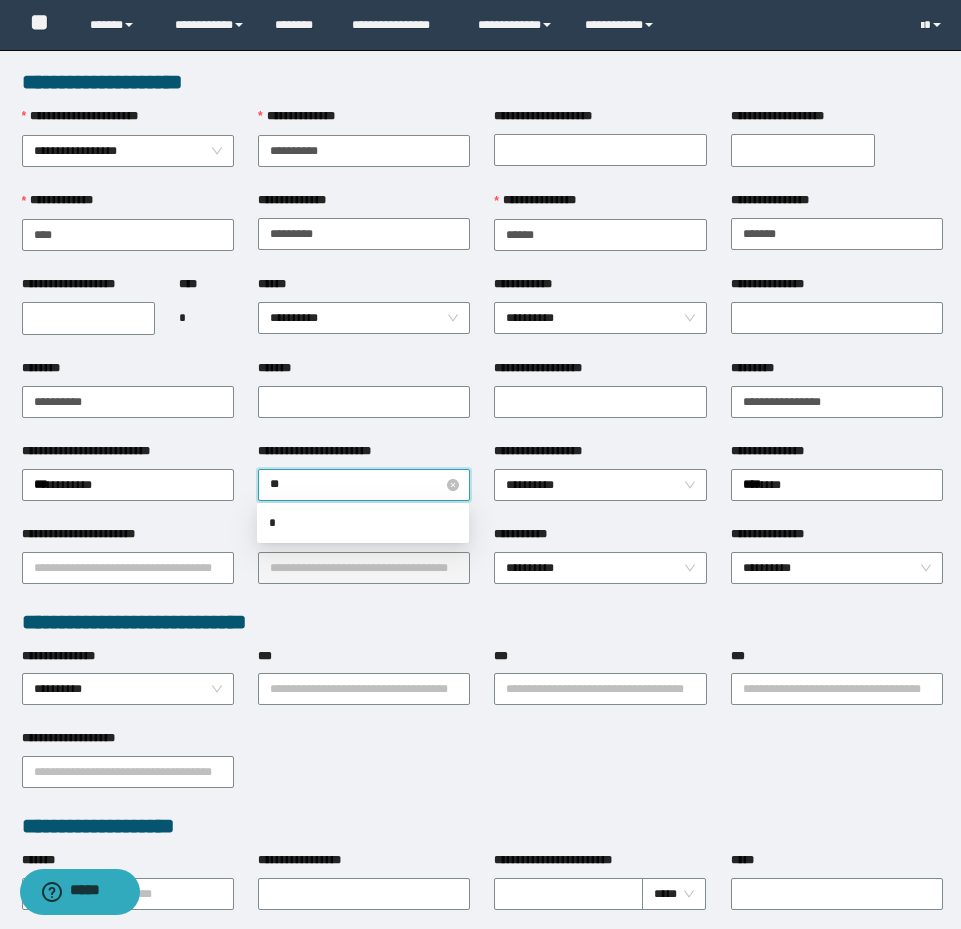type on "***" 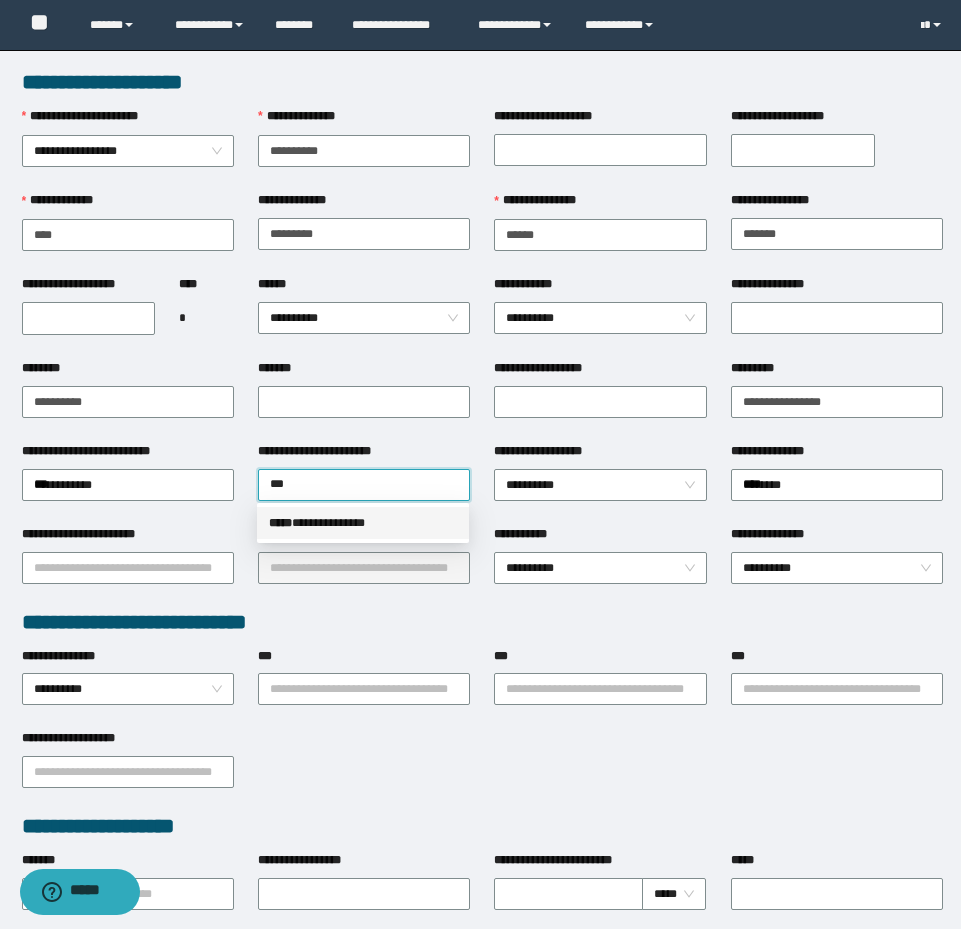 click on "**********" at bounding box center [363, 523] 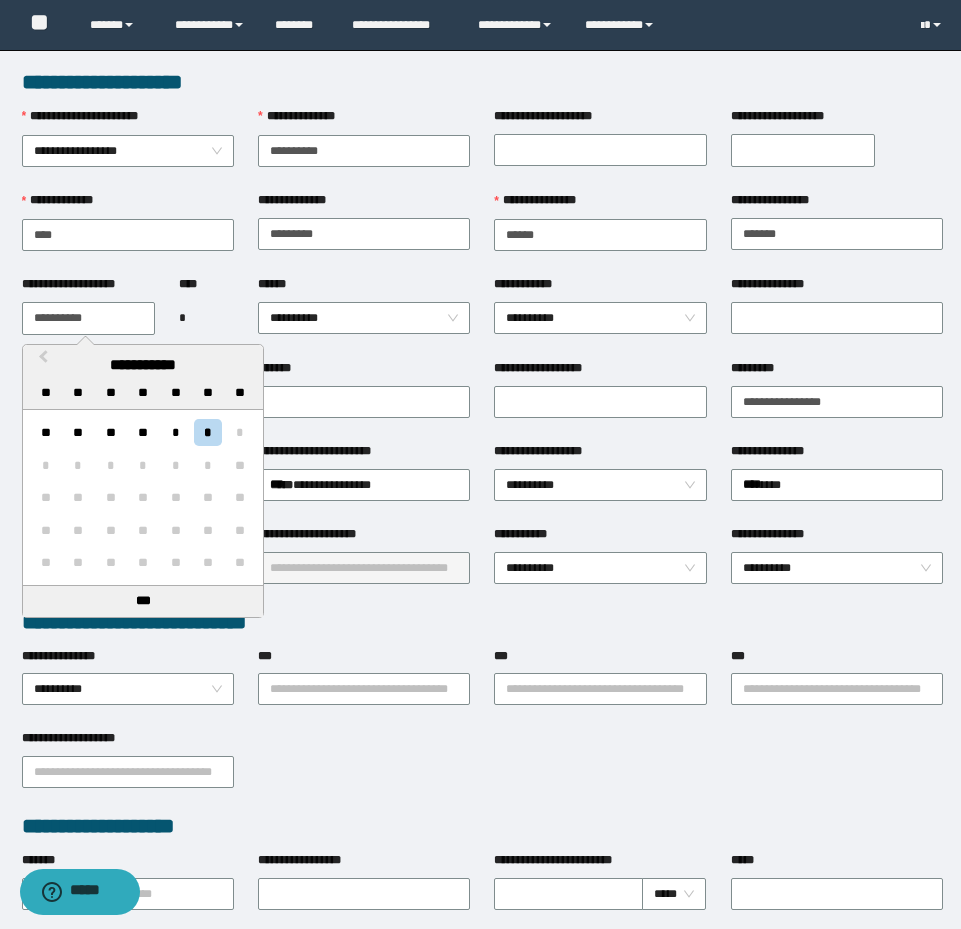 click on "**********" at bounding box center (89, 318) 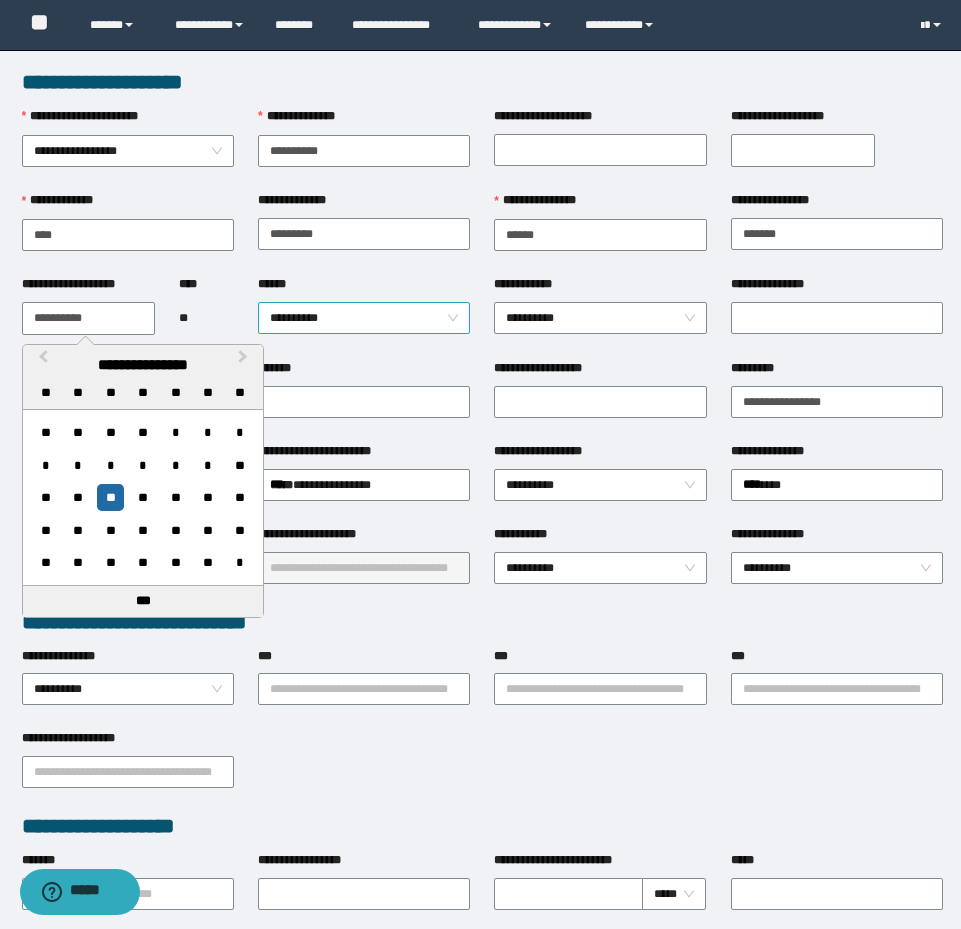 type on "**********" 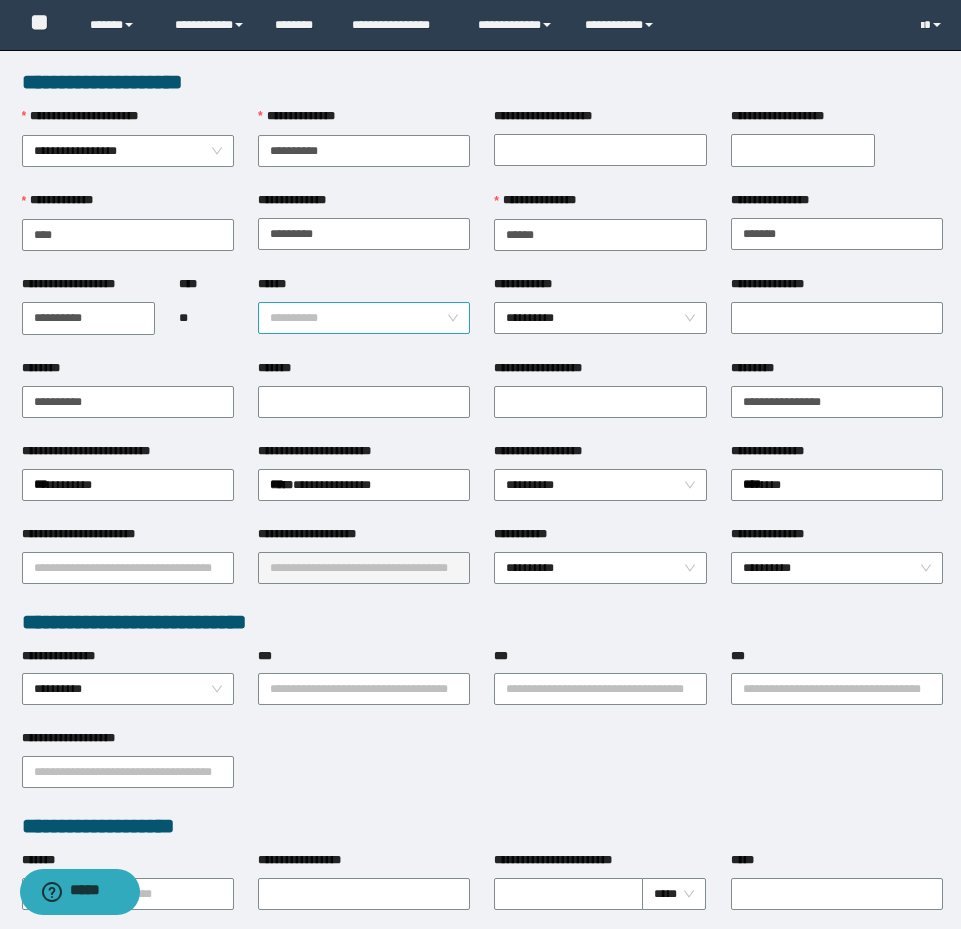 click on "**********" at bounding box center [364, 318] 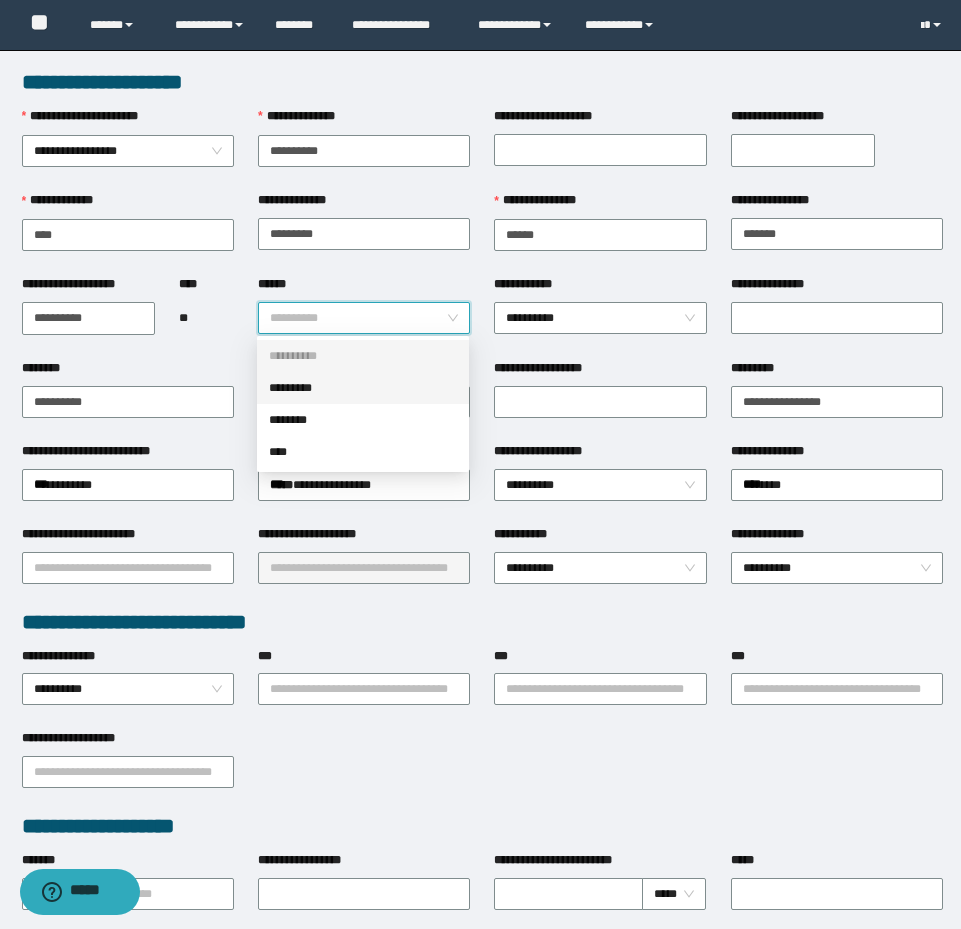 click on "*********" at bounding box center [363, 388] 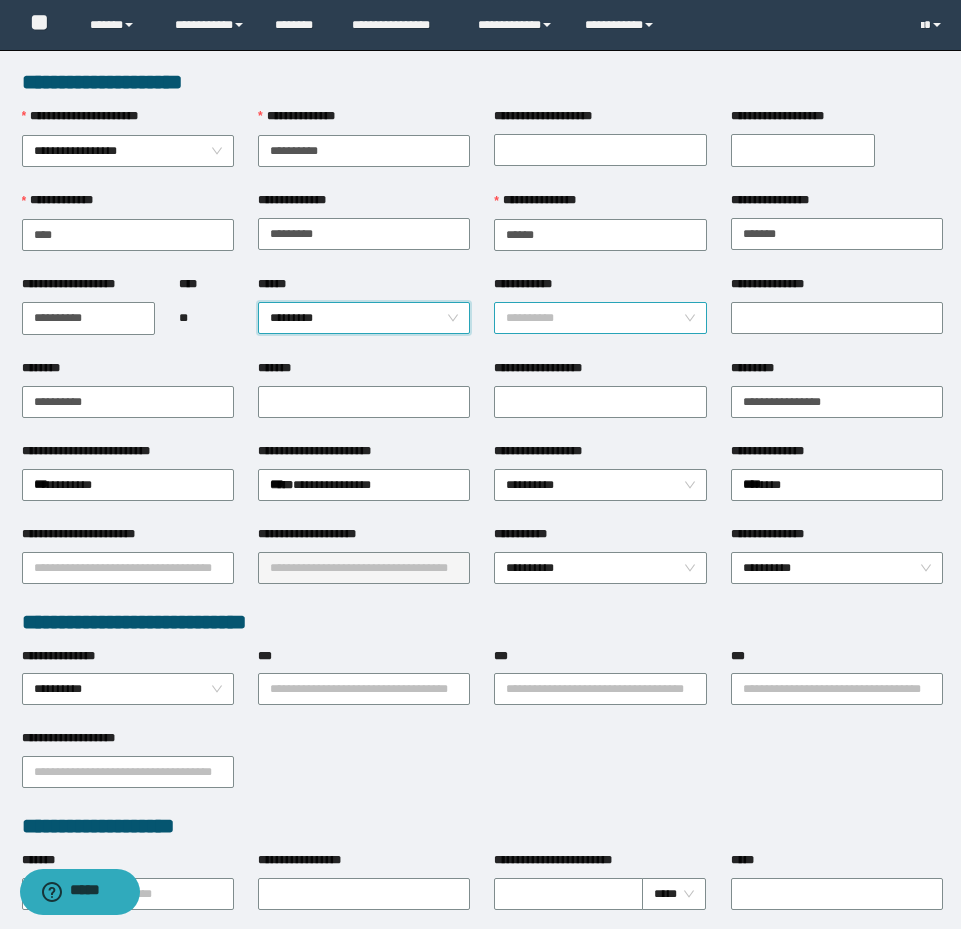 click on "**********" at bounding box center (600, 318) 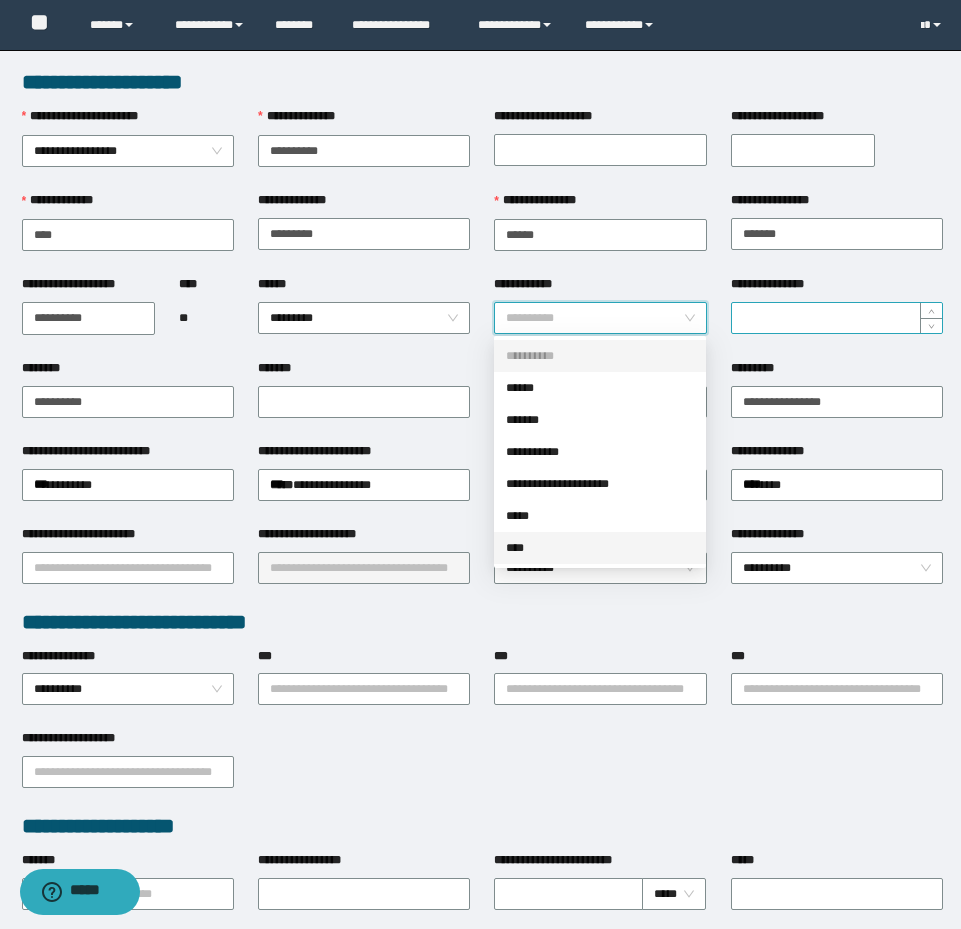 click on "**********" at bounding box center (837, 318) 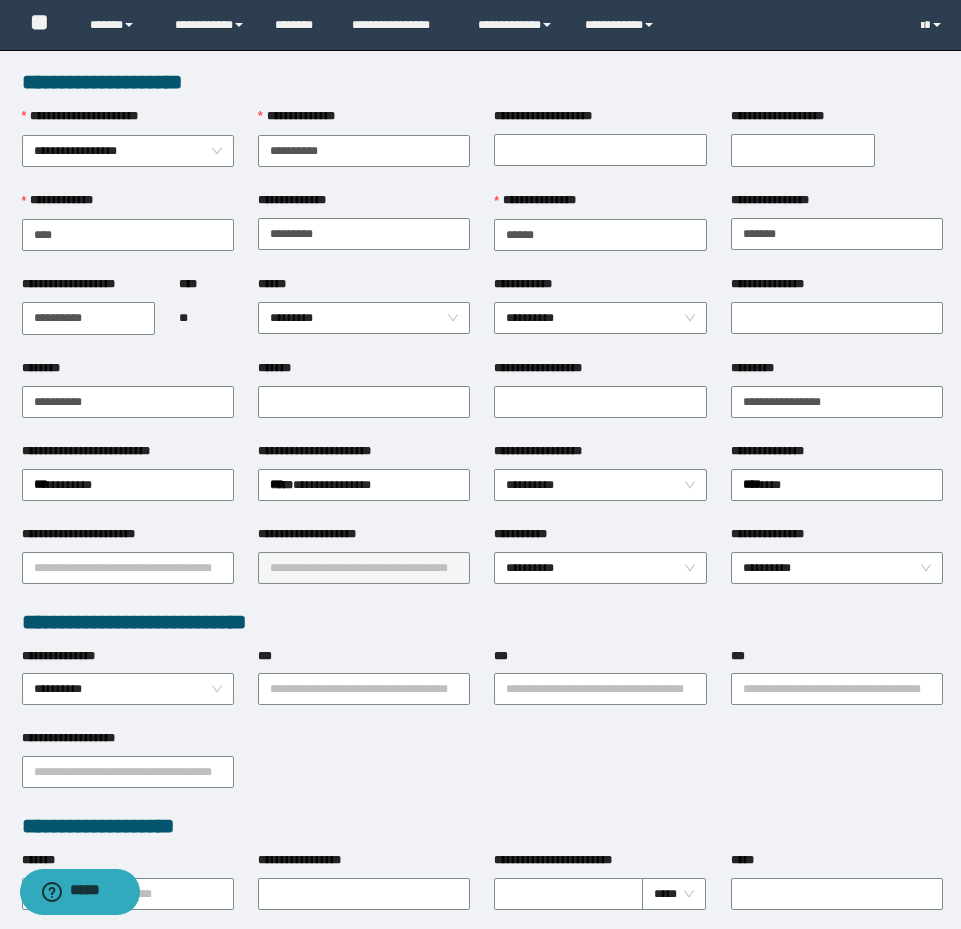 click on "**********" at bounding box center (600, 372) 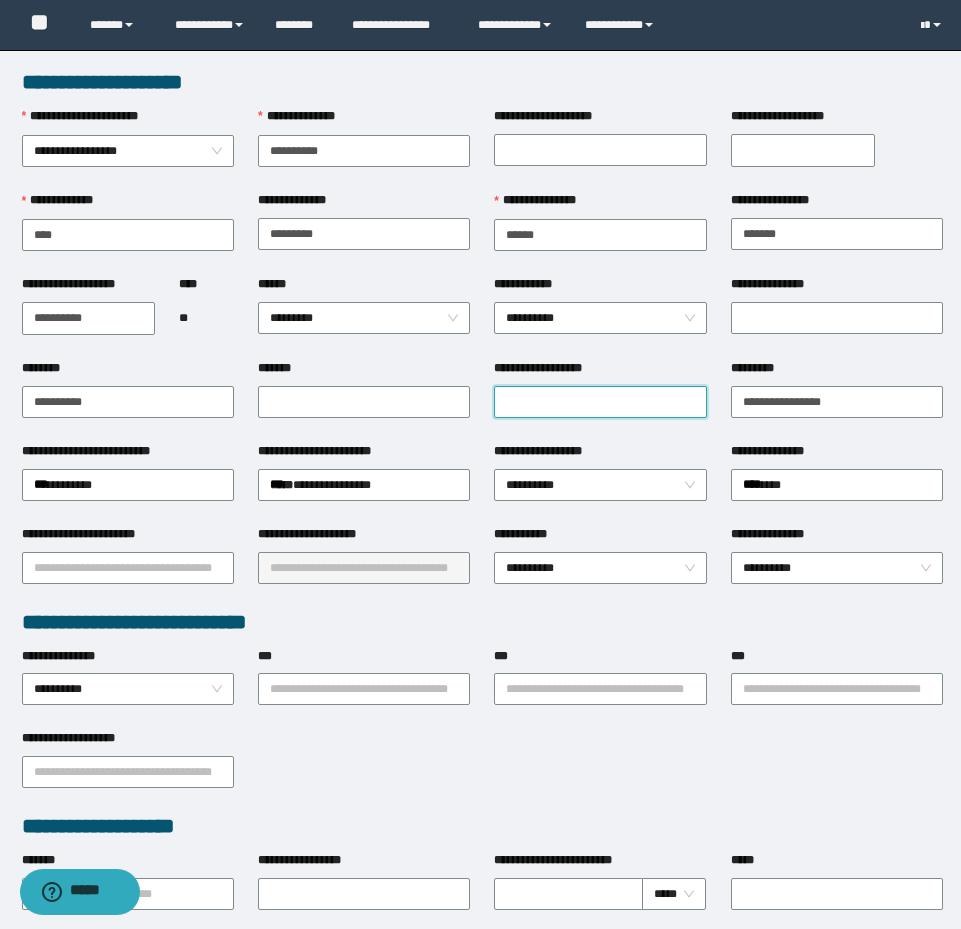 click on "**********" at bounding box center (600, 402) 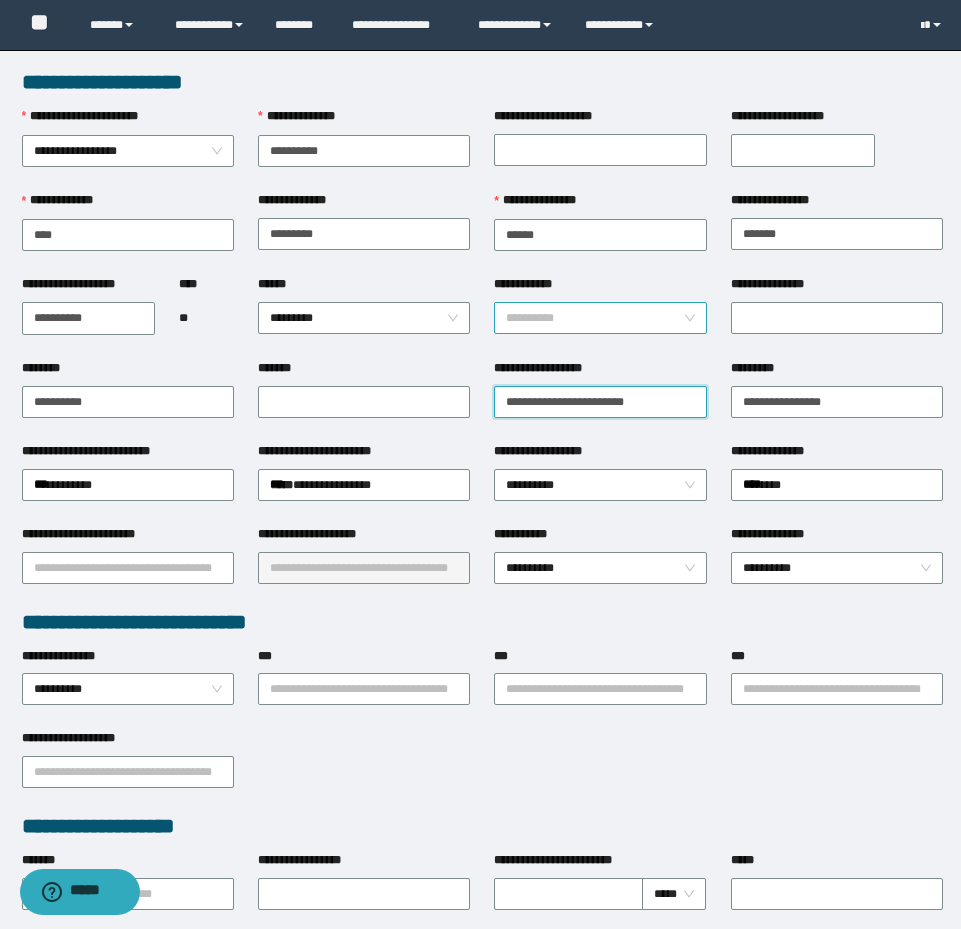 click on "**********" at bounding box center (600, 318) 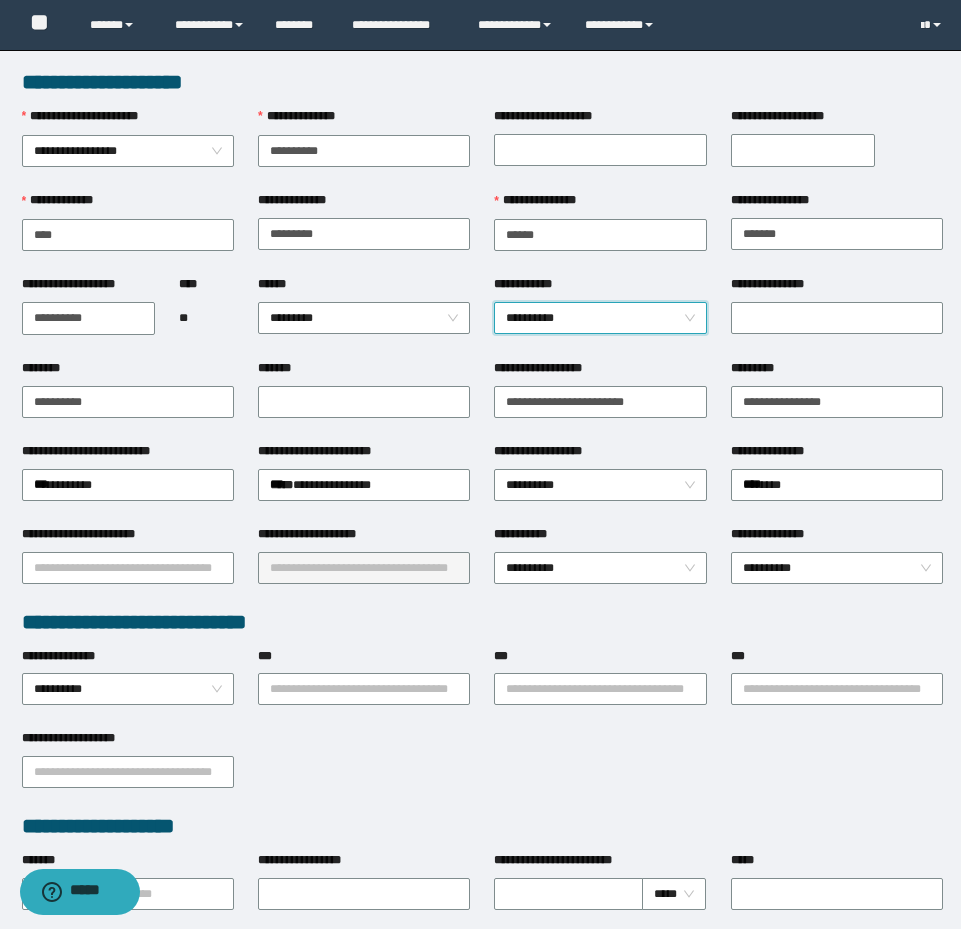 click on "**********" at bounding box center (600, 318) 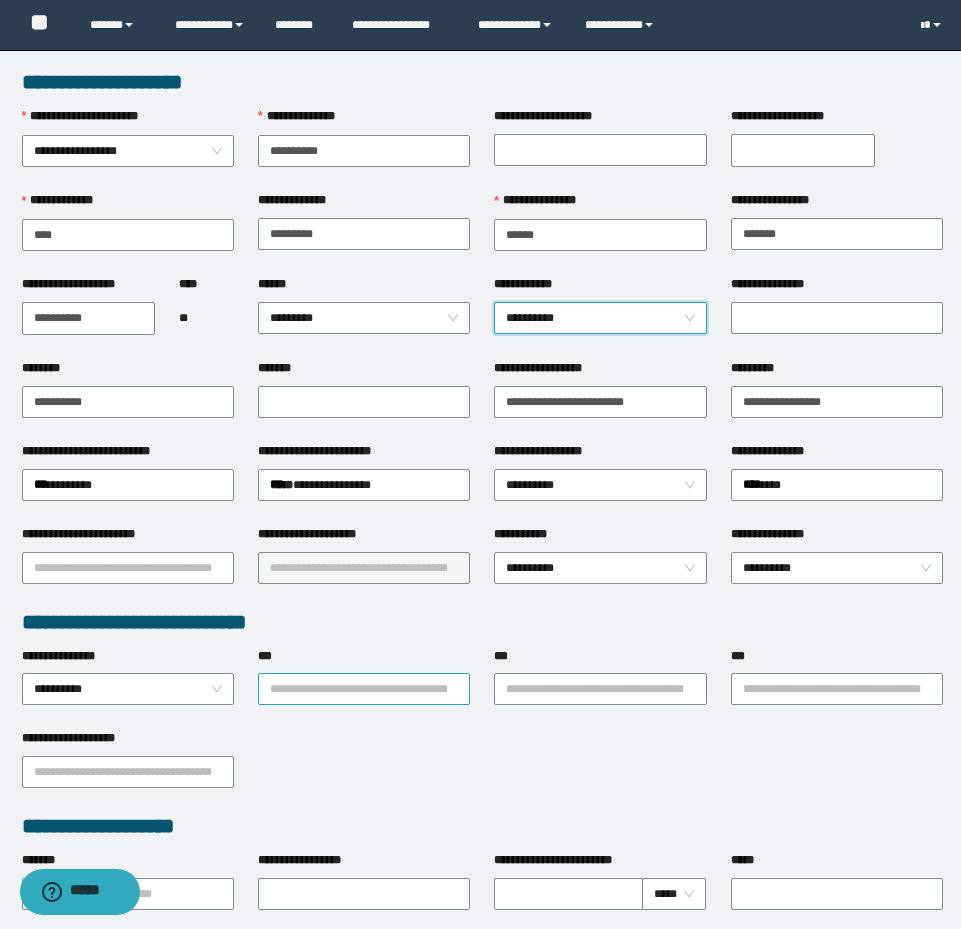 click on "***" at bounding box center [364, 689] 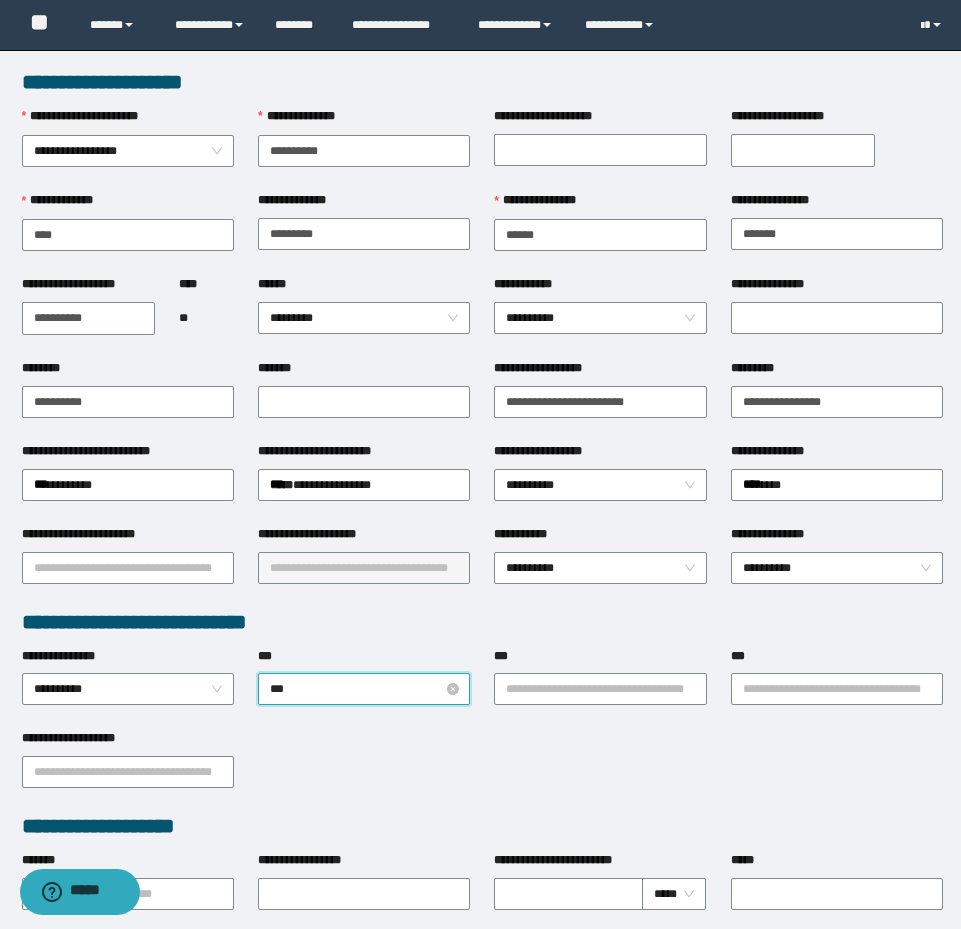 type on "****" 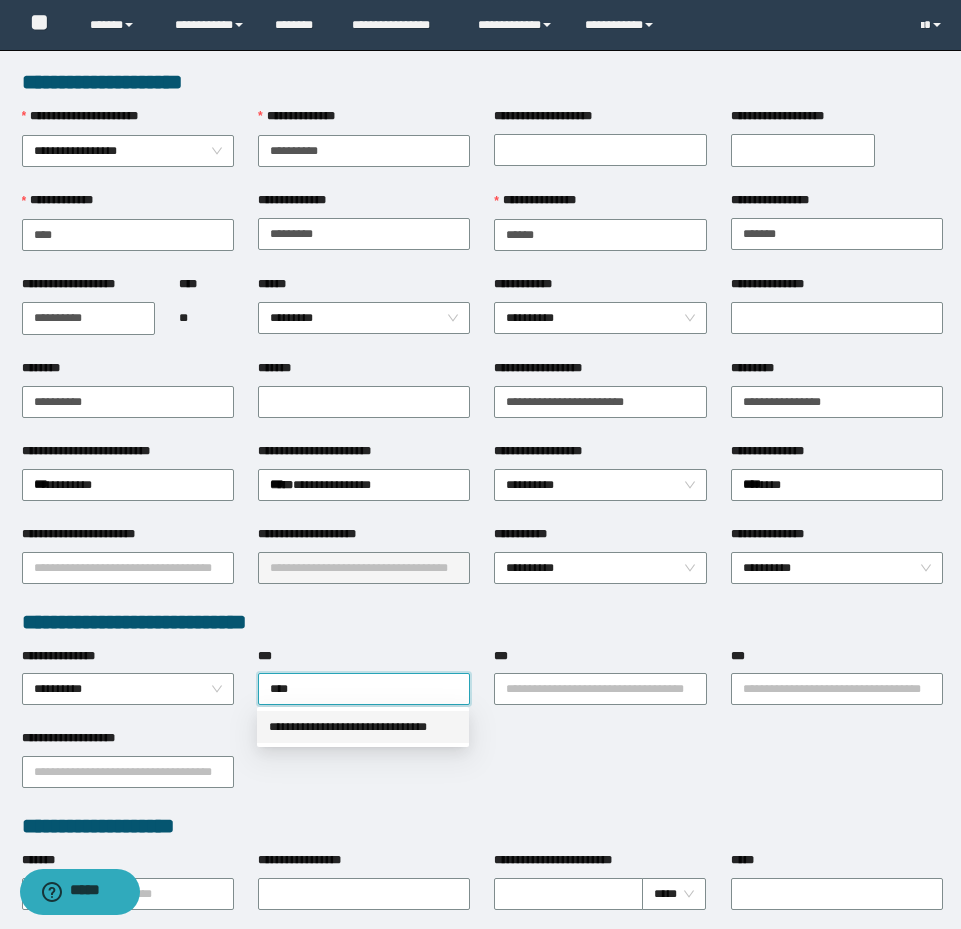 click on "**********" at bounding box center (363, 727) 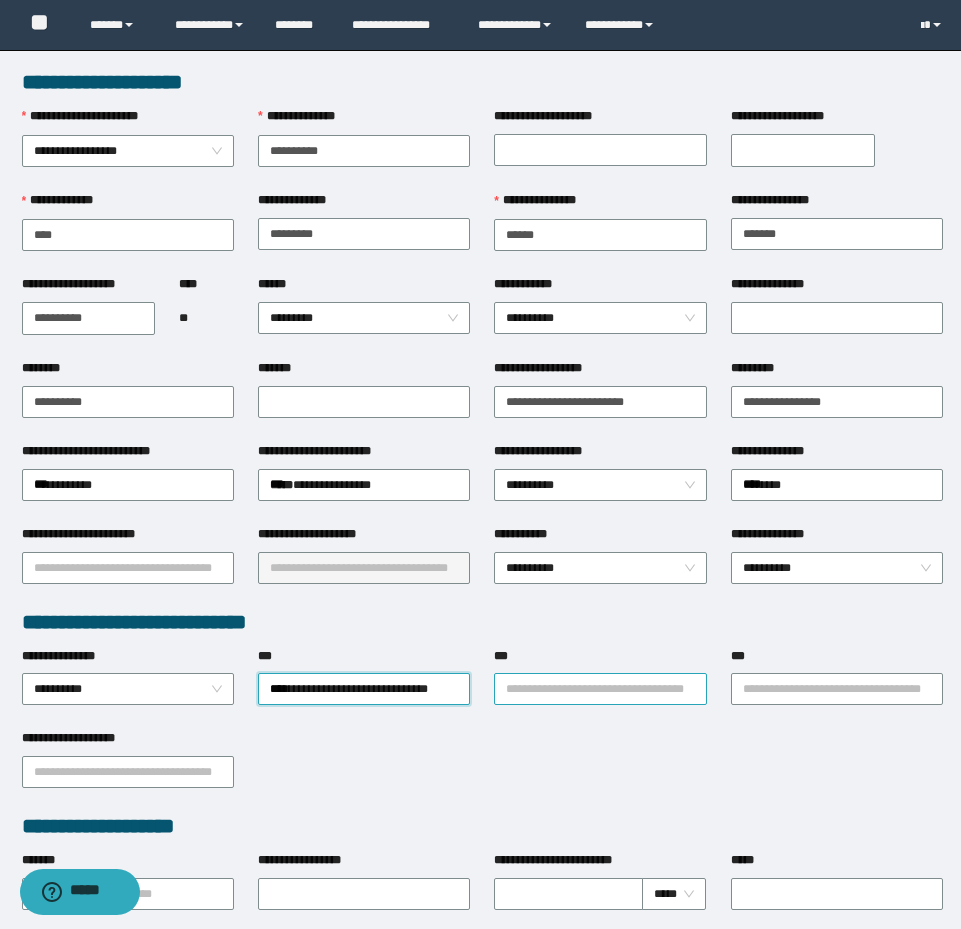 click on "***" at bounding box center (600, 689) 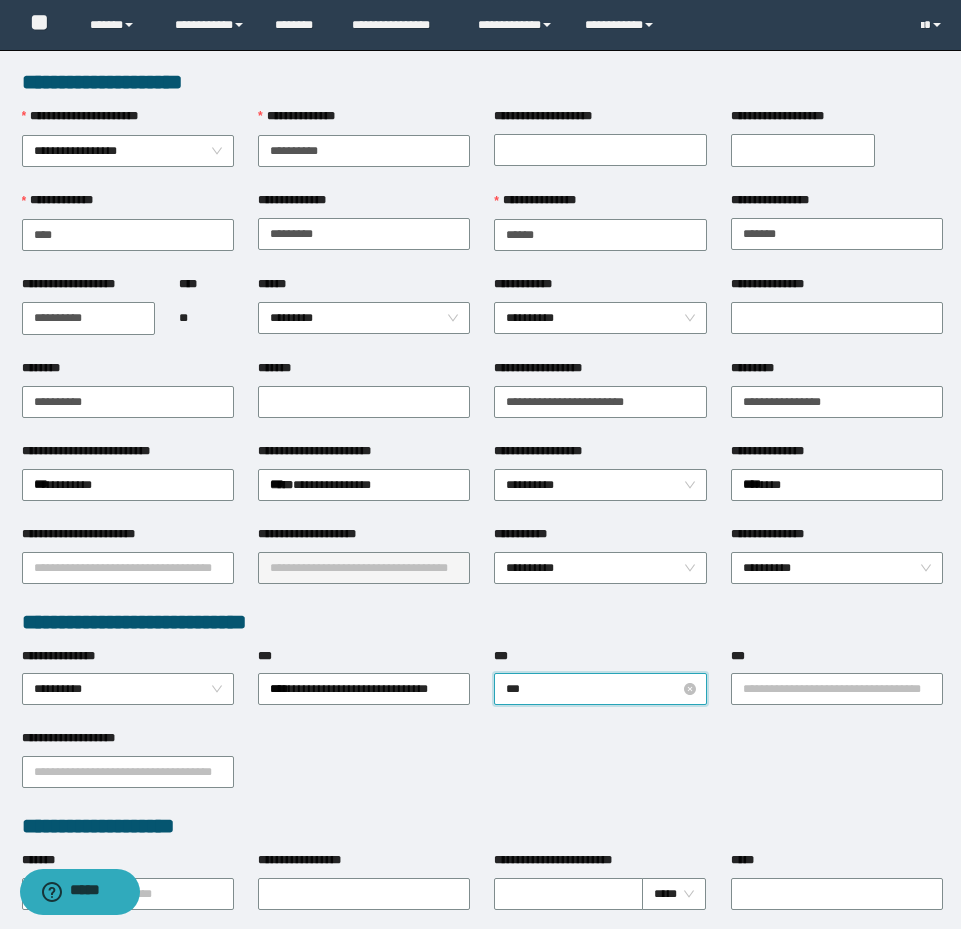 type on "****" 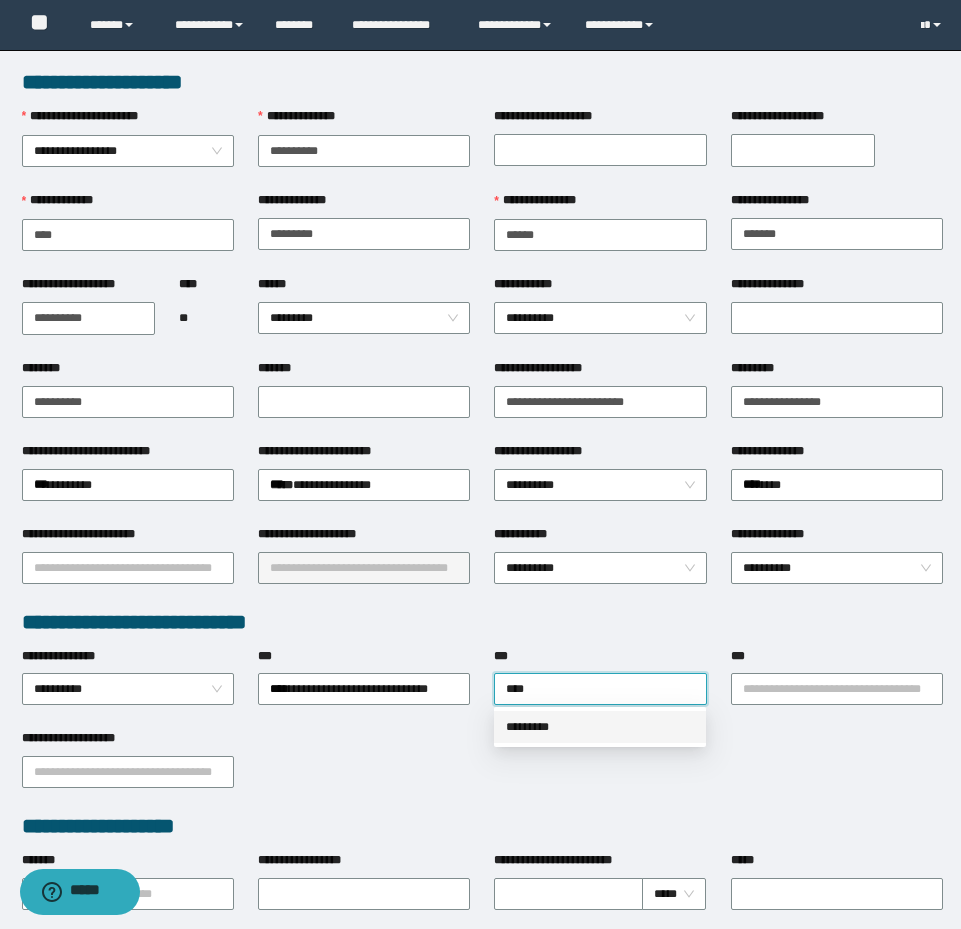 click on "*********" at bounding box center (600, 727) 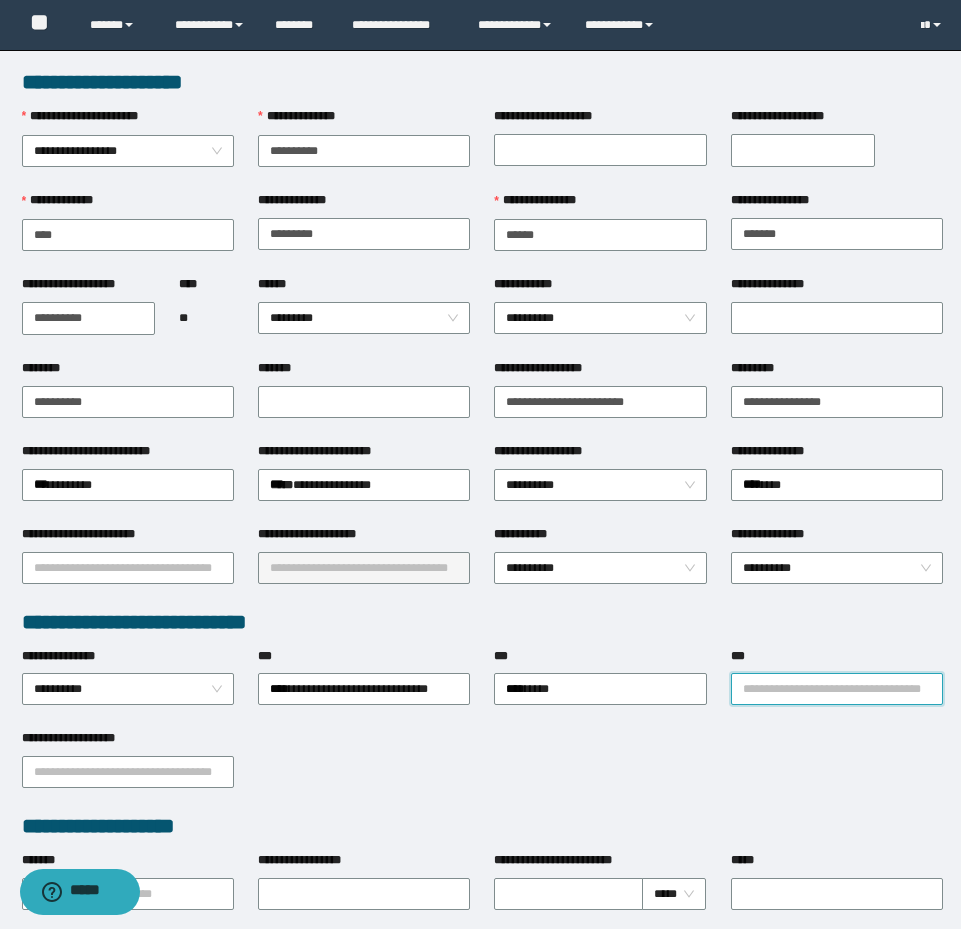 click on "***" at bounding box center (837, 689) 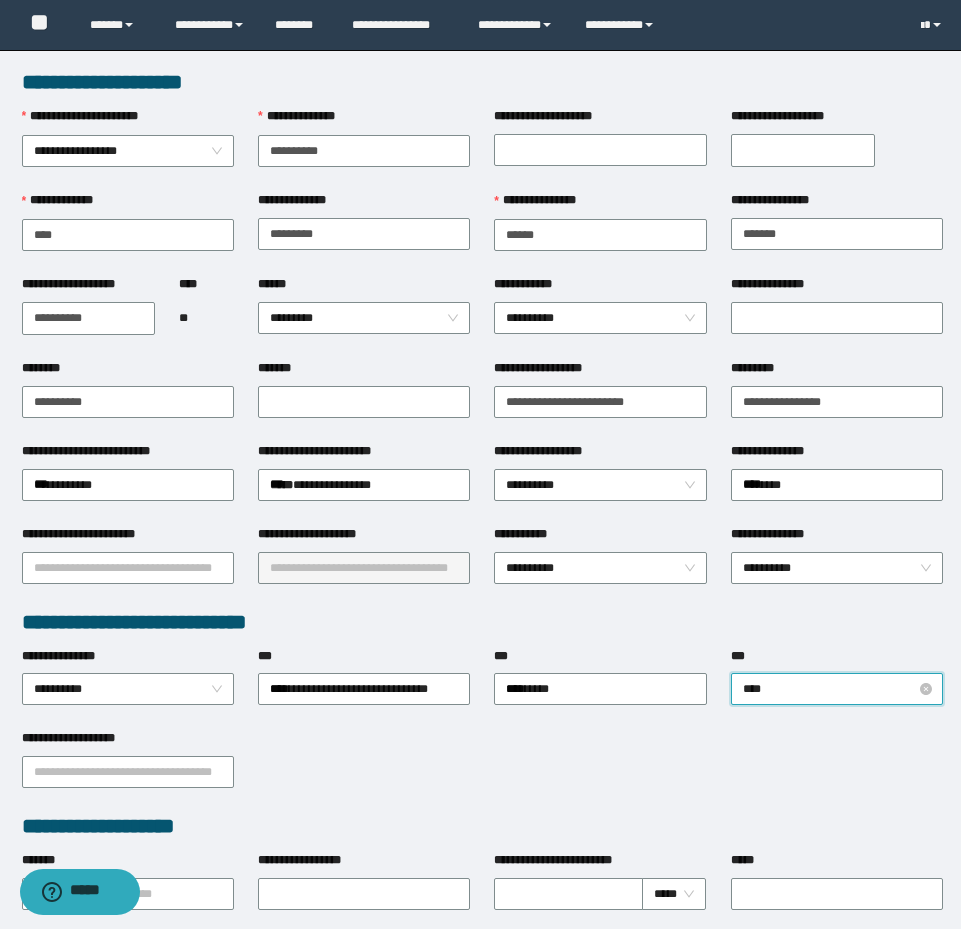 type on "*****" 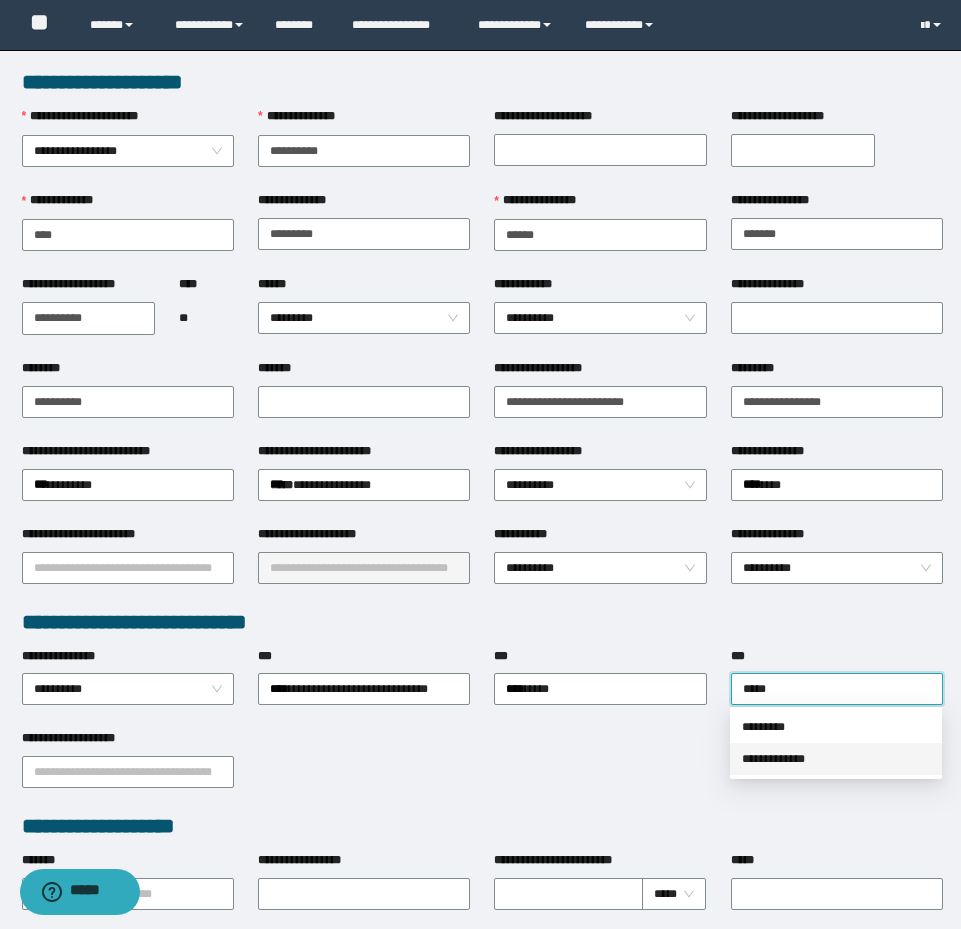 click on "**********" at bounding box center [836, 759] 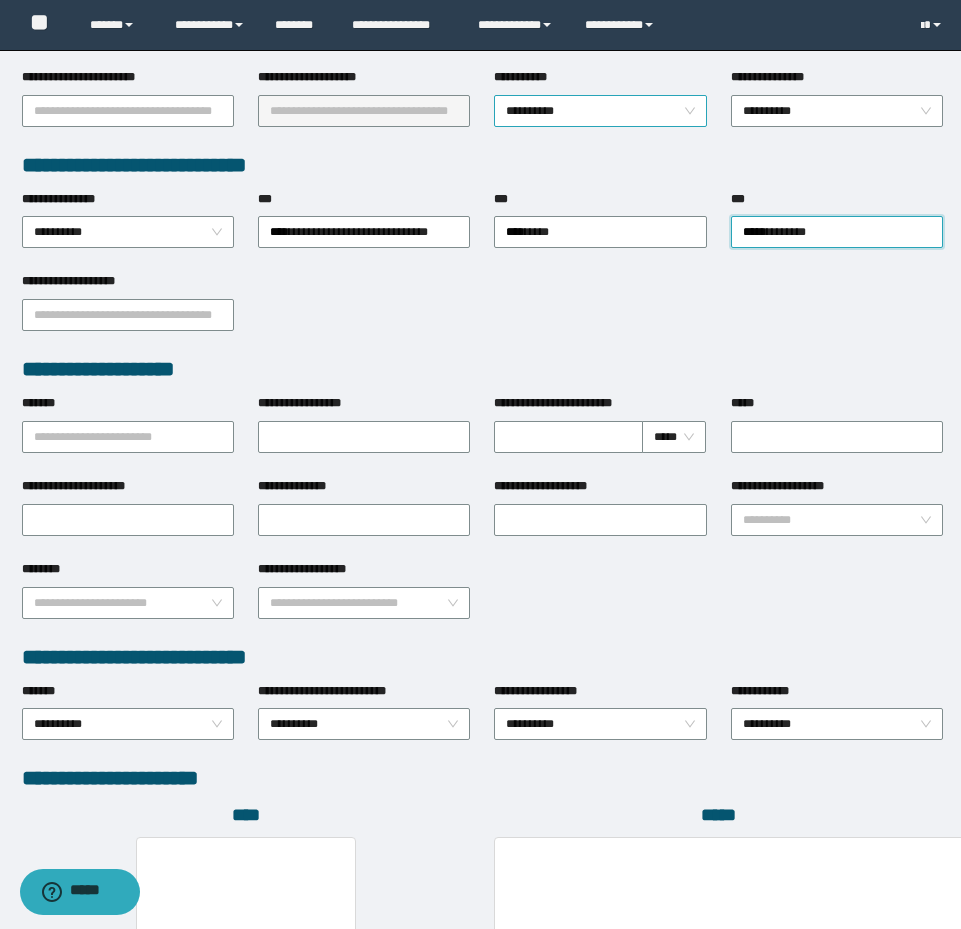 scroll, scrollTop: 774, scrollLeft: 0, axis: vertical 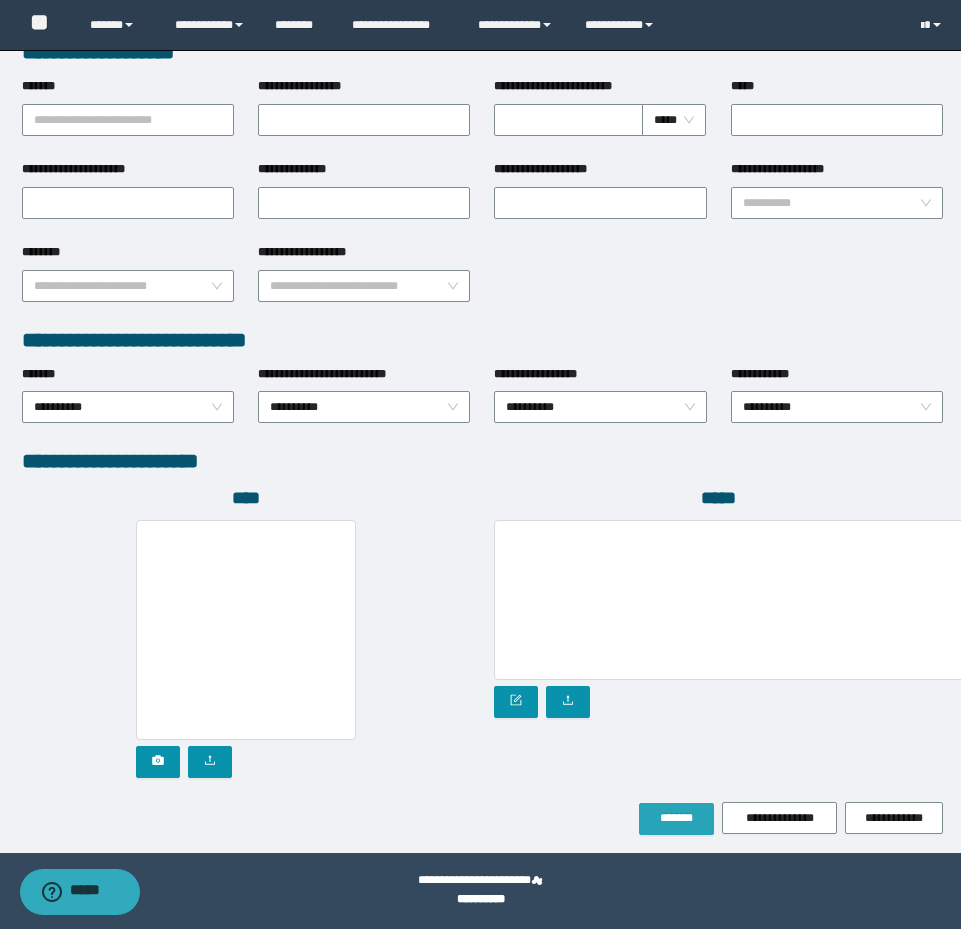 click on "*******" at bounding box center (676, 819) 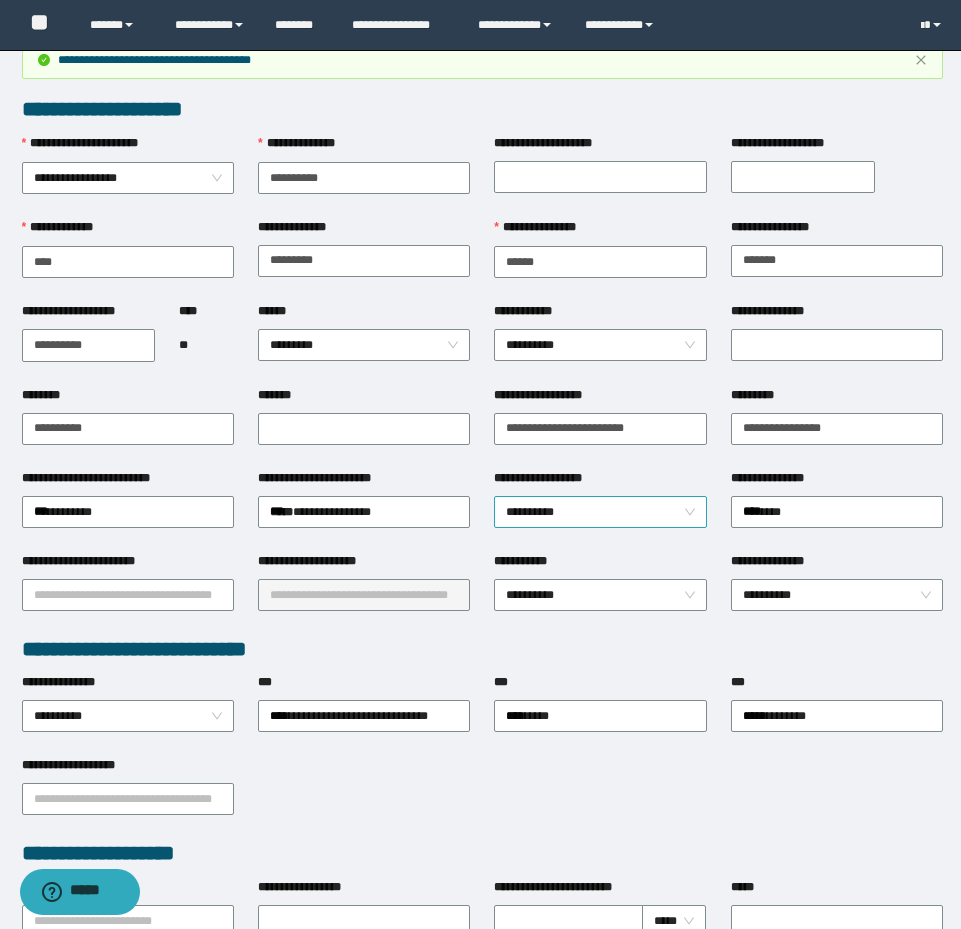 scroll, scrollTop: 0, scrollLeft: 0, axis: both 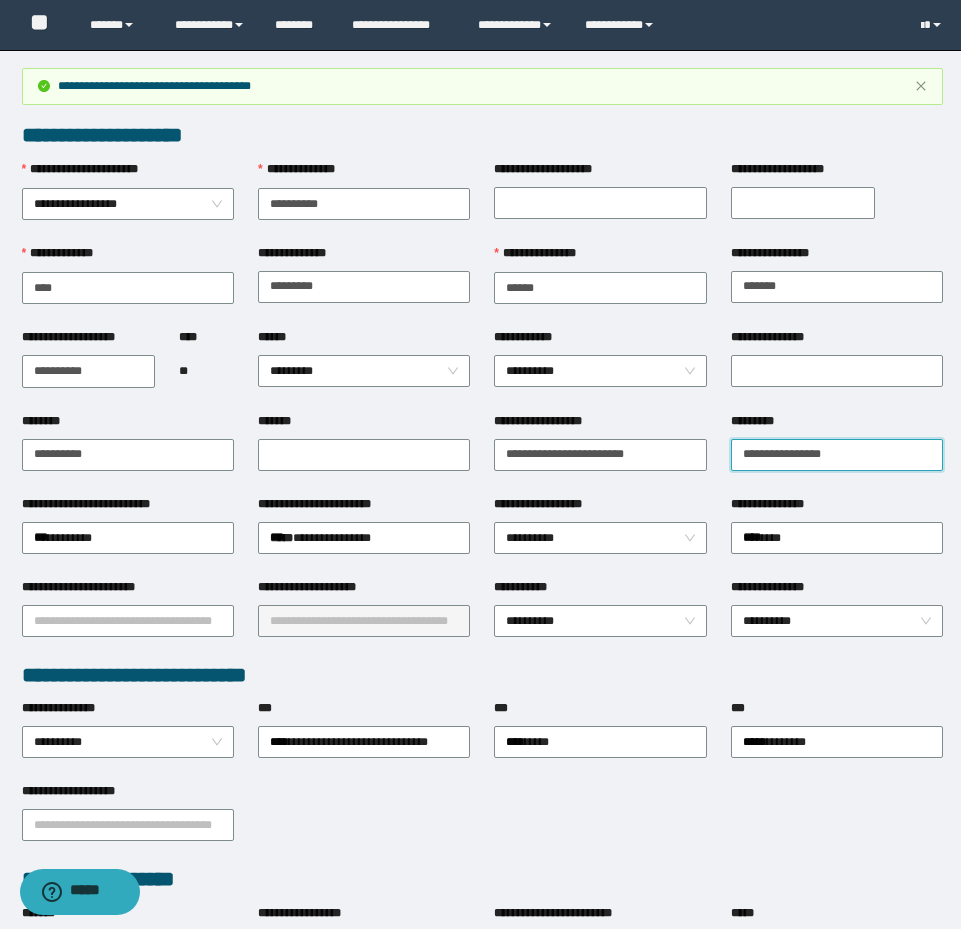 drag, startPoint x: 895, startPoint y: 451, endPoint x: 696, endPoint y: 421, distance: 201.2486 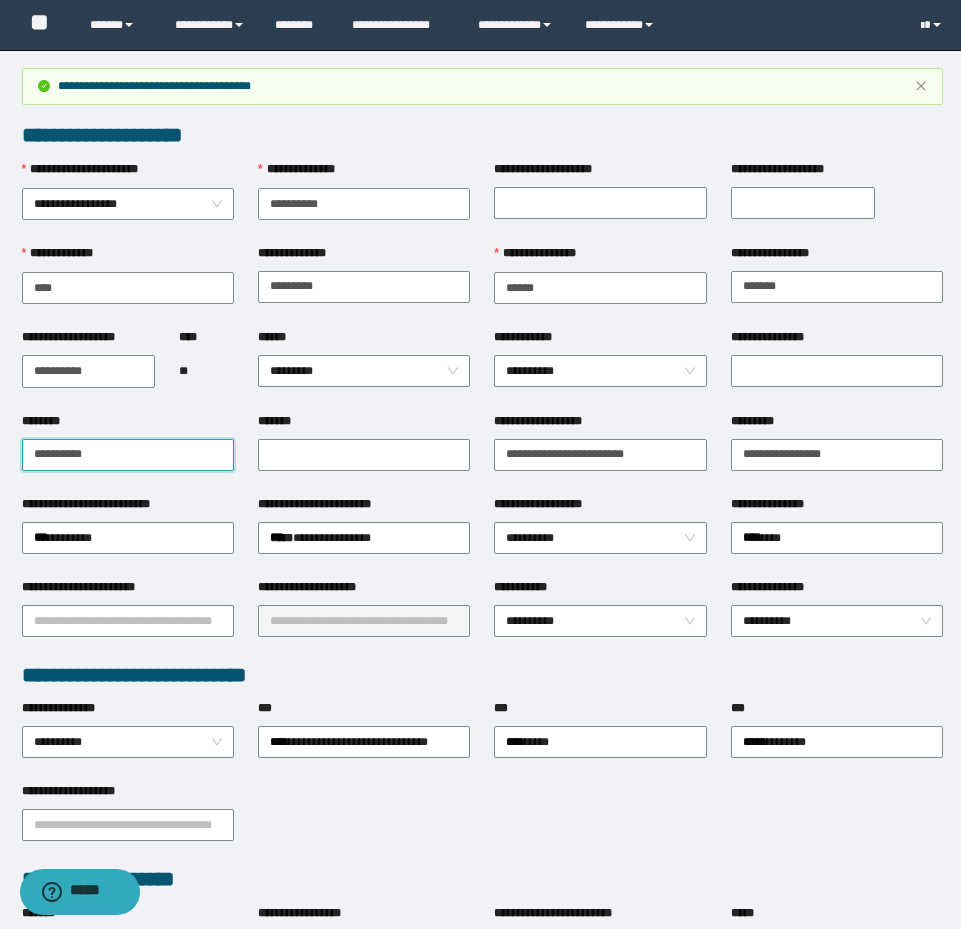 drag, startPoint x: 107, startPoint y: 452, endPoint x: 4, endPoint y: 442, distance: 103.4843 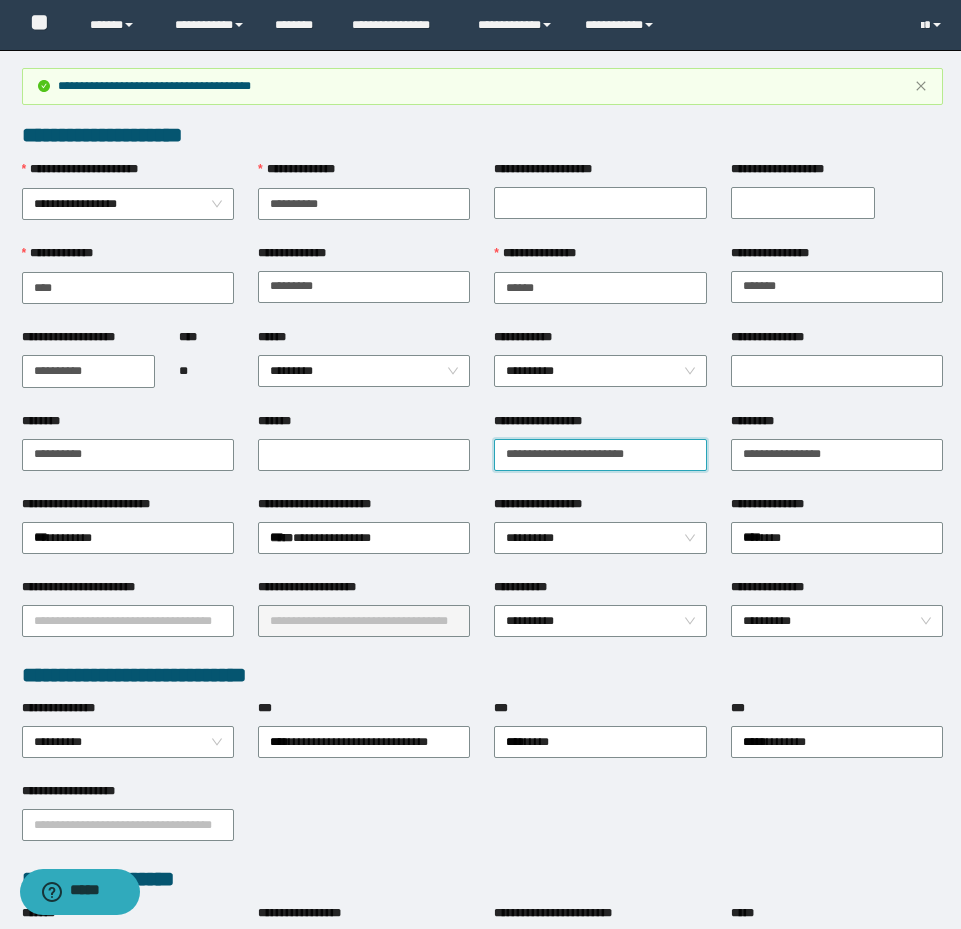 drag, startPoint x: 659, startPoint y: 442, endPoint x: 316, endPoint y: 406, distance: 344.88403 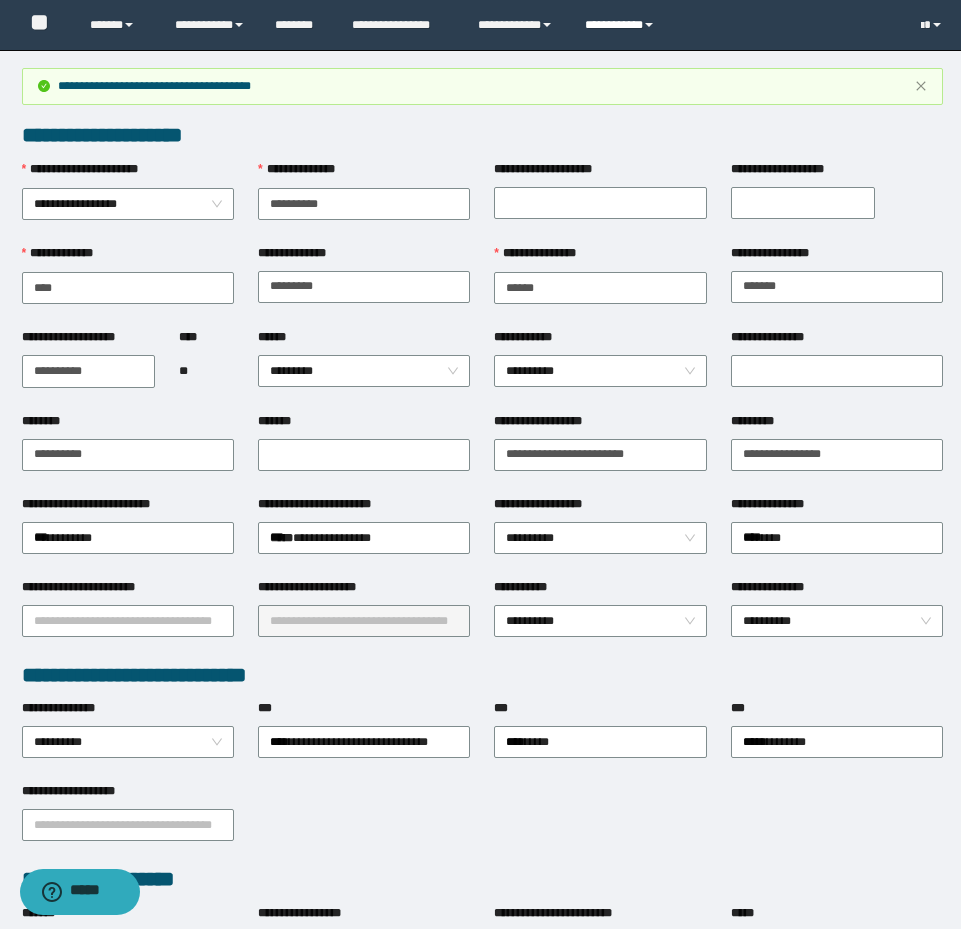click on "**********" at bounding box center (622, 25) 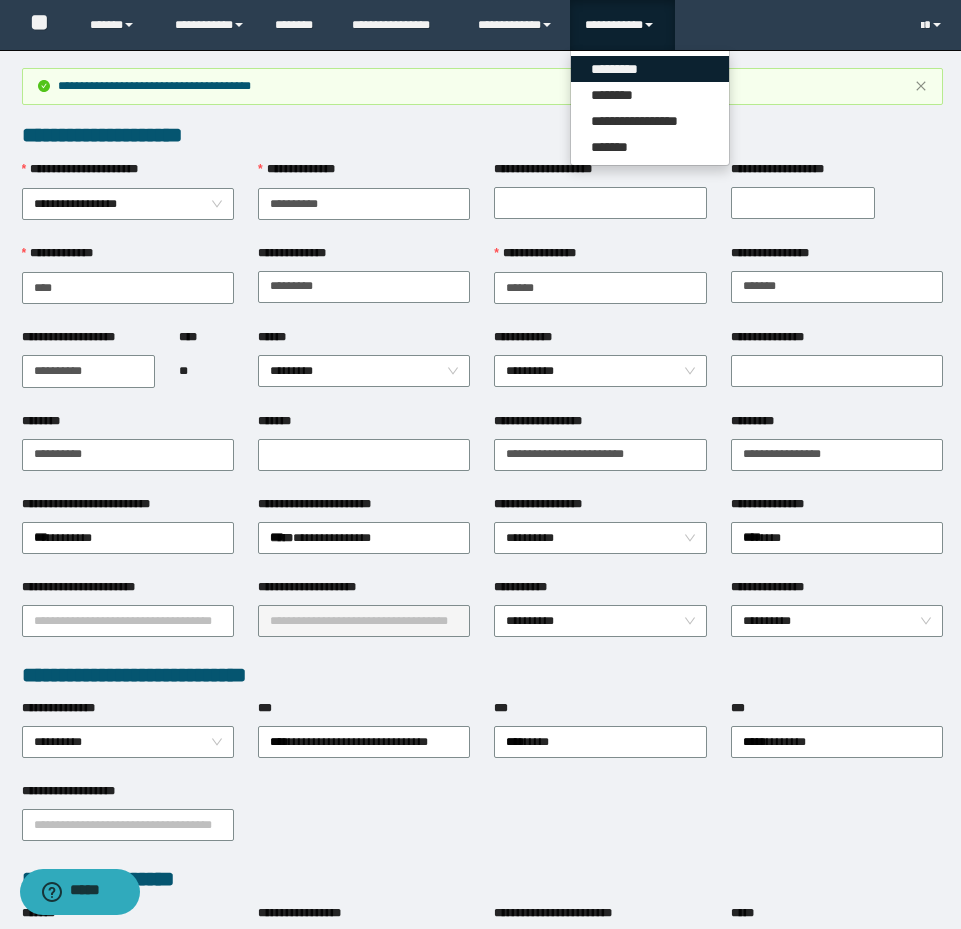click on "*********" at bounding box center (650, 69) 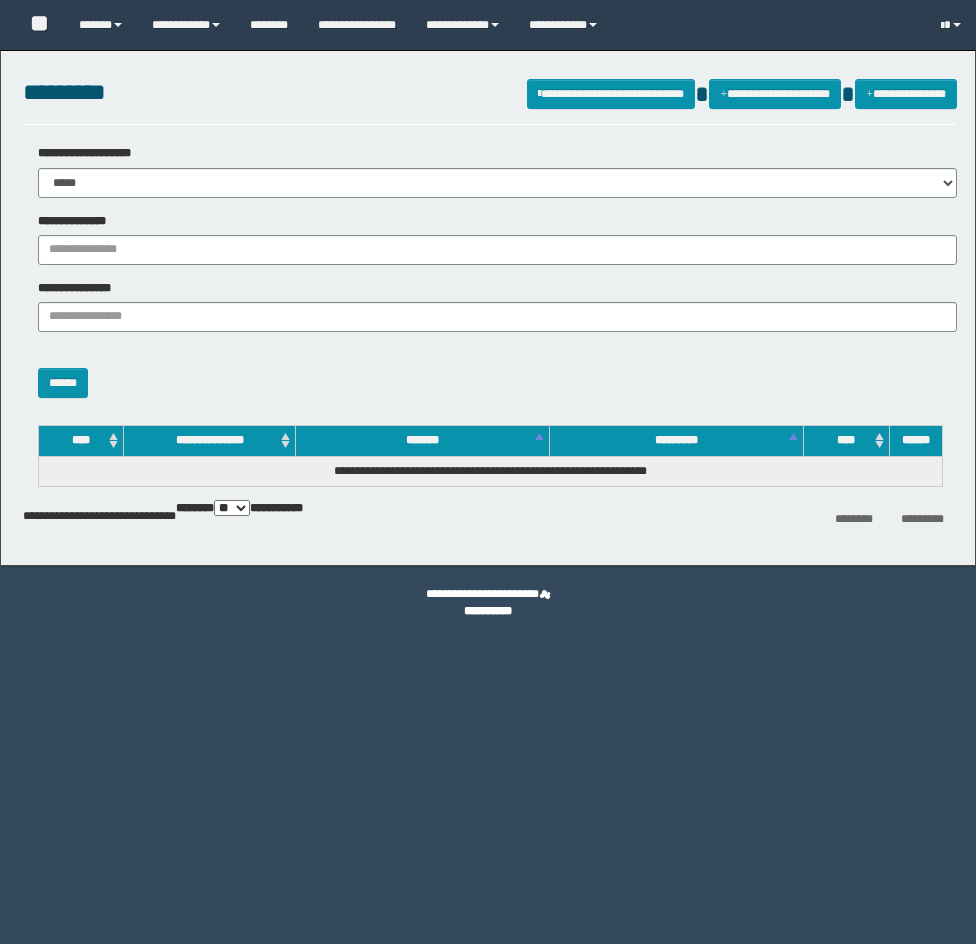 scroll, scrollTop: 0, scrollLeft: 0, axis: both 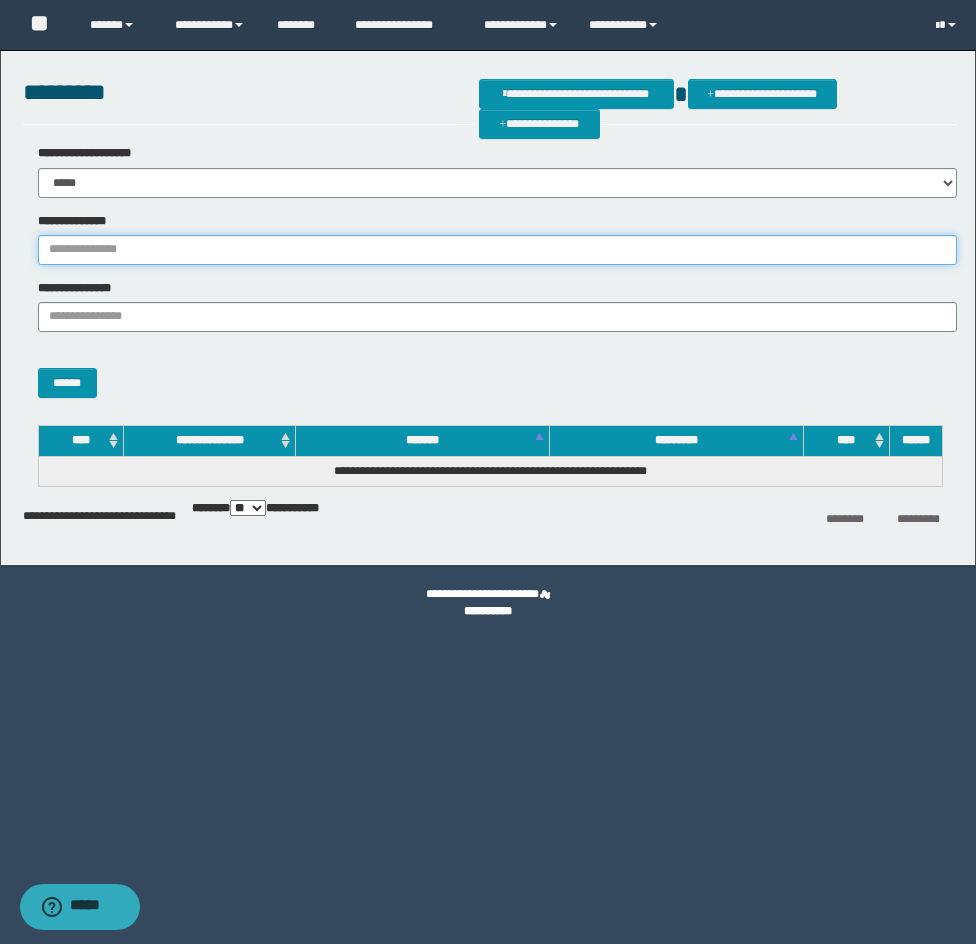 click on "**********" at bounding box center (497, 250) 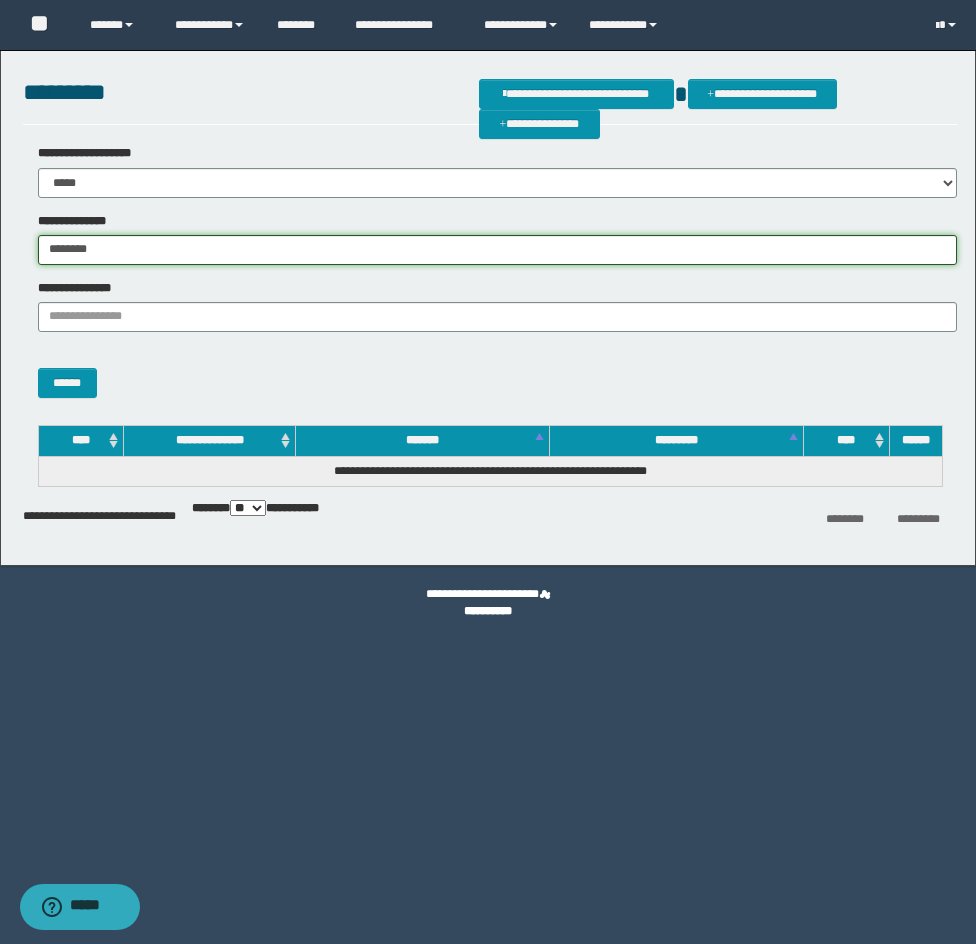 type on "********" 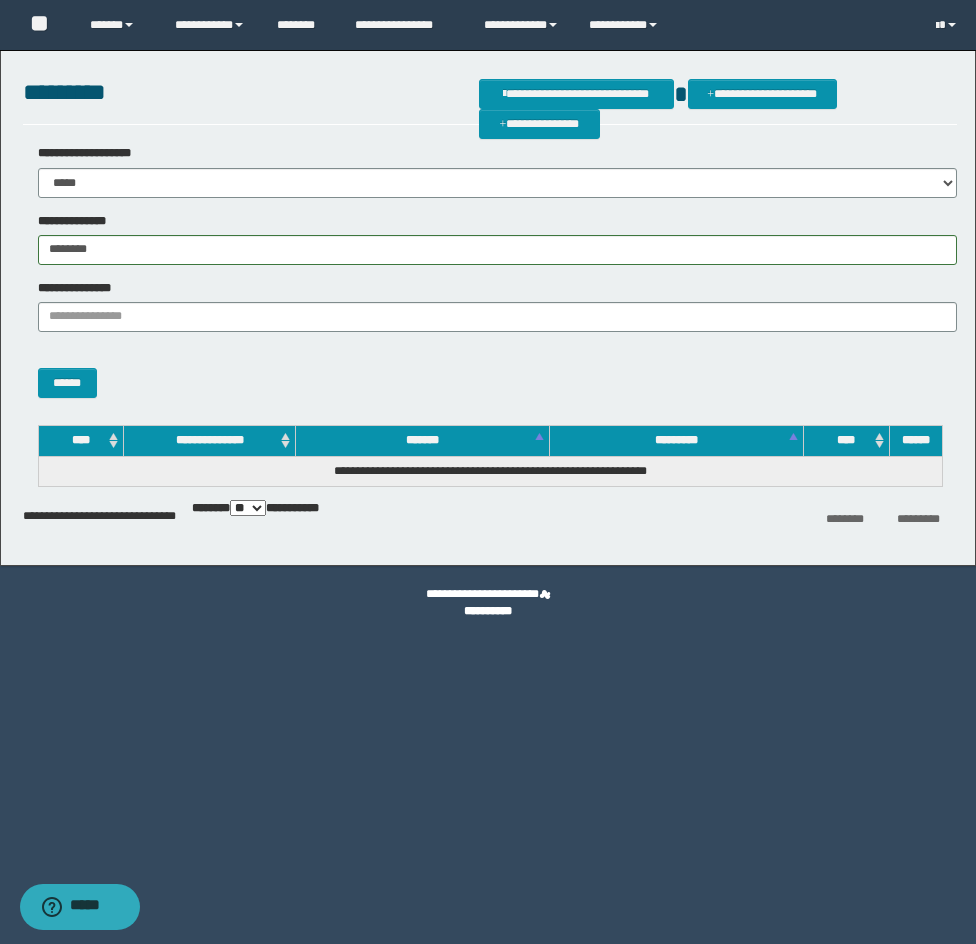 click on "**********" at bounding box center [490, 279] 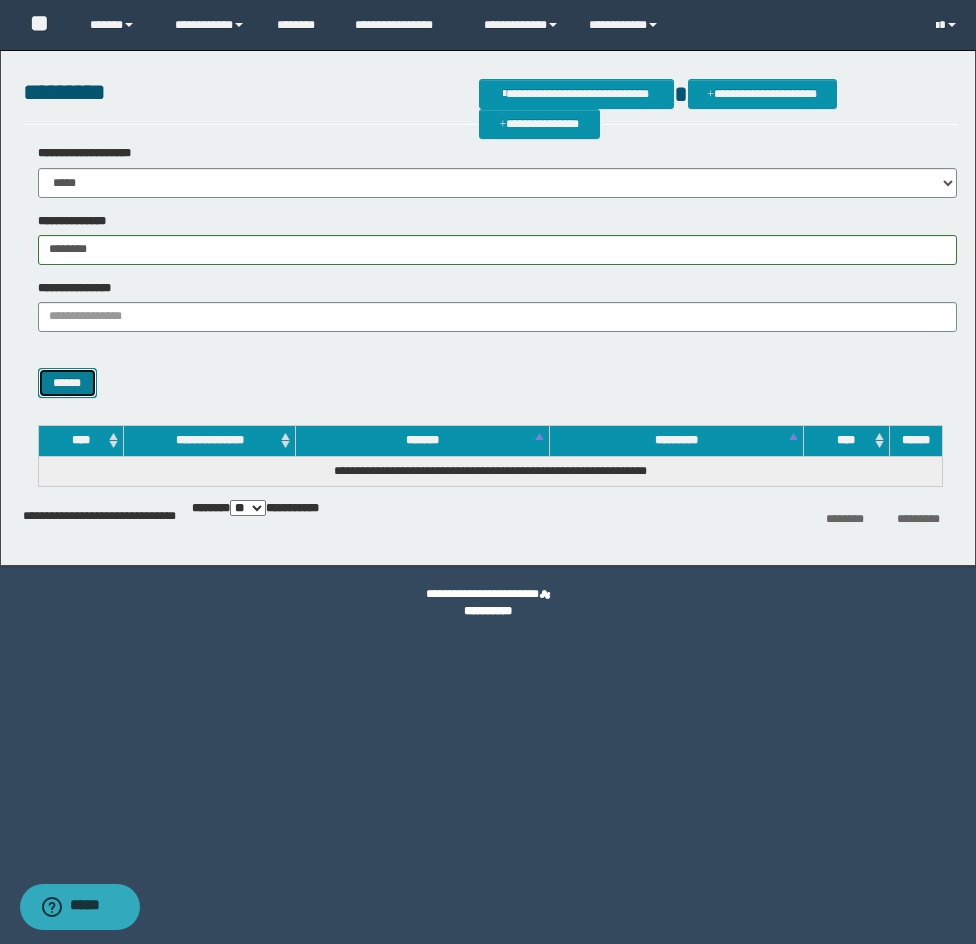 click on "******" at bounding box center (67, 383) 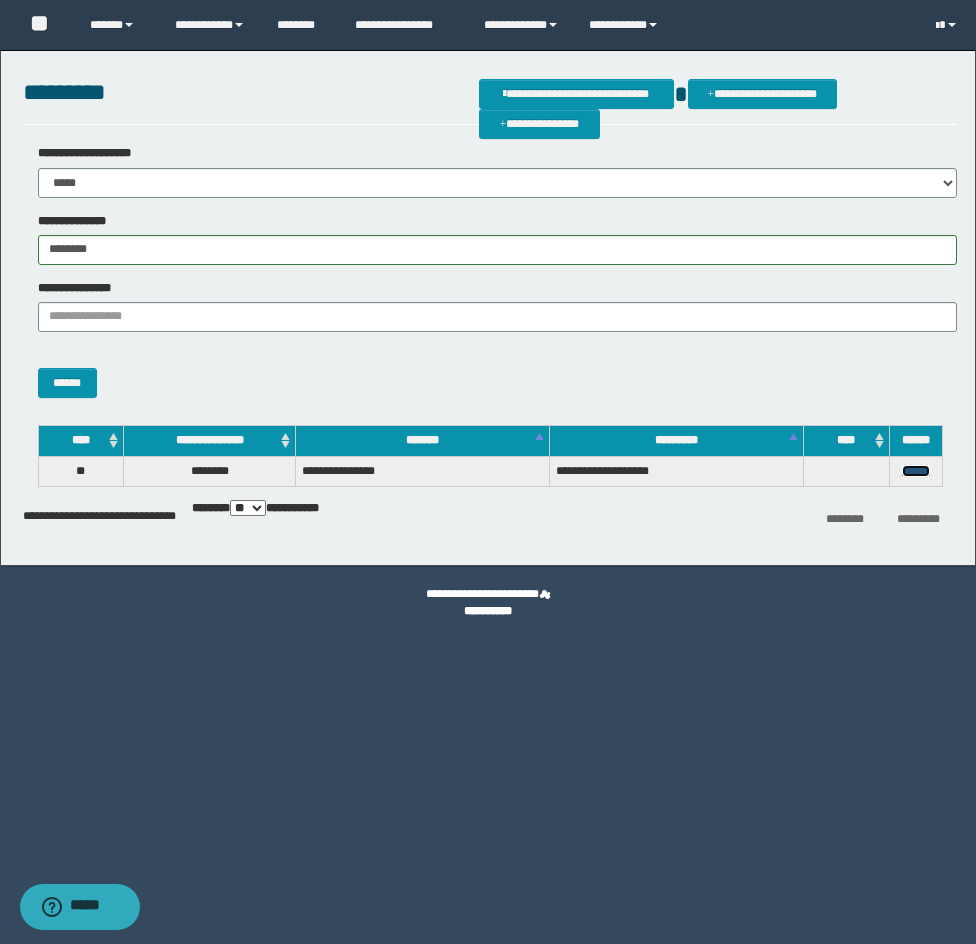 click on "******" at bounding box center [916, 471] 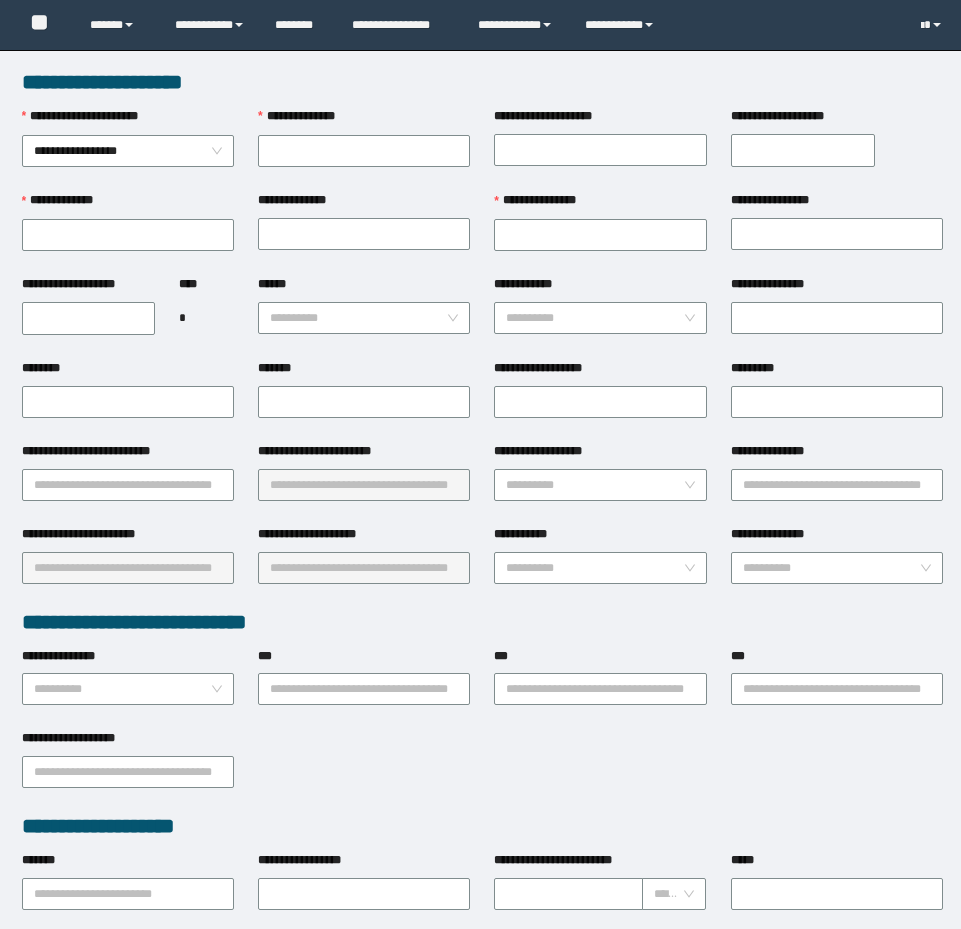 scroll, scrollTop: 0, scrollLeft: 0, axis: both 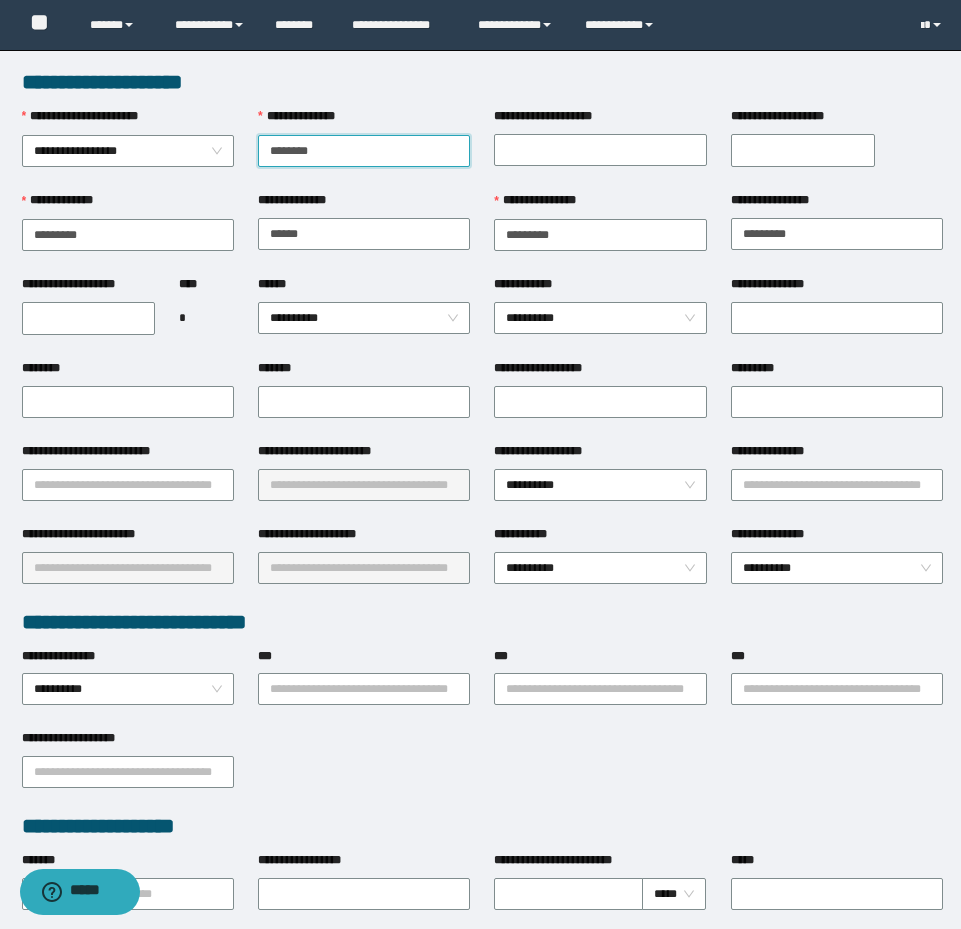 type on "********" 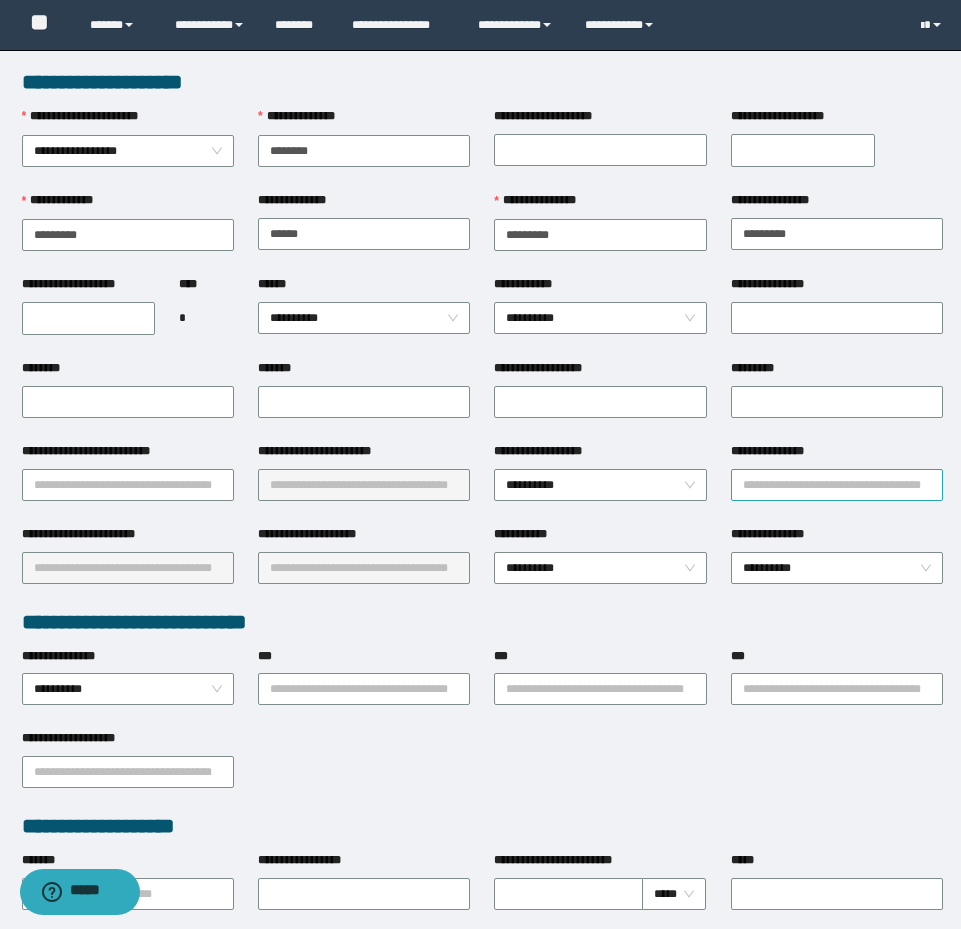 click on "**********" at bounding box center (837, 485) 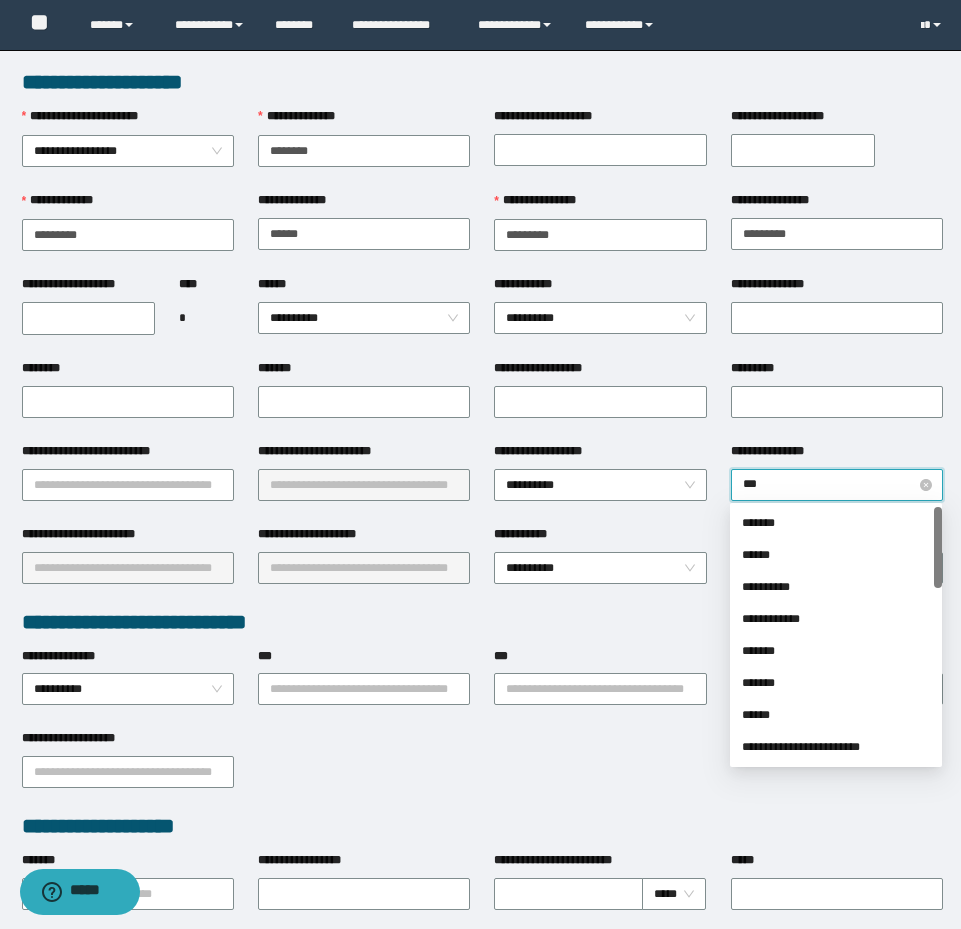 type on "****" 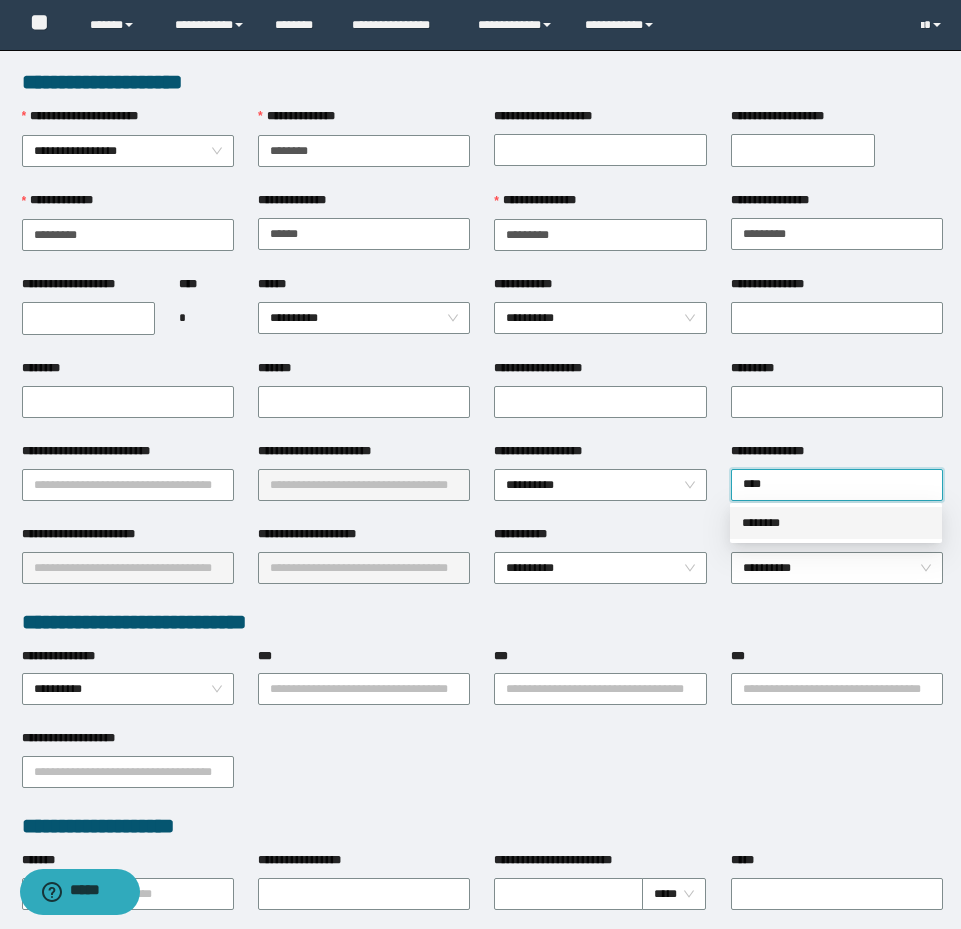 click on "********" at bounding box center [836, 523] 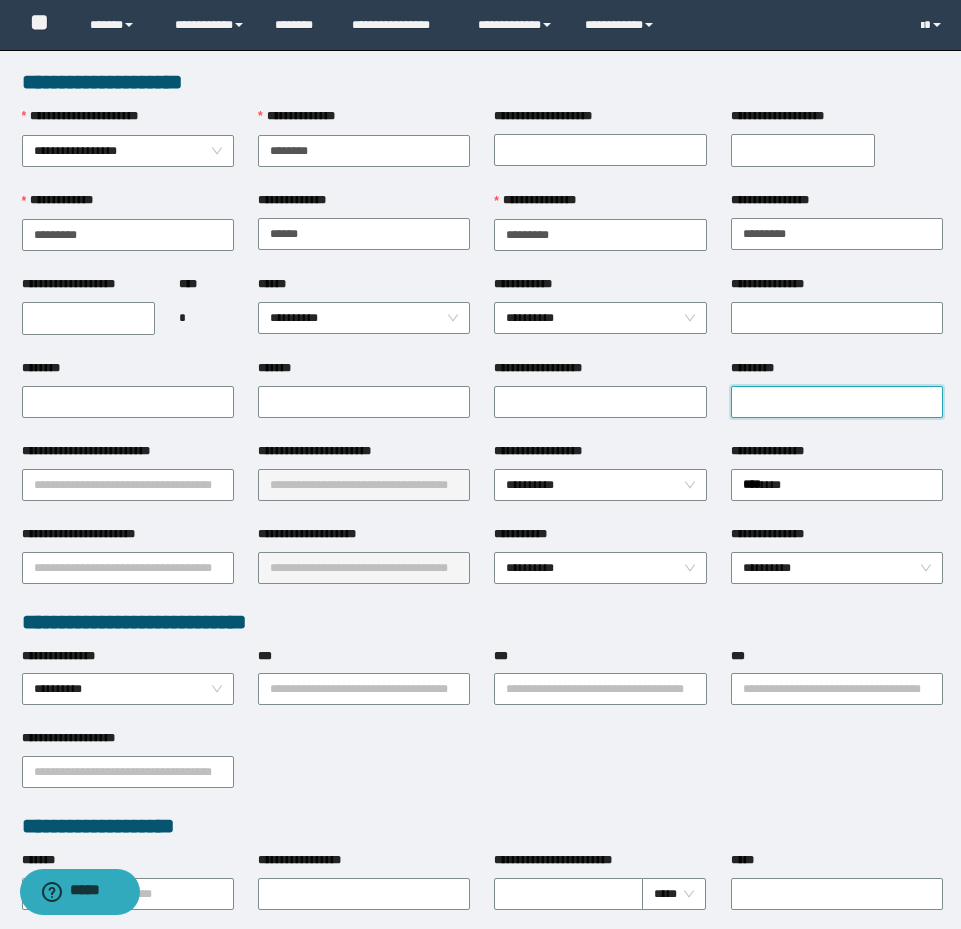 click on "*********" at bounding box center [837, 402] 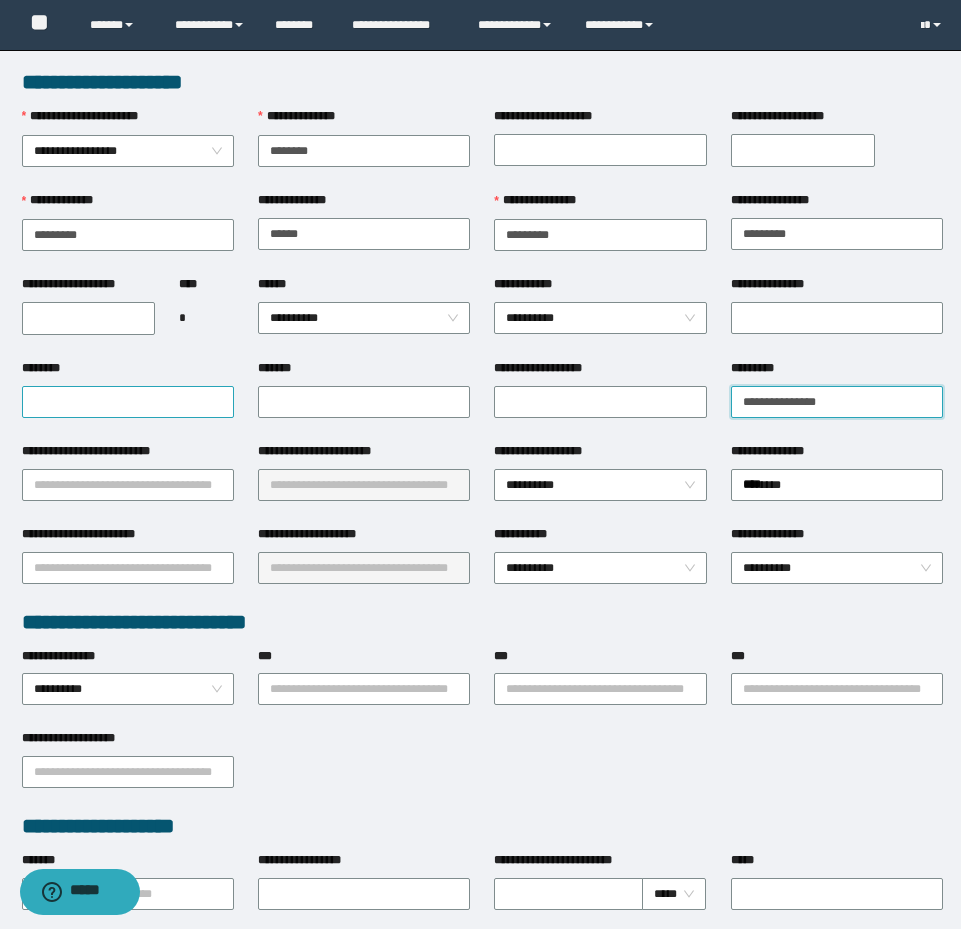 type on "**********" 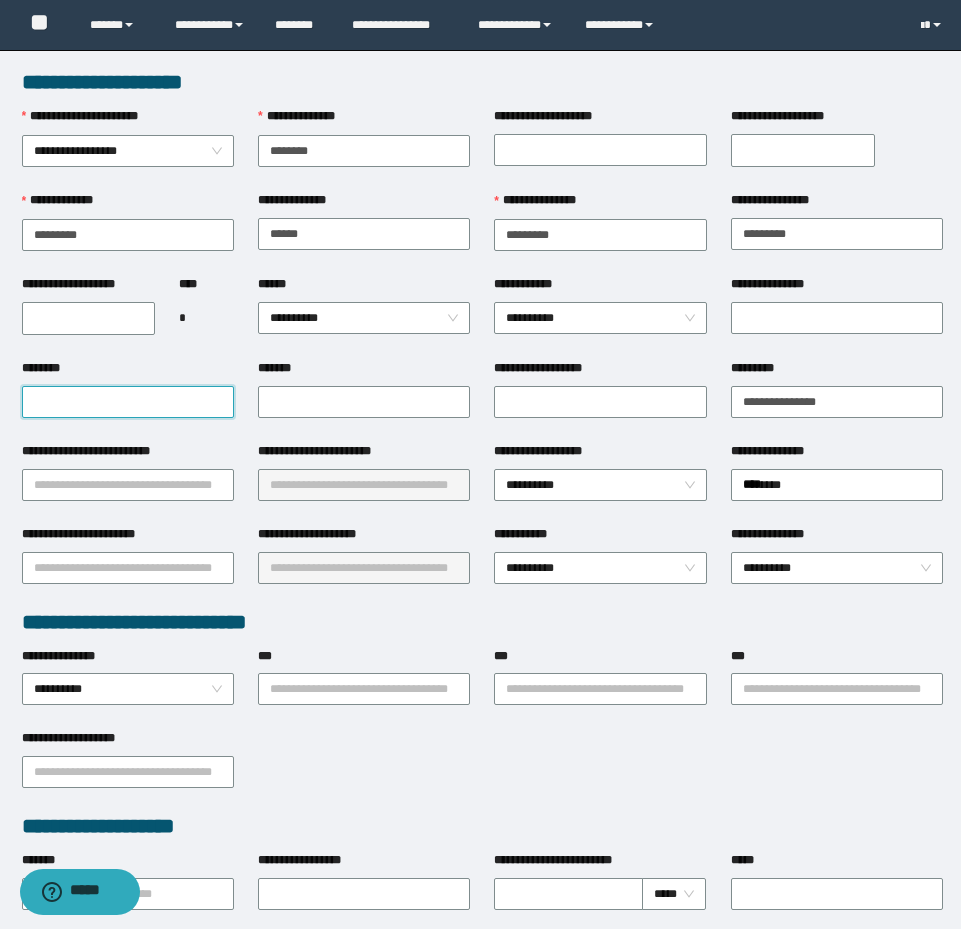 click on "********" at bounding box center (128, 402) 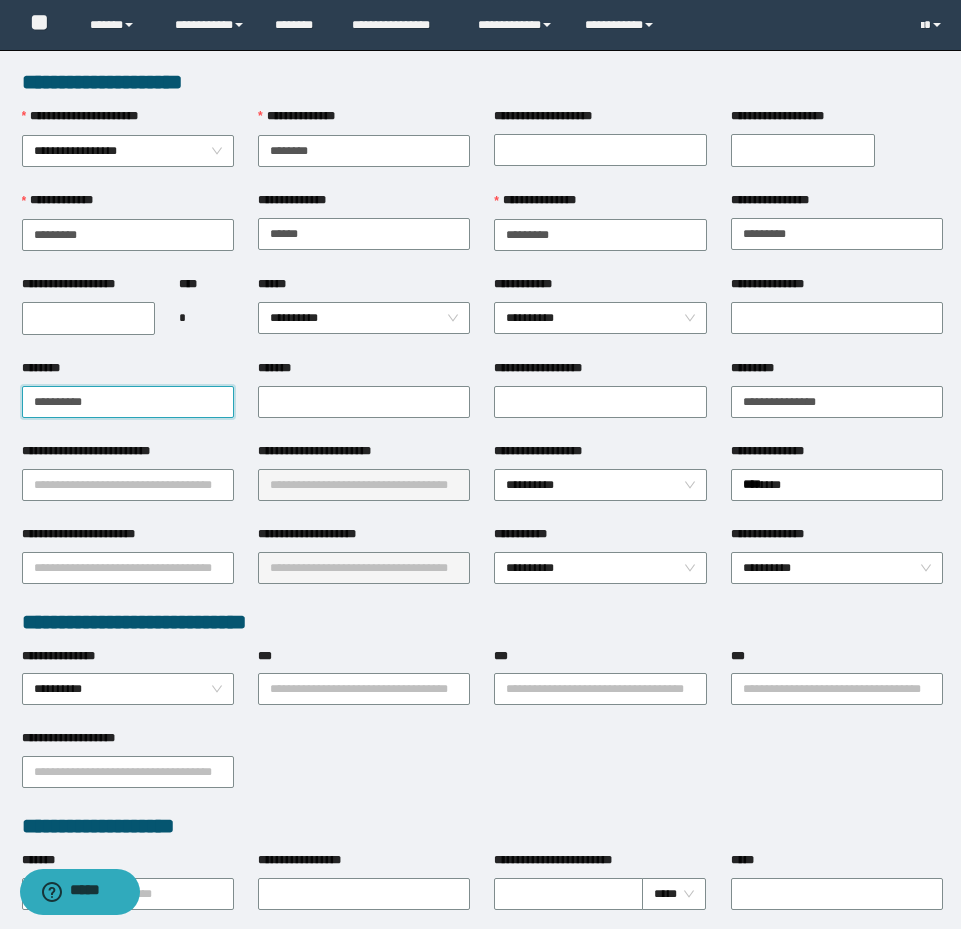 type on "**********" 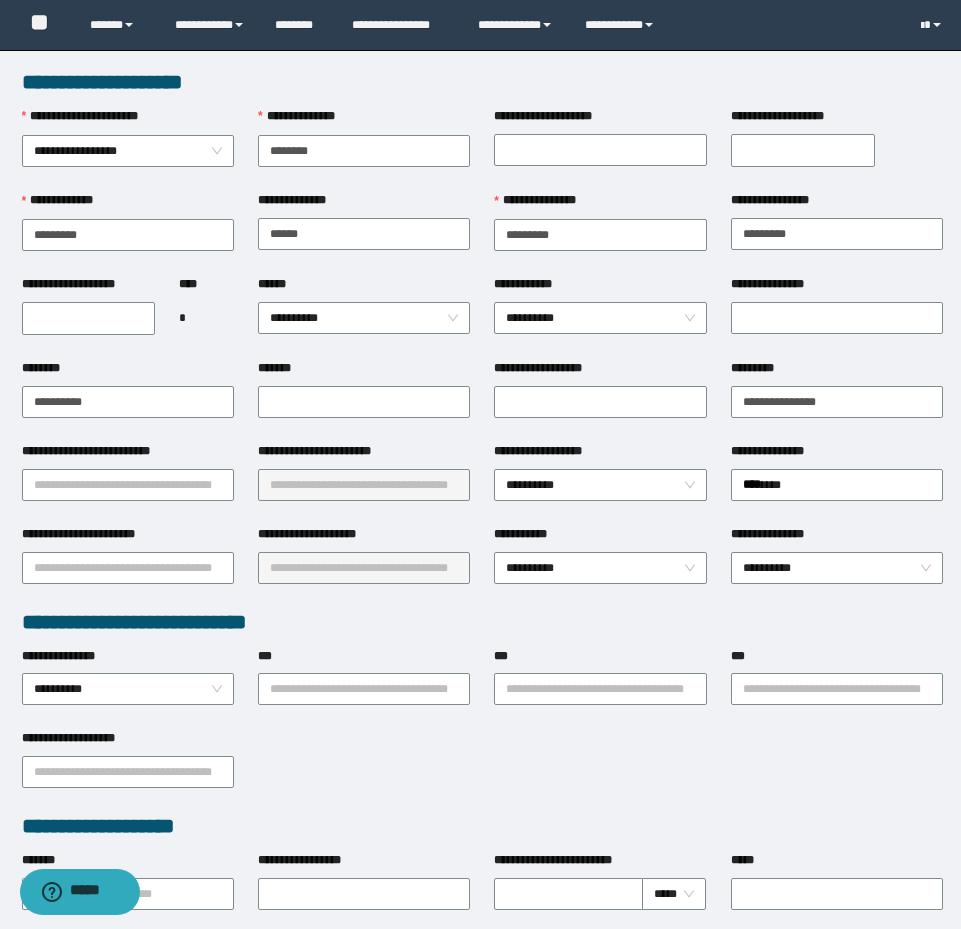 click on "**********" at bounding box center (89, 318) 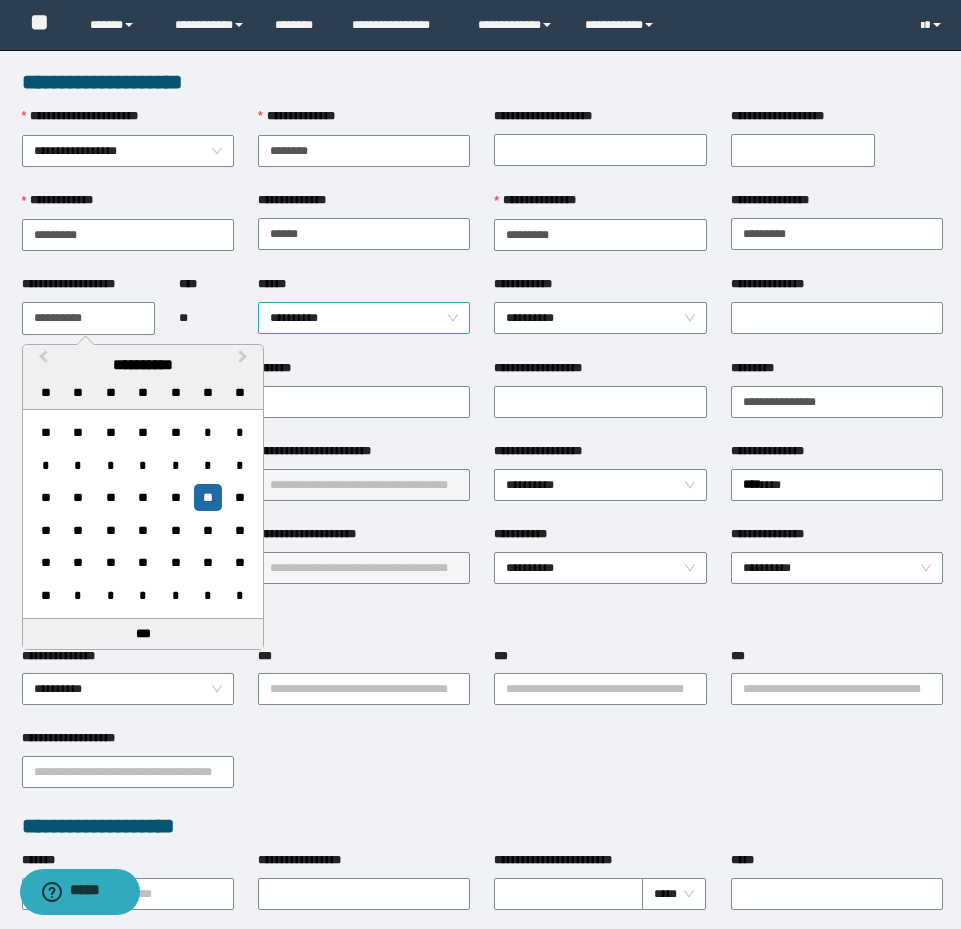 type on "**********" 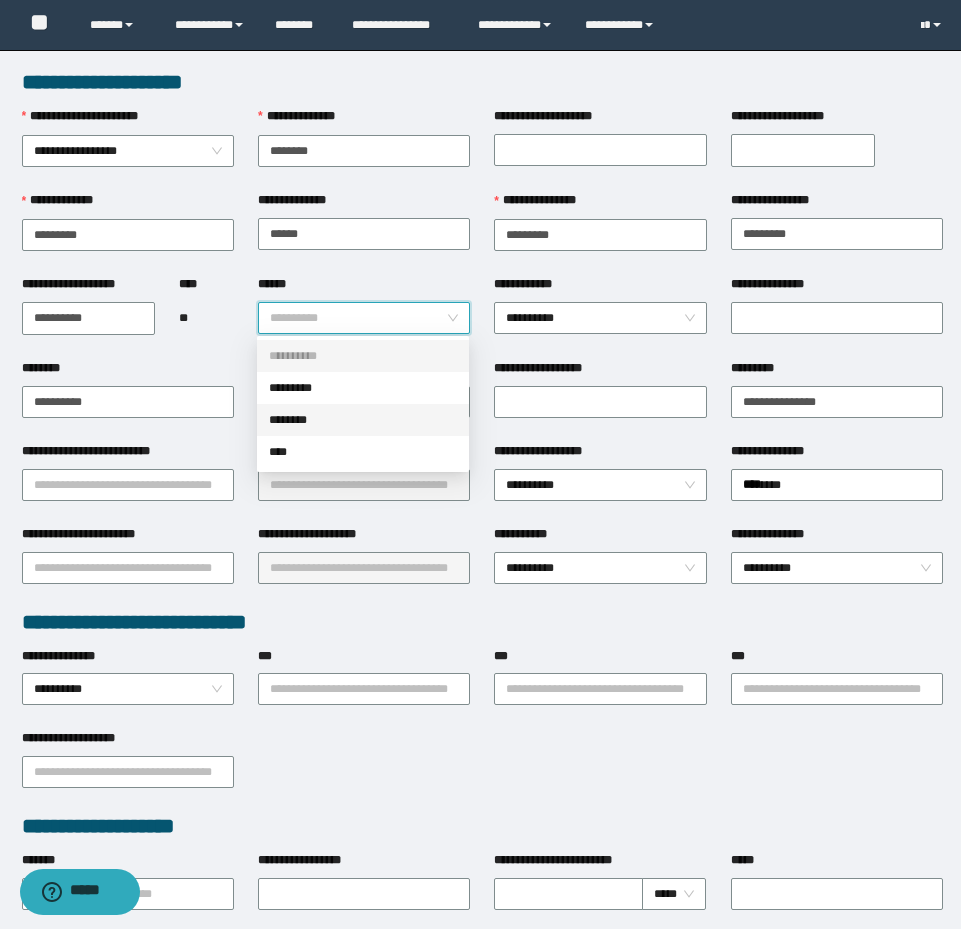 click on "********" at bounding box center [363, 420] 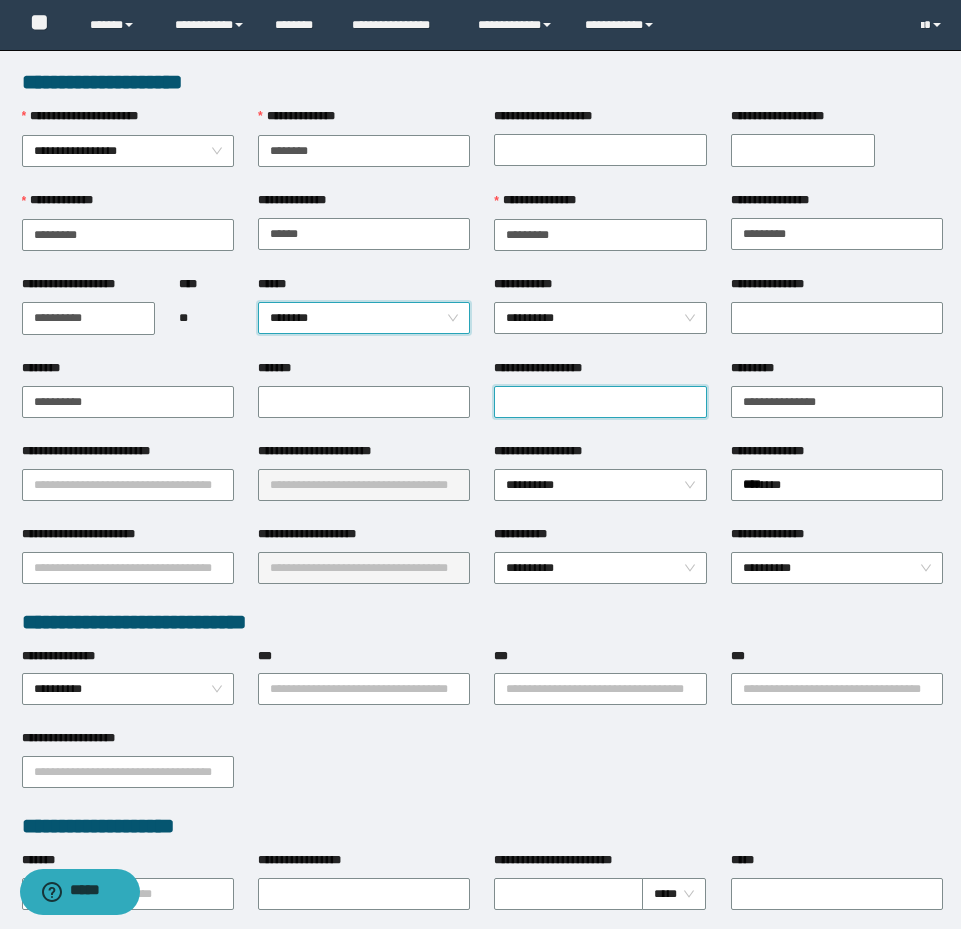 click on "**********" at bounding box center (600, 402) 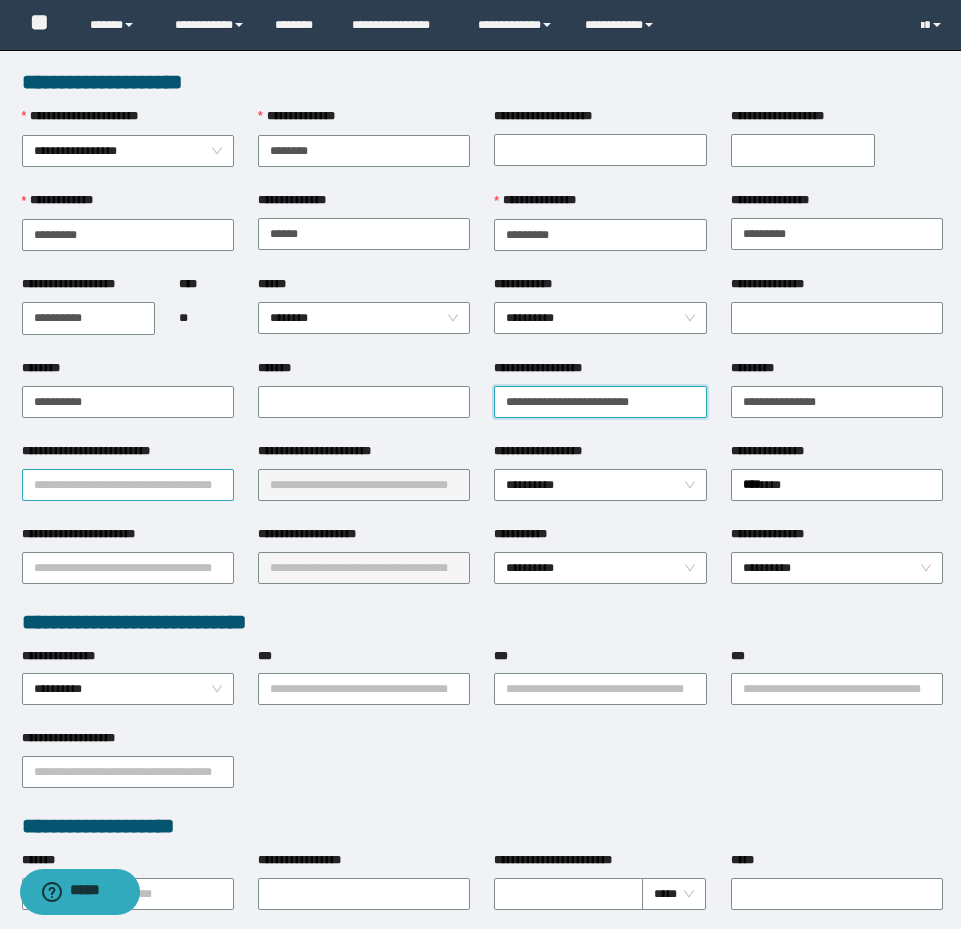 type on "**********" 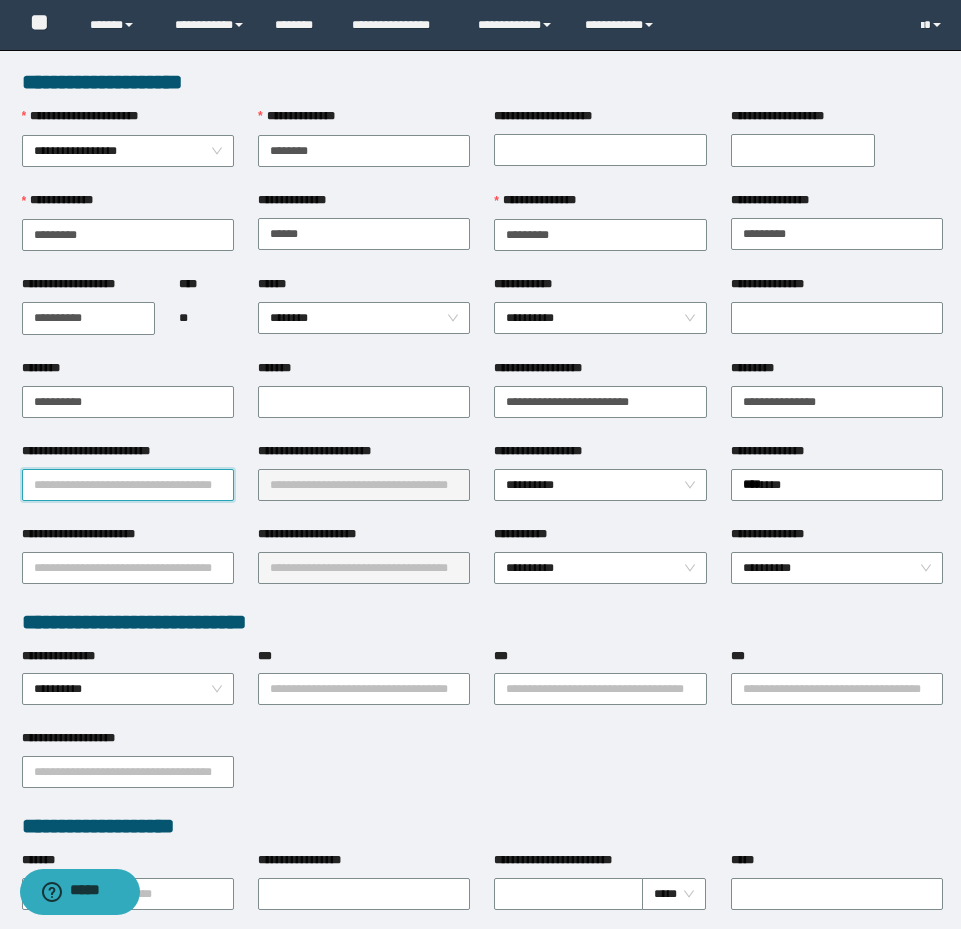 click on "**********" at bounding box center [128, 485] 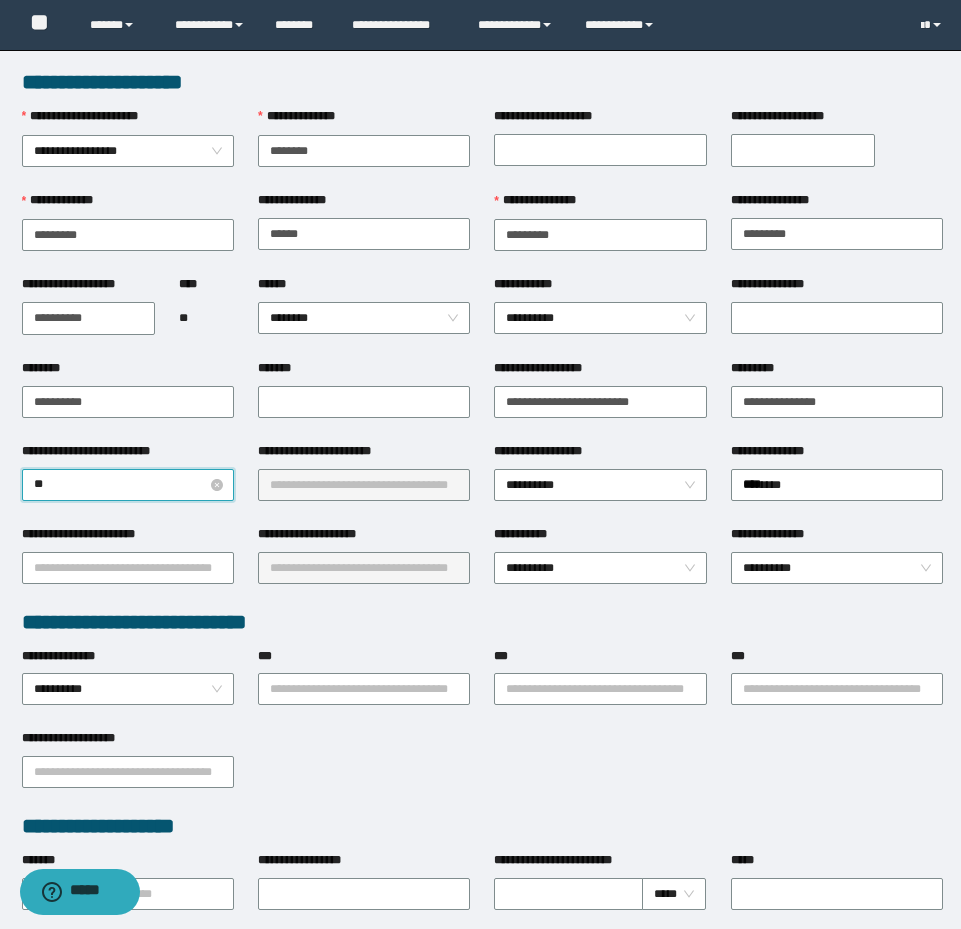 type on "***" 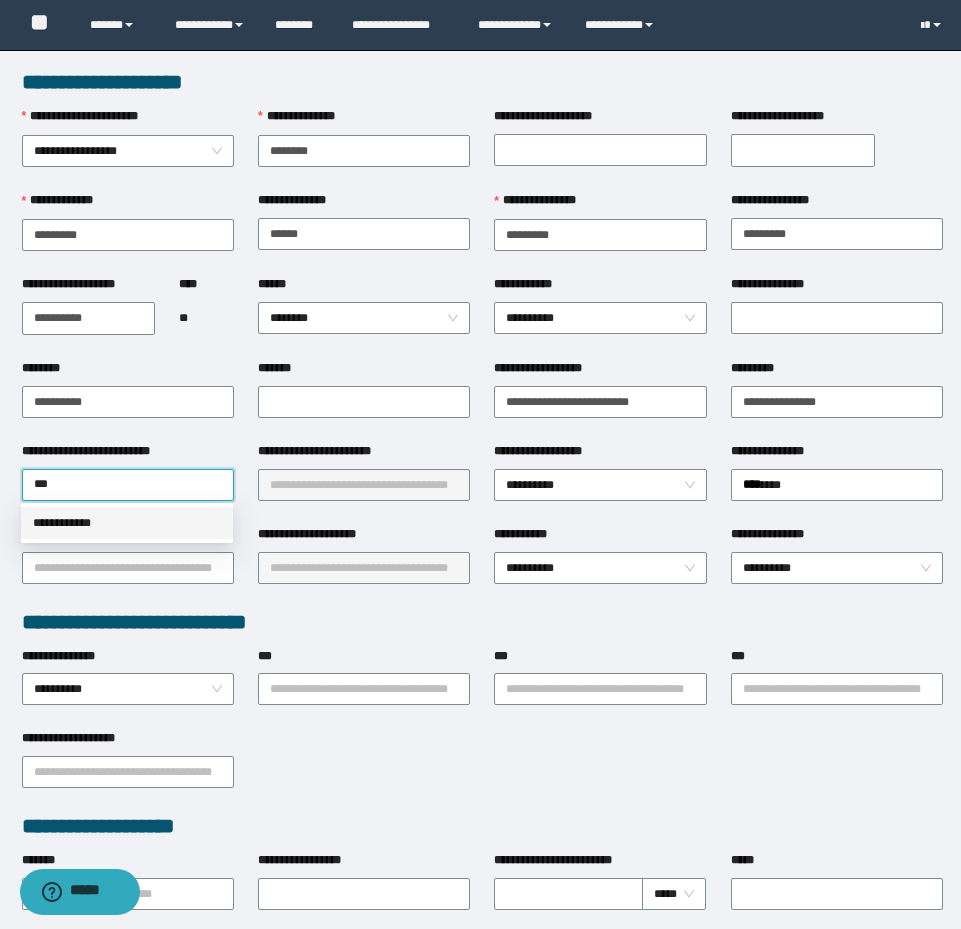 click on "**********" at bounding box center [127, 523] 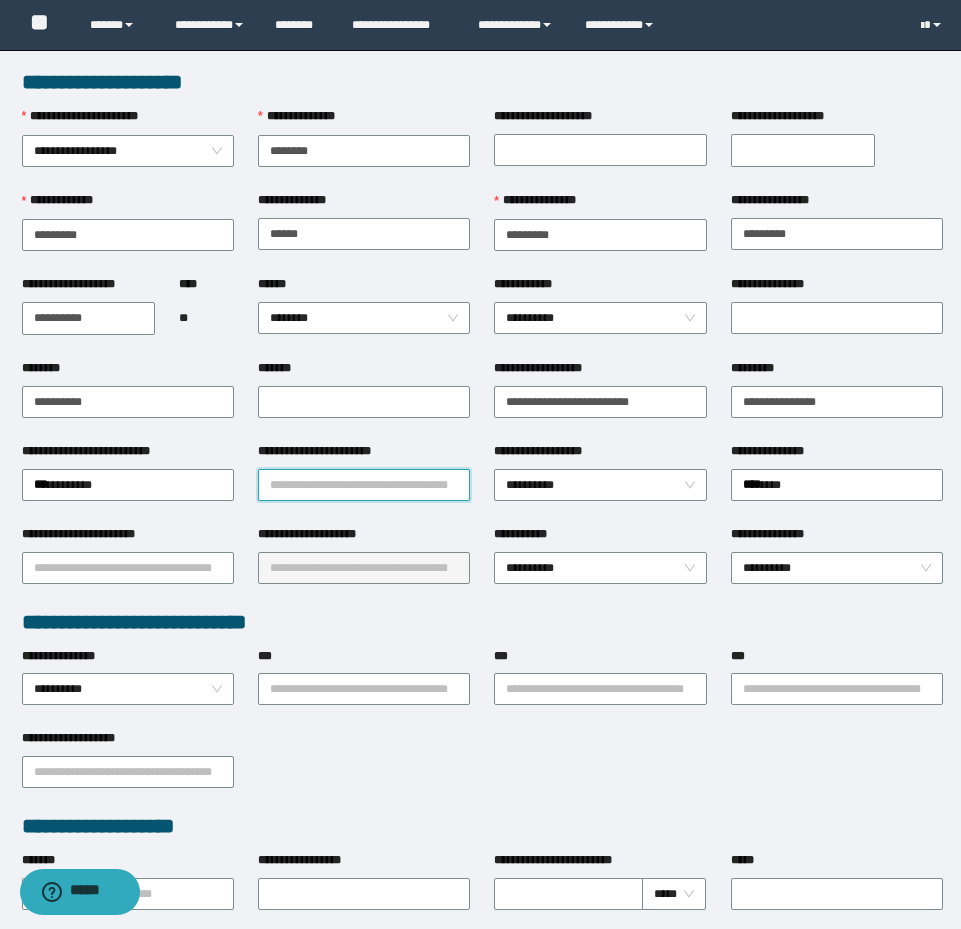 click on "**********" at bounding box center (364, 485) 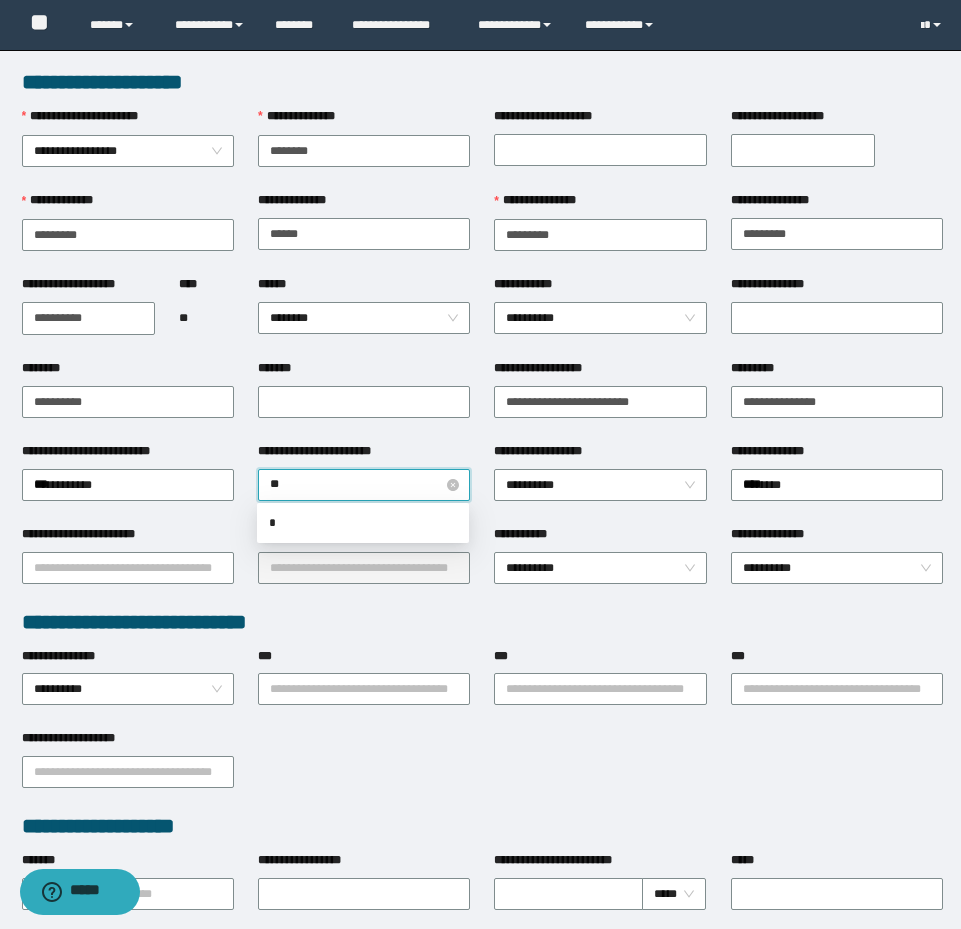 type on "***" 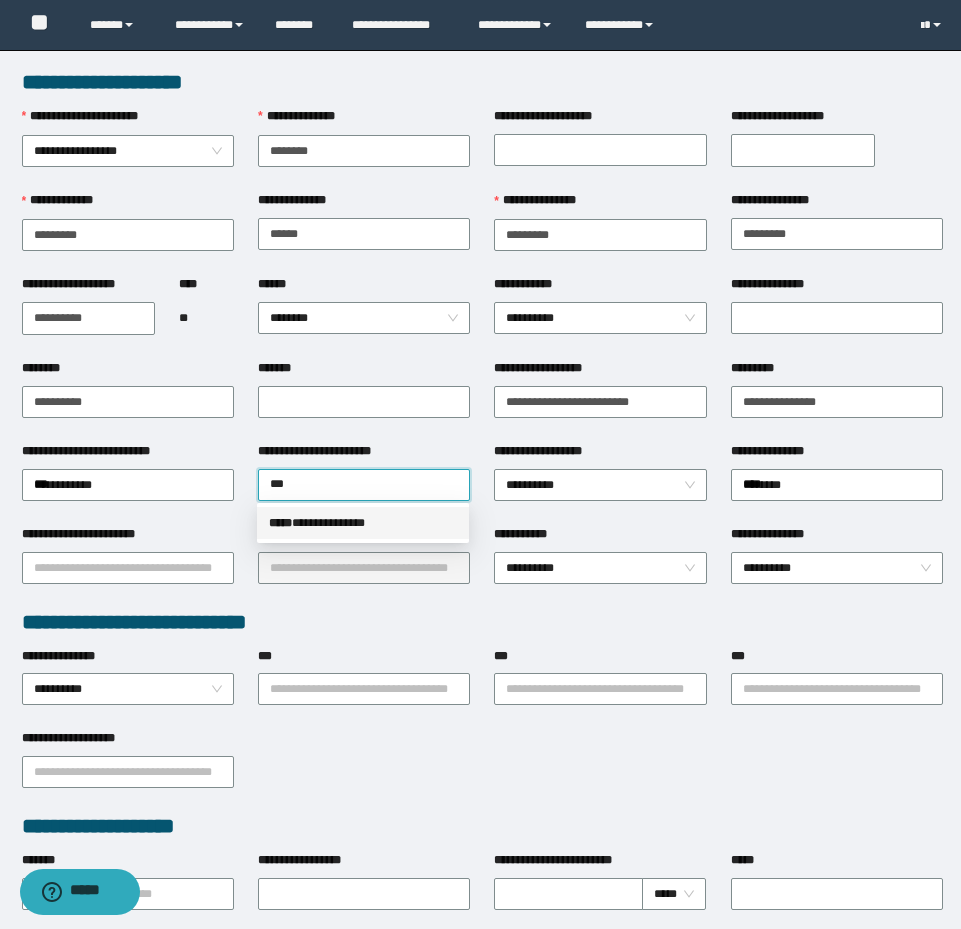 click on "**********" at bounding box center (363, 523) 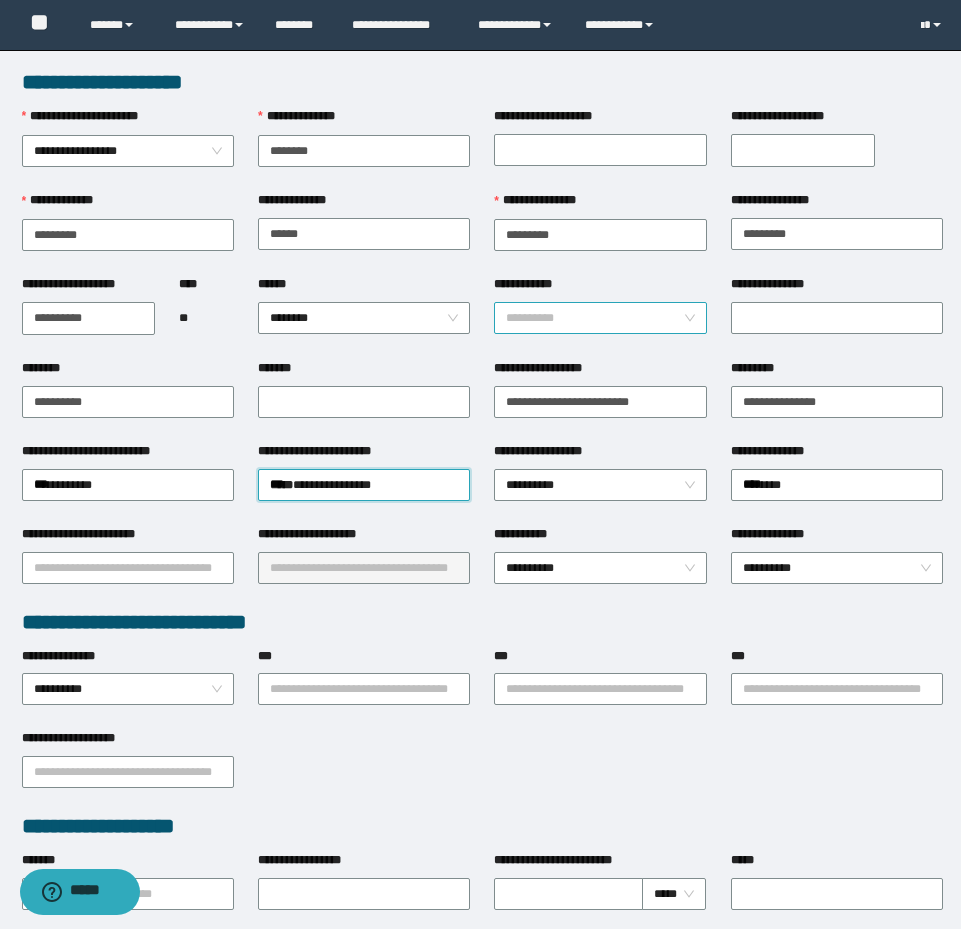 click on "**********" at bounding box center (600, 318) 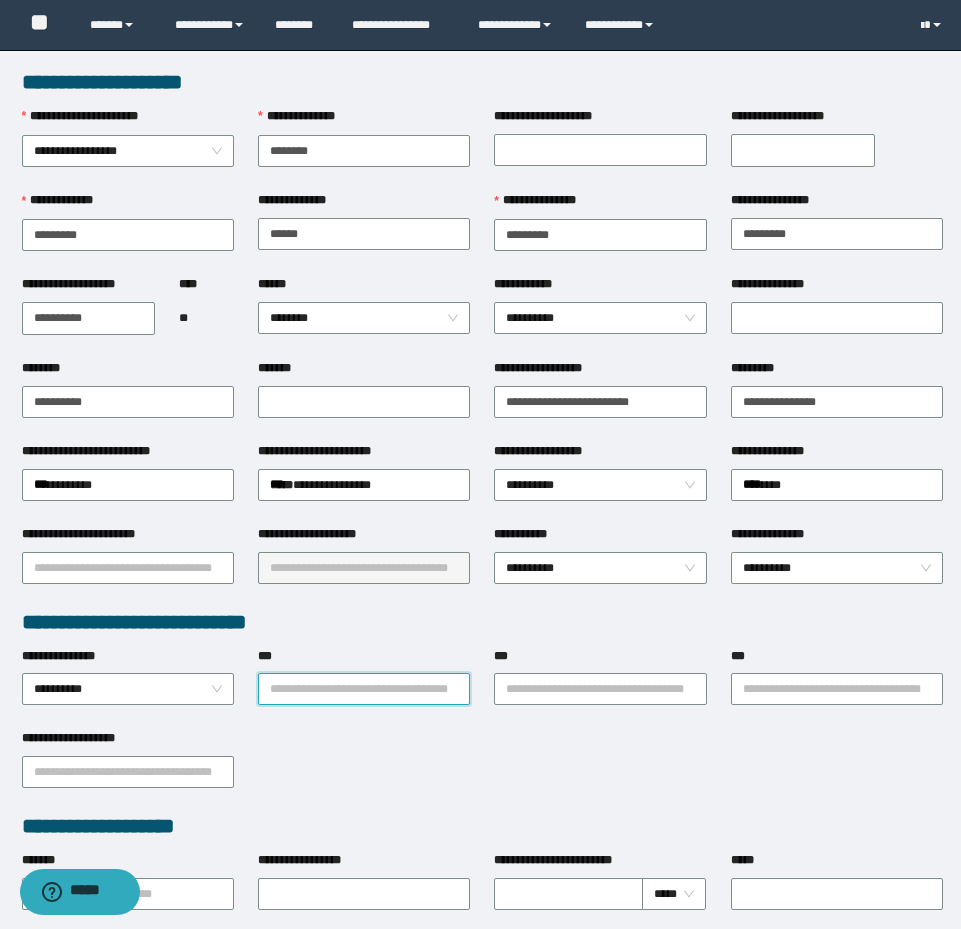click on "***" at bounding box center (364, 689) 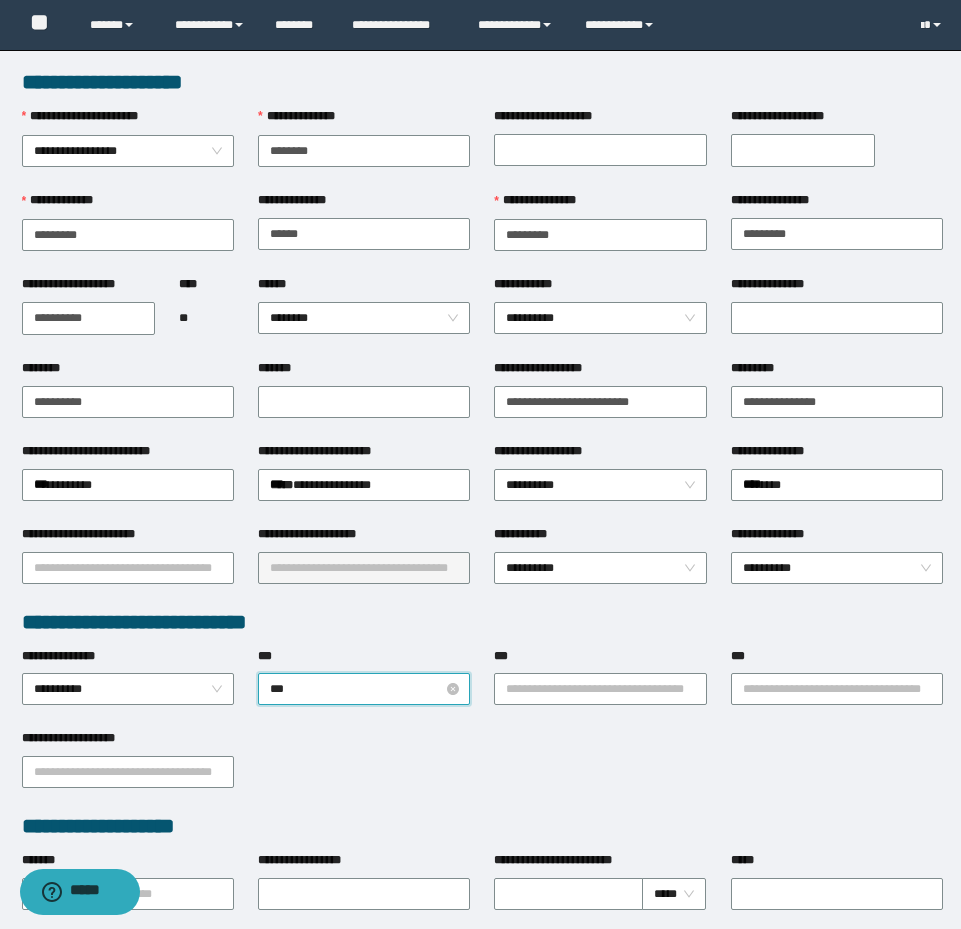 type on "****" 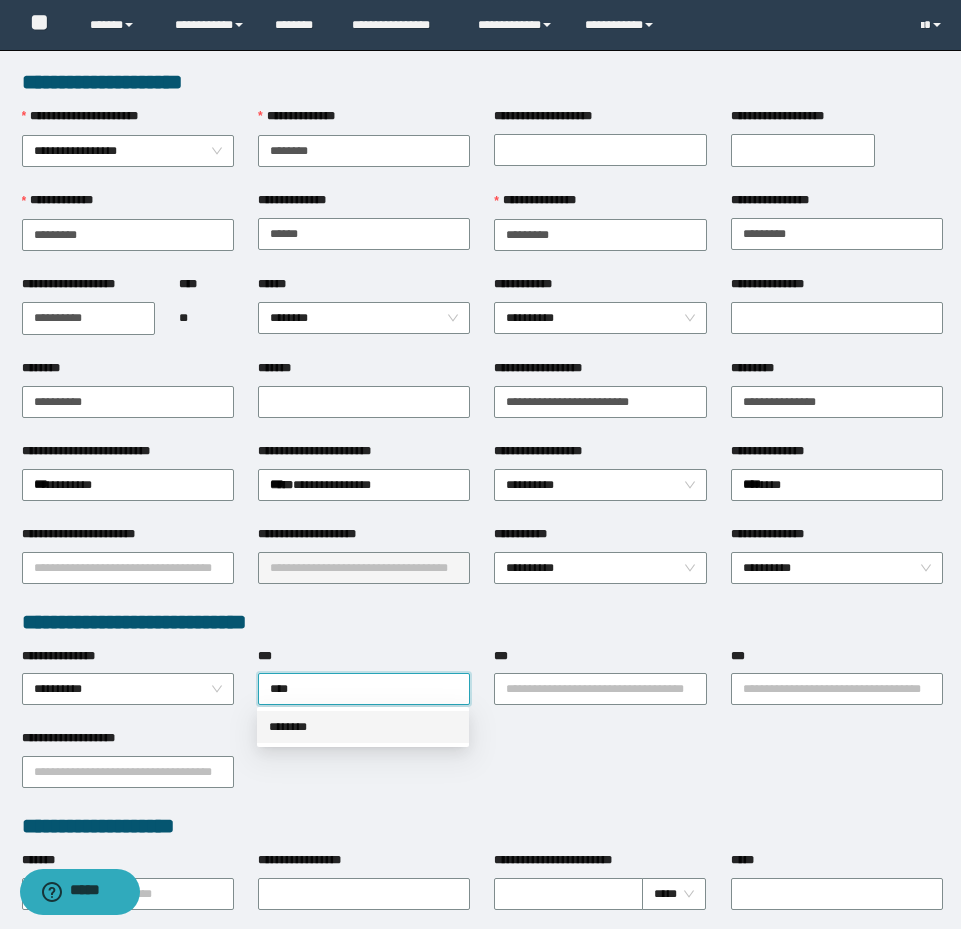 click on "********" at bounding box center (363, 727) 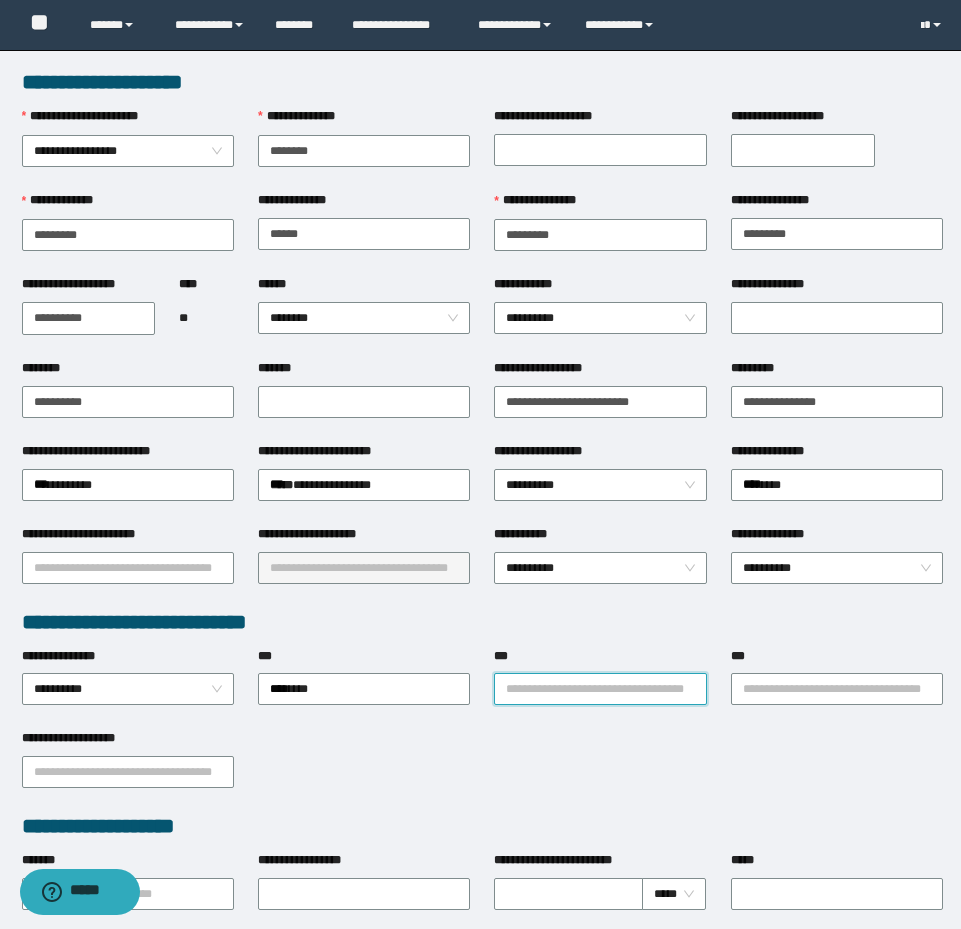 click on "***" at bounding box center (600, 689) 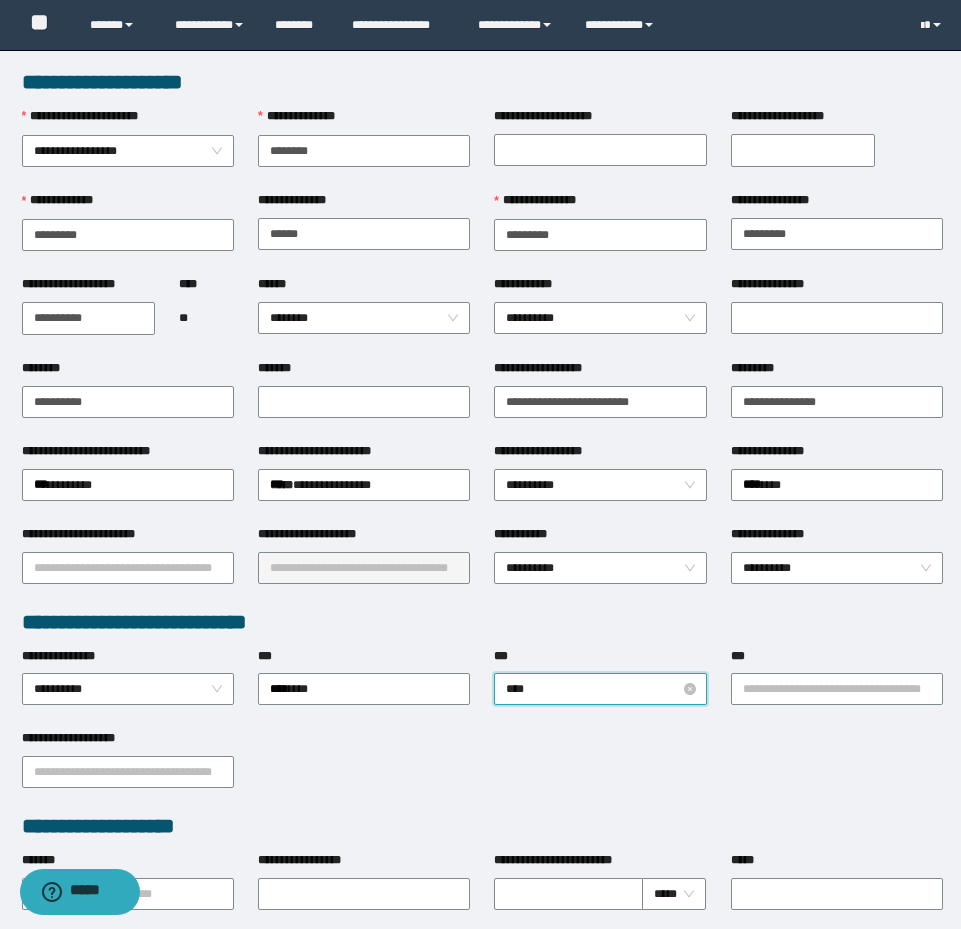 type on "*****" 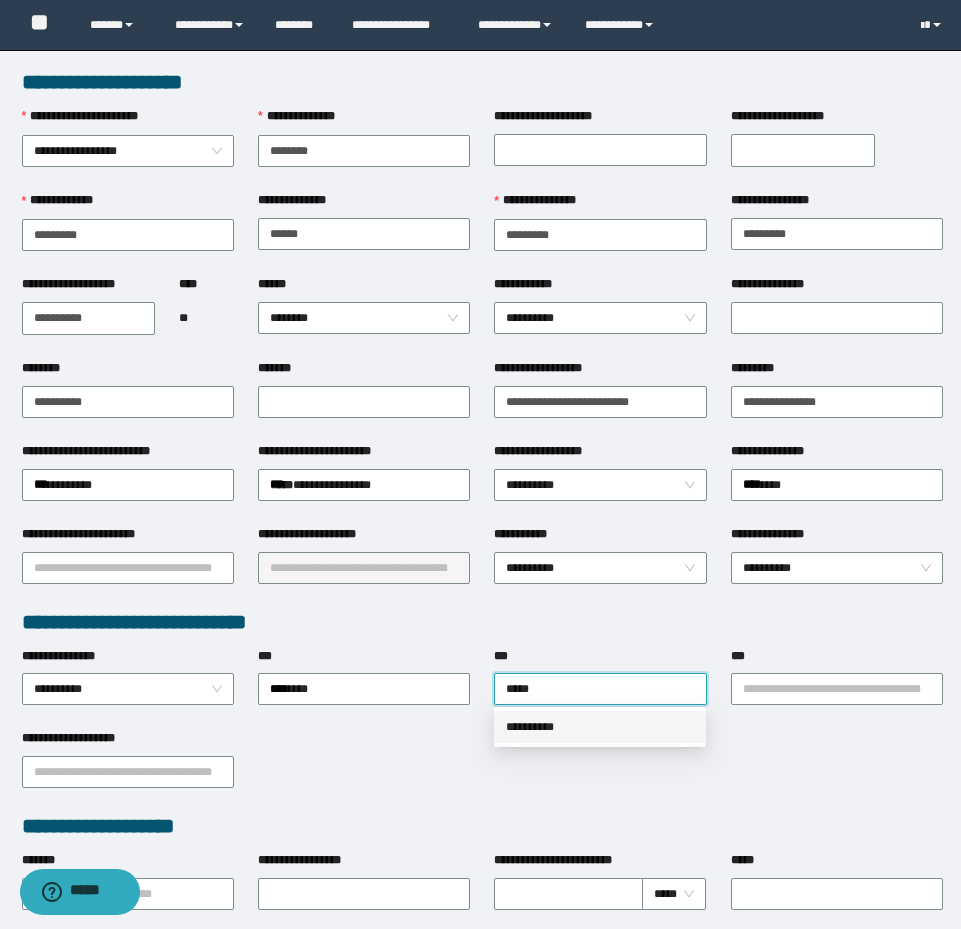 click on "**********" at bounding box center [600, 727] 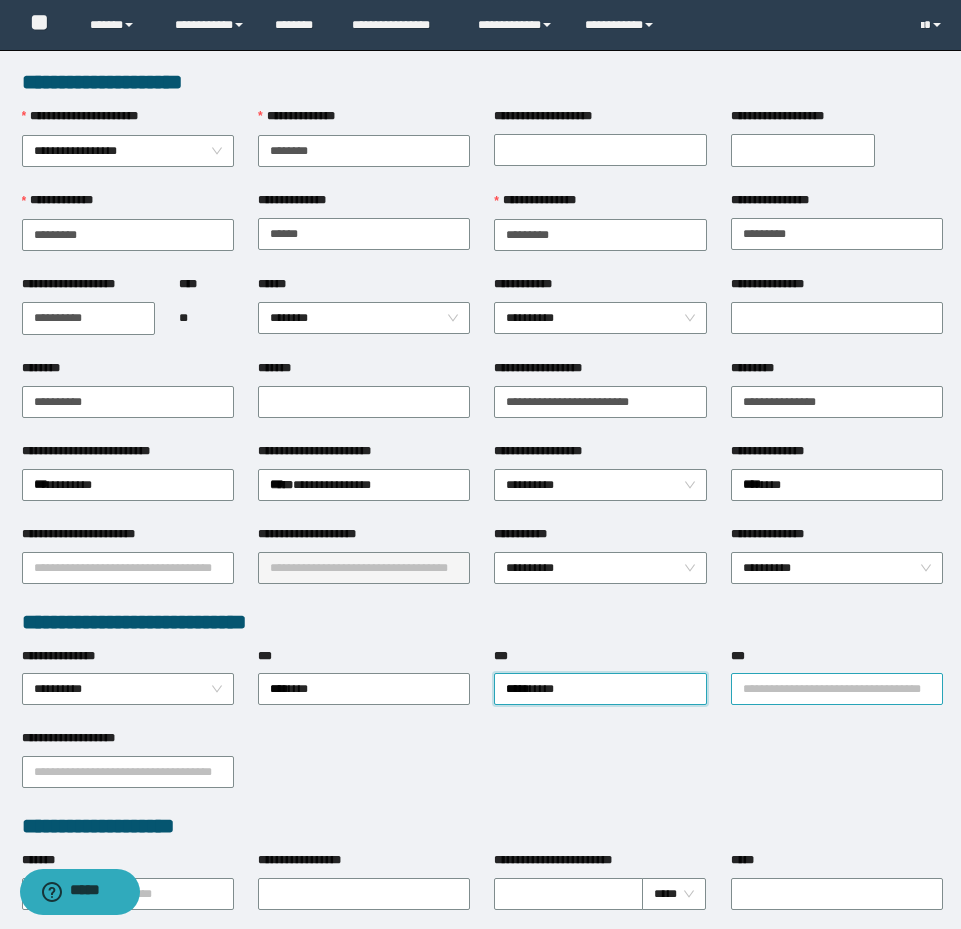 click on "***" at bounding box center [837, 689] 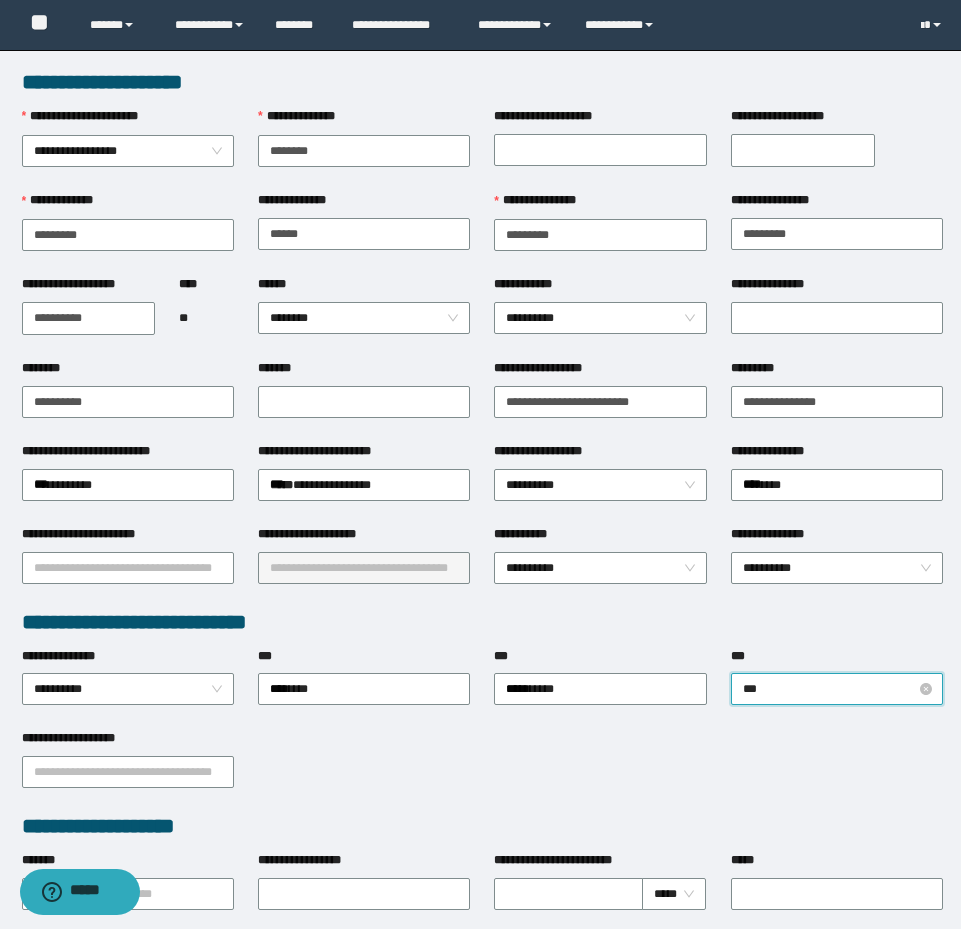 type on "****" 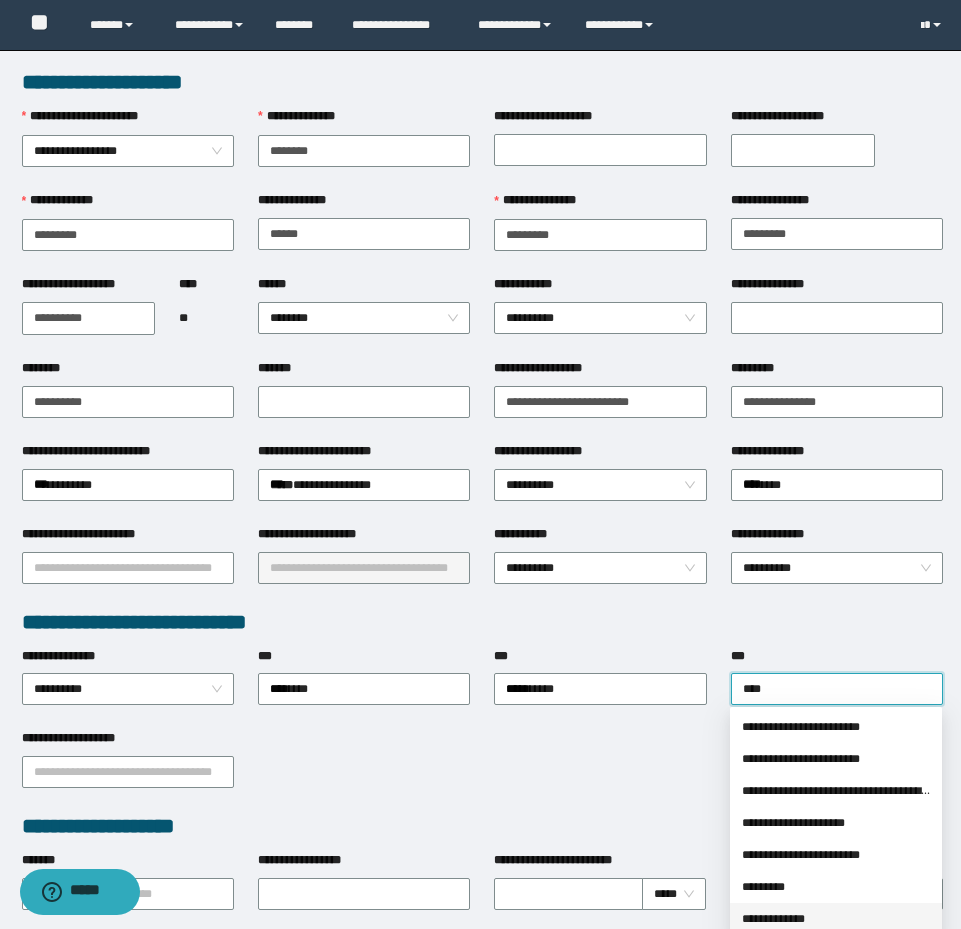 click on "**********" at bounding box center (836, 919) 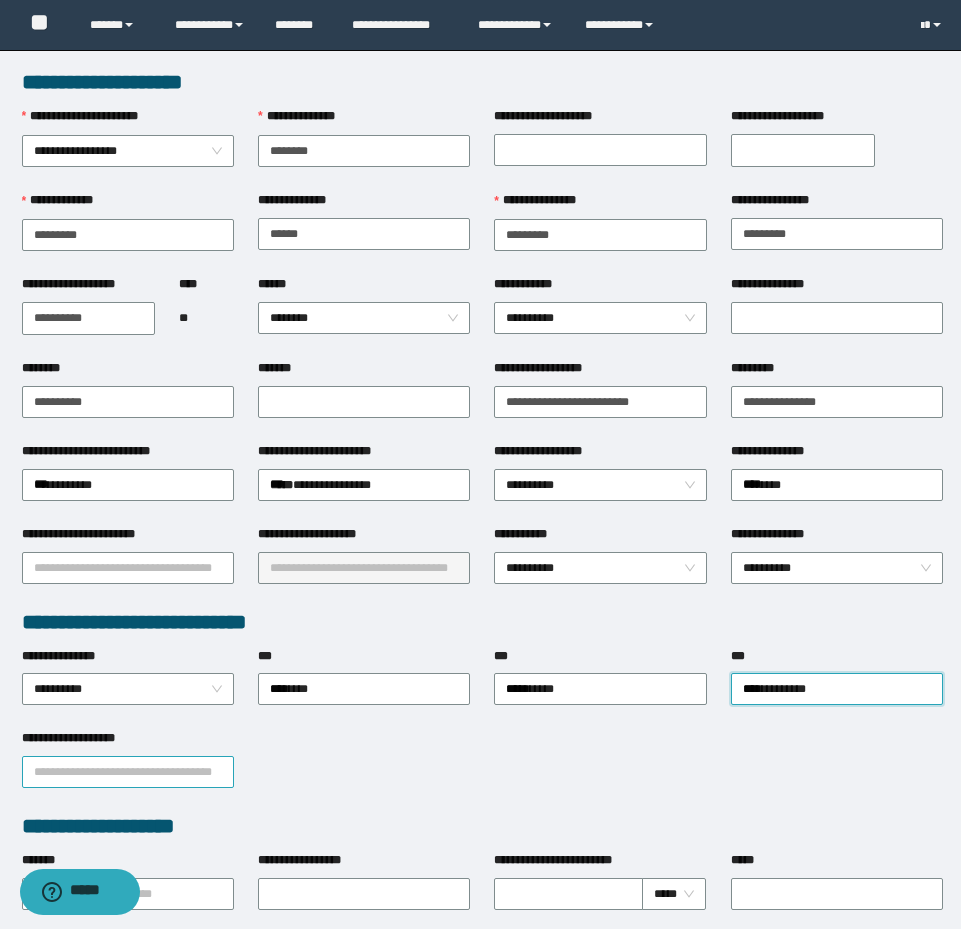 click on "**********" at bounding box center (128, 772) 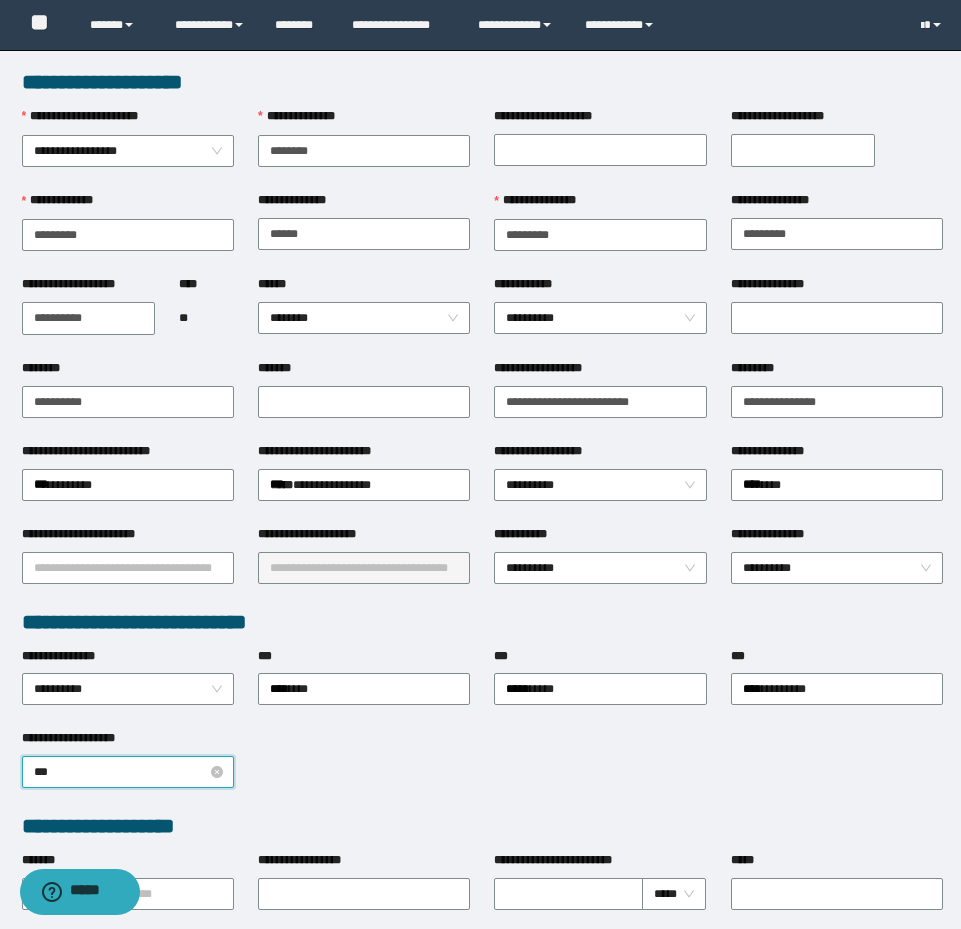 type on "****" 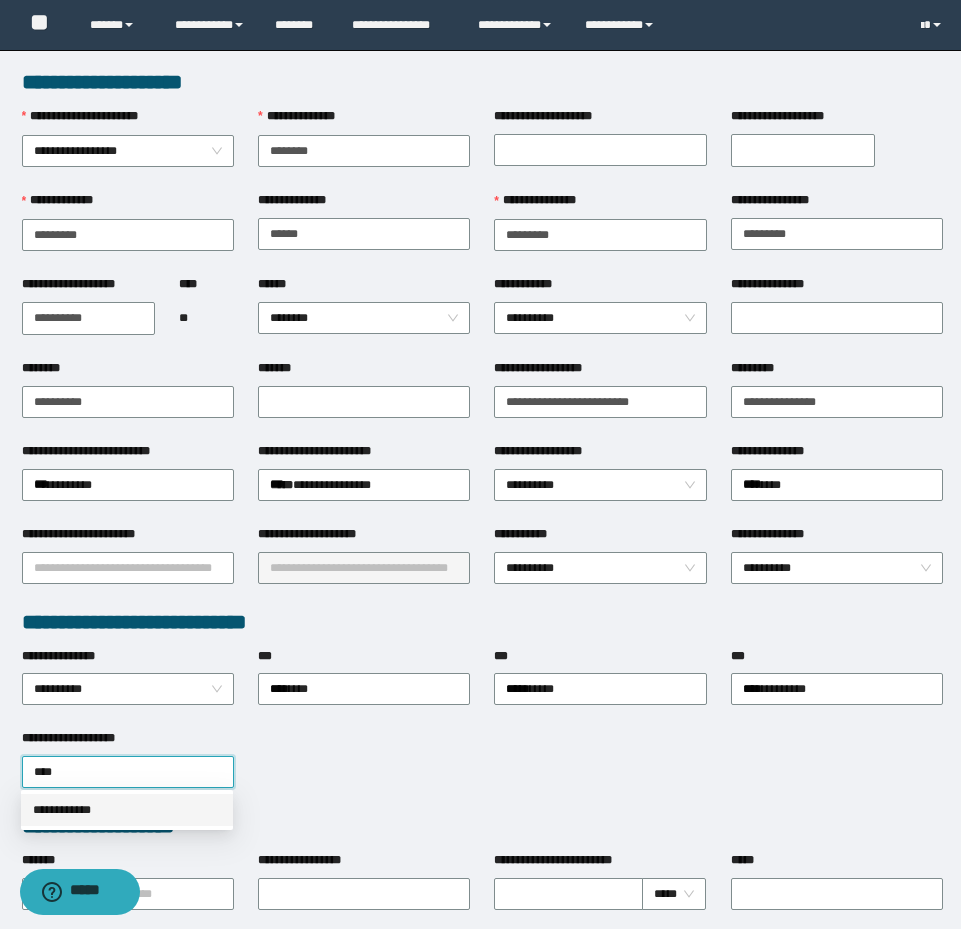 click on "**********" at bounding box center (127, 810) 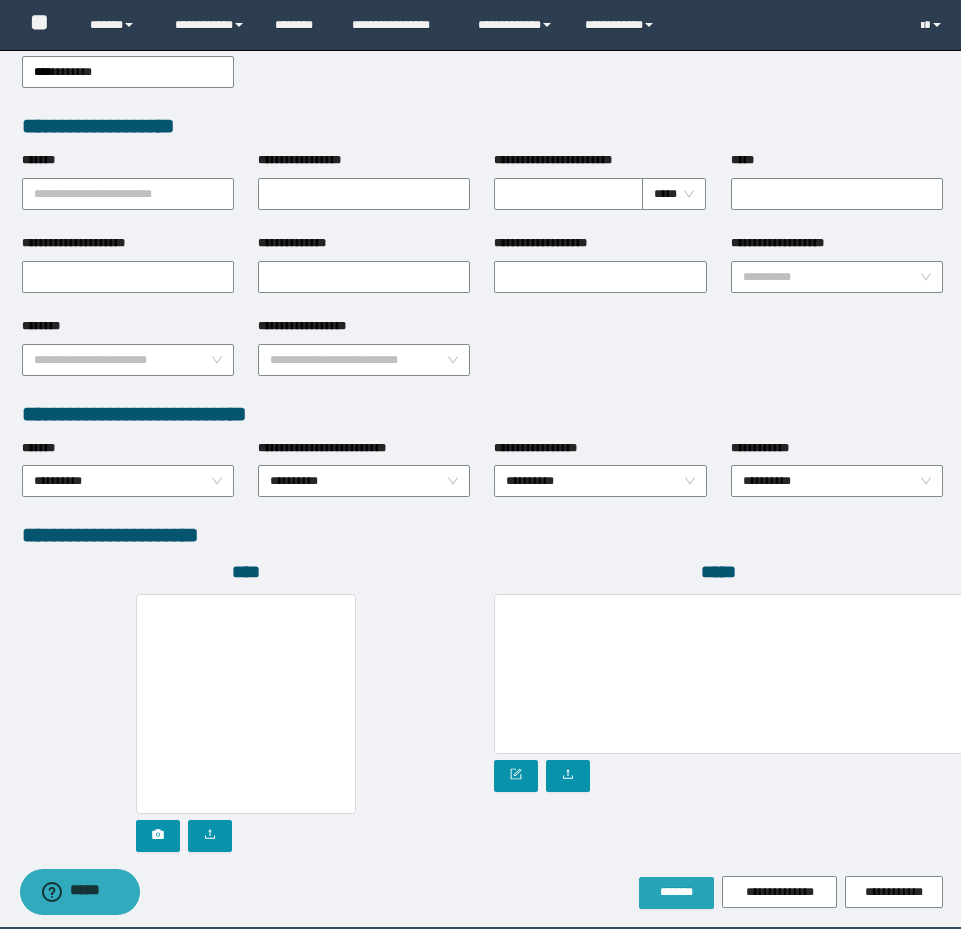 click on "*******" at bounding box center (676, 893) 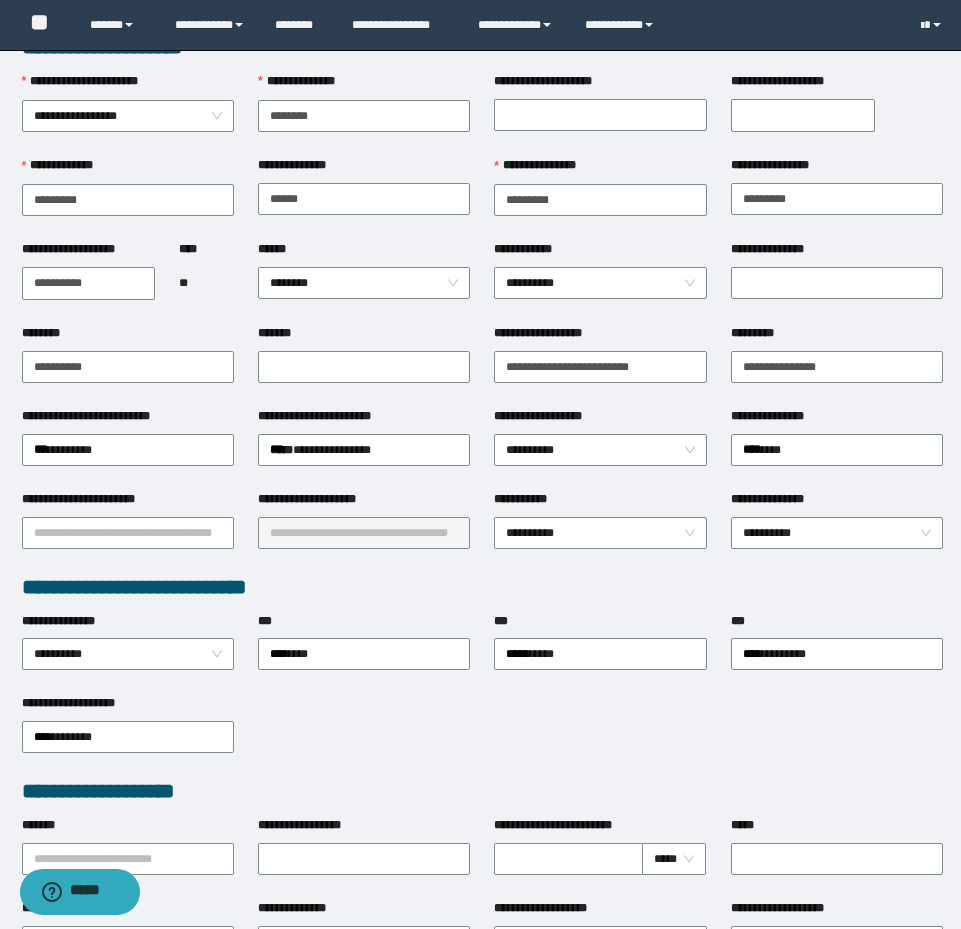 scroll, scrollTop: 0, scrollLeft: 0, axis: both 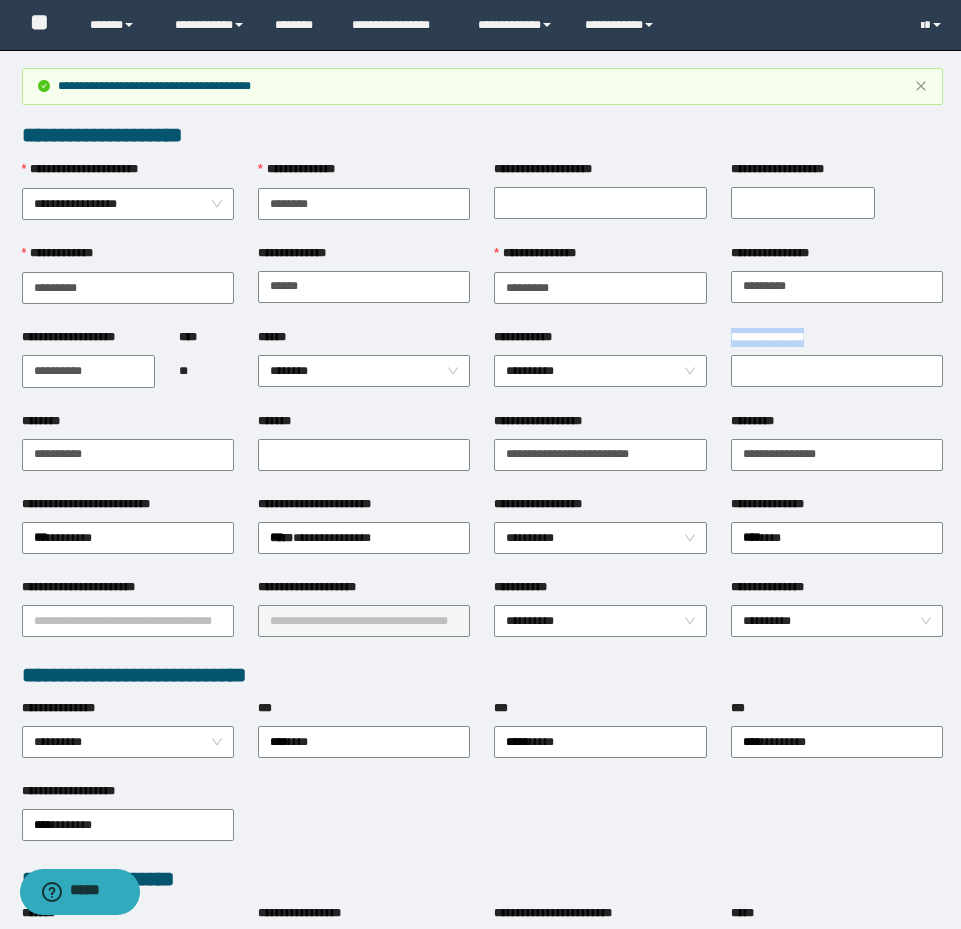 drag, startPoint x: 844, startPoint y: 396, endPoint x: 714, endPoint y: 381, distance: 130.86252 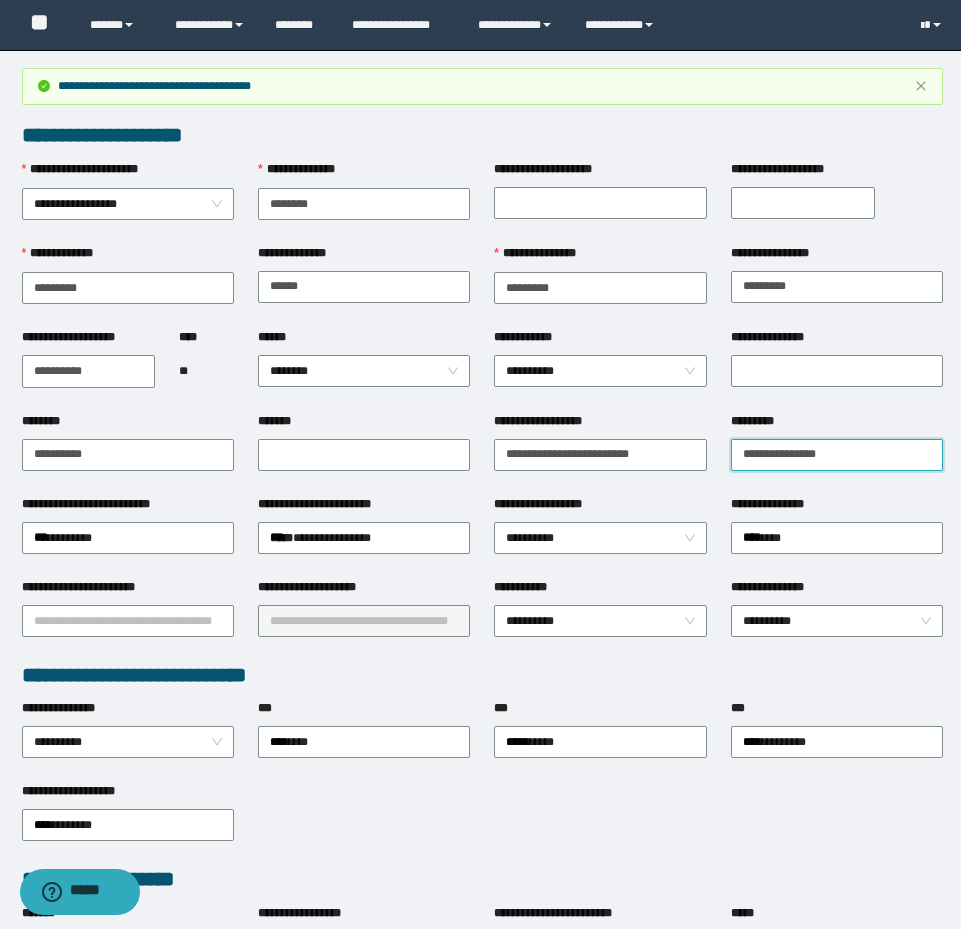 click on "**********" at bounding box center (837, 455) 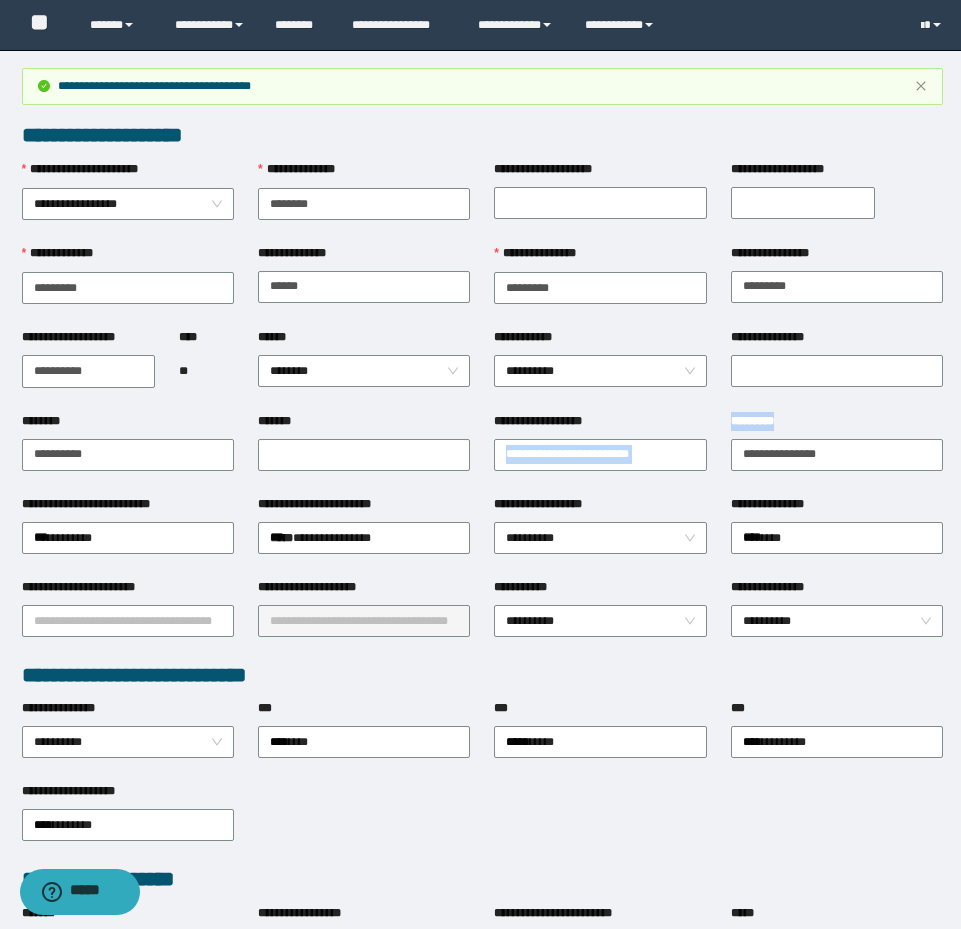 drag, startPoint x: 920, startPoint y: 472, endPoint x: 711, endPoint y: 437, distance: 211.91035 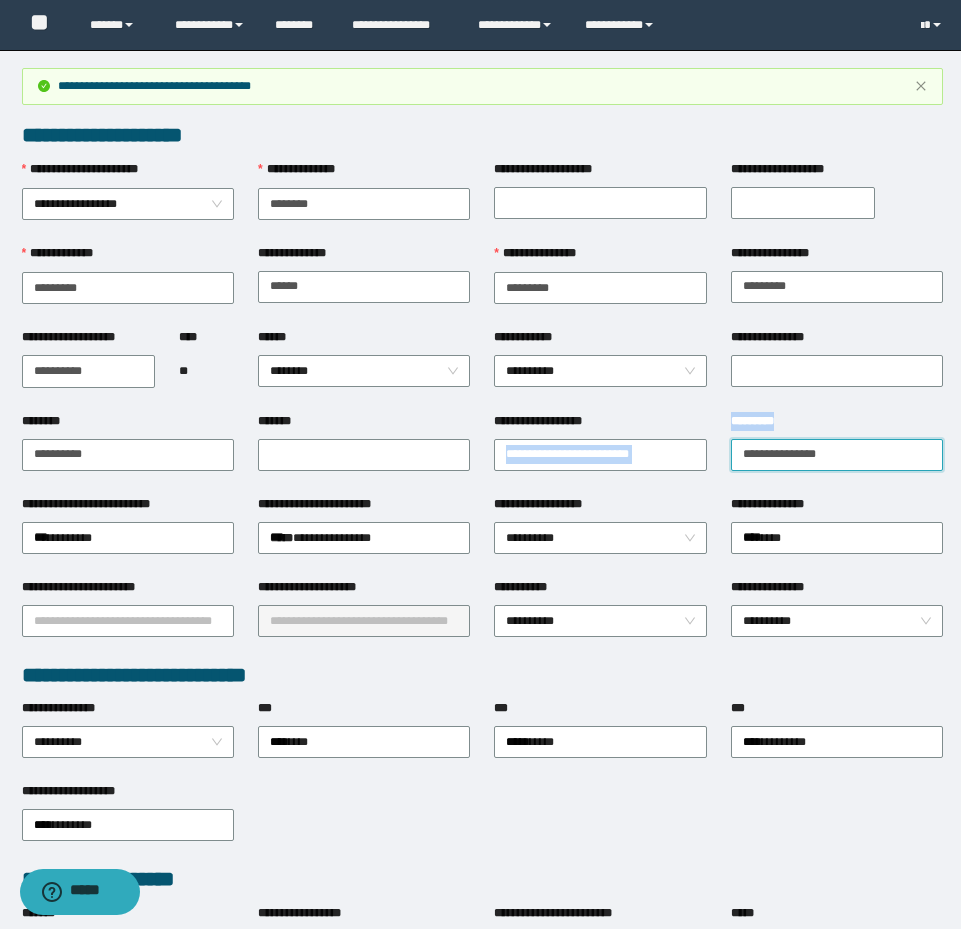 click on "**********" at bounding box center (837, 455) 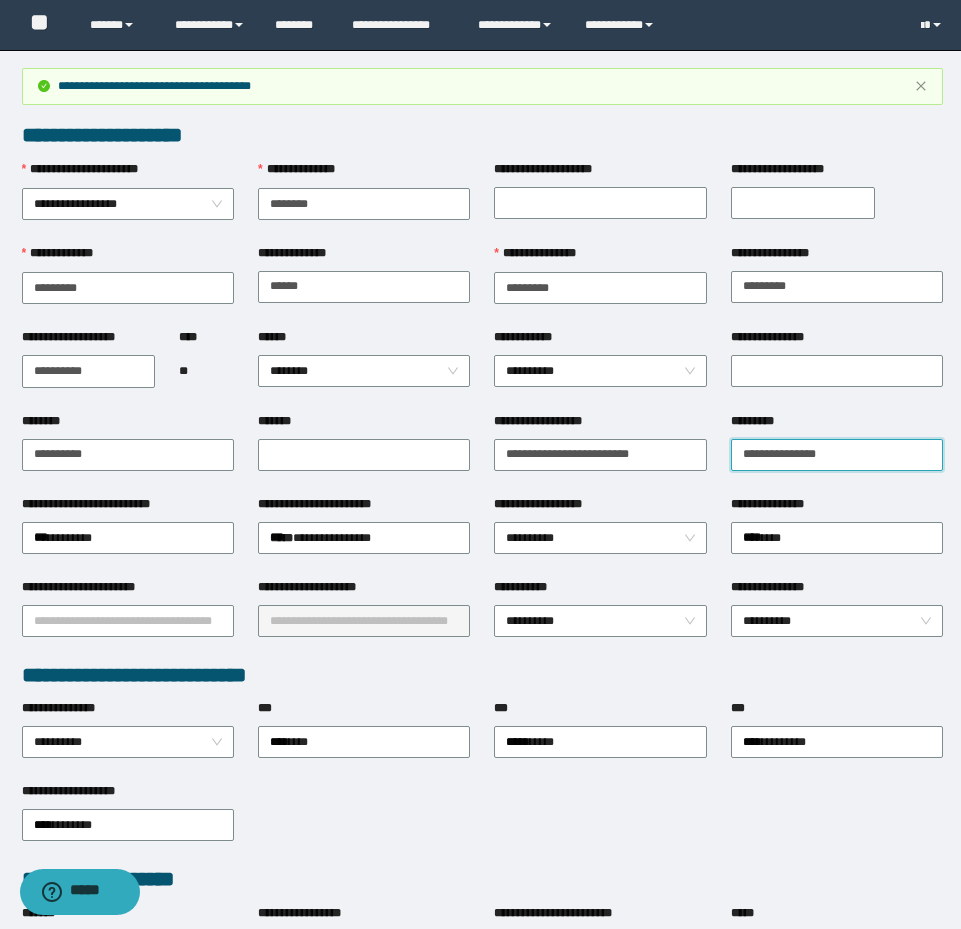 drag, startPoint x: 881, startPoint y: 455, endPoint x: 722, endPoint y: 435, distance: 160.25293 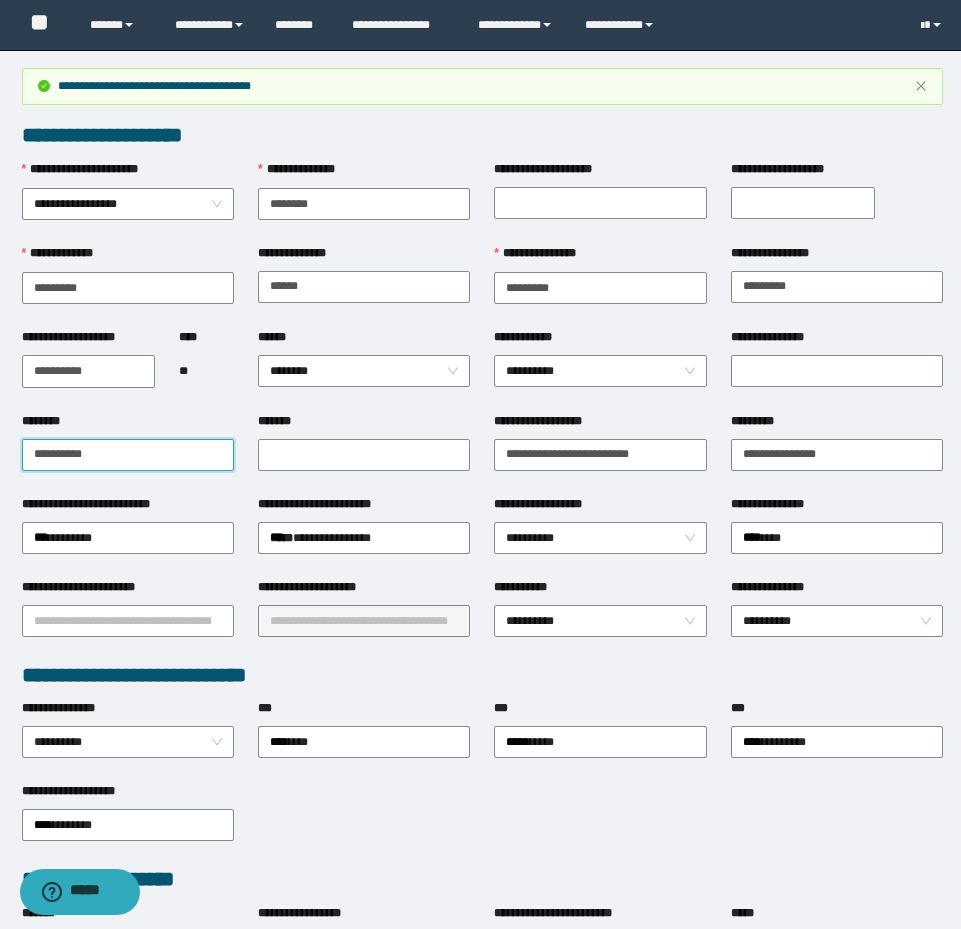 drag, startPoint x: 143, startPoint y: 457, endPoint x: 4, endPoint y: 434, distance: 140.89003 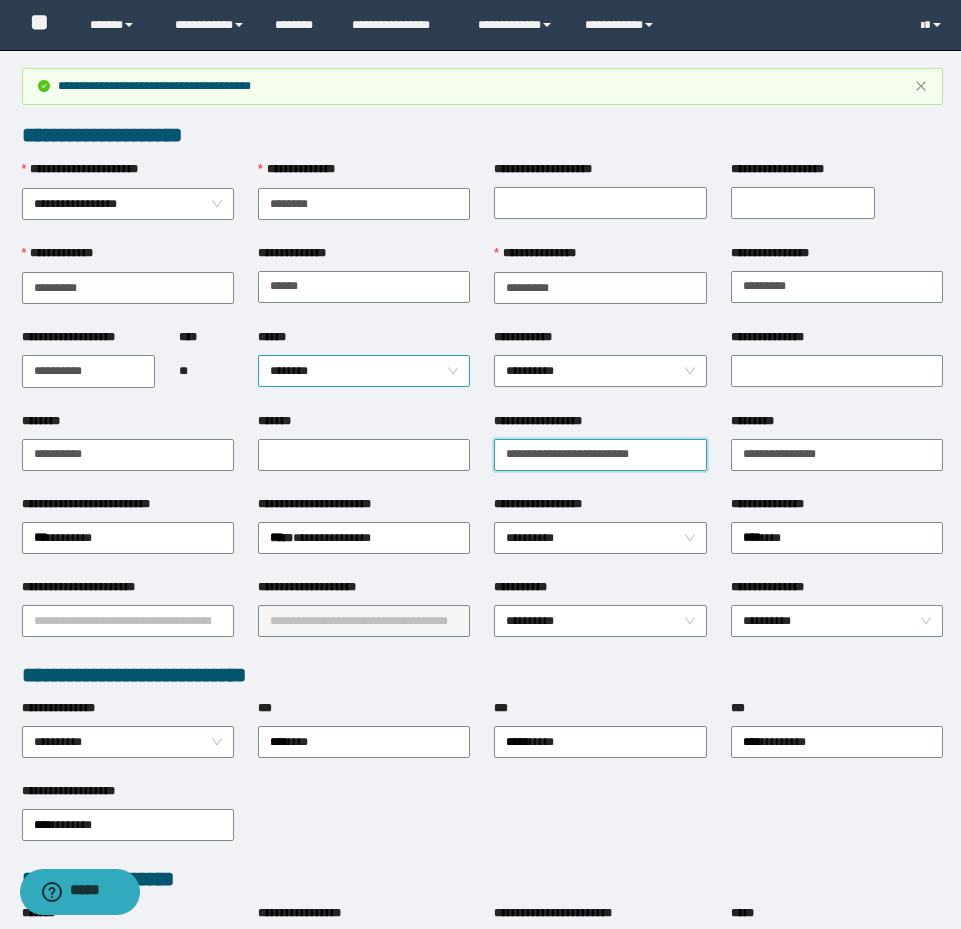 drag, startPoint x: 697, startPoint y: 448, endPoint x: 382, endPoint y: 378, distance: 322.68405 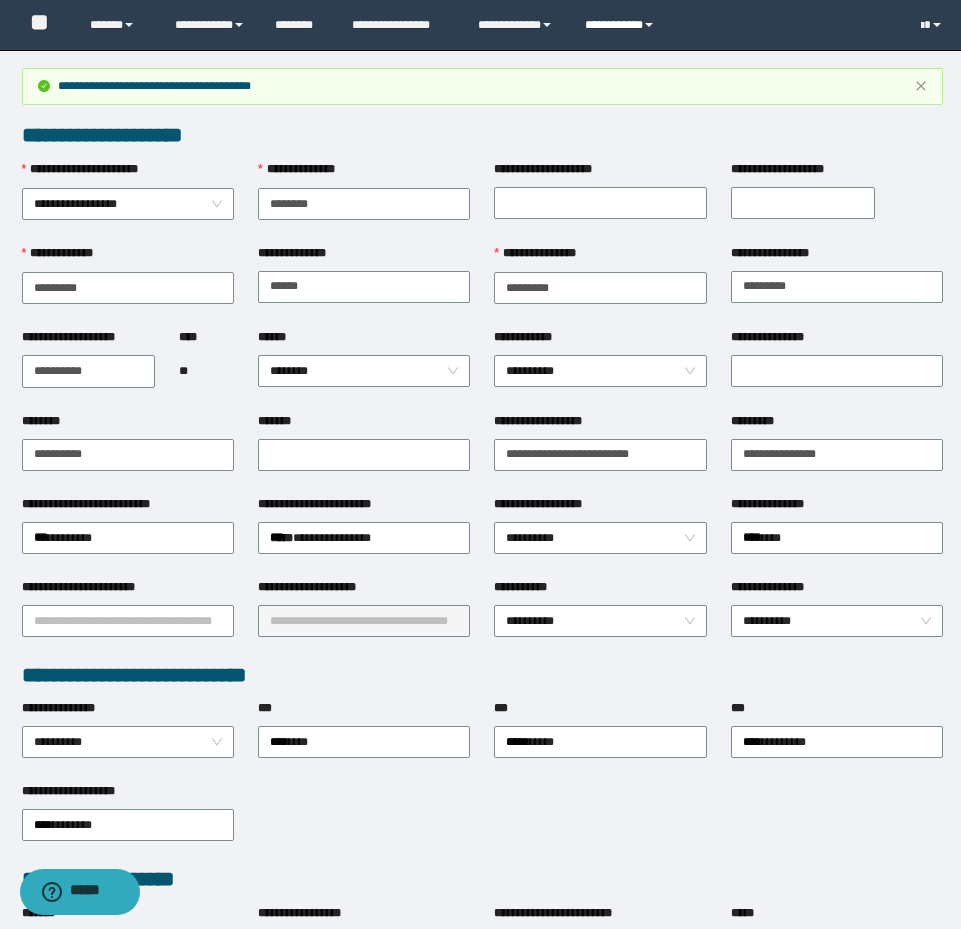 click on "**********" at bounding box center (622, 25) 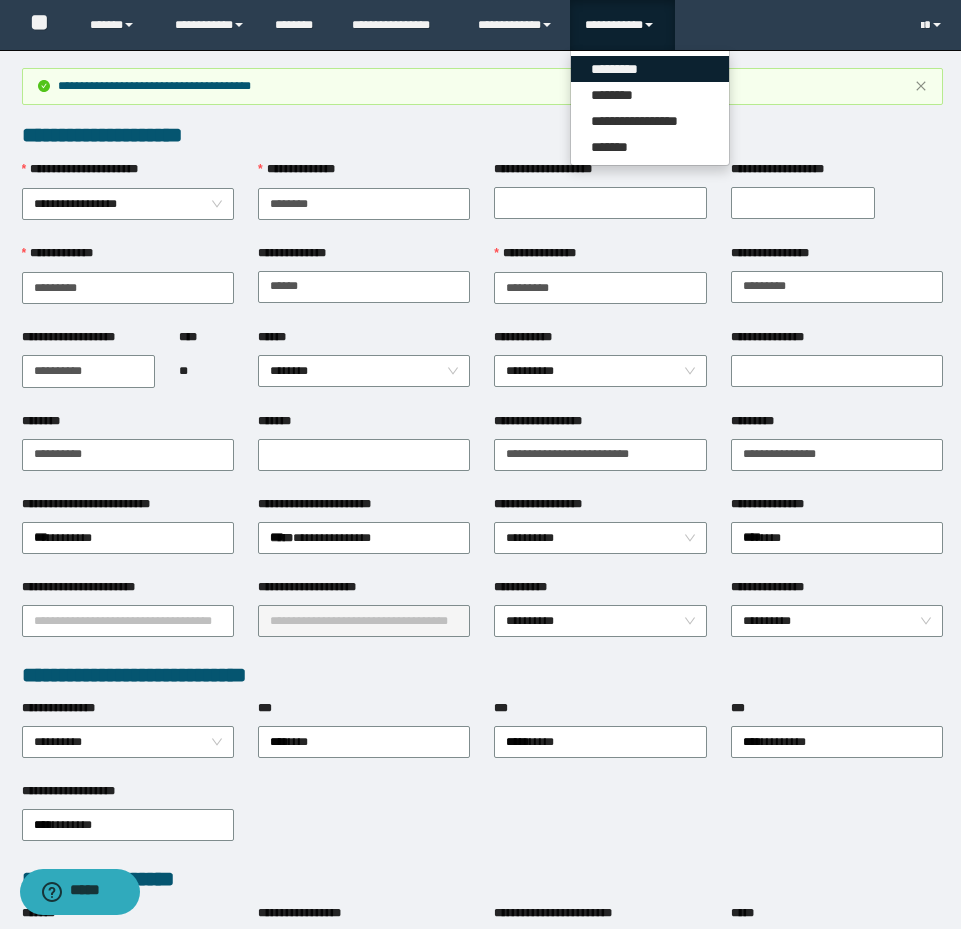click on "*********" at bounding box center [650, 69] 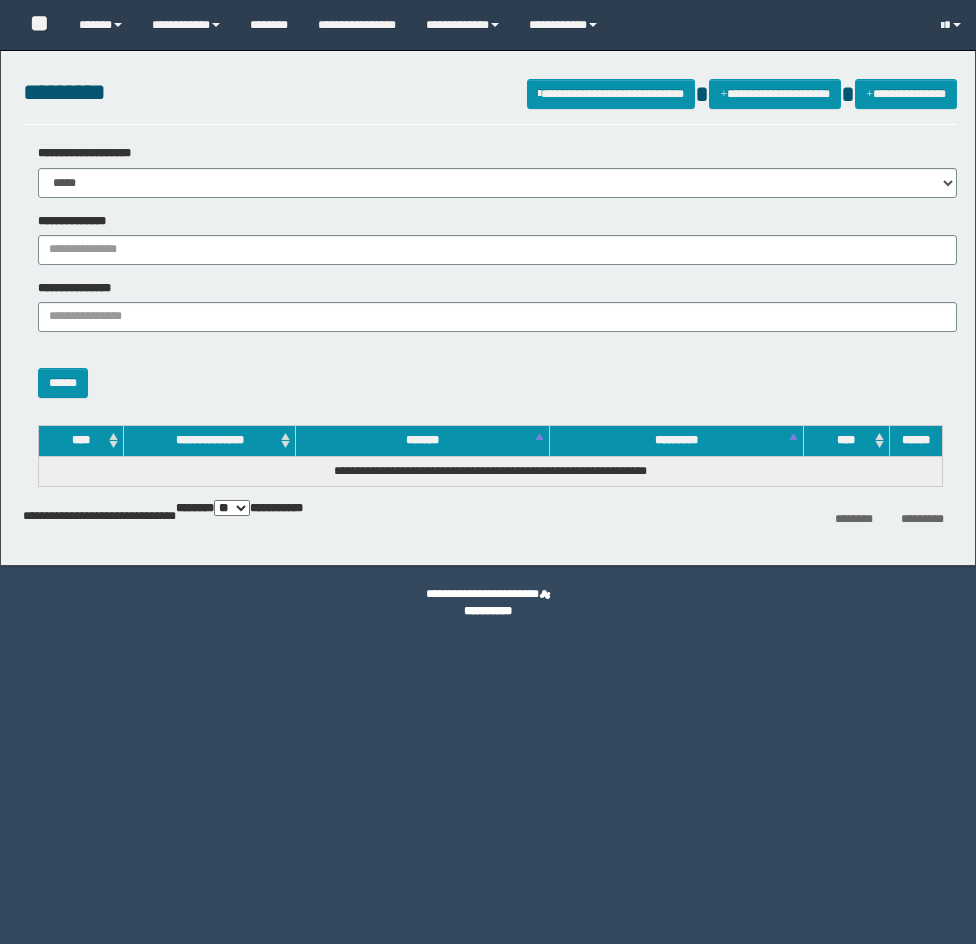 scroll, scrollTop: 0, scrollLeft: 0, axis: both 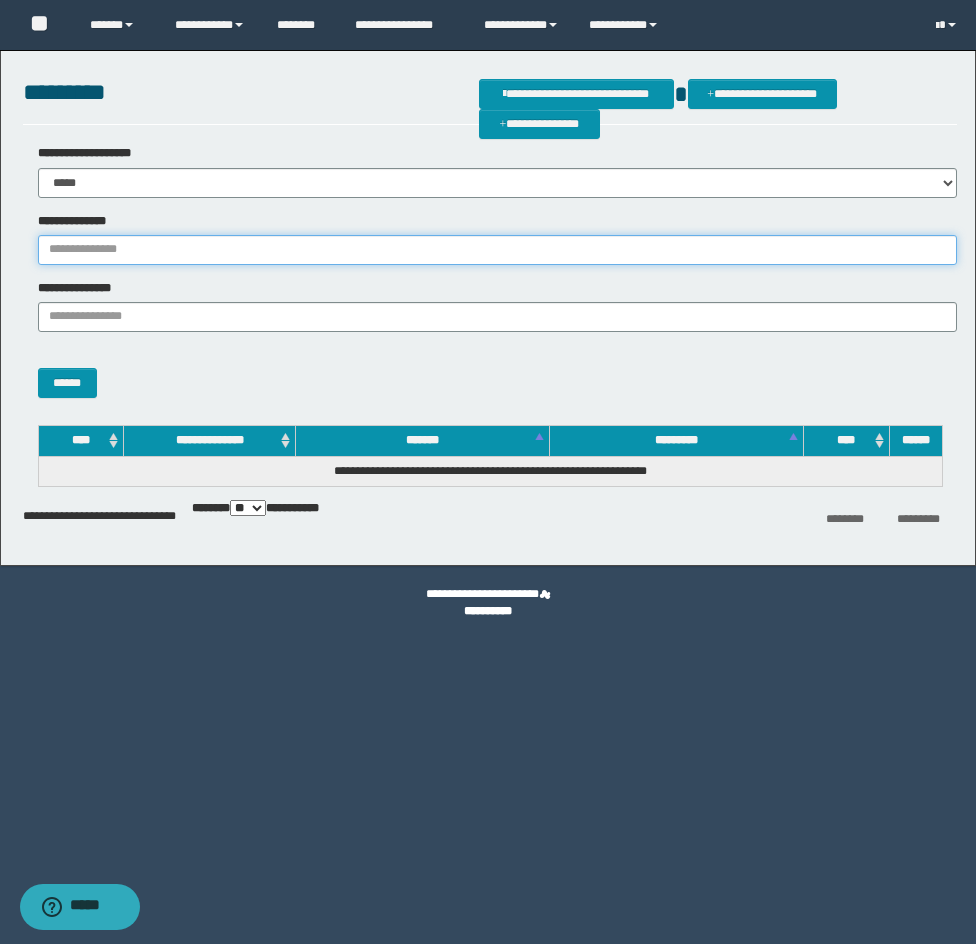 drag, startPoint x: 166, startPoint y: 263, endPoint x: 152, endPoint y: 252, distance: 17.804493 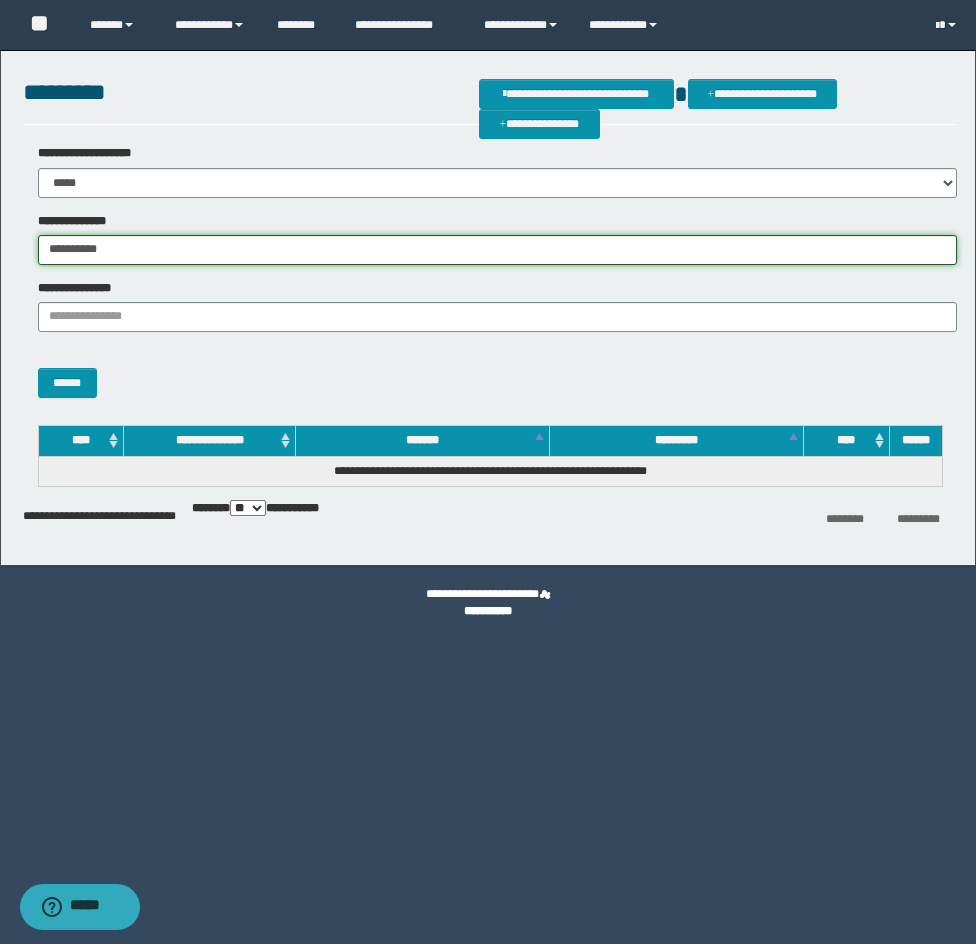 type on "**********" 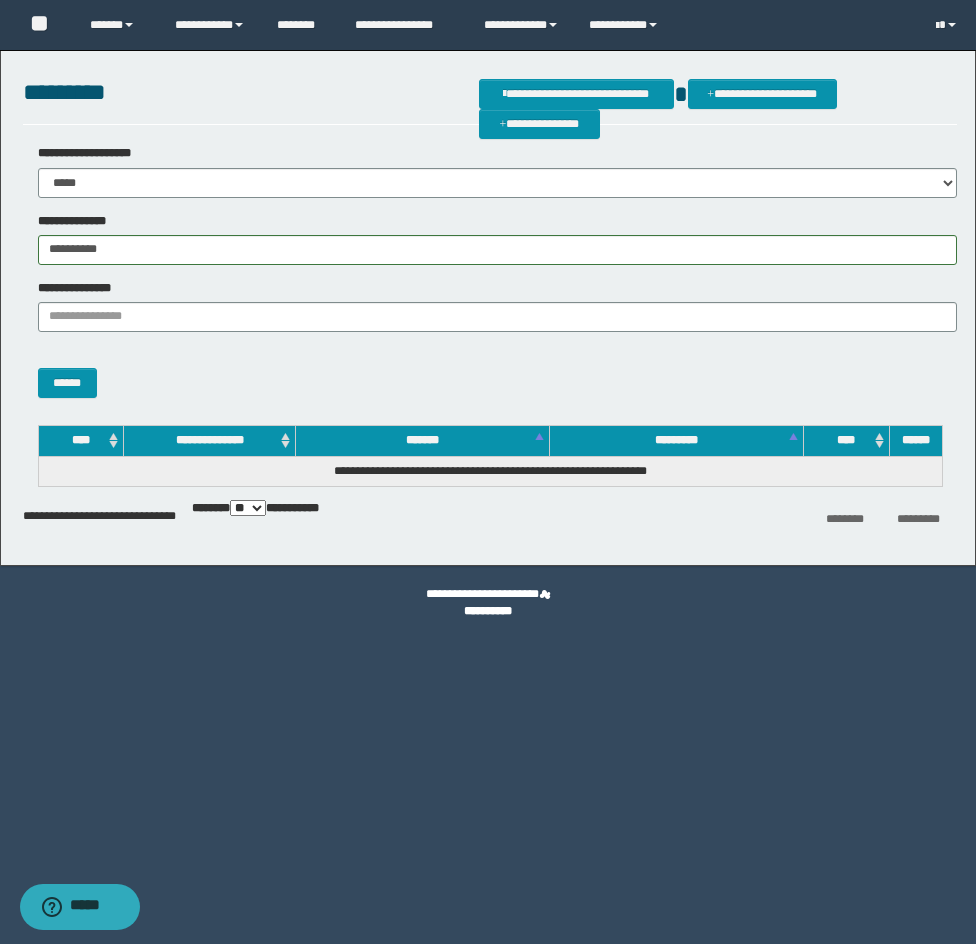click on "******" at bounding box center [490, 373] 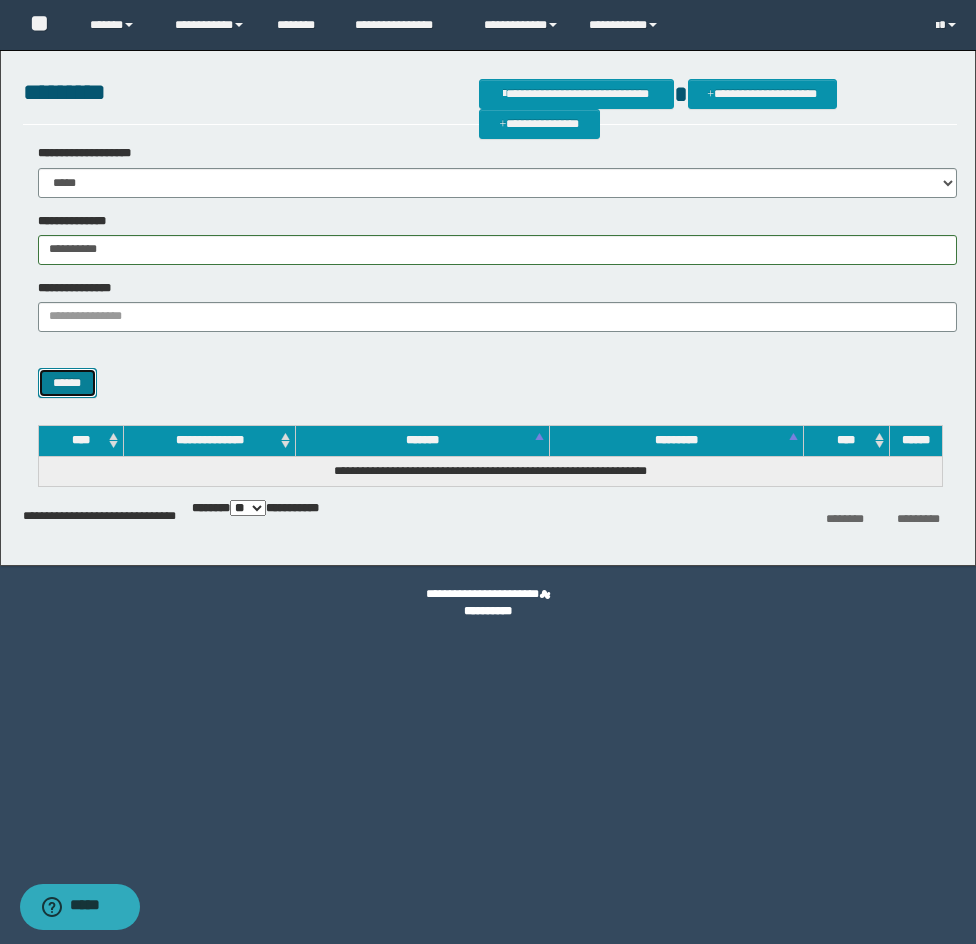 click on "******" at bounding box center (67, 383) 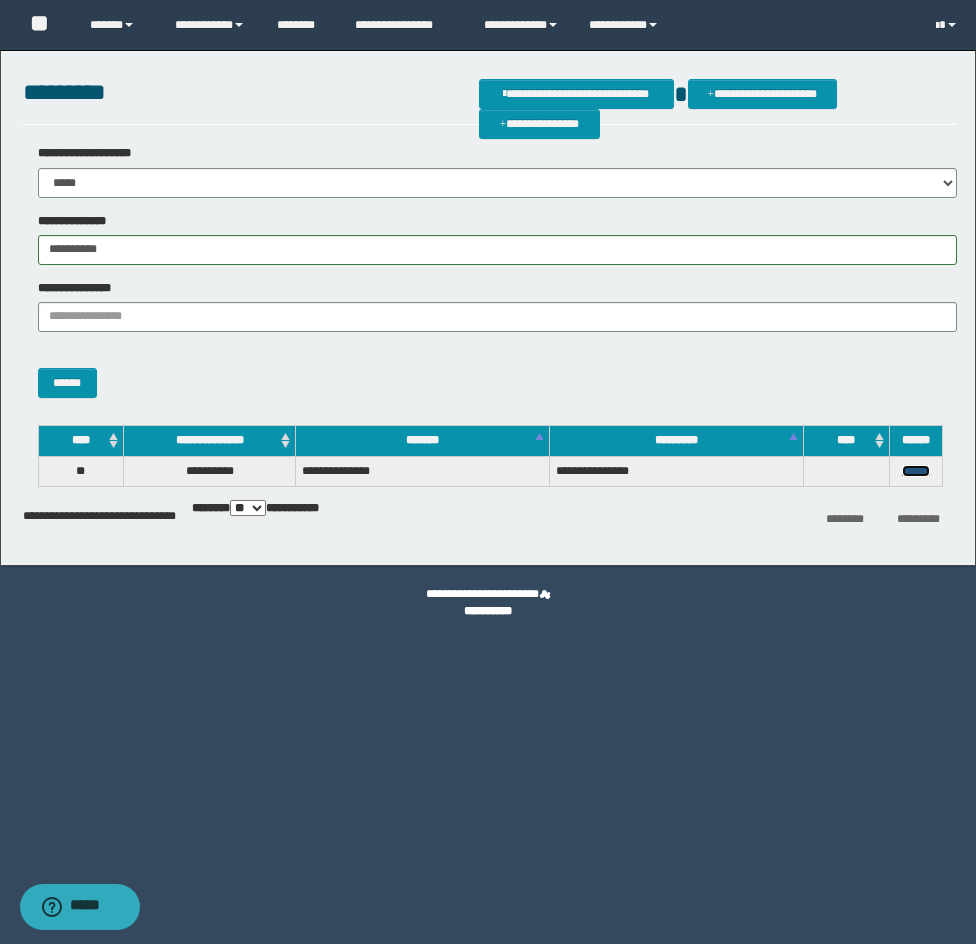 click on "******" at bounding box center (916, 471) 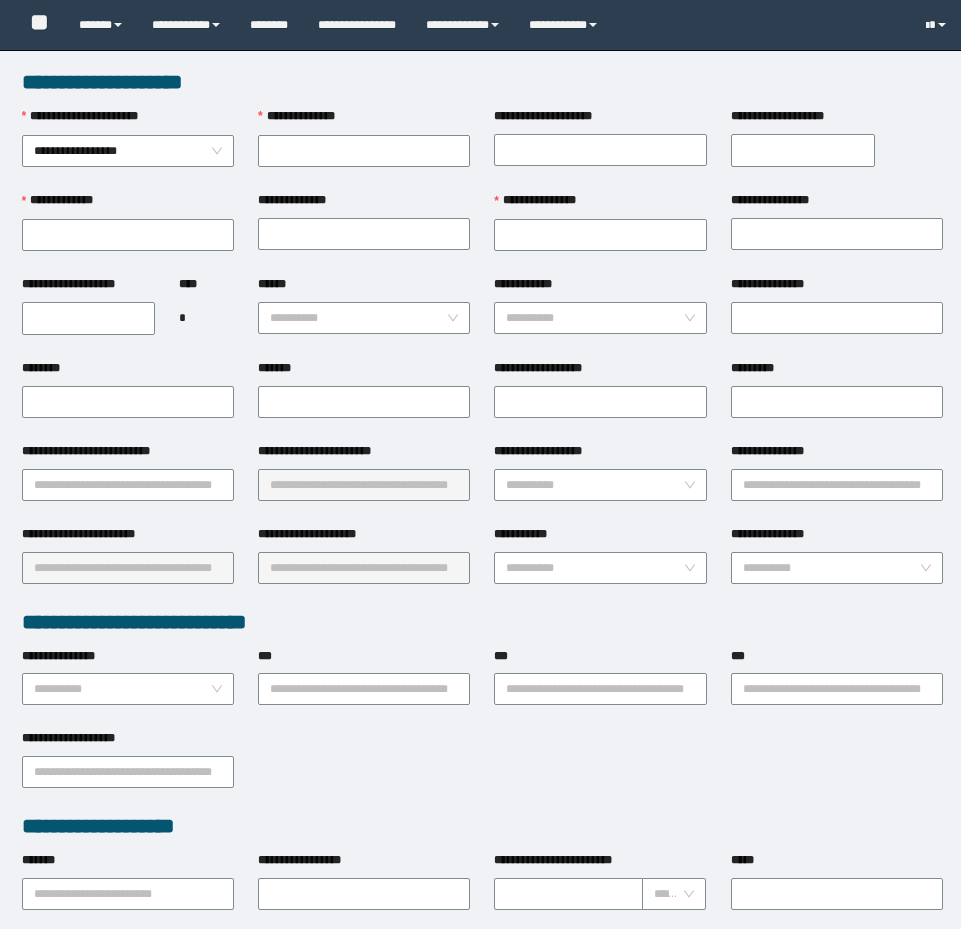 scroll, scrollTop: 0, scrollLeft: 0, axis: both 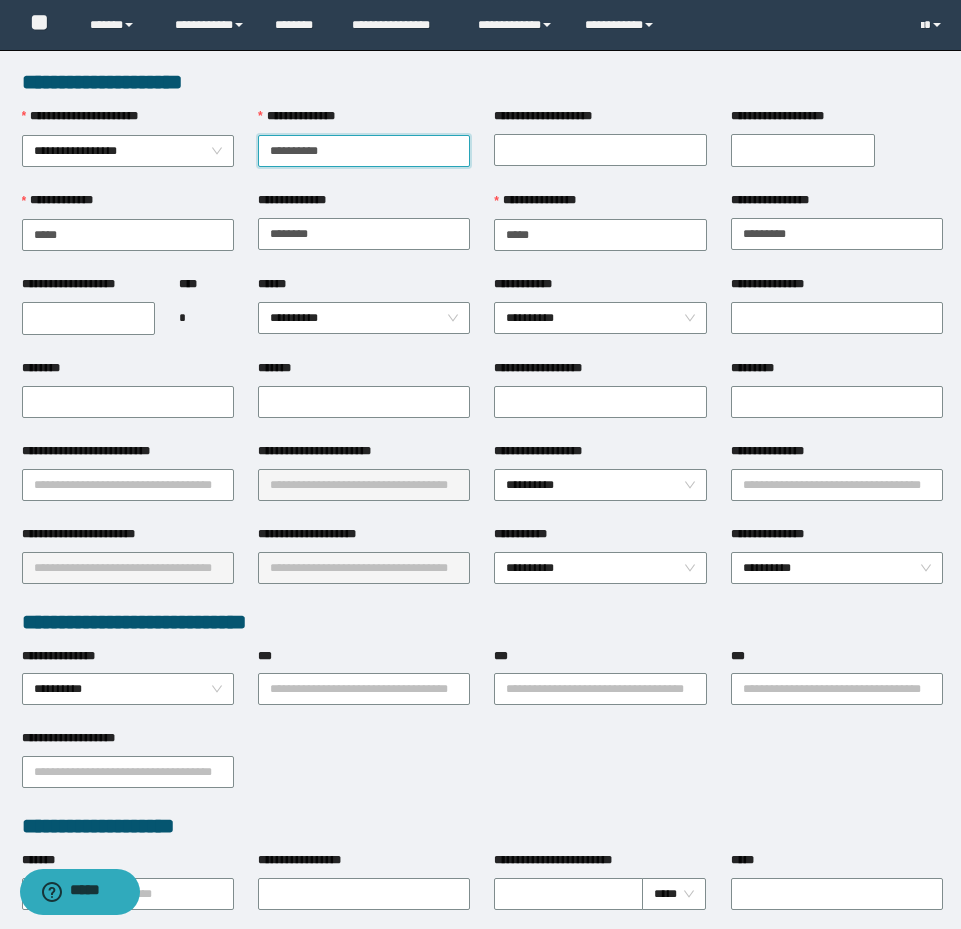 type on "**********" 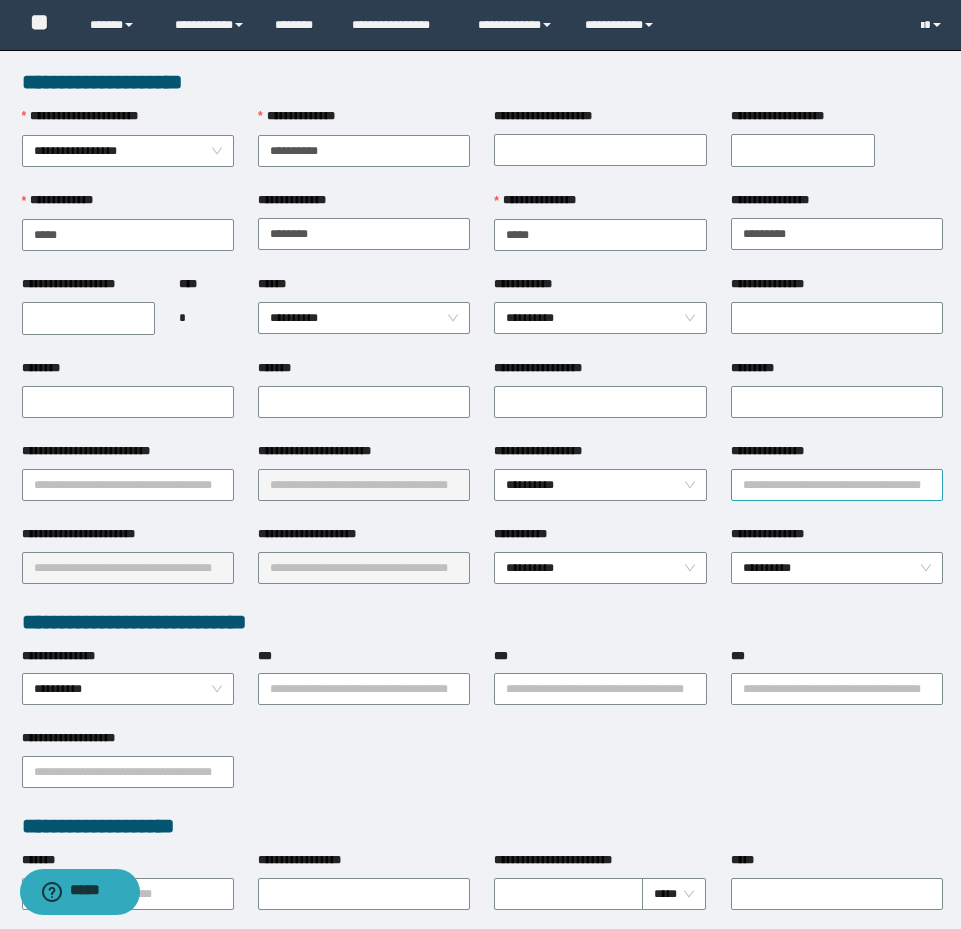 click on "**********" at bounding box center [837, 485] 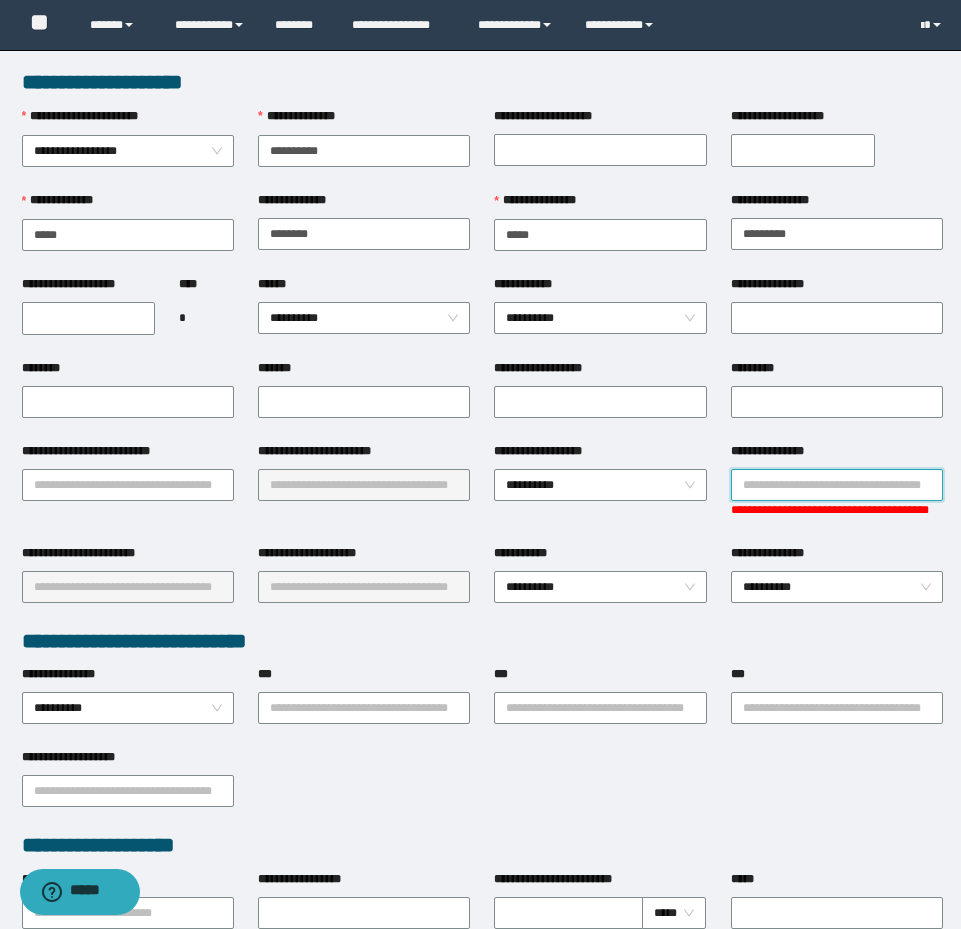 click on "**********" at bounding box center [837, 485] 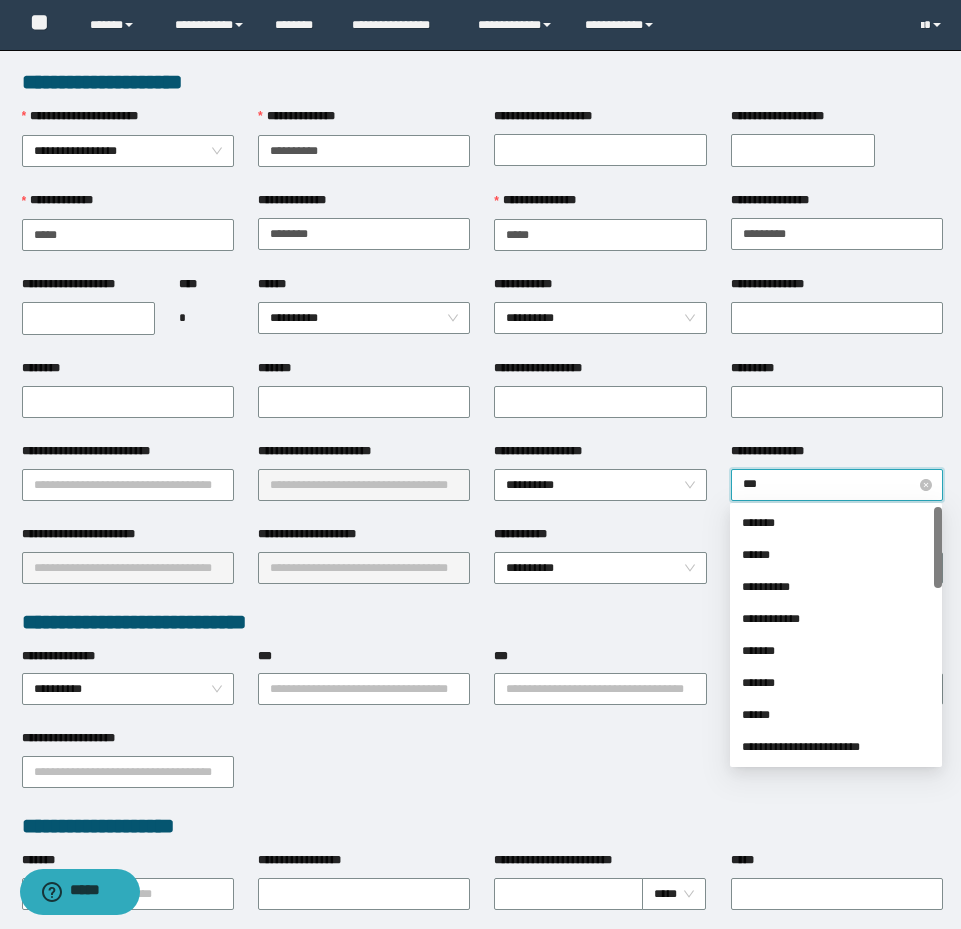type on "****" 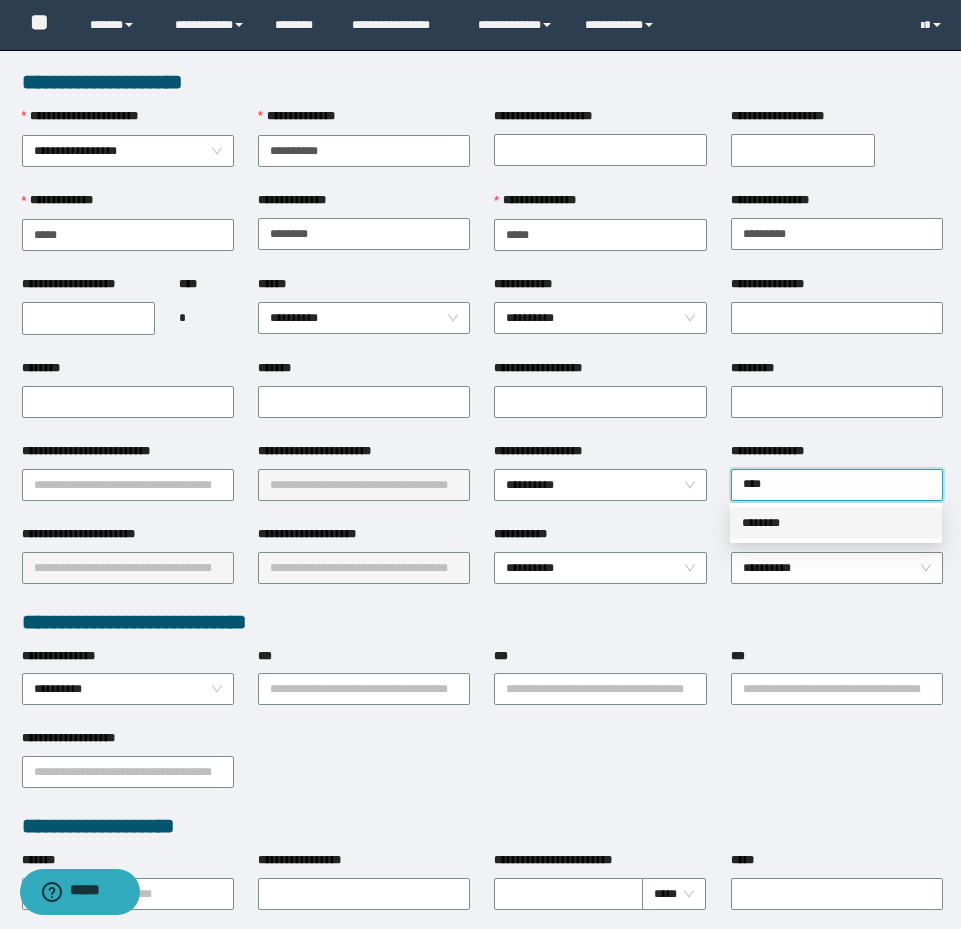 click on "********" at bounding box center [836, 523] 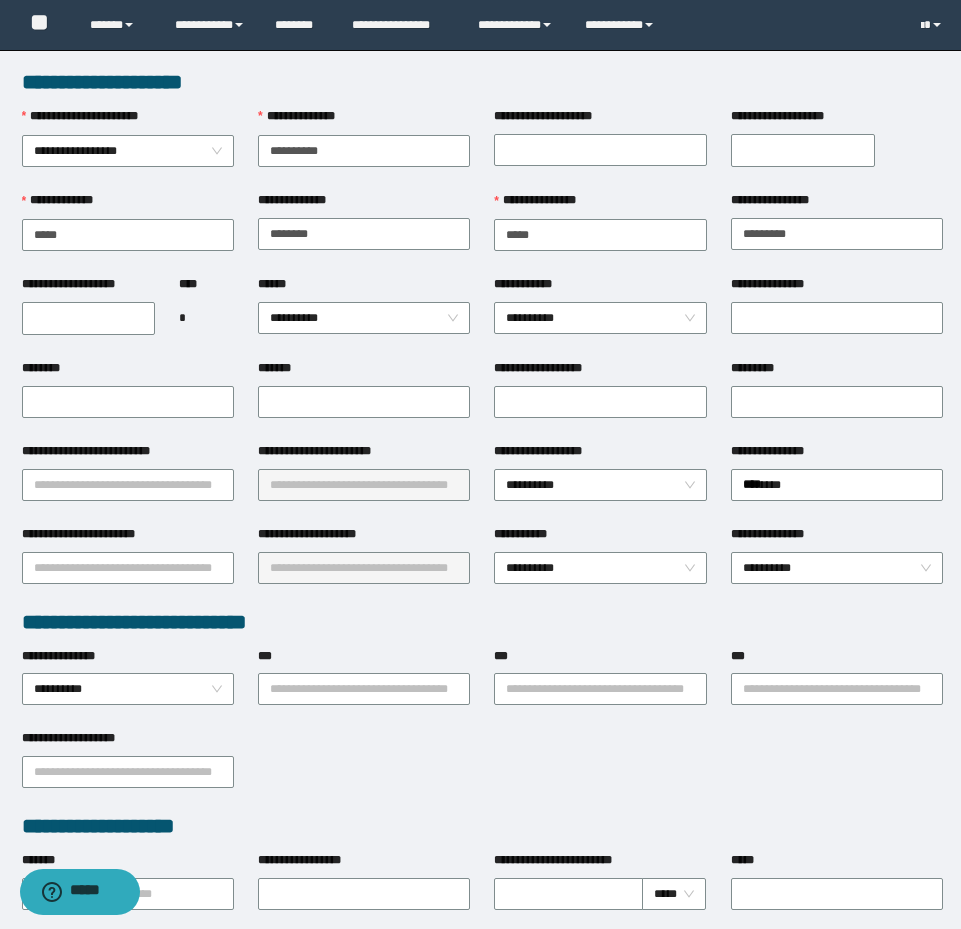 click on "**********" at bounding box center (89, 318) 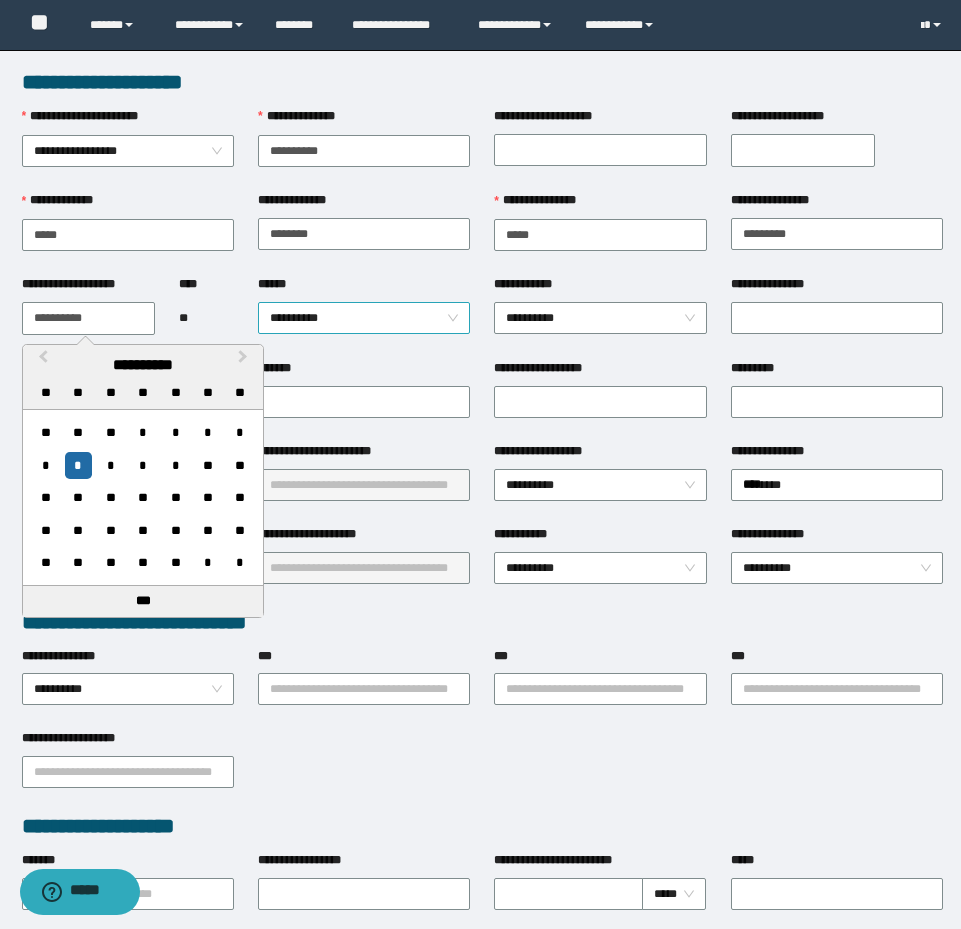 type on "**********" 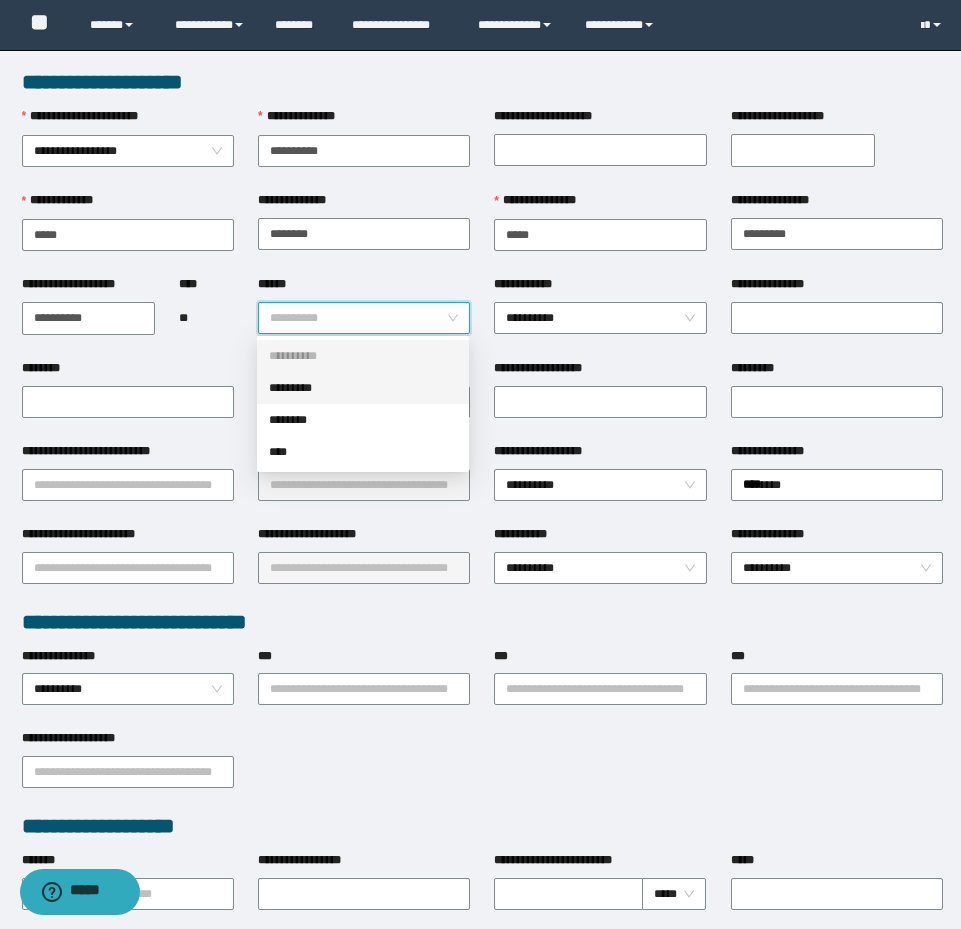 click on "*********" at bounding box center (363, 388) 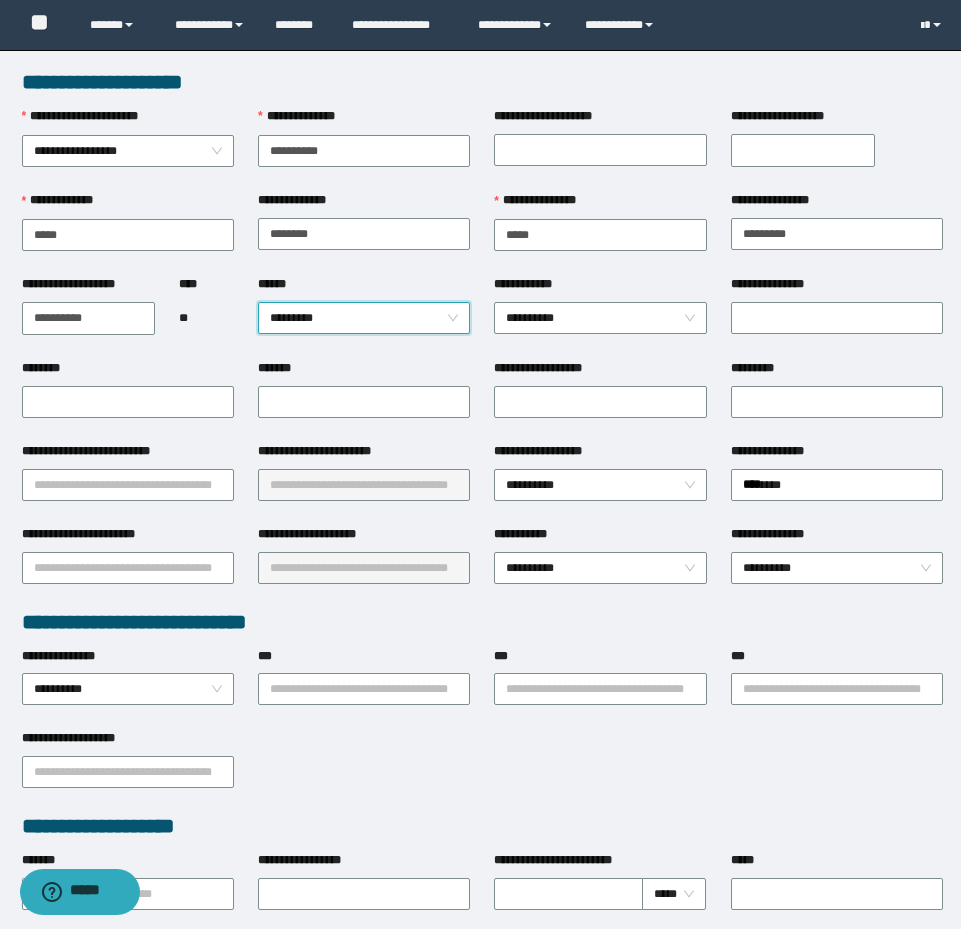 click on "*********" at bounding box center (837, 372) 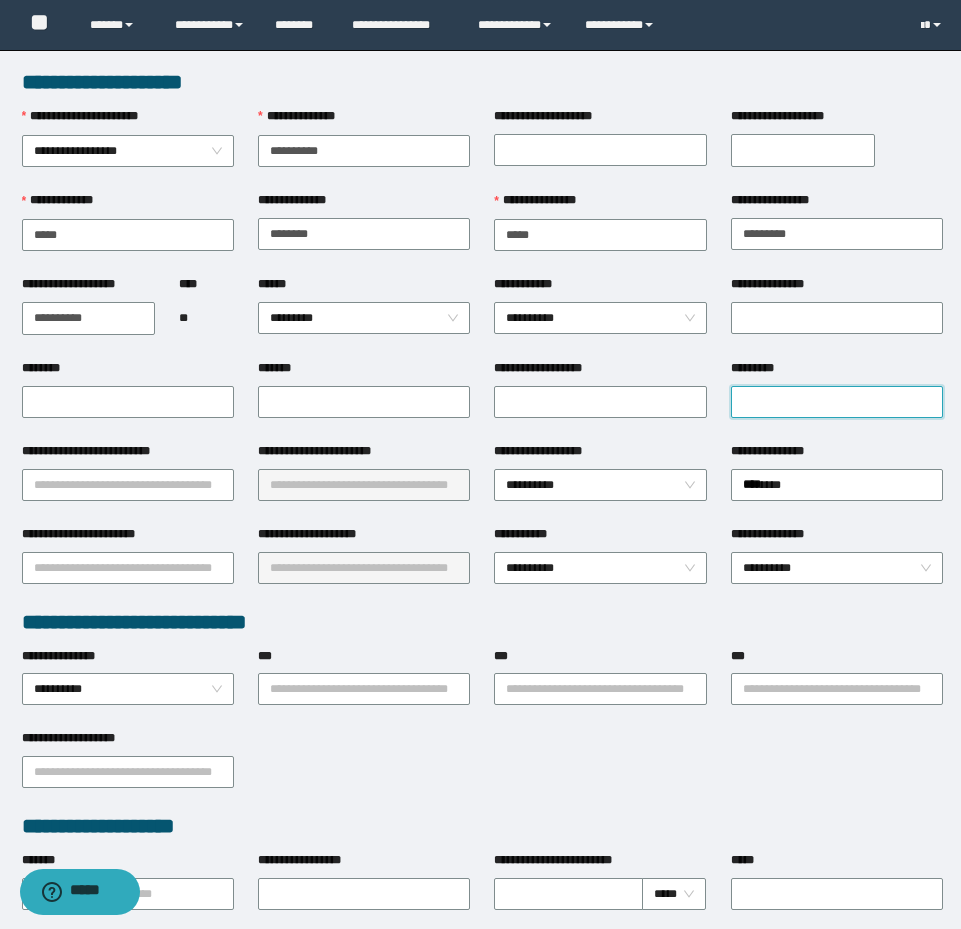 click on "*********" at bounding box center [837, 402] 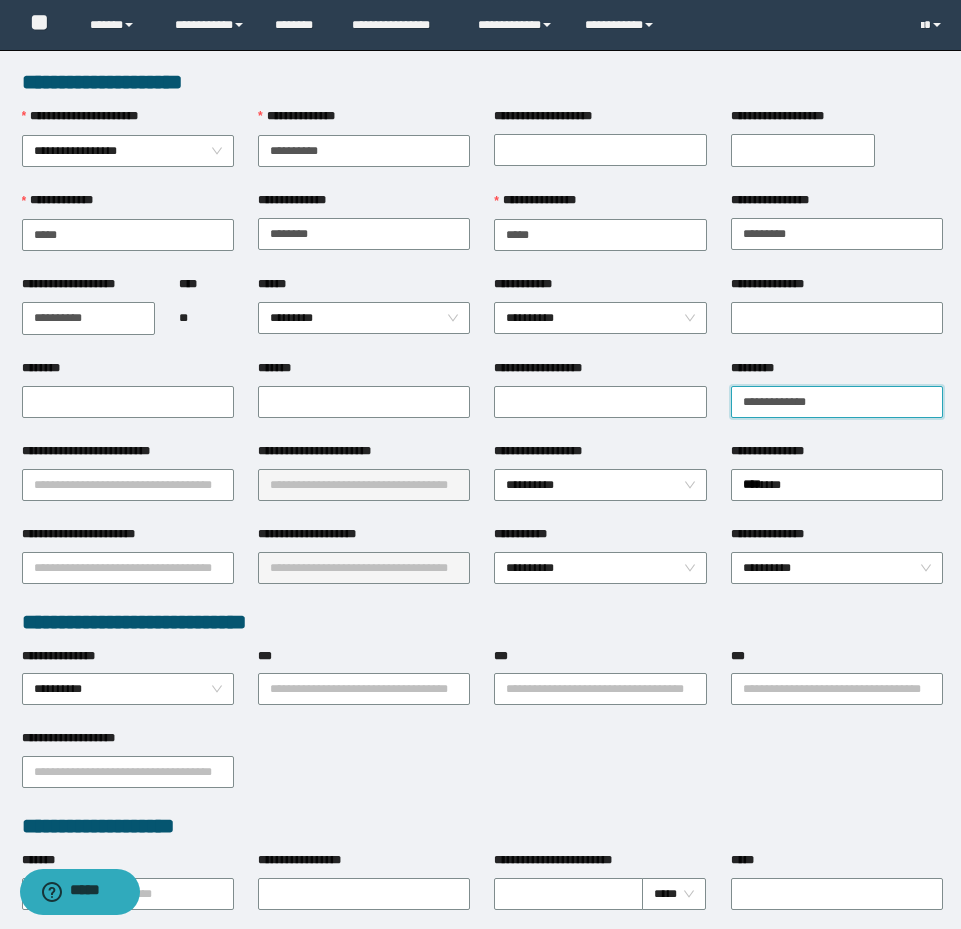 type on "**********" 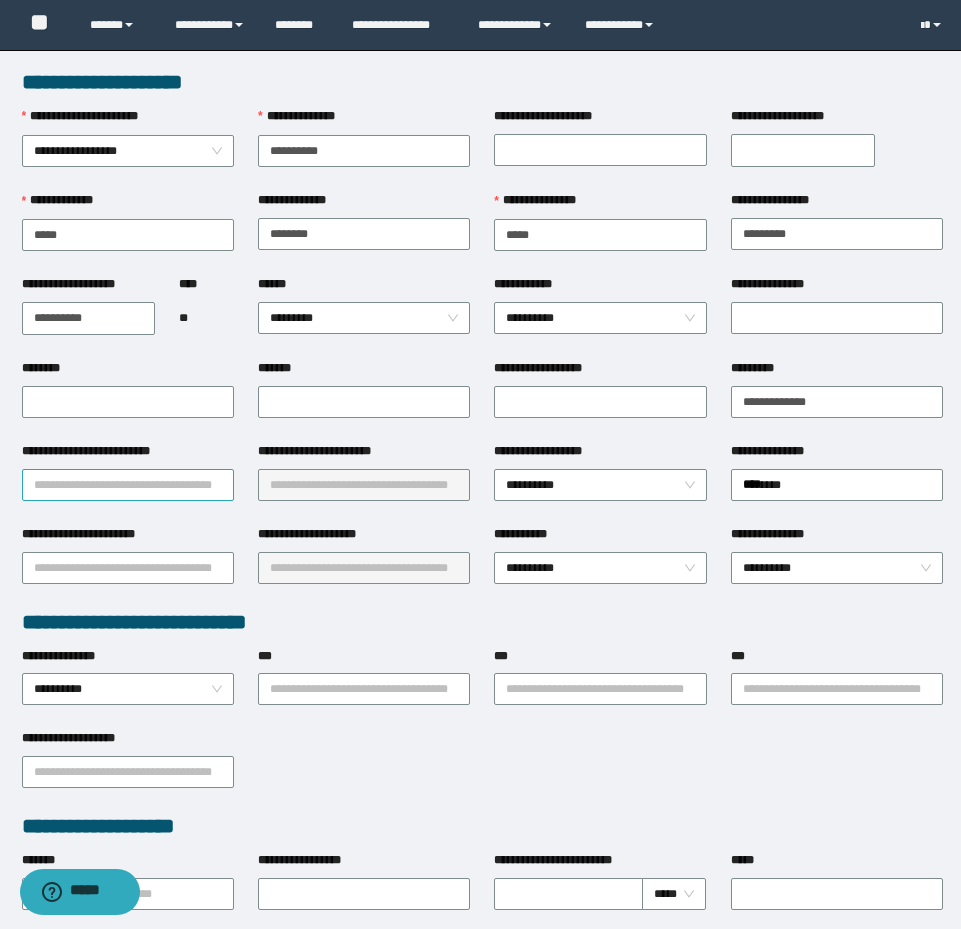 click on "**********" at bounding box center [128, 485] 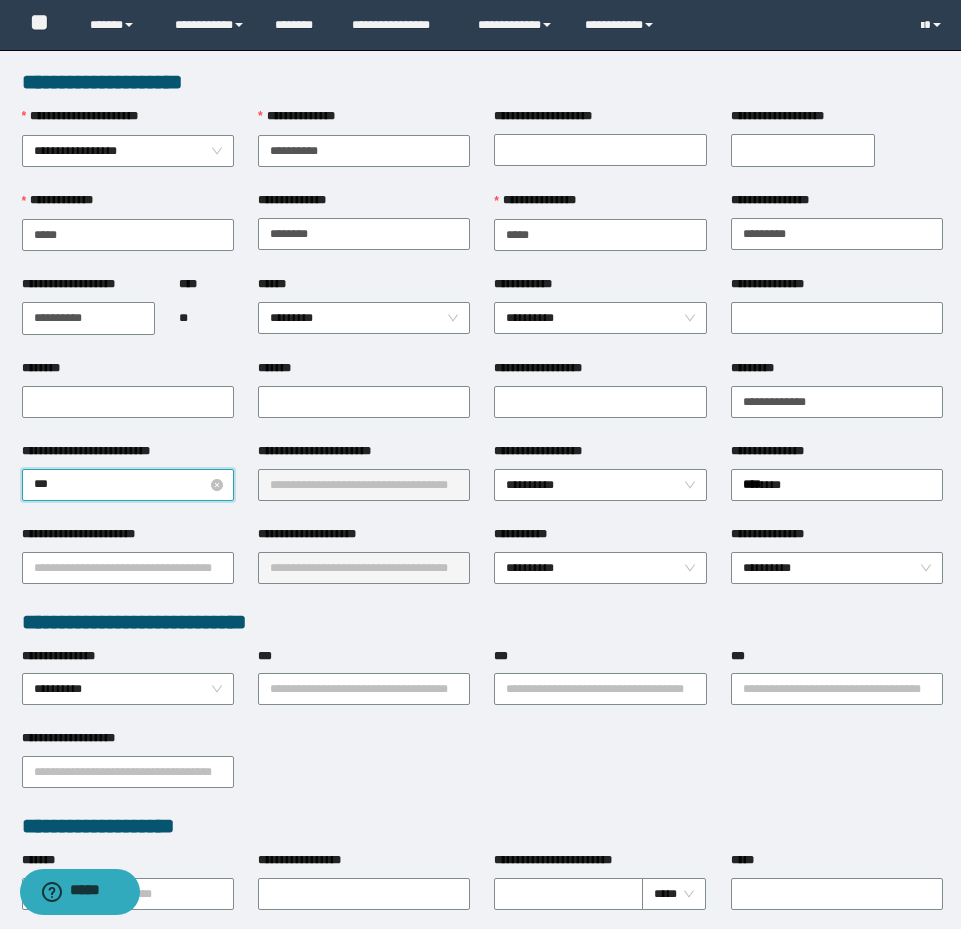 type on "****" 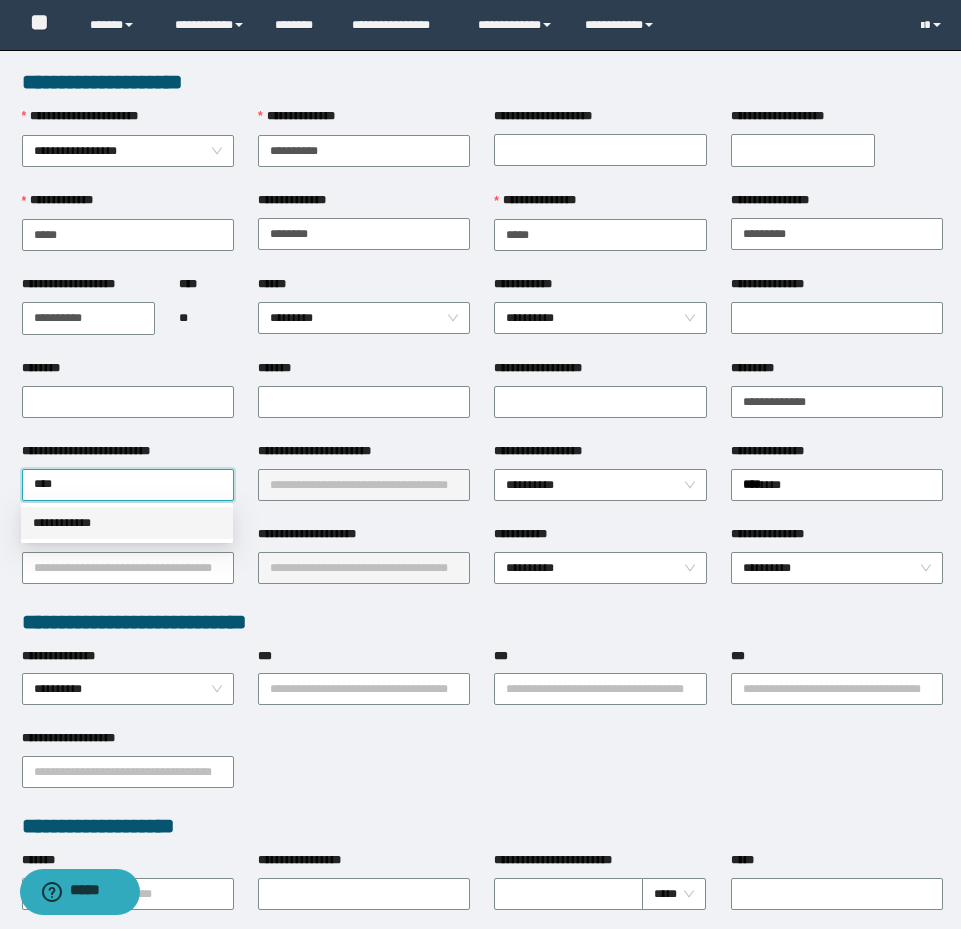 click on "**********" at bounding box center (127, 523) 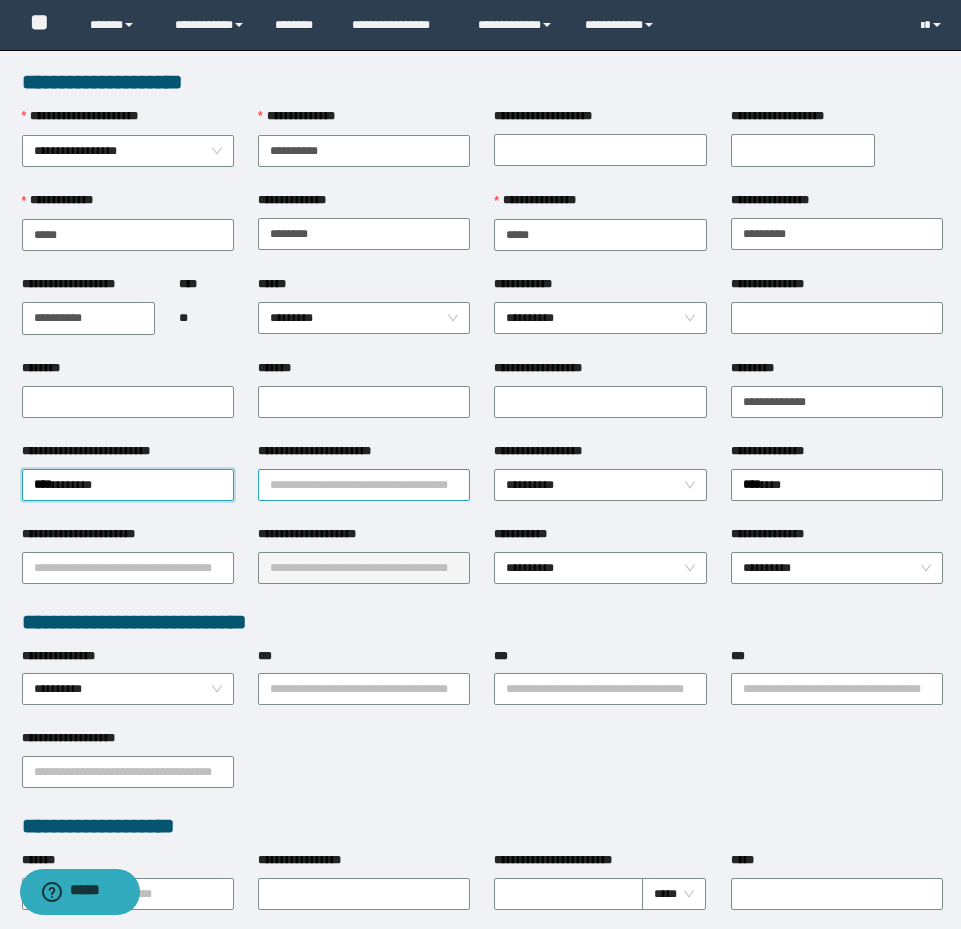click on "**********" at bounding box center (364, 485) 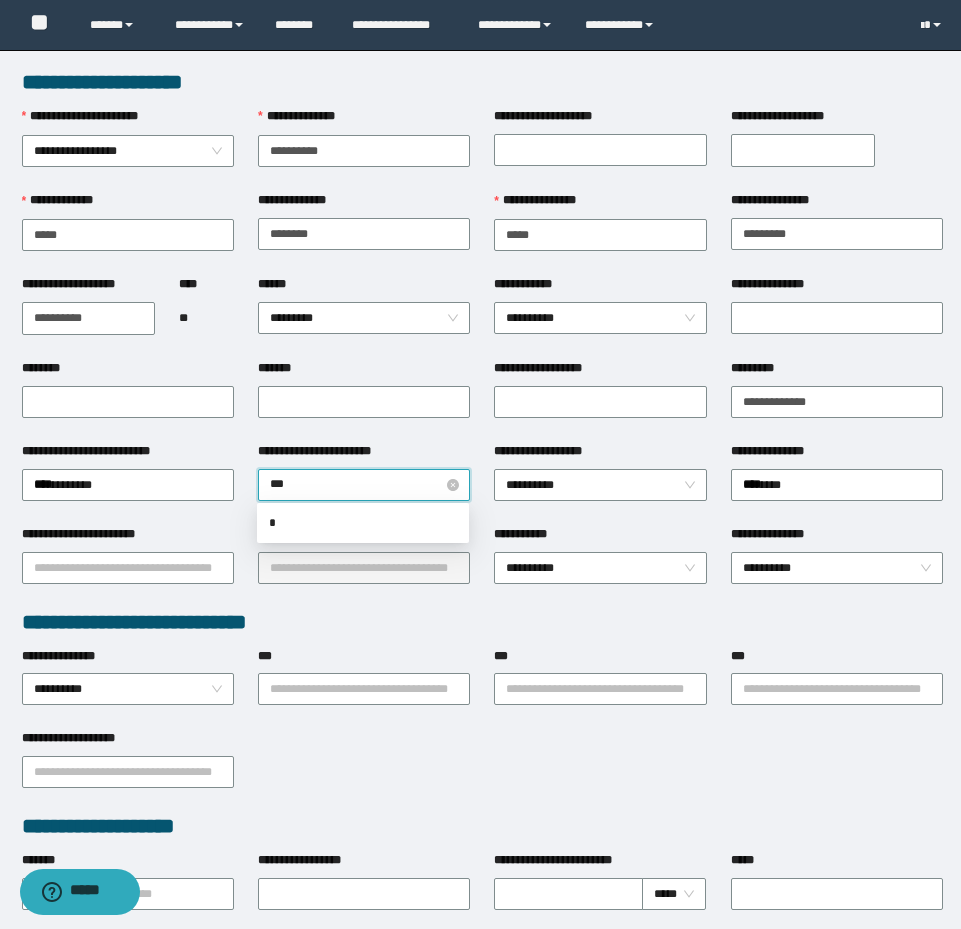 type on "****" 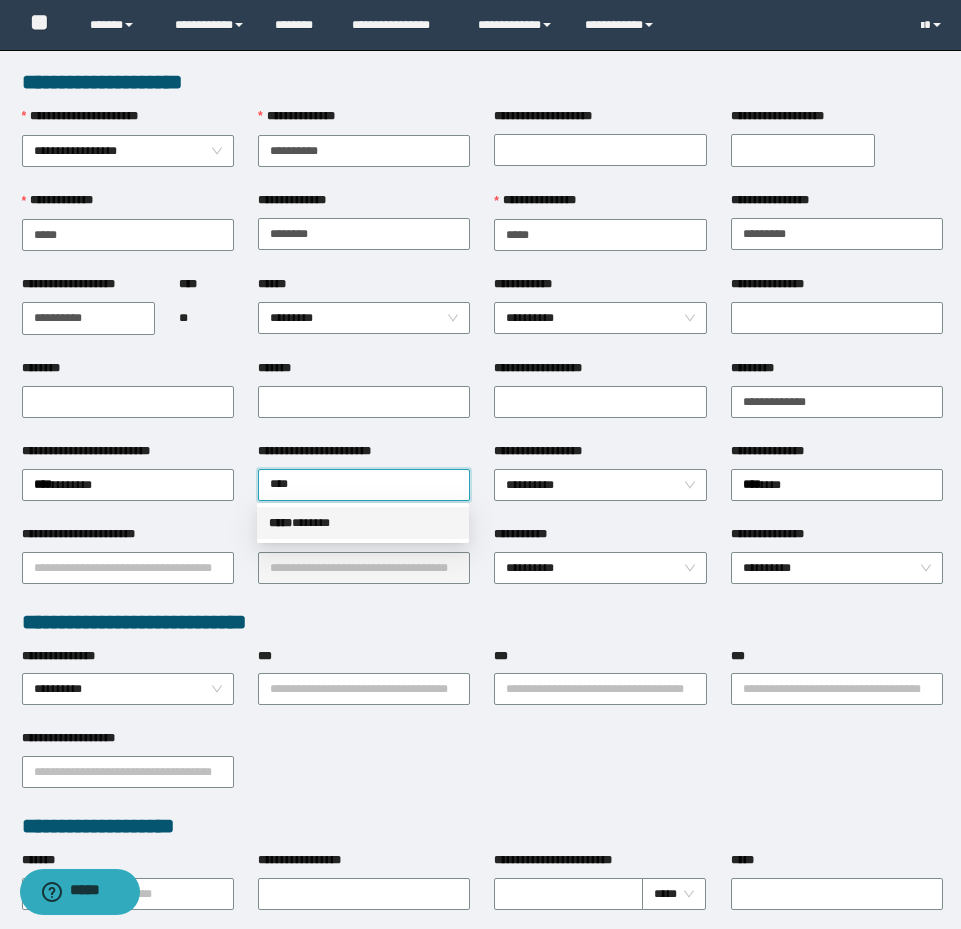 click on "***** * *****" at bounding box center (363, 523) 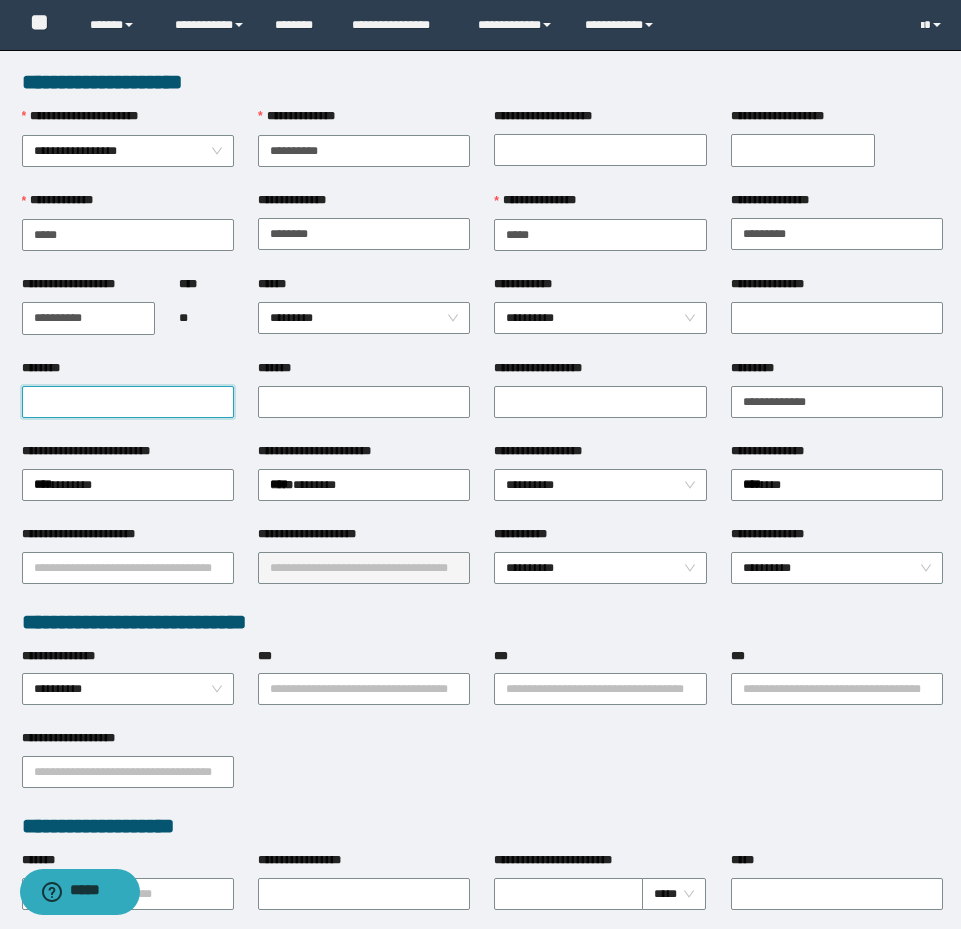 click on "********" at bounding box center [128, 402] 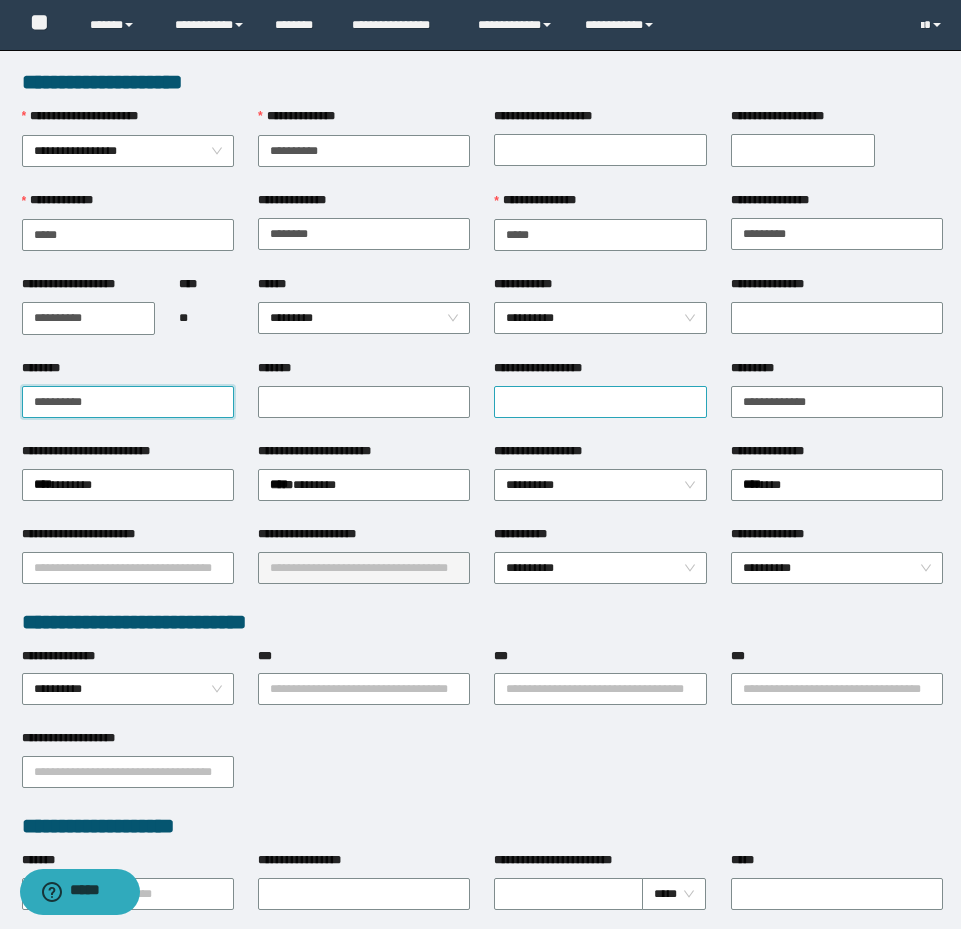 type on "**********" 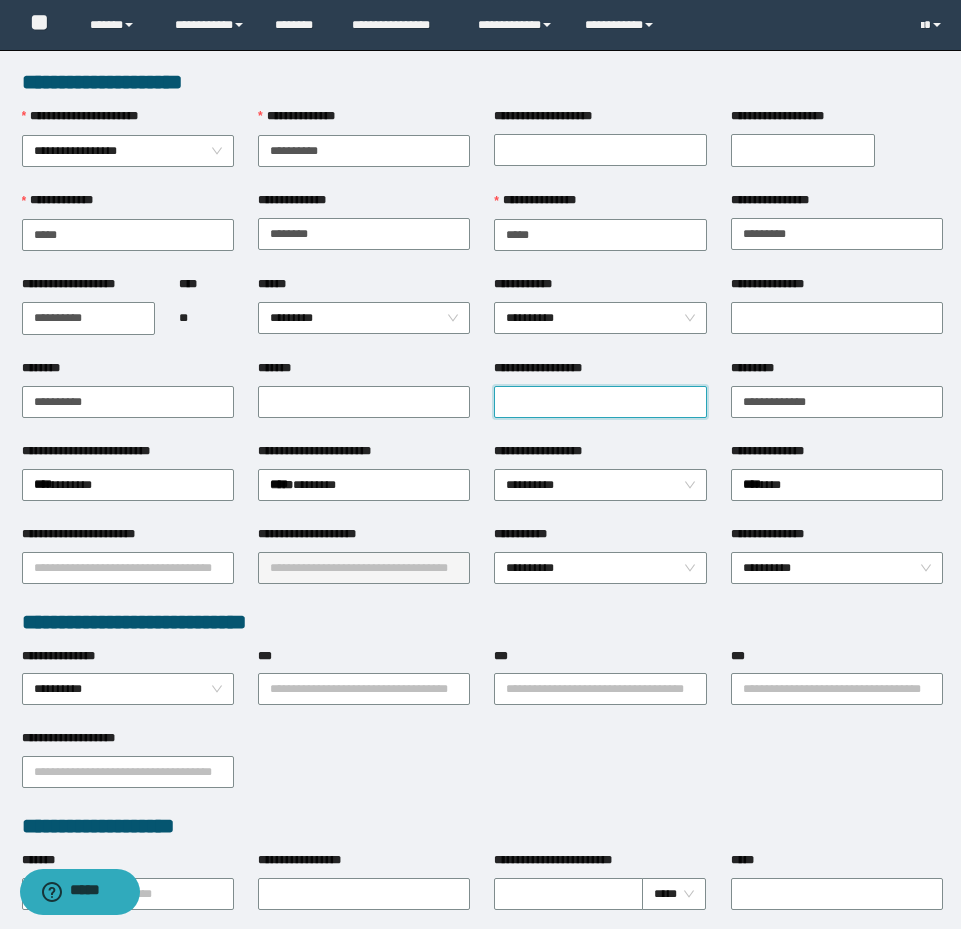 click on "**********" at bounding box center [600, 402] 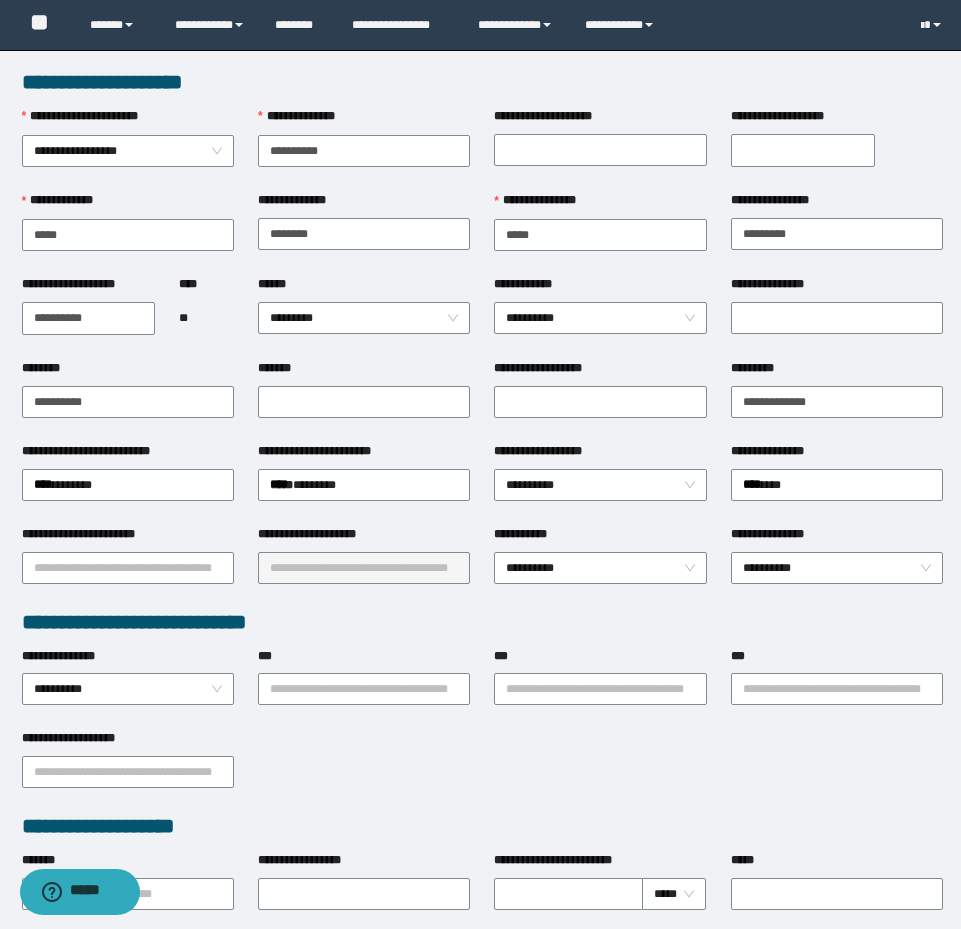 click on "***" at bounding box center [364, 660] 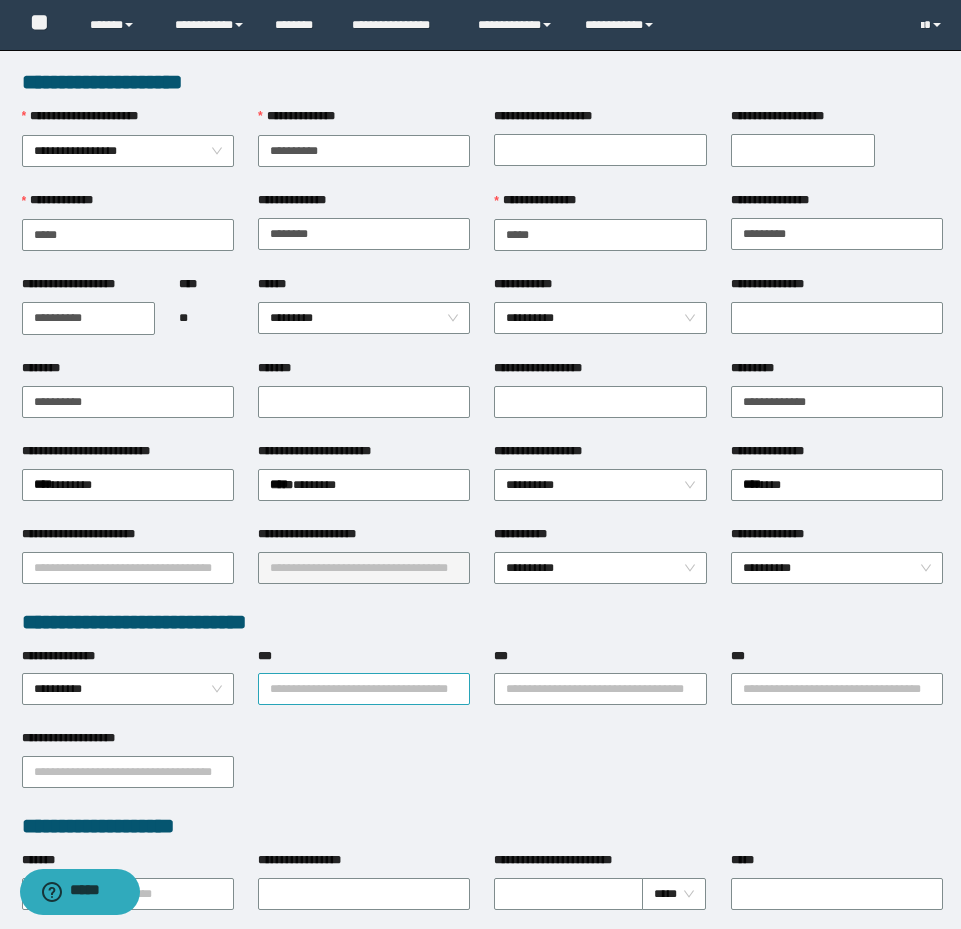 click on "***" at bounding box center [364, 689] 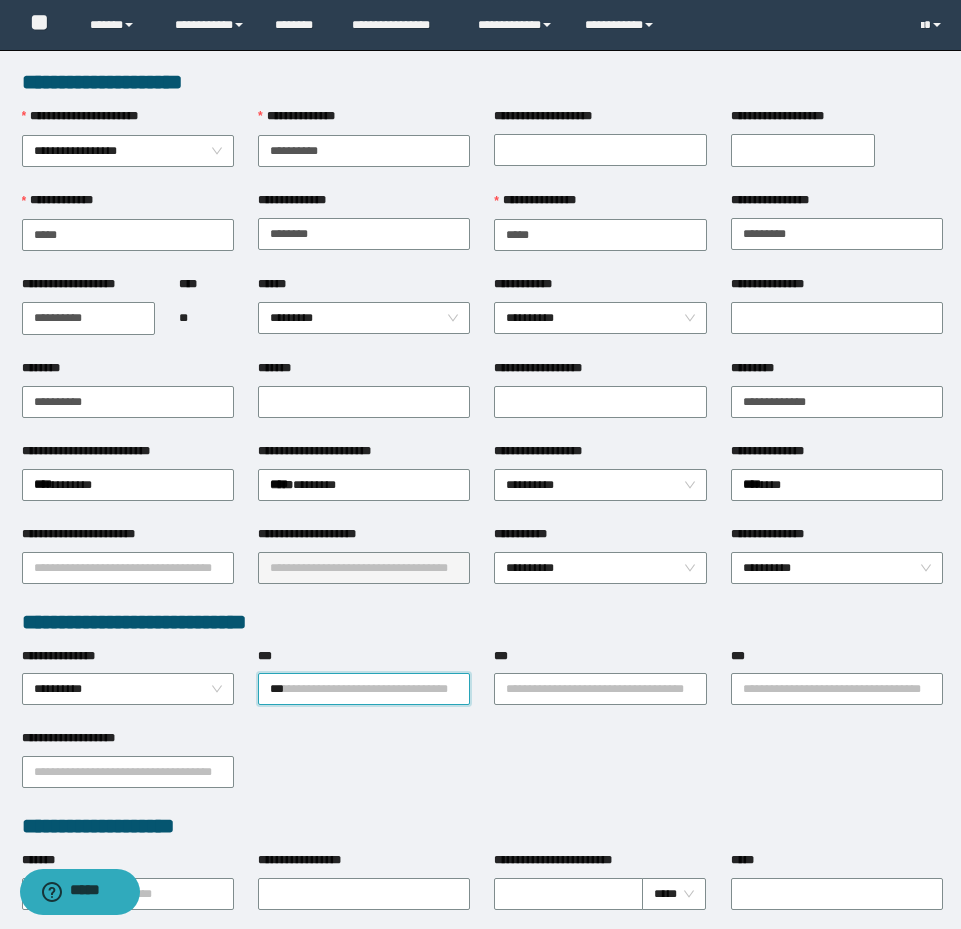 type on "****" 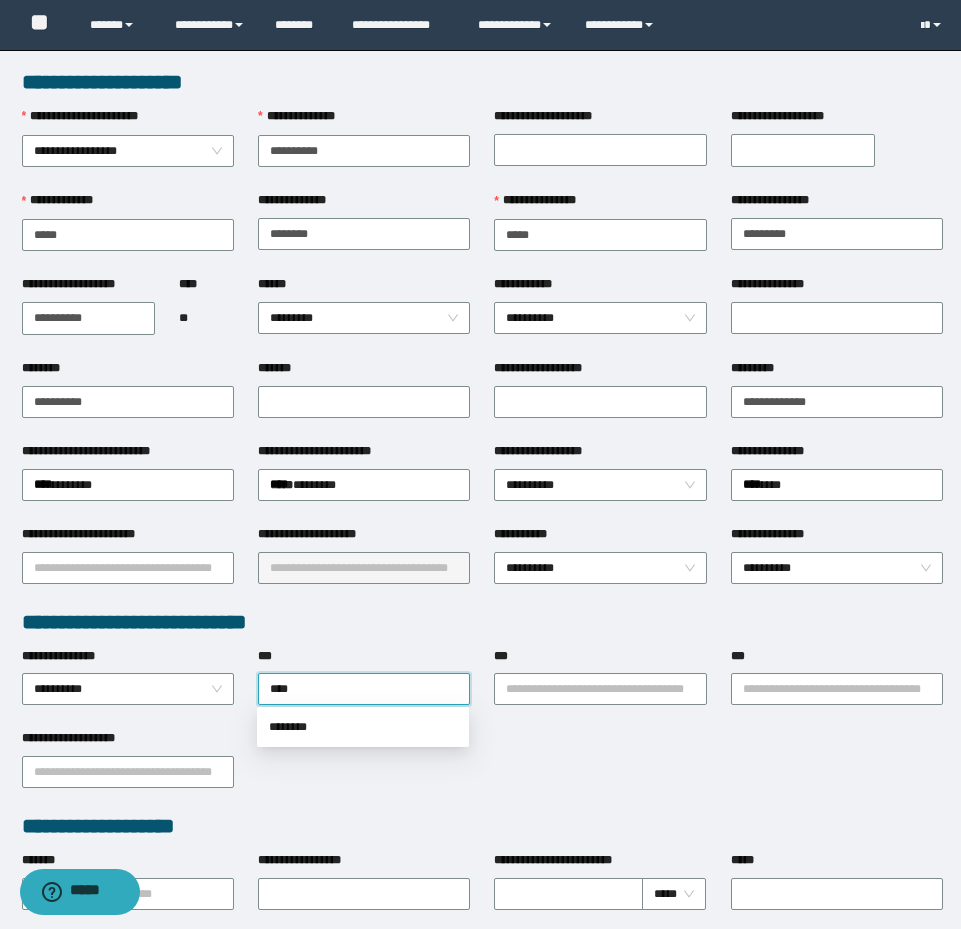 click on "********" at bounding box center (363, 727) 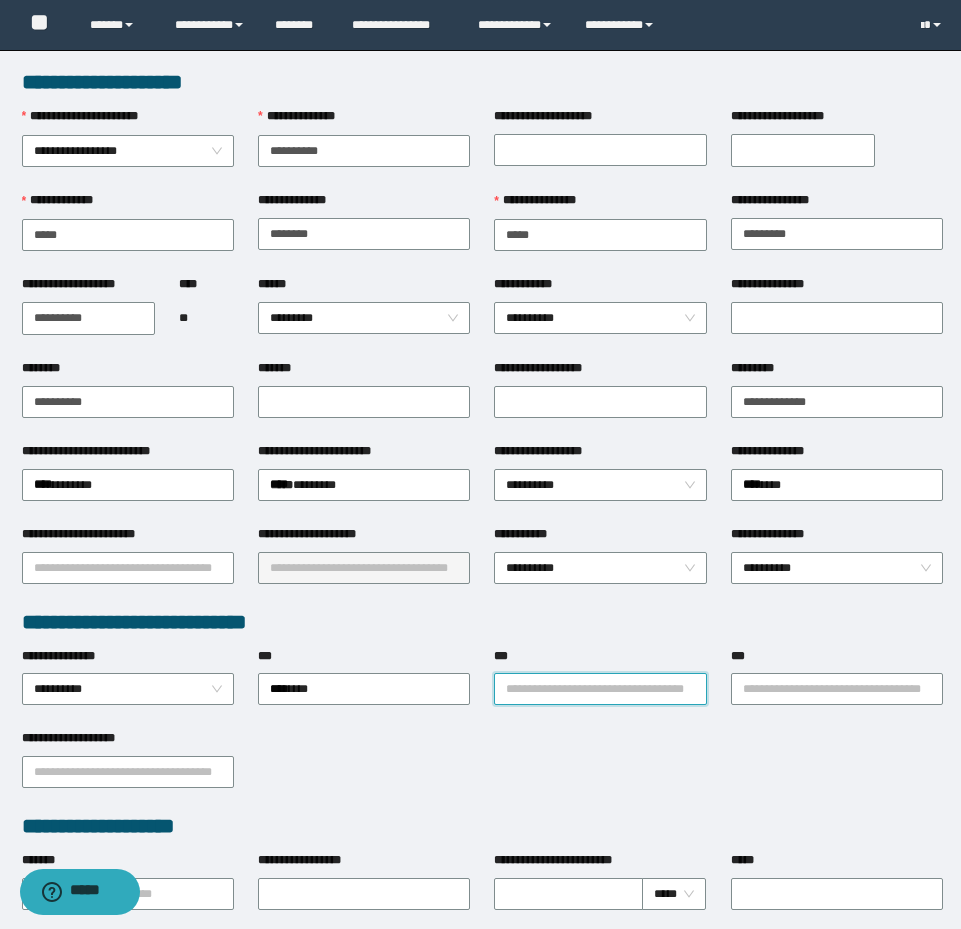 click on "***" at bounding box center [600, 689] 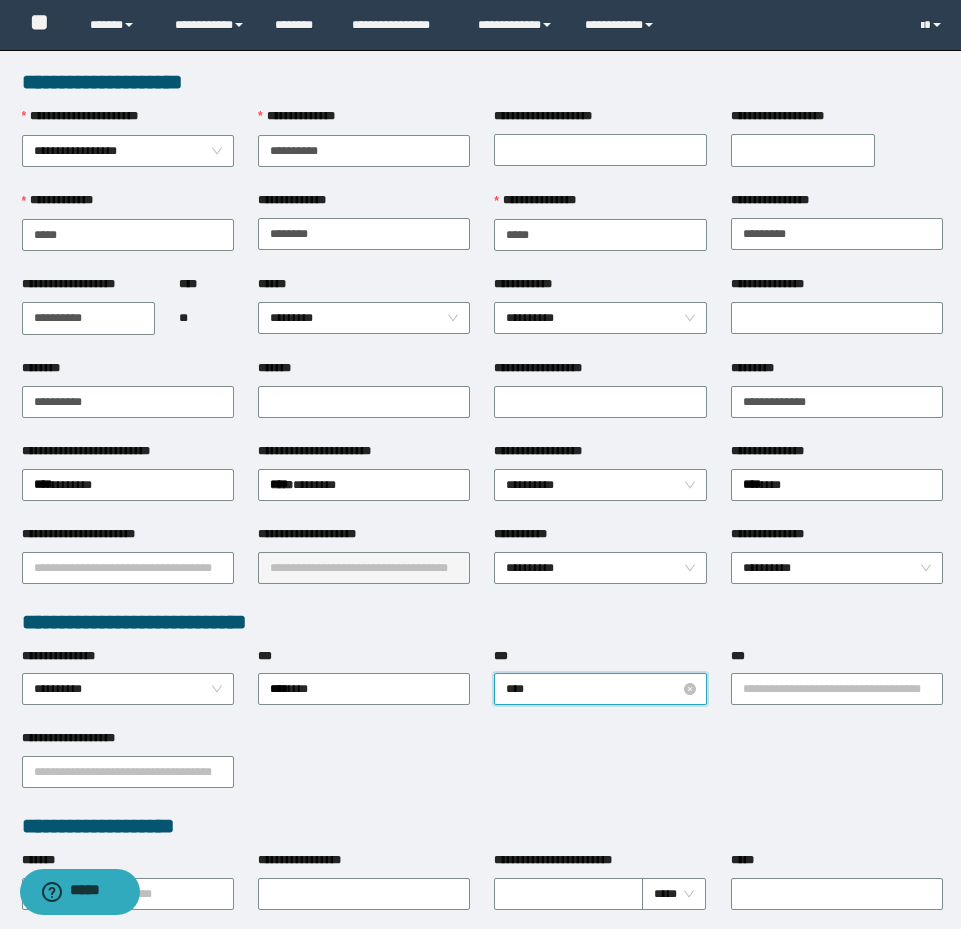type on "*****" 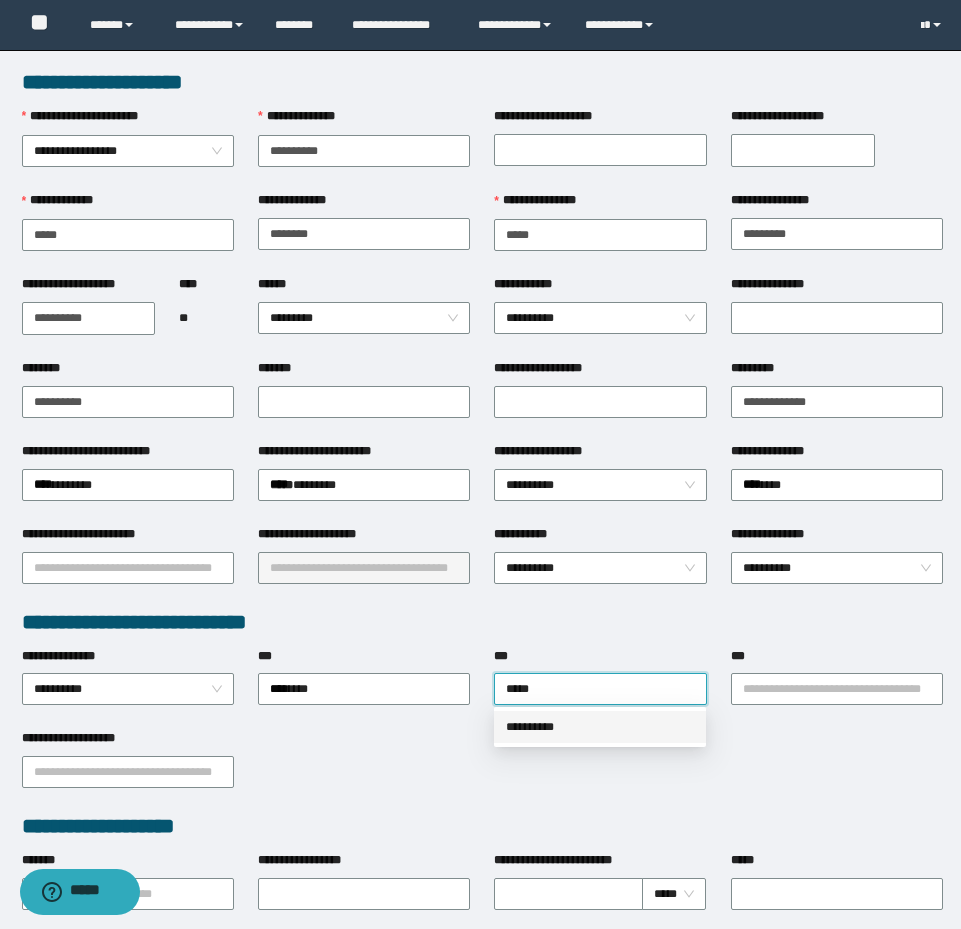 click on "**********" at bounding box center [600, 727] 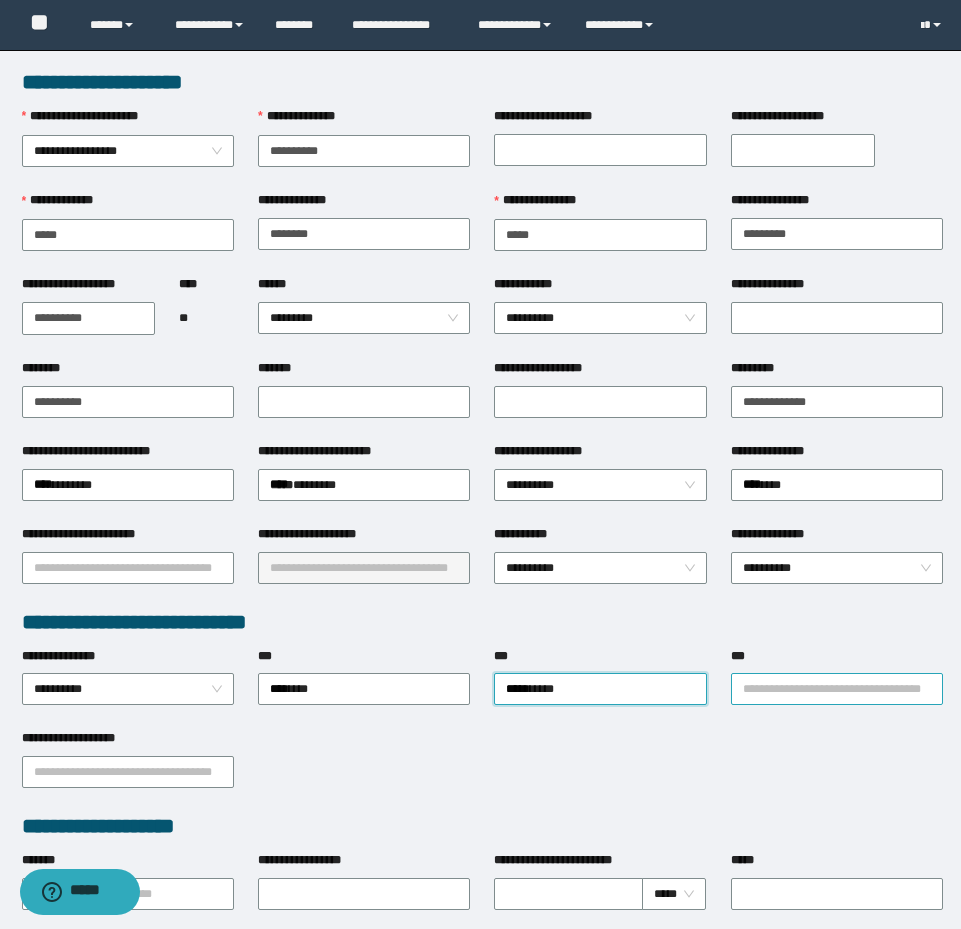 click on "***" at bounding box center [837, 689] 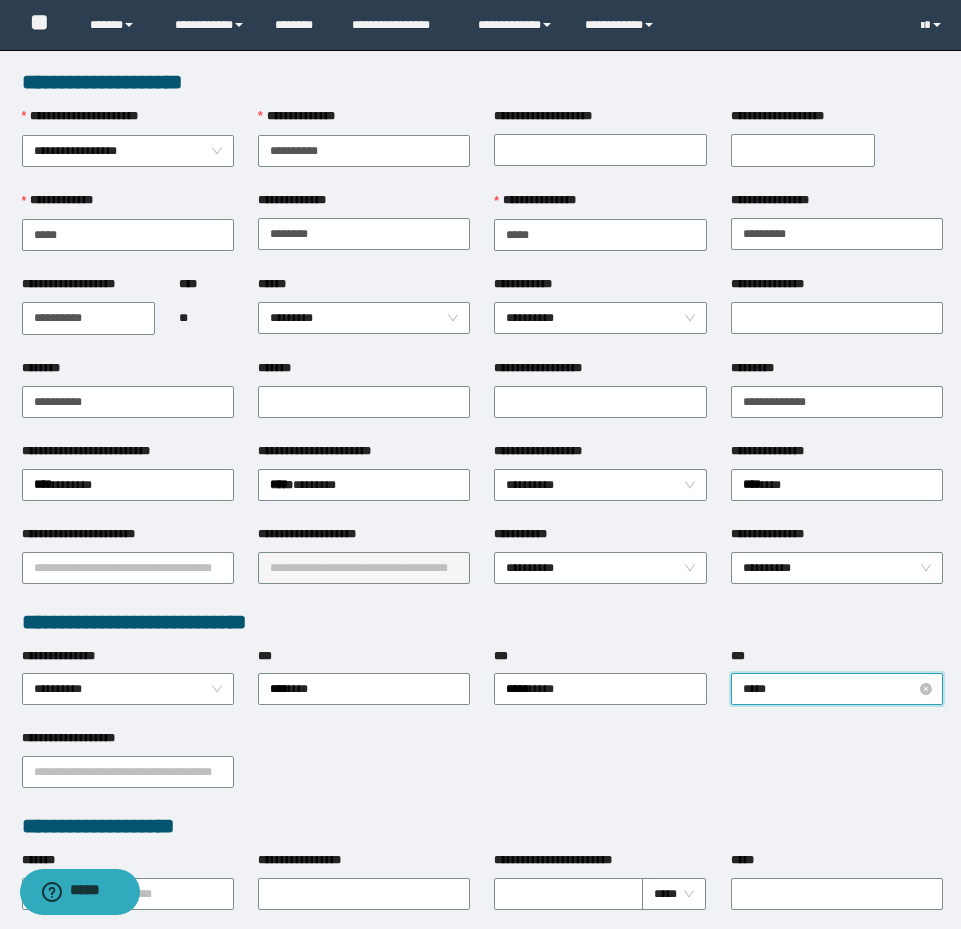 type on "******" 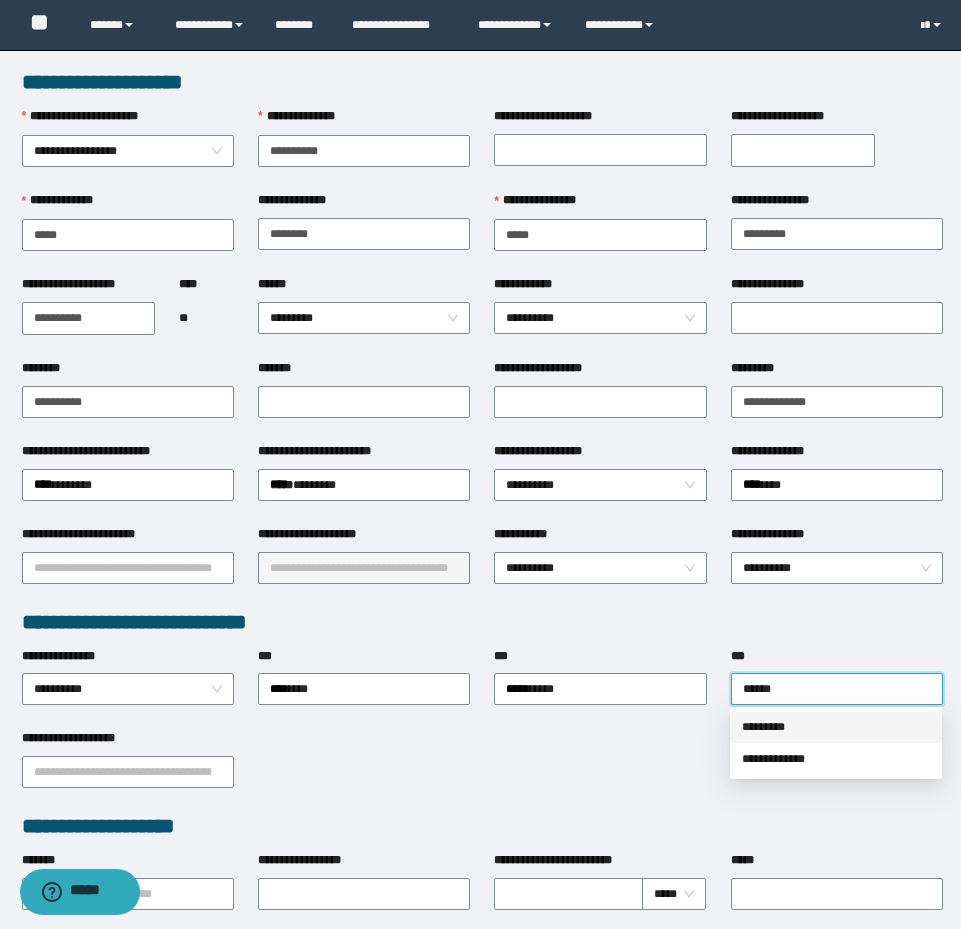 click on "*********" at bounding box center [836, 727] 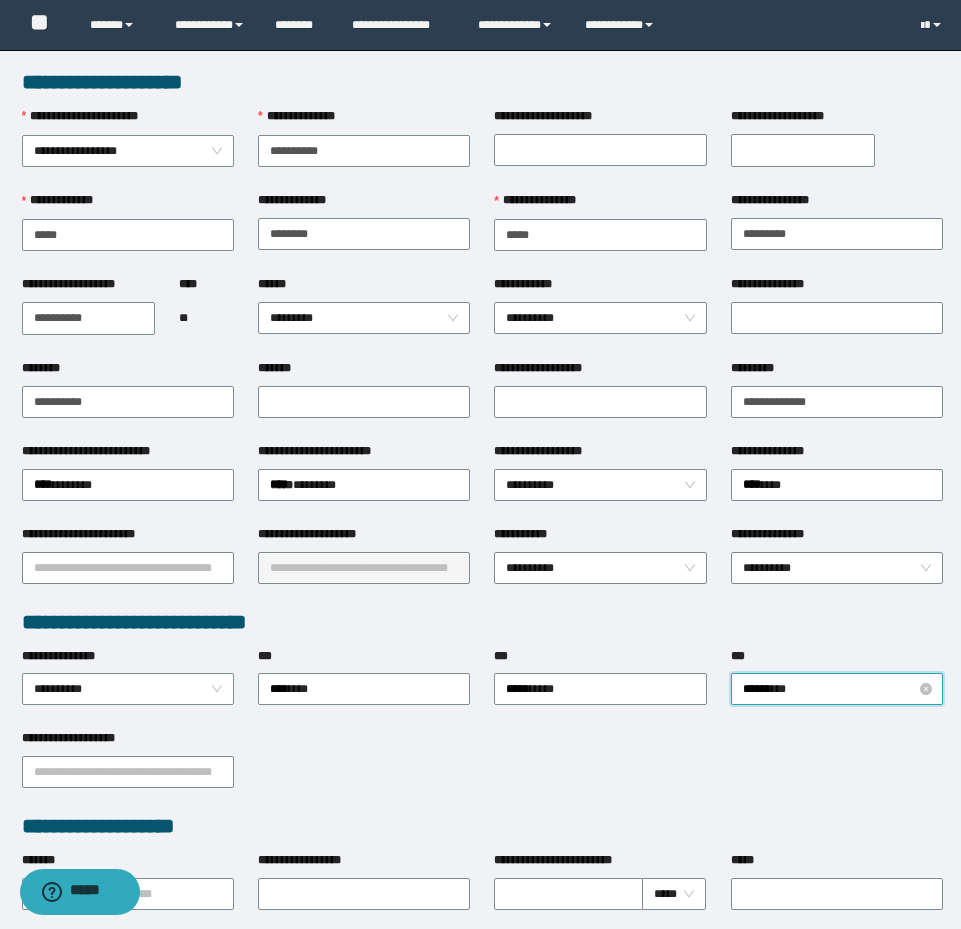 click on "*********" at bounding box center (837, 689) 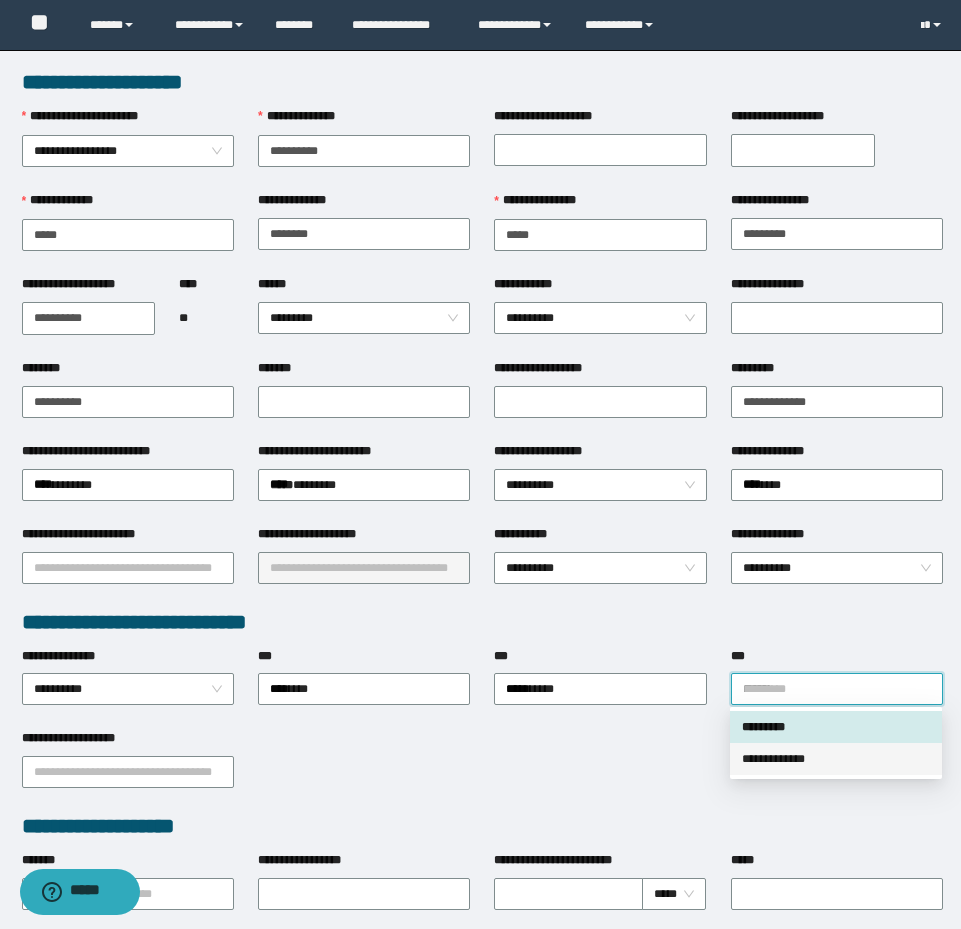 click on "**********" at bounding box center (836, 759) 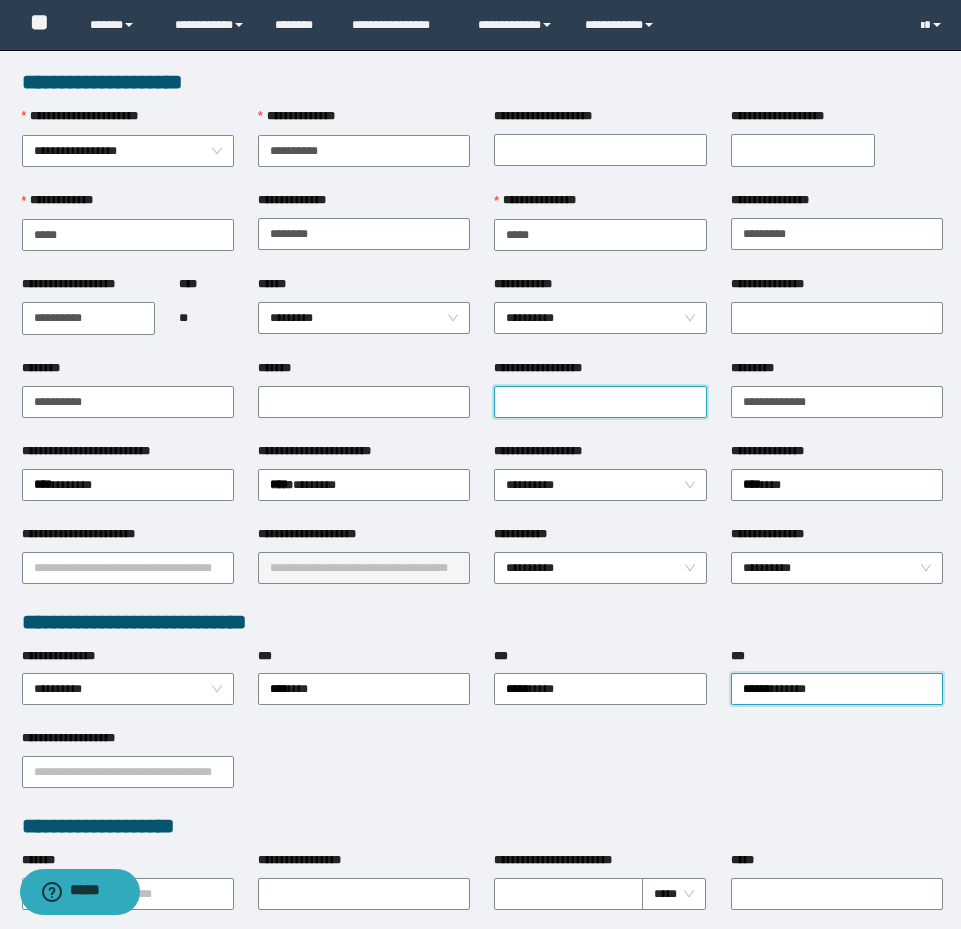 click on "**********" at bounding box center [600, 402] 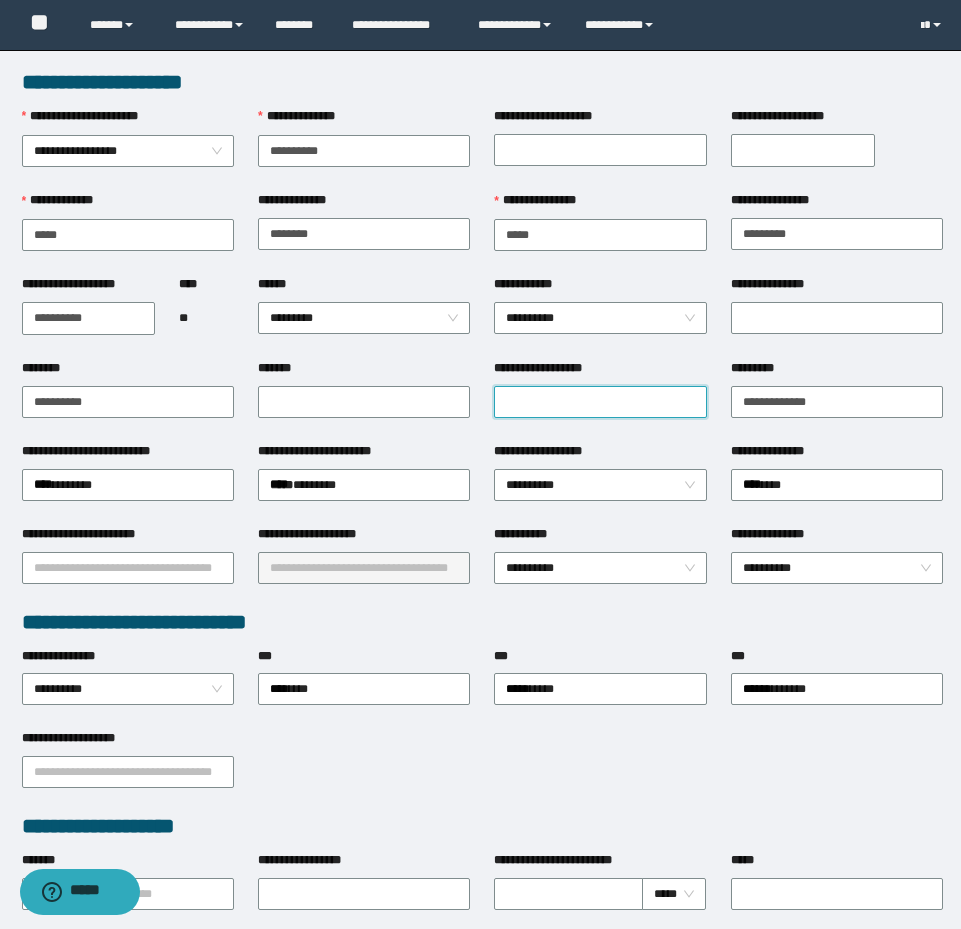 paste on "**********" 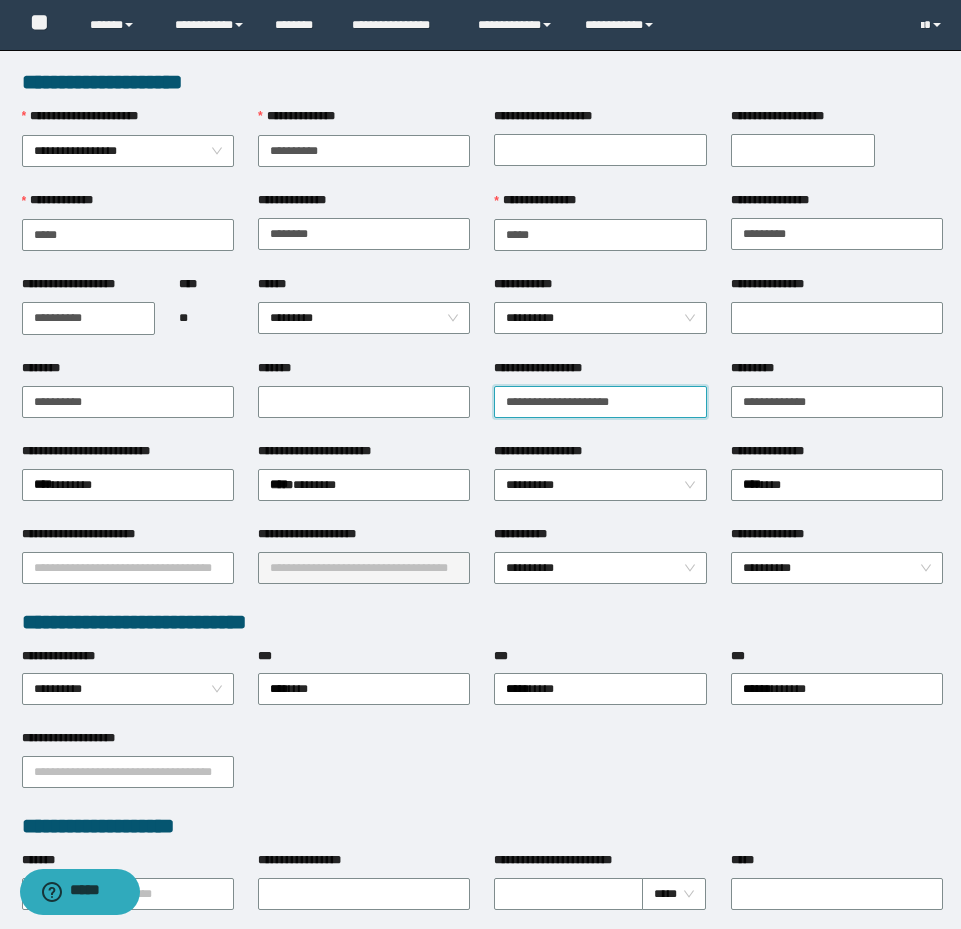 click on "**********" at bounding box center (600, 402) 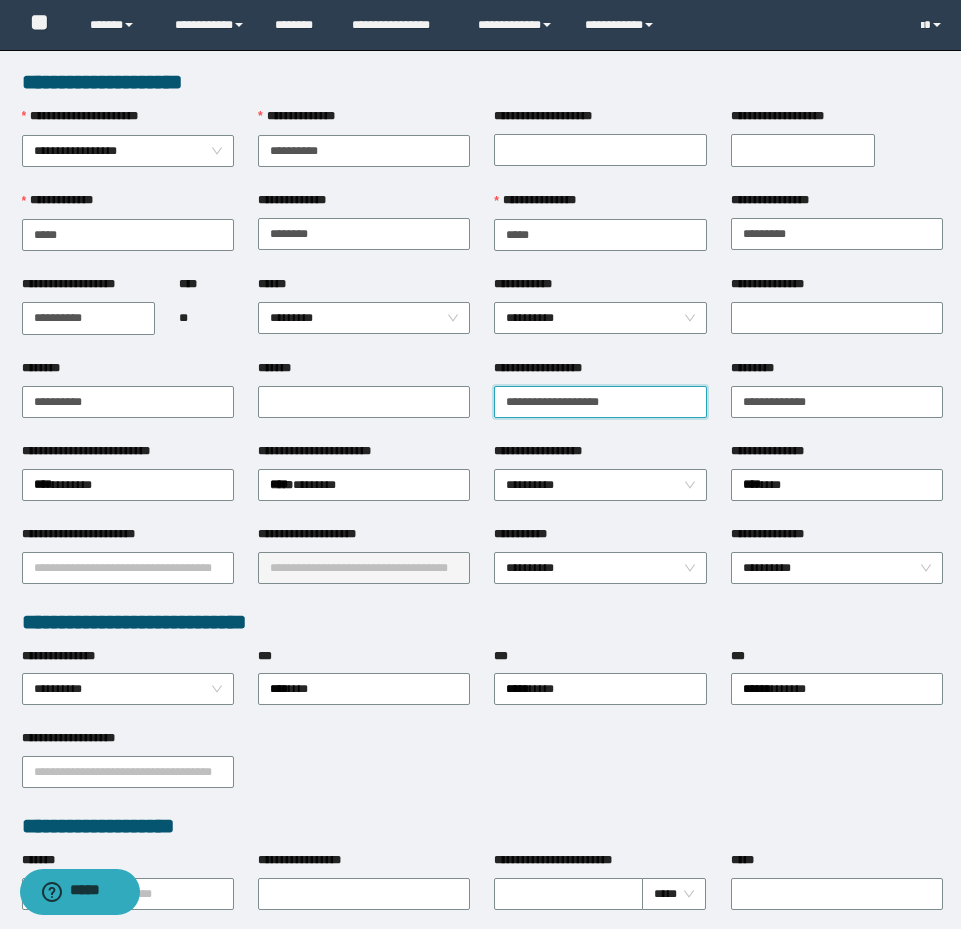 click on "**********" at bounding box center (600, 402) 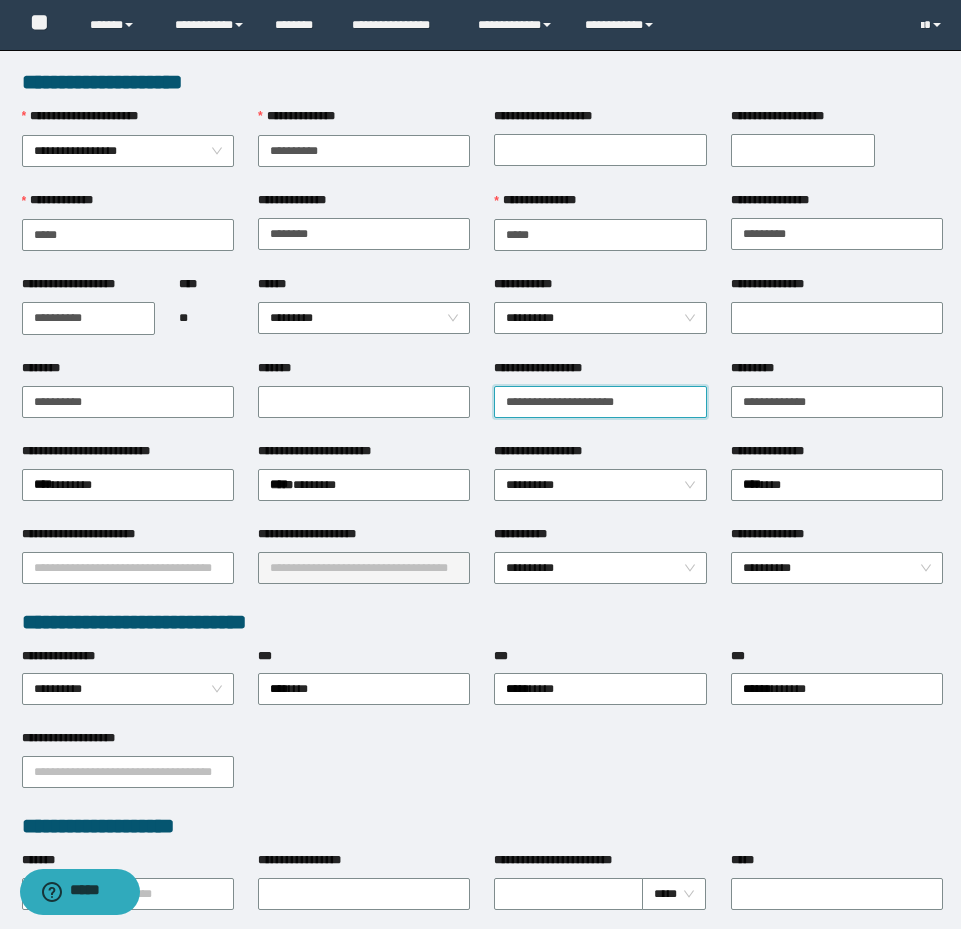 click on "**********" at bounding box center (600, 402) 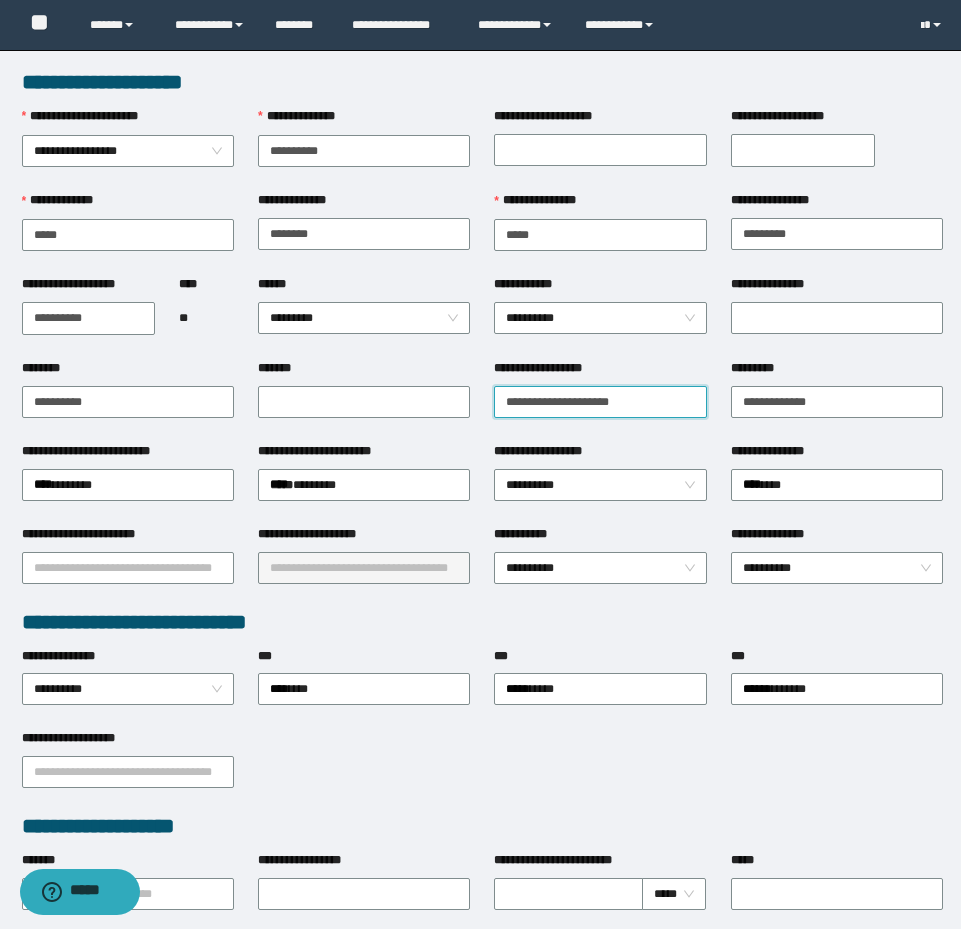 click on "**********" at bounding box center [600, 402] 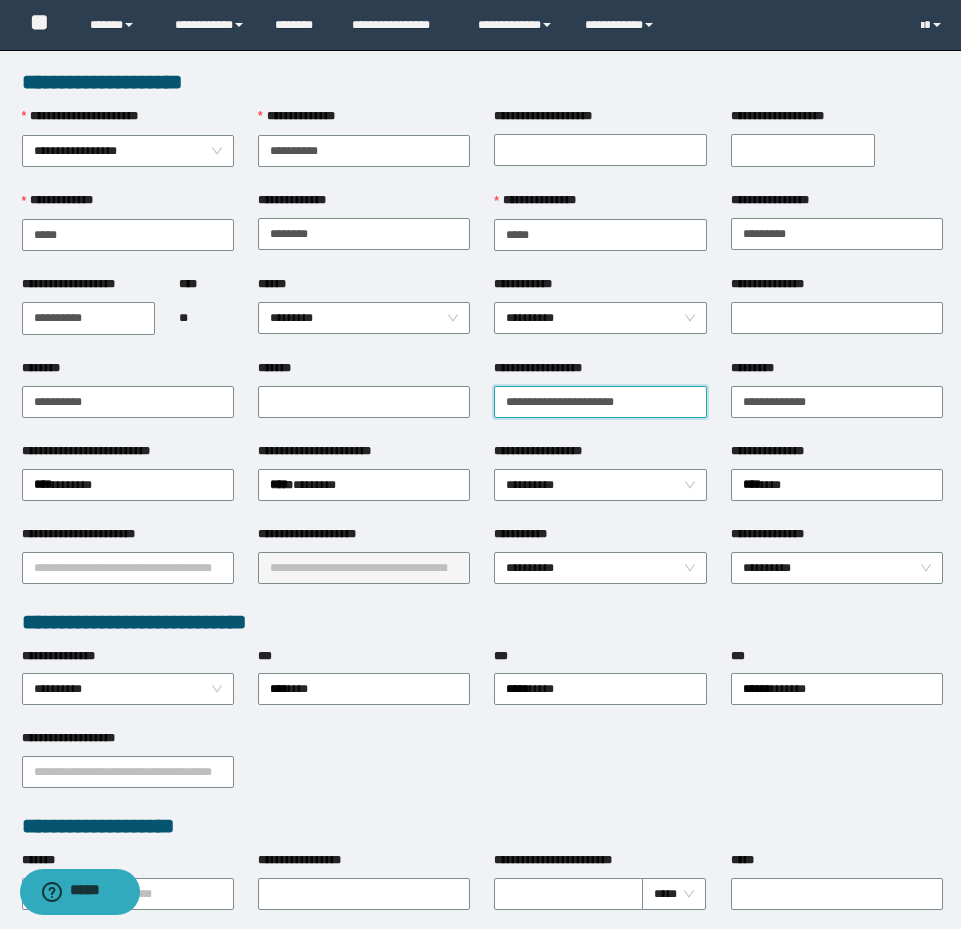 type on "**********" 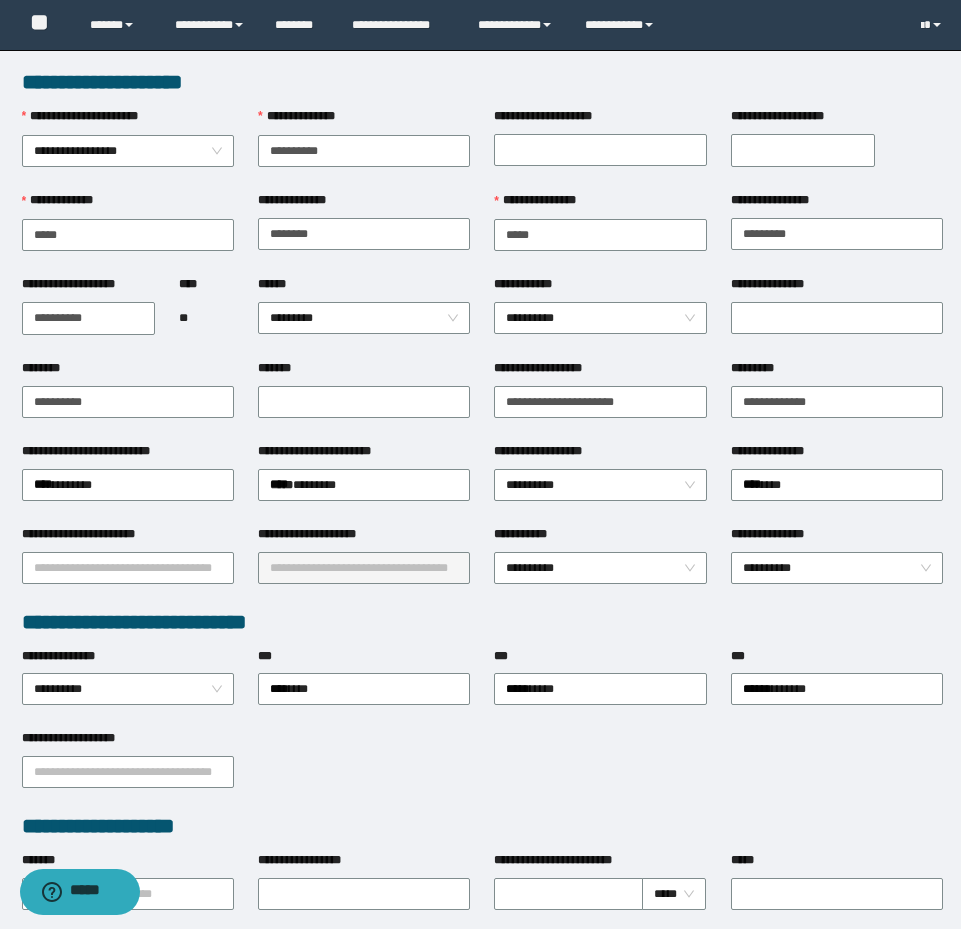 click on "**********" at bounding box center [128, 742] 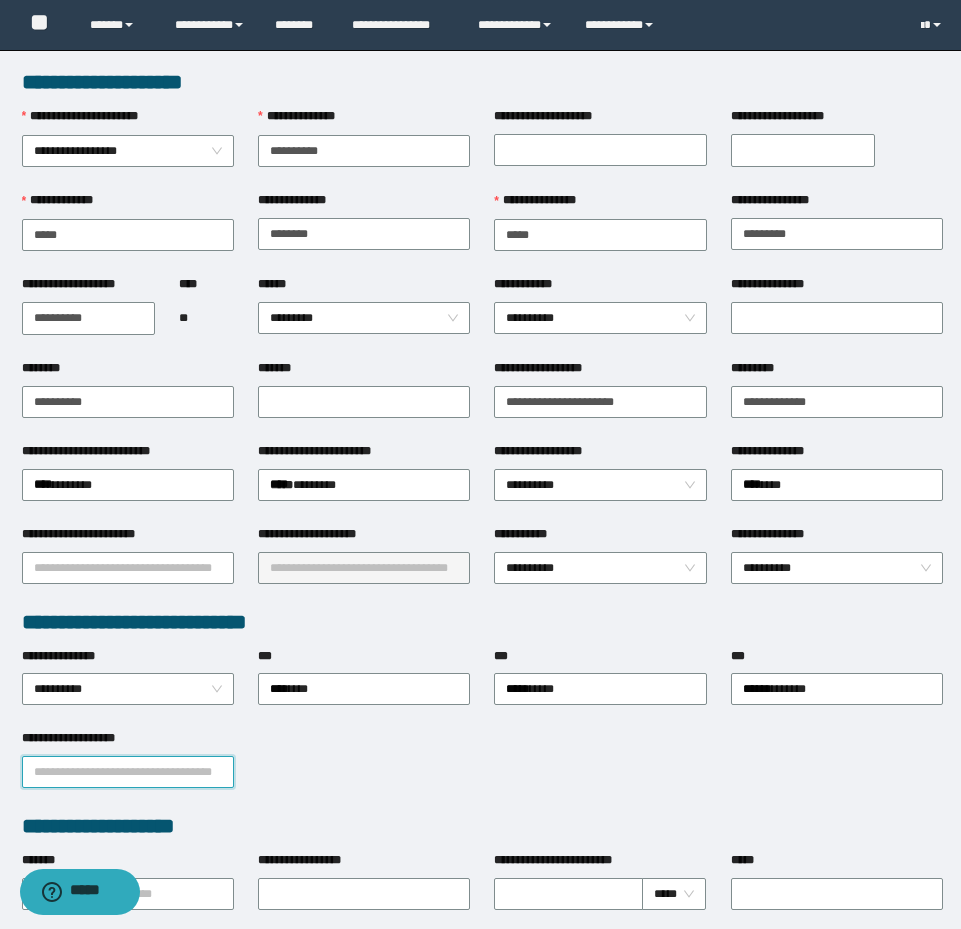 click on "**********" at bounding box center [128, 772] 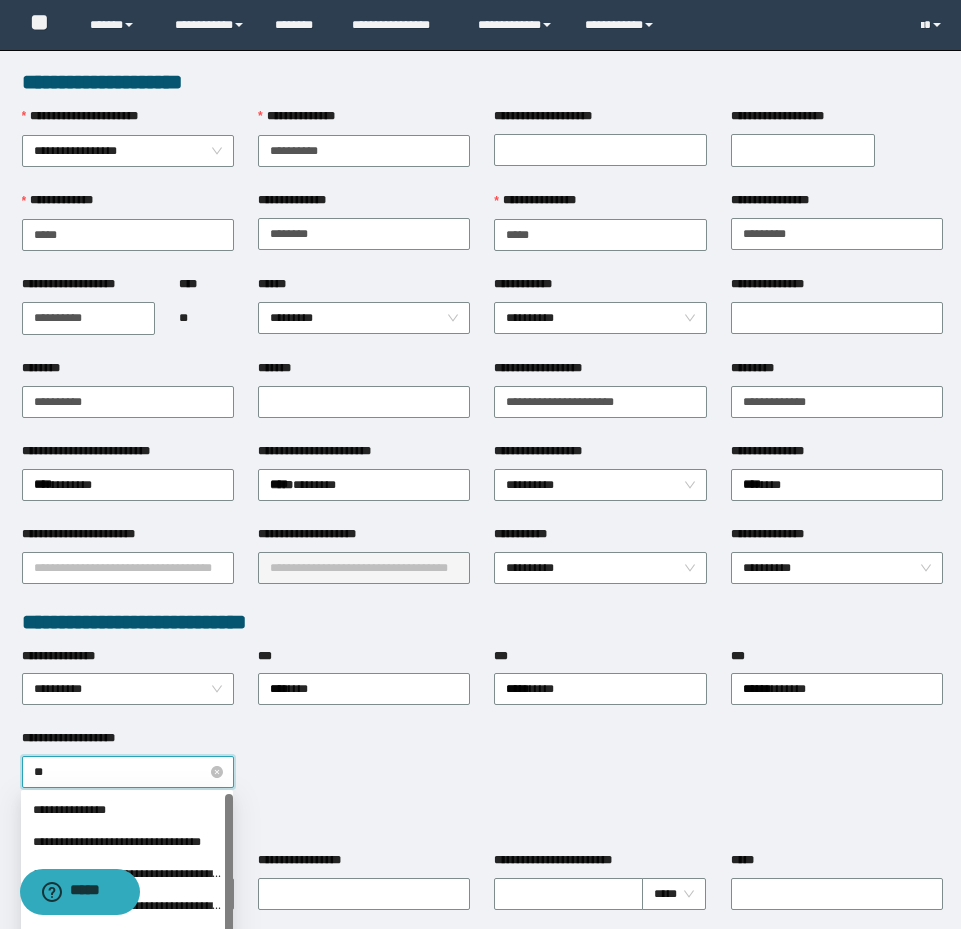 type on "***" 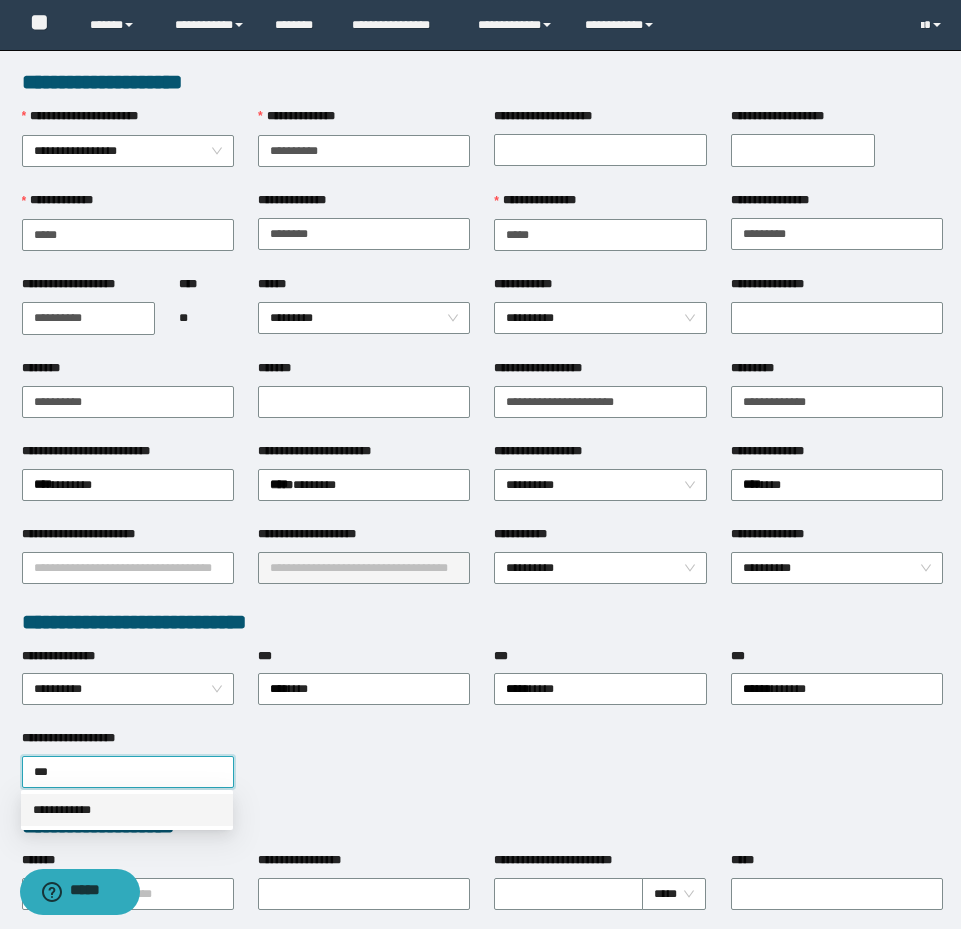 click on "**********" at bounding box center [127, 810] 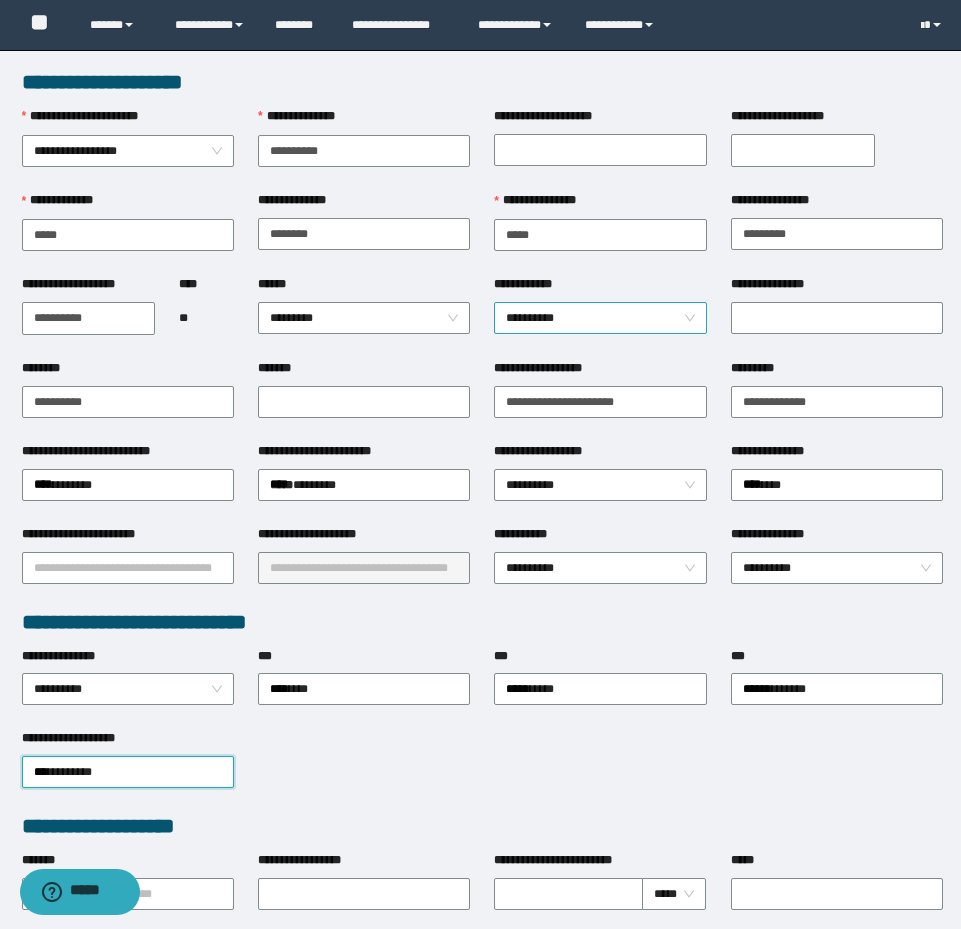 click on "**********" at bounding box center [600, 318] 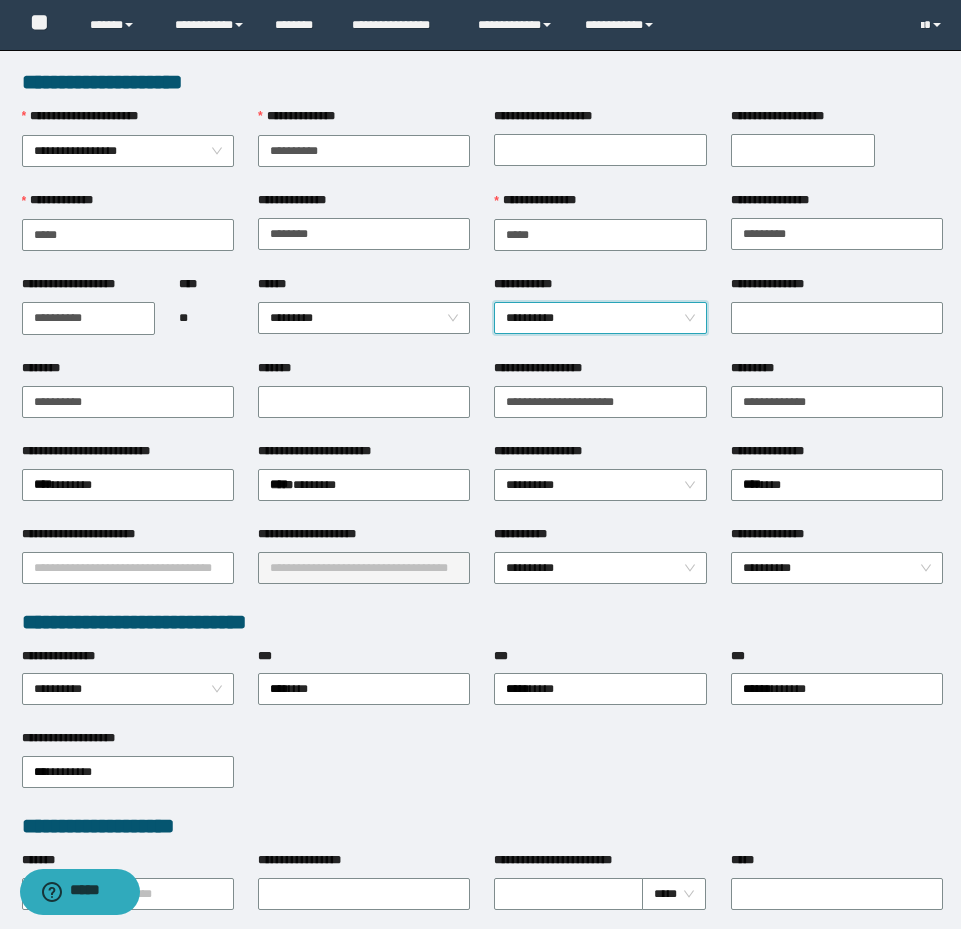 click on "**********" at bounding box center (600, 318) 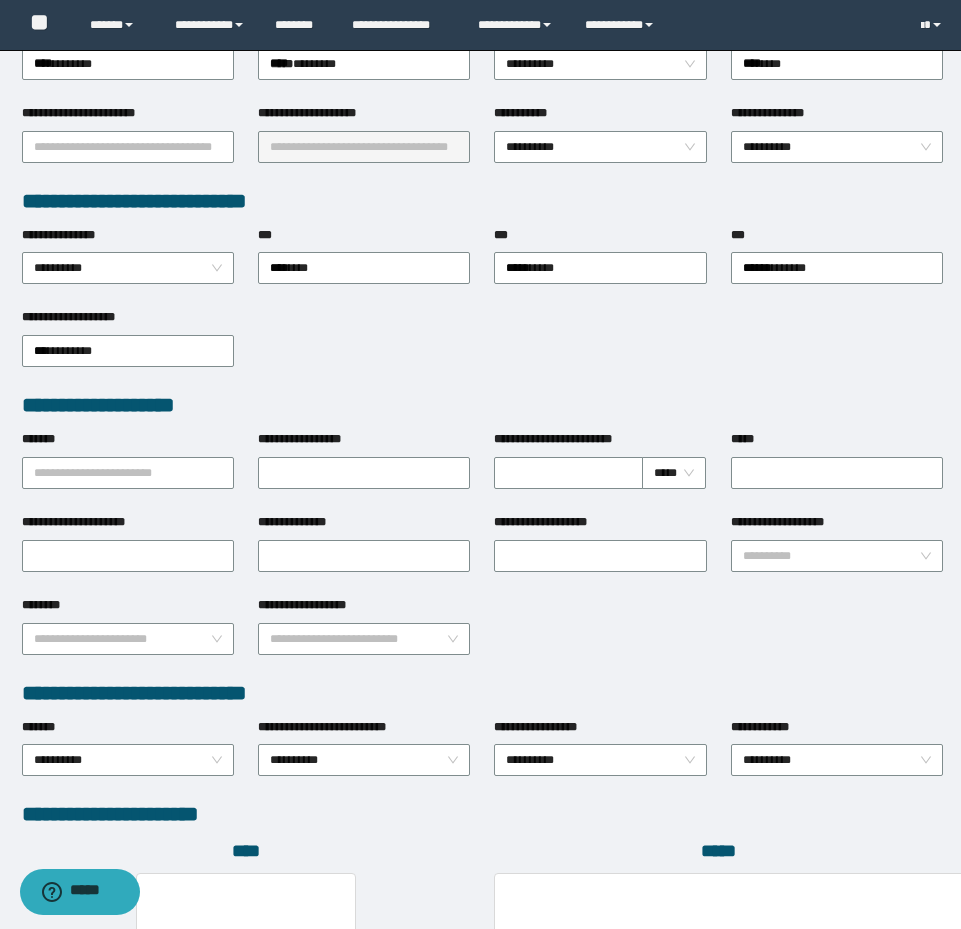 scroll, scrollTop: 700, scrollLeft: 0, axis: vertical 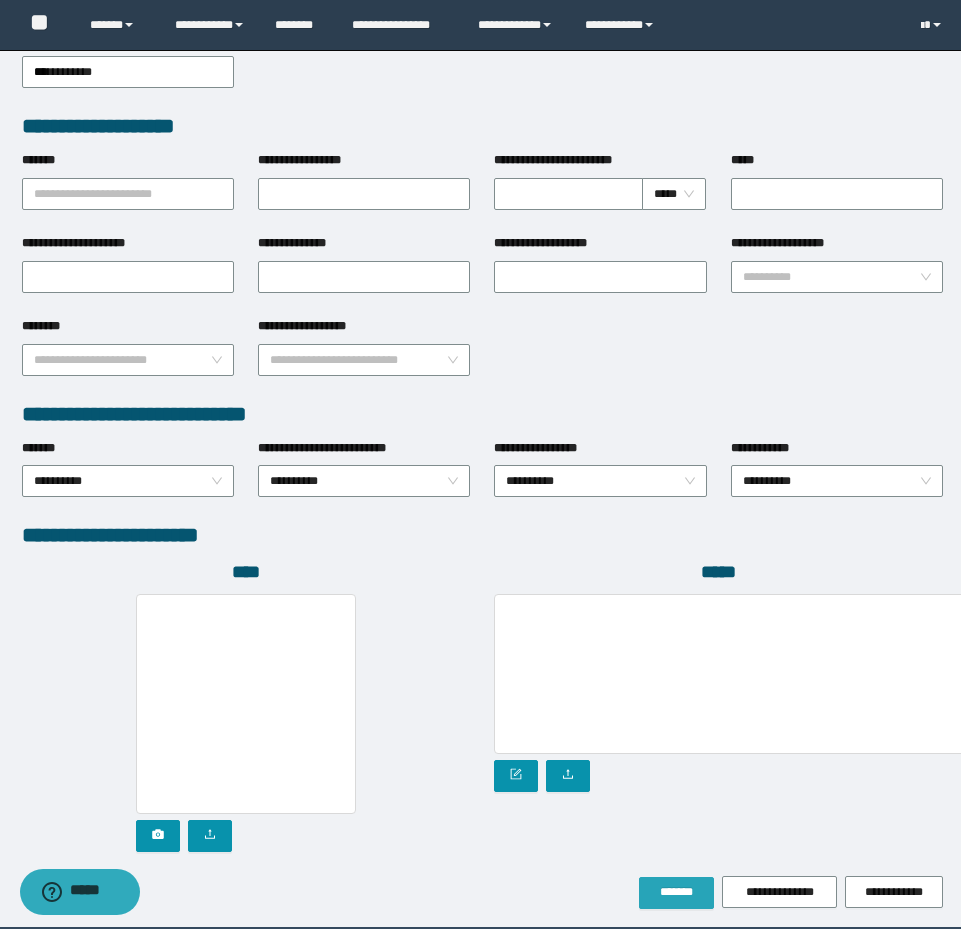 click on "*******" at bounding box center [676, 893] 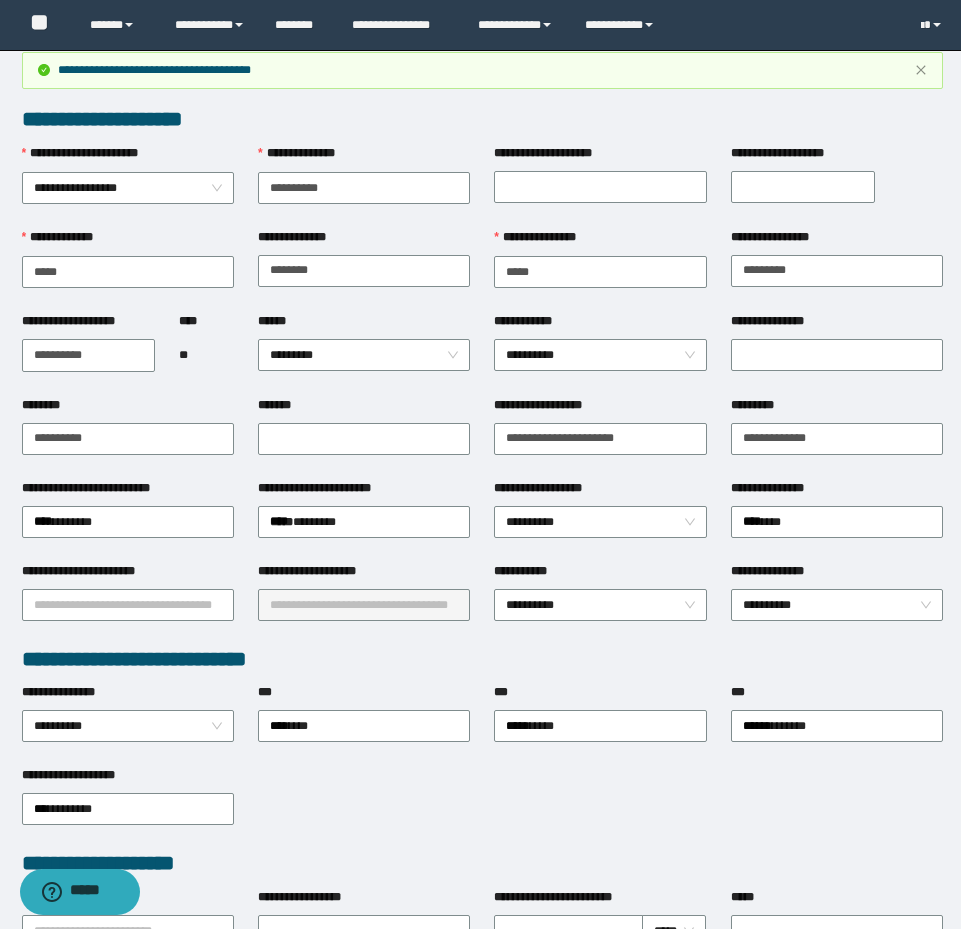 scroll, scrollTop: 0, scrollLeft: 0, axis: both 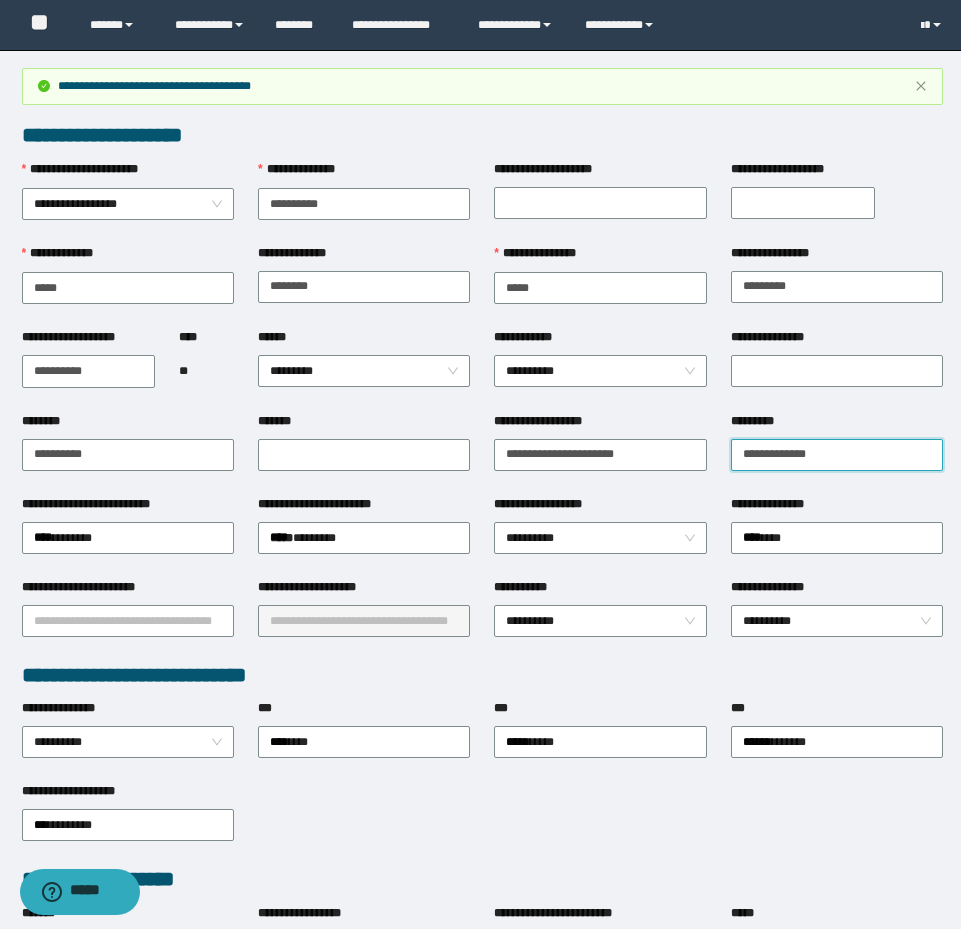 drag, startPoint x: 852, startPoint y: 440, endPoint x: 646, endPoint y: 417, distance: 207.28 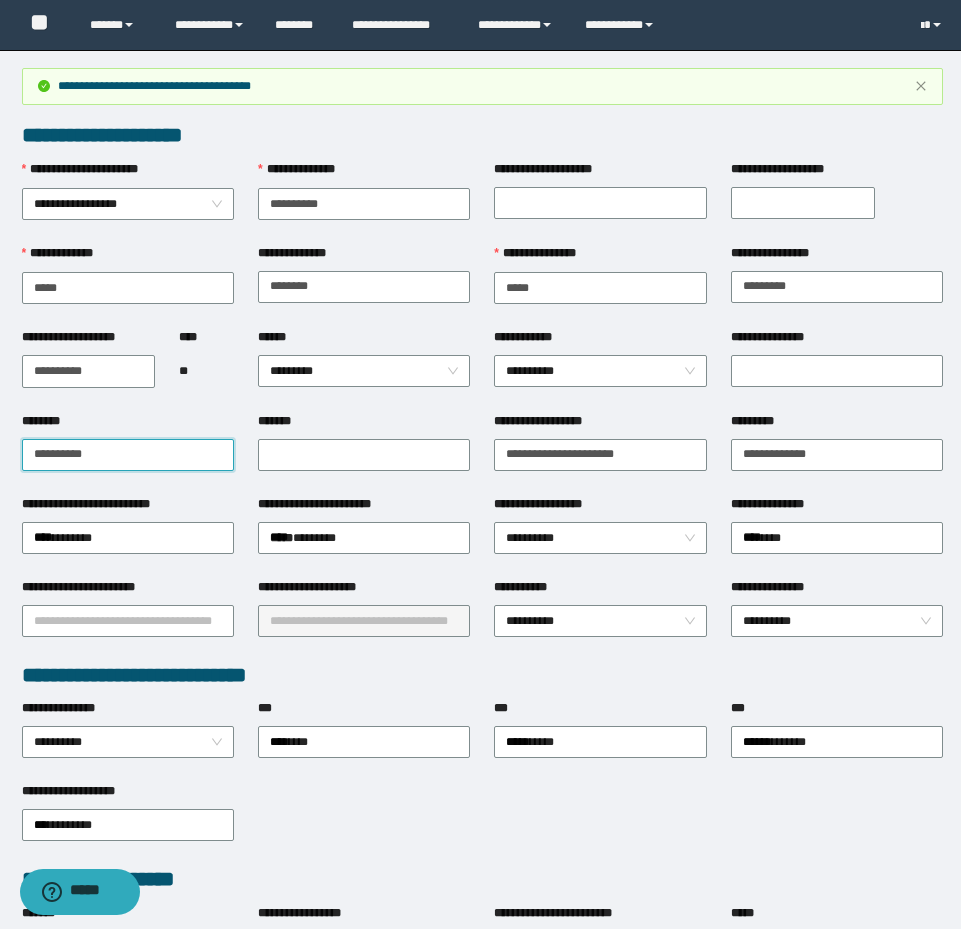 drag, startPoint x: 161, startPoint y: 463, endPoint x: 4, endPoint y: 426, distance: 161.30096 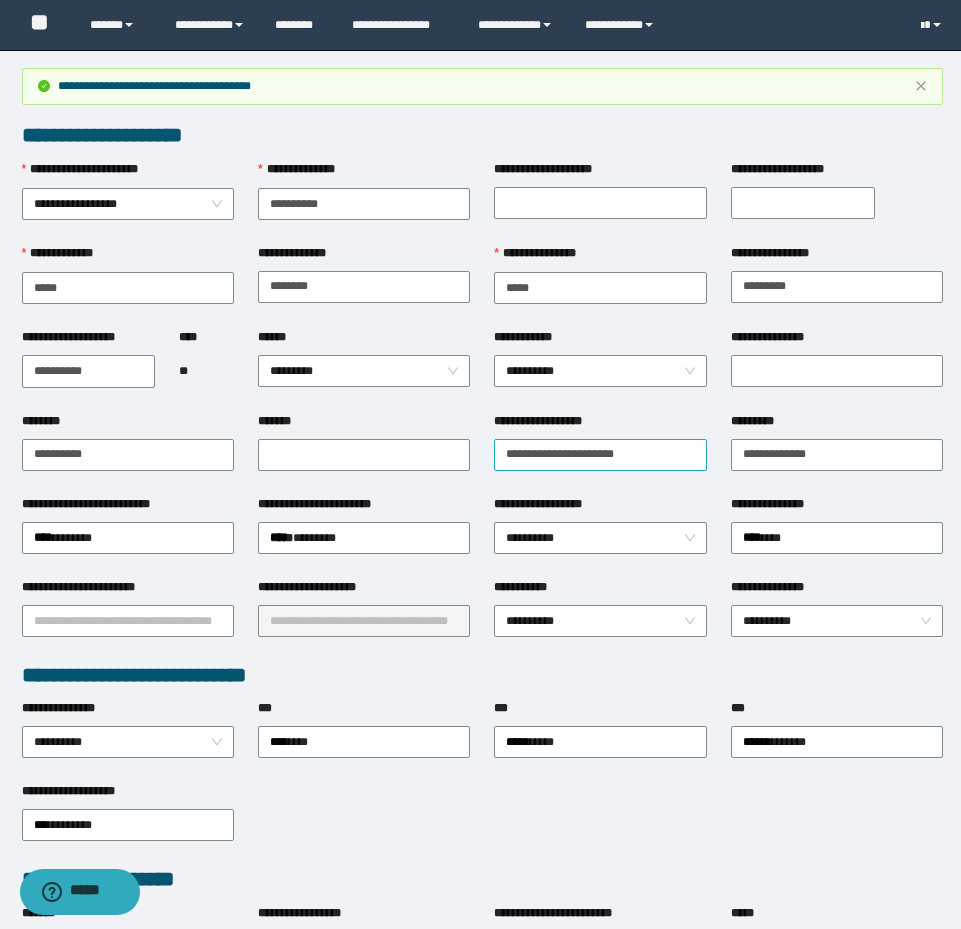 drag, startPoint x: 676, startPoint y: 432, endPoint x: 667, endPoint y: 443, distance: 14.21267 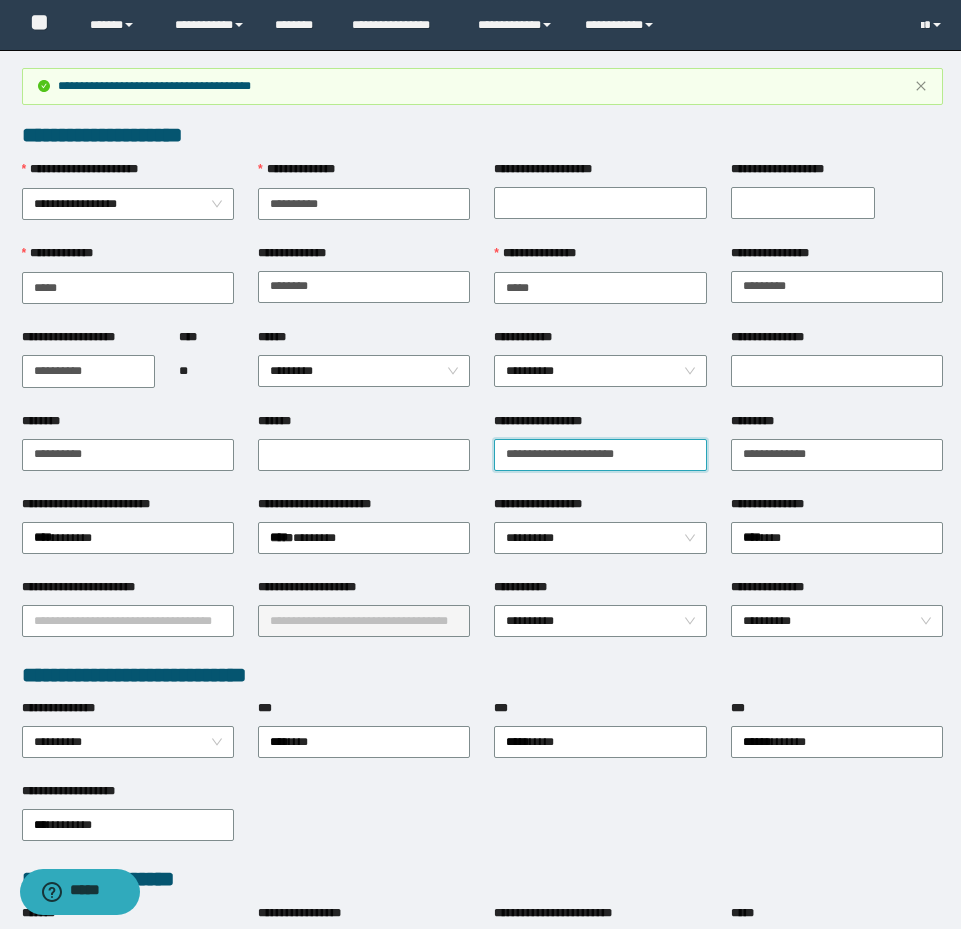 drag, startPoint x: 667, startPoint y: 448, endPoint x: 395, endPoint y: 393, distance: 277.50494 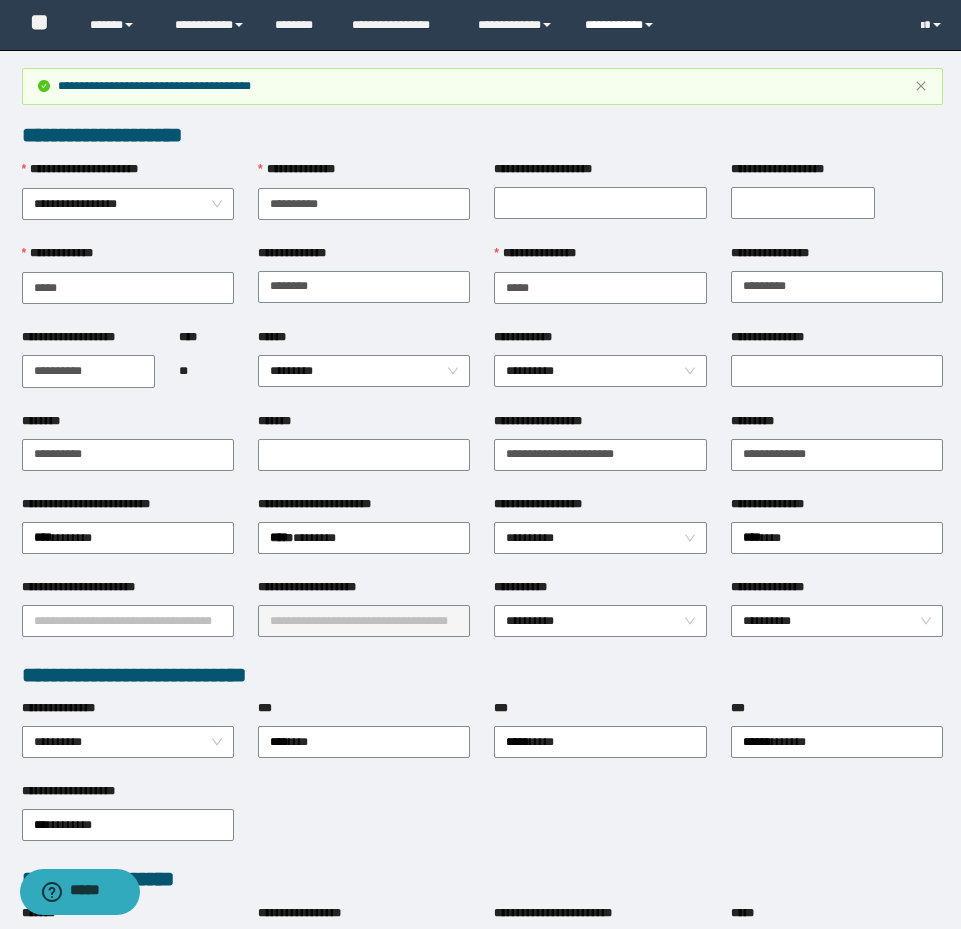 drag, startPoint x: 580, startPoint y: 32, endPoint x: 595, endPoint y: 40, distance: 17 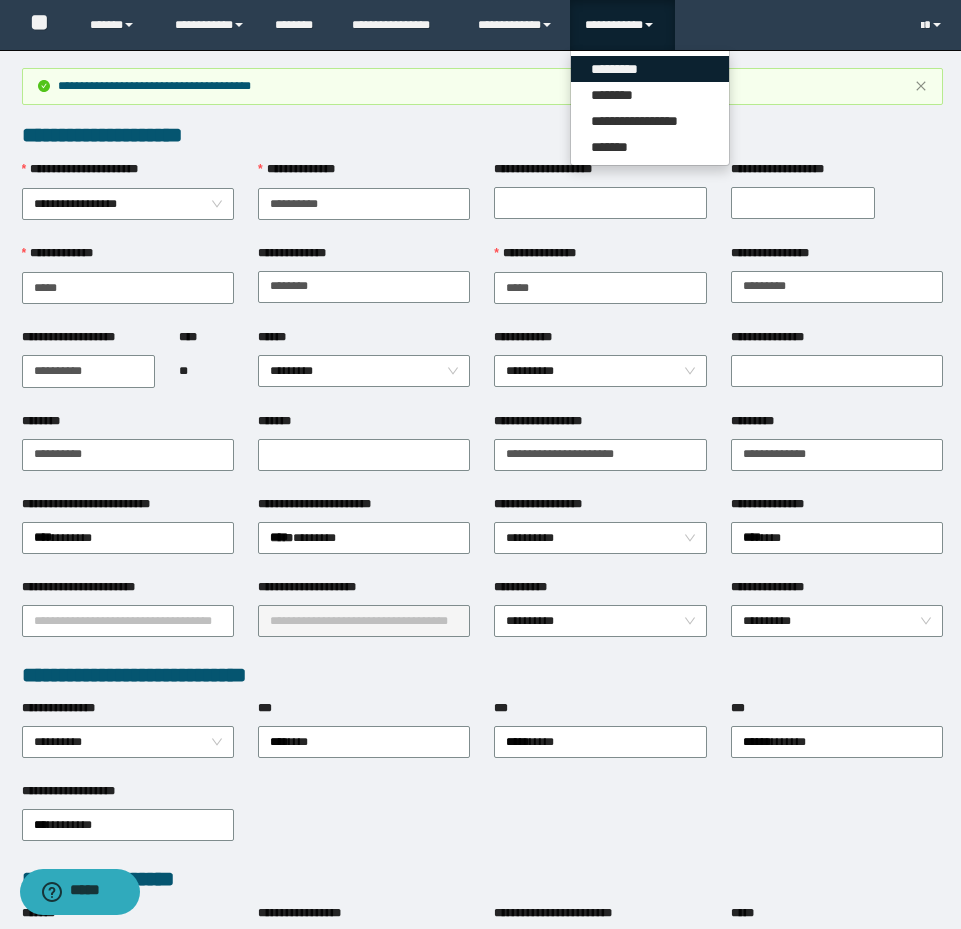 click on "*********" at bounding box center [650, 69] 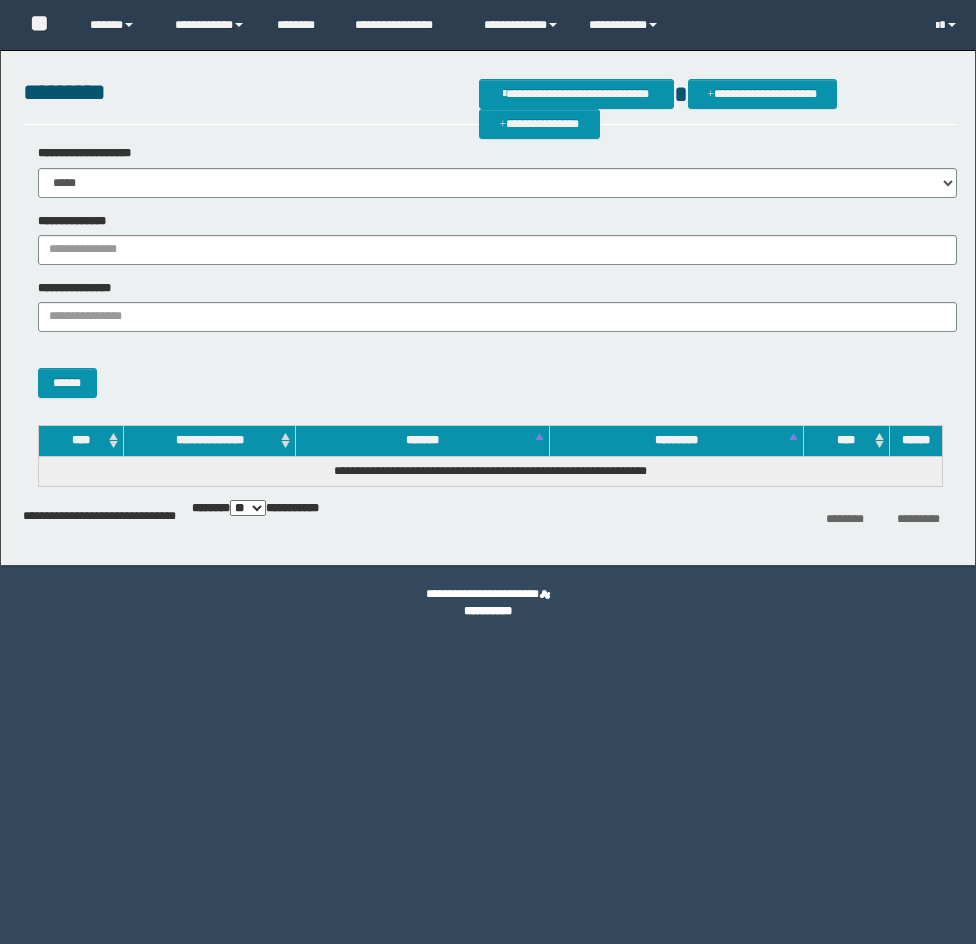scroll, scrollTop: 0, scrollLeft: 0, axis: both 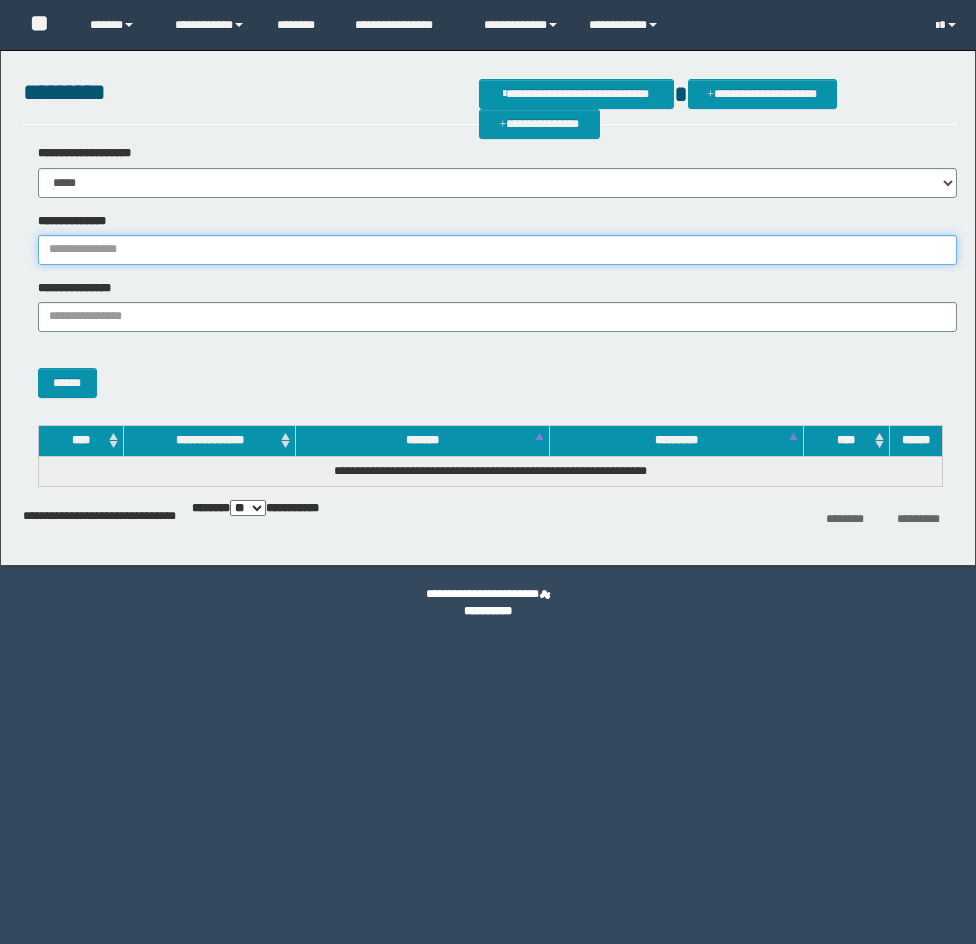 click on "**********" at bounding box center (497, 250) 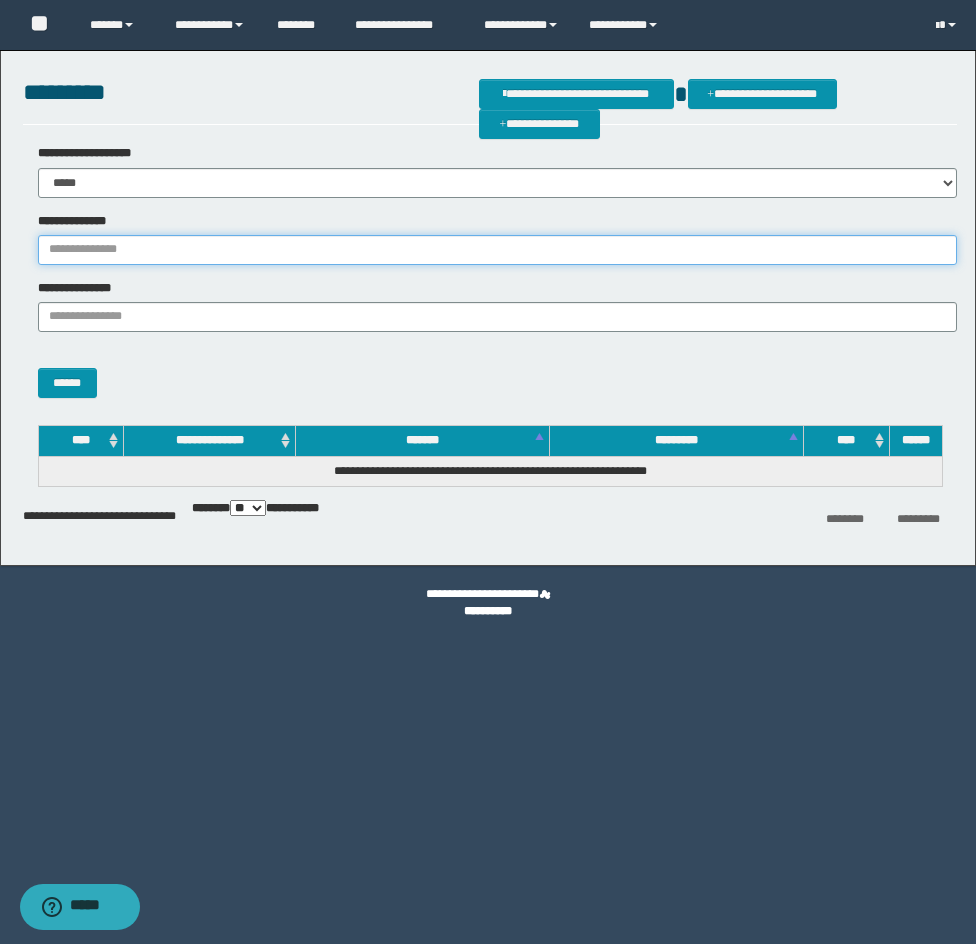 paste on "********" 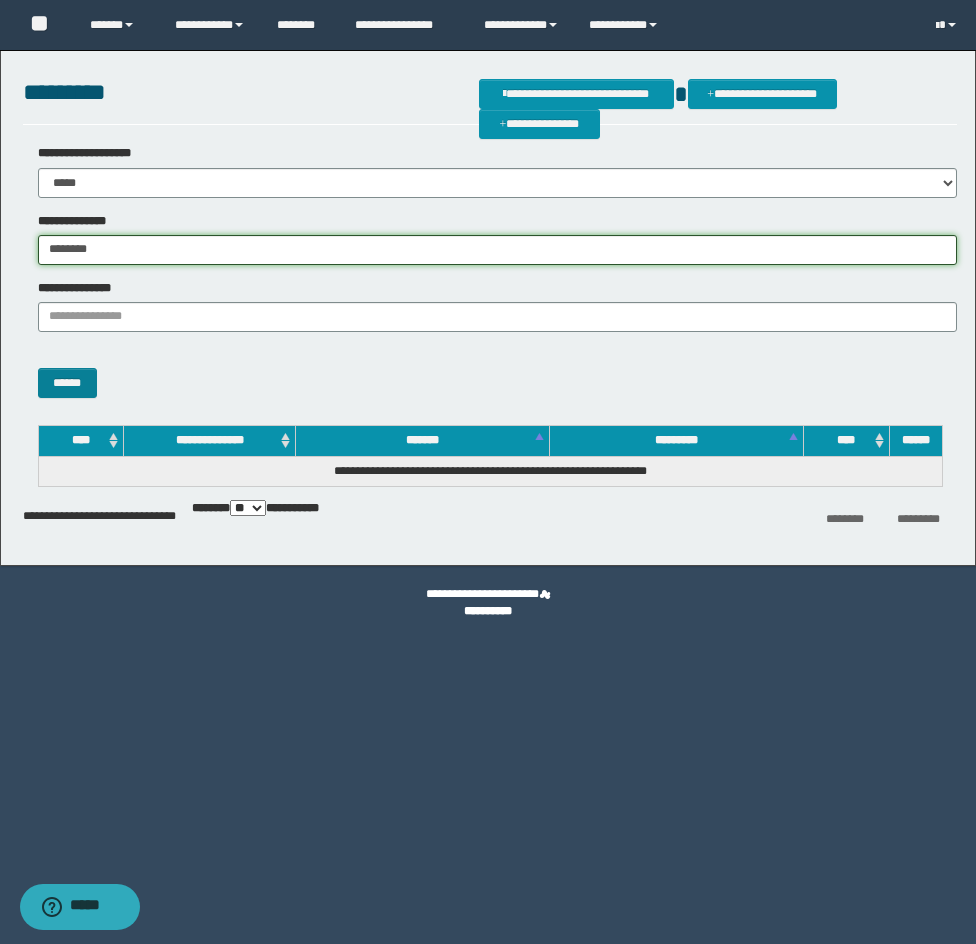 type on "********" 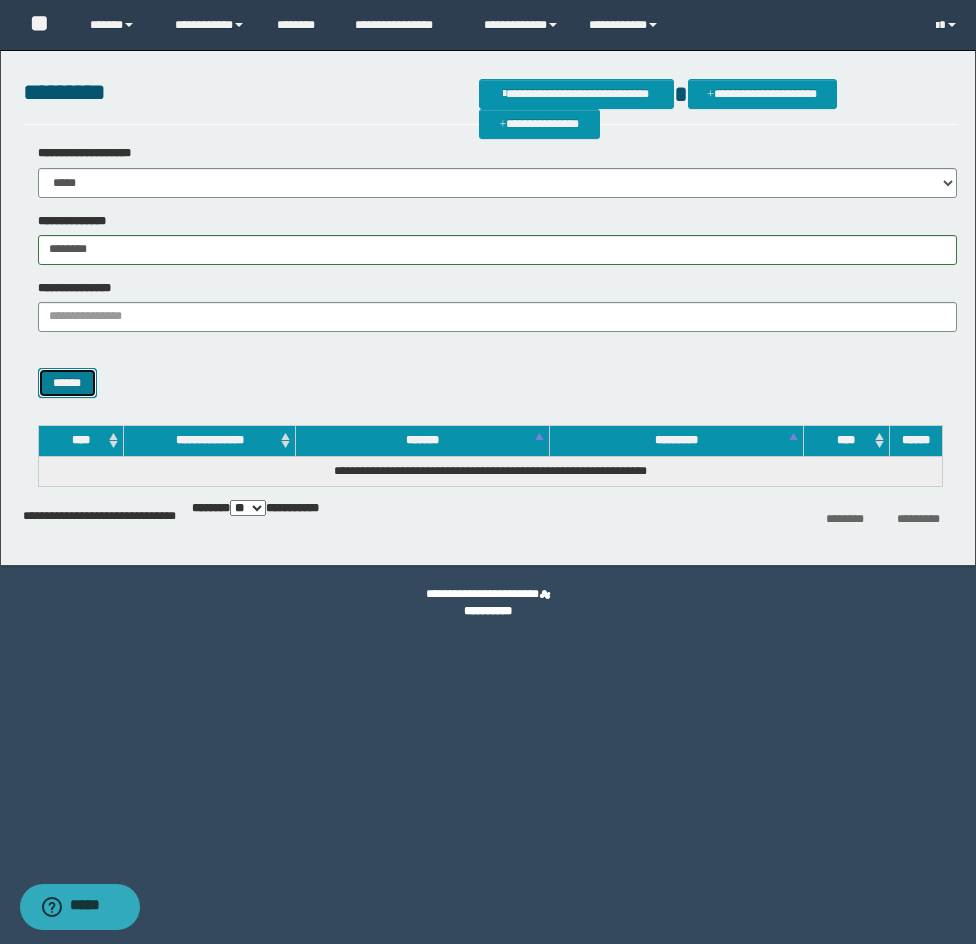 click on "******" at bounding box center [67, 383] 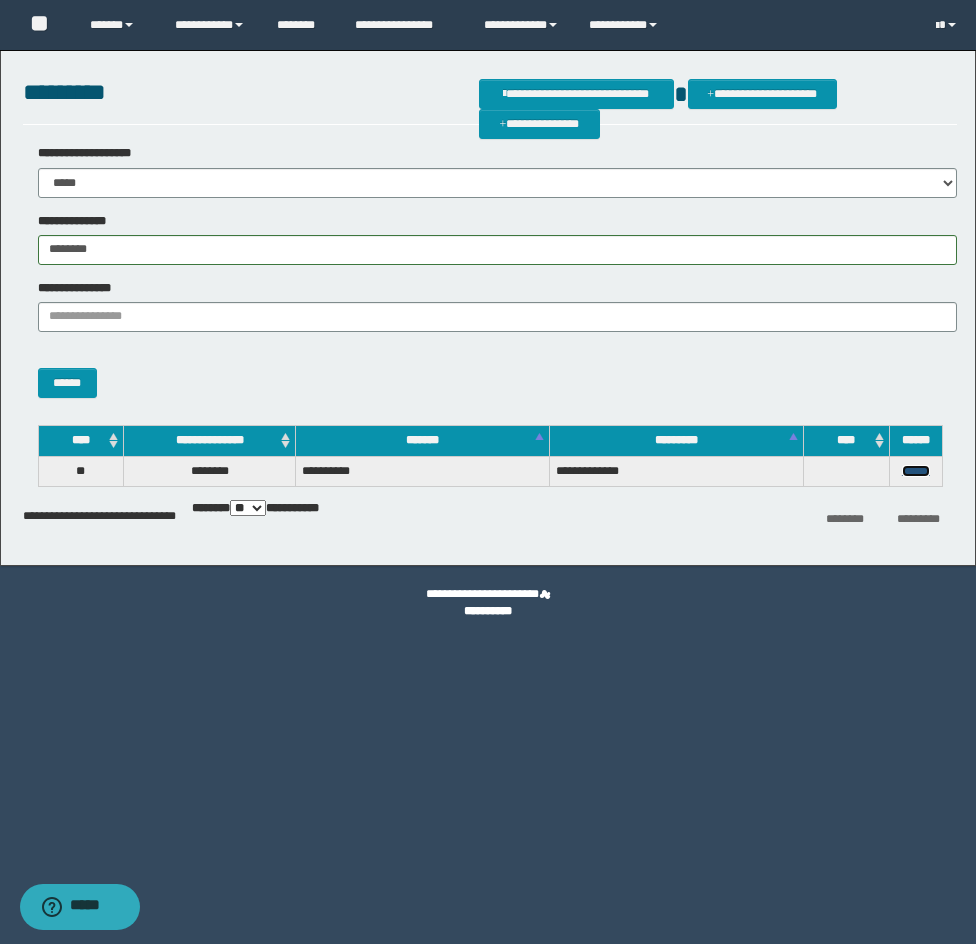 click on "******" at bounding box center [916, 471] 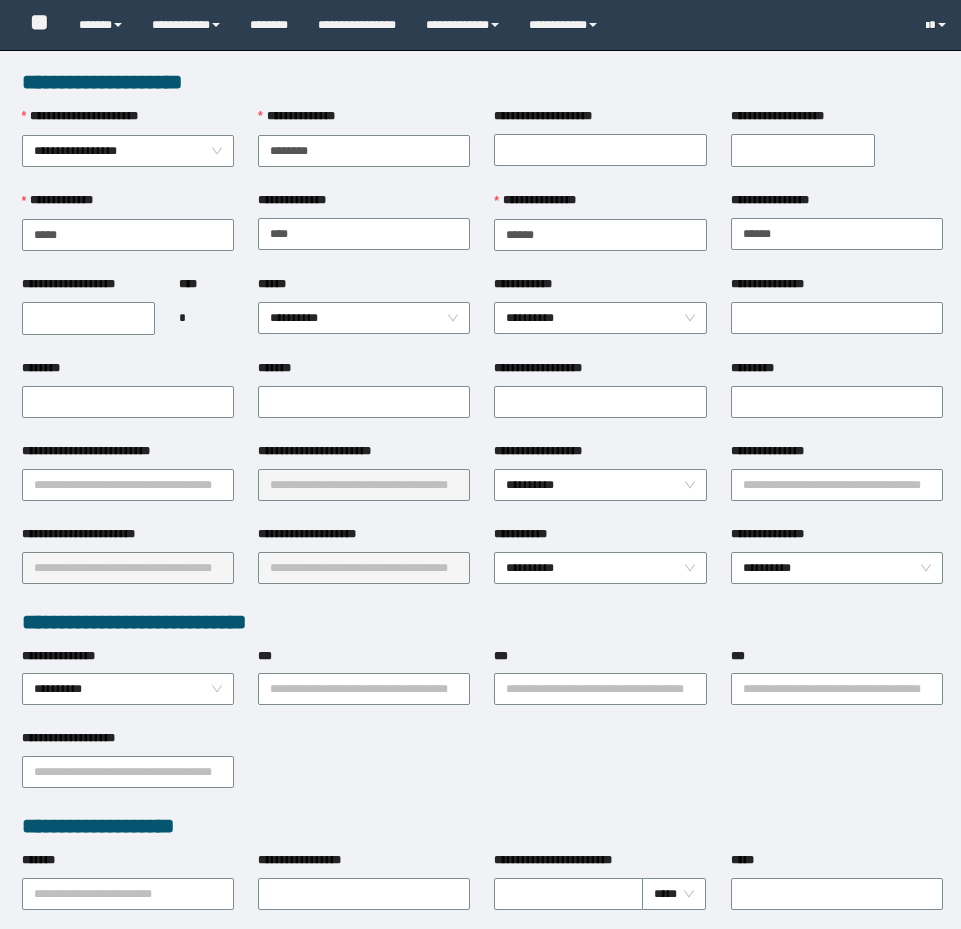 scroll, scrollTop: 0, scrollLeft: 0, axis: both 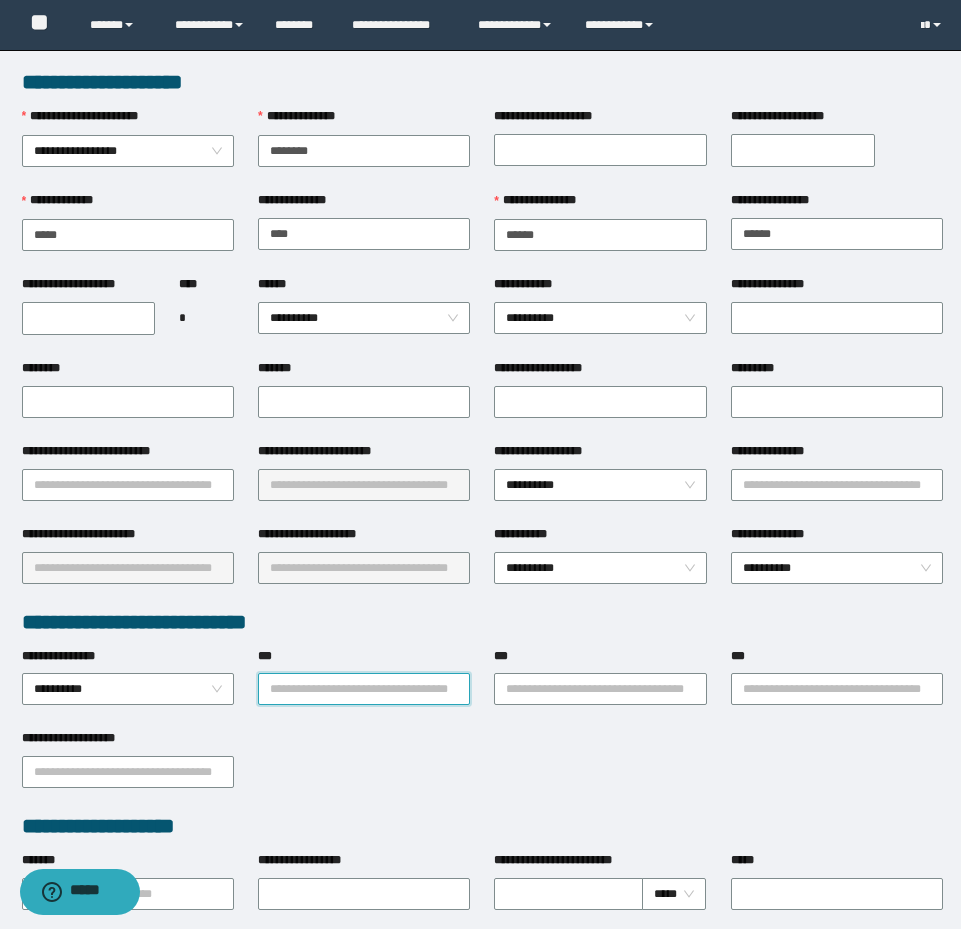 click on "***" at bounding box center [364, 689] 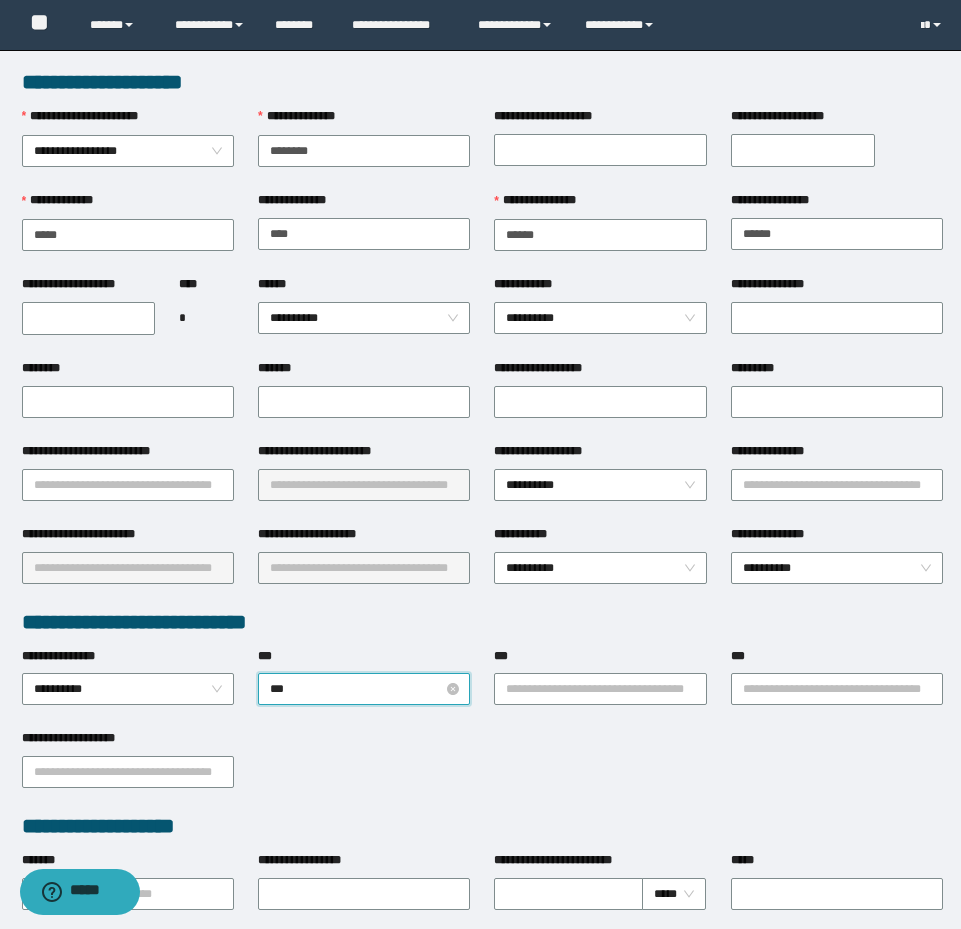 type on "****" 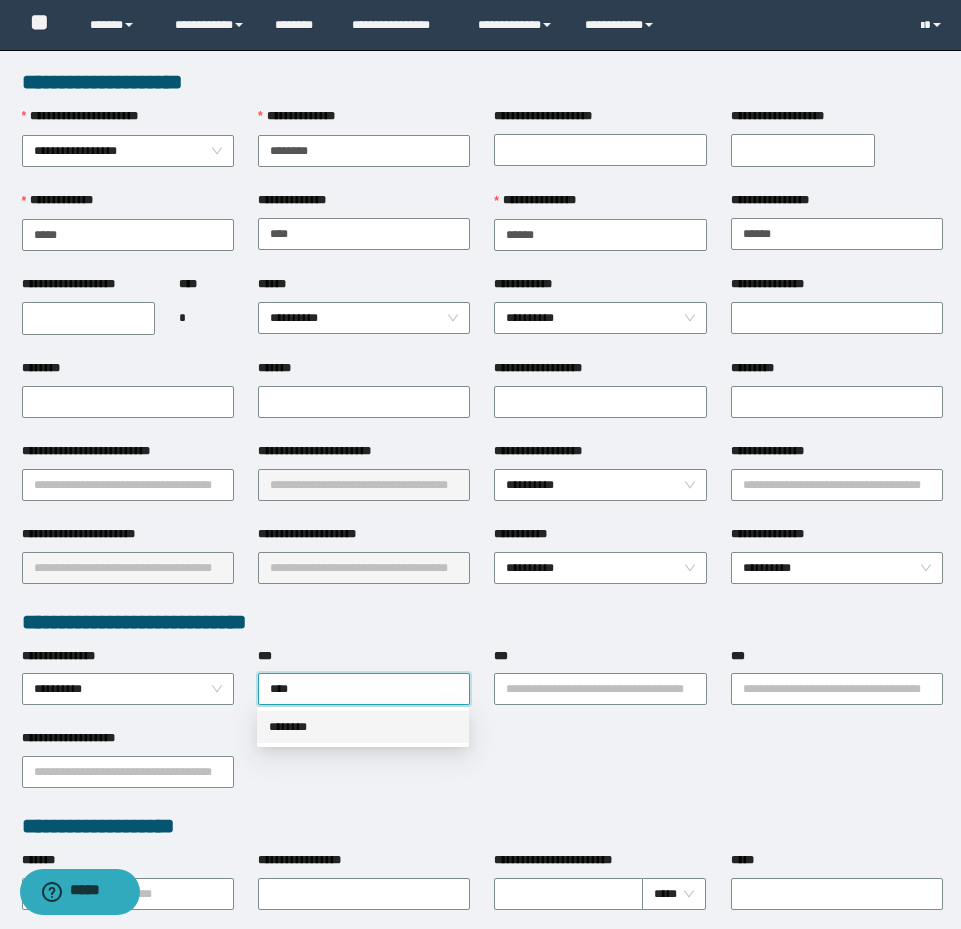 click on "********" at bounding box center [363, 727] 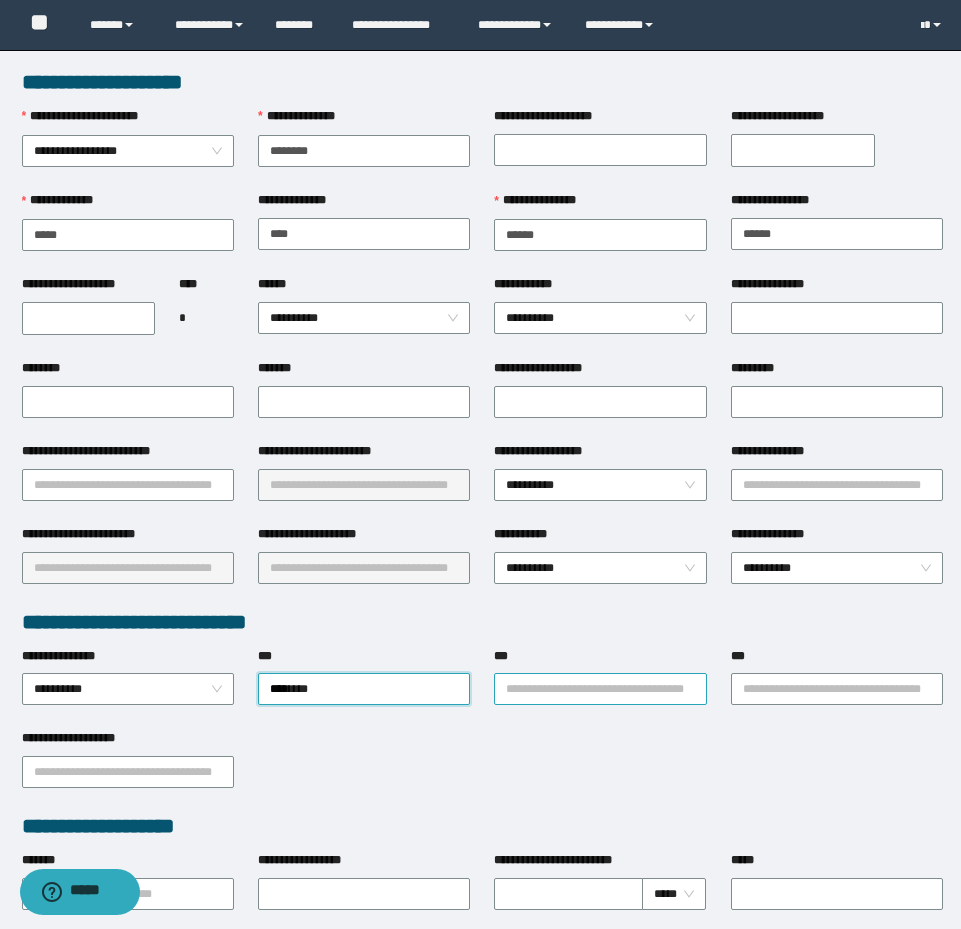 click on "***" at bounding box center [600, 689] 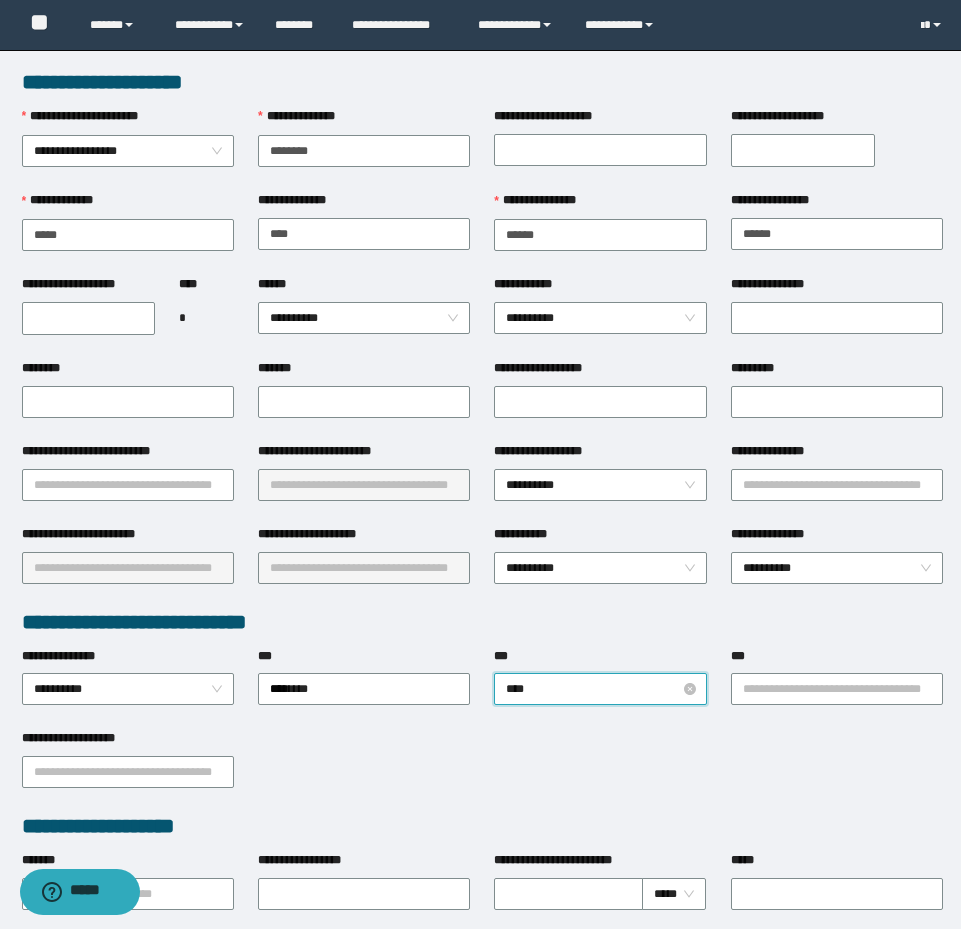 type on "*****" 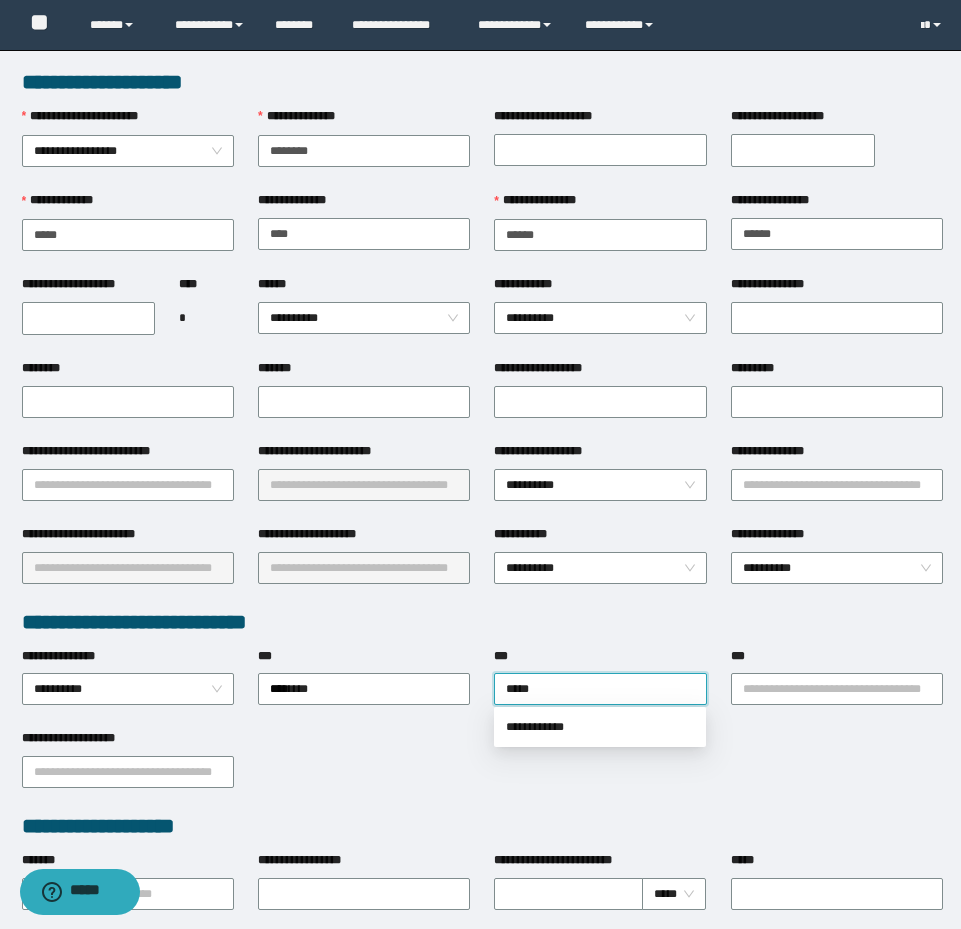 click on "**********" at bounding box center [480, 464] 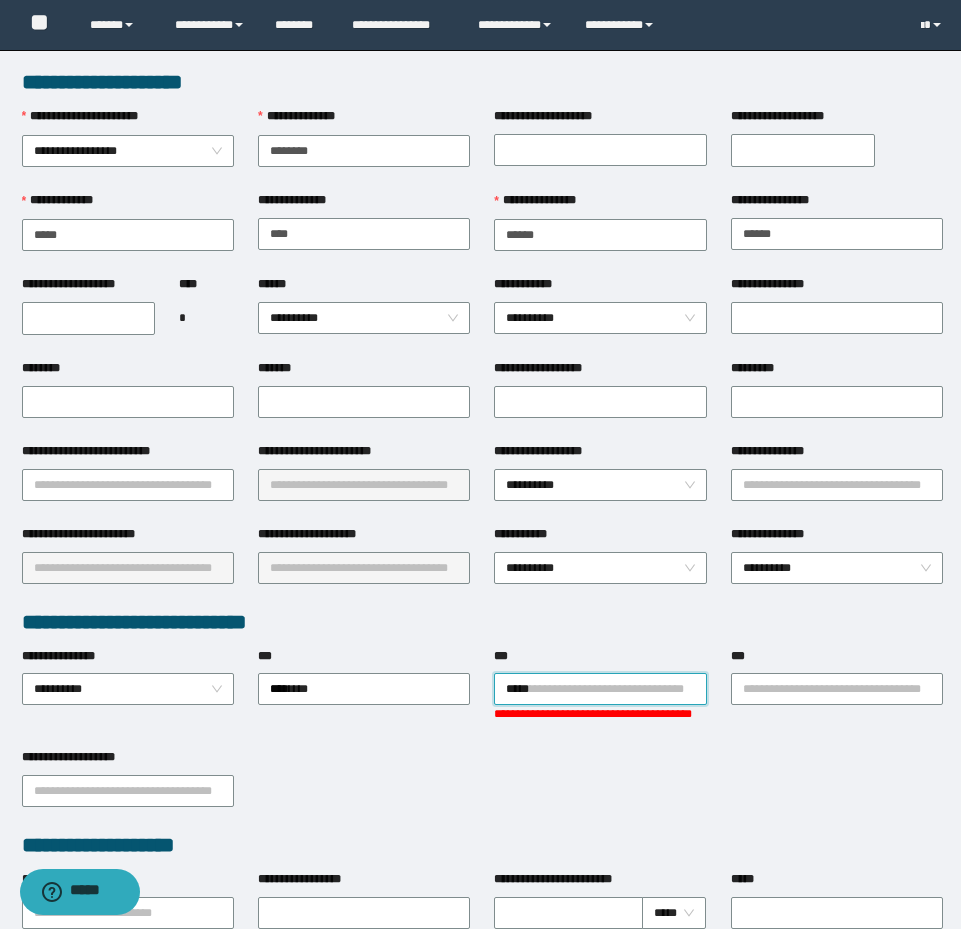 click on "*****" at bounding box center (600, 689) 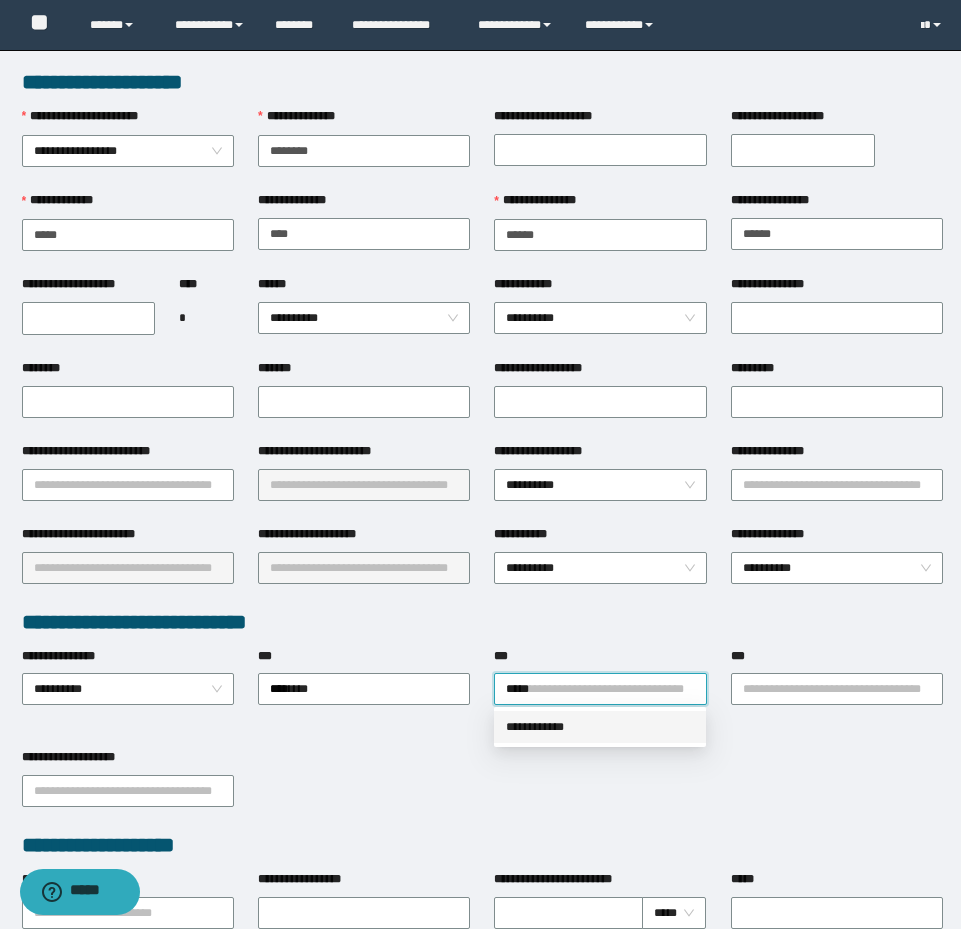 click on "**********" at bounding box center [600, 727] 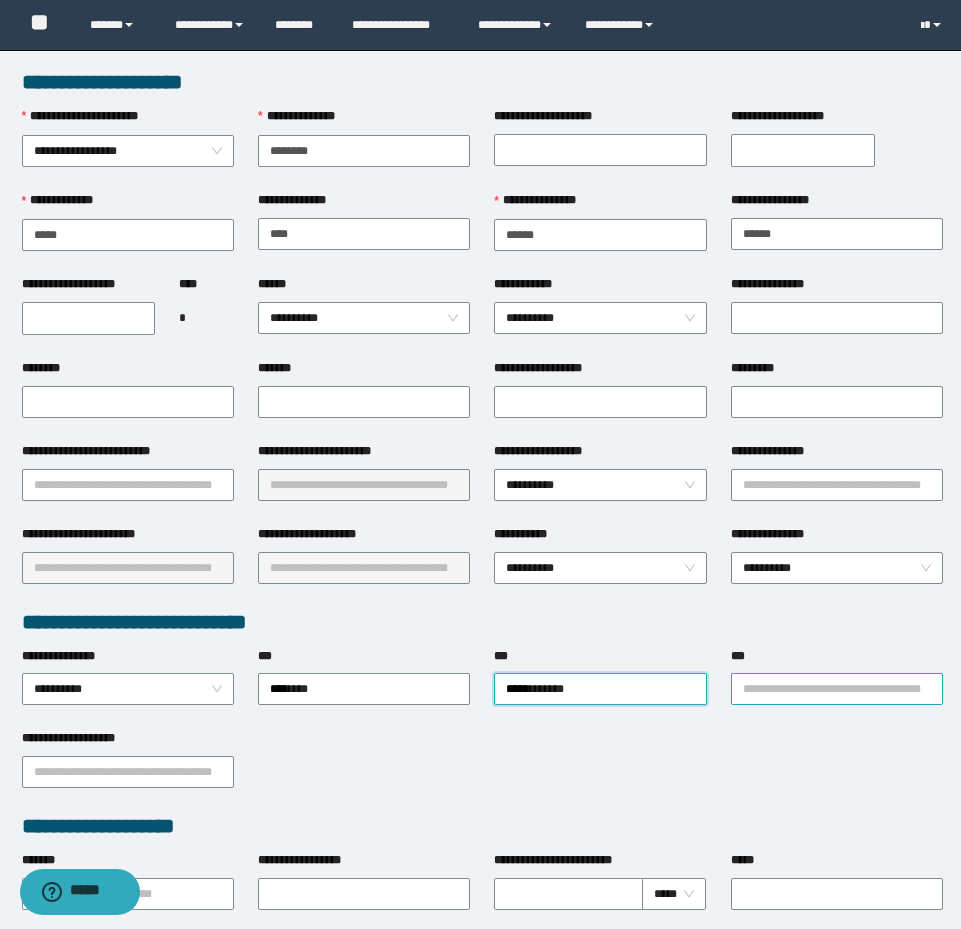 click on "**********" at bounding box center (837, 689) 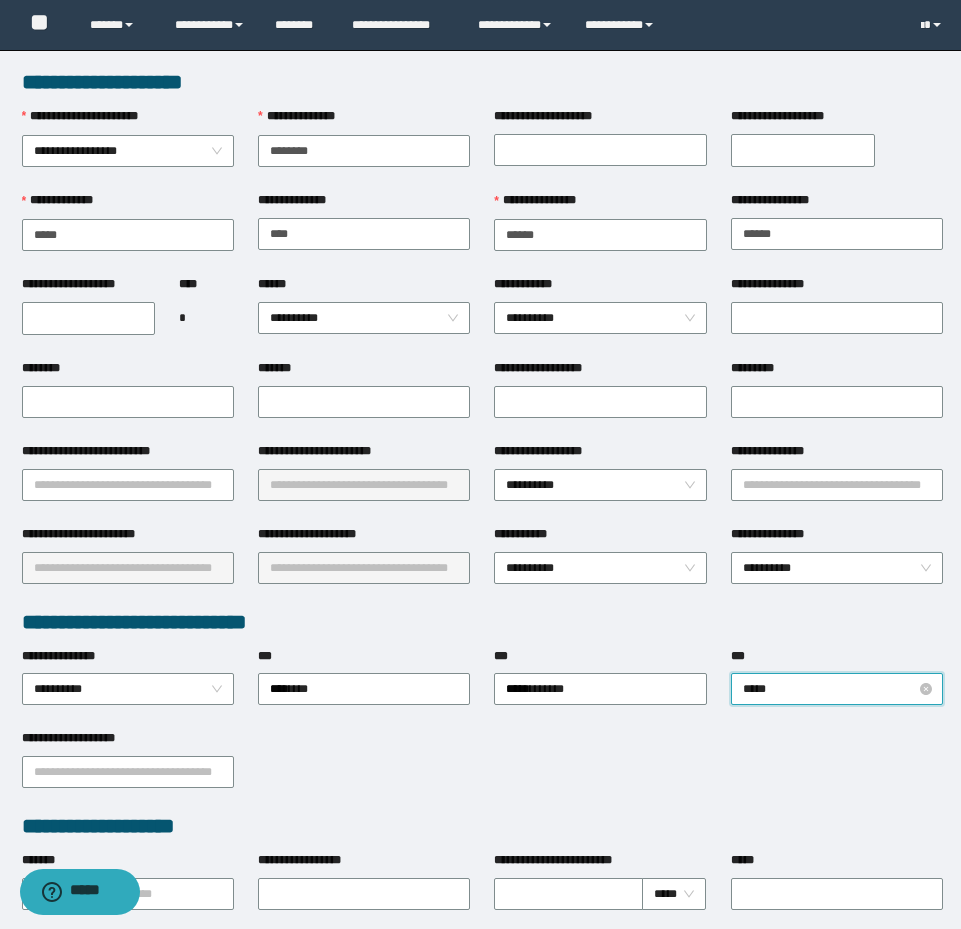 type on "******" 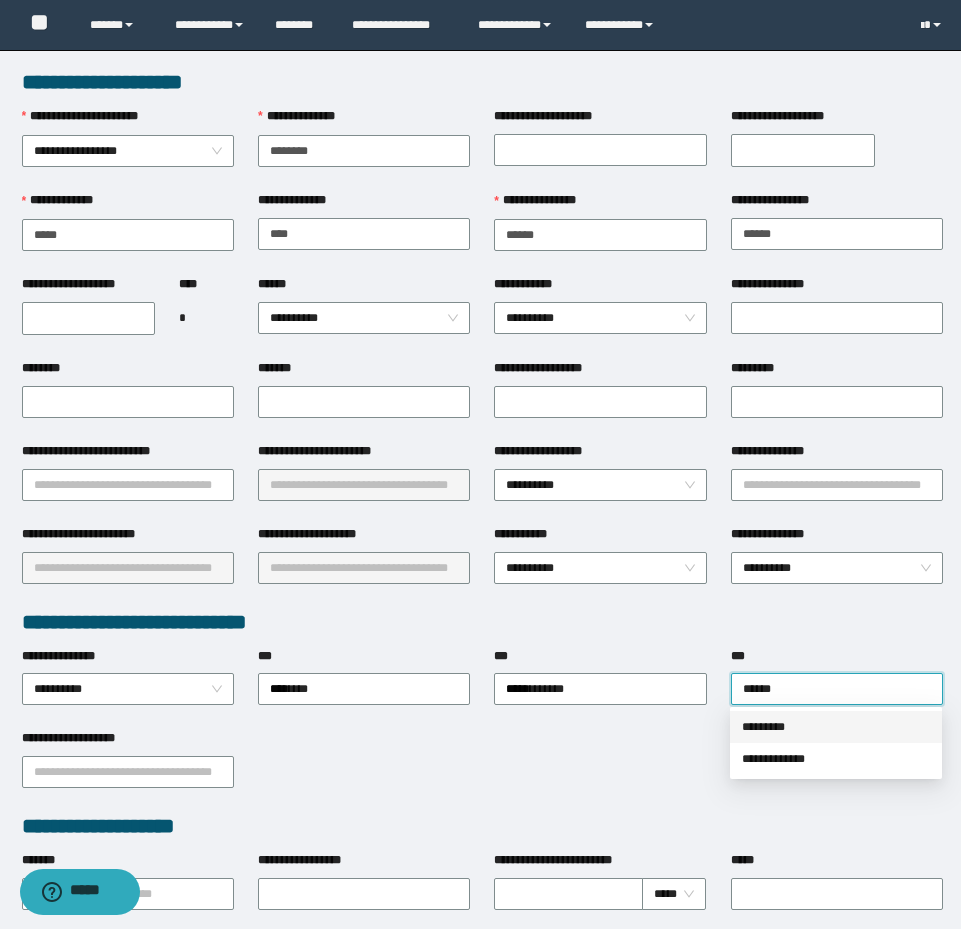 click on "**********" at bounding box center [836, 759] 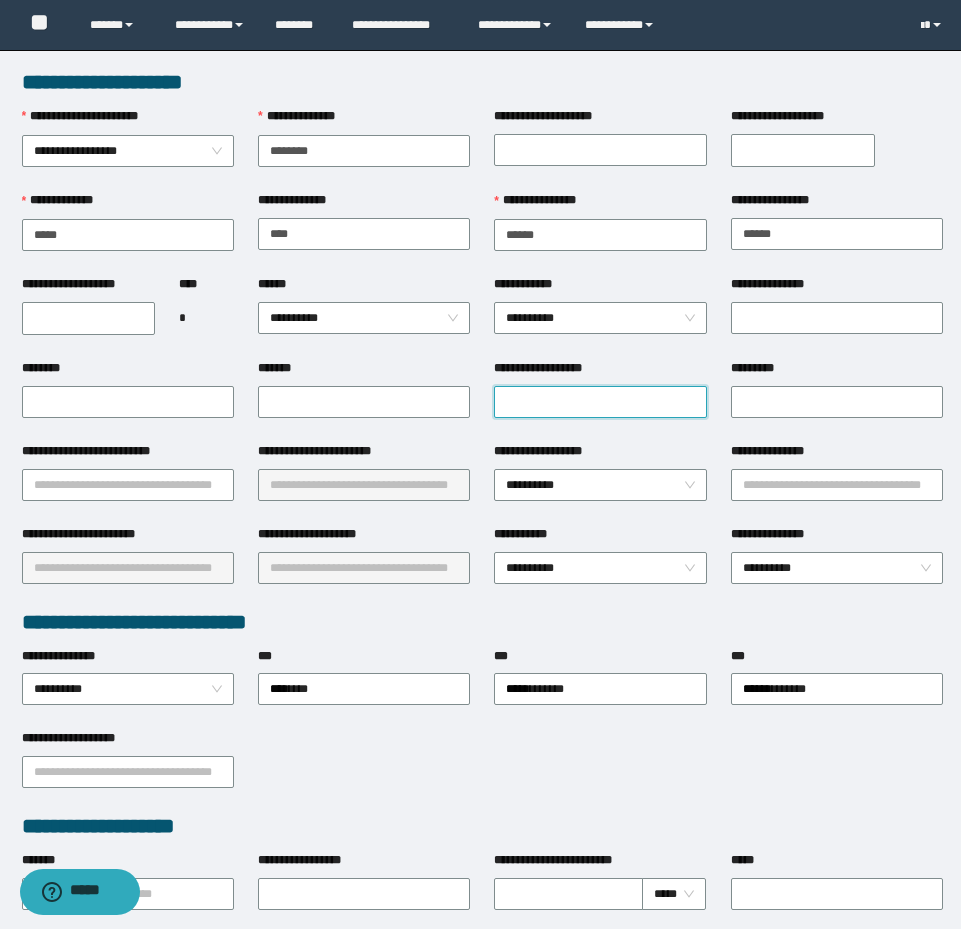 click on "**********" at bounding box center [600, 402] 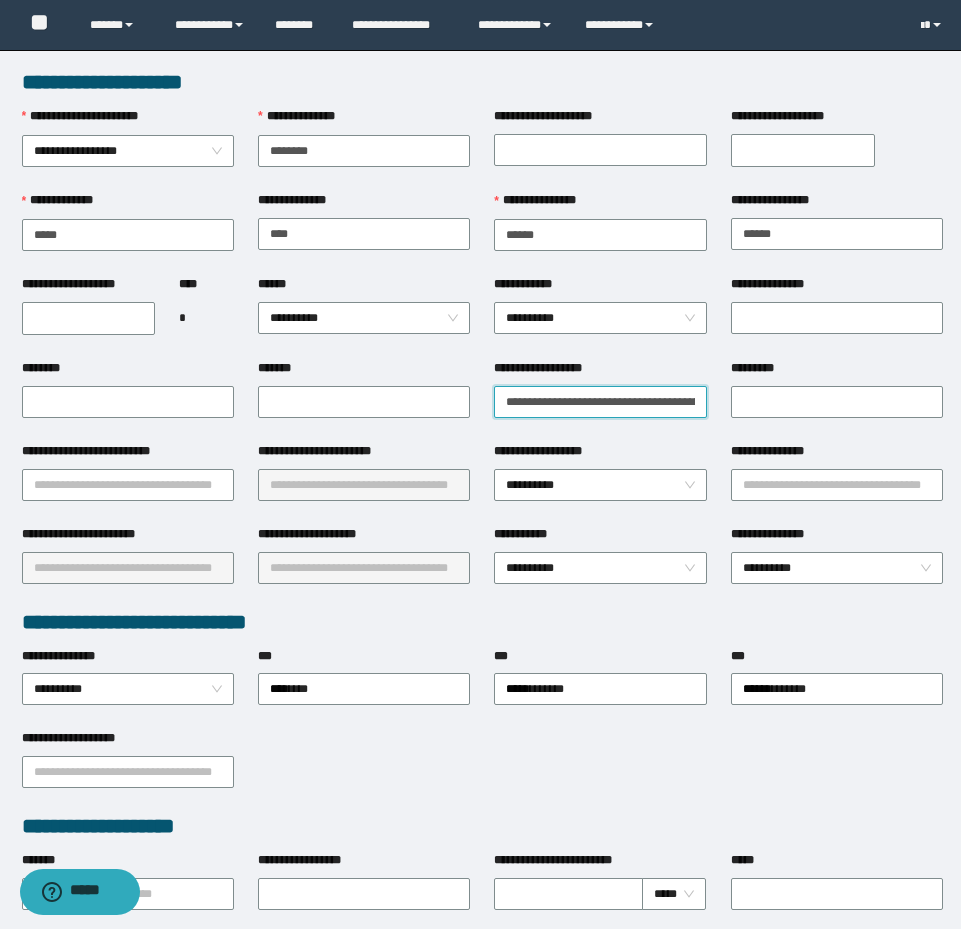 scroll, scrollTop: 0, scrollLeft: 76, axis: horizontal 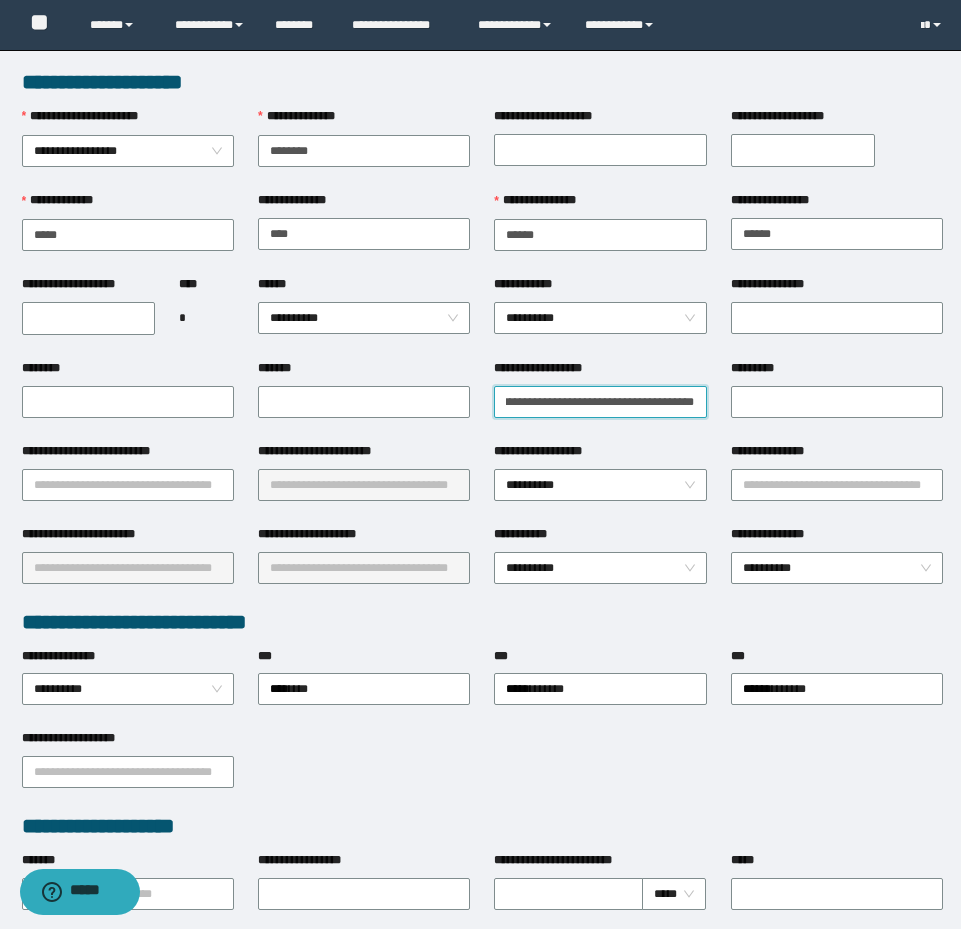 click on "**********" at bounding box center (600, 402) 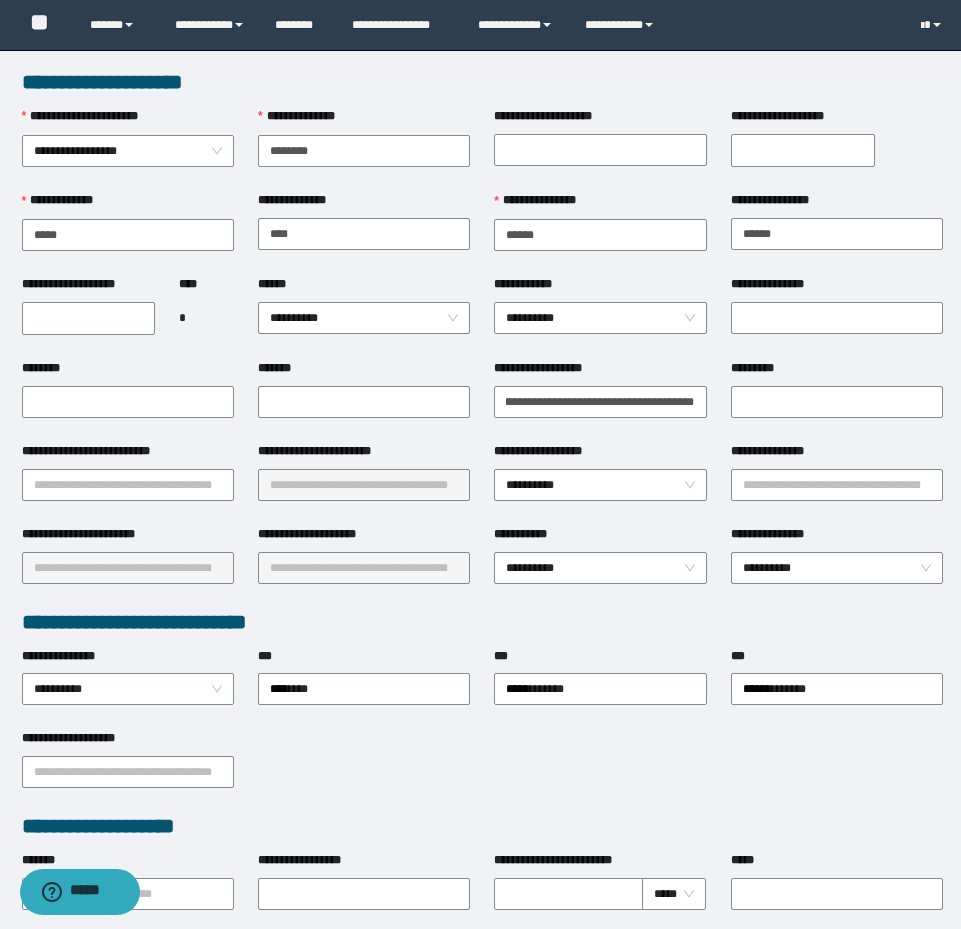 click on "**********" at bounding box center [600, 400] 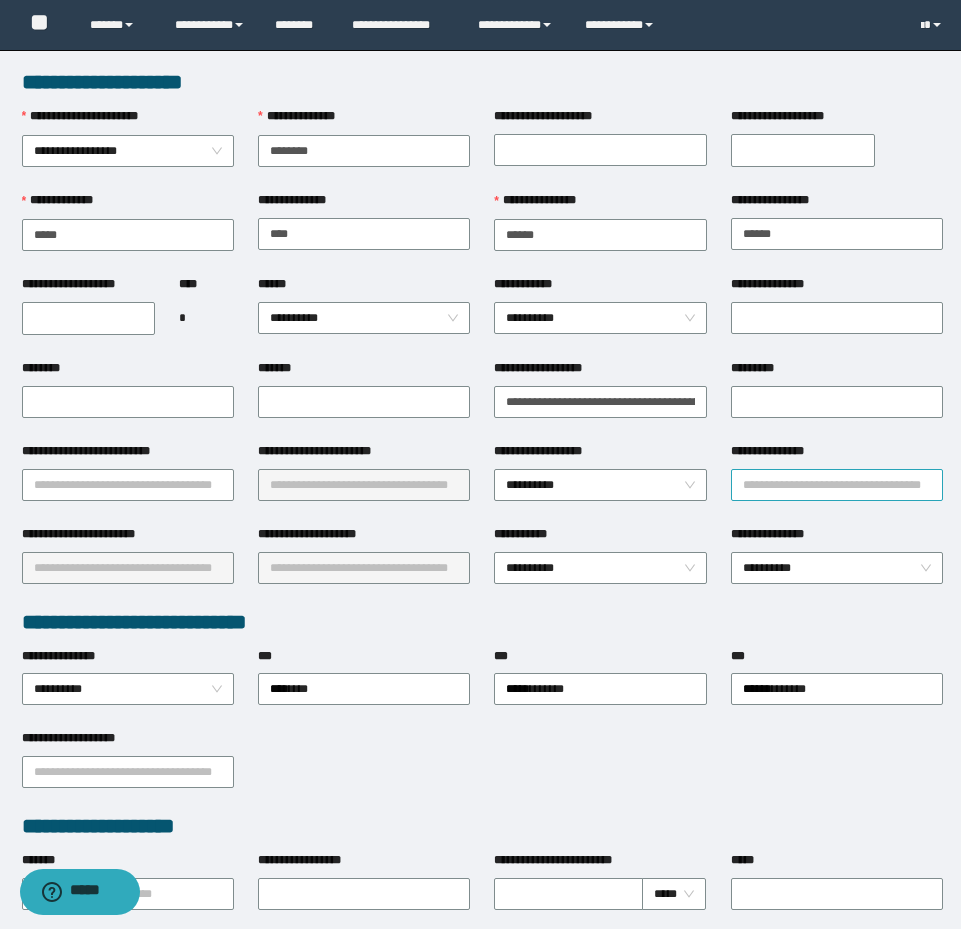 click on "**********" at bounding box center (837, 485) 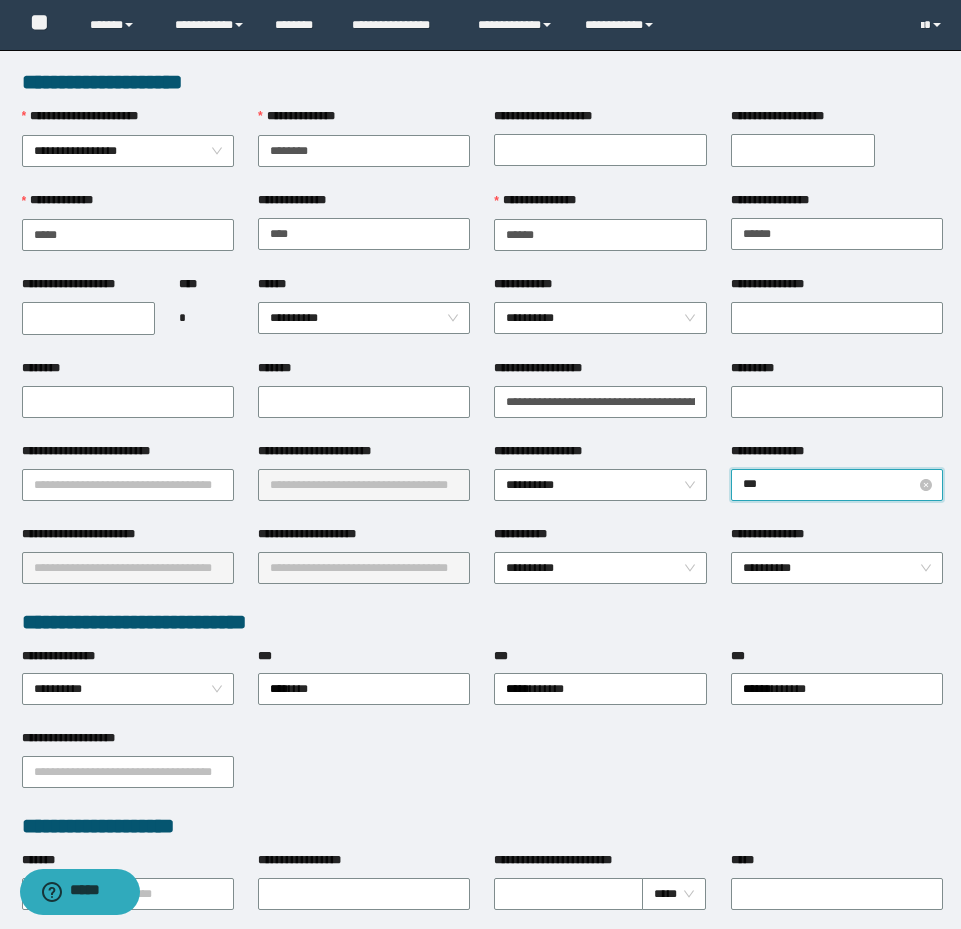 type on "****" 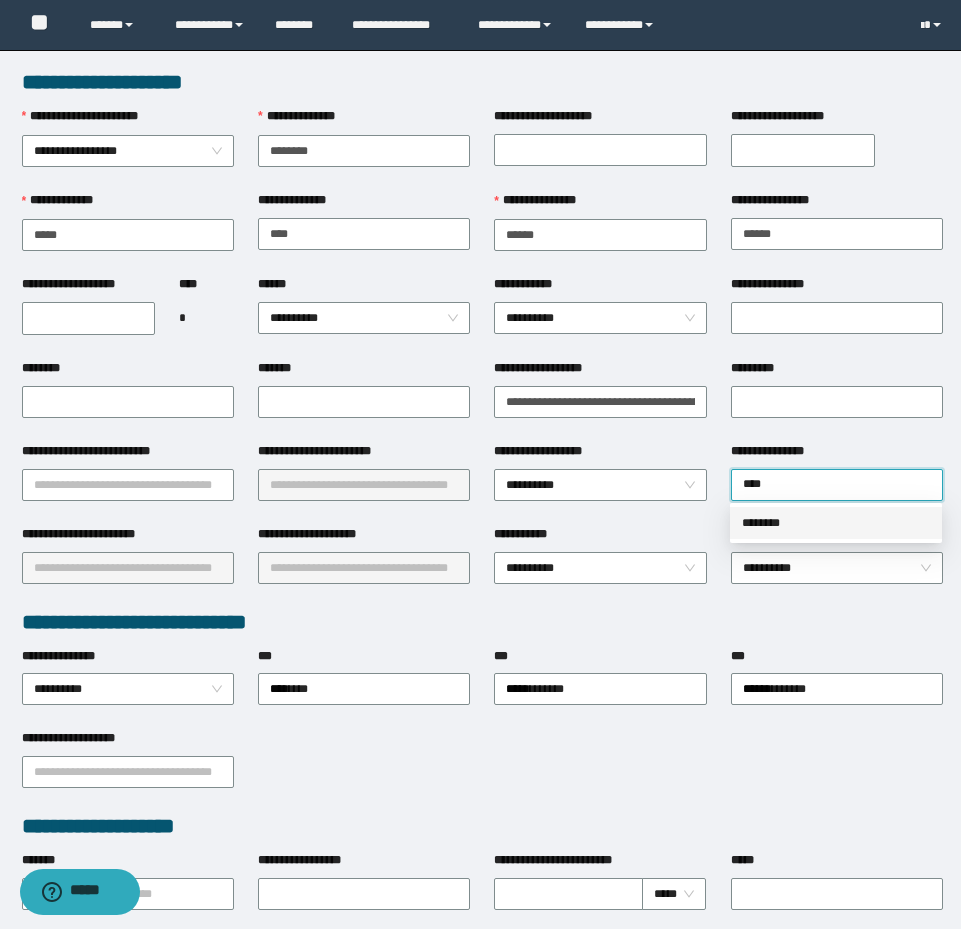 click on "********" at bounding box center [836, 523] 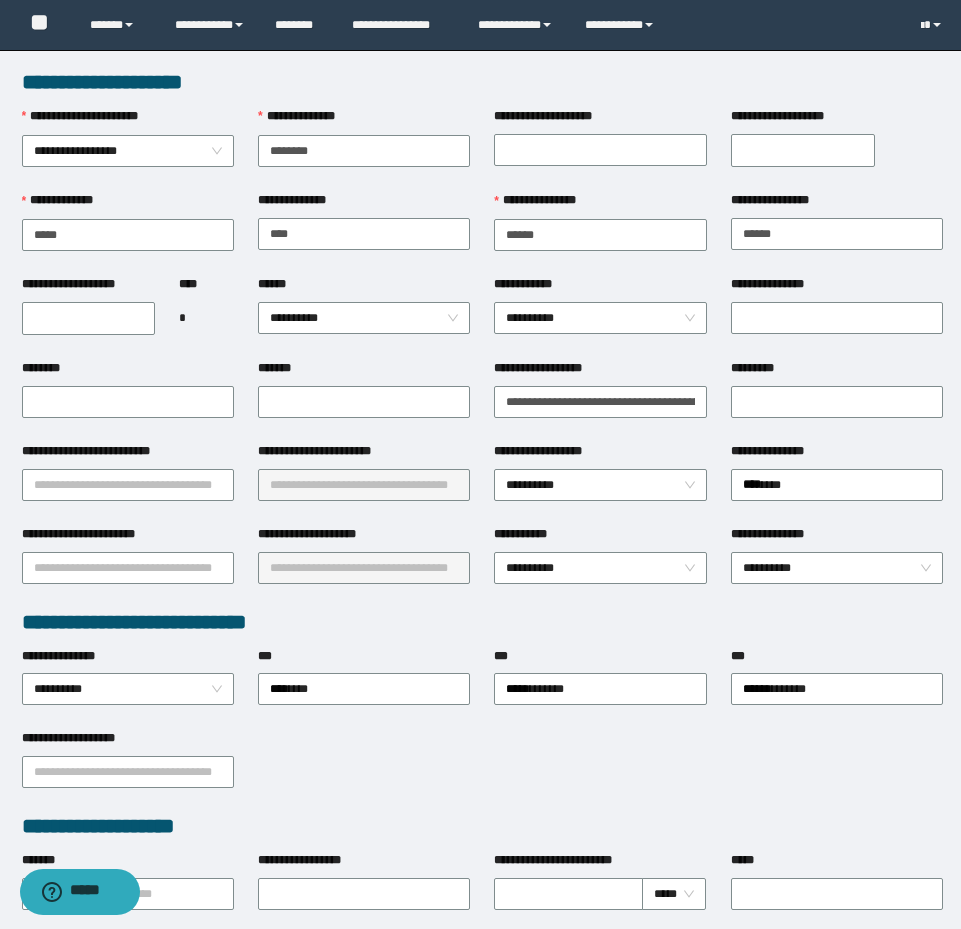 click on "**********" at bounding box center [89, 318] 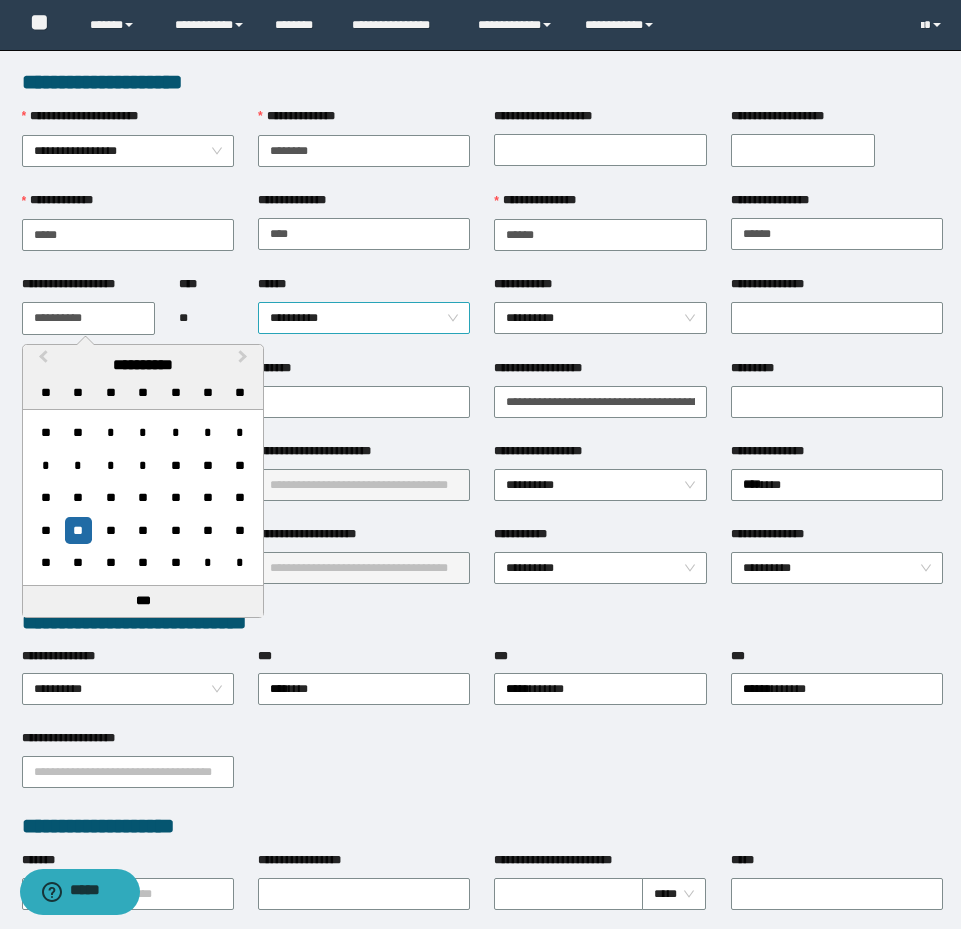 type on "**********" 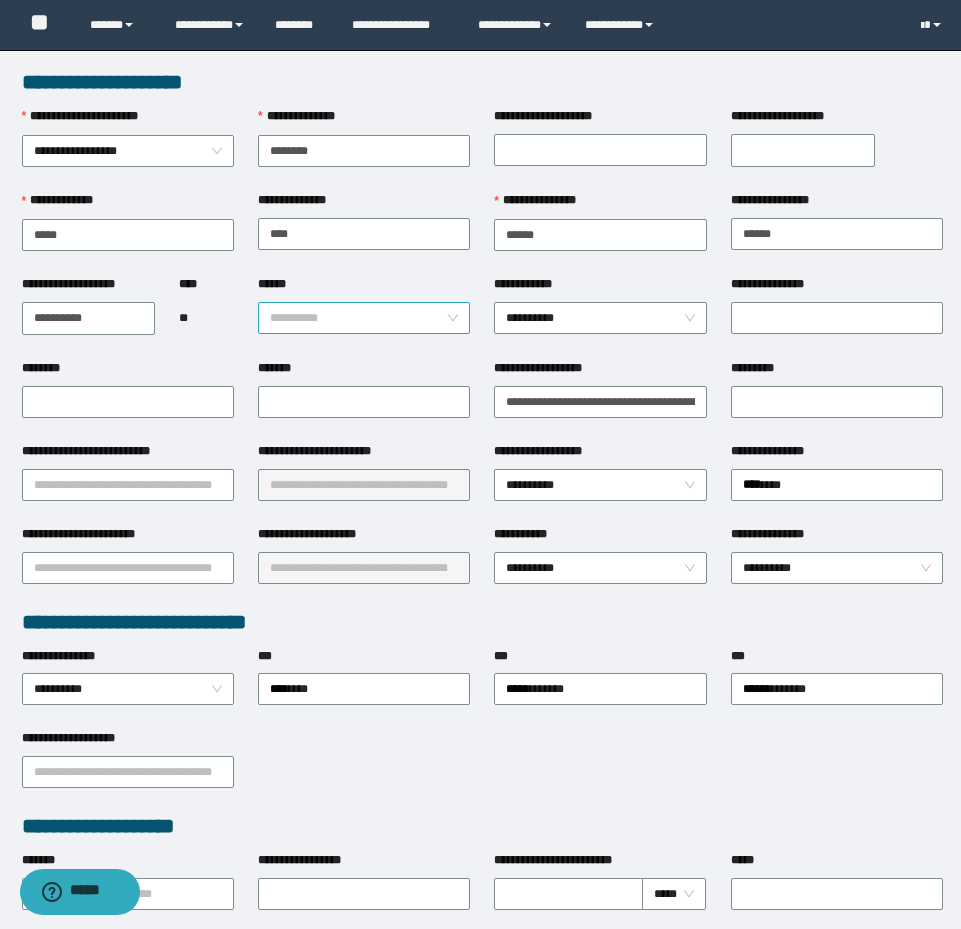 click on "**********" at bounding box center (364, 318) 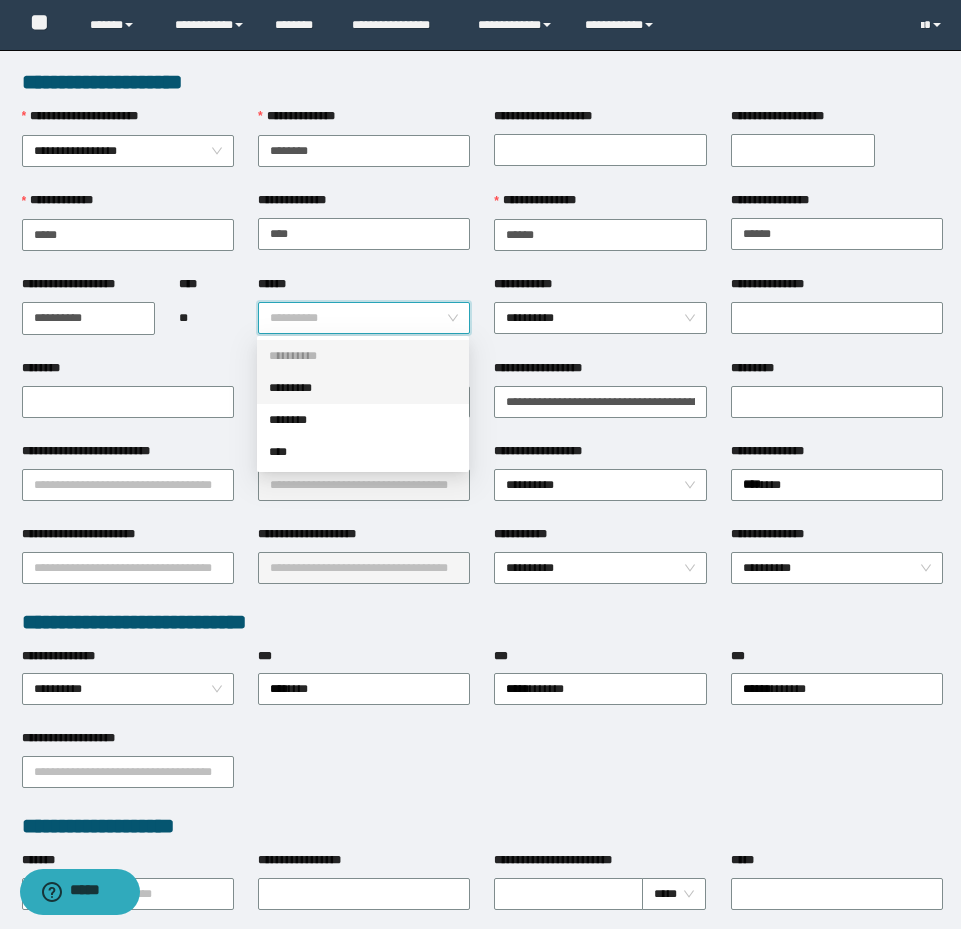 click on "*********" at bounding box center [363, 388] 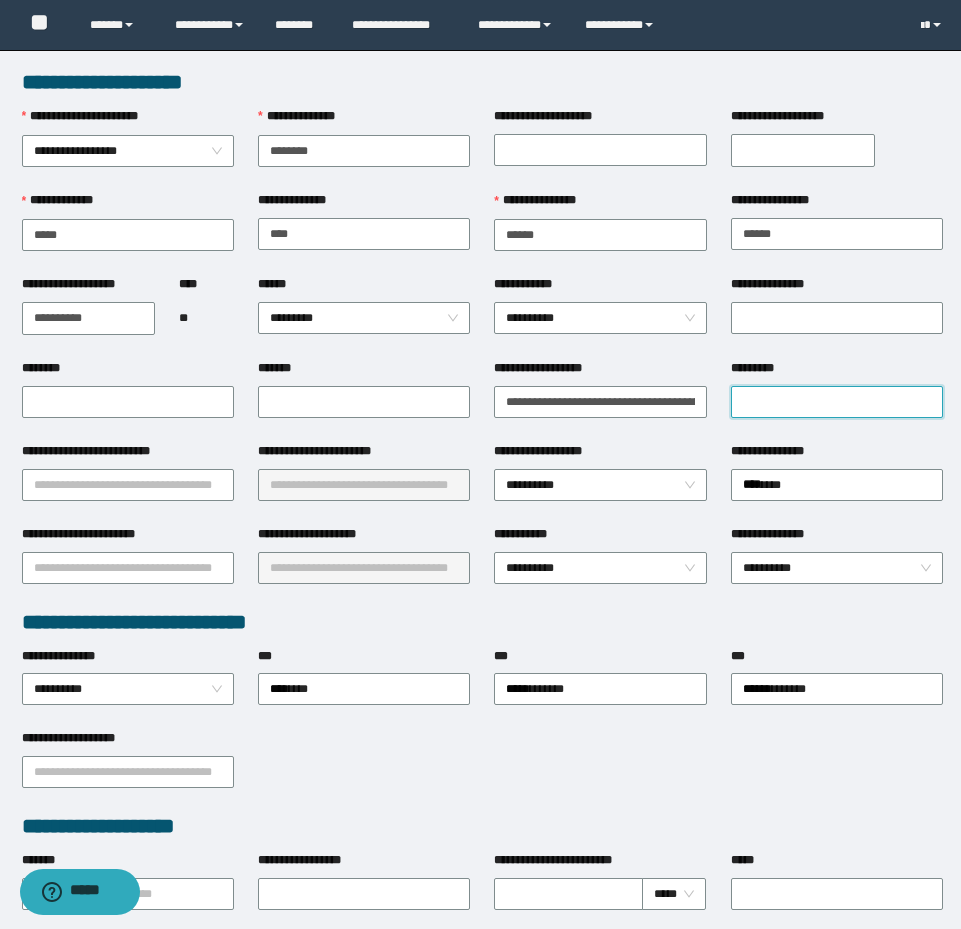 click on "*********" at bounding box center (837, 402) 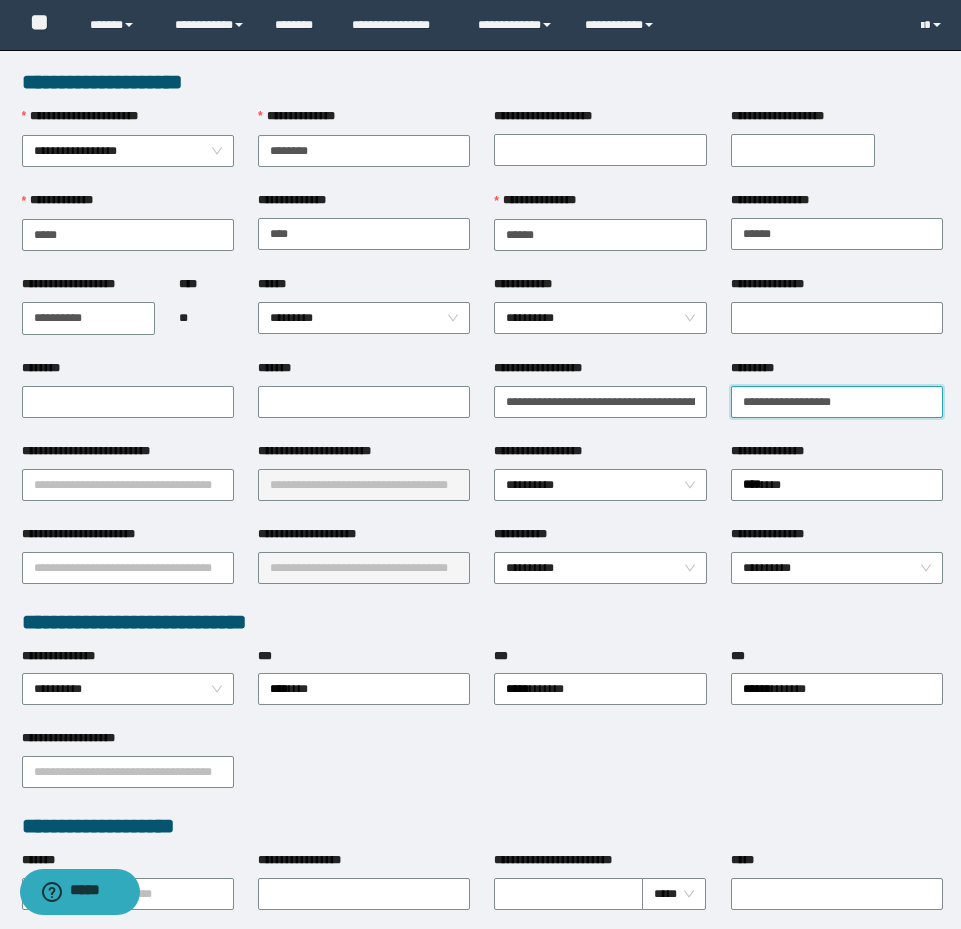 type on "**********" 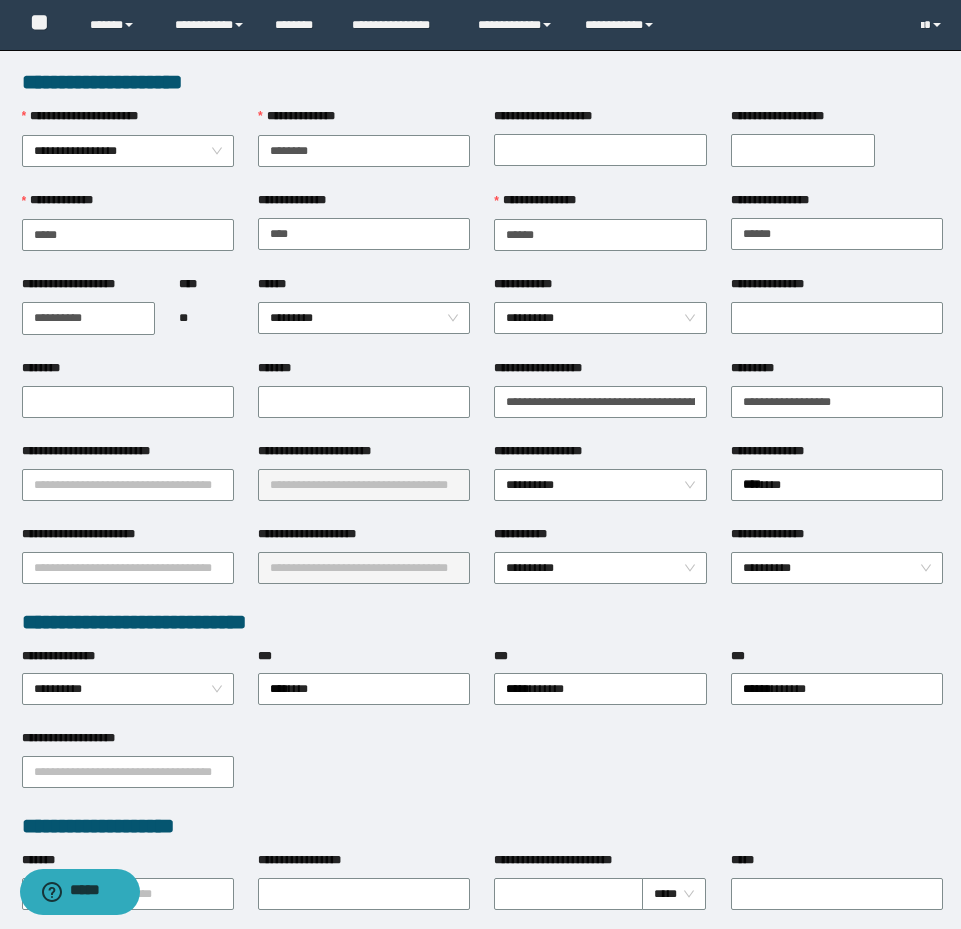 click on "********" at bounding box center [128, 400] 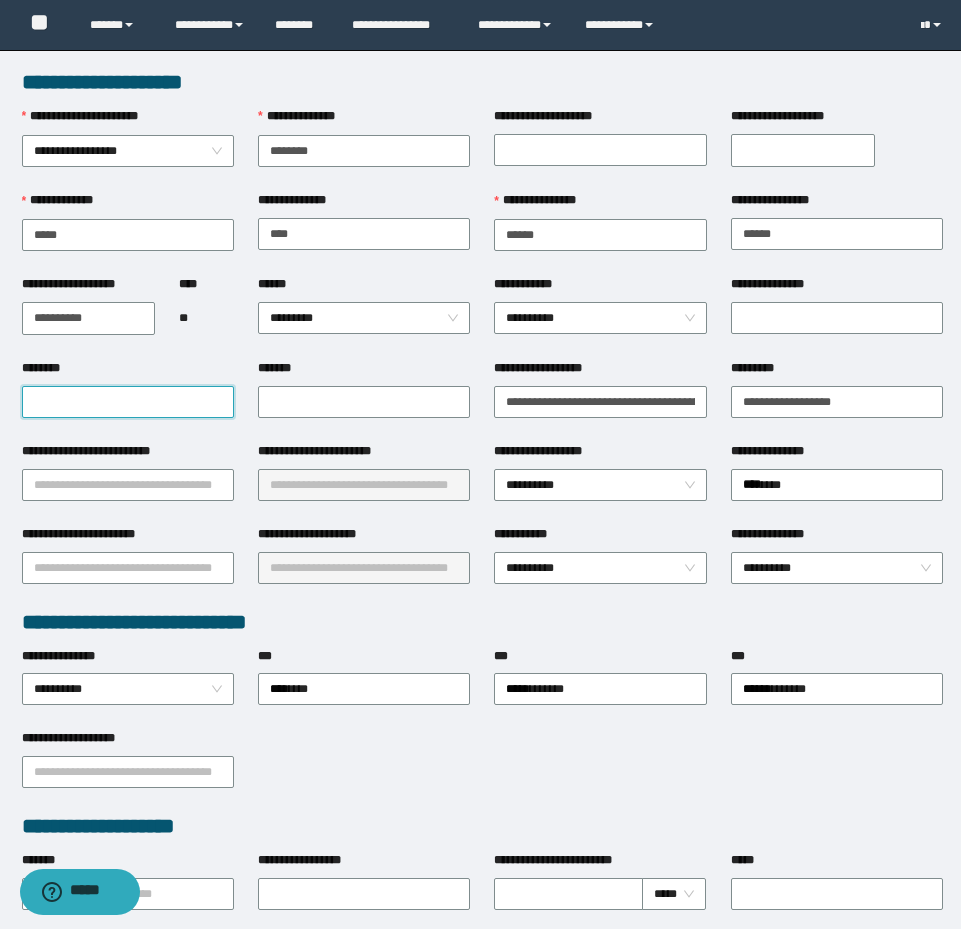click on "********" at bounding box center (128, 402) 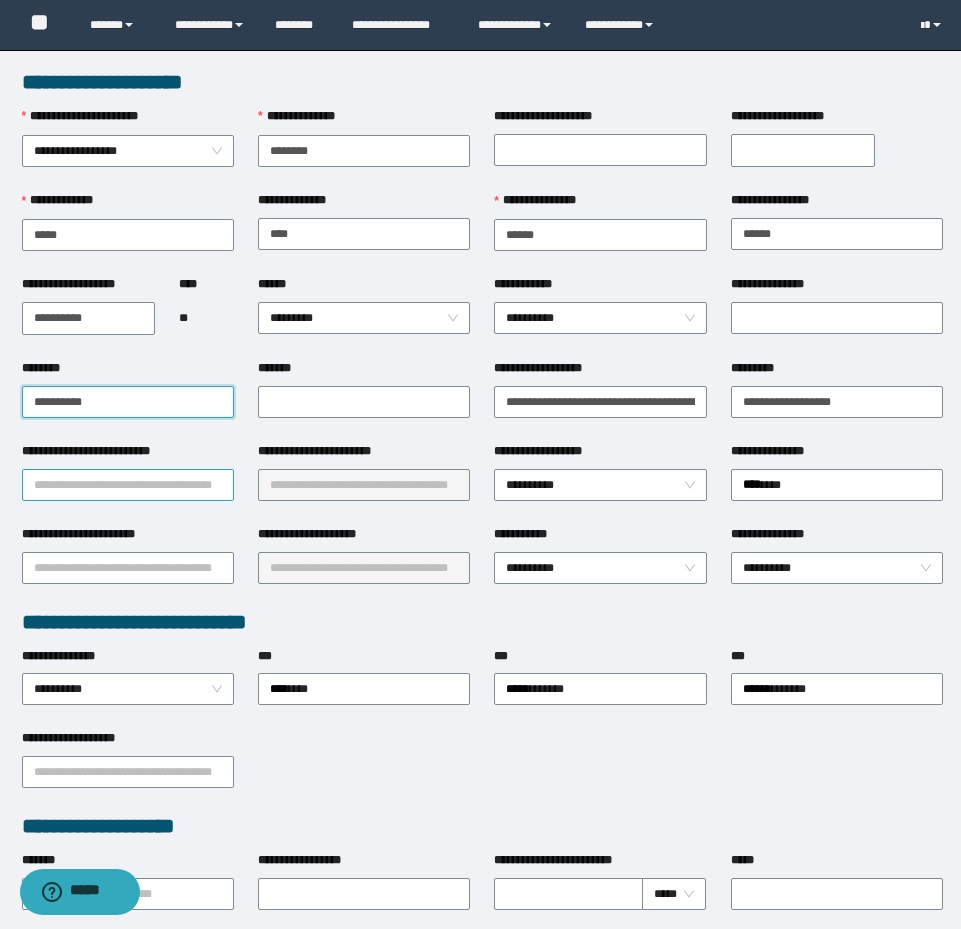 type on "**********" 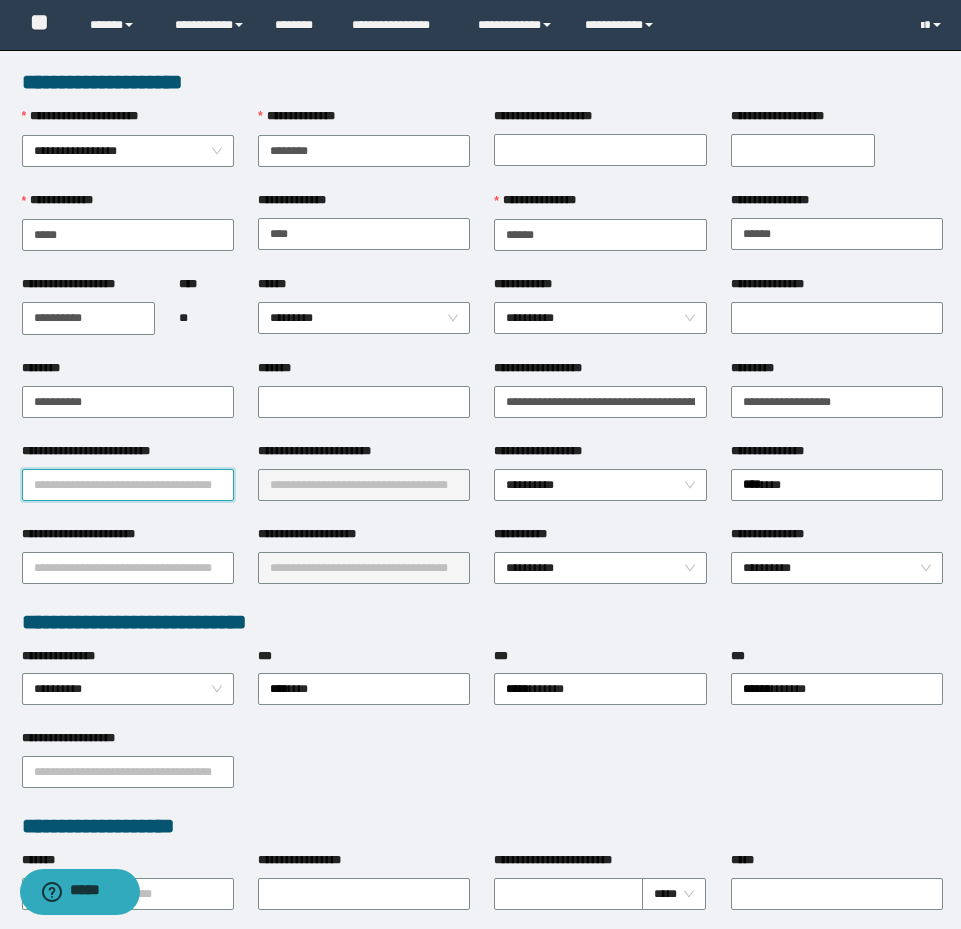 click on "**********" at bounding box center (128, 485) 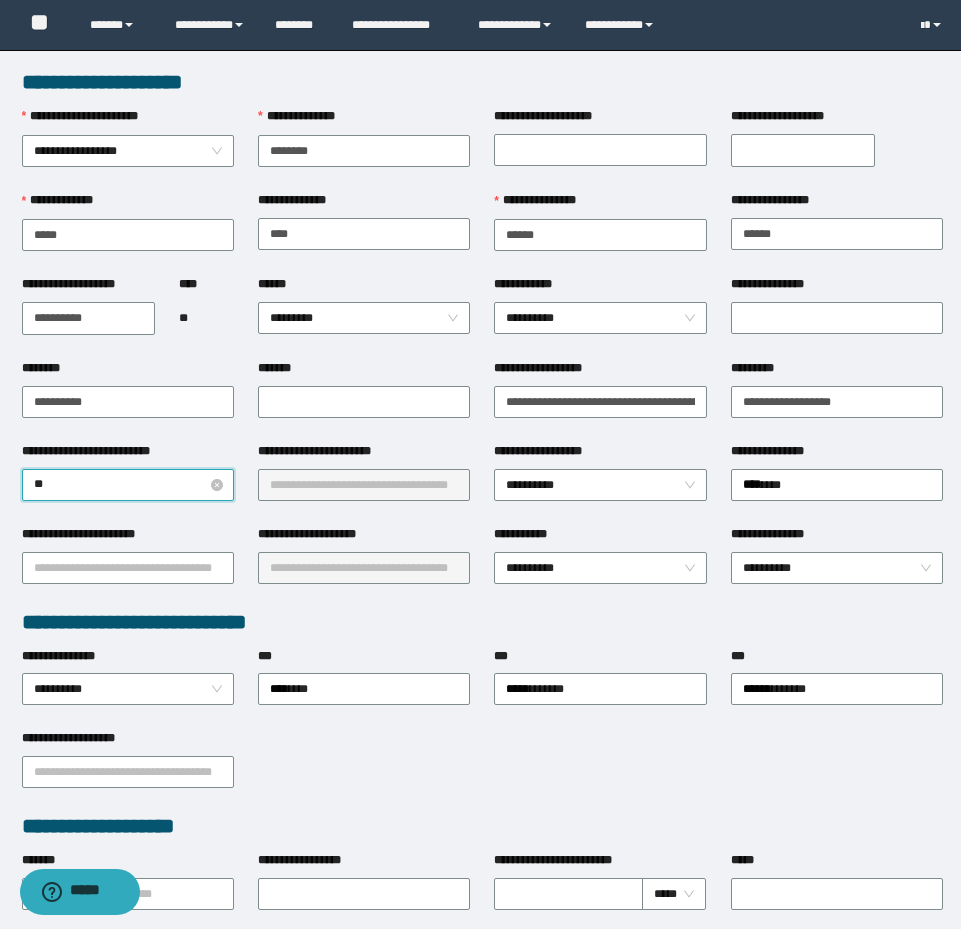 type on "***" 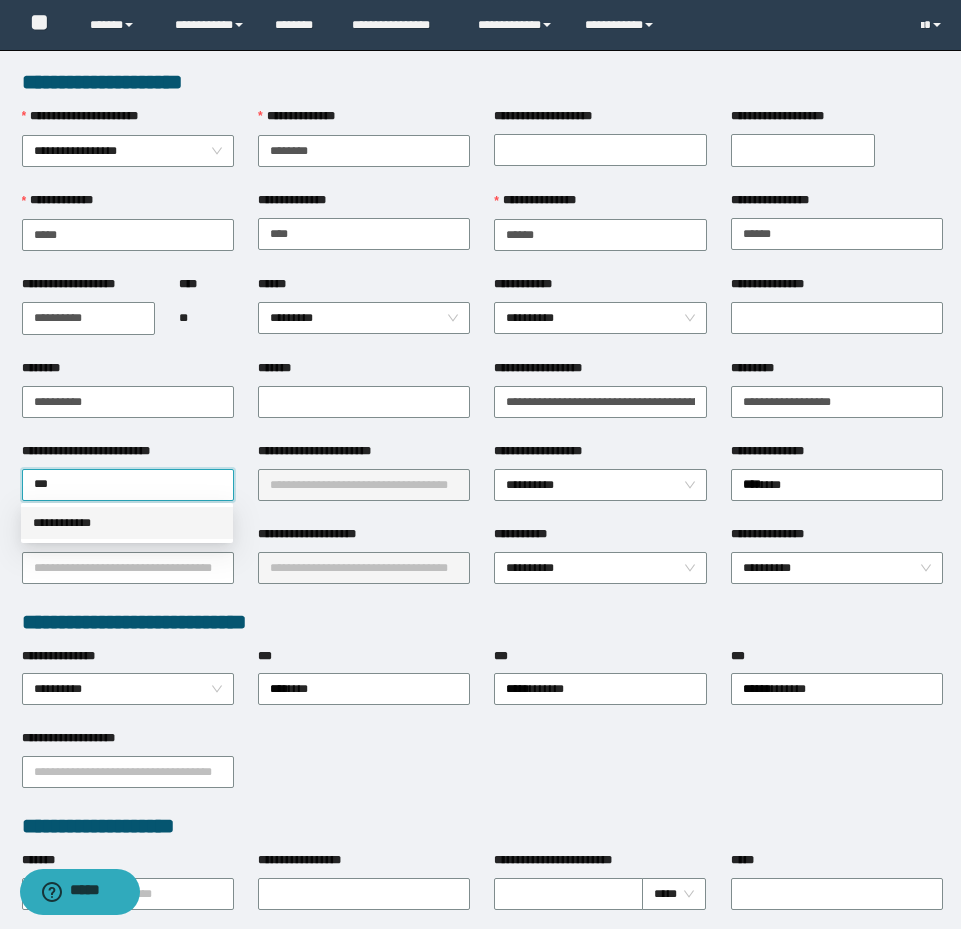 click on "**********" at bounding box center [127, 523] 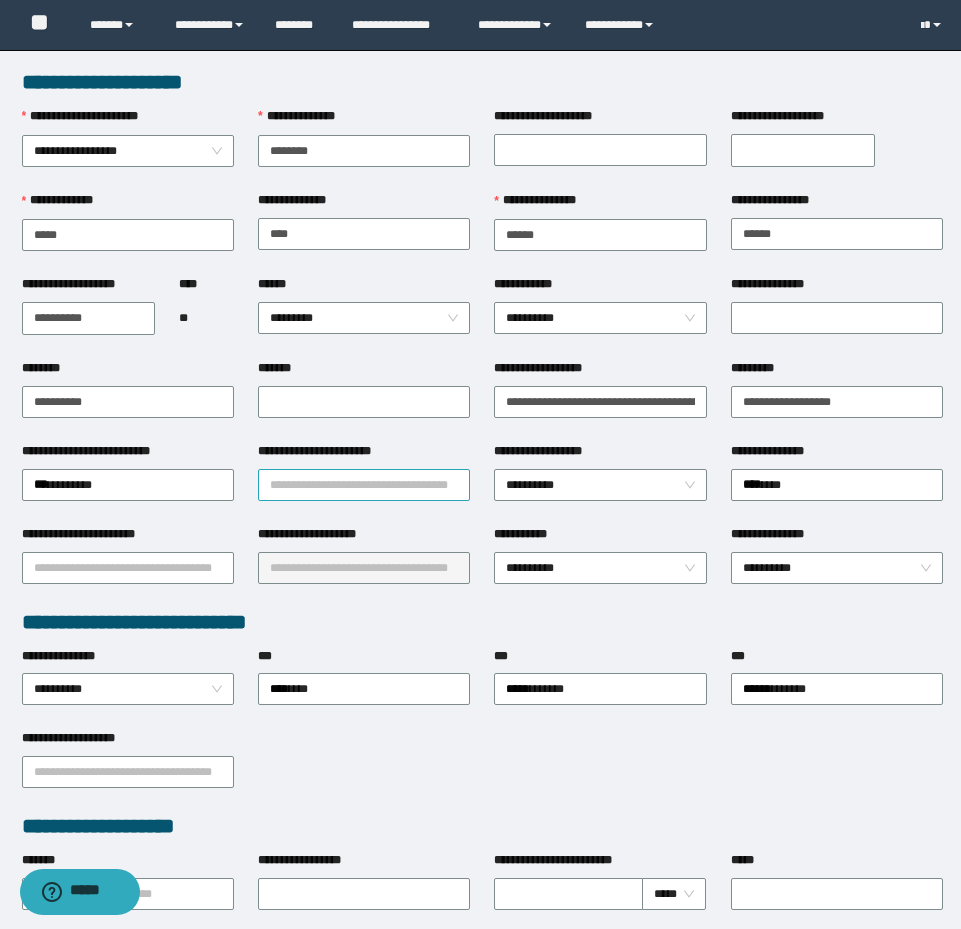 click on "**********" at bounding box center (364, 483) 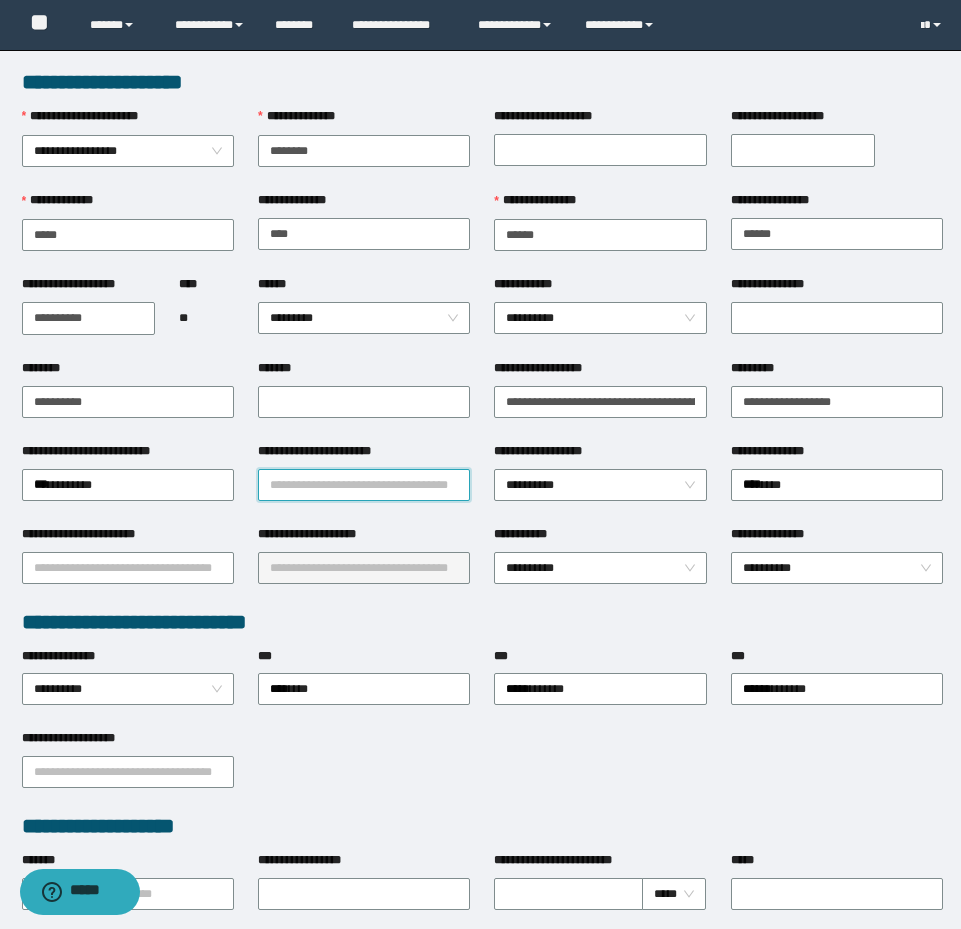 click on "**********" at bounding box center (364, 485) 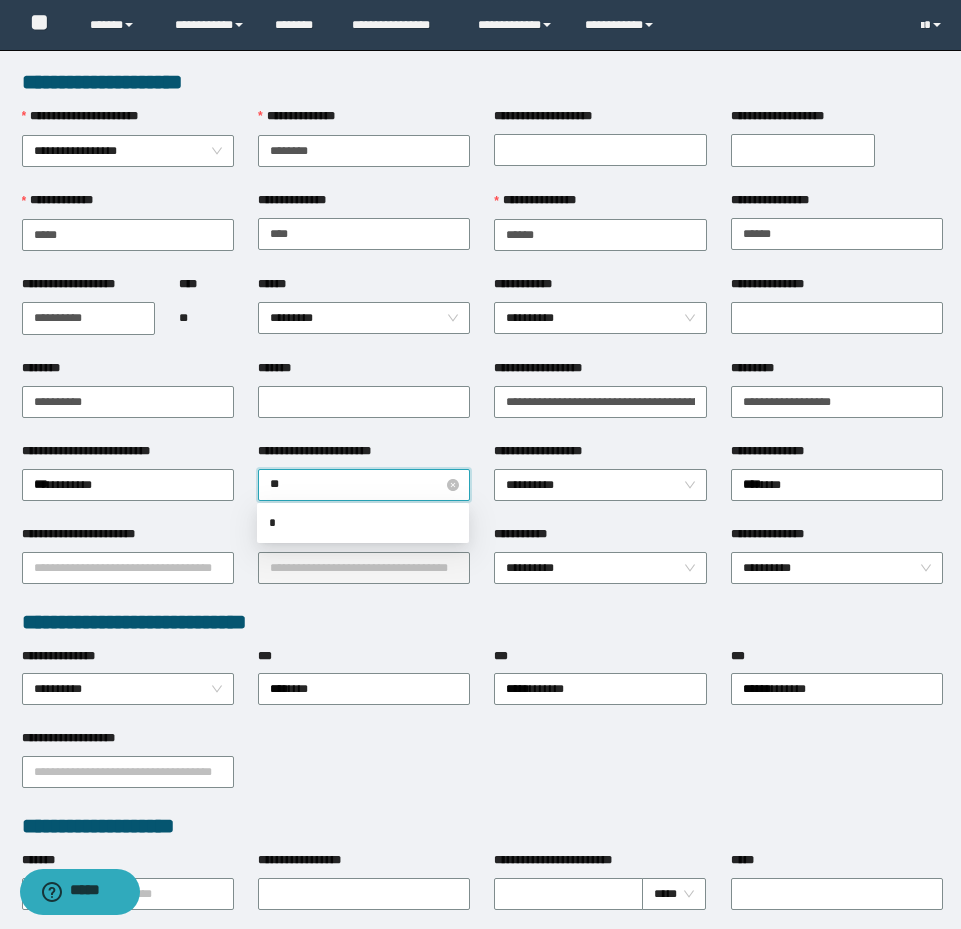 type on "***" 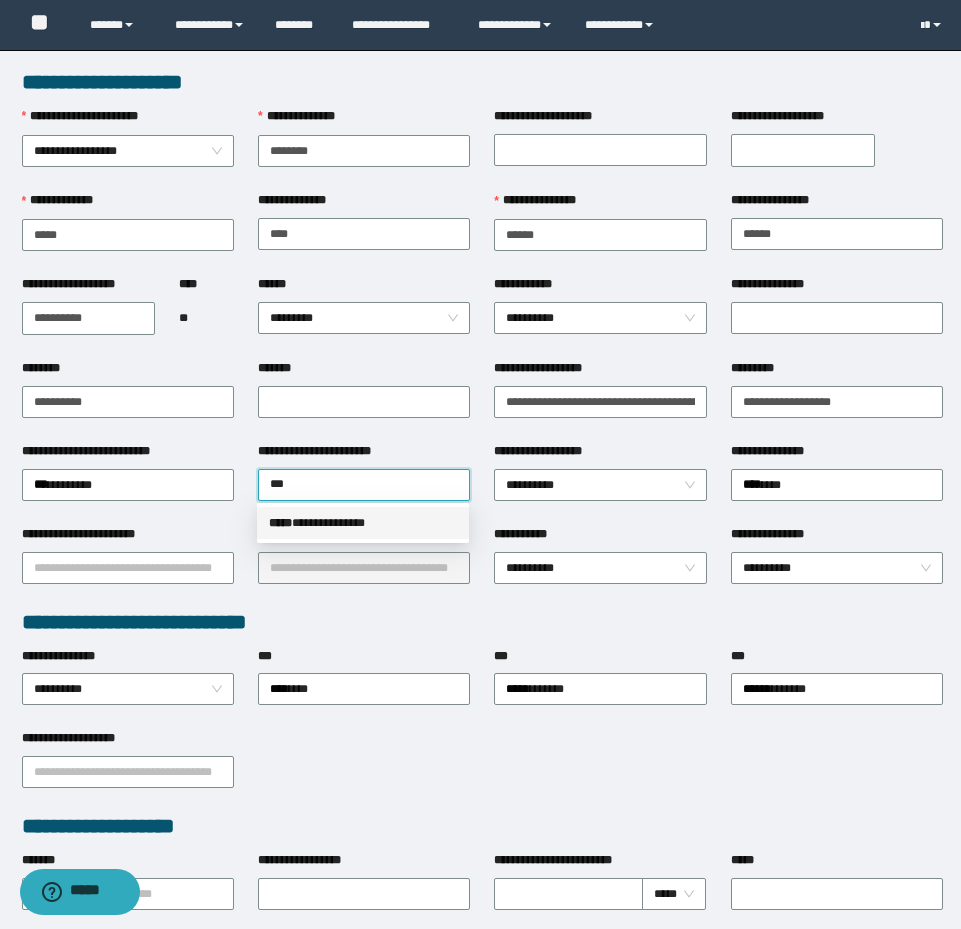 click on "**********" at bounding box center (363, 523) 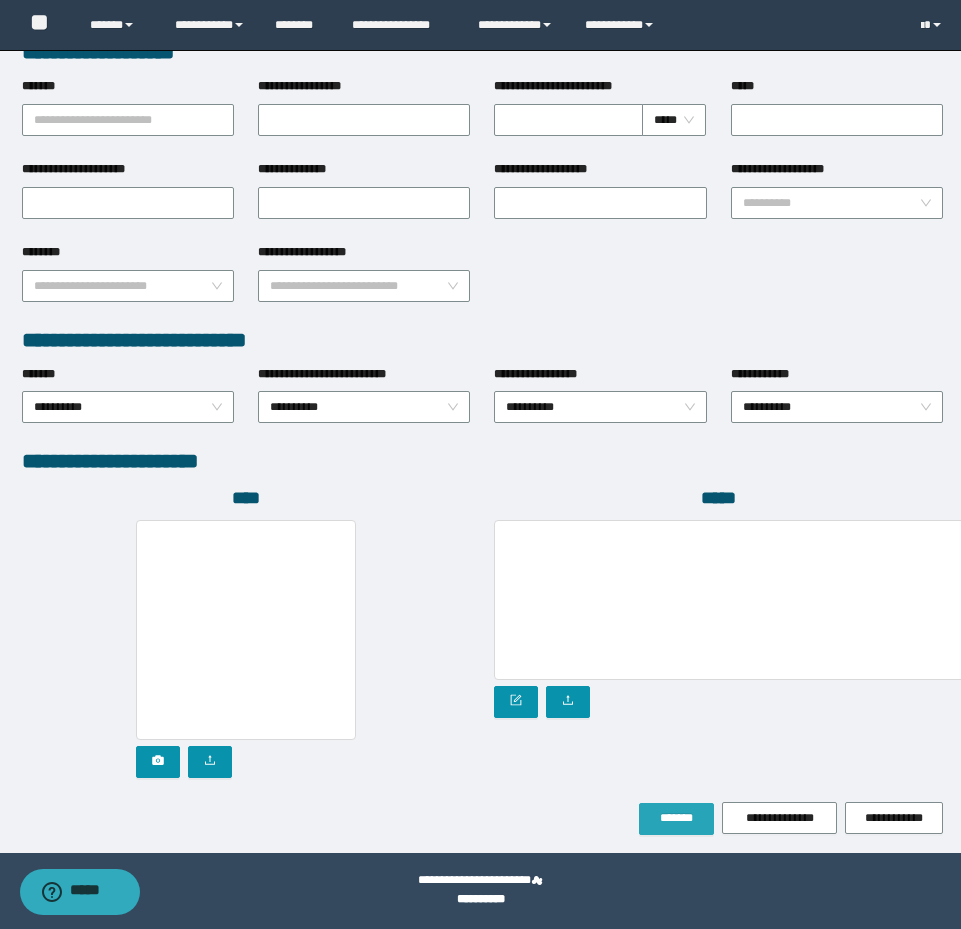 click on "*******" at bounding box center (676, 818) 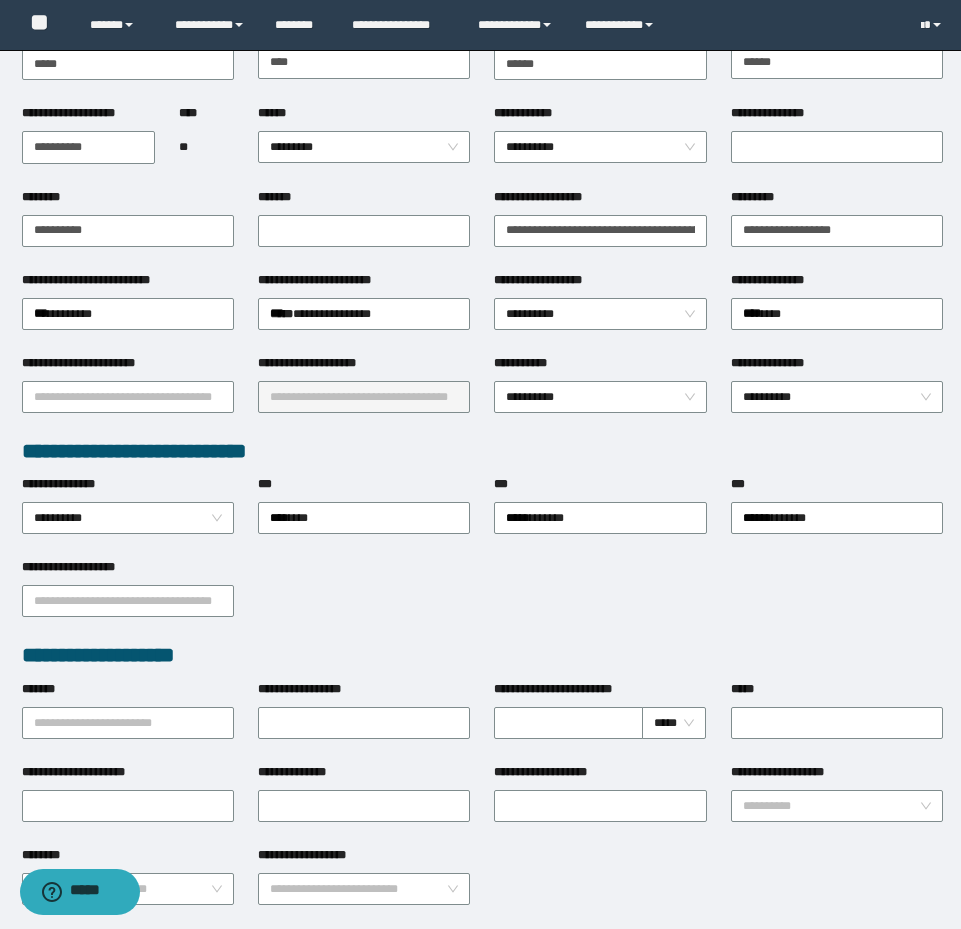 scroll, scrollTop: 0, scrollLeft: 0, axis: both 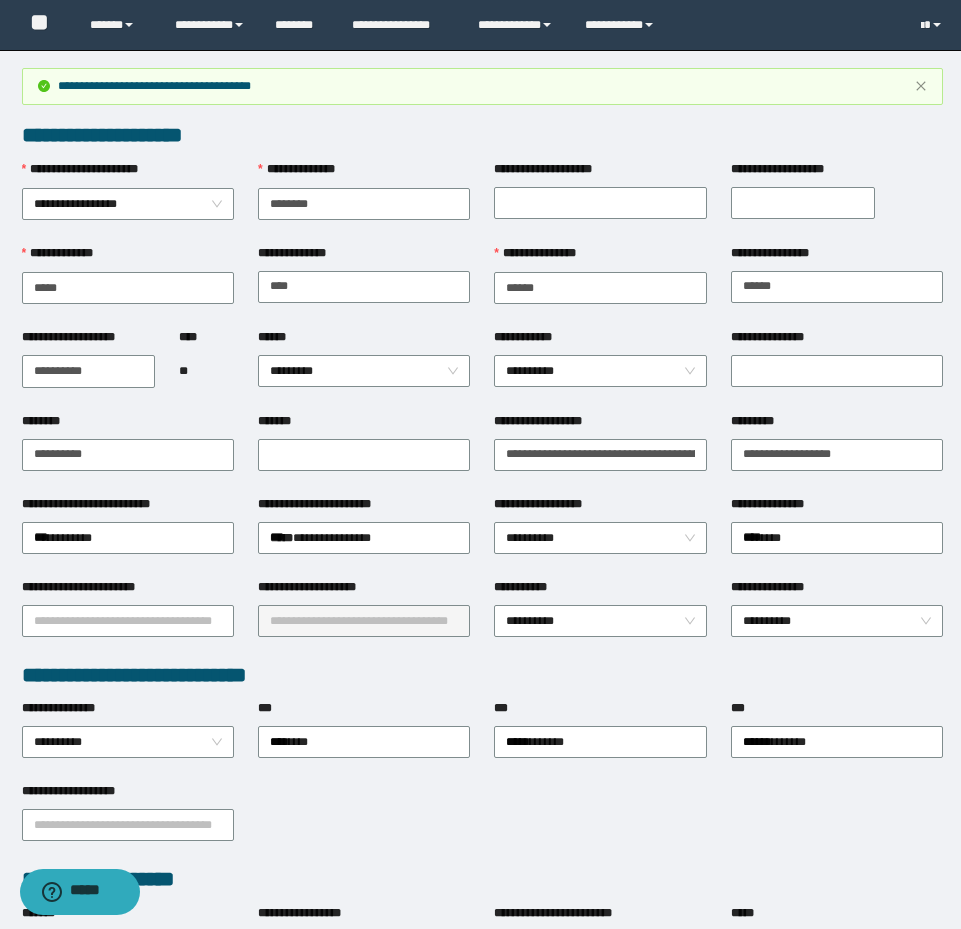 click on "**********" at bounding box center [837, 453] 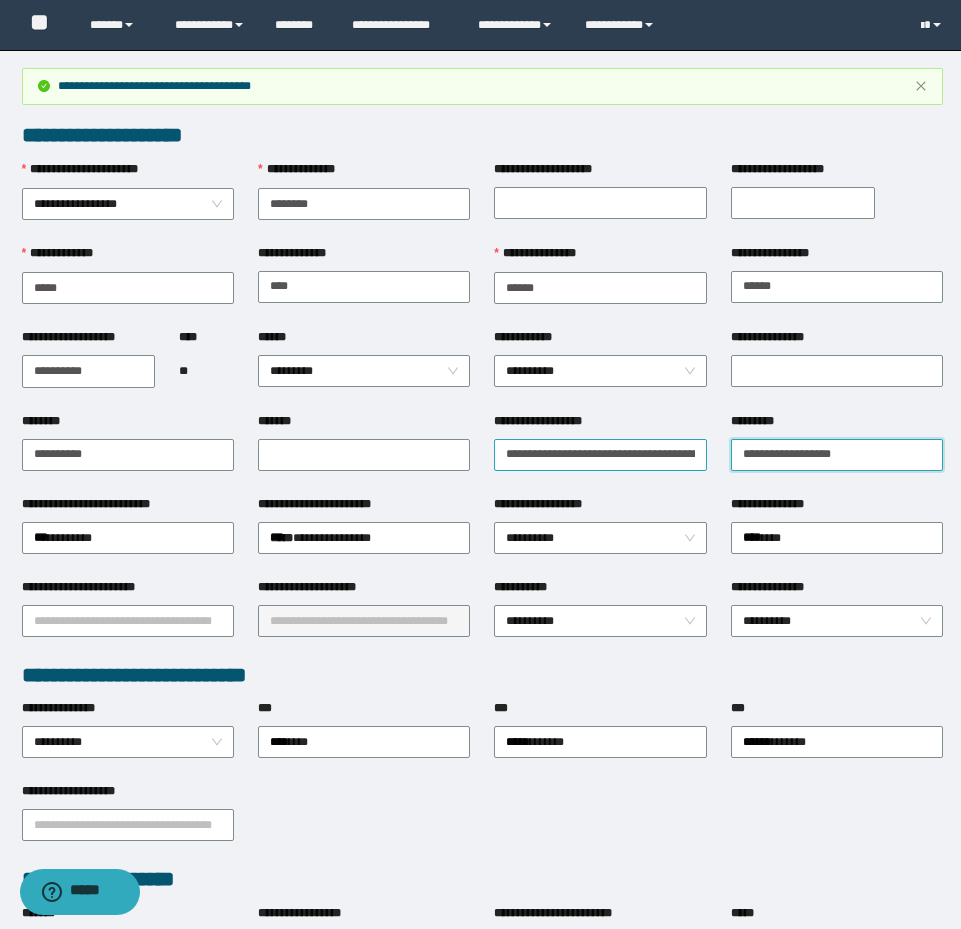 drag, startPoint x: 886, startPoint y: 460, endPoint x: 618, endPoint y: 439, distance: 268.8215 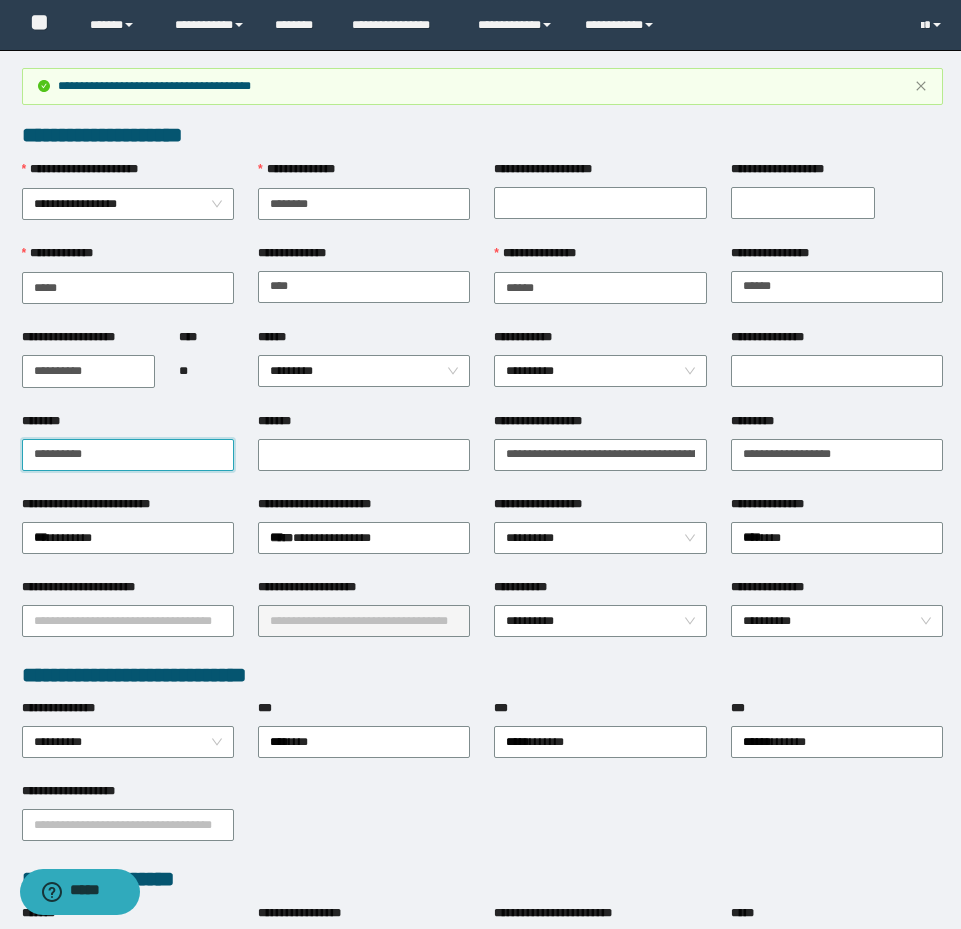drag, startPoint x: 134, startPoint y: 448, endPoint x: 4, endPoint y: 440, distance: 130.24593 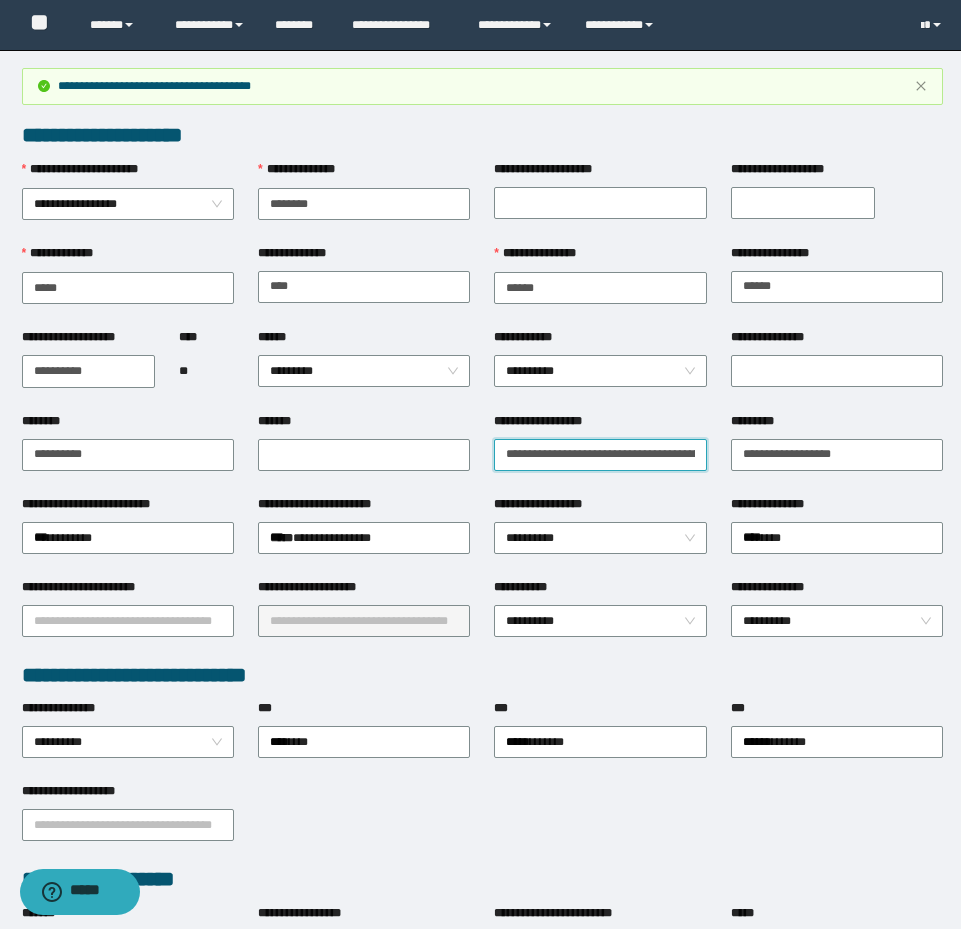 scroll, scrollTop: 0, scrollLeft: 73, axis: horizontal 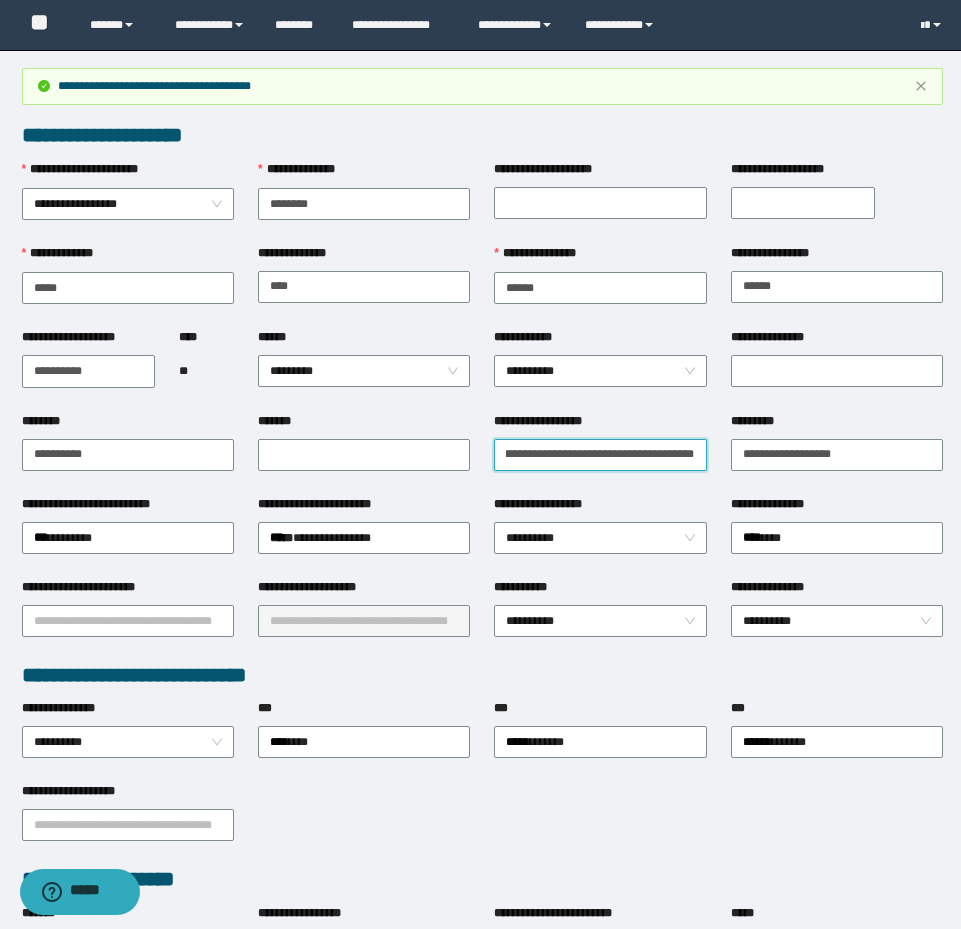 drag, startPoint x: 501, startPoint y: 458, endPoint x: 884, endPoint y: 470, distance: 383.18796 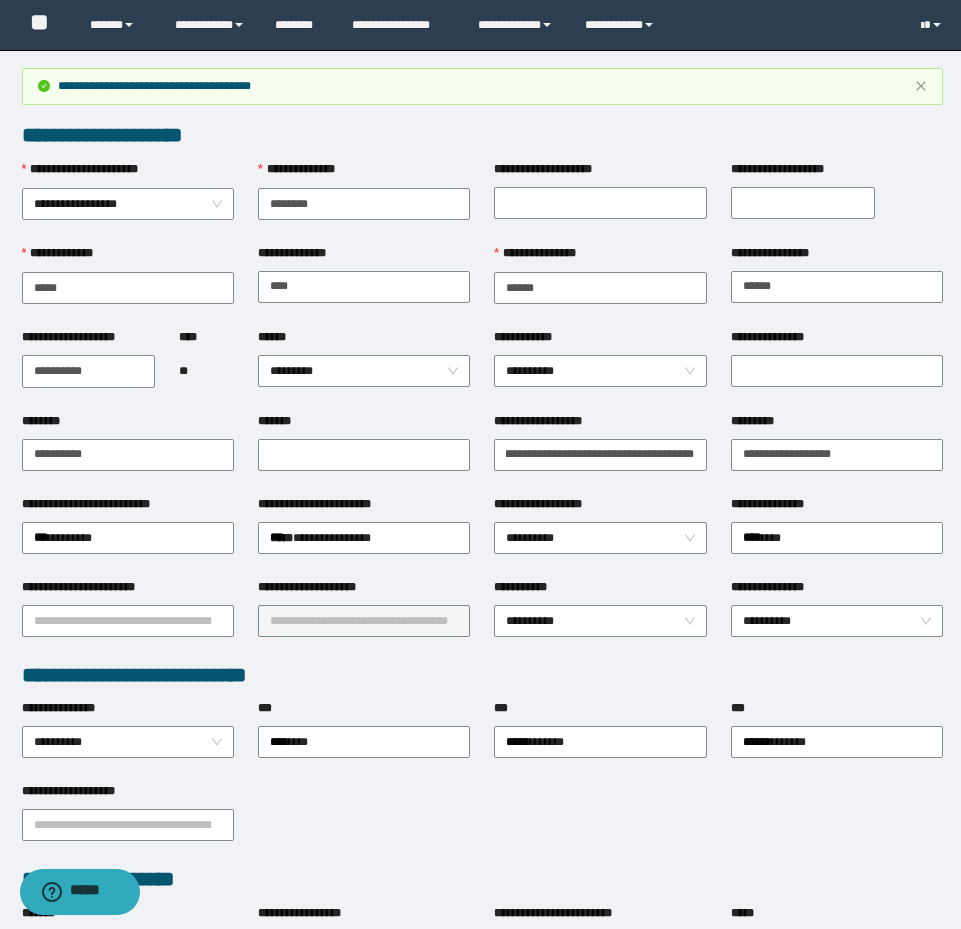 scroll, scrollTop: 0, scrollLeft: 0, axis: both 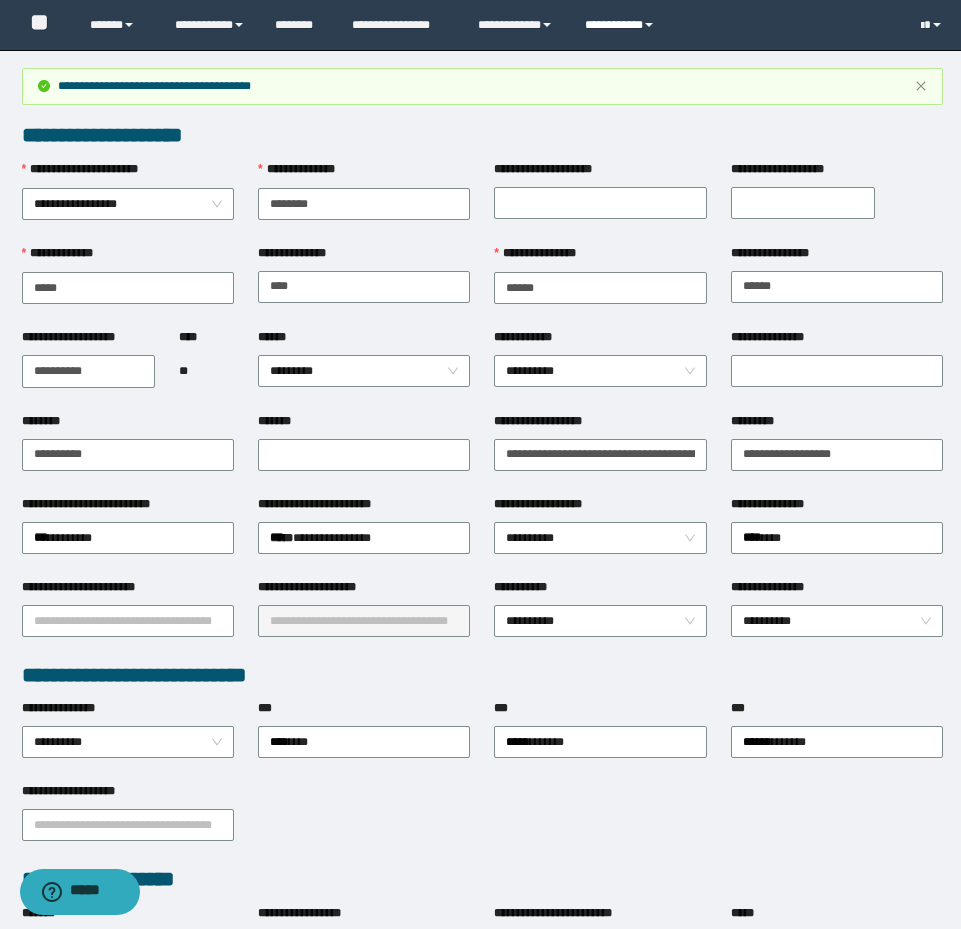 click on "**********" at bounding box center [622, 25] 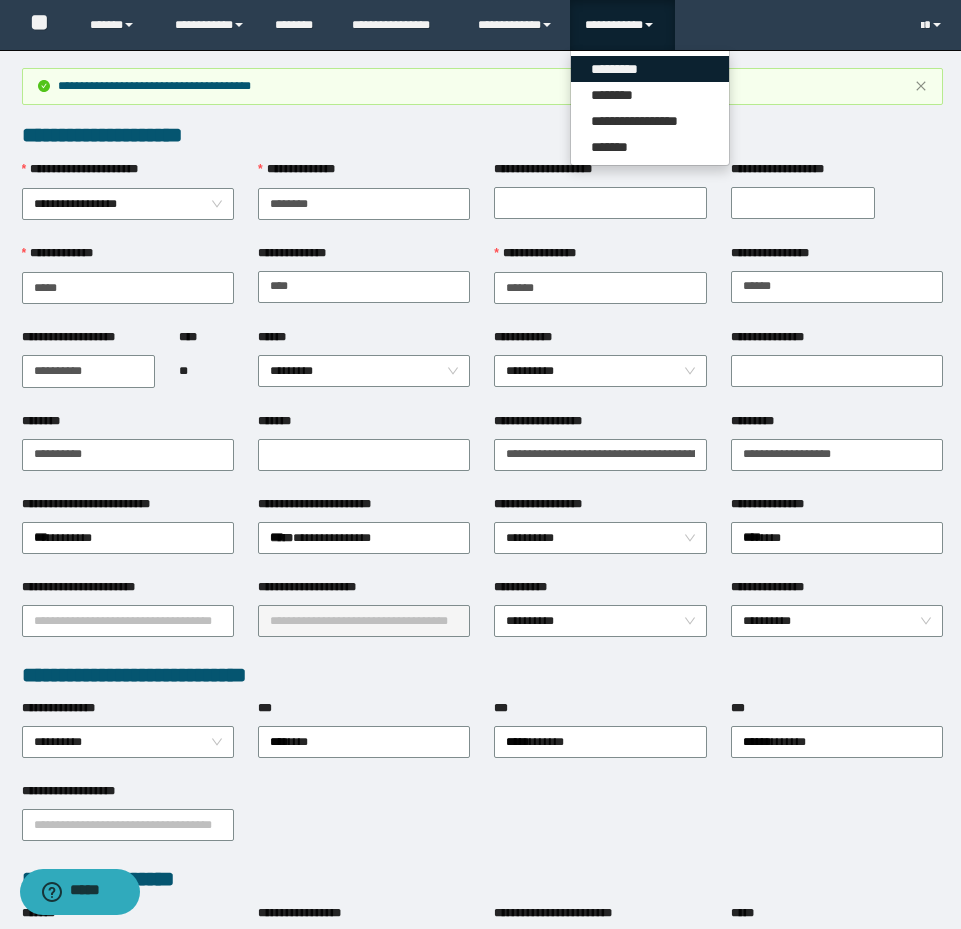 click on "*********" at bounding box center (650, 69) 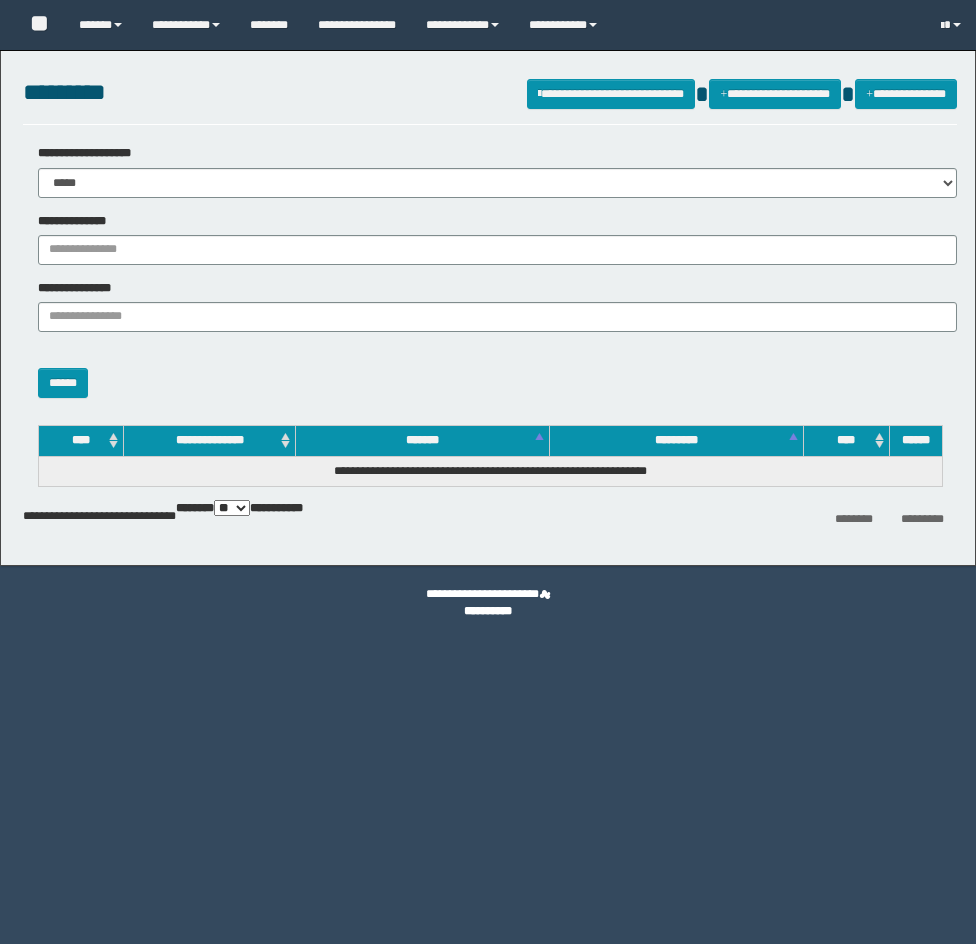 scroll, scrollTop: 0, scrollLeft: 0, axis: both 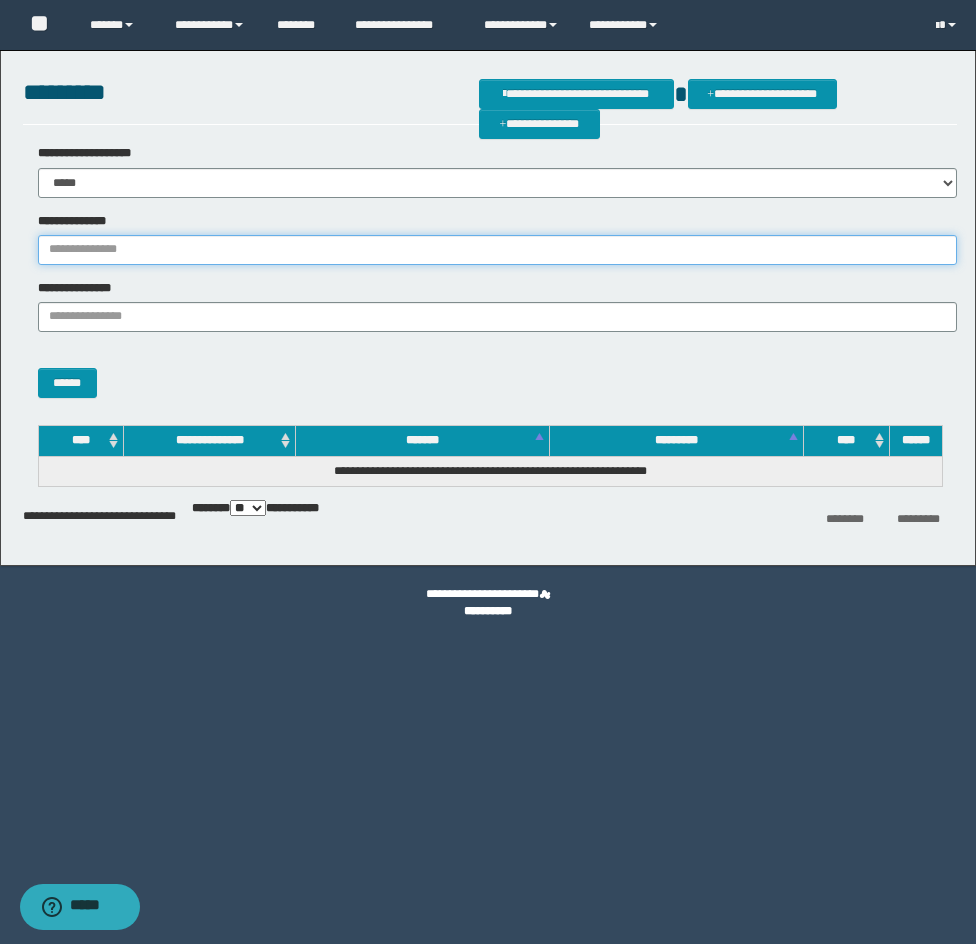 click on "**********" at bounding box center [497, 250] 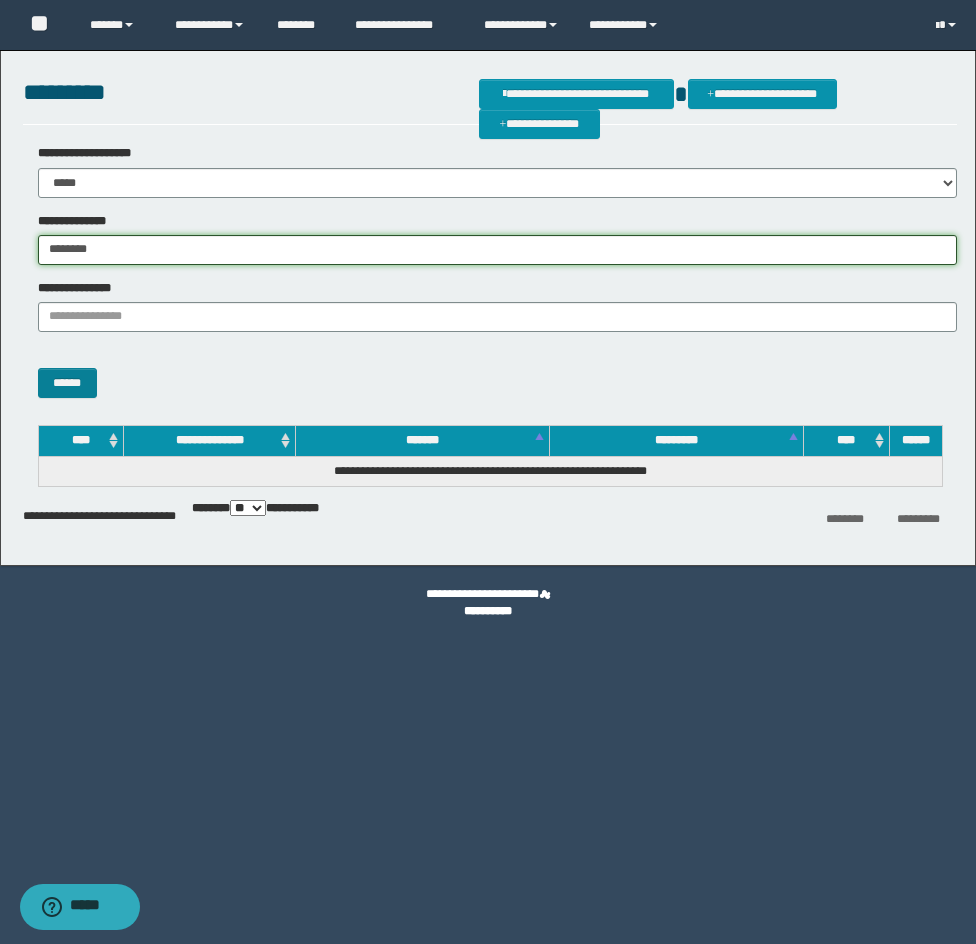 type on "********" 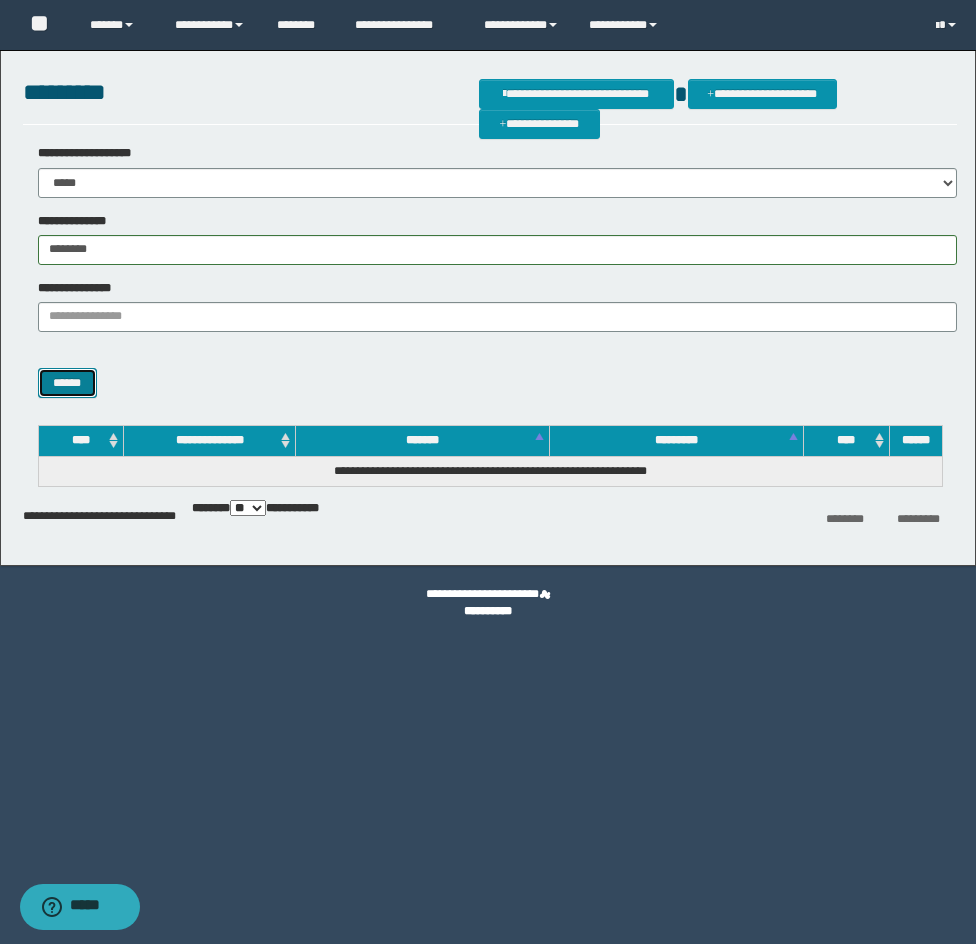 click on "******" at bounding box center (67, 383) 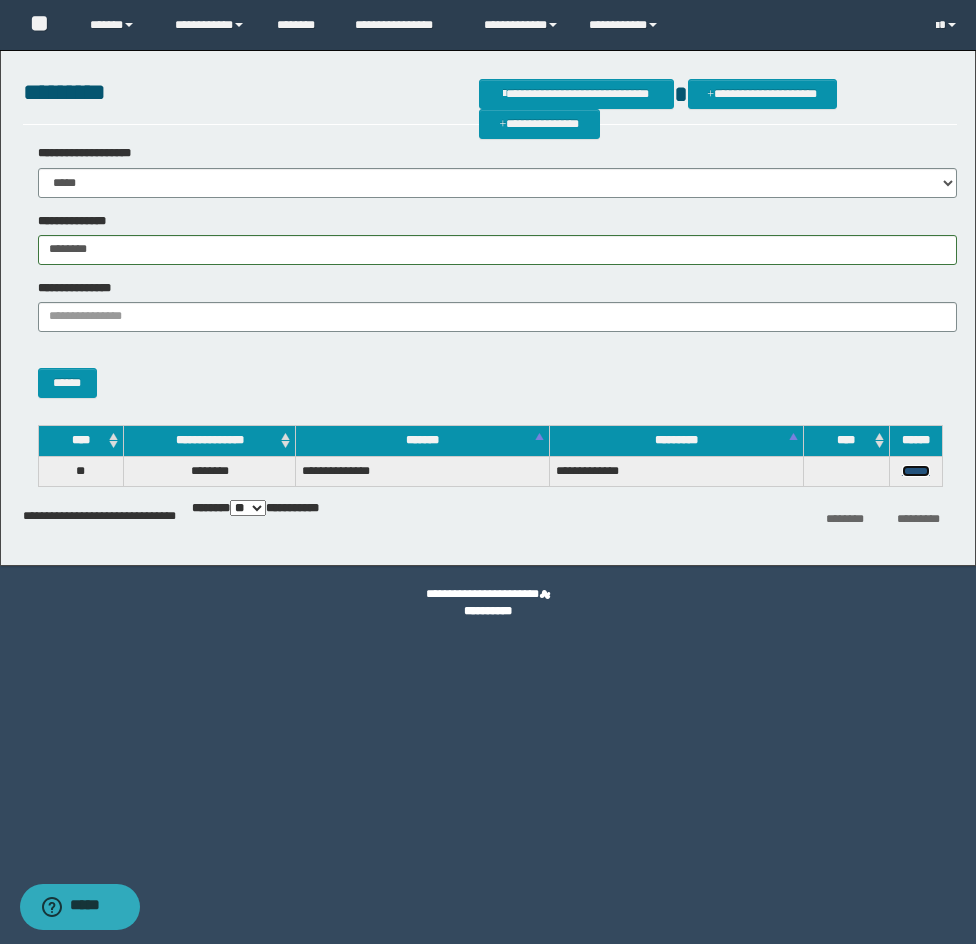 click on "******" at bounding box center [916, 471] 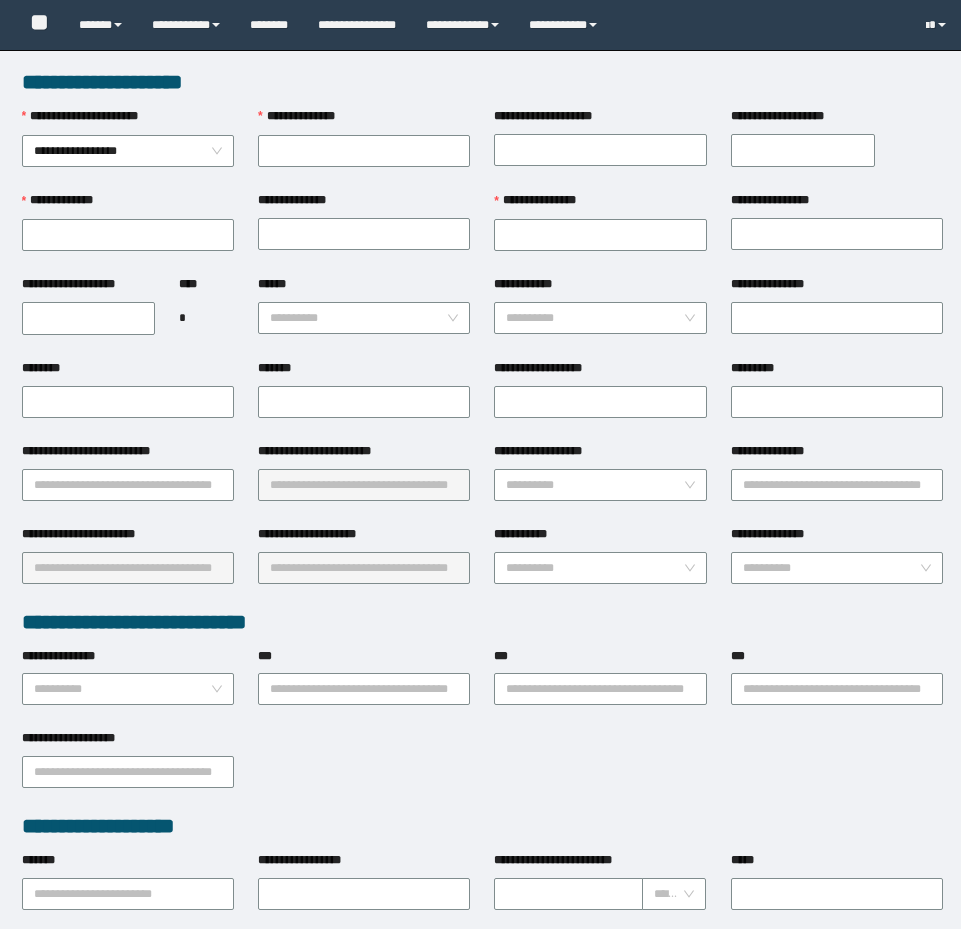 scroll, scrollTop: 0, scrollLeft: 0, axis: both 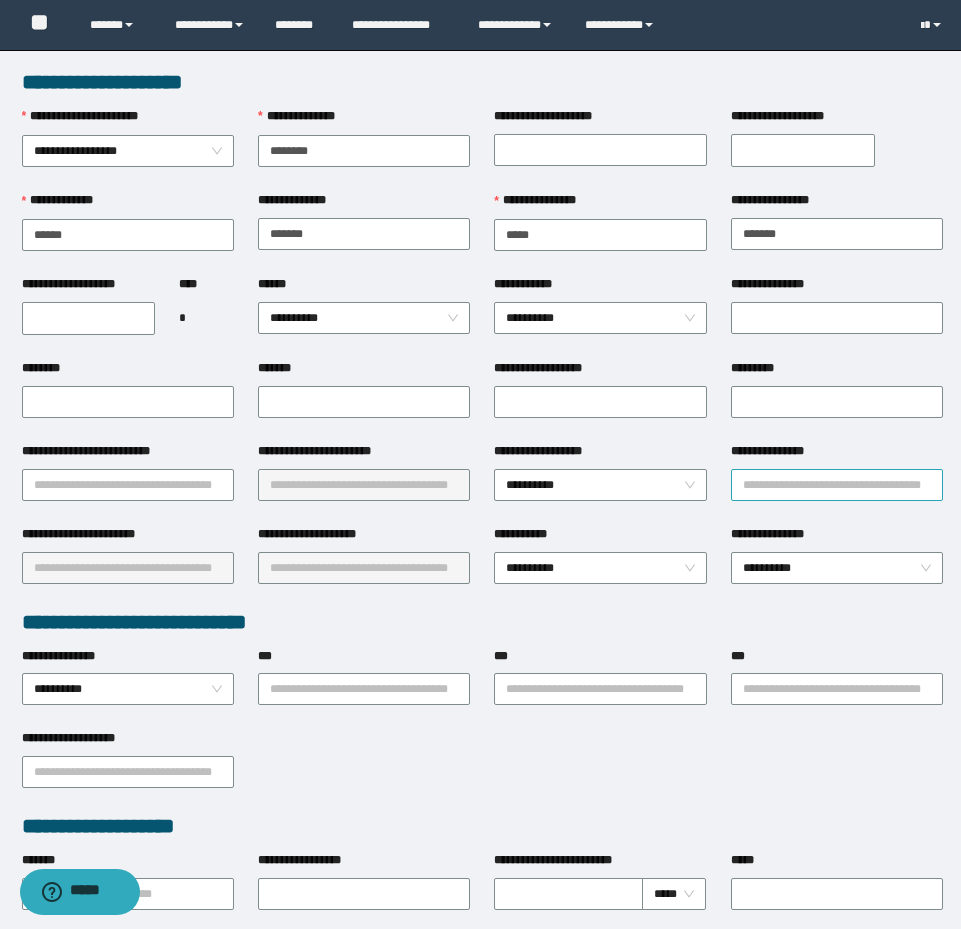 click on "**********" at bounding box center [837, 485] 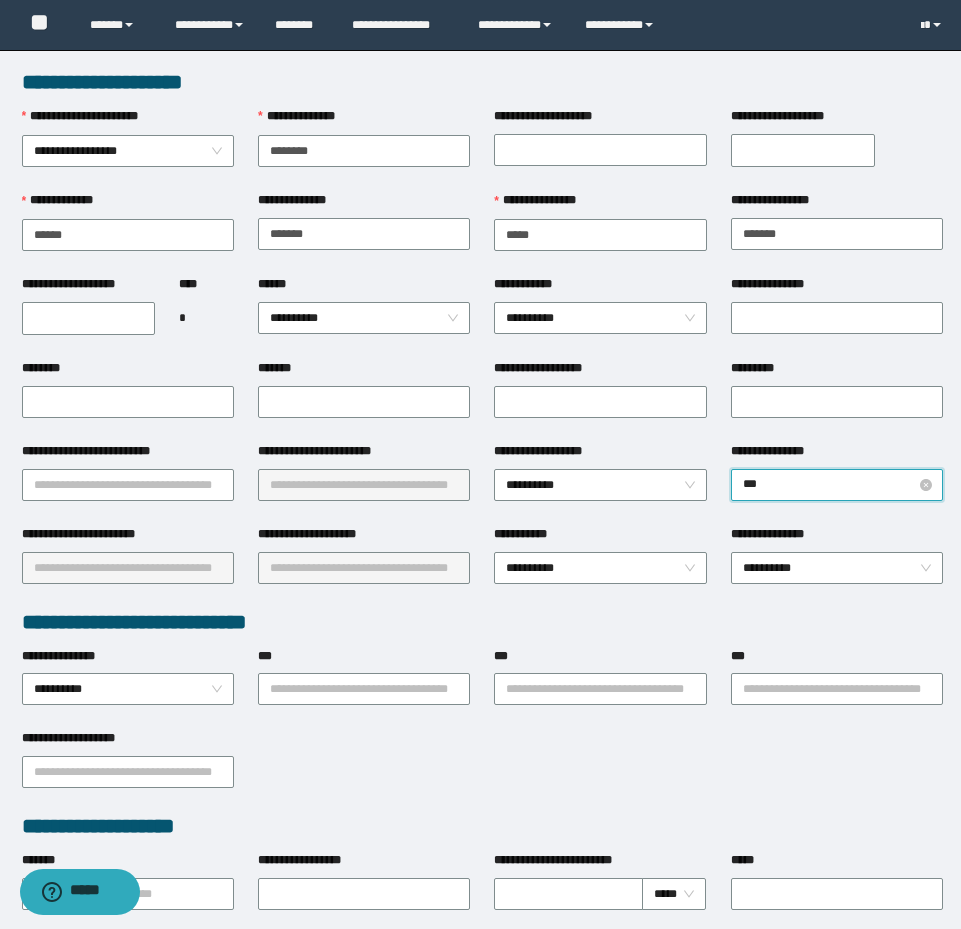 type on "****" 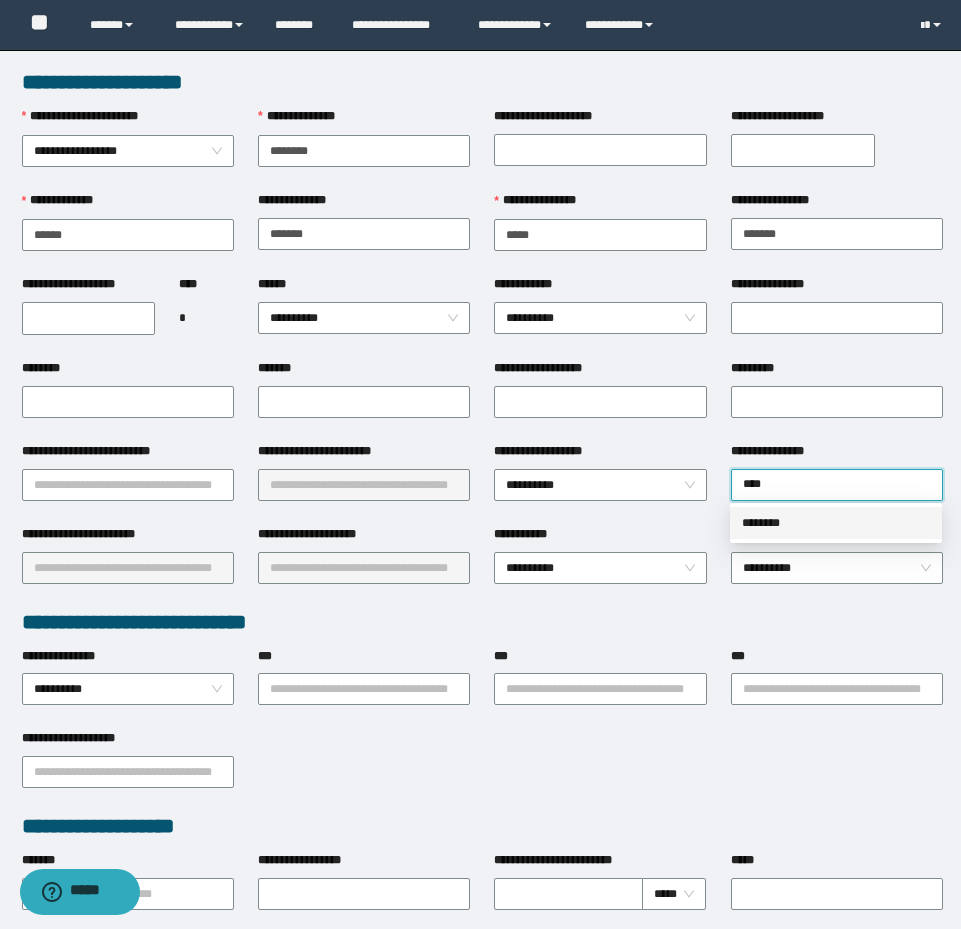 click on "********" at bounding box center [836, 523] 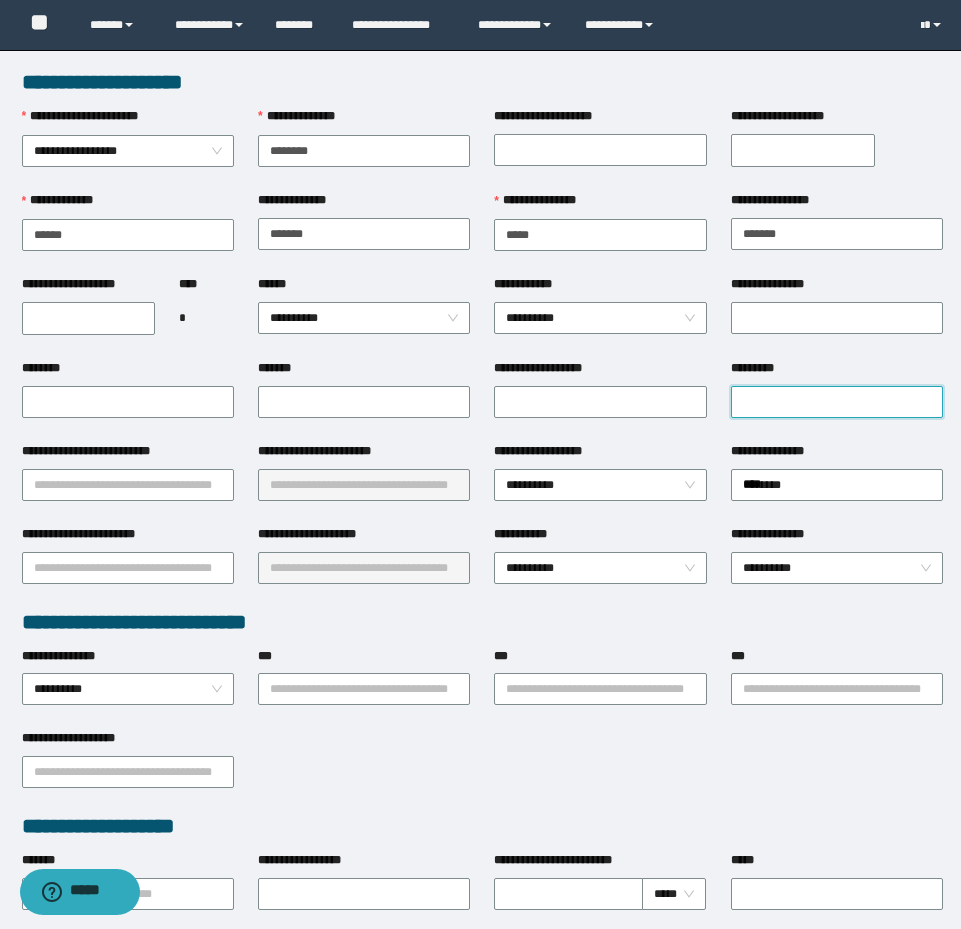 click on "*********" at bounding box center [837, 402] 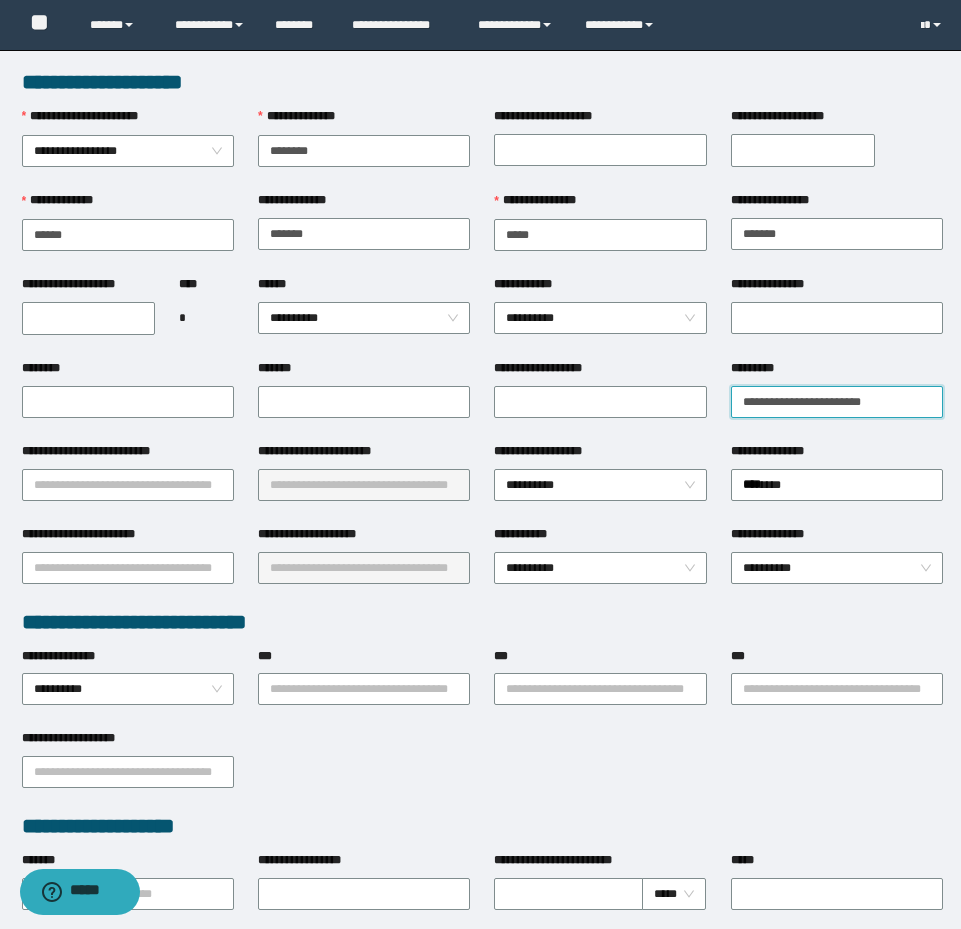 drag, startPoint x: 766, startPoint y: 405, endPoint x: 748, endPoint y: 405, distance: 18 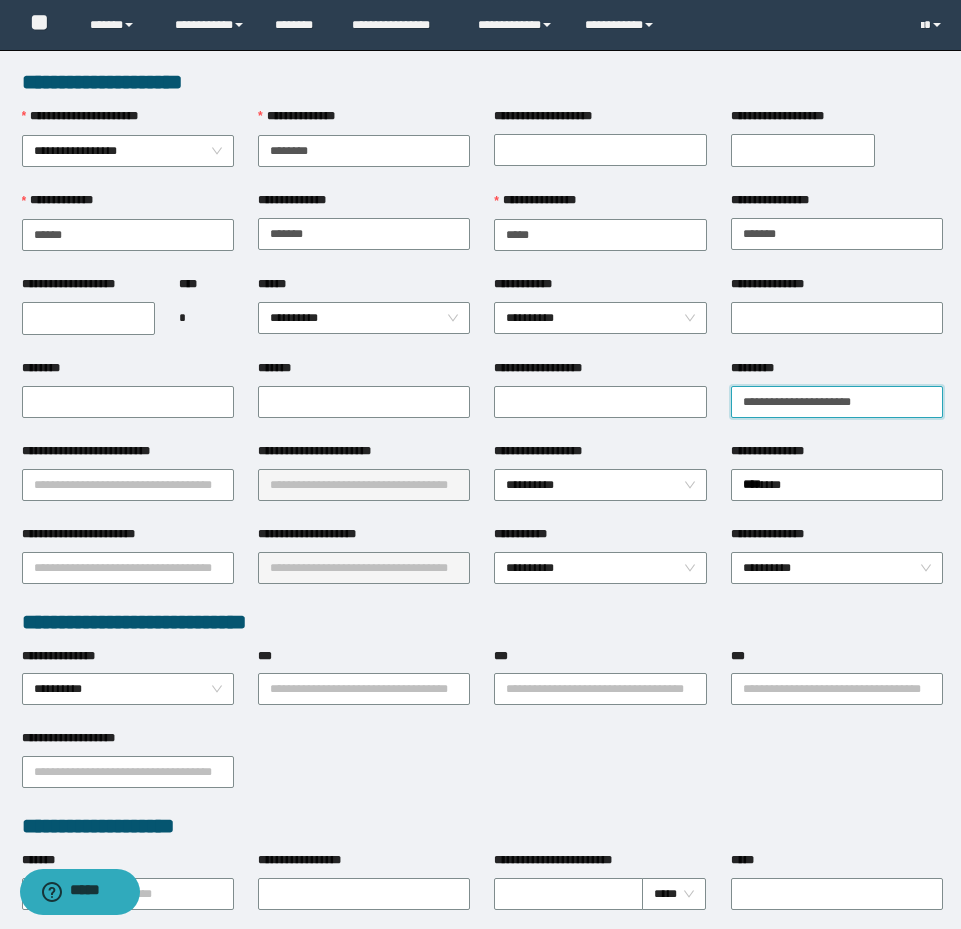 drag, startPoint x: 865, startPoint y: 404, endPoint x: 850, endPoint y: 407, distance: 15.297058 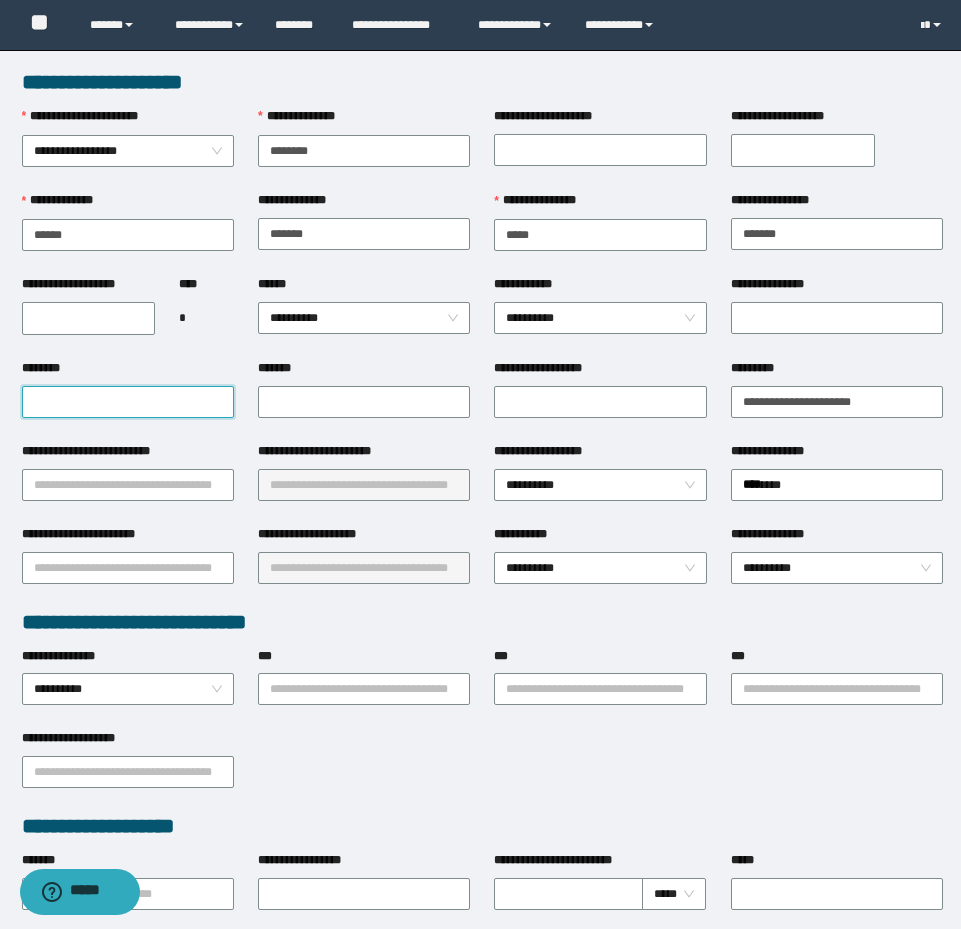 click on "********" at bounding box center [128, 402] 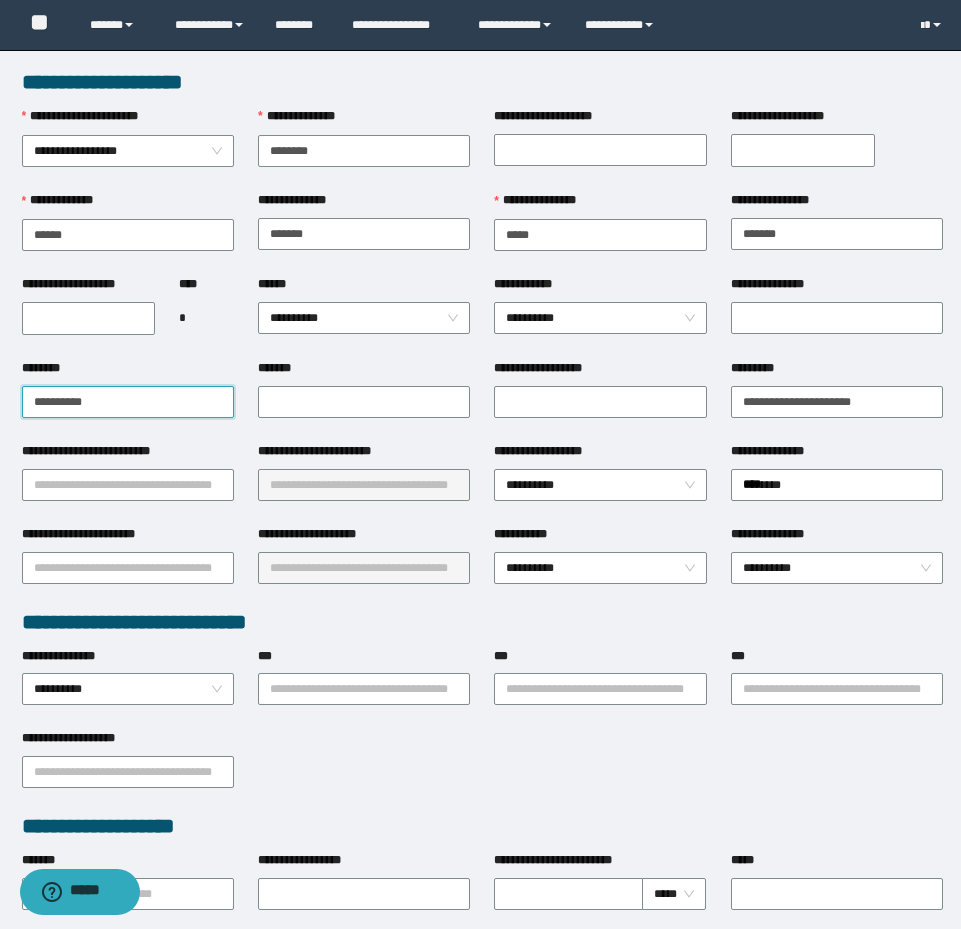 type on "**********" 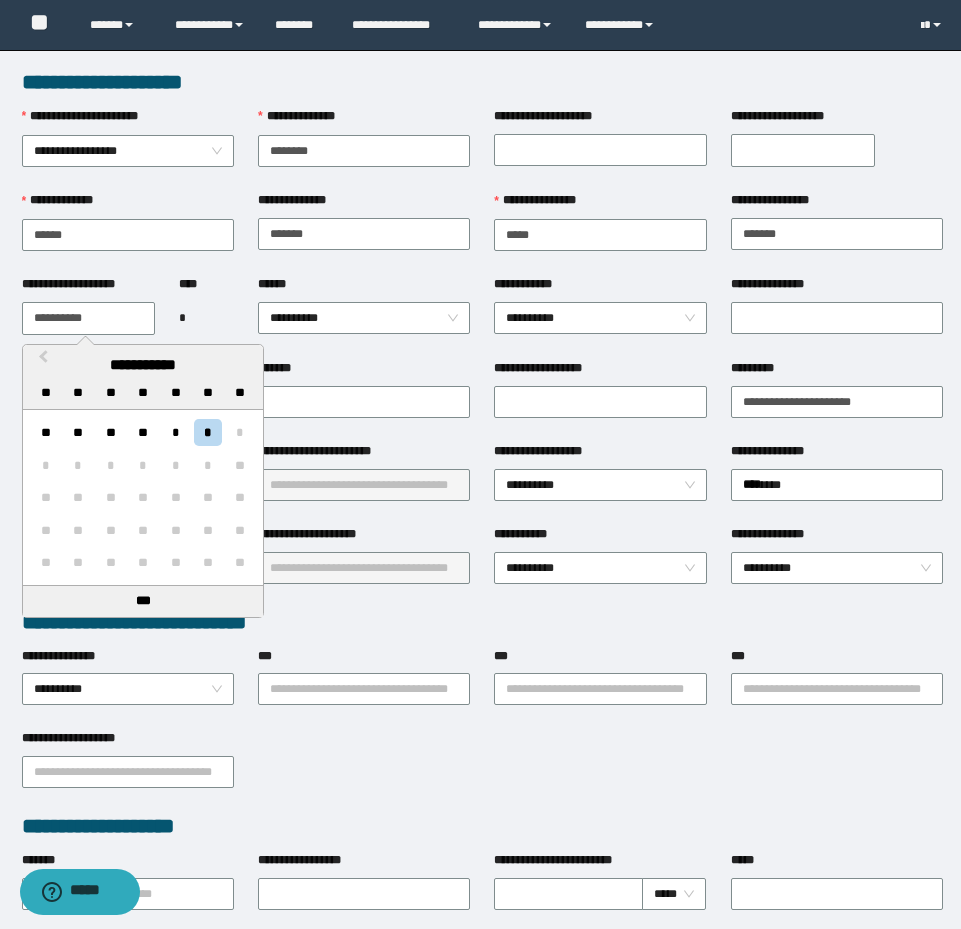 click on "**********" at bounding box center (89, 318) 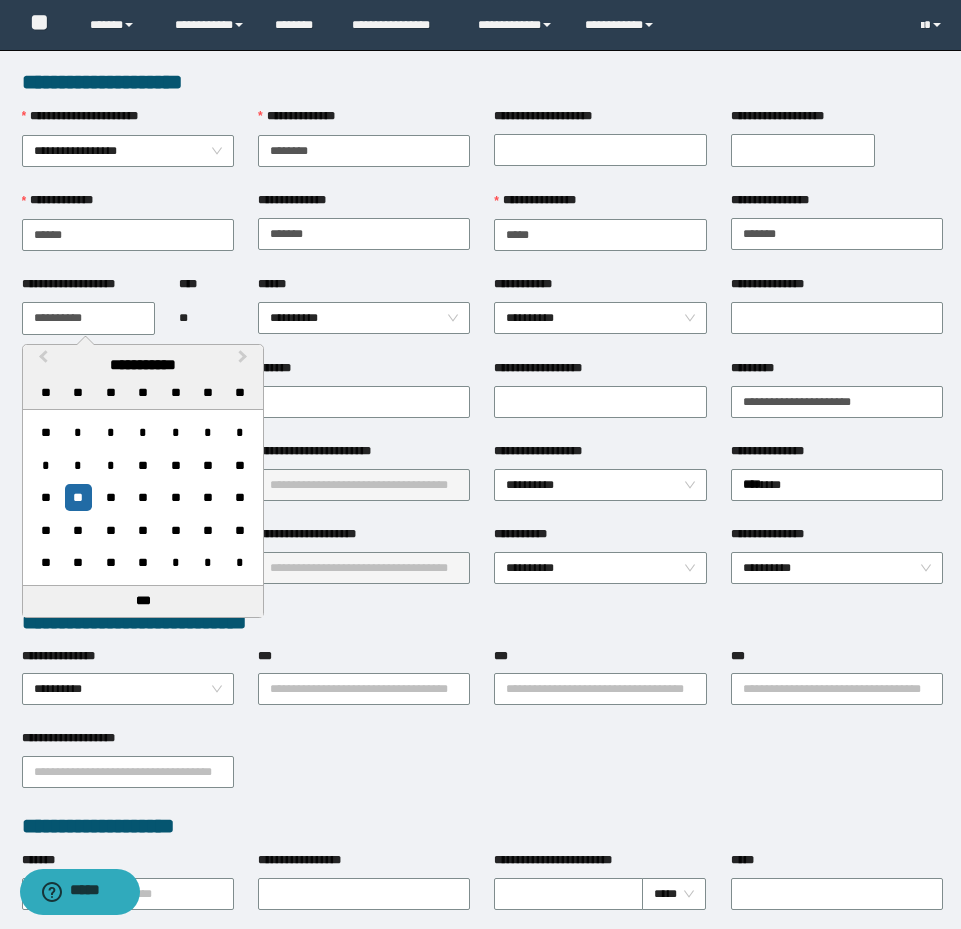 type on "**********" 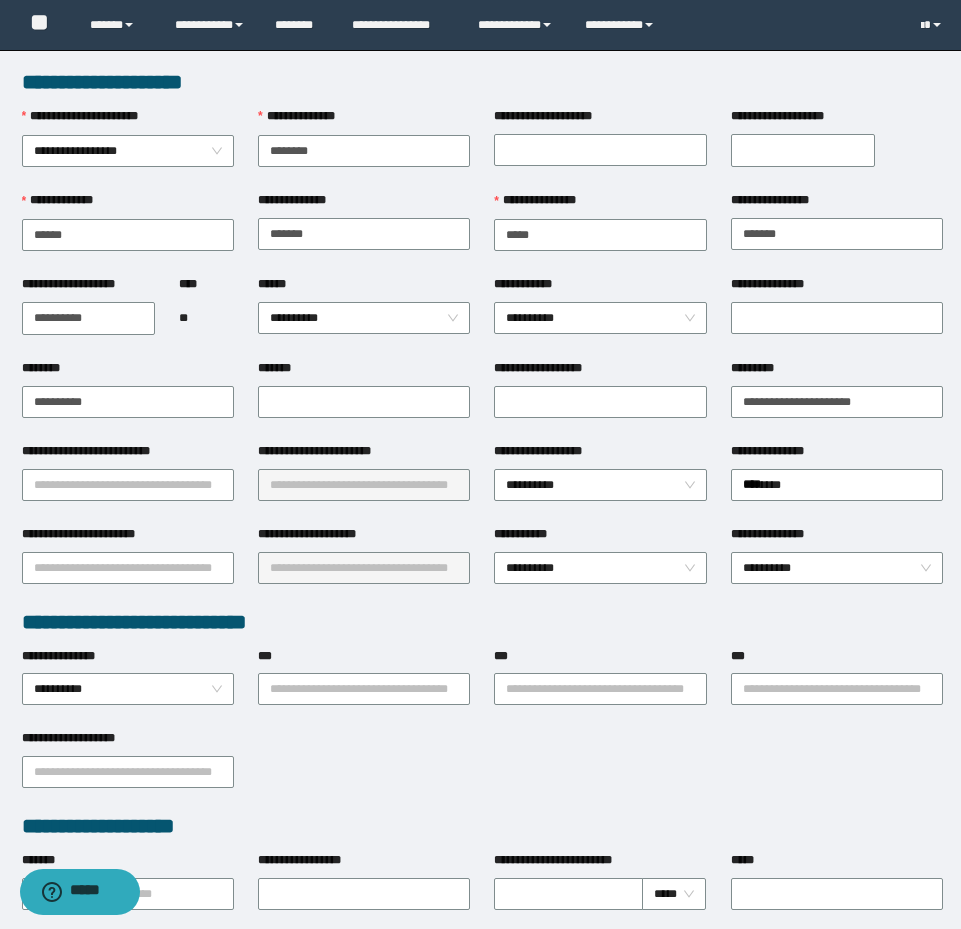drag, startPoint x: 287, startPoint y: 336, endPoint x: 326, endPoint y: 341, distance: 39.319206 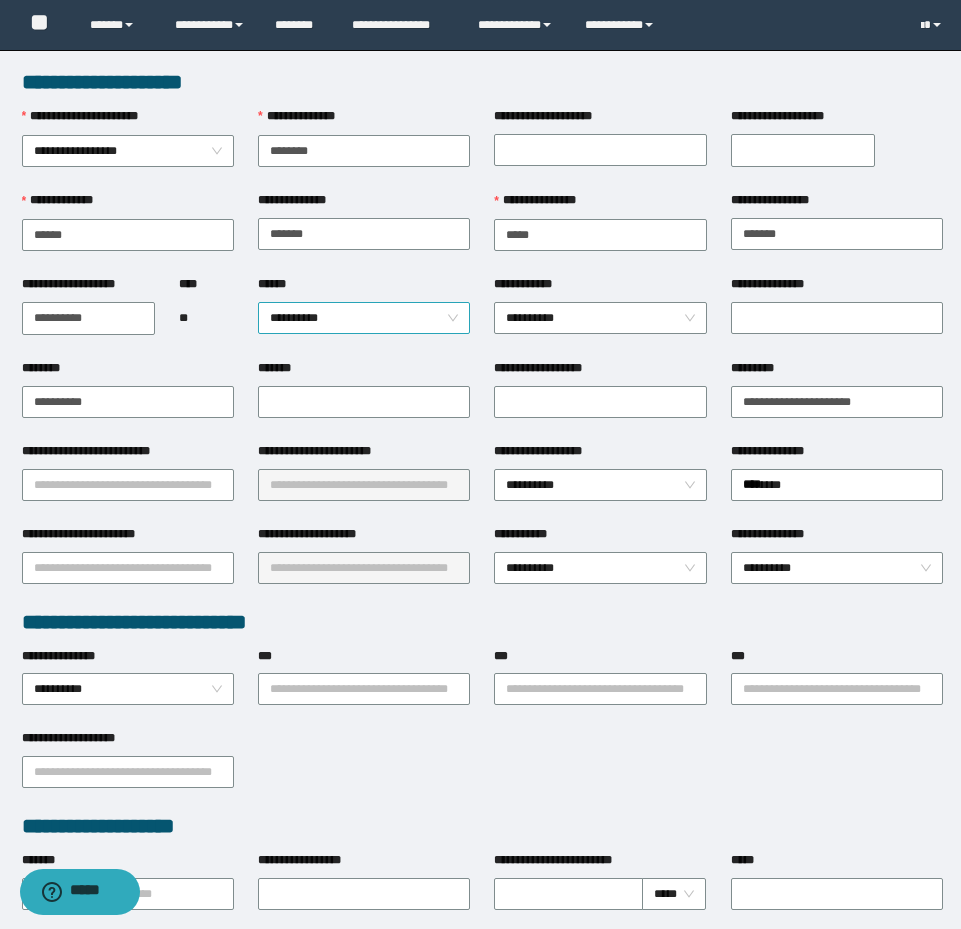 click on "**********" at bounding box center [364, 318] 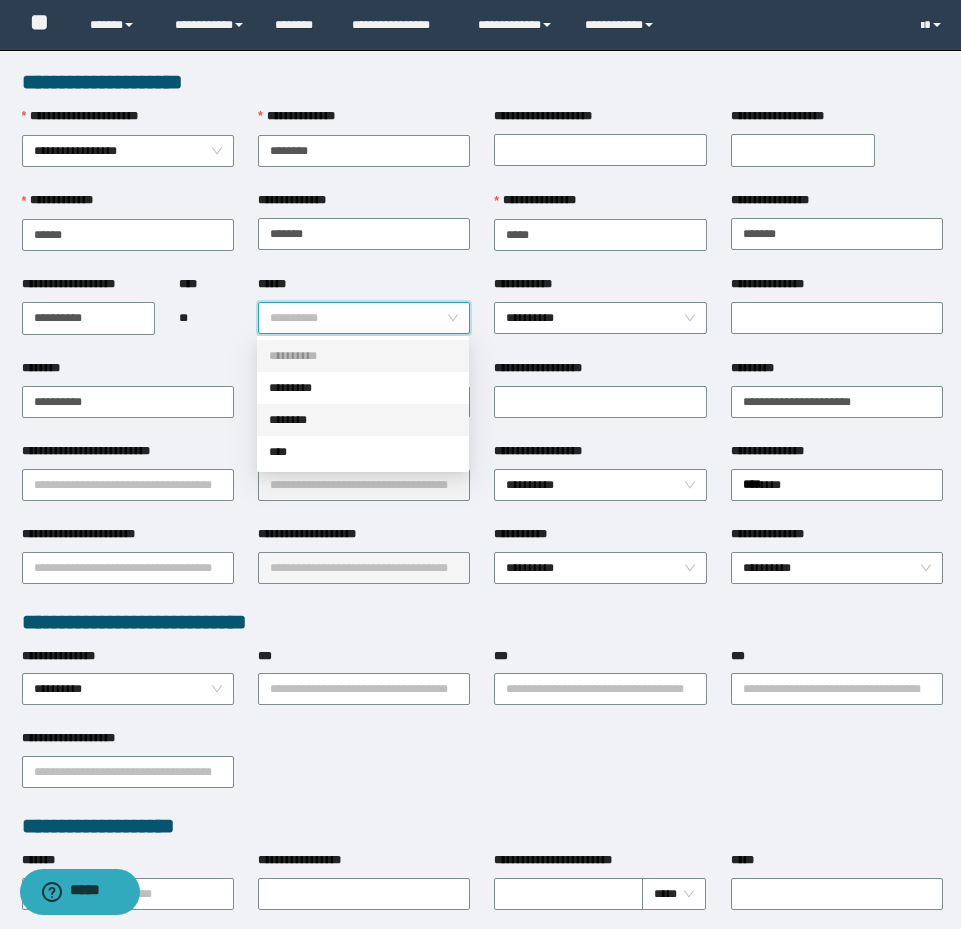 click on "********" at bounding box center [363, 420] 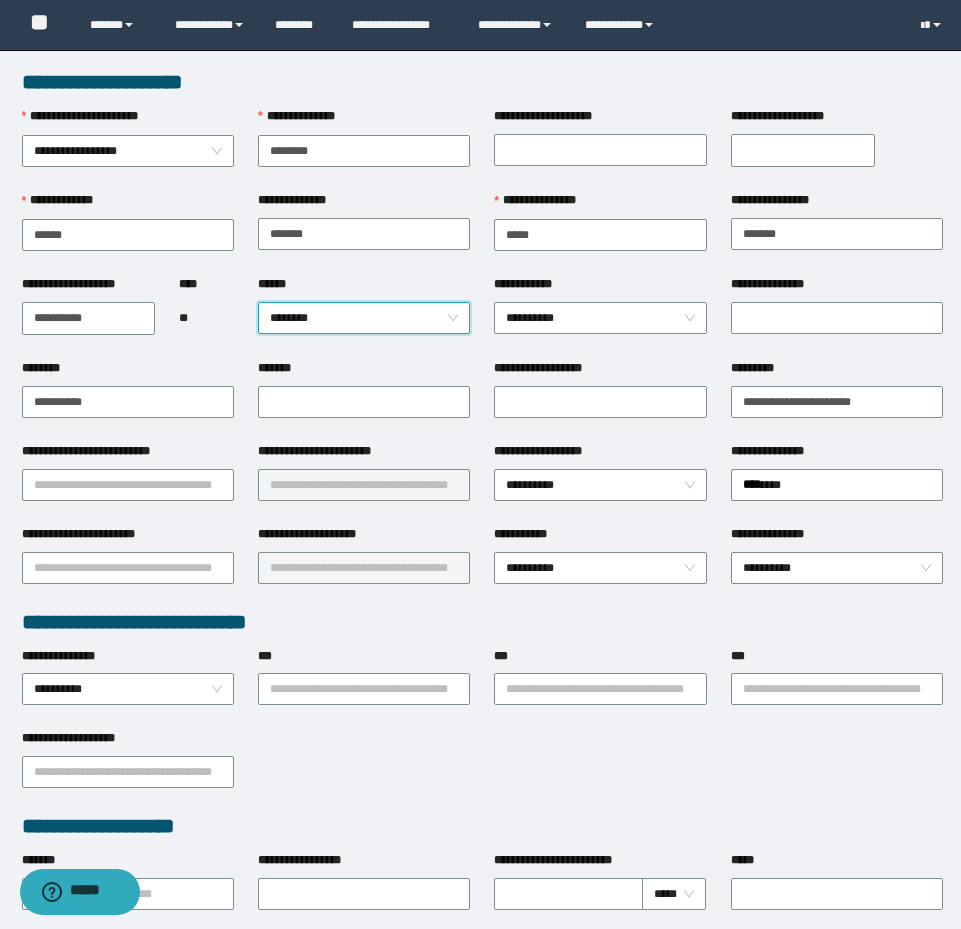 click on "**********" at bounding box center (600, 317) 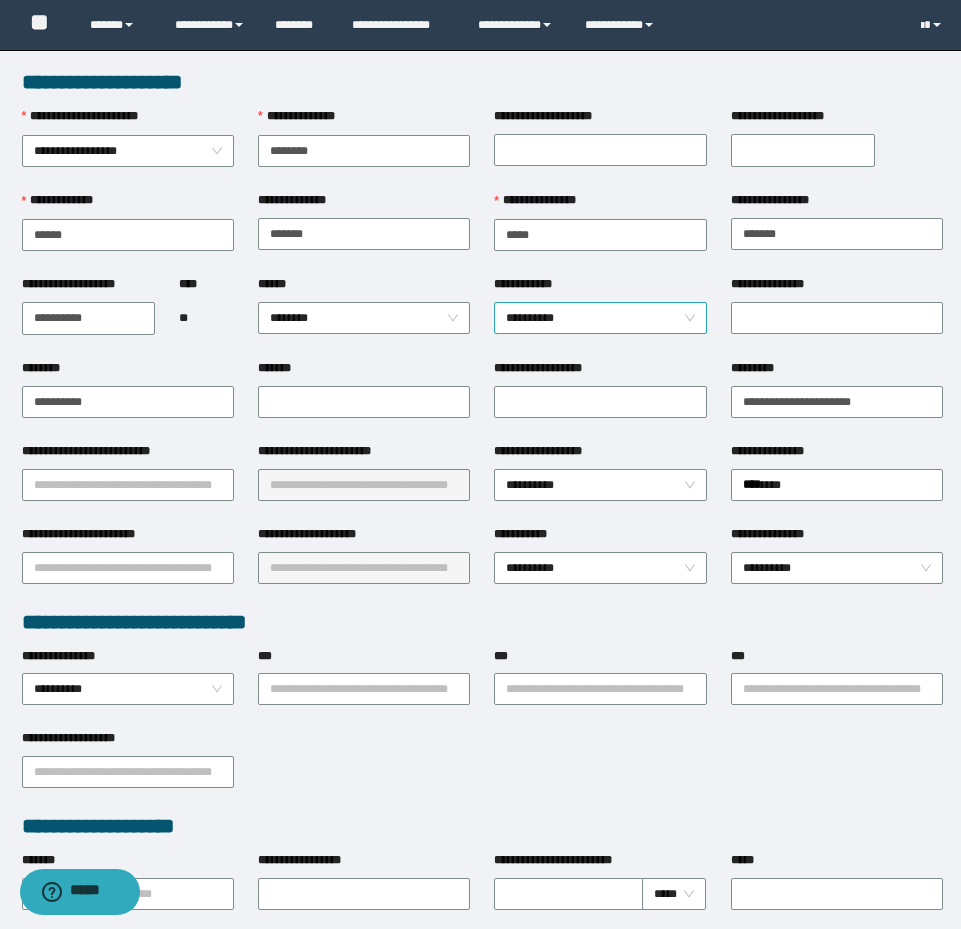 click on "**********" at bounding box center [600, 318] 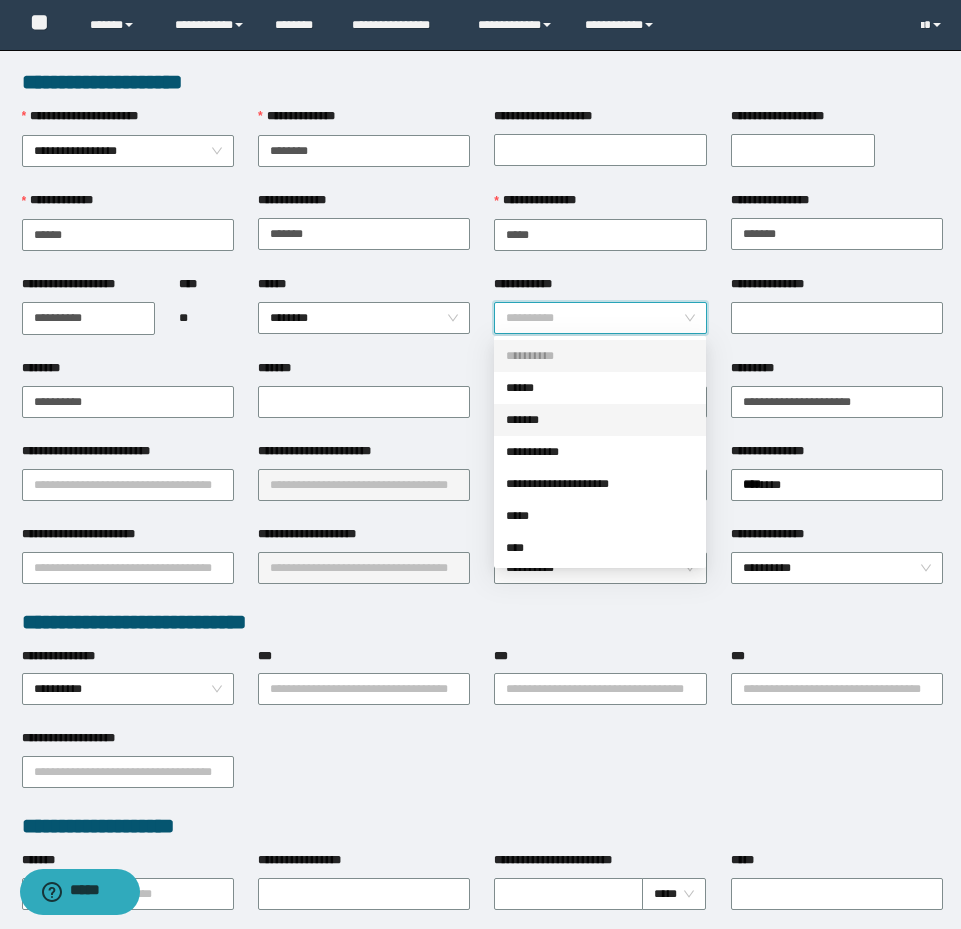 click on "*******" at bounding box center (600, 420) 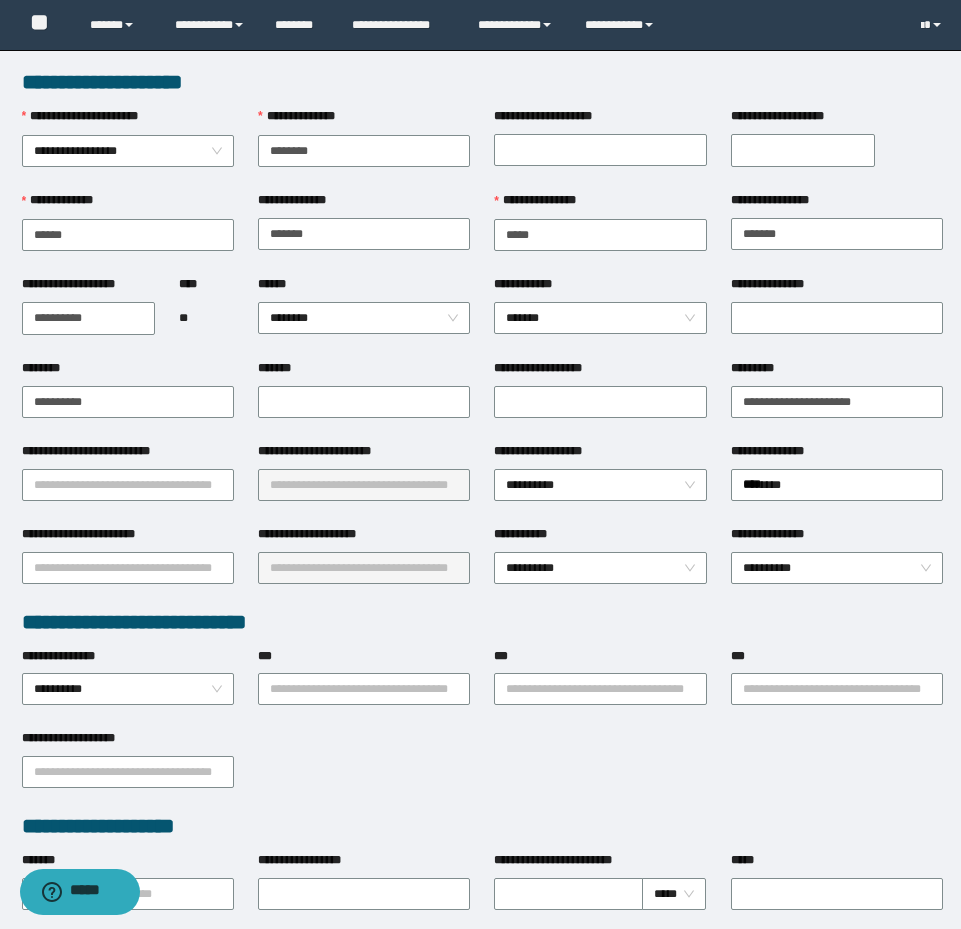 drag, startPoint x: 670, startPoint y: 425, endPoint x: 660, endPoint y: 421, distance: 10.770329 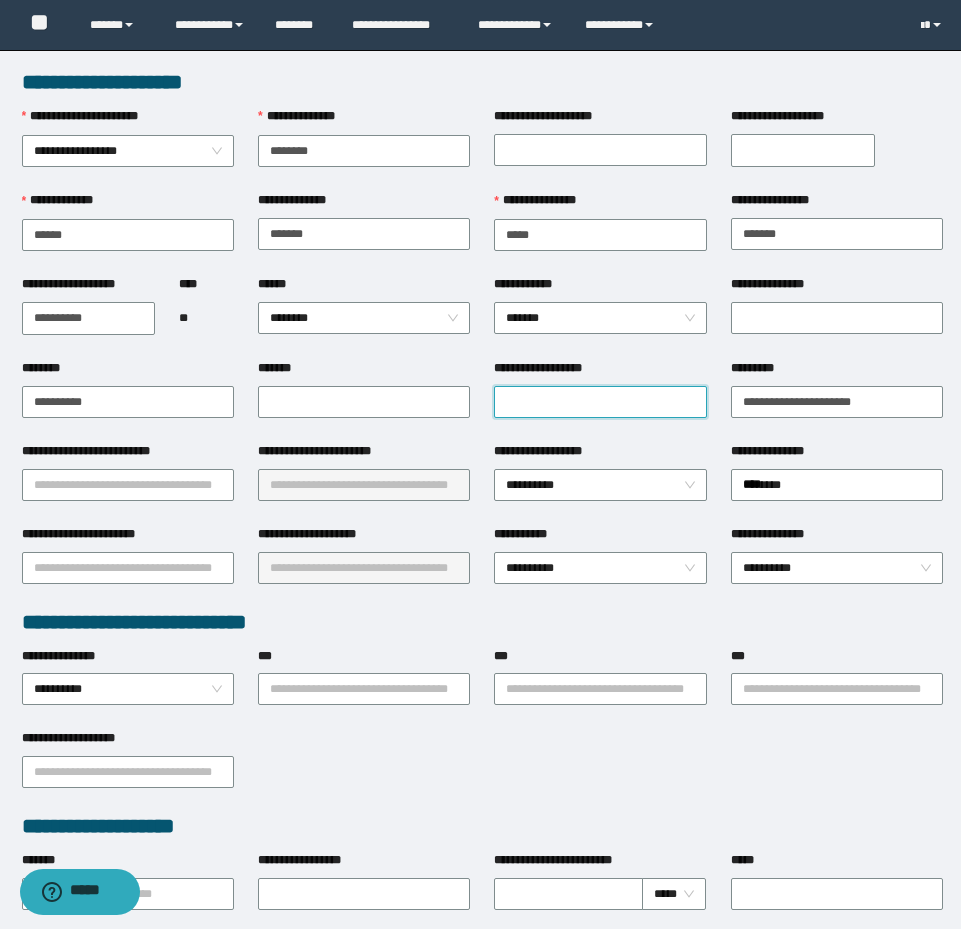 click on "**********" at bounding box center [600, 402] 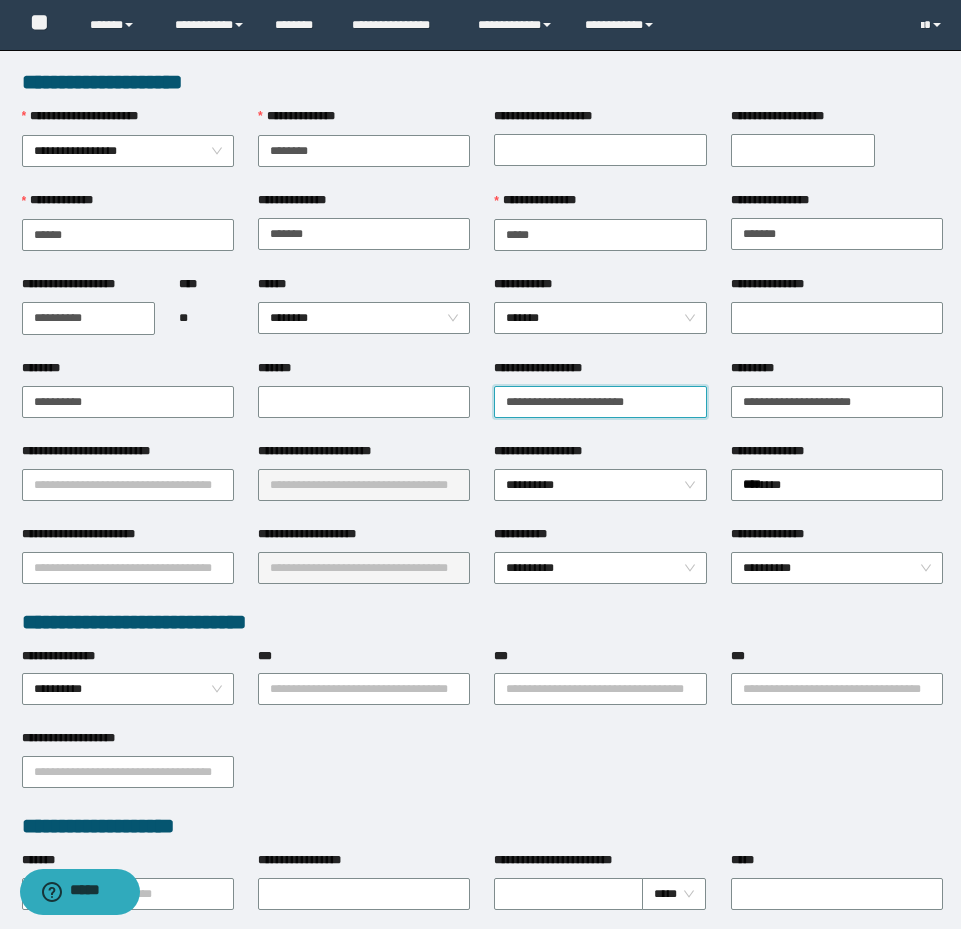 type on "**********" 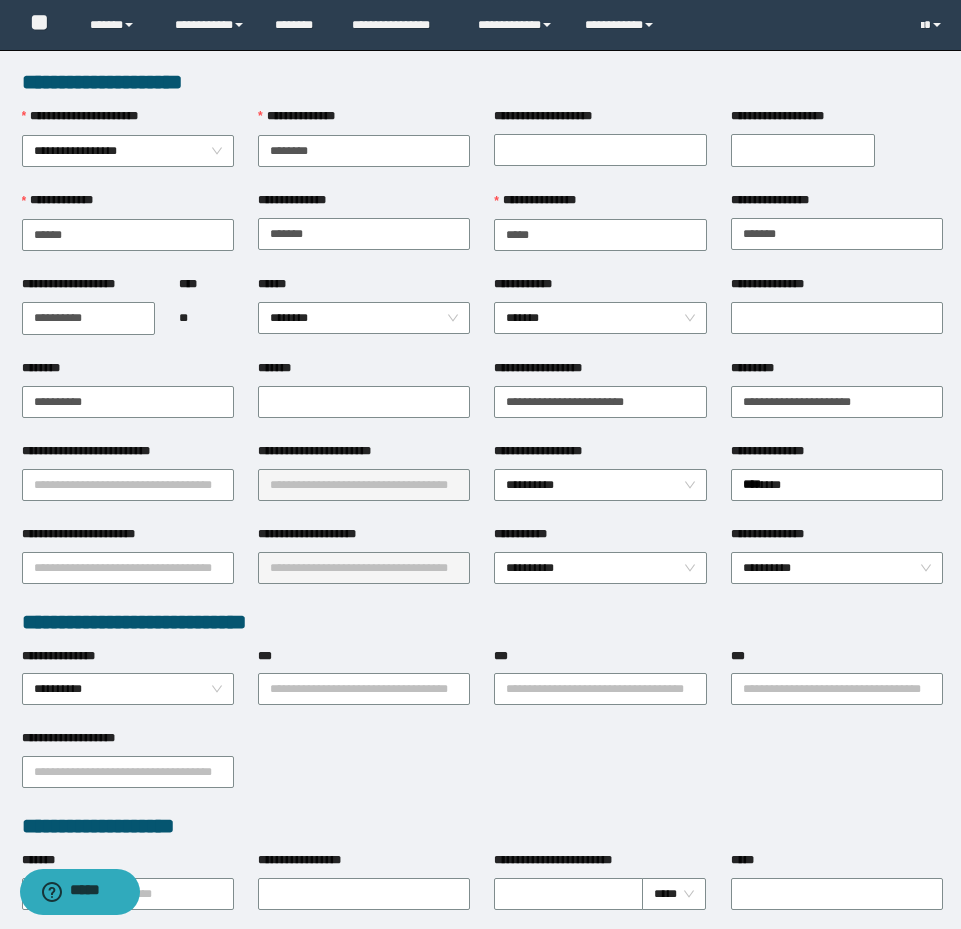 click on "**********" at bounding box center [128, 483] 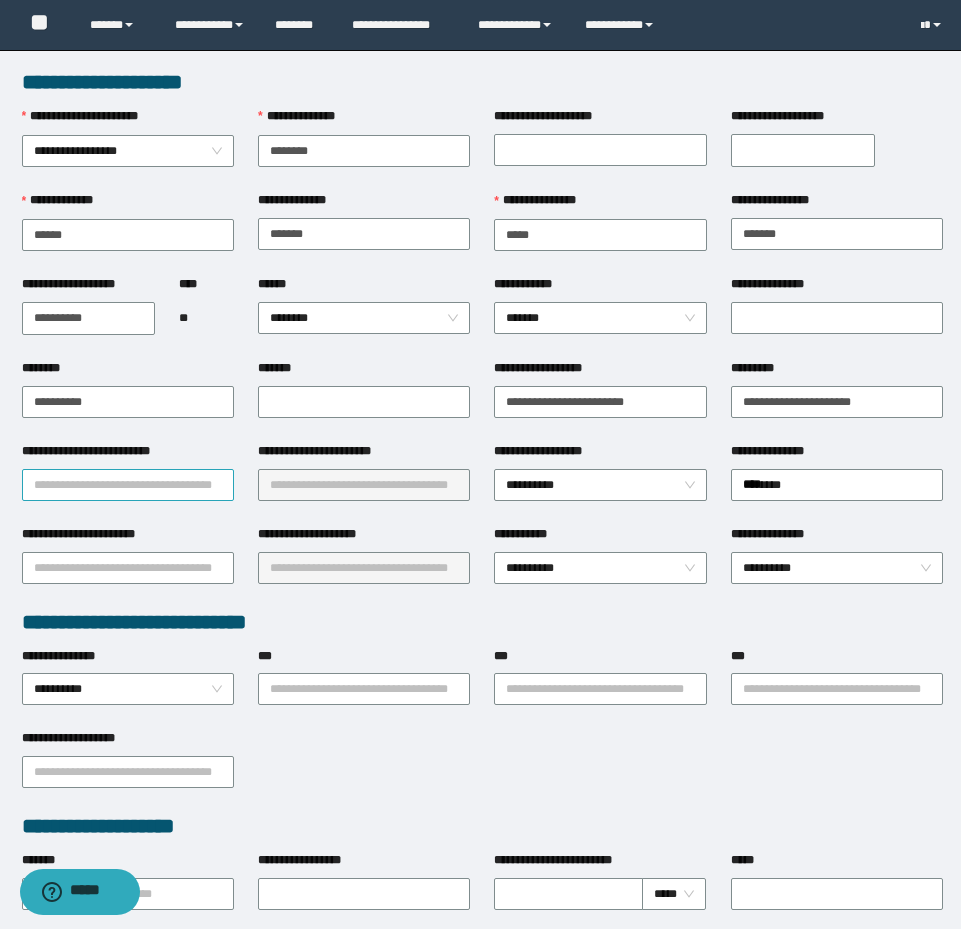 click on "**********" at bounding box center (128, 485) 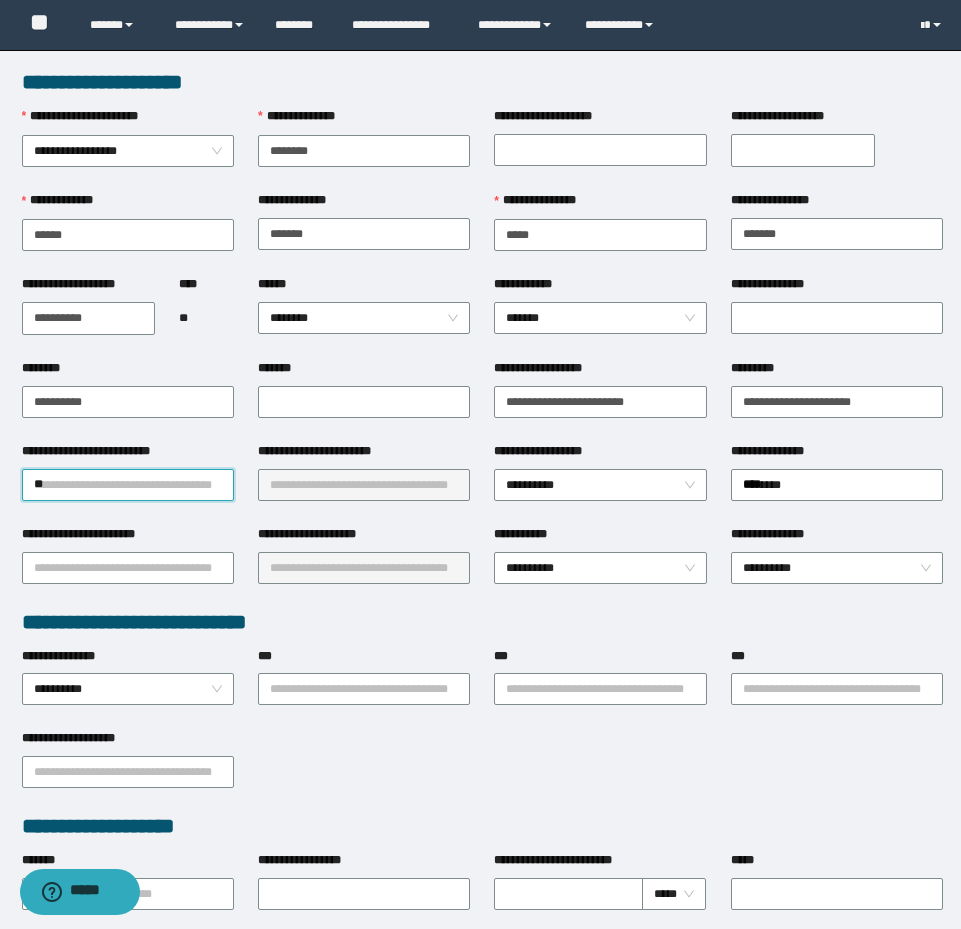 type on "***" 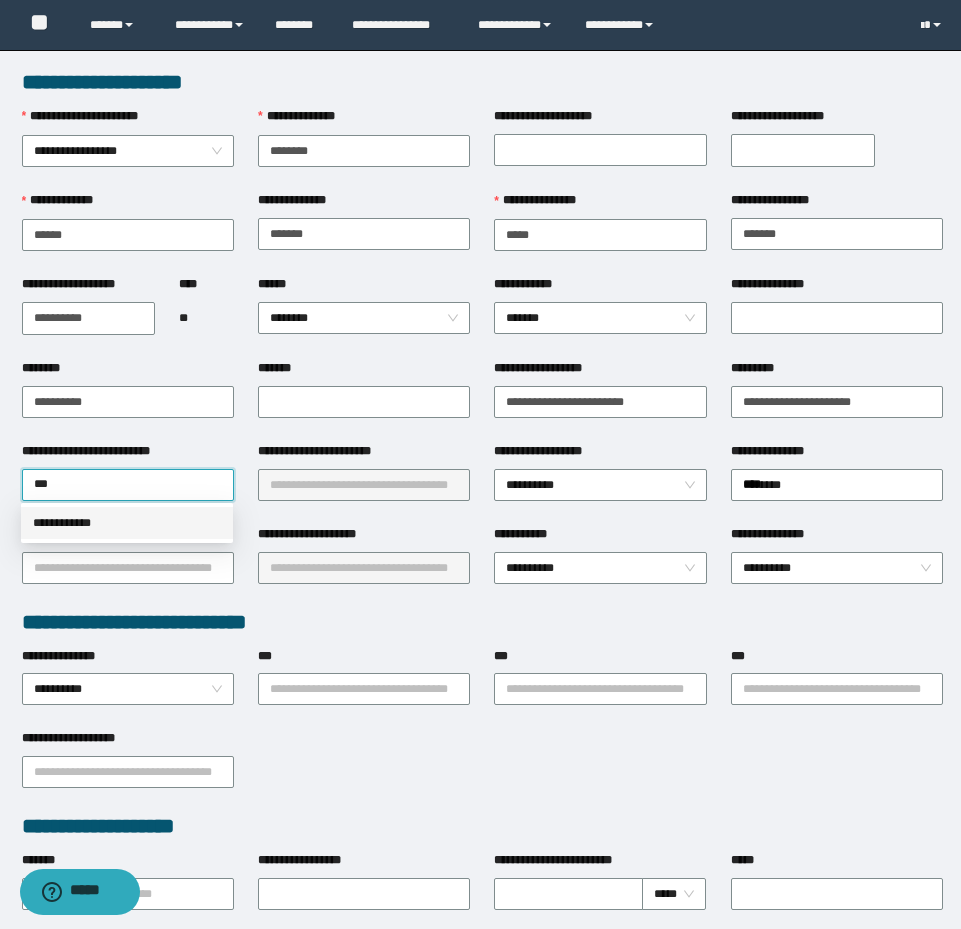 click on "**********" at bounding box center (127, 523) 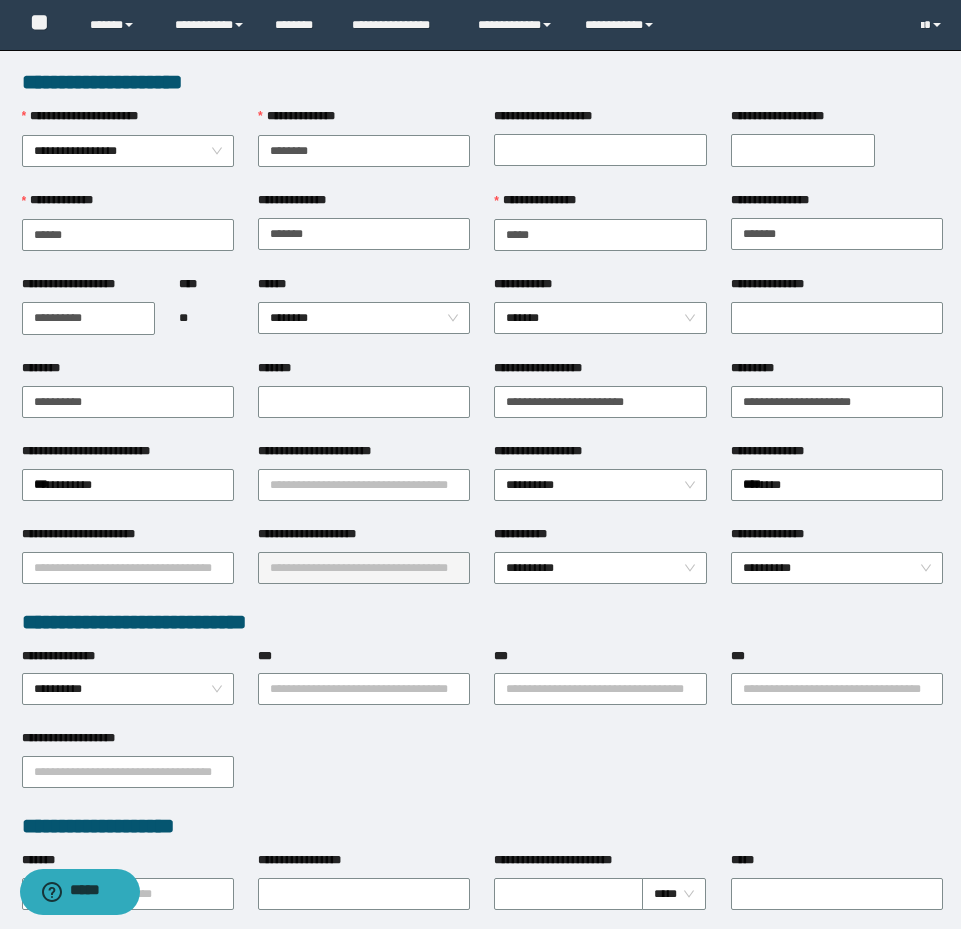 click on "**********" at bounding box center [364, 483] 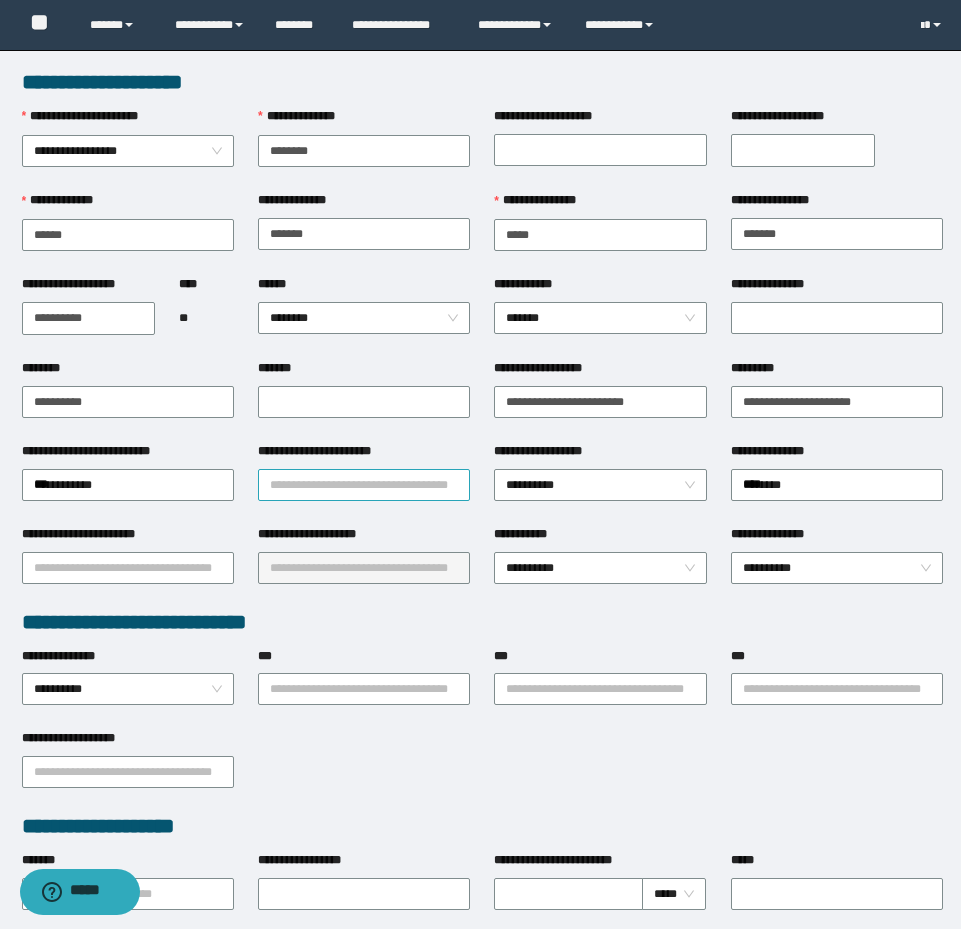 click on "**********" at bounding box center (364, 485) 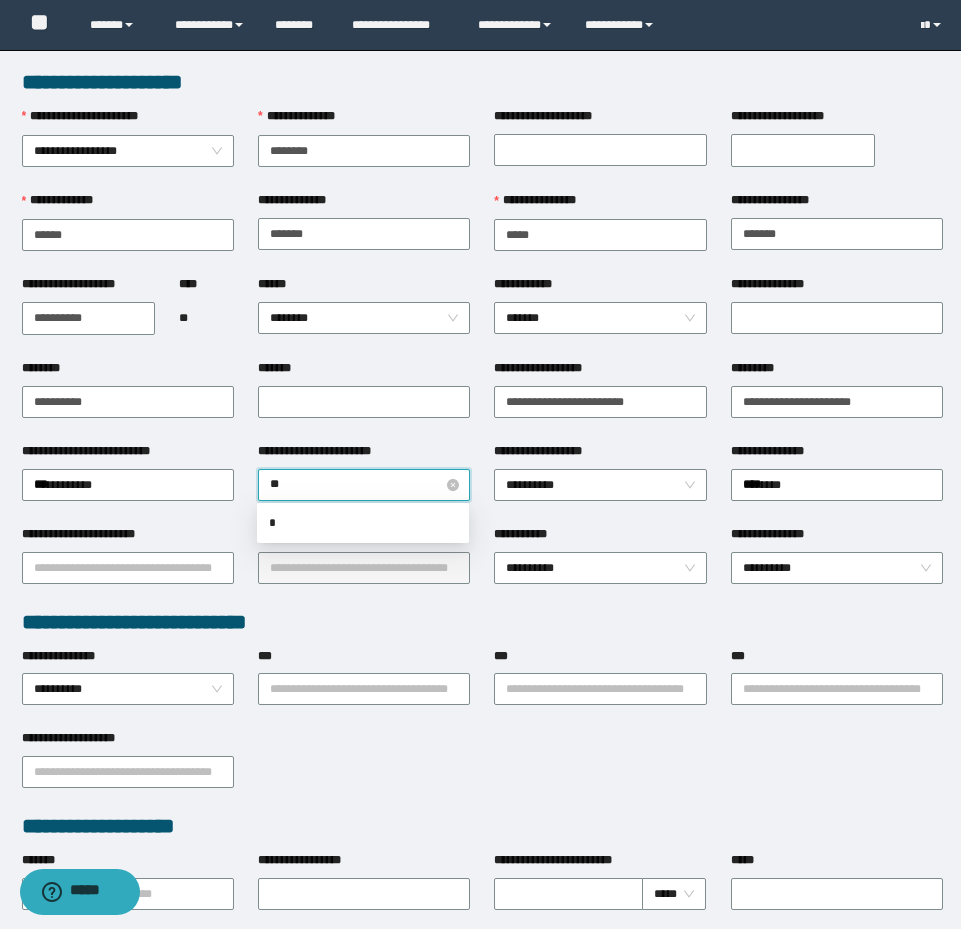 type on "***" 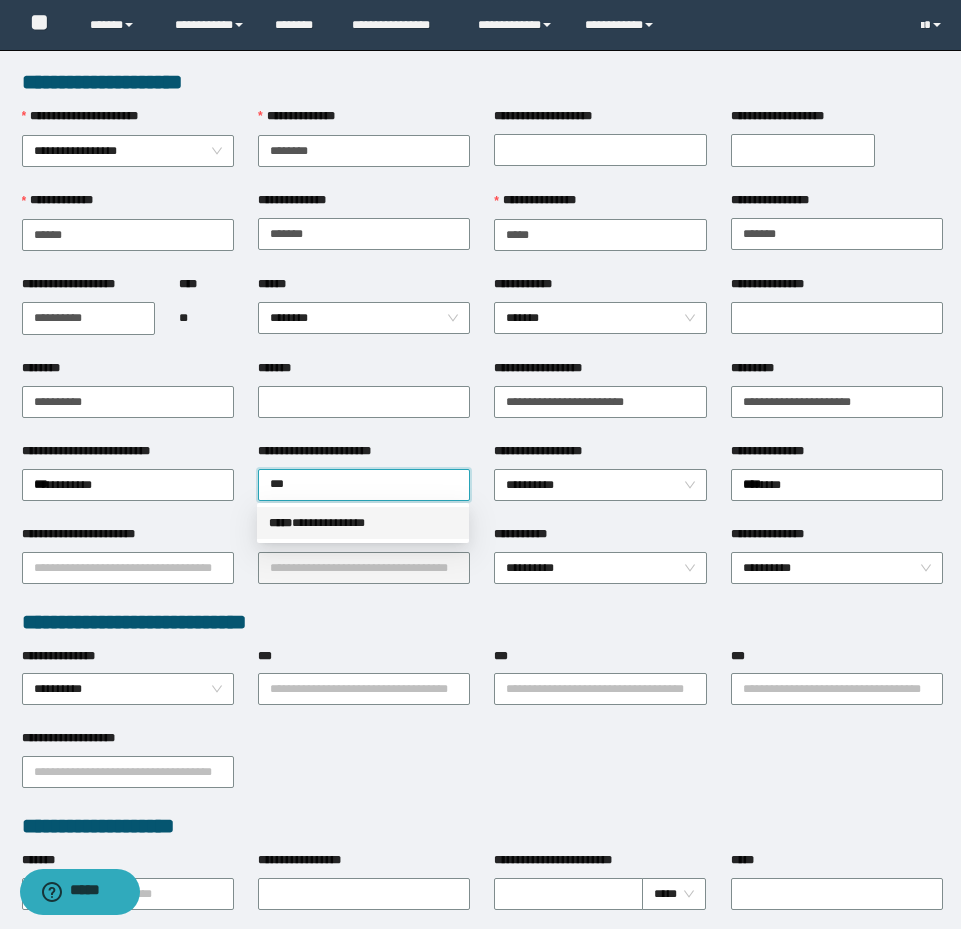 click on "**********" at bounding box center [363, 523] 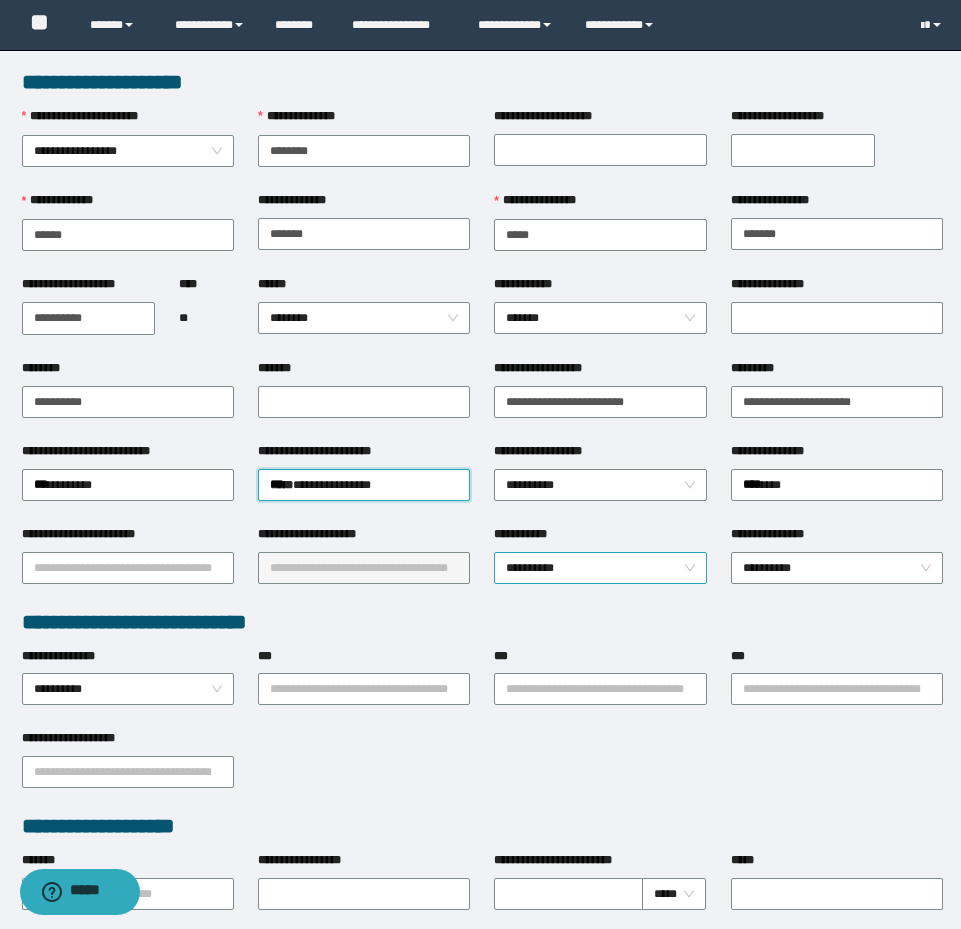 click on "**********" at bounding box center (600, 568) 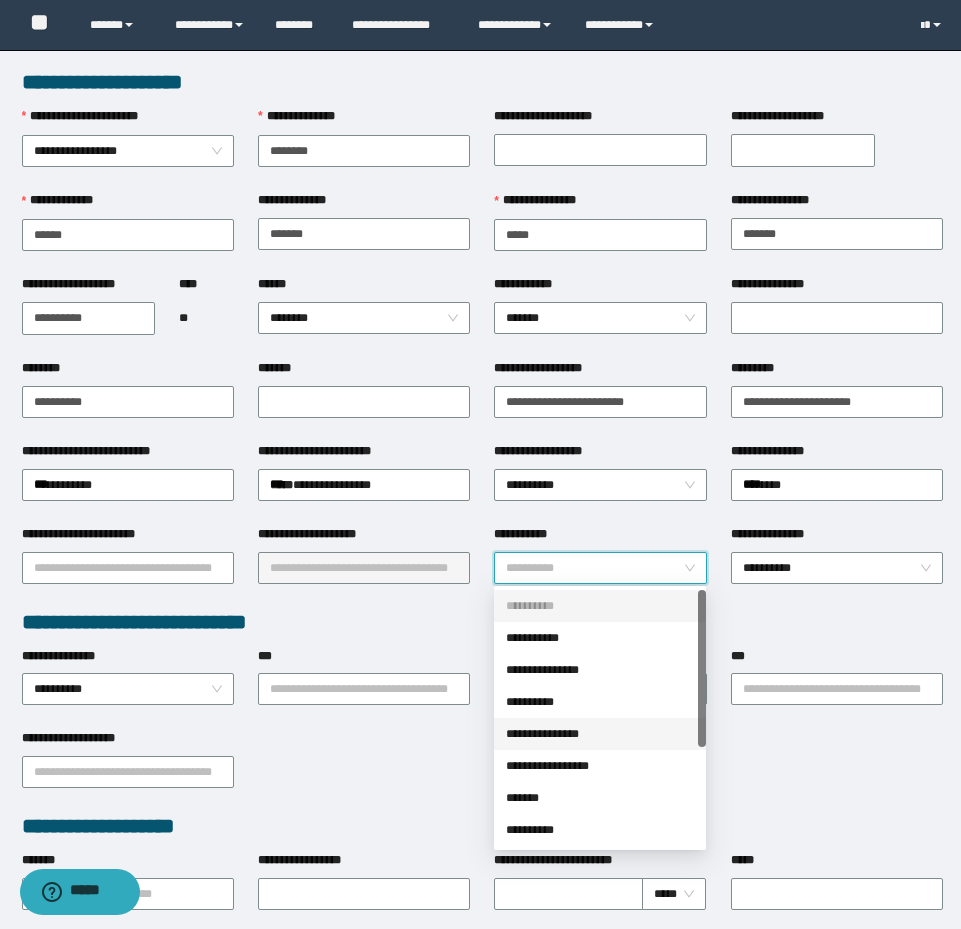 scroll, scrollTop: 100, scrollLeft: 0, axis: vertical 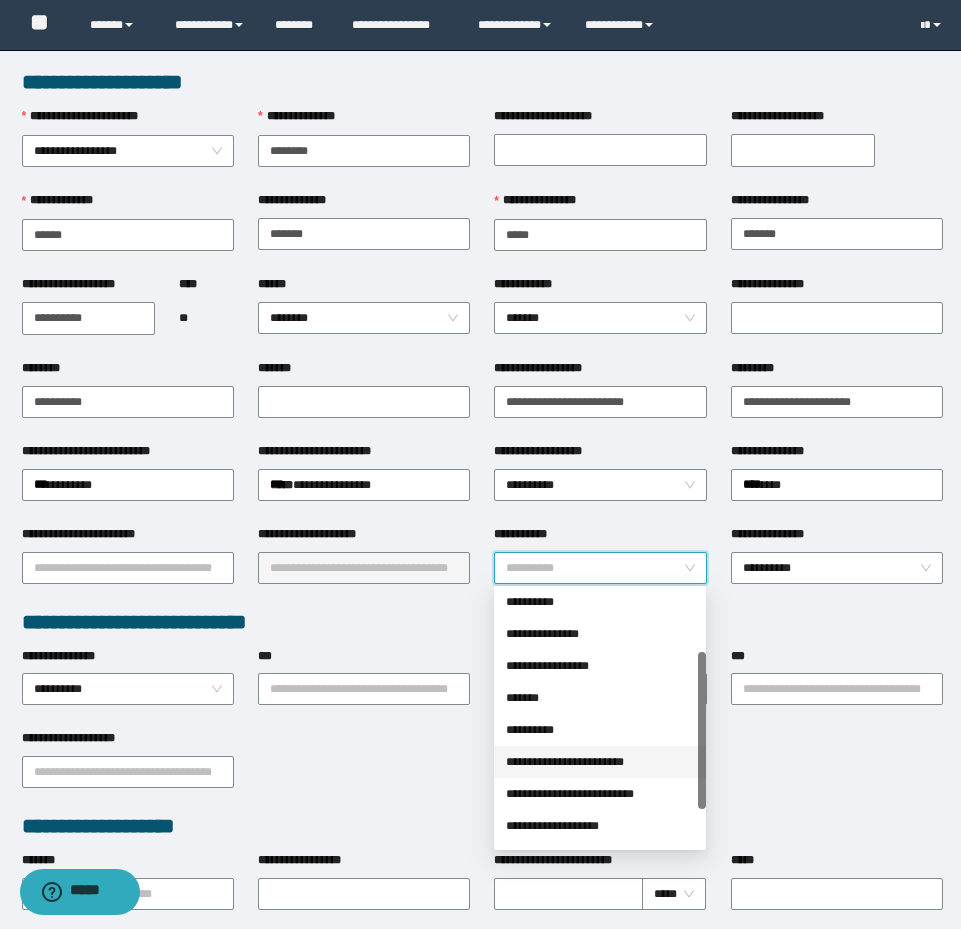 click on "**********" at bounding box center [600, 762] 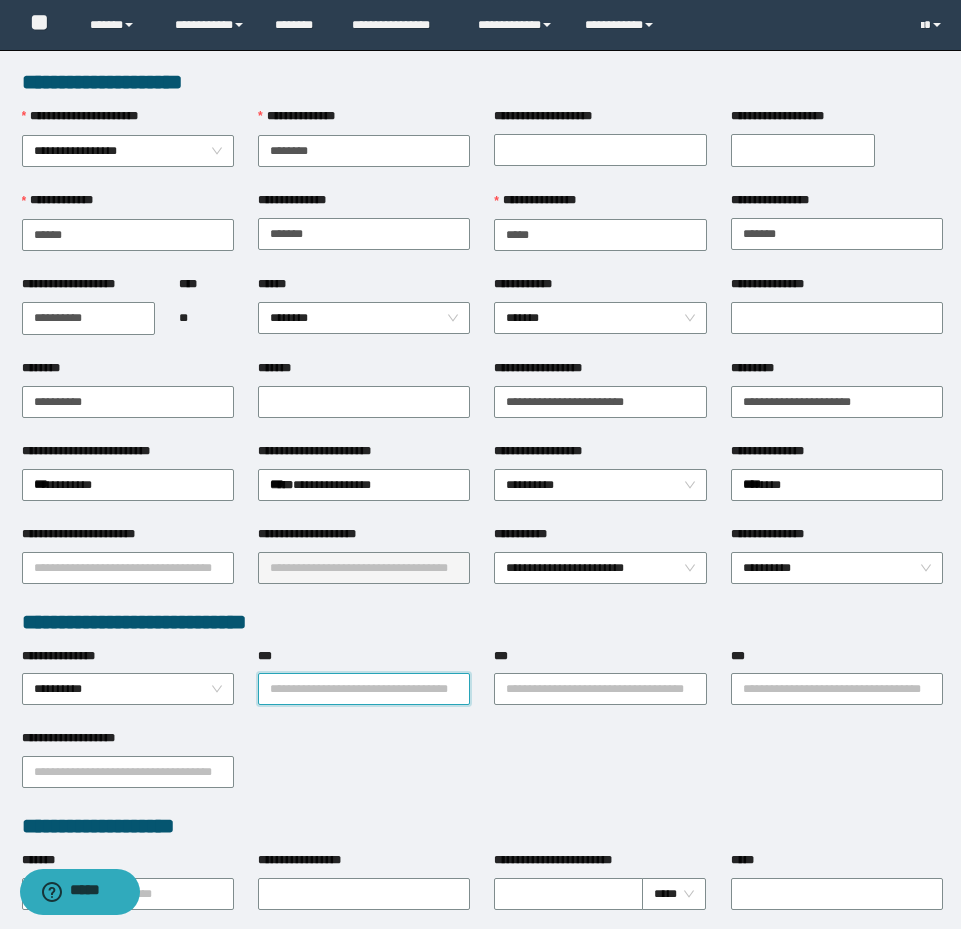 click on "***" at bounding box center (364, 689) 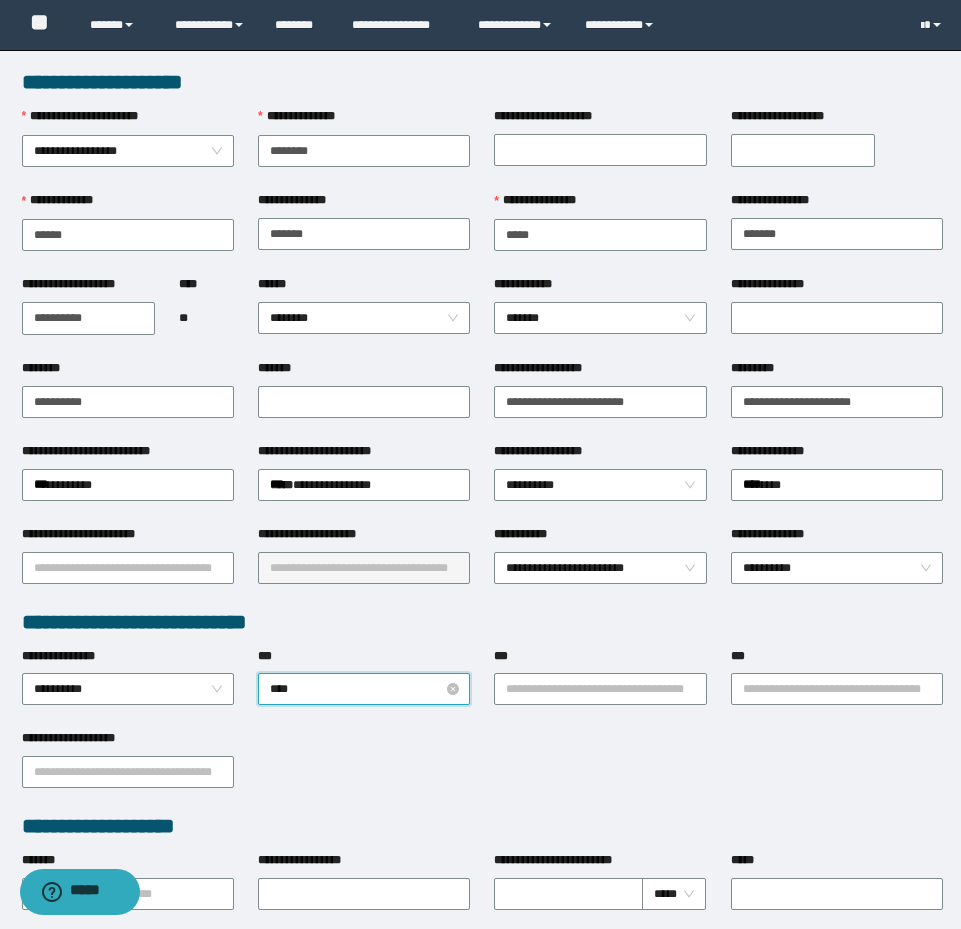 type on "*****" 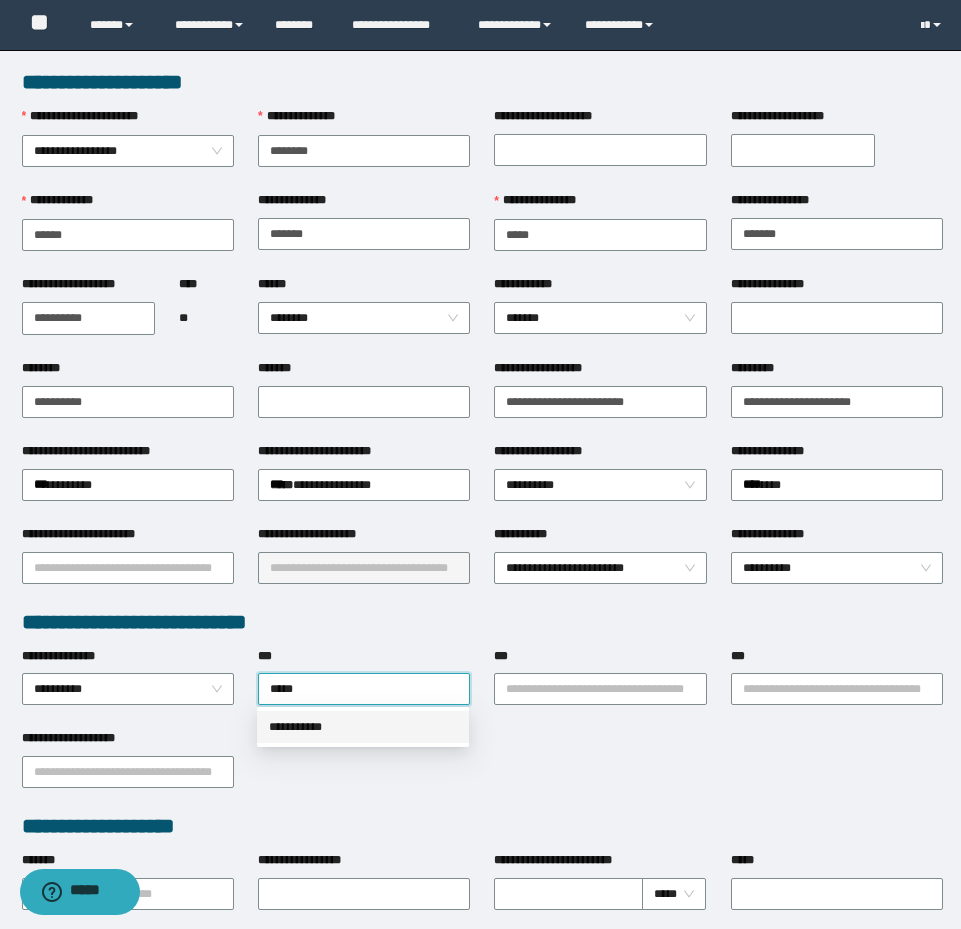 click on "**********" at bounding box center (363, 727) 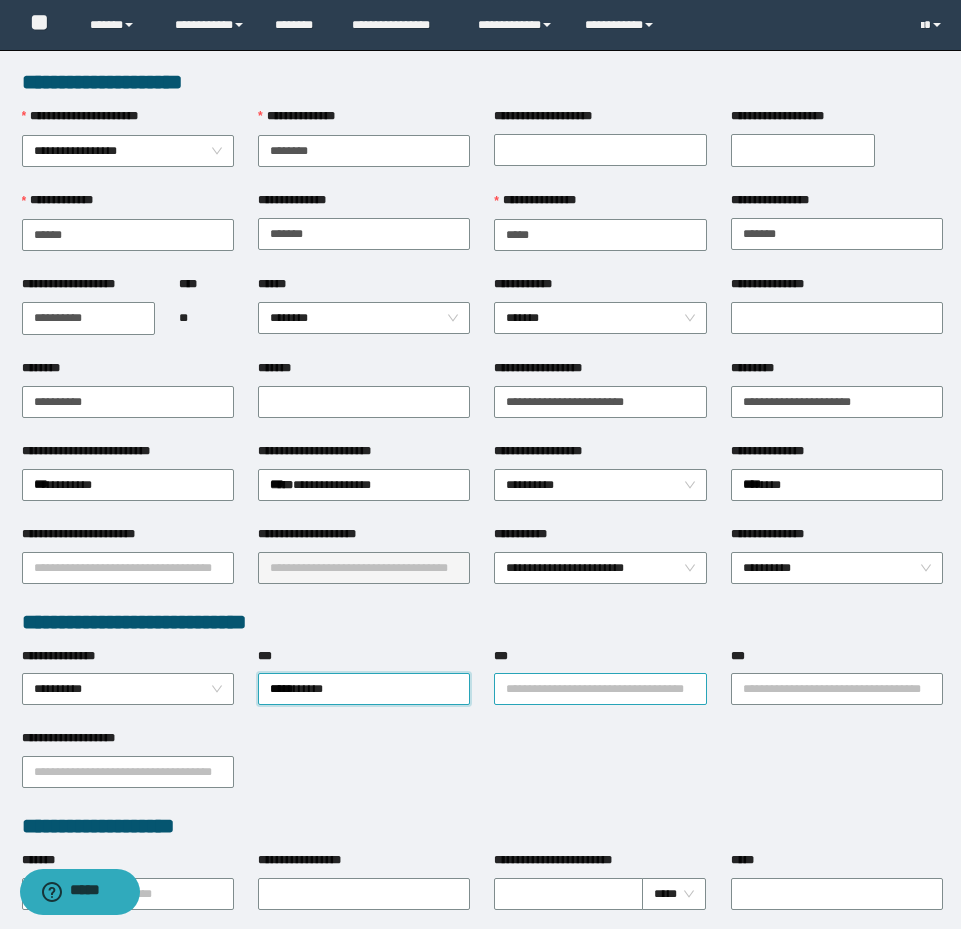 click on "***" at bounding box center (600, 689) 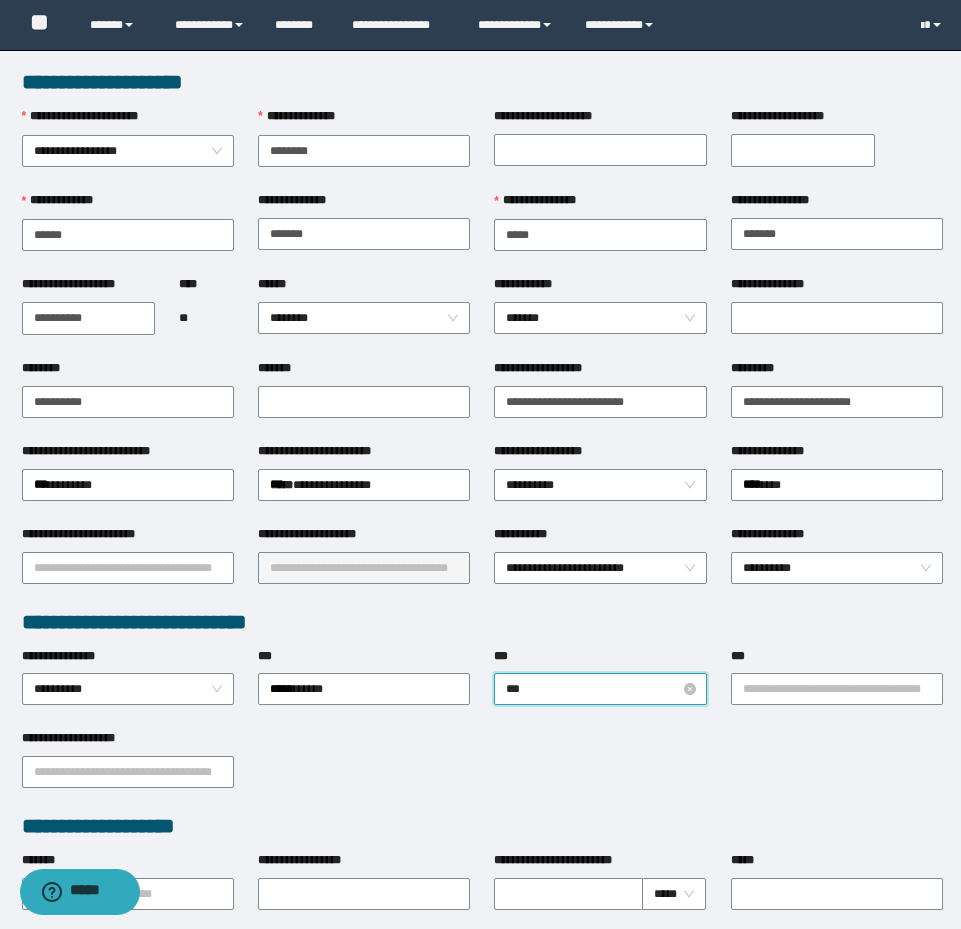 type on "****" 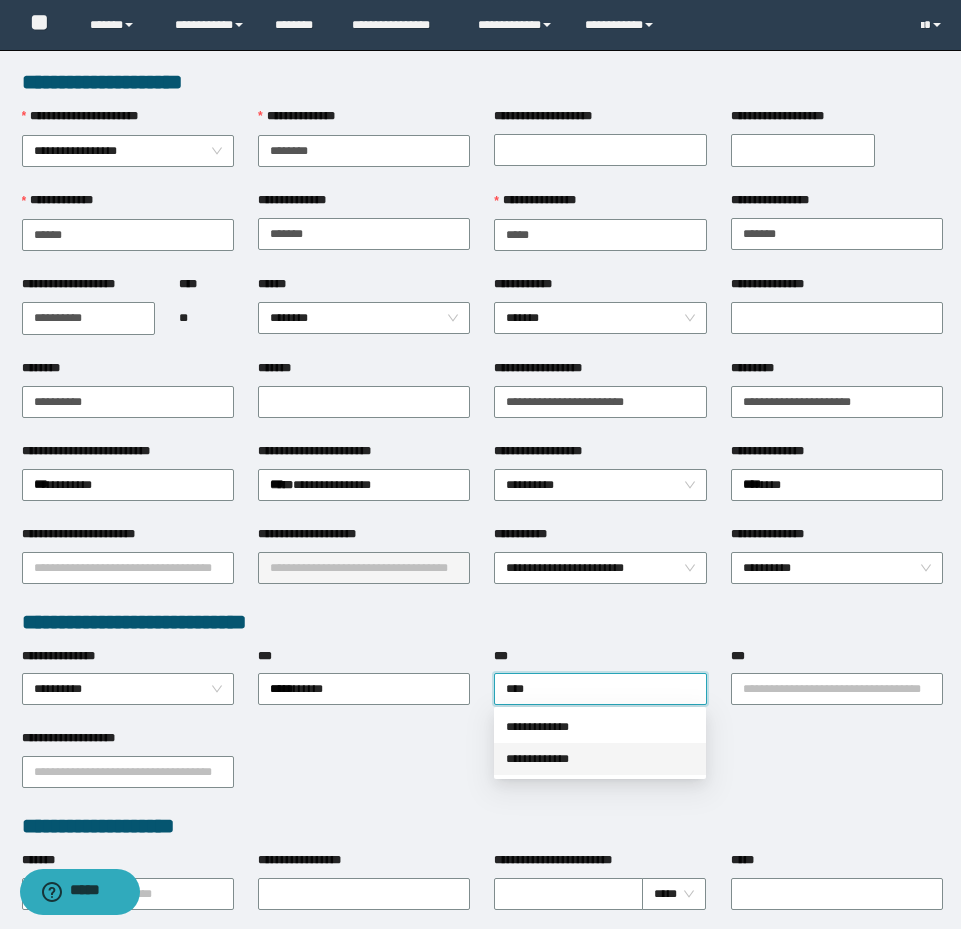 click on "**********" at bounding box center [600, 759] 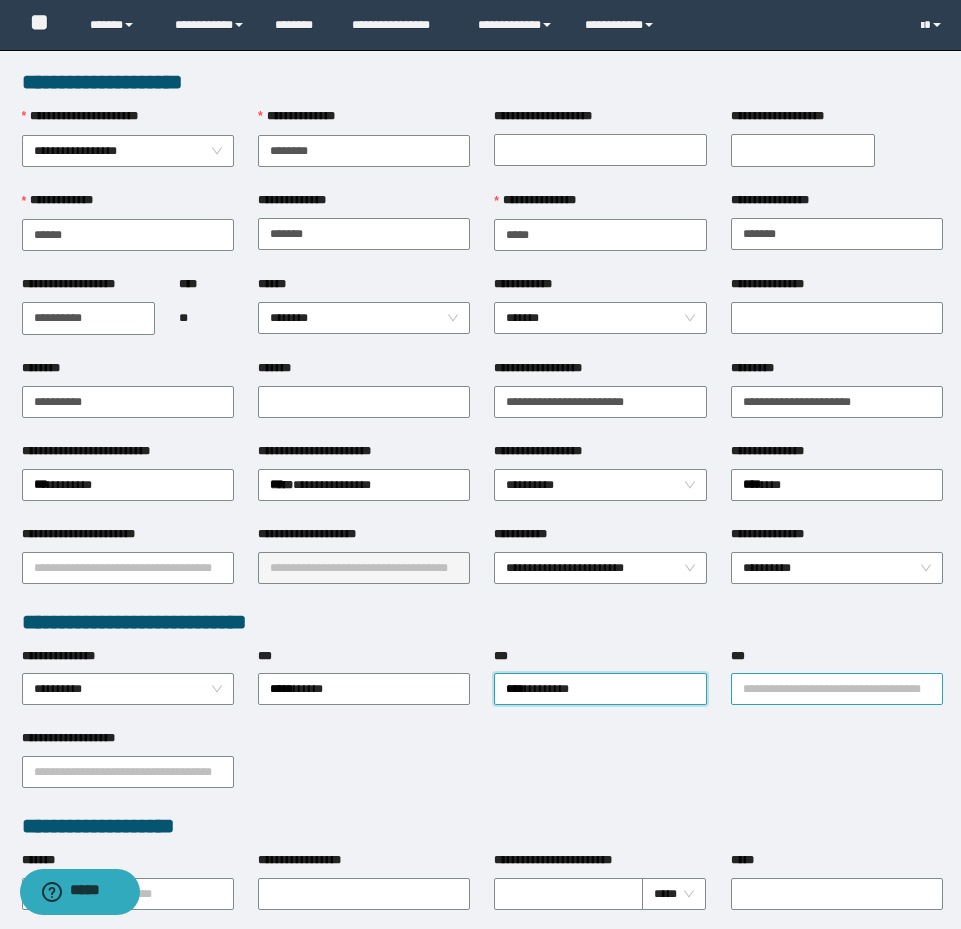 click on "***" at bounding box center (837, 689) 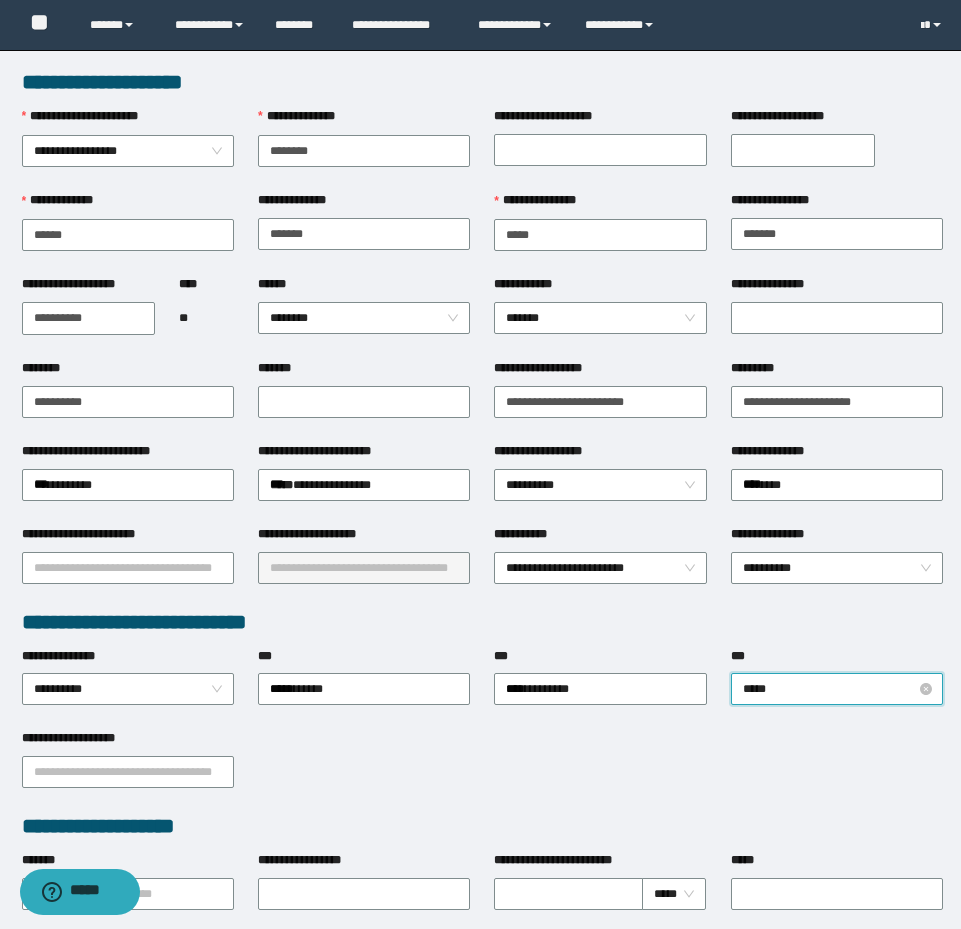 type on "******" 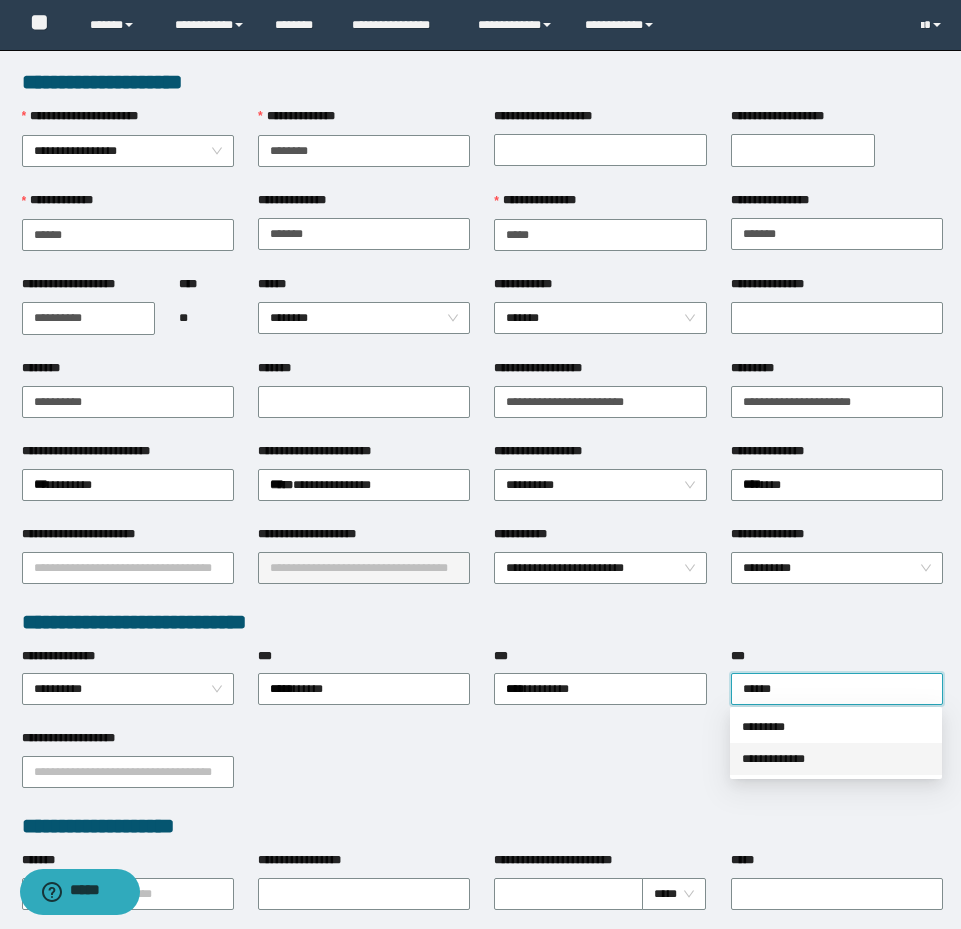 click on "**********" at bounding box center [836, 759] 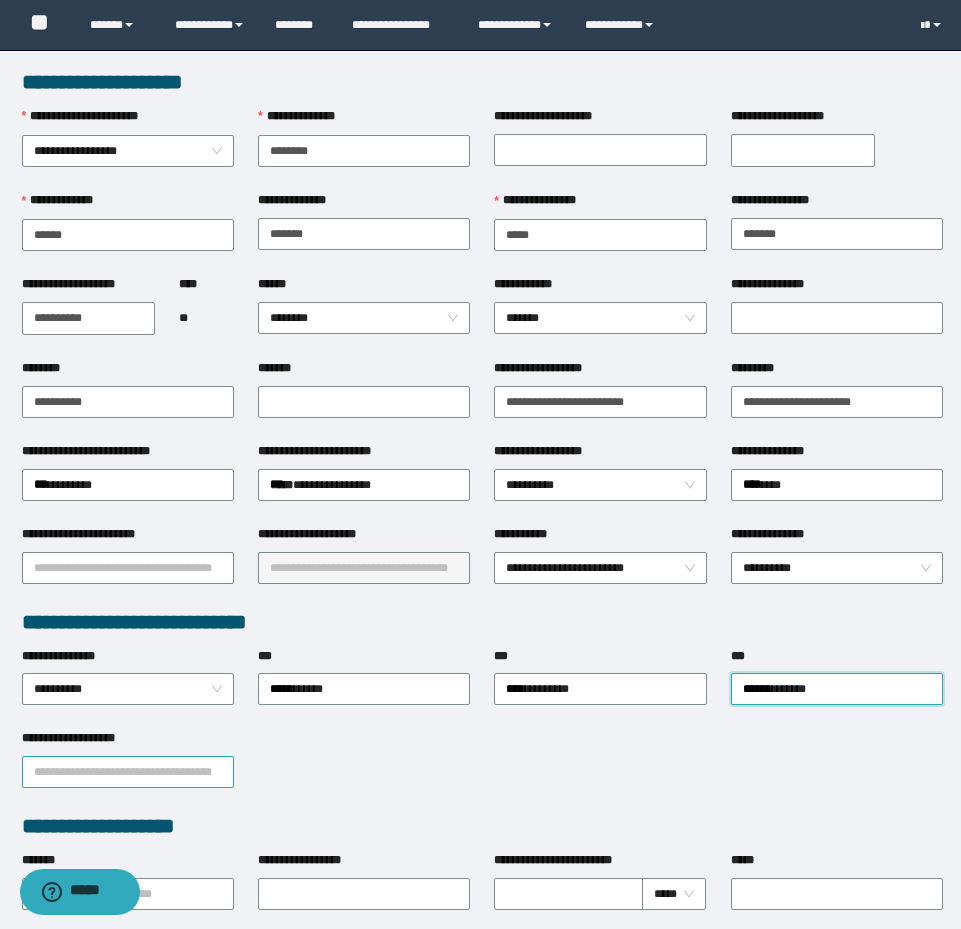 click on "**********" at bounding box center (128, 772) 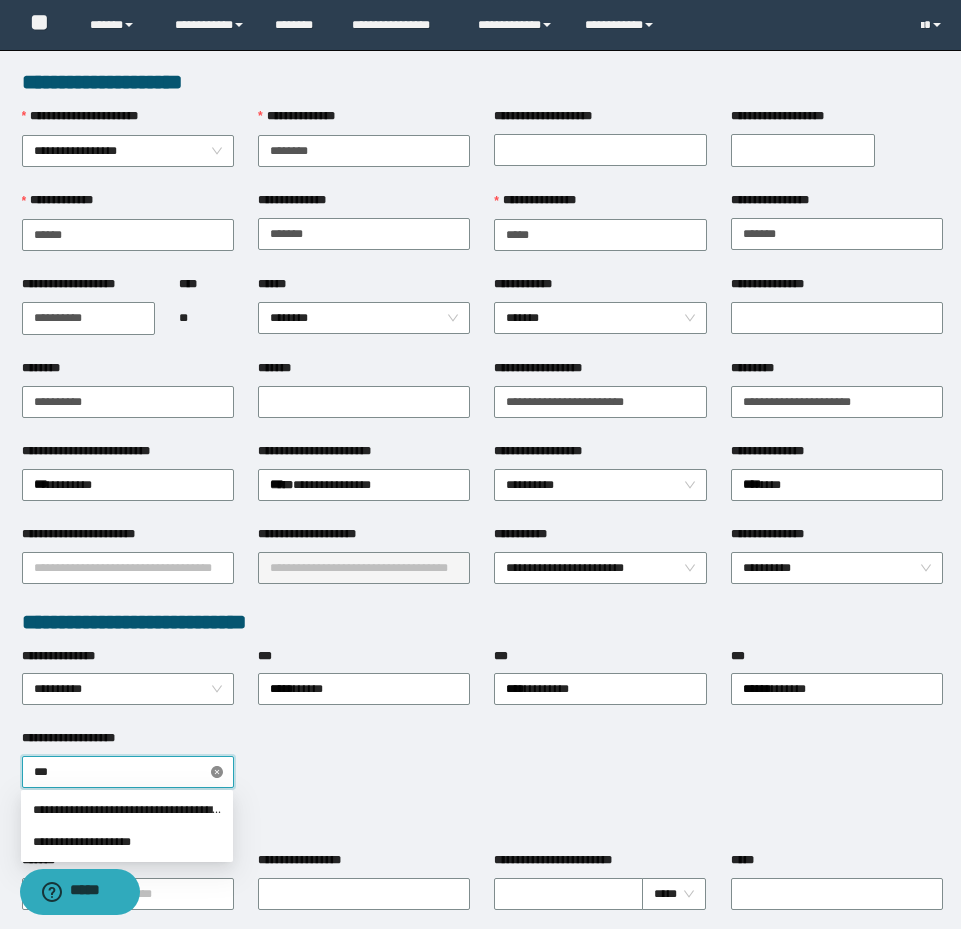 type on "****" 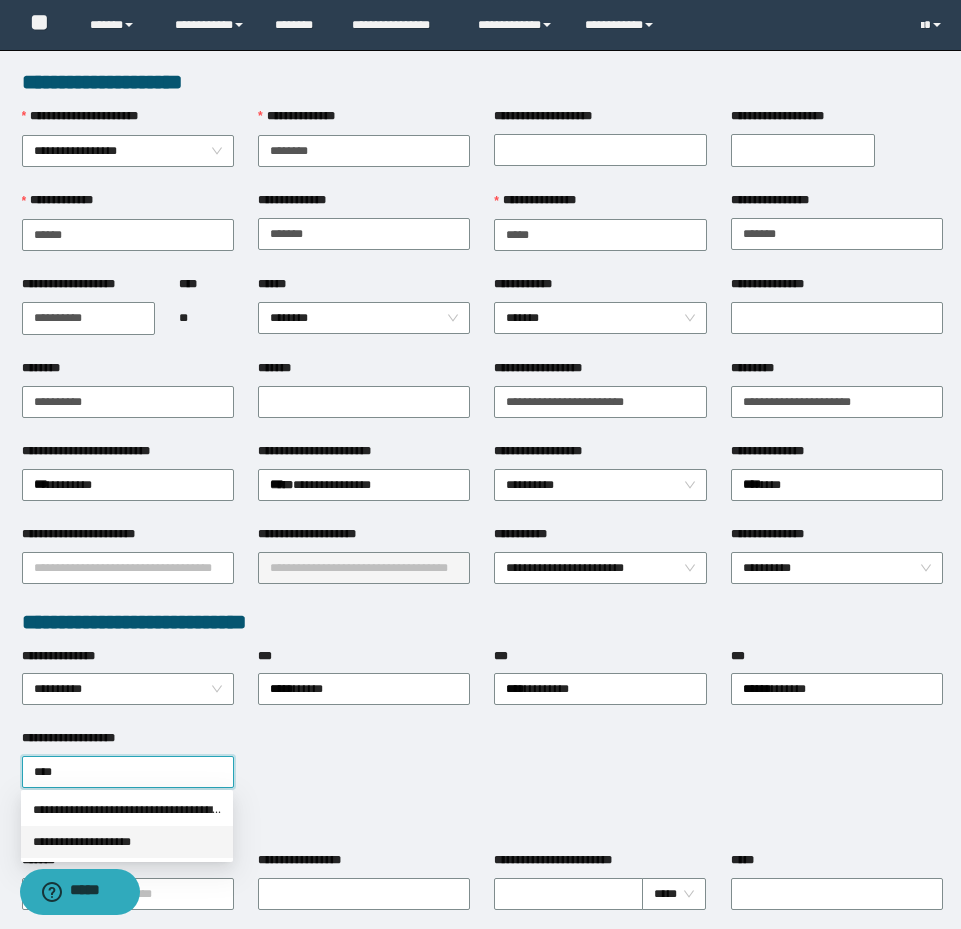 click on "**********" at bounding box center [127, 842] 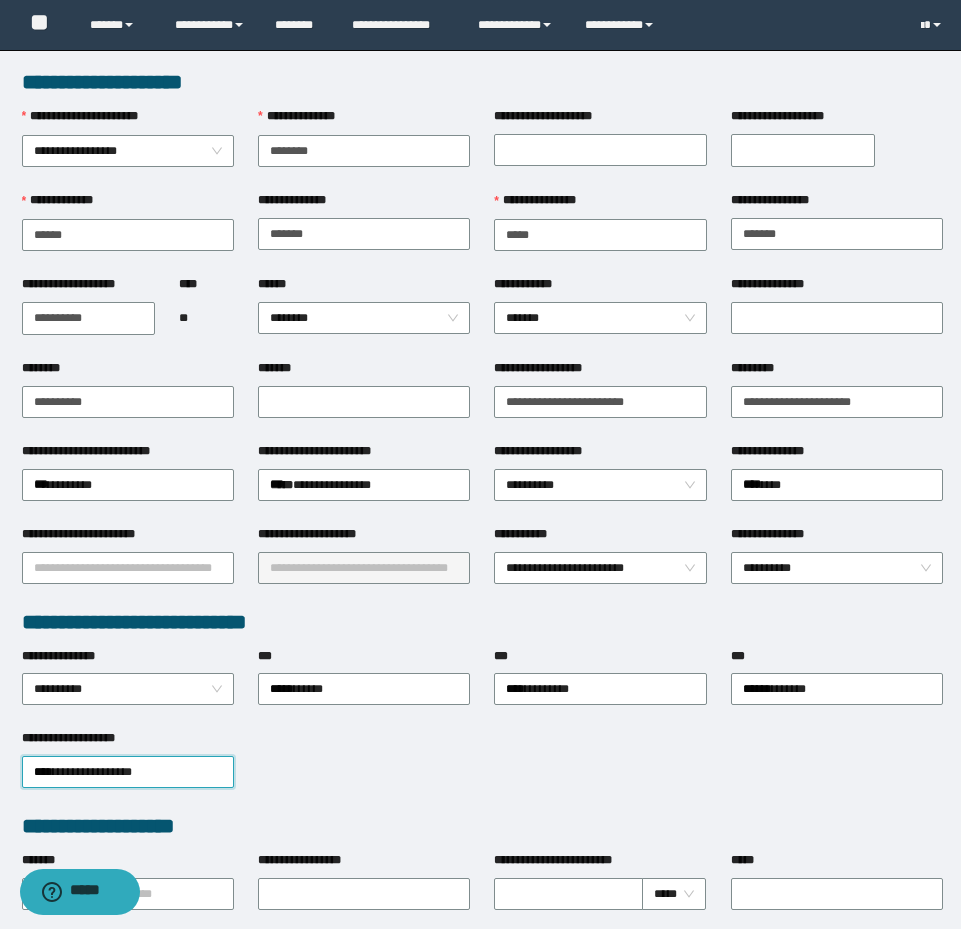 scroll, scrollTop: 774, scrollLeft: 0, axis: vertical 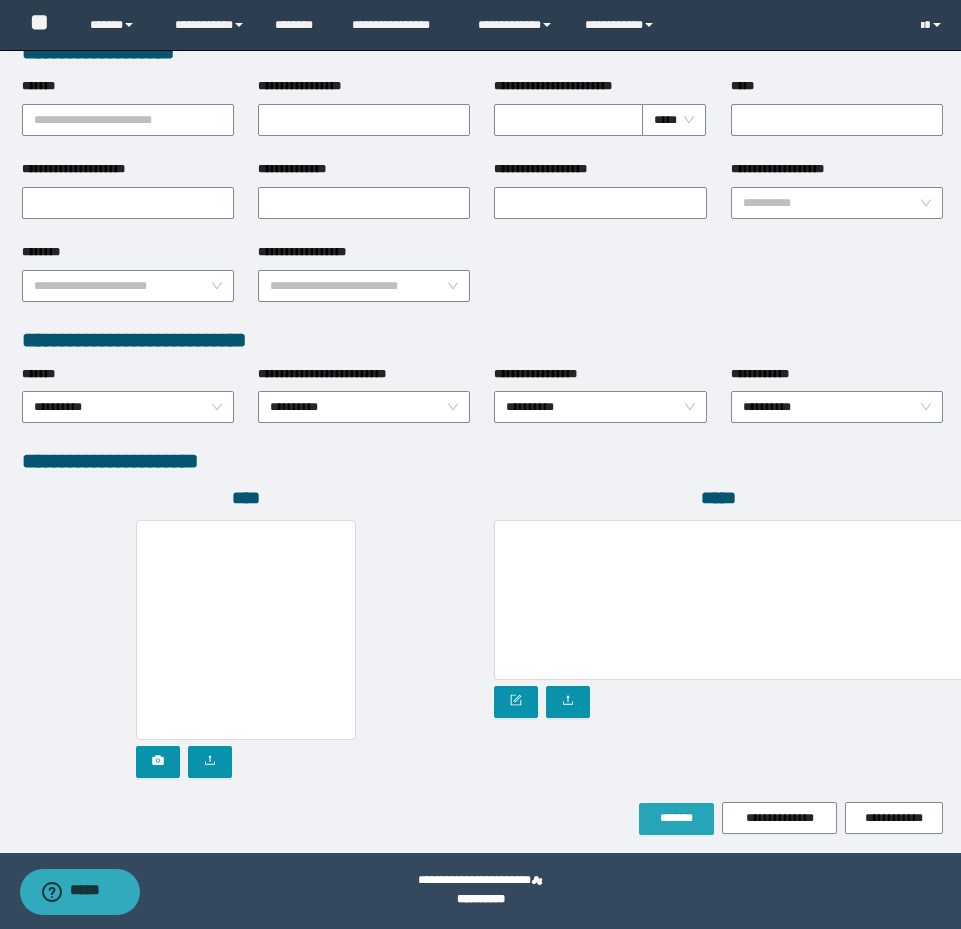 click on "*******" at bounding box center [676, 818] 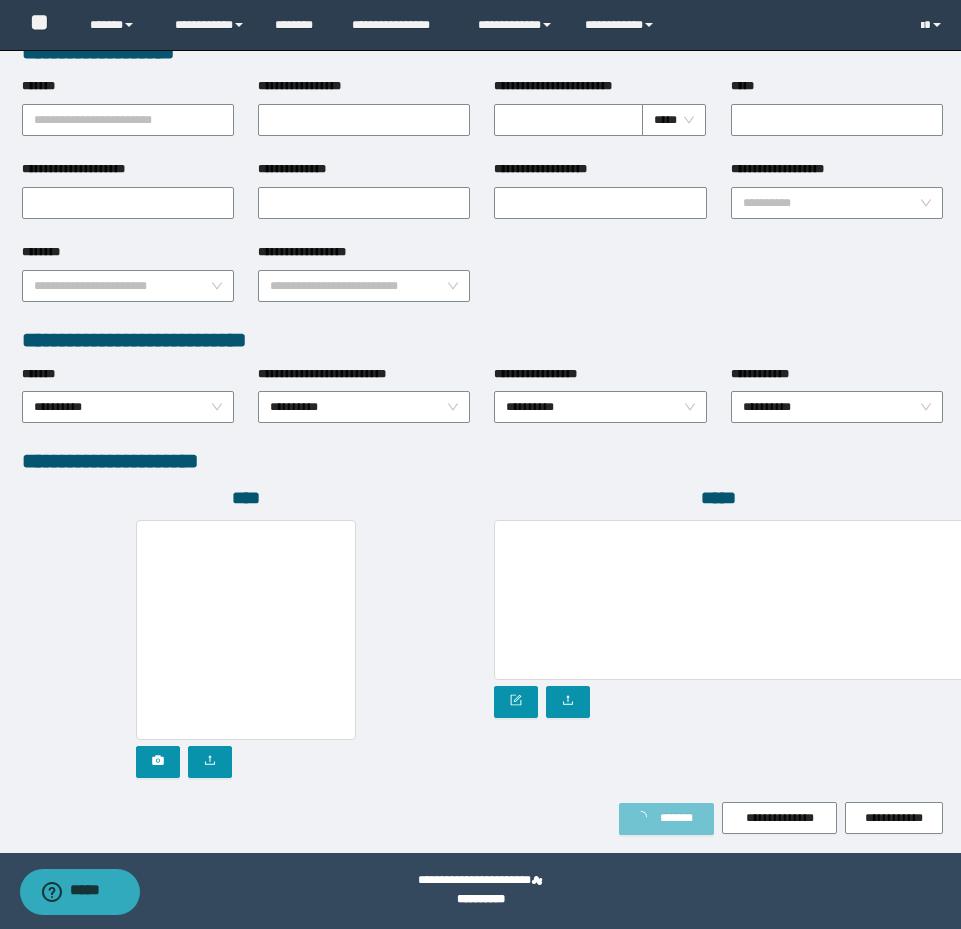scroll, scrollTop: 0, scrollLeft: 0, axis: both 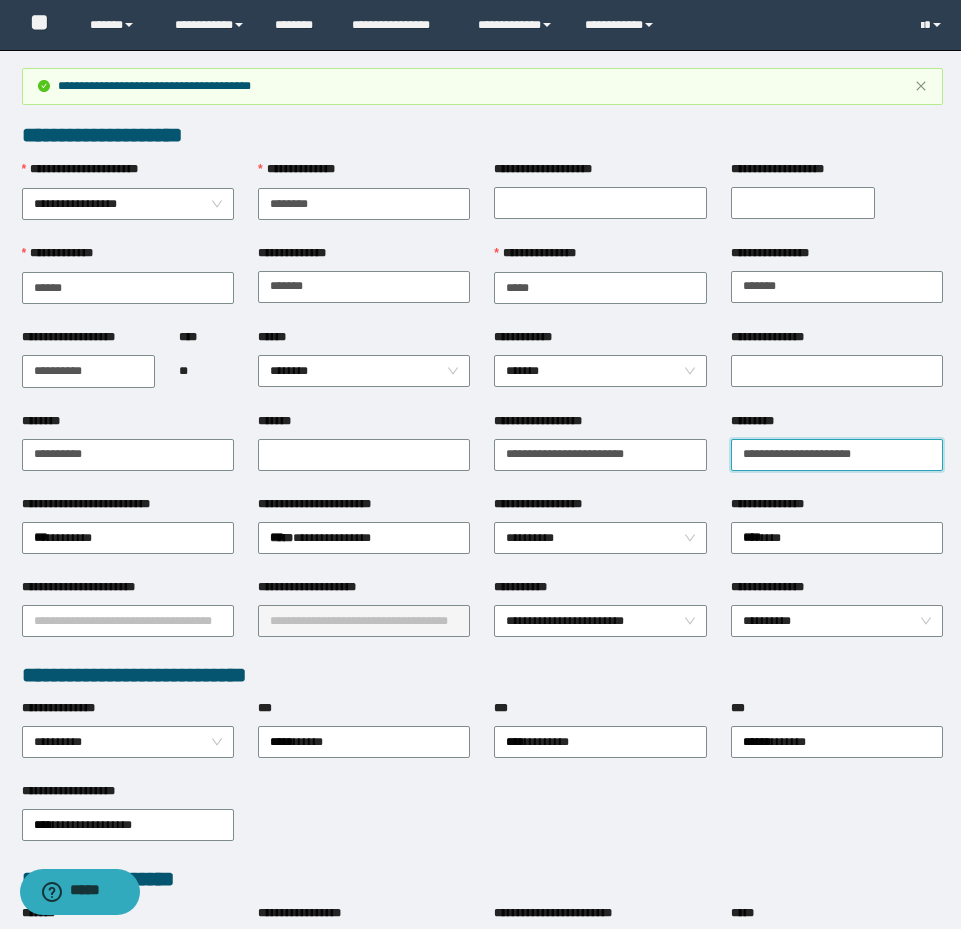 drag, startPoint x: 917, startPoint y: 450, endPoint x: 651, endPoint y: 406, distance: 269.61453 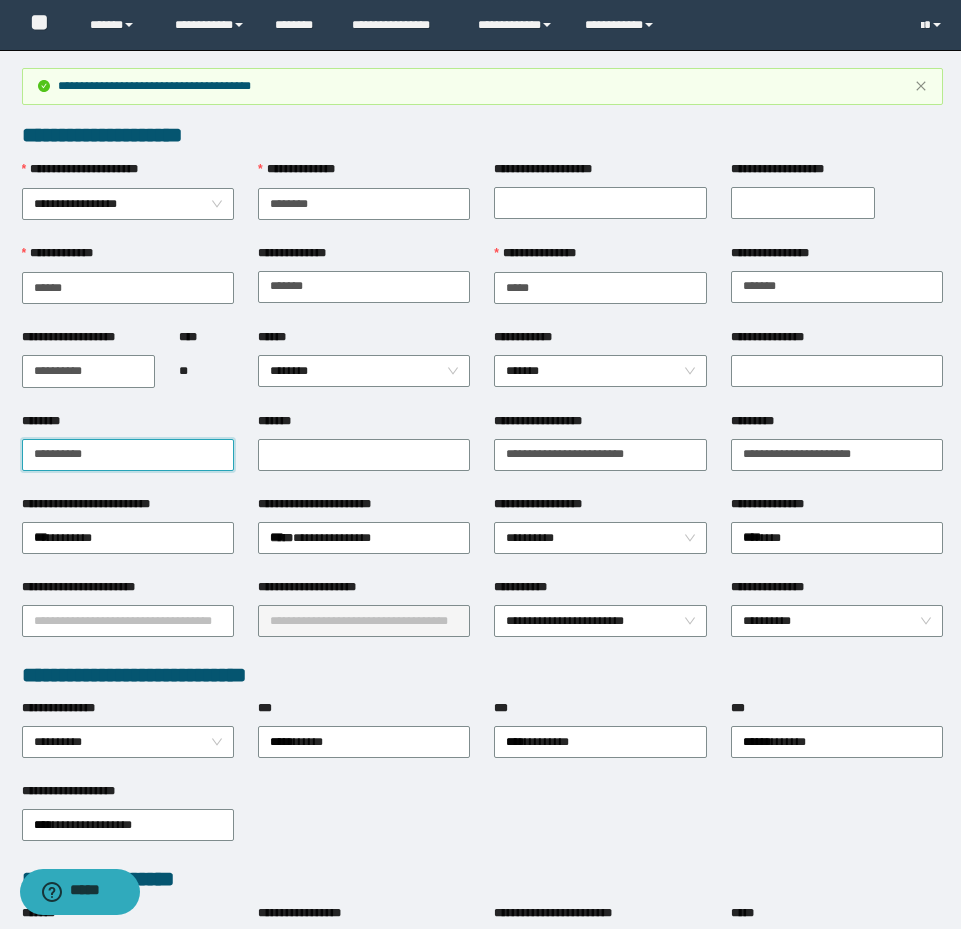 drag, startPoint x: 147, startPoint y: 456, endPoint x: 4, endPoint y: 428, distance: 145.71547 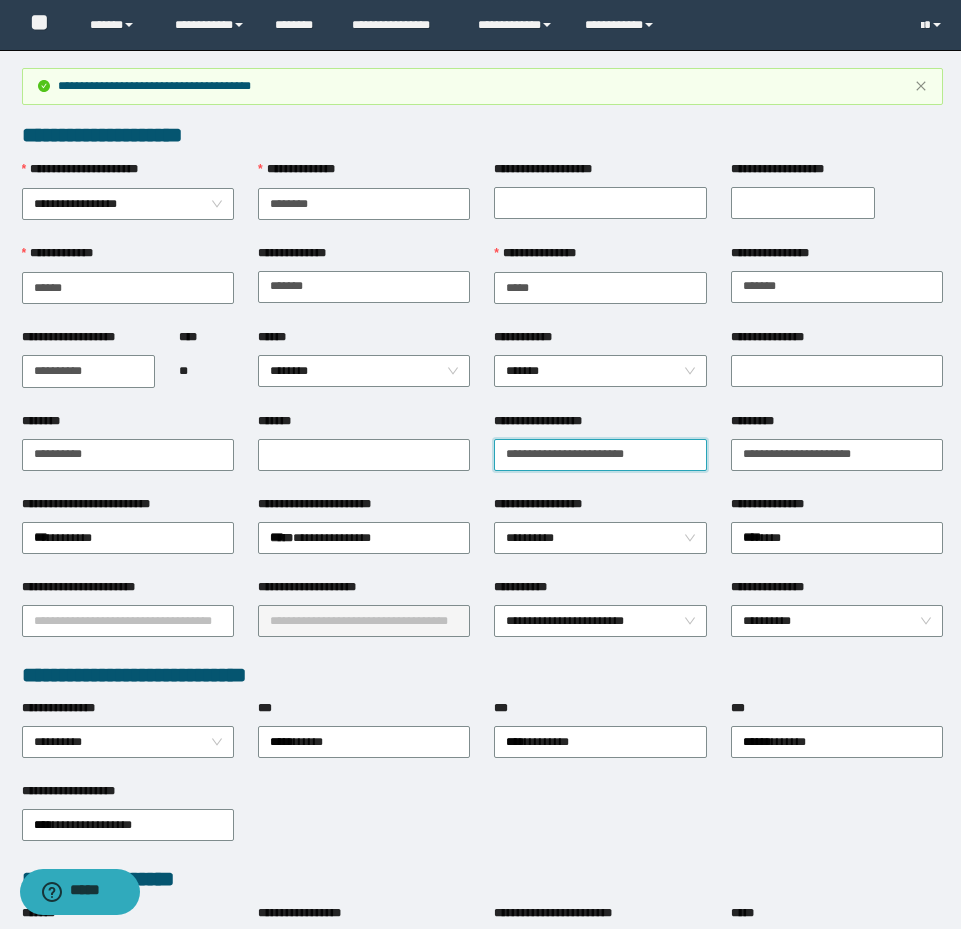 drag, startPoint x: 701, startPoint y: 444, endPoint x: 453, endPoint y: 402, distance: 251.53131 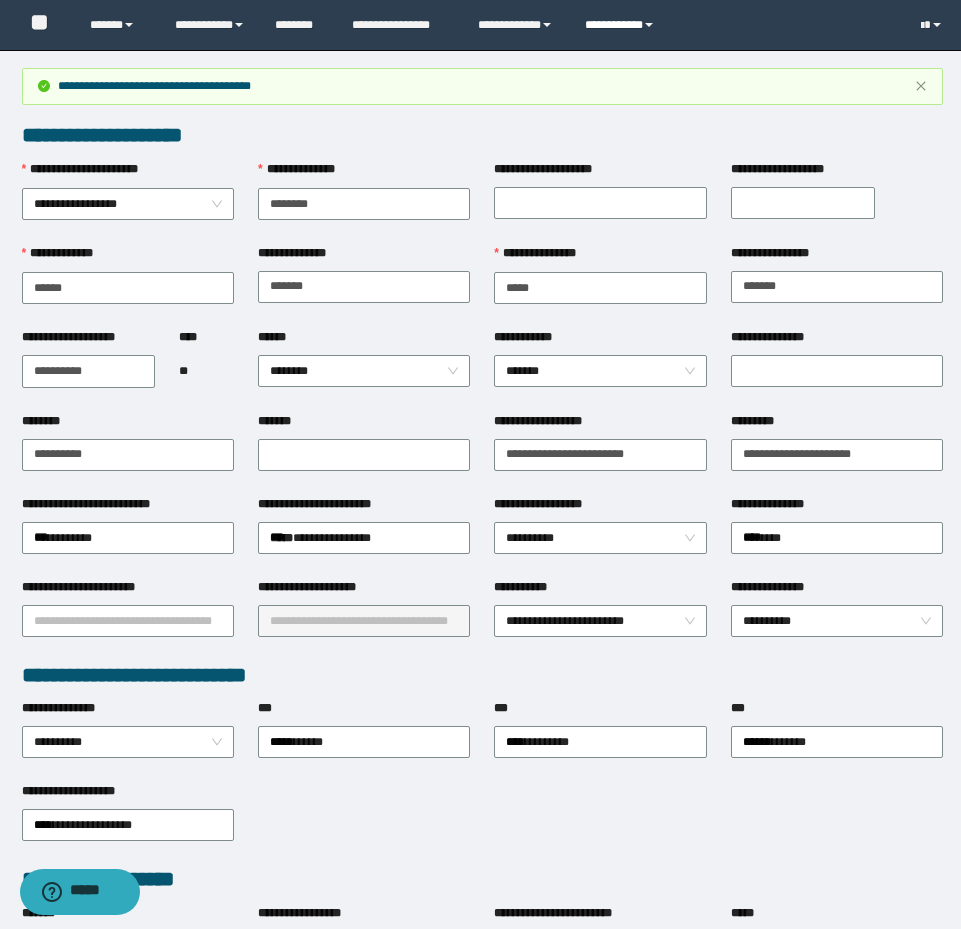 click on "**********" at bounding box center [622, 25] 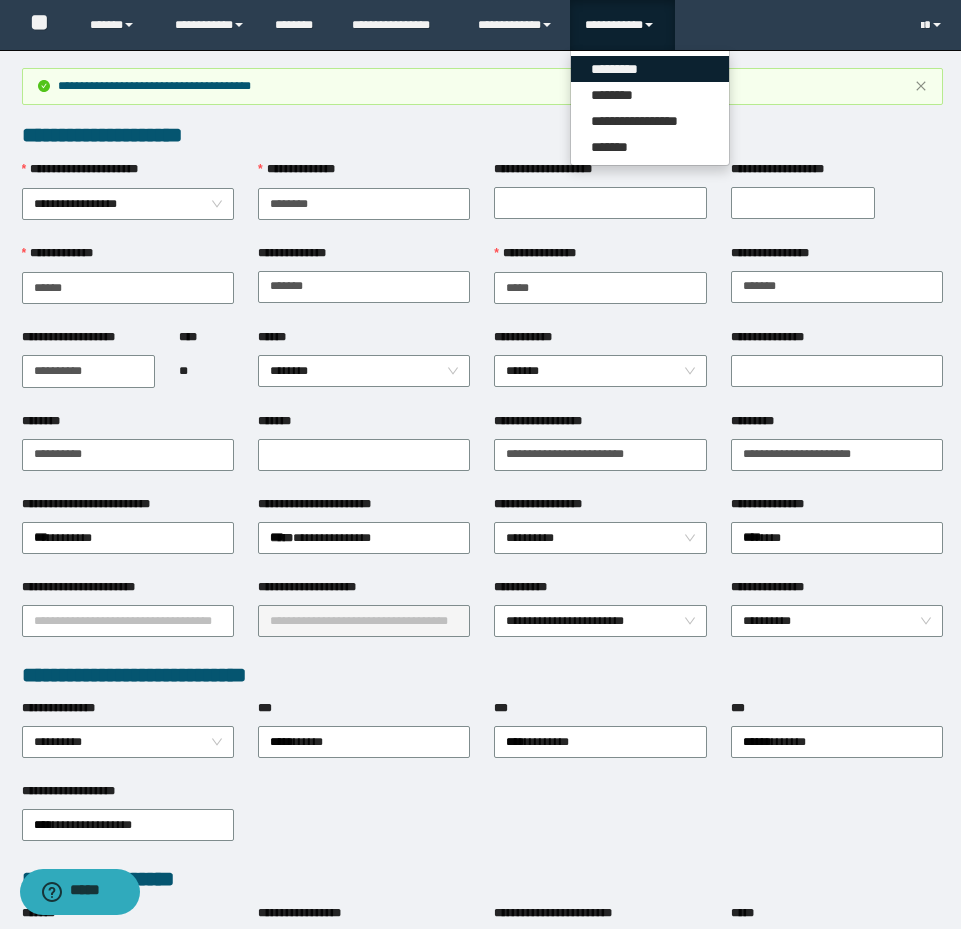 click on "*********" at bounding box center (650, 69) 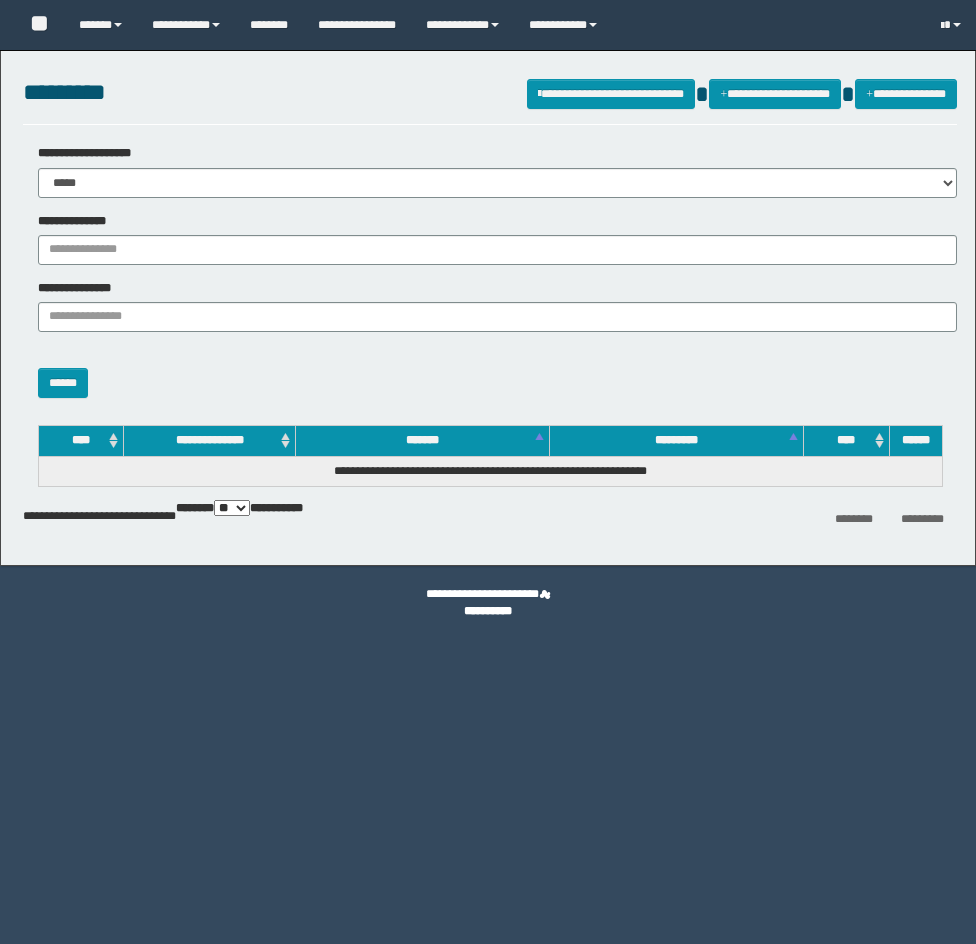scroll, scrollTop: 0, scrollLeft: 0, axis: both 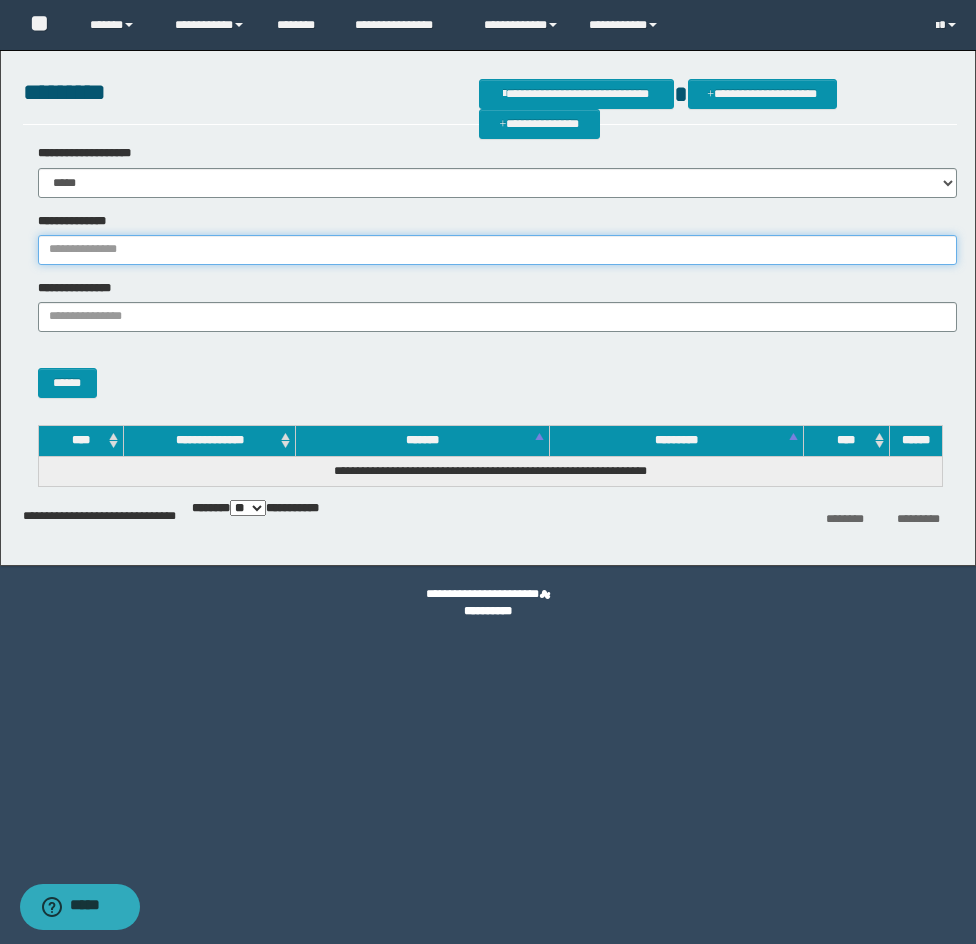 click on "**********" at bounding box center (497, 250) 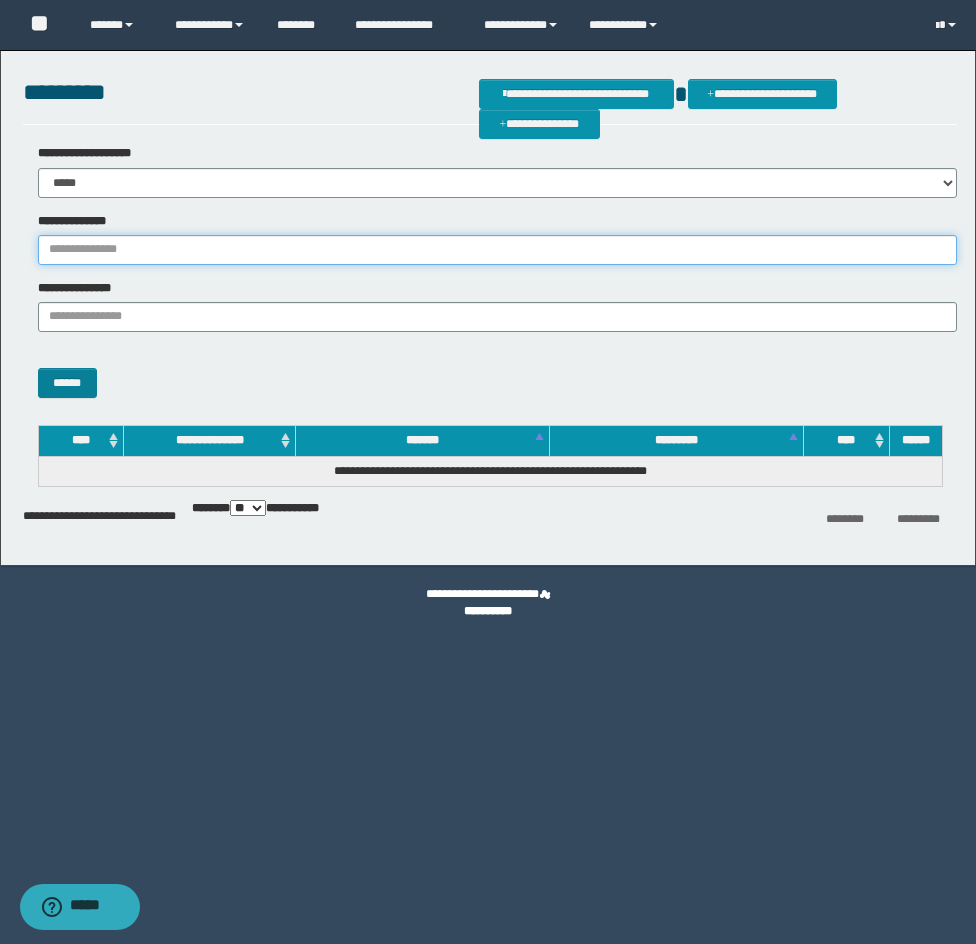 paste on "********" 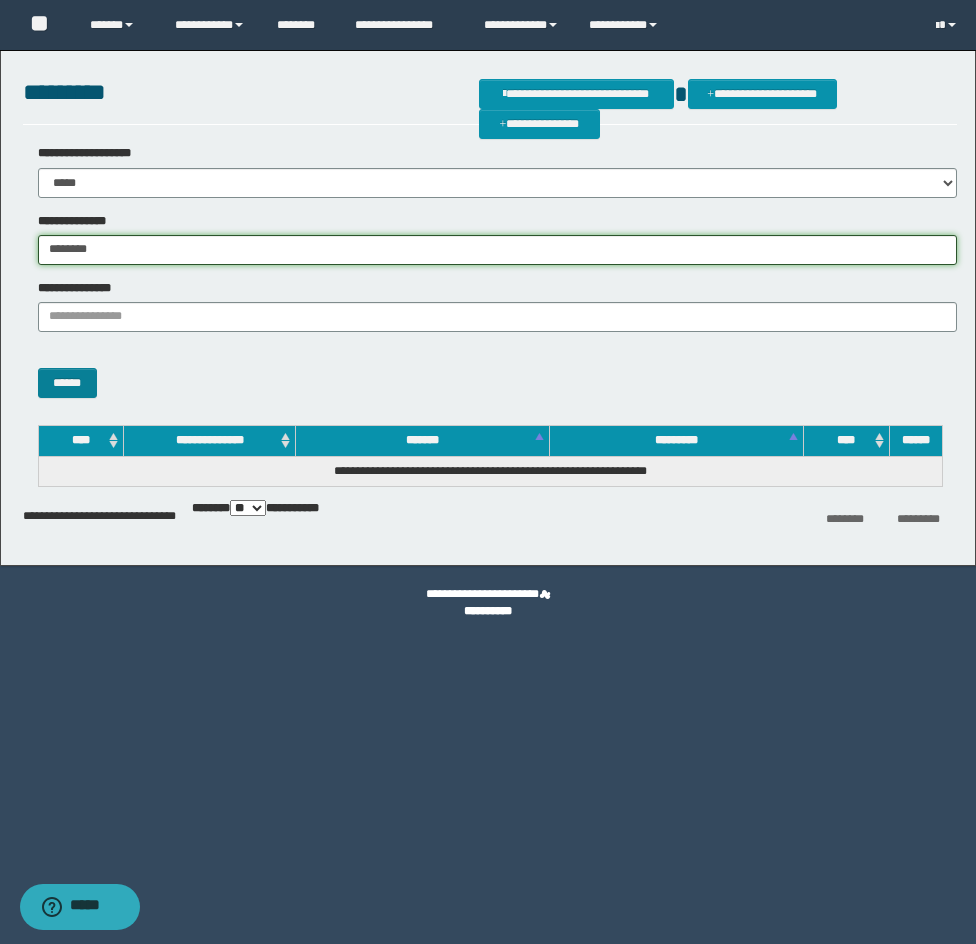 type on "********" 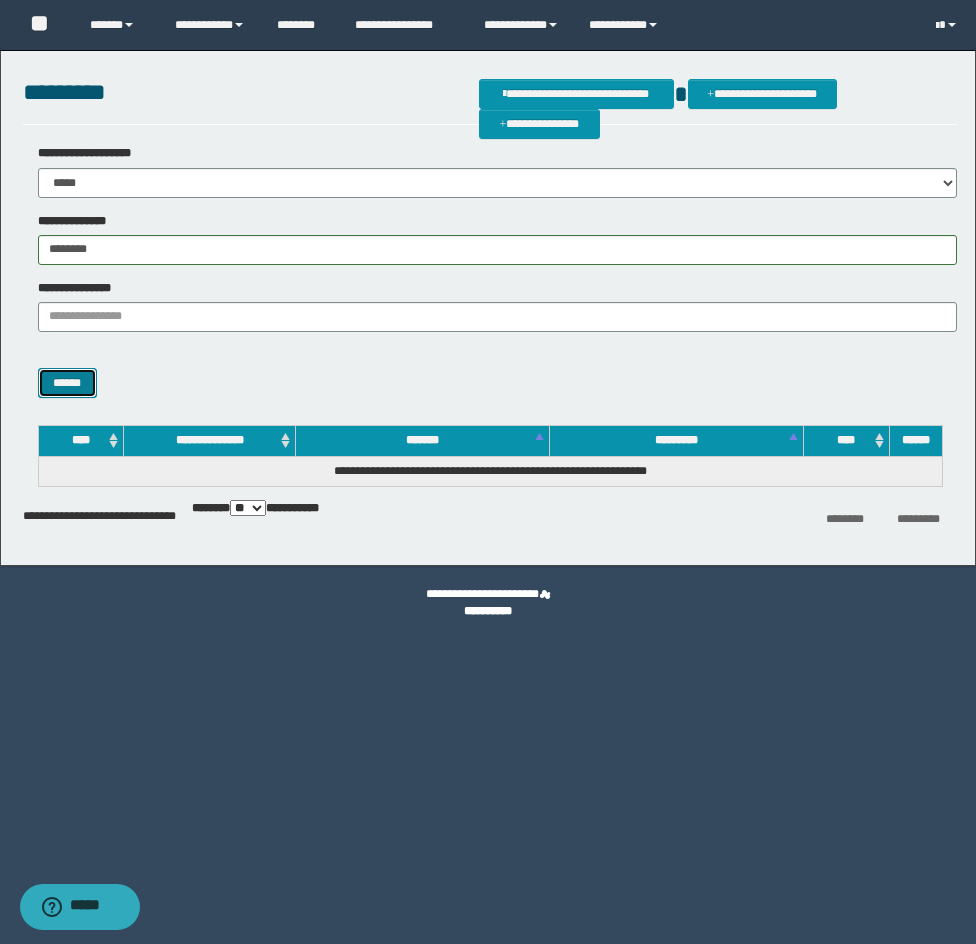click on "******" at bounding box center (67, 383) 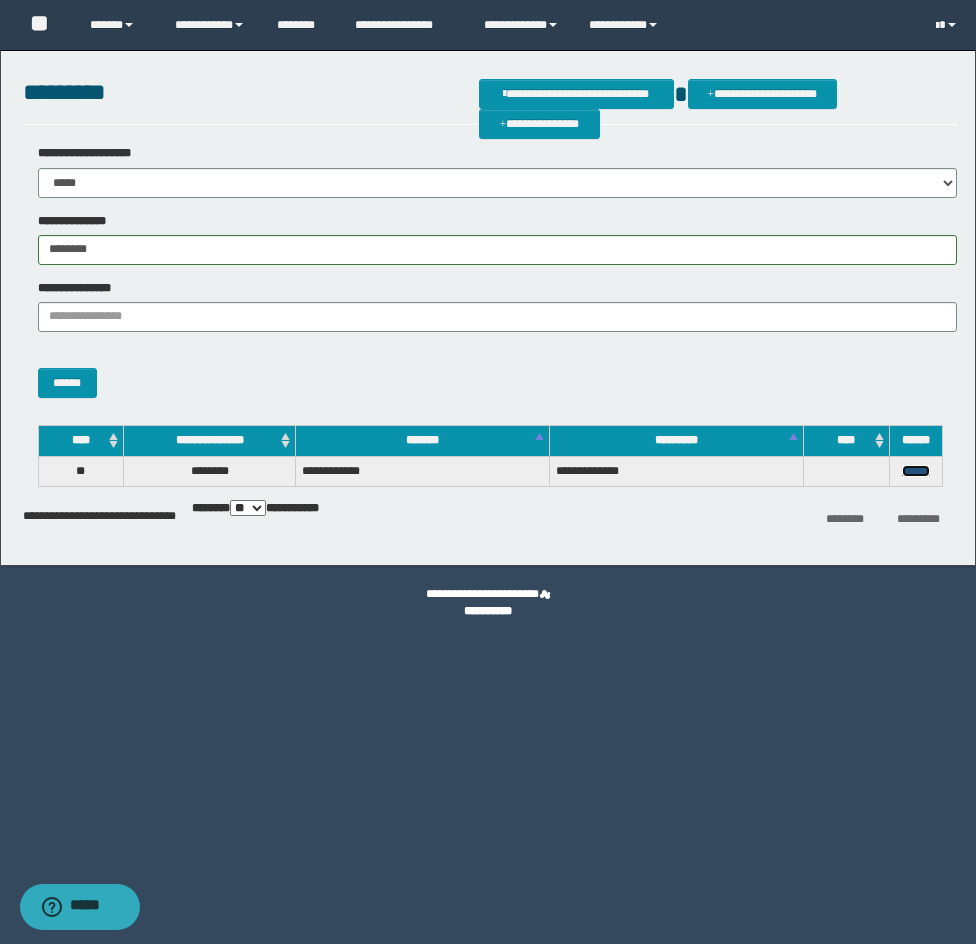 click on "******" at bounding box center (916, 471) 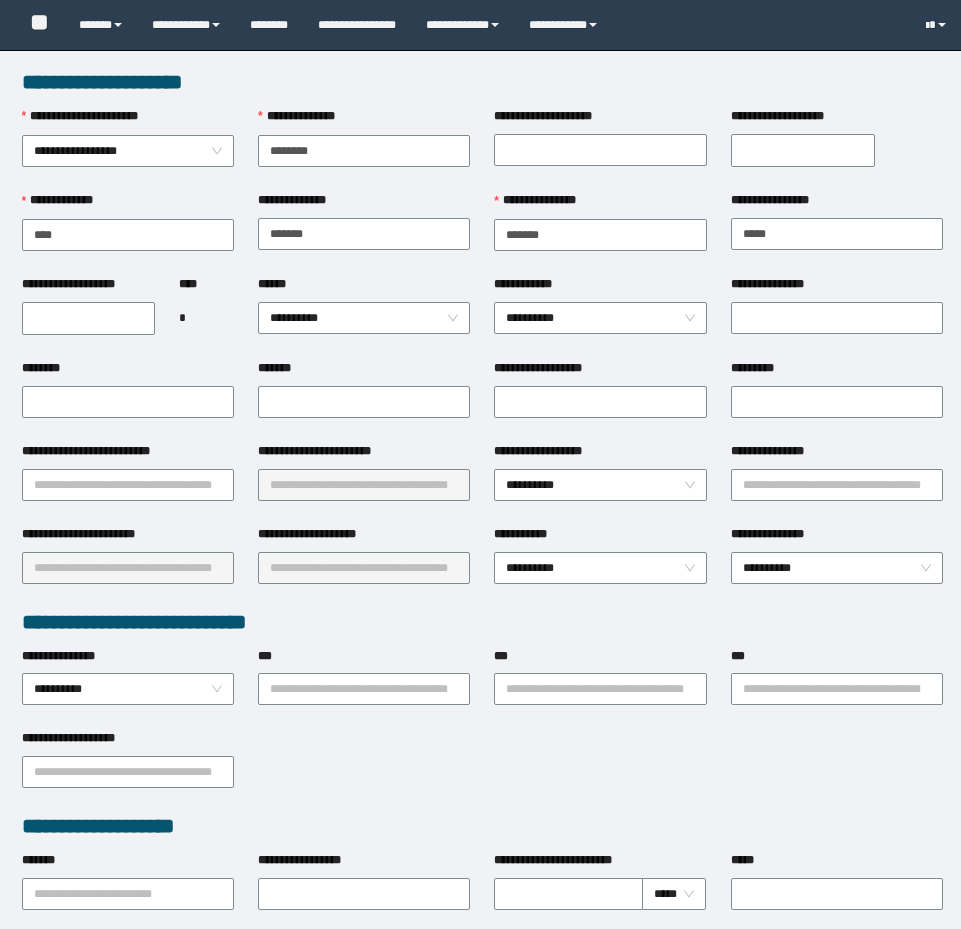 scroll, scrollTop: 0, scrollLeft: 0, axis: both 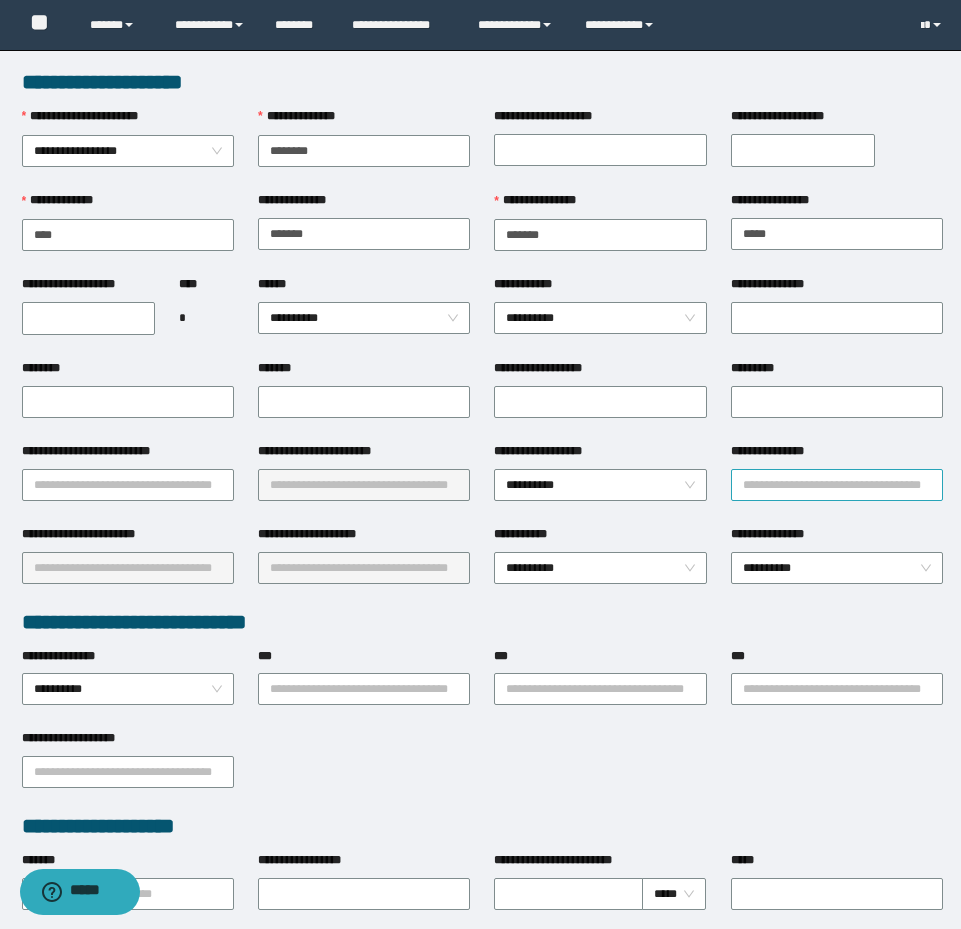 click on "**********" at bounding box center [837, 485] 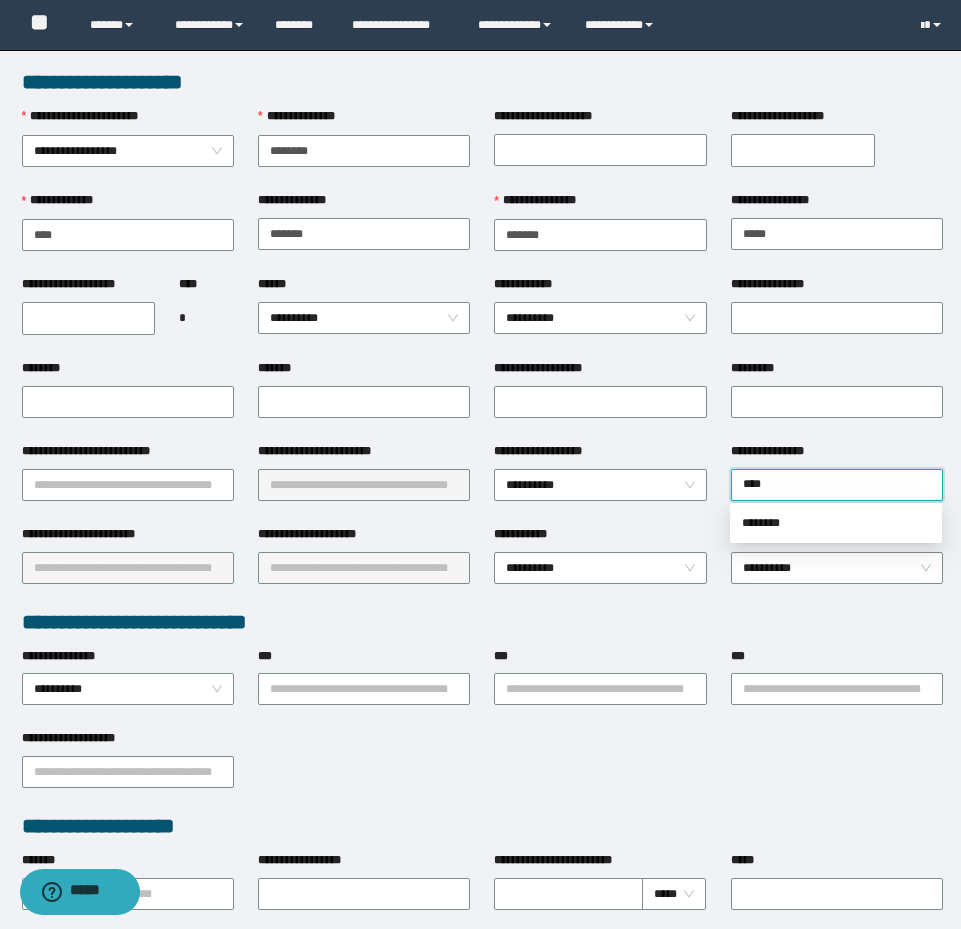 type on "****" 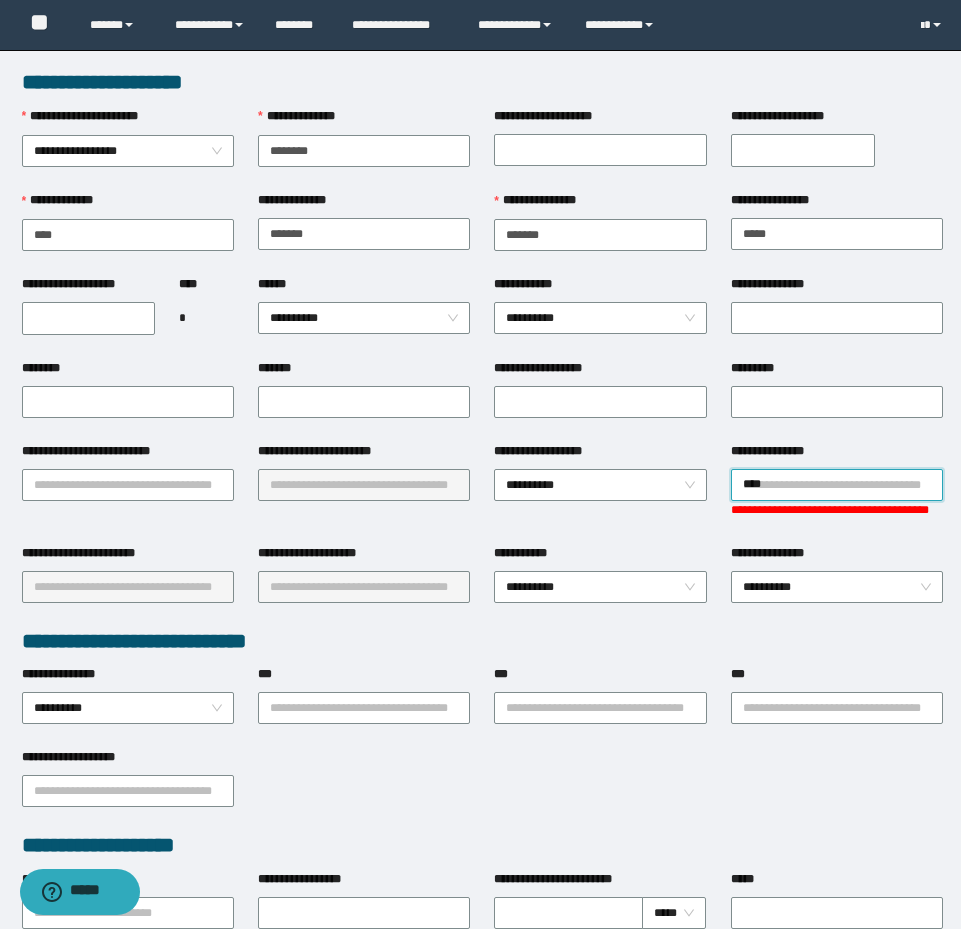 click on "****" at bounding box center [837, 485] 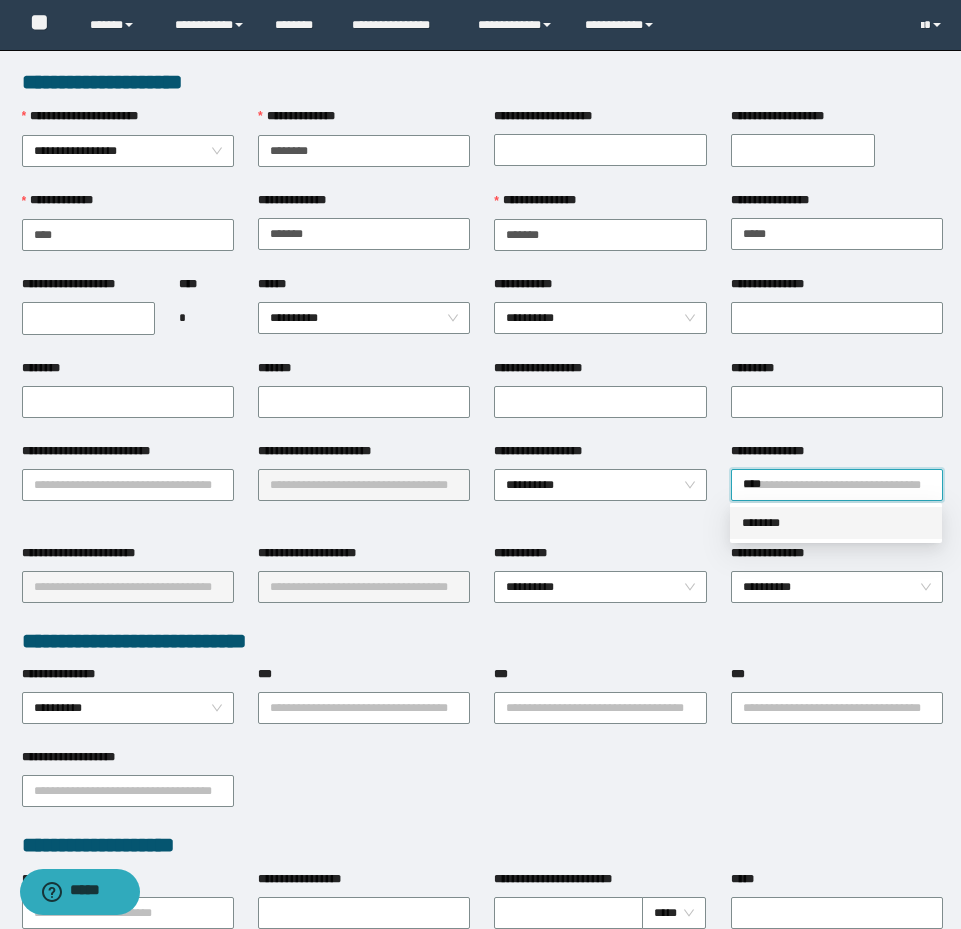 click on "********" at bounding box center [836, 523] 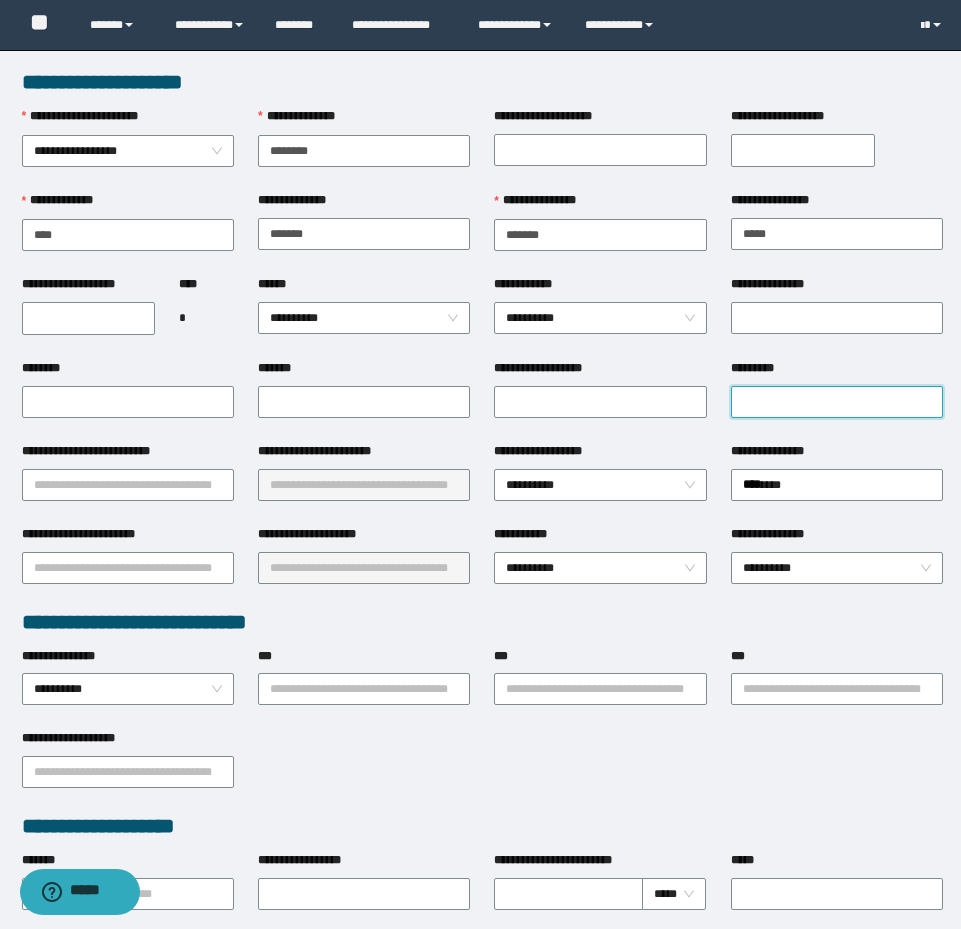click on "*********" at bounding box center [837, 402] 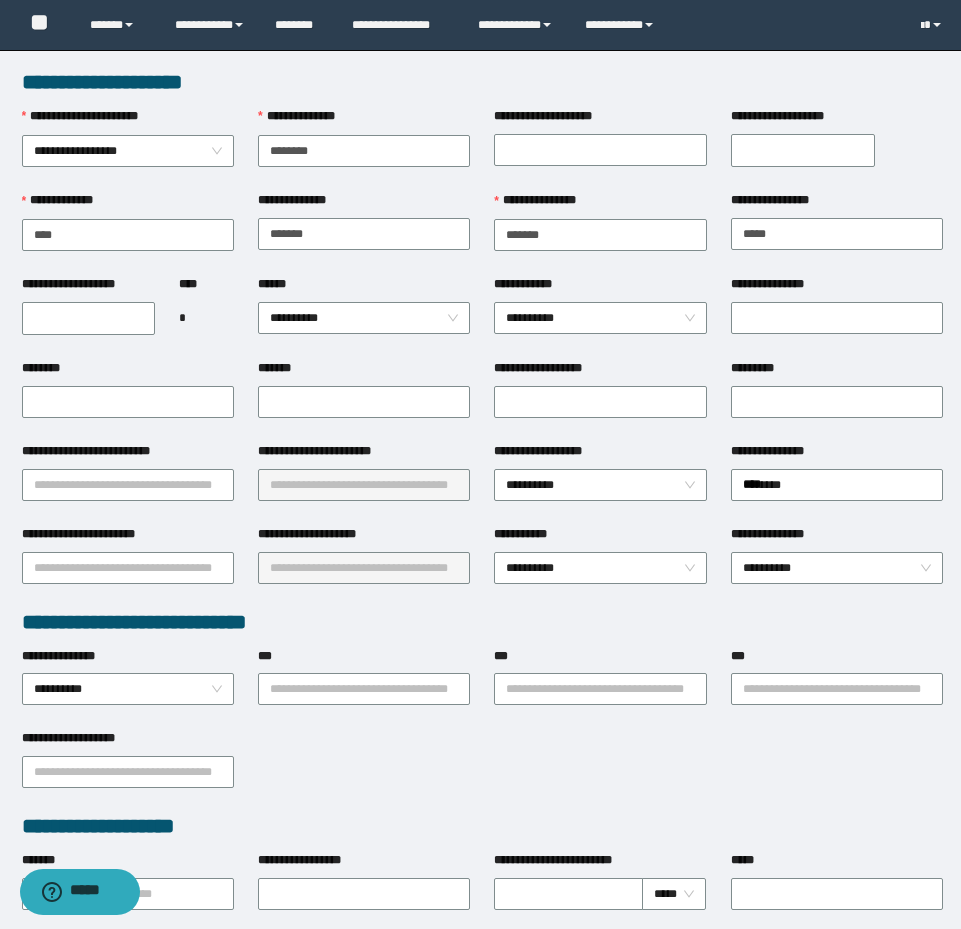 click on "**********" at bounding box center [600, 400] 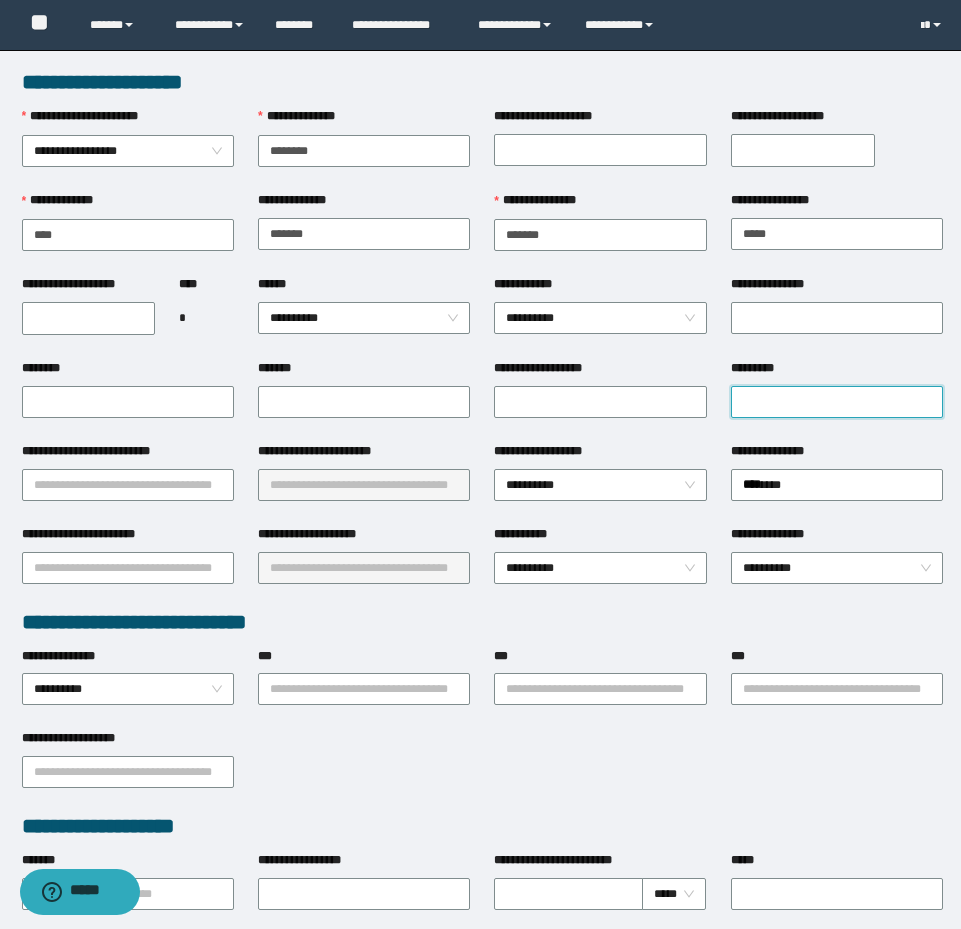 click on "*********" at bounding box center [837, 402] 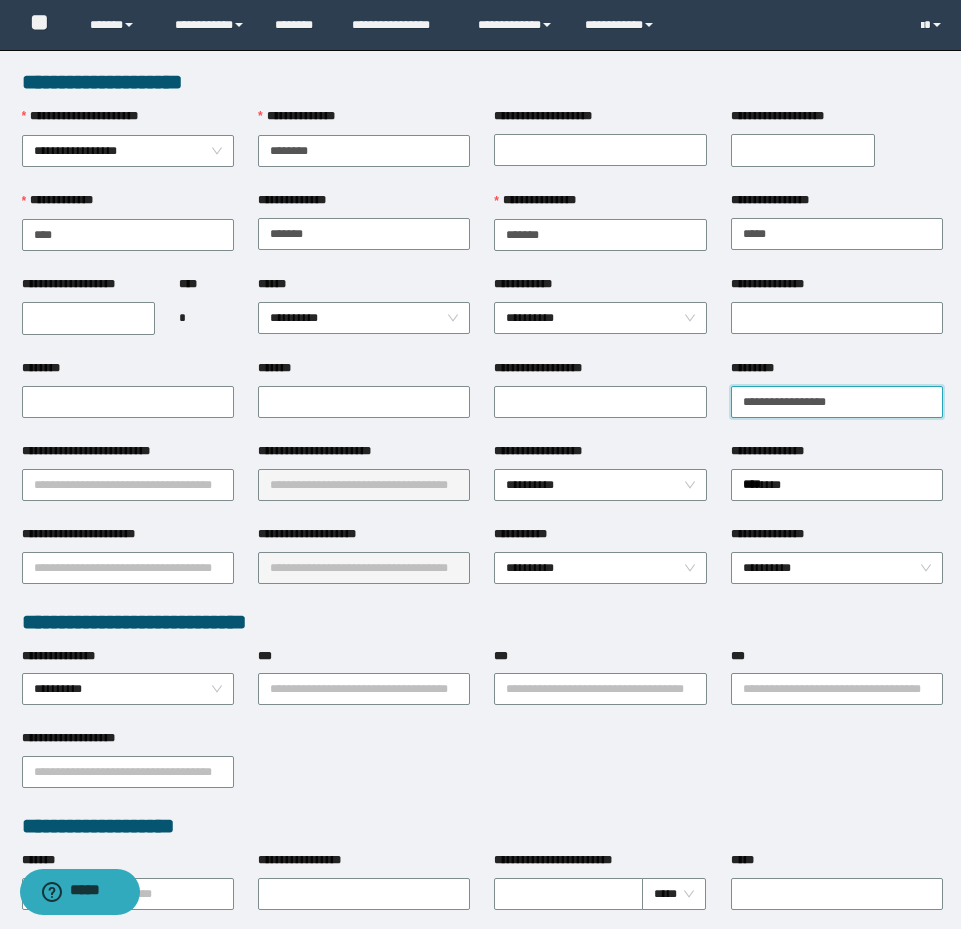 type on "**********" 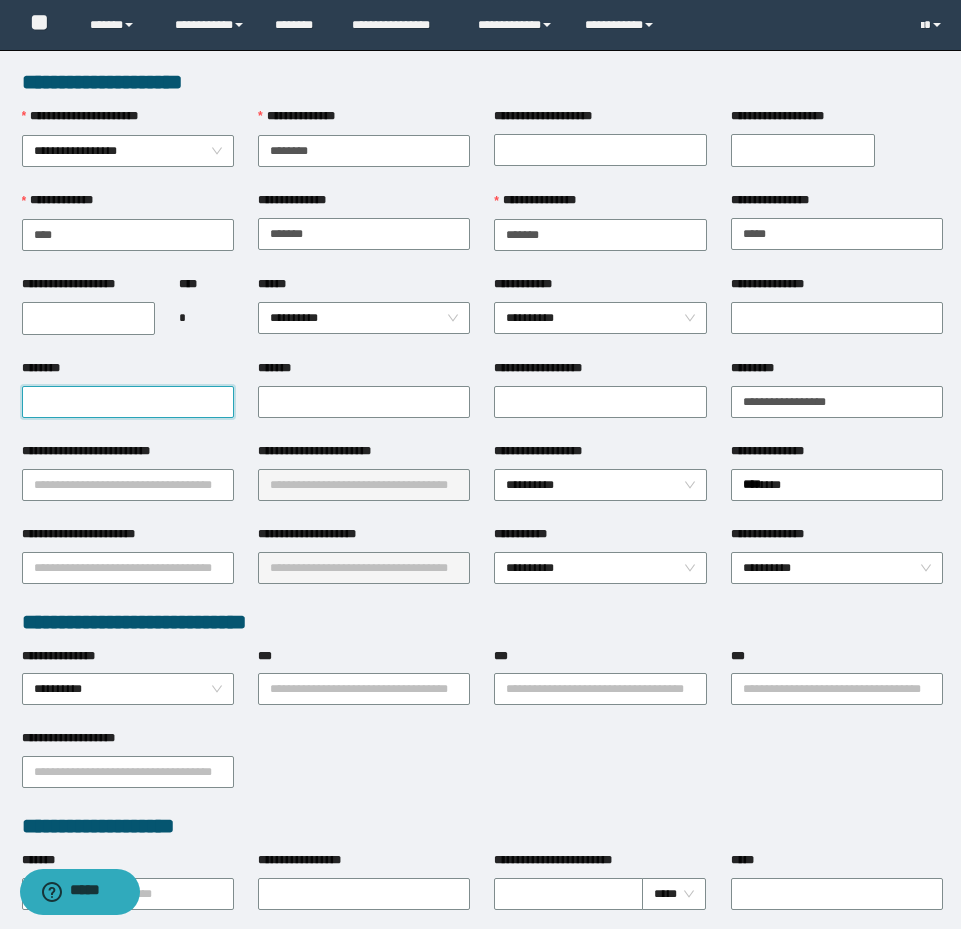 click on "********" at bounding box center [128, 402] 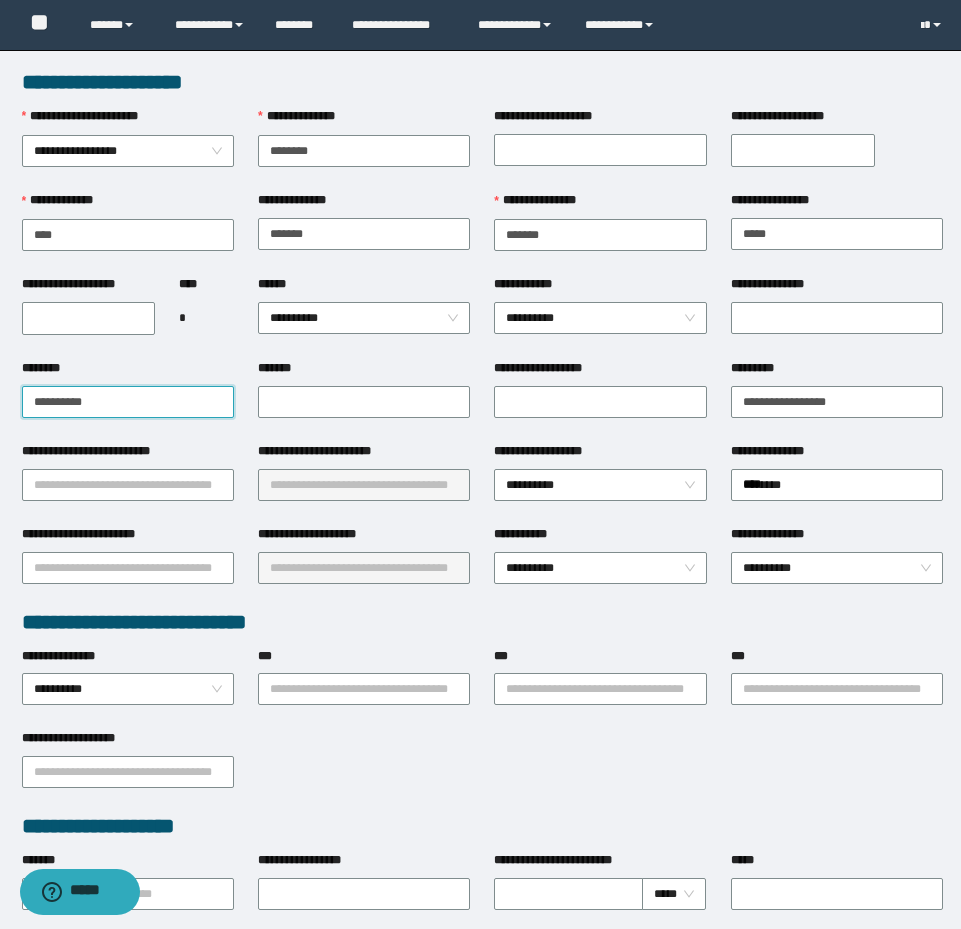 type on "**********" 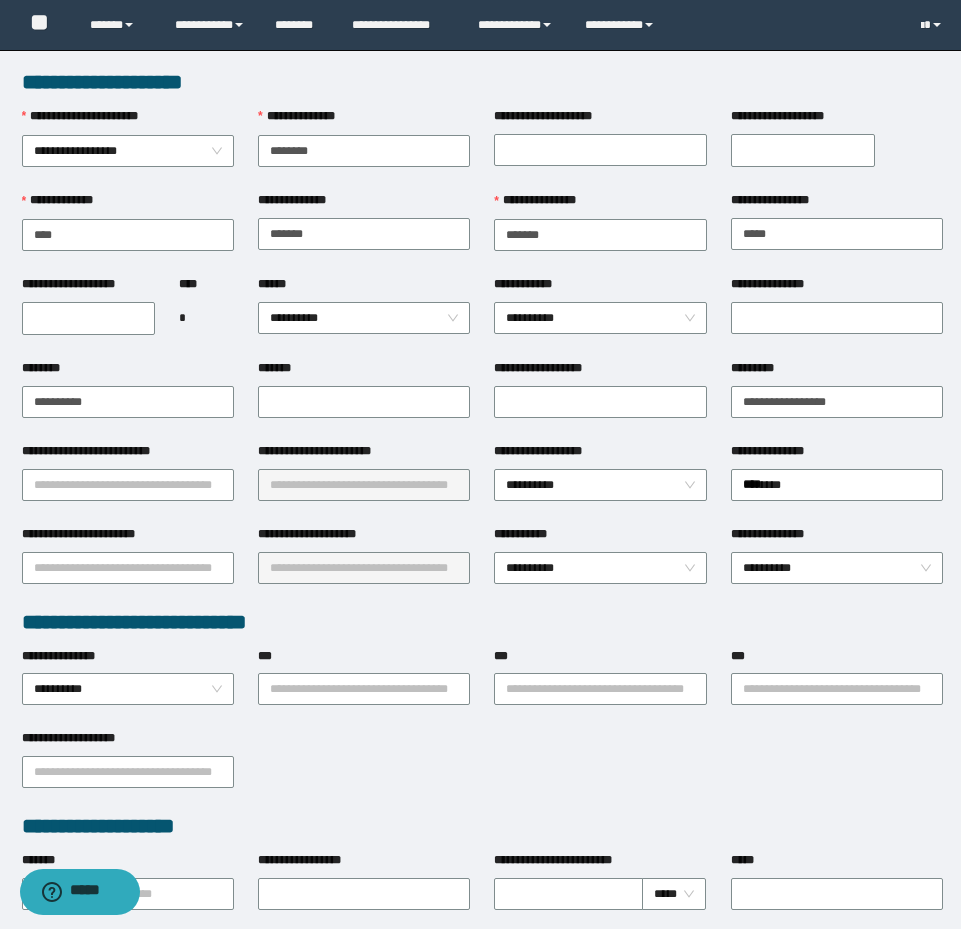 click on "**********" at bounding box center (89, 288) 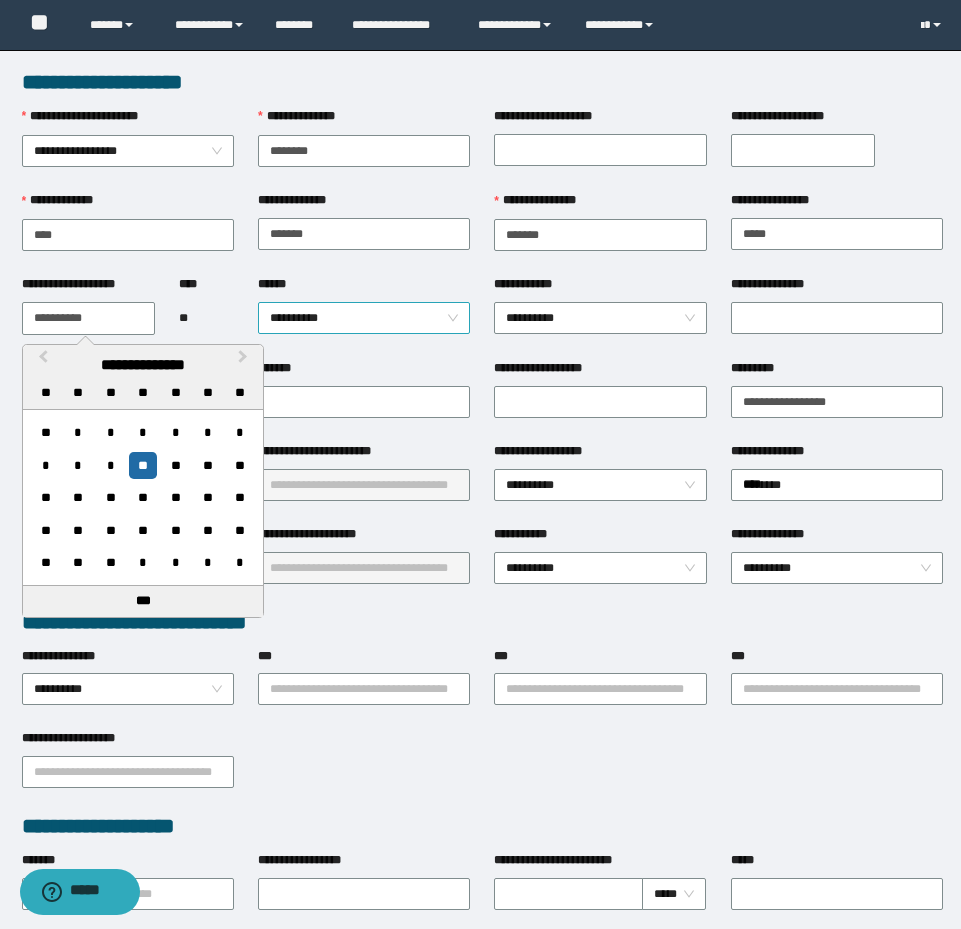 type on "**********" 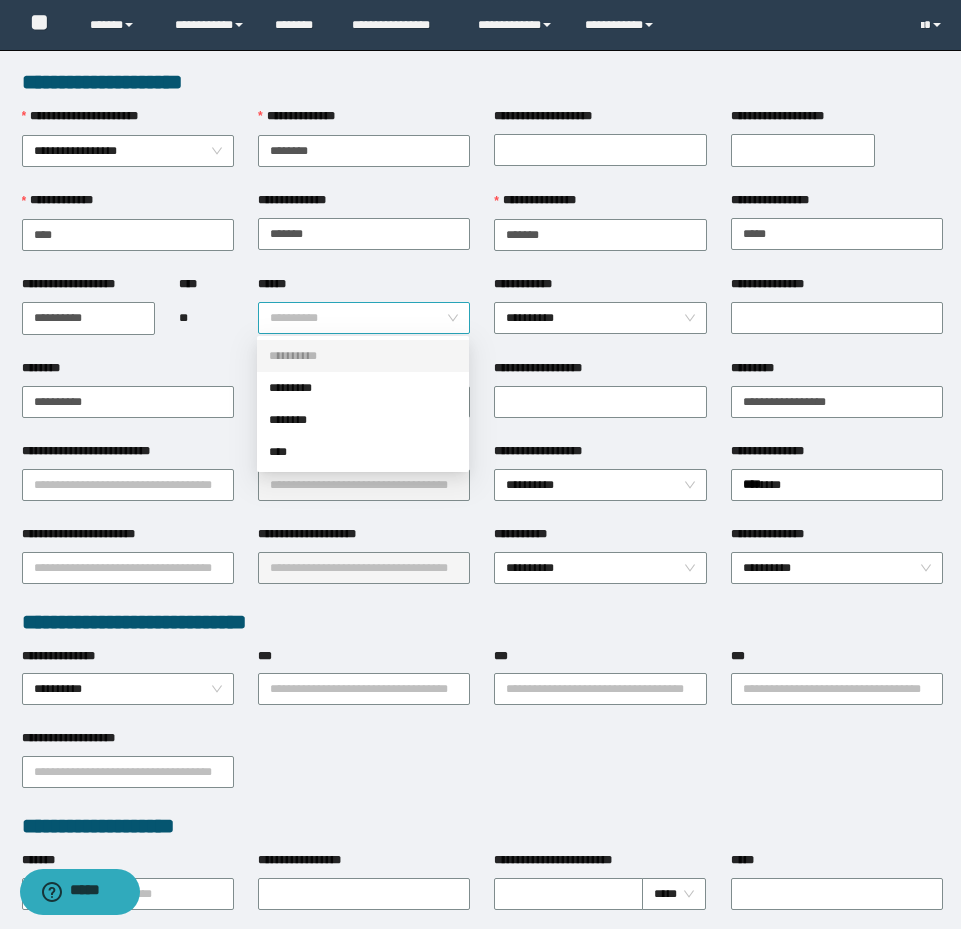 click on "**********" at bounding box center (364, 318) 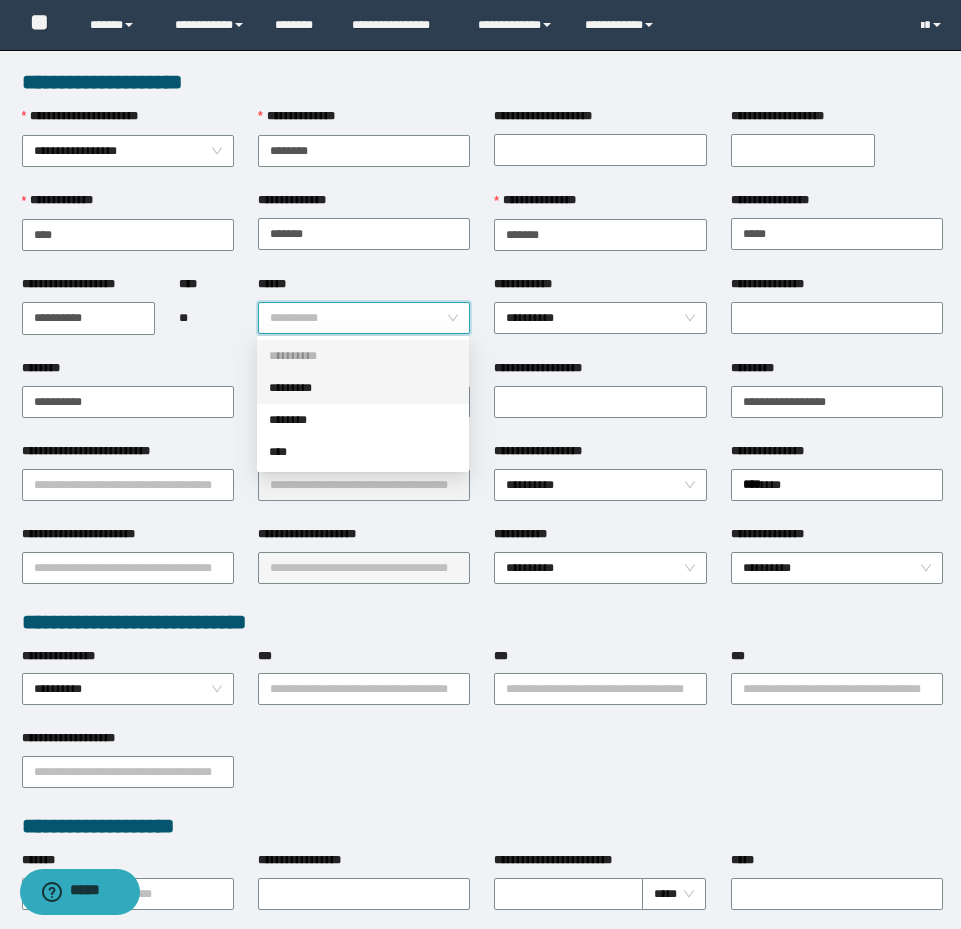 click on "*********" at bounding box center [363, 388] 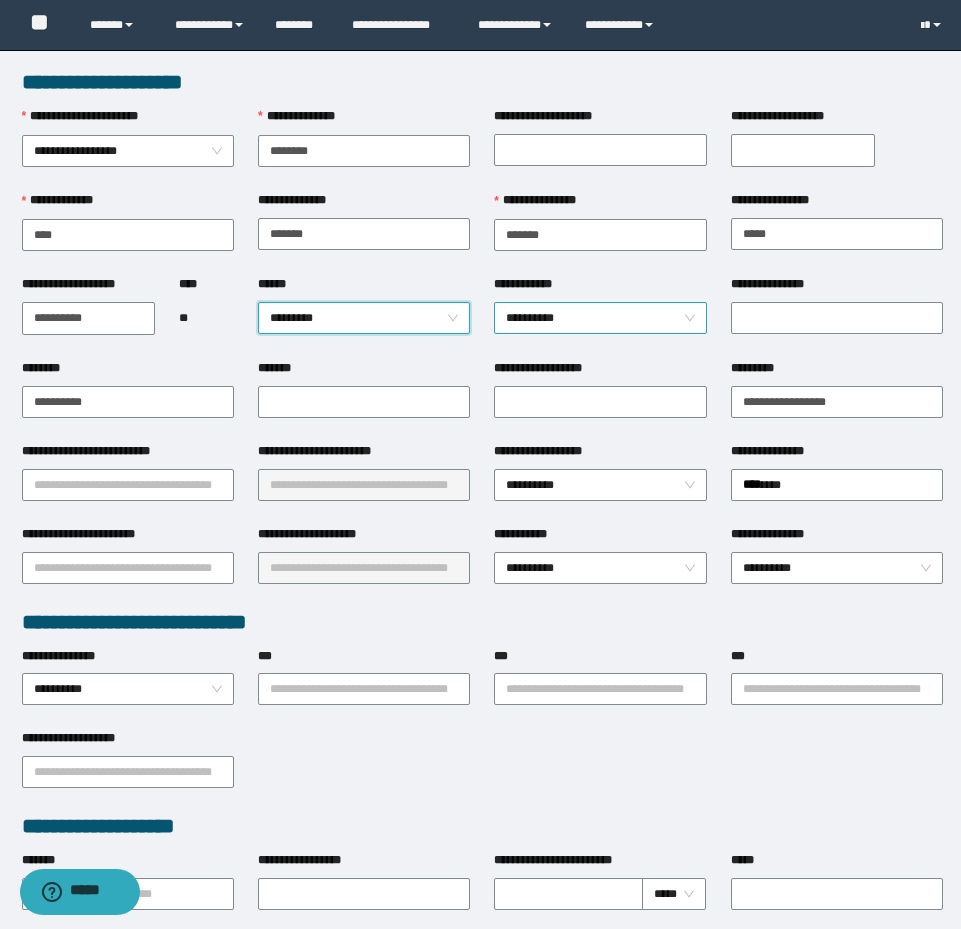 click on "**********" at bounding box center (600, 318) 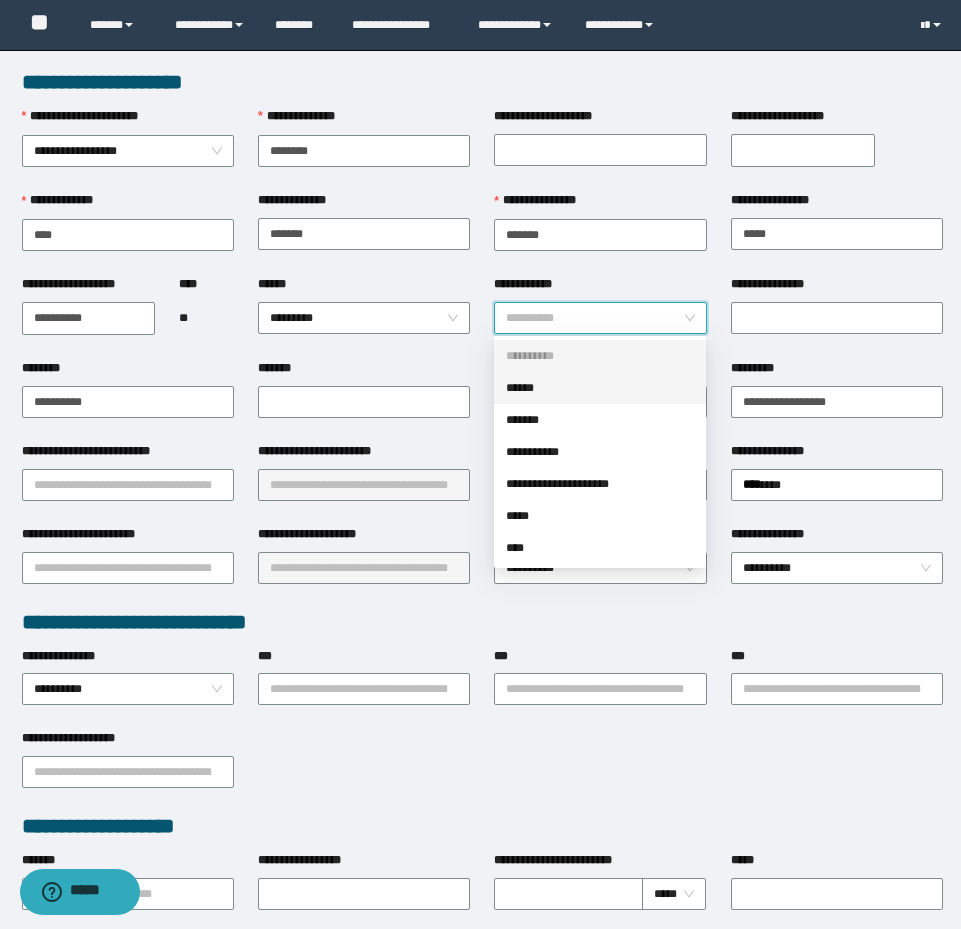 click on "******" at bounding box center (600, 388) 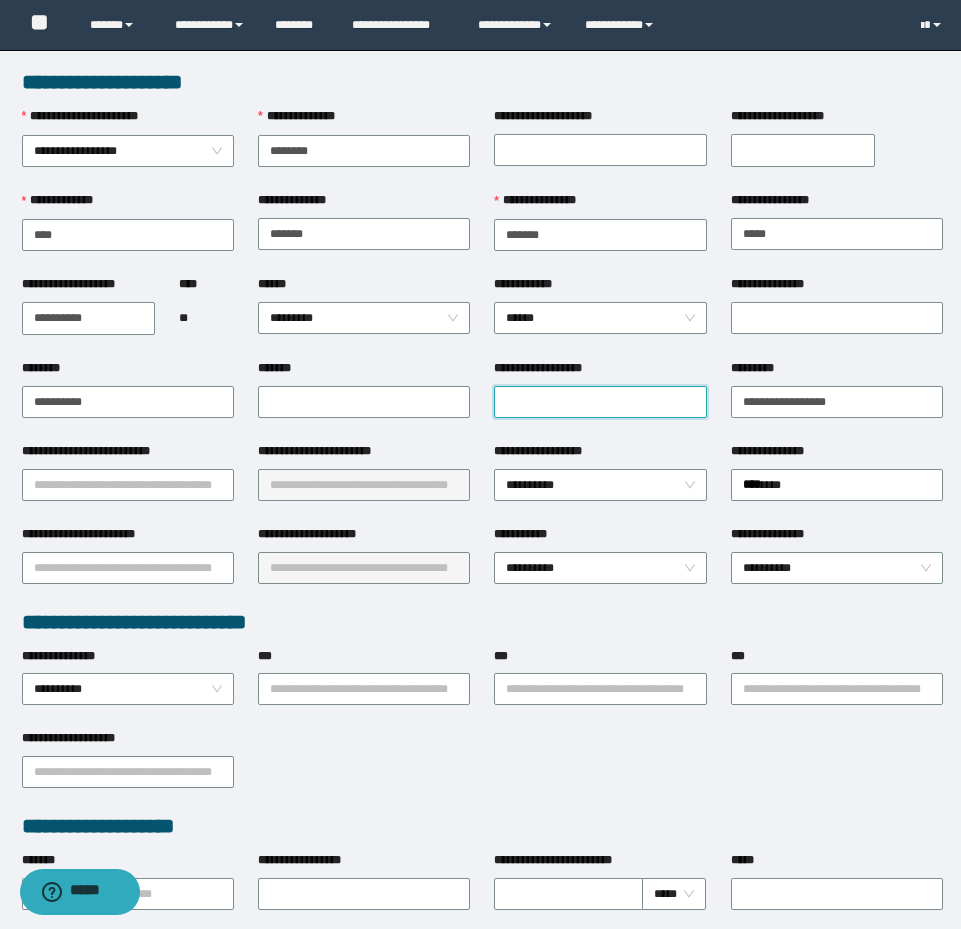 click on "**********" at bounding box center [600, 402] 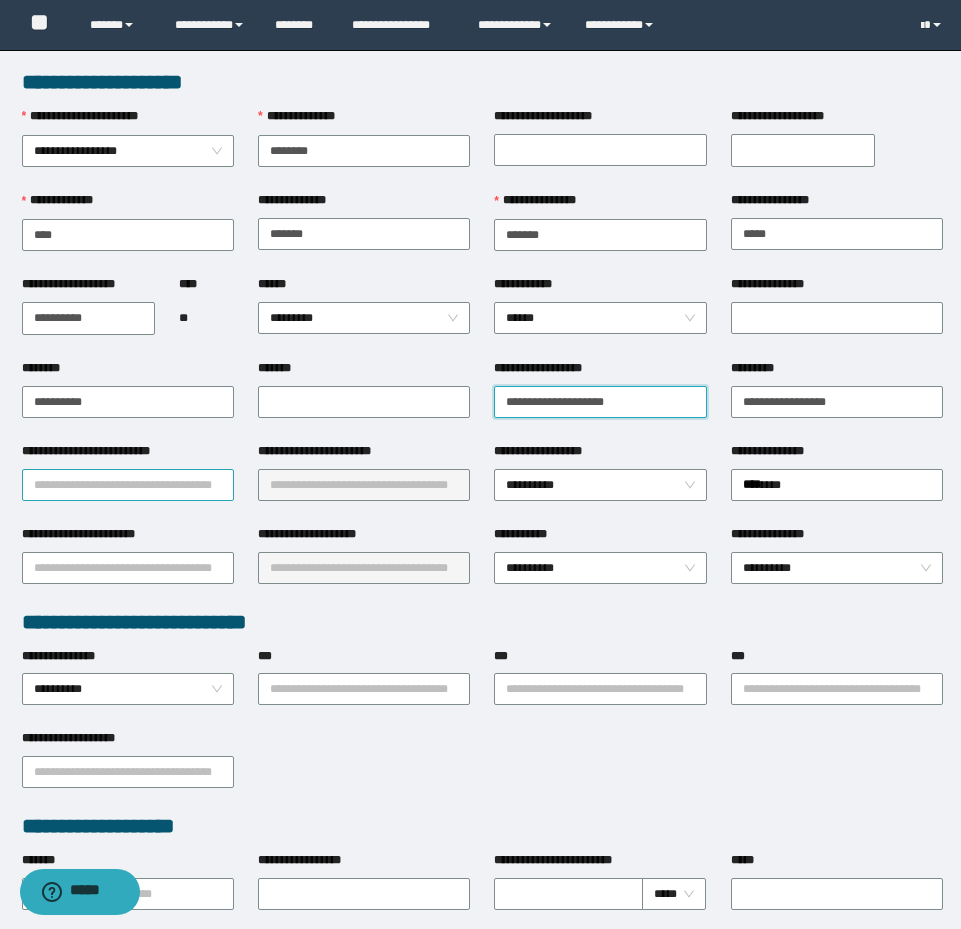 click on "**********" at bounding box center [128, 485] 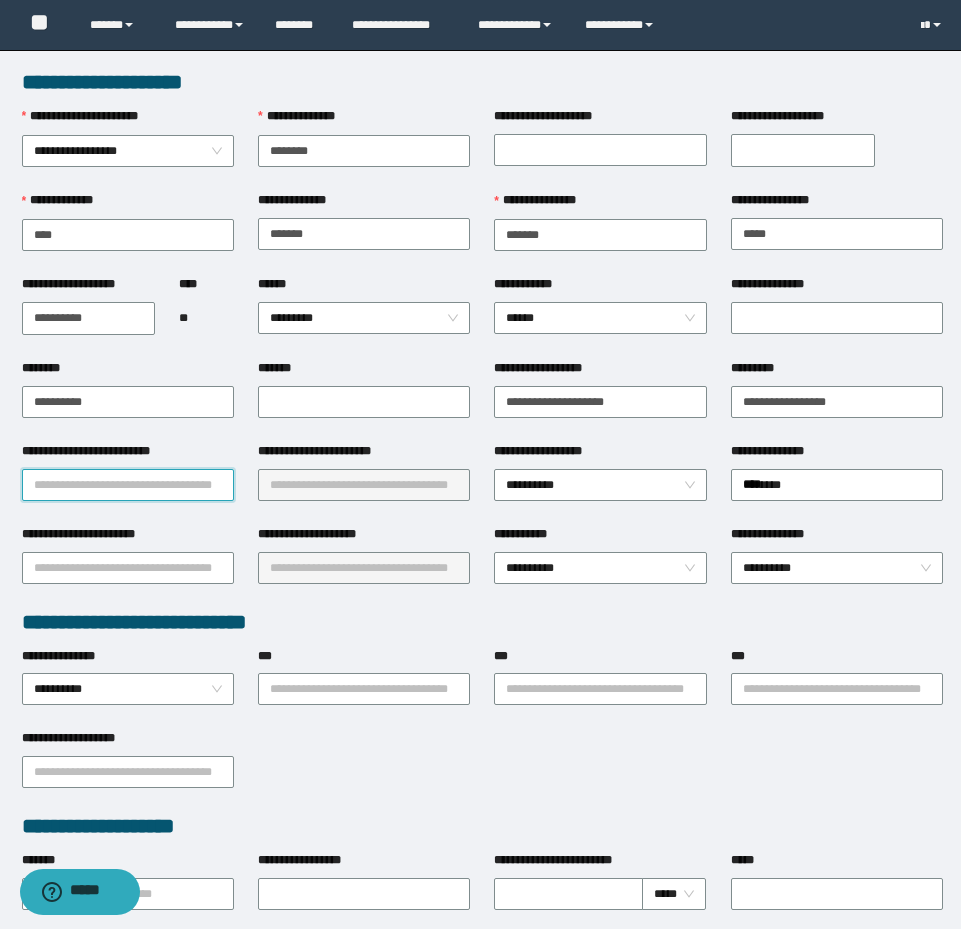 click on "**********" at bounding box center (128, 485) 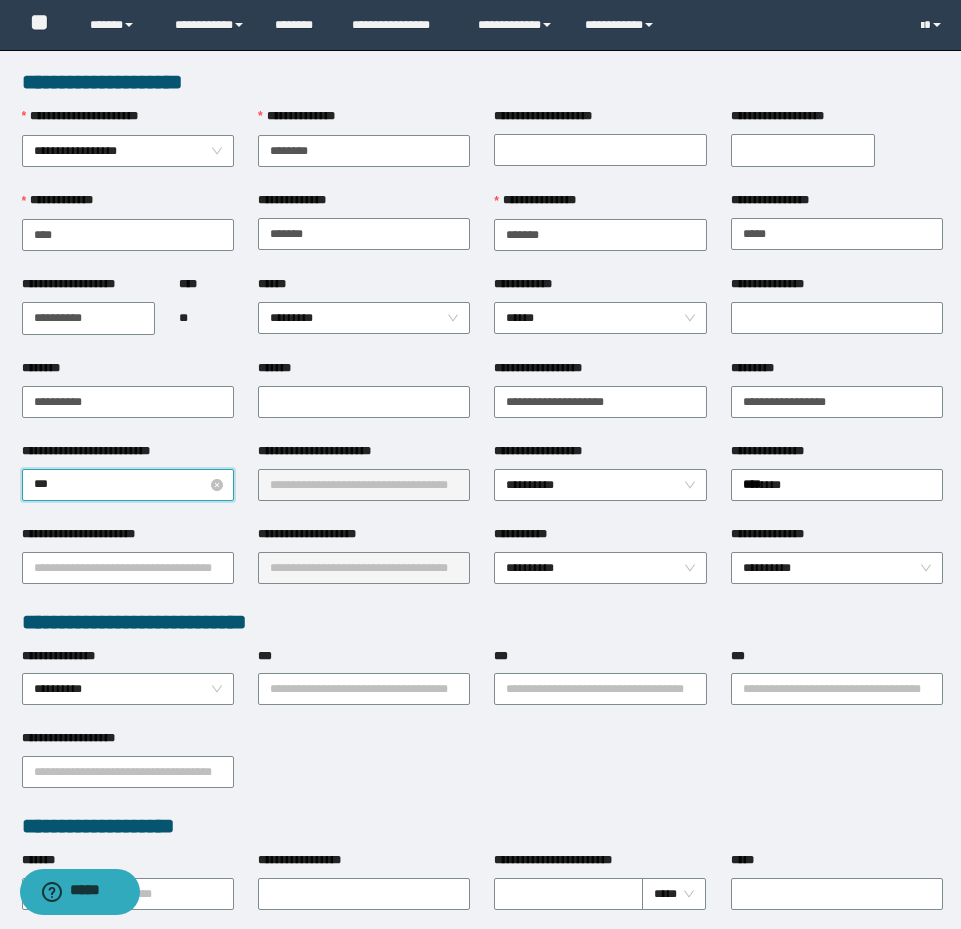 type on "****" 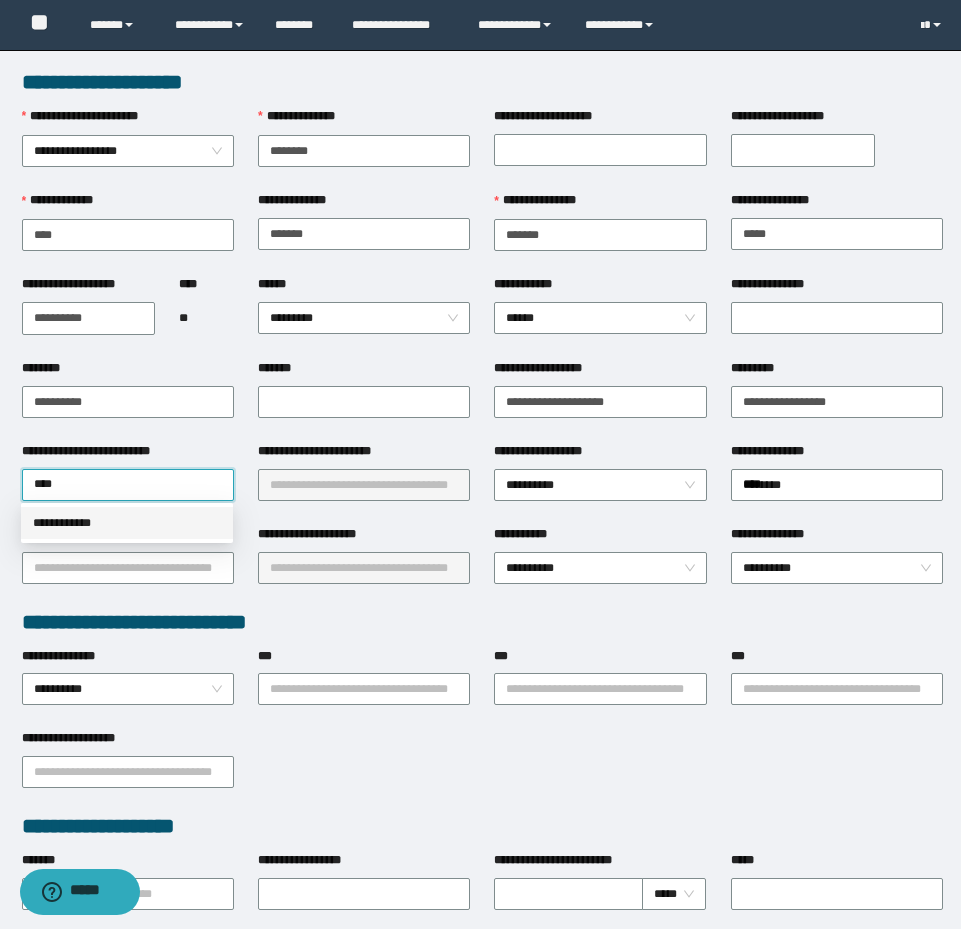 click on "**********" at bounding box center [127, 523] 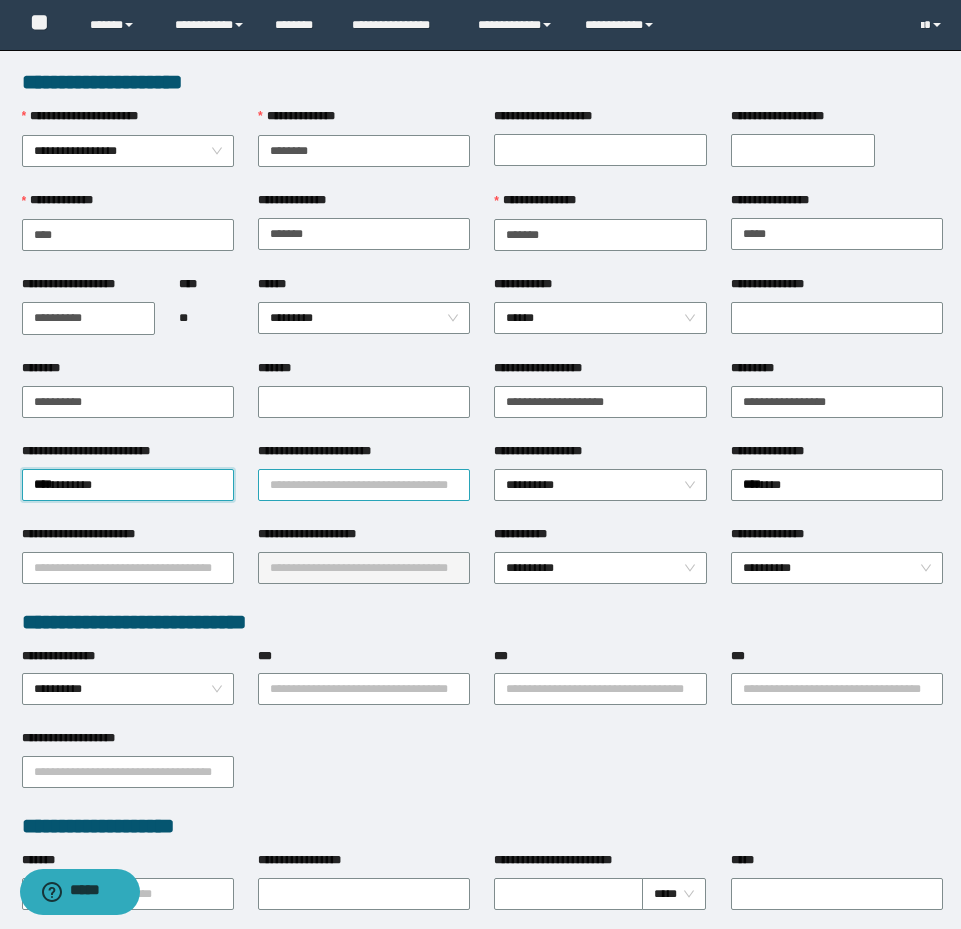 click on "**********" at bounding box center [364, 485] 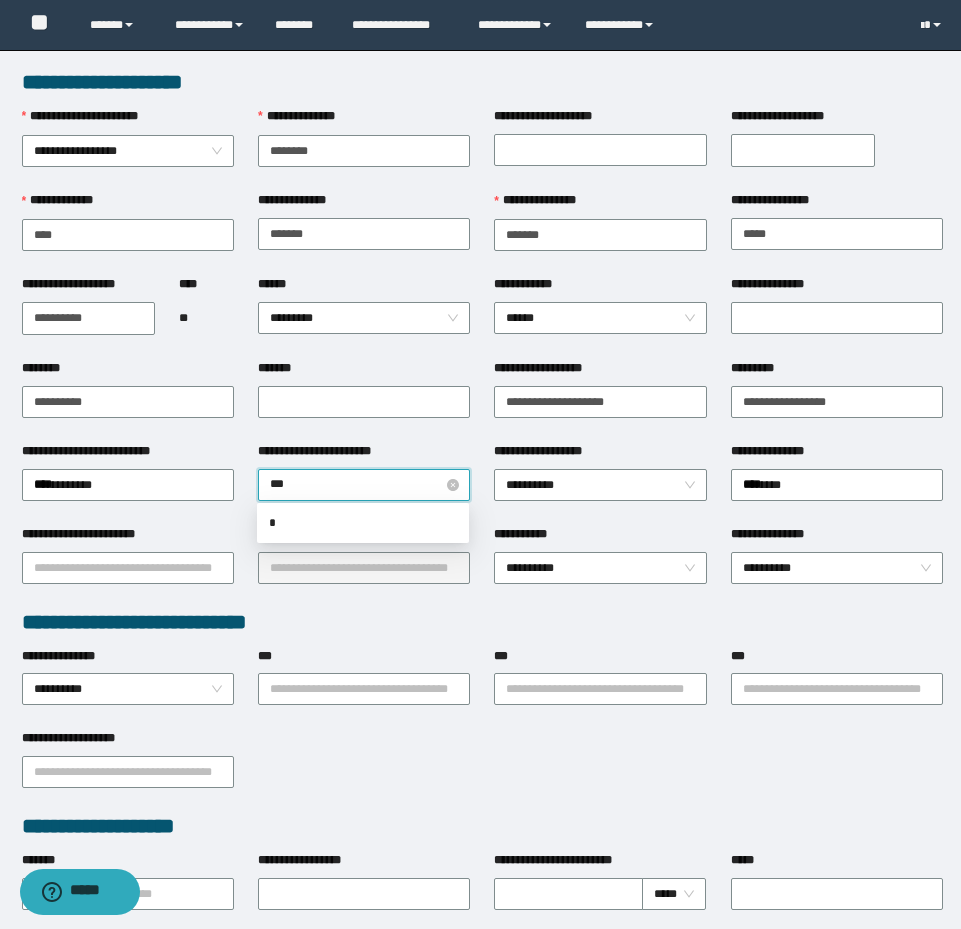 type on "****" 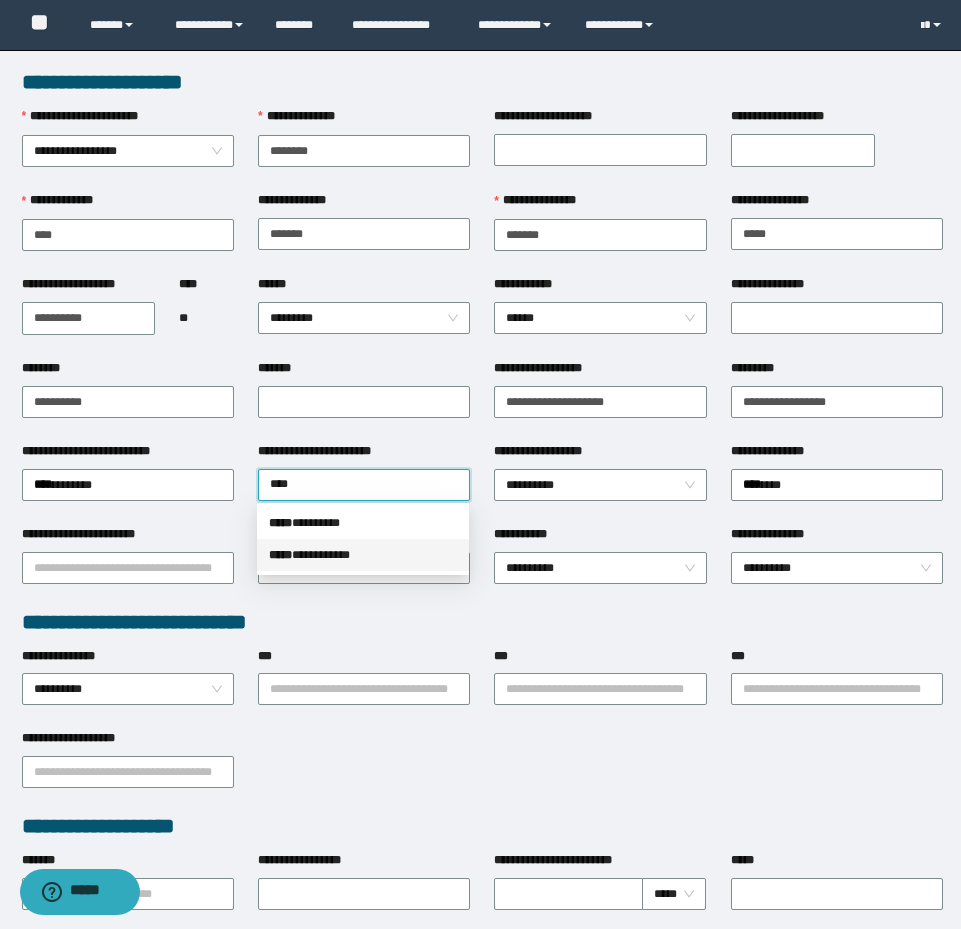 click on "***** * *********" at bounding box center [363, 555] 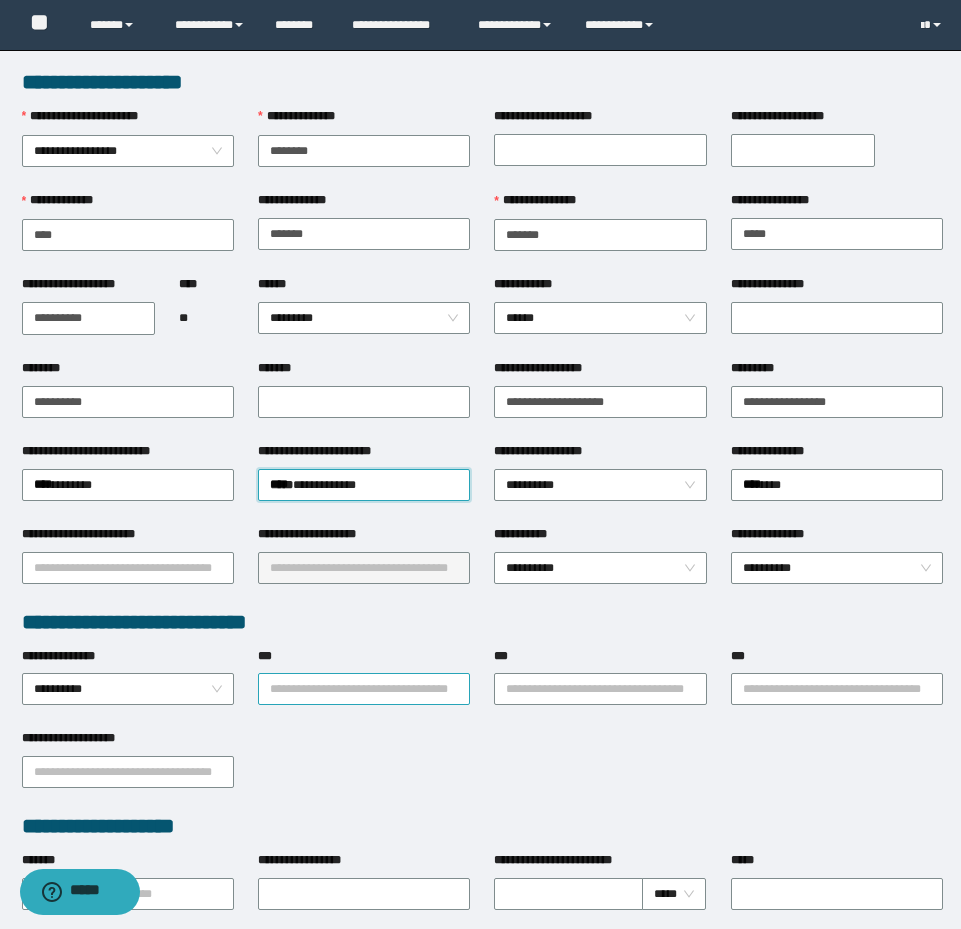 click on "***" at bounding box center [364, 689] 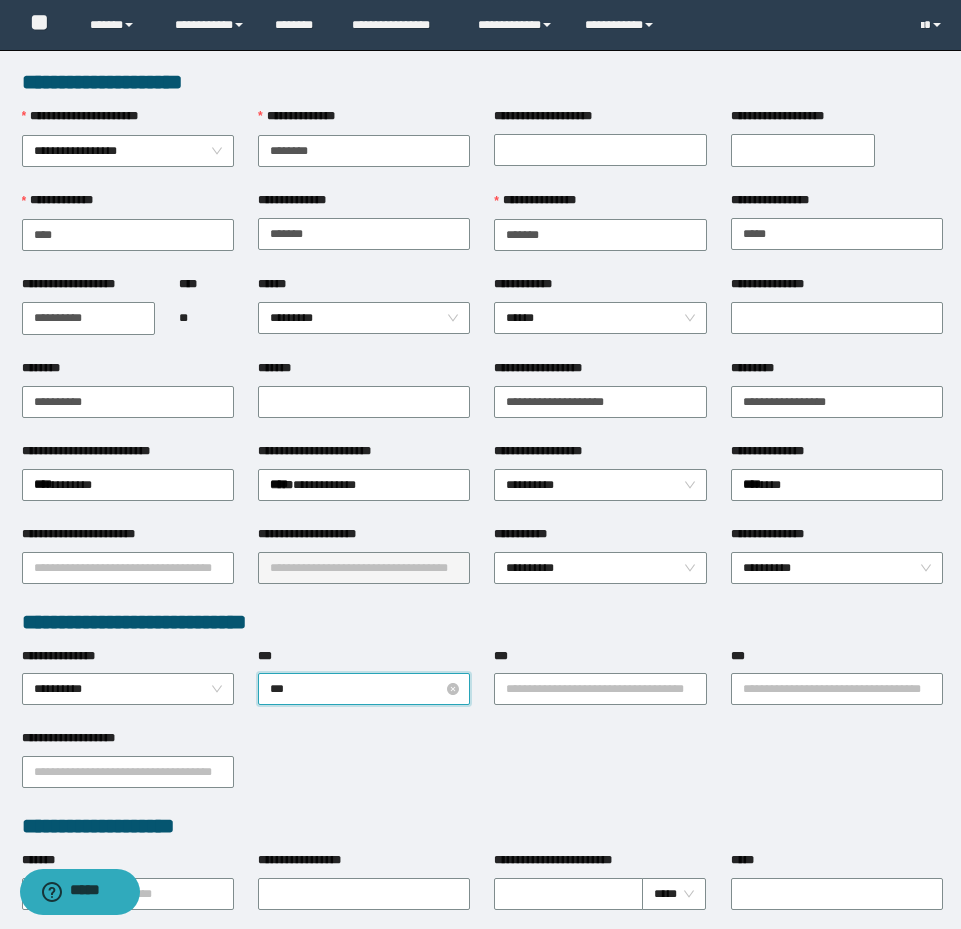 type on "****" 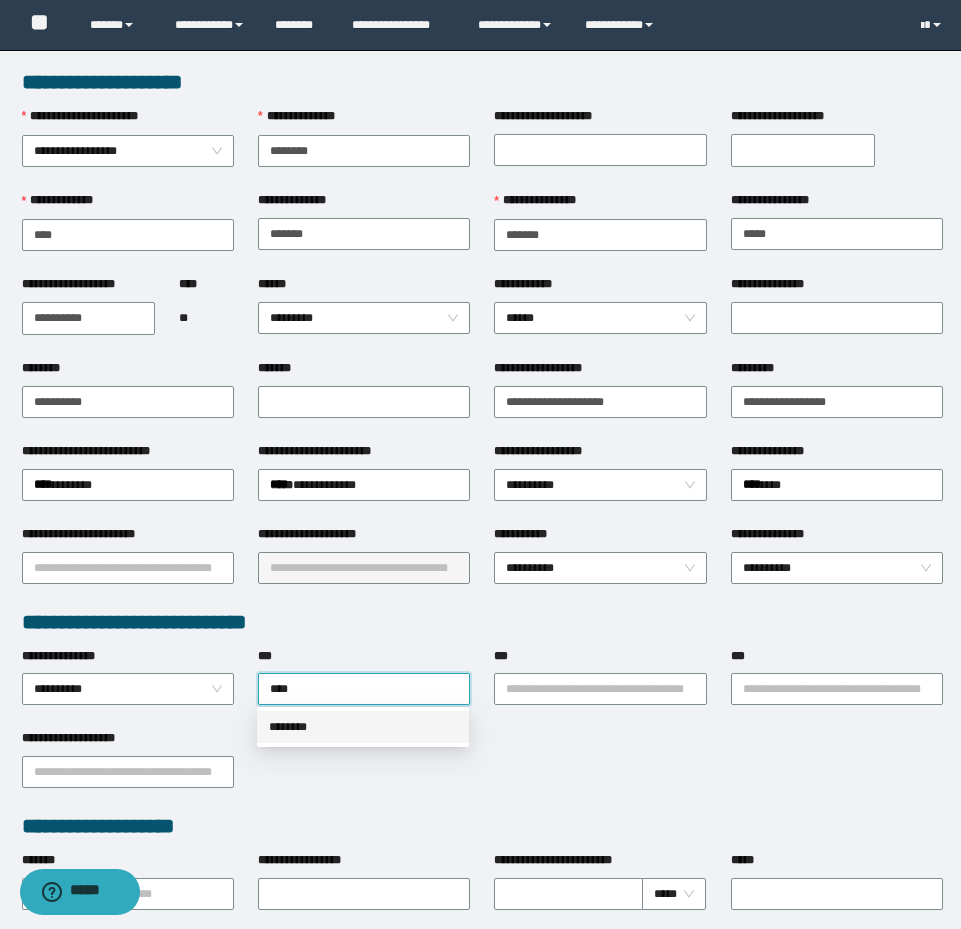 click on "********" at bounding box center [363, 727] 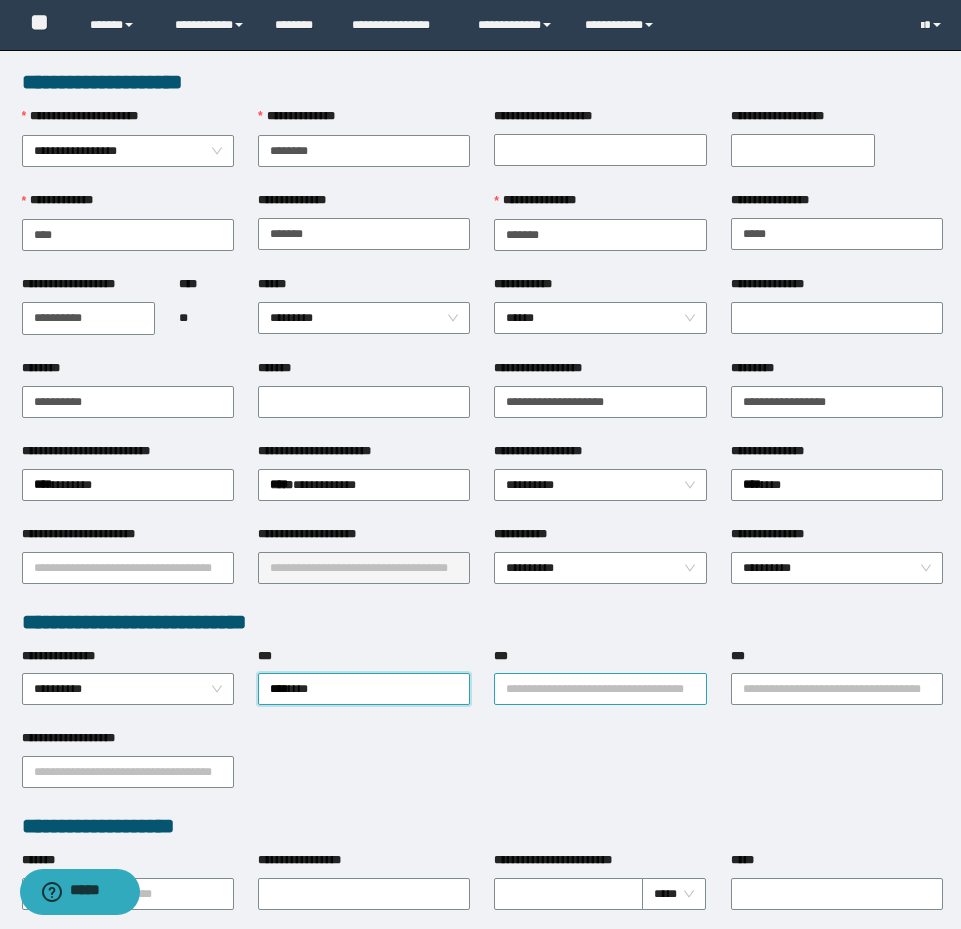 click on "**********" at bounding box center [600, 689] 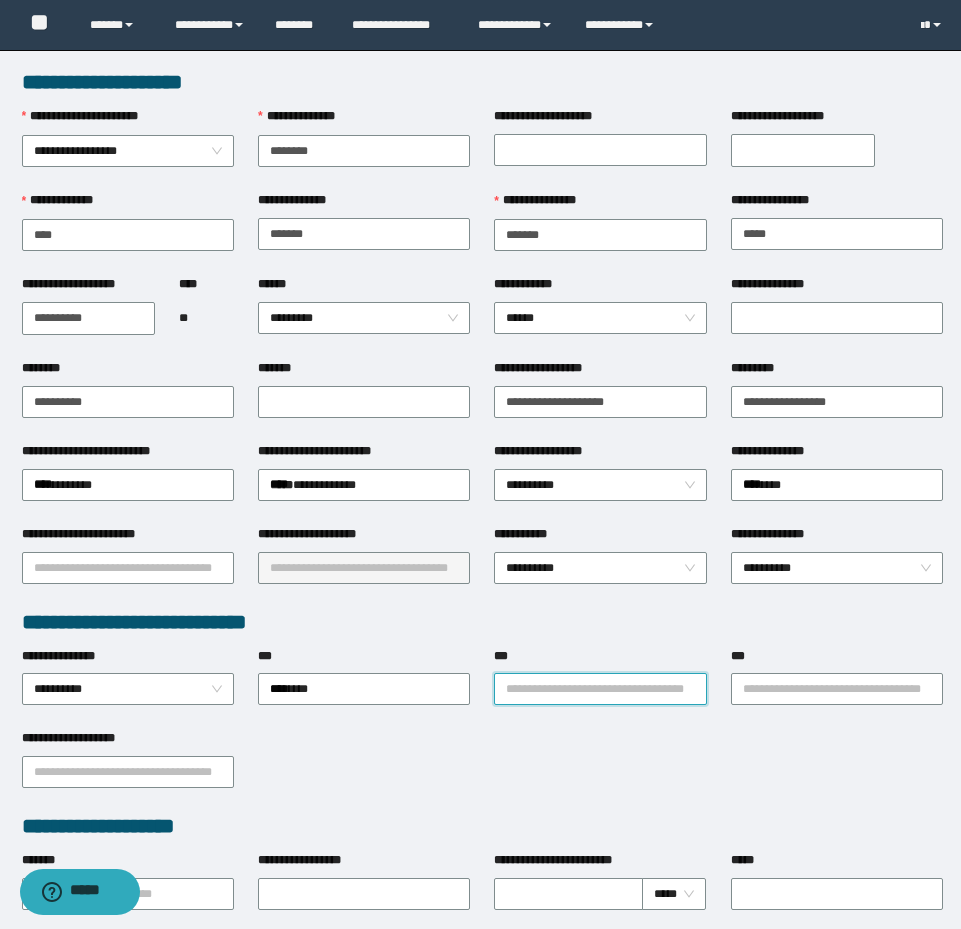 click on "***" at bounding box center (600, 689) 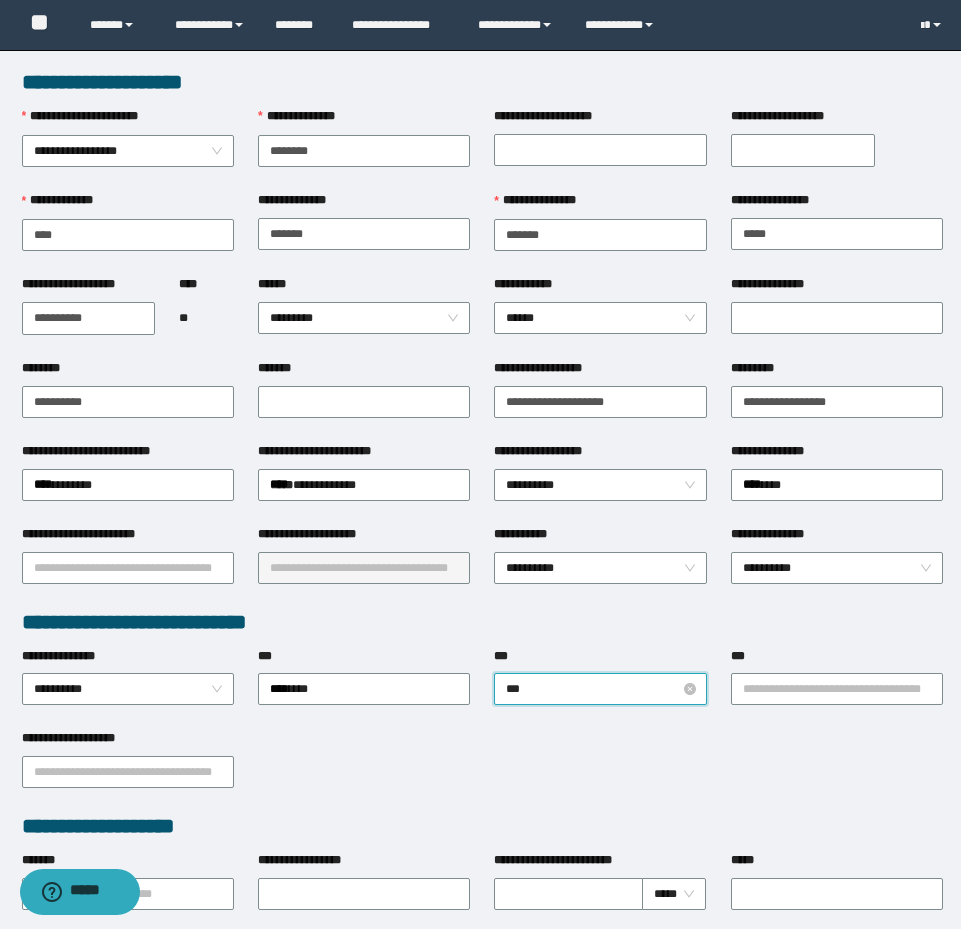 type on "****" 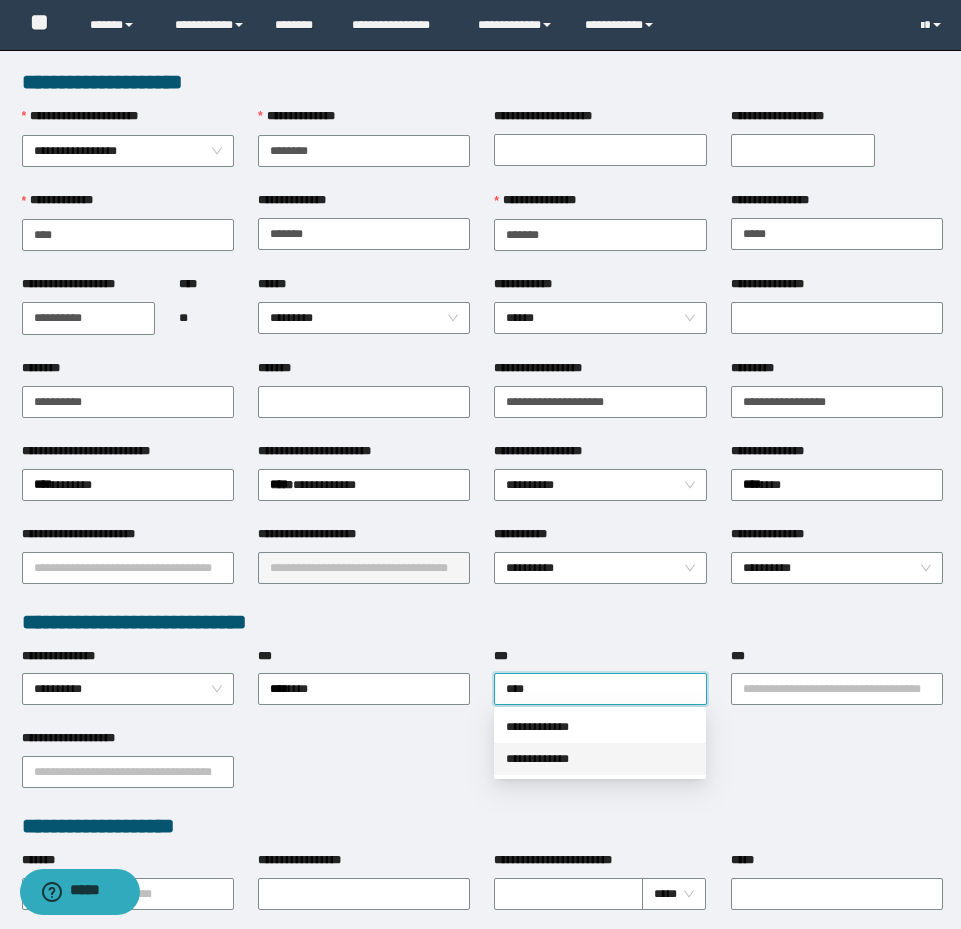 click on "**********" at bounding box center (600, 759) 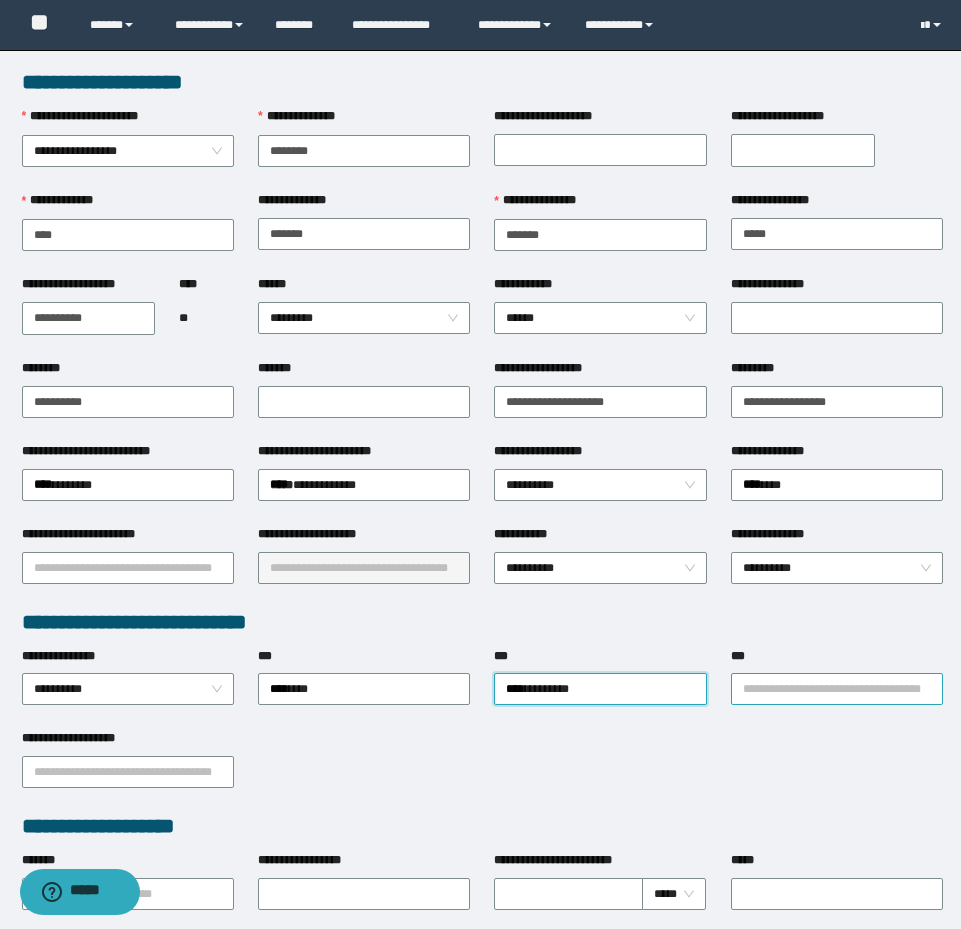 click on "**********" at bounding box center [837, 689] 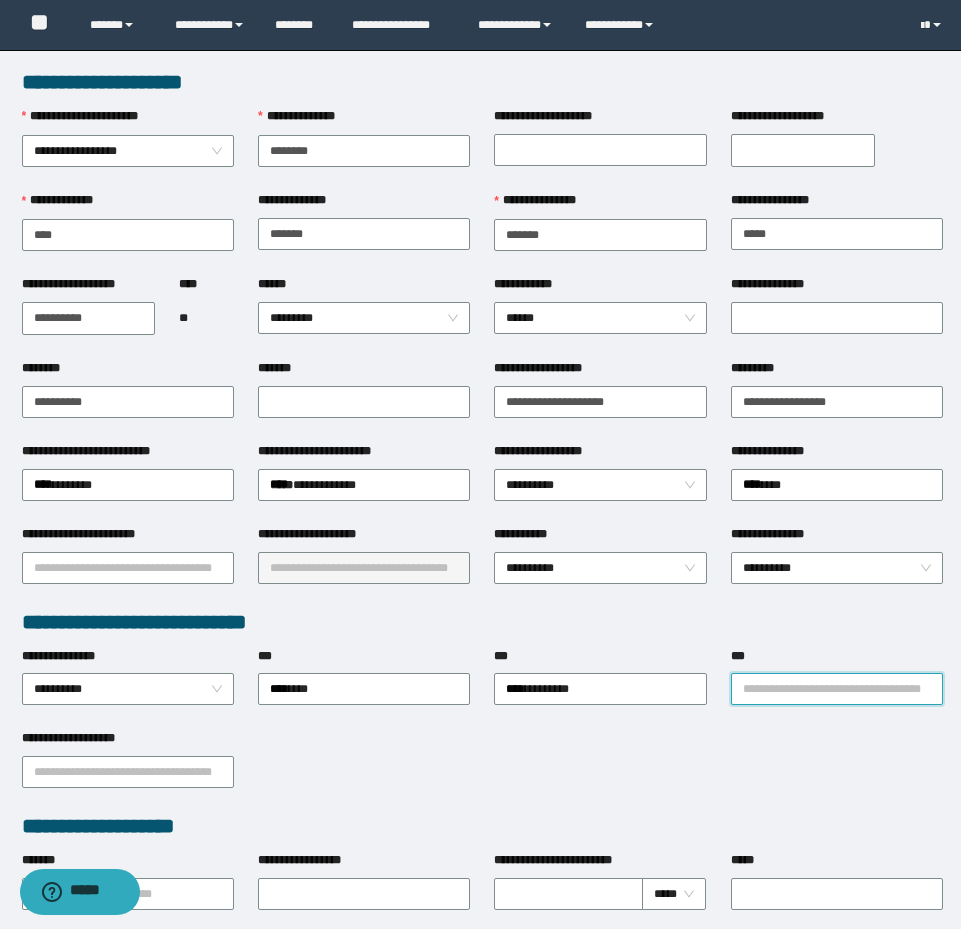 click on "***" at bounding box center [837, 689] 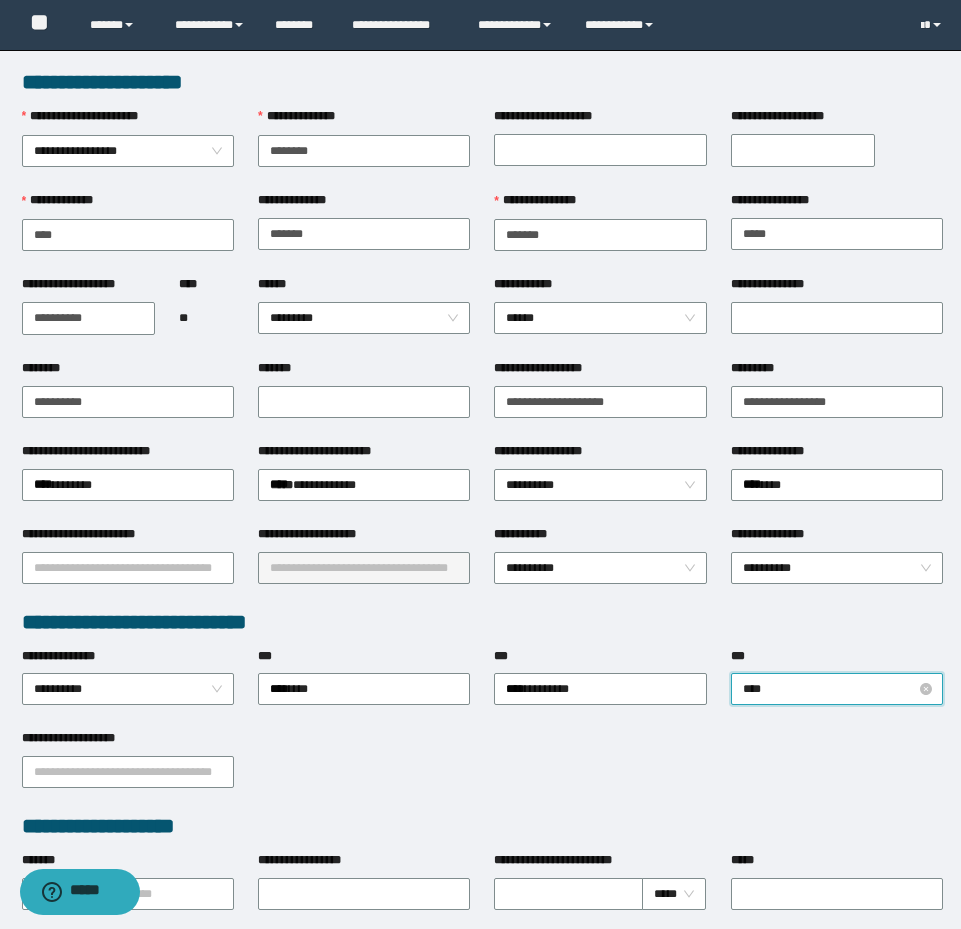 type on "*****" 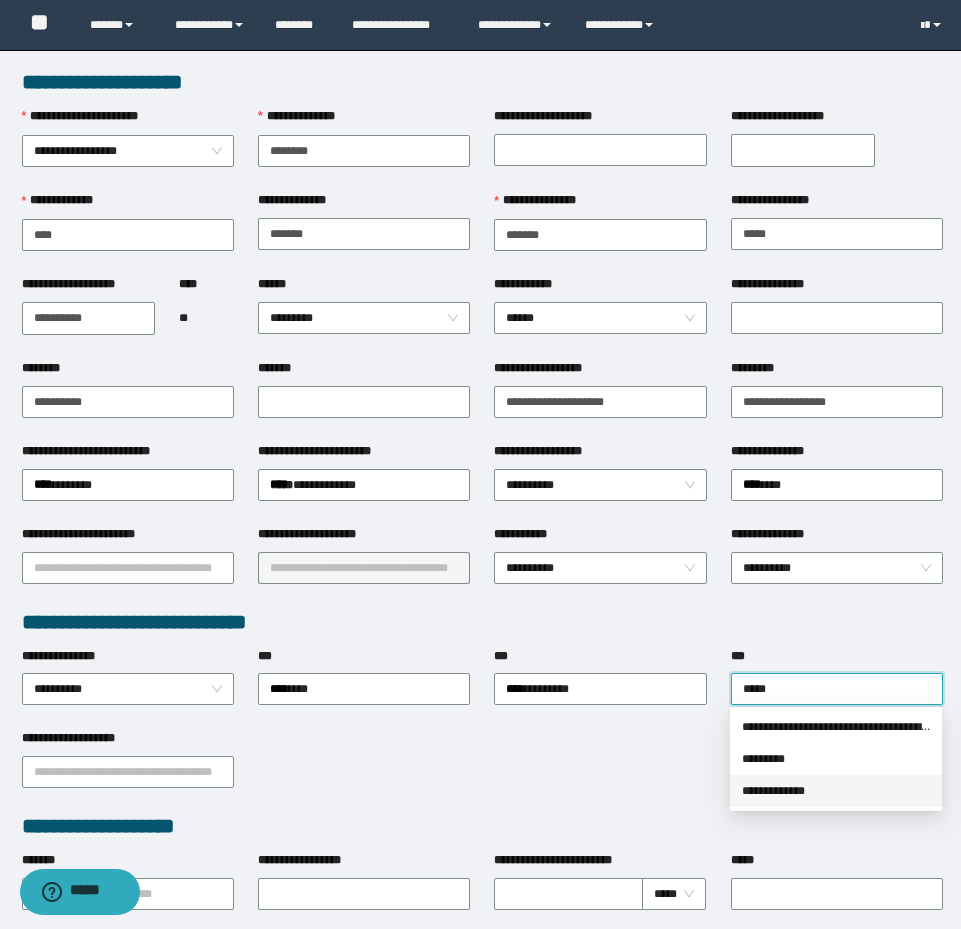 click on "**********" at bounding box center (836, 791) 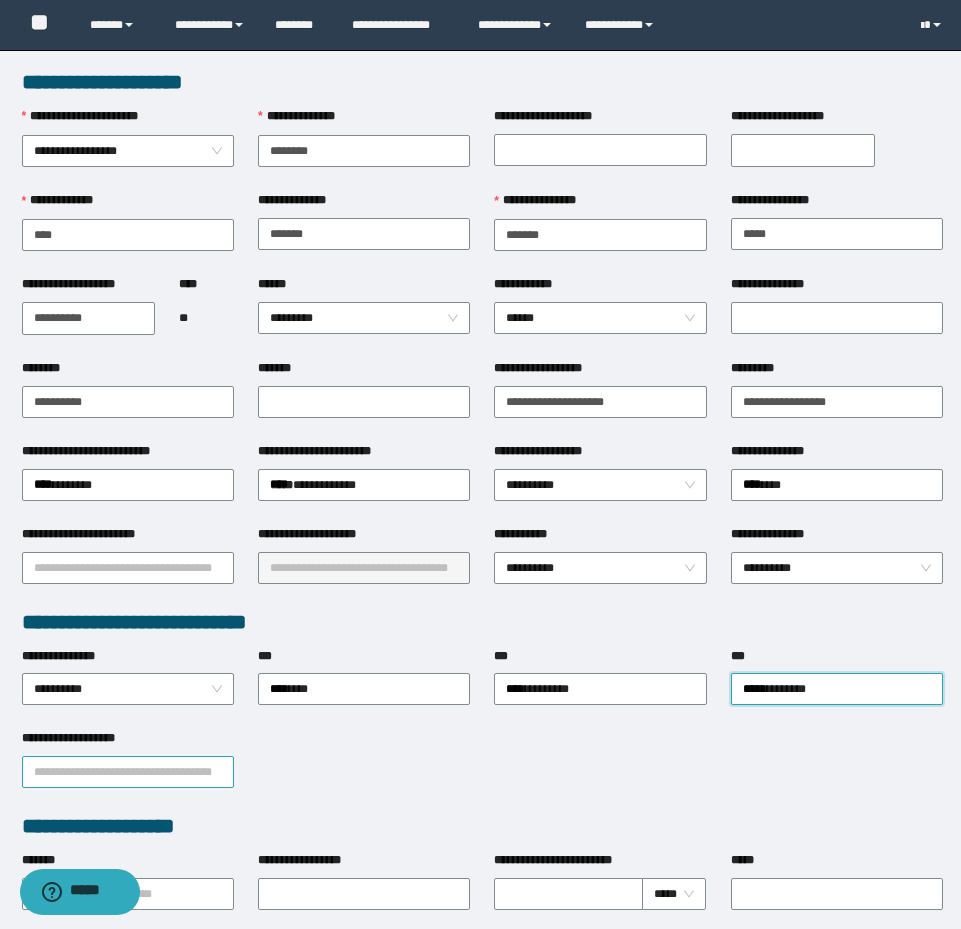 click on "**********" at bounding box center (128, 772) 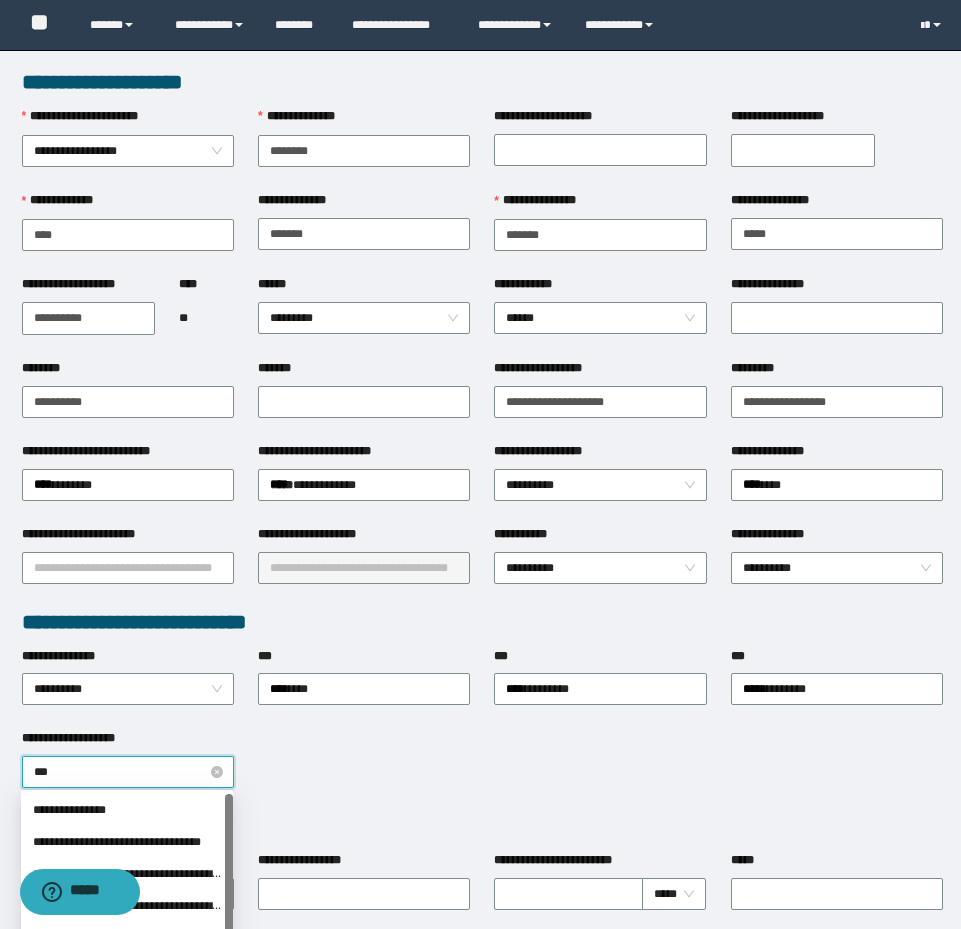 type on "****" 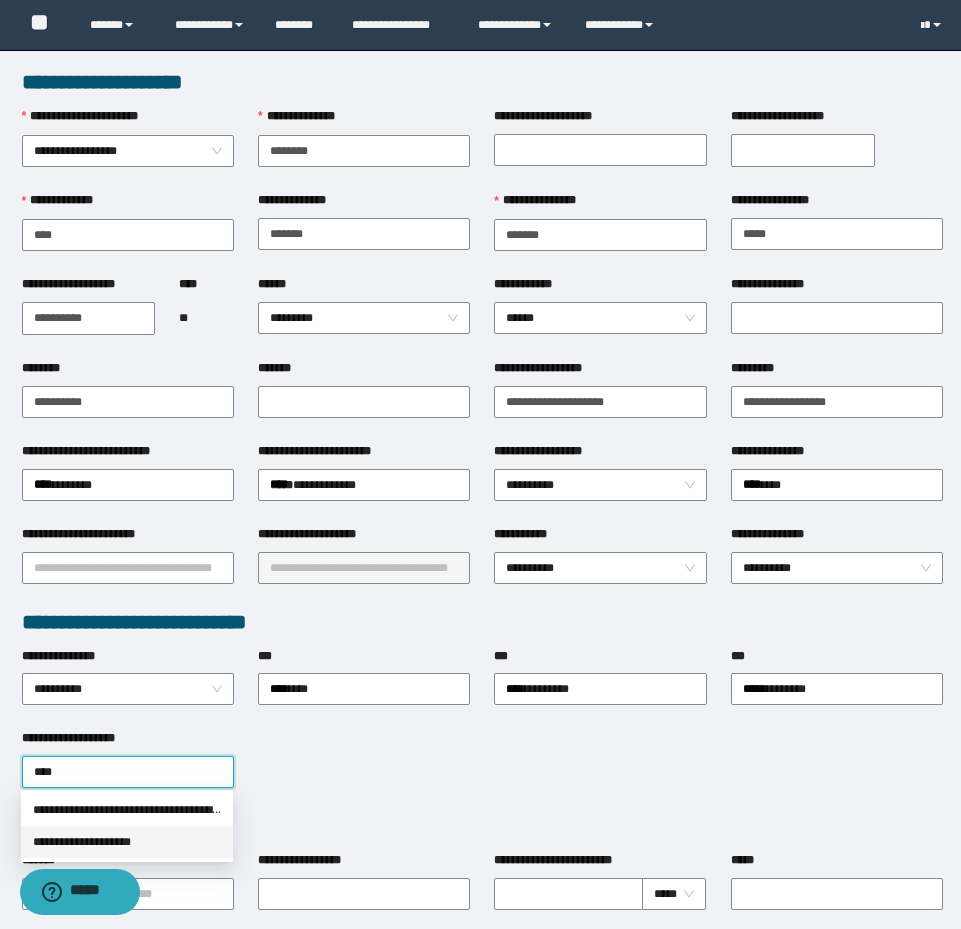click on "**********" at bounding box center (127, 842) 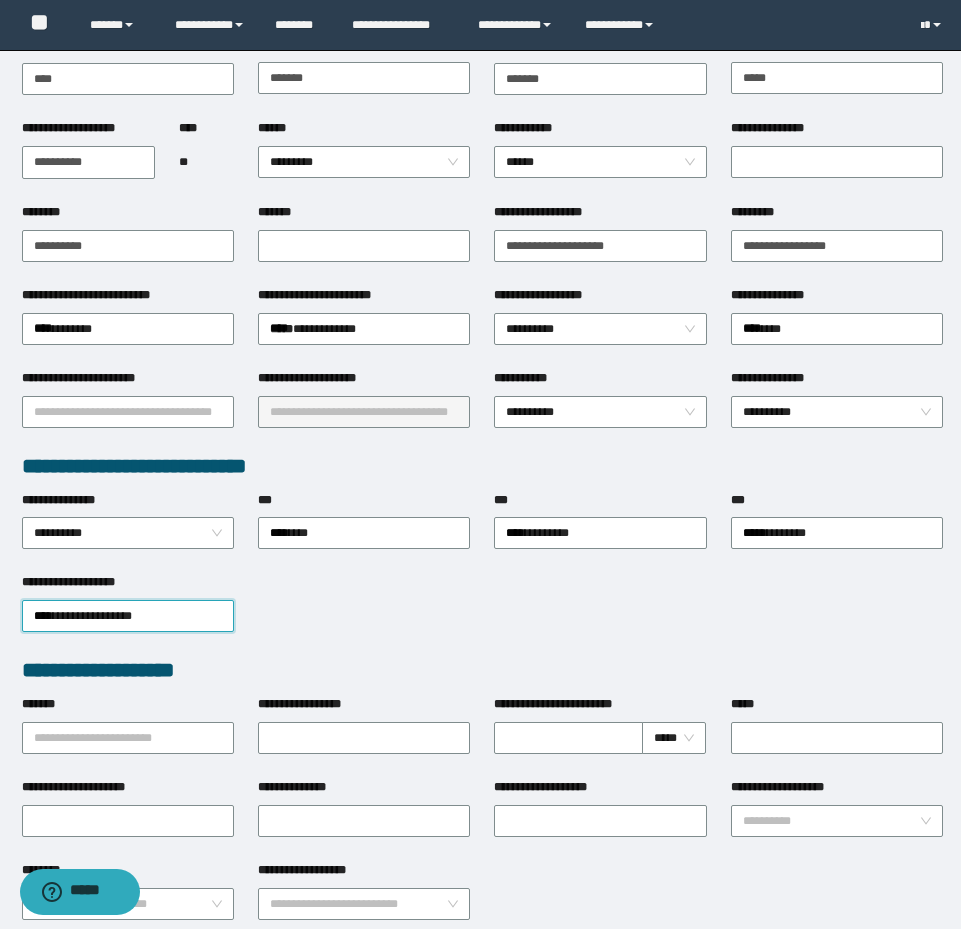 scroll, scrollTop: 0, scrollLeft: 0, axis: both 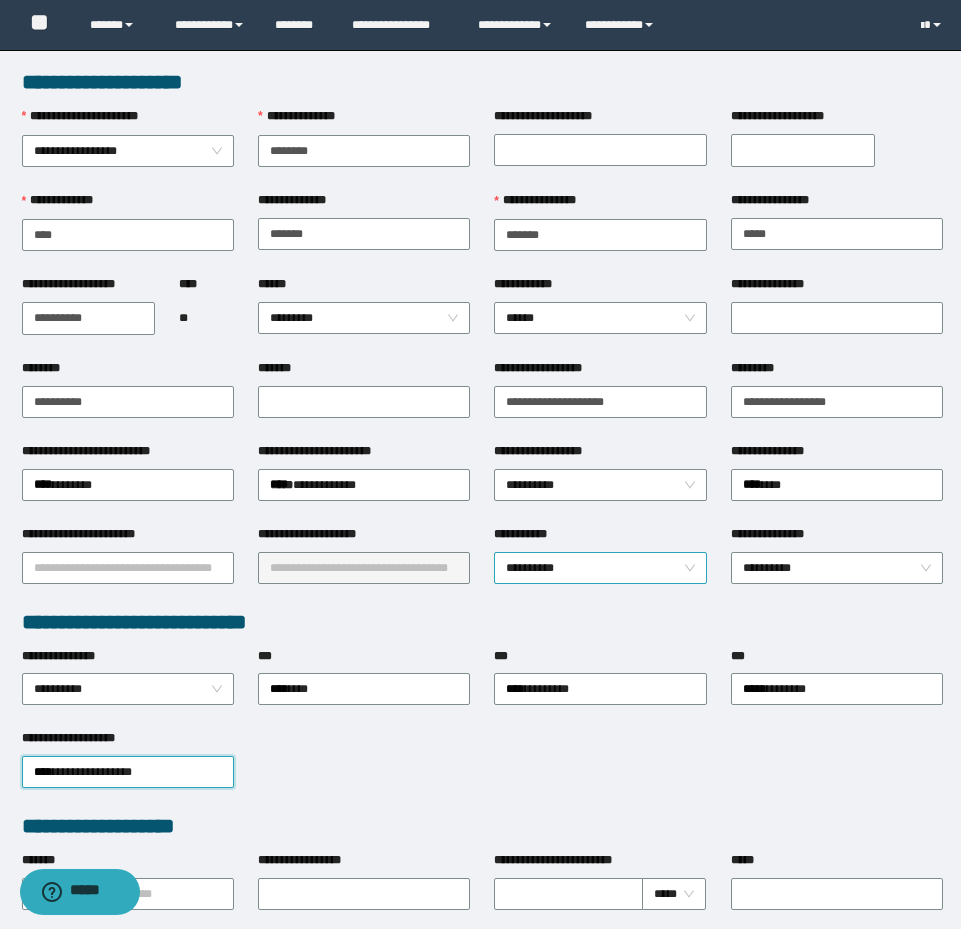 click on "**********" at bounding box center (600, 568) 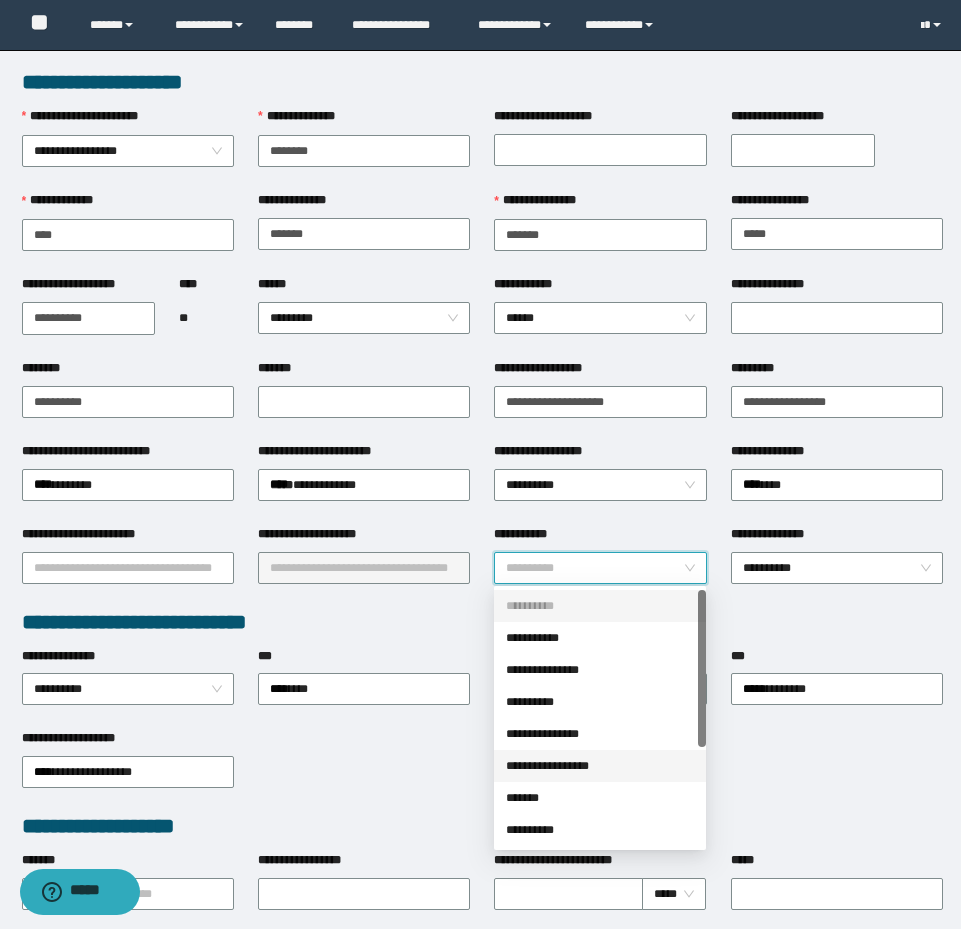 click on "**********" at bounding box center [600, 766] 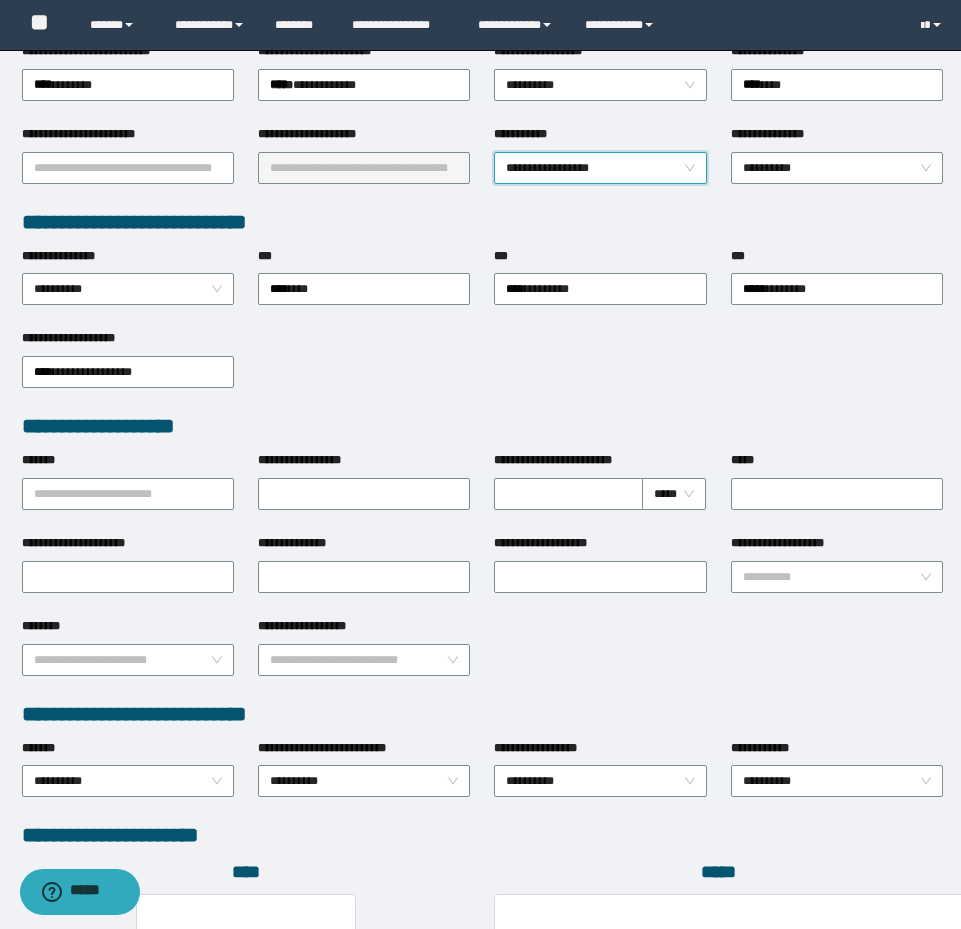 scroll, scrollTop: 774, scrollLeft: 0, axis: vertical 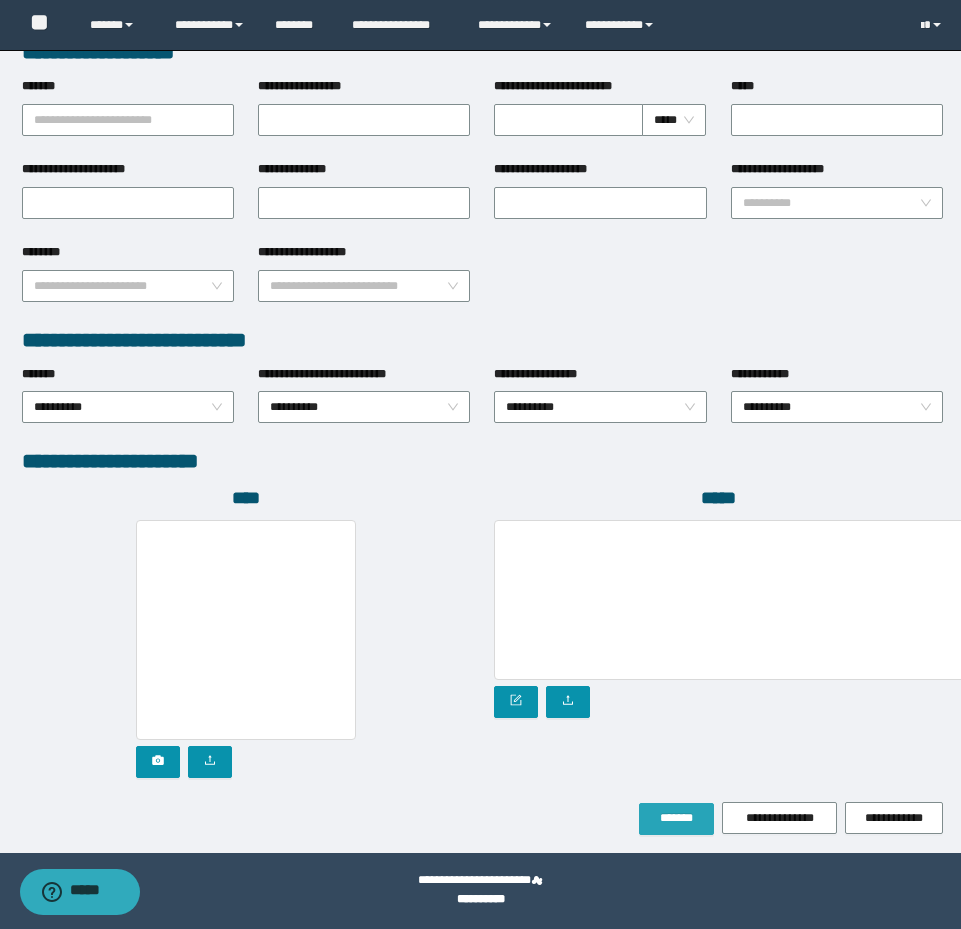 click on "*******" at bounding box center (676, 819) 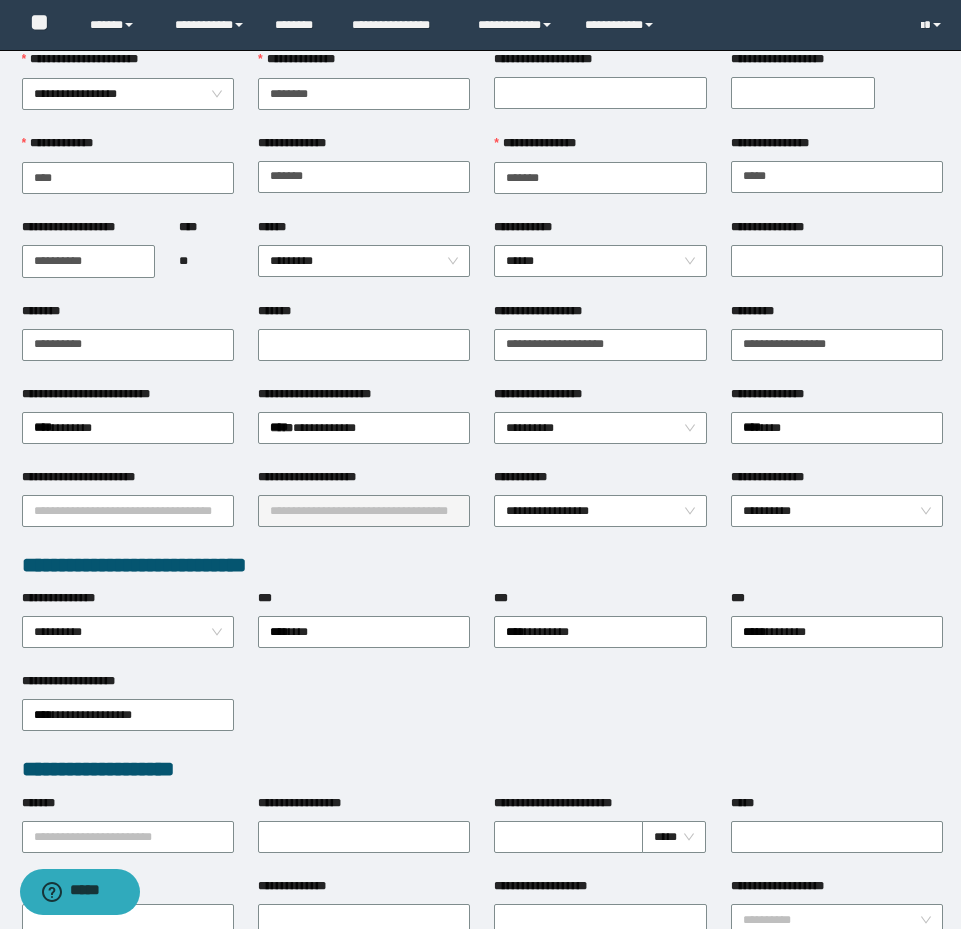 scroll, scrollTop: 0, scrollLeft: 0, axis: both 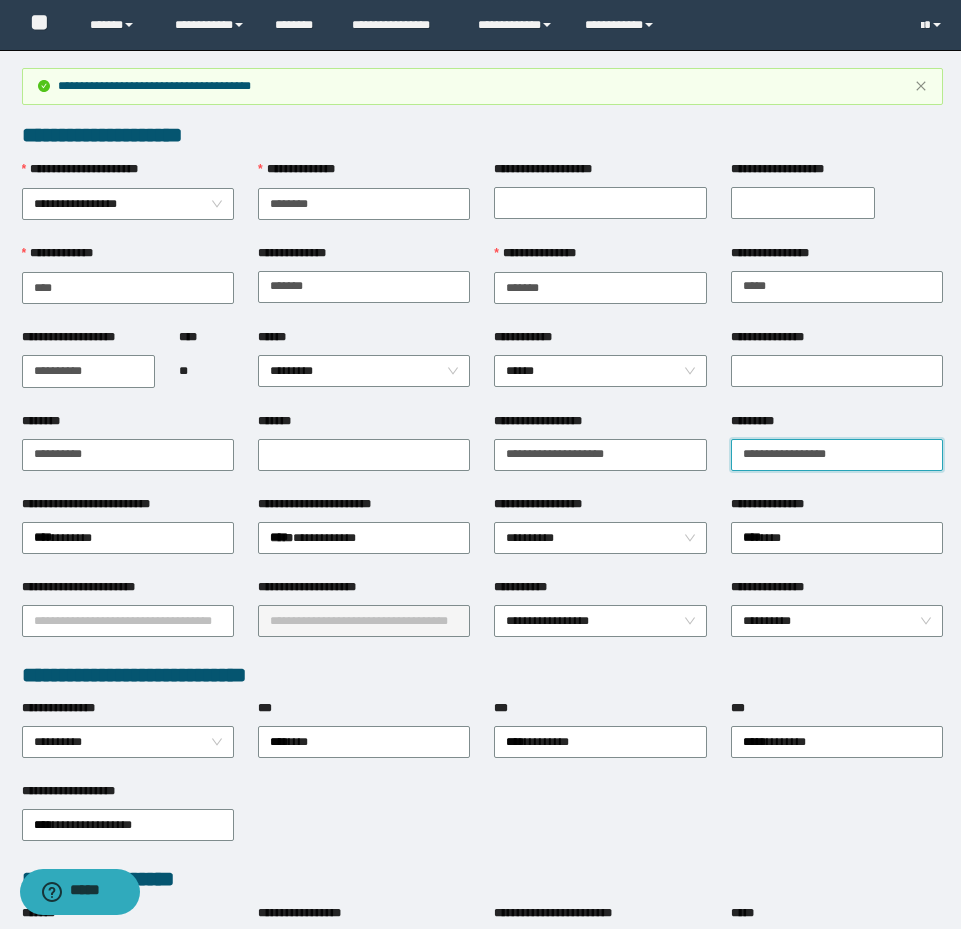 drag, startPoint x: 738, startPoint y: 431, endPoint x: 540, endPoint y: 411, distance: 199.00754 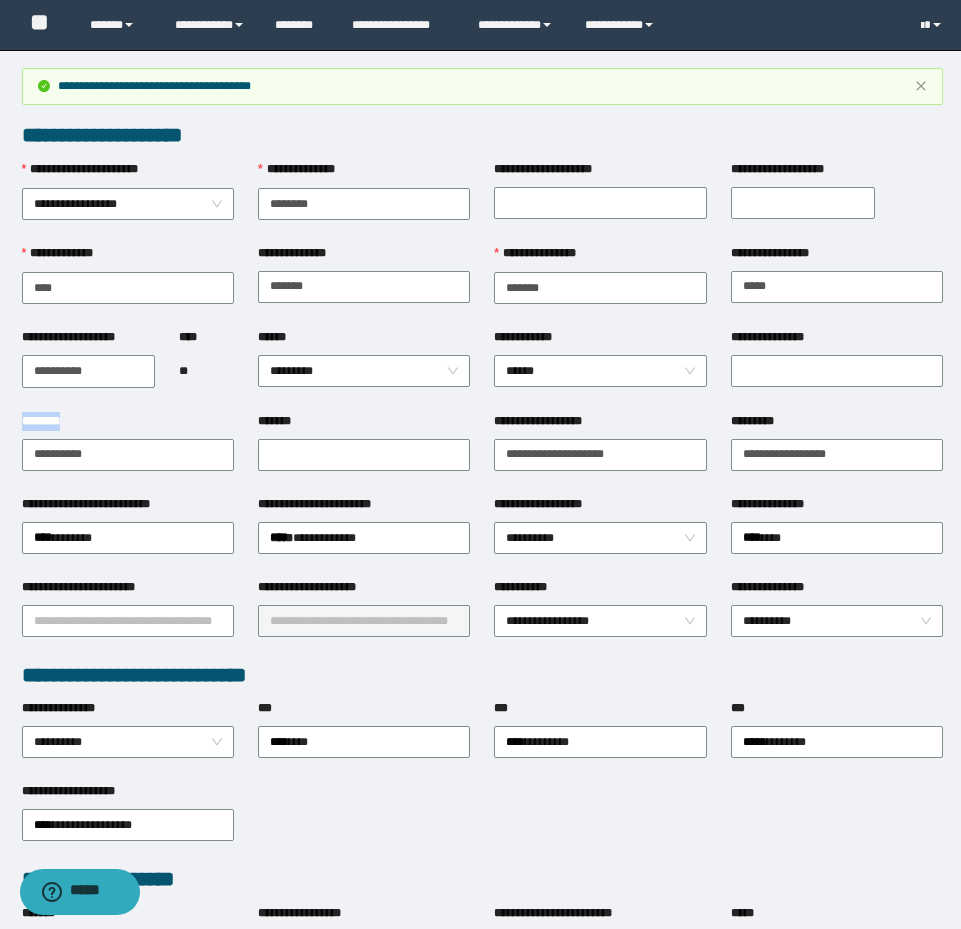 drag, startPoint x: 217, startPoint y: 434, endPoint x: 16, endPoint y: 430, distance: 201.0398 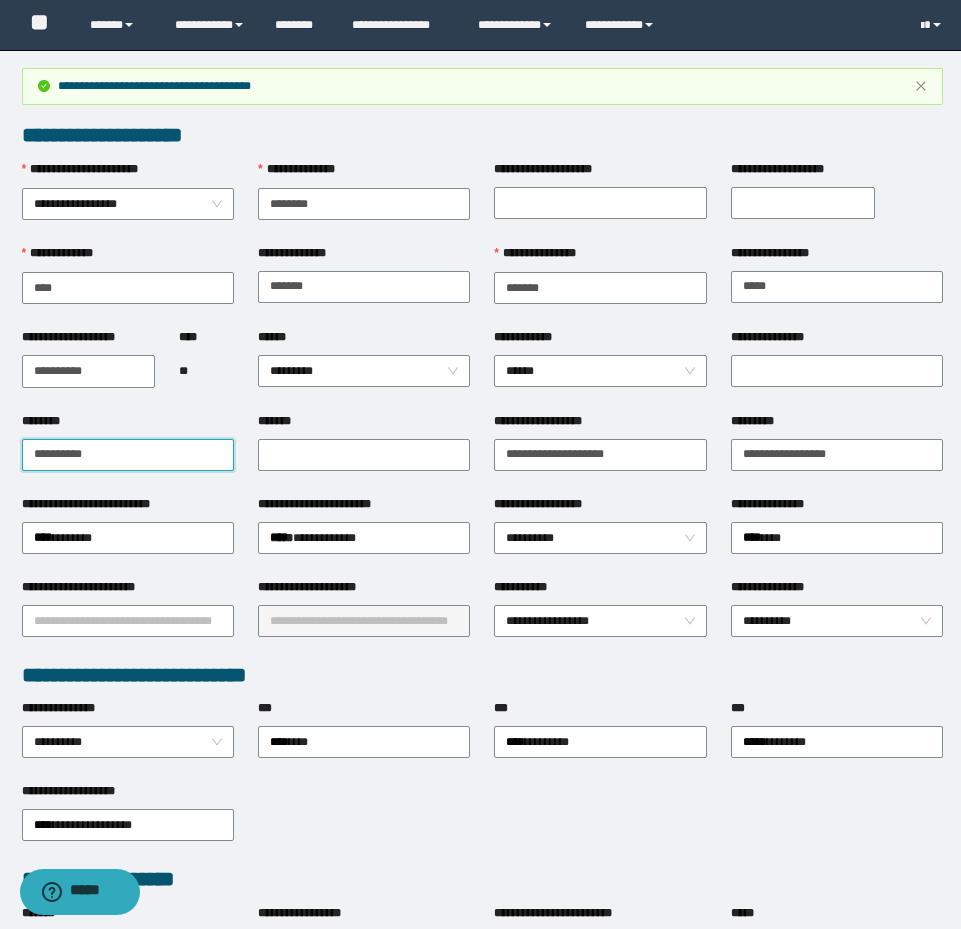 drag, startPoint x: 115, startPoint y: 447, endPoint x: 4, endPoint y: 431, distance: 112.147224 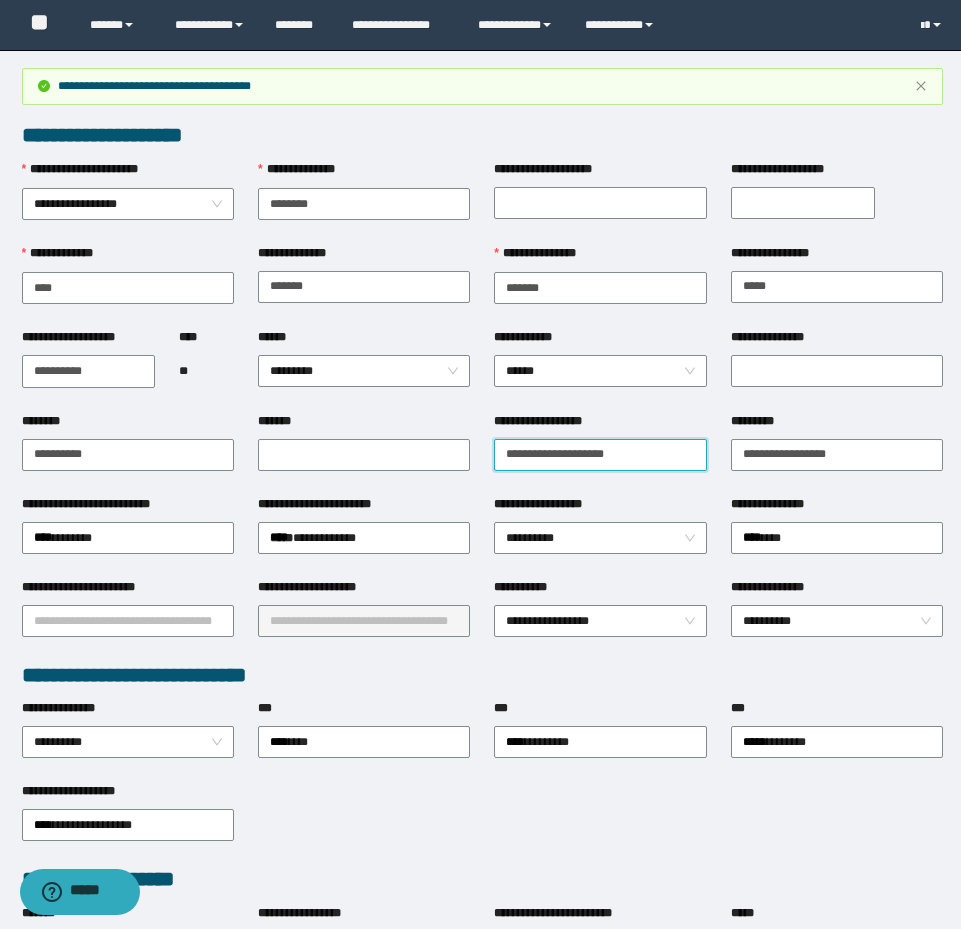 drag, startPoint x: 676, startPoint y: 451, endPoint x: 264, endPoint y: 421, distance: 413.0908 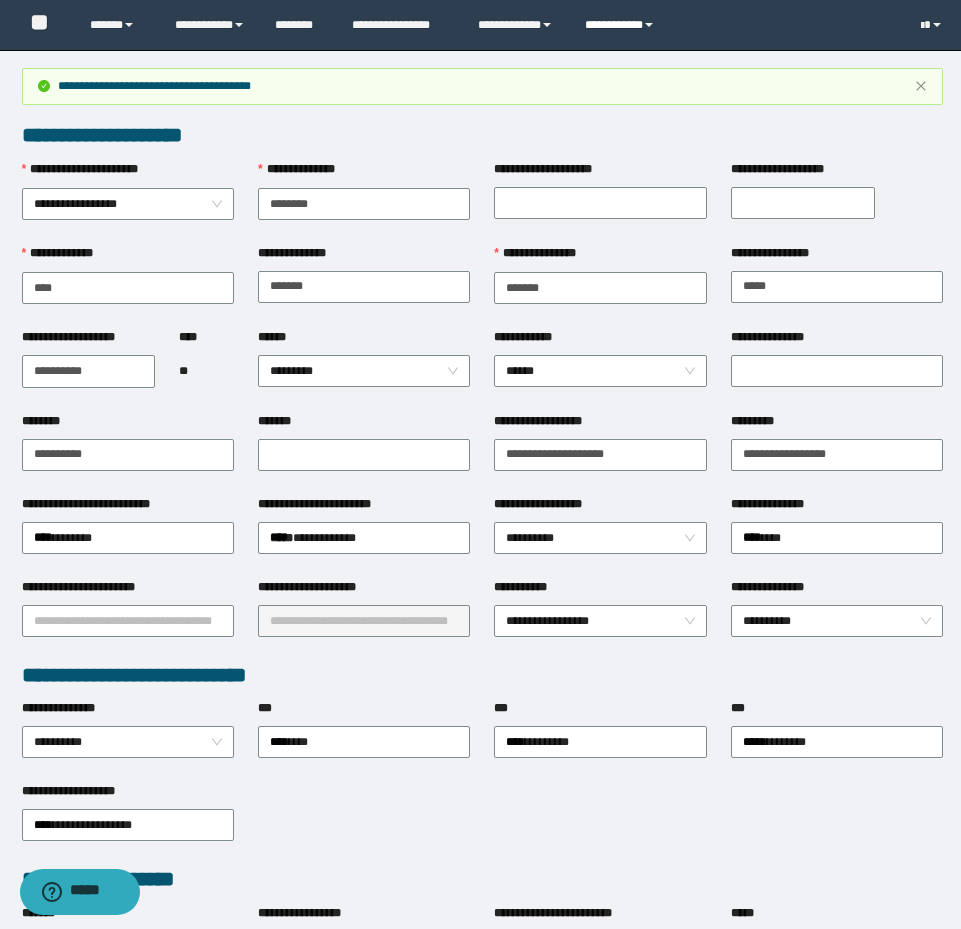 click on "**********" at bounding box center [622, 25] 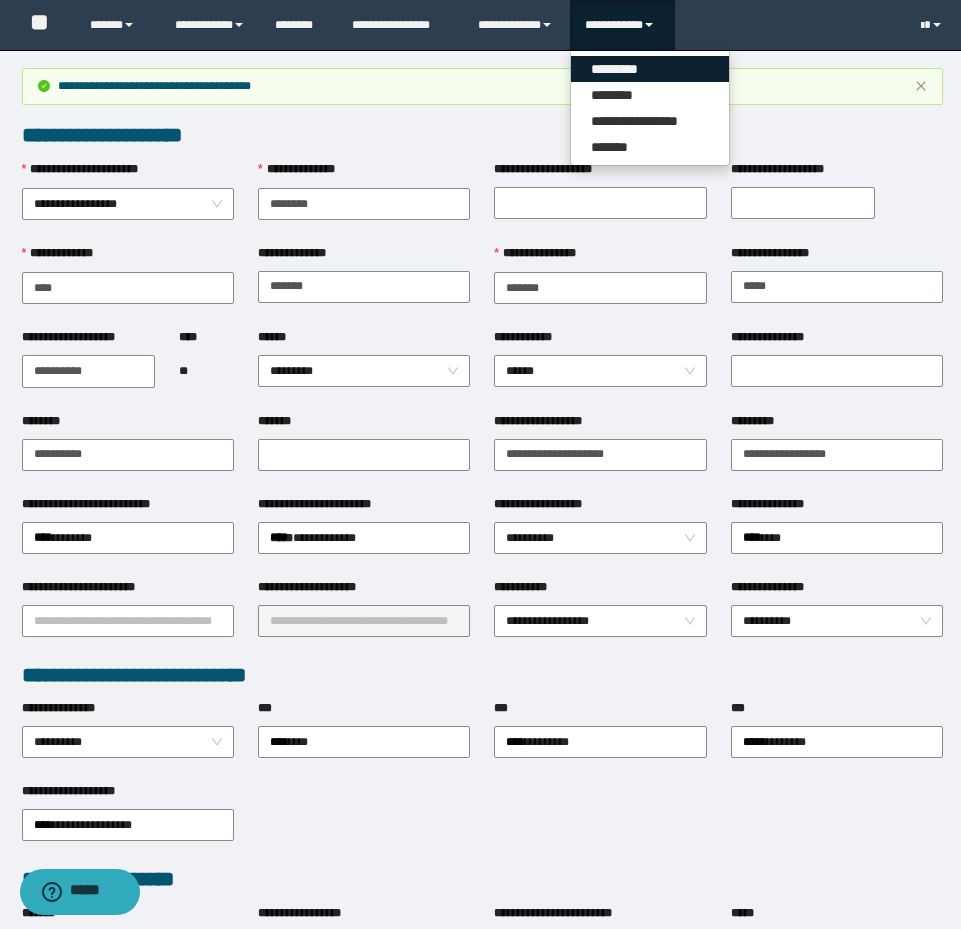 click on "*********" at bounding box center (650, 69) 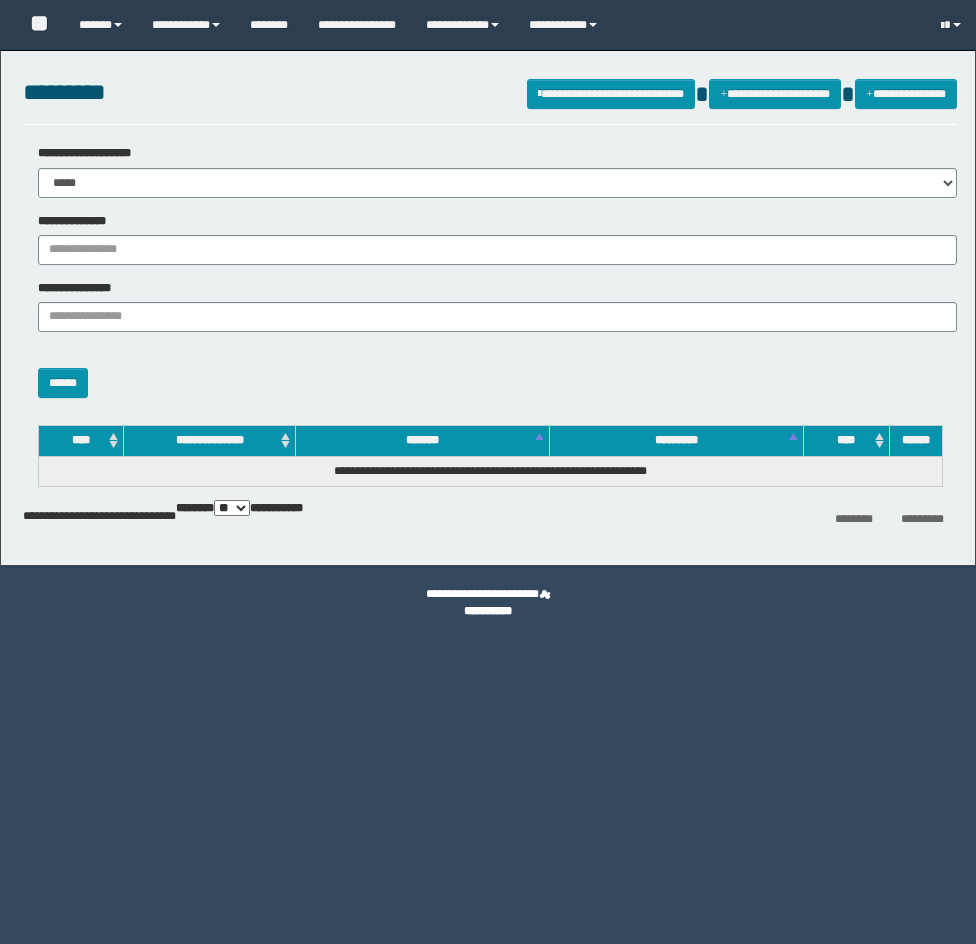 scroll, scrollTop: 0, scrollLeft: 0, axis: both 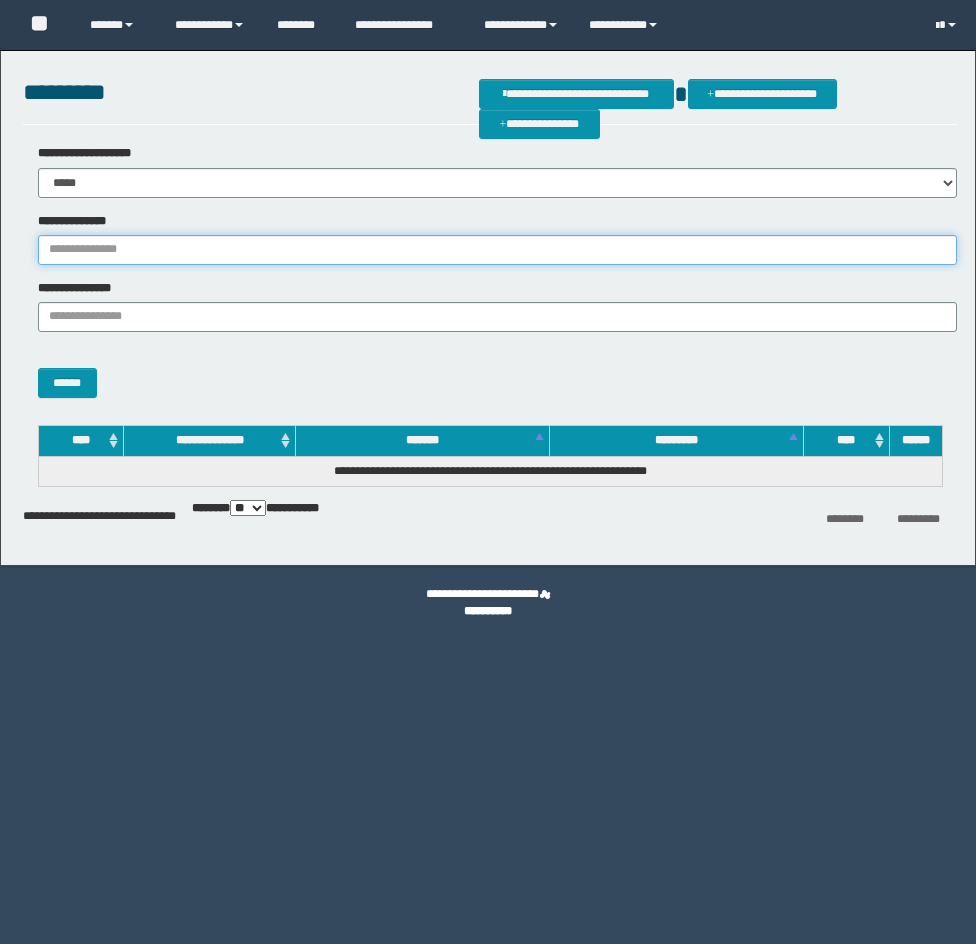 drag, startPoint x: 122, startPoint y: 246, endPoint x: 113, endPoint y: 268, distance: 23.769728 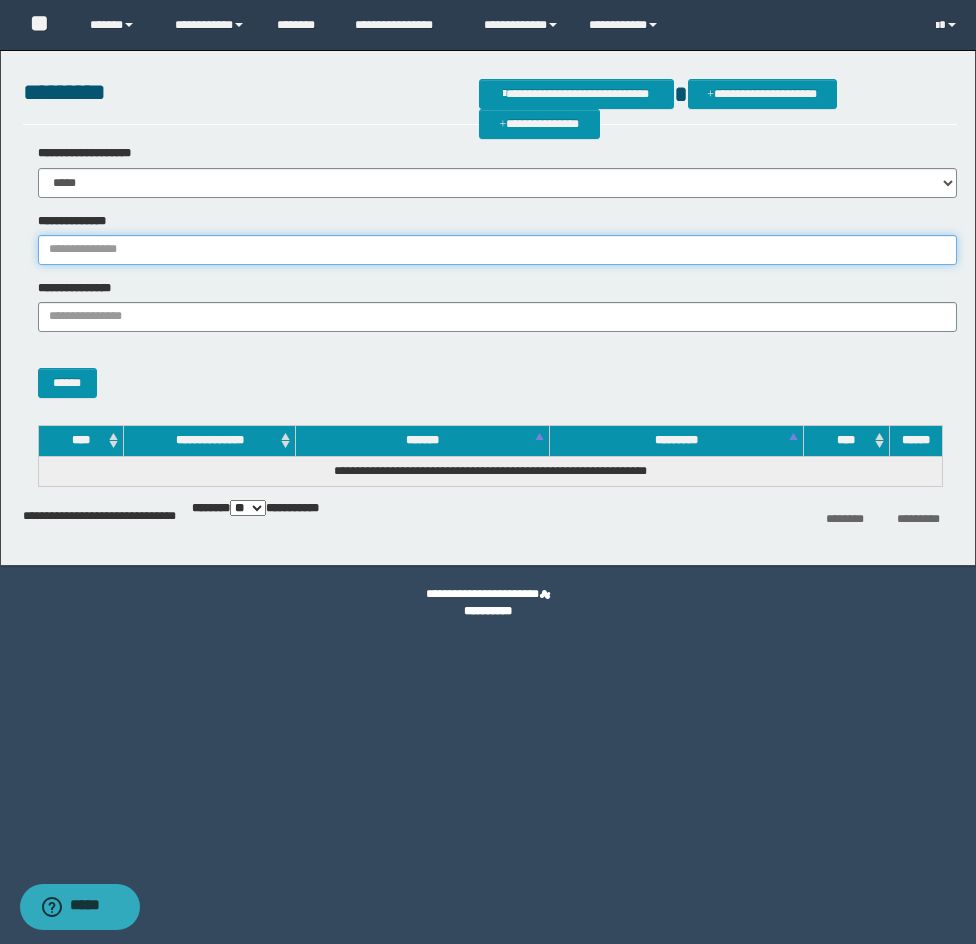 paste on "********" 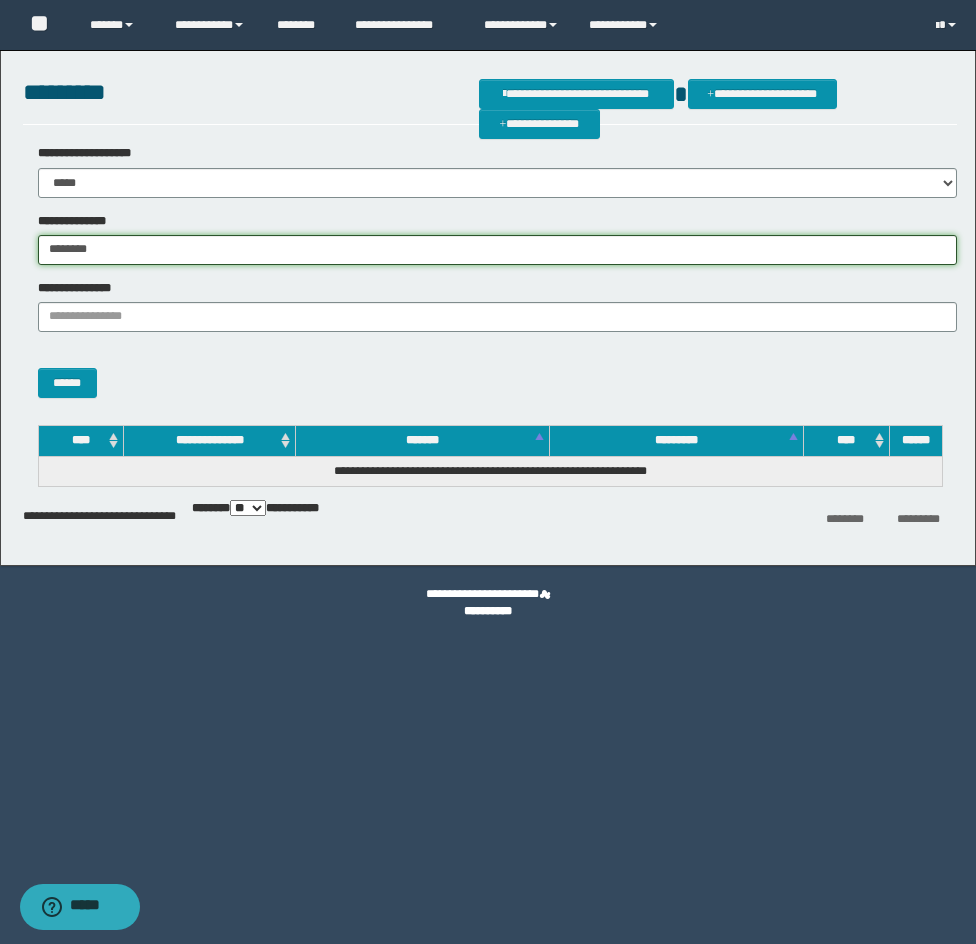 type on "********" 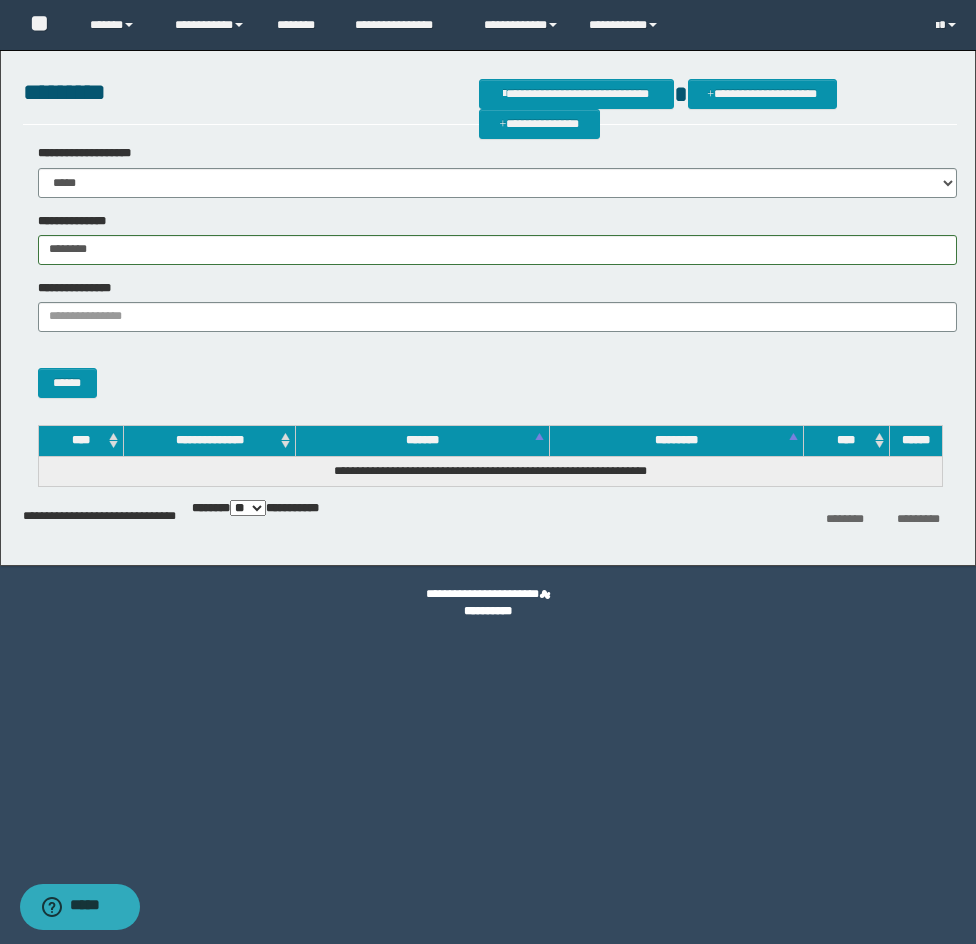 click on "**********" at bounding box center (490, 279) 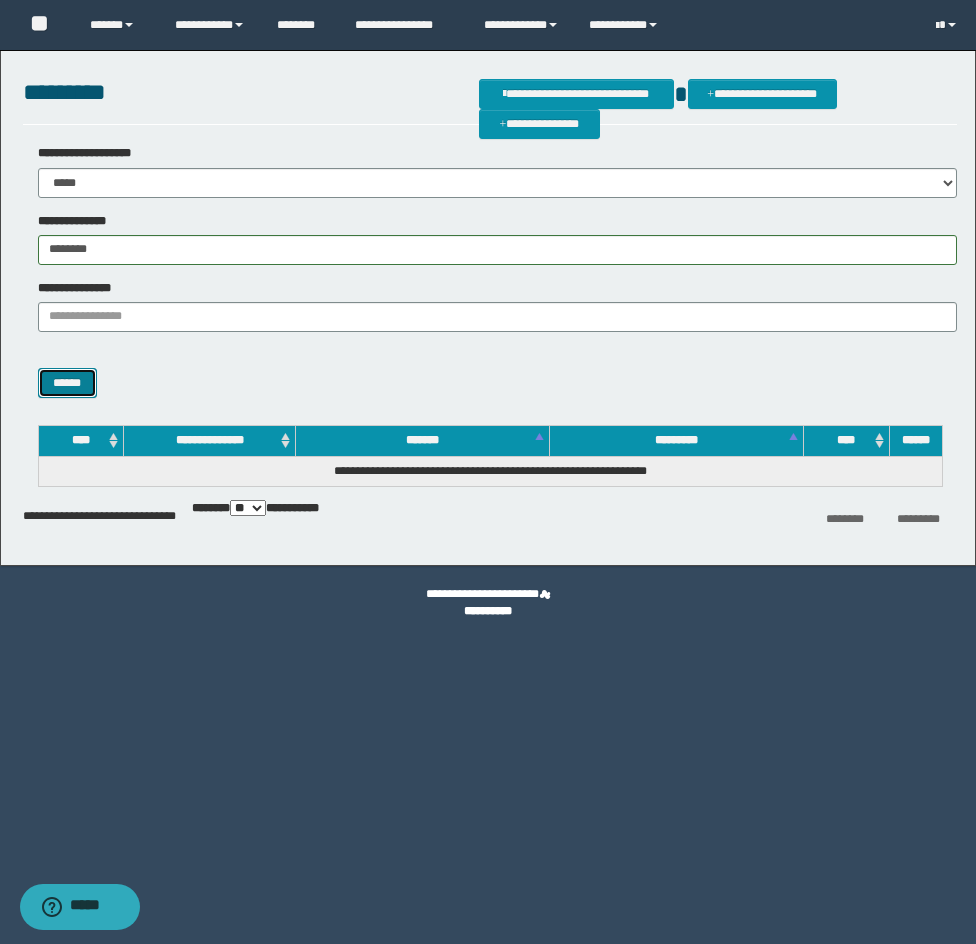 click on "******" at bounding box center (67, 383) 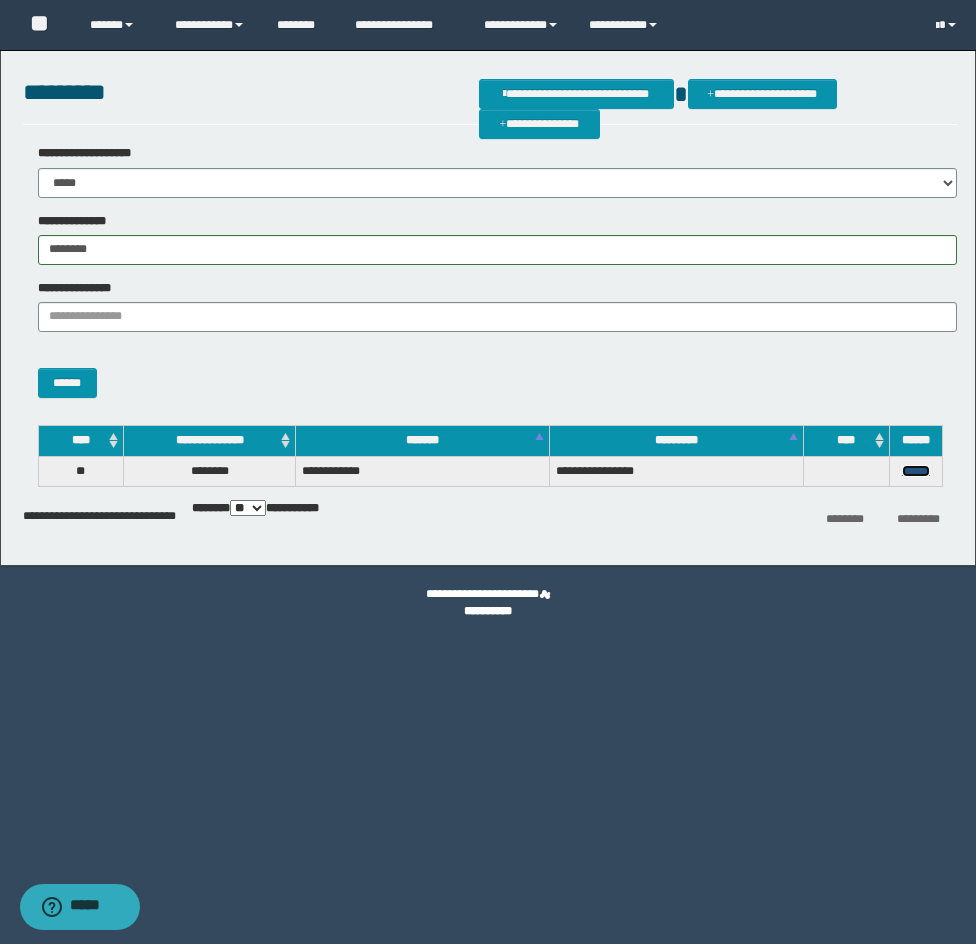 click on "******" at bounding box center (916, 471) 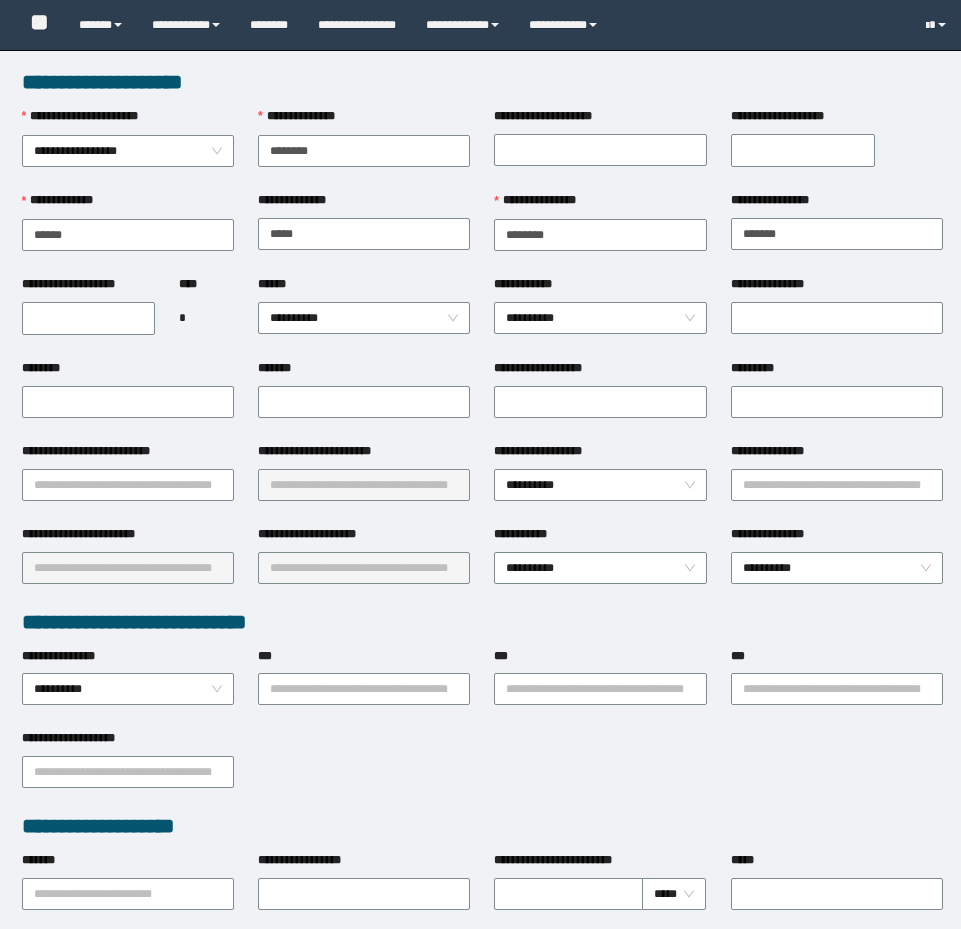 scroll, scrollTop: 0, scrollLeft: 0, axis: both 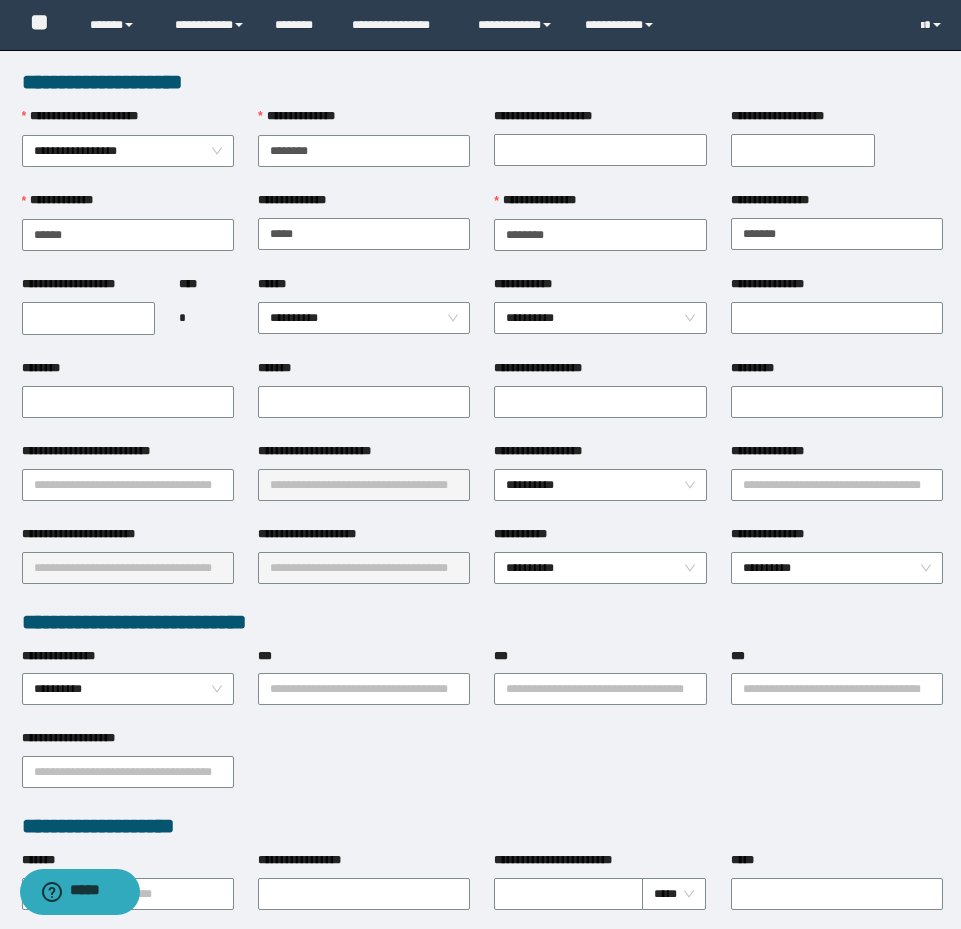 click on "**********" at bounding box center (837, 455) 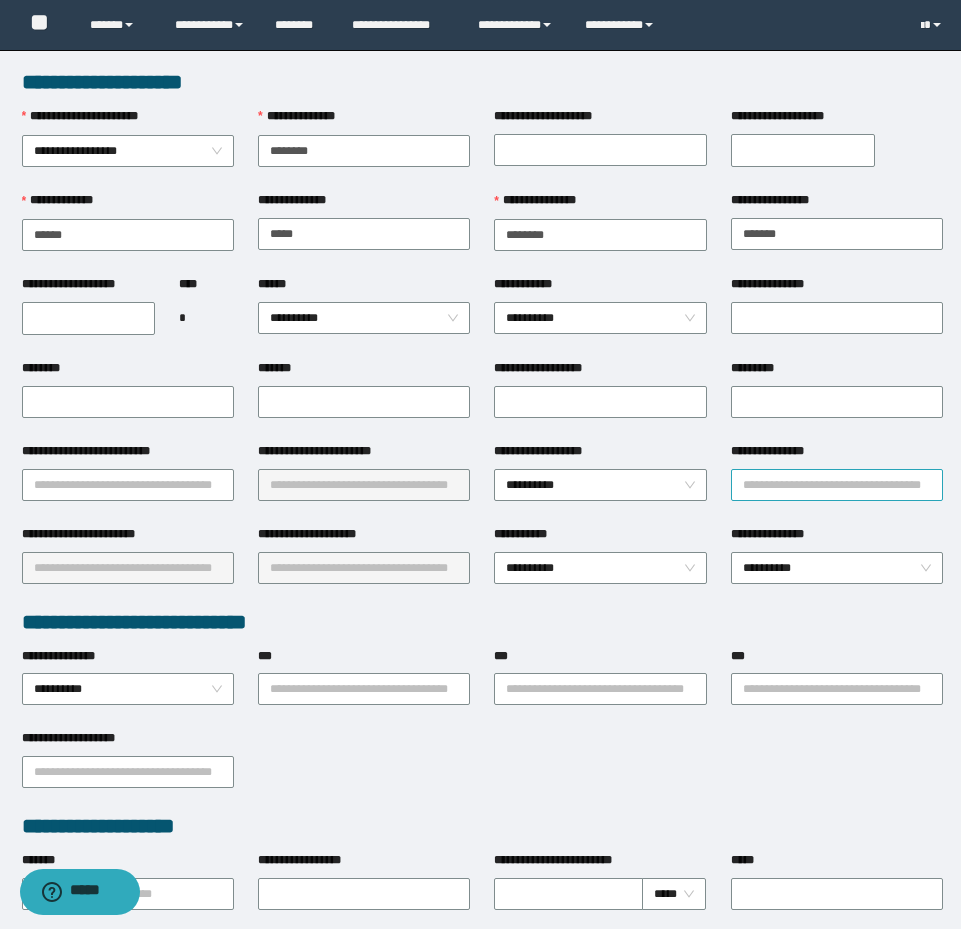 click on "**********" at bounding box center (837, 485) 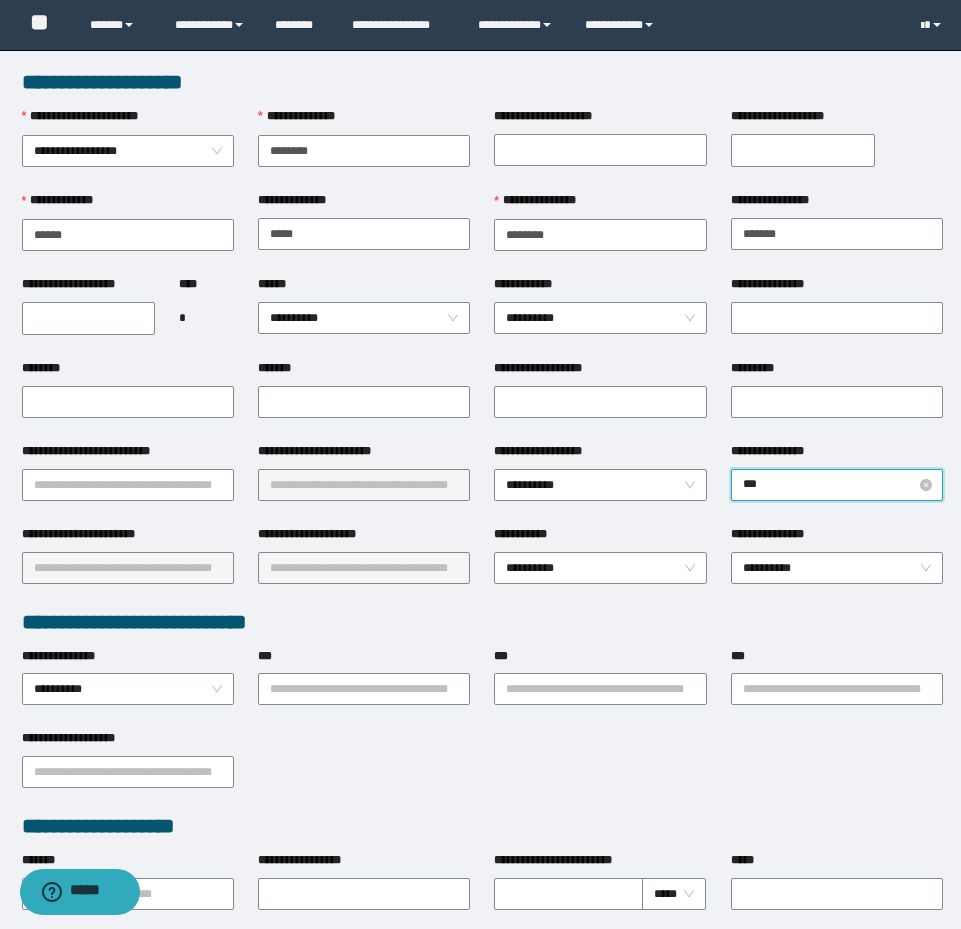 type on "****" 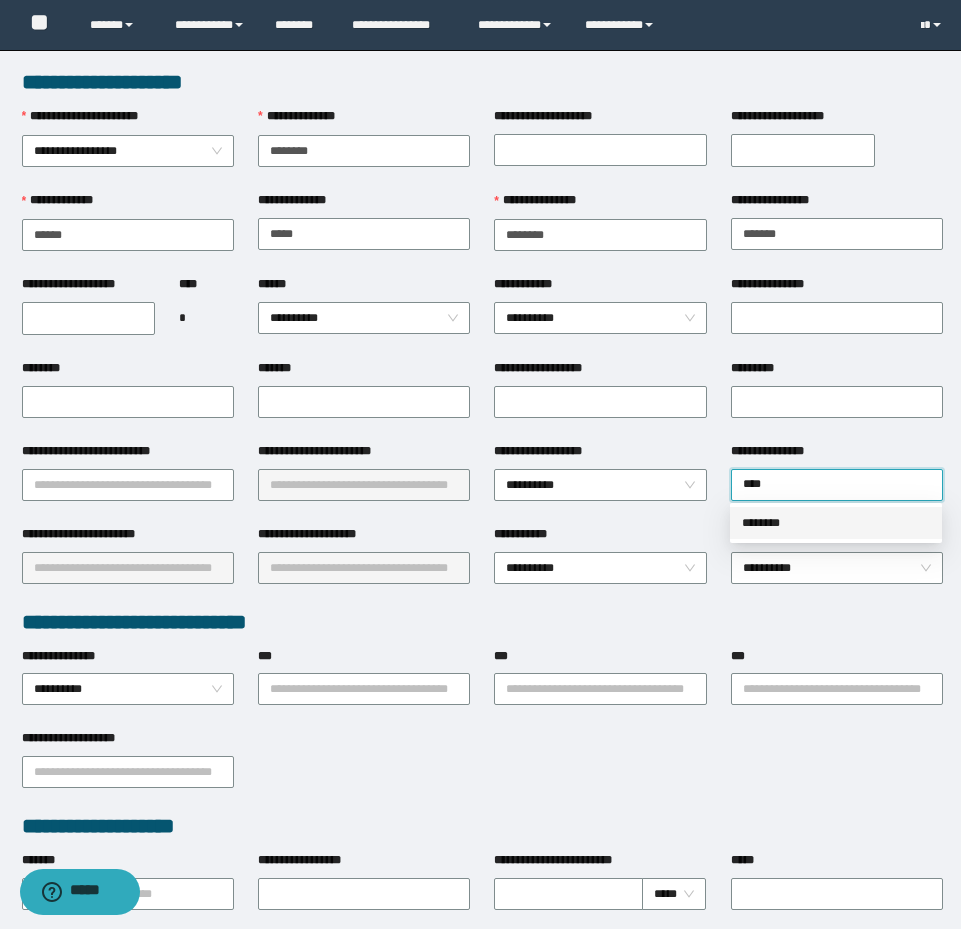 click on "********" at bounding box center (836, 523) 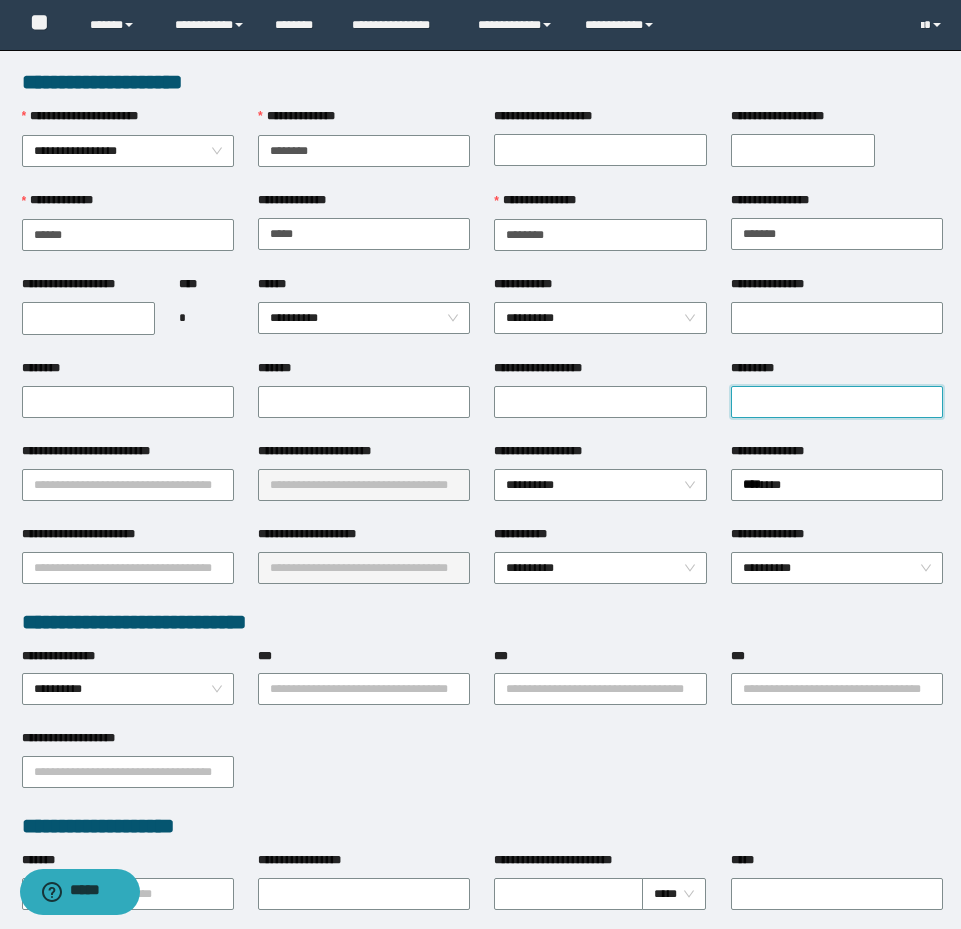 drag, startPoint x: 854, startPoint y: 406, endPoint x: 844, endPoint y: 404, distance: 10.198039 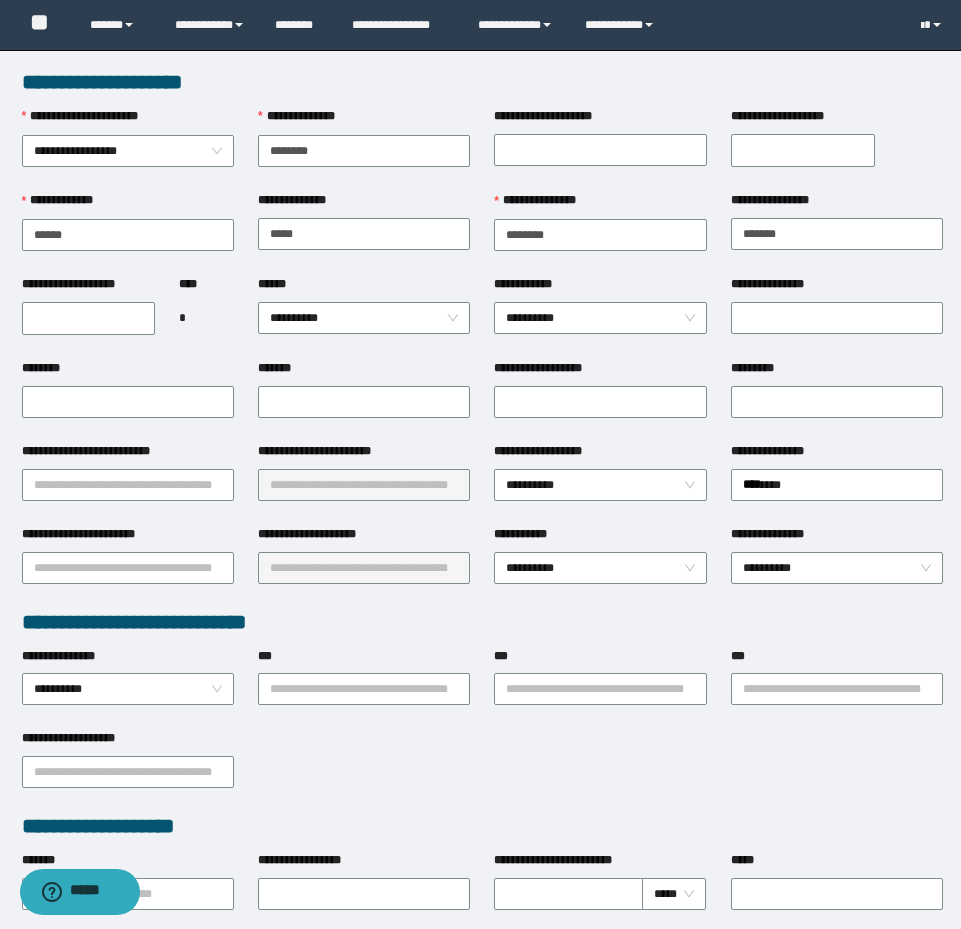 click on "*********" at bounding box center (837, 400) 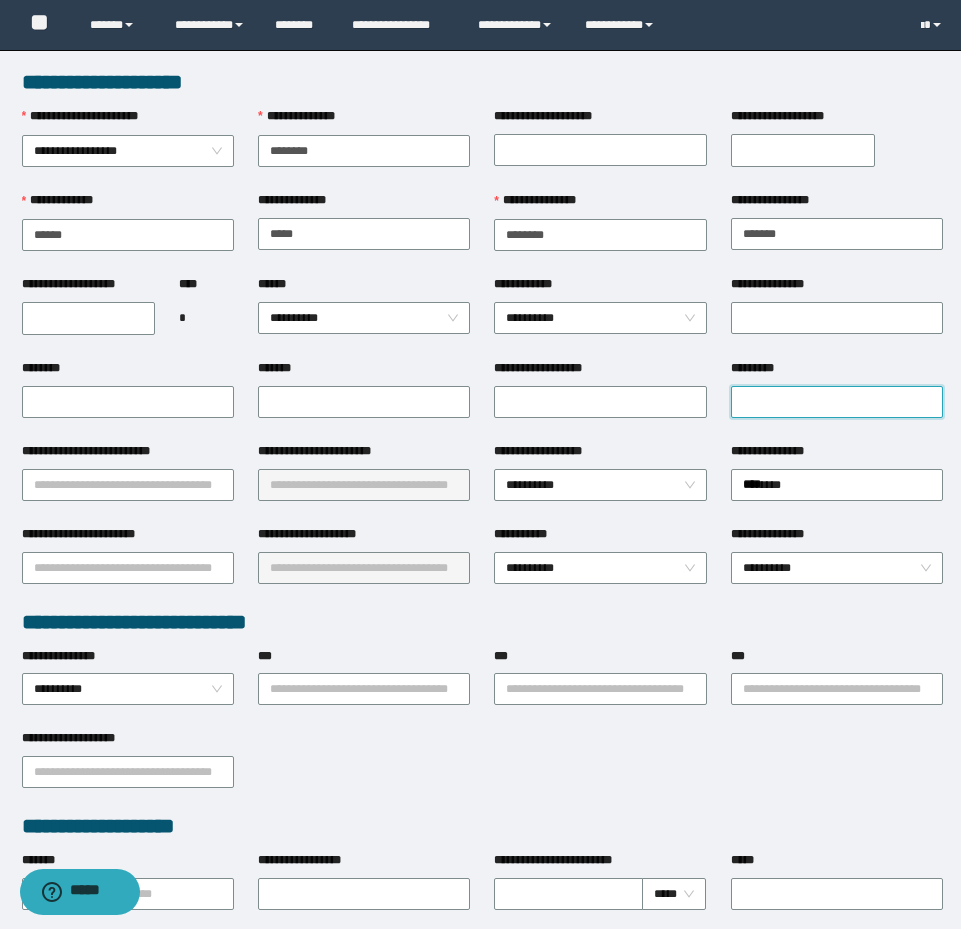 click on "*********" at bounding box center (837, 402) 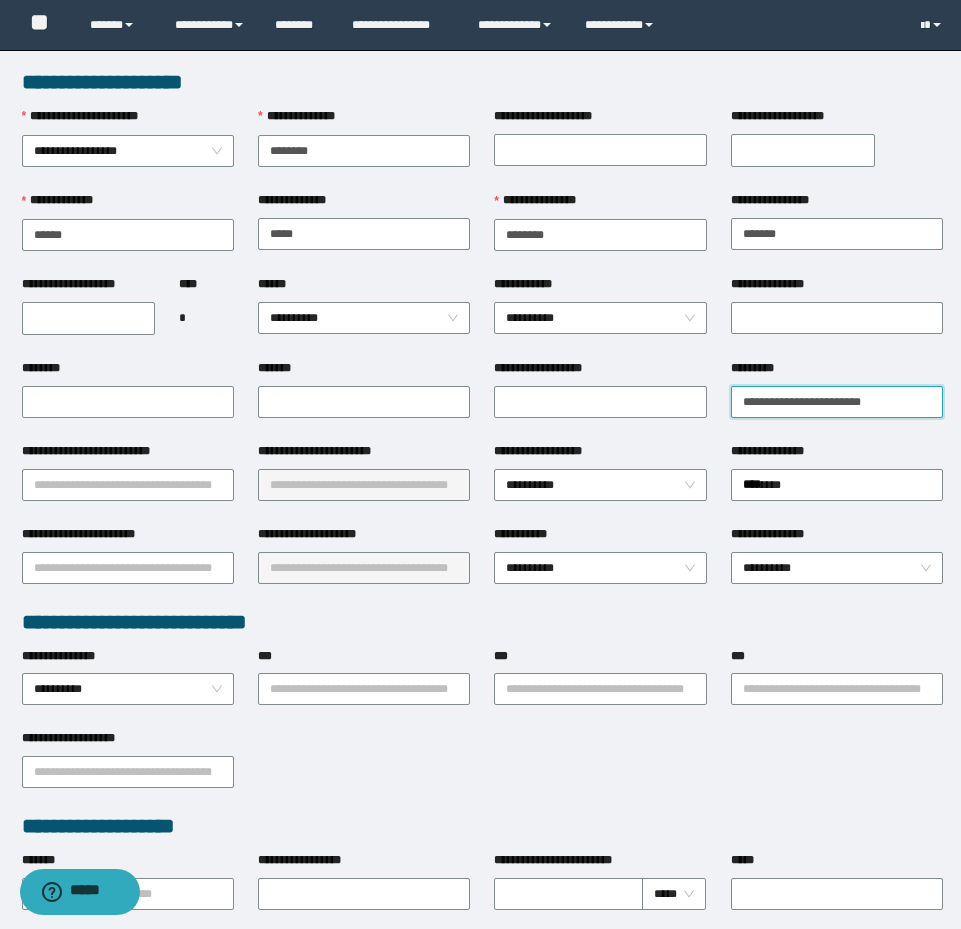 type on "**********" 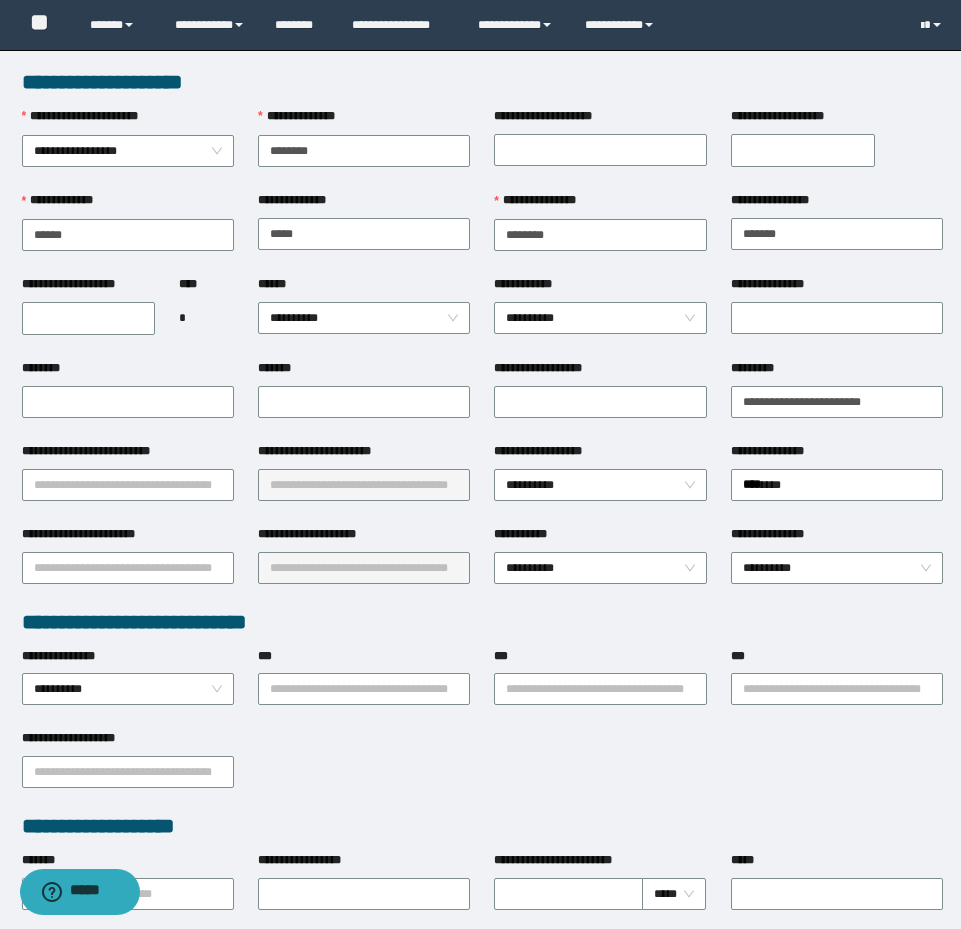 click on "********" at bounding box center [128, 400] 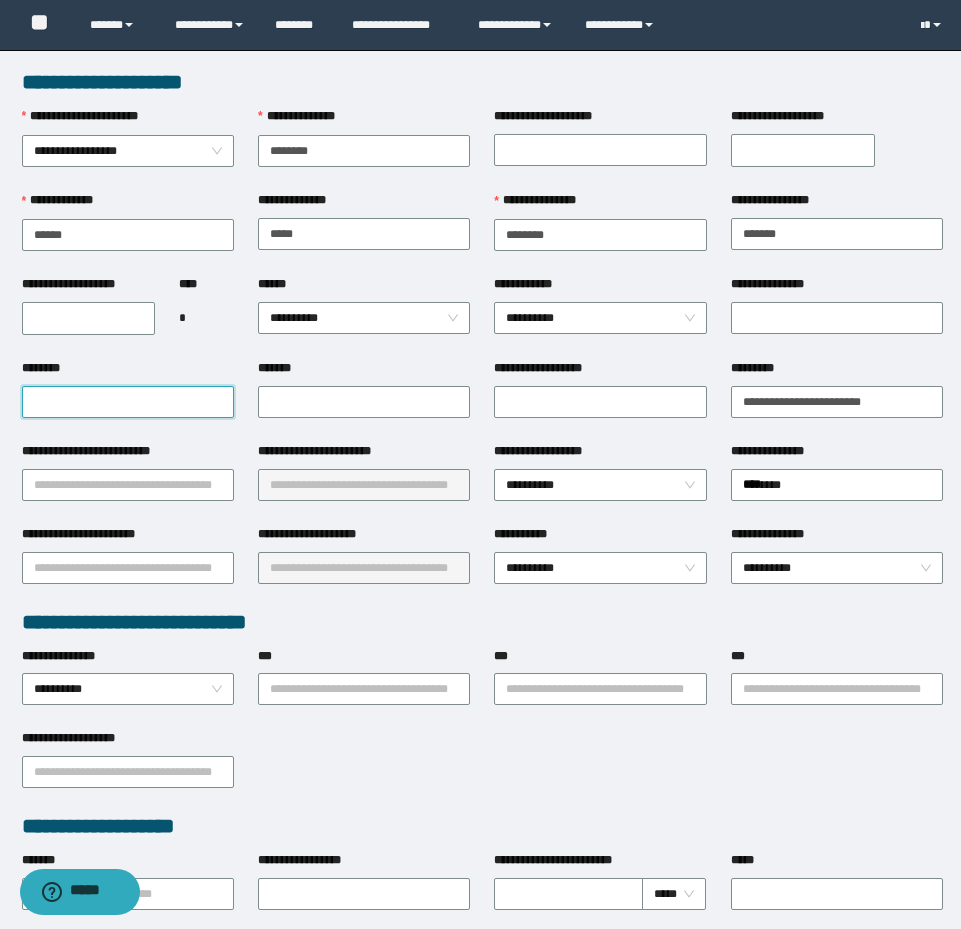 click on "********" at bounding box center [128, 402] 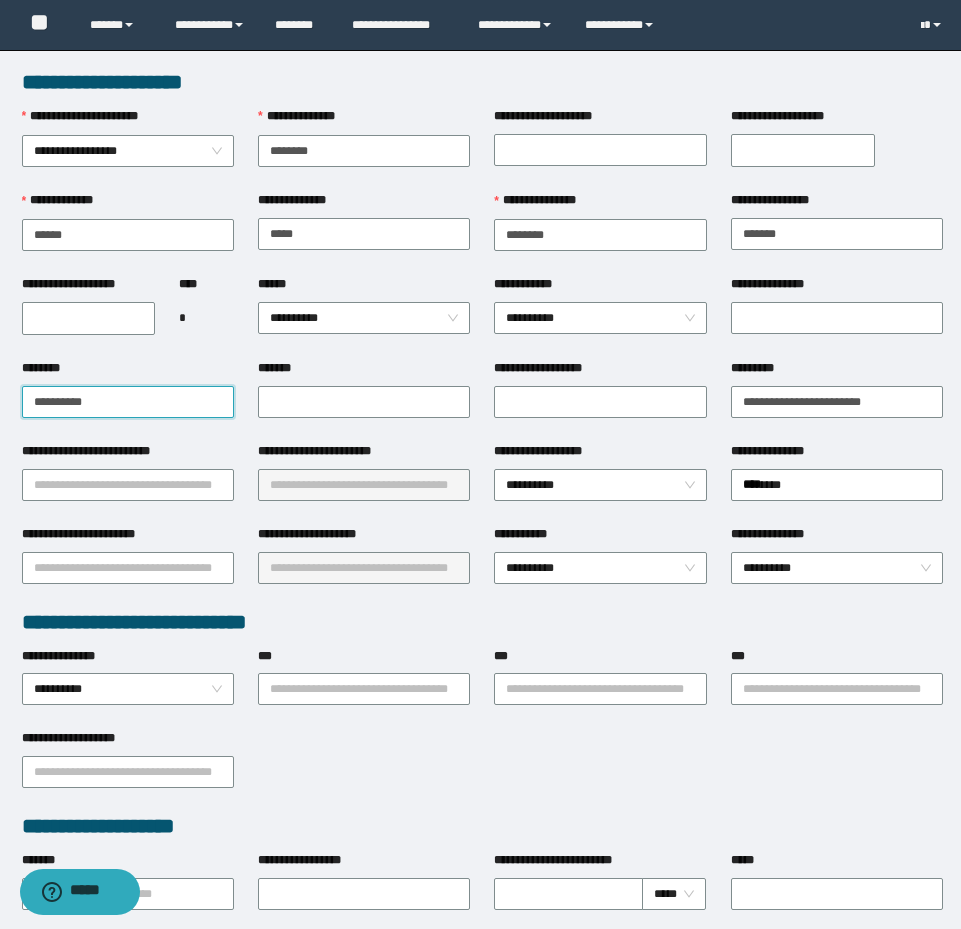 type on "**********" 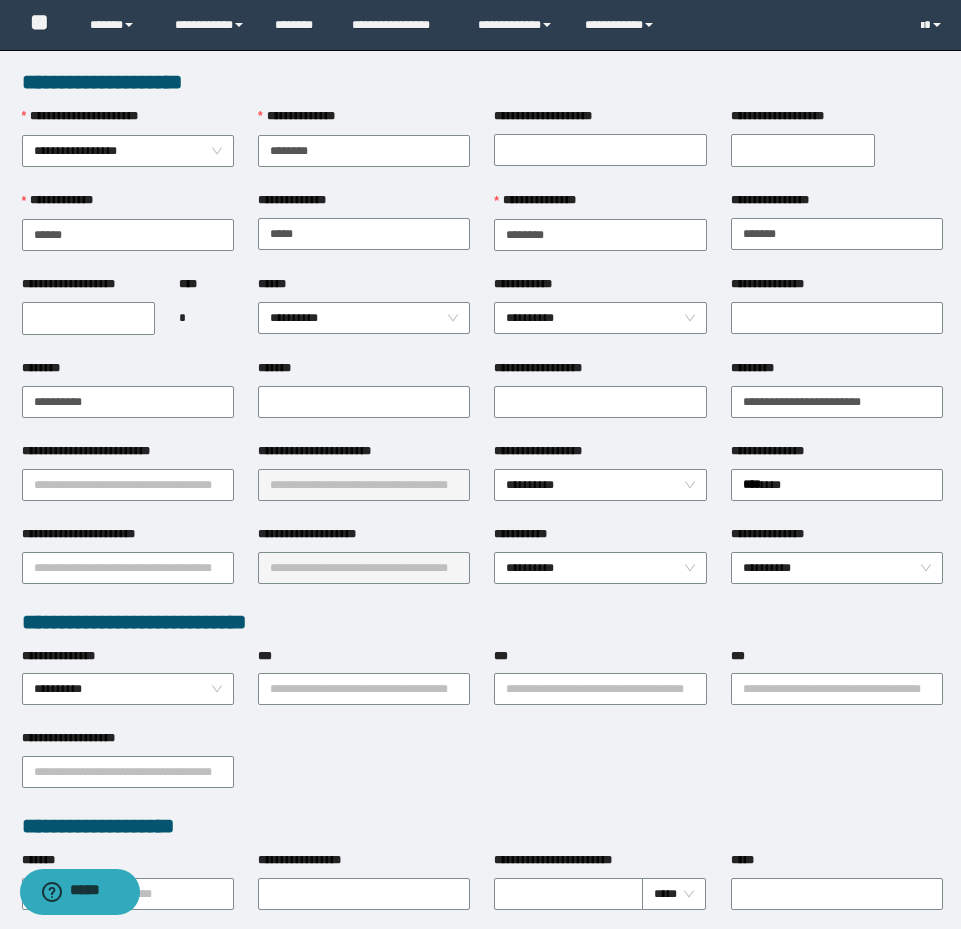 click on "**********" at bounding box center [89, 318] 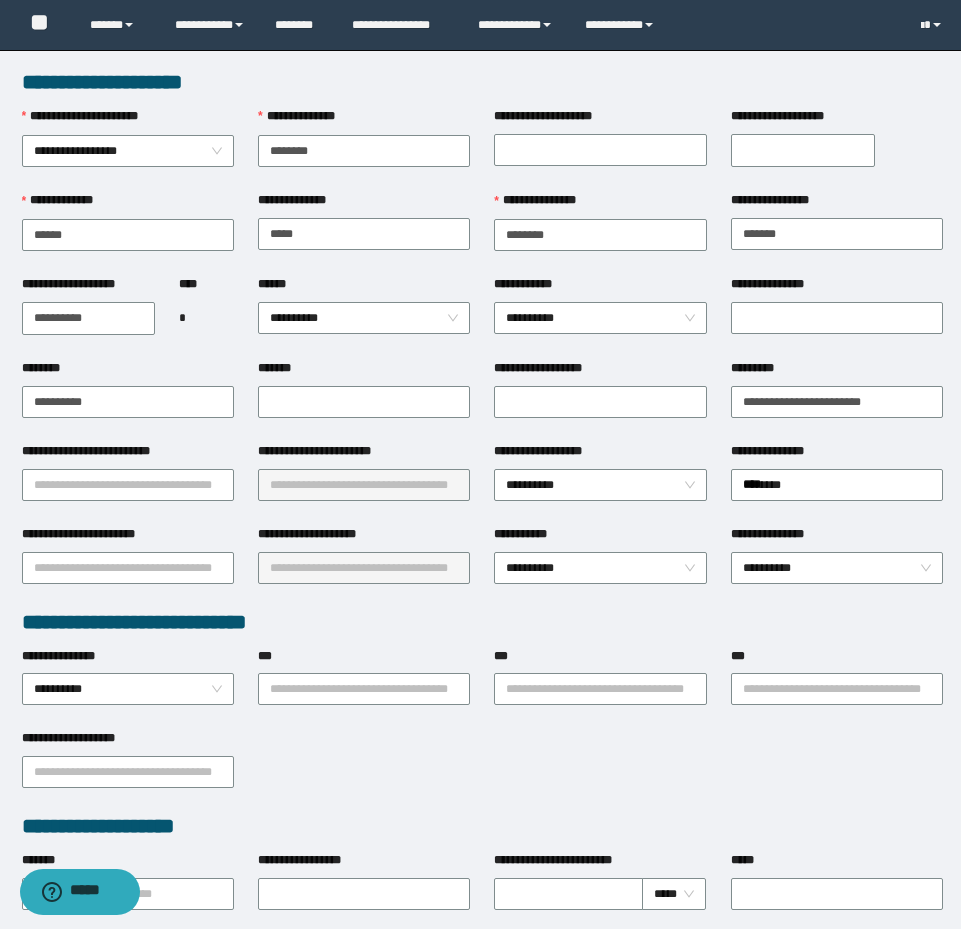 paste 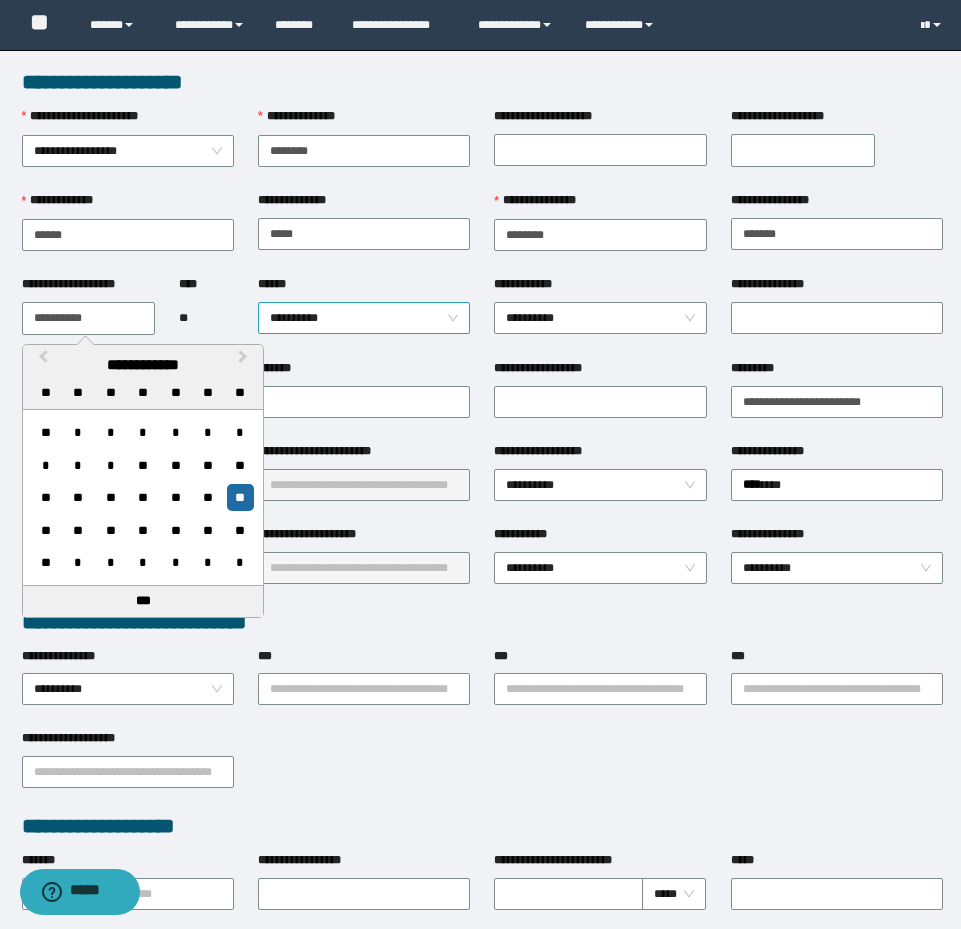 type on "**********" 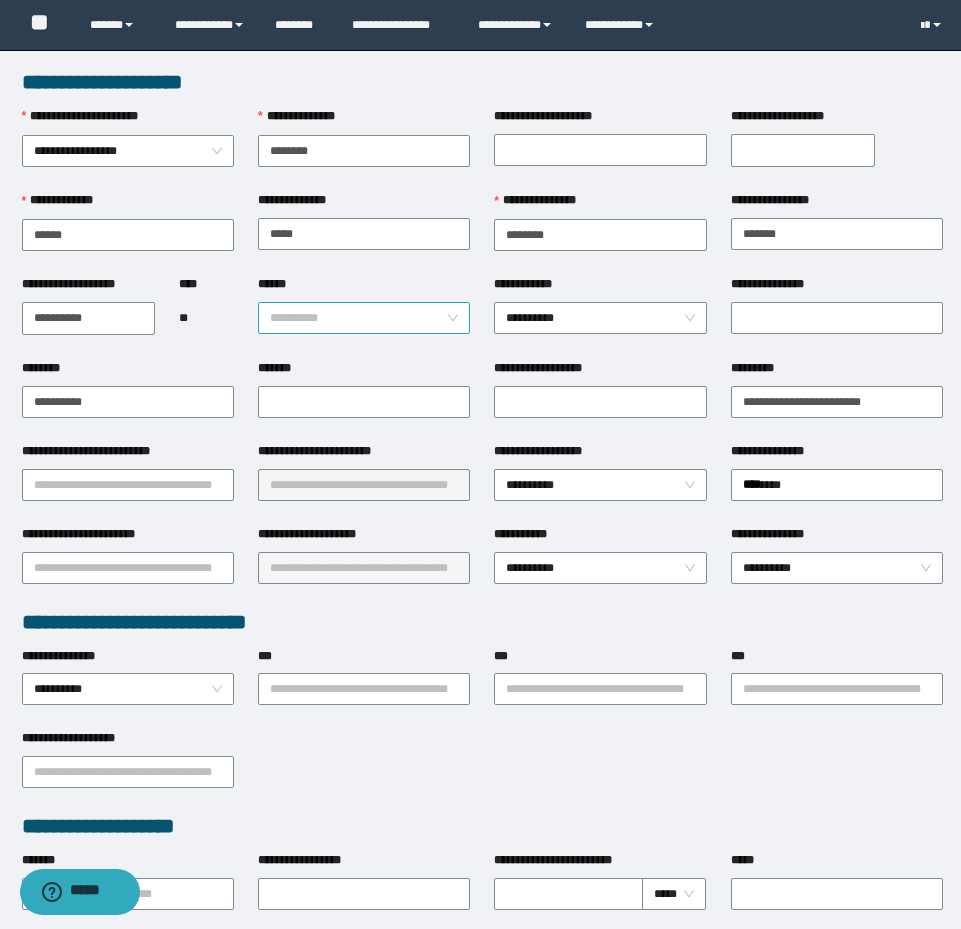 drag, startPoint x: 290, startPoint y: 312, endPoint x: 303, endPoint y: 314, distance: 13.152946 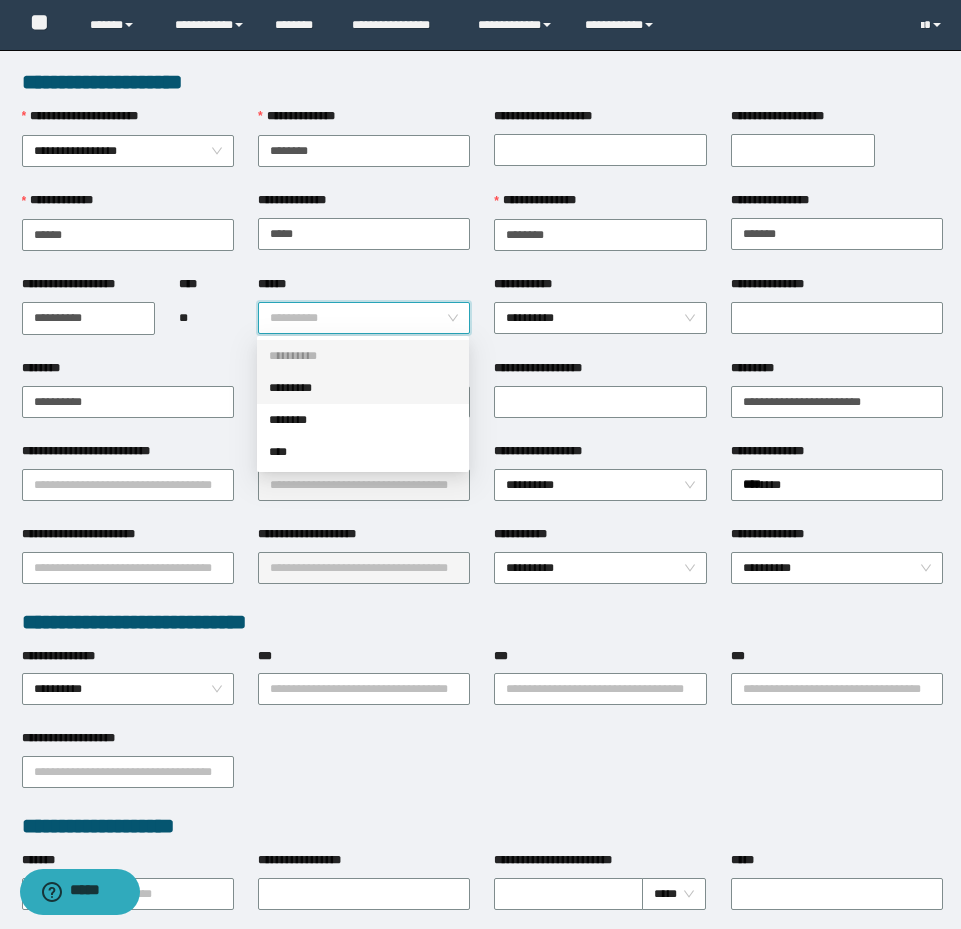 click on "*********" at bounding box center [363, 388] 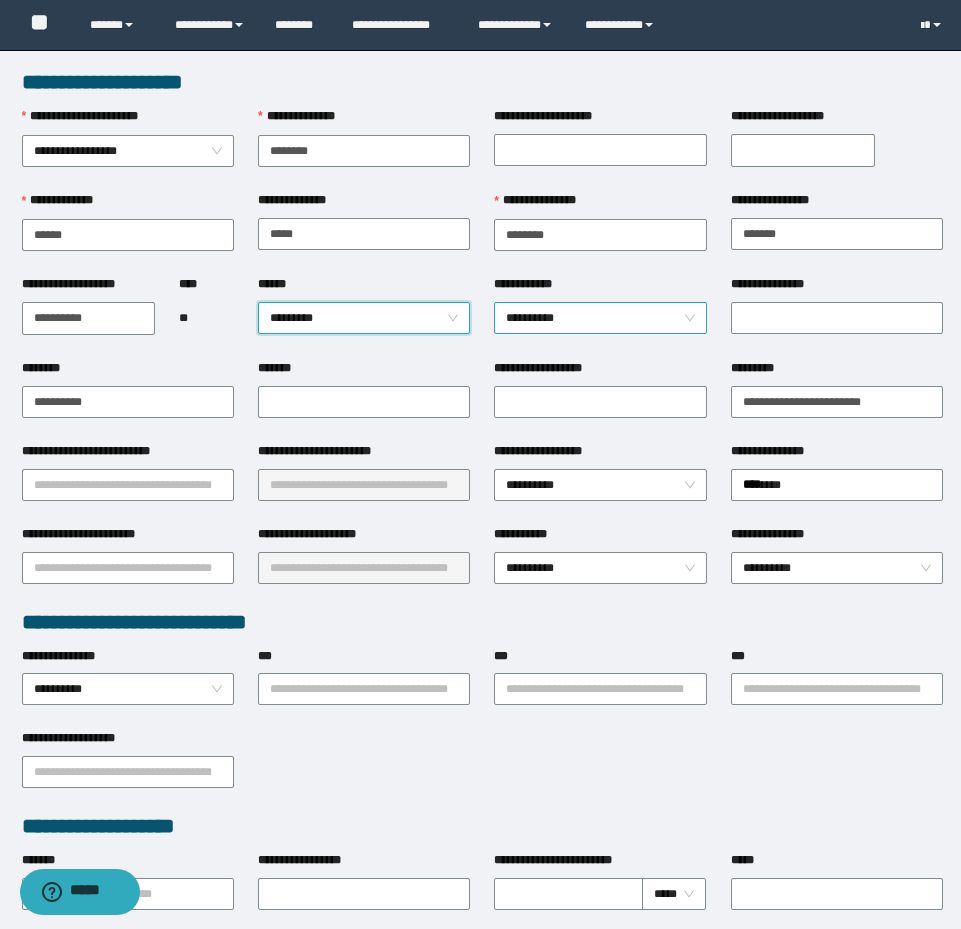 click on "**********" at bounding box center [600, 318] 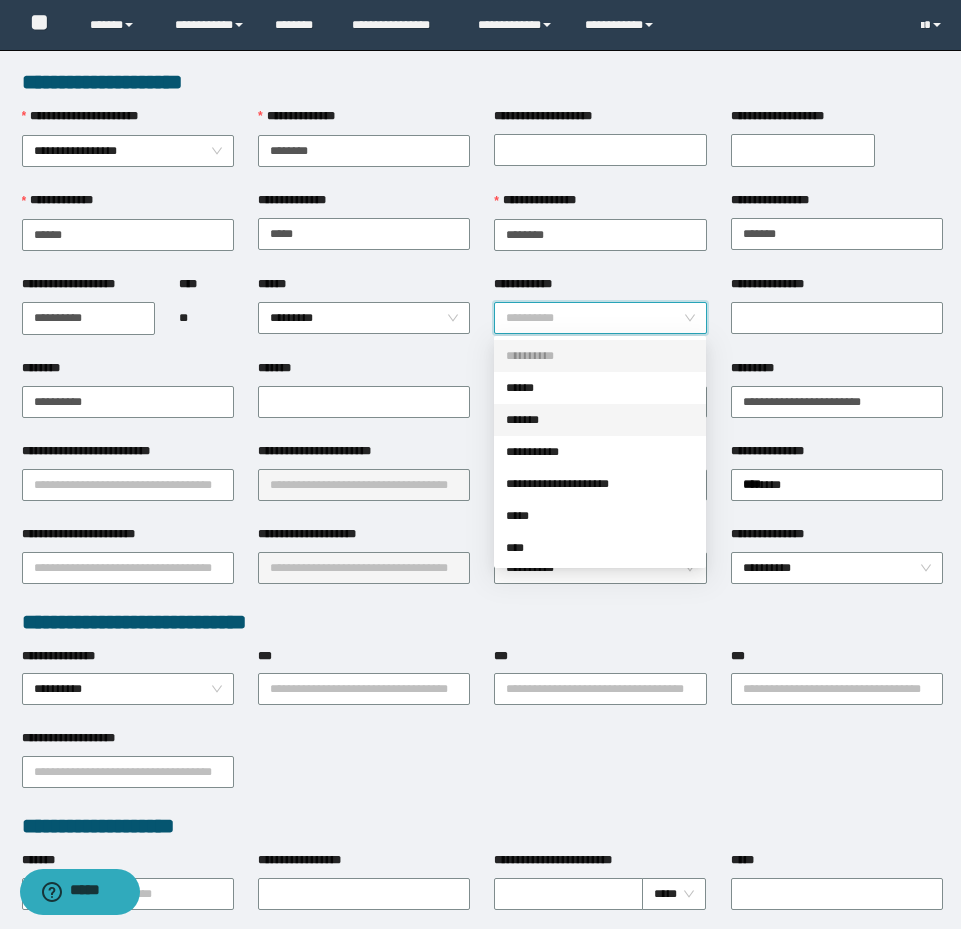 click on "**********" at bounding box center (600, 452) 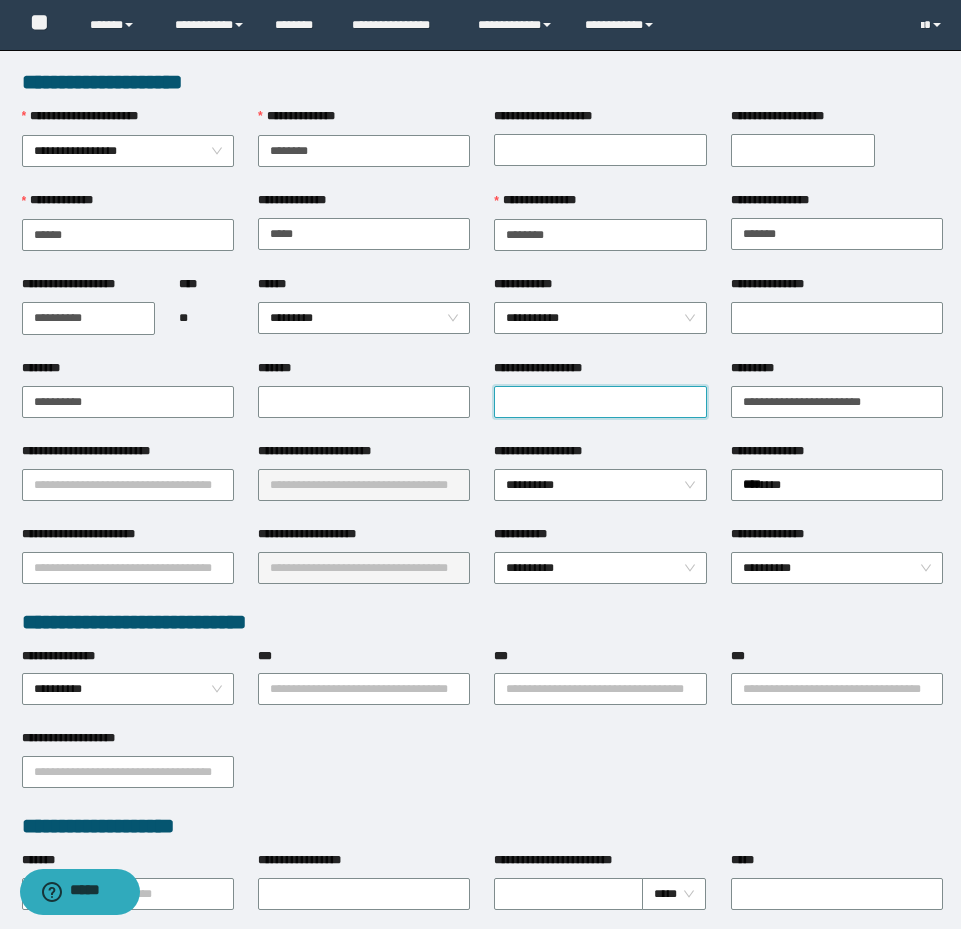 click on "**********" at bounding box center (600, 402) 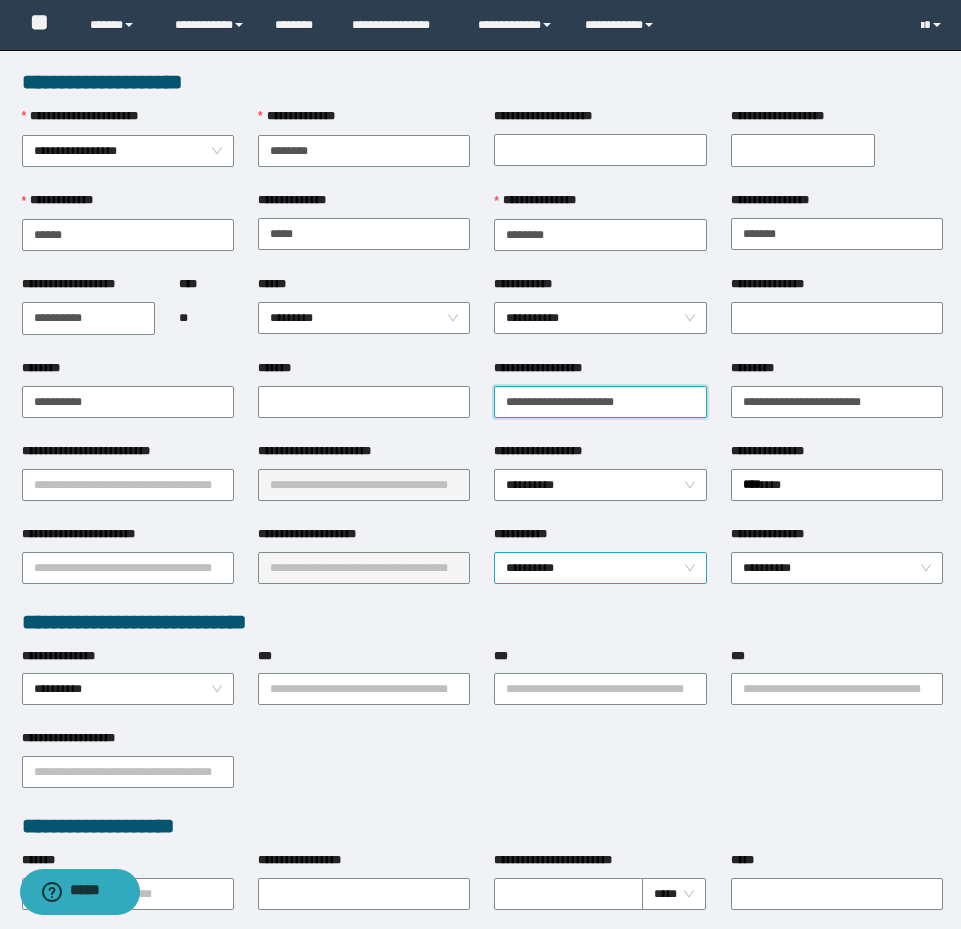 click on "**********" at bounding box center (600, 568) 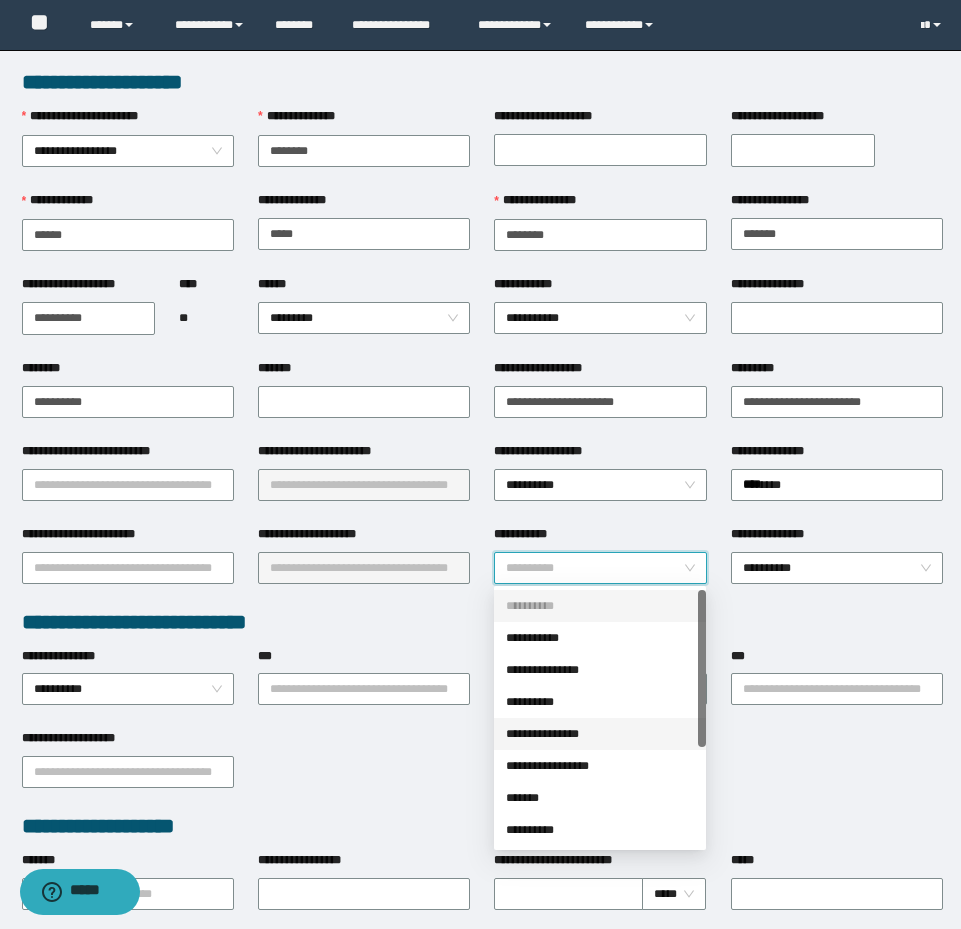 scroll, scrollTop: 160, scrollLeft: 0, axis: vertical 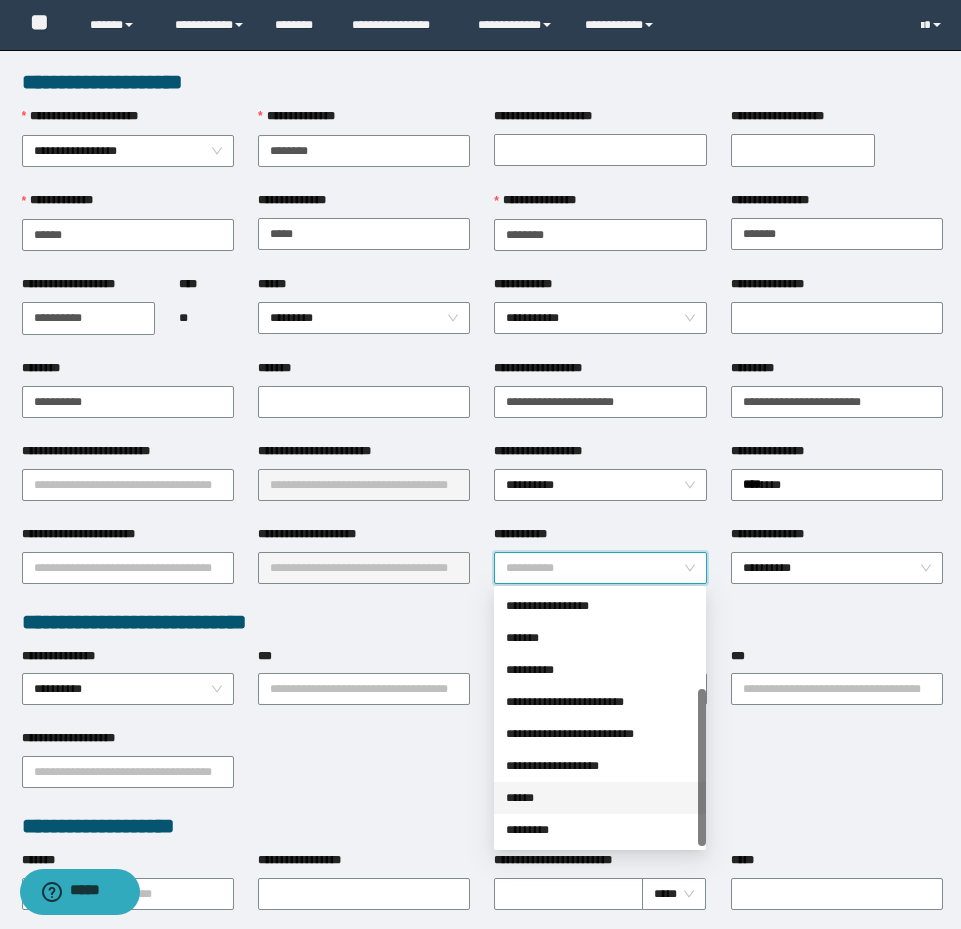 click on "******" at bounding box center [600, 798] 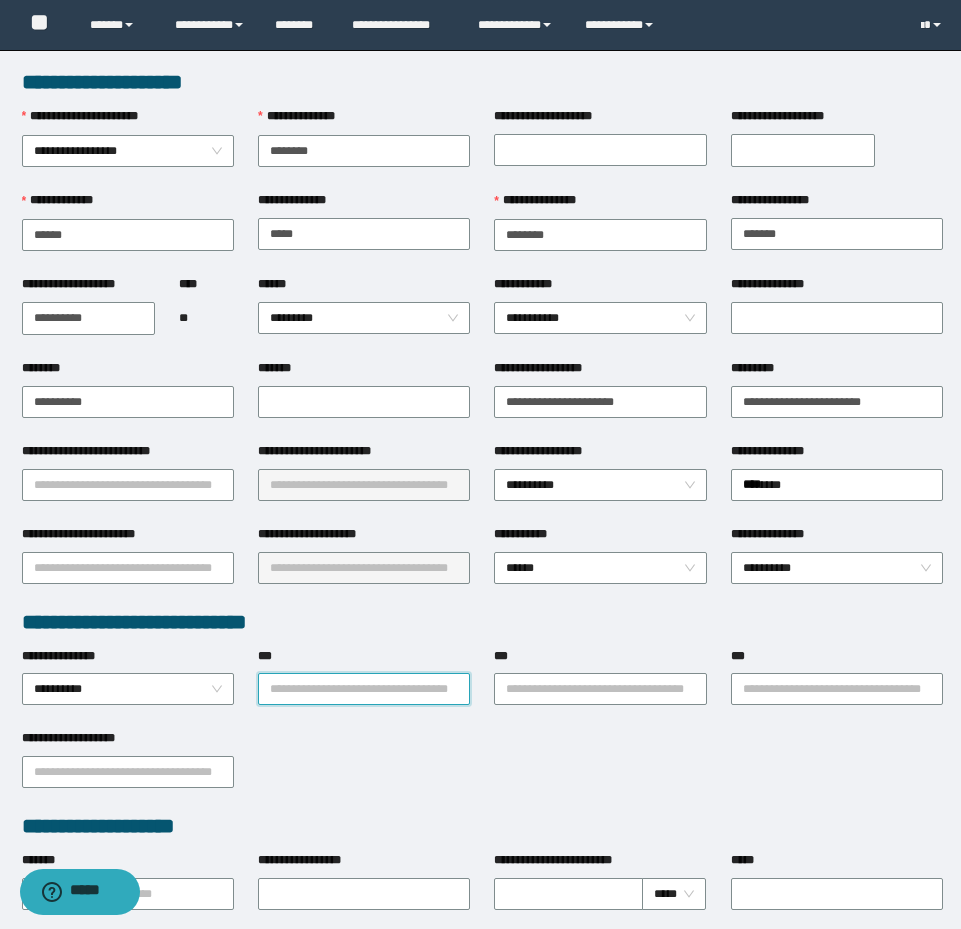 click on "***" at bounding box center [364, 689] 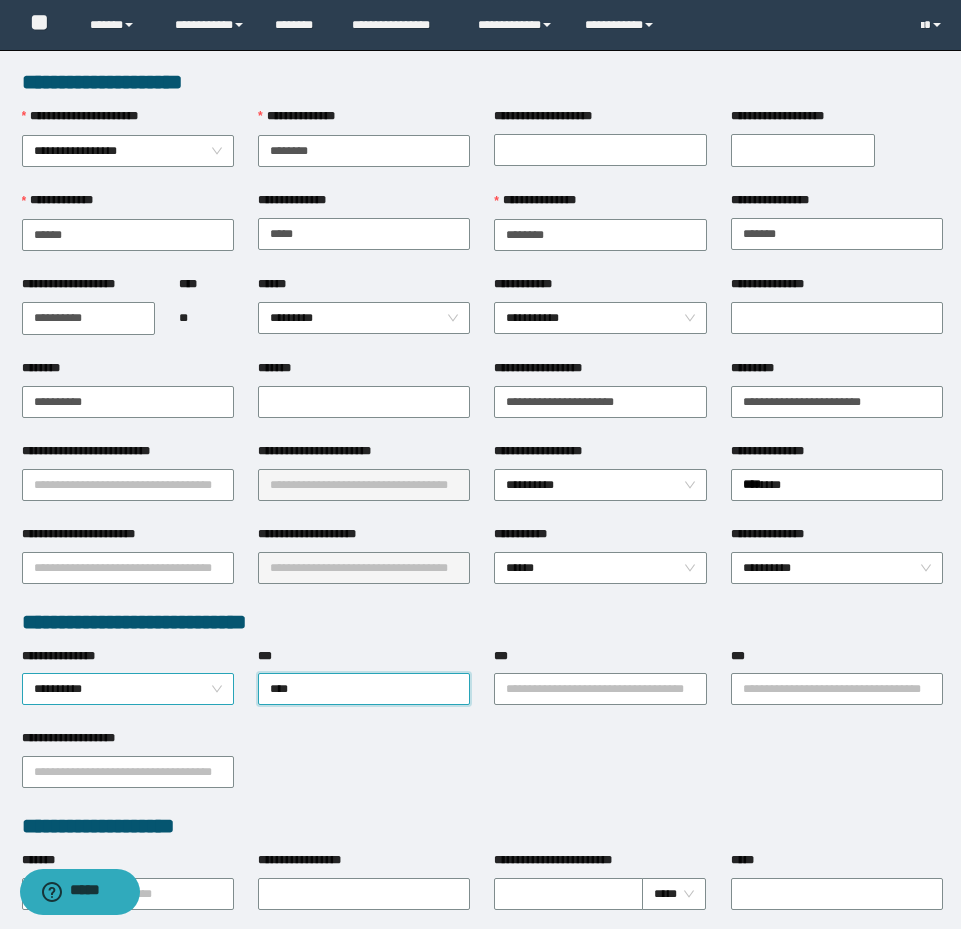 drag, startPoint x: 367, startPoint y: 693, endPoint x: 200, endPoint y: 679, distance: 167.5858 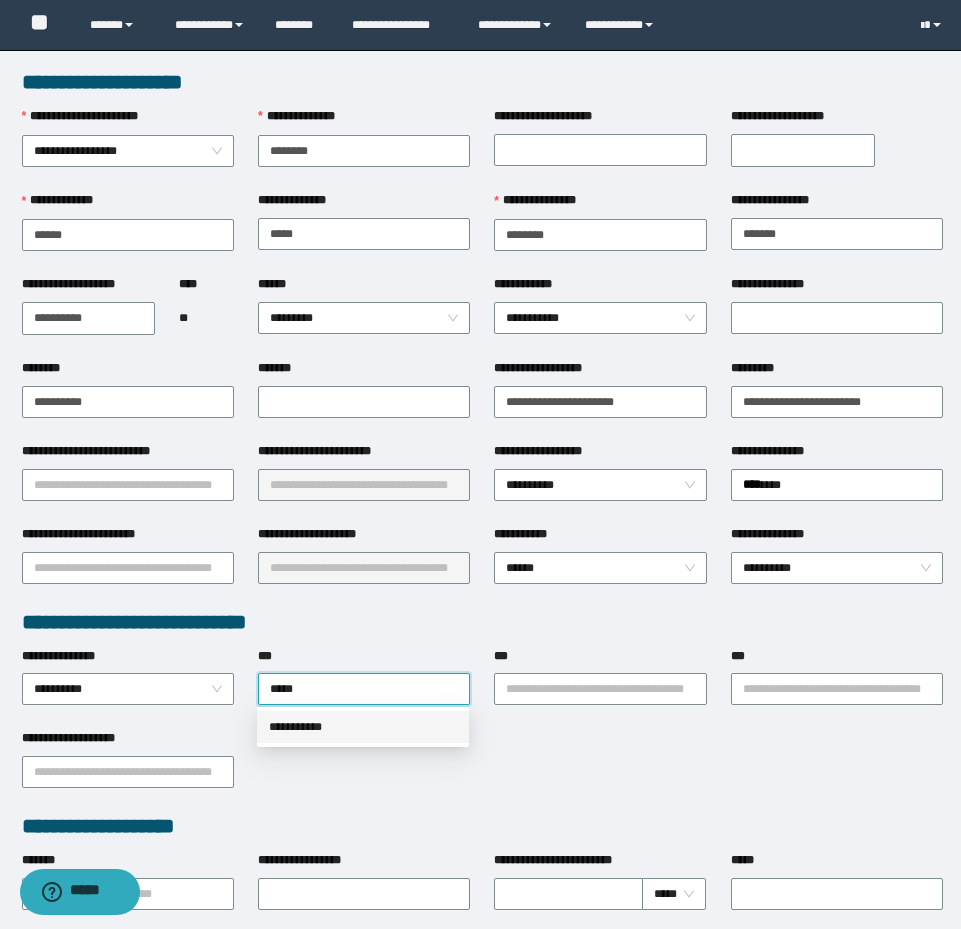 click on "**********" at bounding box center [363, 727] 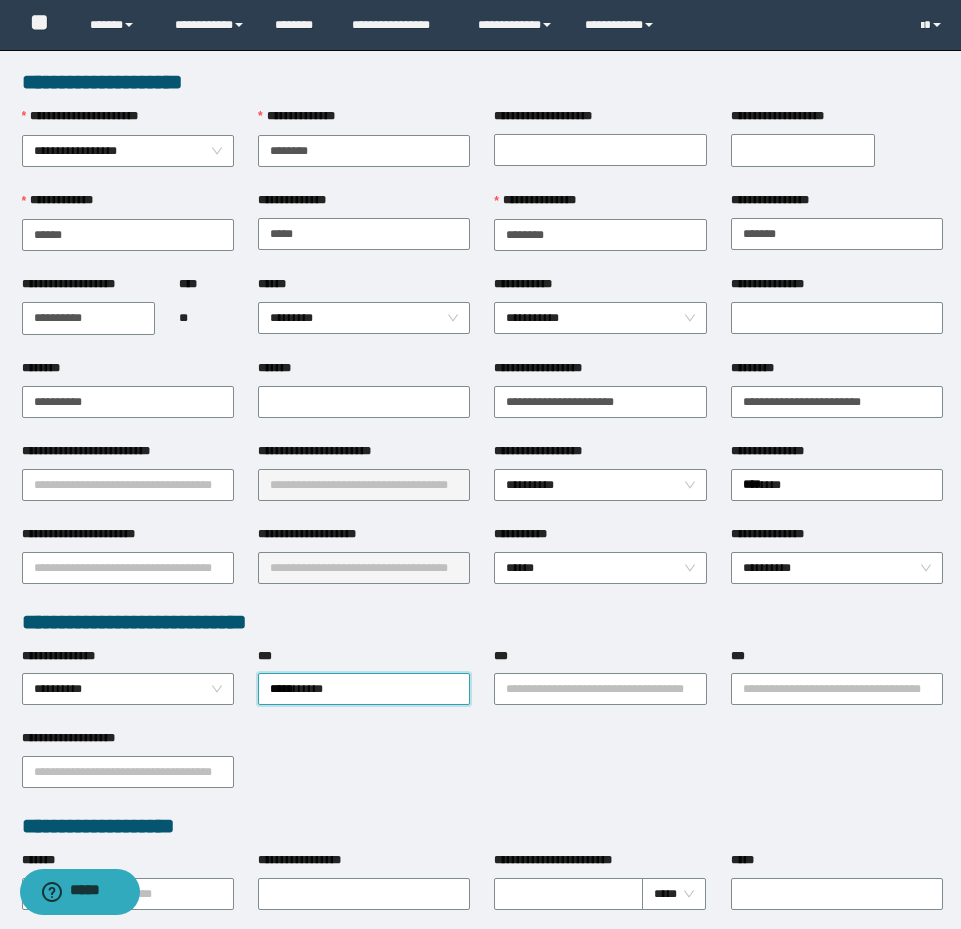 click on "***" at bounding box center [600, 660] 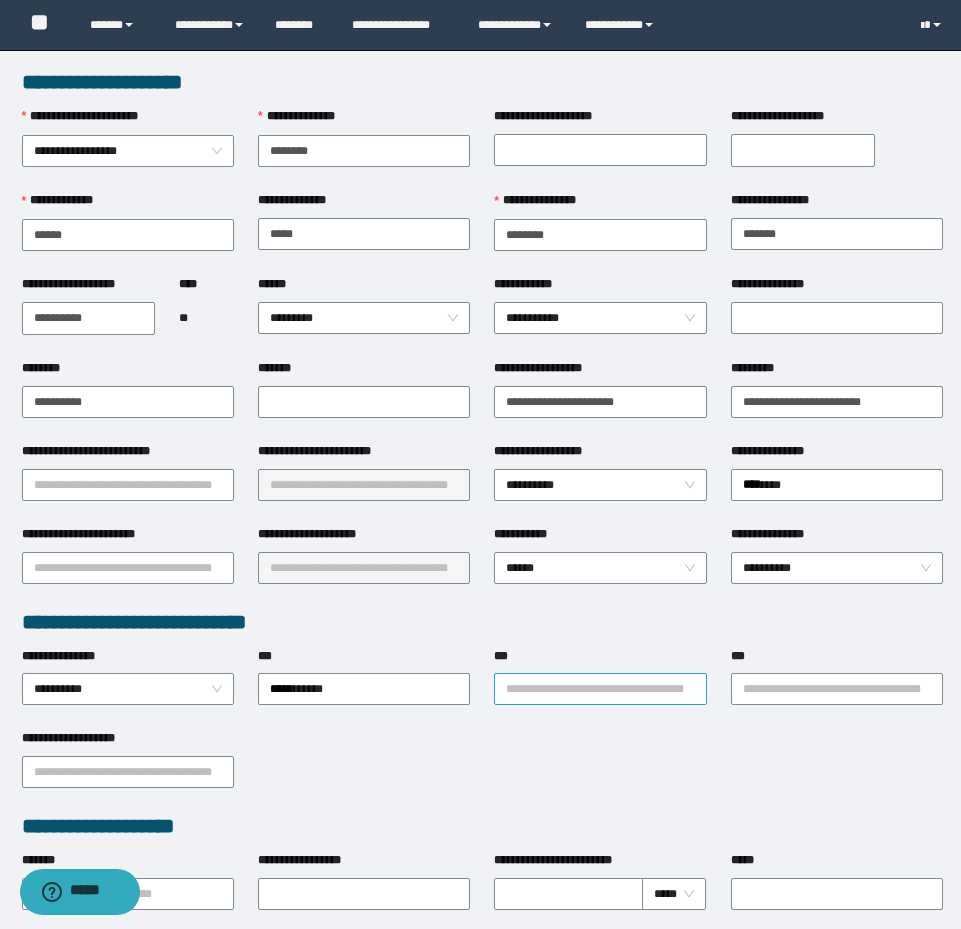 click on "***" at bounding box center [600, 689] 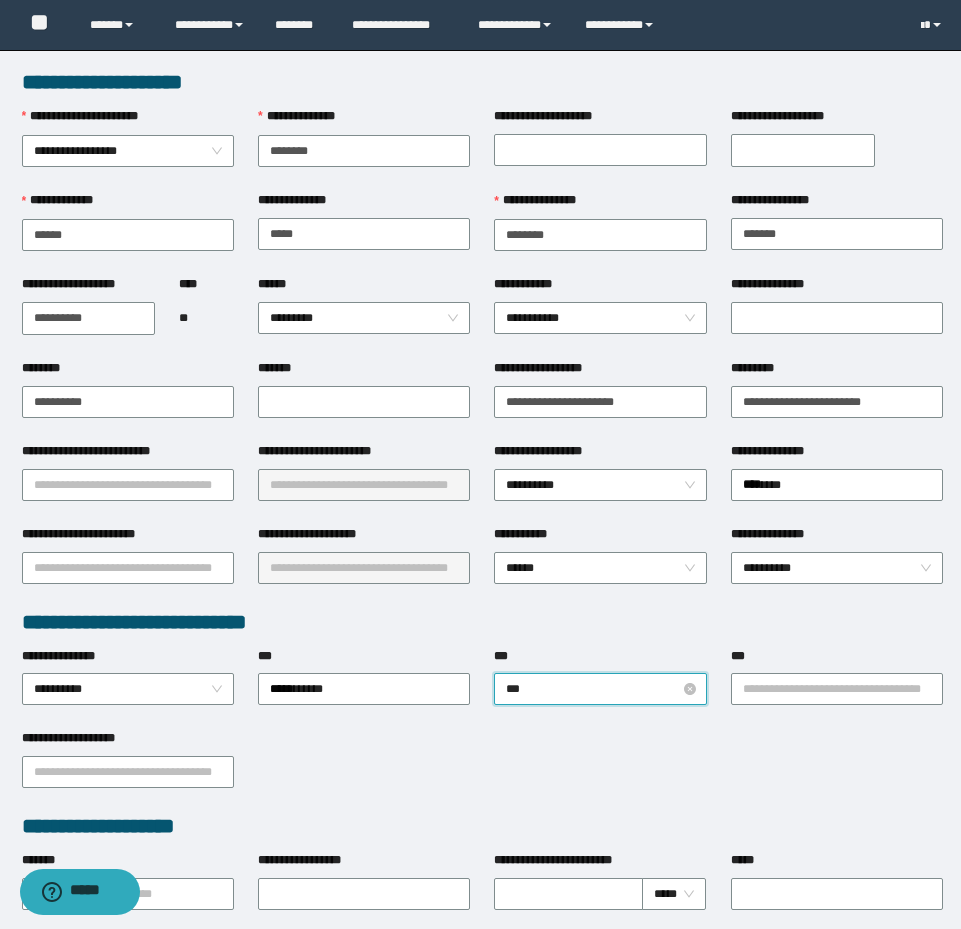 type on "****" 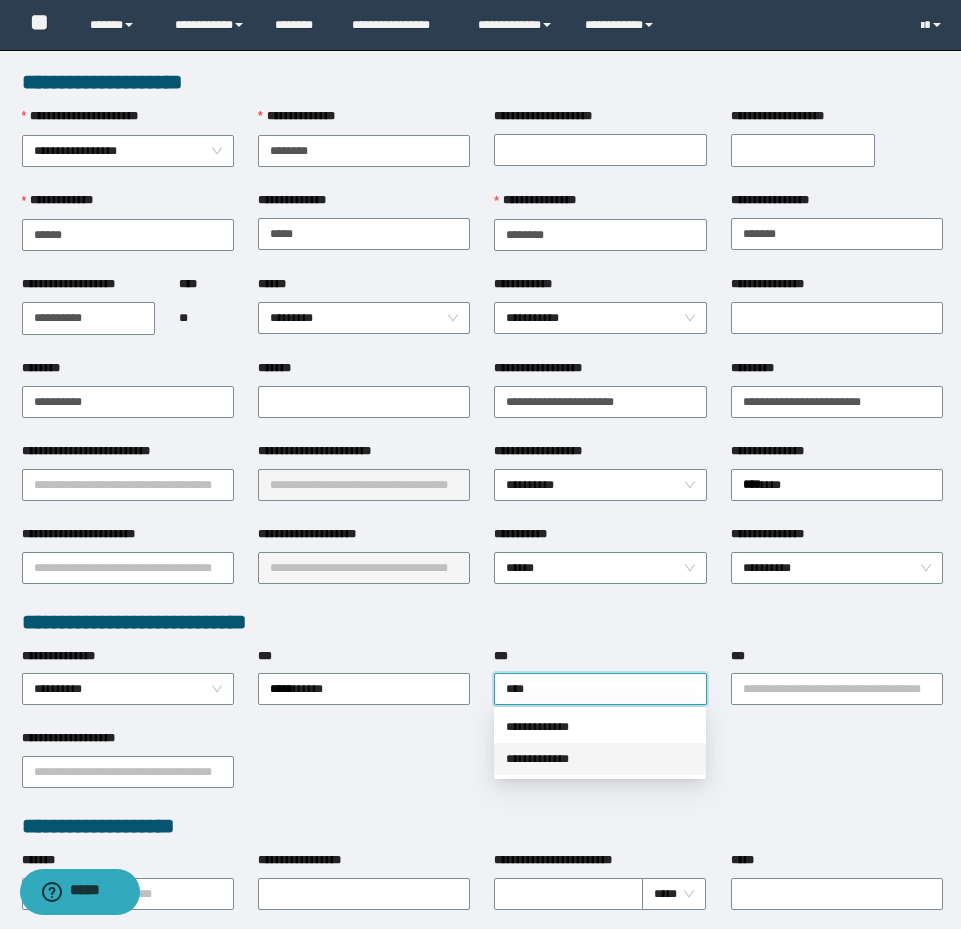 click on "**********" at bounding box center (600, 759) 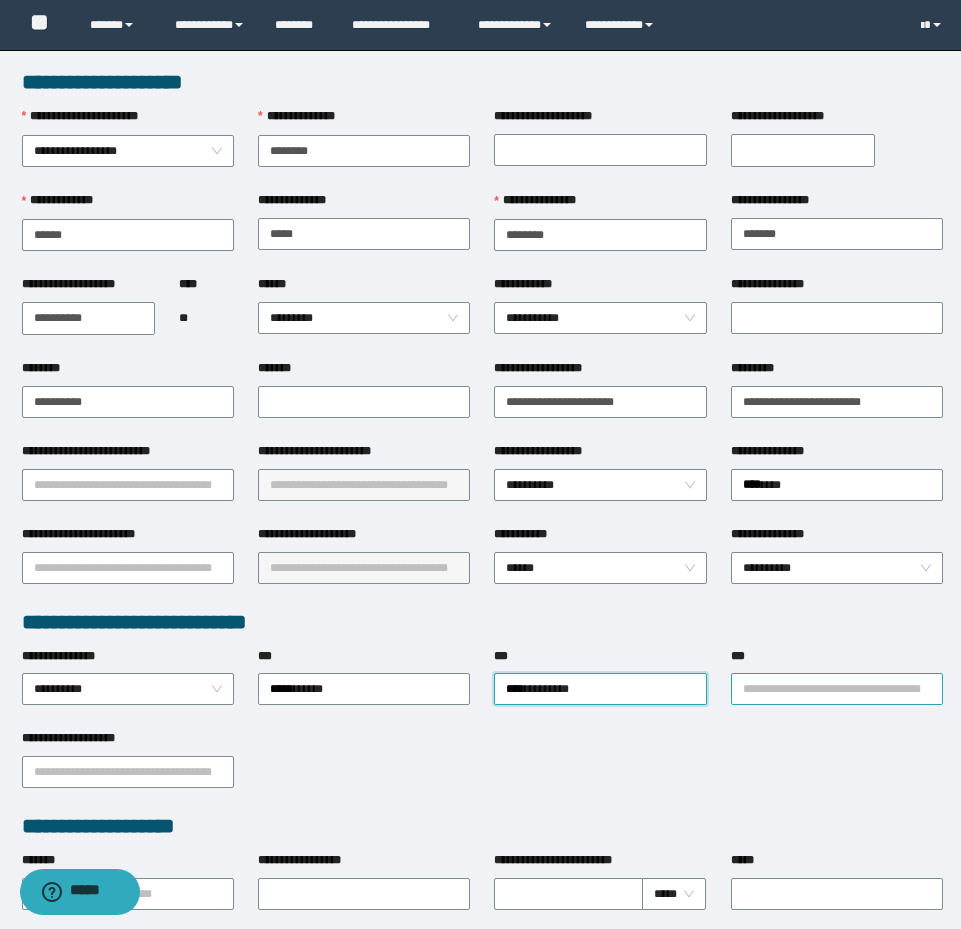 click on "***" at bounding box center [837, 689] 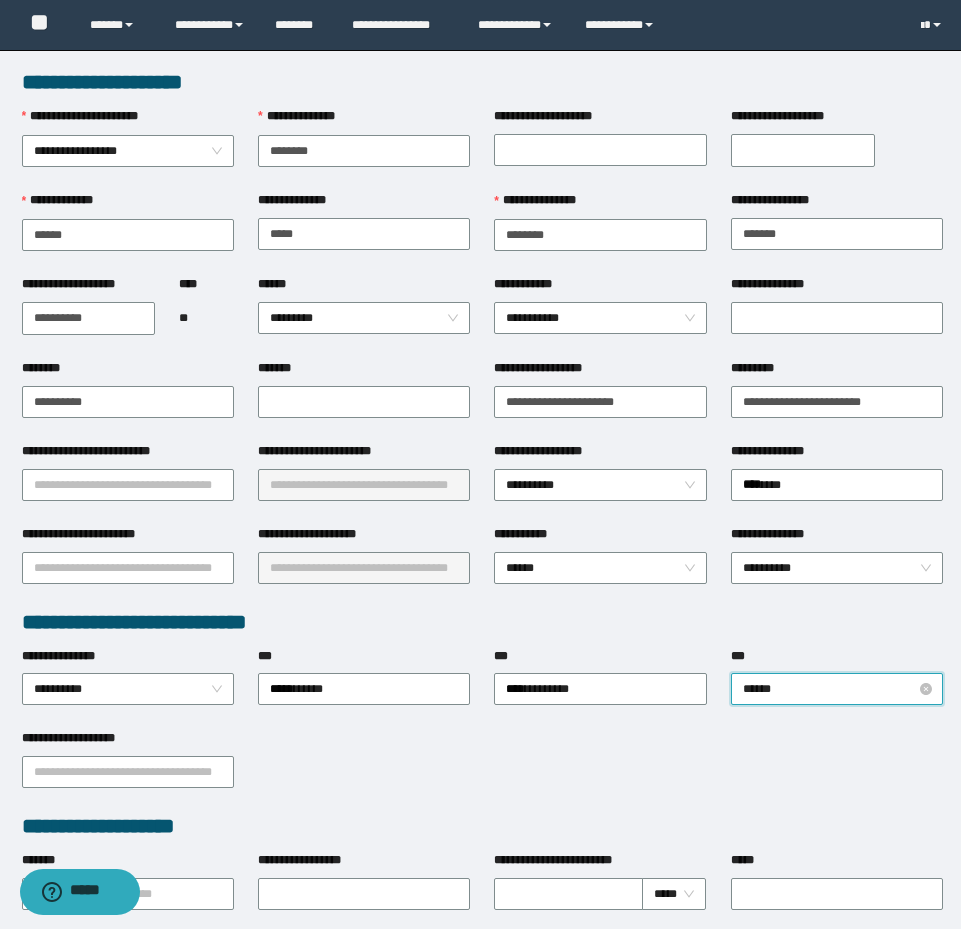 type on "*******" 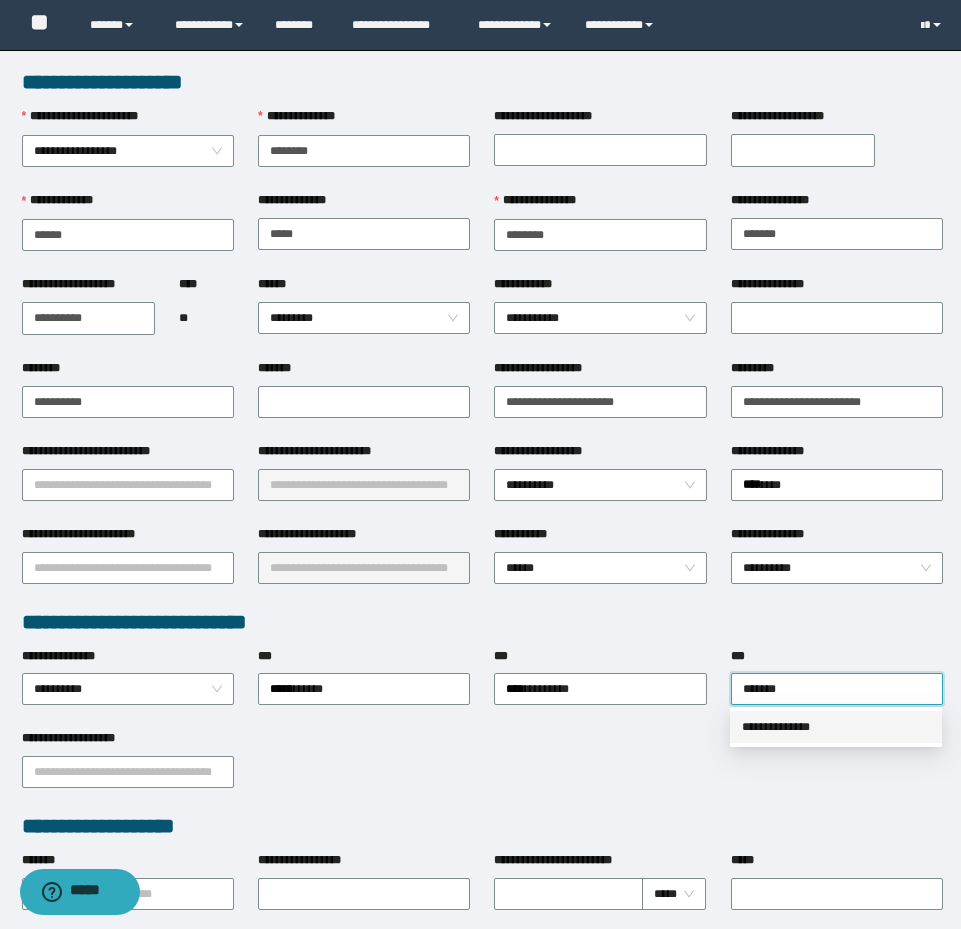 click on "**********" at bounding box center (836, 727) 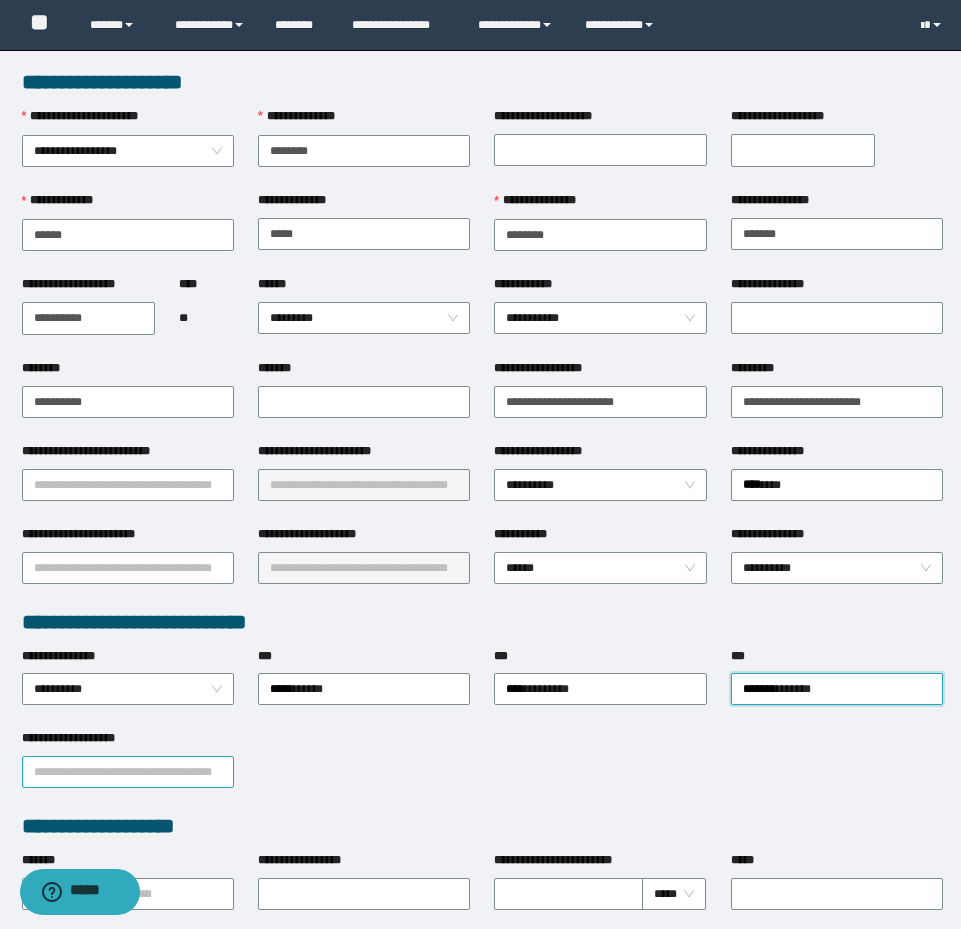 click on "**********" at bounding box center (128, 772) 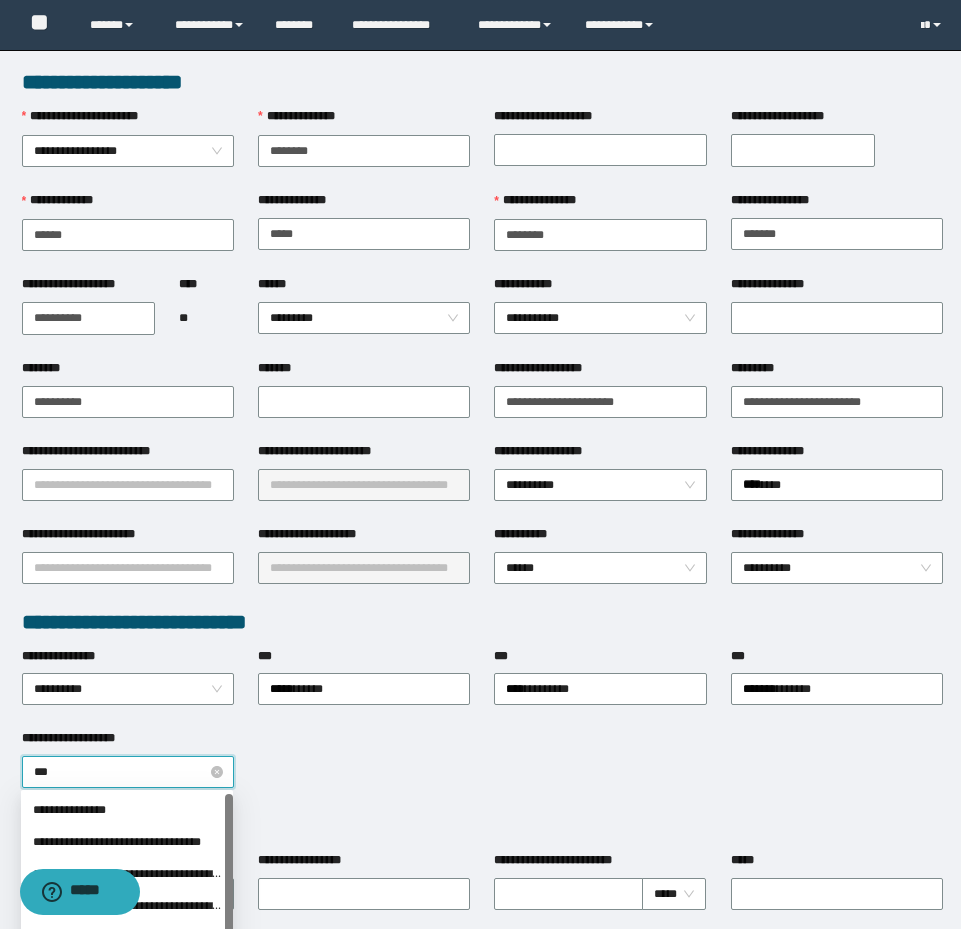 type on "****" 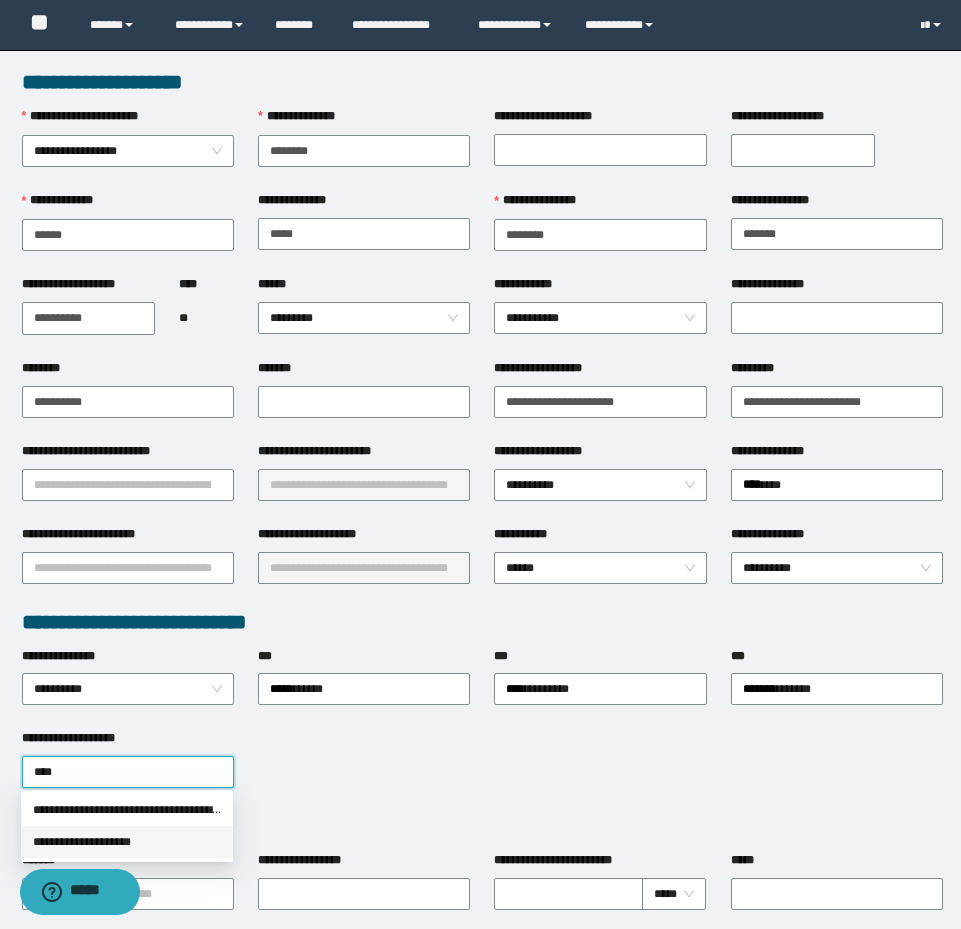 click on "**********" at bounding box center (127, 842) 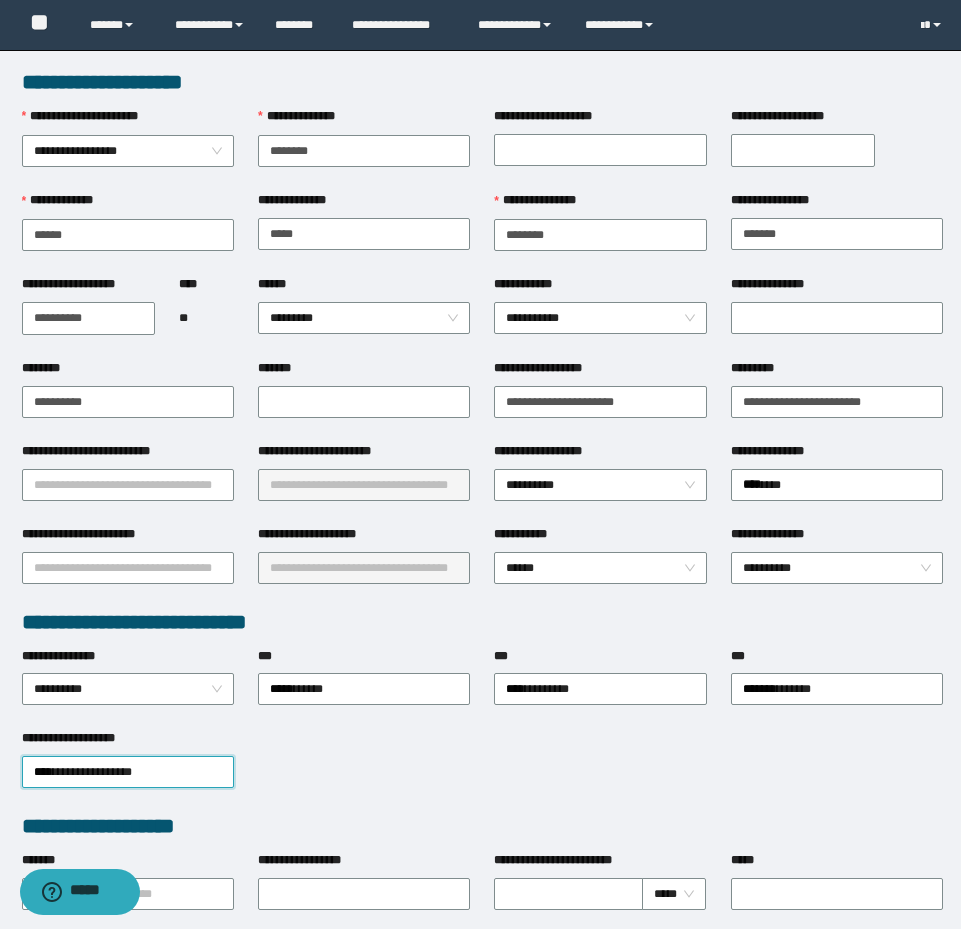 click on "**********" at bounding box center (128, 483) 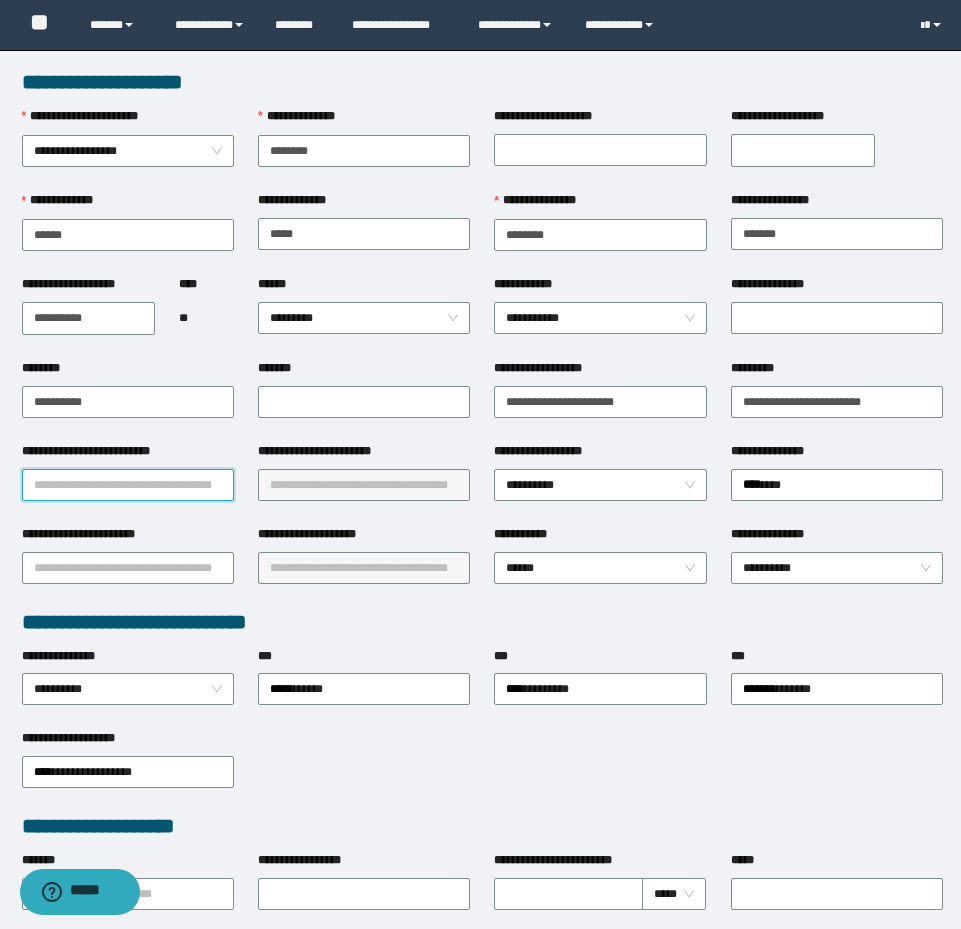 click on "**********" at bounding box center [128, 485] 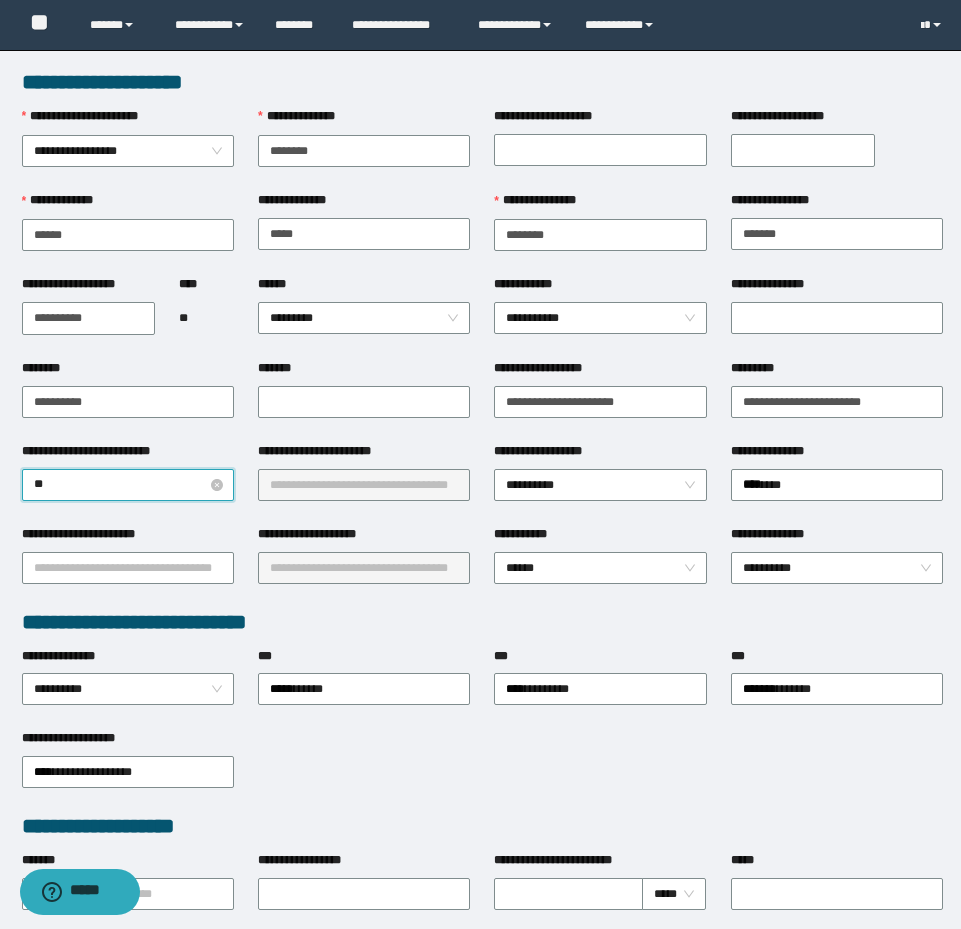 type on "***" 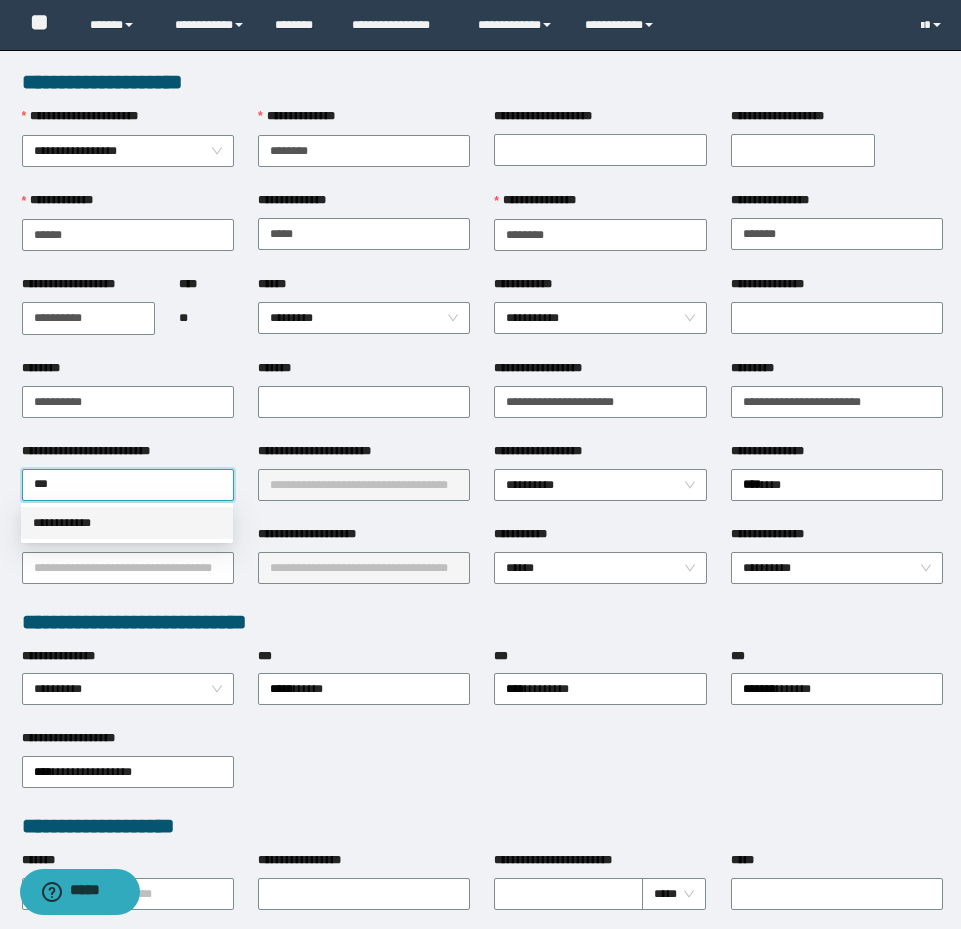 click on "**********" at bounding box center (127, 523) 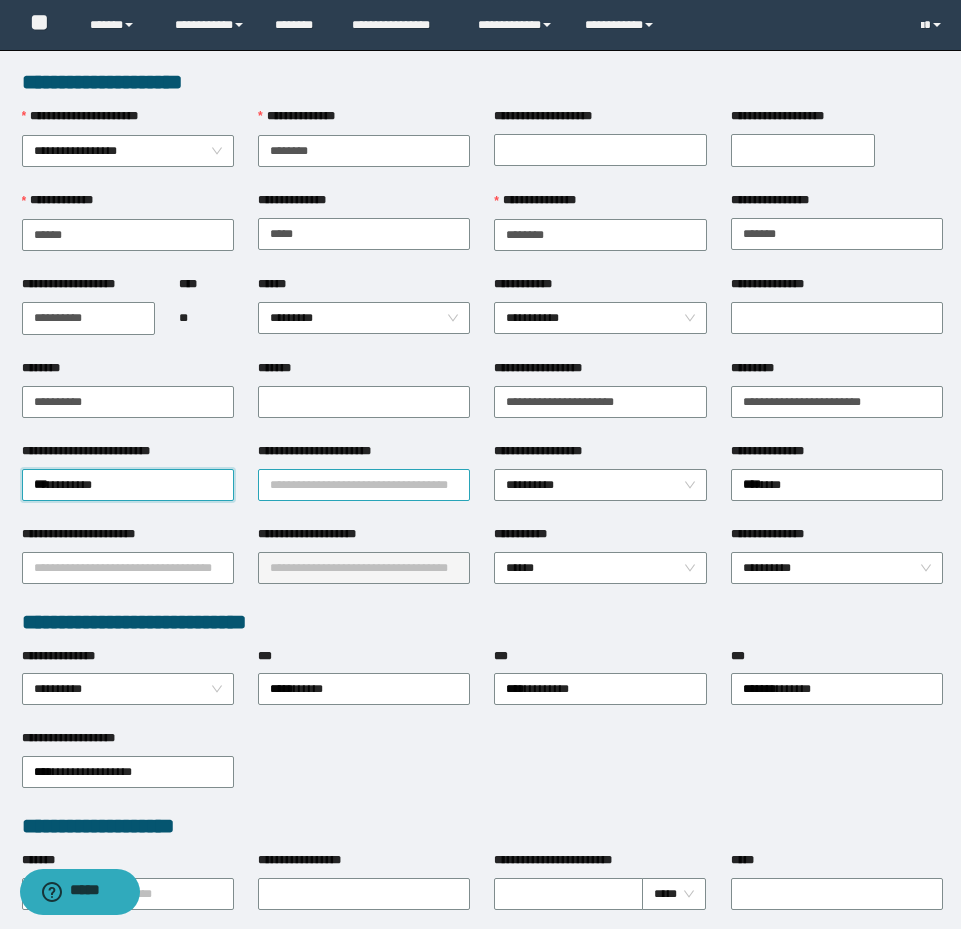 click on "**********" at bounding box center (364, 485) 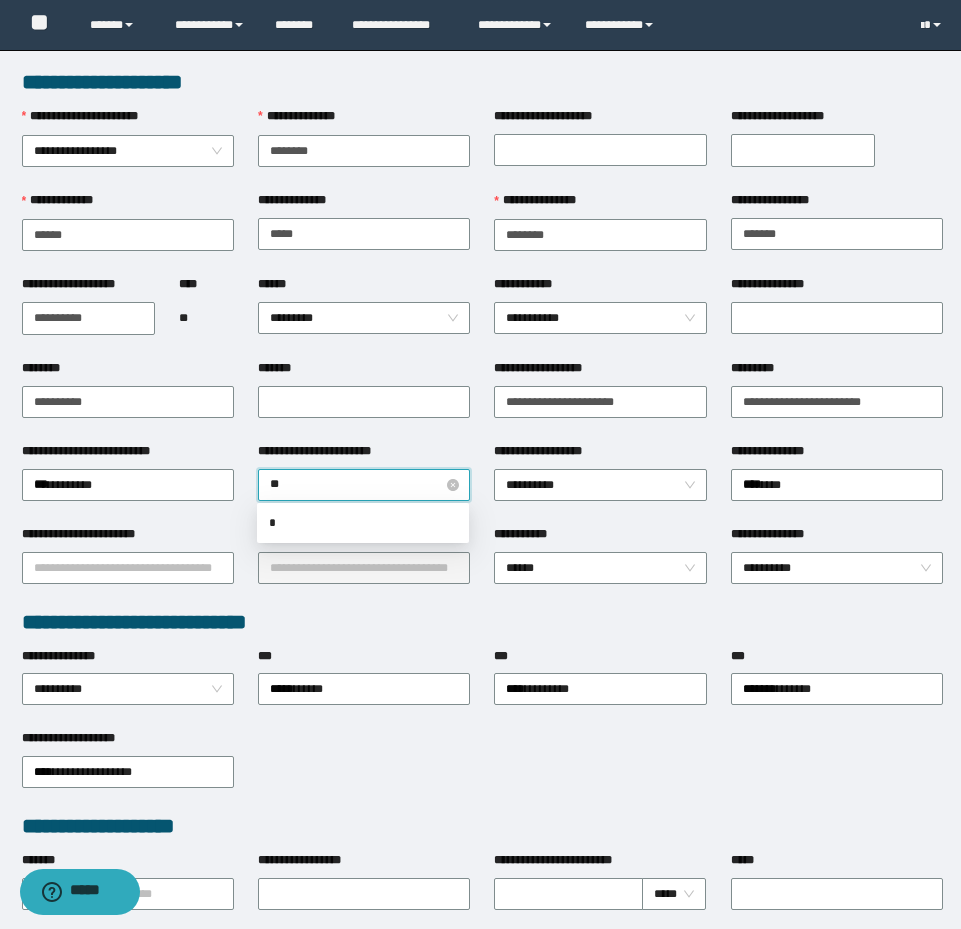 type on "***" 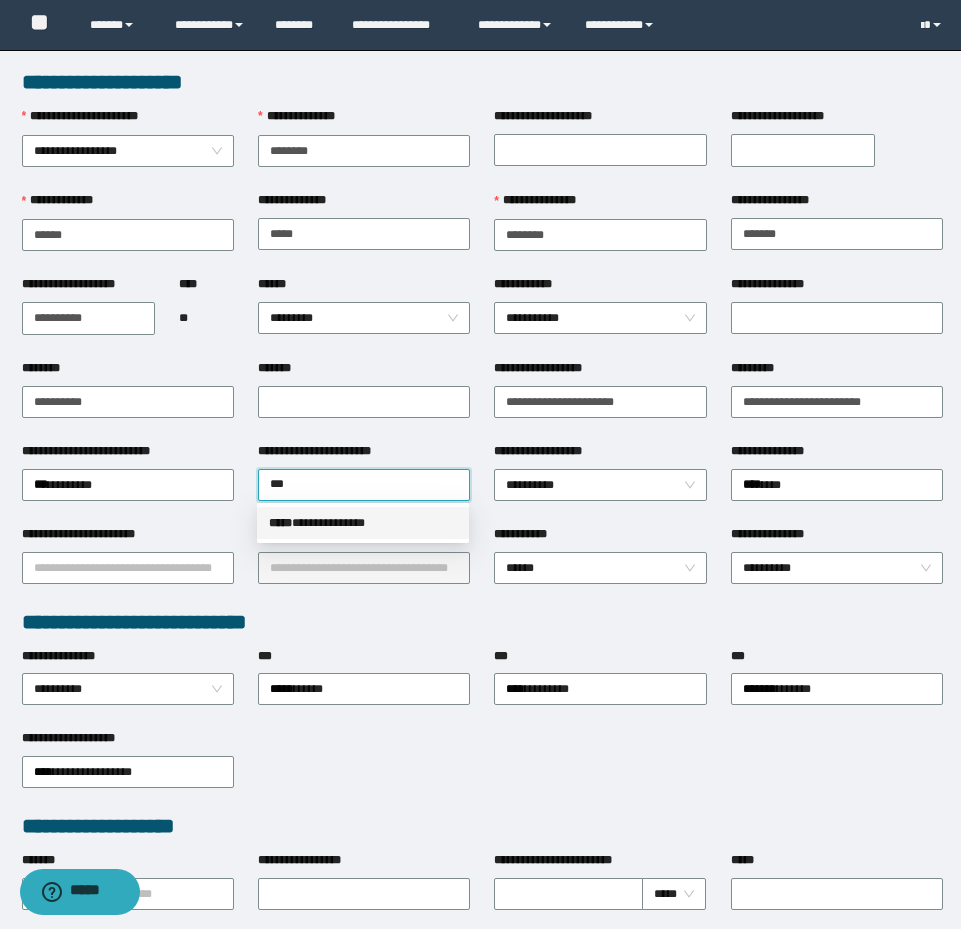 click on "**********" at bounding box center [363, 523] 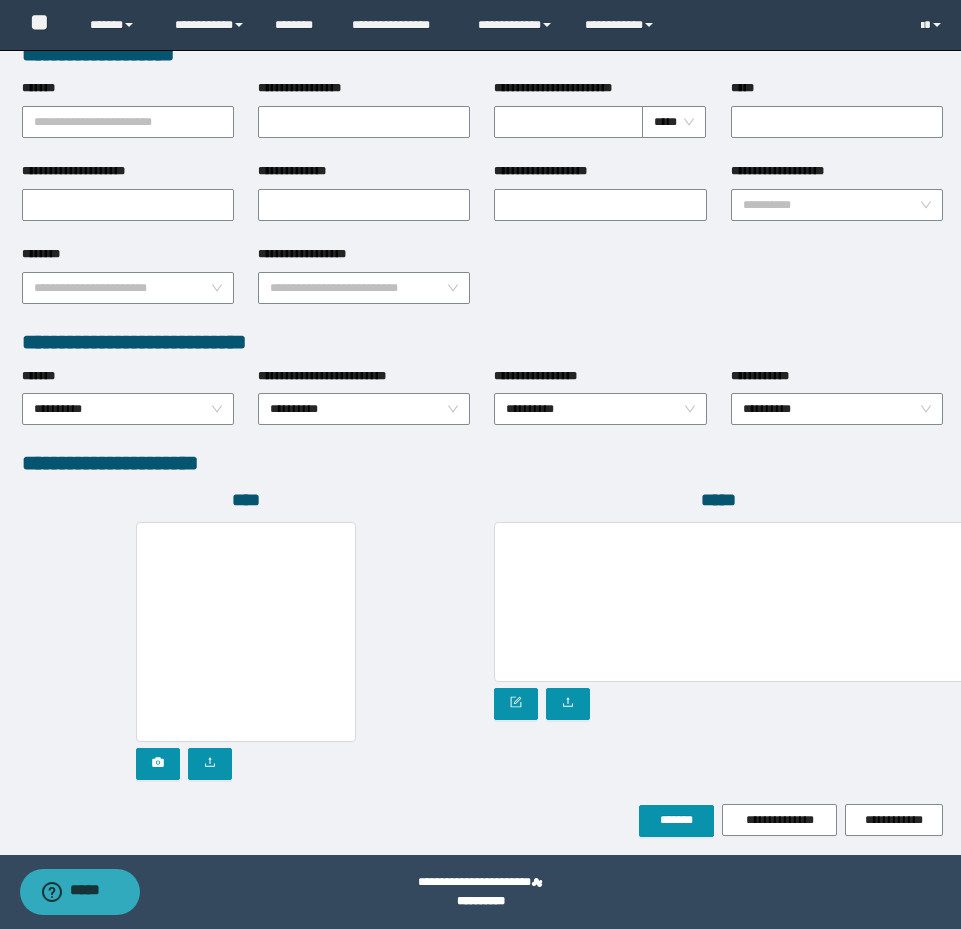 scroll, scrollTop: 774, scrollLeft: 0, axis: vertical 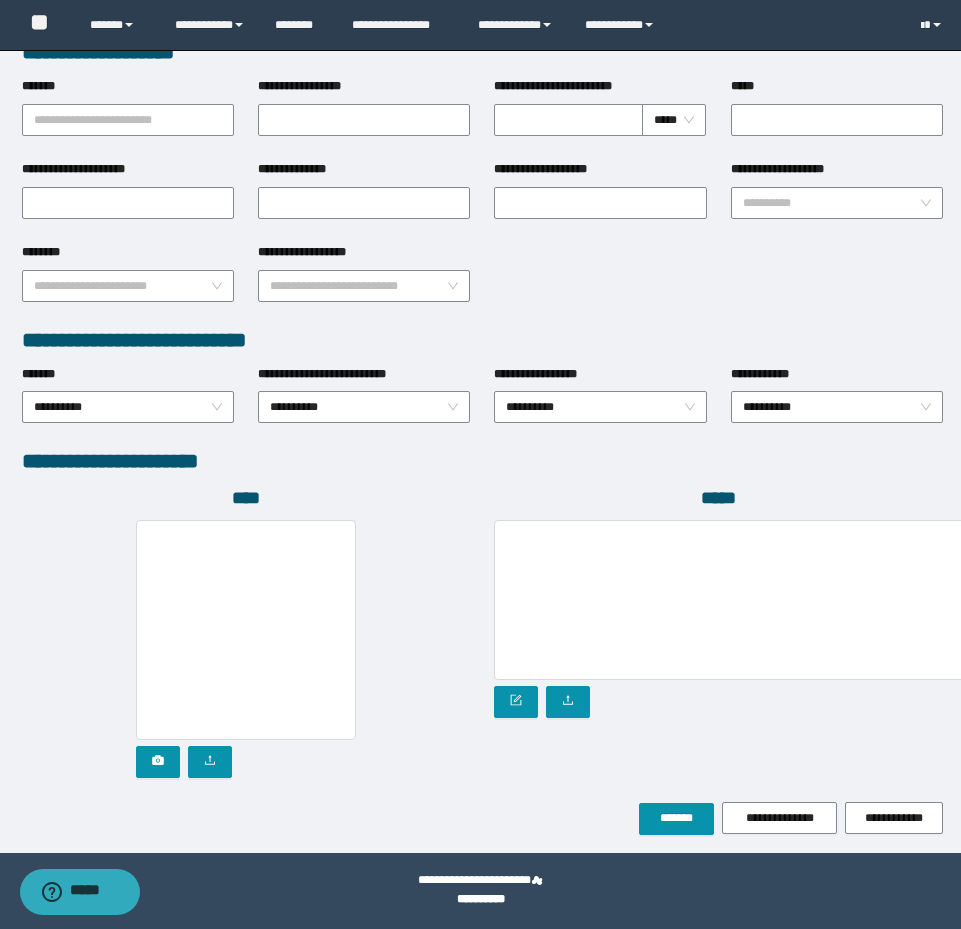 click on "*****" at bounding box center [718, 644] 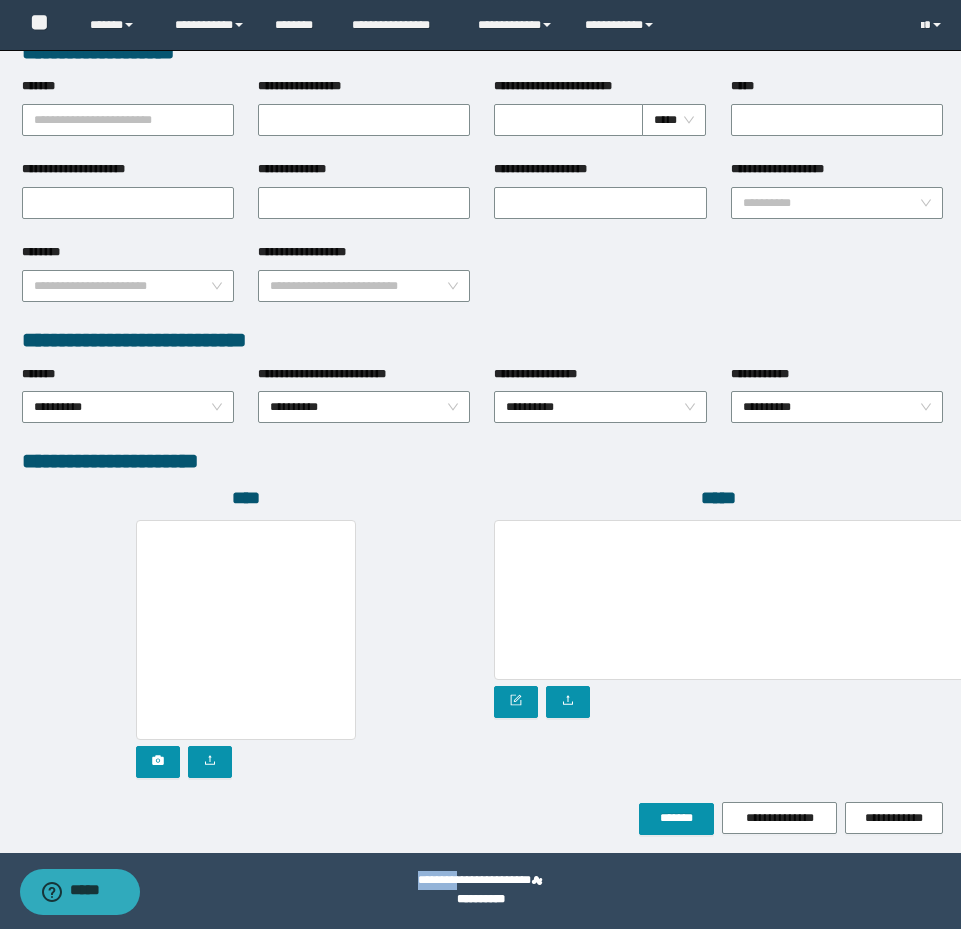 click on "**********" at bounding box center [482, 818] 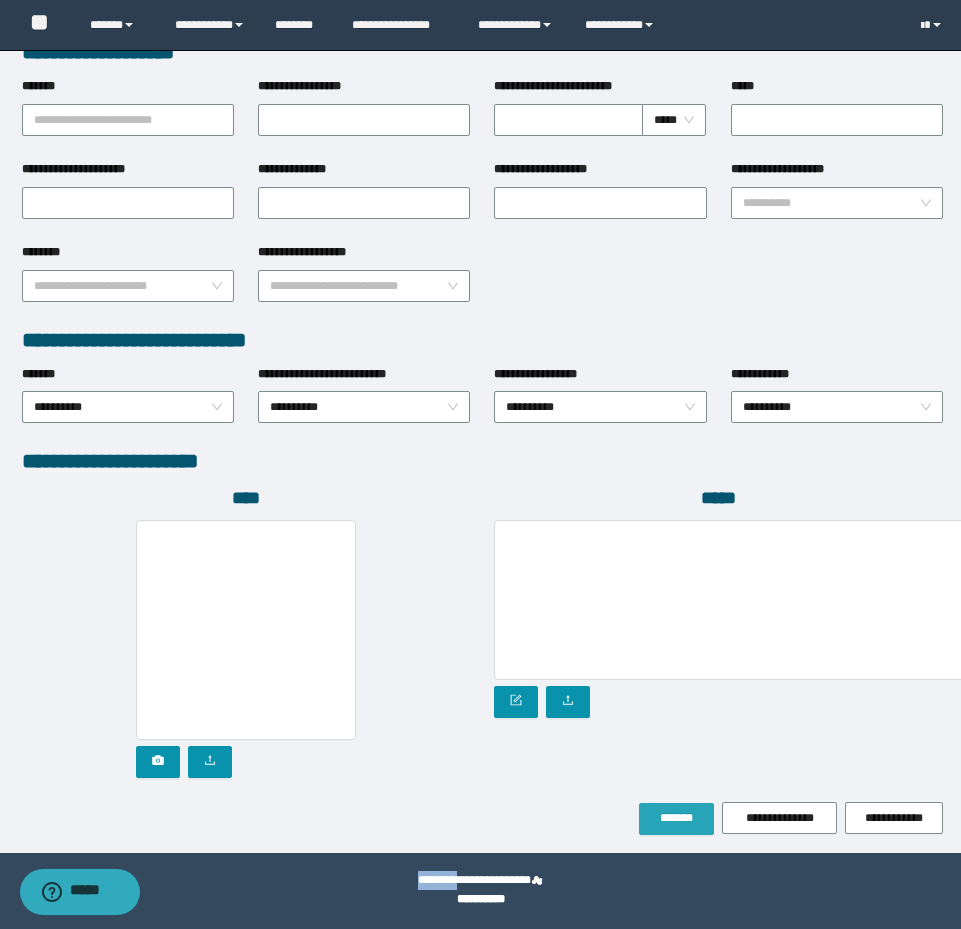 click on "*******" at bounding box center [676, 818] 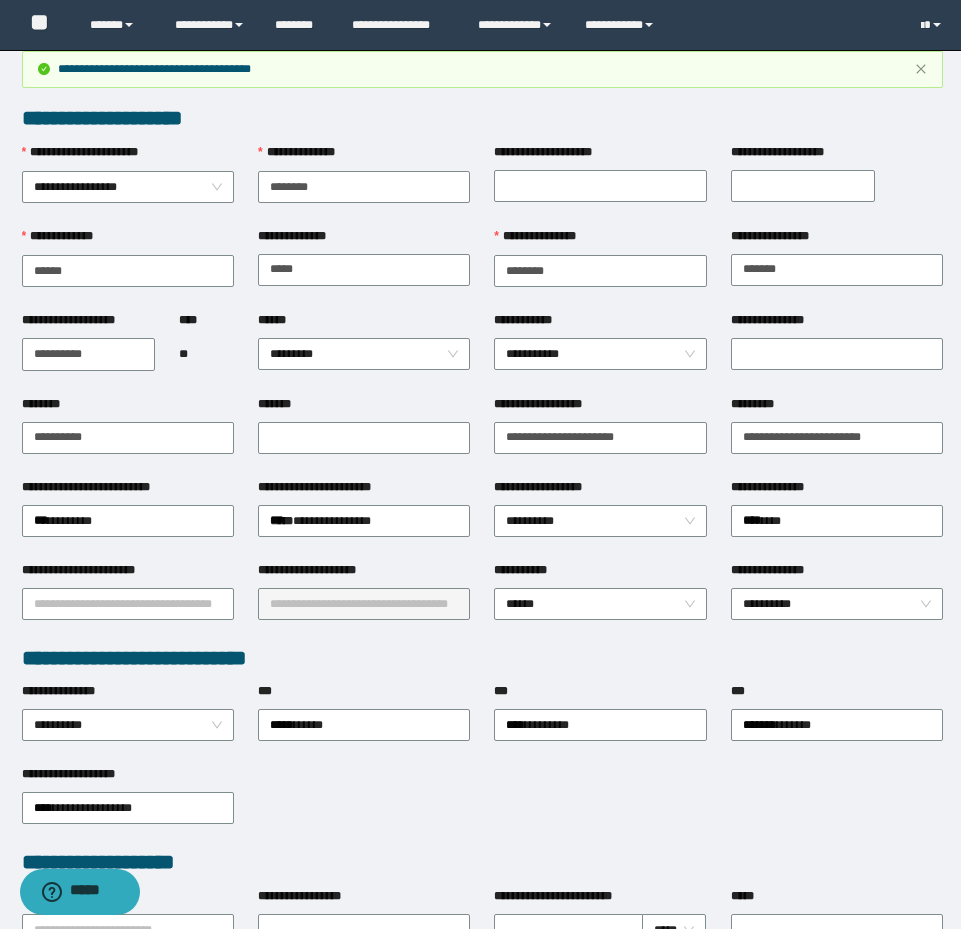 scroll, scrollTop: 0, scrollLeft: 0, axis: both 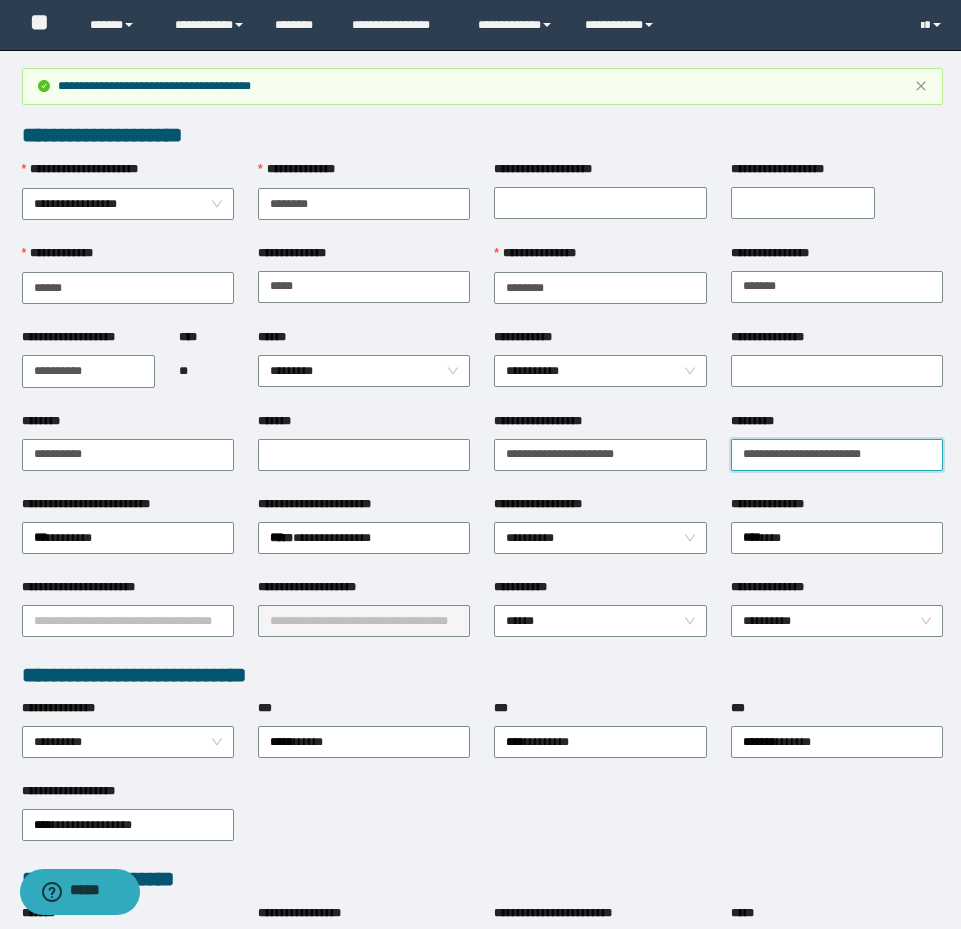 drag, startPoint x: 901, startPoint y: 462, endPoint x: 452, endPoint y: 401, distance: 453.1247 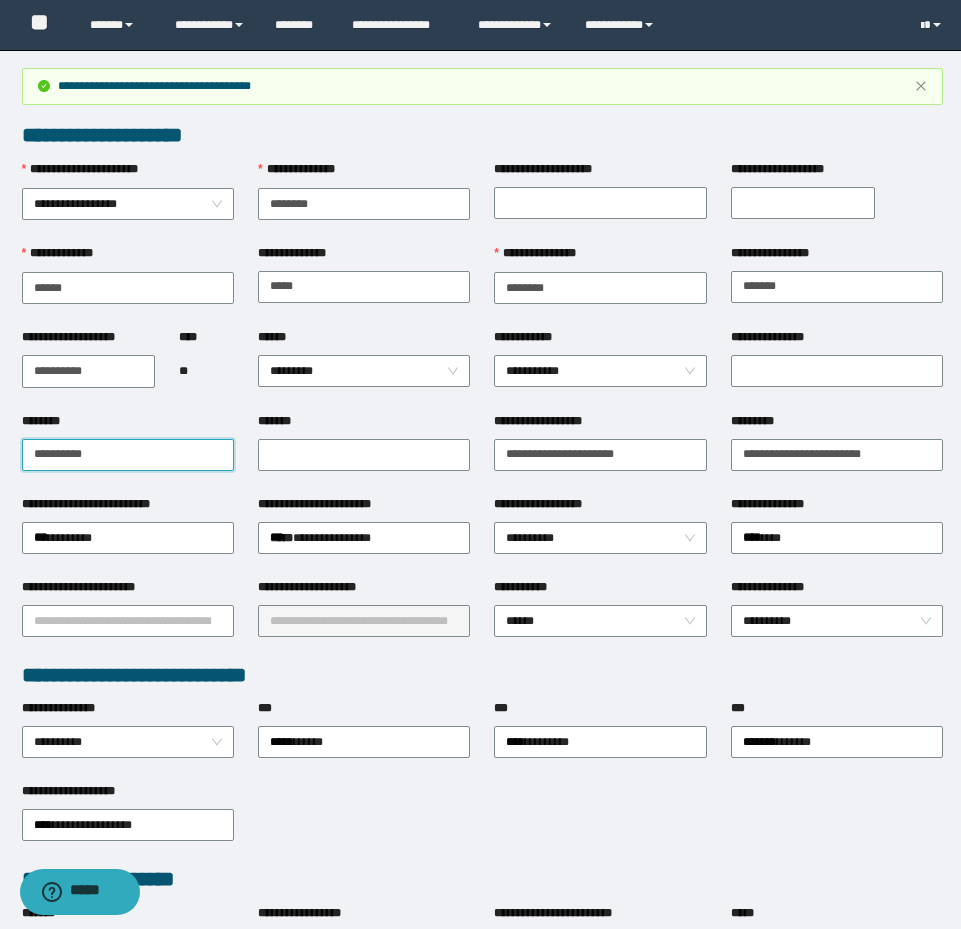 drag, startPoint x: 64, startPoint y: 436, endPoint x: 4, endPoint y: 413, distance: 64.25729 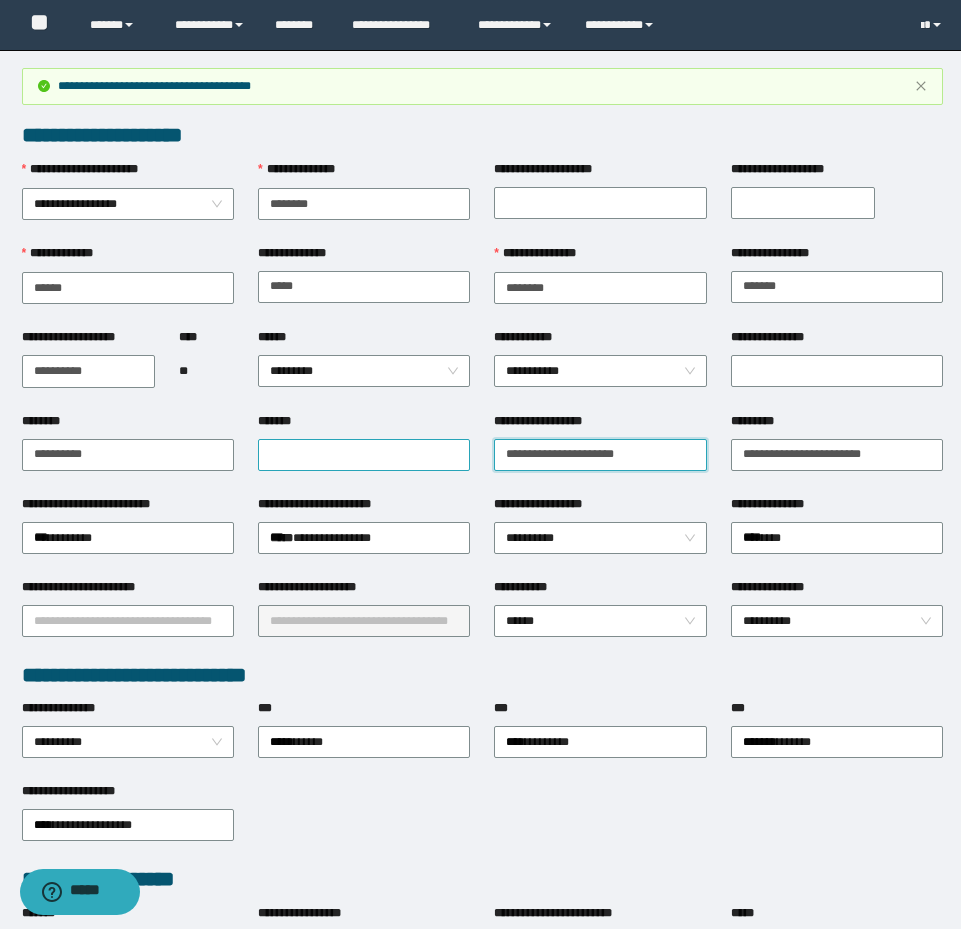 drag, startPoint x: 661, startPoint y: 469, endPoint x: 452, endPoint y: 445, distance: 210.37347 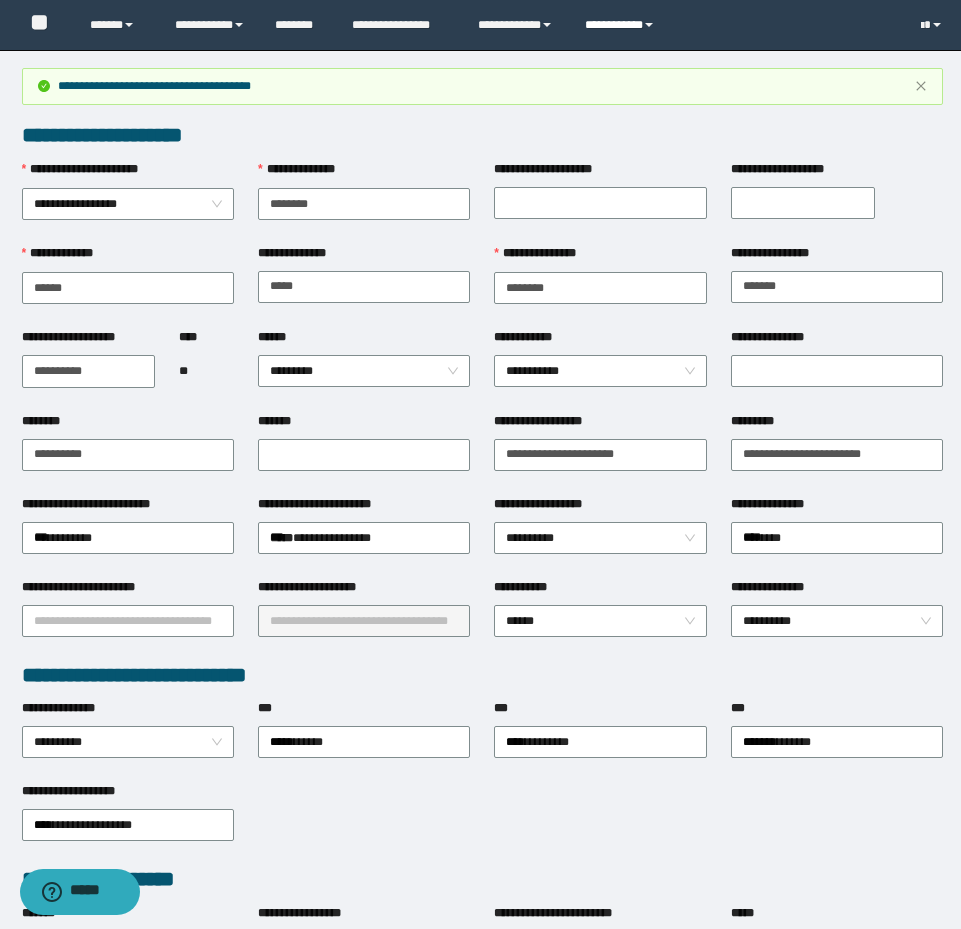 click on "**********" at bounding box center (622, 25) 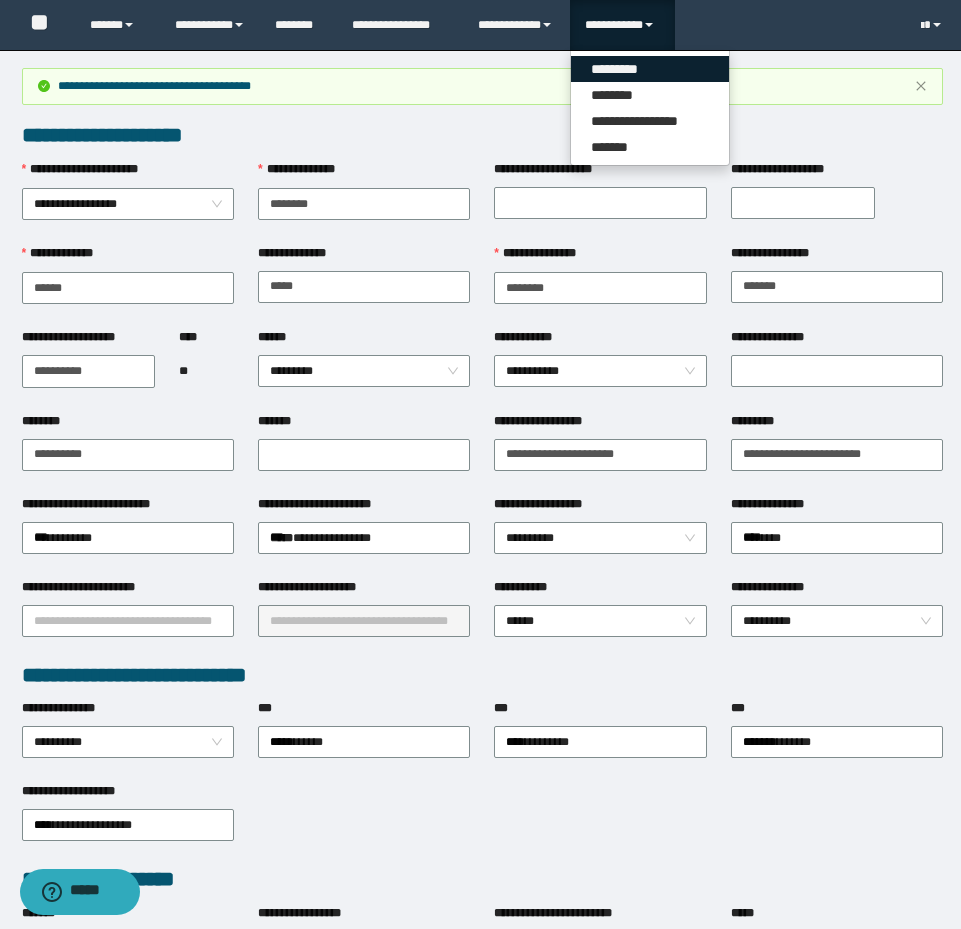click on "*********" at bounding box center [650, 69] 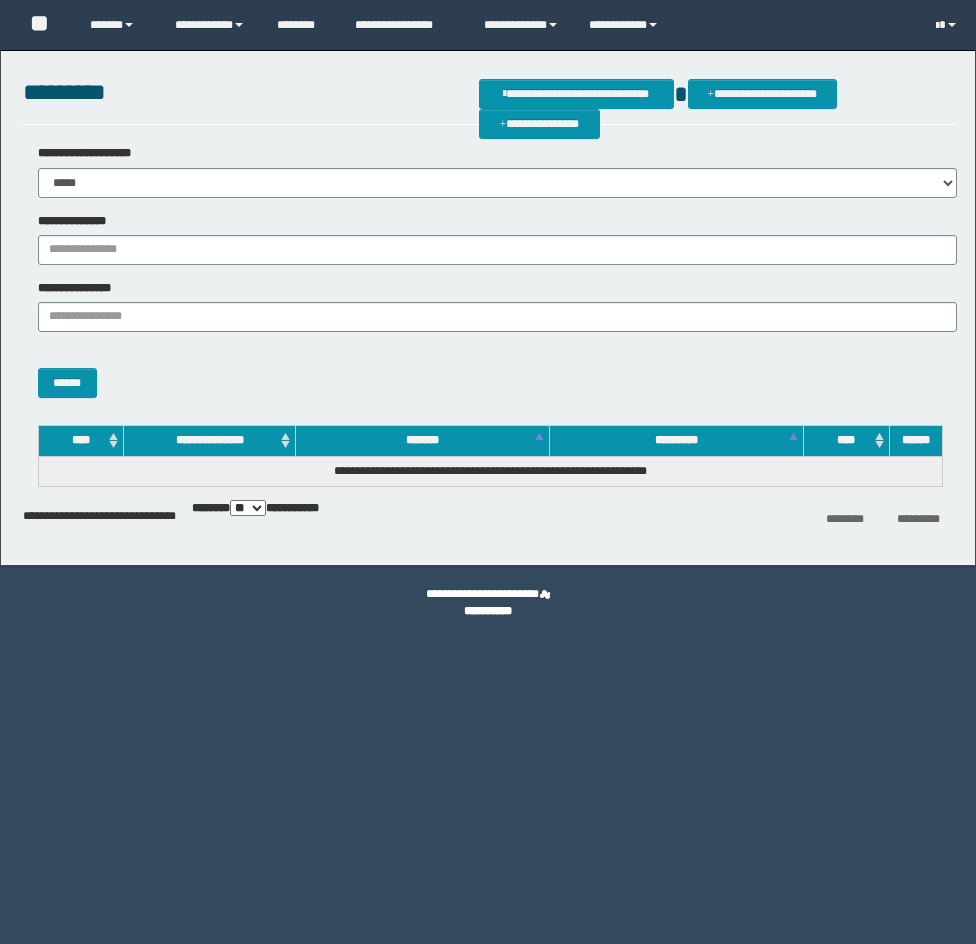 scroll, scrollTop: 0, scrollLeft: 0, axis: both 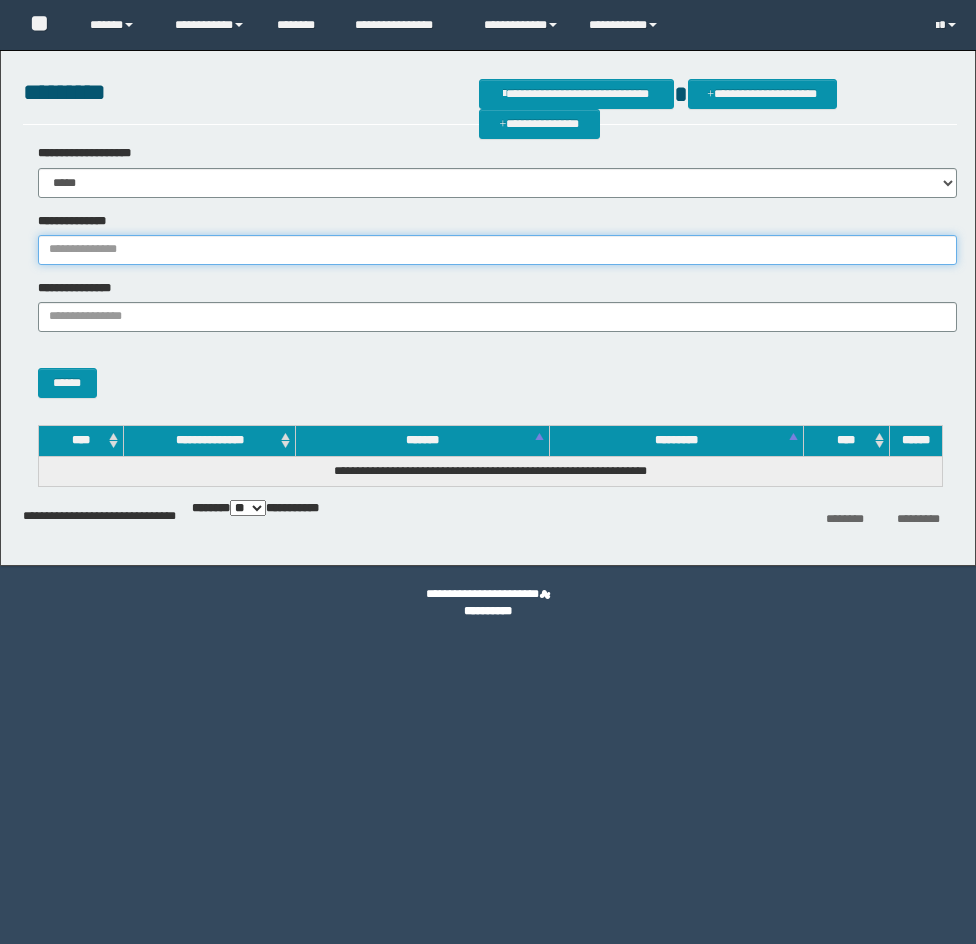 click on "**********" at bounding box center (497, 250) 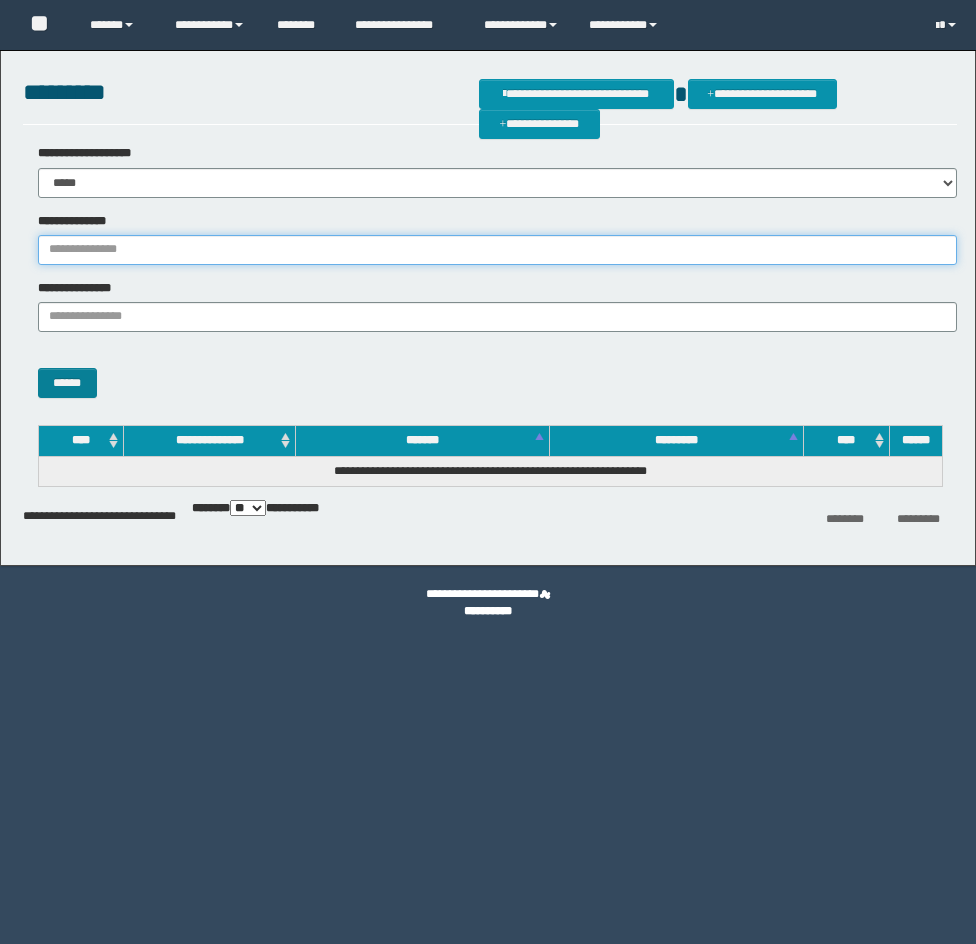paste on "********" 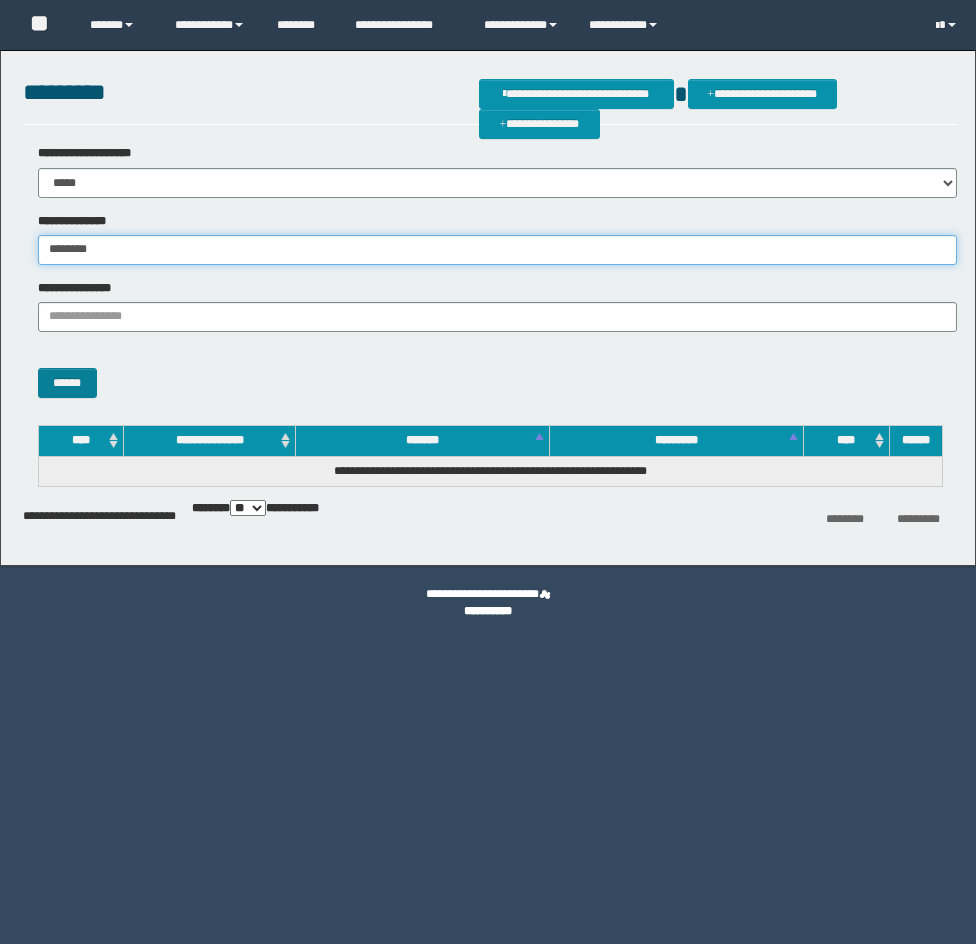 scroll, scrollTop: 0, scrollLeft: 0, axis: both 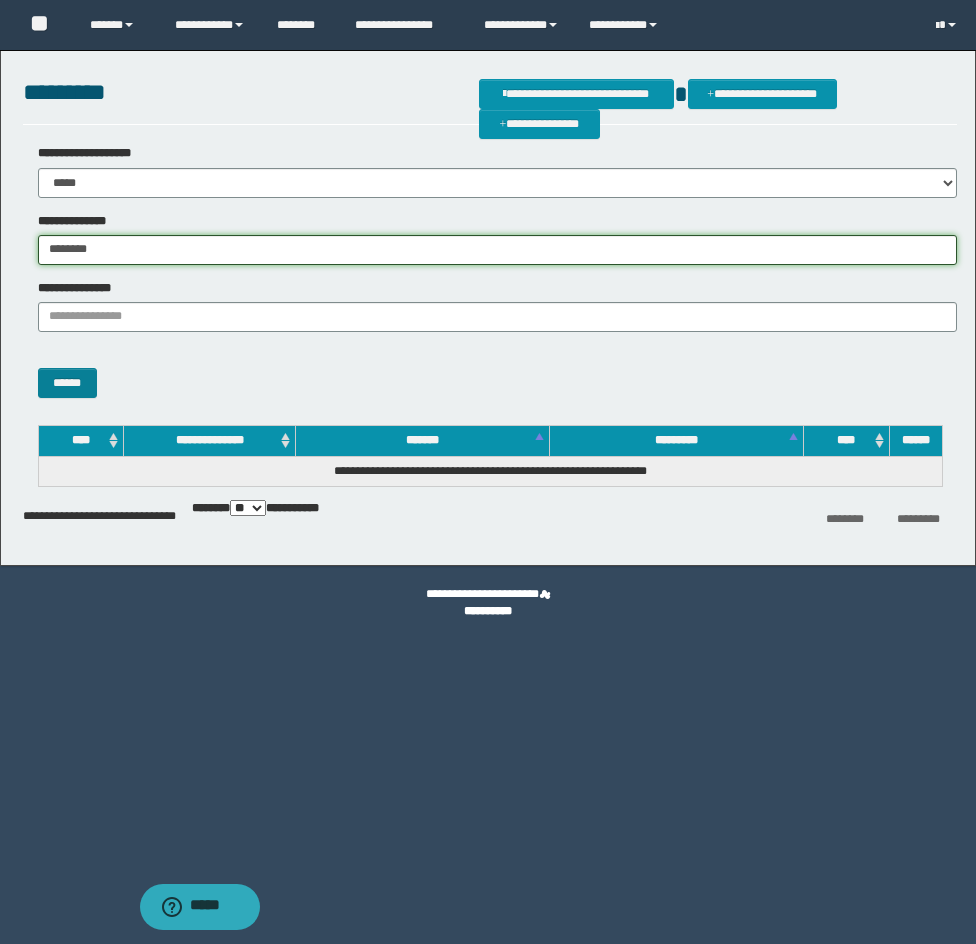 type on "********" 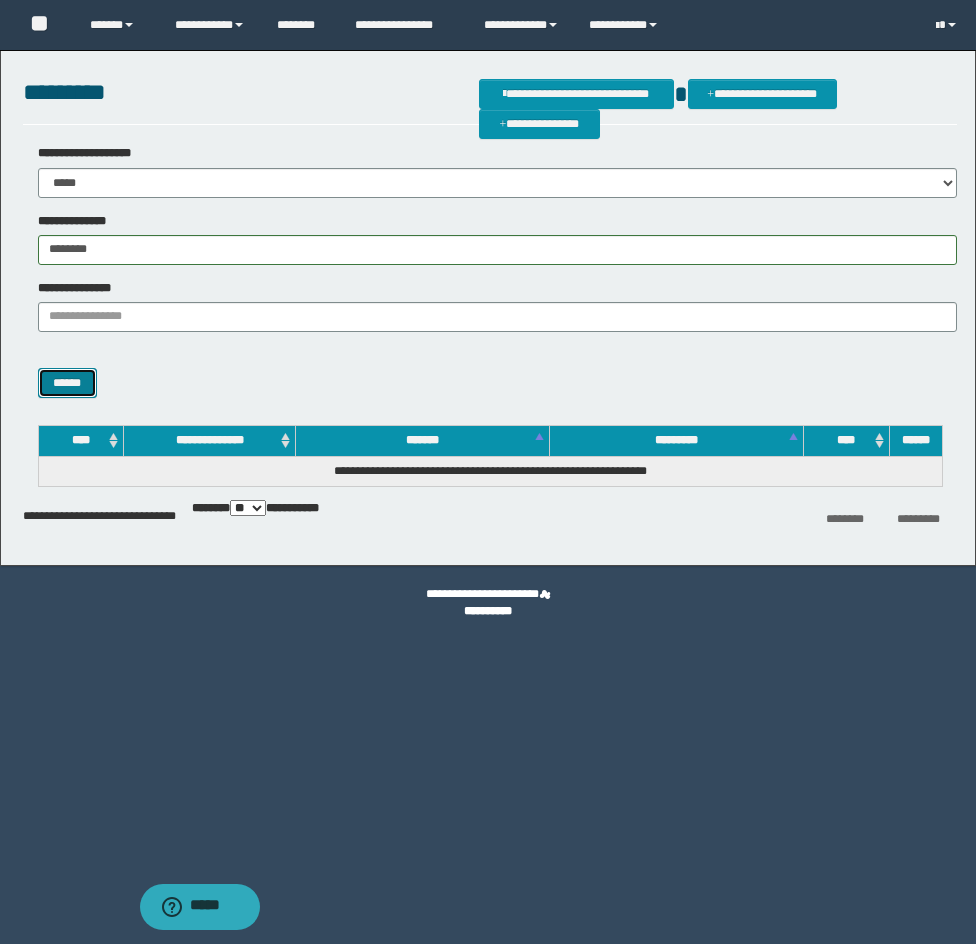 click on "******" at bounding box center (67, 383) 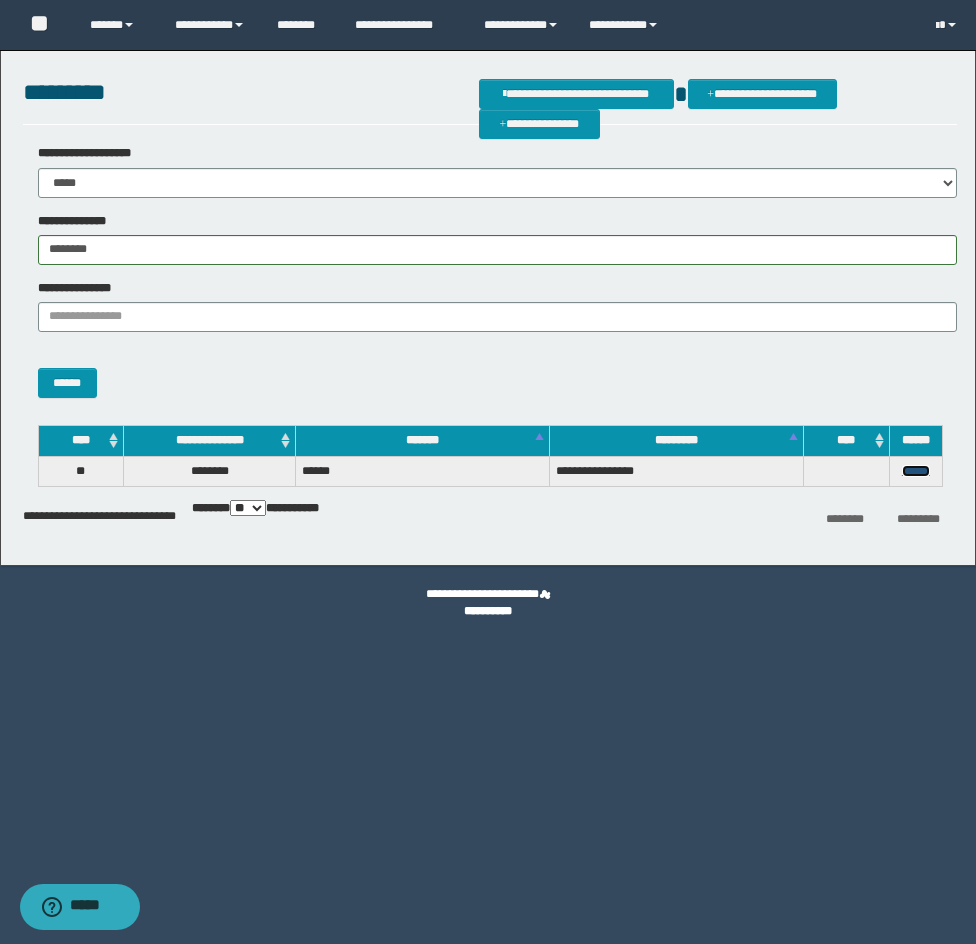 click on "******" at bounding box center (916, 471) 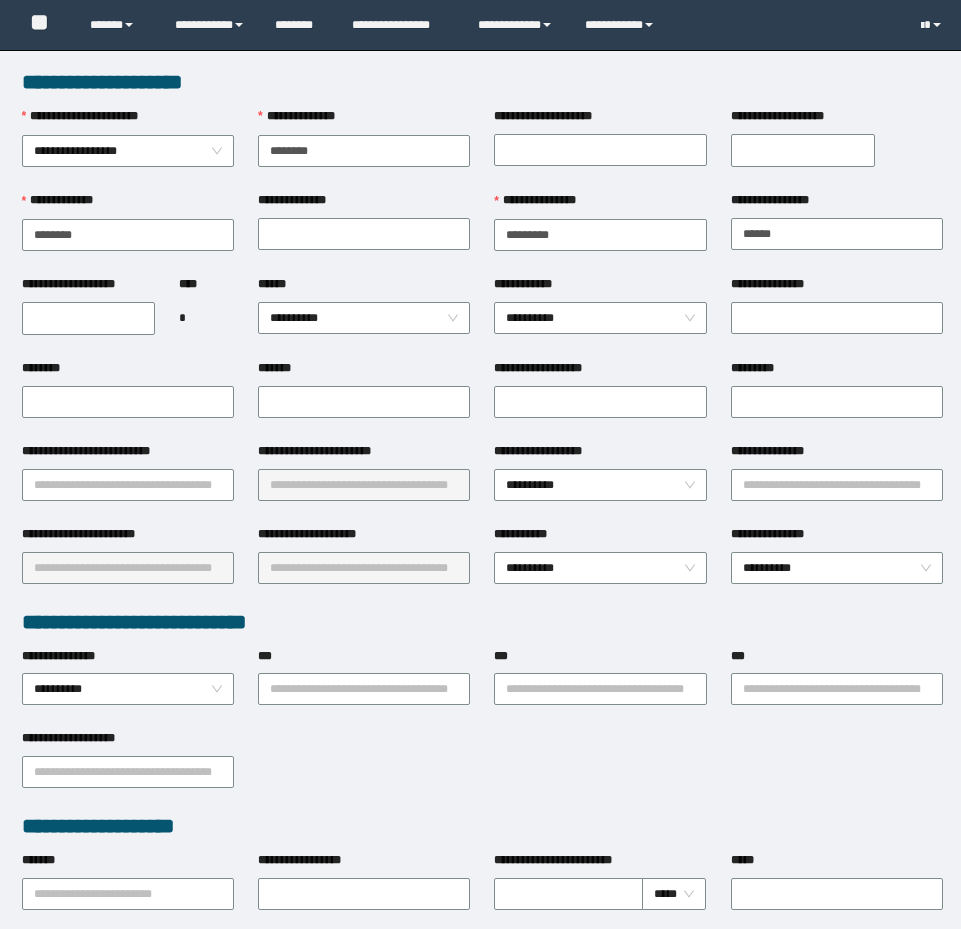 scroll, scrollTop: 0, scrollLeft: 0, axis: both 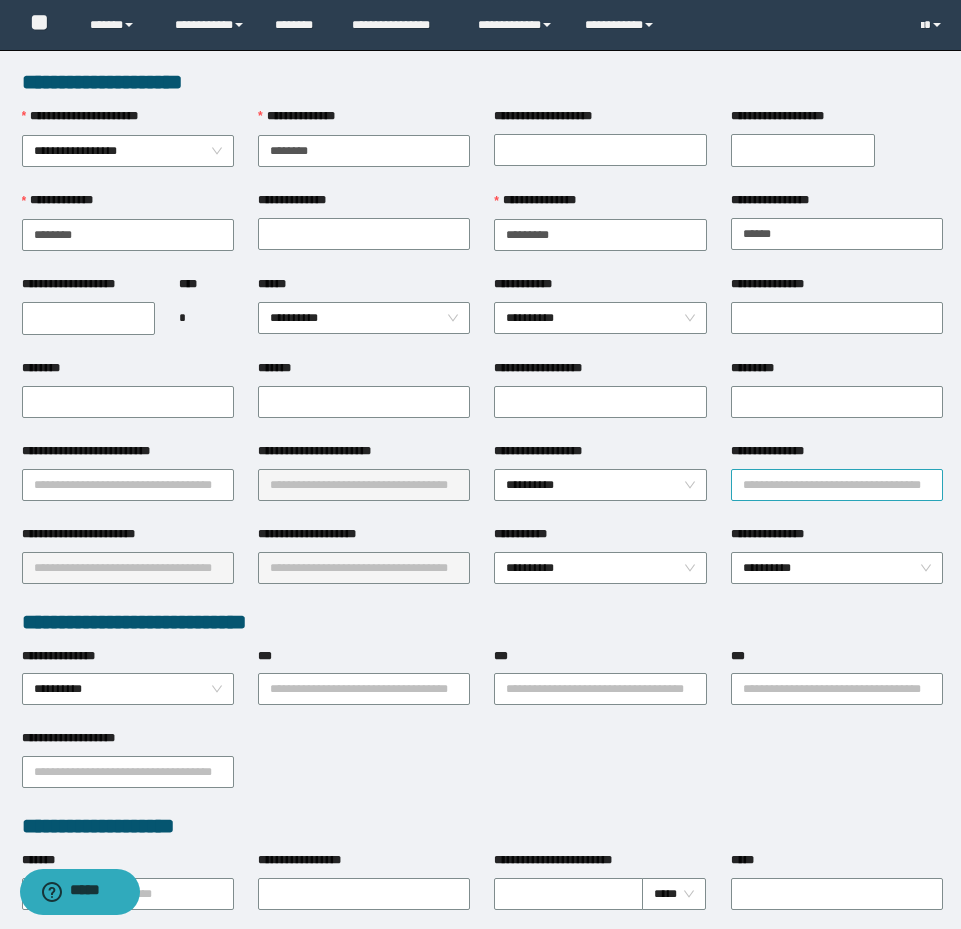 click on "**********" at bounding box center [837, 485] 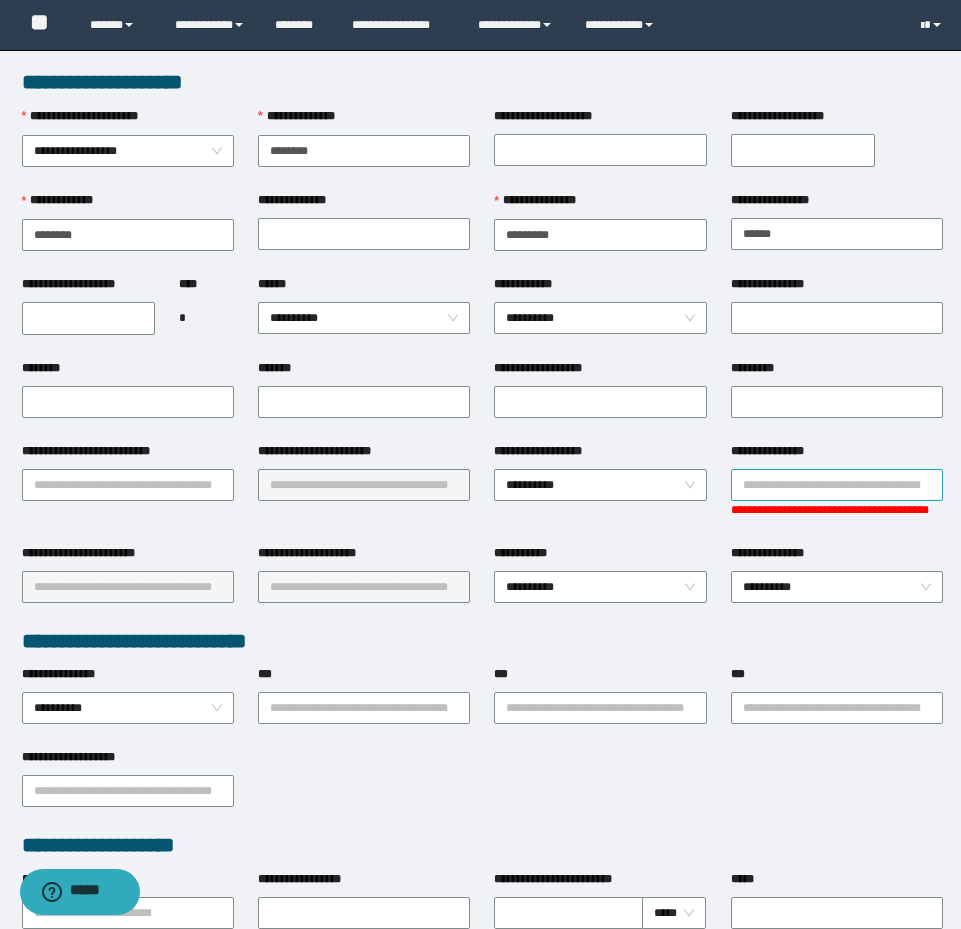 click on "**********" at bounding box center [837, 485] 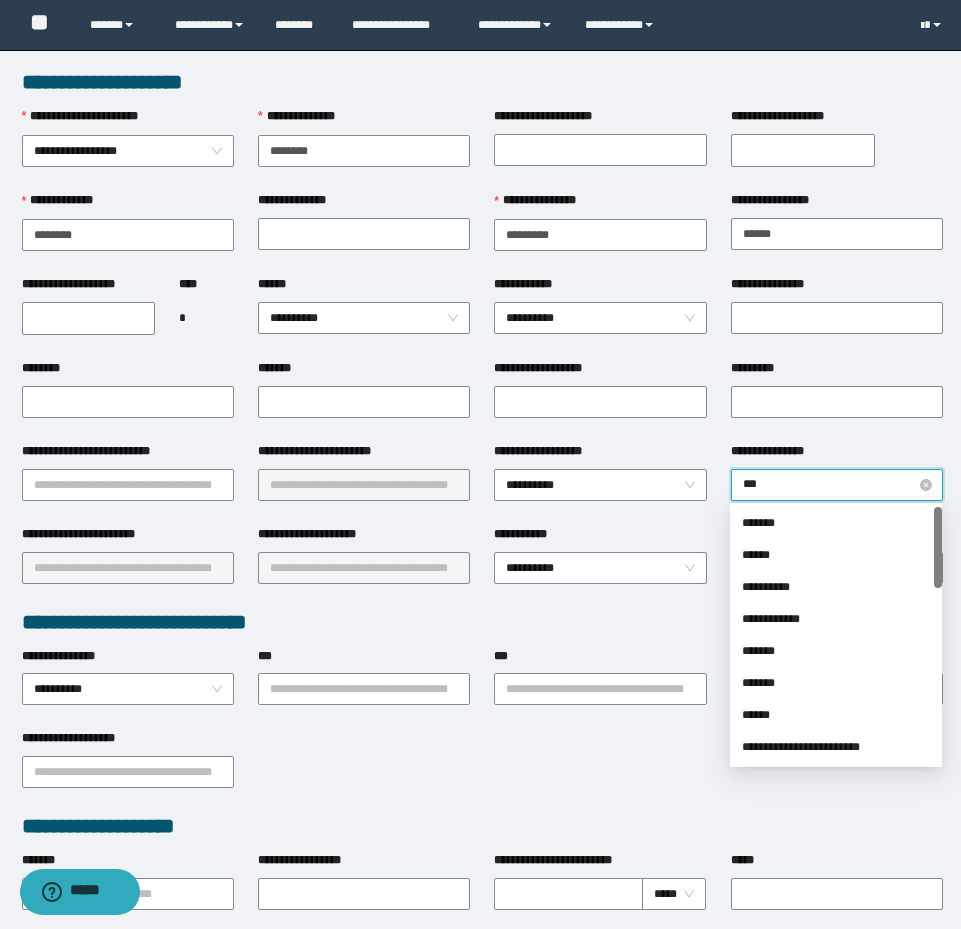 type on "****" 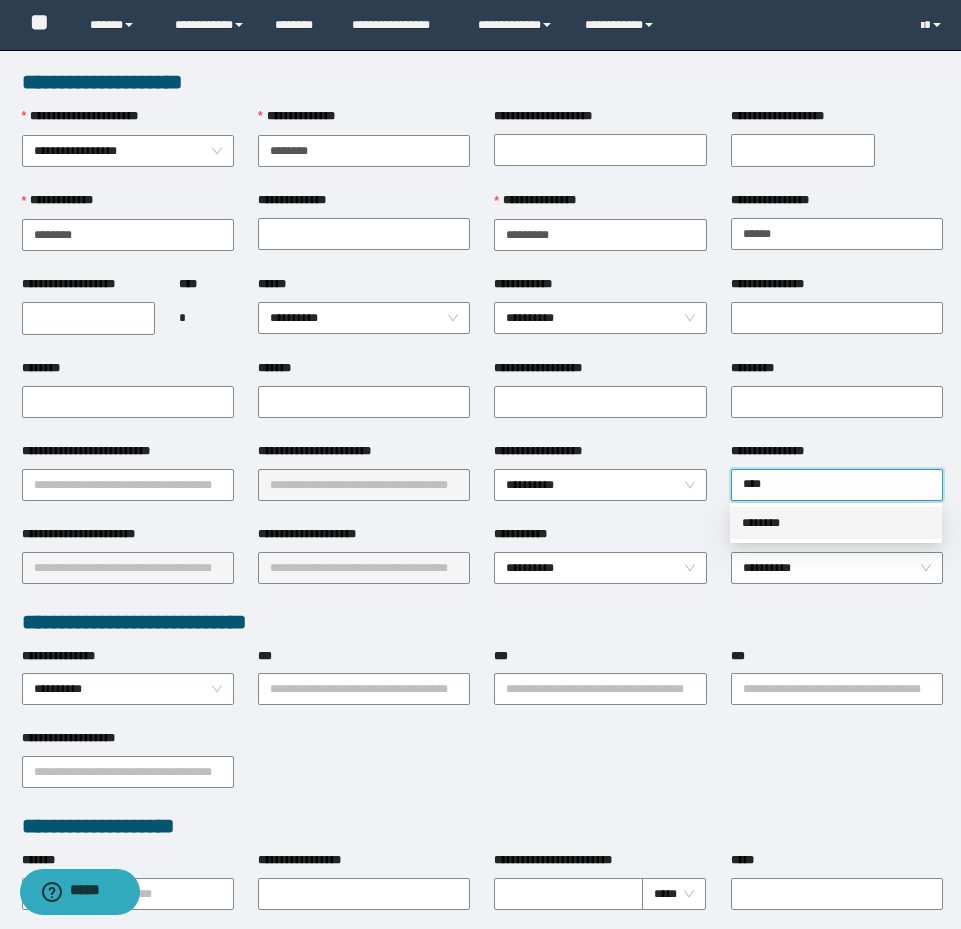 click on "********" at bounding box center (836, 523) 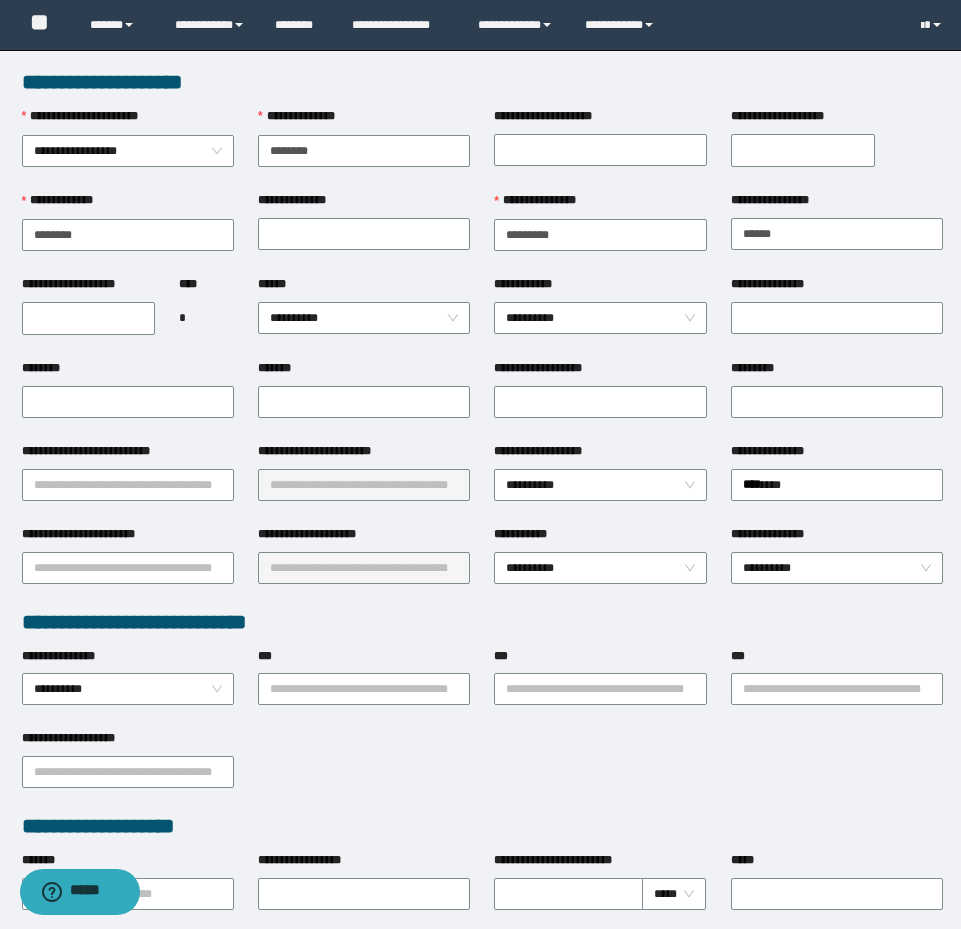 click on "**********" at bounding box center (89, 317) 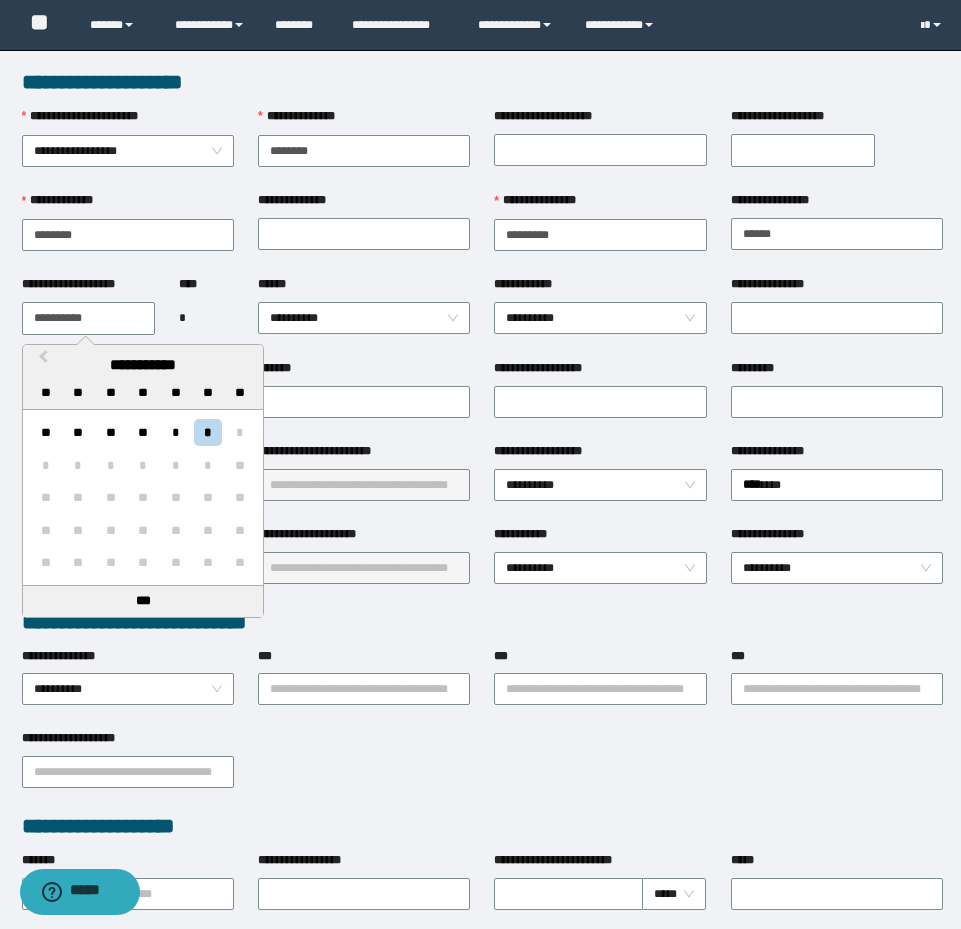 click on "**********" at bounding box center [89, 318] 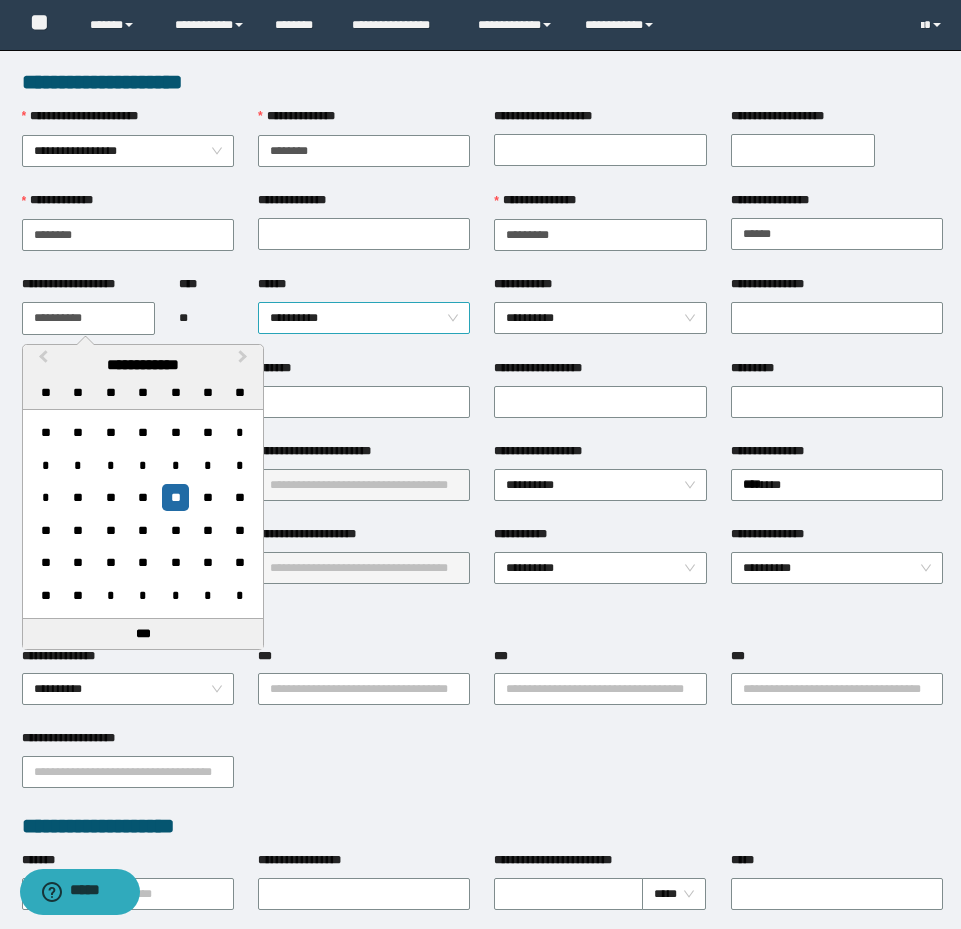 type on "**********" 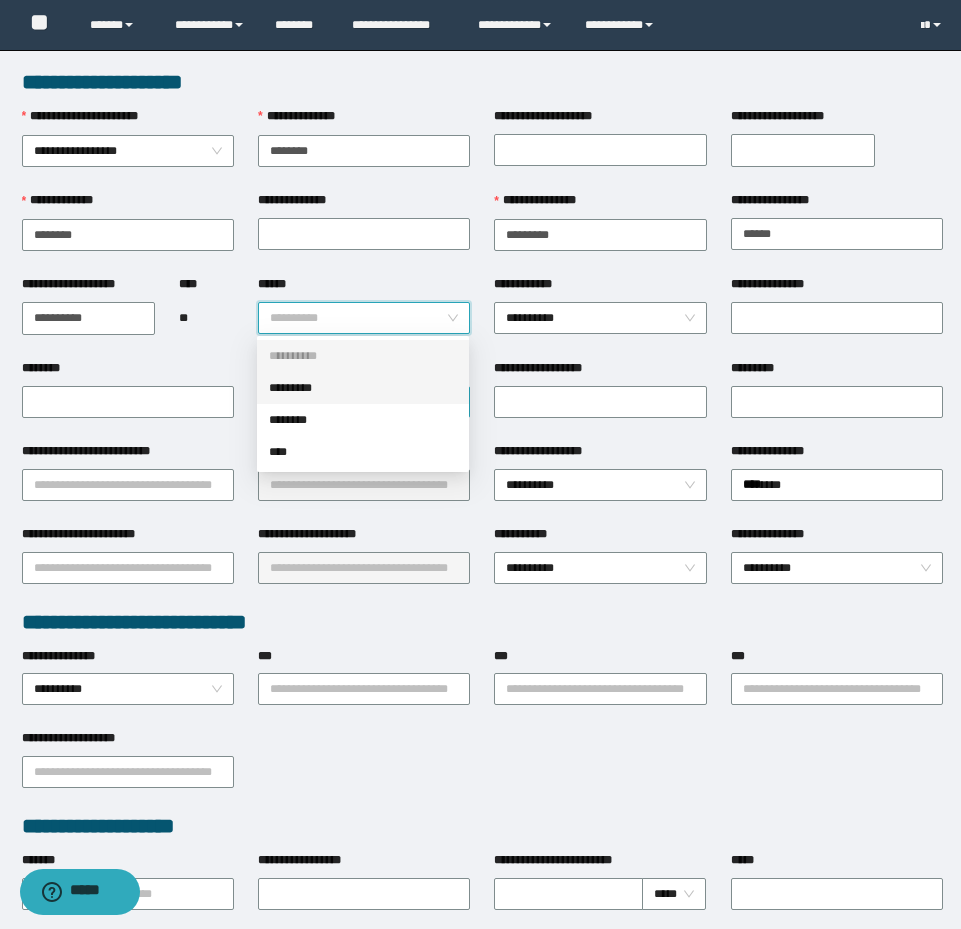 click on "********" at bounding box center (363, 420) 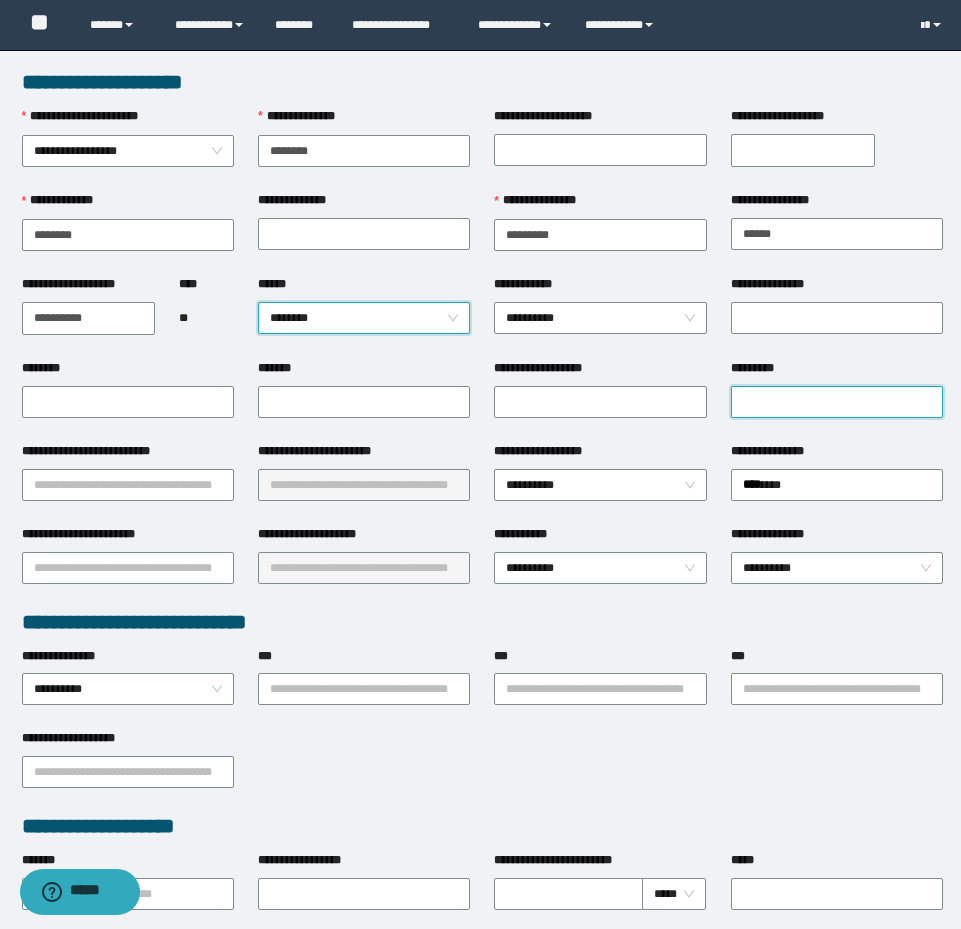 click on "*********" at bounding box center (837, 402) 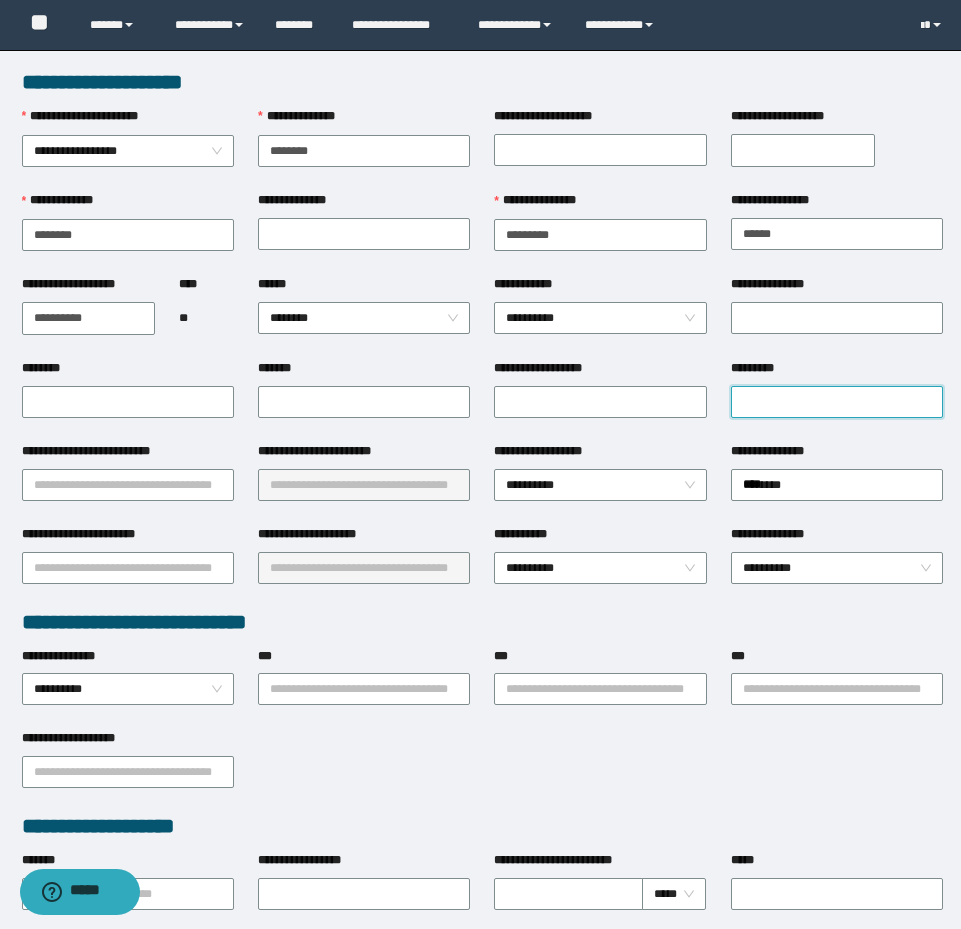 paste on "**********" 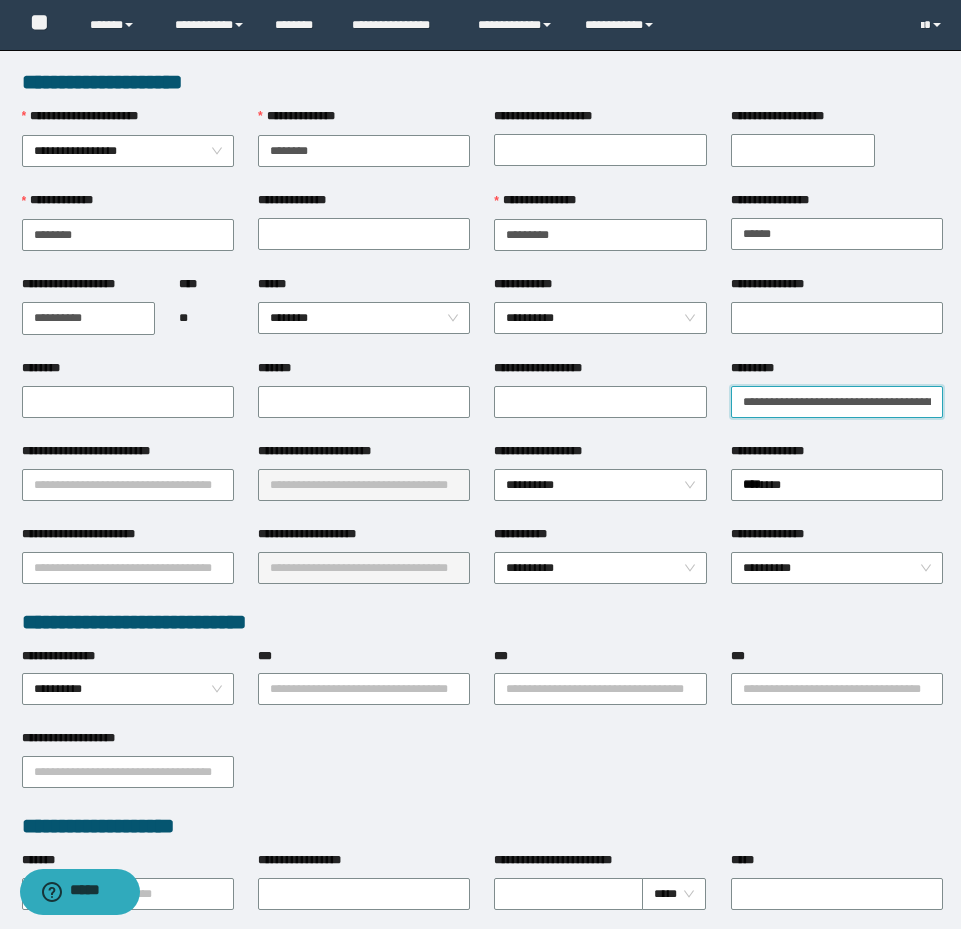 scroll, scrollTop: 0, scrollLeft: 116, axis: horizontal 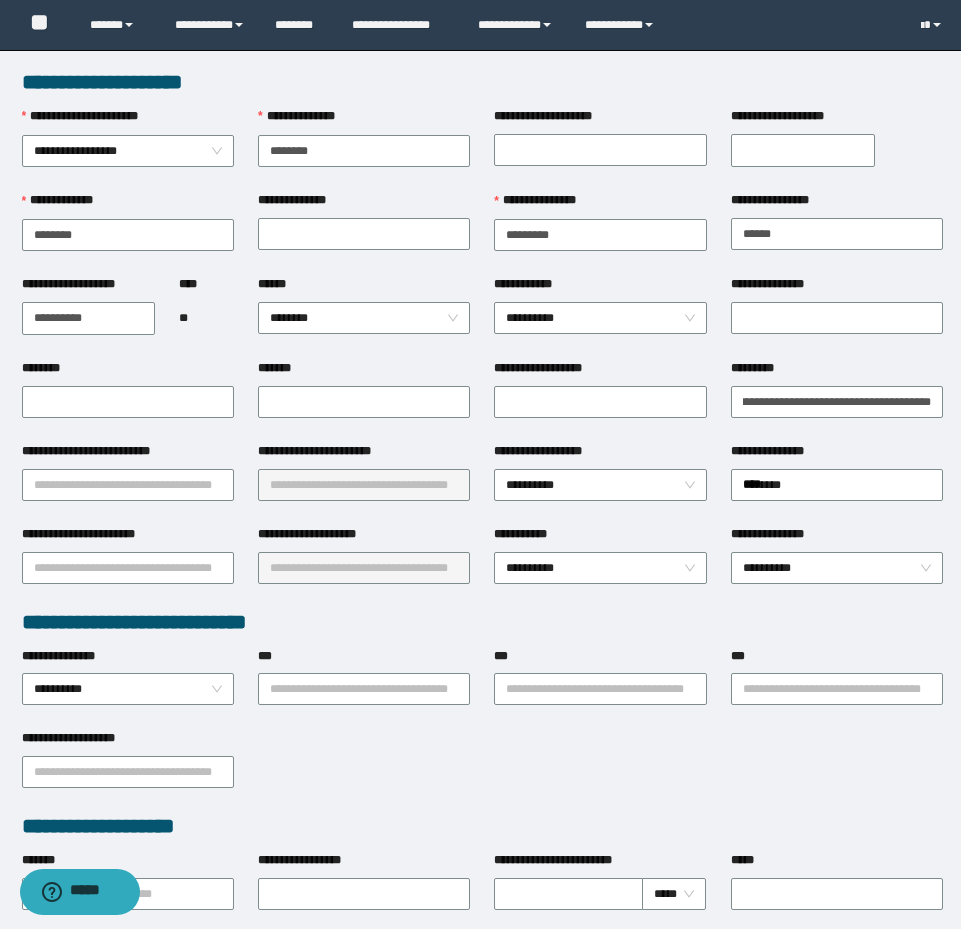 click on "**********" at bounding box center (837, 400) 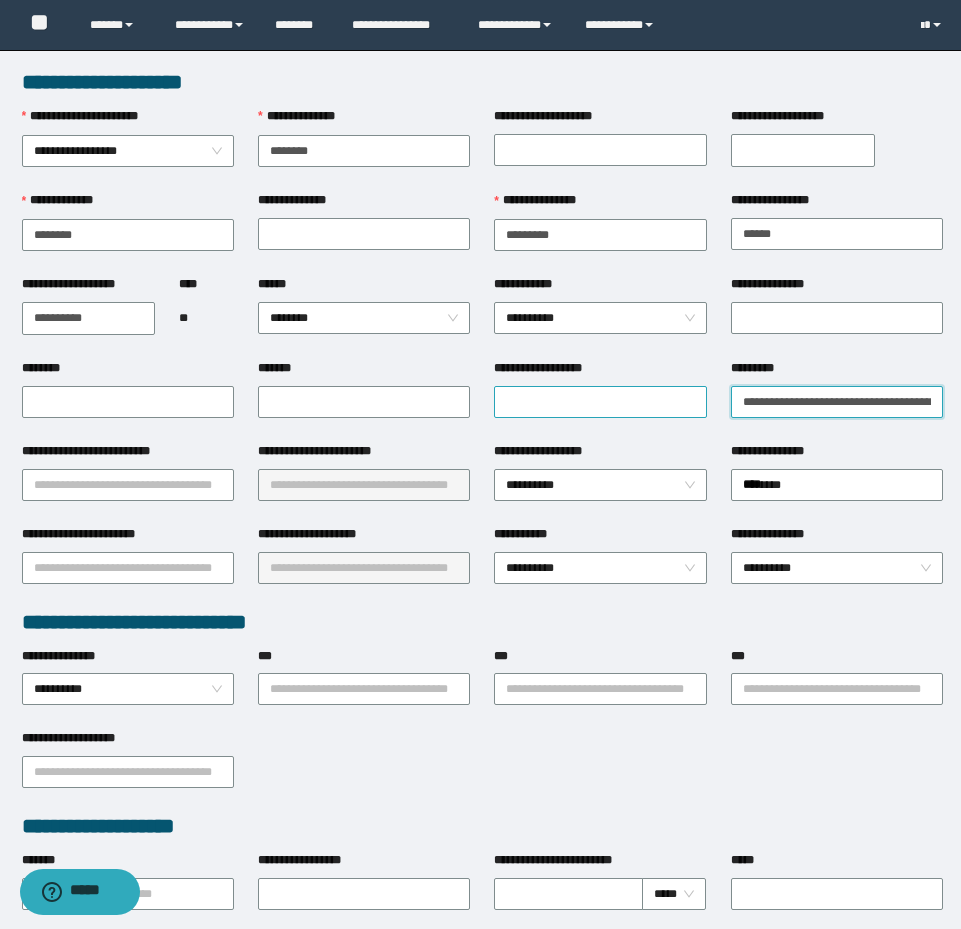 drag, startPoint x: 704, startPoint y: 399, endPoint x: 621, endPoint y: 401, distance: 83.02409 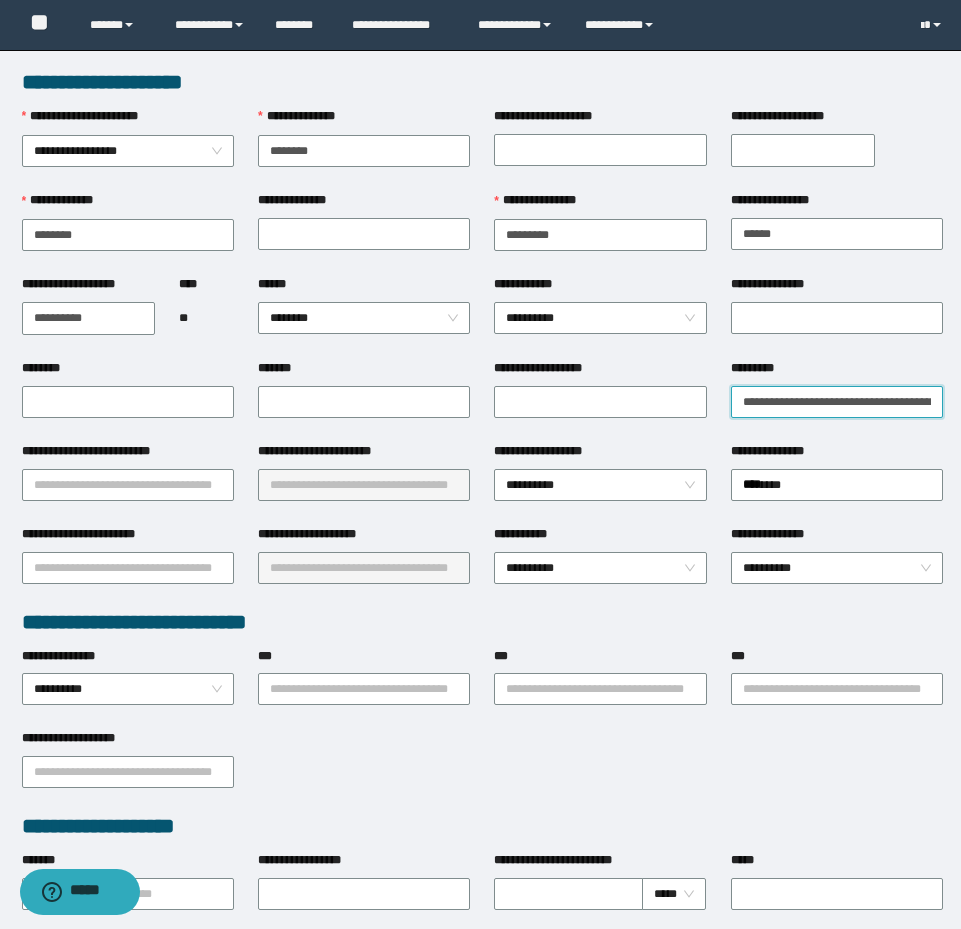 type on "**********" 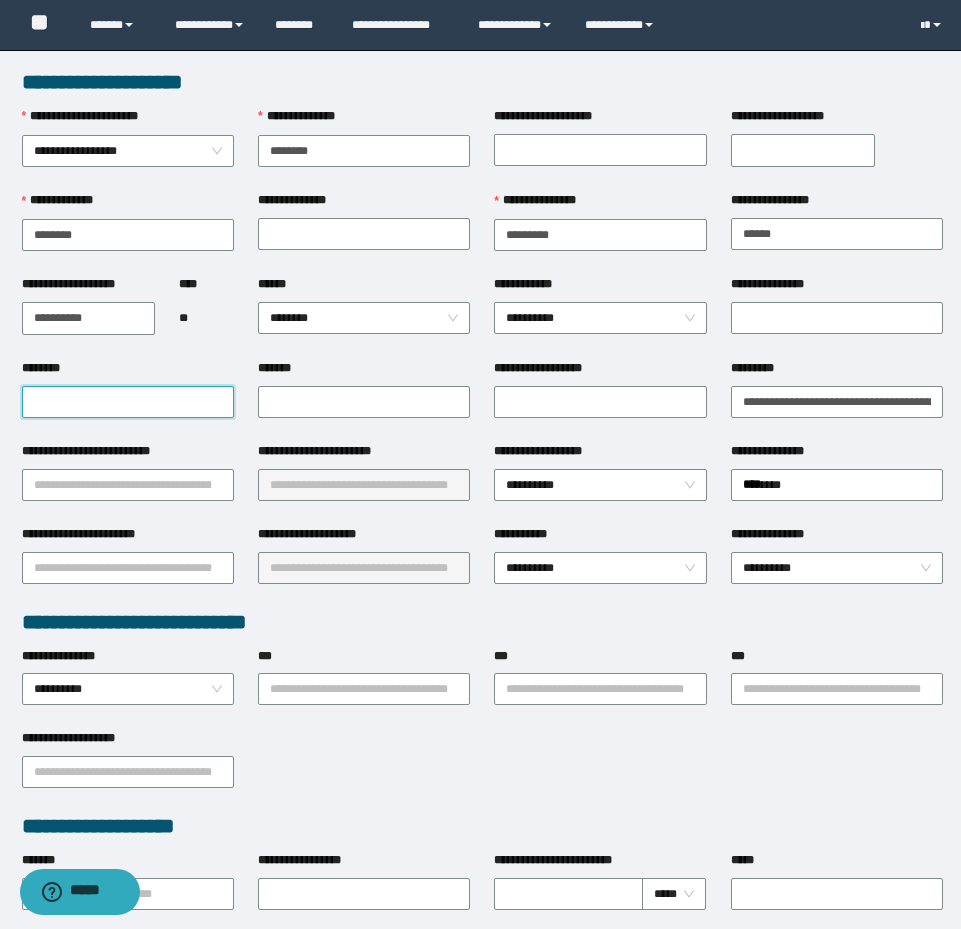 click on "********" at bounding box center [128, 402] 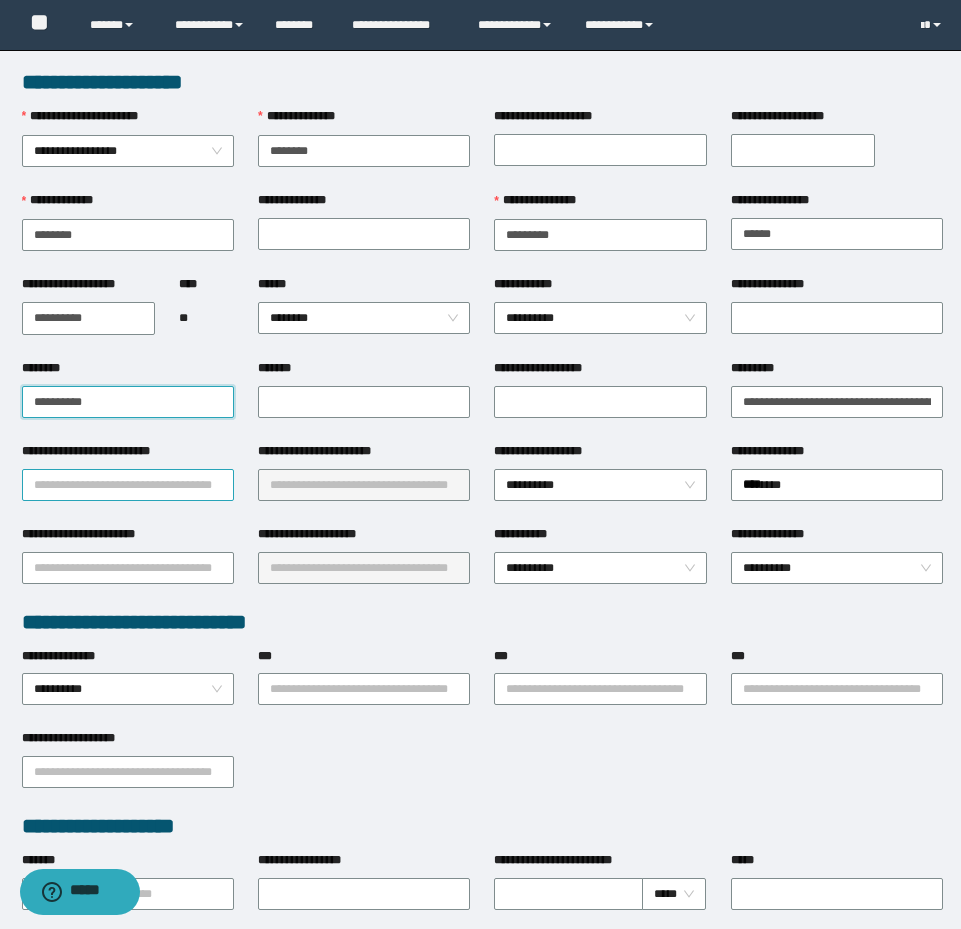 type on "**********" 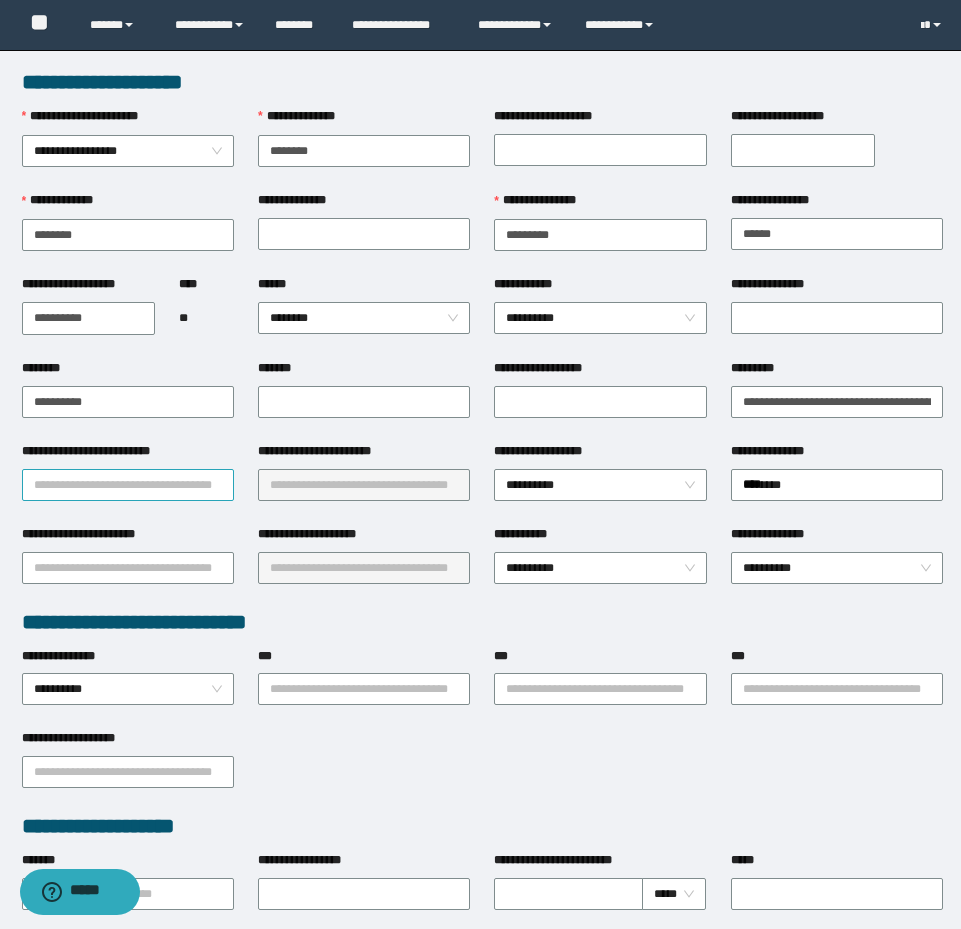 click on "**********" at bounding box center [128, 485] 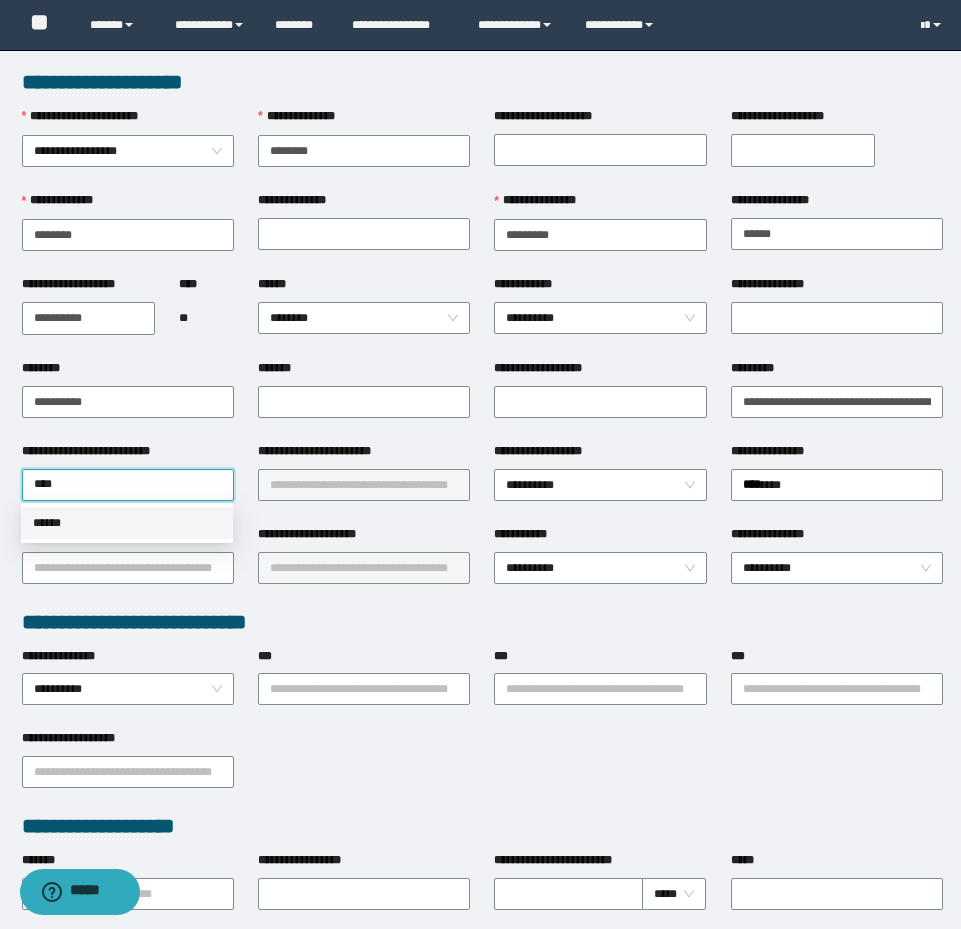 type on "****" 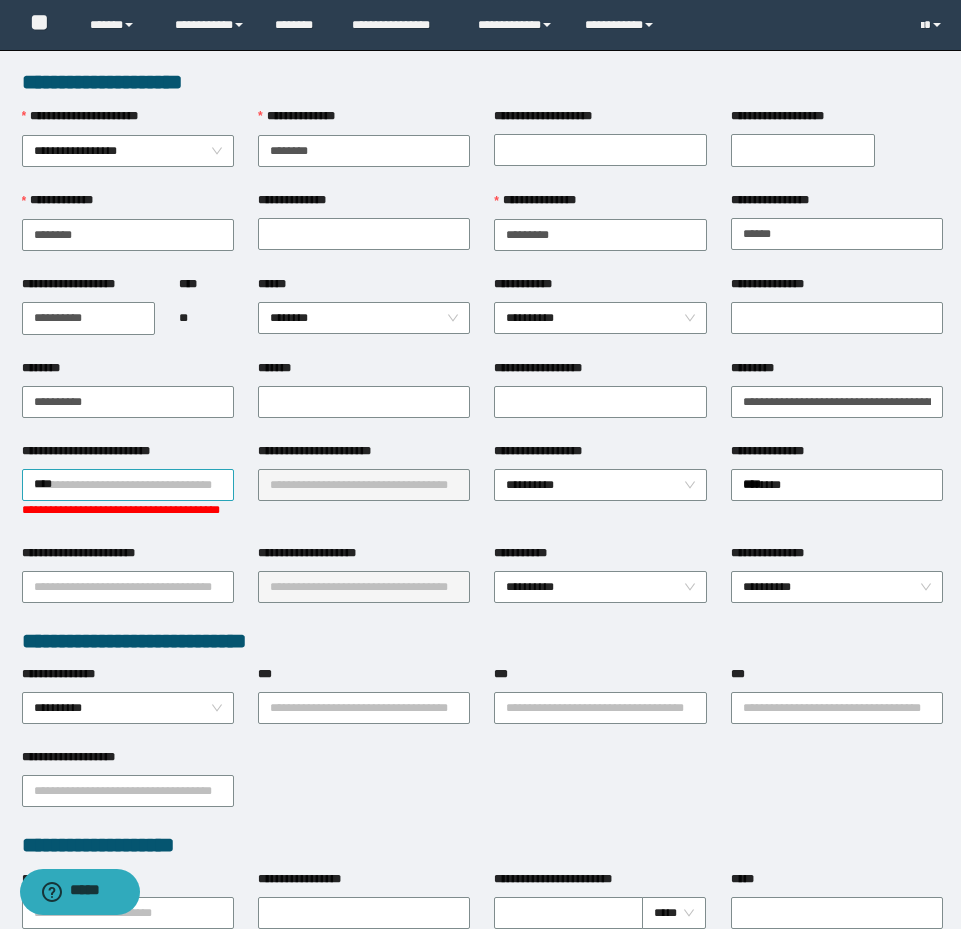 click on "****" at bounding box center [128, 485] 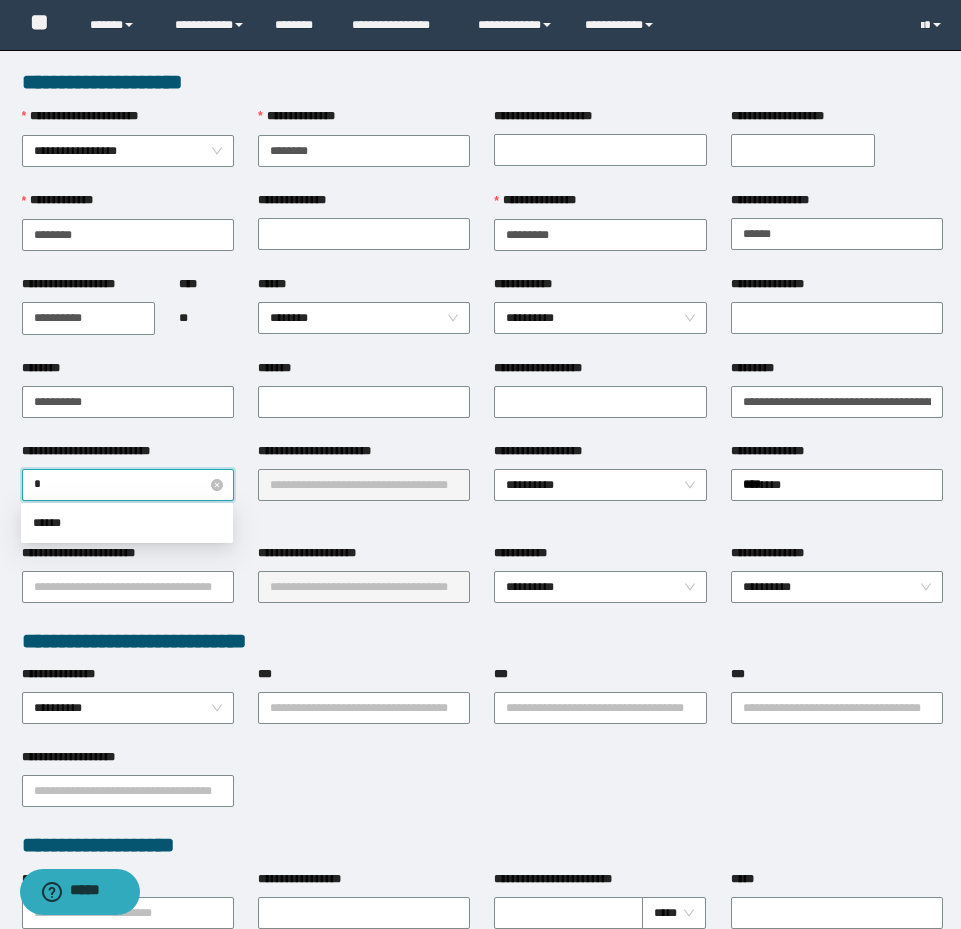 type on "**" 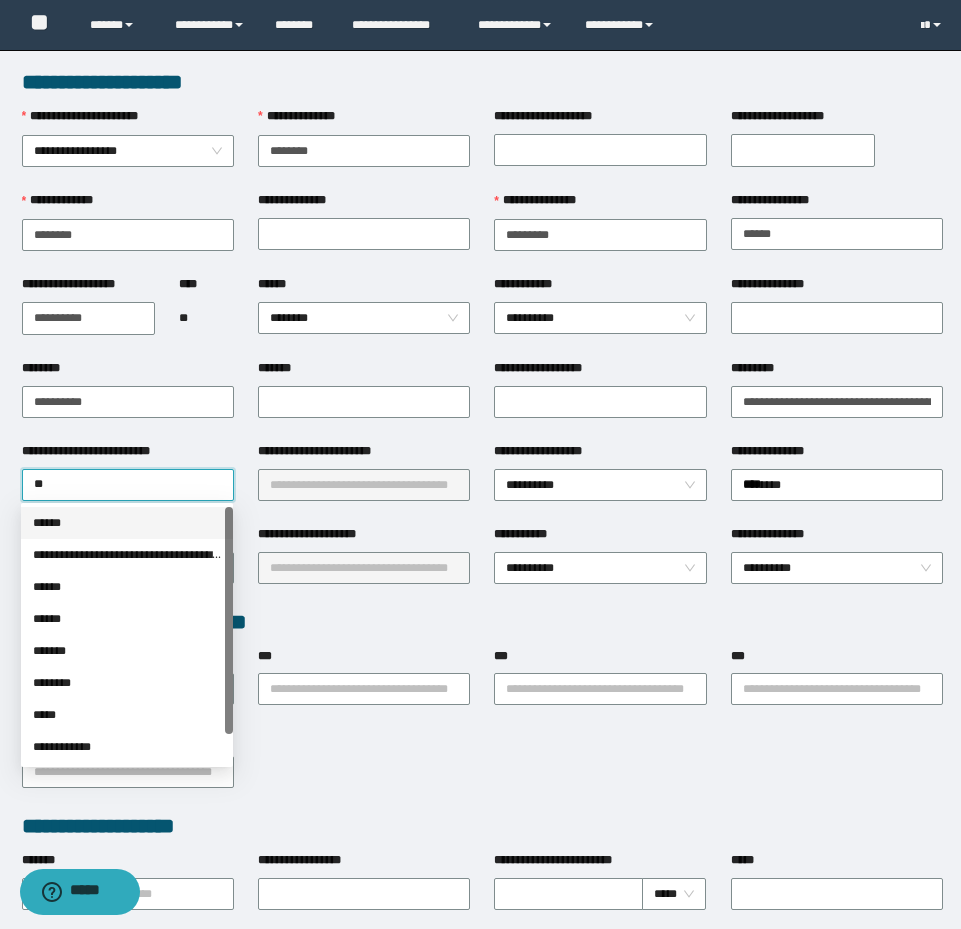 click on "******" at bounding box center (127, 523) 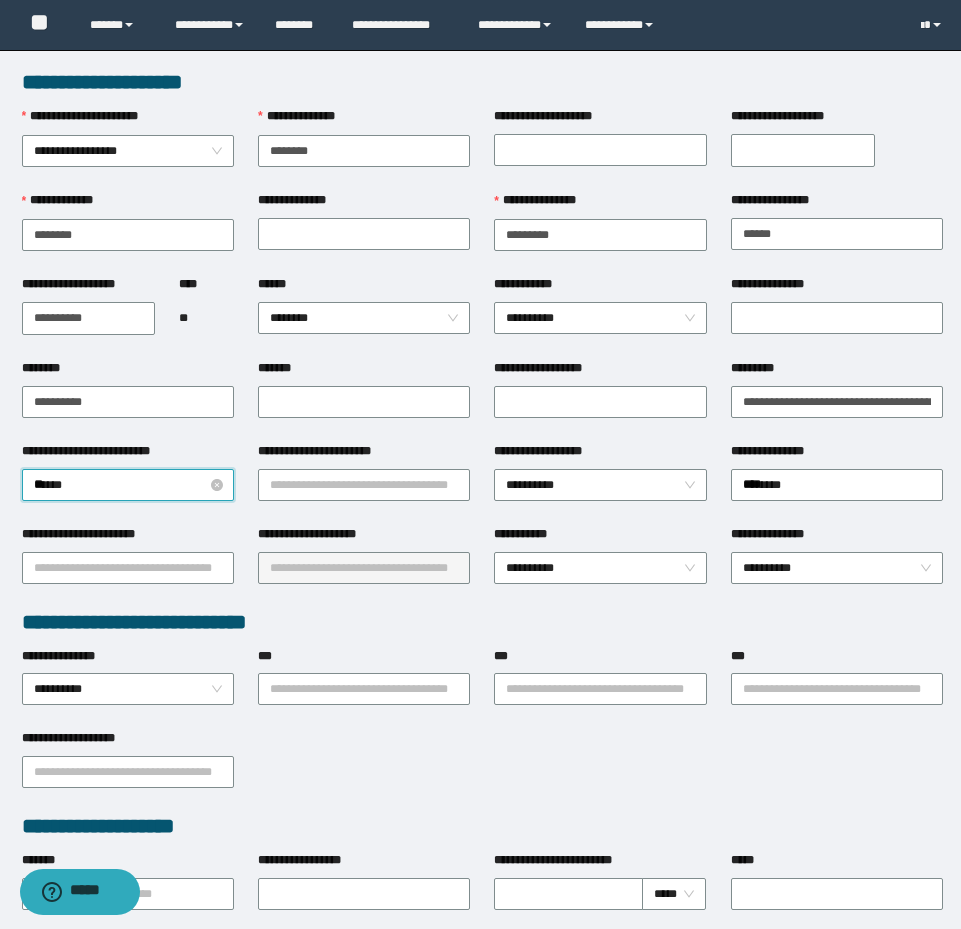 click on "******" at bounding box center [128, 485] 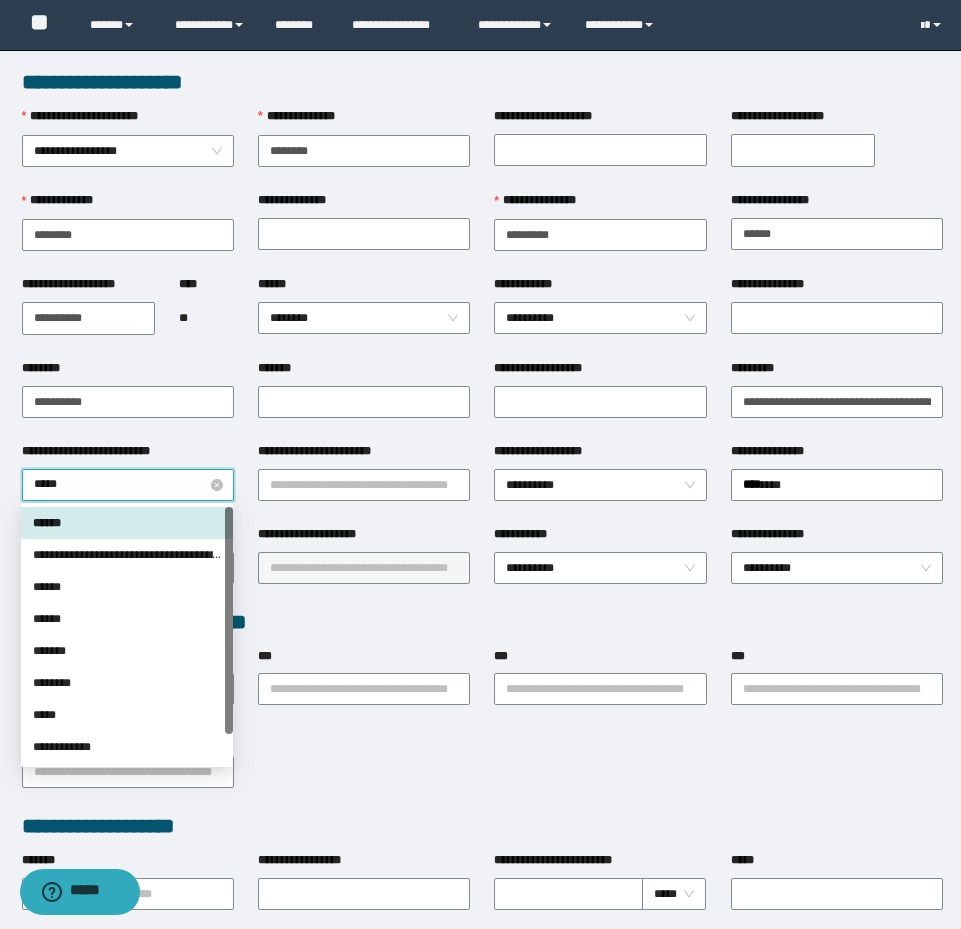 type on "******" 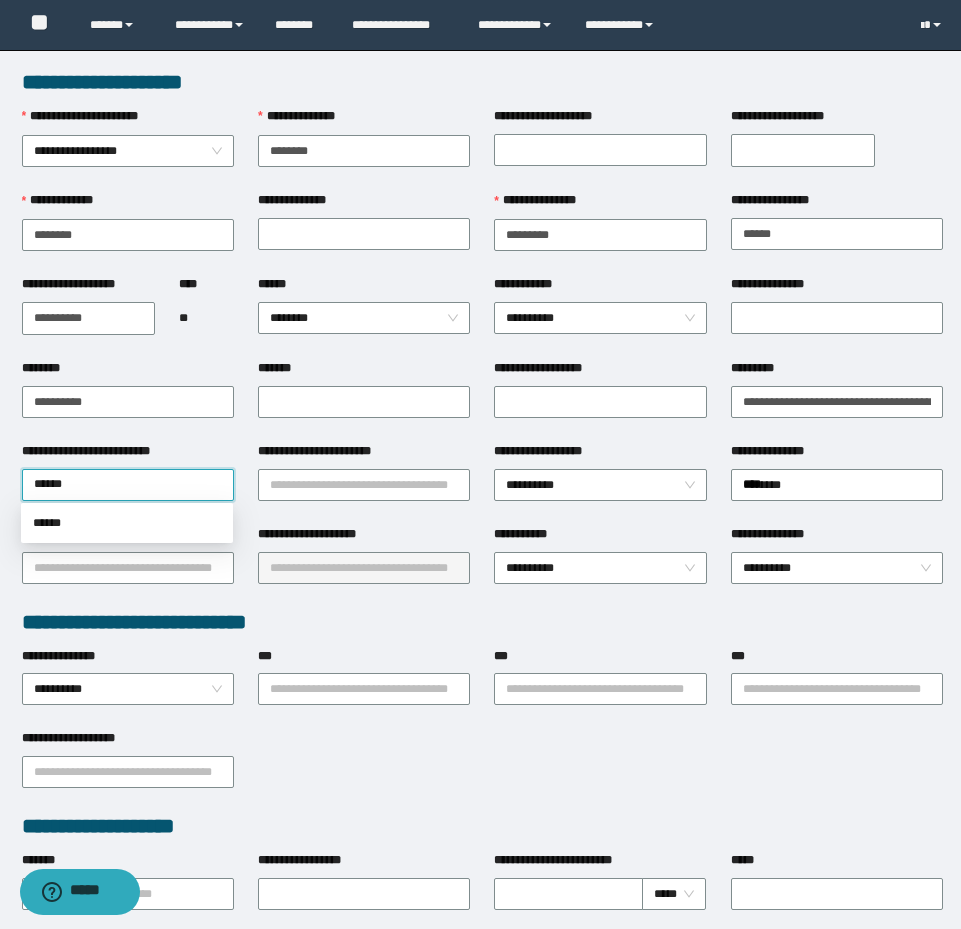 click on "******" at bounding box center (127, 523) 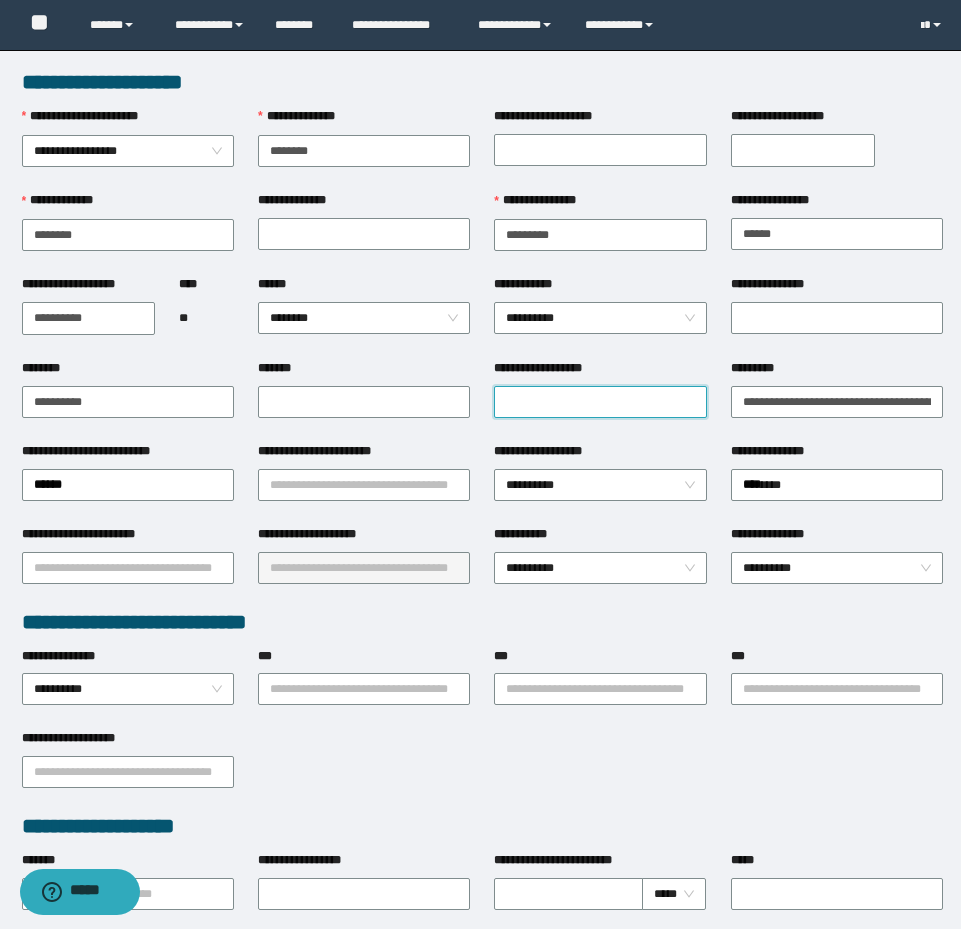 click on "**********" at bounding box center (600, 402) 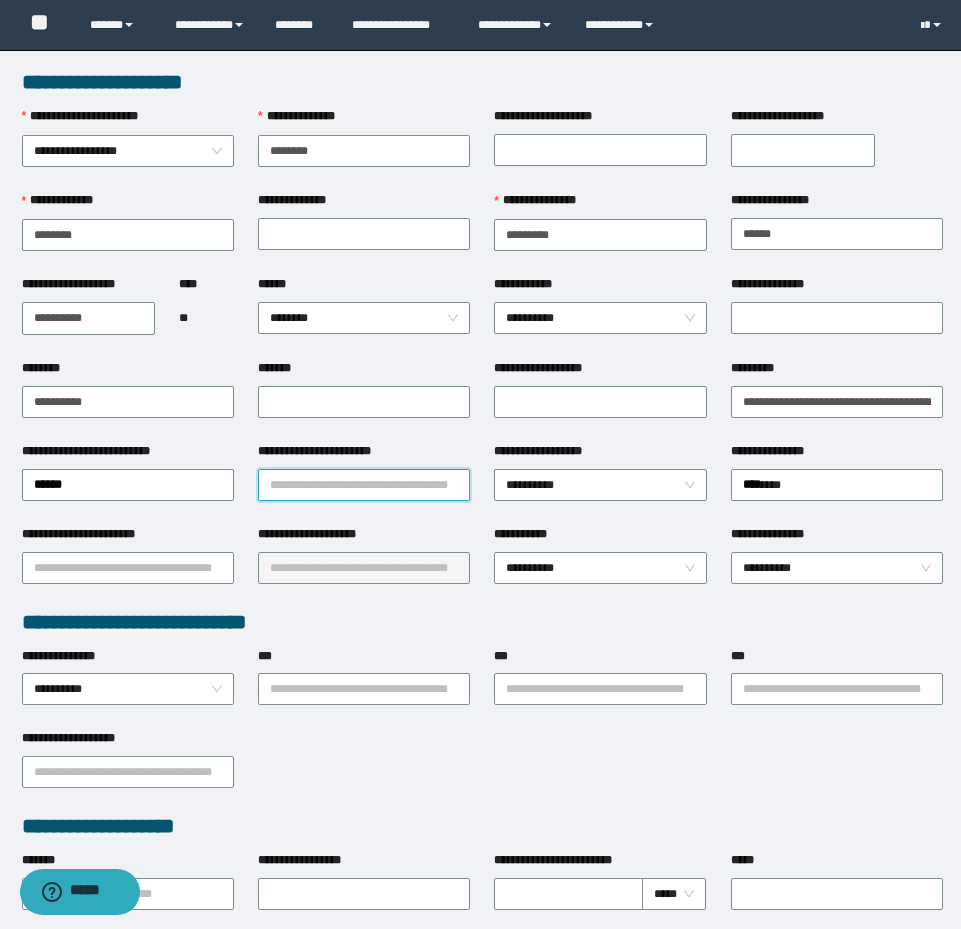 click on "**********" at bounding box center [364, 485] 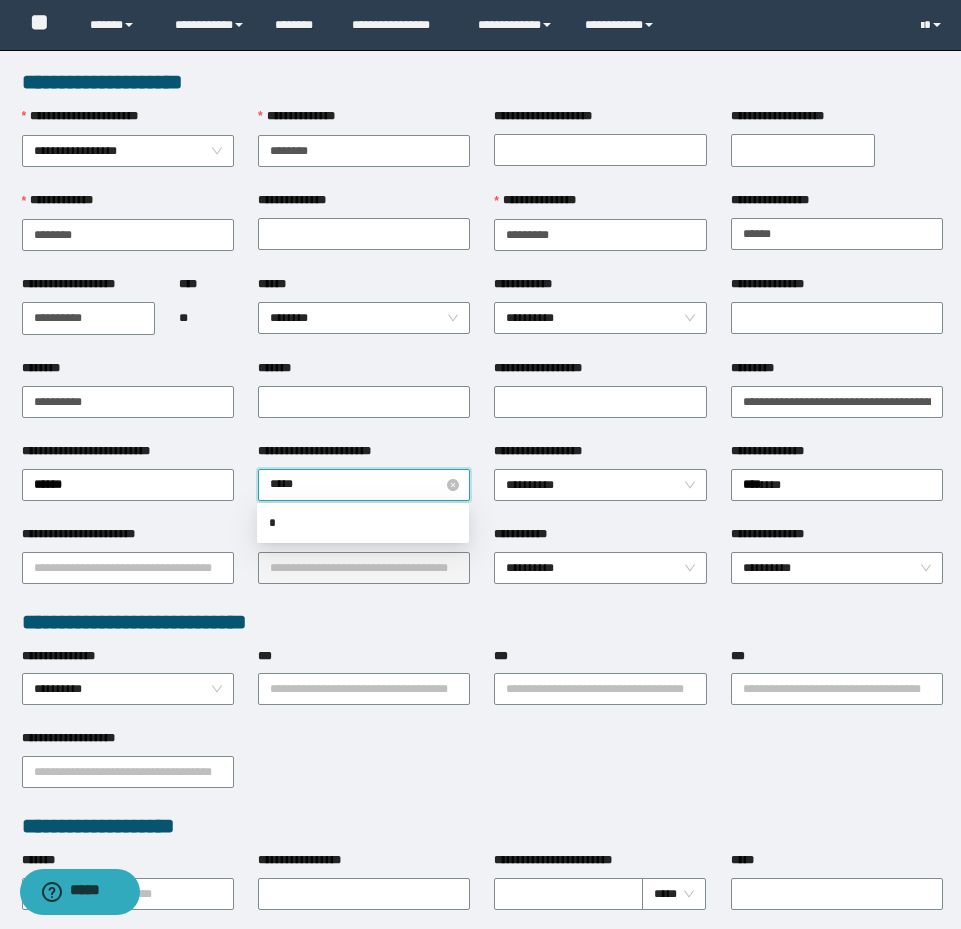 type on "******" 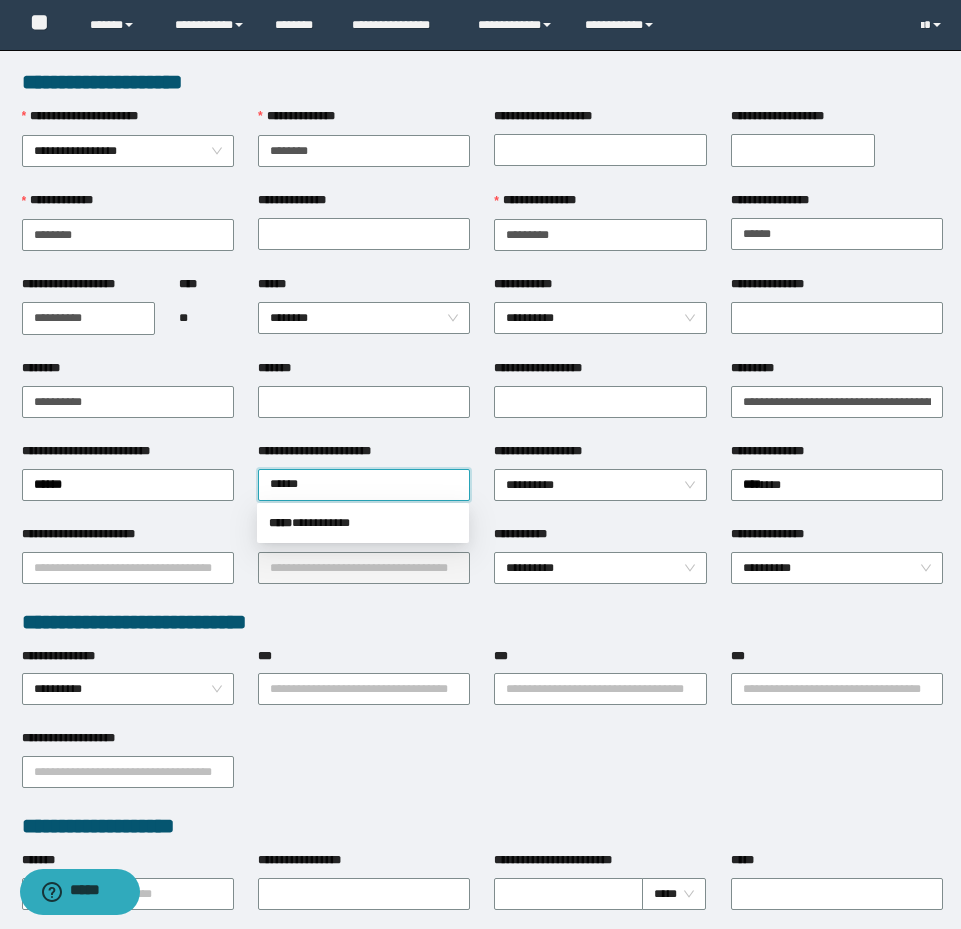 drag, startPoint x: 418, startPoint y: 498, endPoint x: 418, endPoint y: 519, distance: 21 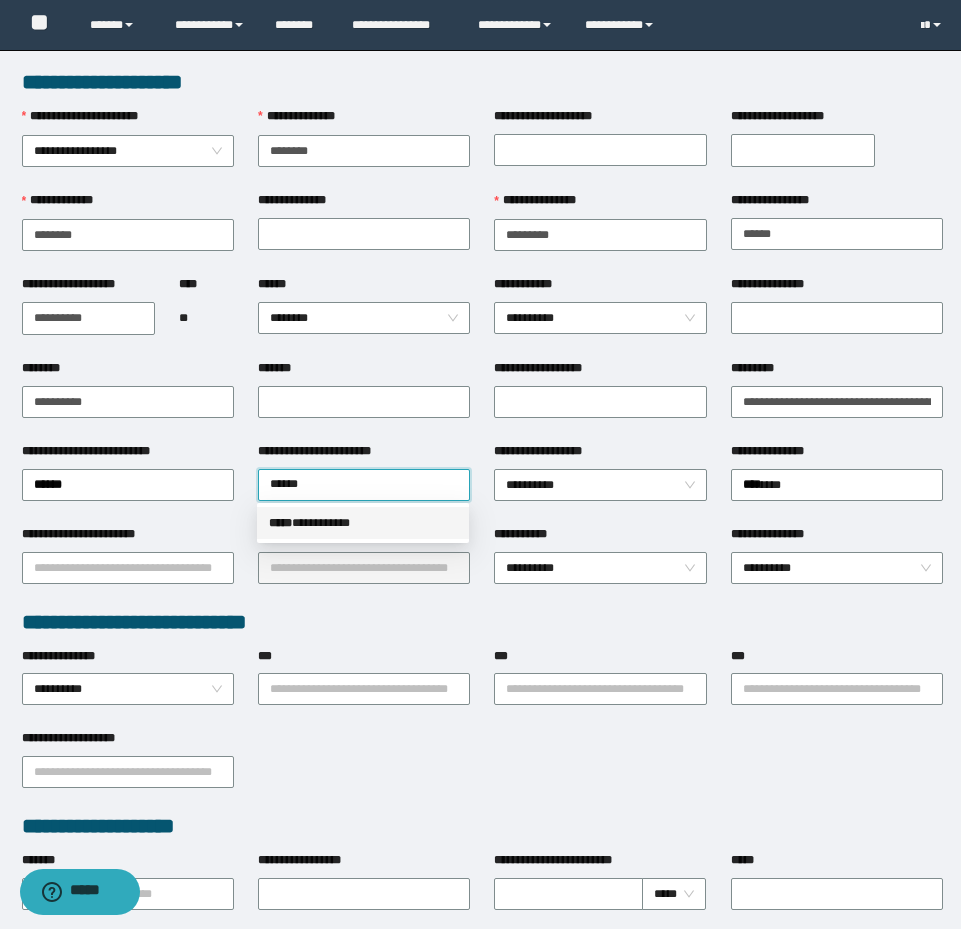 click on "***** * *********" at bounding box center [363, 523] 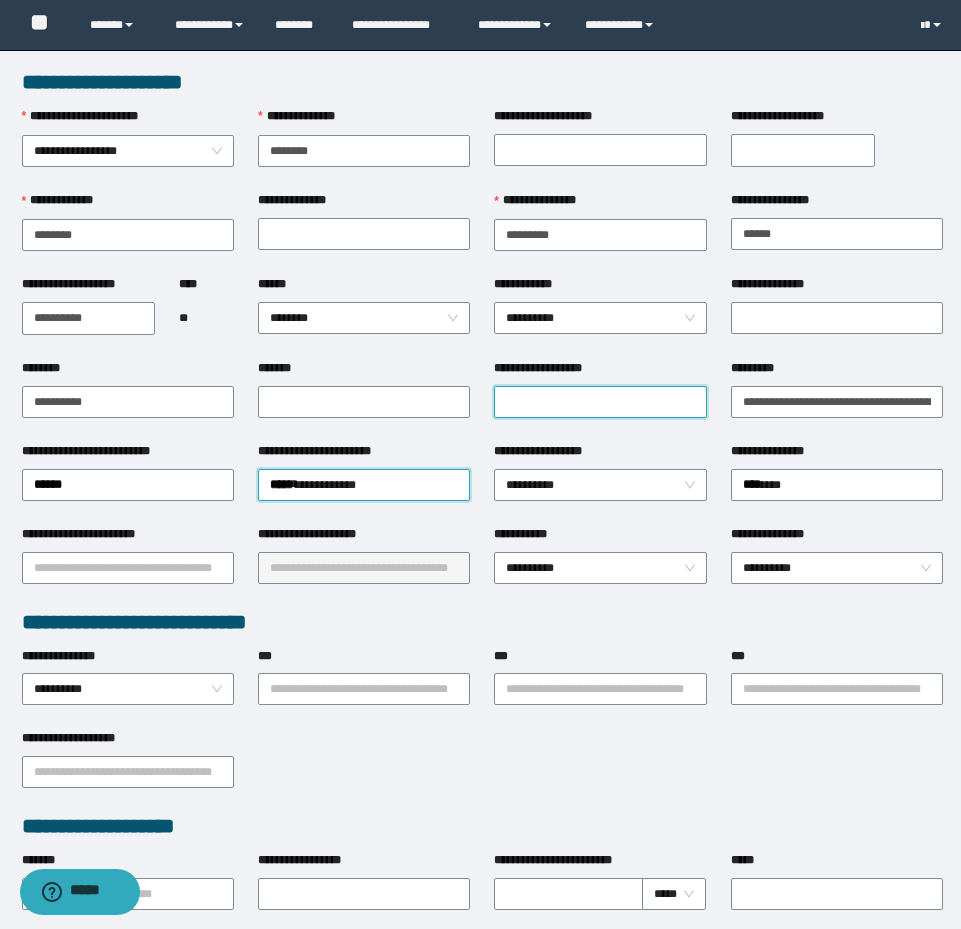 click on "**********" at bounding box center (600, 402) 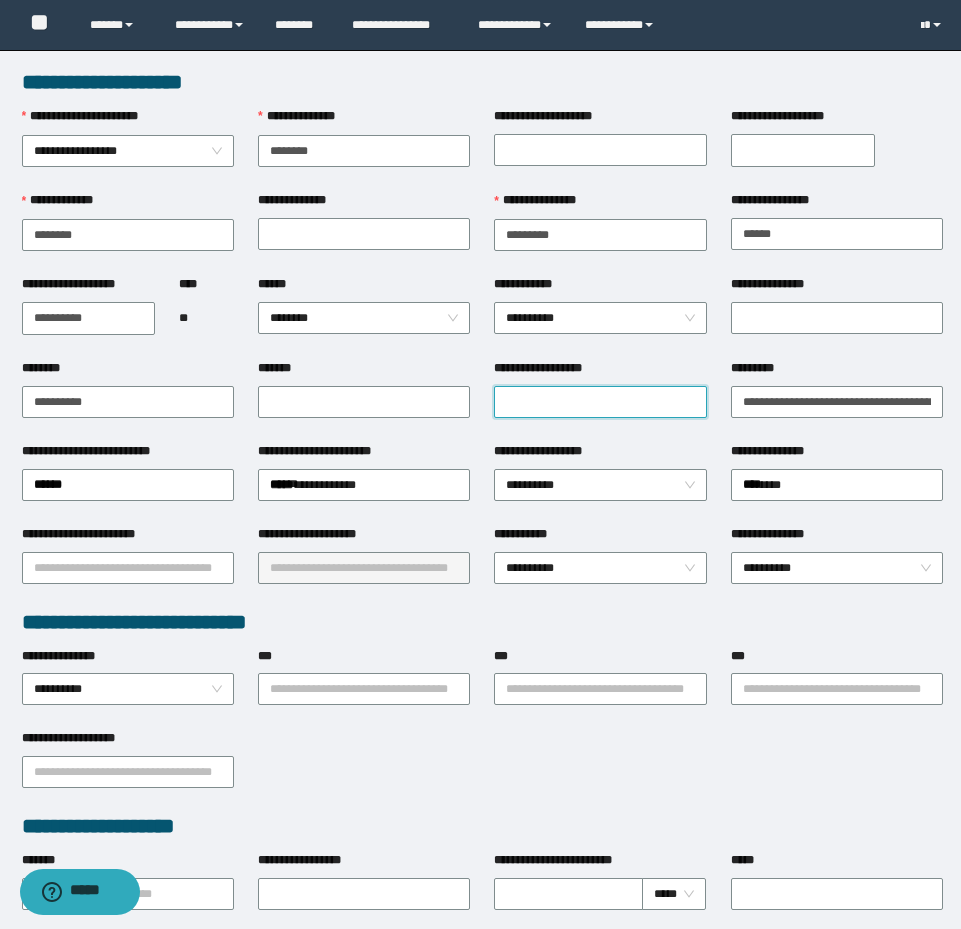 paste on "**********" 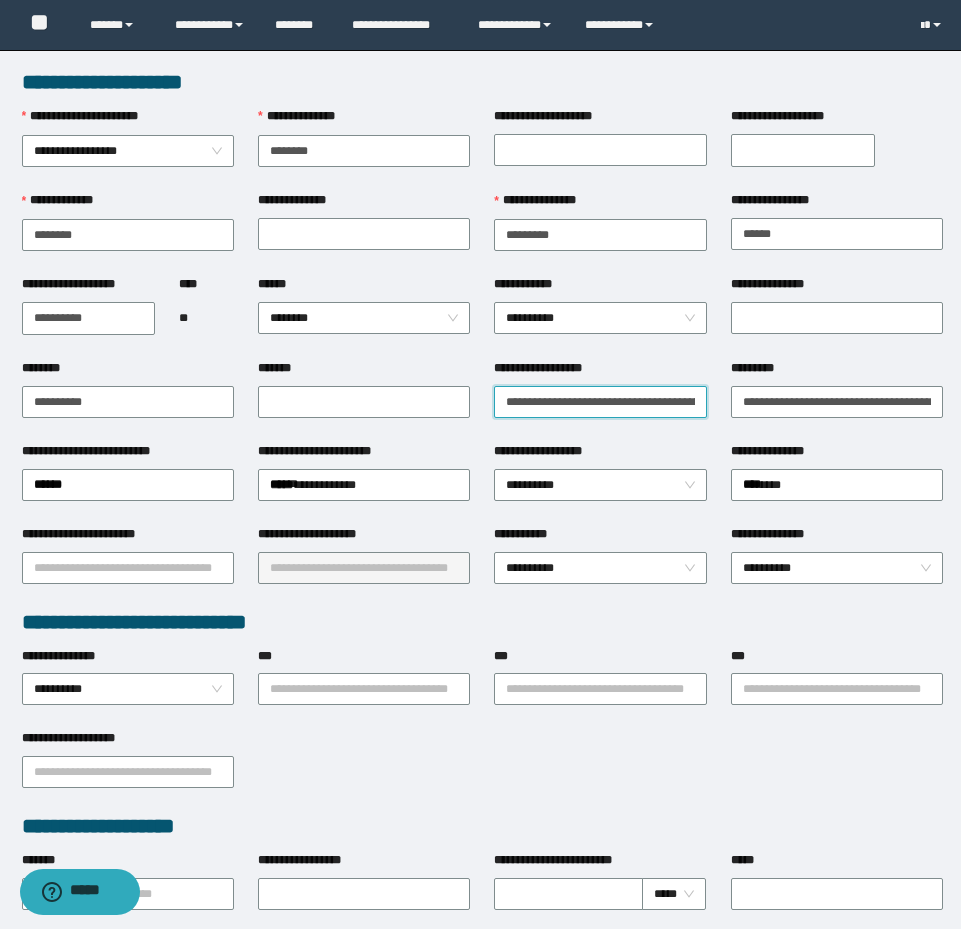 scroll, scrollTop: 0, scrollLeft: 491, axis: horizontal 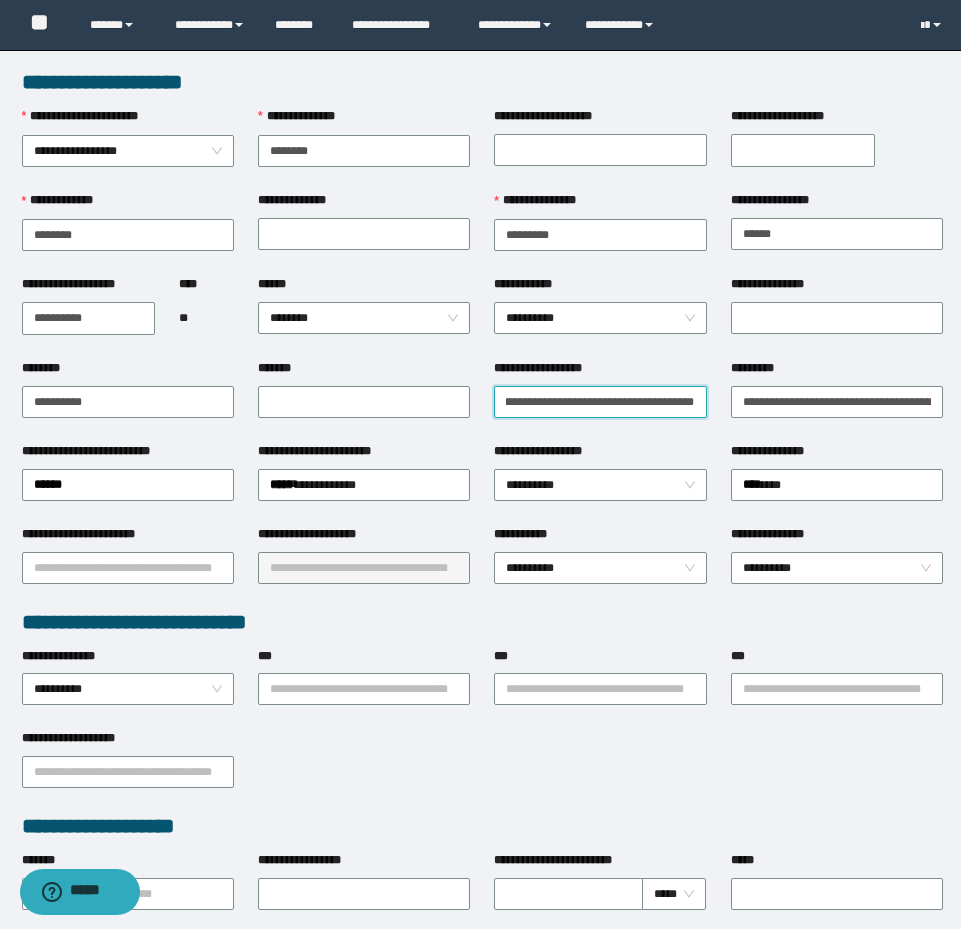 click on "**********" at bounding box center (600, 402) 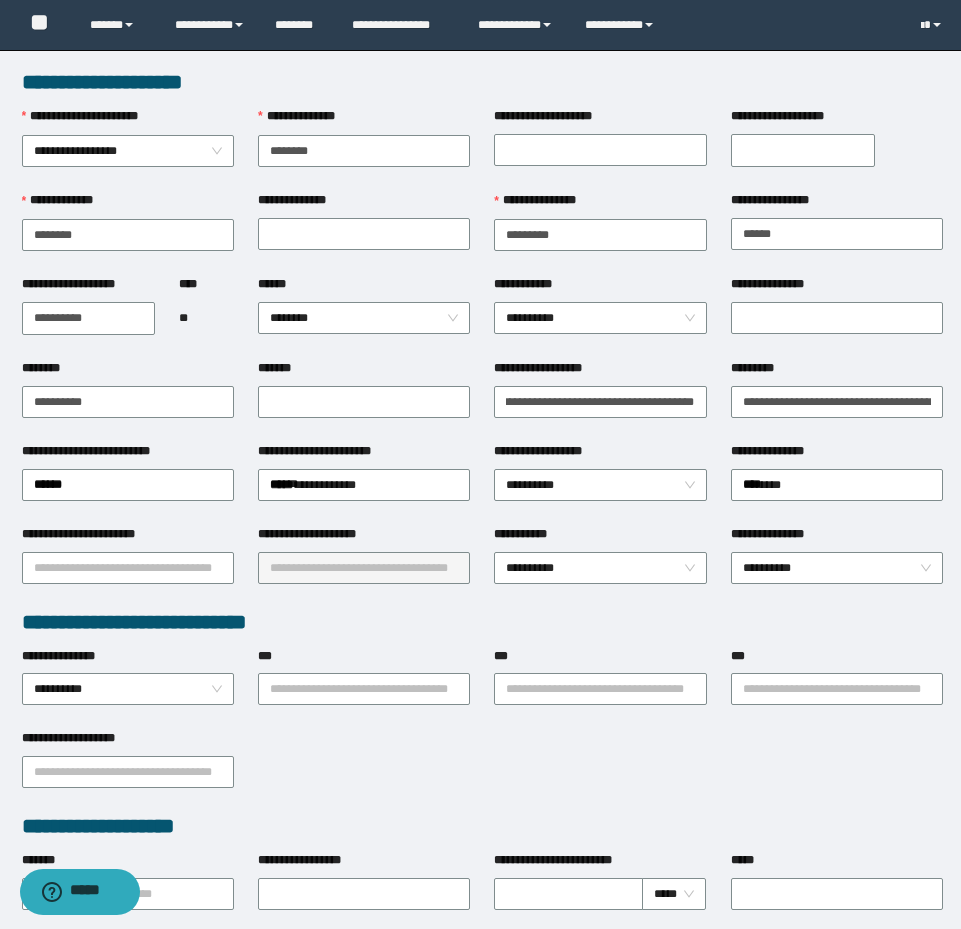 click on "**********" at bounding box center [600, 400] 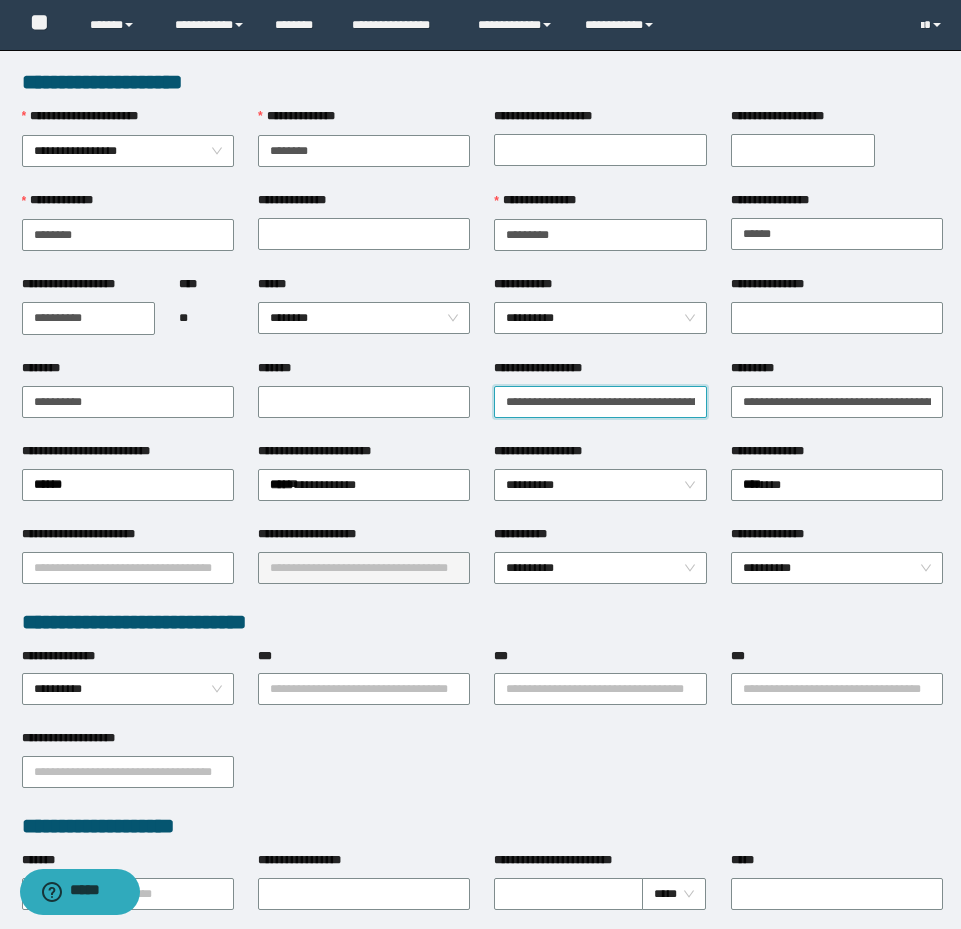 drag, startPoint x: 538, startPoint y: 410, endPoint x: 651, endPoint y: 410, distance: 113 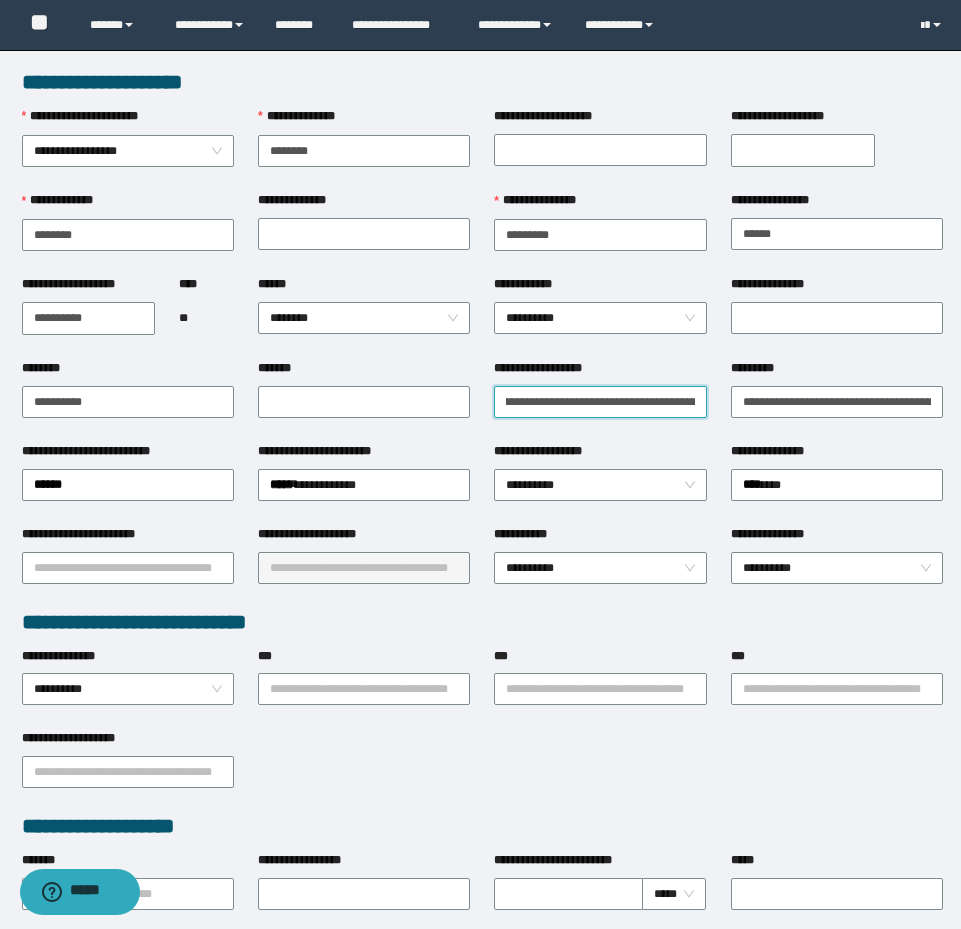 scroll, scrollTop: 0, scrollLeft: 482, axis: horizontal 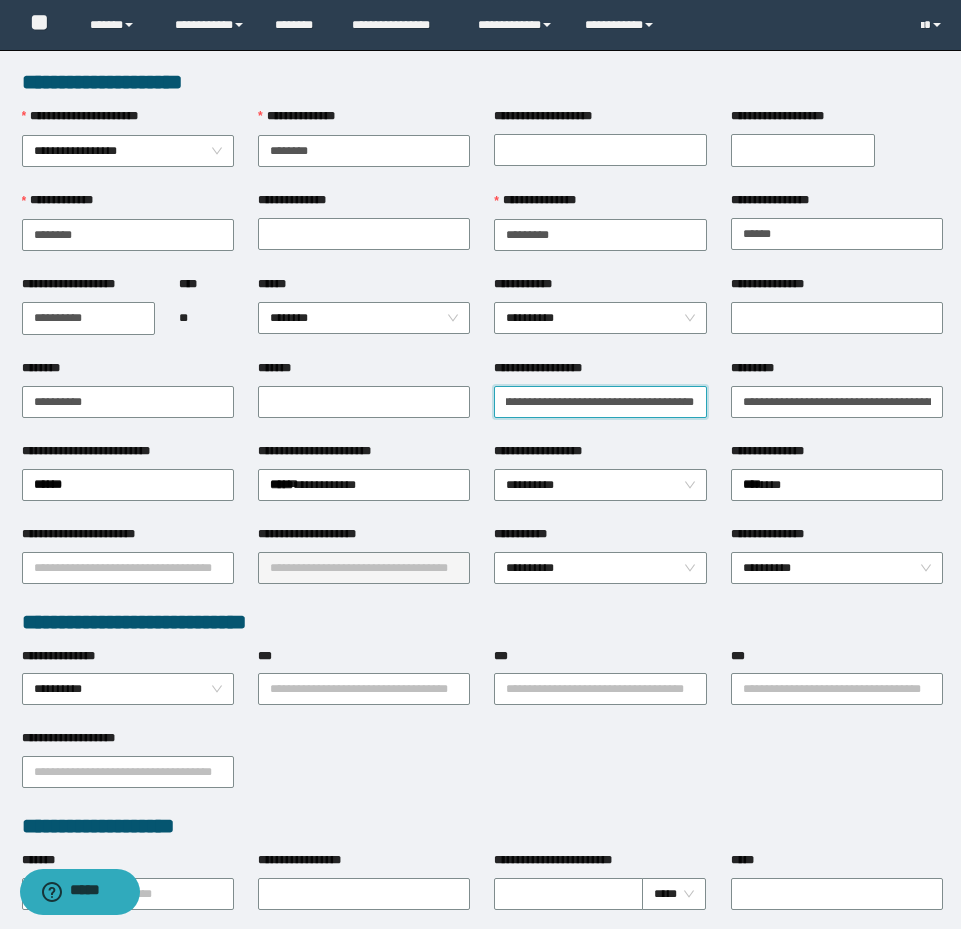 drag, startPoint x: 628, startPoint y: 400, endPoint x: 706, endPoint y: 416, distance: 79.624115 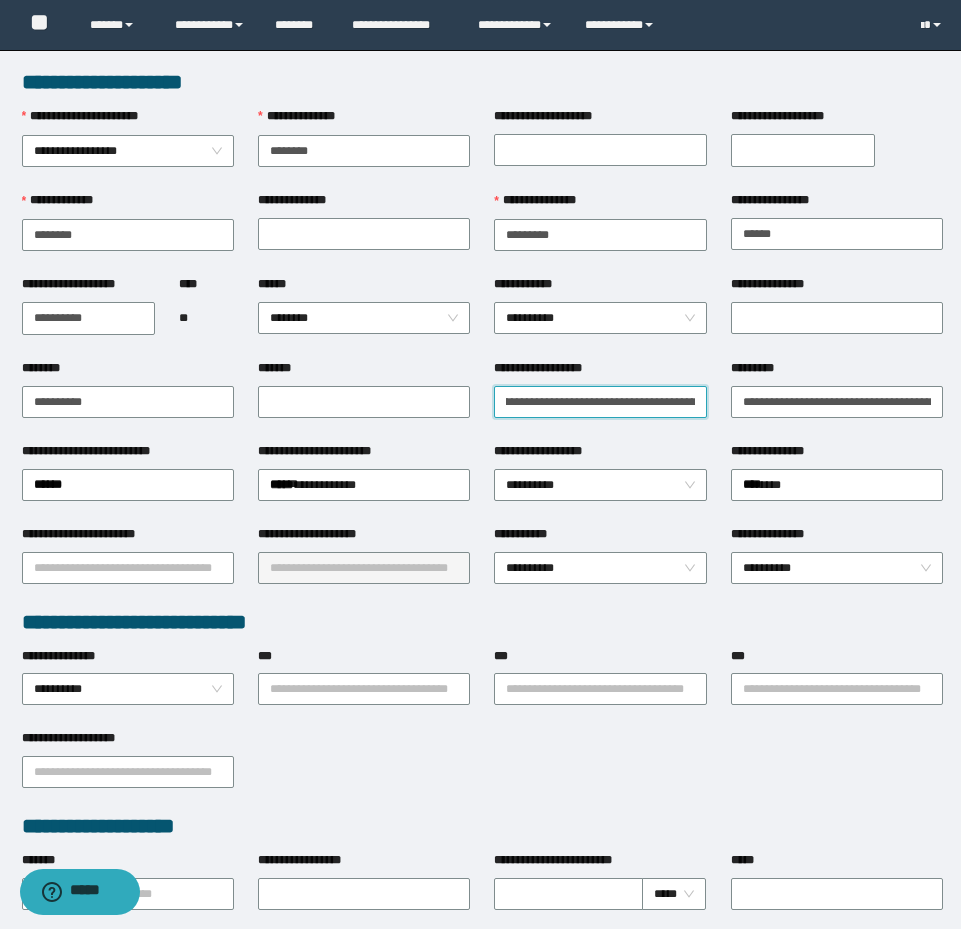 scroll, scrollTop: 0, scrollLeft: 0, axis: both 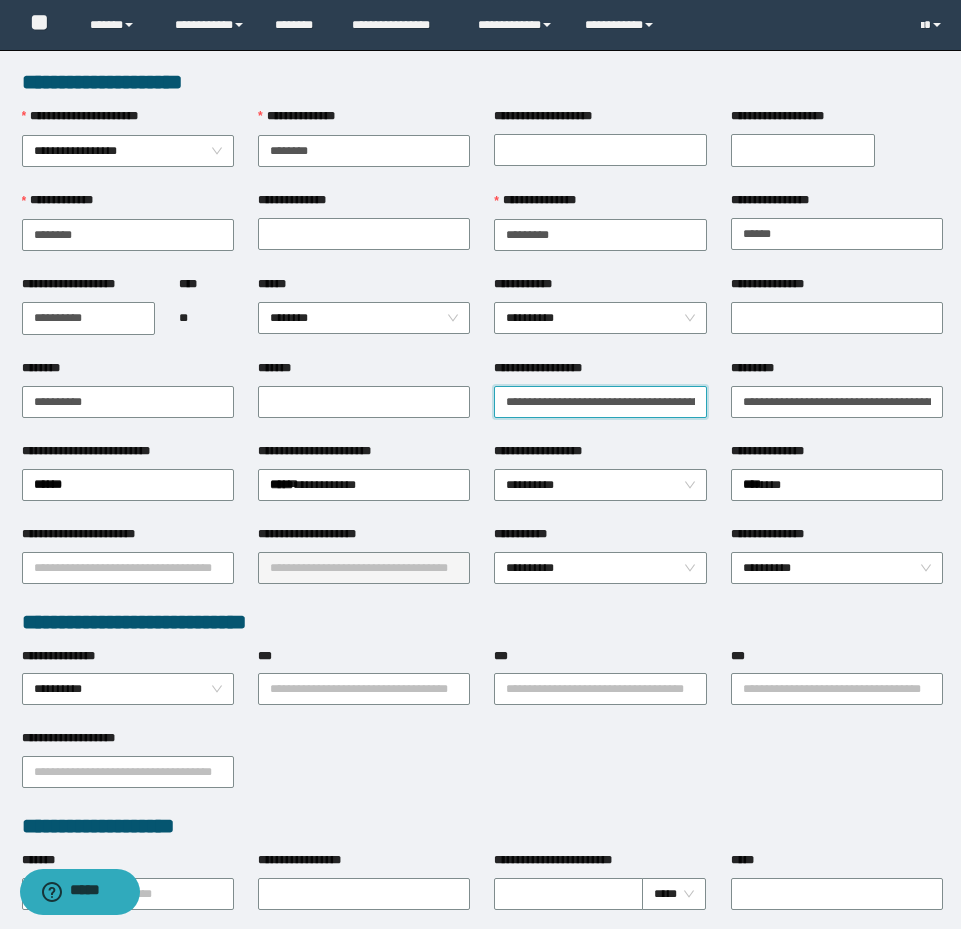 drag, startPoint x: 598, startPoint y: 400, endPoint x: 491, endPoint y: 404, distance: 107.07474 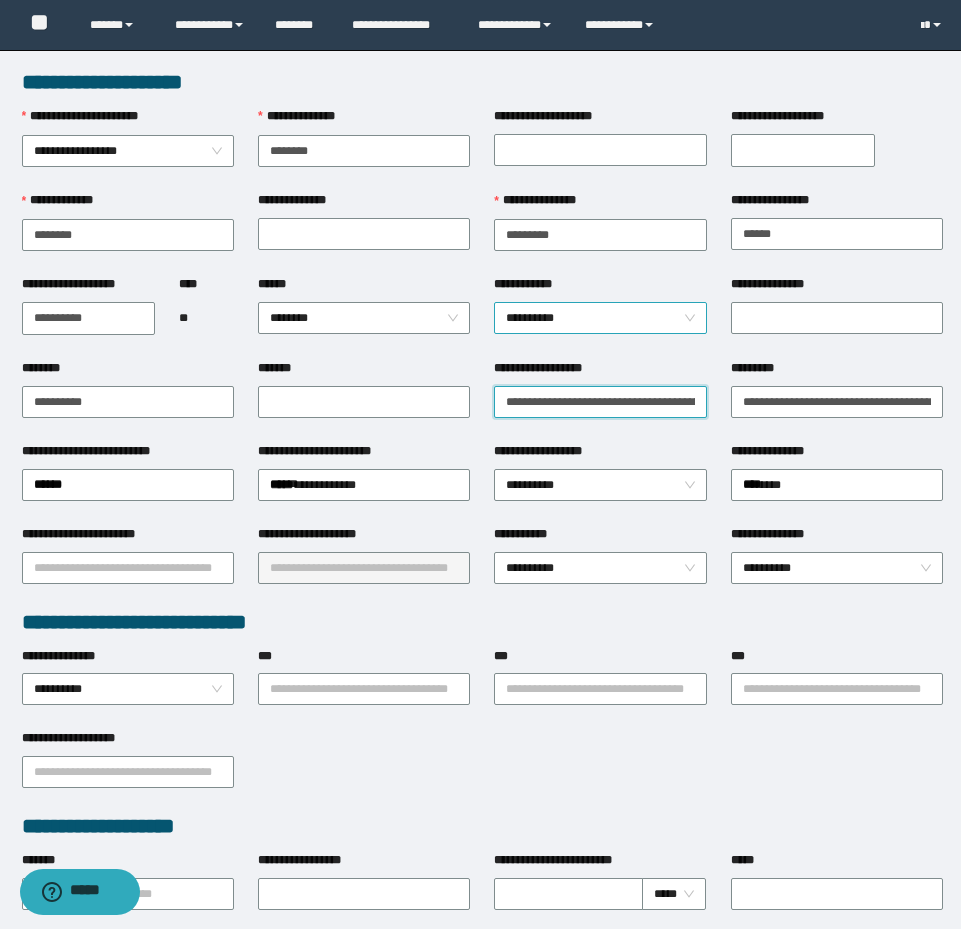 click on "**********" at bounding box center (600, 318) 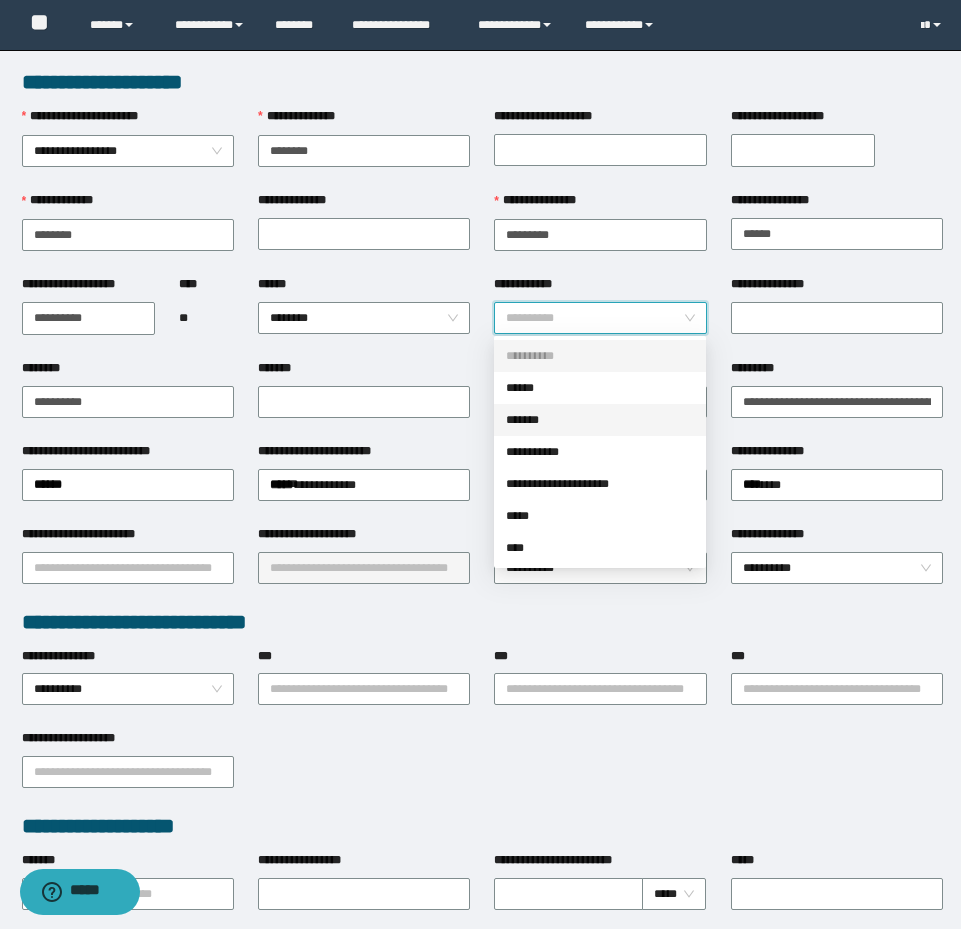 click on "*******" at bounding box center [600, 420] 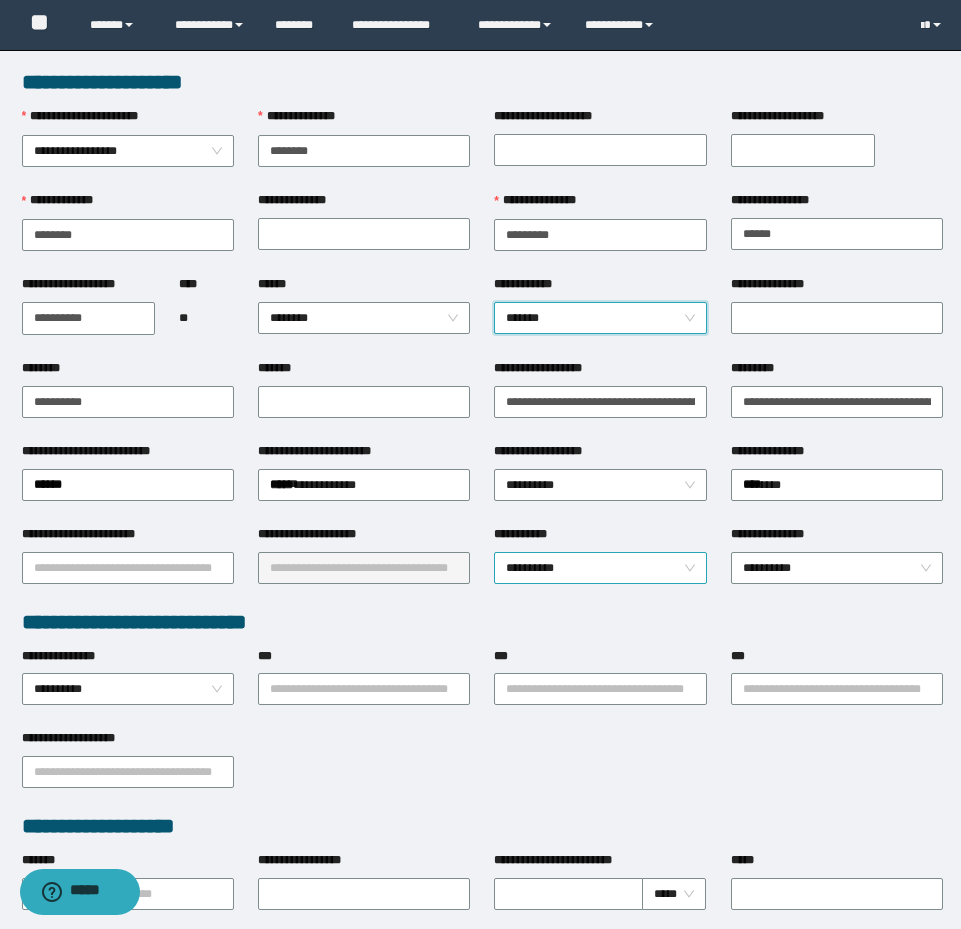 click on "**********" at bounding box center (600, 568) 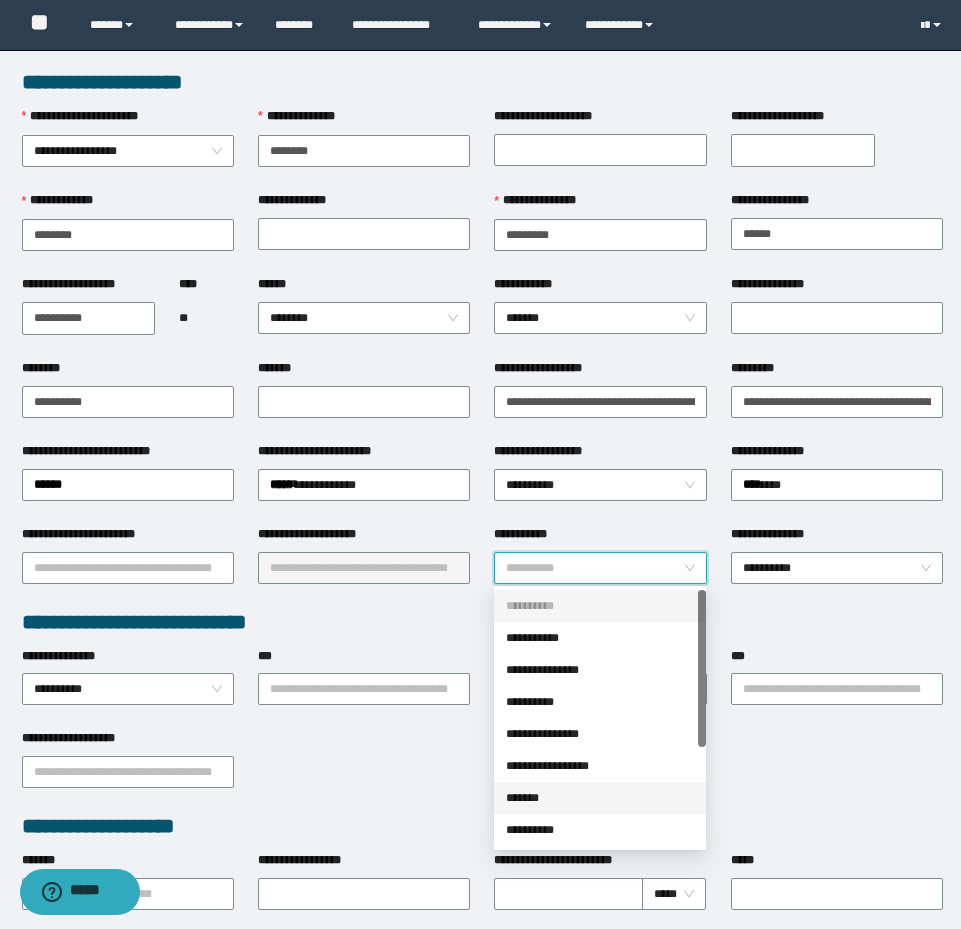 scroll, scrollTop: 100, scrollLeft: 0, axis: vertical 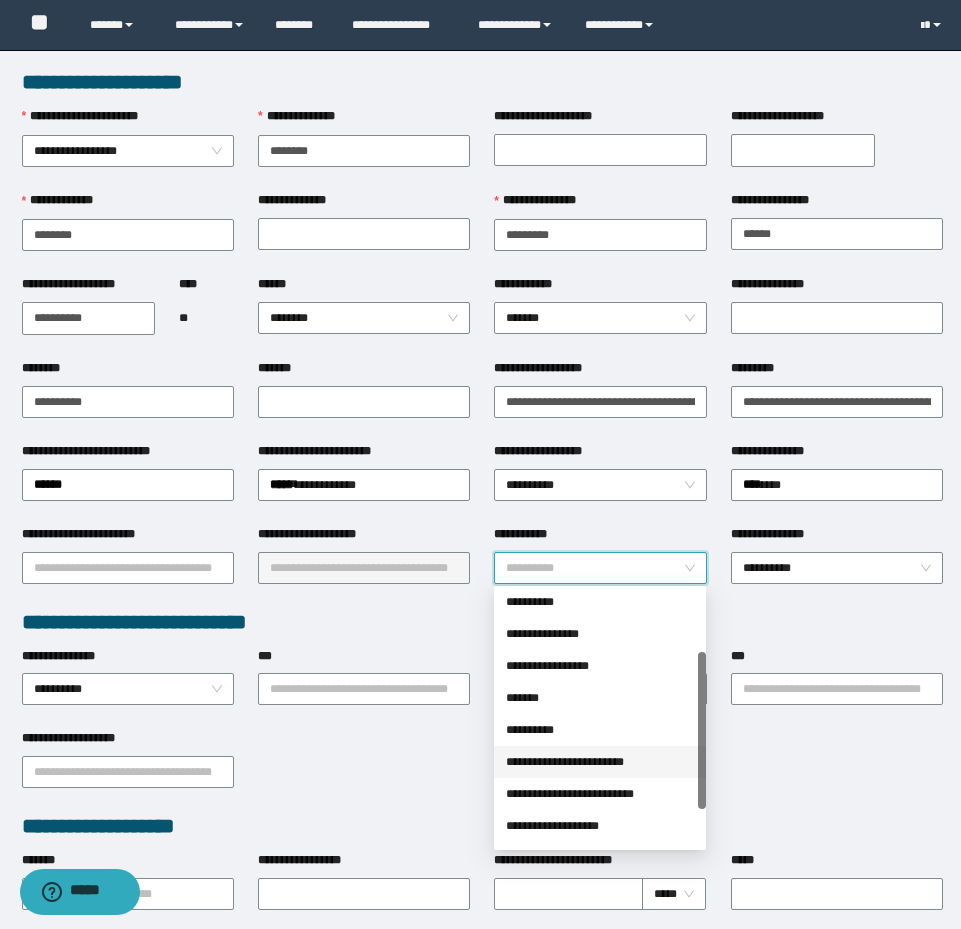 click on "**********" at bounding box center (600, 762) 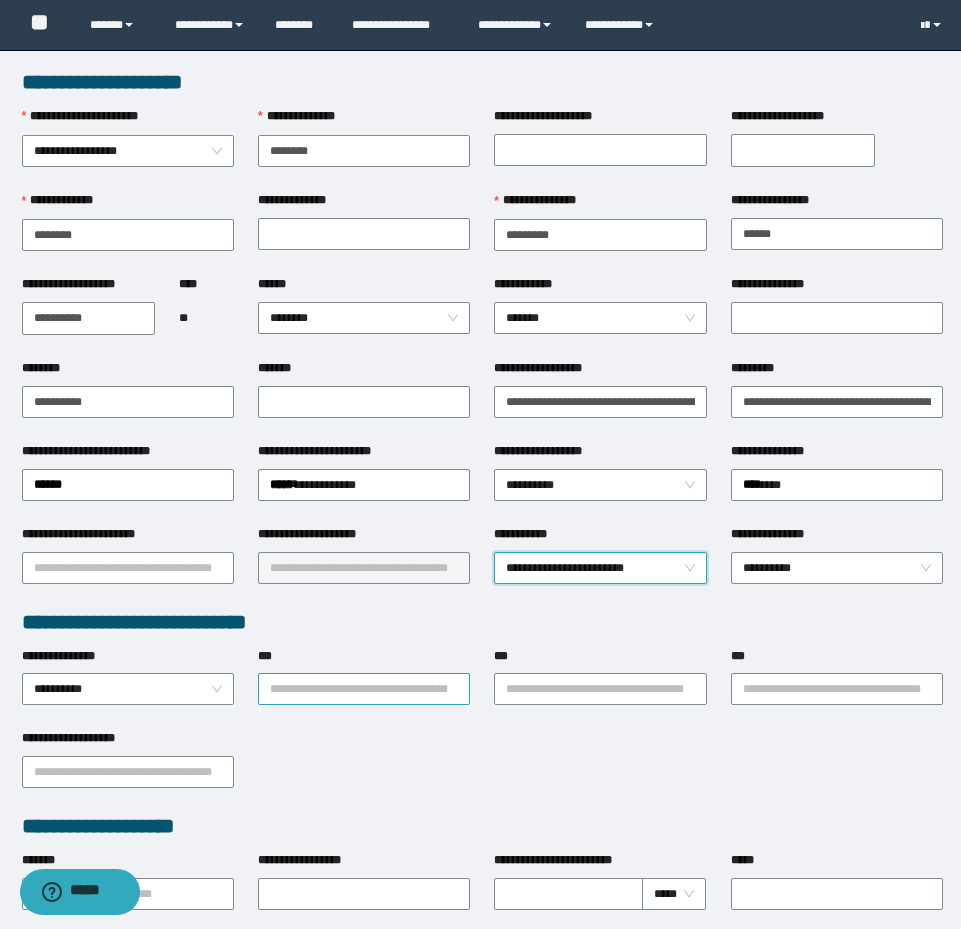 click on "***" at bounding box center (364, 689) 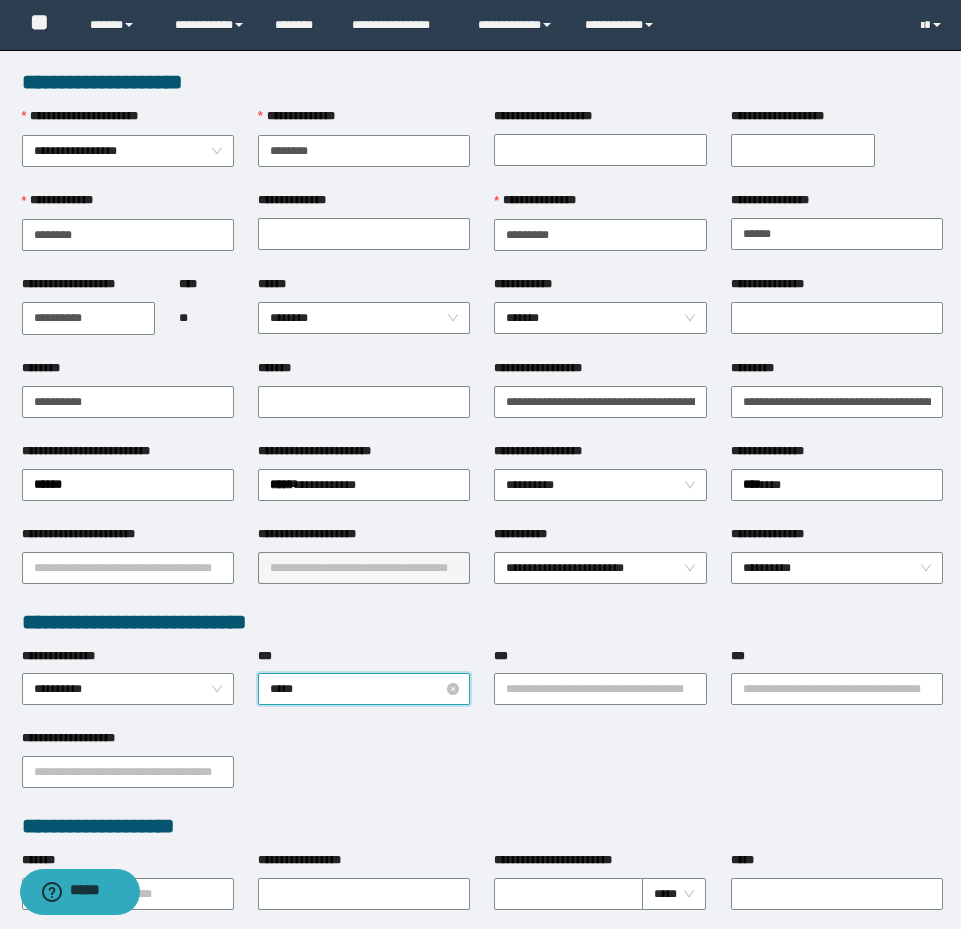 type on "******" 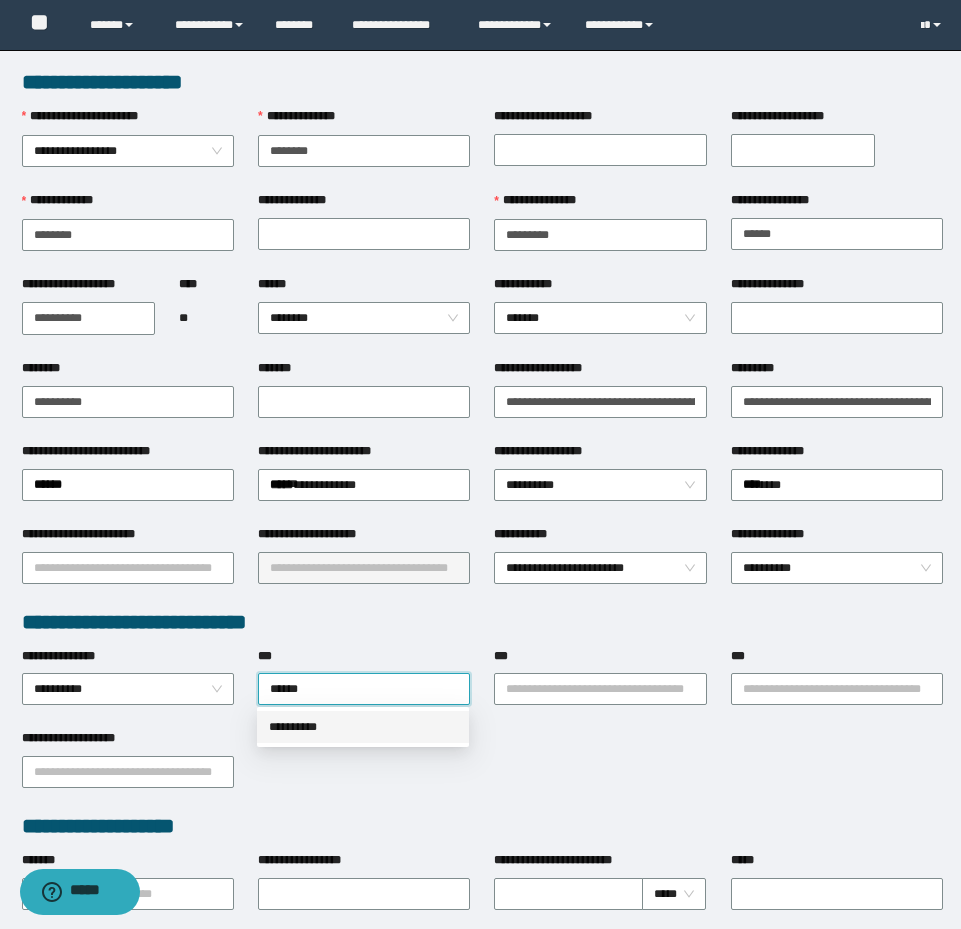 click on "**********" at bounding box center (363, 727) 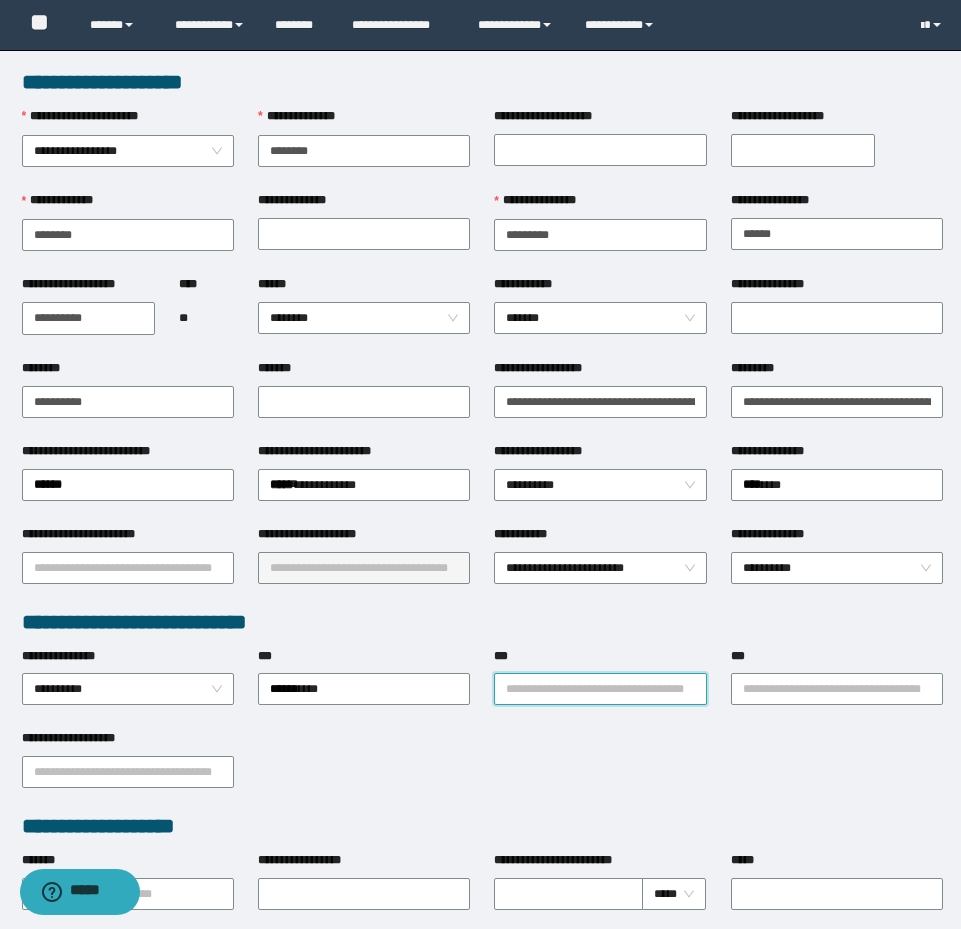 click on "***" at bounding box center (600, 689) 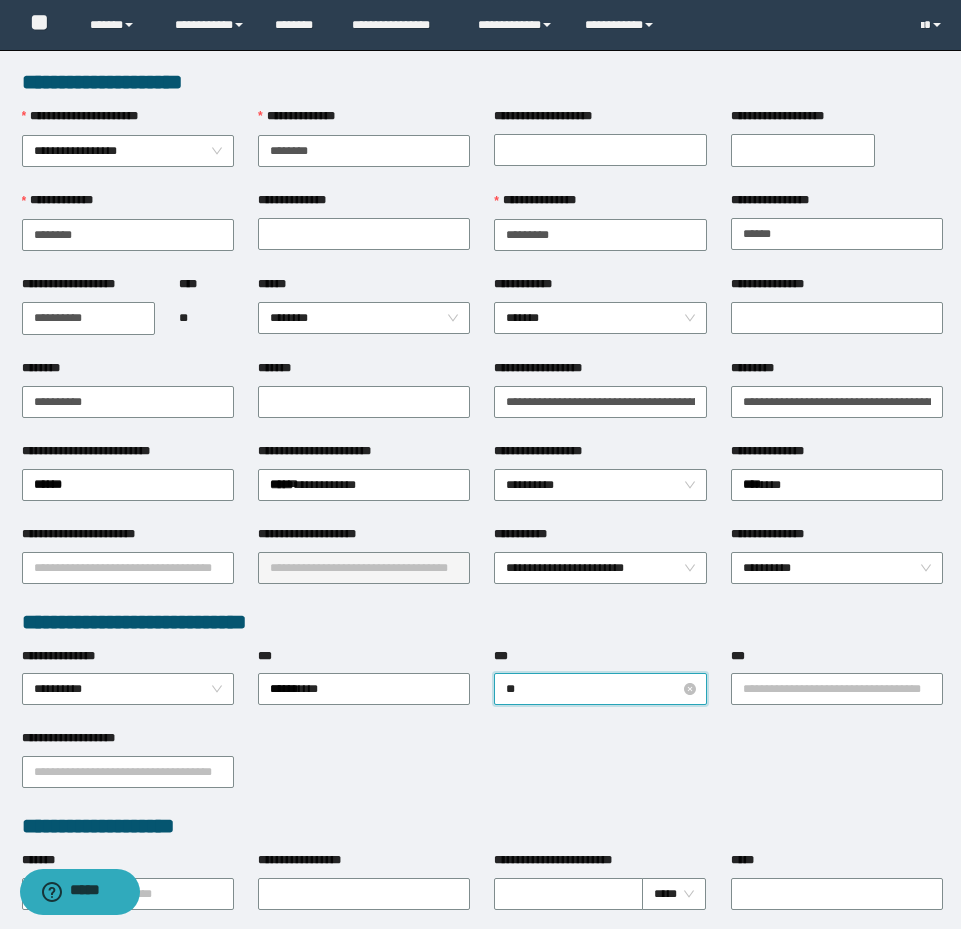 type on "***" 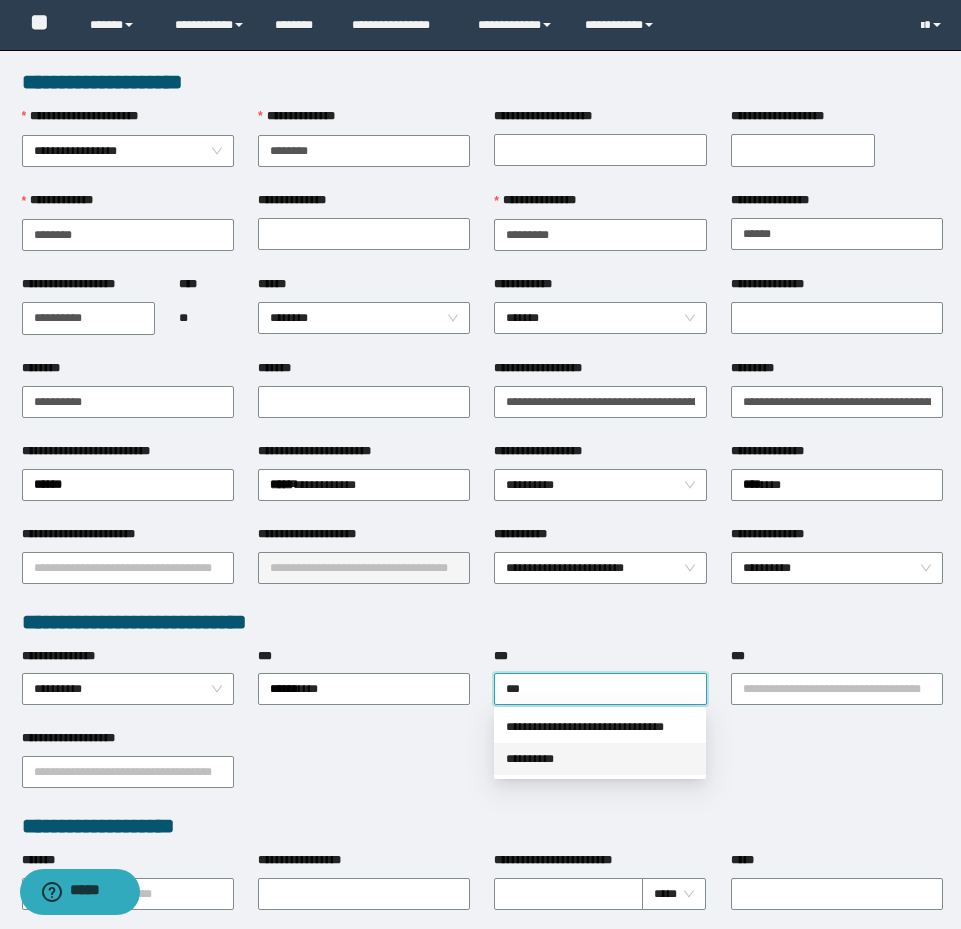 click on "**********" at bounding box center [600, 759] 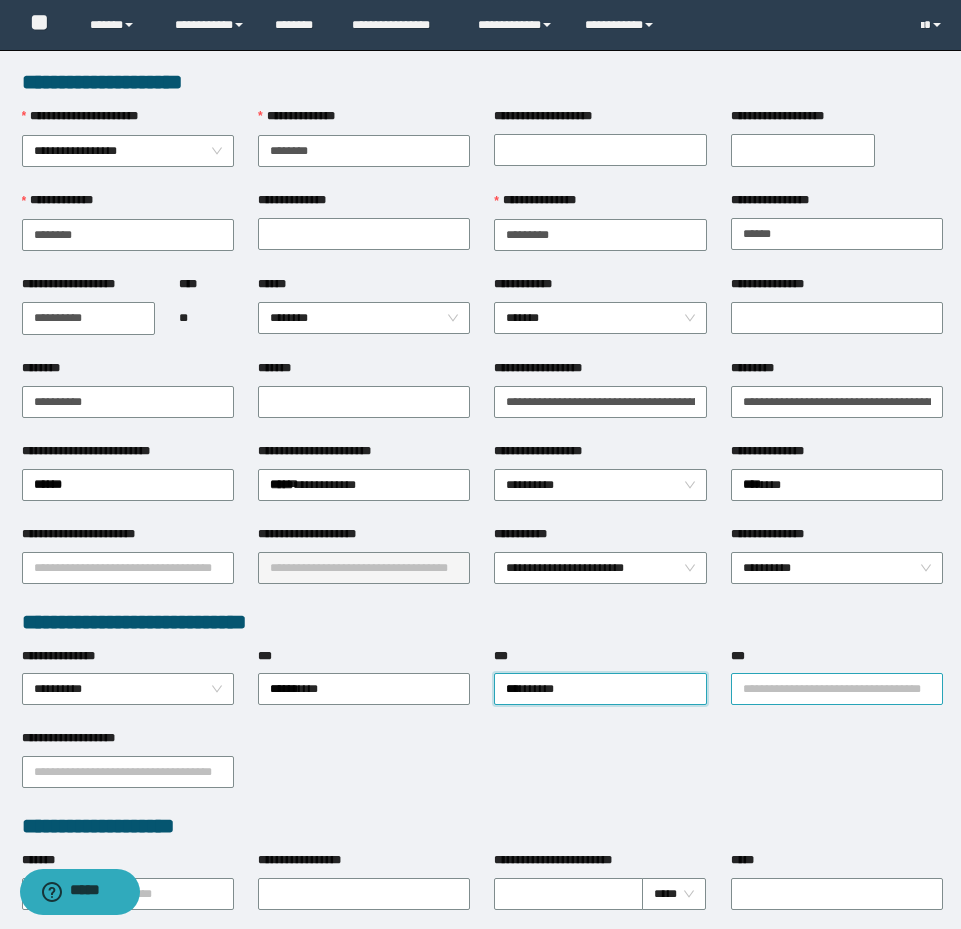 click on "***" at bounding box center (837, 689) 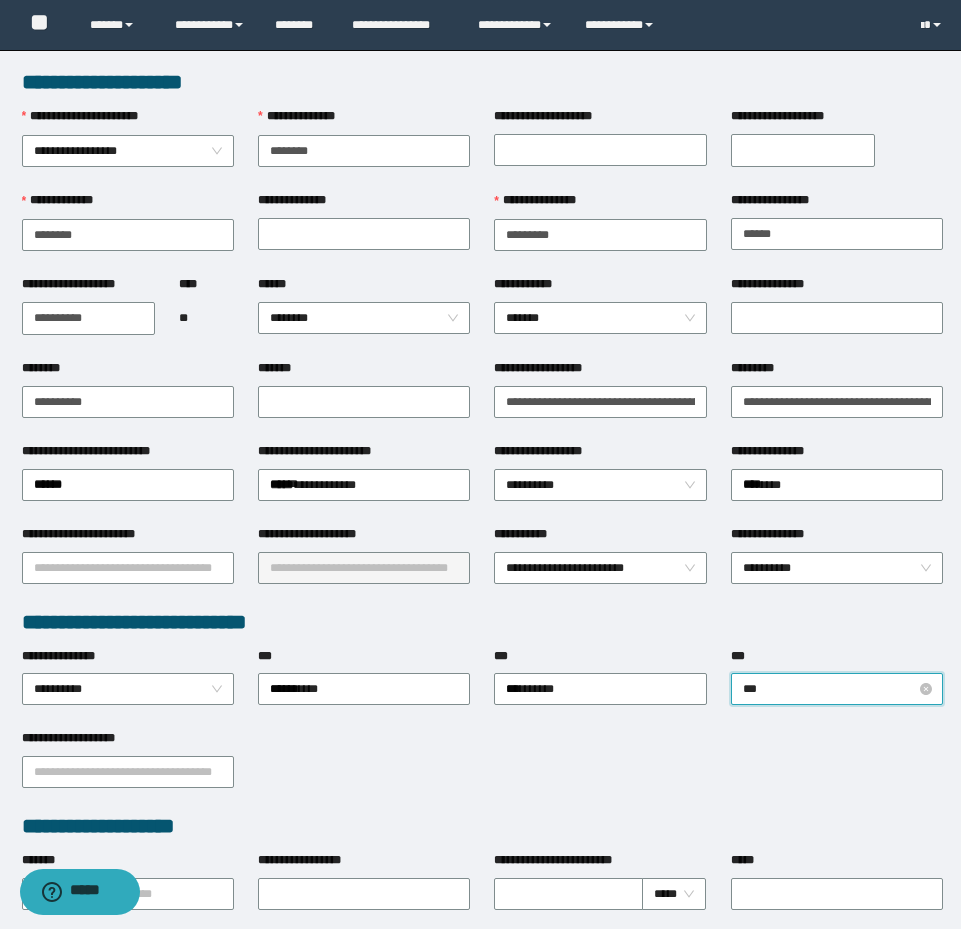 type on "****" 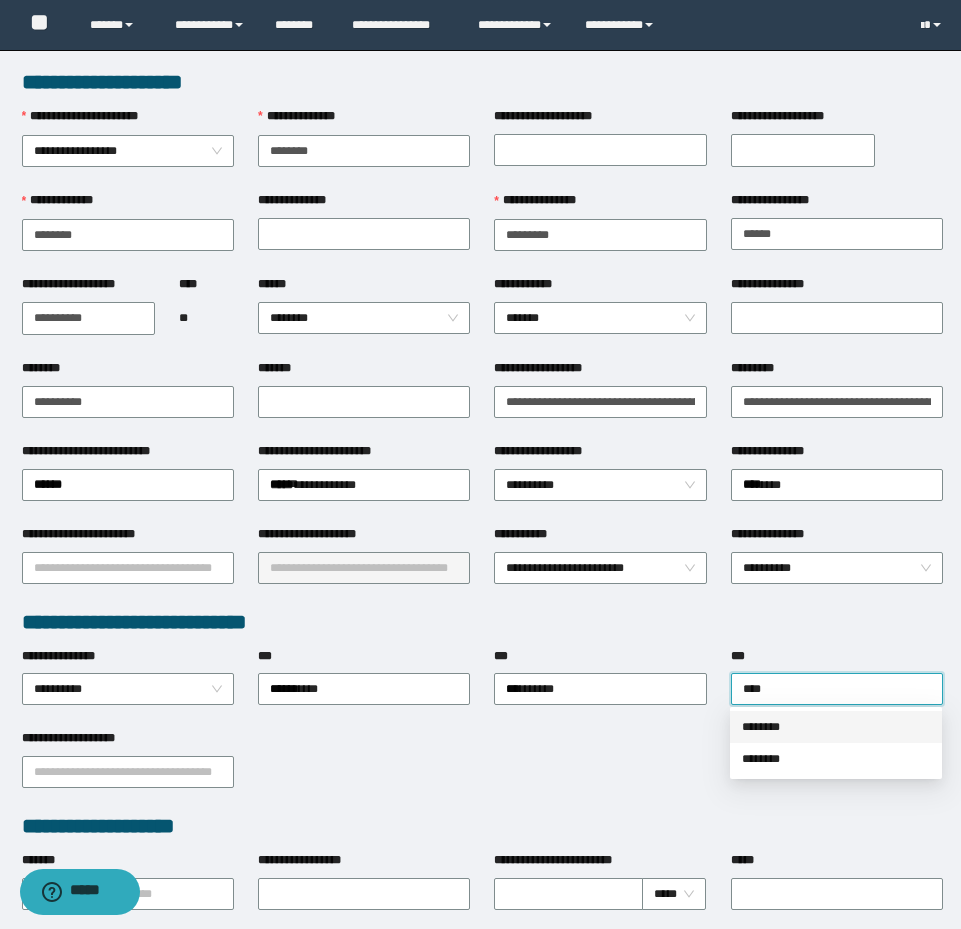 click on "********" at bounding box center [836, 727] 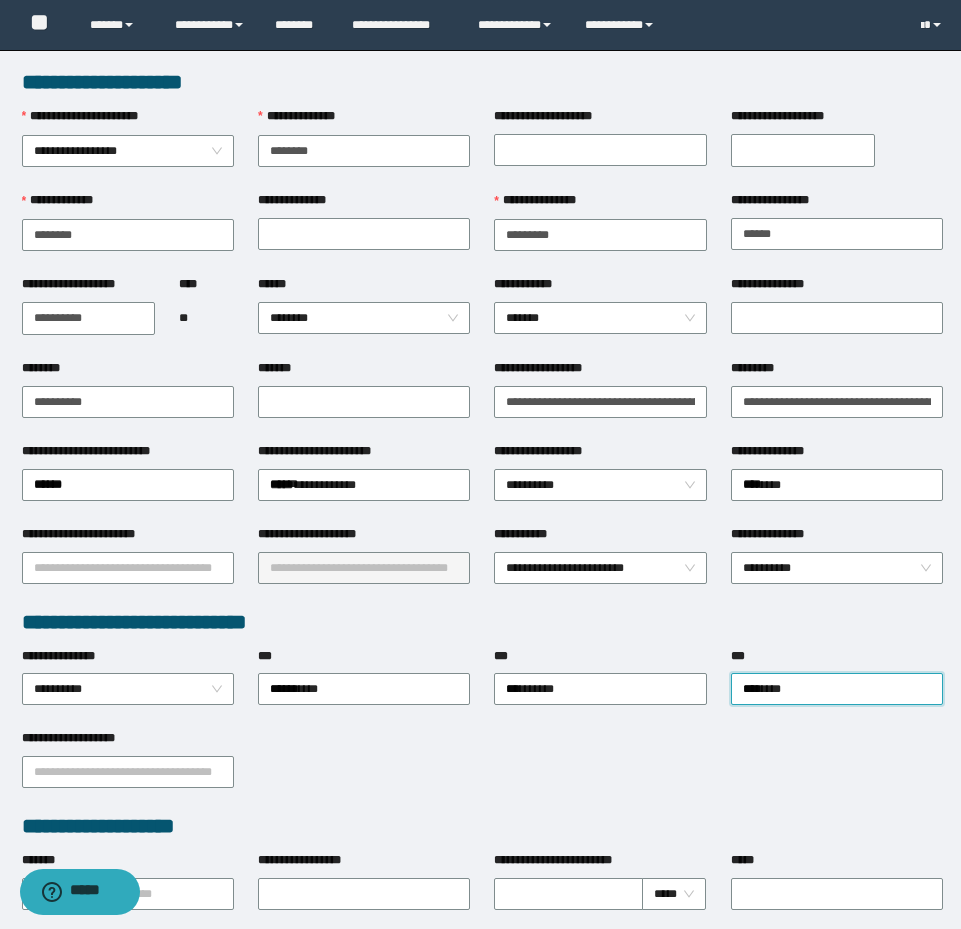 click on "**********" at bounding box center (128, 770) 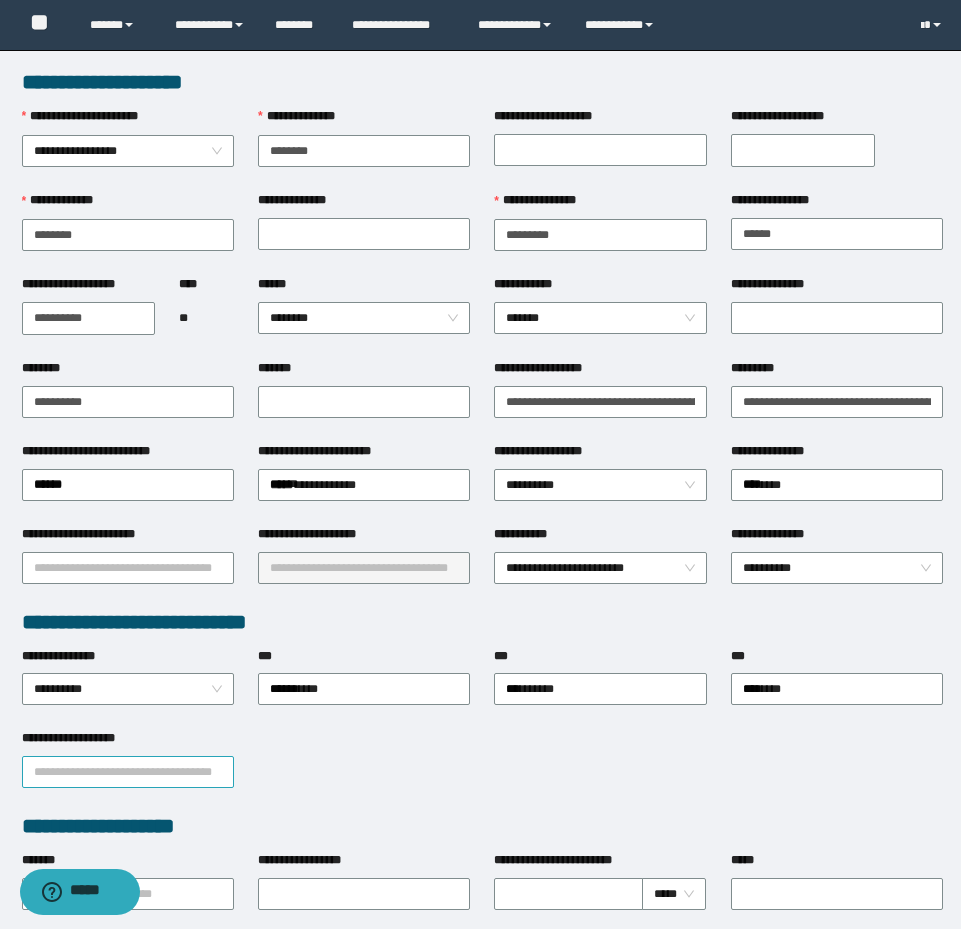 click on "**********" at bounding box center [128, 772] 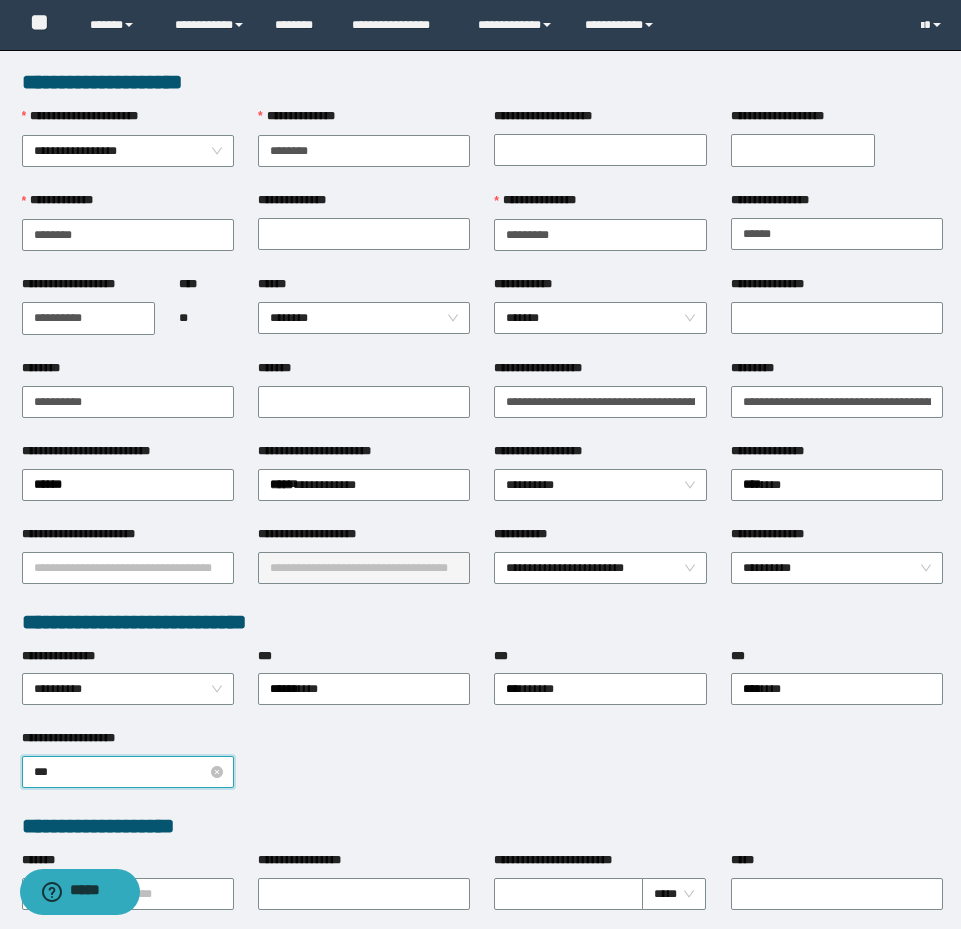 type on "****" 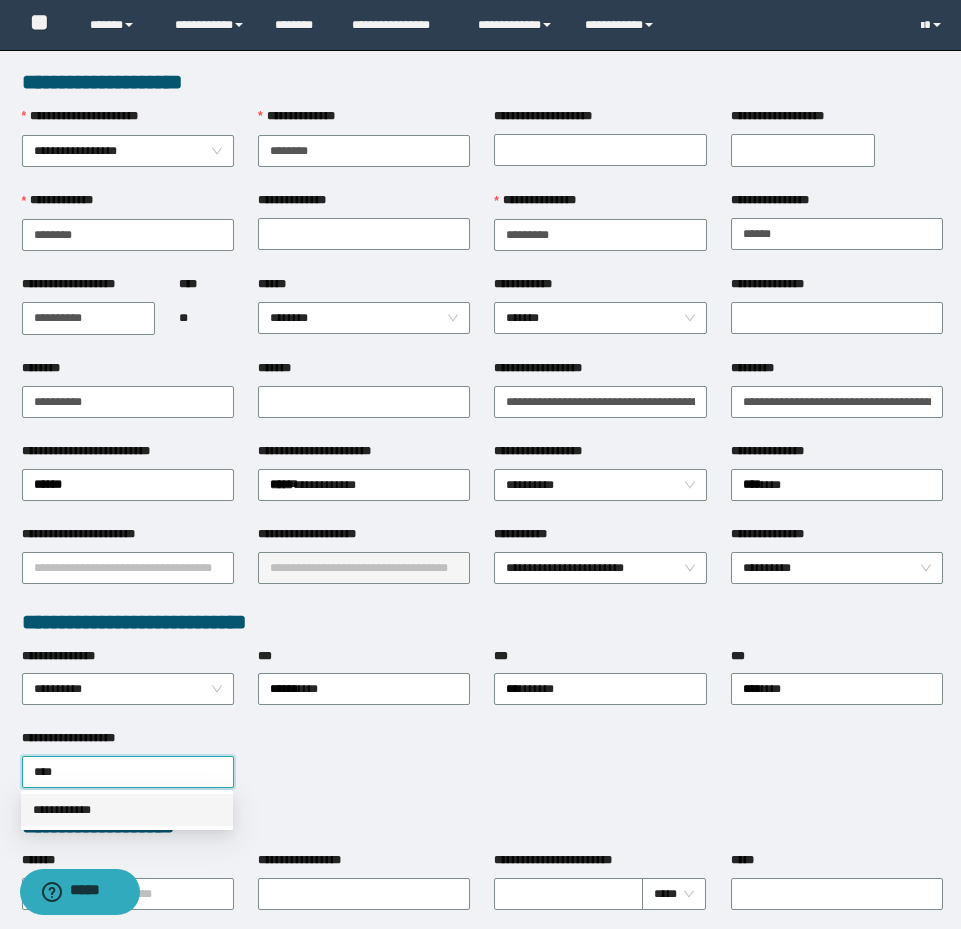 click on "**********" at bounding box center (127, 810) 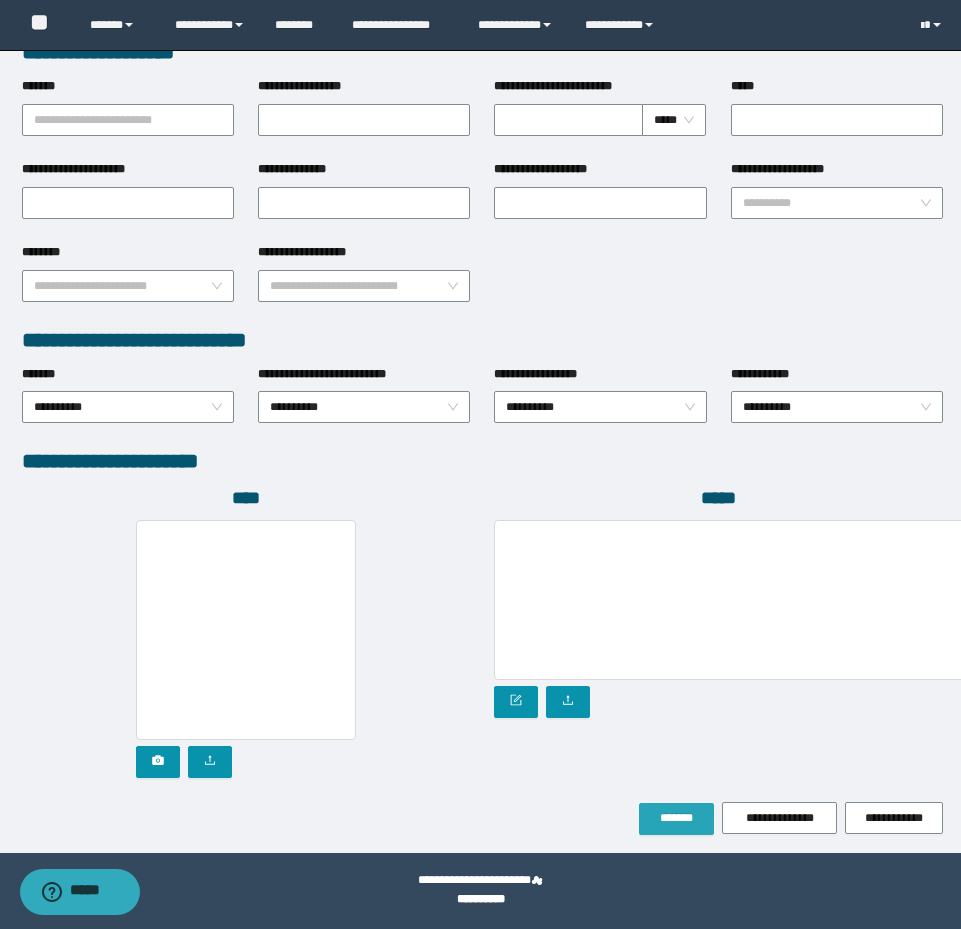 click on "*******" at bounding box center (676, 818) 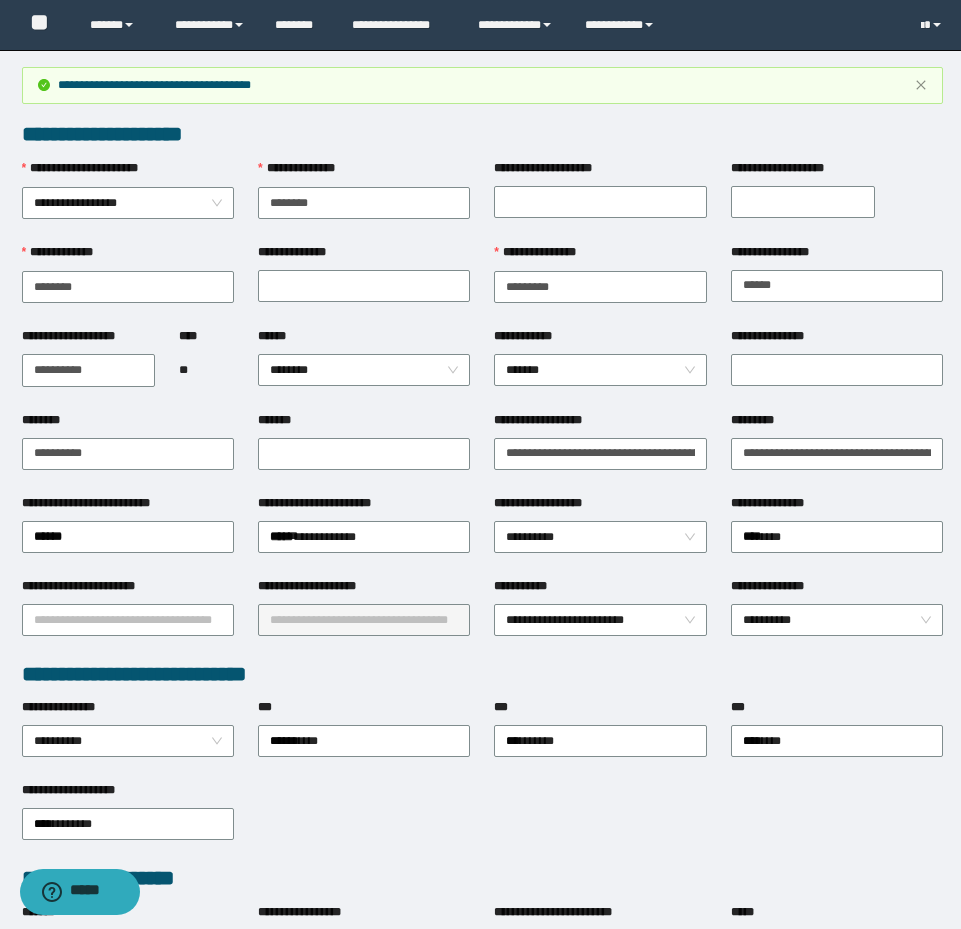 scroll, scrollTop: 0, scrollLeft: 0, axis: both 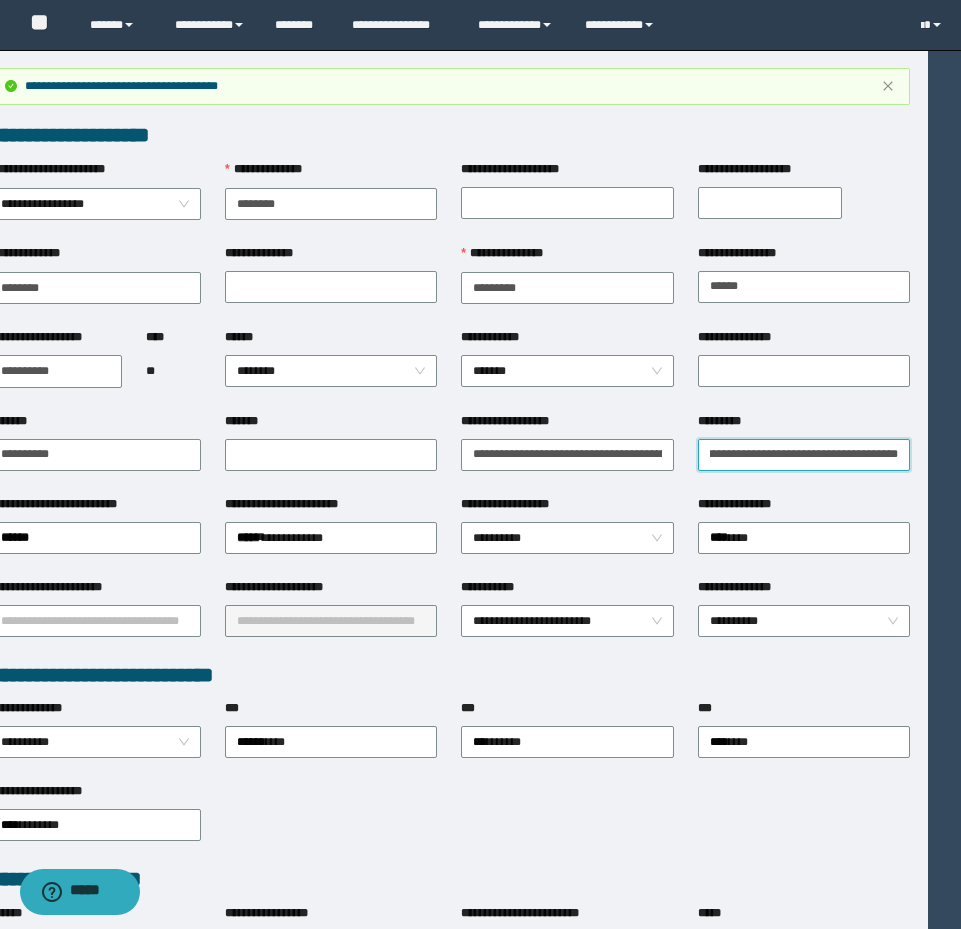 drag, startPoint x: 743, startPoint y: 442, endPoint x: 1127, endPoint y: 431, distance: 384.15753 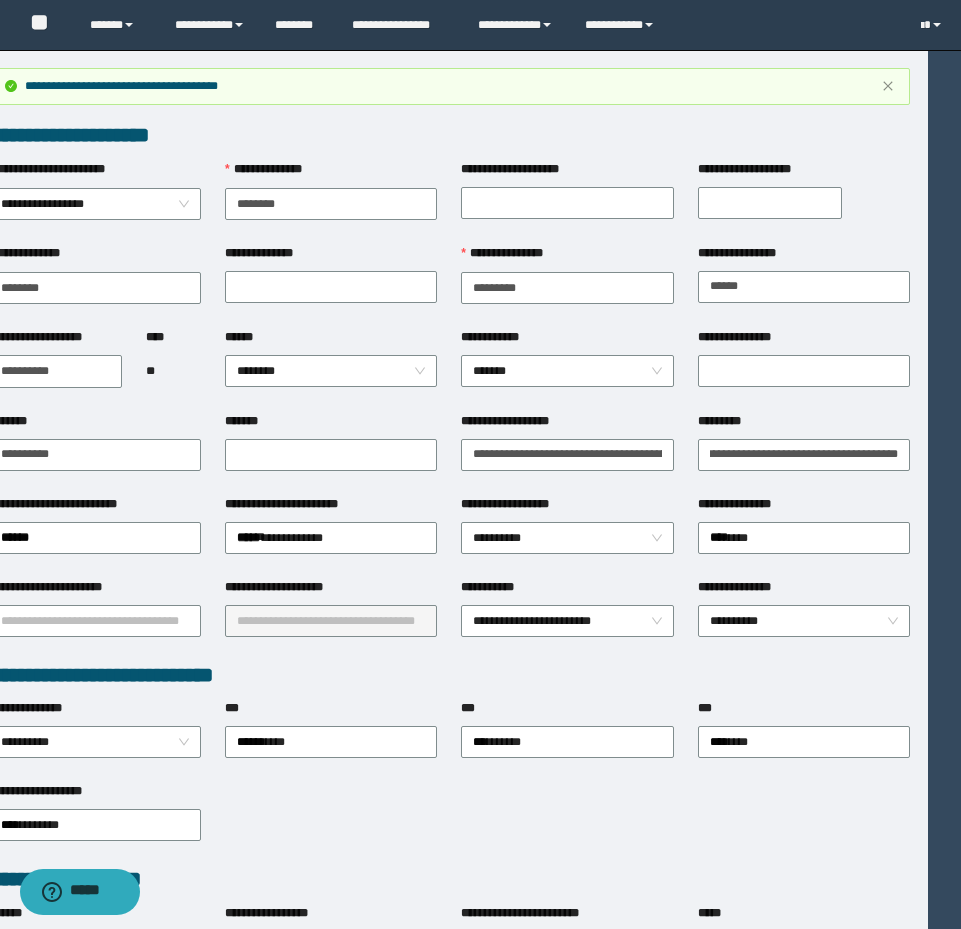 scroll, scrollTop: 0, scrollLeft: 0, axis: both 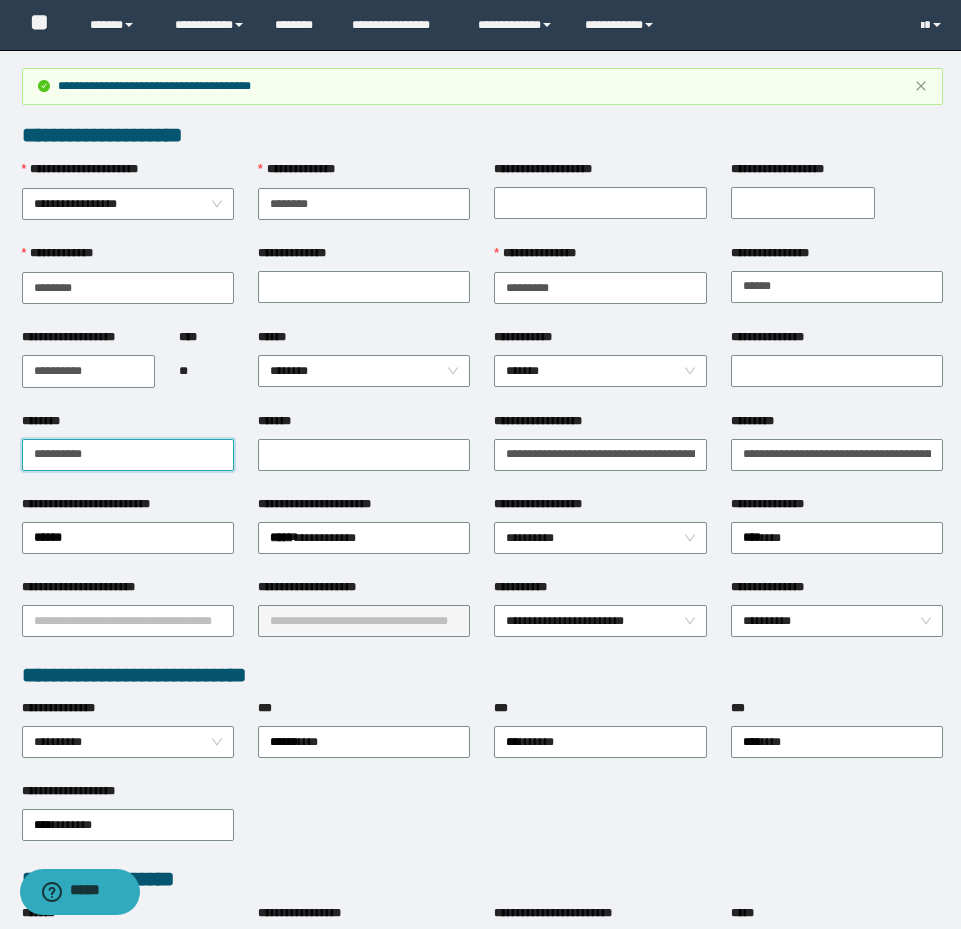drag, startPoint x: 168, startPoint y: 459, endPoint x: 4, endPoint y: 441, distance: 164.98485 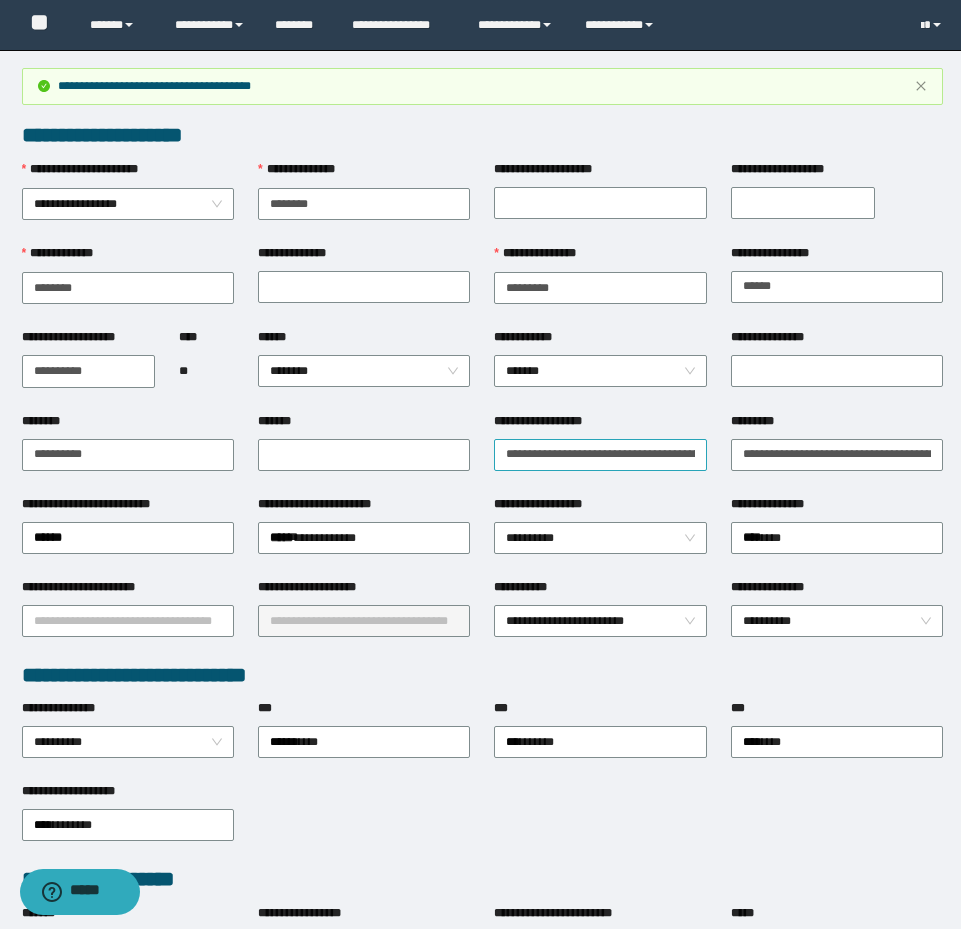 drag, startPoint x: 486, startPoint y: 448, endPoint x: 496, endPoint y: 451, distance: 10.440307 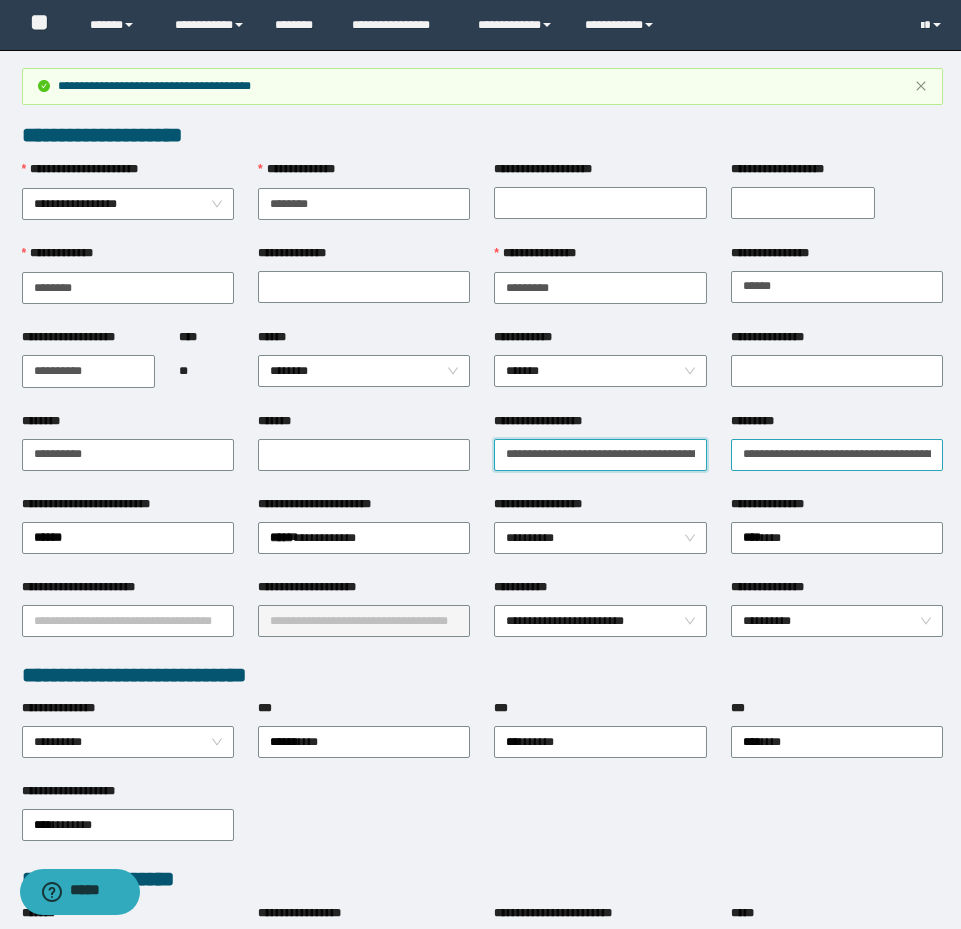 scroll, scrollTop: 0, scrollLeft: 479, axis: horizontal 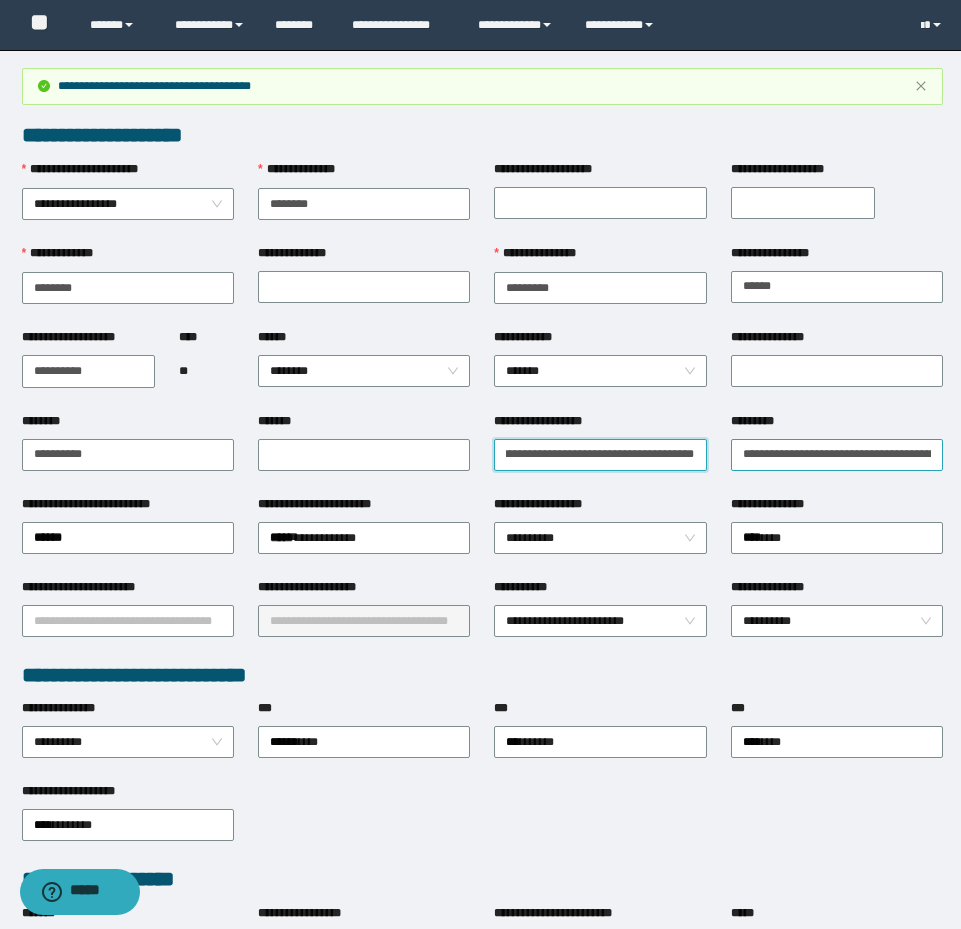 drag, startPoint x: 496, startPoint y: 451, endPoint x: 930, endPoint y: 441, distance: 434.1152 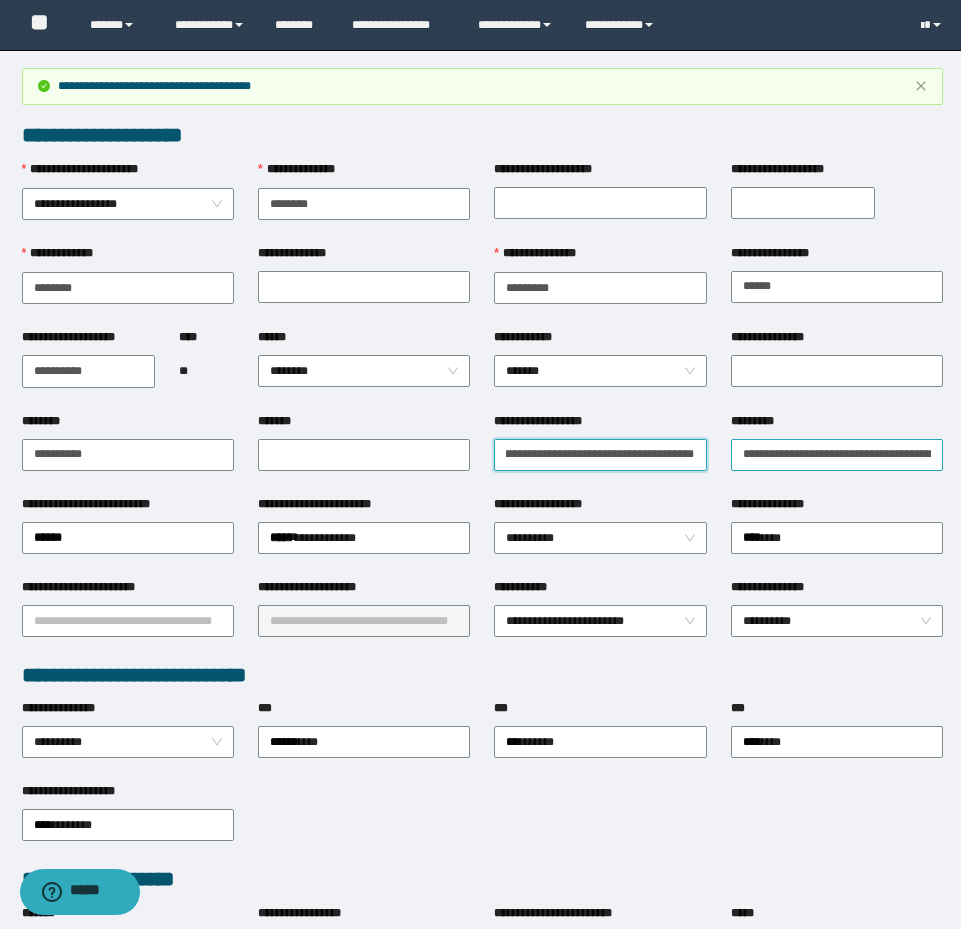 scroll, scrollTop: 0, scrollLeft: 0, axis: both 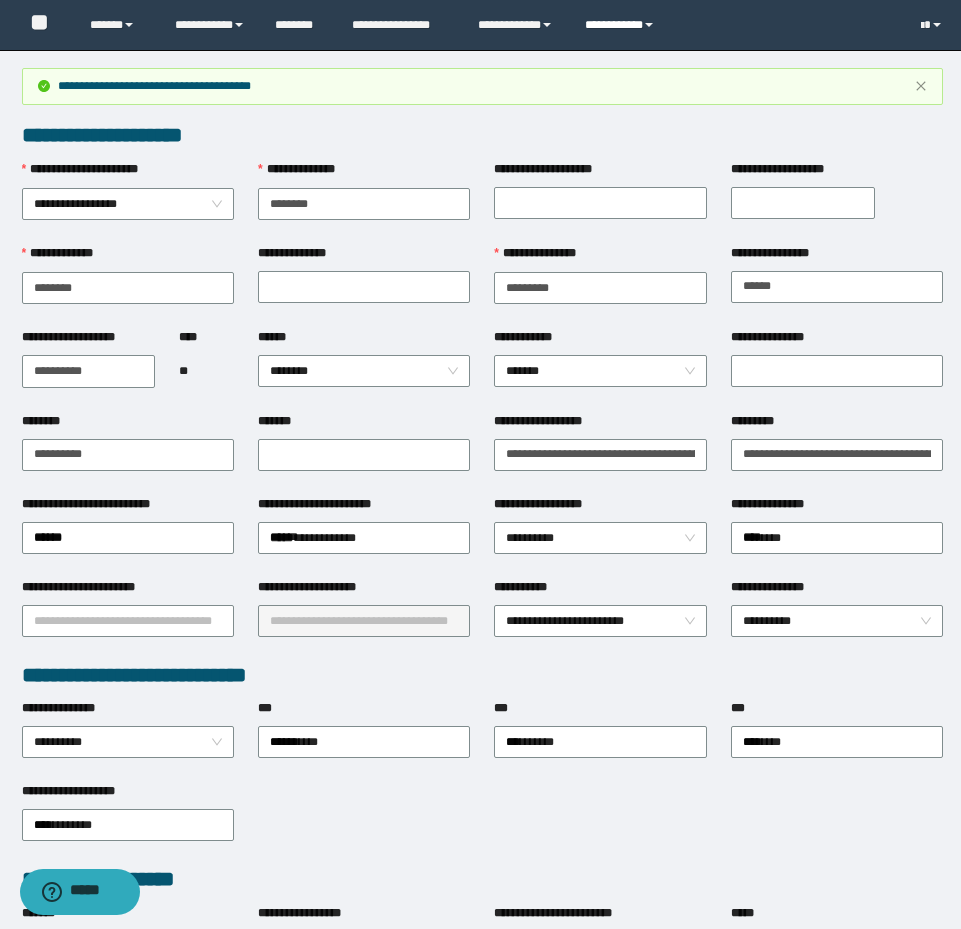 click on "**********" at bounding box center (622, 25) 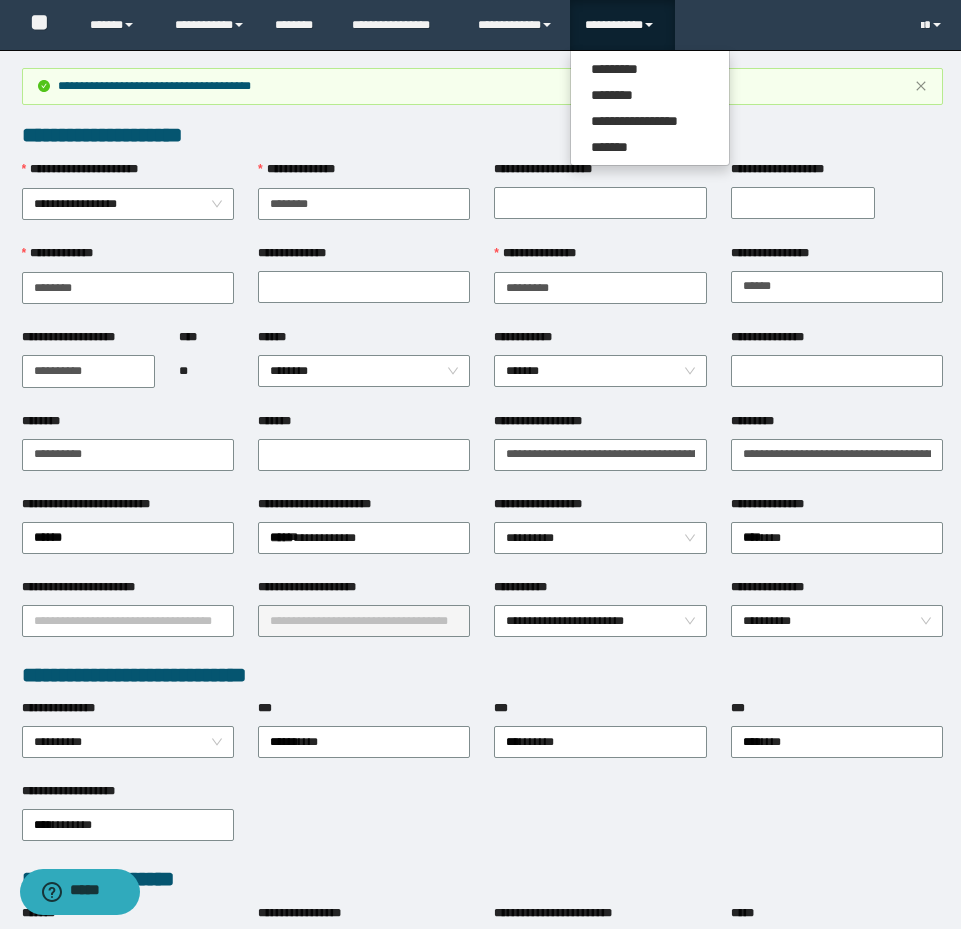 click on "**********" at bounding box center [650, 108] 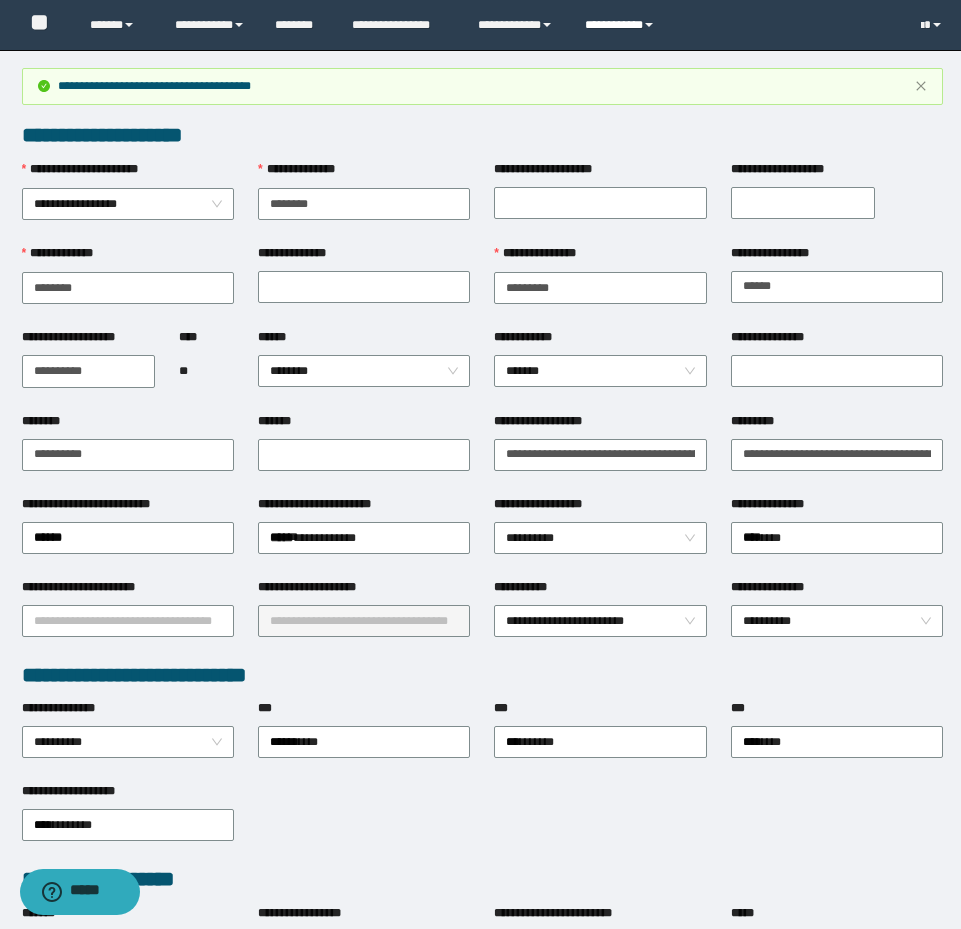 drag, startPoint x: 630, startPoint y: 30, endPoint x: 640, endPoint y: 48, distance: 20.59126 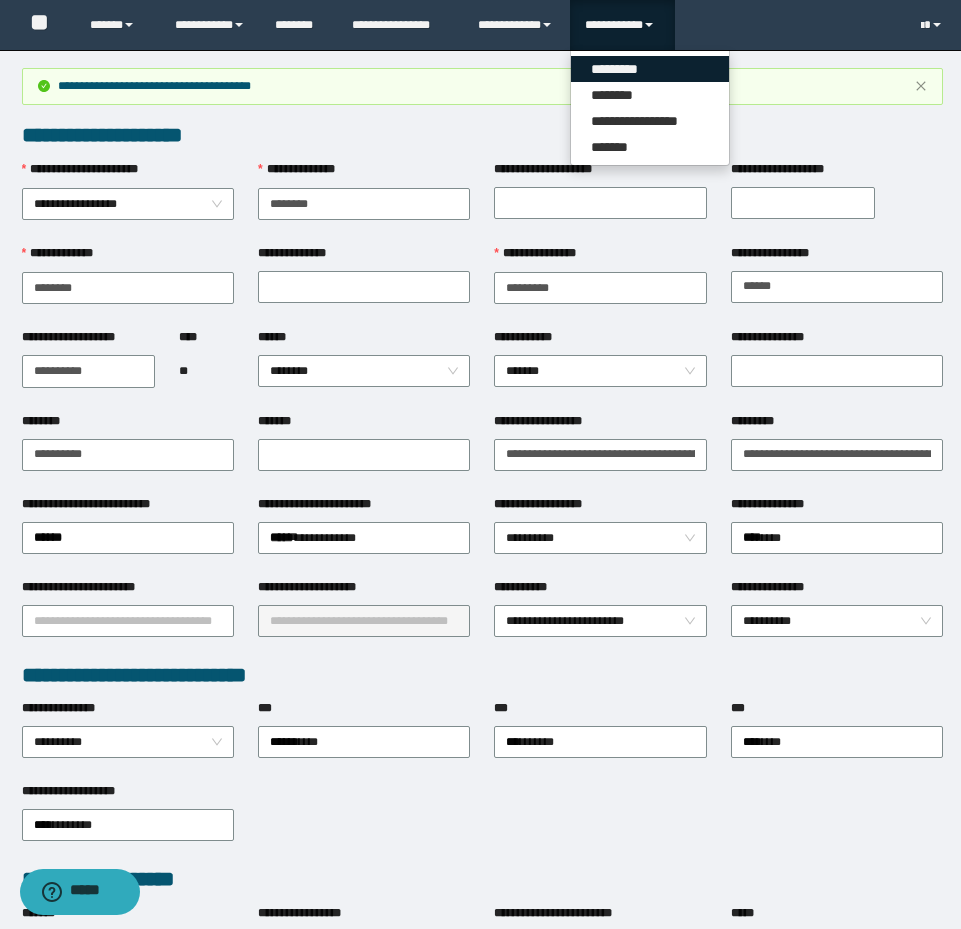 click on "*********" at bounding box center [650, 69] 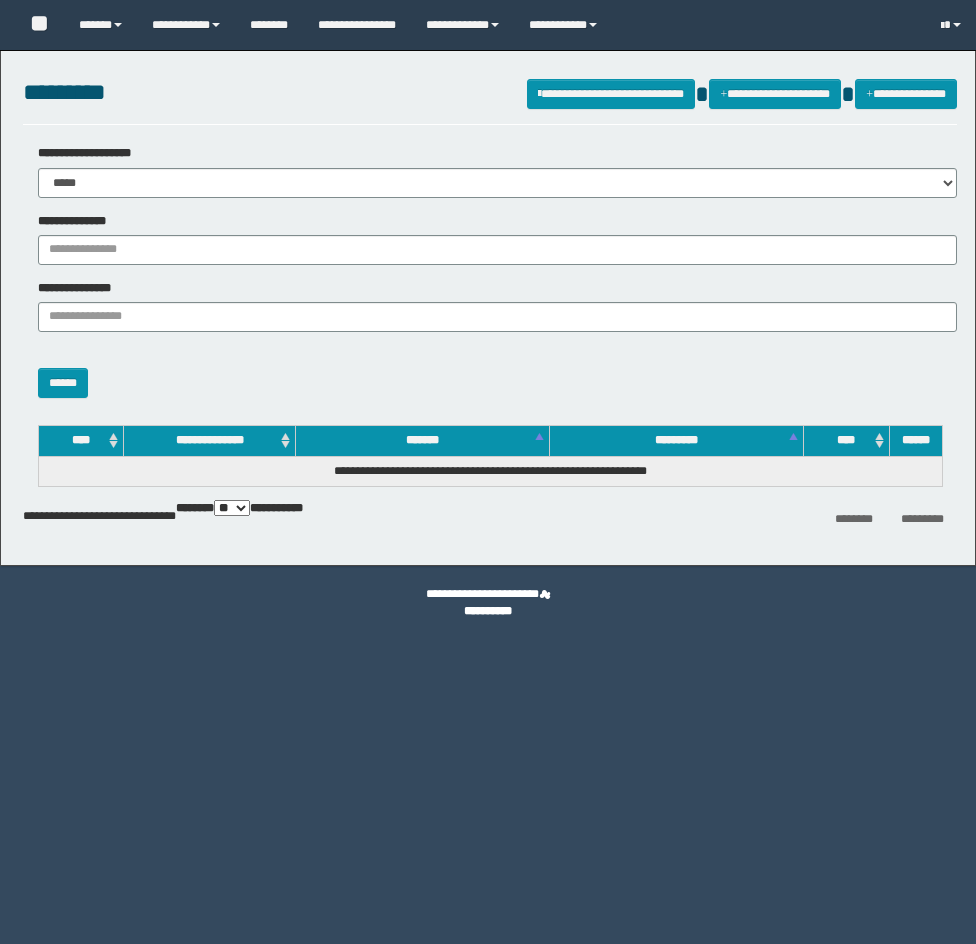 scroll, scrollTop: 0, scrollLeft: 0, axis: both 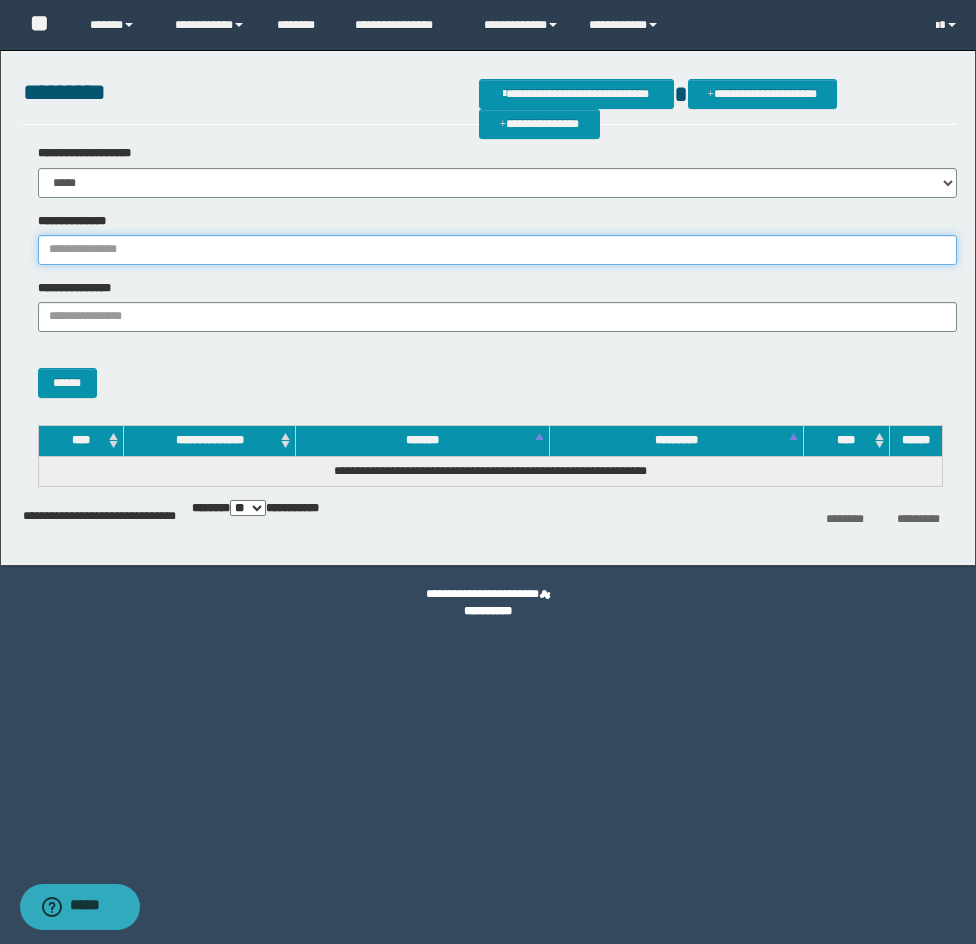 click on "**********" at bounding box center [497, 250] 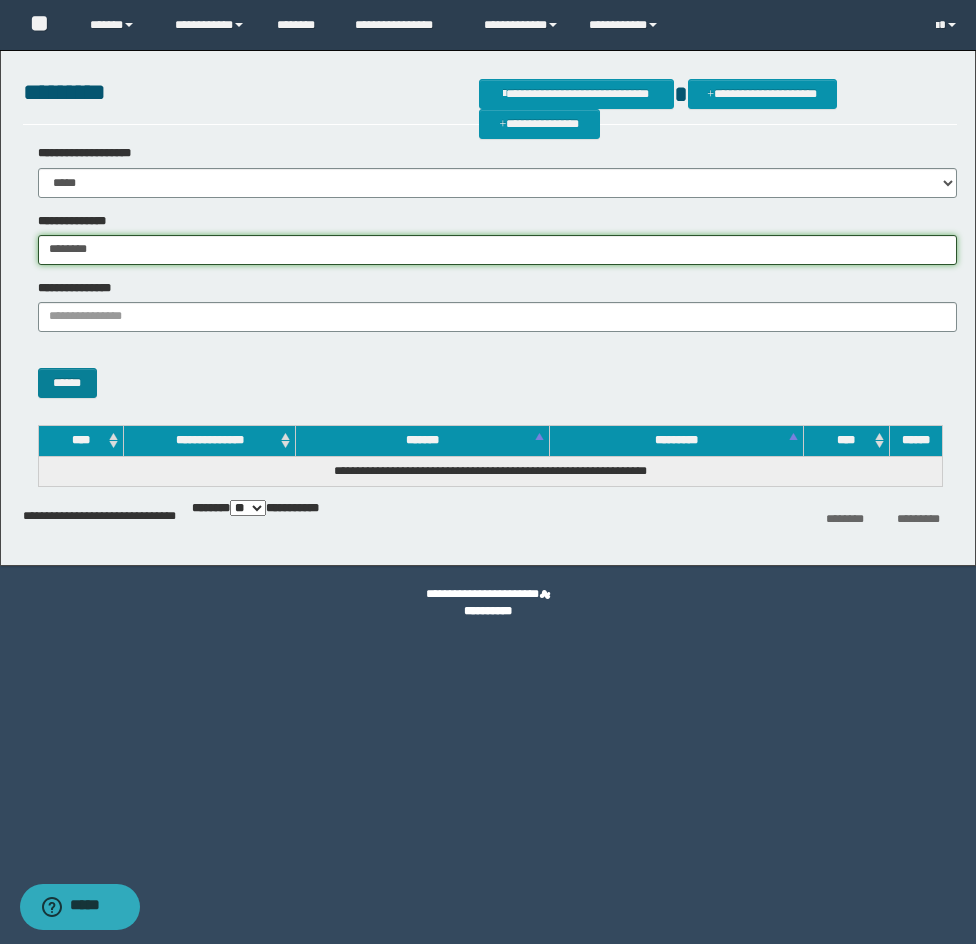 type on "********" 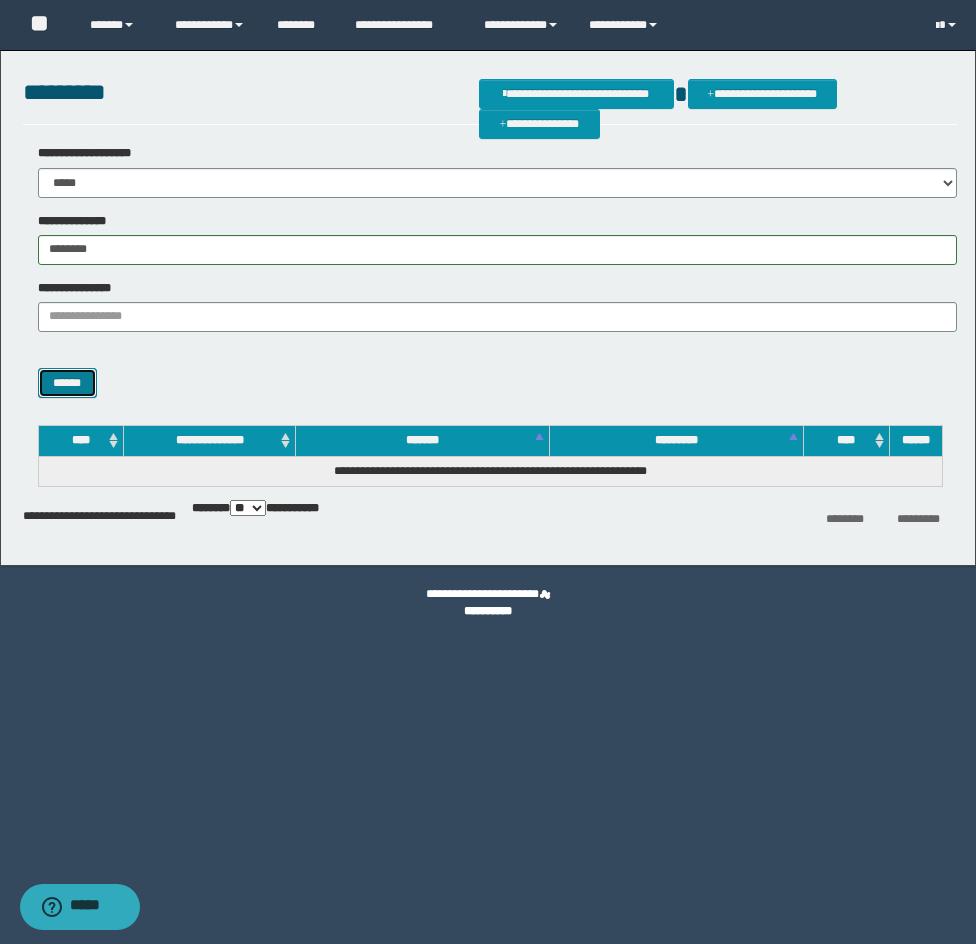 click on "******" at bounding box center [67, 383] 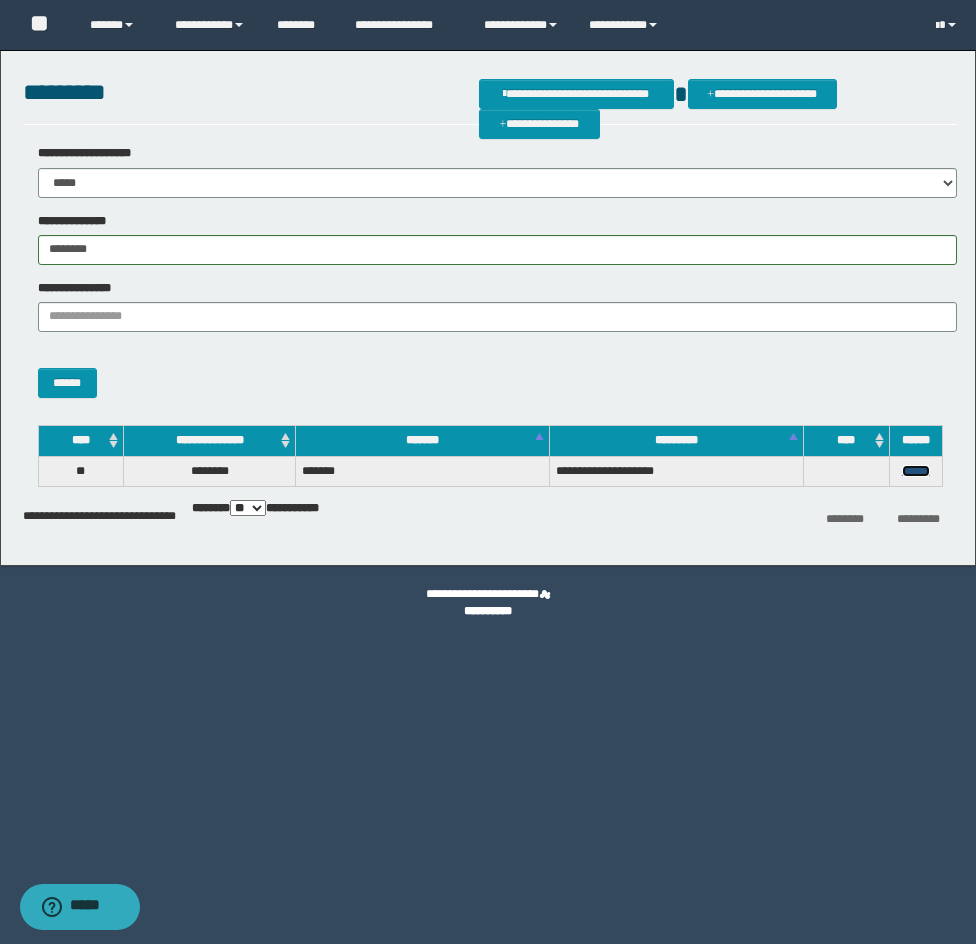 click on "******" at bounding box center [916, 471] 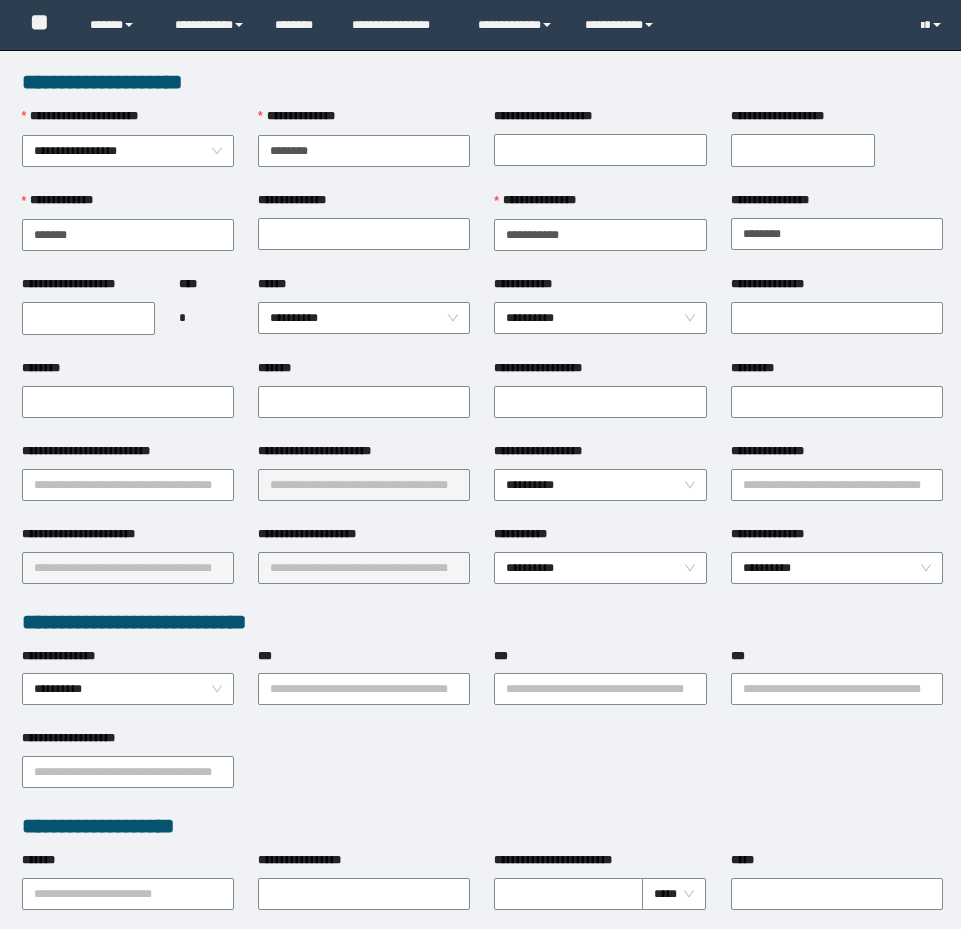 scroll, scrollTop: 0, scrollLeft: 0, axis: both 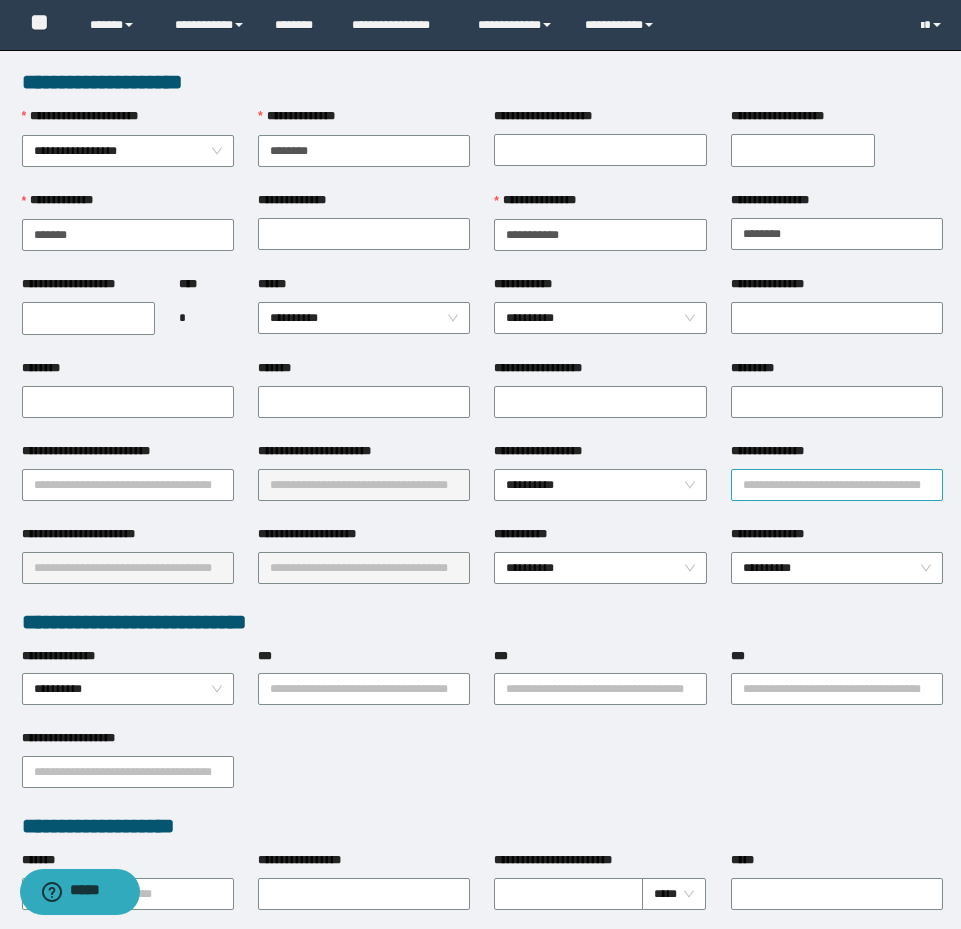 click on "**********" at bounding box center [837, 485] 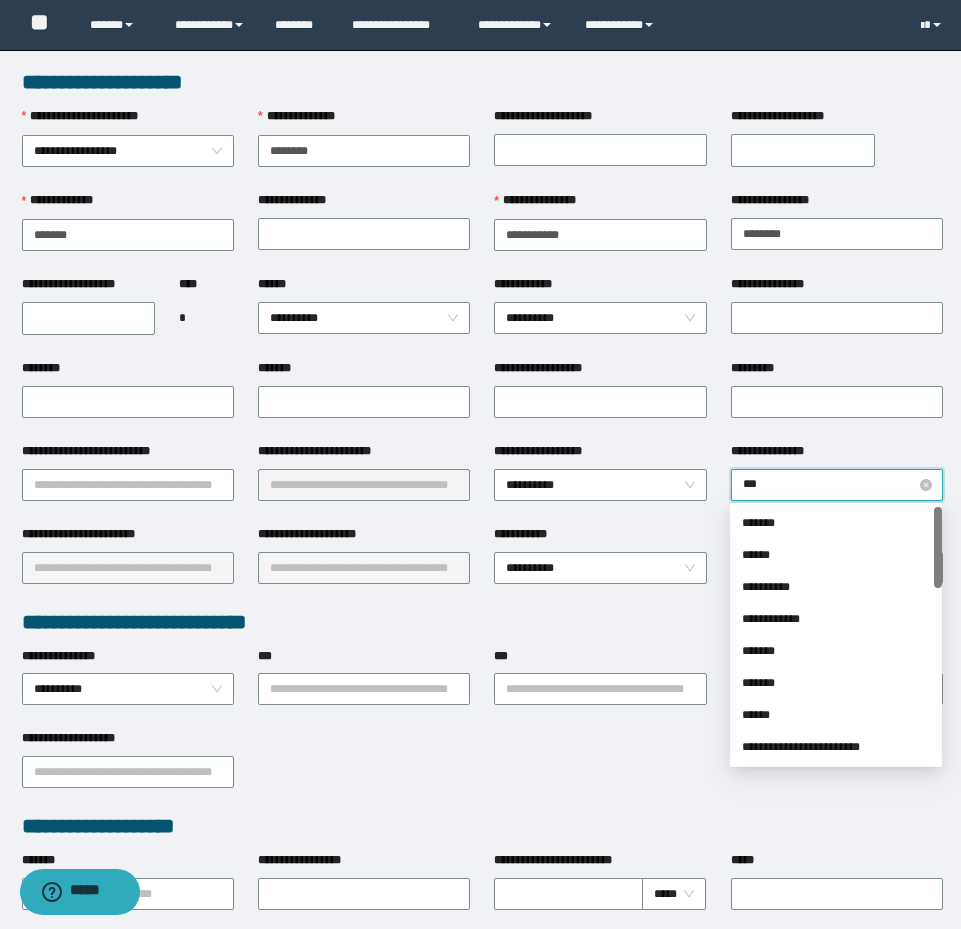 type on "****" 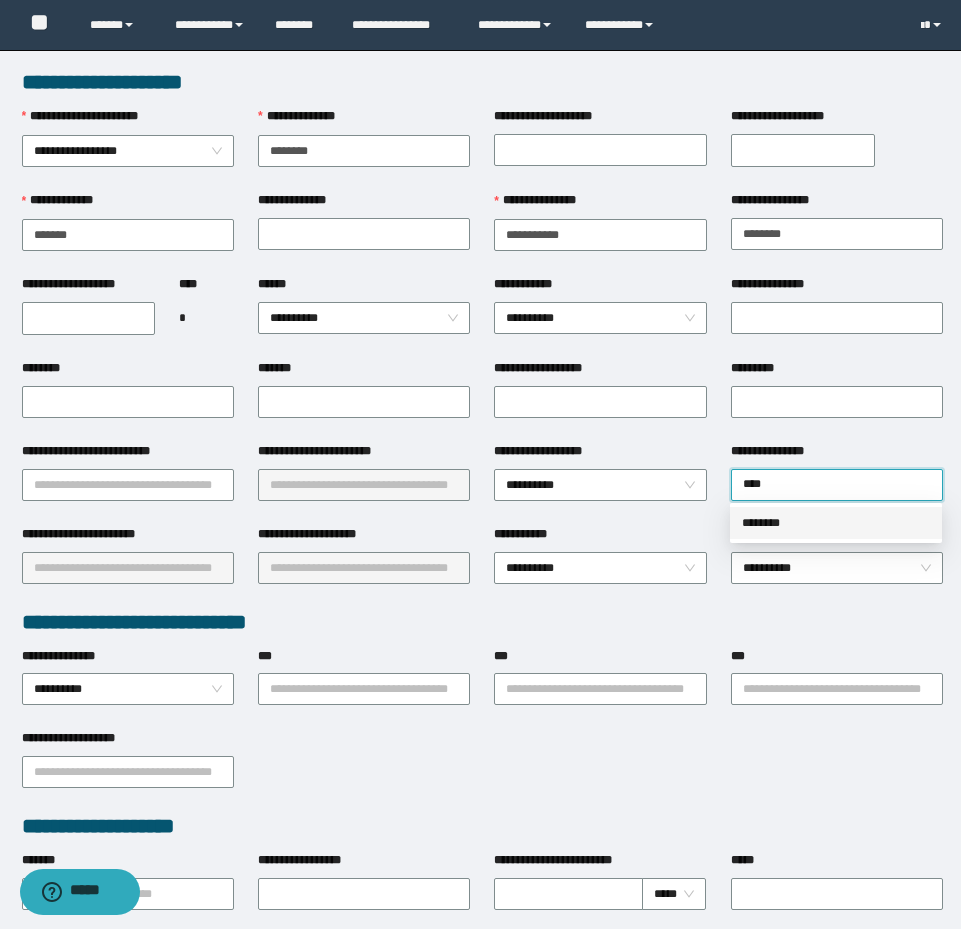 click on "********" at bounding box center (836, 523) 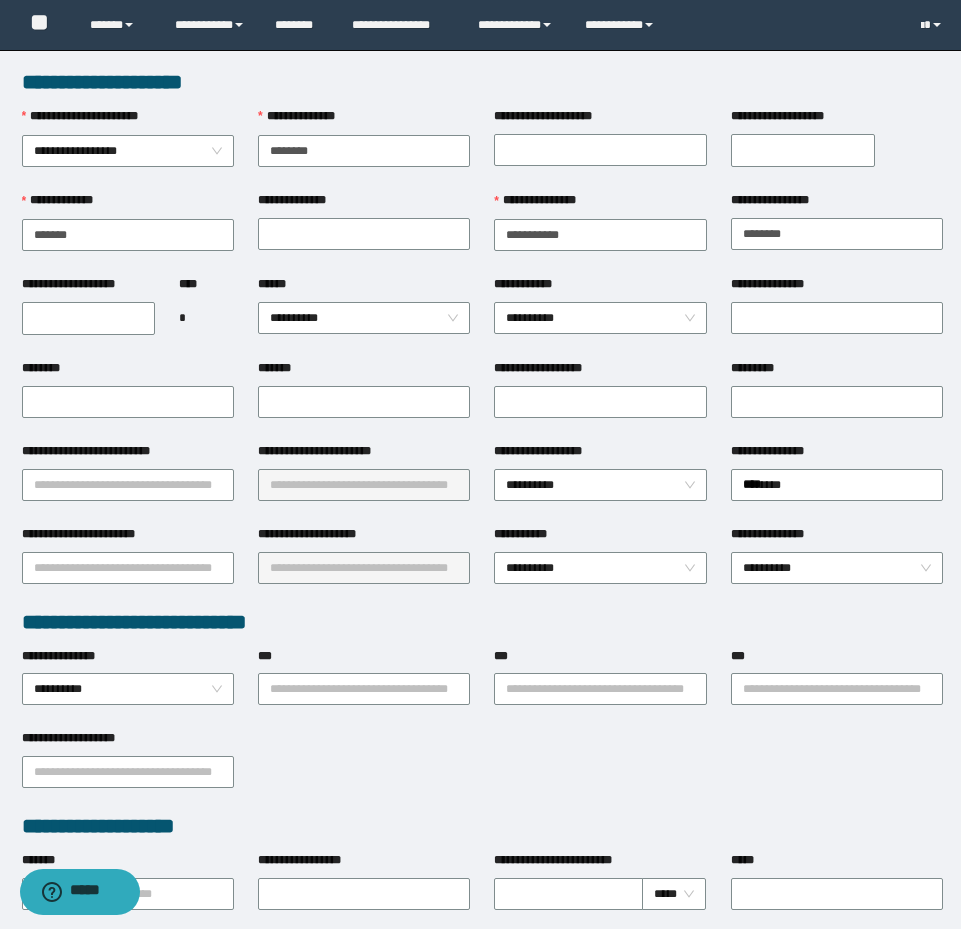click on "**********" at bounding box center [89, 318] 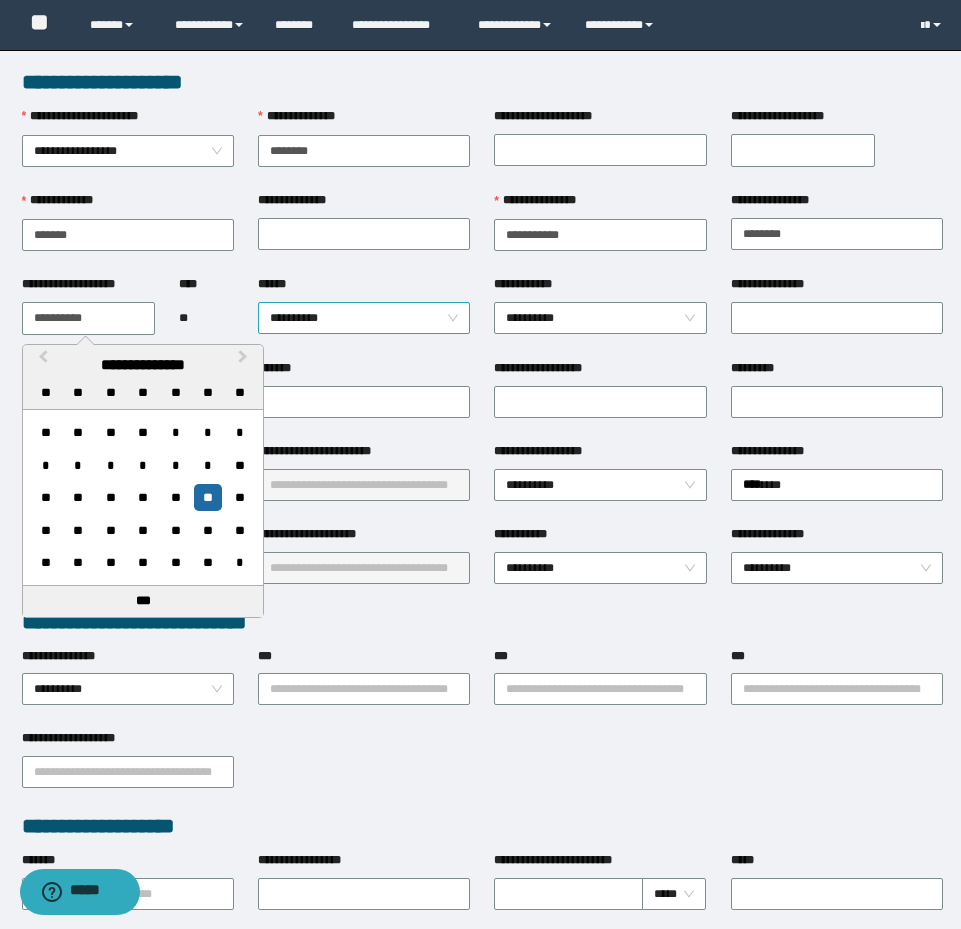 type on "**********" 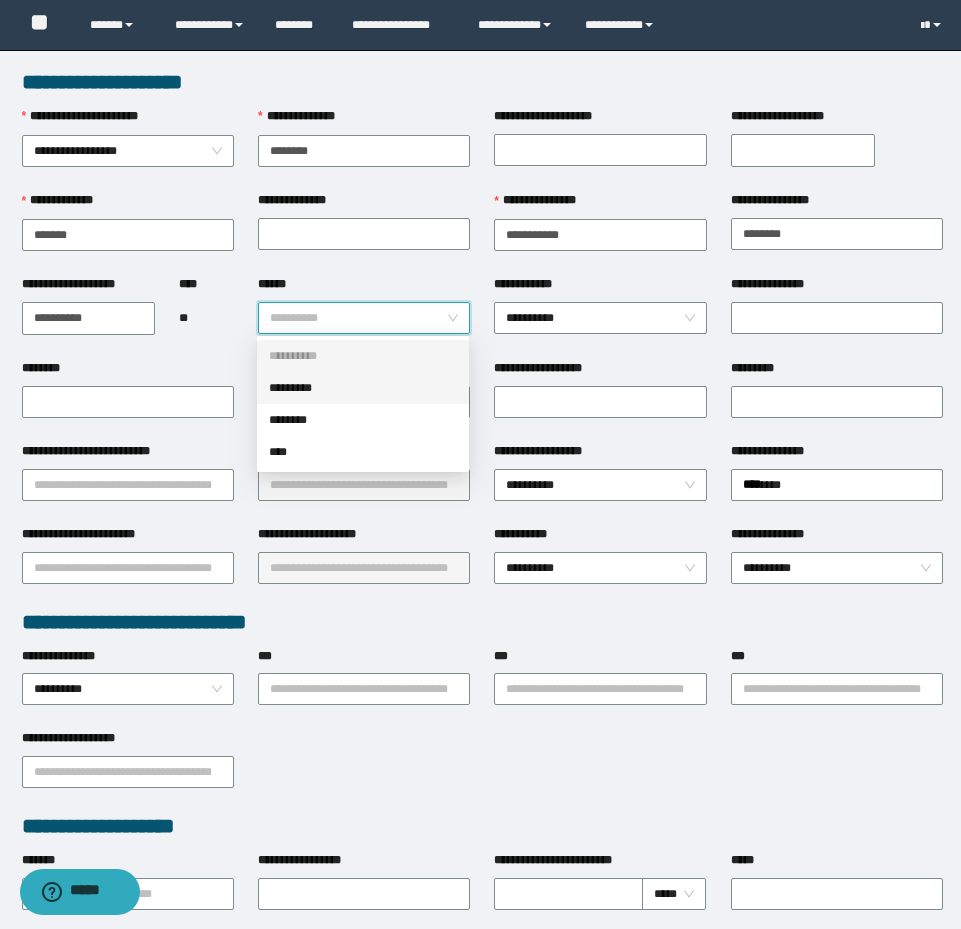 click on "*********" at bounding box center (363, 388) 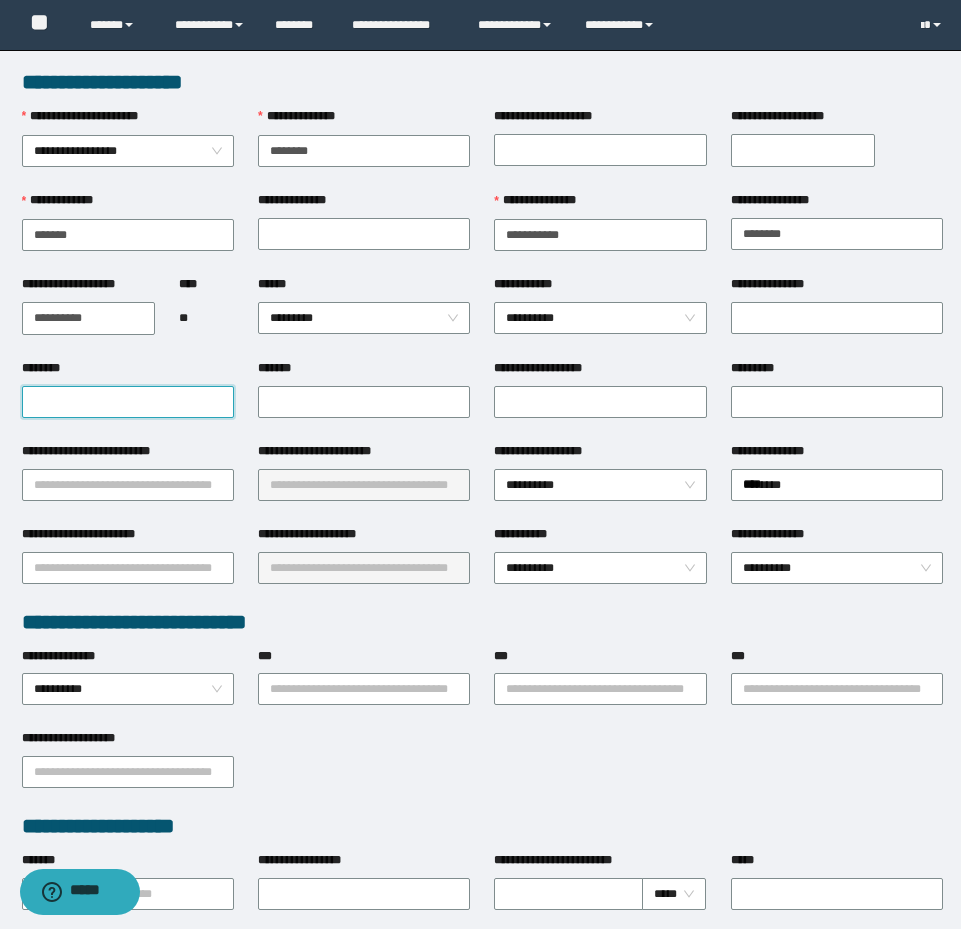 click on "********" at bounding box center [128, 402] 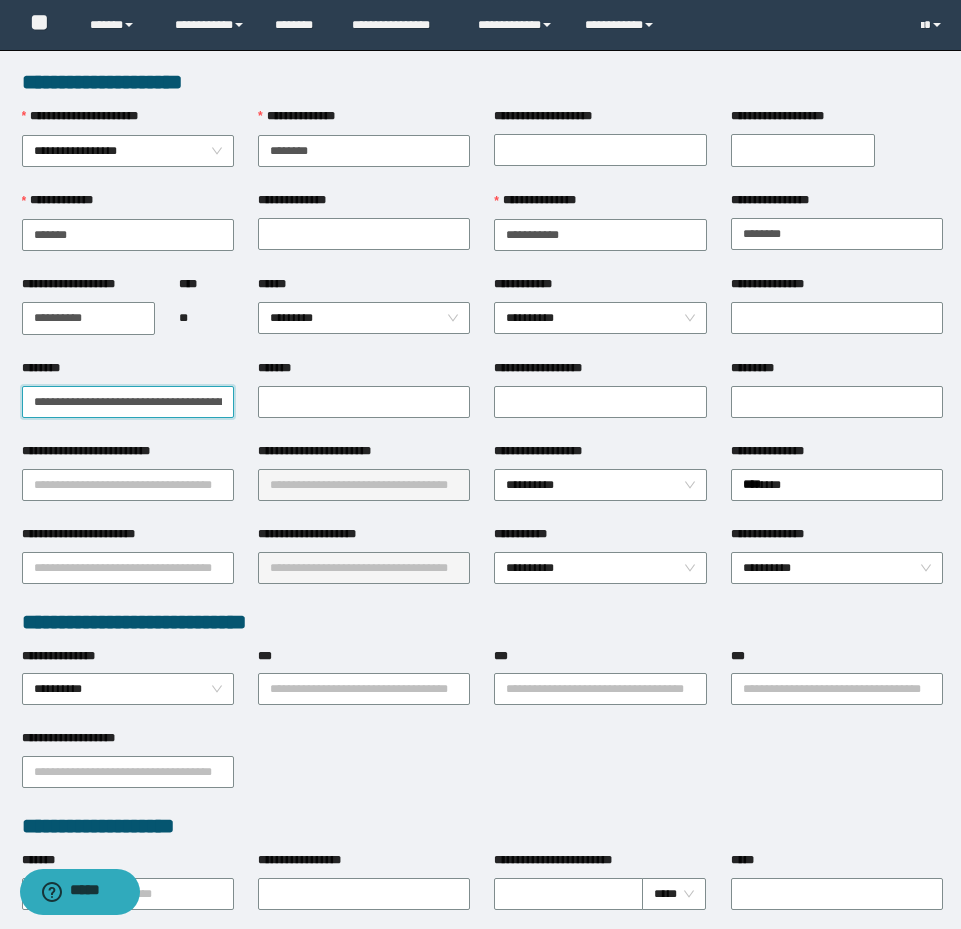 scroll, scrollTop: 0, scrollLeft: 76, axis: horizontal 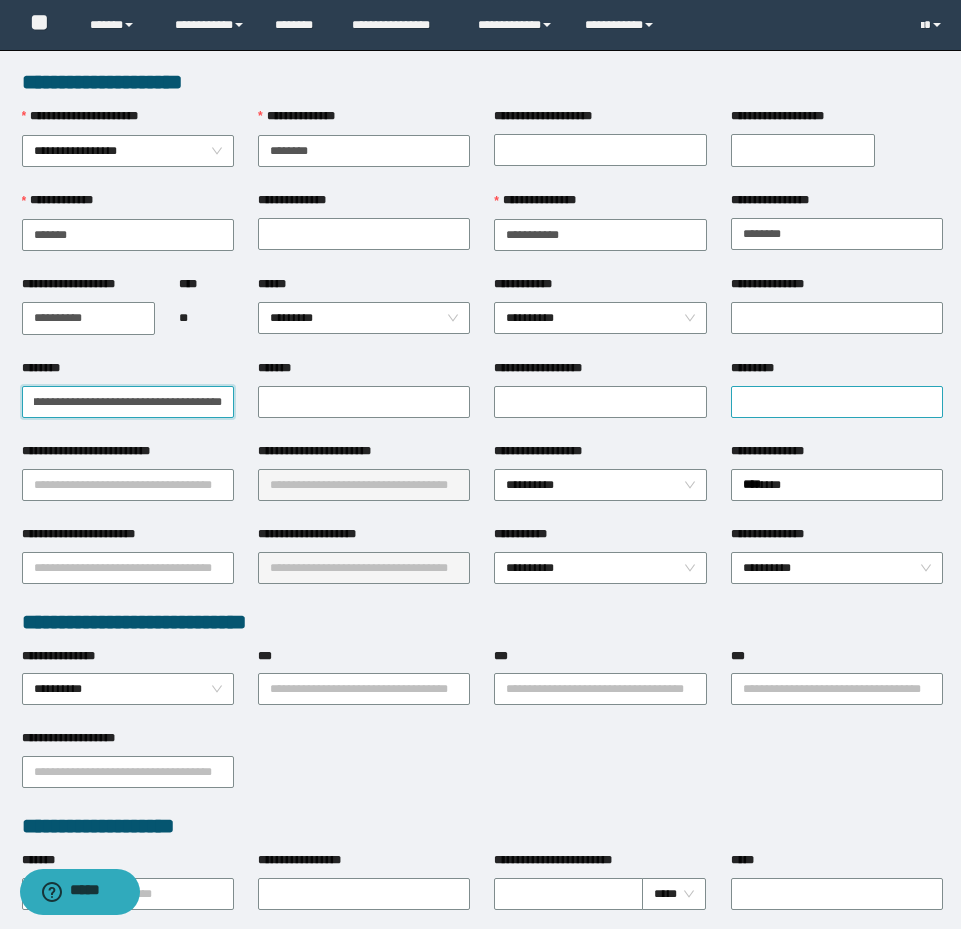 type on "**********" 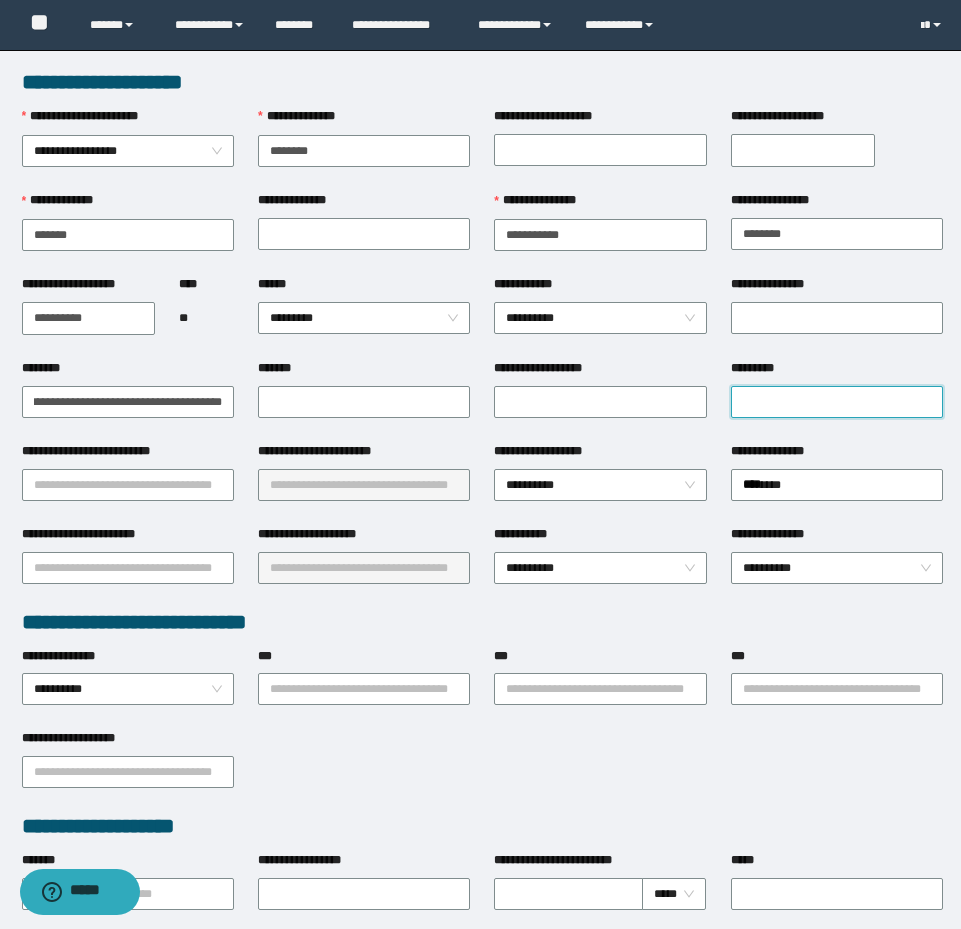 click on "*********" at bounding box center [837, 402] 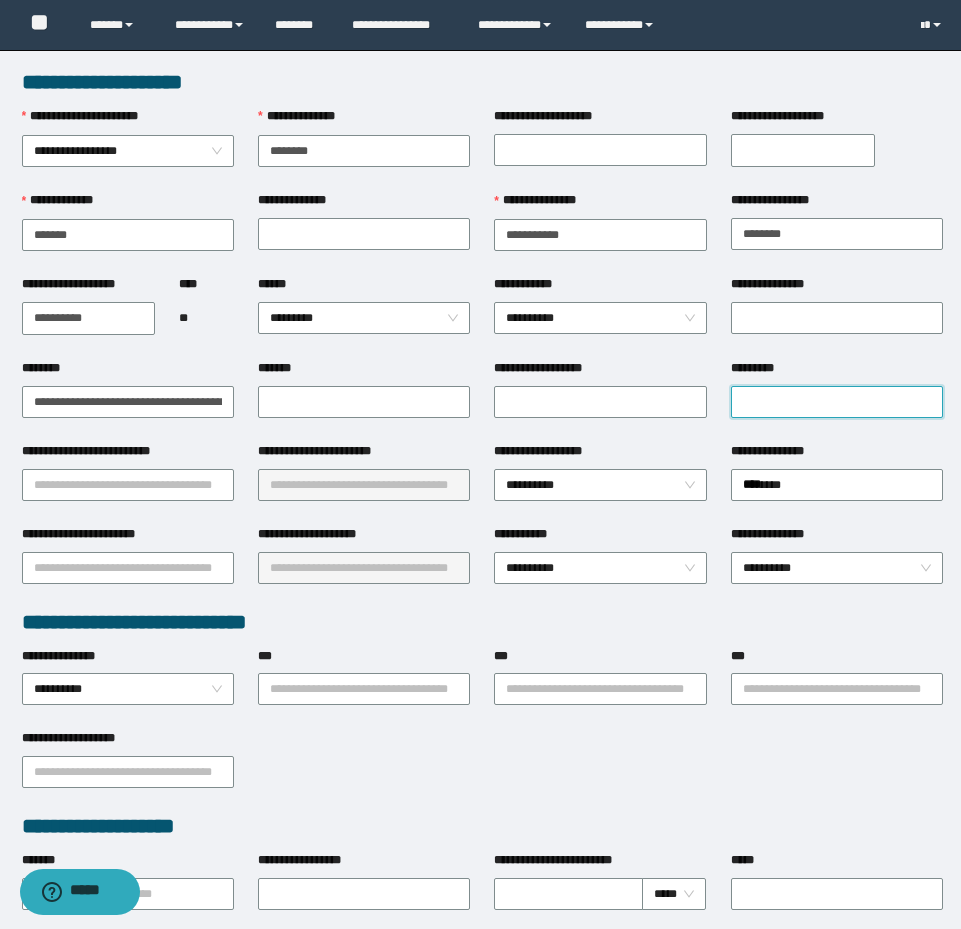 paste on "**********" 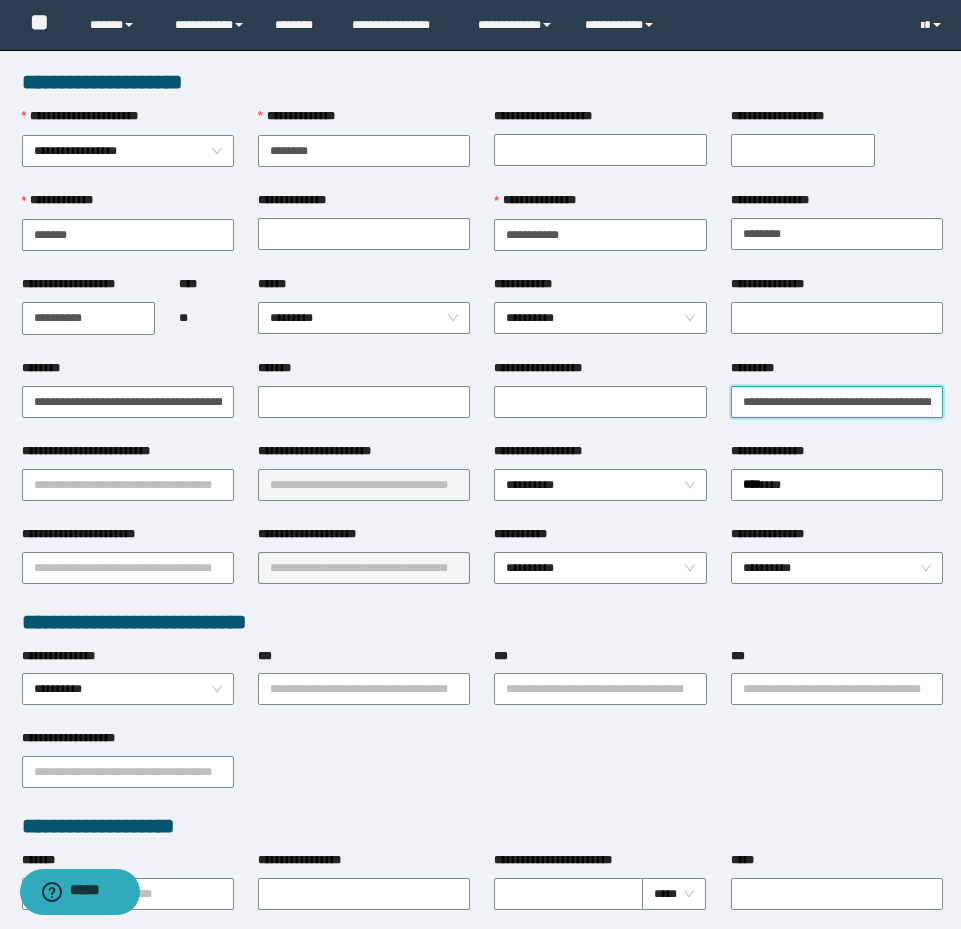 scroll, scrollTop: 0, scrollLeft: 76, axis: horizontal 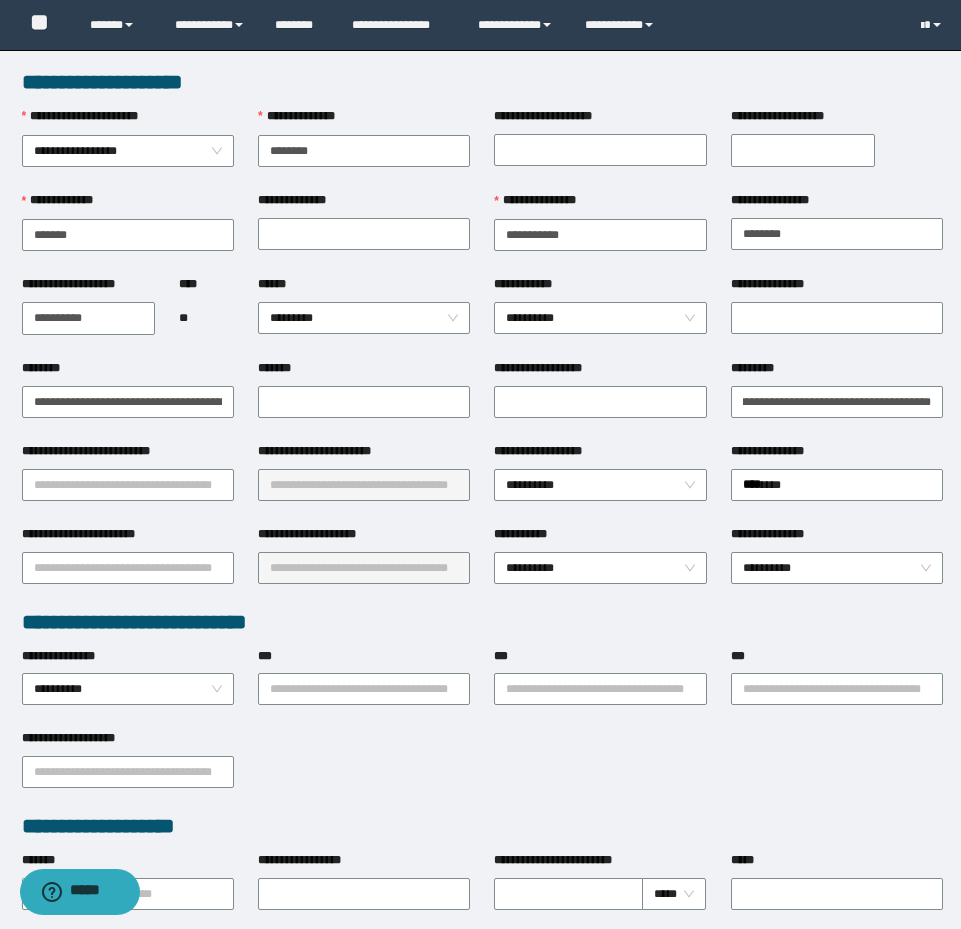 click on "**********" at bounding box center (775, 451) 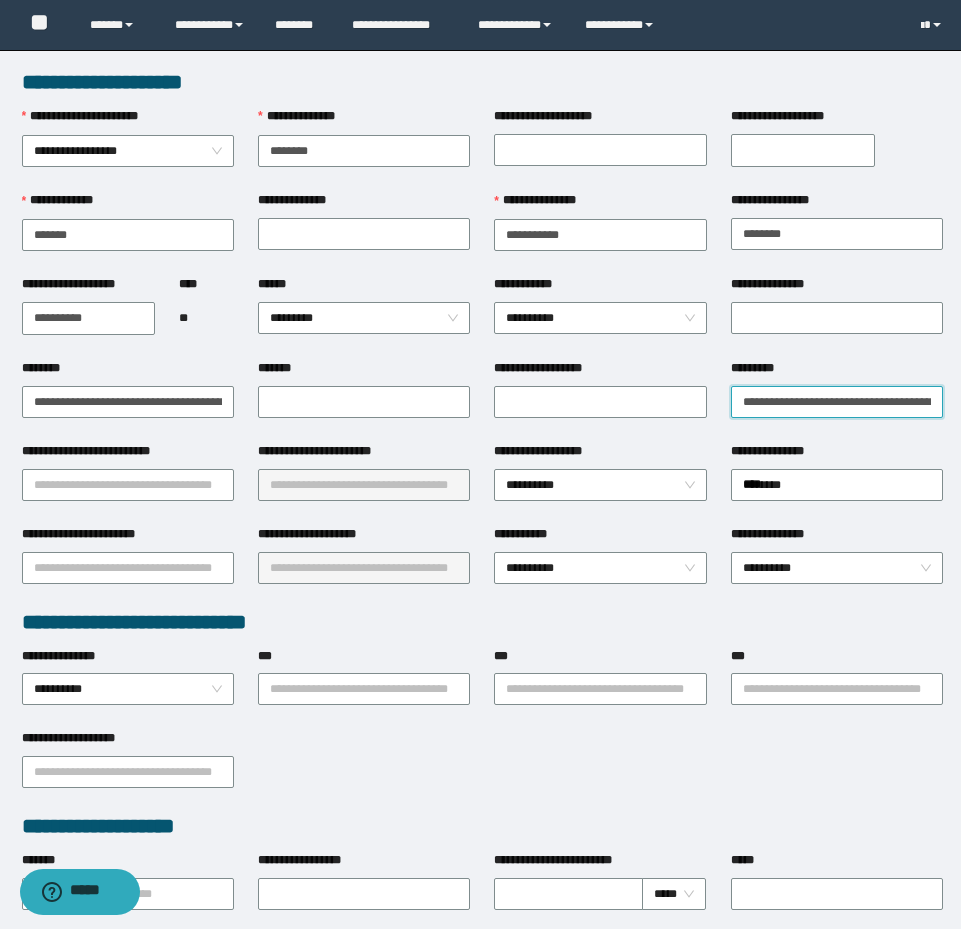 click on "**********" at bounding box center [837, 402] 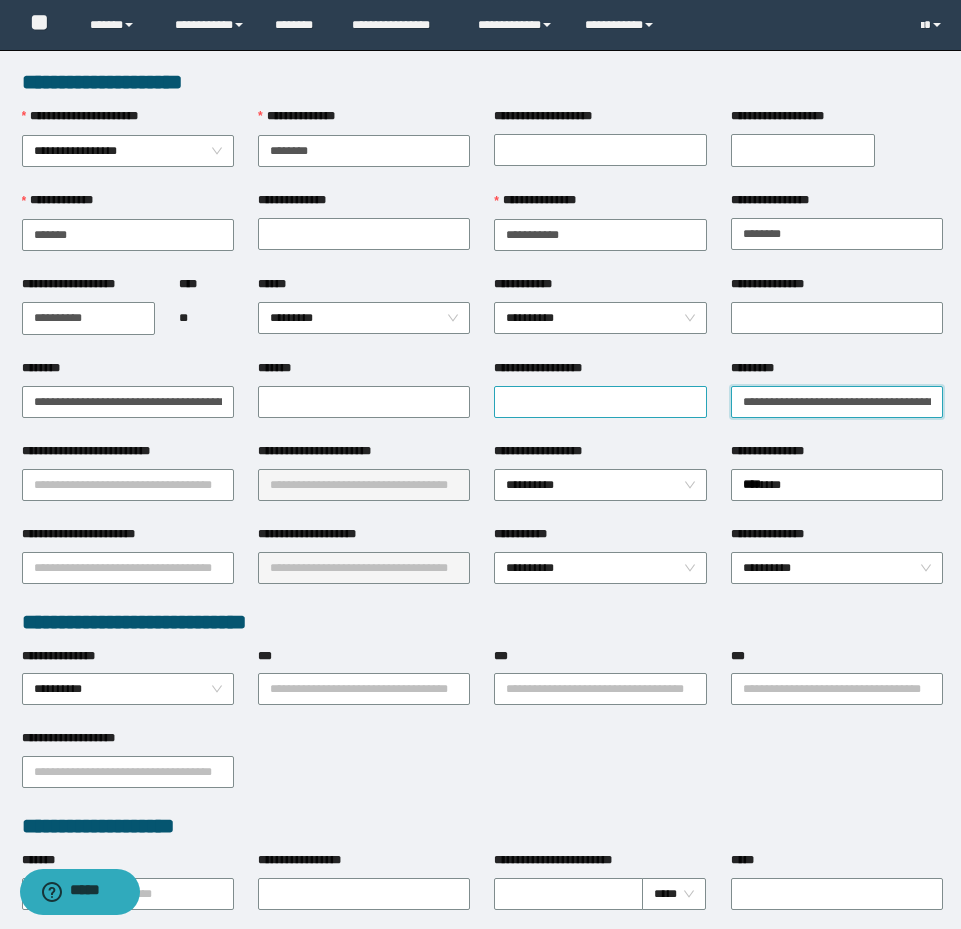 drag, startPoint x: 799, startPoint y: 399, endPoint x: 623, endPoint y: 404, distance: 176.07101 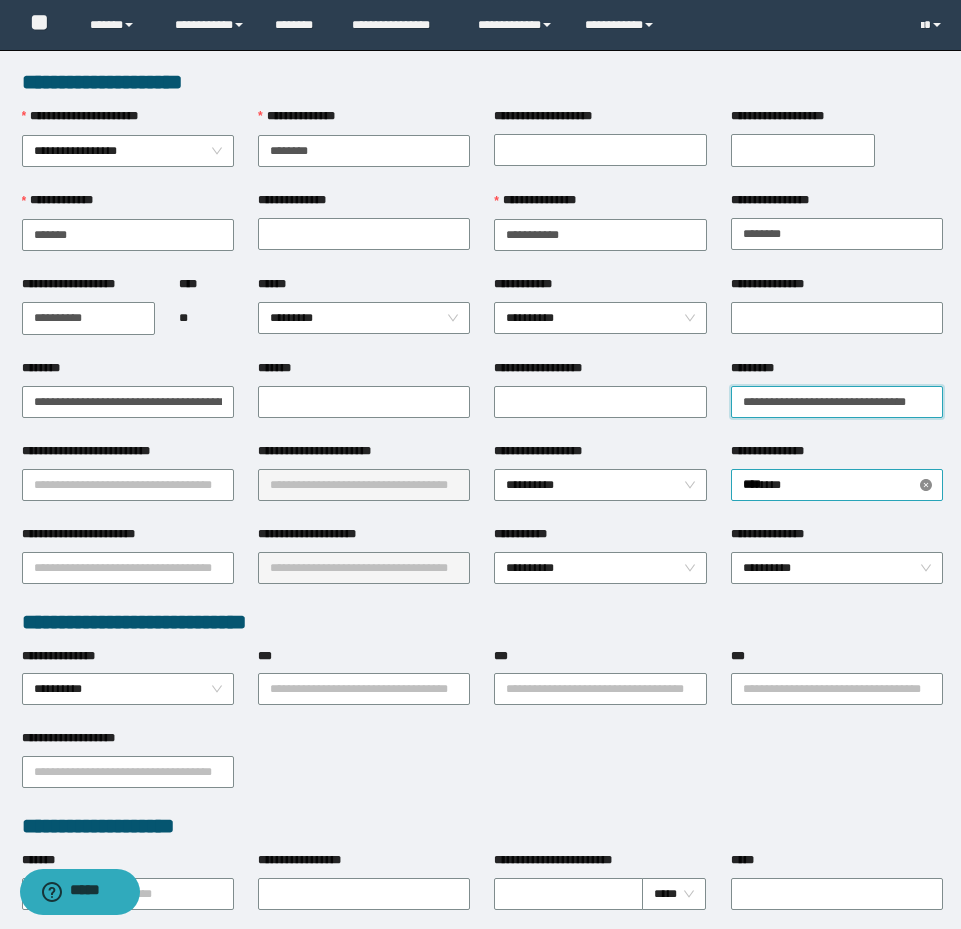 type on "**********" 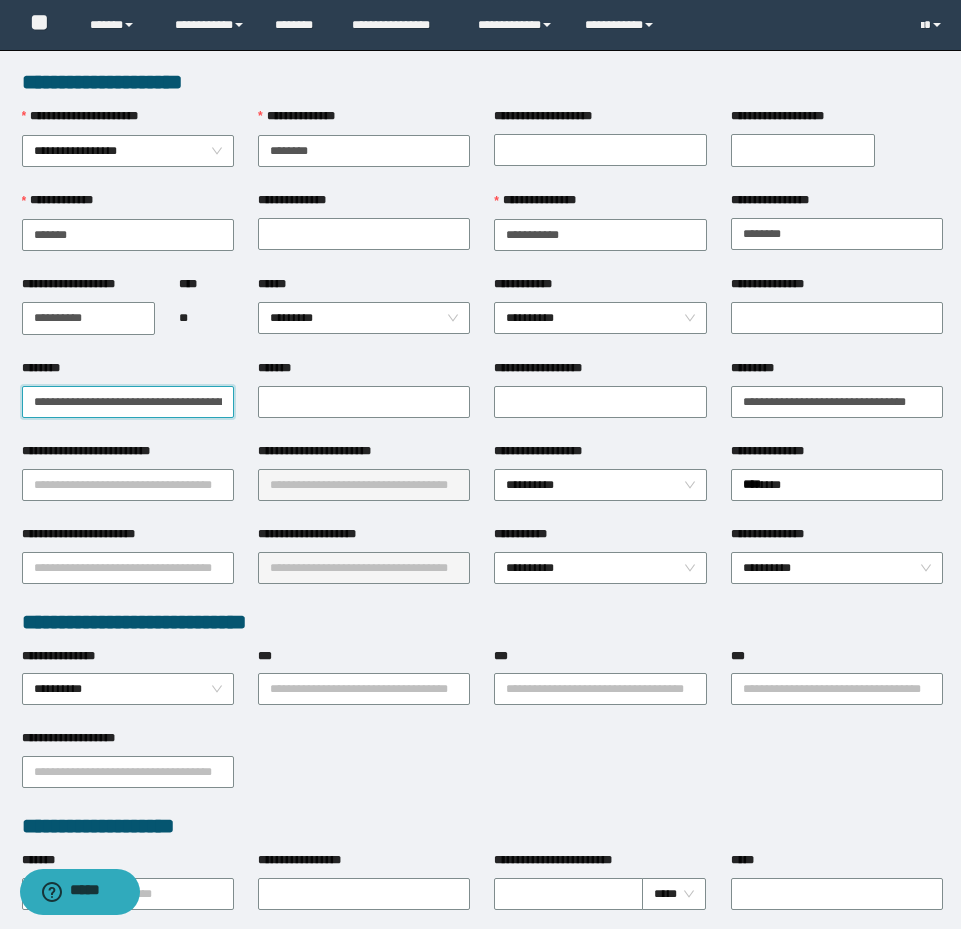 scroll, scrollTop: 0, scrollLeft: 76, axis: horizontal 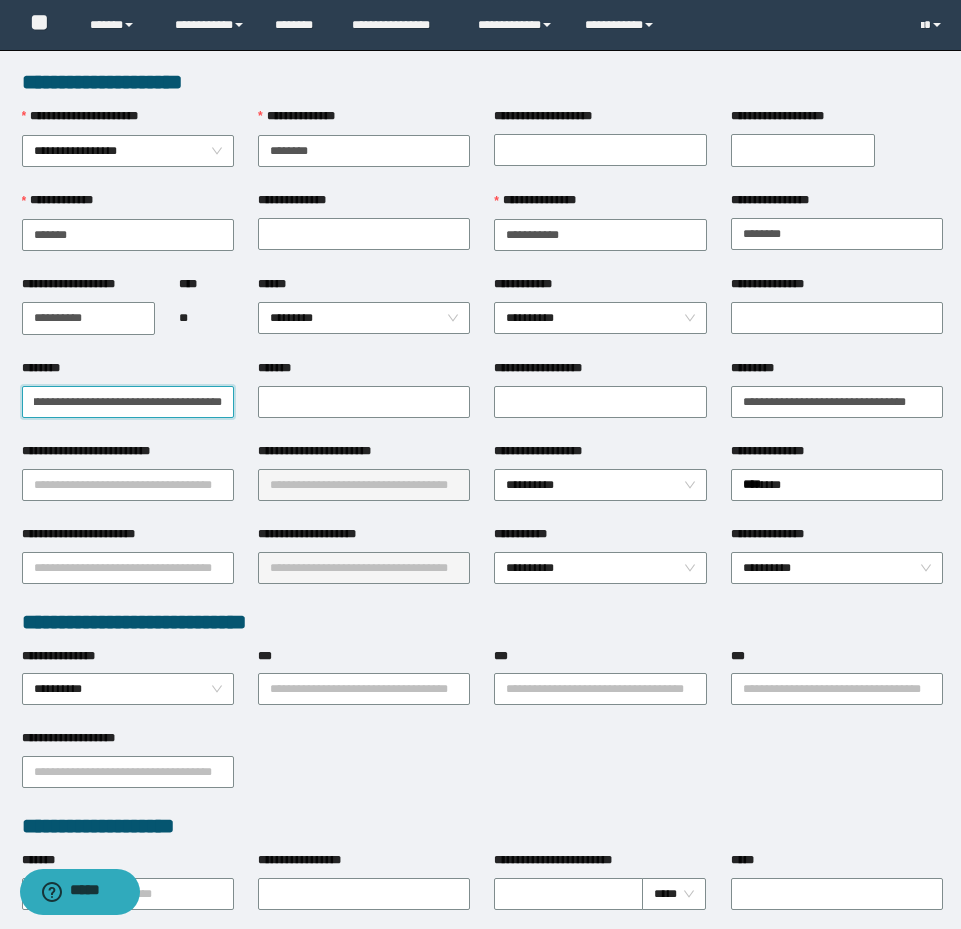 drag, startPoint x: 22, startPoint y: 400, endPoint x: 467, endPoint y: 417, distance: 445.32462 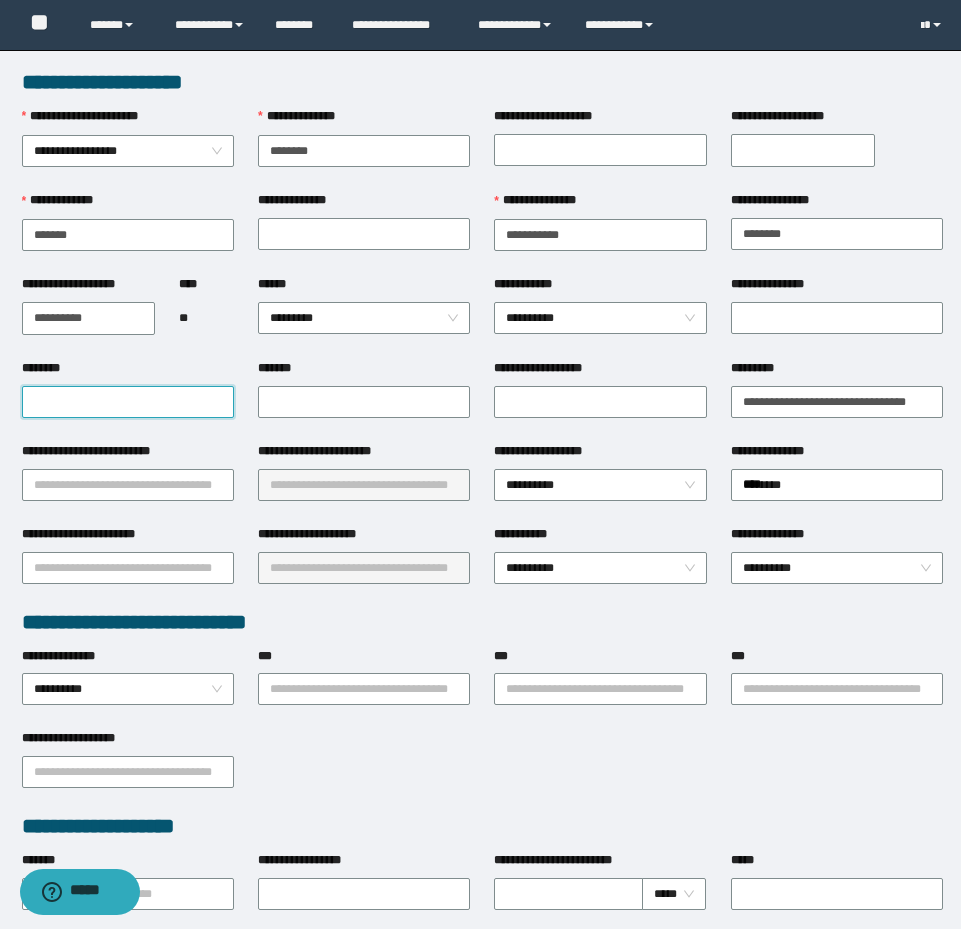 scroll, scrollTop: 0, scrollLeft: 0, axis: both 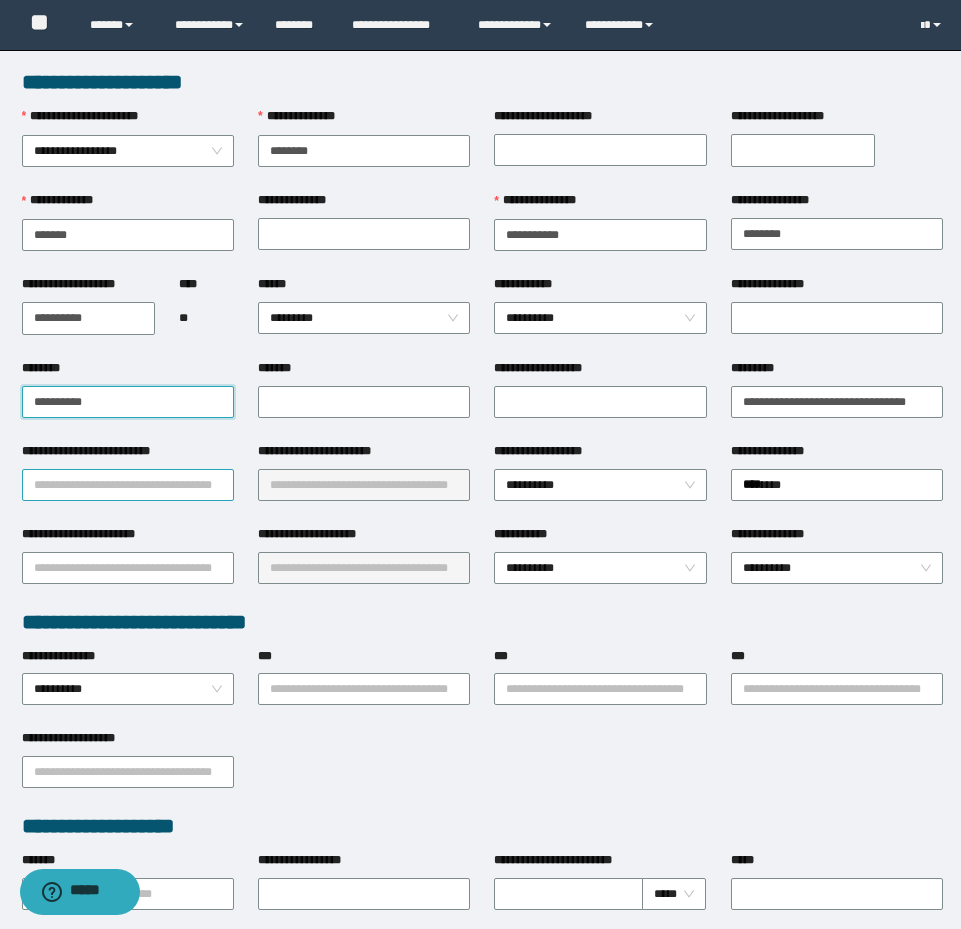 type on "**********" 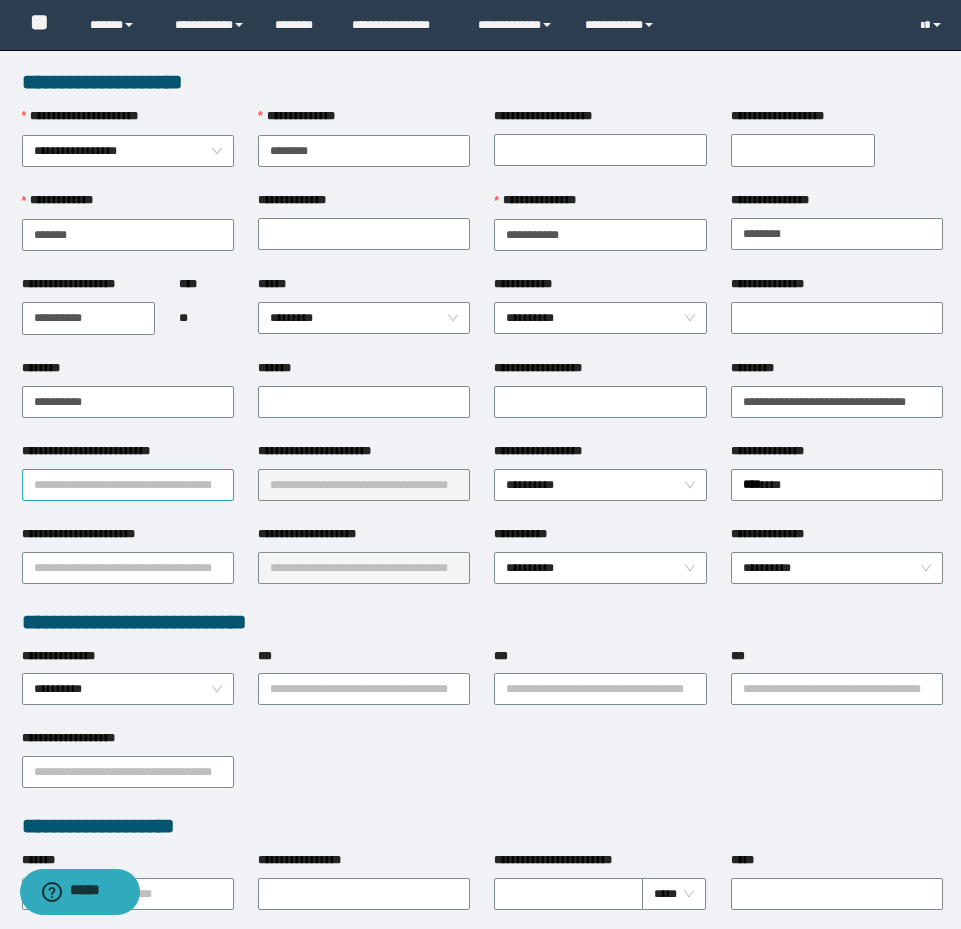 click on "**********" at bounding box center (128, 485) 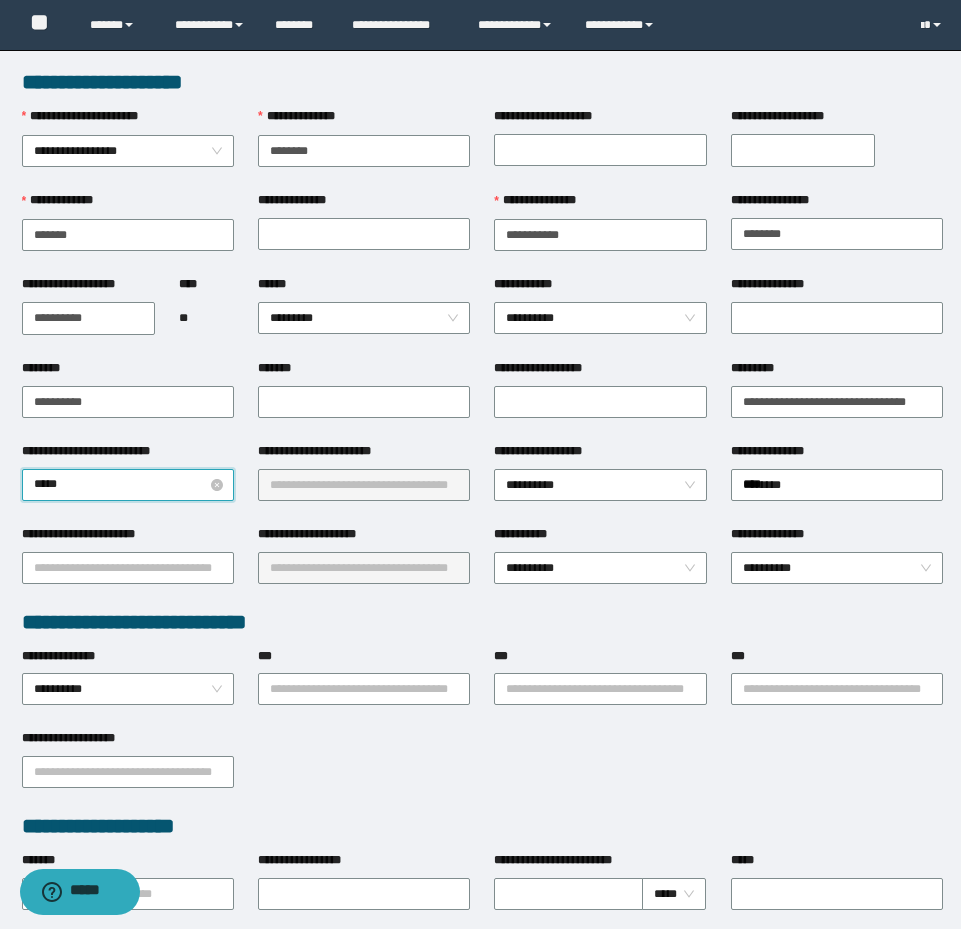 type on "******" 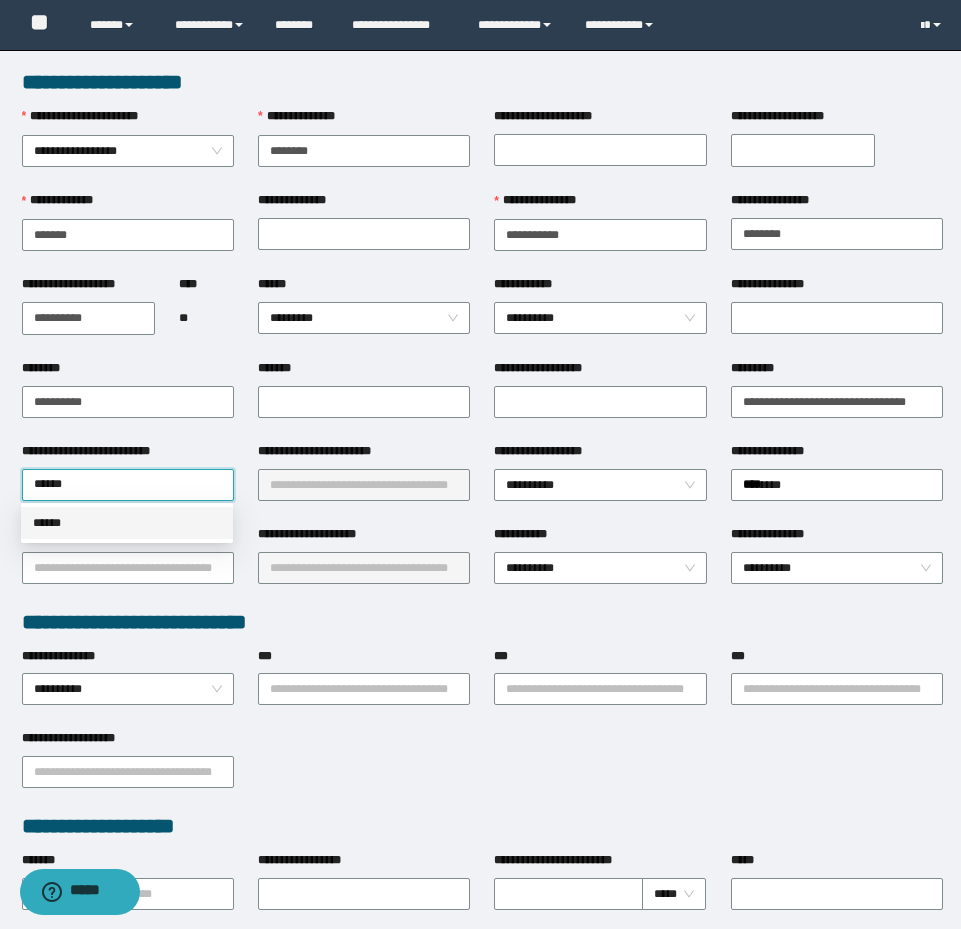 click on "******" at bounding box center [127, 523] 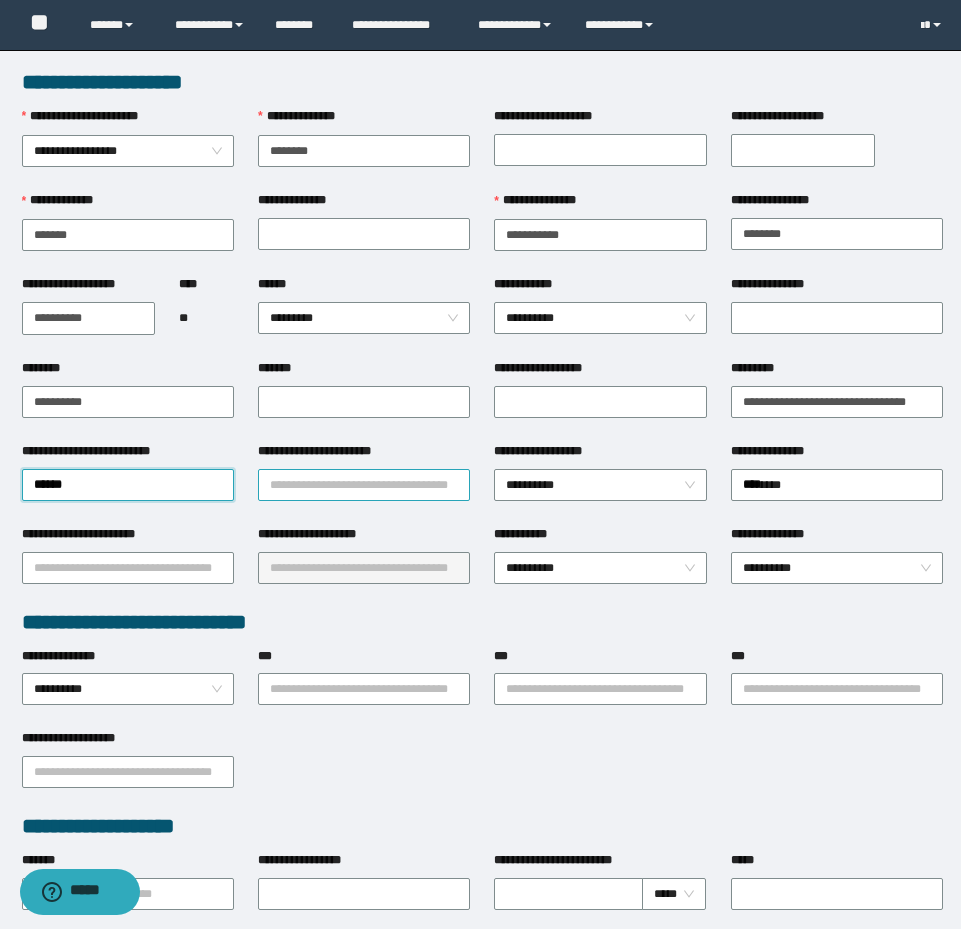 click on "**********" at bounding box center [364, 485] 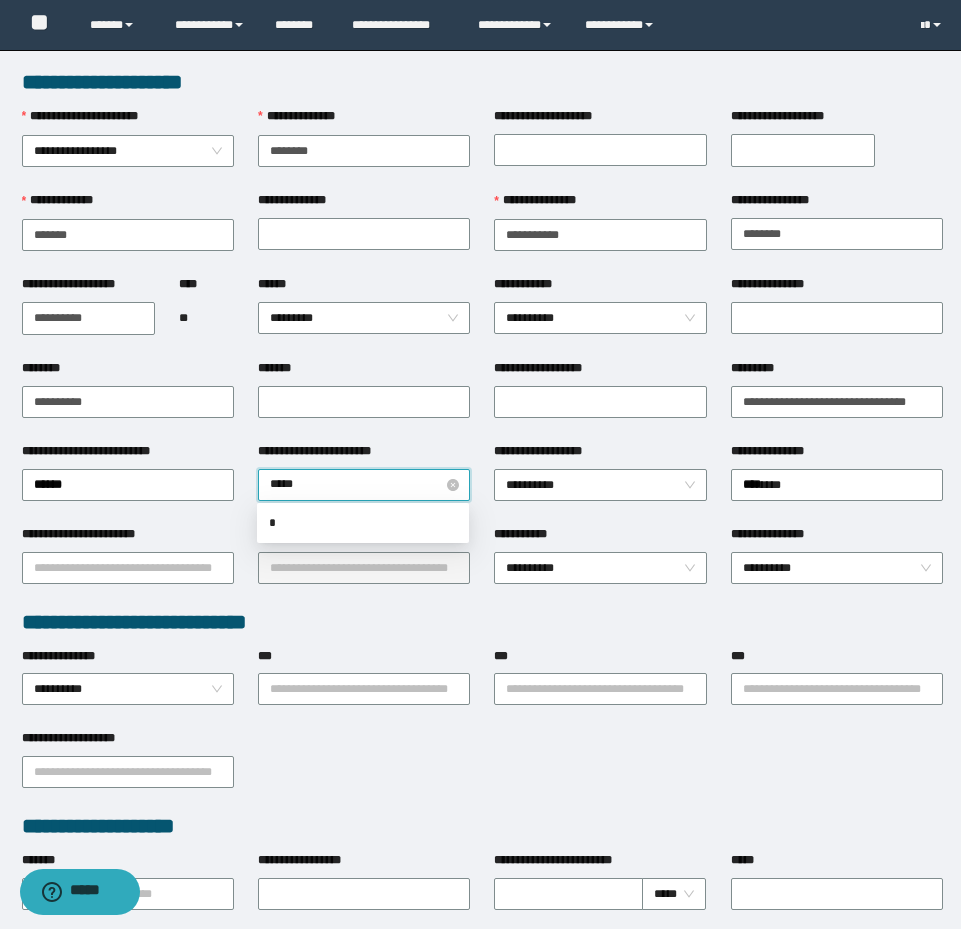 type on "******" 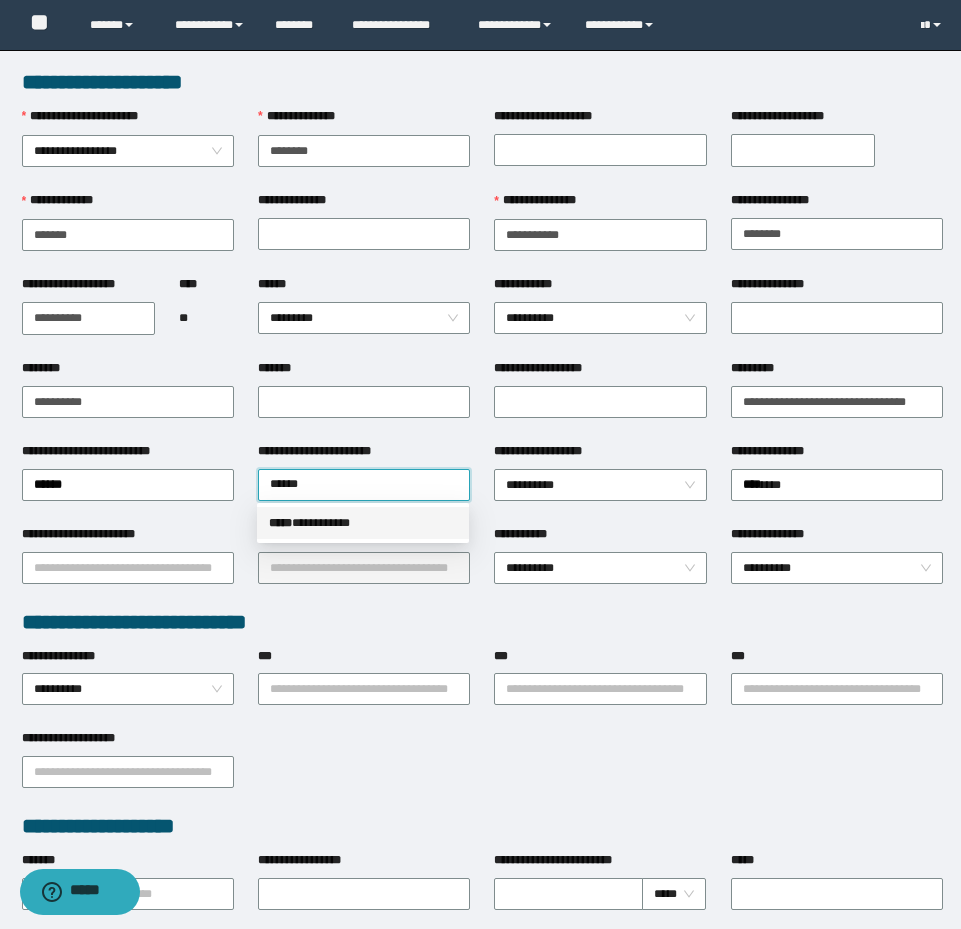 click on "***** * *********" at bounding box center (363, 523) 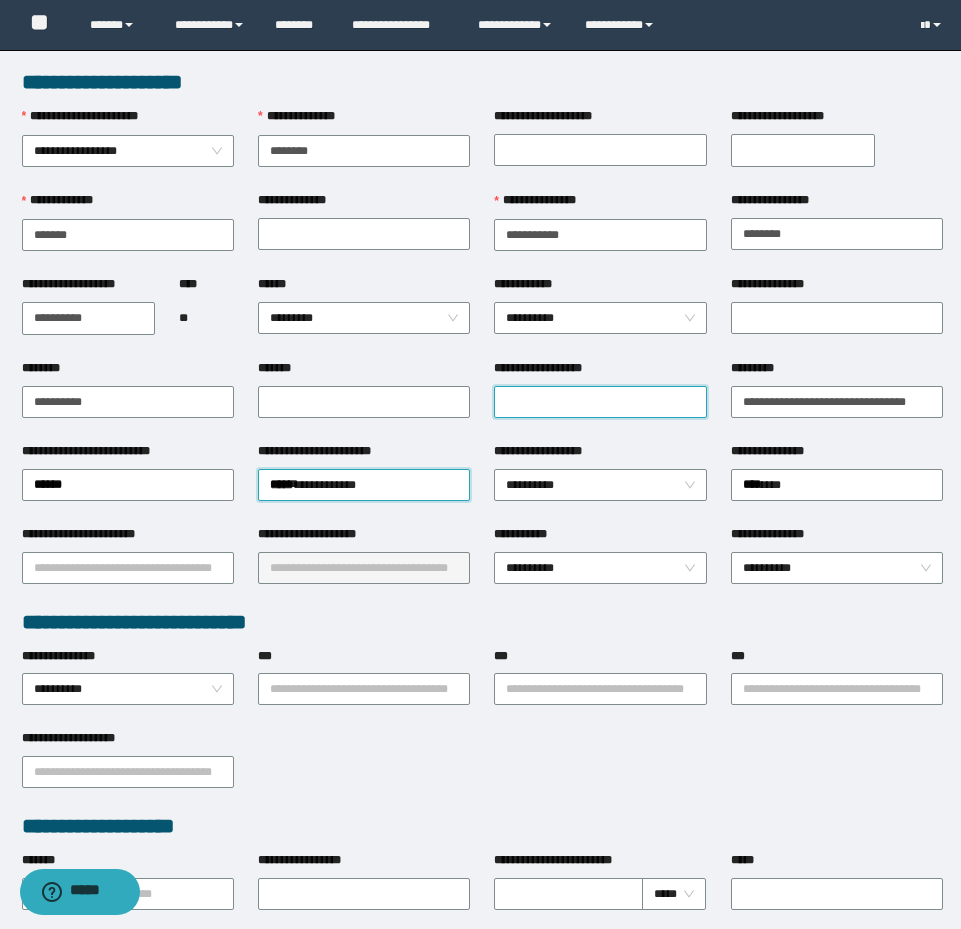 click on "**********" at bounding box center (600, 402) 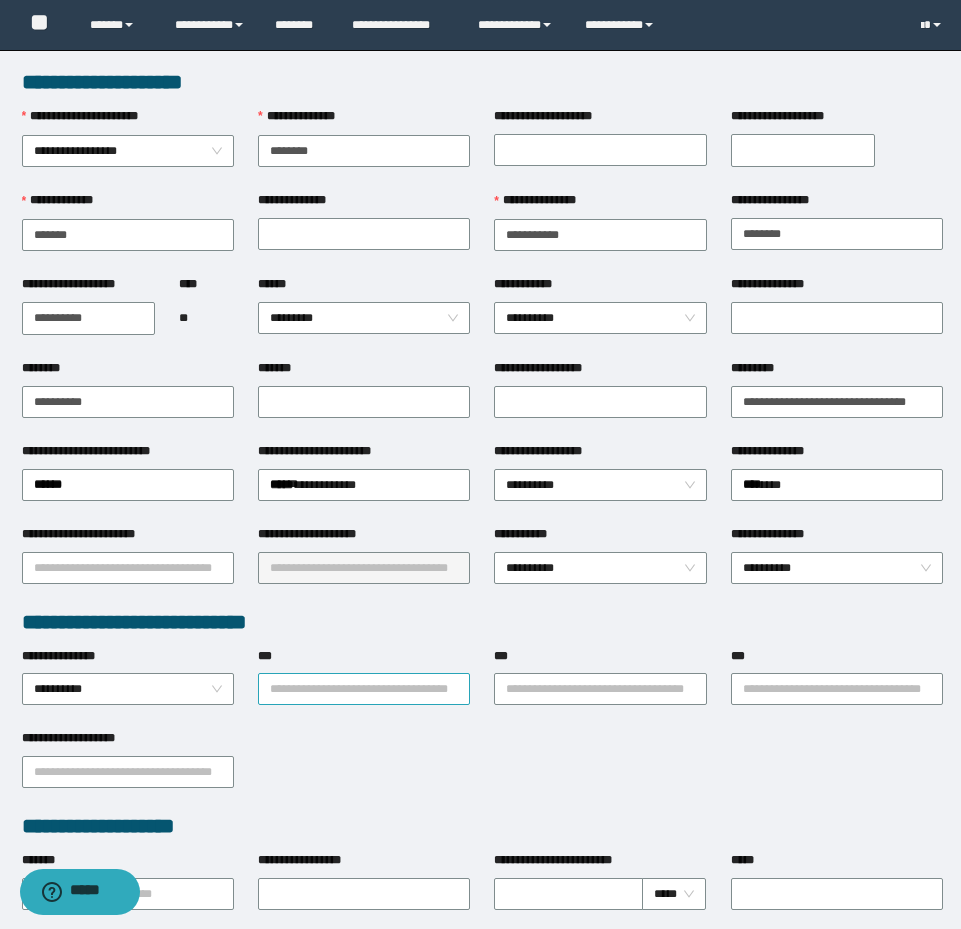 click on "***" at bounding box center [364, 689] 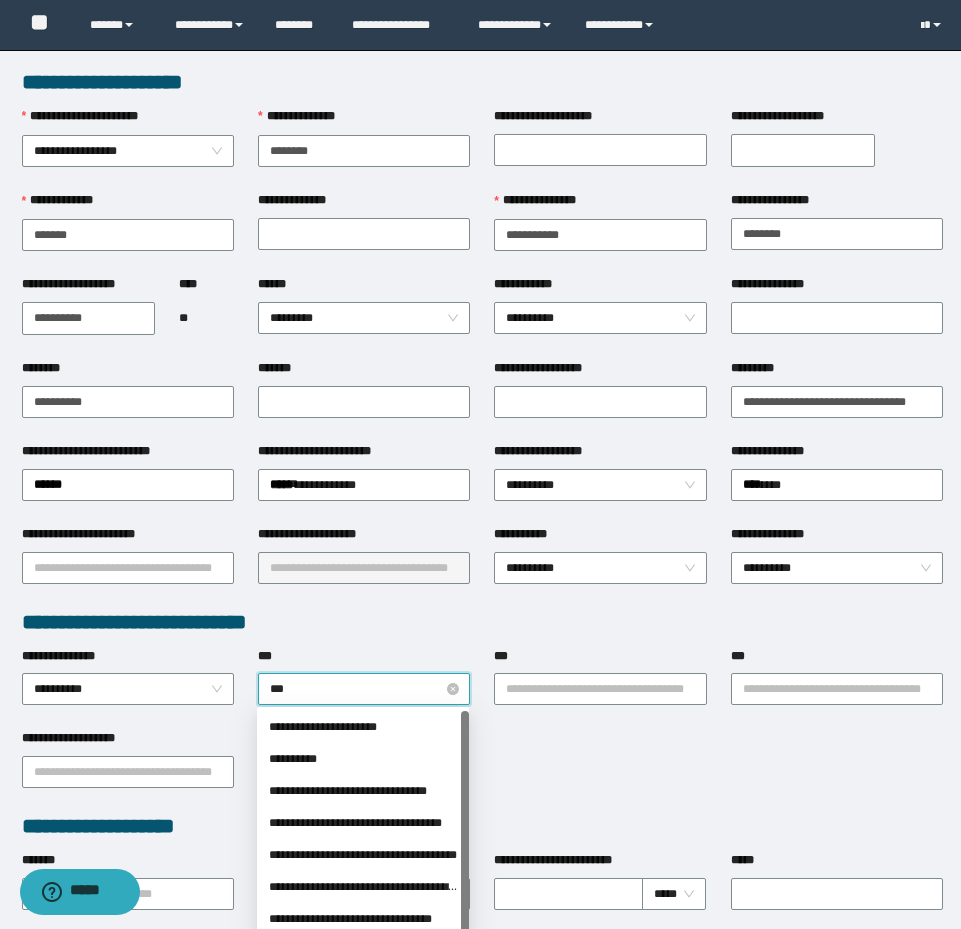 type on "****" 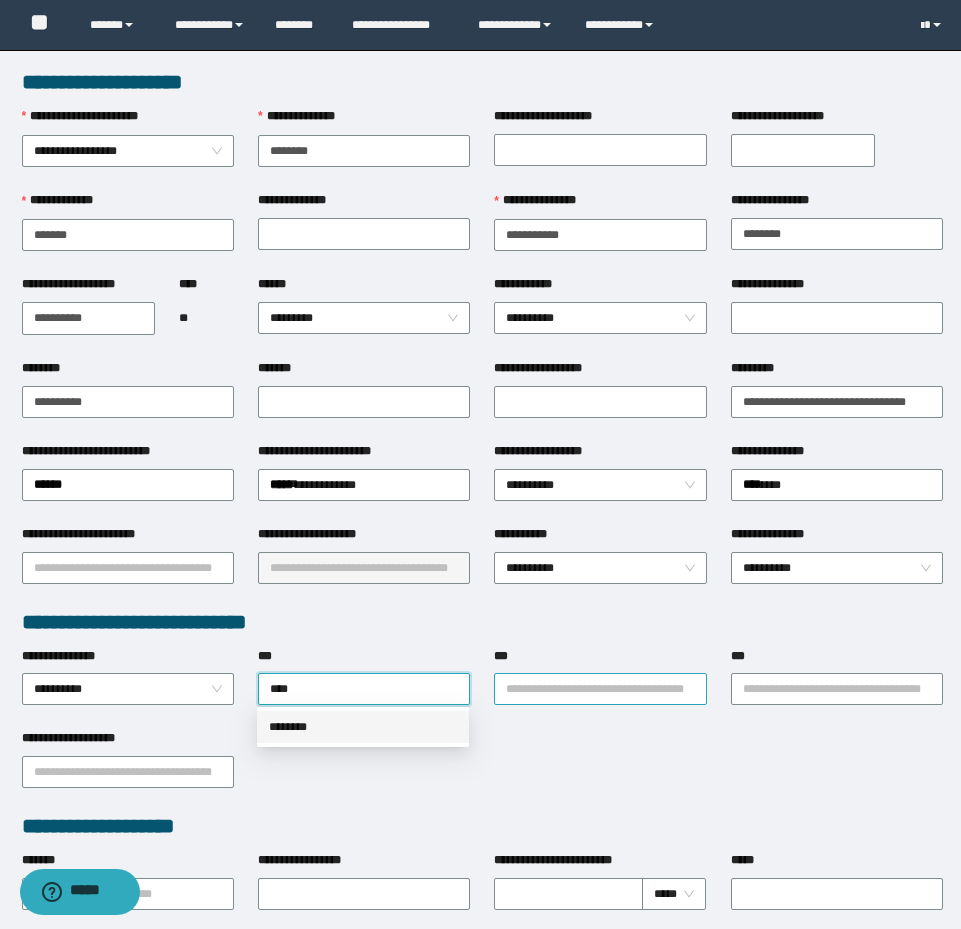 drag, startPoint x: 367, startPoint y: 725, endPoint x: 672, endPoint y: 690, distance: 307.00162 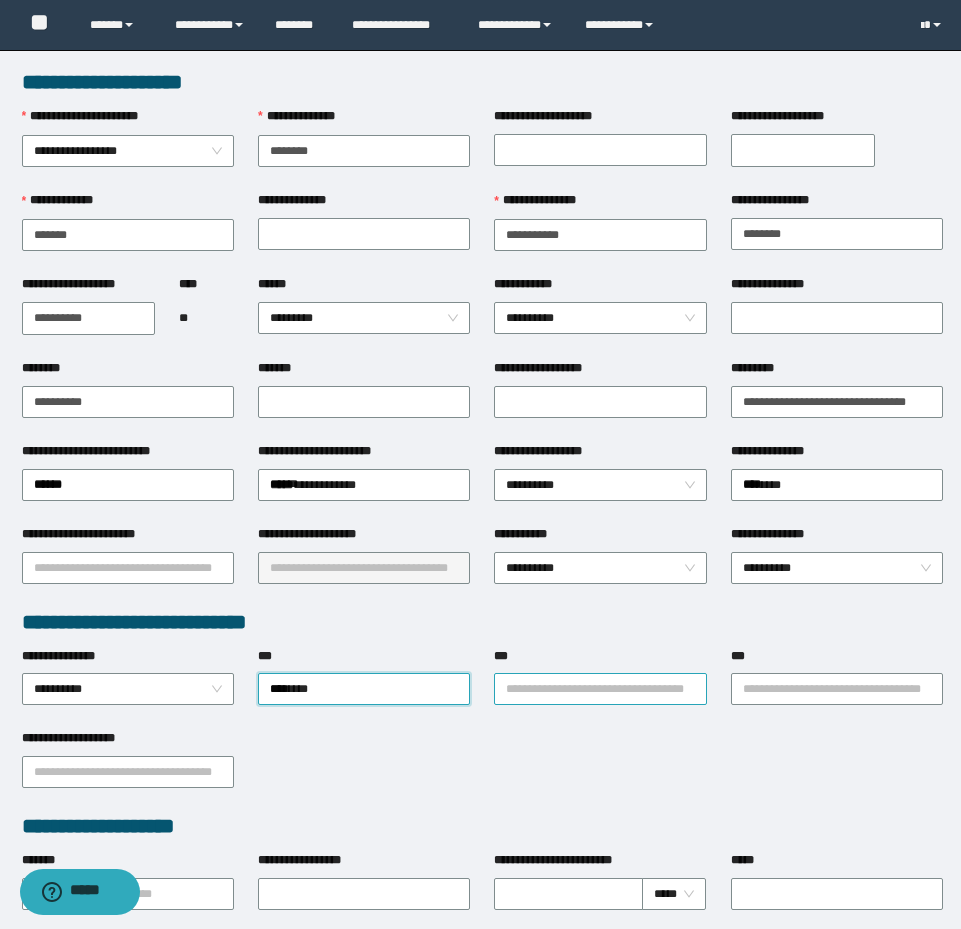 click on "***" at bounding box center (600, 689) 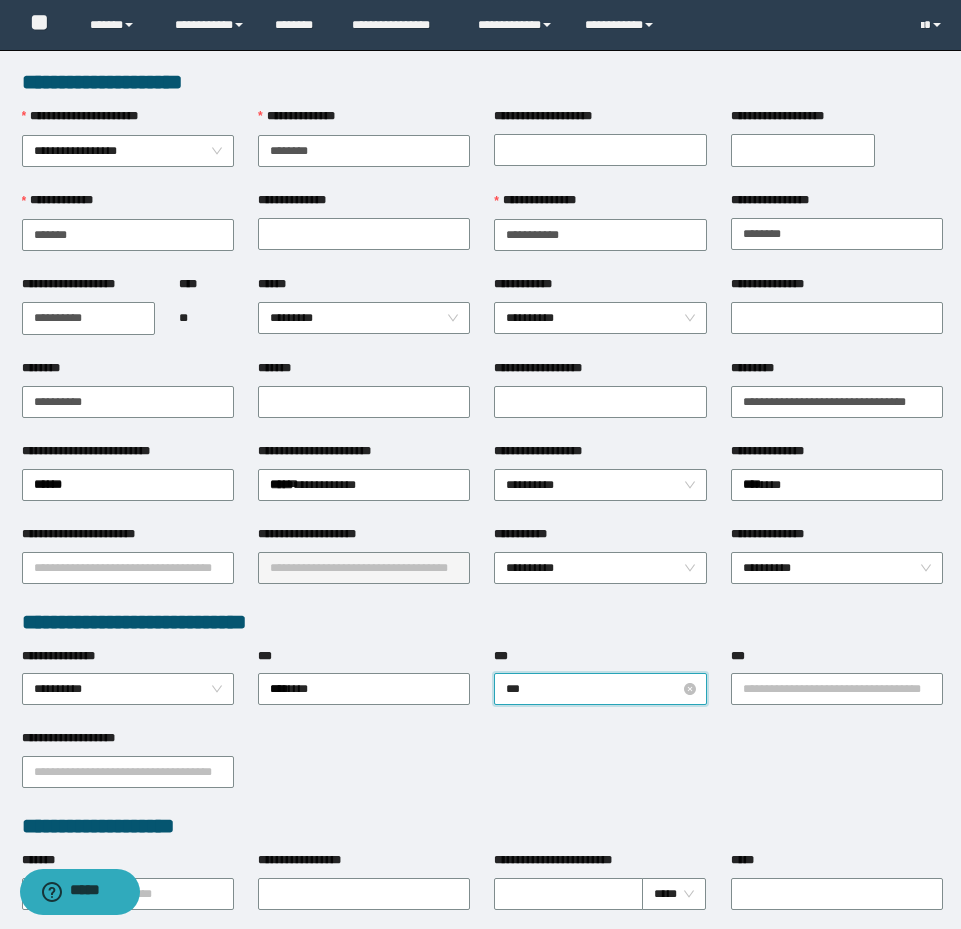 type on "****" 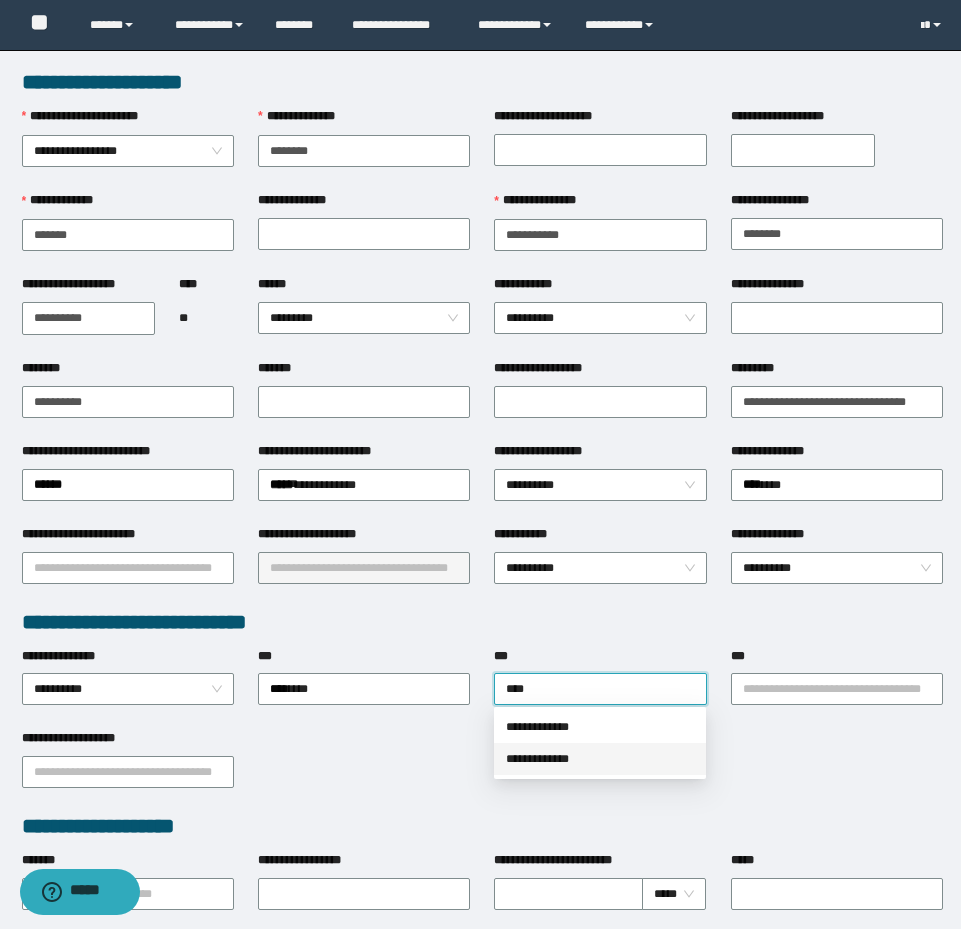click on "**********" at bounding box center (600, 759) 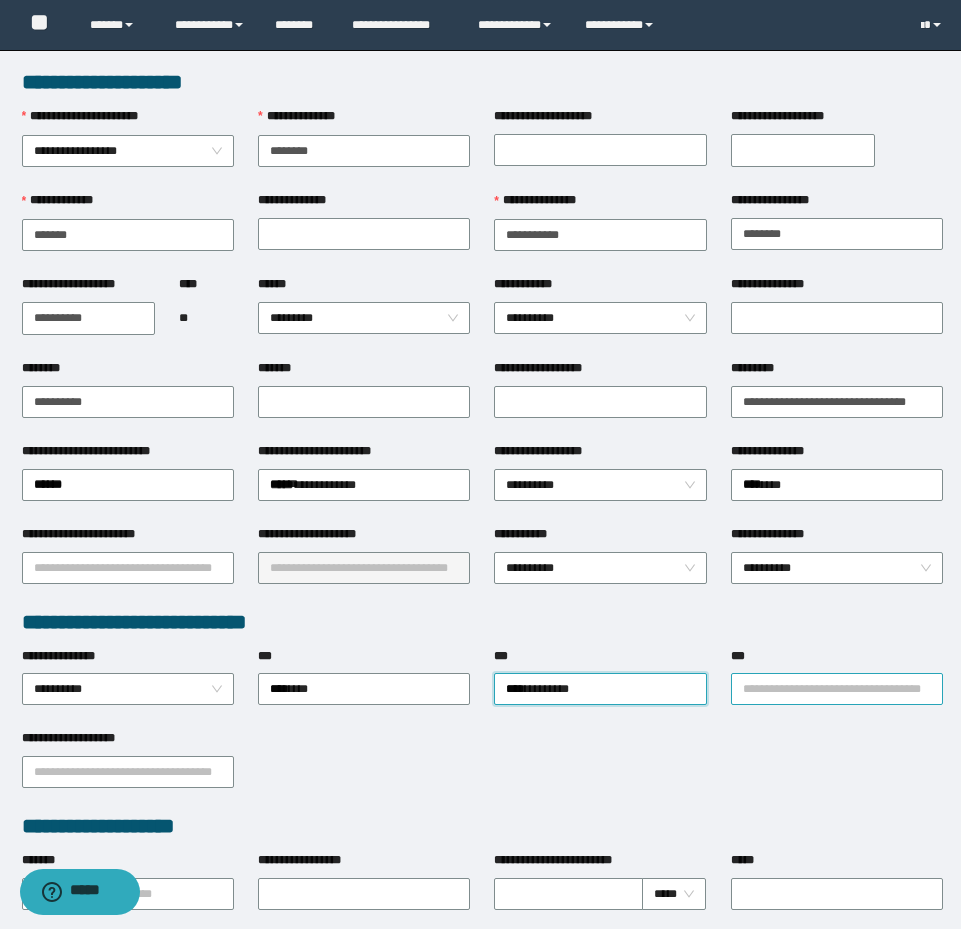 click on "***" at bounding box center (837, 689) 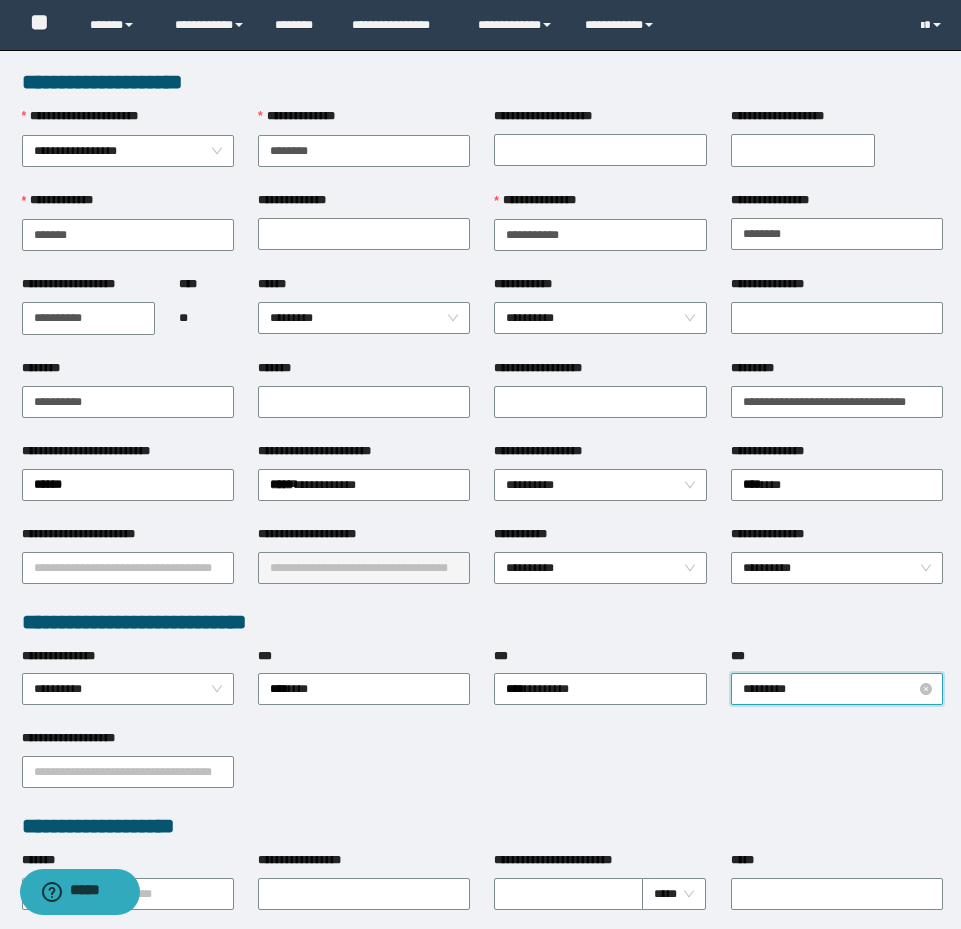 type on "**********" 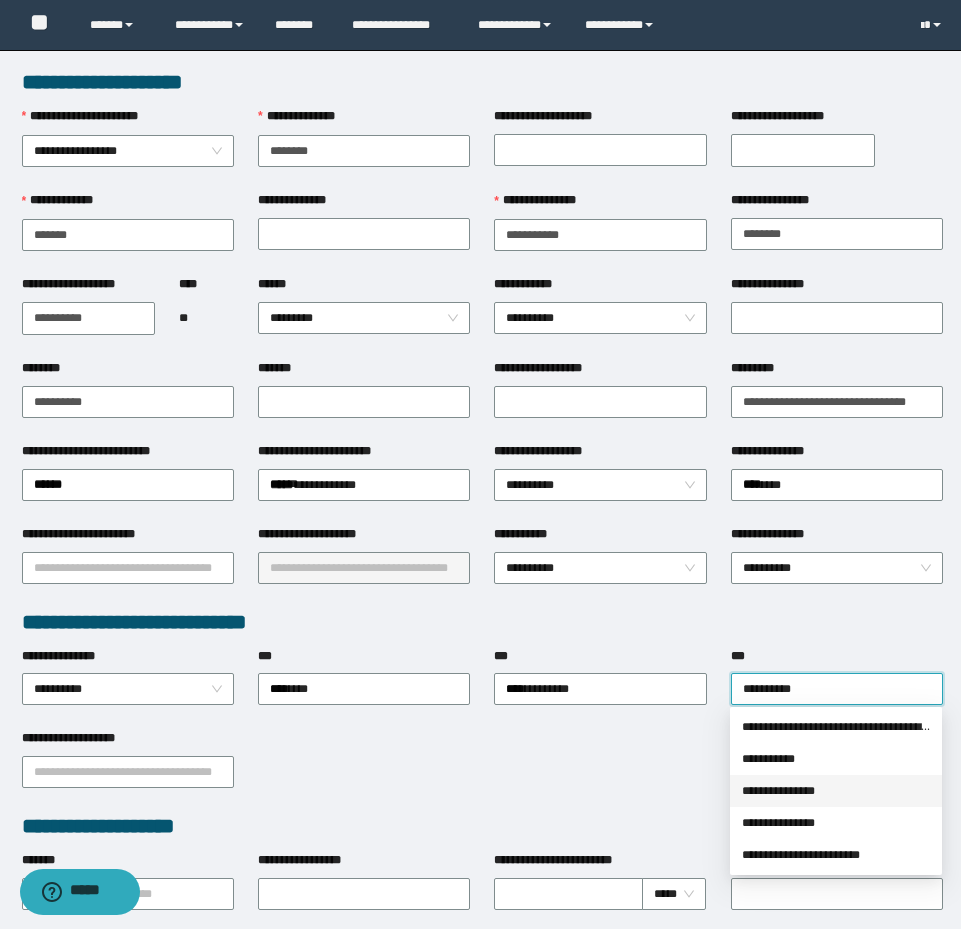 click on "**********" at bounding box center [836, 791] 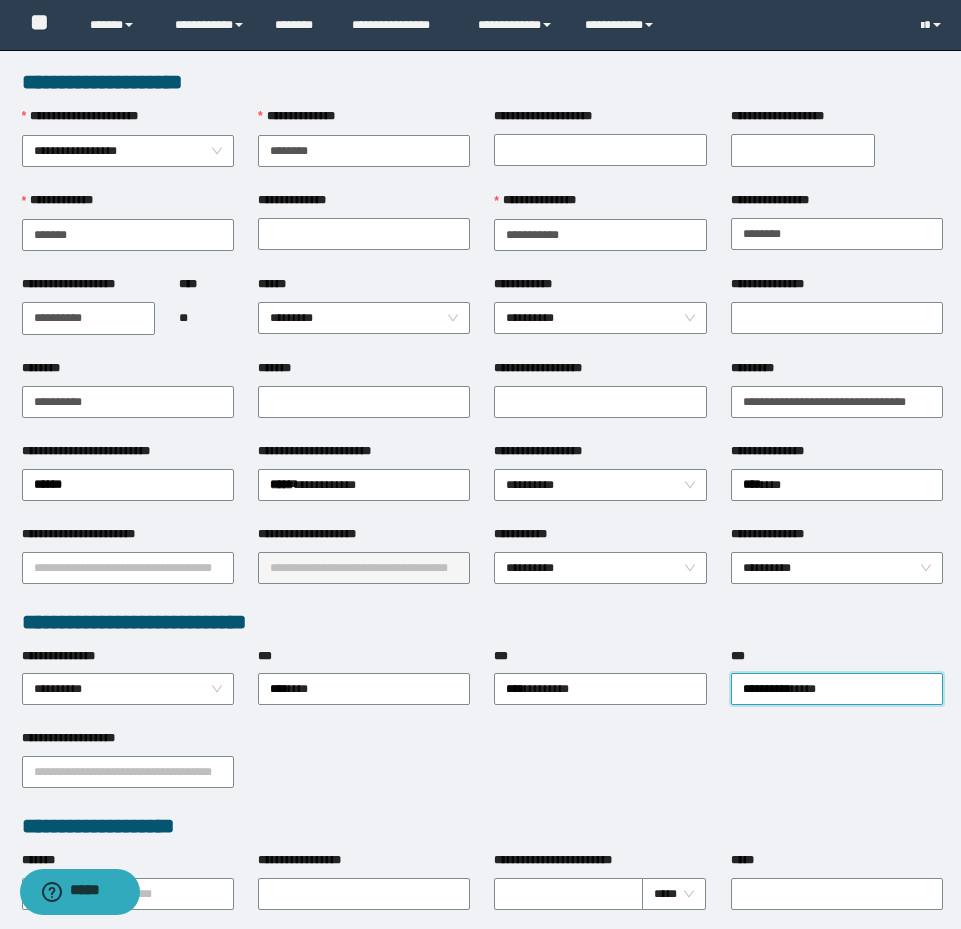 click on "**********" at bounding box center (482, 770) 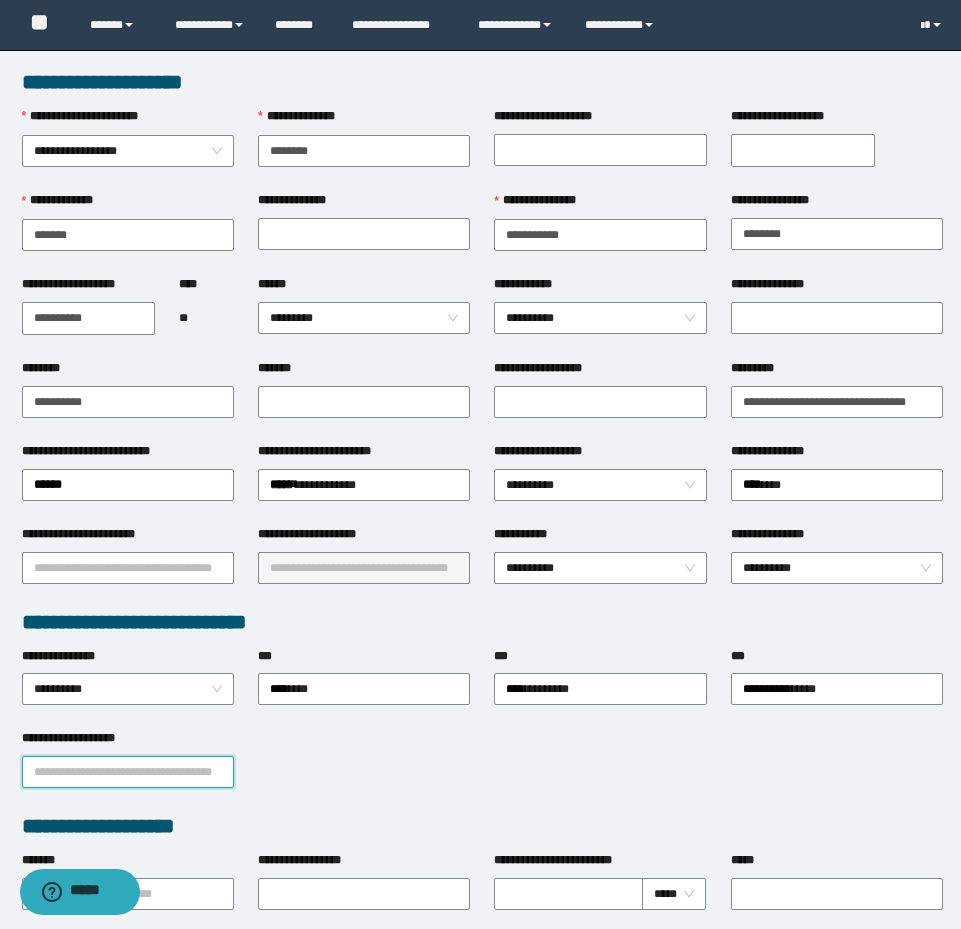 click on "**********" at bounding box center (128, 772) 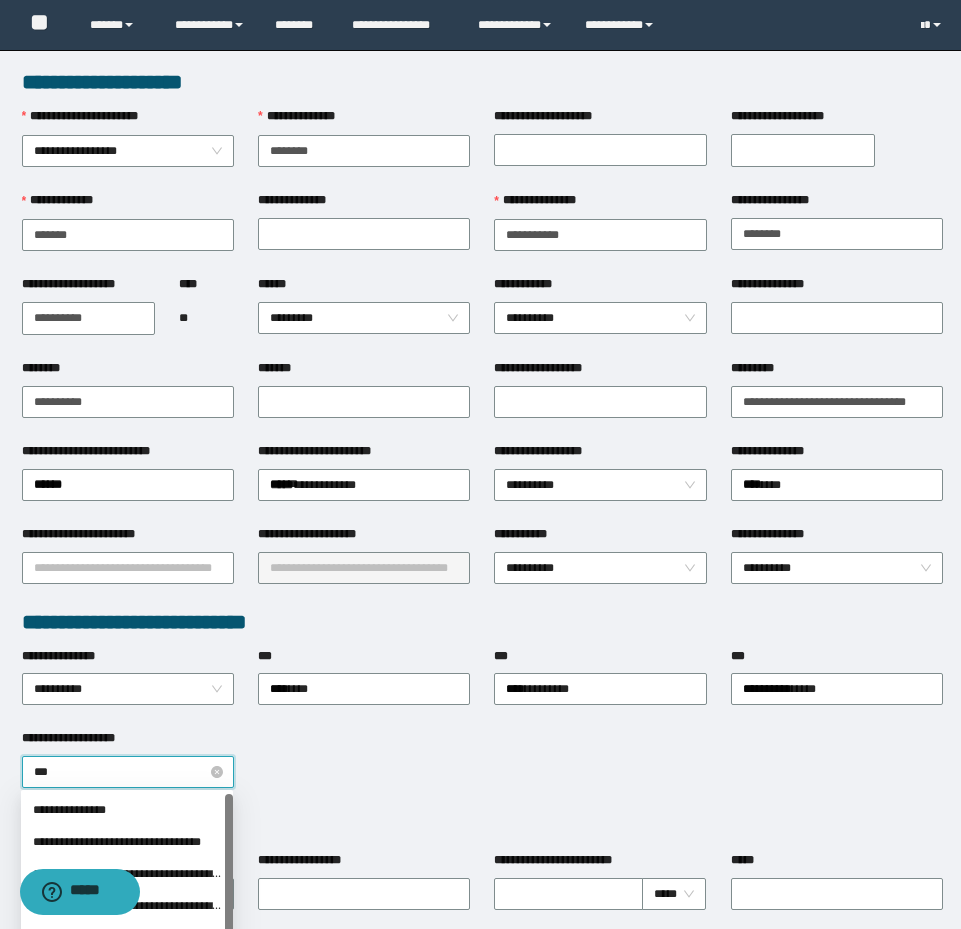 type on "****" 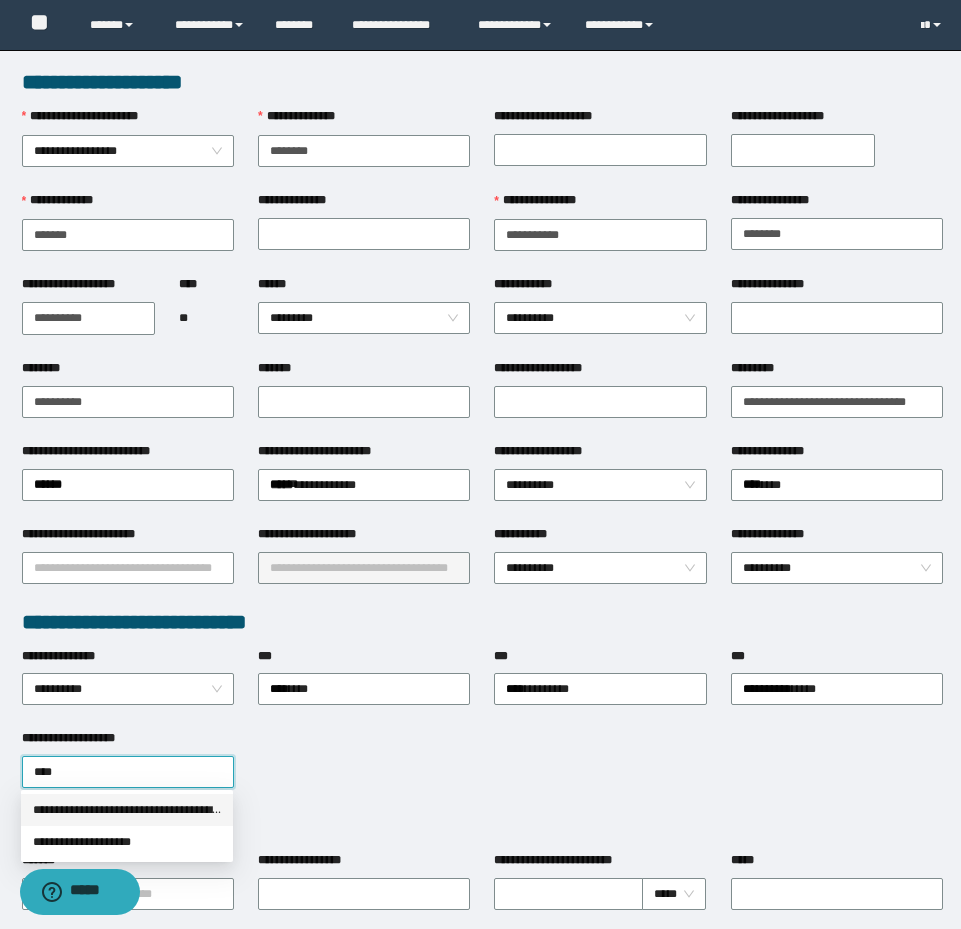 click on "**********" at bounding box center (127, 842) 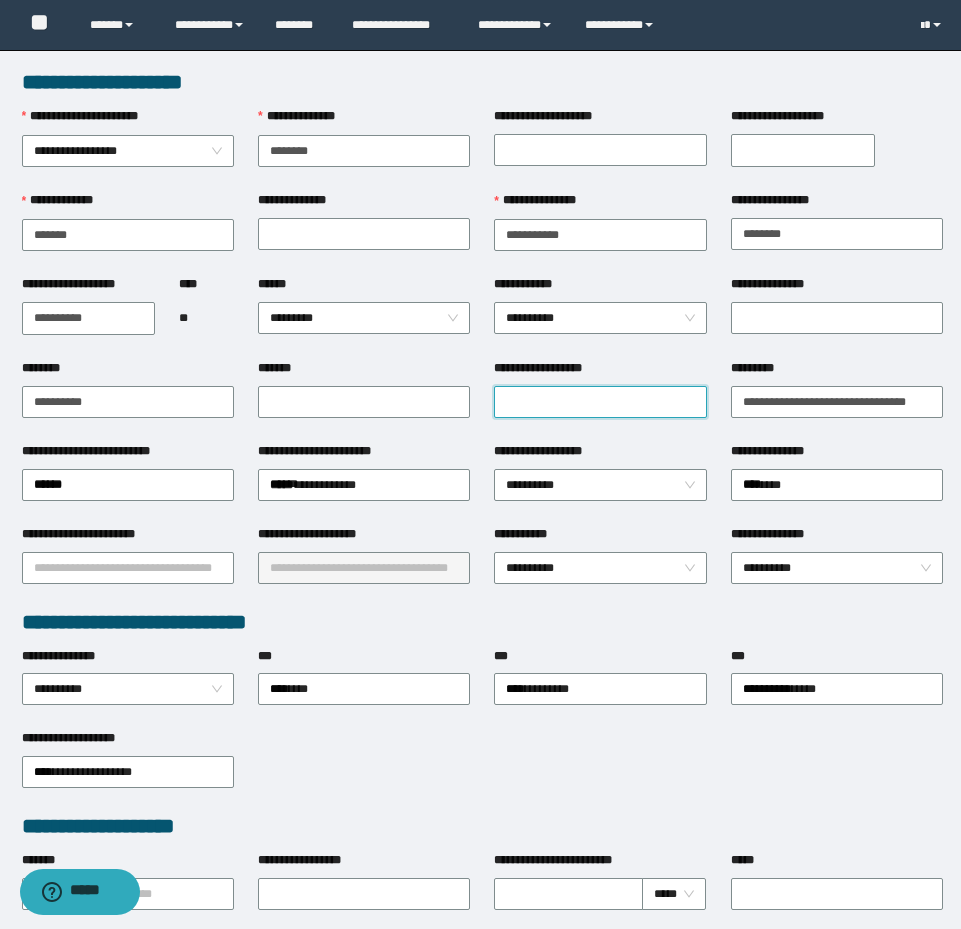 click on "**********" at bounding box center [600, 402] 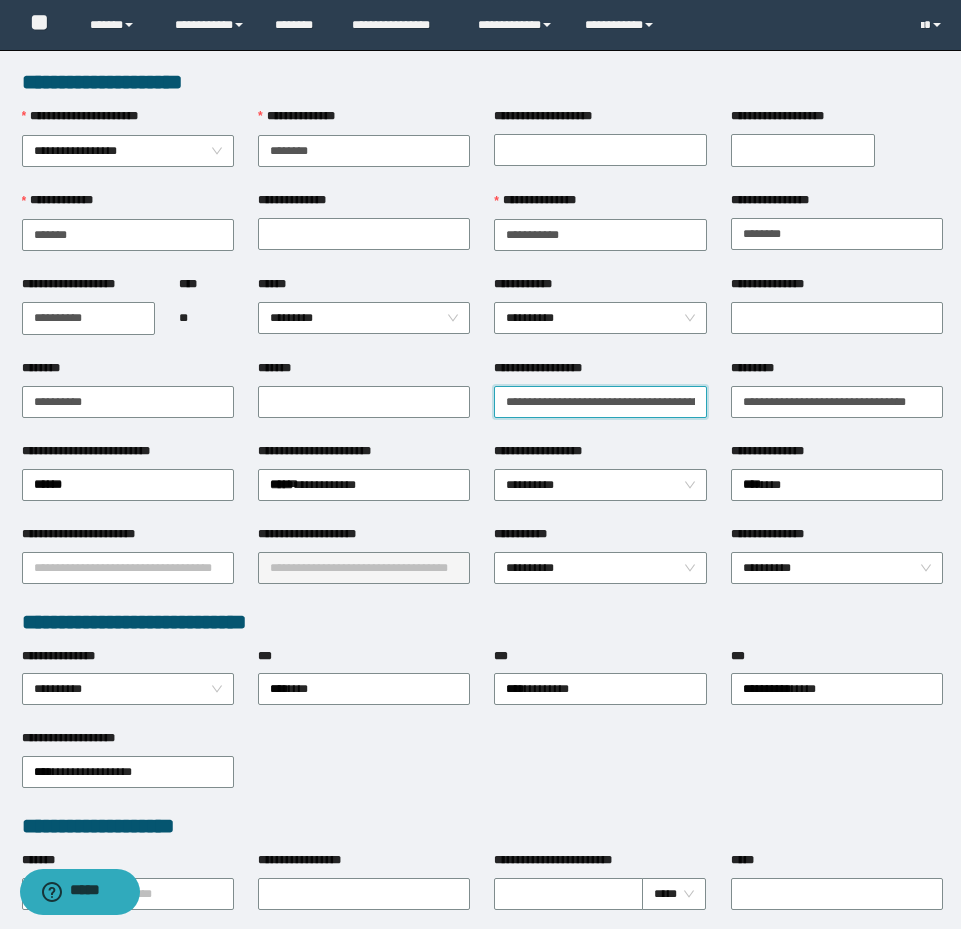 scroll, scrollTop: 0, scrollLeft: 249, axis: horizontal 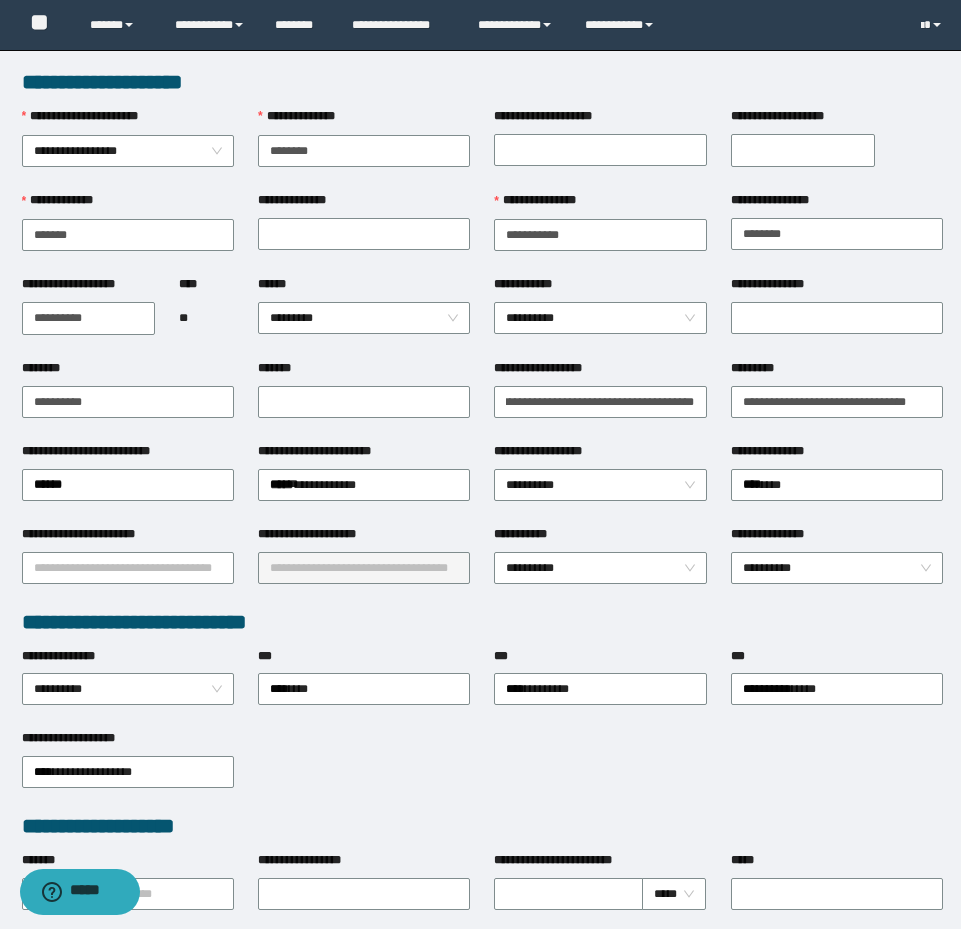 click on "**********" at bounding box center [600, 400] 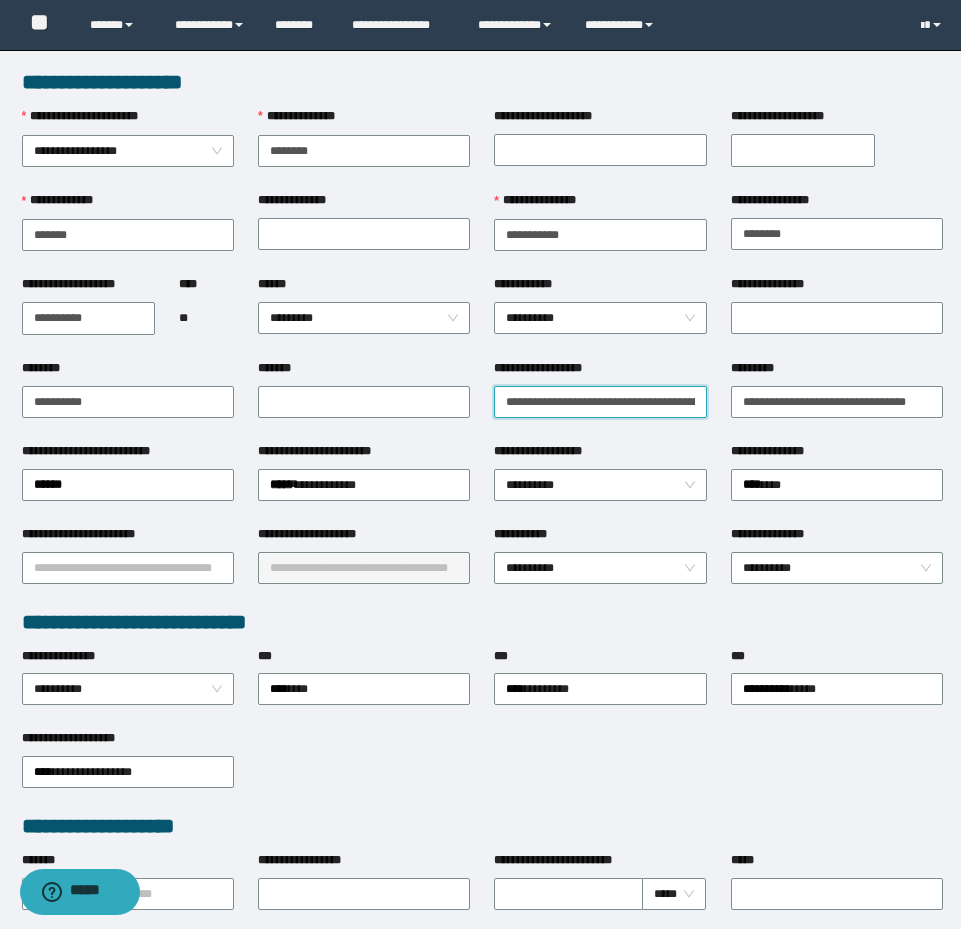 click on "**********" at bounding box center (600, 402) 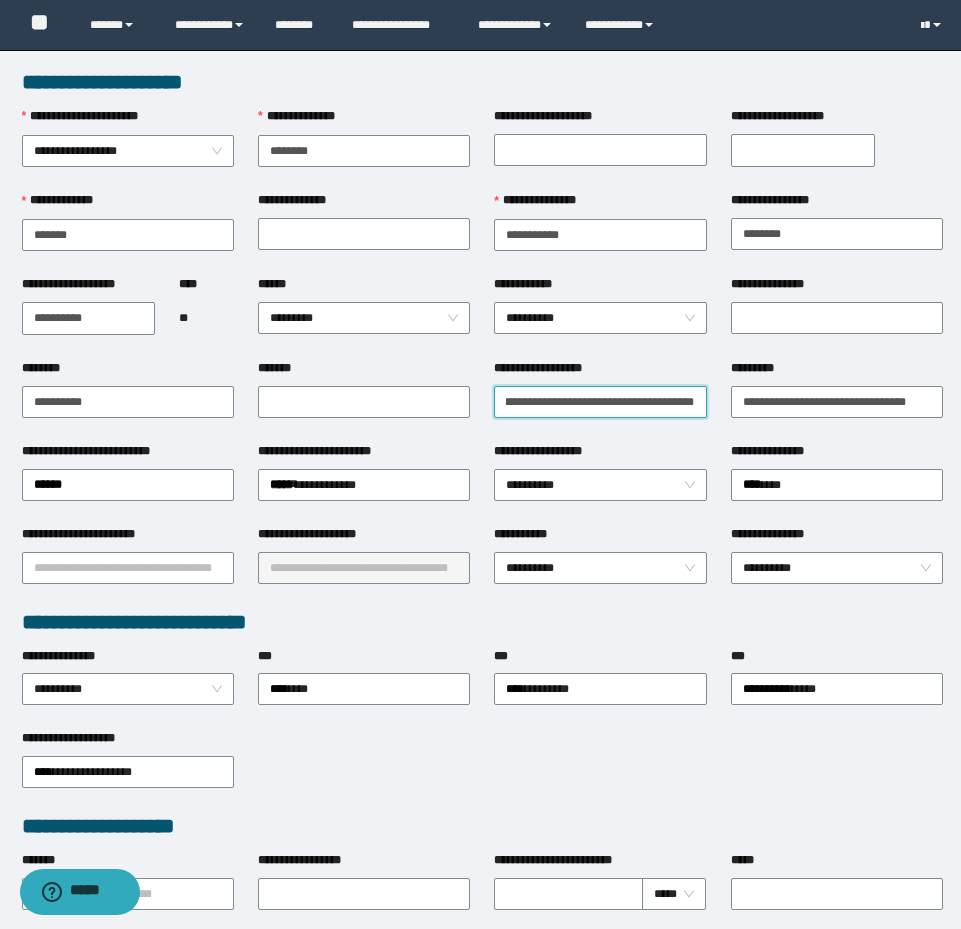 scroll, scrollTop: 0, scrollLeft: 169, axis: horizontal 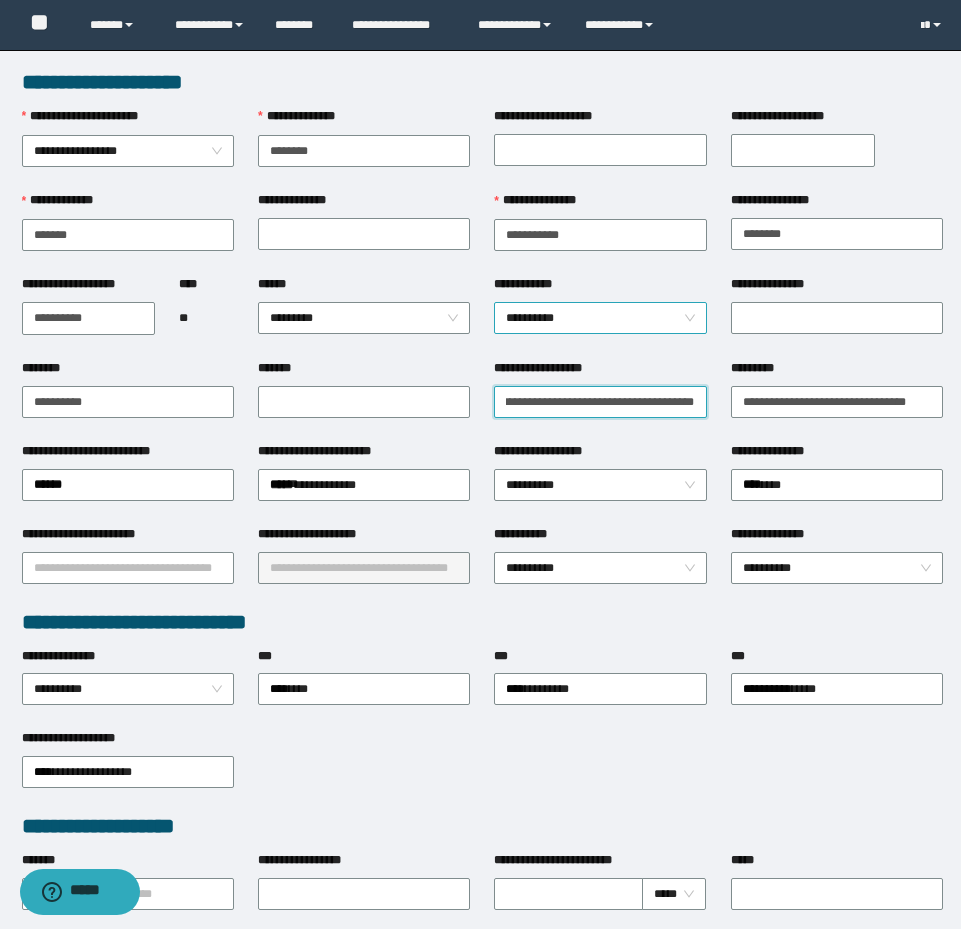 click on "**********" at bounding box center (600, 318) 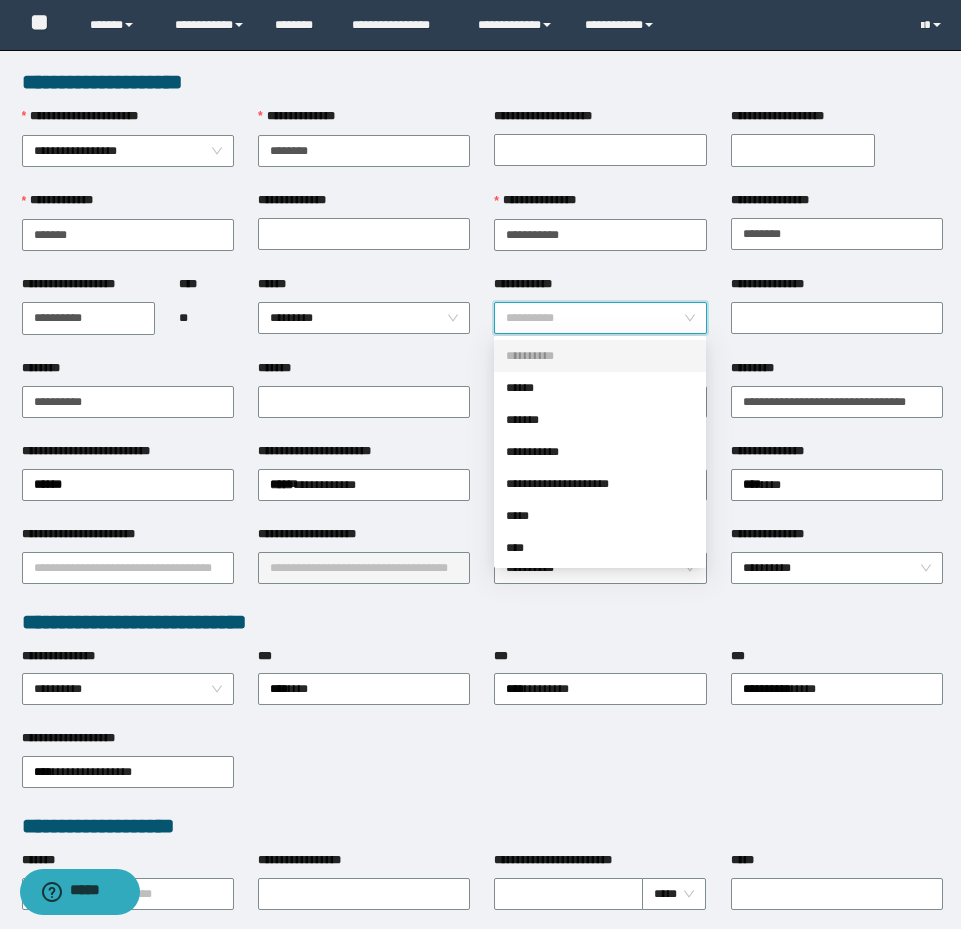 scroll, scrollTop: 0, scrollLeft: 0, axis: both 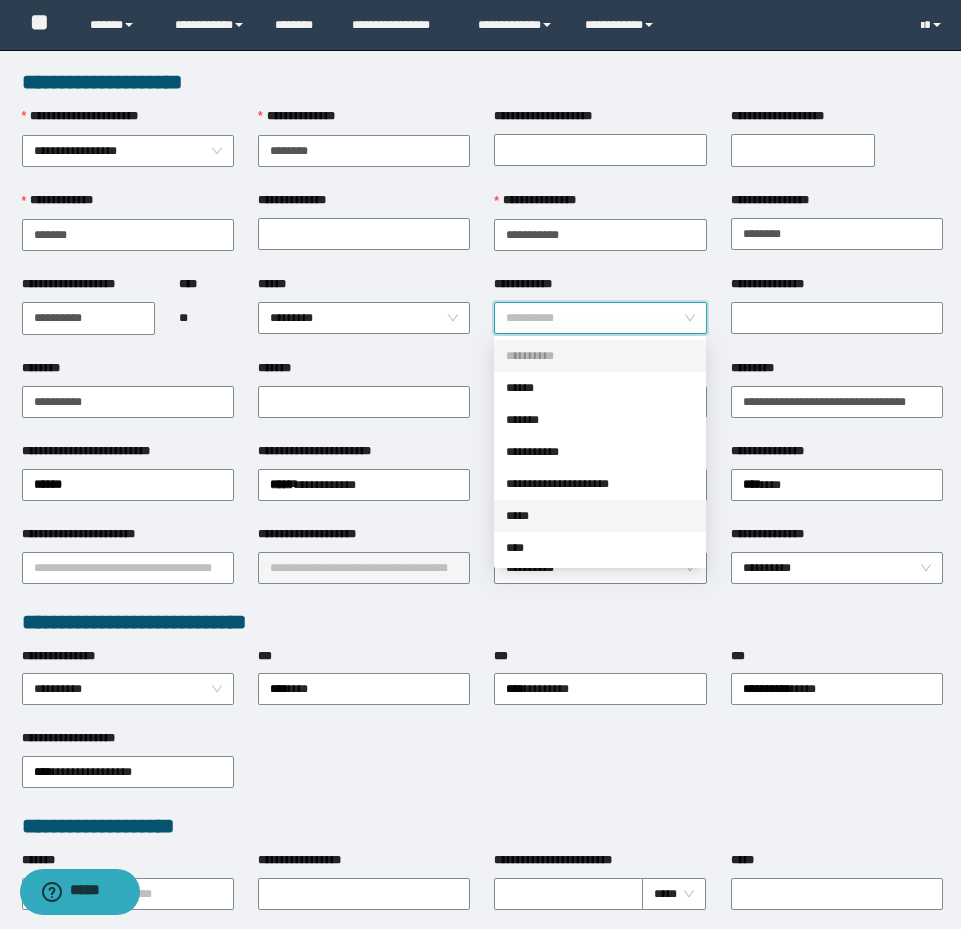 click on "*****" at bounding box center [600, 516] 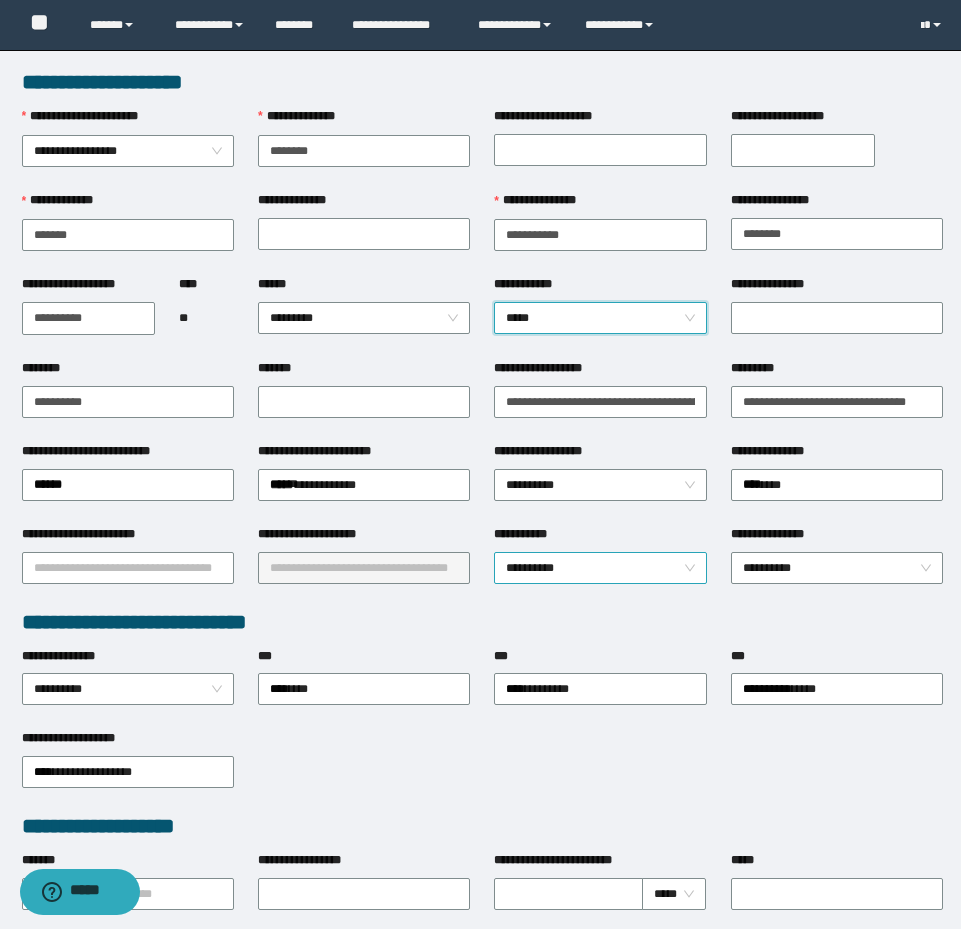 click on "**********" at bounding box center [600, 568] 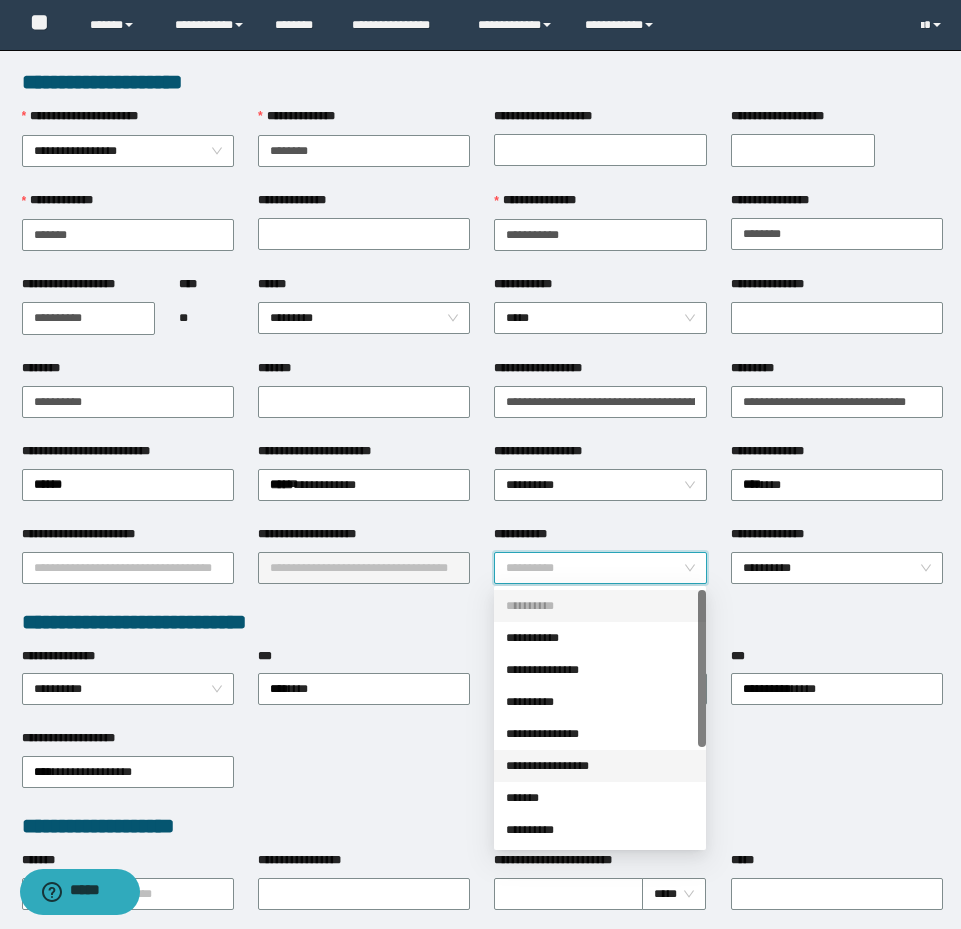 click on "**********" at bounding box center (600, 766) 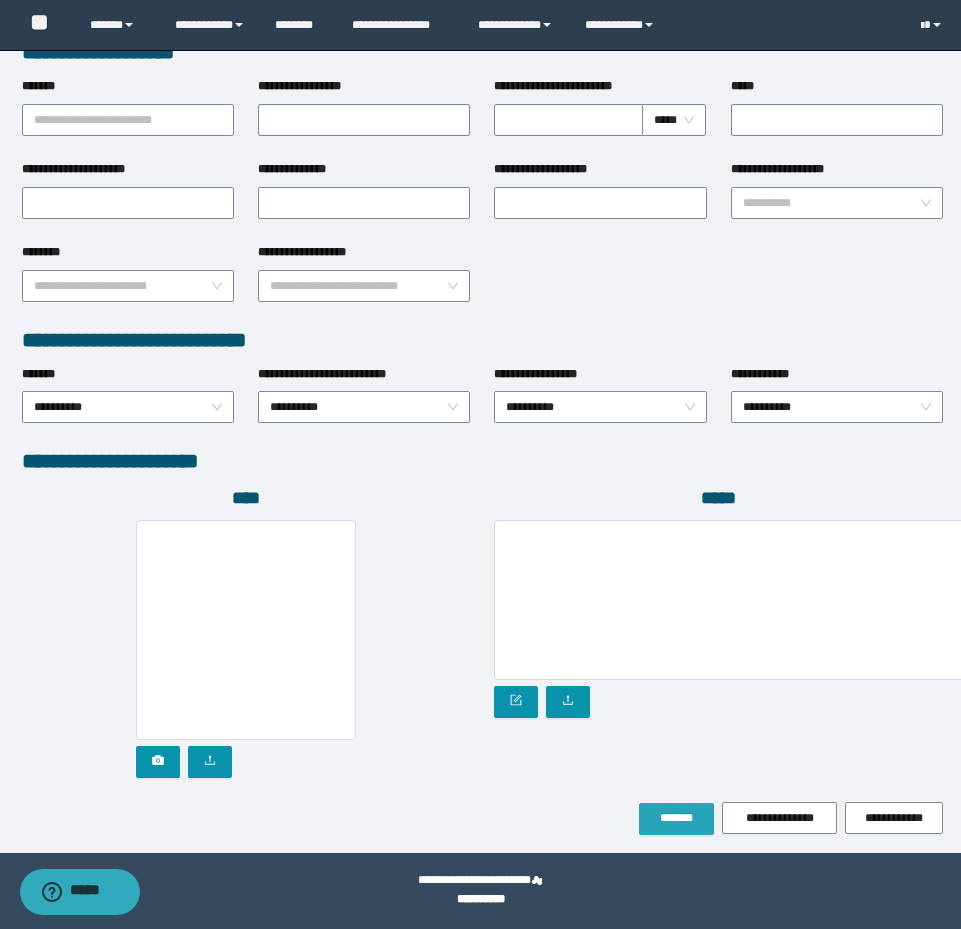 click on "*******" at bounding box center (676, 818) 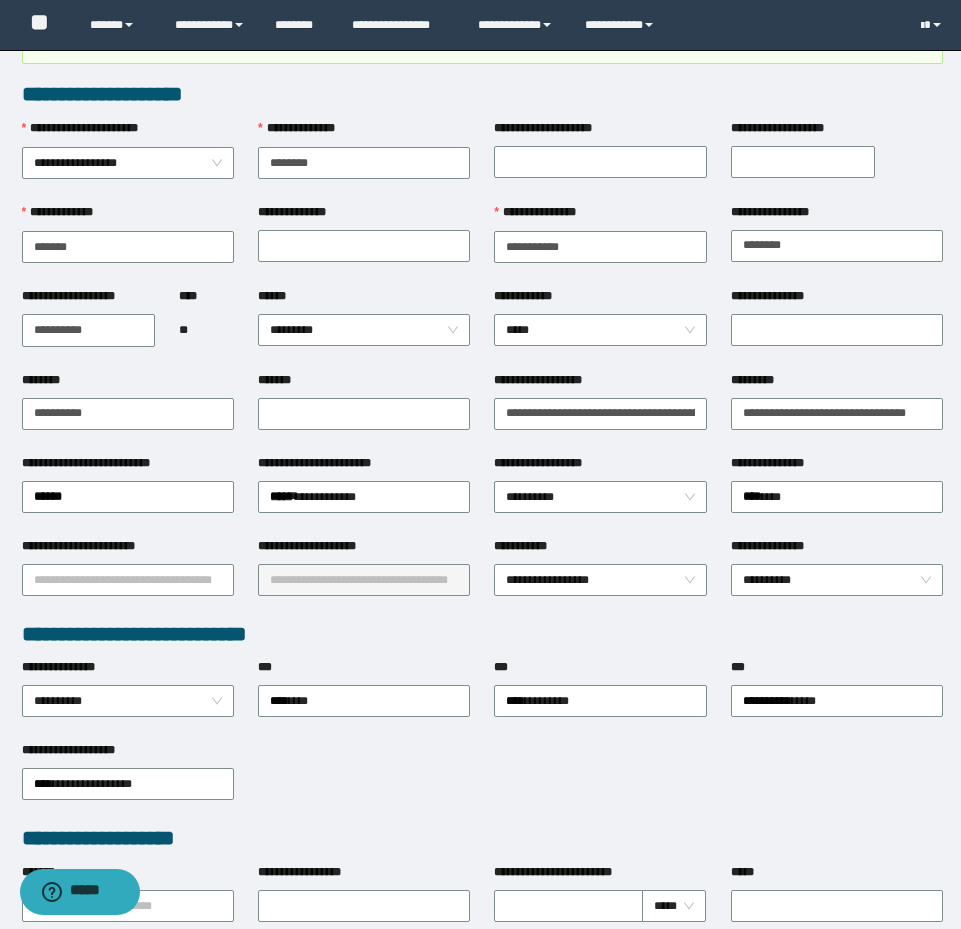 scroll, scrollTop: 0, scrollLeft: 0, axis: both 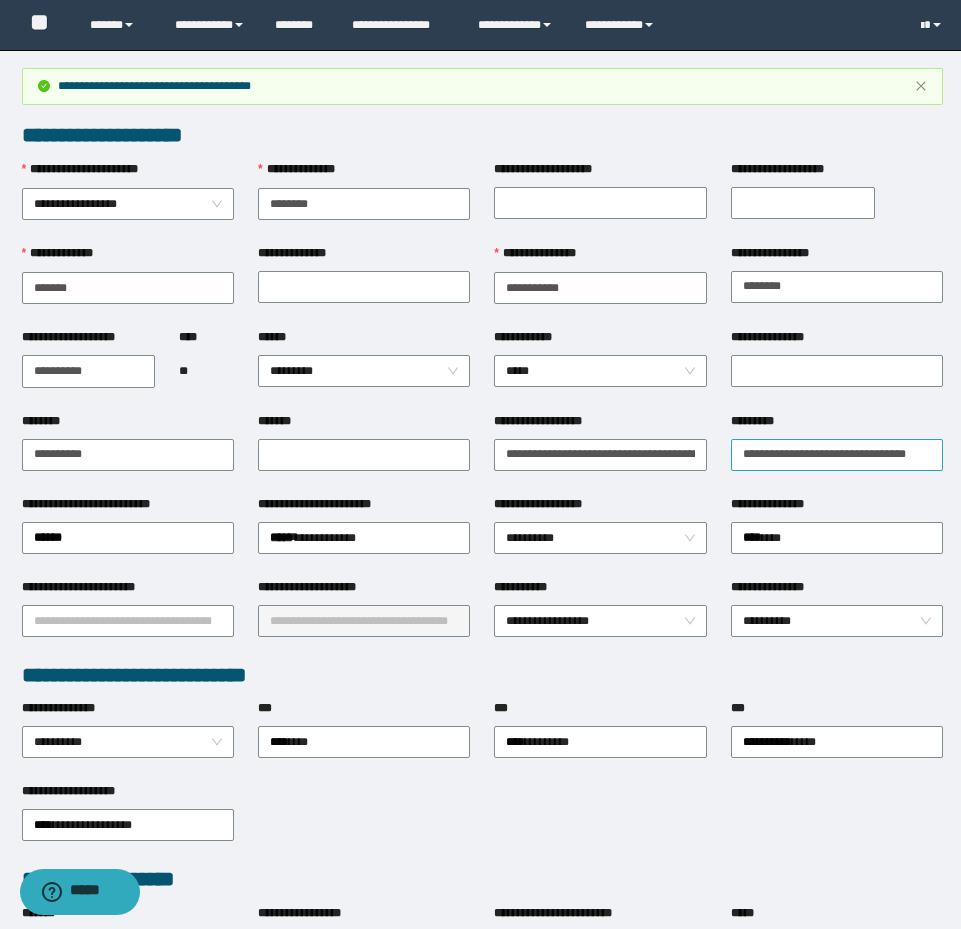 click on "**********" at bounding box center [837, 453] 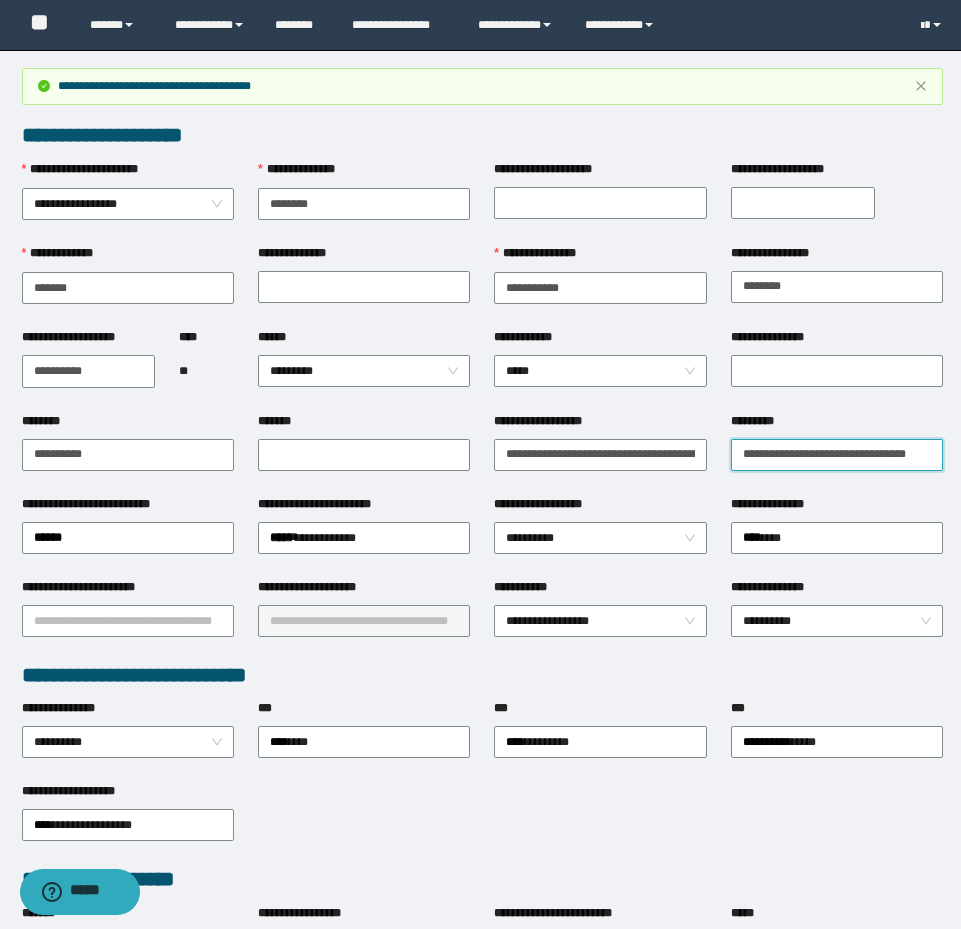 scroll, scrollTop: 0, scrollLeft: 21, axis: horizontal 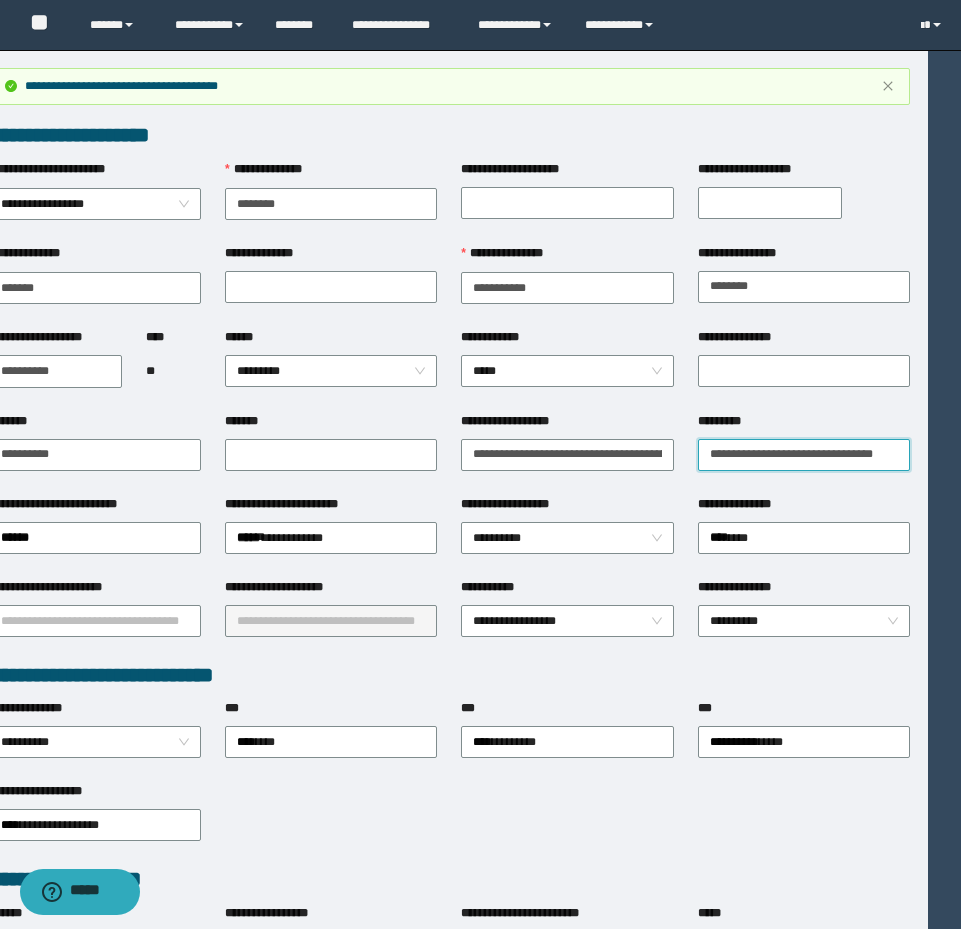 drag, startPoint x: 736, startPoint y: 458, endPoint x: 1148, endPoint y: 449, distance: 412.0983 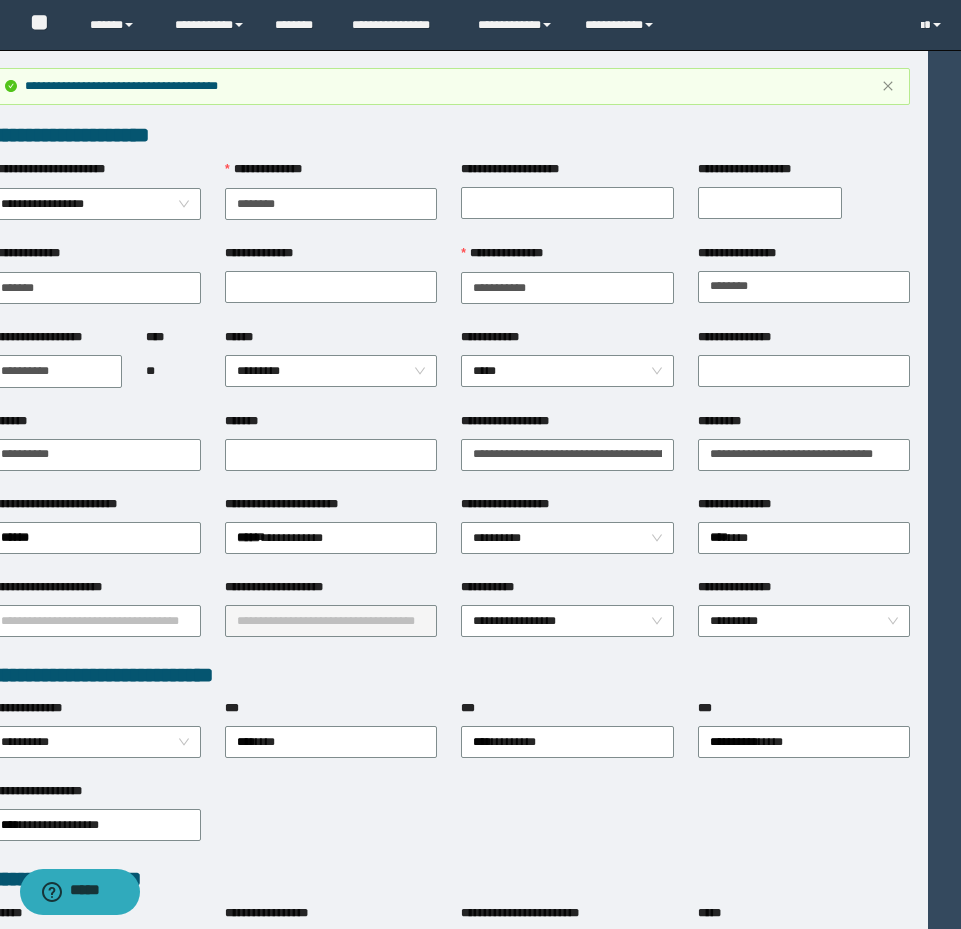 scroll, scrollTop: 0, scrollLeft: 0, axis: both 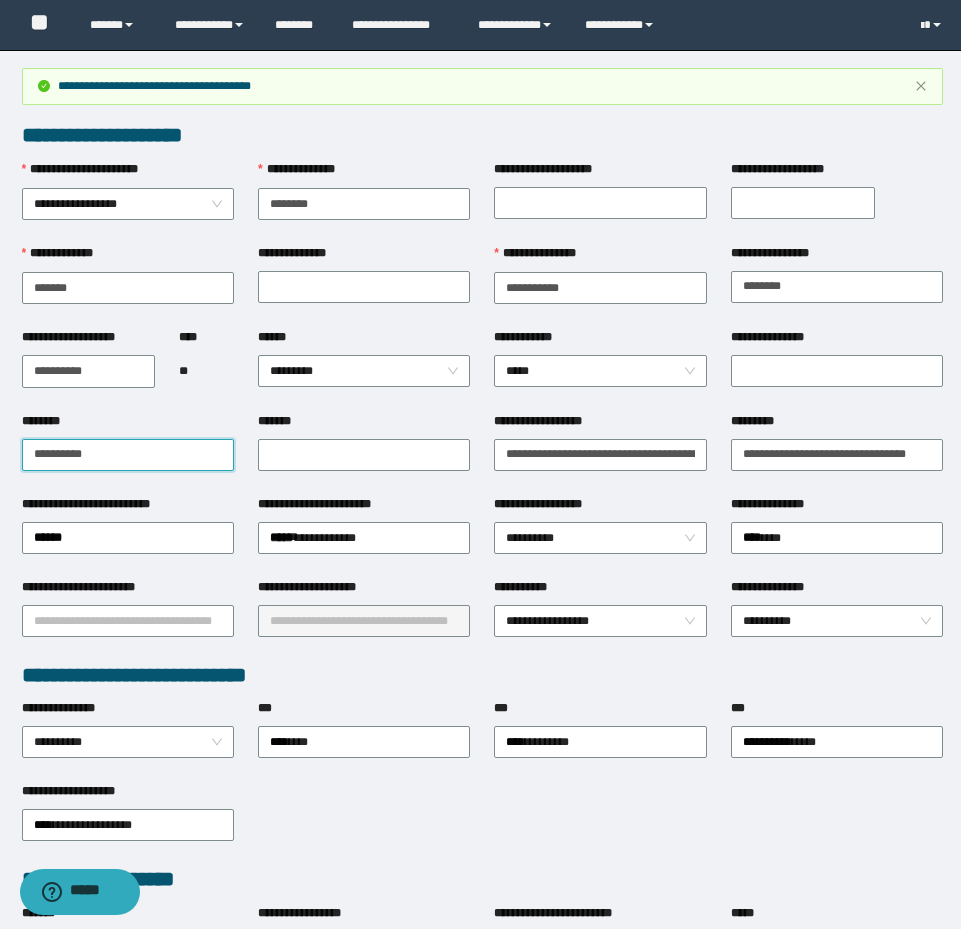 drag, startPoint x: 135, startPoint y: 454, endPoint x: 4, endPoint y: 439, distance: 131.85599 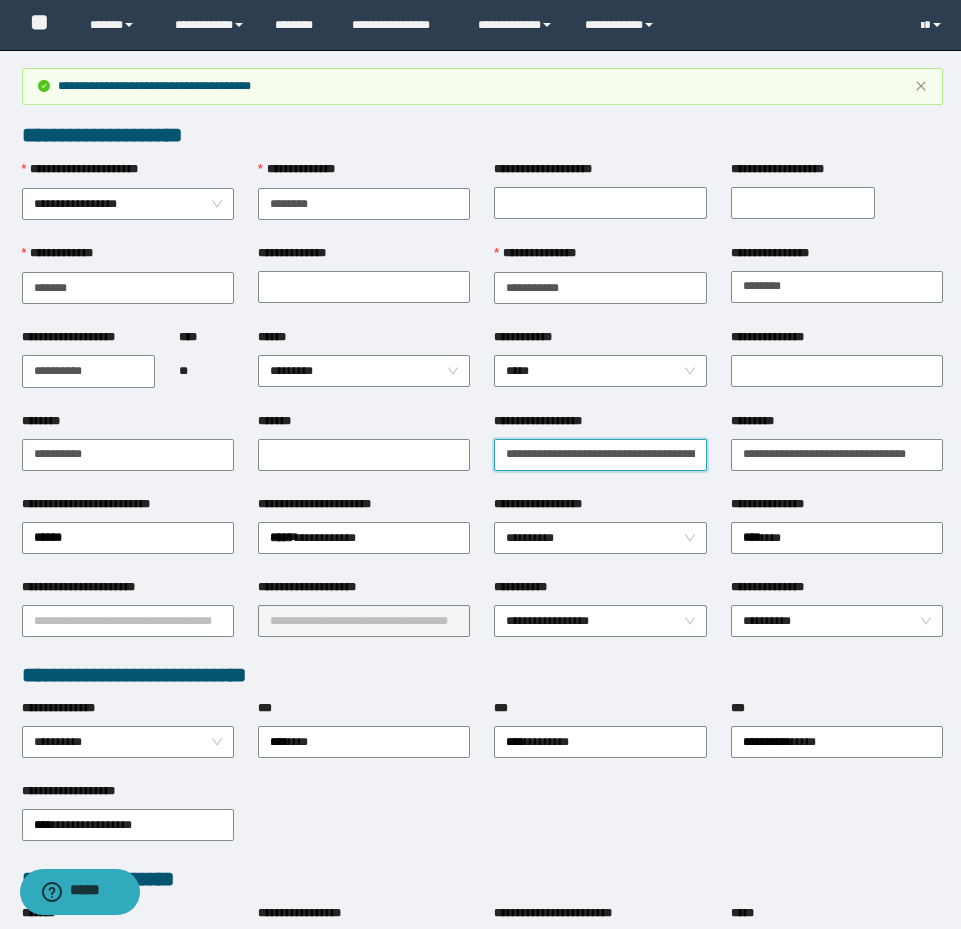 scroll, scrollTop: 0, scrollLeft: 167, axis: horizontal 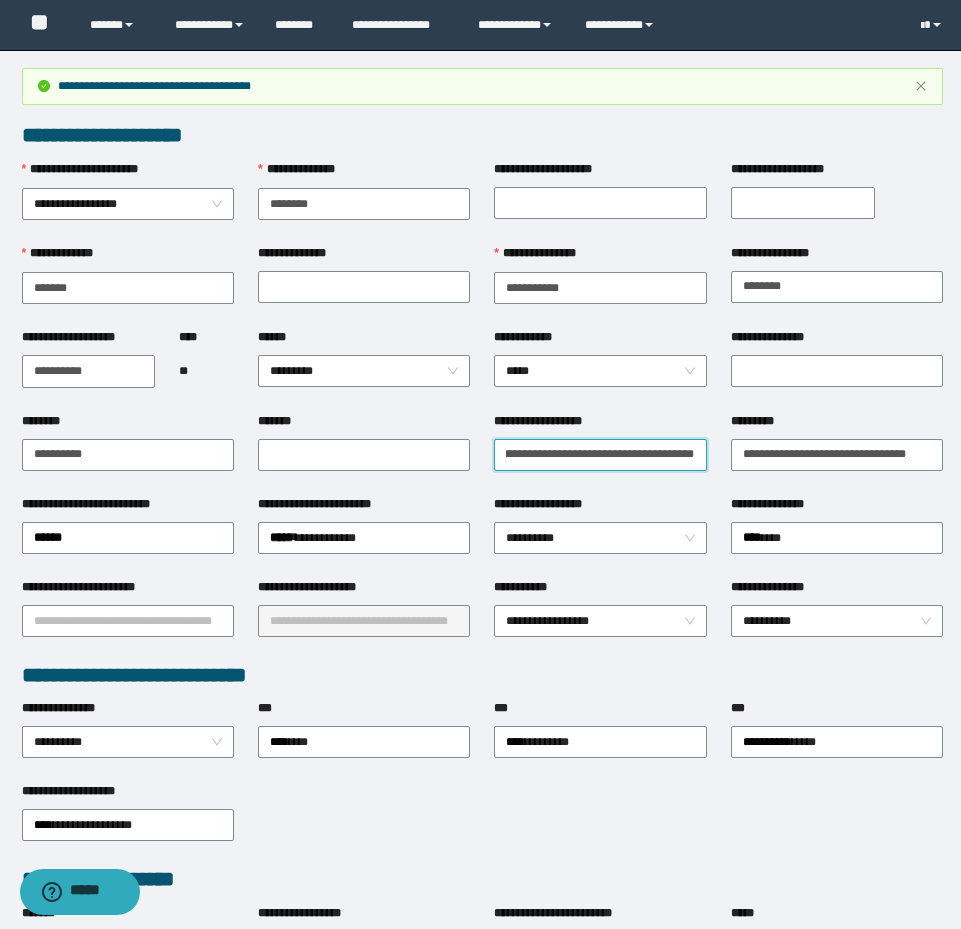 drag, startPoint x: 503, startPoint y: 457, endPoint x: 888, endPoint y: 476, distance: 385.46854 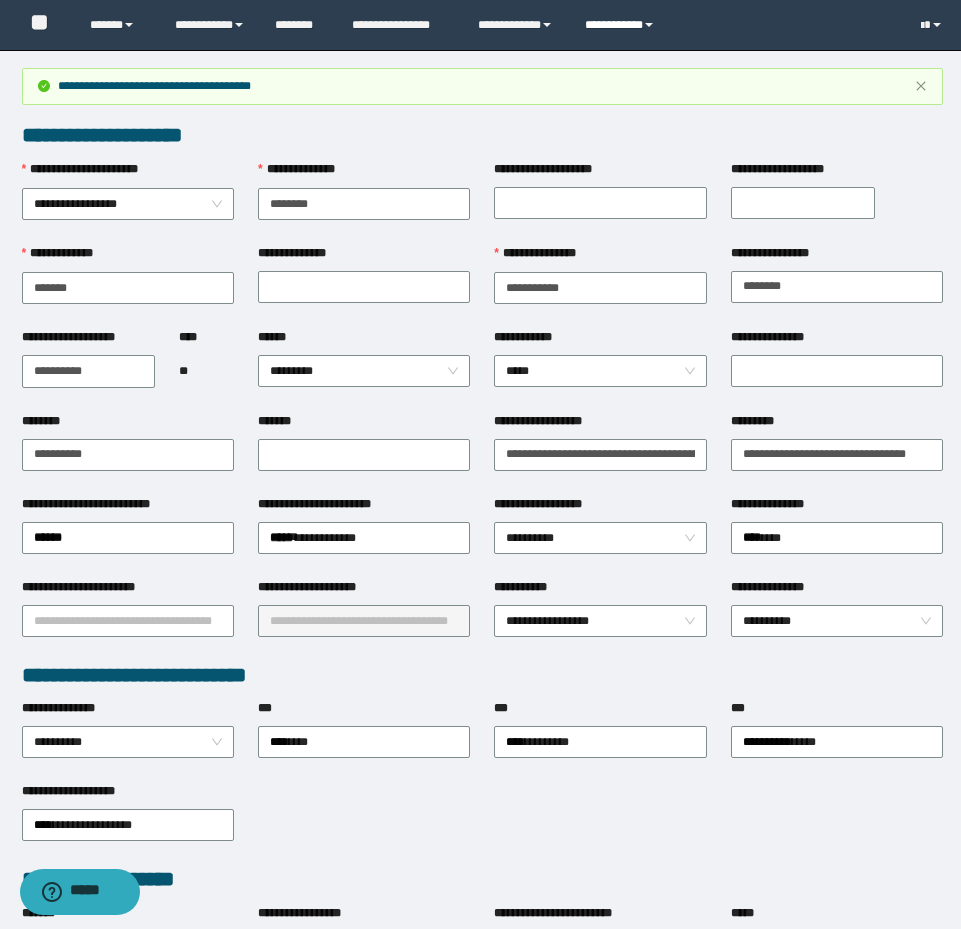 click on "**********" at bounding box center [622, 25] 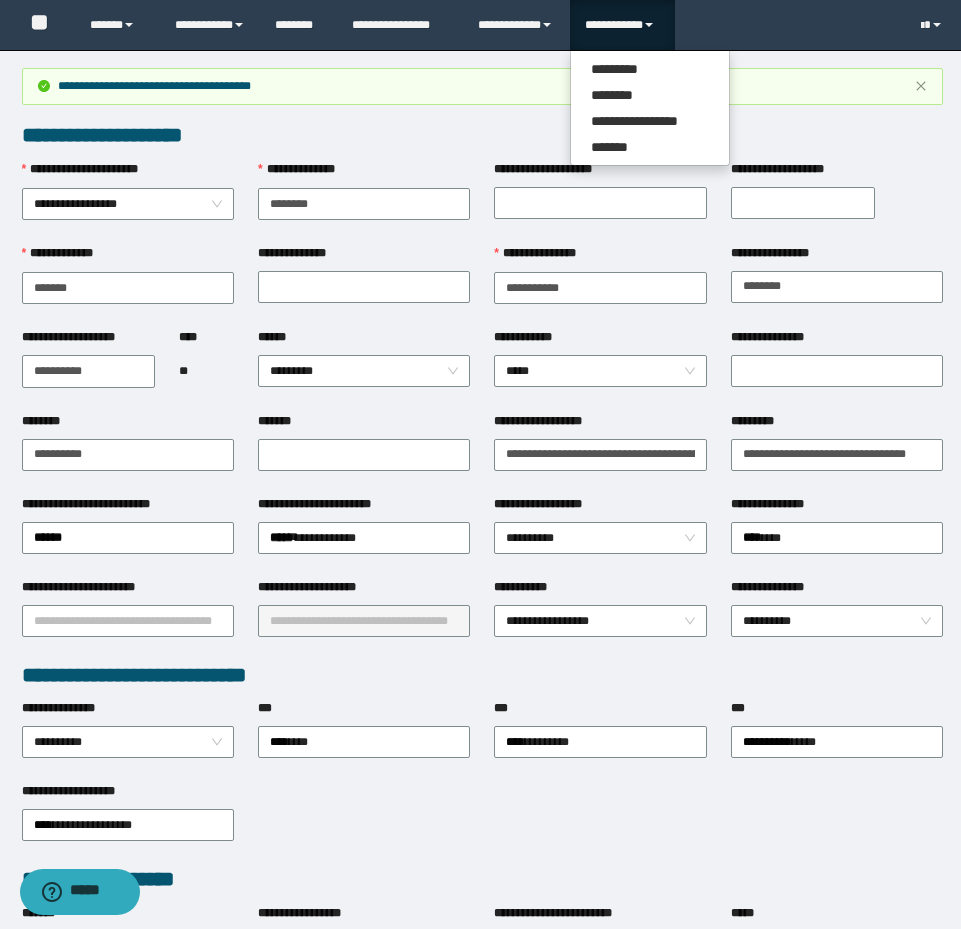 click on "**********" at bounding box center (650, 108) 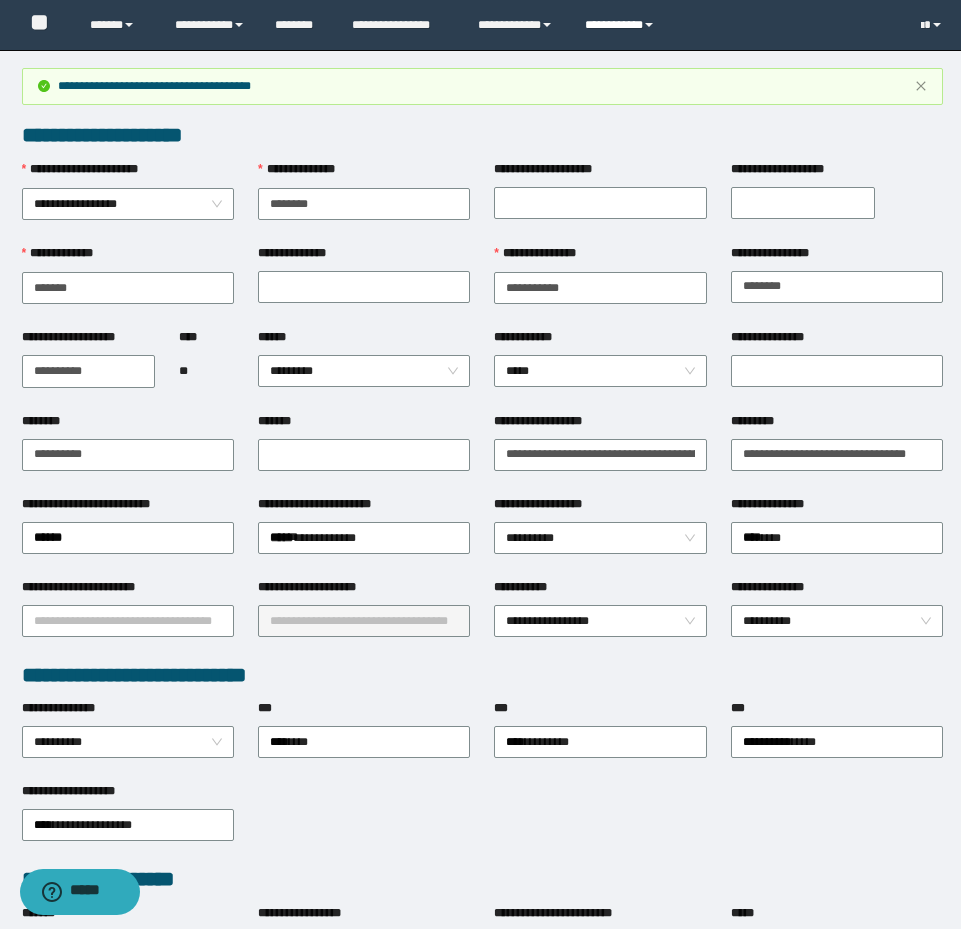 click on "**********" at bounding box center (622, 25) 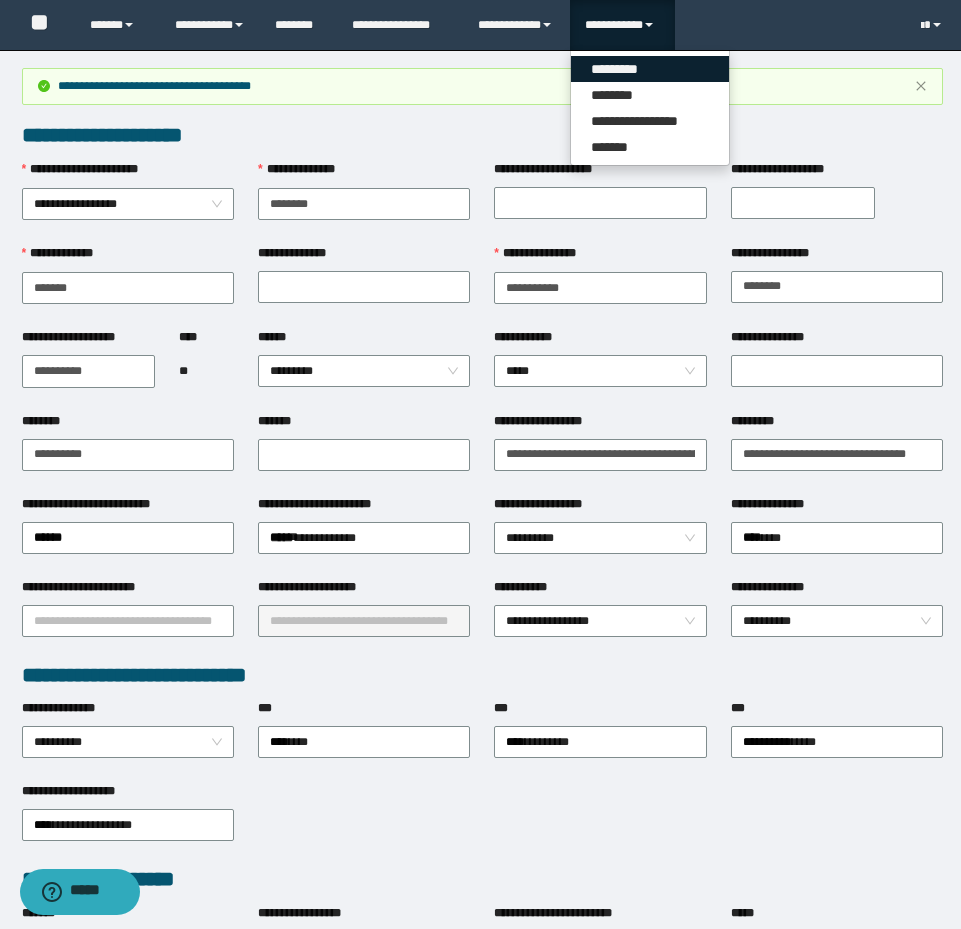 click on "*********" at bounding box center (650, 69) 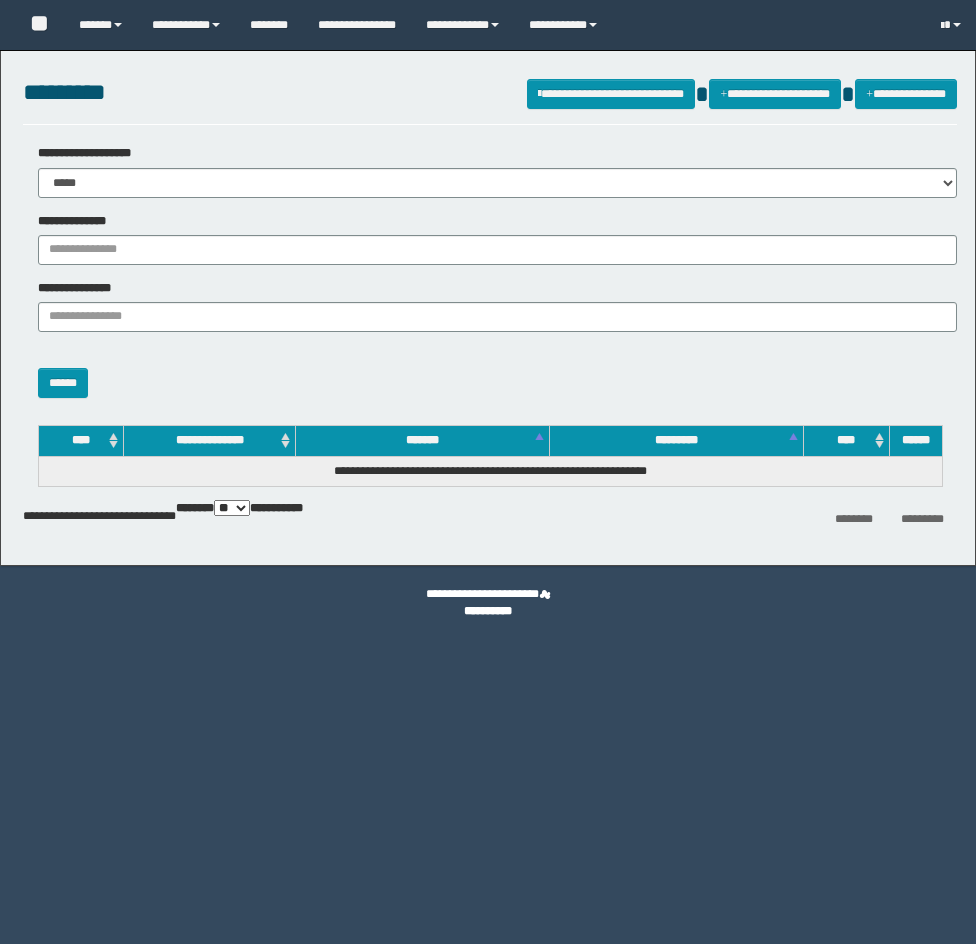 scroll, scrollTop: 0, scrollLeft: 0, axis: both 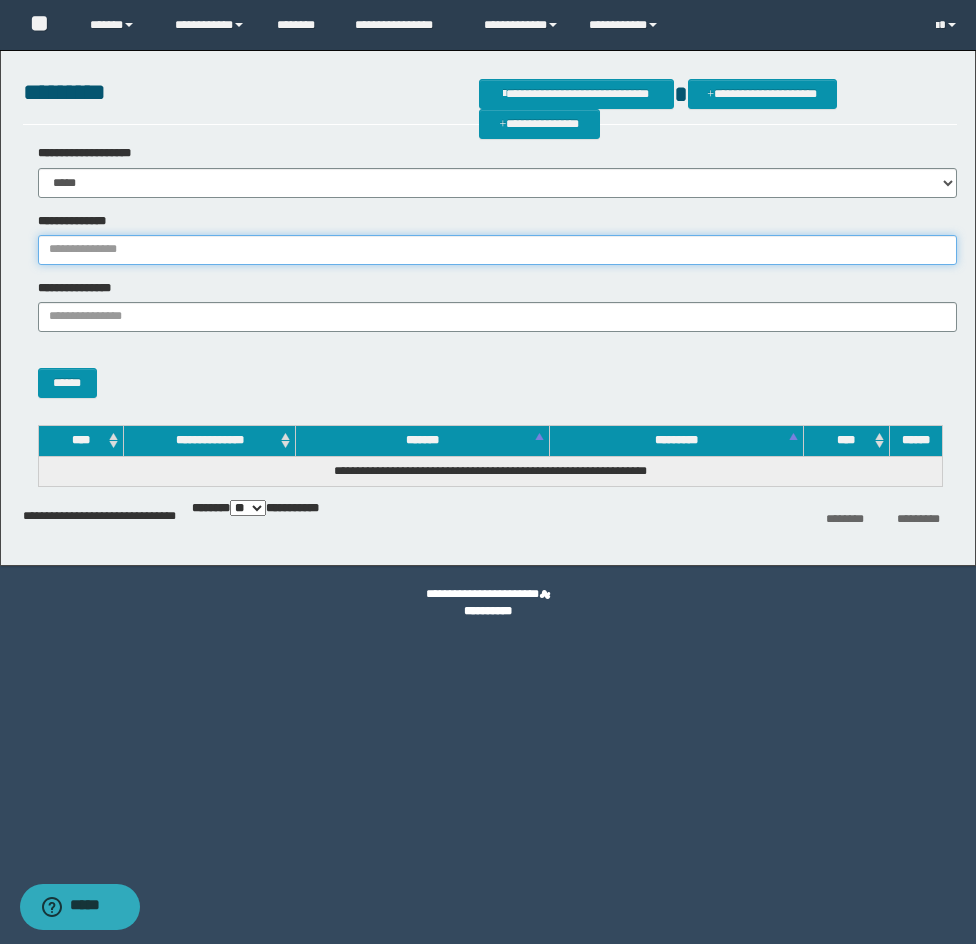 click on "**********" at bounding box center [497, 250] 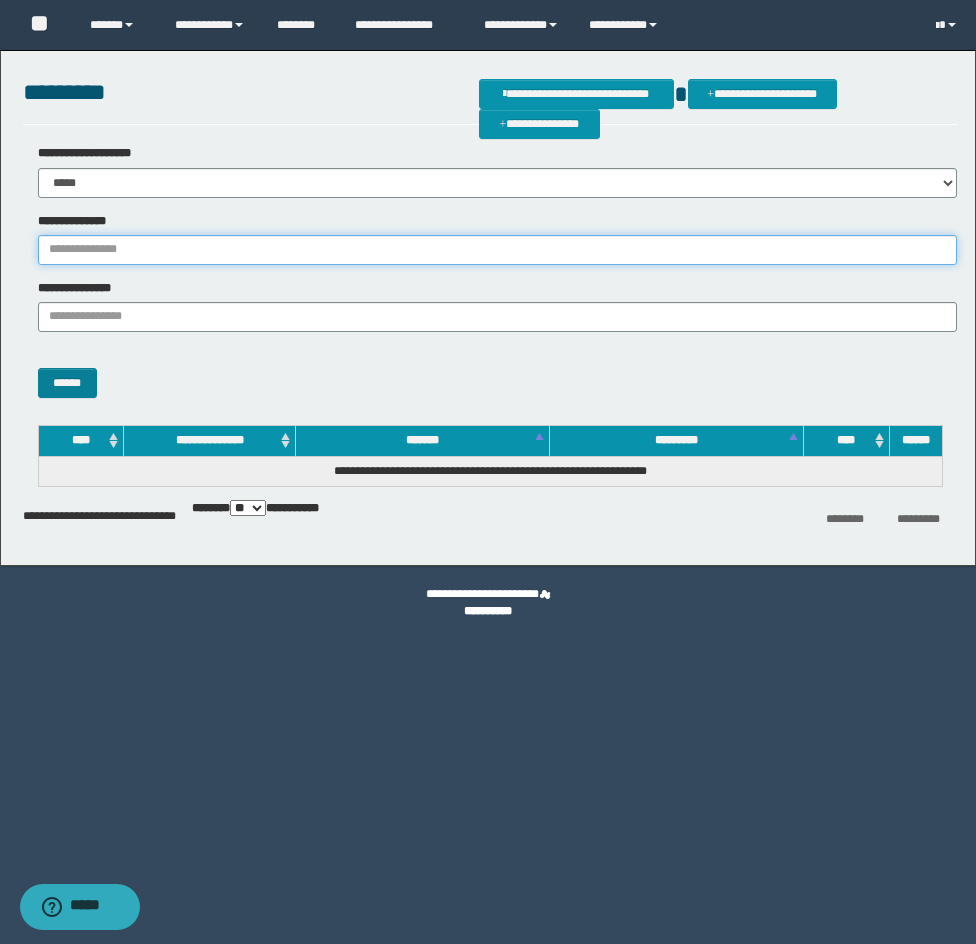 paste on "********" 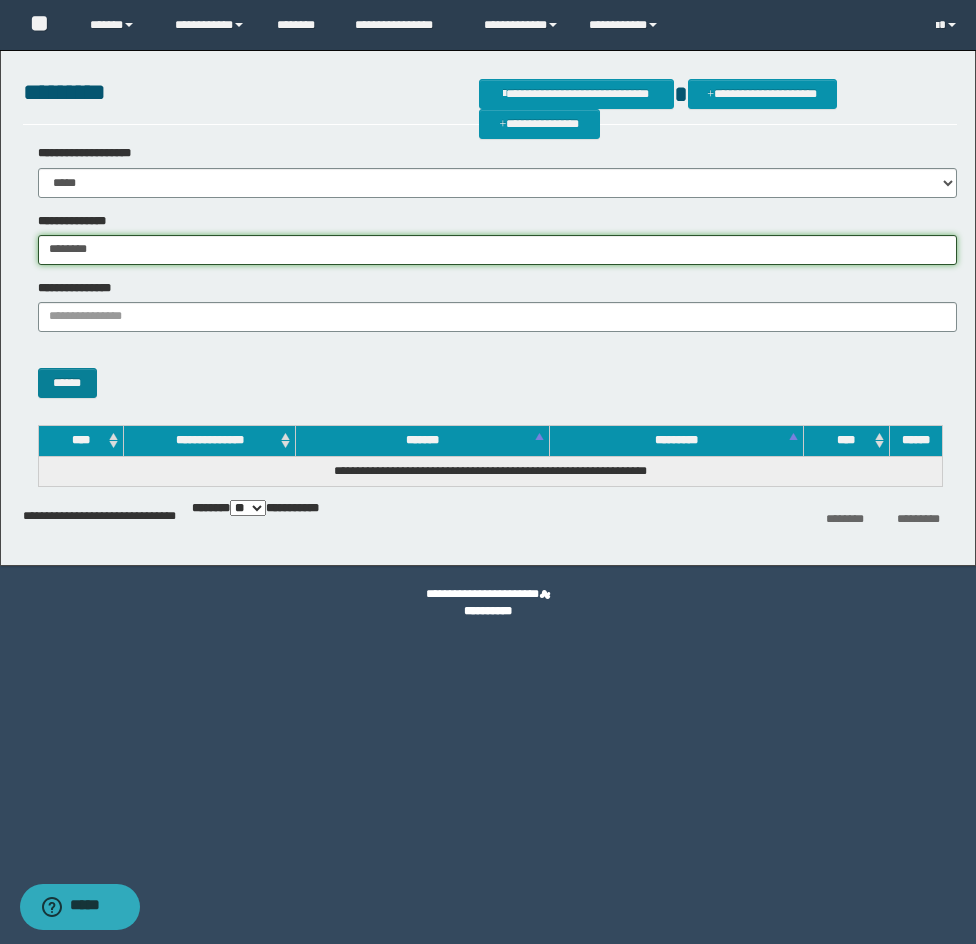 type on "********" 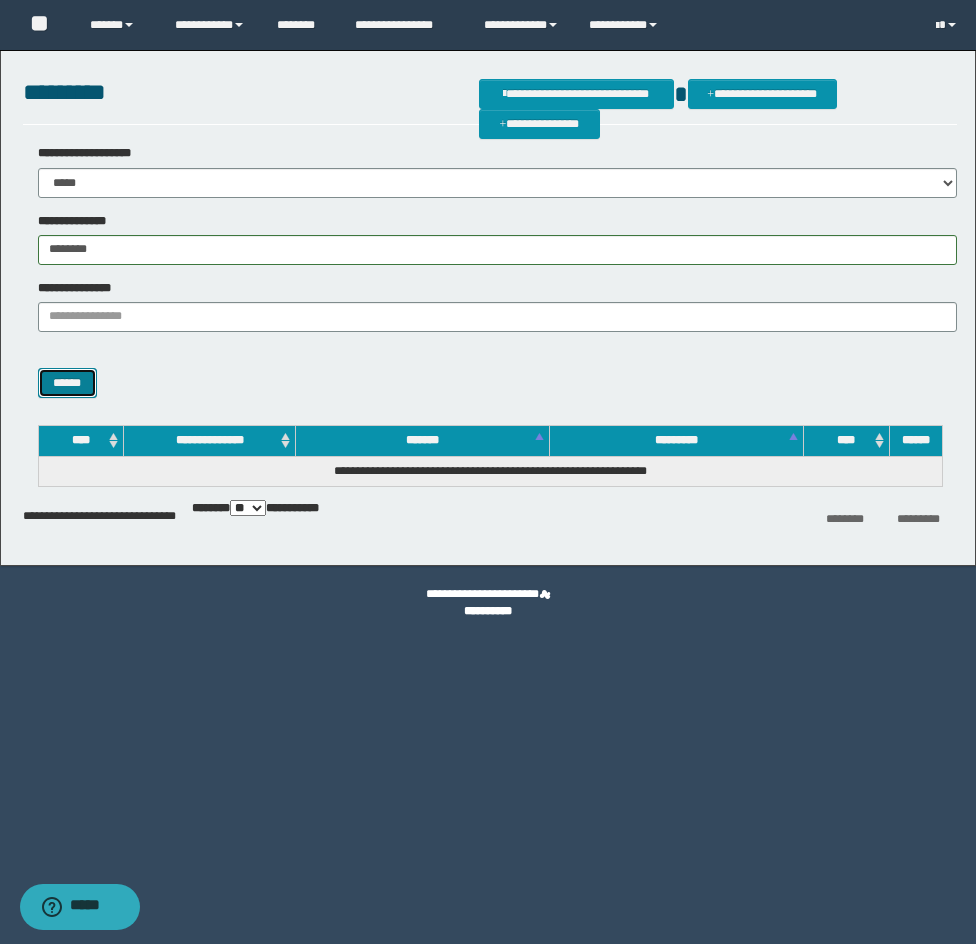 click on "******" at bounding box center [67, 383] 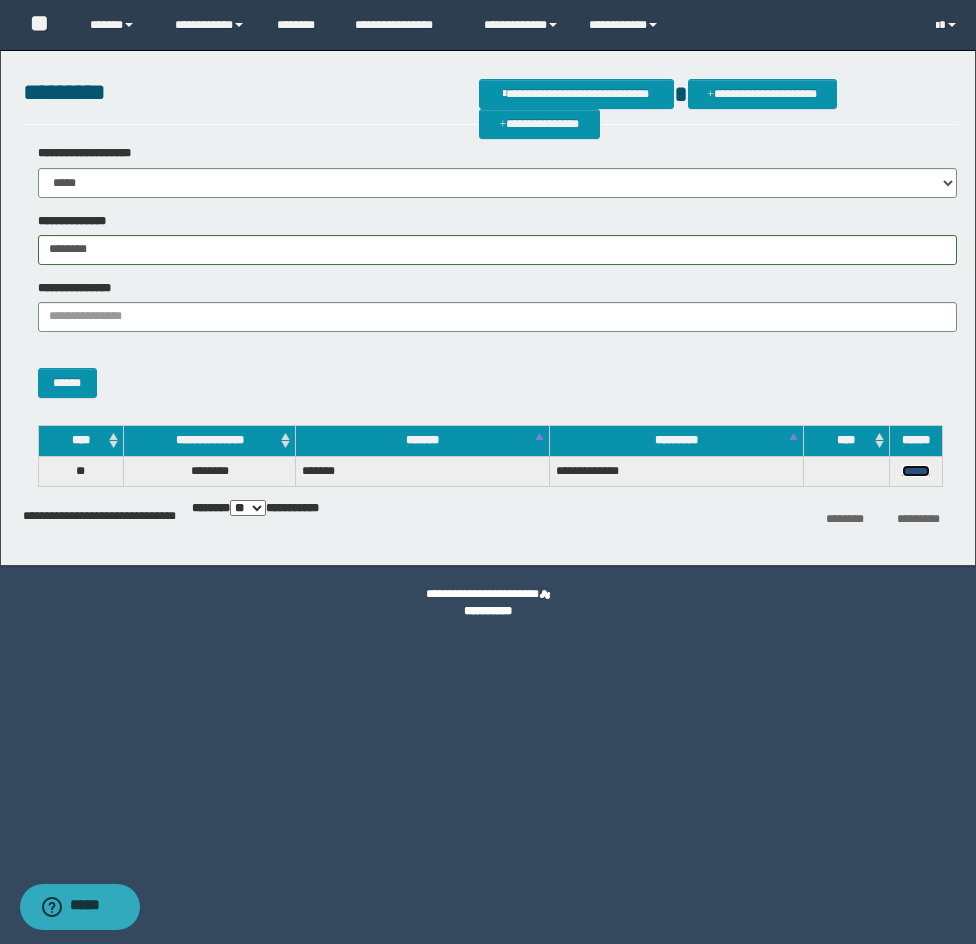 click on "******" at bounding box center (916, 471) 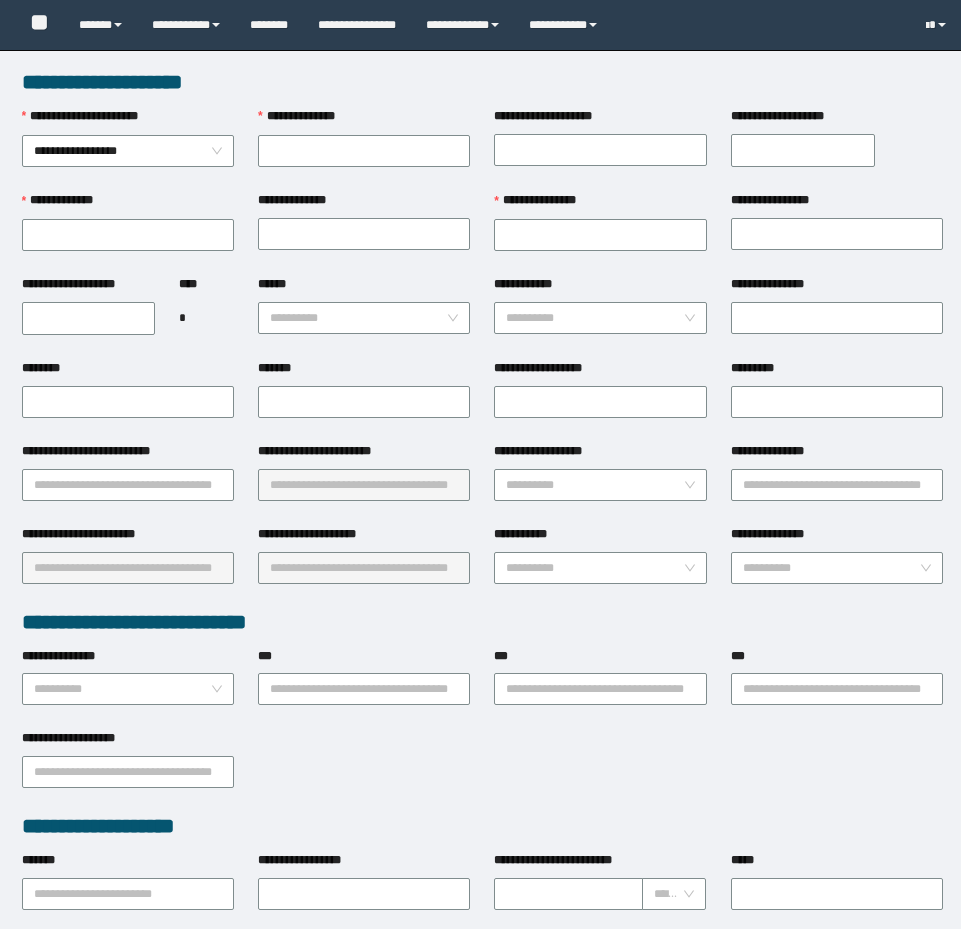 scroll, scrollTop: 0, scrollLeft: 0, axis: both 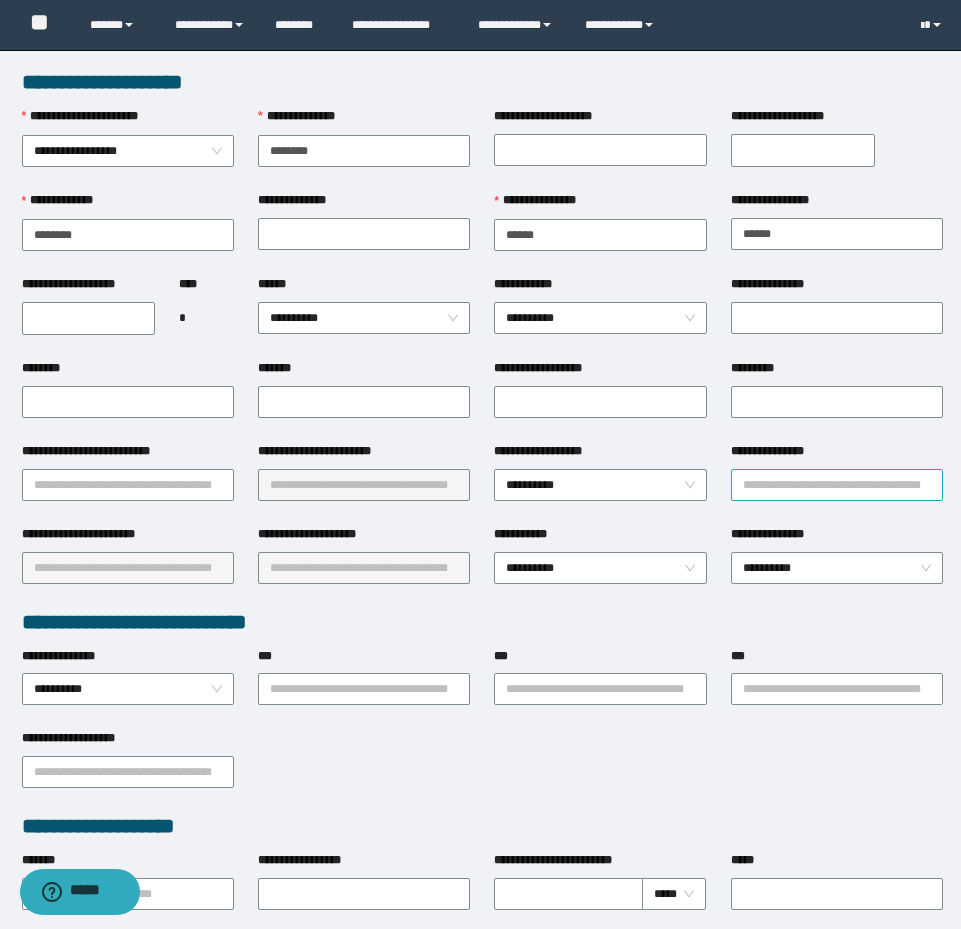 click on "**********" at bounding box center (837, 485) 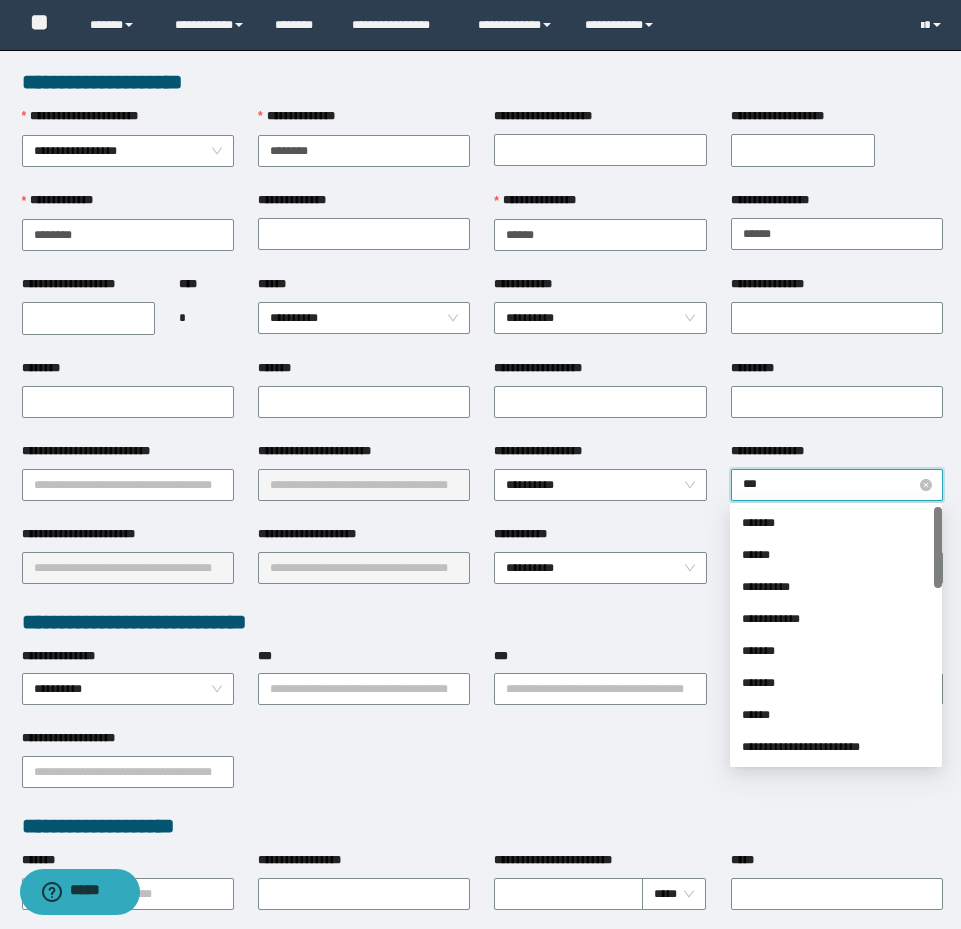 type on "****" 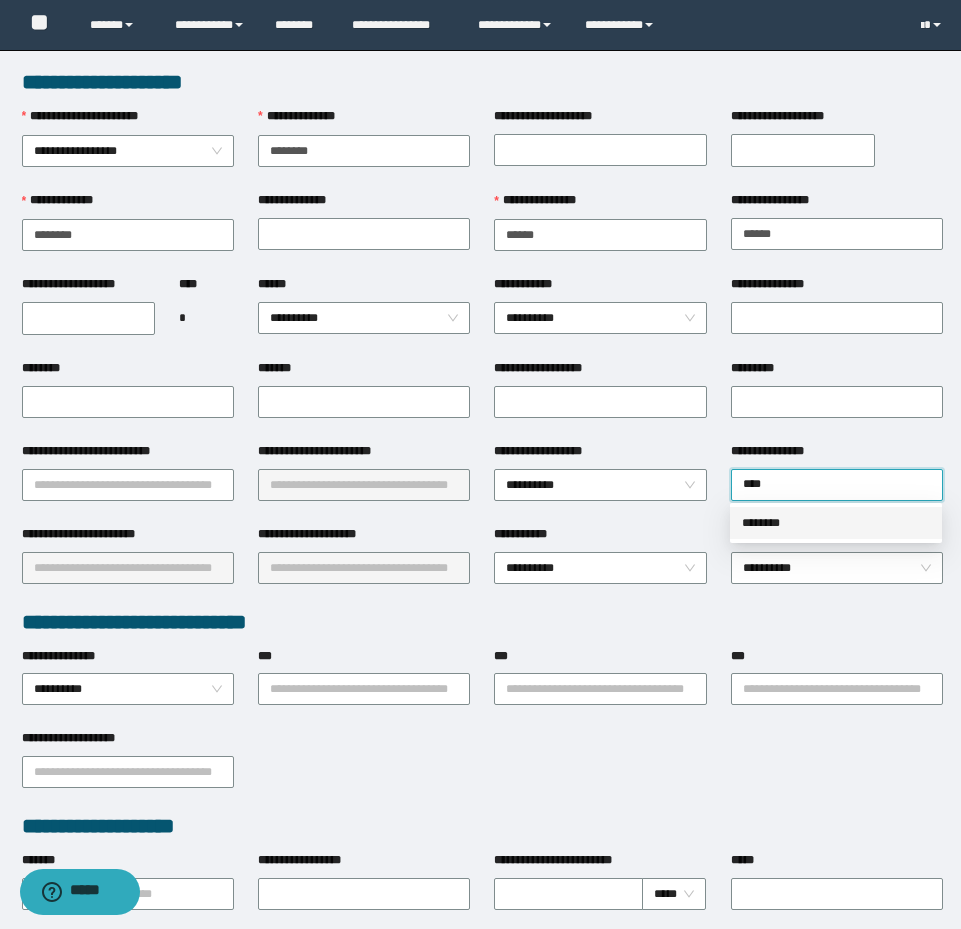 click on "********" at bounding box center [836, 523] 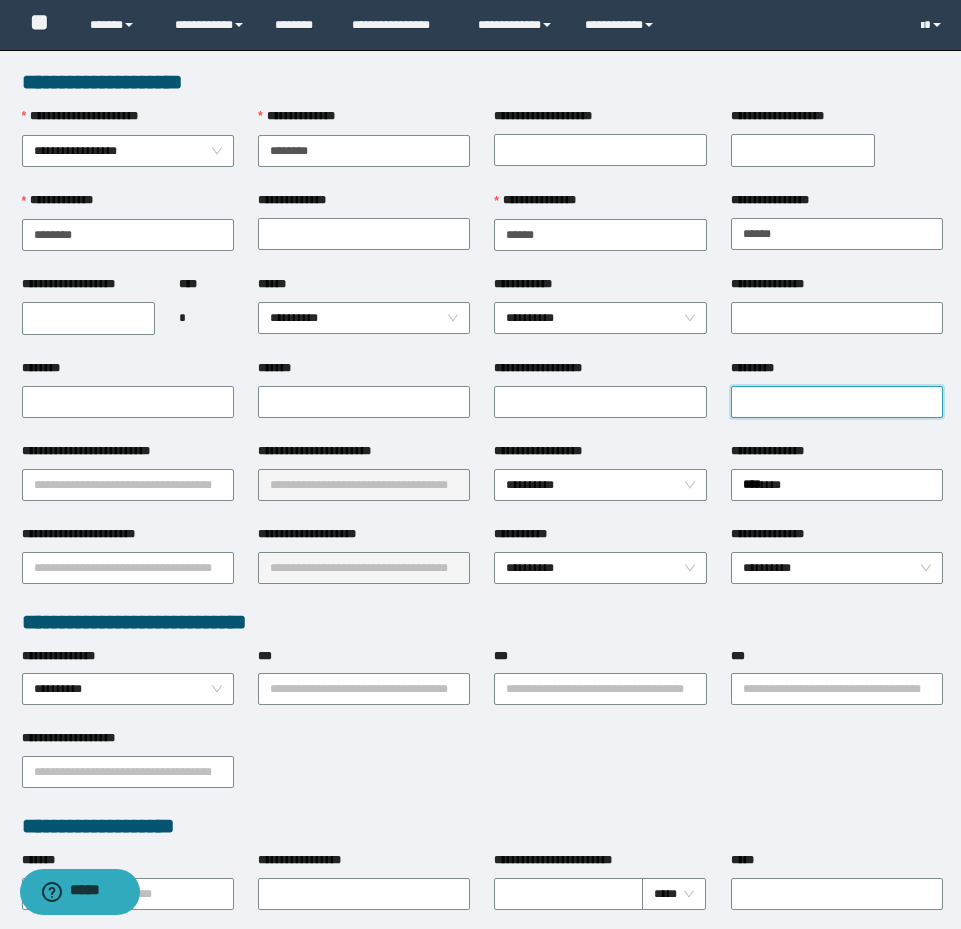 click on "*********" at bounding box center [837, 402] 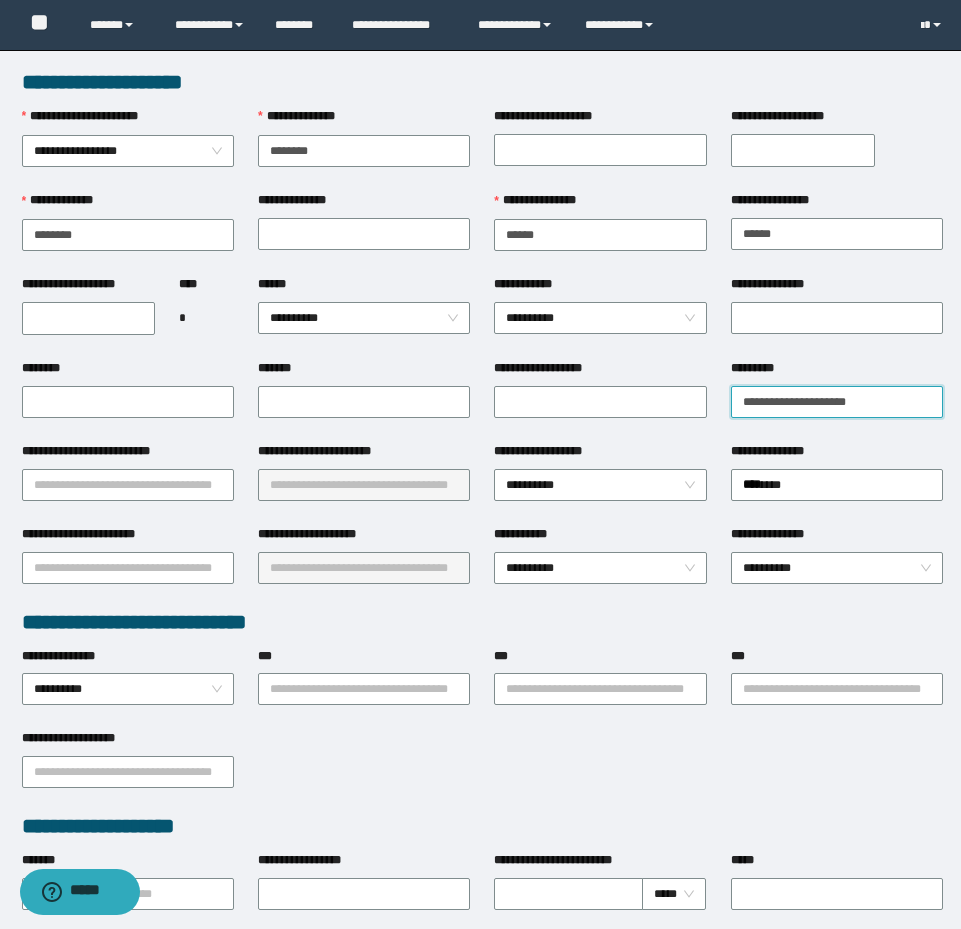 type on "**********" 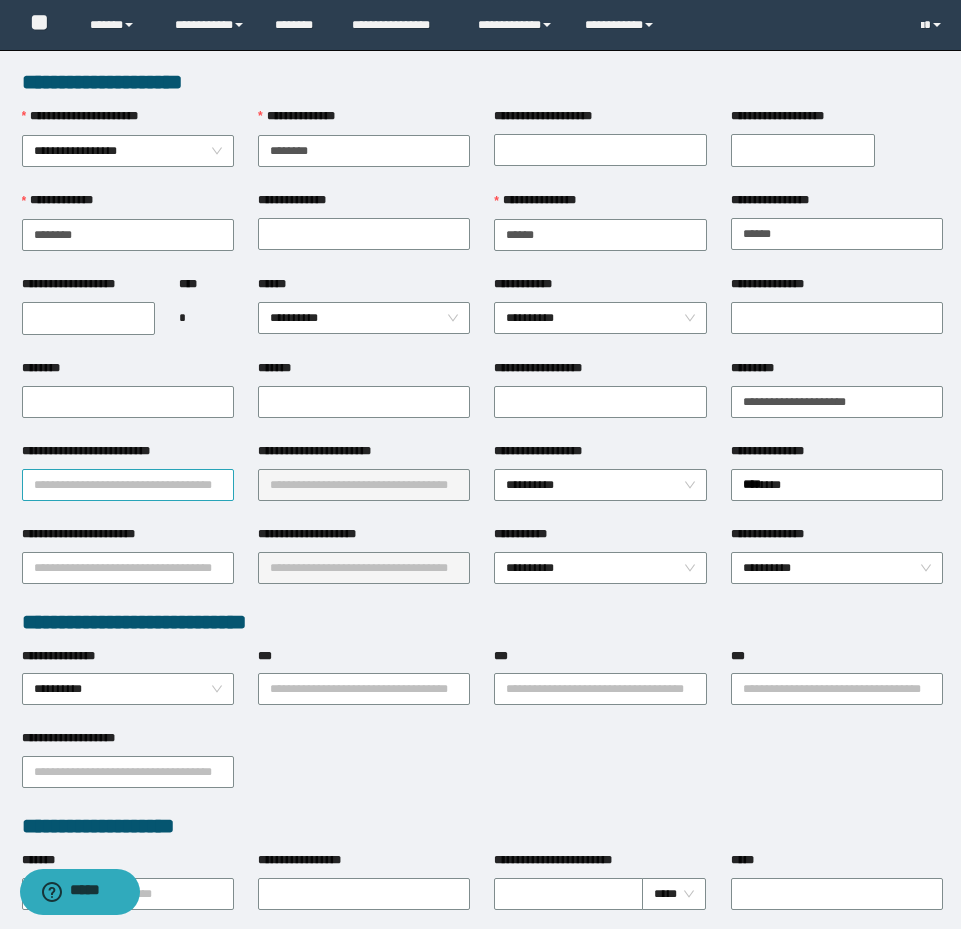 click on "**********" at bounding box center (128, 485) 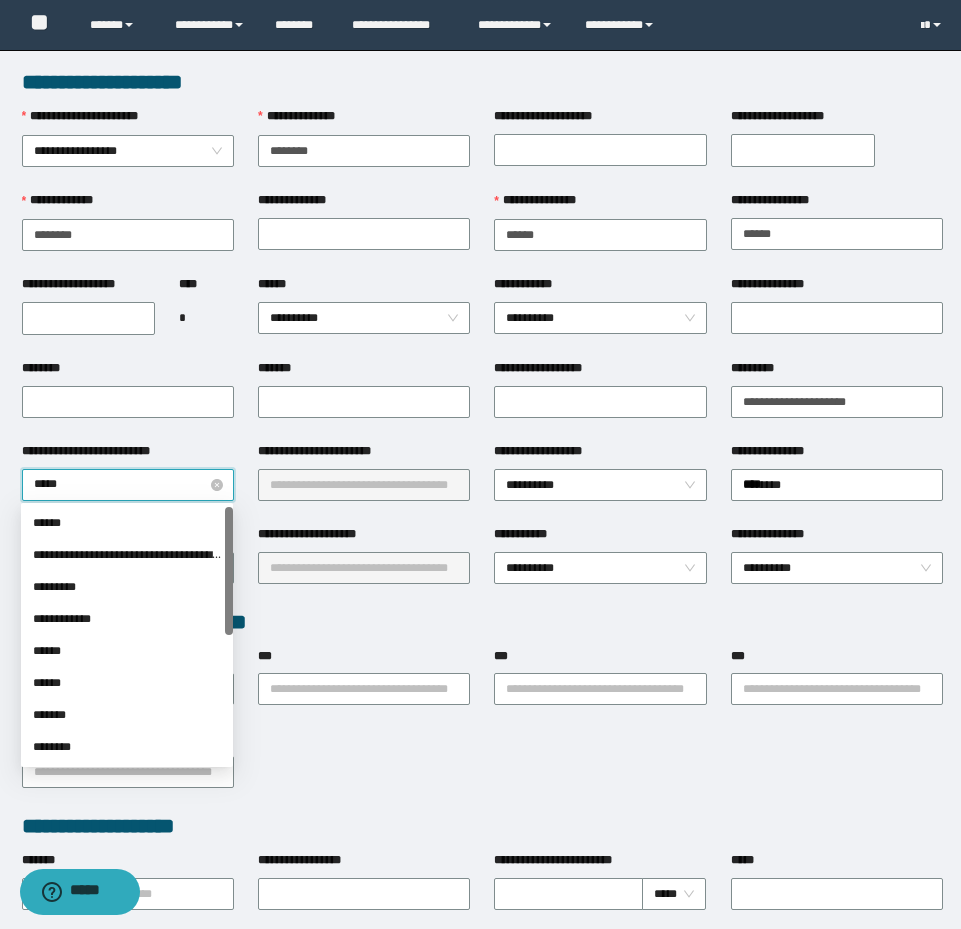 type on "******" 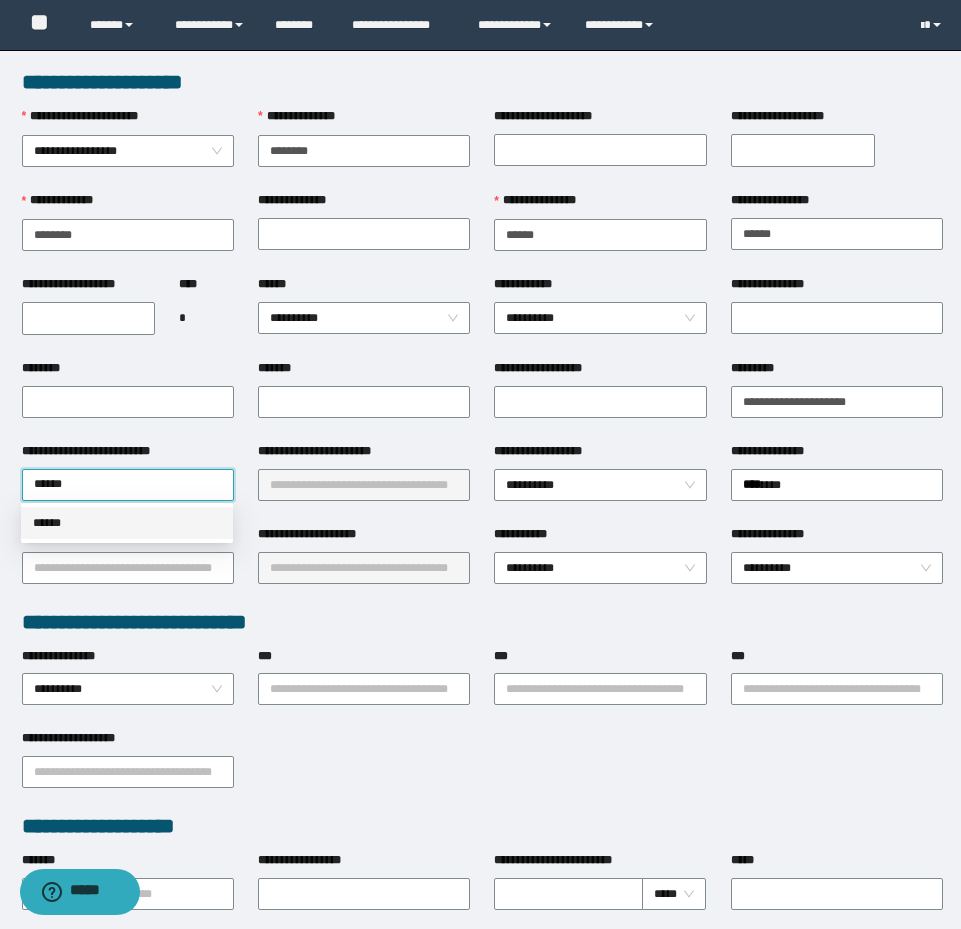 click on "******" at bounding box center (127, 523) 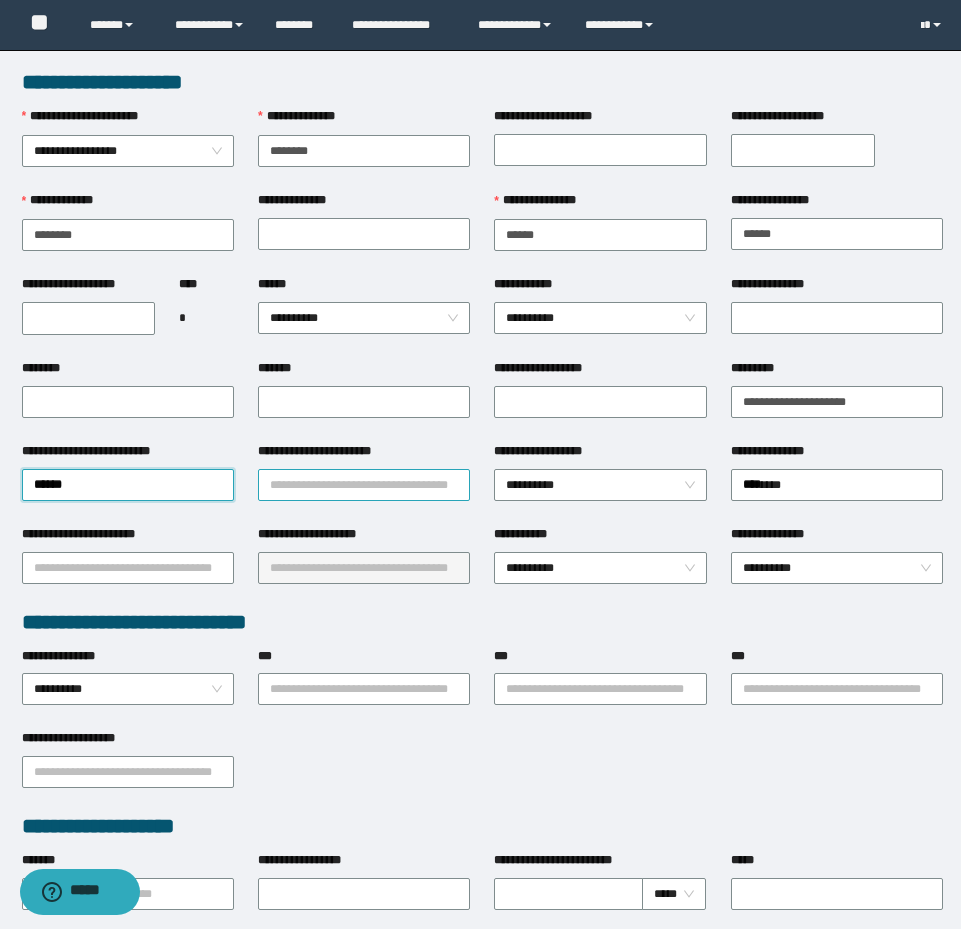 click on "**********" at bounding box center [364, 485] 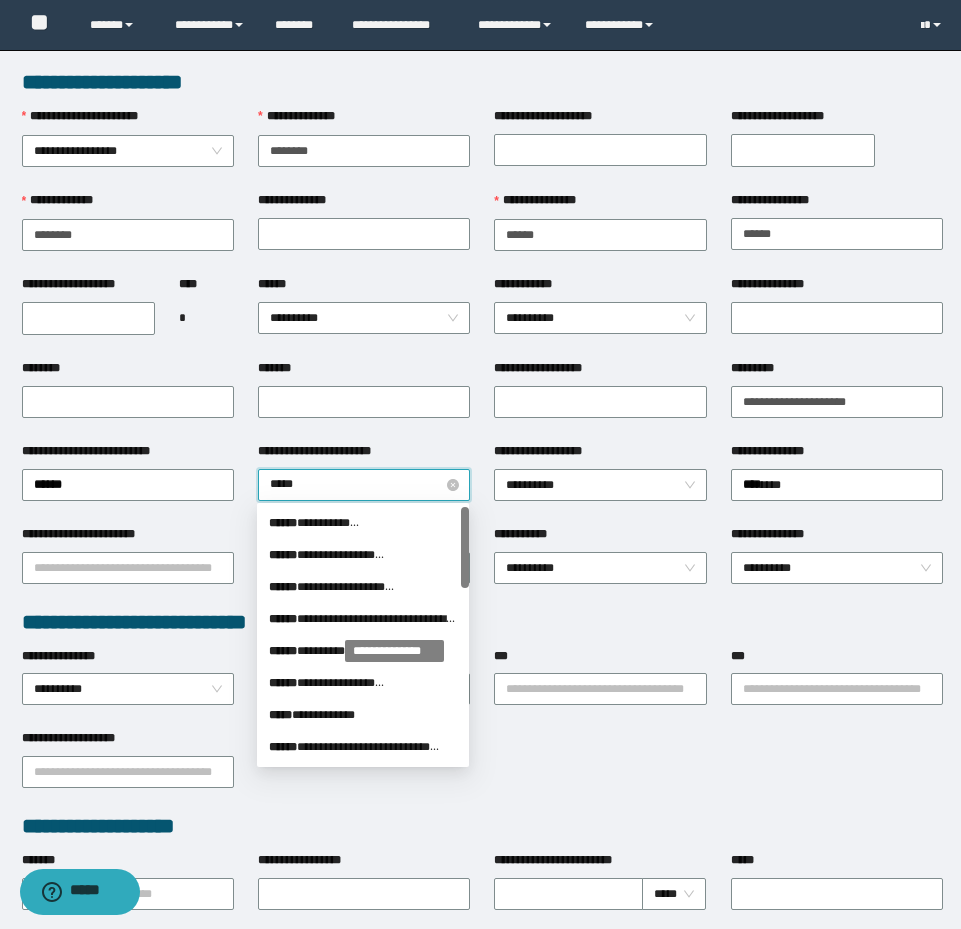 type on "******" 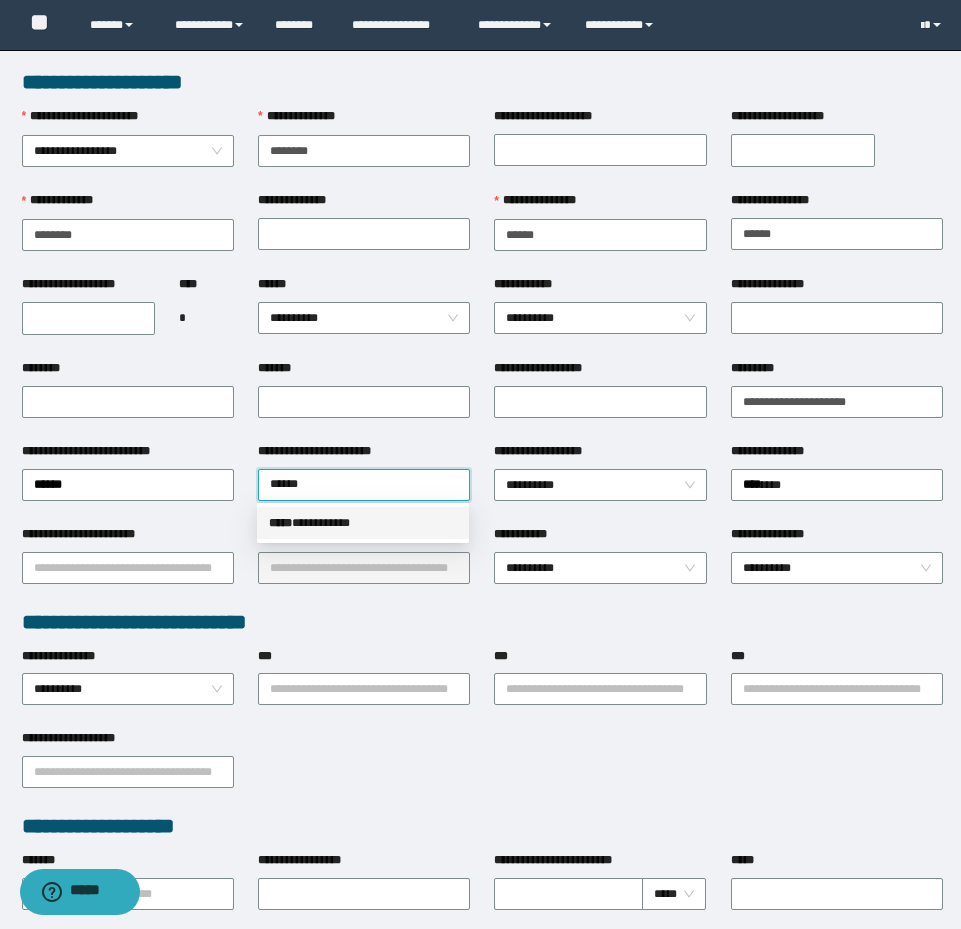 click on "***** * *********" at bounding box center (363, 523) 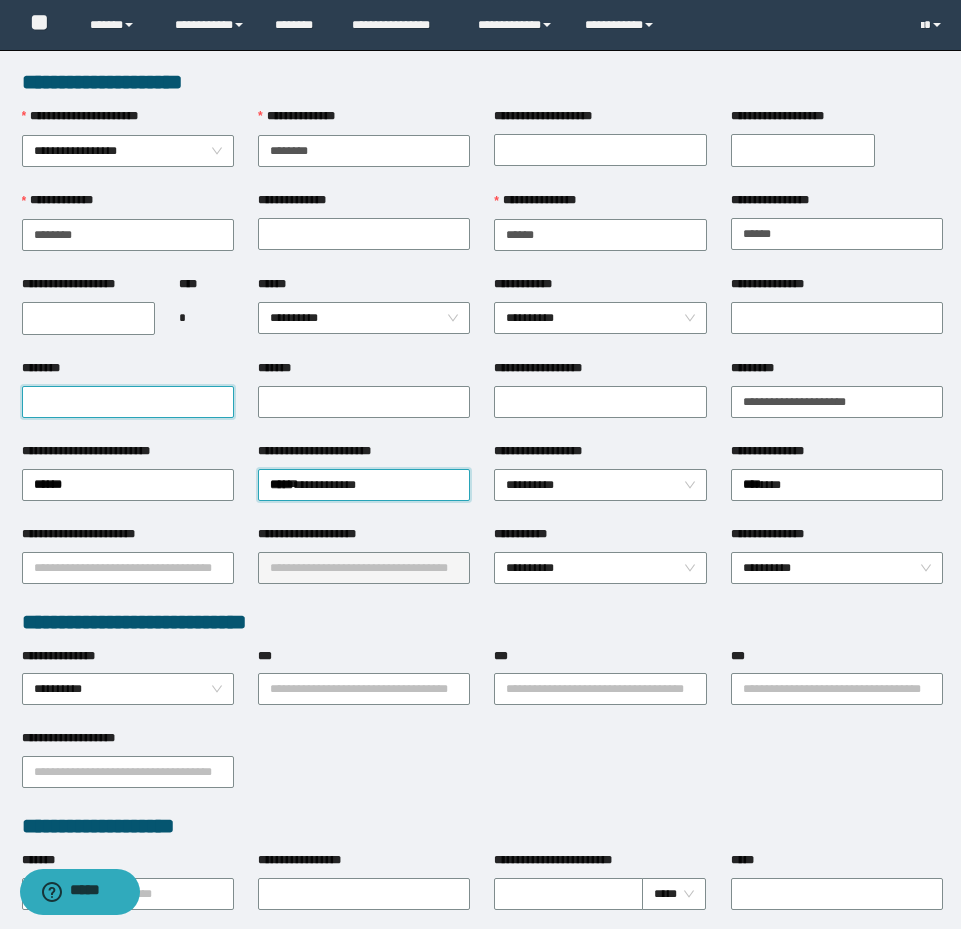 click on "********" at bounding box center [128, 402] 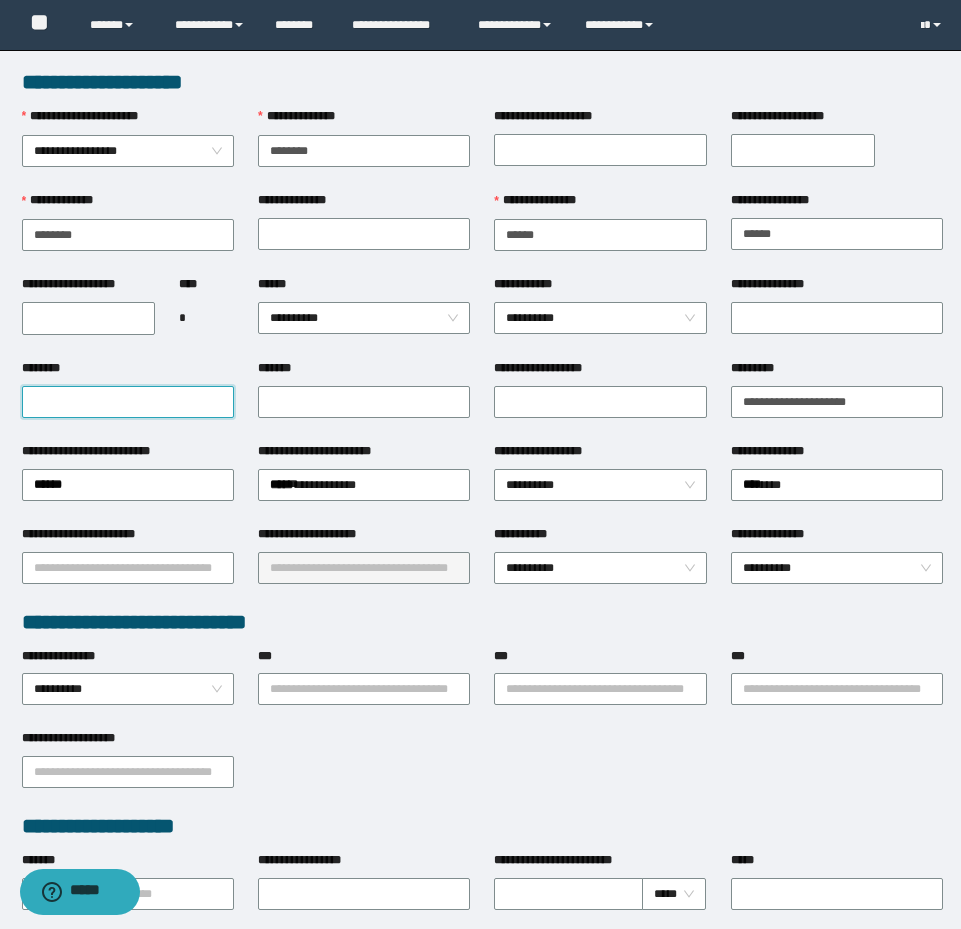 paste on "**********" 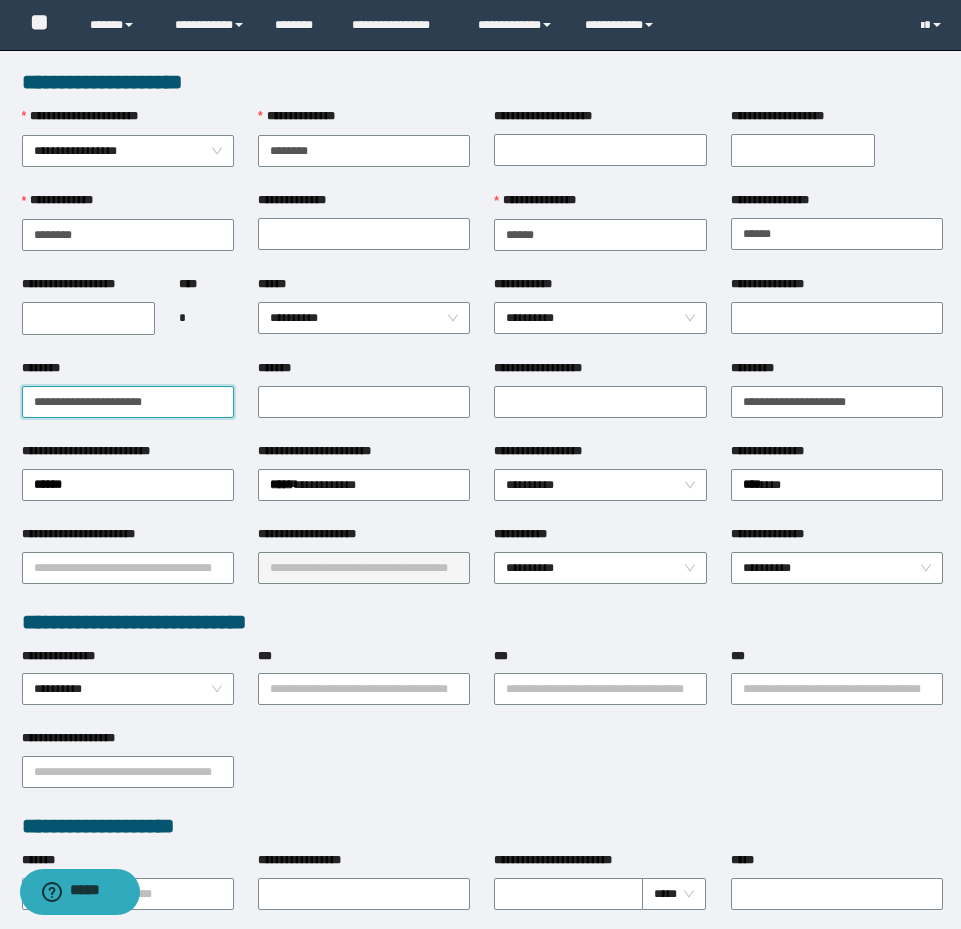 type on "**********" 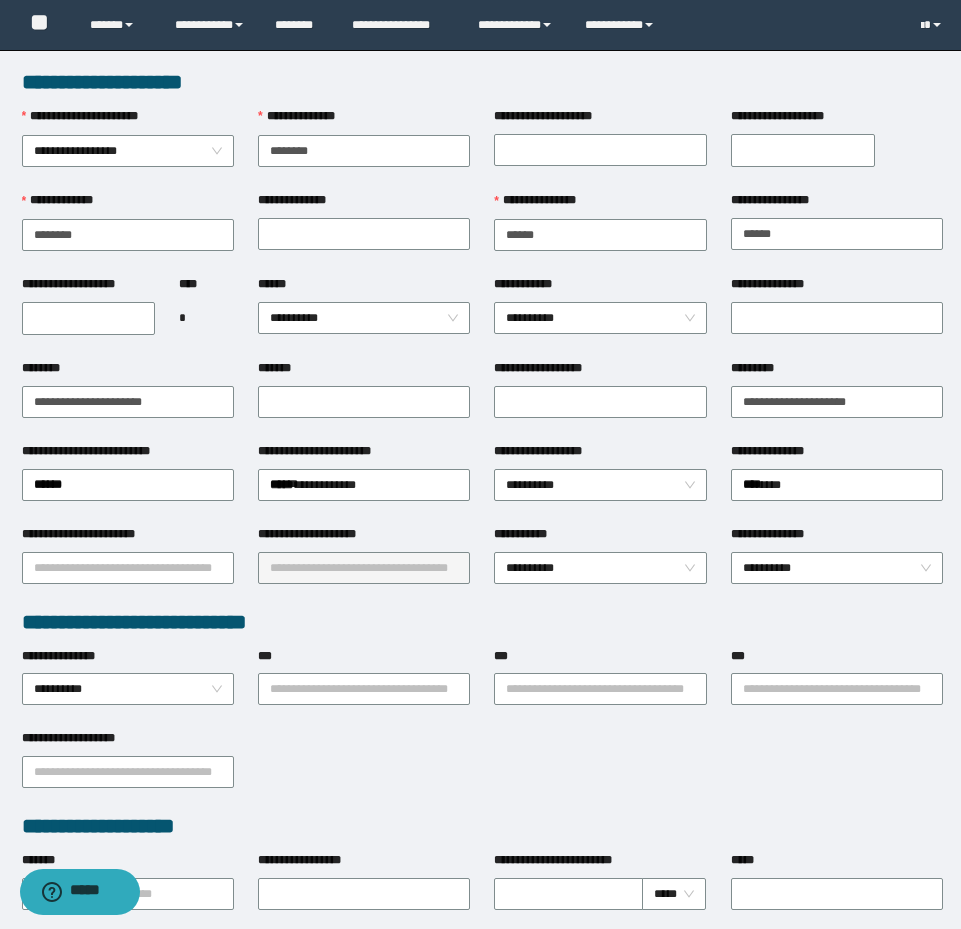 click on "**********" at bounding box center [89, 318] 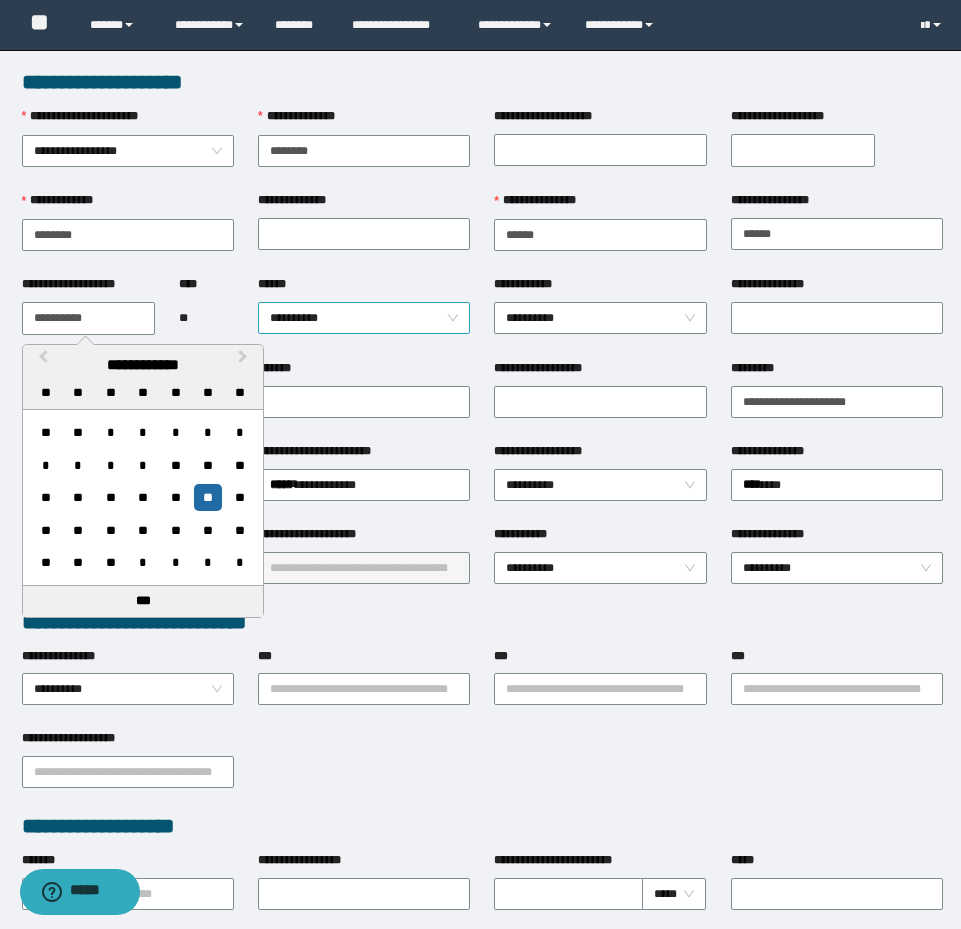 type on "**********" 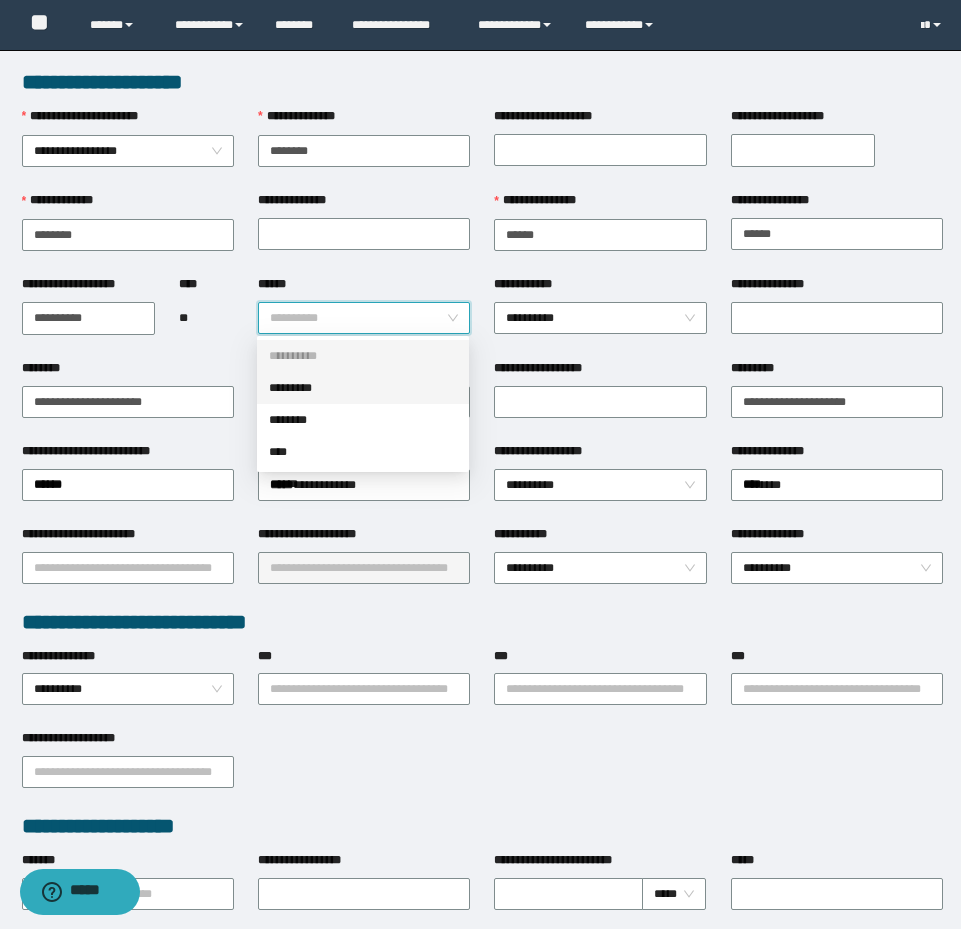 click on "*********" at bounding box center [363, 388] 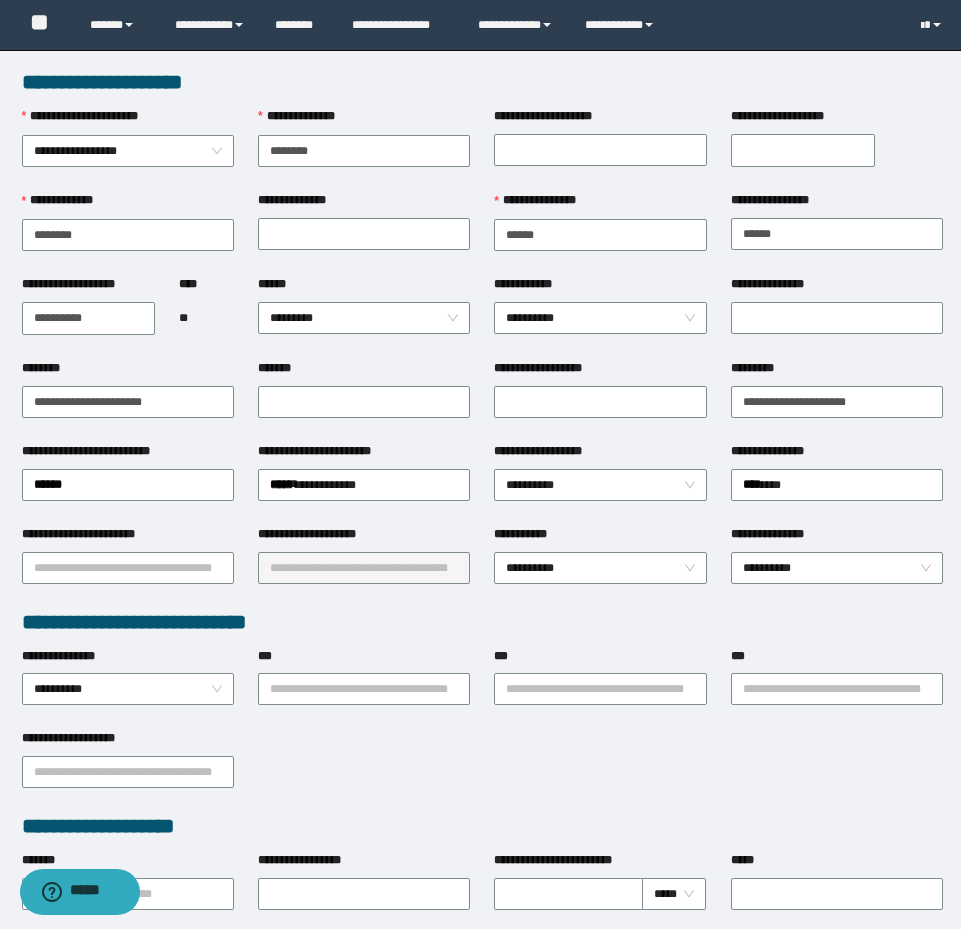click on "**********" at bounding box center (600, 400) 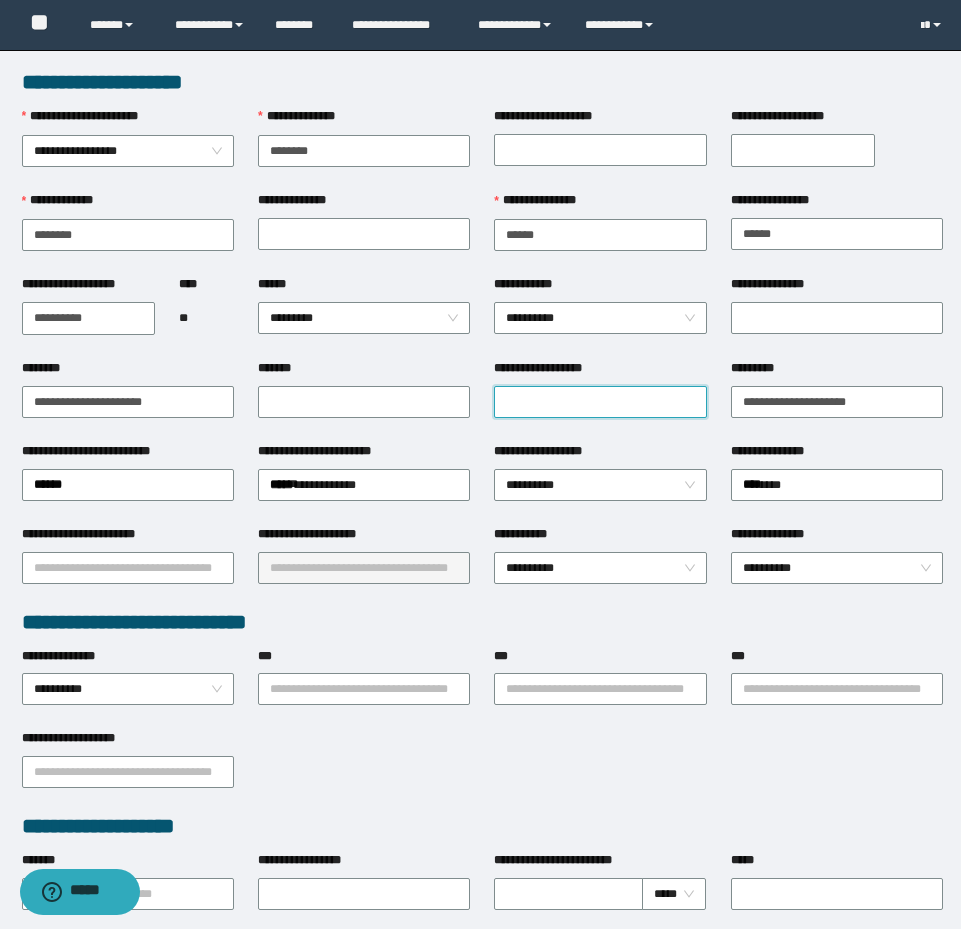 click on "**********" at bounding box center (600, 402) 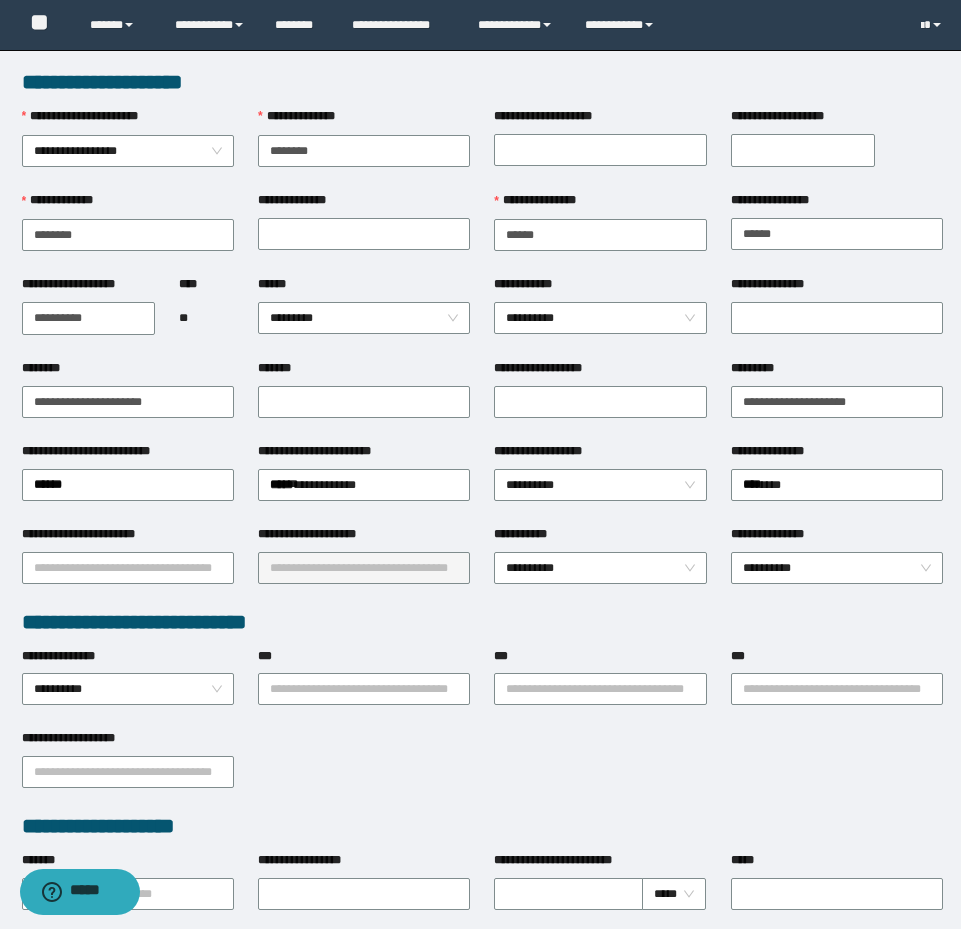 click on "**********" at bounding box center [600, 400] 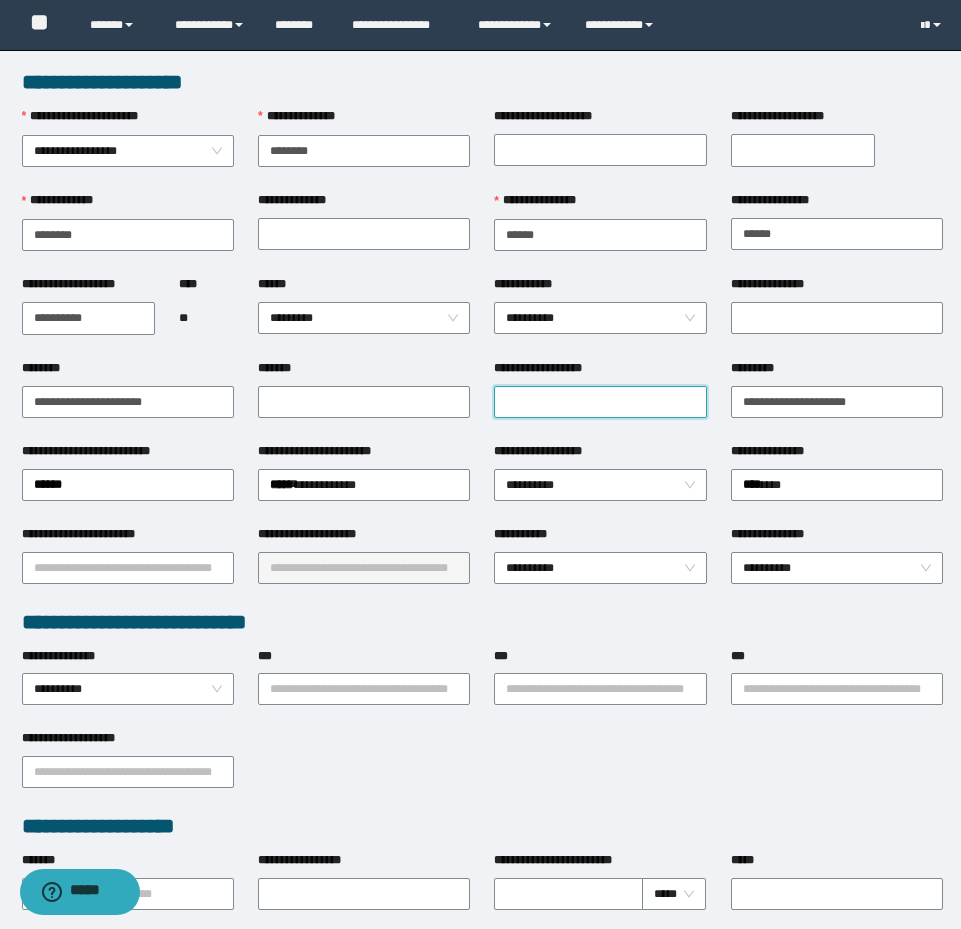 click on "**********" at bounding box center [600, 402] 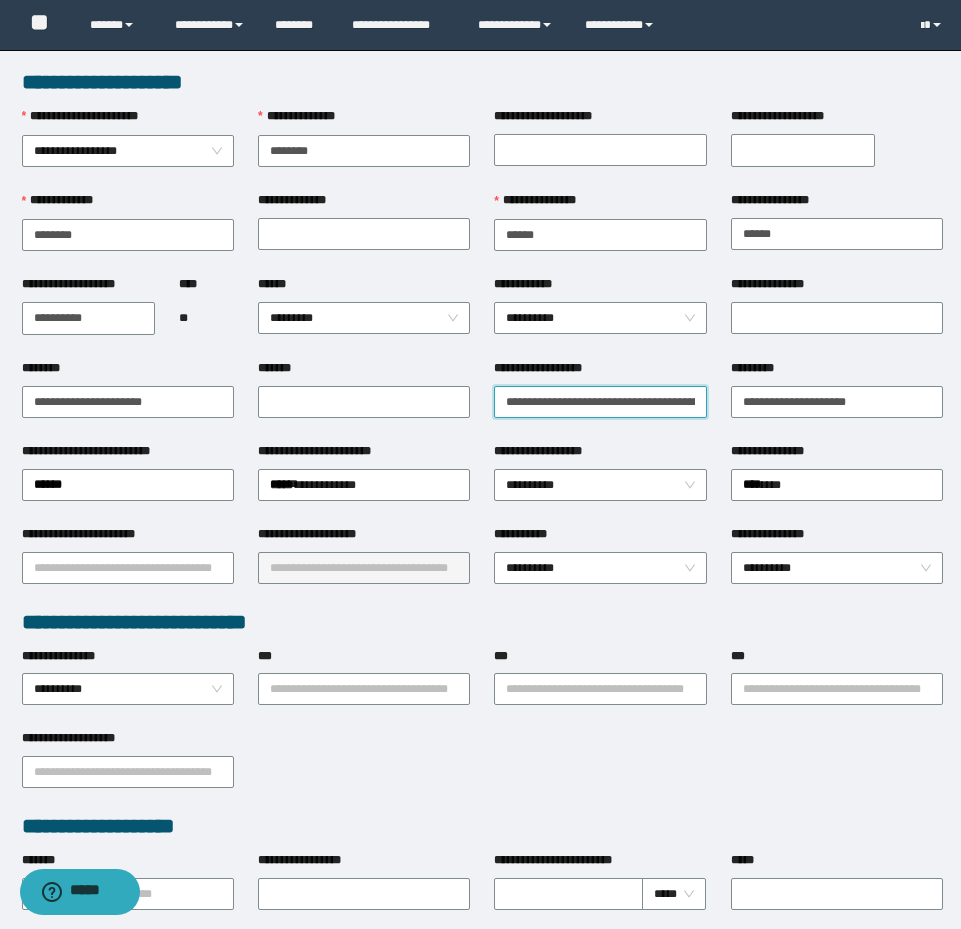 scroll, scrollTop: 0, scrollLeft: 263, axis: horizontal 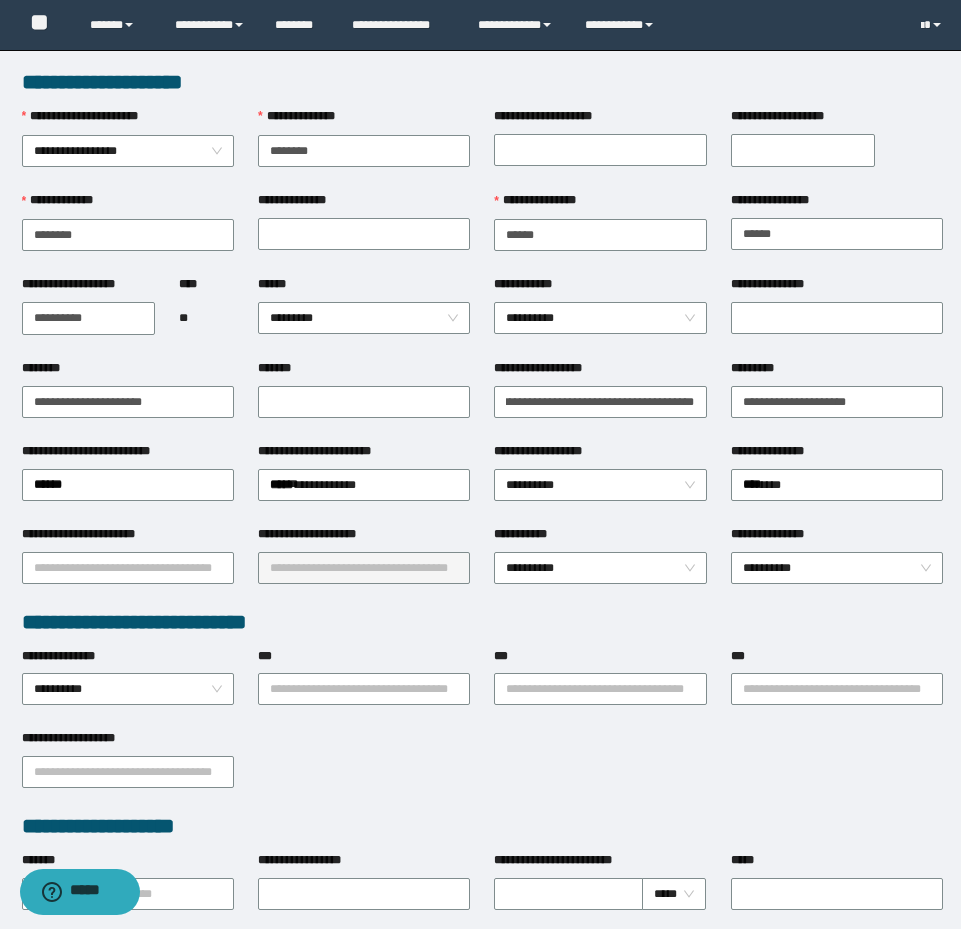 click on "**********" at bounding box center (600, 400) 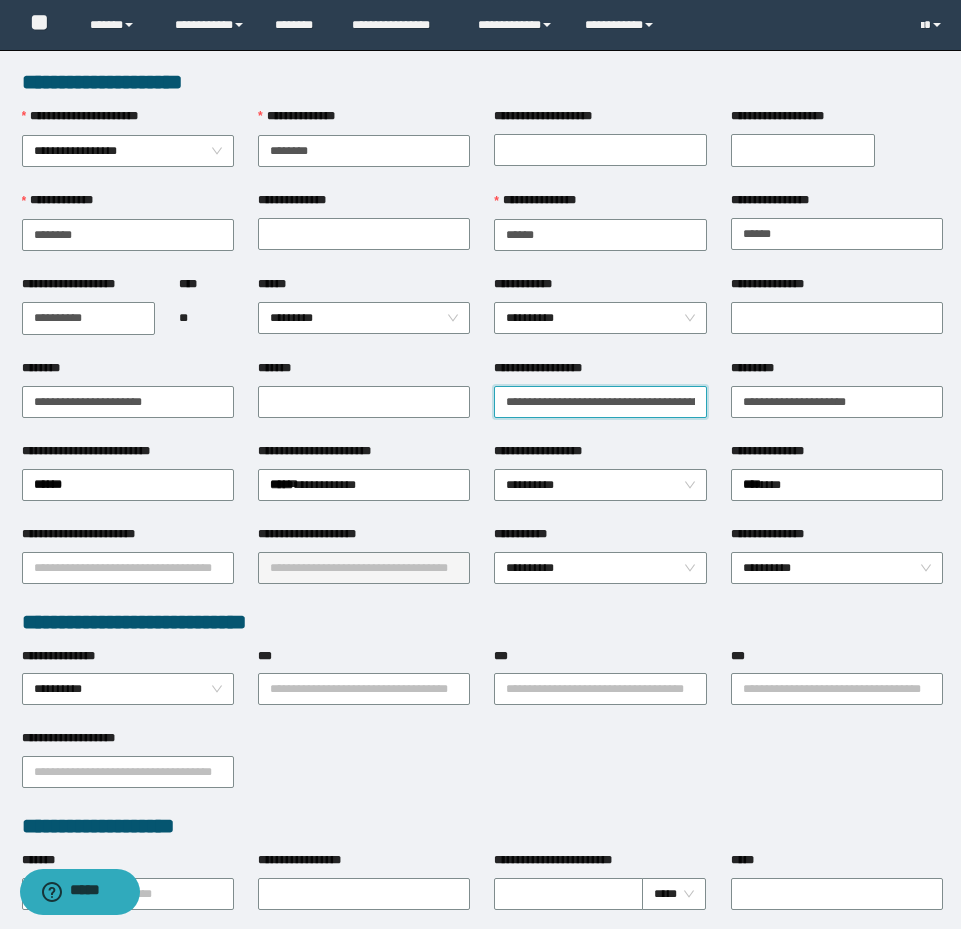 drag, startPoint x: 606, startPoint y: 401, endPoint x: 347, endPoint y: 418, distance: 259.5573 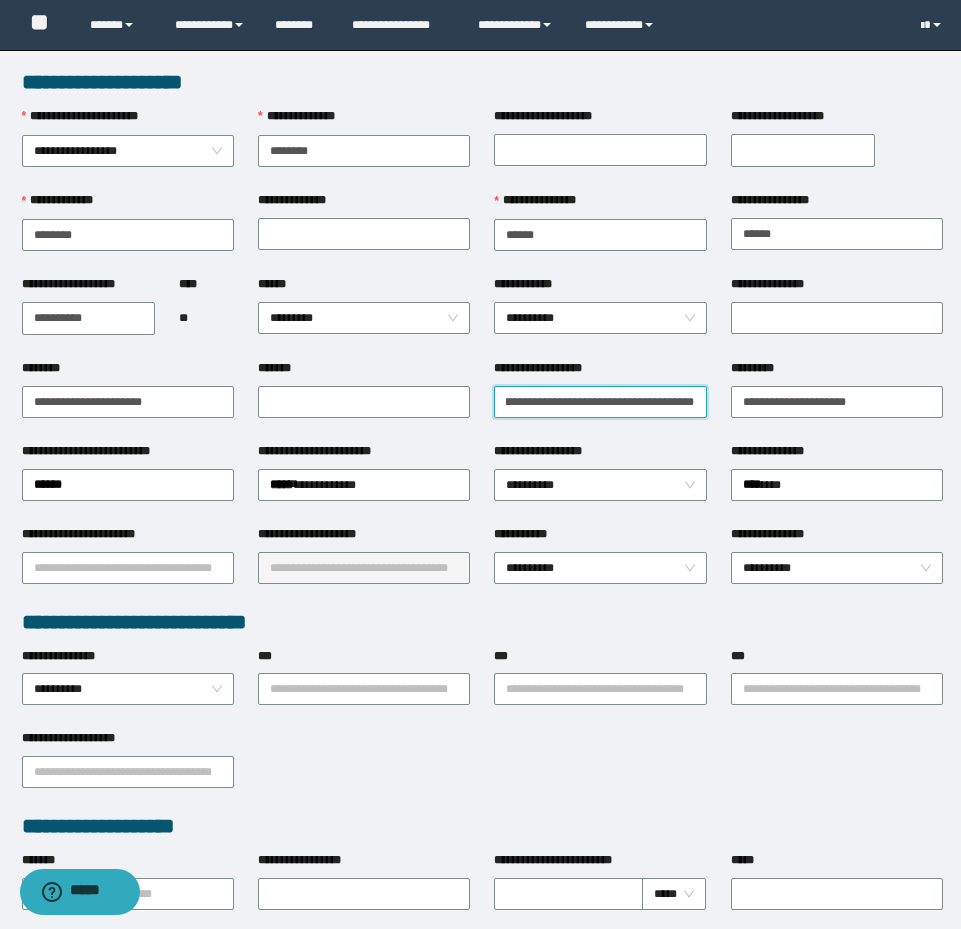 drag, startPoint x: 677, startPoint y: 401, endPoint x: 707, endPoint y: 401, distance: 30 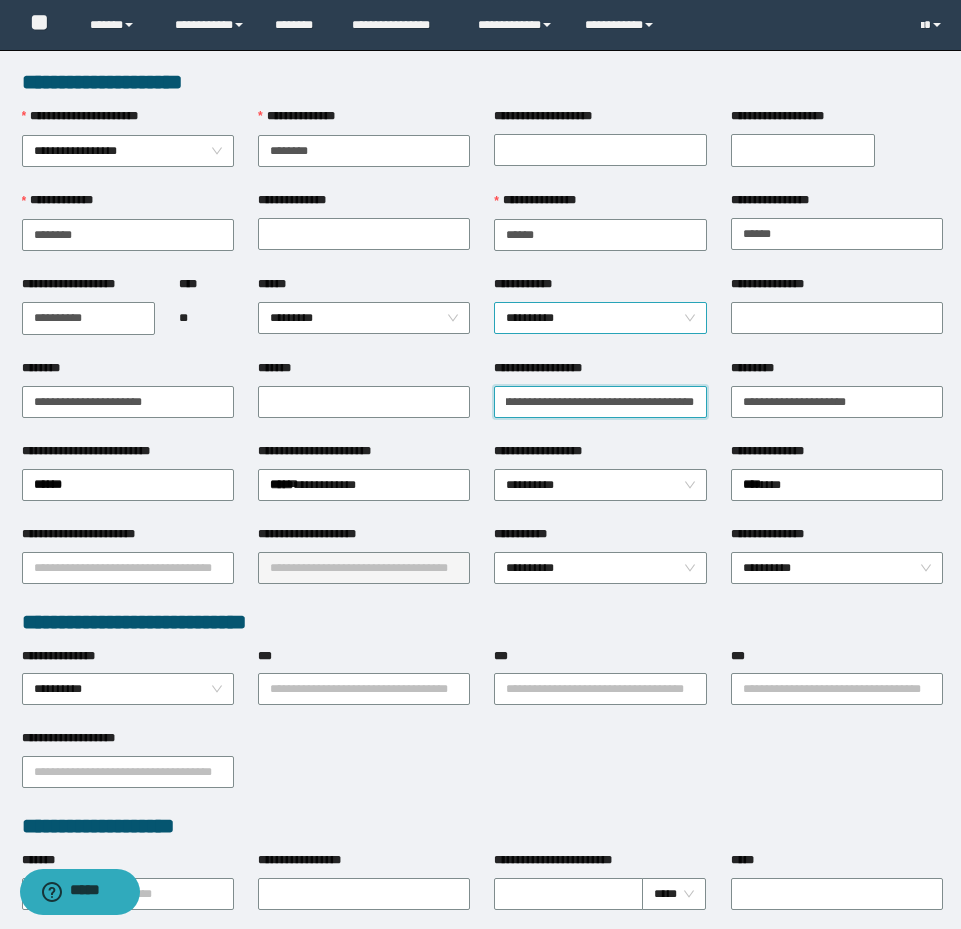 click on "**********" at bounding box center [600, 318] 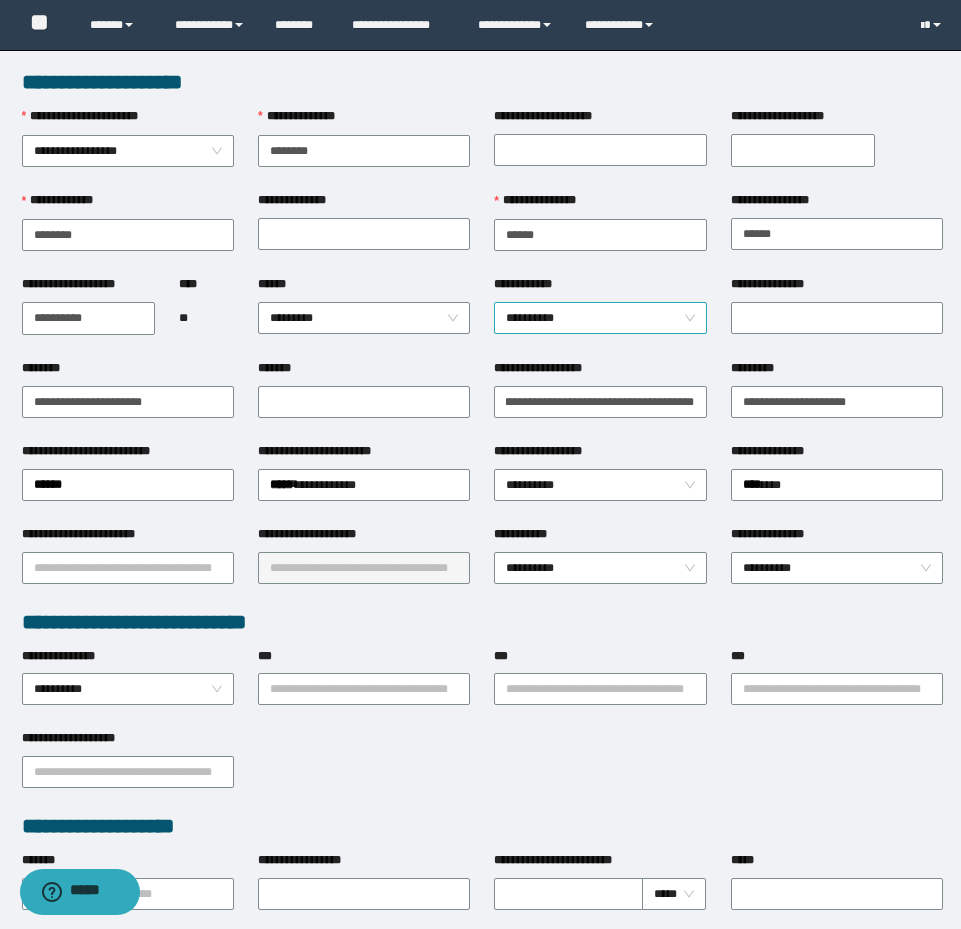 scroll, scrollTop: 0, scrollLeft: 0, axis: both 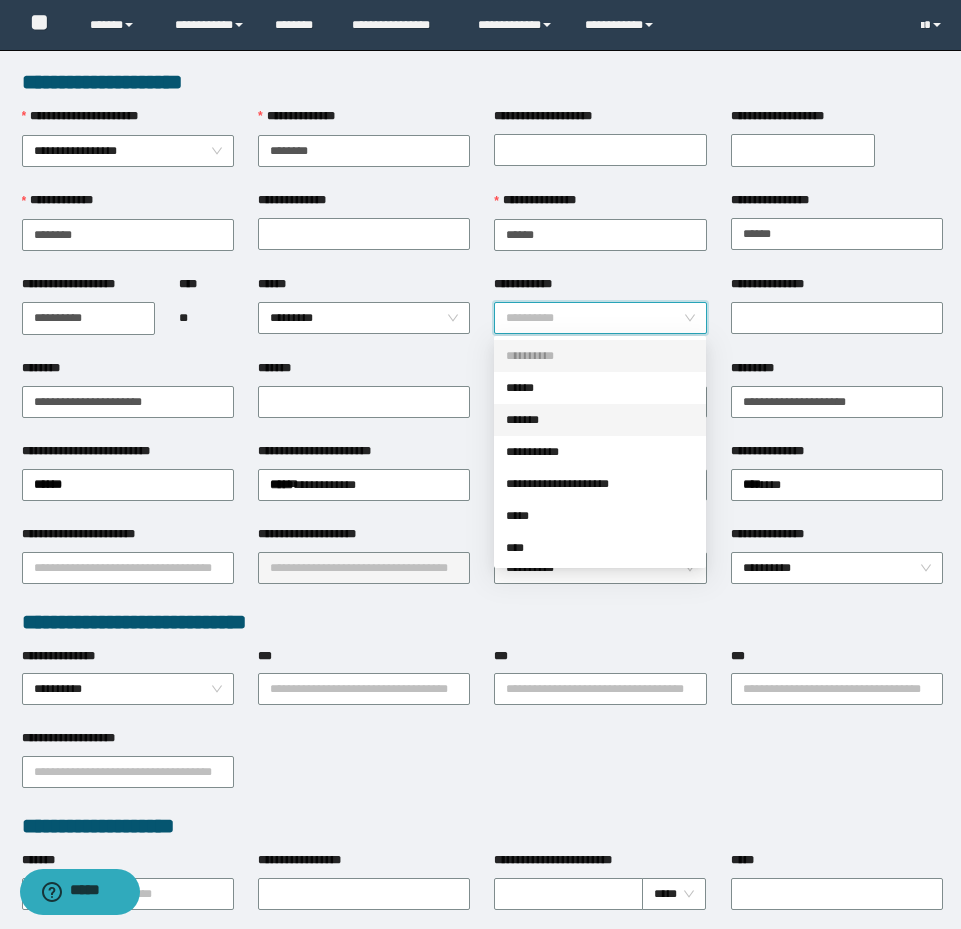 click on "*******" at bounding box center [600, 420] 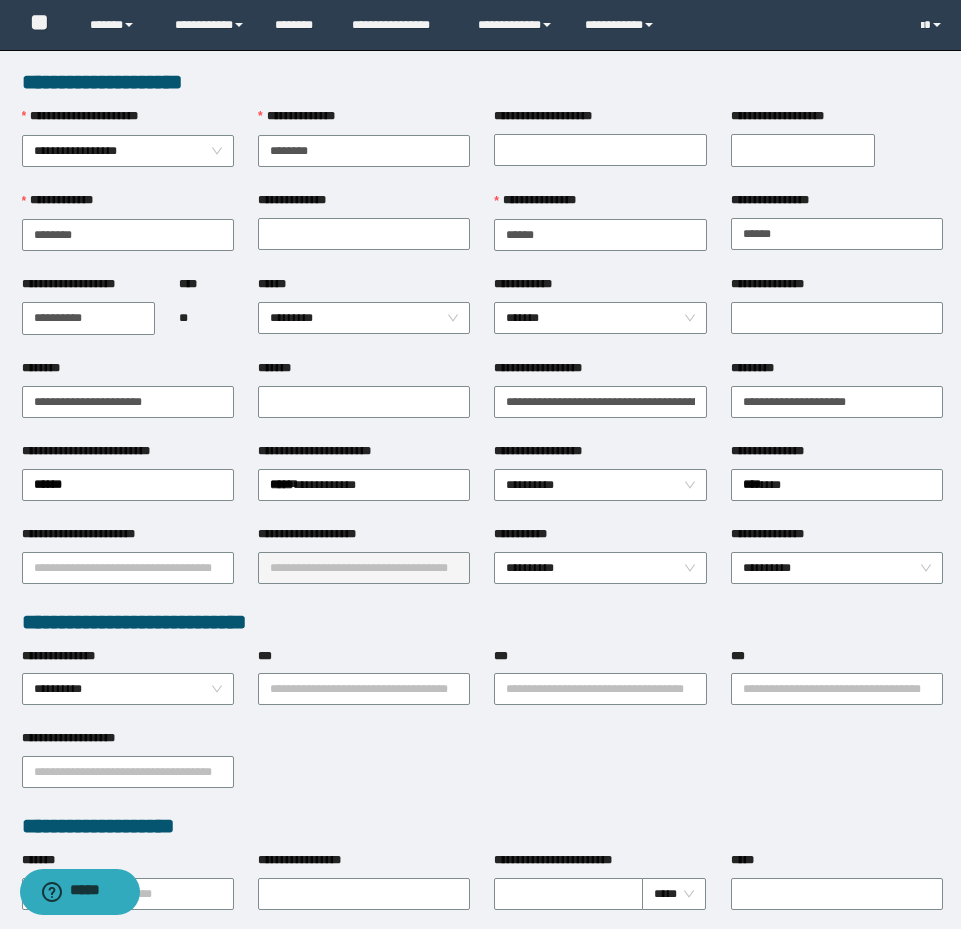 click on "**********" at bounding box center [600, 538] 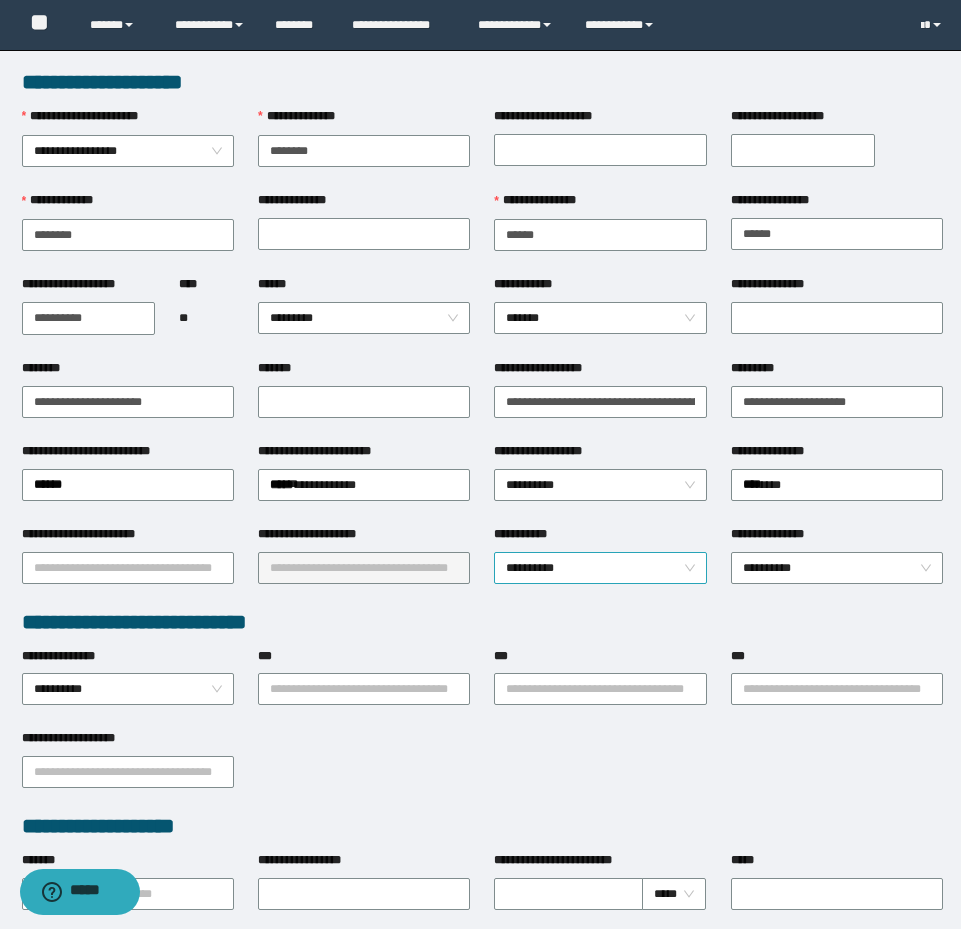 click on "**********" at bounding box center (600, 568) 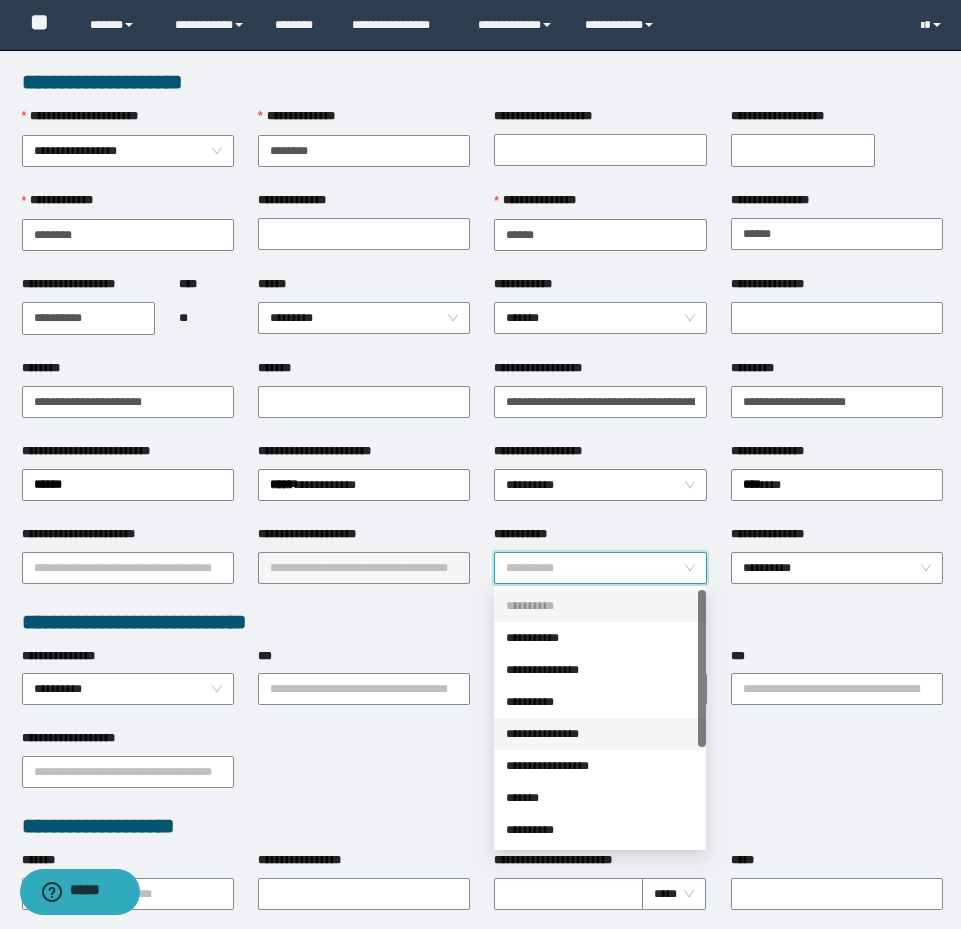 scroll, scrollTop: 100, scrollLeft: 0, axis: vertical 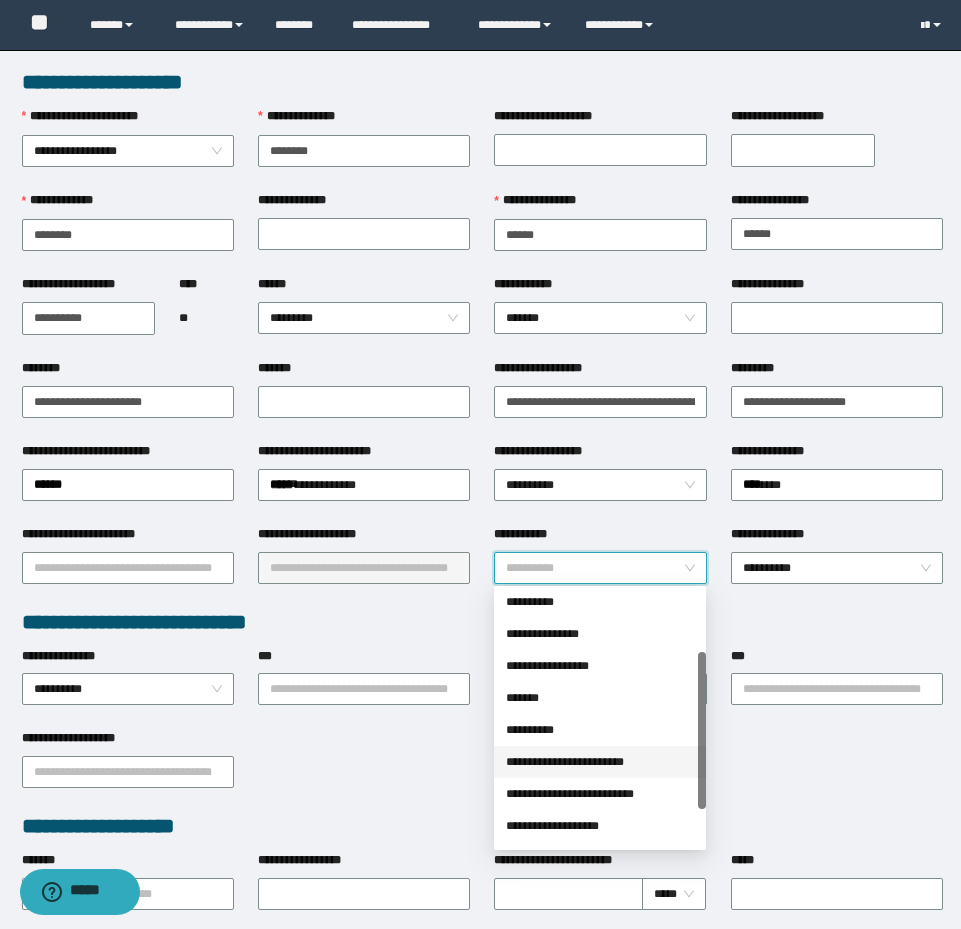 click on "**********" at bounding box center [600, 762] 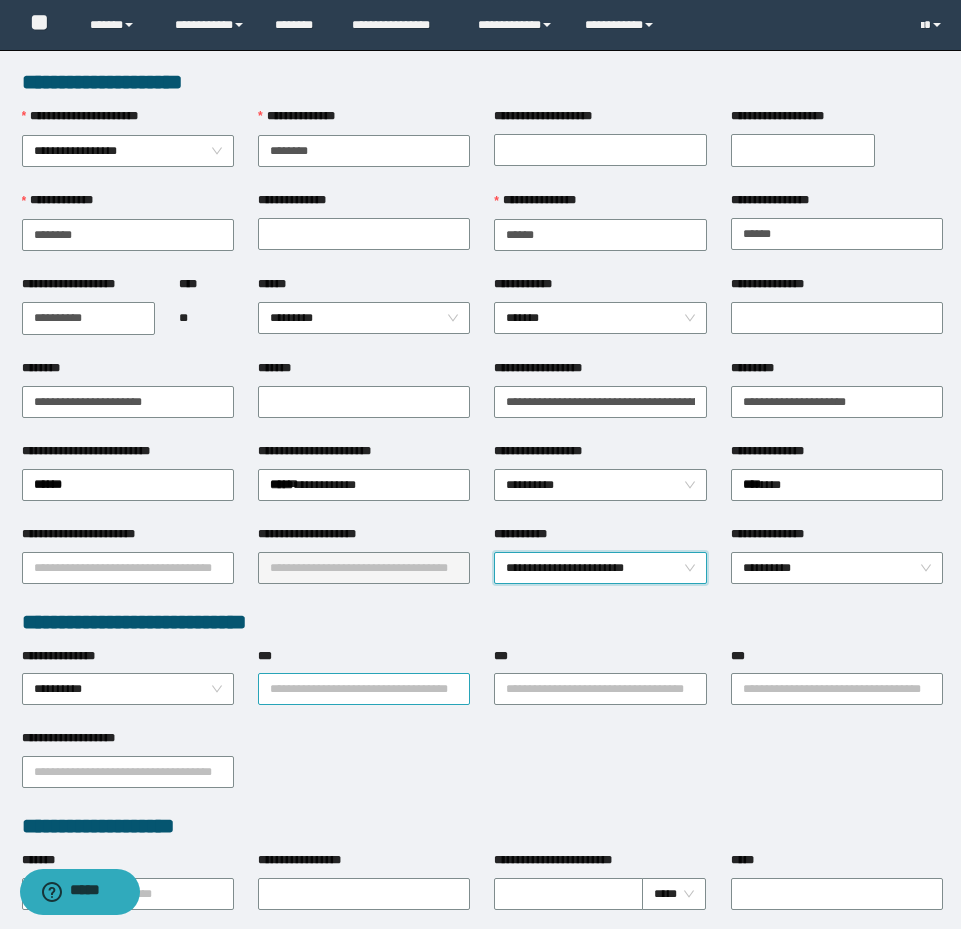 click on "***" at bounding box center (364, 689) 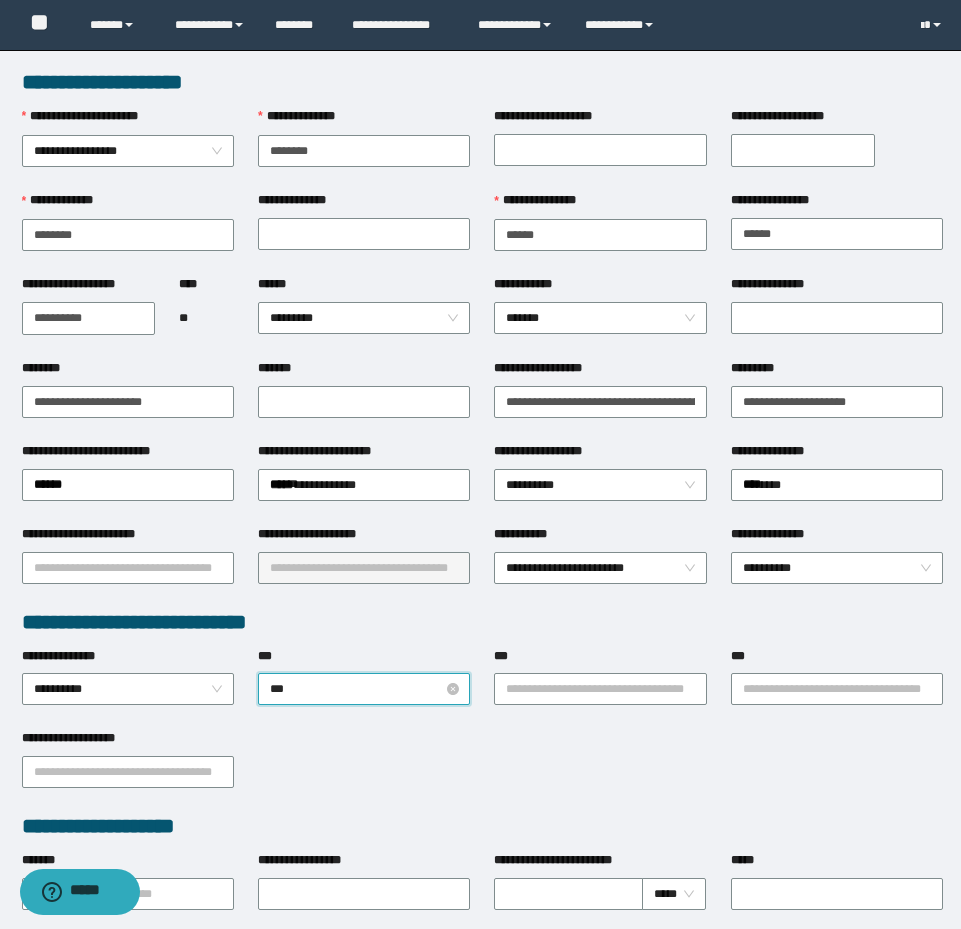 type on "****" 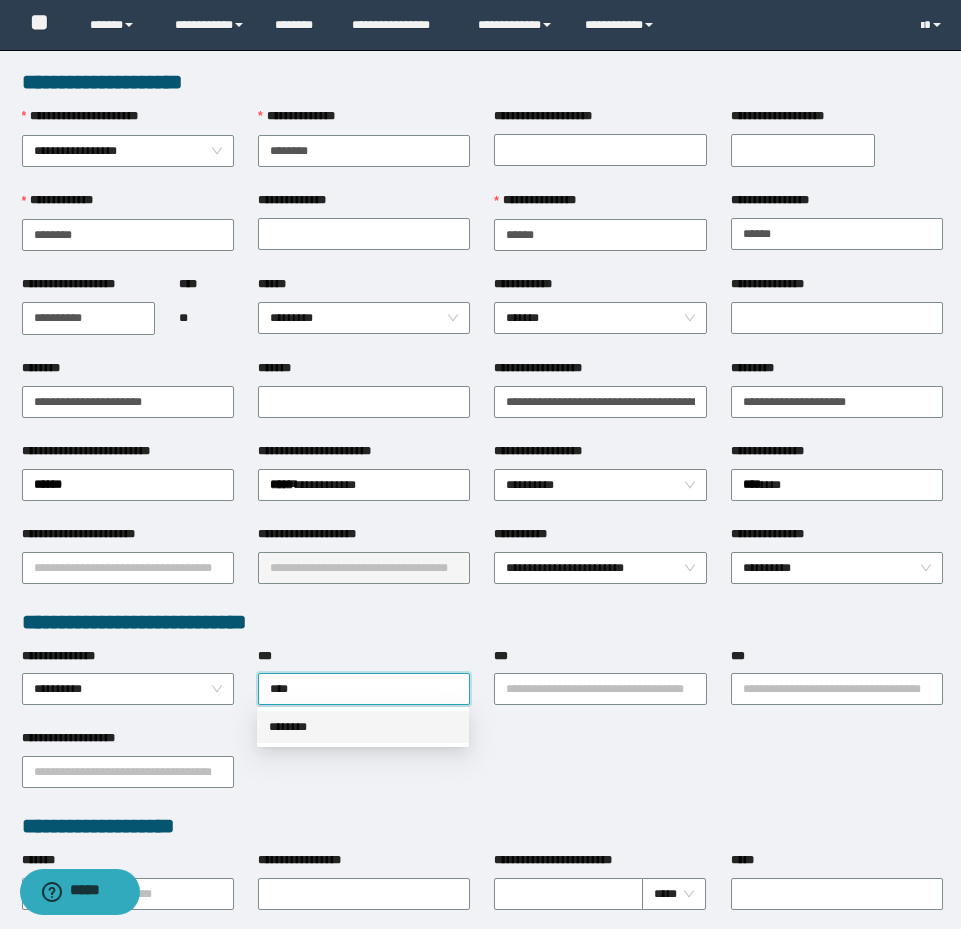 click on "********" at bounding box center (363, 727) 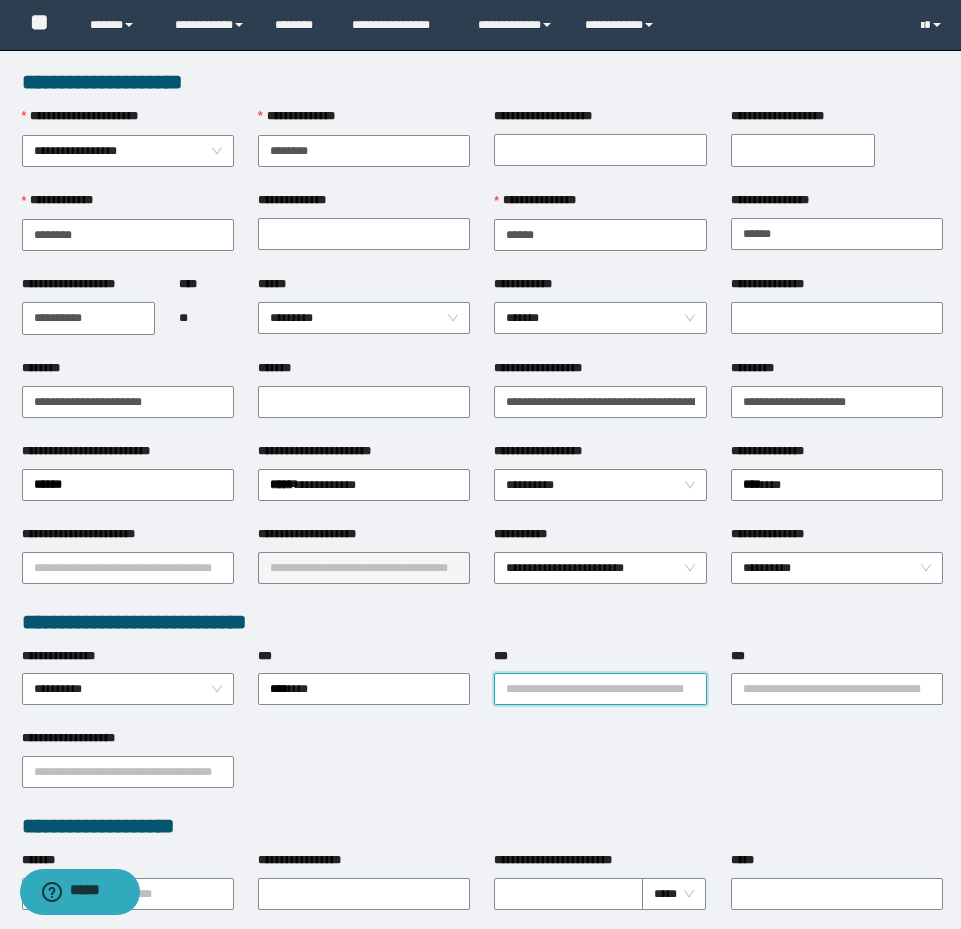 click on "***" at bounding box center [600, 689] 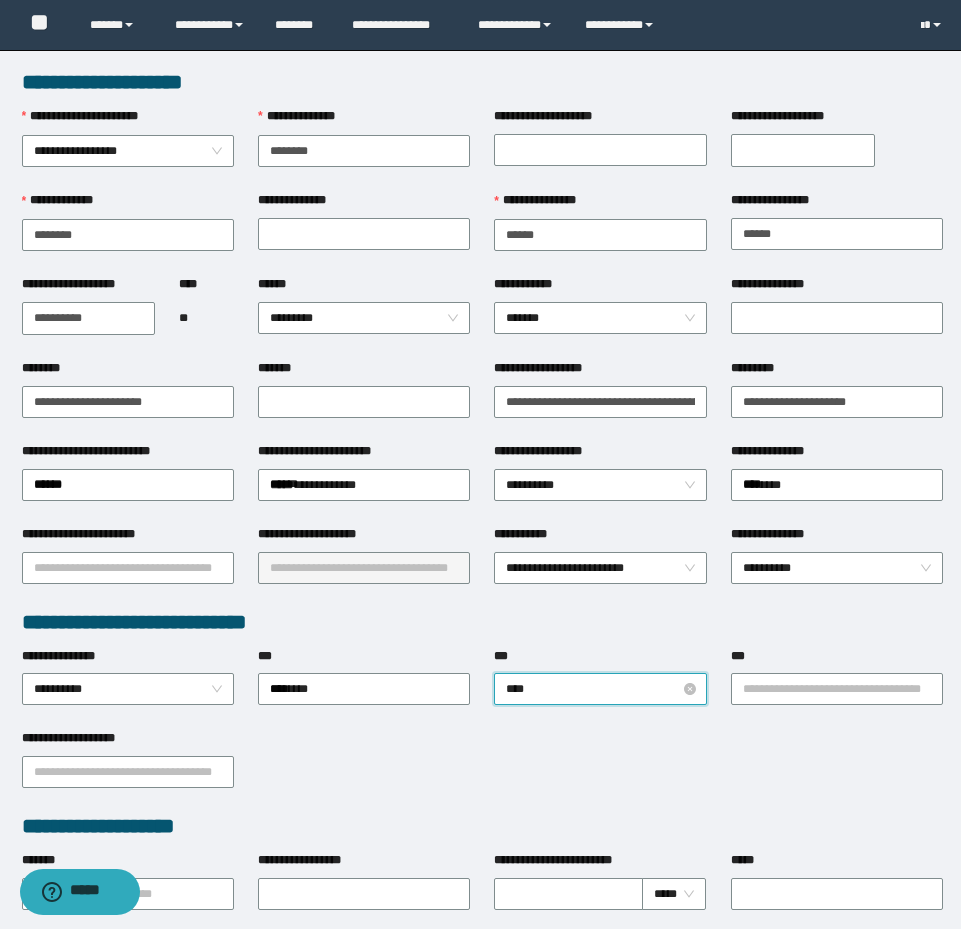 type on "*****" 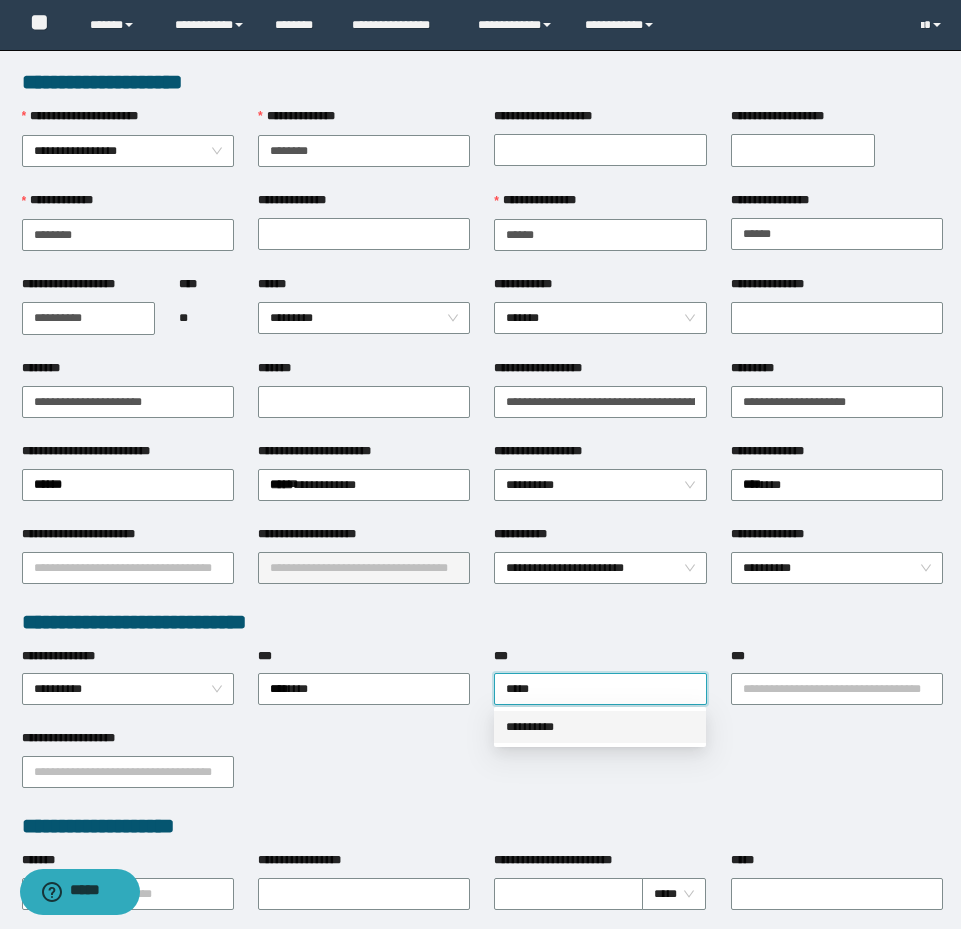 click on "**********" at bounding box center [600, 727] 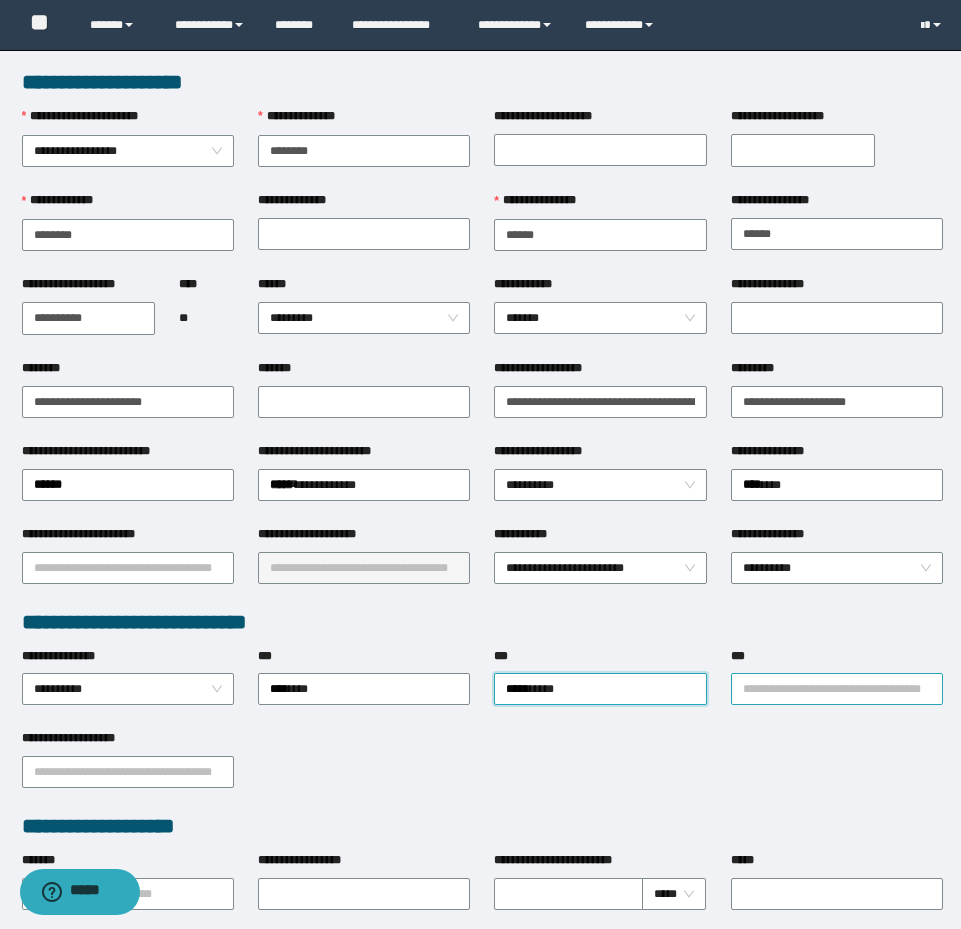 click on "***" at bounding box center (837, 689) 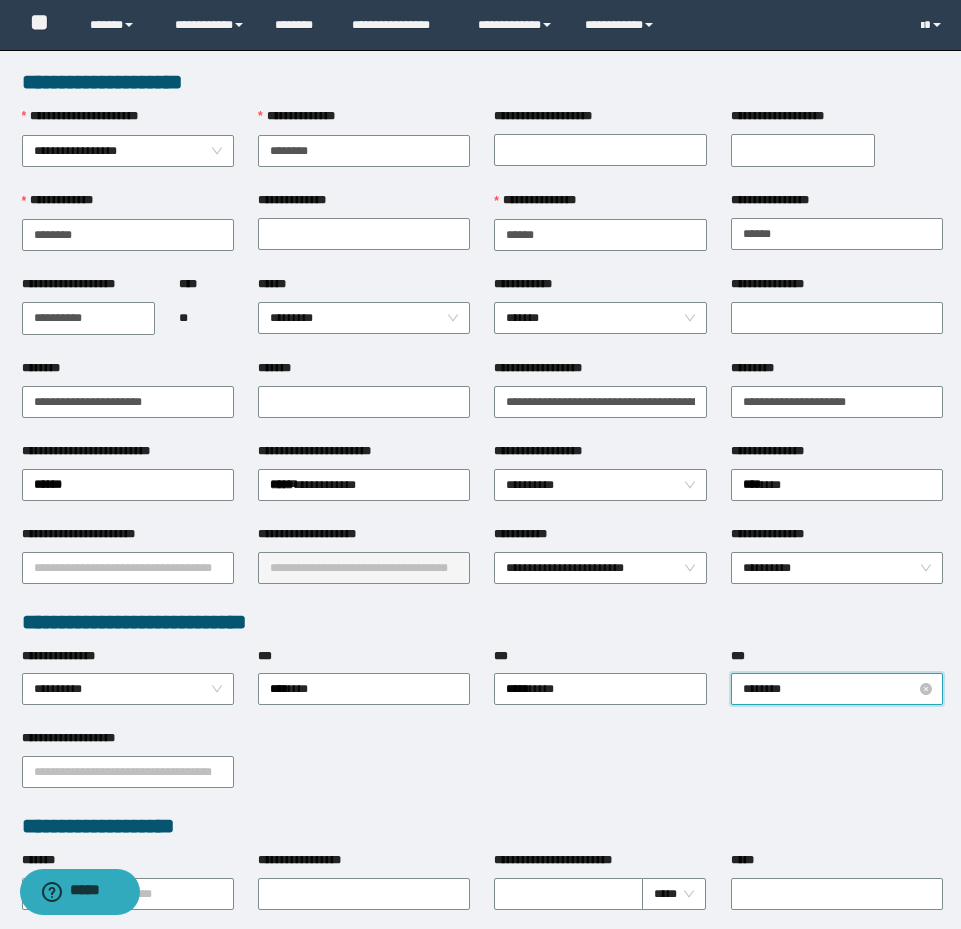 type on "*********" 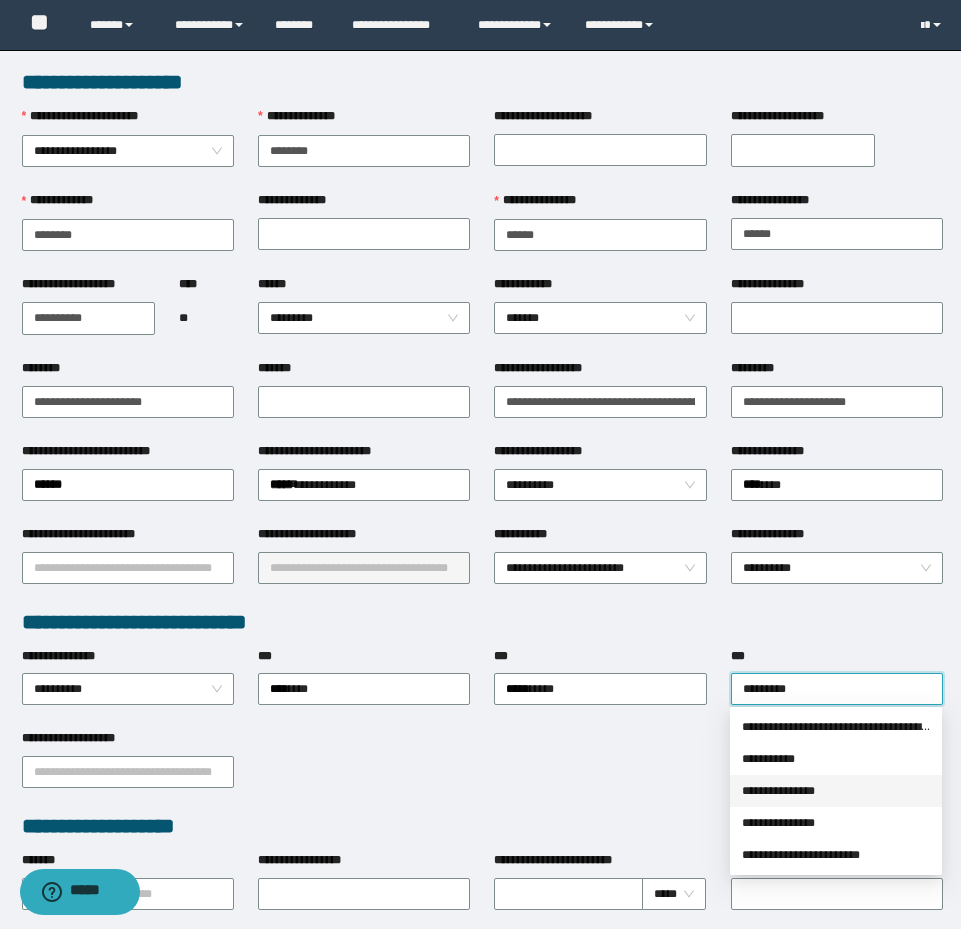 drag, startPoint x: 829, startPoint y: 786, endPoint x: 172, endPoint y: 791, distance: 657.01904 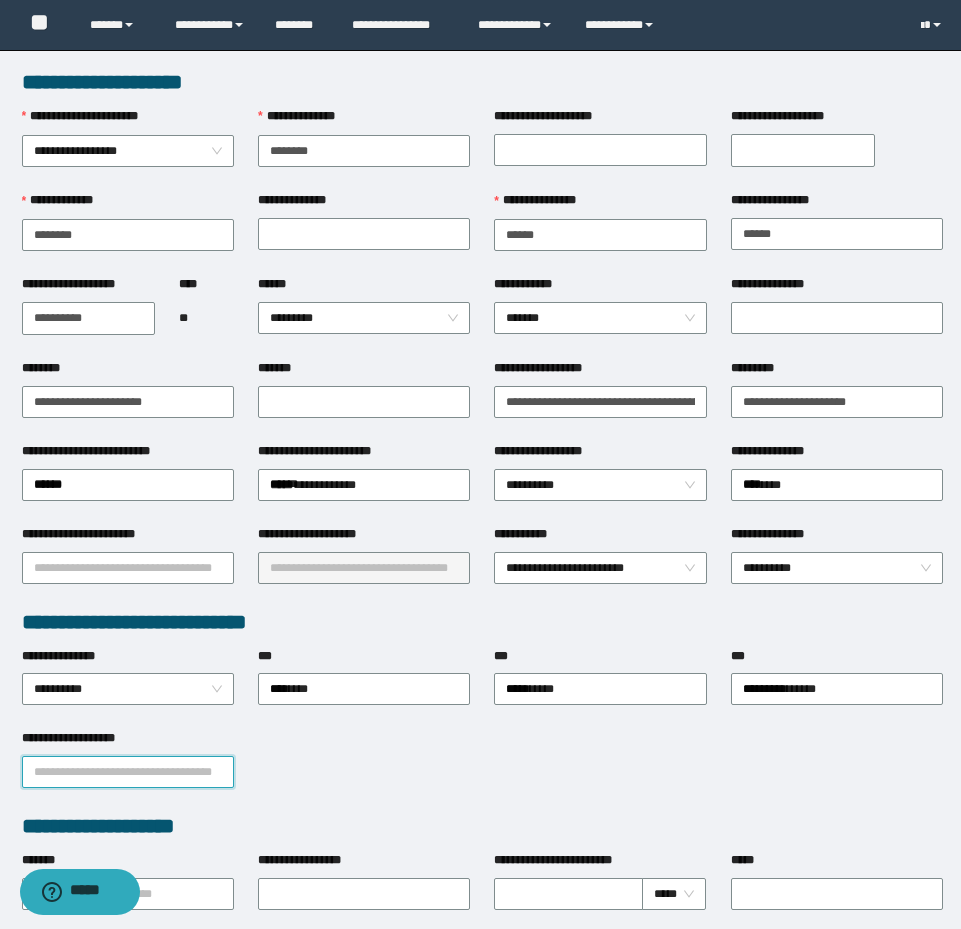 click on "**********" at bounding box center (128, 772) 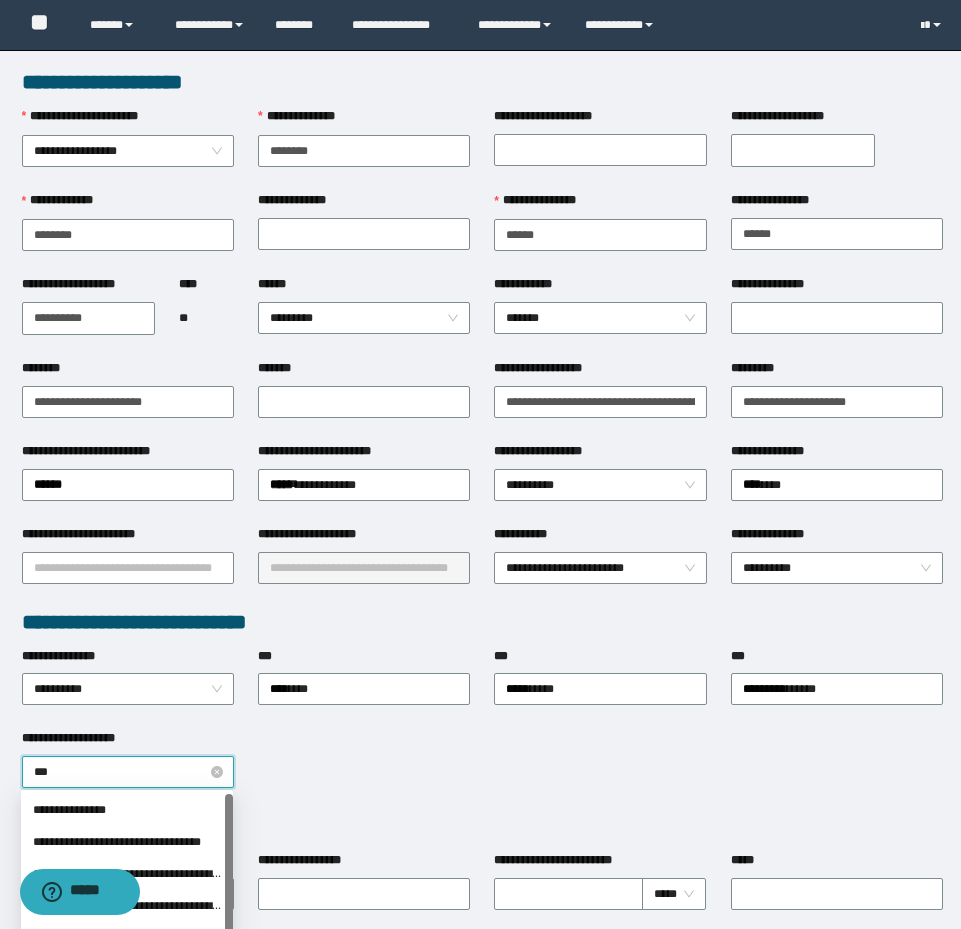 type on "****" 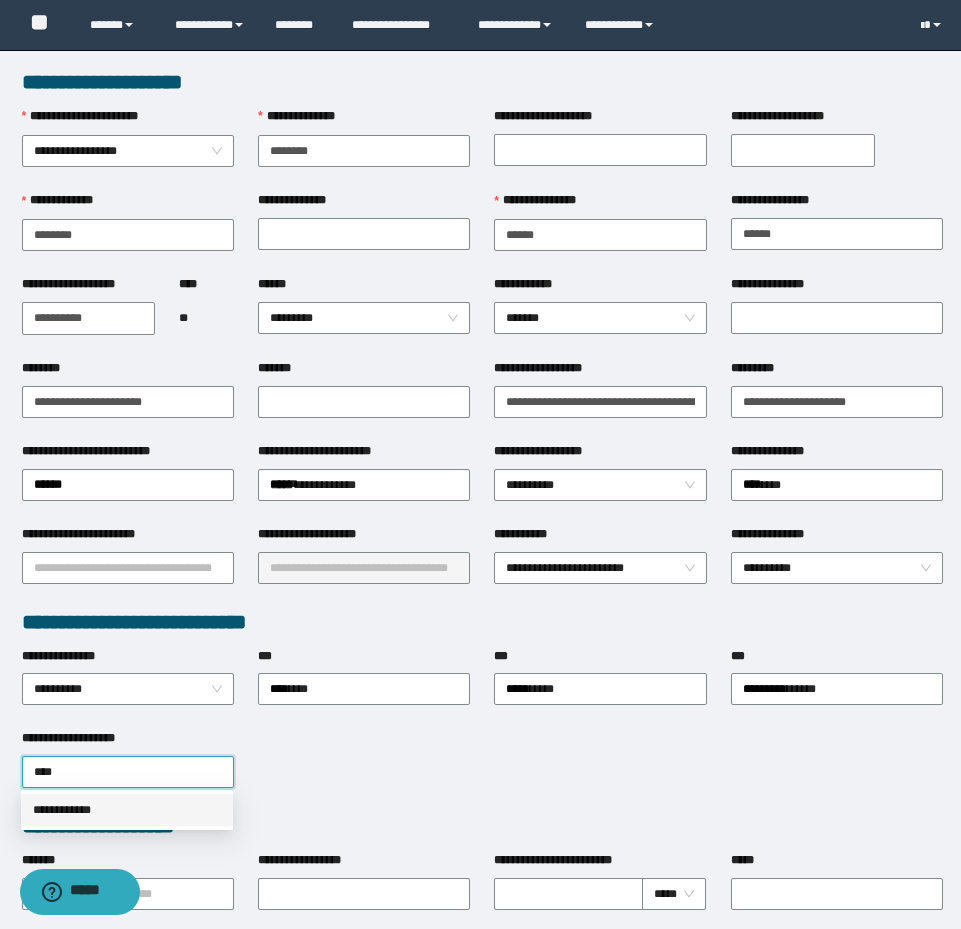 click on "**********" at bounding box center [127, 810] 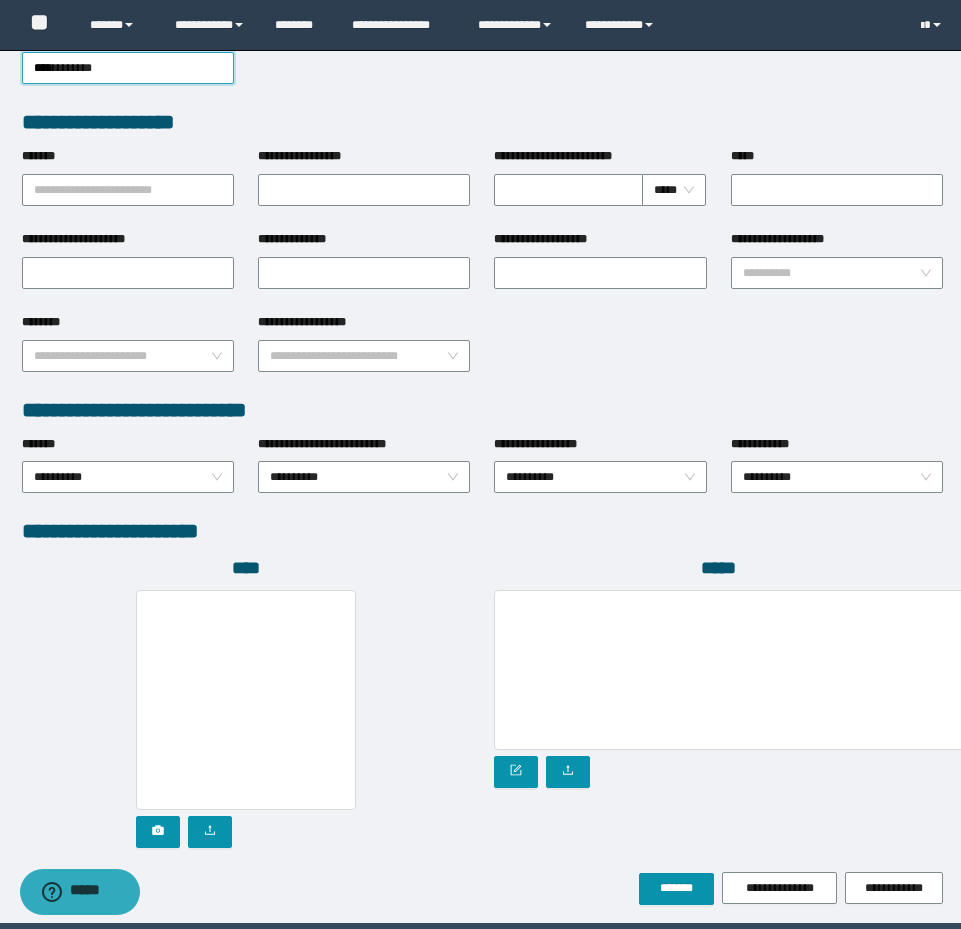 scroll, scrollTop: 774, scrollLeft: 0, axis: vertical 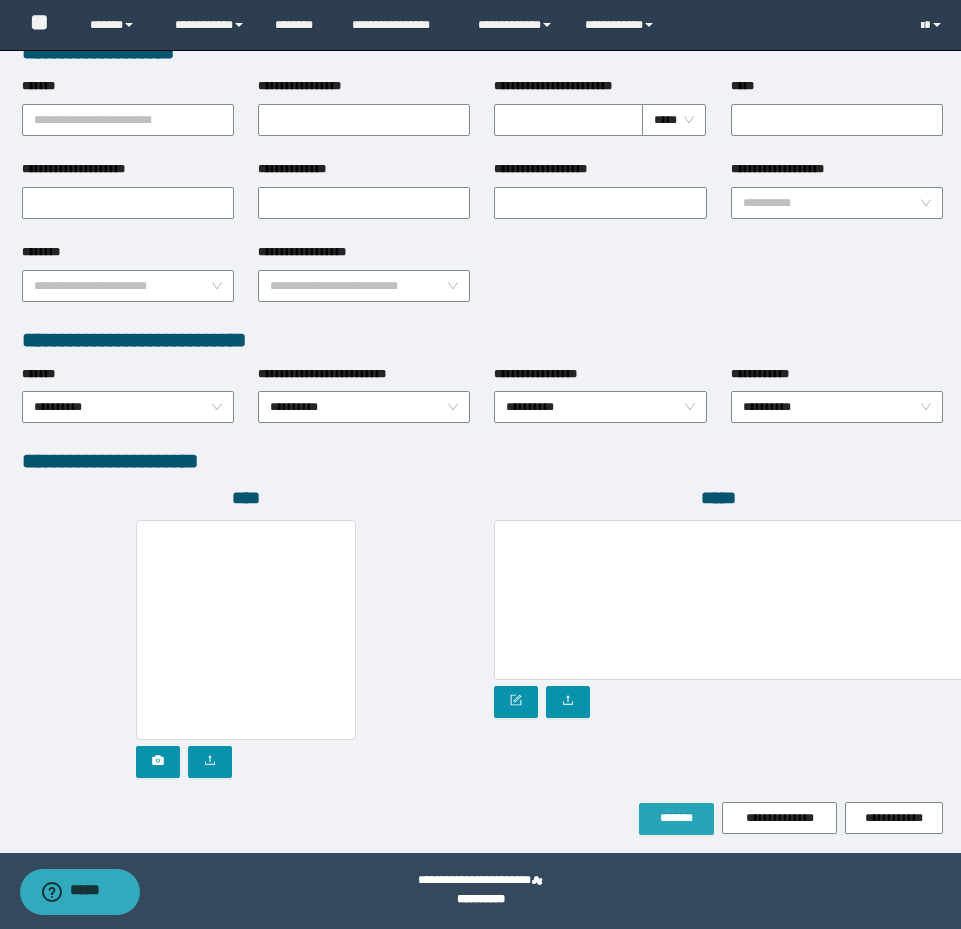 drag, startPoint x: 680, startPoint y: 836, endPoint x: 678, endPoint y: 823, distance: 13.152946 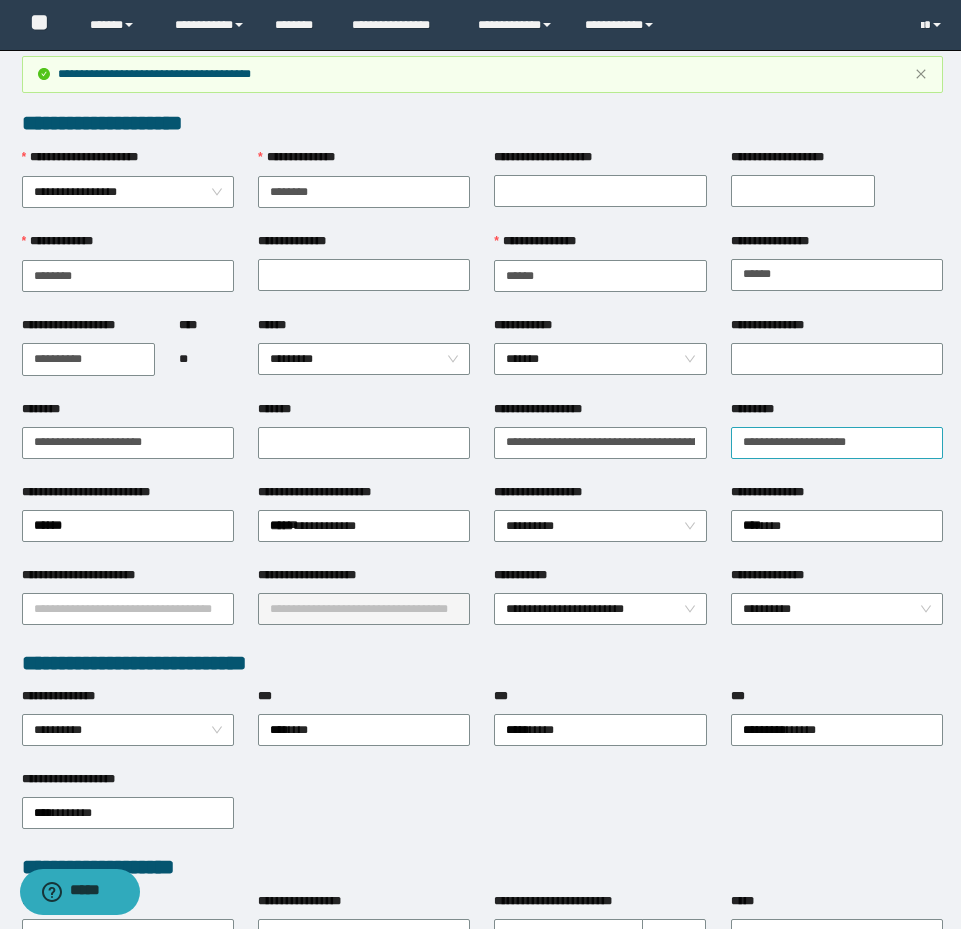 scroll, scrollTop: 0, scrollLeft: 0, axis: both 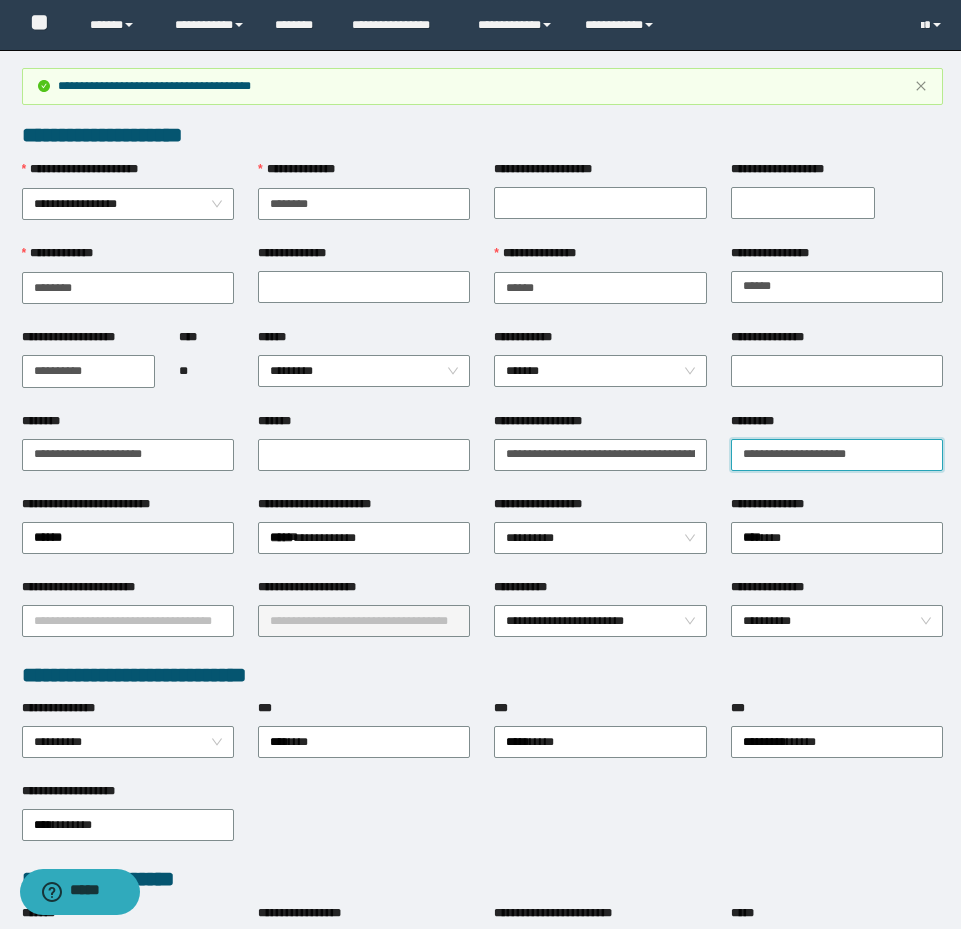 drag, startPoint x: 761, startPoint y: 433, endPoint x: 570, endPoint y: 422, distance: 191.3165 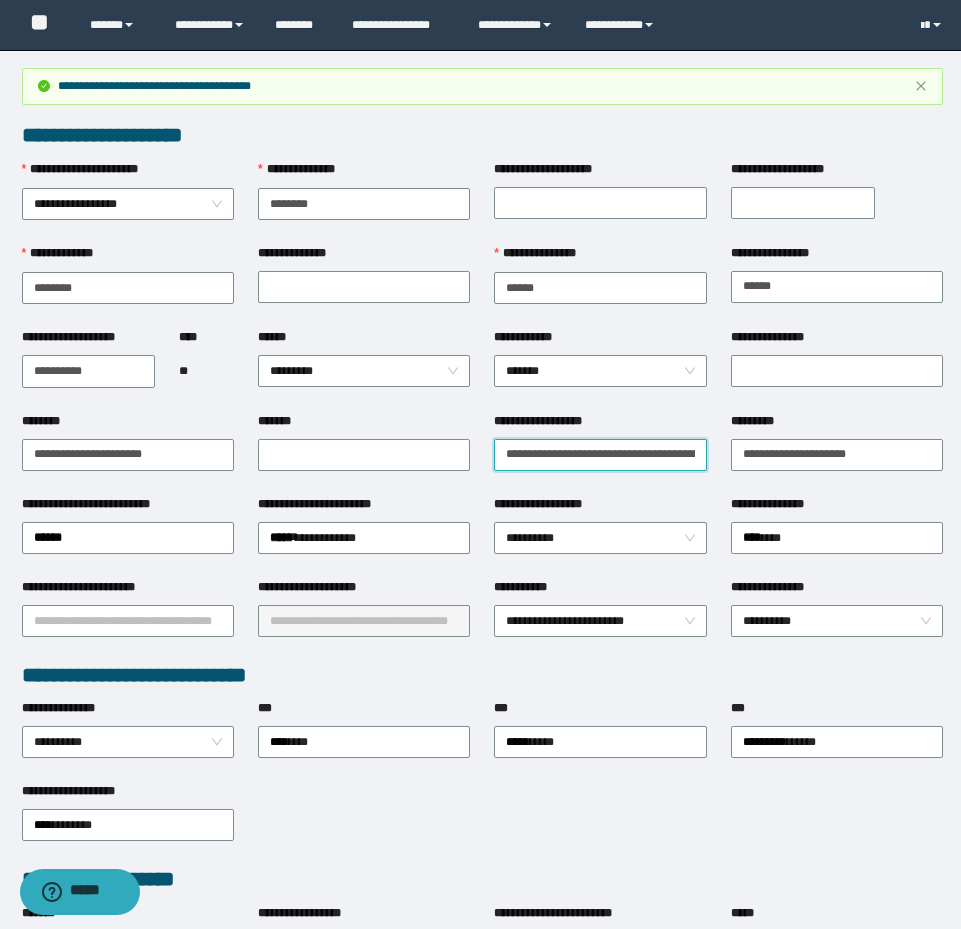 click on "**********" at bounding box center (600, 455) 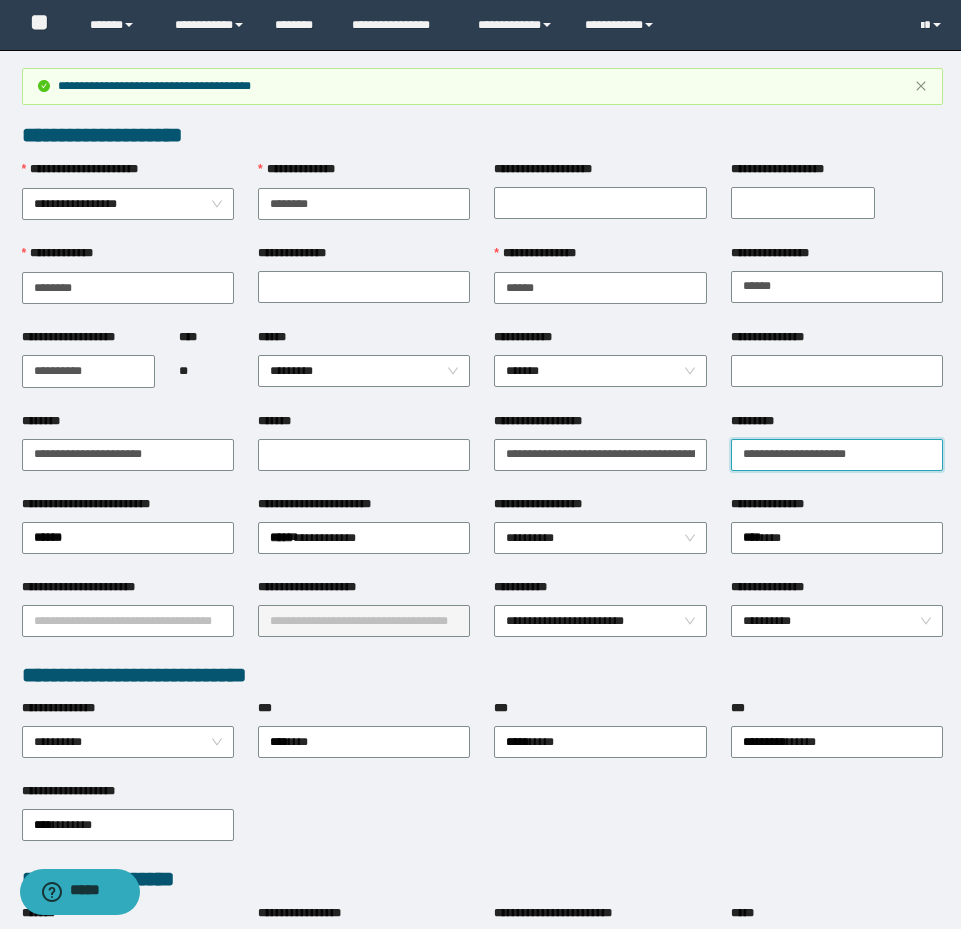 drag, startPoint x: 914, startPoint y: 439, endPoint x: 660, endPoint y: 426, distance: 254.33246 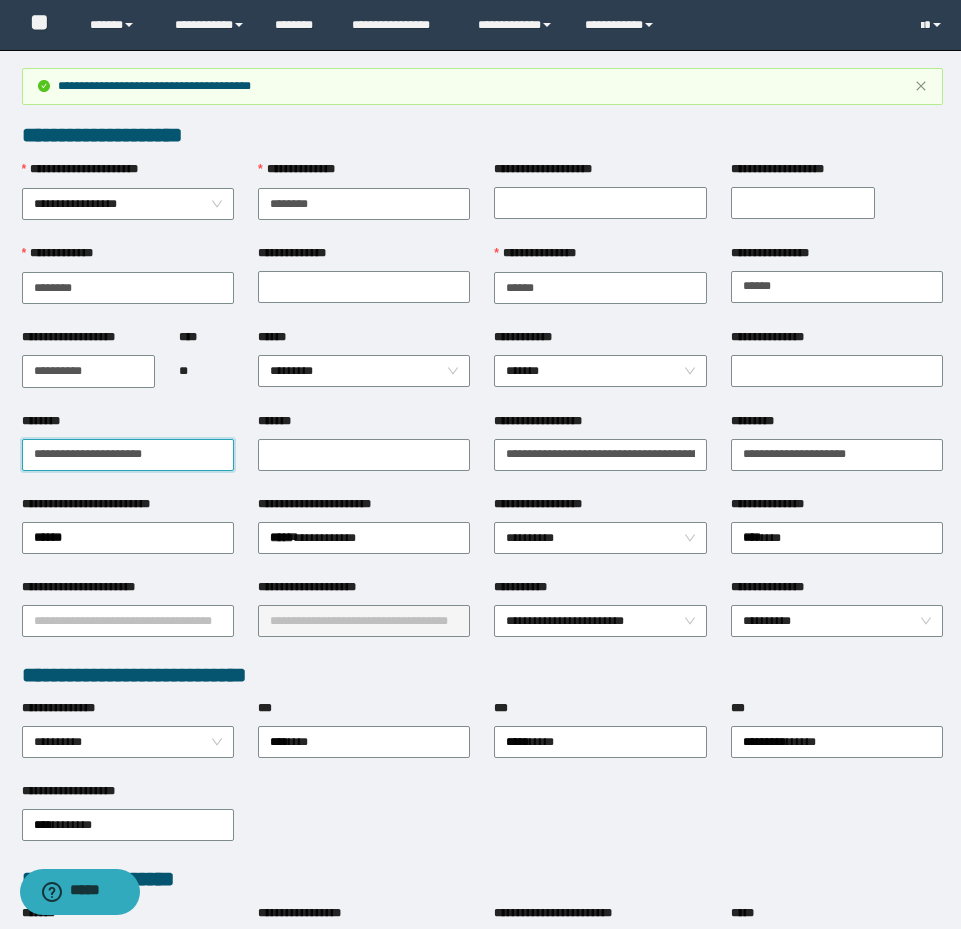drag, startPoint x: 219, startPoint y: 466, endPoint x: 4, endPoint y: 438, distance: 216.81558 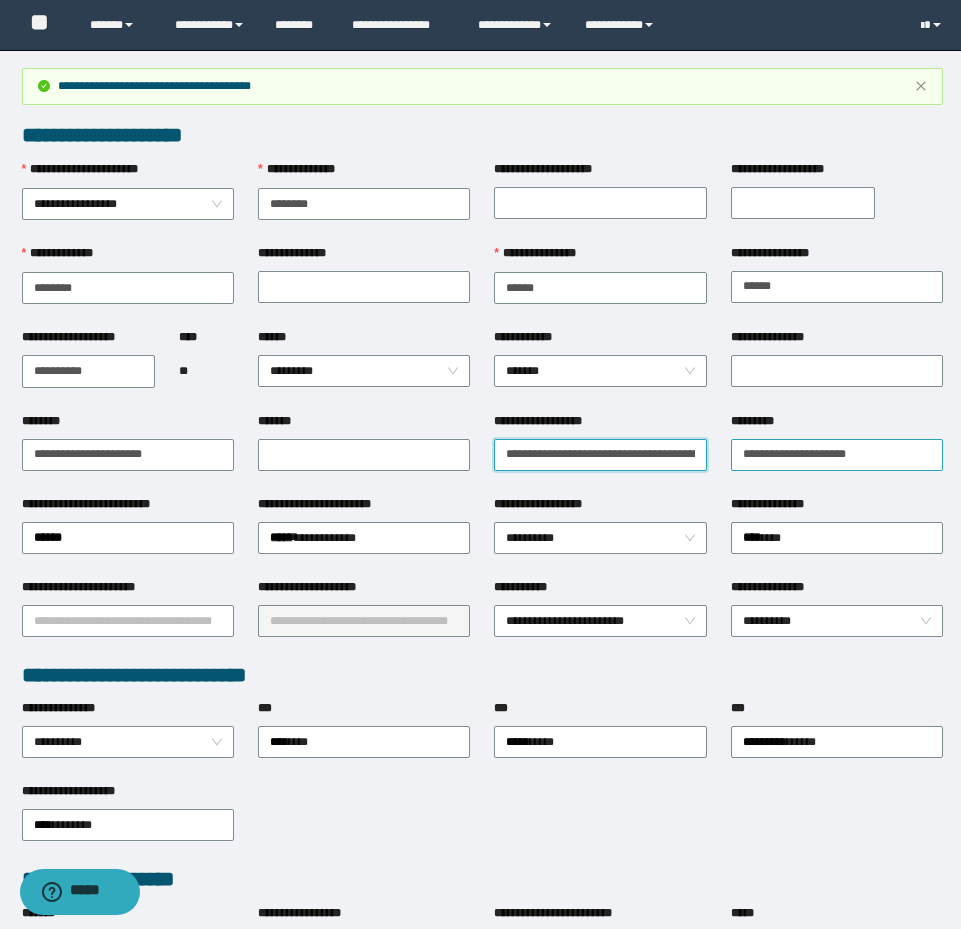 scroll, scrollTop: 0, scrollLeft: 91, axis: horizontal 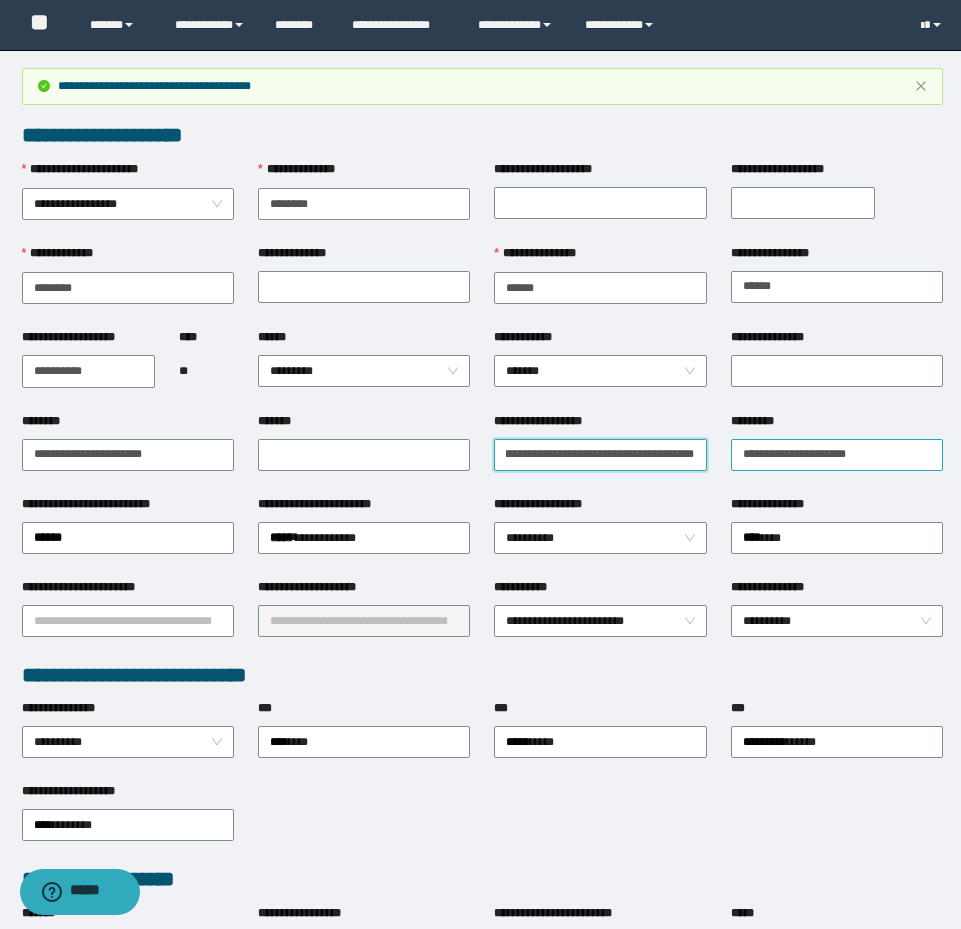drag, startPoint x: 500, startPoint y: 453, endPoint x: 800, endPoint y: 460, distance: 300.08167 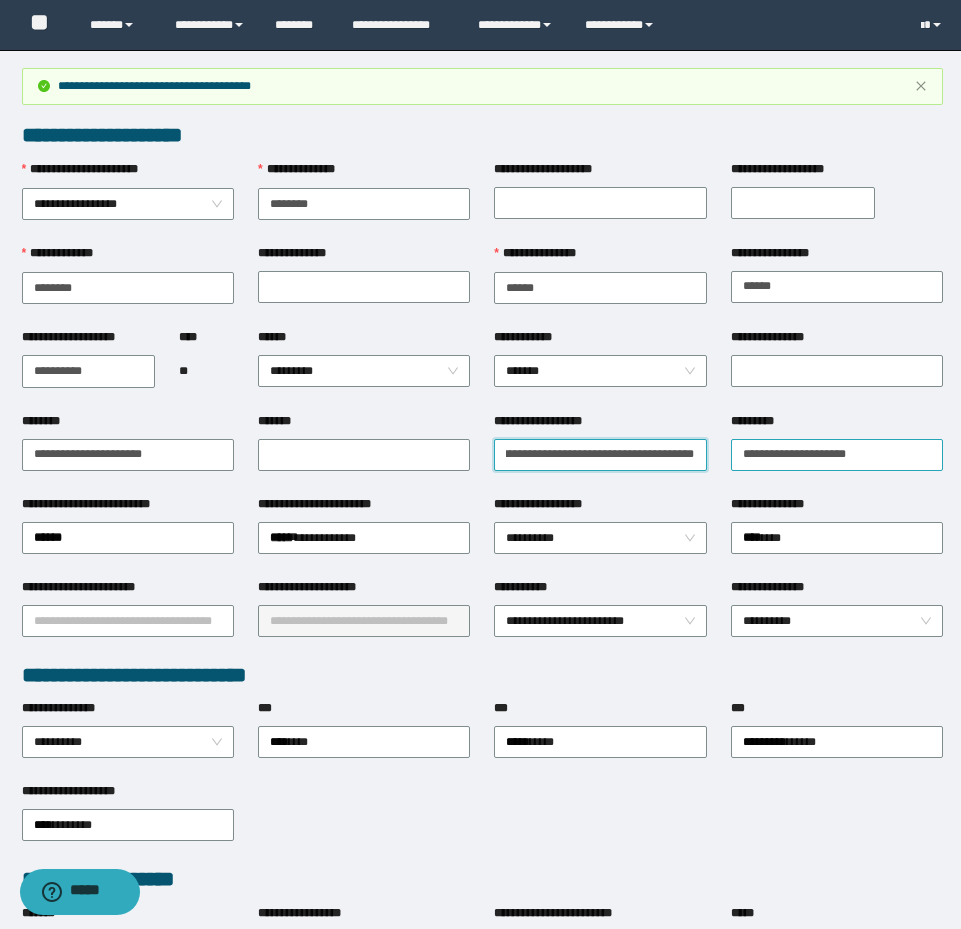 scroll, scrollTop: 0, scrollLeft: 0, axis: both 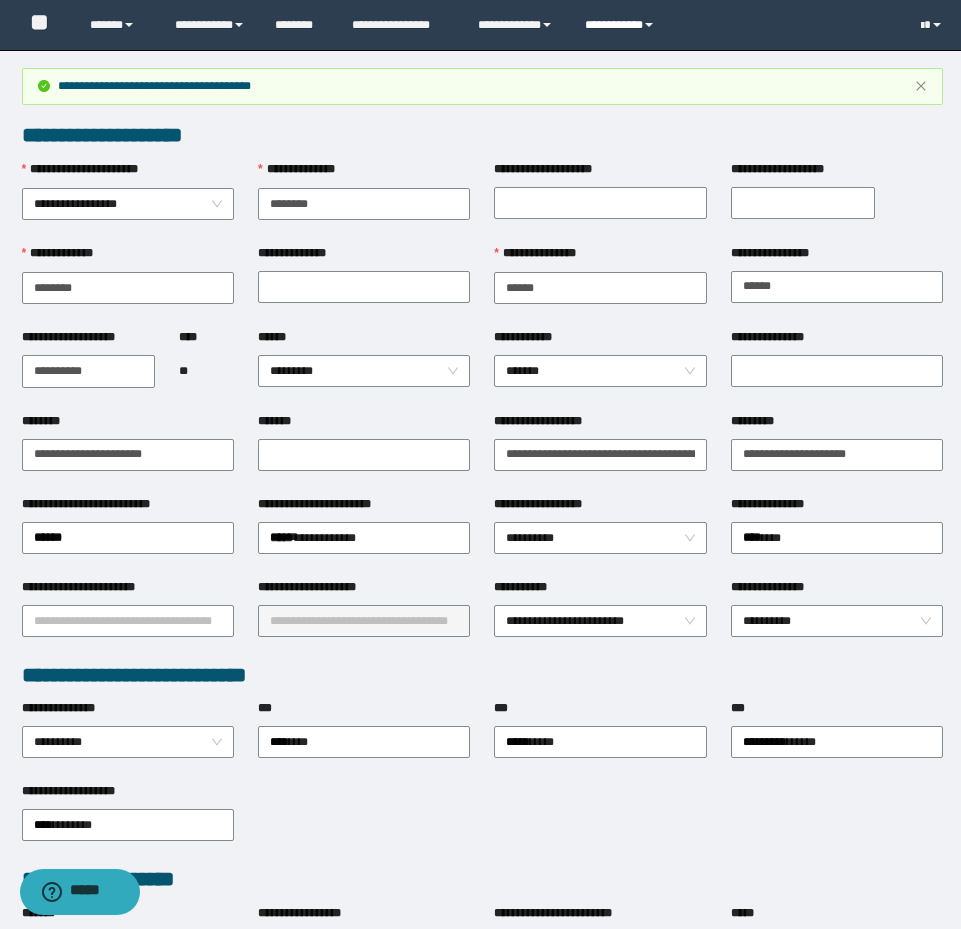 click on "**********" at bounding box center [622, 25] 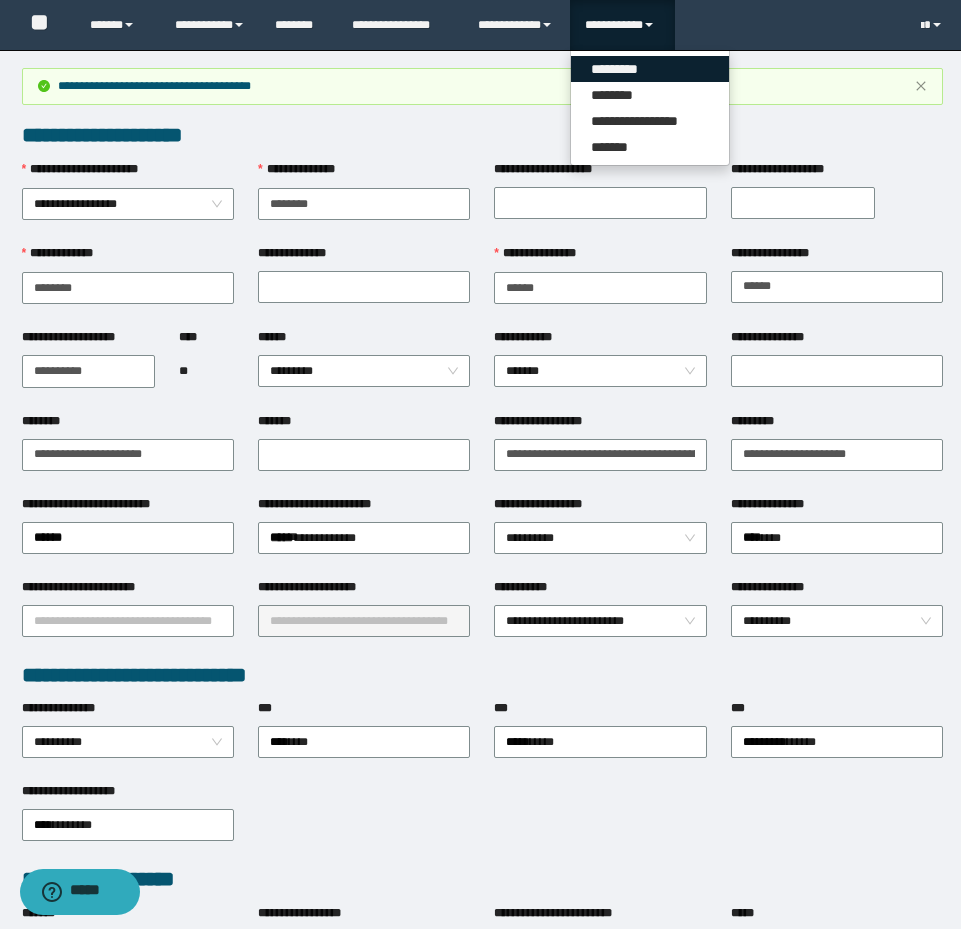 click on "*********" at bounding box center [650, 69] 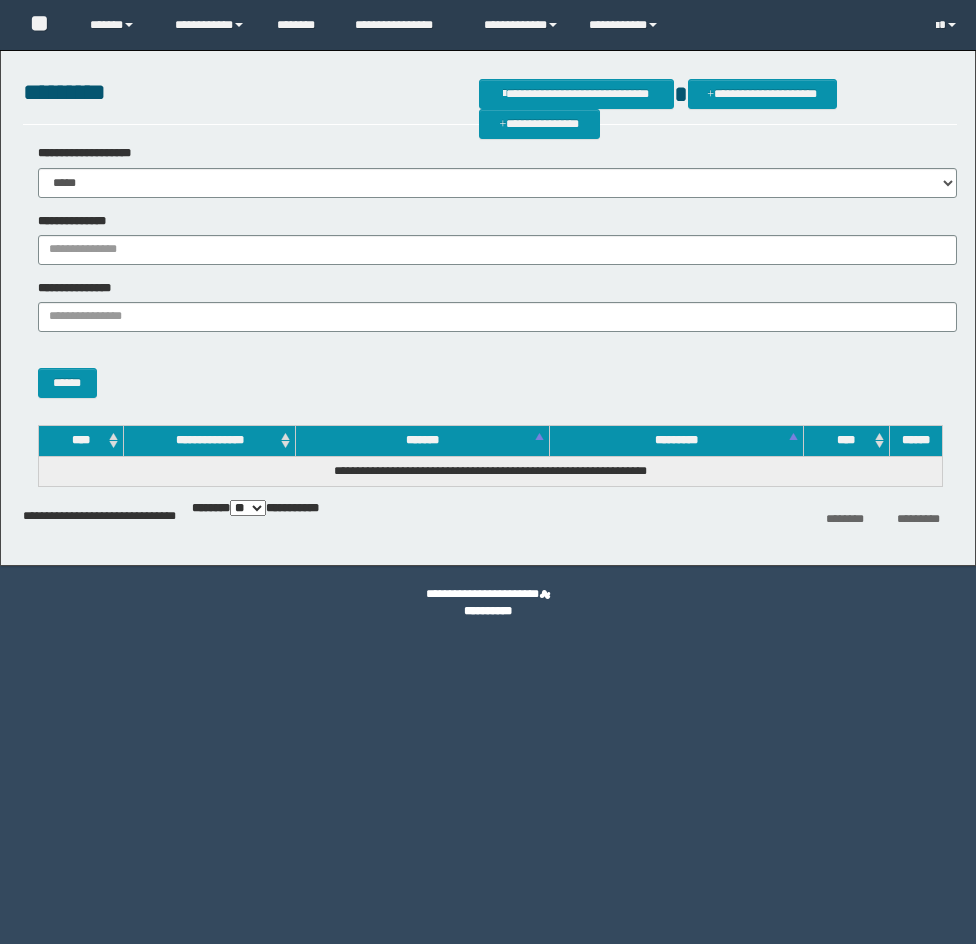 scroll, scrollTop: 0, scrollLeft: 0, axis: both 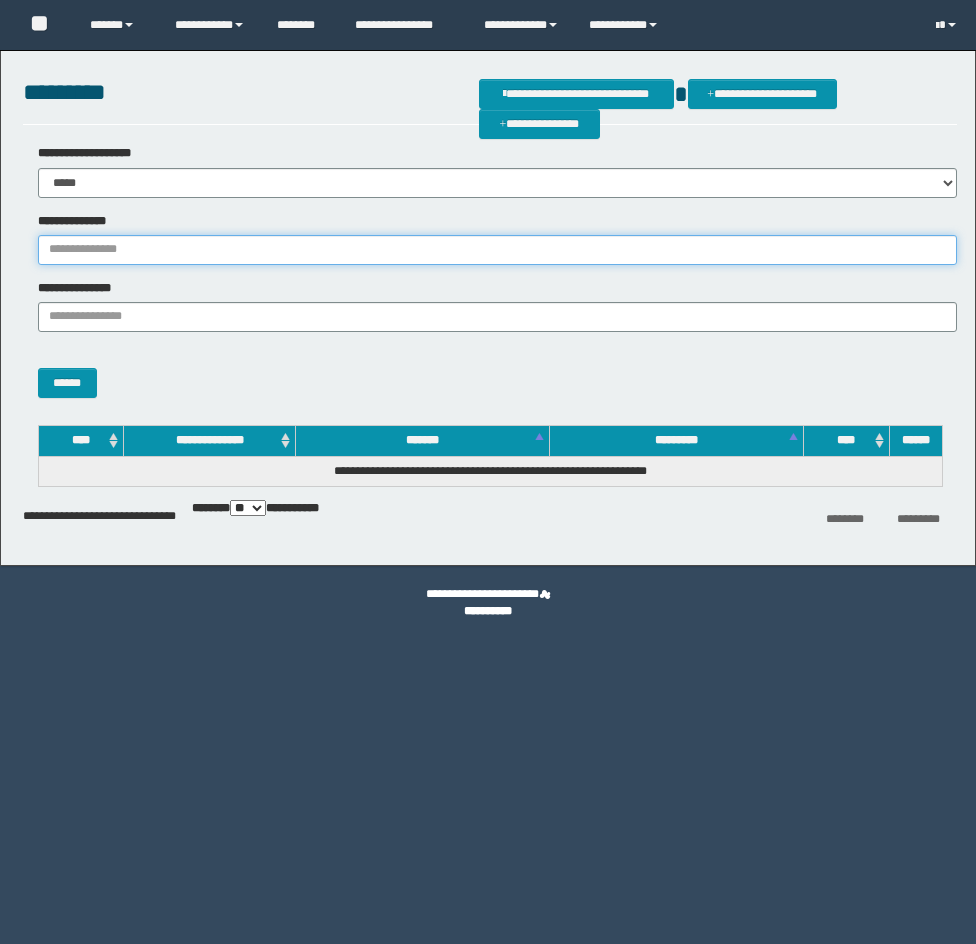 click on "**********" at bounding box center (497, 250) 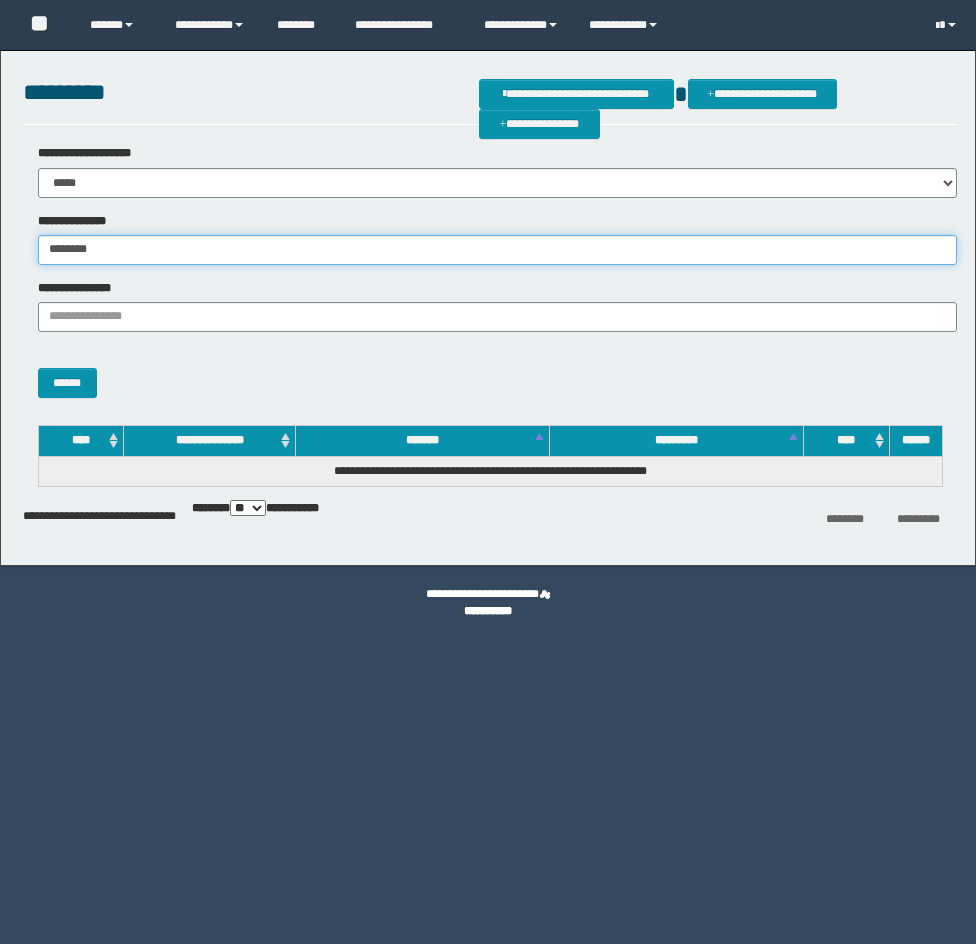 scroll, scrollTop: 0, scrollLeft: 0, axis: both 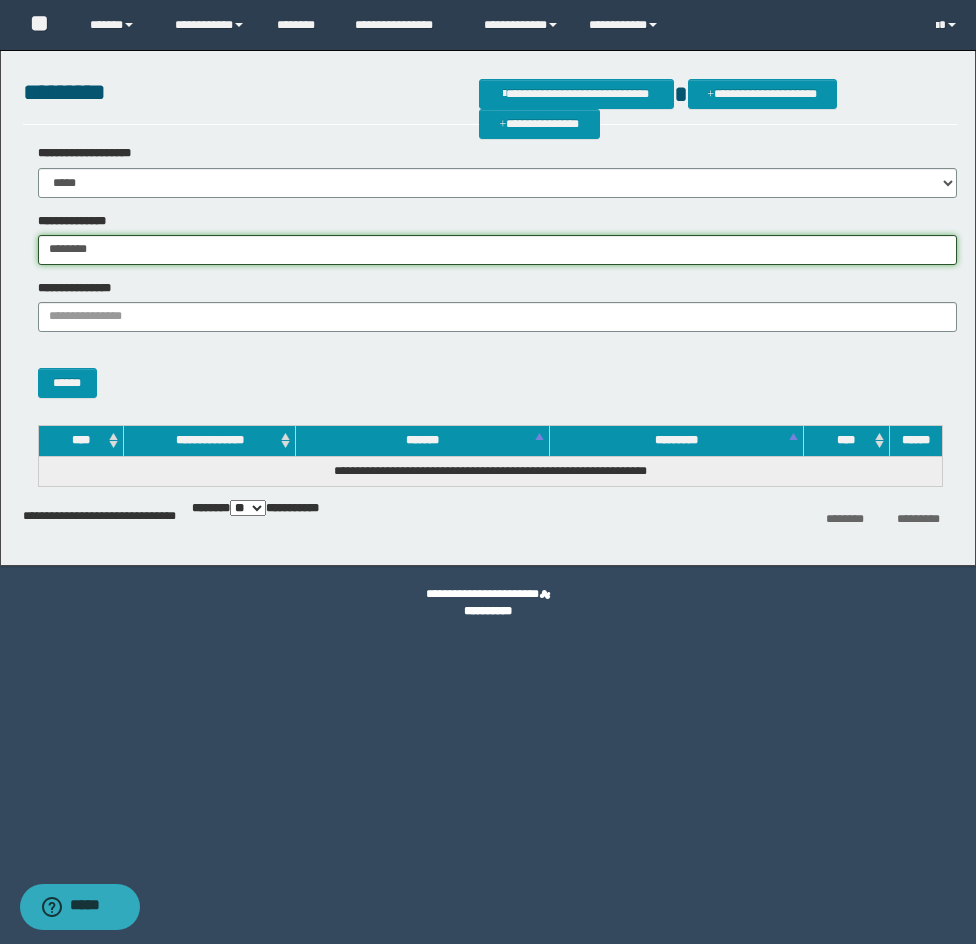 type on "********" 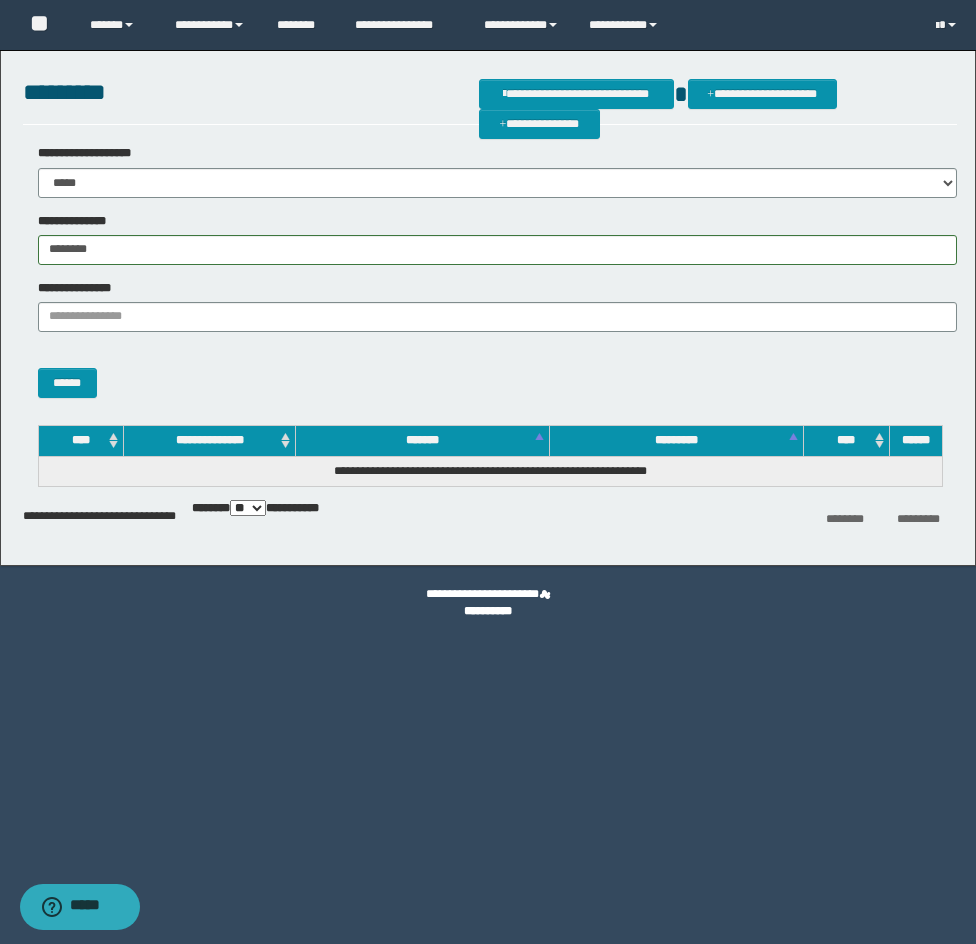 click on "******" at bounding box center [490, 373] 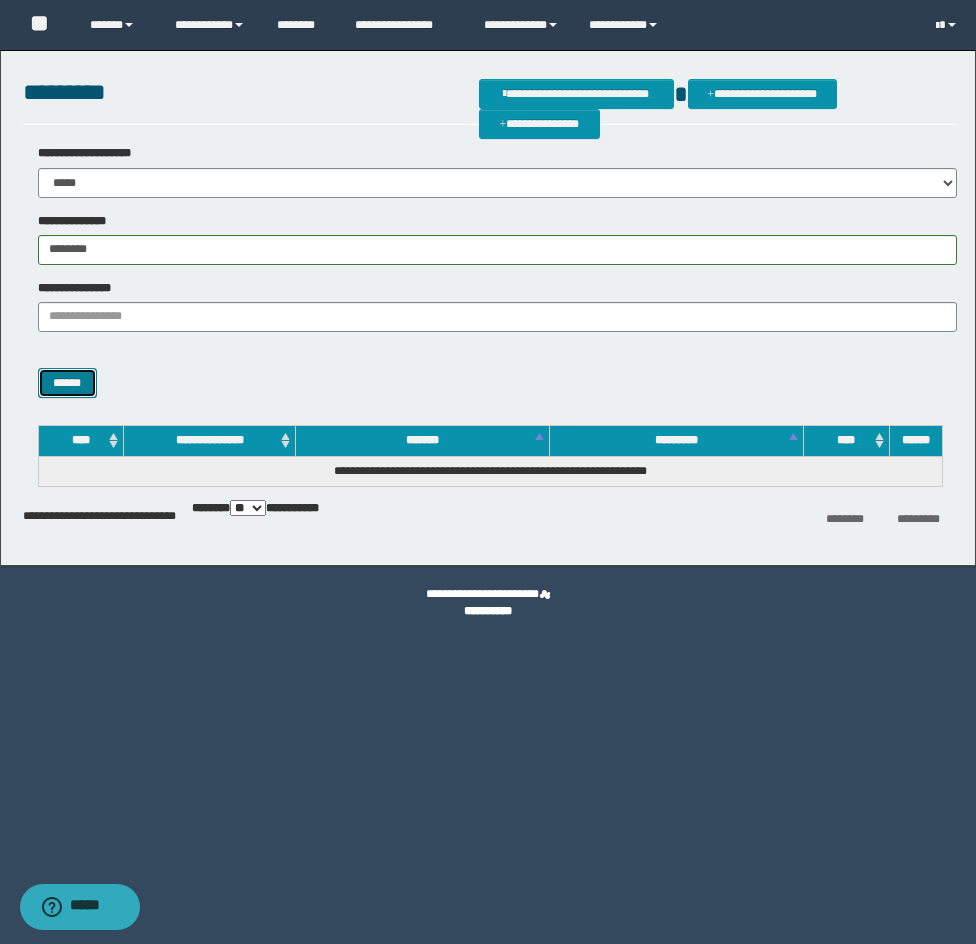 click on "******" at bounding box center [67, 383] 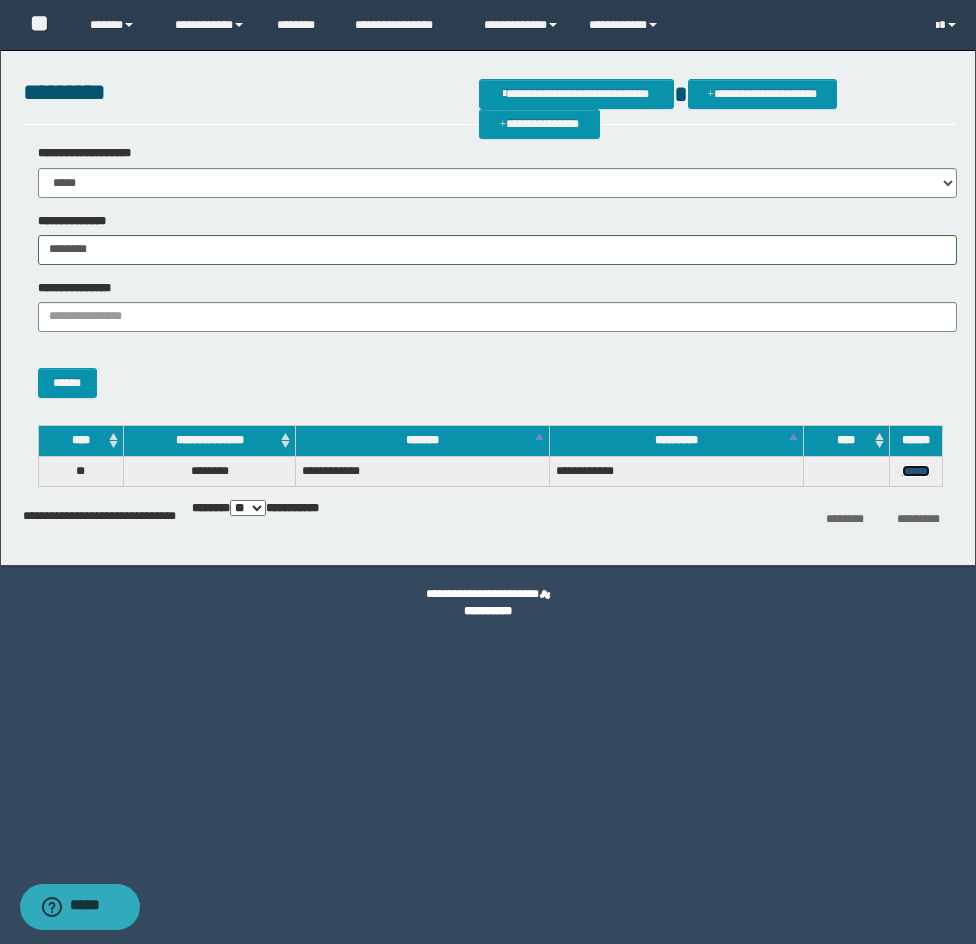 click on "******" at bounding box center [916, 471] 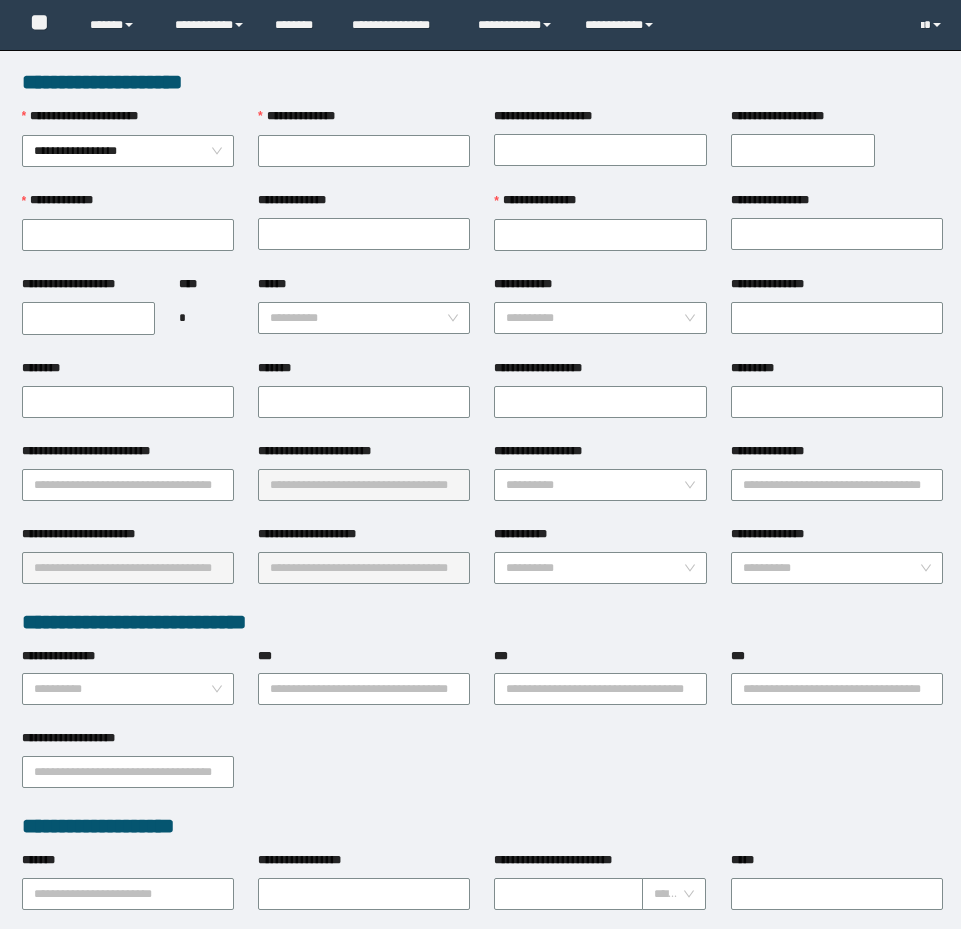 scroll, scrollTop: 0, scrollLeft: 0, axis: both 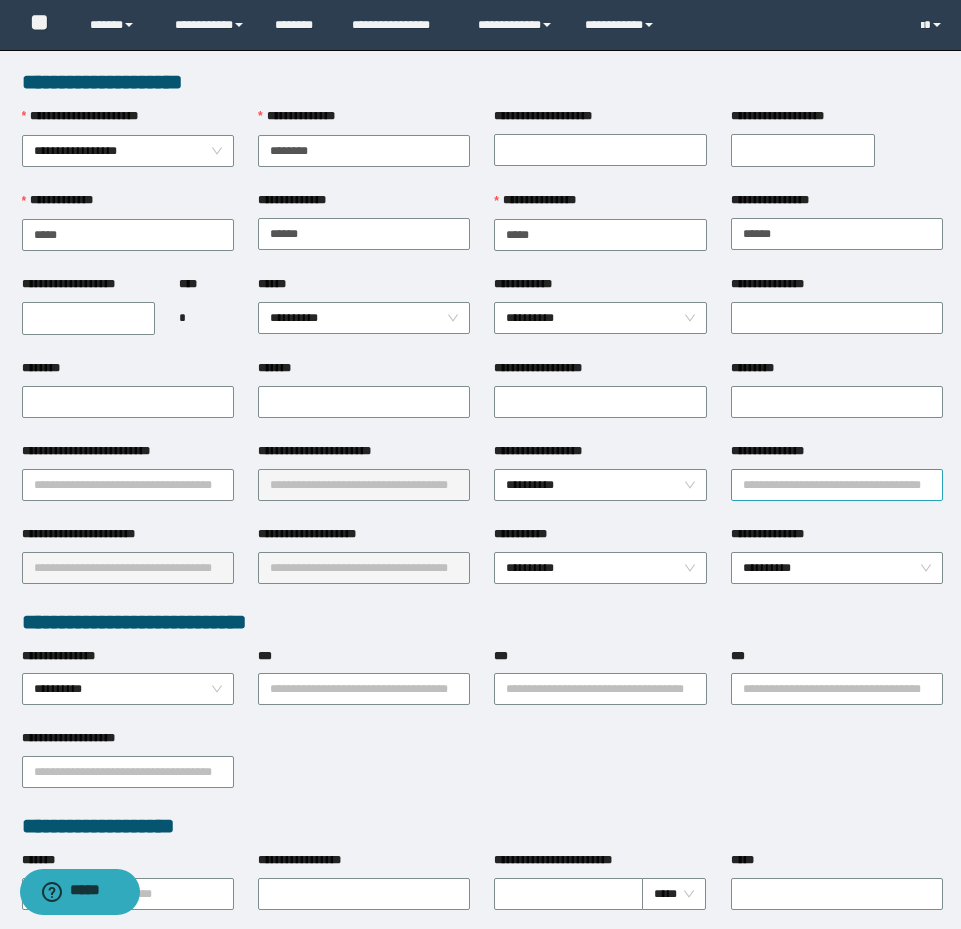 click on "**********" at bounding box center (837, 485) 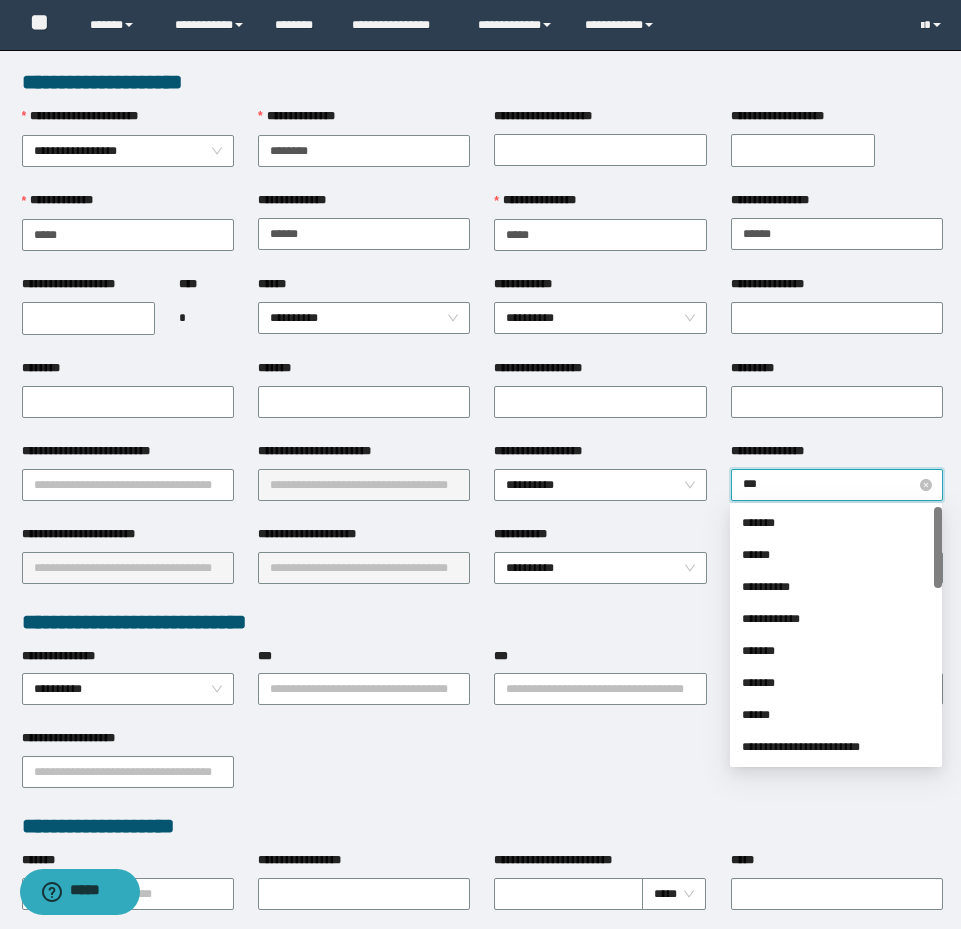 type on "****" 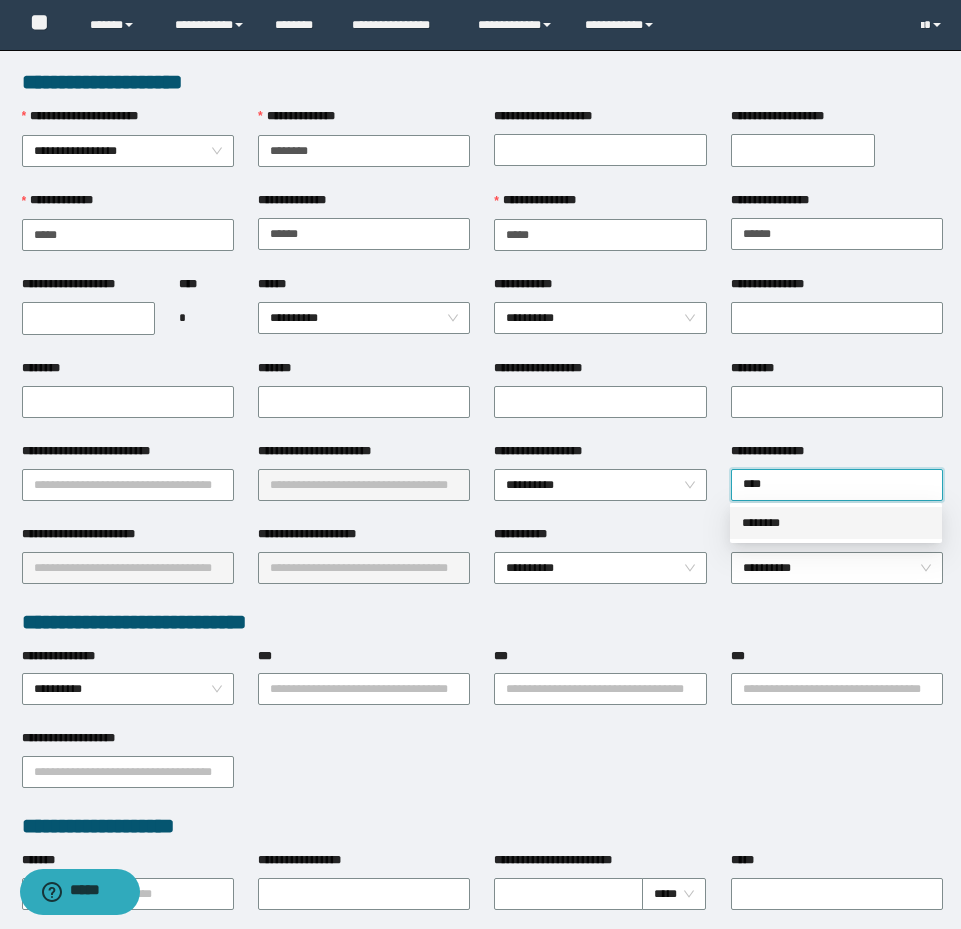 click on "********" at bounding box center [836, 523] 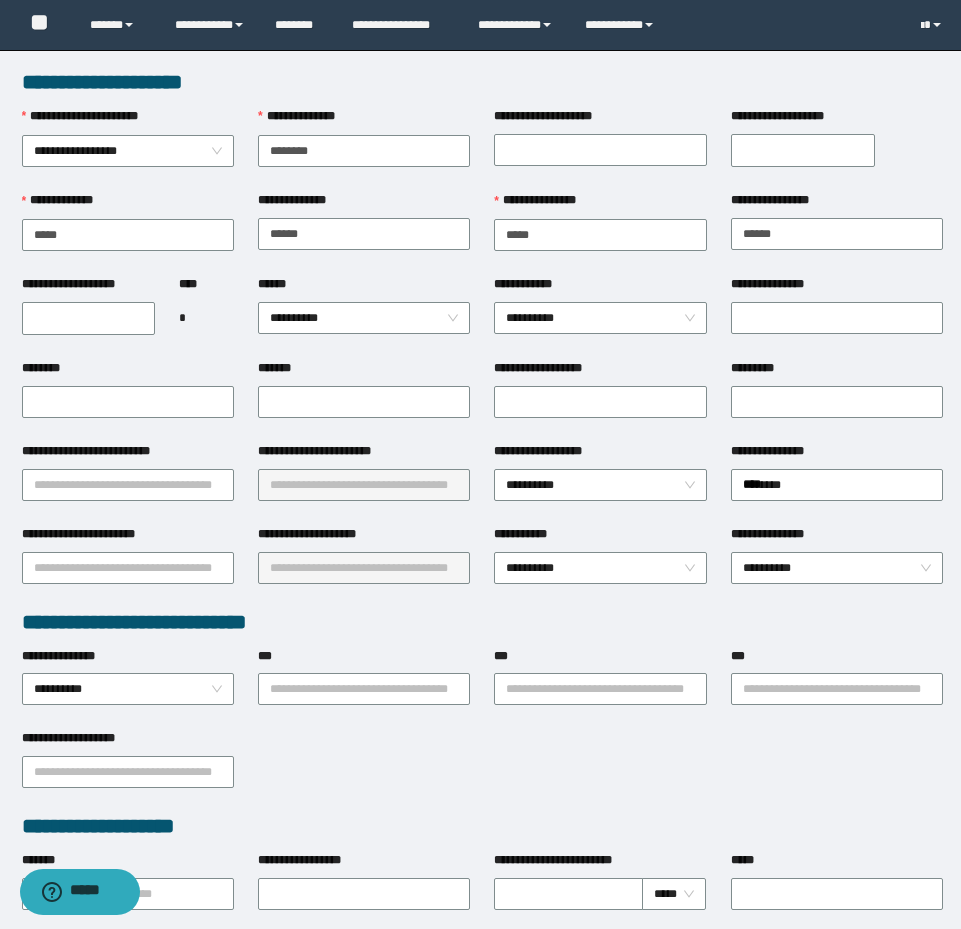 click on "**********" at bounding box center (89, 318) 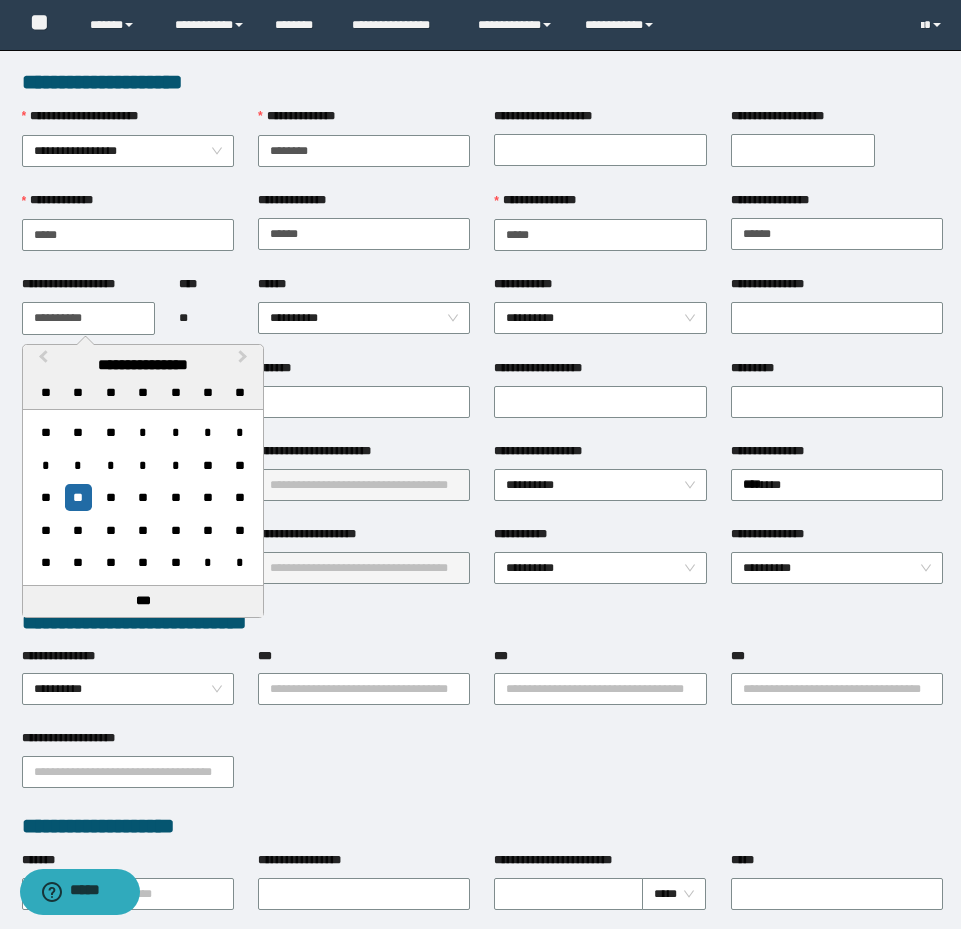 type on "**********" 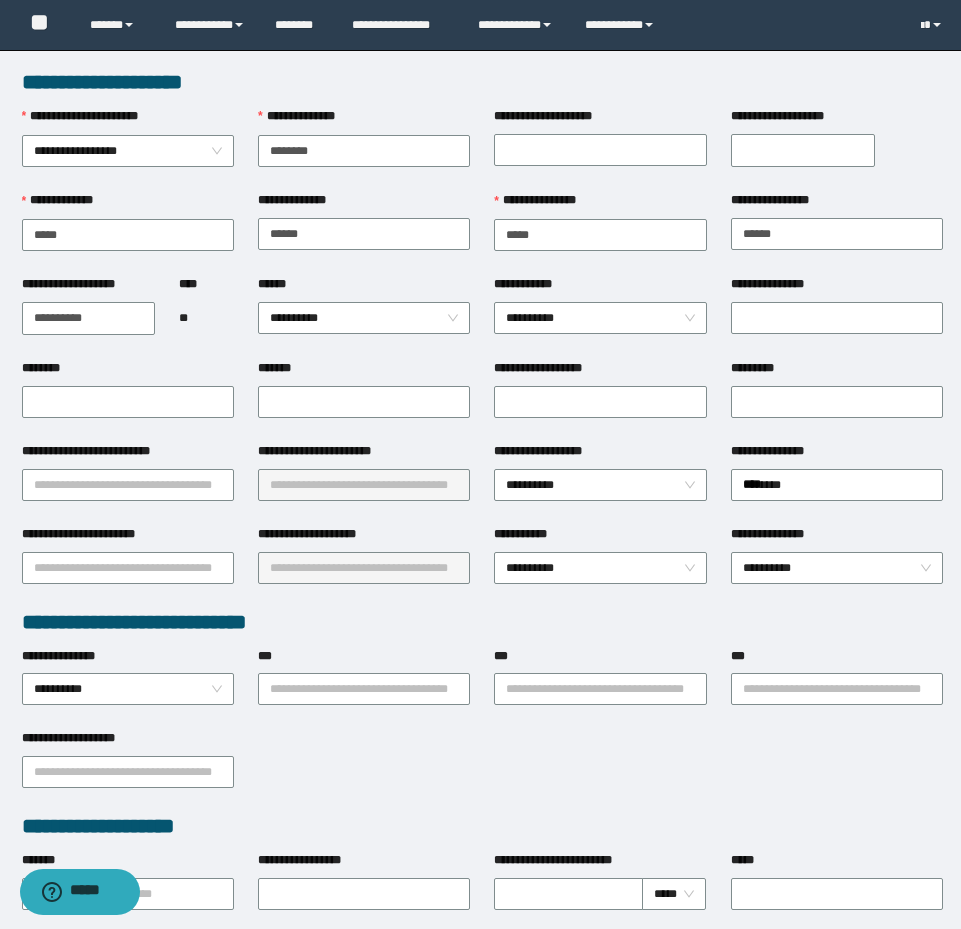 click on "******" at bounding box center (364, 288) 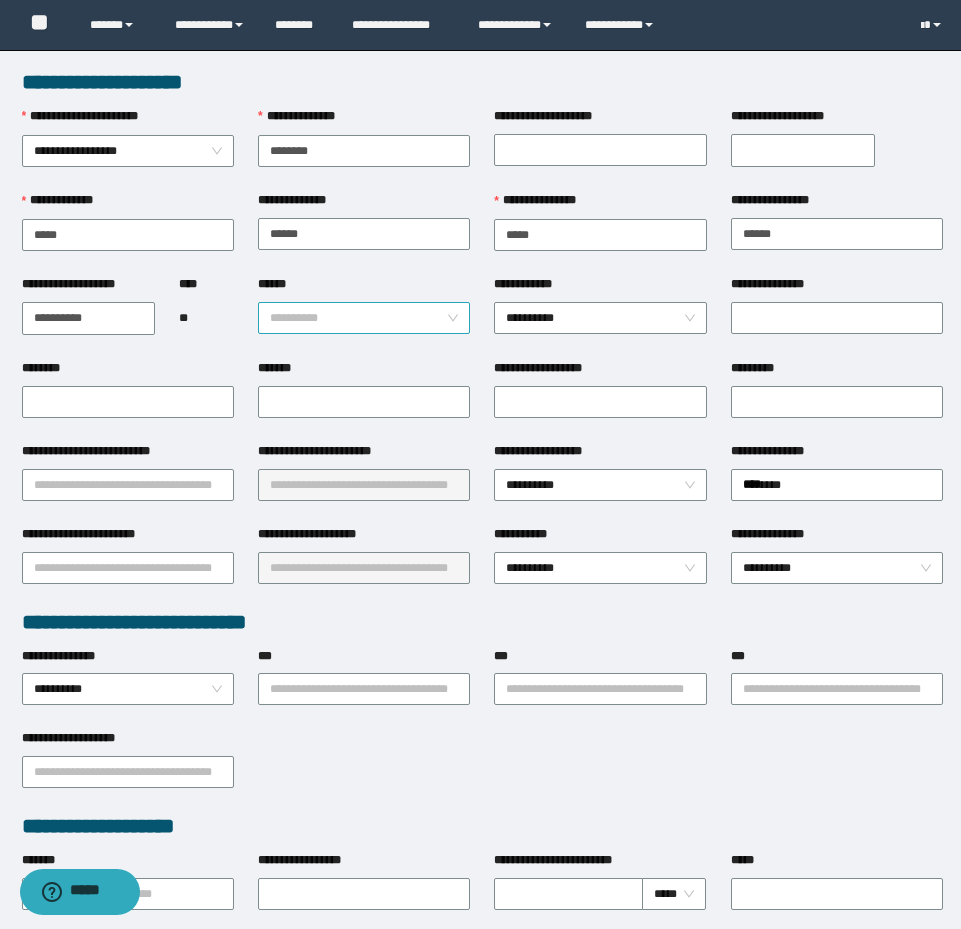 click on "**********" at bounding box center (364, 318) 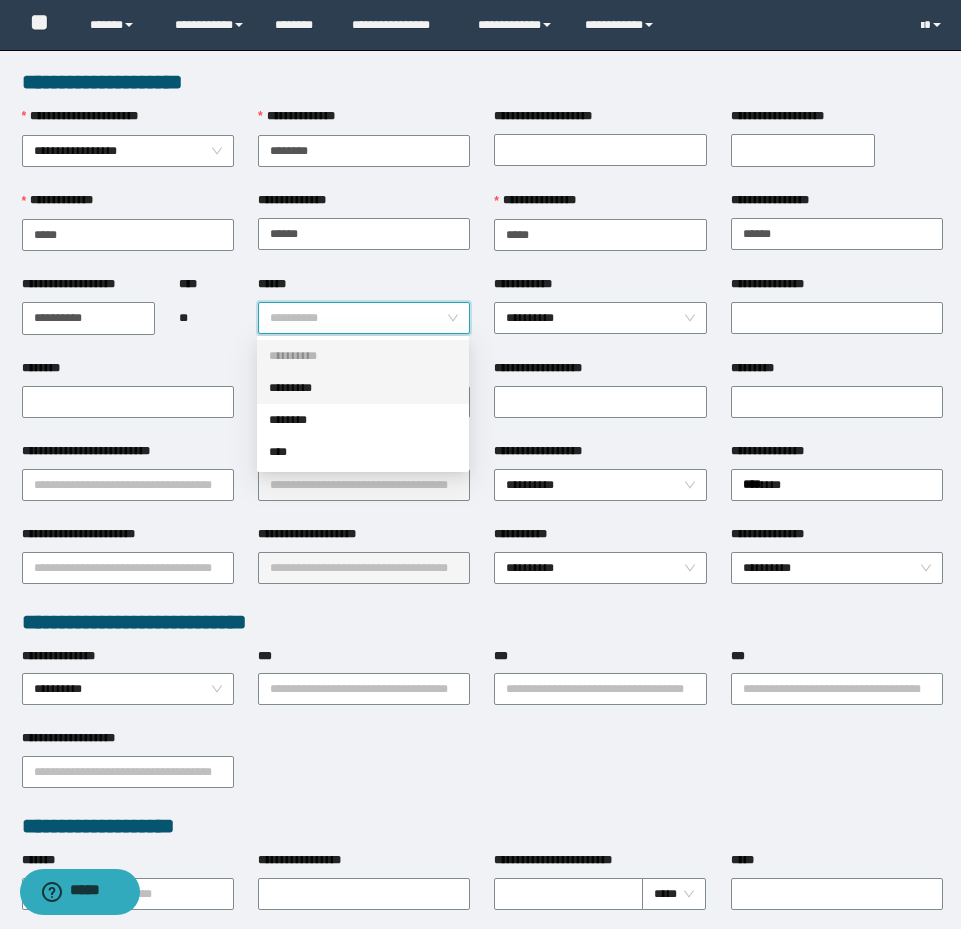 click on "********" at bounding box center (363, 420) 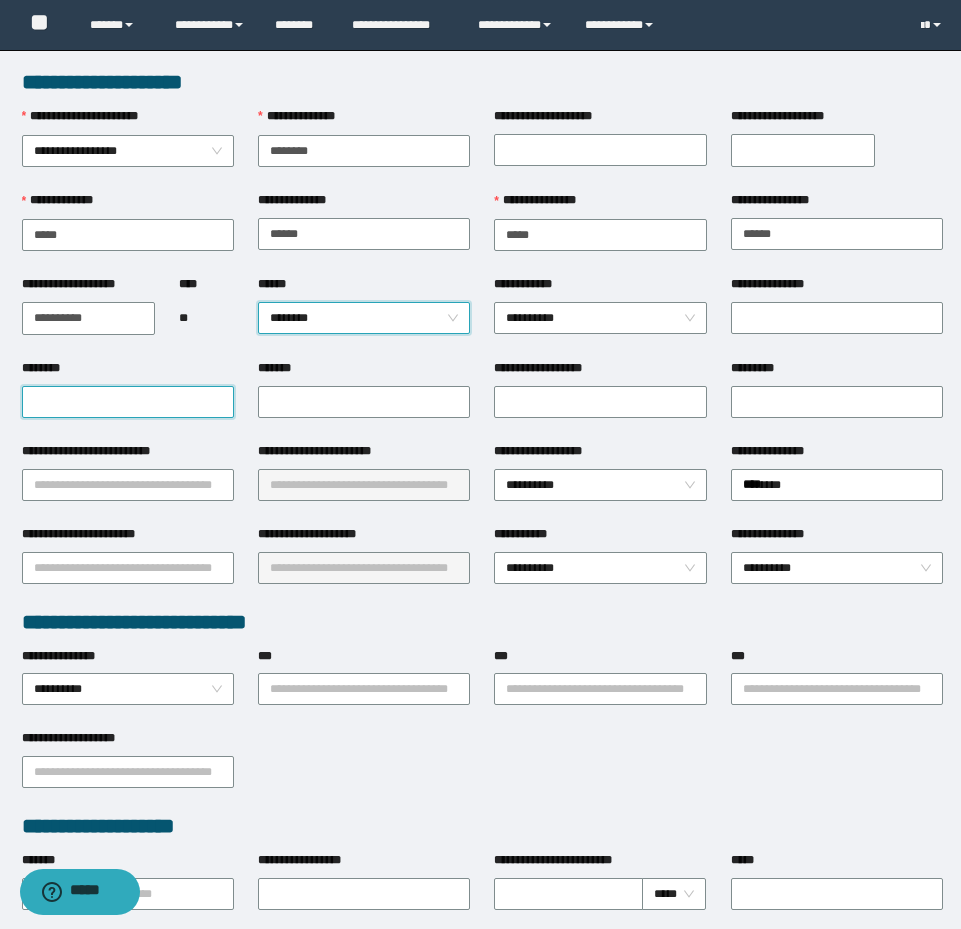 click on "********" at bounding box center [128, 402] 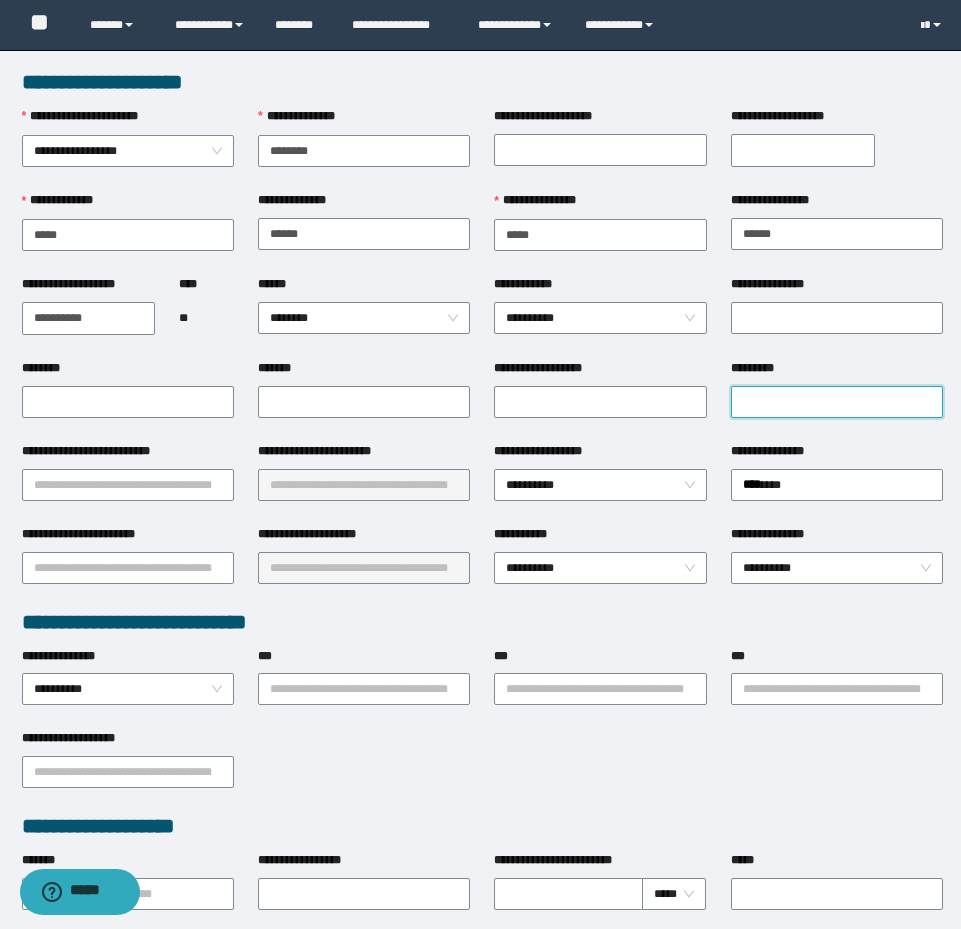 click on "*********" at bounding box center (837, 402) 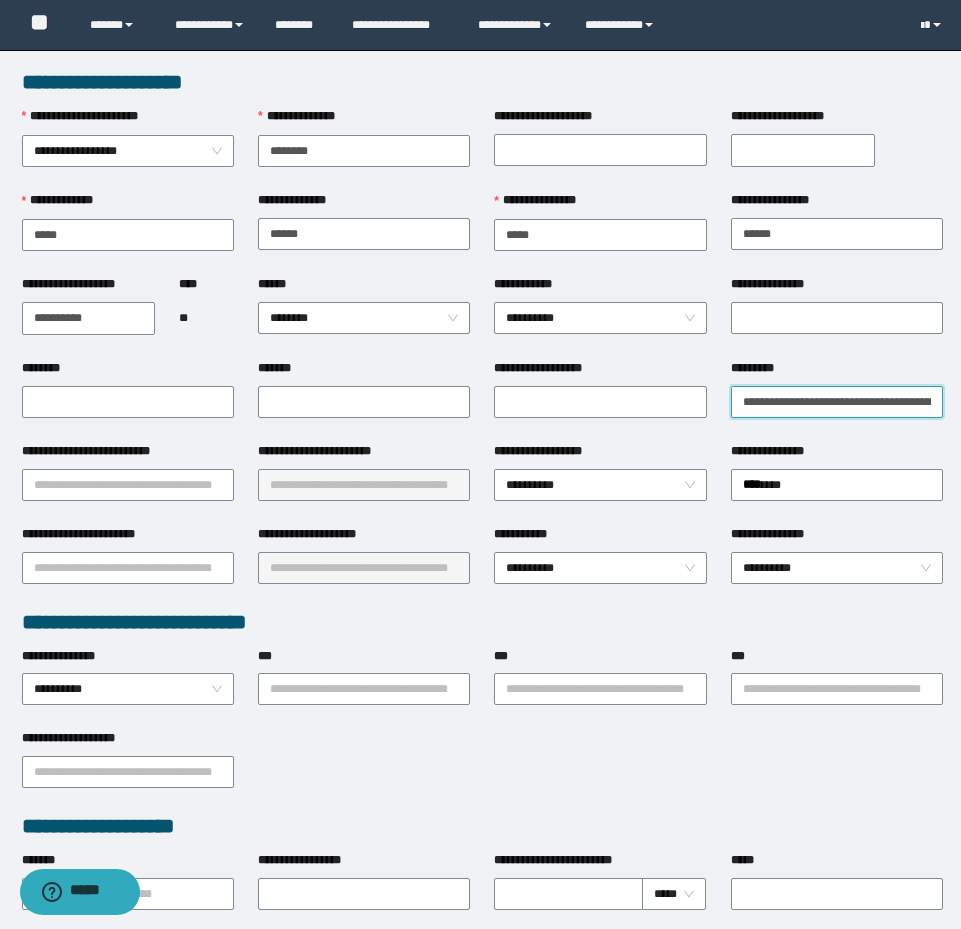 scroll, scrollTop: 0, scrollLeft: 48, axis: horizontal 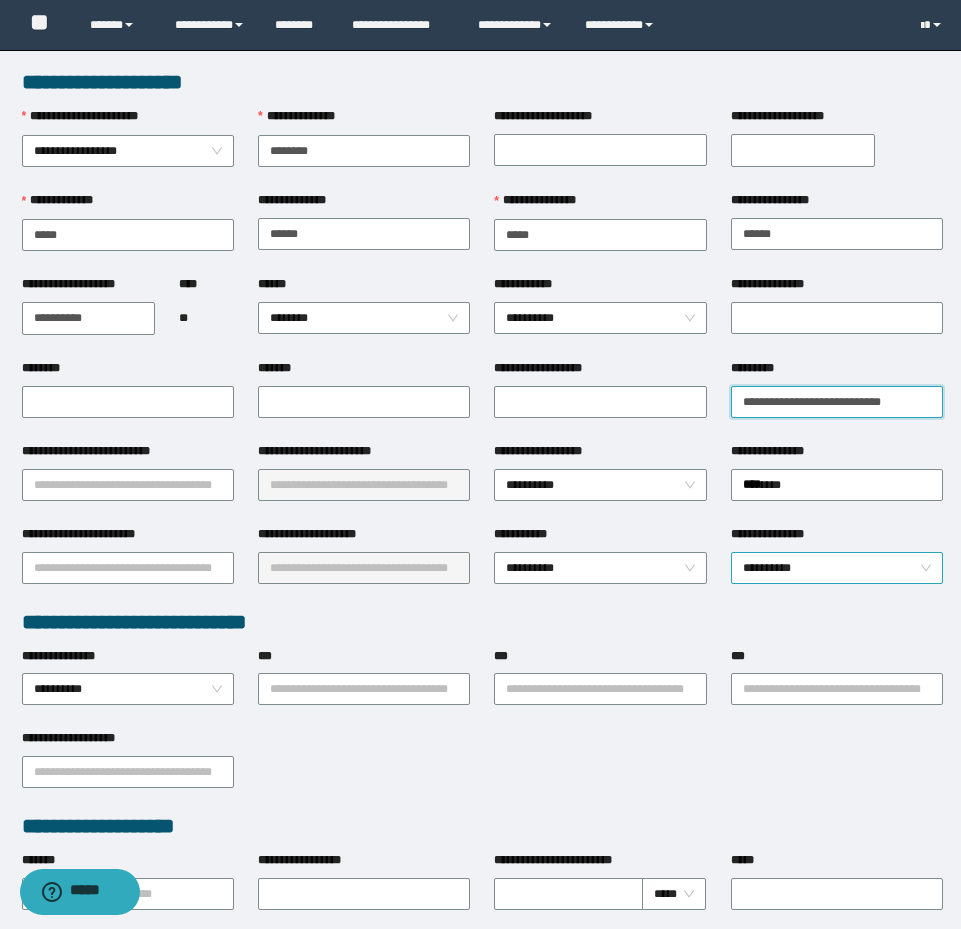 type on "**********" 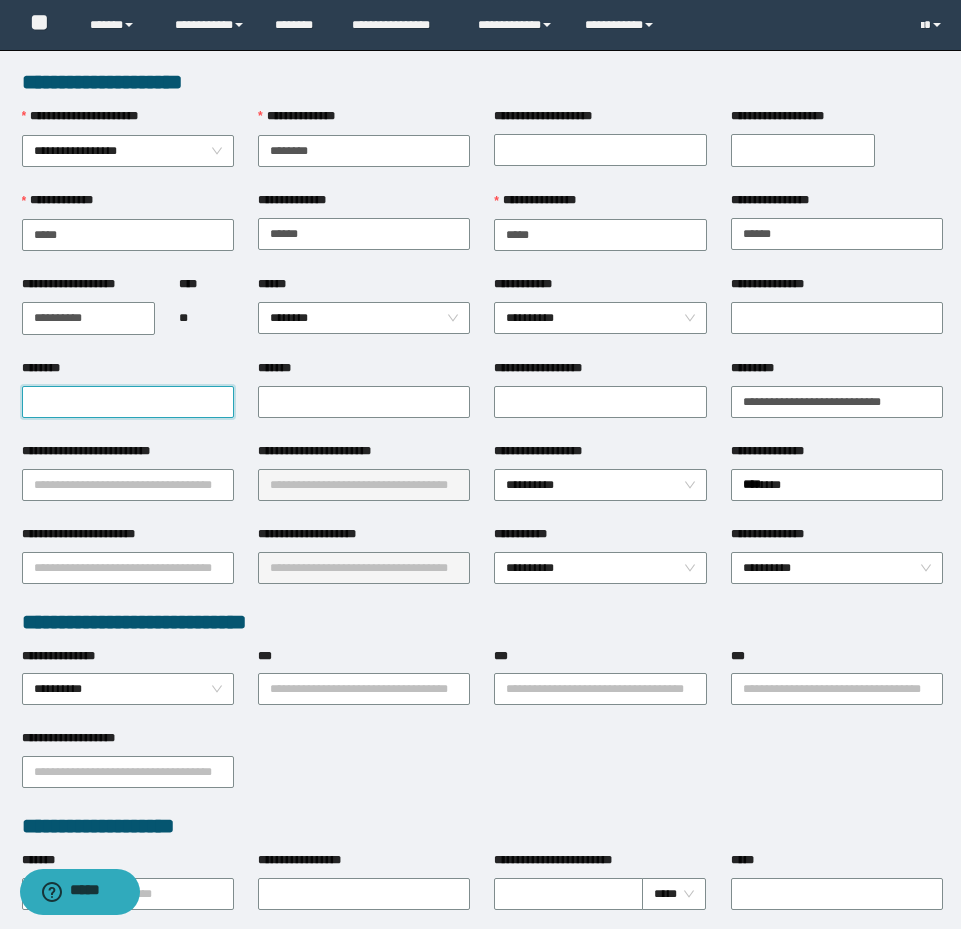 click on "********" at bounding box center [128, 402] 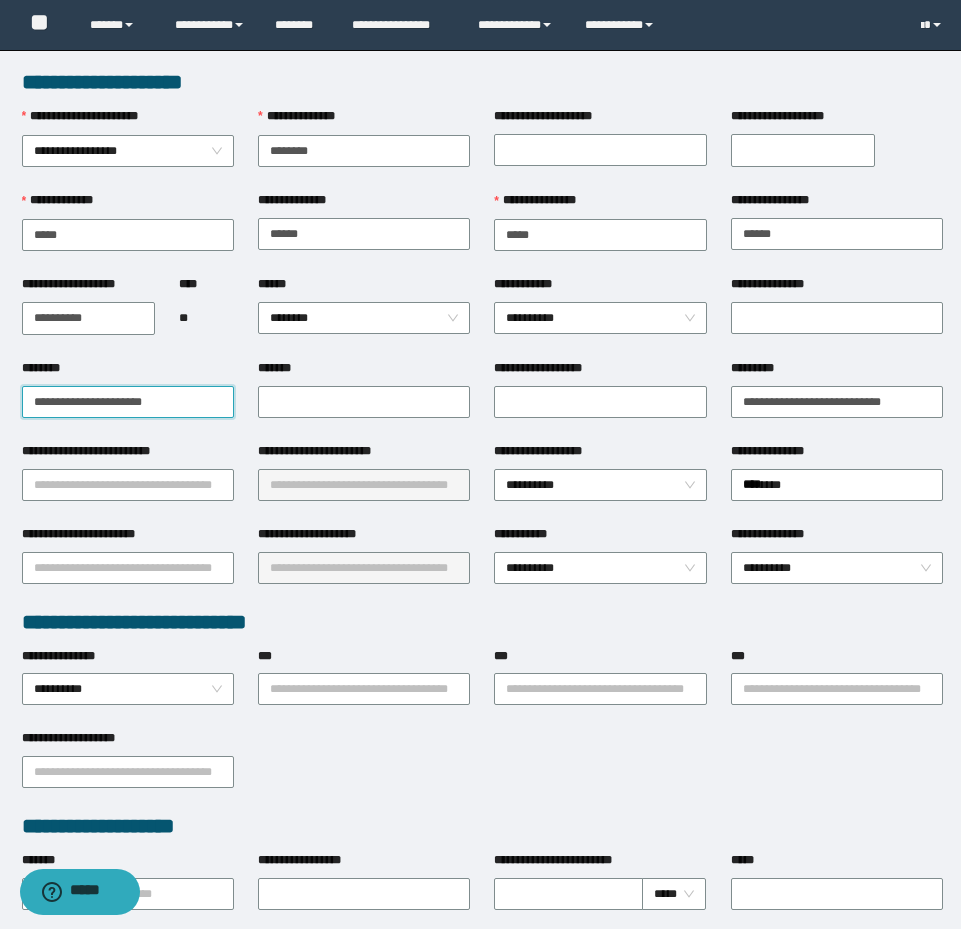 click on "**********" at bounding box center [128, 402] 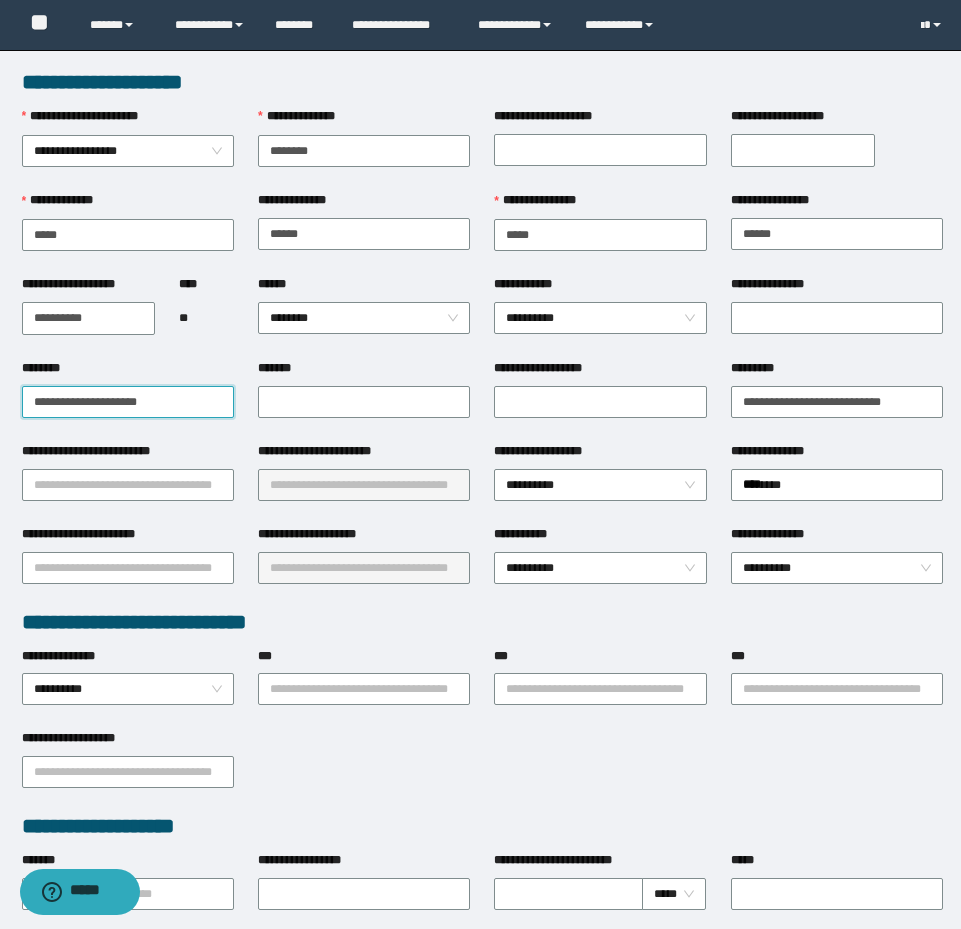 type on "**********" 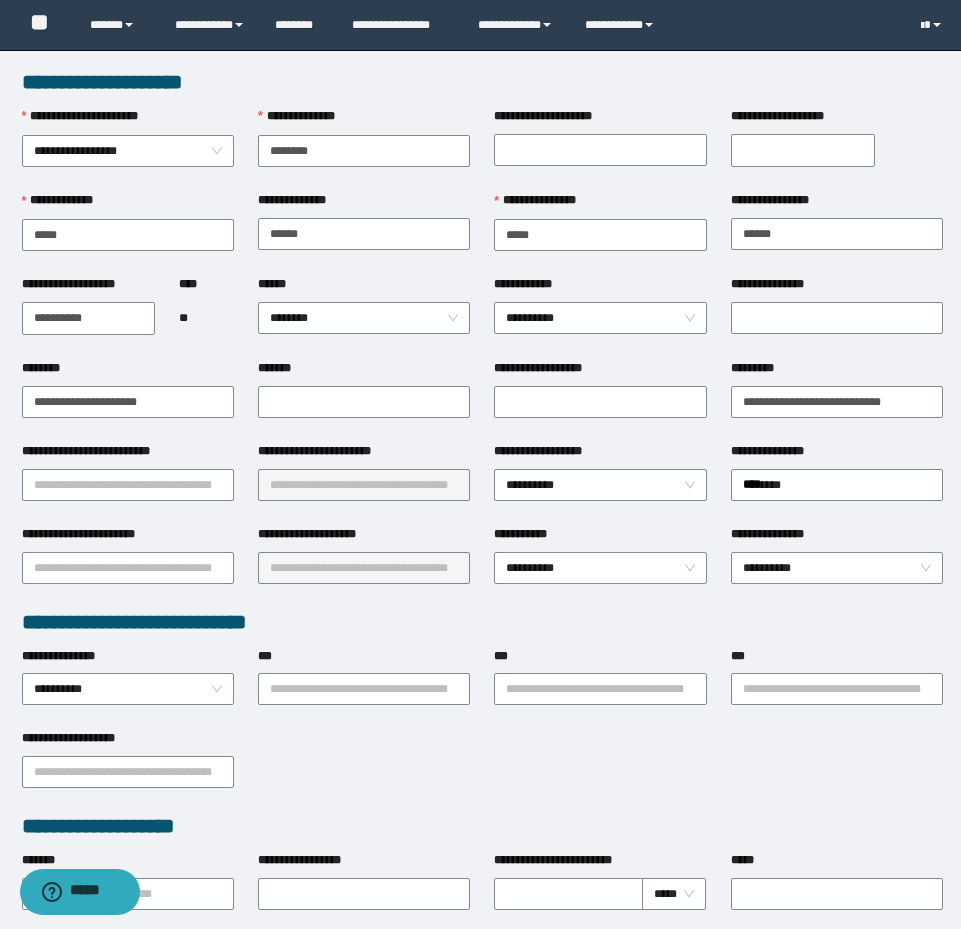click on "**********" at bounding box center (101, 451) 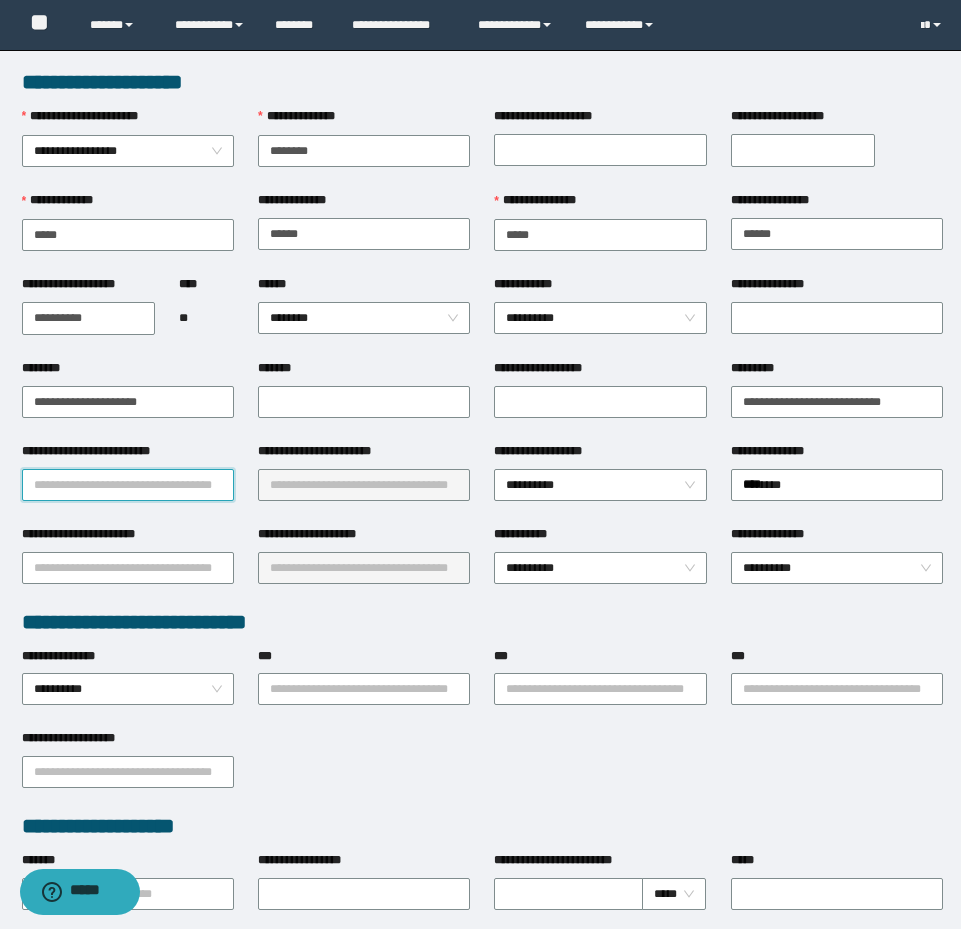 click on "**********" at bounding box center (128, 485) 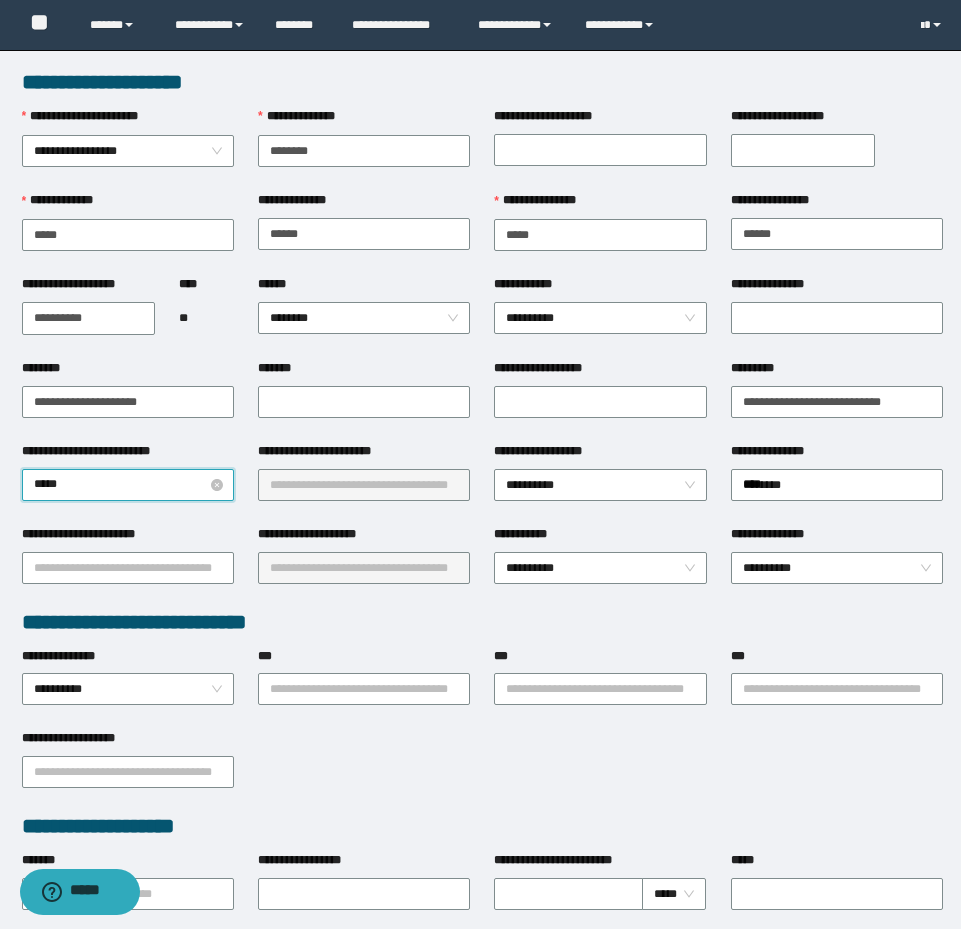 type on "******" 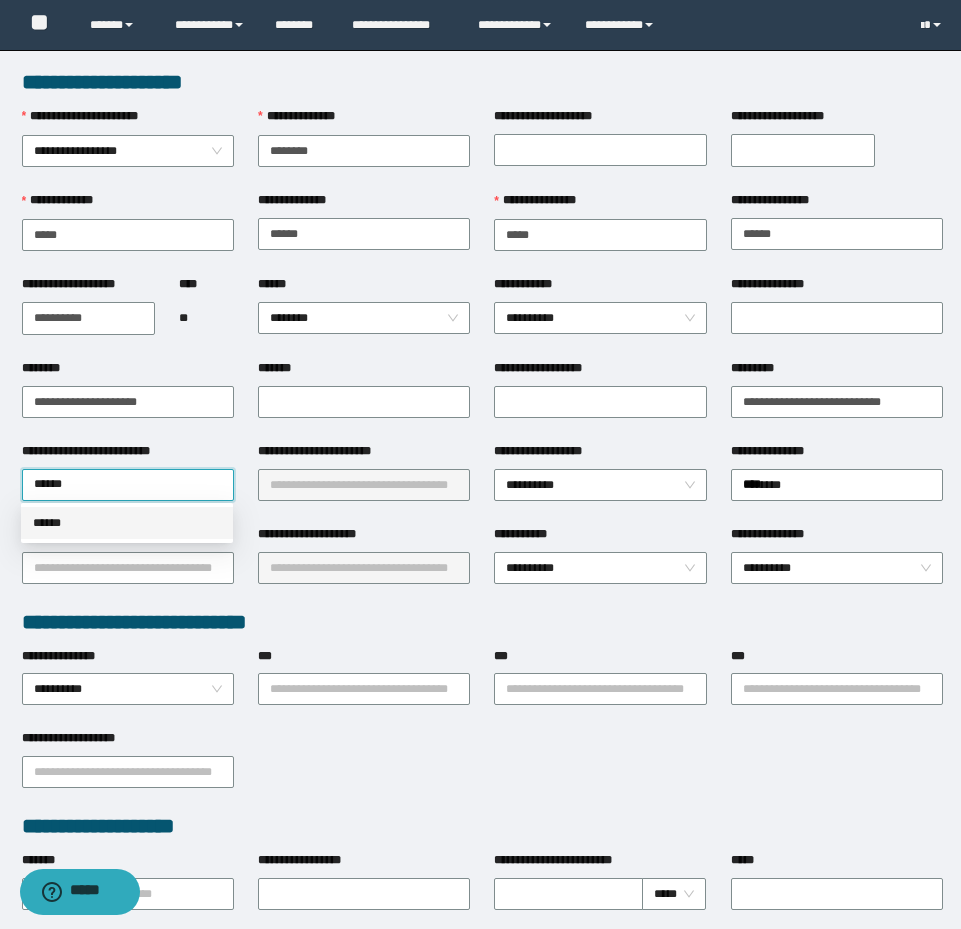 click on "******" at bounding box center (127, 523) 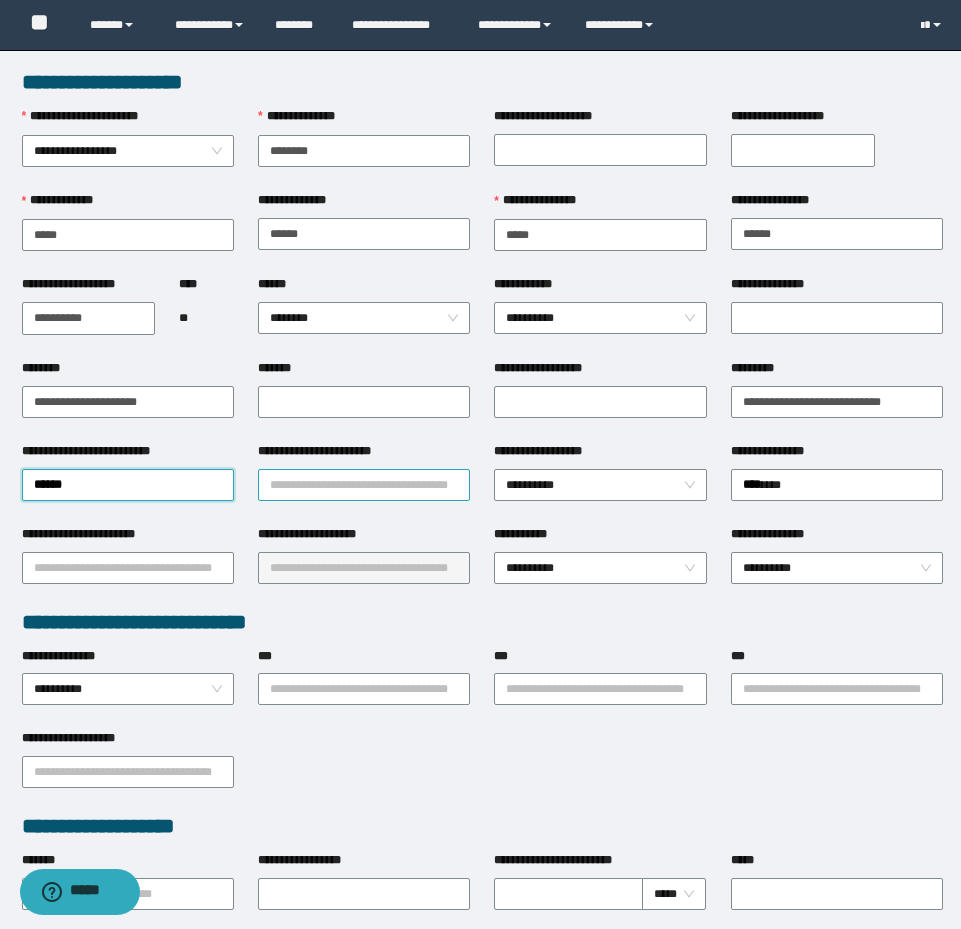 click on "**********" at bounding box center [364, 485] 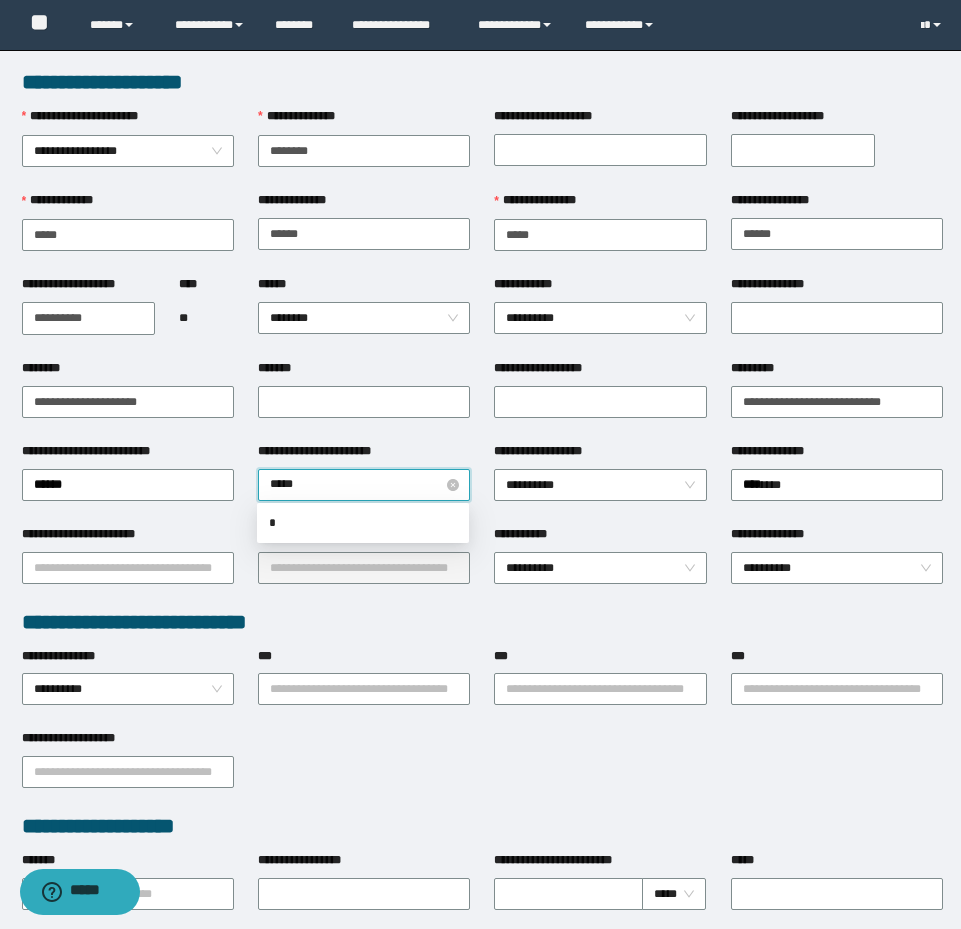 type on "******" 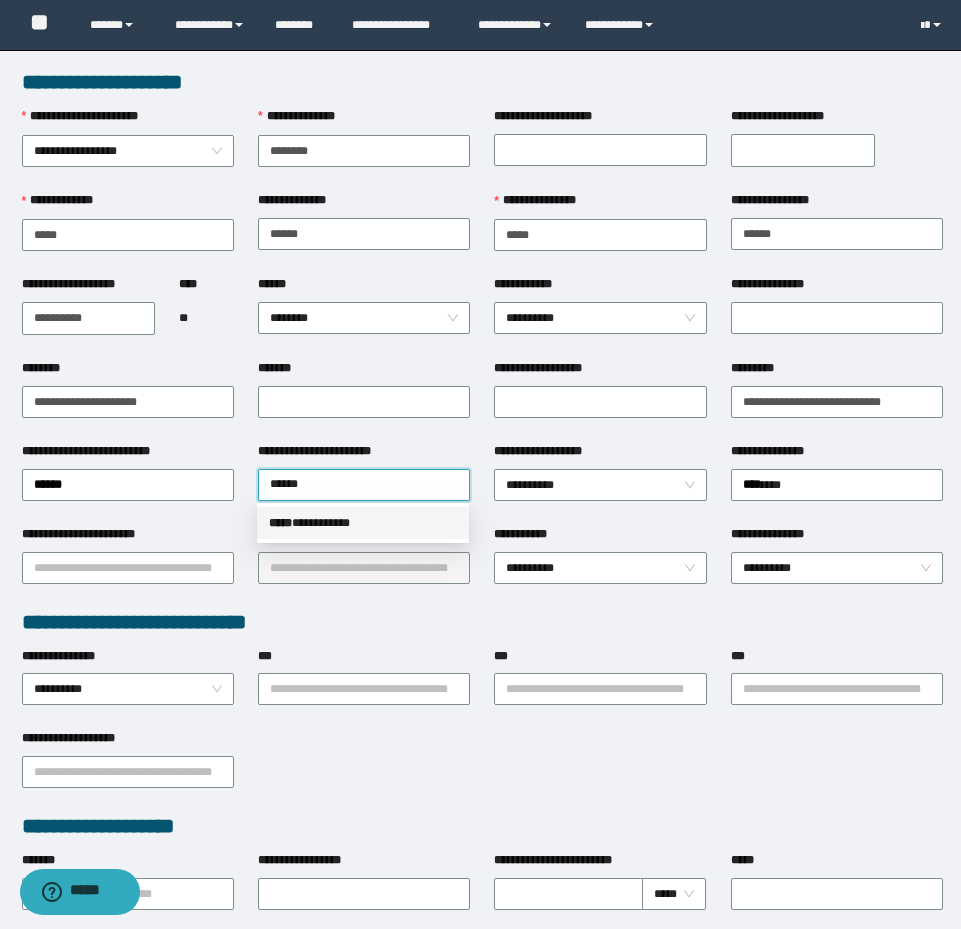 click on "***** * *********" at bounding box center [363, 523] 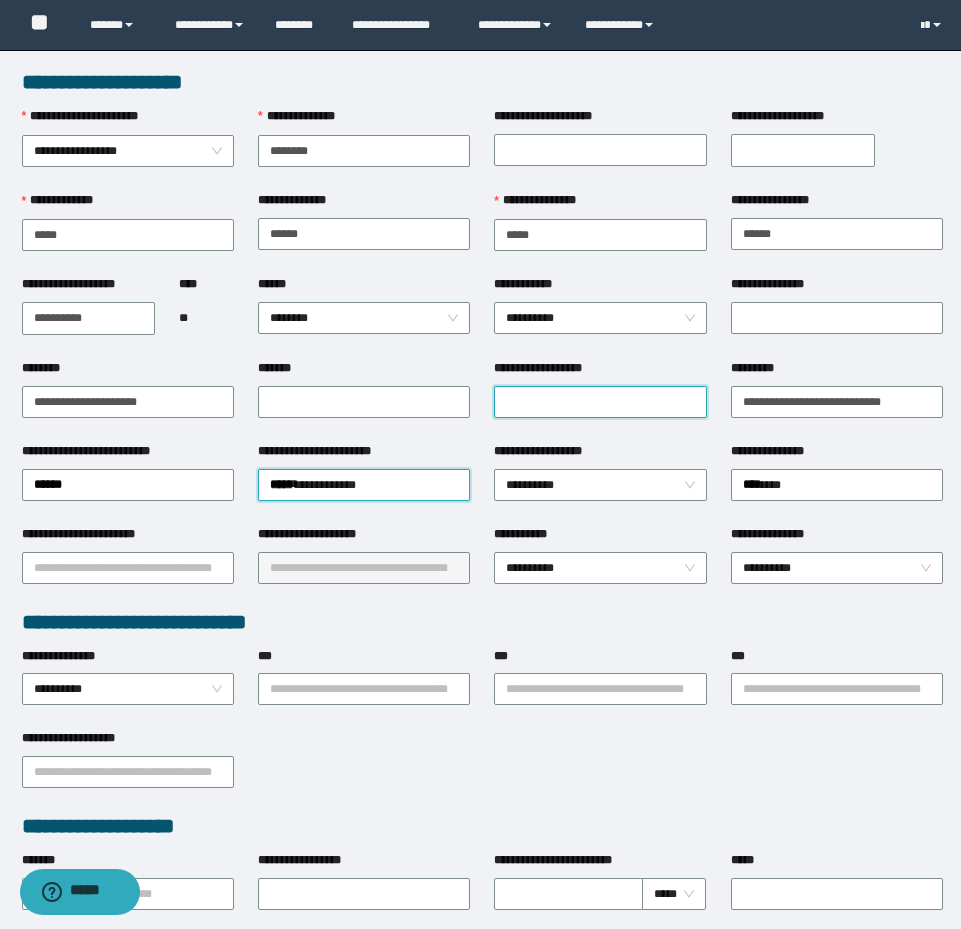 click on "**********" at bounding box center [600, 402] 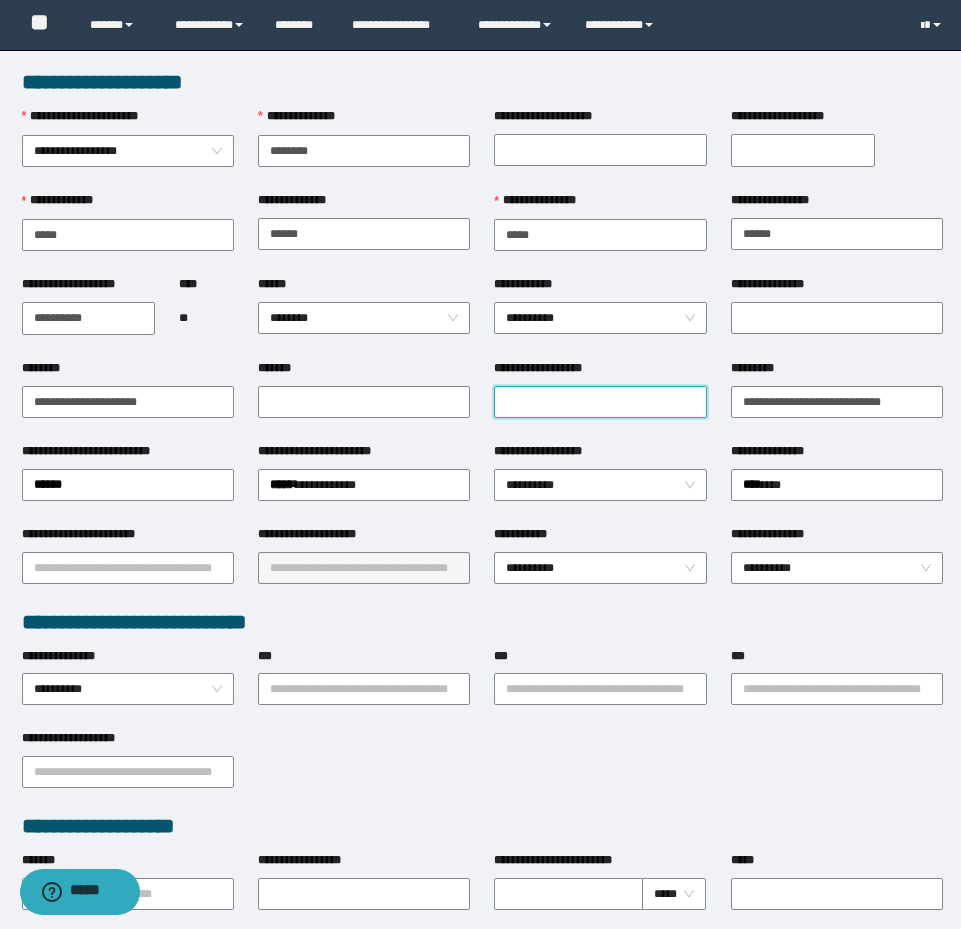 paste on "**********" 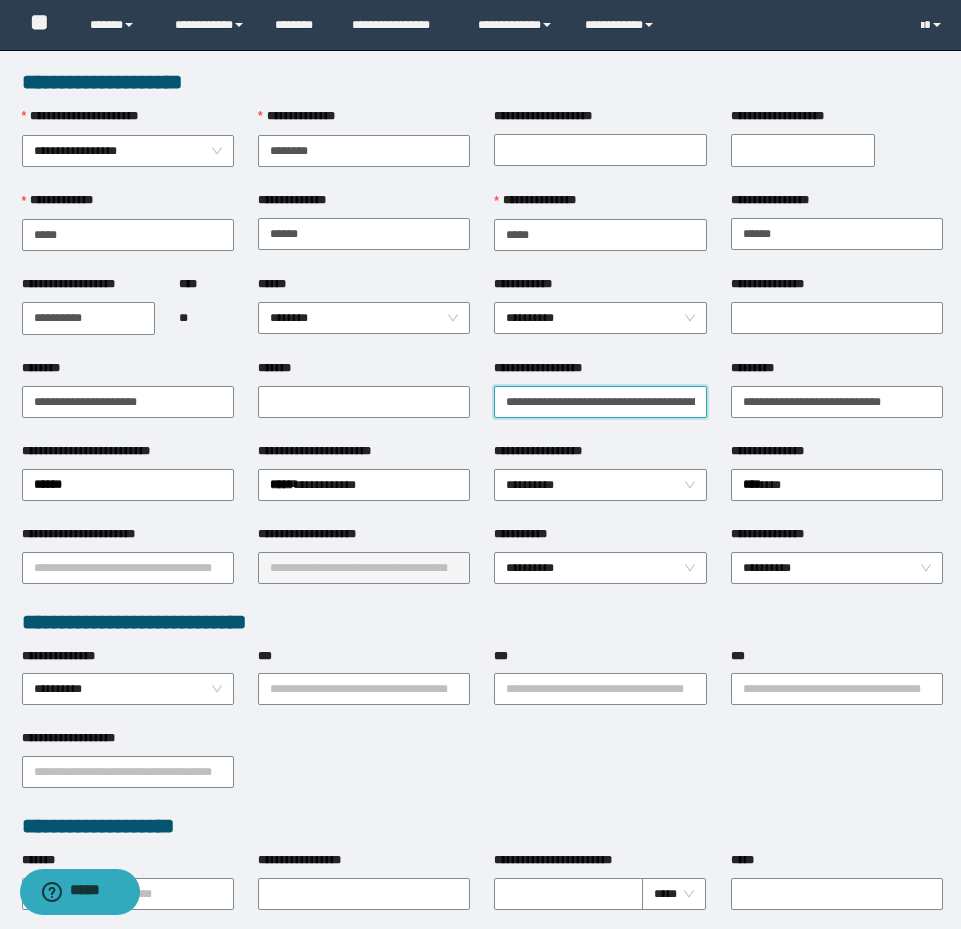 scroll, scrollTop: 0, scrollLeft: 241, axis: horizontal 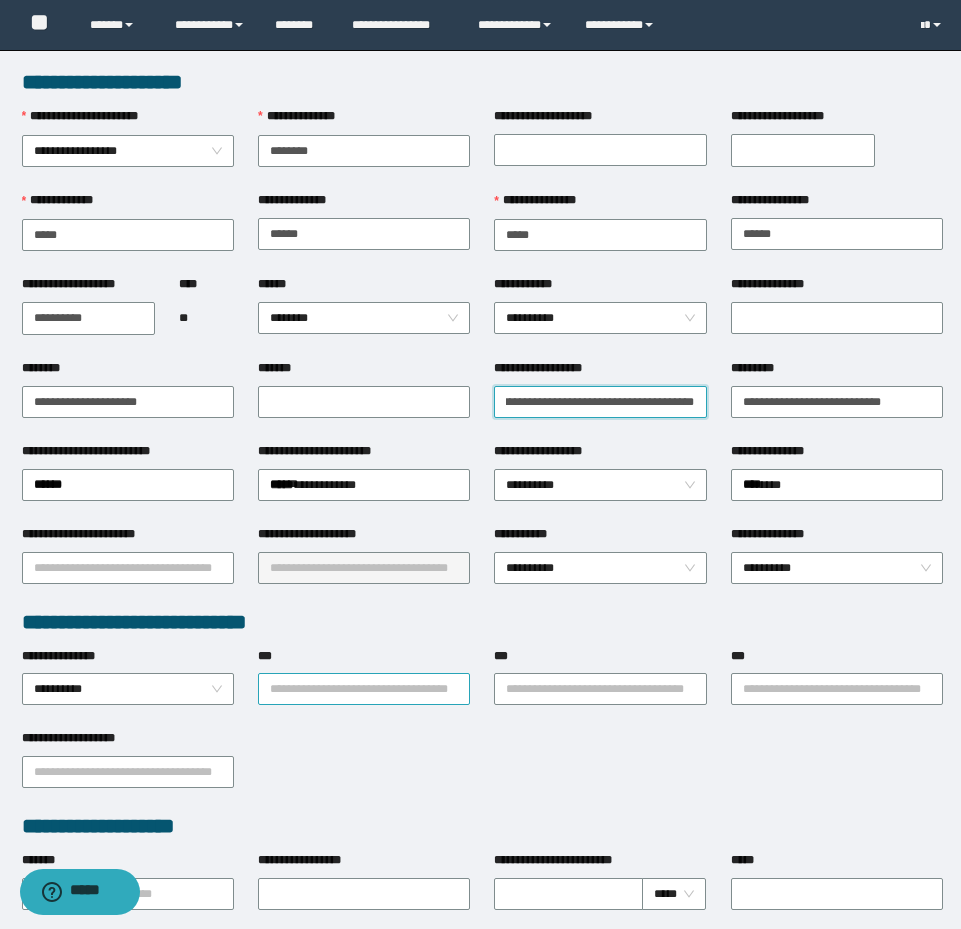 click on "**********" at bounding box center [364, 689] 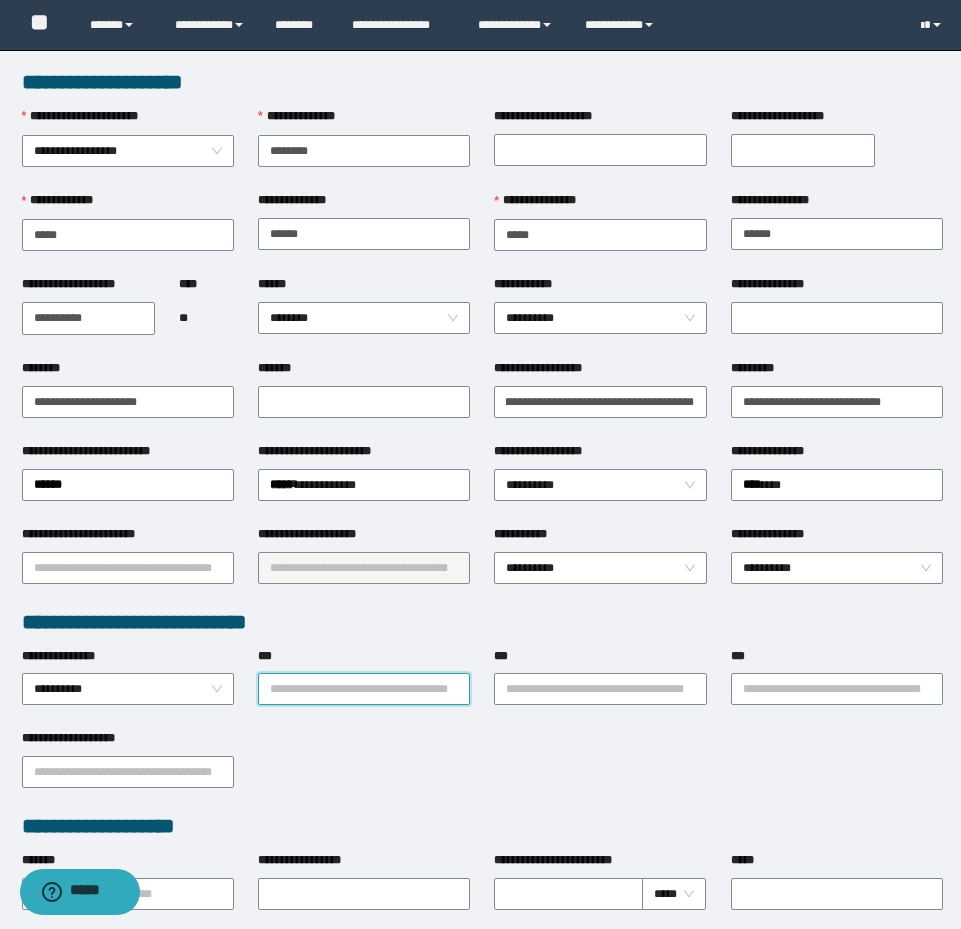 scroll, scrollTop: 0, scrollLeft: 0, axis: both 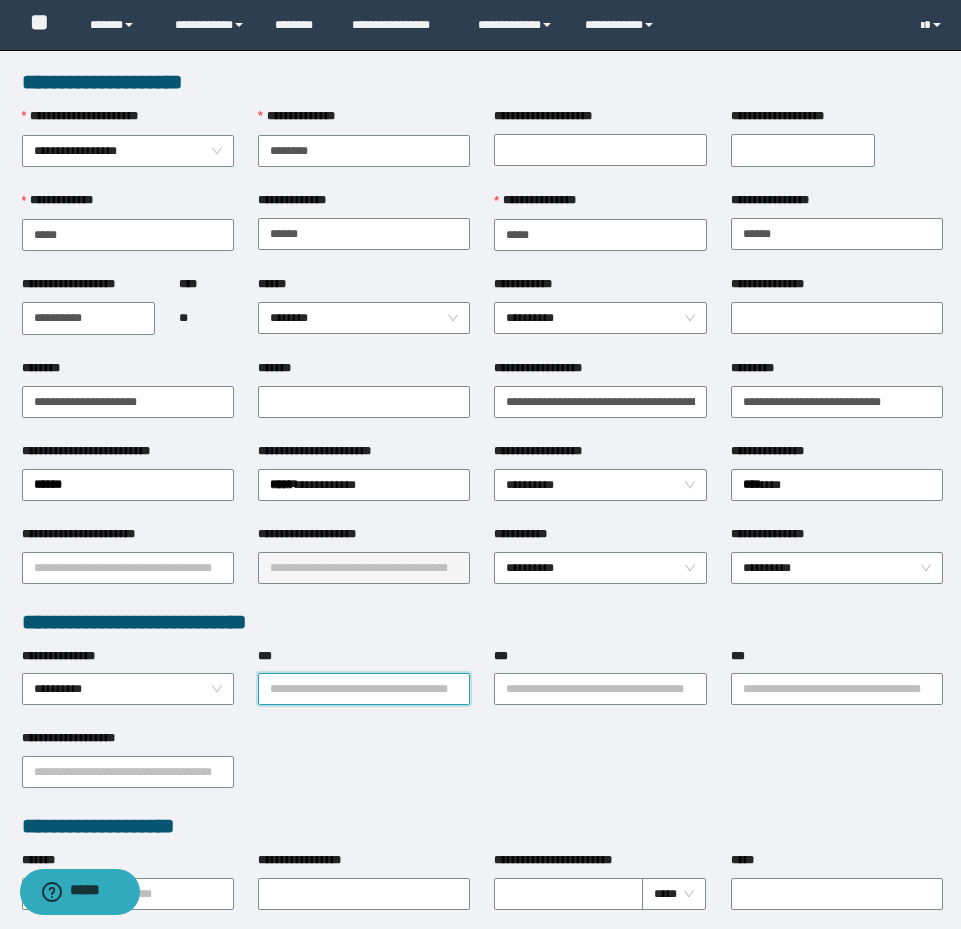 click on "***" at bounding box center [364, 689] 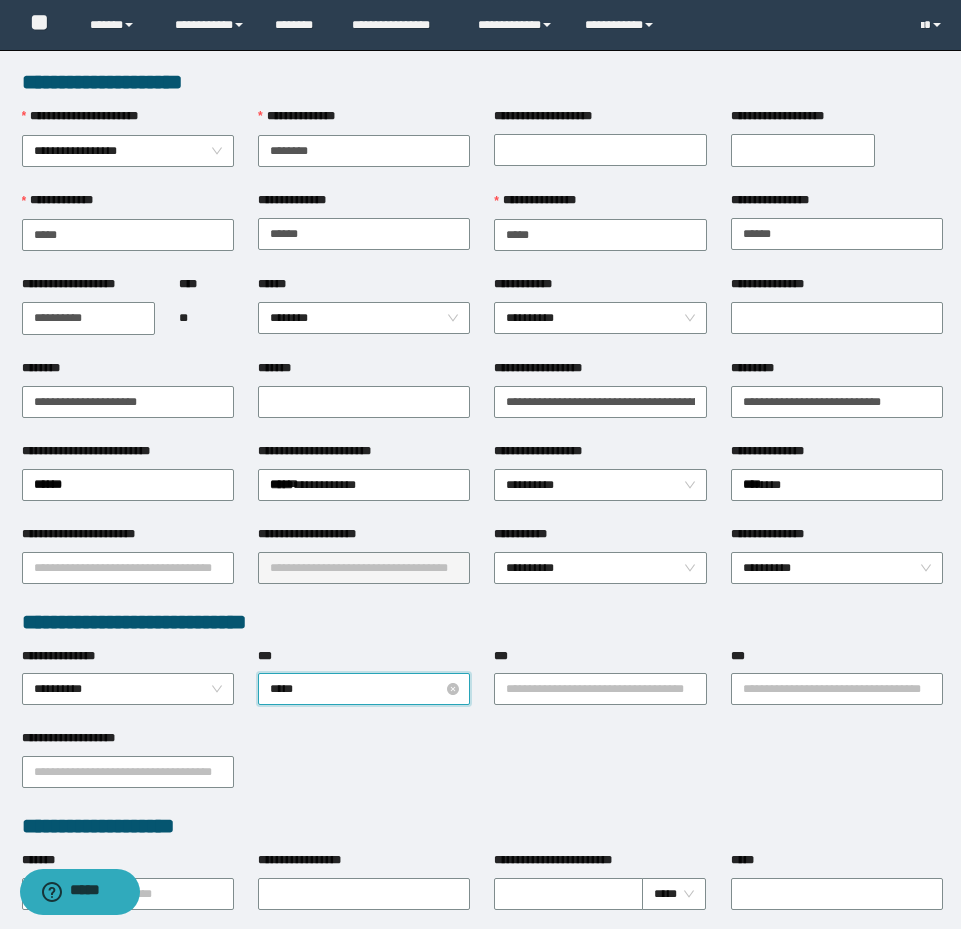 type on "******" 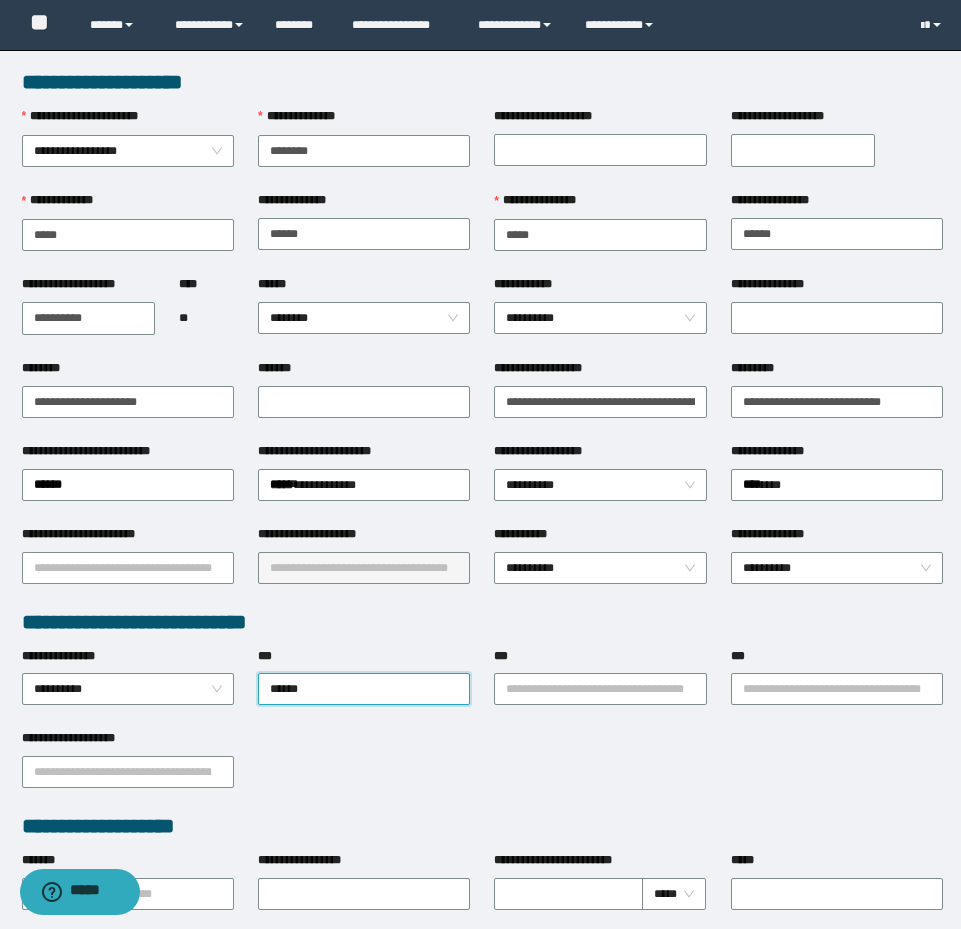 click on "**********" at bounding box center (-9999, -9999) 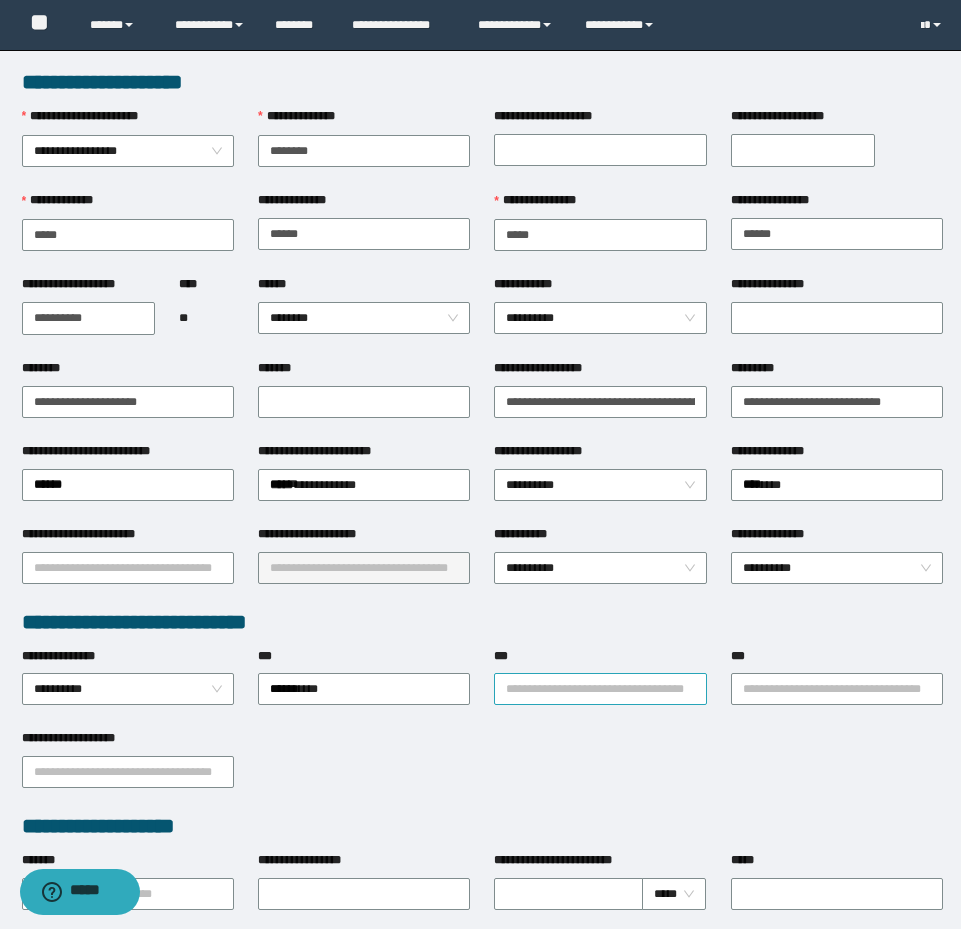 click on "***" at bounding box center (600, 689) 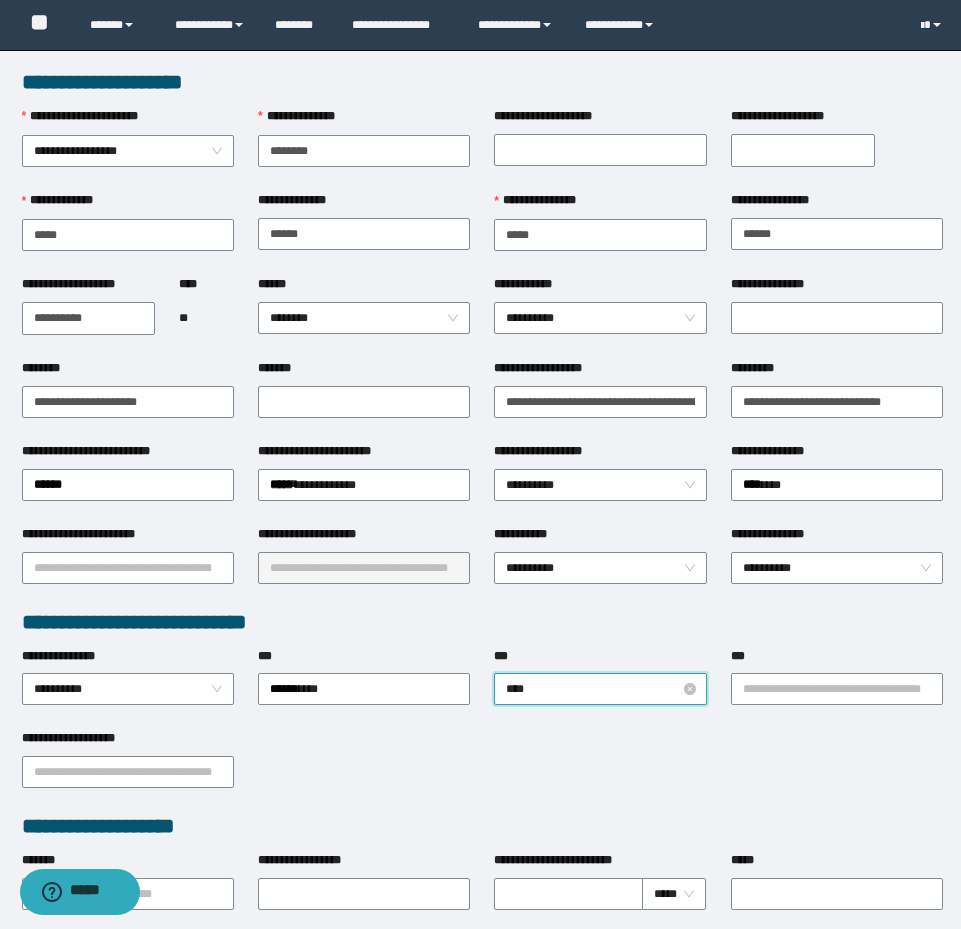 type on "*****" 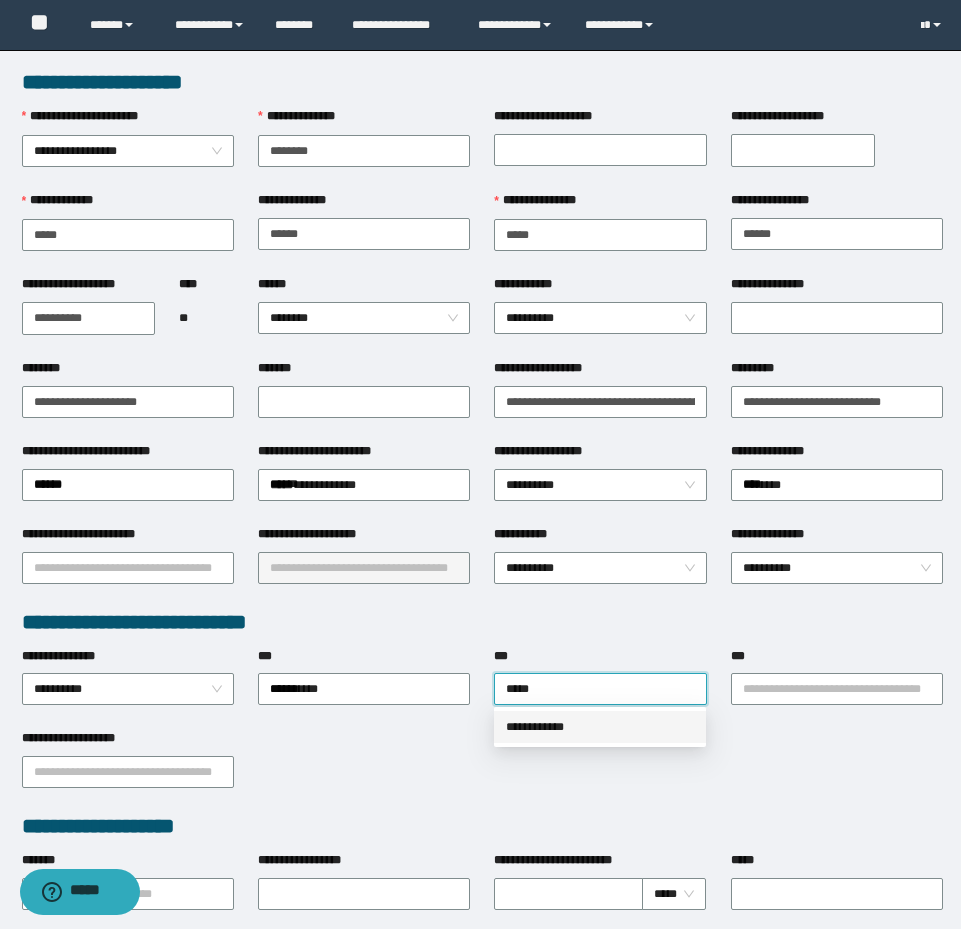 click on "**********" at bounding box center [600, 727] 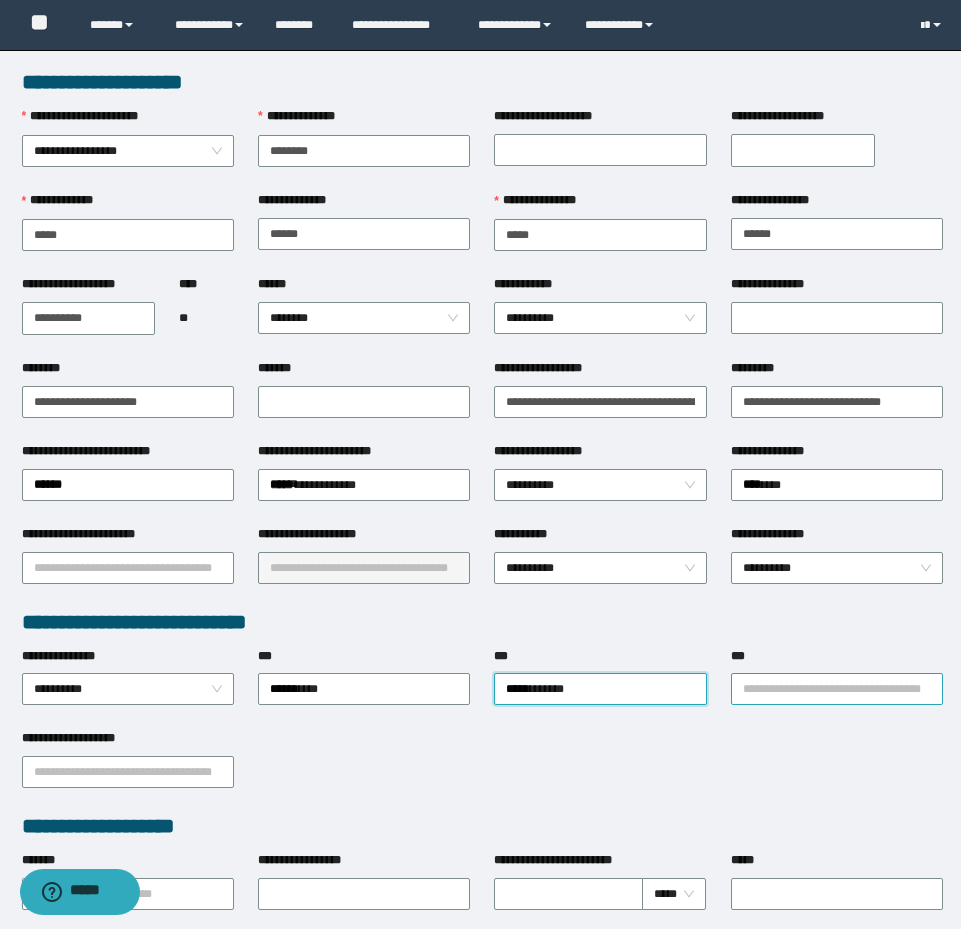click on "***" at bounding box center [837, 689] 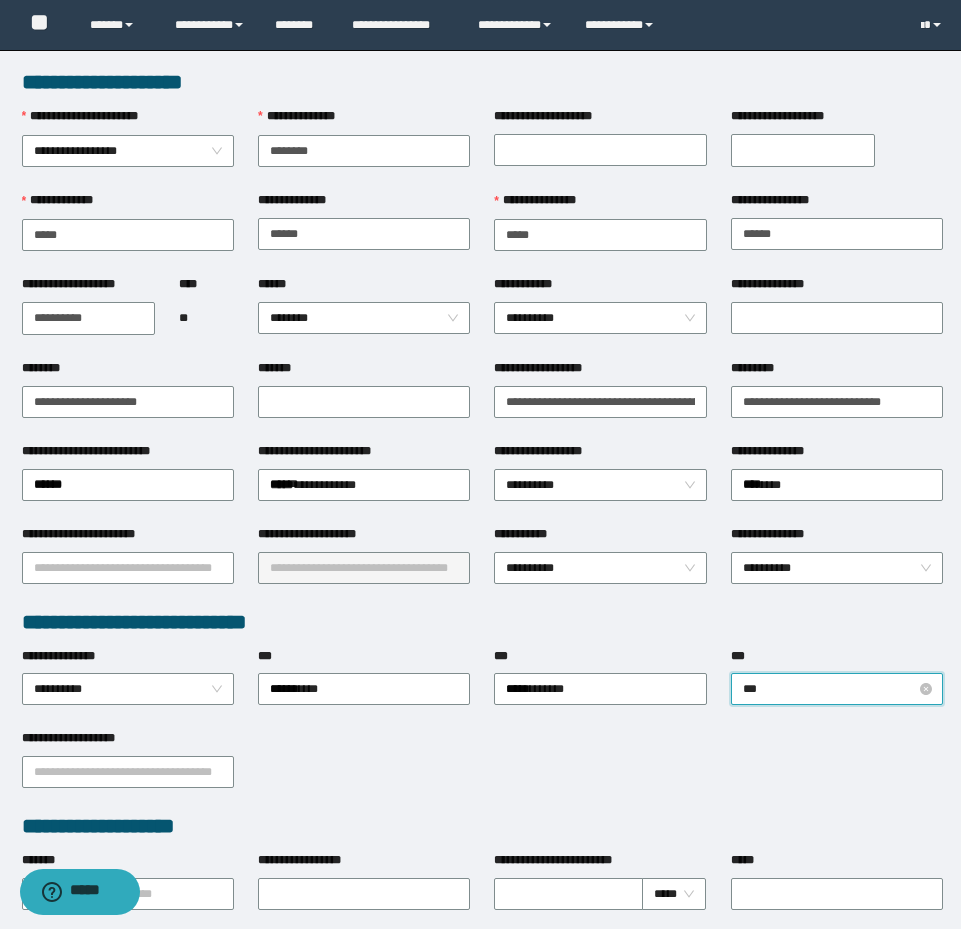type on "****" 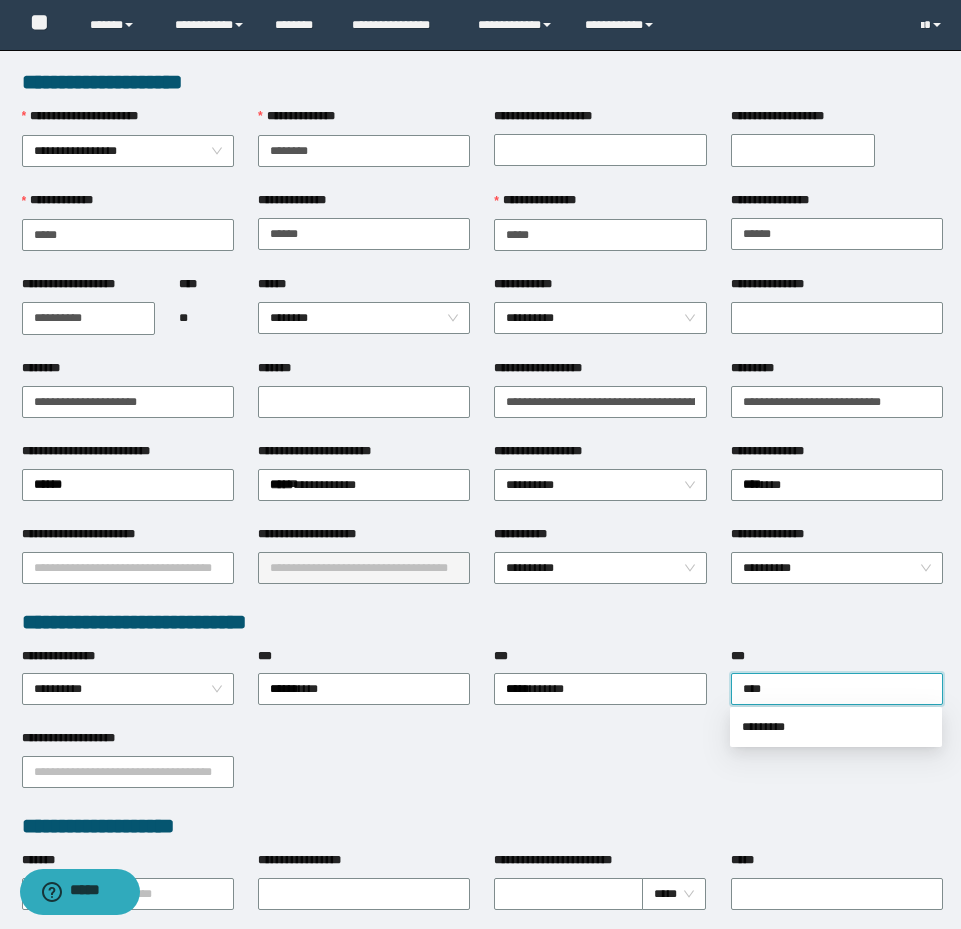 click on "*********" at bounding box center (836, 727) 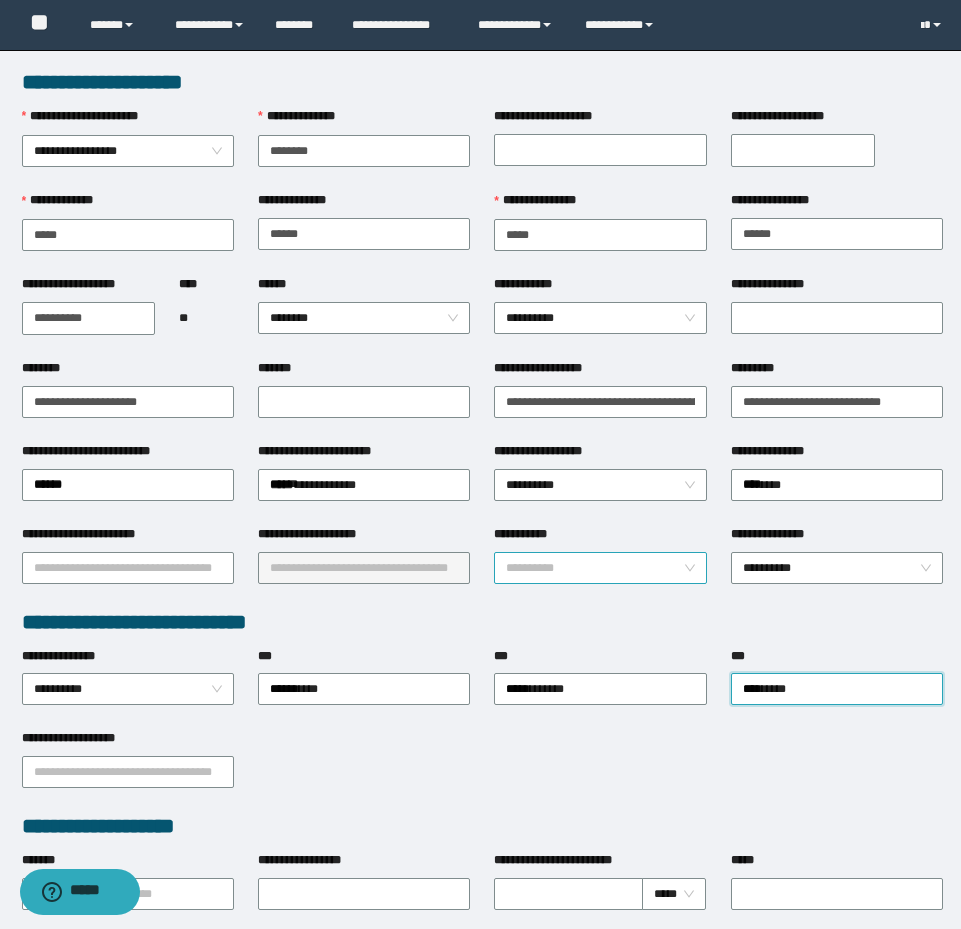click on "**********" at bounding box center [600, 568] 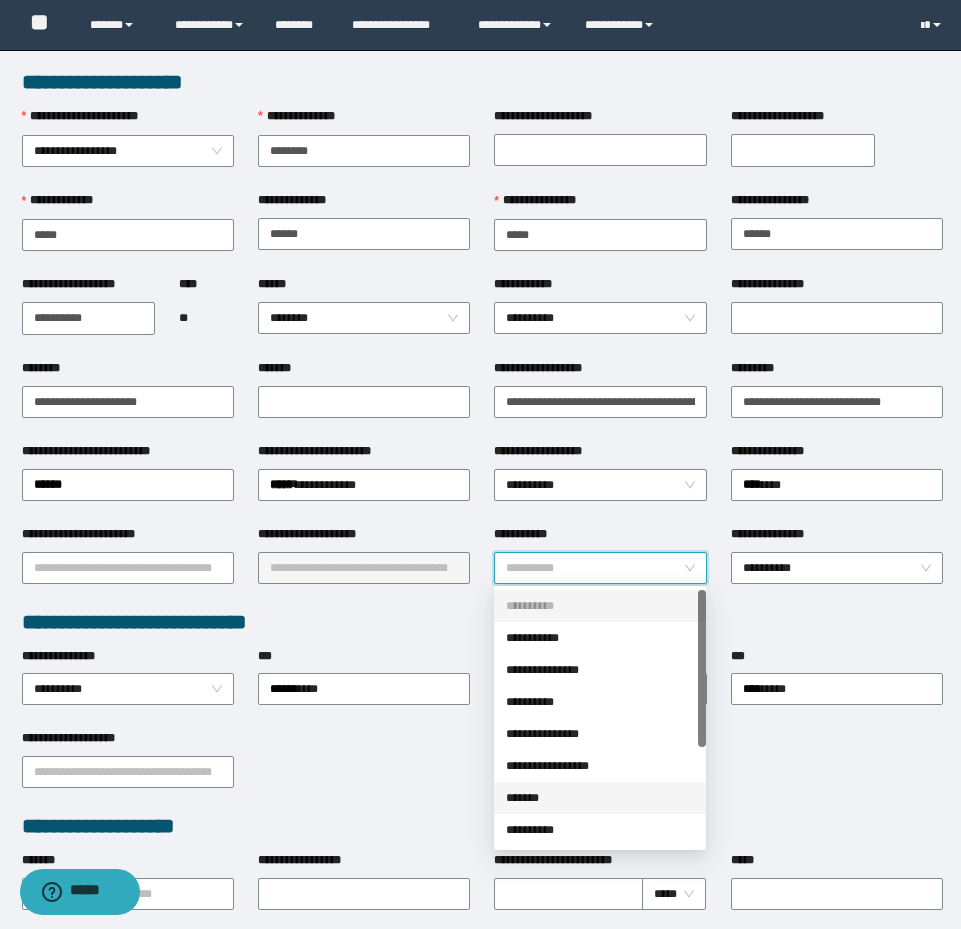 click on "*******" at bounding box center [600, 798] 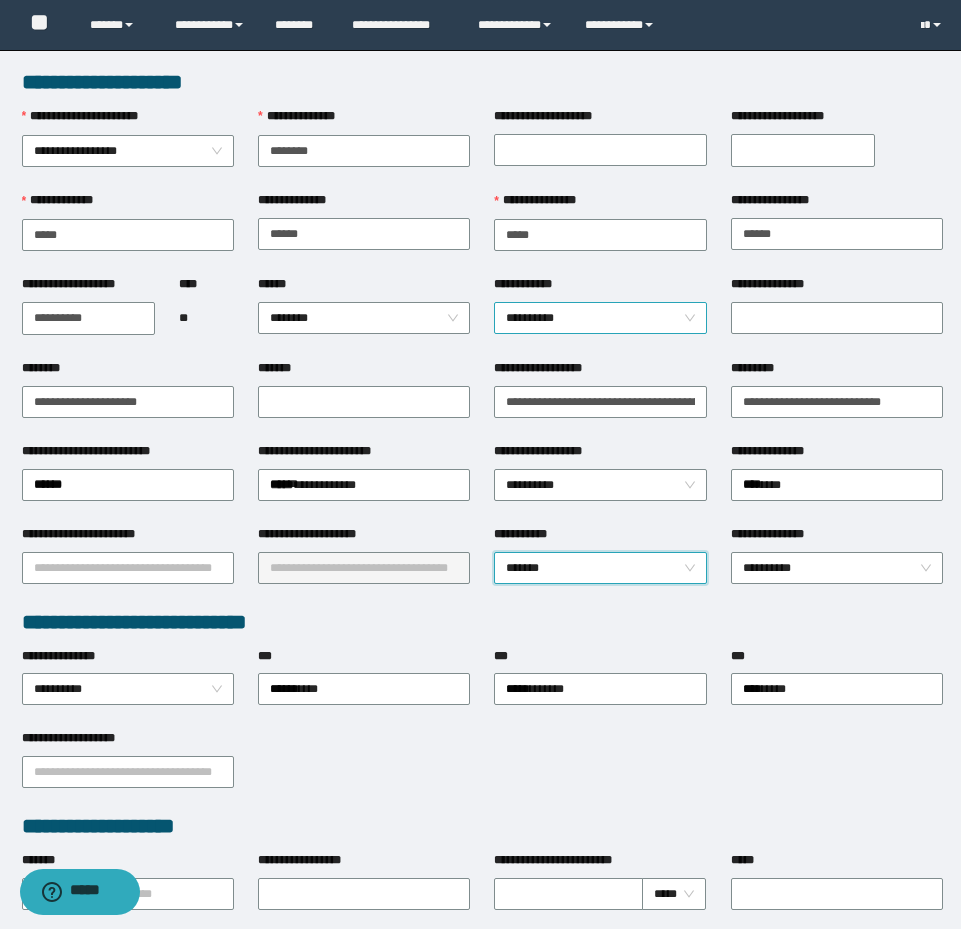 click on "**********" at bounding box center [600, 318] 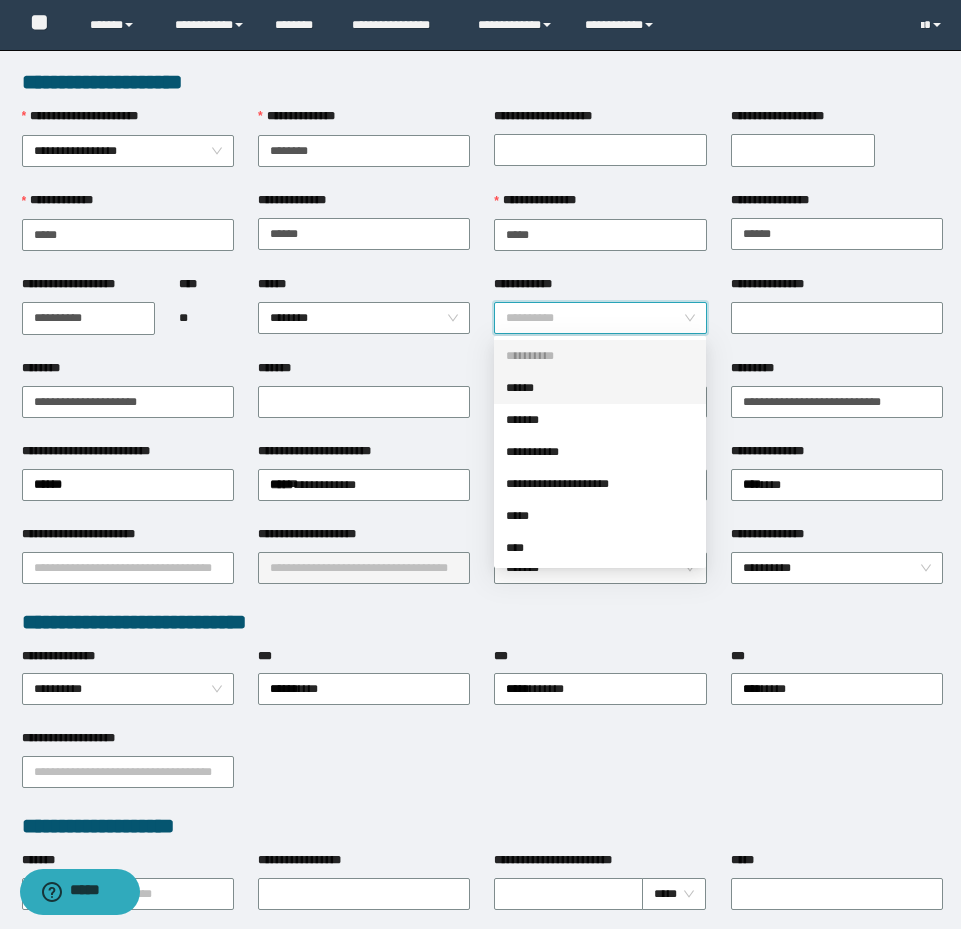 click on "******" at bounding box center (600, 388) 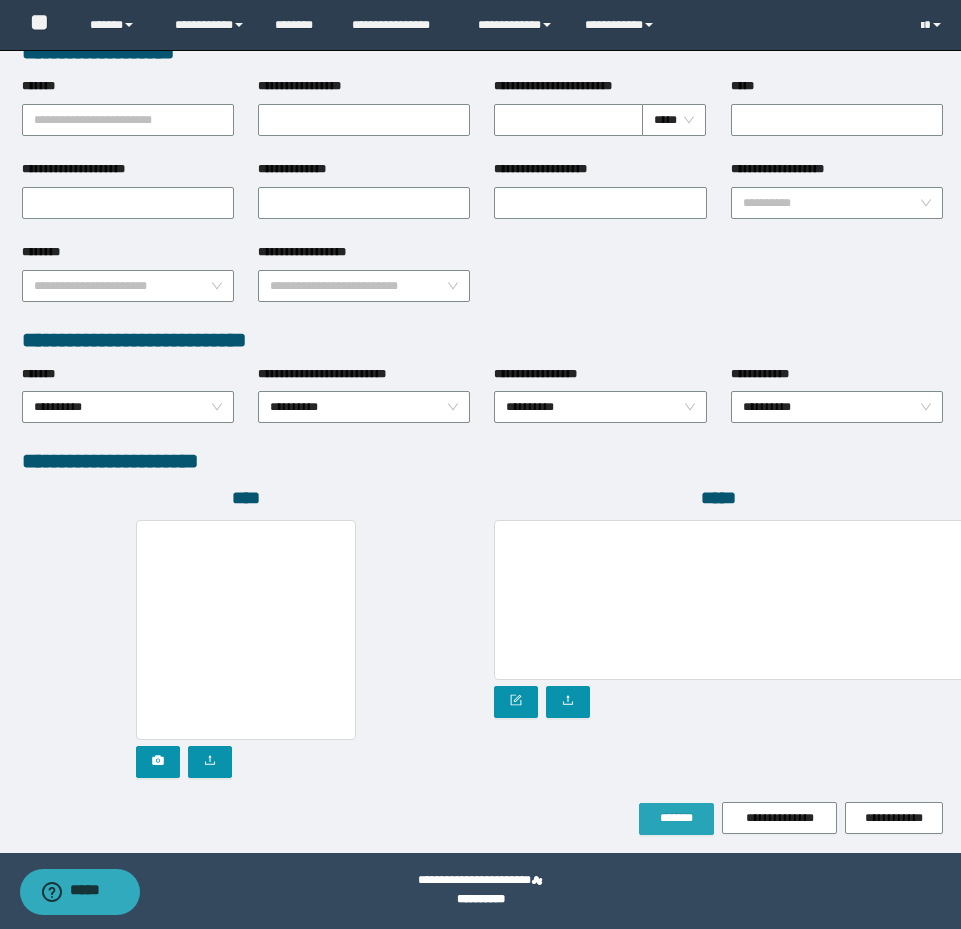 click on "*******" at bounding box center [676, 818] 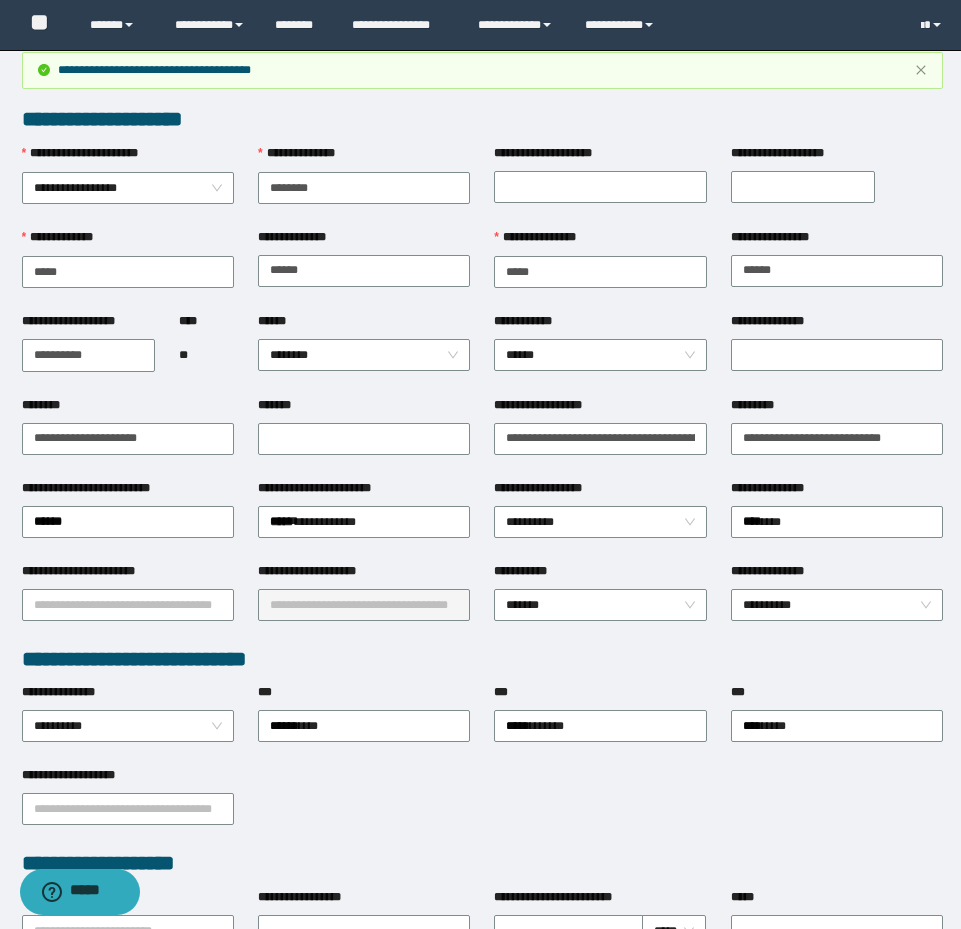 scroll, scrollTop: 0, scrollLeft: 0, axis: both 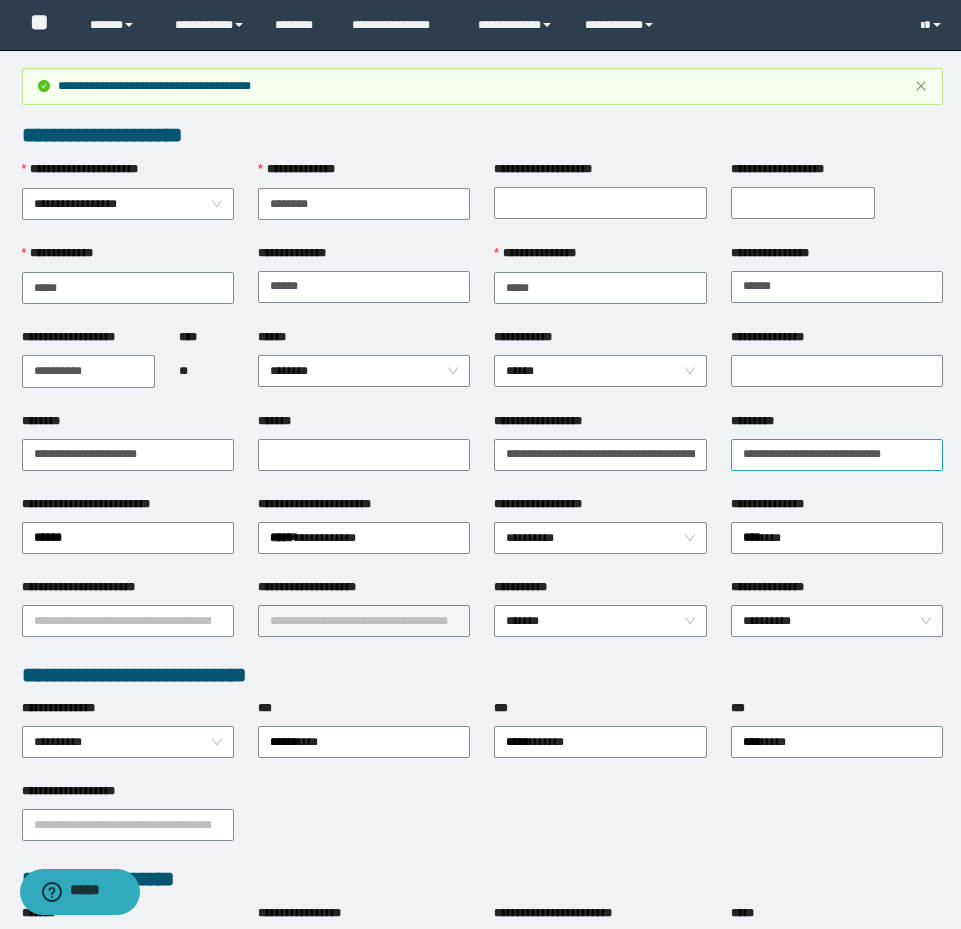 drag, startPoint x: 727, startPoint y: 452, endPoint x: 747, endPoint y: 452, distance: 20 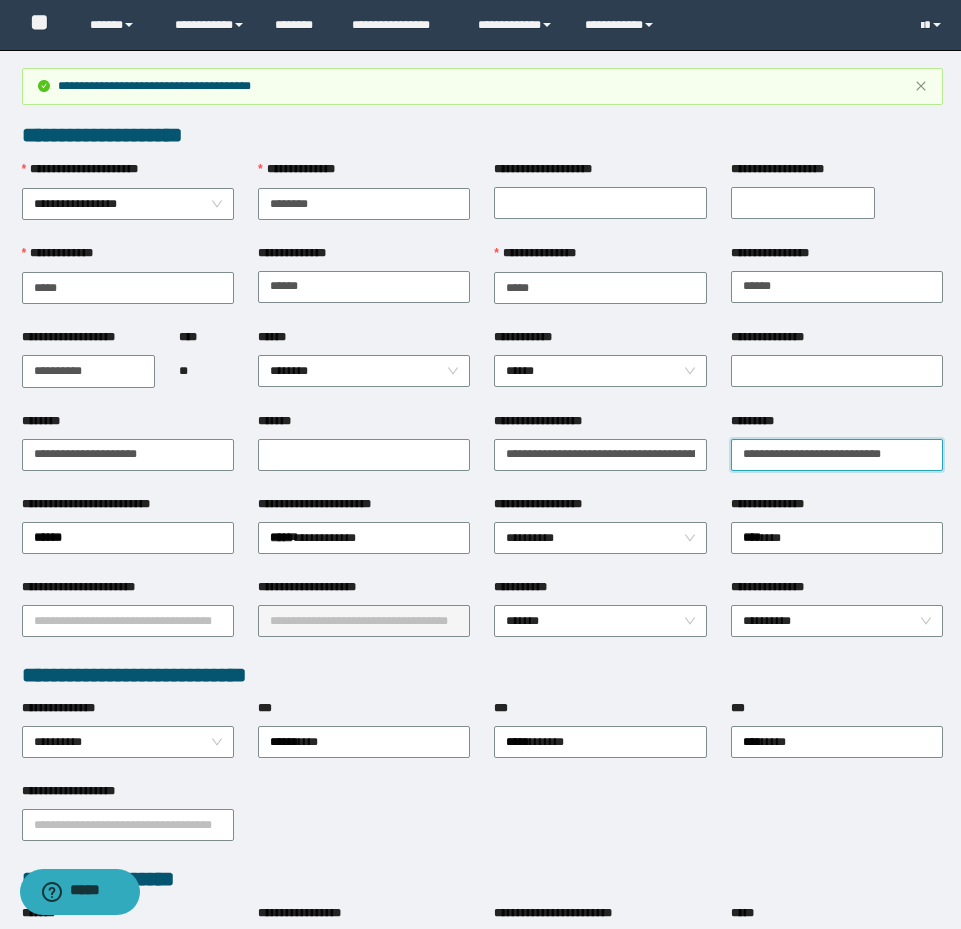scroll, scrollTop: 0, scrollLeft: 33, axis: horizontal 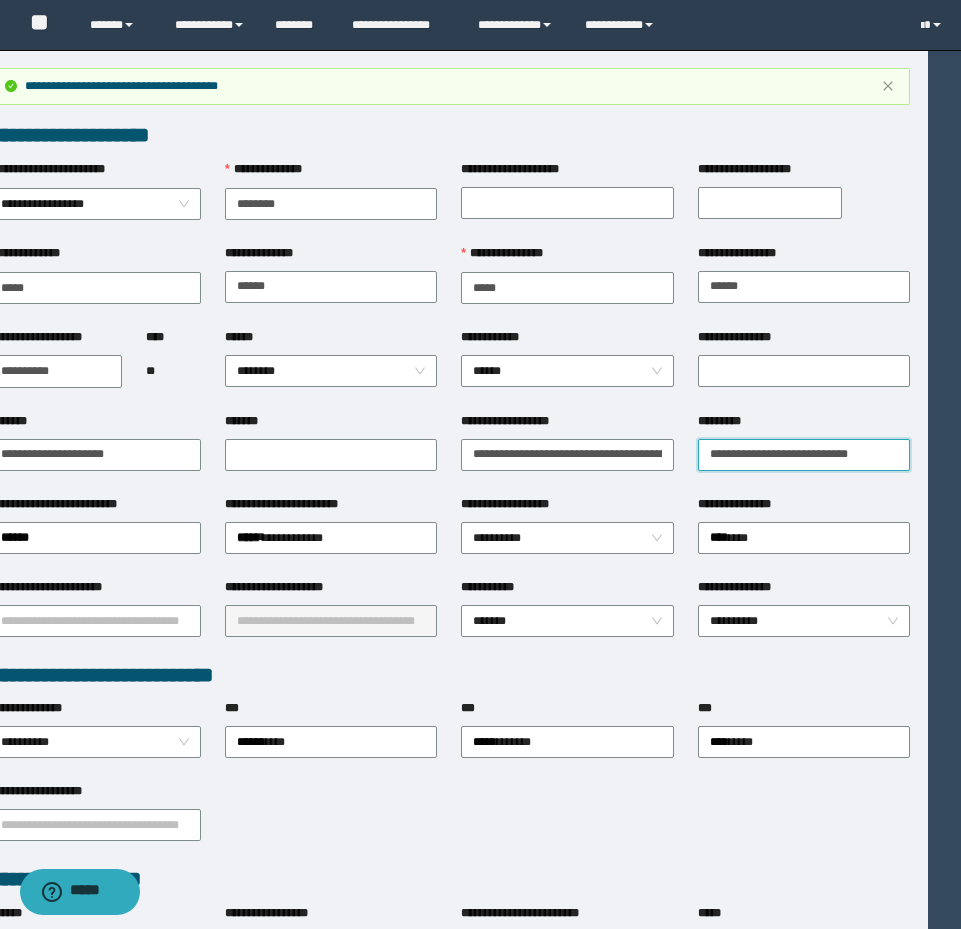 drag, startPoint x: 740, startPoint y: 453, endPoint x: 1109, endPoint y: 460, distance: 369.06638 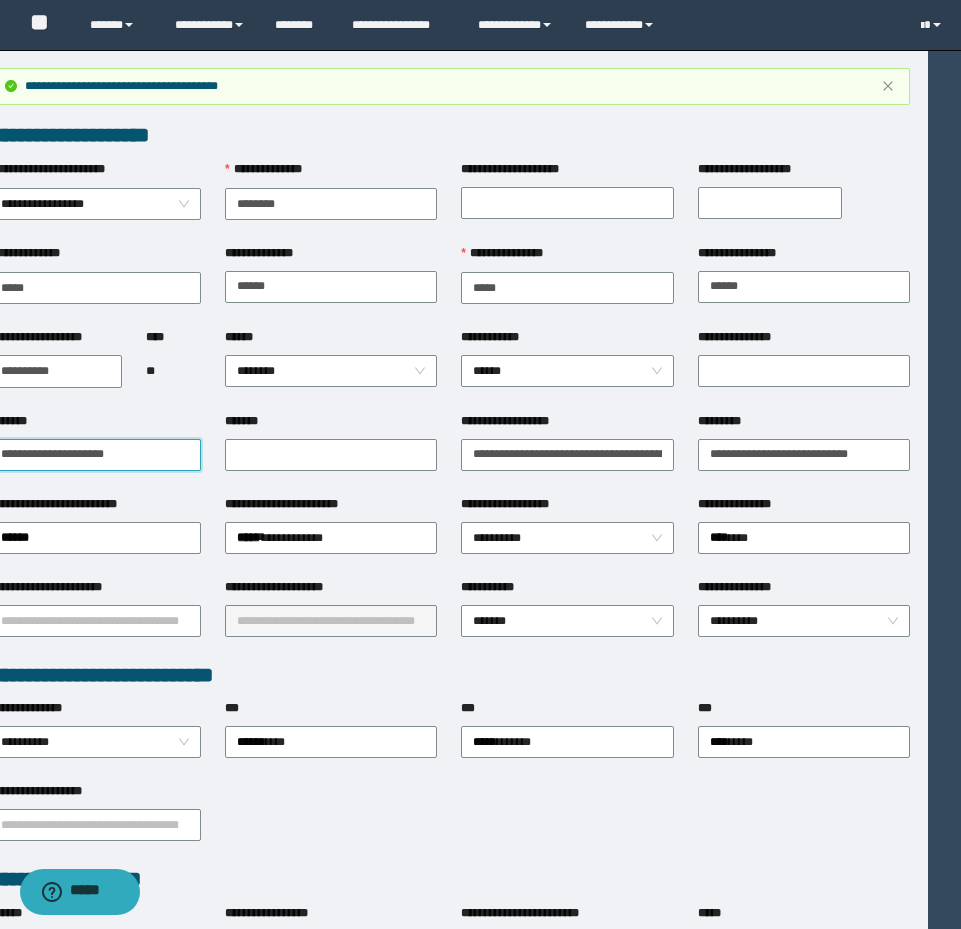 scroll, scrollTop: 0, scrollLeft: 0, axis: both 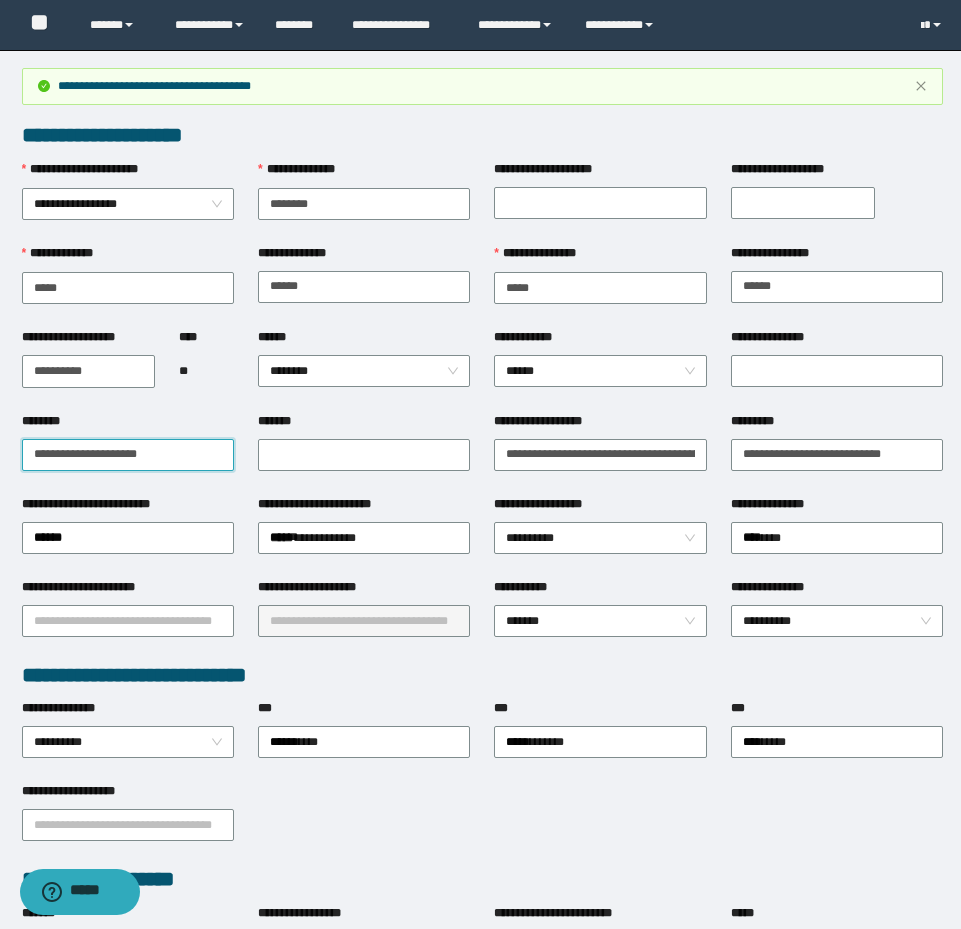 drag, startPoint x: 187, startPoint y: 449, endPoint x: 4, endPoint y: 417, distance: 185.77675 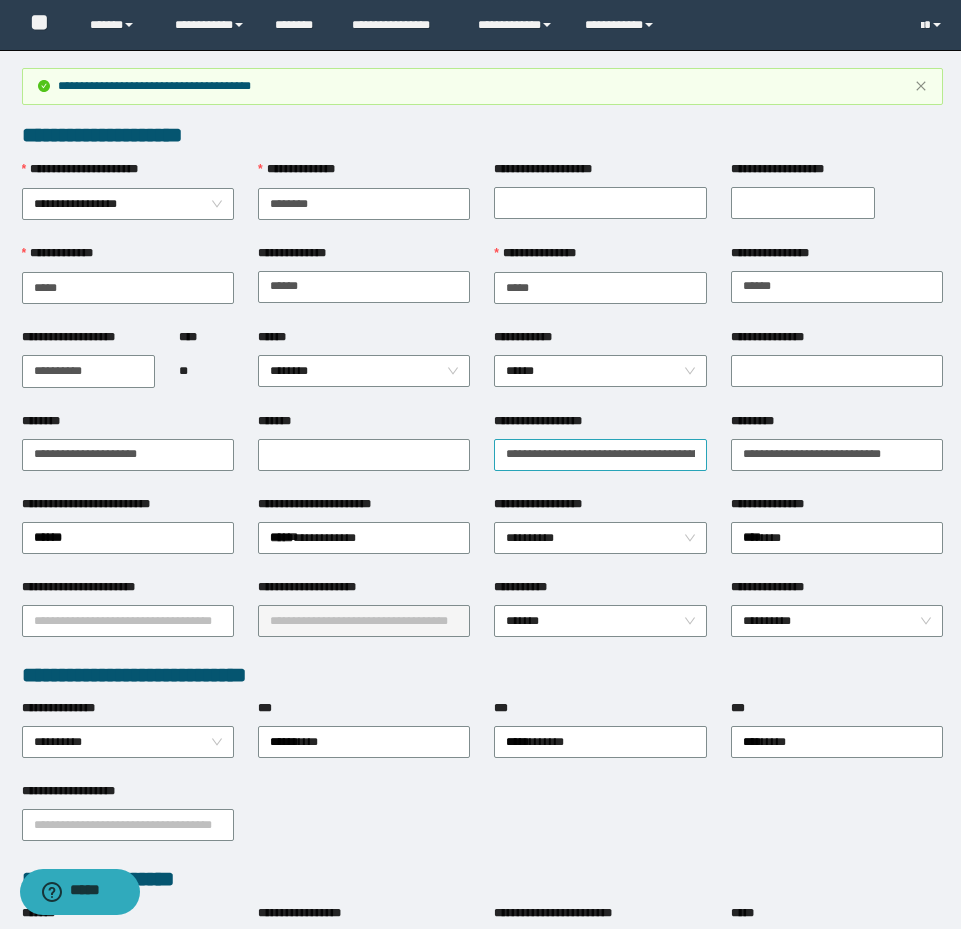 drag, startPoint x: 492, startPoint y: 457, endPoint x: 535, endPoint y: 451, distance: 43.416588 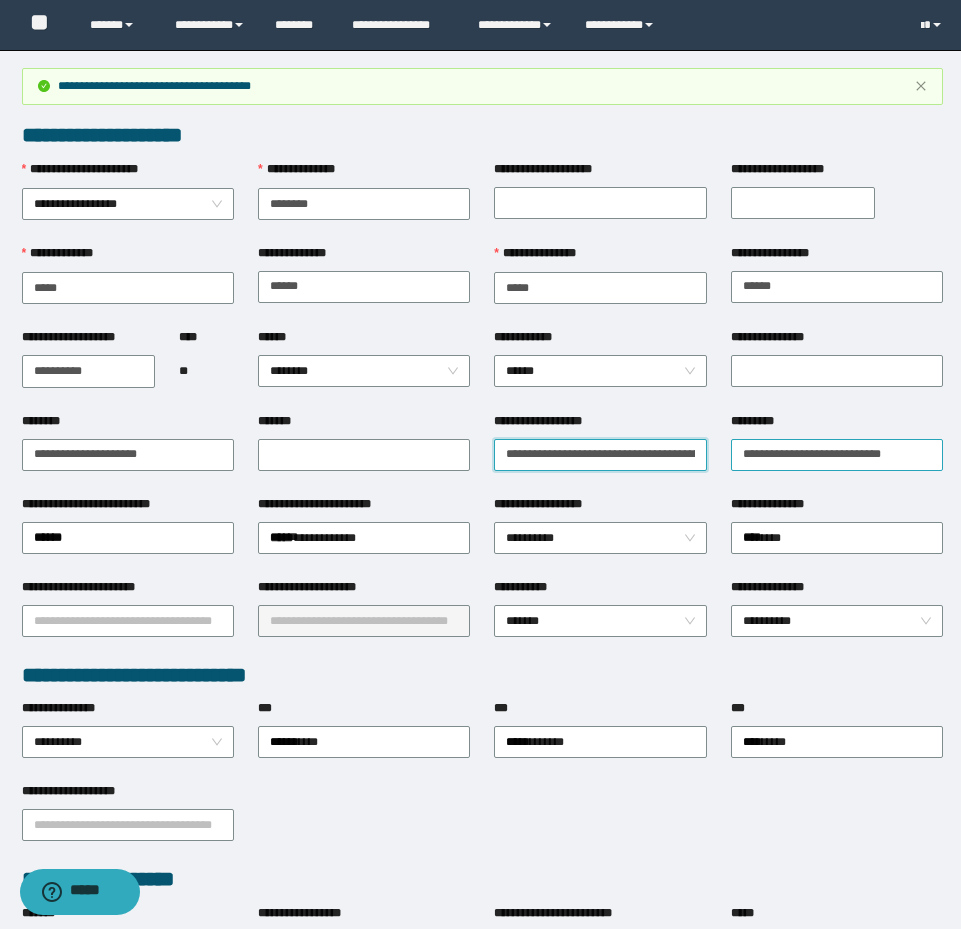 scroll, scrollTop: 0, scrollLeft: 242, axis: horizontal 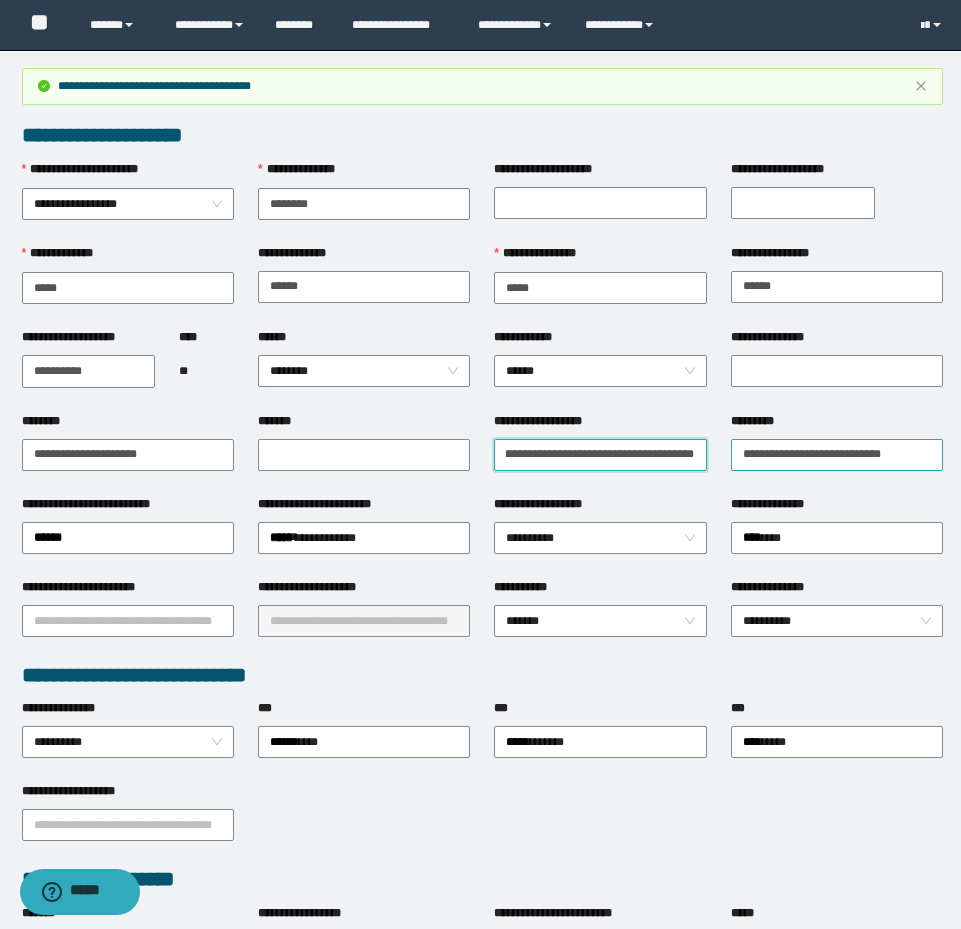 drag, startPoint x: 500, startPoint y: 458, endPoint x: 941, endPoint y: 457, distance: 441.00113 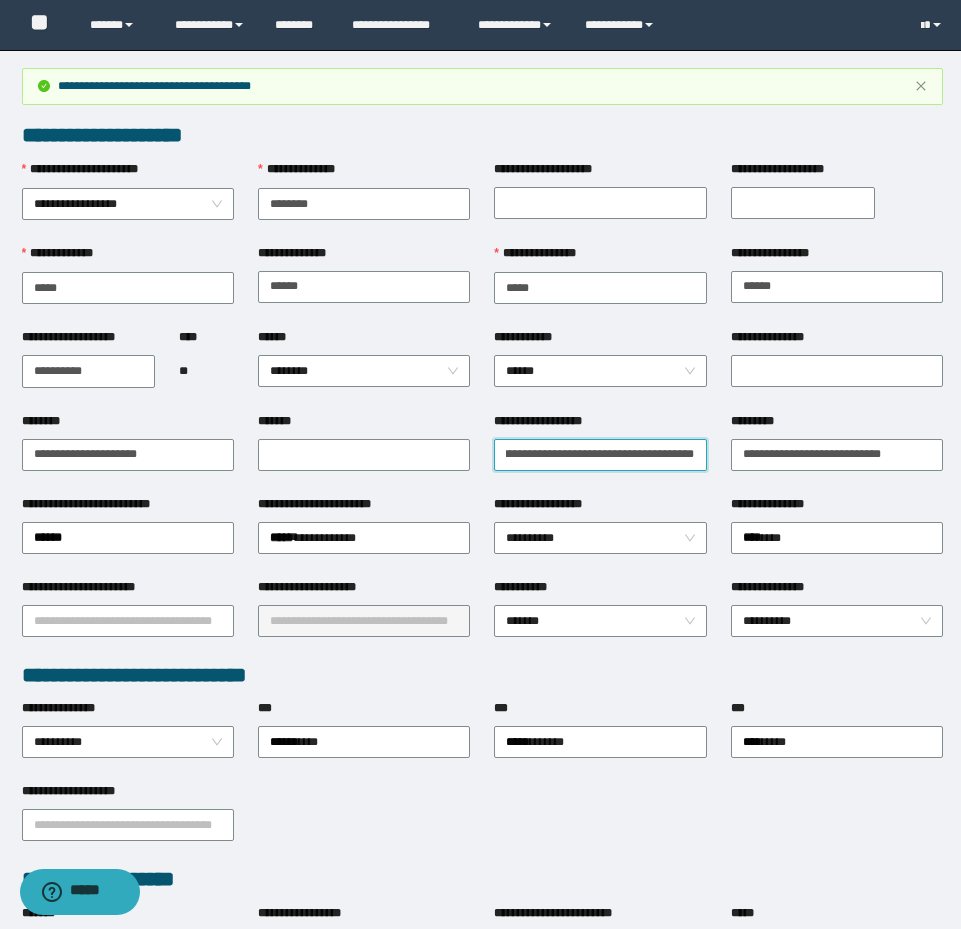 scroll, scrollTop: 0, scrollLeft: 5, axis: horizontal 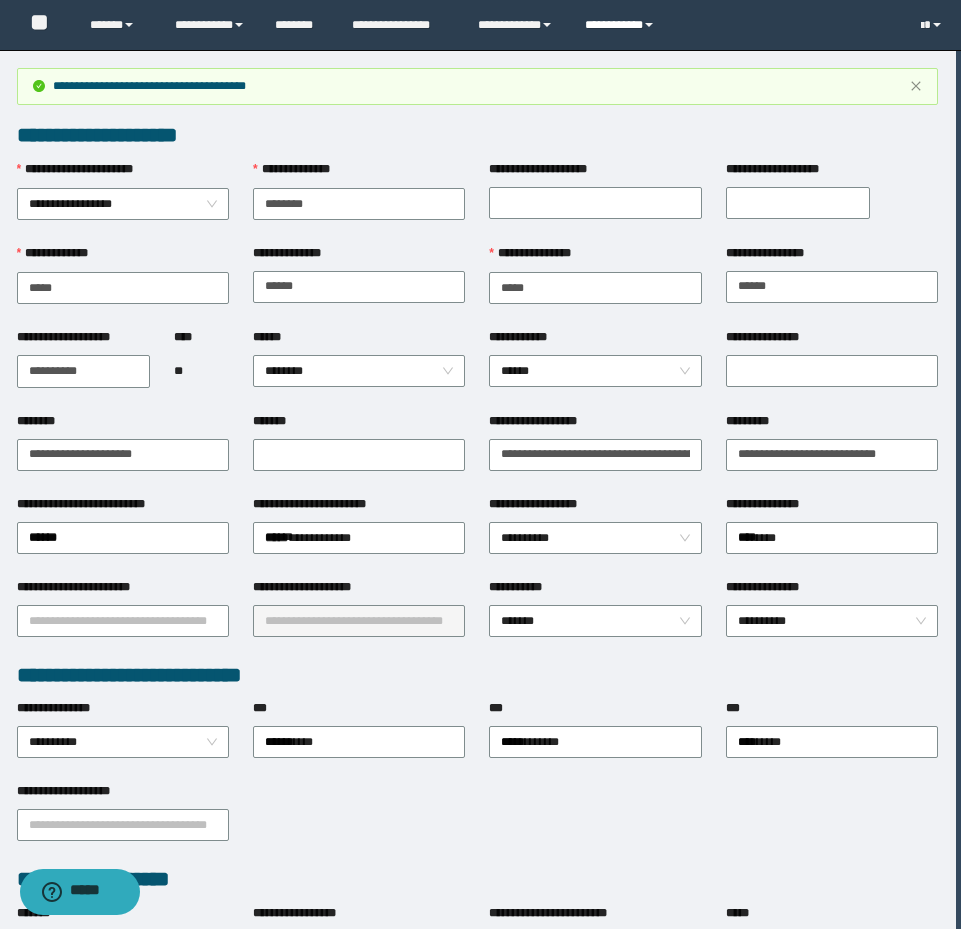 click on "**********" at bounding box center (622, 25) 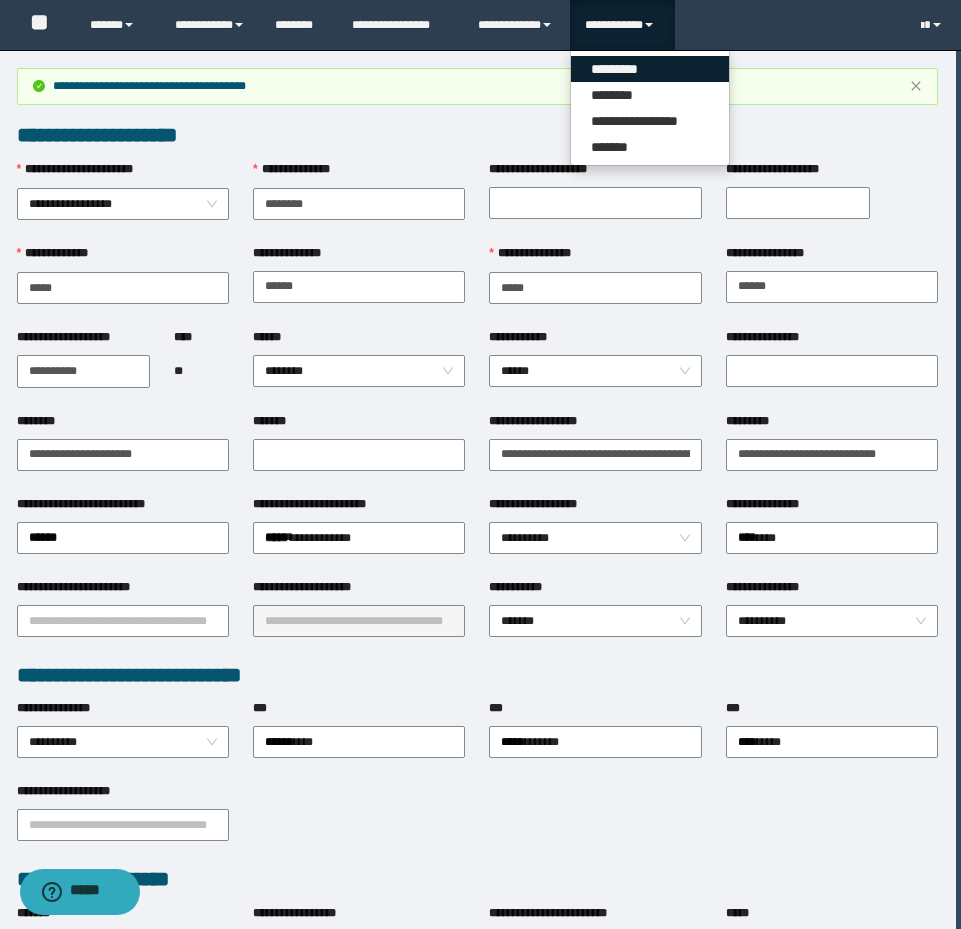 click on "*********" at bounding box center [650, 69] 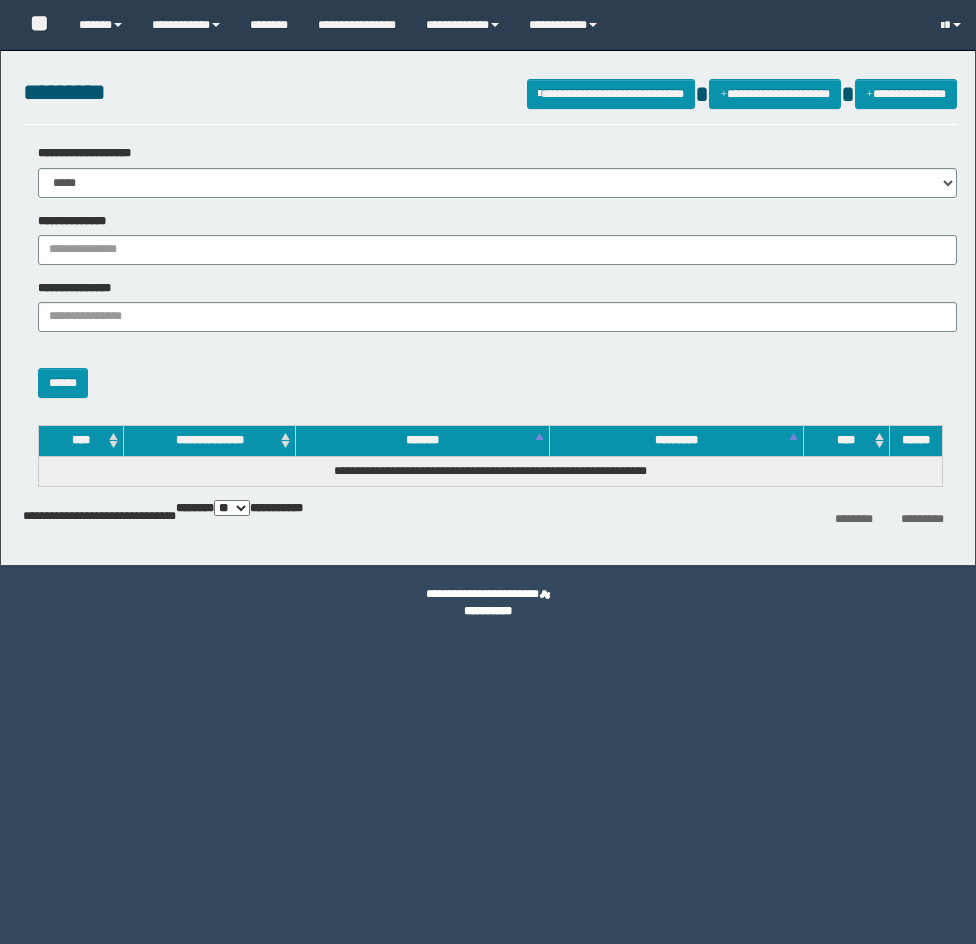 scroll, scrollTop: 0, scrollLeft: 0, axis: both 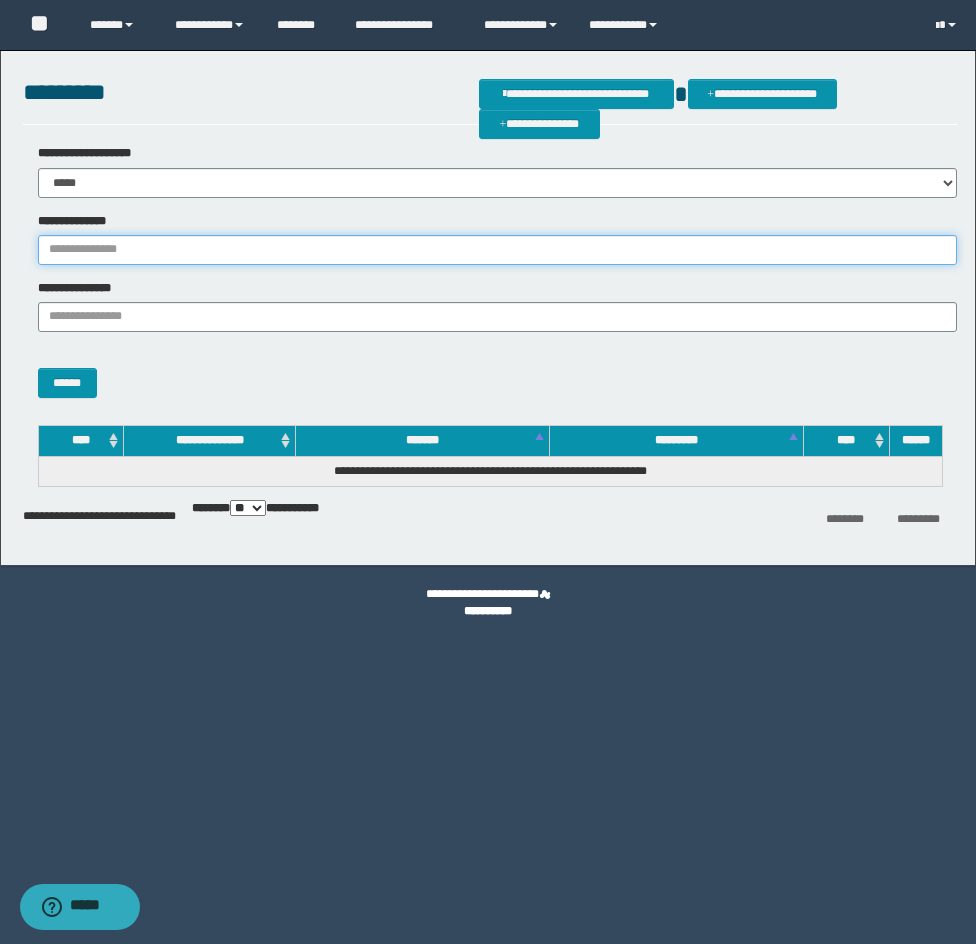click on "**********" at bounding box center [497, 250] 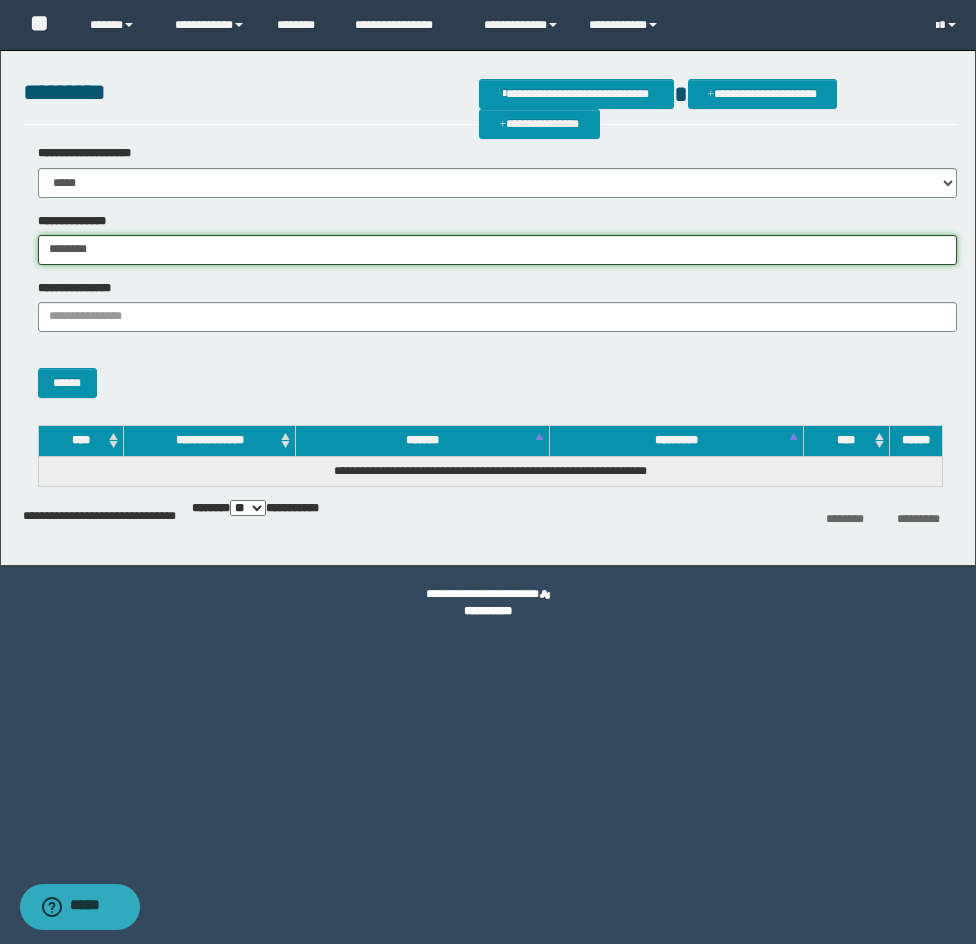 type on "********" 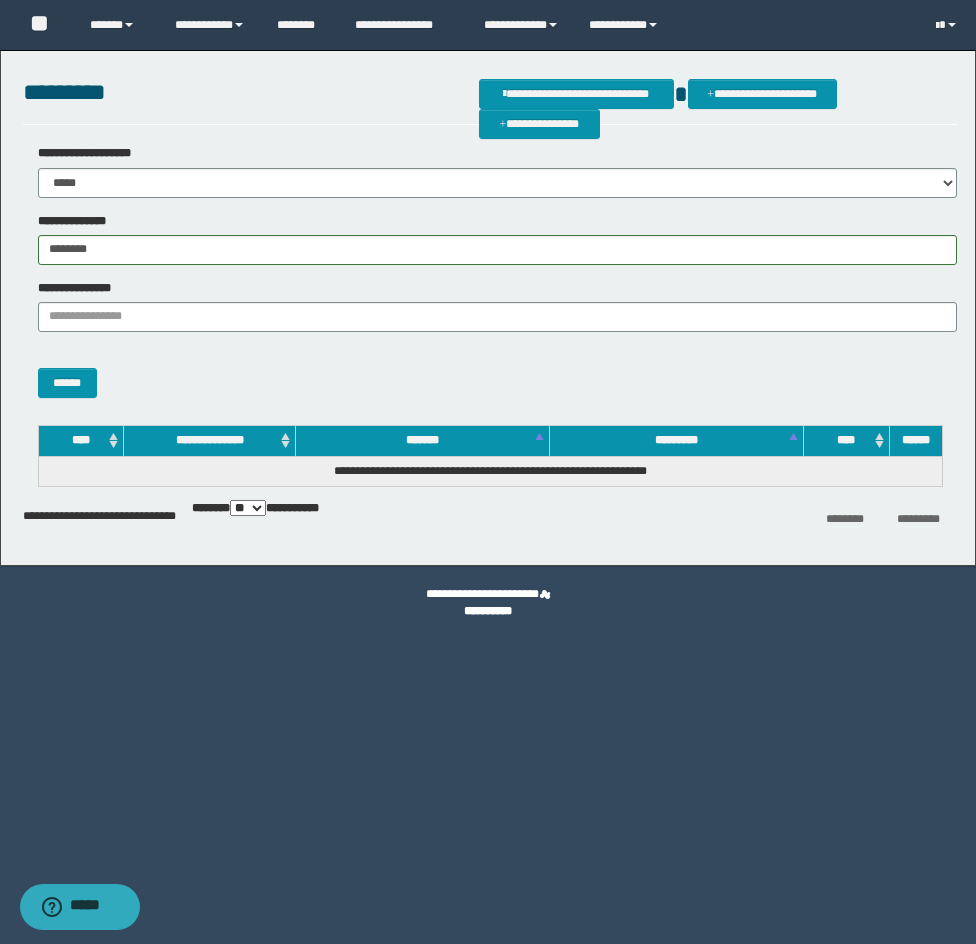 click on "******" at bounding box center (490, 373) 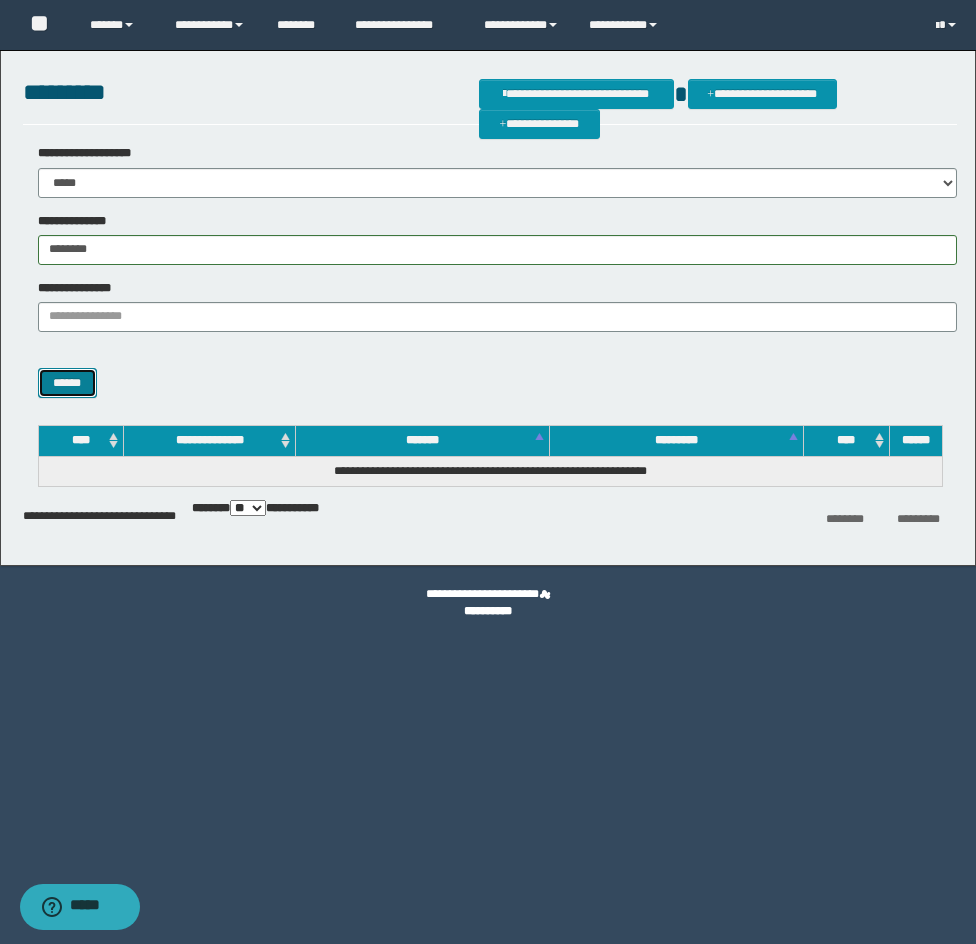 click on "******" at bounding box center (67, 383) 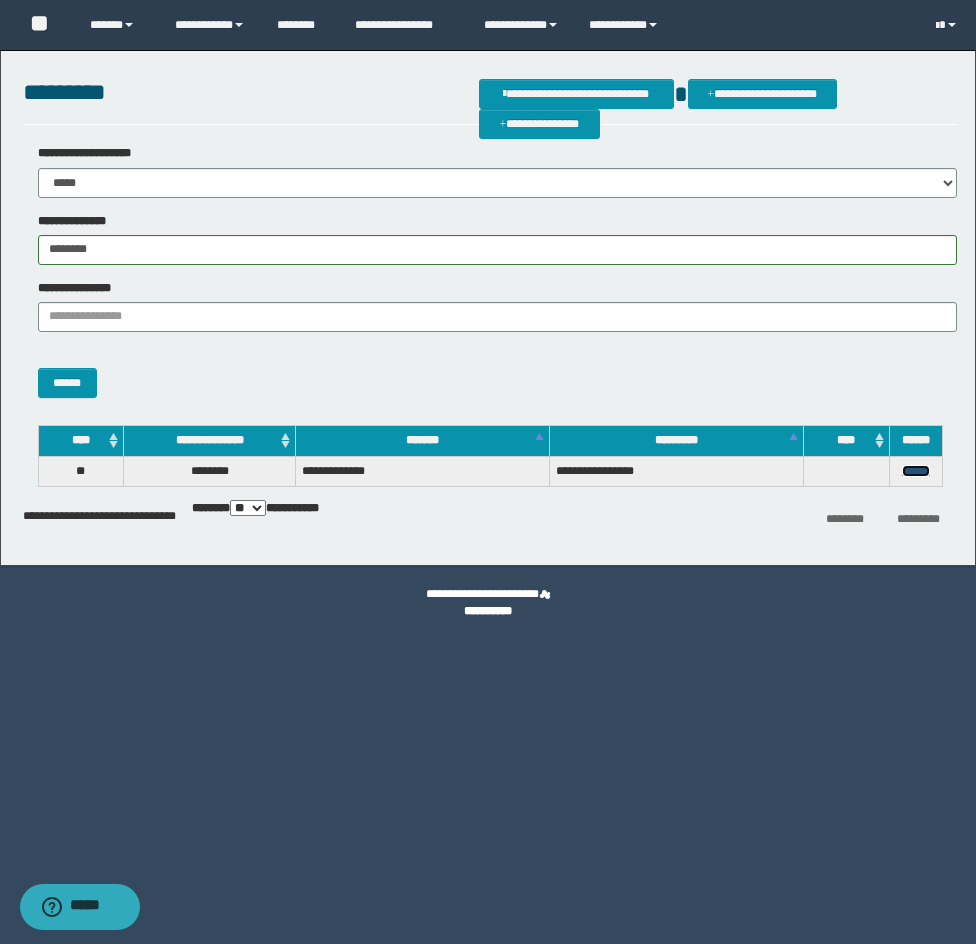 click on "******" at bounding box center (916, 471) 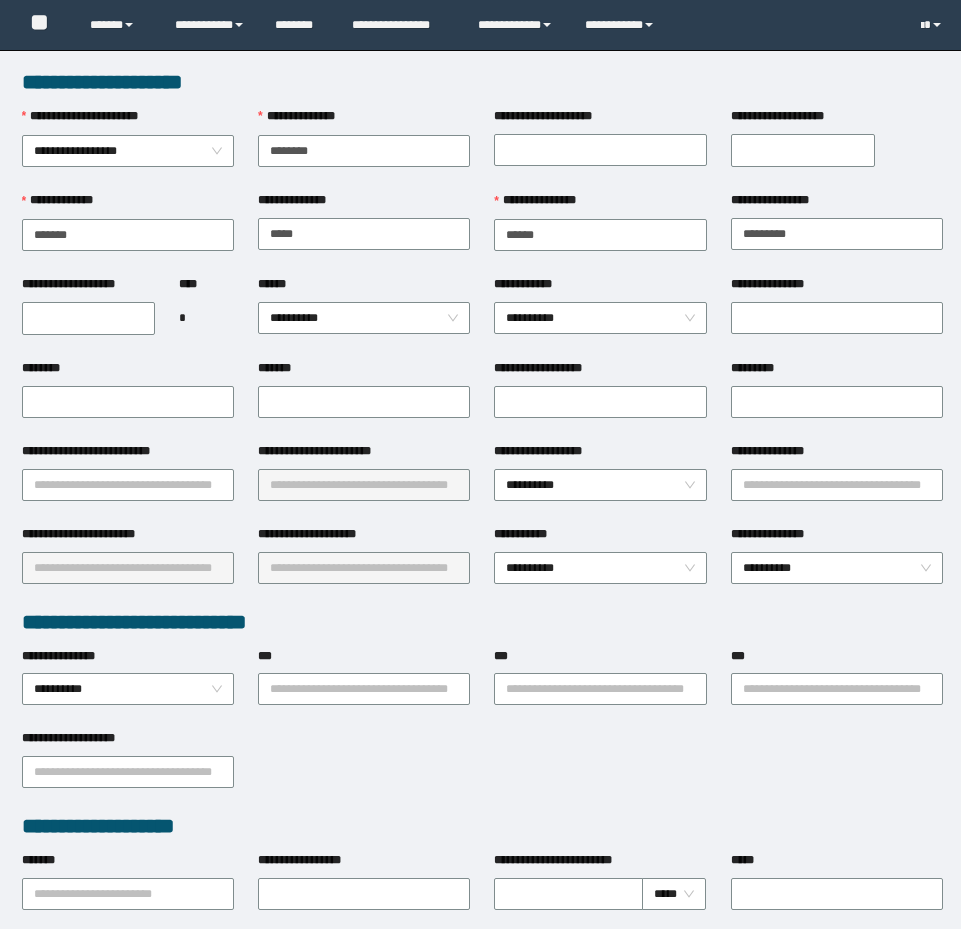 scroll, scrollTop: 0, scrollLeft: 0, axis: both 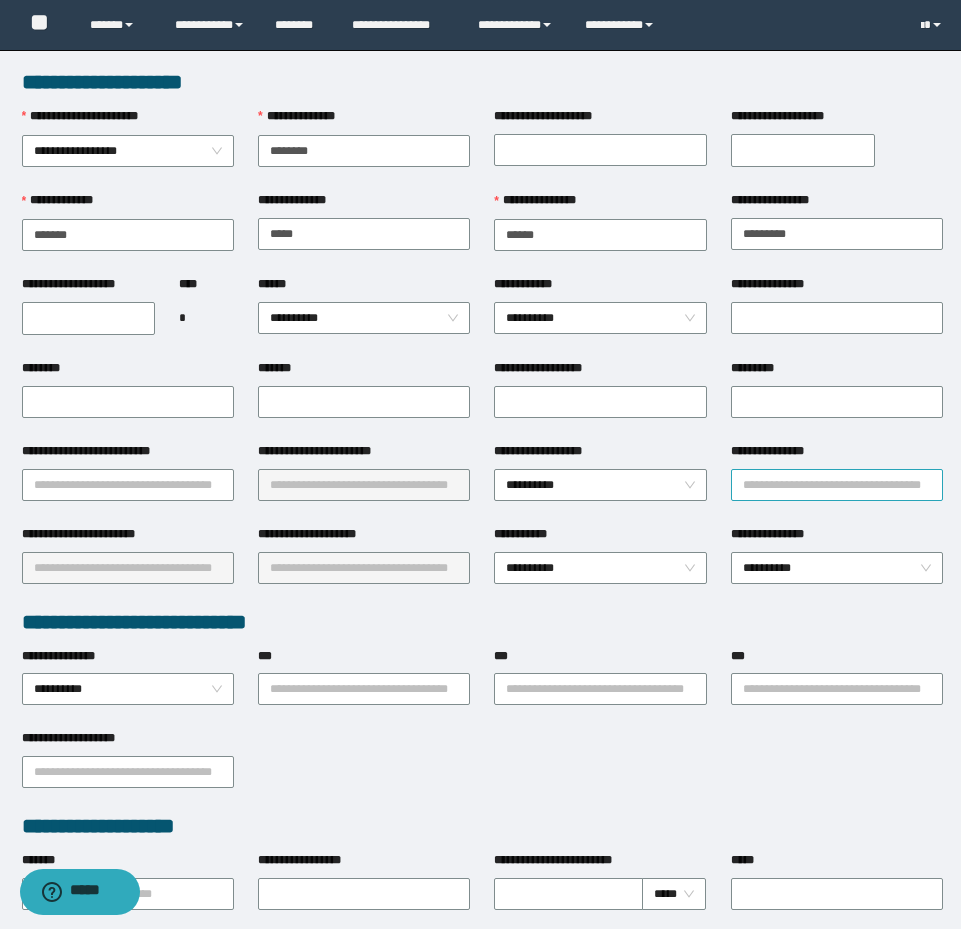 click on "**********" at bounding box center [837, 485] 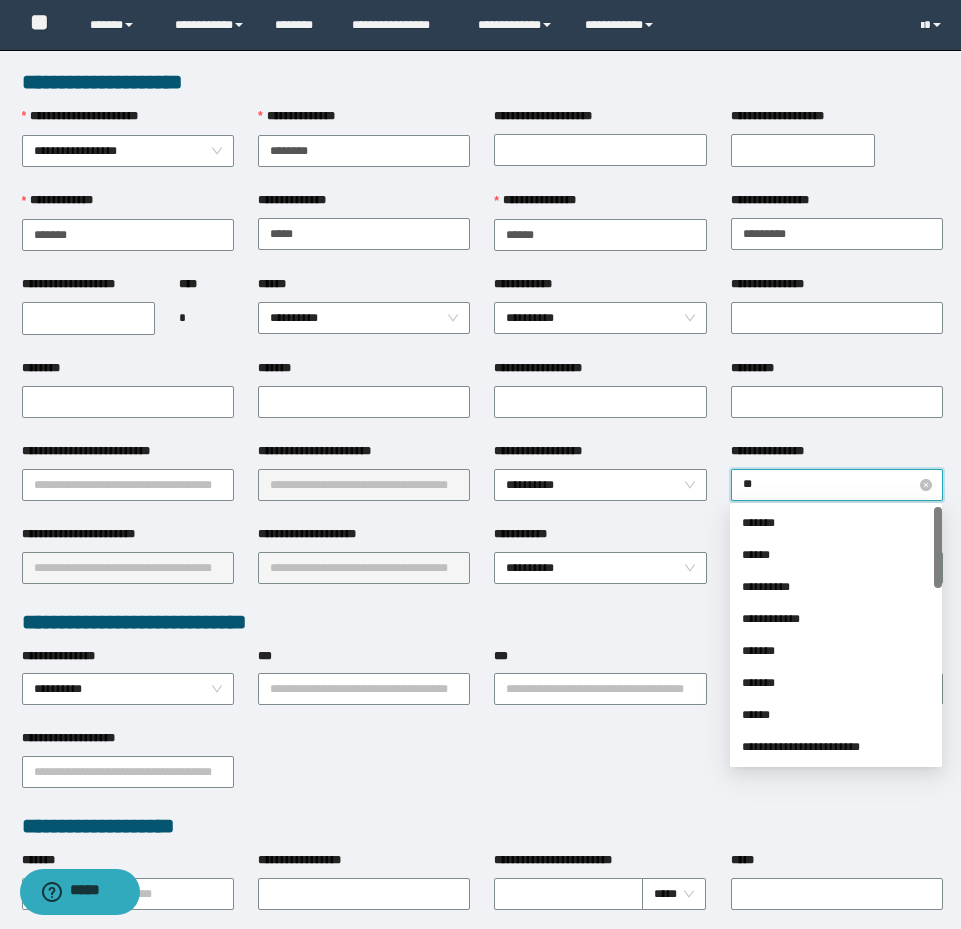 type on "***" 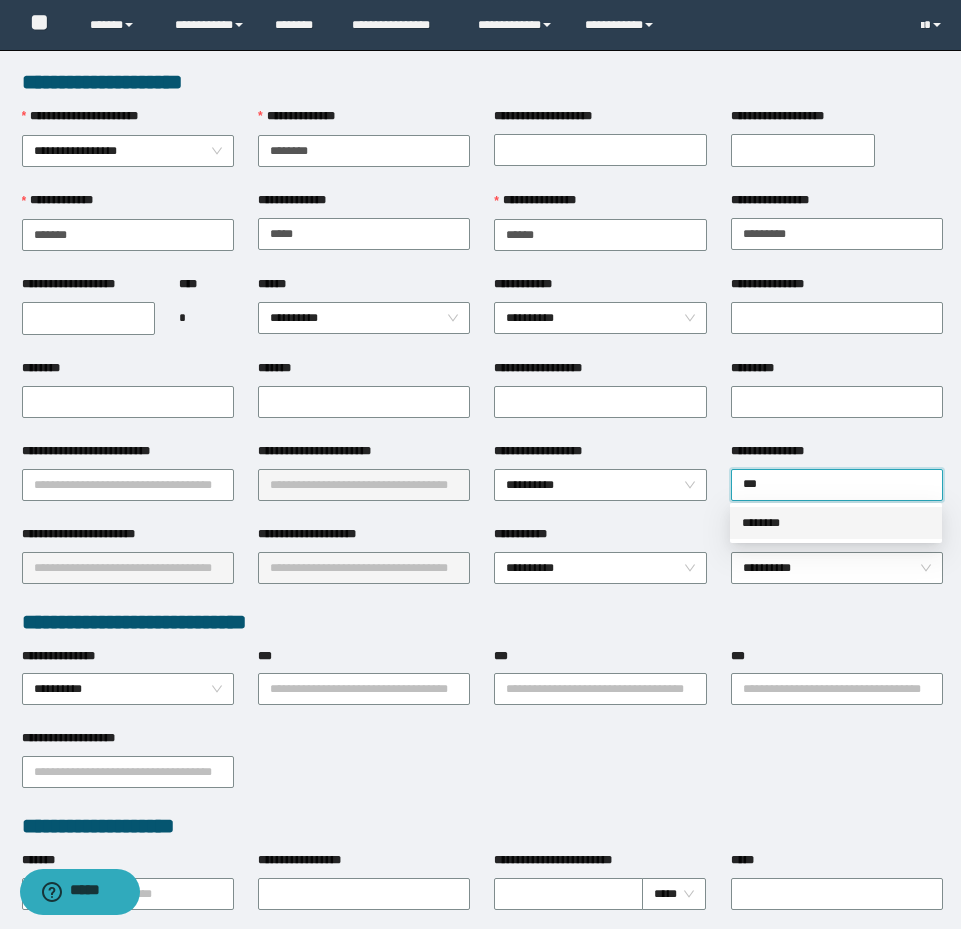 click on "********" at bounding box center (836, 523) 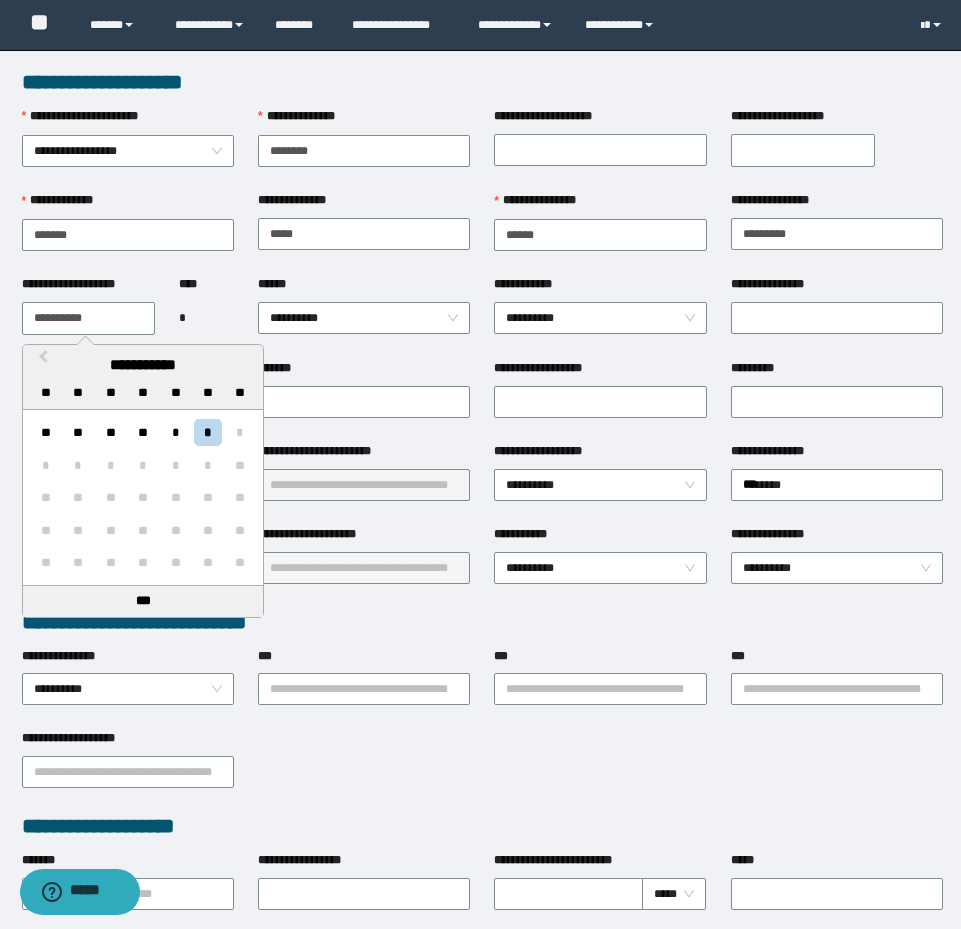 click on "**********" at bounding box center [89, 318] 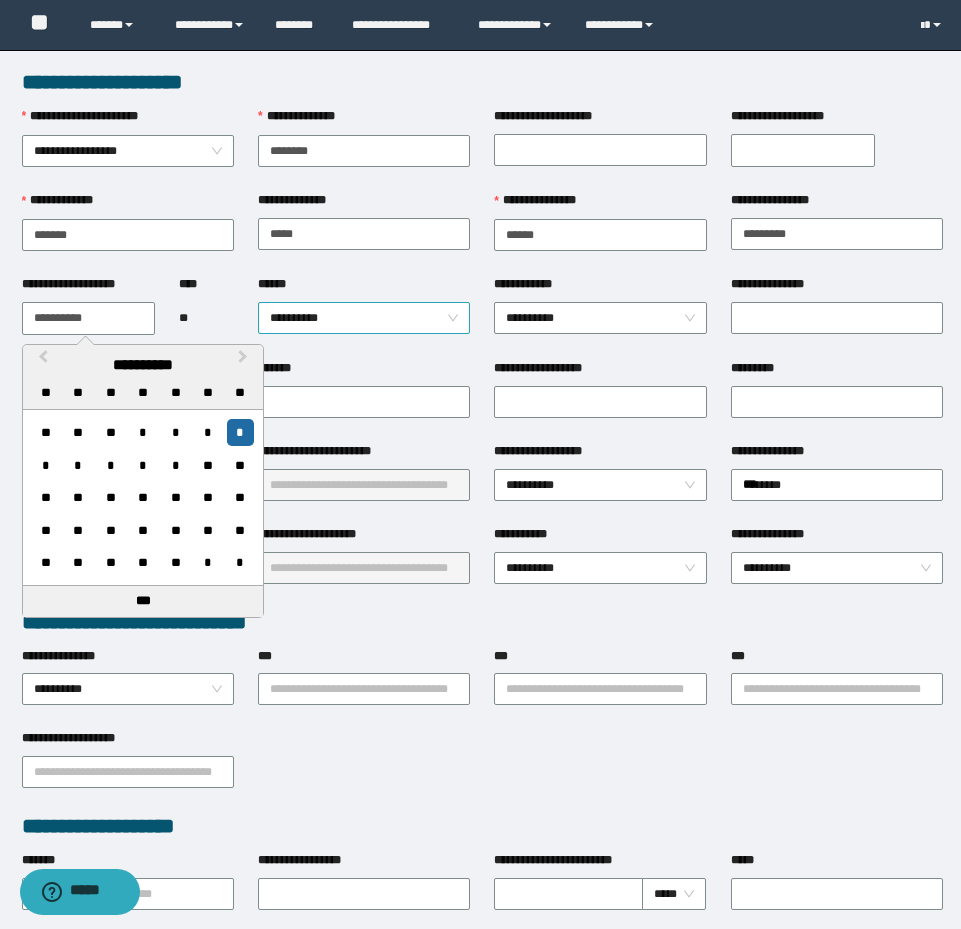 type on "**********" 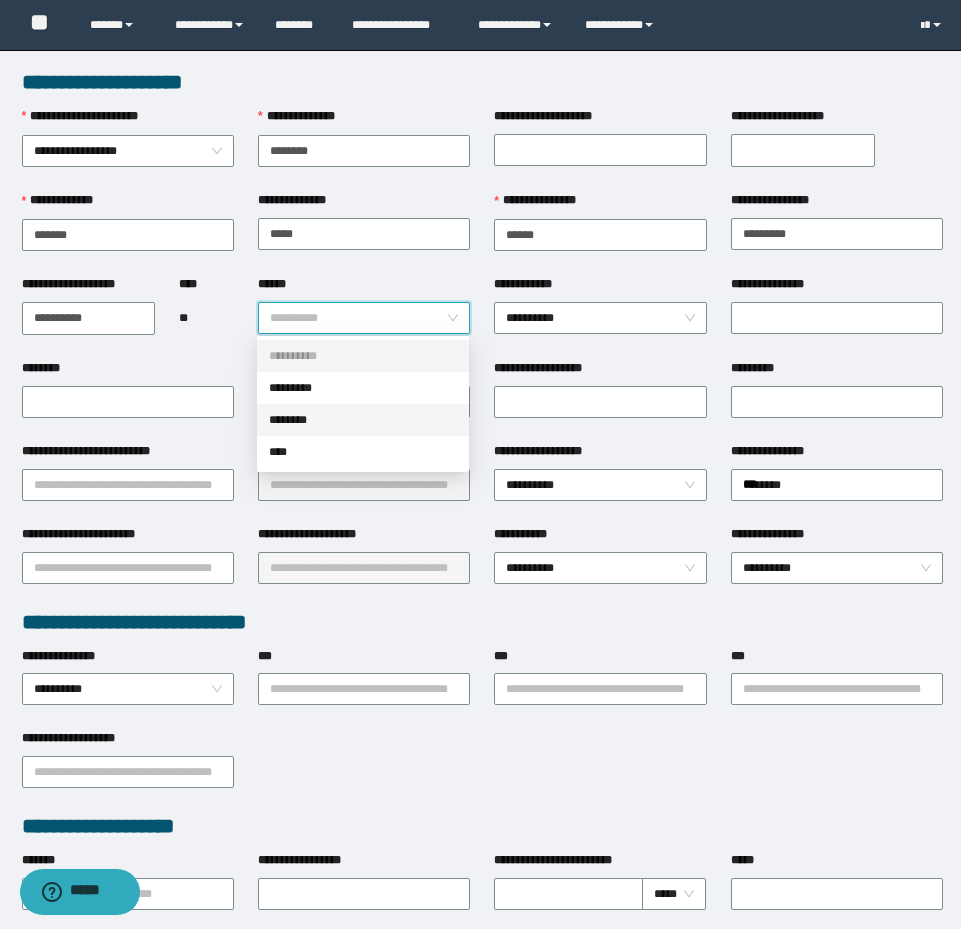 click on "********" at bounding box center (363, 420) 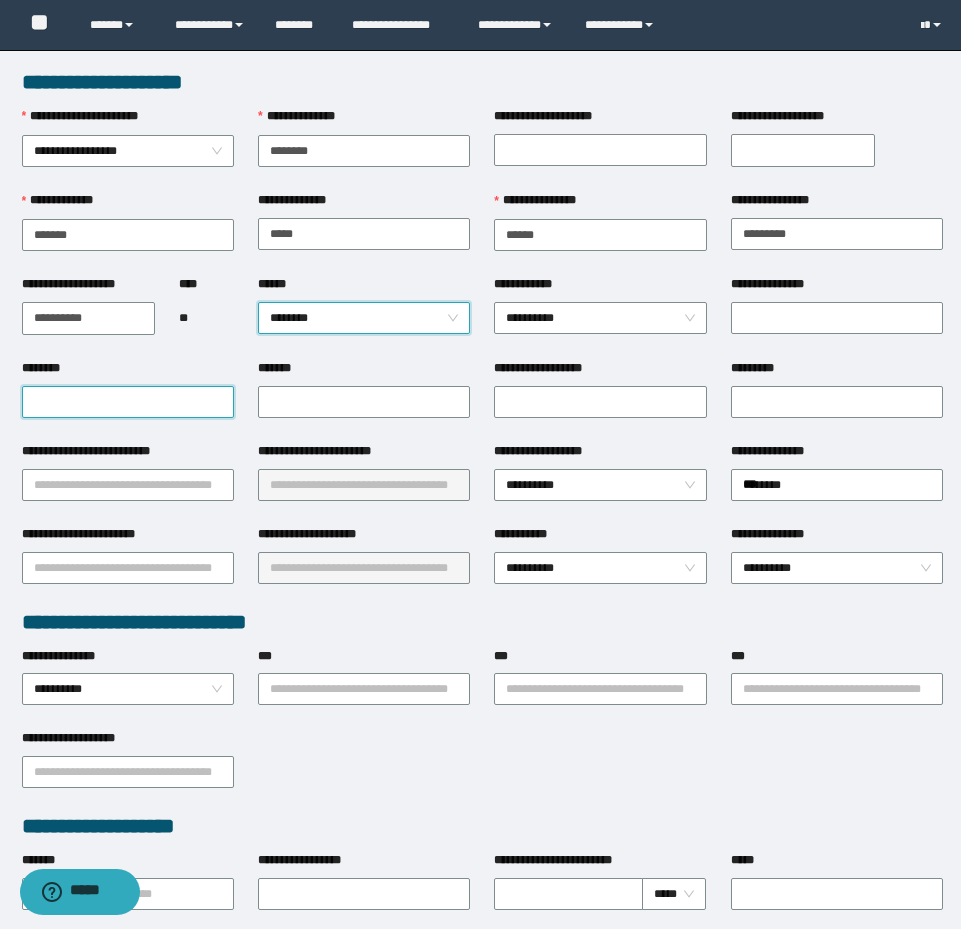 click on "********" at bounding box center (128, 402) 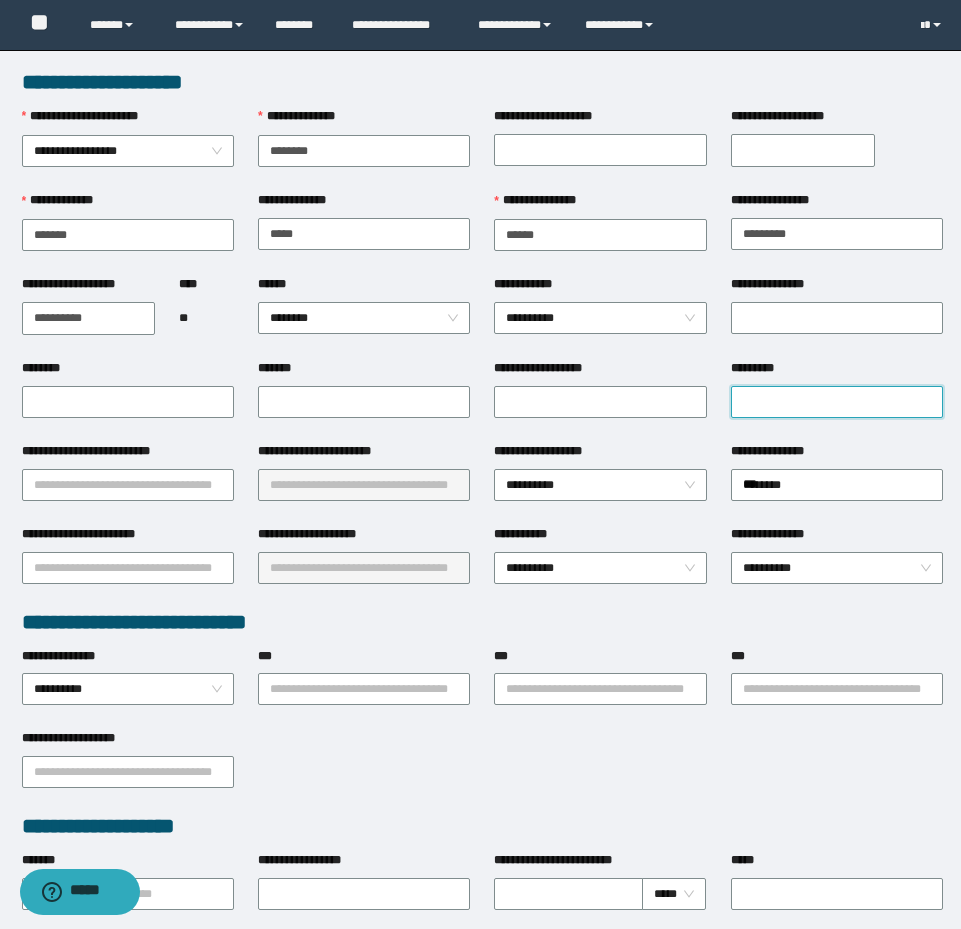 click on "*********" at bounding box center (837, 402) 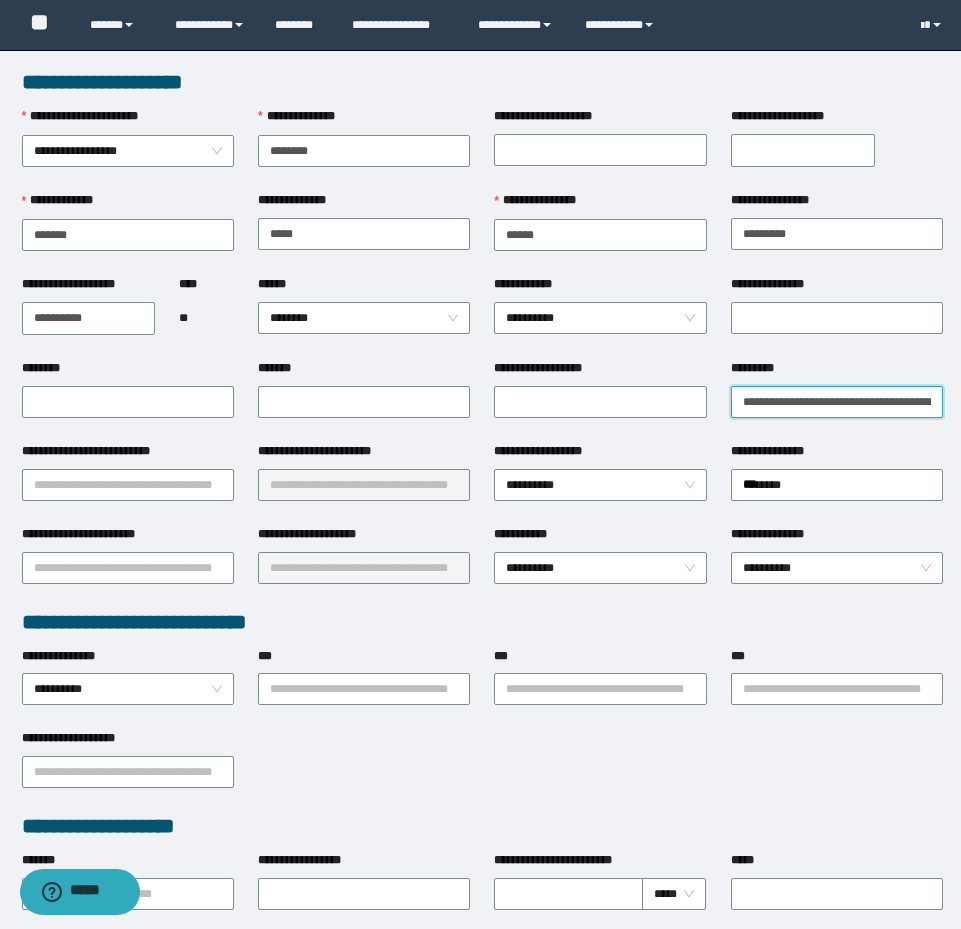 scroll, scrollTop: 0, scrollLeft: 124, axis: horizontal 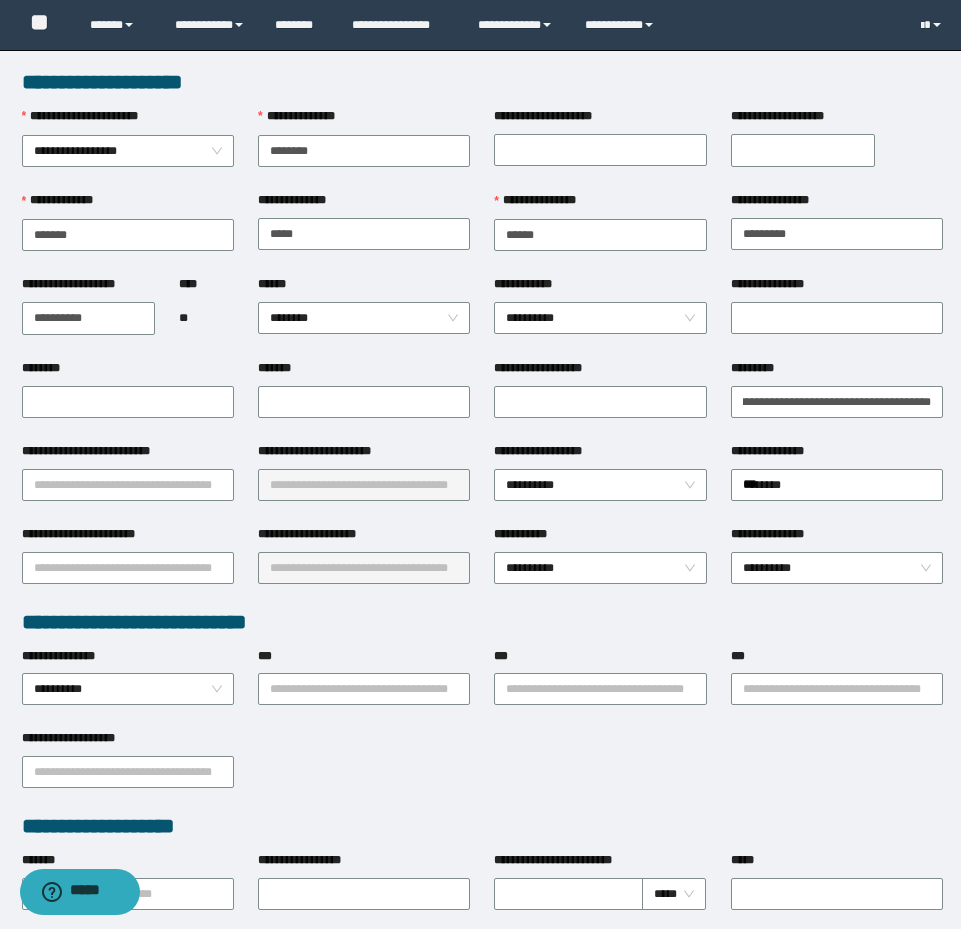 click on "**********" at bounding box center [837, 455] 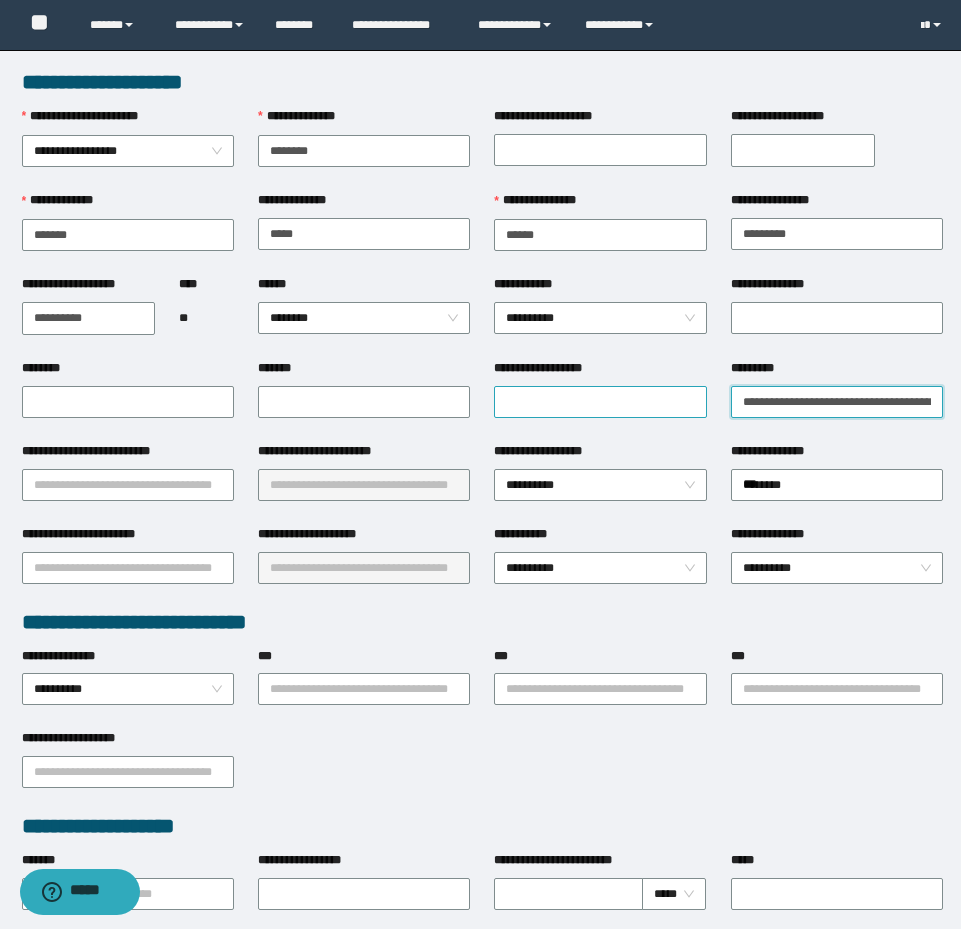 drag, startPoint x: 798, startPoint y: 400, endPoint x: 538, endPoint y: 390, distance: 260.19223 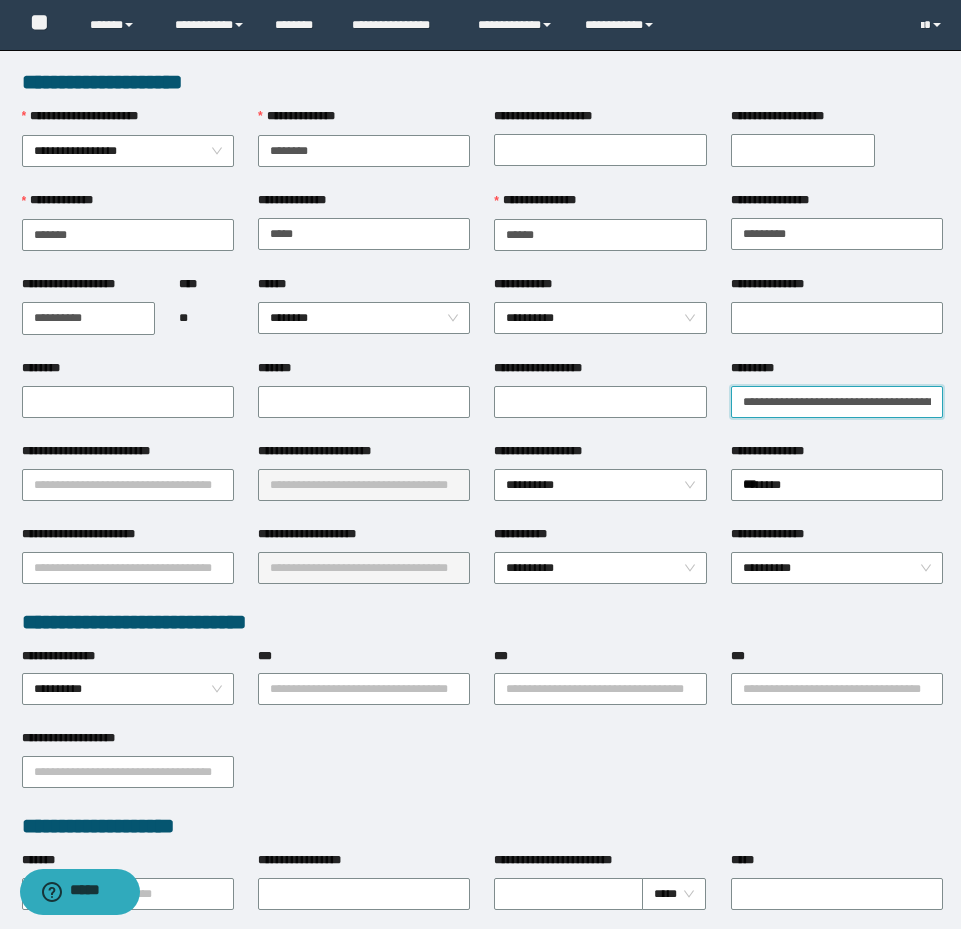 type on "**********" 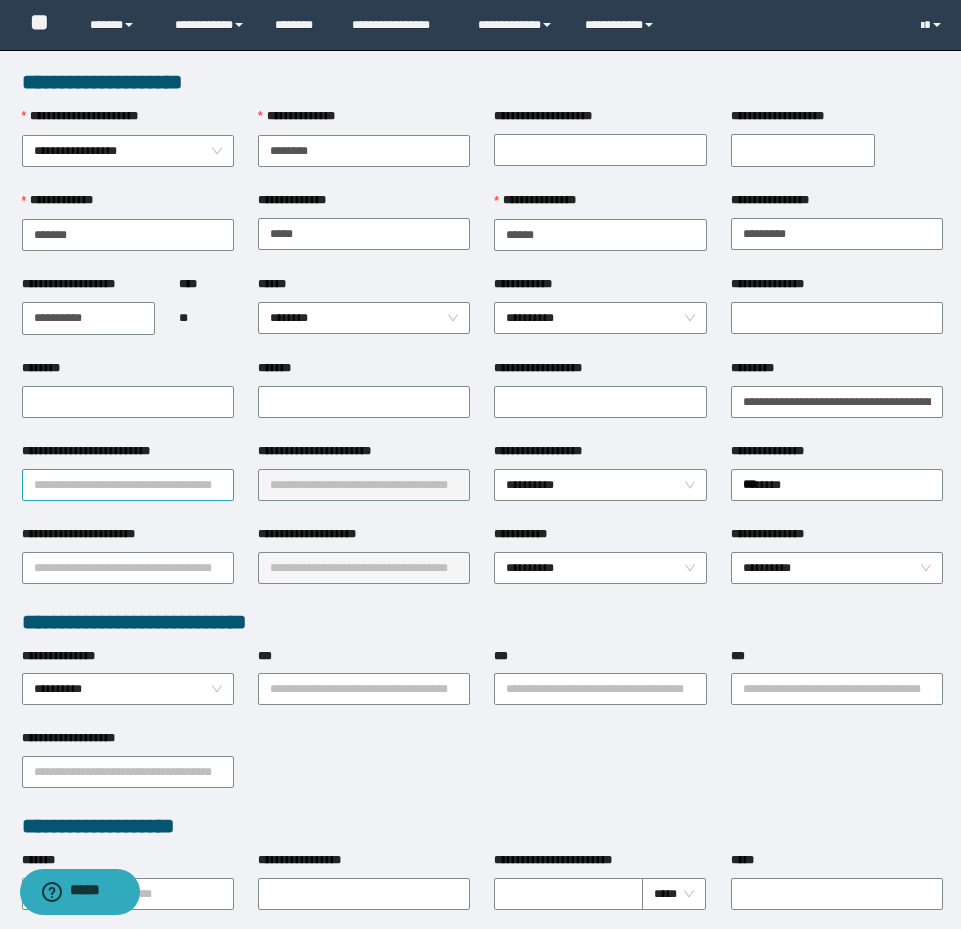 click on "**********" at bounding box center [128, 485] 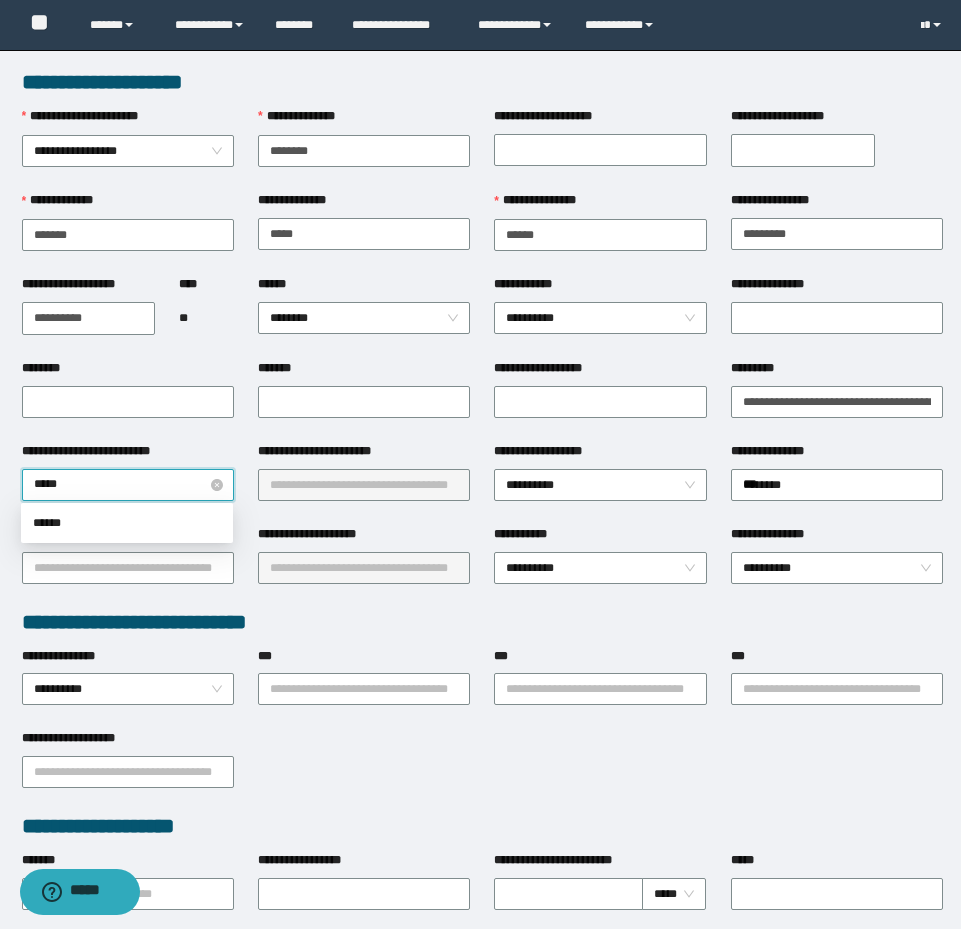 type on "******" 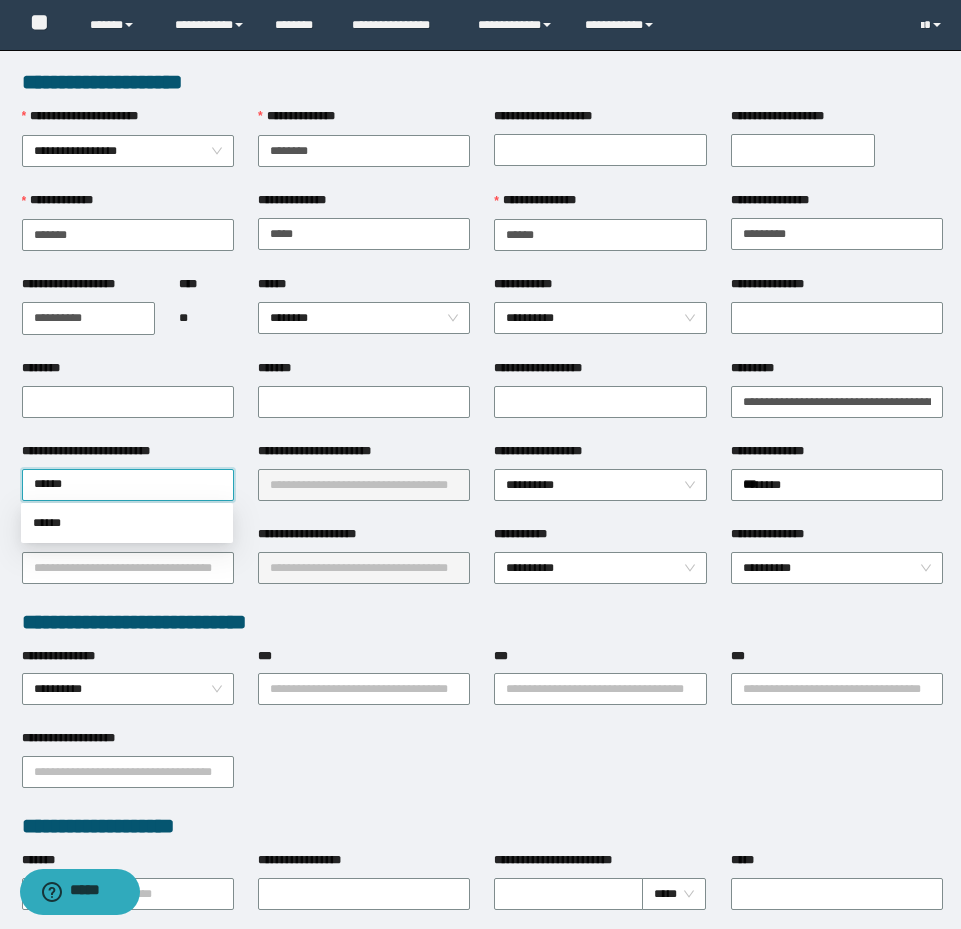 click on "**********" at bounding box center [480, 464] 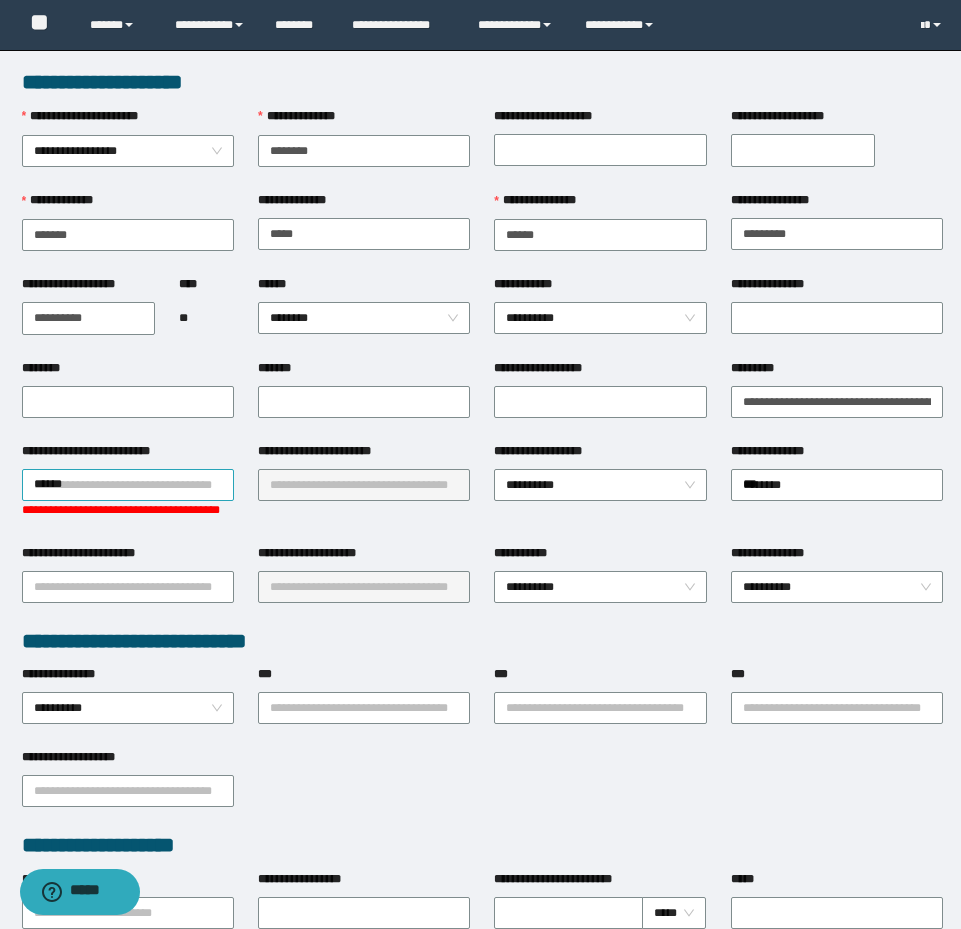 click on "******" at bounding box center (128, 485) 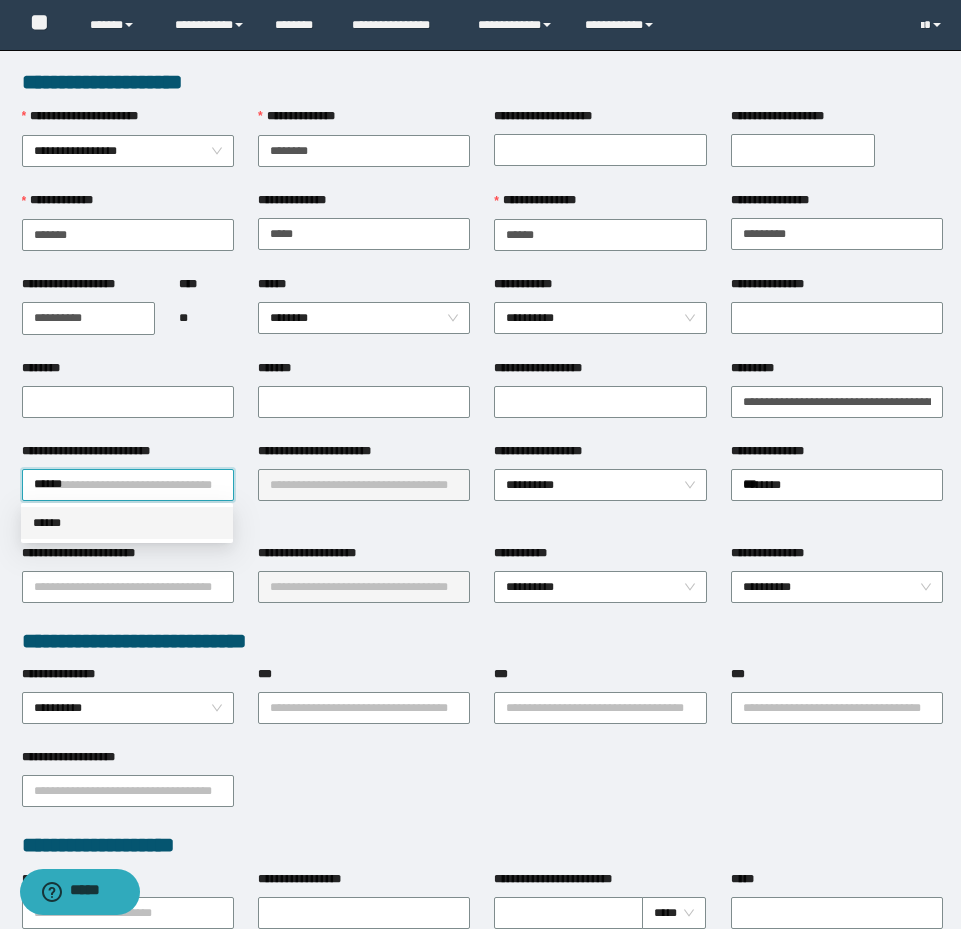 click on "******" at bounding box center [127, 523] 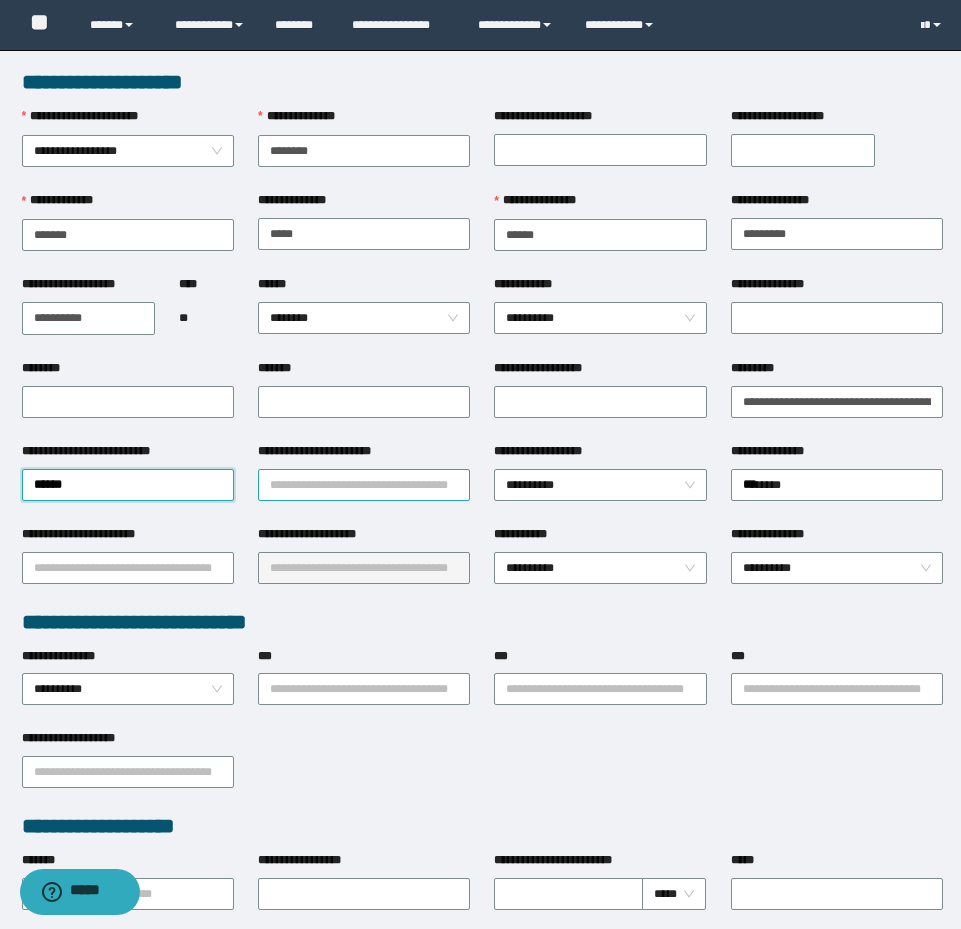 click on "**********" at bounding box center (364, 485) 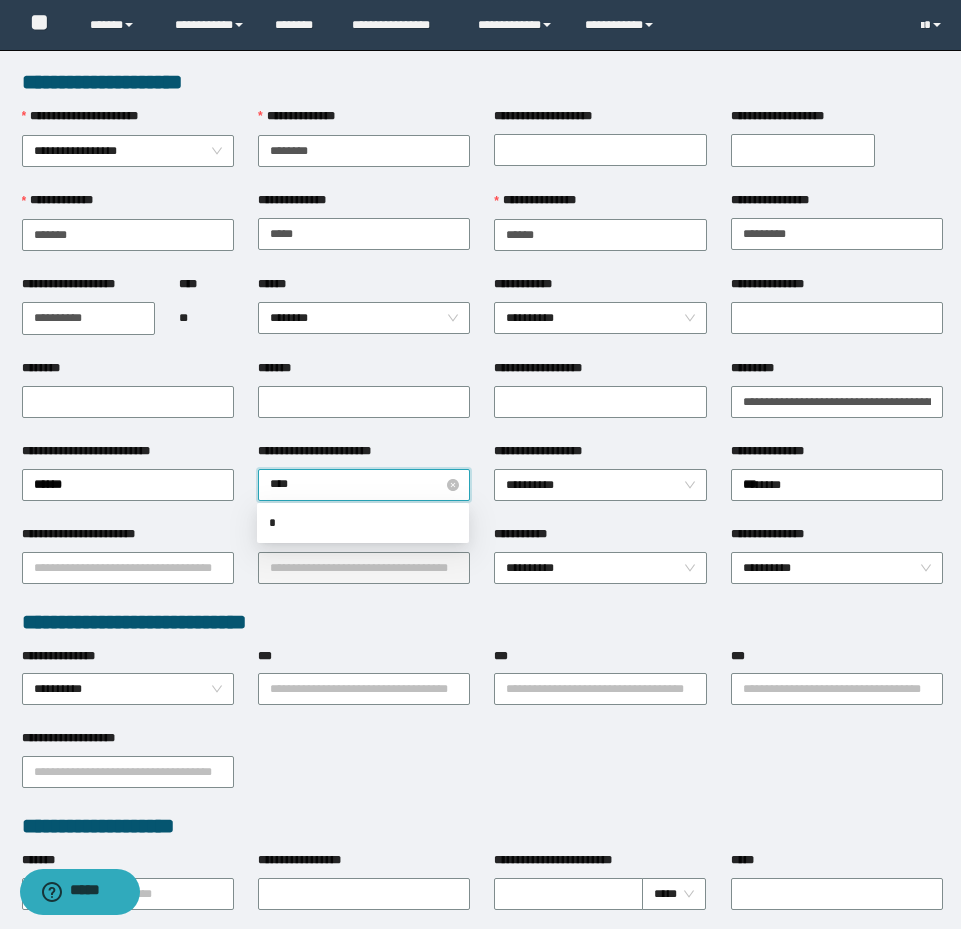 type on "*****" 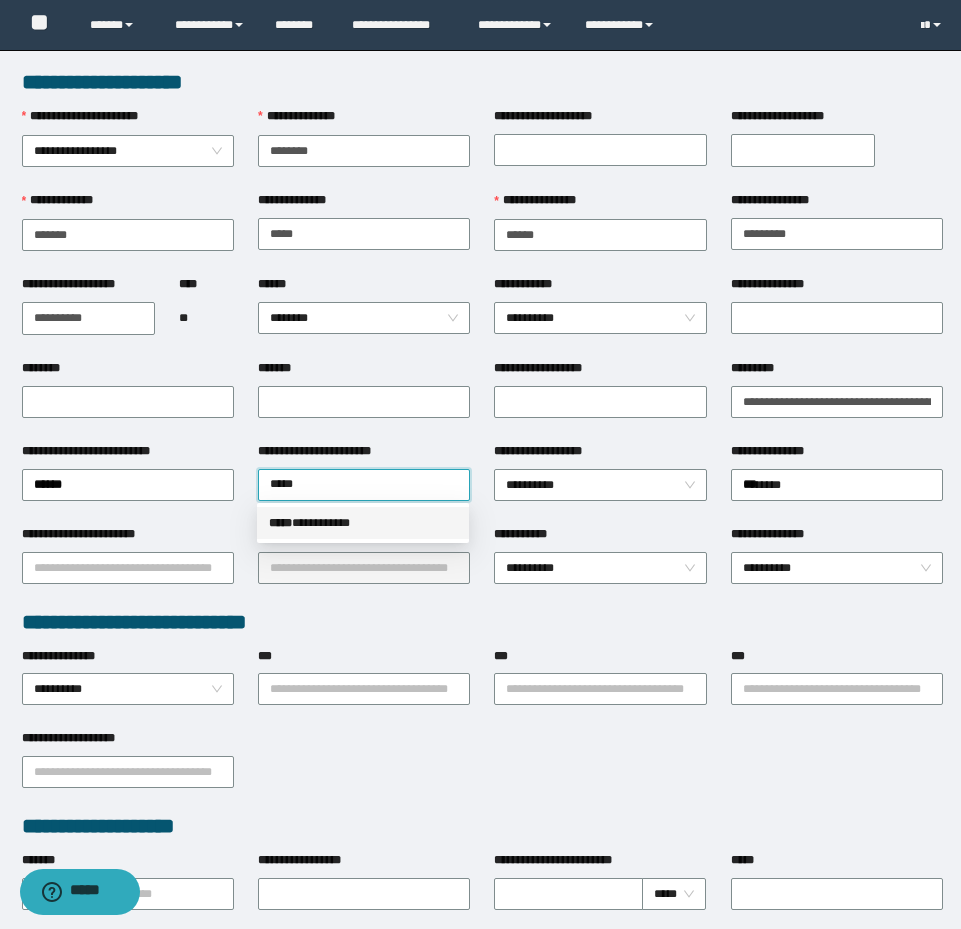 click on "***** * *********" at bounding box center [363, 523] 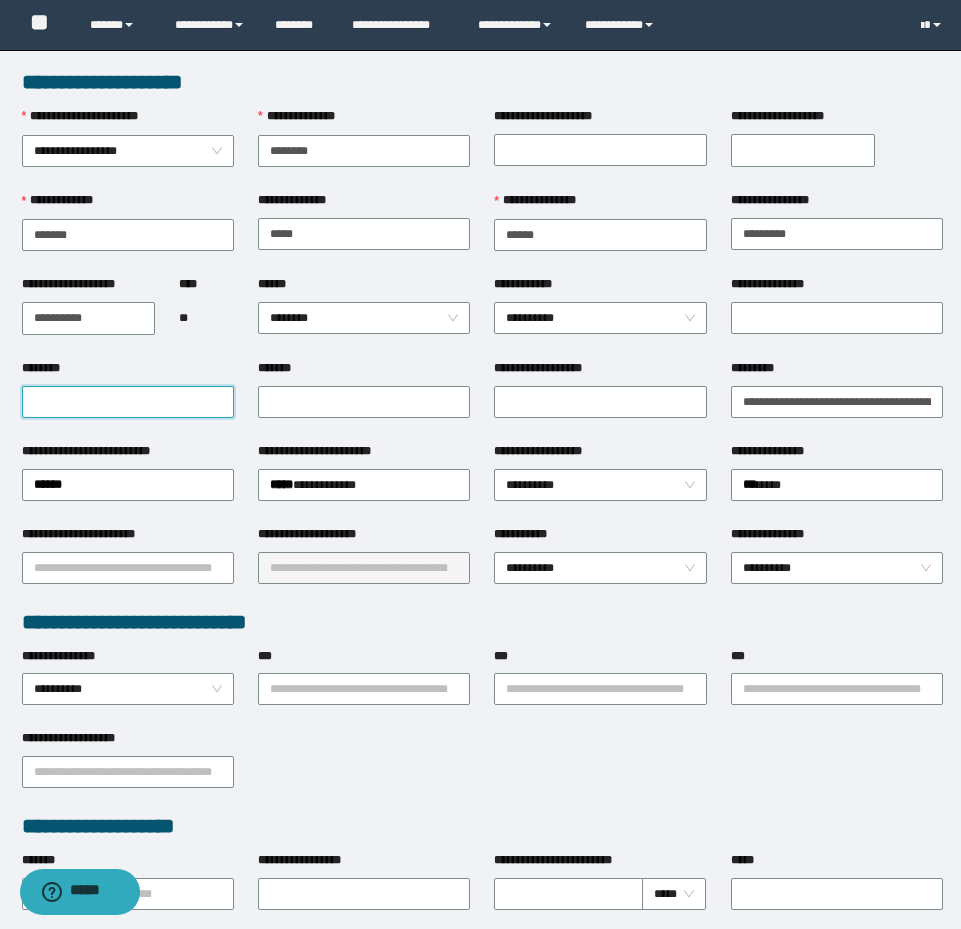 click on "********" at bounding box center [128, 402] 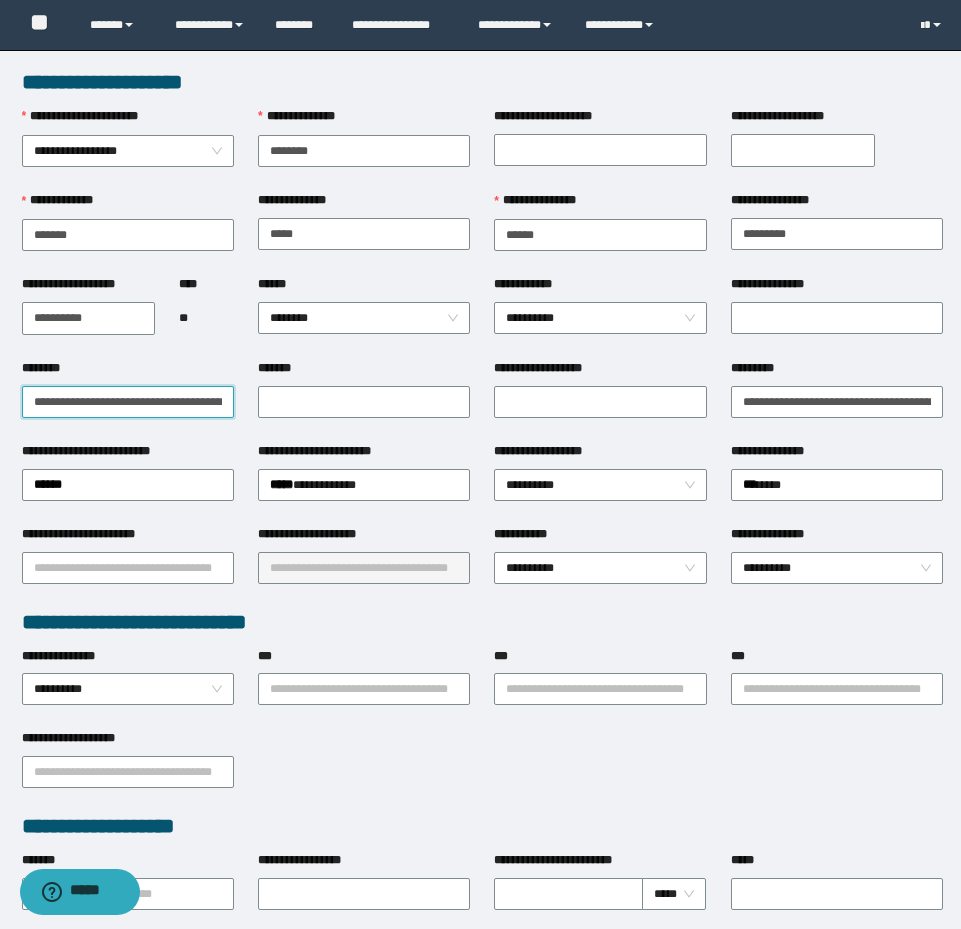 scroll, scrollTop: 0, scrollLeft: 84, axis: horizontal 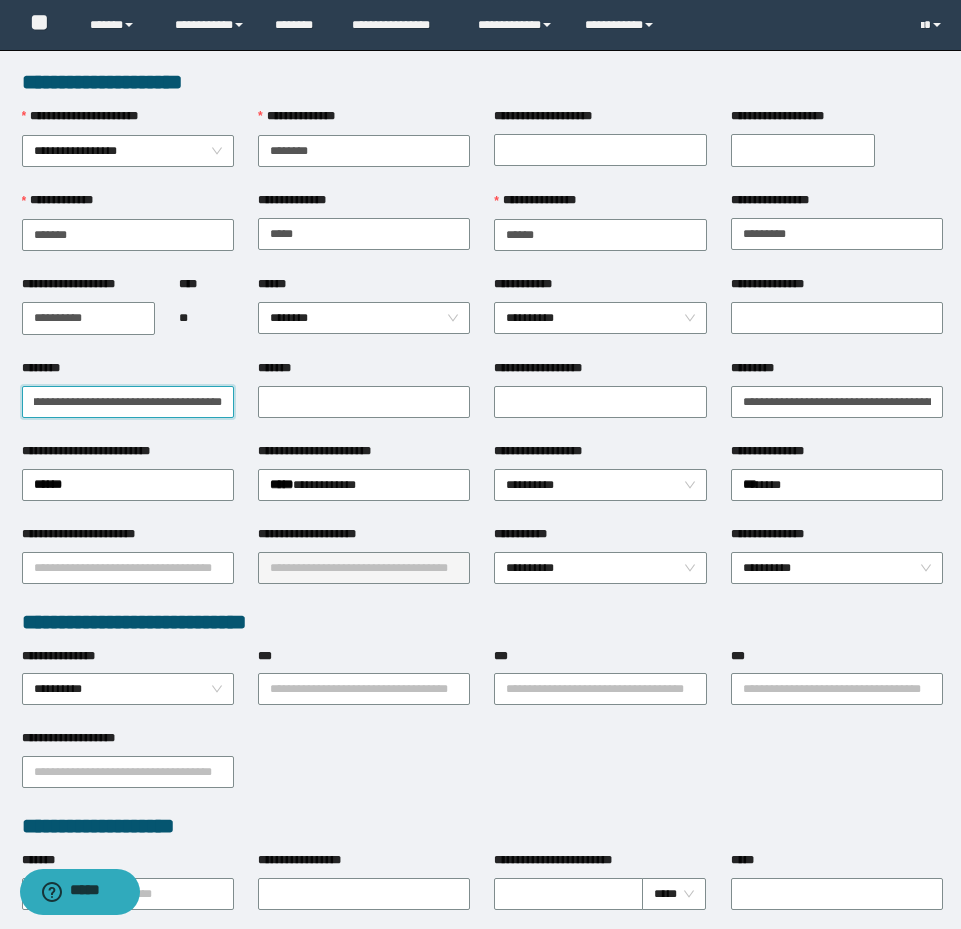 click on "**********" at bounding box center [128, 402] 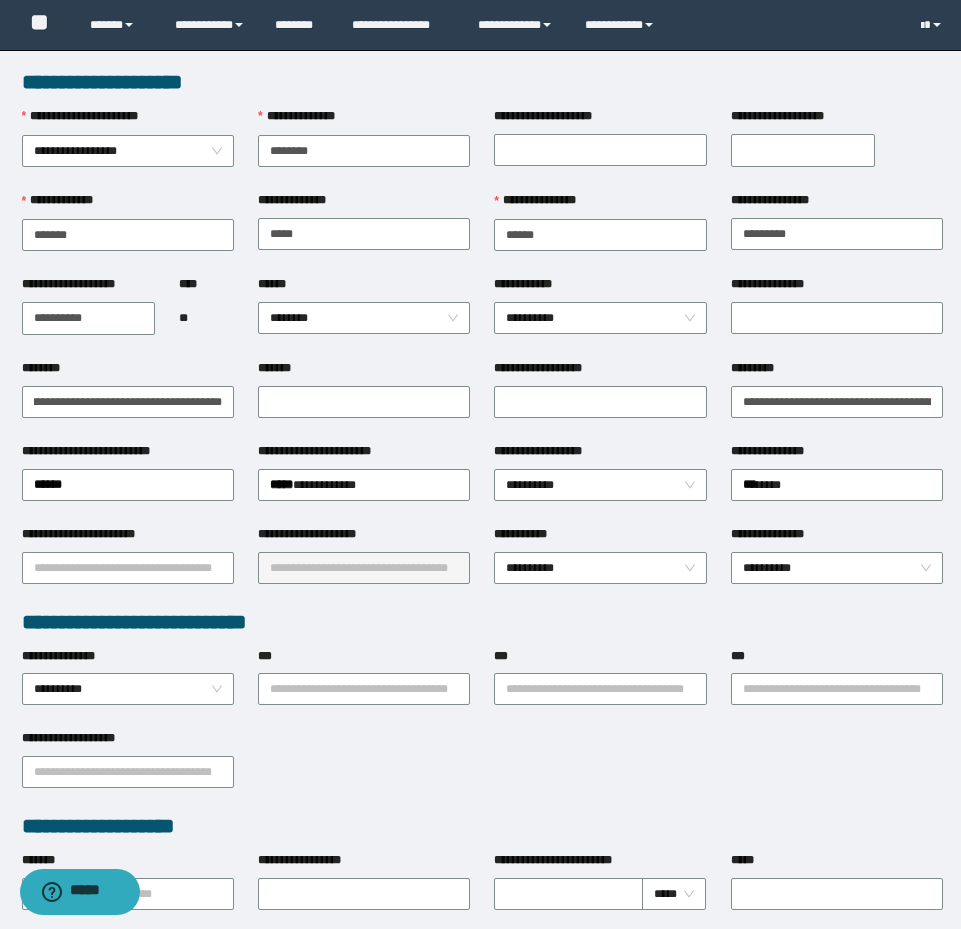 click on "**********" at bounding box center (128, 400) 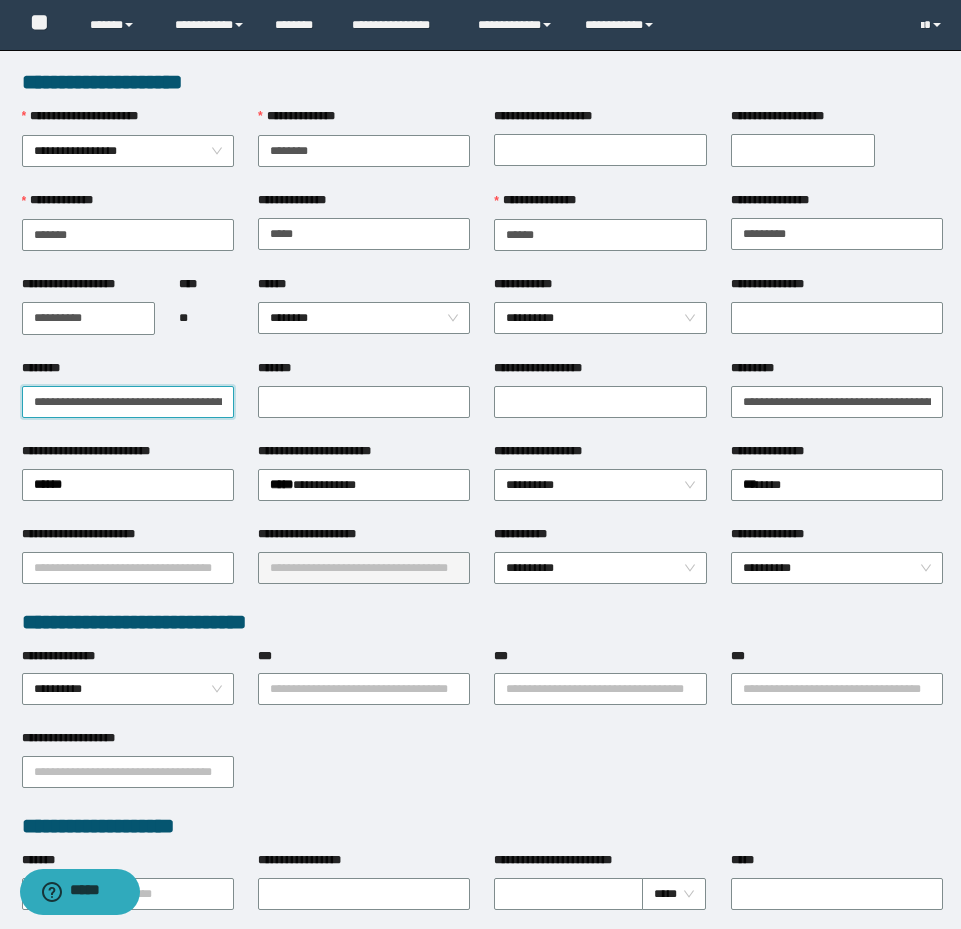 drag, startPoint x: 88, startPoint y: 398, endPoint x: 4, endPoint y: 391, distance: 84.29116 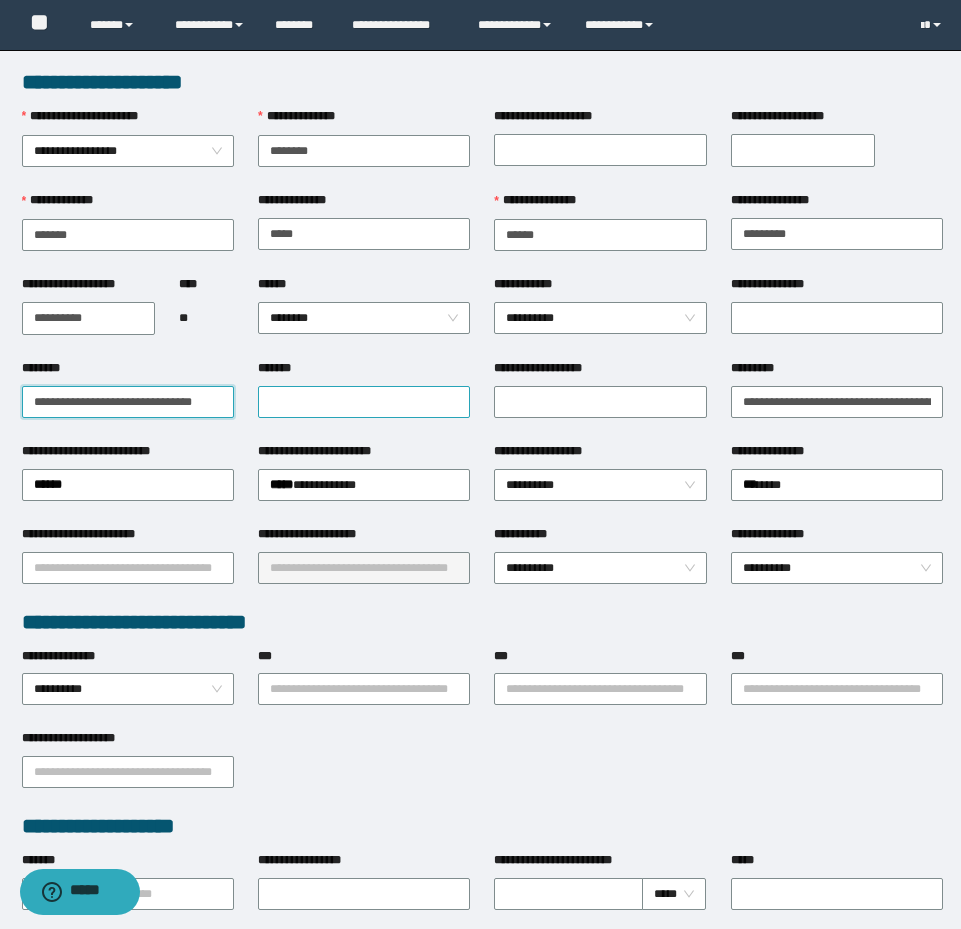 type on "**********" 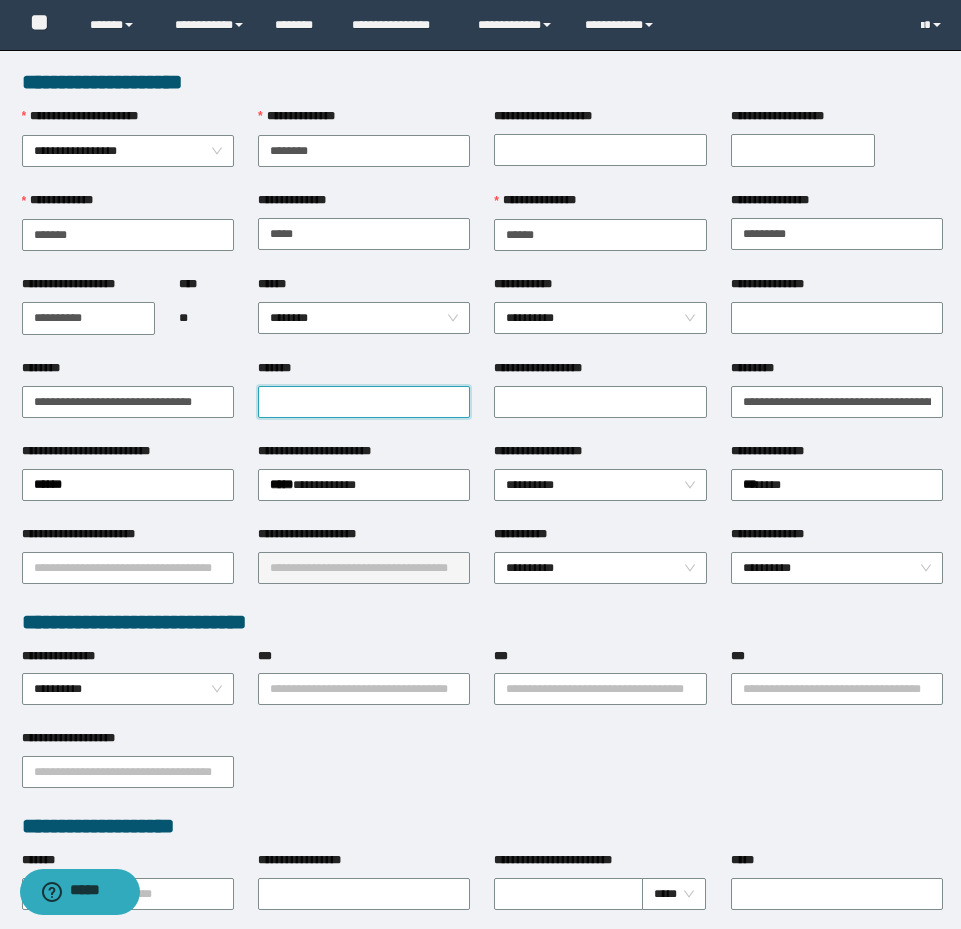 click on "*******" at bounding box center (364, 402) 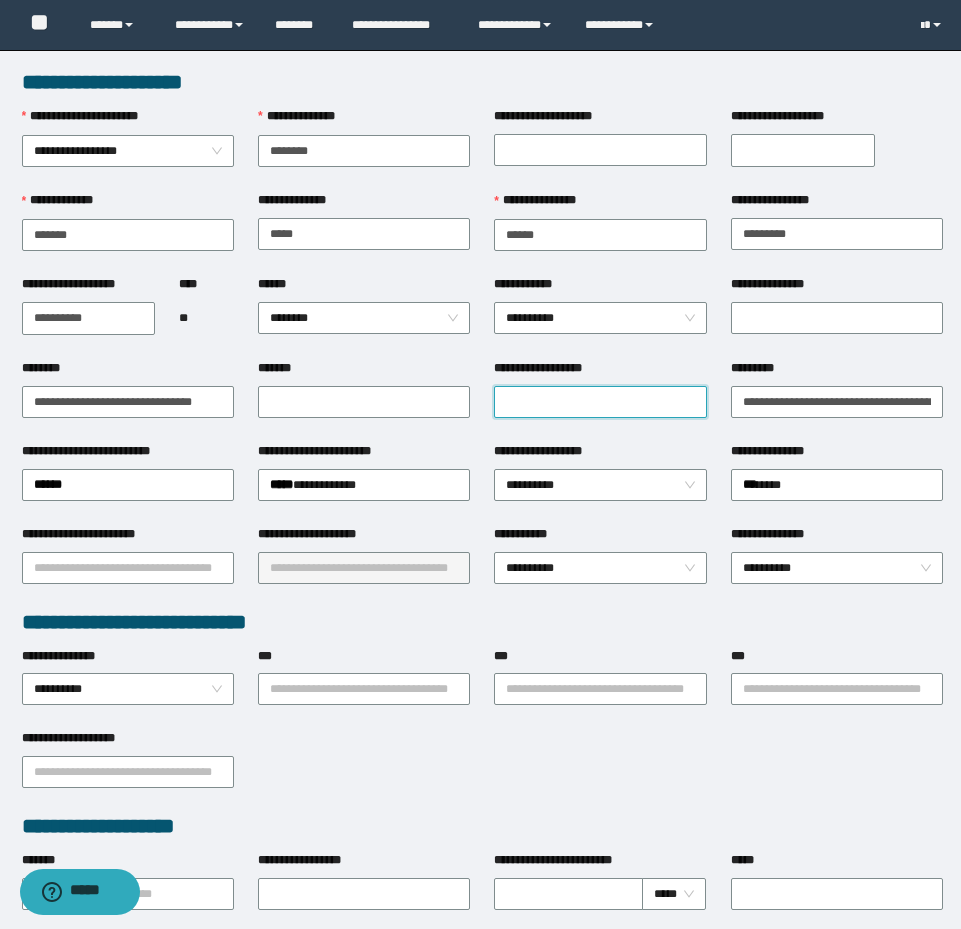 click on "**********" at bounding box center [600, 402] 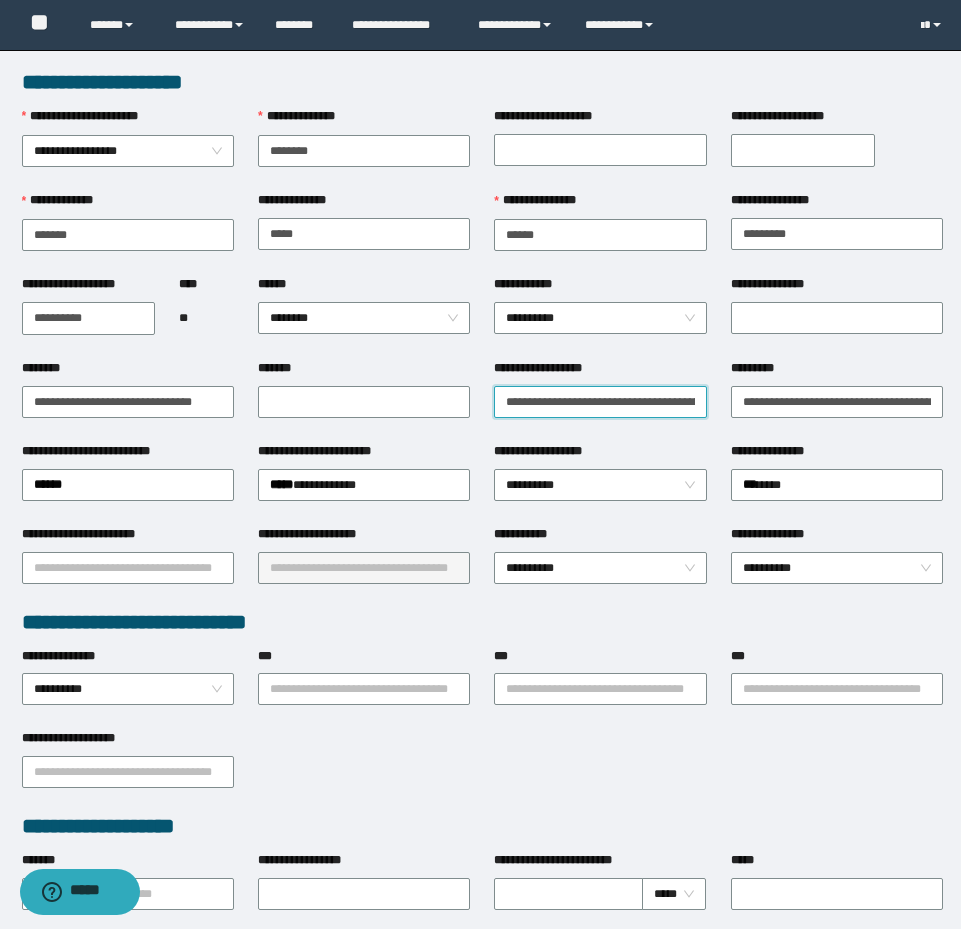 scroll, scrollTop: 0, scrollLeft: 479, axis: horizontal 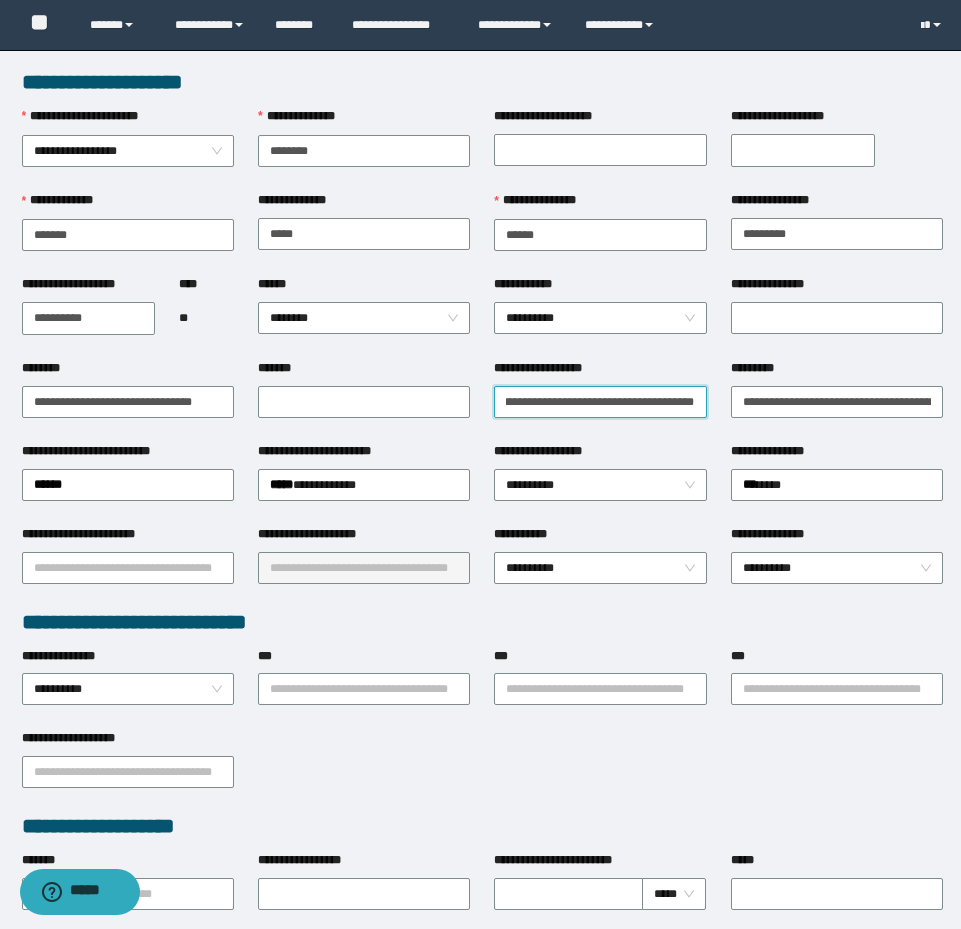type on "**********" 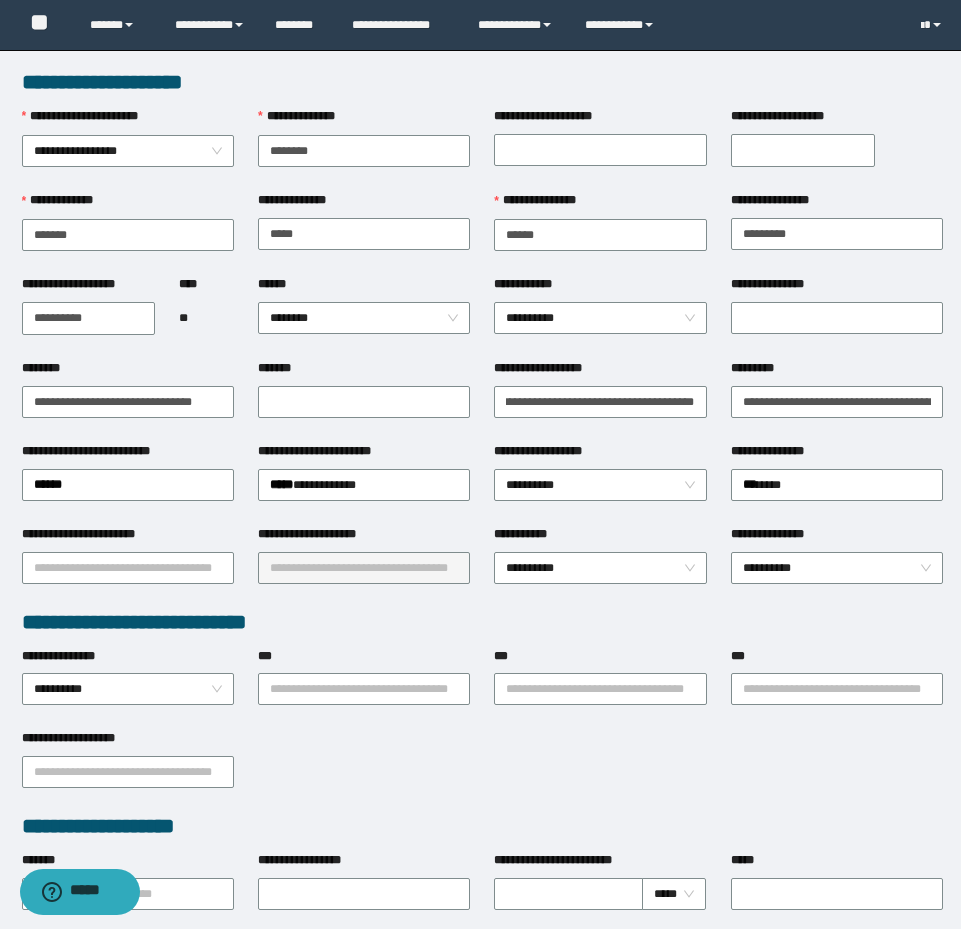 scroll, scrollTop: 0, scrollLeft: 0, axis: both 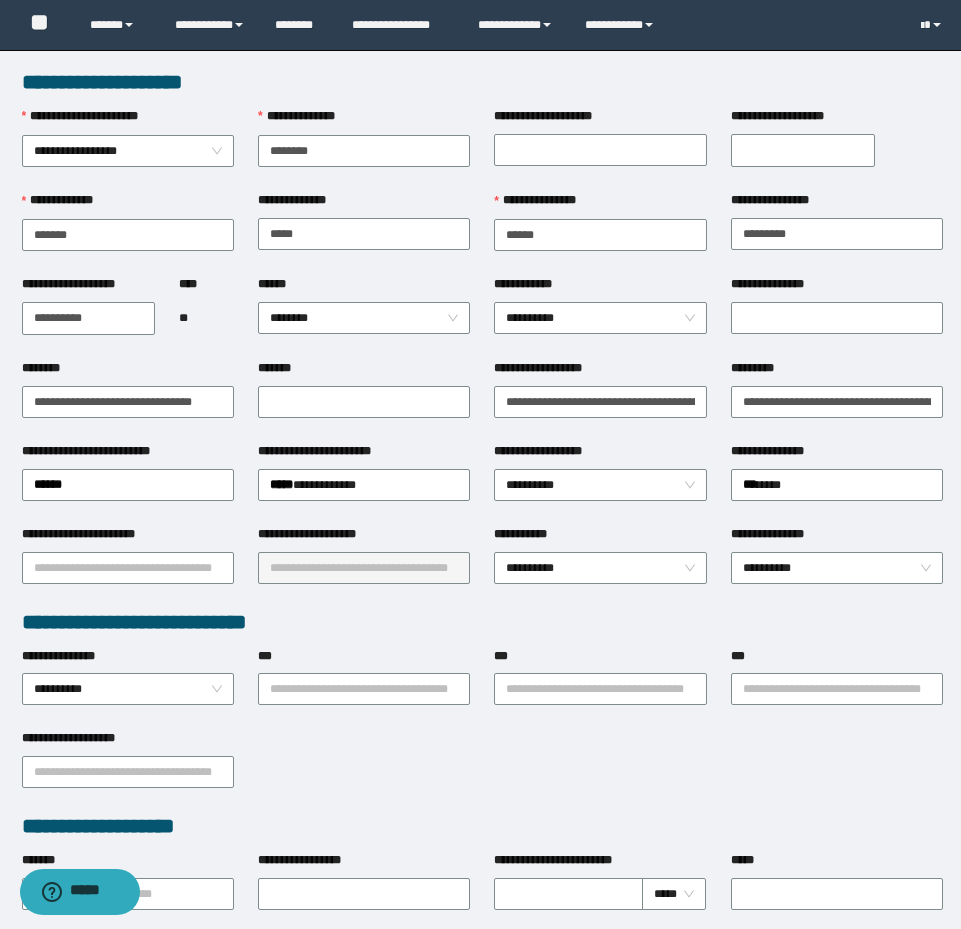 click on "**********" at bounding box center (600, 400) 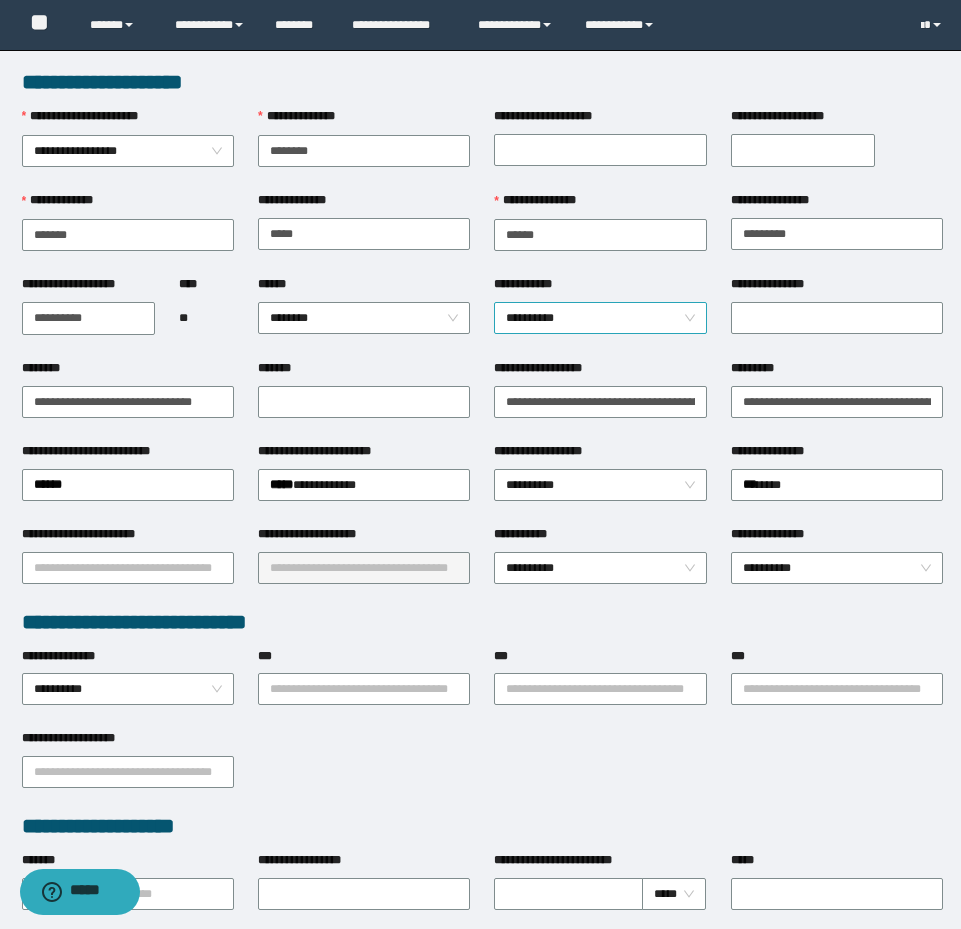 click on "**********" at bounding box center [600, 318] 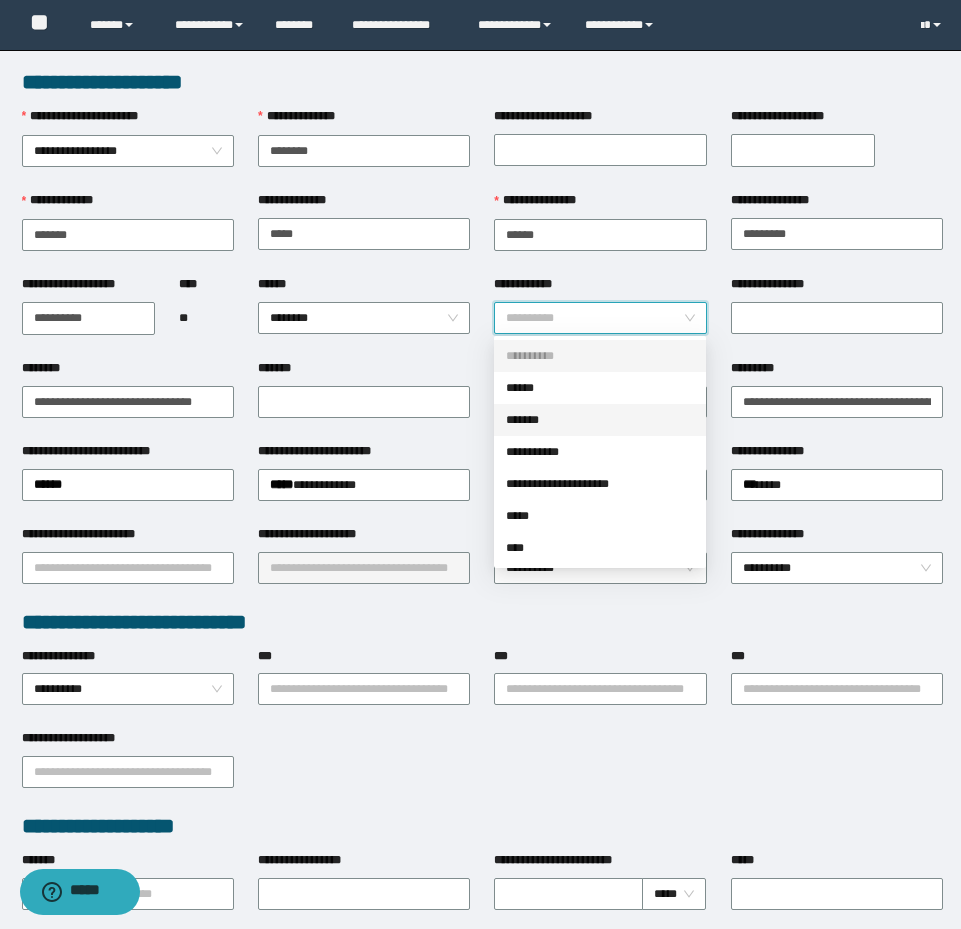 click on "*******" at bounding box center [600, 420] 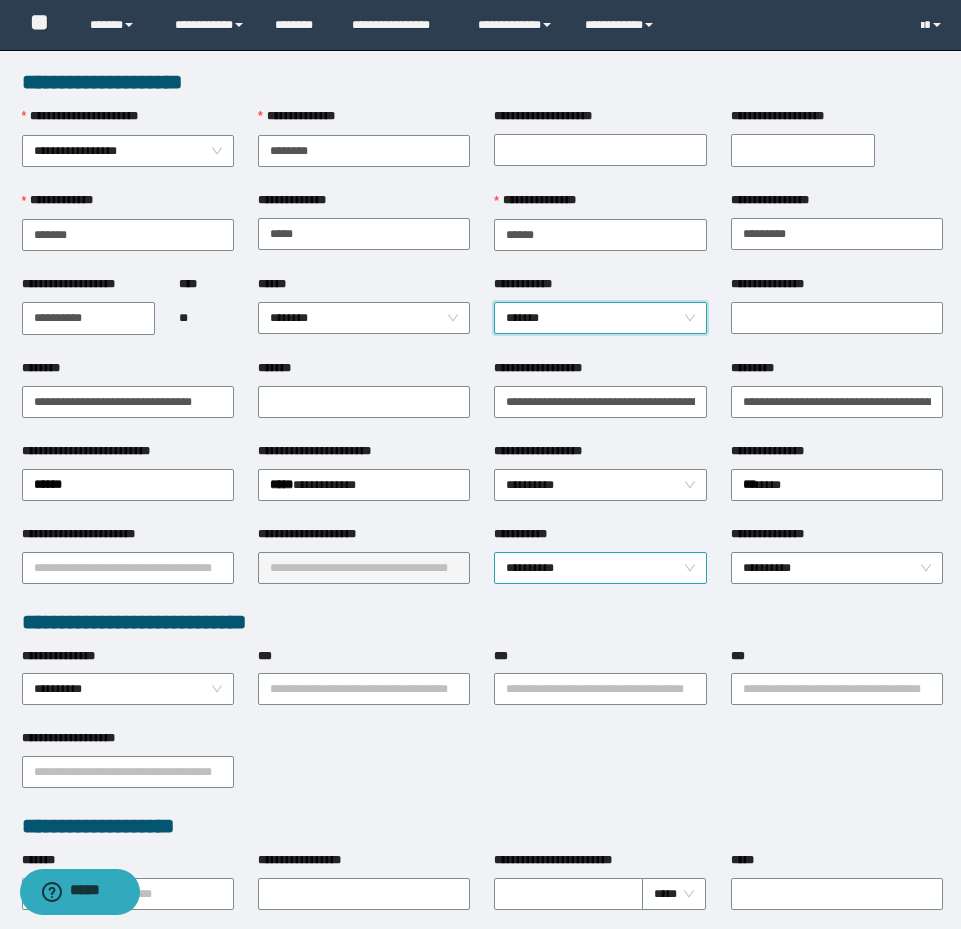click on "**********" at bounding box center [600, 568] 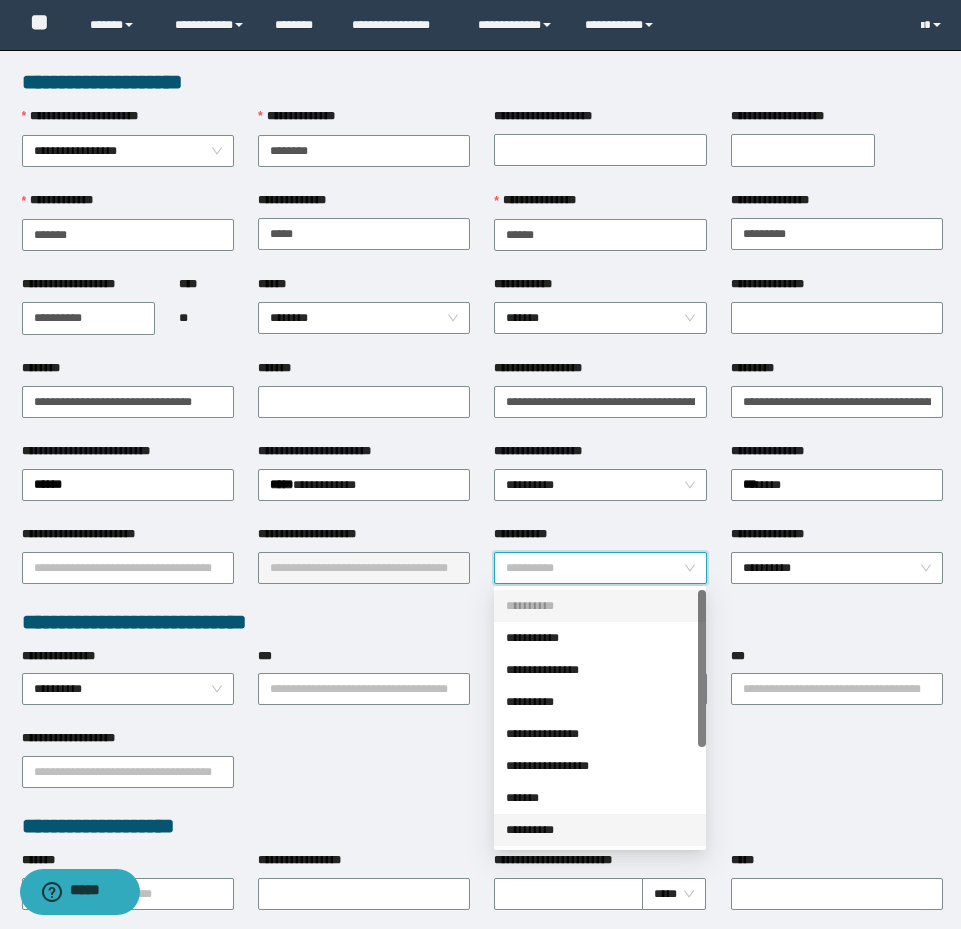 click on "**********" at bounding box center [600, 830] 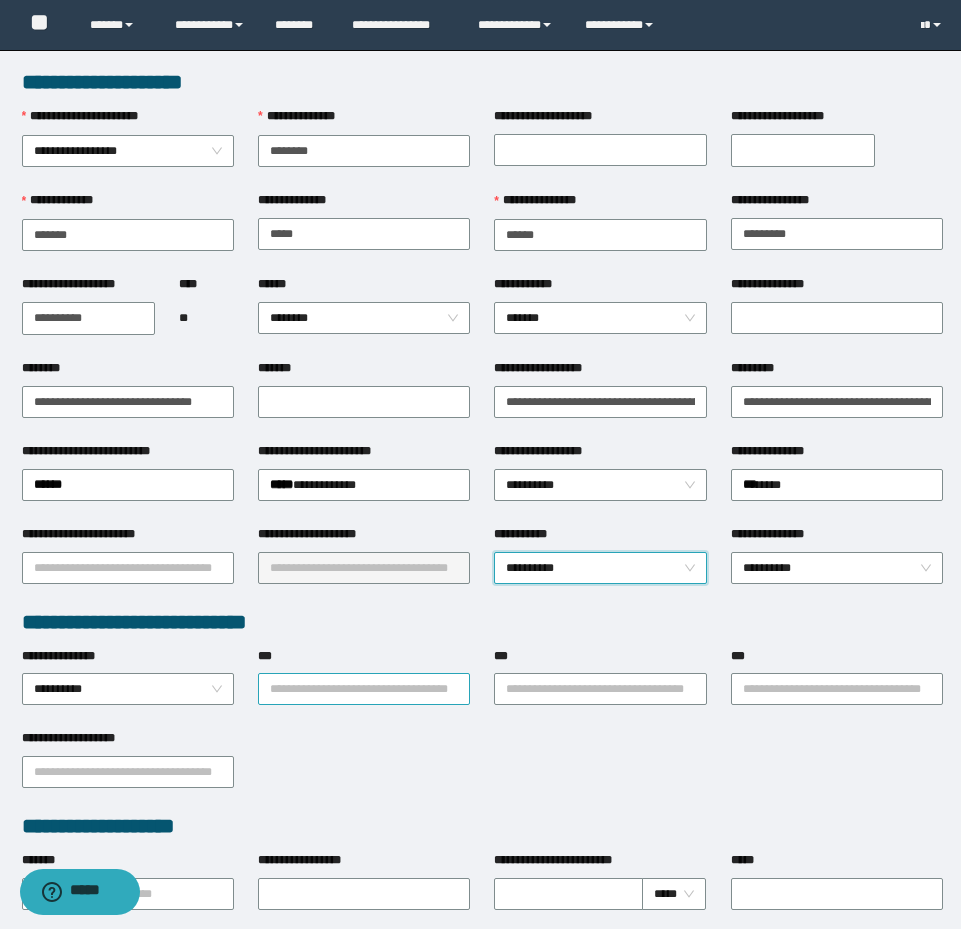 click on "***" at bounding box center [364, 689] 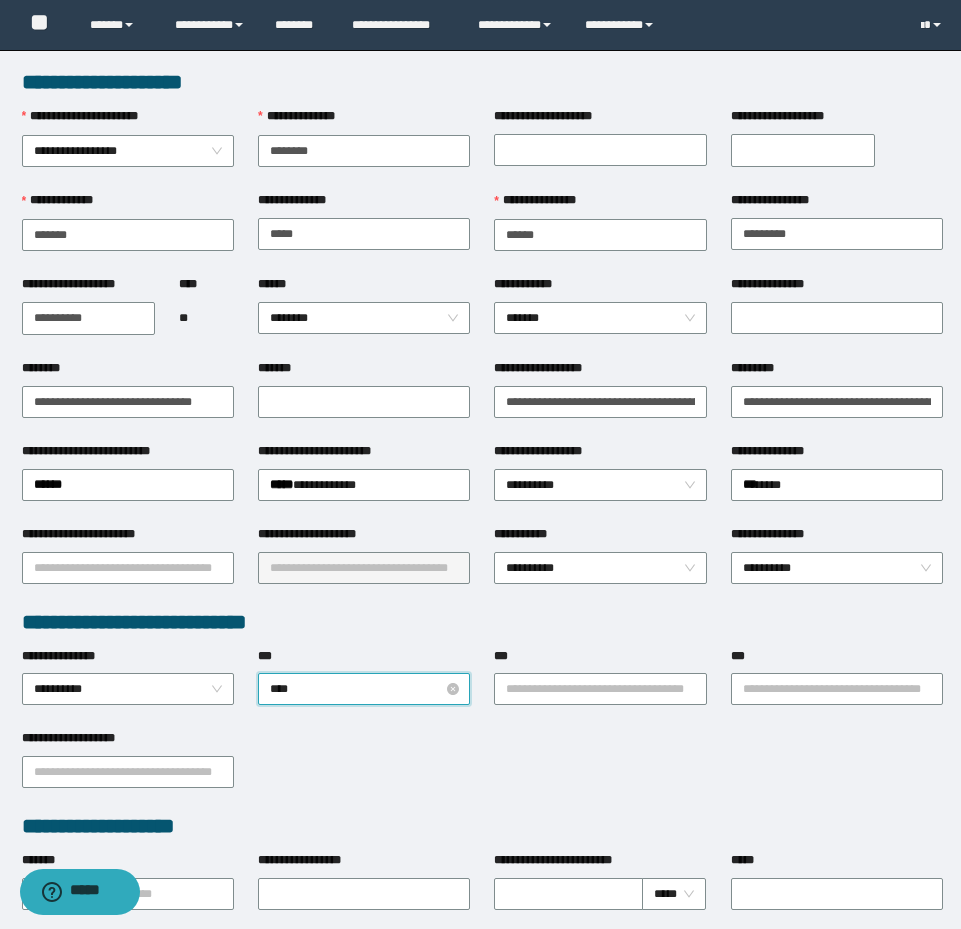type on "*****" 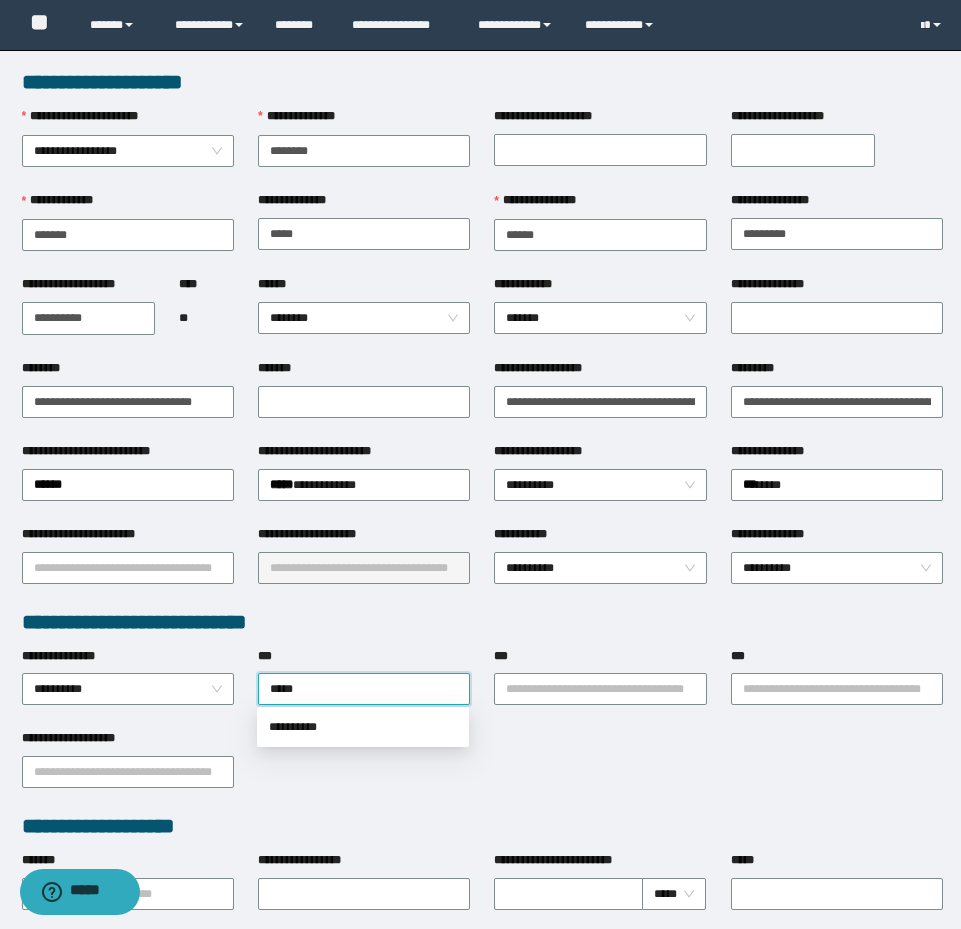 click on "**********" at bounding box center [363, 727] 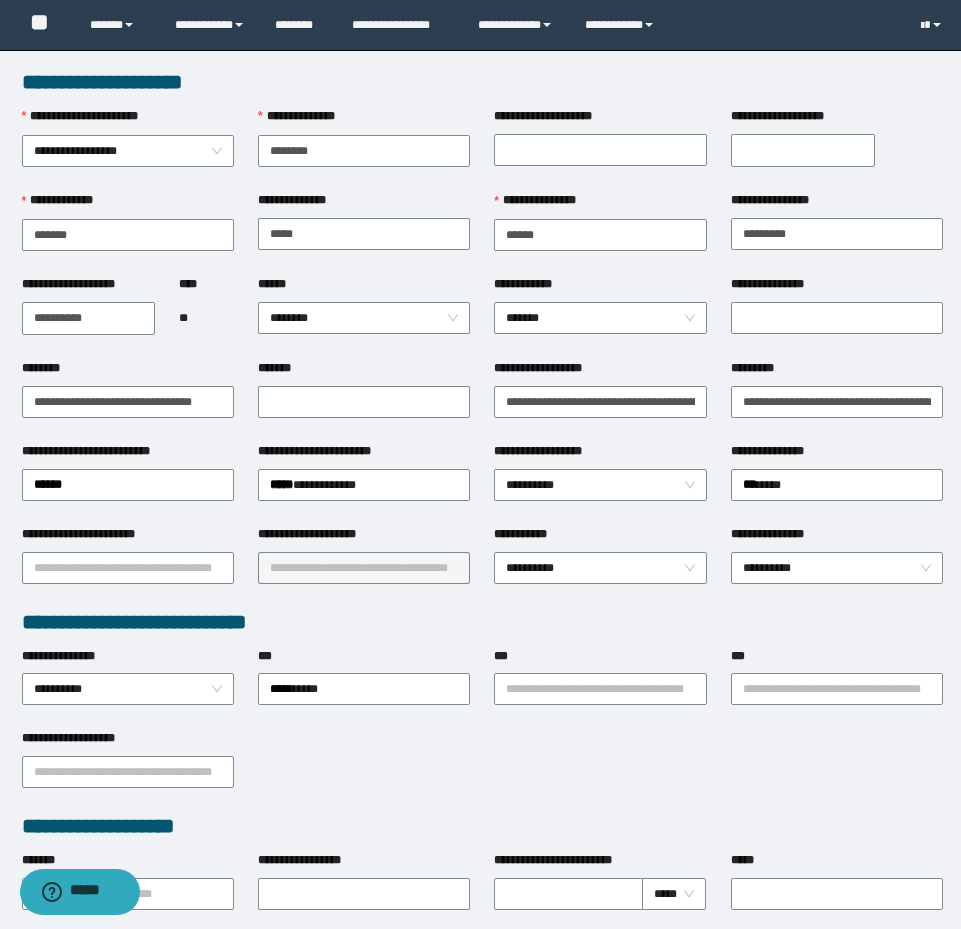 click on "***" at bounding box center (600, 660) 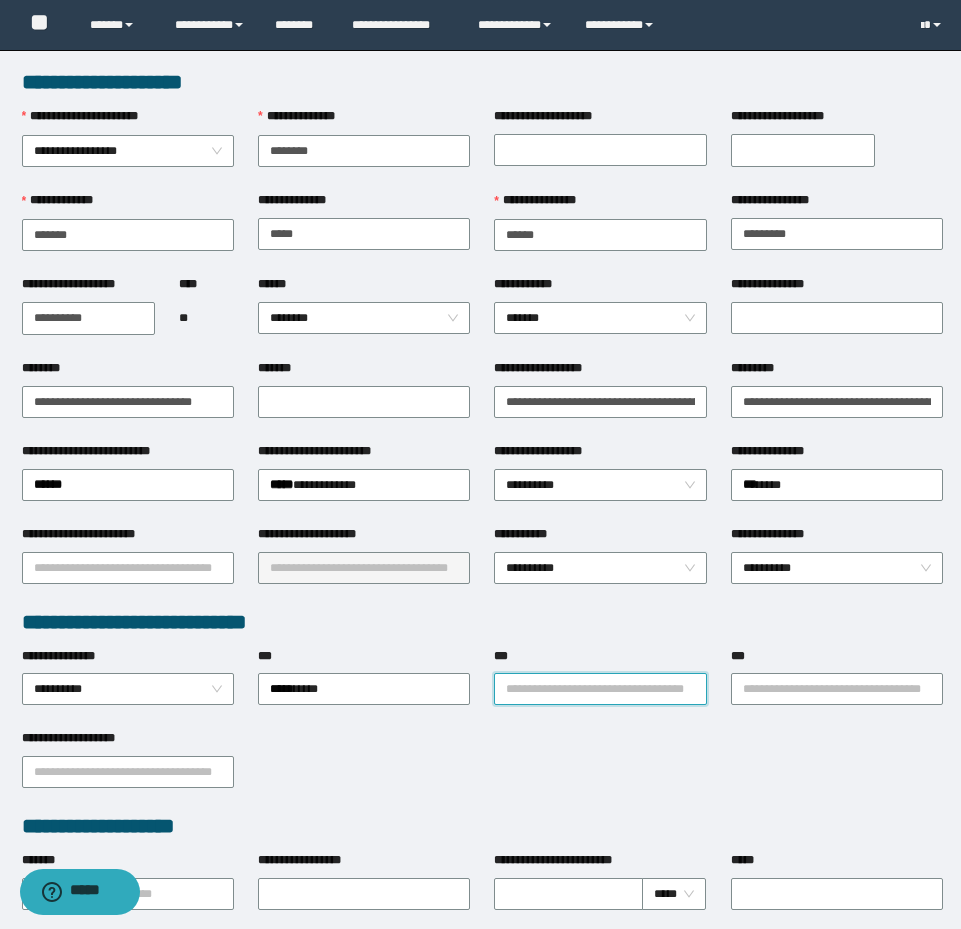 click on "***" at bounding box center (600, 689) 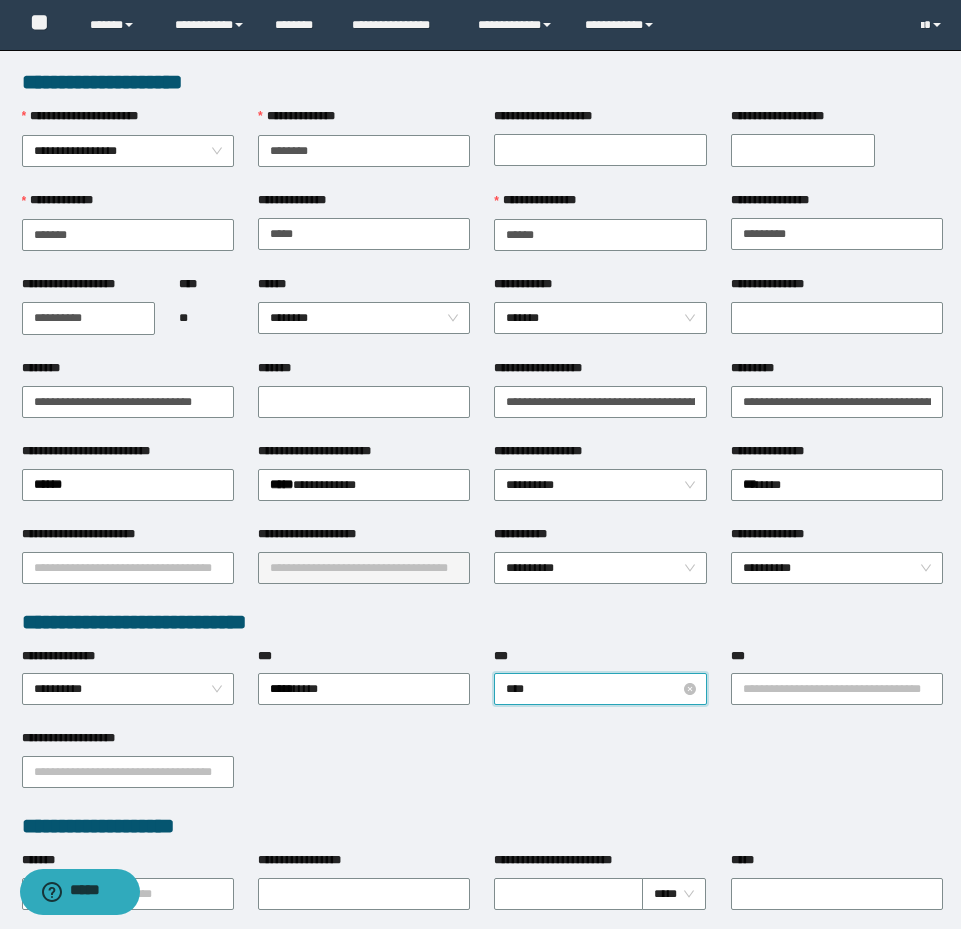 type on "*****" 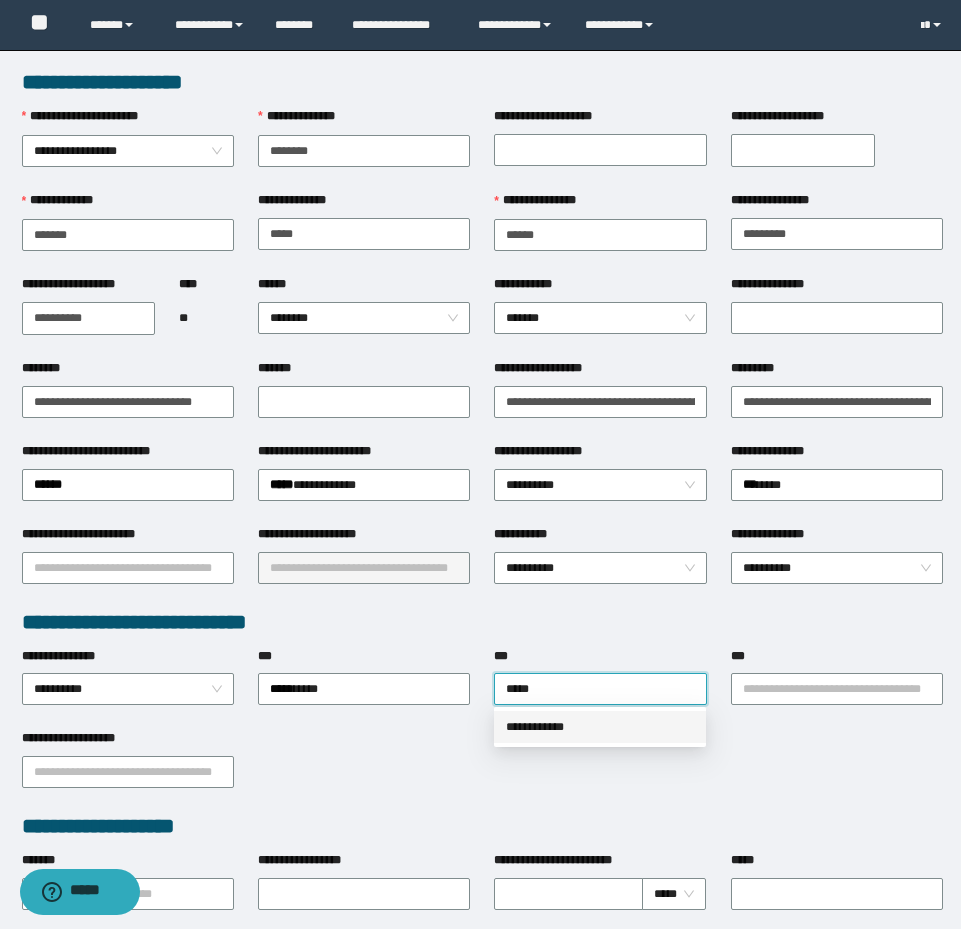 click on "**********" at bounding box center [600, 727] 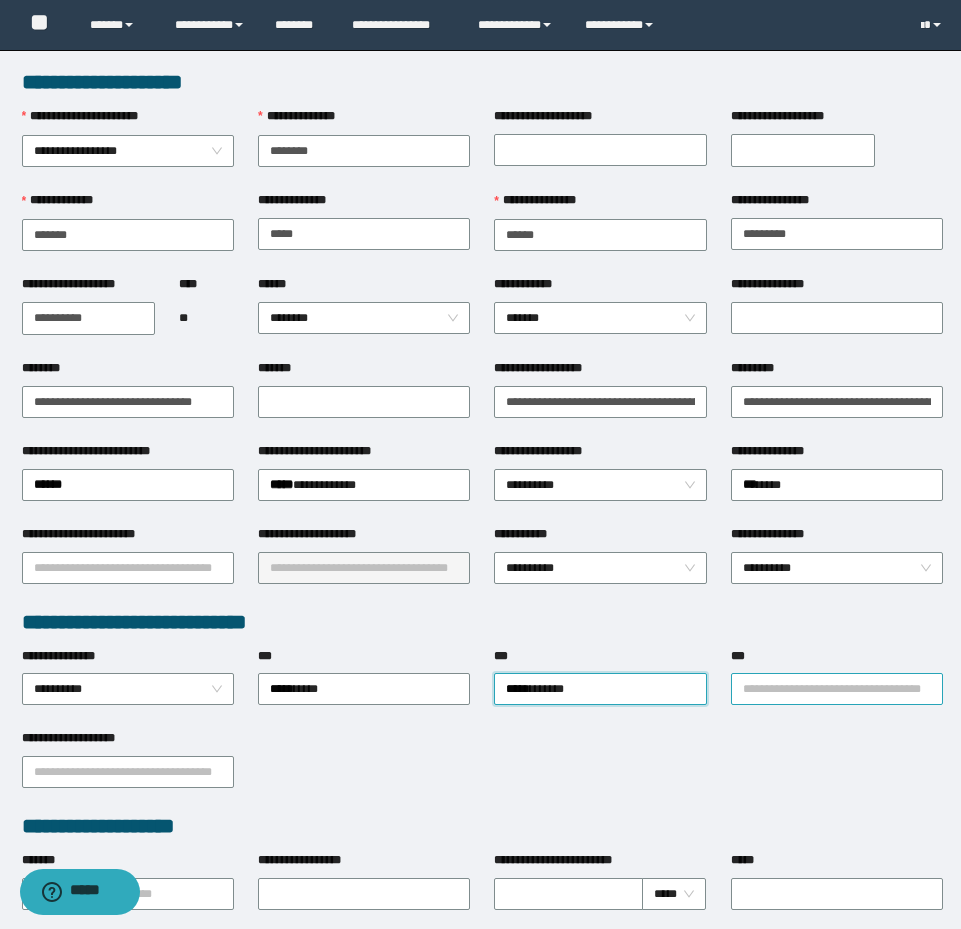 click on "***" at bounding box center [837, 689] 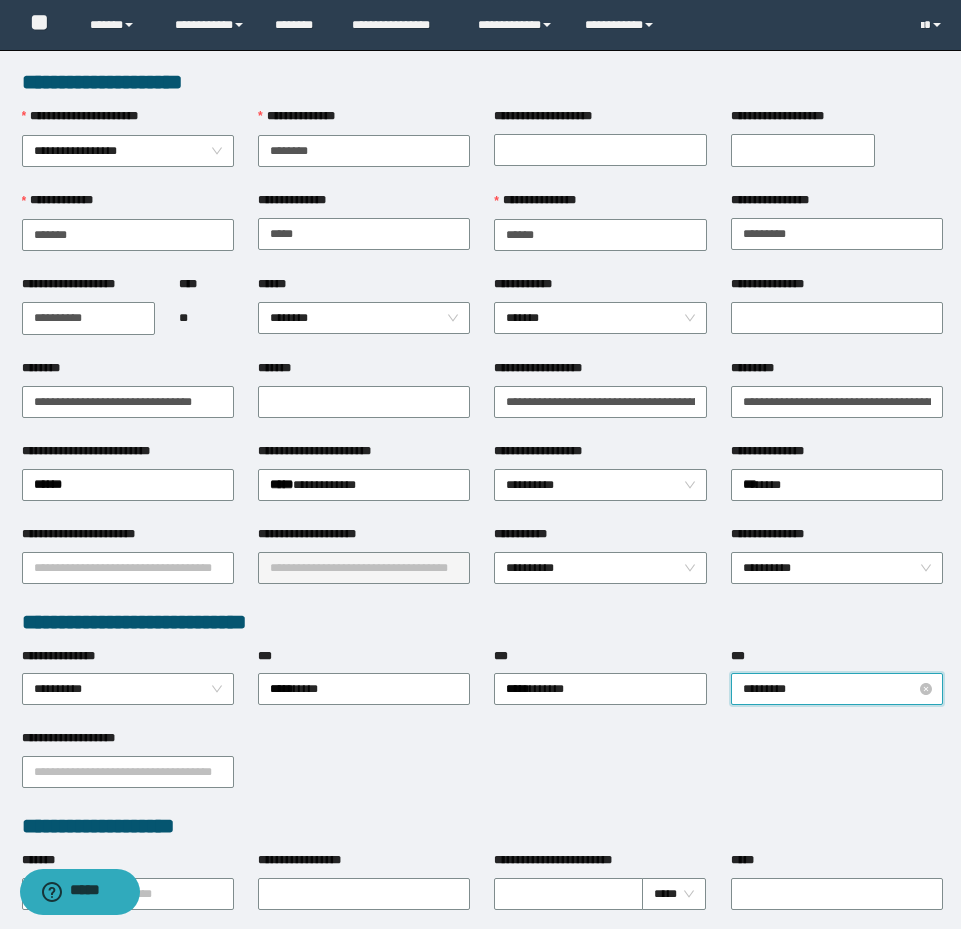 type on "**********" 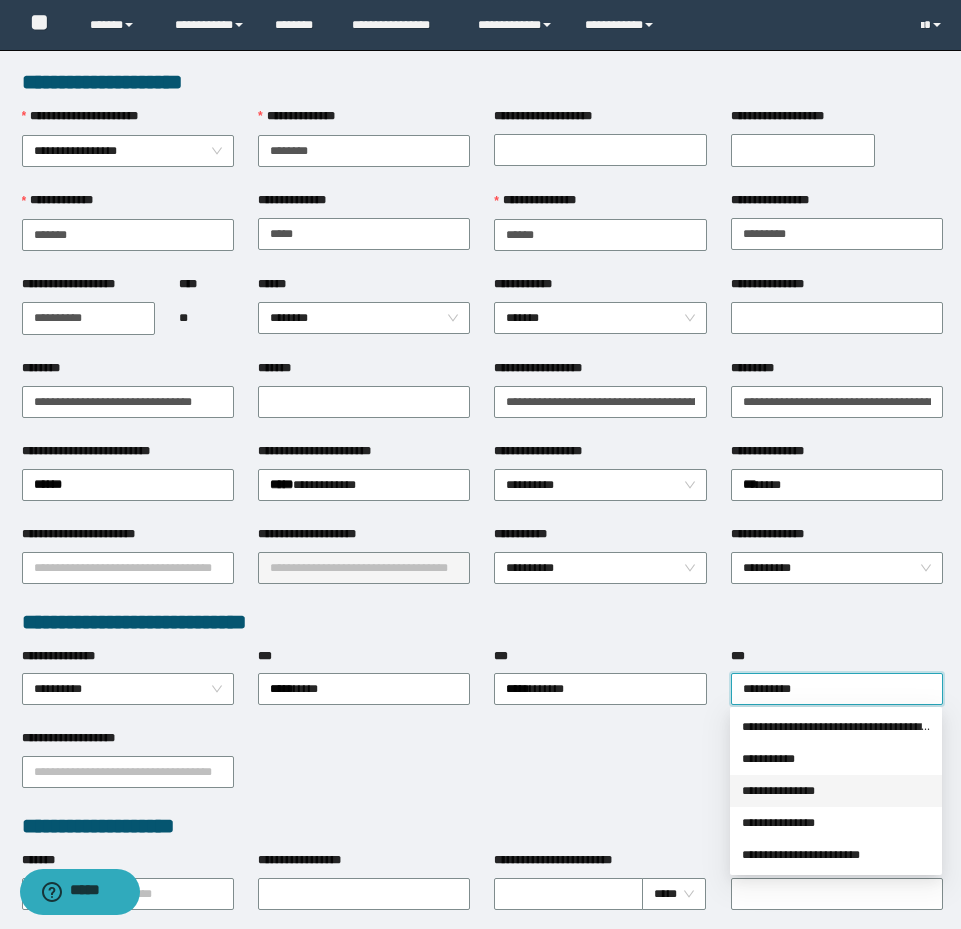 click on "**********" at bounding box center [836, 791] 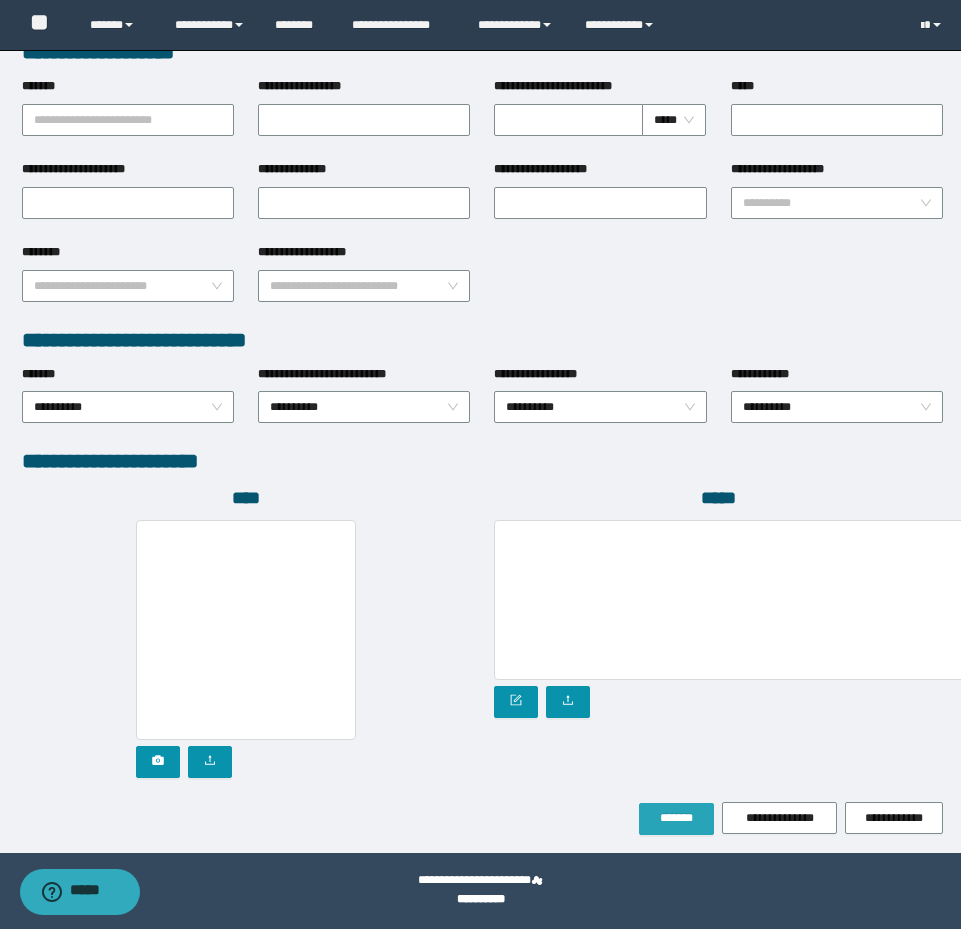click on "*******" at bounding box center [676, 818] 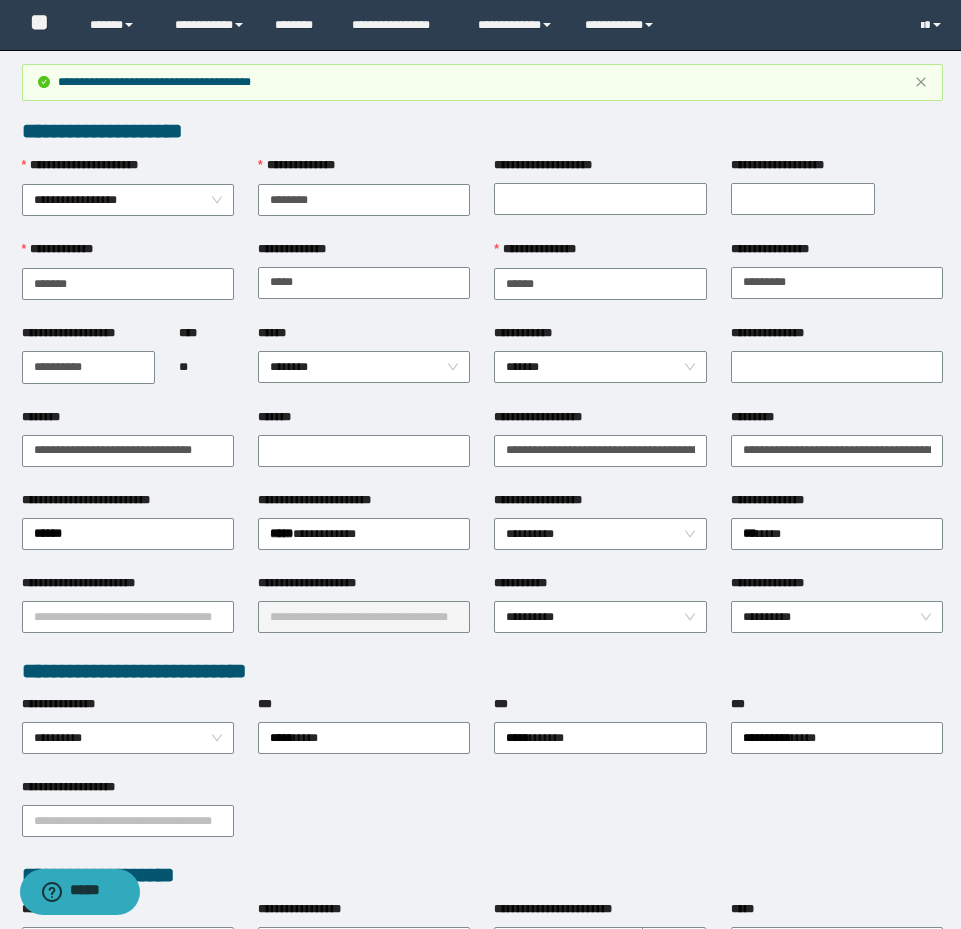 scroll, scrollTop: 0, scrollLeft: 0, axis: both 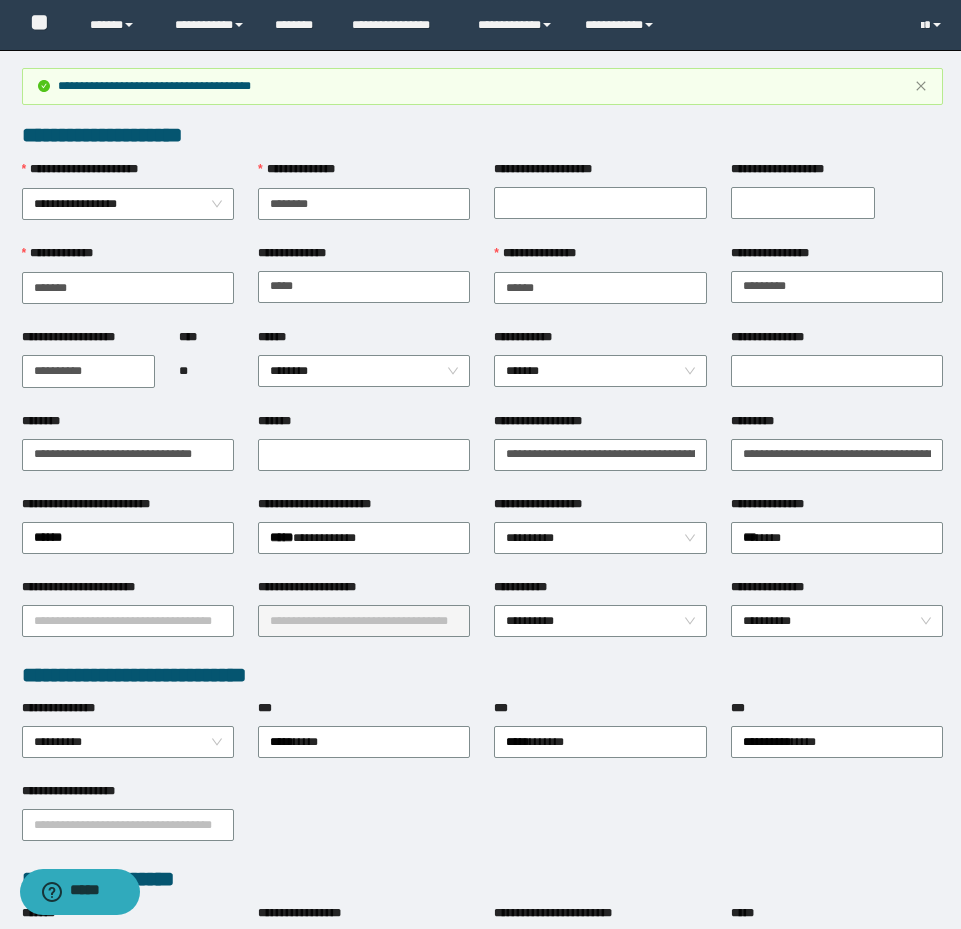 click on "**********" at bounding box center (837, 453) 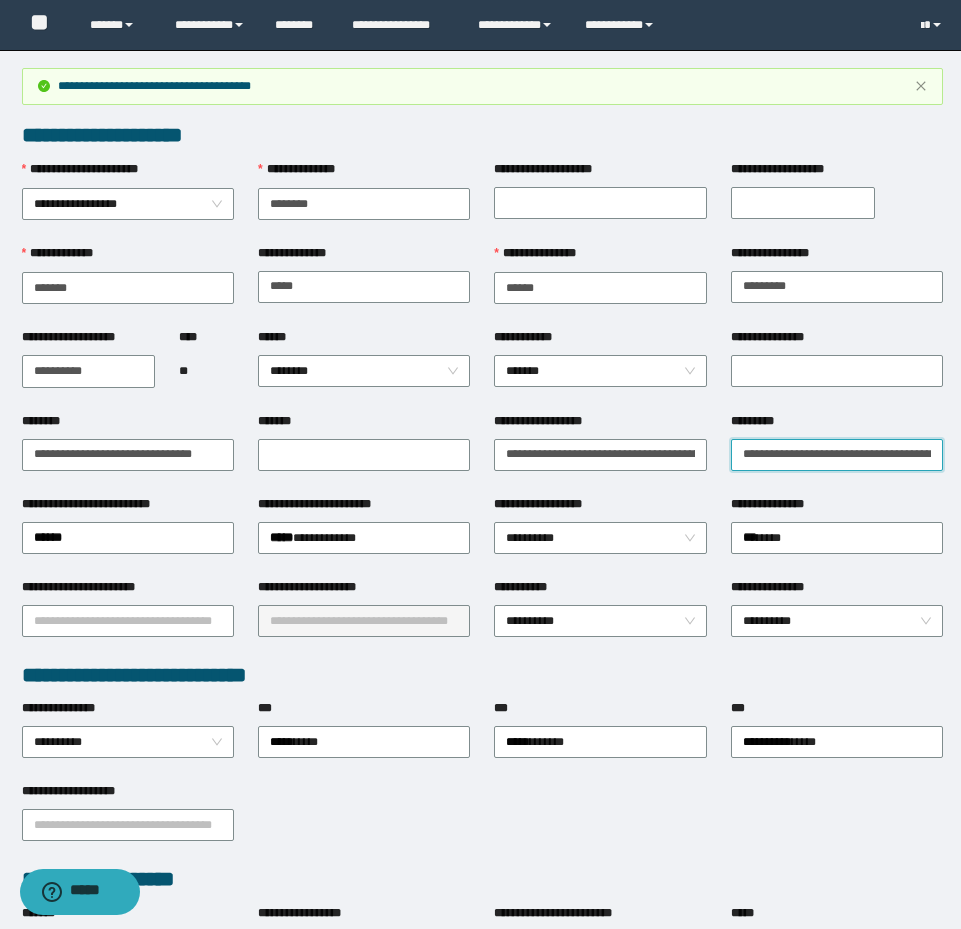 scroll, scrollTop: 0, scrollLeft: 69, axis: horizontal 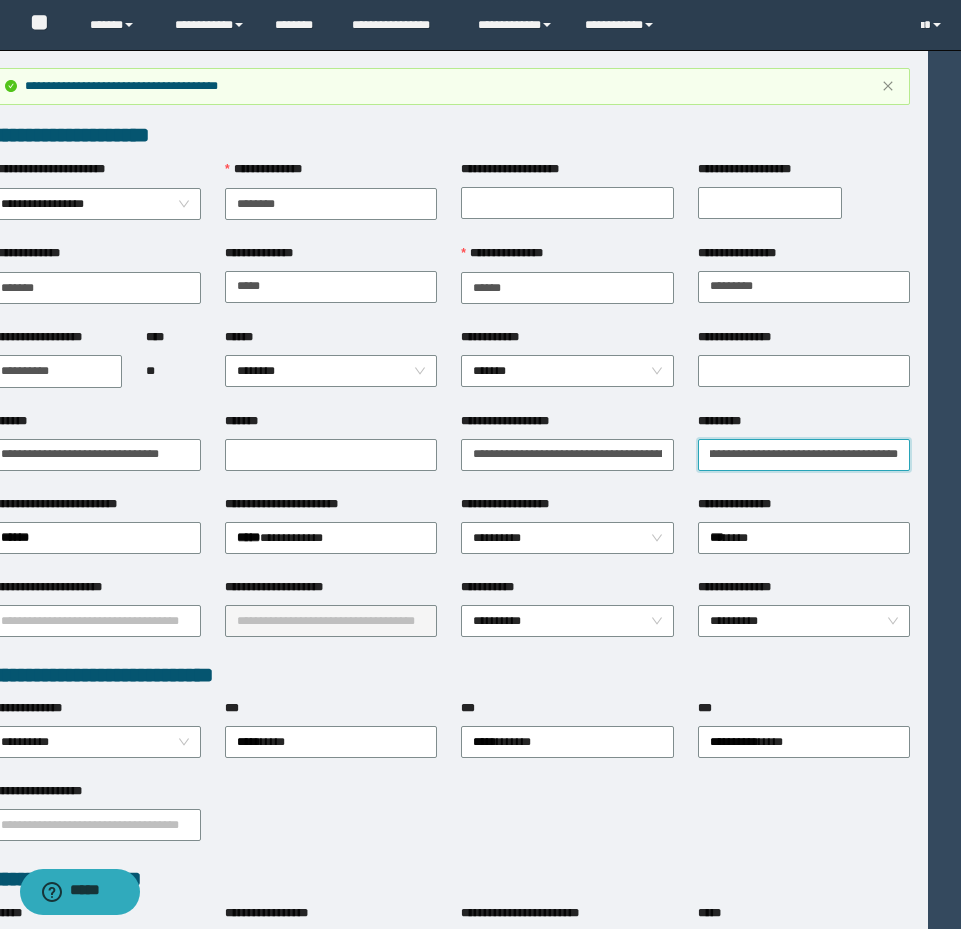 drag, startPoint x: 733, startPoint y: 457, endPoint x: 1108, endPoint y: 469, distance: 375.19196 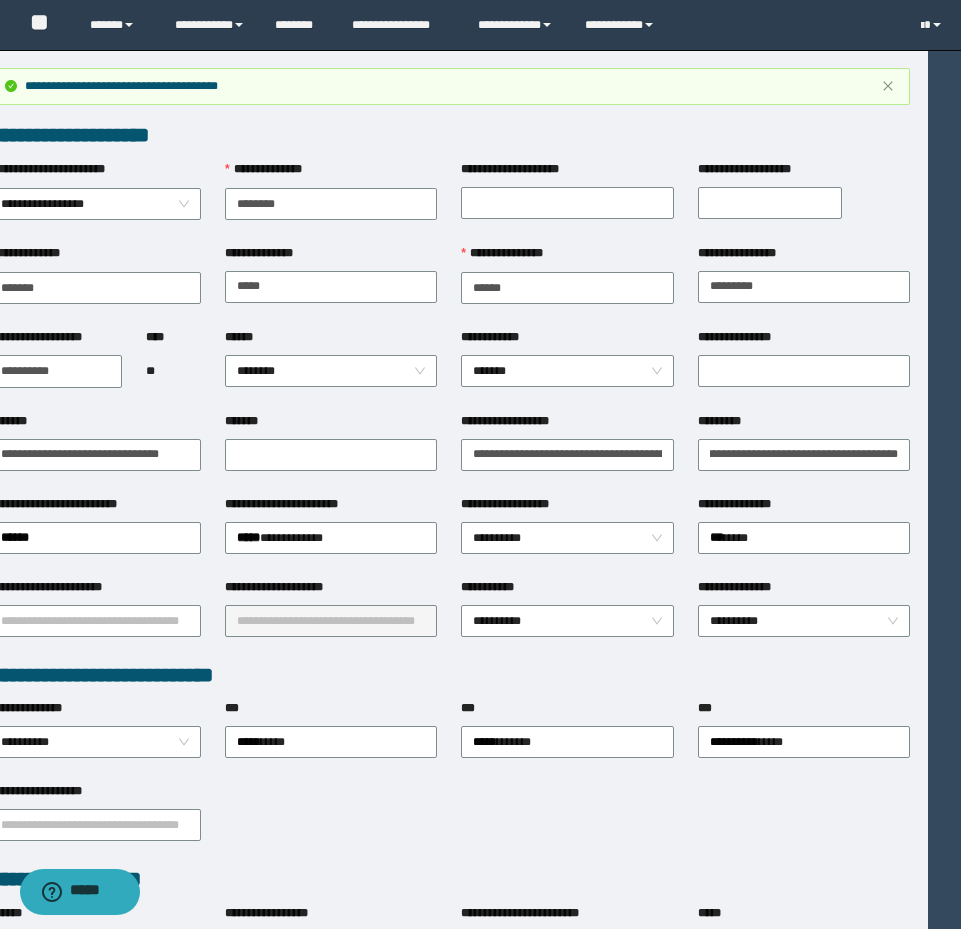 scroll, scrollTop: 0, scrollLeft: 0, axis: both 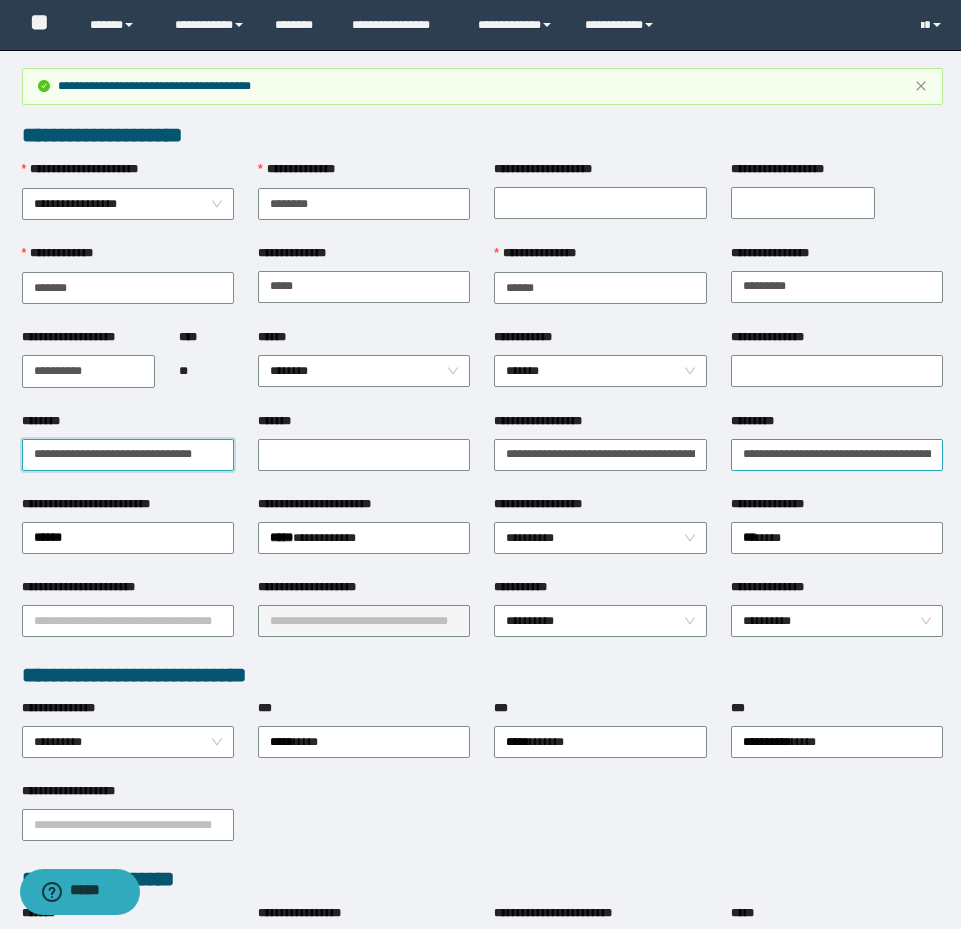 drag, startPoint x: 30, startPoint y: 451, endPoint x: 895, endPoint y: 439, distance: 865.08325 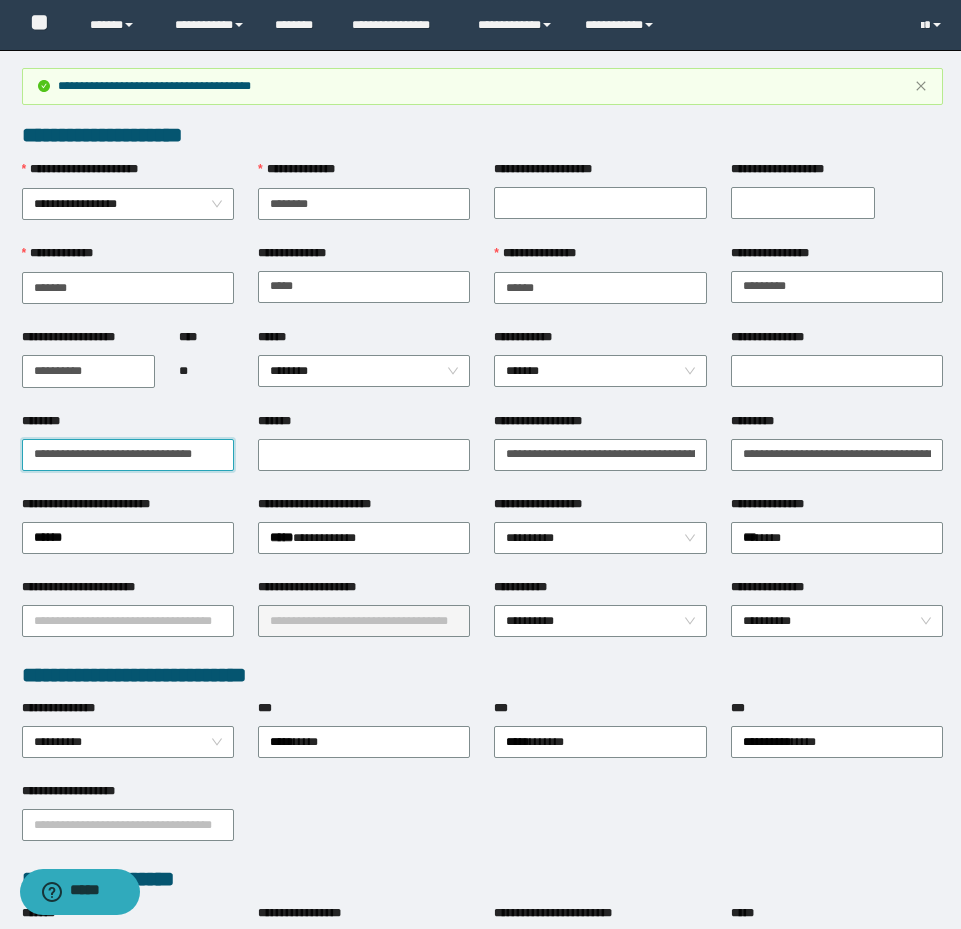 scroll, scrollTop: 0, scrollLeft: 0, axis: both 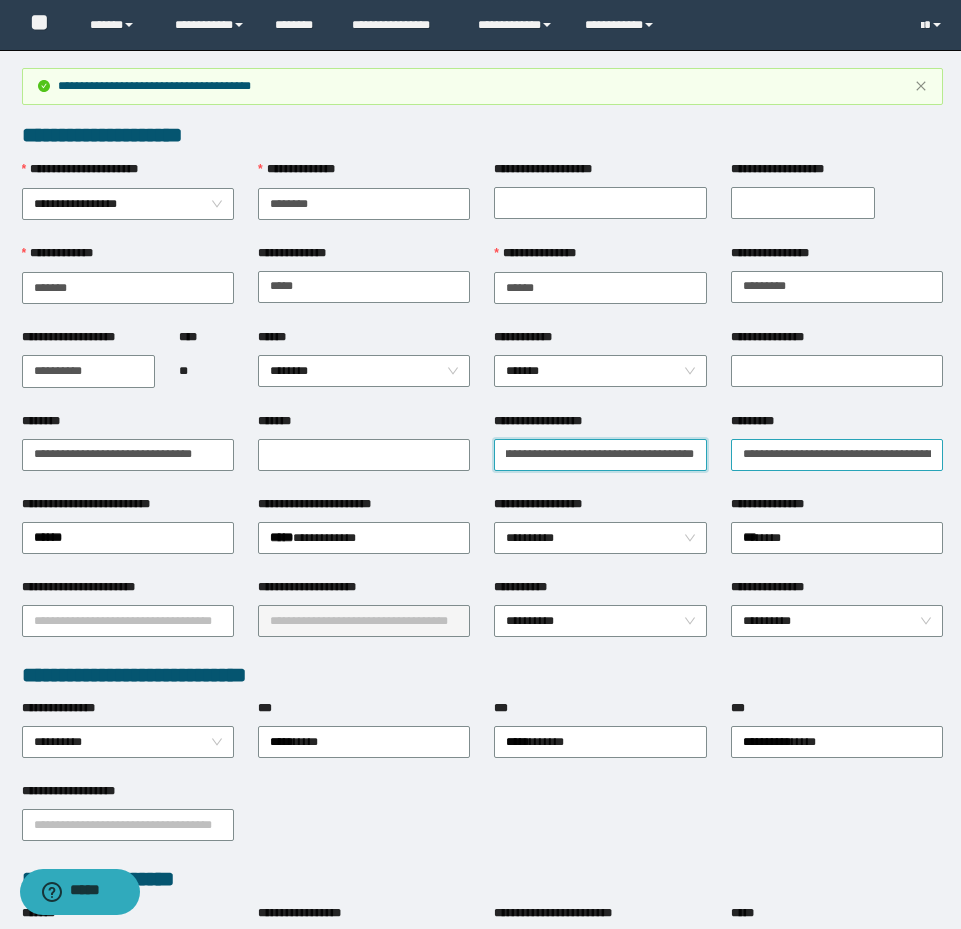 drag, startPoint x: 500, startPoint y: 449, endPoint x: 928, endPoint y: 462, distance: 428.1974 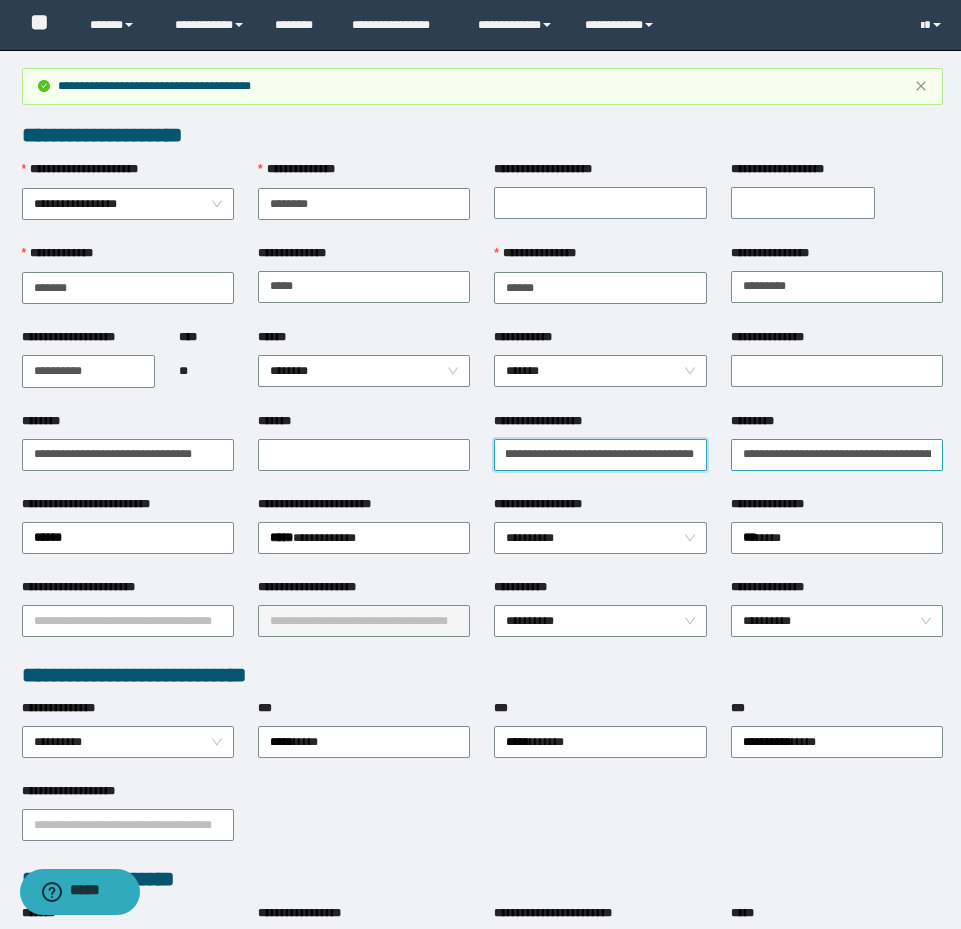 scroll, scrollTop: 0, scrollLeft: 0, axis: both 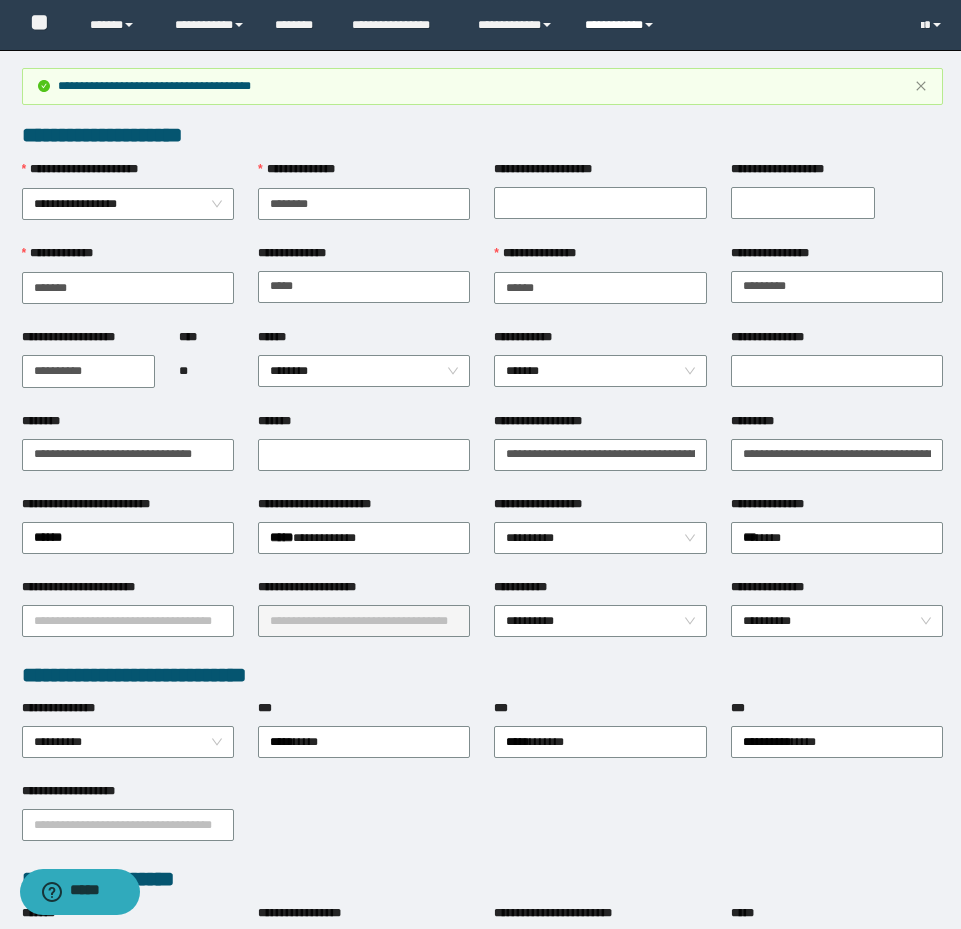 click on "**********" at bounding box center (622, 25) 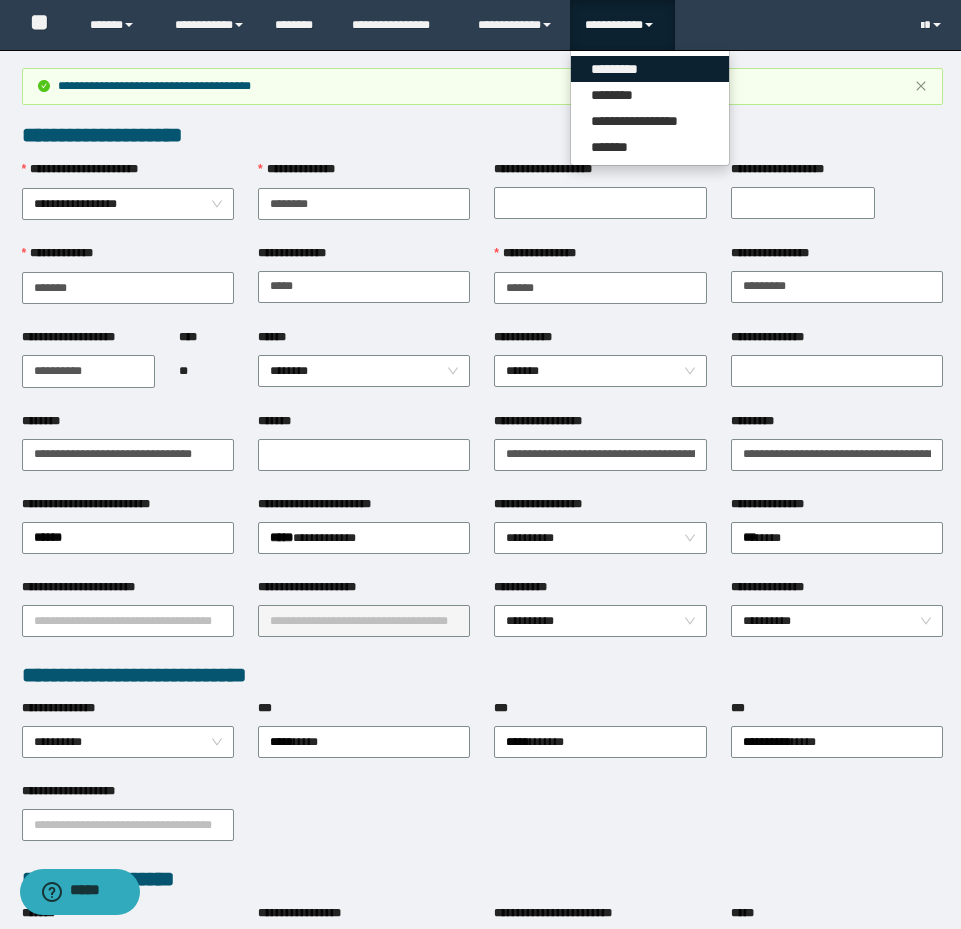 click on "*********" at bounding box center (650, 69) 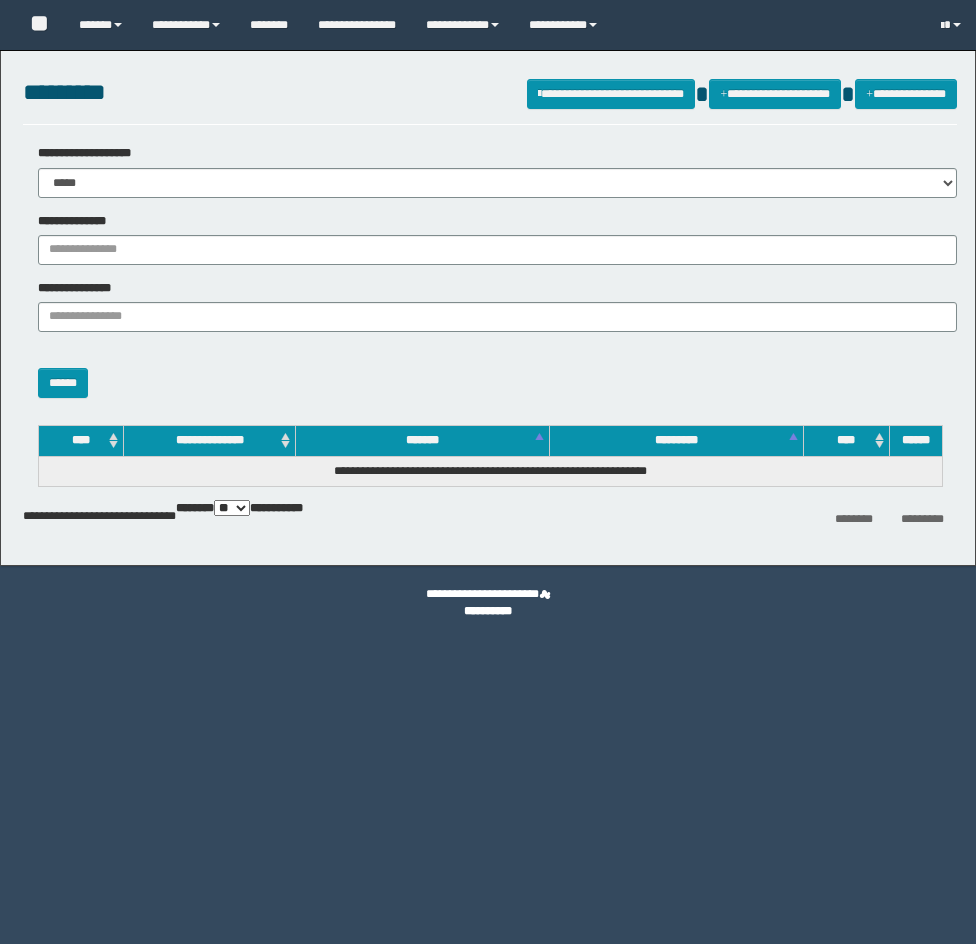 scroll, scrollTop: 0, scrollLeft: 0, axis: both 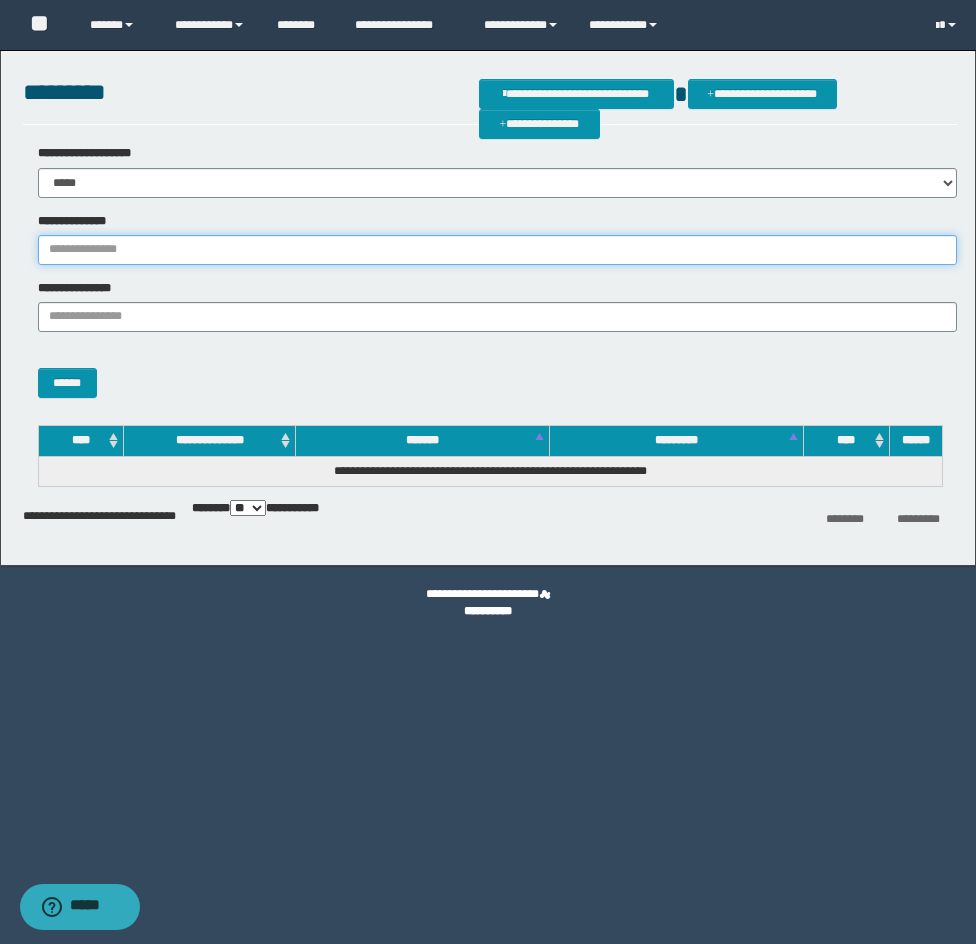 click on "**********" at bounding box center (497, 250) 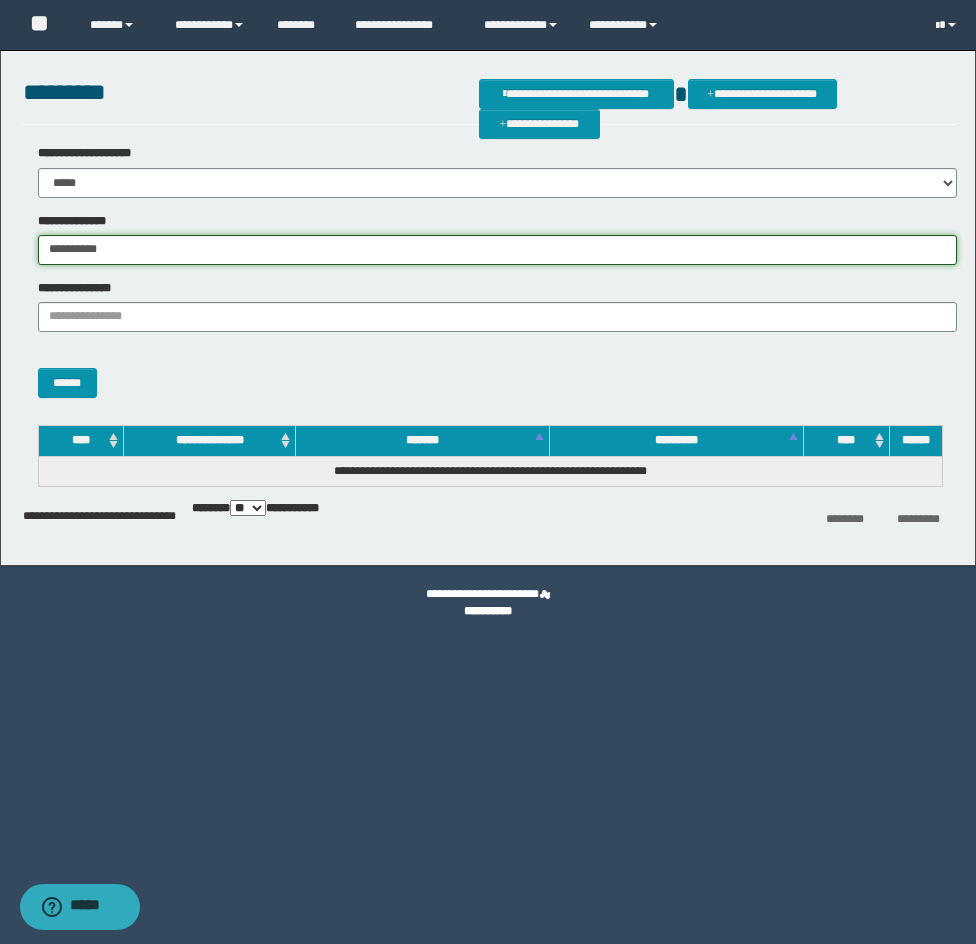 type on "**********" 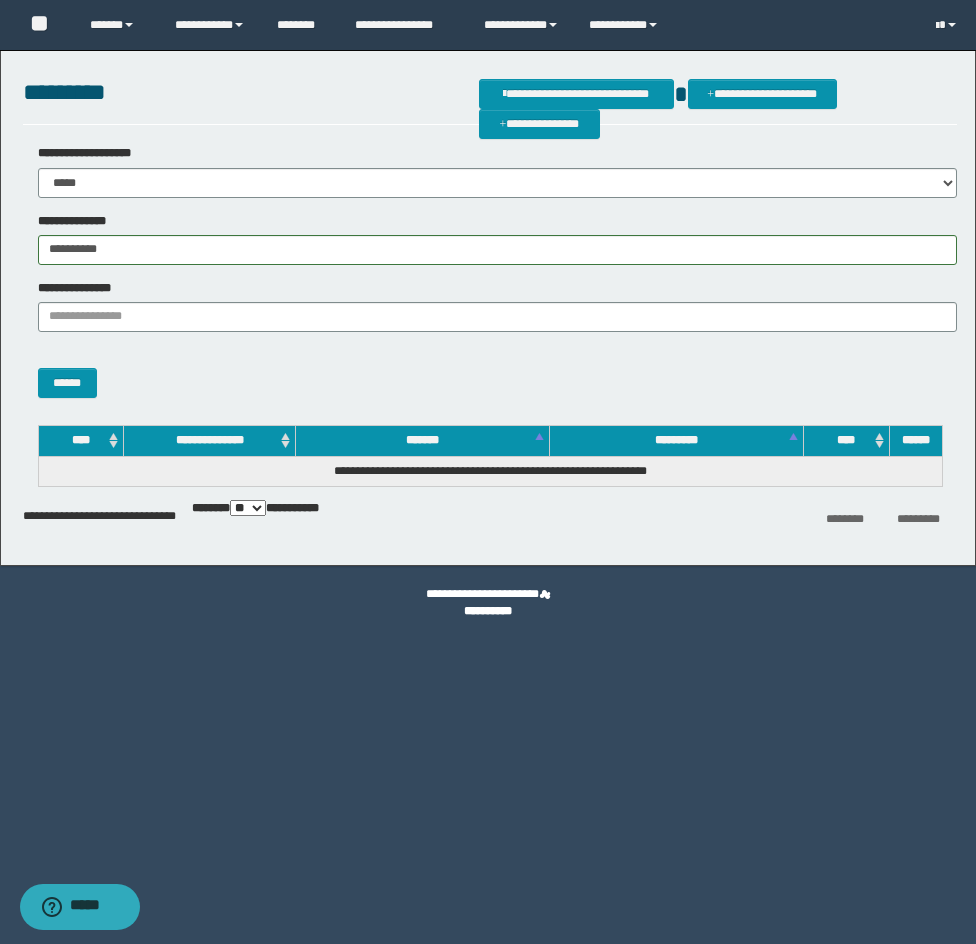 click on "******" at bounding box center (490, 373) 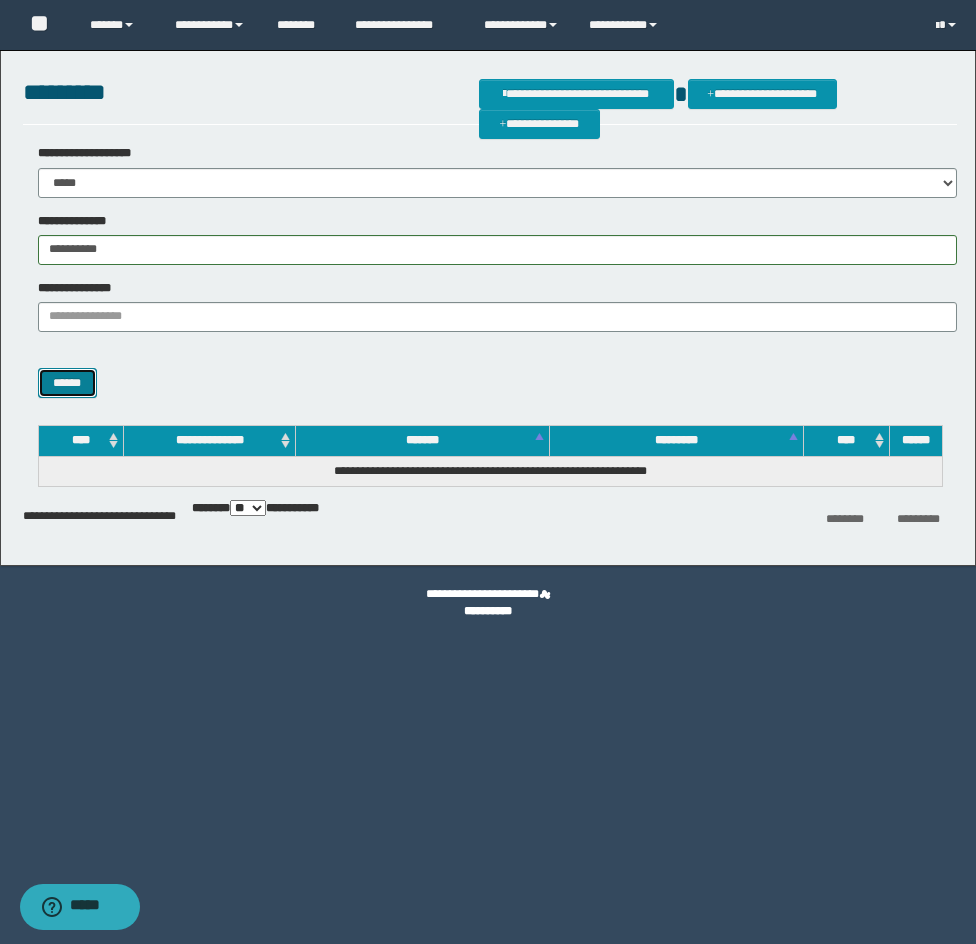 click on "******" at bounding box center [67, 383] 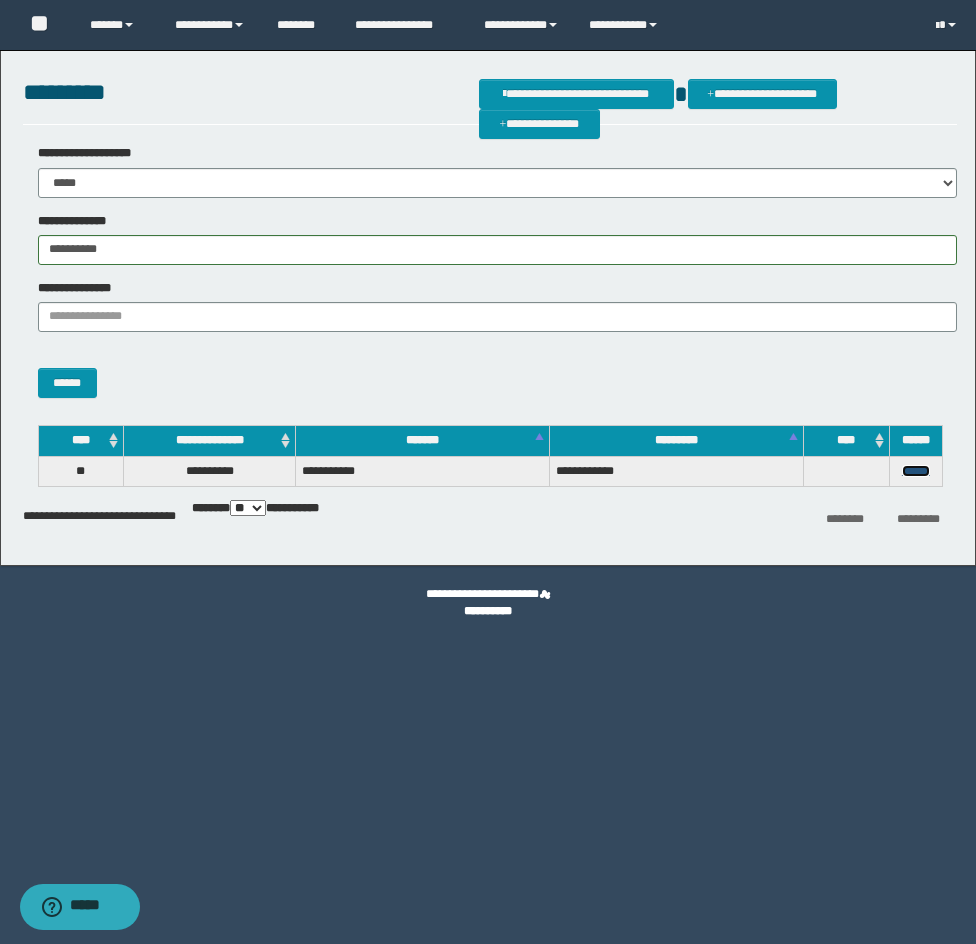 click on "******" at bounding box center [916, 471] 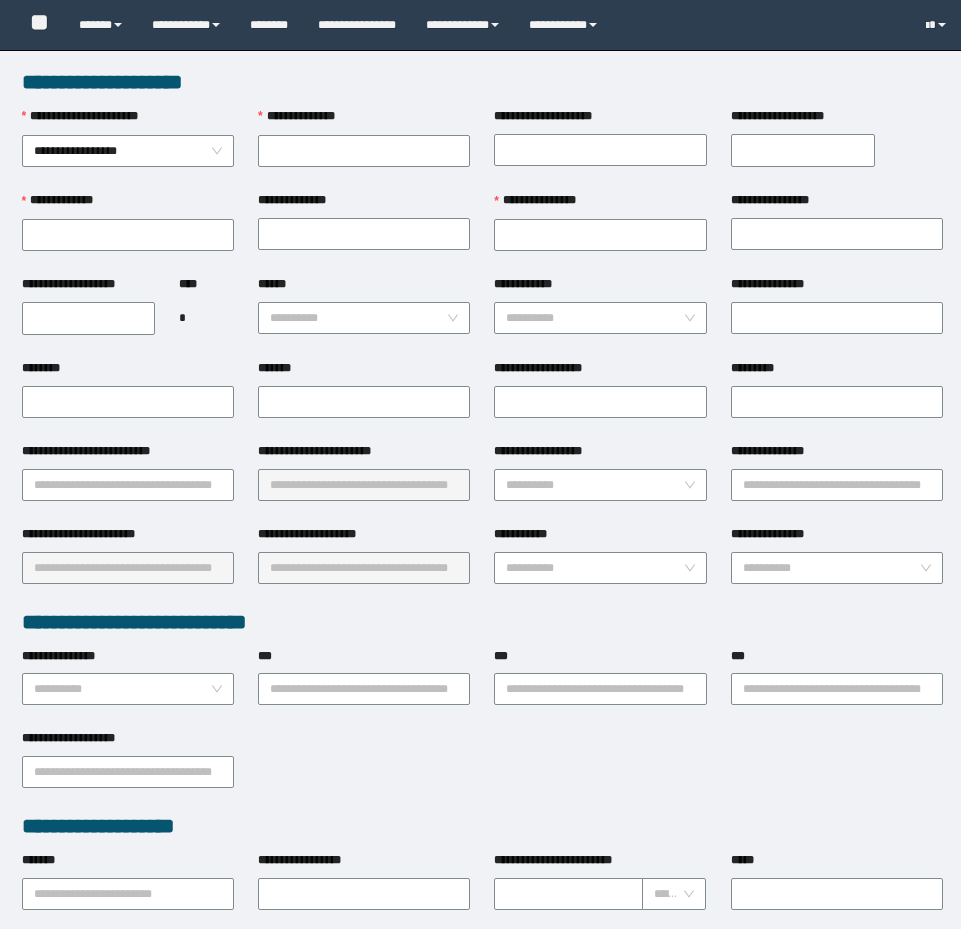 scroll, scrollTop: 0, scrollLeft: 0, axis: both 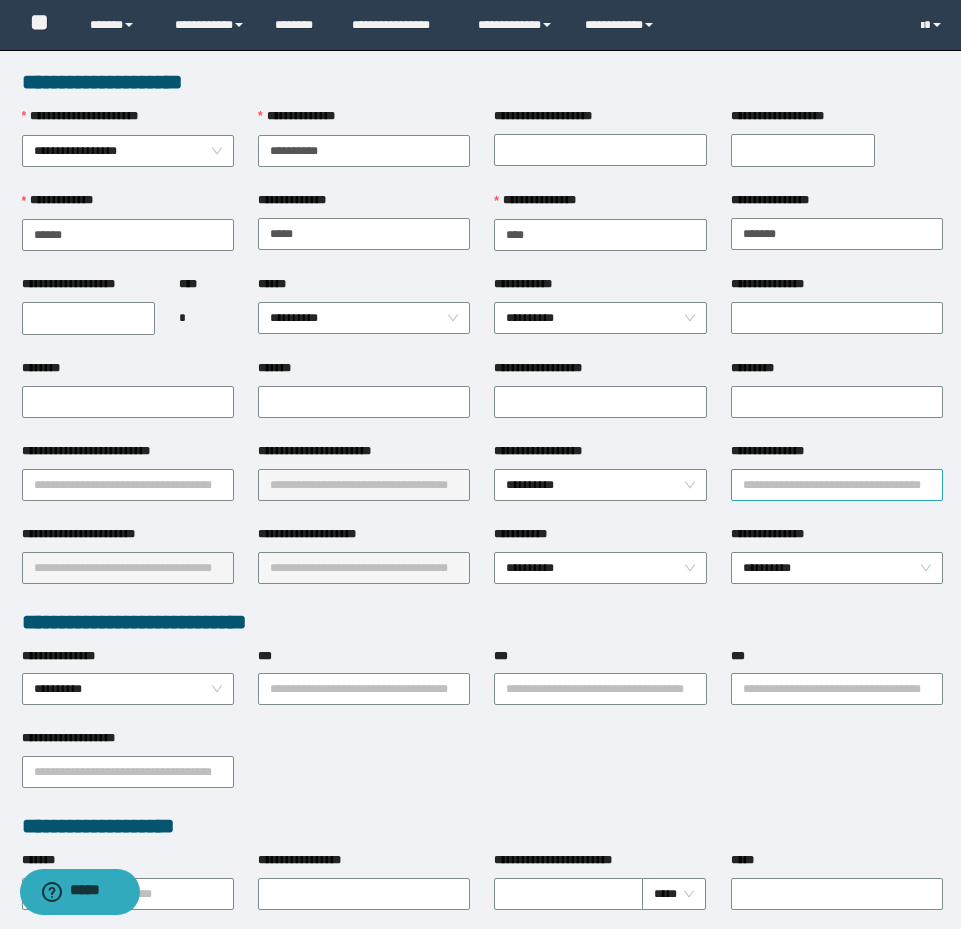 click on "**********" at bounding box center (837, 485) 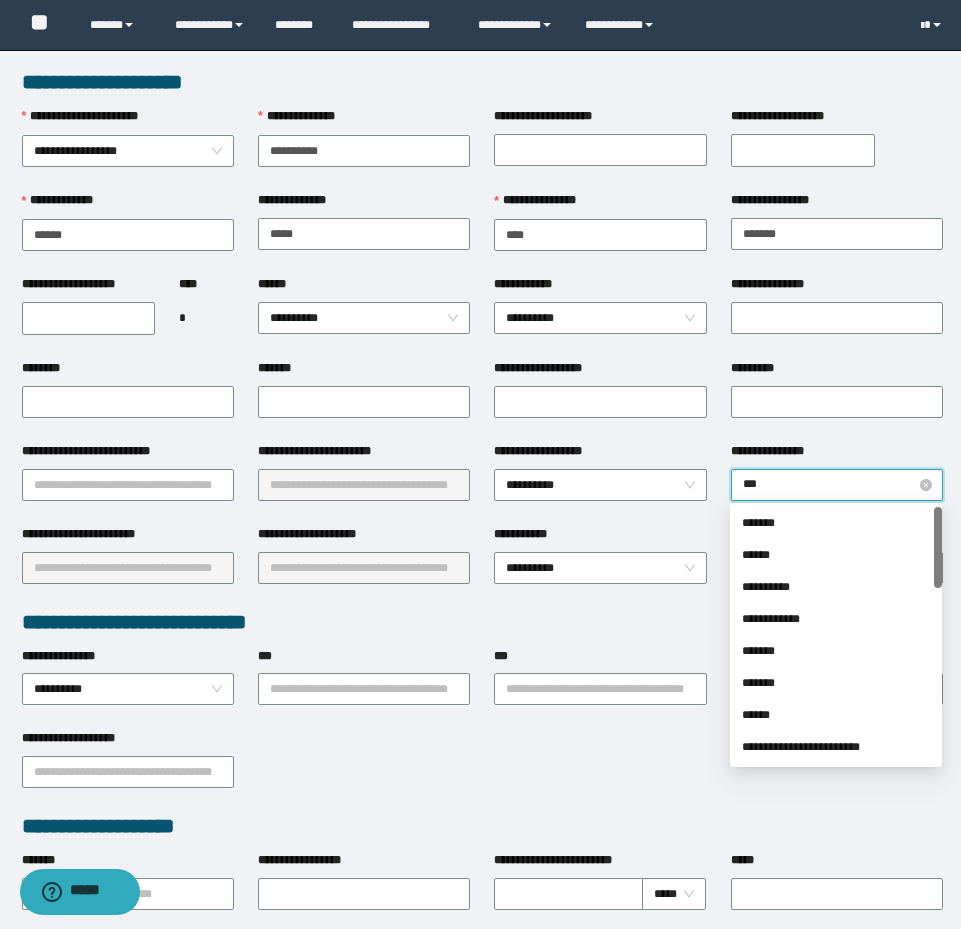 type on "****" 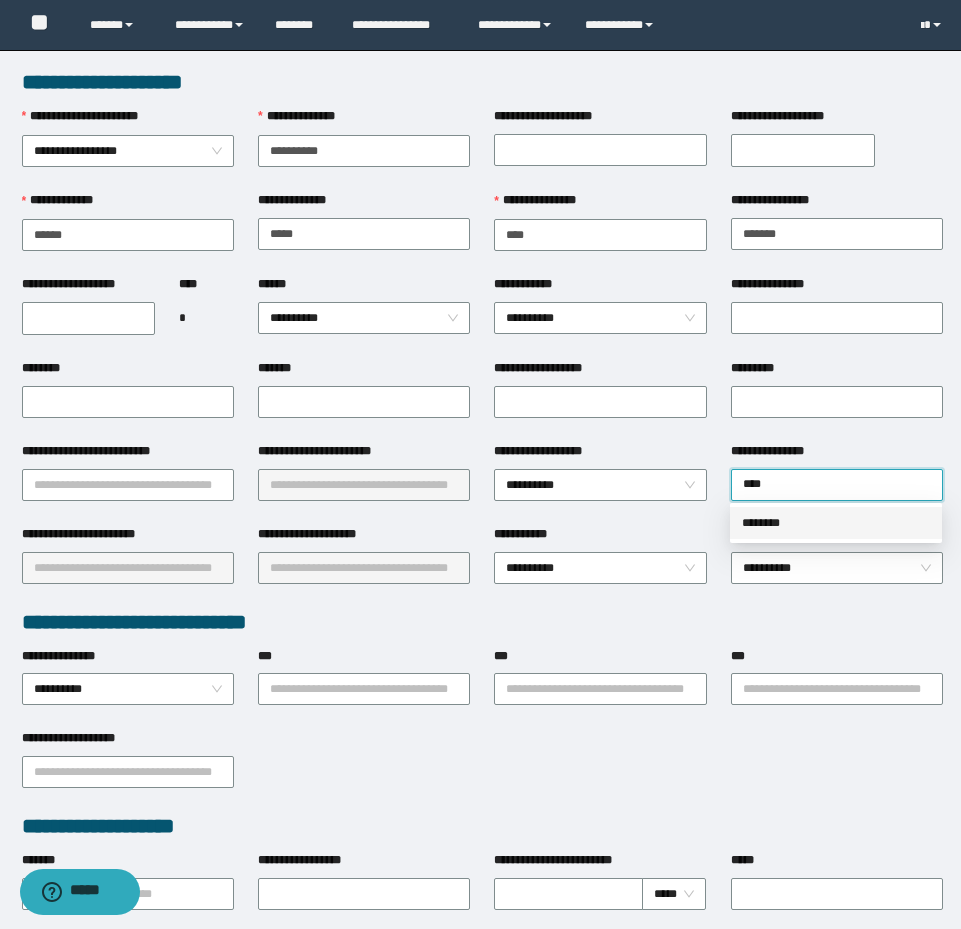 click on "********" at bounding box center [836, 523] 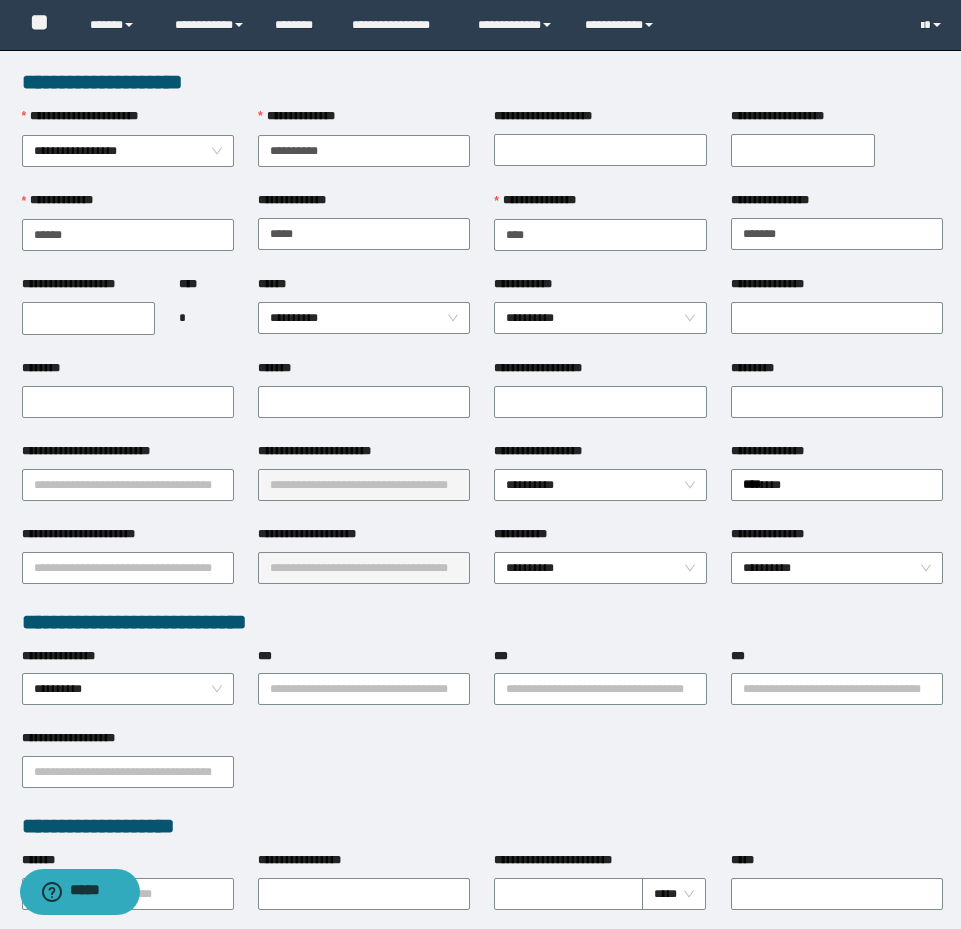 click on "**********" at bounding box center (89, 318) 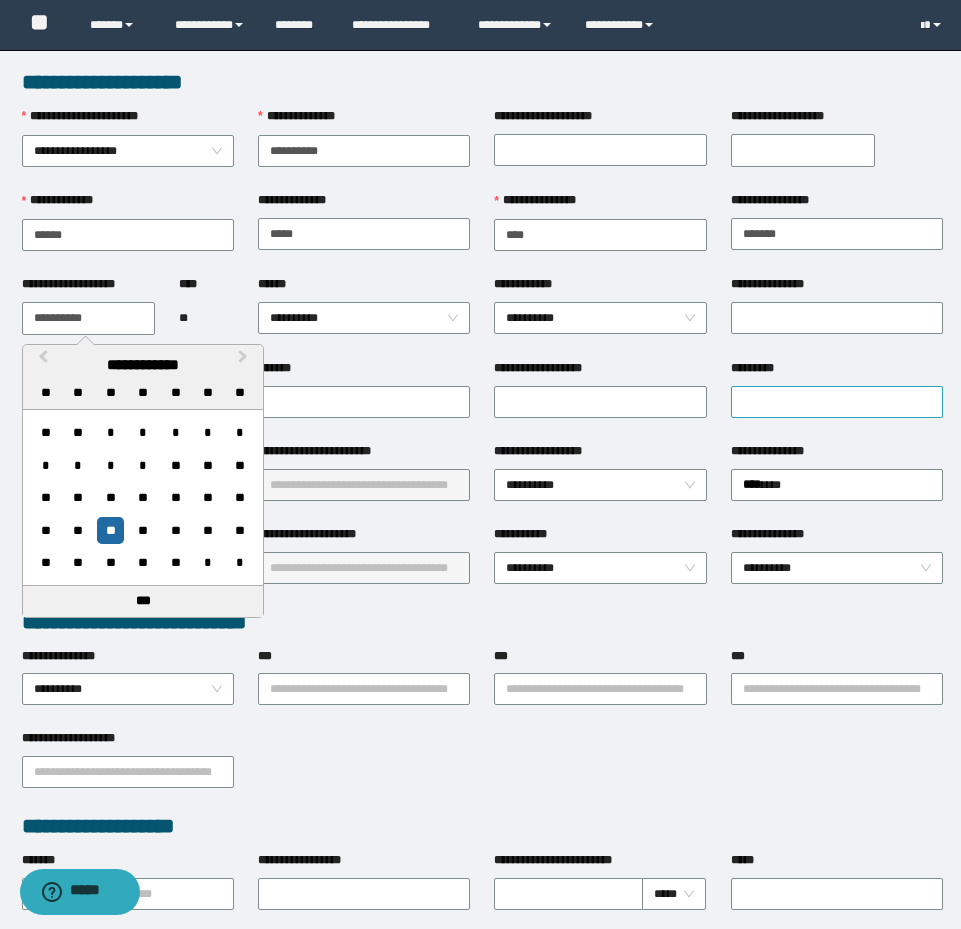 type on "**********" 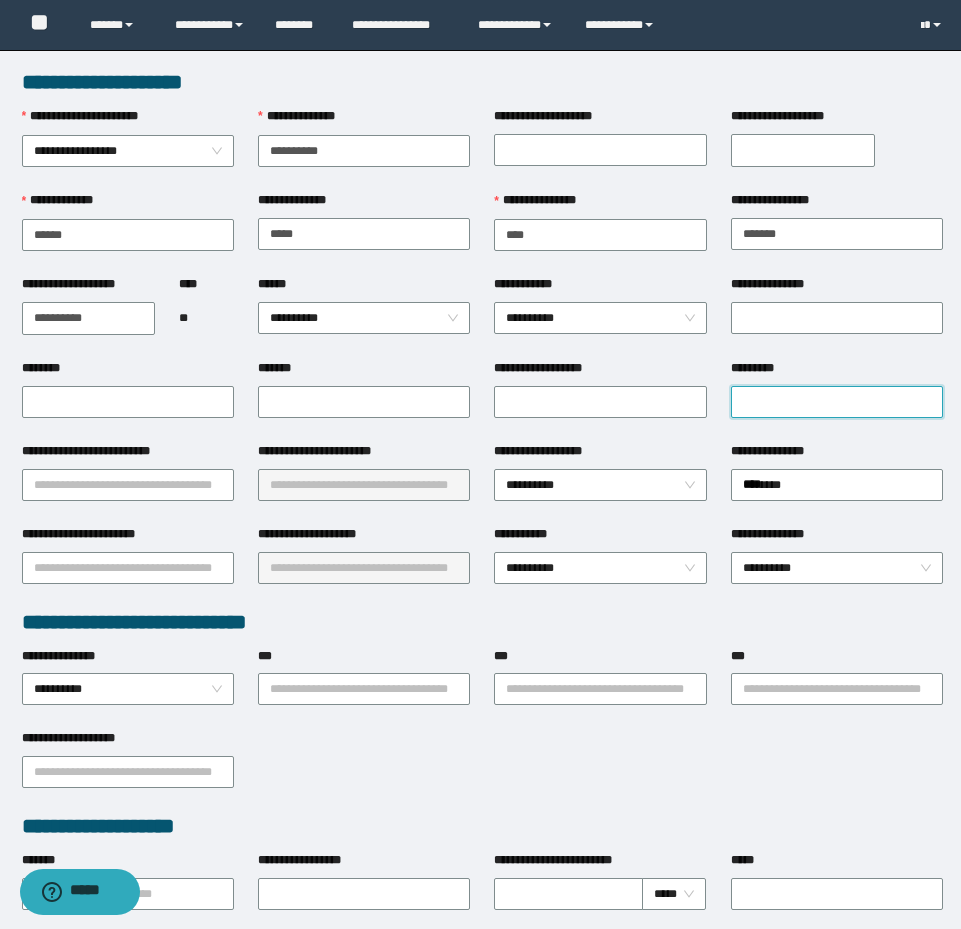 click on "*********" at bounding box center (837, 402) 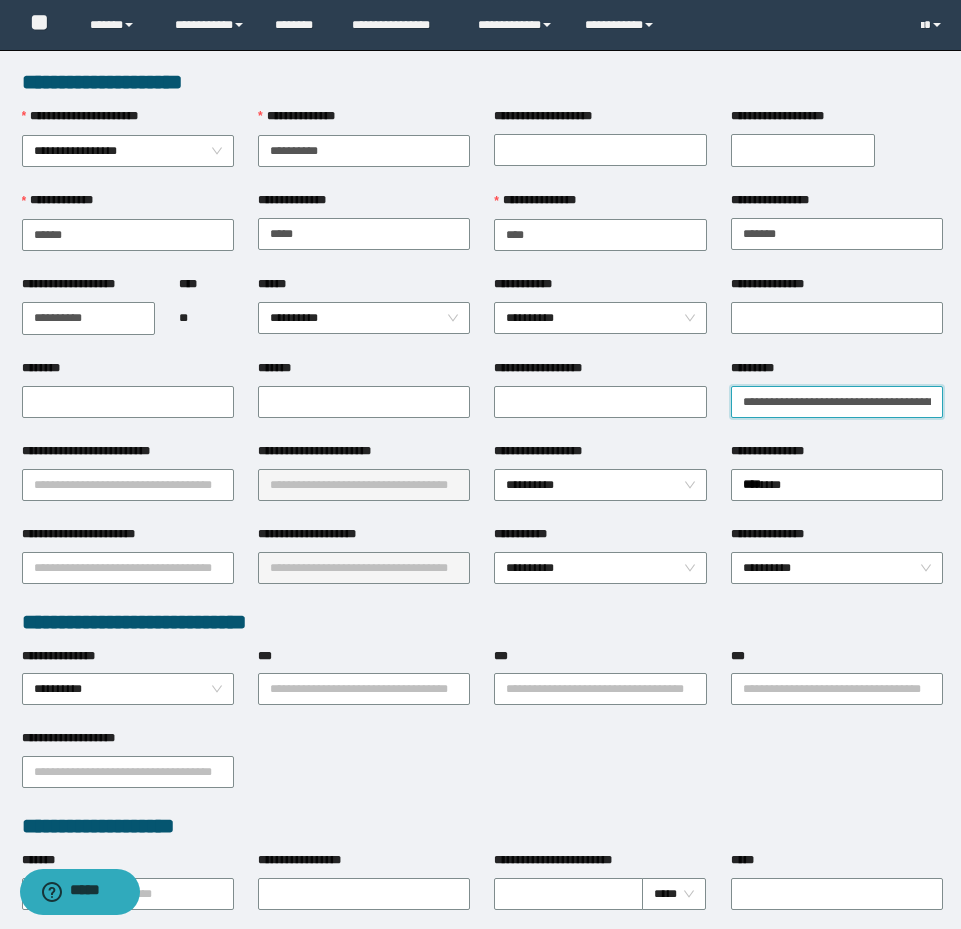 scroll, scrollTop: 0, scrollLeft: 64, axis: horizontal 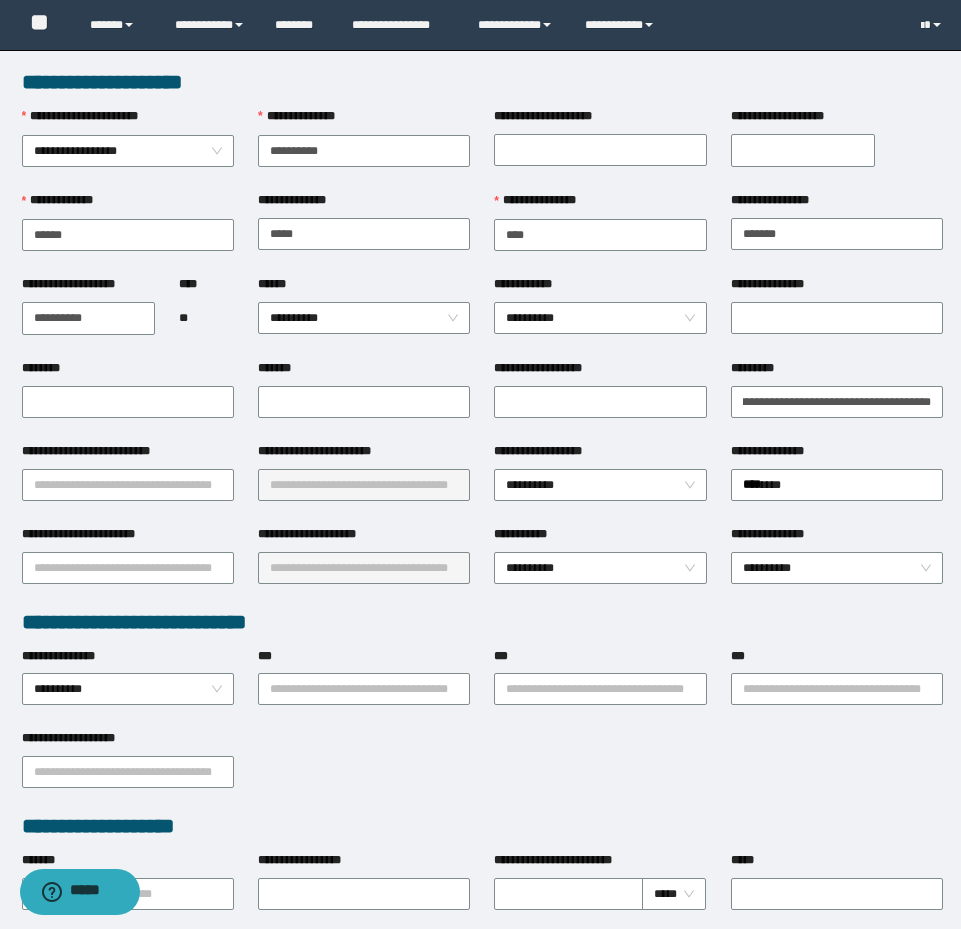 click on "**********" at bounding box center [775, 451] 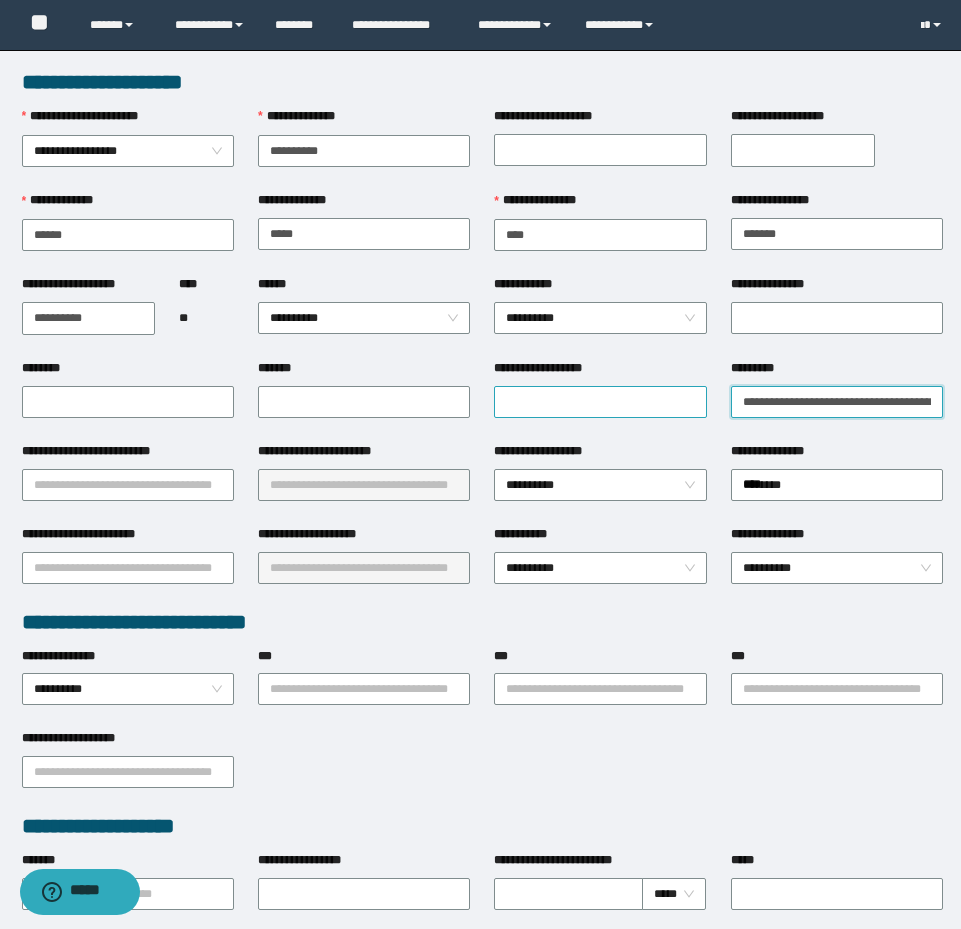 drag, startPoint x: 799, startPoint y: 406, endPoint x: 691, endPoint y: 413, distance: 108.226616 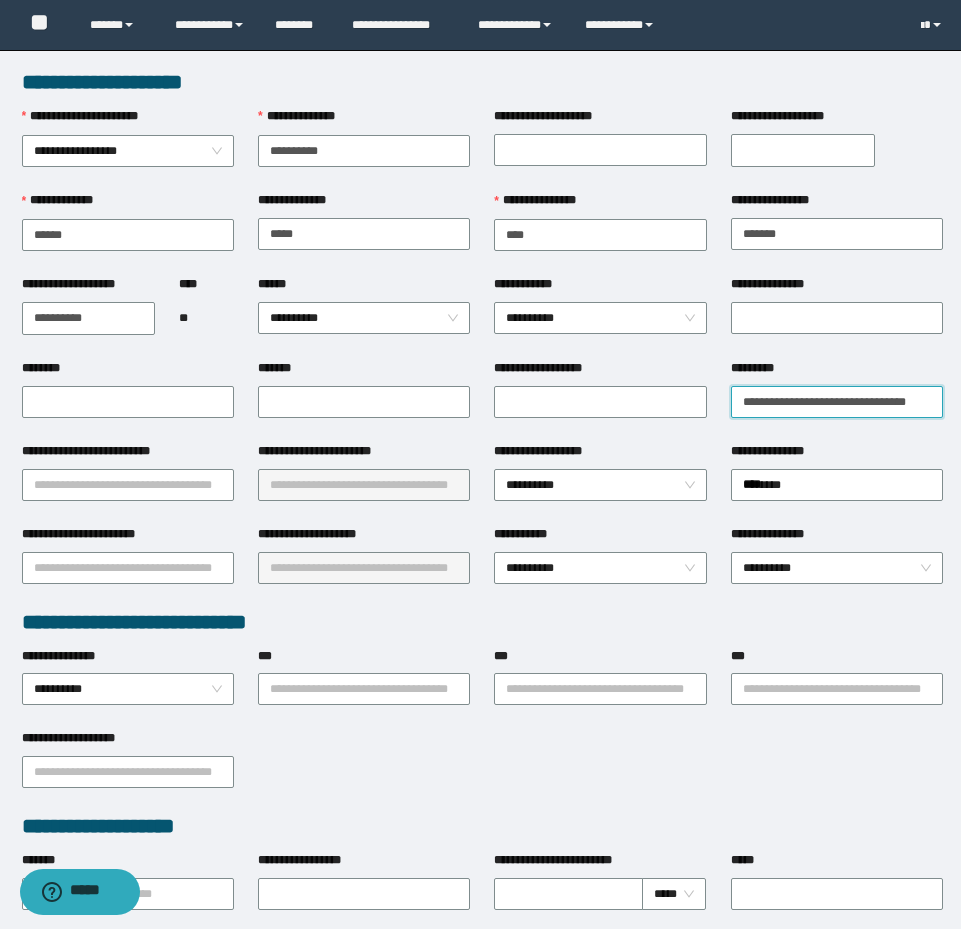type on "**********" 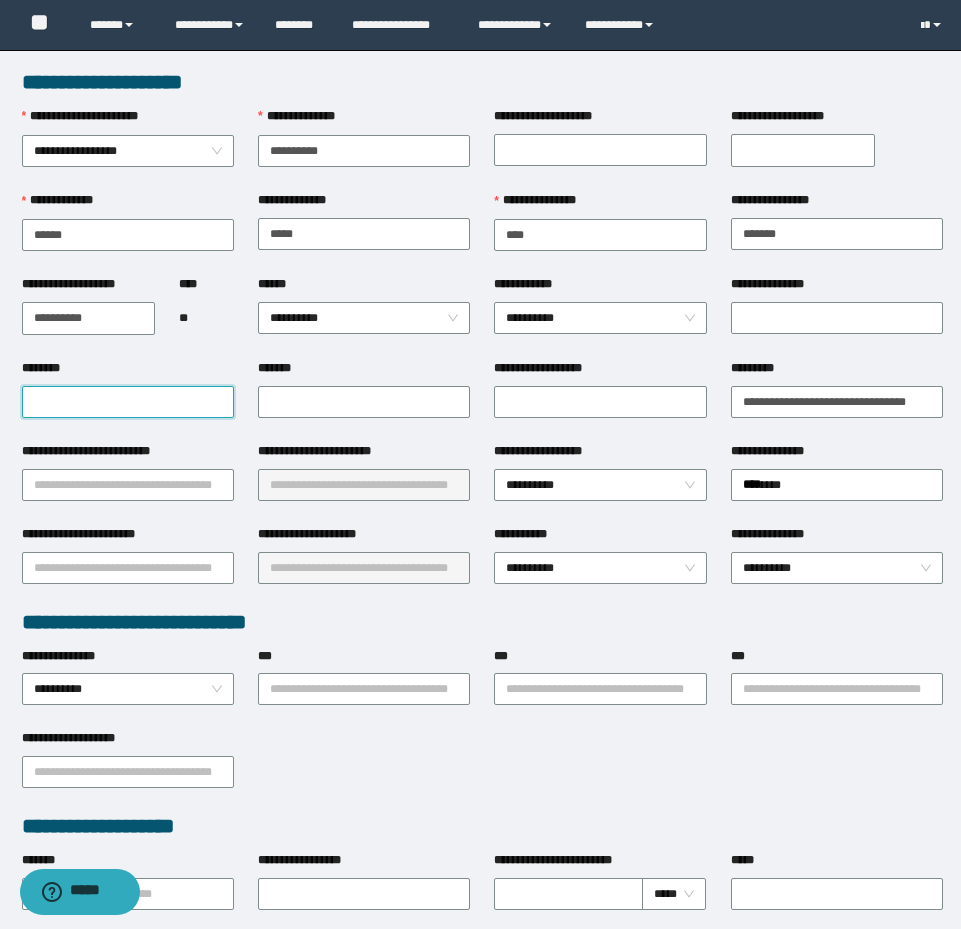 click on "********" at bounding box center [128, 402] 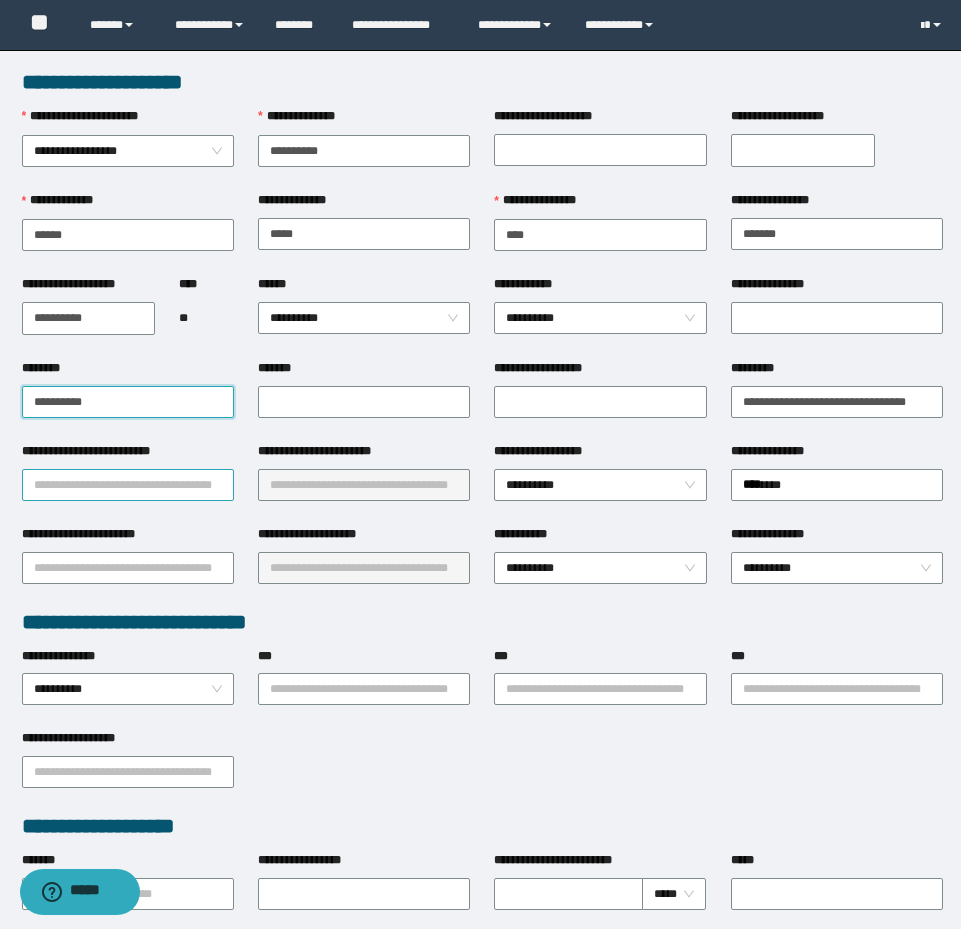 type on "**********" 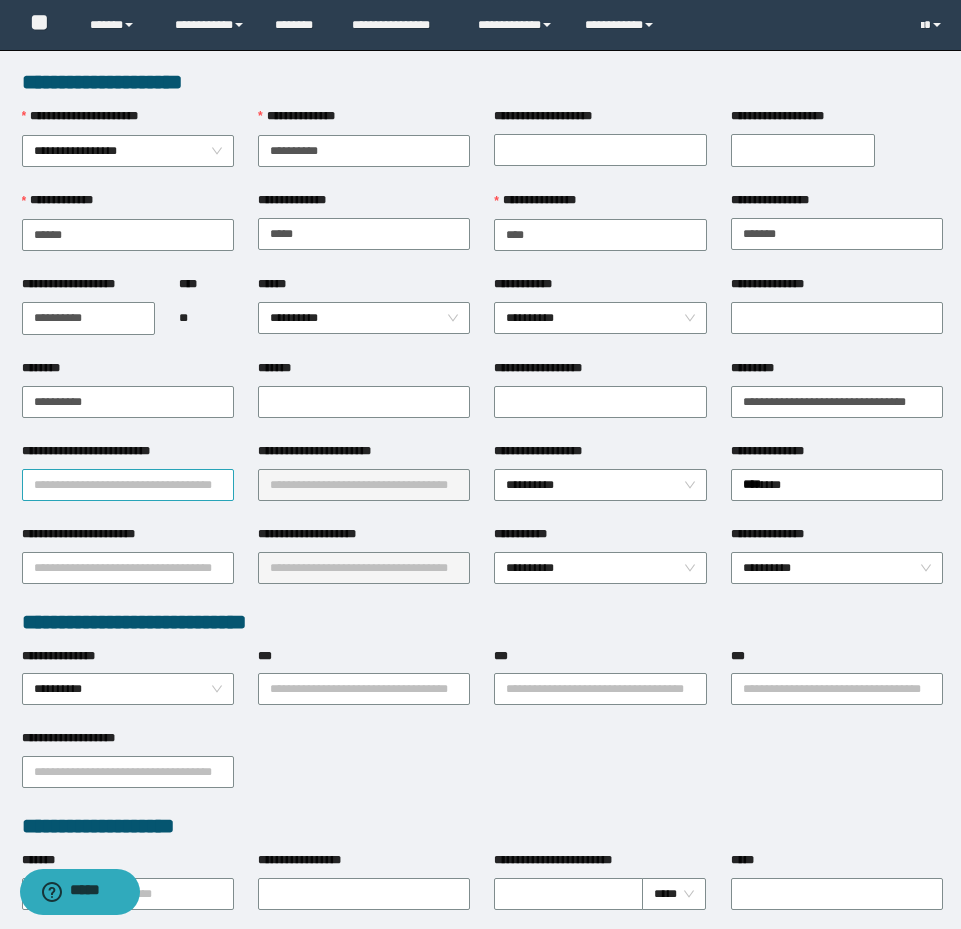 click on "**********" at bounding box center (128, 485) 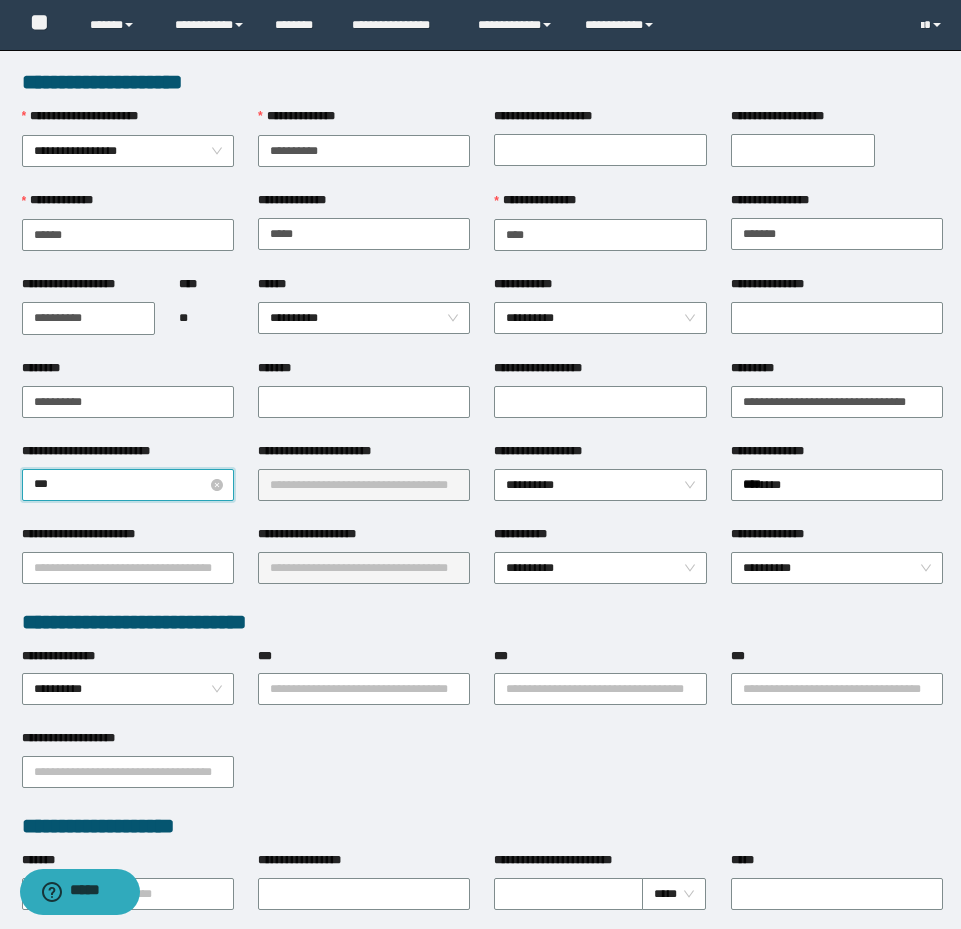 type on "****" 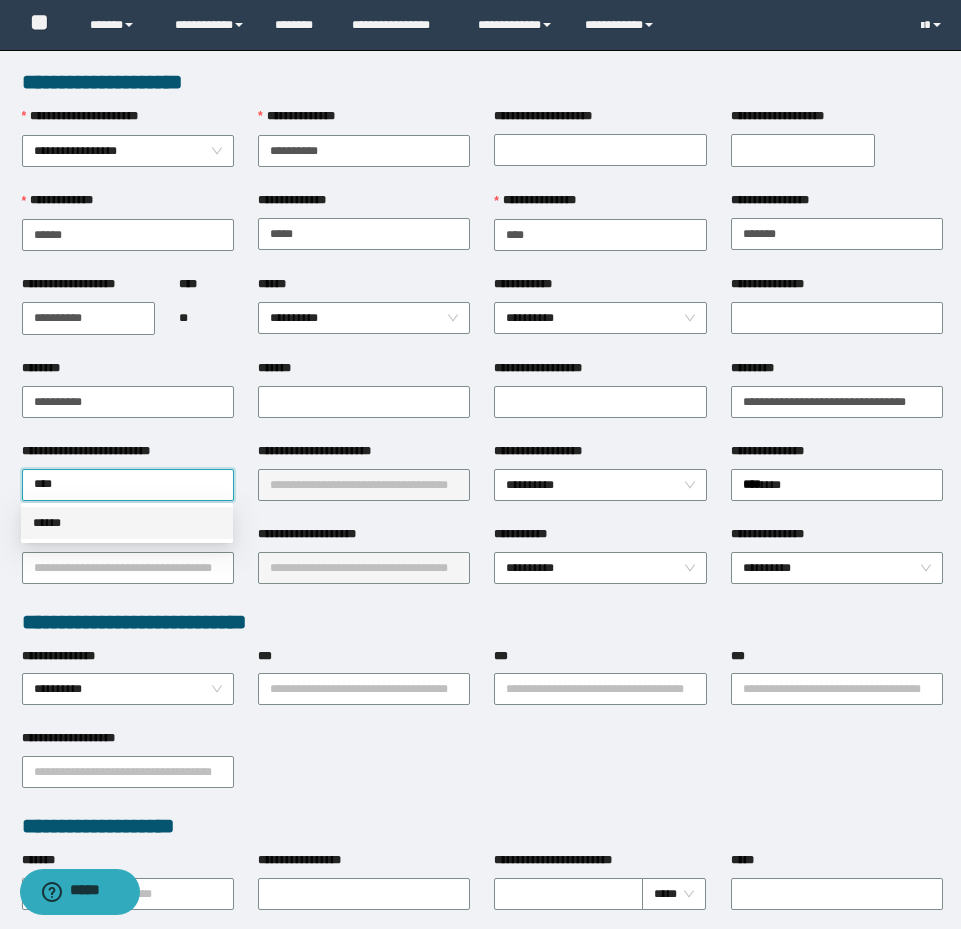 click on "******" at bounding box center [127, 523] 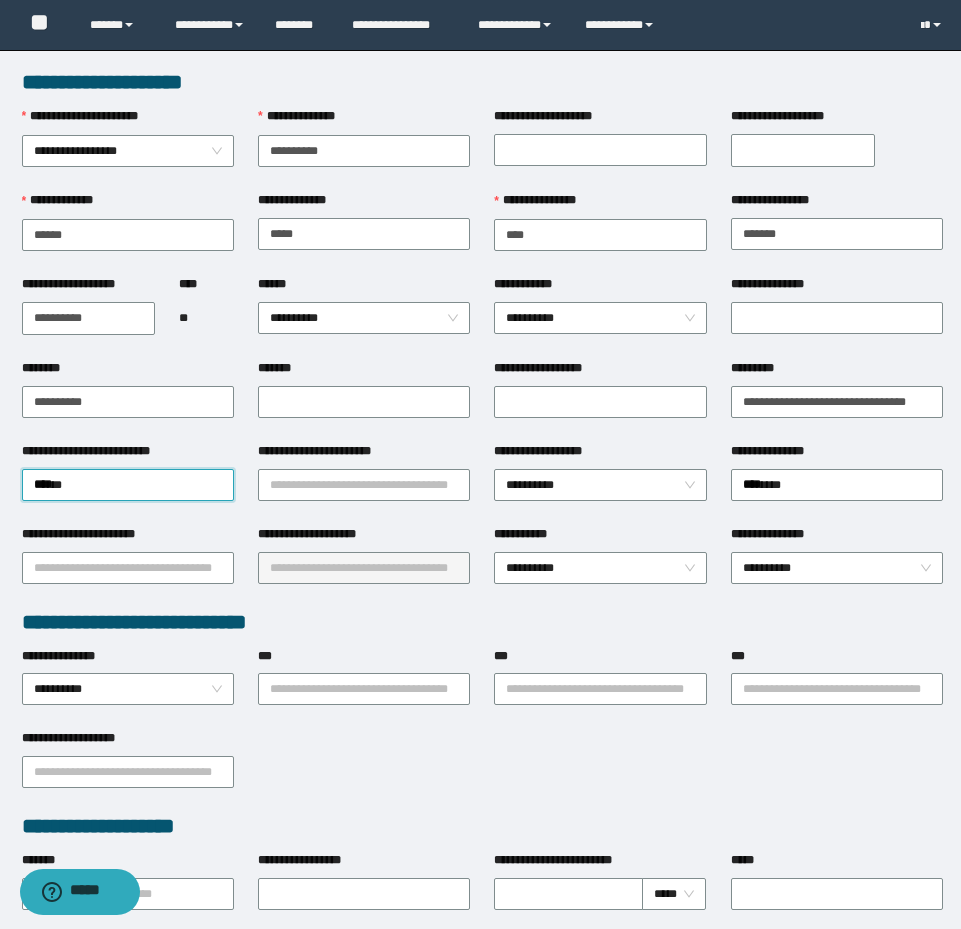 click on "**********" at bounding box center [364, 483] 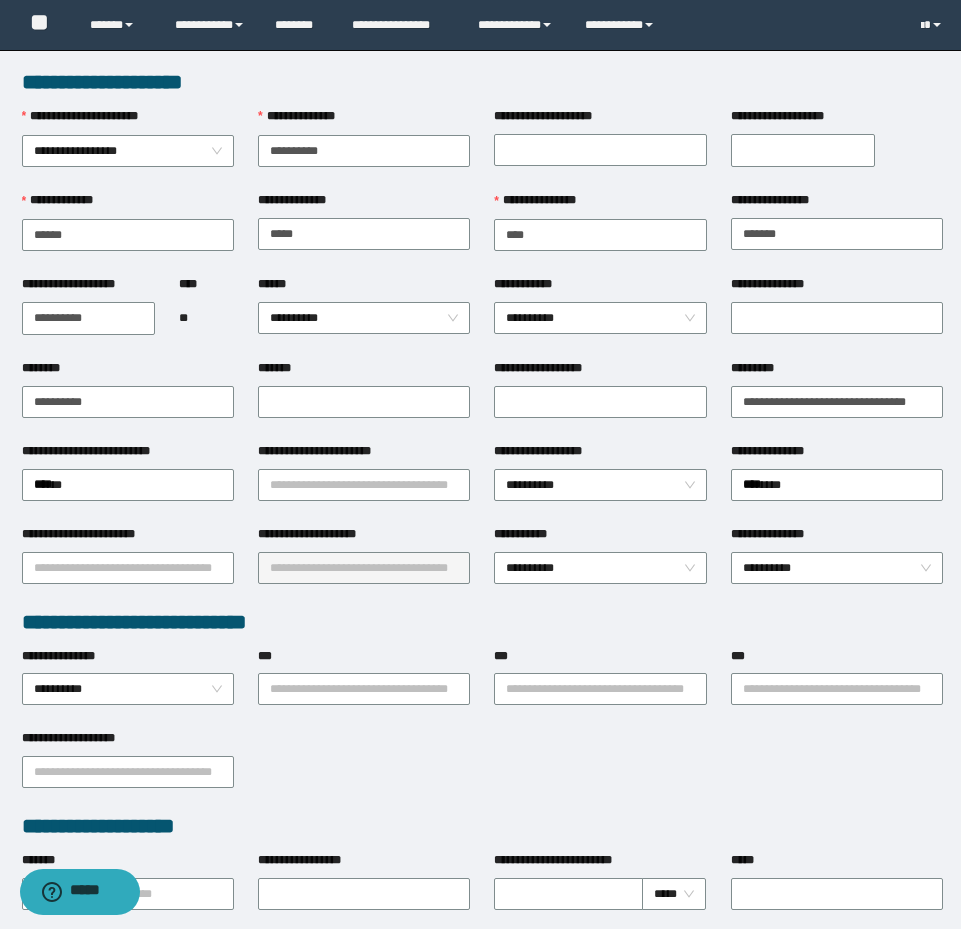 click on "**********" at bounding box center [364, 483] 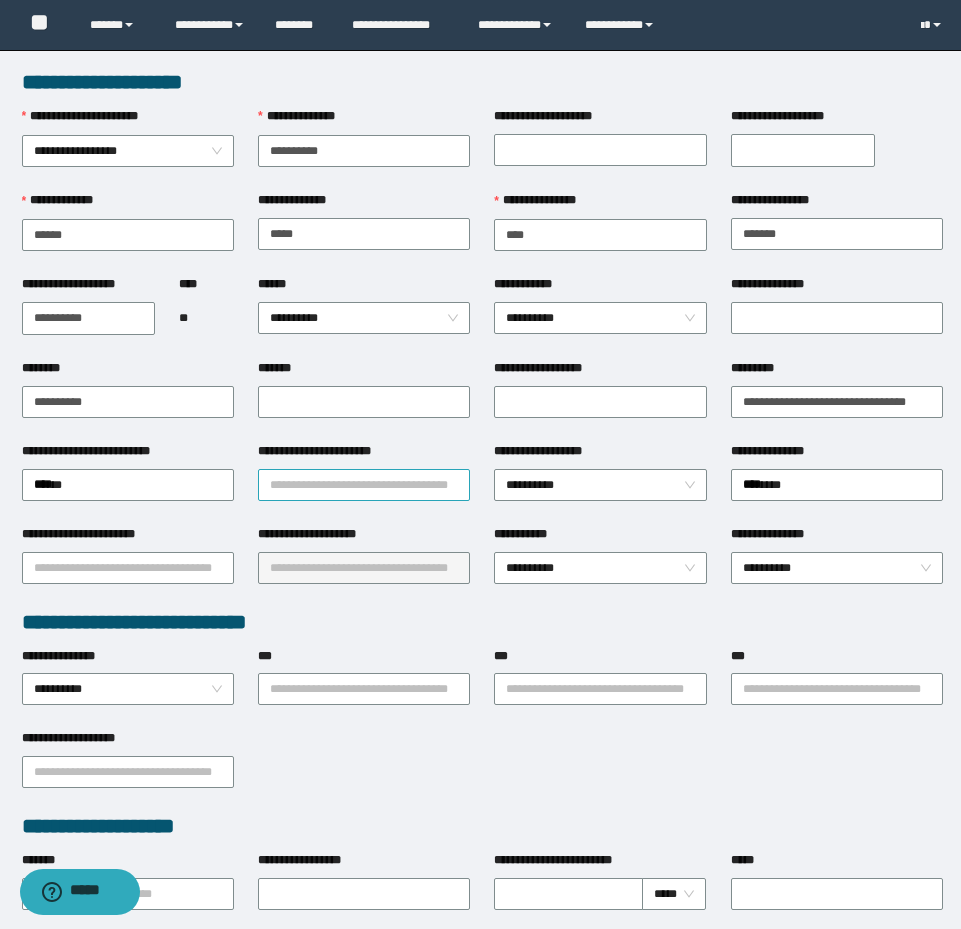 drag, startPoint x: 262, startPoint y: 502, endPoint x: 271, endPoint y: 494, distance: 12.0415945 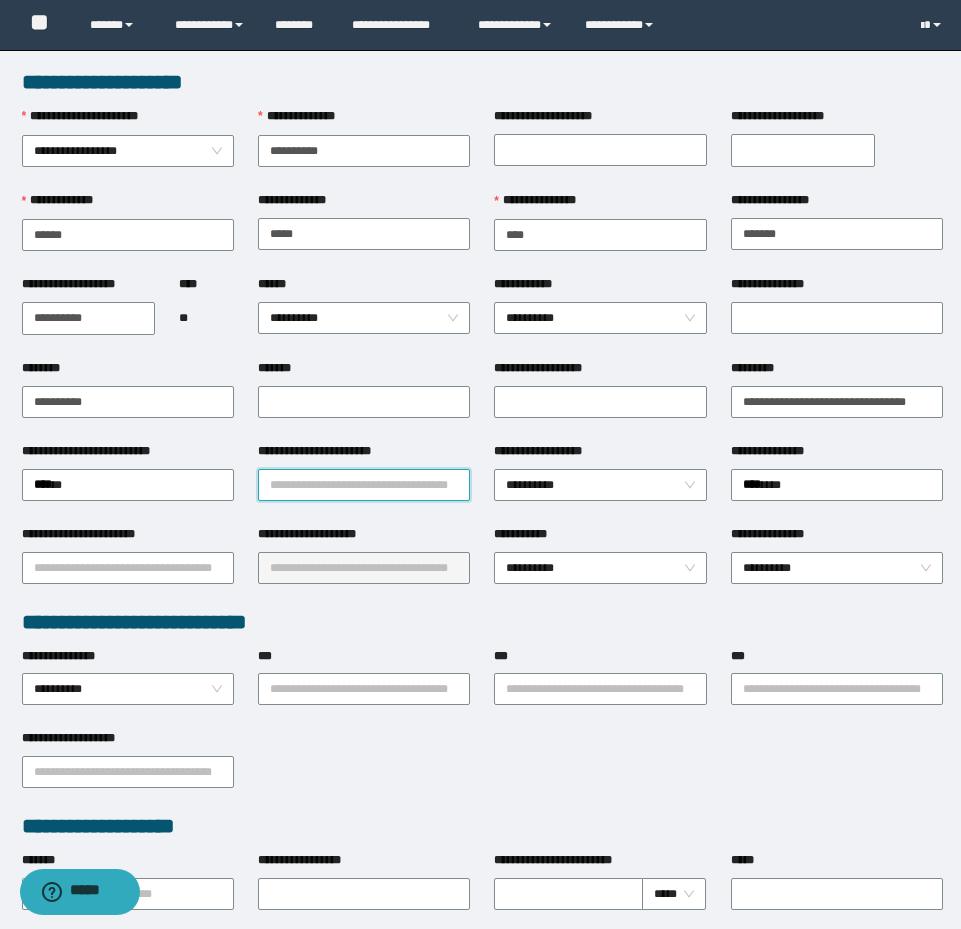 click on "**********" at bounding box center (364, 485) 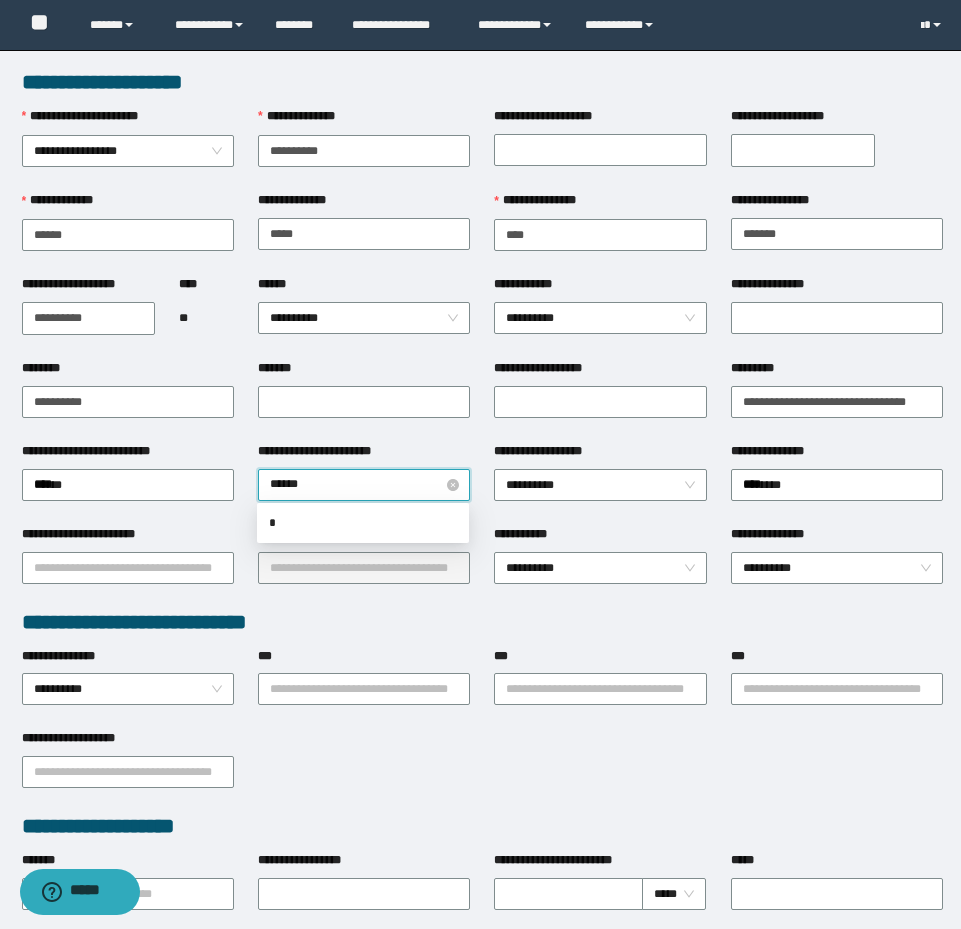 type on "*******" 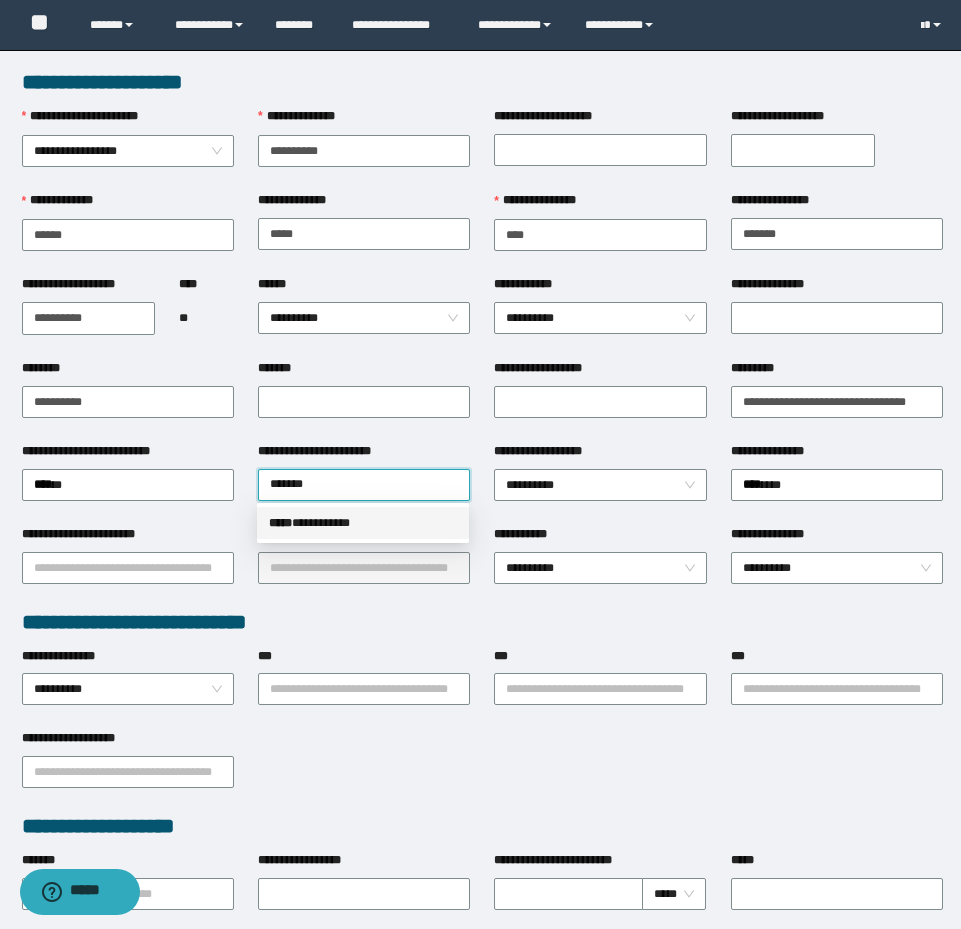 click on "***** * *********" at bounding box center (363, 523) 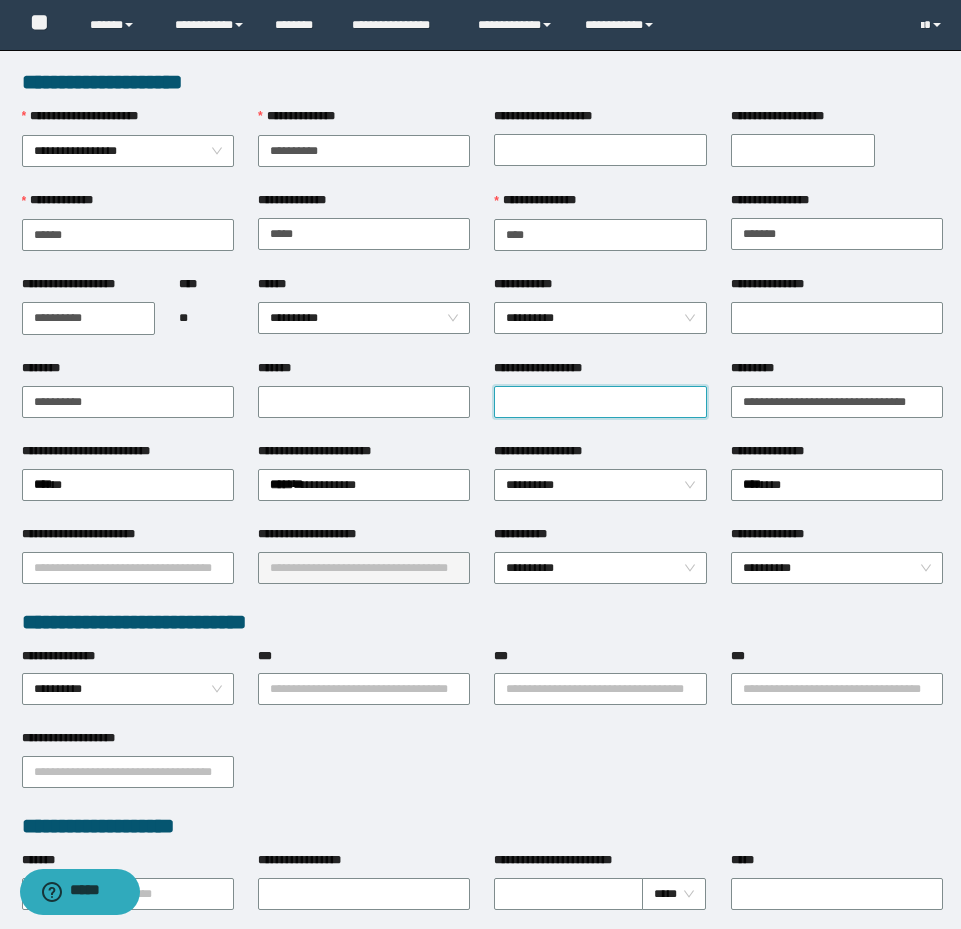 click on "**********" at bounding box center (600, 402) 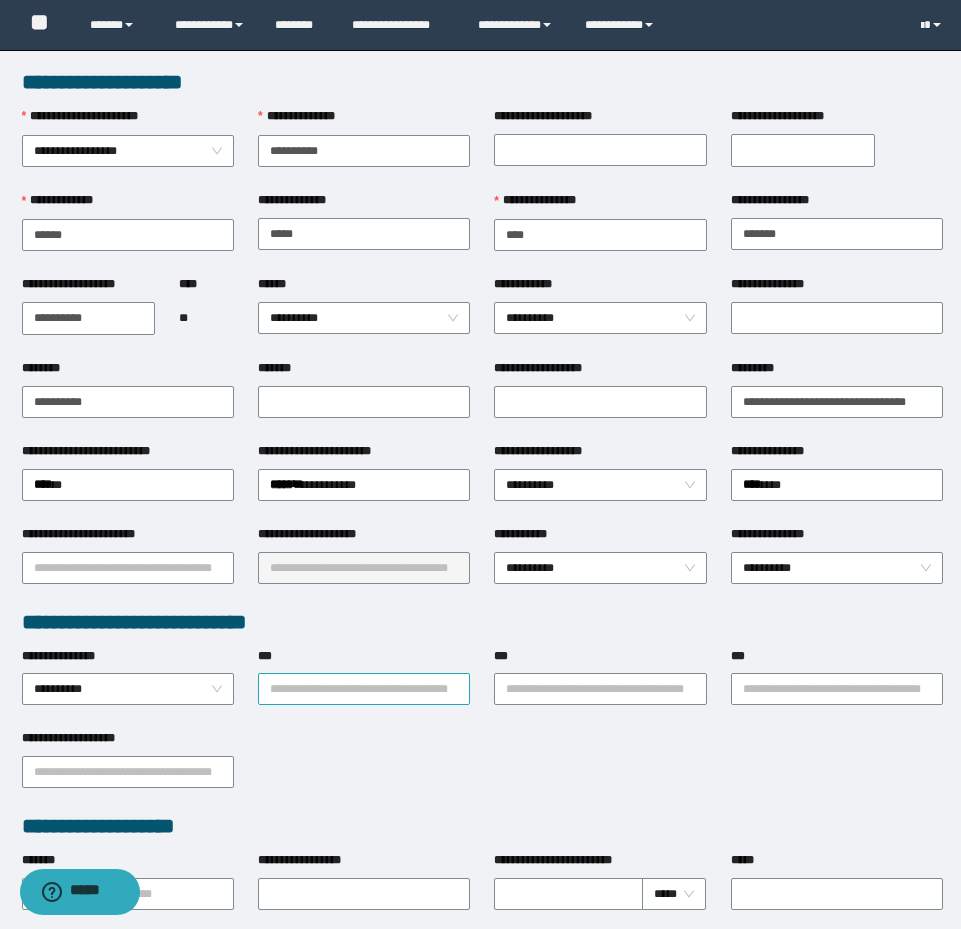 click on "***" at bounding box center (364, 689) 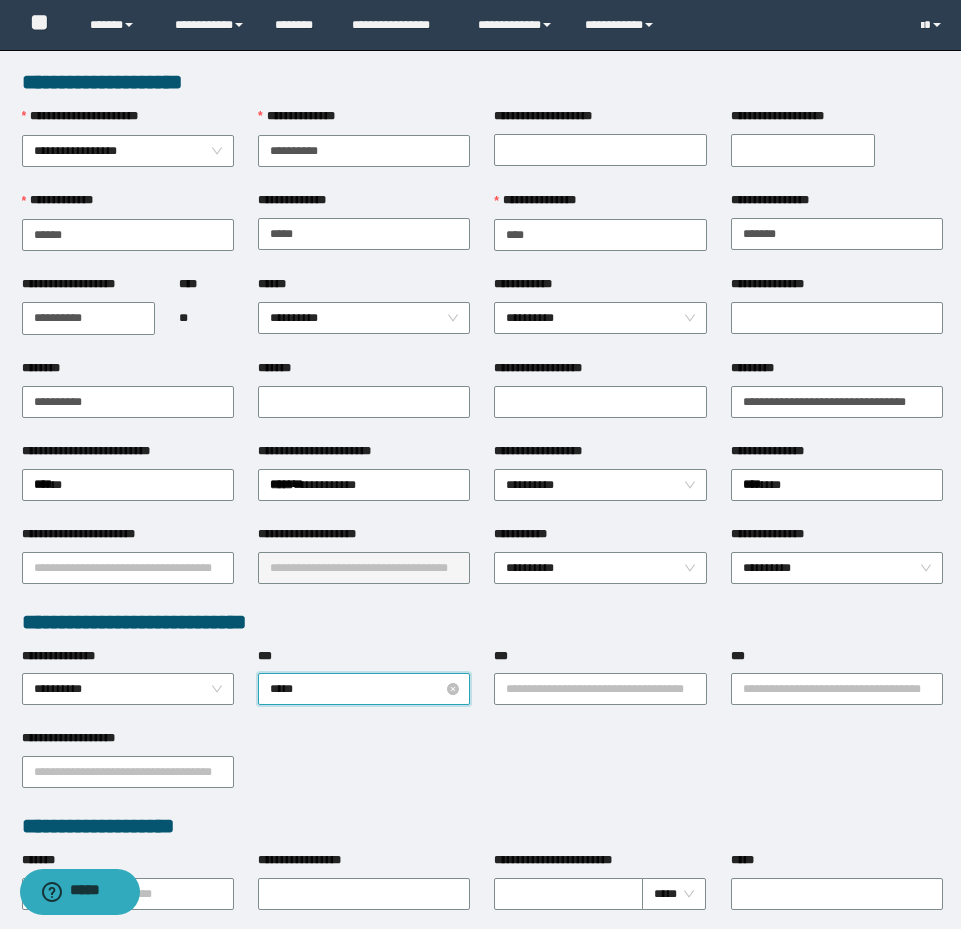 type on "******" 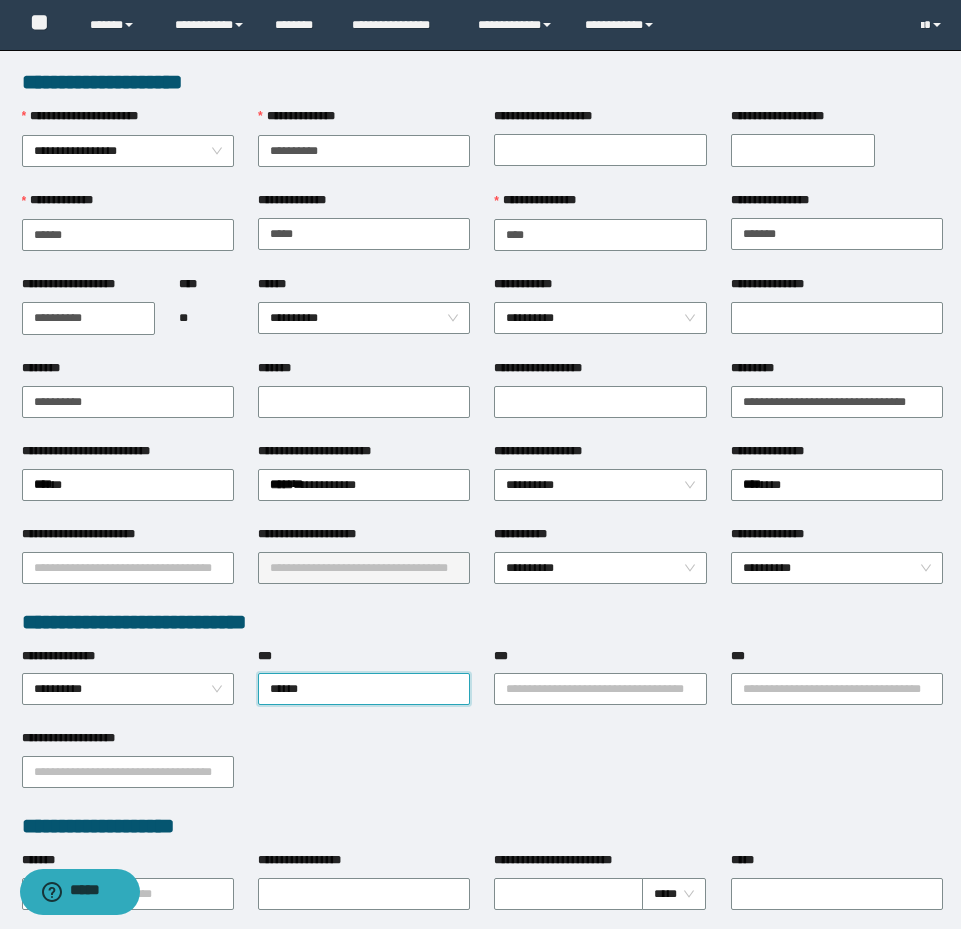 click on "**********" at bounding box center (257, 707) 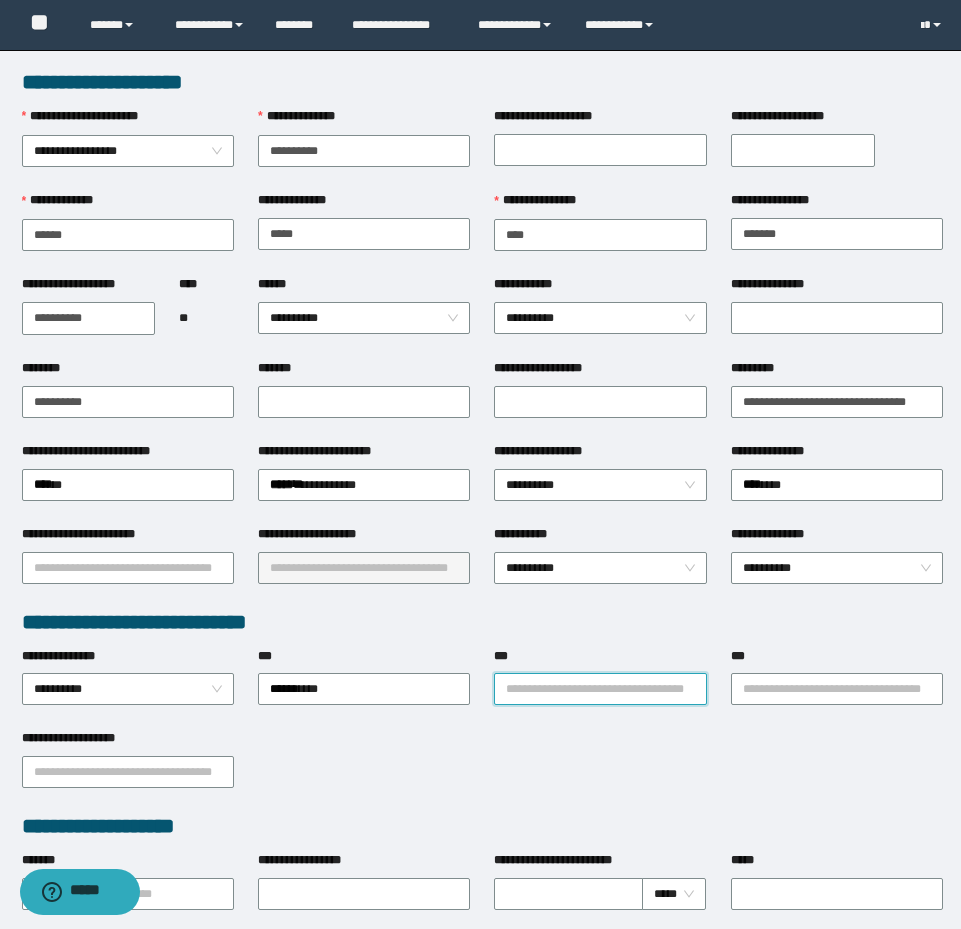 click on "***" at bounding box center [600, 689] 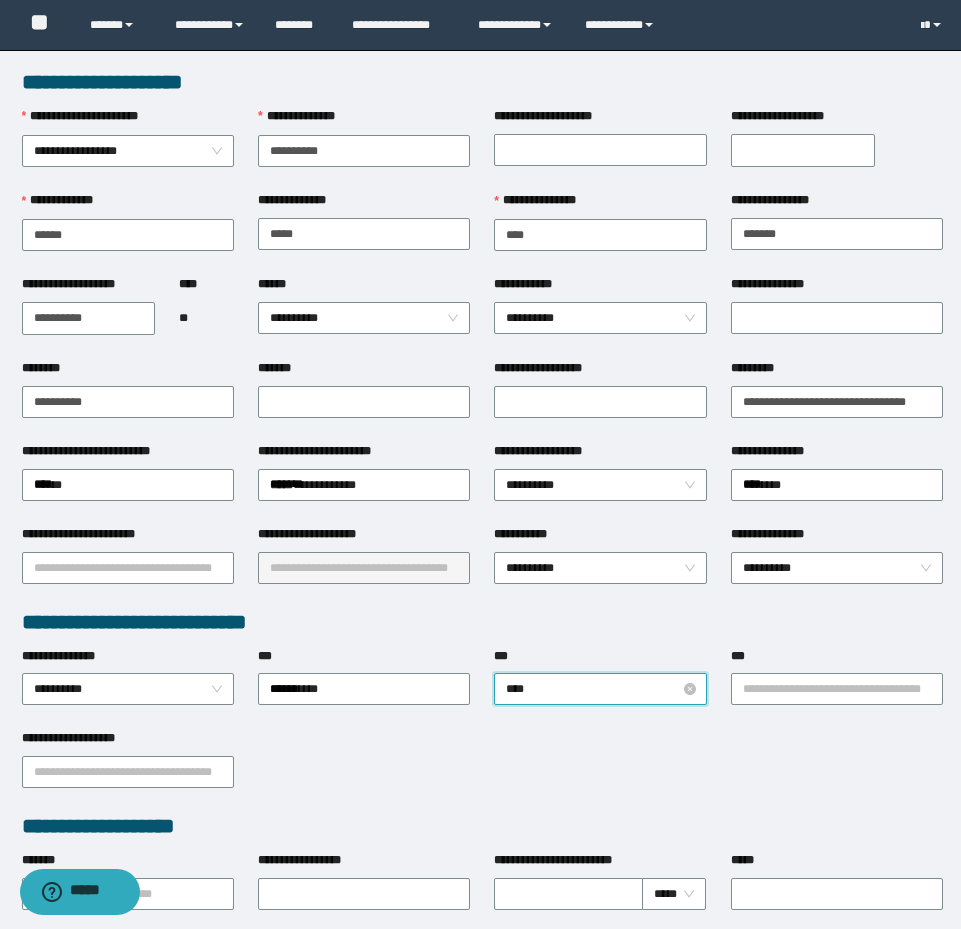 type on "*****" 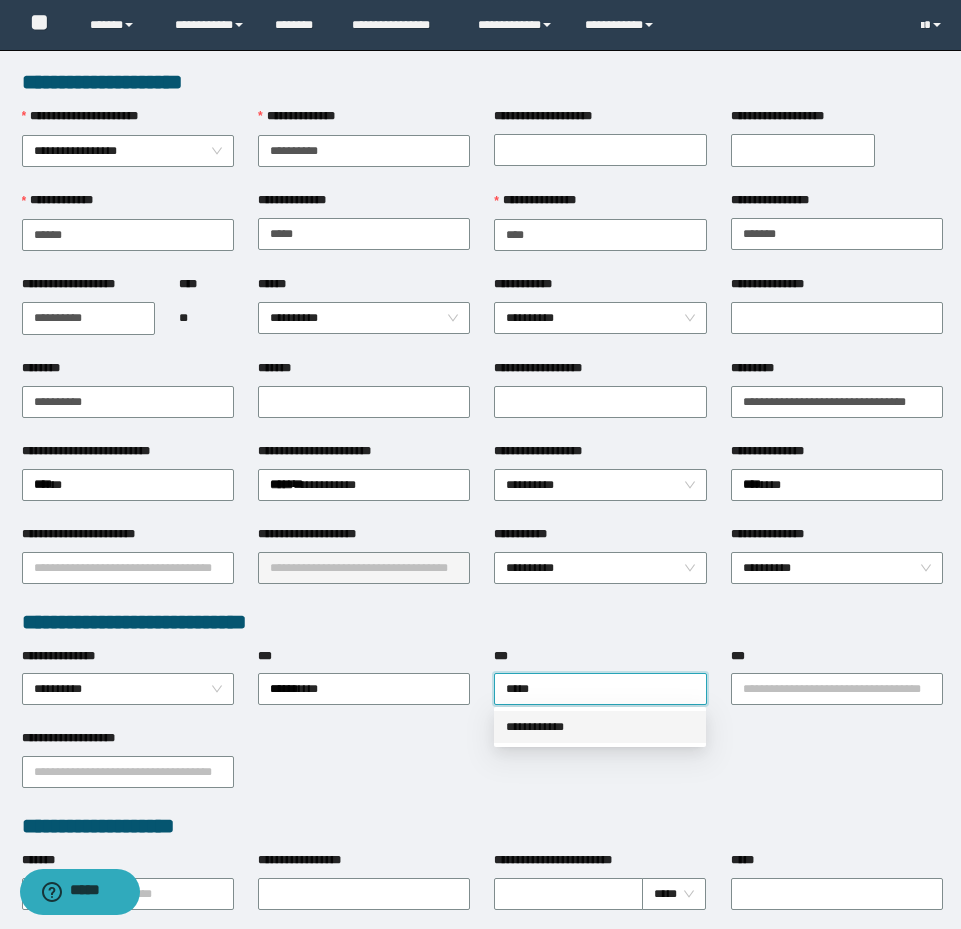 click on "**********" at bounding box center (600, 727) 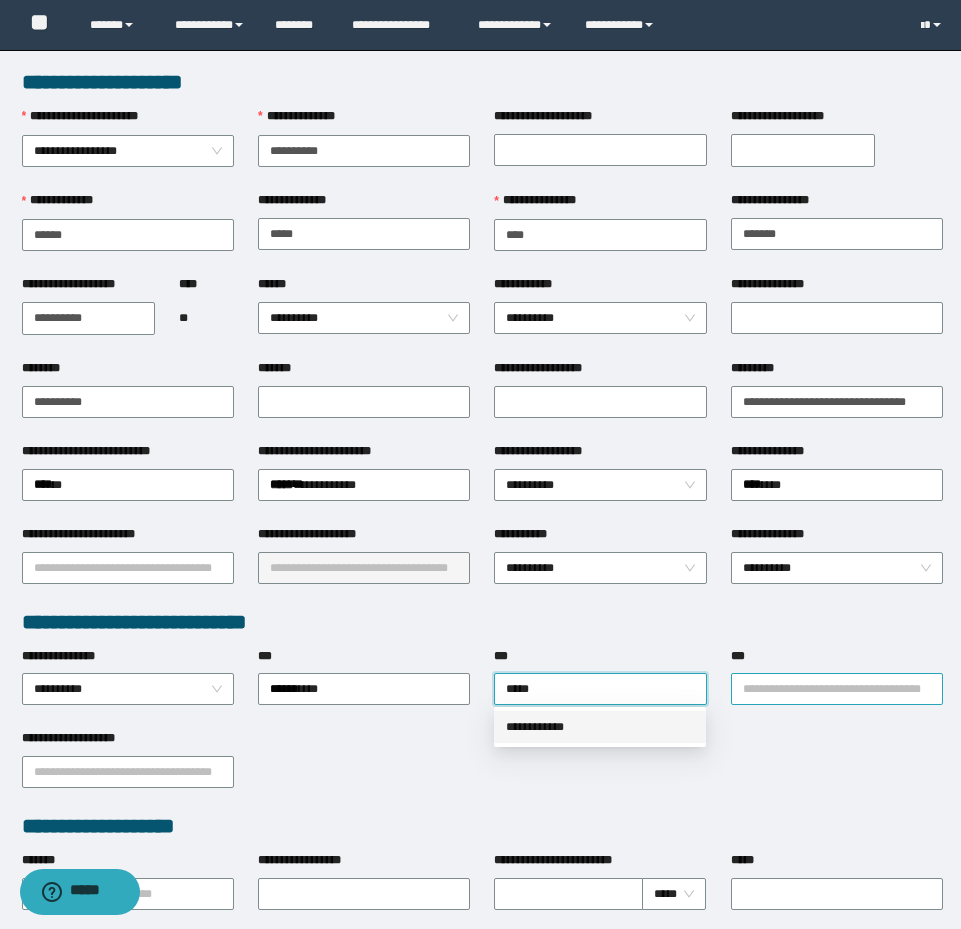 click on "***" at bounding box center [837, 689] 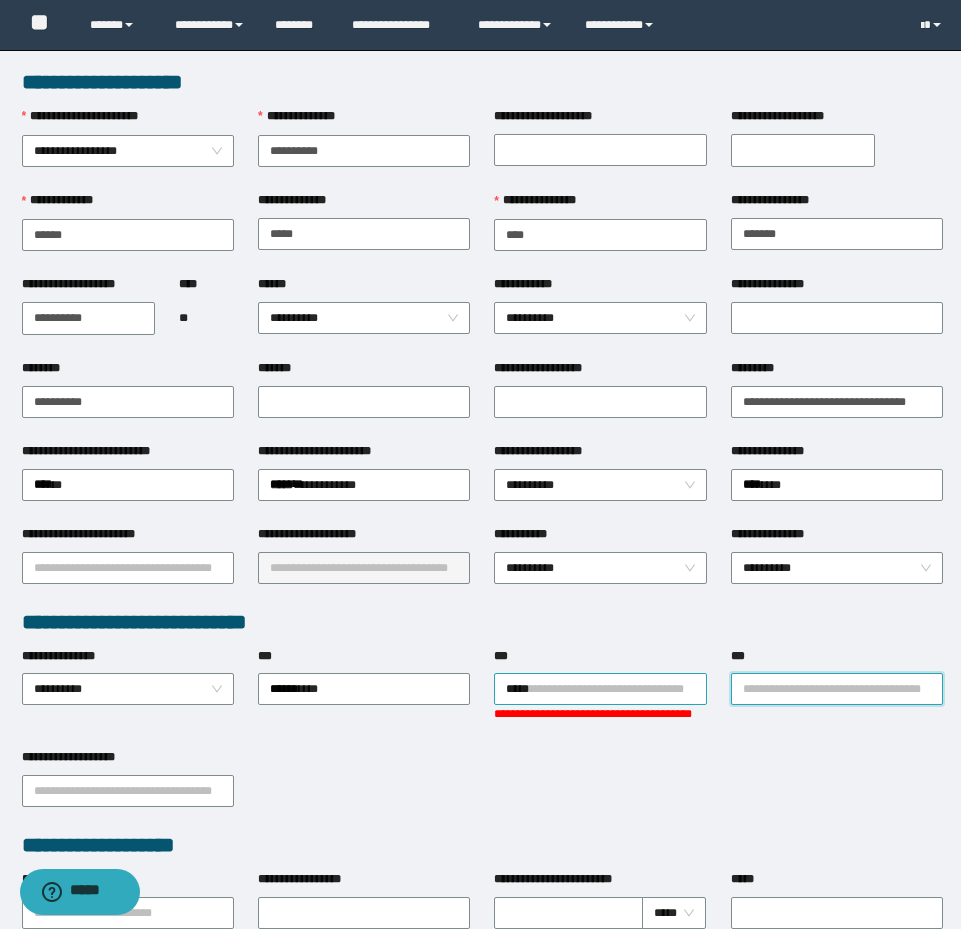 click on "*****" at bounding box center [600, 689] 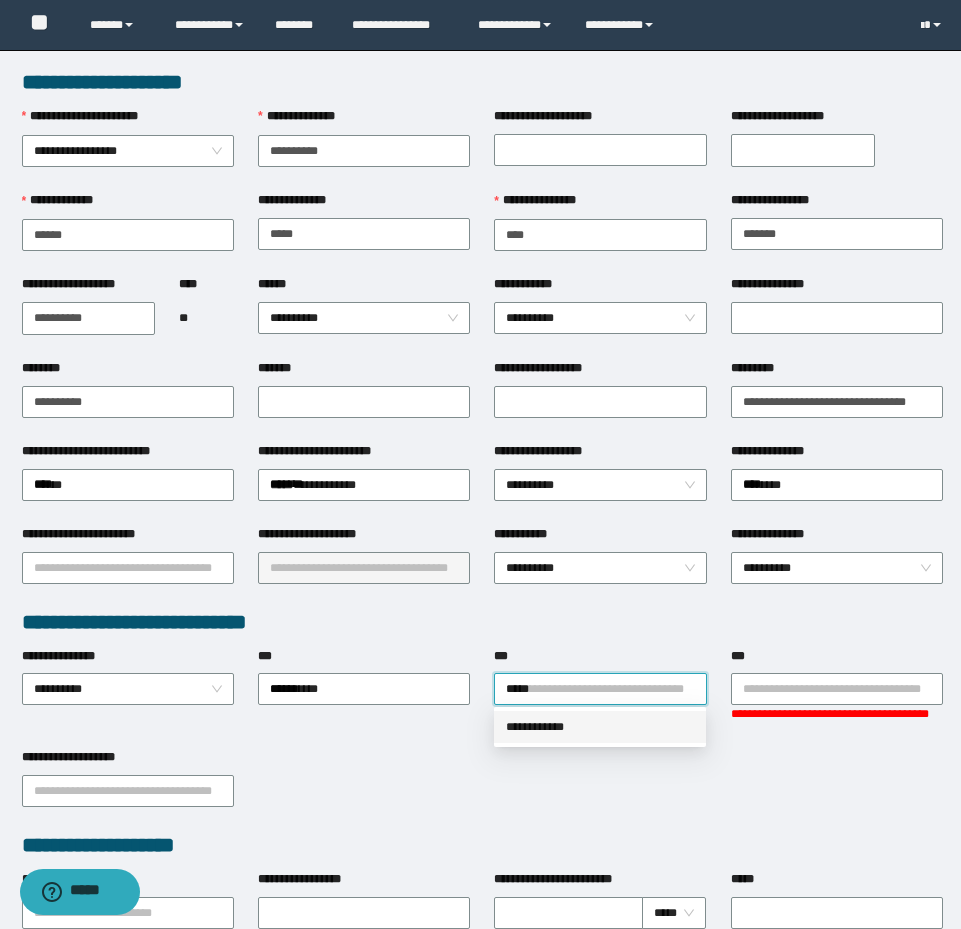 click on "**********" at bounding box center [600, 727] 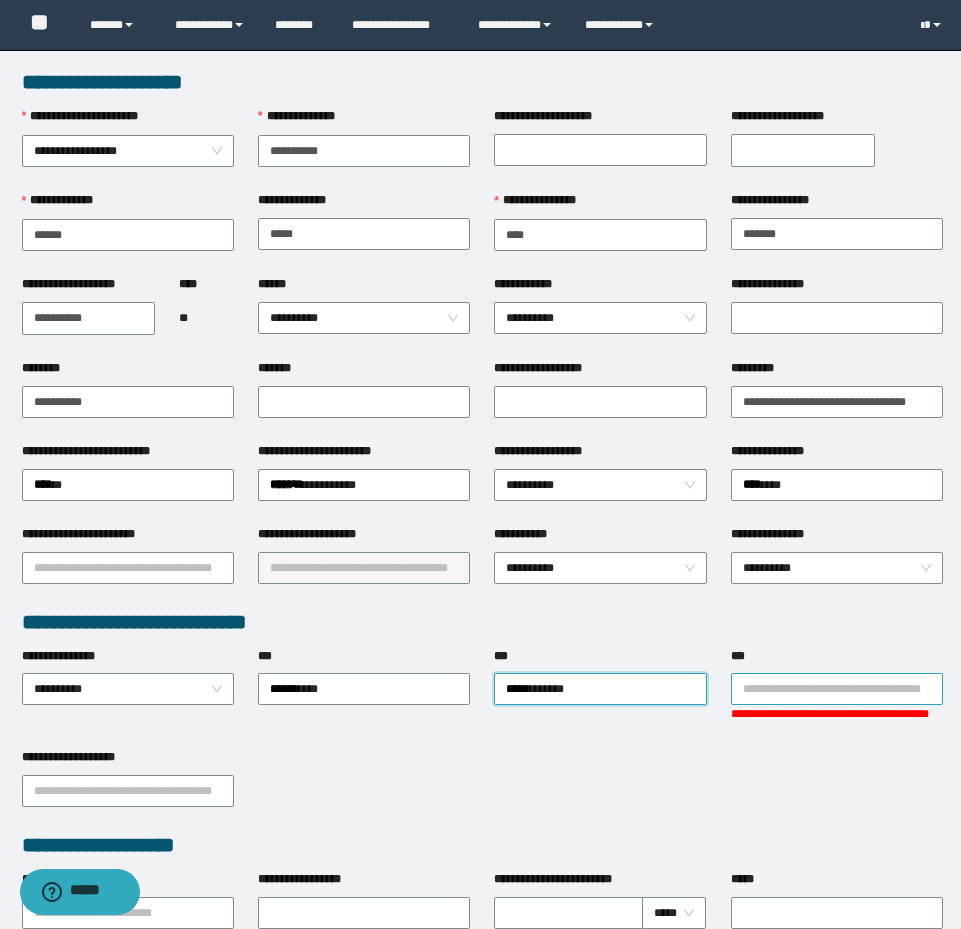 click on "***" at bounding box center (837, 689) 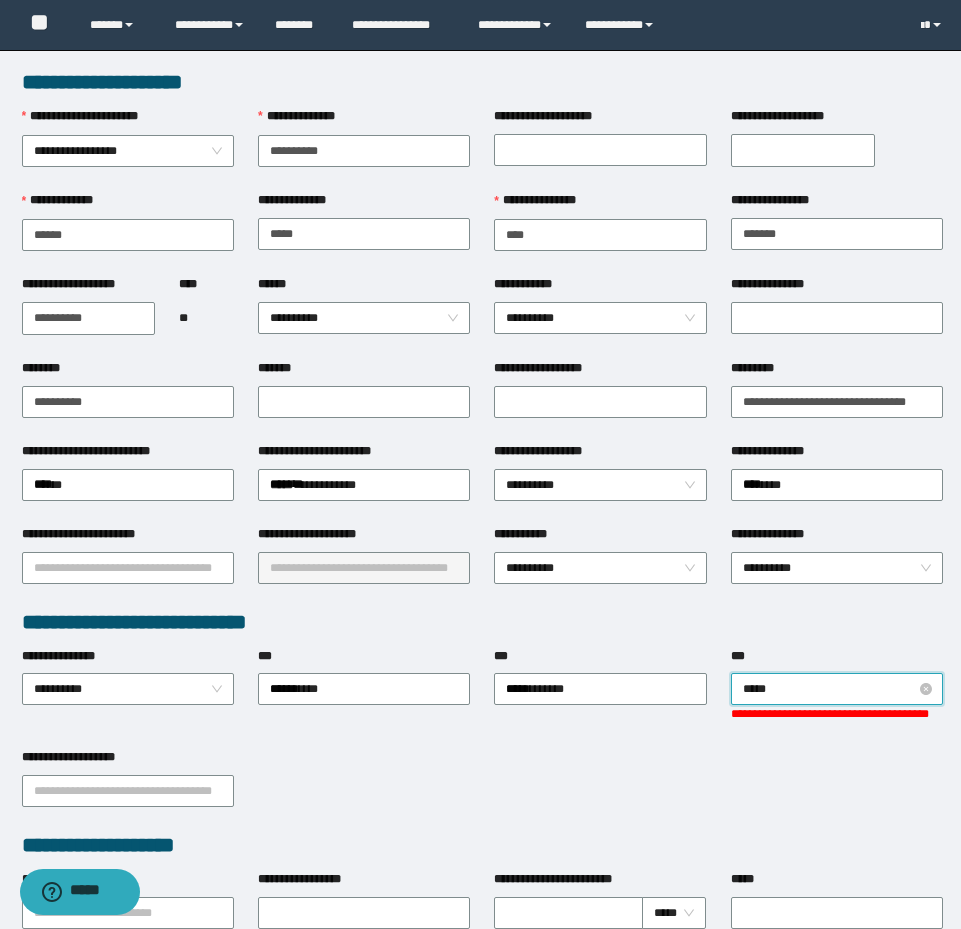 type on "******" 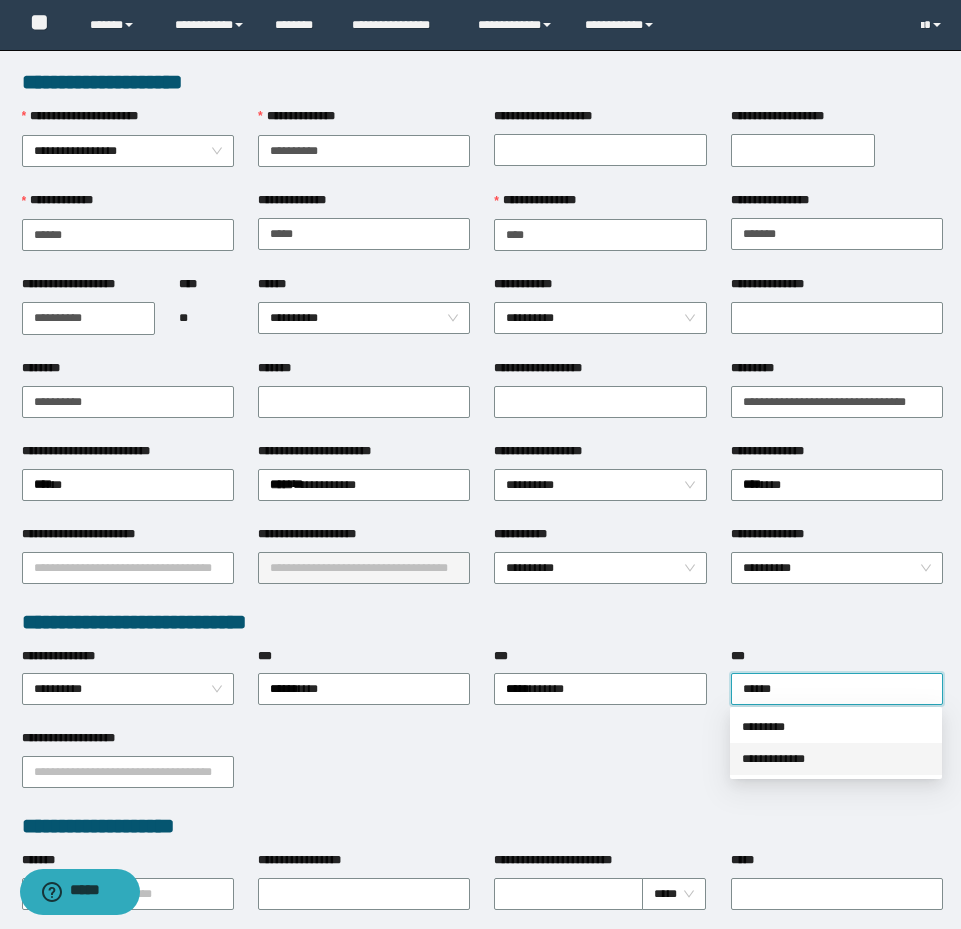 click on "**********" at bounding box center [836, 759] 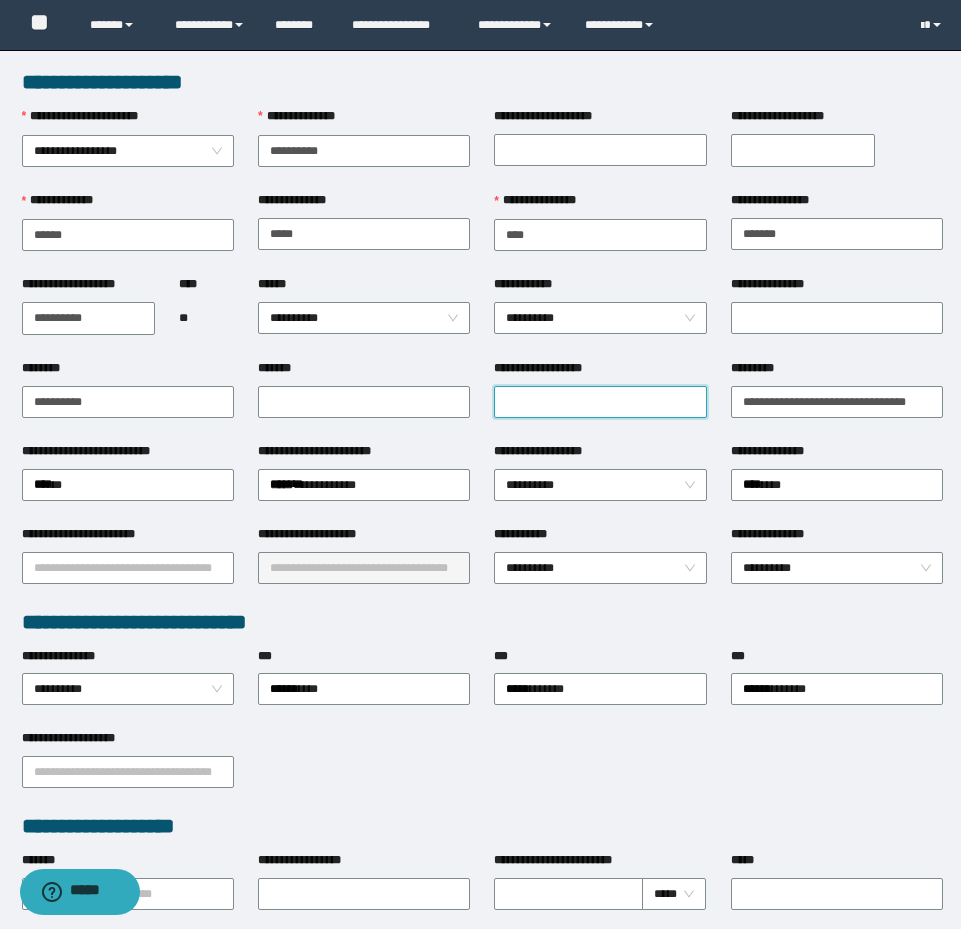 click on "**********" at bounding box center [600, 402] 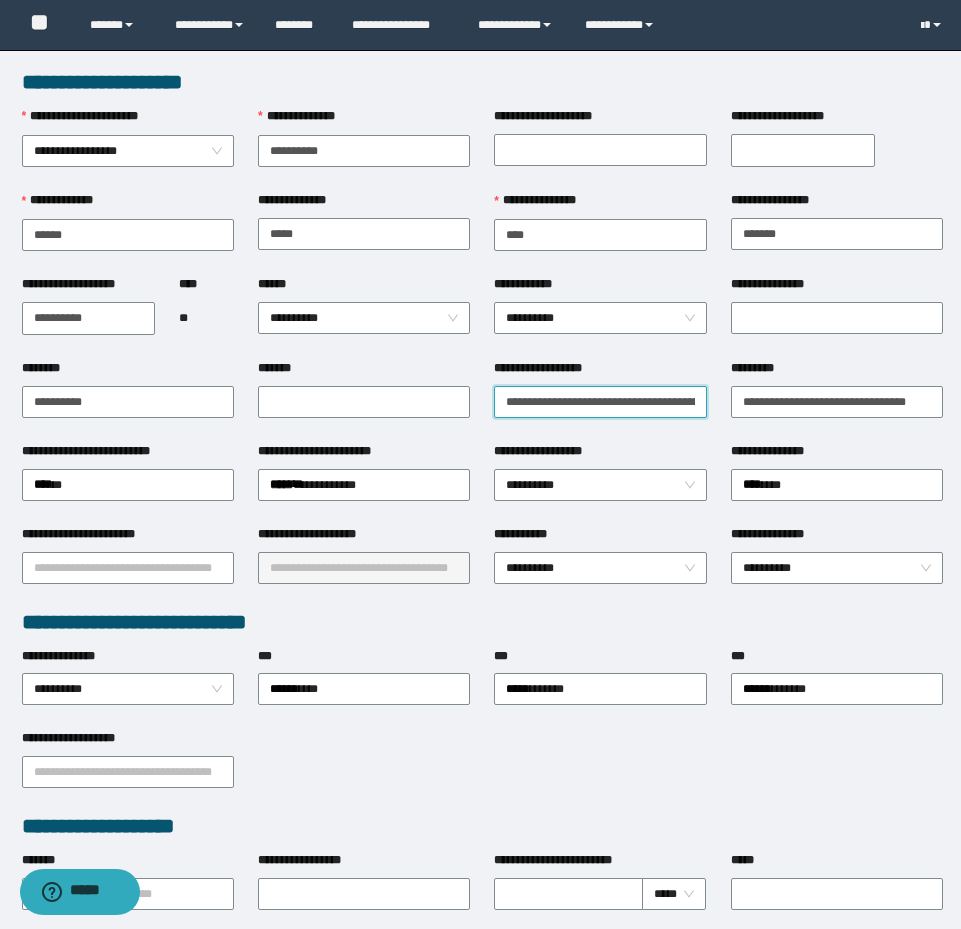 scroll, scrollTop: 0, scrollLeft: 222, axis: horizontal 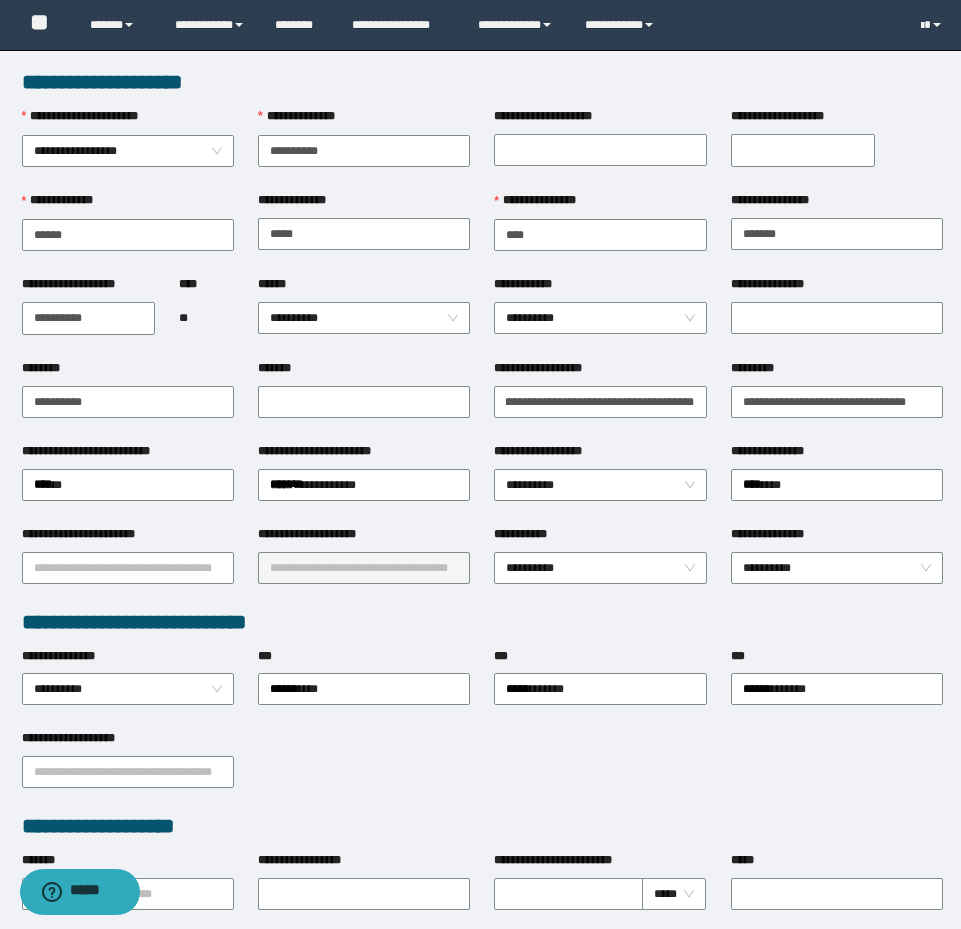click on "**********" at bounding box center (600, 400) 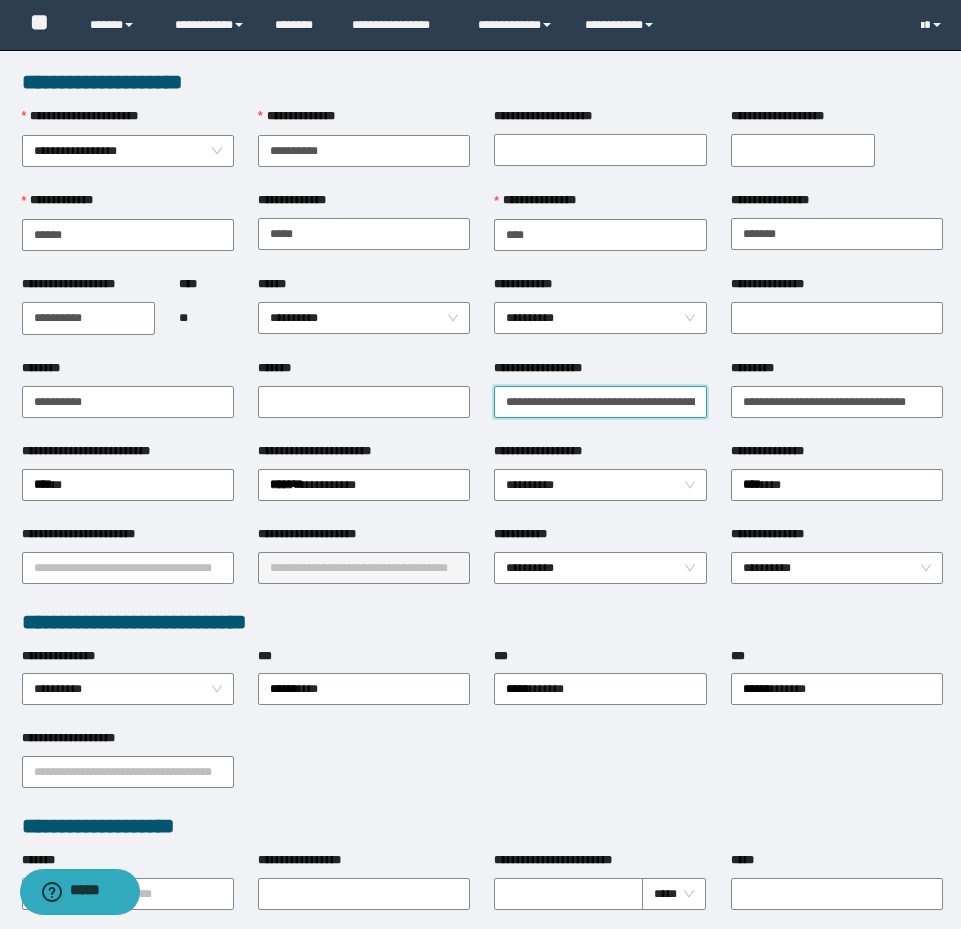 drag, startPoint x: 609, startPoint y: 401, endPoint x: 320, endPoint y: 383, distance: 289.56 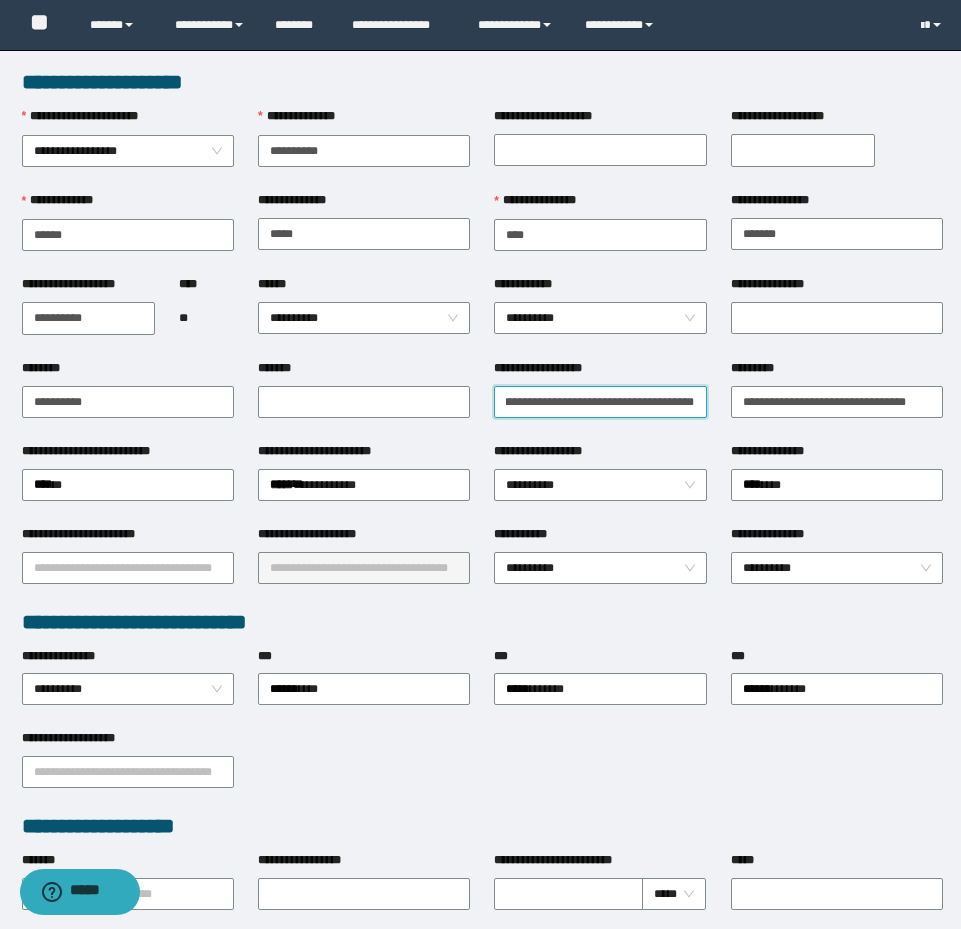 type on "**********" 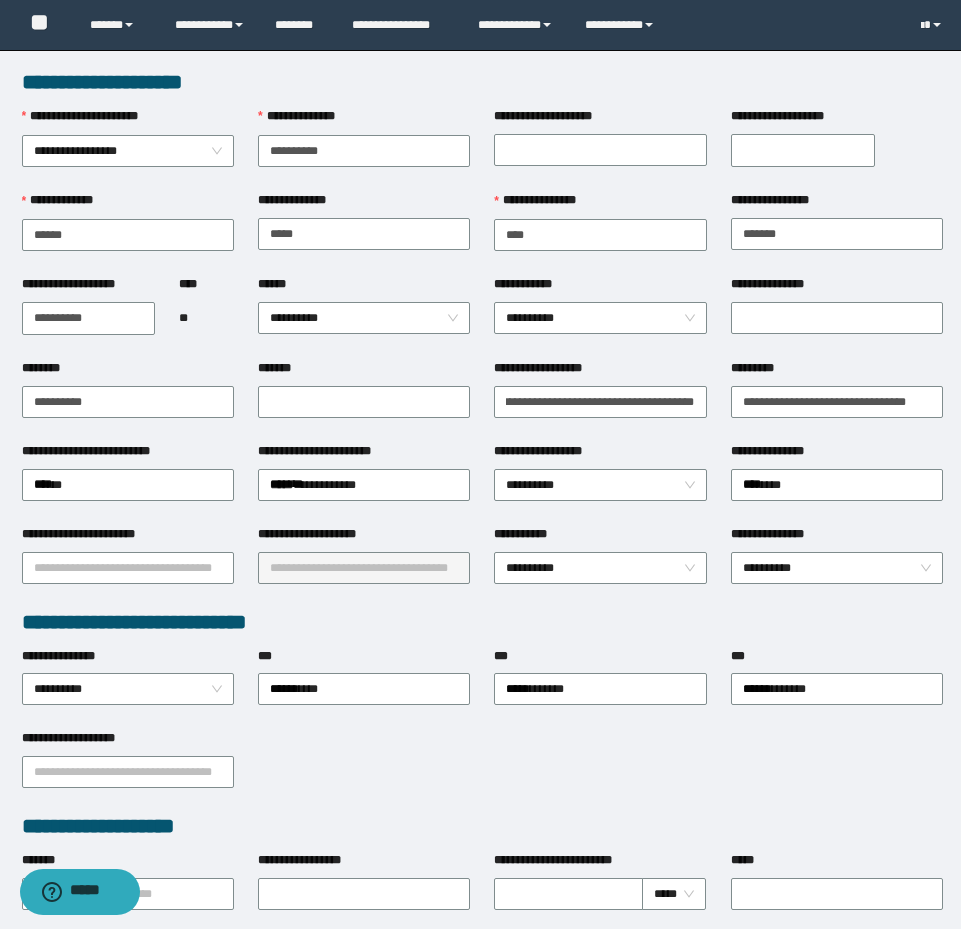 click on "**********" at bounding box center (600, 288) 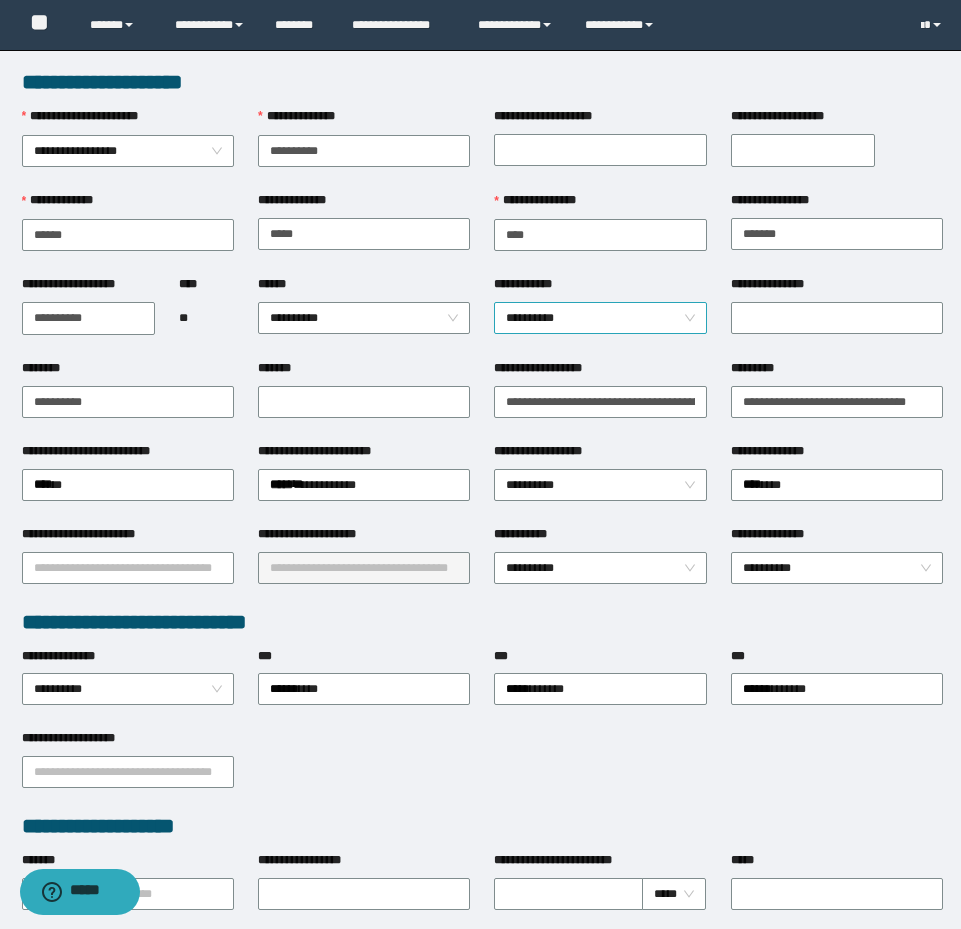 click on "**********" at bounding box center (600, 318) 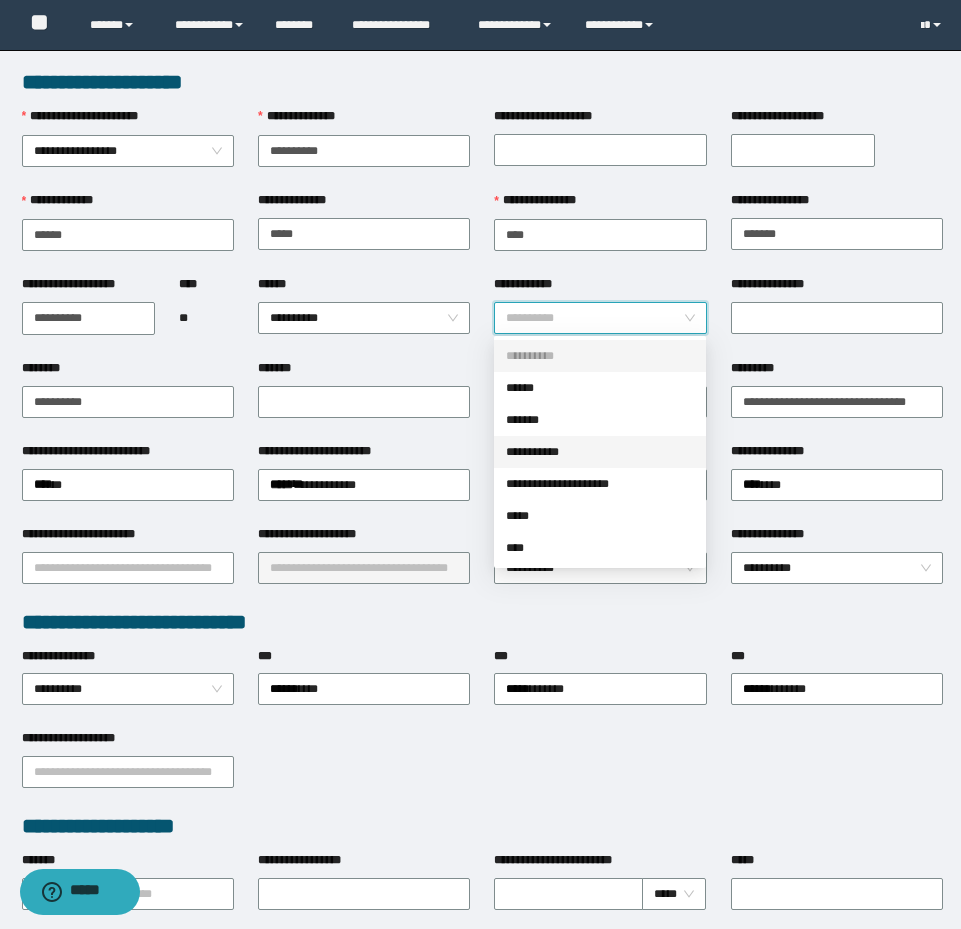 click on "**********" at bounding box center (600, 452) 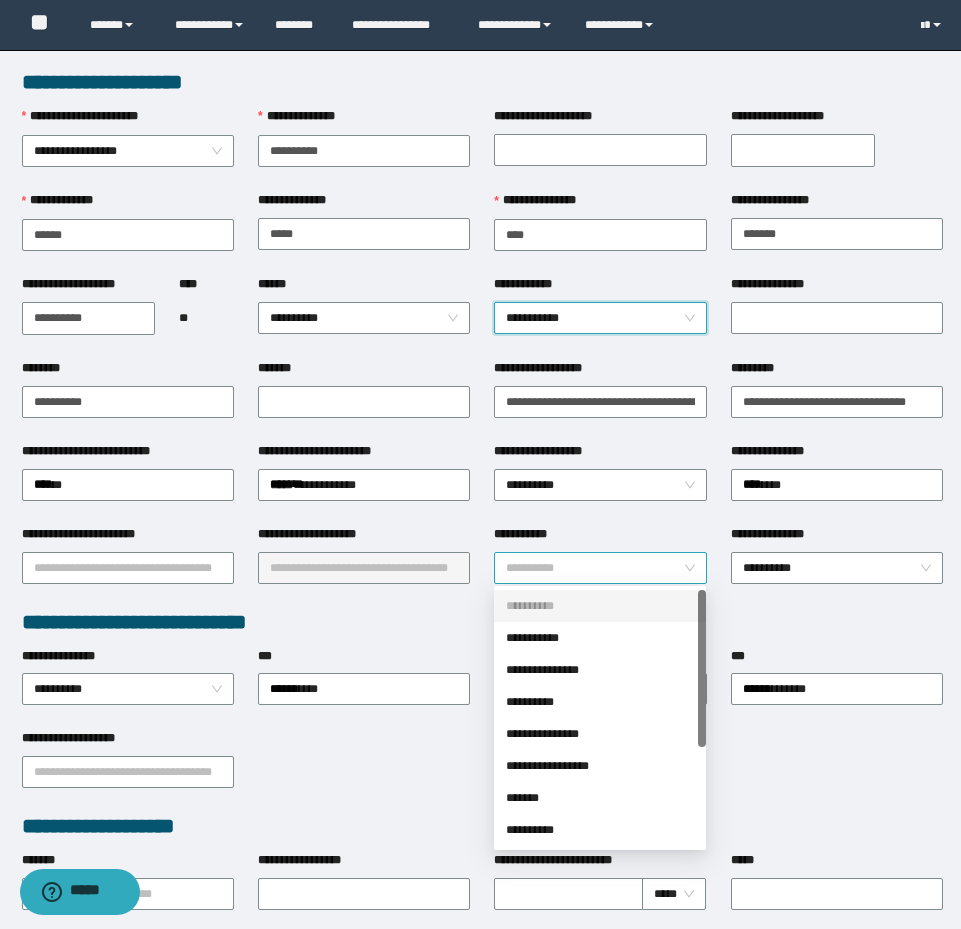 click on "**********" at bounding box center (600, 568) 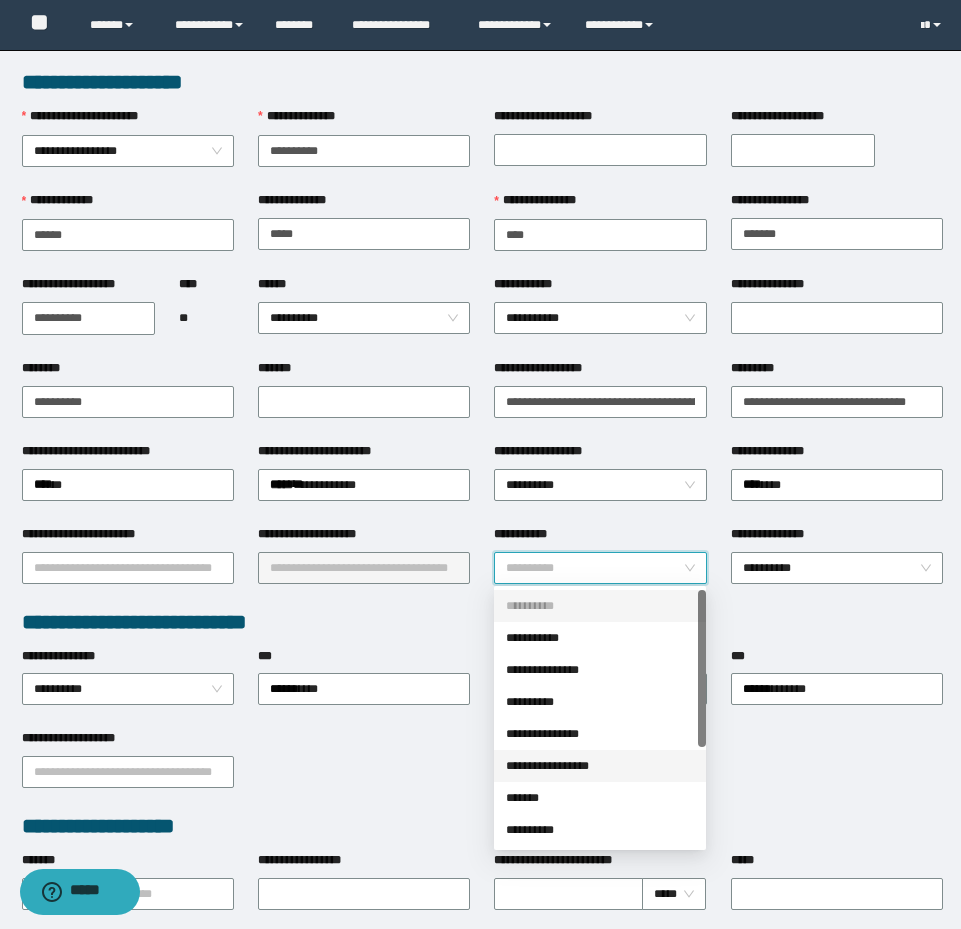 click on "**********" at bounding box center (600, 766) 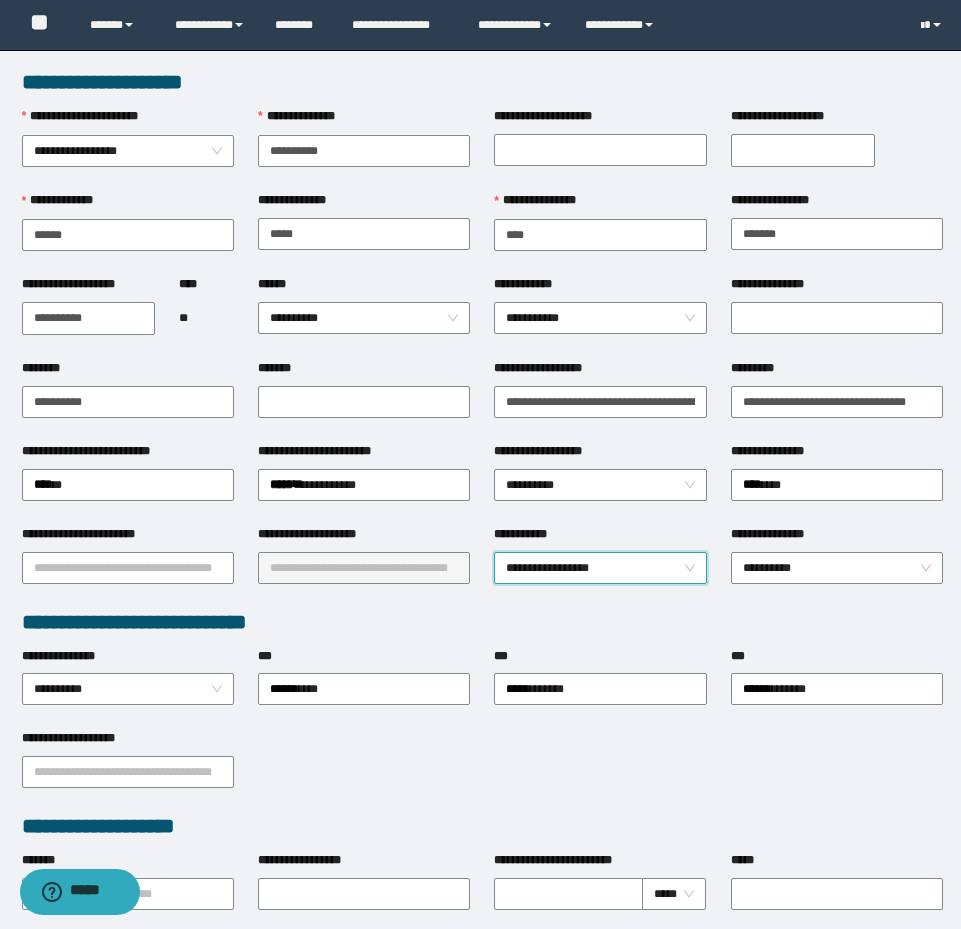 scroll, scrollTop: 774, scrollLeft: 0, axis: vertical 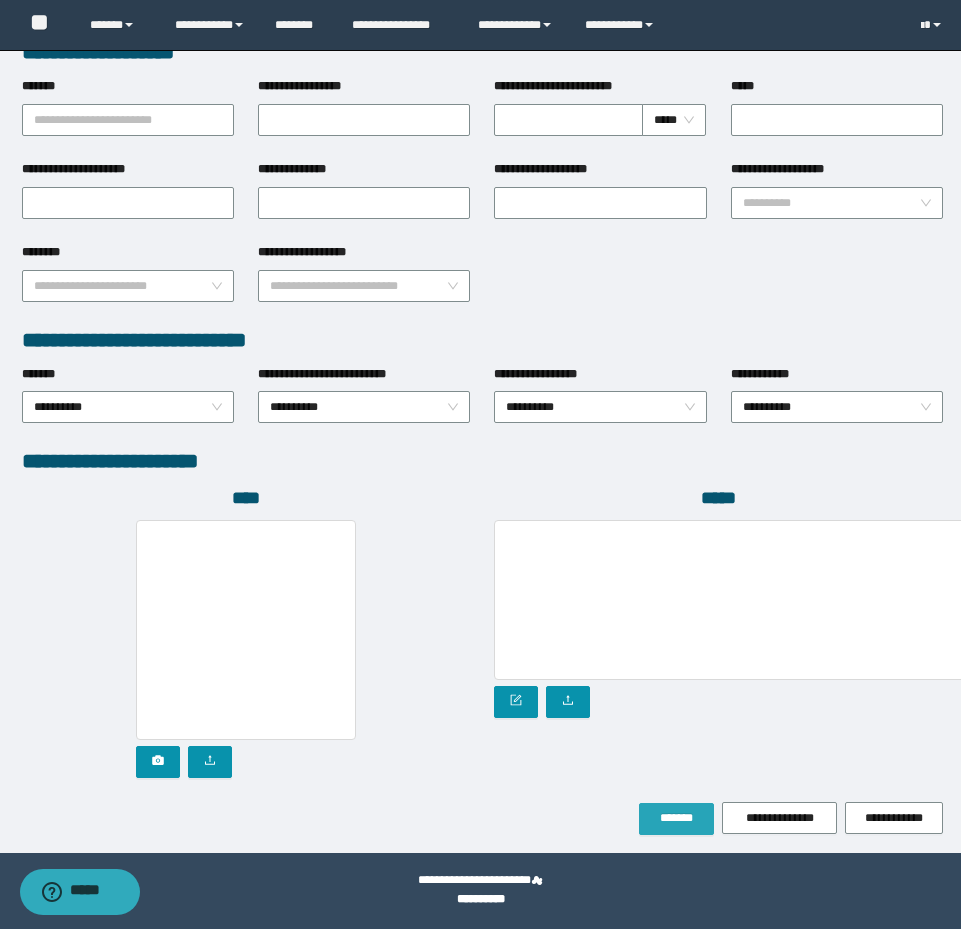 click on "*******" at bounding box center [676, 819] 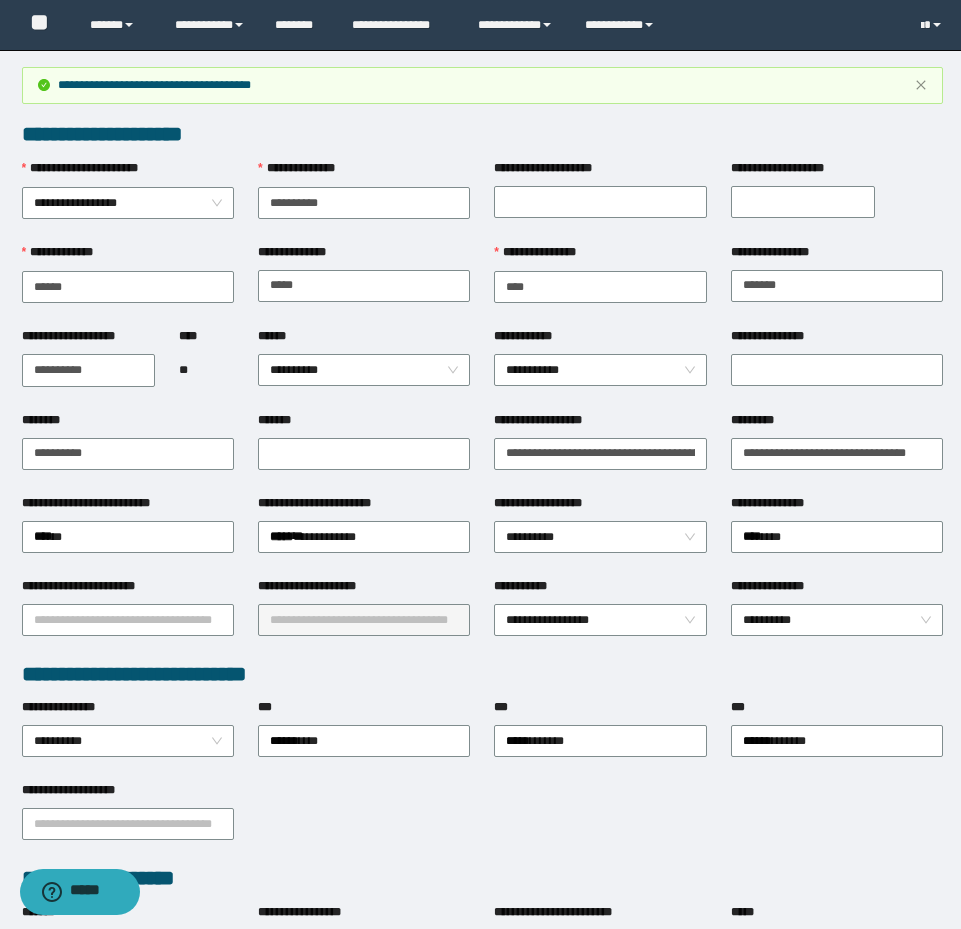 scroll, scrollTop: 0, scrollLeft: 0, axis: both 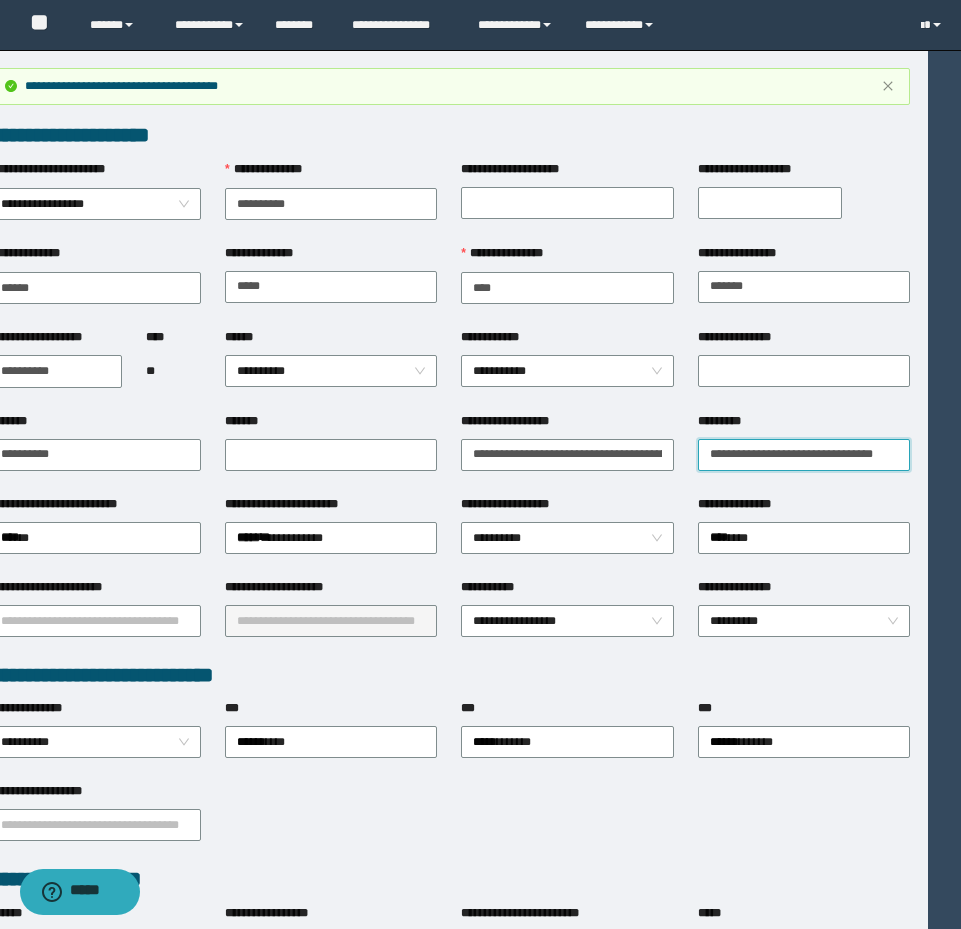 drag, startPoint x: 744, startPoint y: 443, endPoint x: 1061, endPoint y: 435, distance: 317.10092 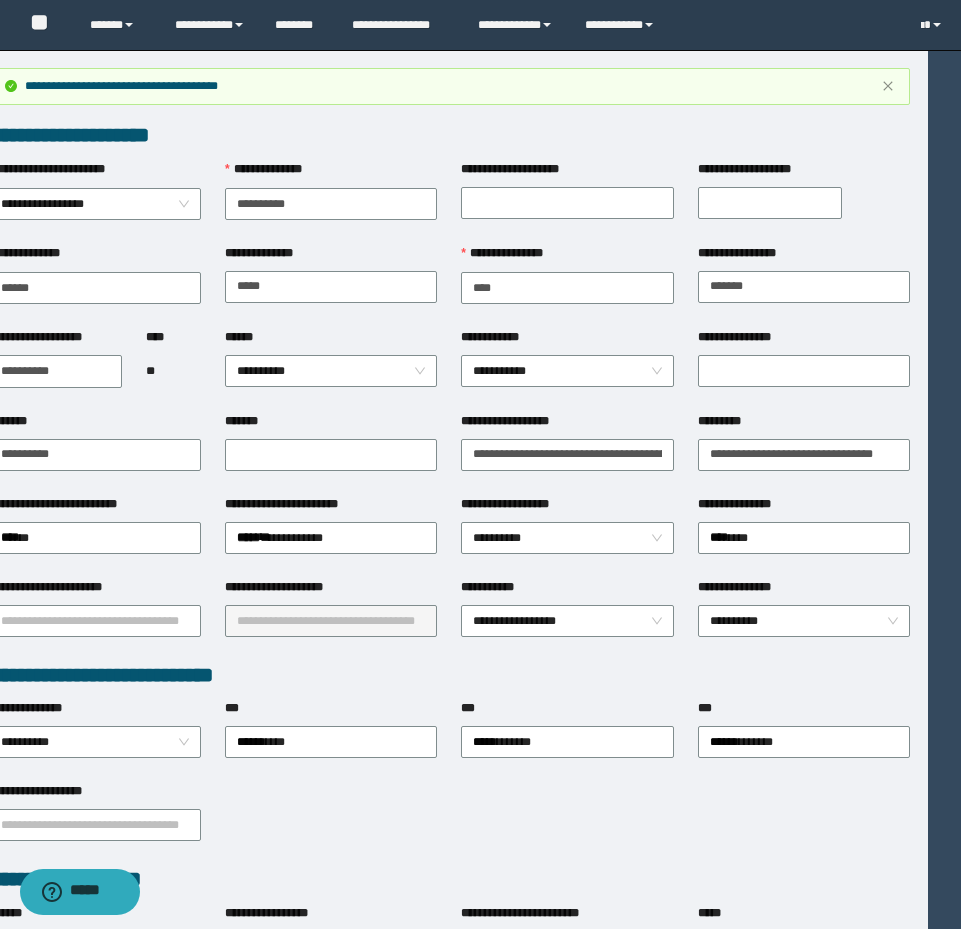 scroll, scrollTop: 0, scrollLeft: 0, axis: both 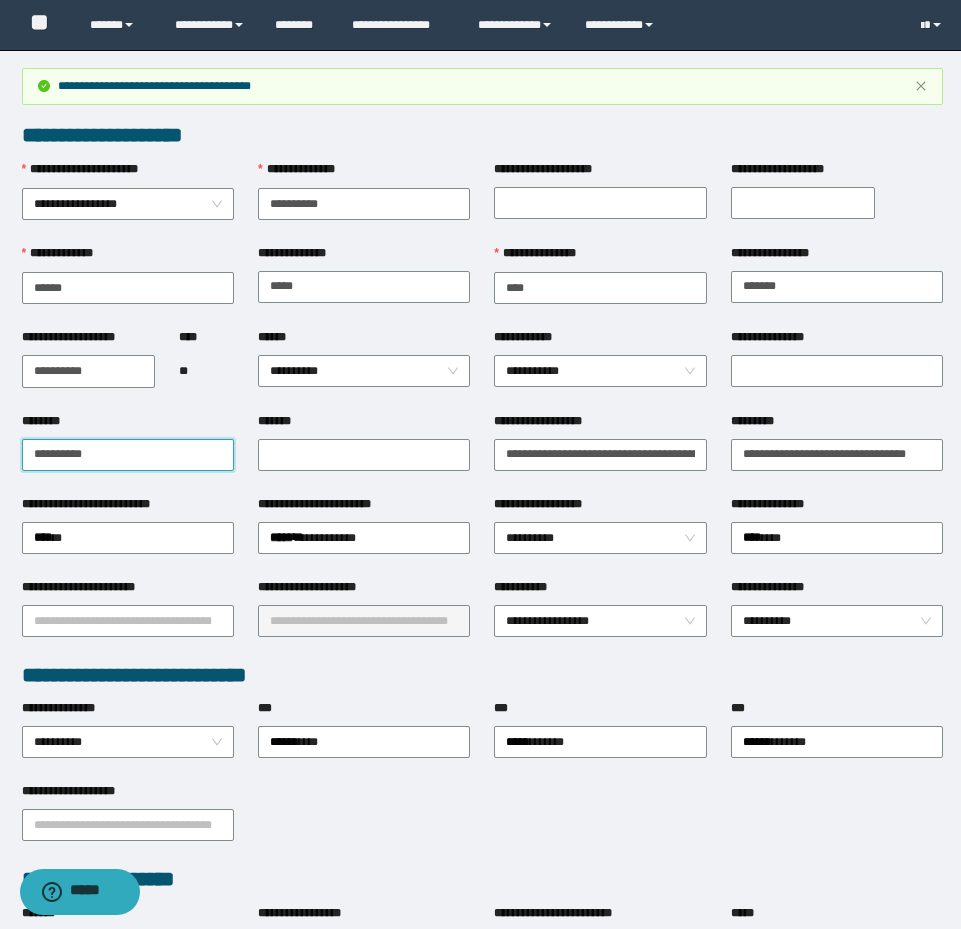 drag, startPoint x: 90, startPoint y: 442, endPoint x: 4, endPoint y: 434, distance: 86.37129 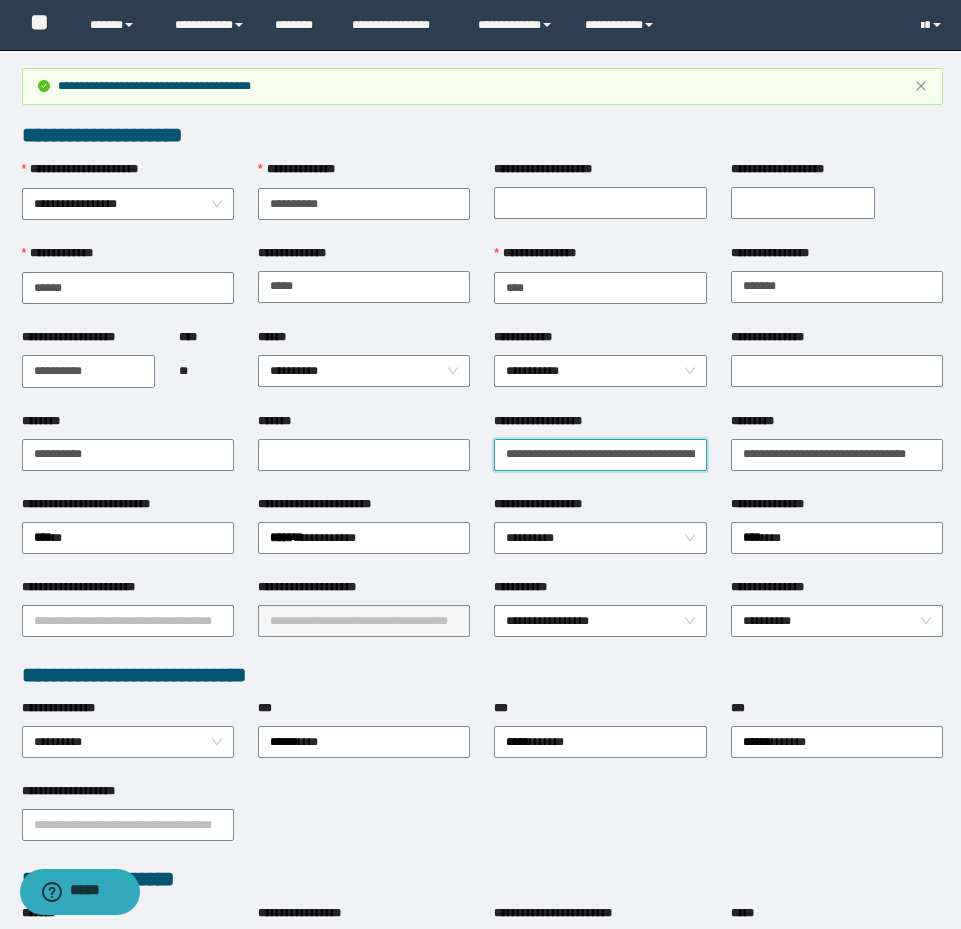 scroll, scrollTop: 0, scrollLeft: 14, axis: horizontal 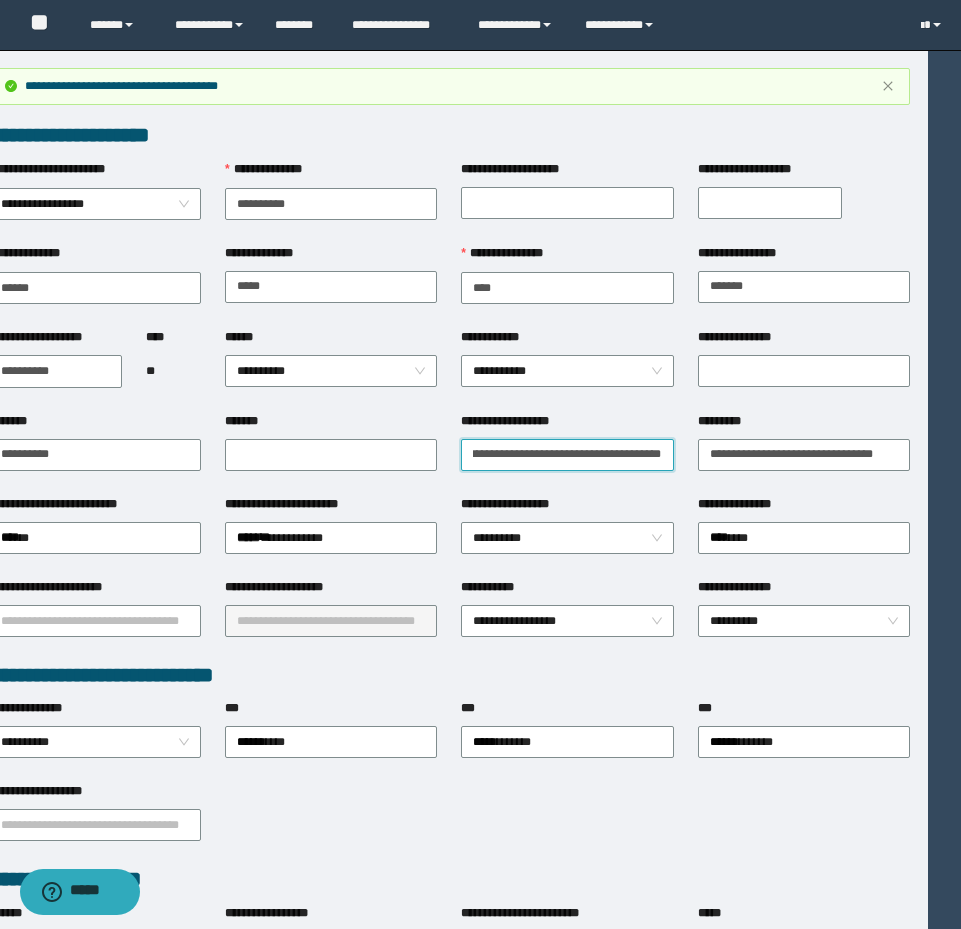drag, startPoint x: 500, startPoint y: 456, endPoint x: 995, endPoint y: 477, distance: 495.44525 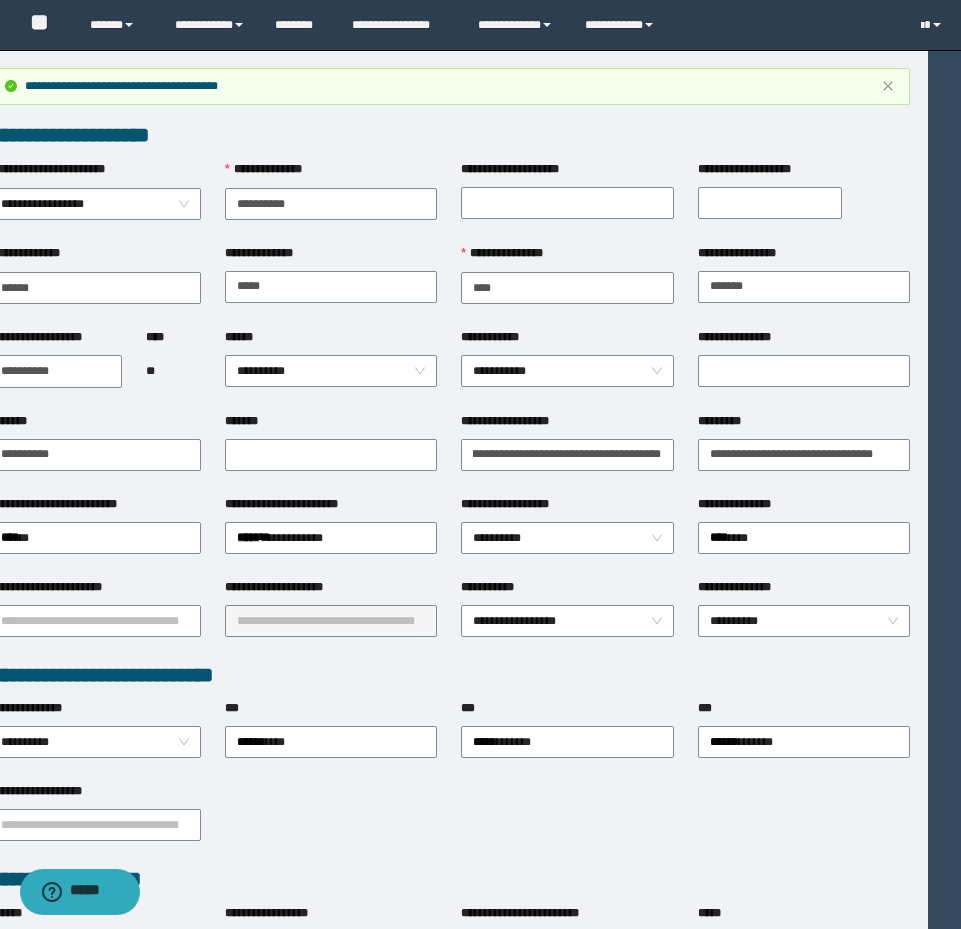 scroll, scrollTop: 0, scrollLeft: 0, axis: both 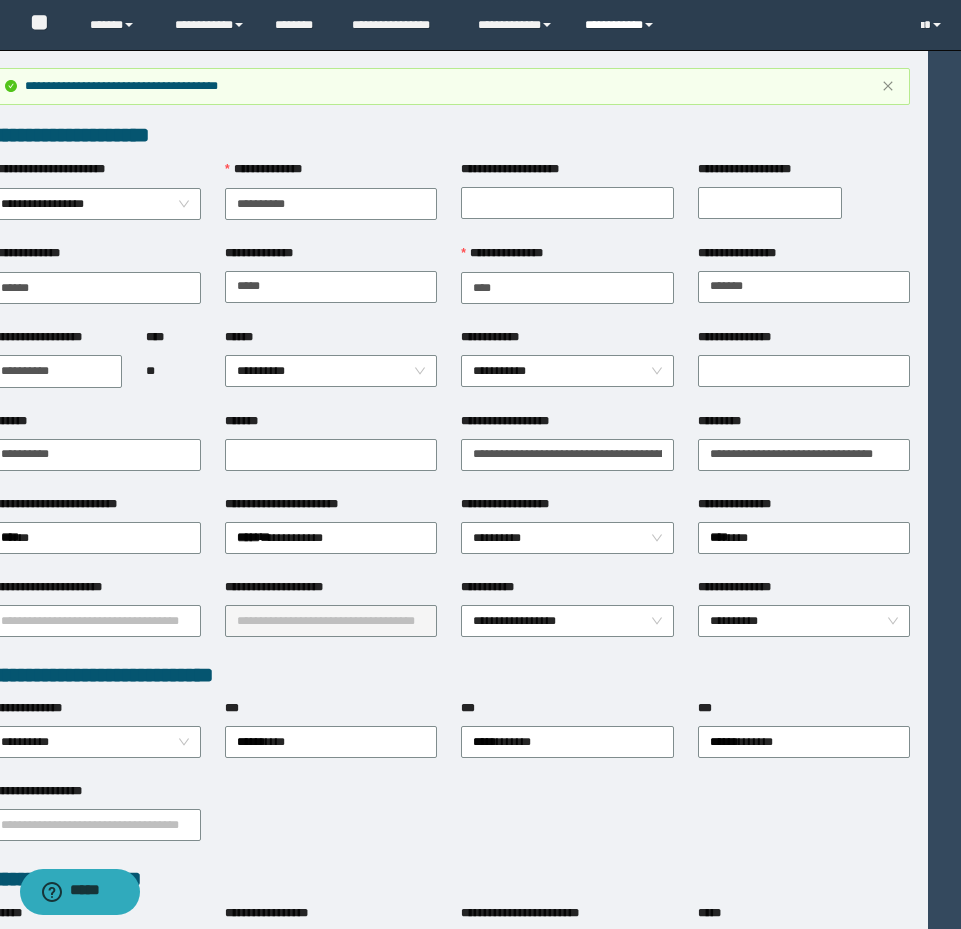 click on "**********" at bounding box center (622, 25) 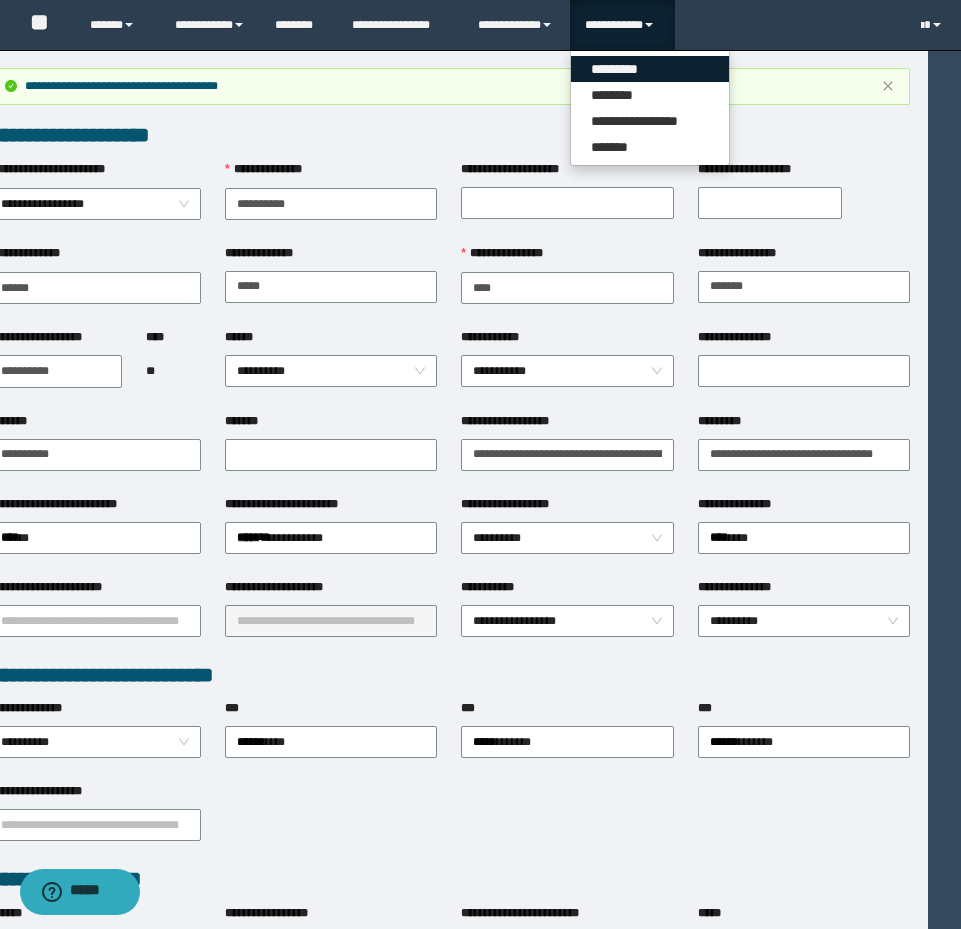 click on "*********" at bounding box center (650, 69) 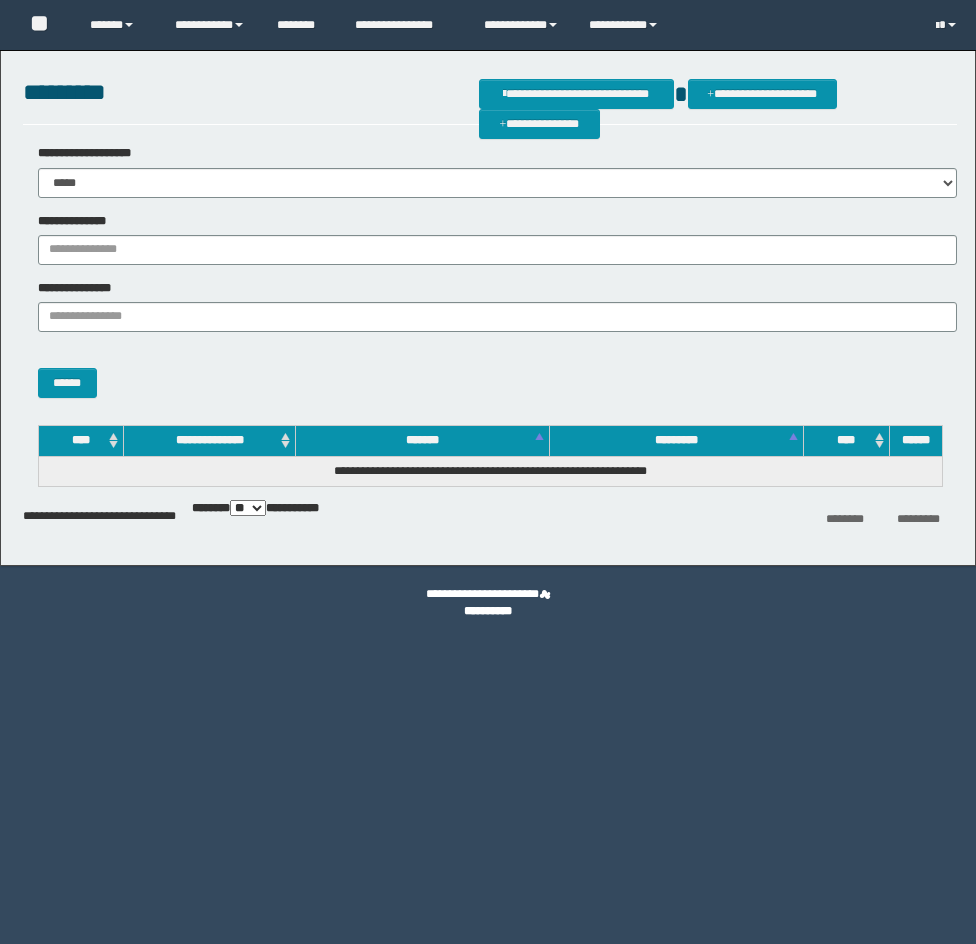 scroll, scrollTop: 0, scrollLeft: 0, axis: both 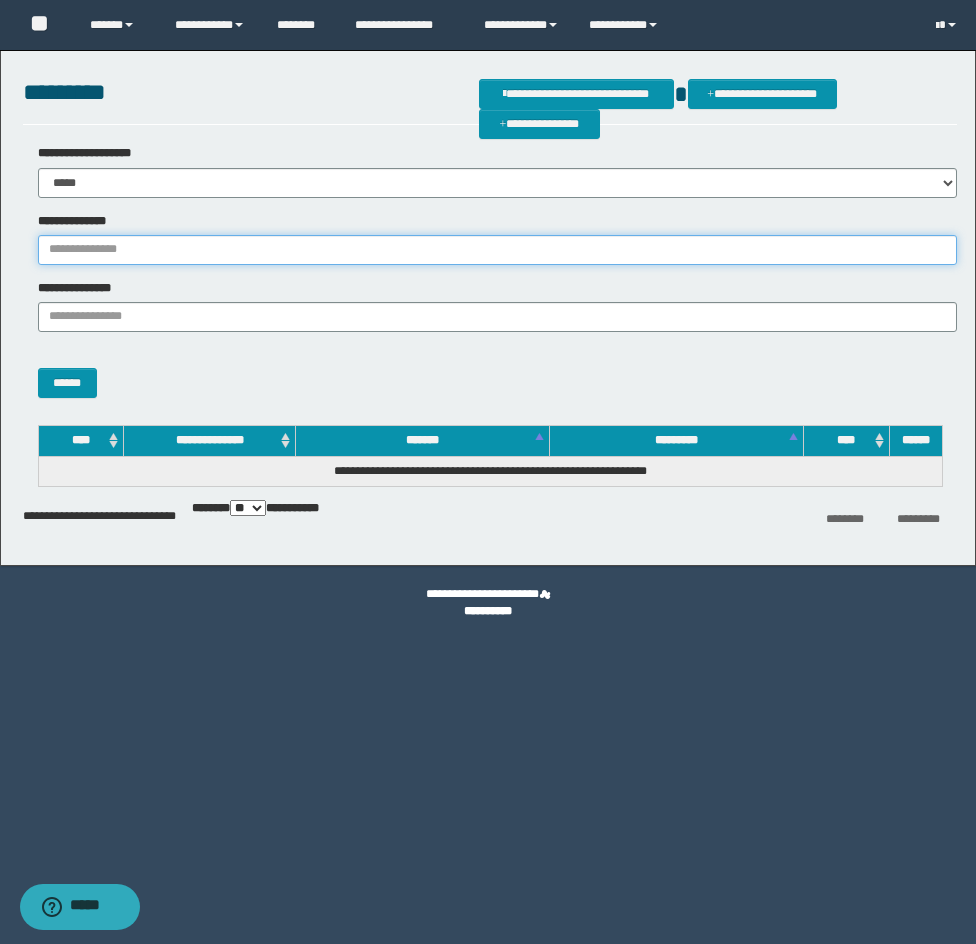 drag, startPoint x: 92, startPoint y: 258, endPoint x: 88, endPoint y: 305, distance: 47.169907 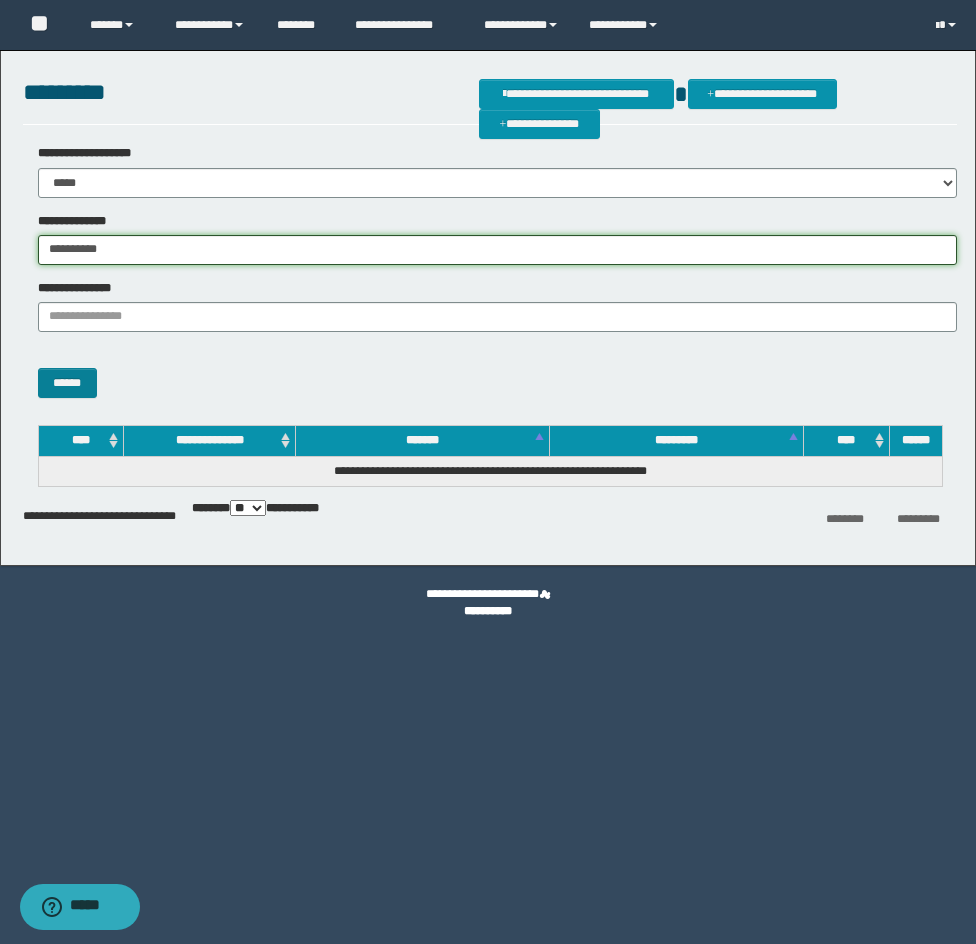 type on "**********" 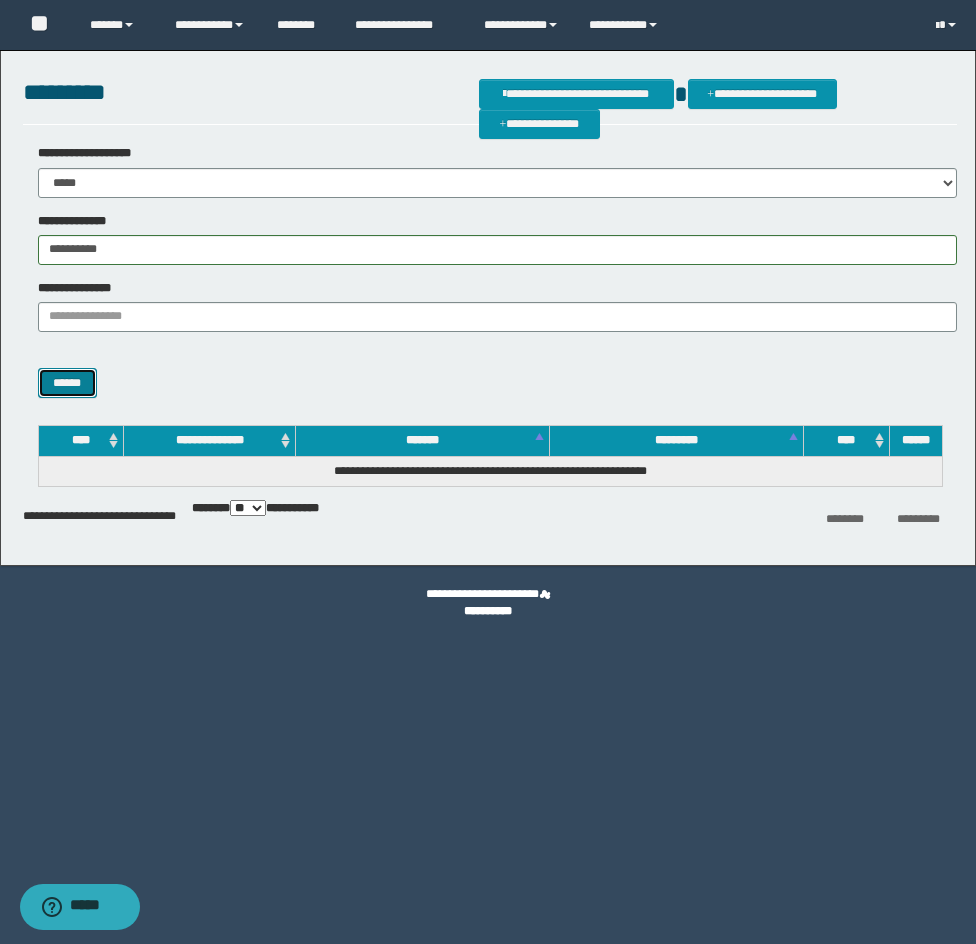 click on "******" at bounding box center (67, 383) 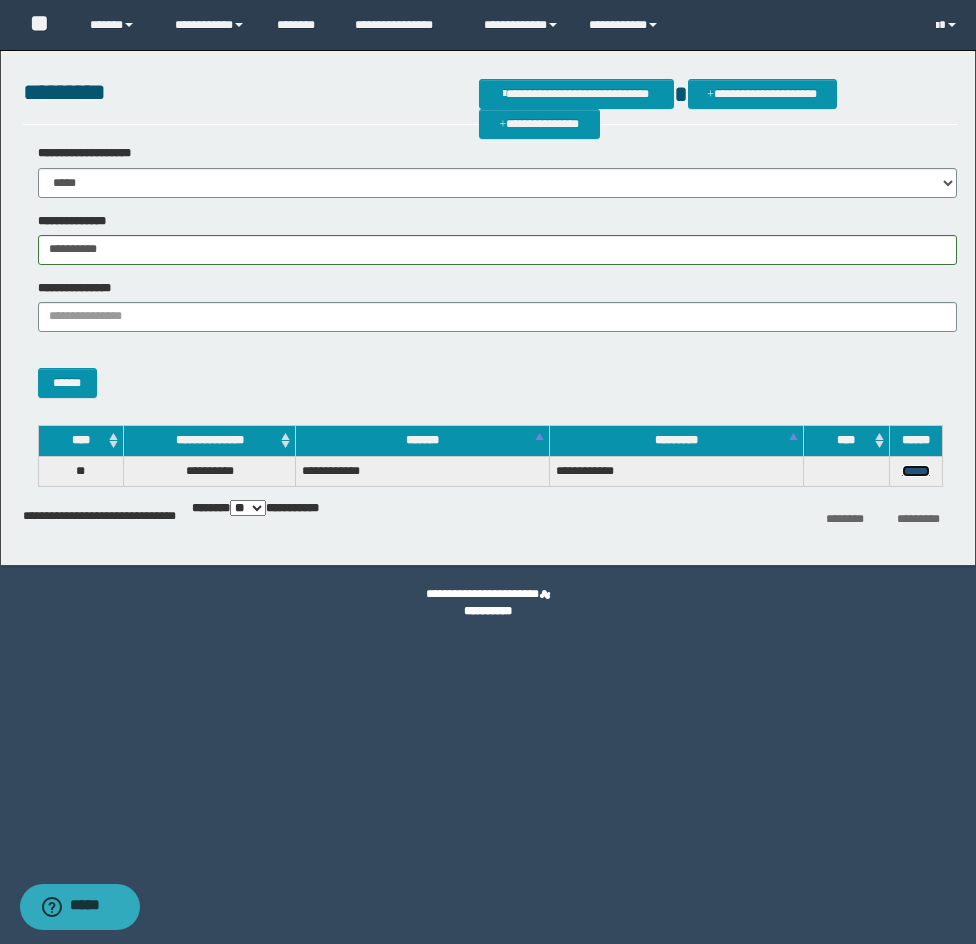 click on "******" at bounding box center [916, 471] 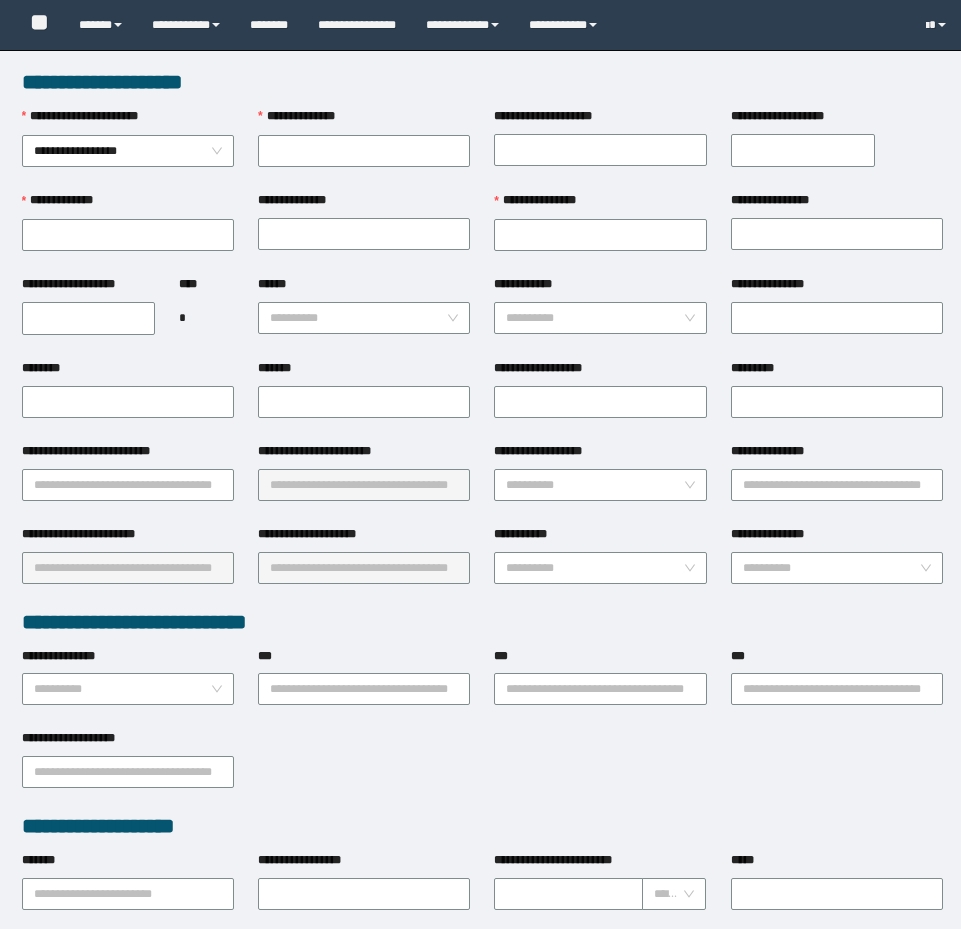 scroll, scrollTop: 0, scrollLeft: 0, axis: both 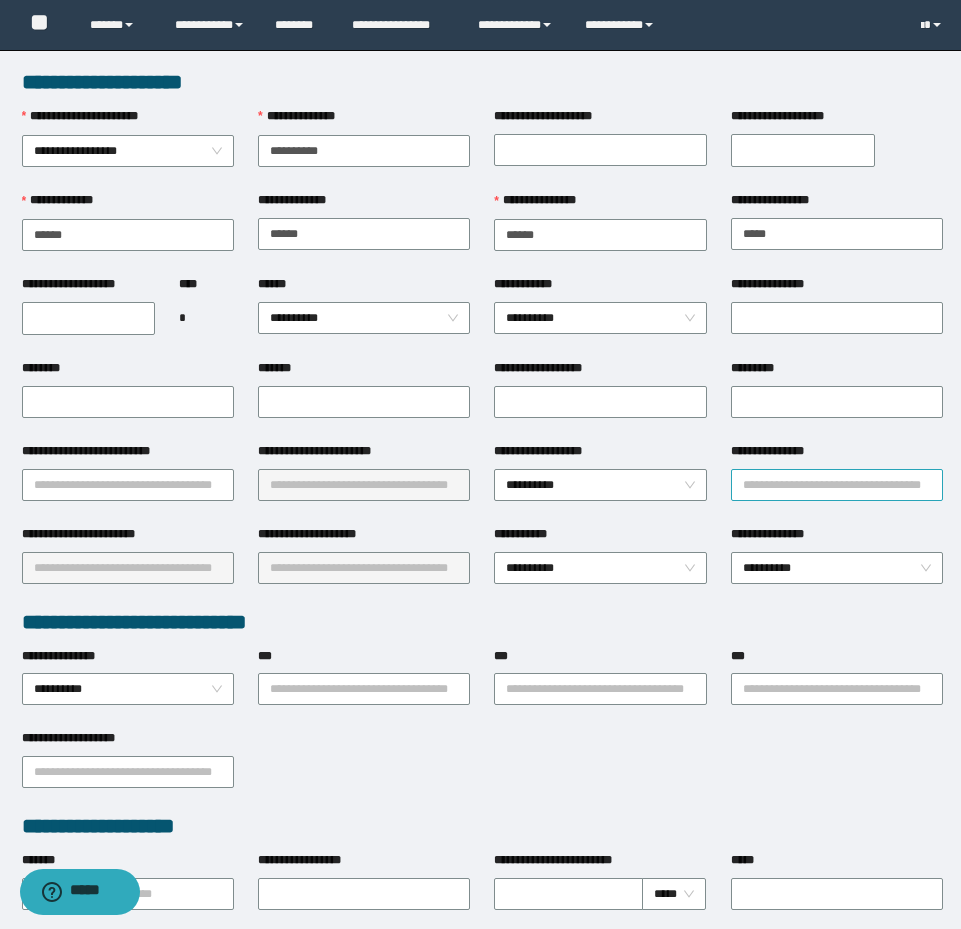 click on "**********" at bounding box center [837, 485] 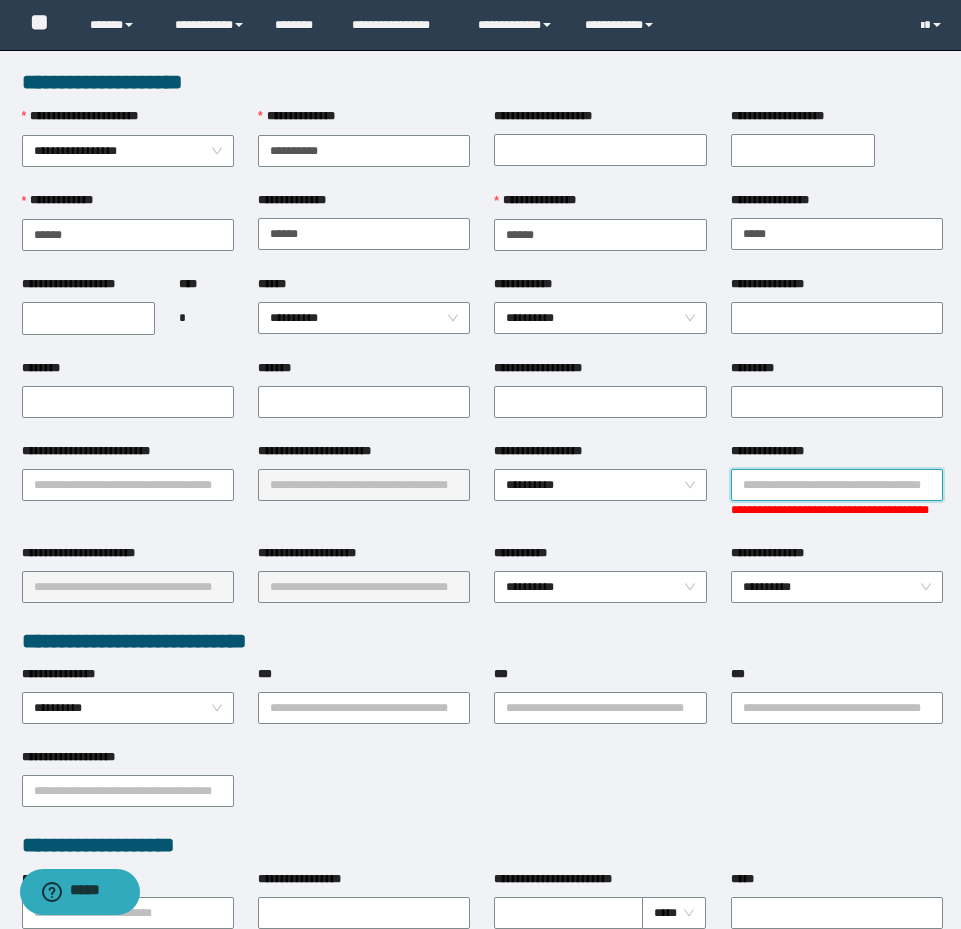 click on "**********" at bounding box center (837, 485) 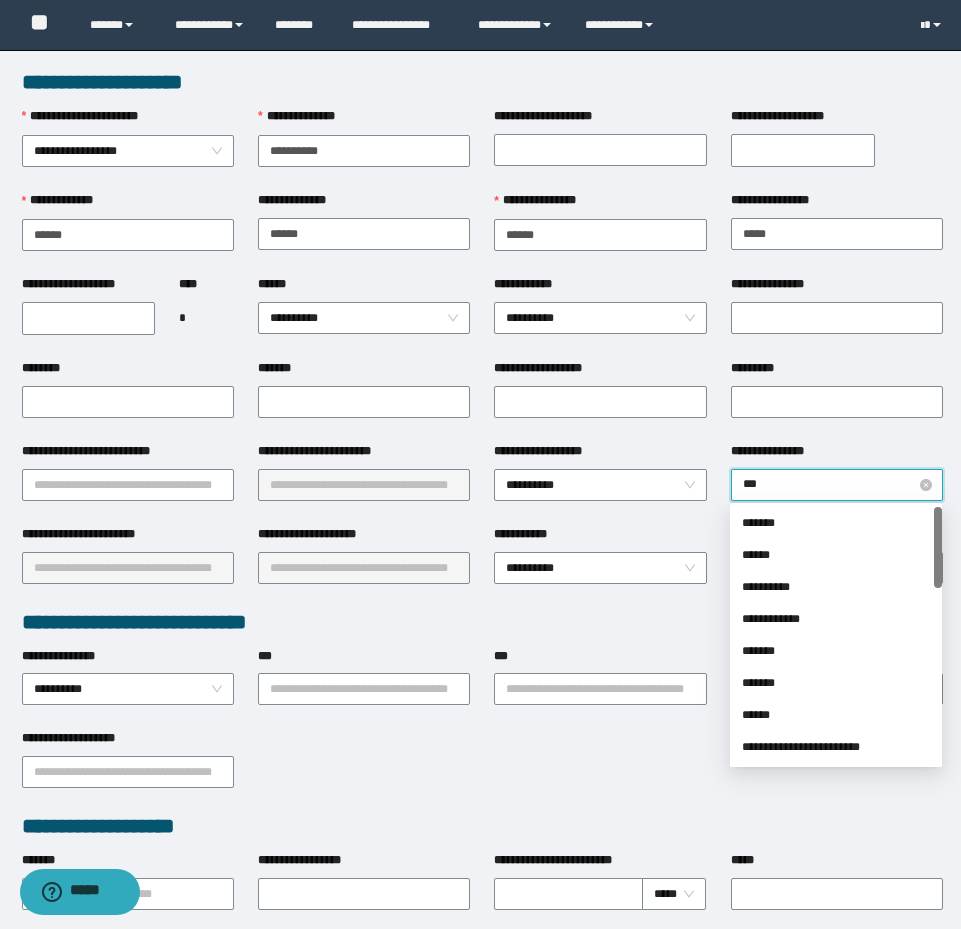 type on "****" 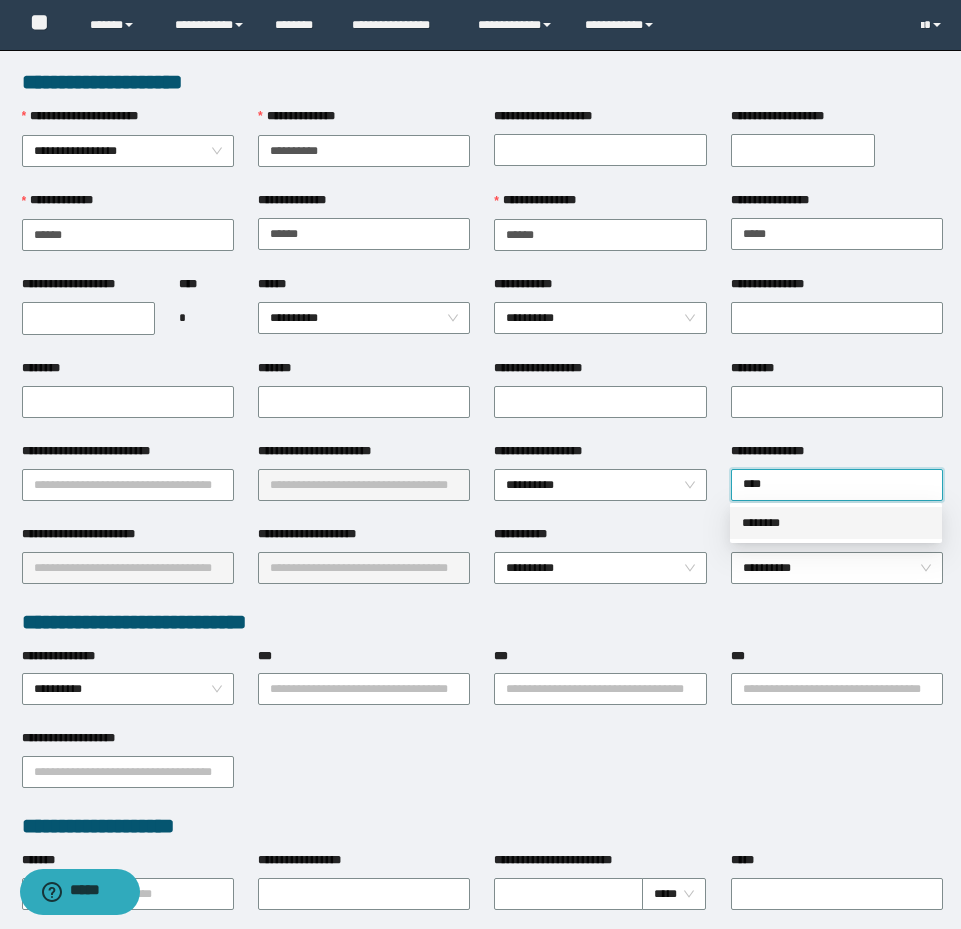 click on "********" at bounding box center (836, 523) 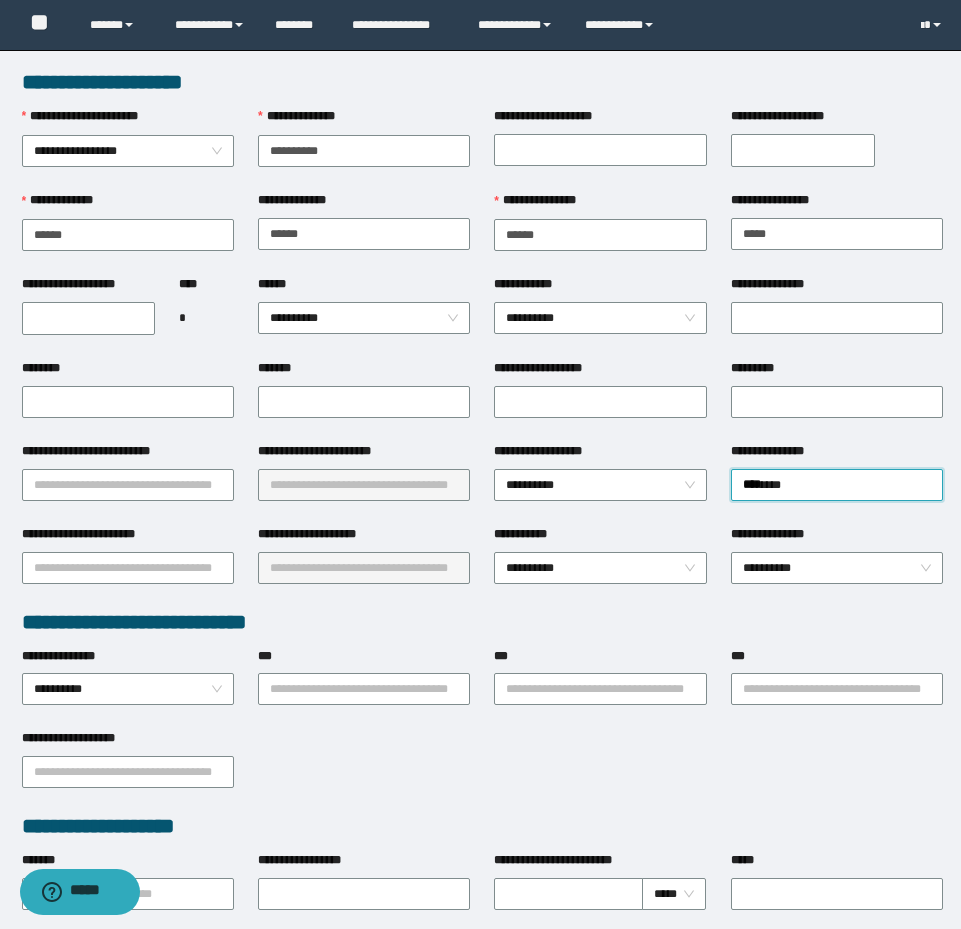 type 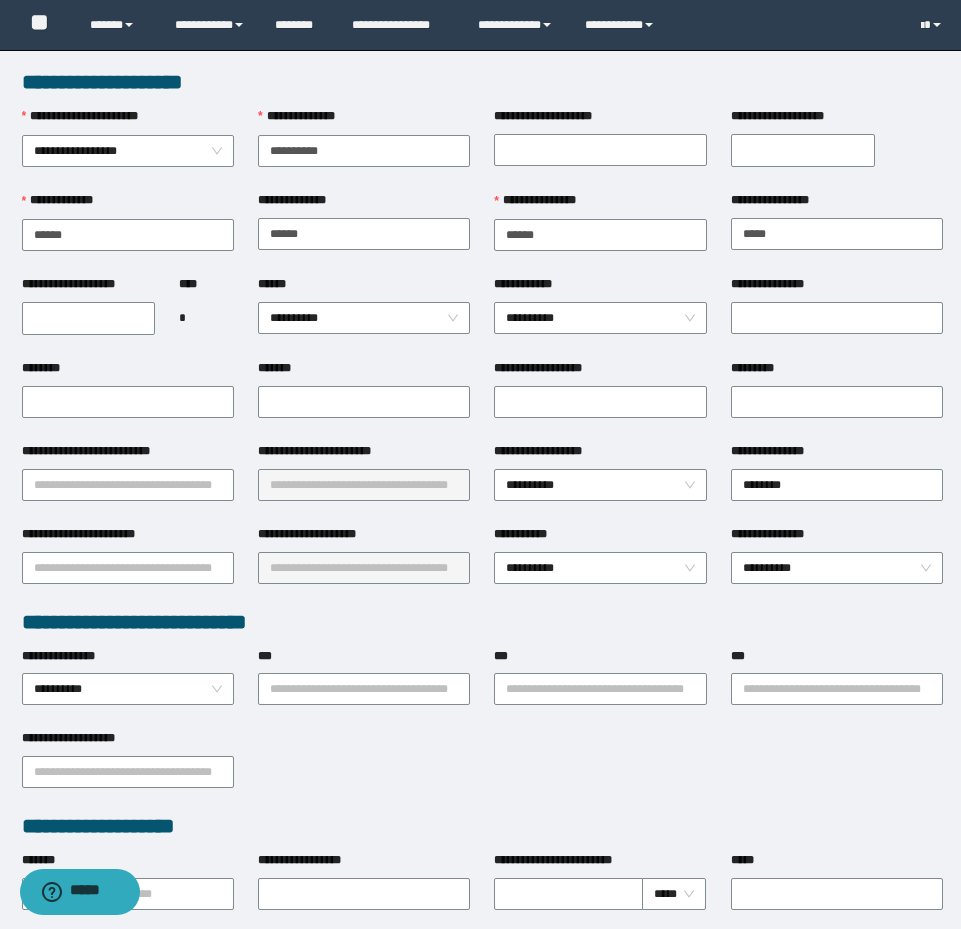 click on "**********" at bounding box center [89, 318] 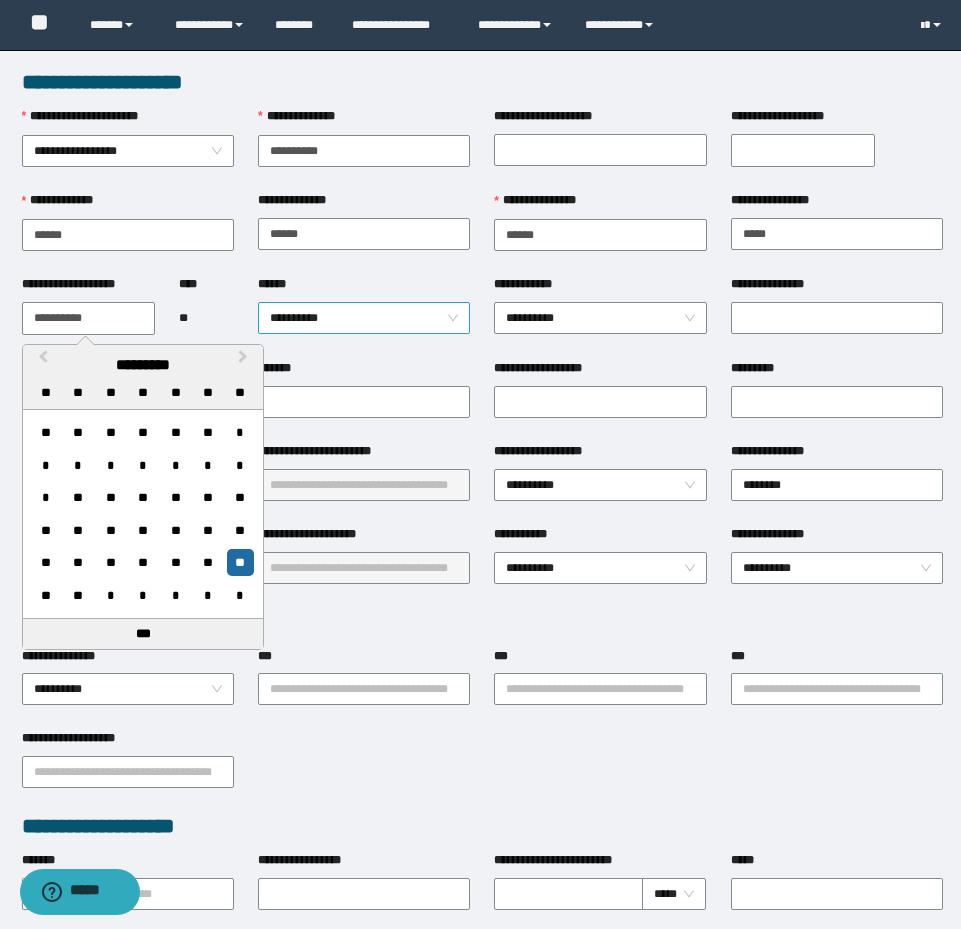 type on "**********" 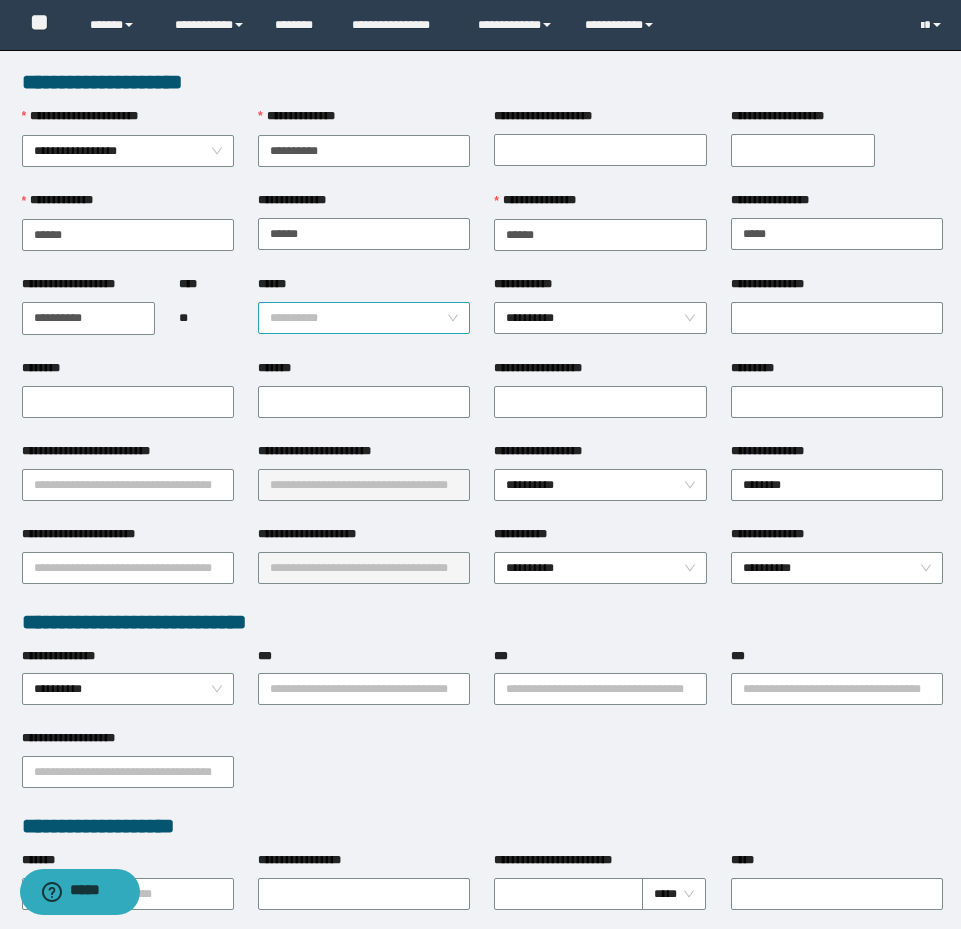 click on "**********" at bounding box center [364, 318] 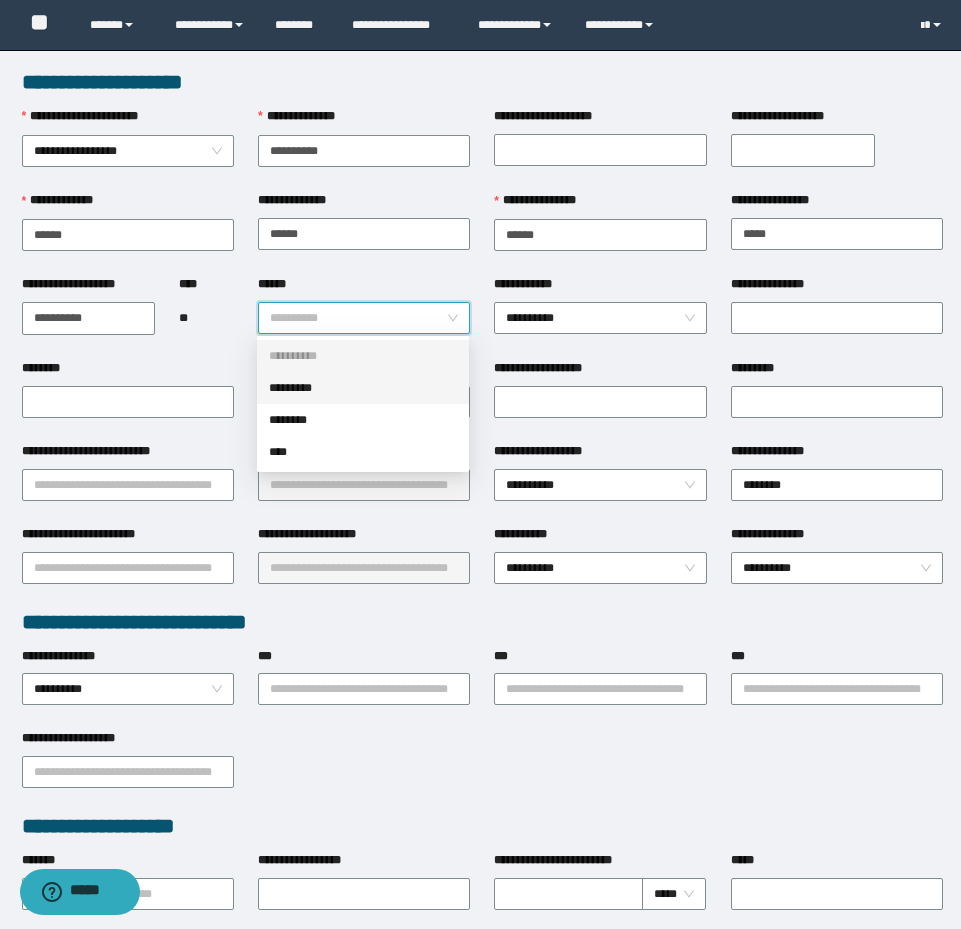 click on "*********" at bounding box center (363, 388) 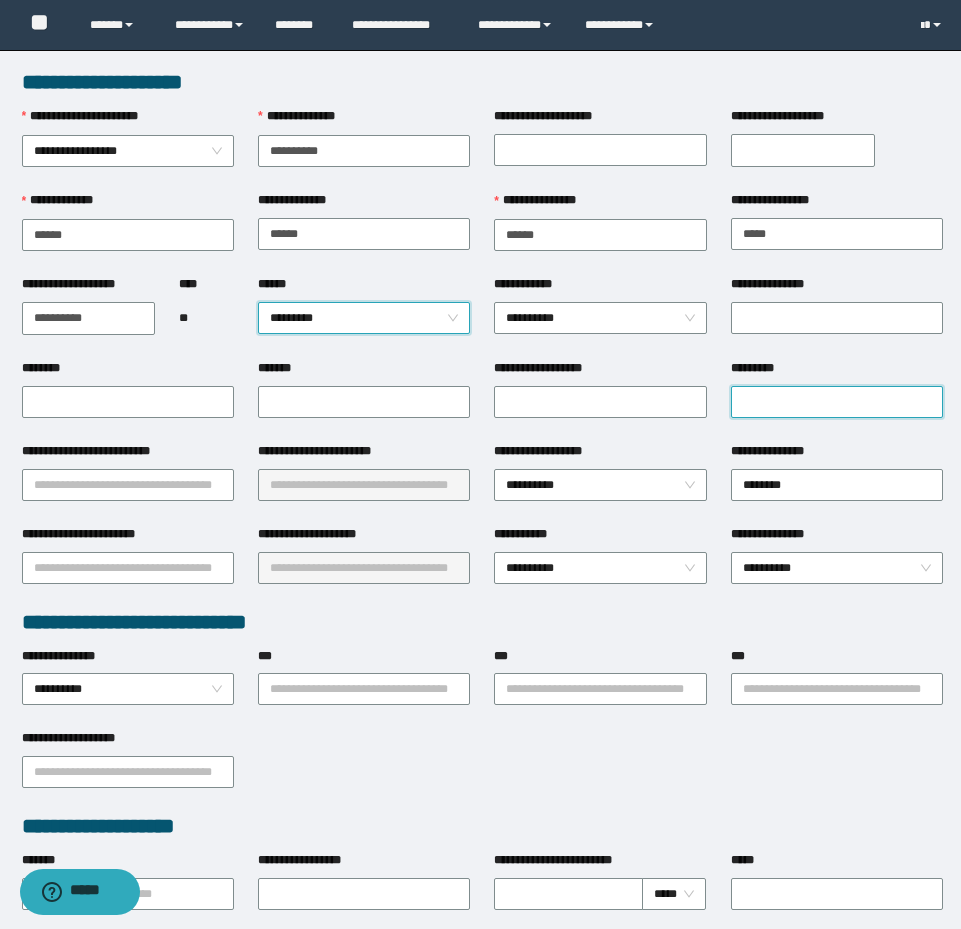 click on "*********" at bounding box center (837, 402) 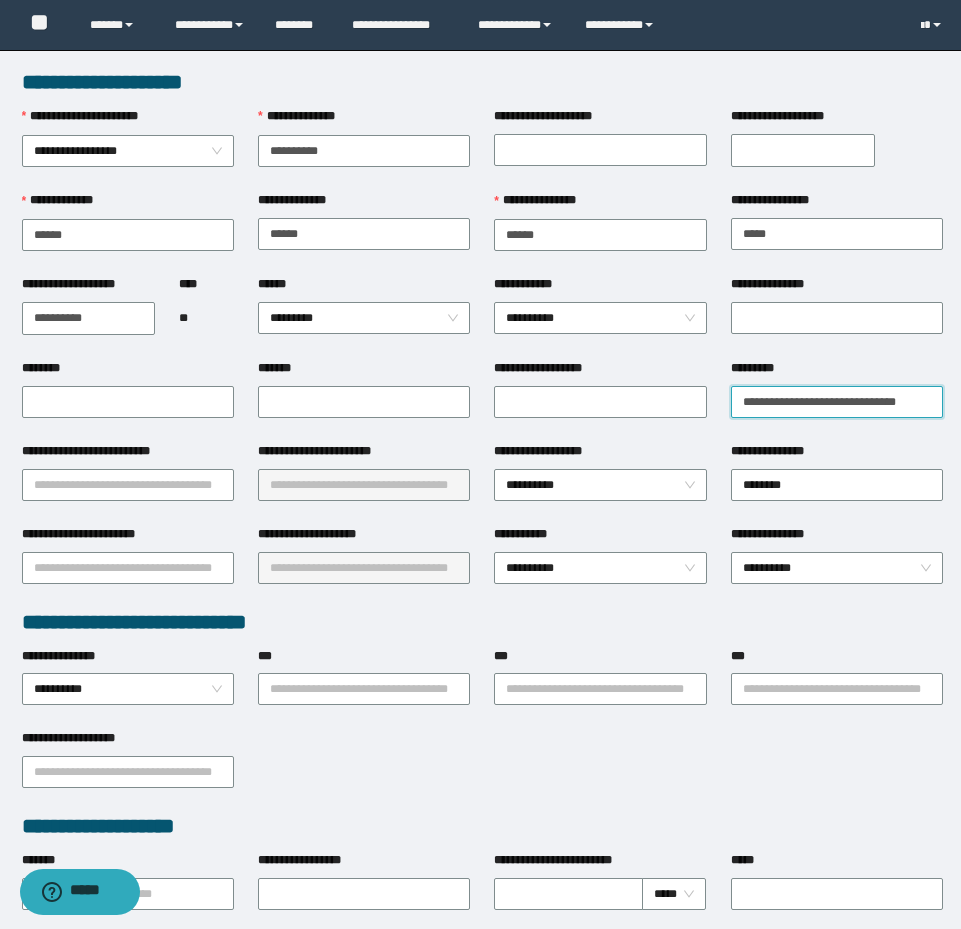 scroll, scrollTop: 0, scrollLeft: 5, axis: horizontal 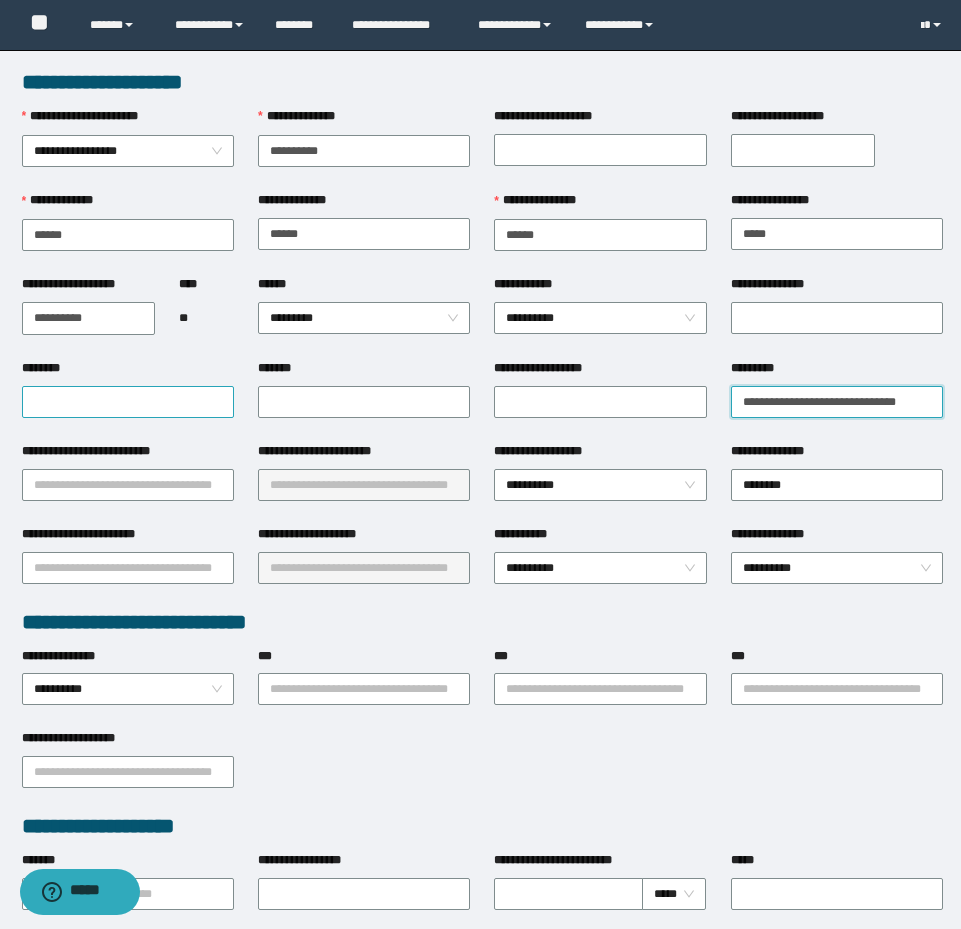 type on "**********" 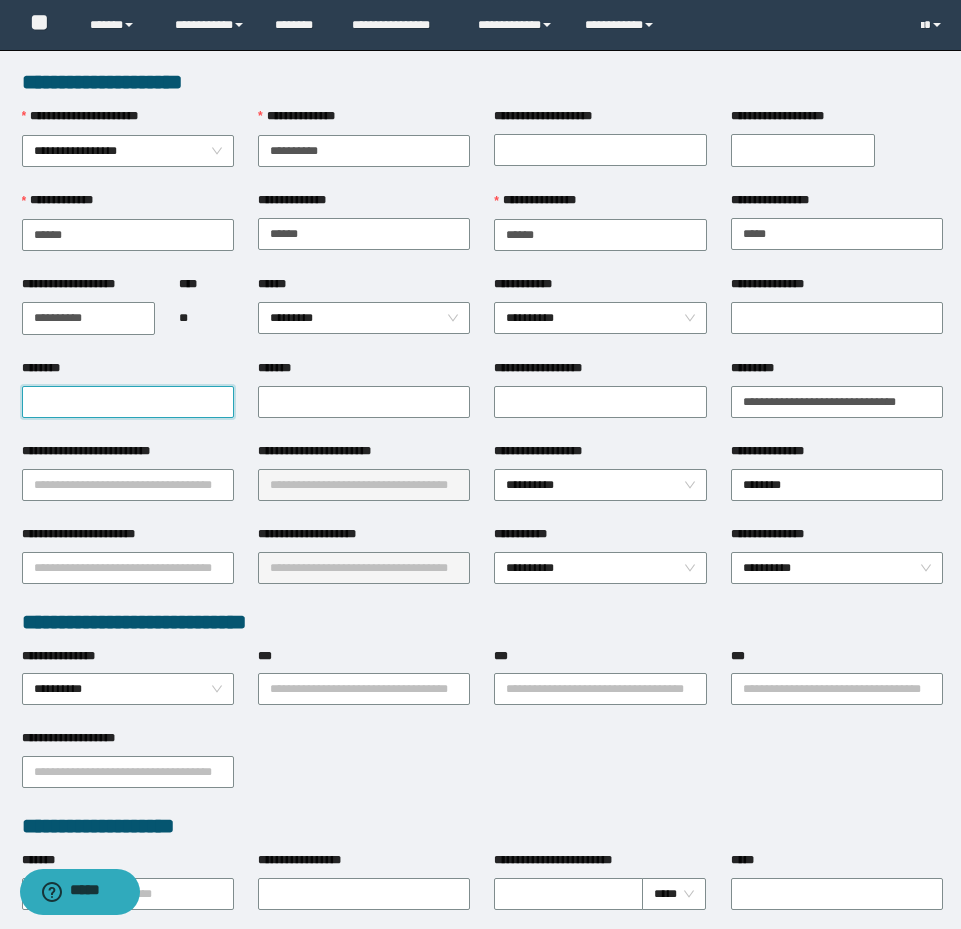 click on "********" at bounding box center (128, 402) 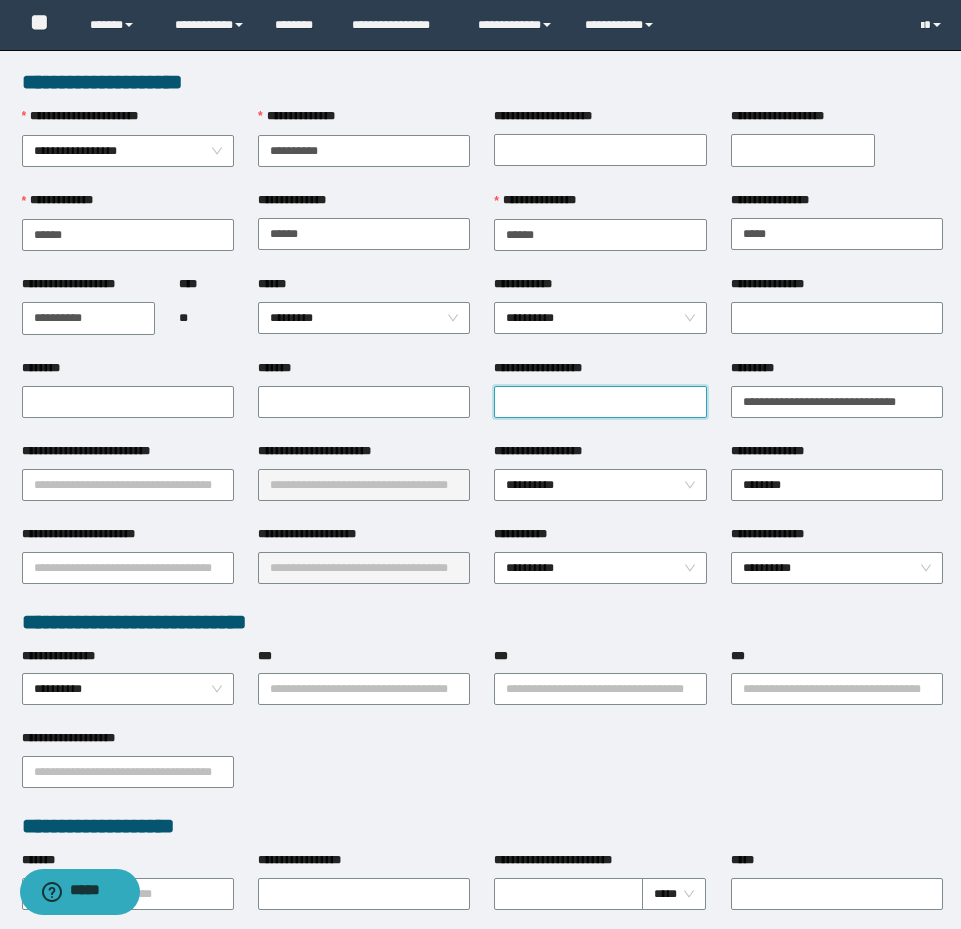 click on "**********" at bounding box center (600, 402) 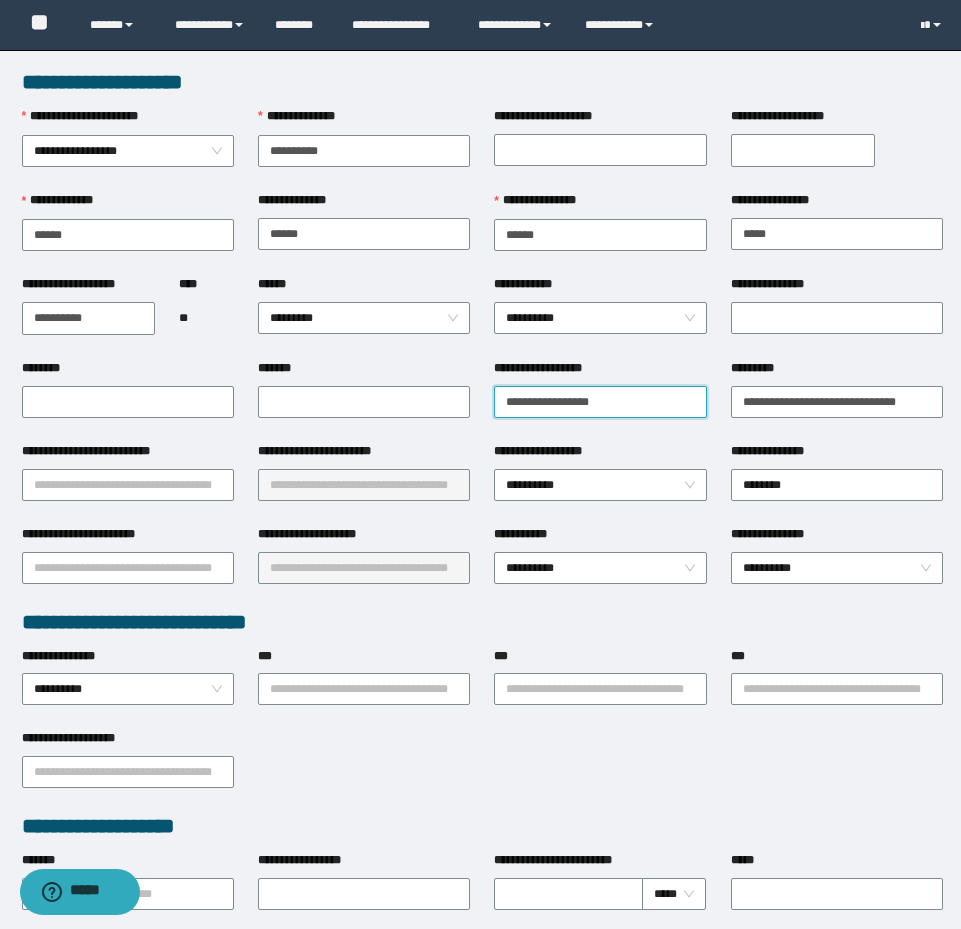 type on "**********" 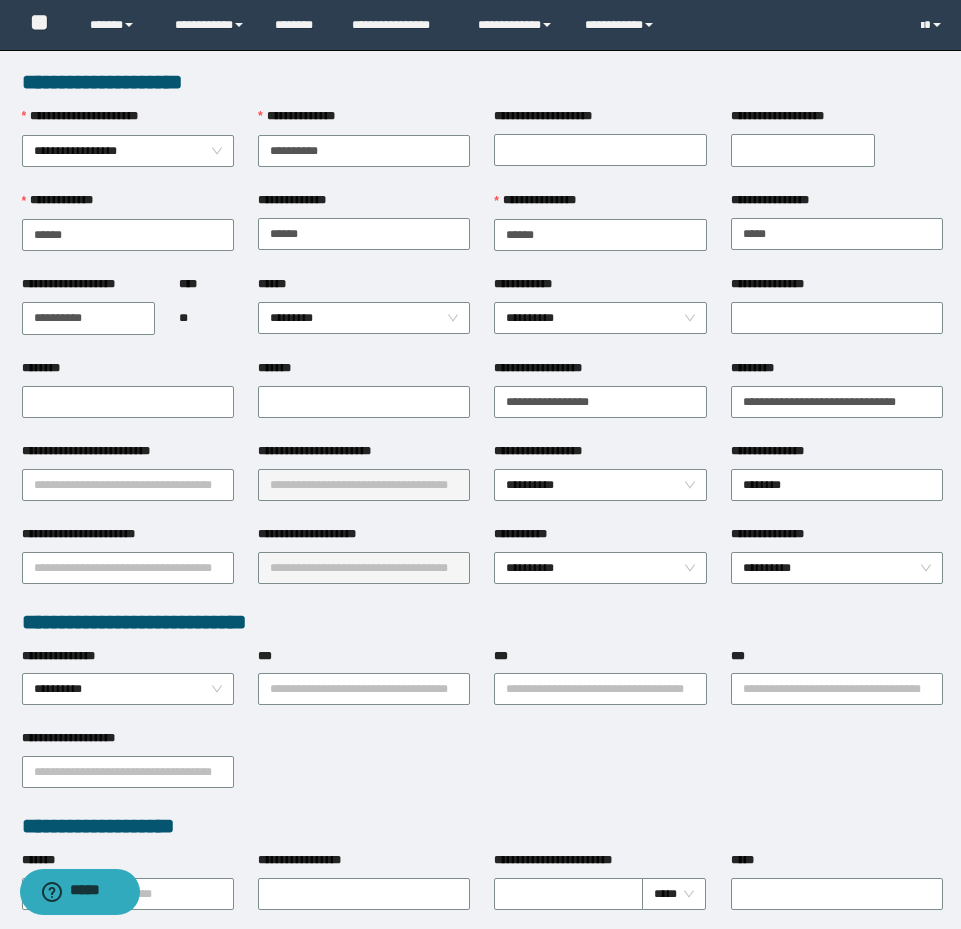 click on "***" at bounding box center [364, 660] 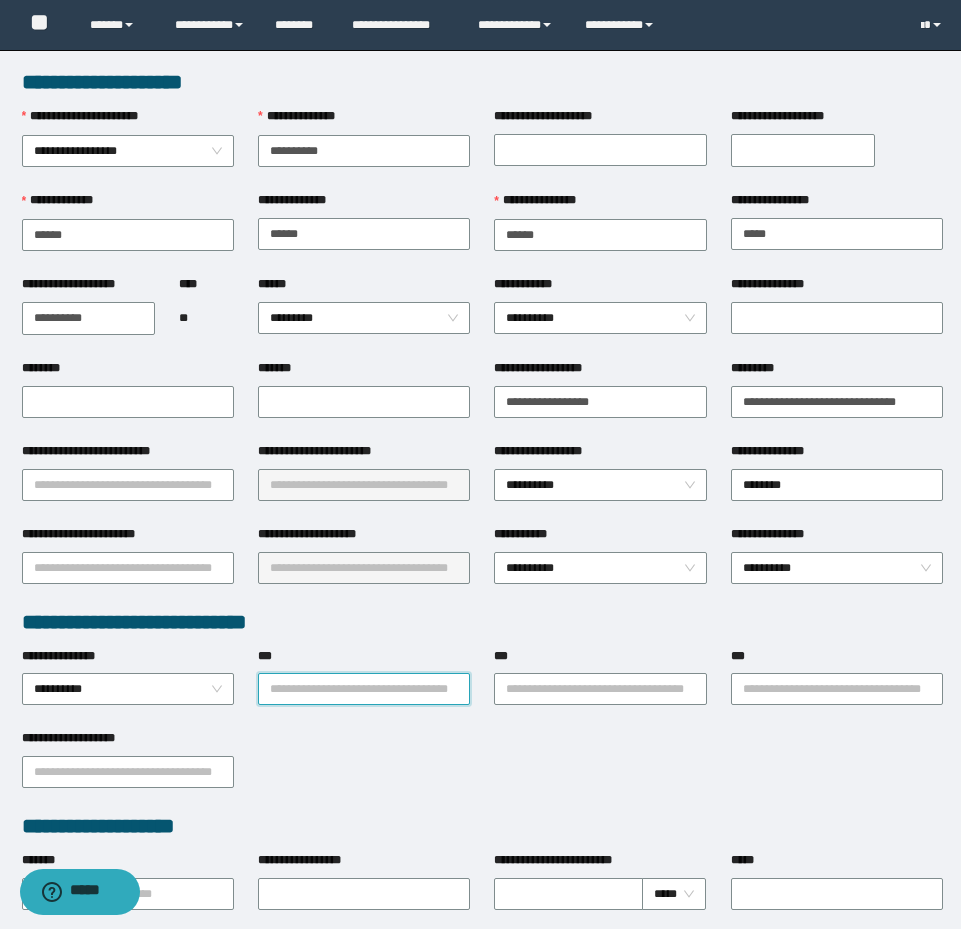 click on "***" at bounding box center (364, 689) 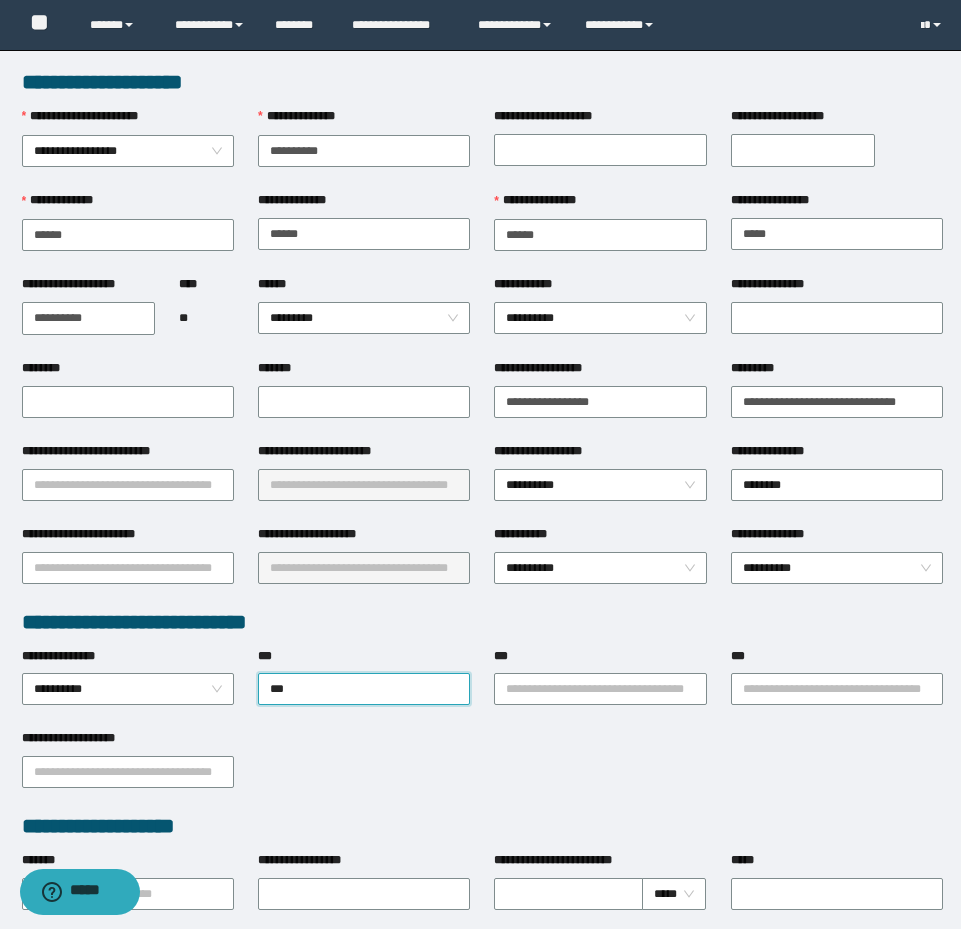 type on "****" 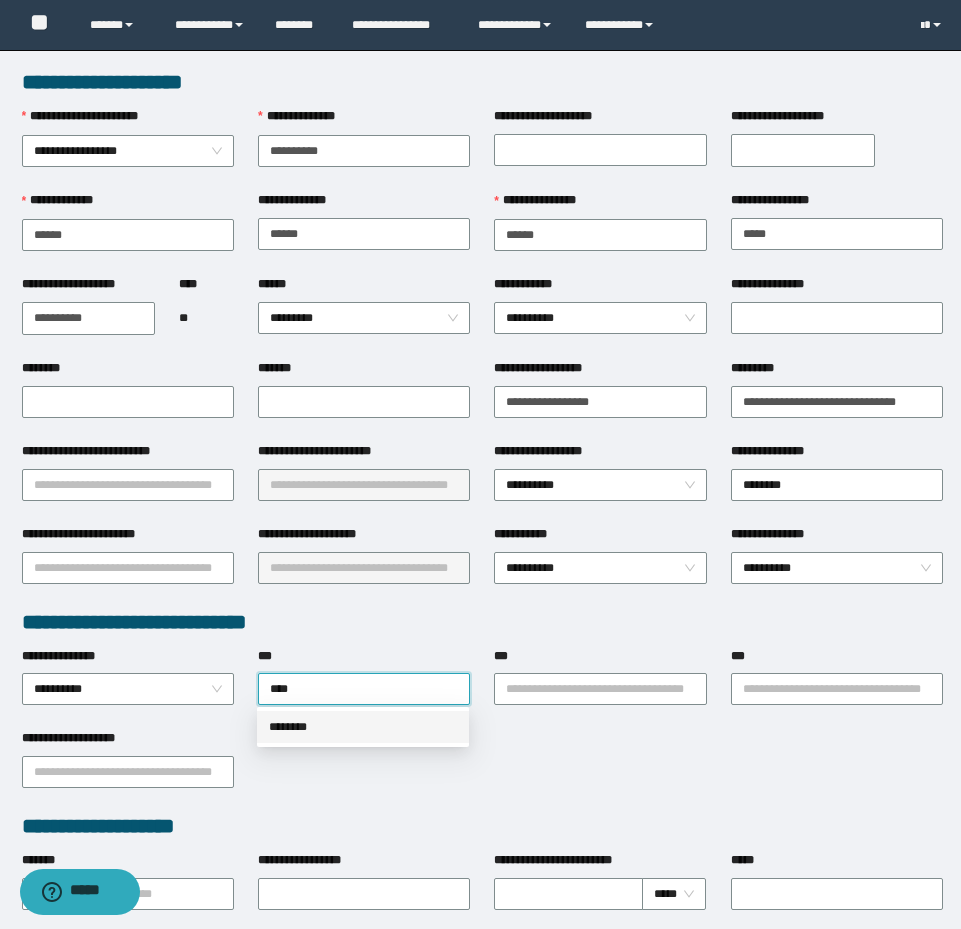 click on "********" at bounding box center (363, 727) 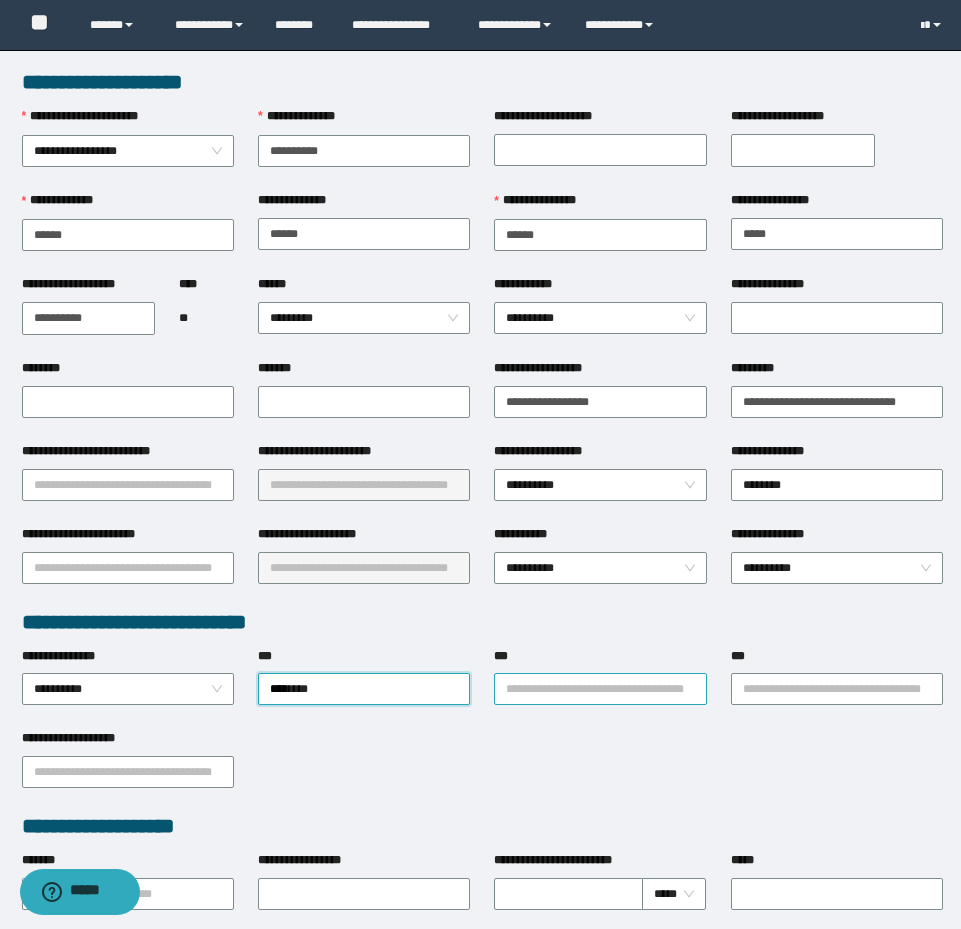 click on "***" at bounding box center [600, 689] 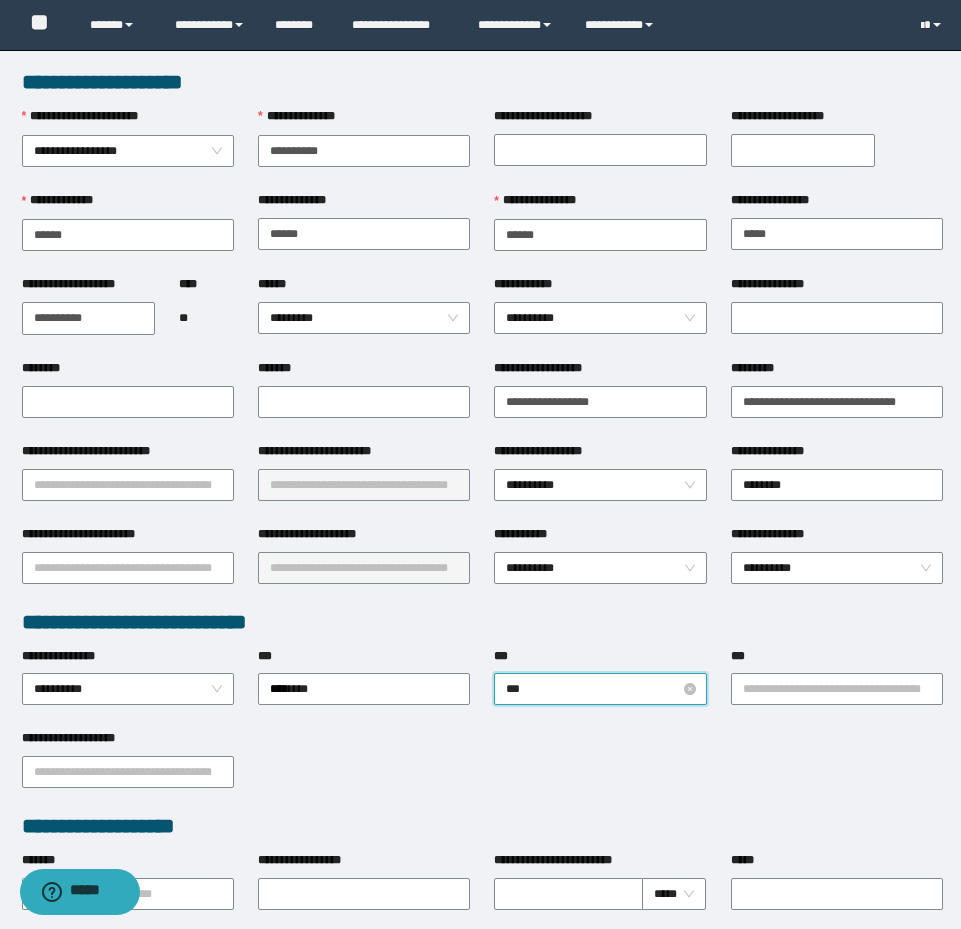 type on "****" 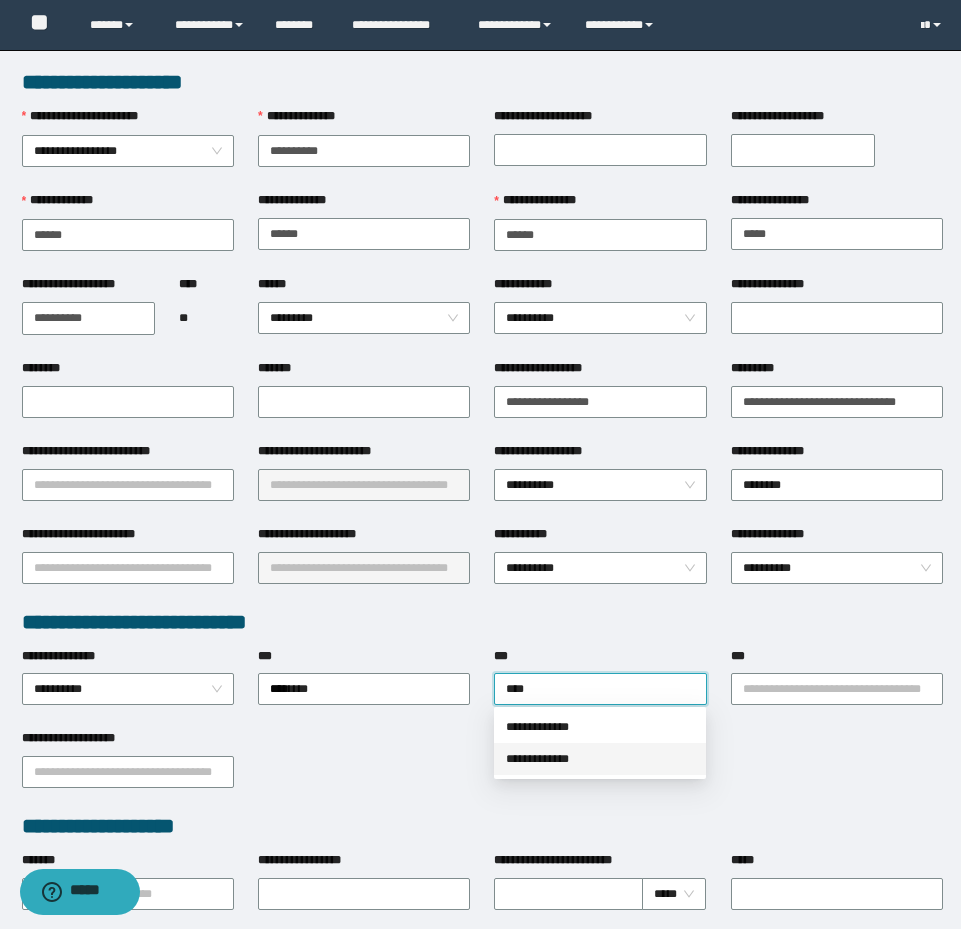 click on "**********" at bounding box center (600, 759) 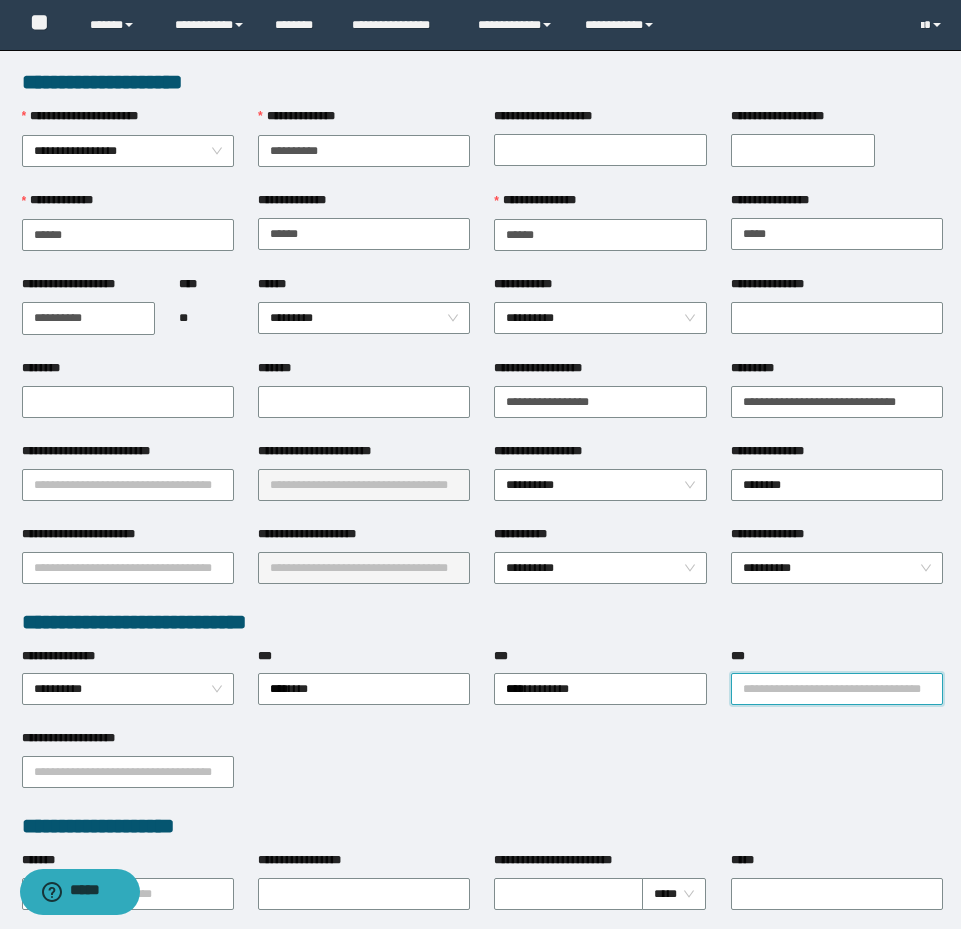 click on "***" at bounding box center [837, 689] 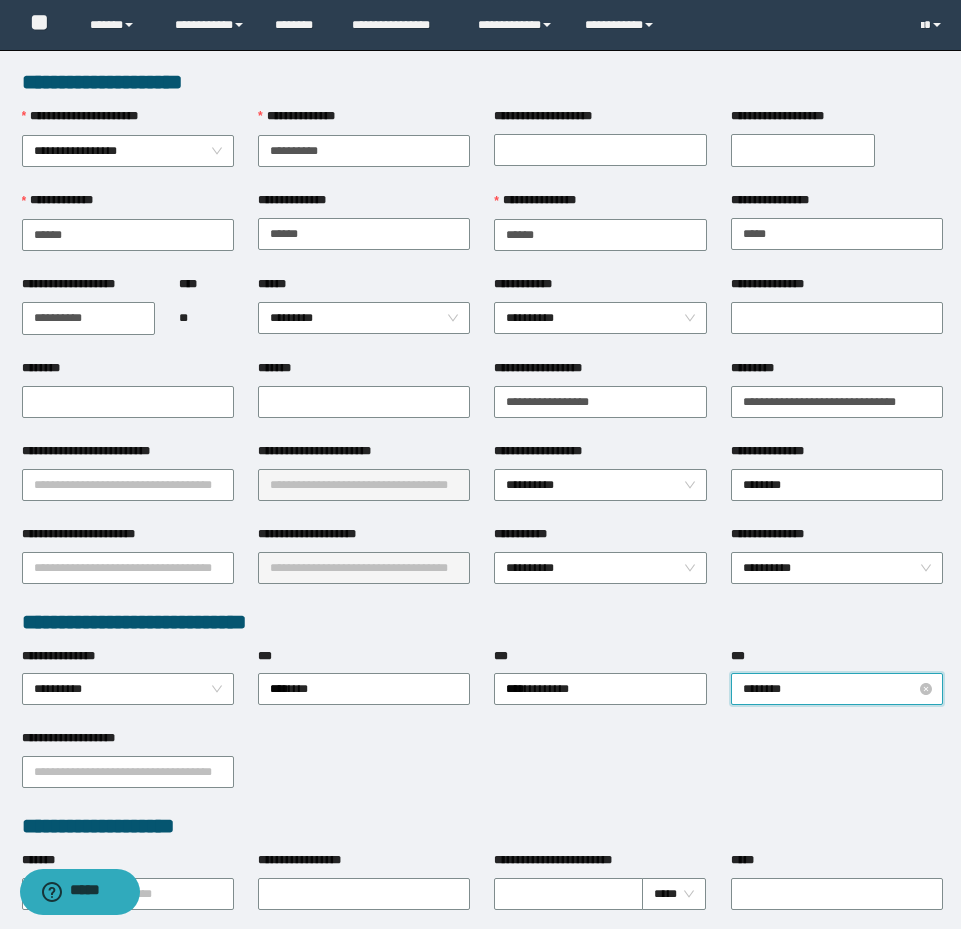 type on "*********" 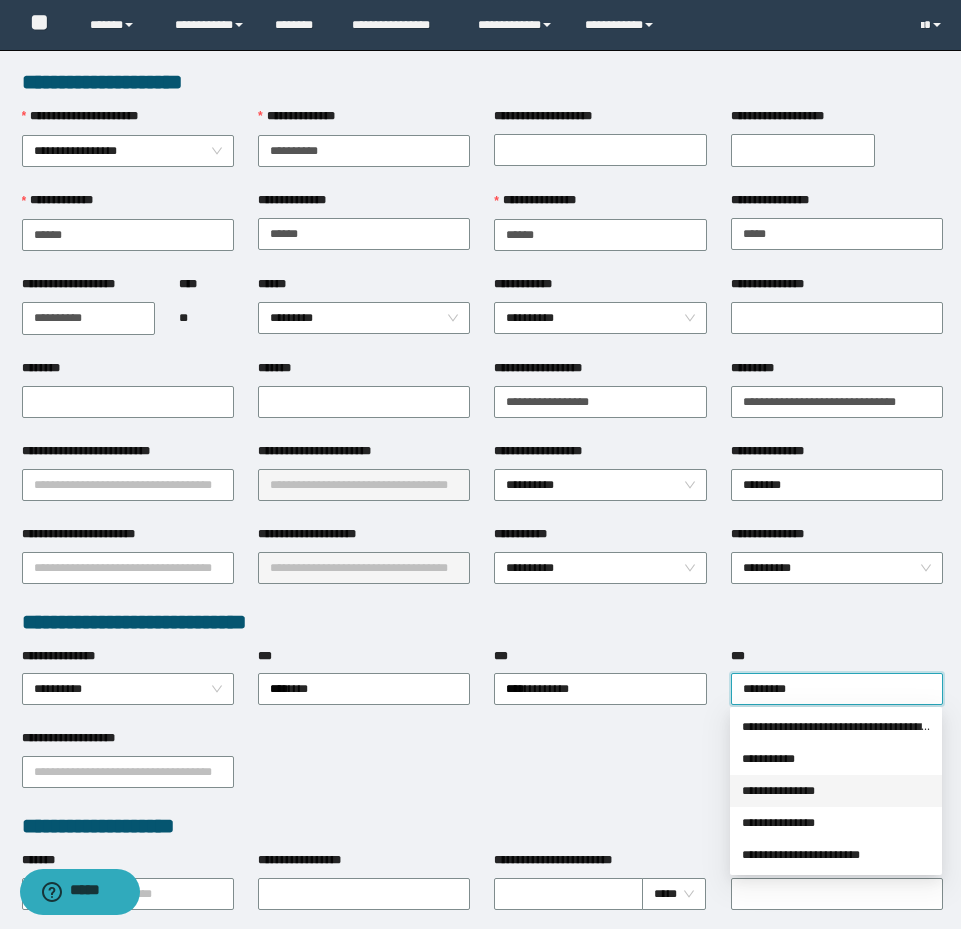 click on "**********" at bounding box center [836, 791] 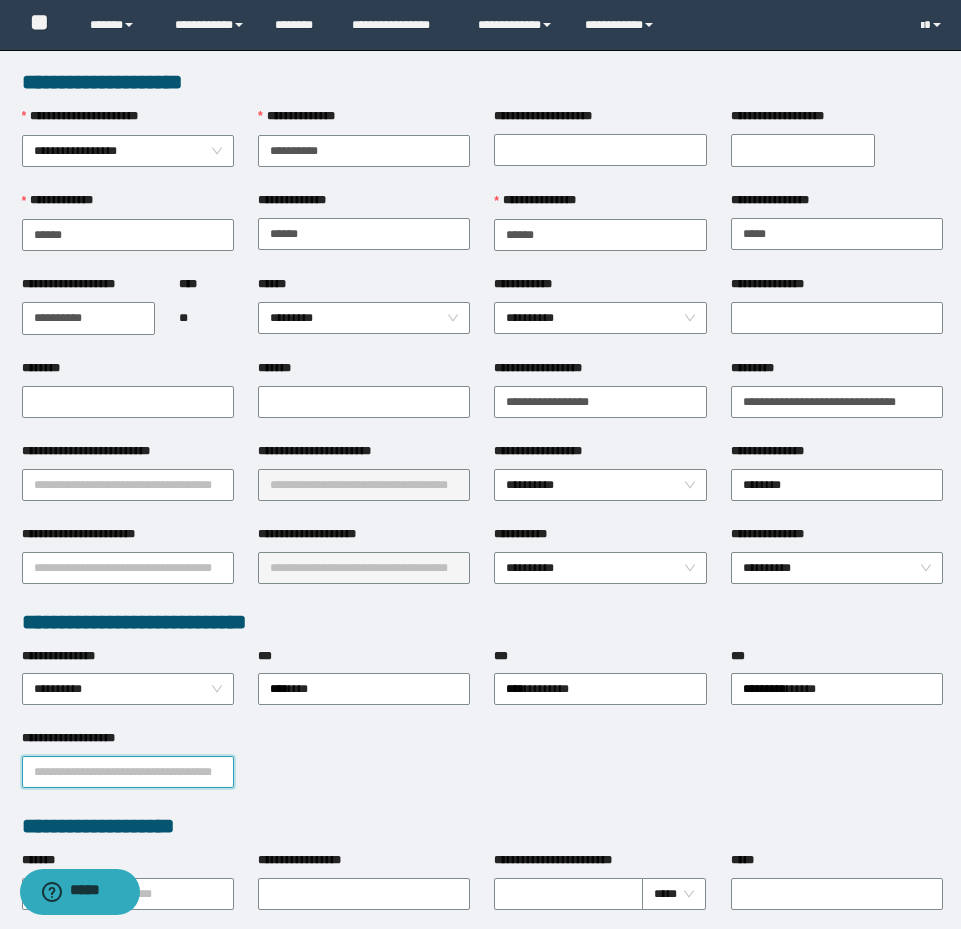 click on "**********" at bounding box center [128, 772] 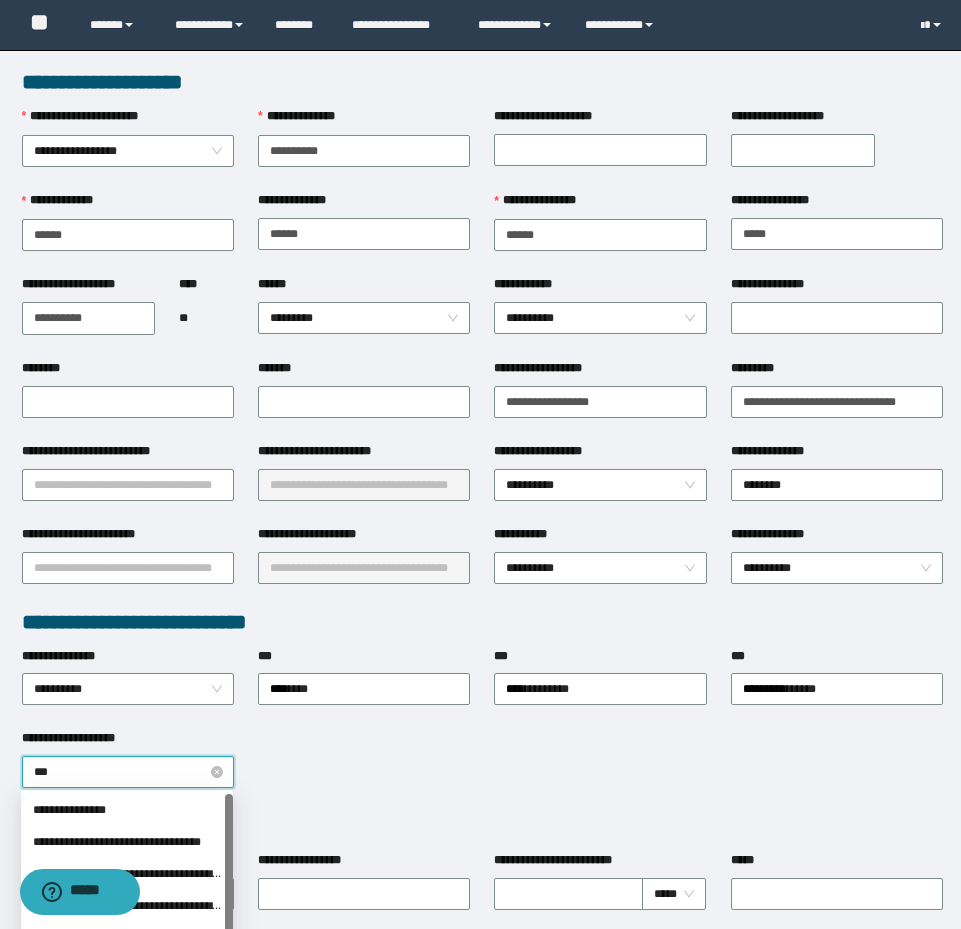 type on "****" 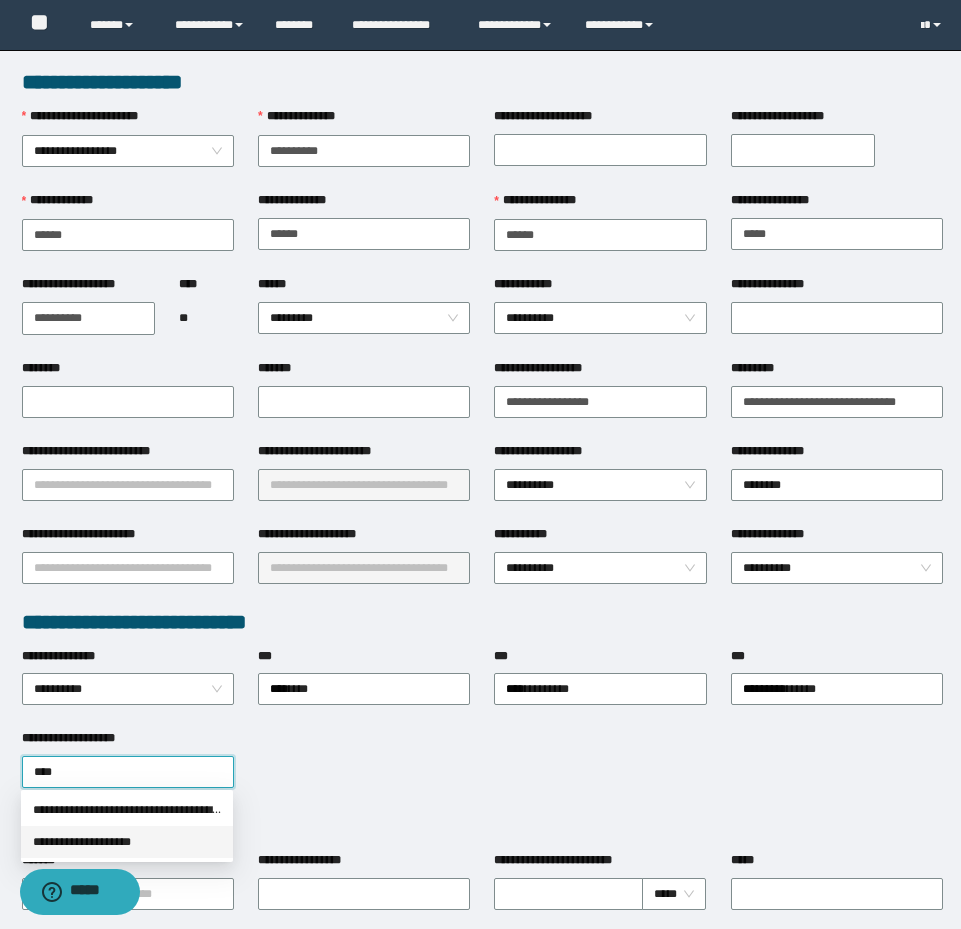click on "**********" at bounding box center (127, 842) 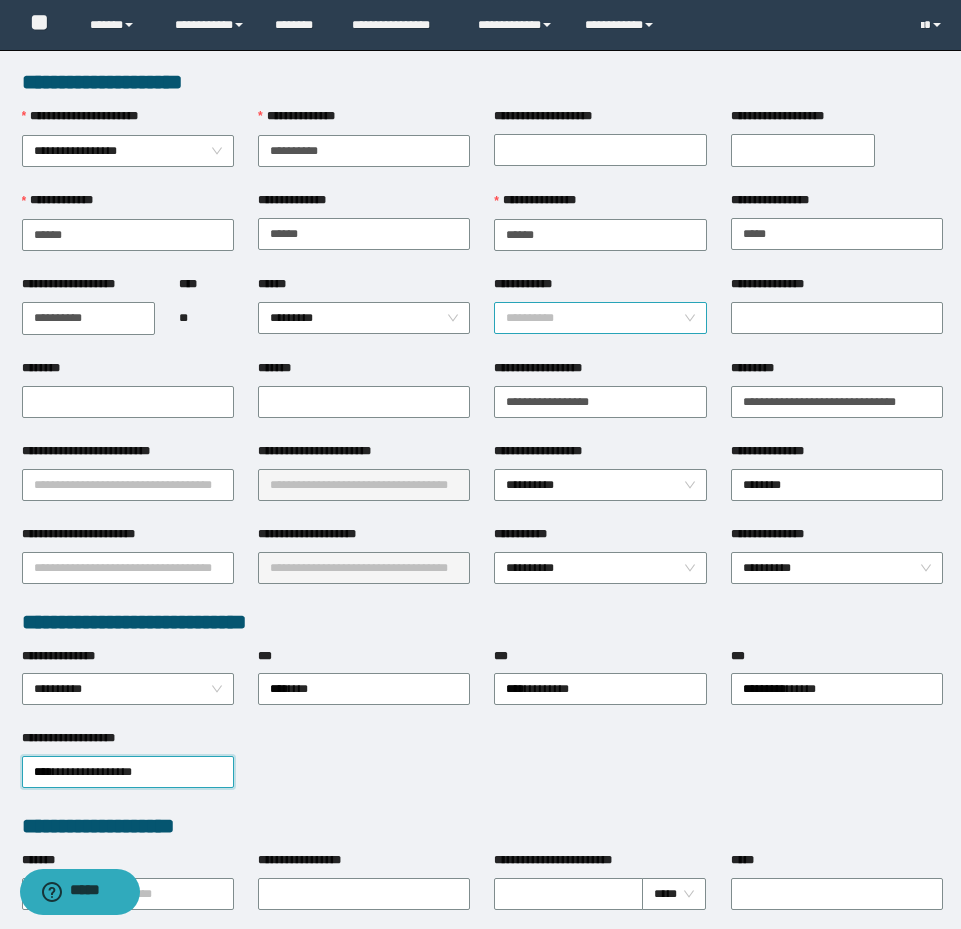 click on "**********" at bounding box center [600, 318] 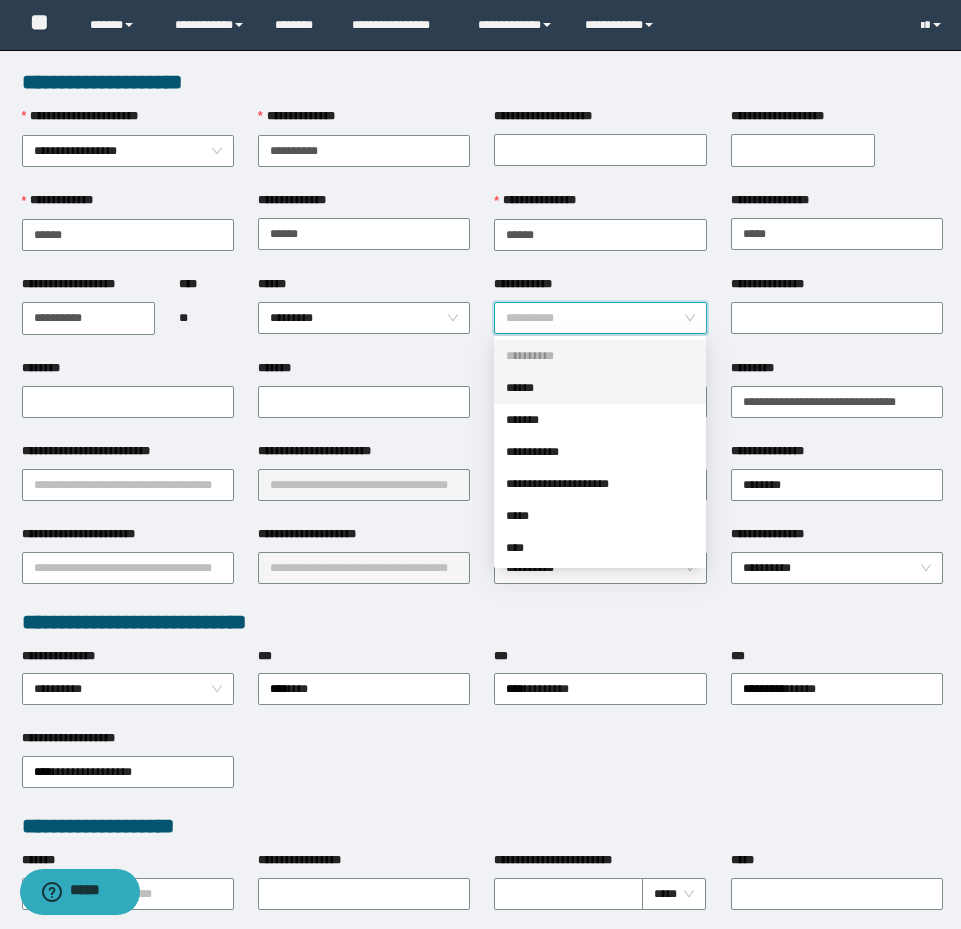 click on "******" at bounding box center (600, 388) 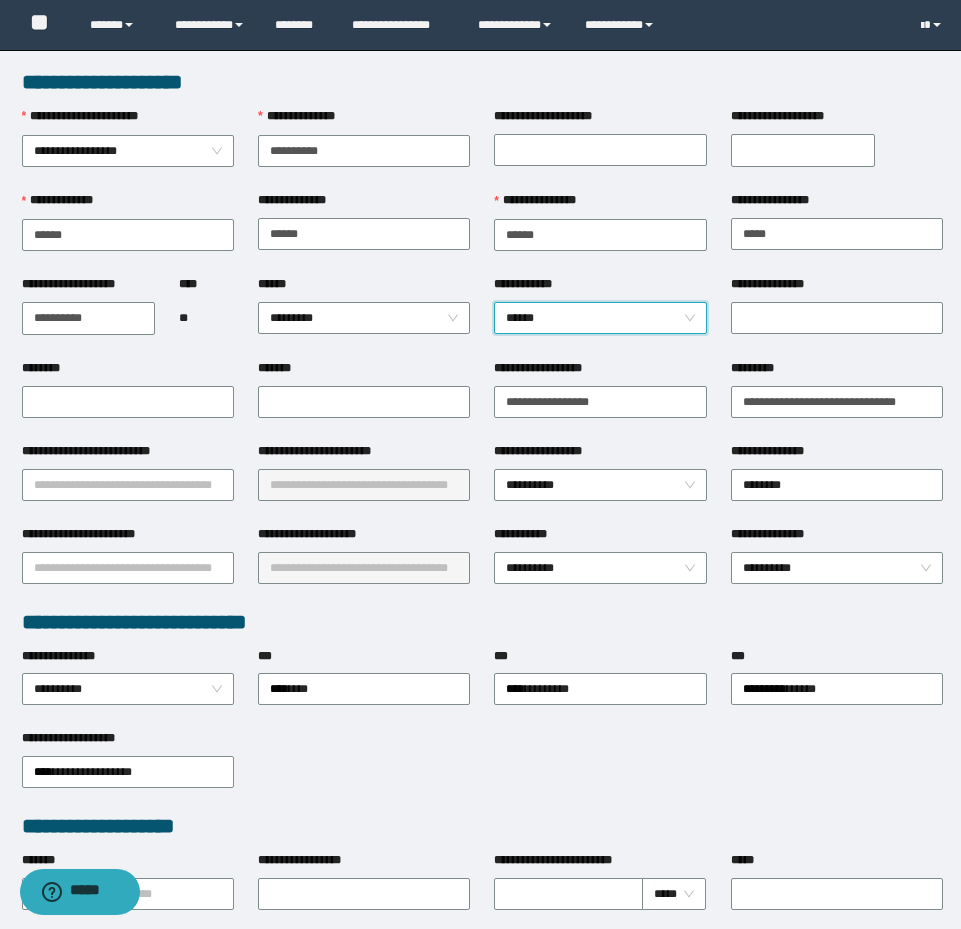 click on "**********" at bounding box center (600, 538) 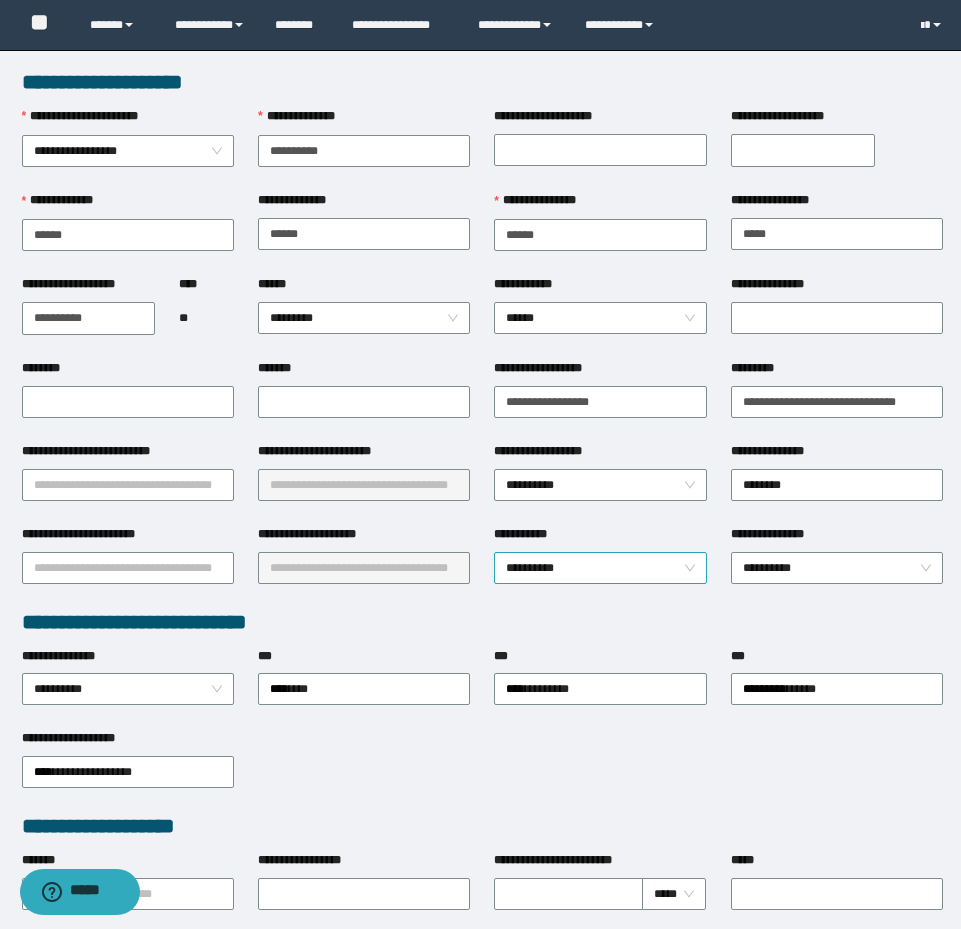 click on "**********" at bounding box center [600, 568] 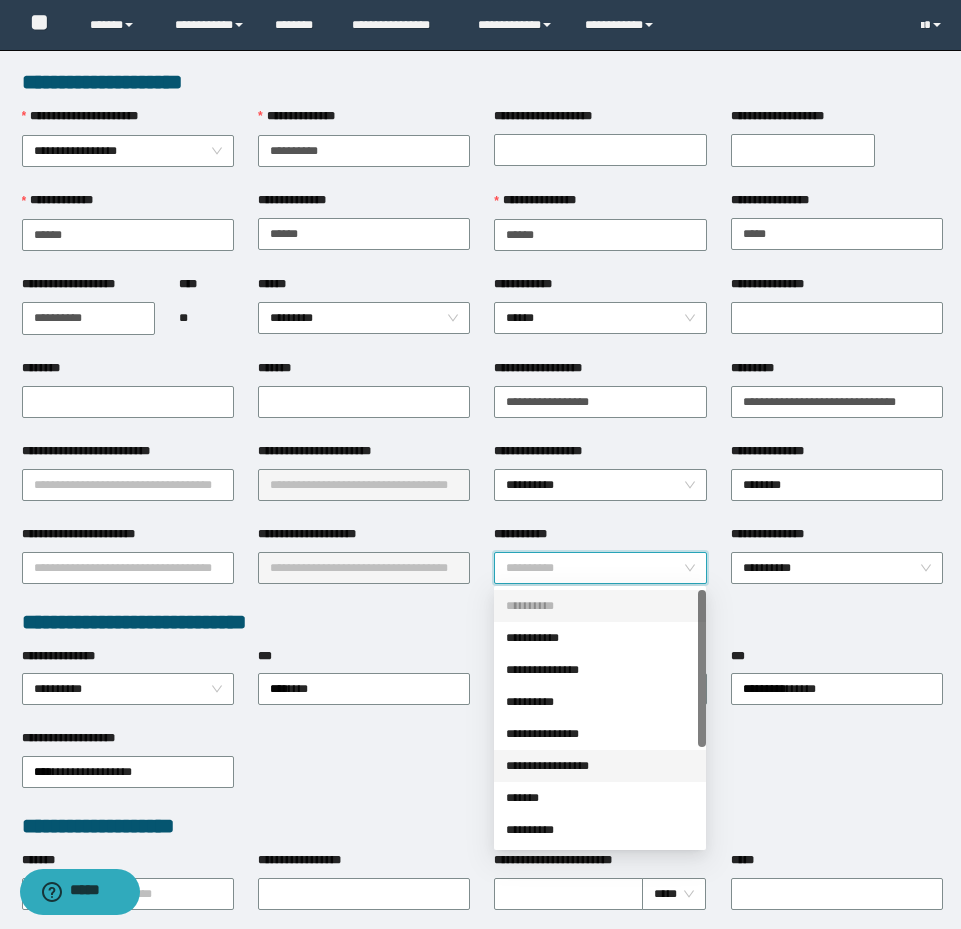 click on "**********" at bounding box center (600, 766) 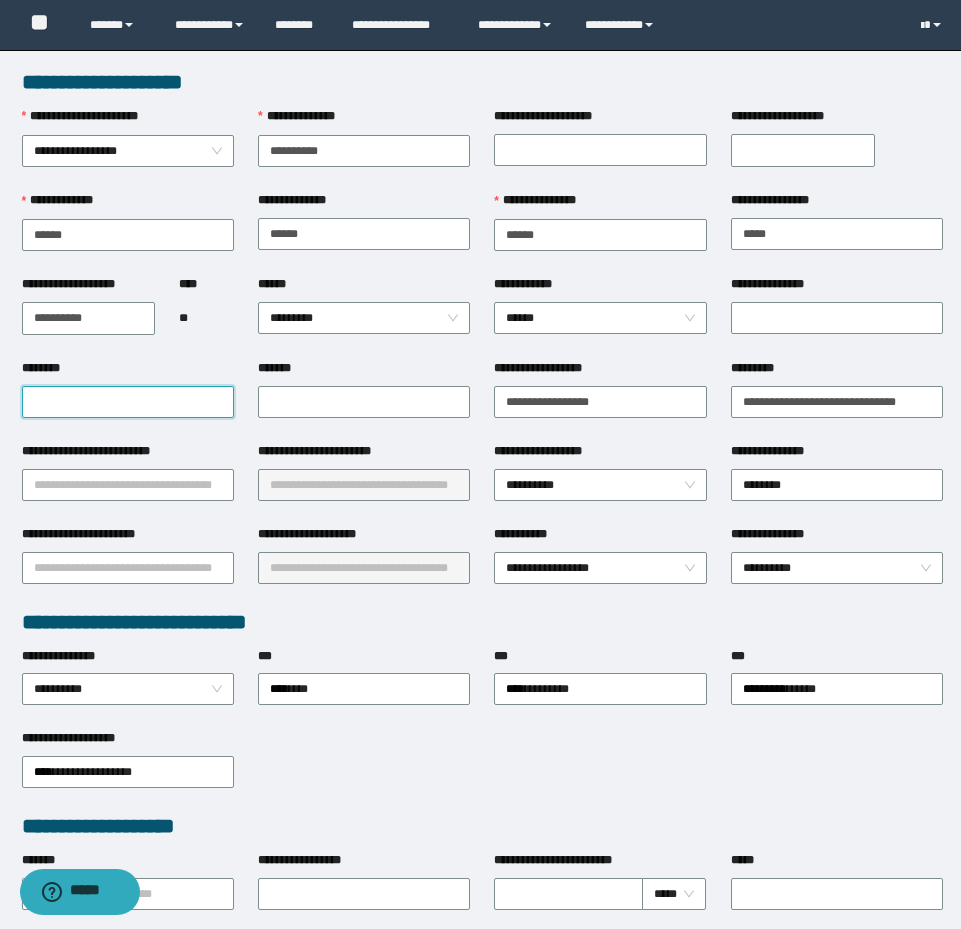 click on "********" at bounding box center (128, 402) 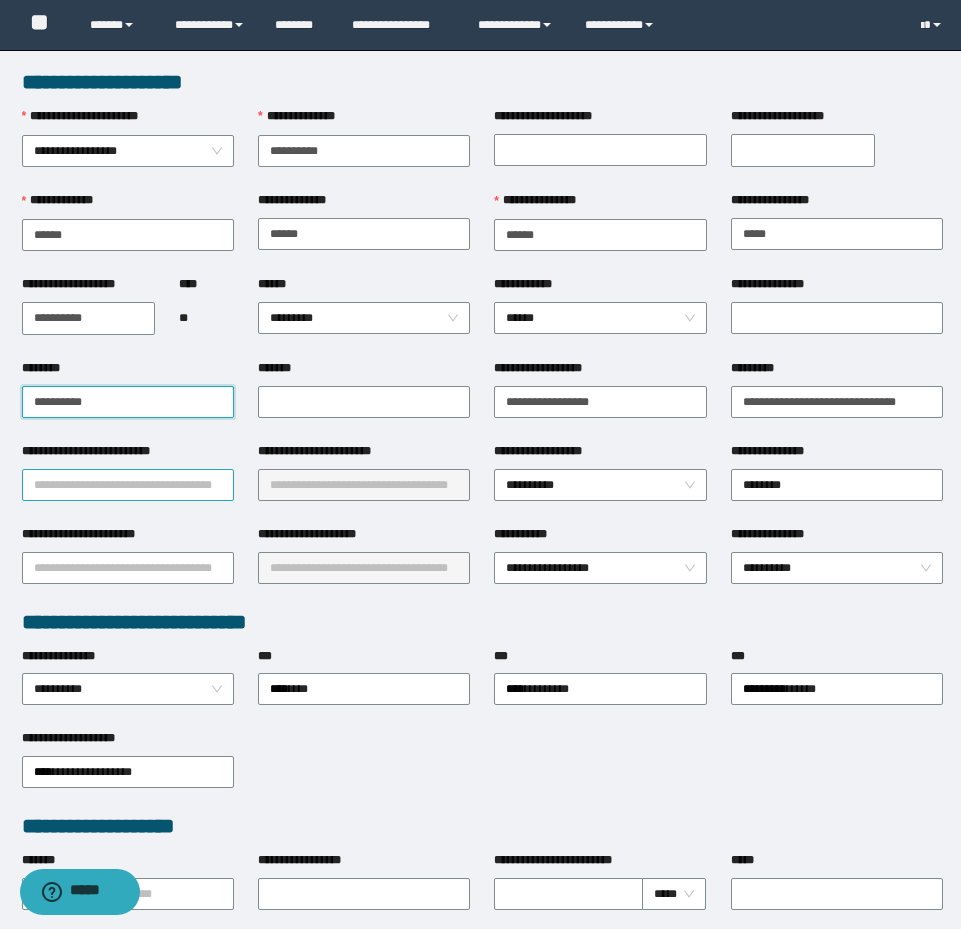 type on "**********" 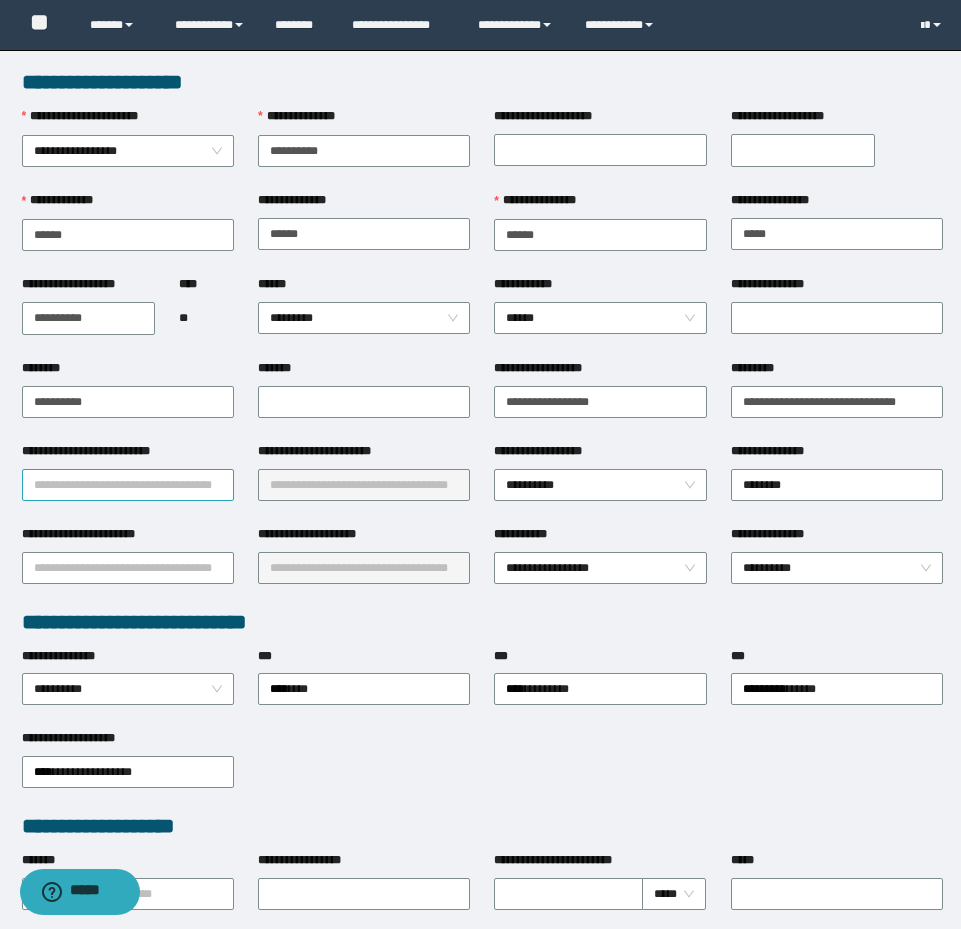 click on "**********" at bounding box center [128, 485] 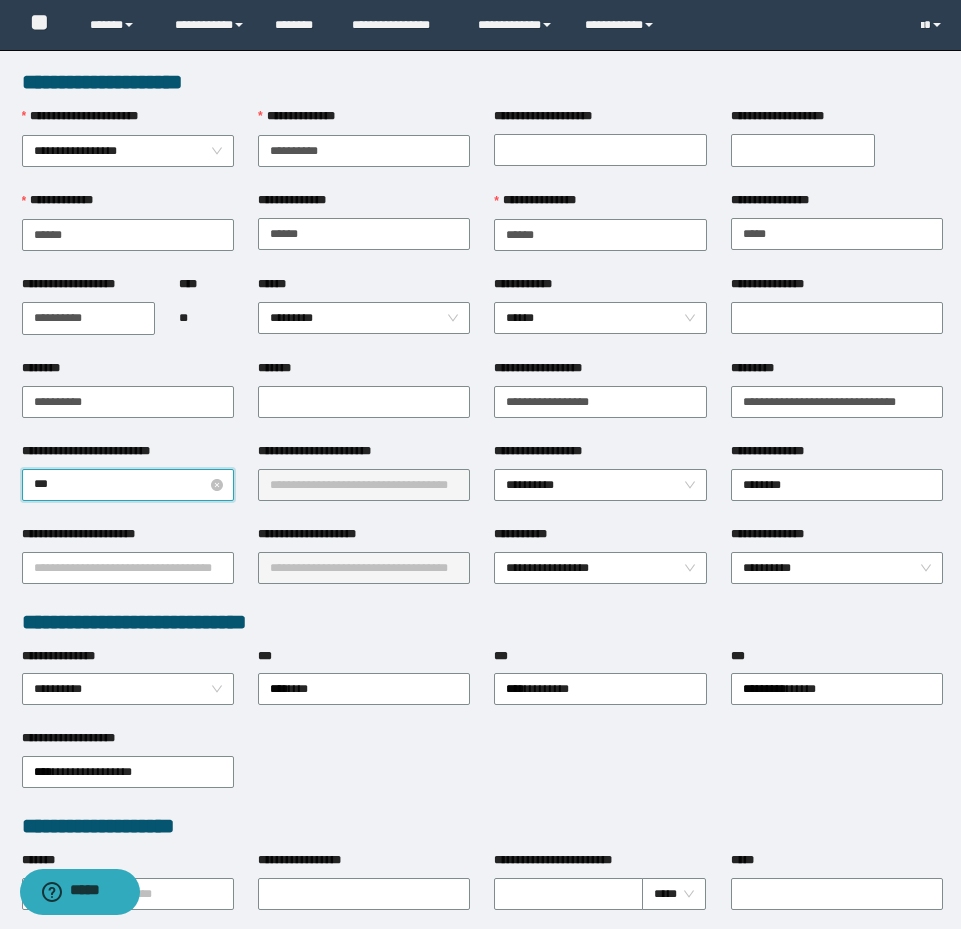 type on "****" 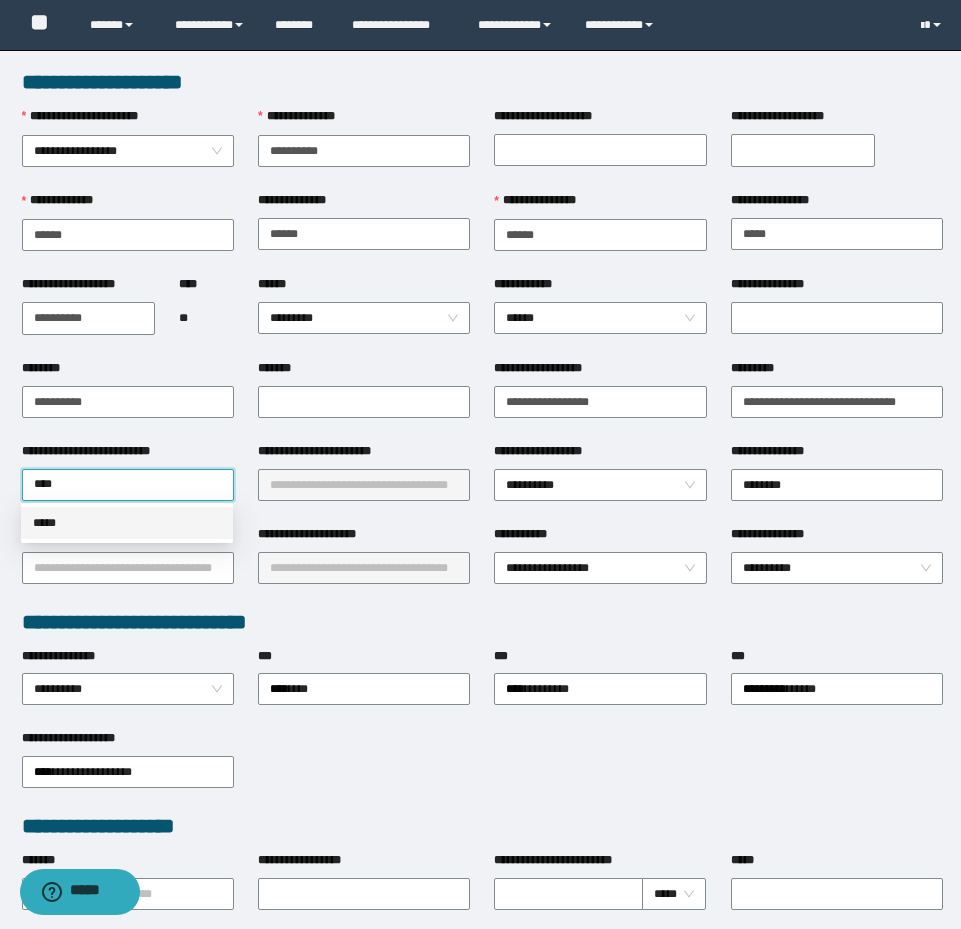 click on "*****" at bounding box center (127, 523) 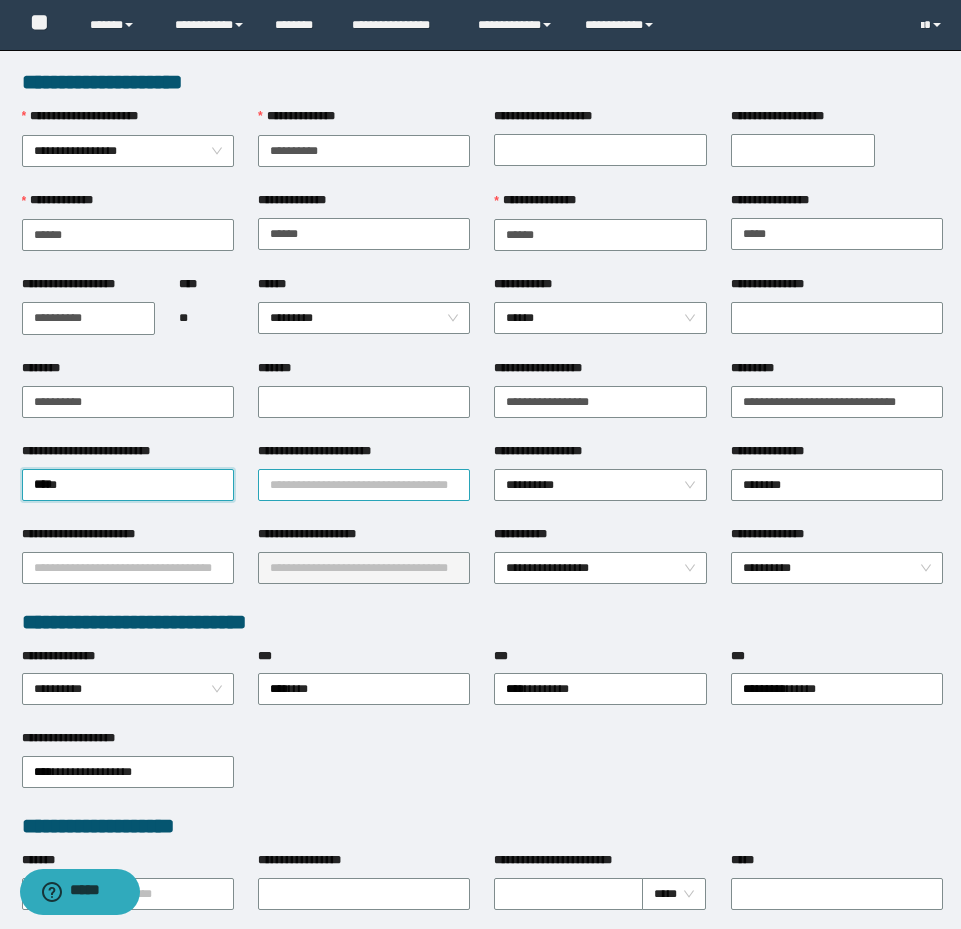 drag, startPoint x: 284, startPoint y: 501, endPoint x: 293, endPoint y: 491, distance: 13.453624 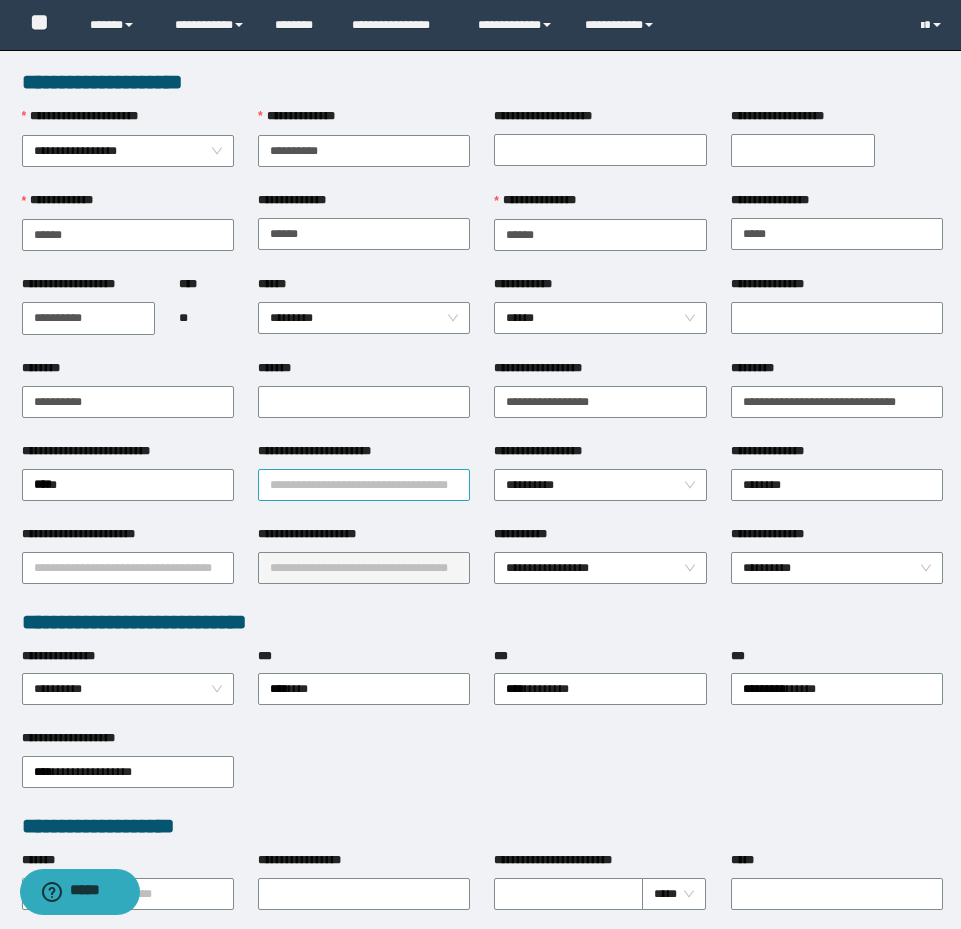 click on "**********" at bounding box center [364, 485] 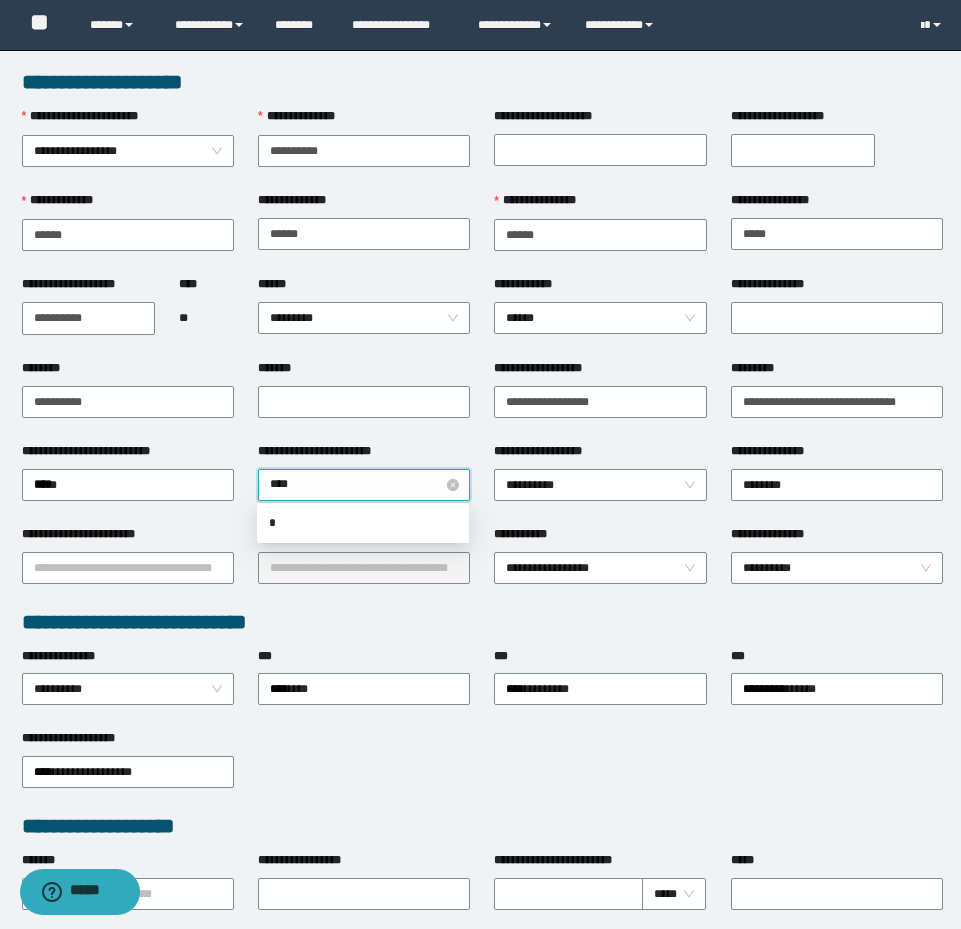 type on "*****" 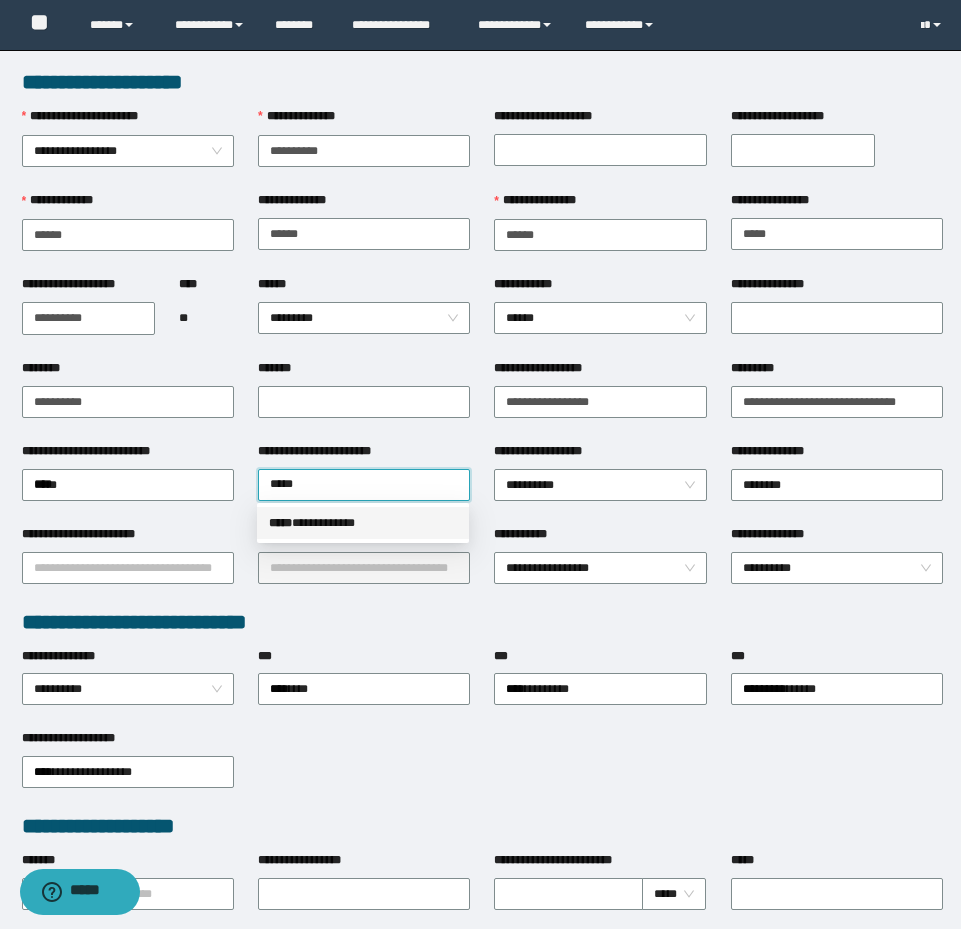 click on "**********" at bounding box center [363, 523] 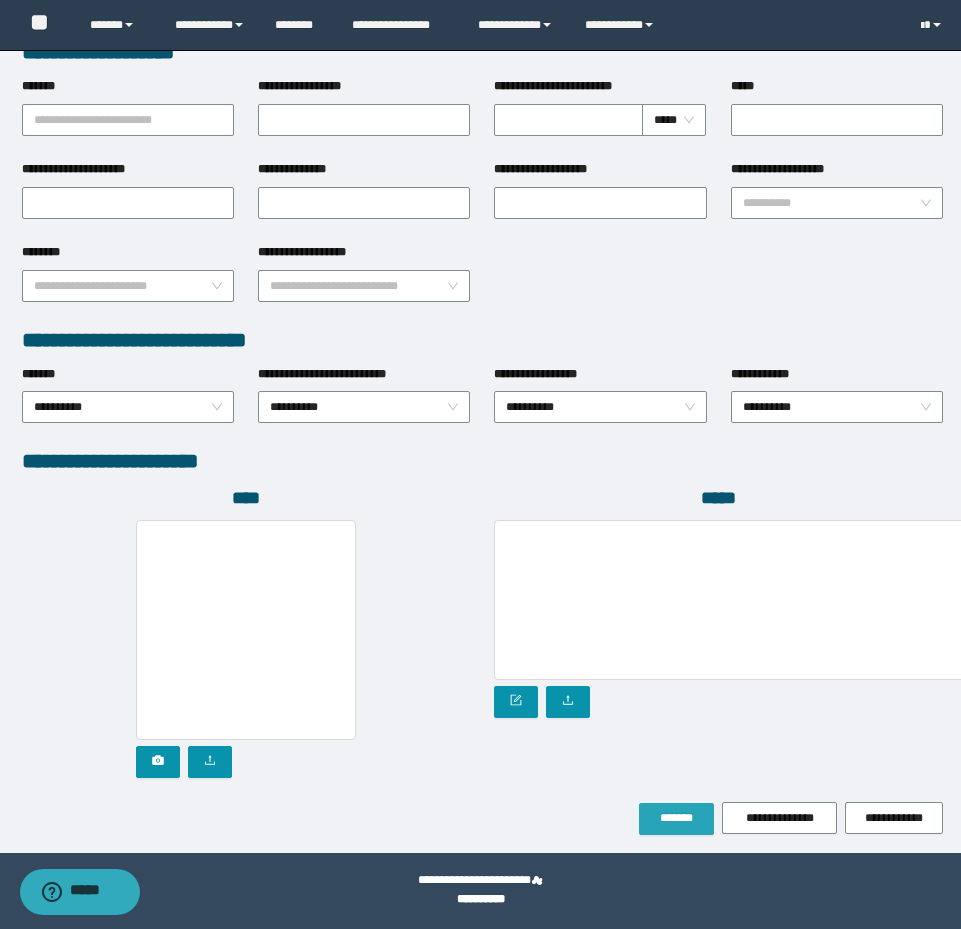 click on "*******" at bounding box center (676, 819) 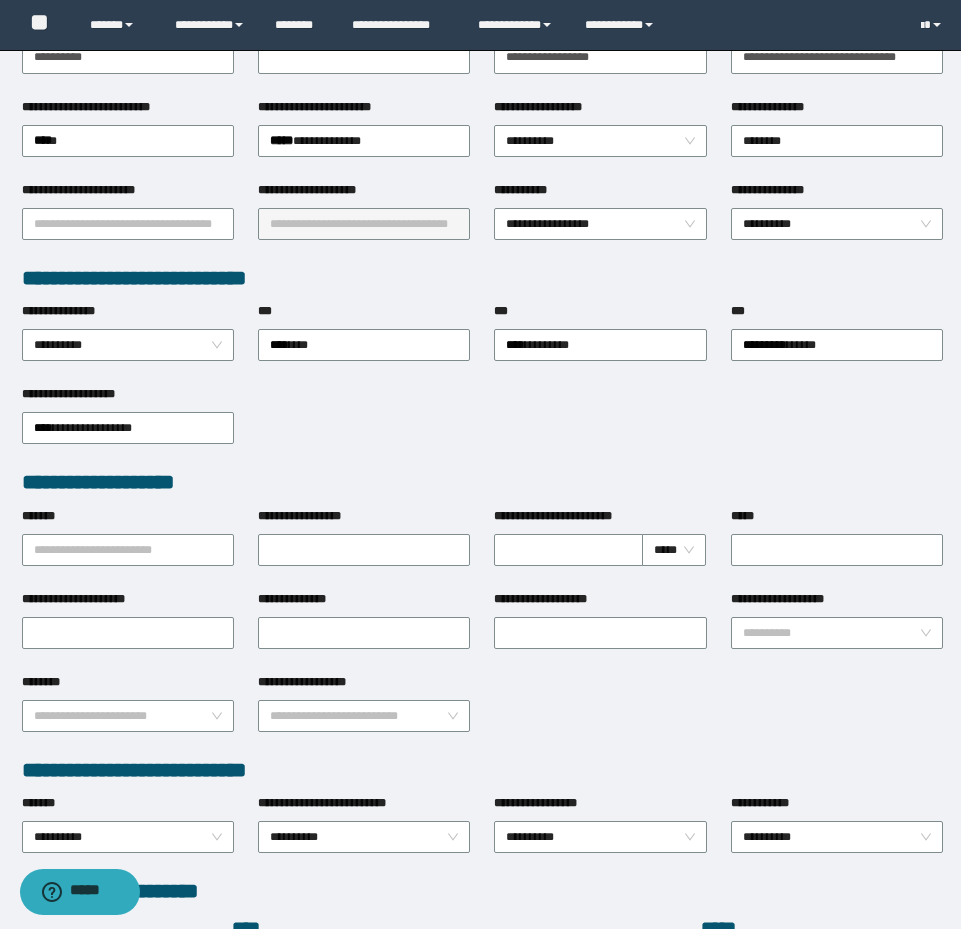 scroll, scrollTop: 0, scrollLeft: 0, axis: both 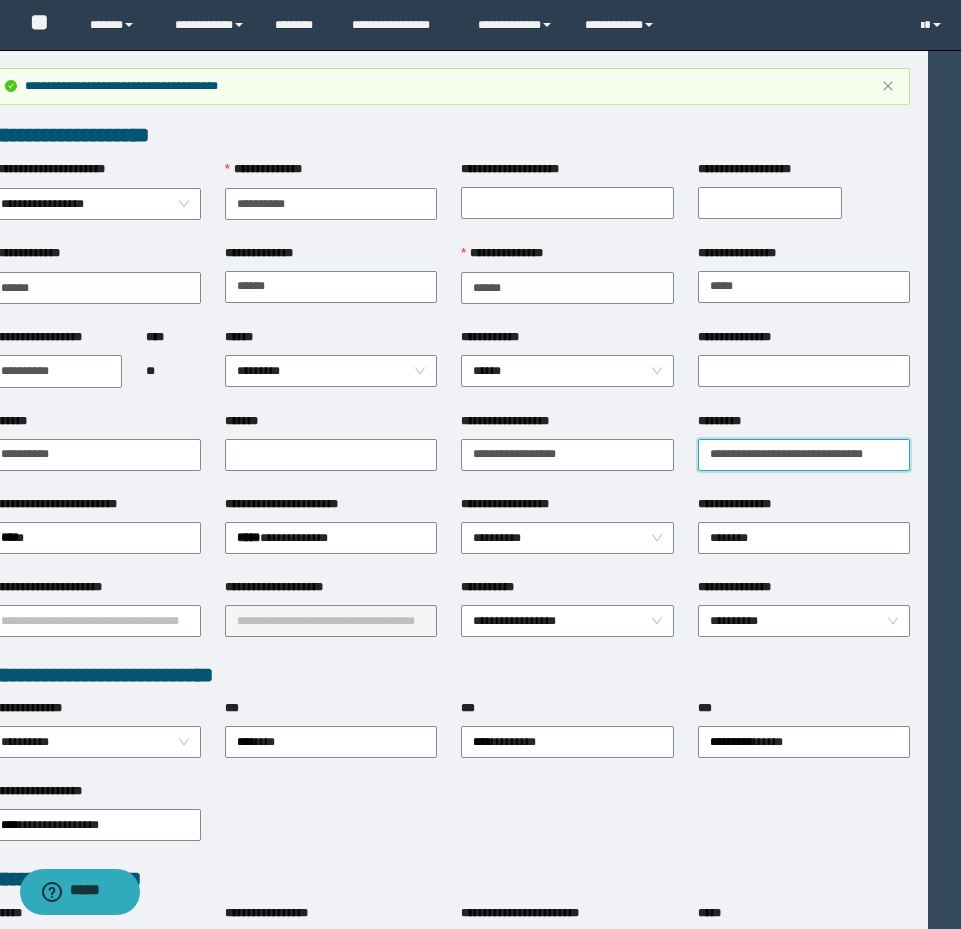 drag, startPoint x: 734, startPoint y: 449, endPoint x: 1144, endPoint y: 461, distance: 410.17557 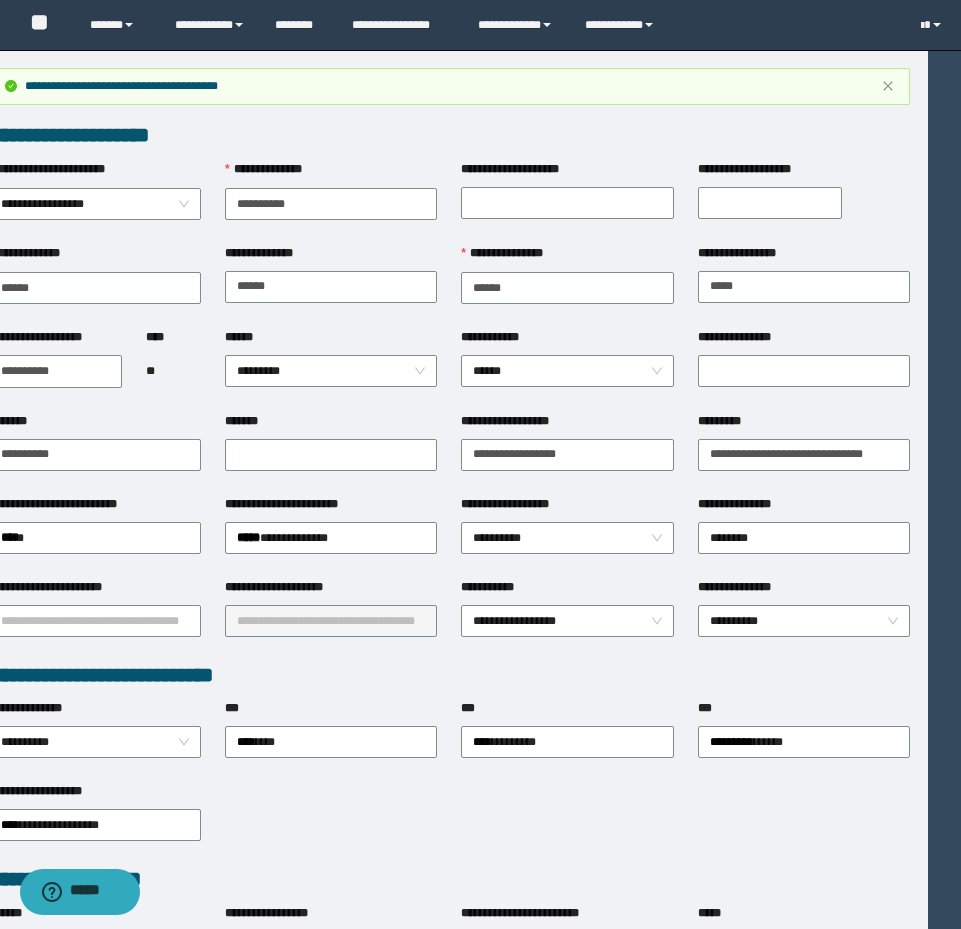 scroll, scrollTop: 0, scrollLeft: 0, axis: both 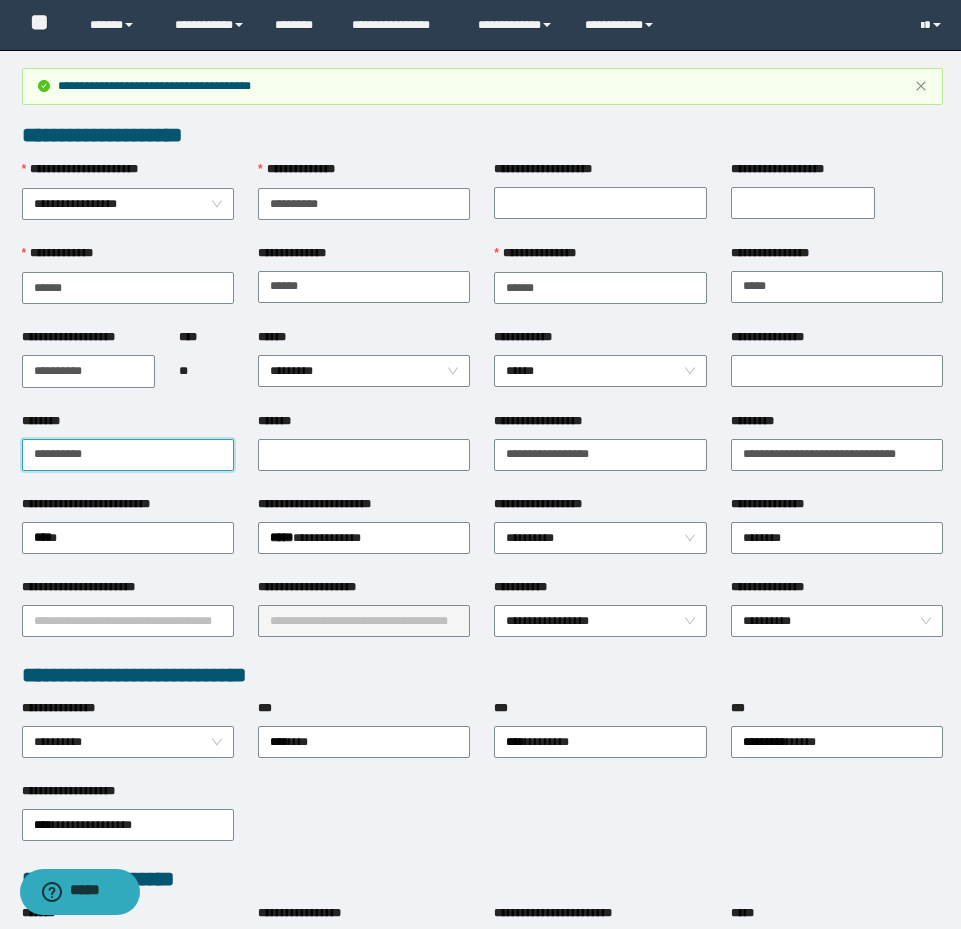 drag, startPoint x: 156, startPoint y: 445, endPoint x: 4, endPoint y: 411, distance: 155.75623 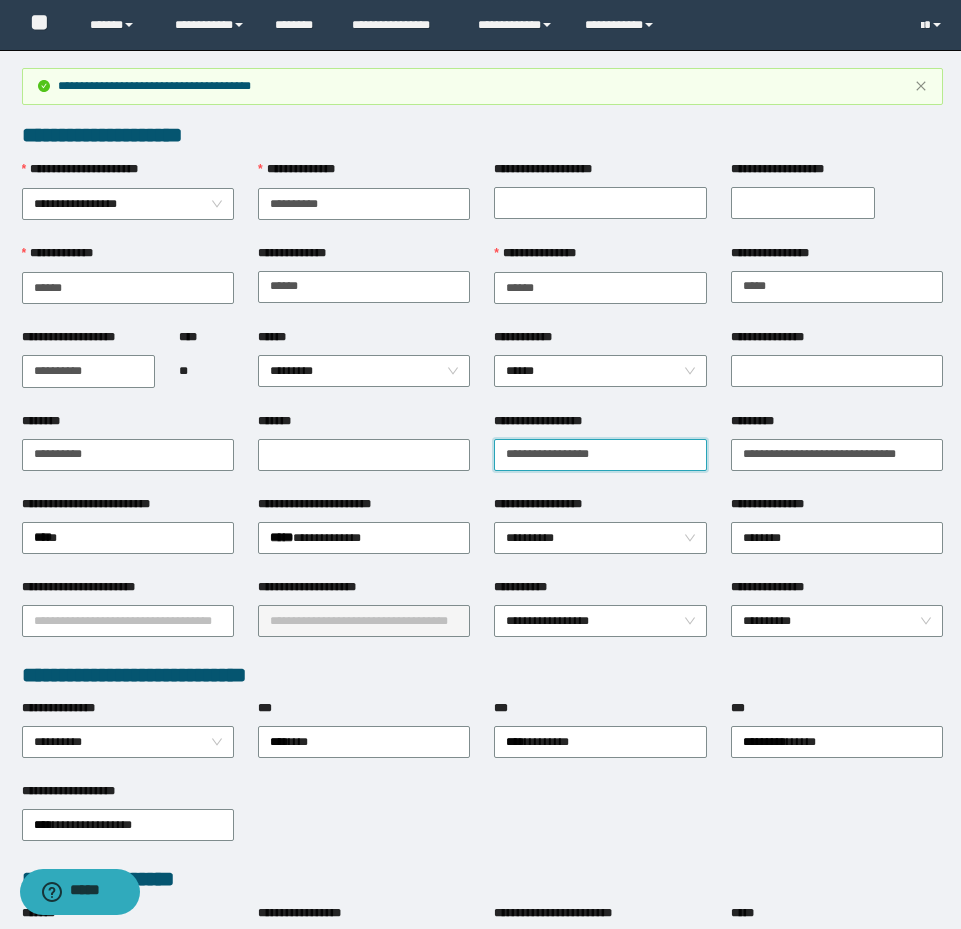 drag, startPoint x: 615, startPoint y: 463, endPoint x: 318, endPoint y: 431, distance: 298.71893 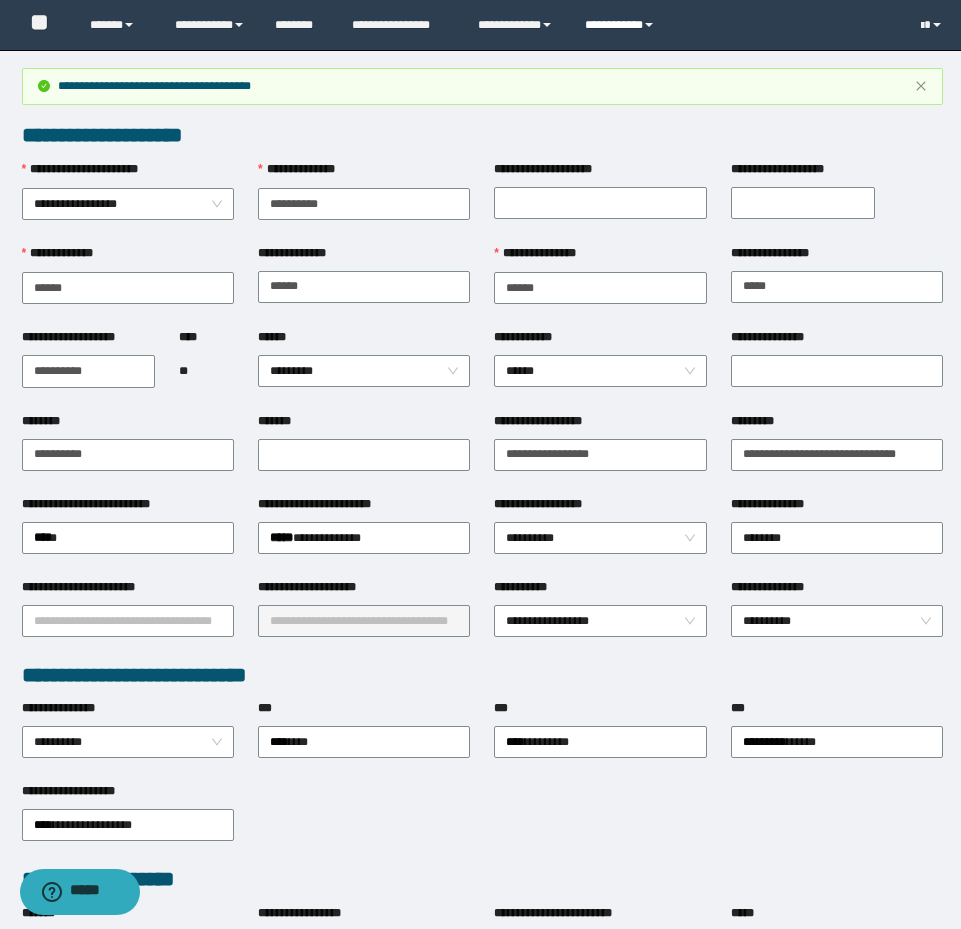 click on "**********" at bounding box center [622, 25] 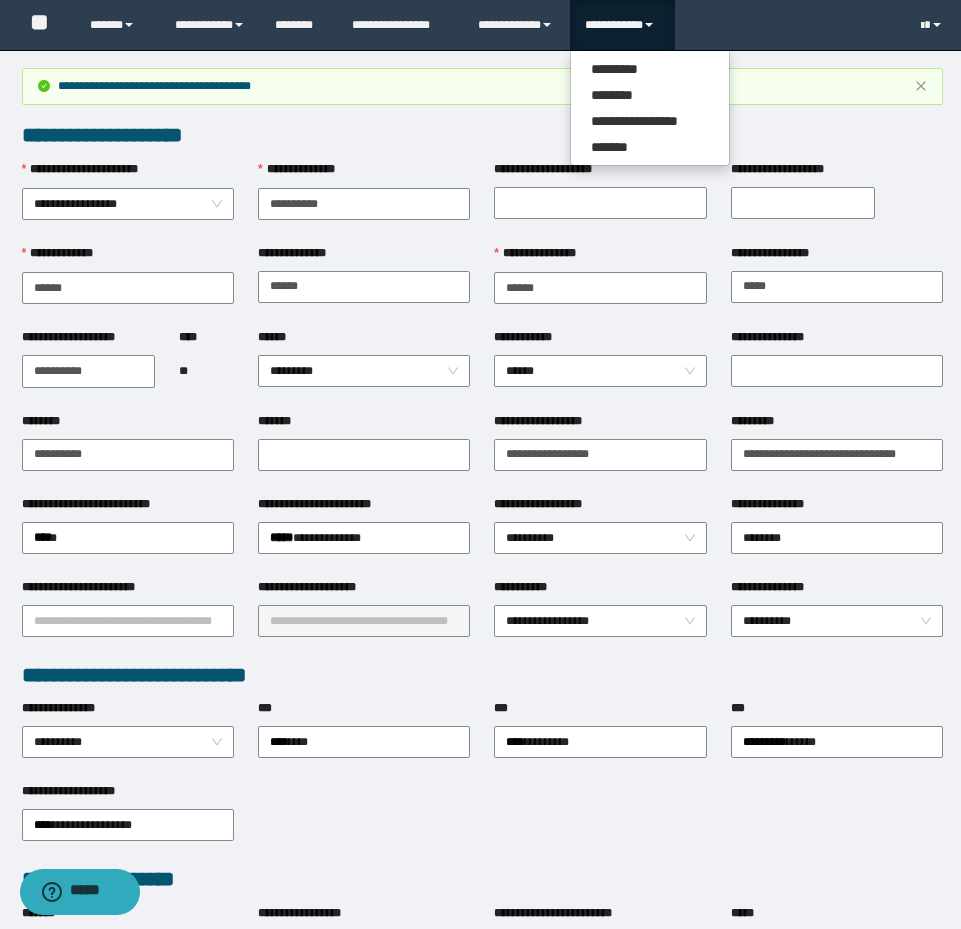 click on "**********" at bounding box center [650, 108] 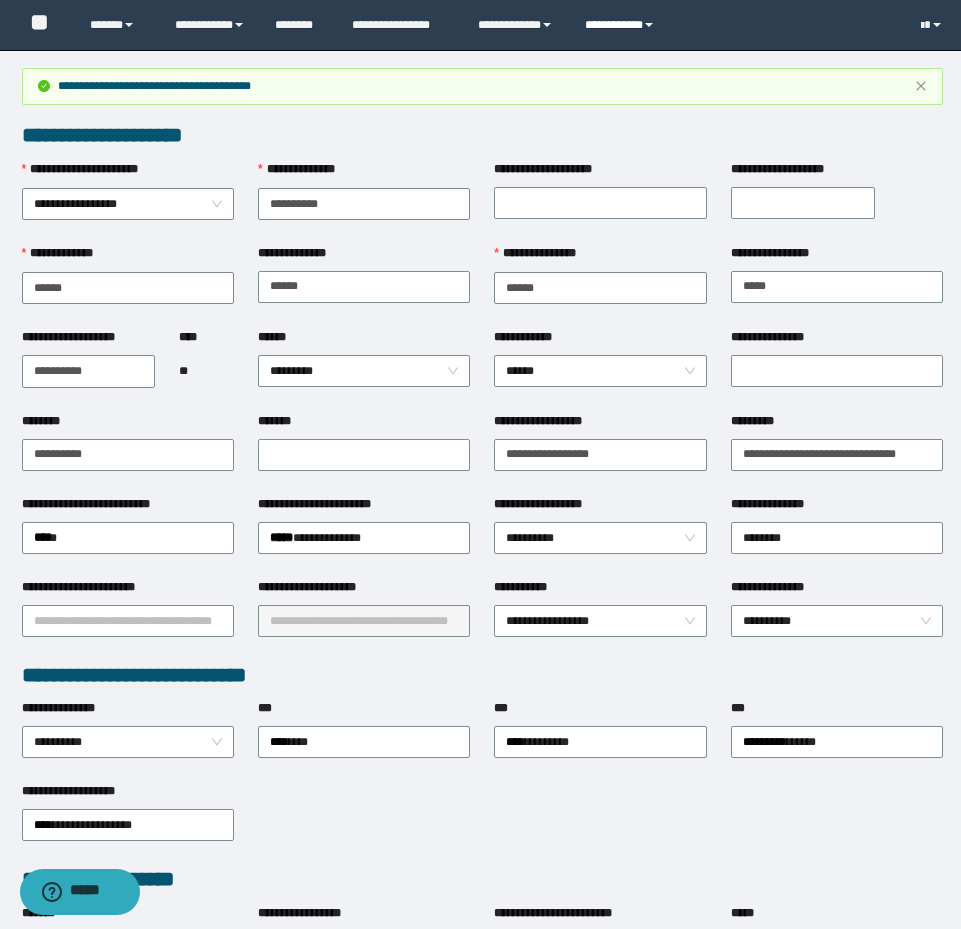 click on "**********" at bounding box center (622, 25) 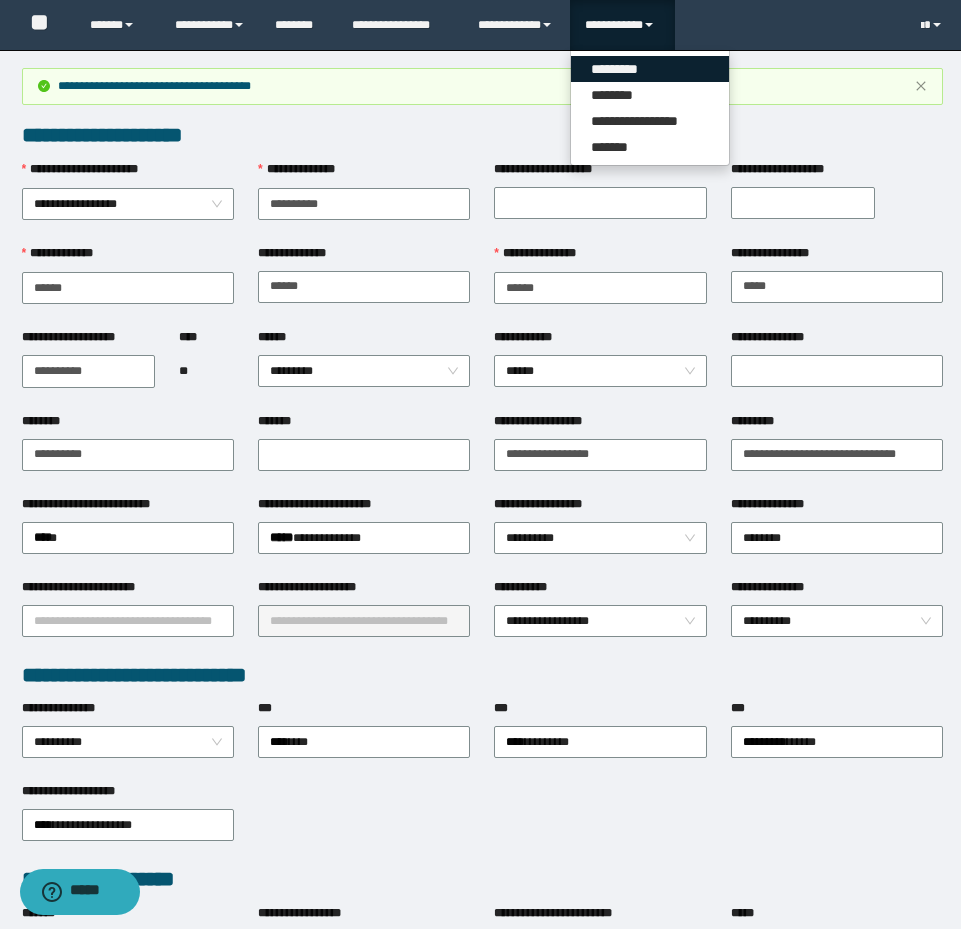click on "*********" at bounding box center [650, 69] 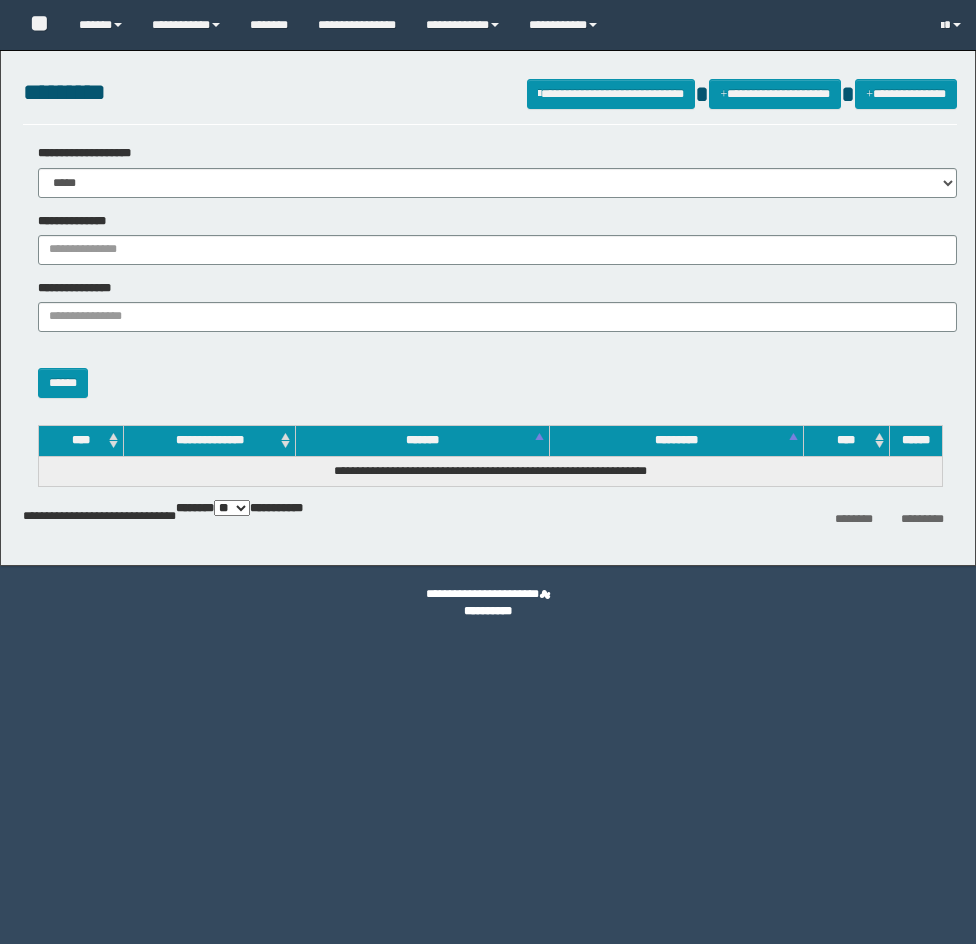 scroll, scrollTop: 0, scrollLeft: 0, axis: both 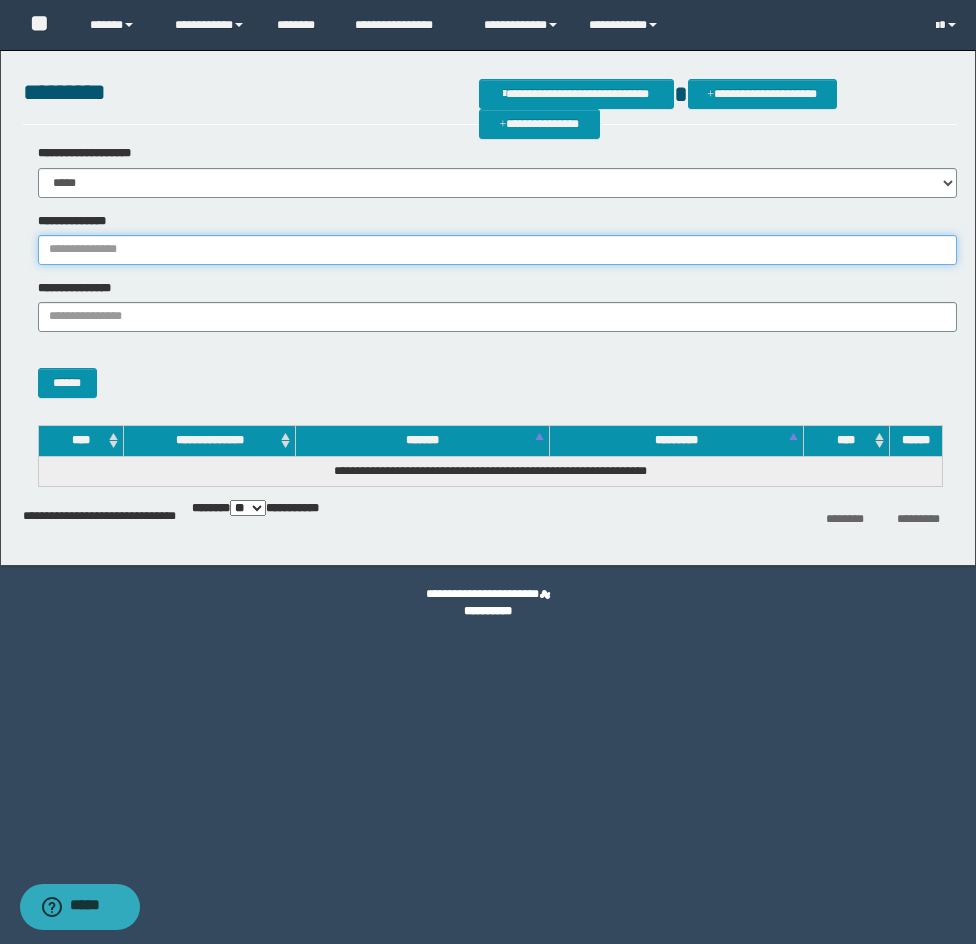 click on "**********" at bounding box center [497, 250] 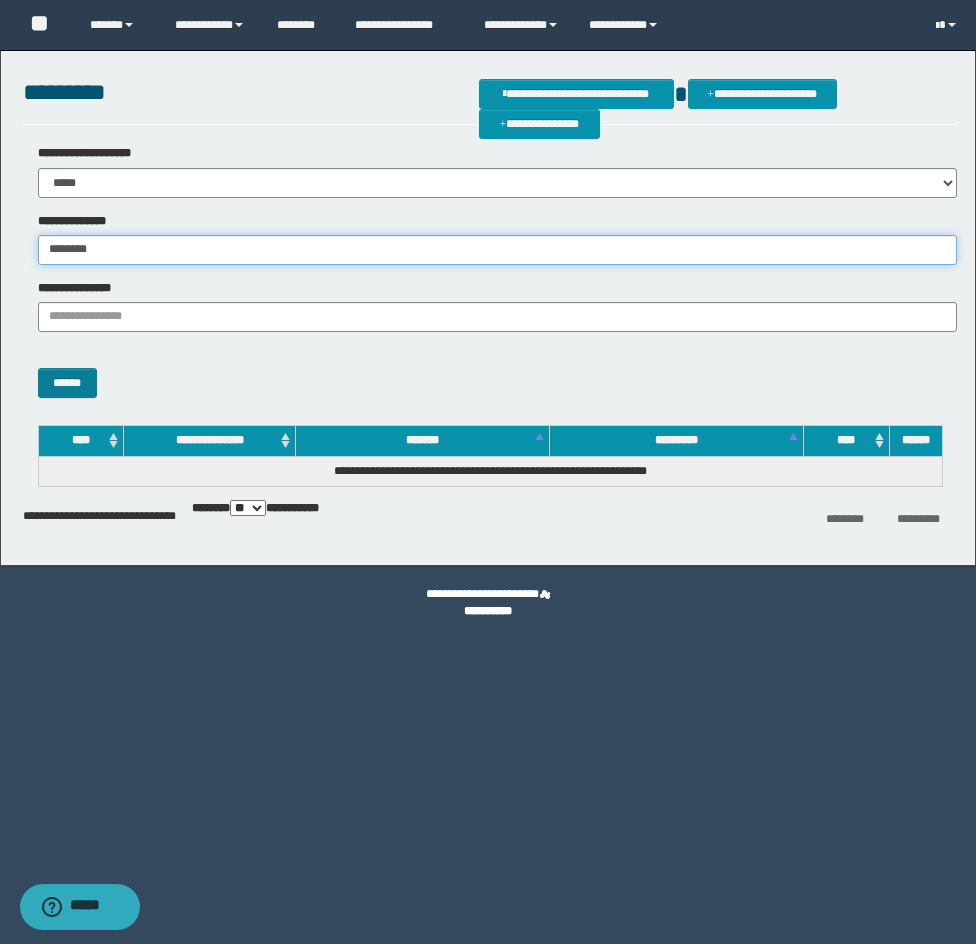 type on "********" 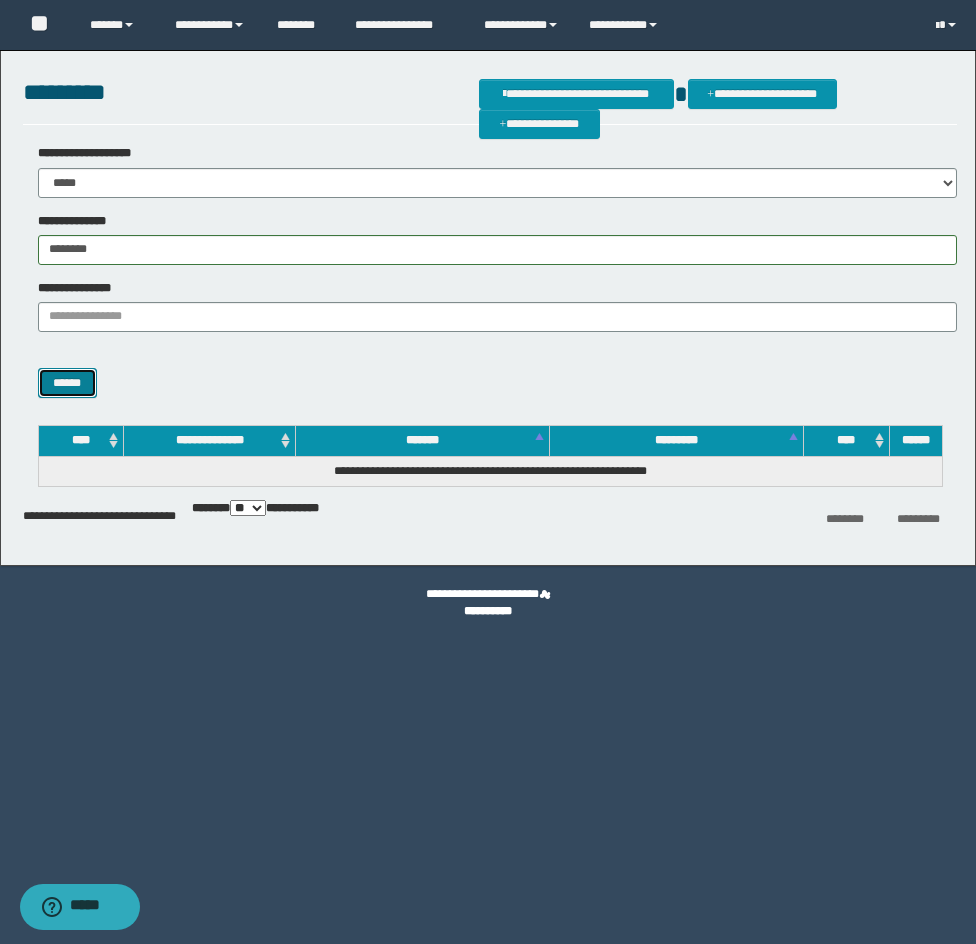 click on "******" at bounding box center (67, 383) 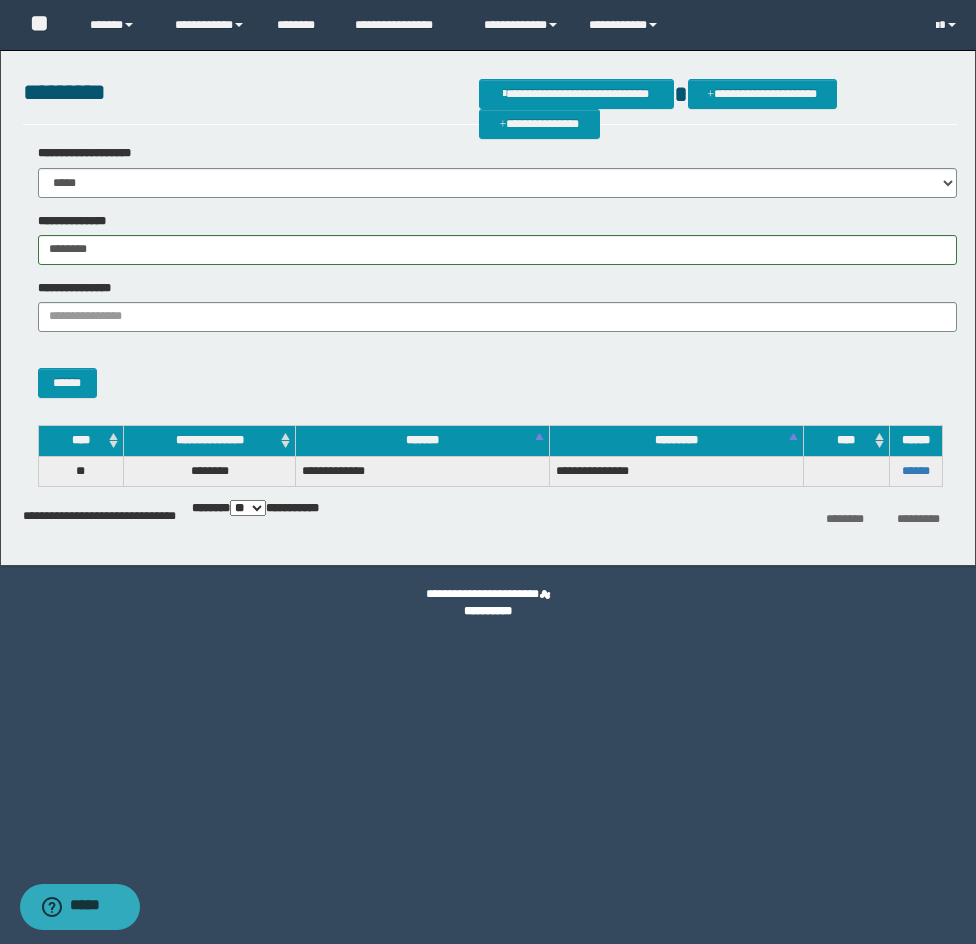 click on "******" at bounding box center (915, 471) 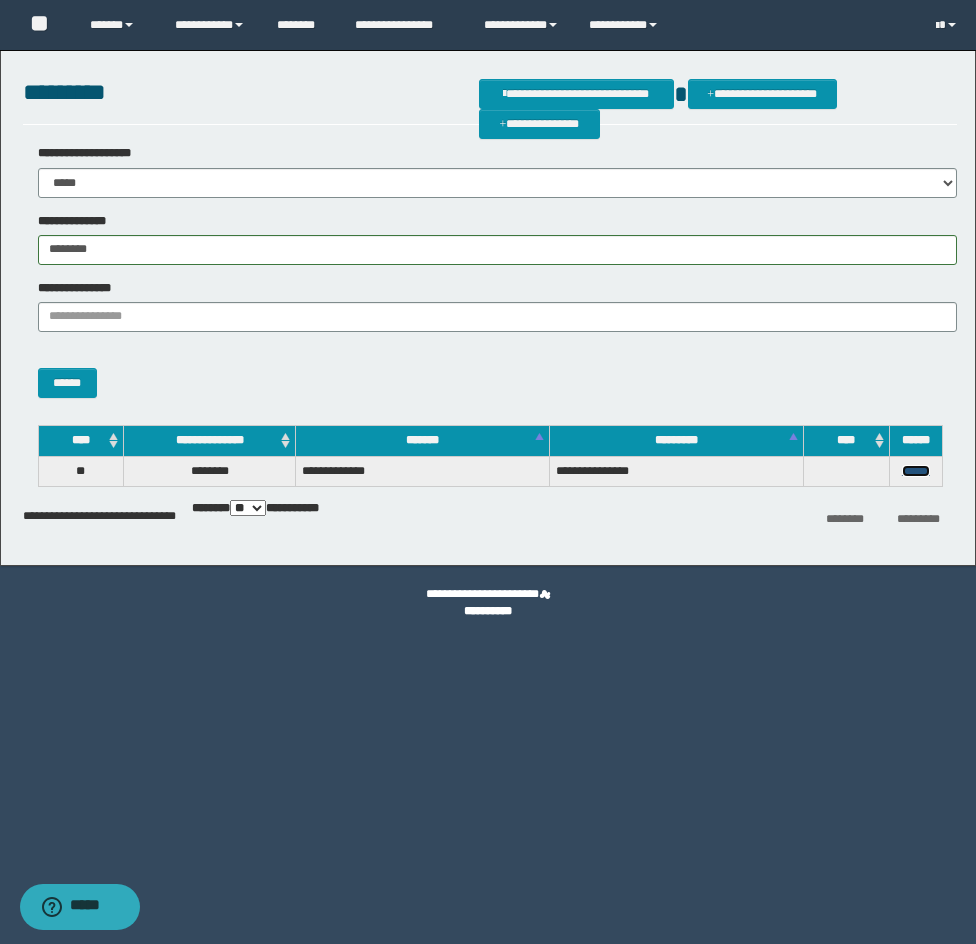 click on "******" at bounding box center (916, 471) 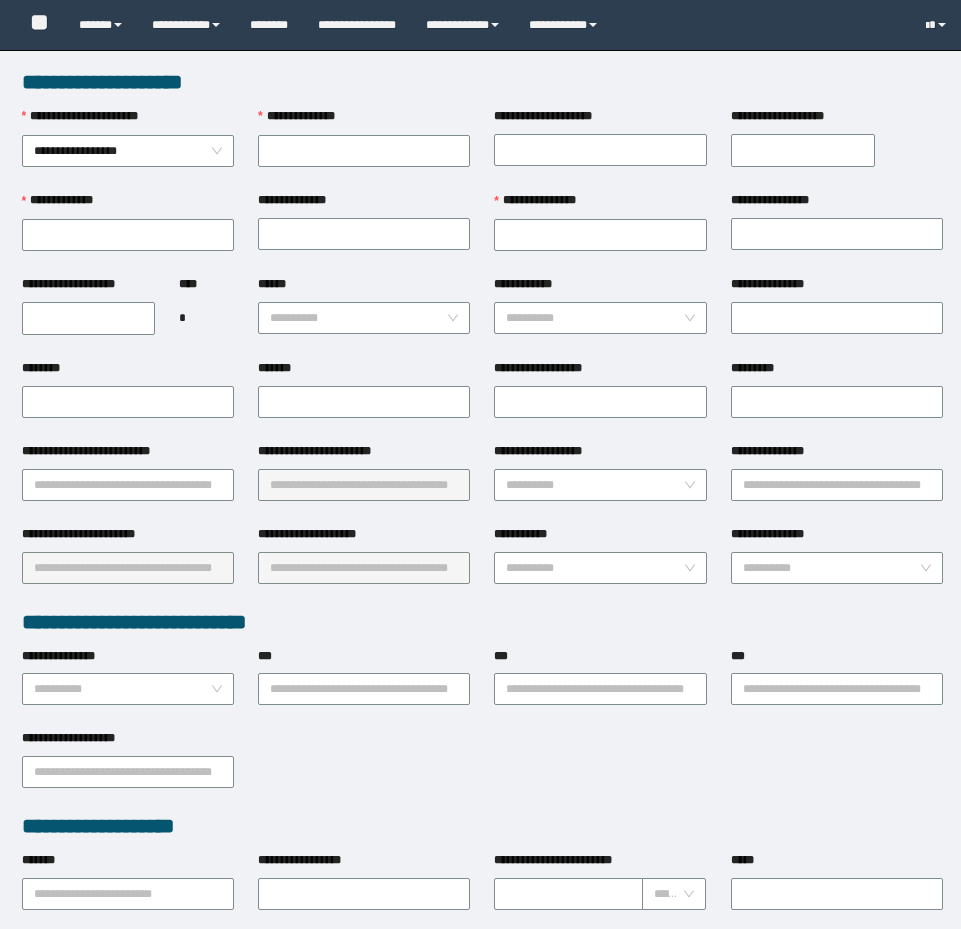 scroll, scrollTop: 0, scrollLeft: 0, axis: both 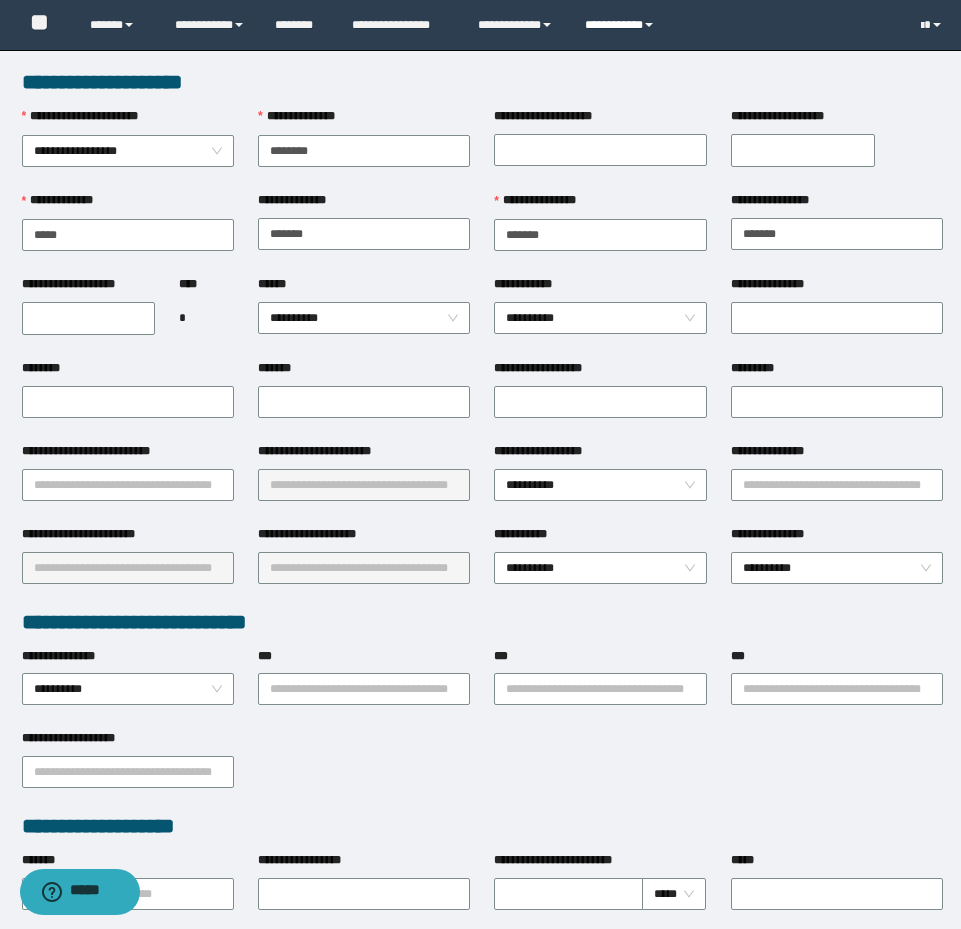click on "**********" at bounding box center (622, 25) 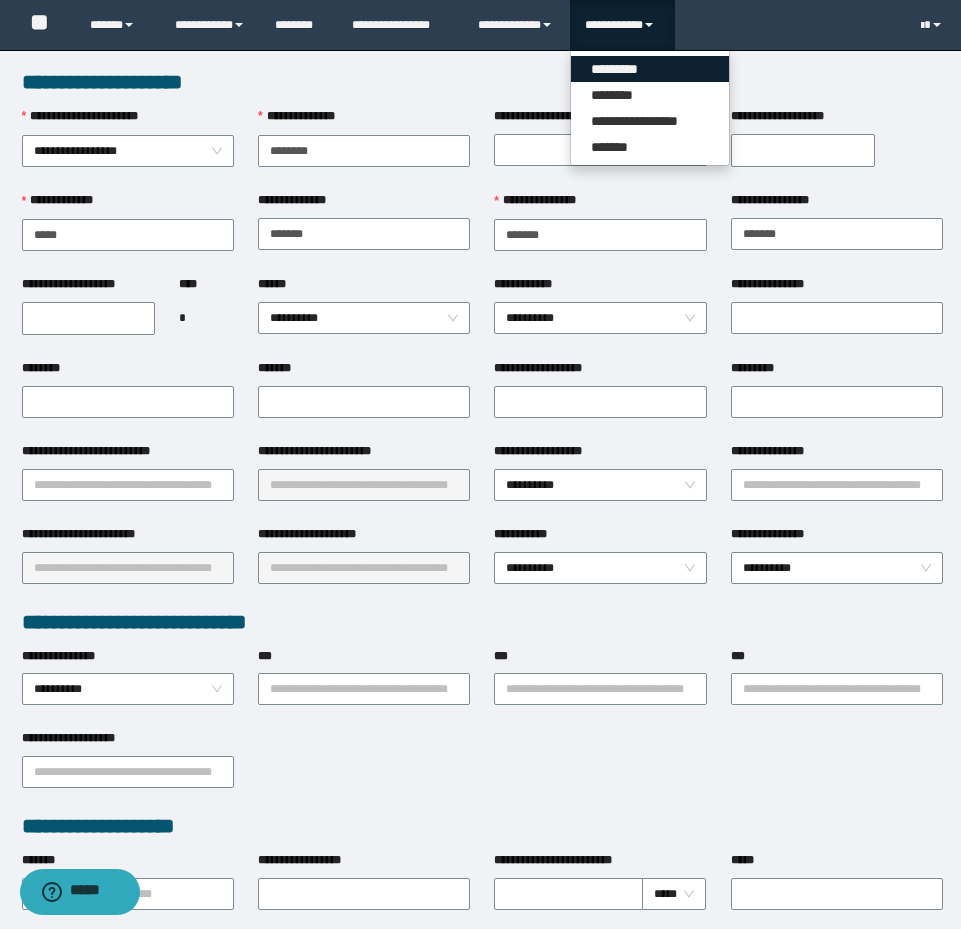 click on "*********" at bounding box center [650, 69] 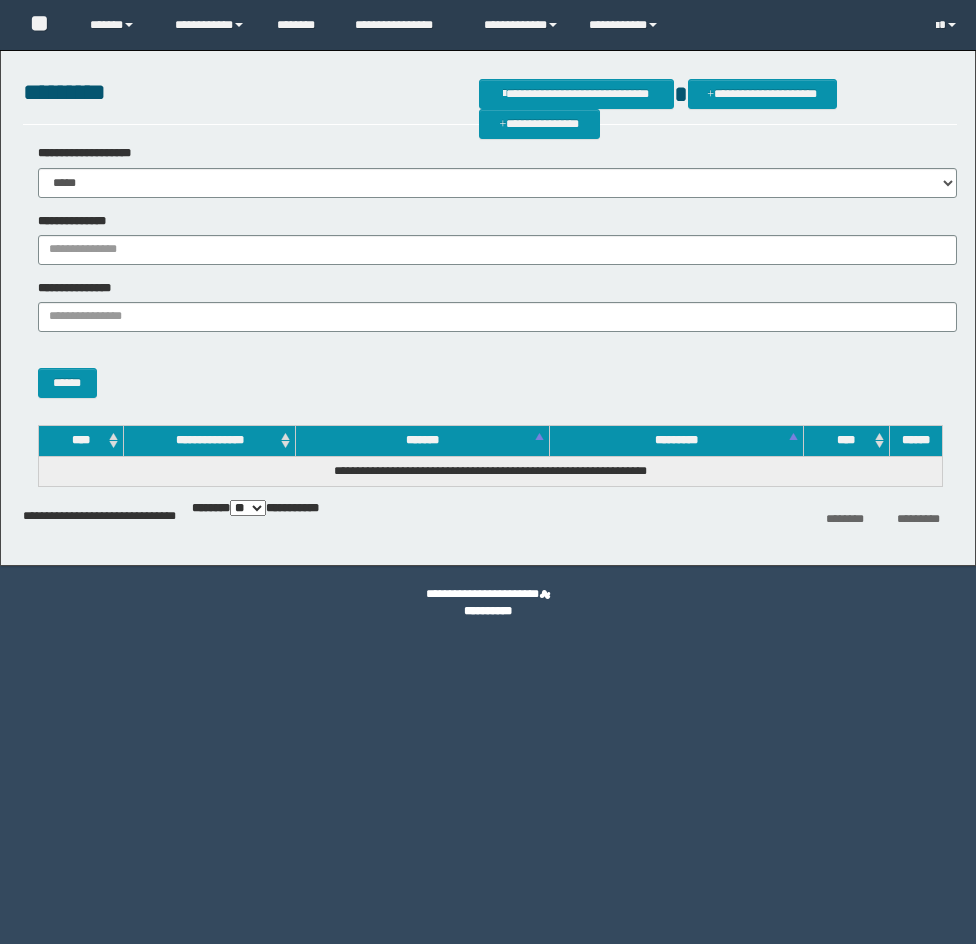 scroll, scrollTop: 0, scrollLeft: 0, axis: both 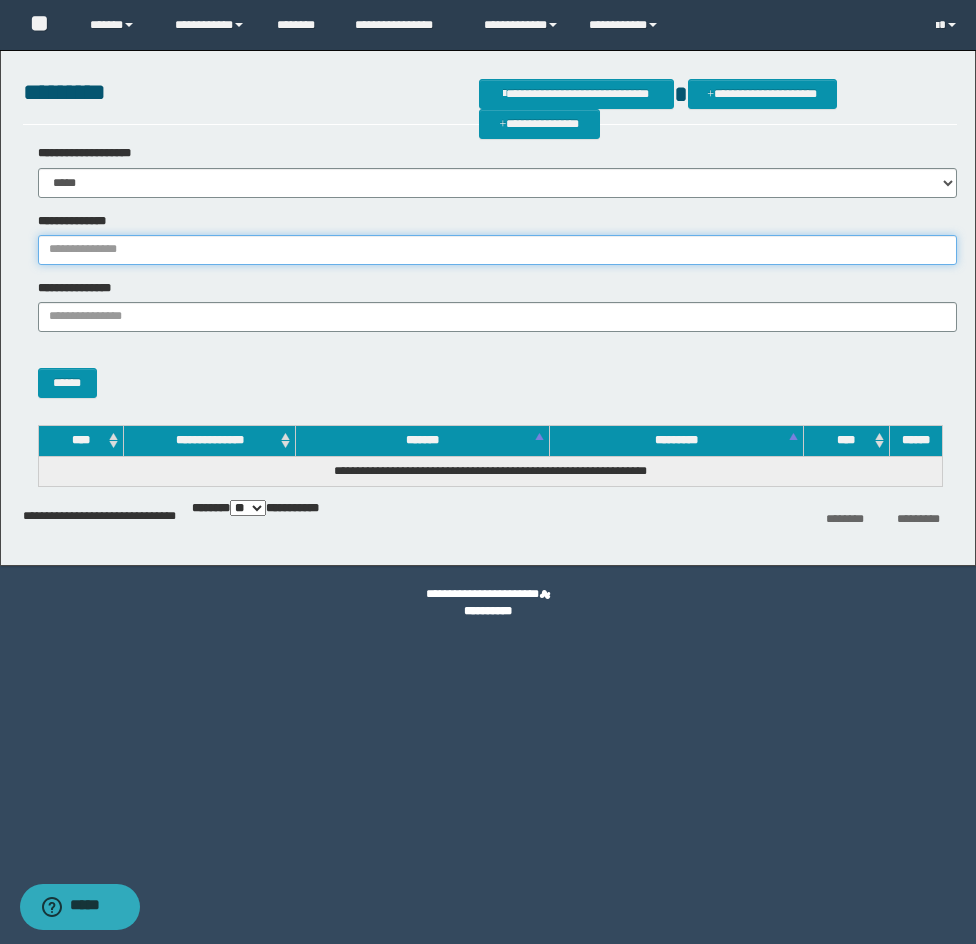 click on "**********" at bounding box center [497, 250] 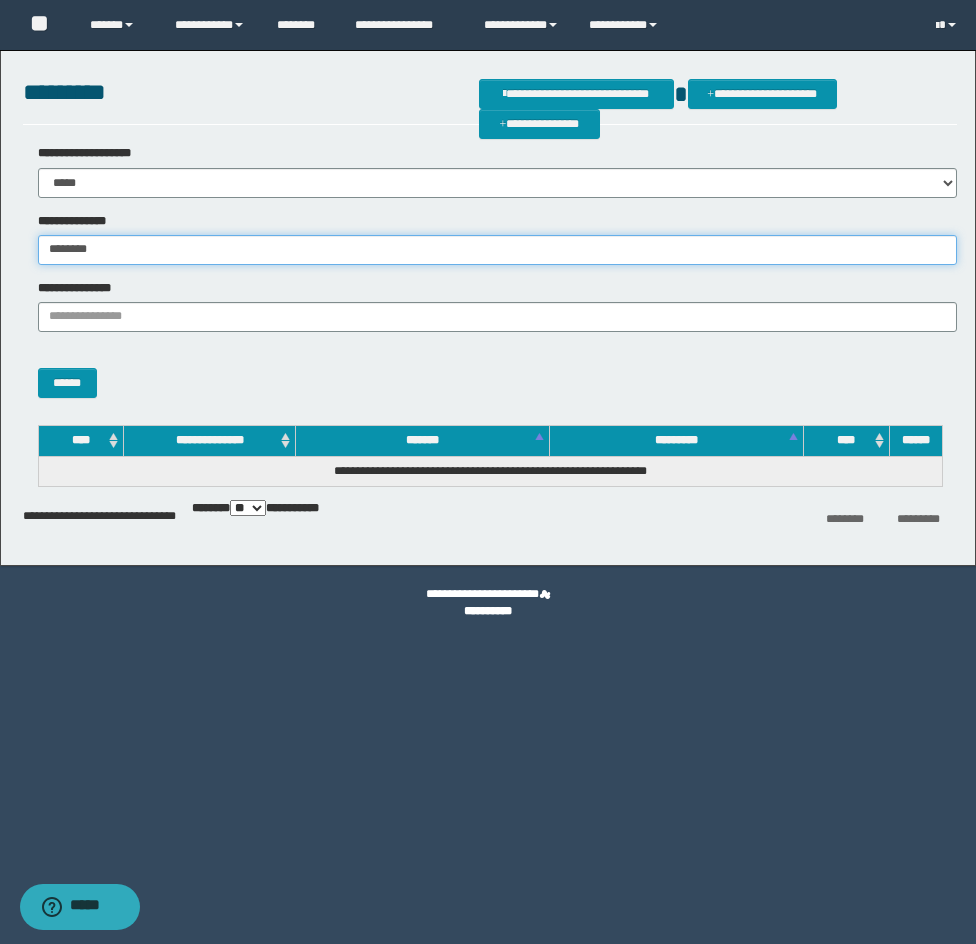 type on "********" 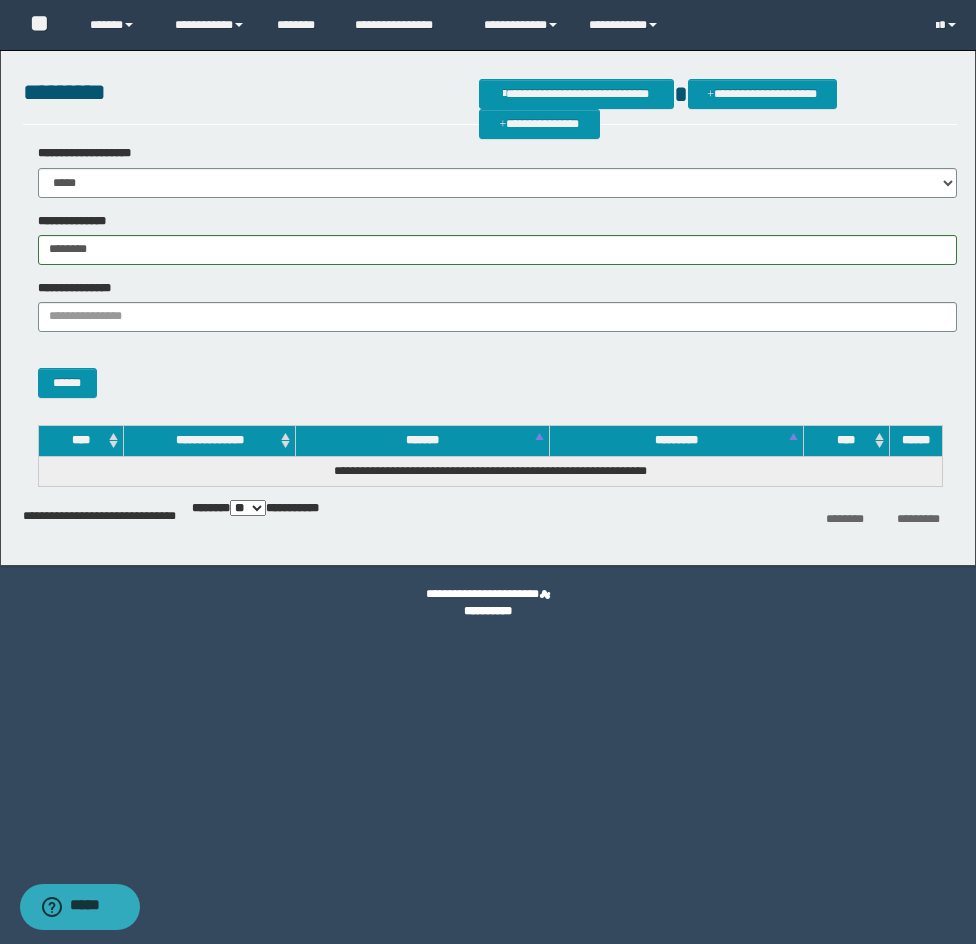 click on "******" at bounding box center (490, 373) 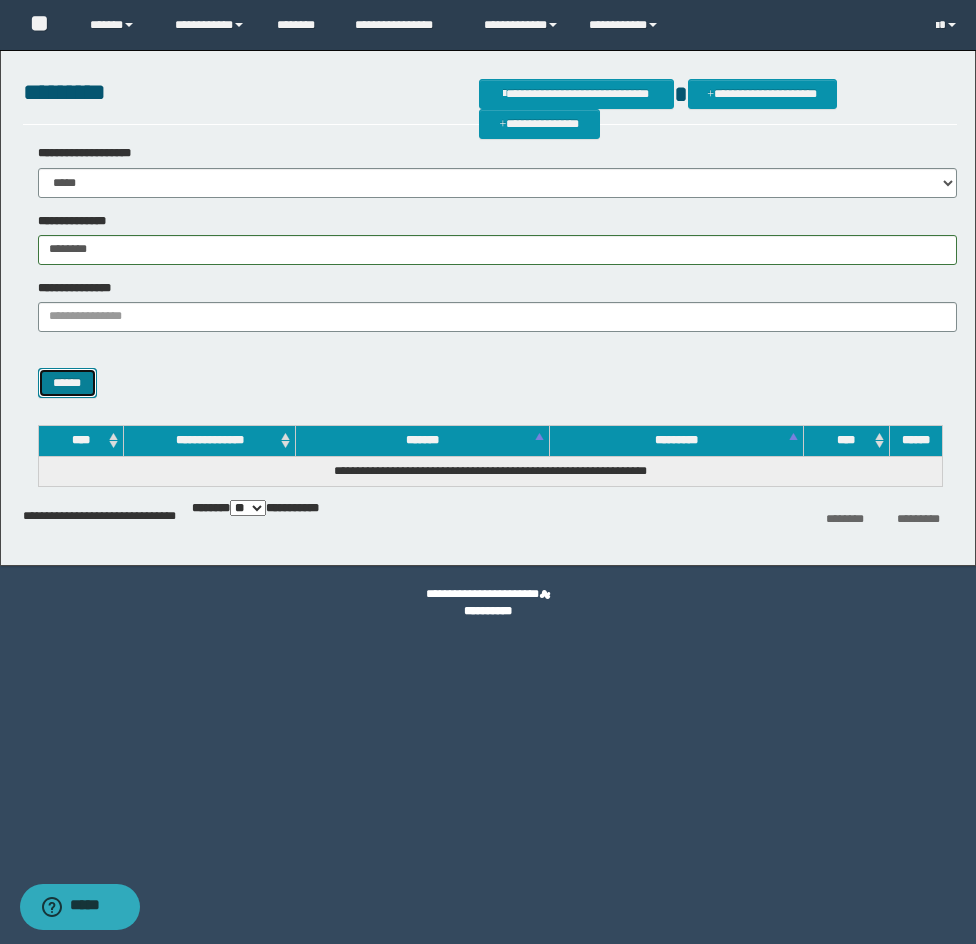 click on "******" at bounding box center [67, 383] 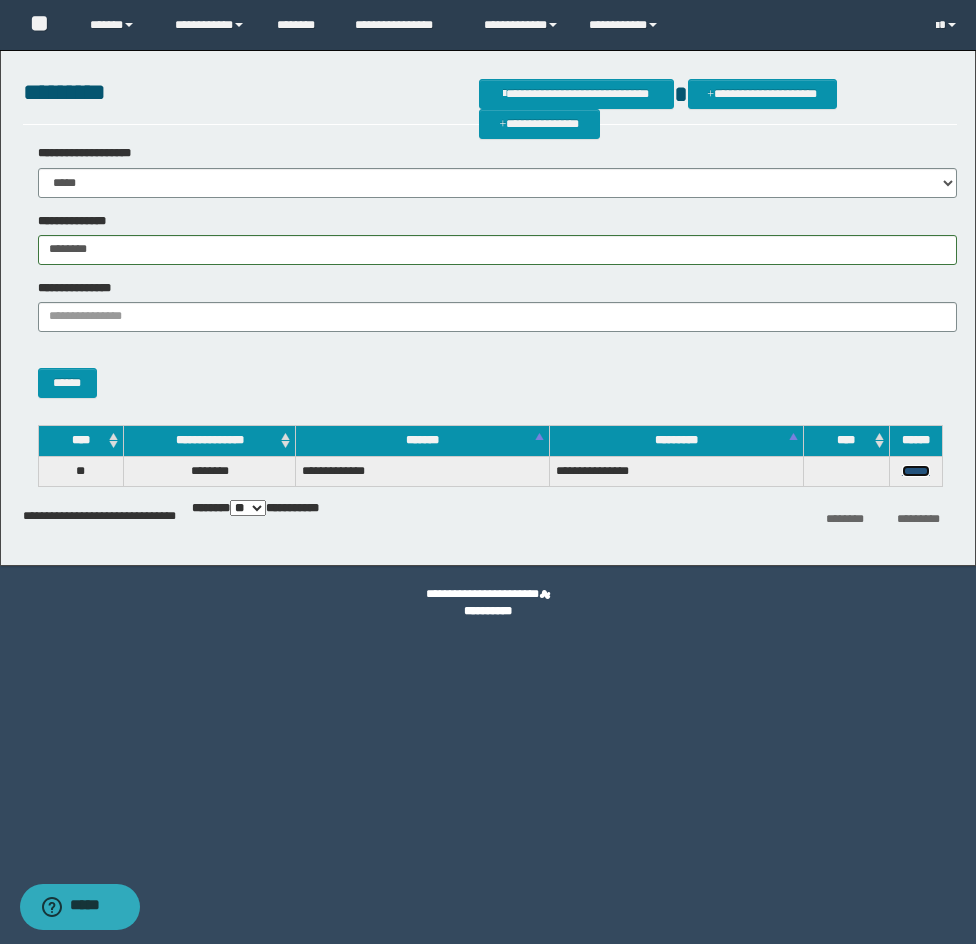 click on "******" at bounding box center [916, 471] 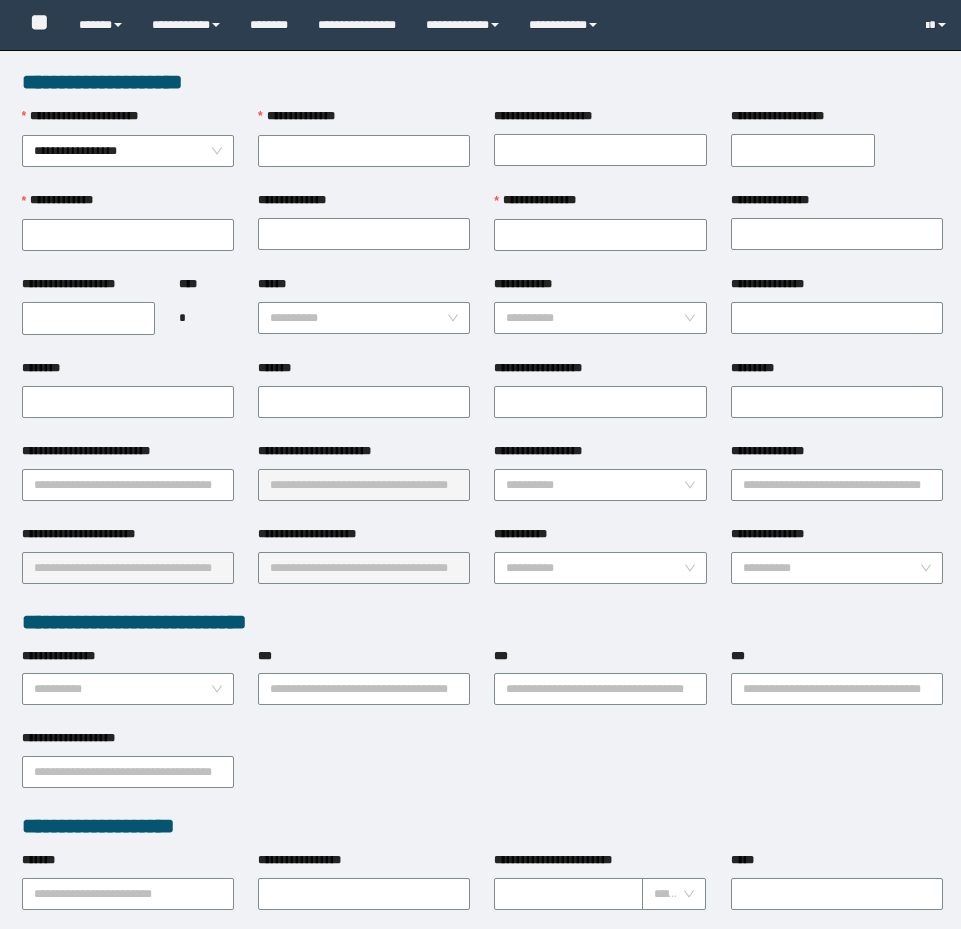 scroll, scrollTop: 0, scrollLeft: 0, axis: both 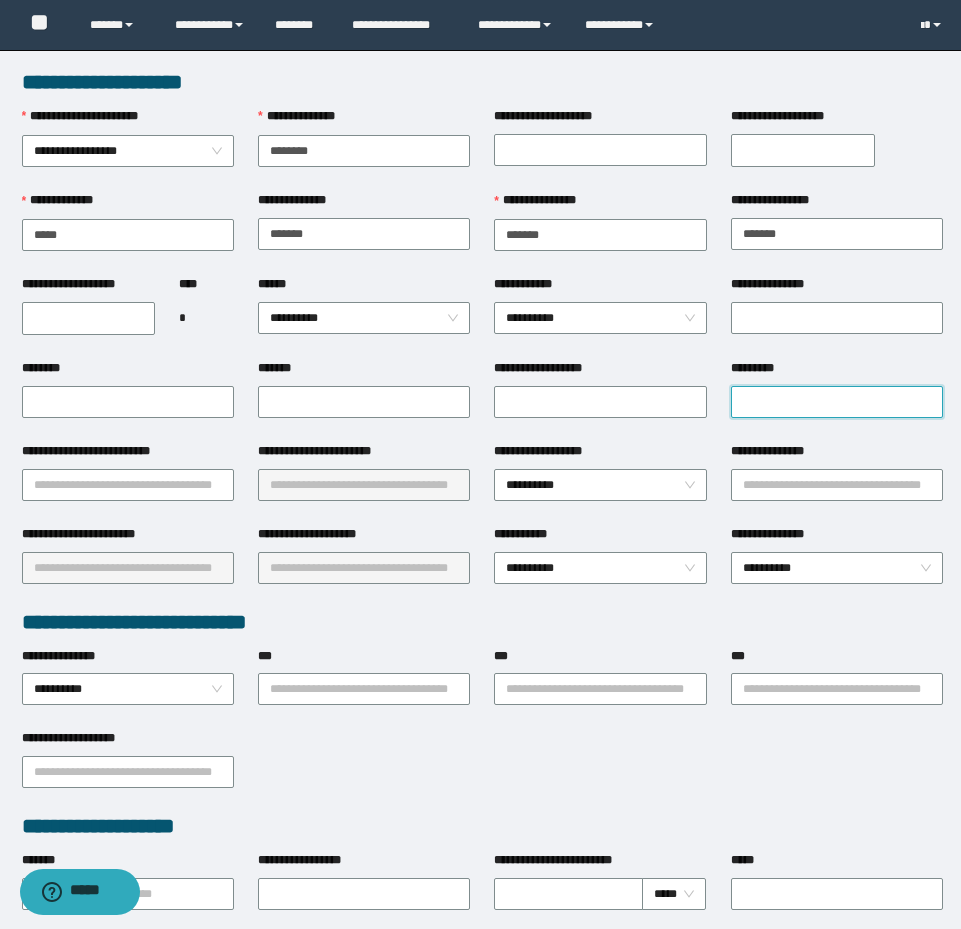 click on "*********" at bounding box center [837, 402] 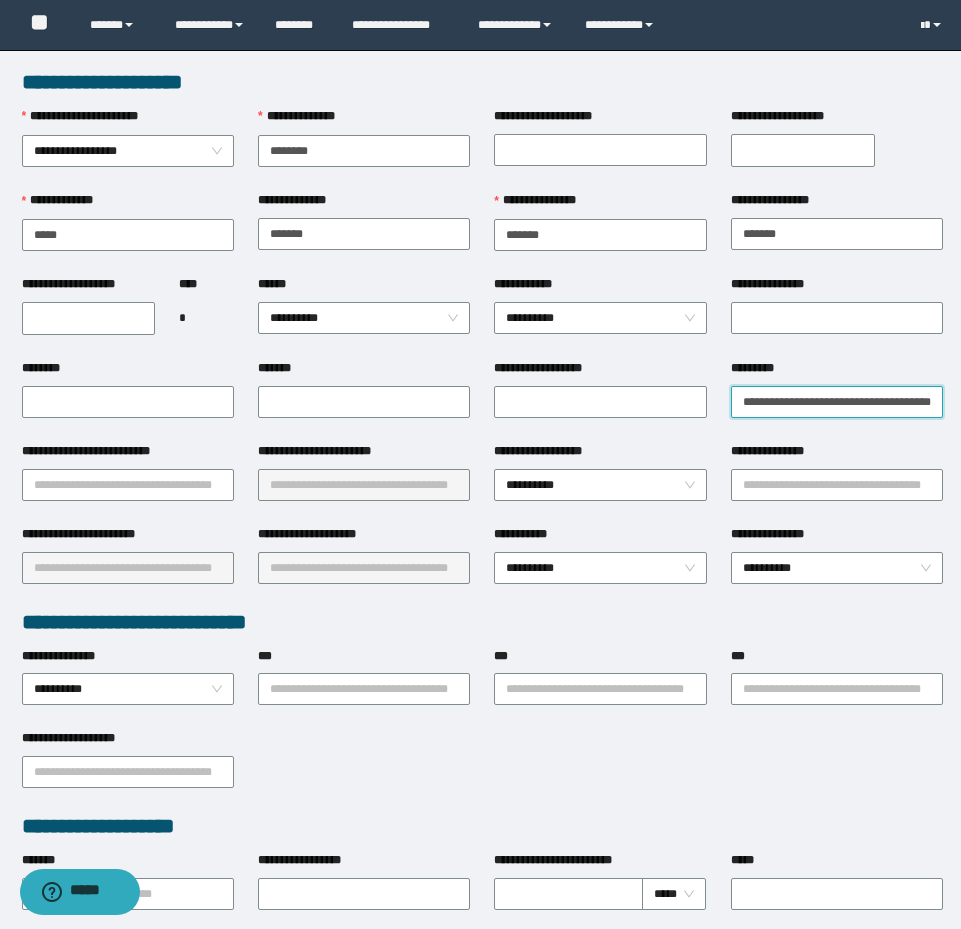 scroll, scrollTop: 0, scrollLeft: 38, axis: horizontal 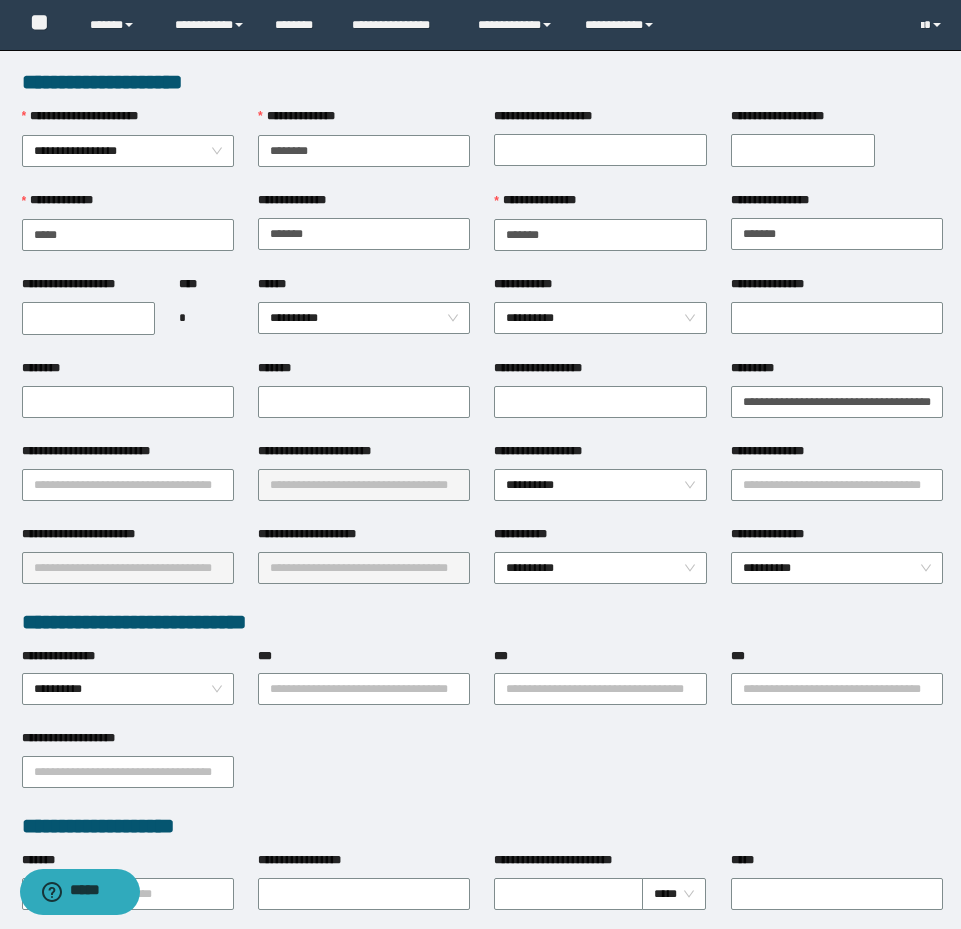 click on "**********" at bounding box center [837, 483] 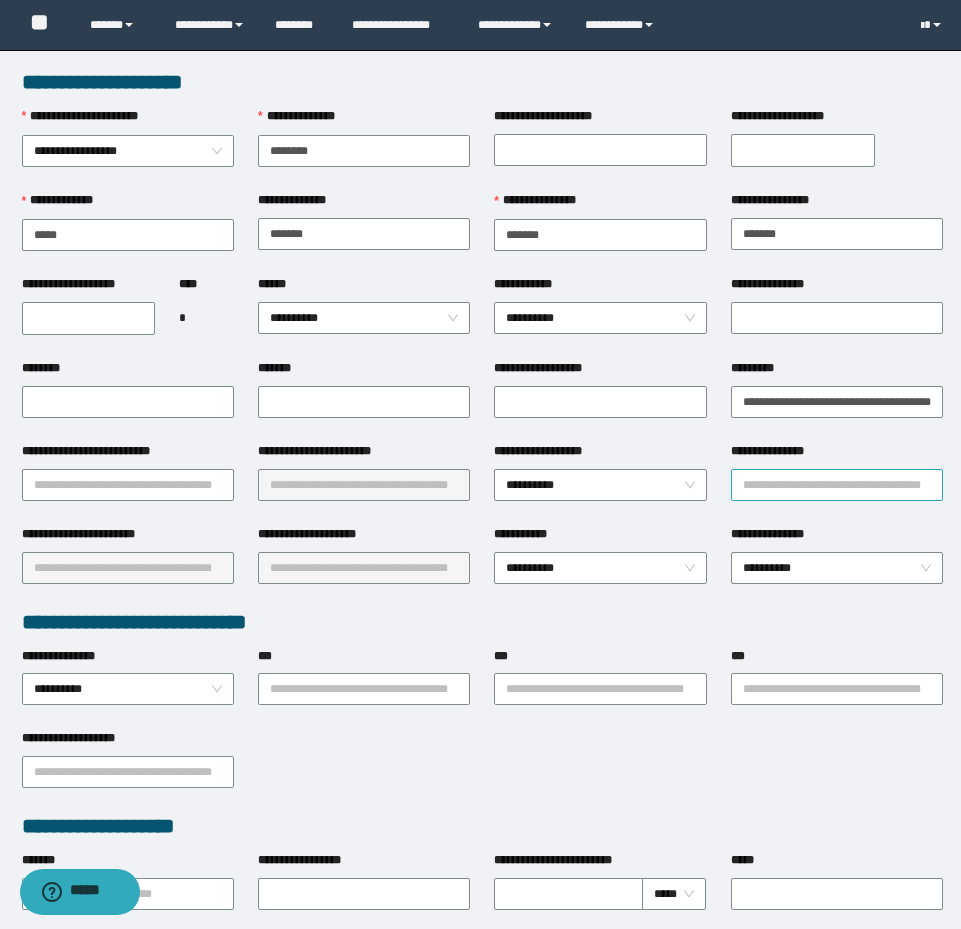click on "**********" at bounding box center (837, 485) 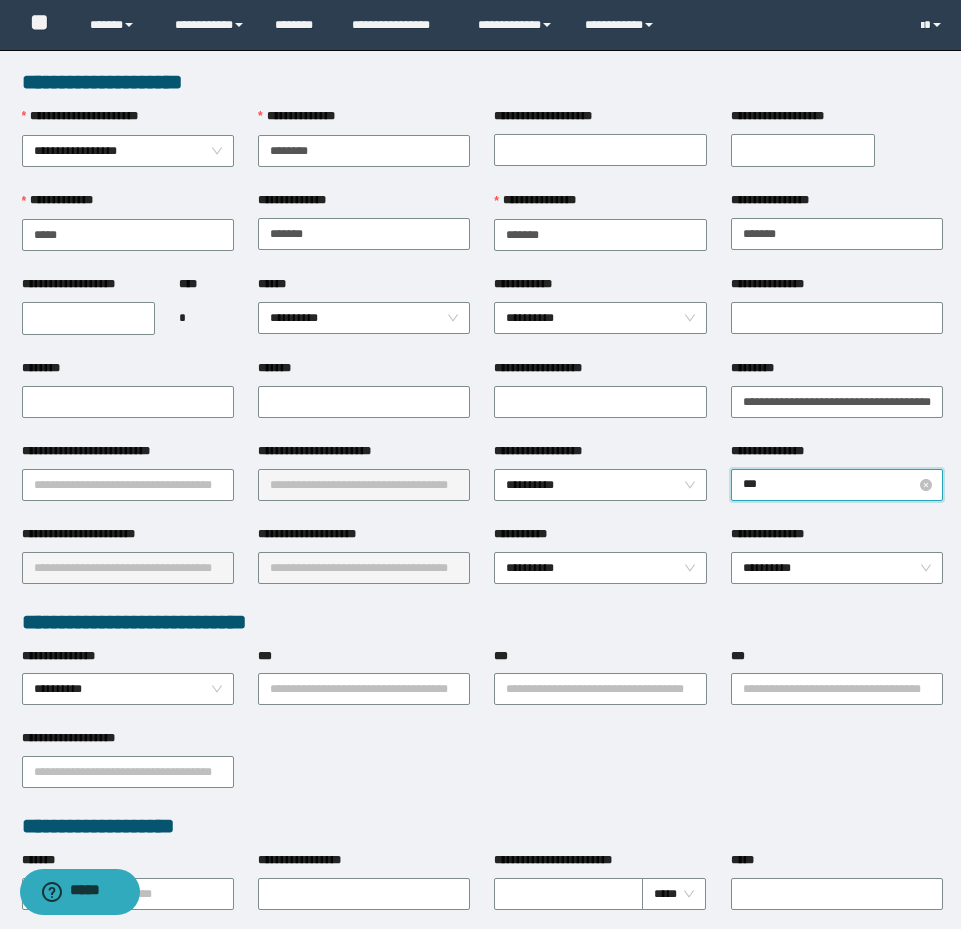 type on "****" 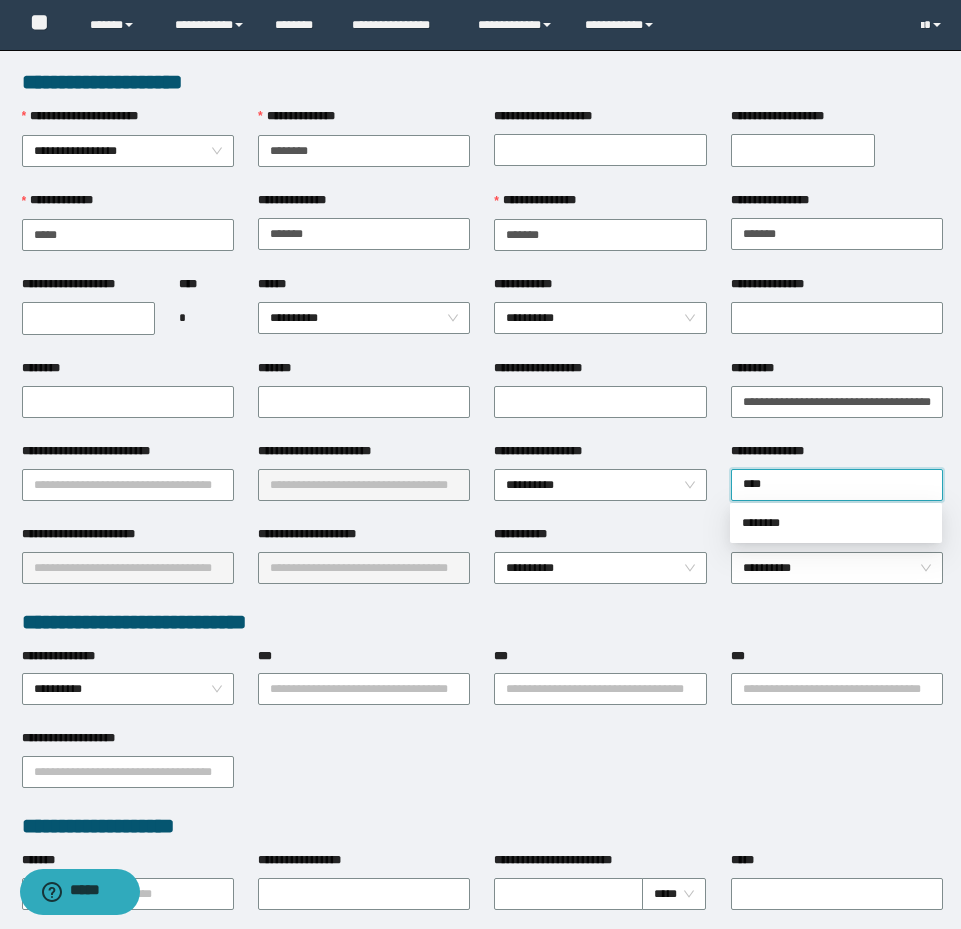 click on "********" at bounding box center (836, 523) 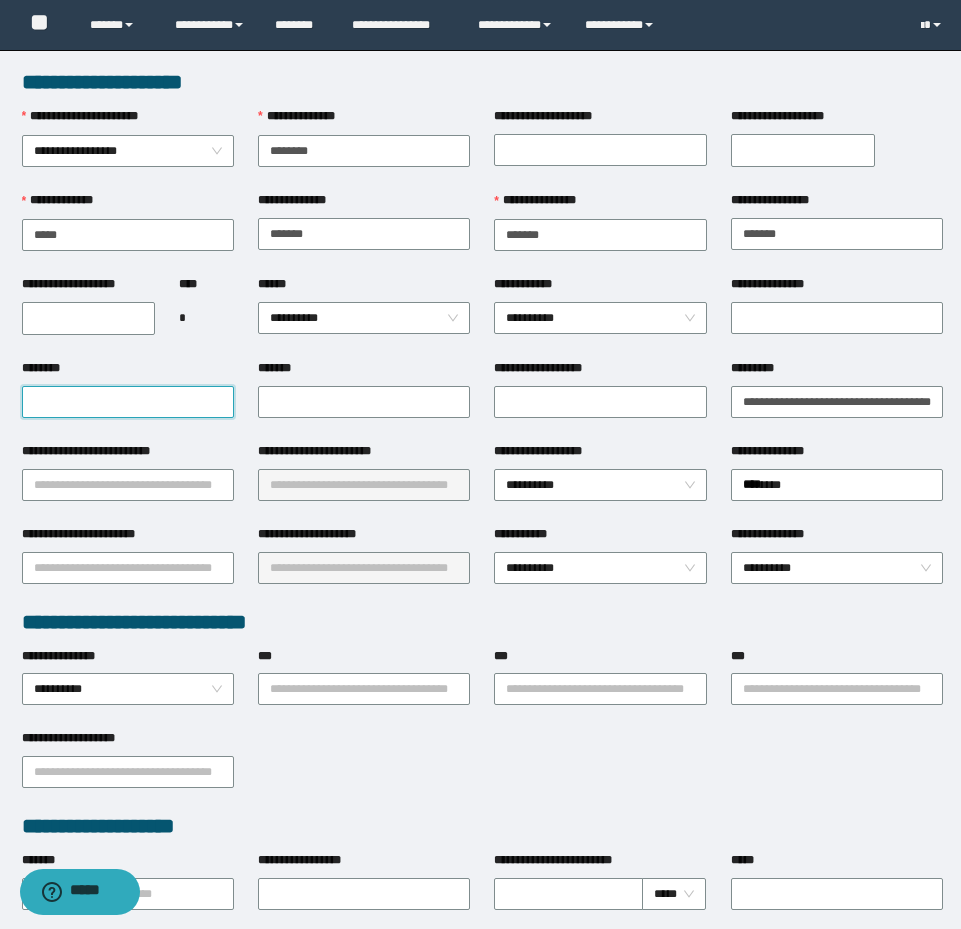 click on "********" at bounding box center [128, 402] 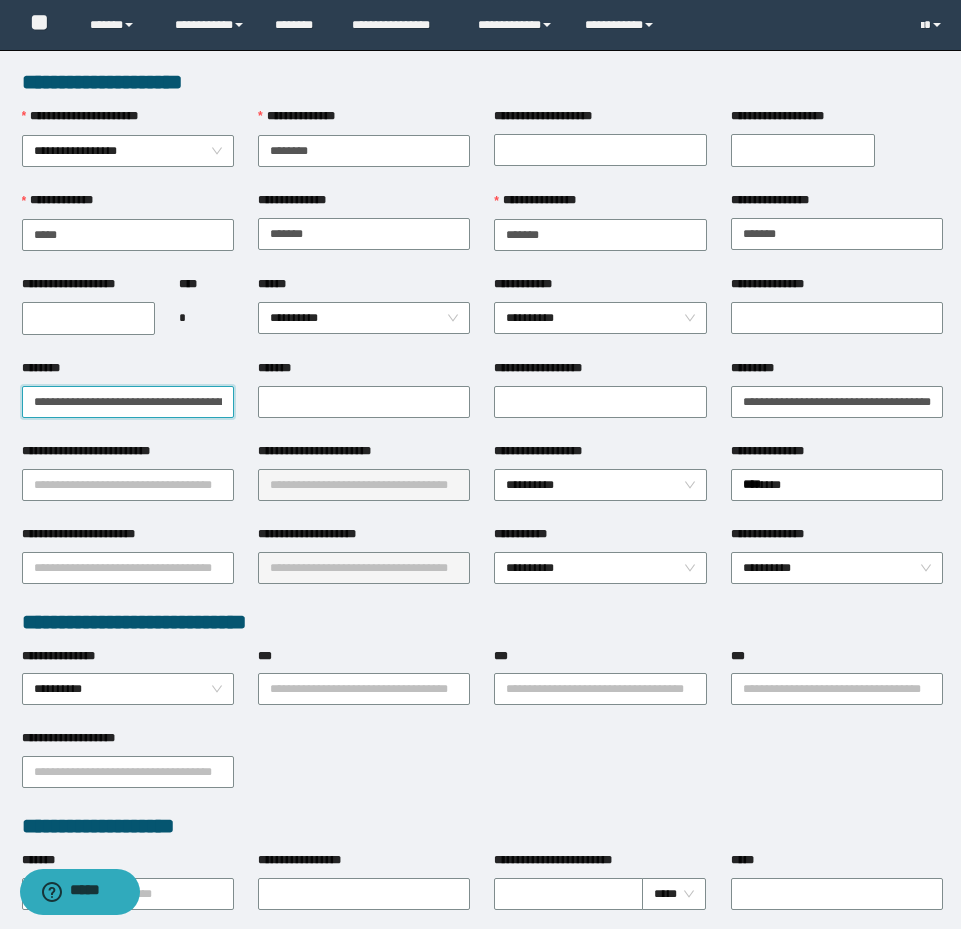 scroll, scrollTop: 0, scrollLeft: 188, axis: horizontal 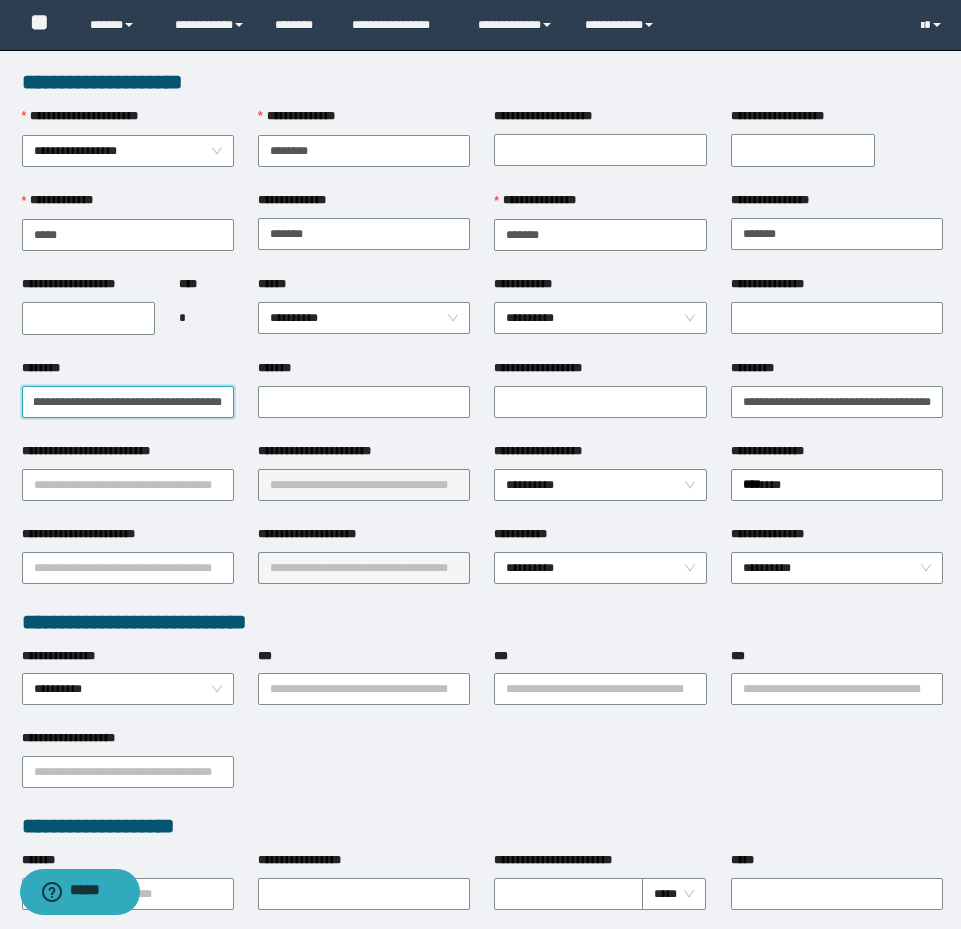 click on "**********" at bounding box center (128, 402) 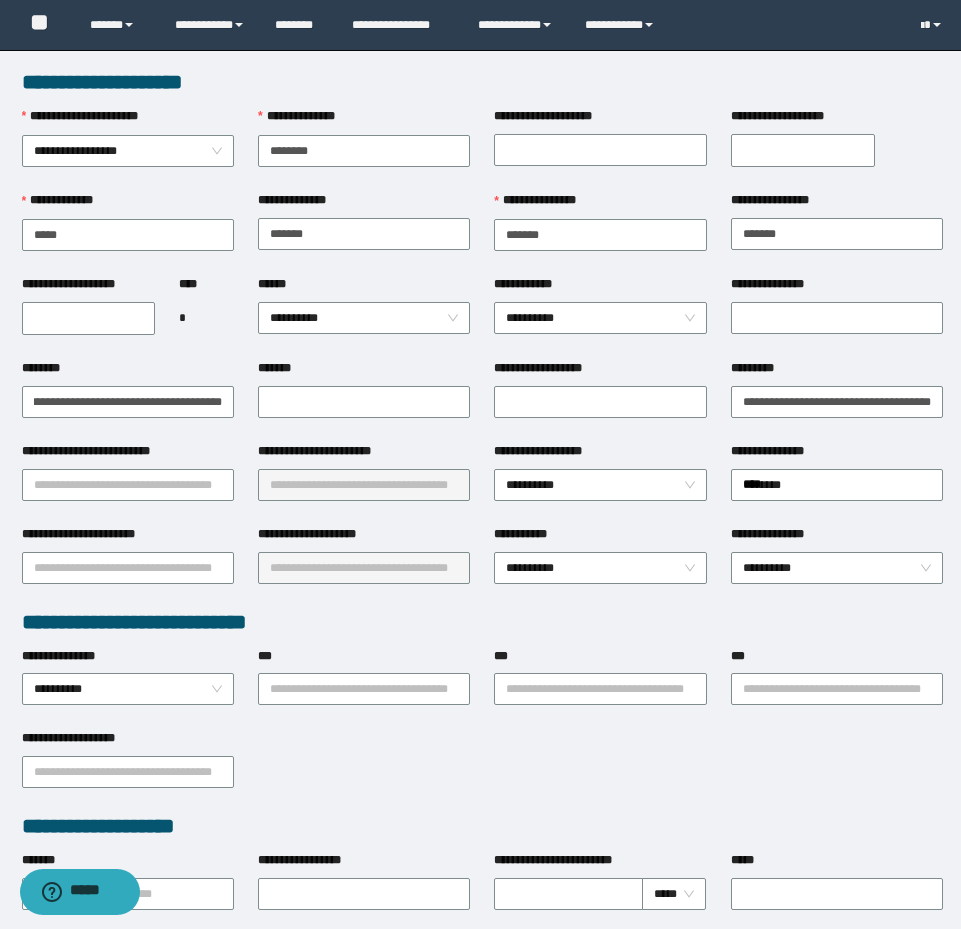 click on "**********" at bounding box center [128, 400] 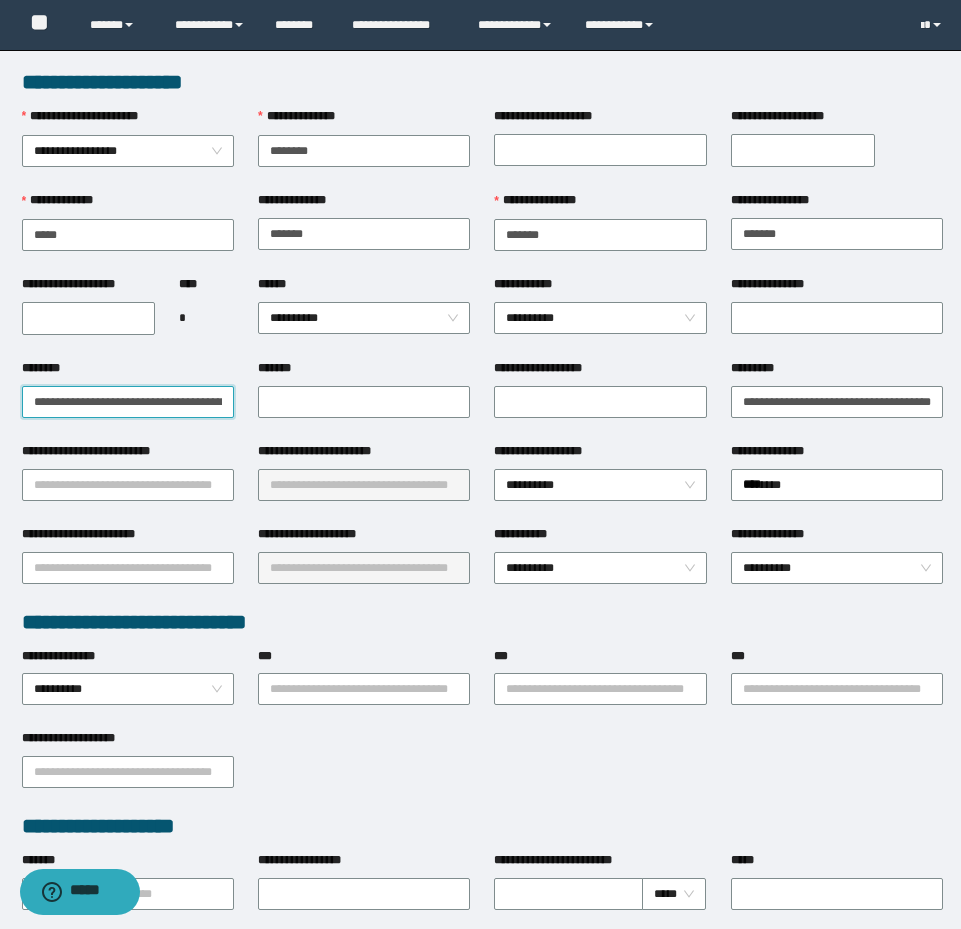 click on "**********" at bounding box center [128, 402] 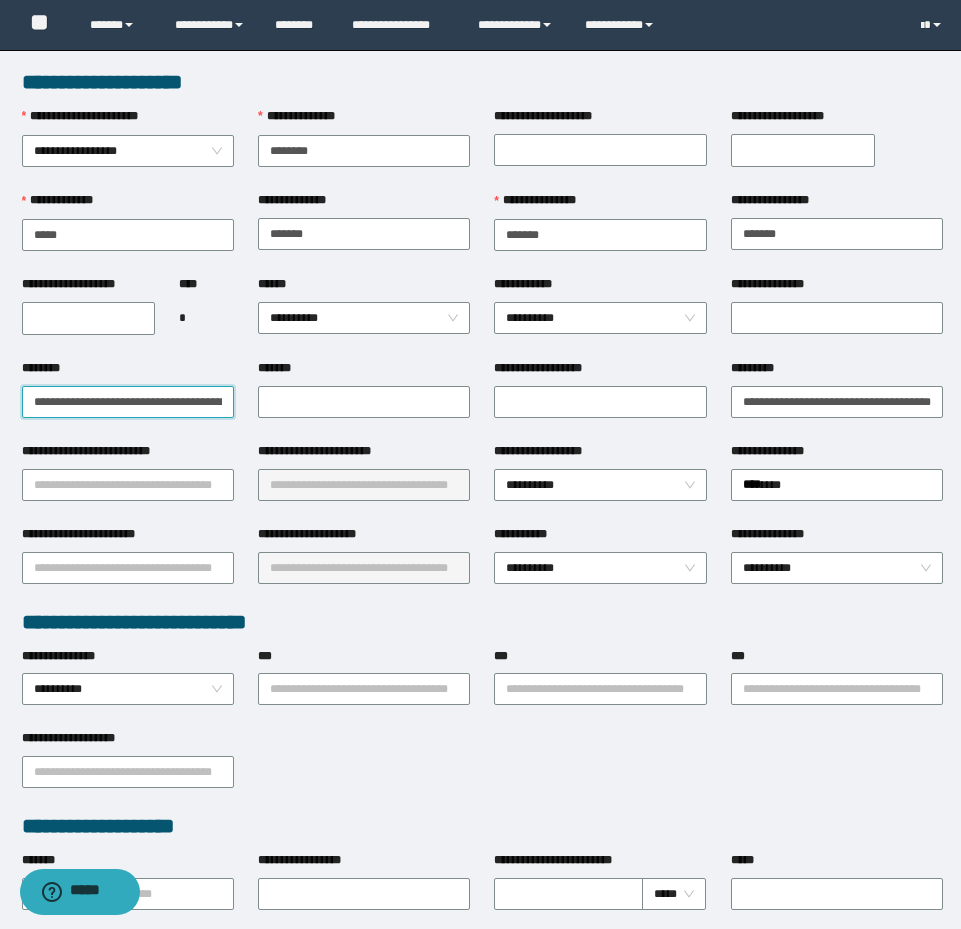 click on "**********" at bounding box center [128, 402] 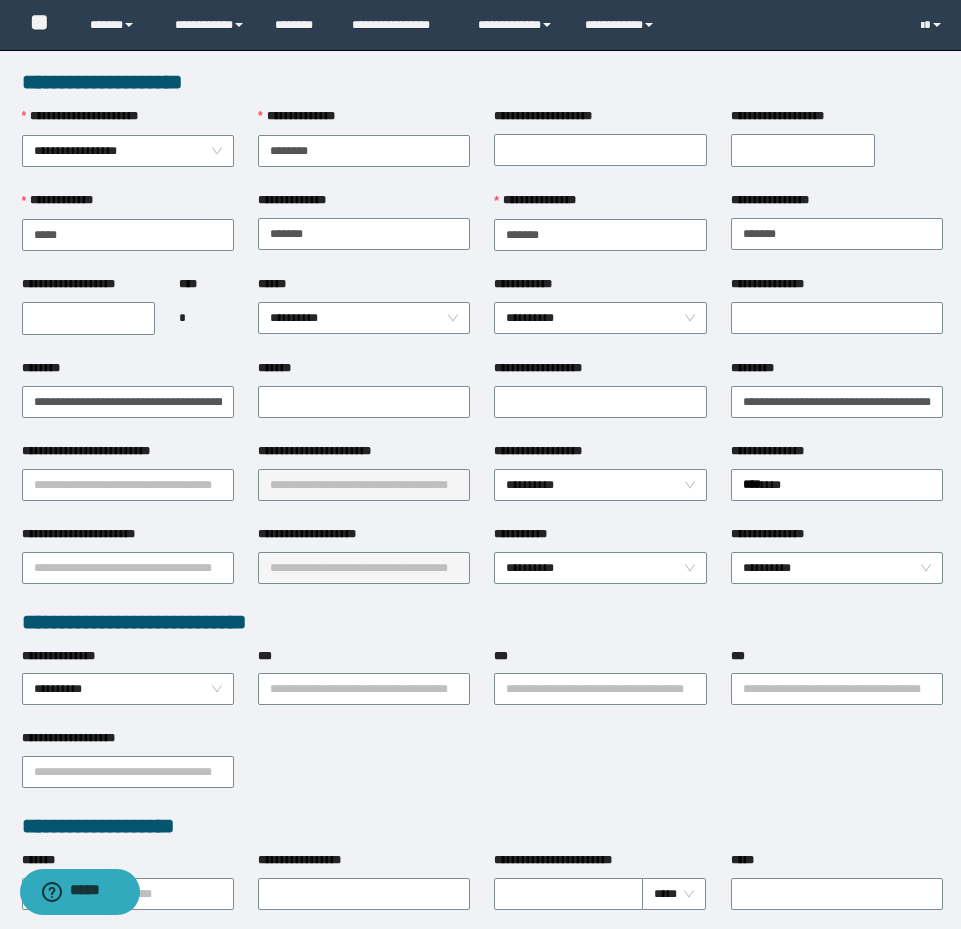 click on "**********" at bounding box center (89, 288) 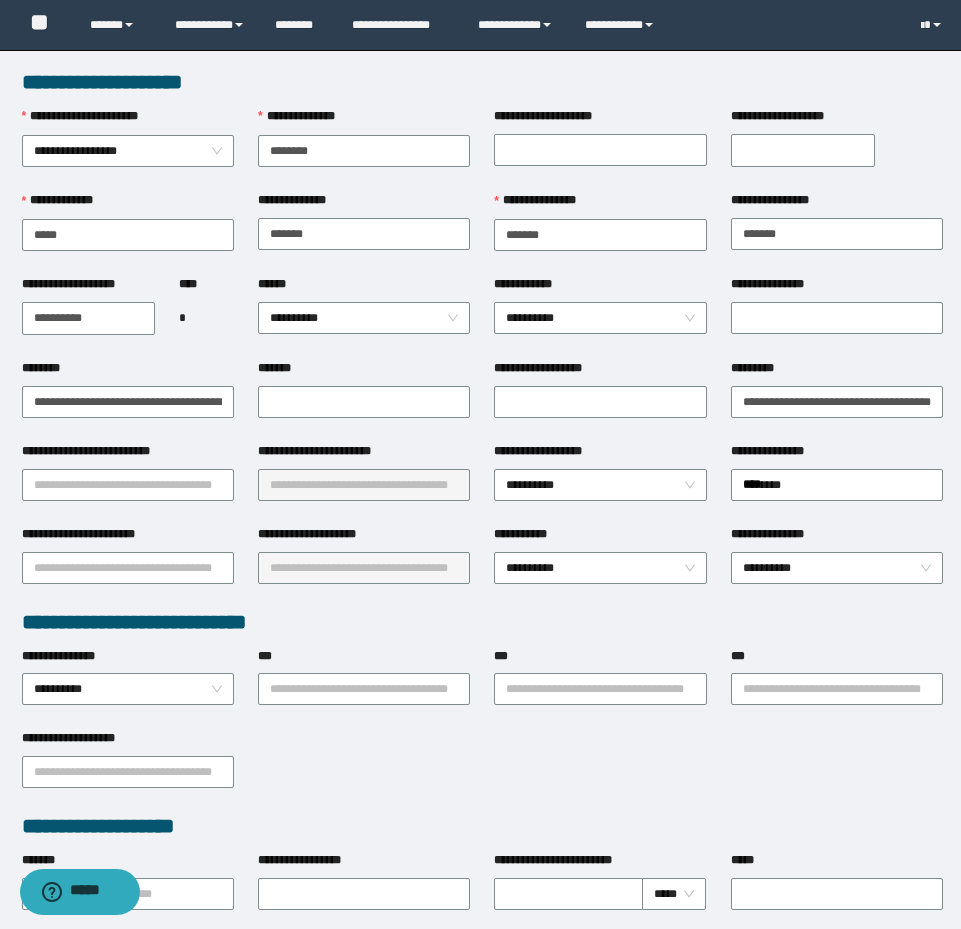 paste 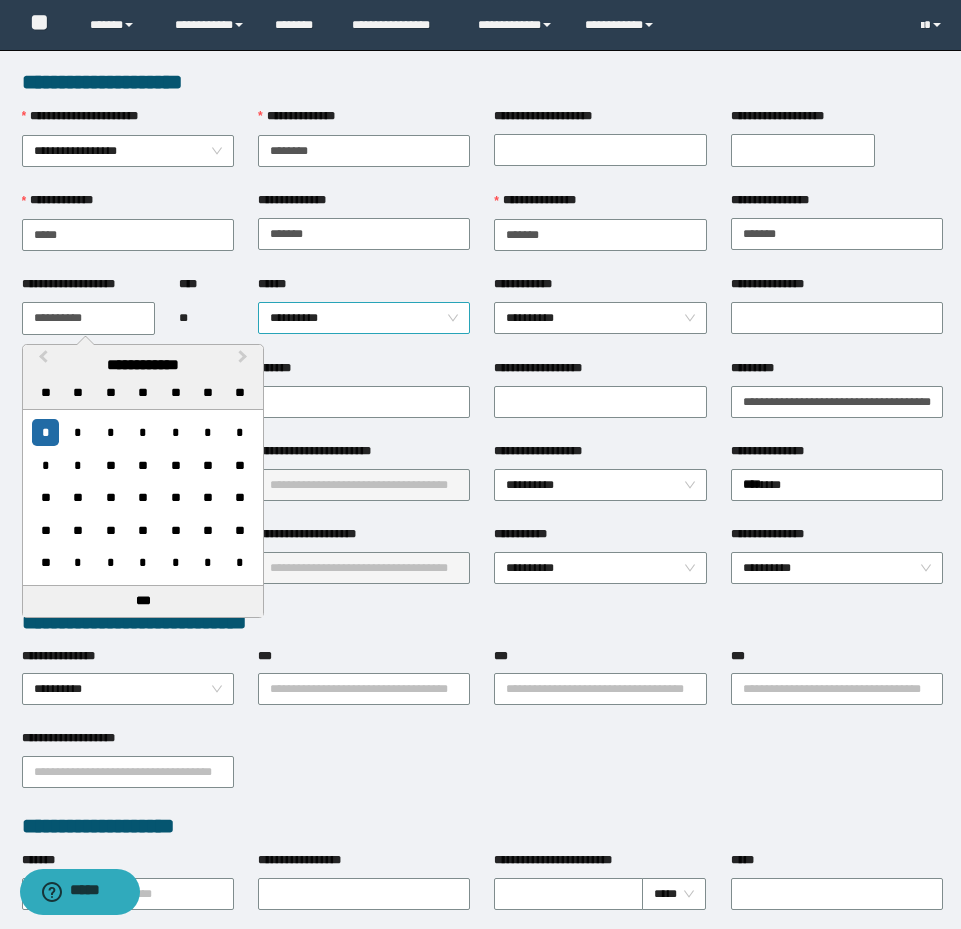 type on "**********" 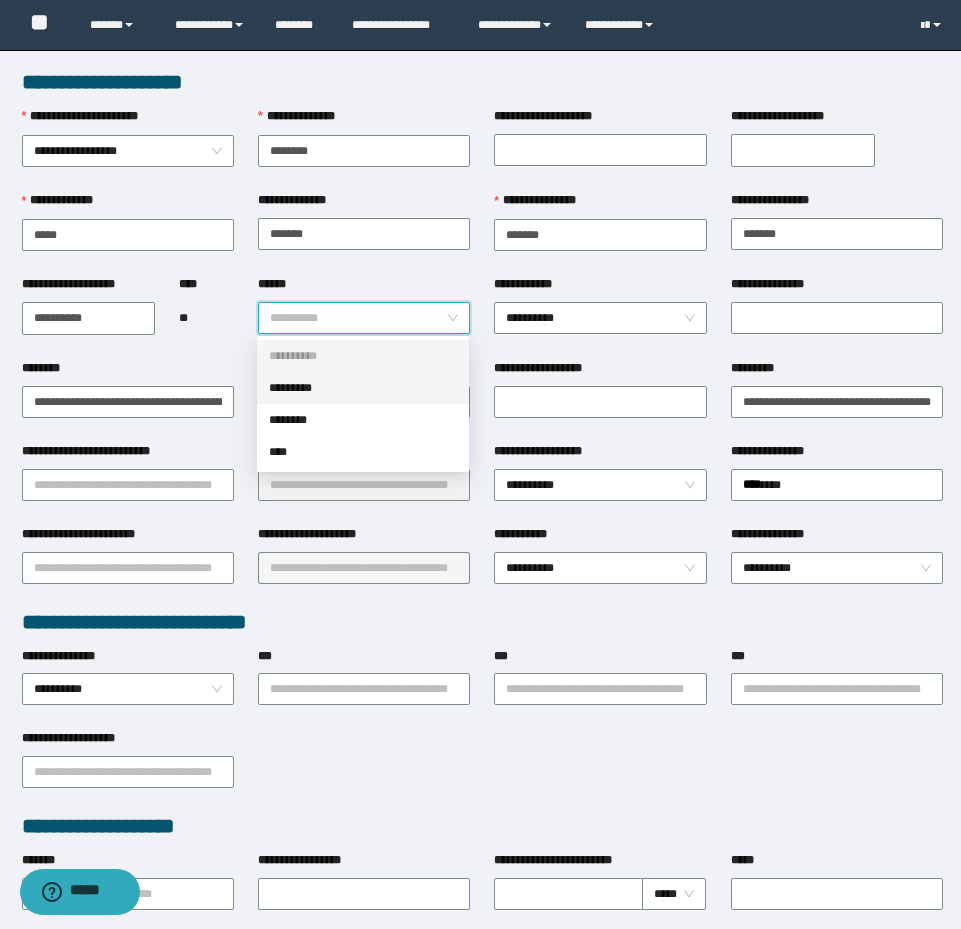 click on "*********" at bounding box center (363, 388) 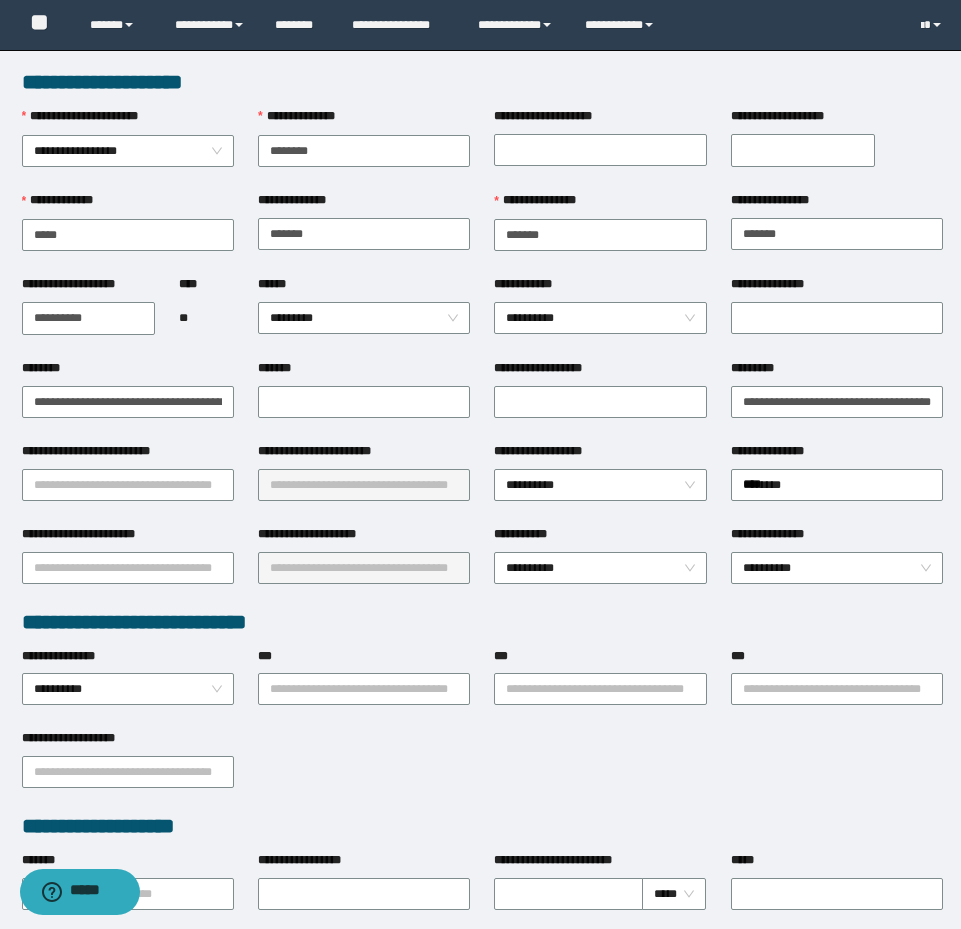 click on "**********" at bounding box center [600, 372] 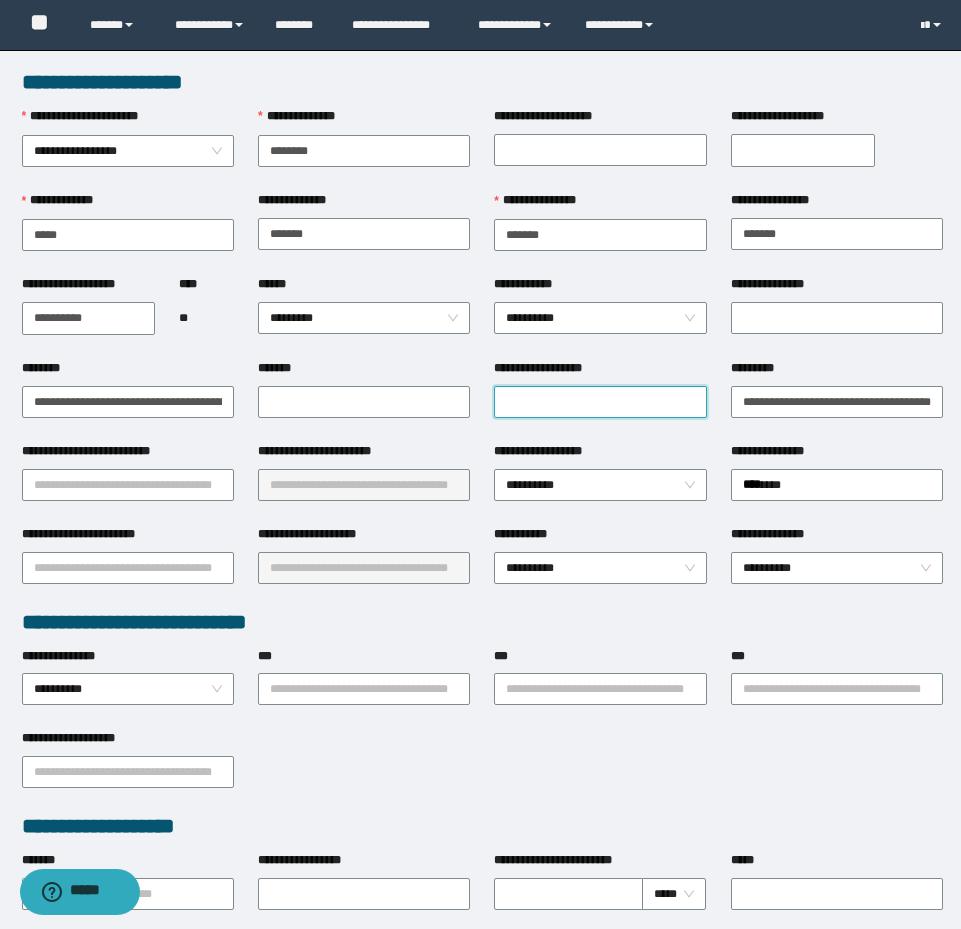 click on "**********" at bounding box center (600, 402) 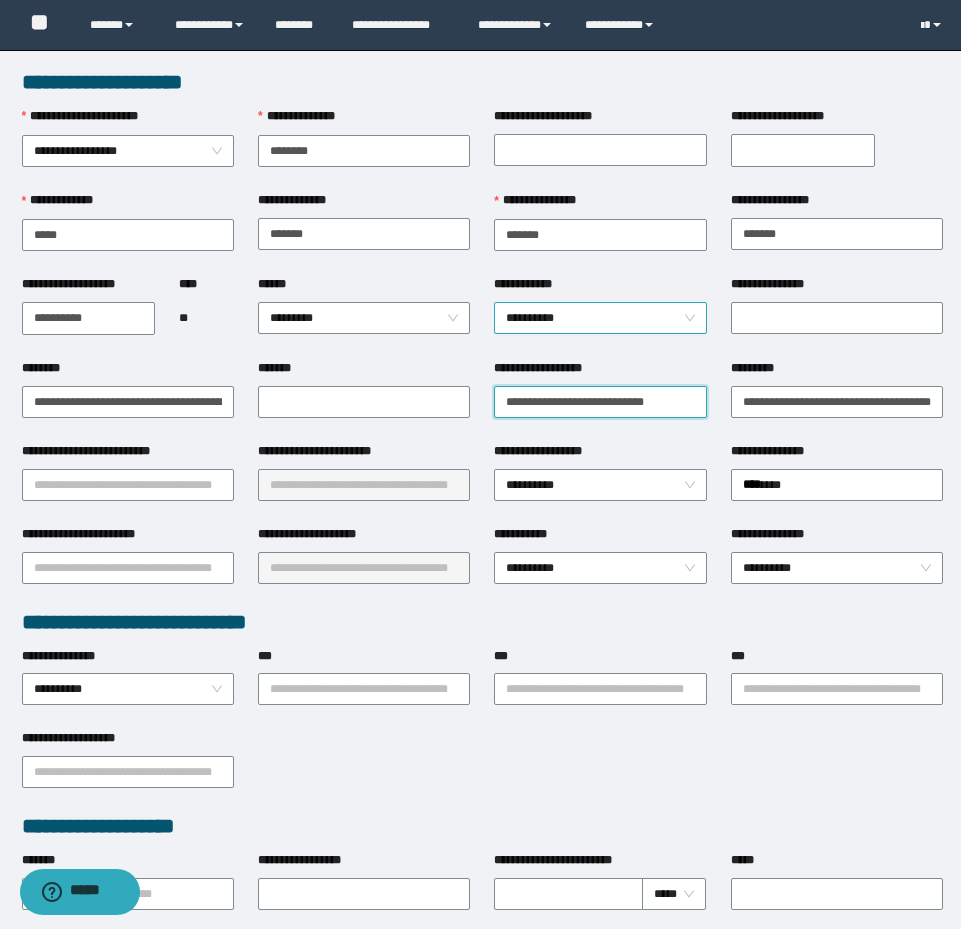 click on "**********" at bounding box center [600, 318] 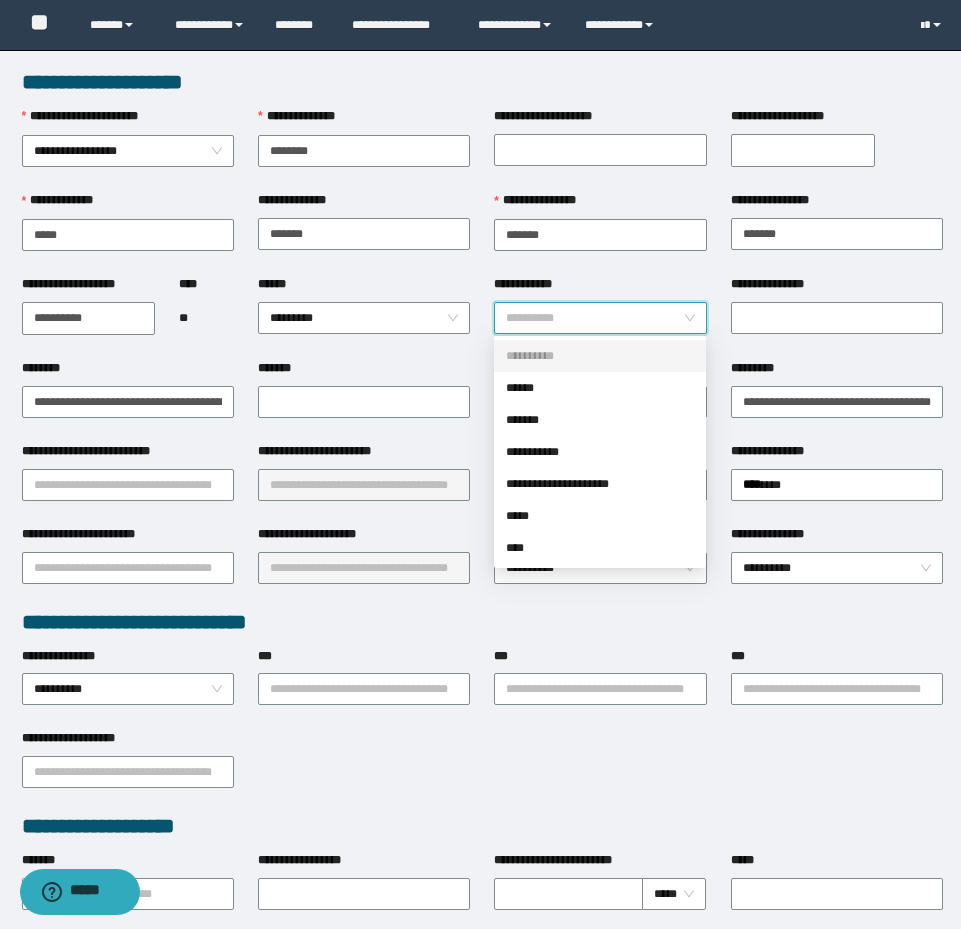 click on "******" at bounding box center (600, 388) 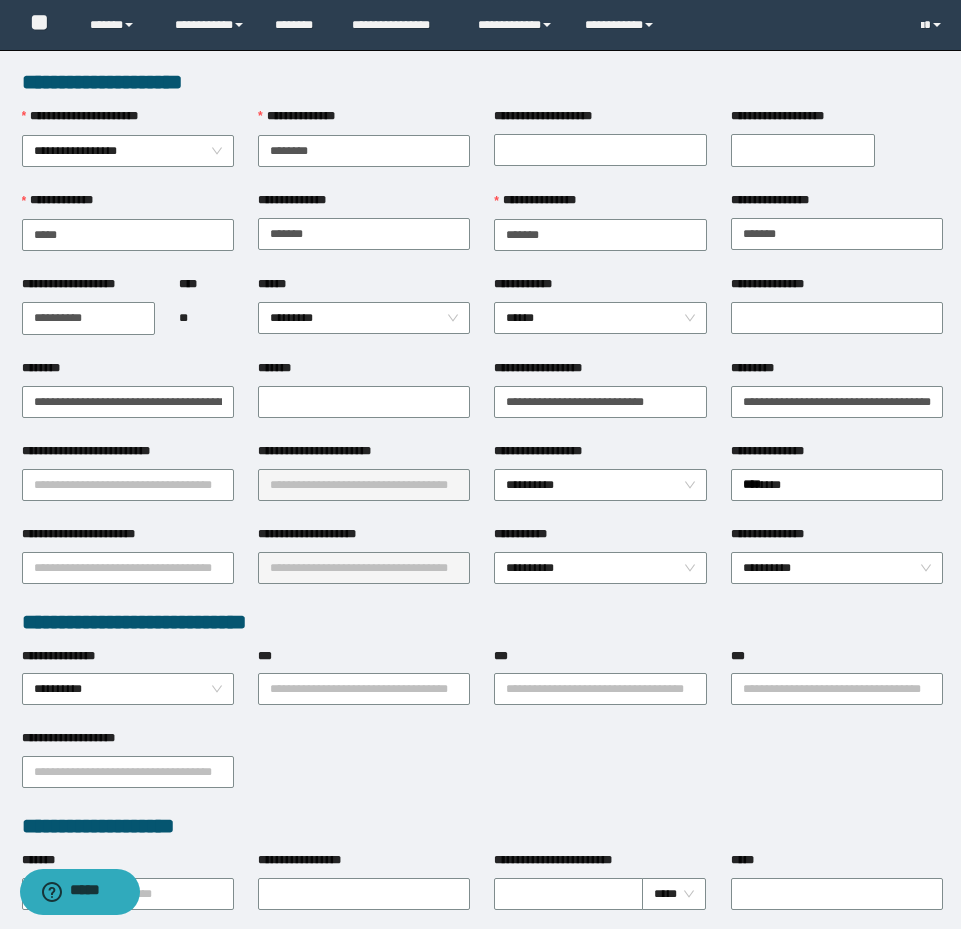 click on "**********" at bounding box center [600, 566] 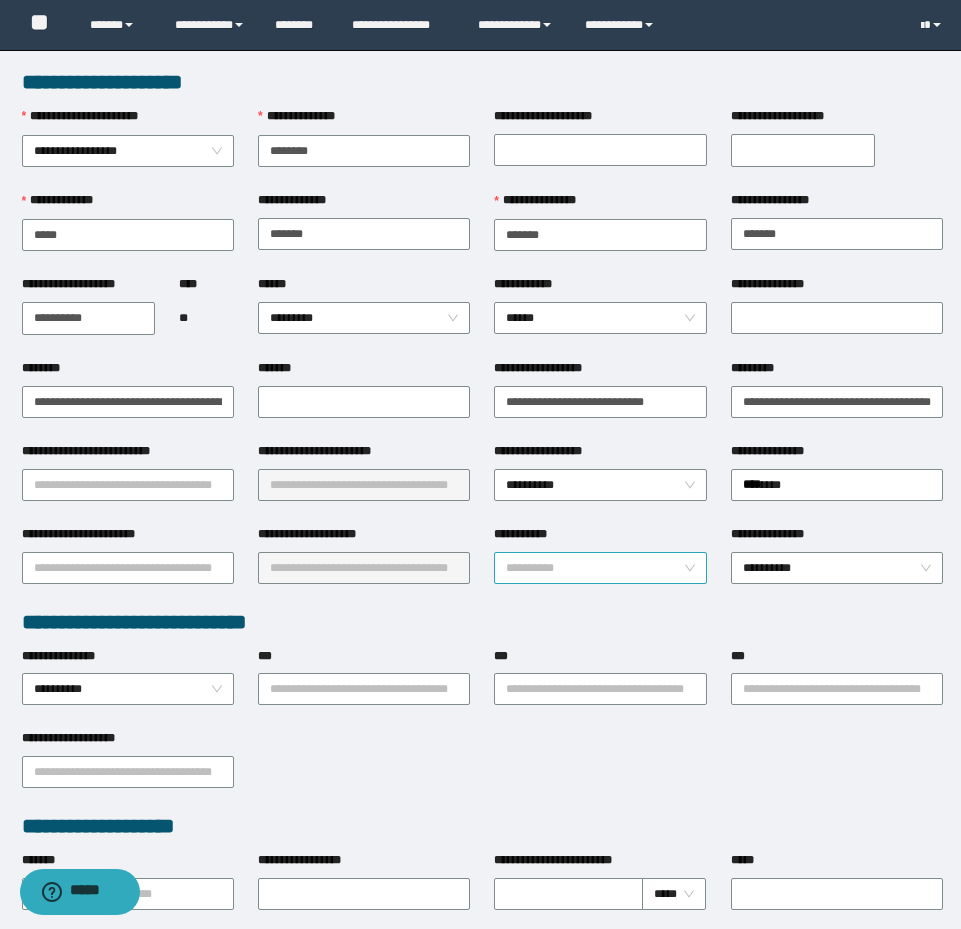 click on "**********" at bounding box center (600, 568) 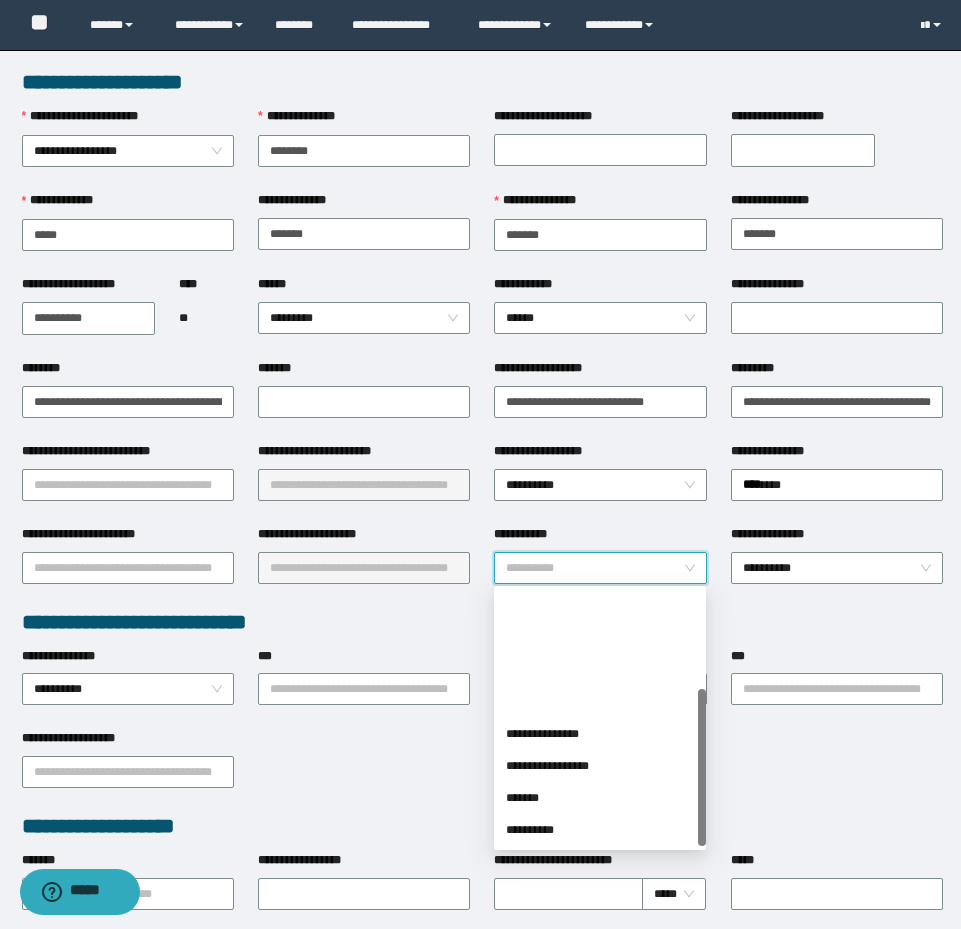 scroll, scrollTop: 160, scrollLeft: 0, axis: vertical 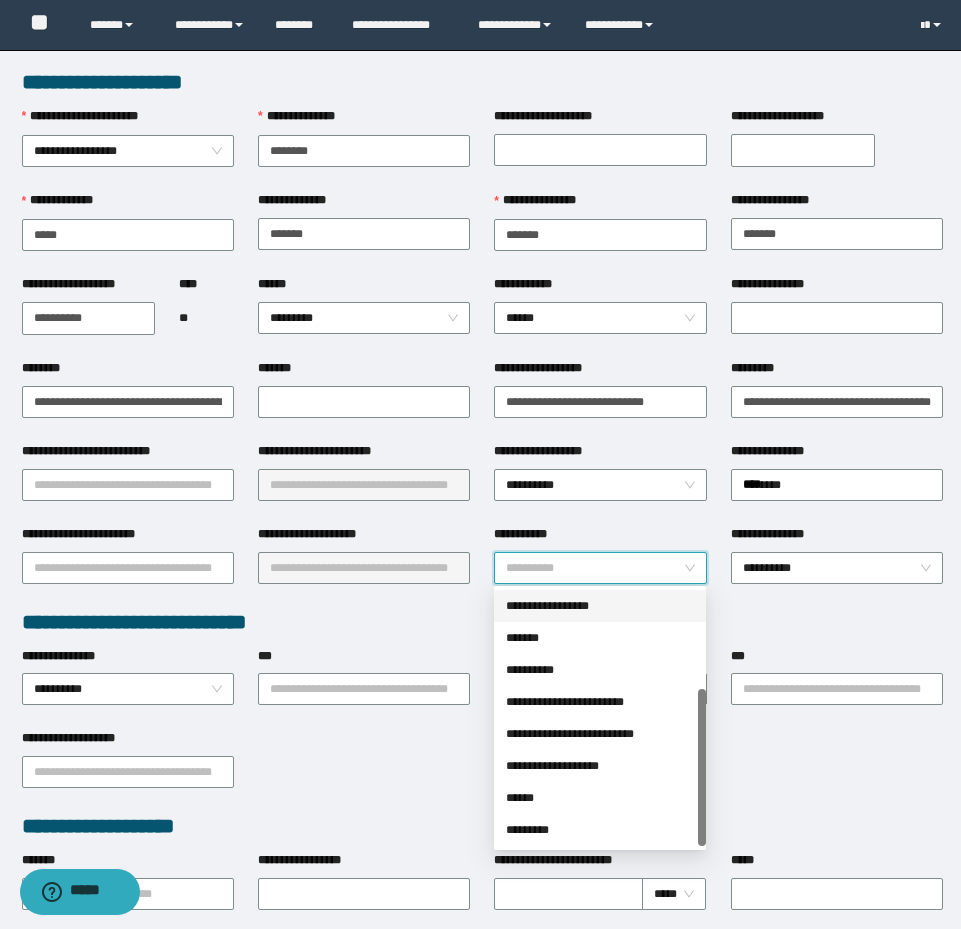 click on "**********" at bounding box center (600, 606) 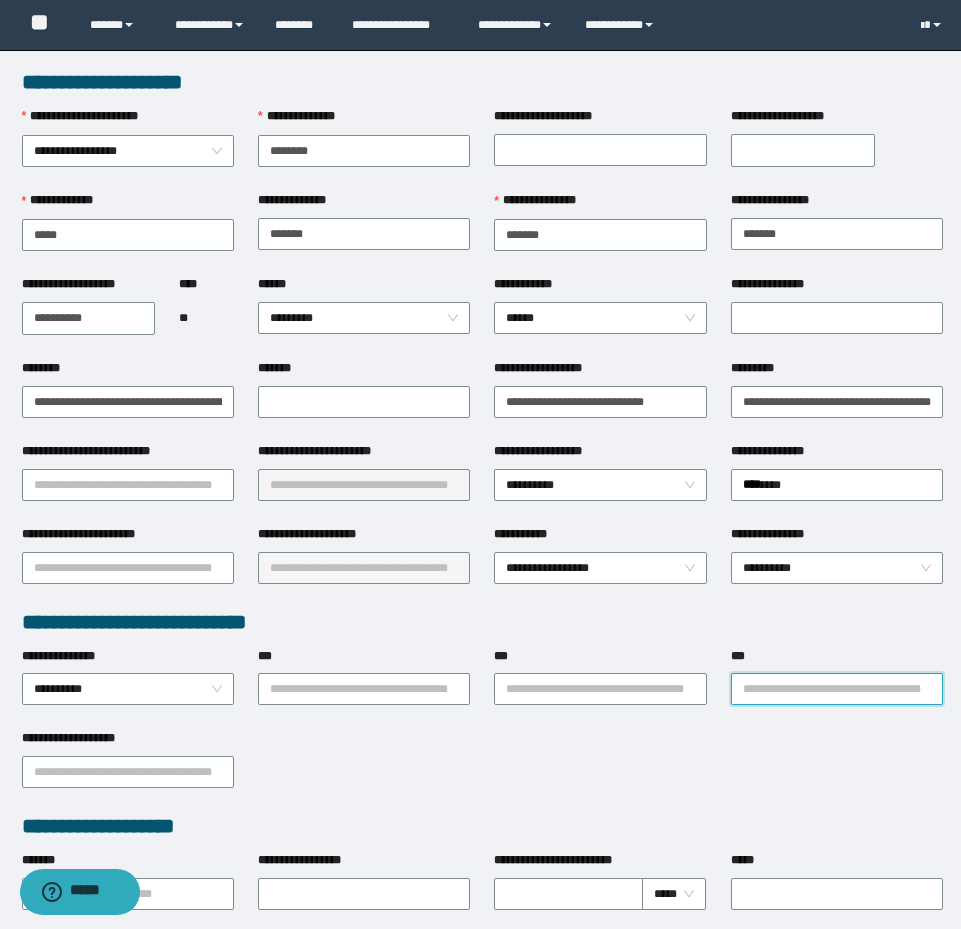 click on "***" at bounding box center (837, 689) 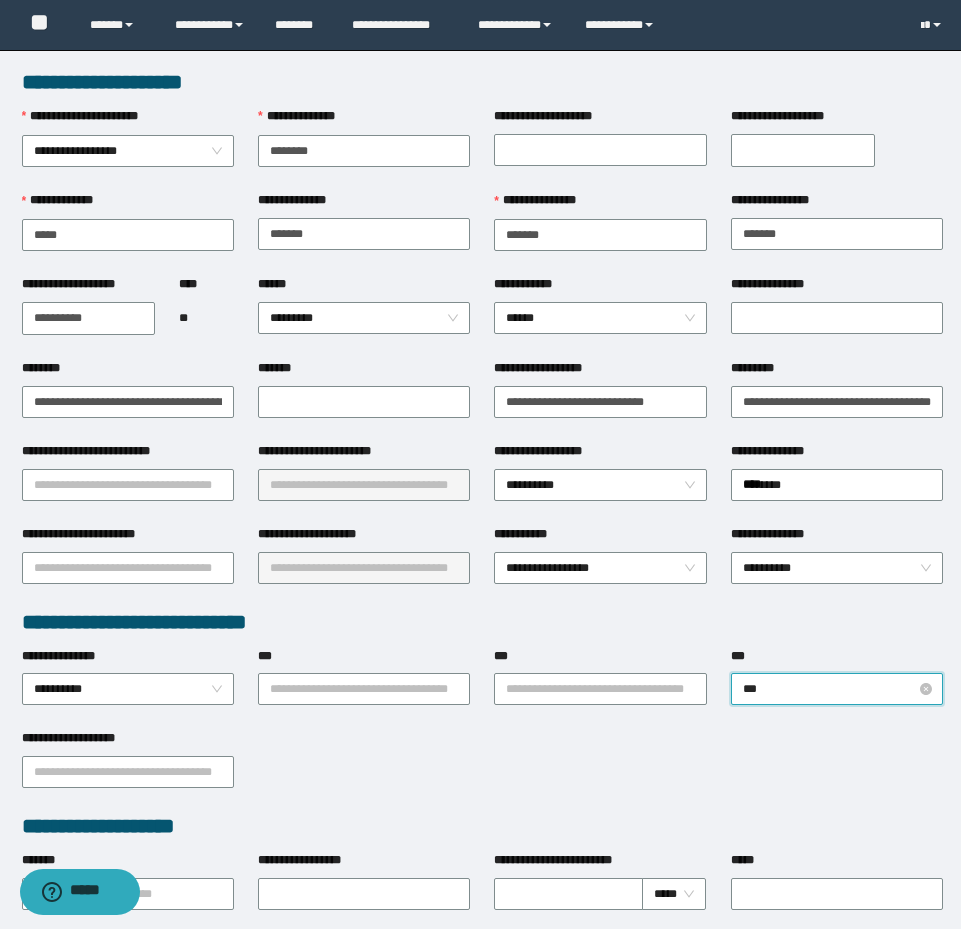 type on "****" 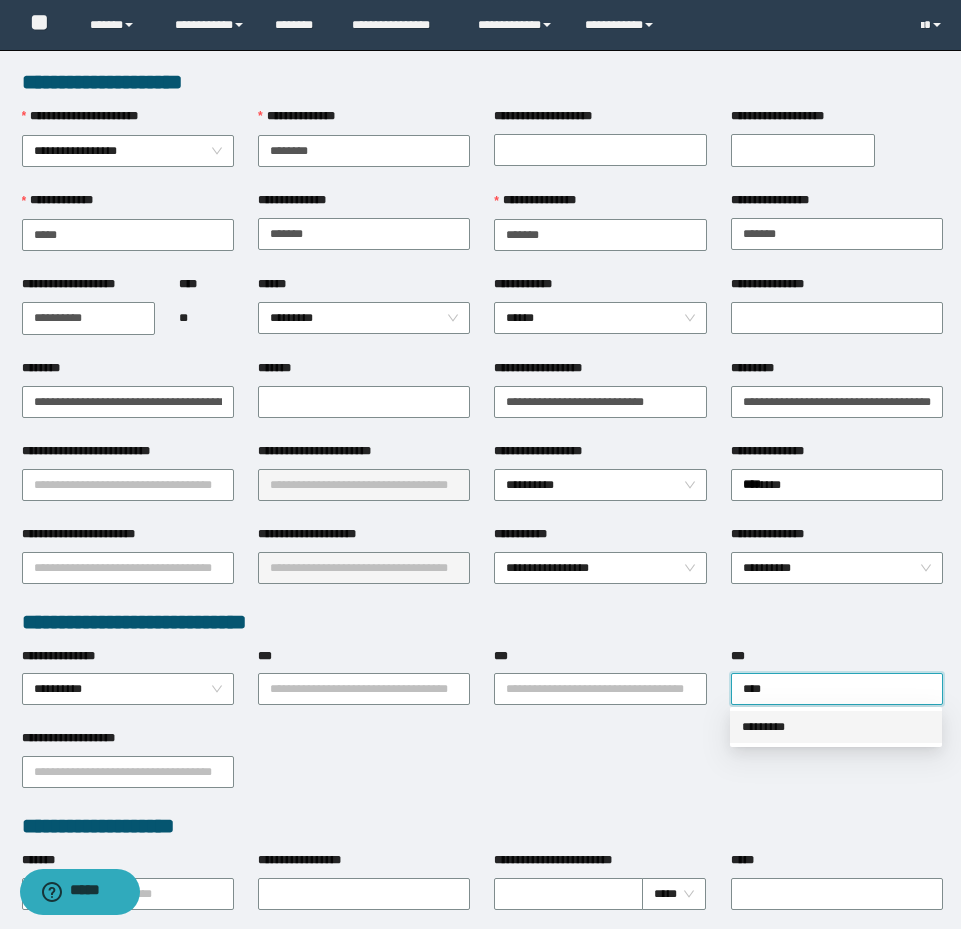 click on "*********" at bounding box center [836, 727] 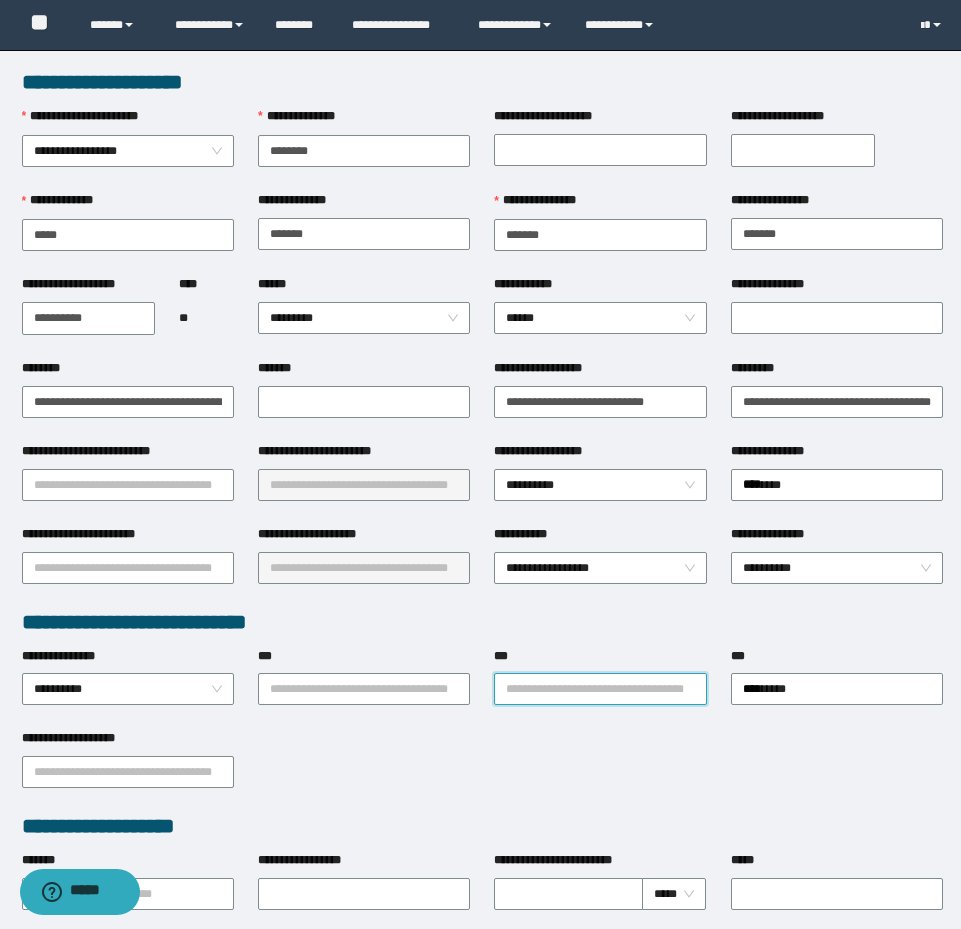 click on "***" at bounding box center [600, 689] 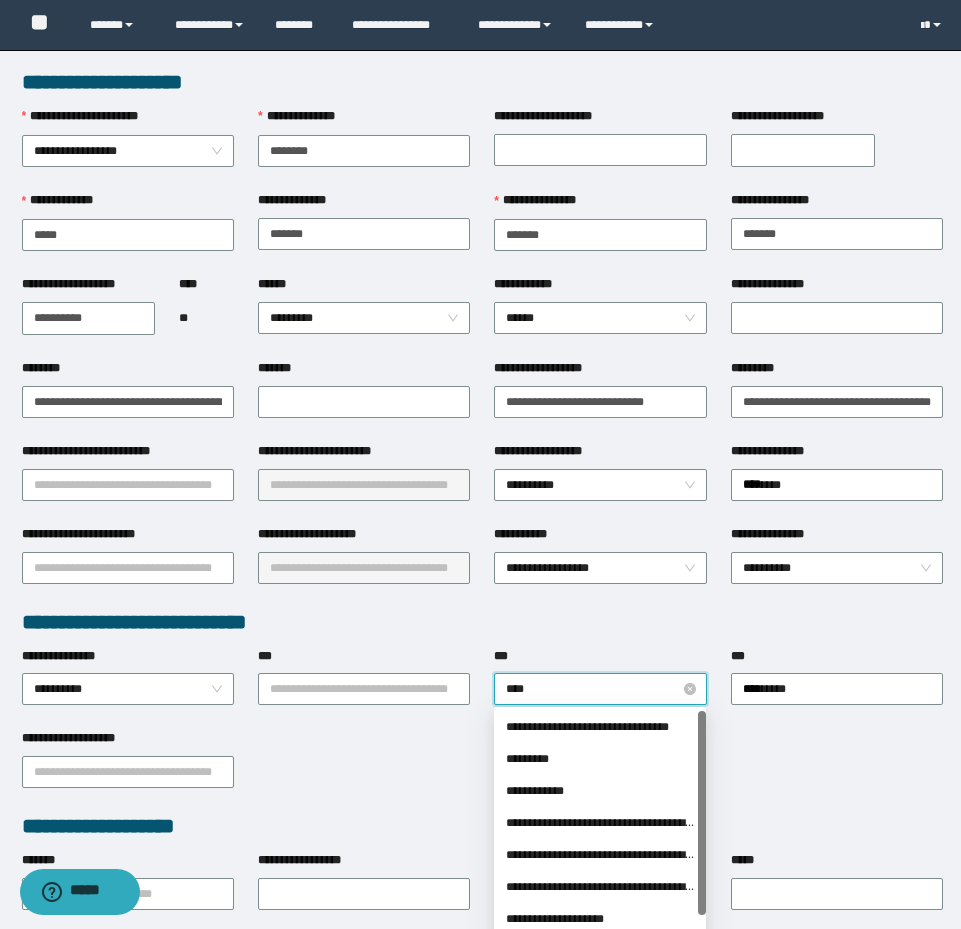 type on "*****" 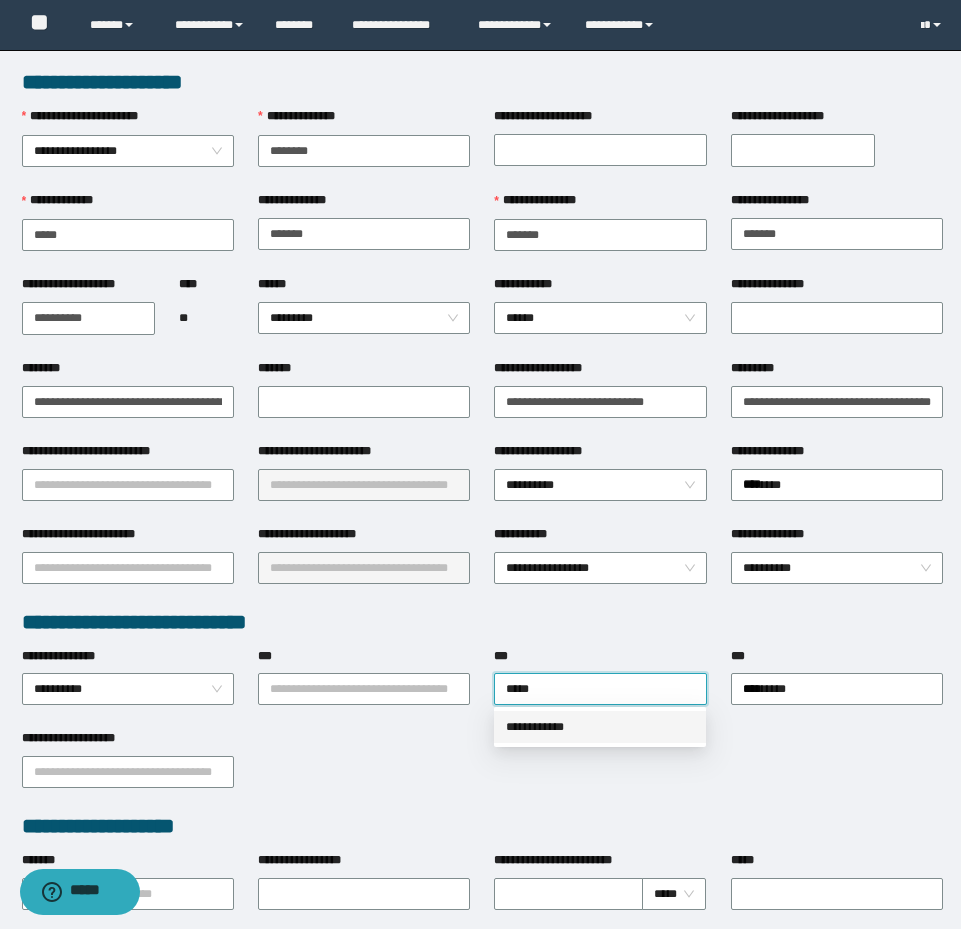 click on "**********" at bounding box center (600, 727) 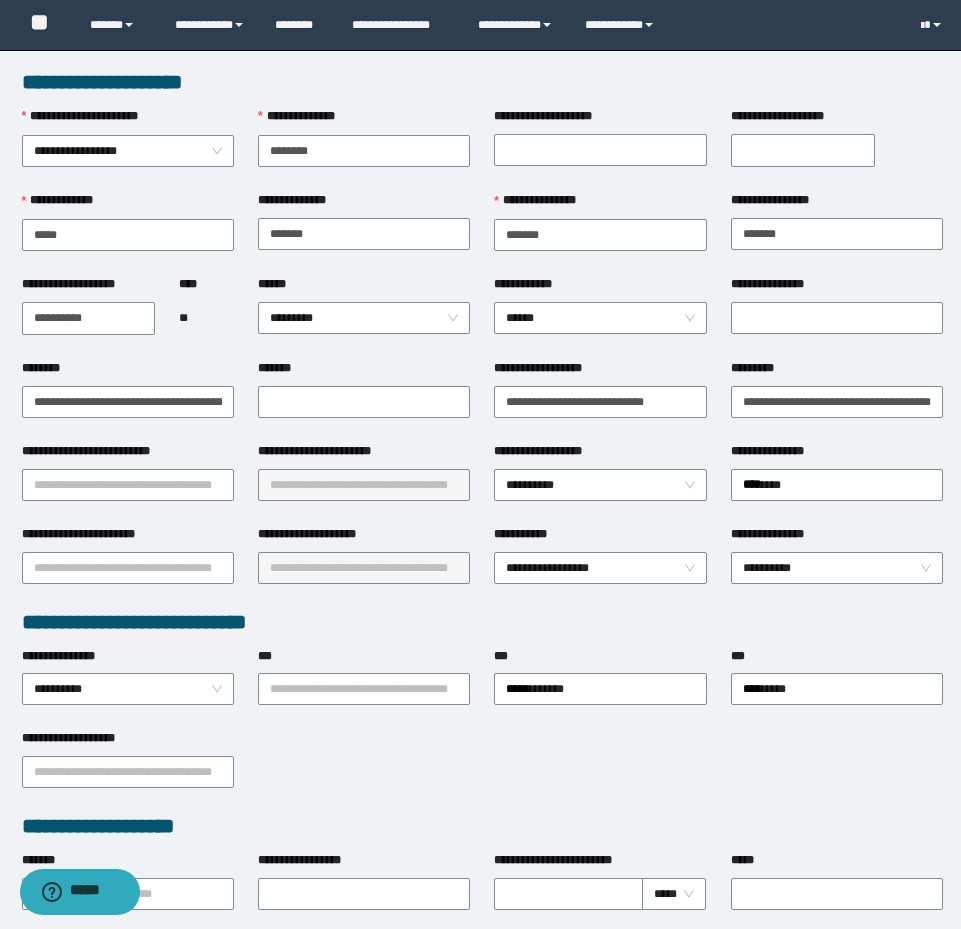 drag, startPoint x: 473, startPoint y: 699, endPoint x: 445, endPoint y: 692, distance: 28.86174 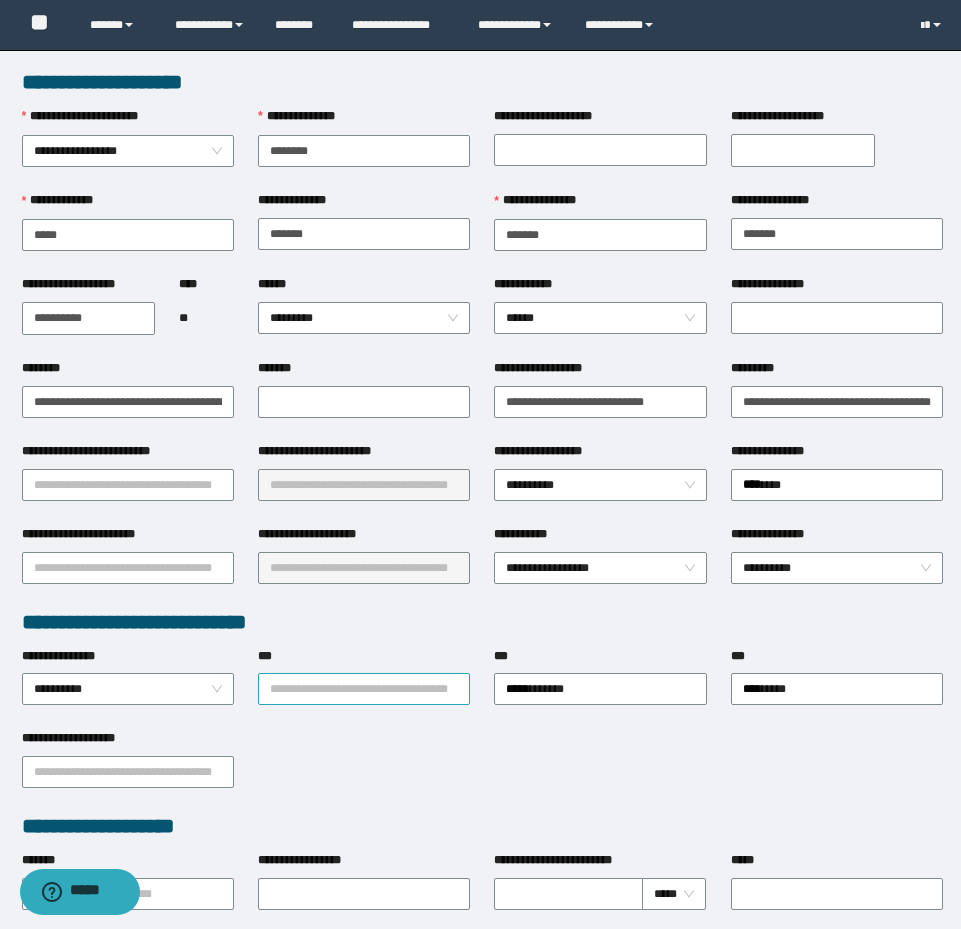 click on "**********" at bounding box center (364, 688) 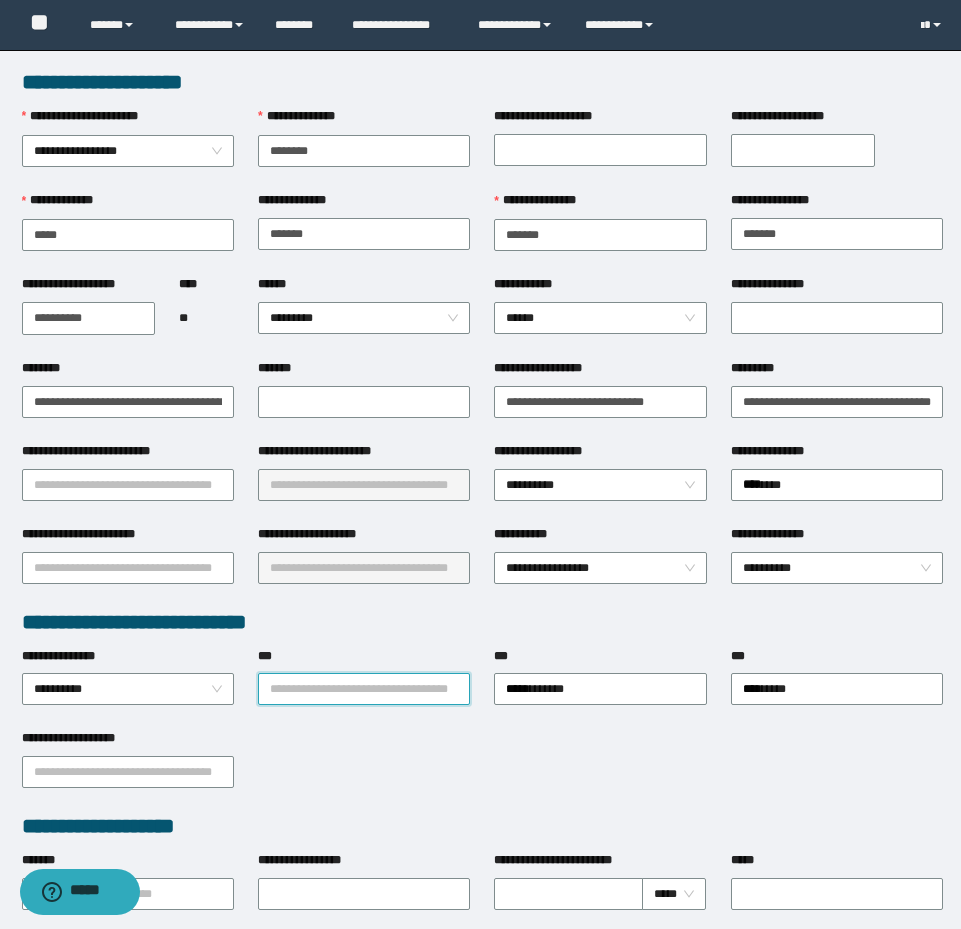 click on "***" at bounding box center [364, 689] 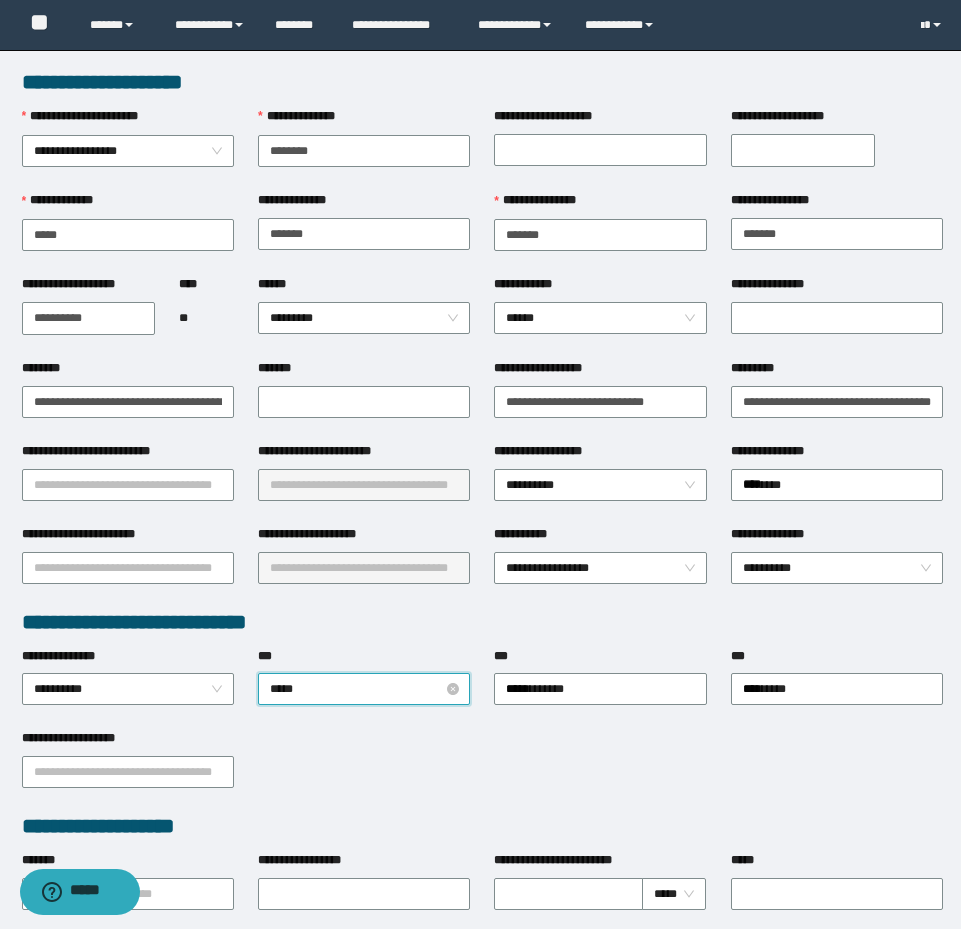 type on "******" 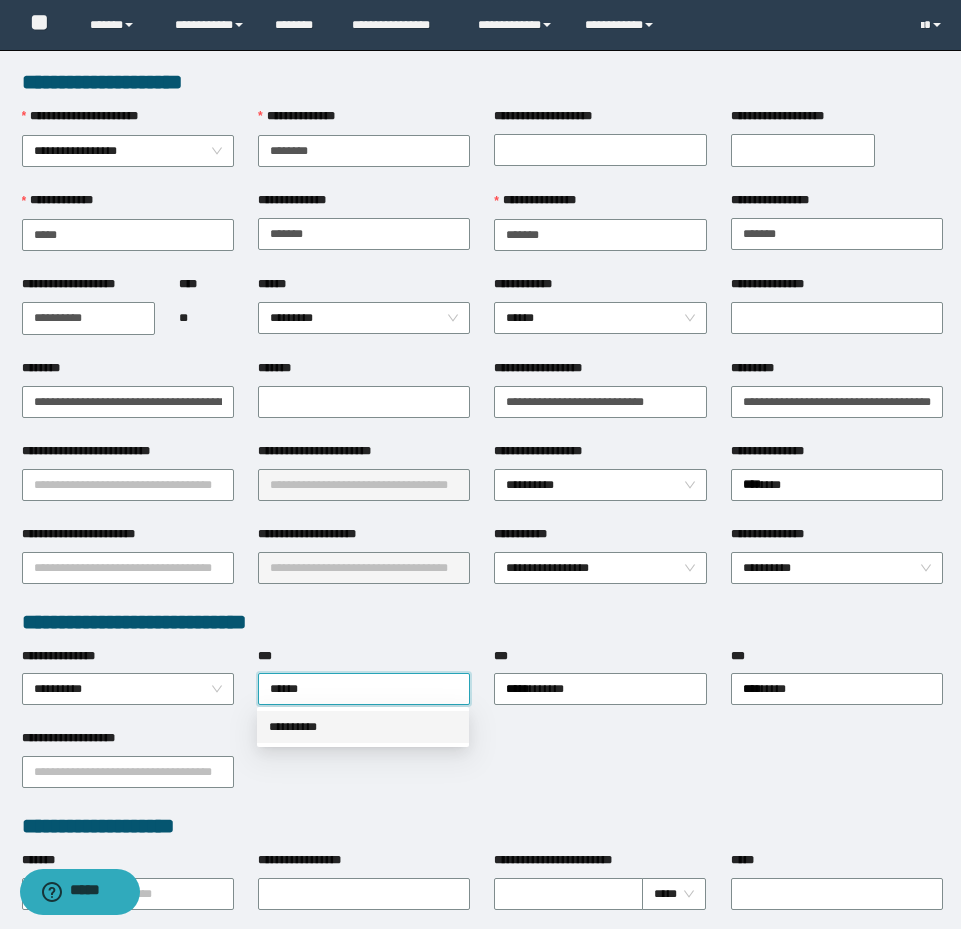 click on "**********" at bounding box center [363, 727] 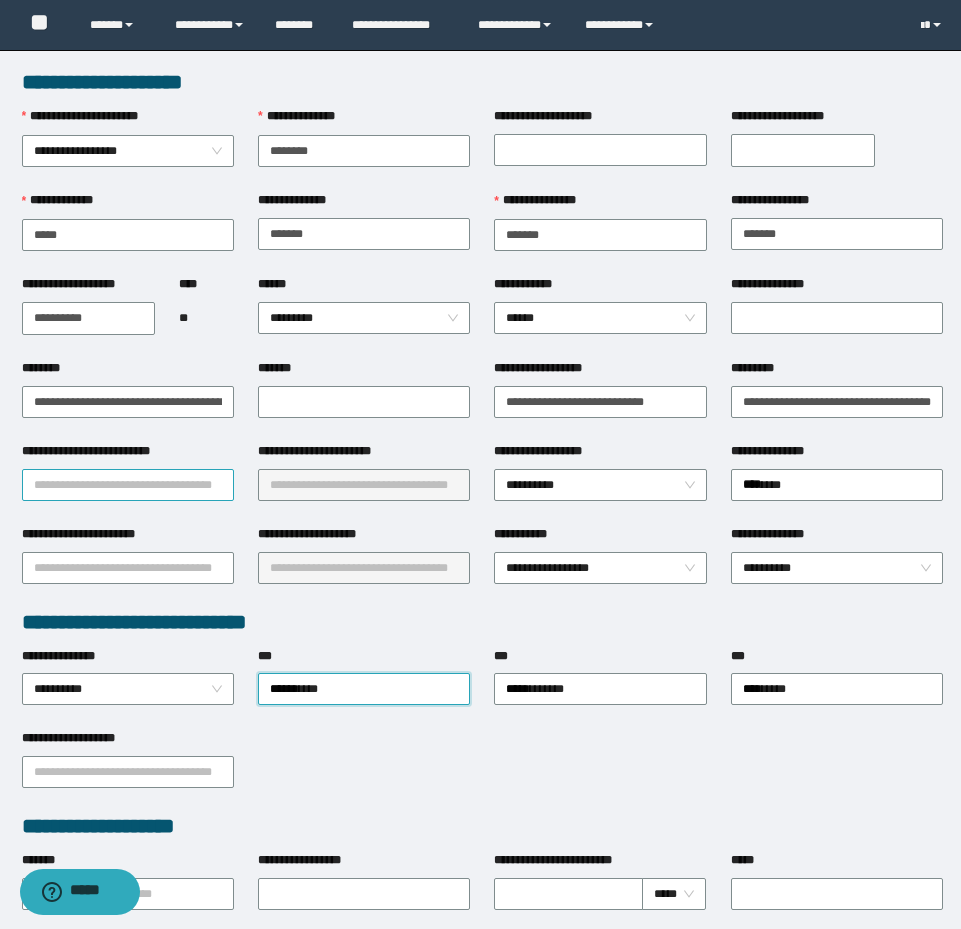 click on "**********" at bounding box center [128, 485] 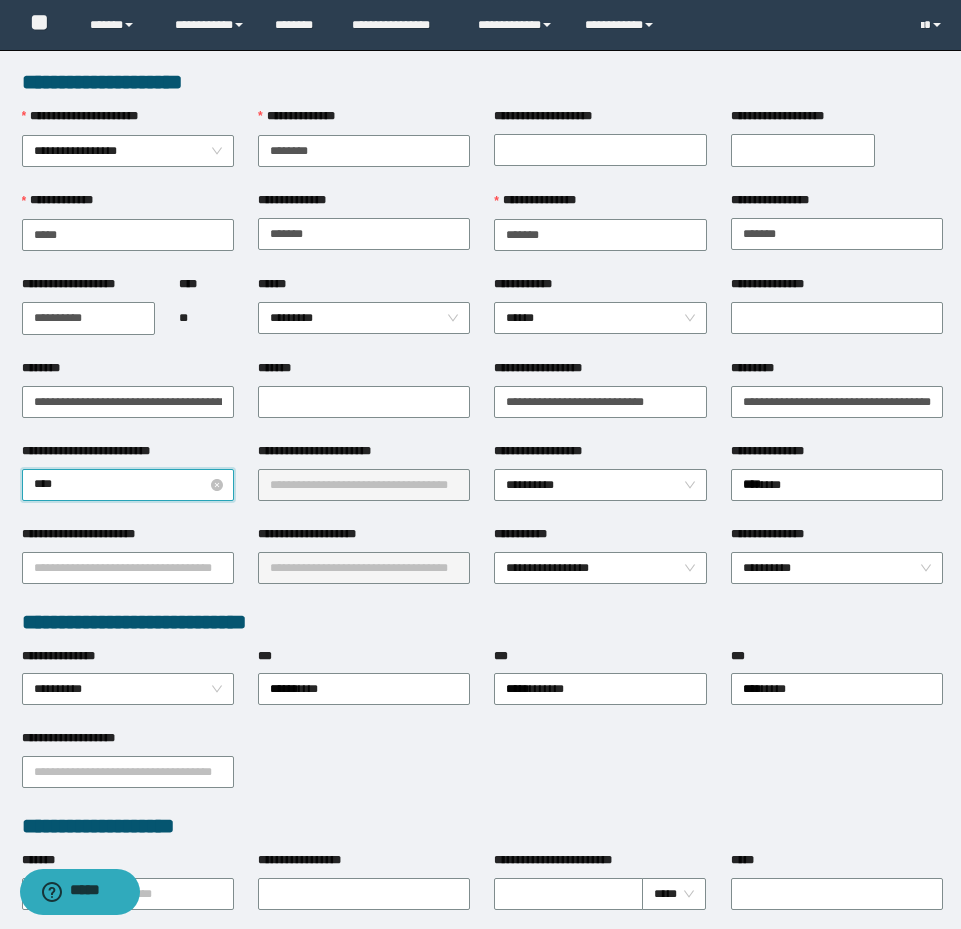 type on "*****" 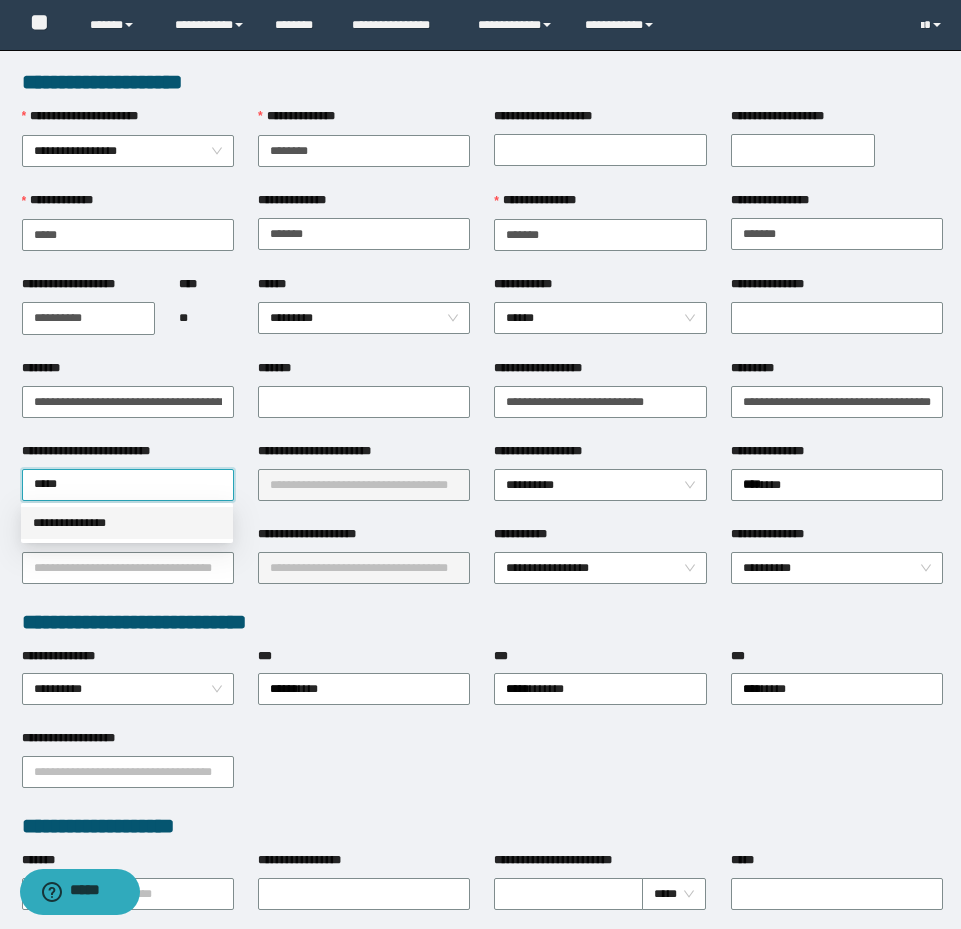 click on "**********" at bounding box center (127, 523) 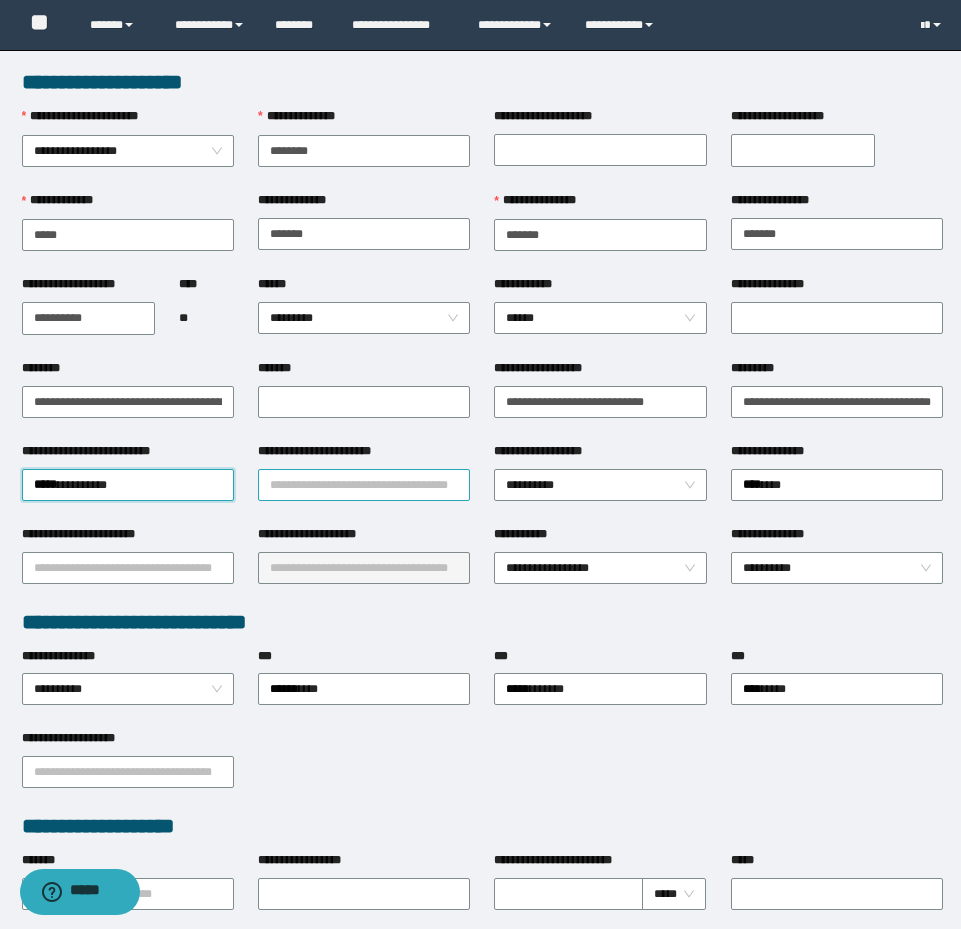 click on "**********" at bounding box center [364, 485] 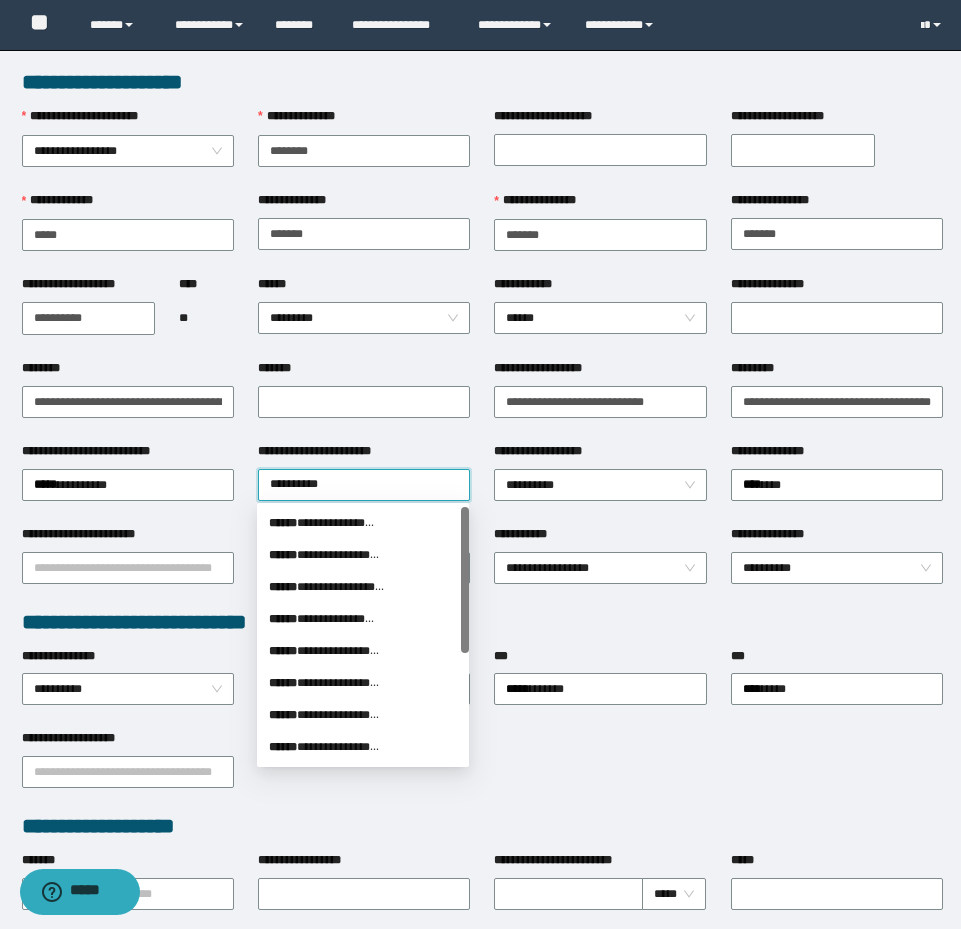 type on "**********" 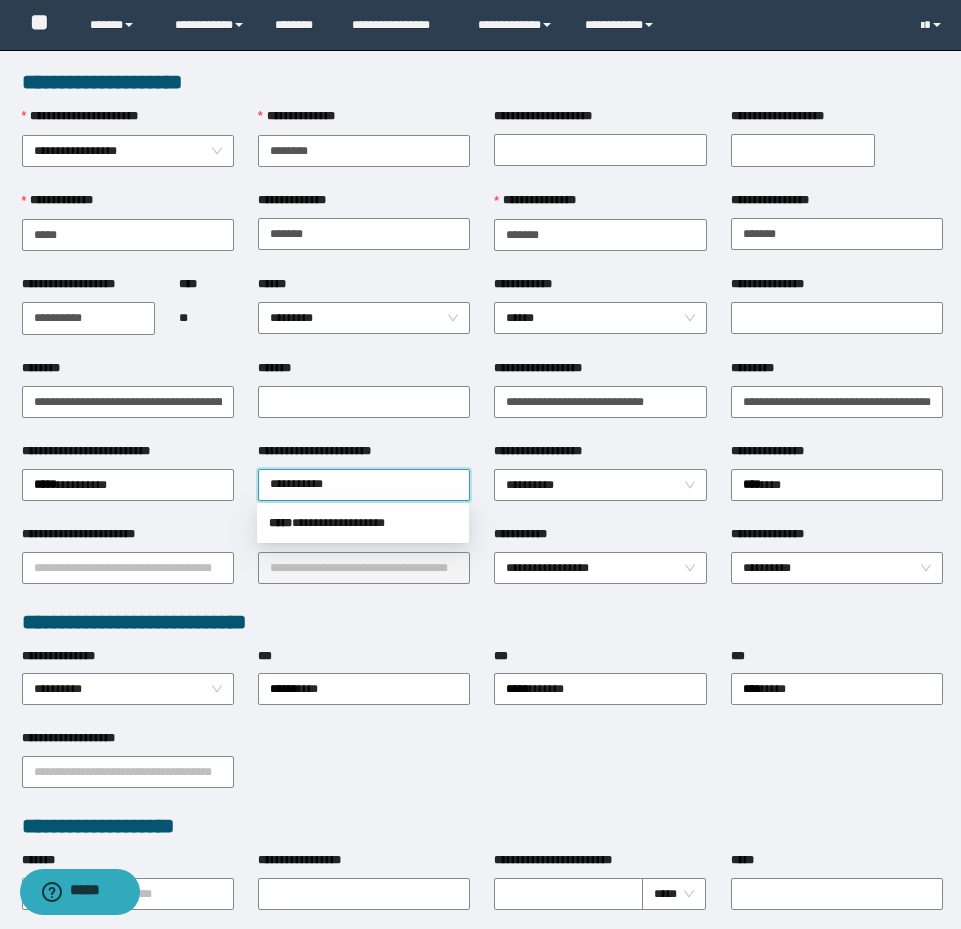 click on "**********" at bounding box center (363, 523) 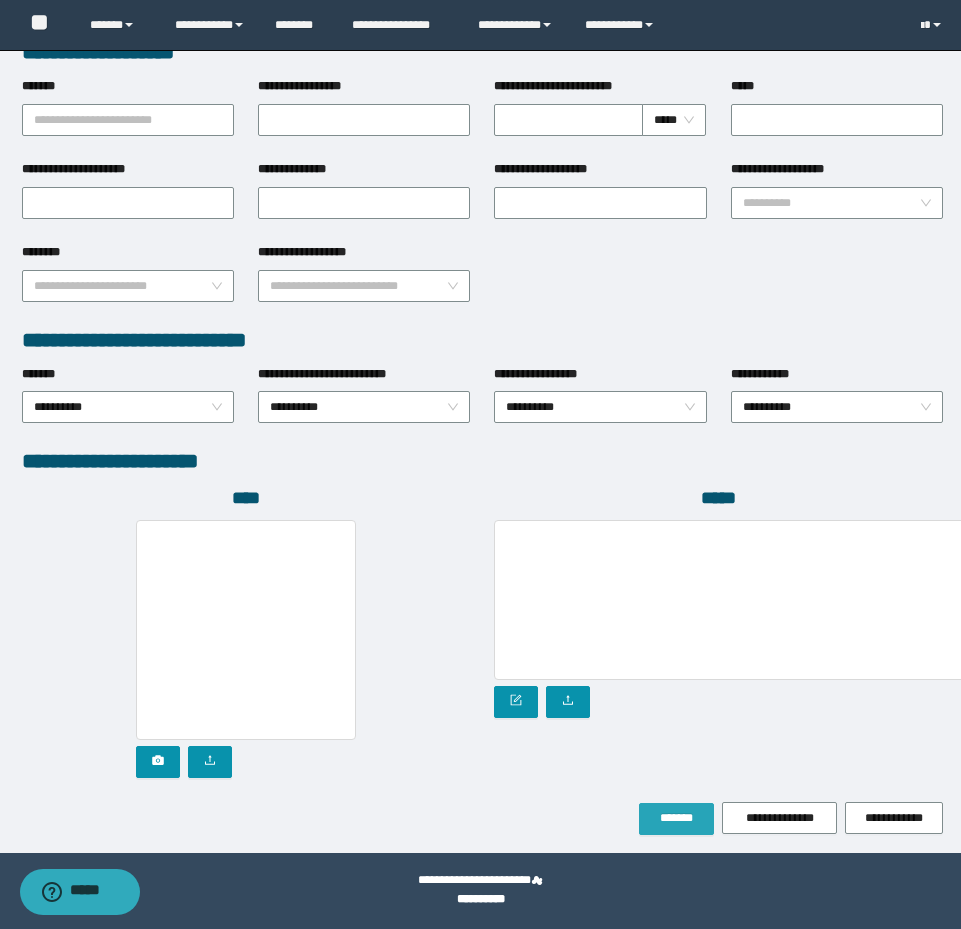 click on "*******" at bounding box center [676, 819] 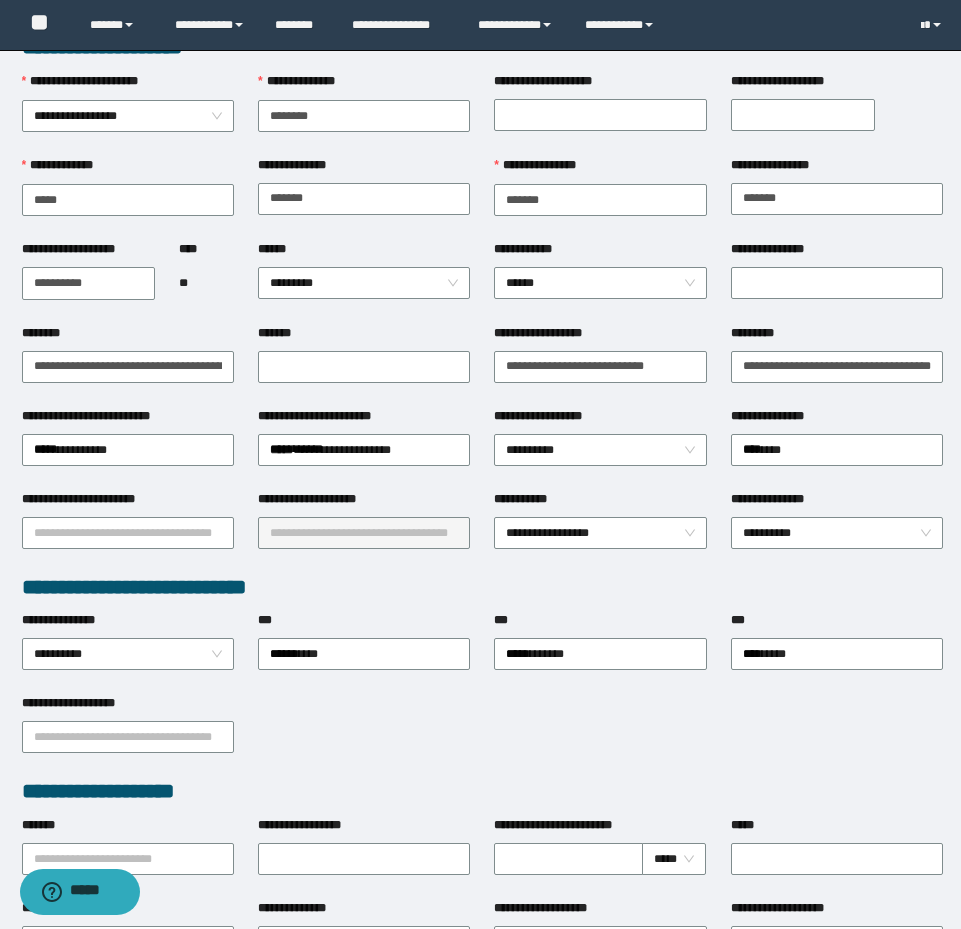 scroll, scrollTop: 0, scrollLeft: 0, axis: both 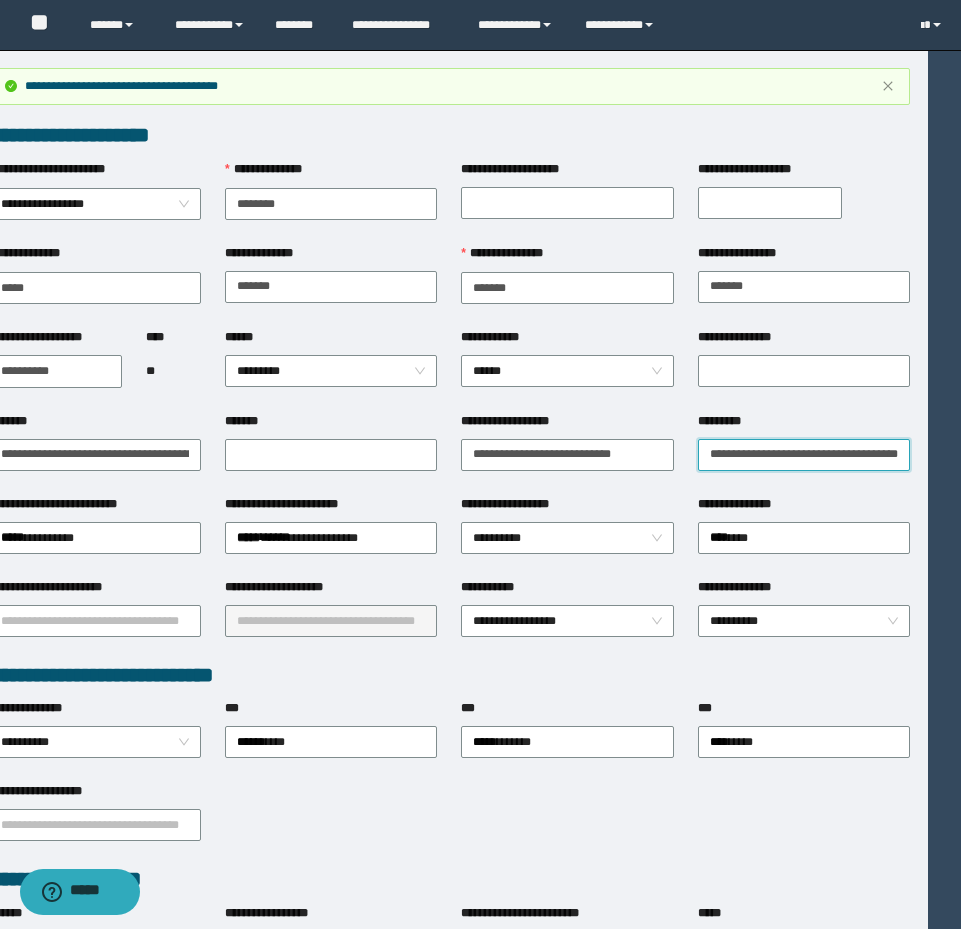 drag, startPoint x: 740, startPoint y: 457, endPoint x: 1180, endPoint y: 439, distance: 440.36804 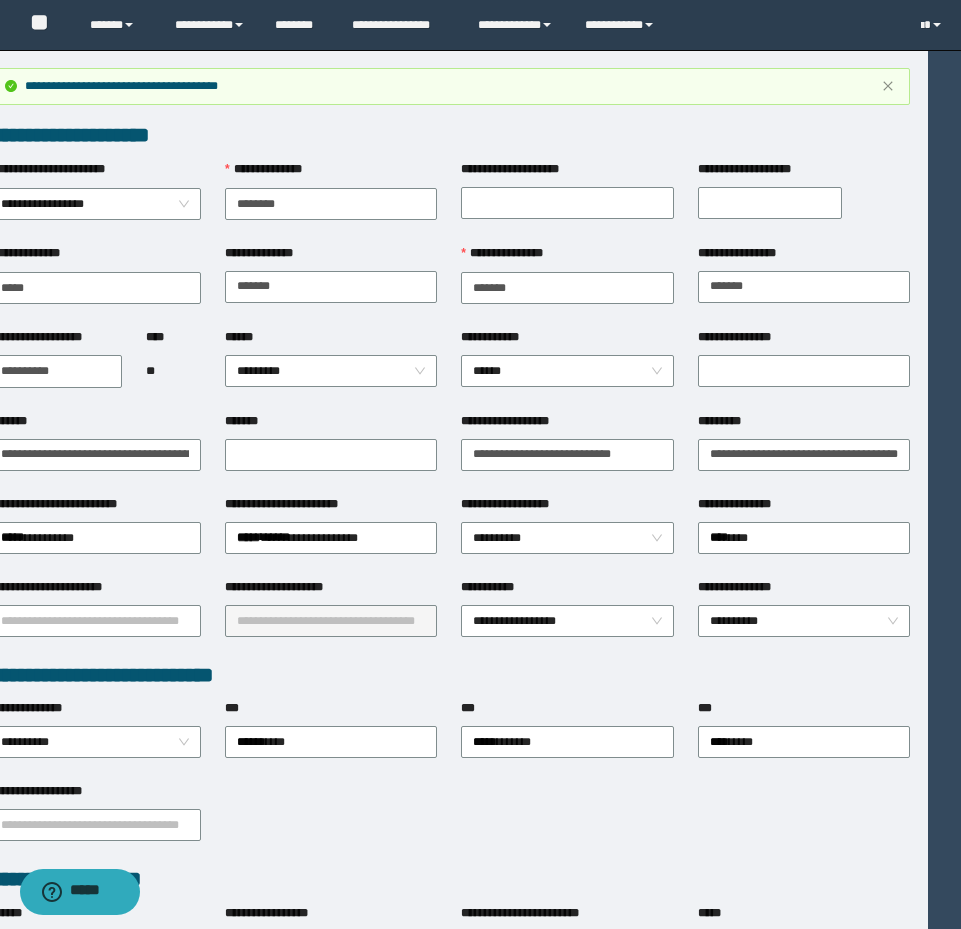 scroll, scrollTop: 0, scrollLeft: 0, axis: both 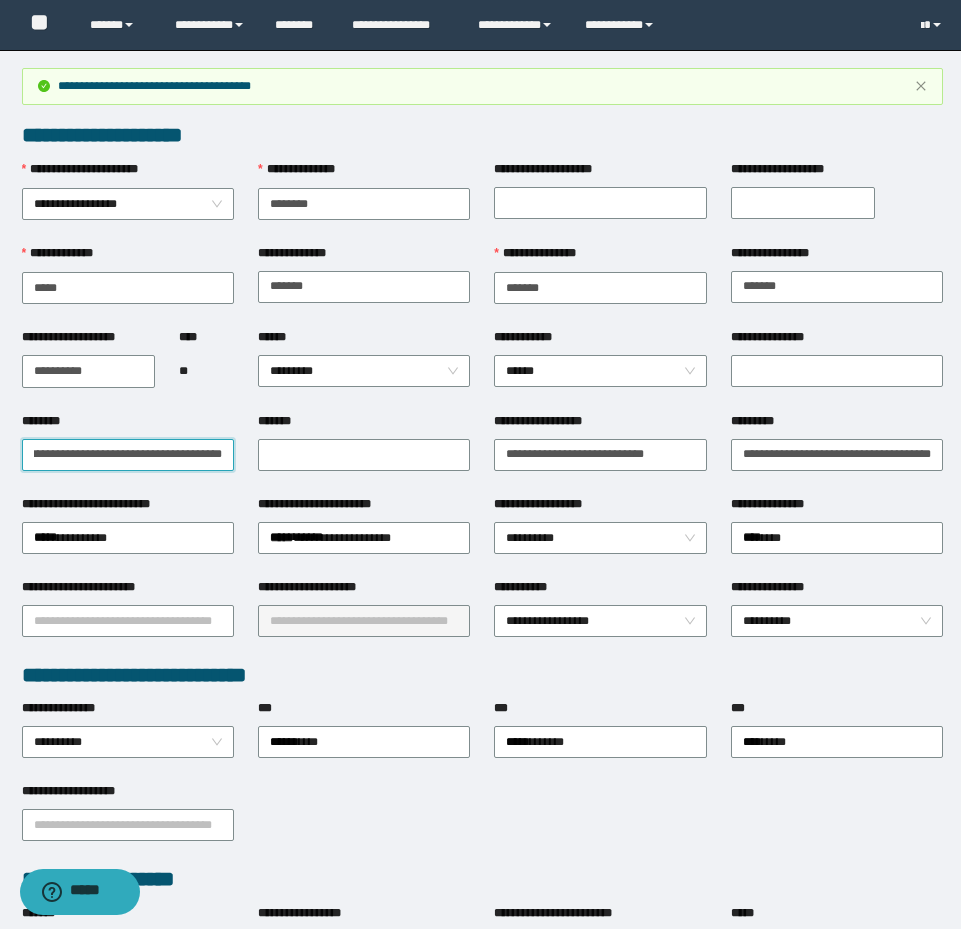 drag, startPoint x: 31, startPoint y: 450, endPoint x: 839, endPoint y: 433, distance: 808.17883 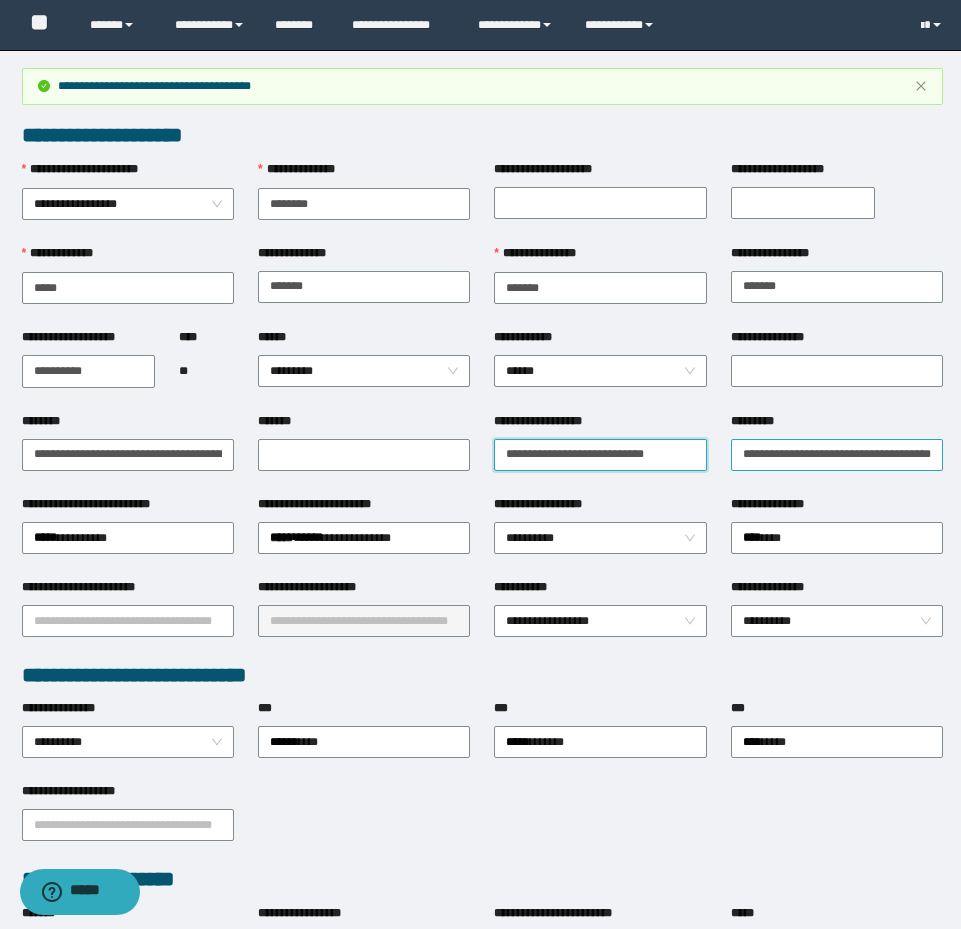 drag, startPoint x: 499, startPoint y: 452, endPoint x: 795, endPoint y: 460, distance: 296.1081 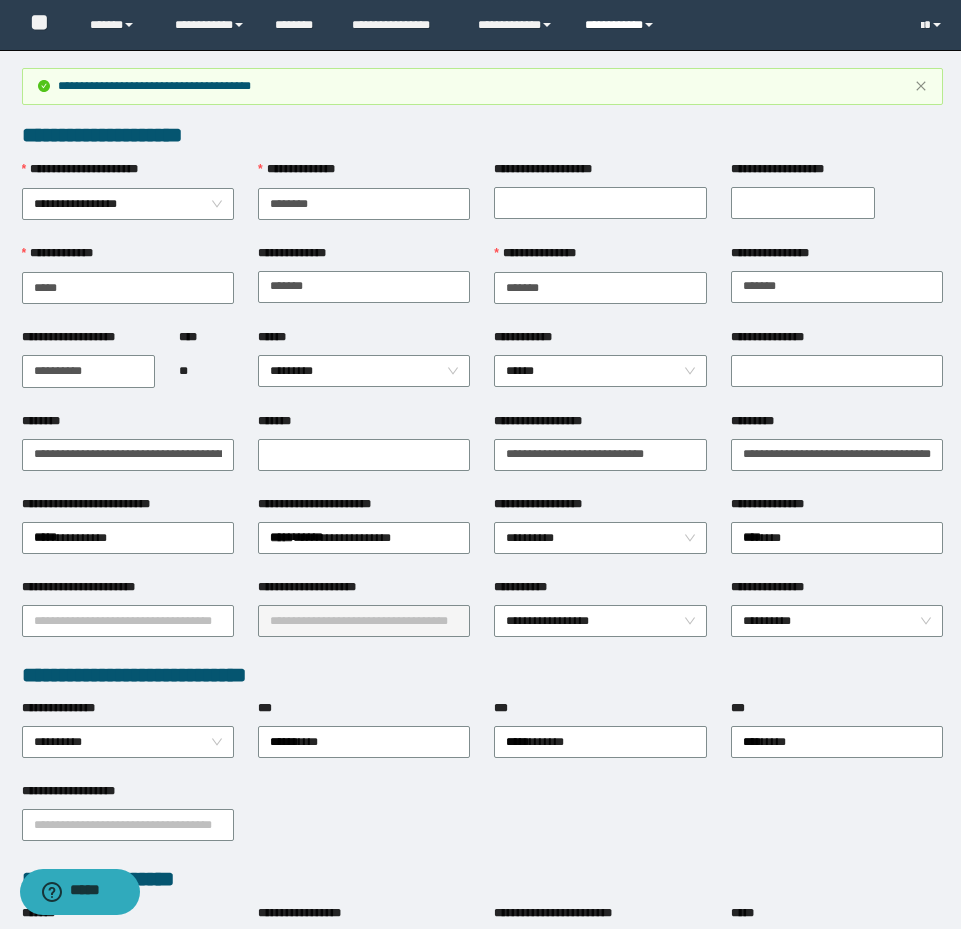 click on "**********" at bounding box center [622, 25] 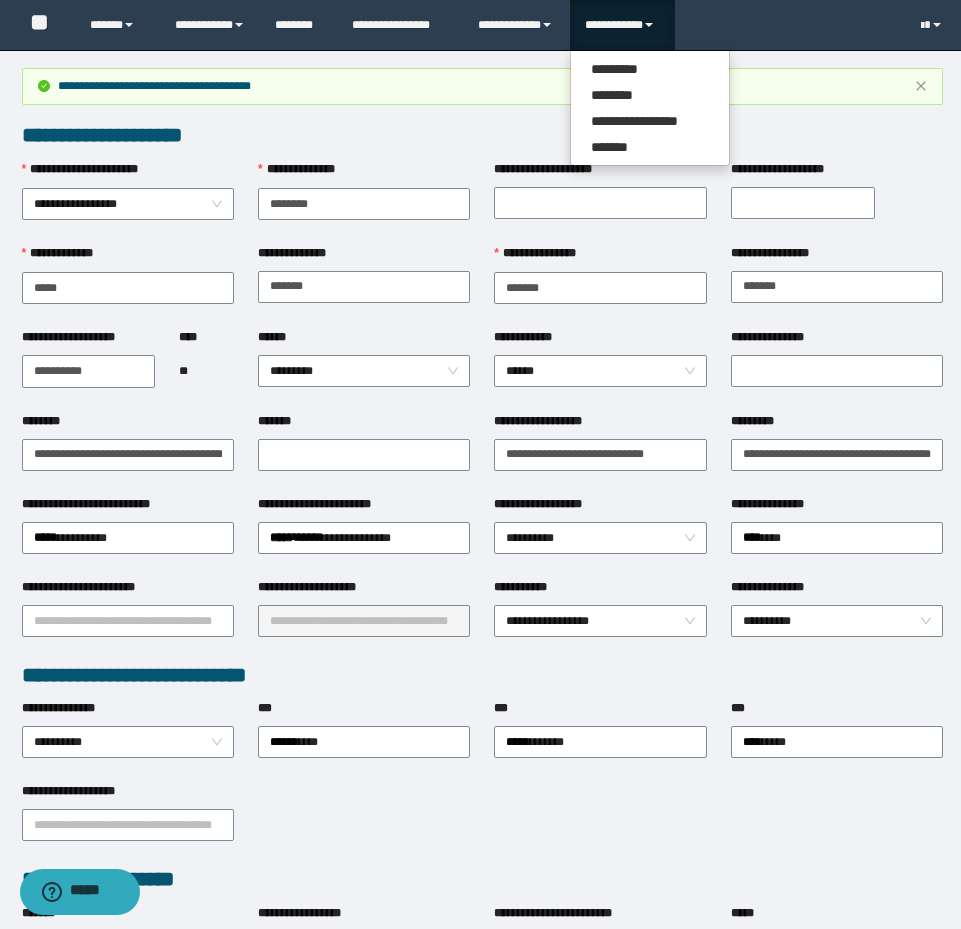click on "**********" at bounding box center [622, 25] 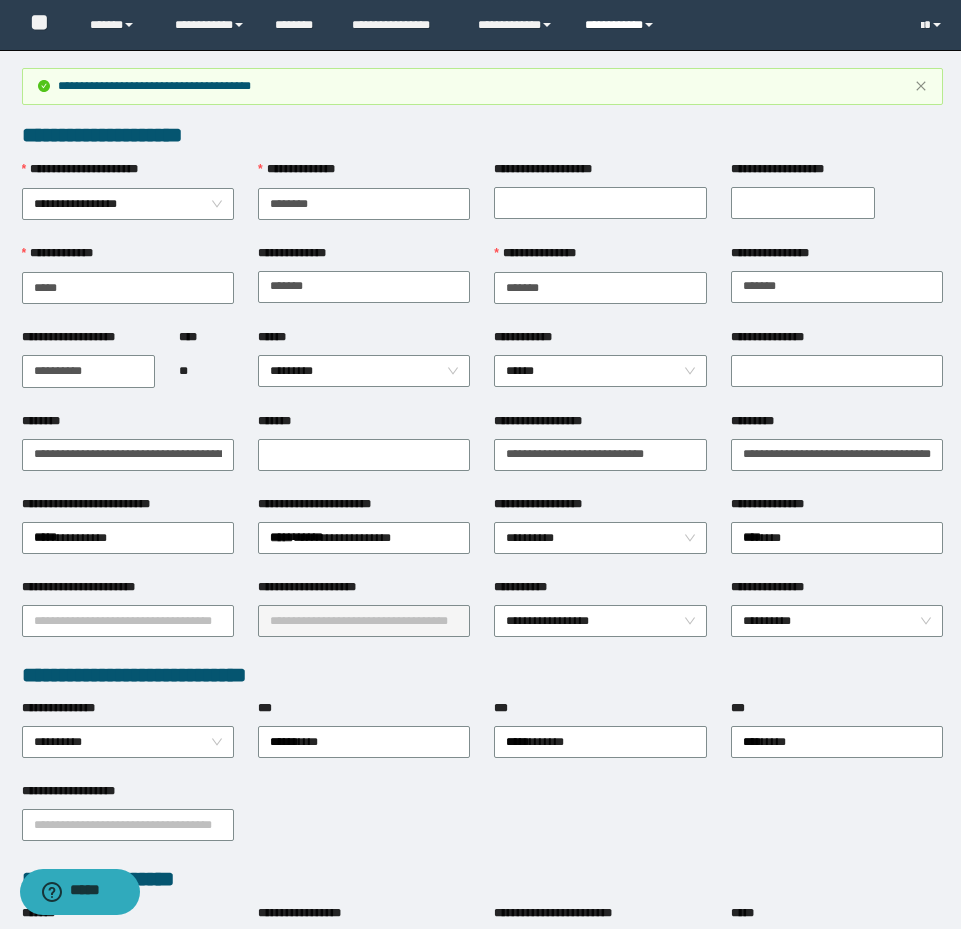 click on "**********" at bounding box center [622, 25] 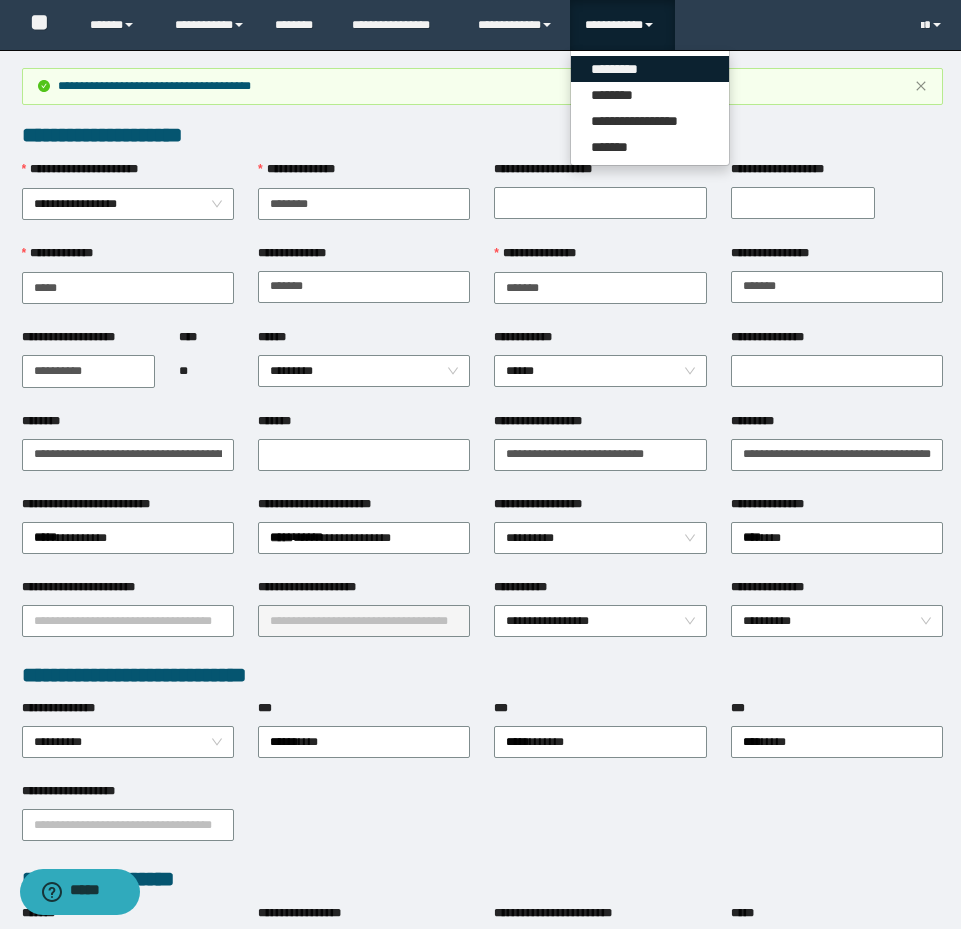 click on "*********" at bounding box center [650, 69] 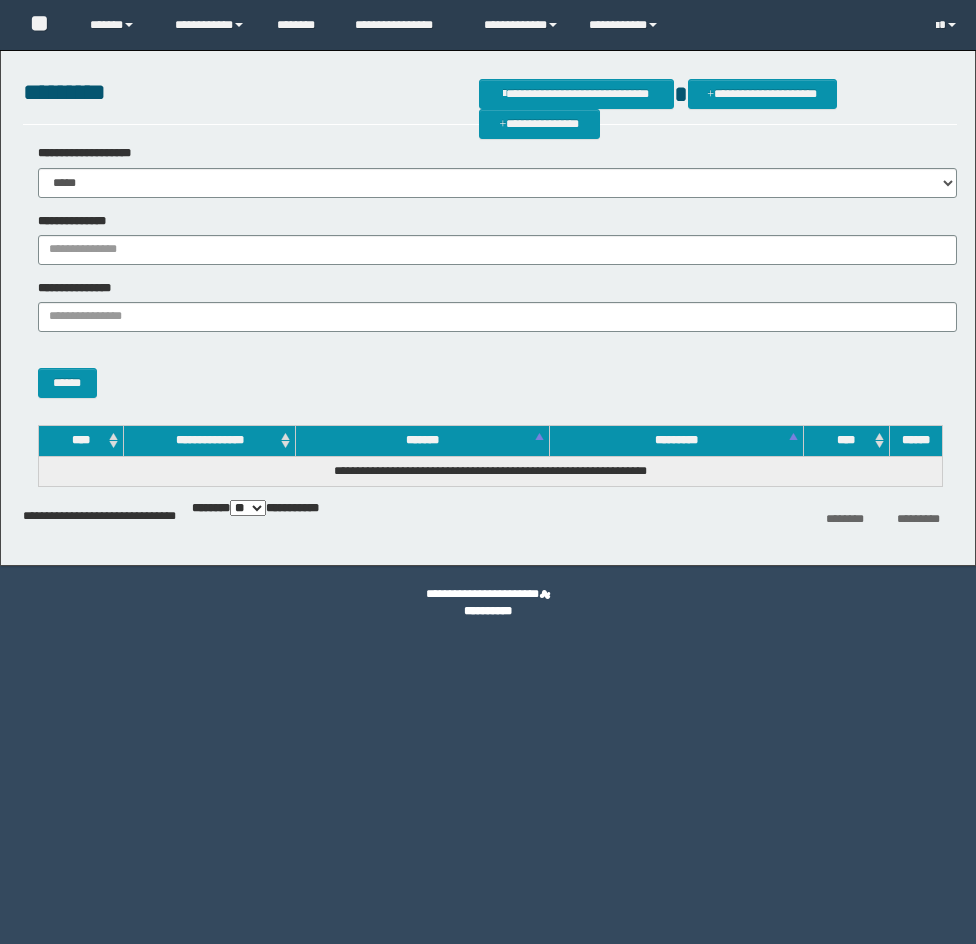 scroll, scrollTop: 0, scrollLeft: 0, axis: both 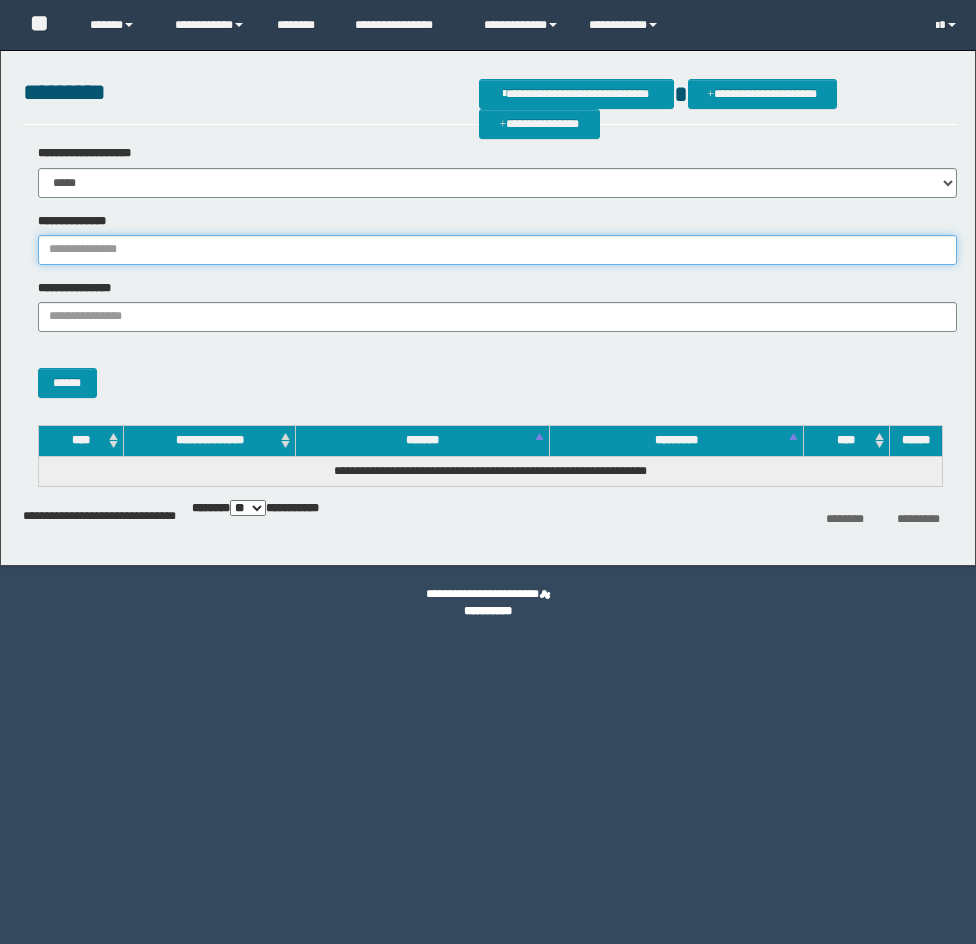 click on "**********" at bounding box center (497, 250) 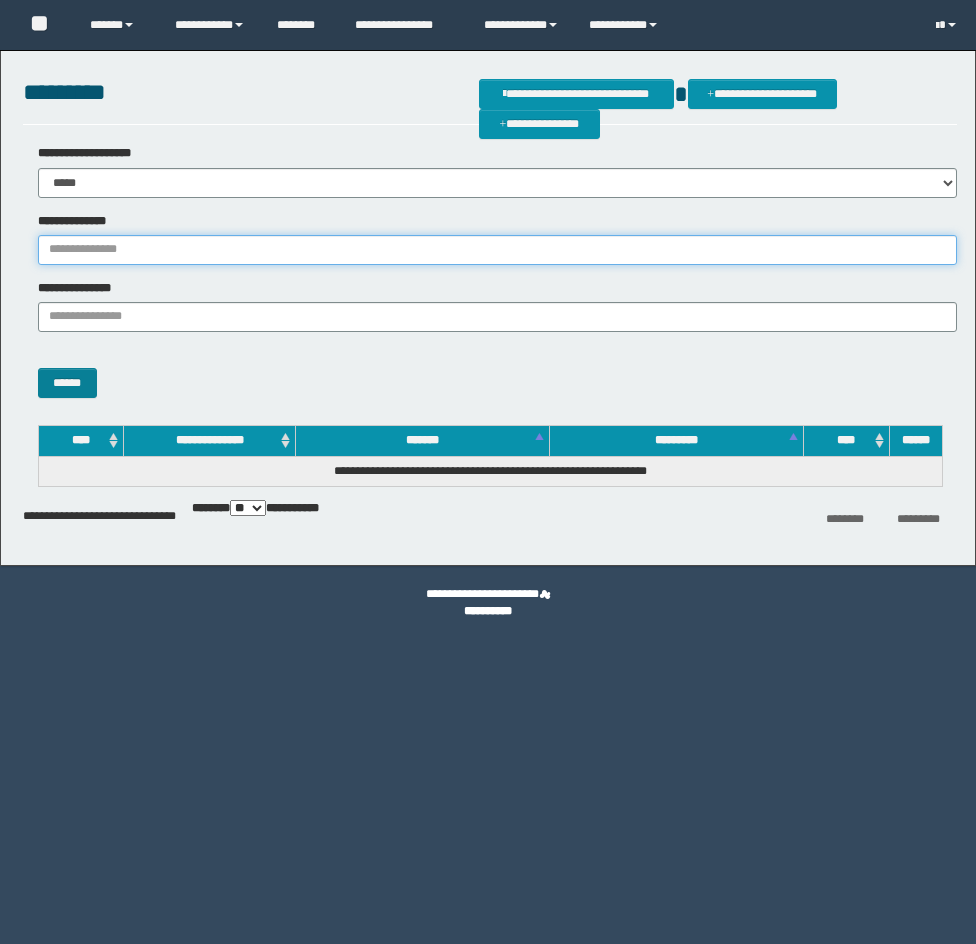 paste on "********" 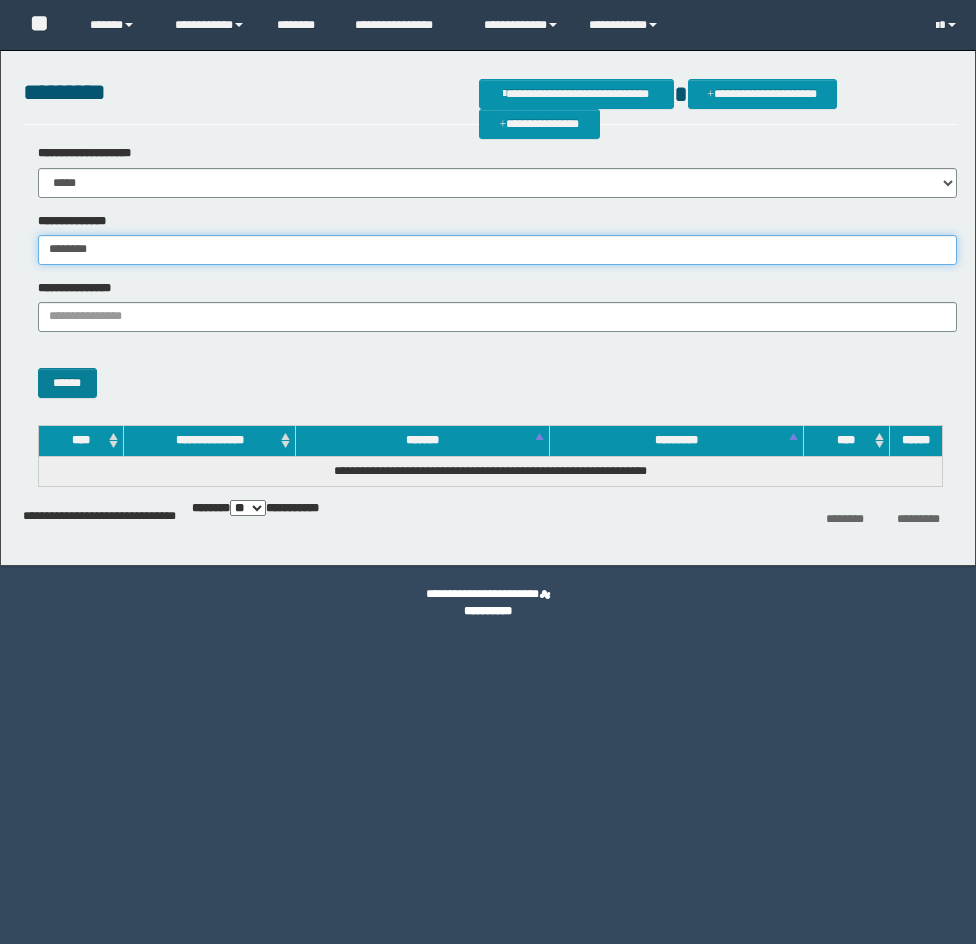 type on "********" 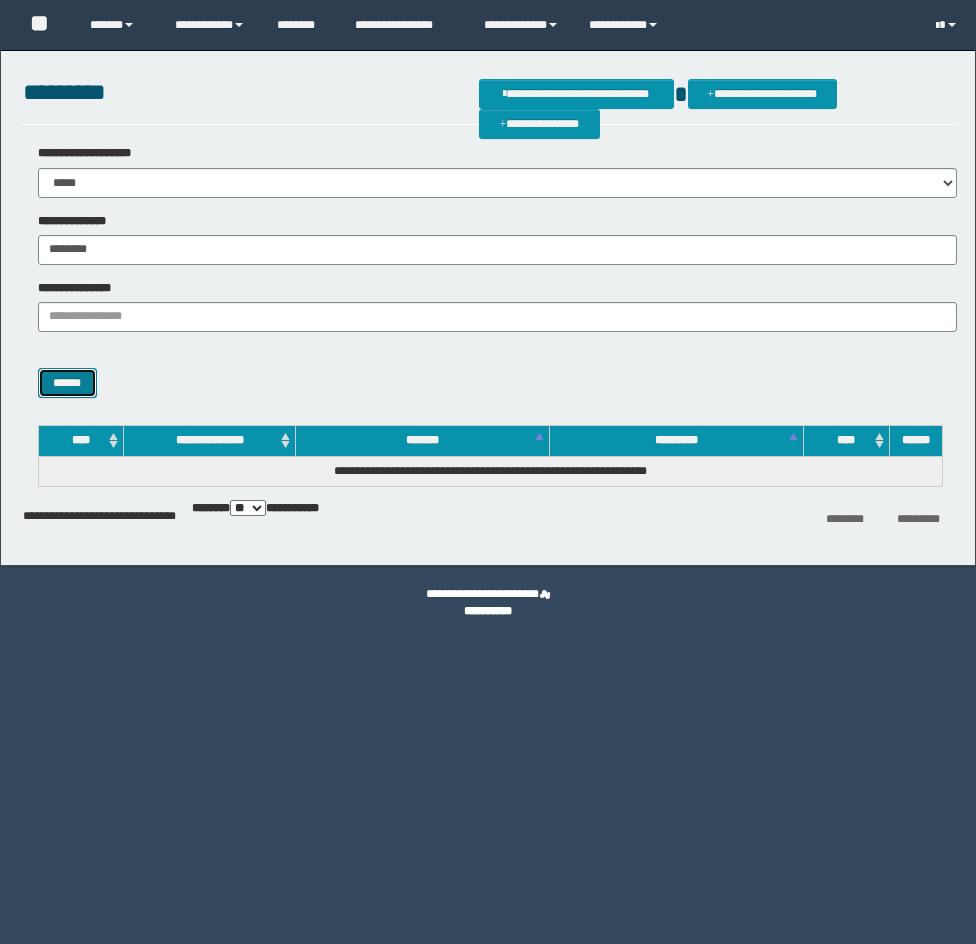 scroll, scrollTop: 0, scrollLeft: 0, axis: both 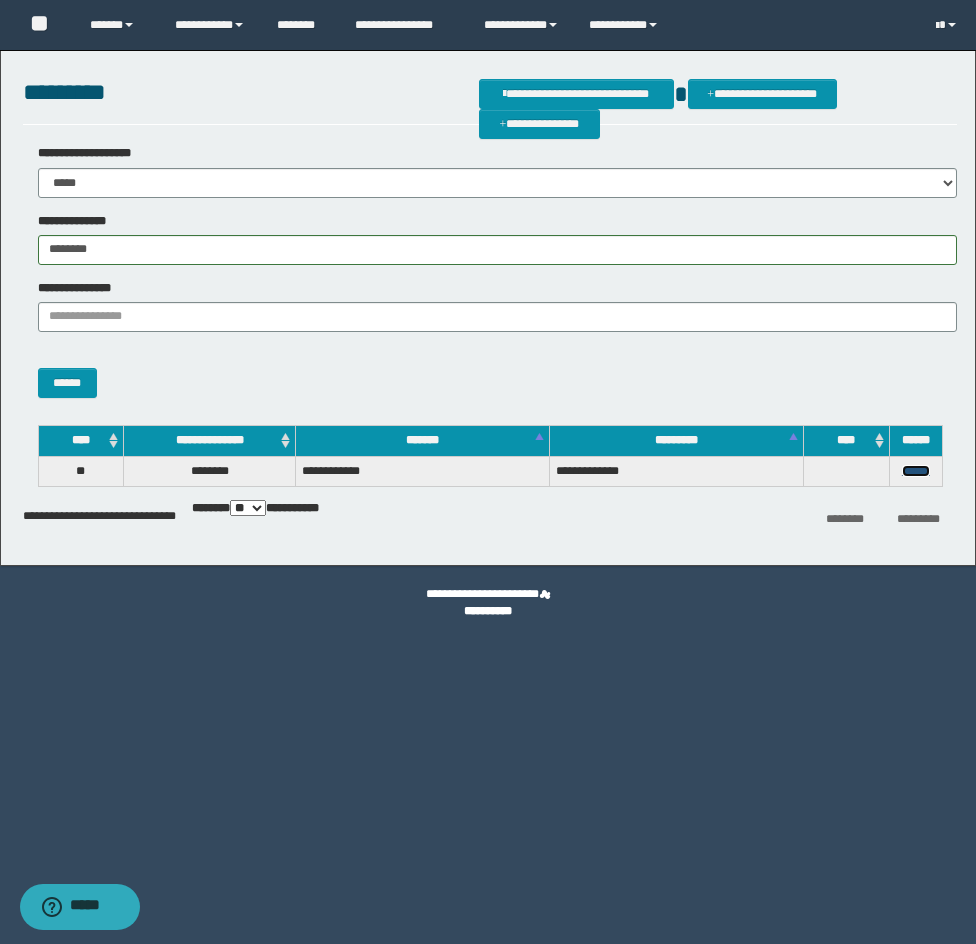 click on "******" at bounding box center [916, 471] 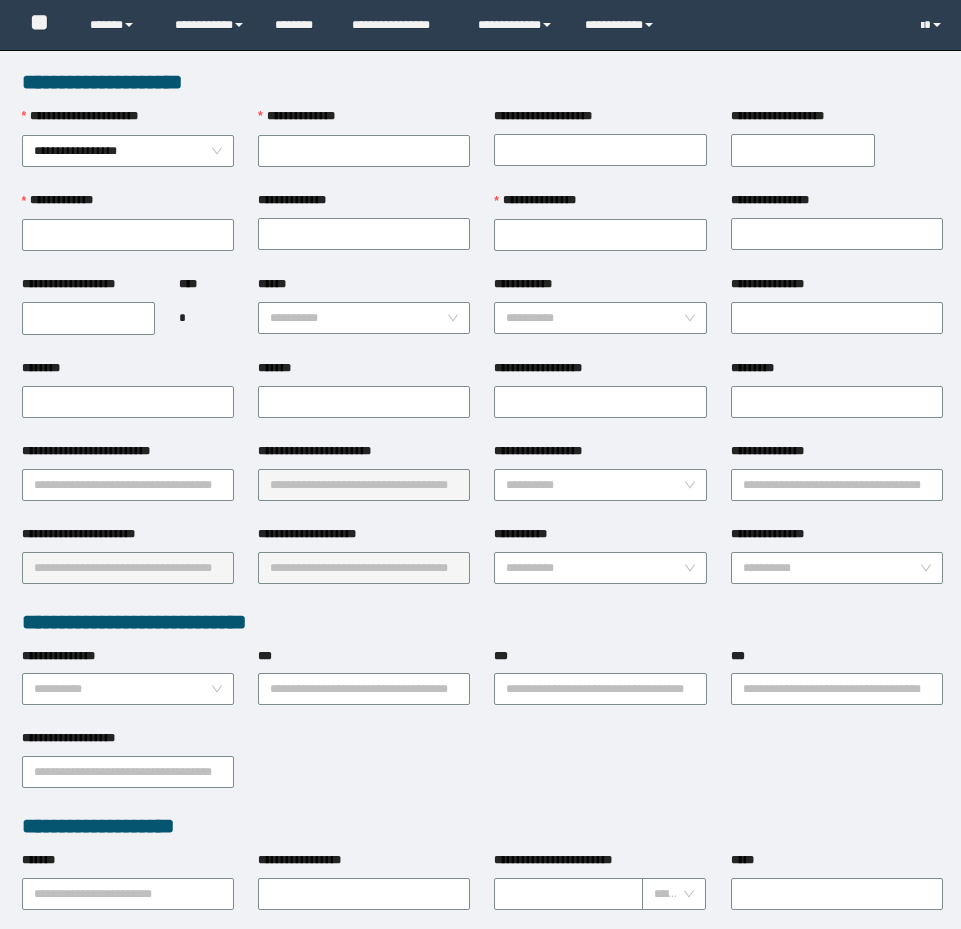 scroll, scrollTop: 0, scrollLeft: 0, axis: both 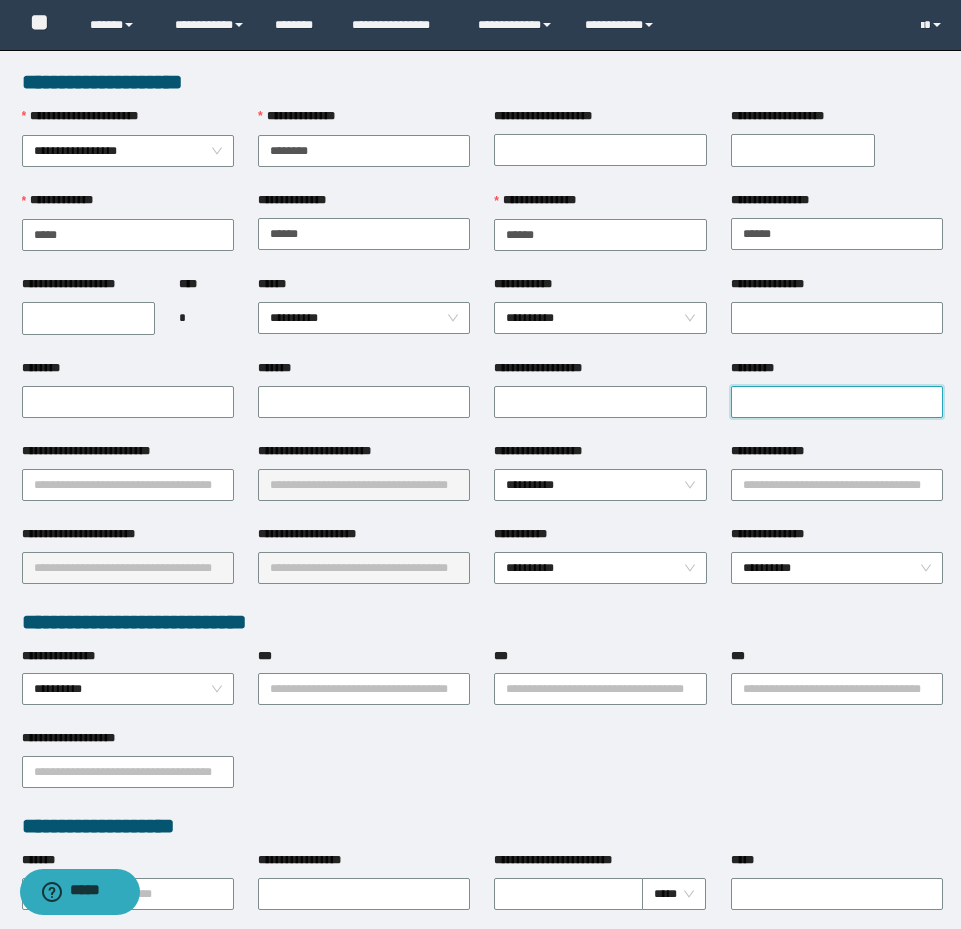 click on "*********" at bounding box center (837, 402) 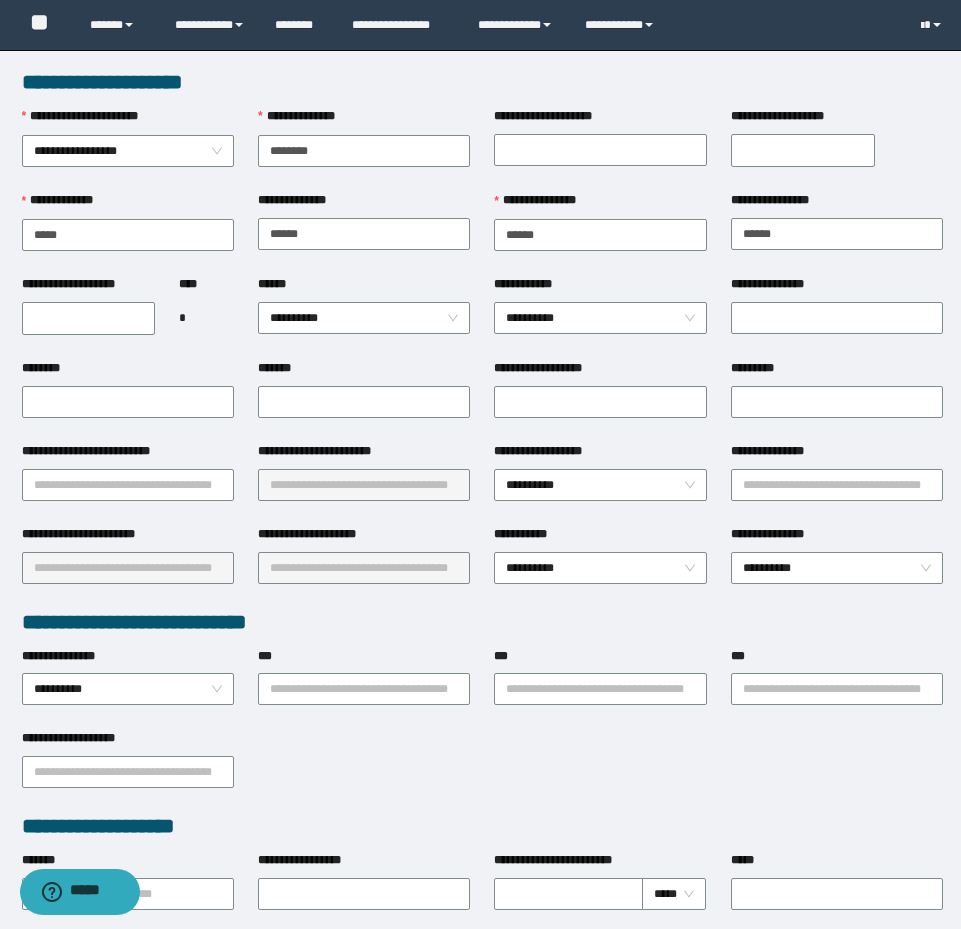 drag, startPoint x: 657, startPoint y: 453, endPoint x: 689, endPoint y: 466, distance: 34.539833 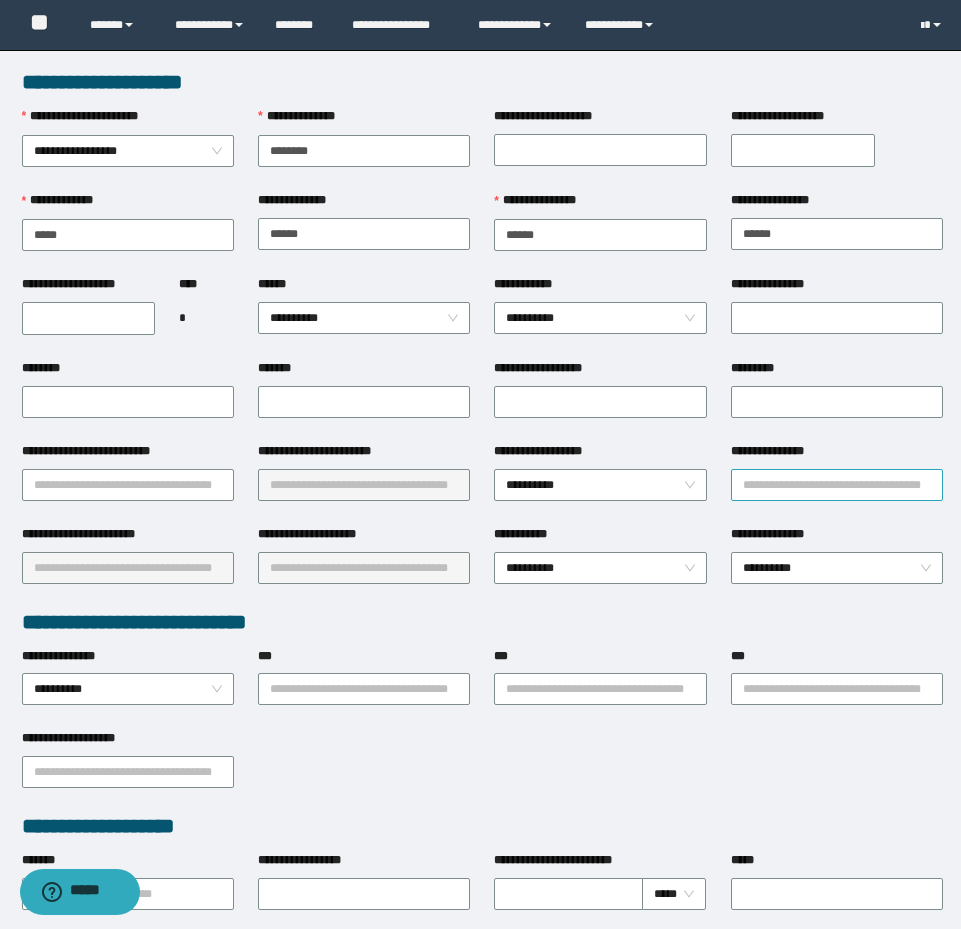 drag, startPoint x: 732, startPoint y: 472, endPoint x: 743, endPoint y: 476, distance: 11.7046995 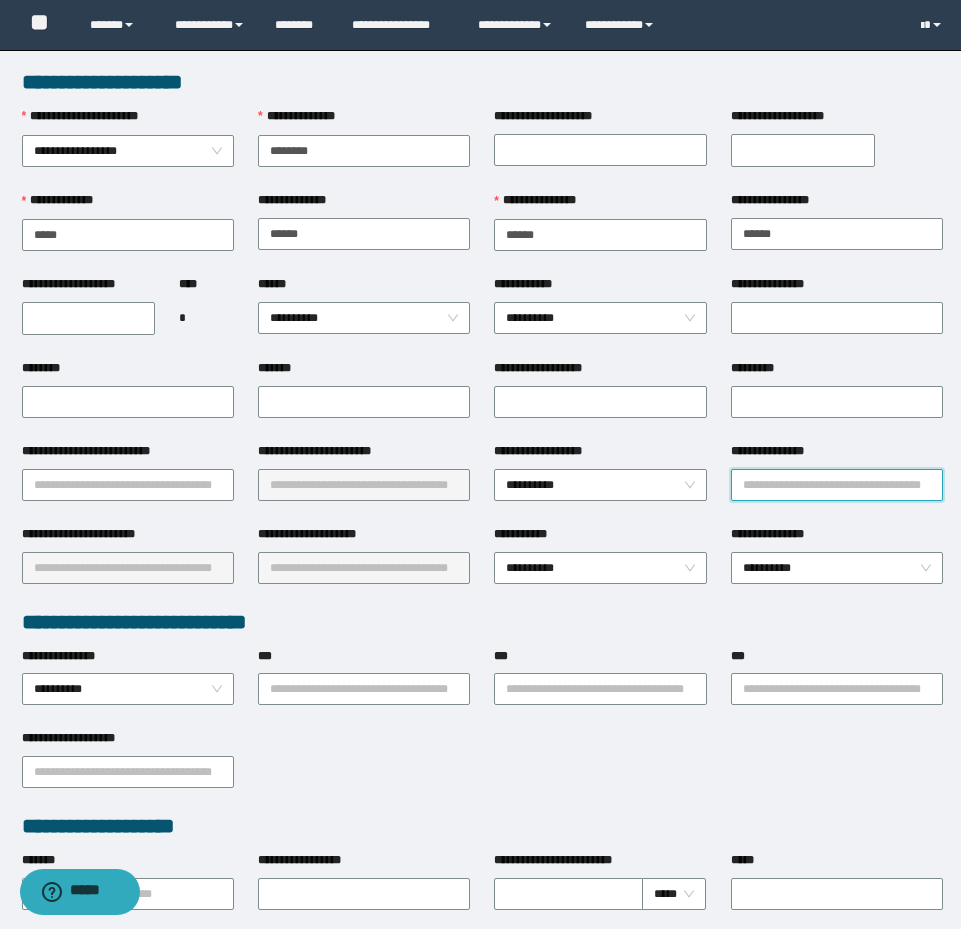 click on "**********" at bounding box center [837, 485] 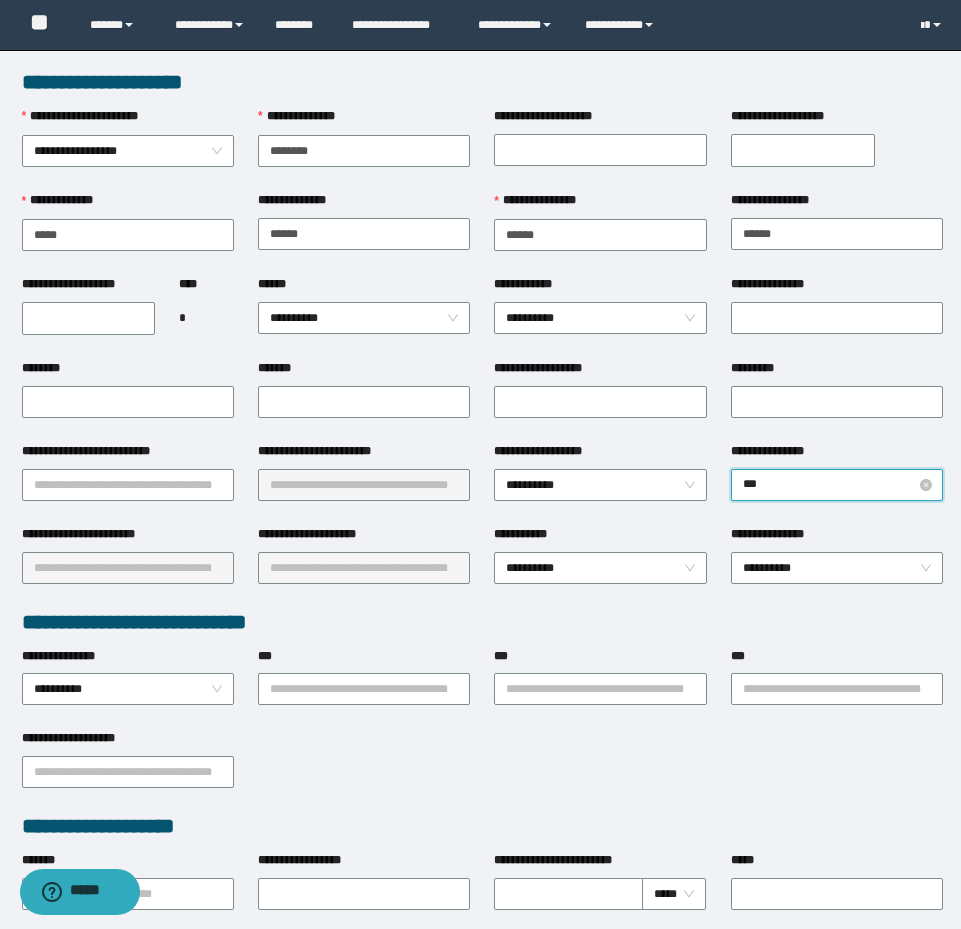 type on "****" 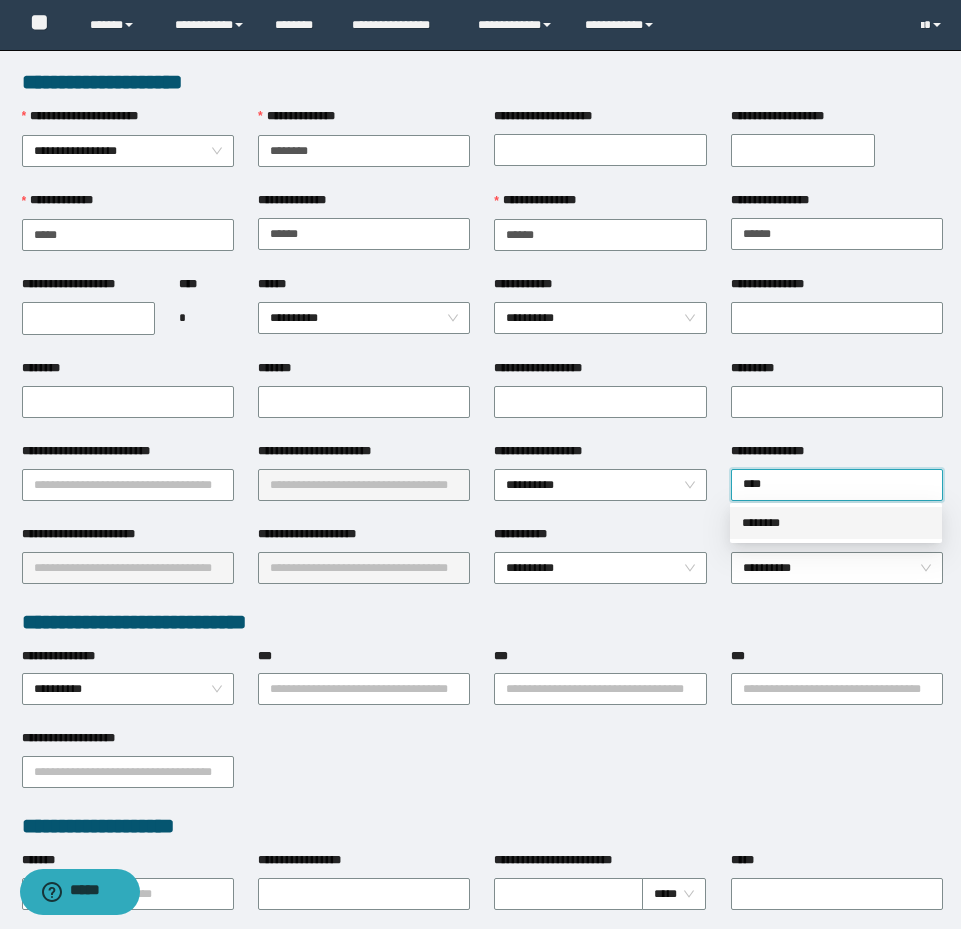 click on "********" at bounding box center (836, 523) 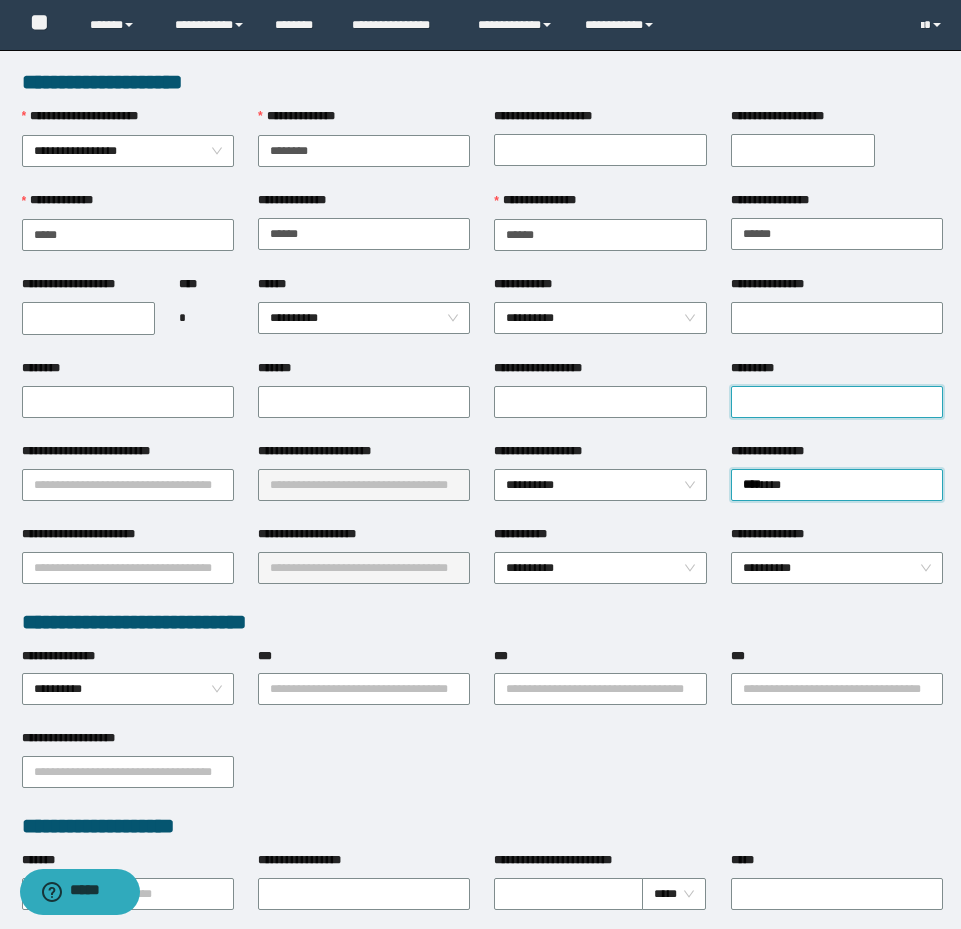 click on "*********" at bounding box center (837, 402) 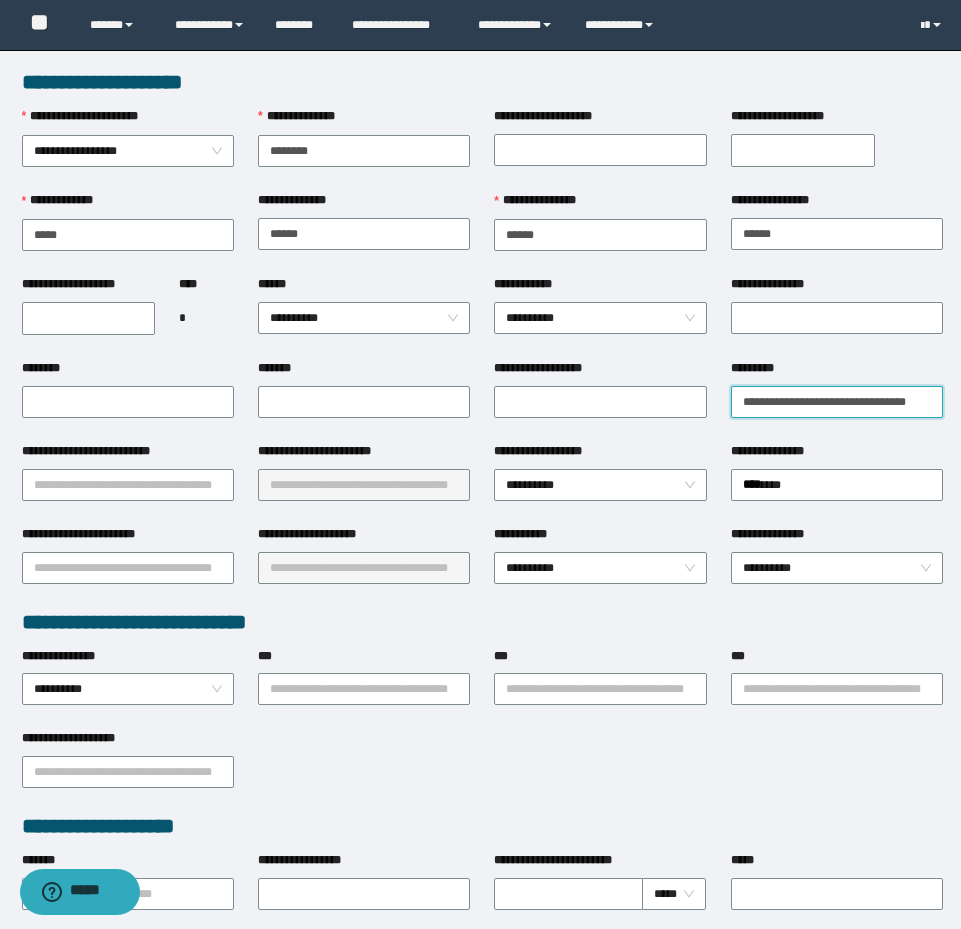 scroll, scrollTop: 0, scrollLeft: 9, axis: horizontal 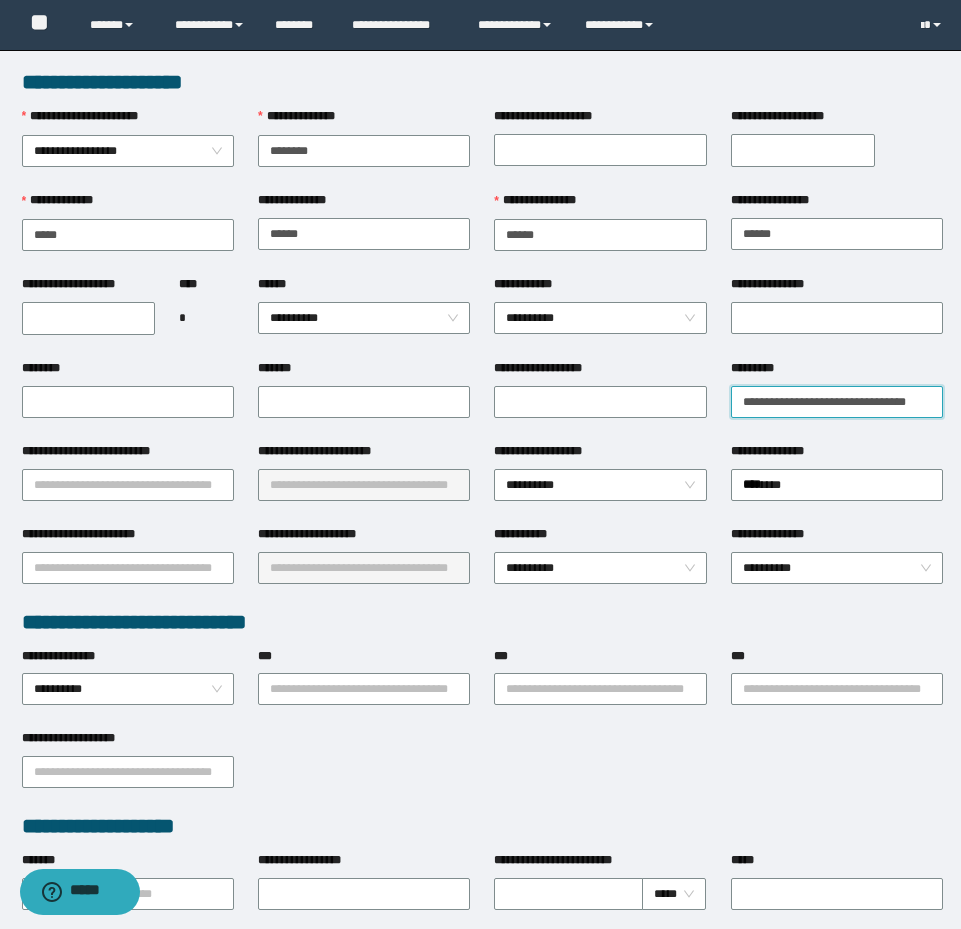 type on "**********" 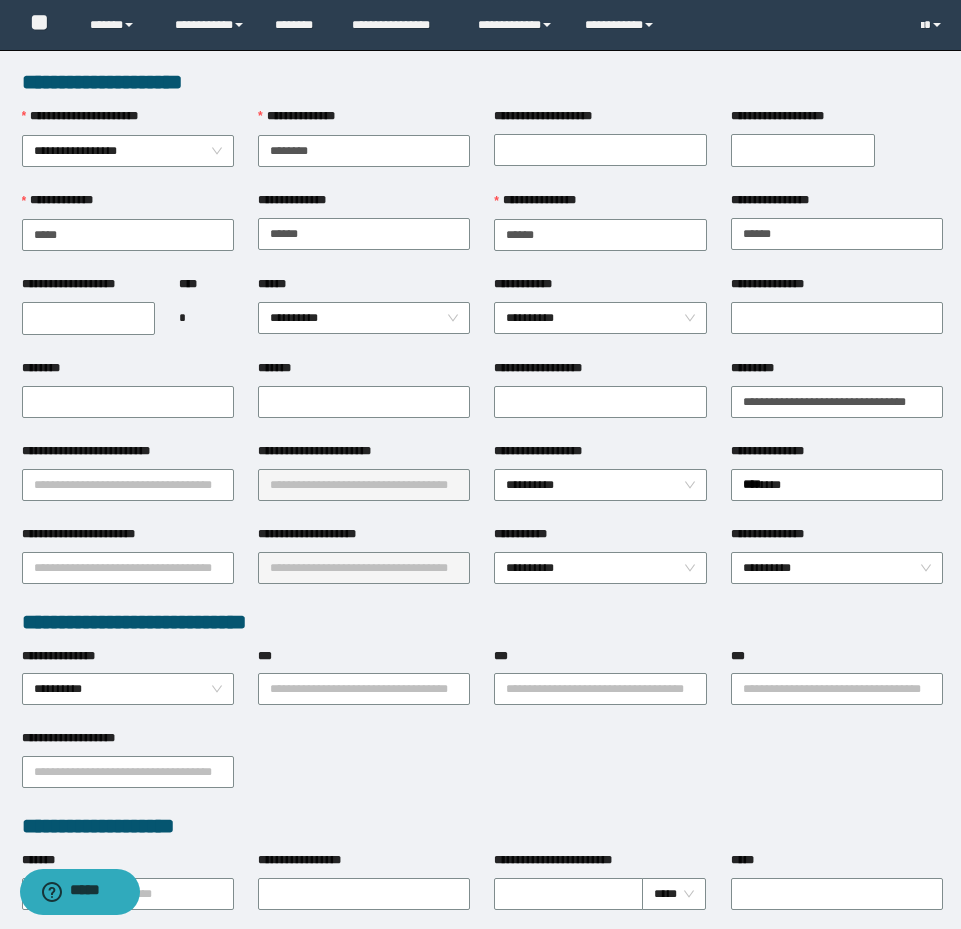 scroll, scrollTop: 0, scrollLeft: 0, axis: both 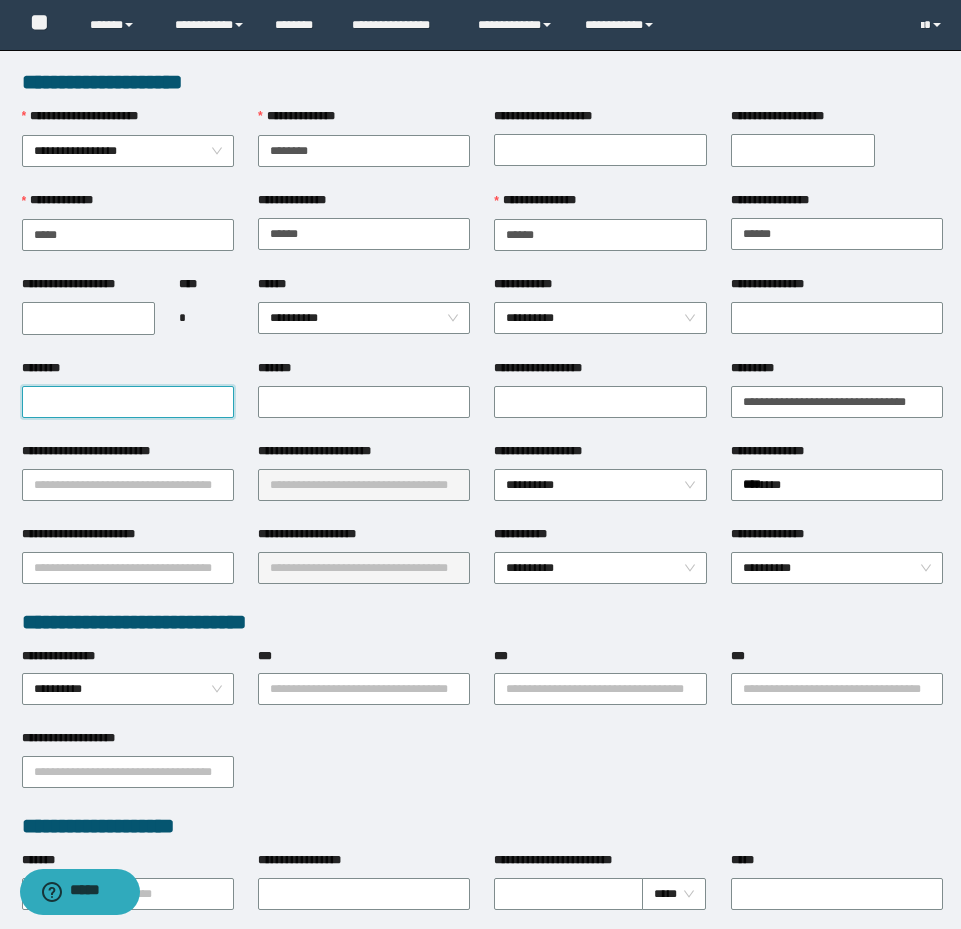 click on "********" at bounding box center (128, 402) 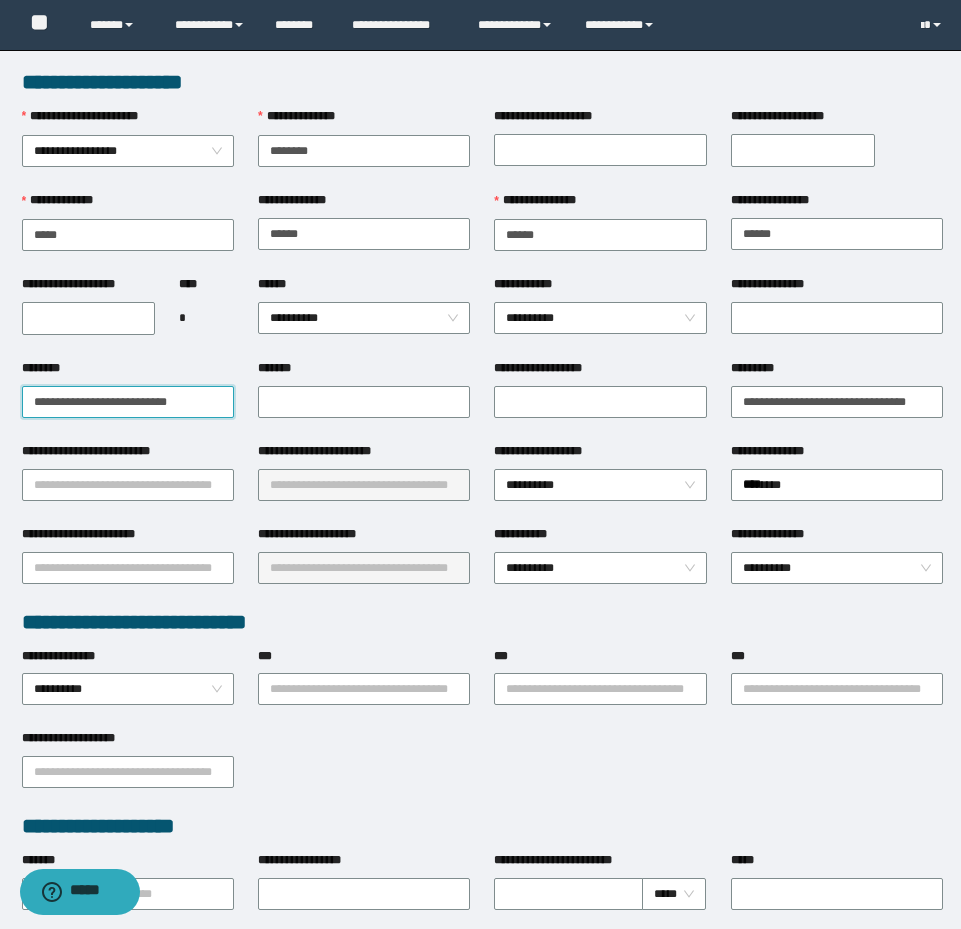 click on "**********" at bounding box center (128, 402) 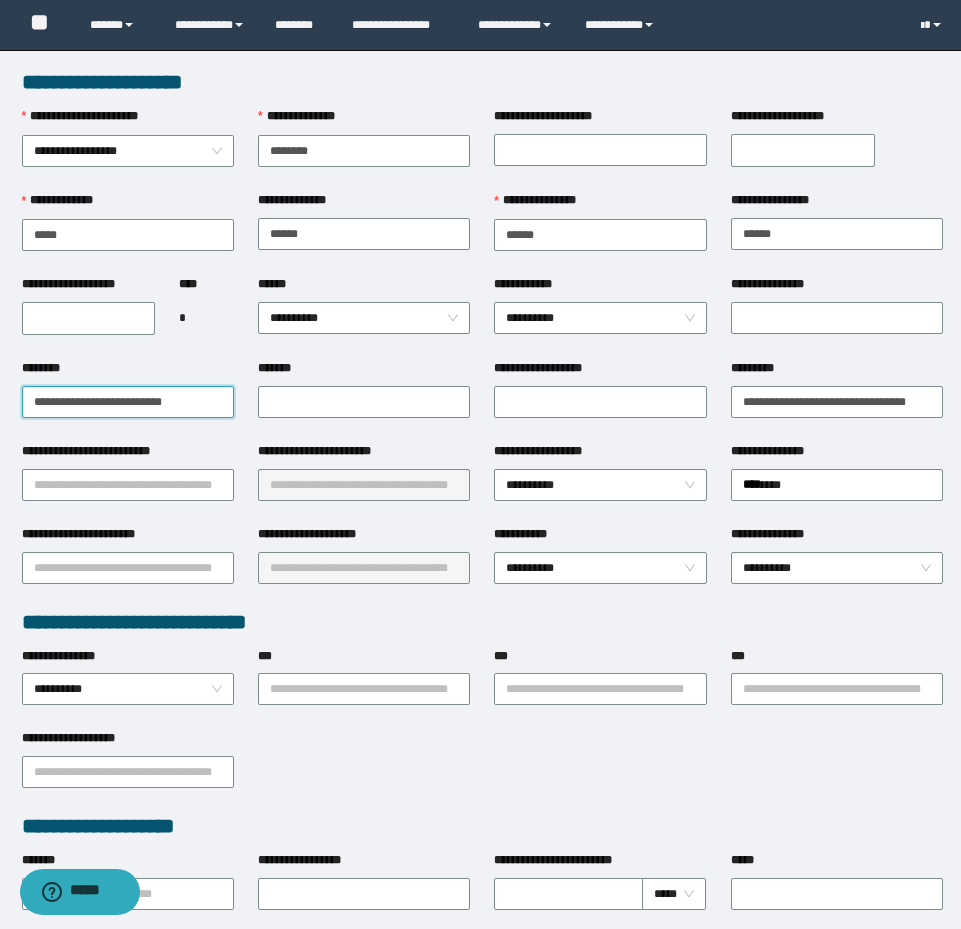 click on "**********" at bounding box center (128, 402) 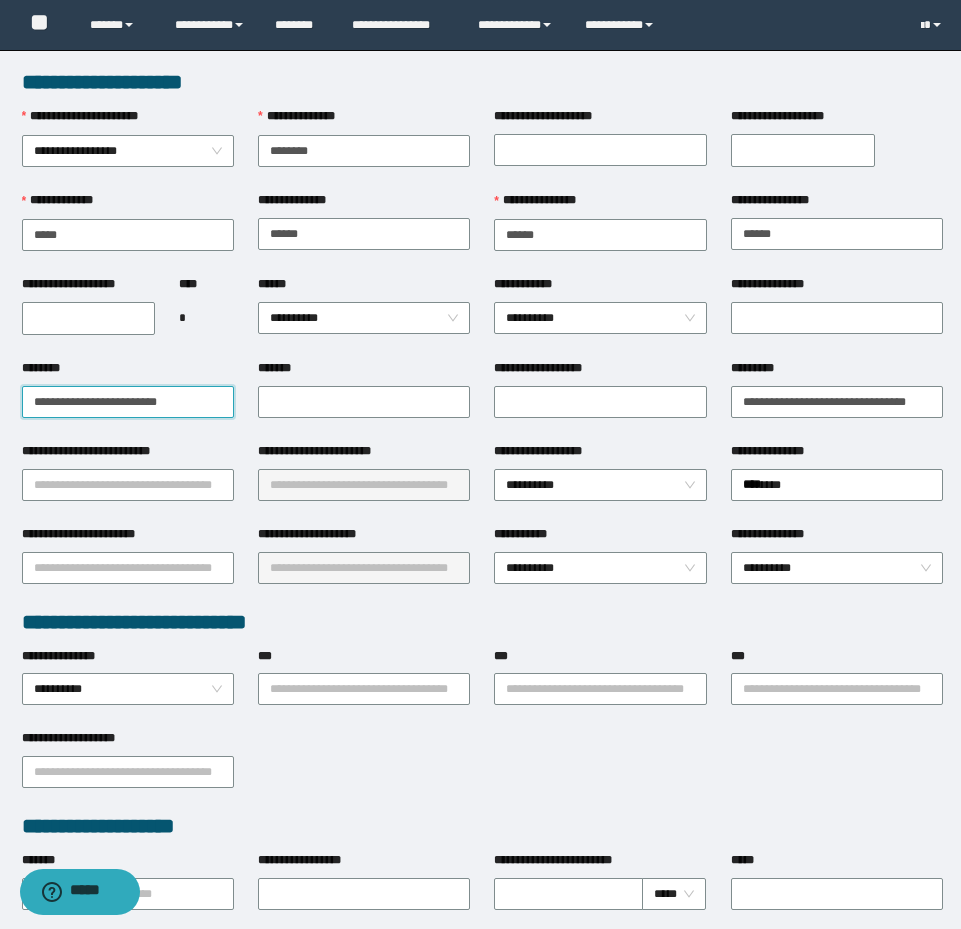 click on "**********" at bounding box center (128, 402) 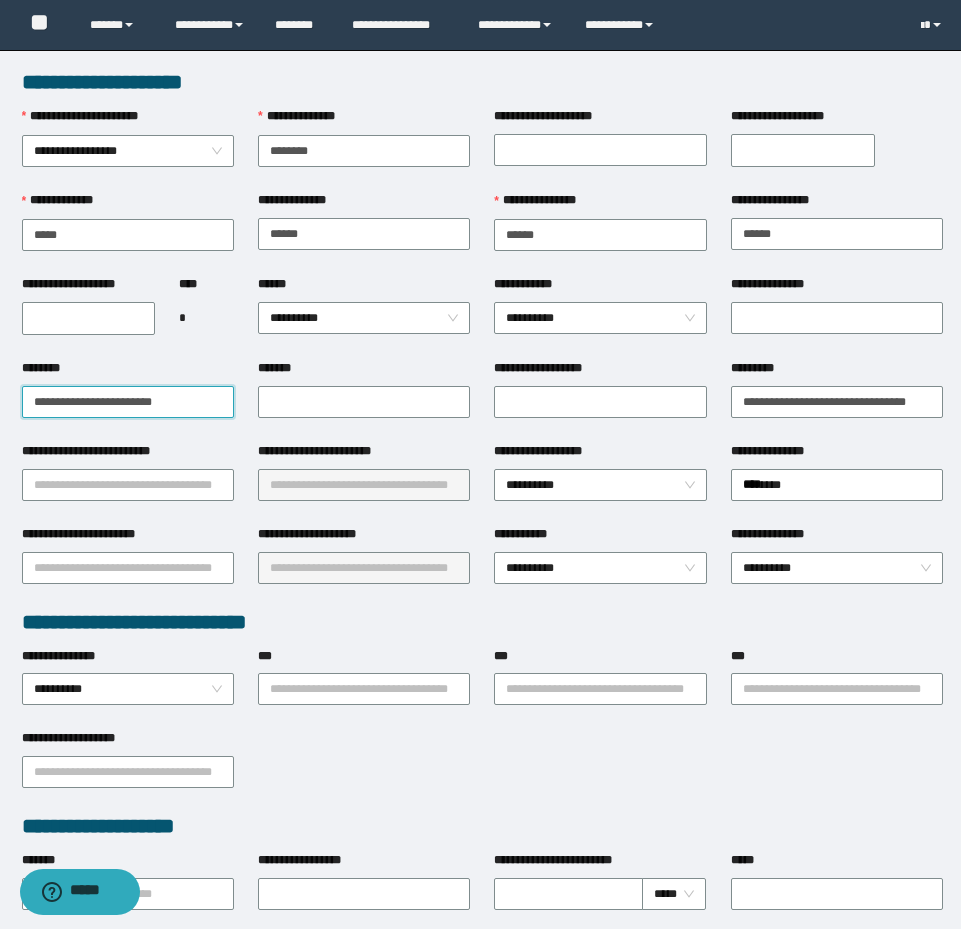 click on "**********" at bounding box center [128, 402] 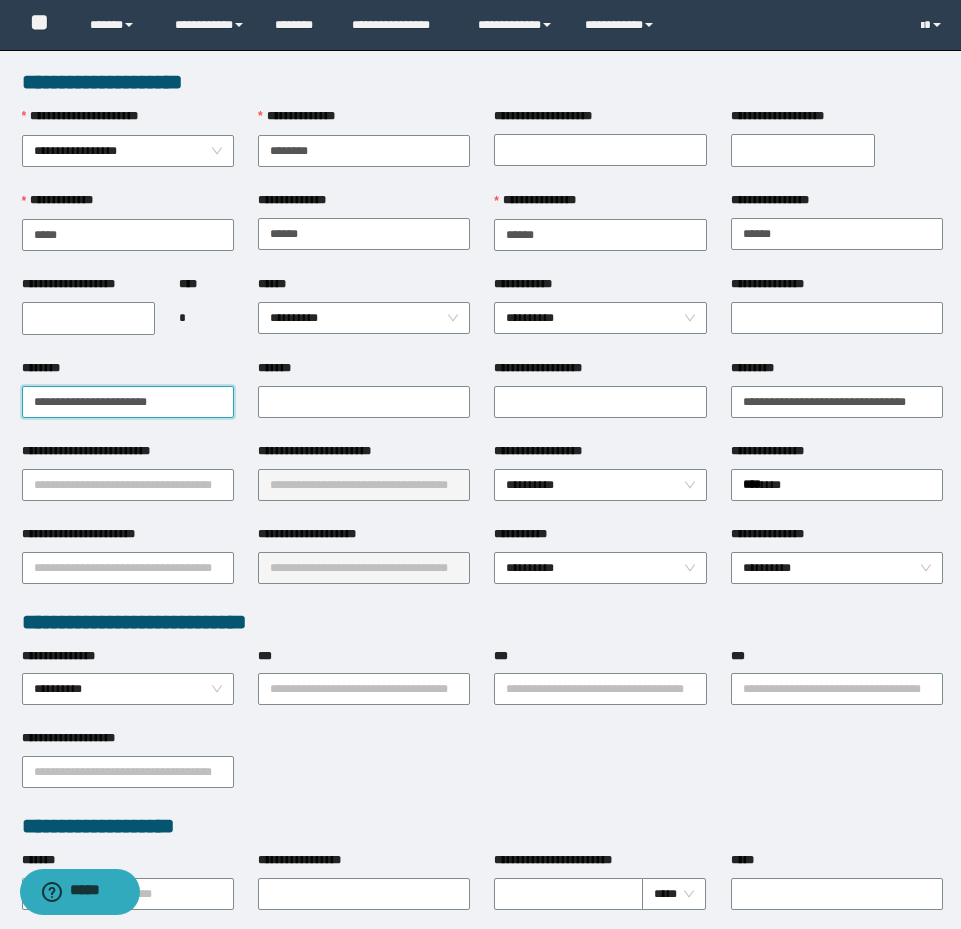 click on "**********" at bounding box center (128, 402) 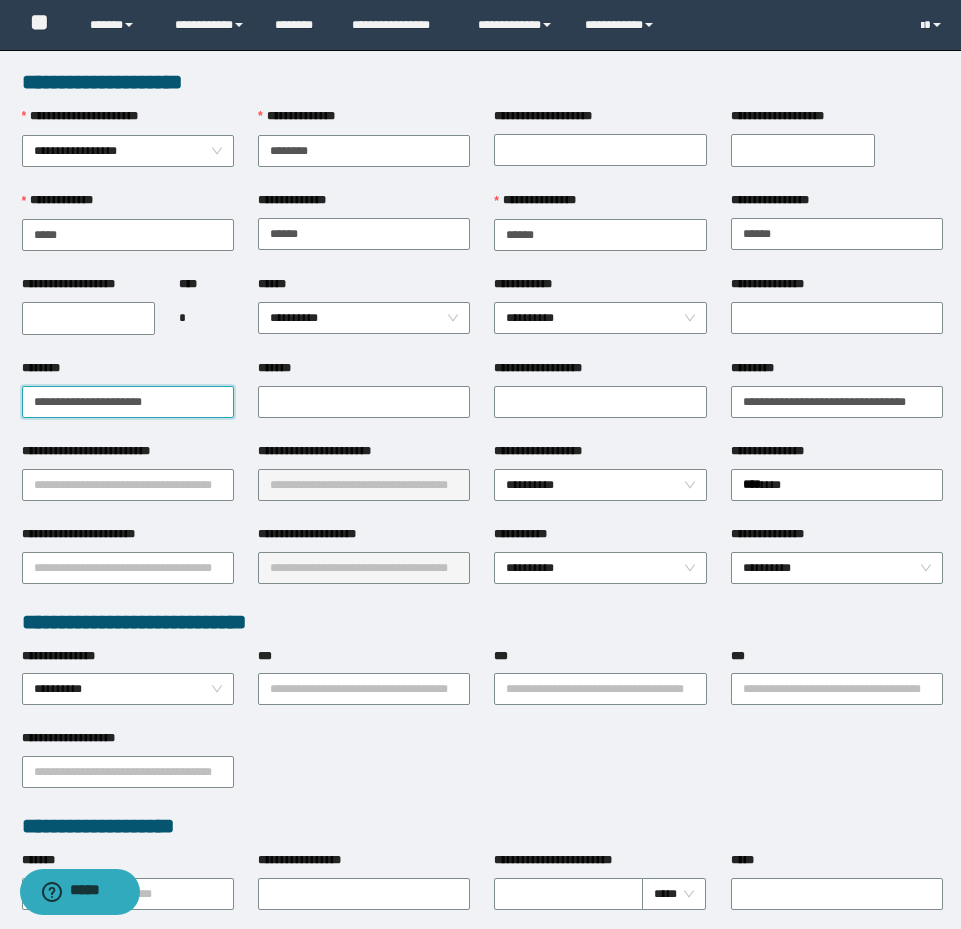 click on "**********" at bounding box center (128, 402) 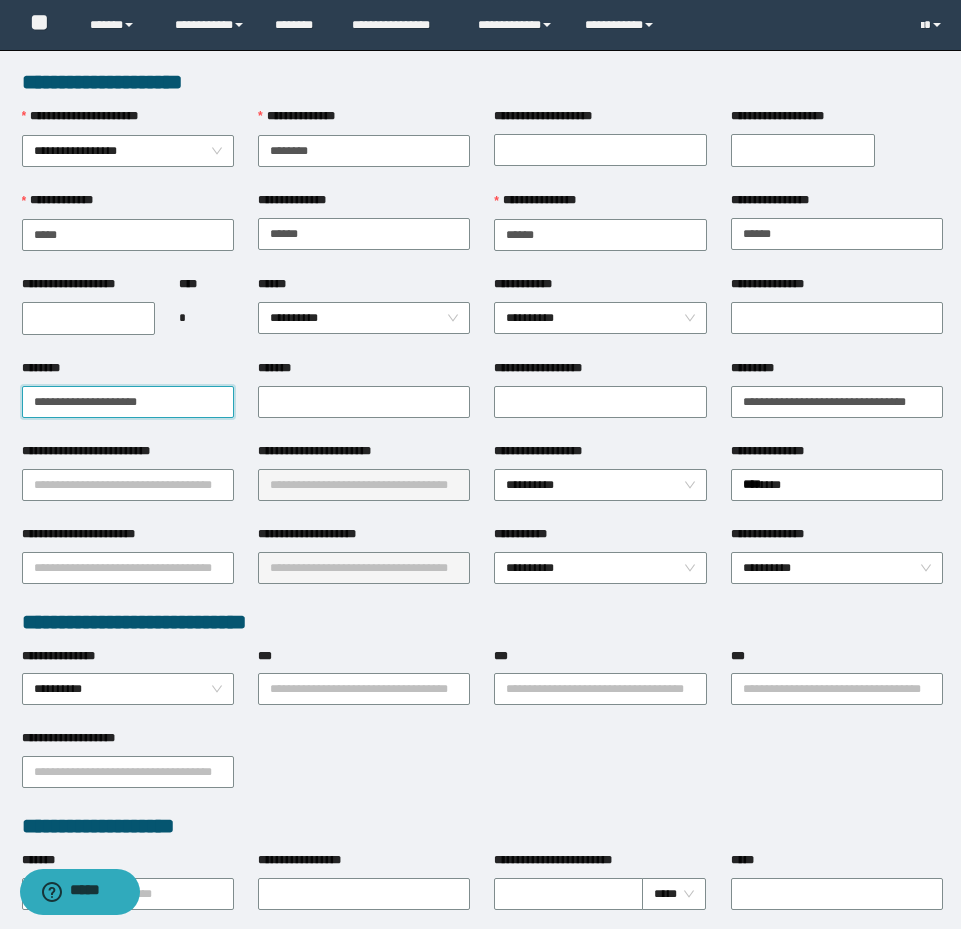 type on "**********" 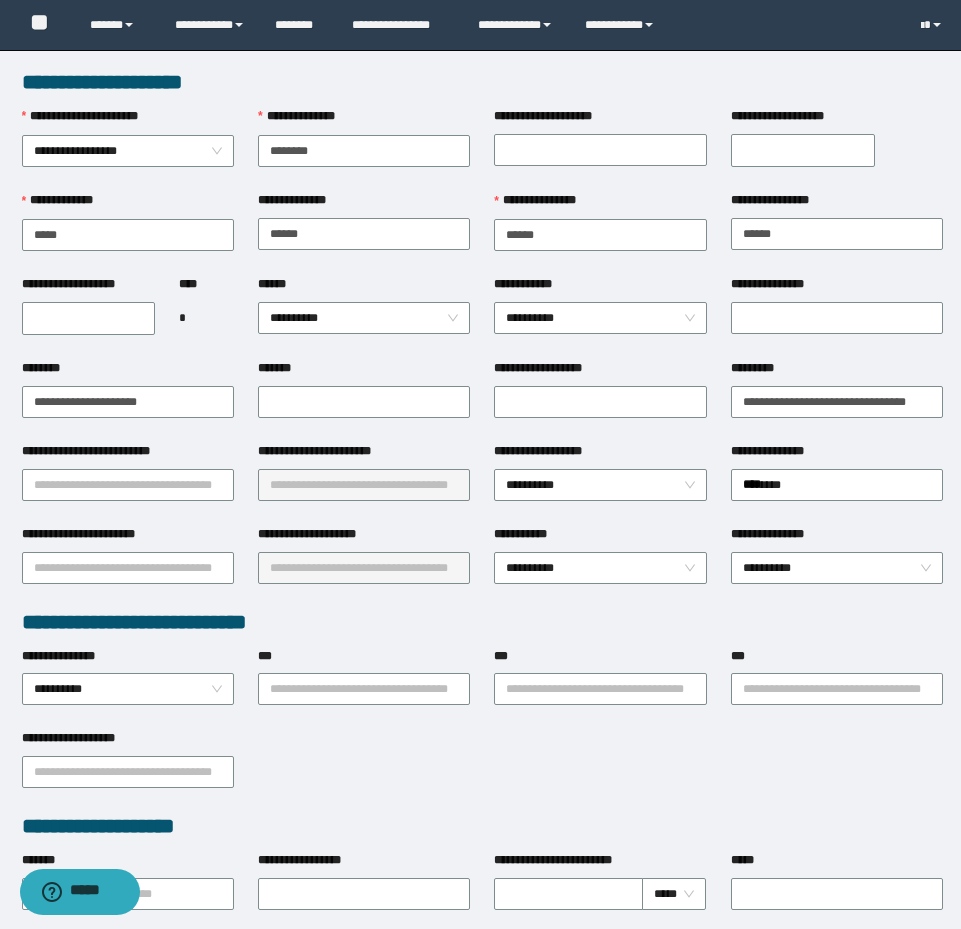 click on "**********" at bounding box center [89, 318] 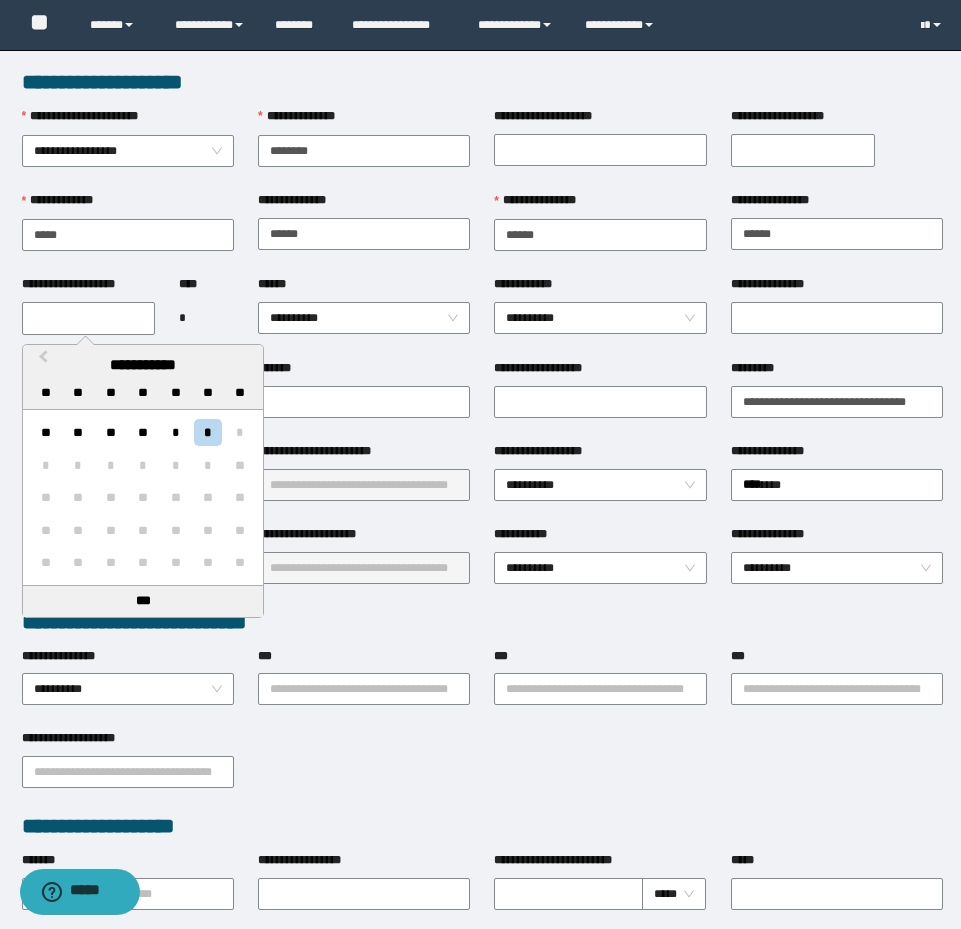click on "**********" at bounding box center [89, 318] 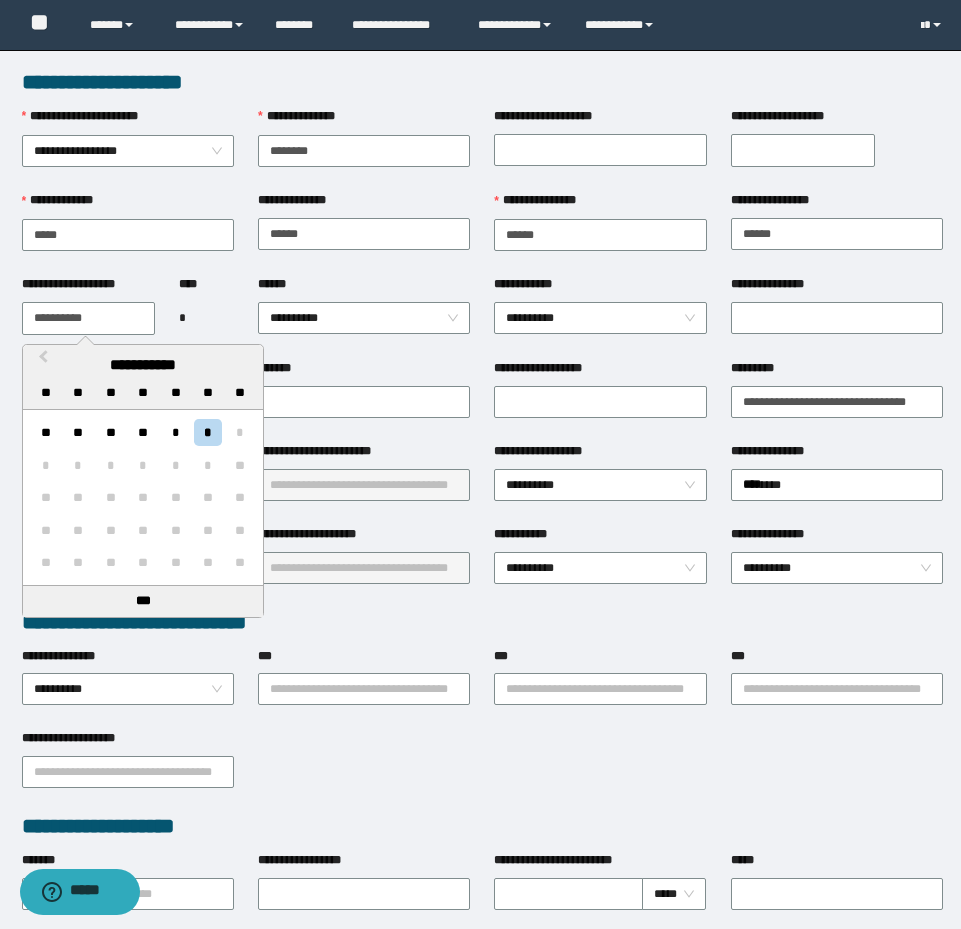 paste 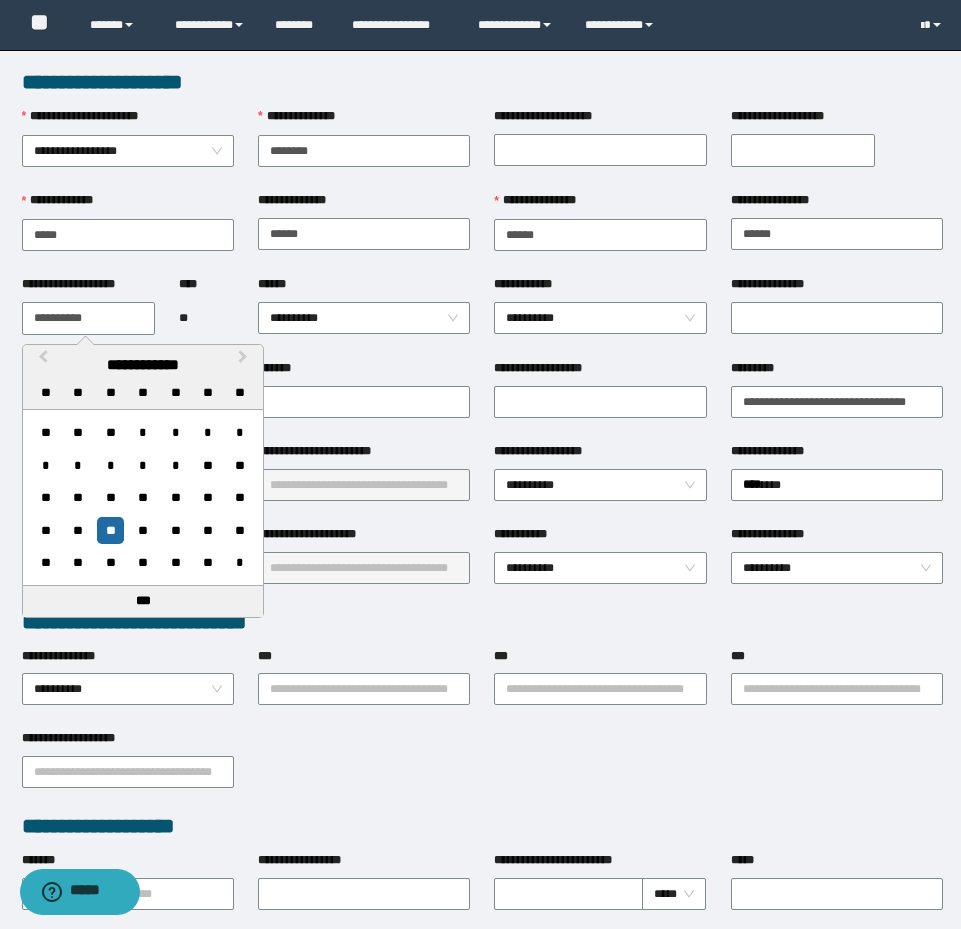 type on "**********" 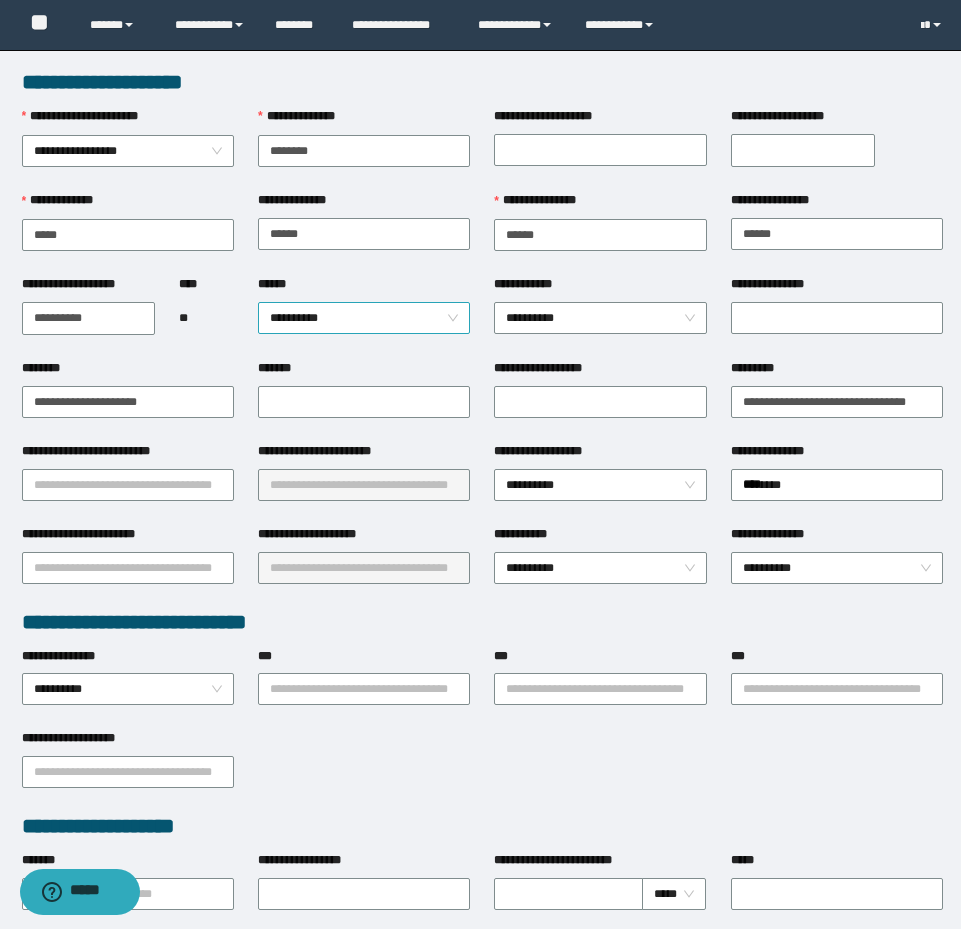 click on "**********" at bounding box center (364, 318) 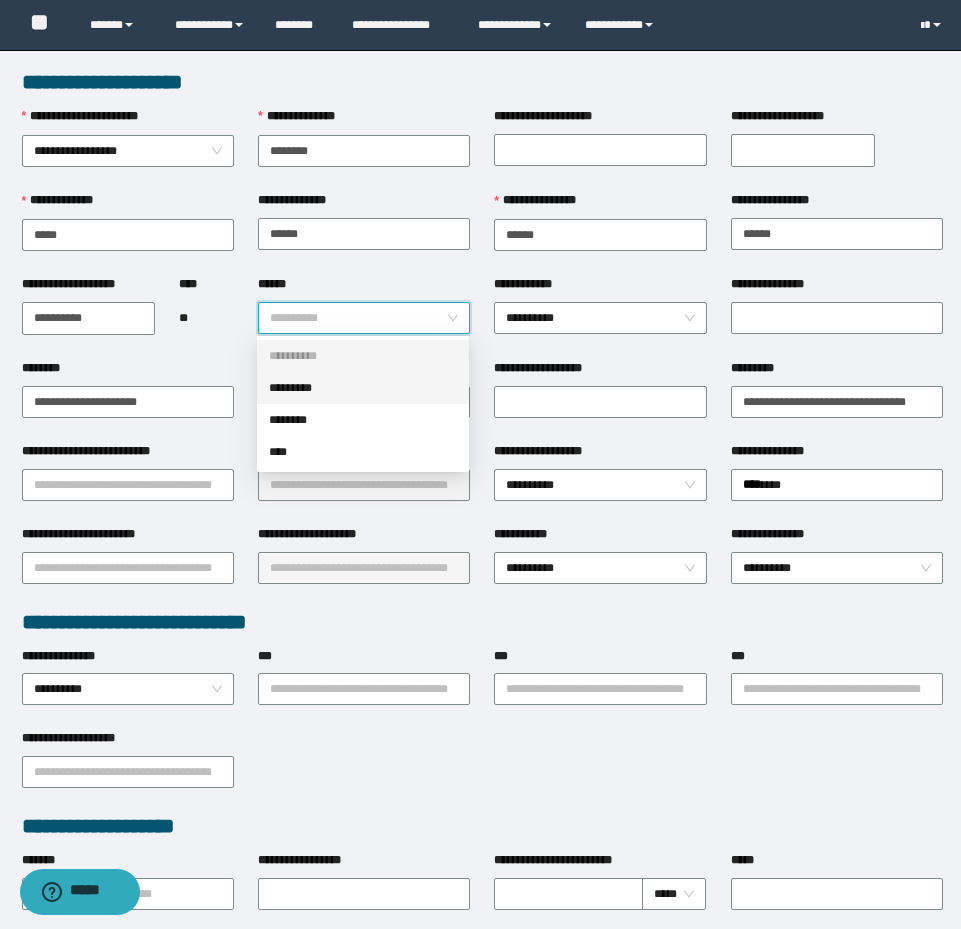 click on "*********" at bounding box center [363, 388] 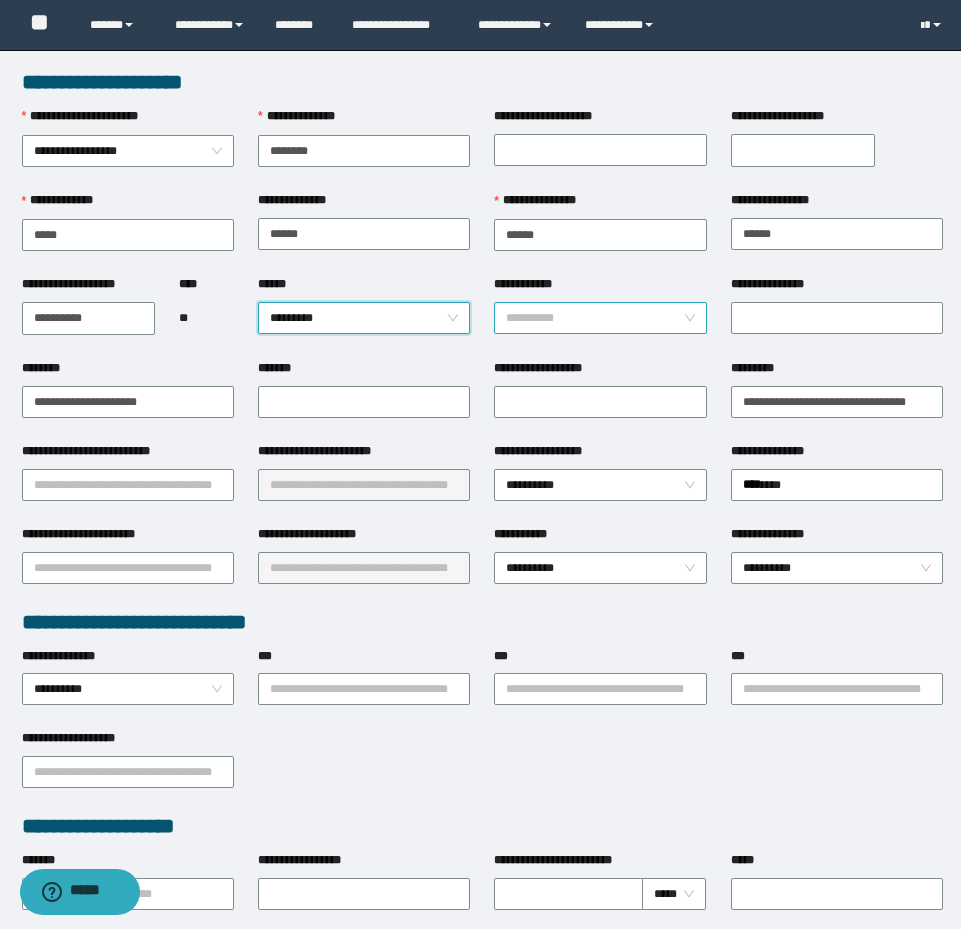 click on "**********" at bounding box center (600, 318) 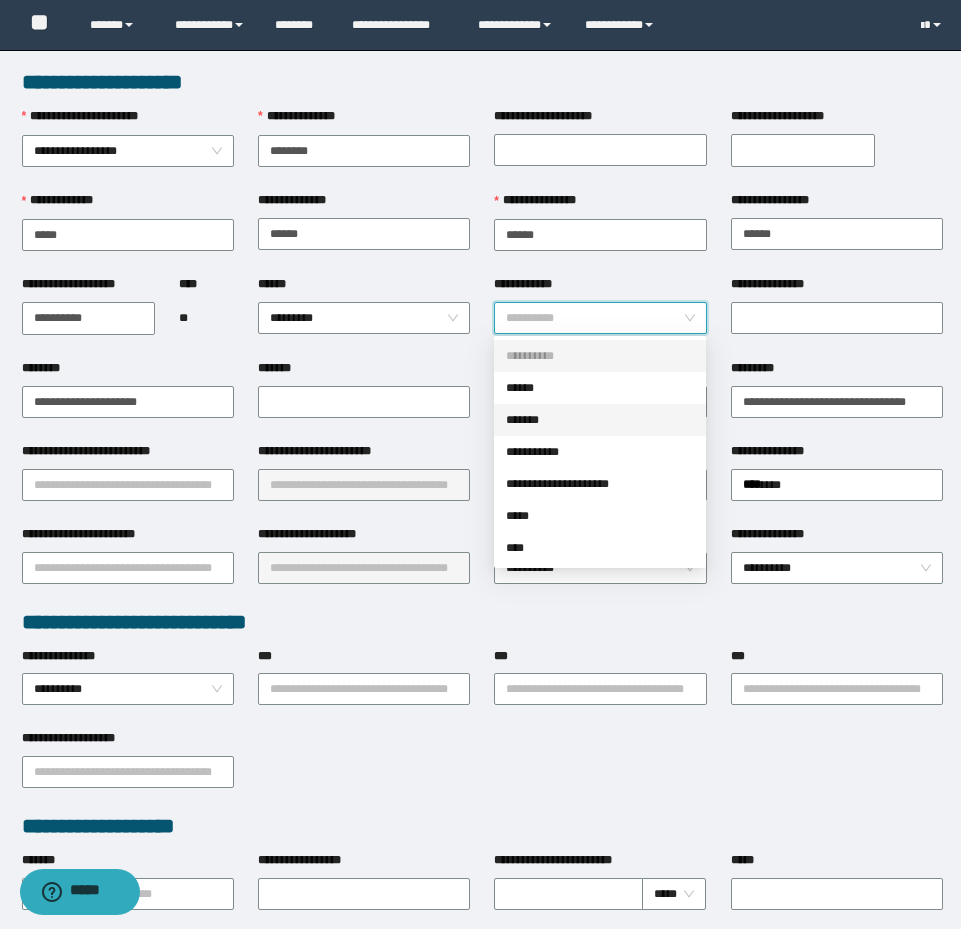click on "*******" at bounding box center [600, 420] 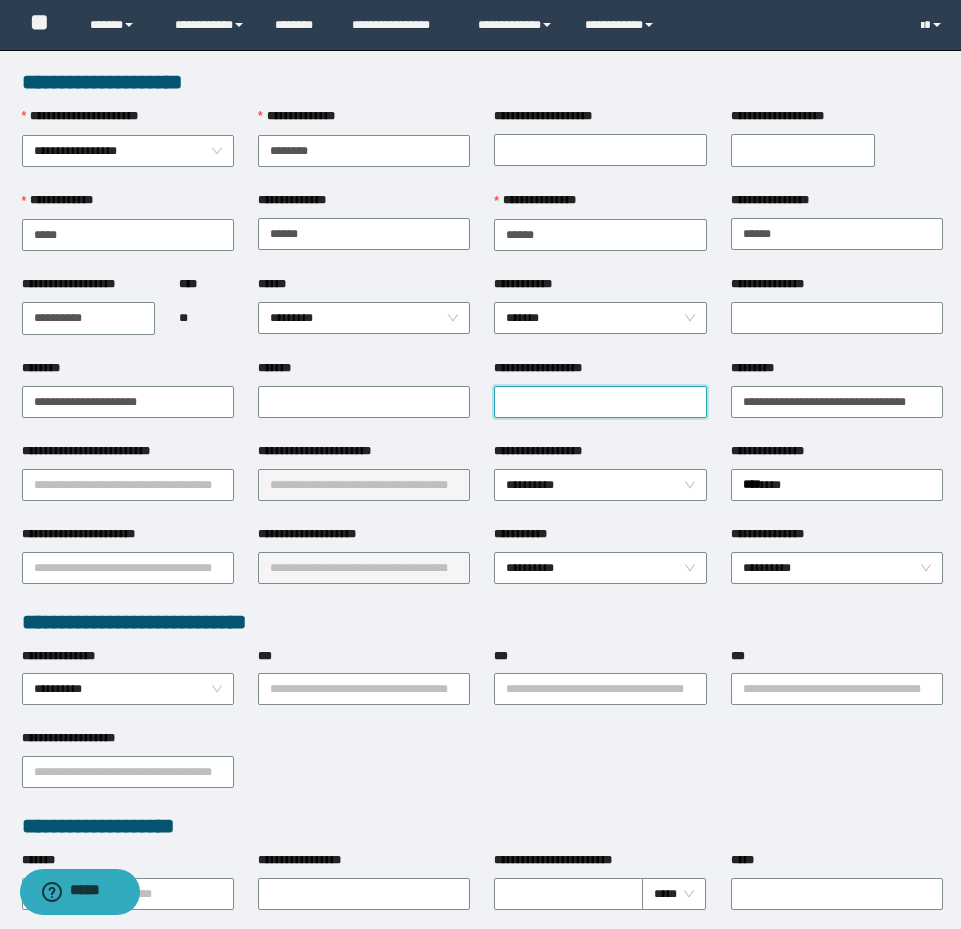 click on "**********" at bounding box center [600, 402] 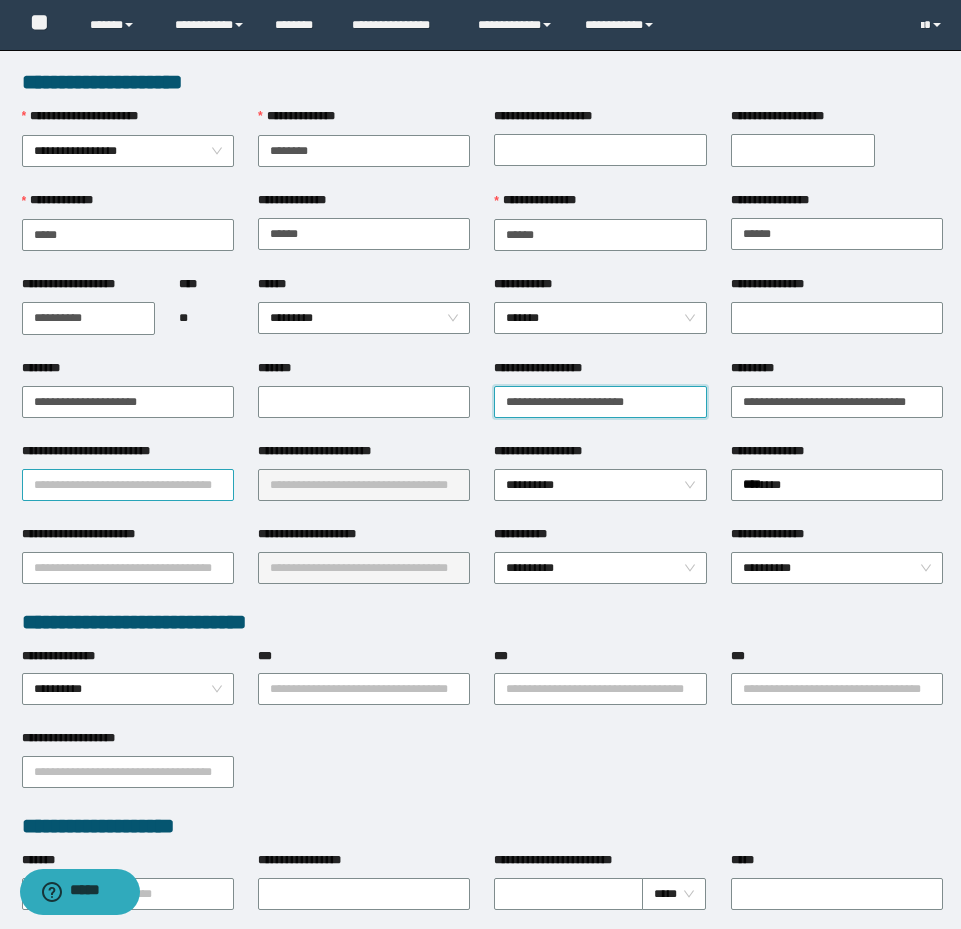 type on "**********" 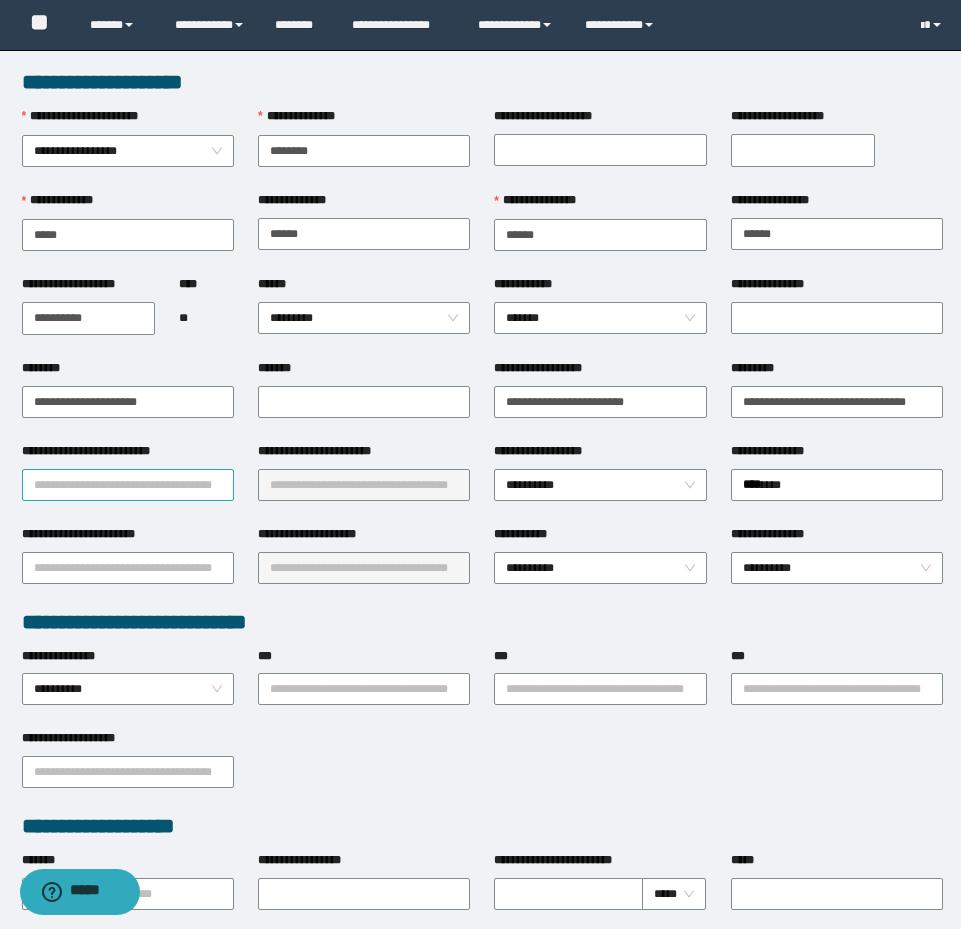 click on "**********" at bounding box center [128, 485] 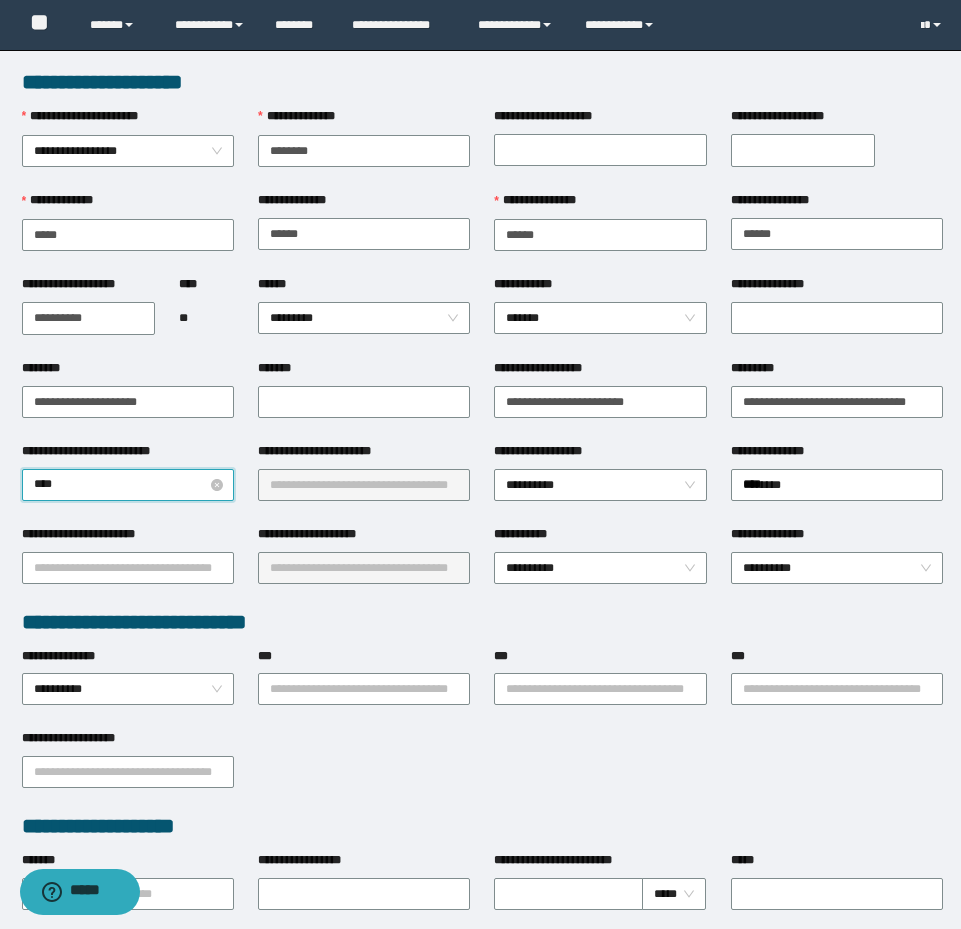 type on "*****" 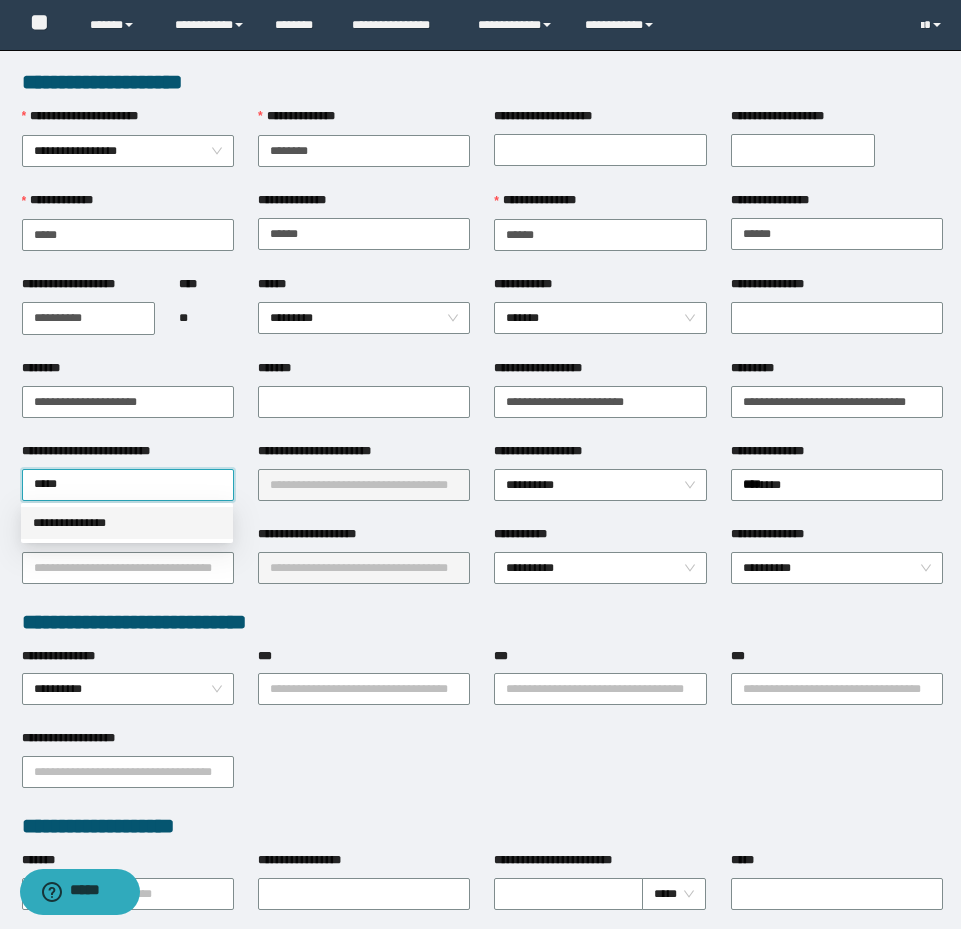 click on "**********" at bounding box center (127, 523) 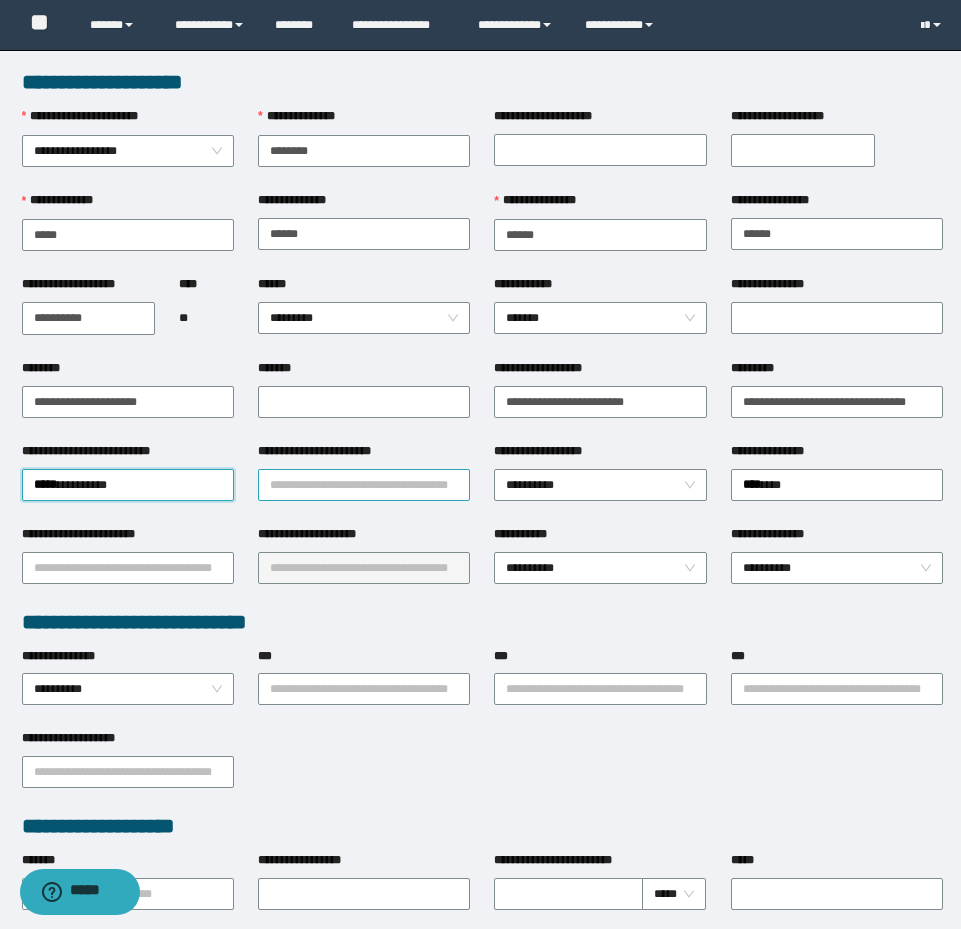 click on "**********" at bounding box center (364, 485) 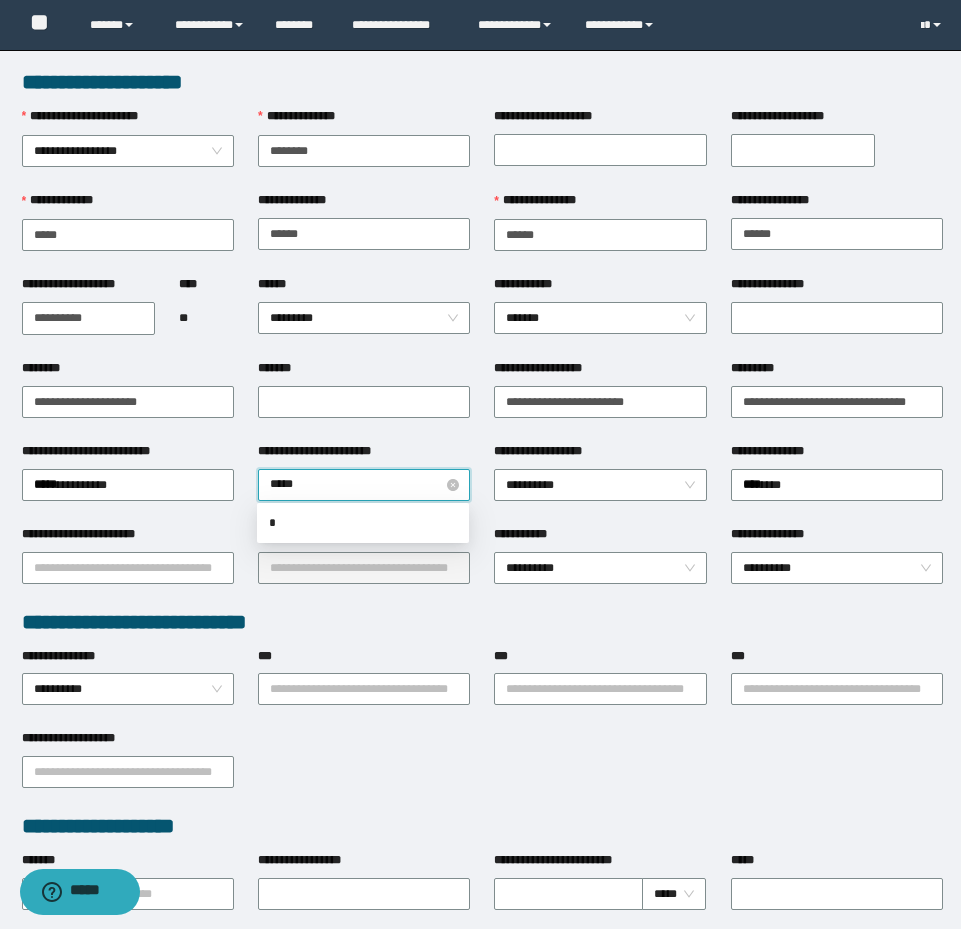 type on "******" 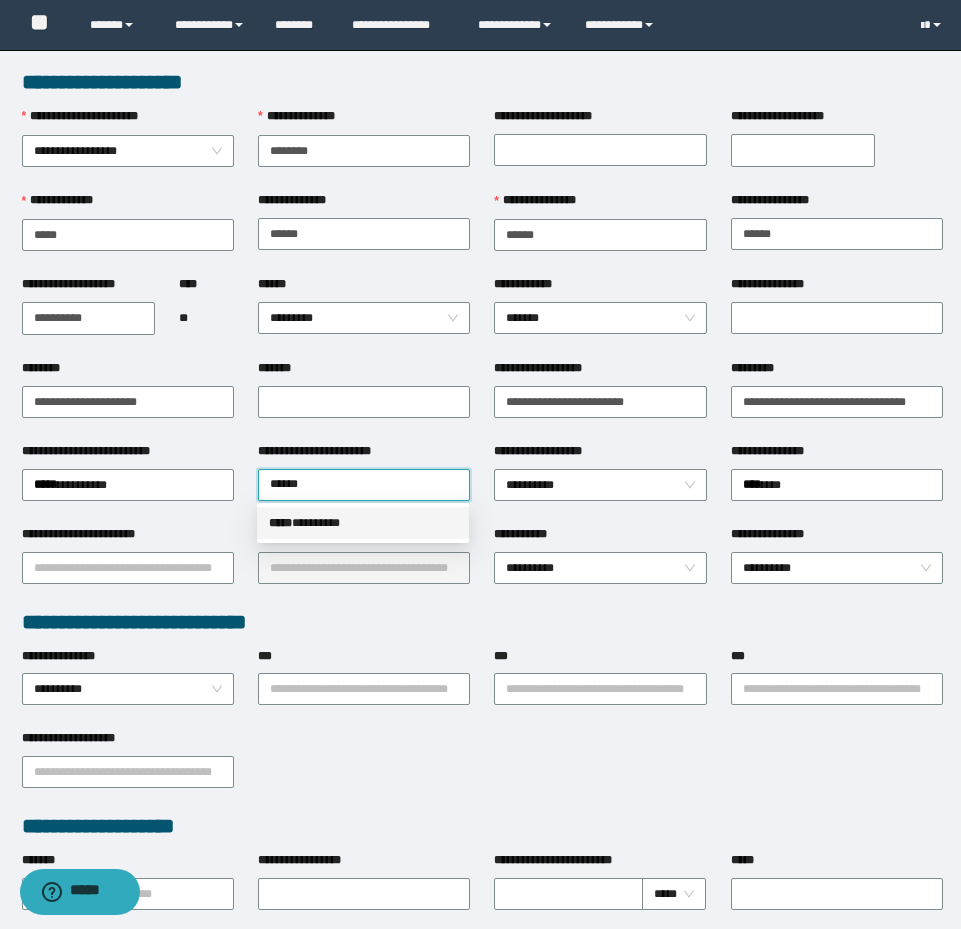 click on "***** * *******" at bounding box center [363, 523] 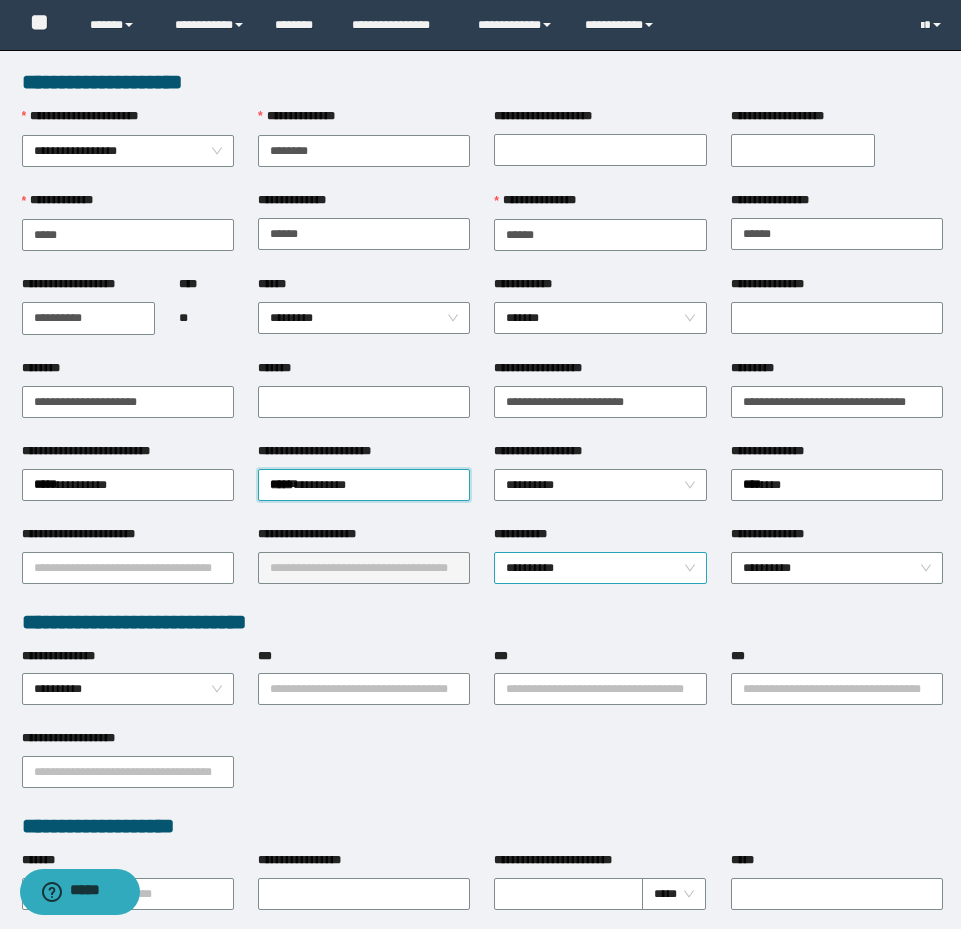 click on "**********" at bounding box center (600, 568) 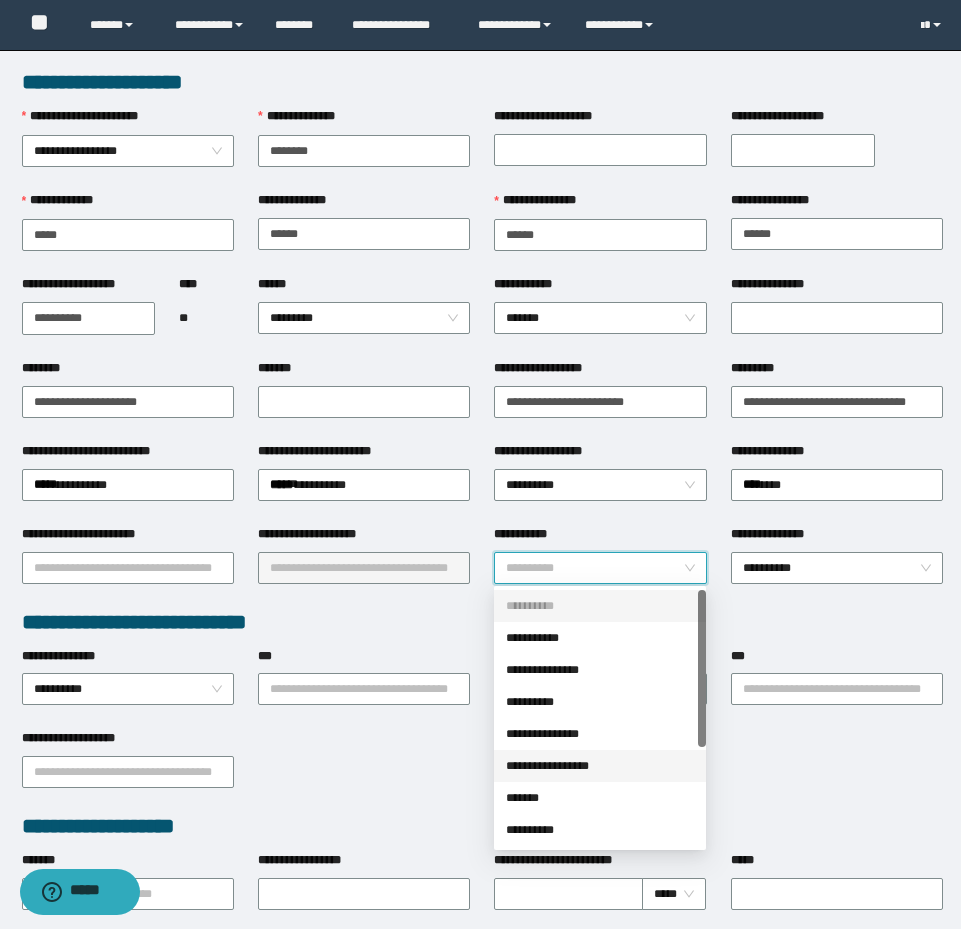 click on "**********" at bounding box center [600, 766] 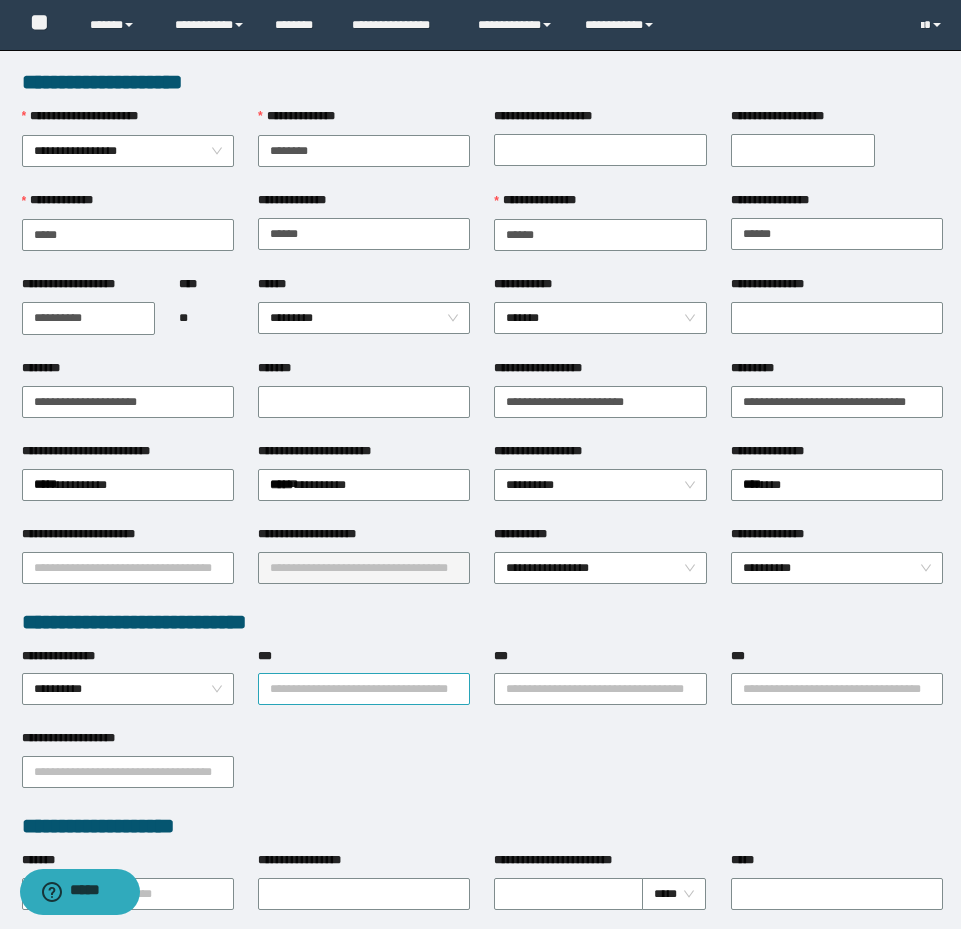 click on "***" at bounding box center (364, 689) 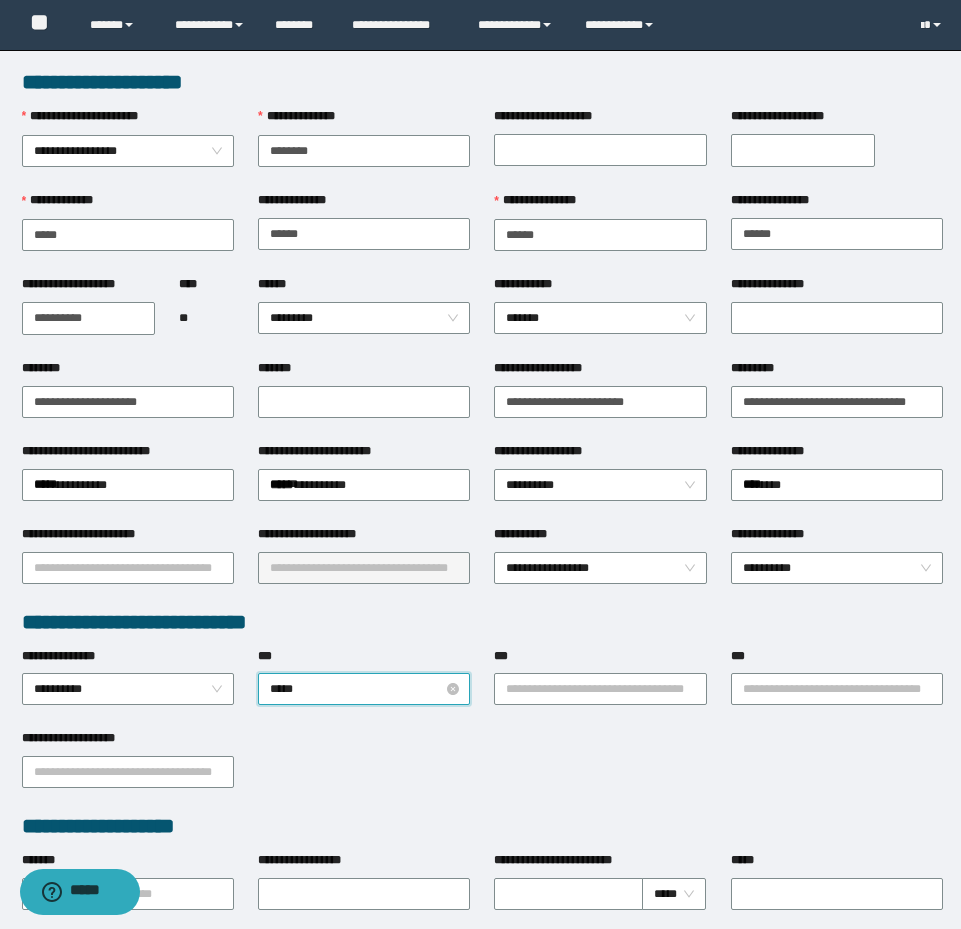 type on "******" 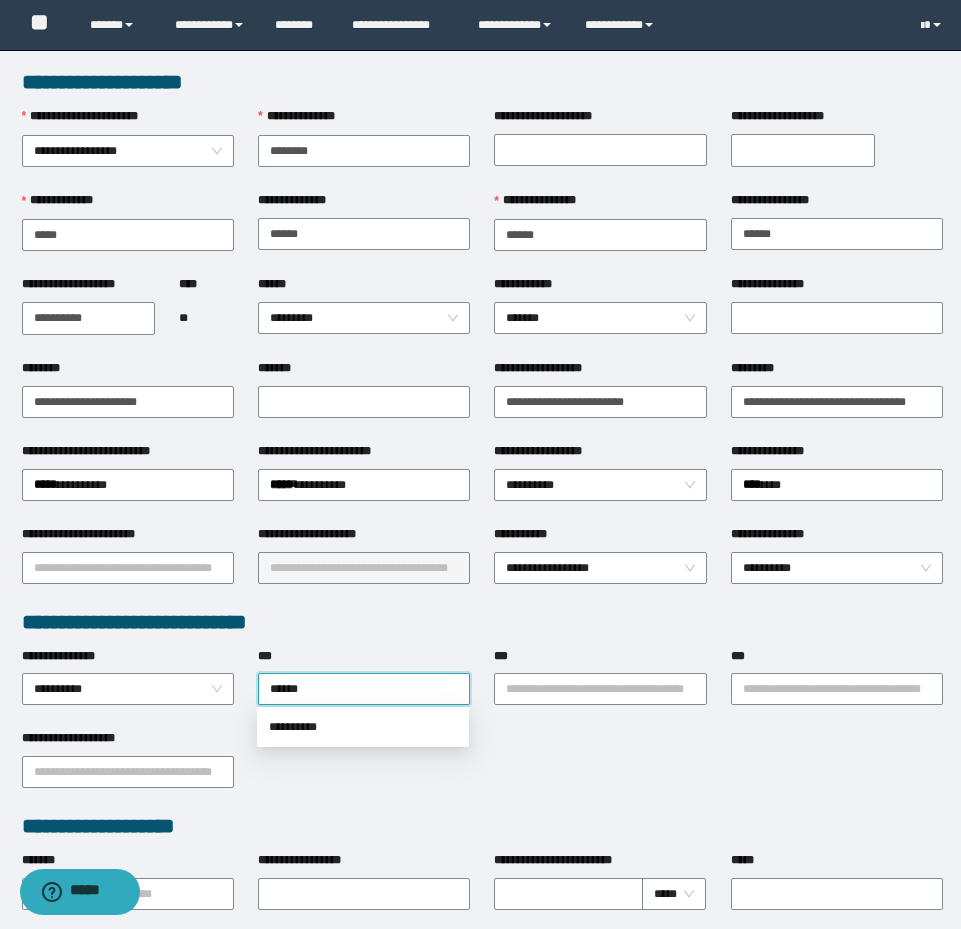click on "**********" at bounding box center (363, 727) 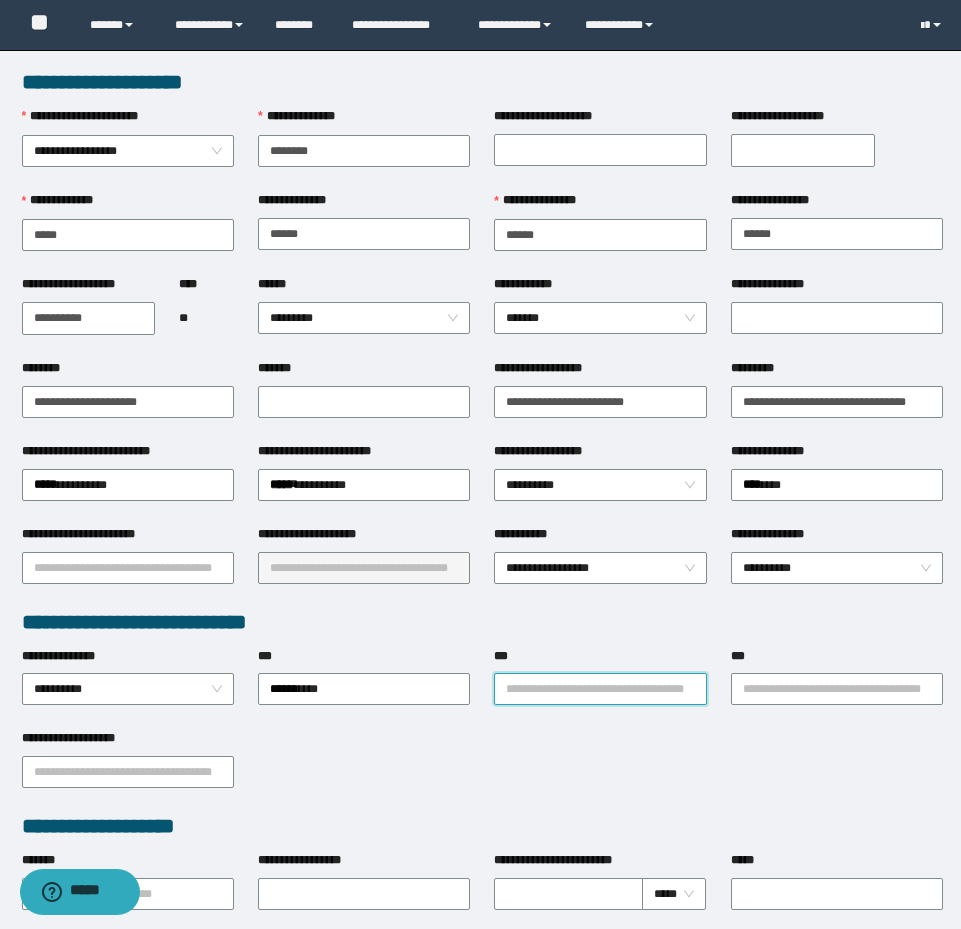 click on "***" at bounding box center [600, 689] 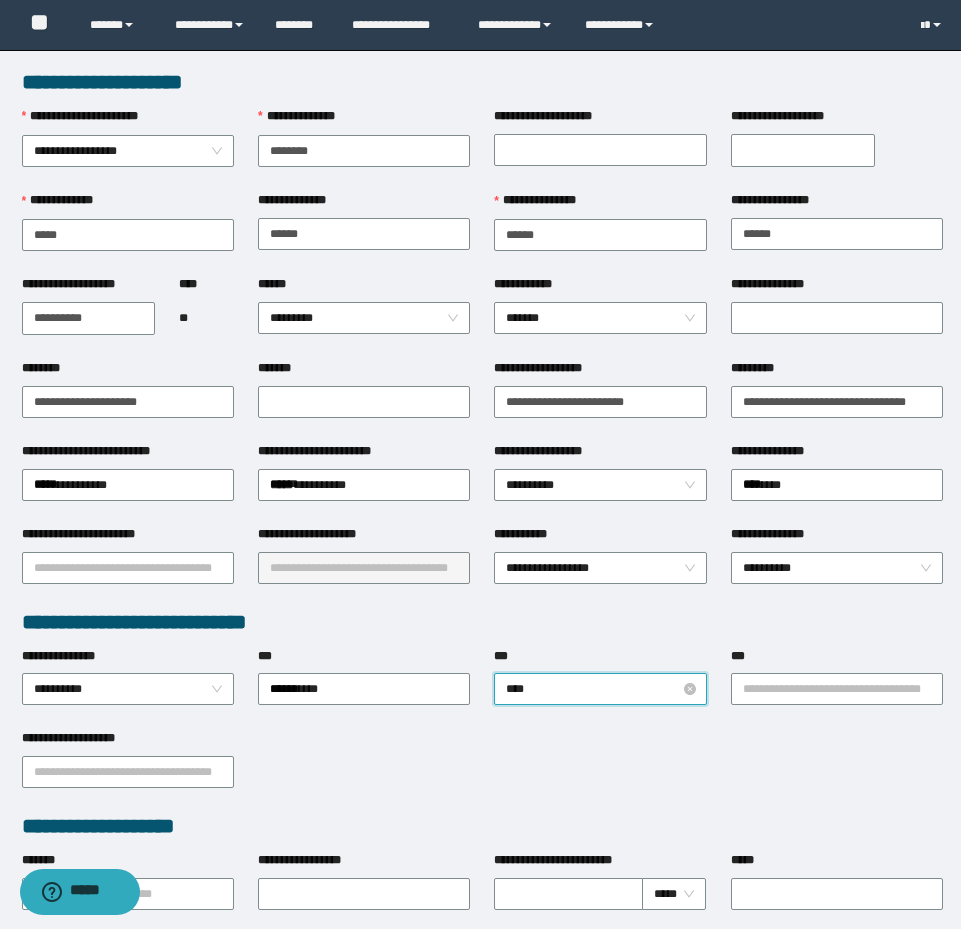 type on "*****" 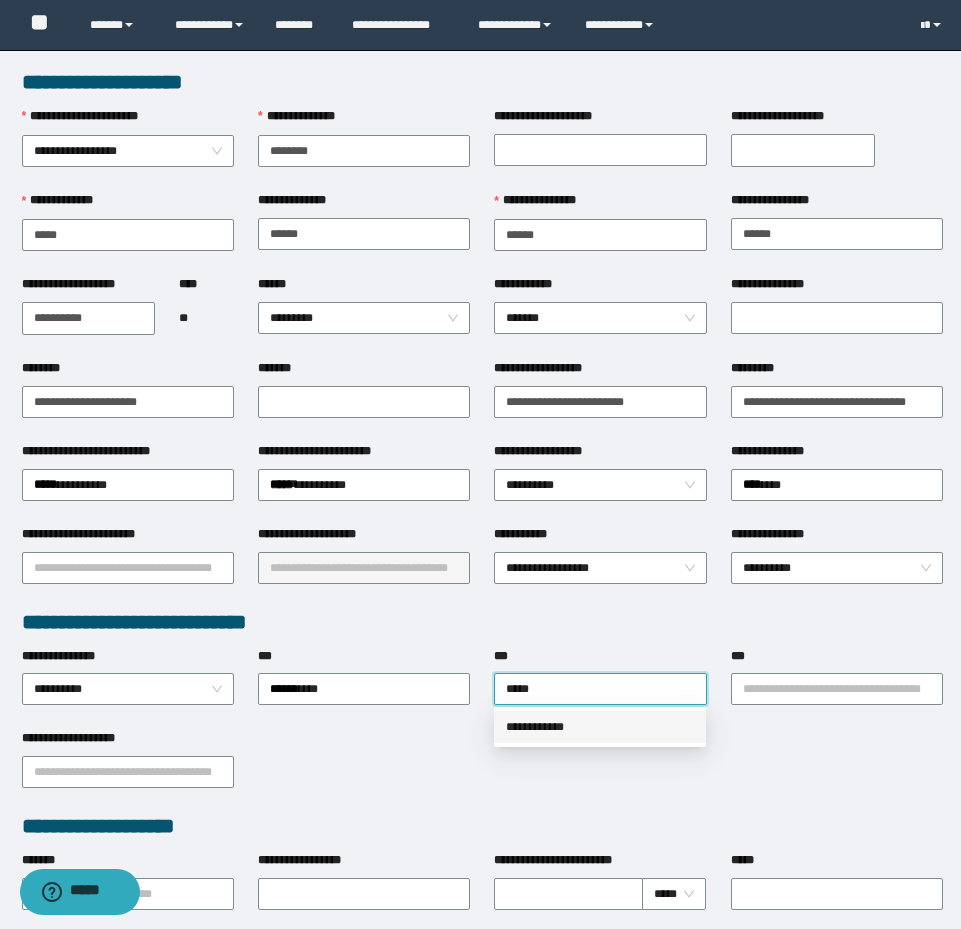 click on "**********" at bounding box center (600, 727) 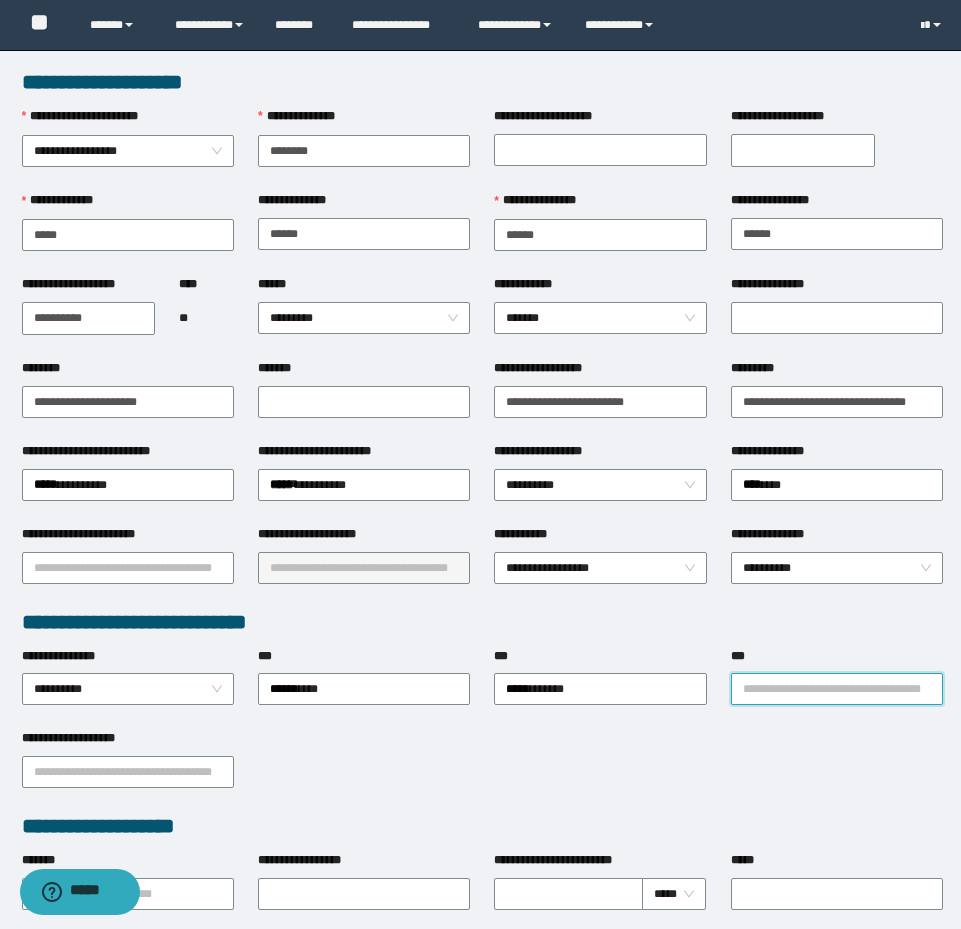 click on "***" at bounding box center (837, 689) 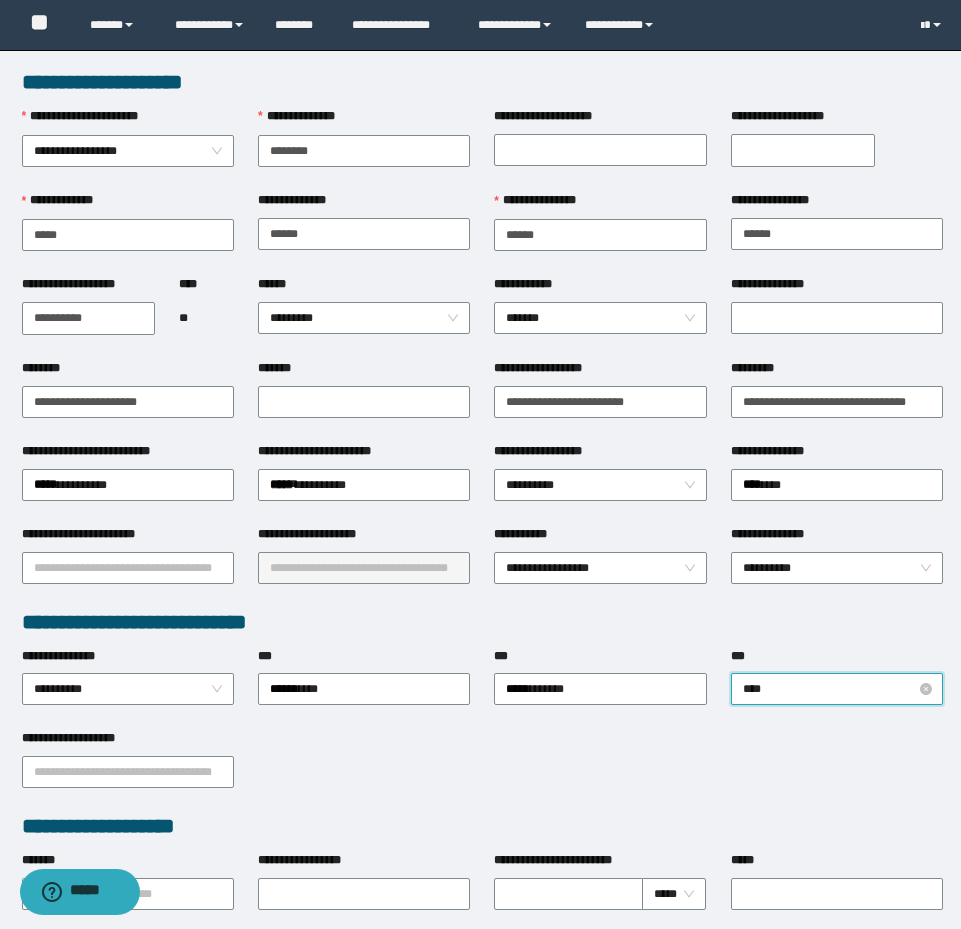 type on "*****" 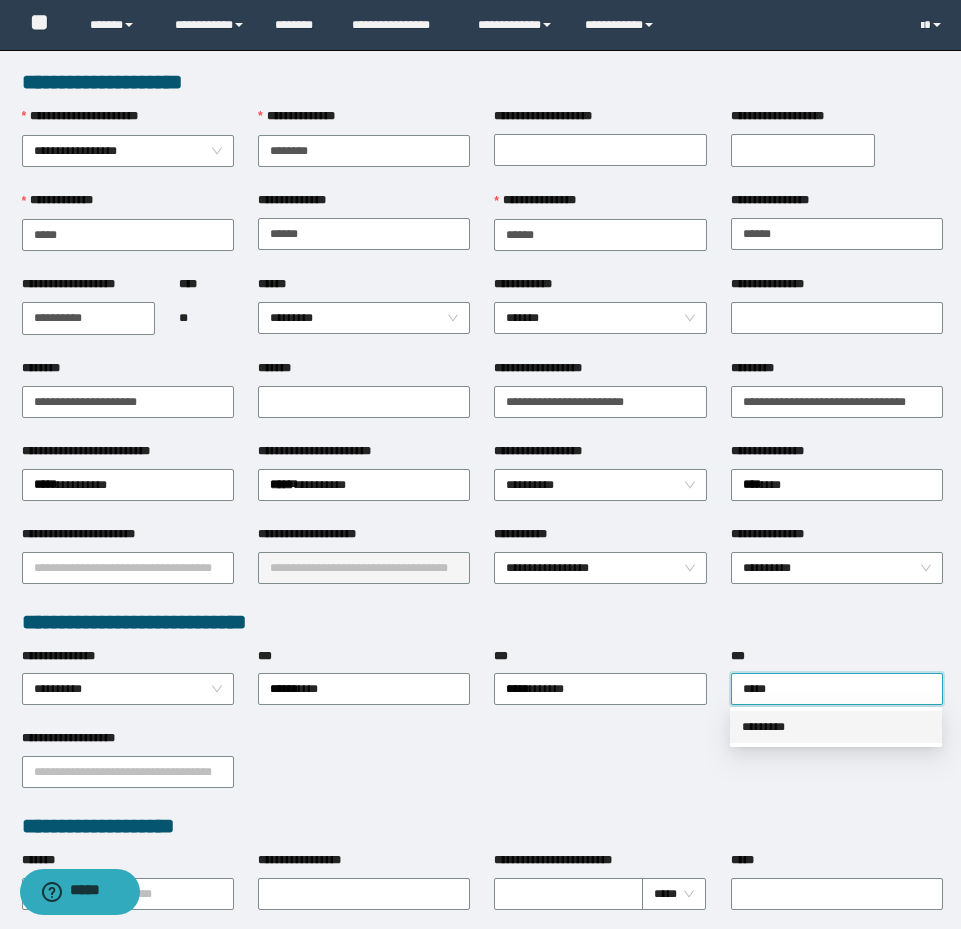 click on "*********" at bounding box center (836, 727) 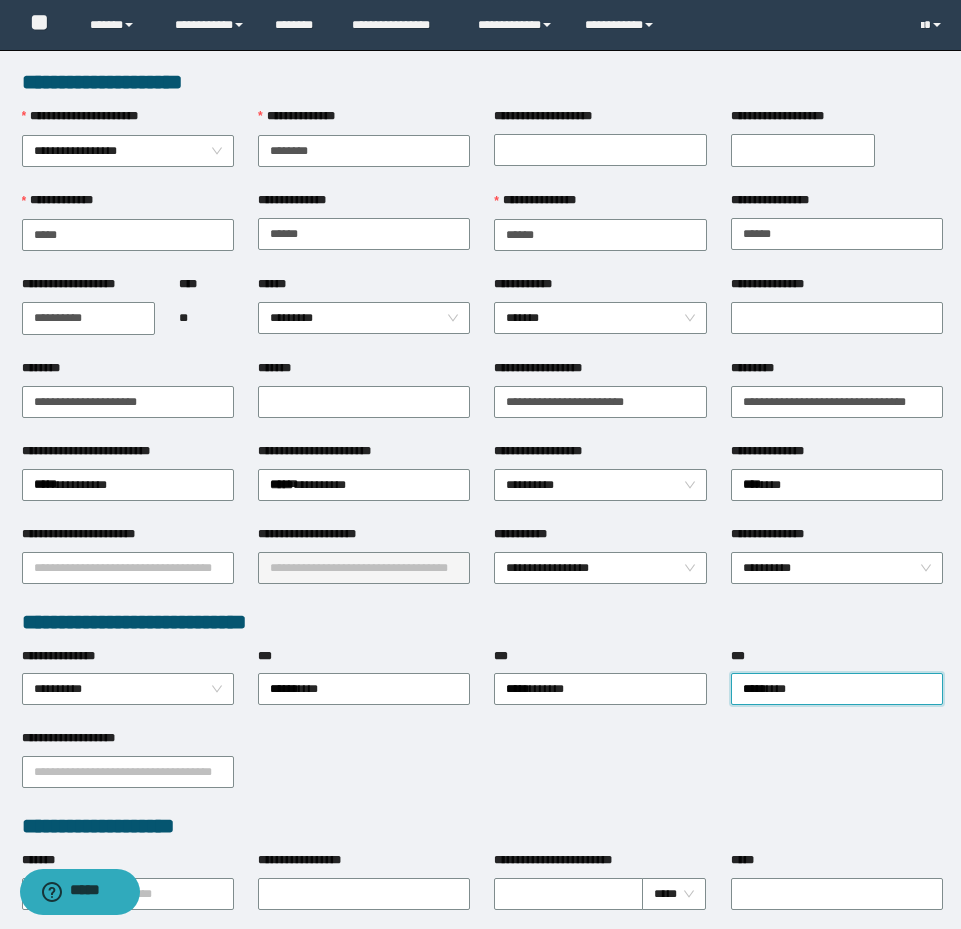 scroll, scrollTop: 774, scrollLeft: 0, axis: vertical 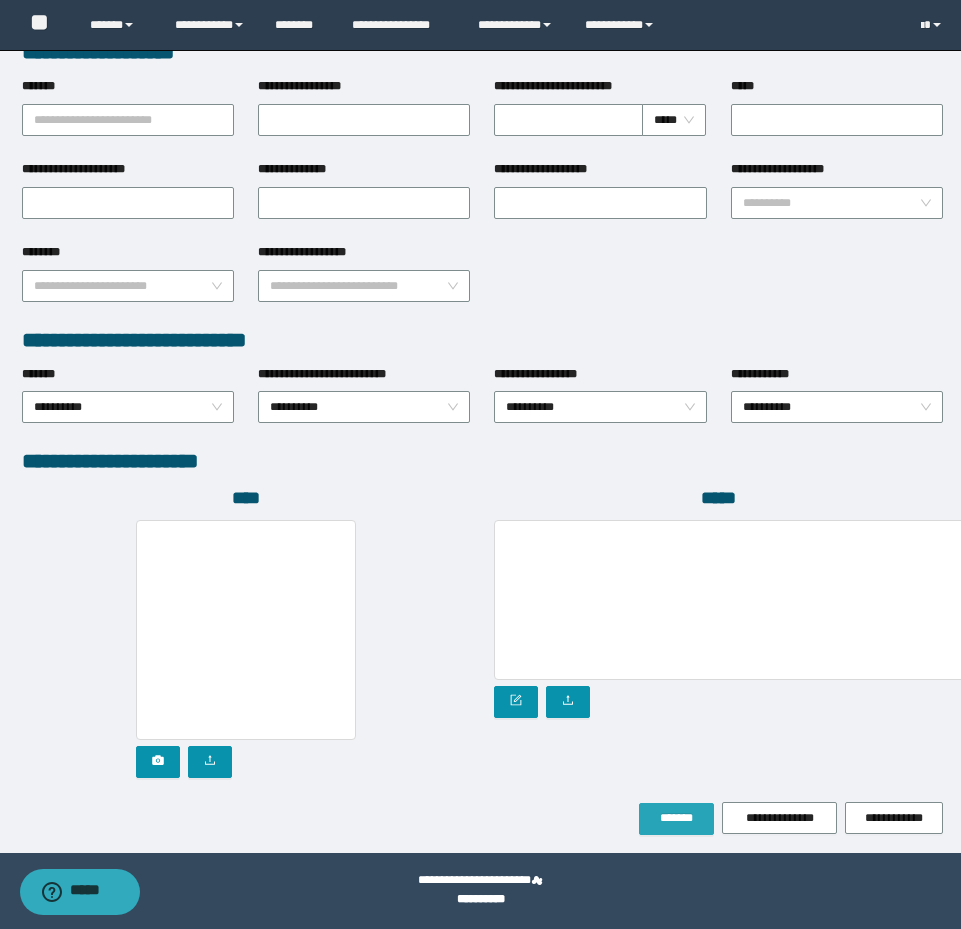 click on "*******" at bounding box center (676, 819) 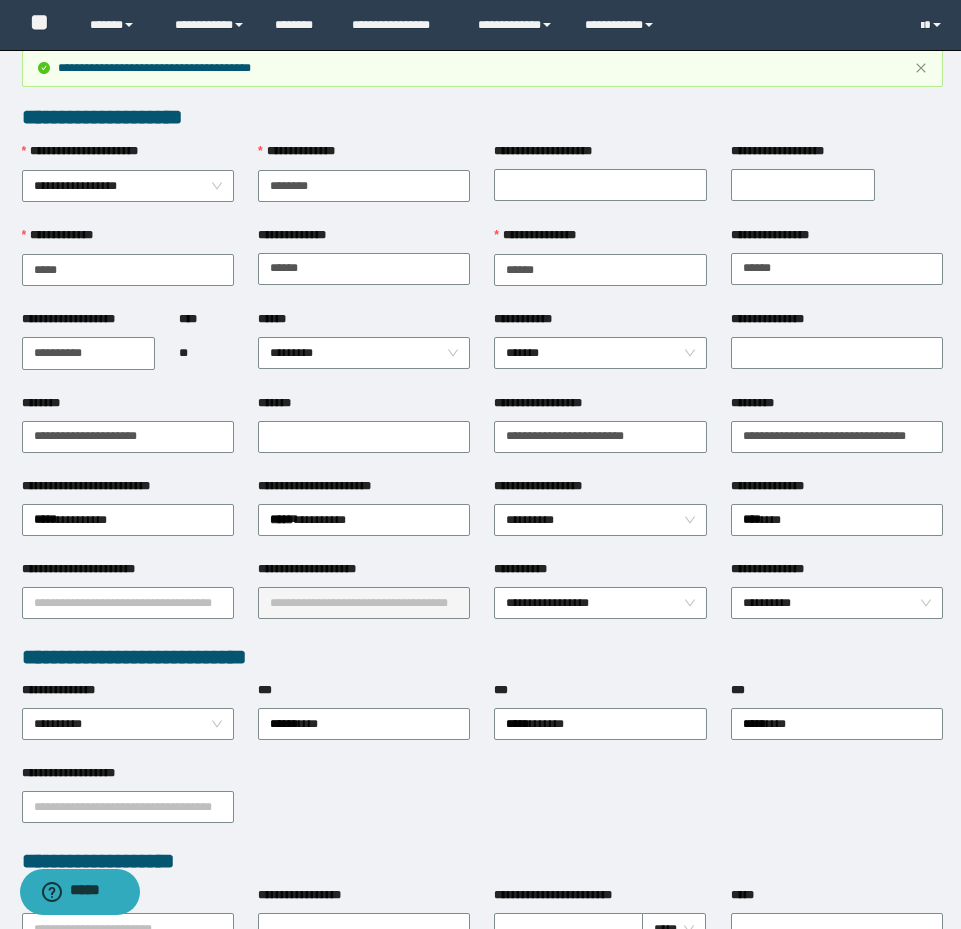 scroll, scrollTop: 0, scrollLeft: 0, axis: both 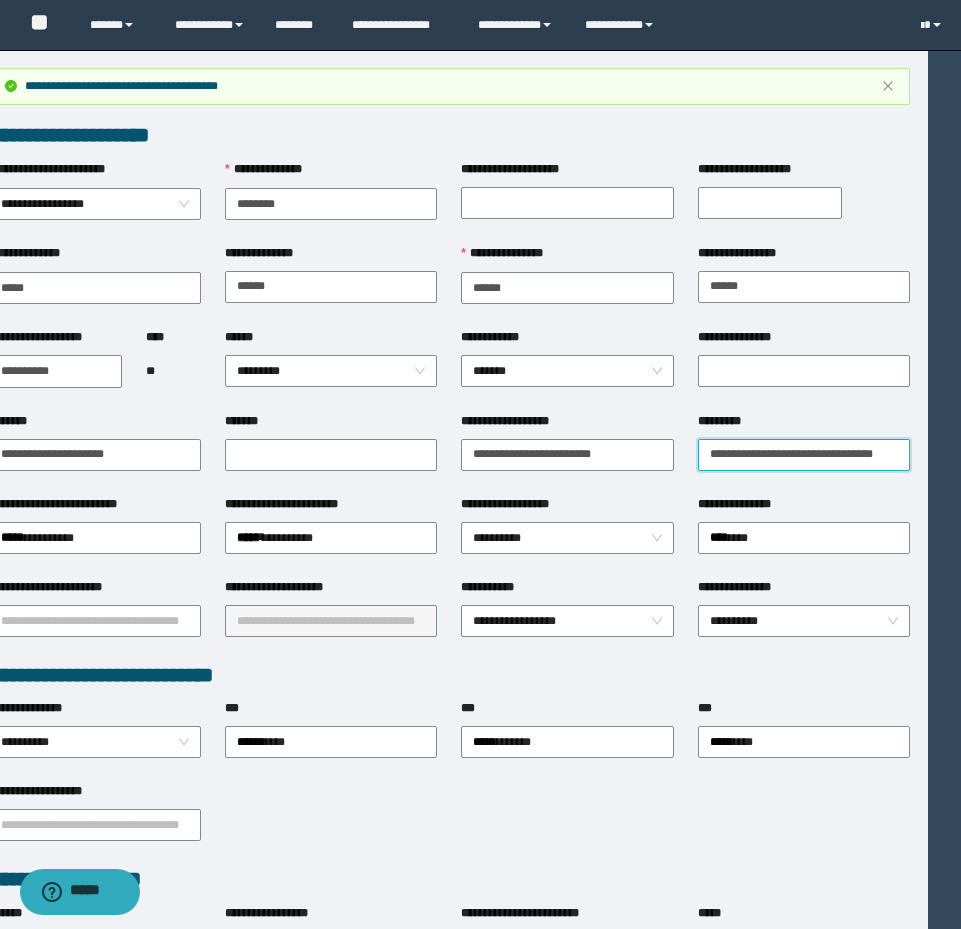 drag, startPoint x: 740, startPoint y: 462, endPoint x: 1029, endPoint y: 443, distance: 289.6239 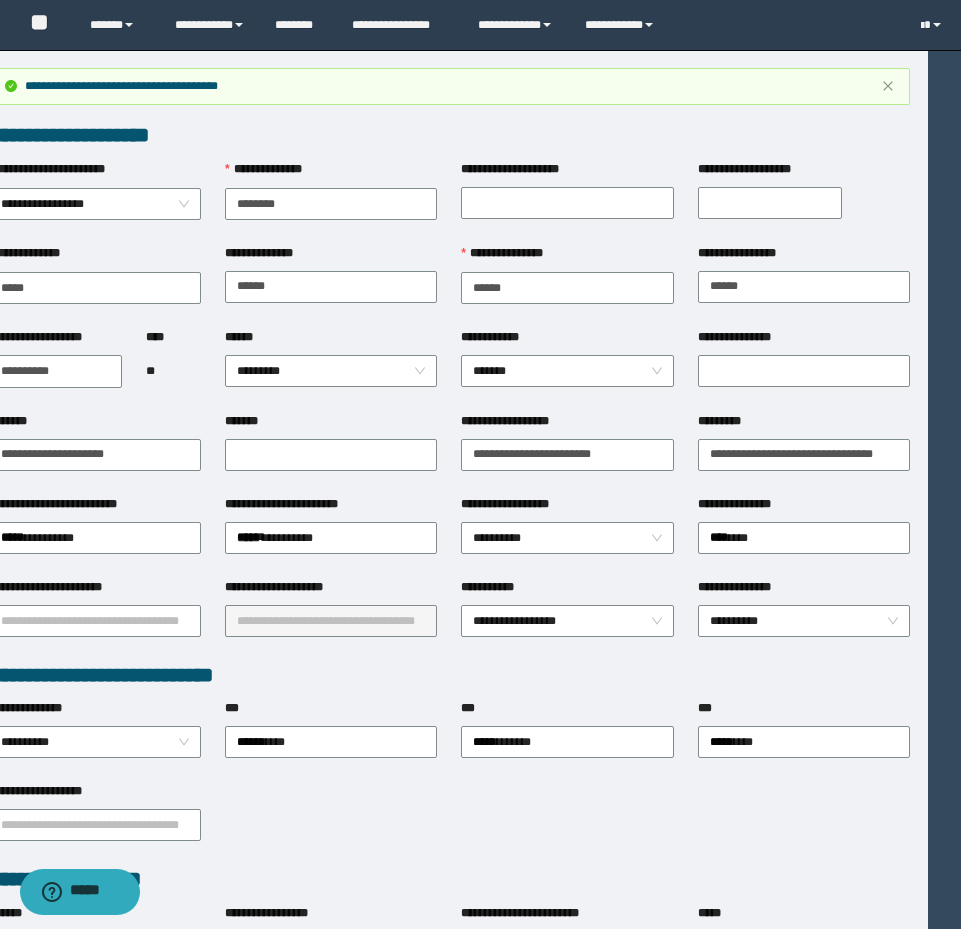 scroll, scrollTop: 0, scrollLeft: 0, axis: both 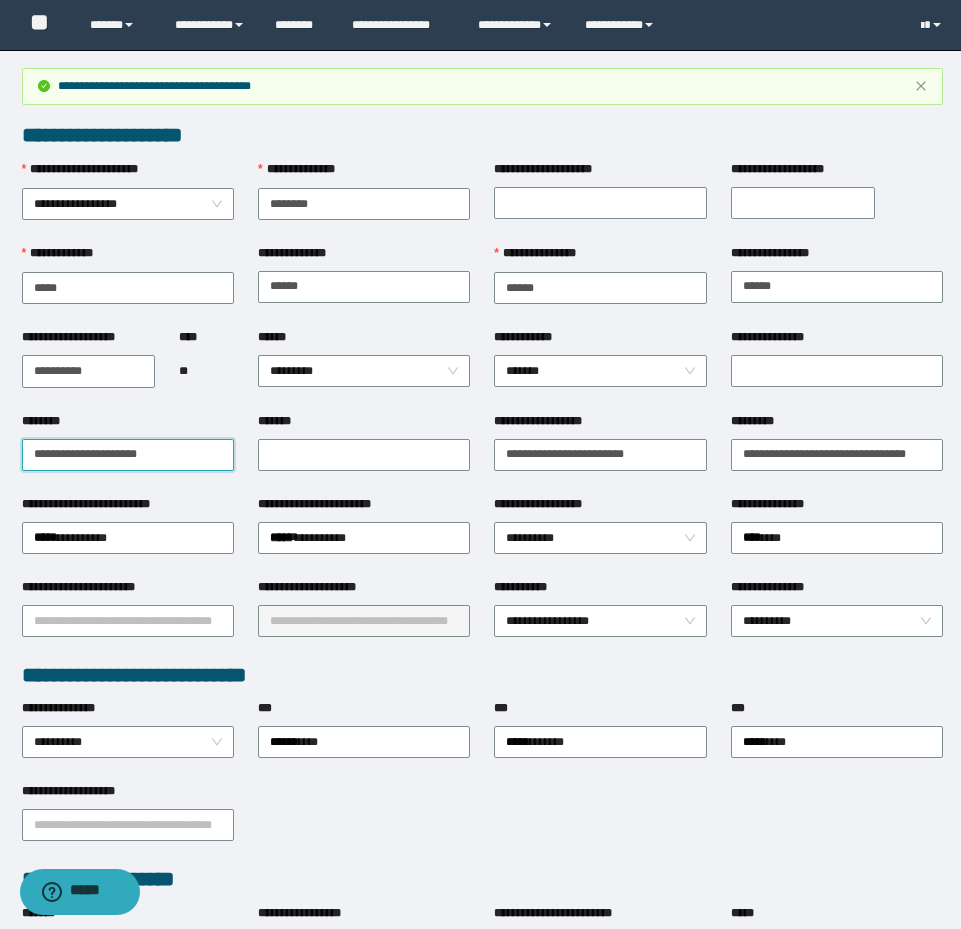 drag, startPoint x: 155, startPoint y: 460, endPoint x: 4, endPoint y: 402, distance: 161.75598 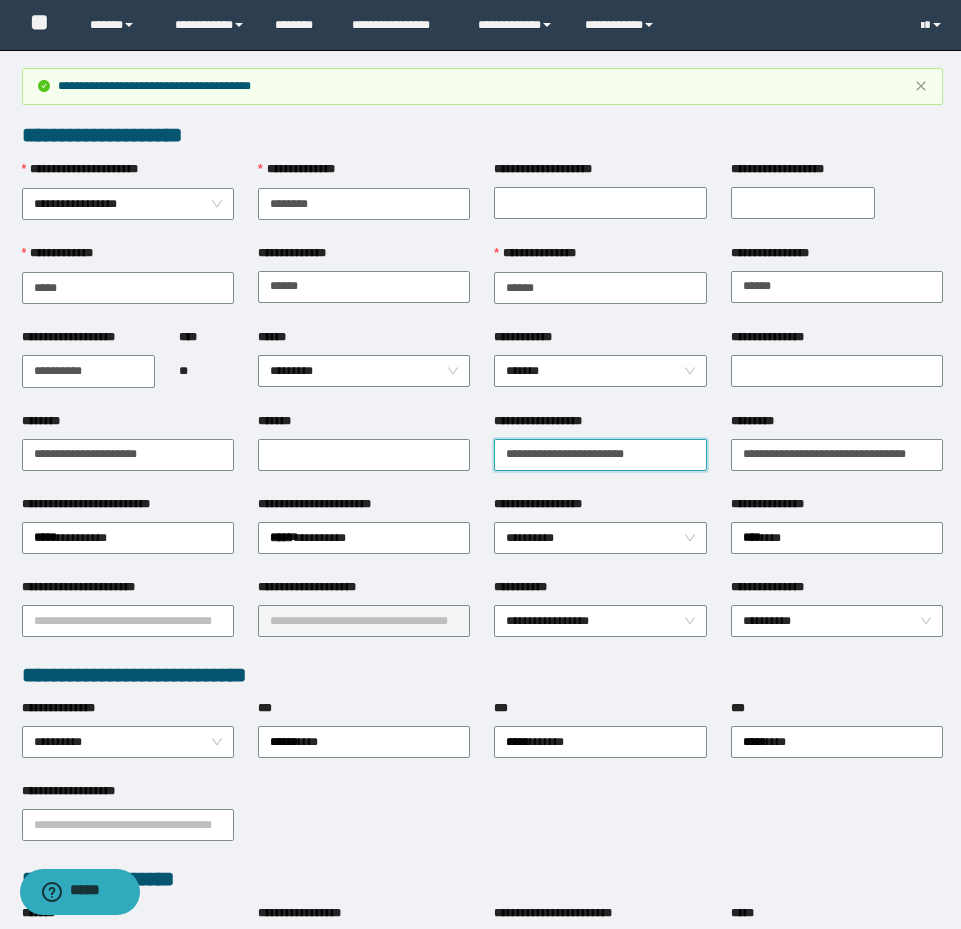 drag, startPoint x: 505, startPoint y: 453, endPoint x: 729, endPoint y: 465, distance: 224.3212 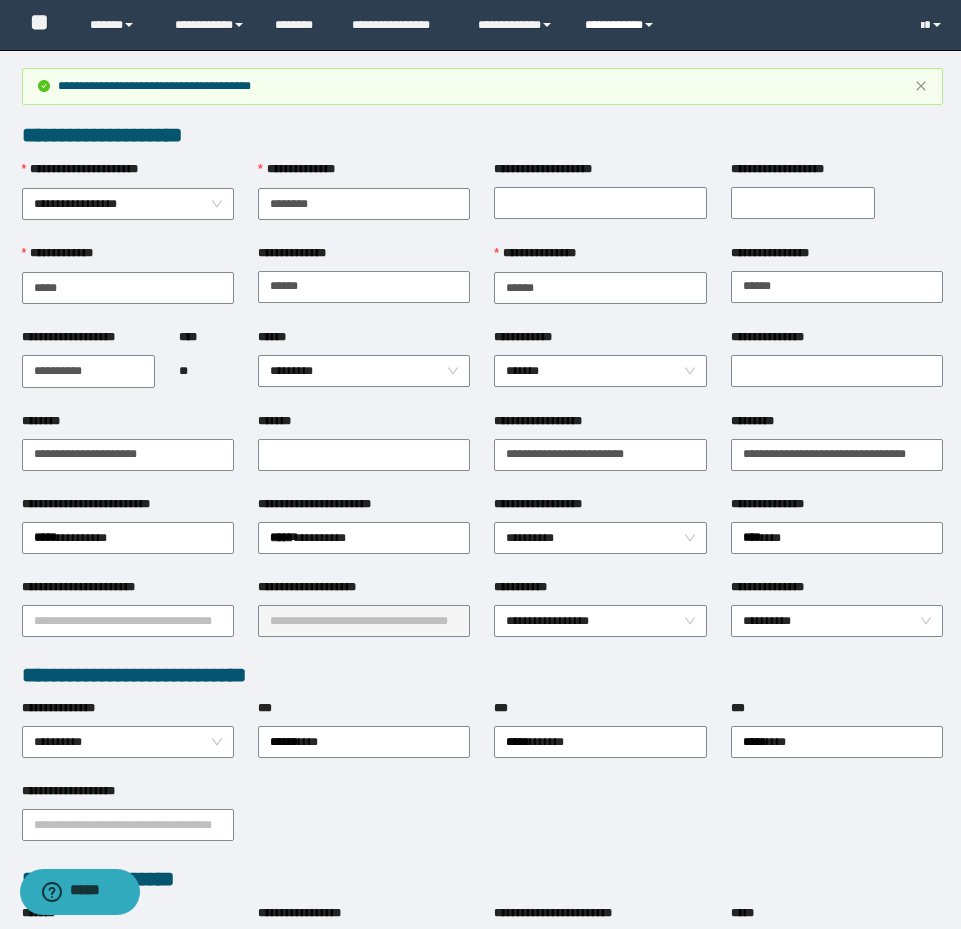 click on "**********" at bounding box center (622, 25) 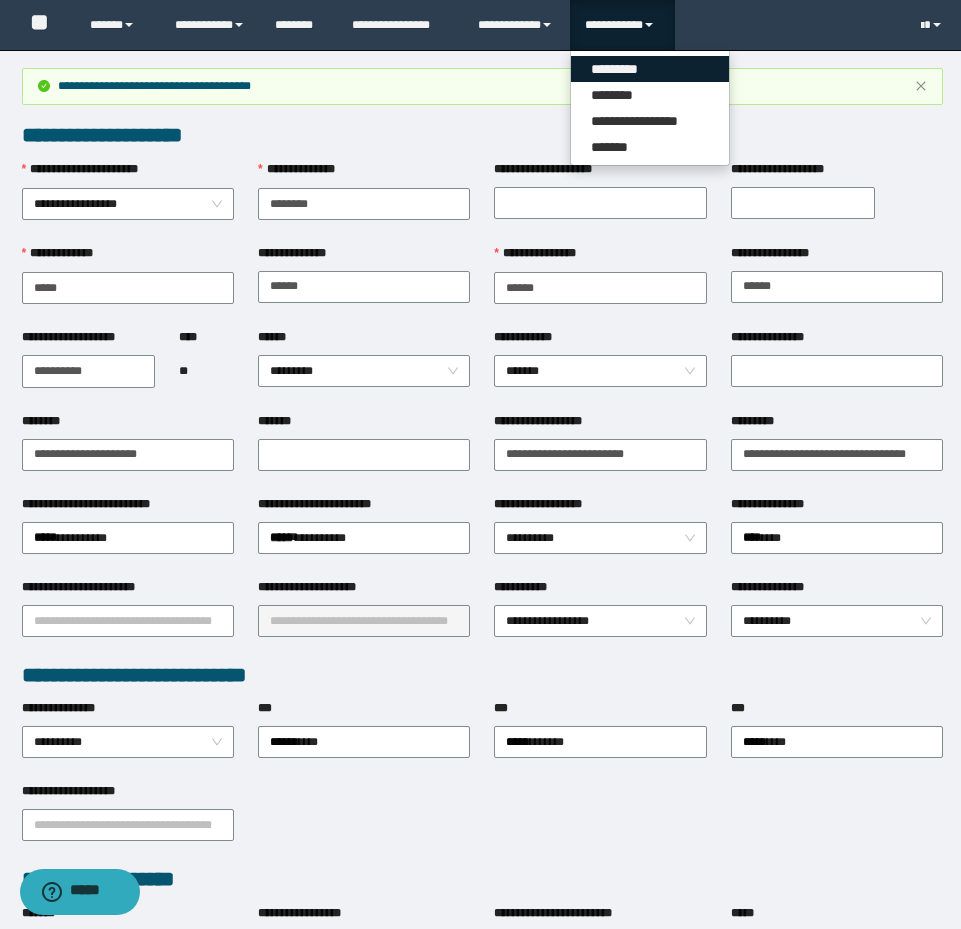 click on "*********" at bounding box center [650, 69] 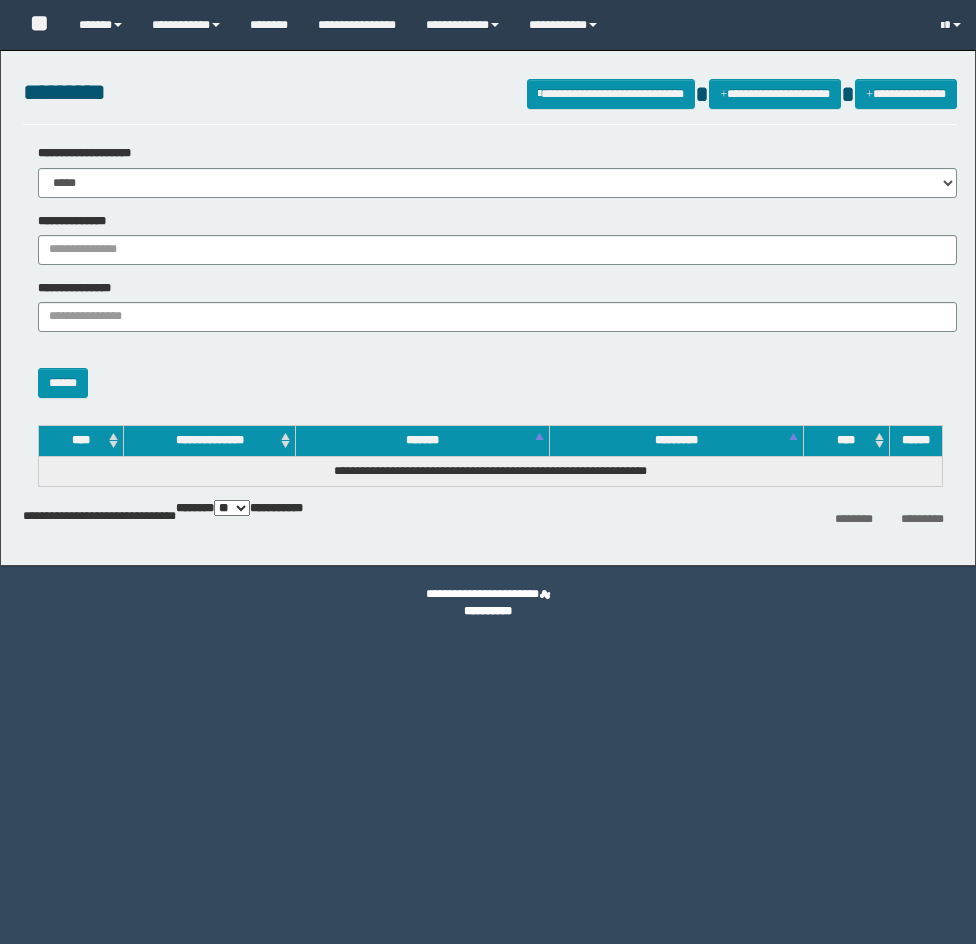 scroll, scrollTop: 0, scrollLeft: 0, axis: both 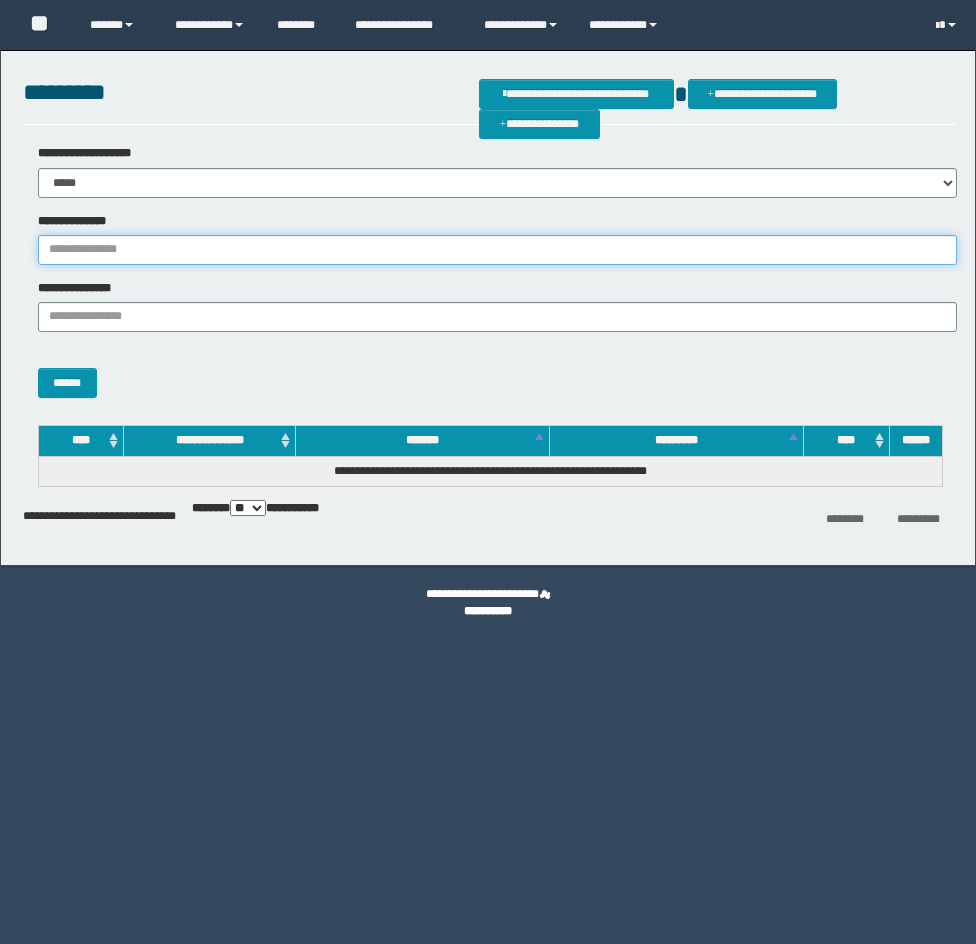 drag, startPoint x: 82, startPoint y: 251, endPoint x: 74, endPoint y: 306, distance: 55.578773 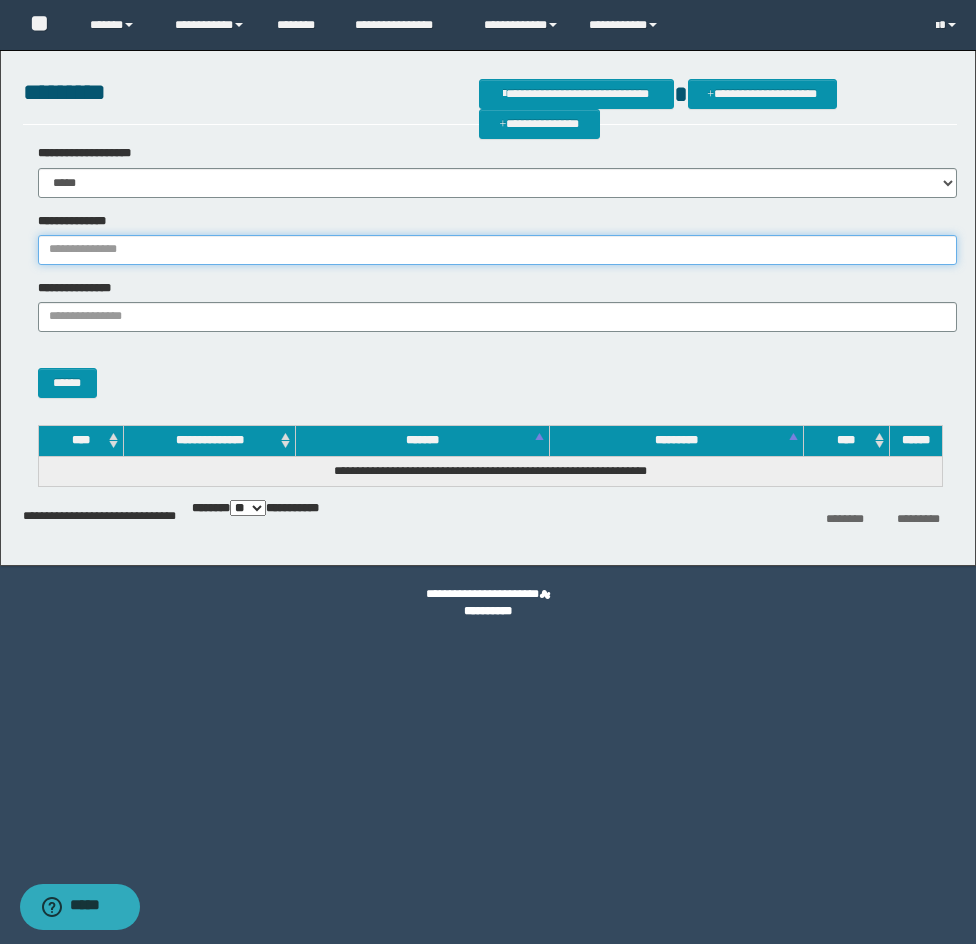 paste on "********" 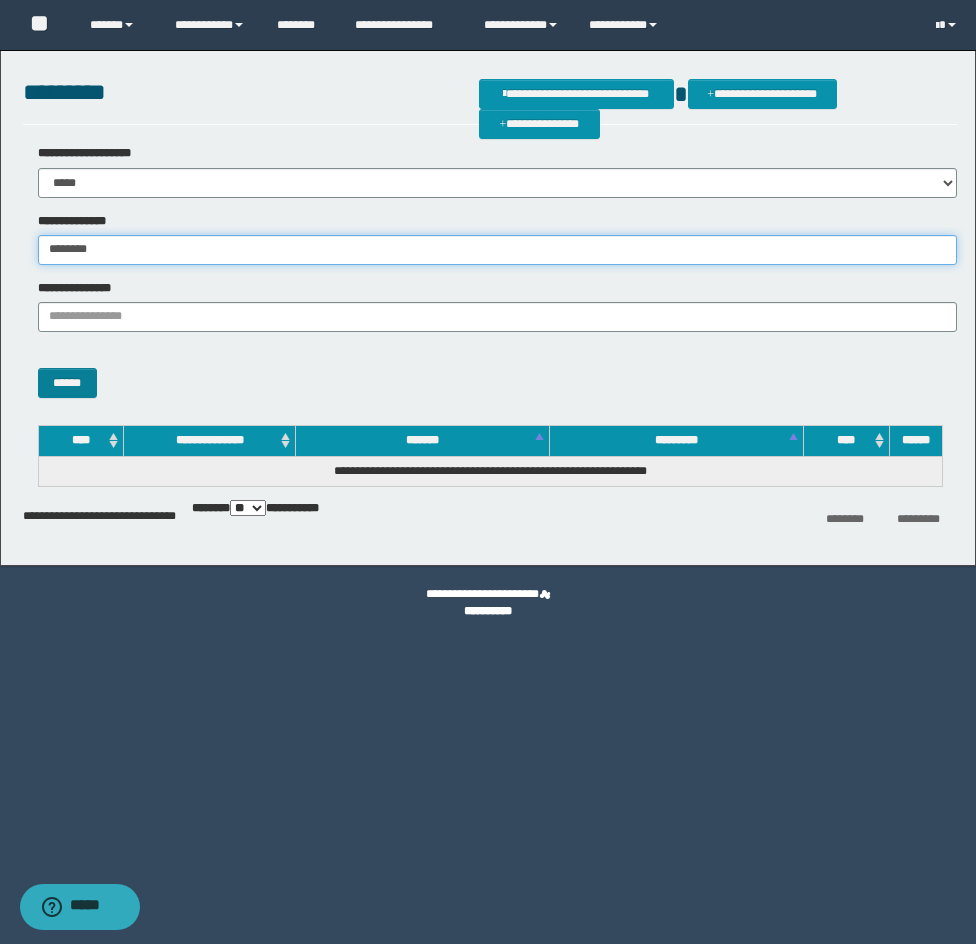 type on "********" 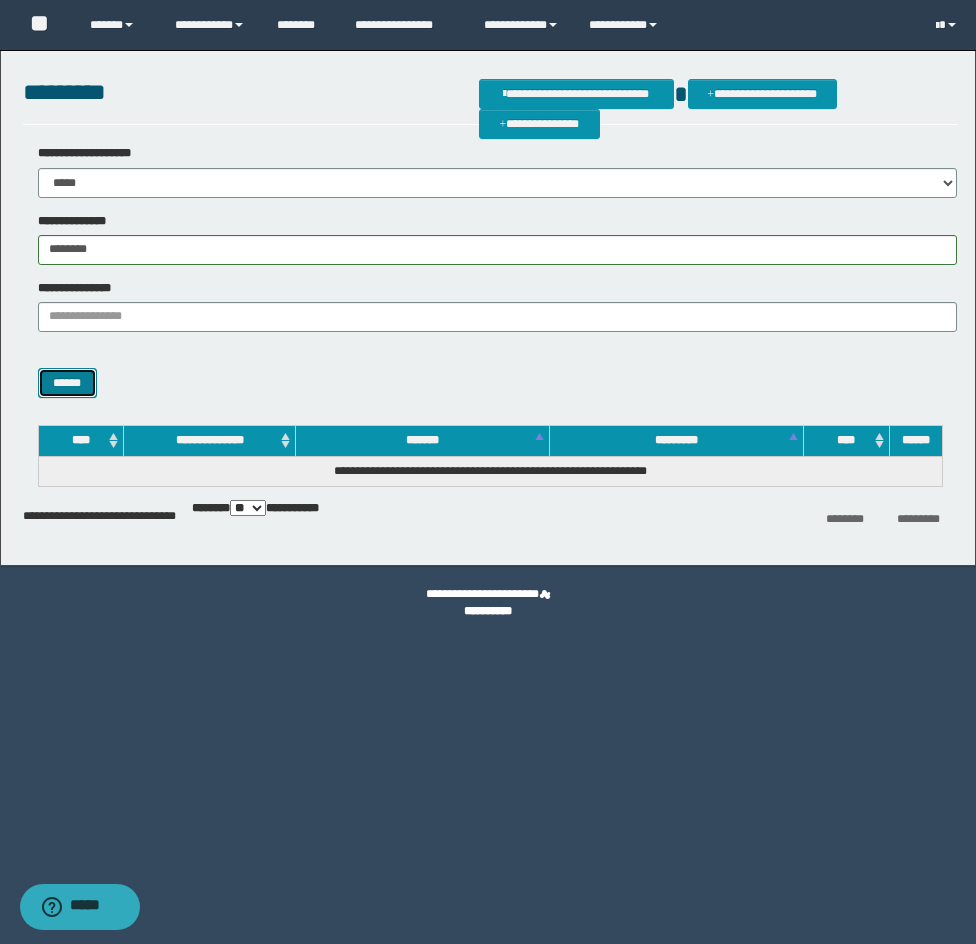 click on "******" at bounding box center (67, 383) 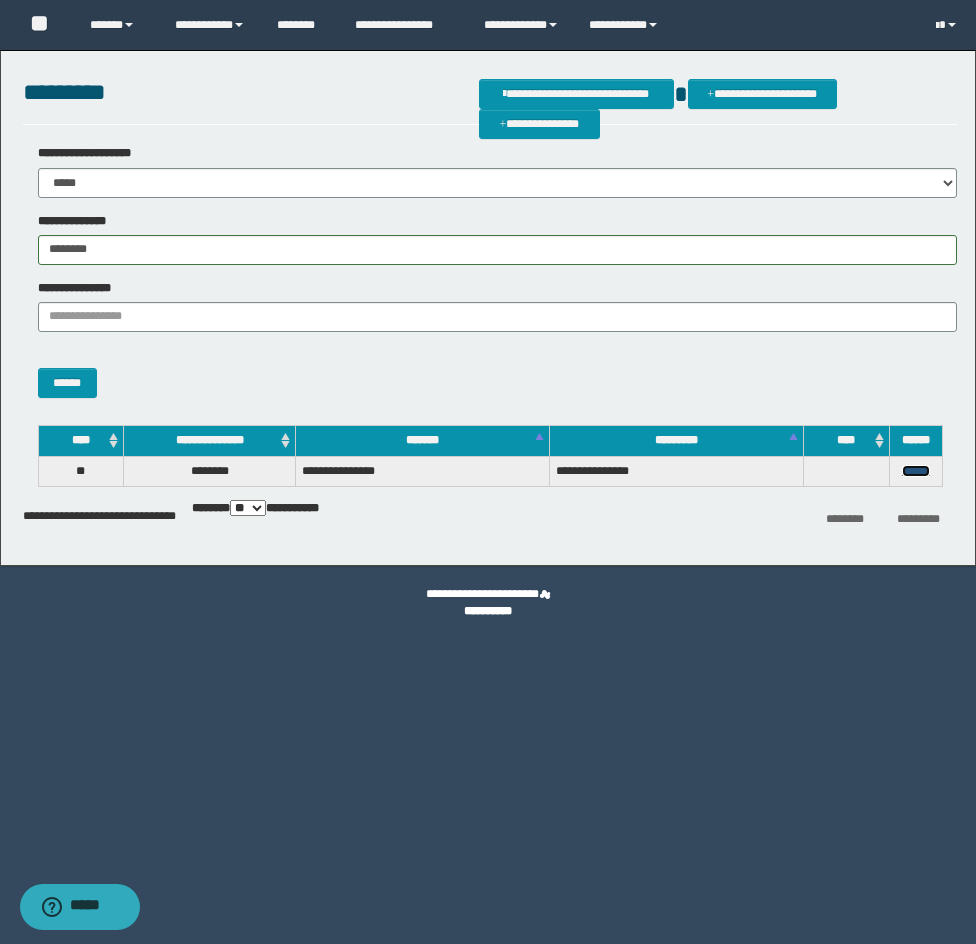 click on "******" at bounding box center [916, 471] 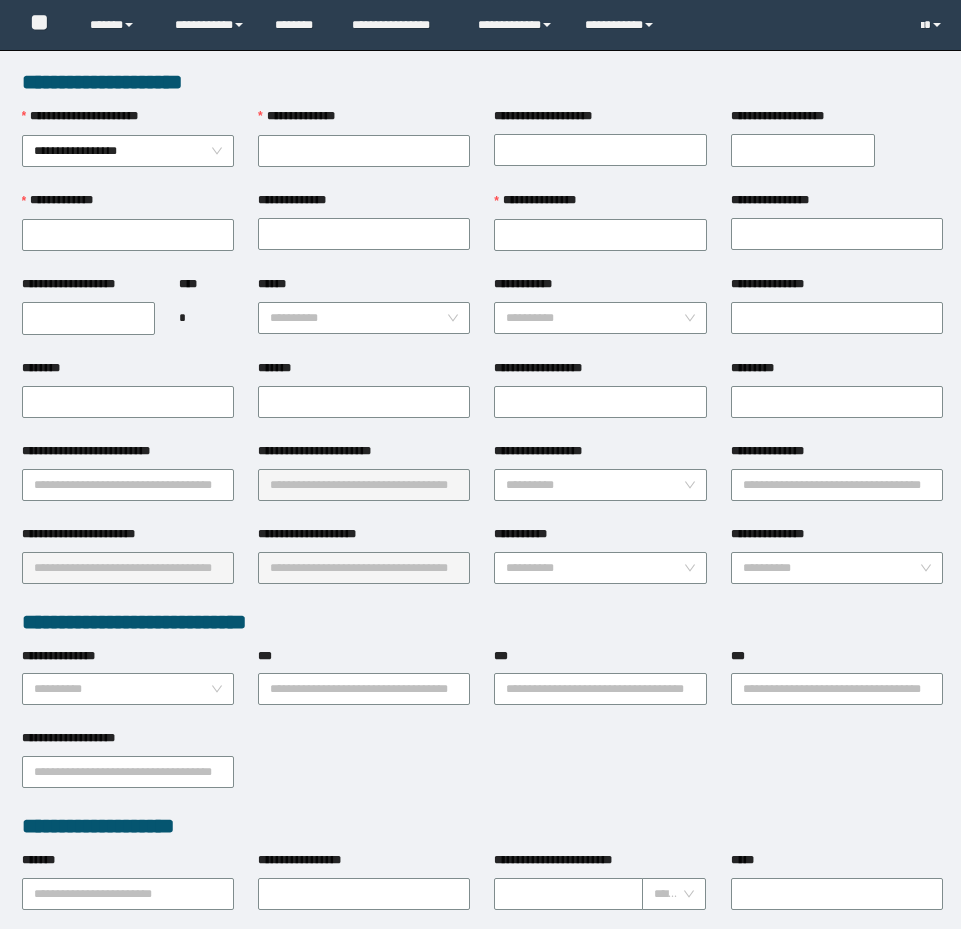scroll, scrollTop: 0, scrollLeft: 0, axis: both 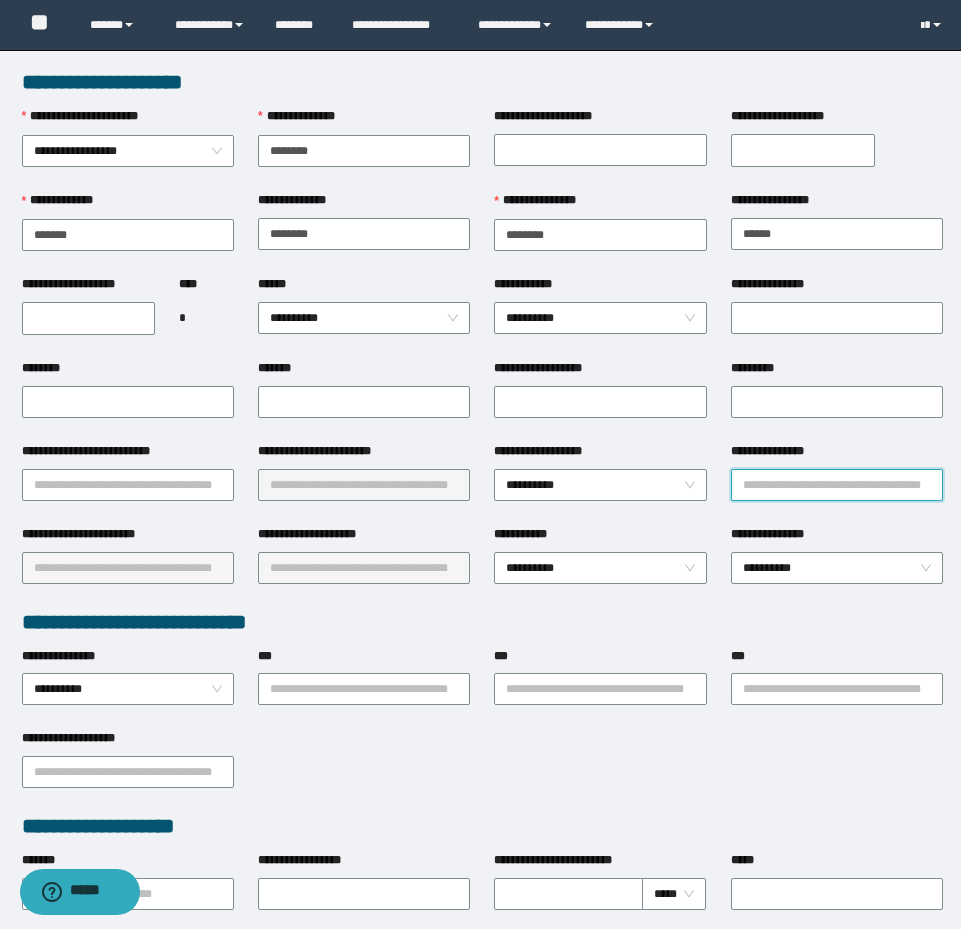 click on "**********" at bounding box center (837, 485) 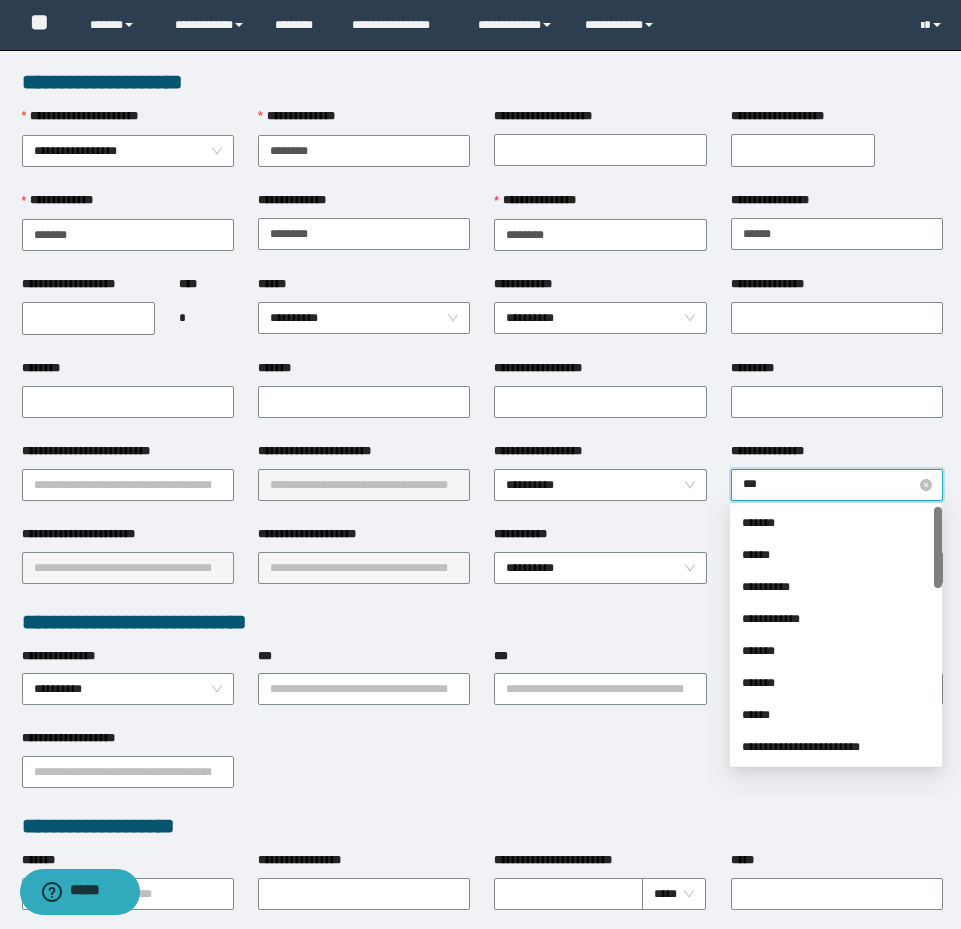 type on "****" 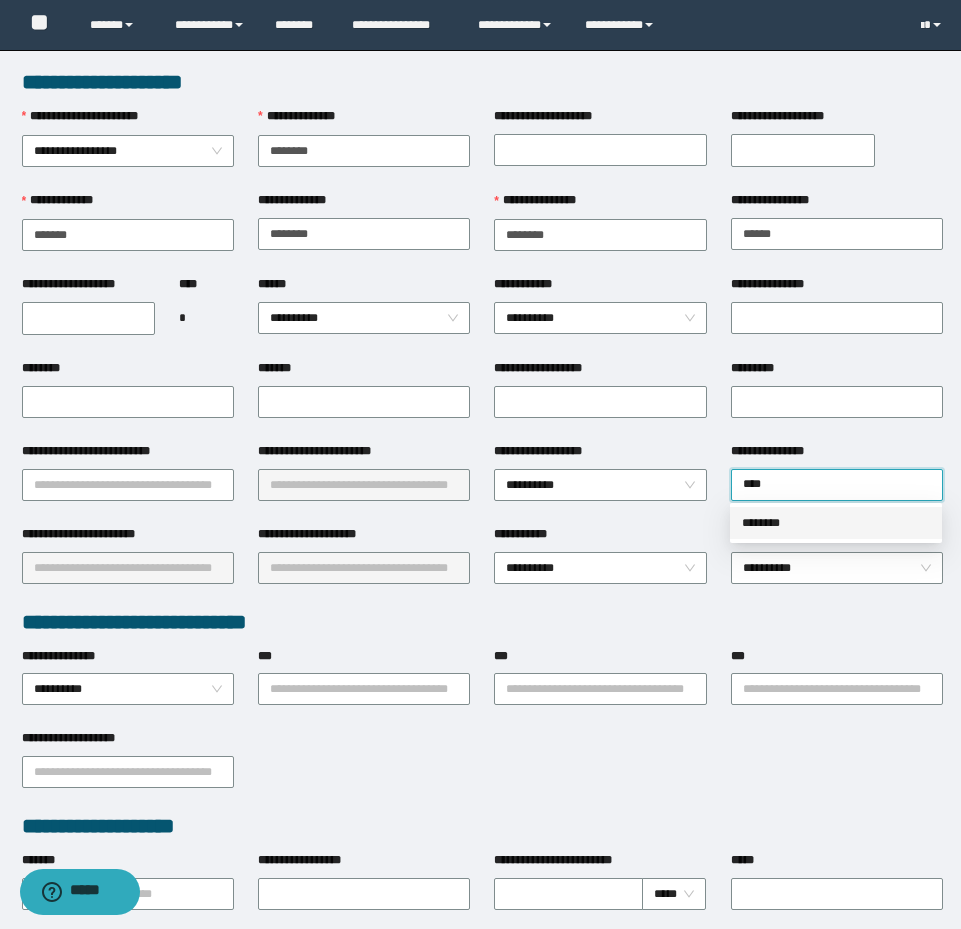 click on "********" at bounding box center [836, 523] 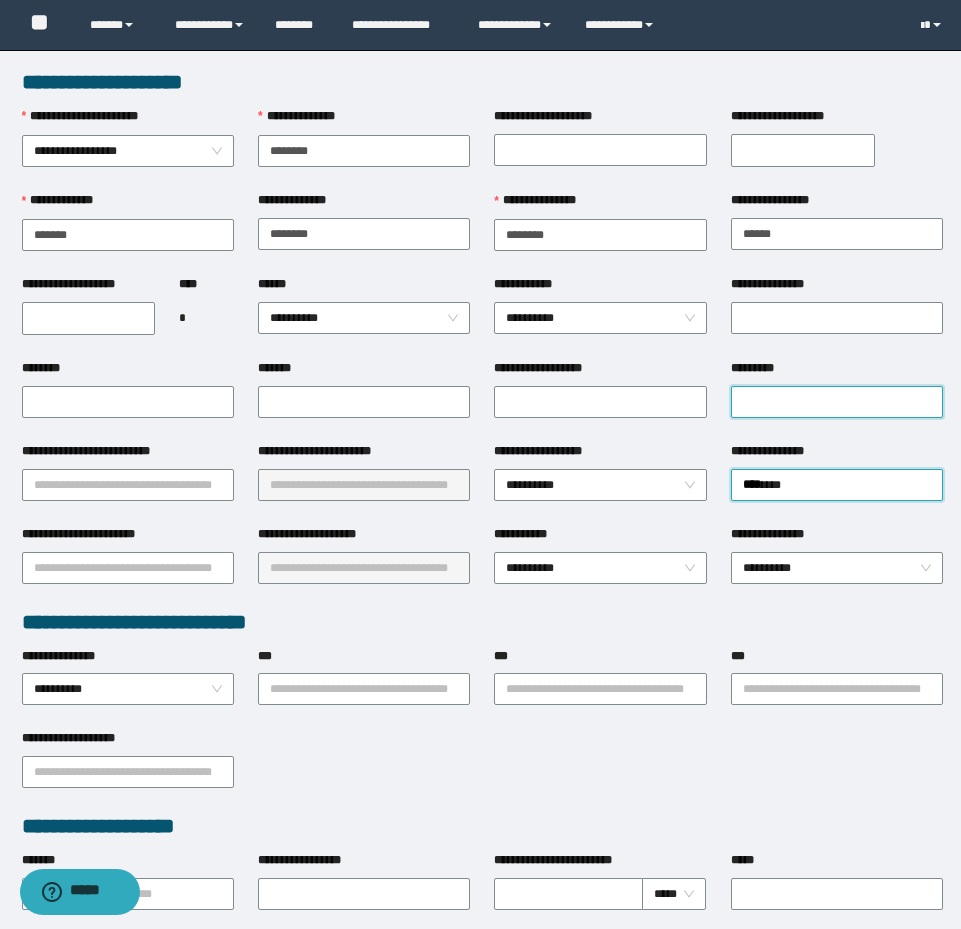 click on "*********" at bounding box center (837, 402) 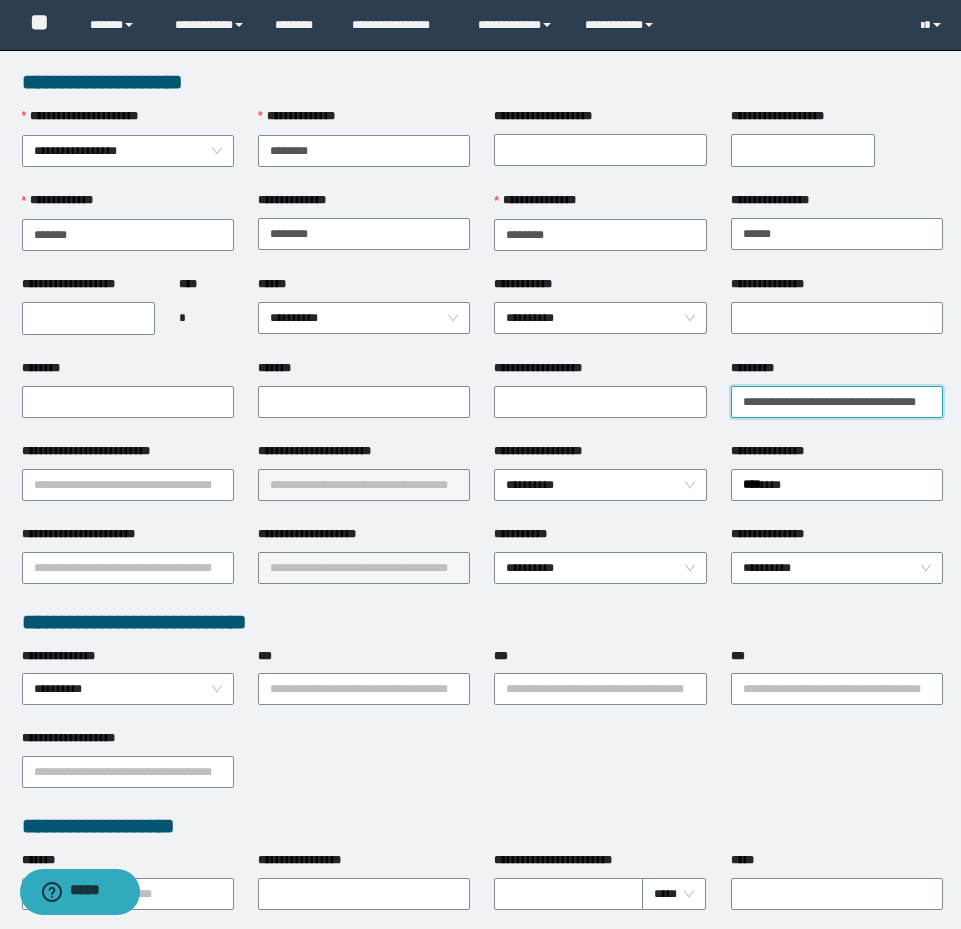 scroll, scrollTop: 0, scrollLeft: 22, axis: horizontal 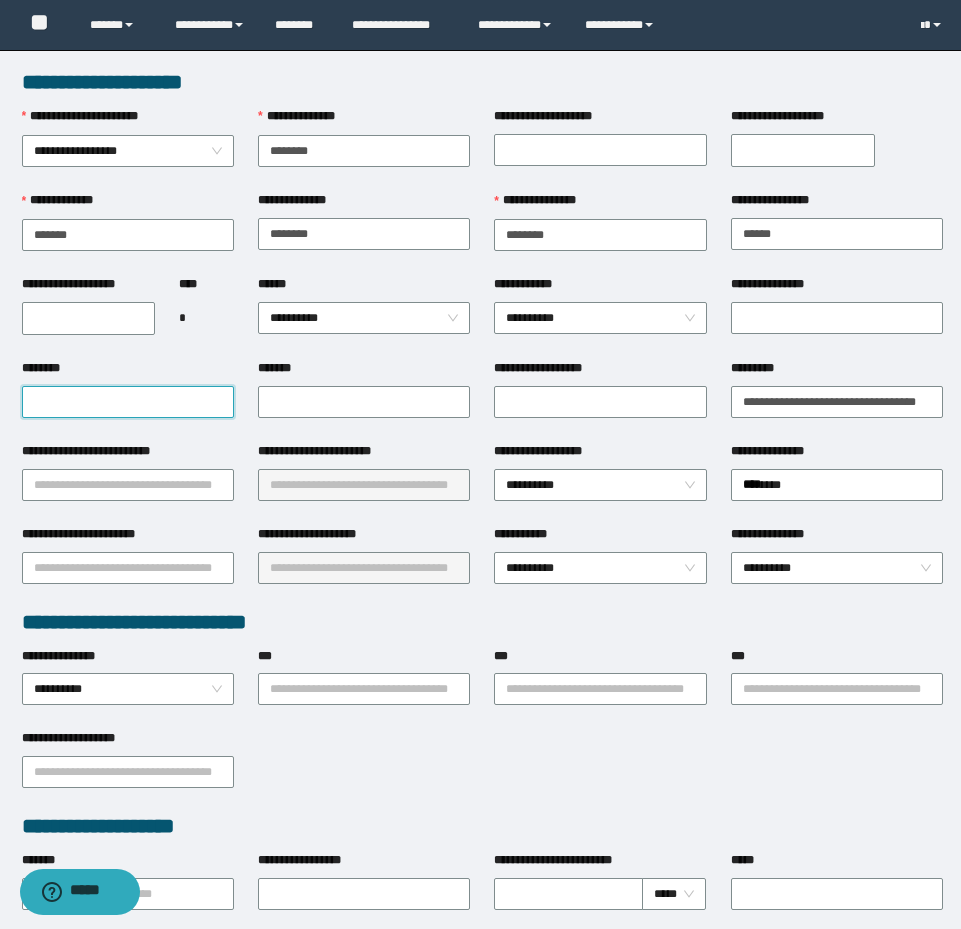 click on "********" at bounding box center [128, 402] 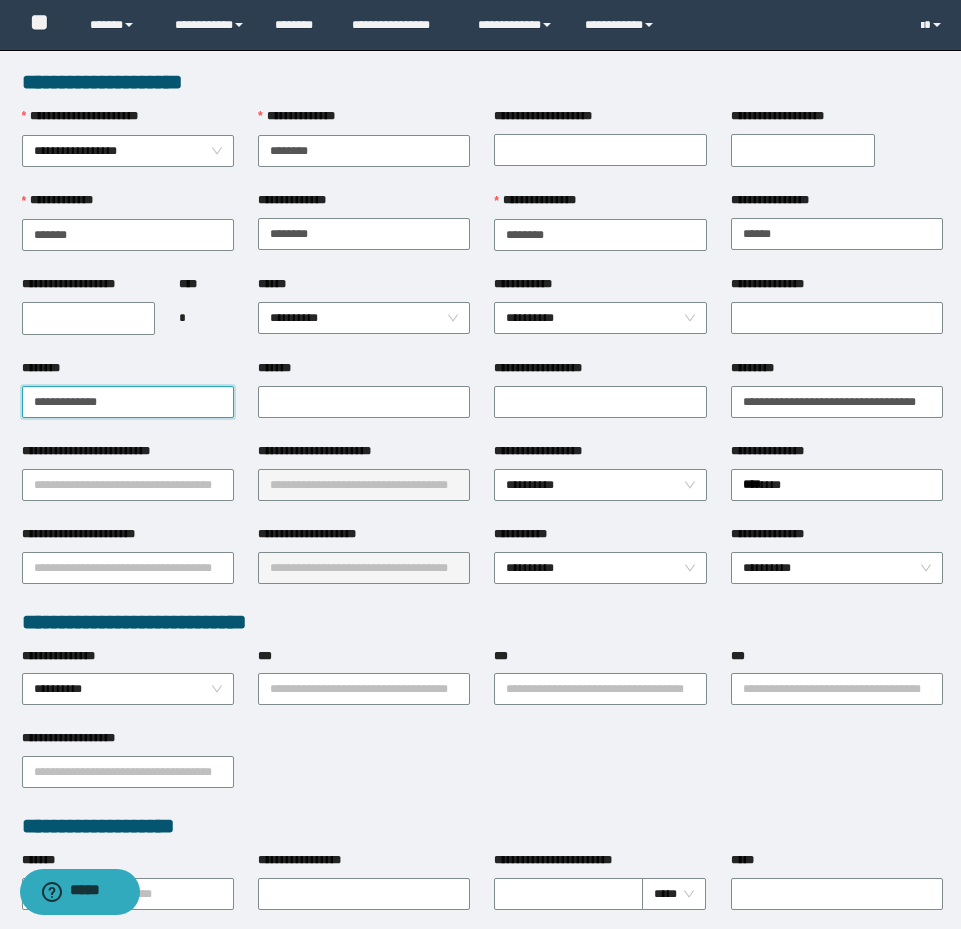 click on "**********" at bounding box center [128, 402] 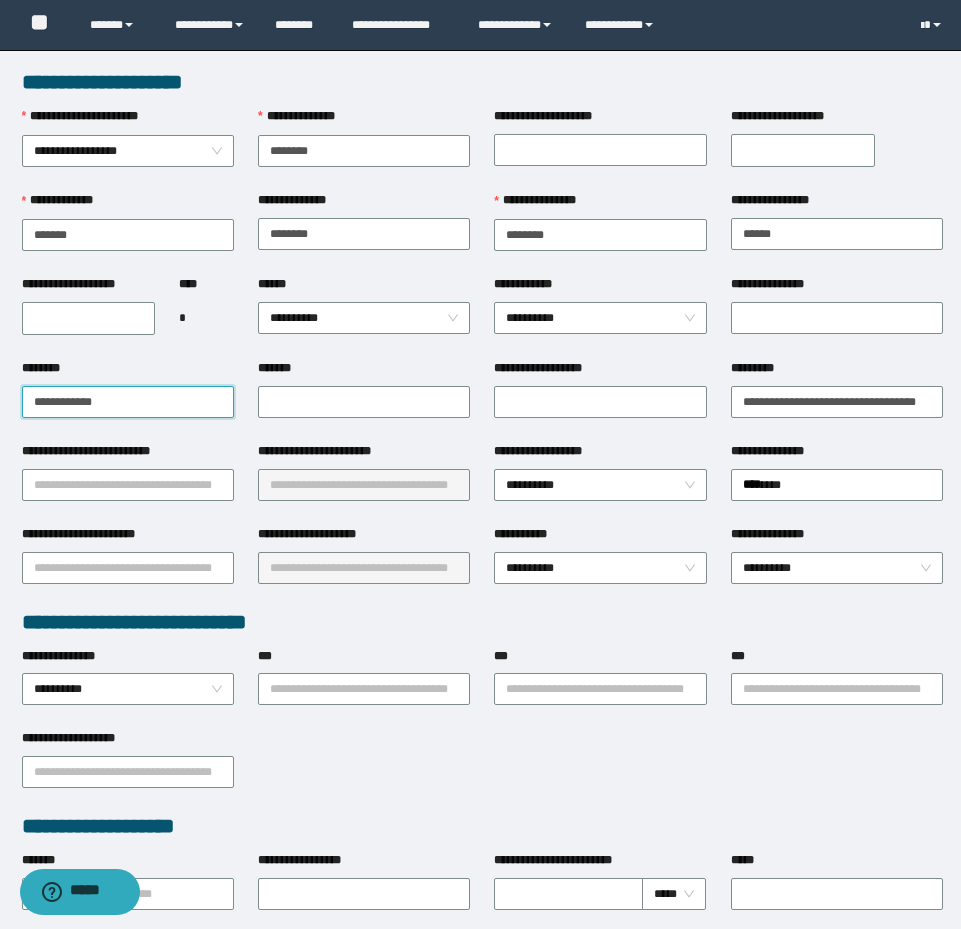 click on "**********" at bounding box center (128, 402) 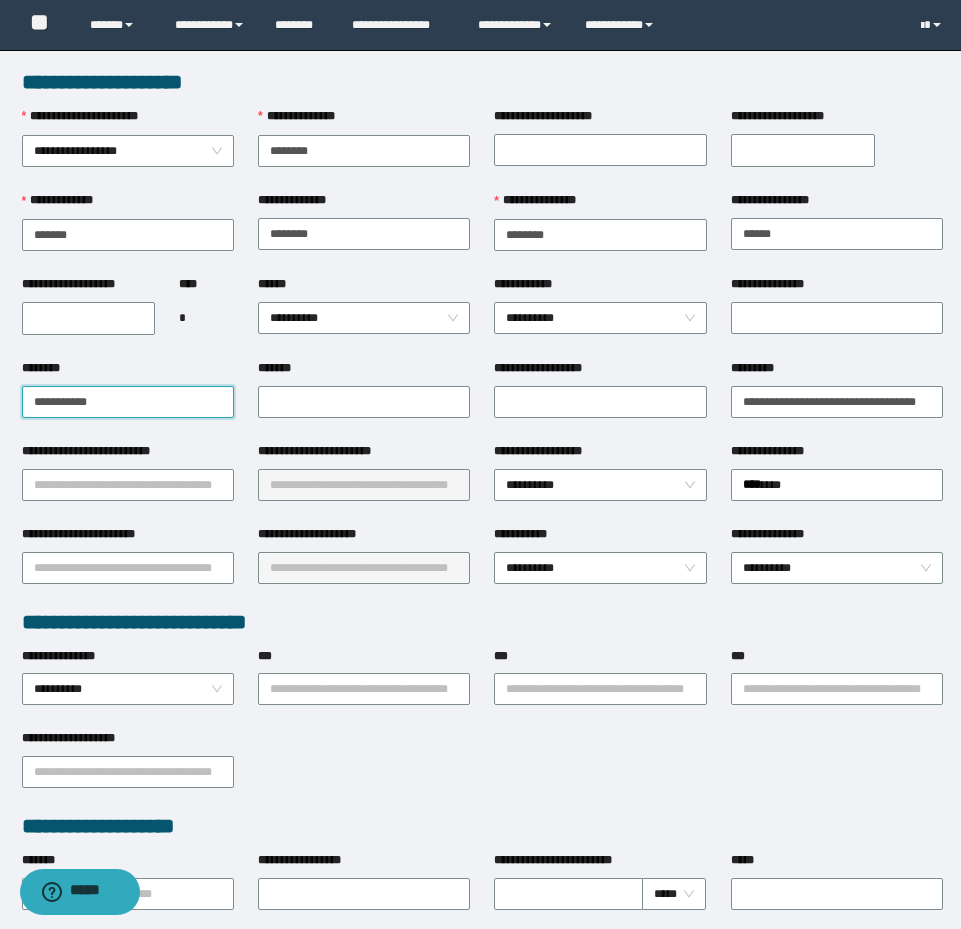 click on "**********" at bounding box center [128, 402] 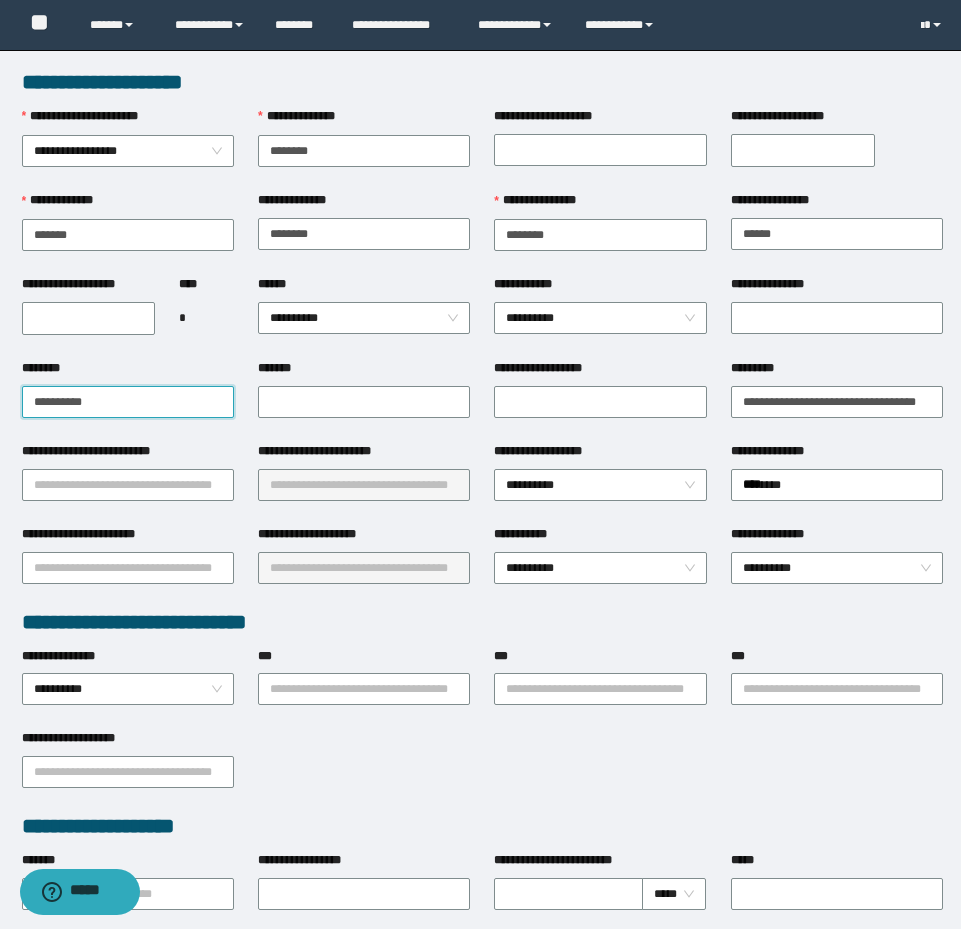 type on "**********" 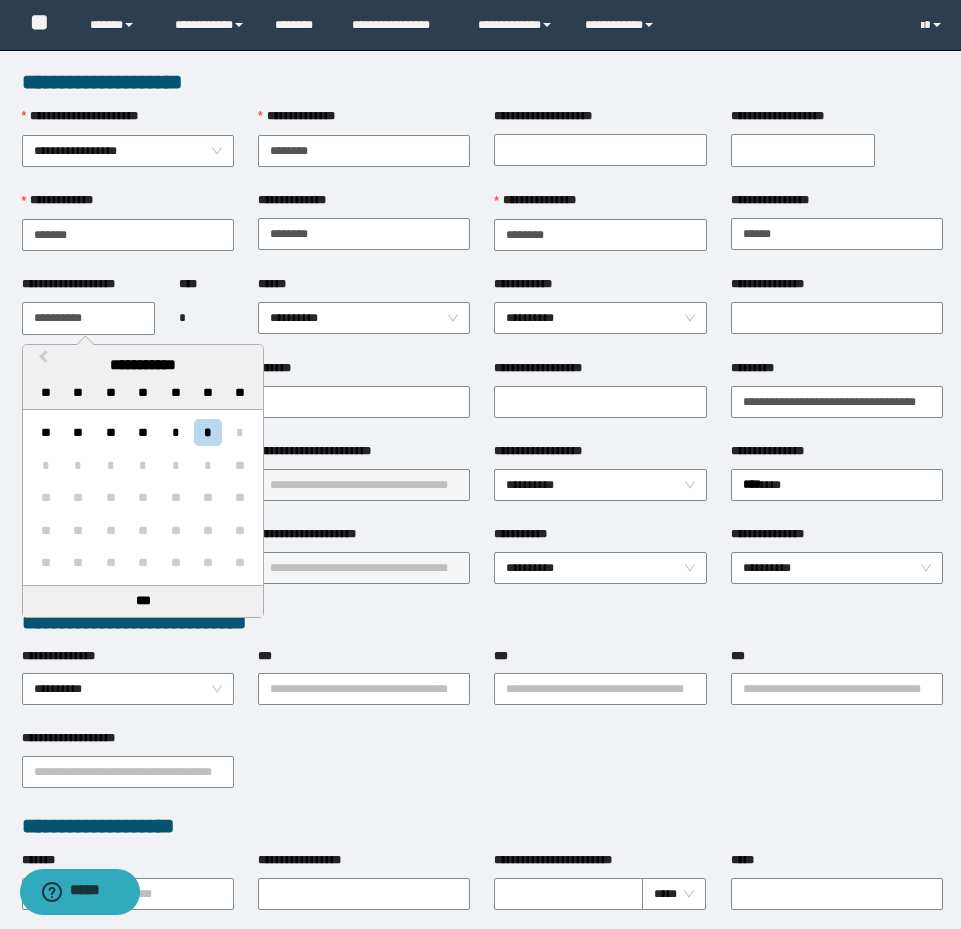 click on "**********" at bounding box center (89, 318) 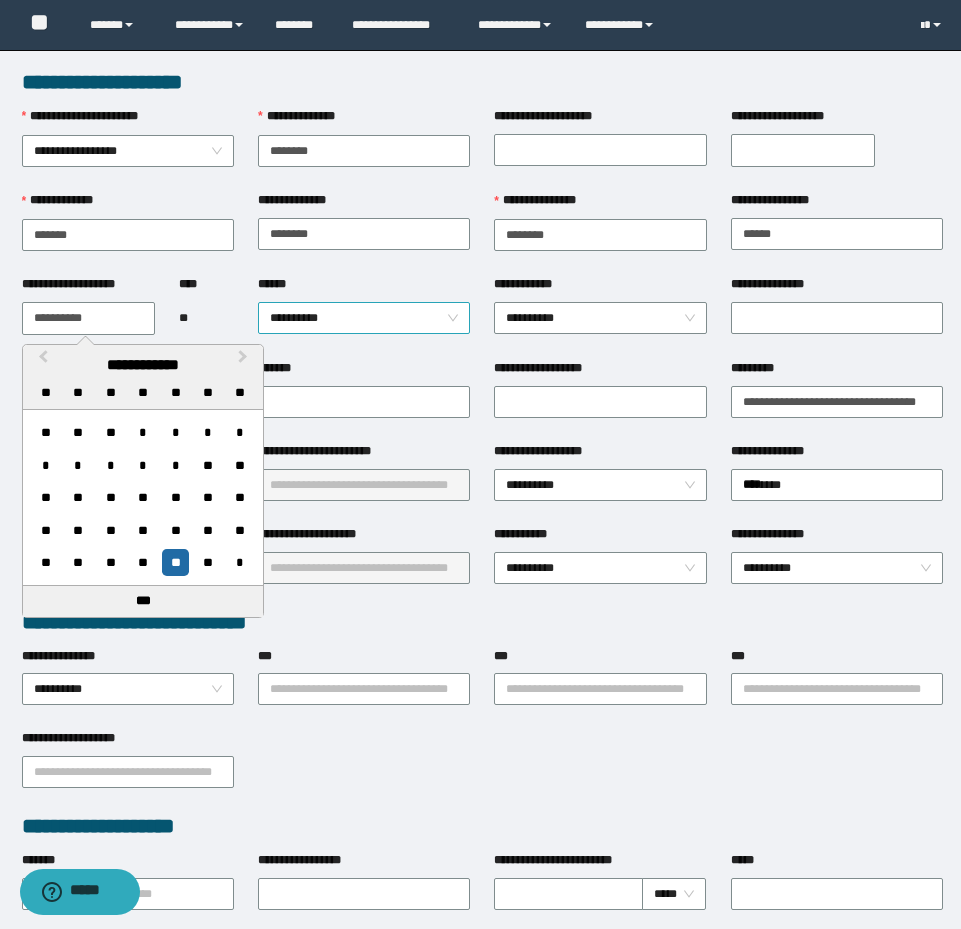 type on "**********" 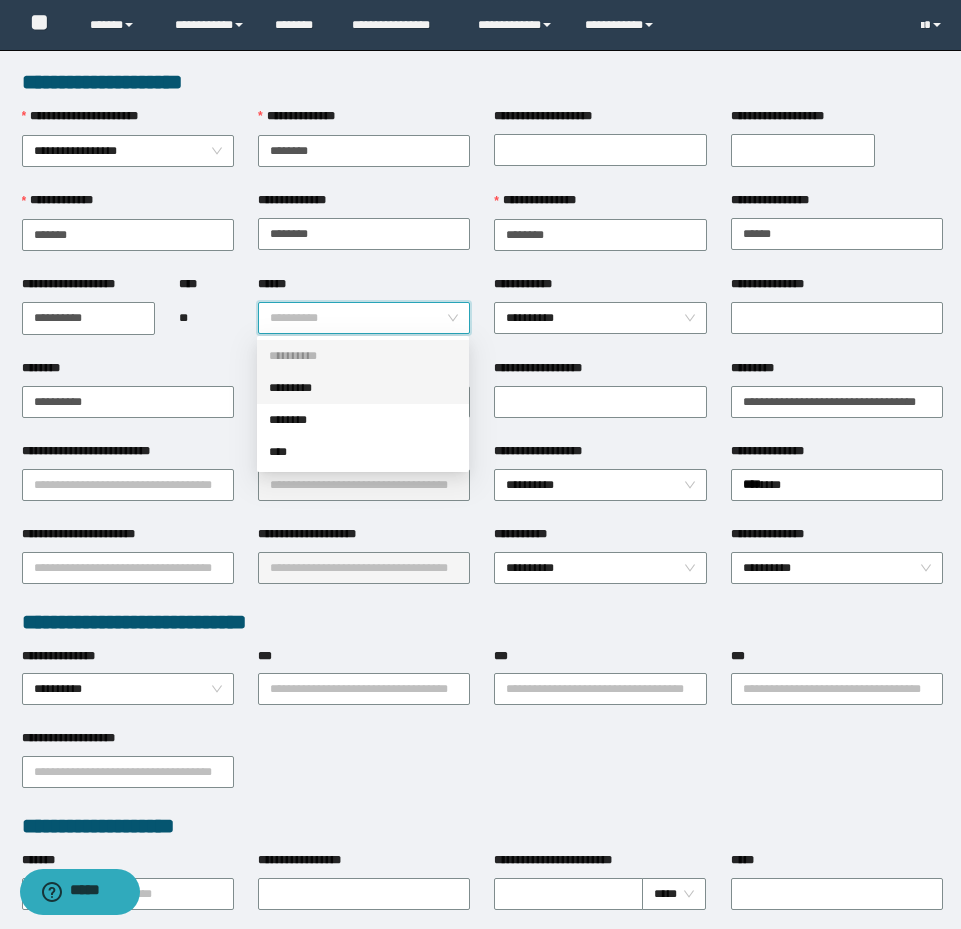click on "*********" at bounding box center [363, 388] 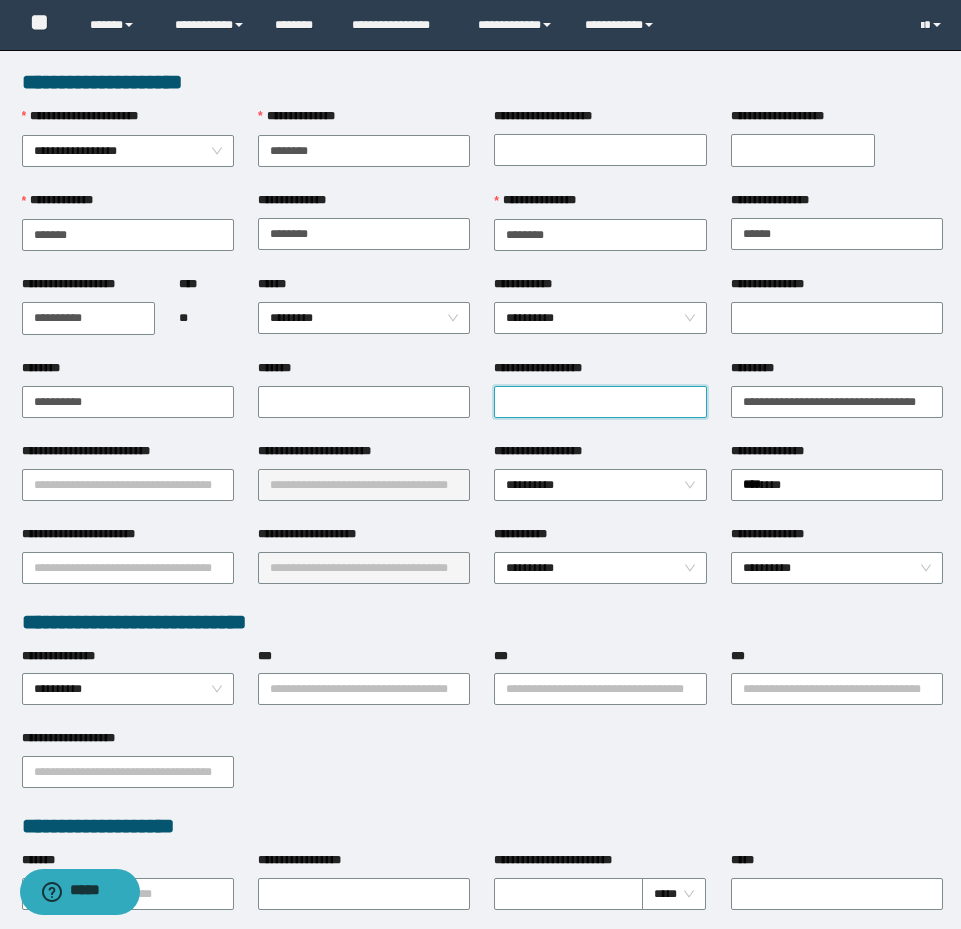 click on "**********" at bounding box center (600, 402) 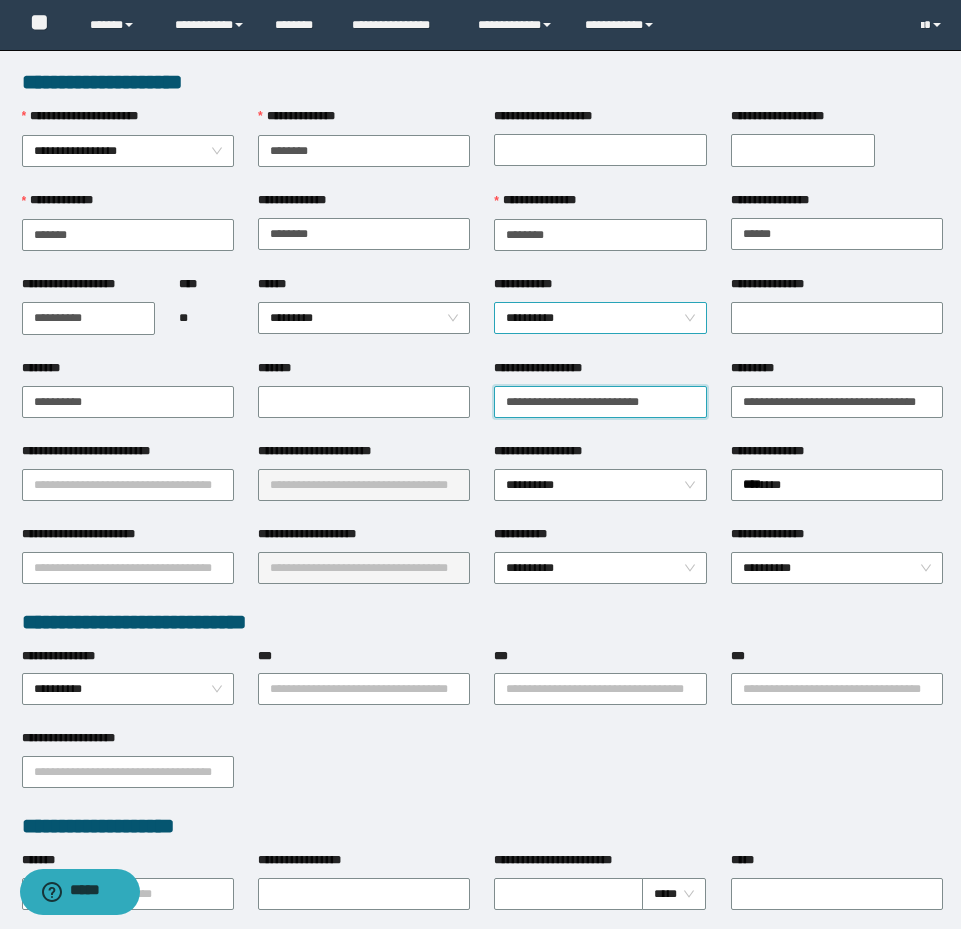 click on "**********" at bounding box center (600, 318) 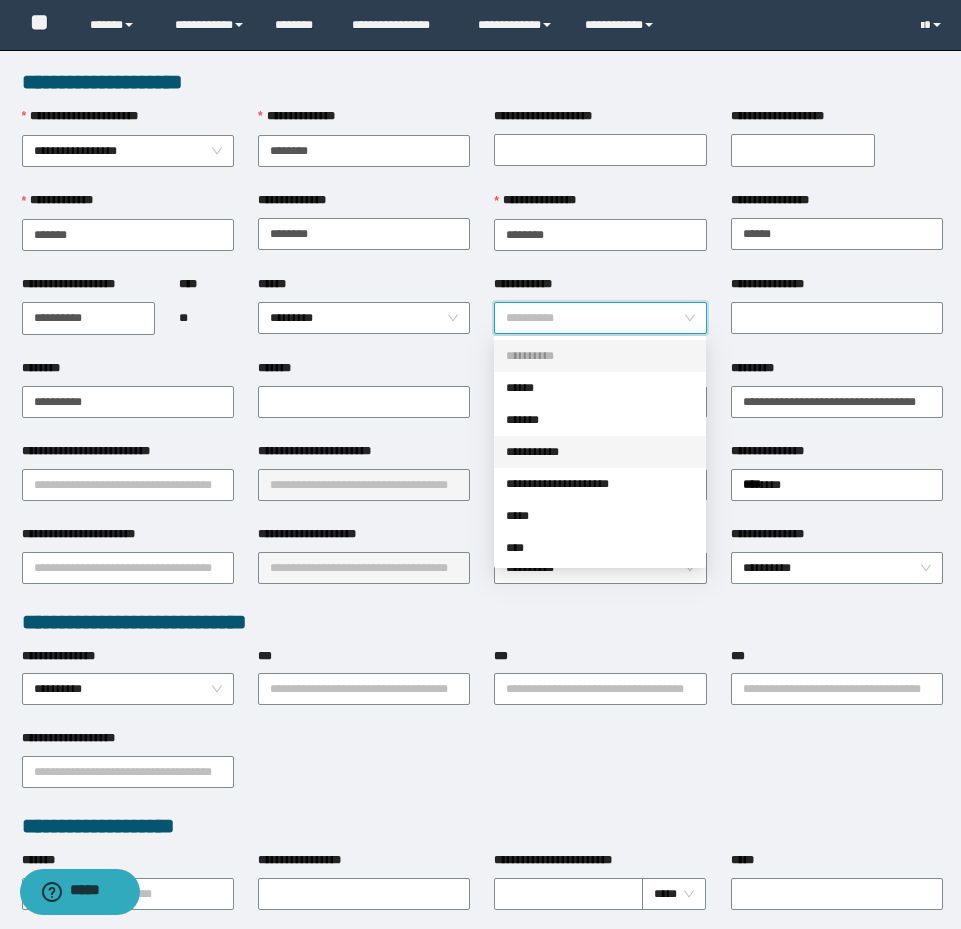 click on "**********" at bounding box center [600, 452] 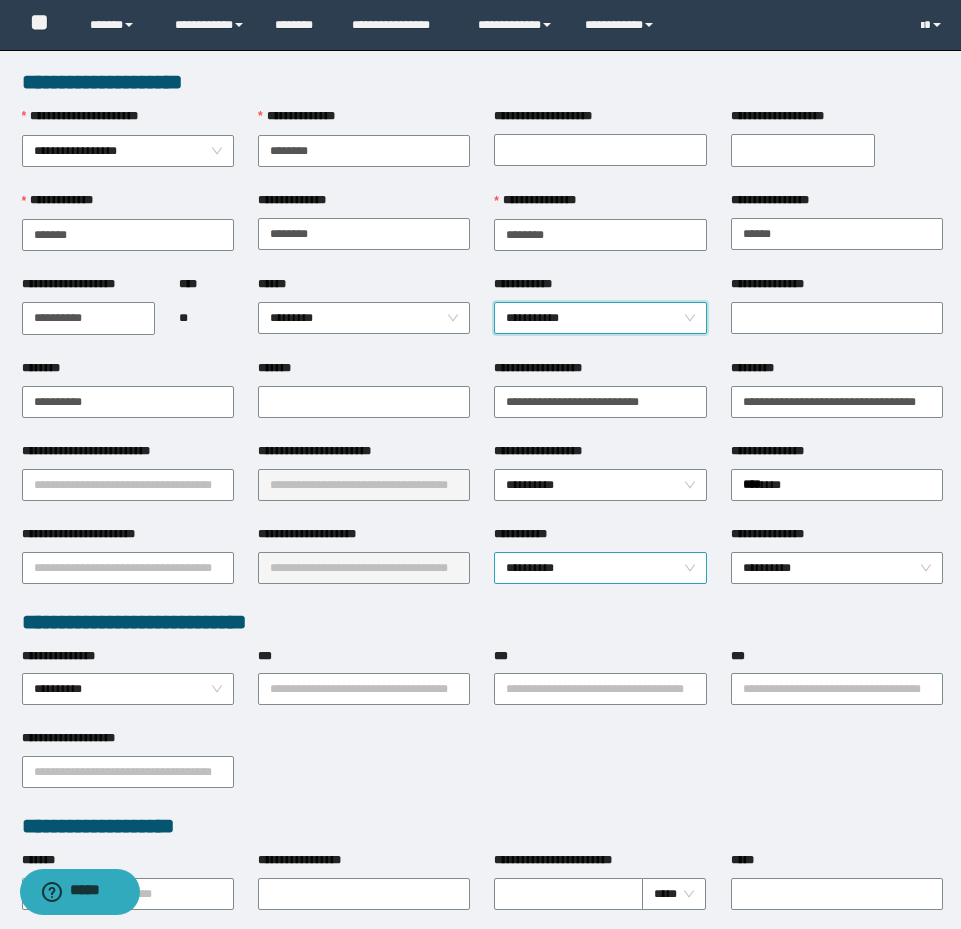 click on "**********" at bounding box center [600, 568] 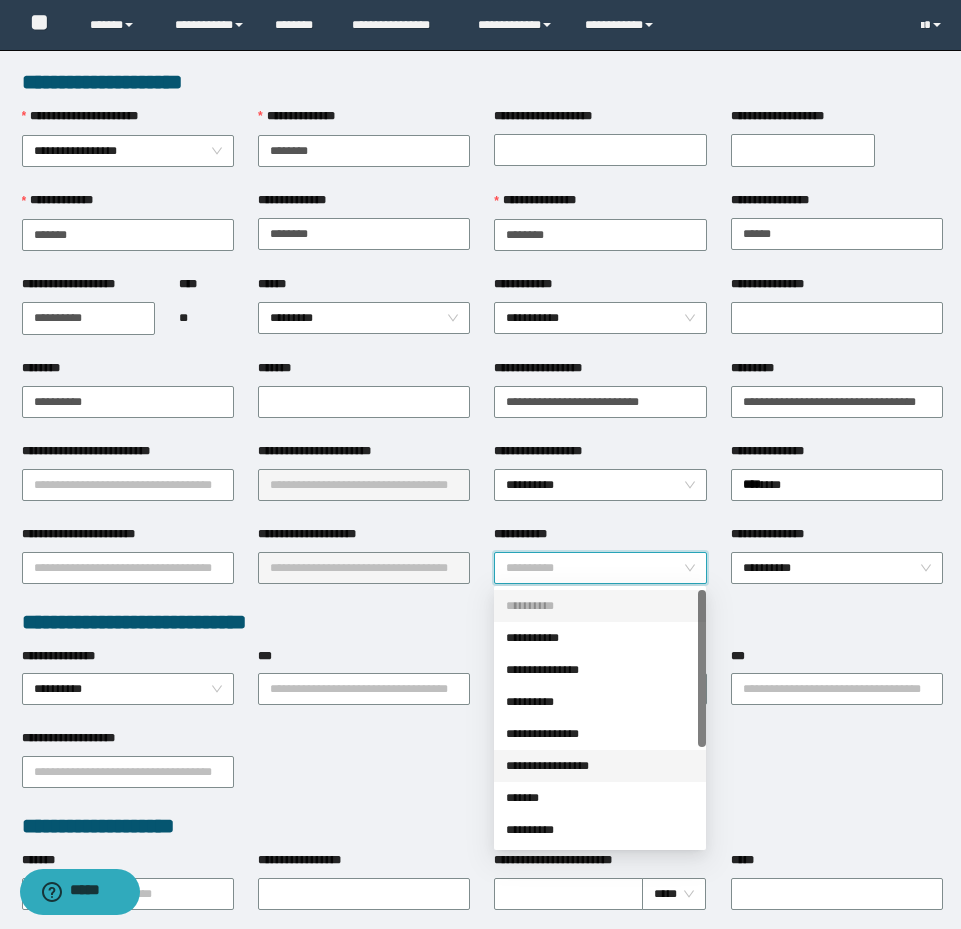 click on "**********" at bounding box center (600, 766) 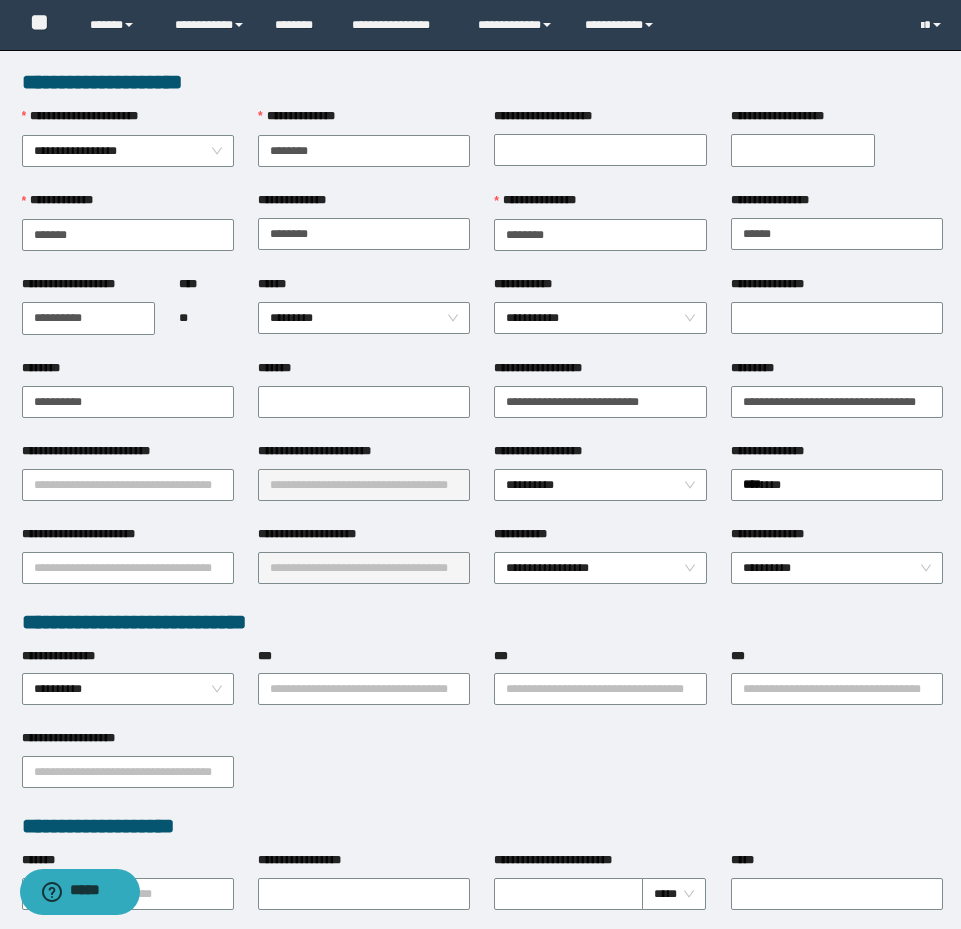 click on "**********" at bounding box center [101, 451] 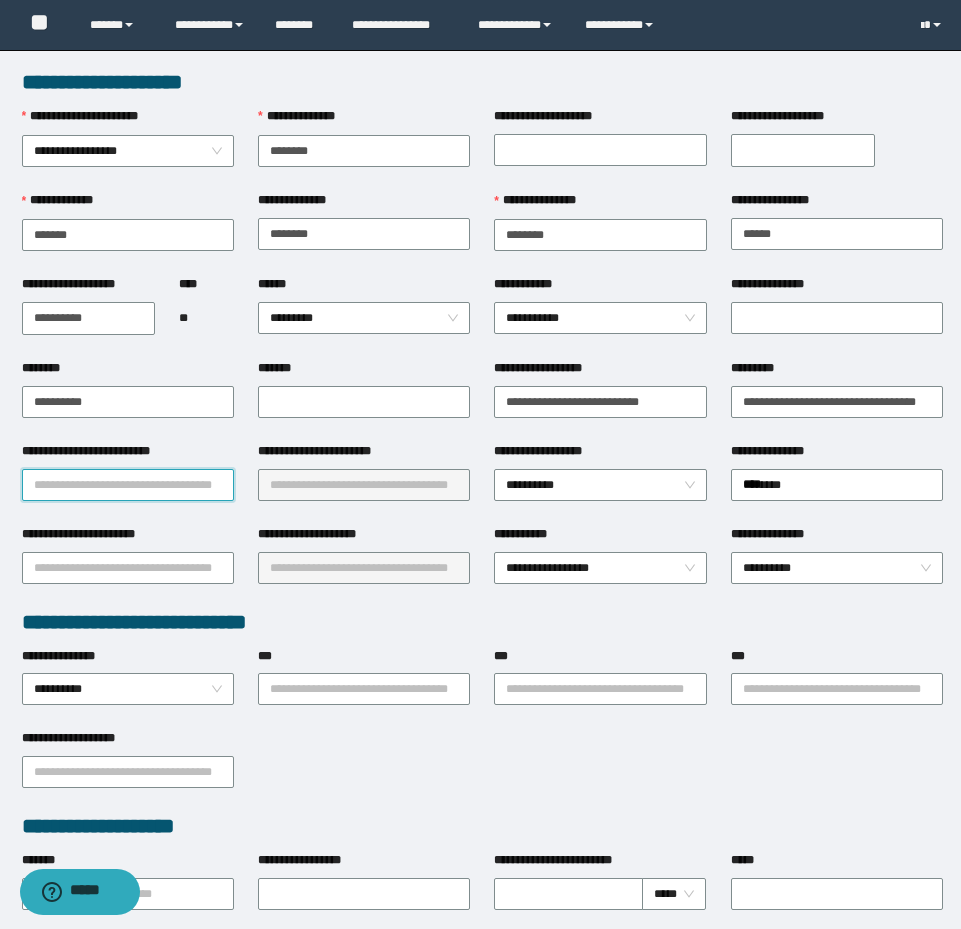 click on "**********" at bounding box center (128, 485) 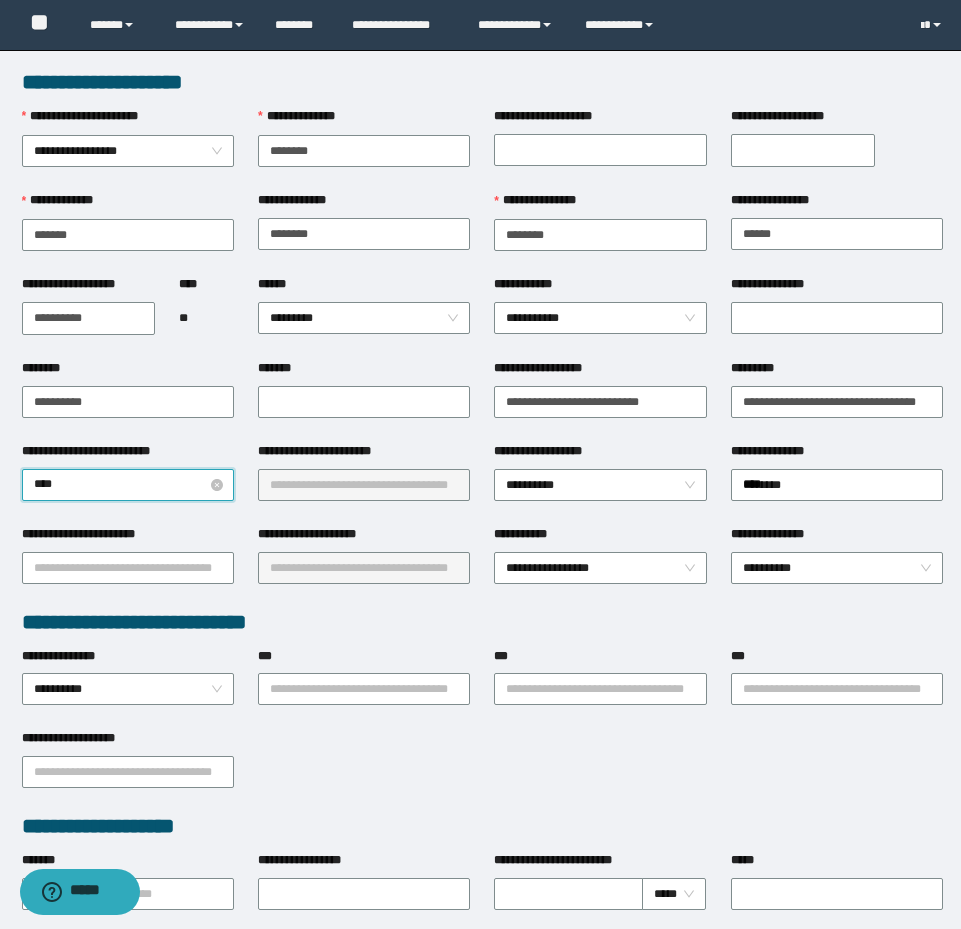 type on "*****" 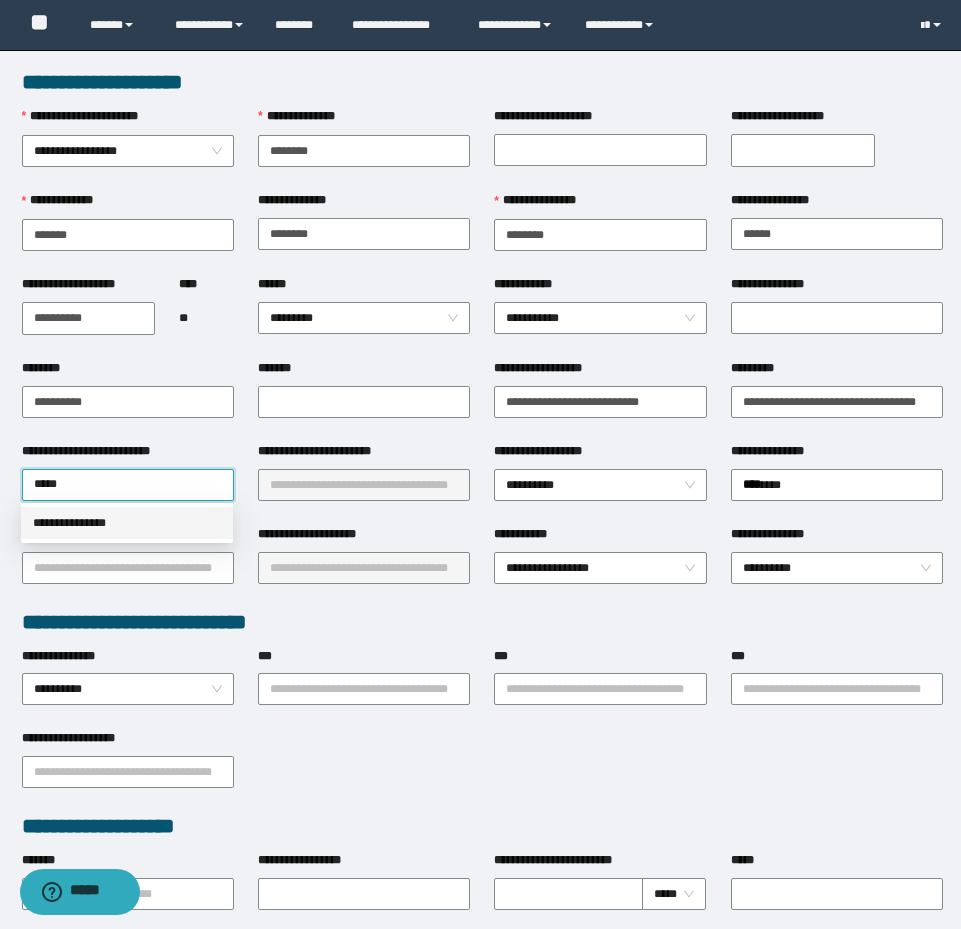 click on "**********" at bounding box center (127, 523) 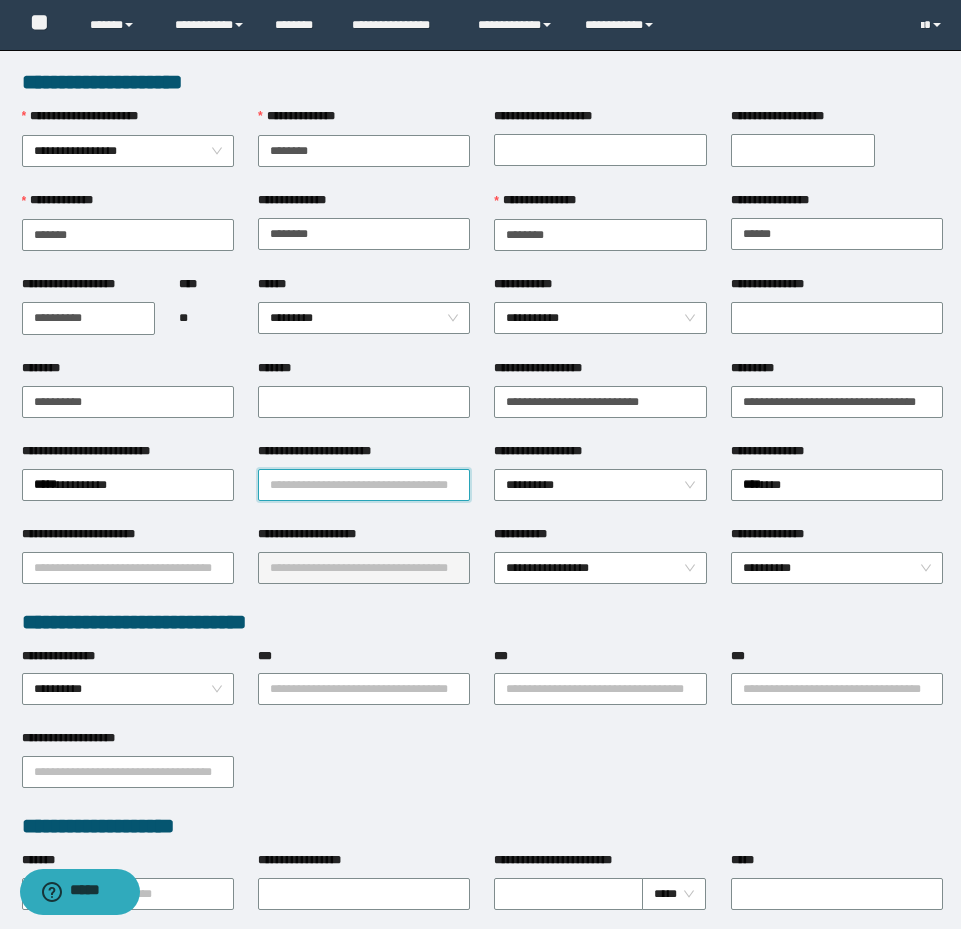click on "**********" at bounding box center (364, 485) 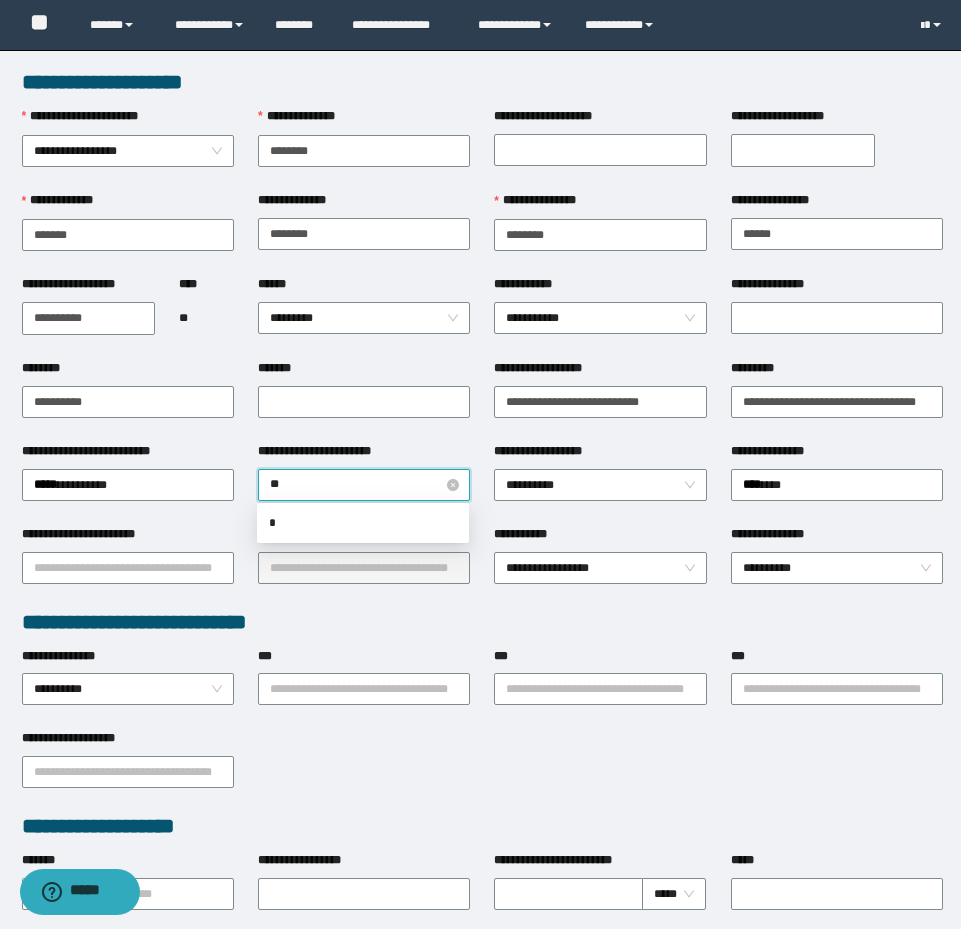 type on "*" 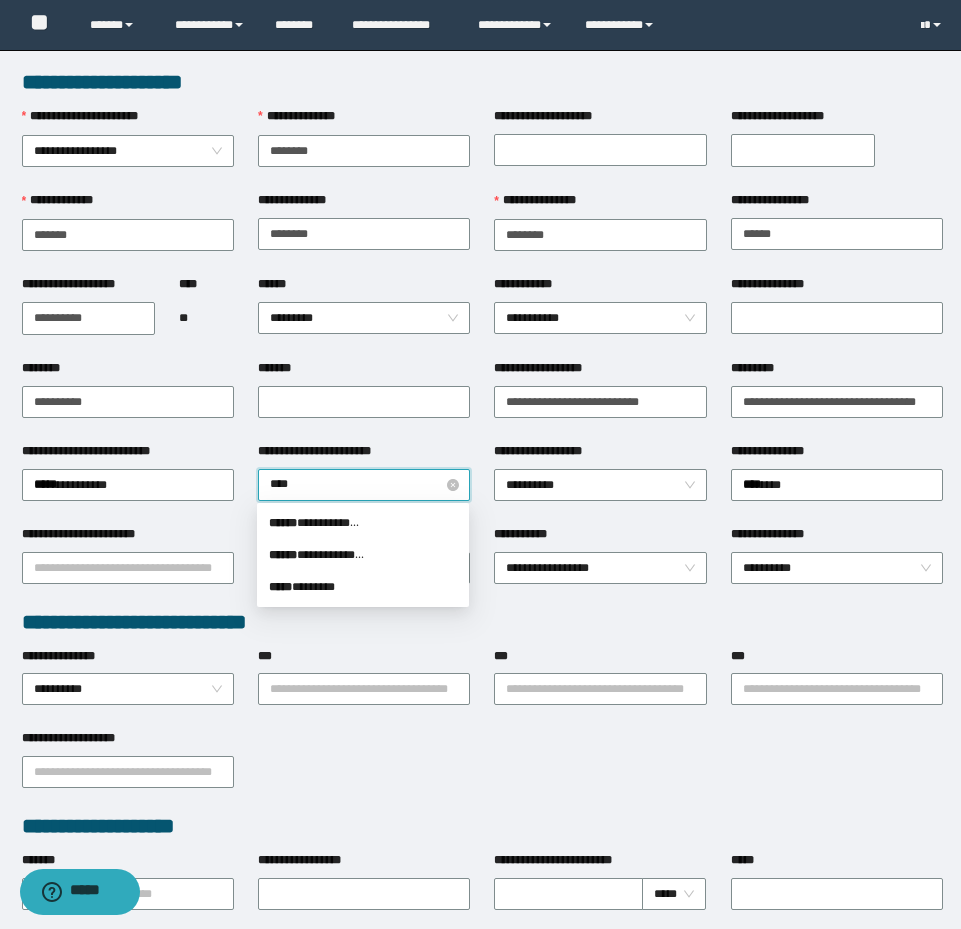 type on "*****" 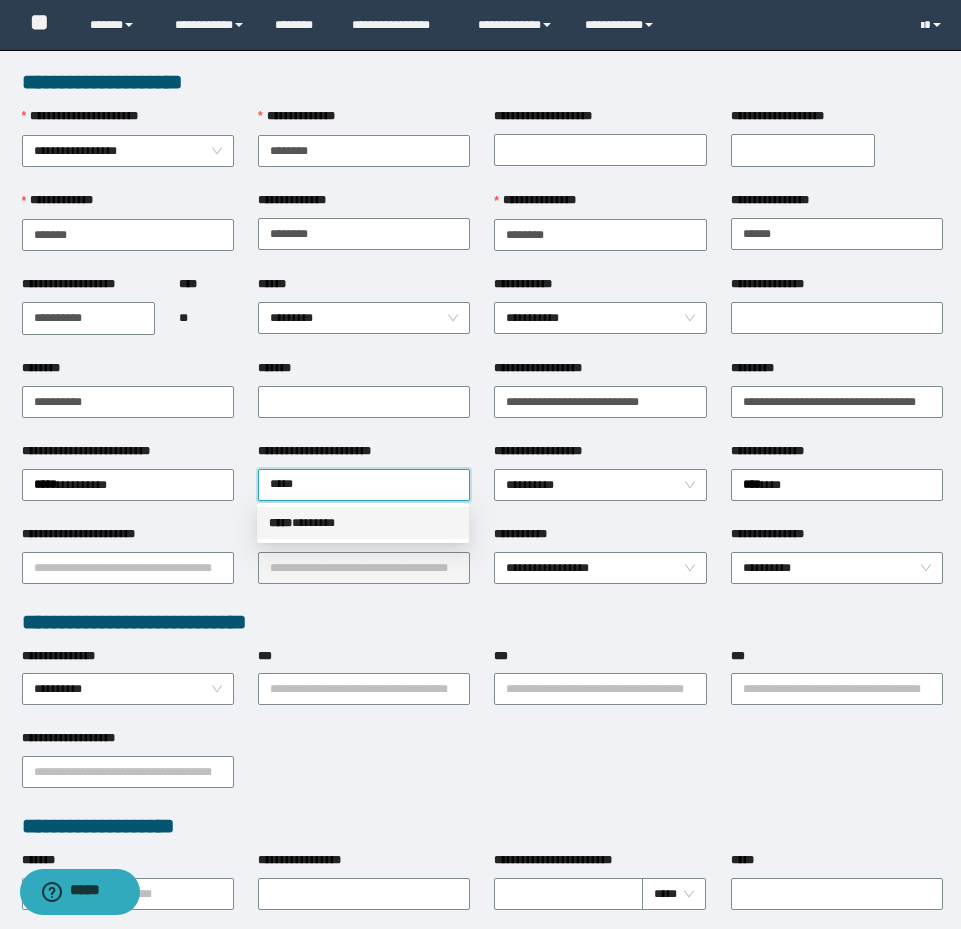 click on "***** * ******" at bounding box center (363, 523) 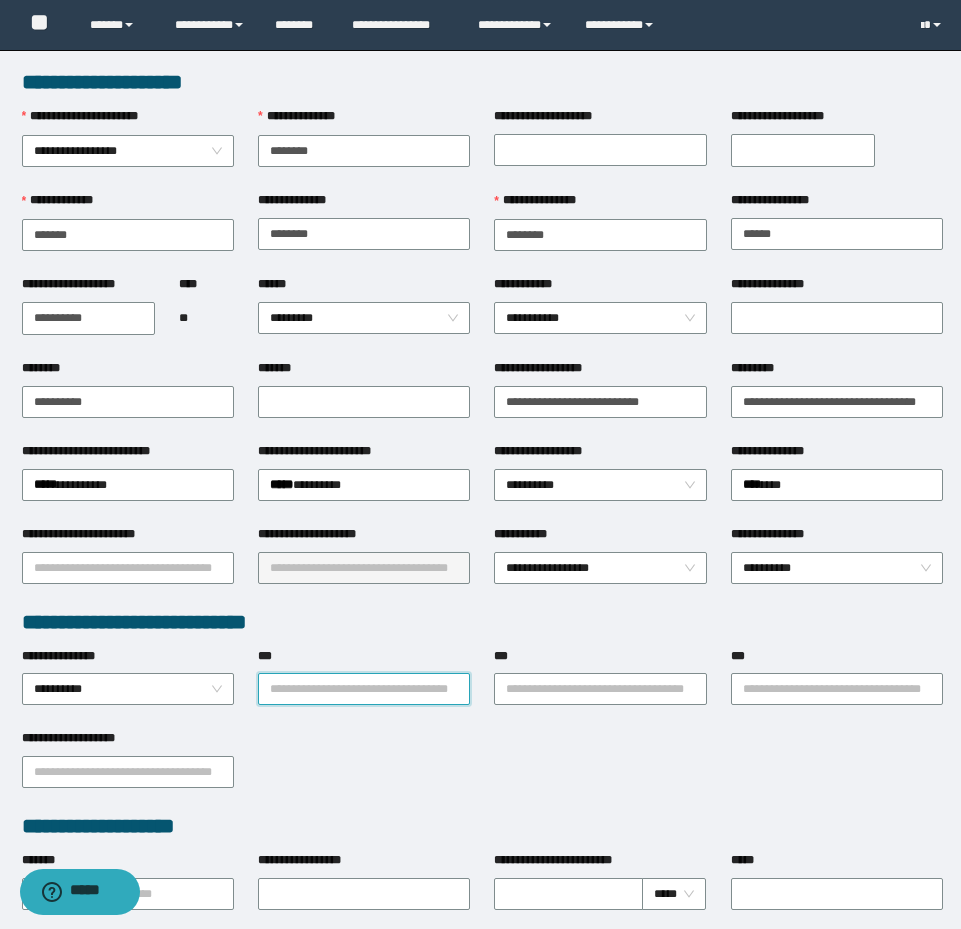 click on "***" at bounding box center [364, 689] 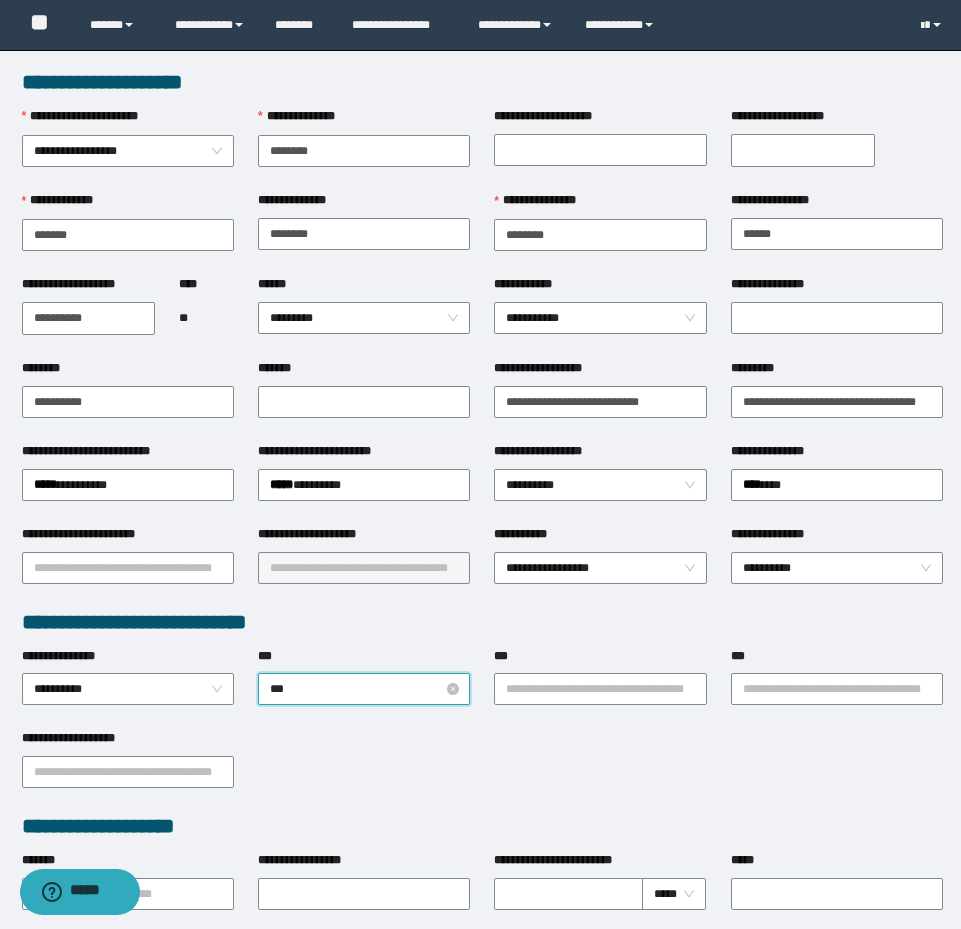 type on "****" 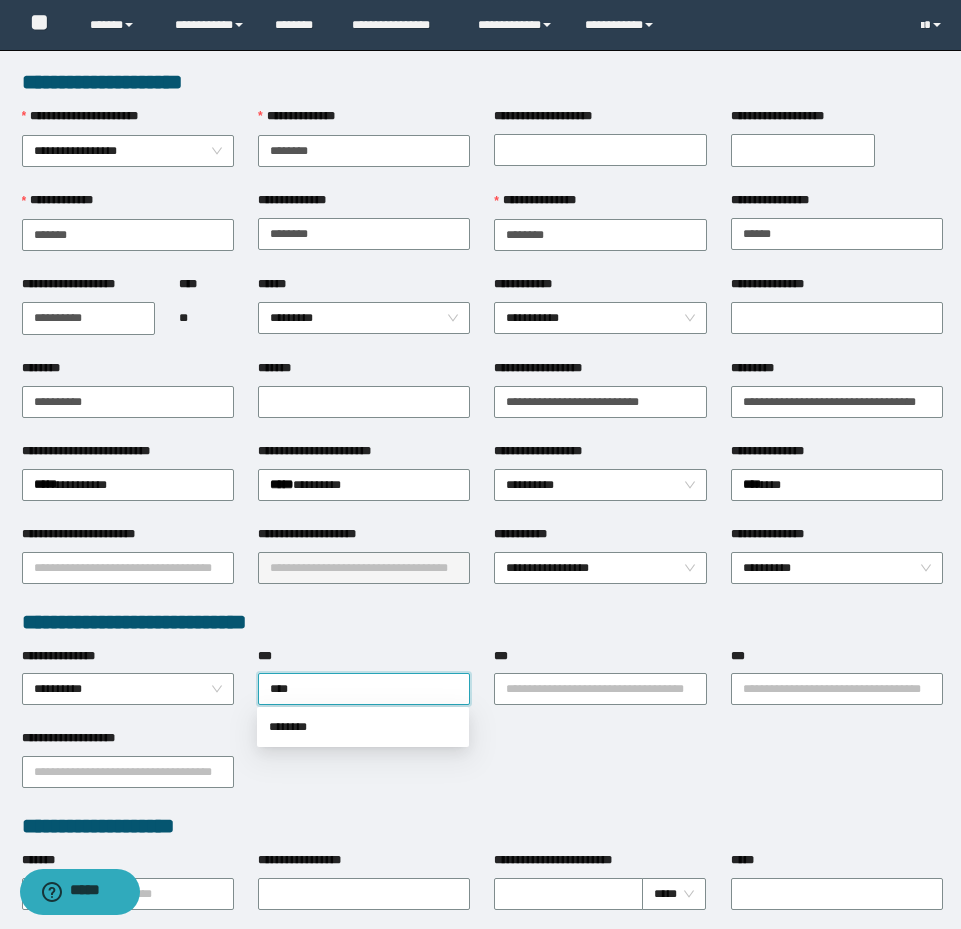click on "********" at bounding box center [363, 727] 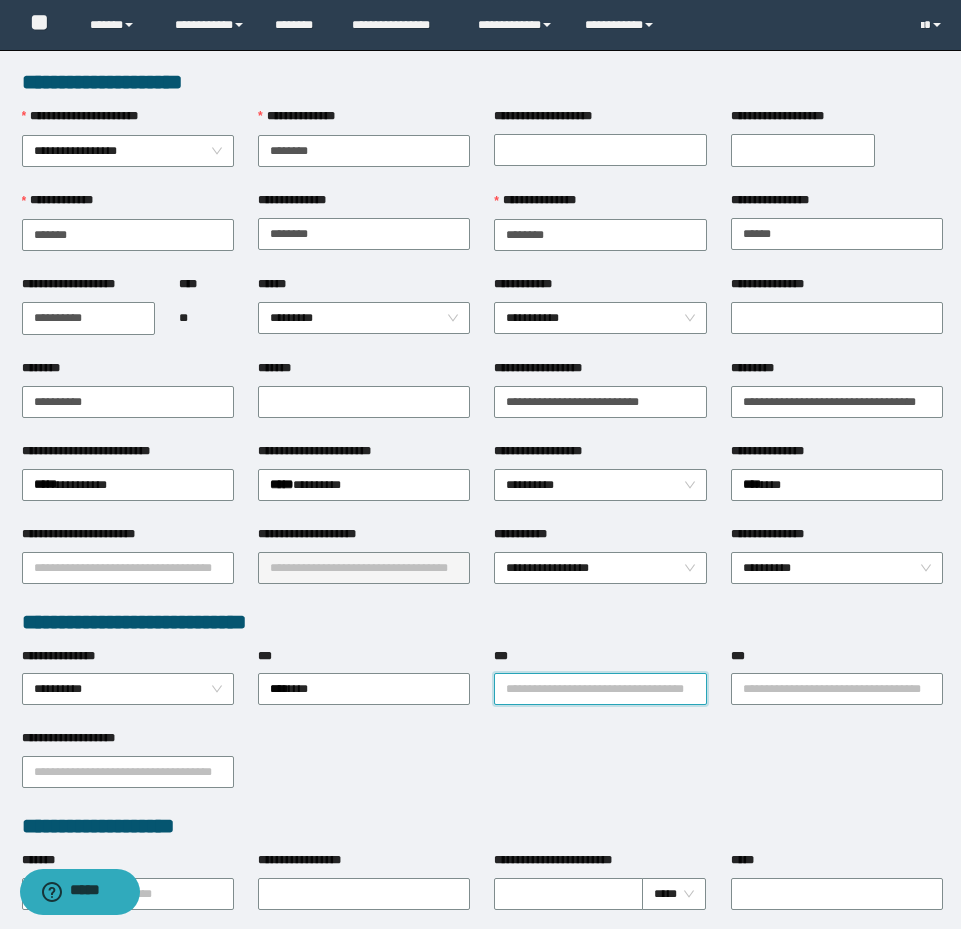 click on "***" at bounding box center [600, 689] 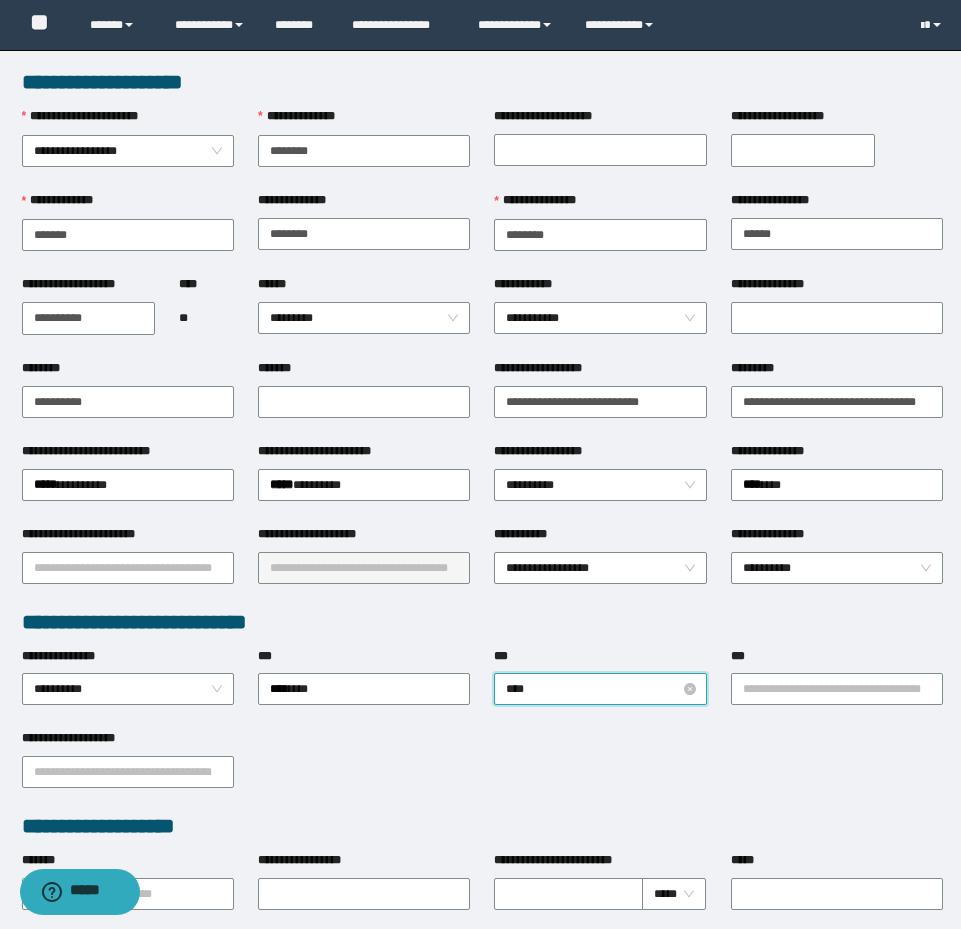 type on "*****" 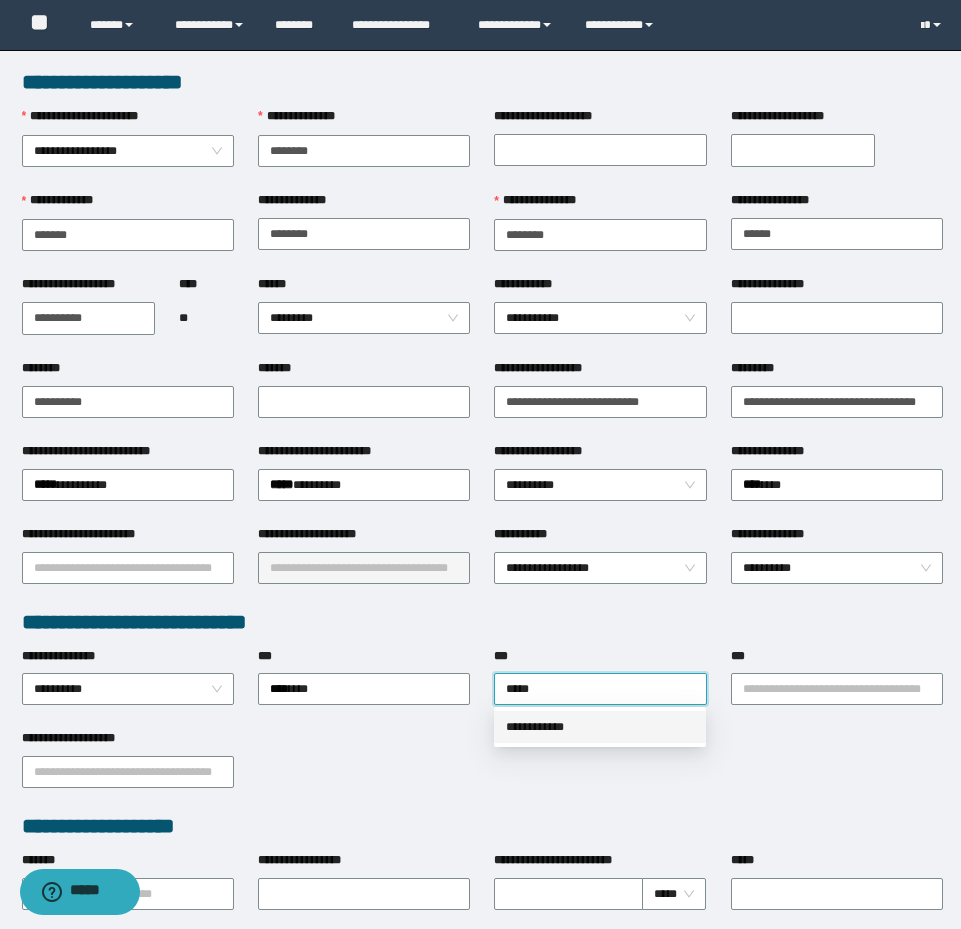 drag, startPoint x: 550, startPoint y: 714, endPoint x: 808, endPoint y: 696, distance: 258.62714 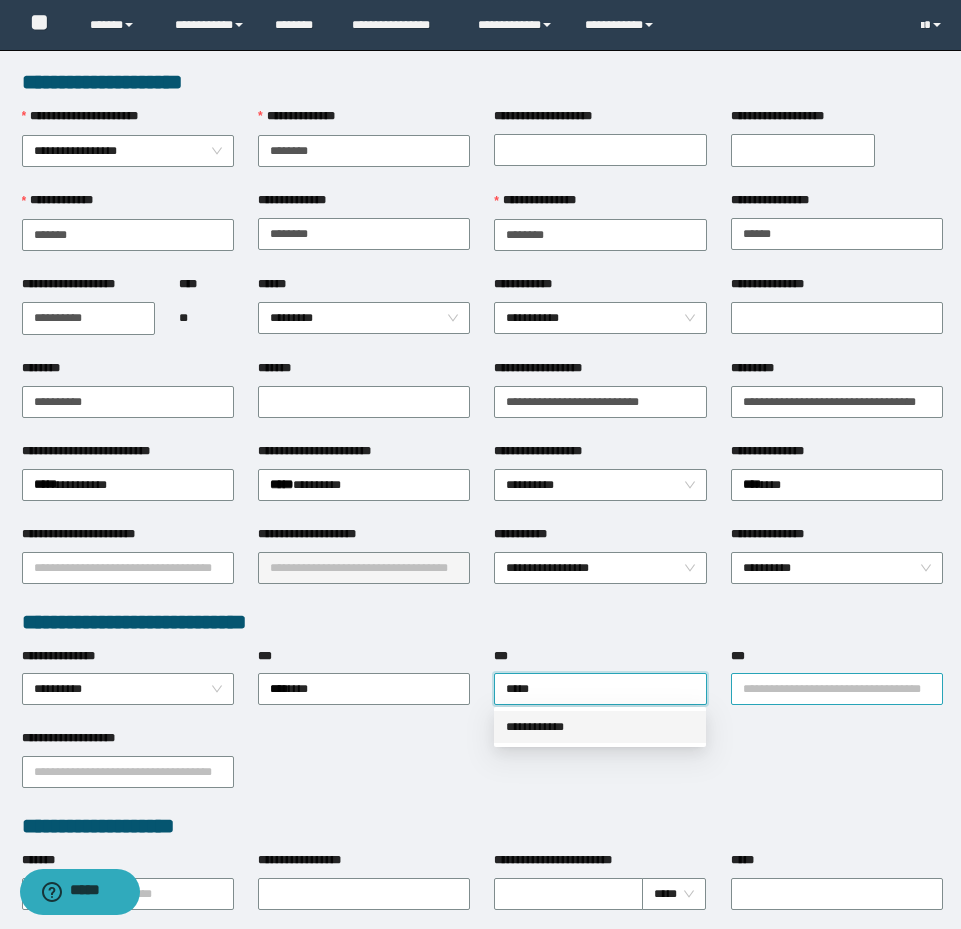 click on "**********" at bounding box center (600, 727) 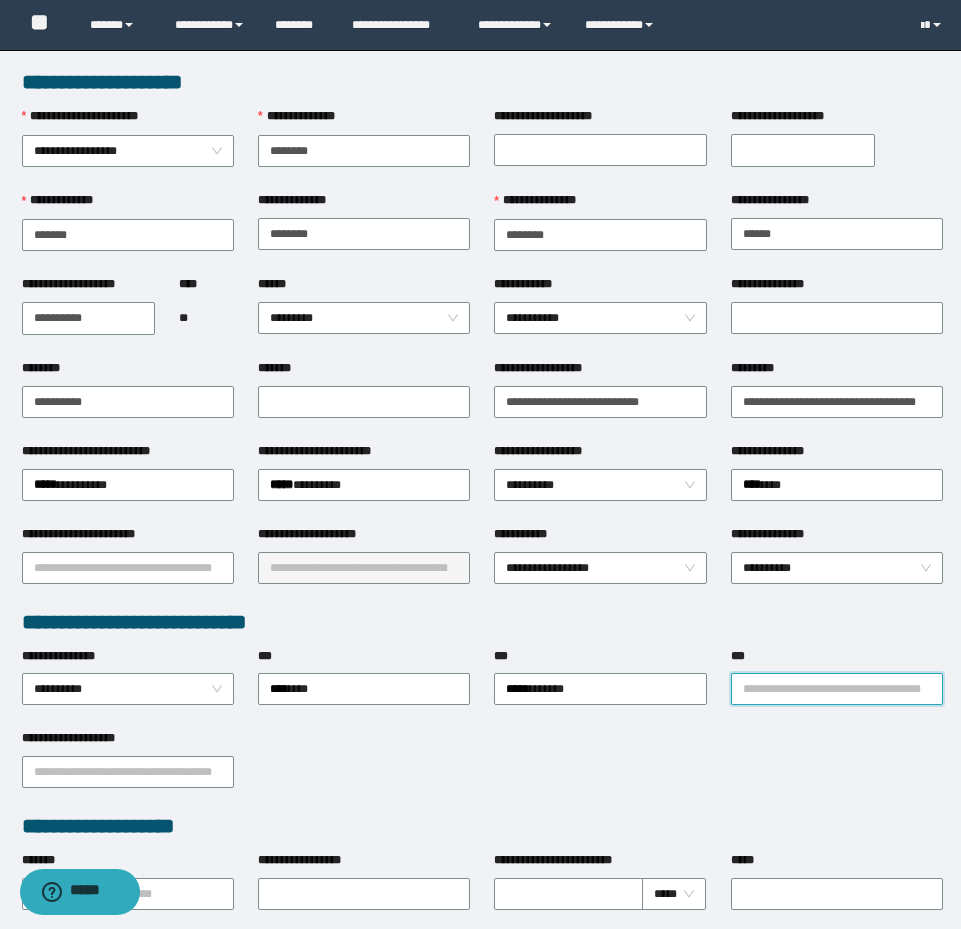 click on "***" at bounding box center (837, 689) 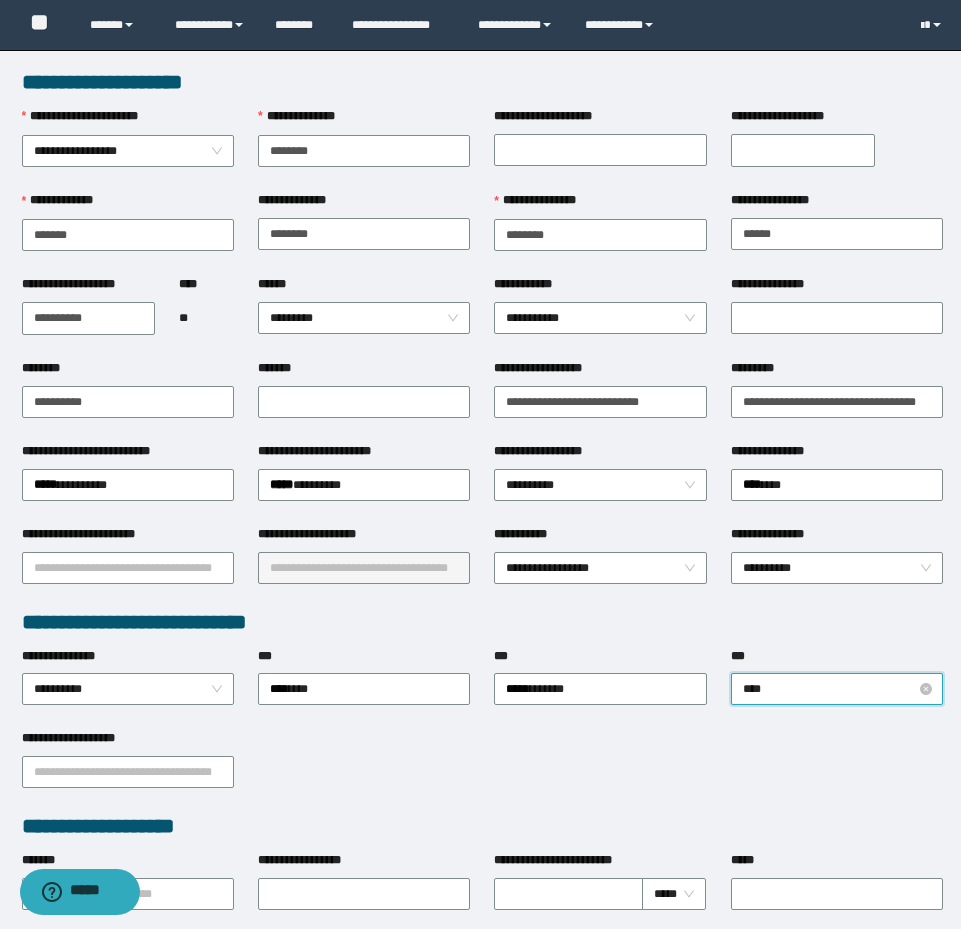 type on "*****" 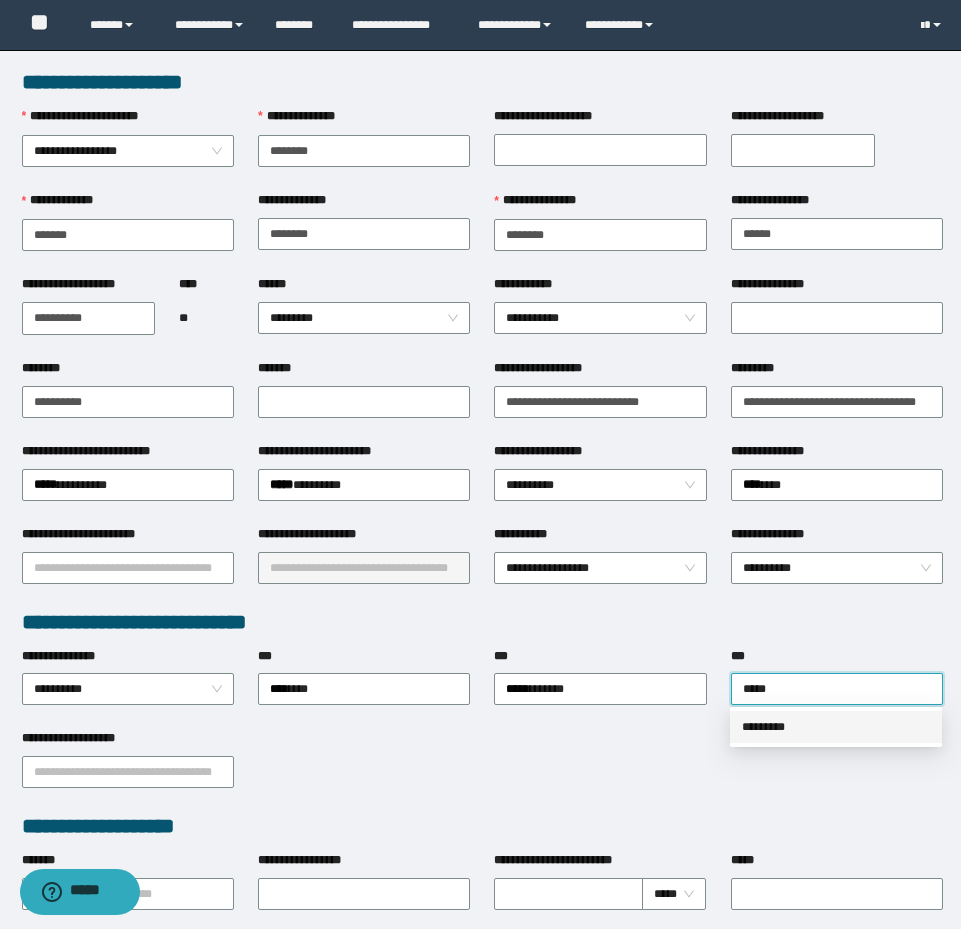 click on "*********" at bounding box center (836, 727) 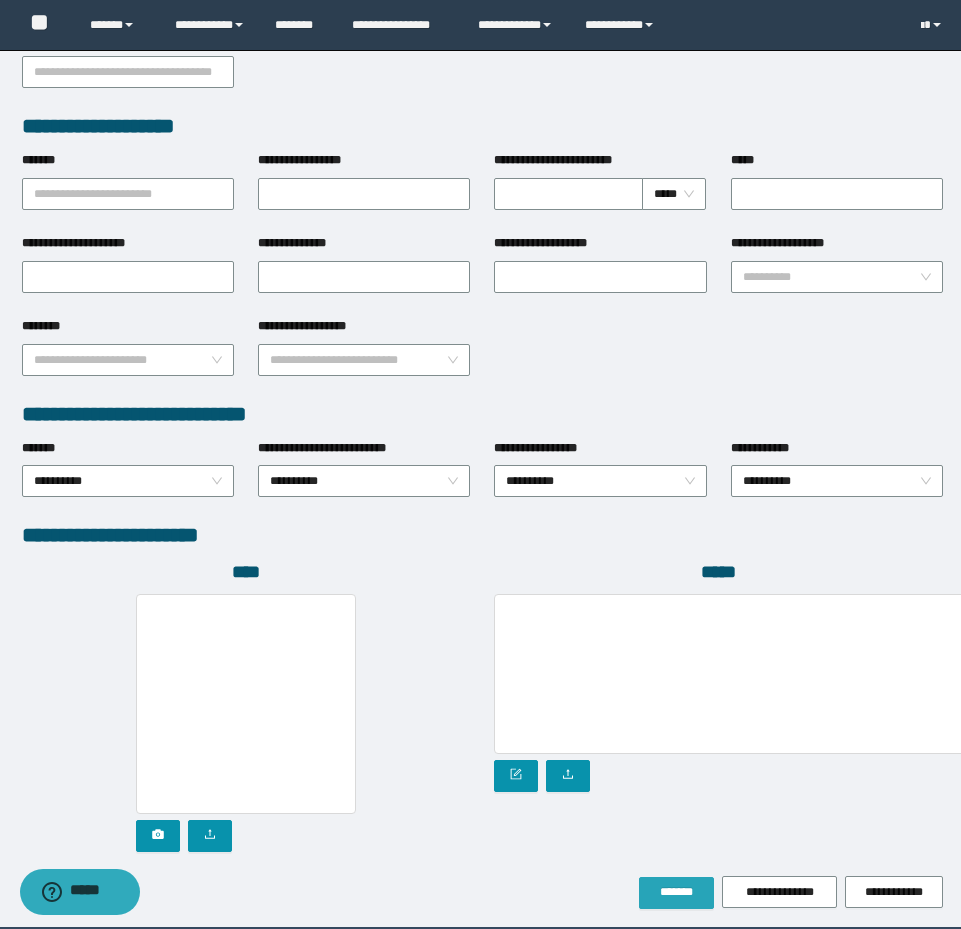 click on "*******" at bounding box center [676, 892] 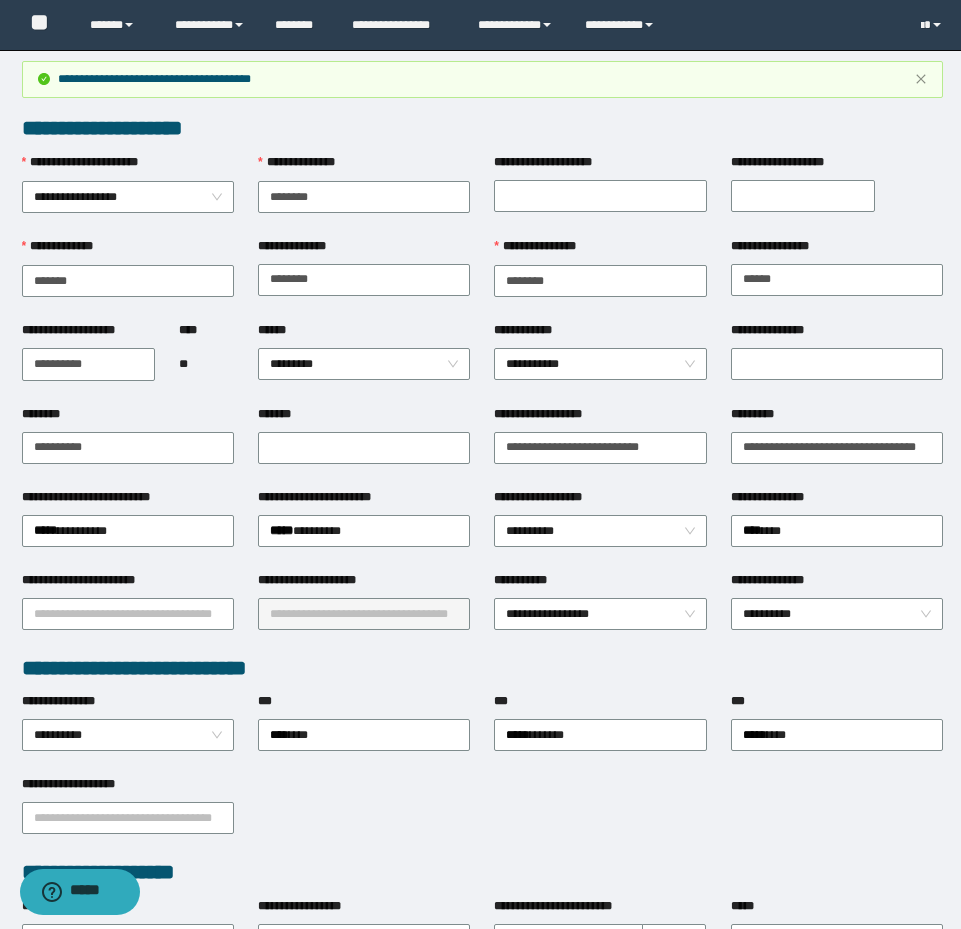 scroll, scrollTop: 0, scrollLeft: 0, axis: both 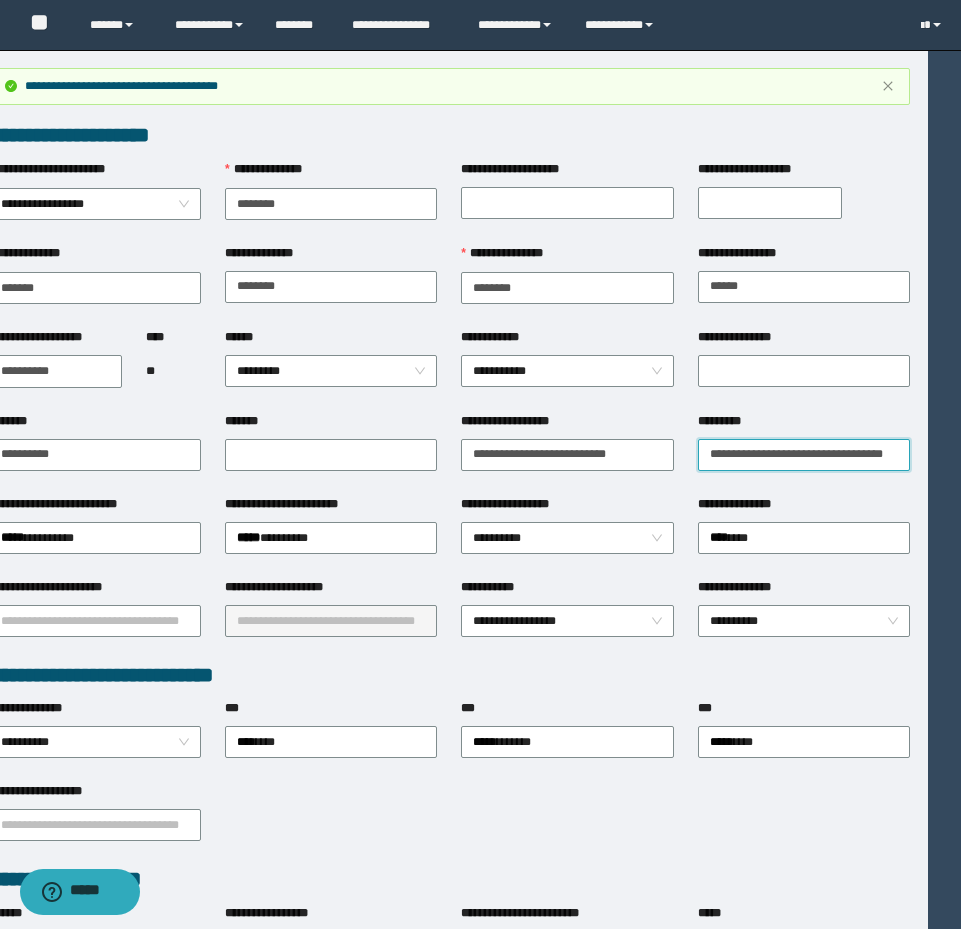 drag, startPoint x: 730, startPoint y: 451, endPoint x: 1001, endPoint y: 443, distance: 271.11804 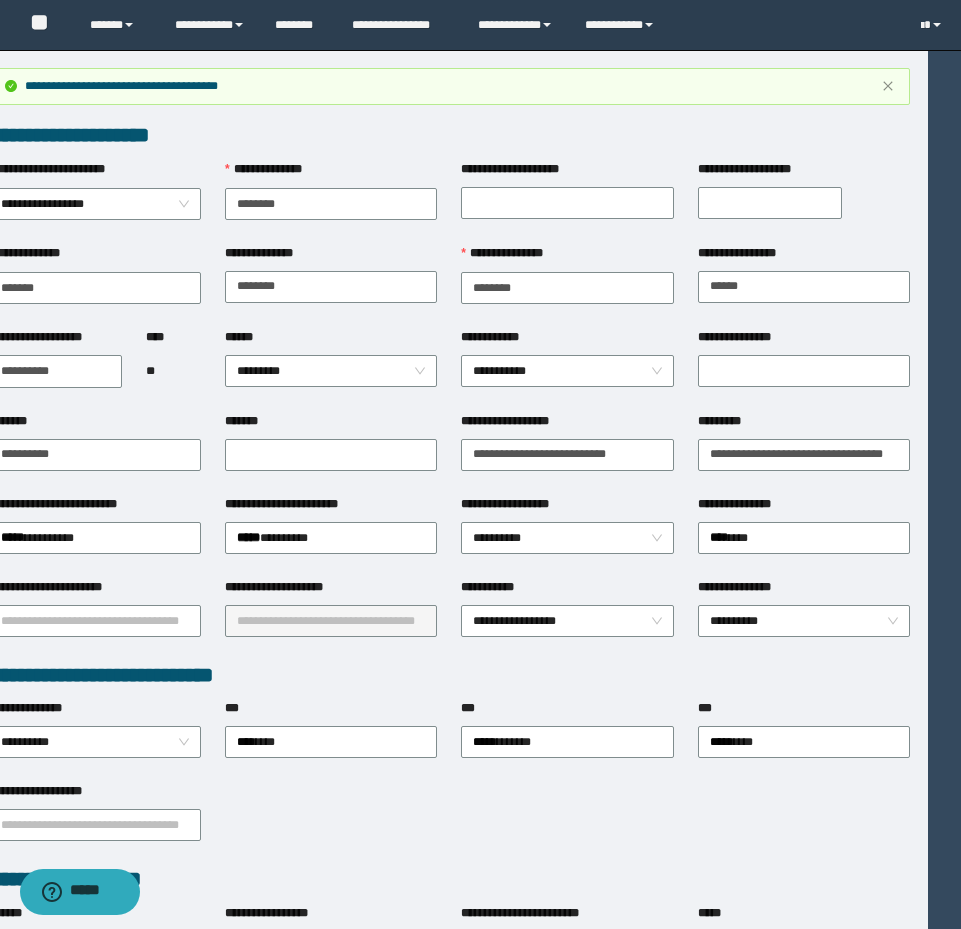scroll, scrollTop: 0, scrollLeft: 0, axis: both 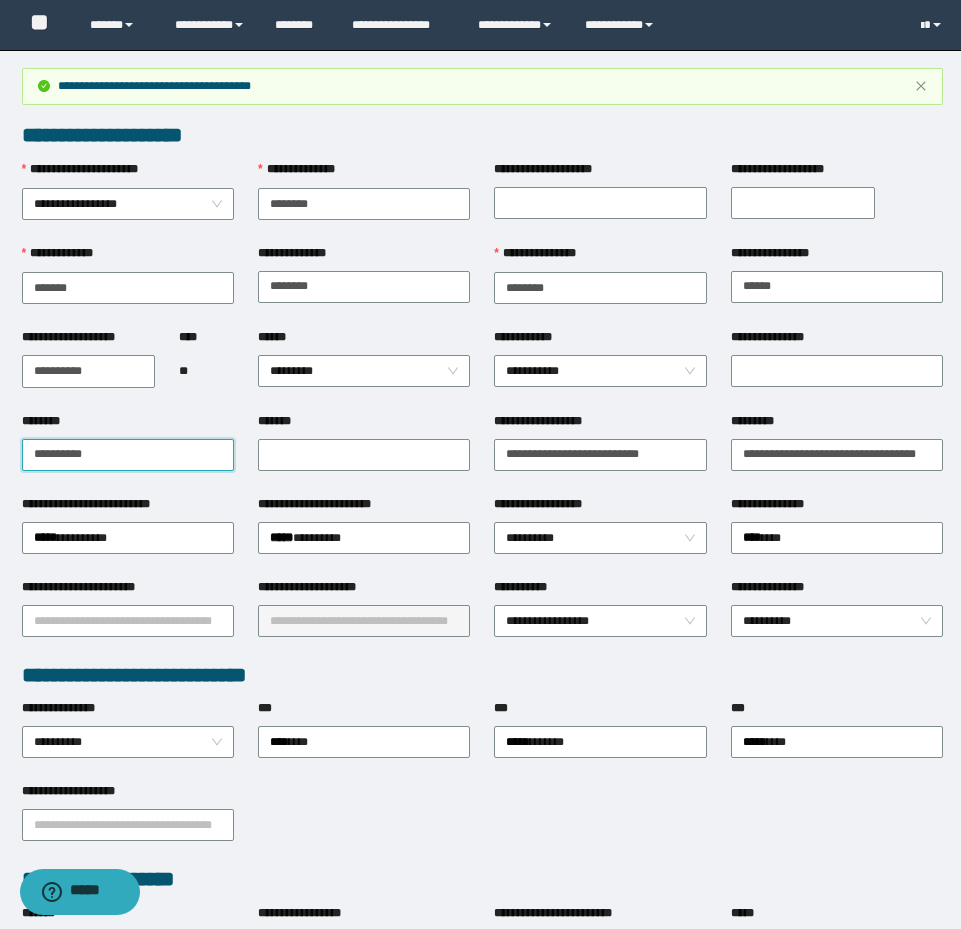 drag, startPoint x: 49, startPoint y: 437, endPoint x: 4, endPoint y: 415, distance: 50.08992 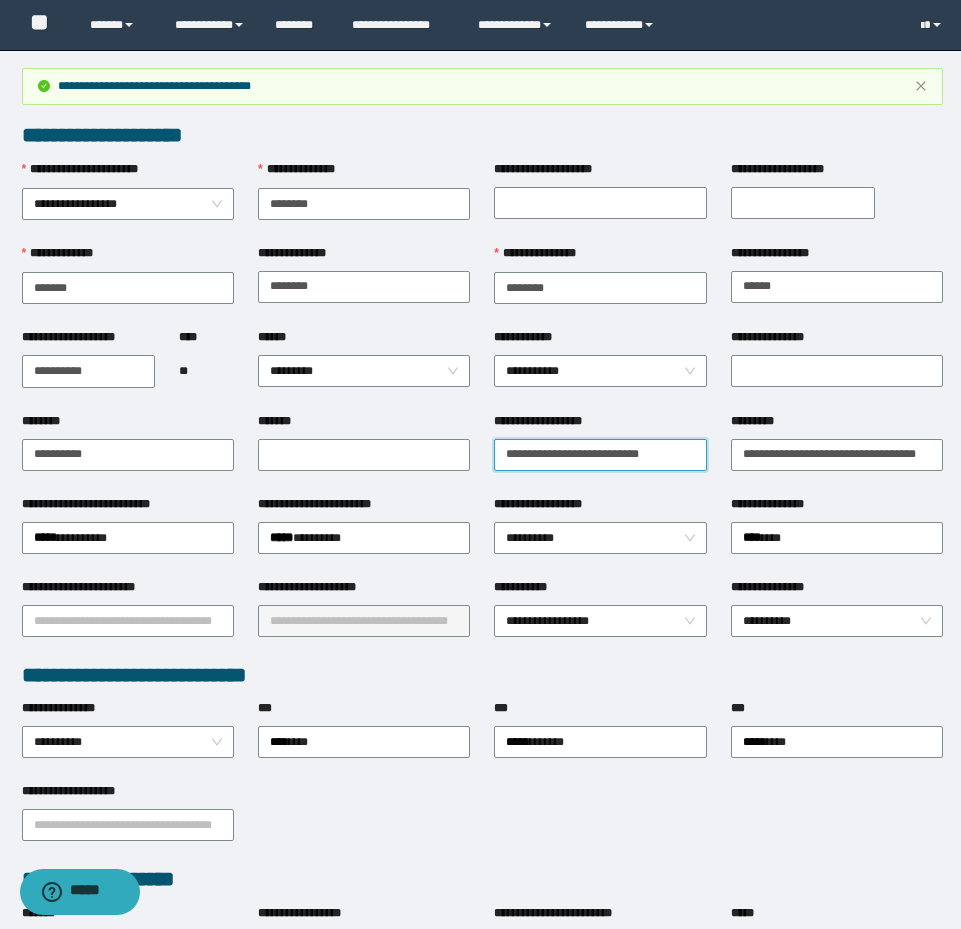drag, startPoint x: 505, startPoint y: 462, endPoint x: 699, endPoint y: 462, distance: 194 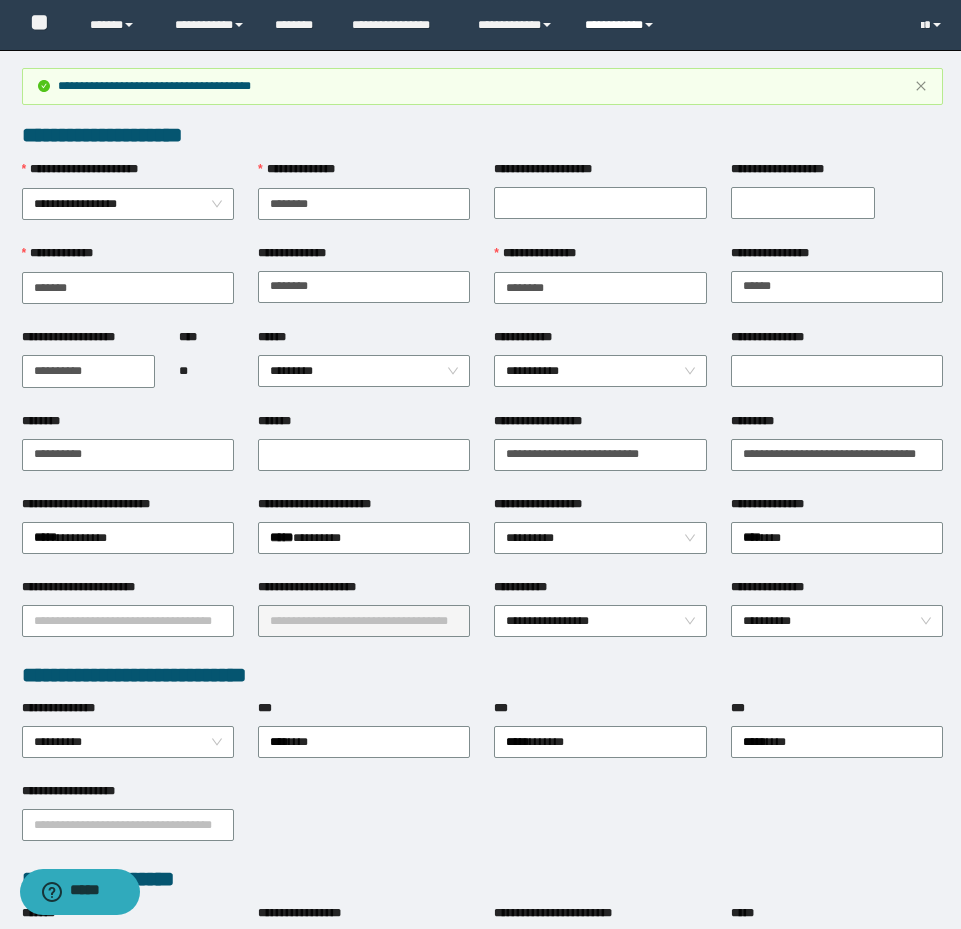 click on "**********" at bounding box center [622, 25] 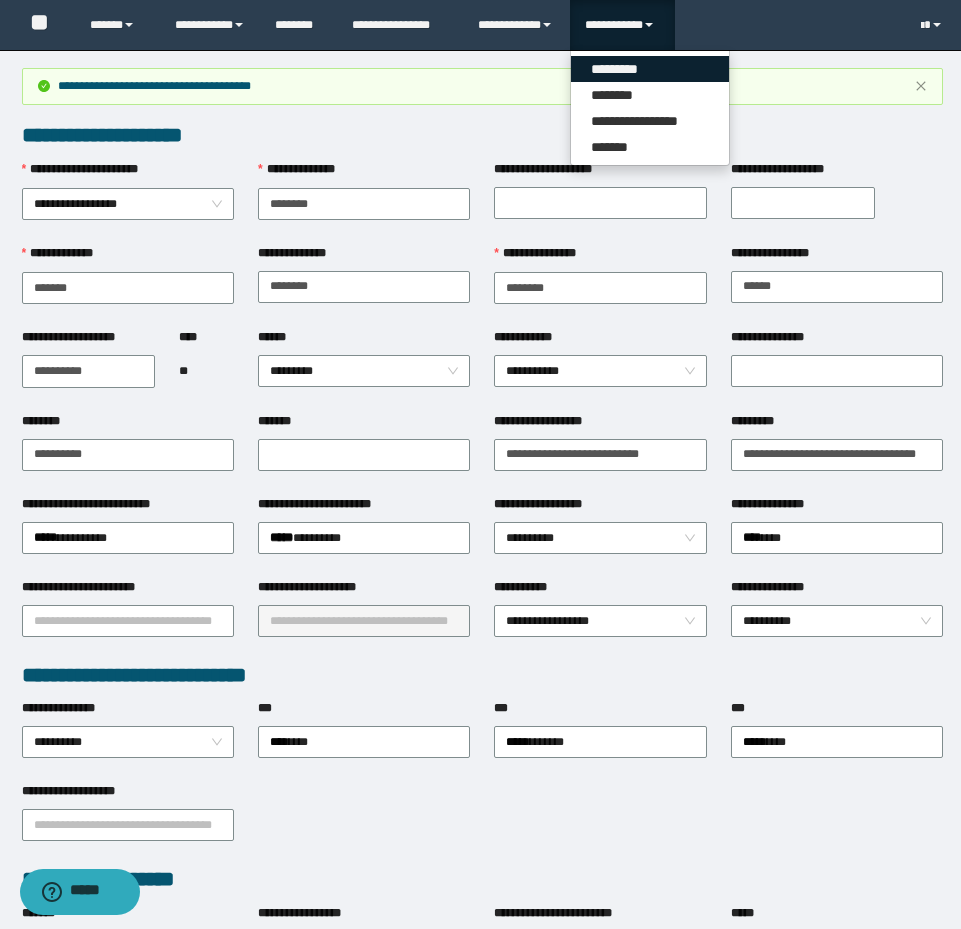click on "*********" at bounding box center (650, 69) 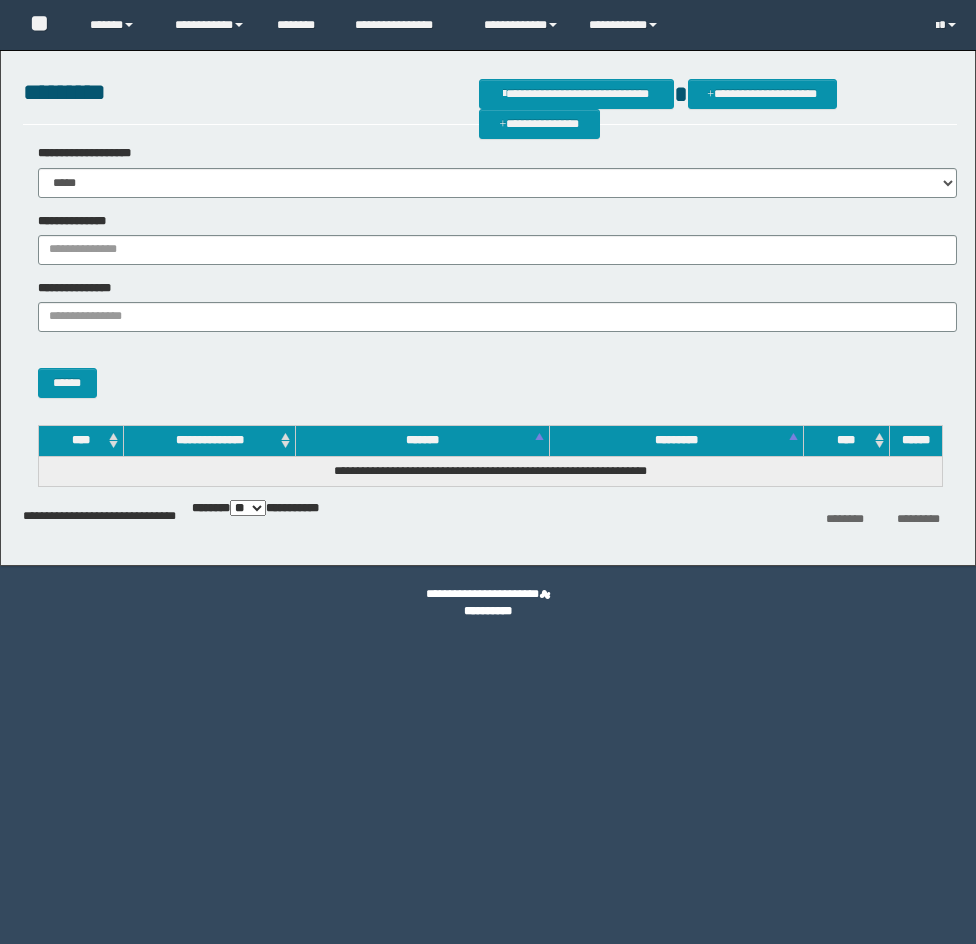 scroll, scrollTop: 0, scrollLeft: 0, axis: both 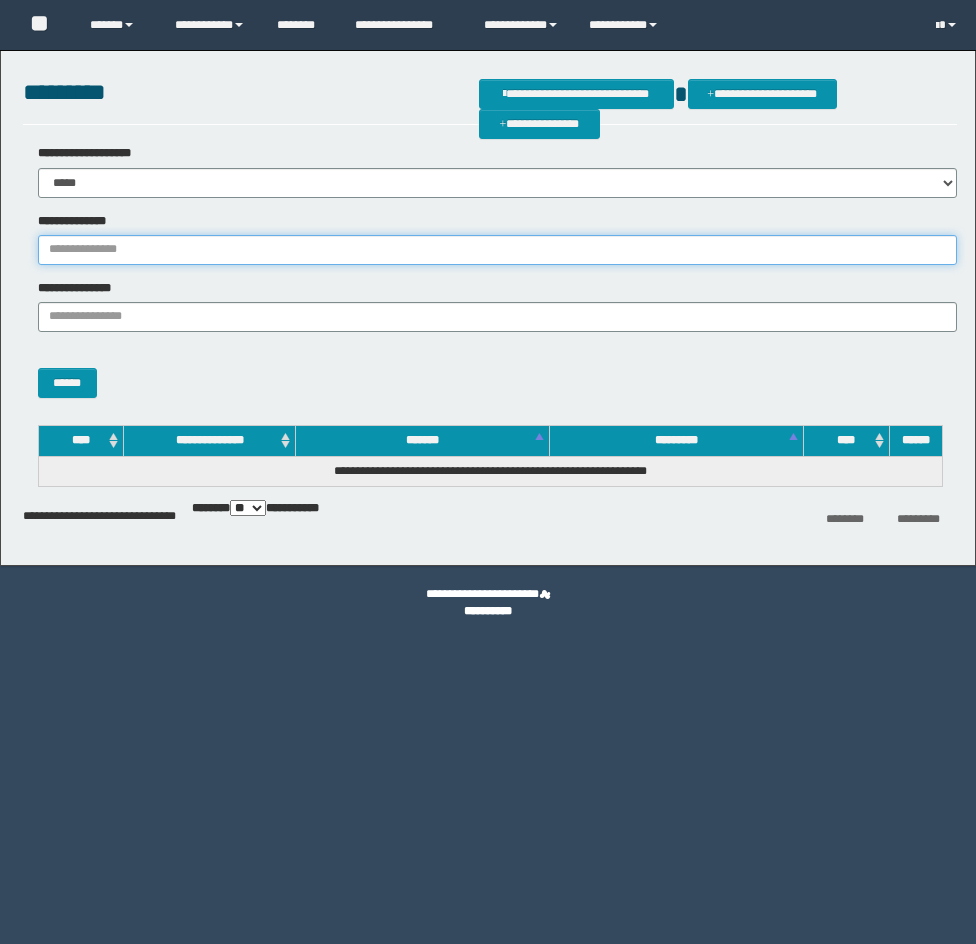 click on "**********" at bounding box center (497, 250) 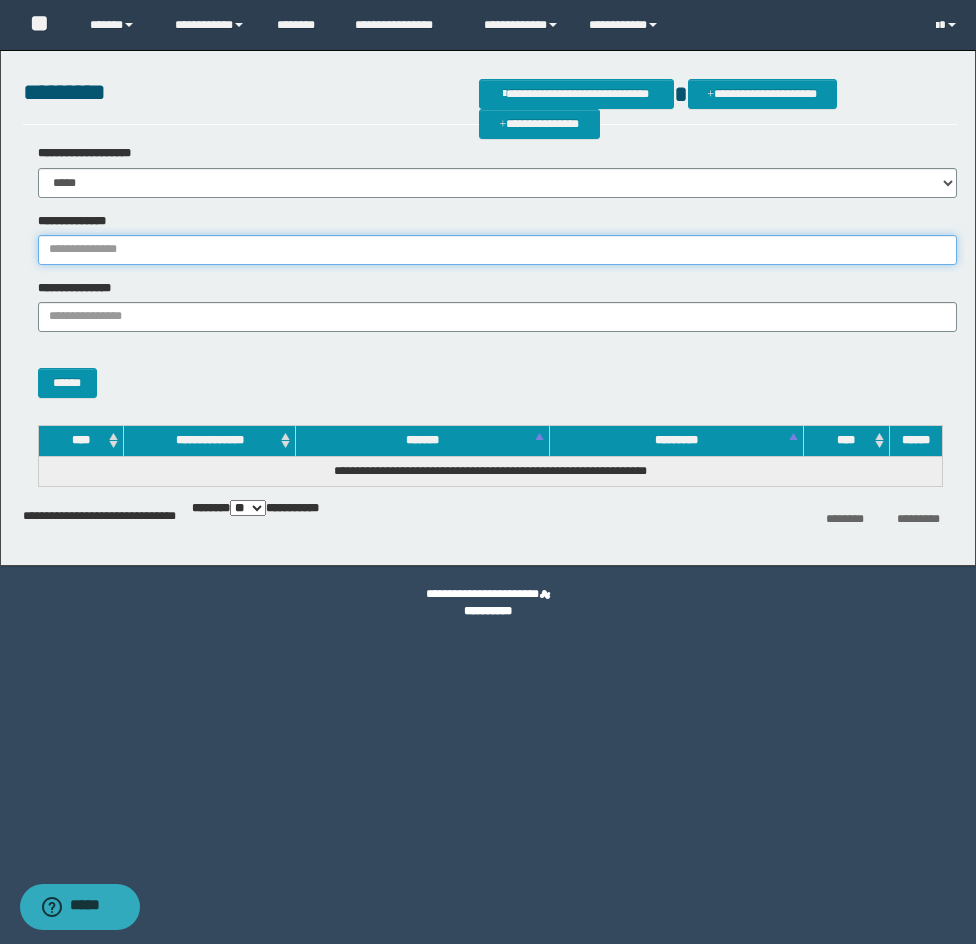 paste on "********" 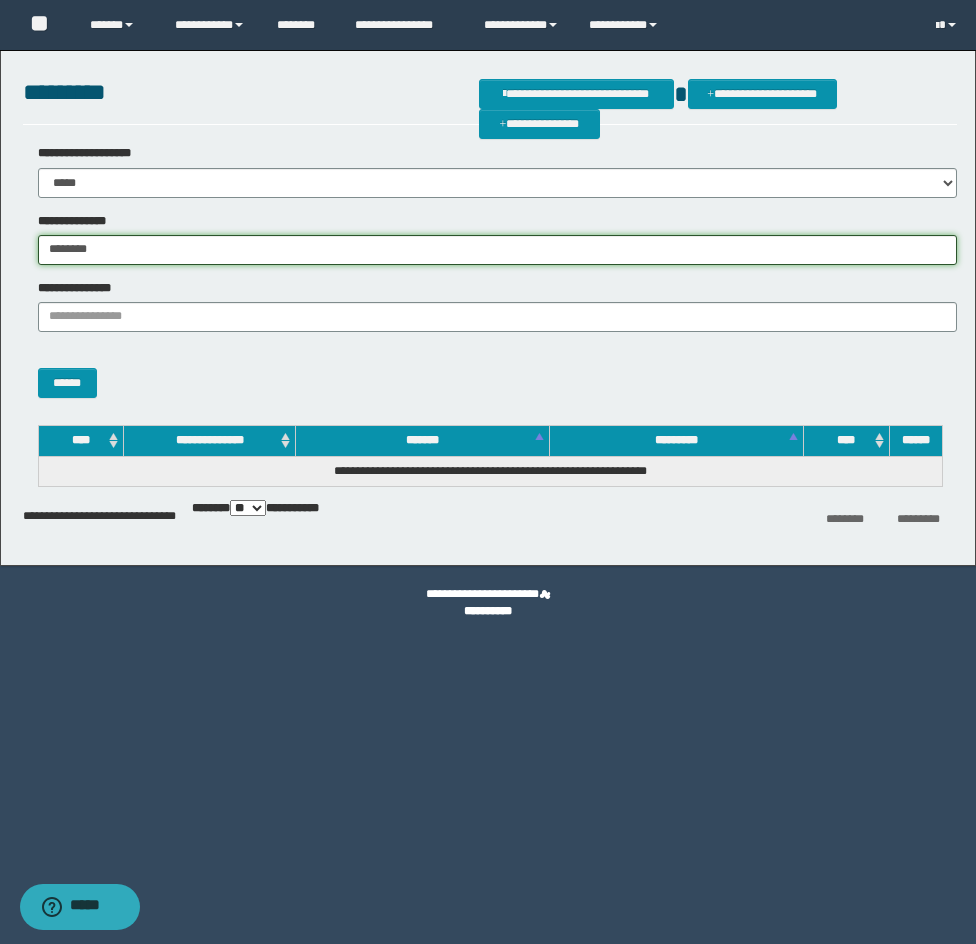 type on "********" 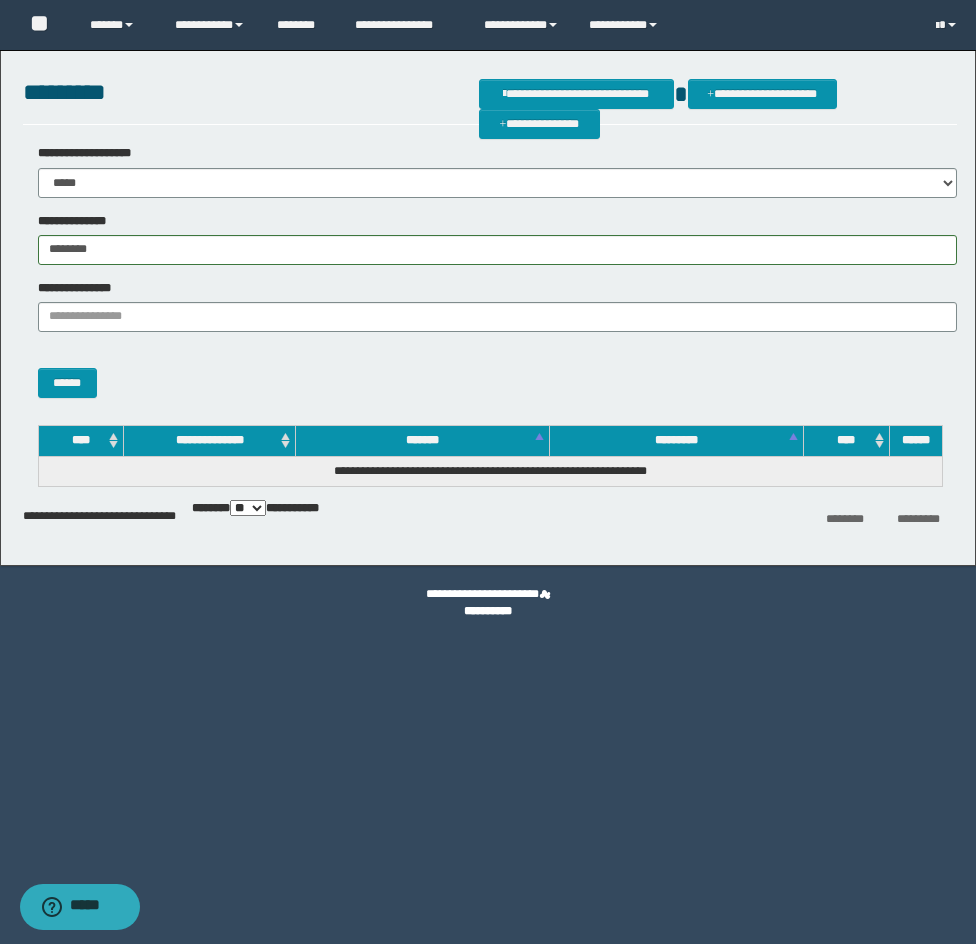 click on "******" at bounding box center [490, 373] 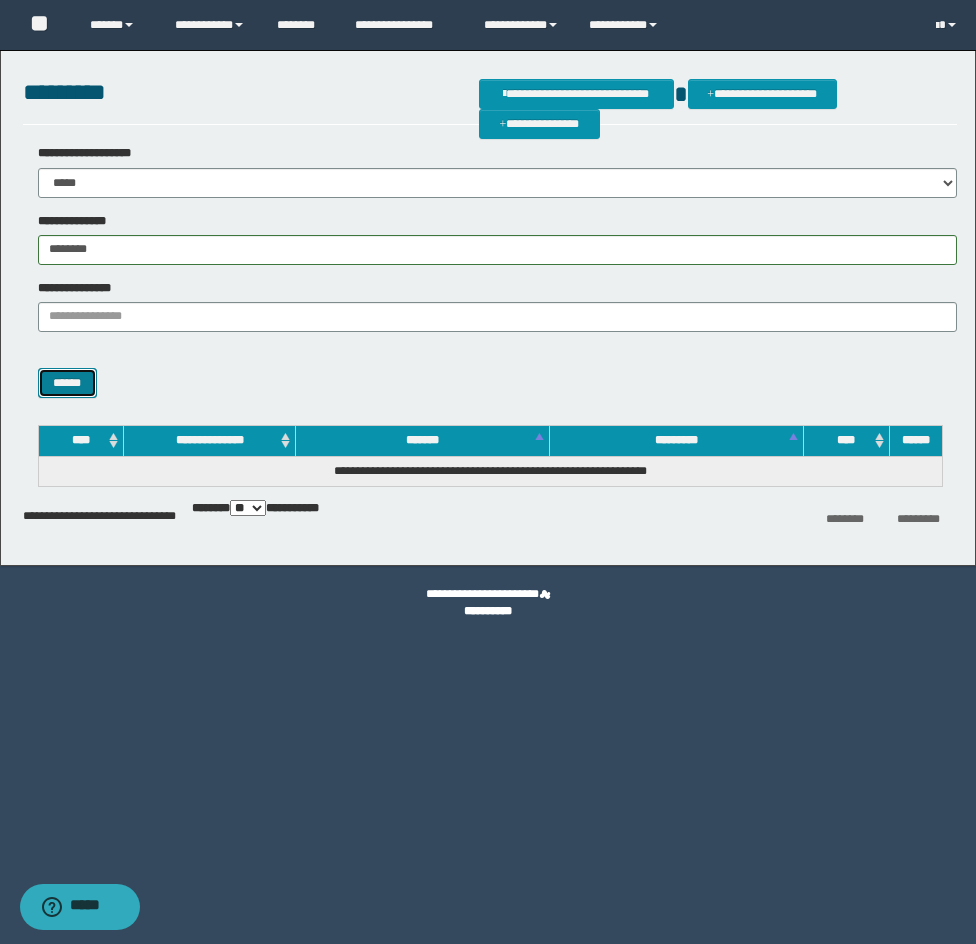 click on "******" at bounding box center [67, 383] 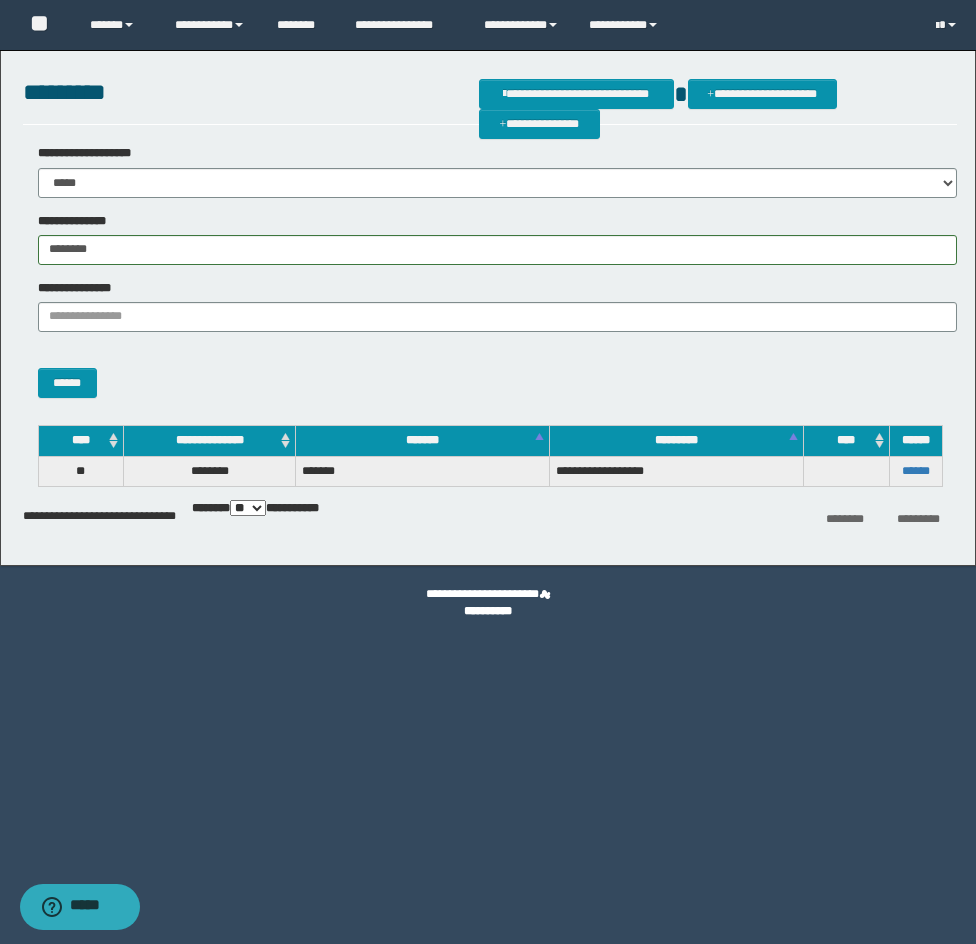 click on "******" at bounding box center (915, 471) 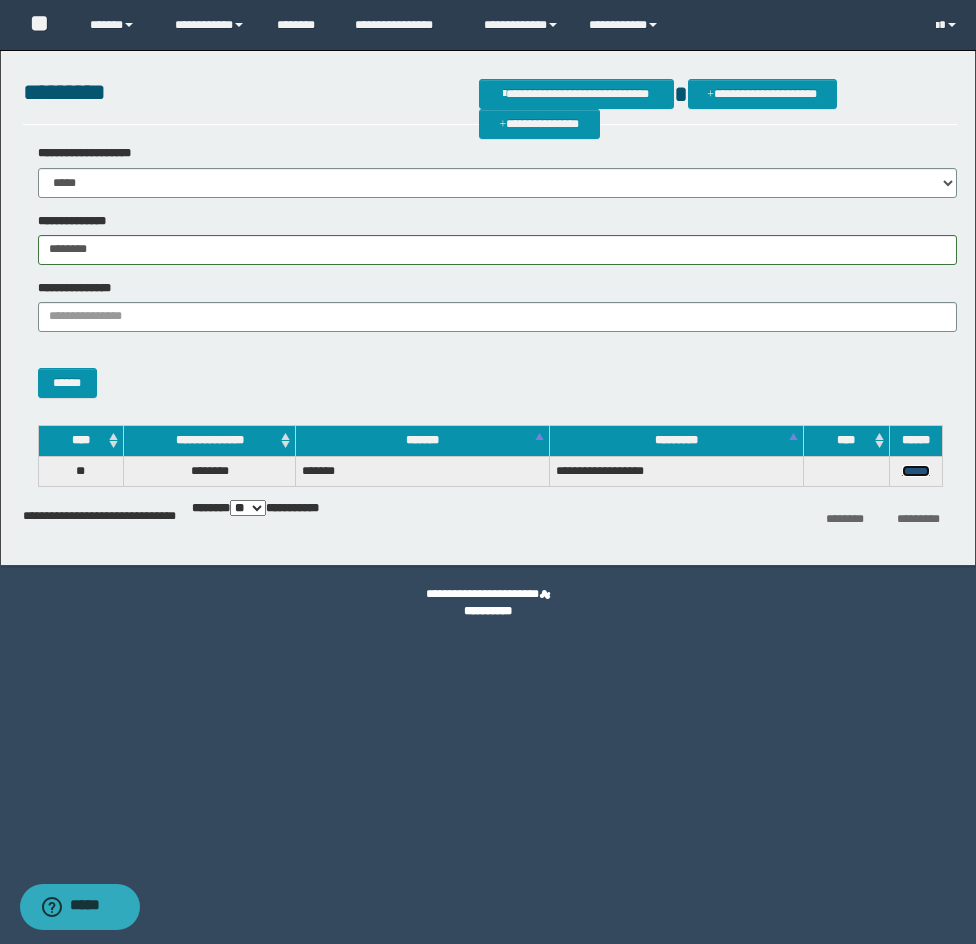 click on "******" at bounding box center (916, 471) 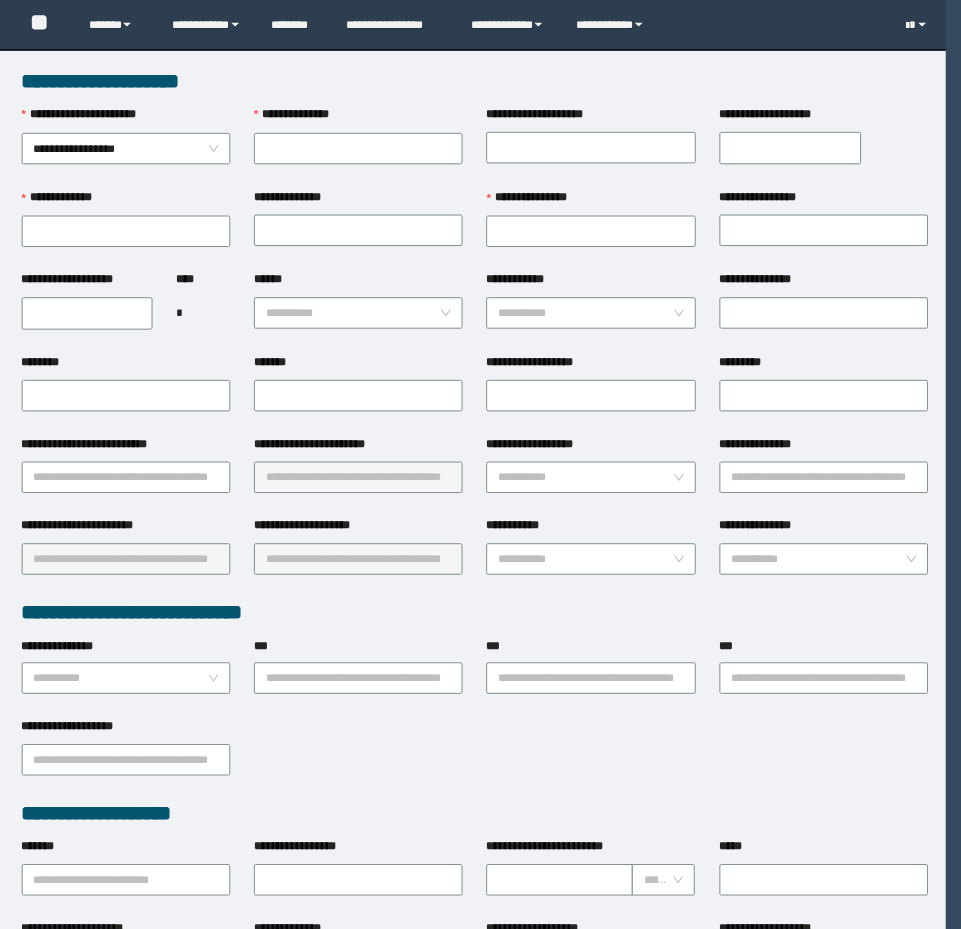 scroll, scrollTop: 0, scrollLeft: 0, axis: both 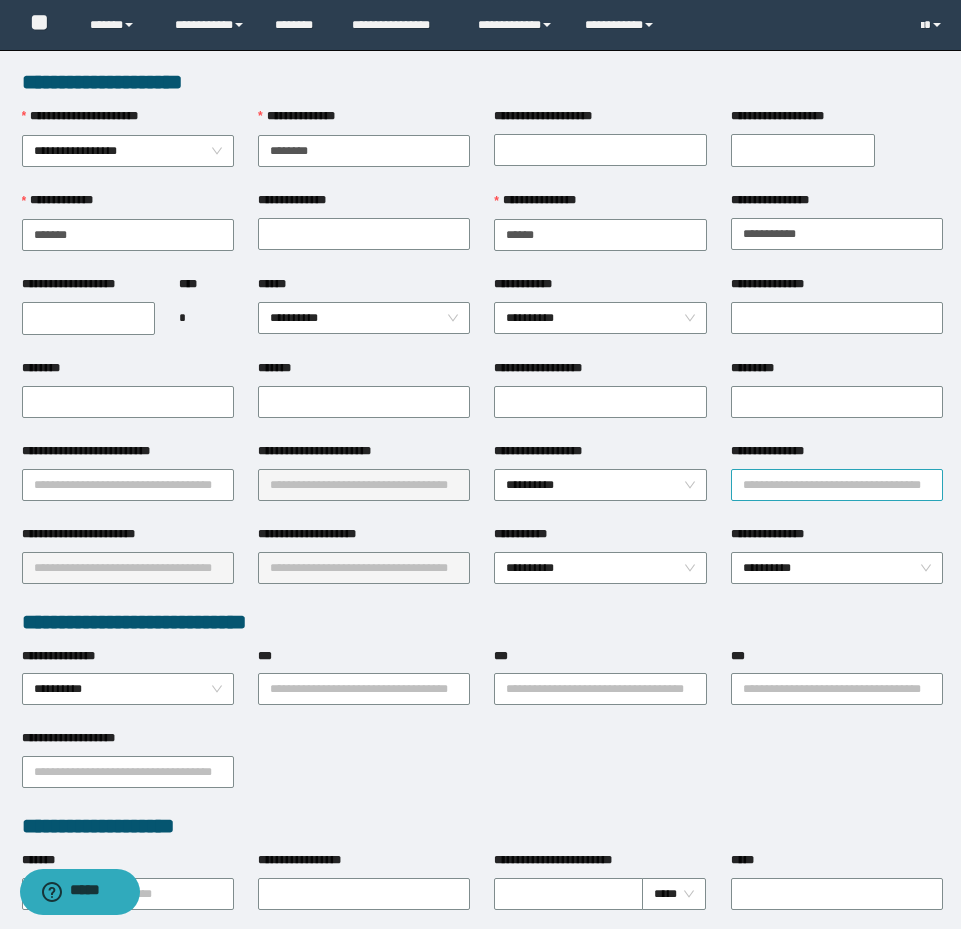 click on "**********" at bounding box center [837, 485] 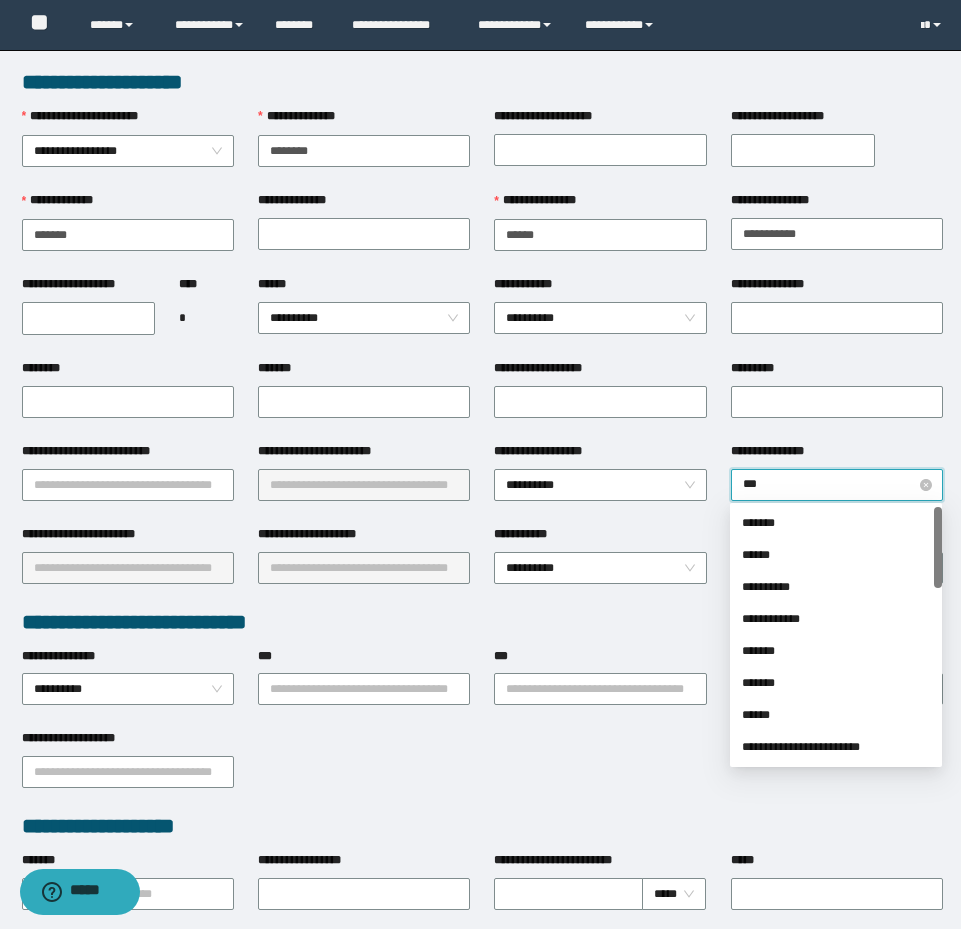 type on "****" 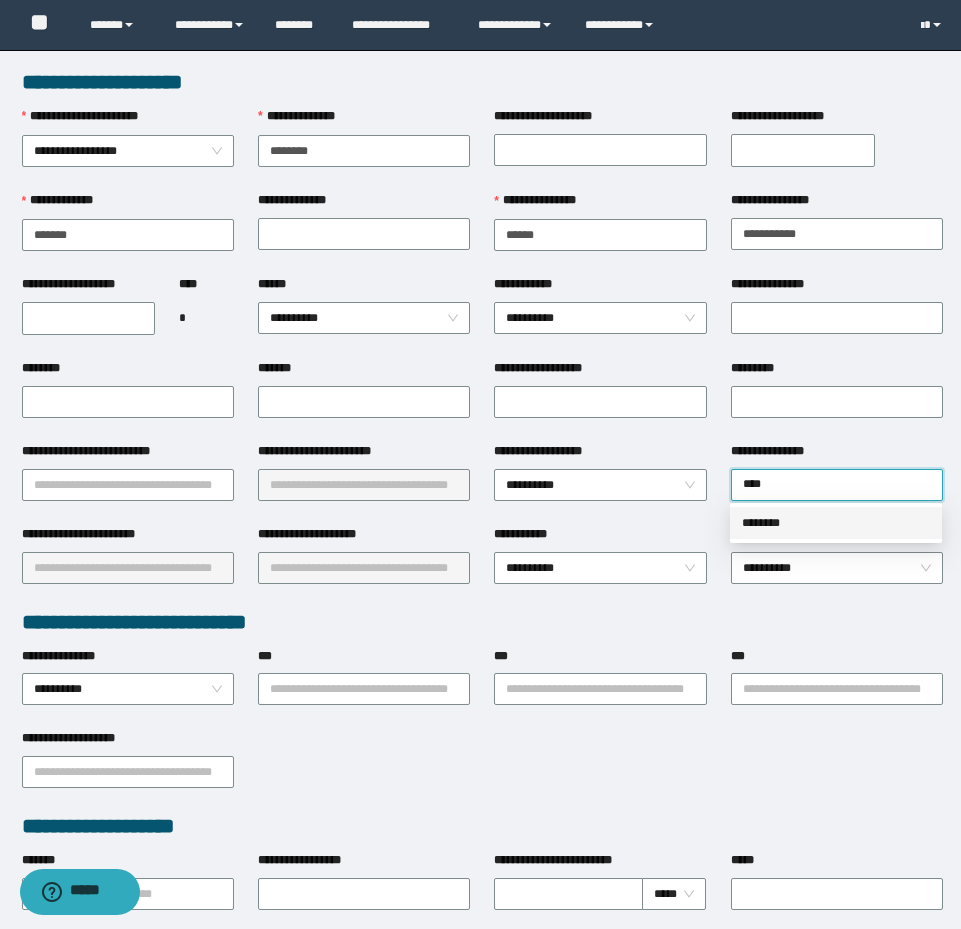click on "********" at bounding box center [836, 523] 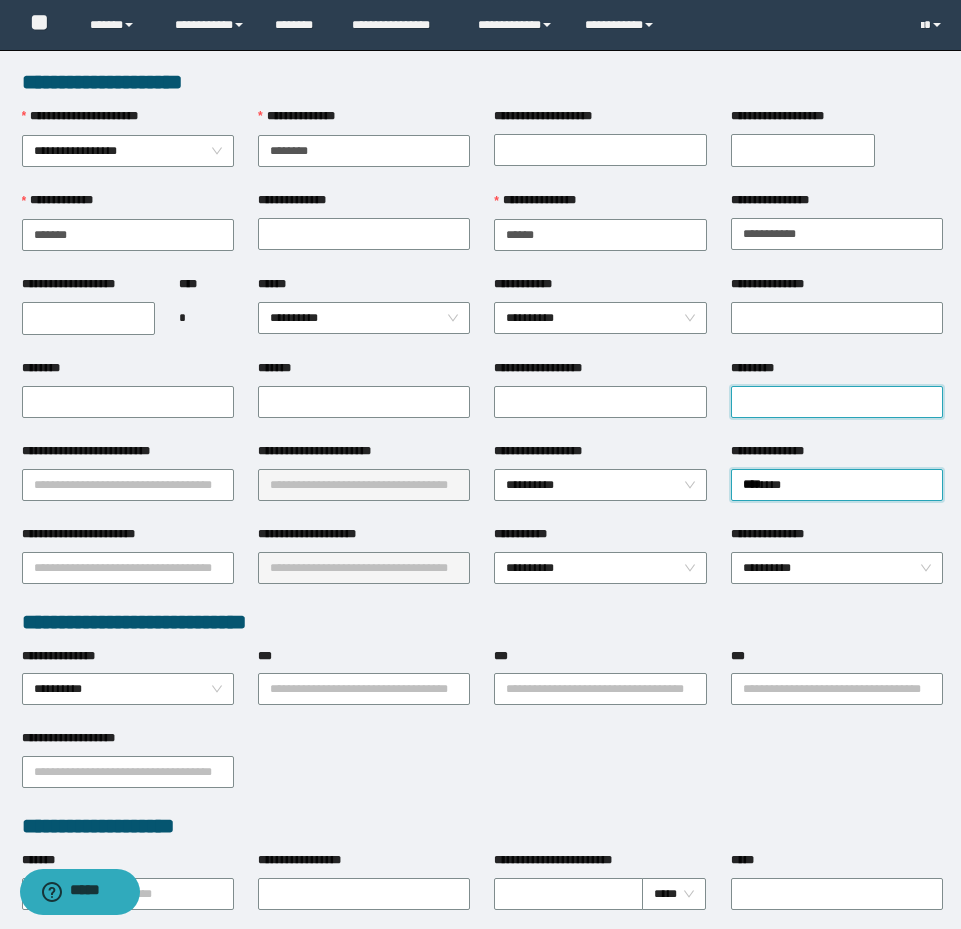 click on "*********" at bounding box center (837, 402) 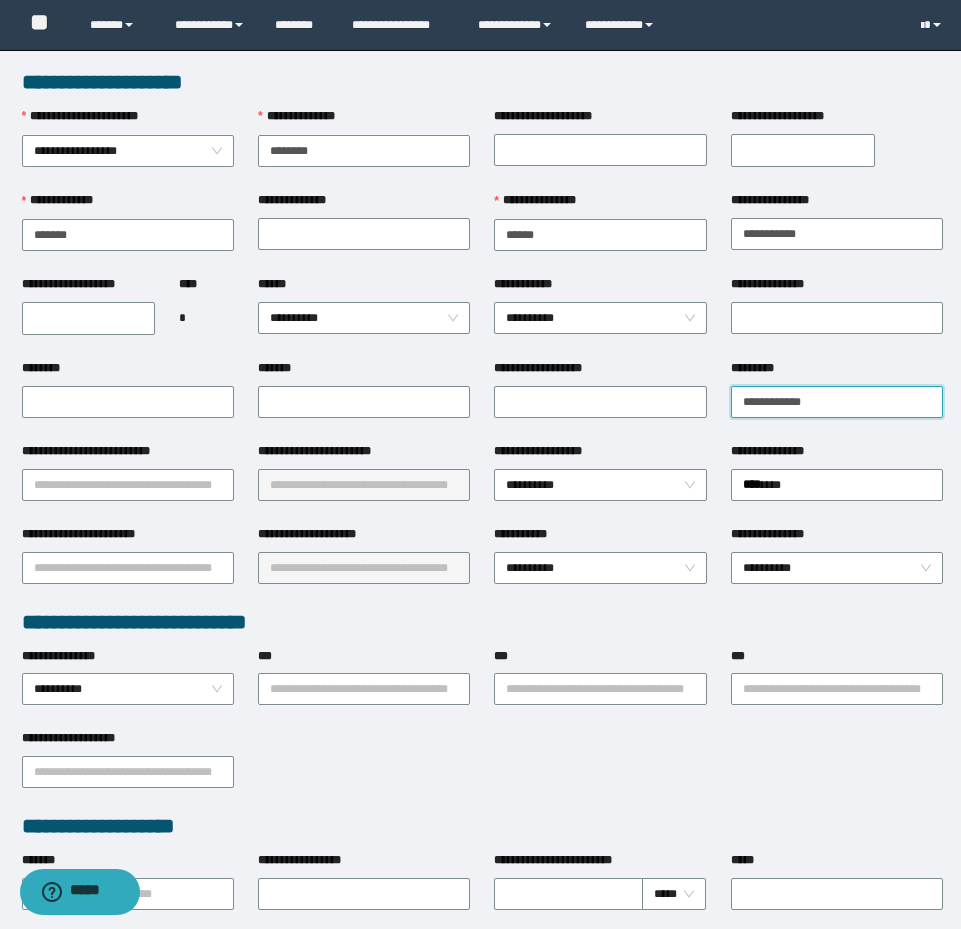 type on "**********" 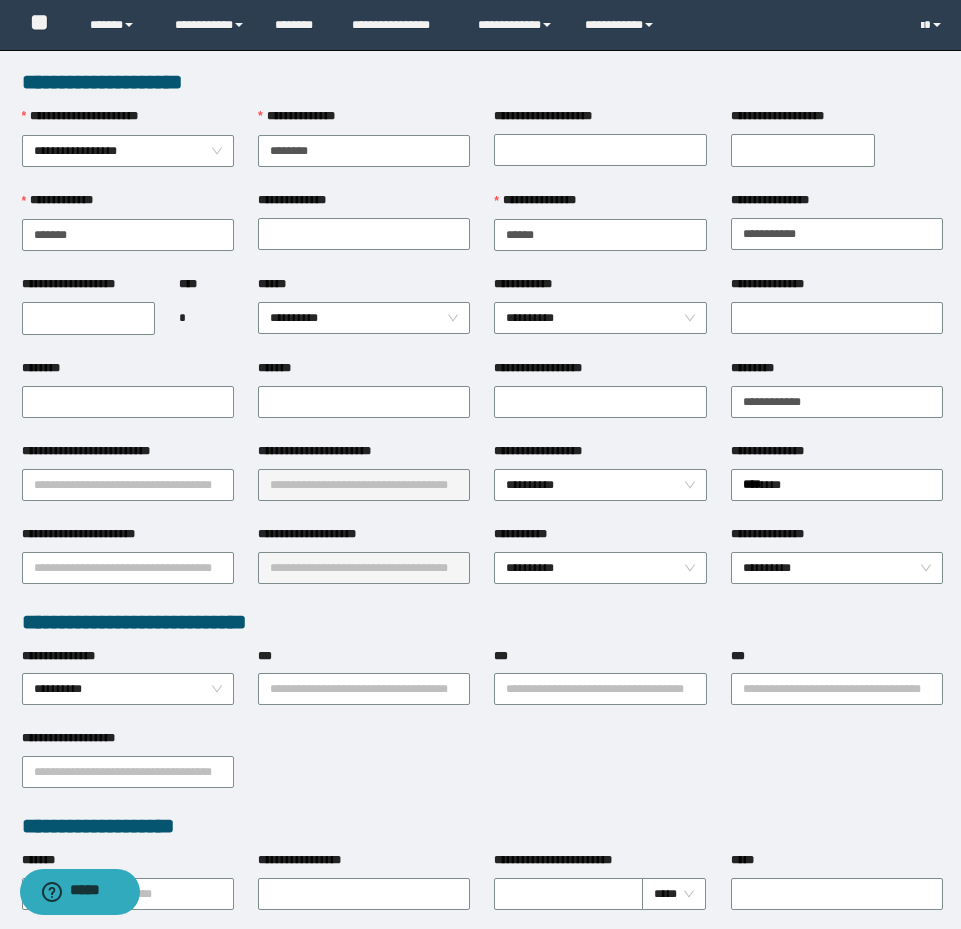 click on "**********" at bounding box center (89, 318) 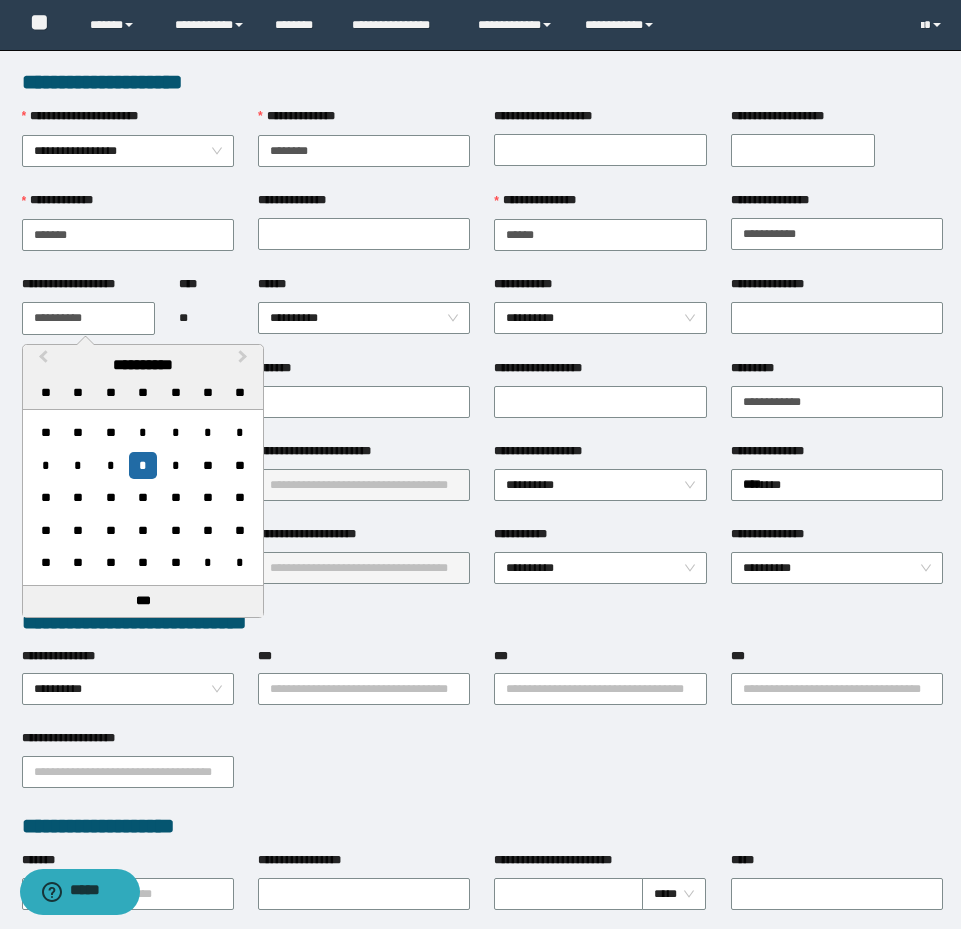type on "**********" 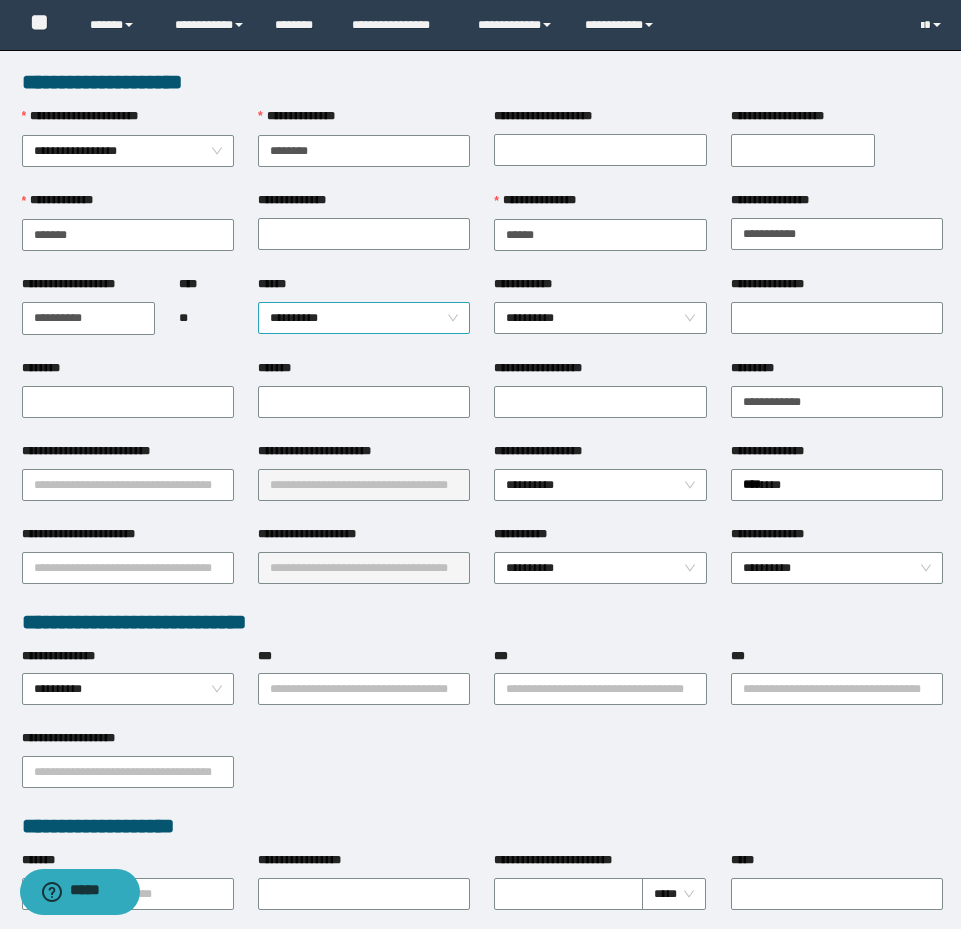 click on "**********" at bounding box center [364, 318] 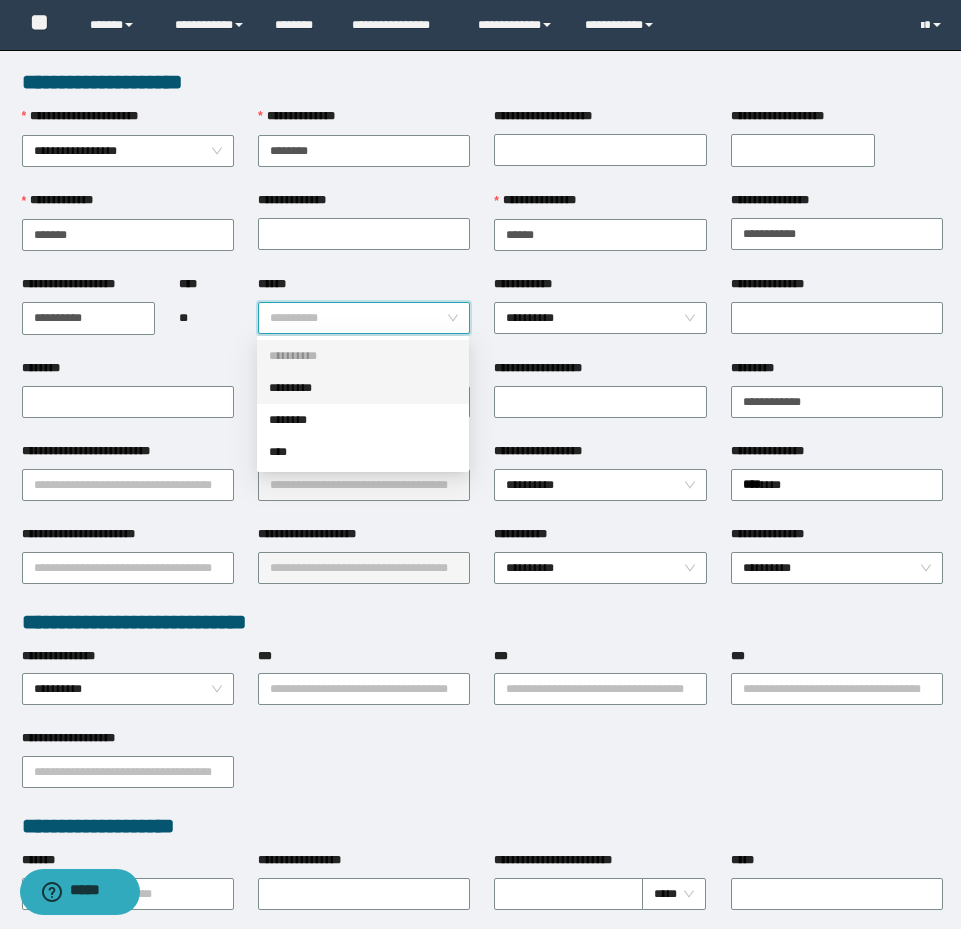 click on "*********" at bounding box center (363, 388) 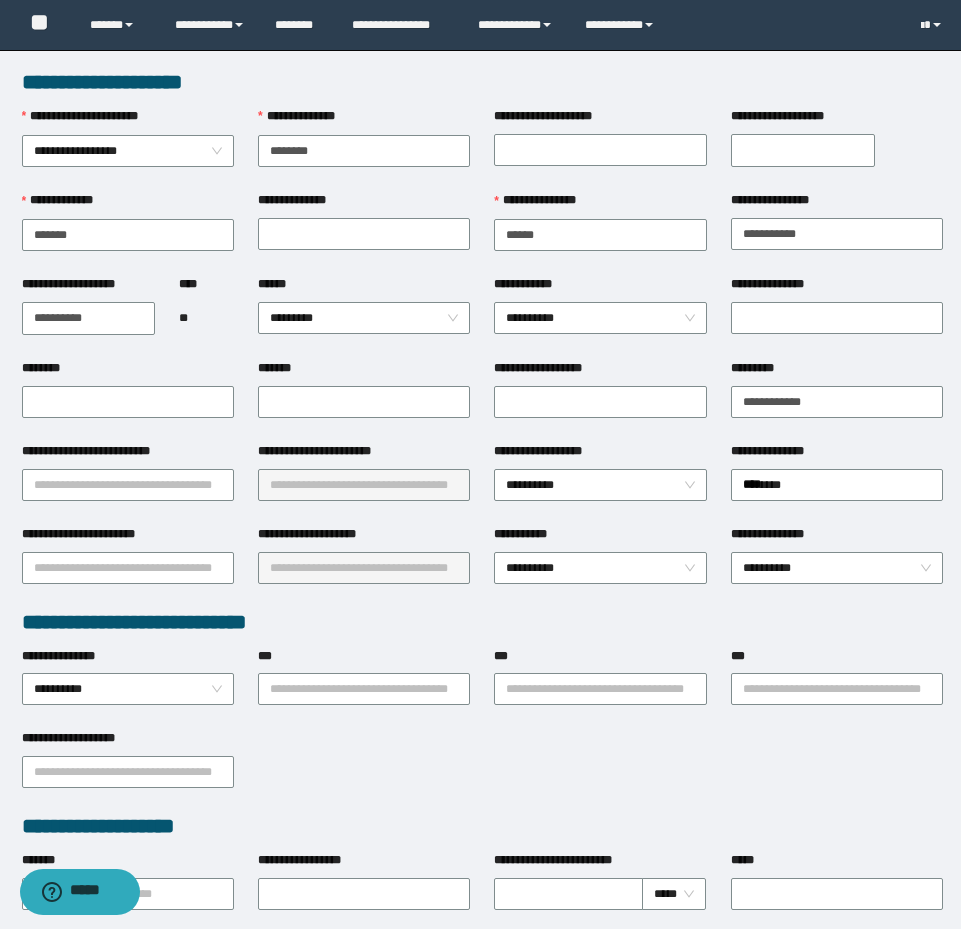 click on "**********" at bounding box center [600, 317] 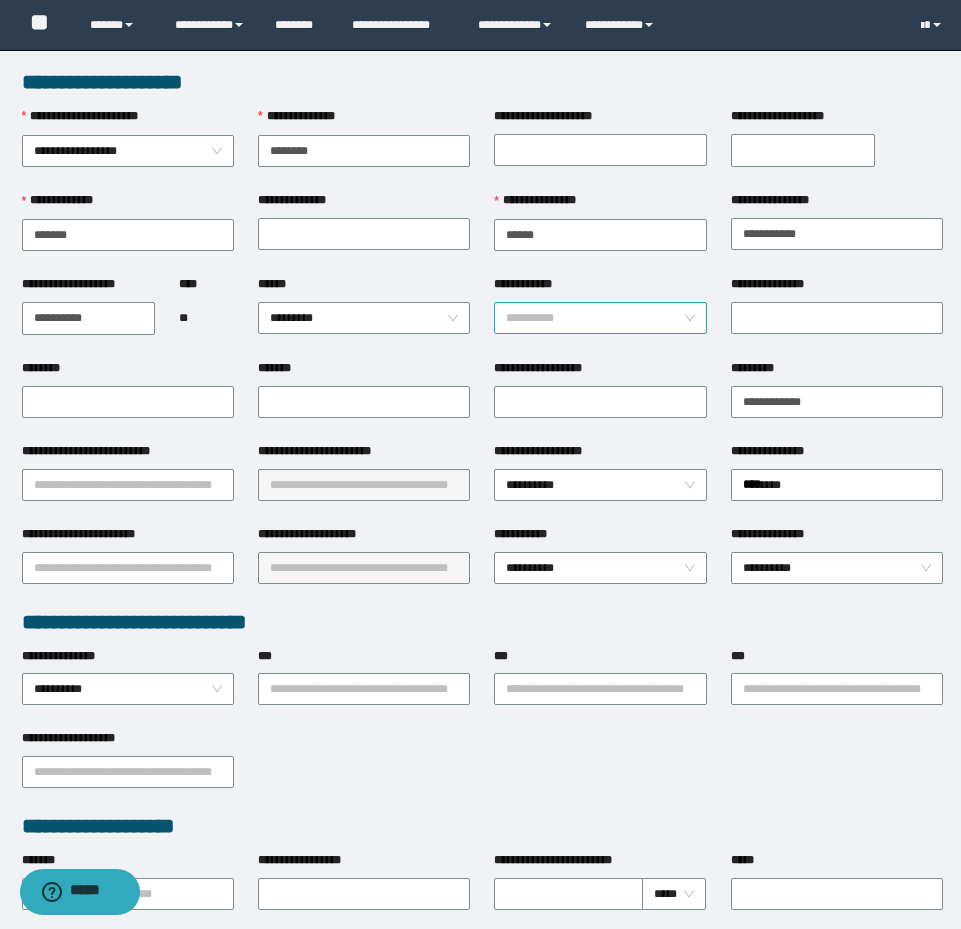 click on "**********" at bounding box center [600, 318] 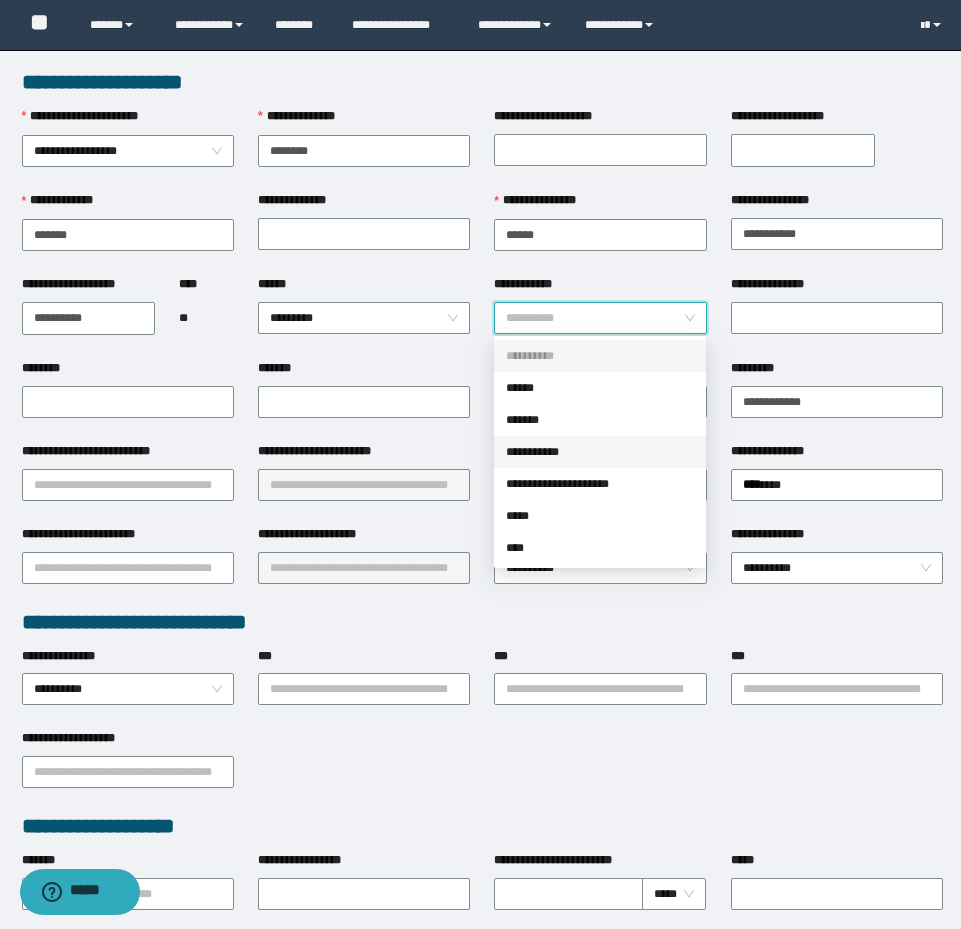 click on "**********" at bounding box center (600, 452) 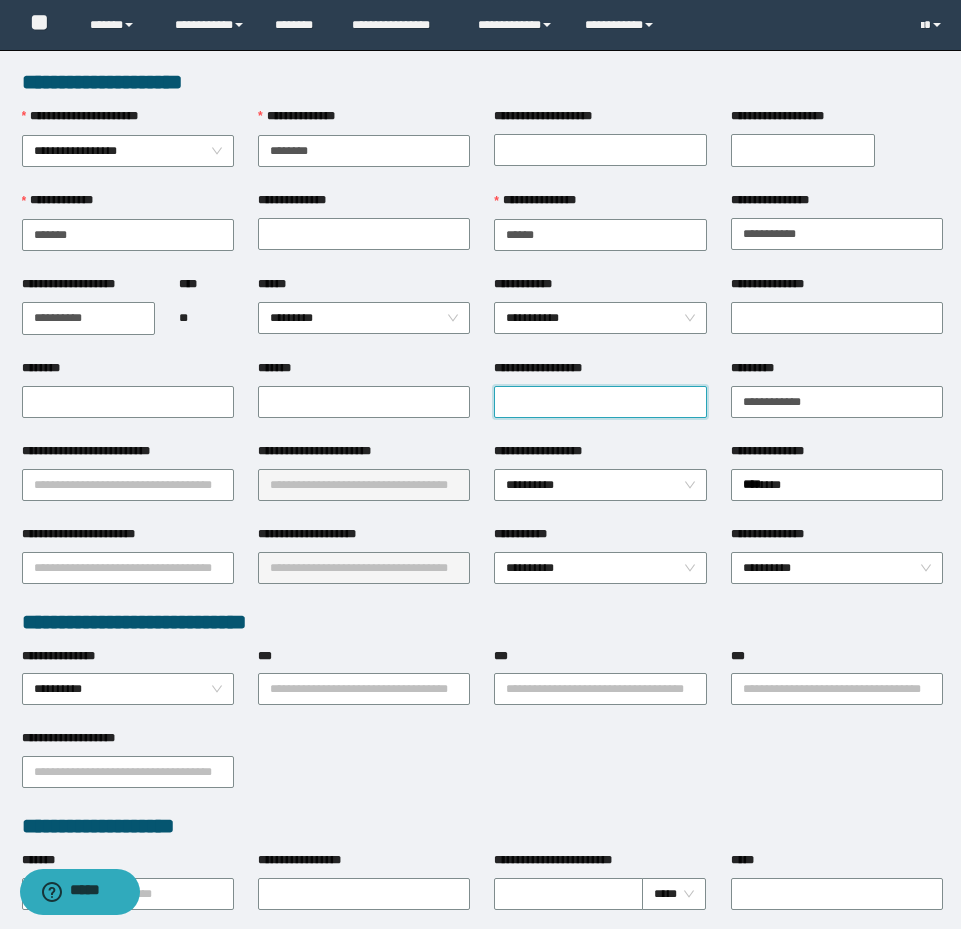 click on "**********" at bounding box center (600, 402) 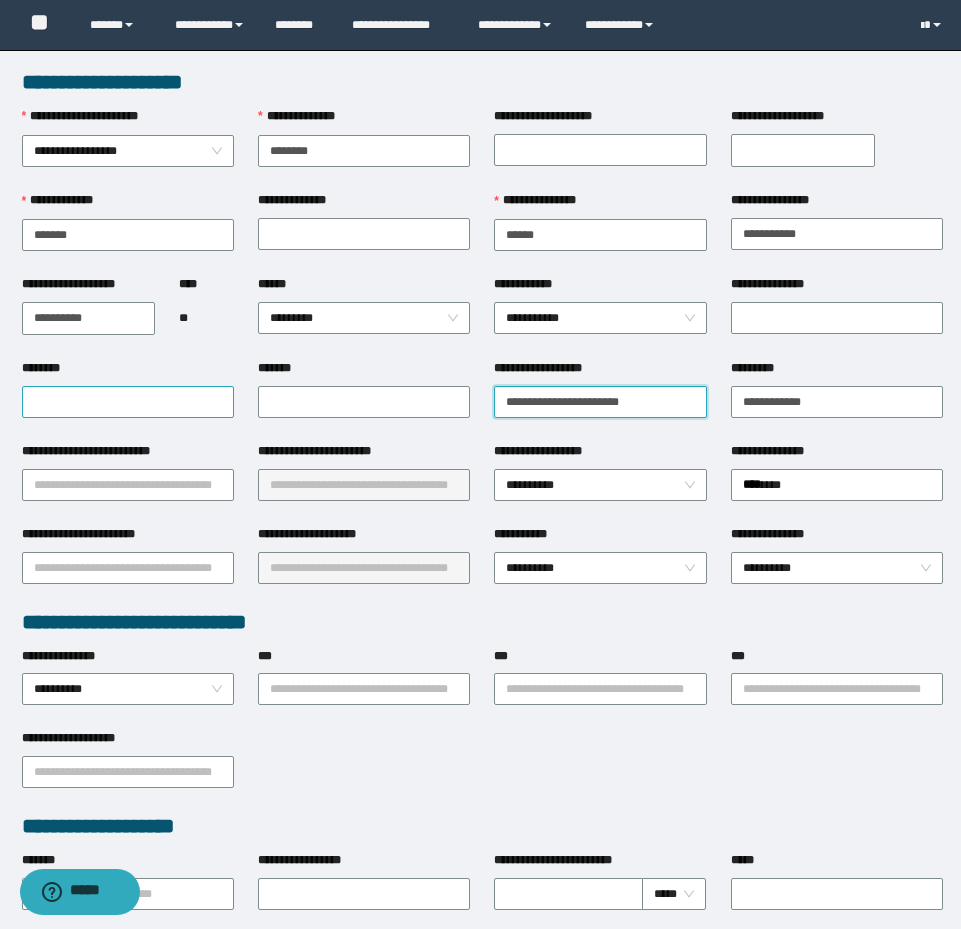 type on "**********" 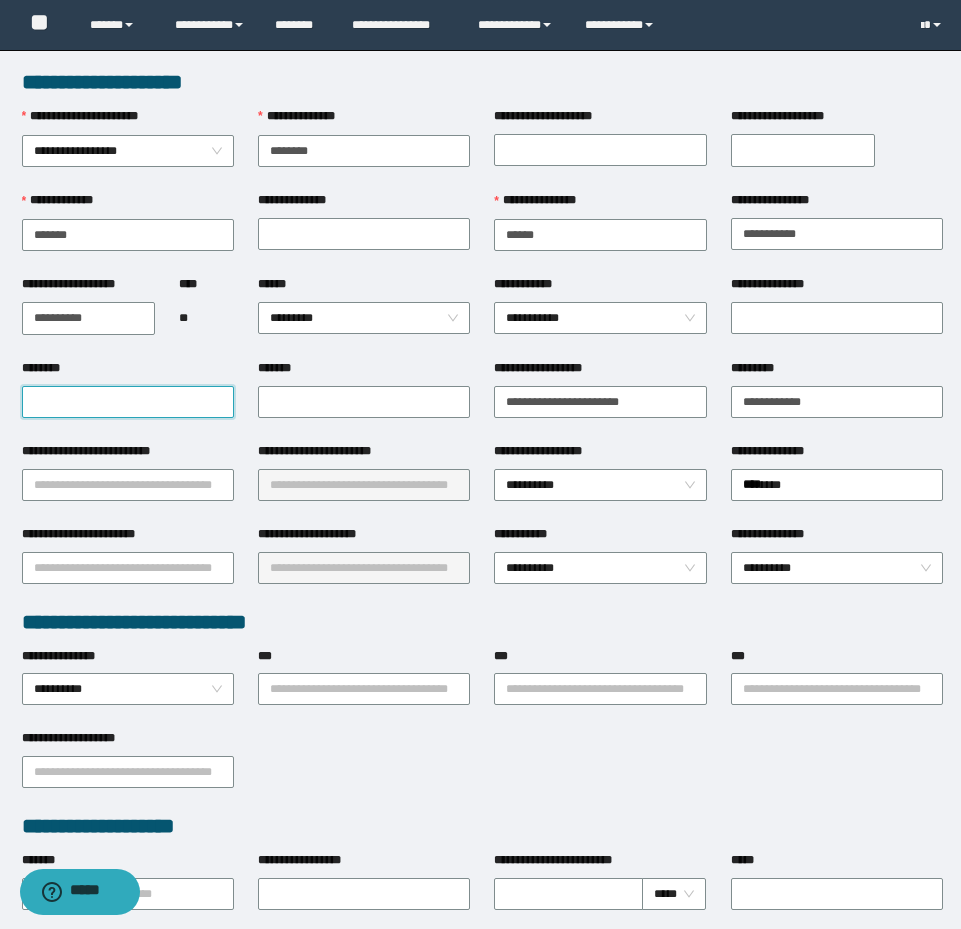 click on "********" at bounding box center (128, 402) 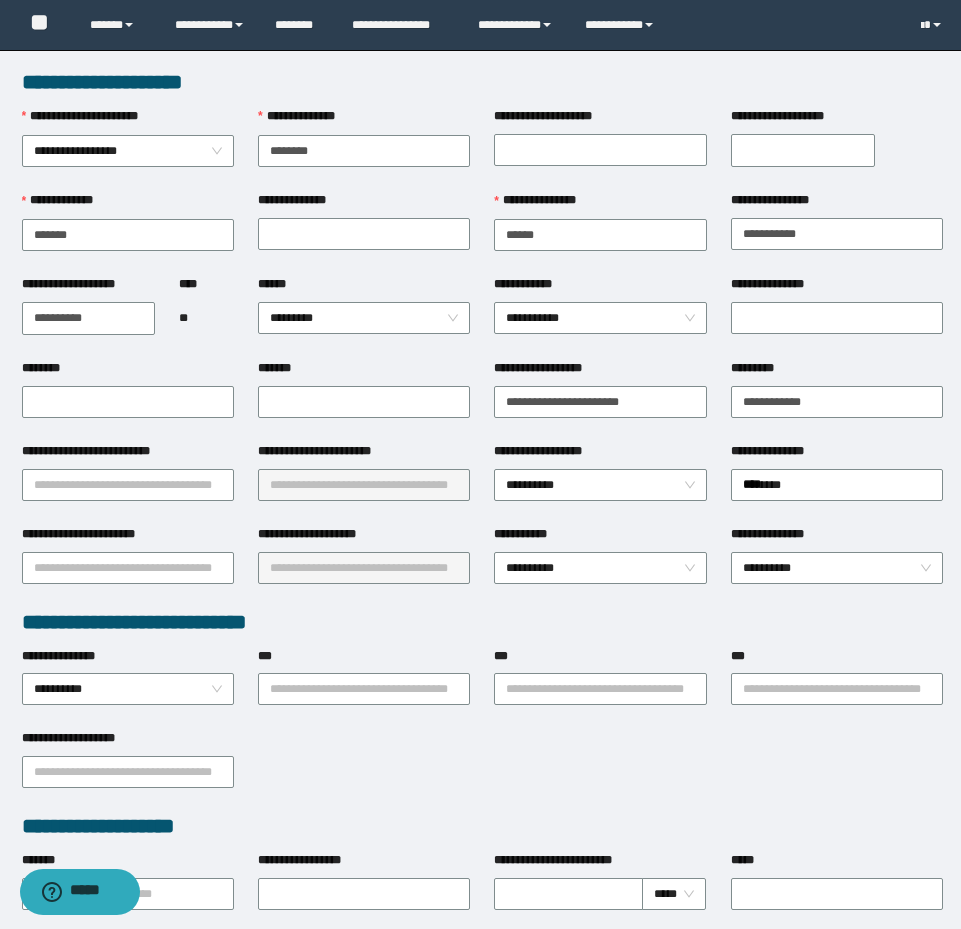 click on "********" at bounding box center (128, 372) 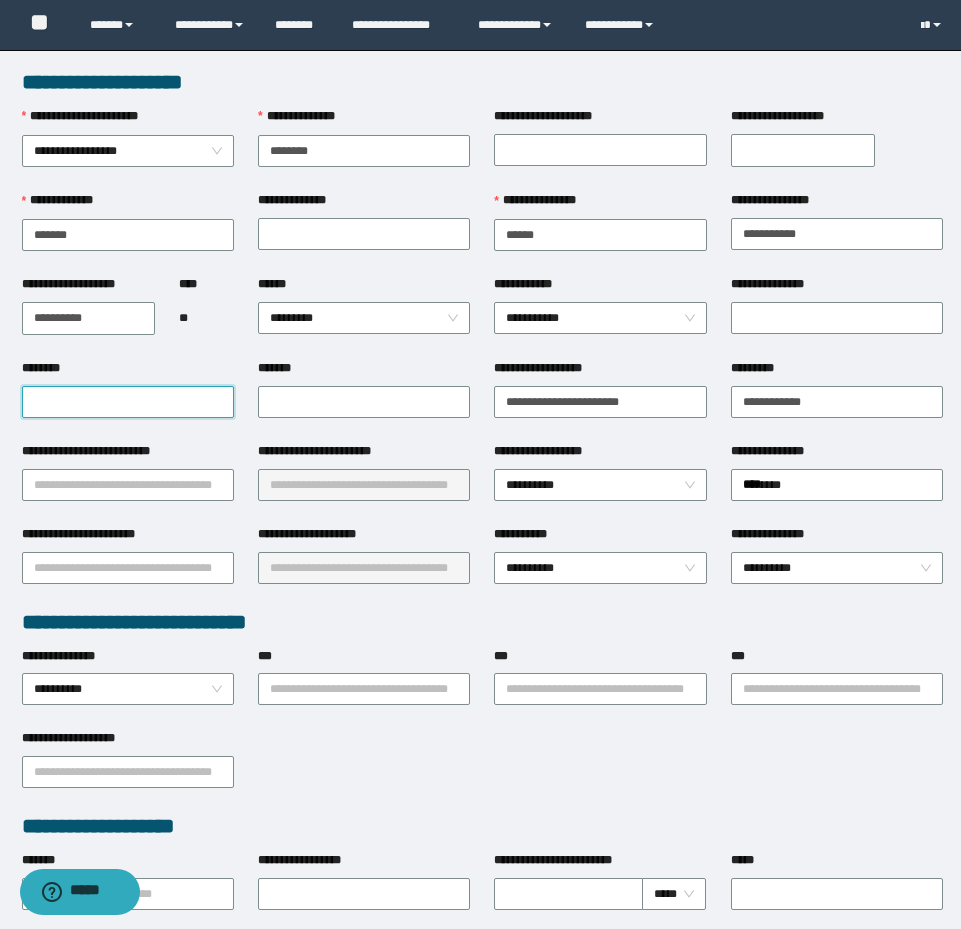 click on "********" at bounding box center (128, 402) 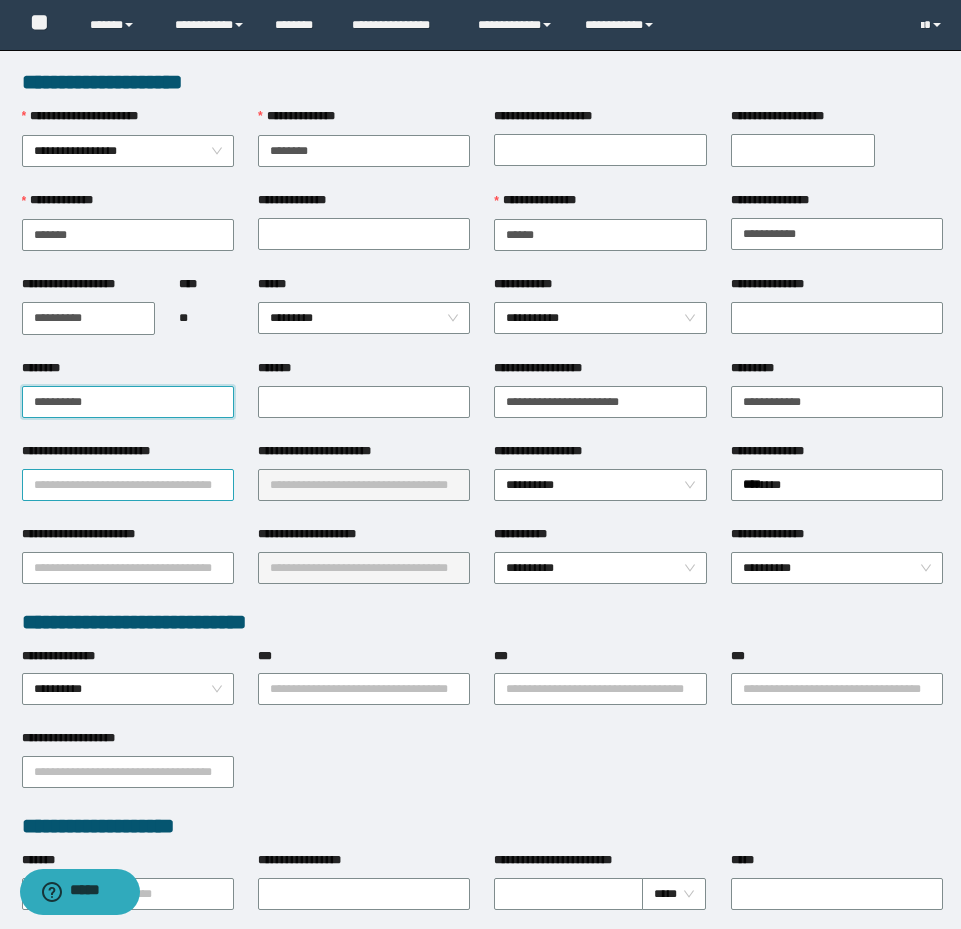 type on "**********" 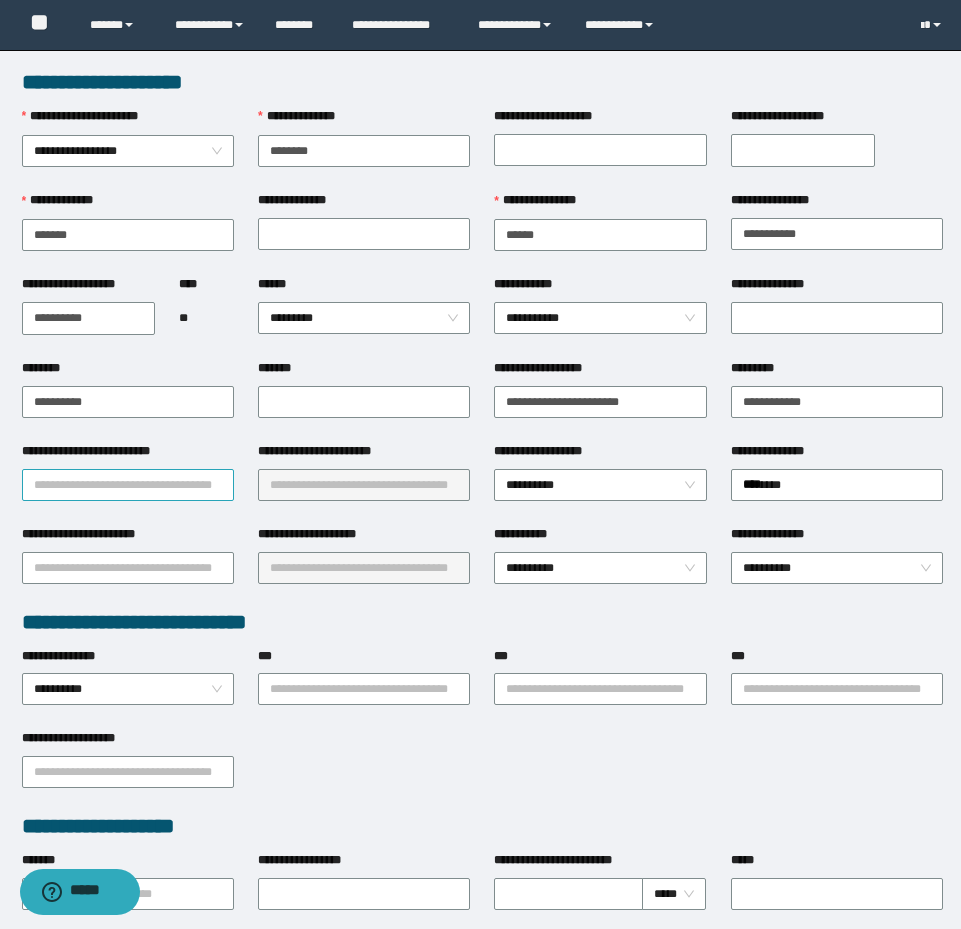 click on "**********" at bounding box center [128, 485] 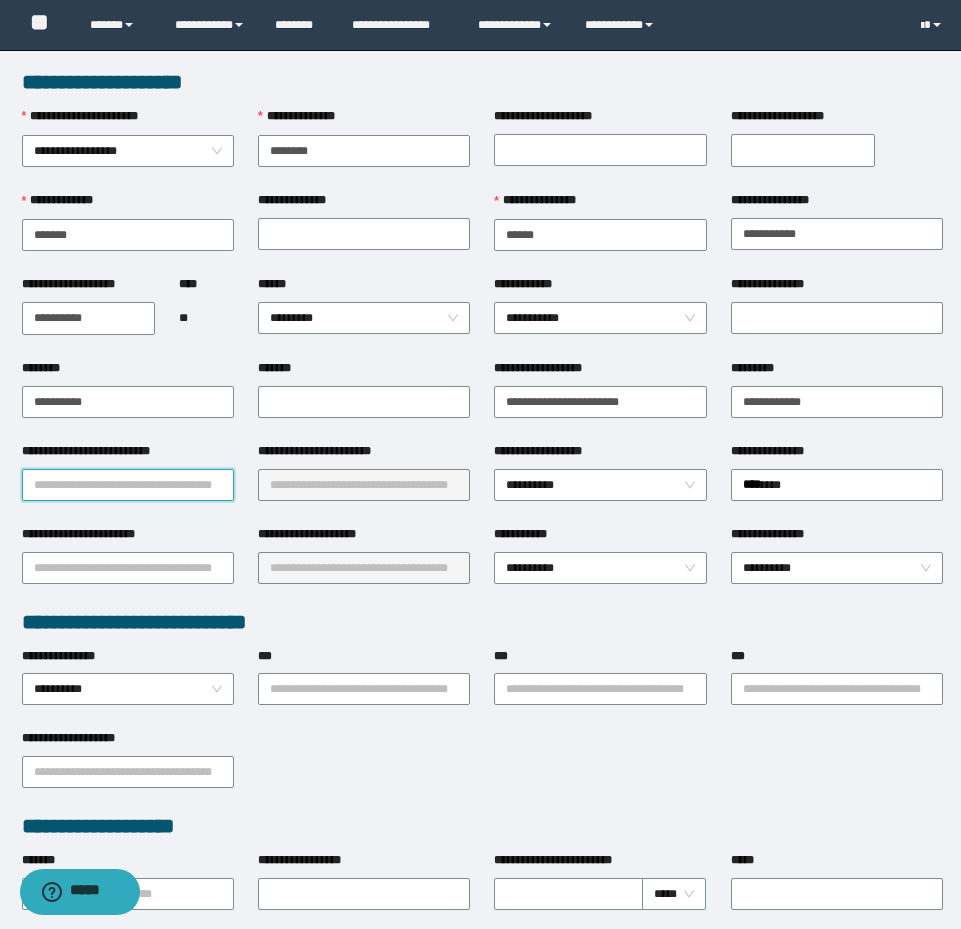 click on "**********" at bounding box center [128, 485] 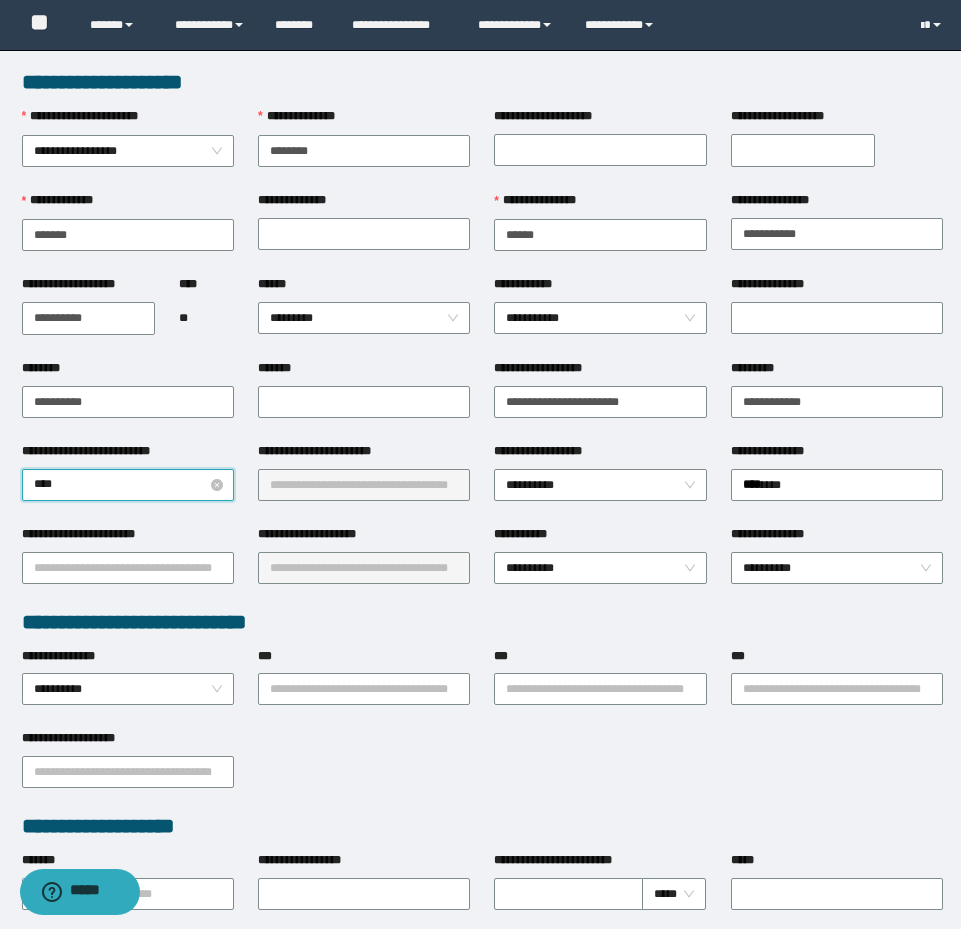 type on "*****" 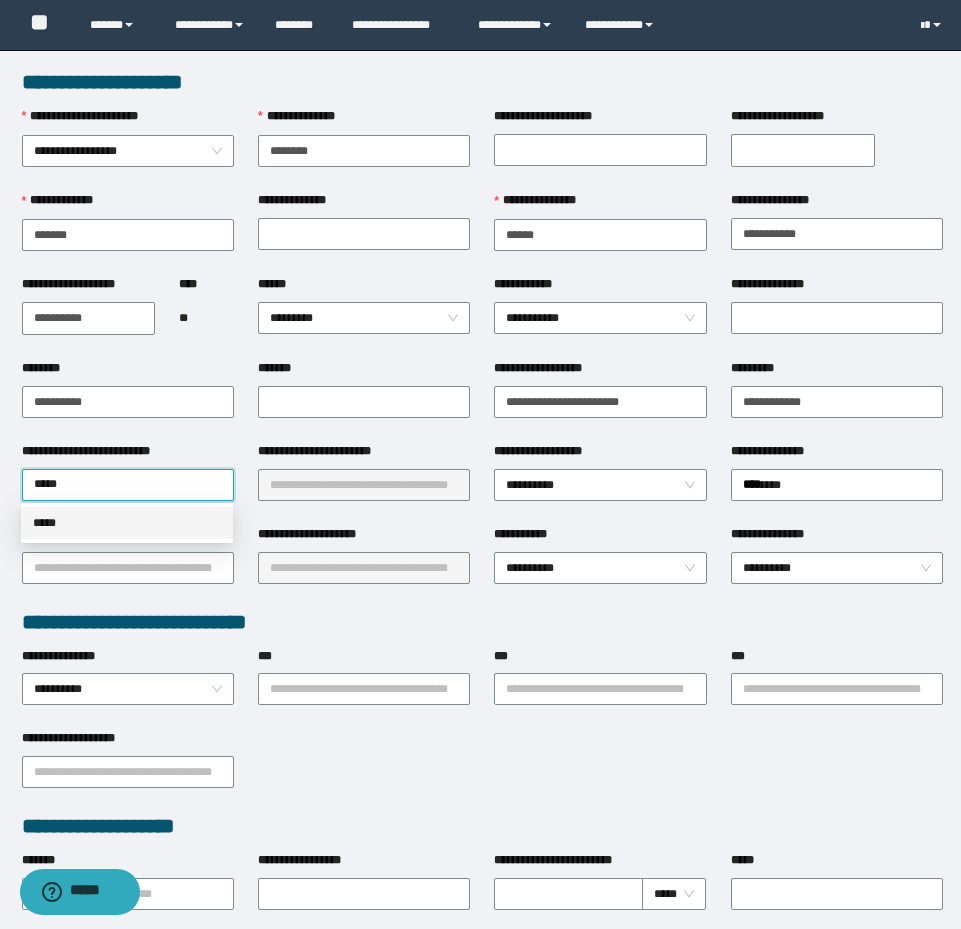 click on "*****" at bounding box center [127, 523] 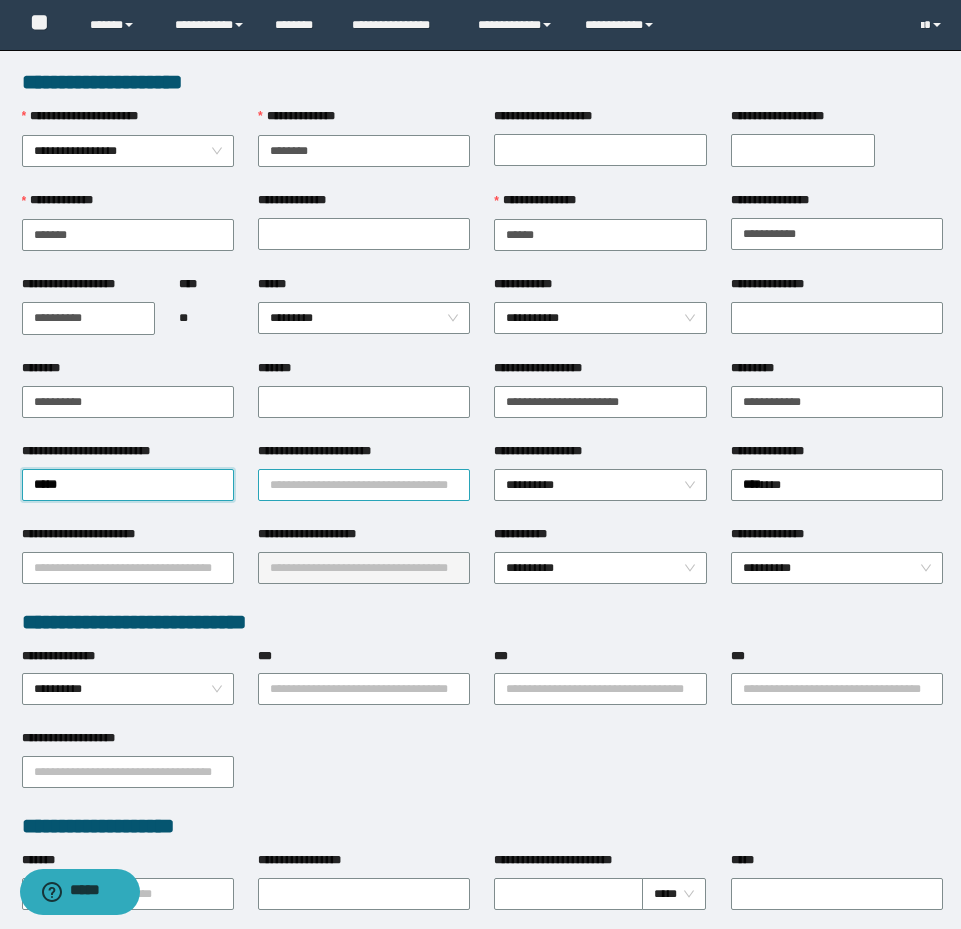 click on "**********" at bounding box center (364, 485) 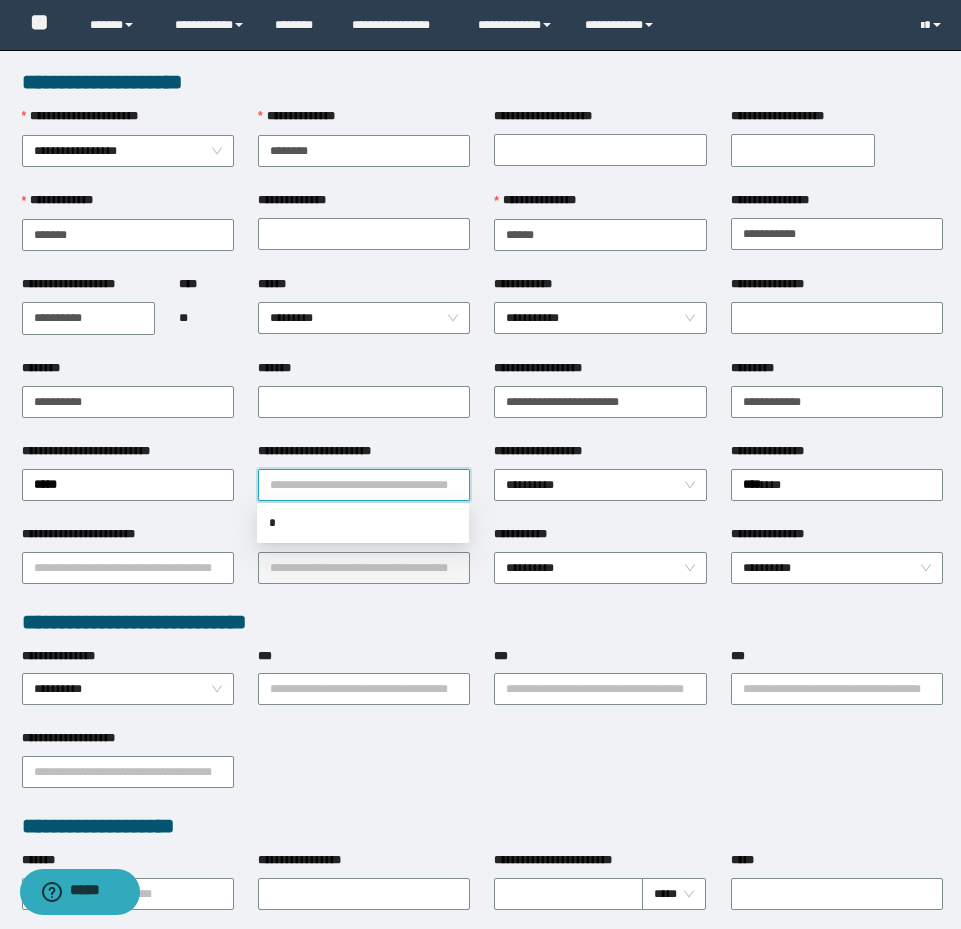 click on "**********" at bounding box center (364, 485) 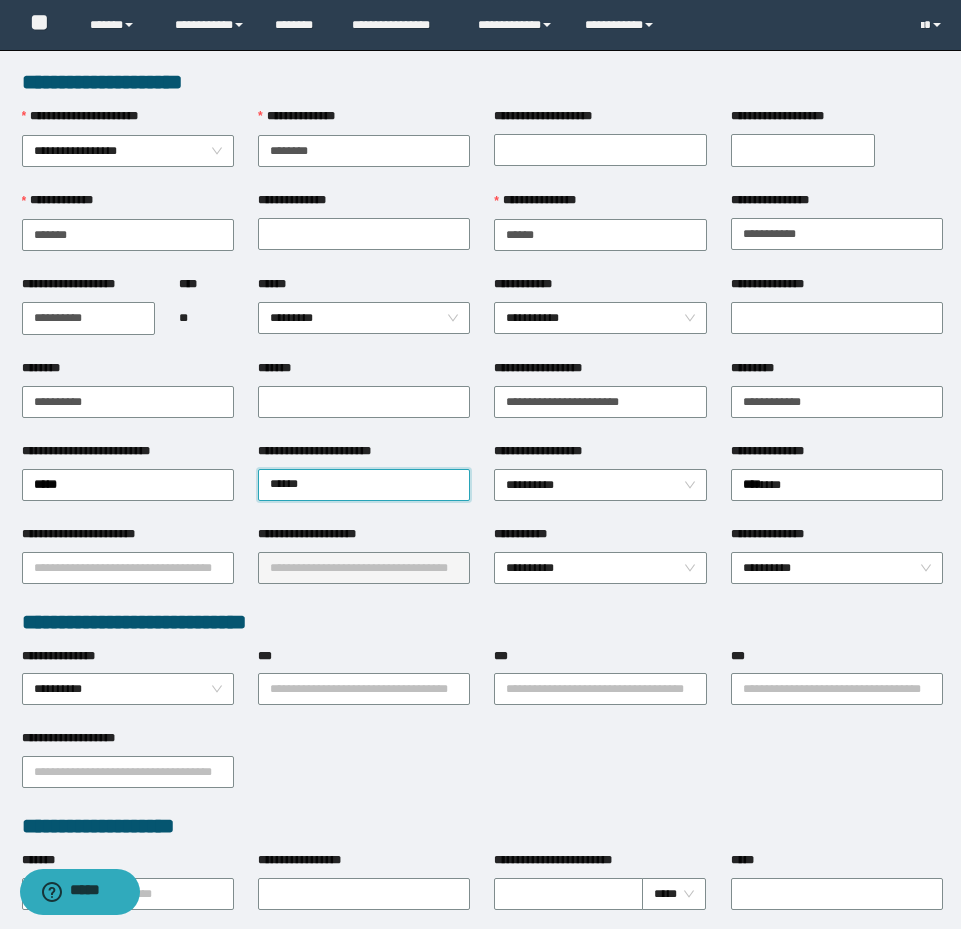 type on "*****" 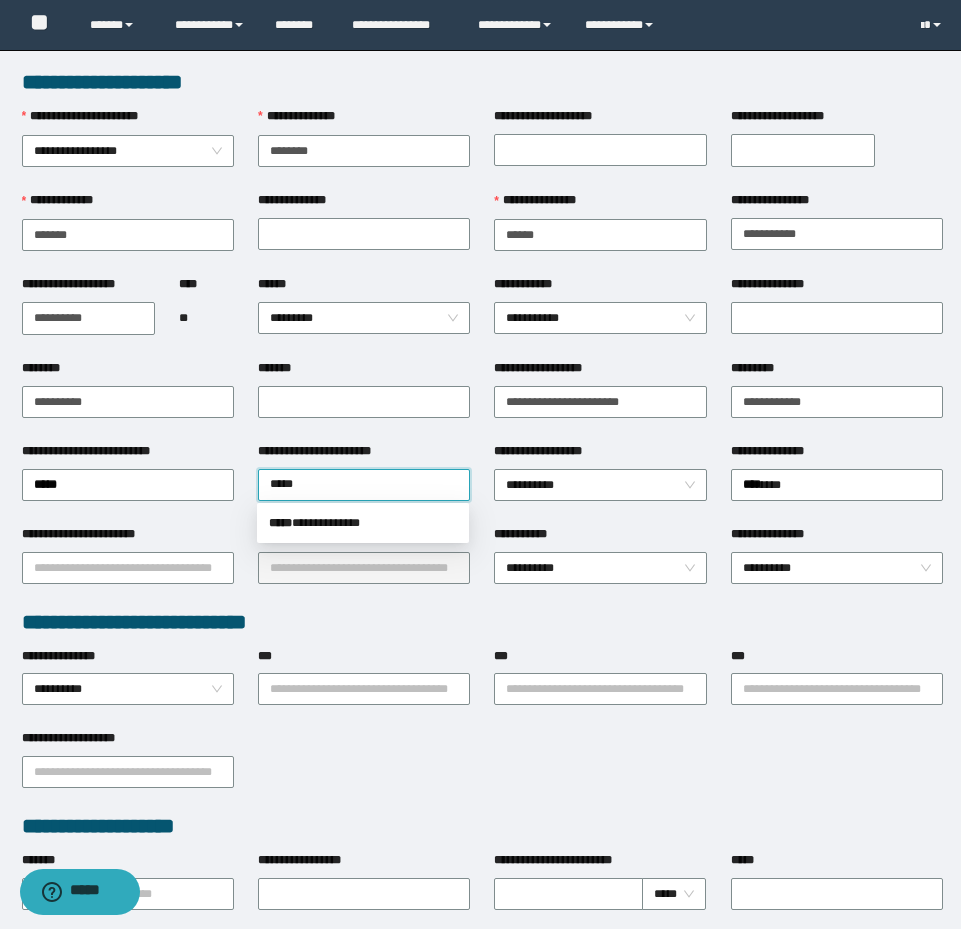 click on "**********" at bounding box center (363, 523) 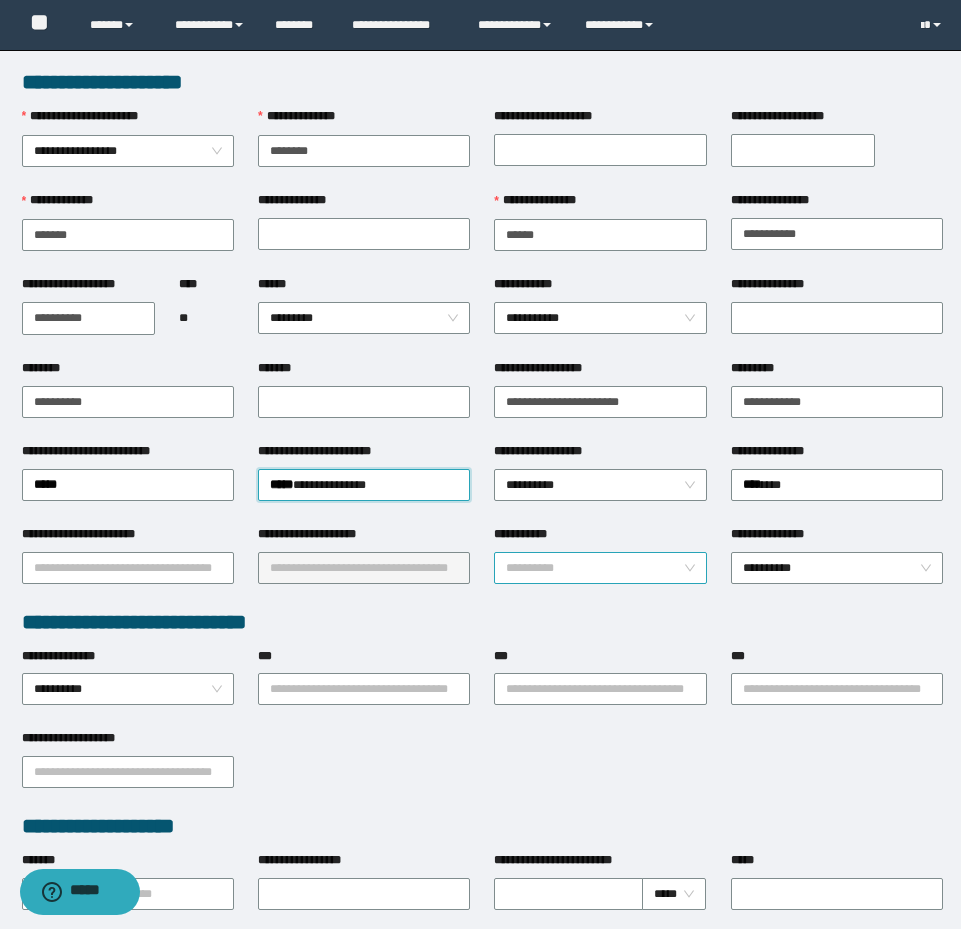 click on "**********" at bounding box center (600, 568) 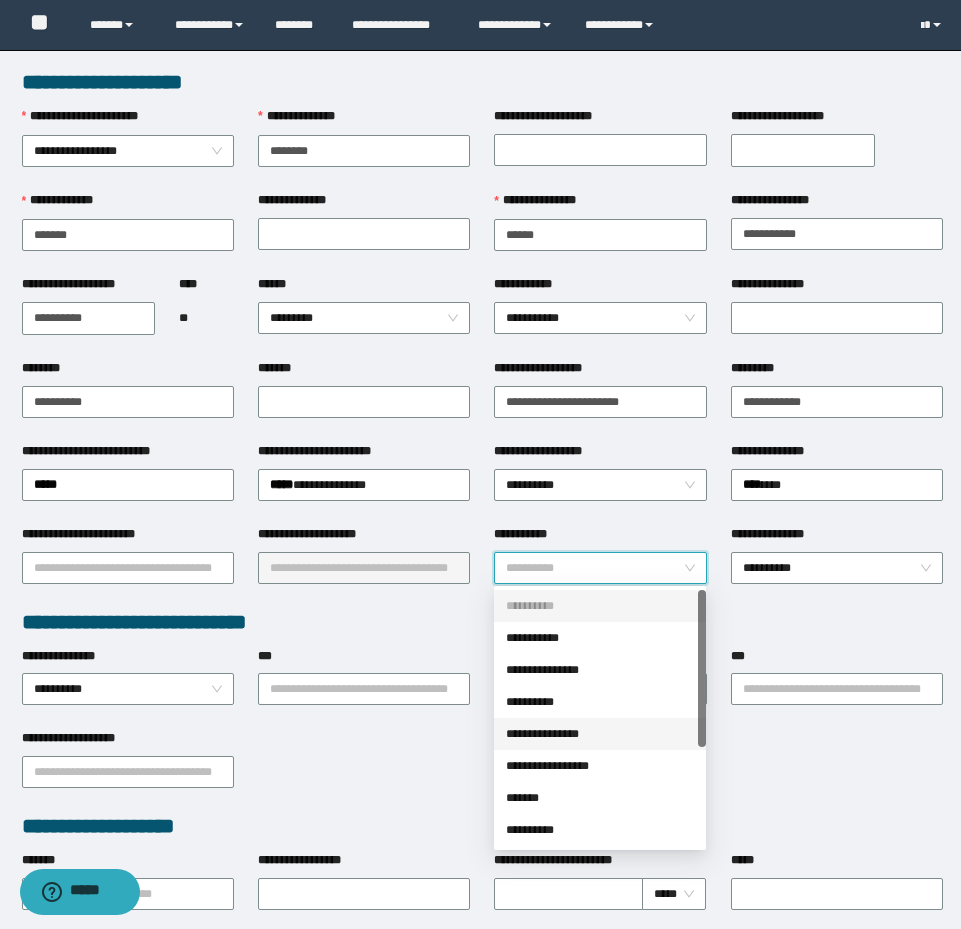 click on "**********" at bounding box center (600, 734) 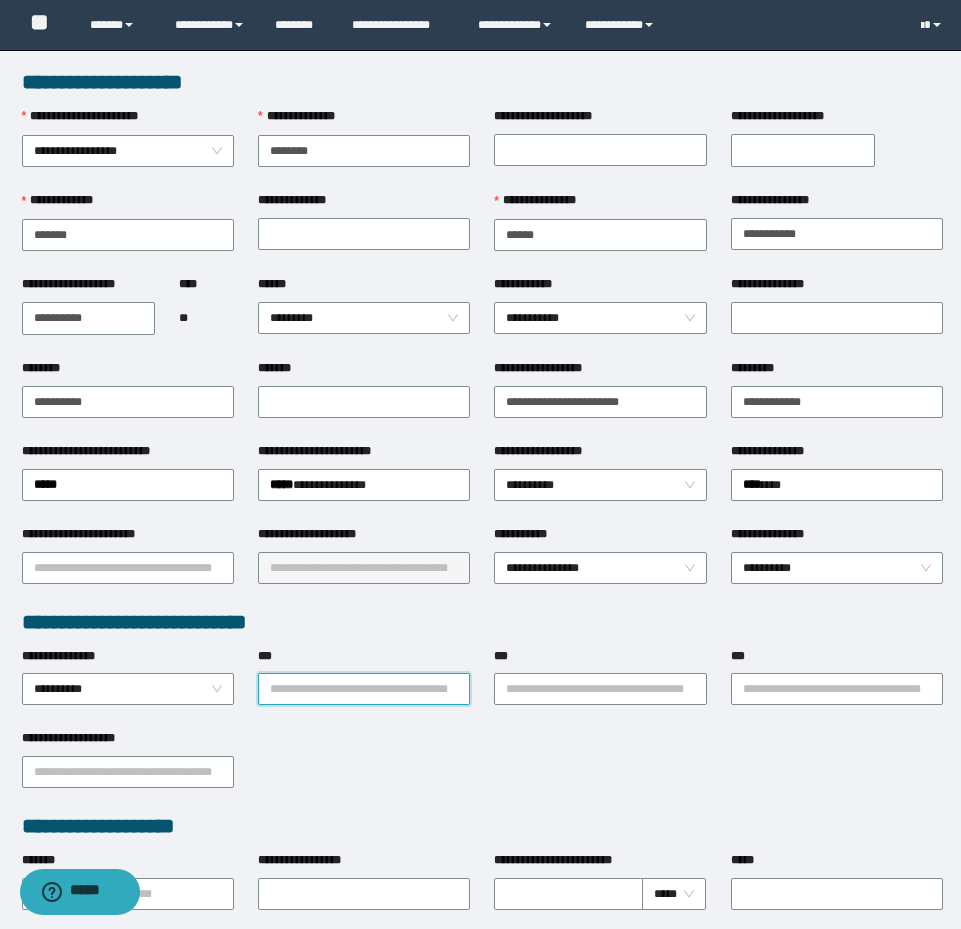 click on "***" at bounding box center [364, 689] 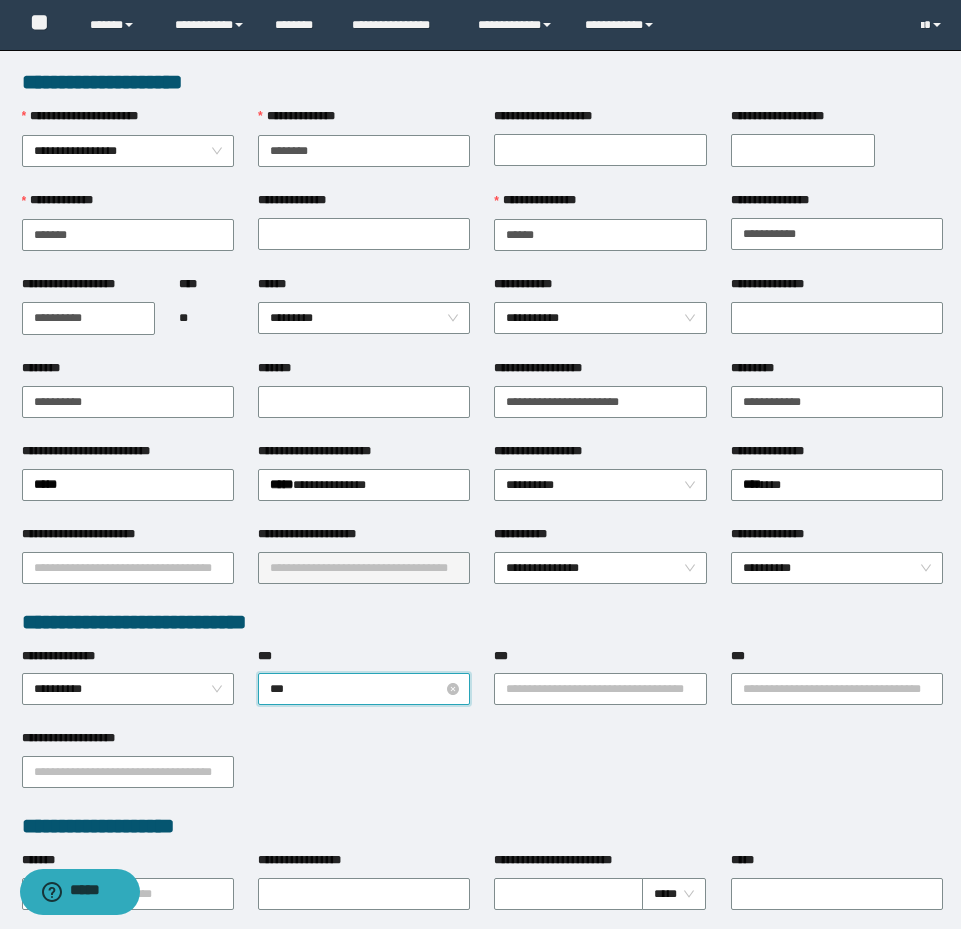 type on "****" 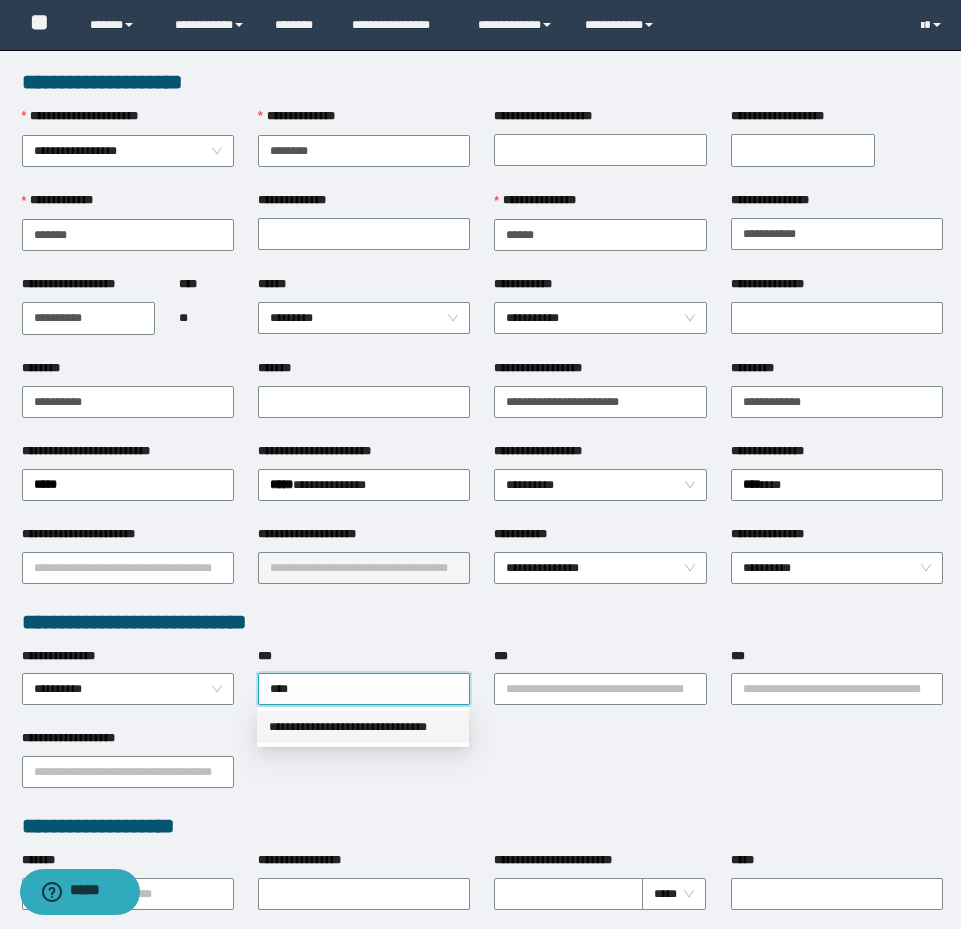 click on "**********" at bounding box center (363, 727) 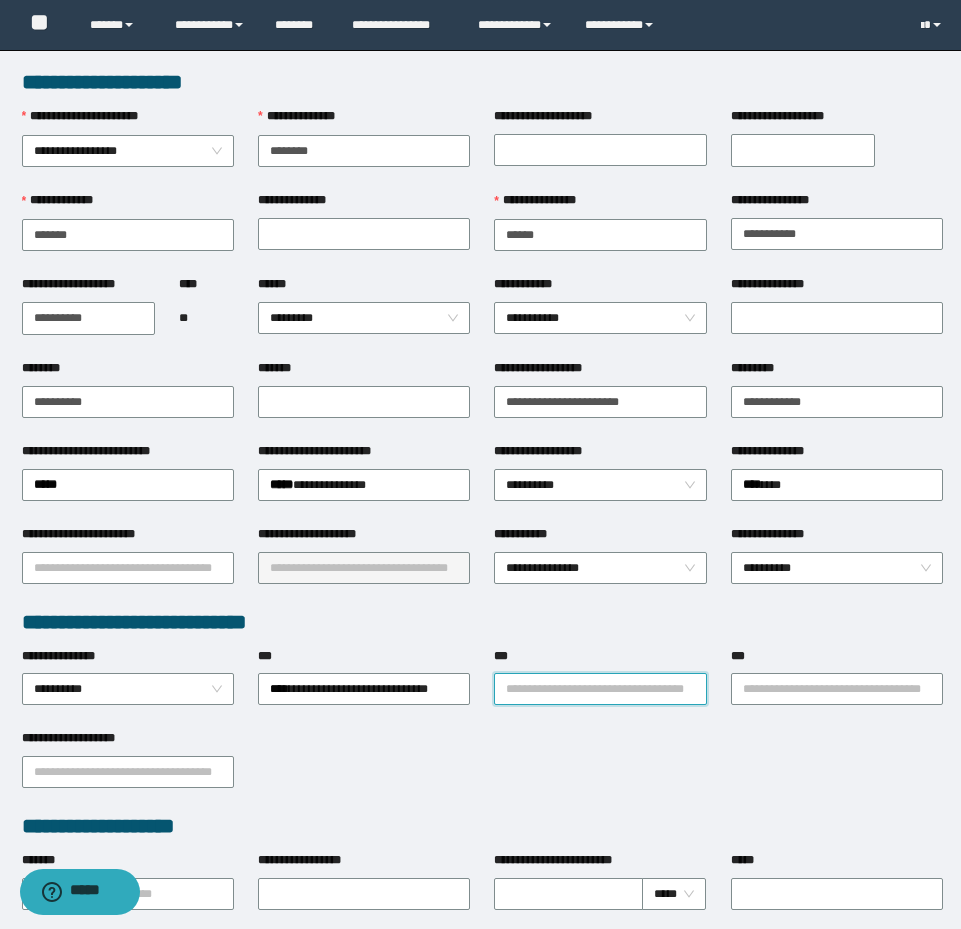 click on "***" at bounding box center (600, 689) 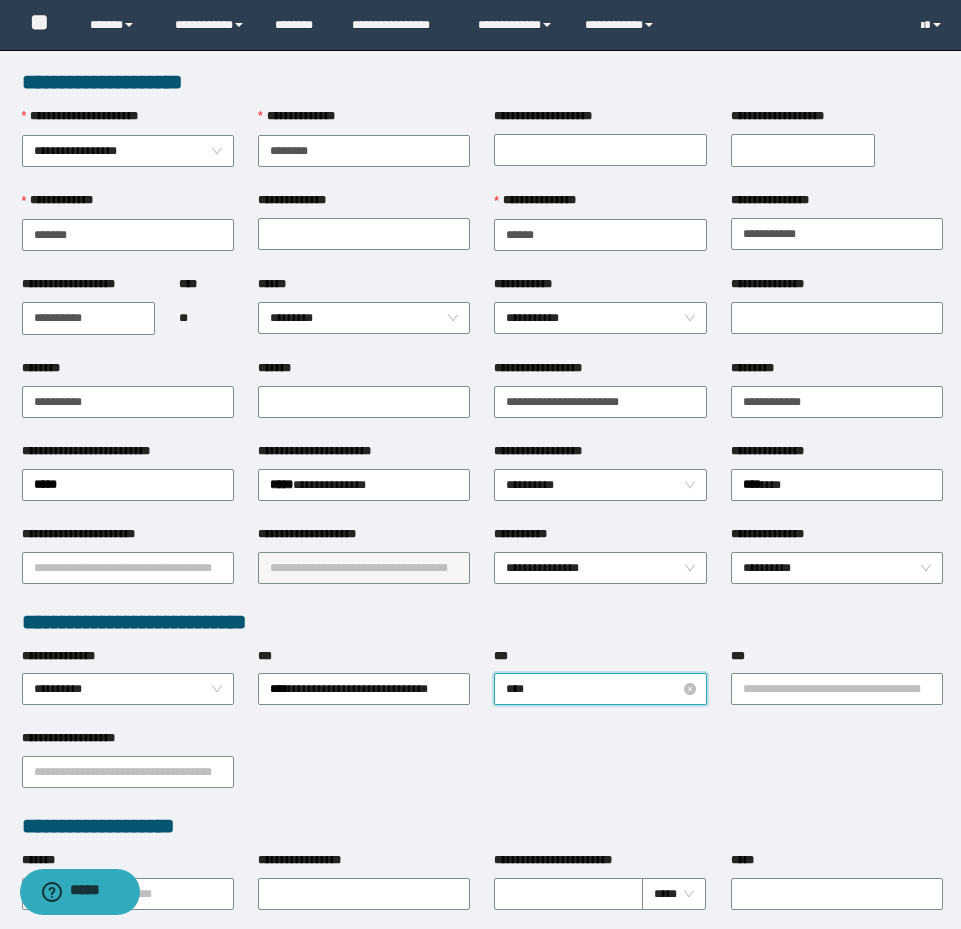 type on "*****" 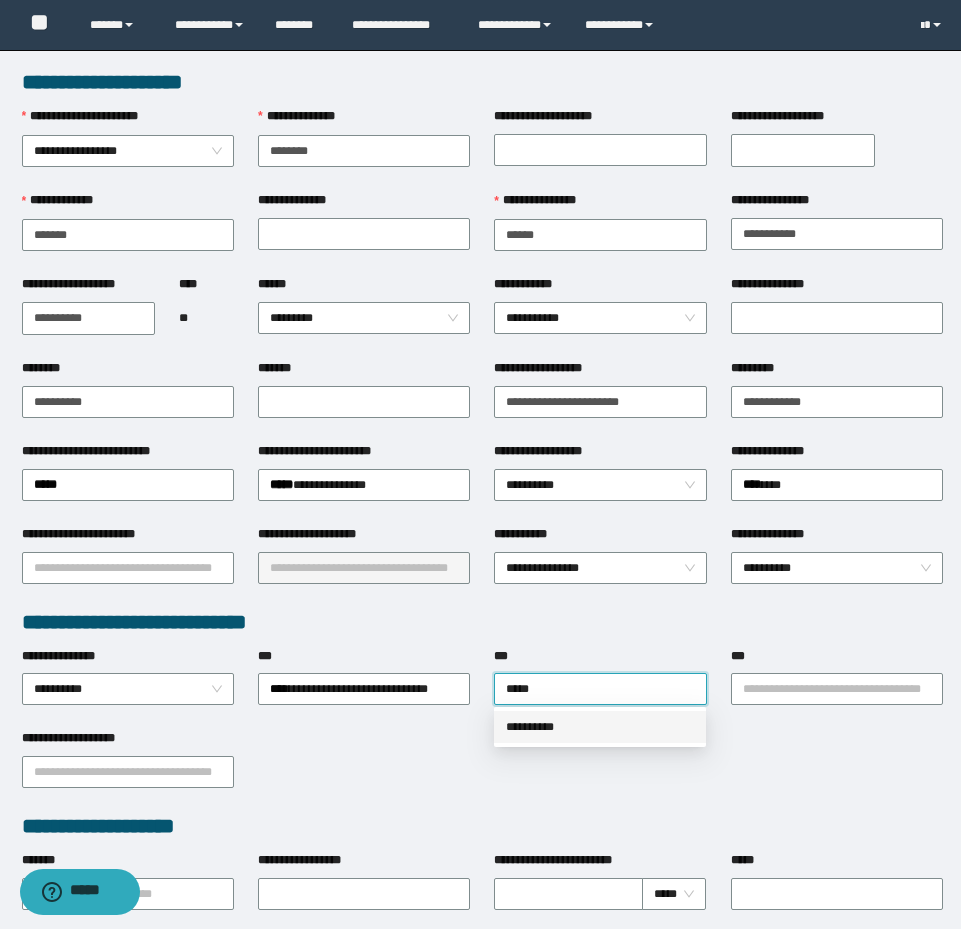 click on "**********" at bounding box center (600, 727) 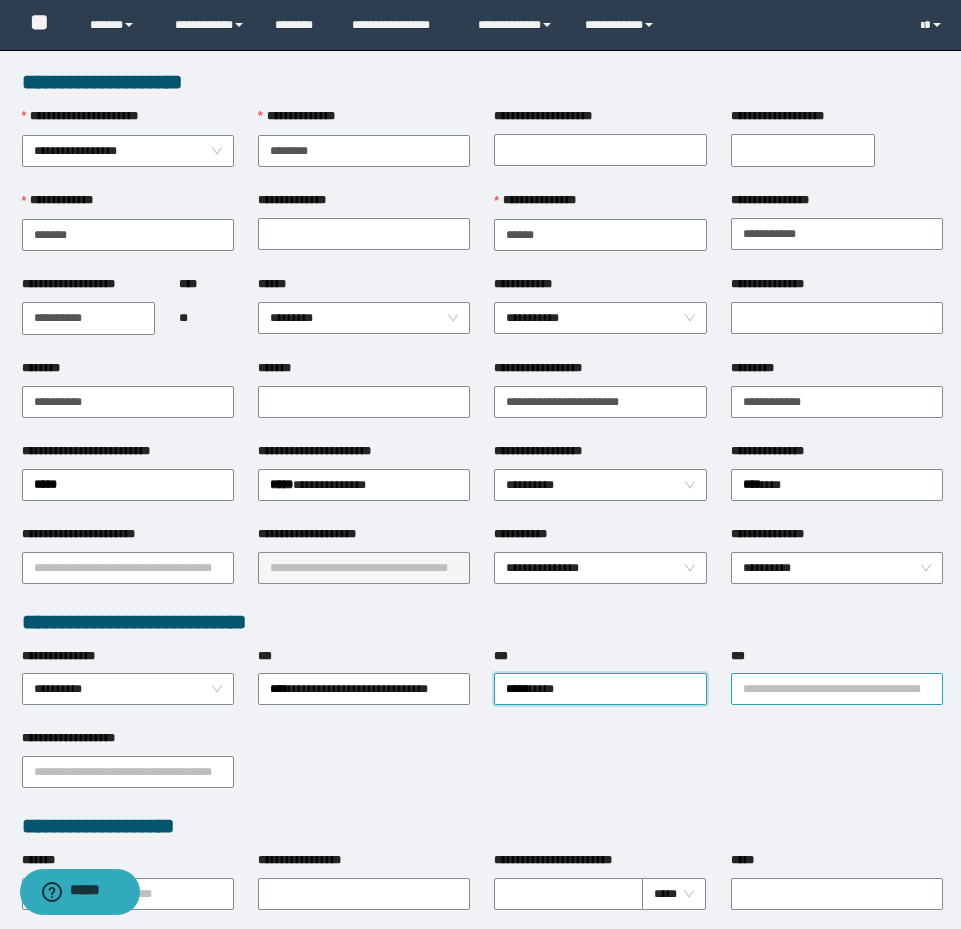 click on "***" at bounding box center [837, 689] 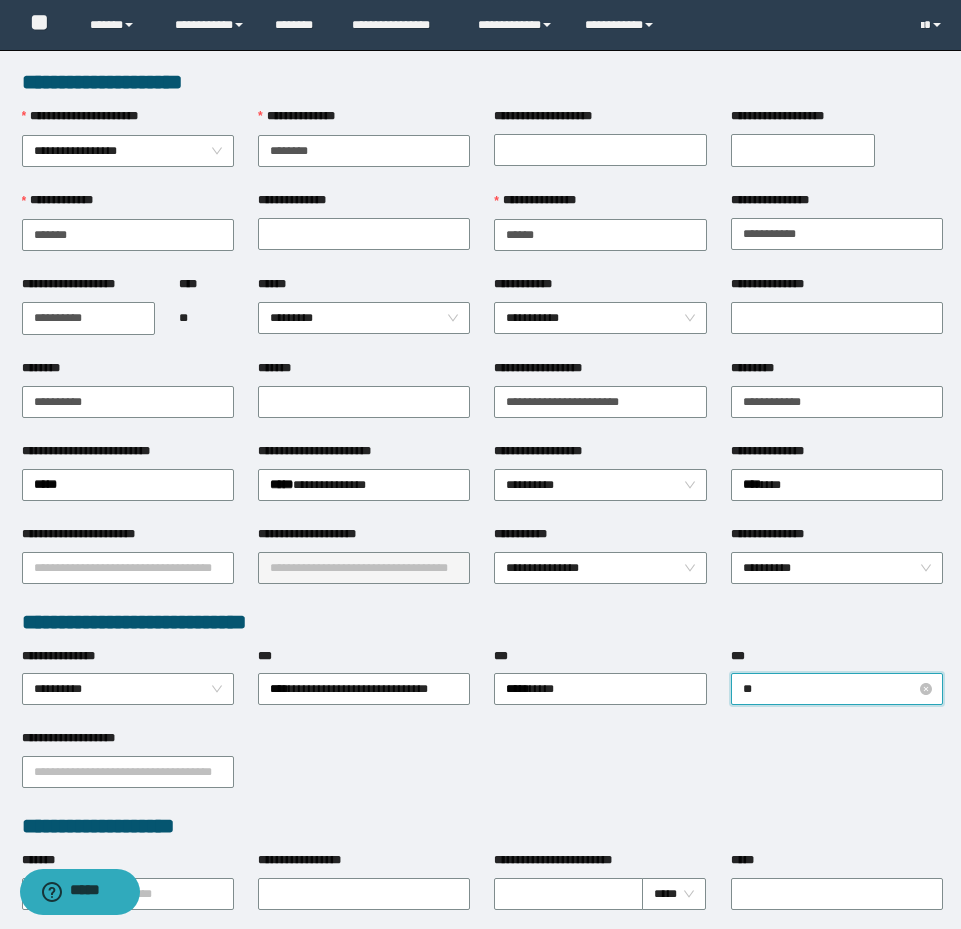 type on "***" 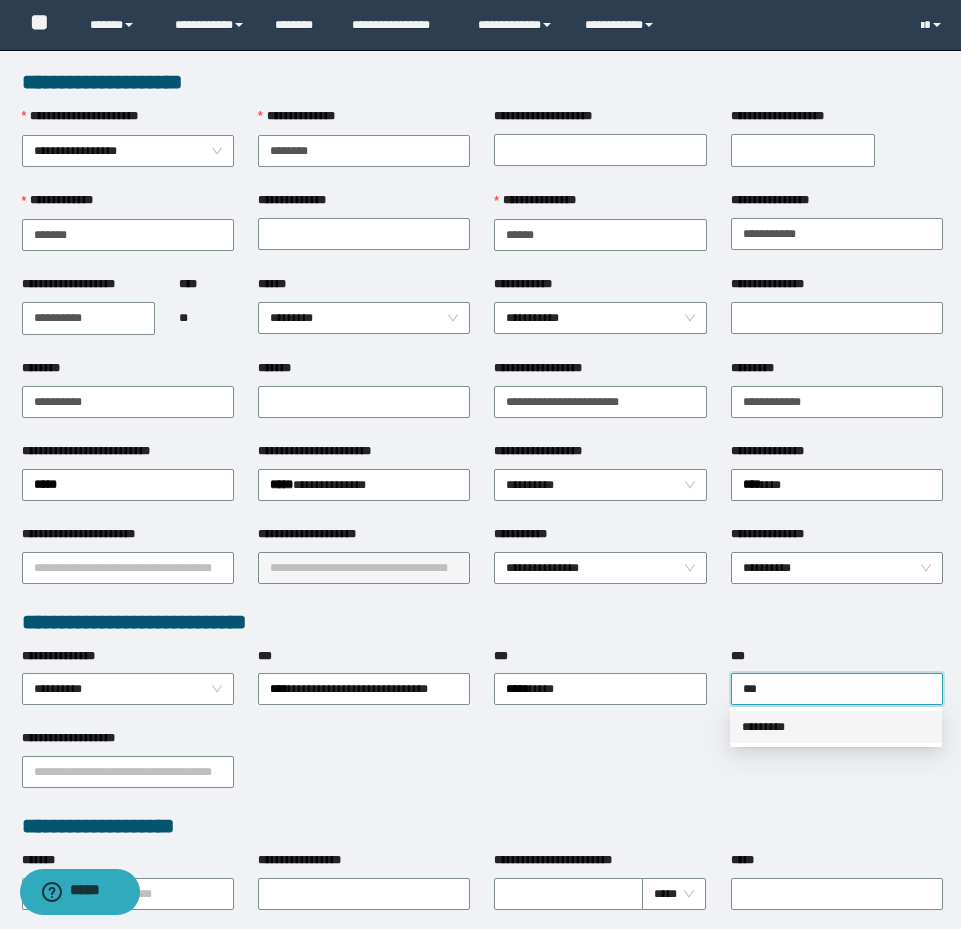 click on "*********" at bounding box center [836, 727] 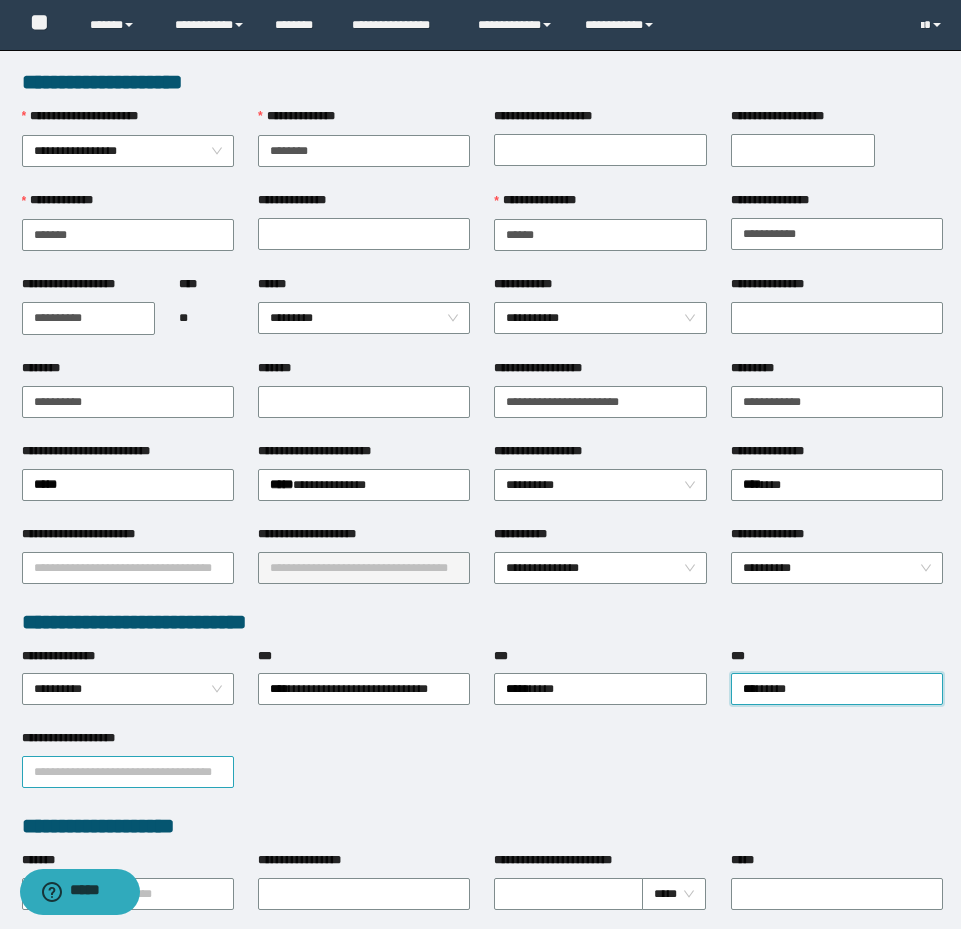 click on "**********" at bounding box center [128, 772] 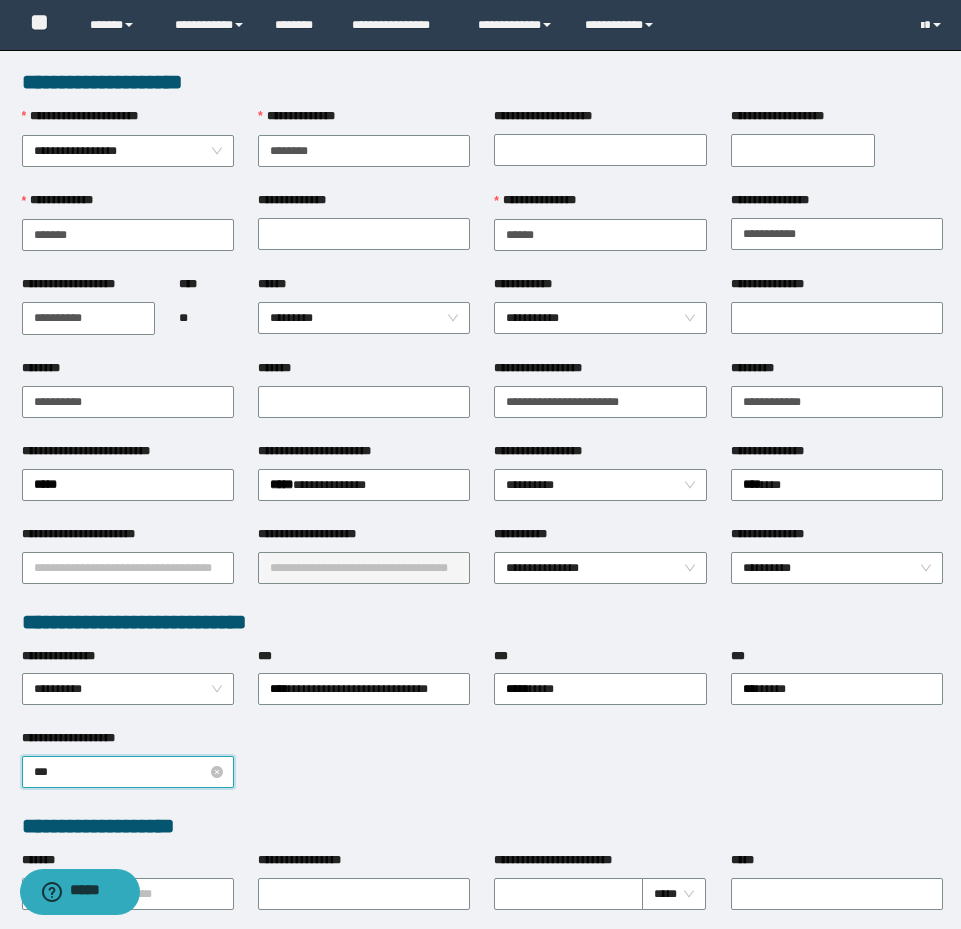 type on "****" 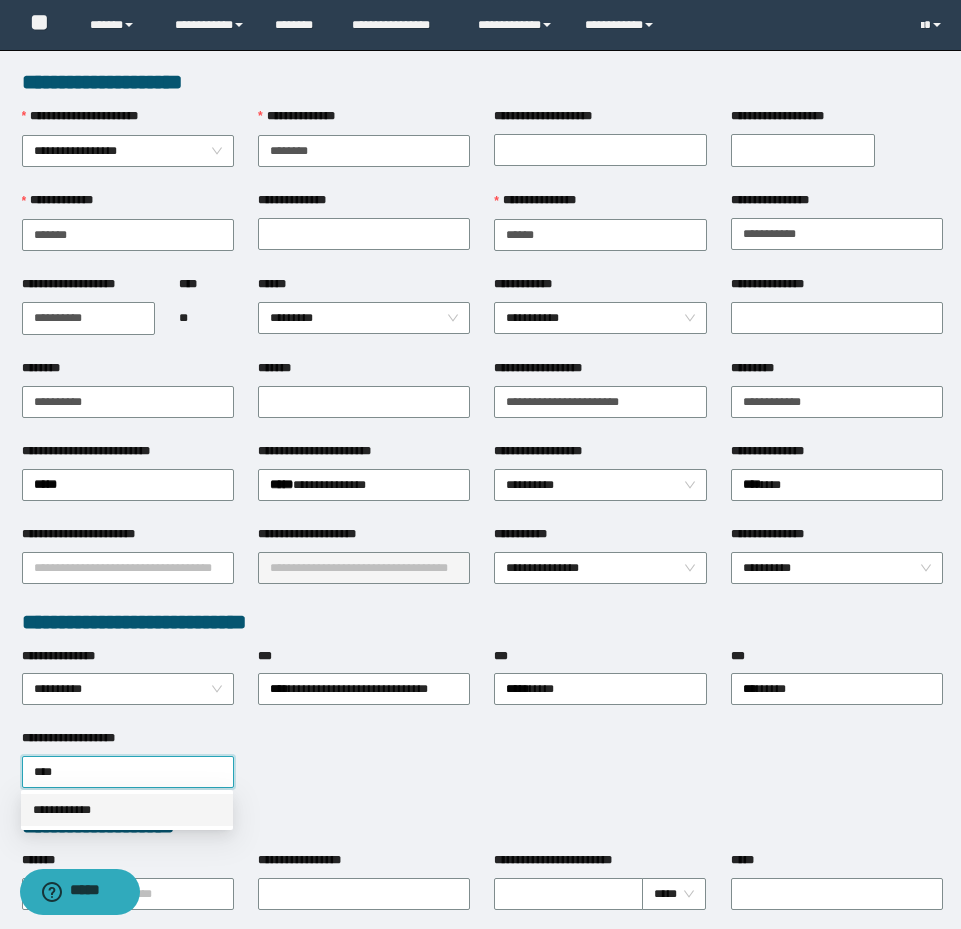 click on "**********" at bounding box center [127, 810] 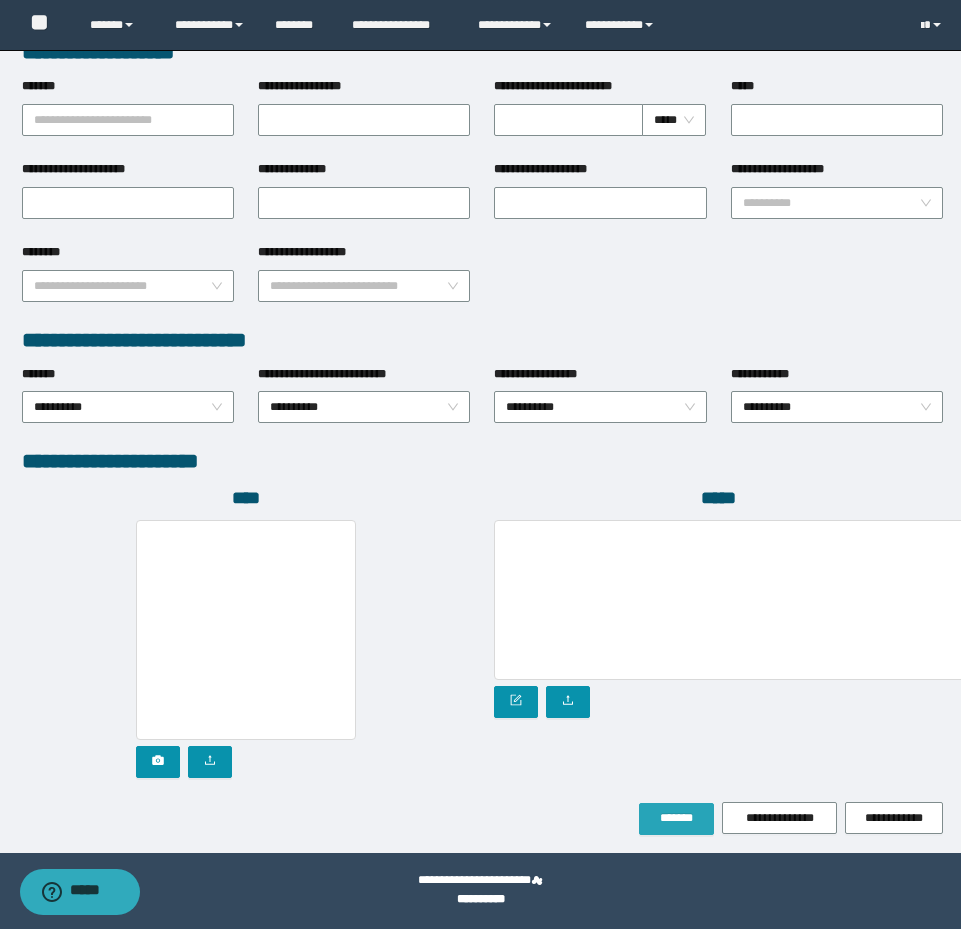 click on "*******" at bounding box center [676, 818] 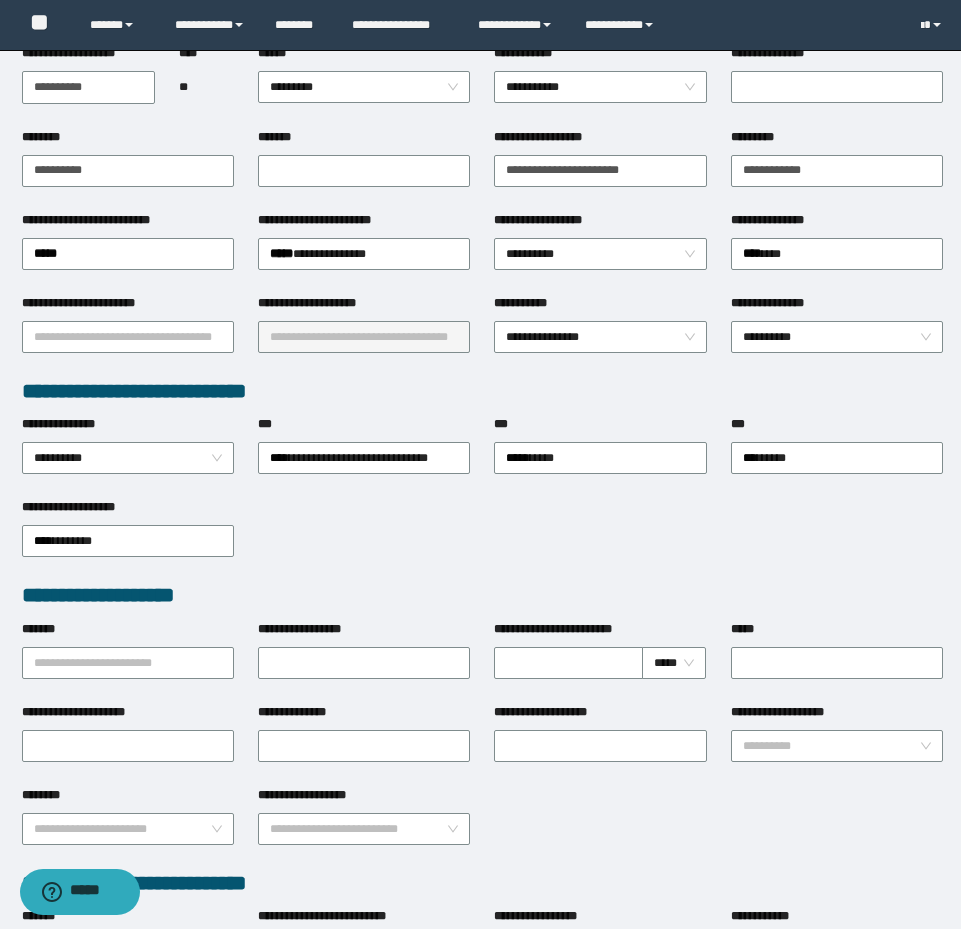 scroll, scrollTop: 53, scrollLeft: 0, axis: vertical 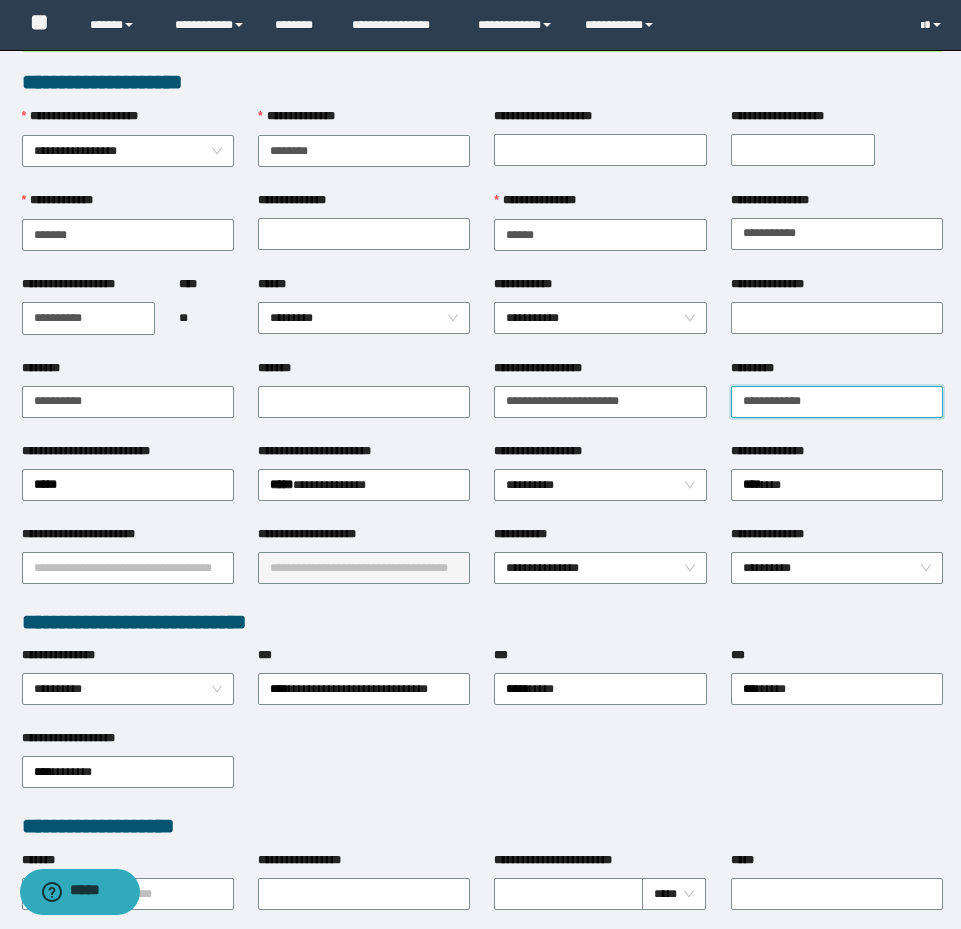 drag, startPoint x: 883, startPoint y: 409, endPoint x: 639, endPoint y: 373, distance: 246.64143 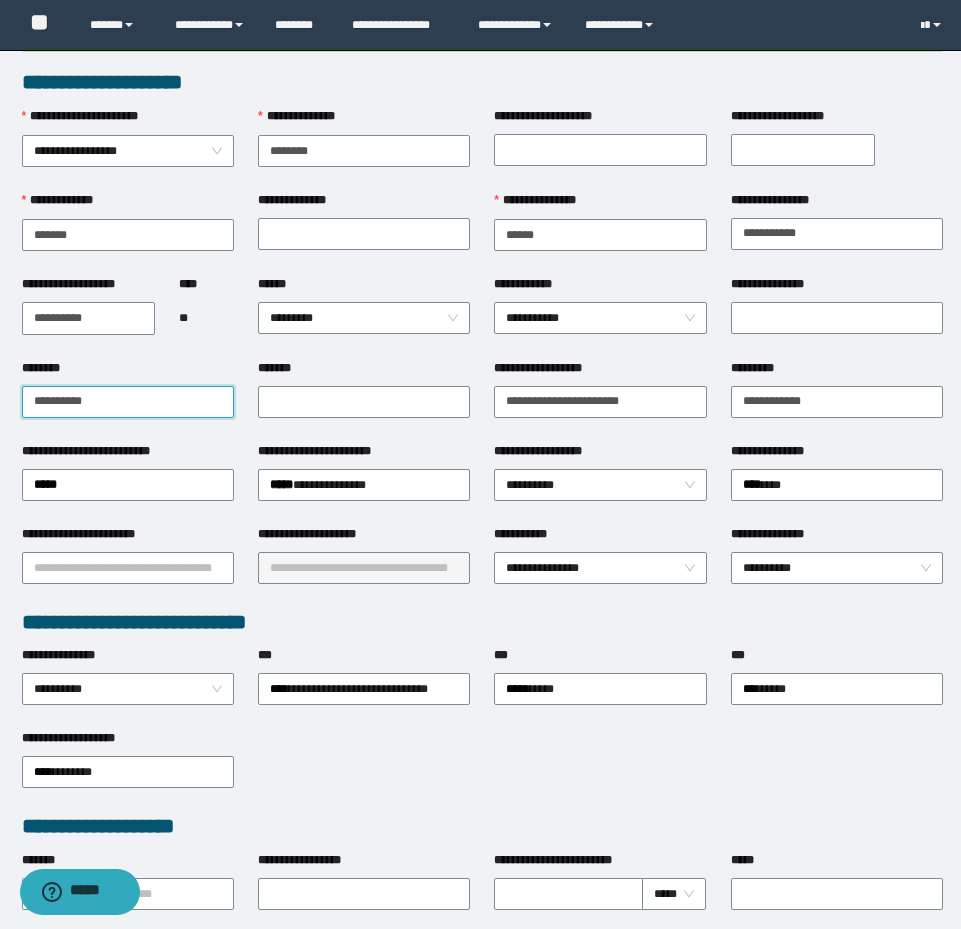 drag, startPoint x: 7, startPoint y: 396, endPoint x: 4, endPoint y: 385, distance: 11.401754 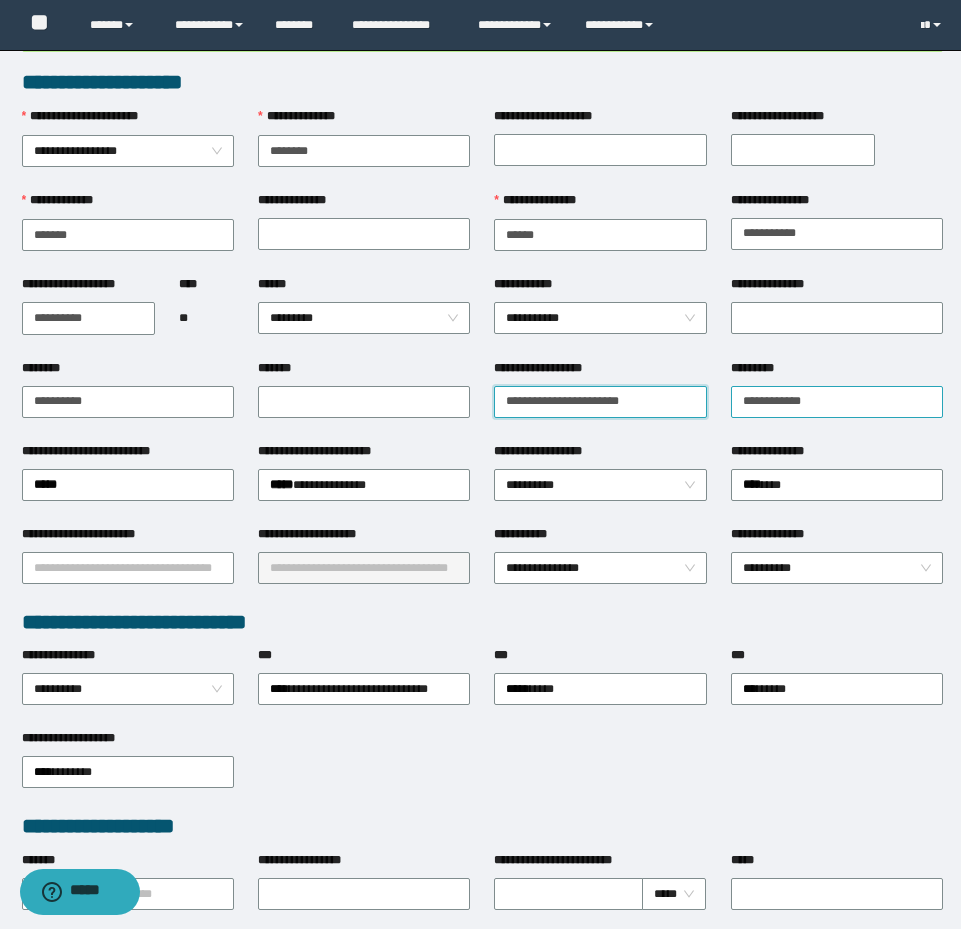 drag, startPoint x: 499, startPoint y: 410, endPoint x: 809, endPoint y: 391, distance: 310.58173 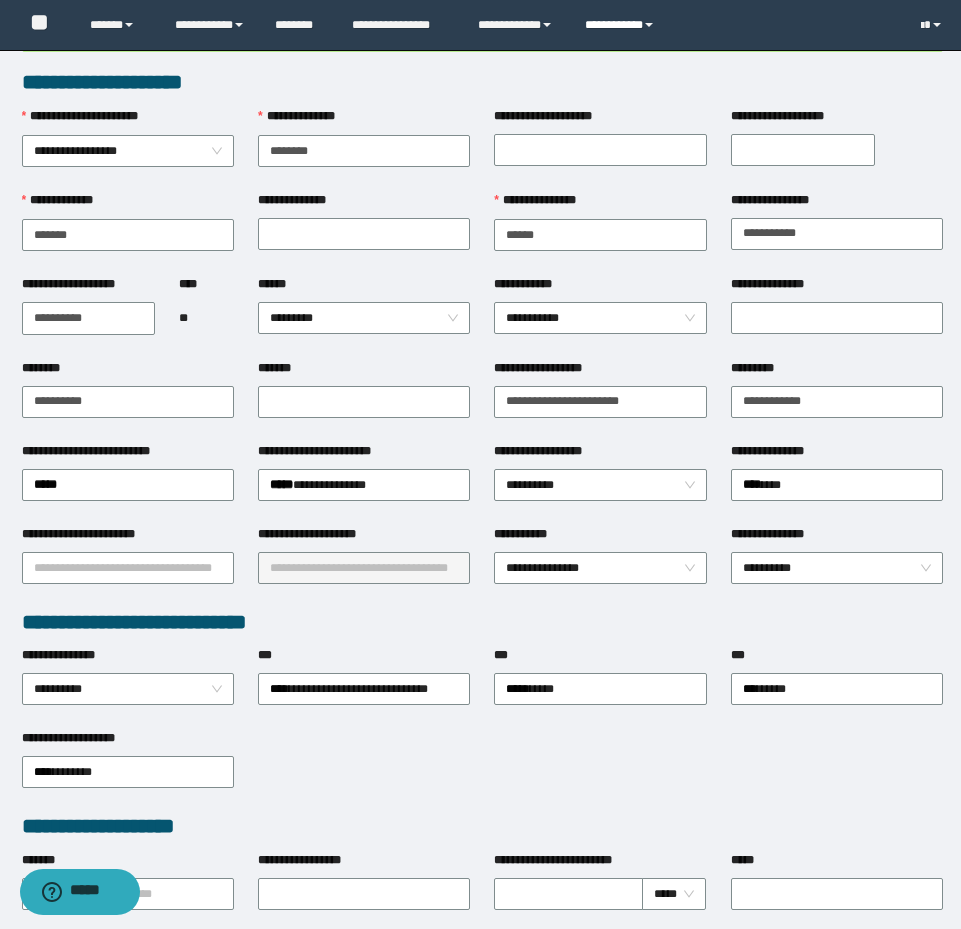 click on "**********" at bounding box center (622, 25) 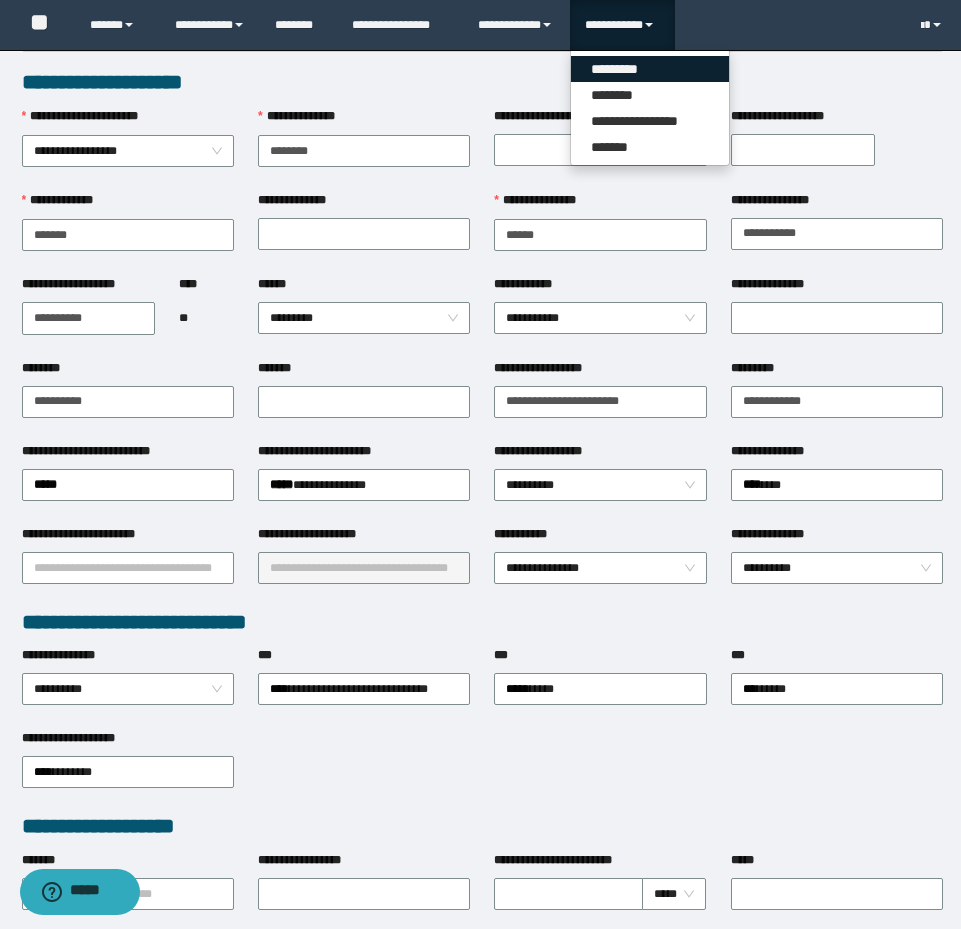 click on "*********" at bounding box center [650, 69] 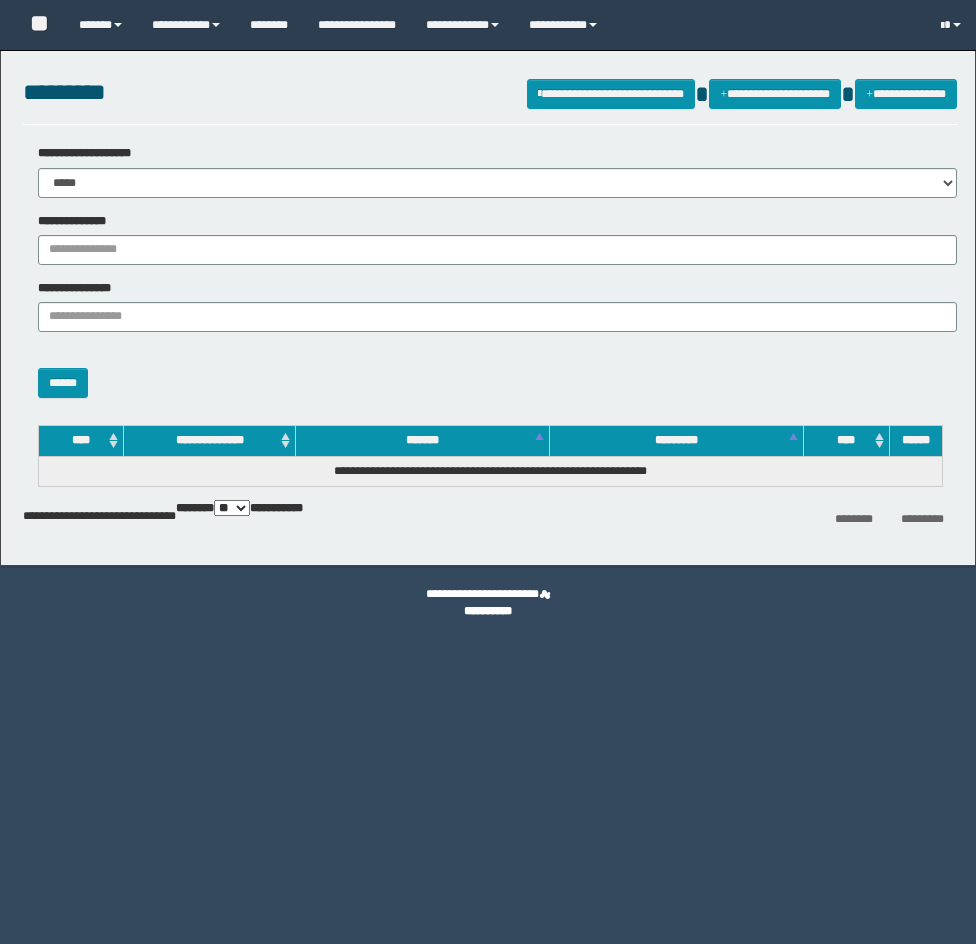 scroll, scrollTop: 0, scrollLeft: 0, axis: both 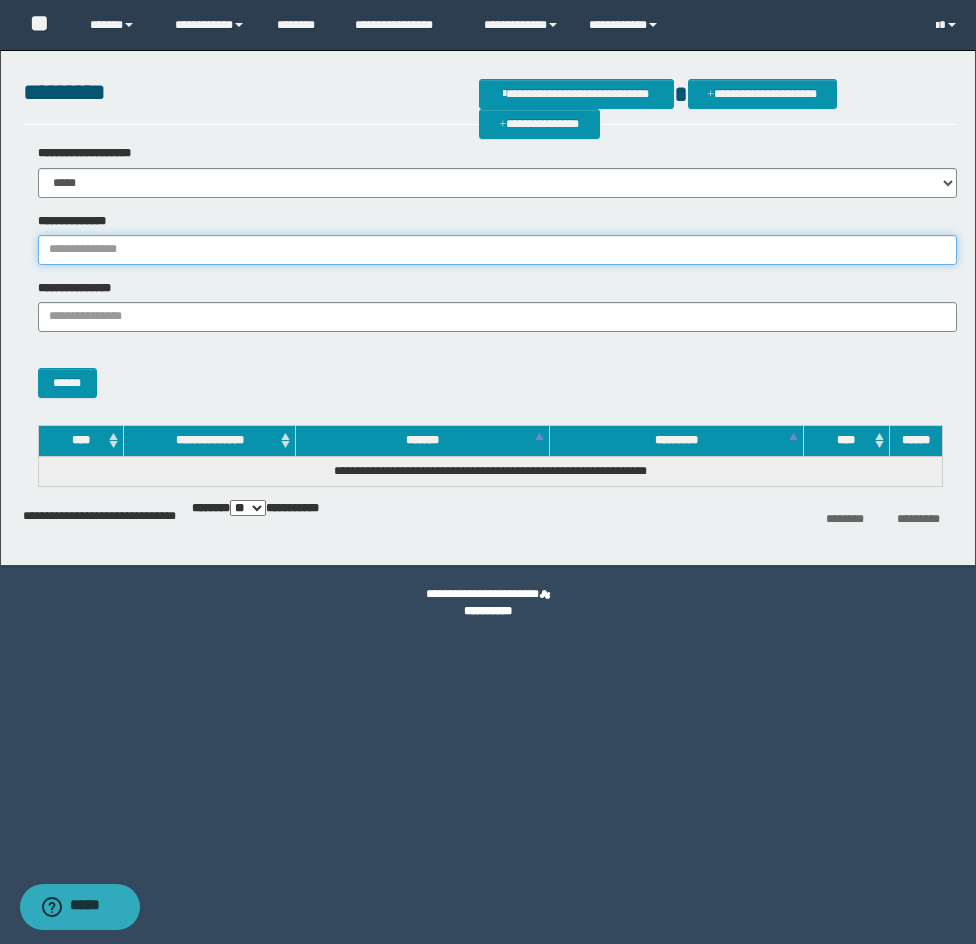 click on "**********" at bounding box center (497, 250) 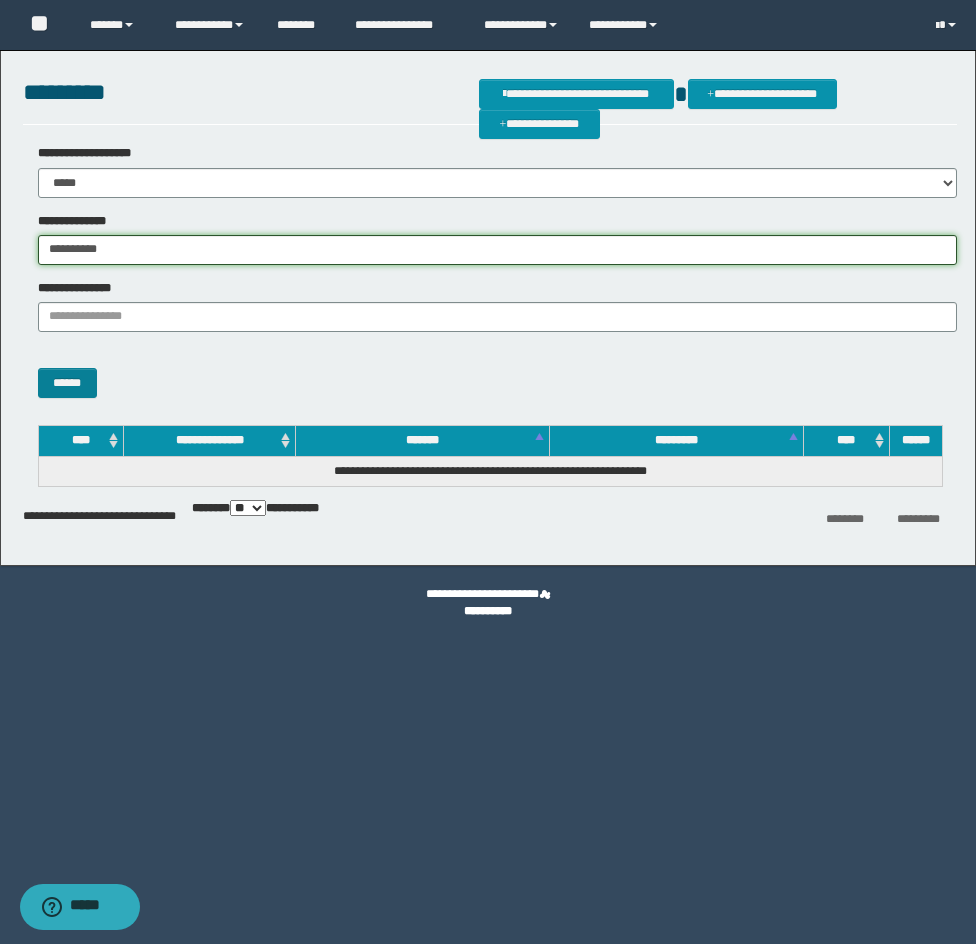 type on "**********" 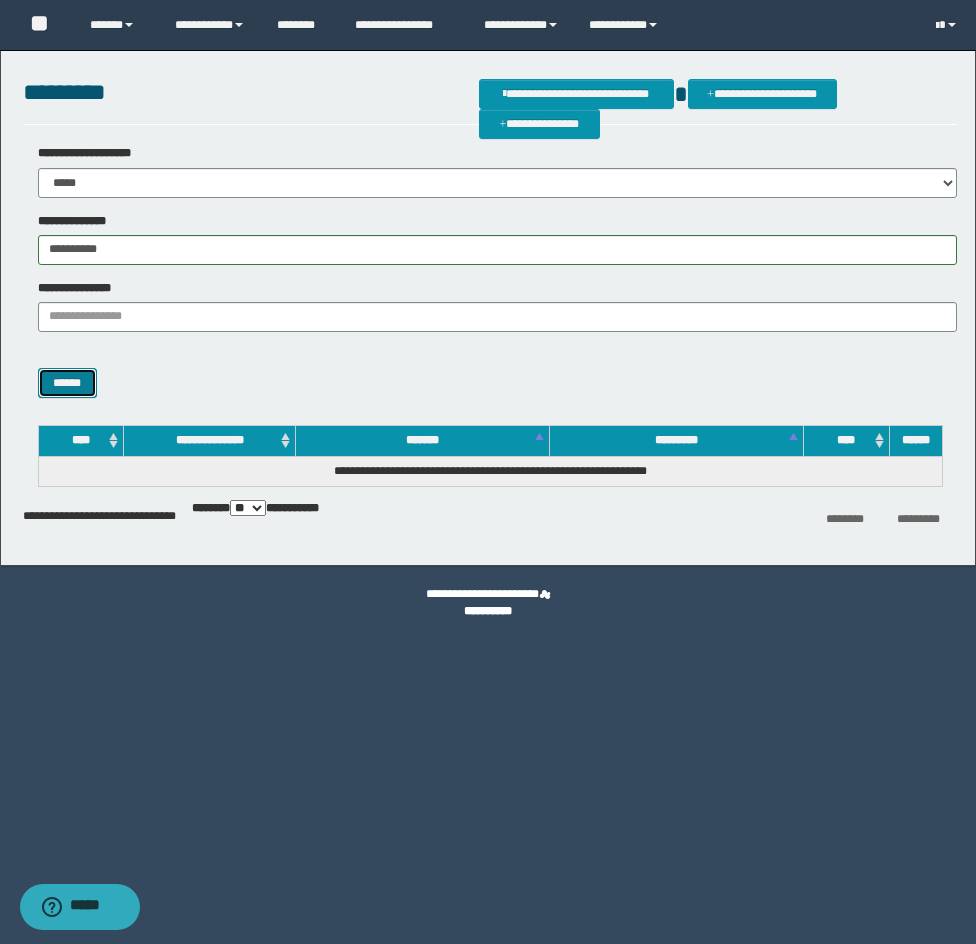 click on "******" at bounding box center (67, 383) 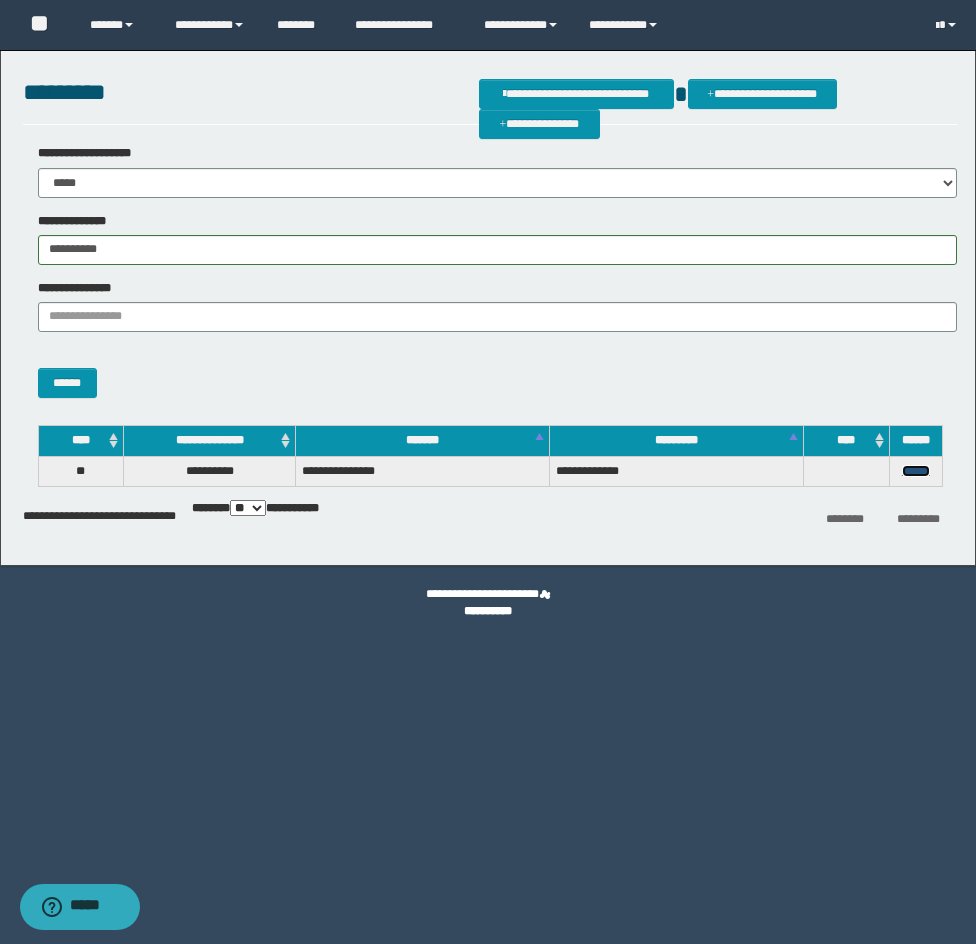 click on "******" at bounding box center (916, 471) 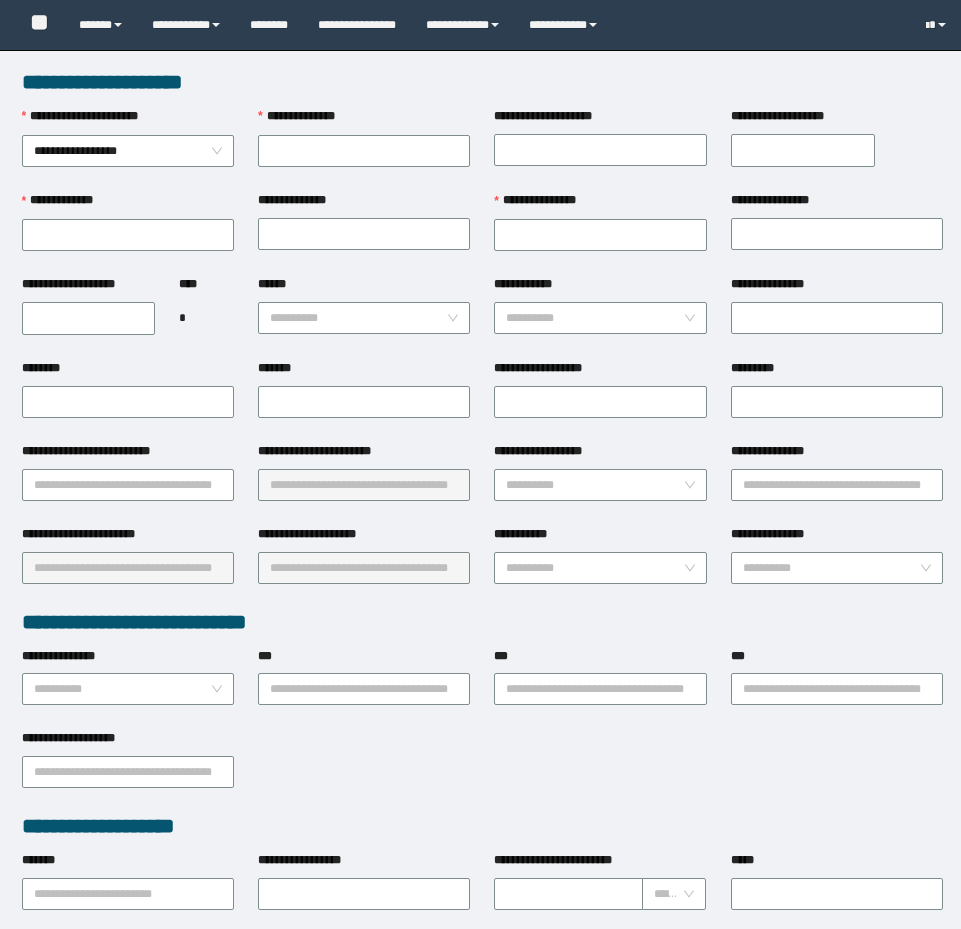 scroll, scrollTop: 0, scrollLeft: 0, axis: both 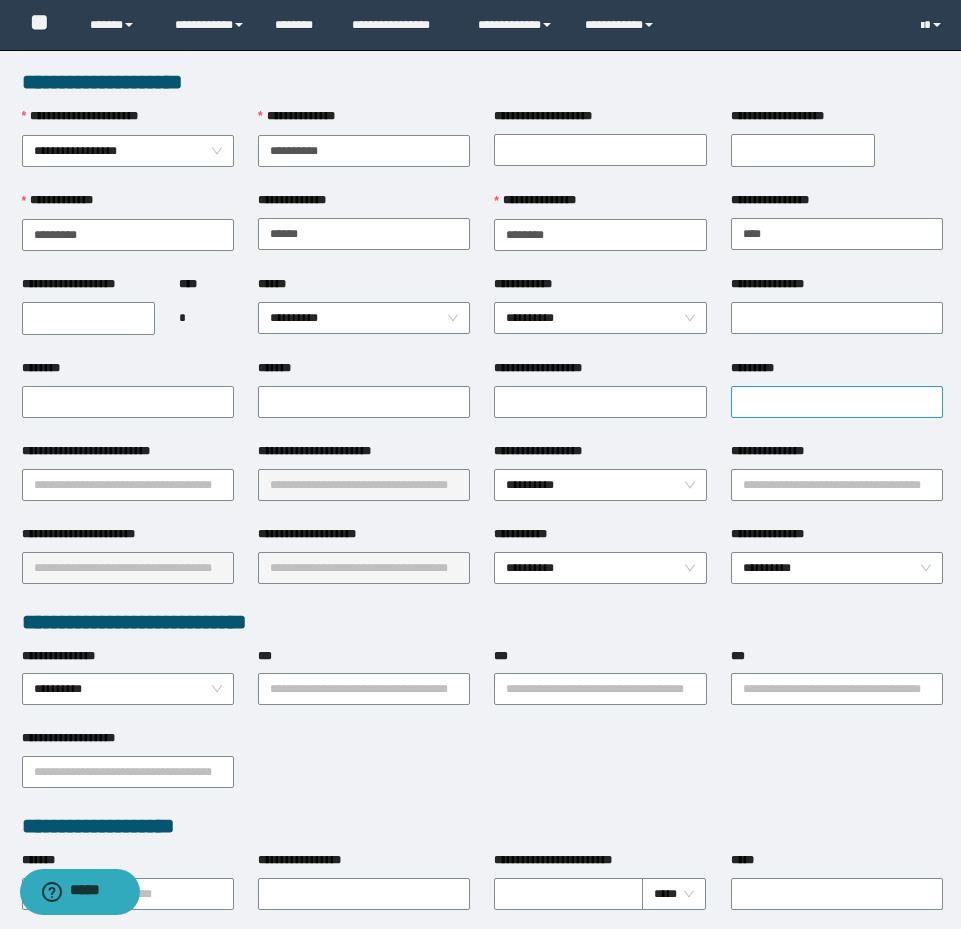 drag, startPoint x: 775, startPoint y: 375, endPoint x: 782, endPoint y: 388, distance: 14.764823 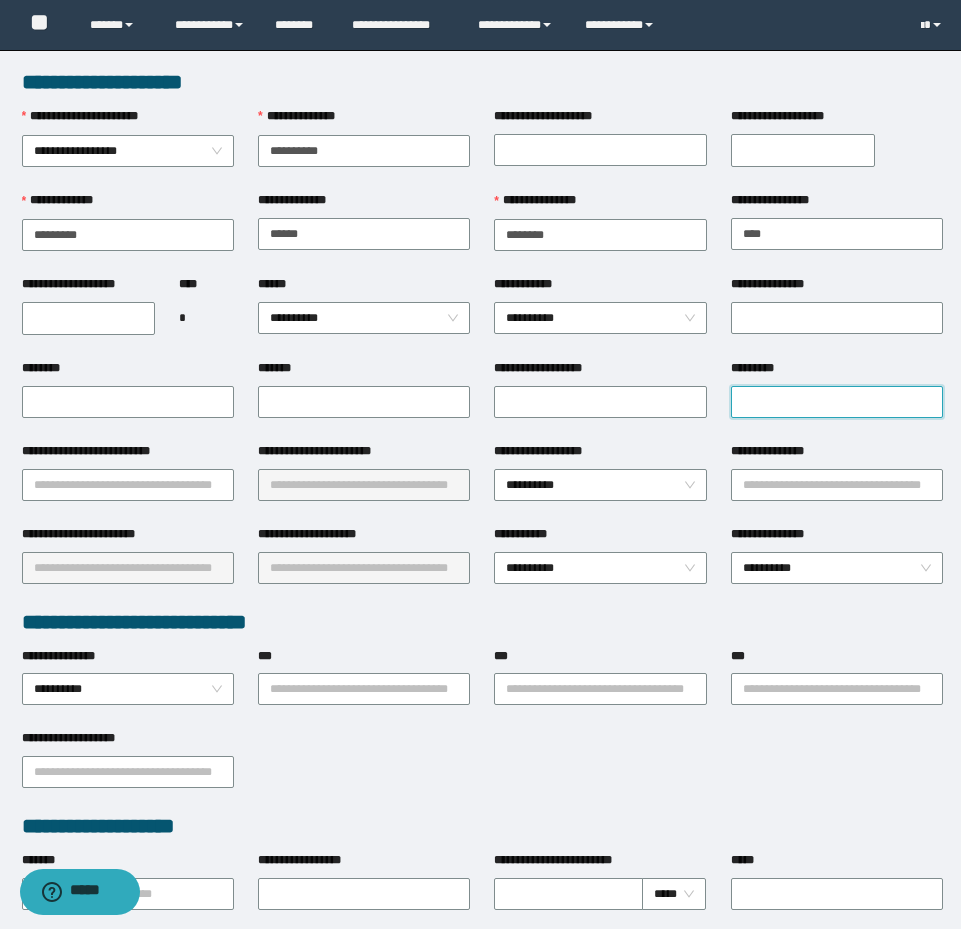 click on "*********" at bounding box center (837, 402) 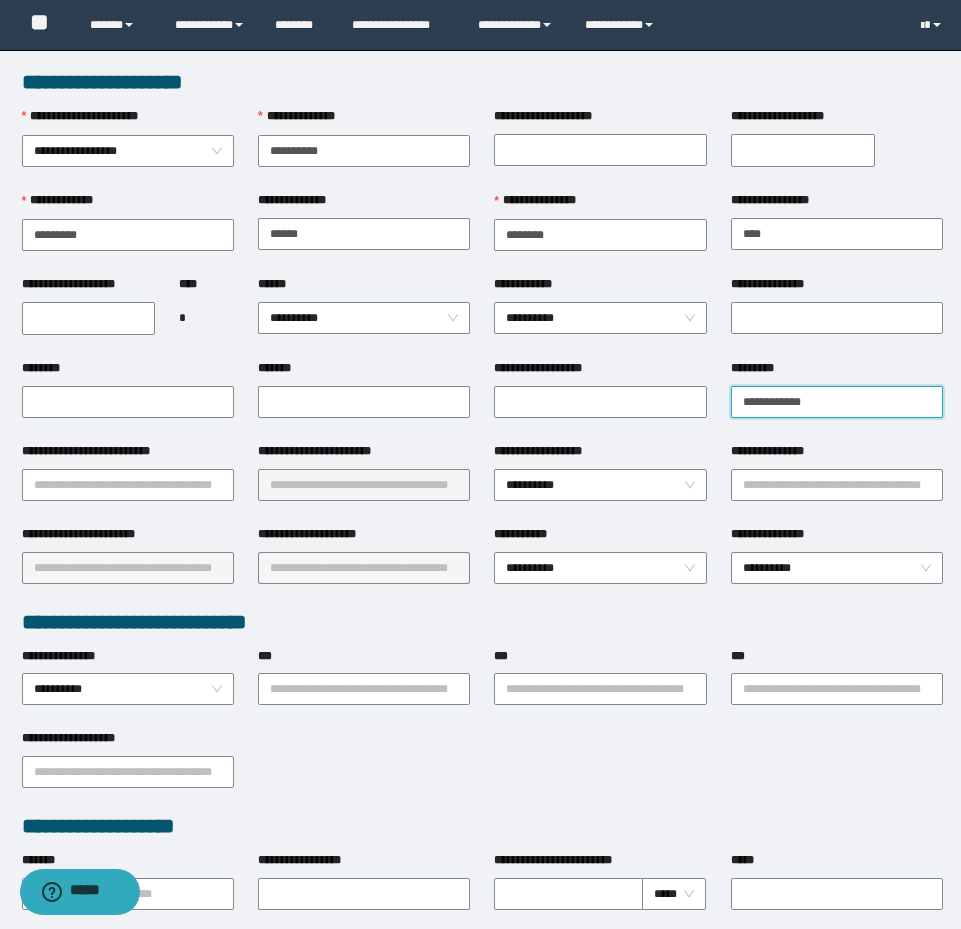 type on "**********" 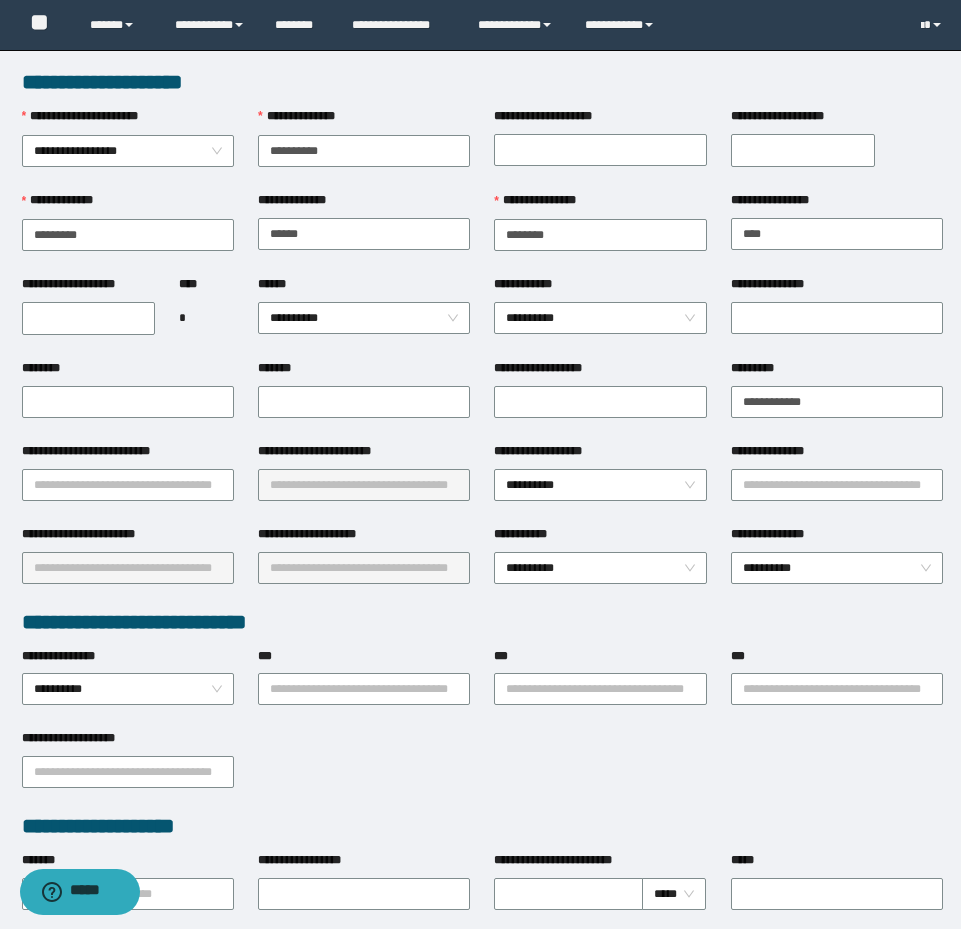 click on "**********" at bounding box center (89, 318) 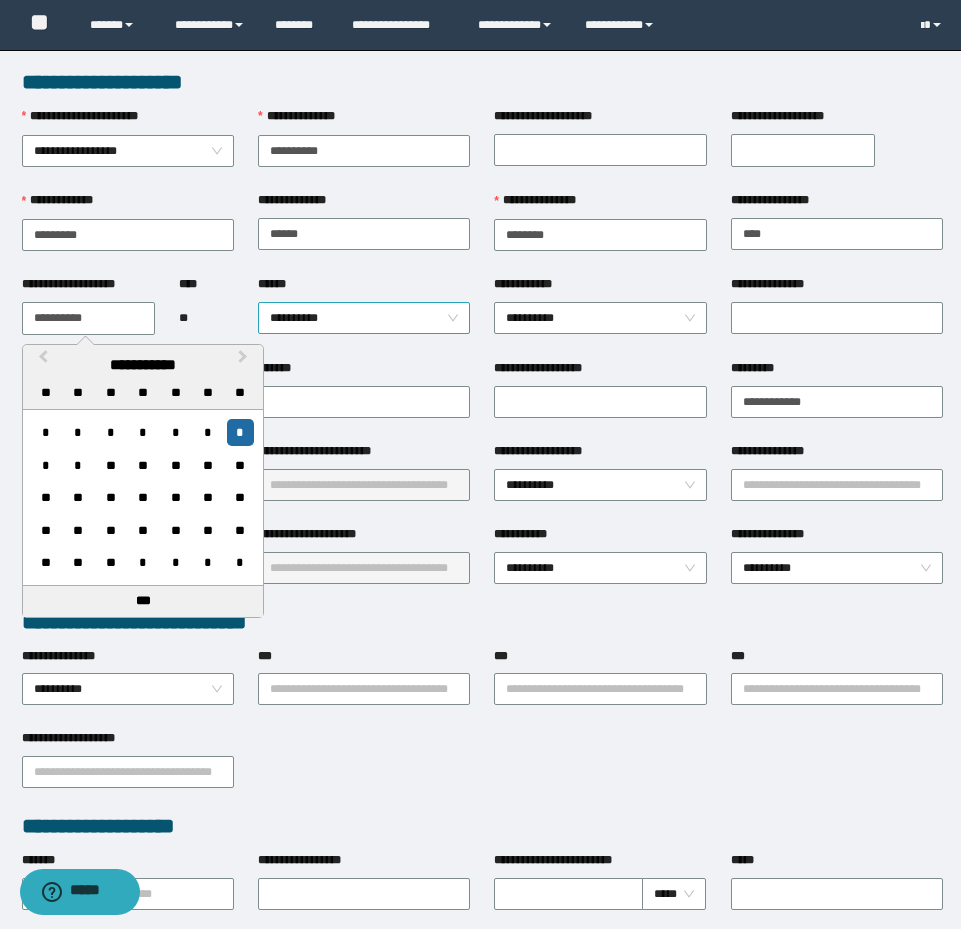 type on "**********" 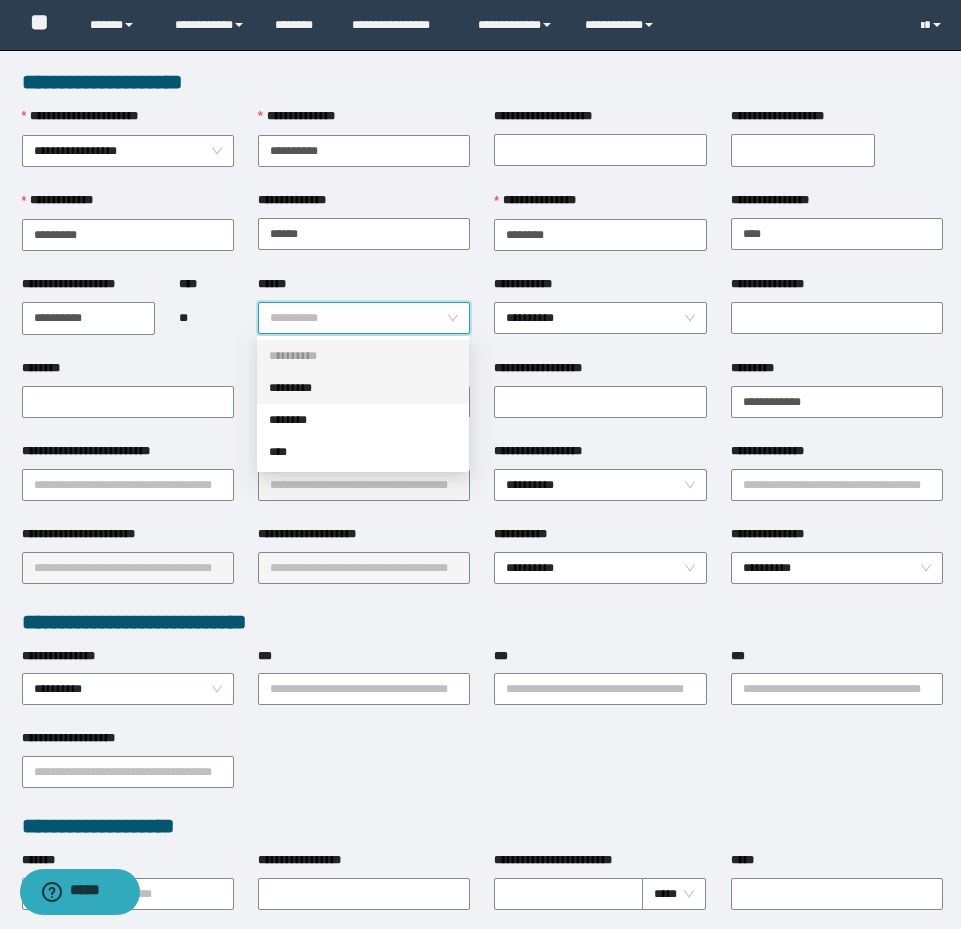 click on "*********" at bounding box center [363, 388] 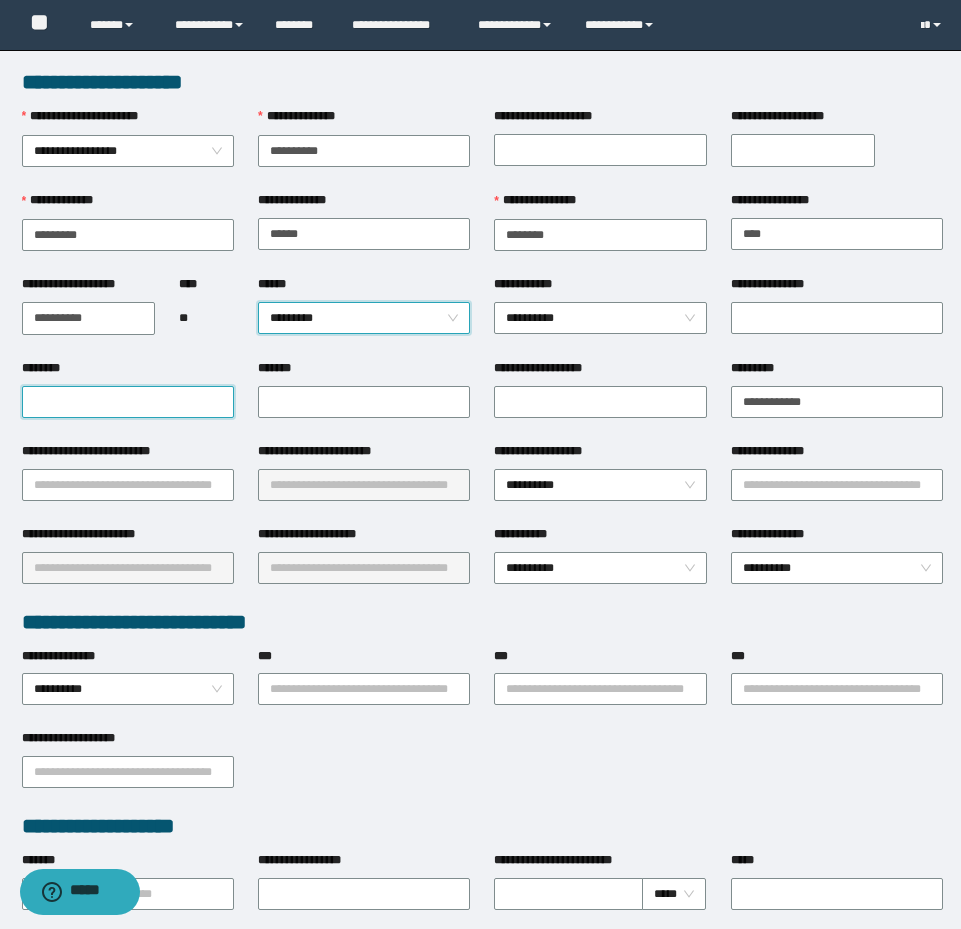 click on "********" at bounding box center [128, 402] 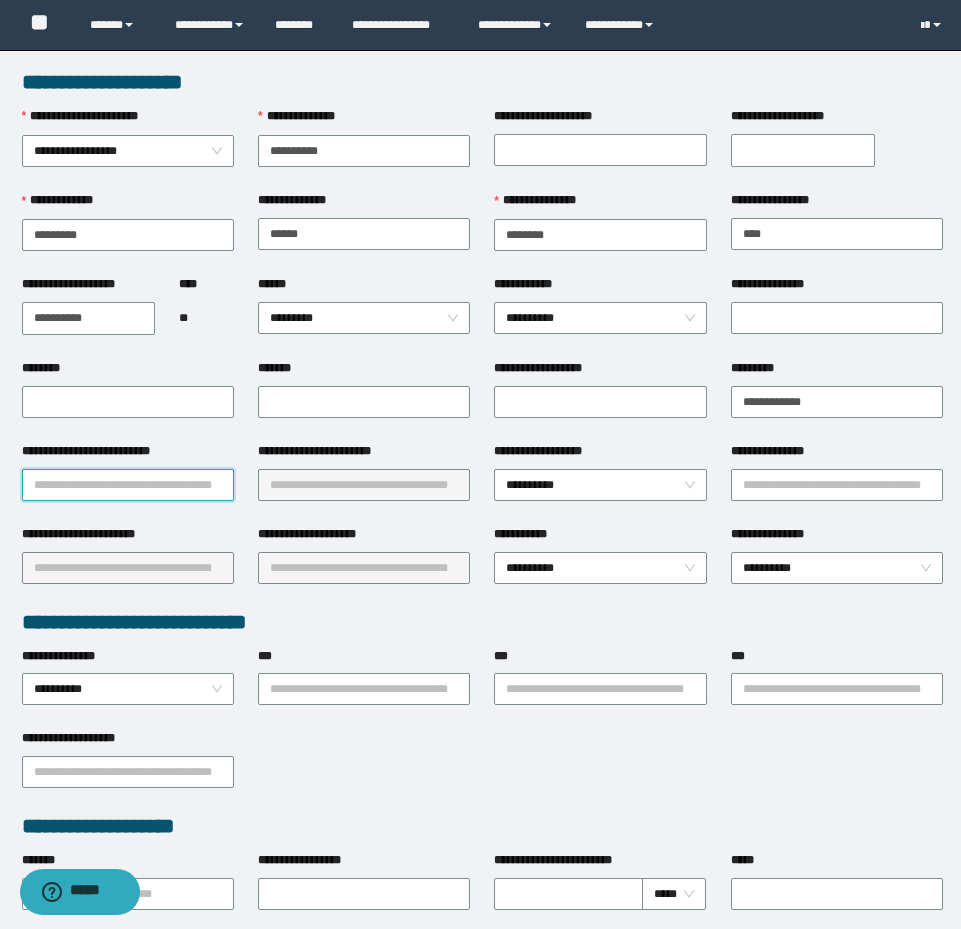 click on "**********" at bounding box center [128, 485] 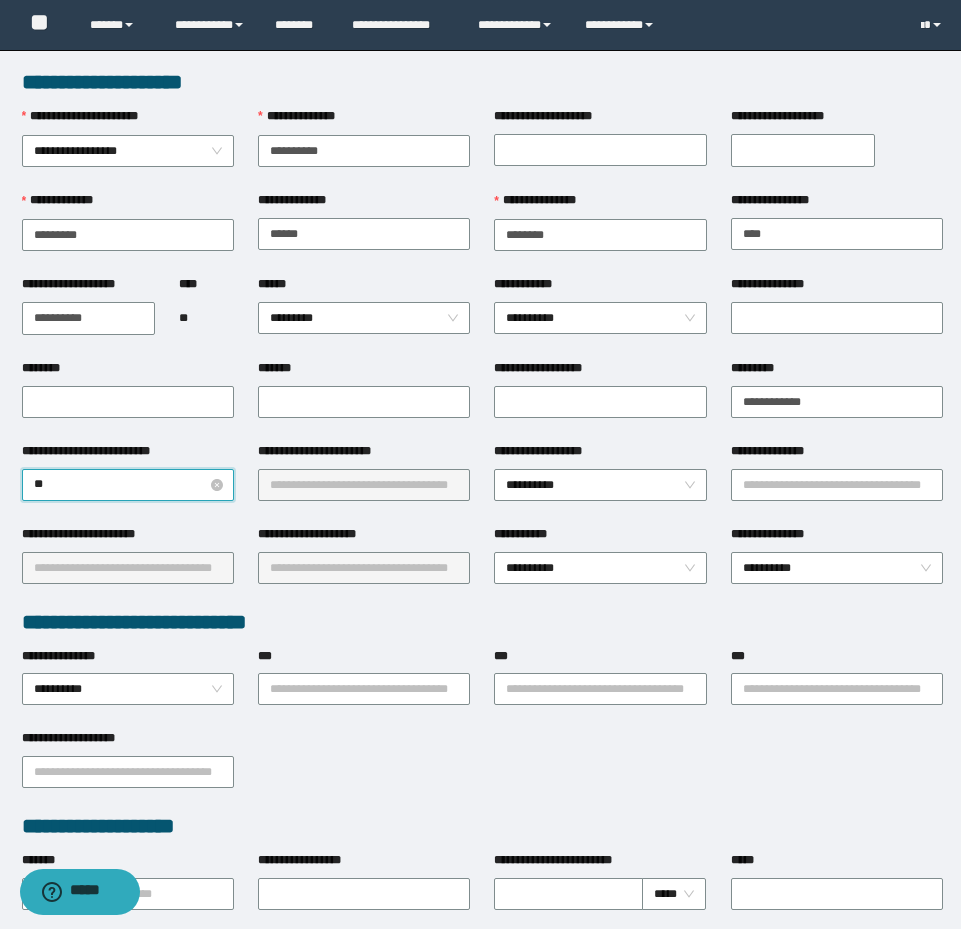 type on "***" 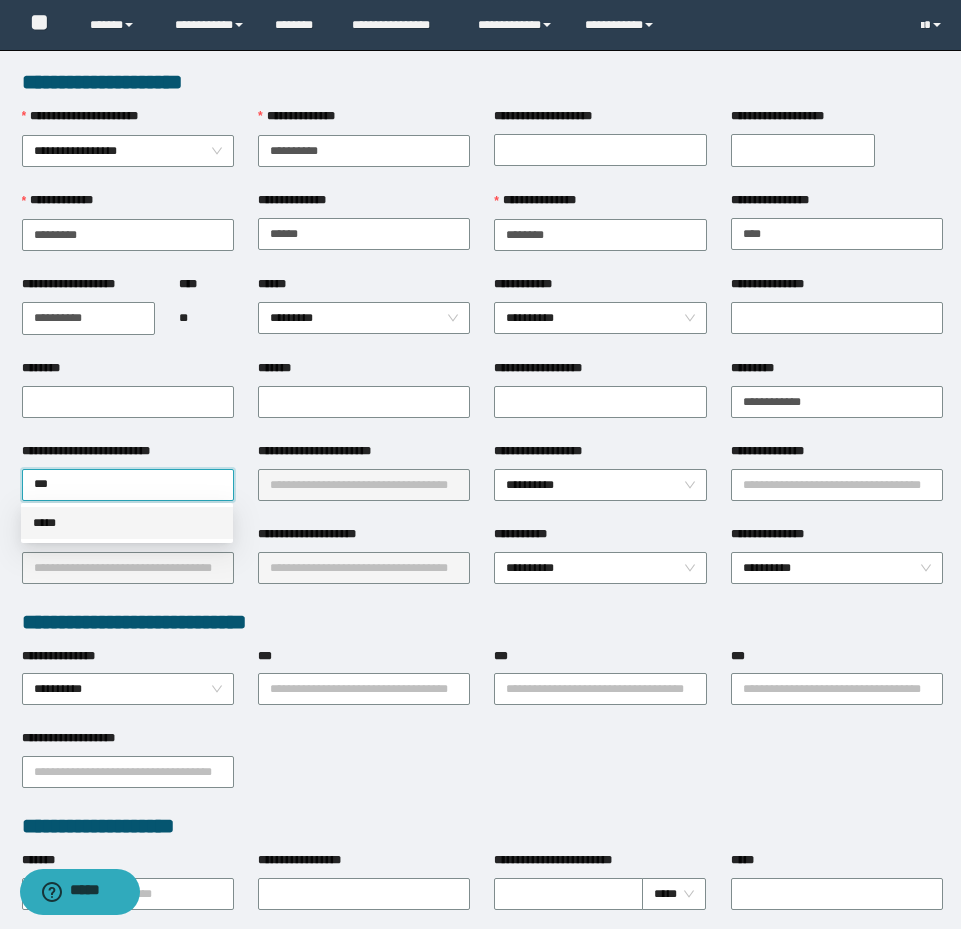 click on "*****" at bounding box center [127, 523] 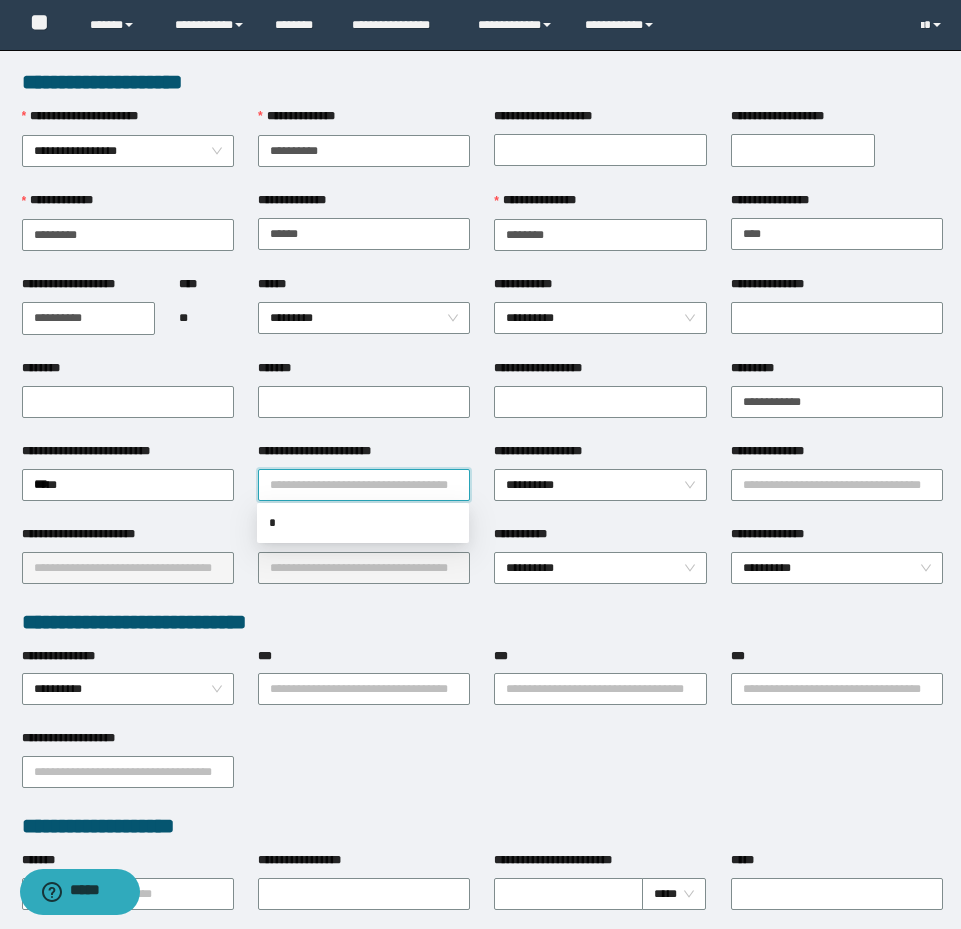 click on "**********" at bounding box center [364, 485] 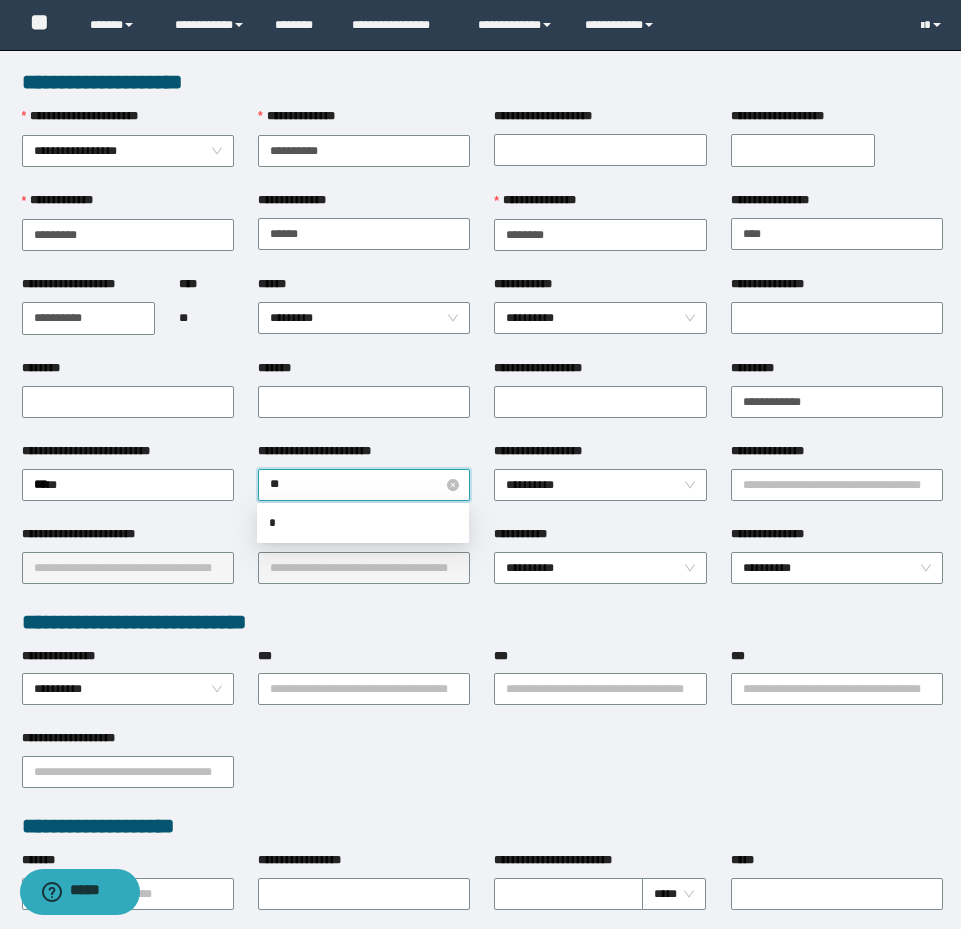 type on "***" 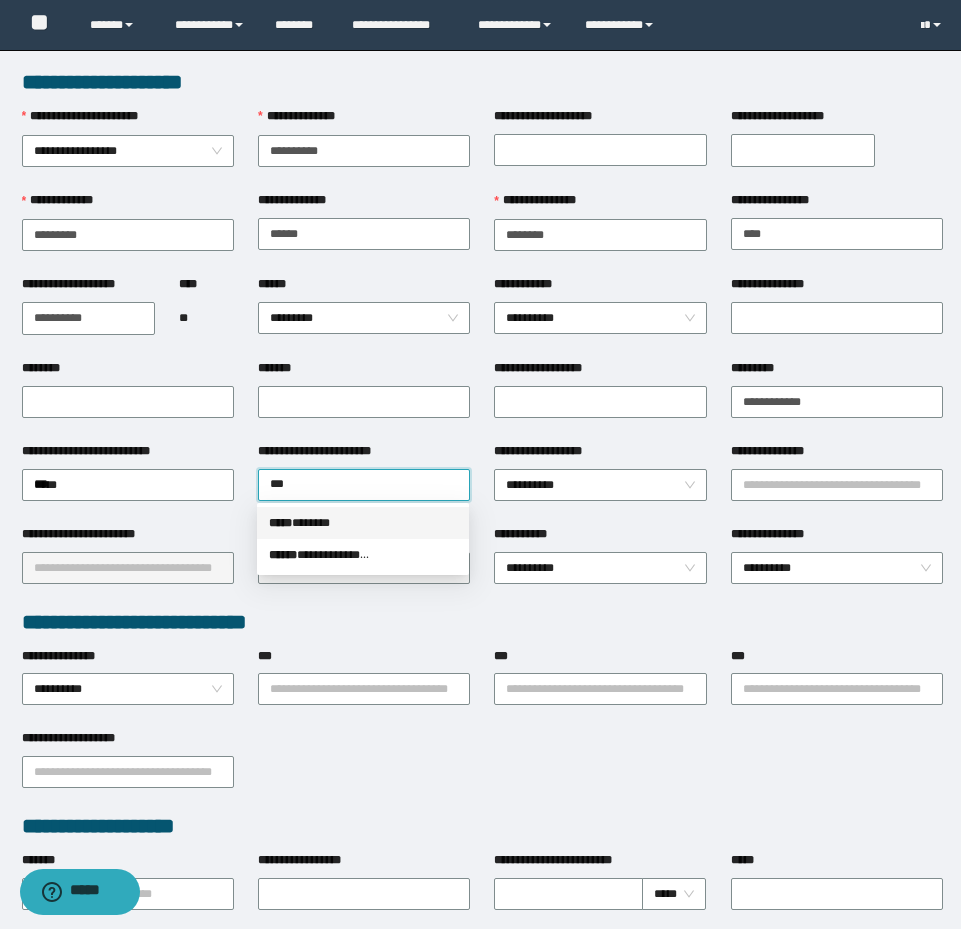 click on "***** * *****" at bounding box center (363, 523) 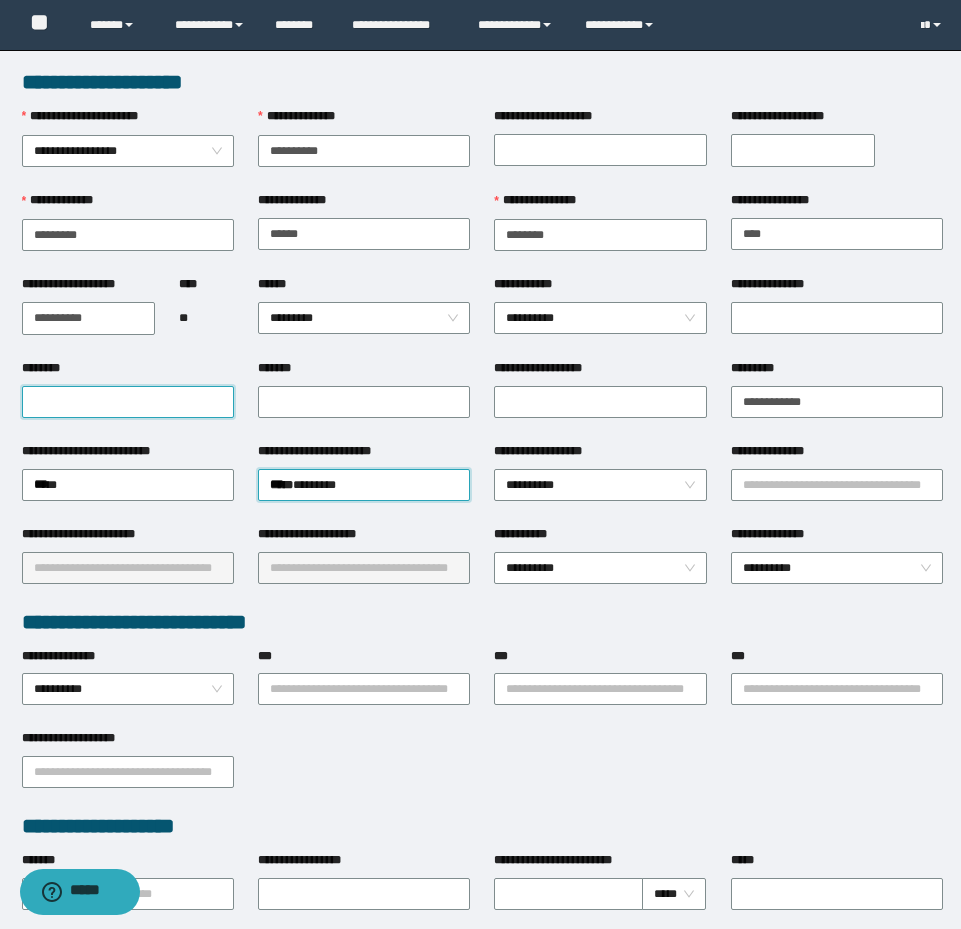 click on "********" at bounding box center (128, 402) 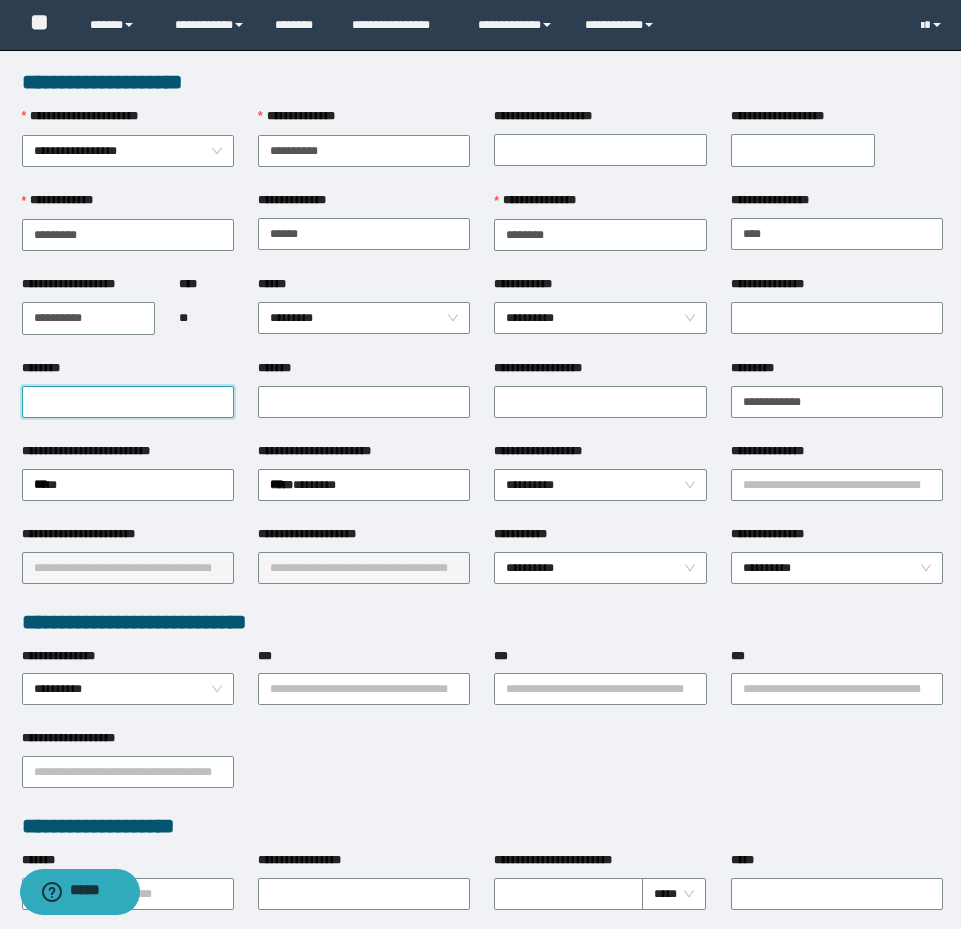 paste on "**********" 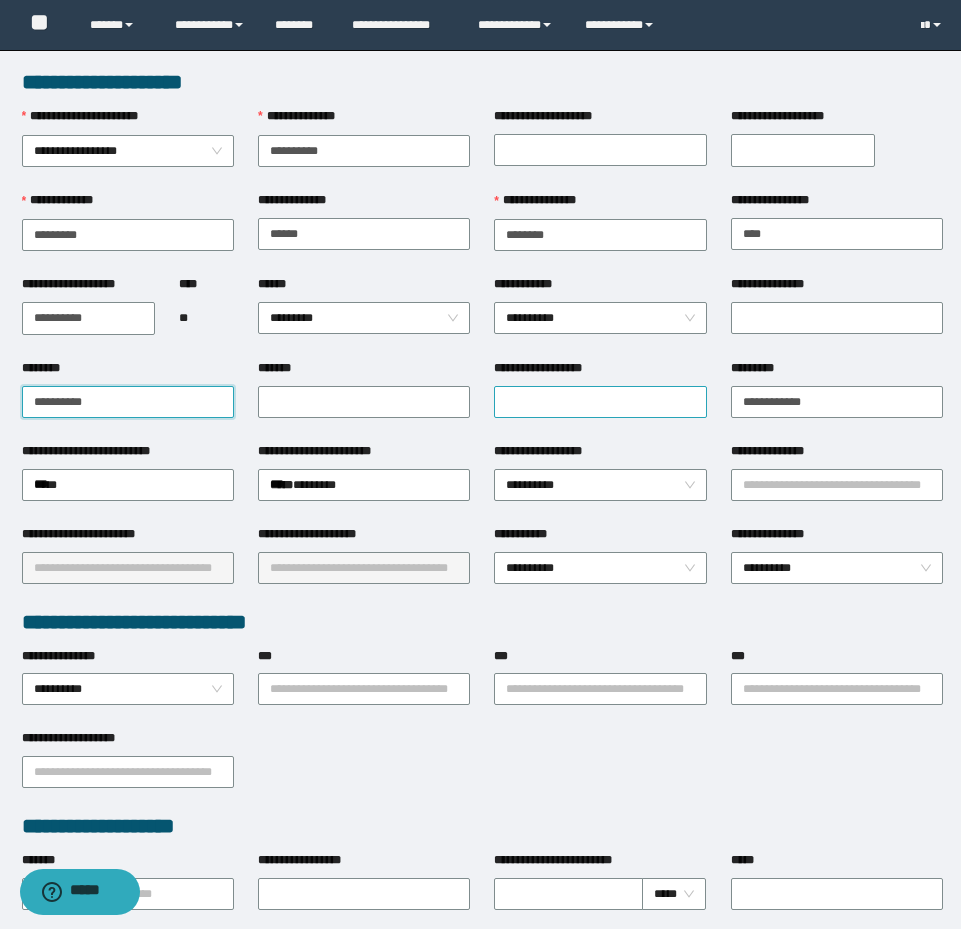 type on "**********" 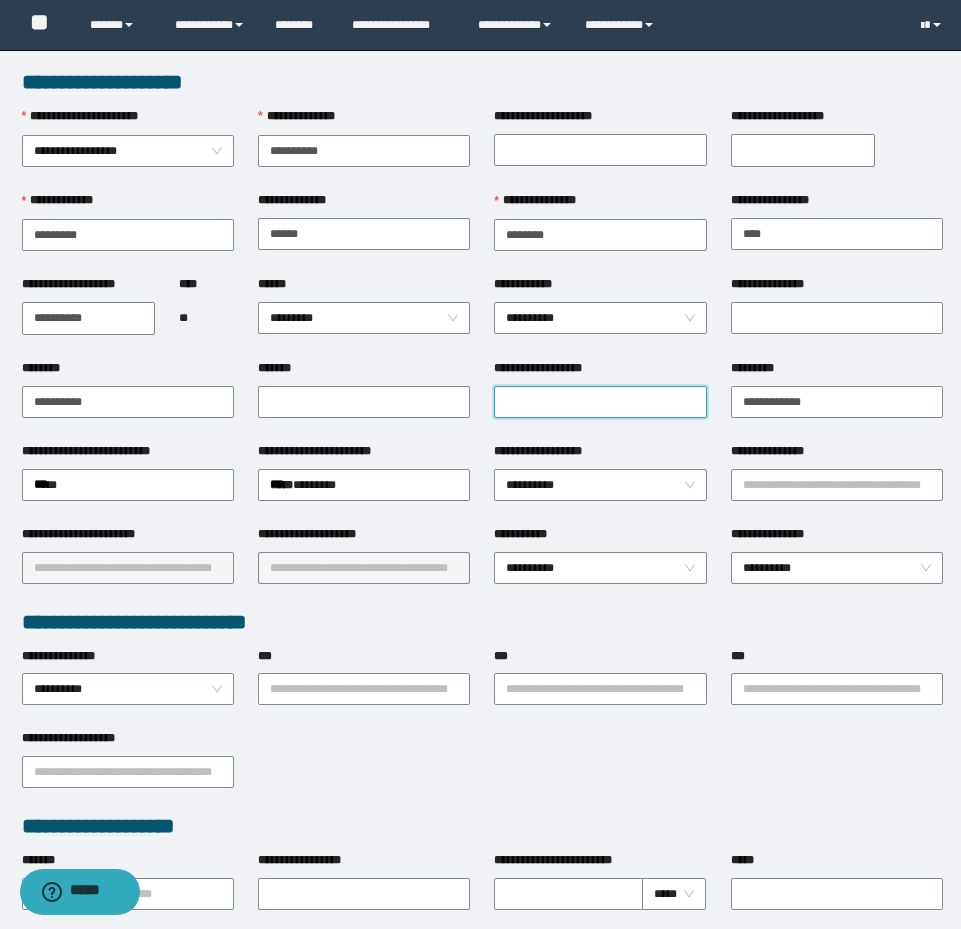 click on "**********" at bounding box center [600, 402] 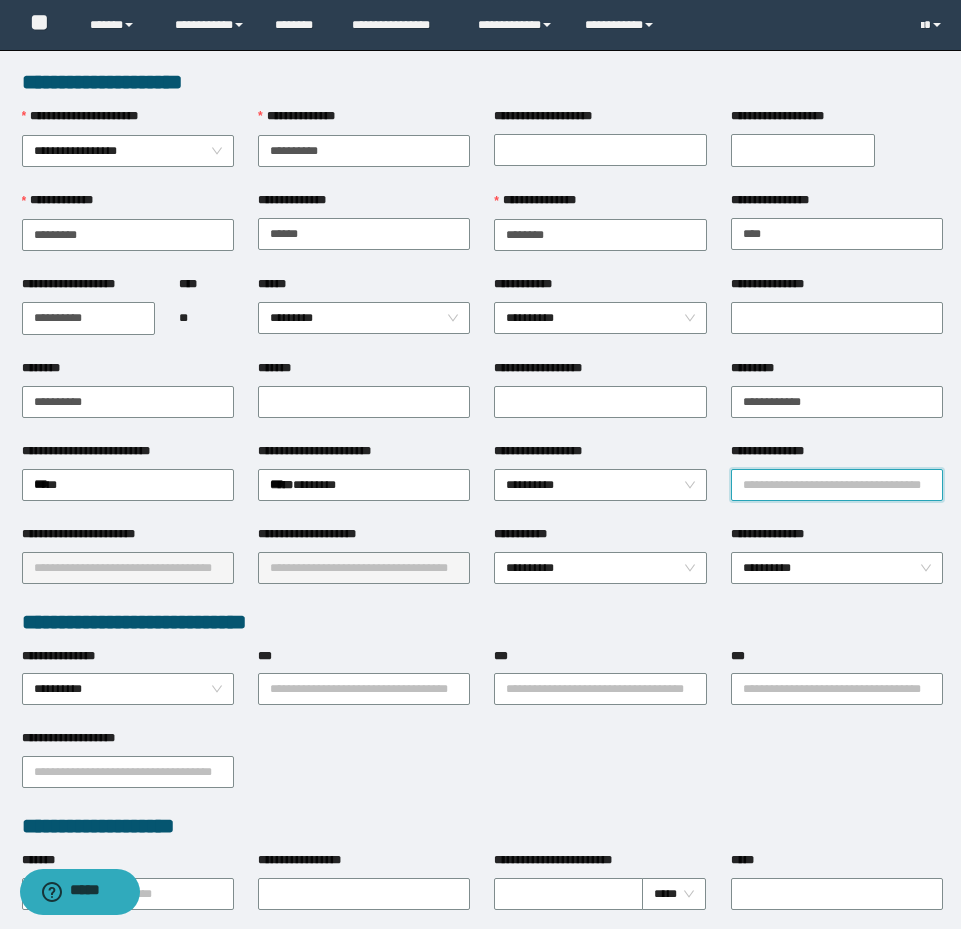 click on "**********" at bounding box center [837, 485] 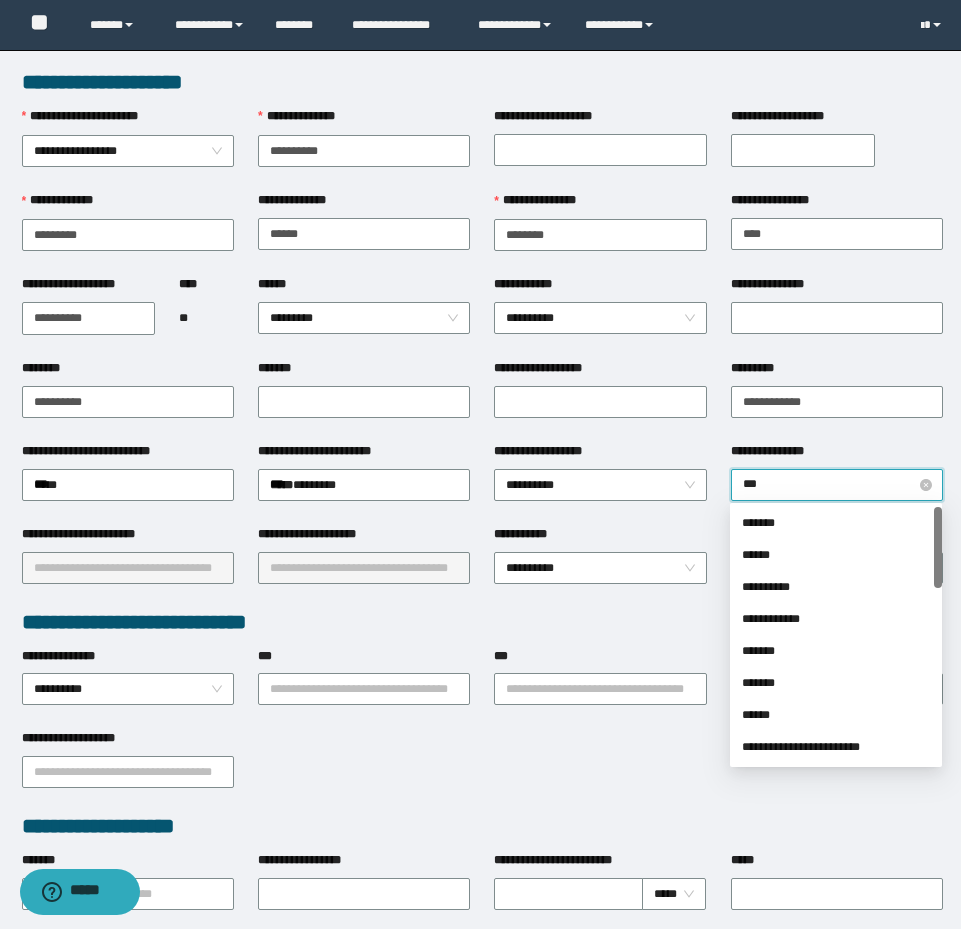 type on "****" 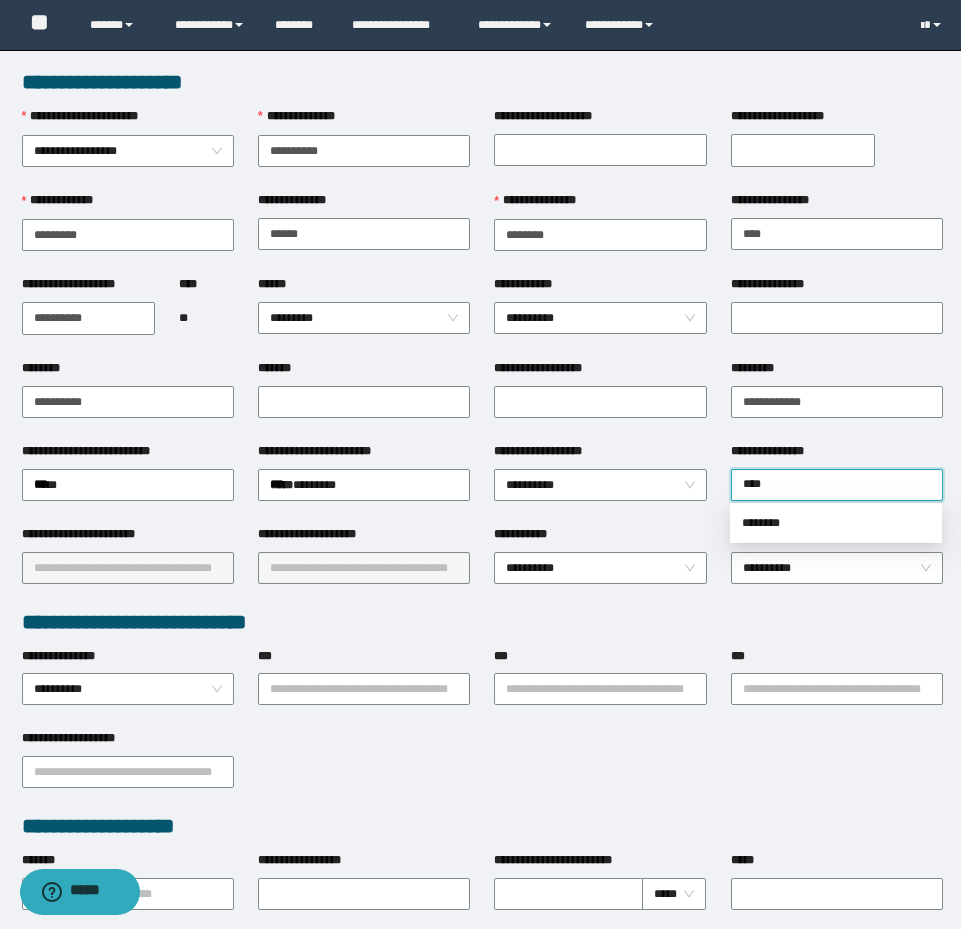 click on "********" at bounding box center (836, 523) 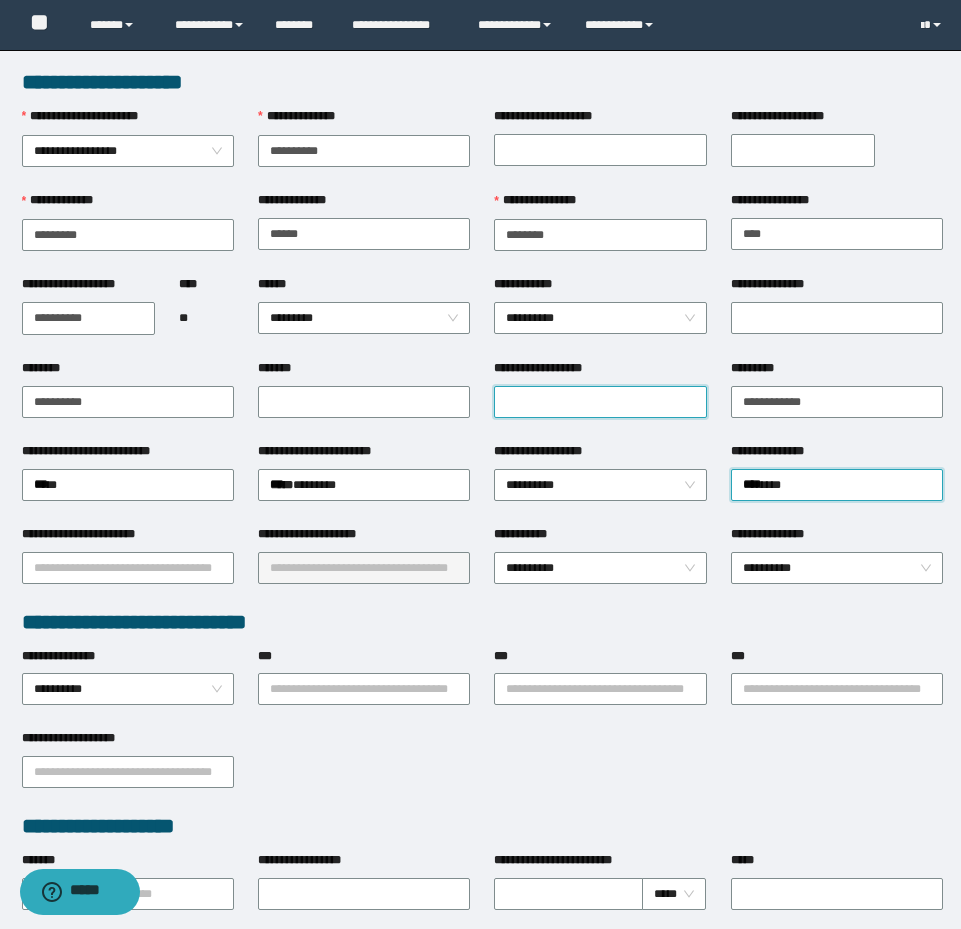 click on "**********" at bounding box center (600, 402) 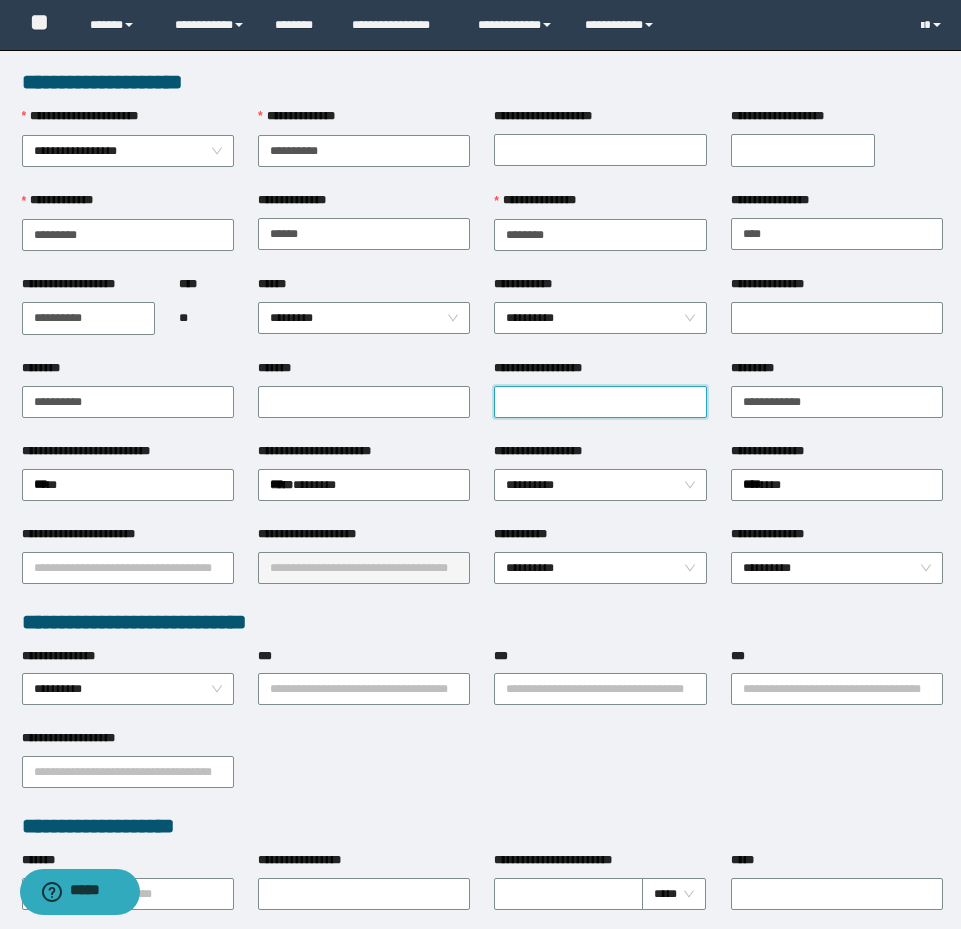click on "**********" at bounding box center (600, 402) 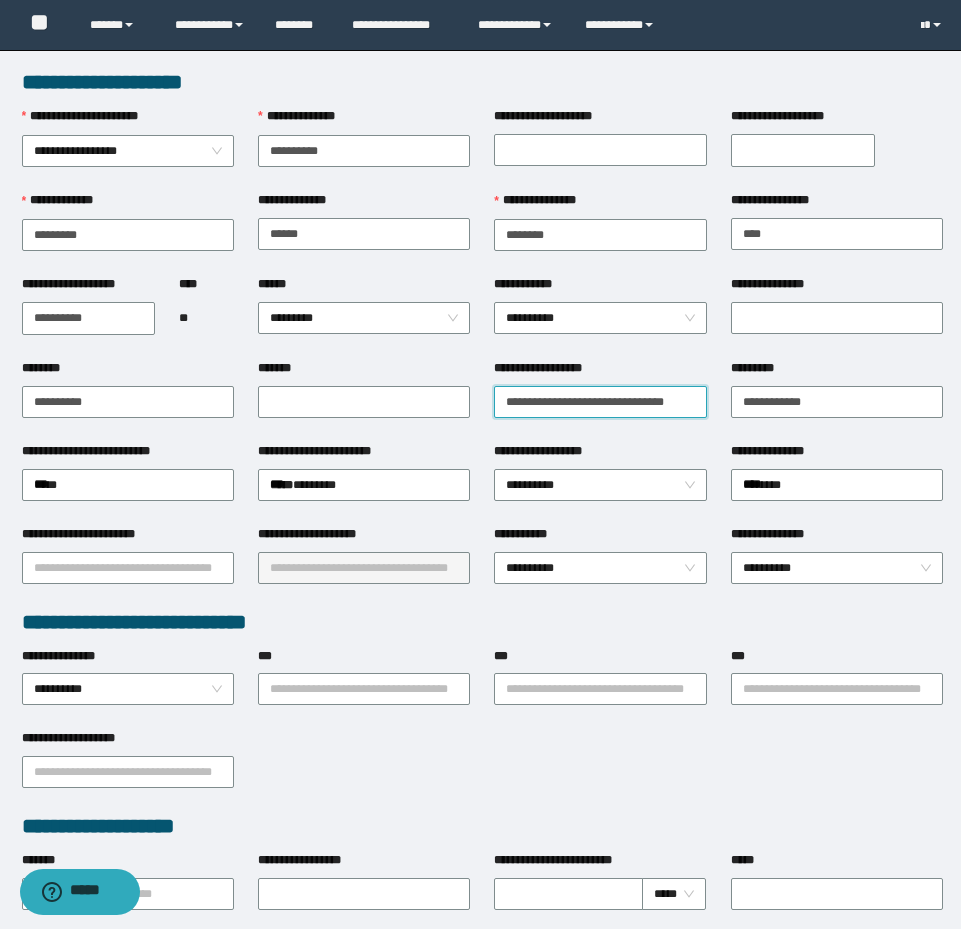 scroll, scrollTop: 0, scrollLeft: 15, axis: horizontal 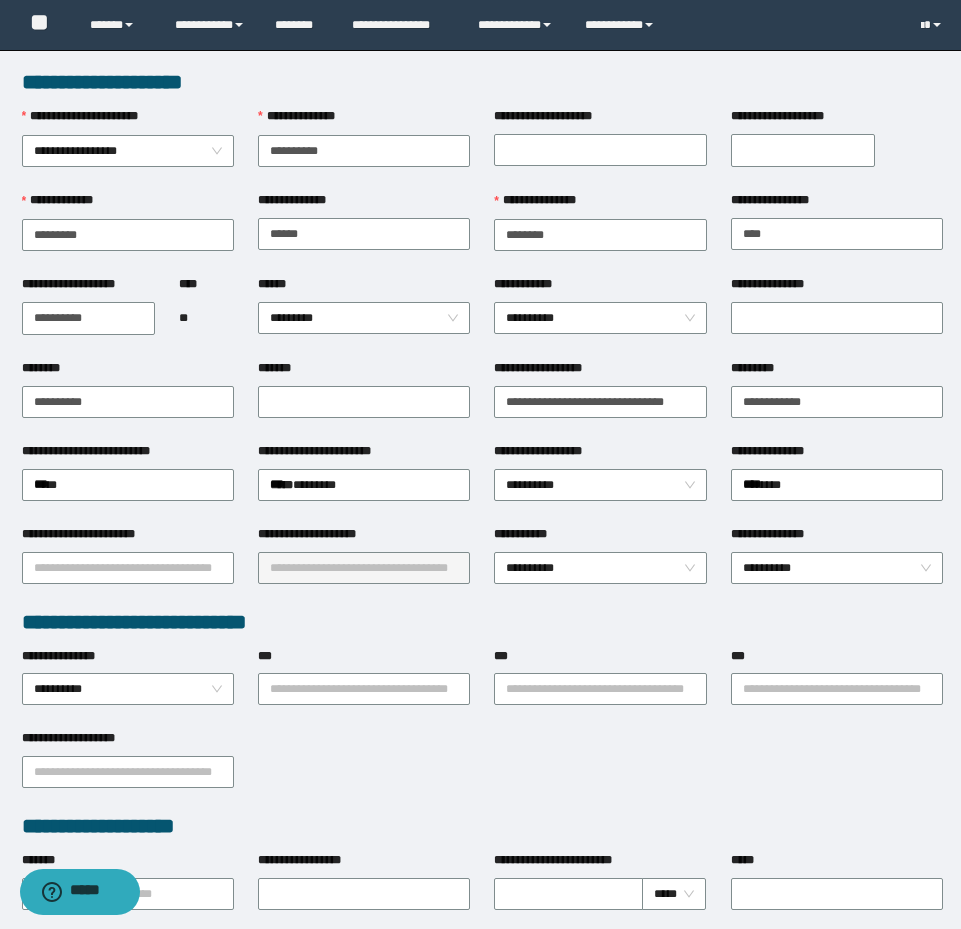 click on "**********" at bounding box center (600, 400) 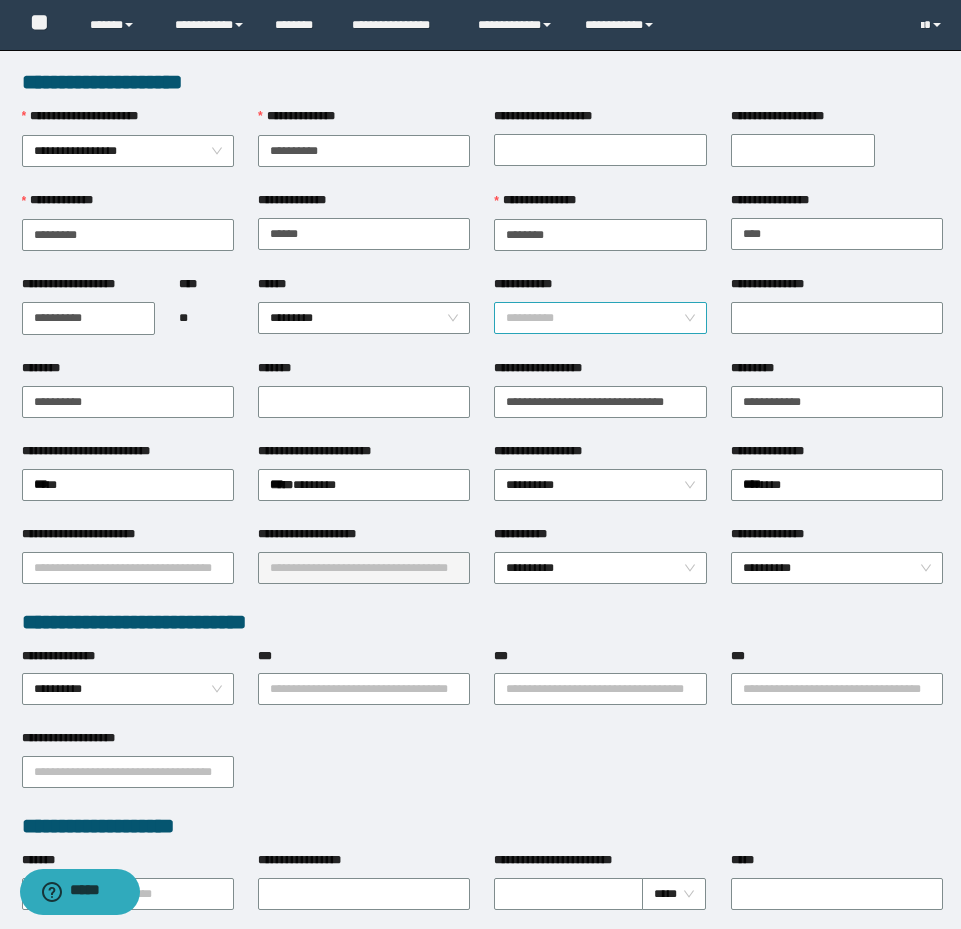 click on "**********" at bounding box center [600, 318] 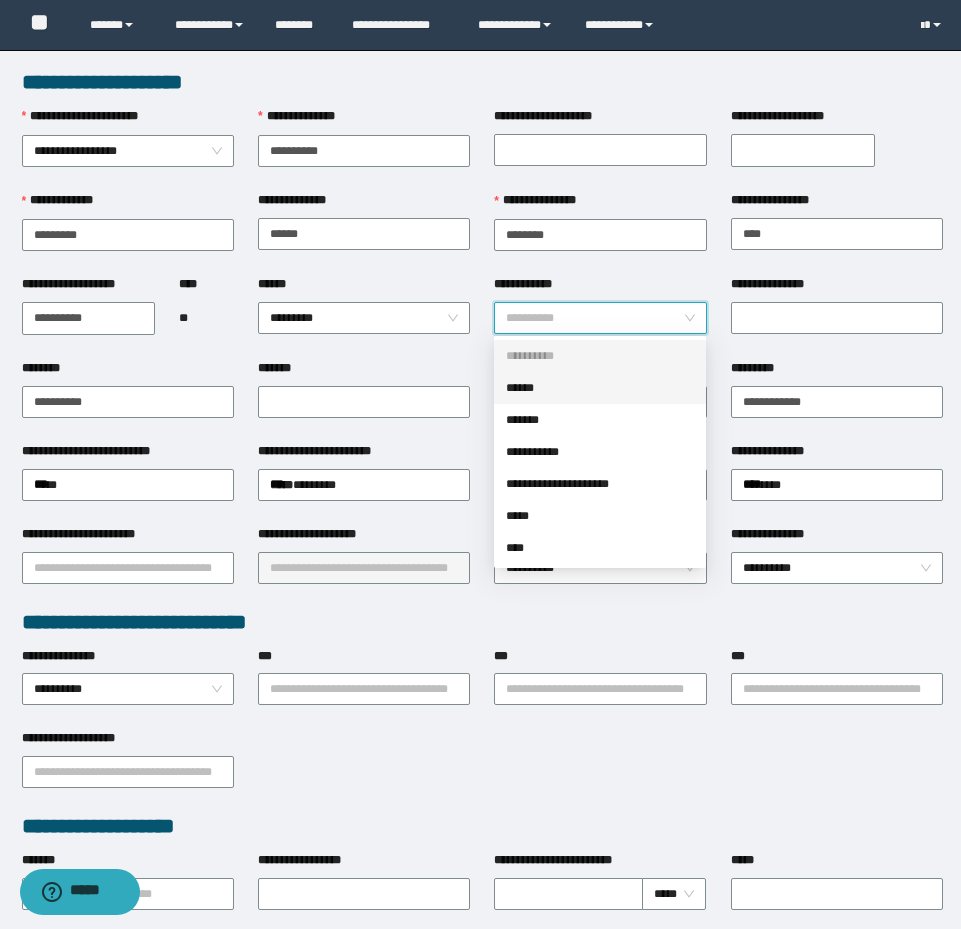 click on "******" at bounding box center [600, 388] 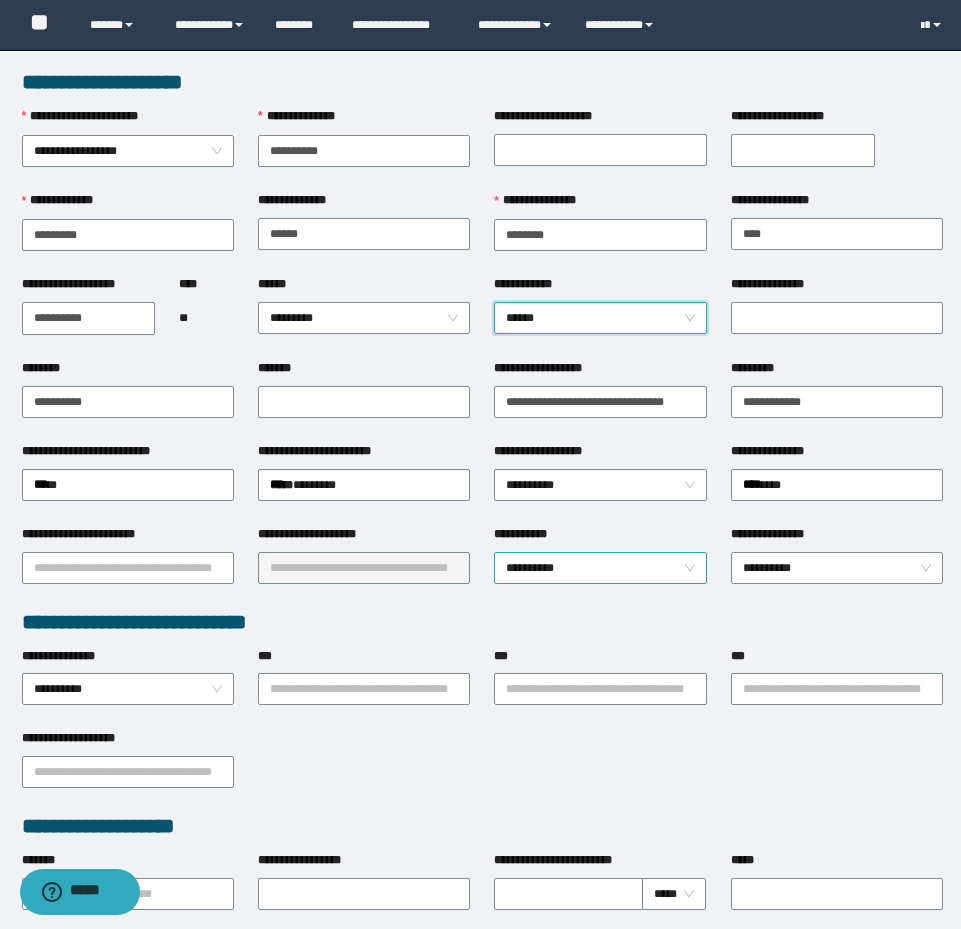 click on "**********" at bounding box center (600, 568) 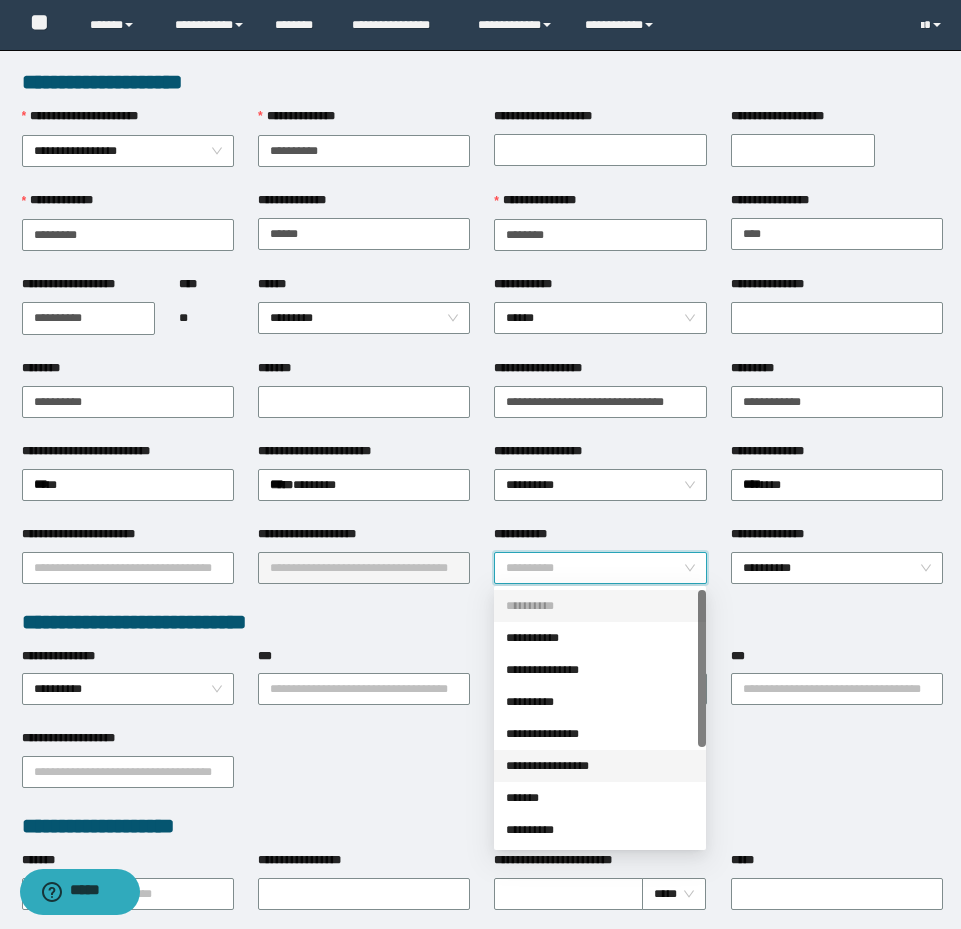 click on "**********" at bounding box center [600, 766] 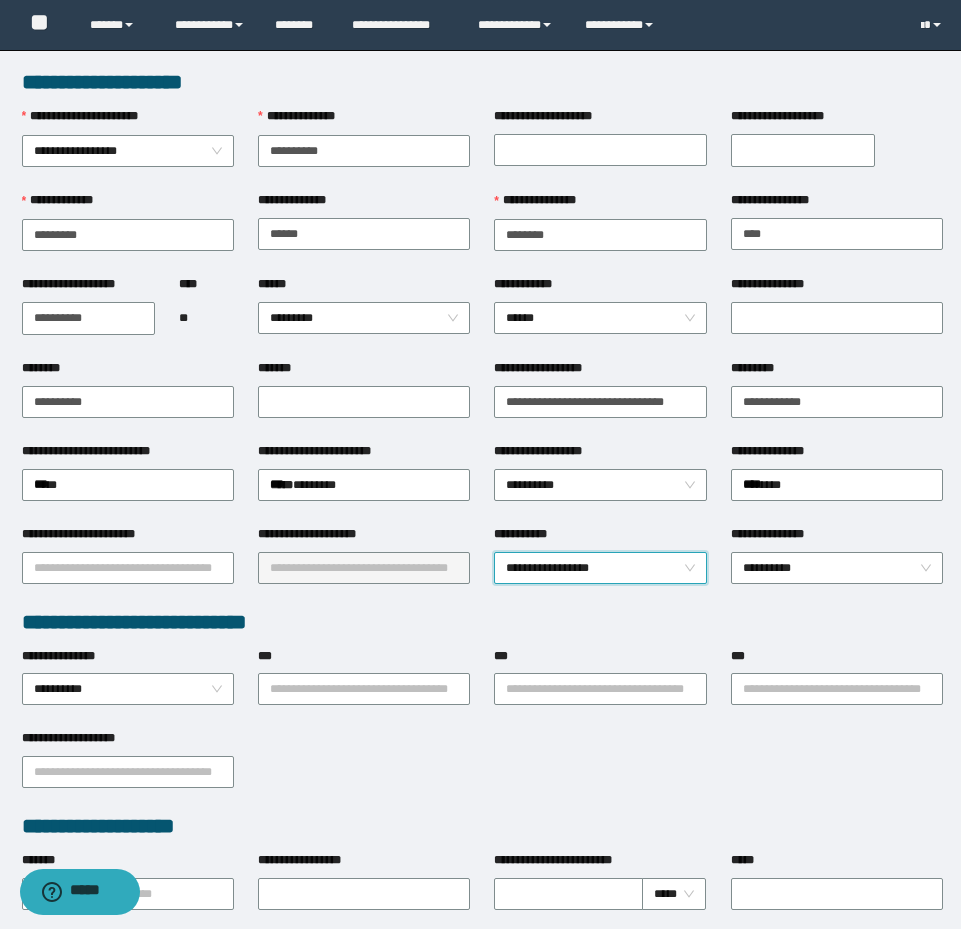click on "**********" at bounding box center (364, 688) 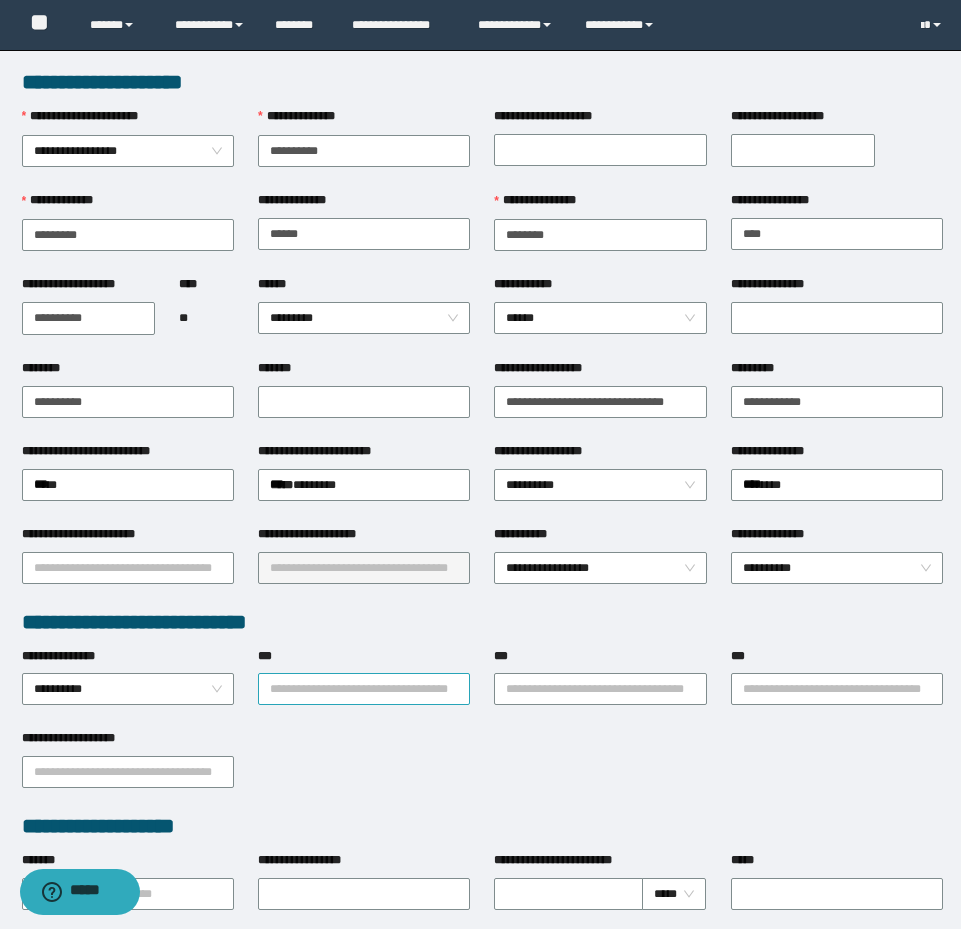 click on "***" at bounding box center [364, 689] 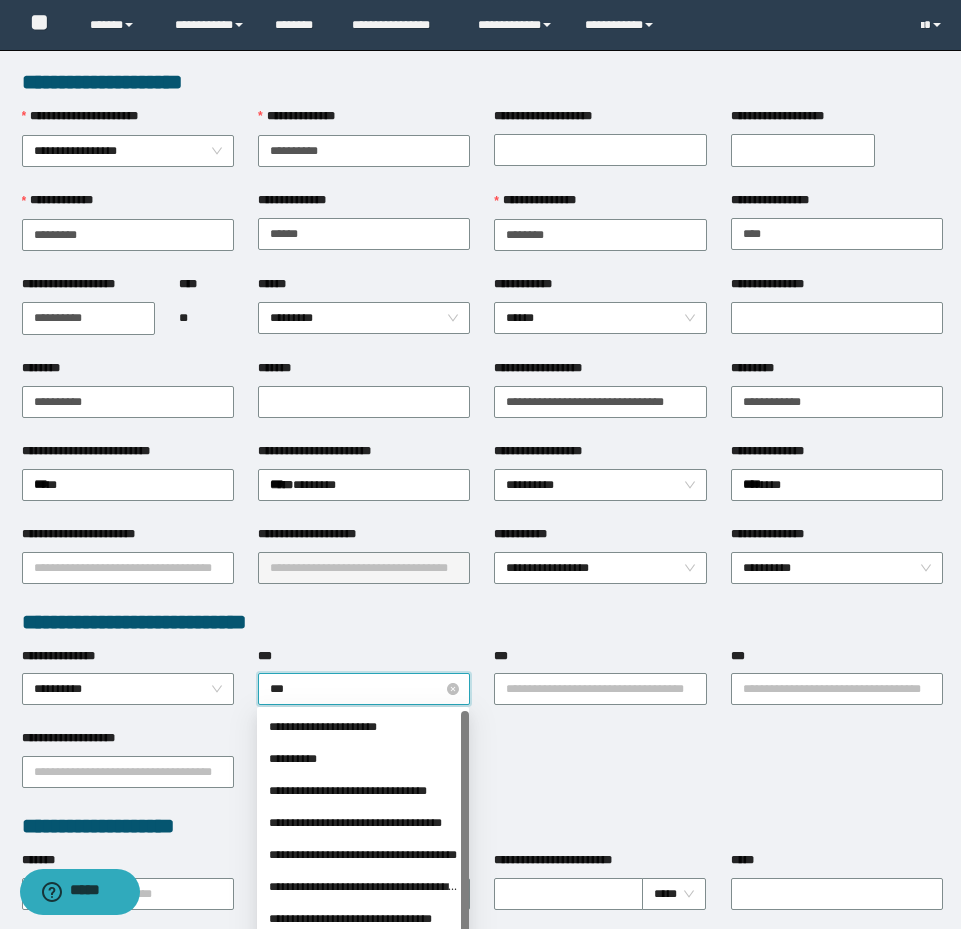 type on "****" 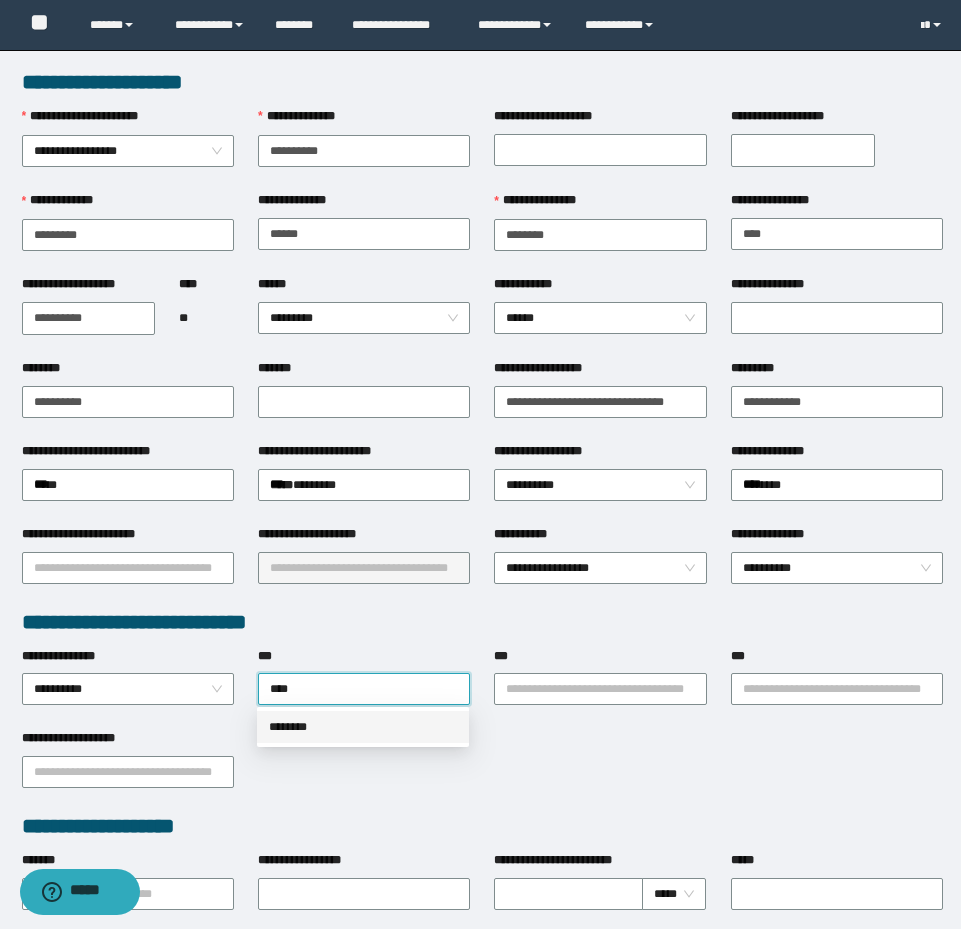 click on "********" at bounding box center [363, 727] 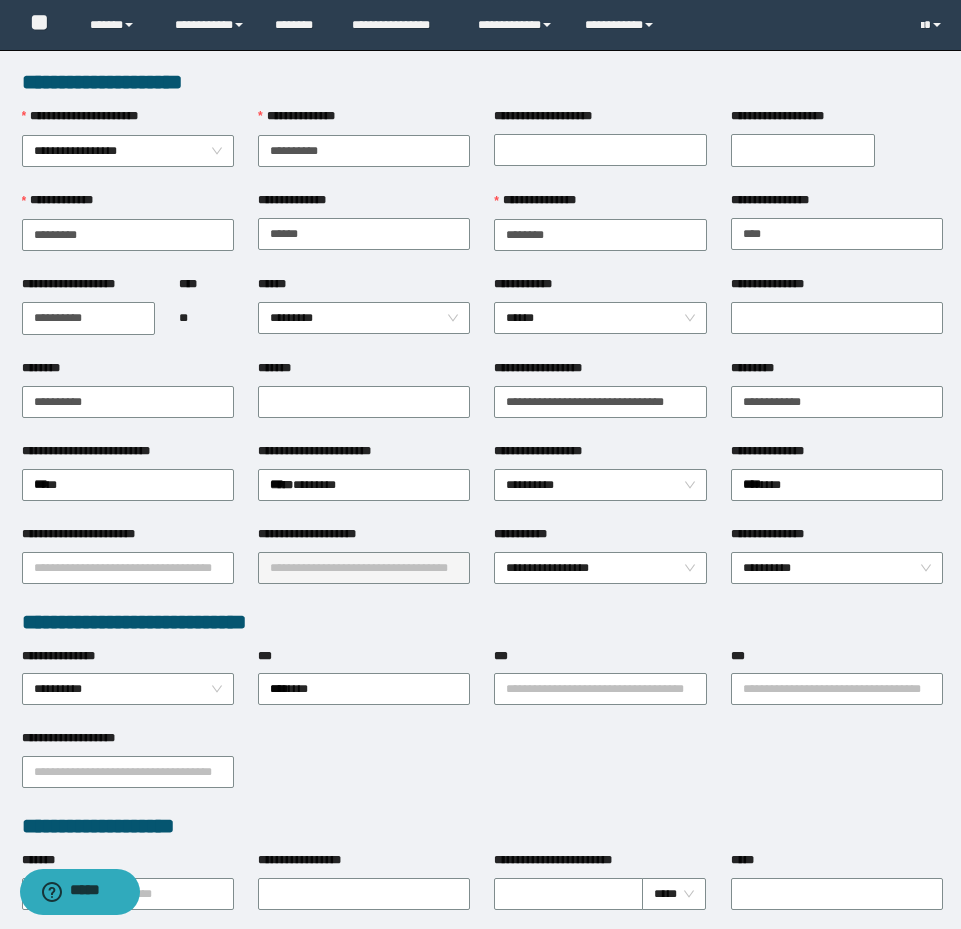 click on "***" at bounding box center (600, 660) 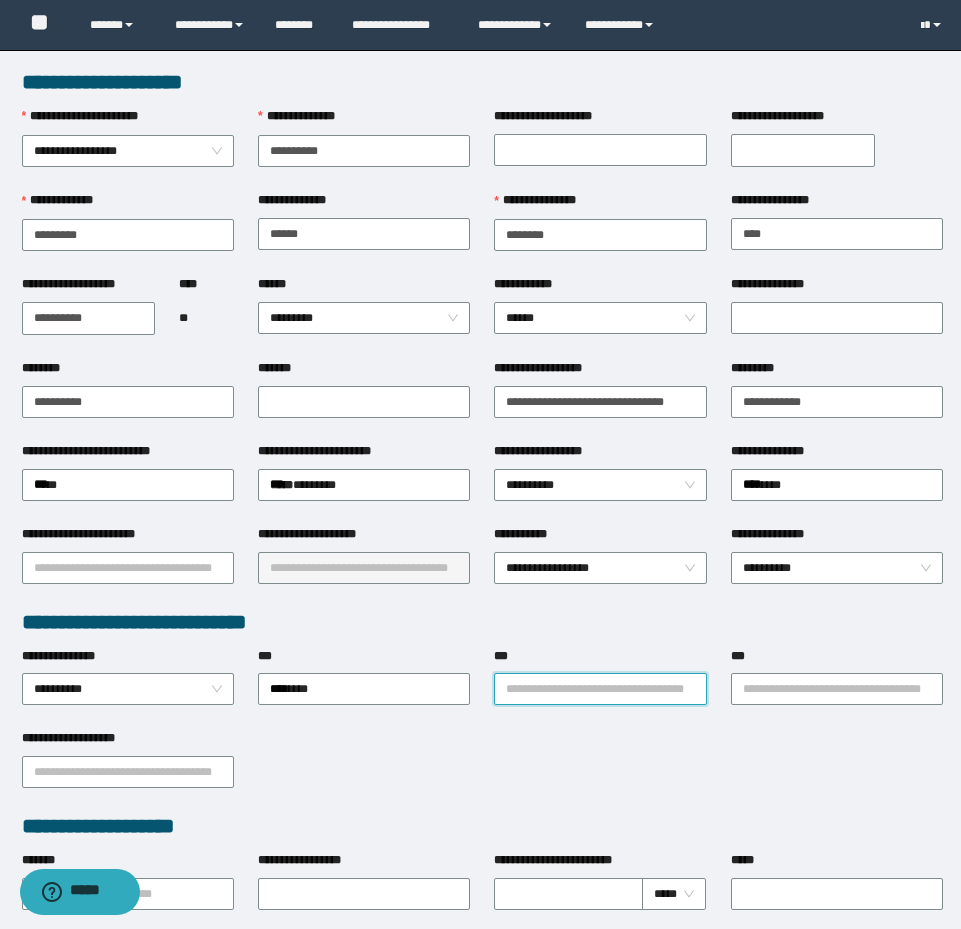 click on "***" at bounding box center (600, 689) 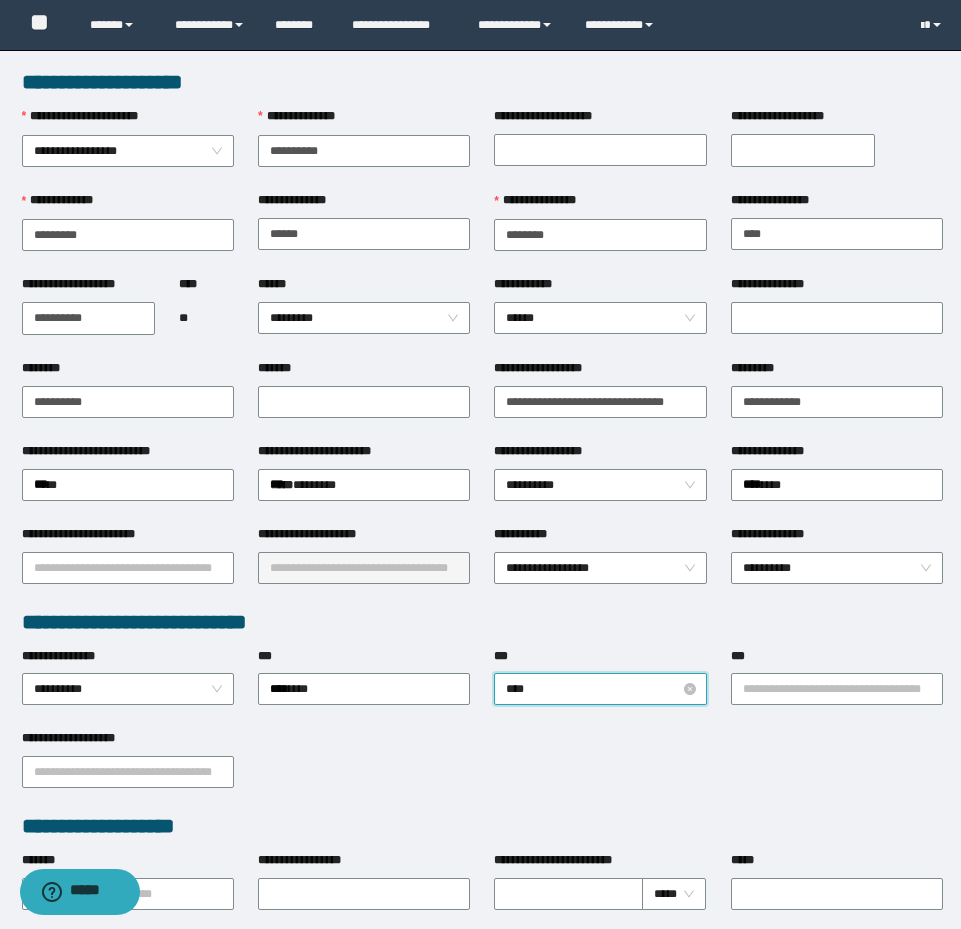 type on "*****" 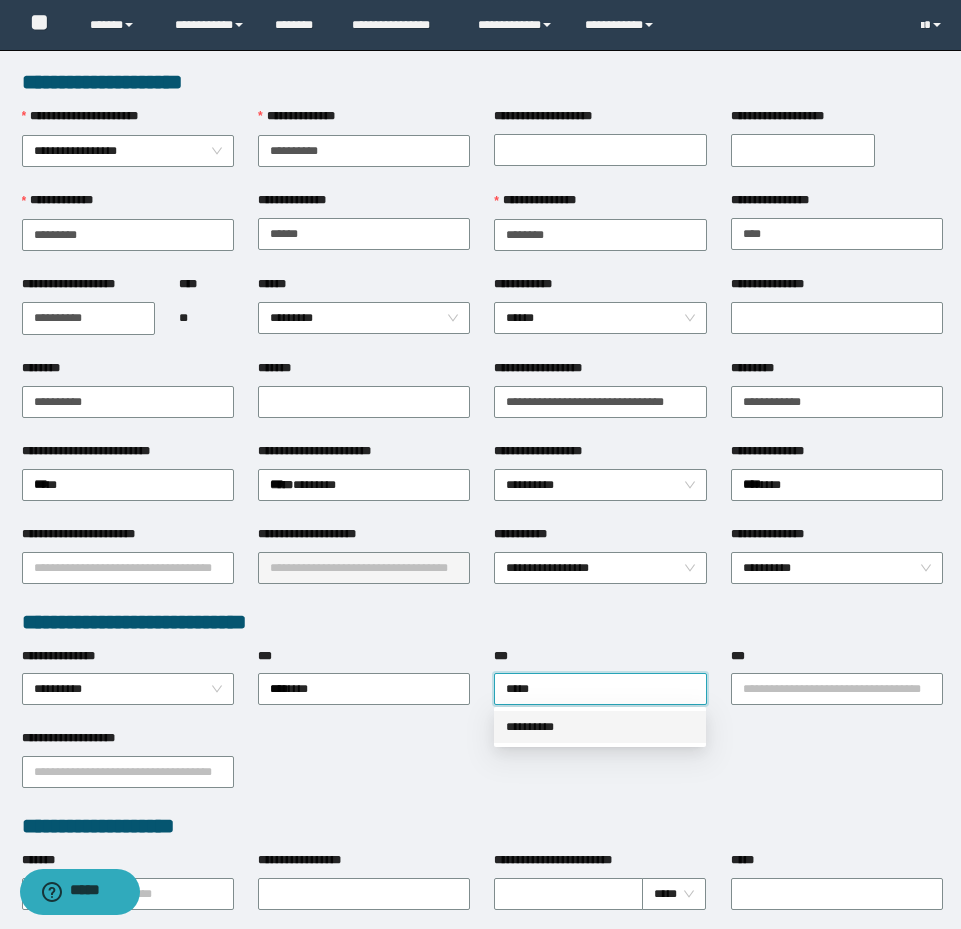 click on "**********" at bounding box center [600, 727] 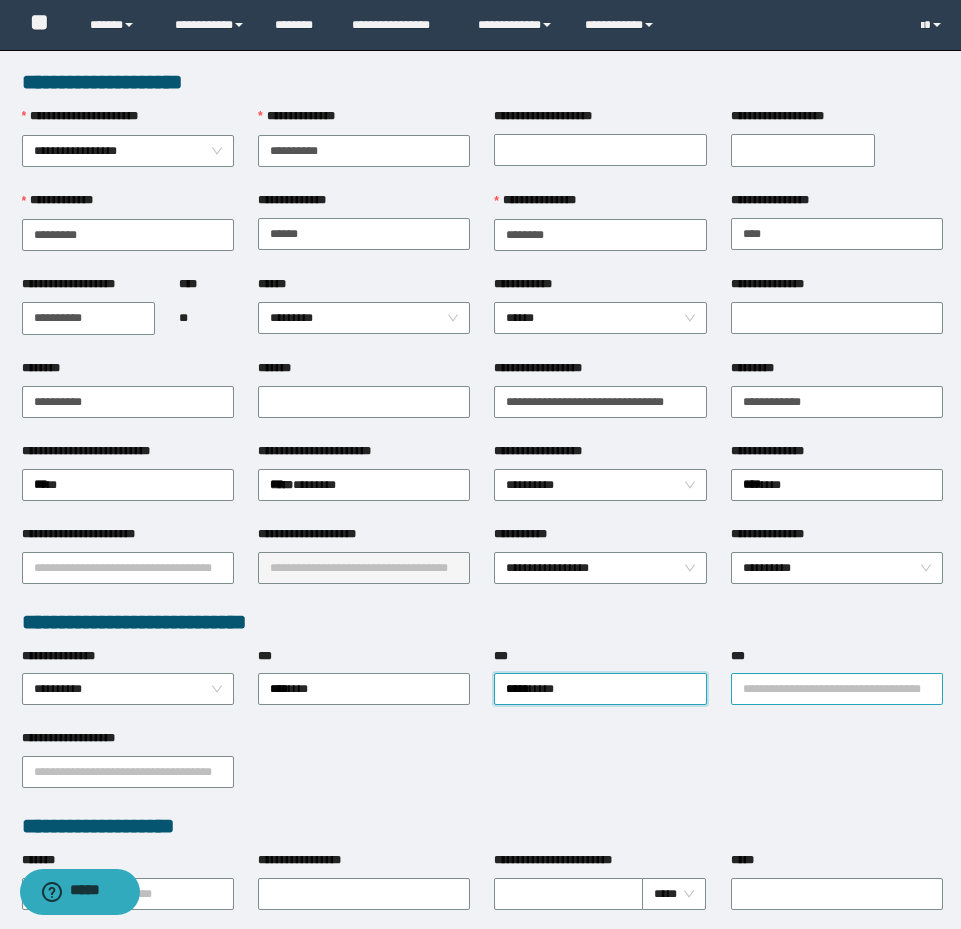 click on "***" at bounding box center (837, 689) 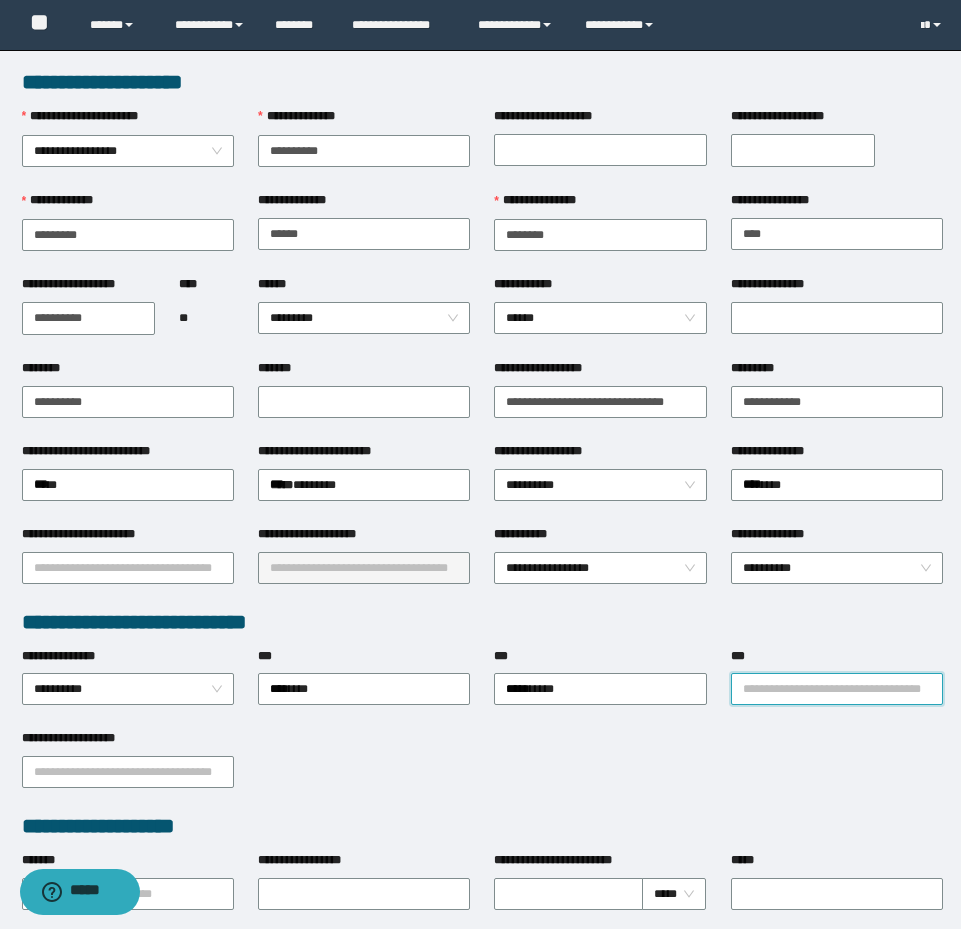 type on "*" 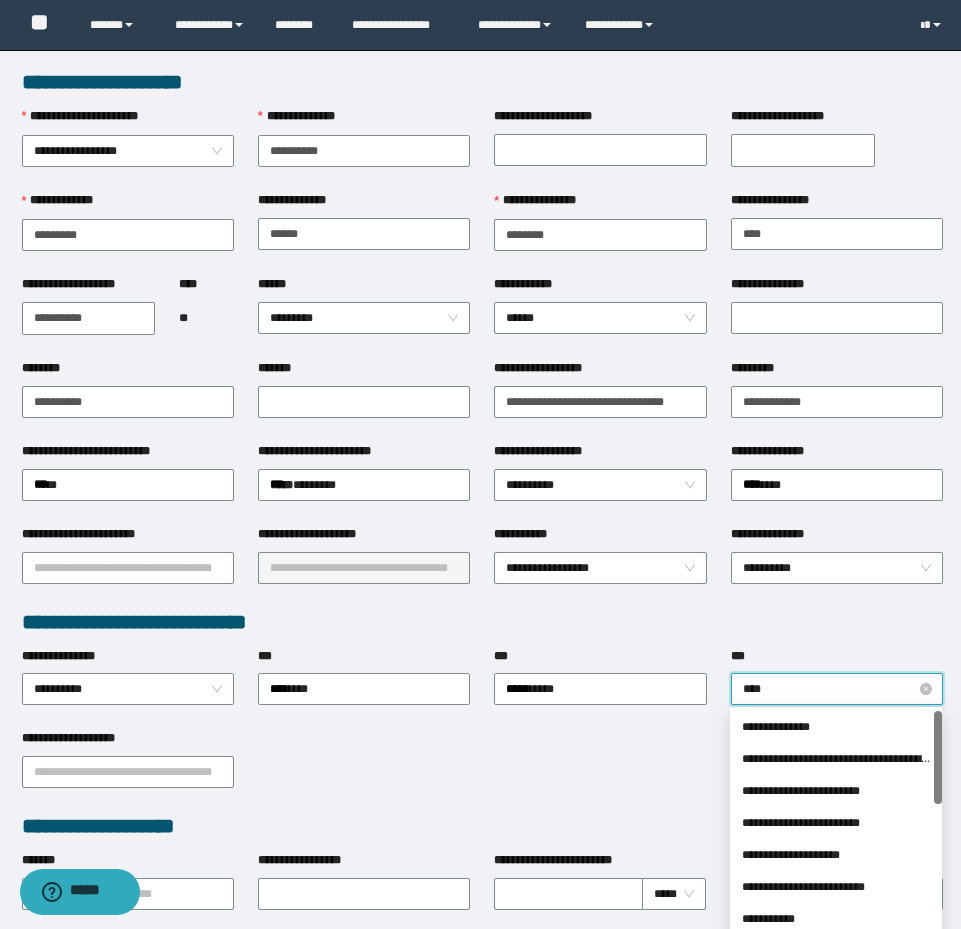 type on "*****" 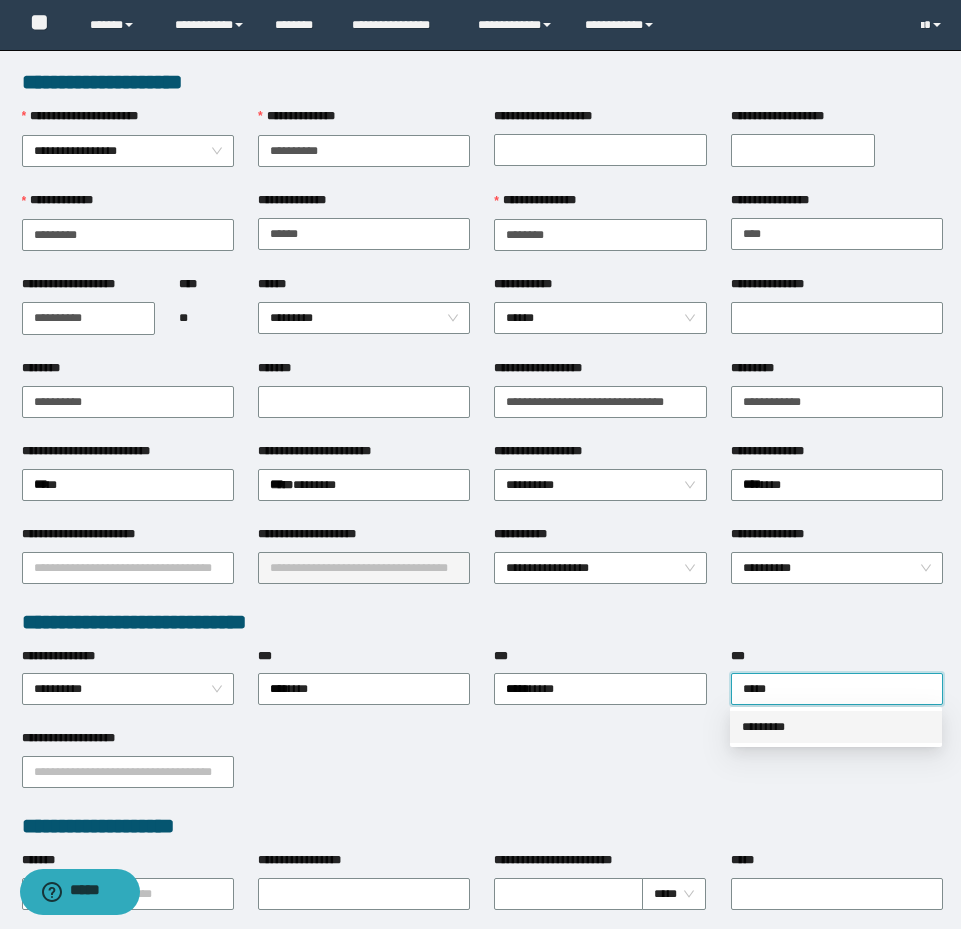 click on "*********" at bounding box center (836, 727) 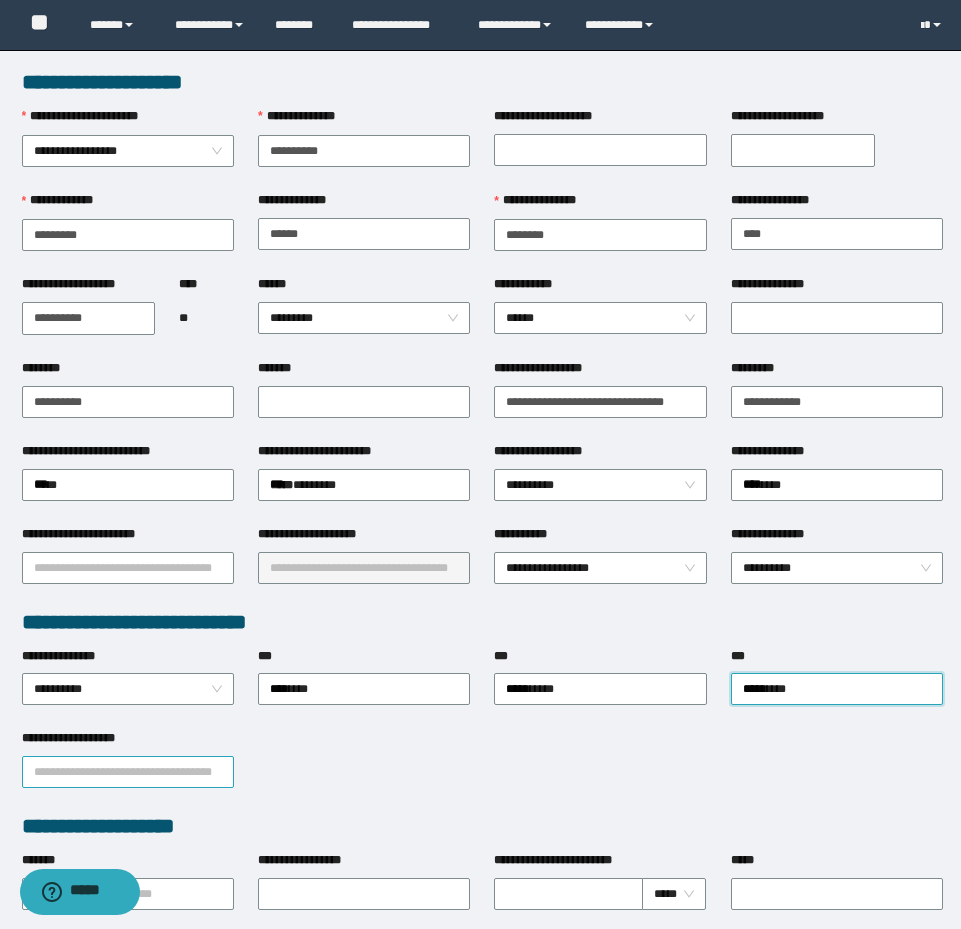 click on "**********" at bounding box center [128, 772] 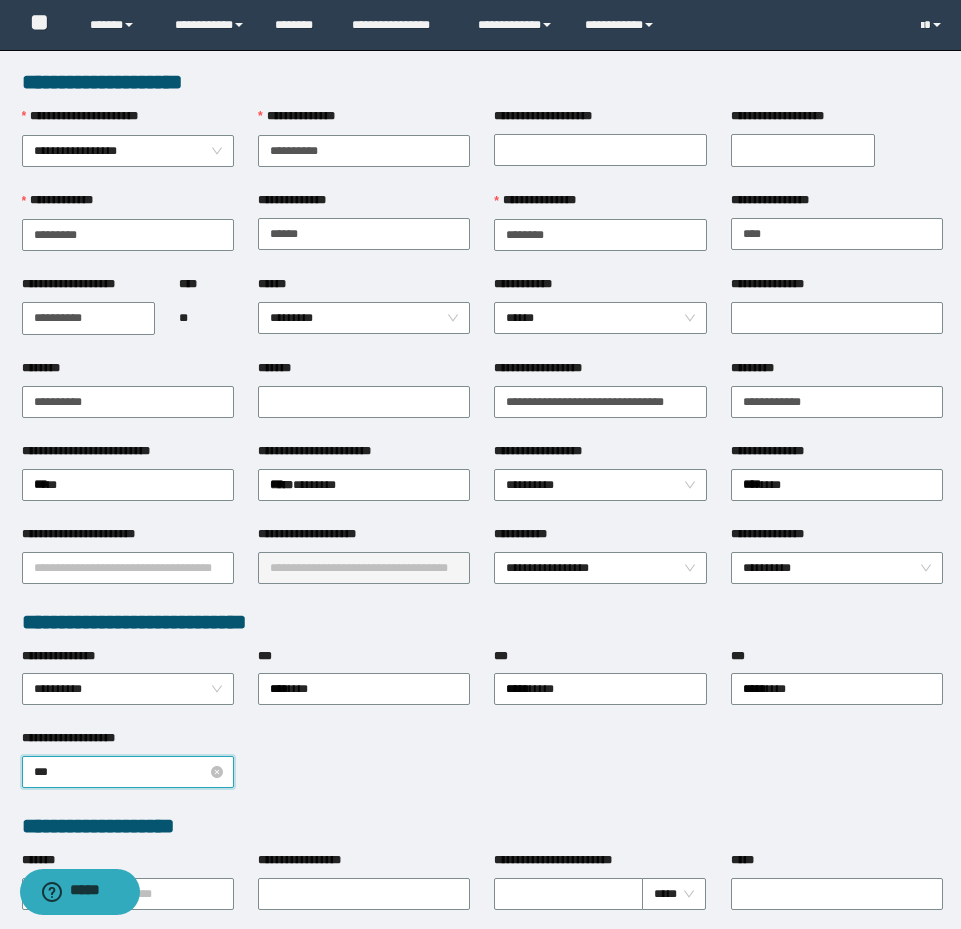 type on "****" 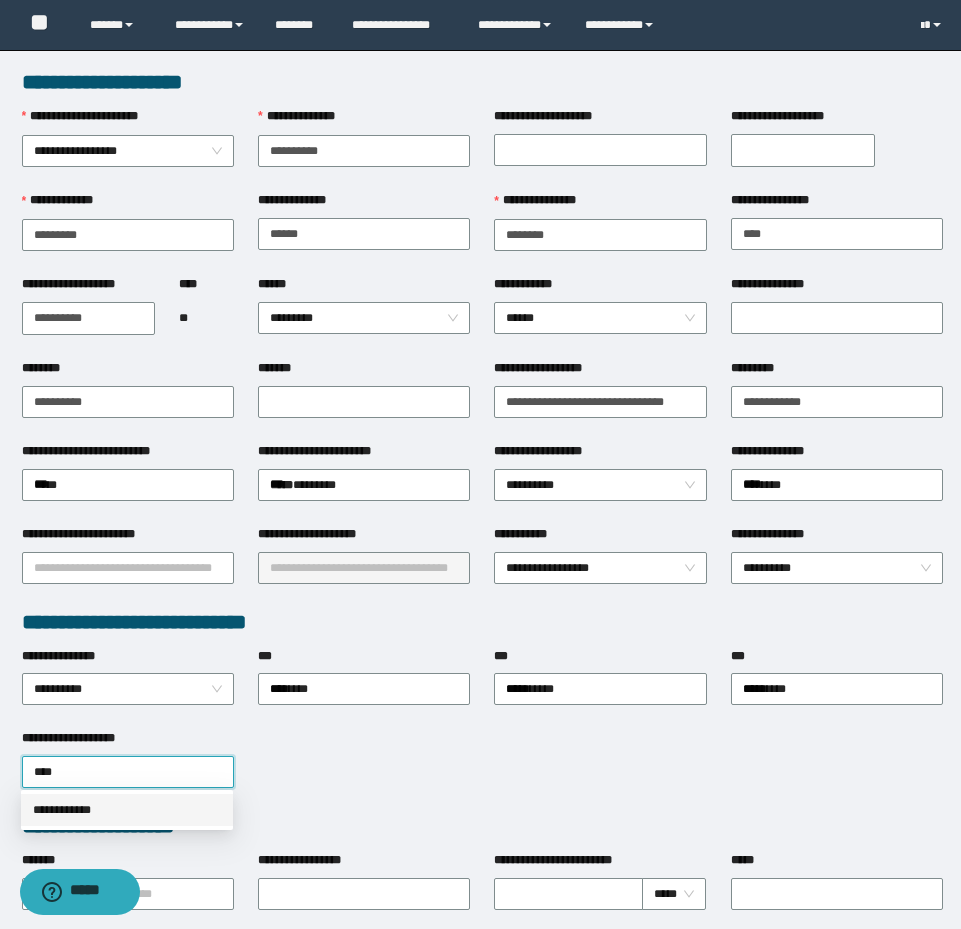 click on "**********" at bounding box center [127, 810] 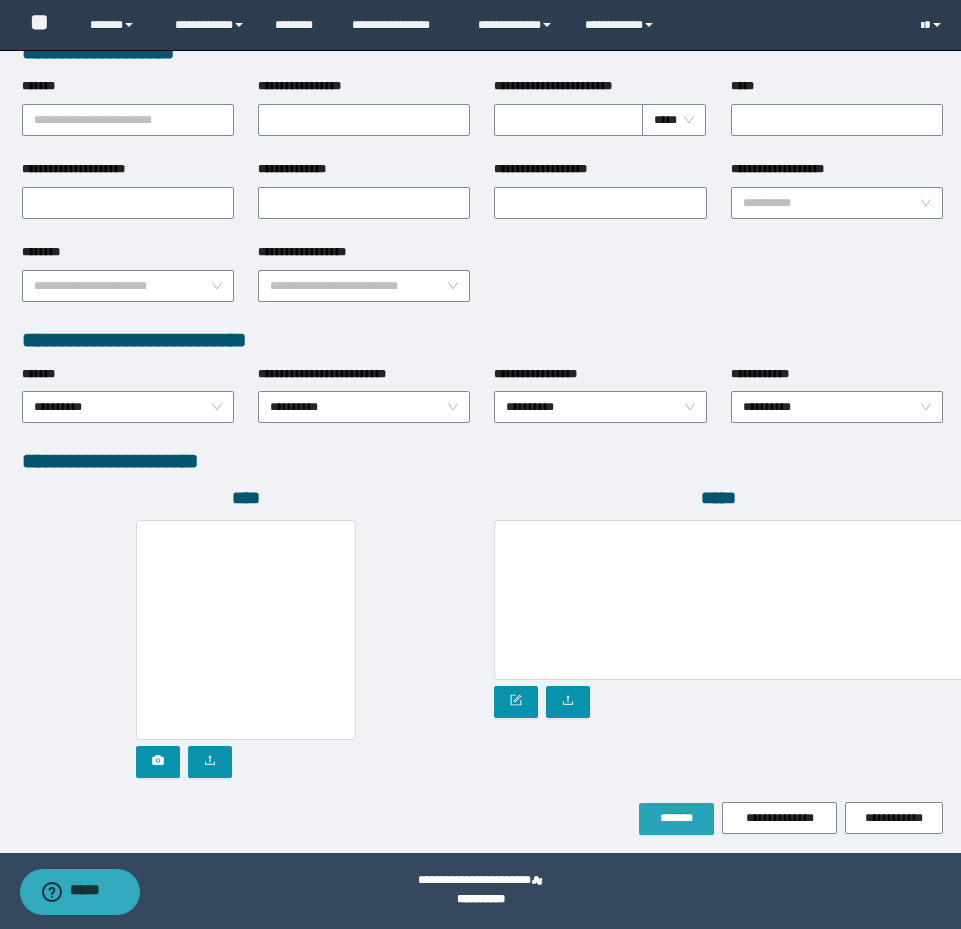 click on "*******" at bounding box center [676, 818] 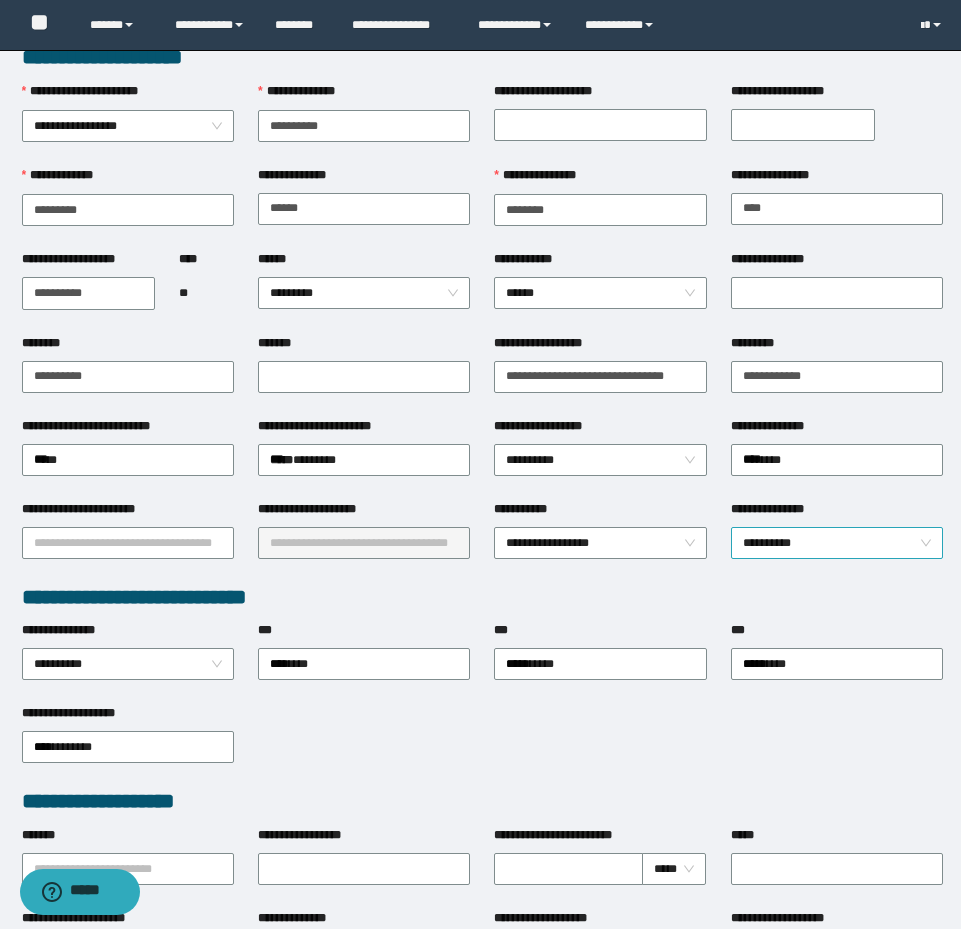 scroll, scrollTop: 53, scrollLeft: 0, axis: vertical 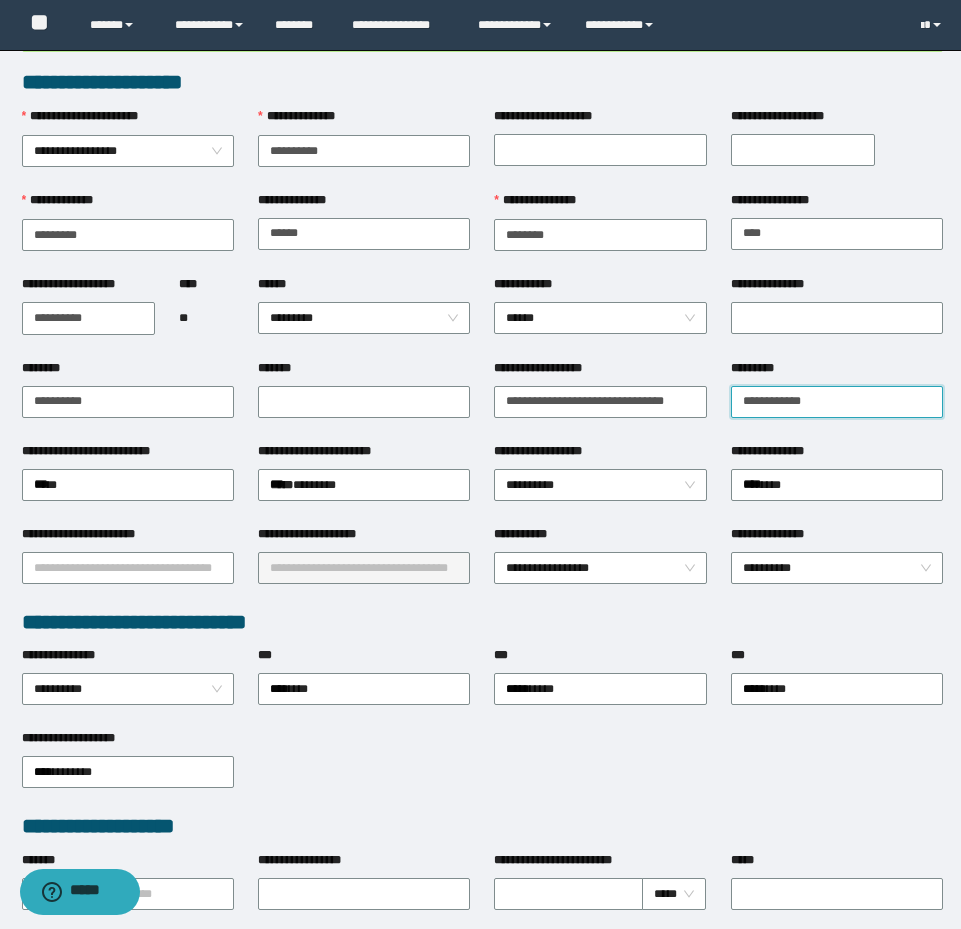 drag, startPoint x: 855, startPoint y: 401, endPoint x: 521, endPoint y: 382, distance: 334.53998 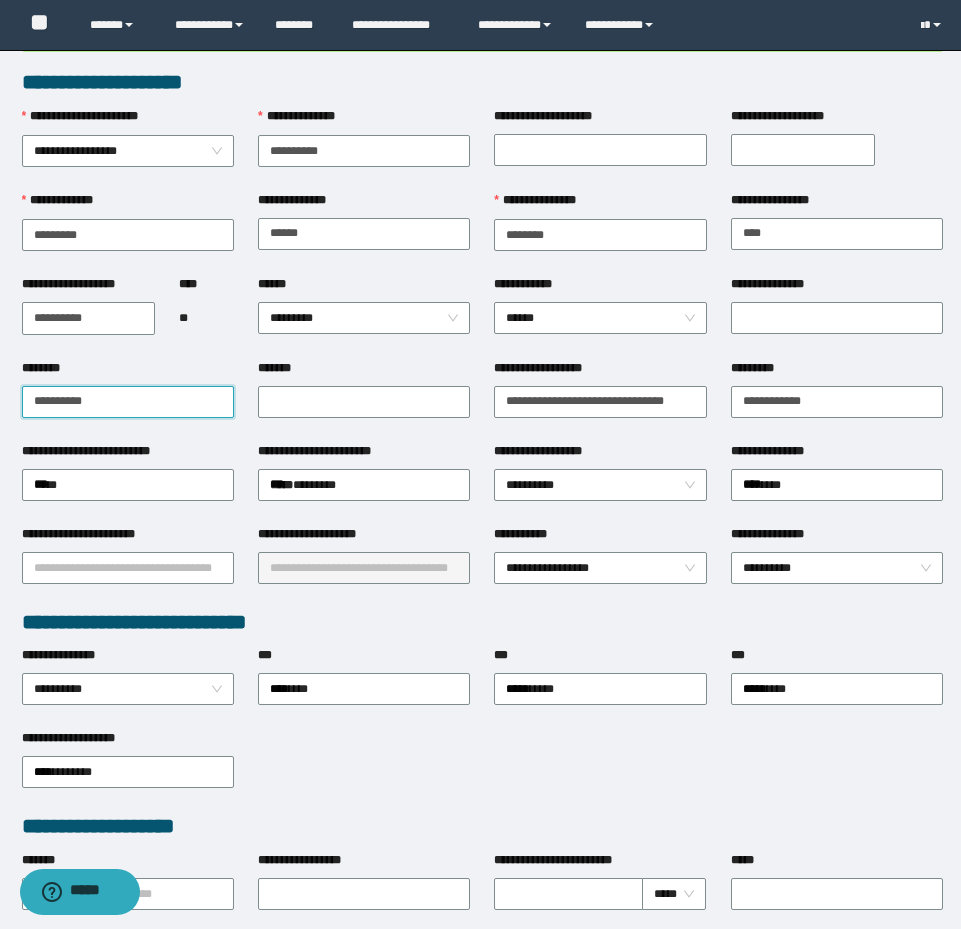 drag, startPoint x: 185, startPoint y: 397, endPoint x: 50, endPoint y: 400, distance: 135.03333 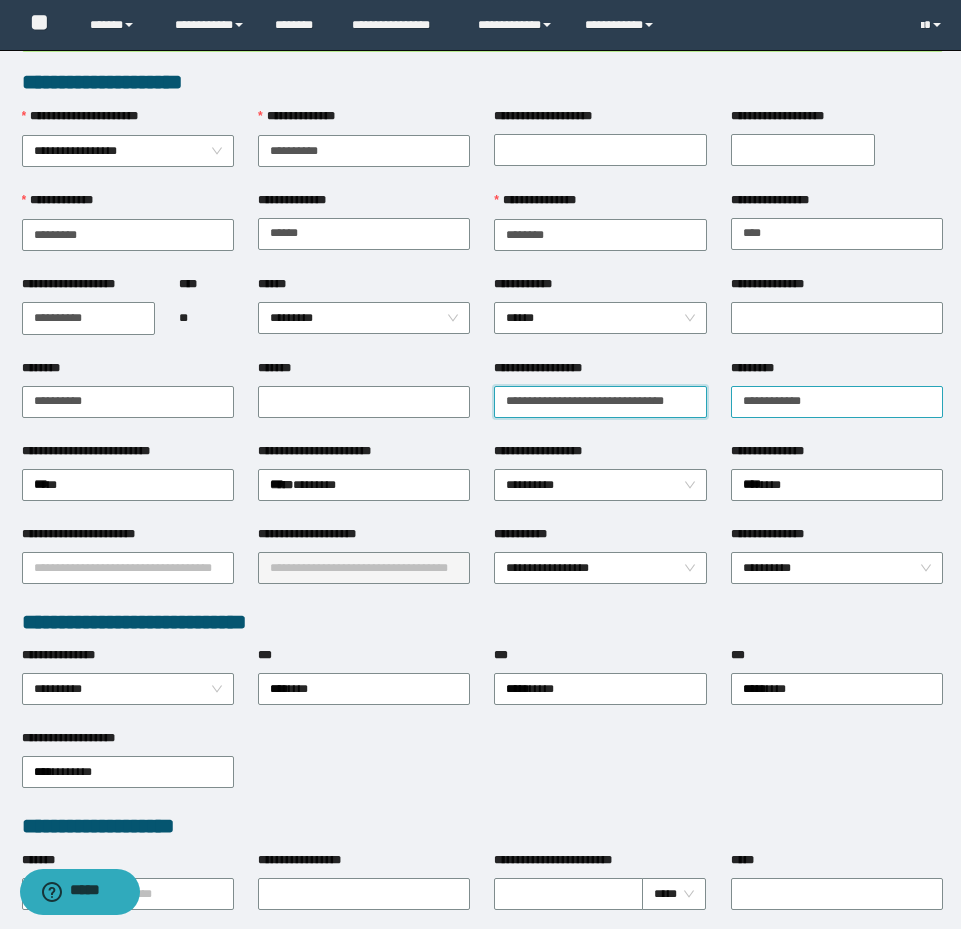scroll, scrollTop: 0, scrollLeft: 15, axis: horizontal 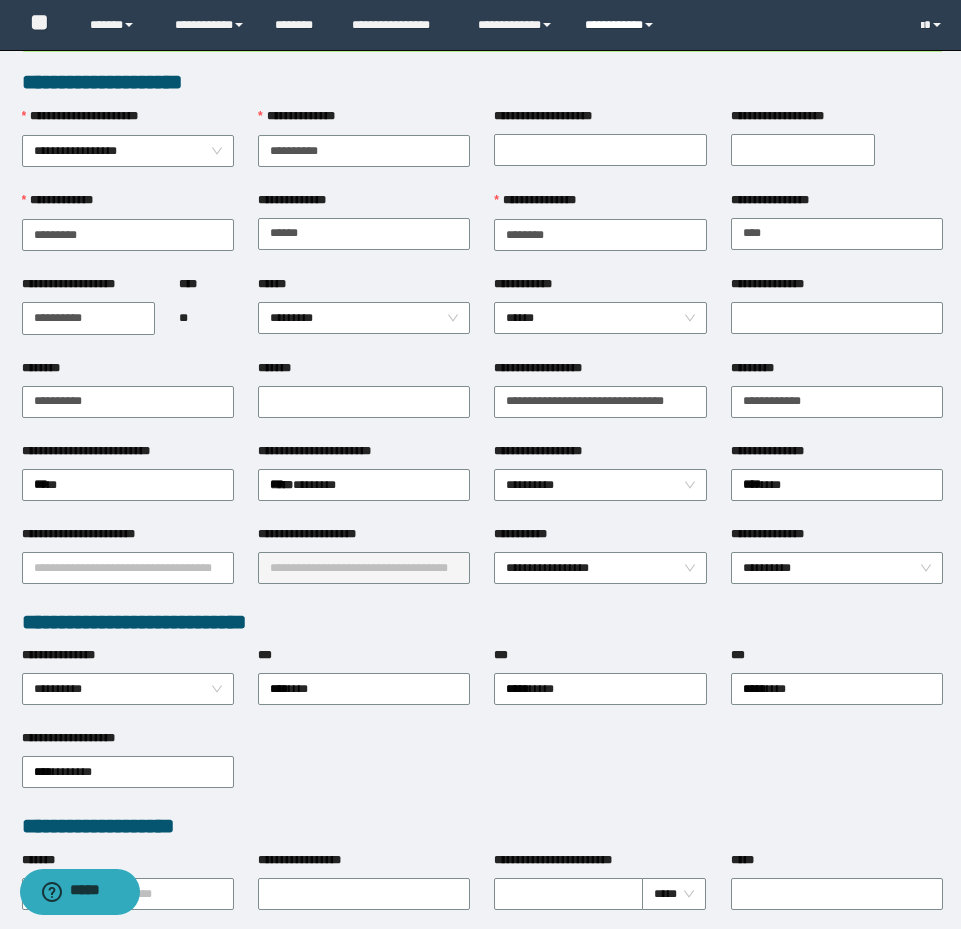 click on "**********" at bounding box center (622, 25) 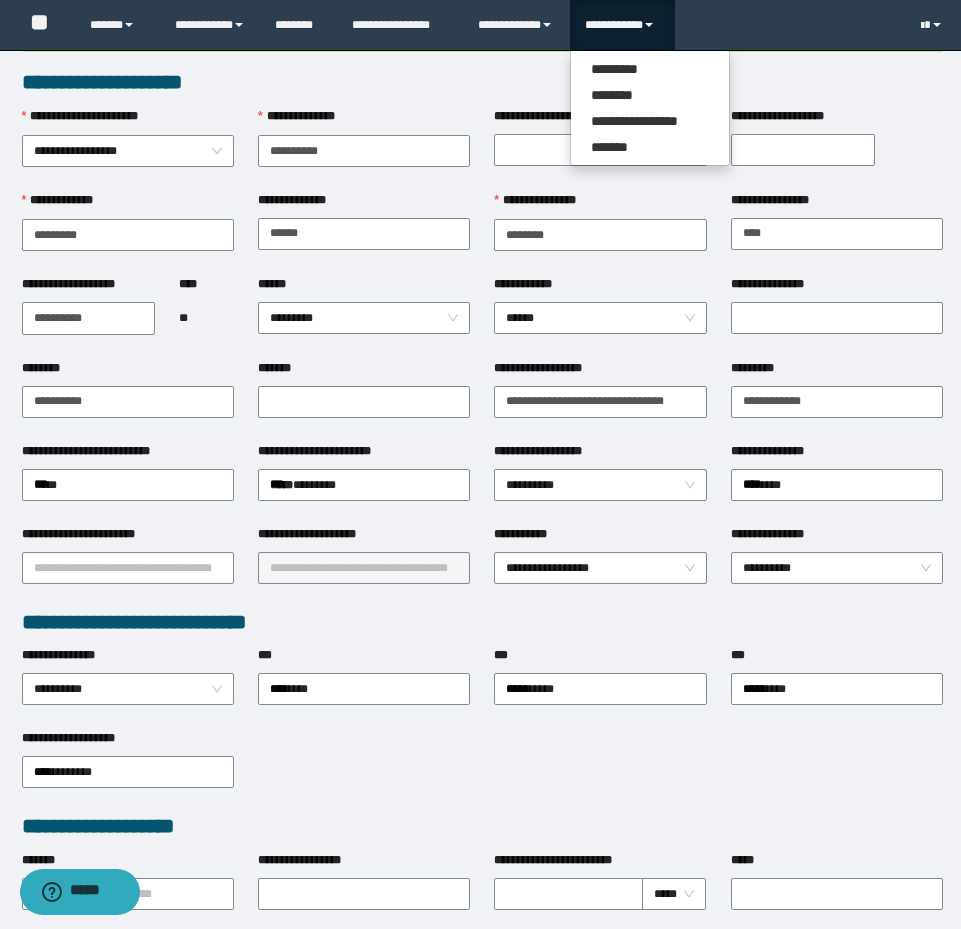 click on "**********" at bounding box center [650, 108] 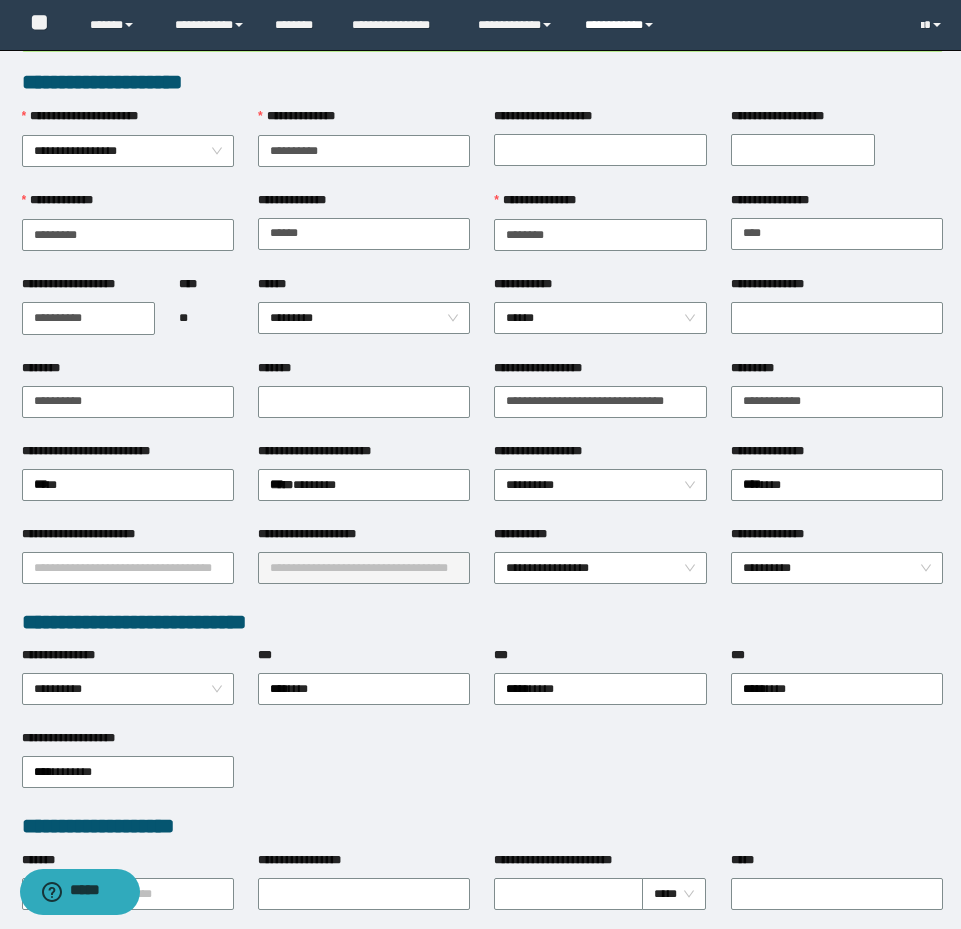 click on "**********" at bounding box center [622, 25] 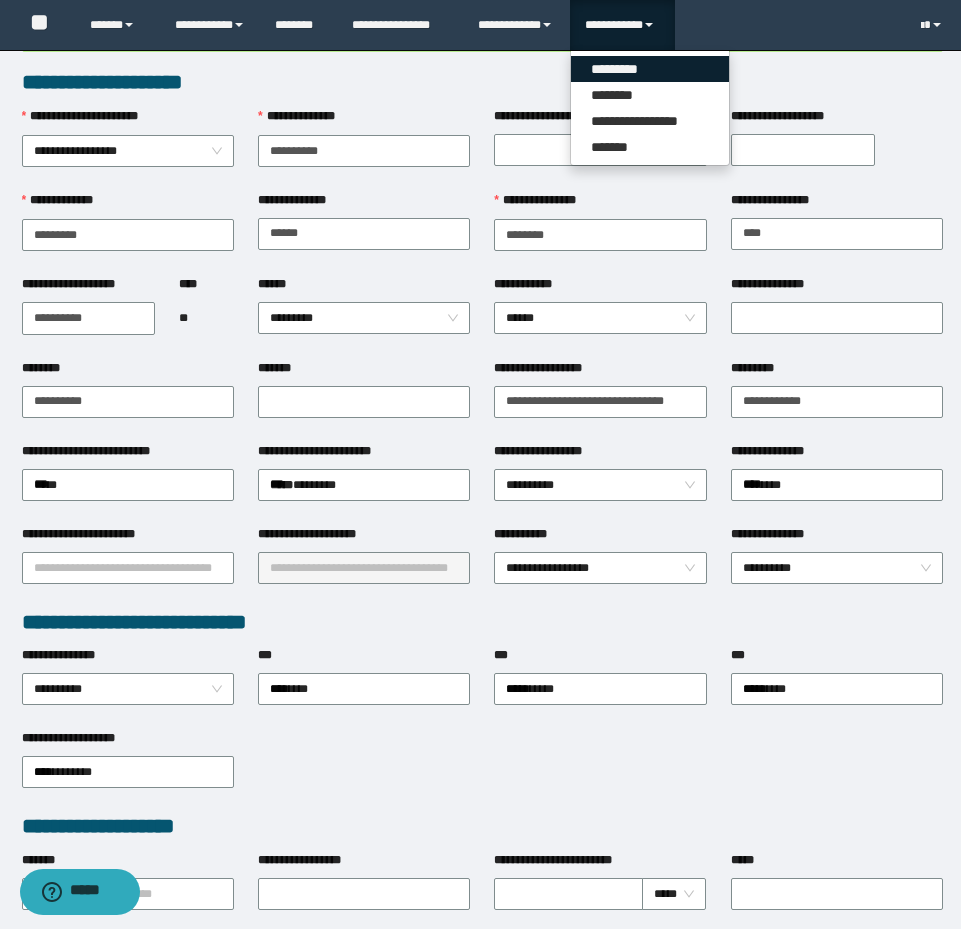 click on "*********" at bounding box center (650, 69) 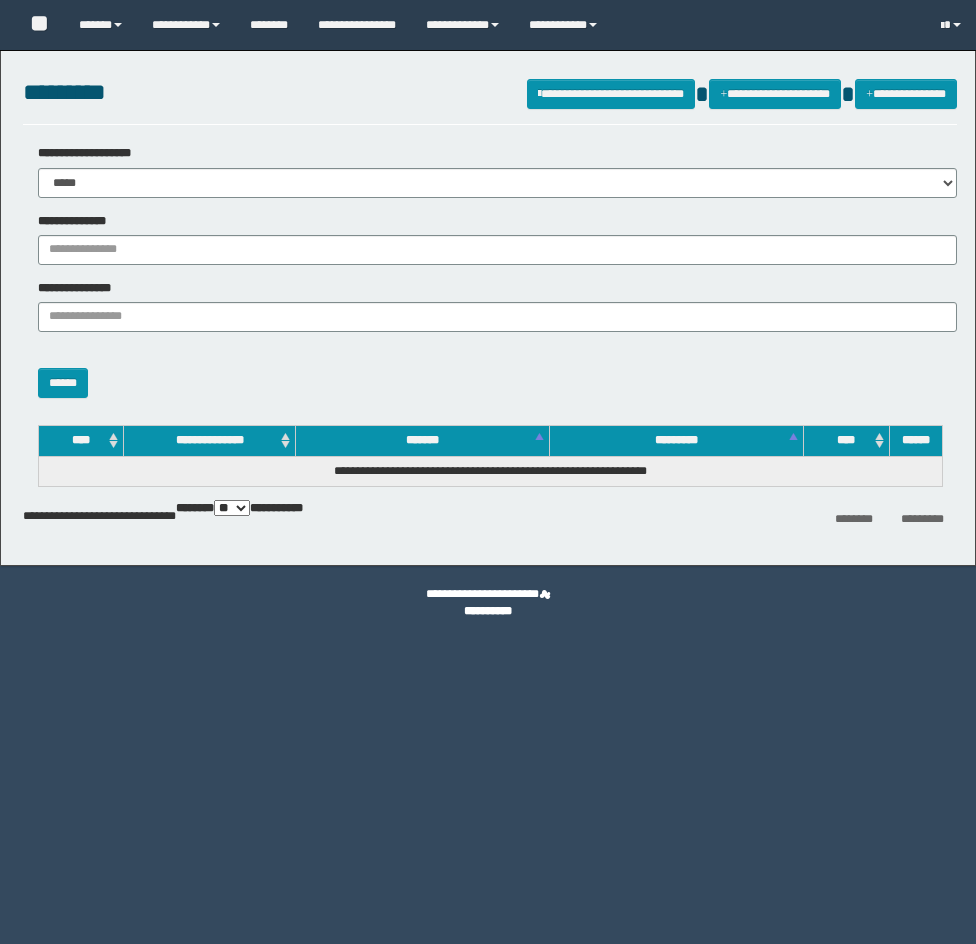 scroll, scrollTop: 0, scrollLeft: 0, axis: both 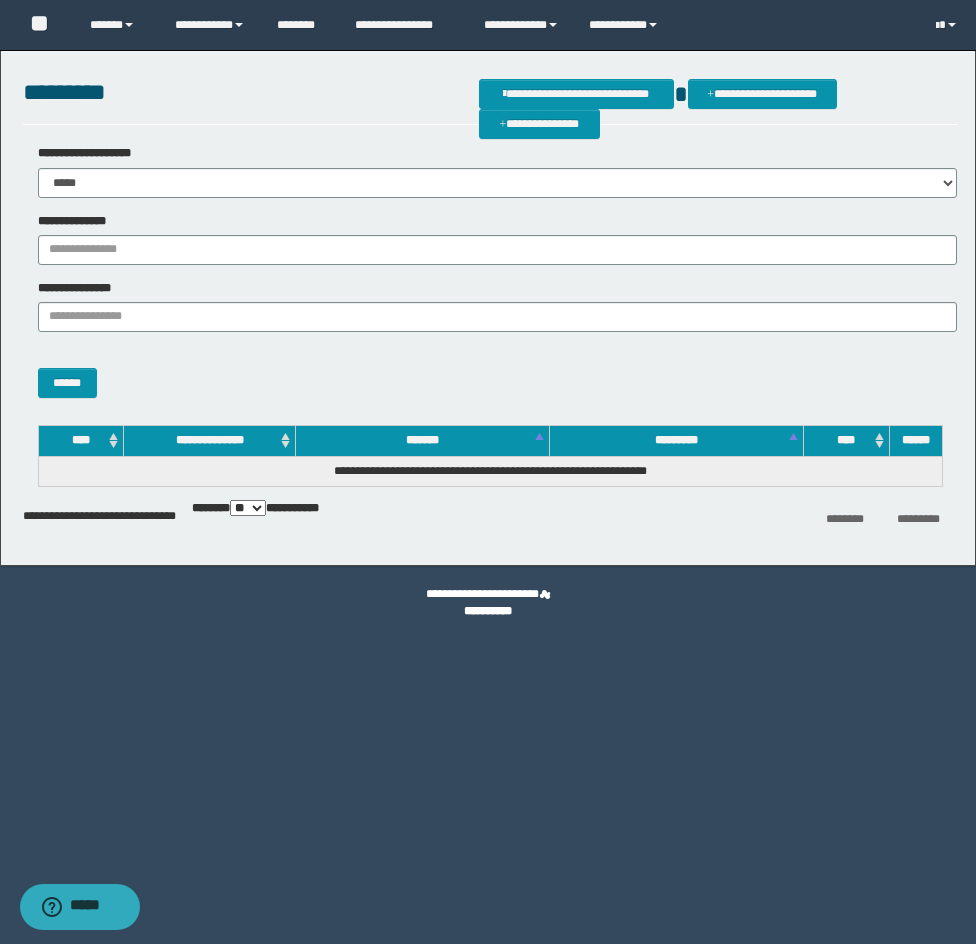 click on "**********" at bounding box center (490, 271) 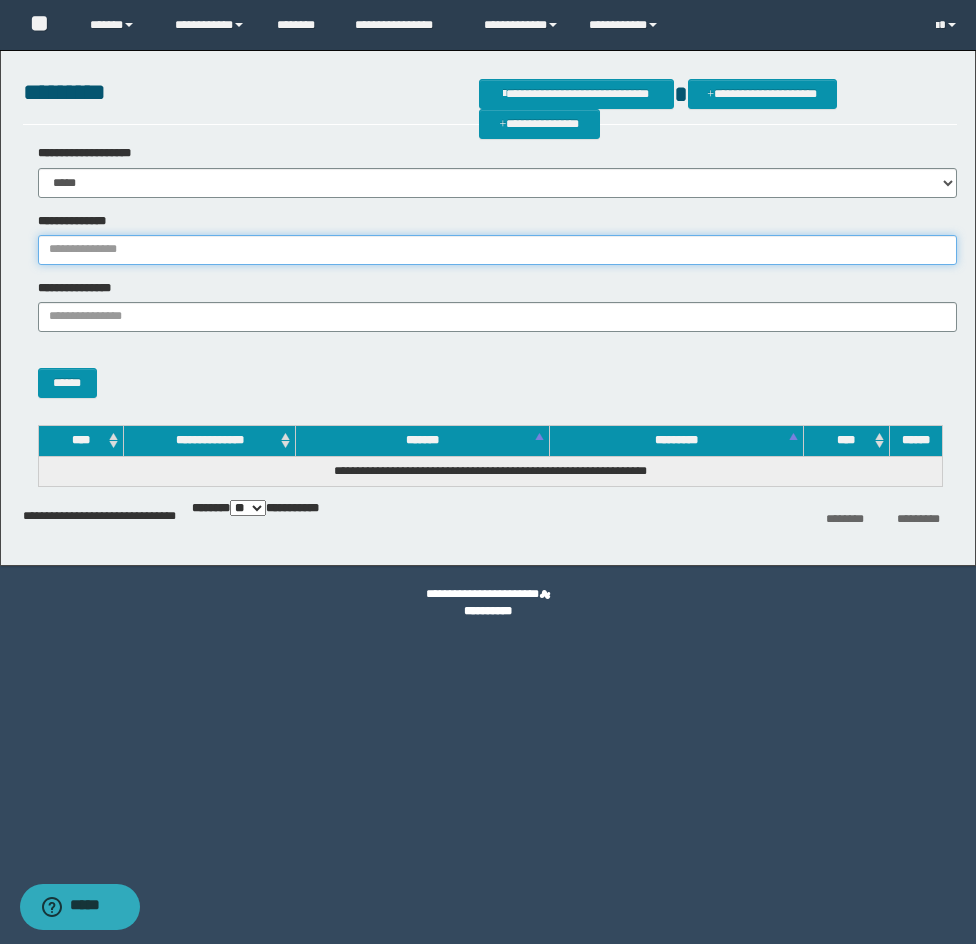 drag, startPoint x: 61, startPoint y: 248, endPoint x: 61, endPoint y: 260, distance: 12 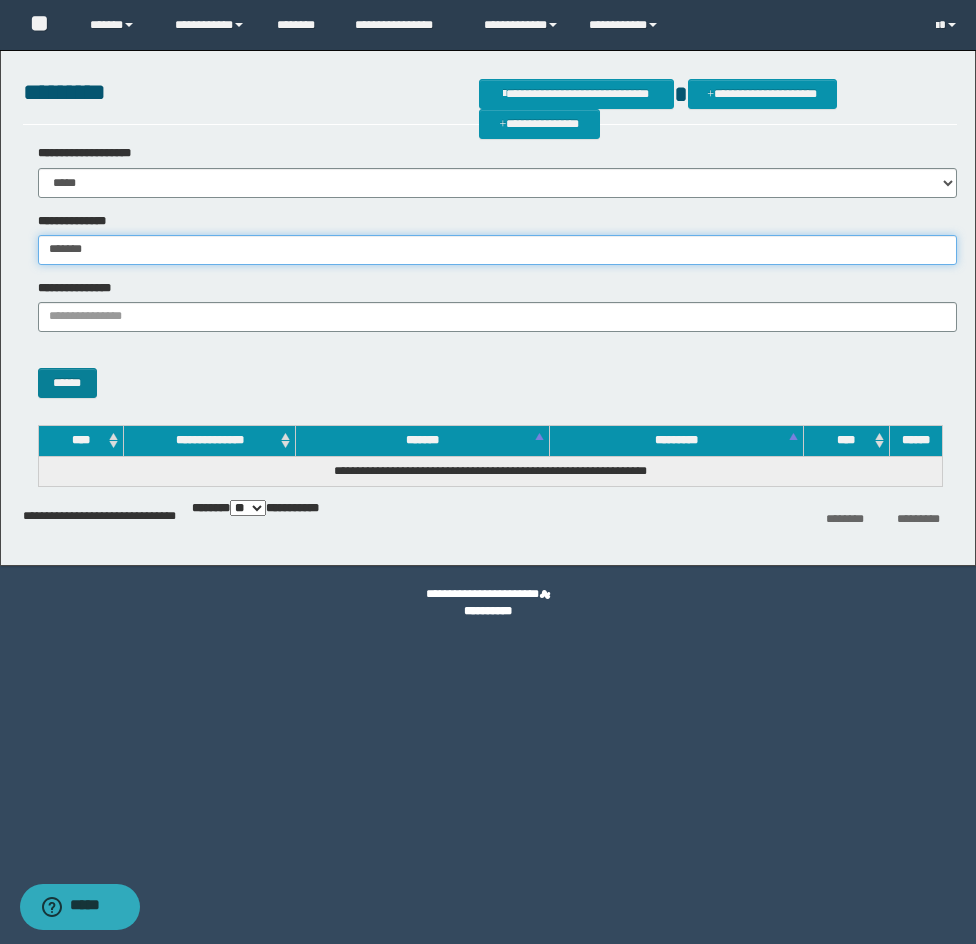type on "*******" 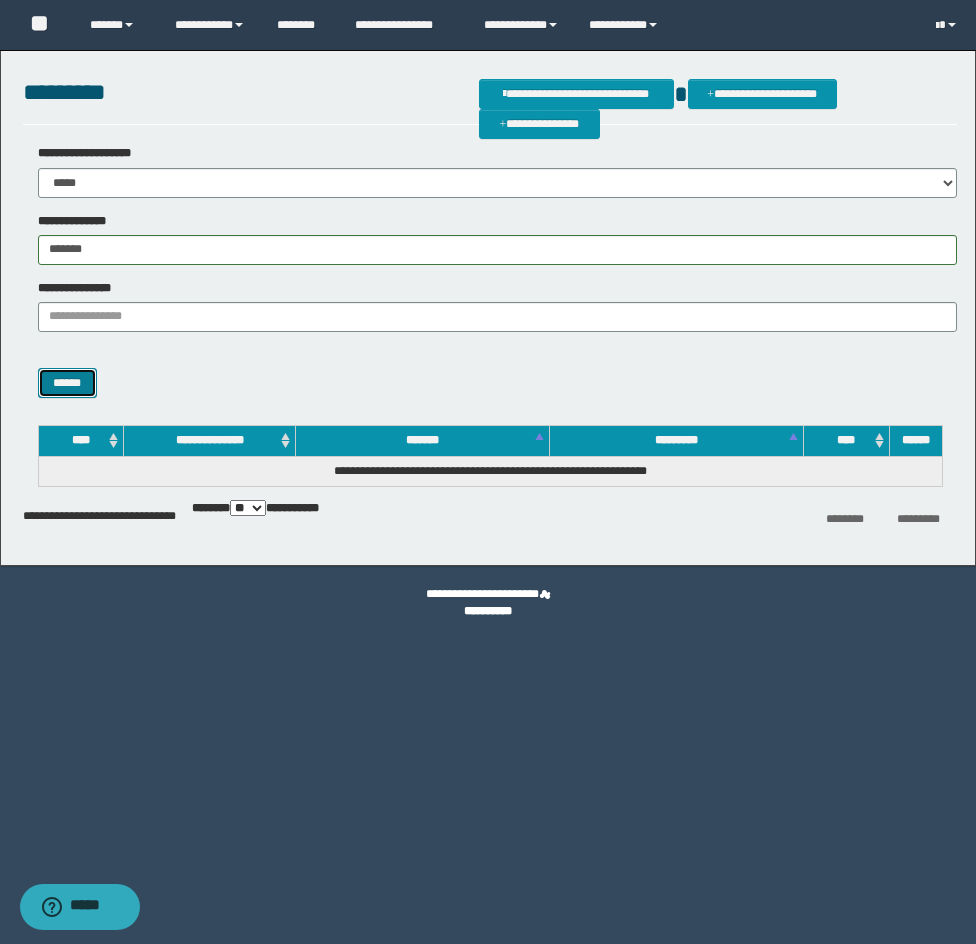 click on "******" at bounding box center [67, 383] 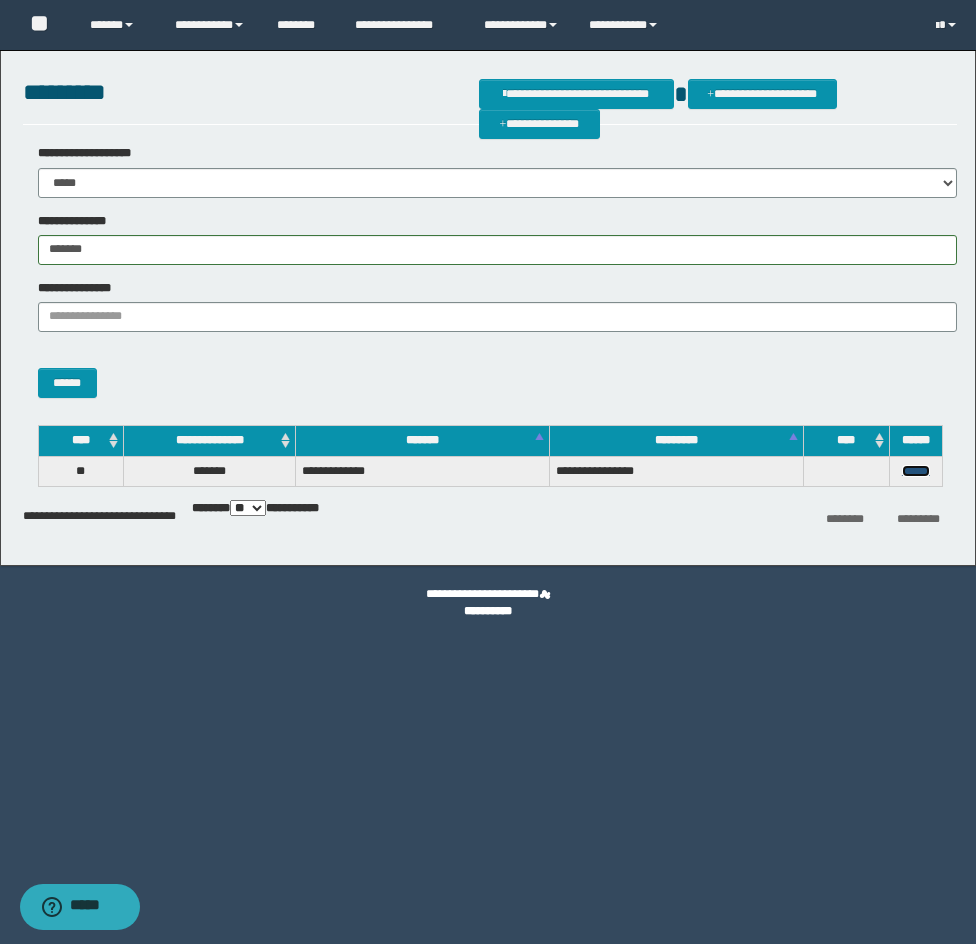 click on "******" at bounding box center [916, 471] 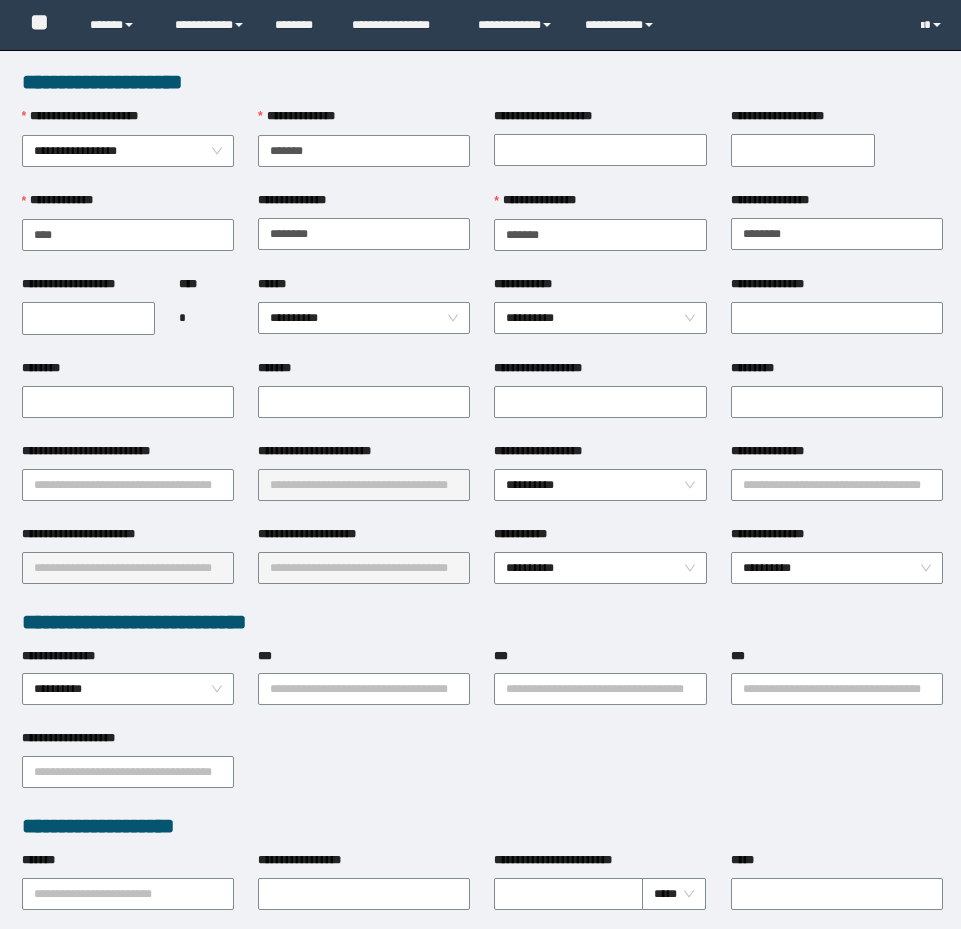 scroll, scrollTop: 0, scrollLeft: 0, axis: both 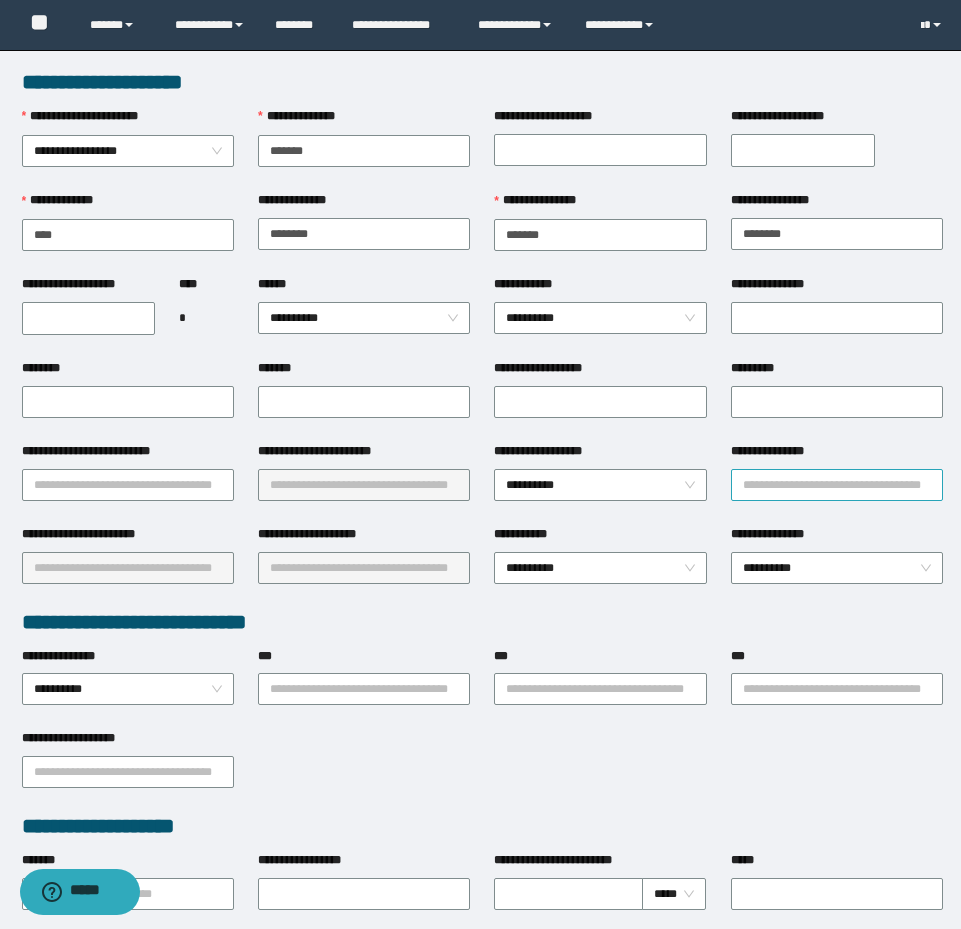 click on "**********" at bounding box center [837, 485] 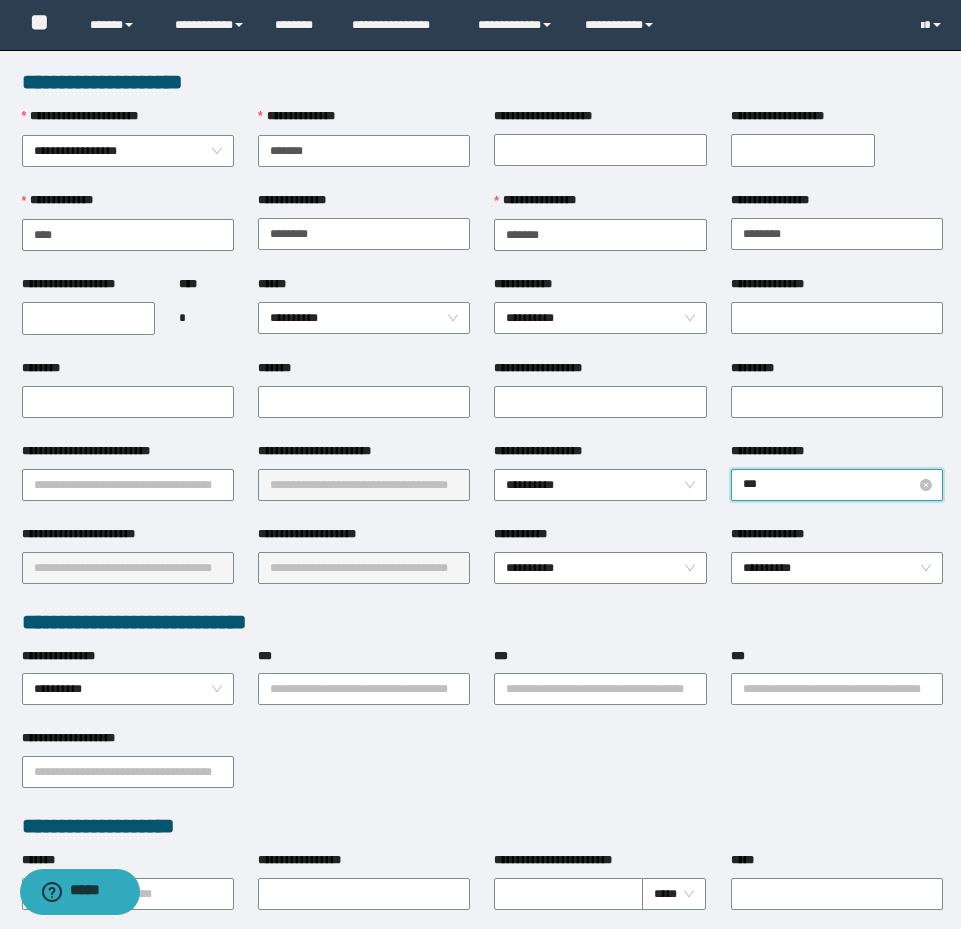 type on "****" 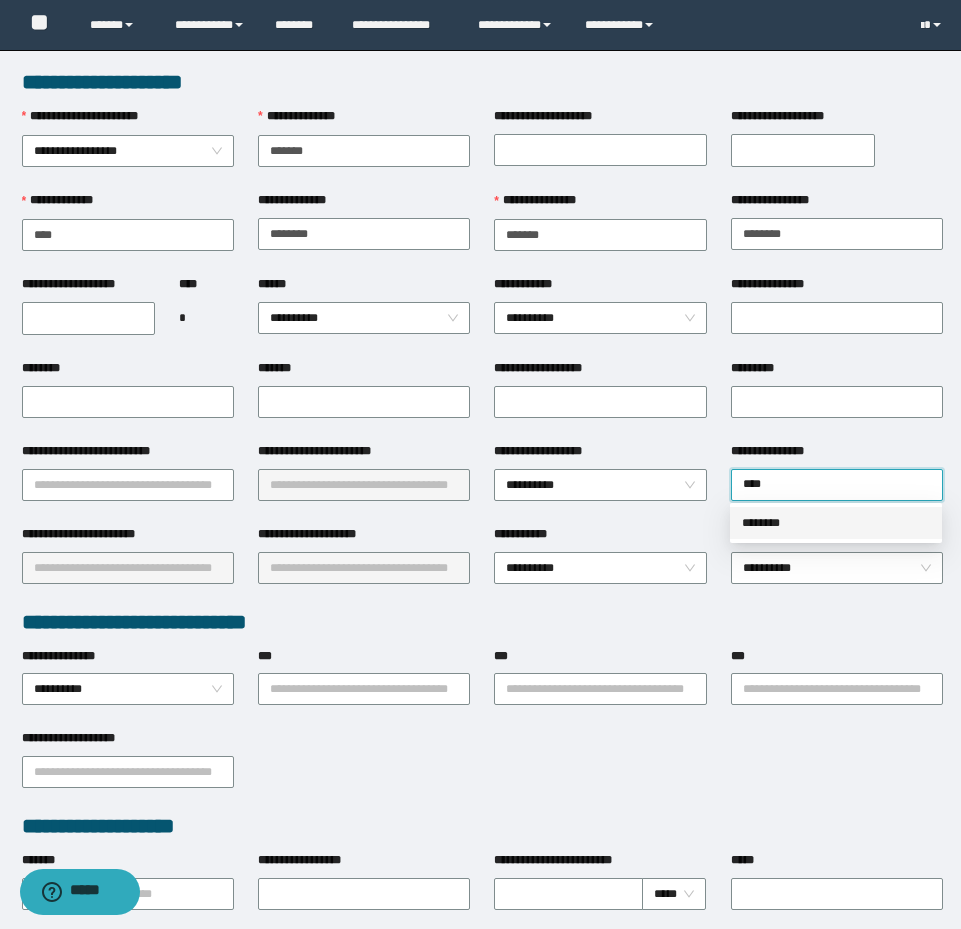 click on "********" at bounding box center [836, 523] 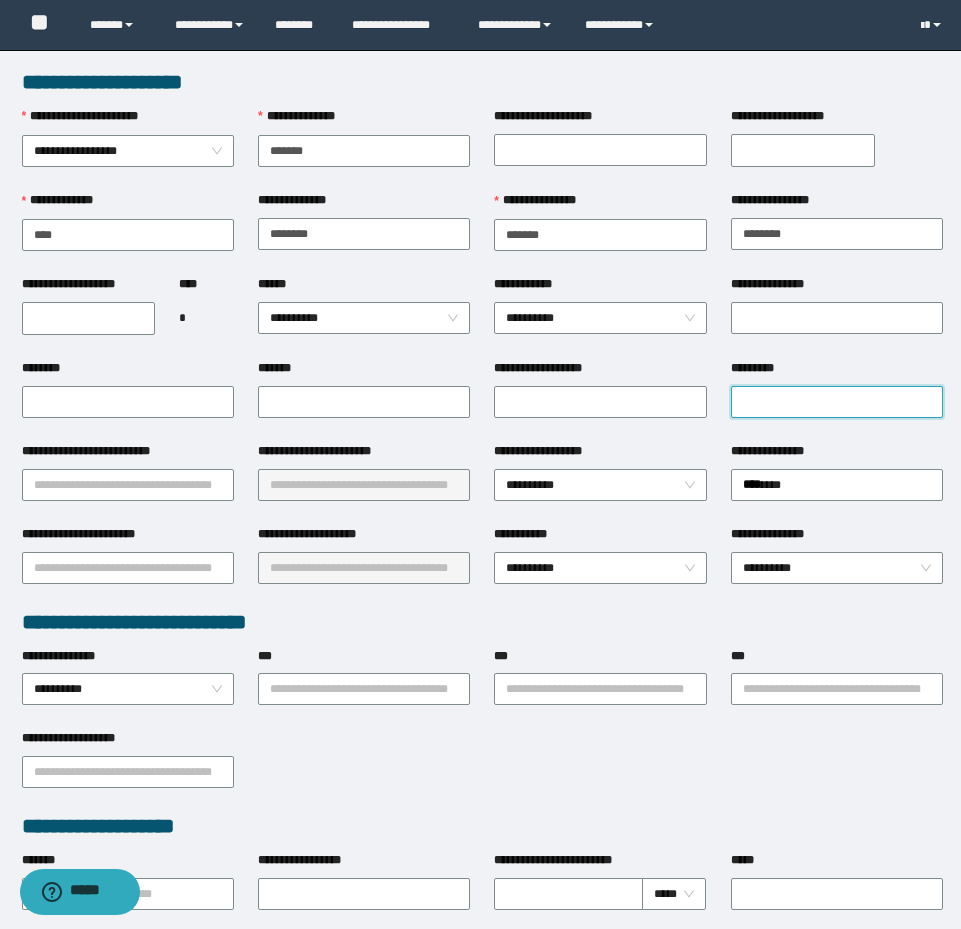 click on "*********" at bounding box center [837, 402] 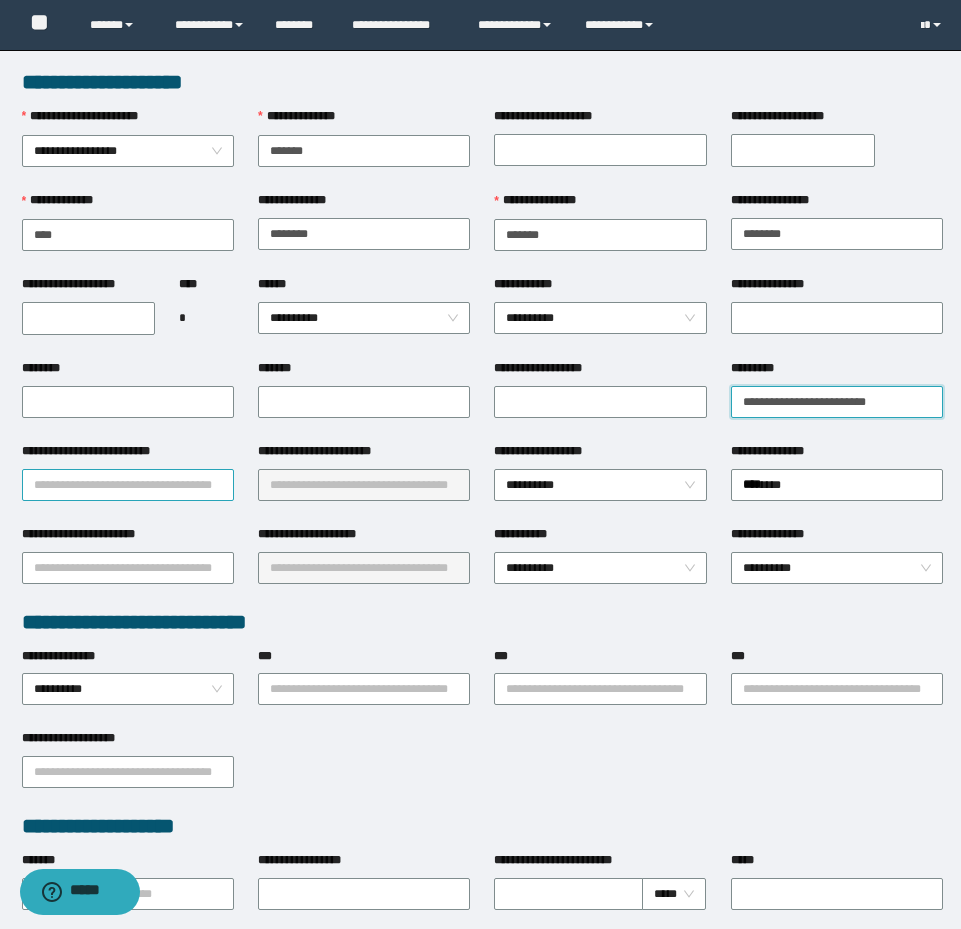 type on "**********" 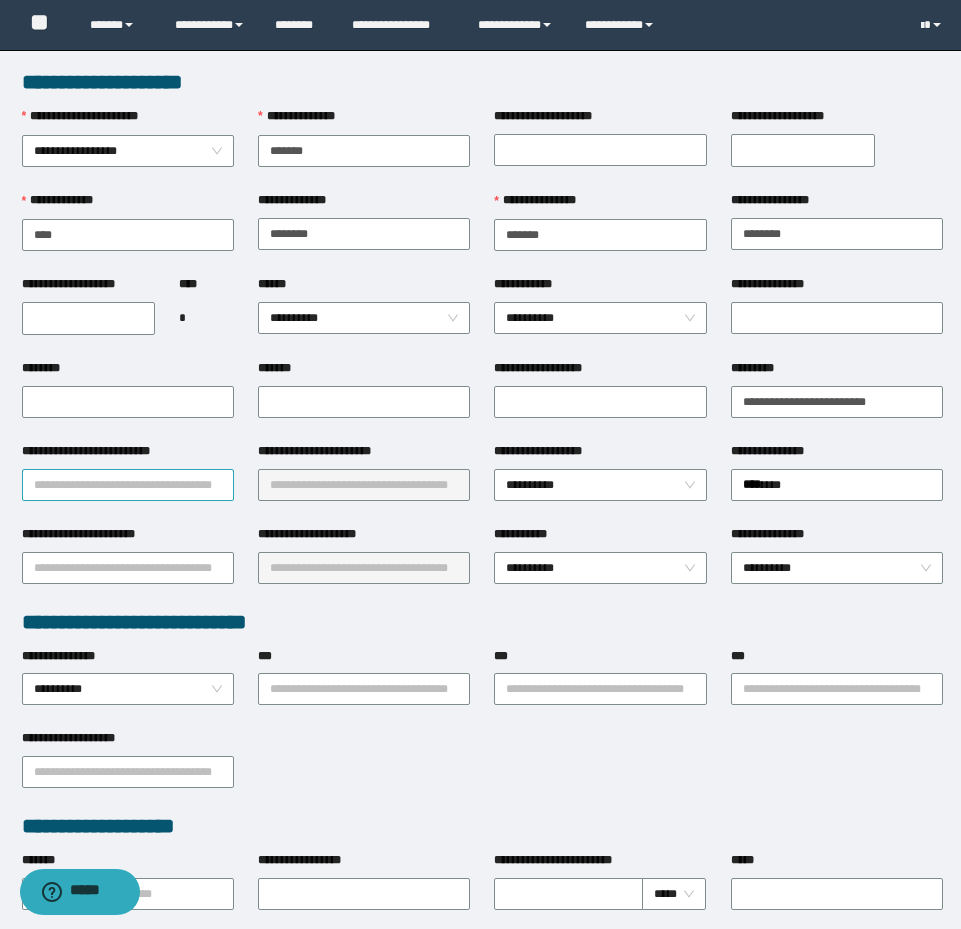 click on "**********" at bounding box center [128, 485] 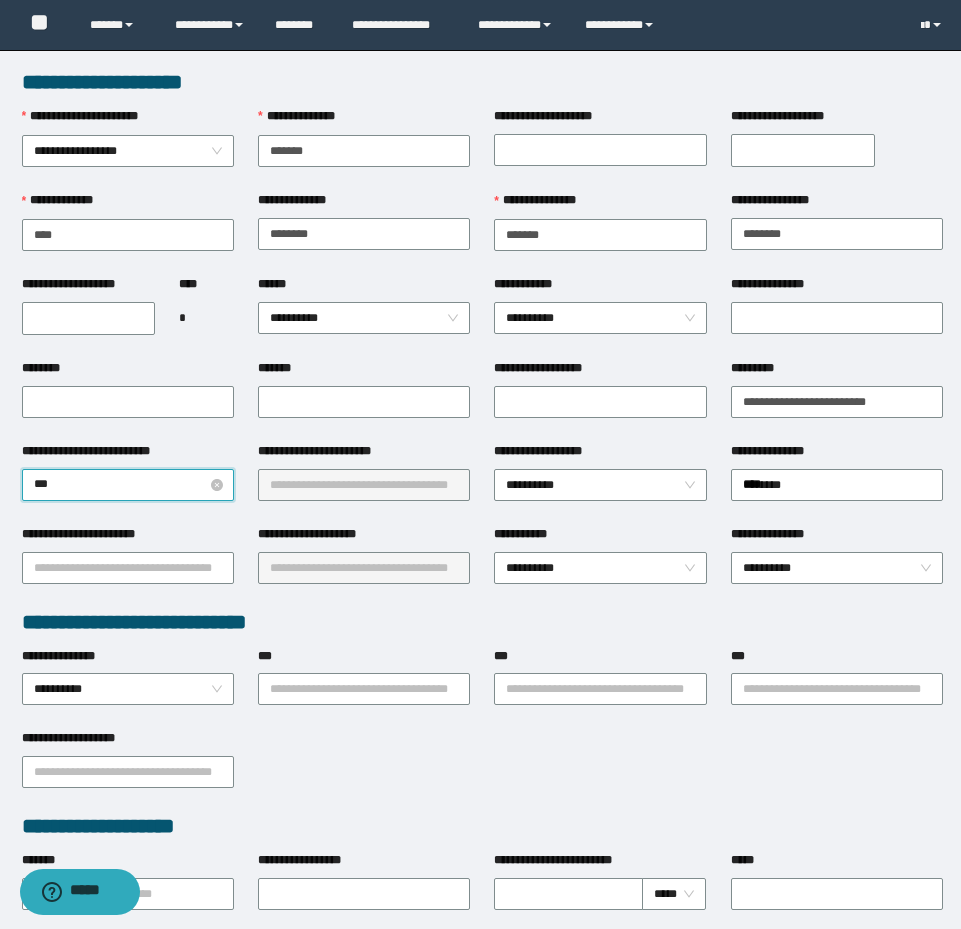 type on "****" 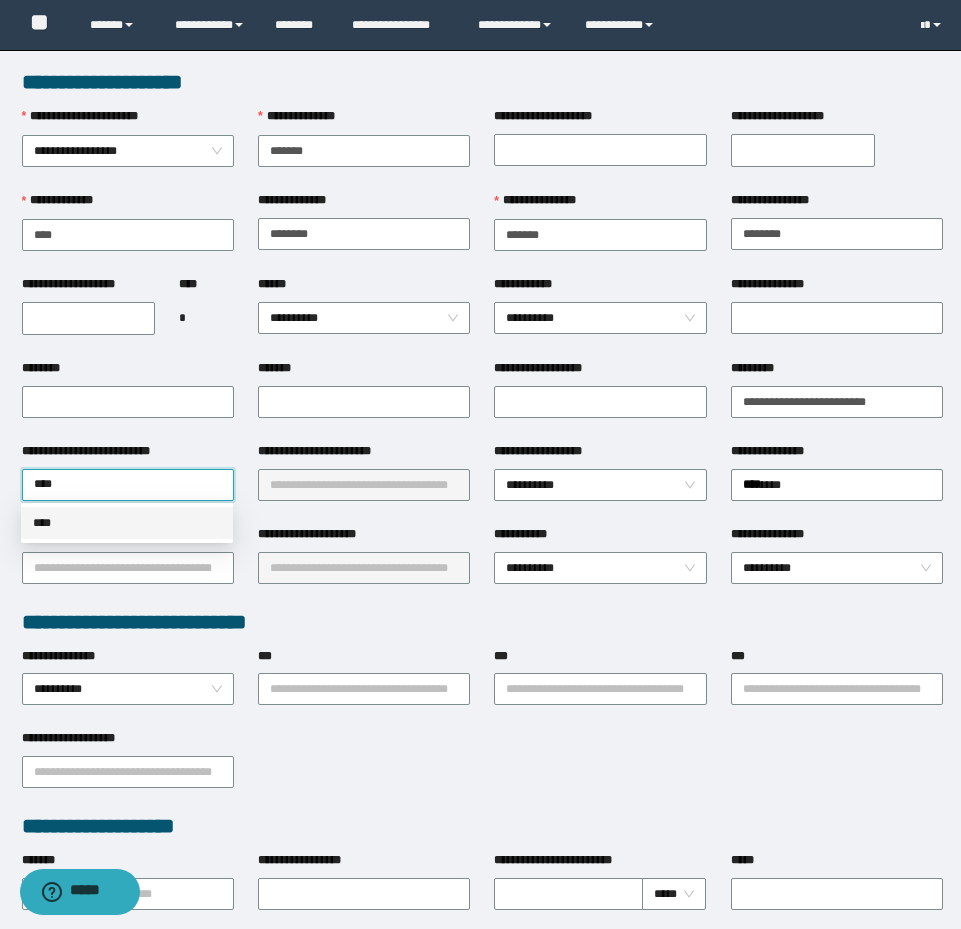 click on "****" at bounding box center (127, 523) 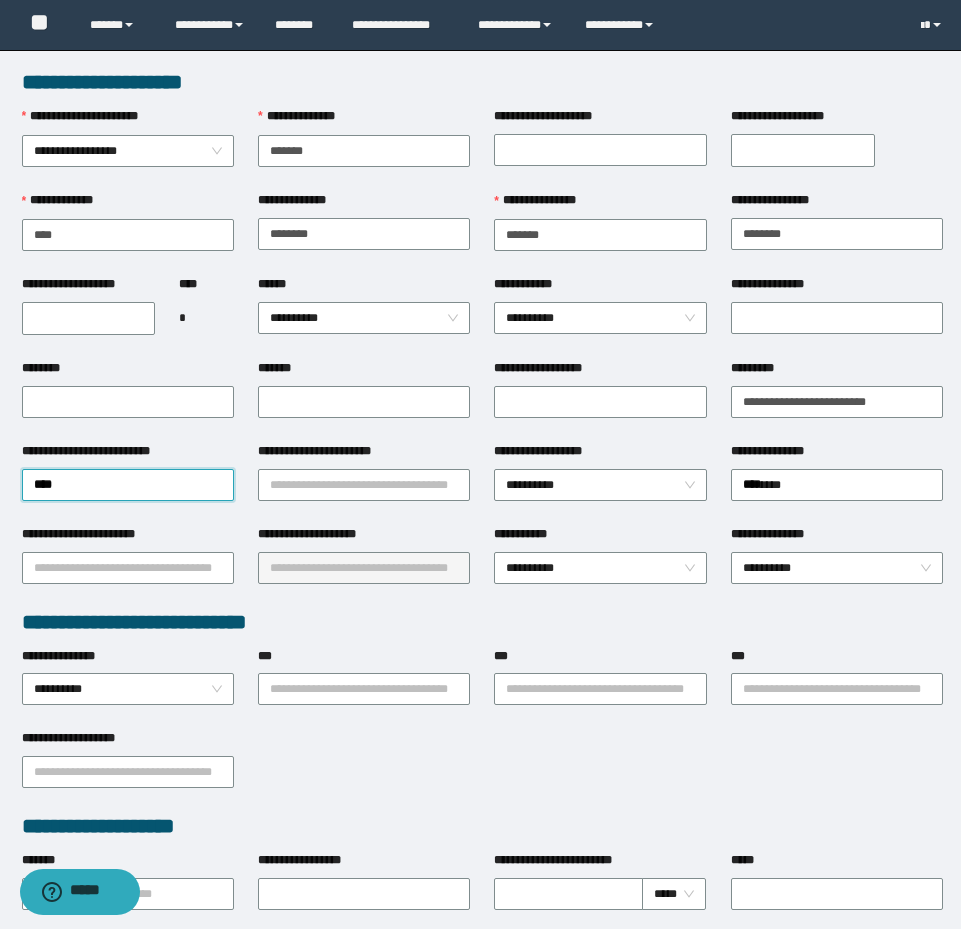 click on "**********" at bounding box center (364, 483) 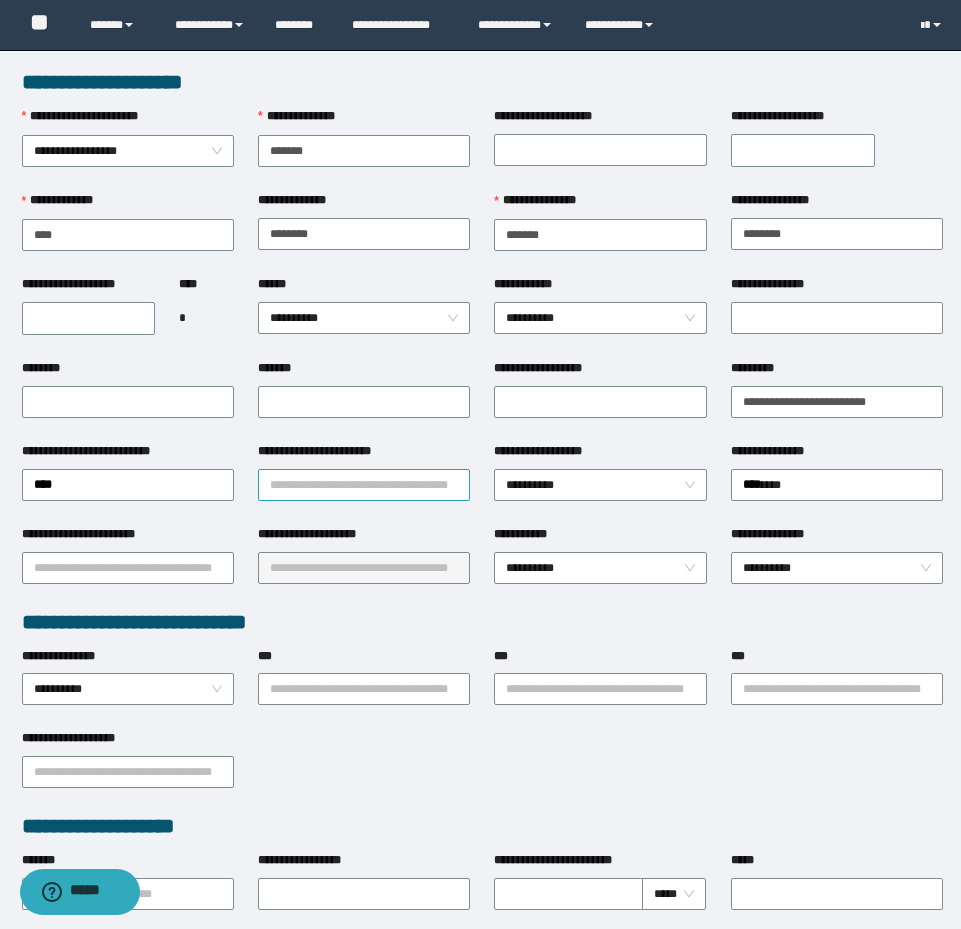 click on "**********" at bounding box center [364, 485] 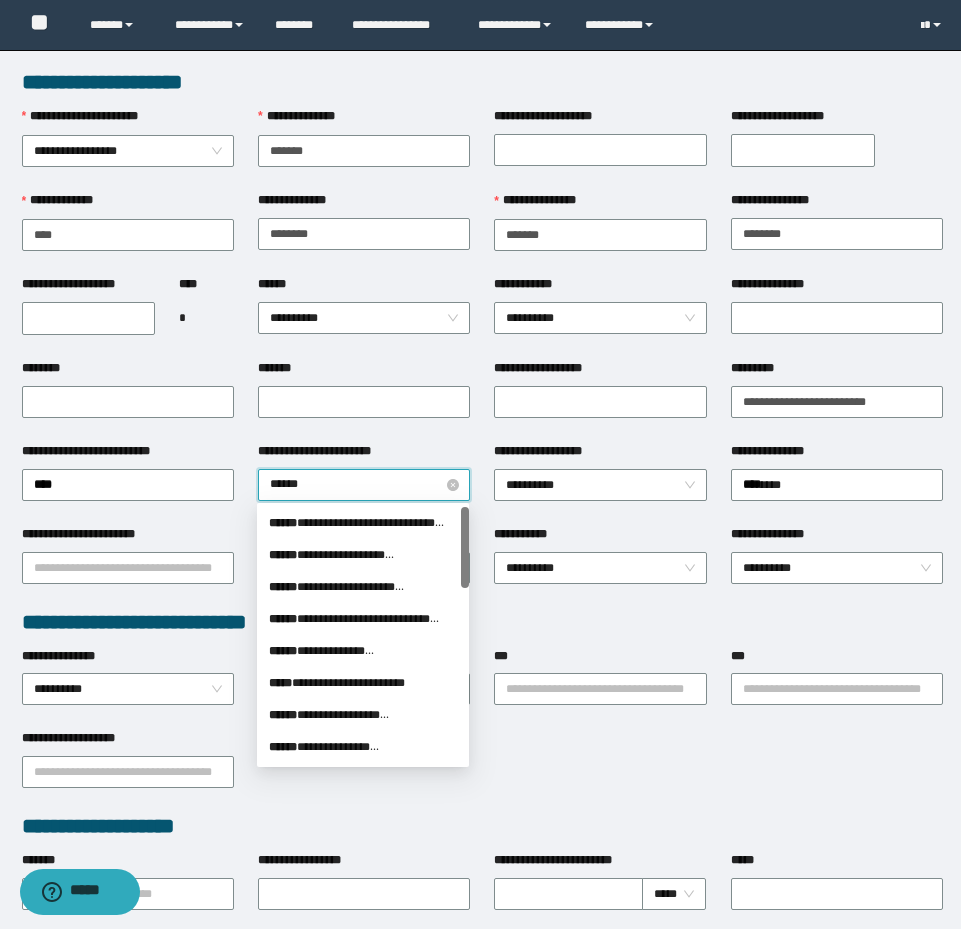 type on "*******" 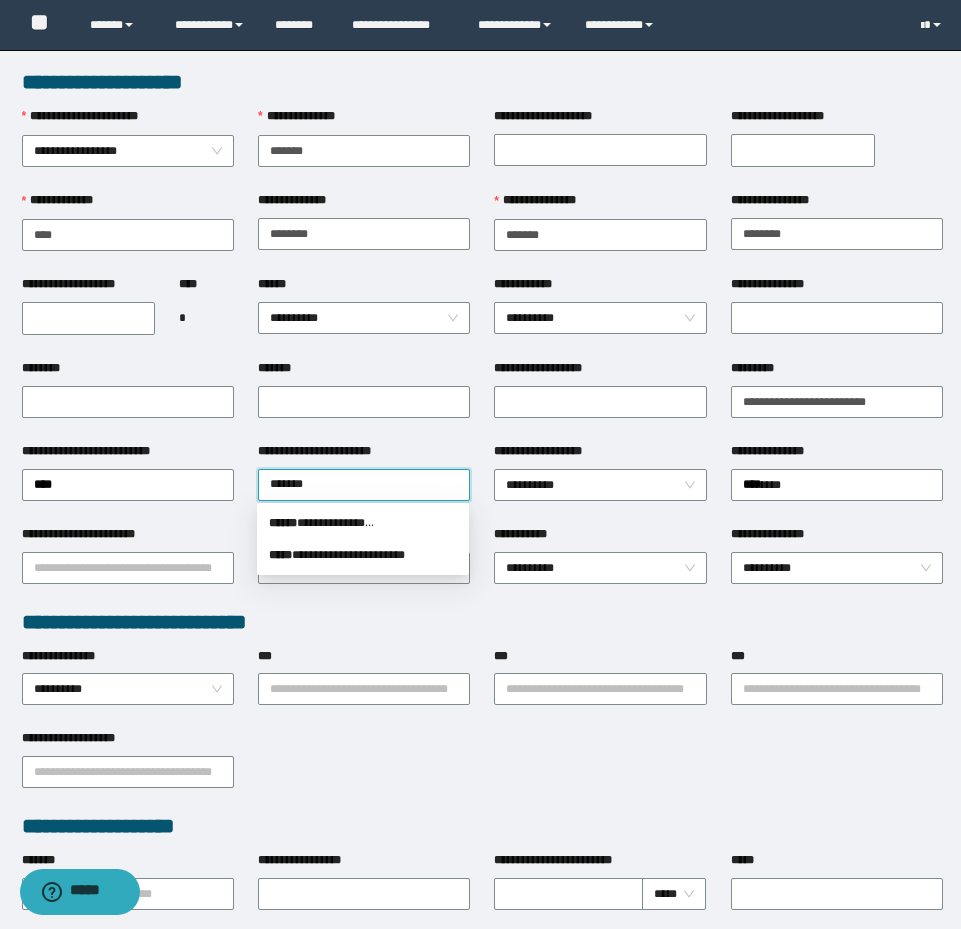 click on "**********" at bounding box center (363, 523) 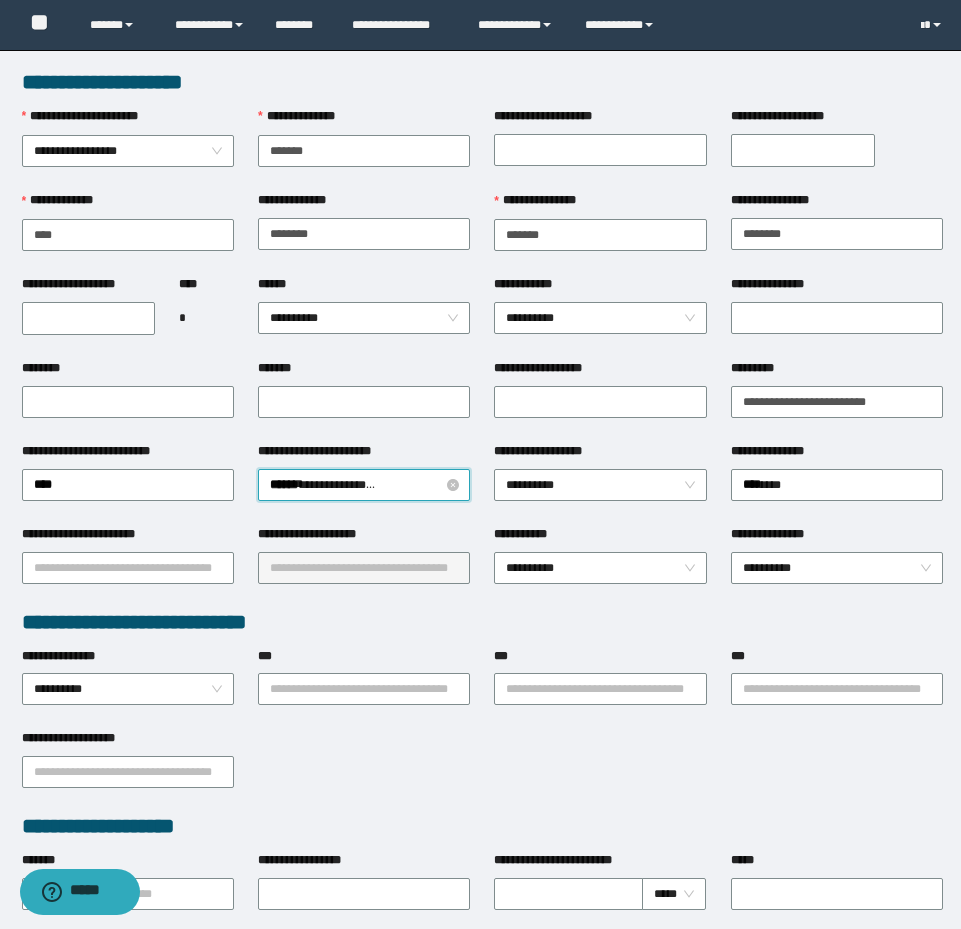 click on "**********" at bounding box center (364, 485) 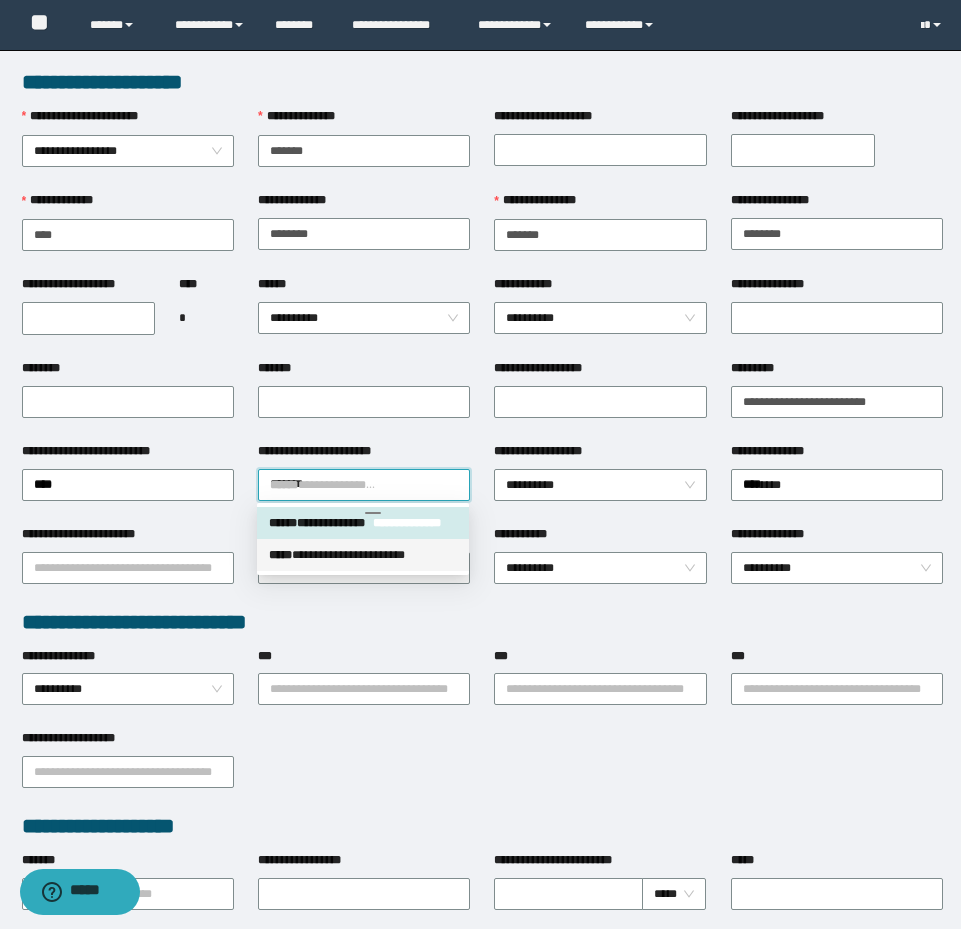 click on "**********" at bounding box center (363, 555) 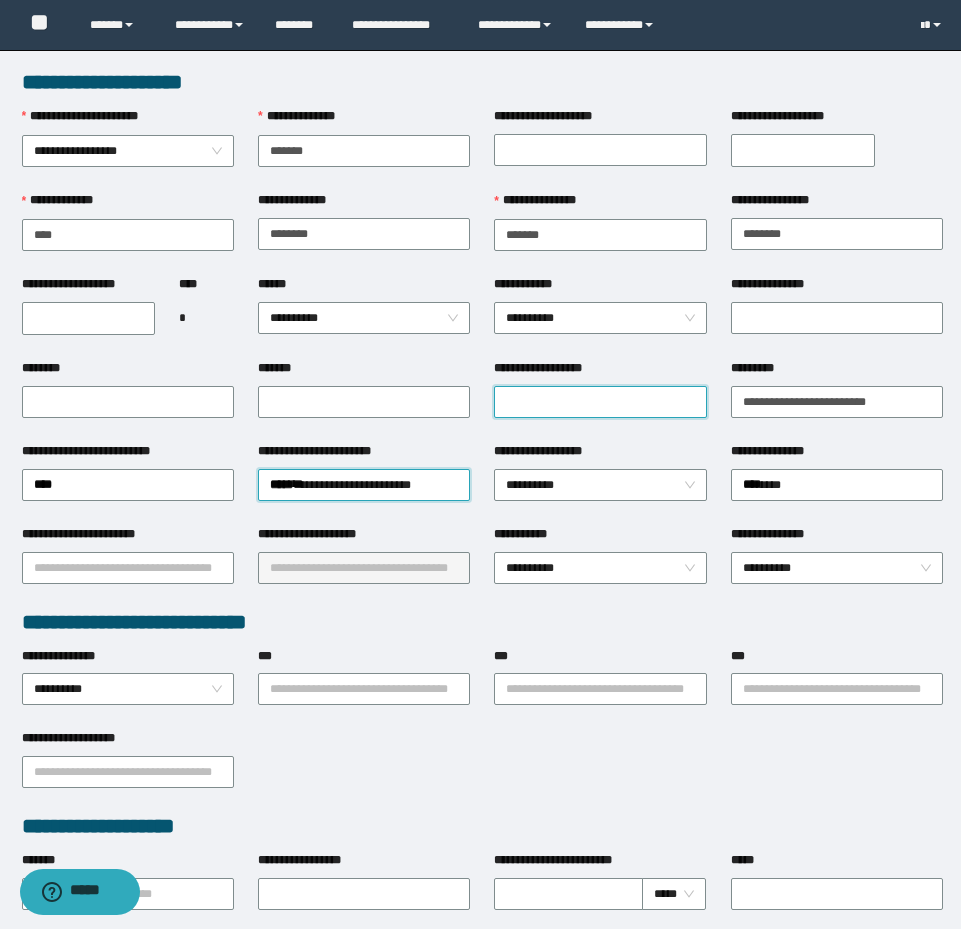 click on "**********" at bounding box center [600, 402] 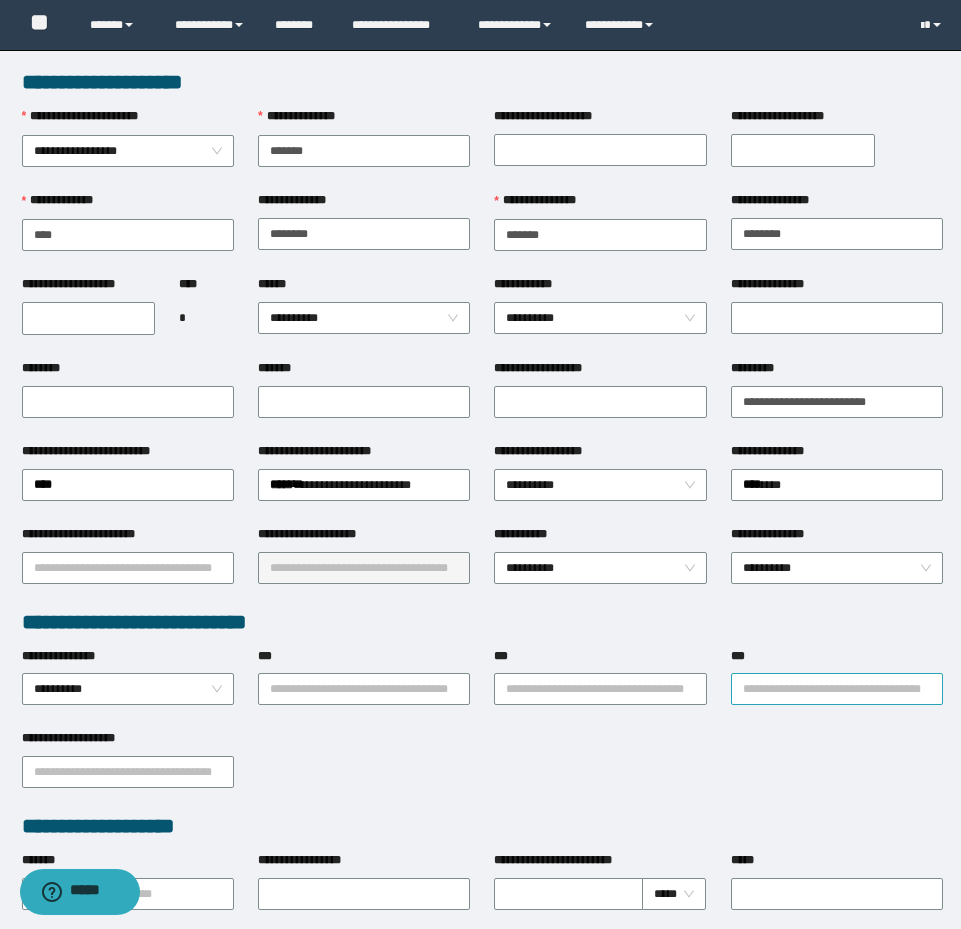 click on "***" at bounding box center (837, 689) 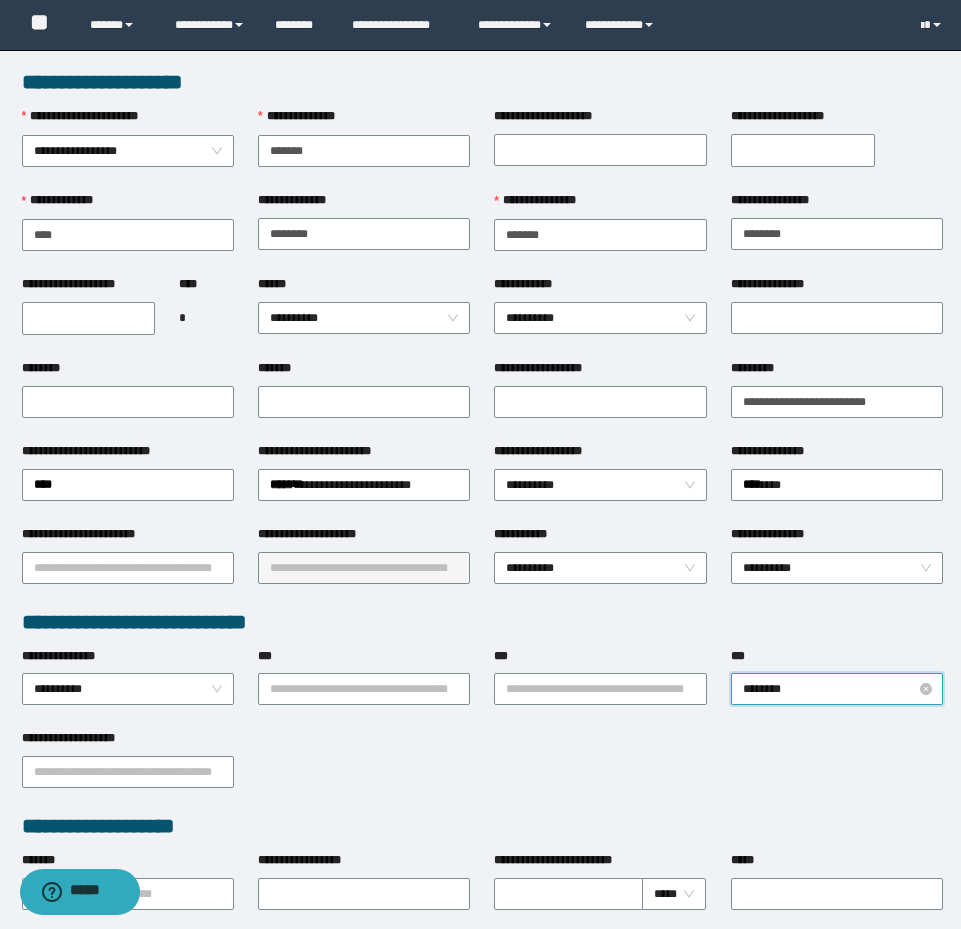 type on "*********" 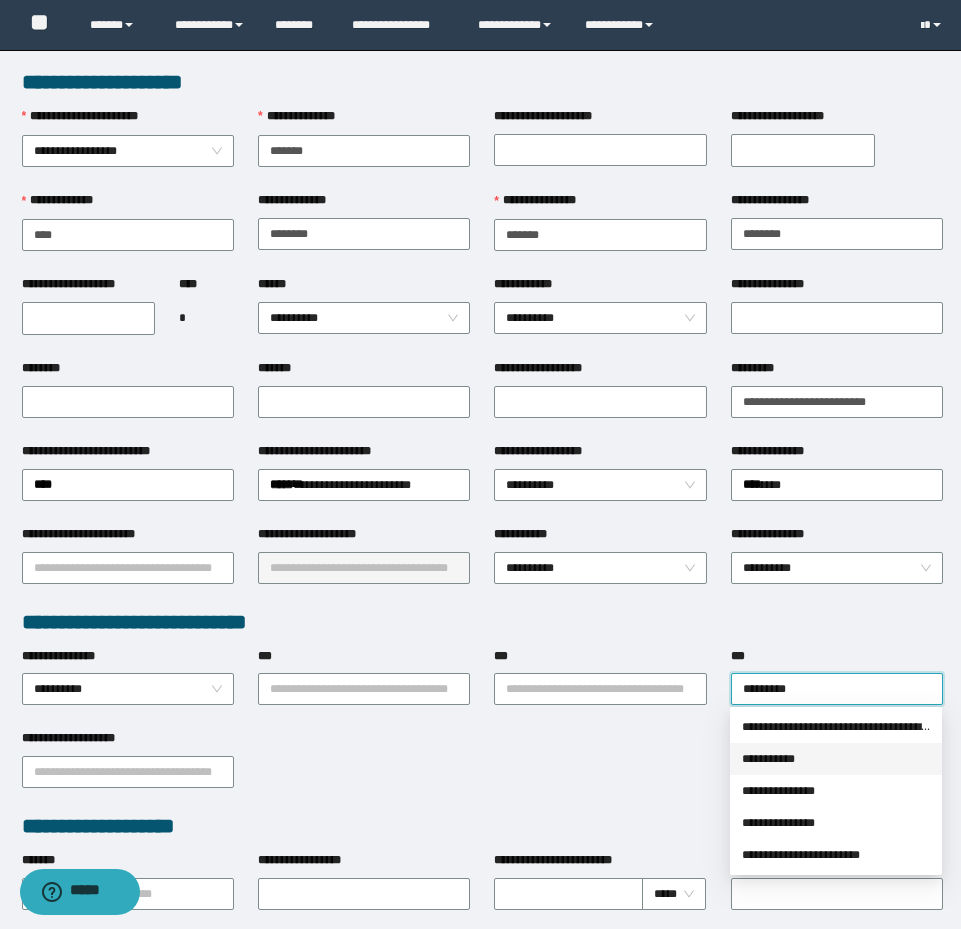 click on "**********" at bounding box center (836, 791) 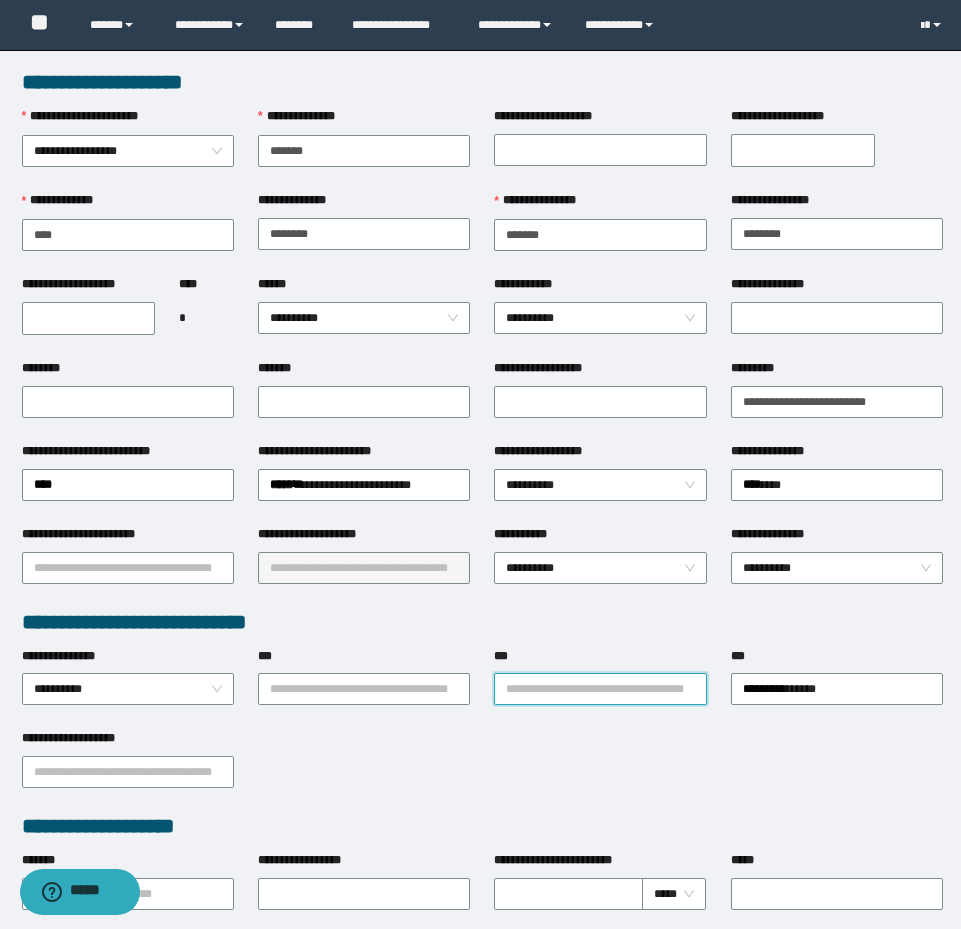 click on "***" at bounding box center (600, 689) 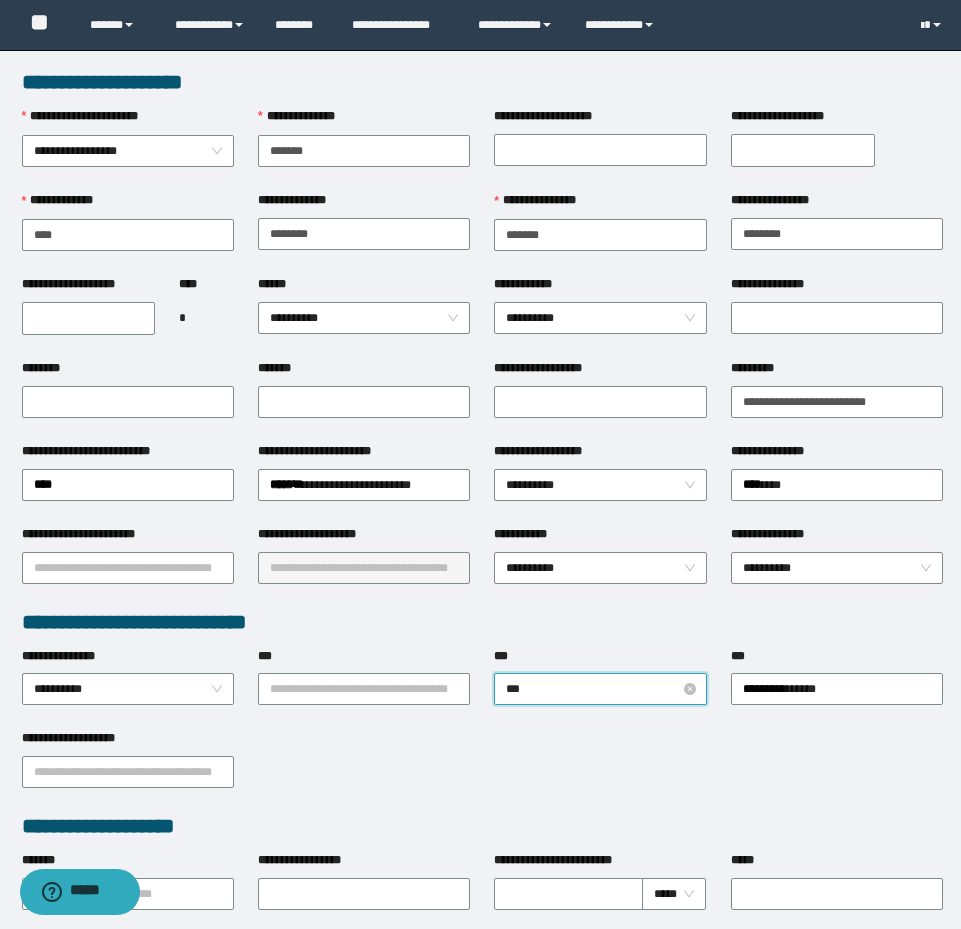 type on "****" 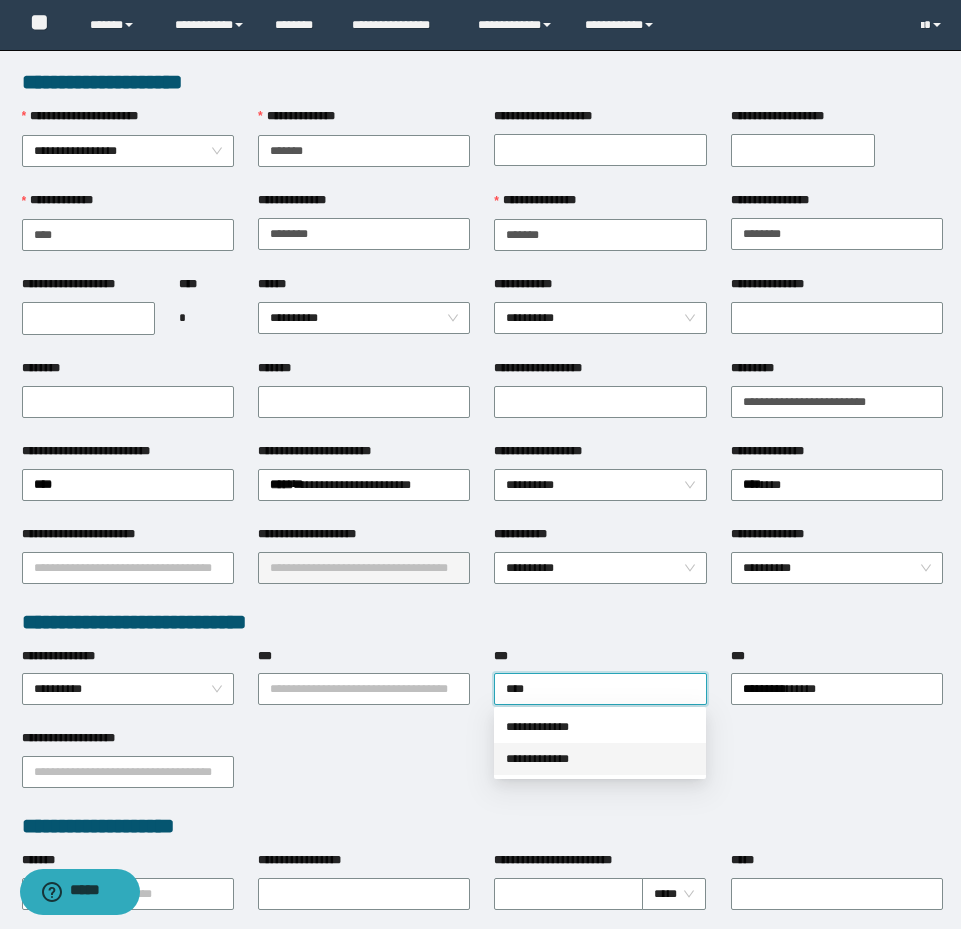 click on "**********" at bounding box center (600, 759) 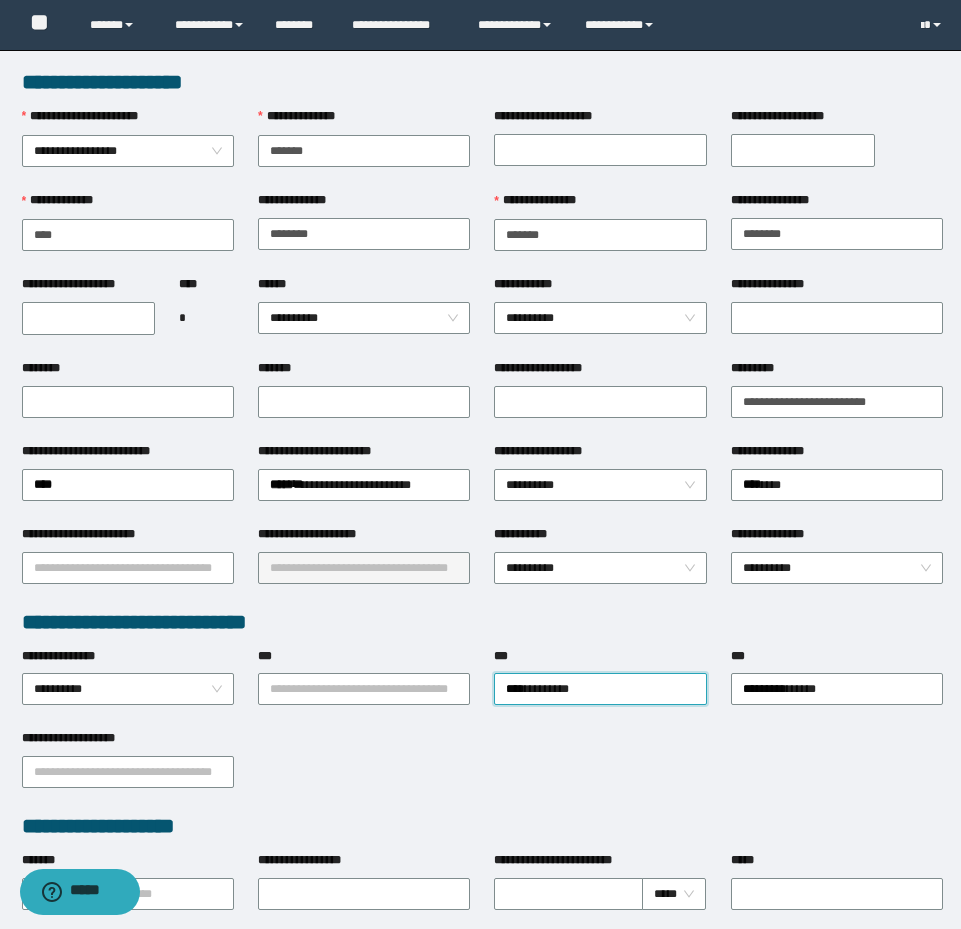 click on "**********" at bounding box center (364, 688) 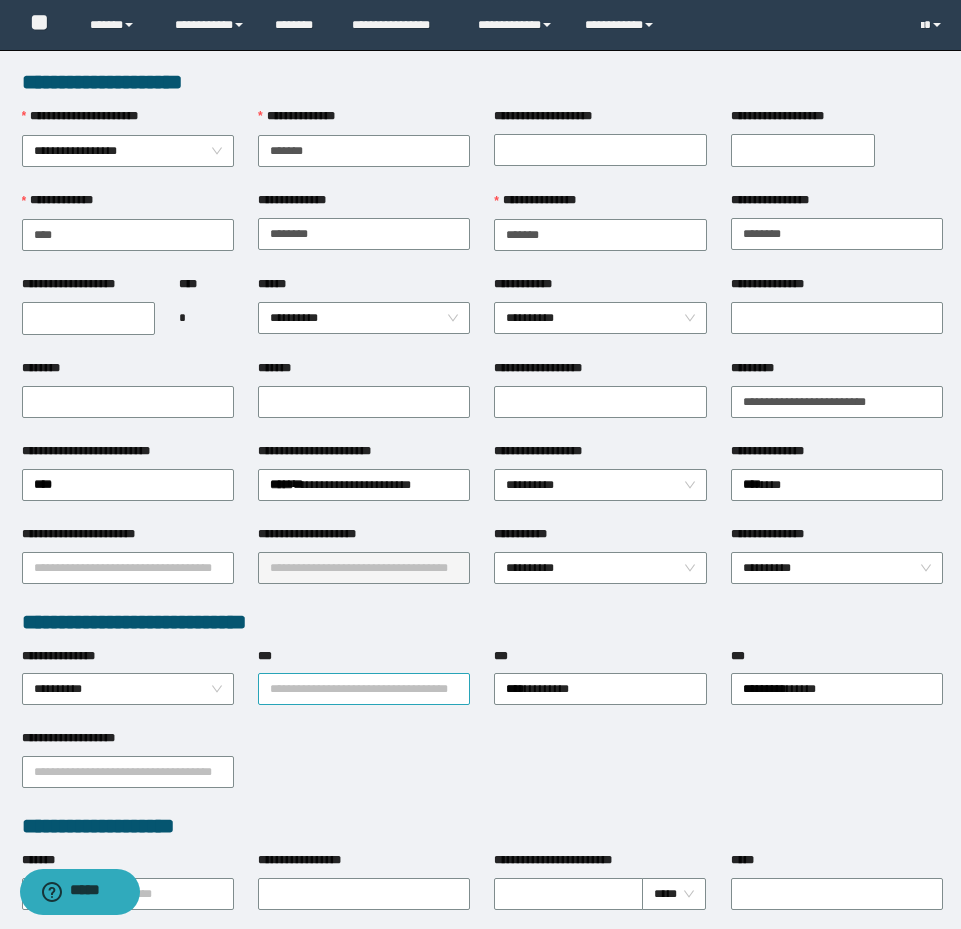 click on "***" at bounding box center (364, 689) 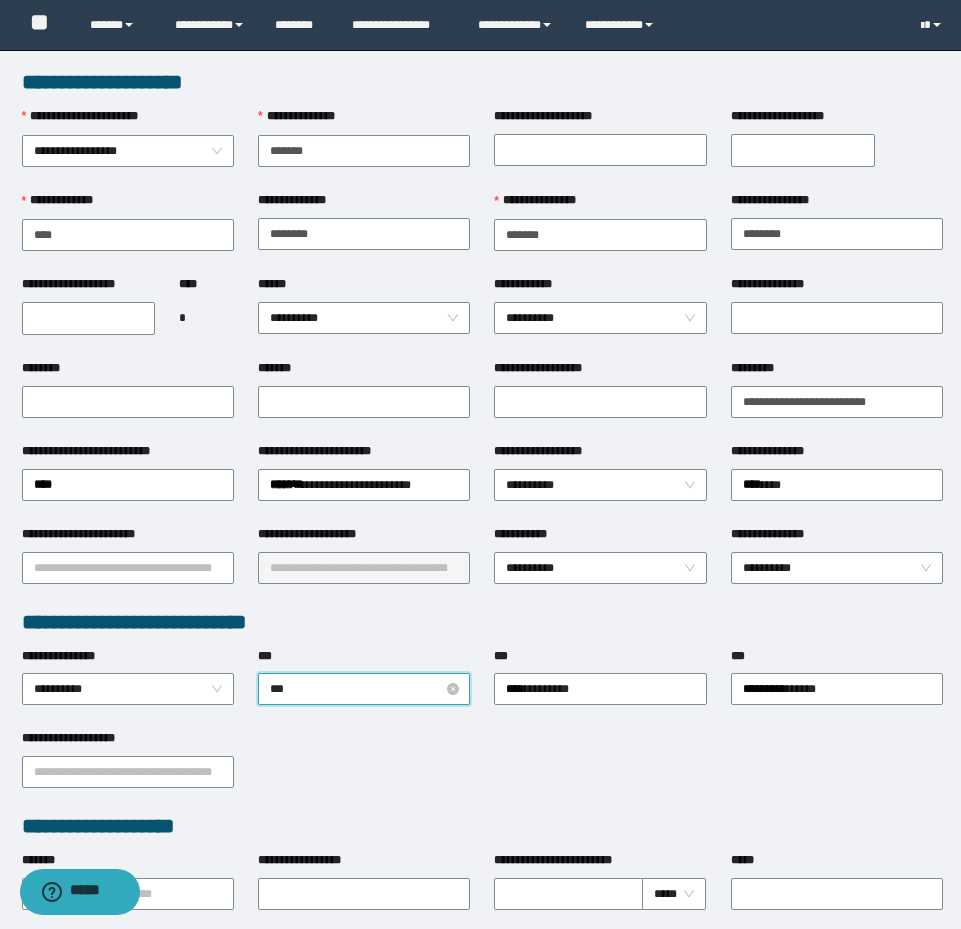 type on "****" 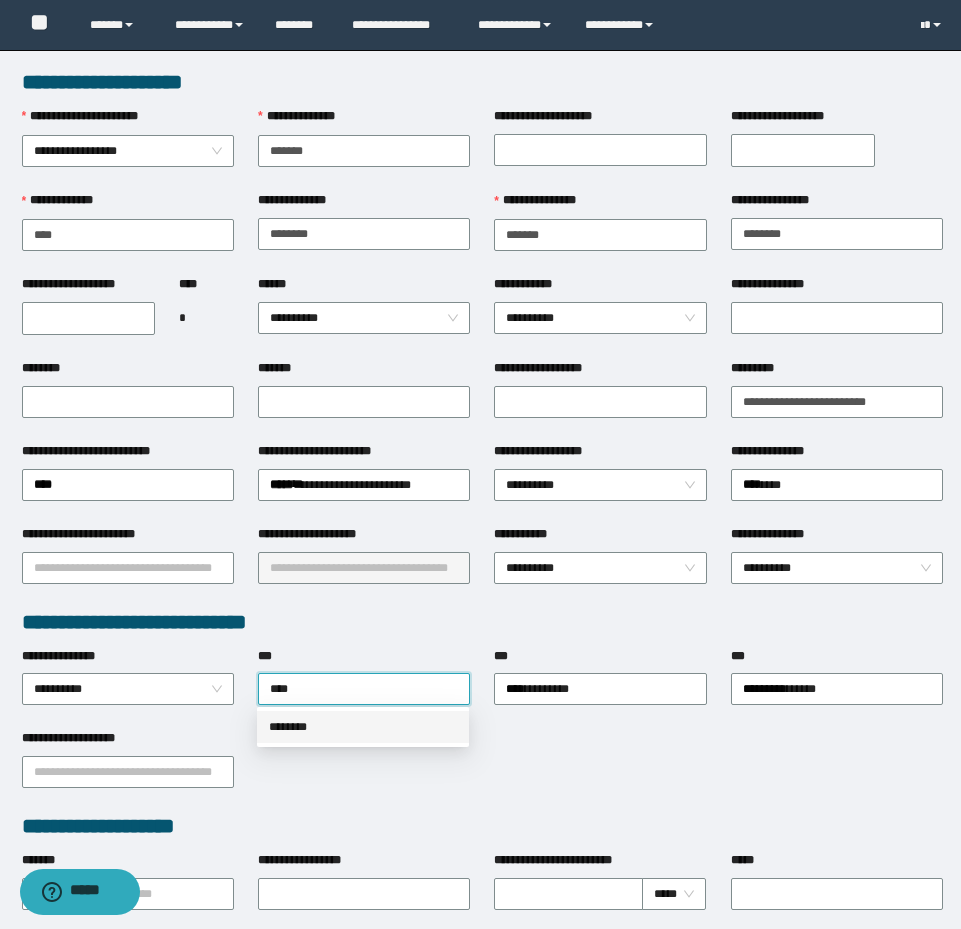 click on "********" at bounding box center (363, 727) 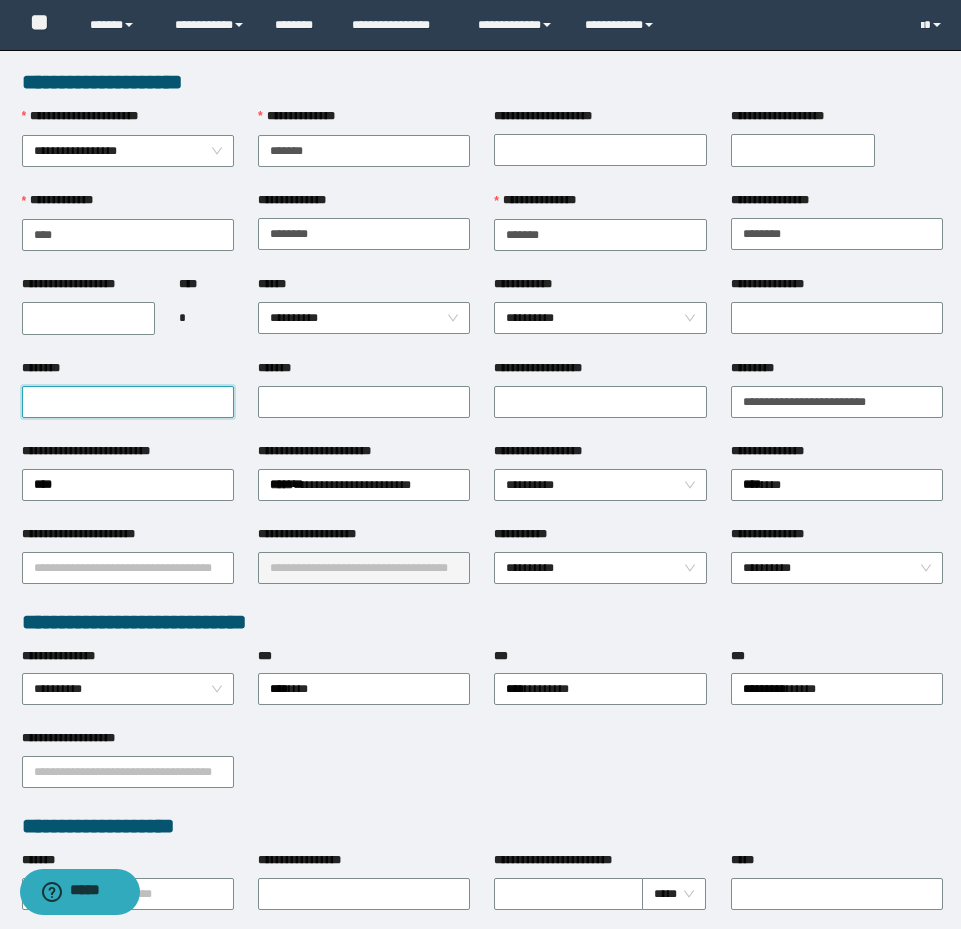 click on "********" at bounding box center [128, 402] 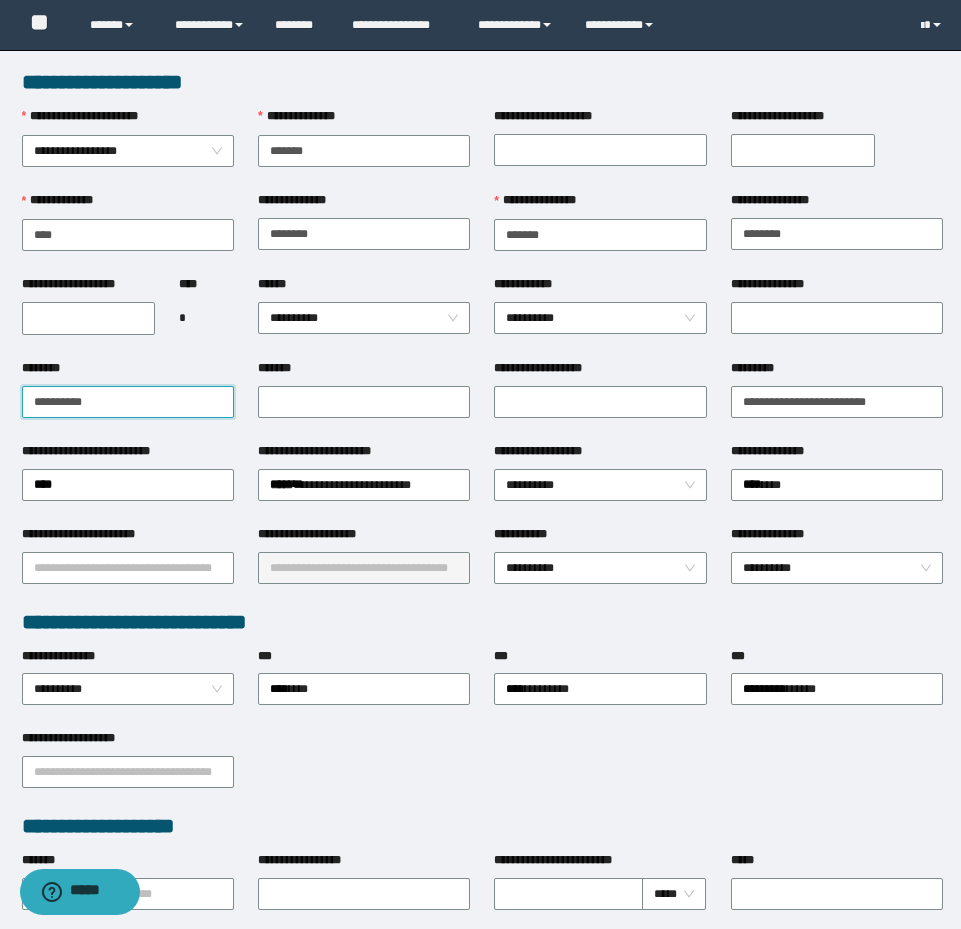 type on "**********" 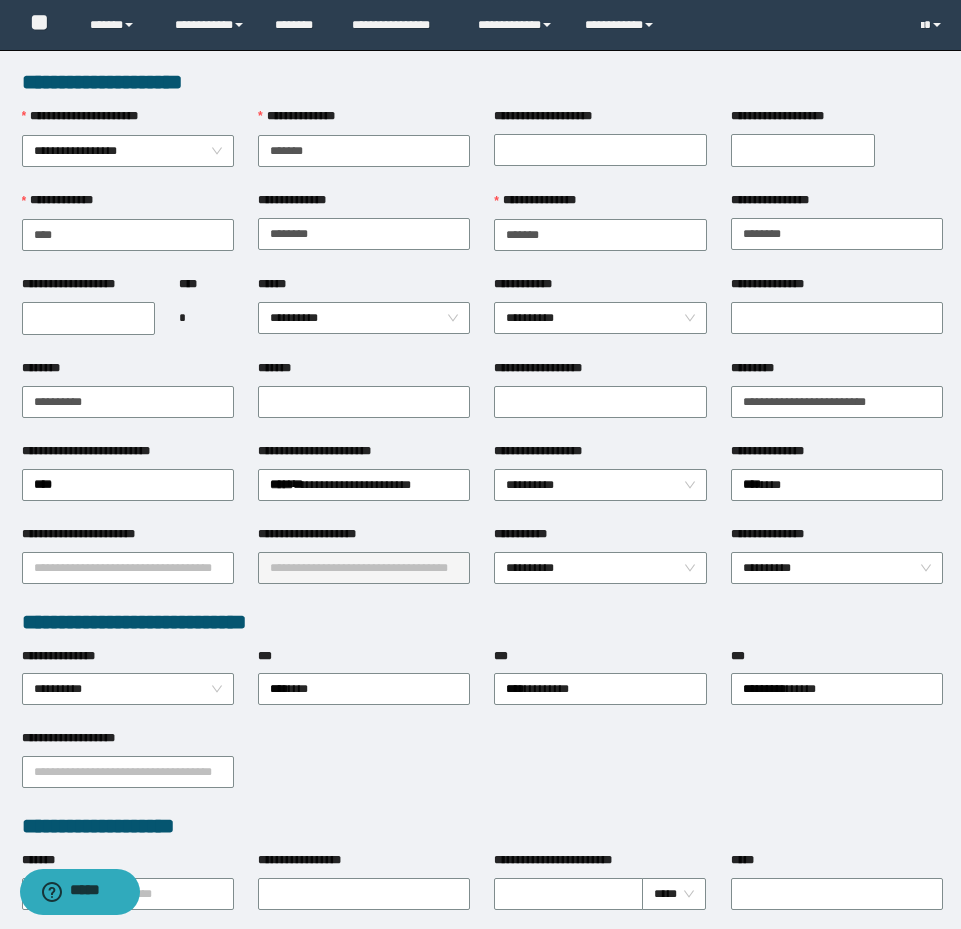 click on "**********" at bounding box center (89, 318) 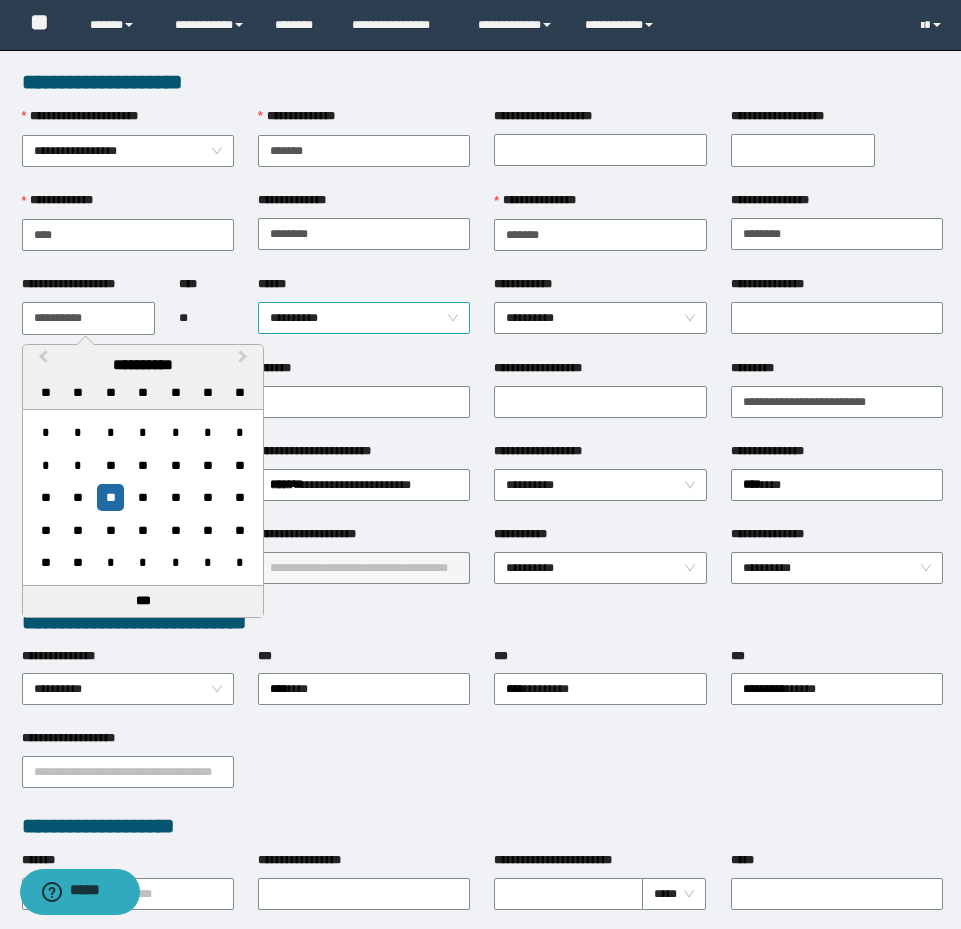 type on "**********" 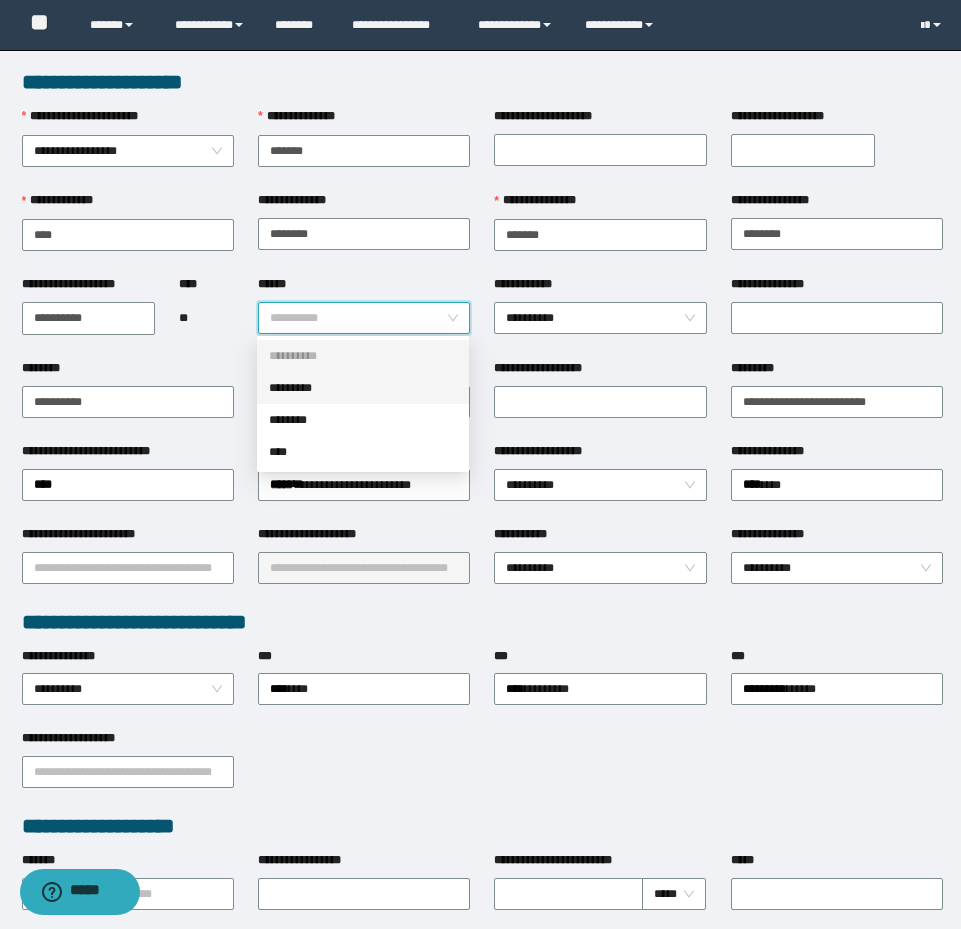 click on "*********" at bounding box center (363, 388) 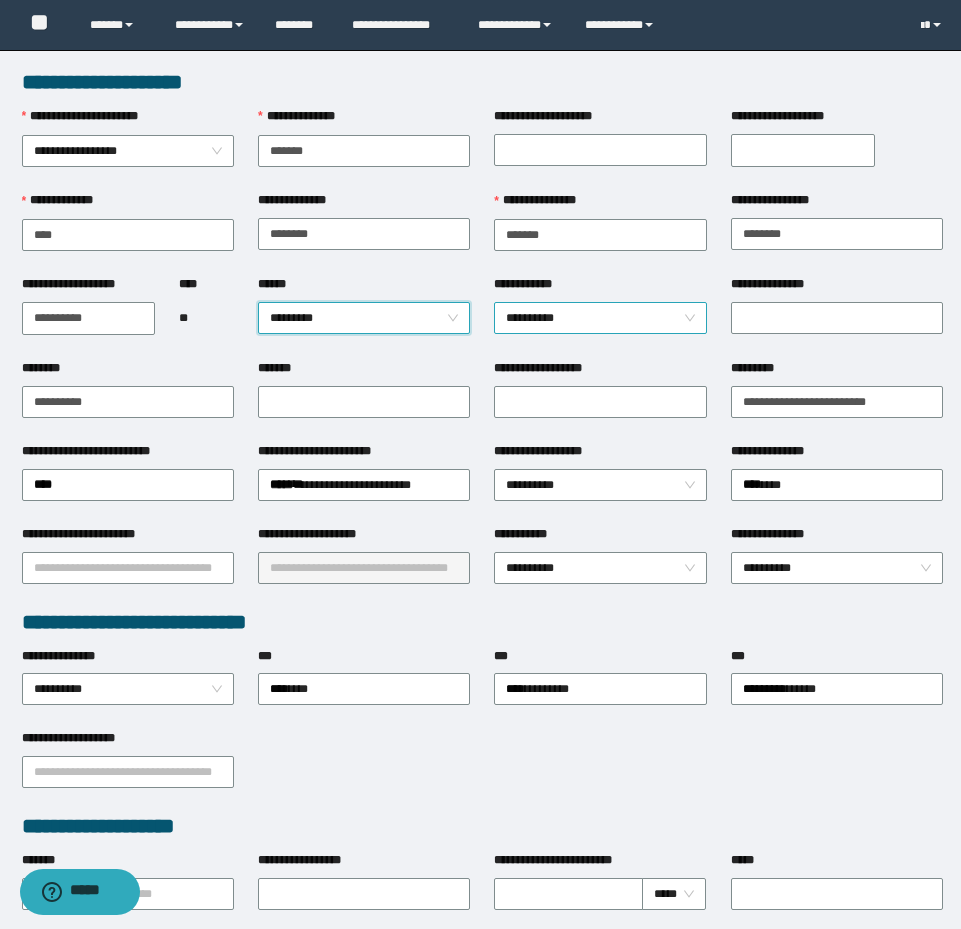 click on "**********" at bounding box center (600, 318) 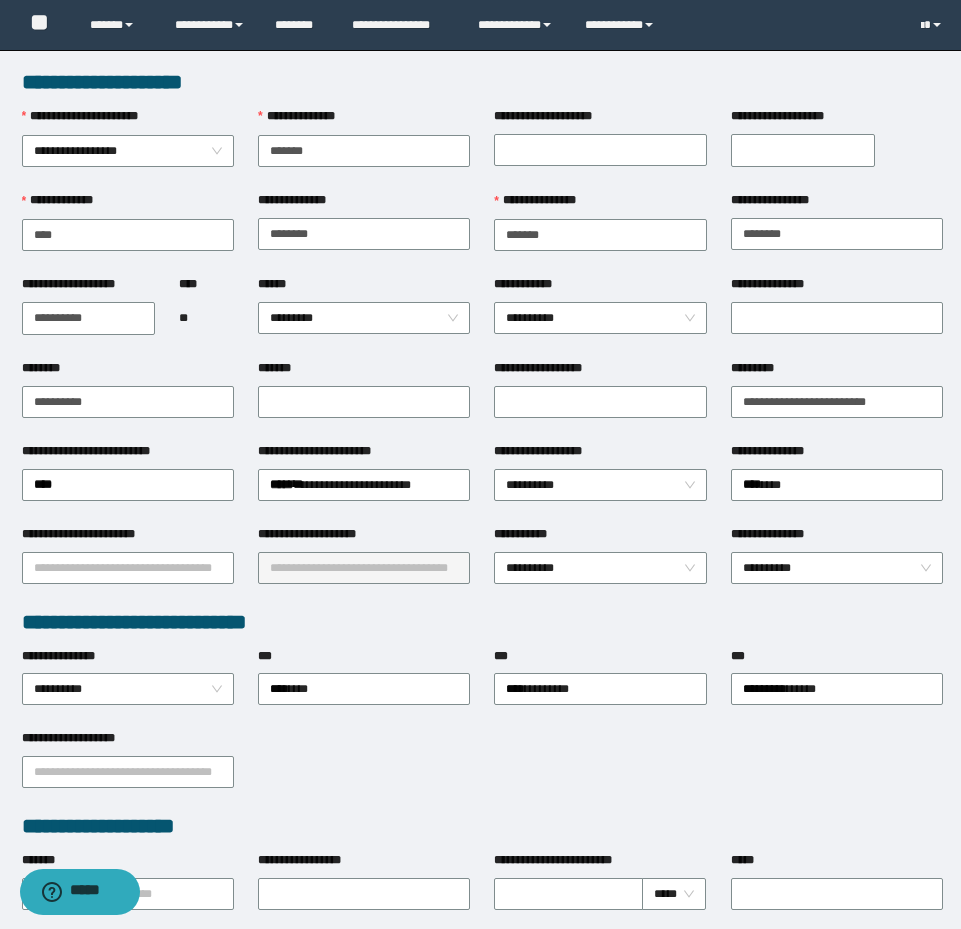 click on "**********" at bounding box center [600, 400] 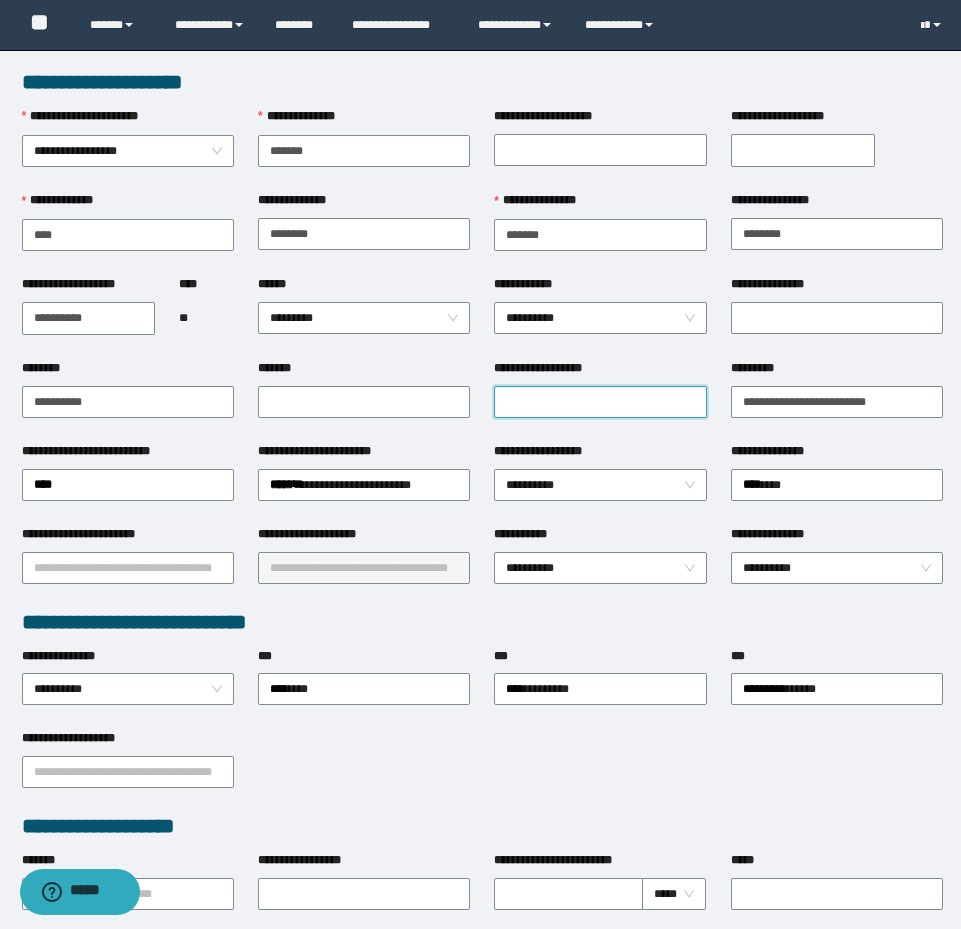 click on "**********" at bounding box center [600, 402] 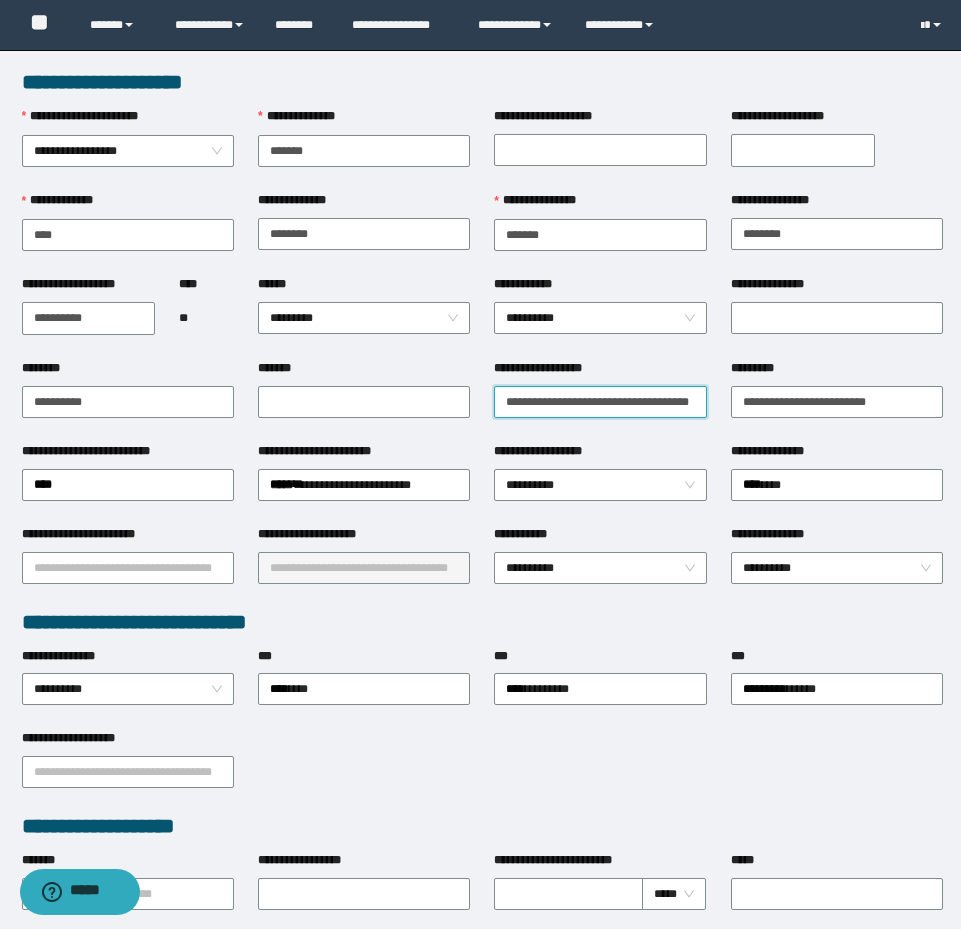 scroll, scrollTop: 0, scrollLeft: 47, axis: horizontal 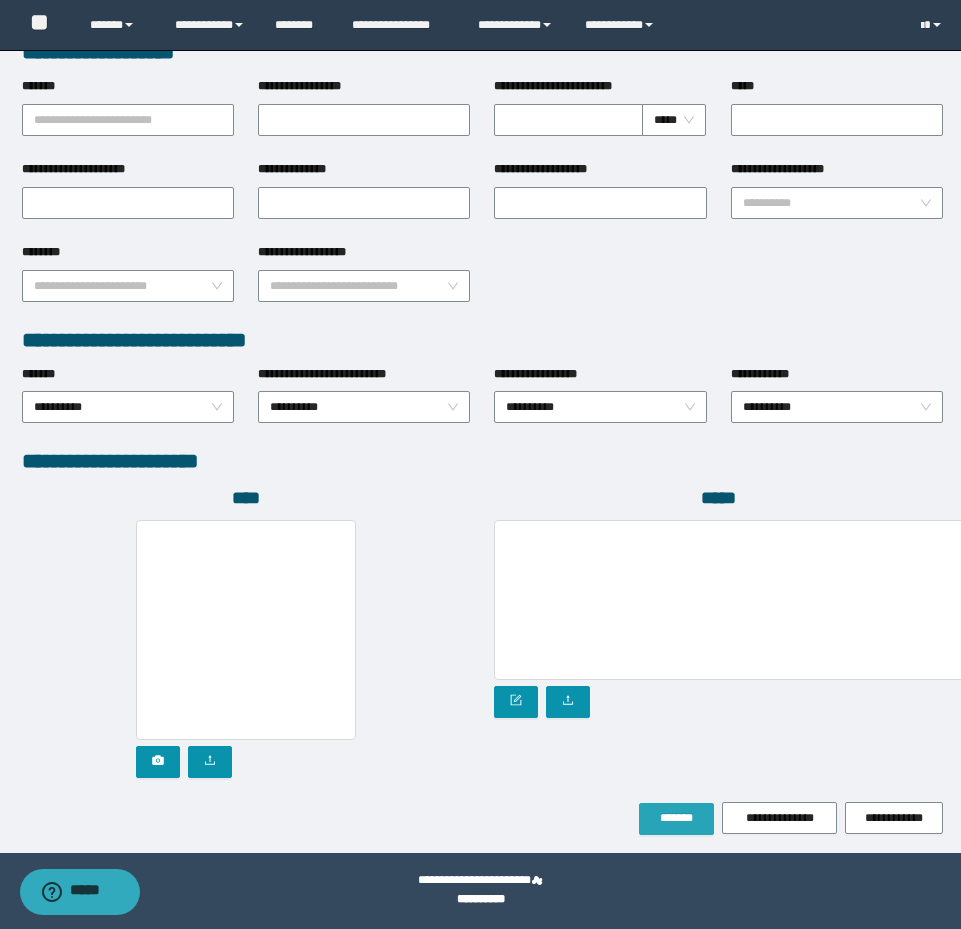 type on "**********" 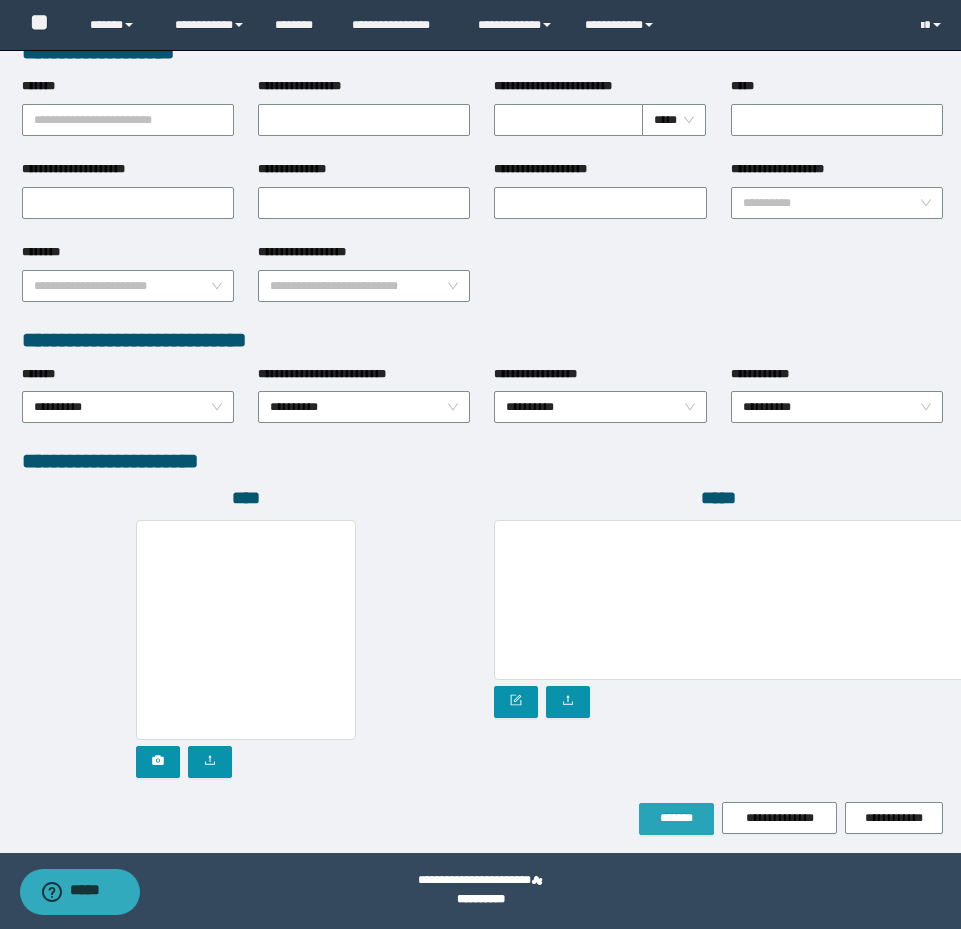 scroll, scrollTop: 0, scrollLeft: 0, axis: both 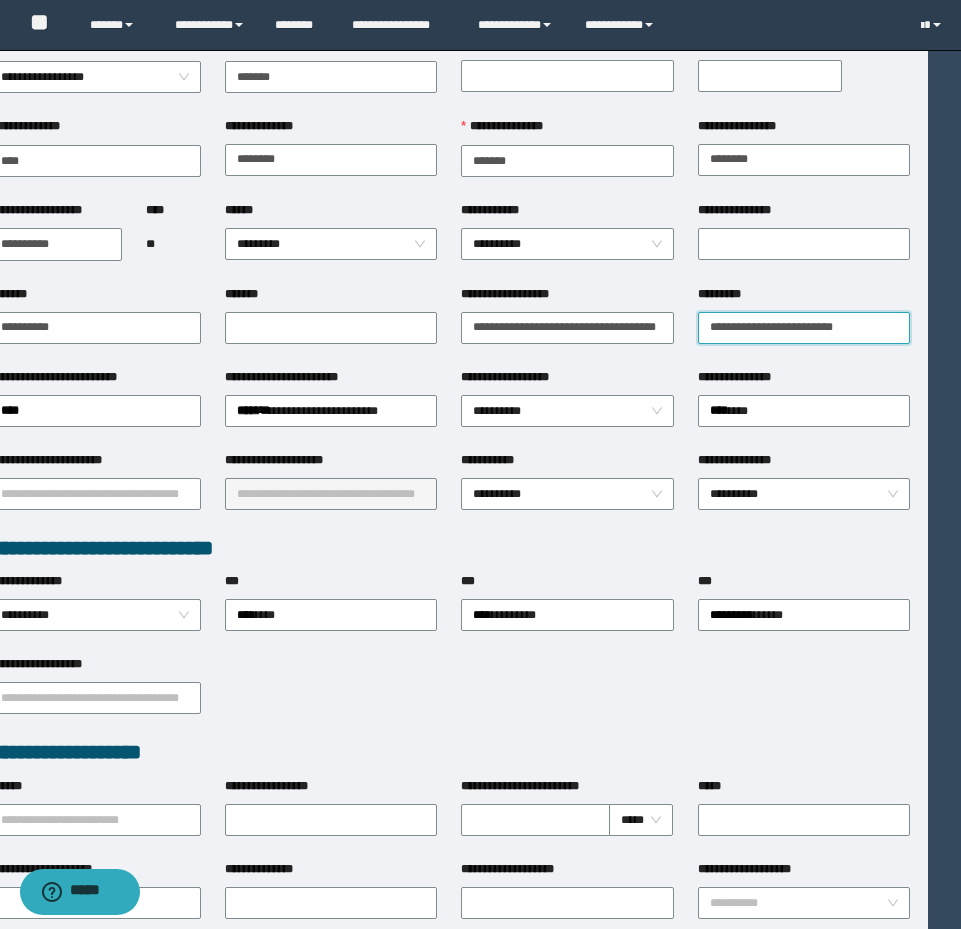 drag, startPoint x: 730, startPoint y: 326, endPoint x: 1035, endPoint y: 319, distance: 305.08032 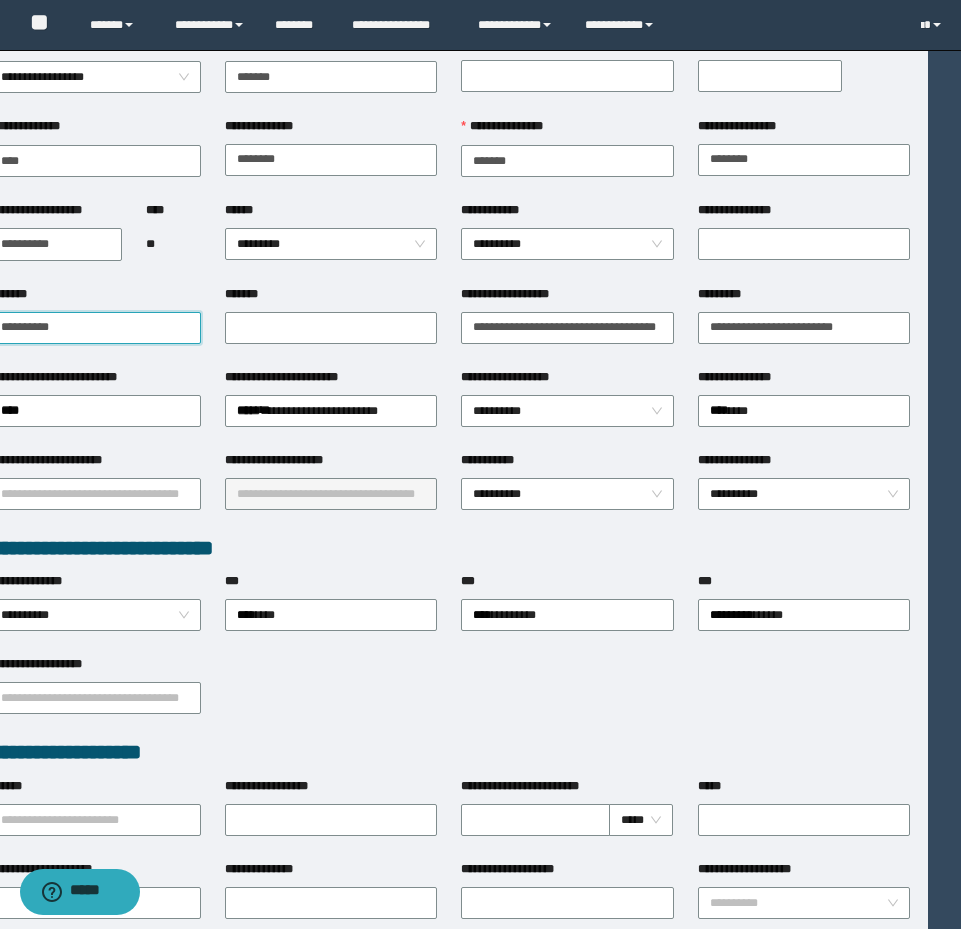 scroll, scrollTop: 127, scrollLeft: 0, axis: vertical 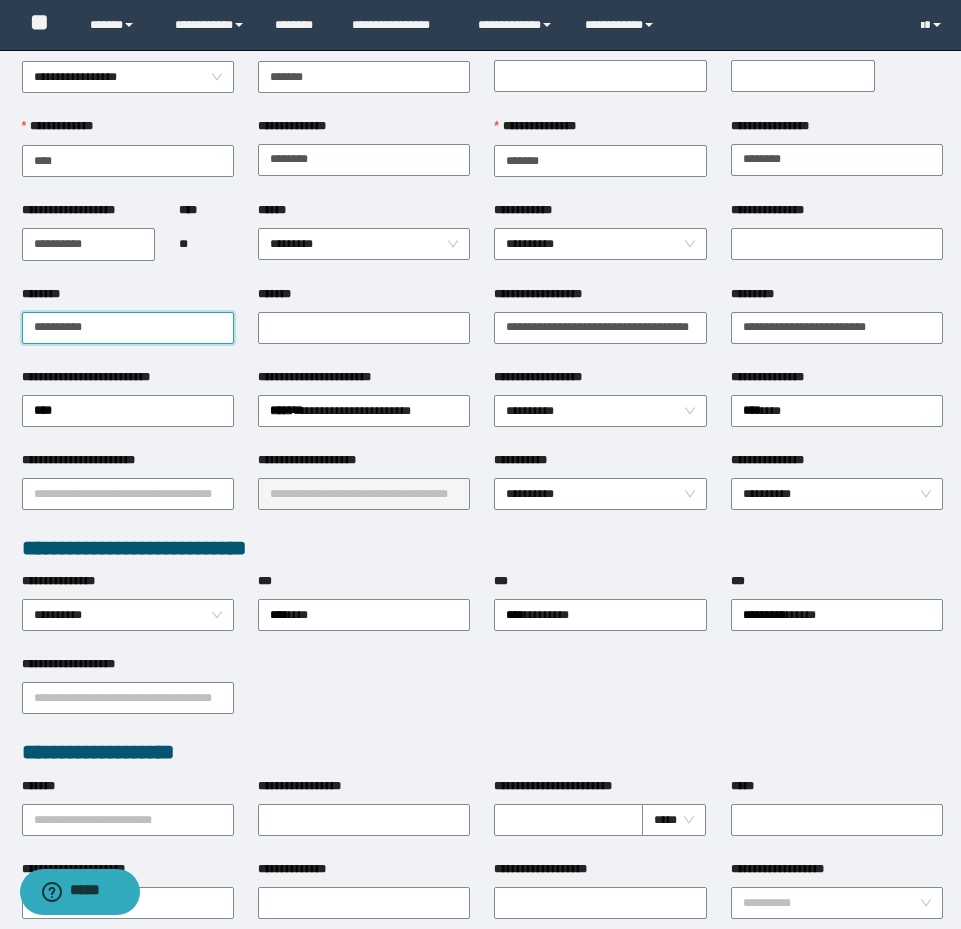 drag, startPoint x: 108, startPoint y: 317, endPoint x: 4, endPoint y: 306, distance: 104.58012 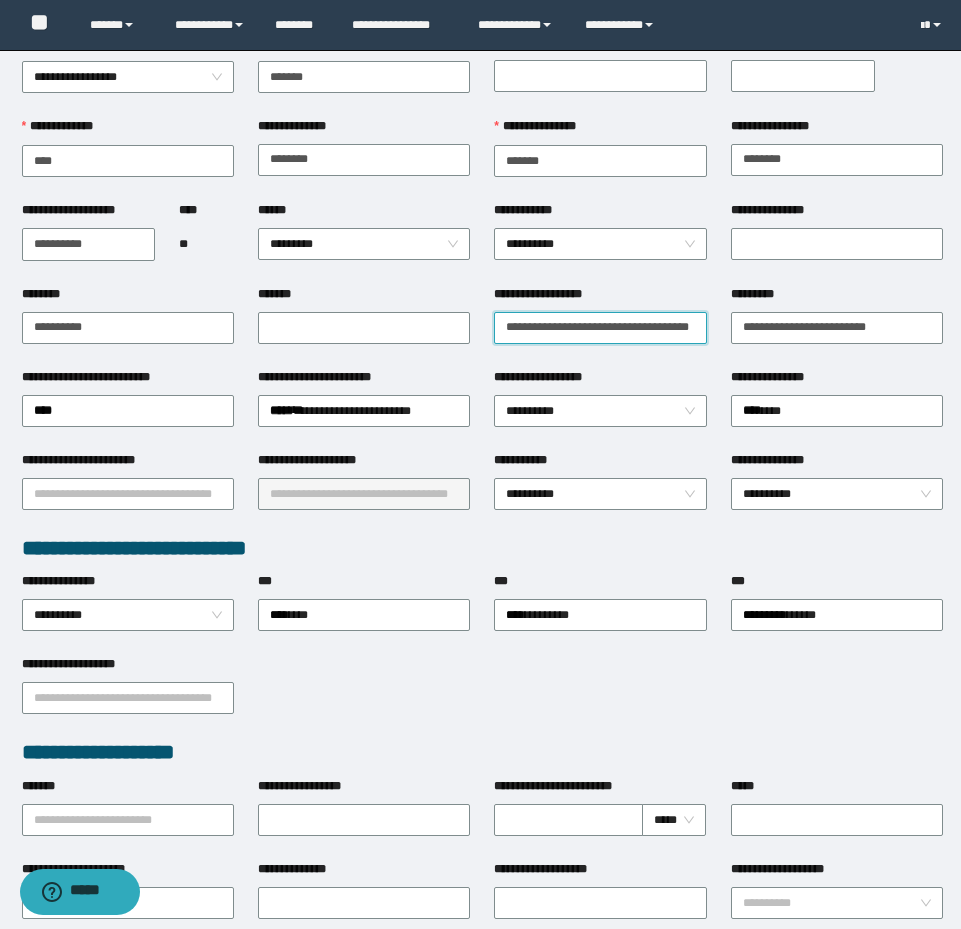 scroll, scrollTop: 0, scrollLeft: 47, axis: horizontal 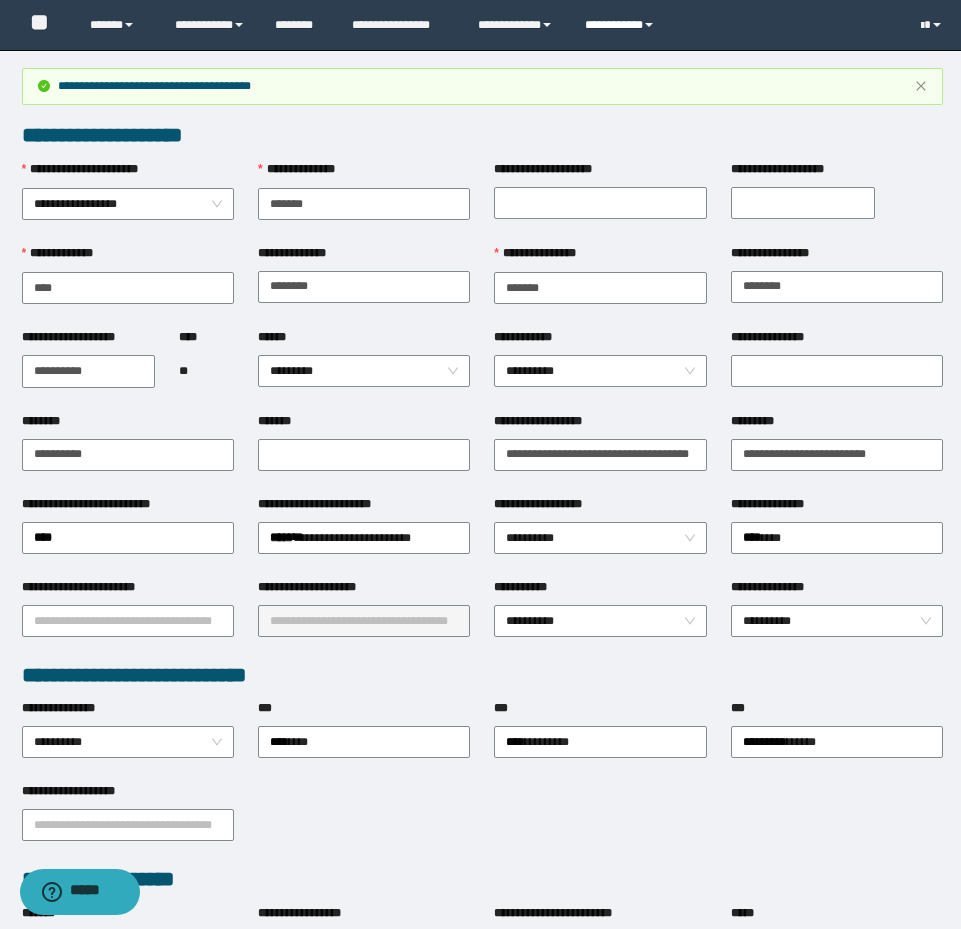 click on "**********" at bounding box center [622, 25] 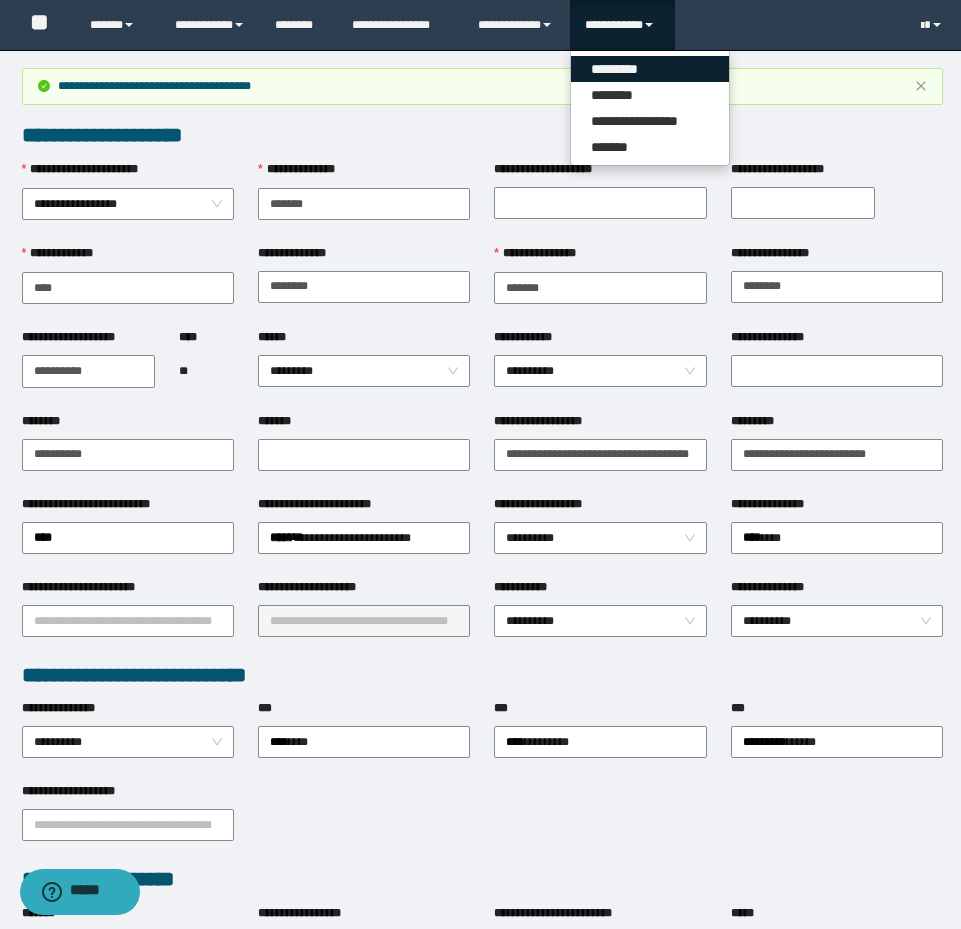 click on "*********" at bounding box center (650, 69) 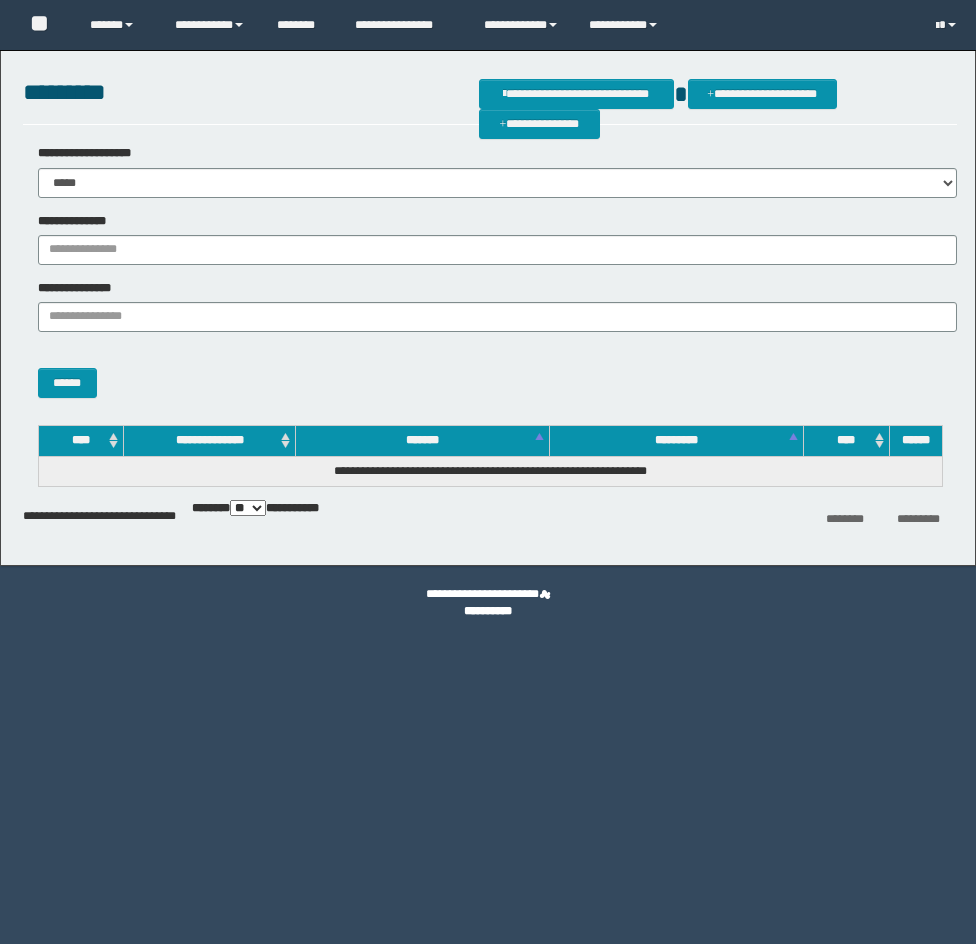 scroll, scrollTop: 0, scrollLeft: 0, axis: both 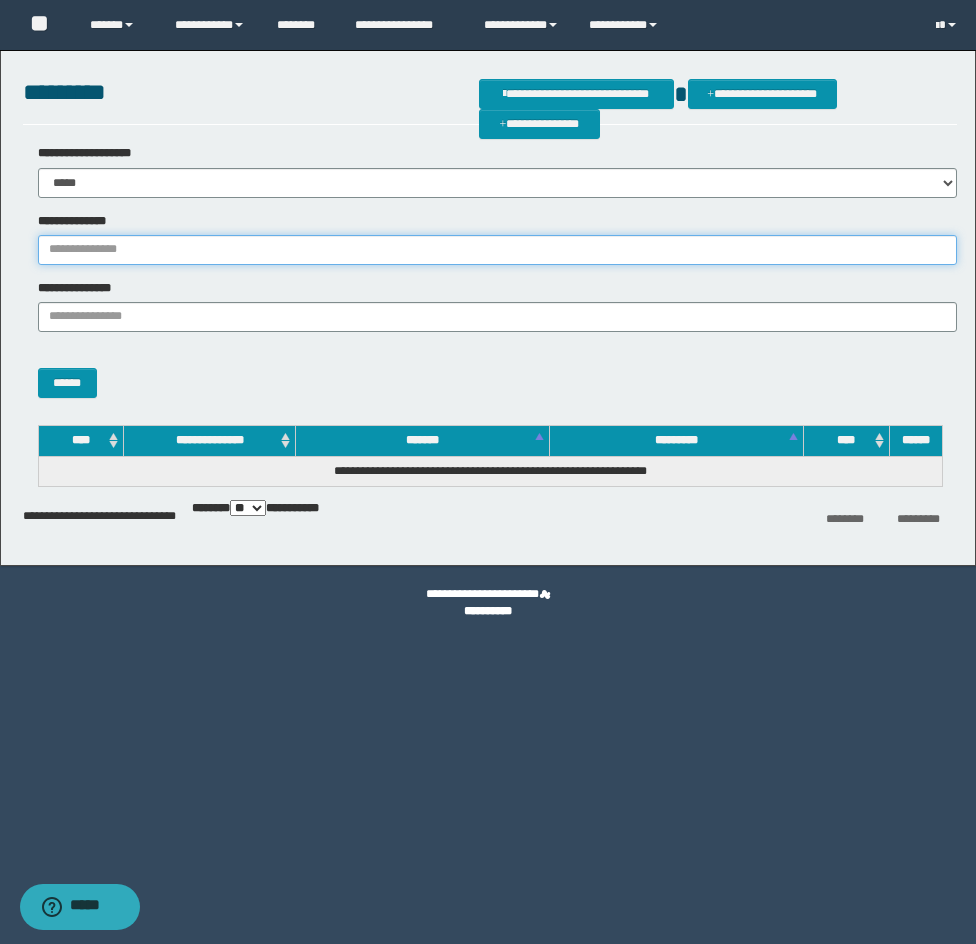 click on "**********" at bounding box center [497, 250] 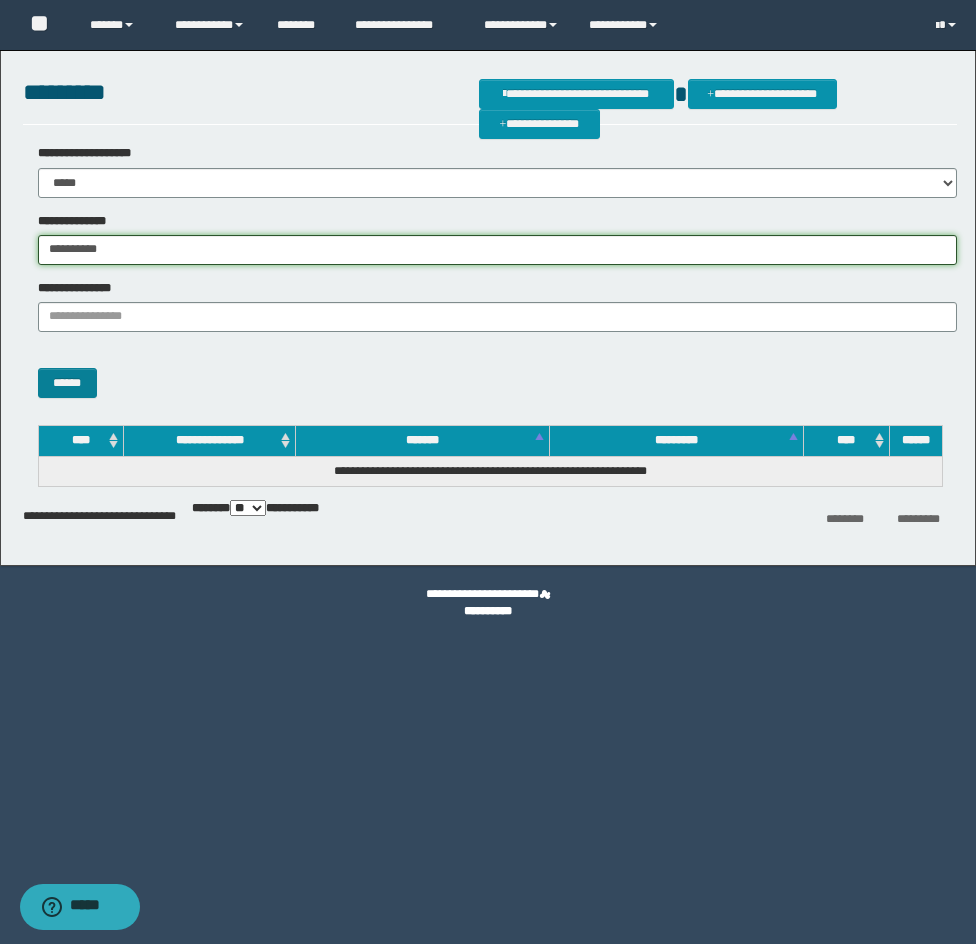type on "**********" 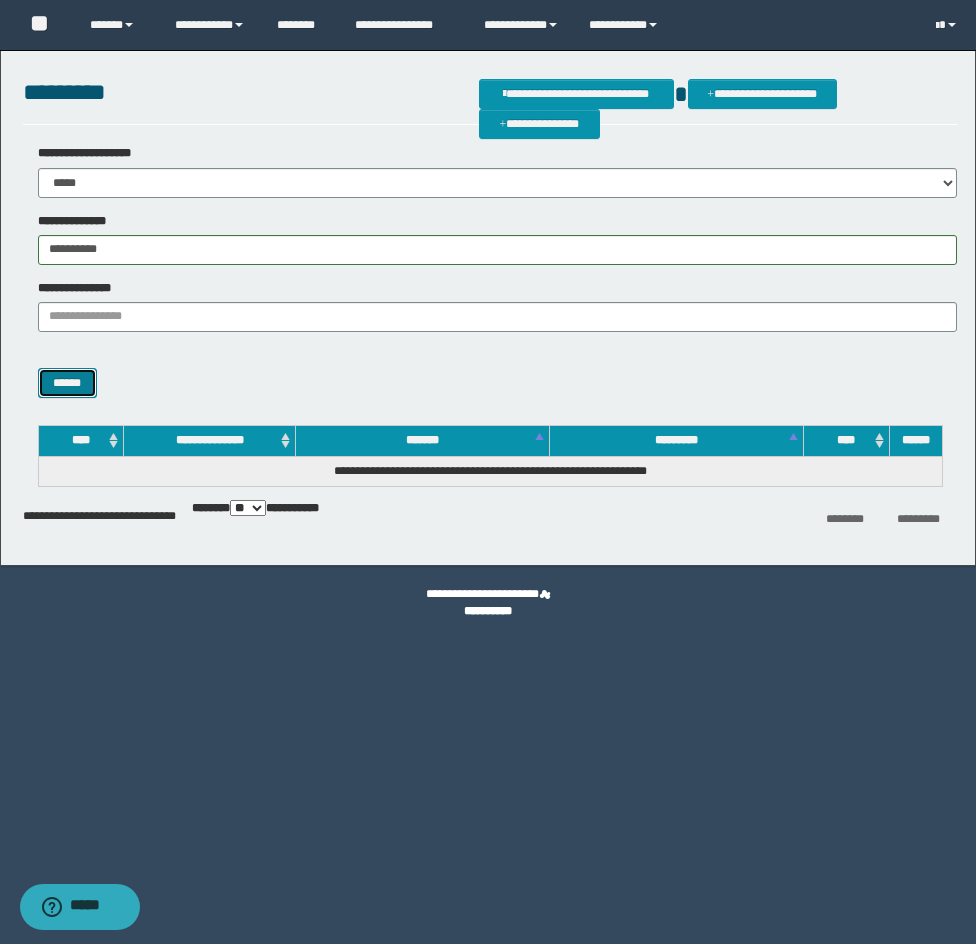 click on "******" at bounding box center [67, 383] 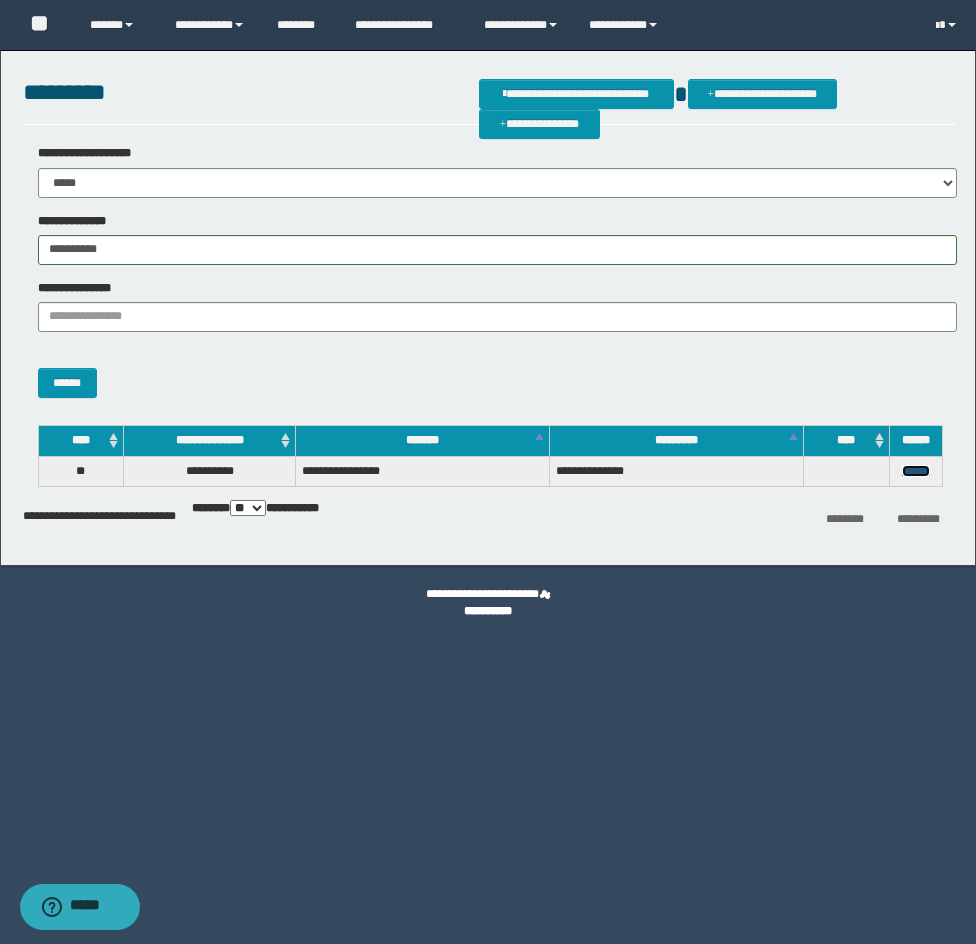 click on "******" at bounding box center (916, 471) 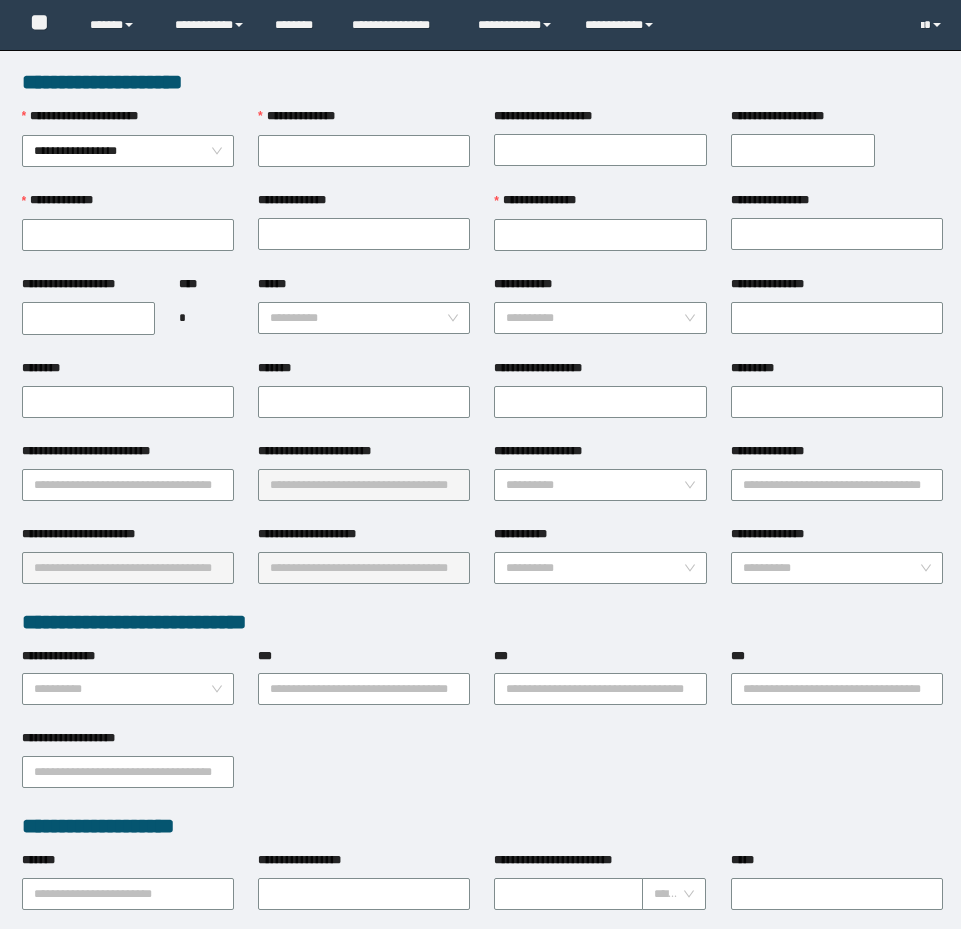 scroll, scrollTop: 0, scrollLeft: 0, axis: both 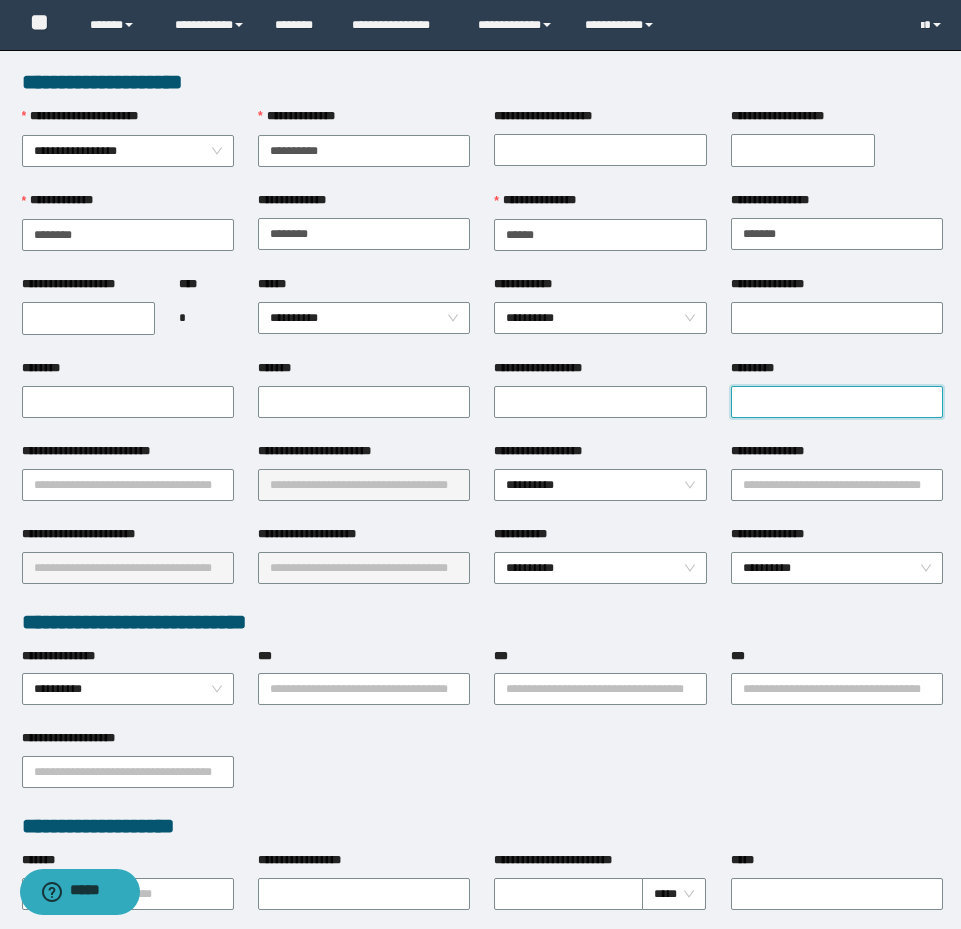 click on "*********" at bounding box center (837, 402) 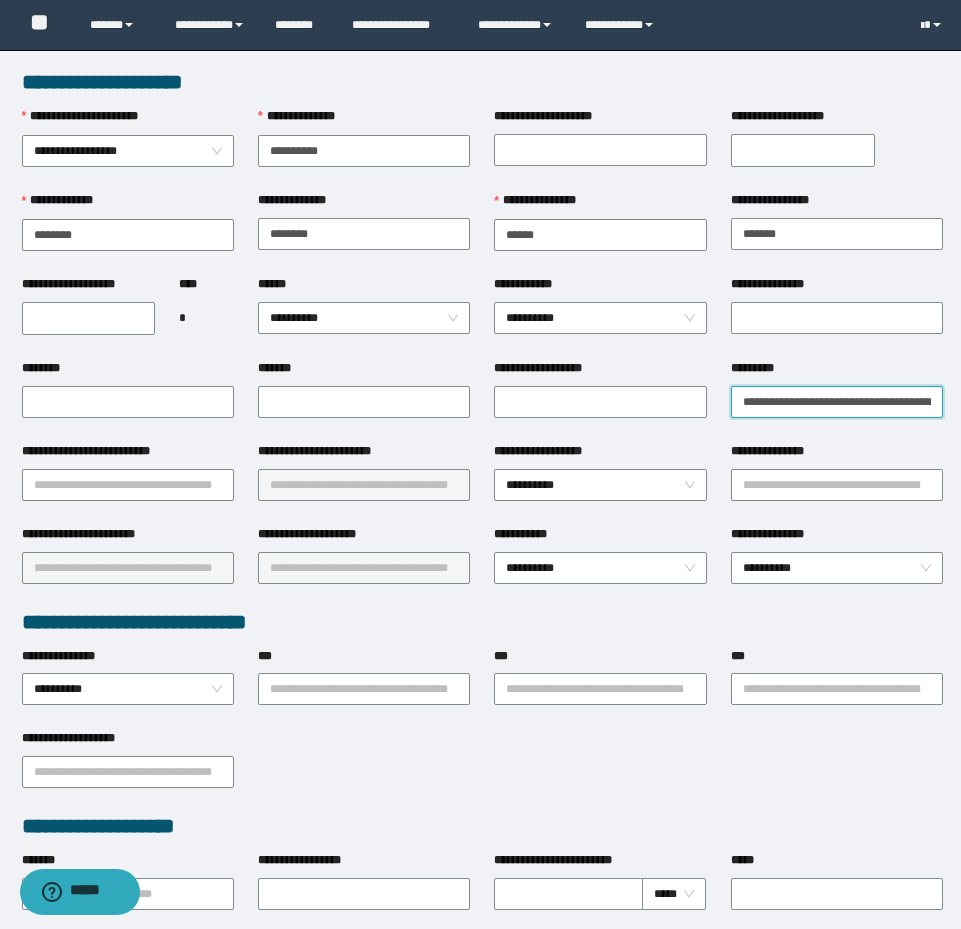 scroll, scrollTop: 0, scrollLeft: 87, axis: horizontal 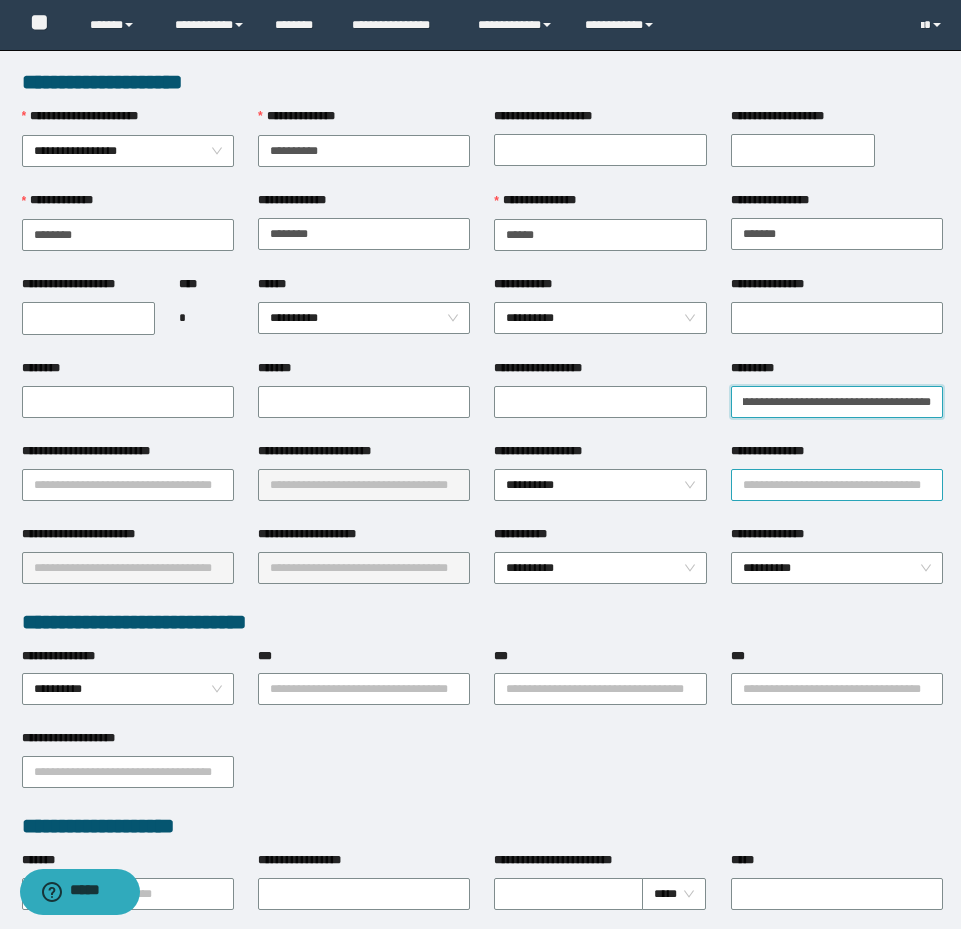 type on "**********" 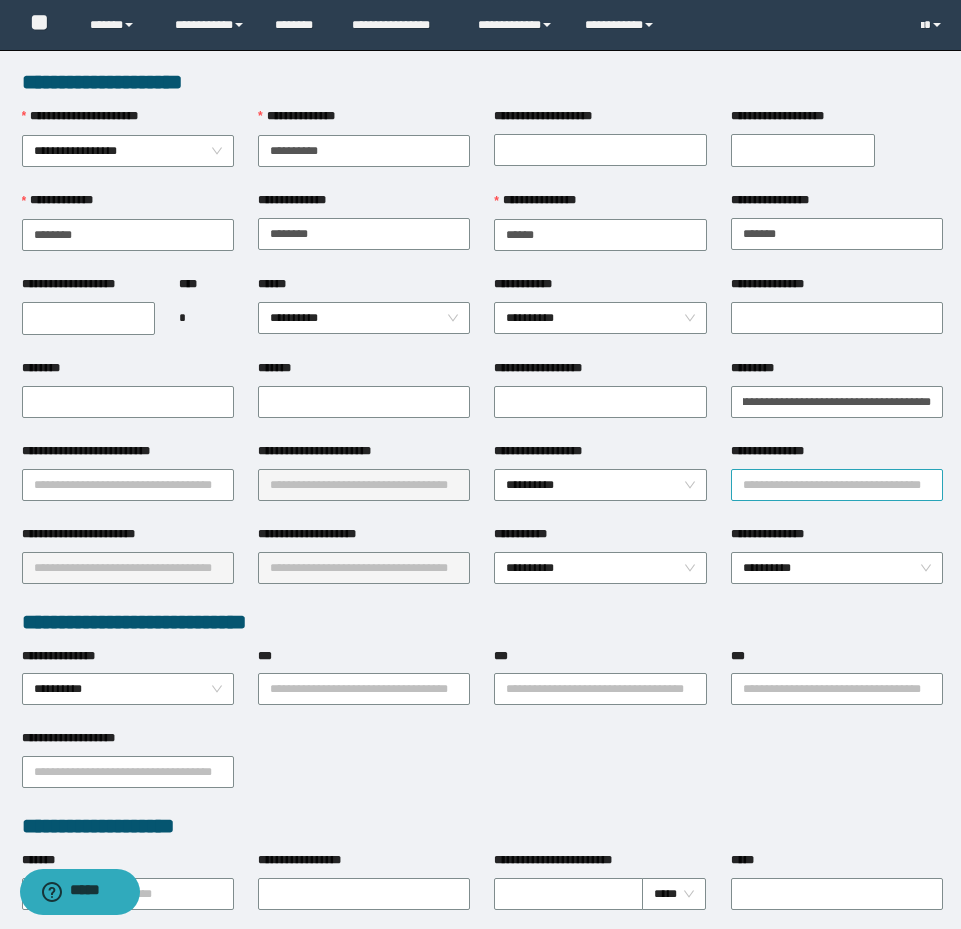 click on "**********" at bounding box center (837, 485) 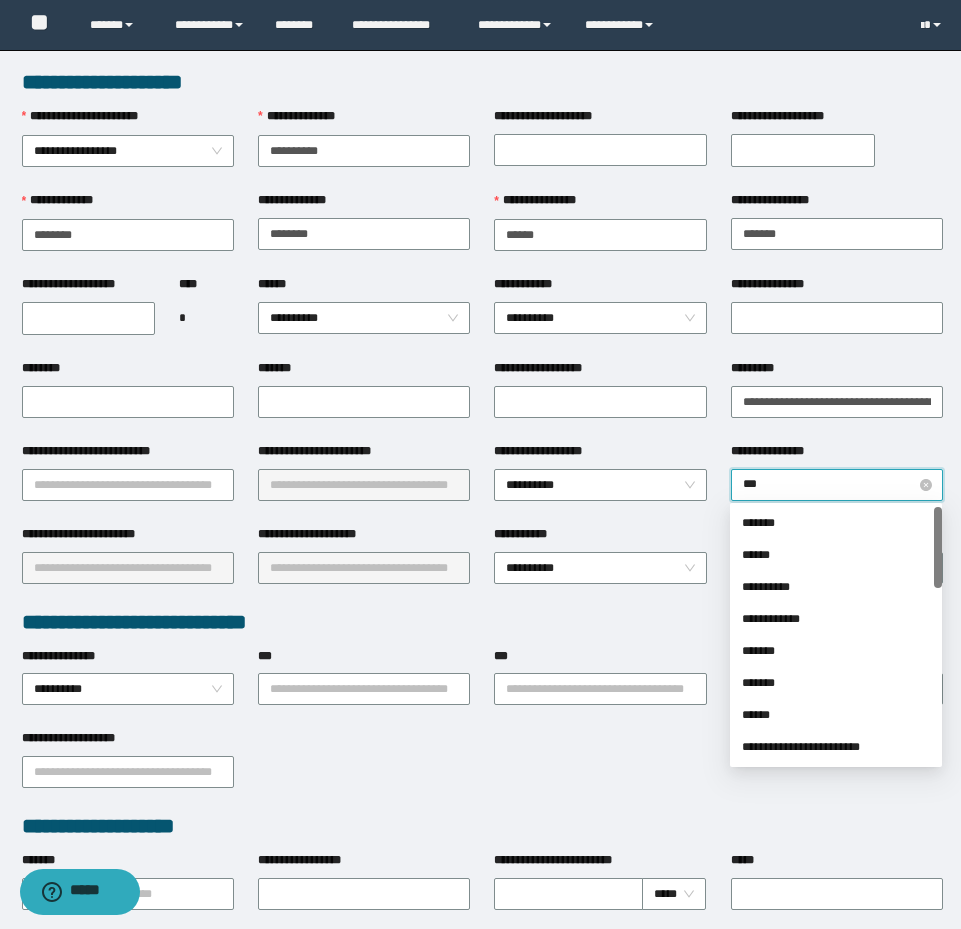 type on "****" 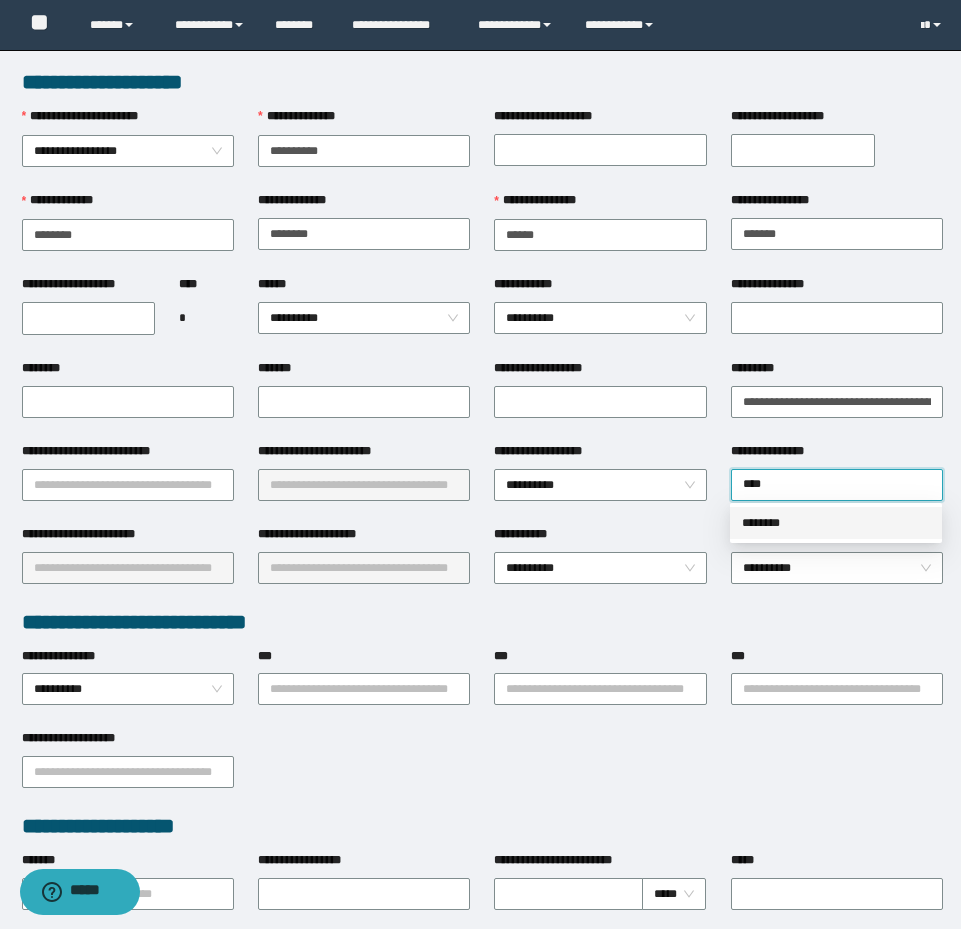 click on "********" at bounding box center (836, 523) 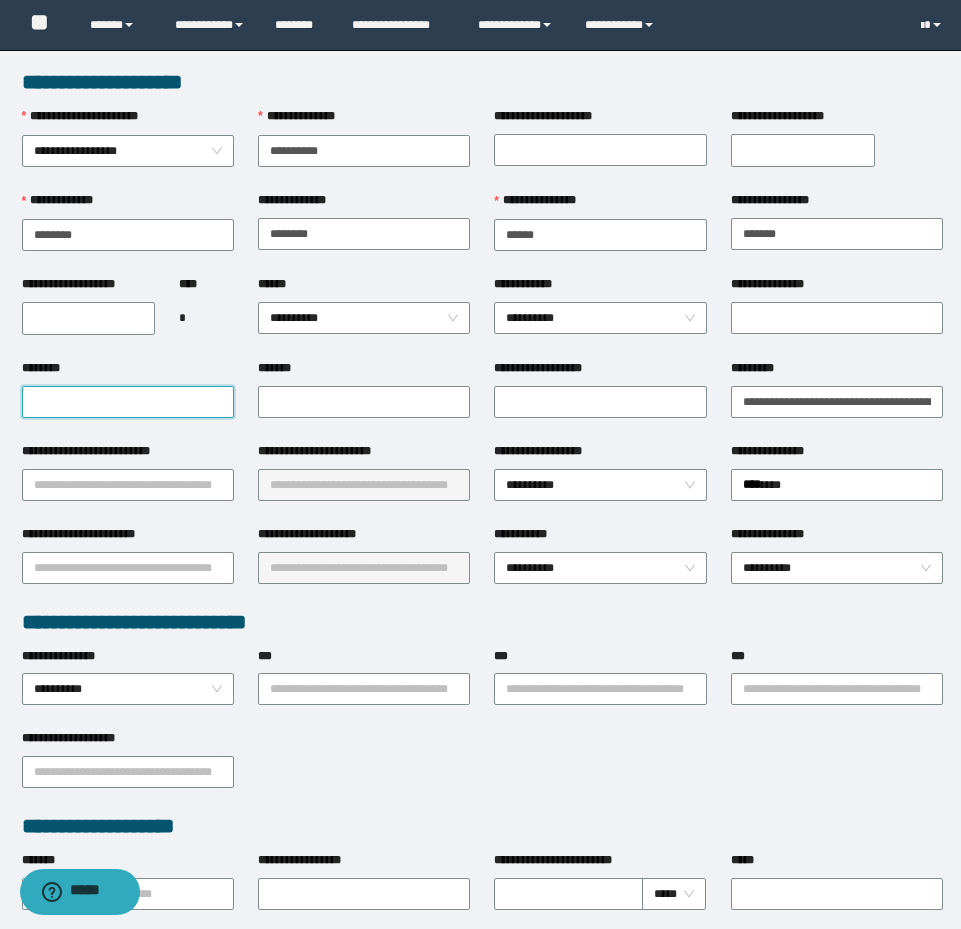 click on "********" at bounding box center [128, 402] 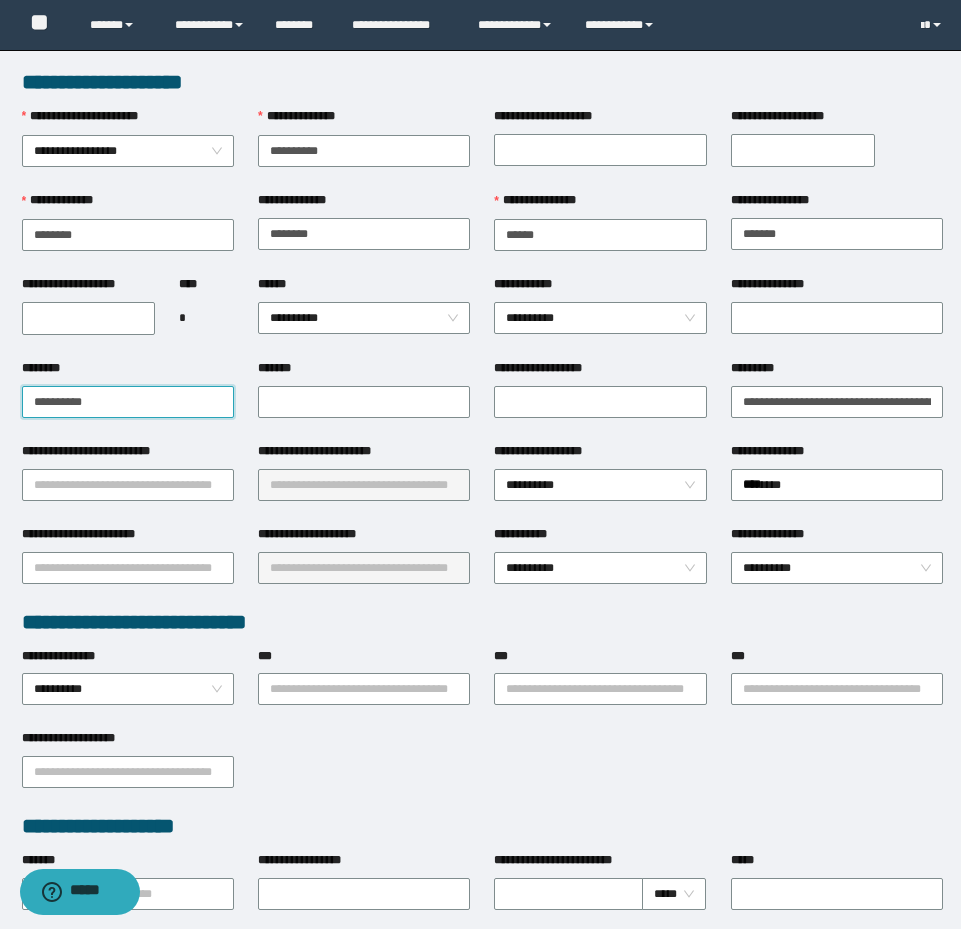 type on "**********" 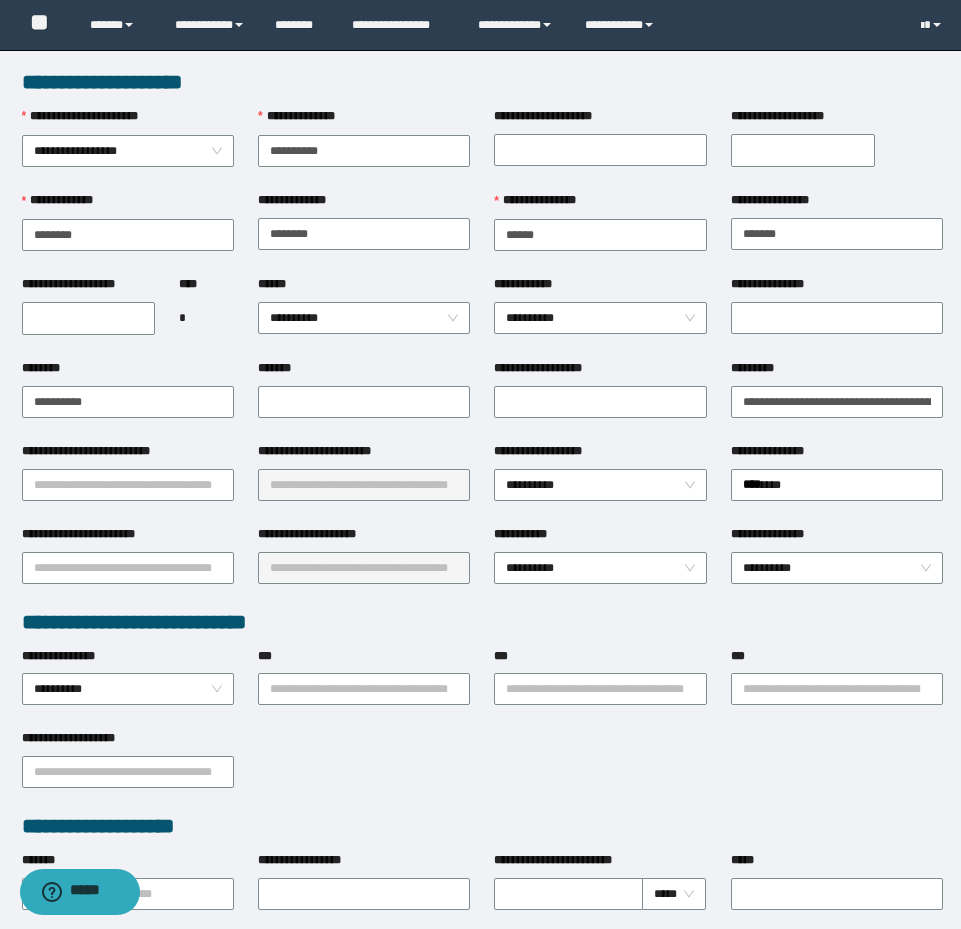 click on "**********" at bounding box center (89, 318) 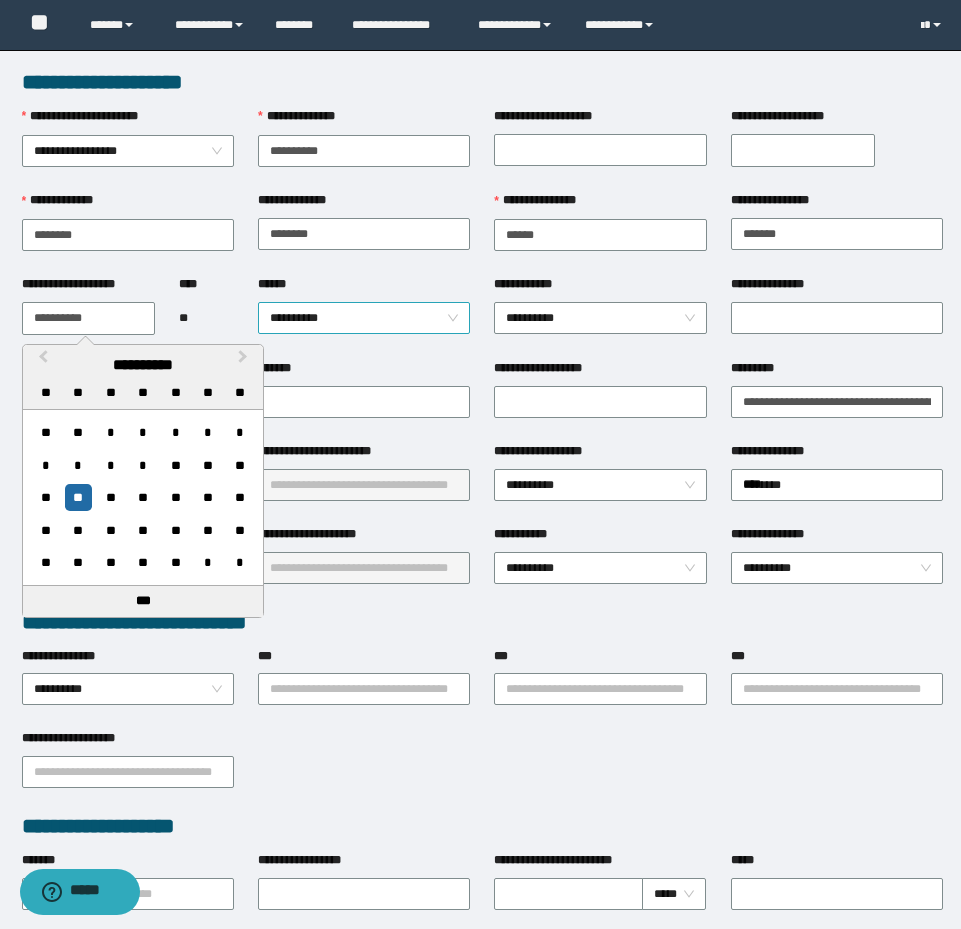 type on "**********" 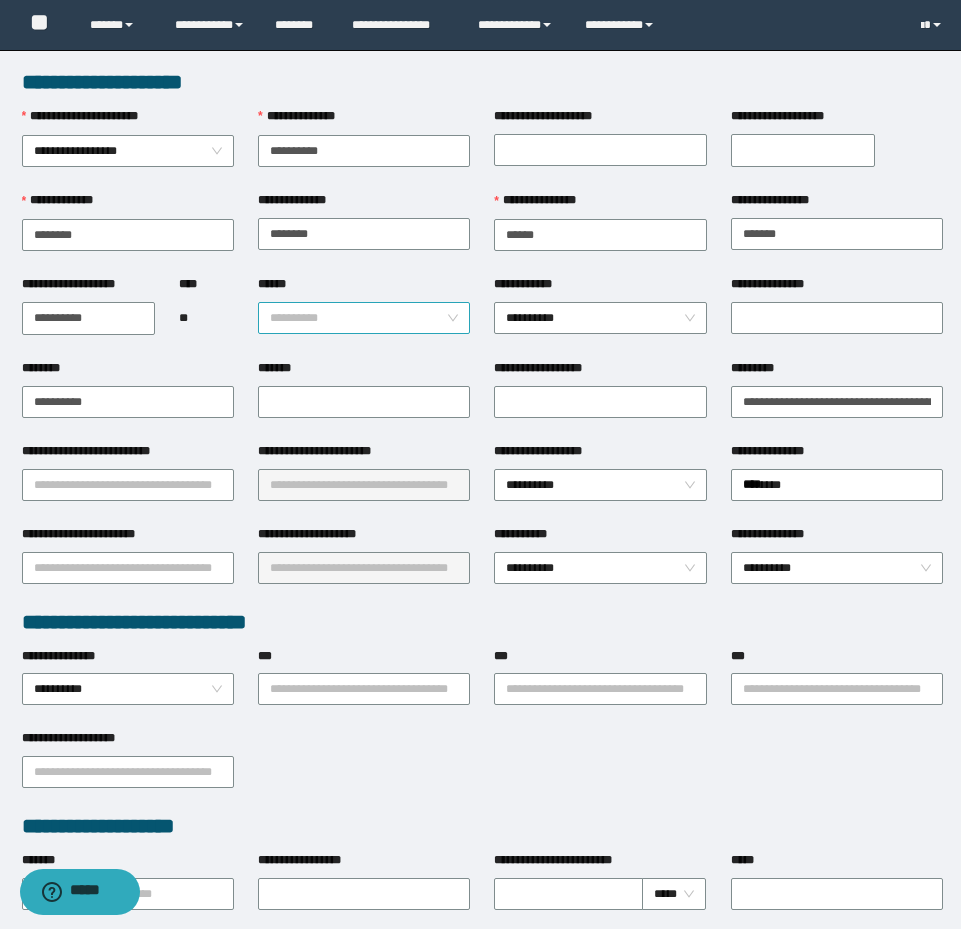 click on "**********" at bounding box center (364, 318) 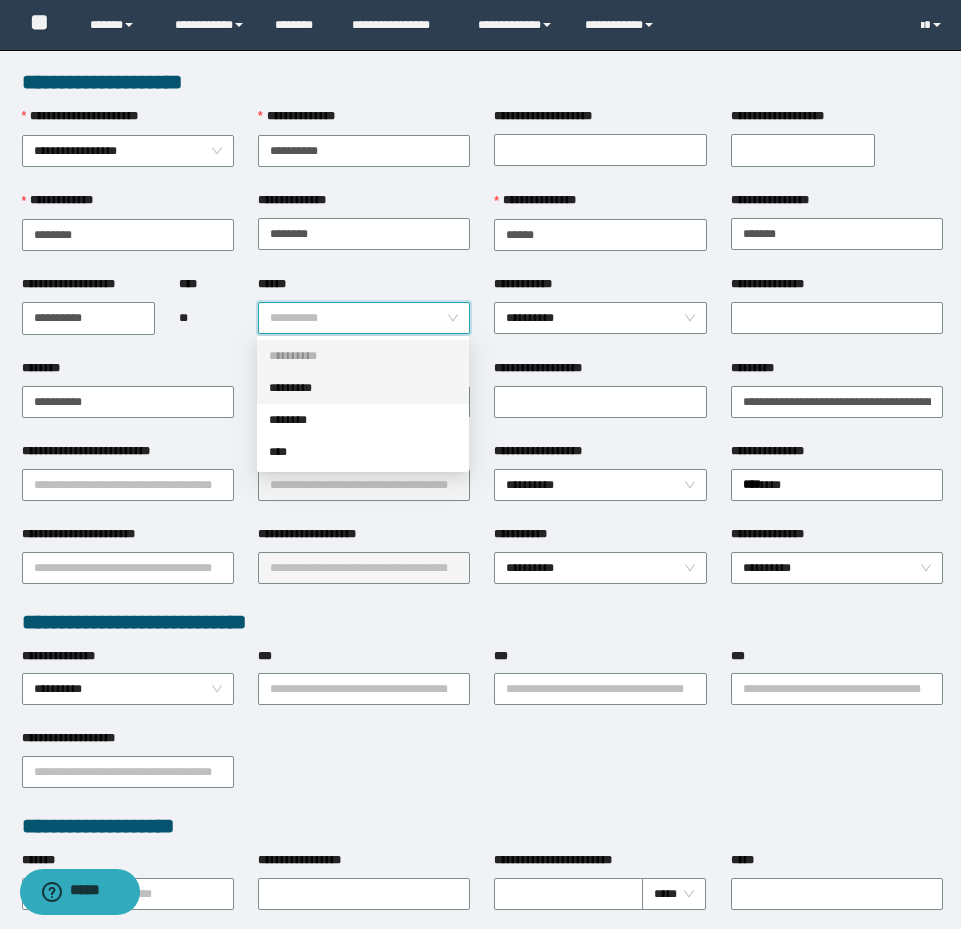 click on "*********" at bounding box center (363, 388) 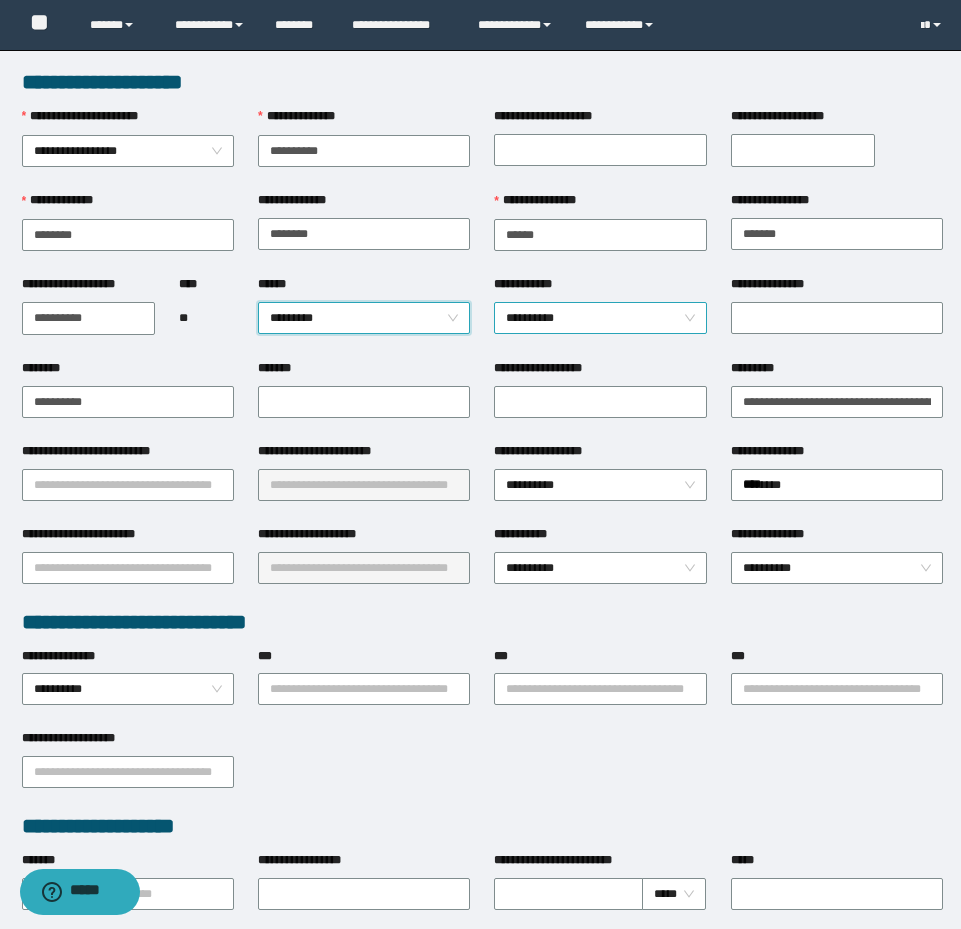 click on "**********" at bounding box center (600, 318) 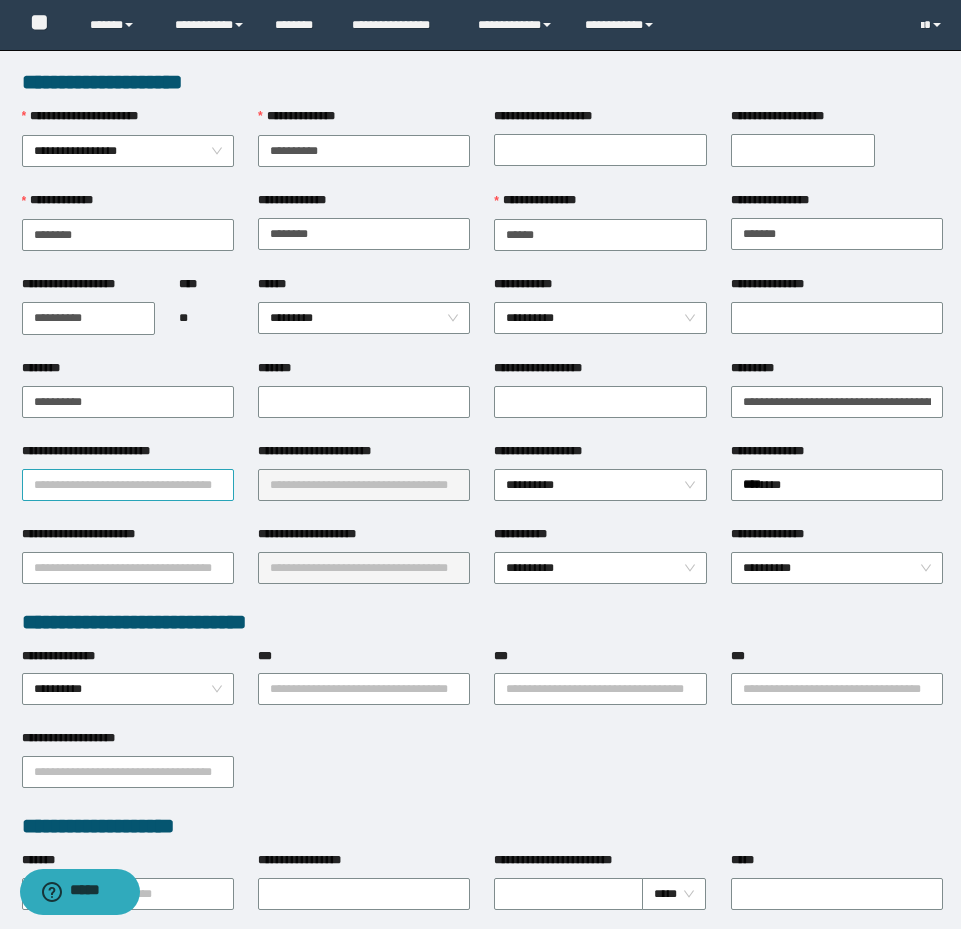 click on "**********" at bounding box center (128, 485) 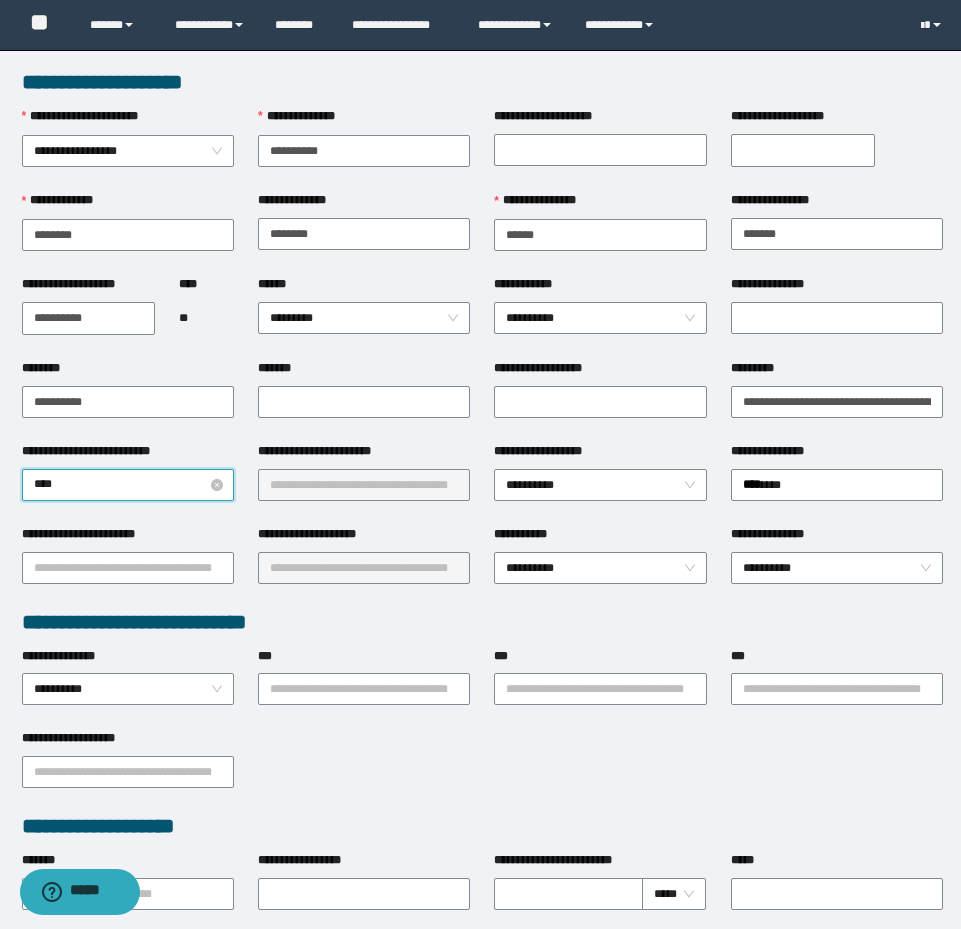 click on "****" at bounding box center [128, 485] 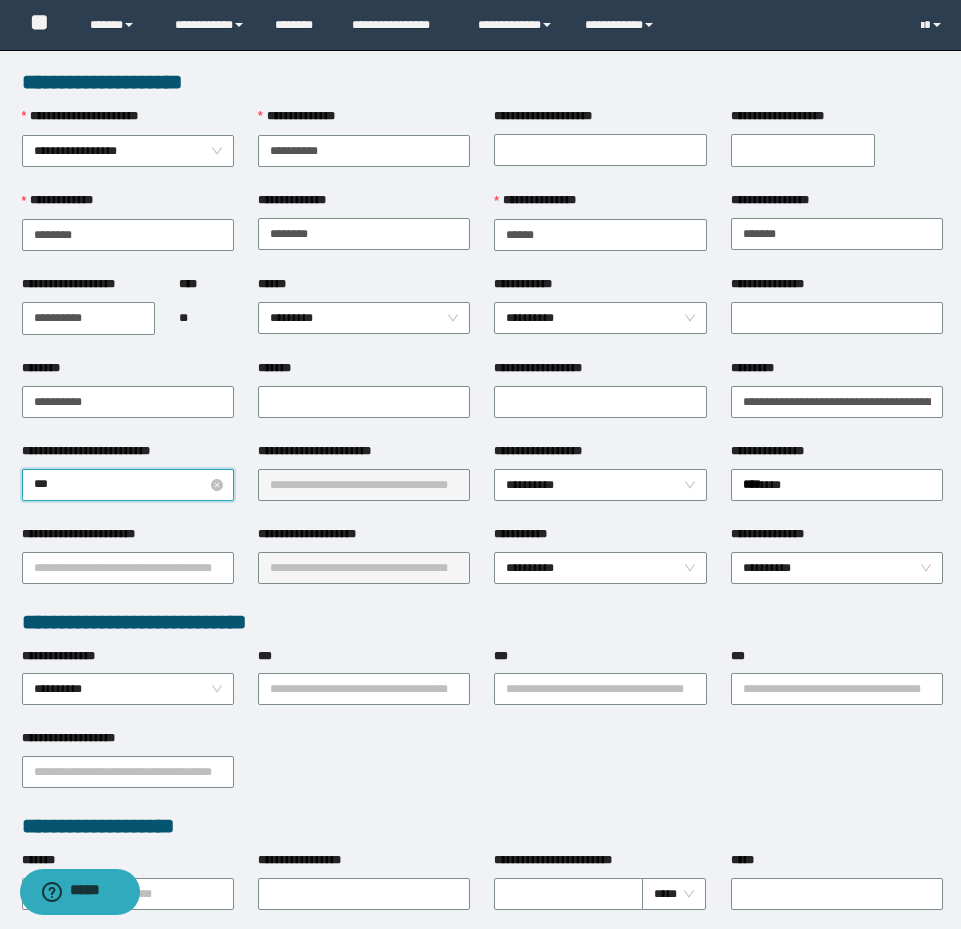 type on "****" 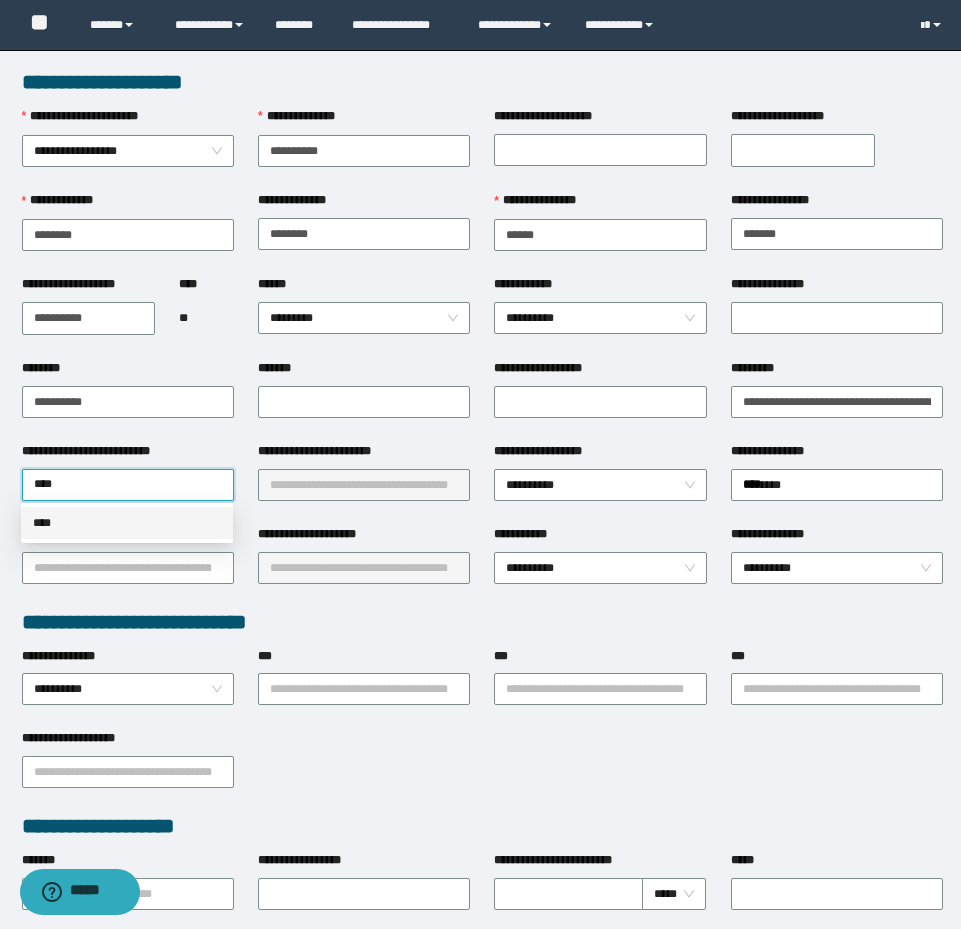 click on "****" at bounding box center (127, 523) 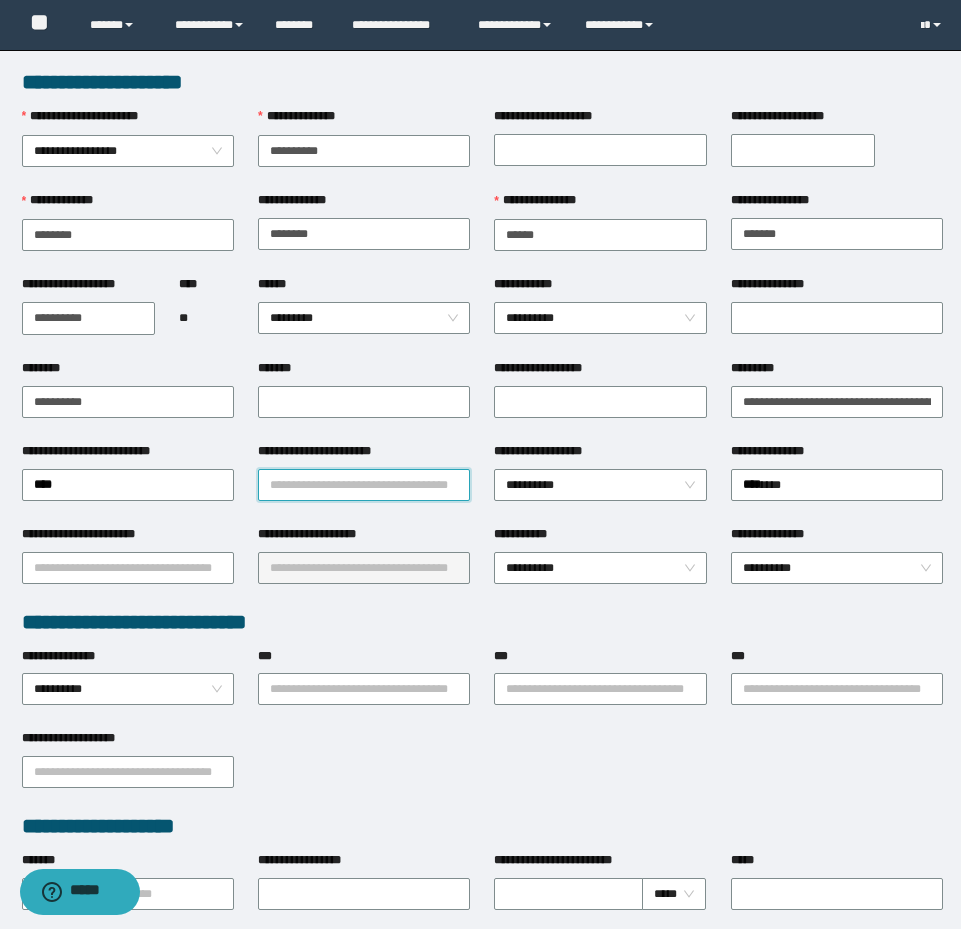 click on "**********" at bounding box center (364, 485) 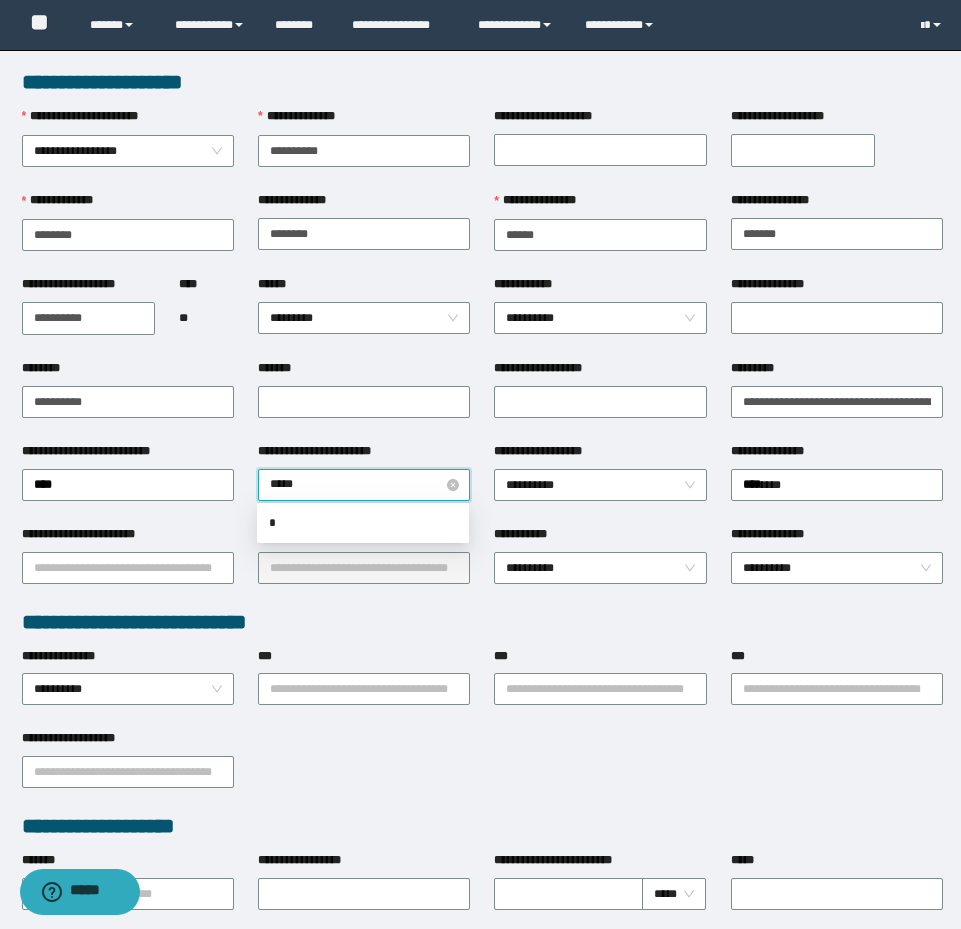 type on "******" 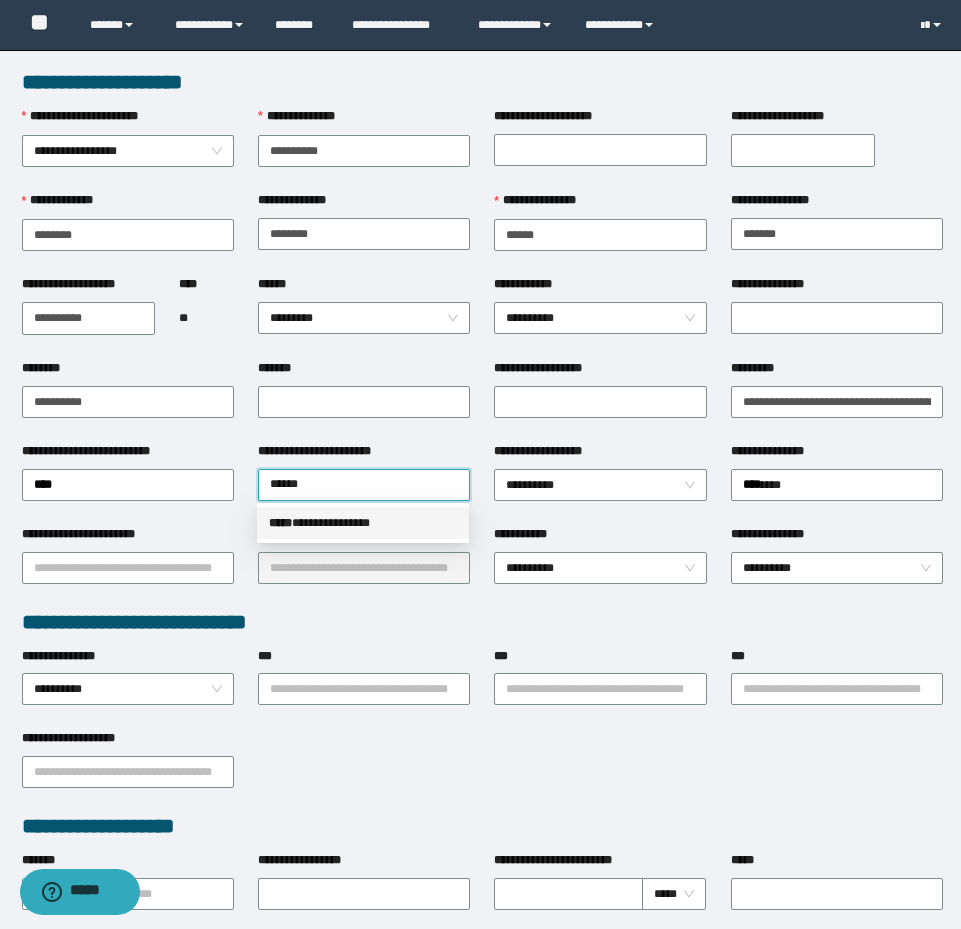 click on "**********" at bounding box center (363, 523) 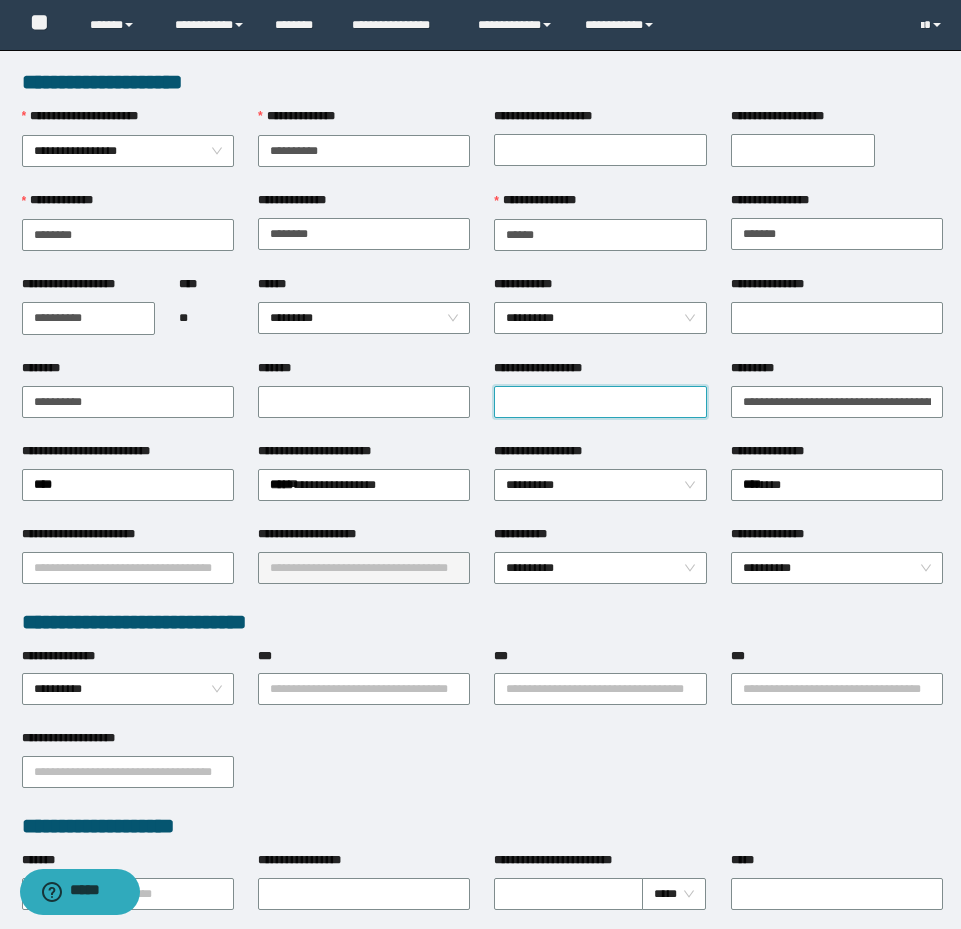 click on "**********" at bounding box center [600, 402] 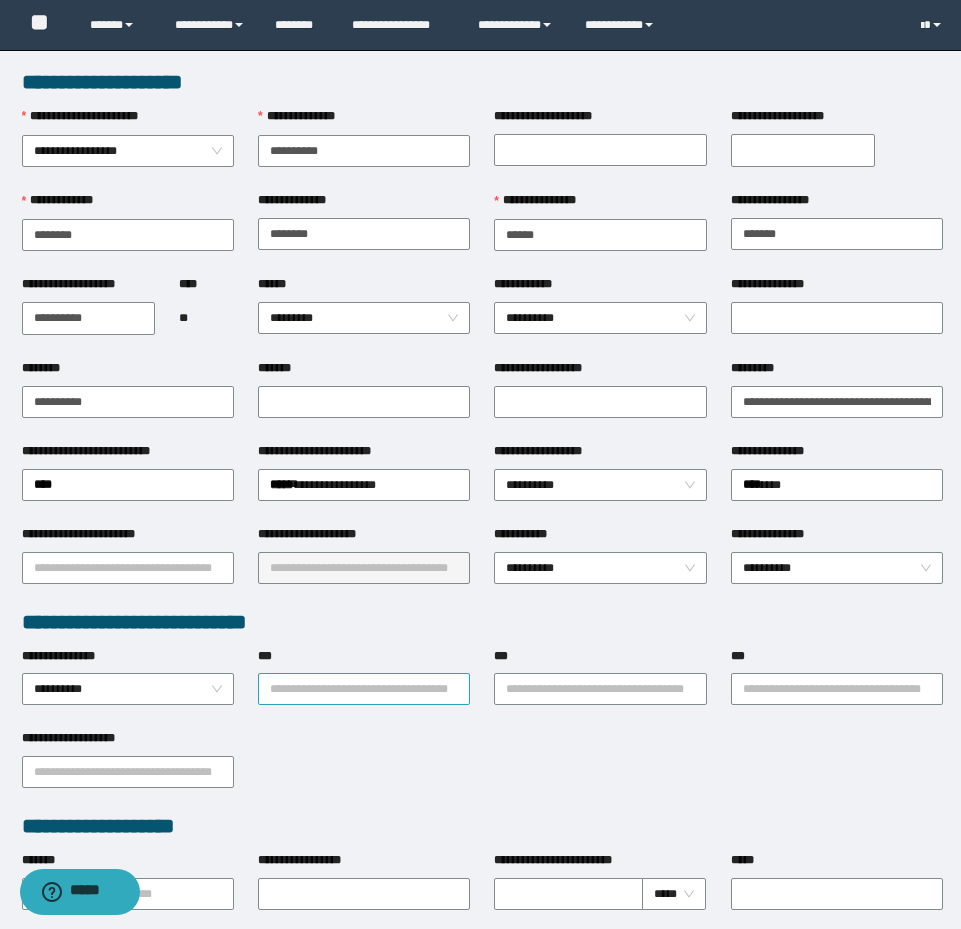 click on "***" at bounding box center [364, 689] 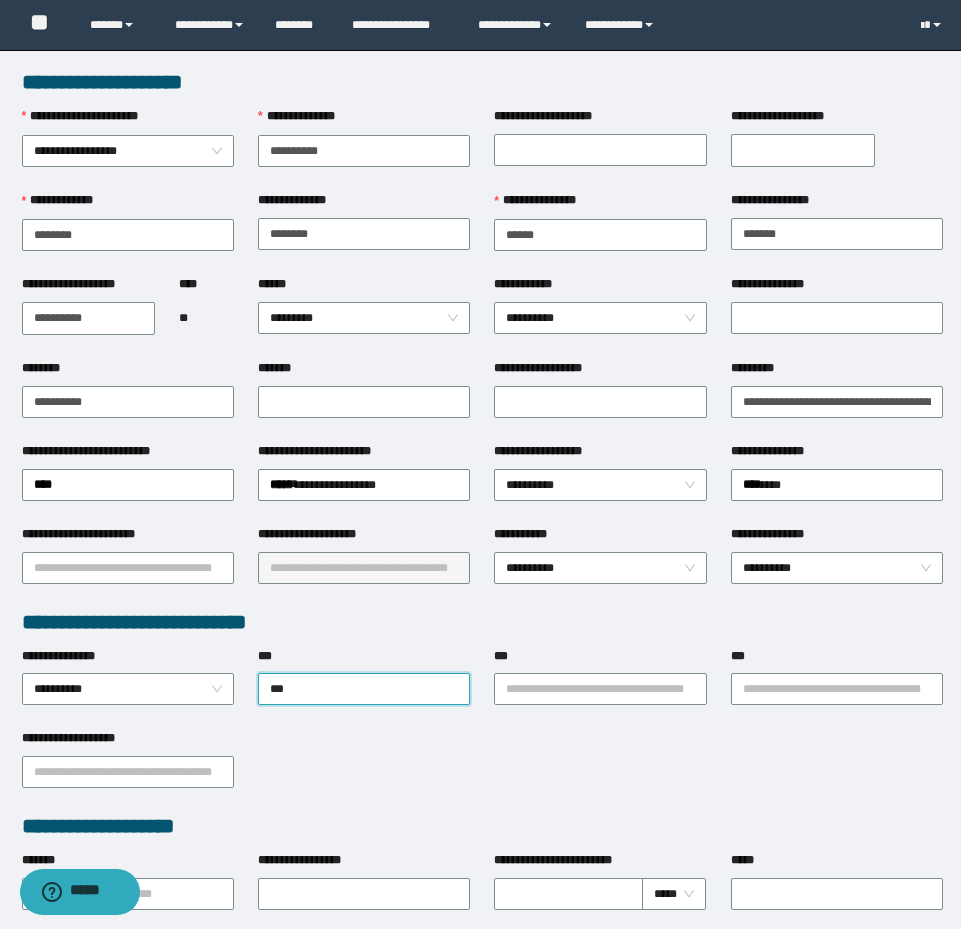 type on "****" 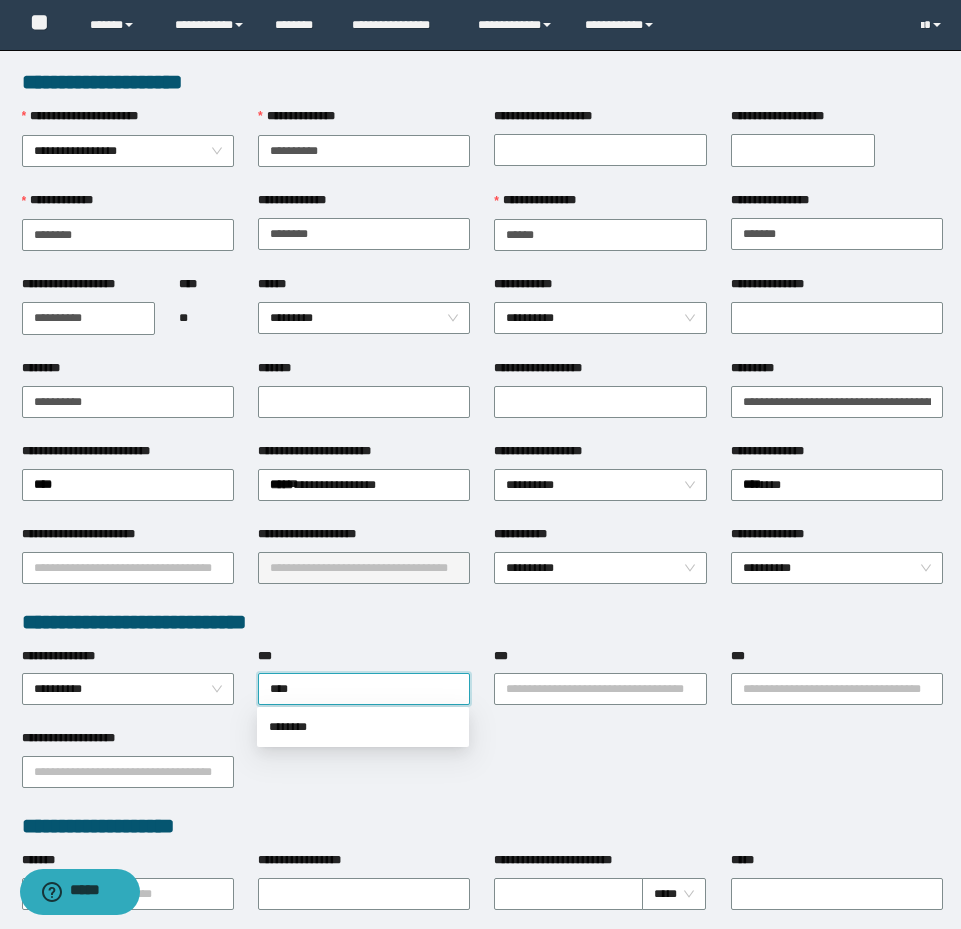 click on "********" at bounding box center [363, 727] 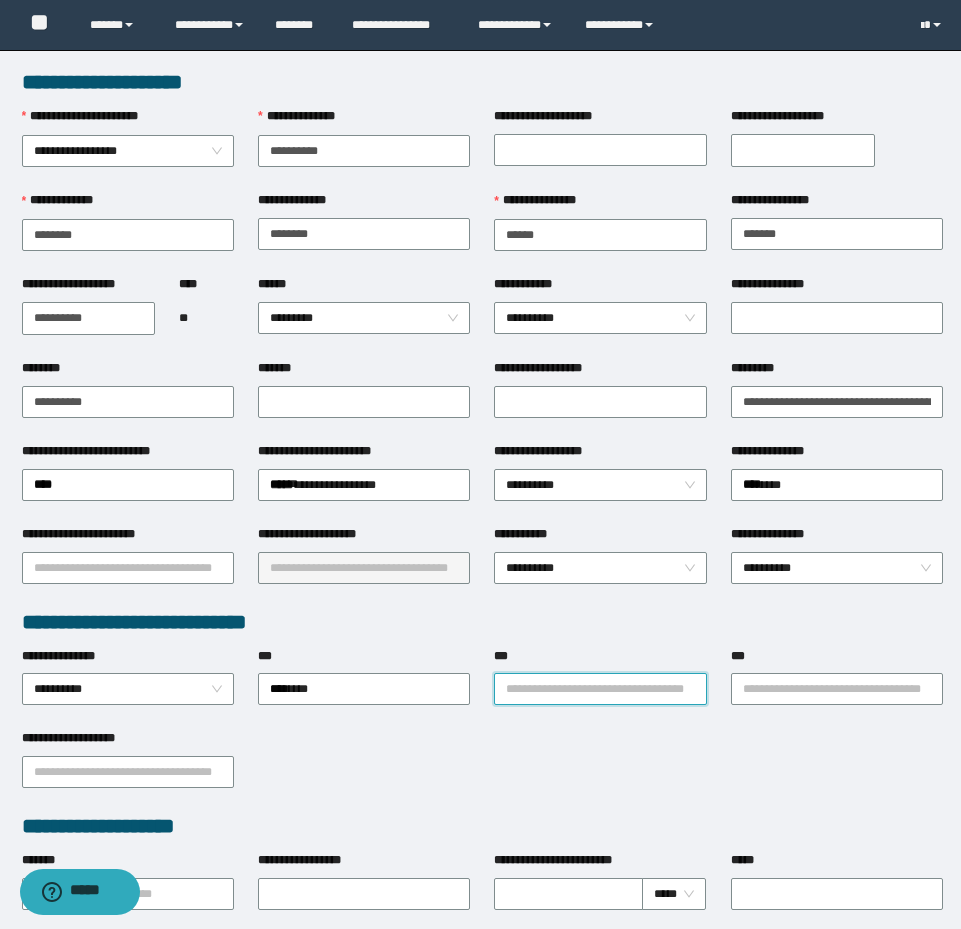 click on "***" at bounding box center (600, 689) 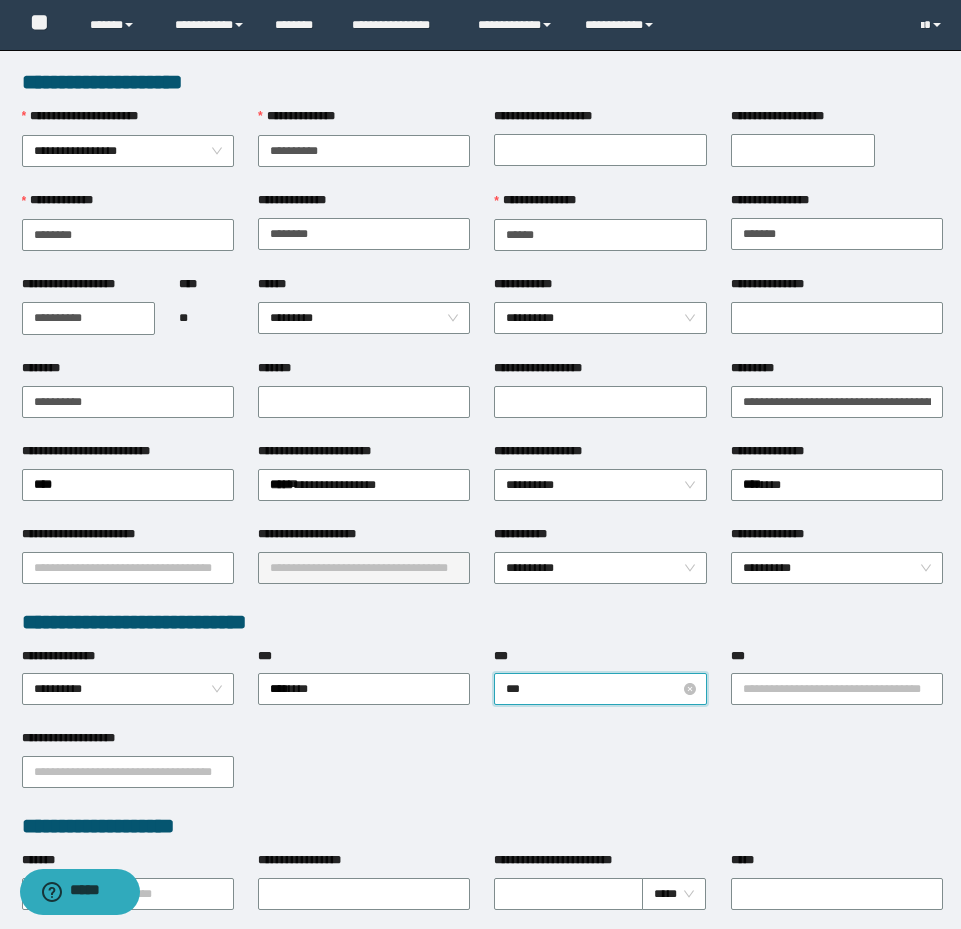 type on "****" 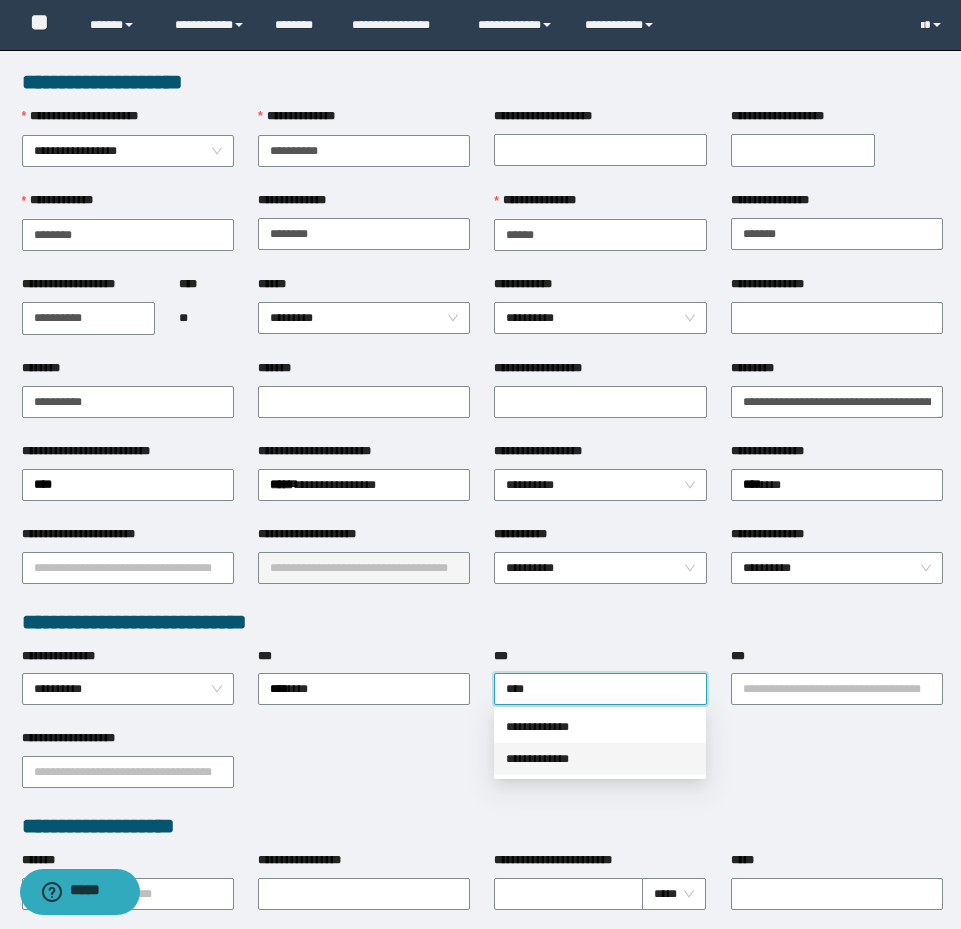 click on "**********" at bounding box center [600, 759] 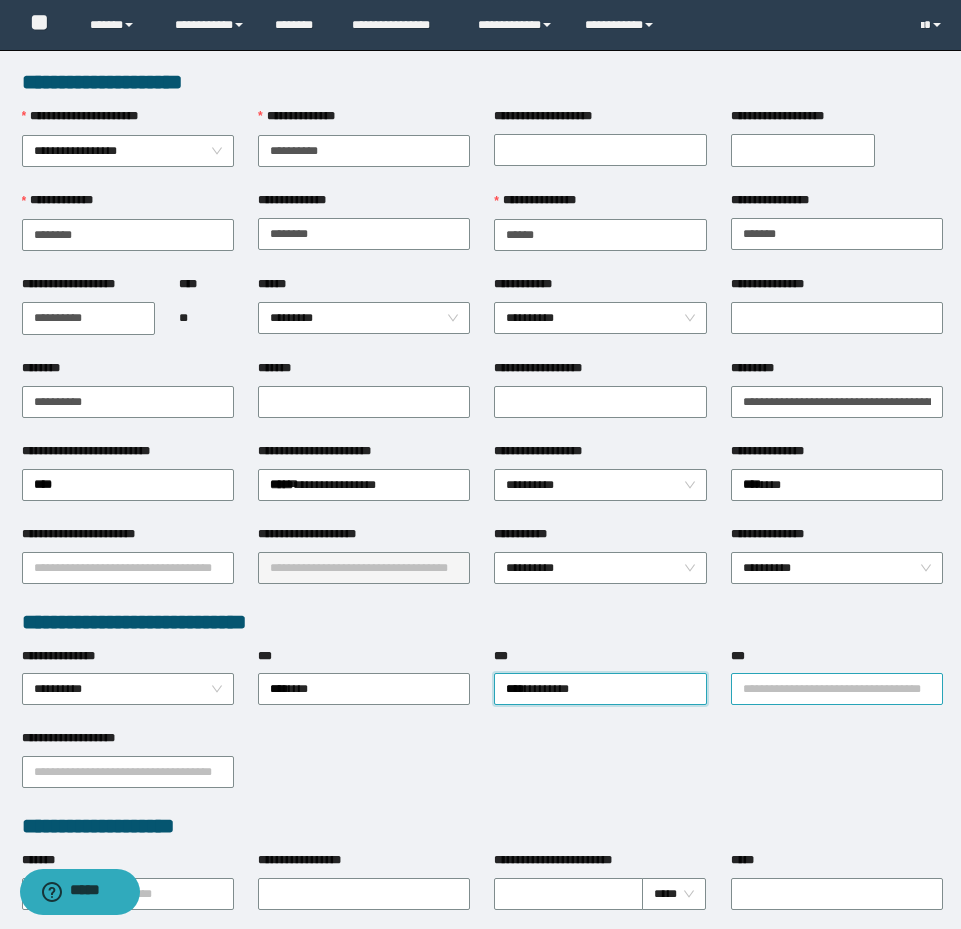 click on "***" at bounding box center [837, 689] 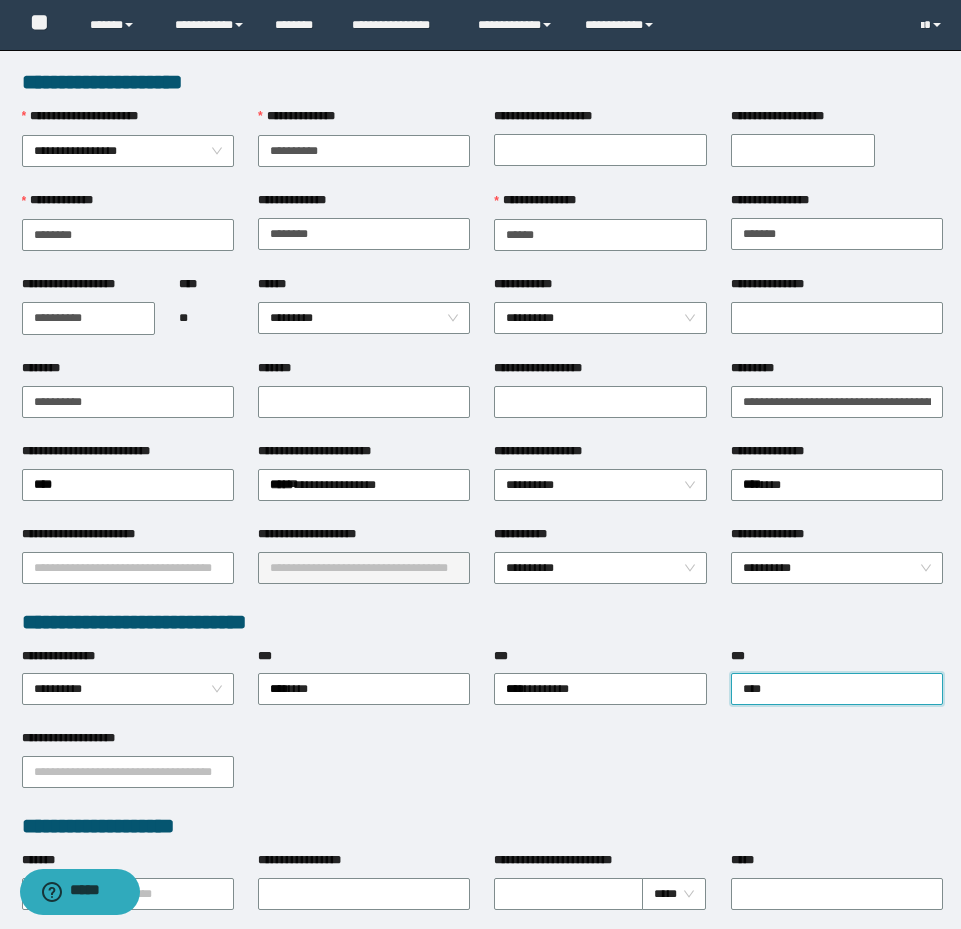 drag, startPoint x: 799, startPoint y: 692, endPoint x: 714, endPoint y: 677, distance: 86.313385 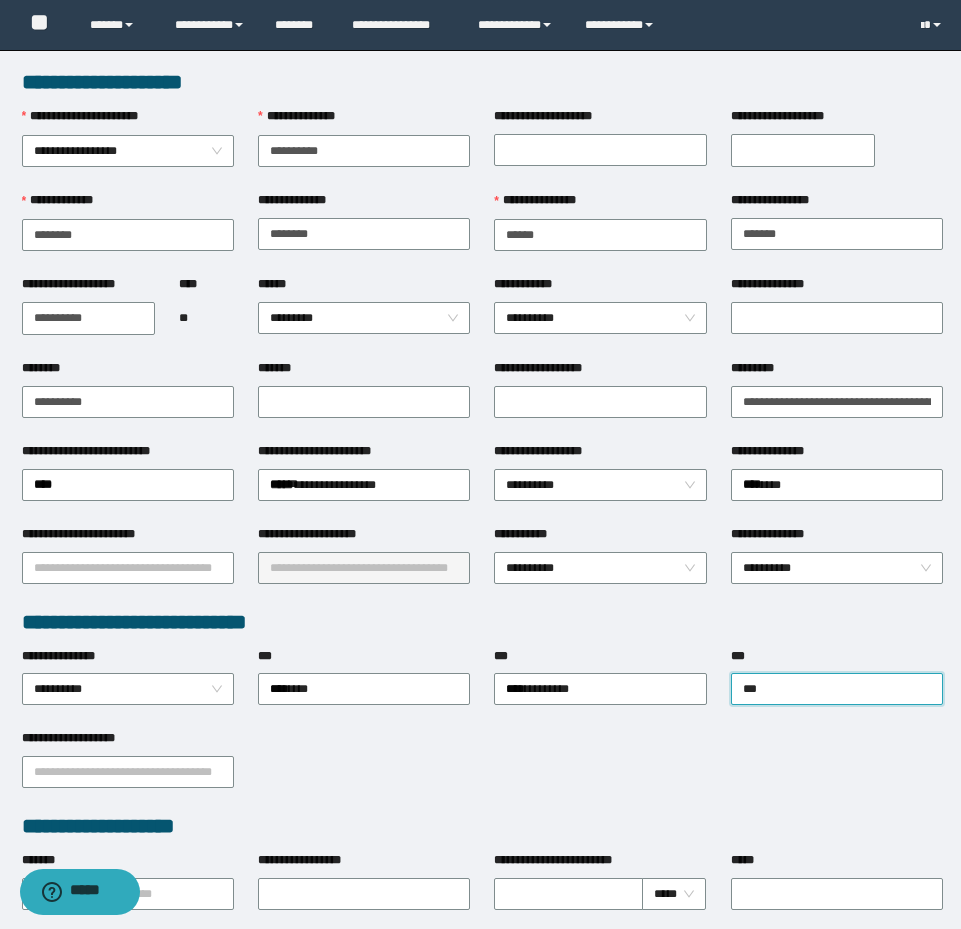 type on "****" 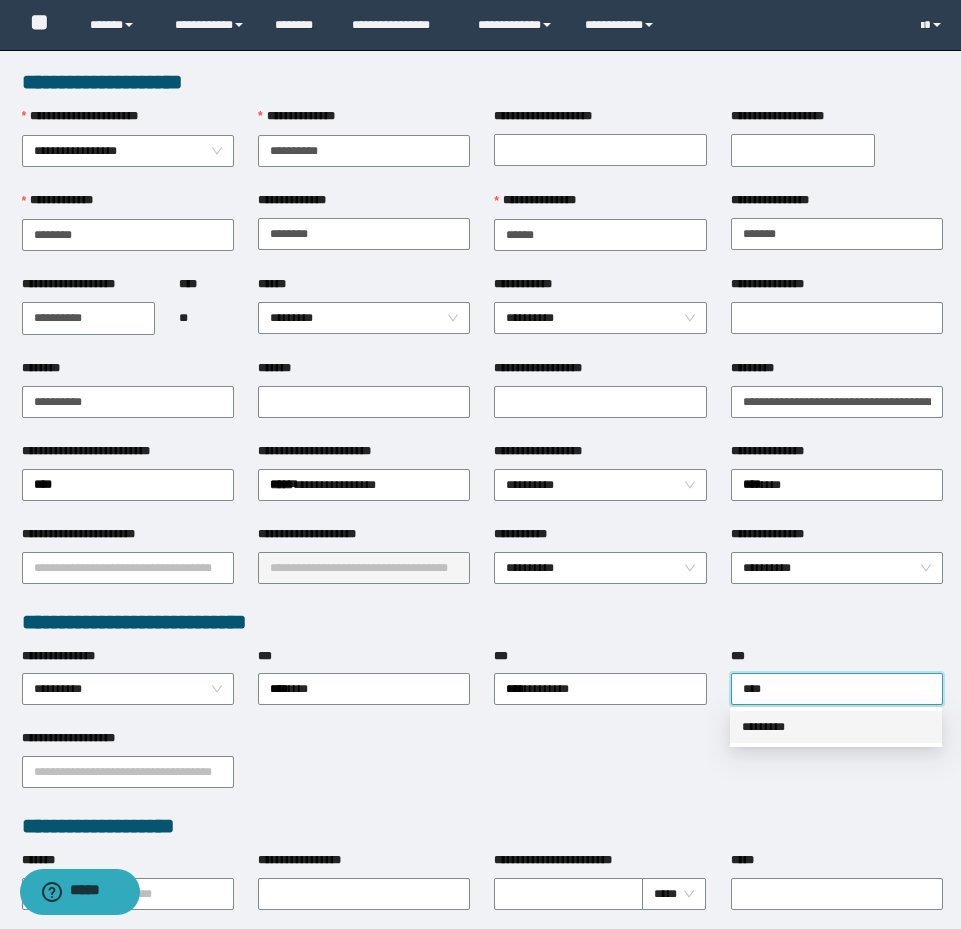 drag, startPoint x: 811, startPoint y: 727, endPoint x: 828, endPoint y: 726, distance: 17.029387 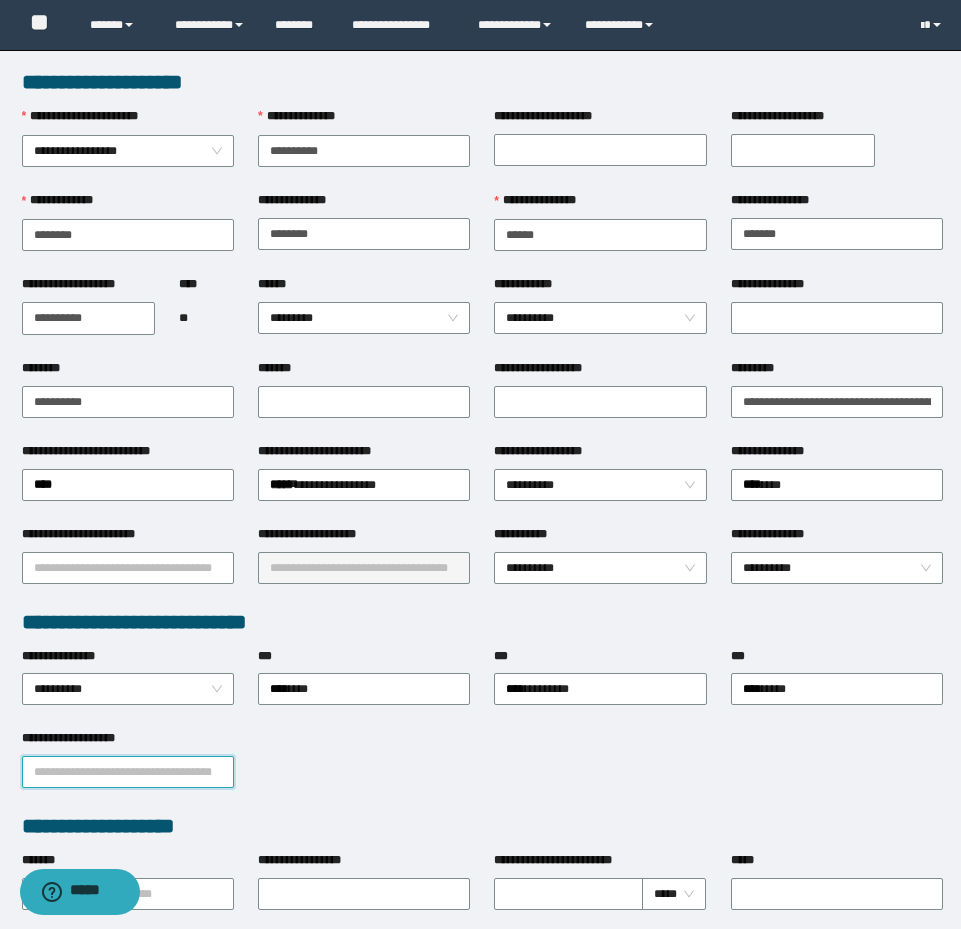 click on "**********" at bounding box center [128, 772] 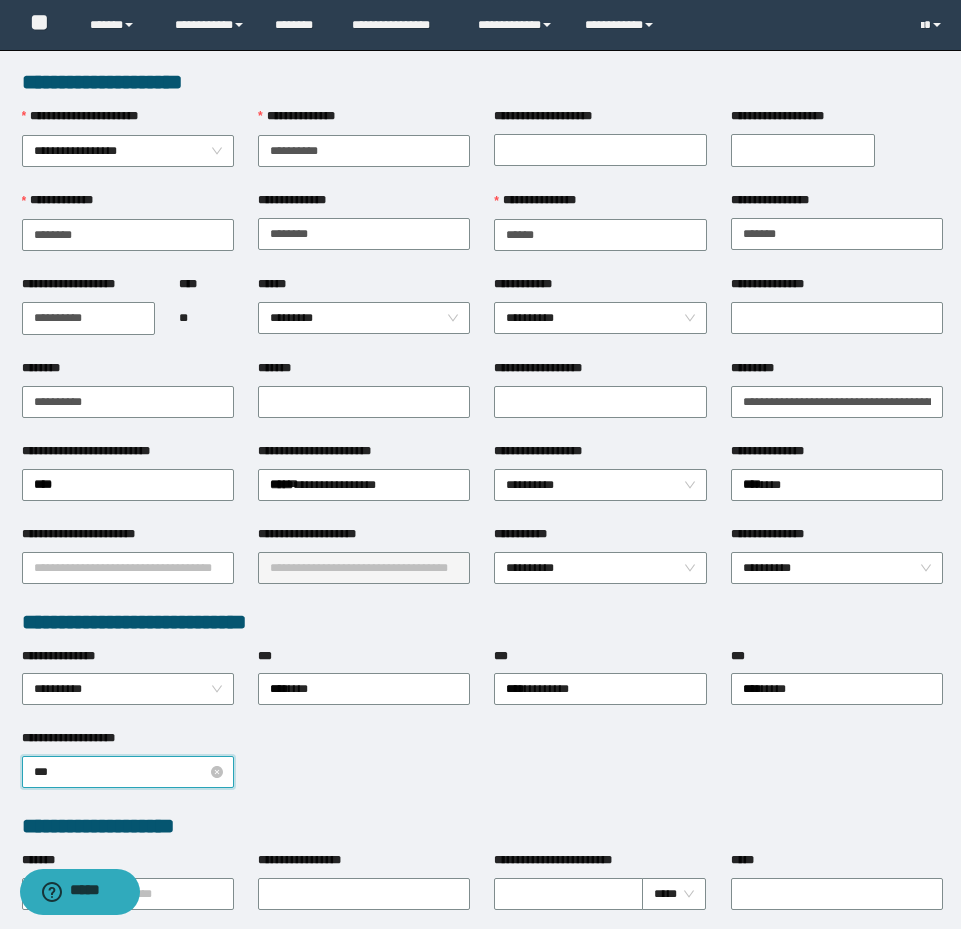 type on "****" 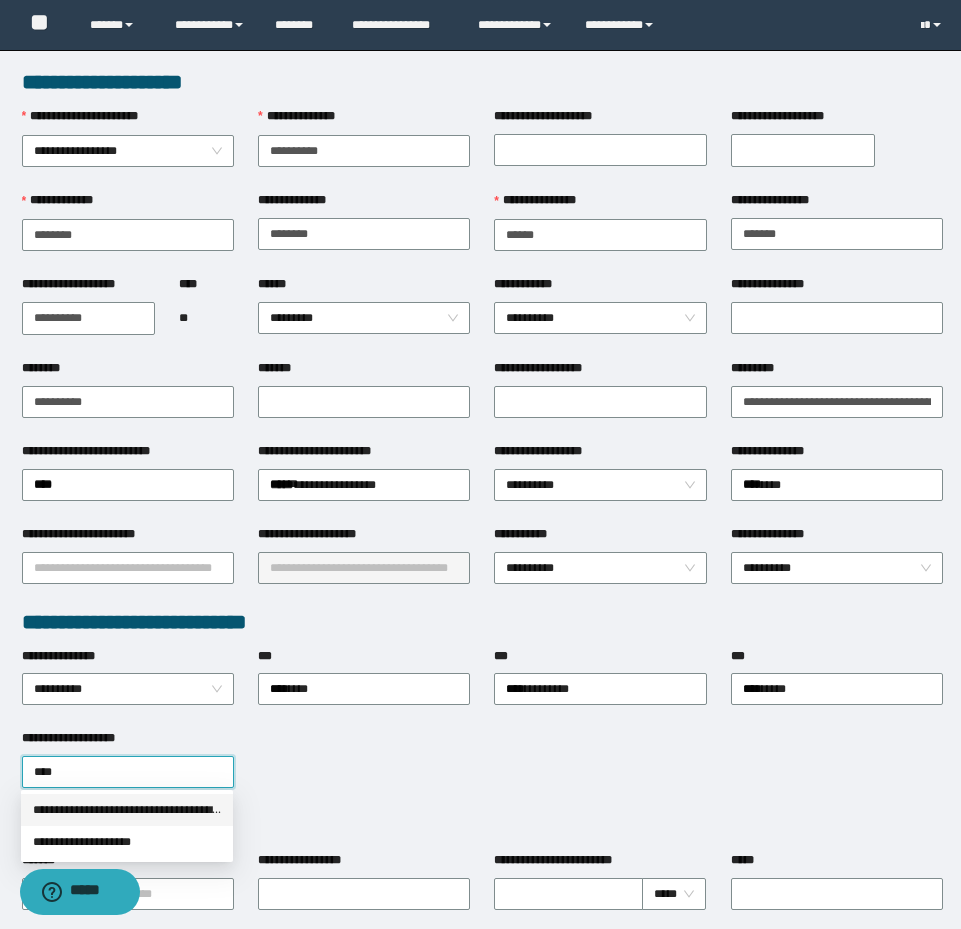 click on "**********" at bounding box center [127, 810] 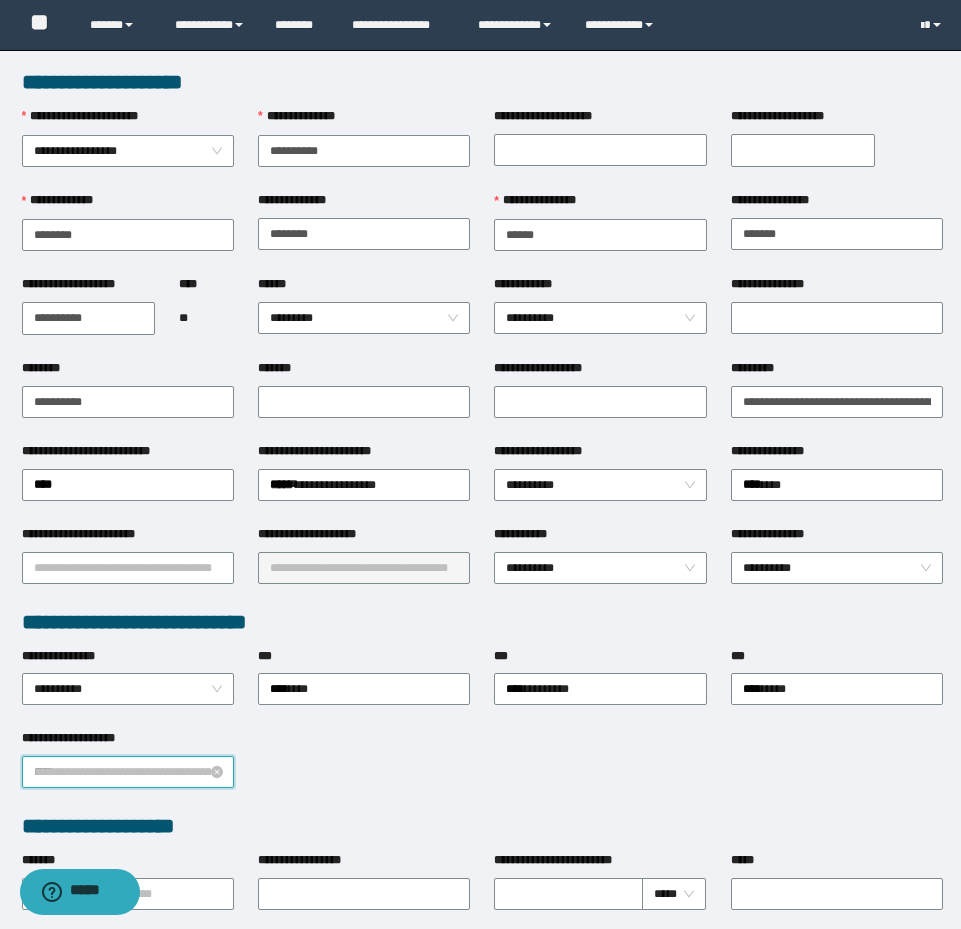 click on "**********" at bounding box center [128, 772] 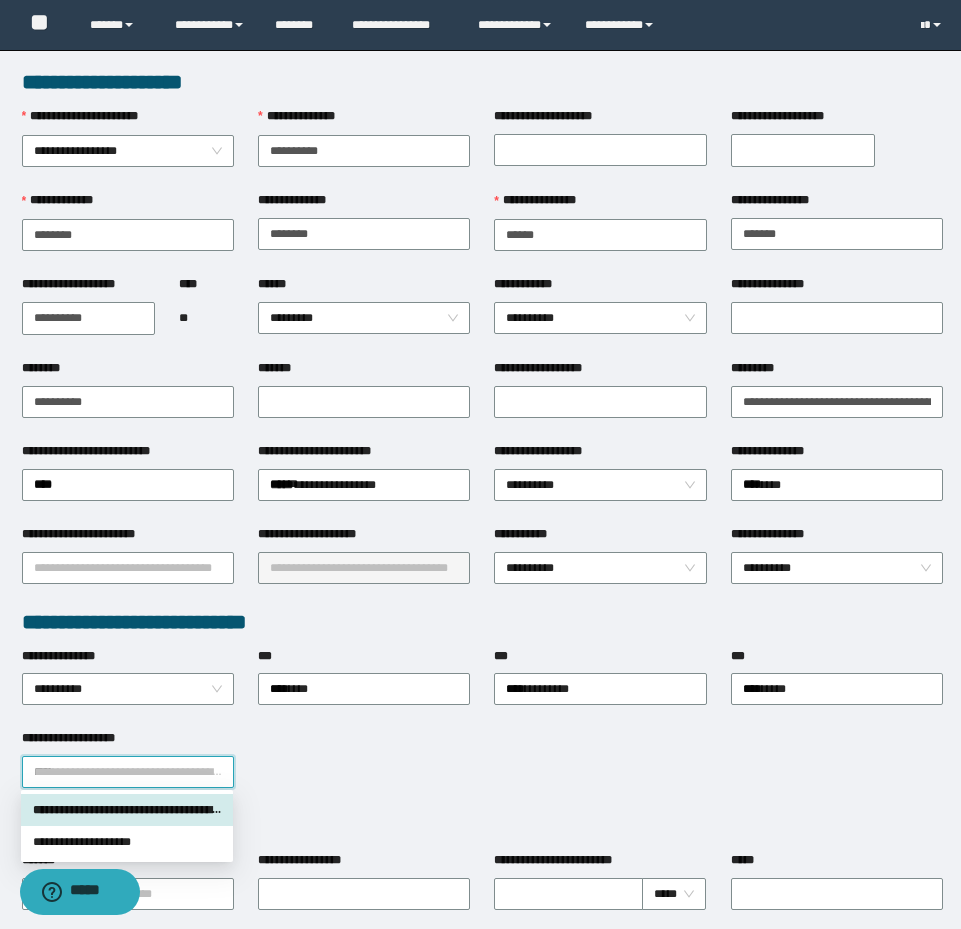 click on "**********" at bounding box center (127, 810) 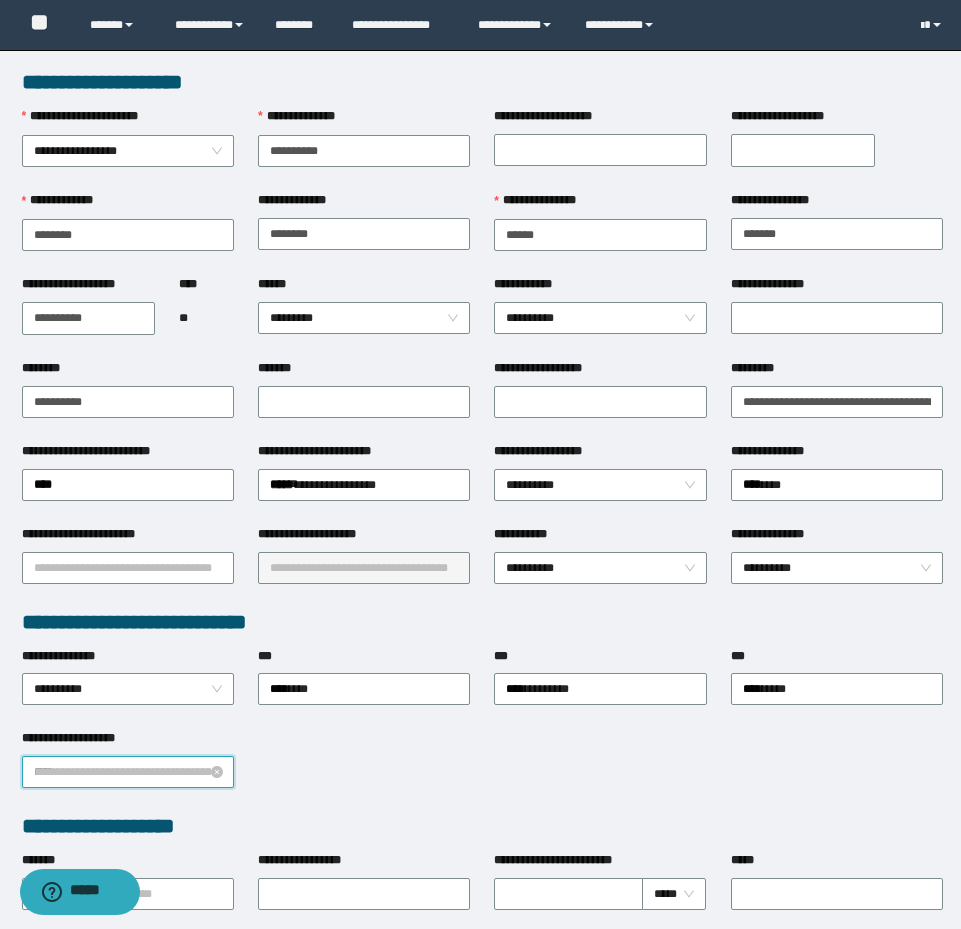 click on "**********" at bounding box center [128, 772] 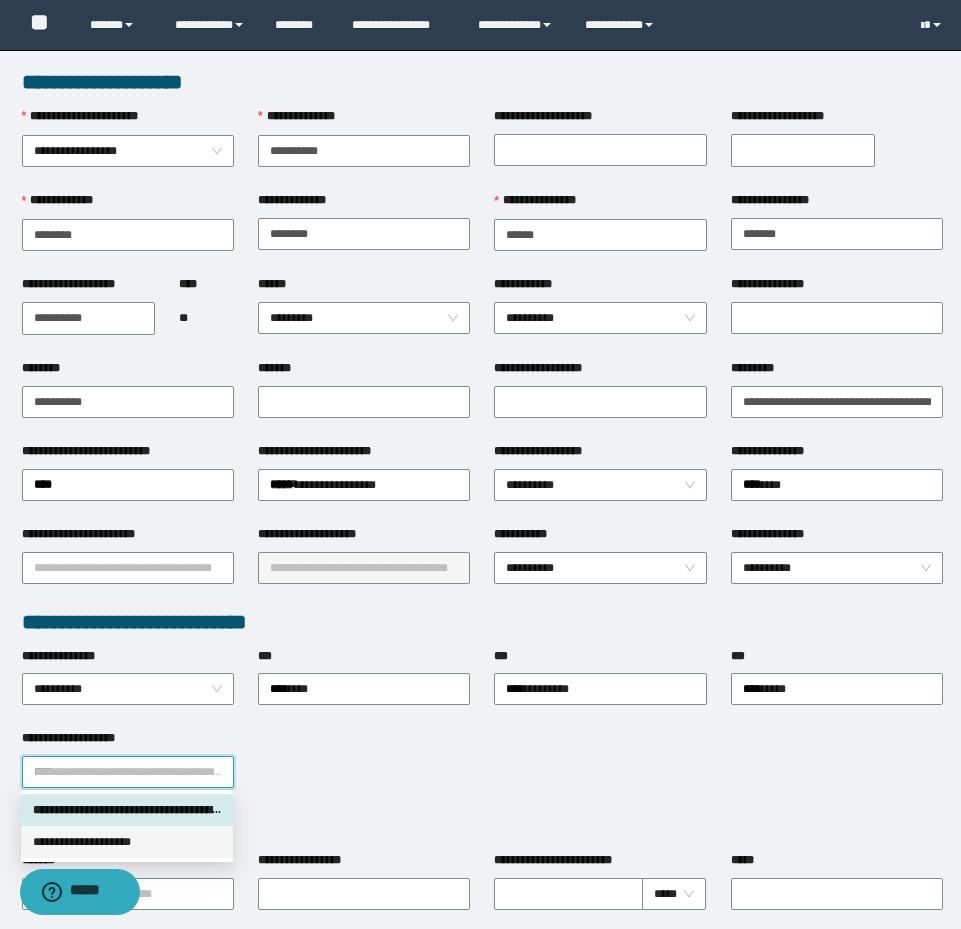 click on "**********" at bounding box center [127, 842] 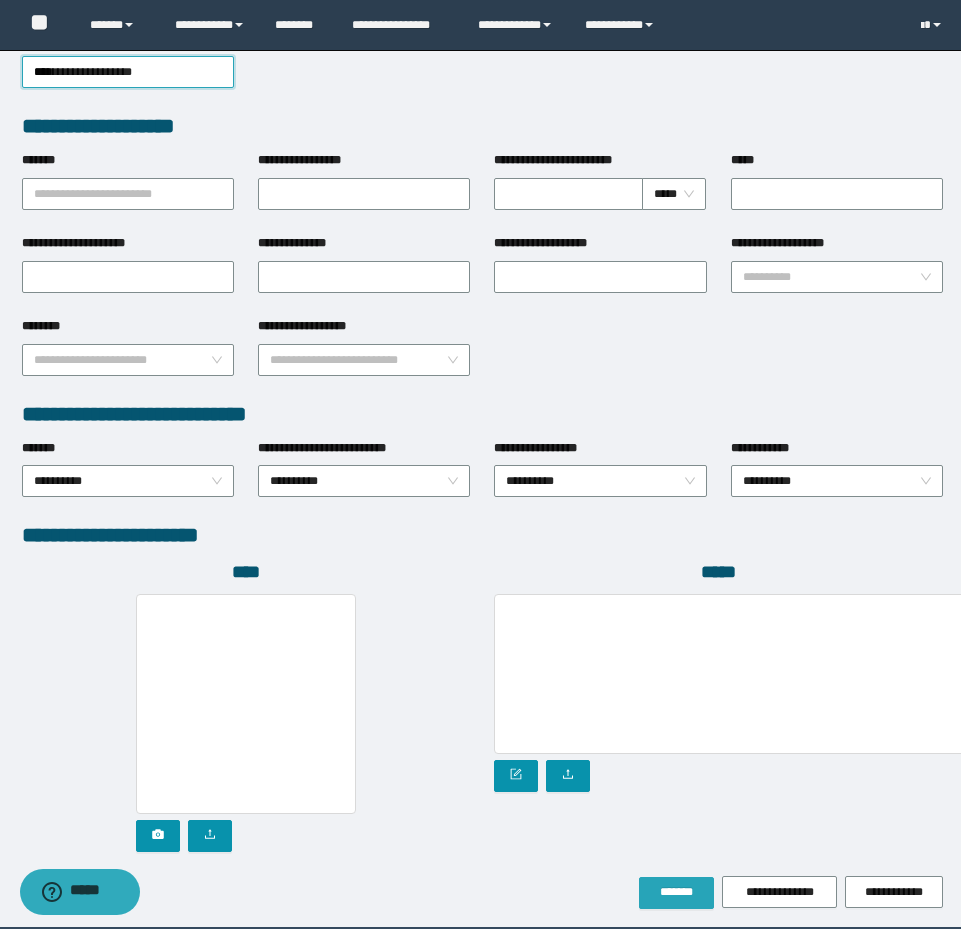 click on "*******" at bounding box center [676, 893] 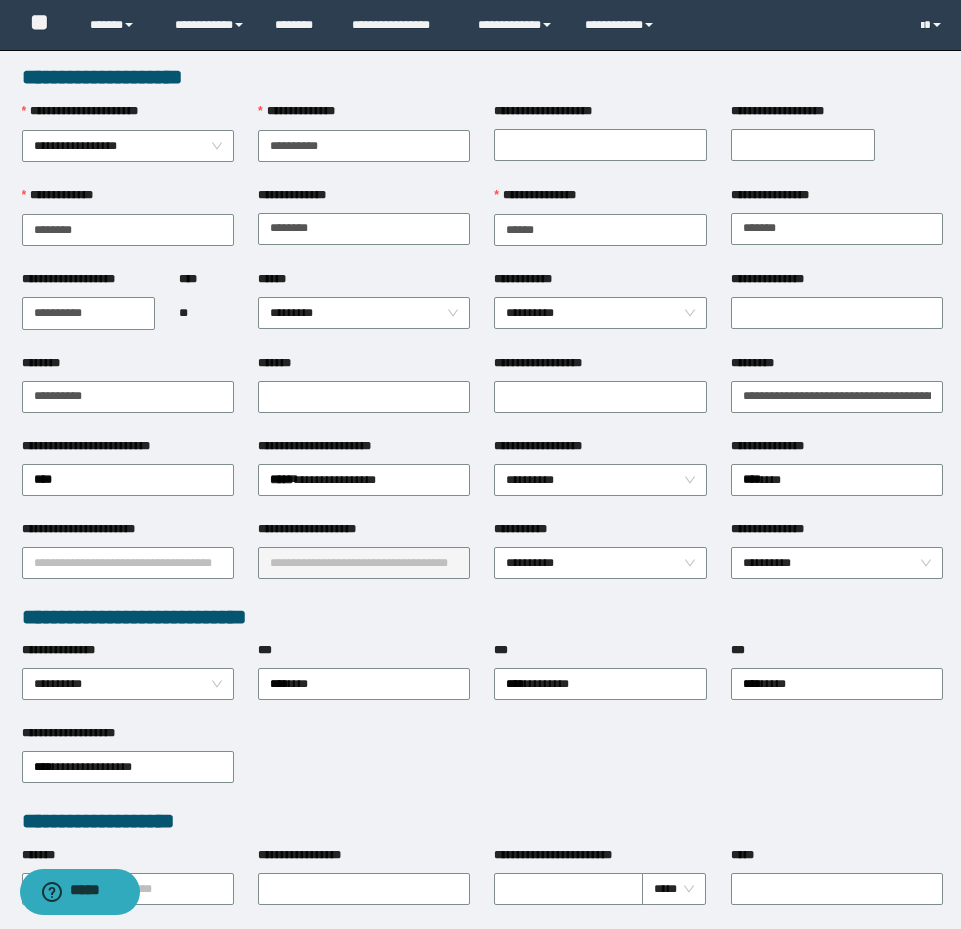 scroll, scrollTop: 0, scrollLeft: 0, axis: both 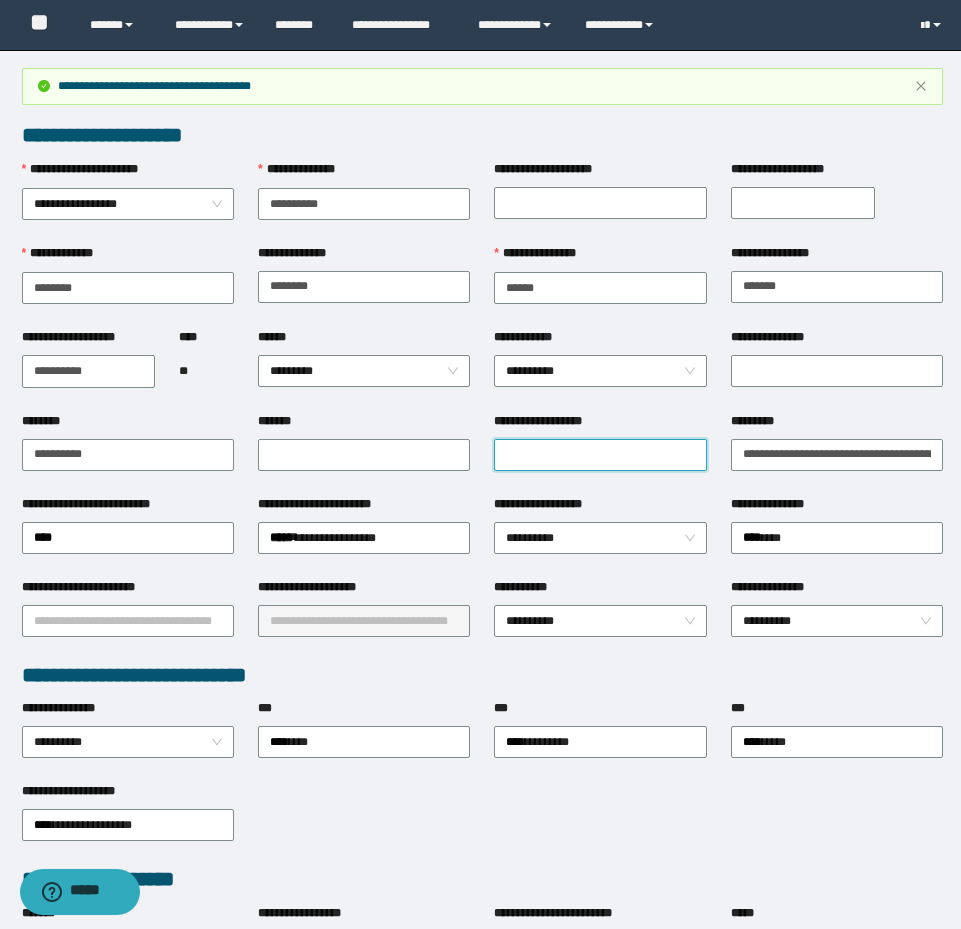 click on "**********" at bounding box center (600, 455) 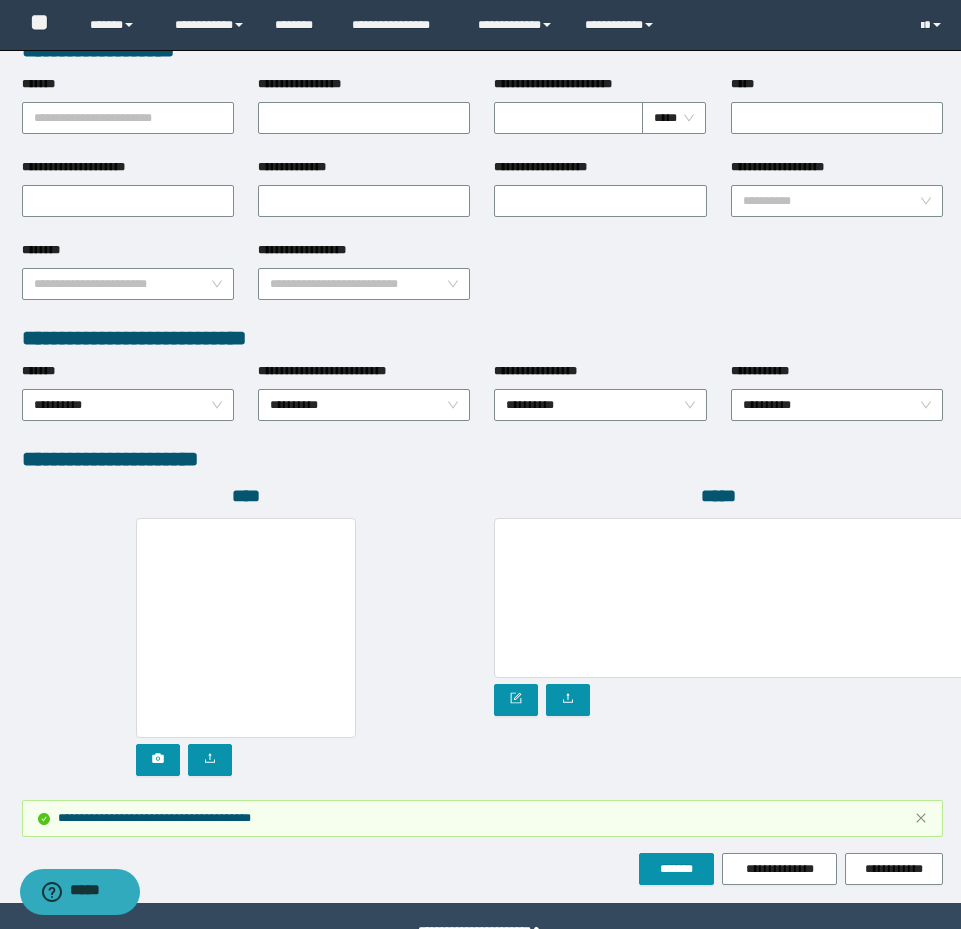 scroll, scrollTop: 880, scrollLeft: 0, axis: vertical 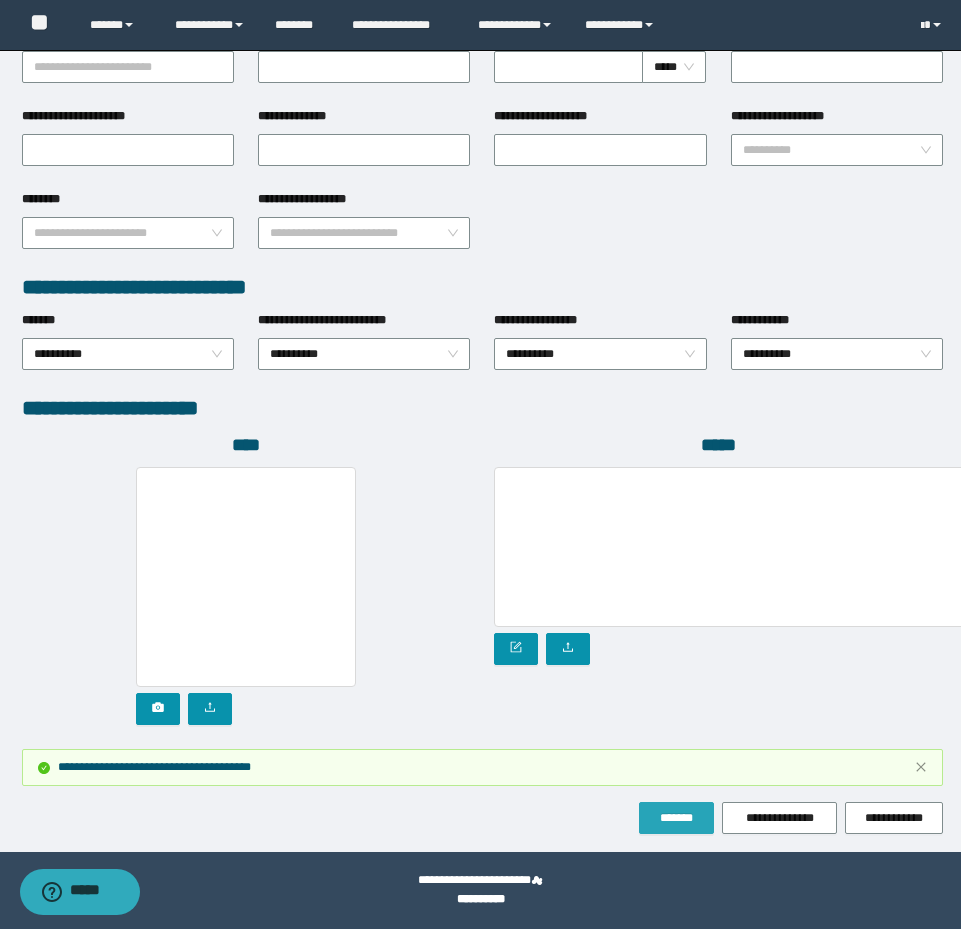 type on "**********" 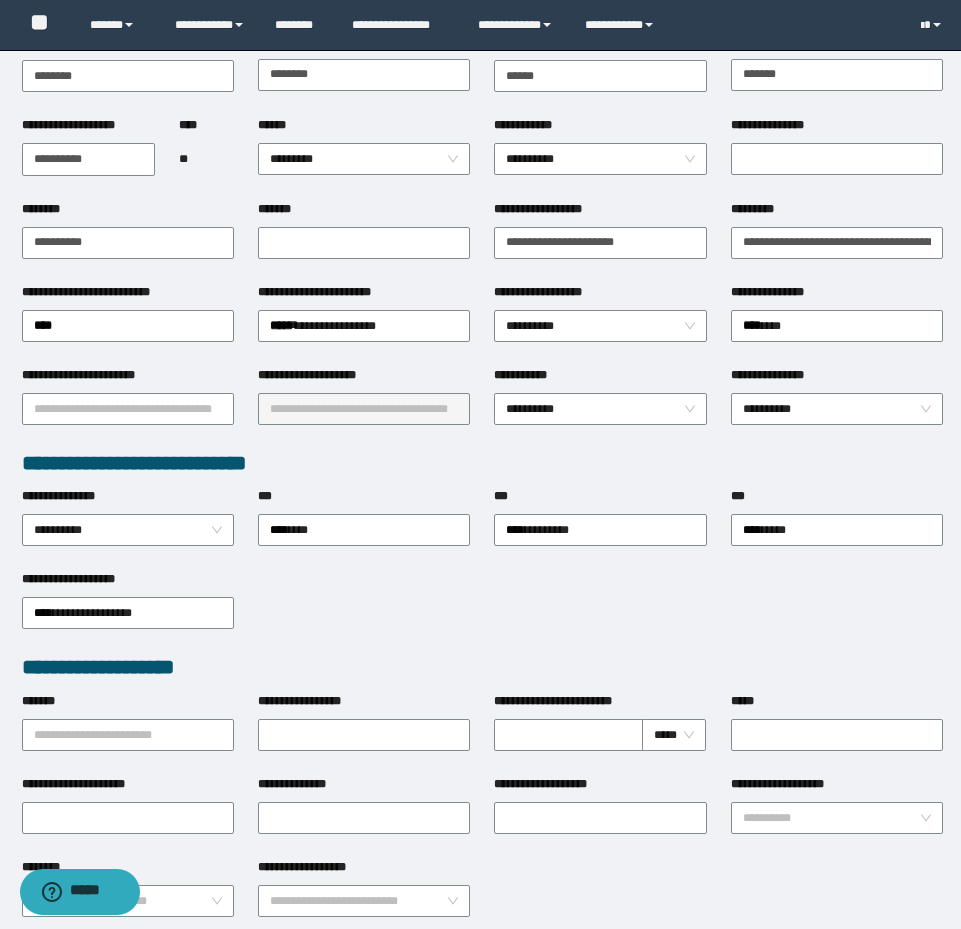 scroll, scrollTop: 0, scrollLeft: 0, axis: both 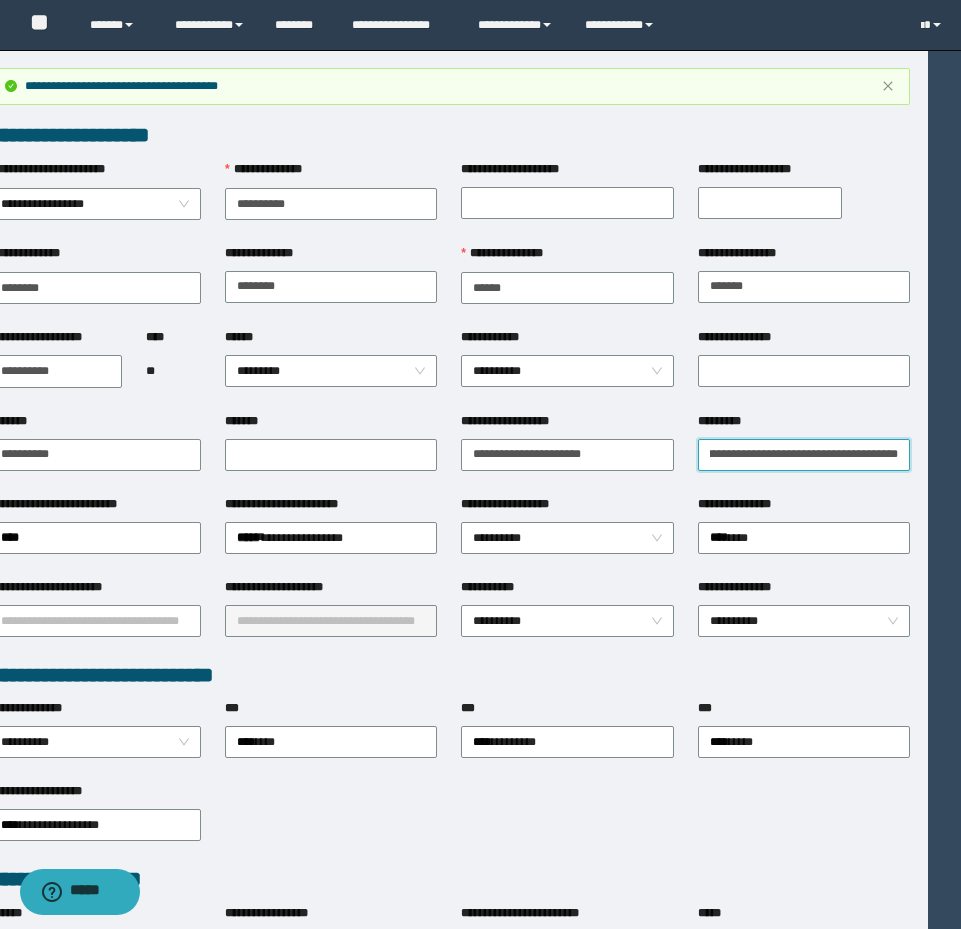 drag, startPoint x: 746, startPoint y: 452, endPoint x: 1005, endPoint y: 453, distance: 259.00192 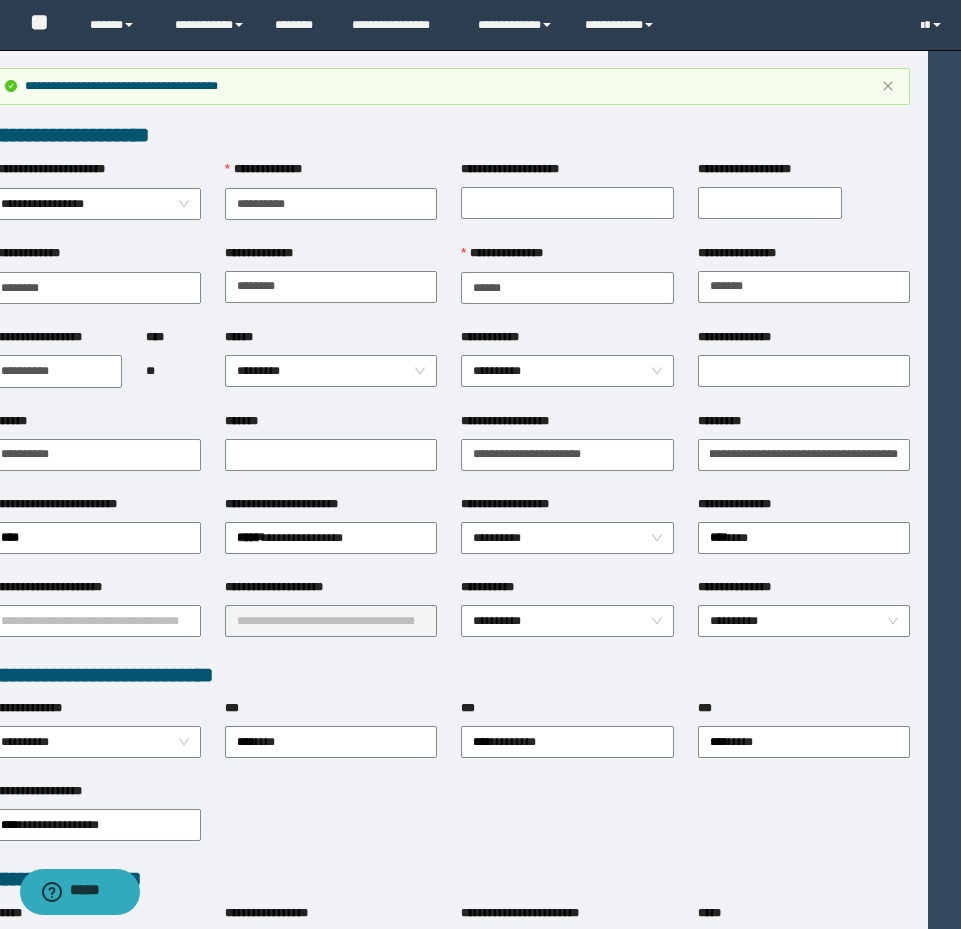 scroll, scrollTop: 0, scrollLeft: 0, axis: both 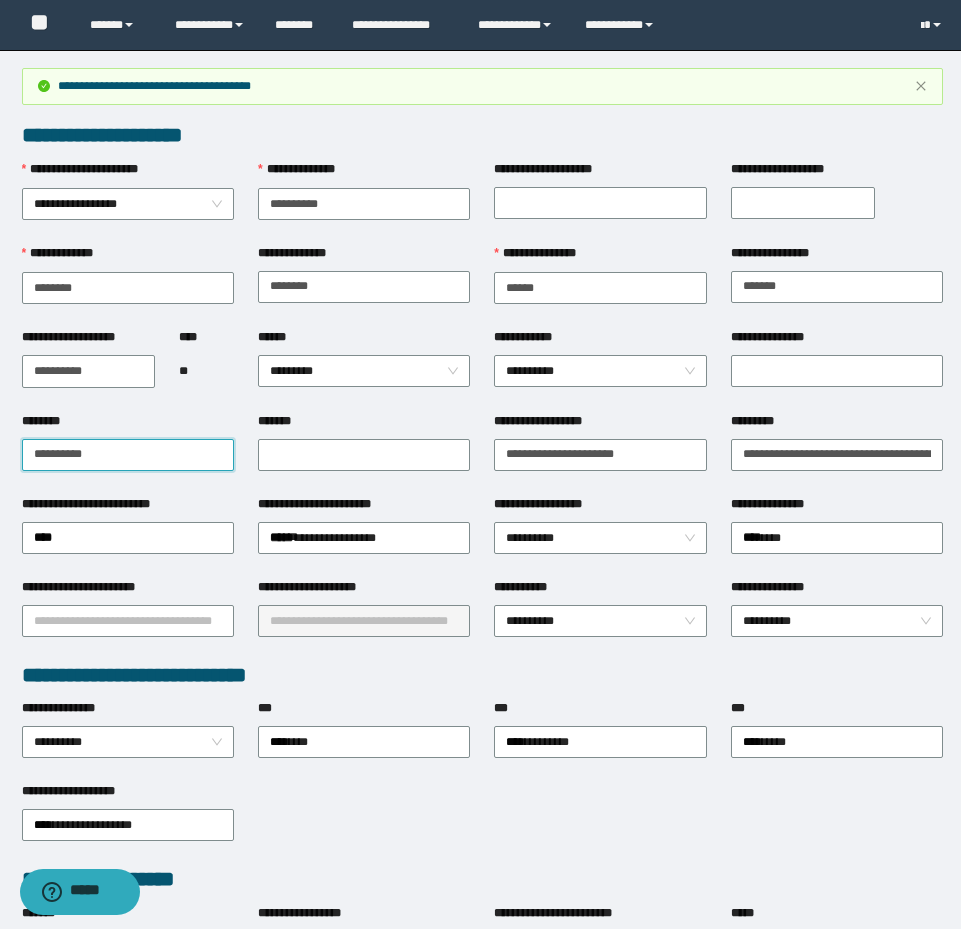 drag, startPoint x: 154, startPoint y: 438, endPoint x: 4, endPoint y: 439, distance: 150.00333 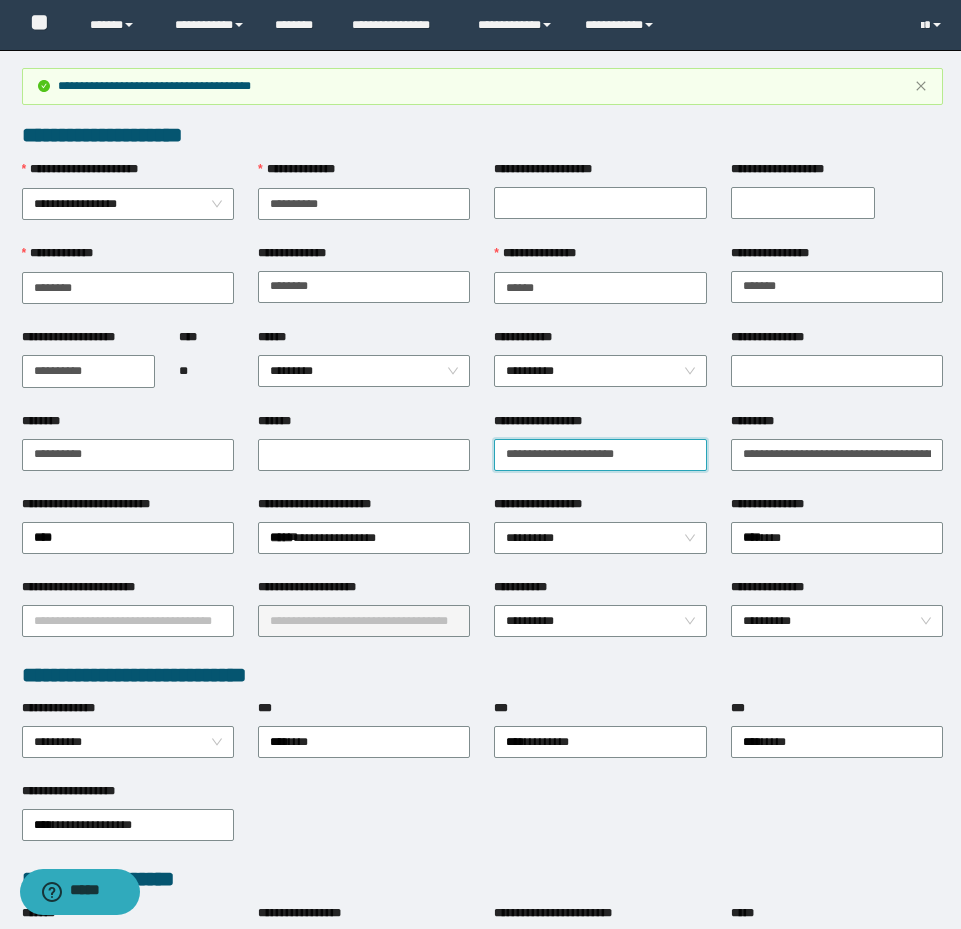 drag, startPoint x: 664, startPoint y: 444, endPoint x: 328, endPoint y: 431, distance: 336.2514 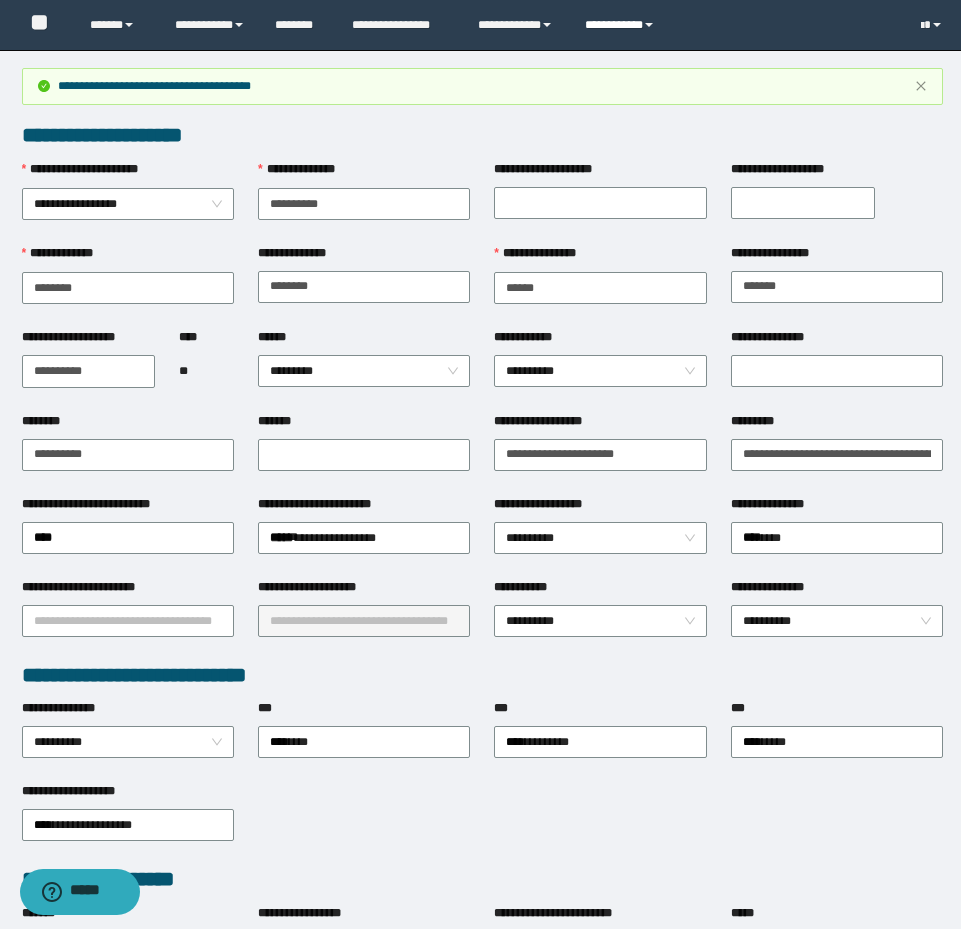 click on "**********" at bounding box center [622, 25] 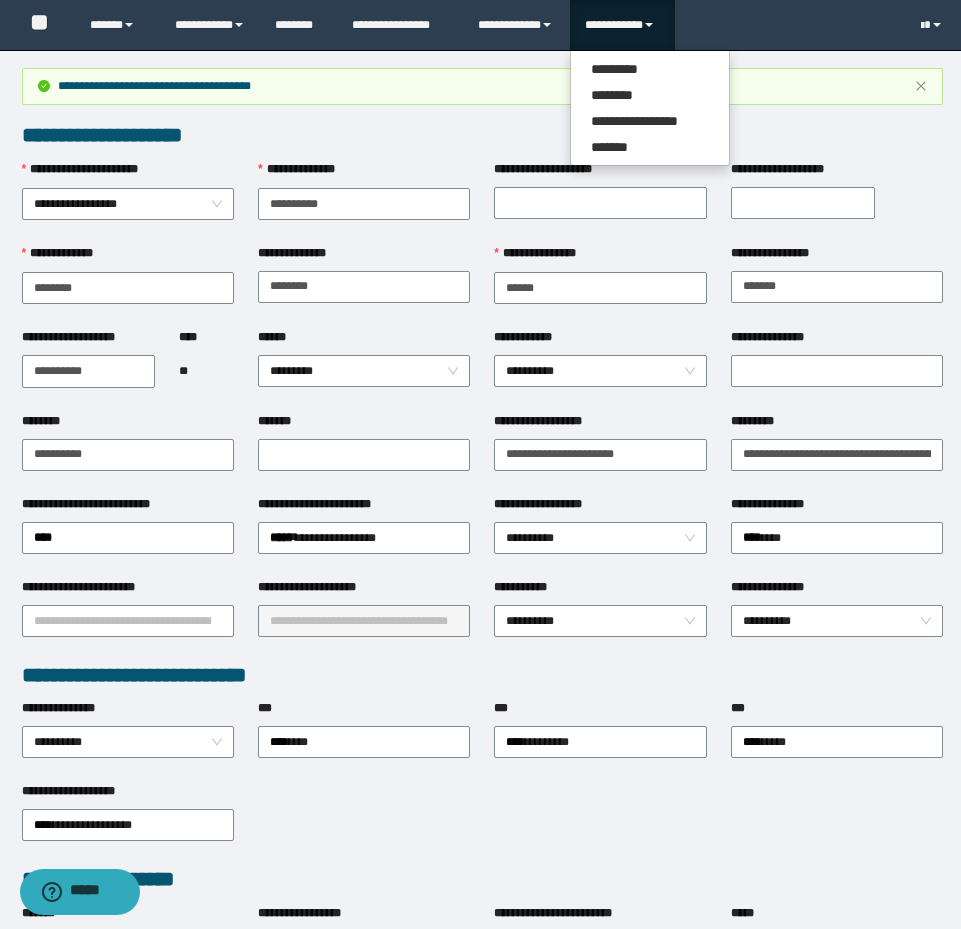 click on "**********" at bounding box center (622, 25) 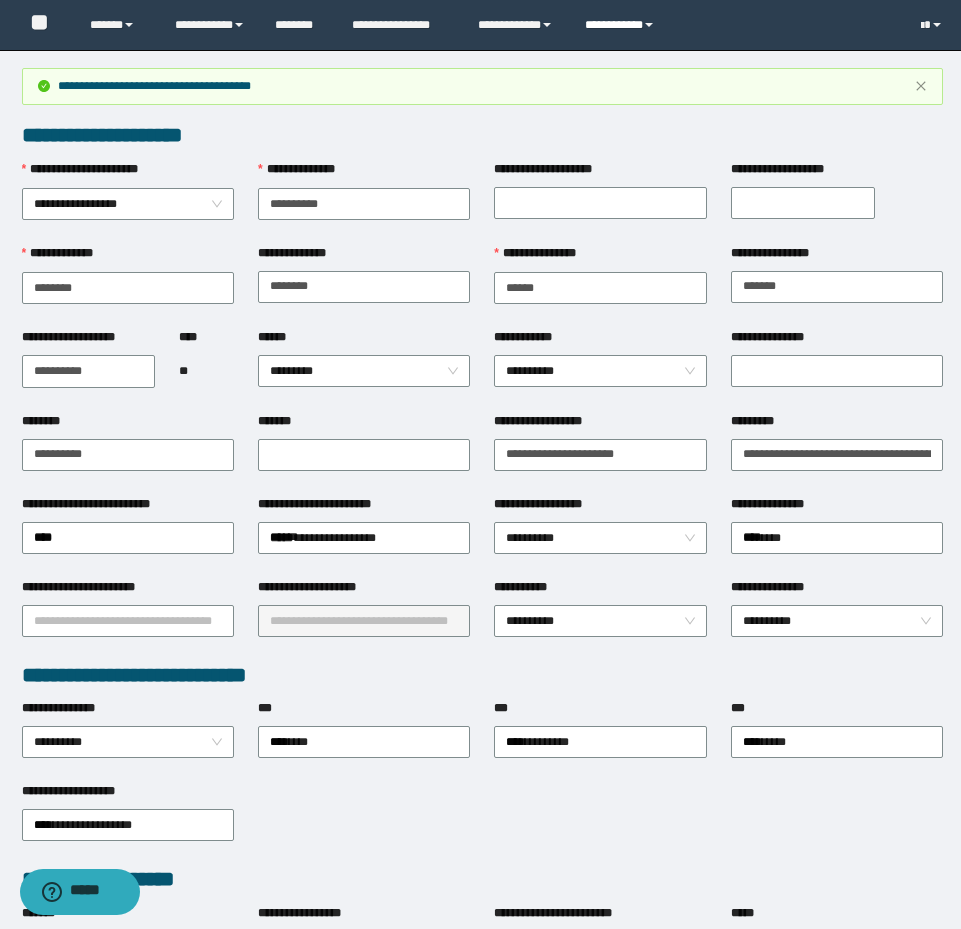 click on "**********" at bounding box center [622, 25] 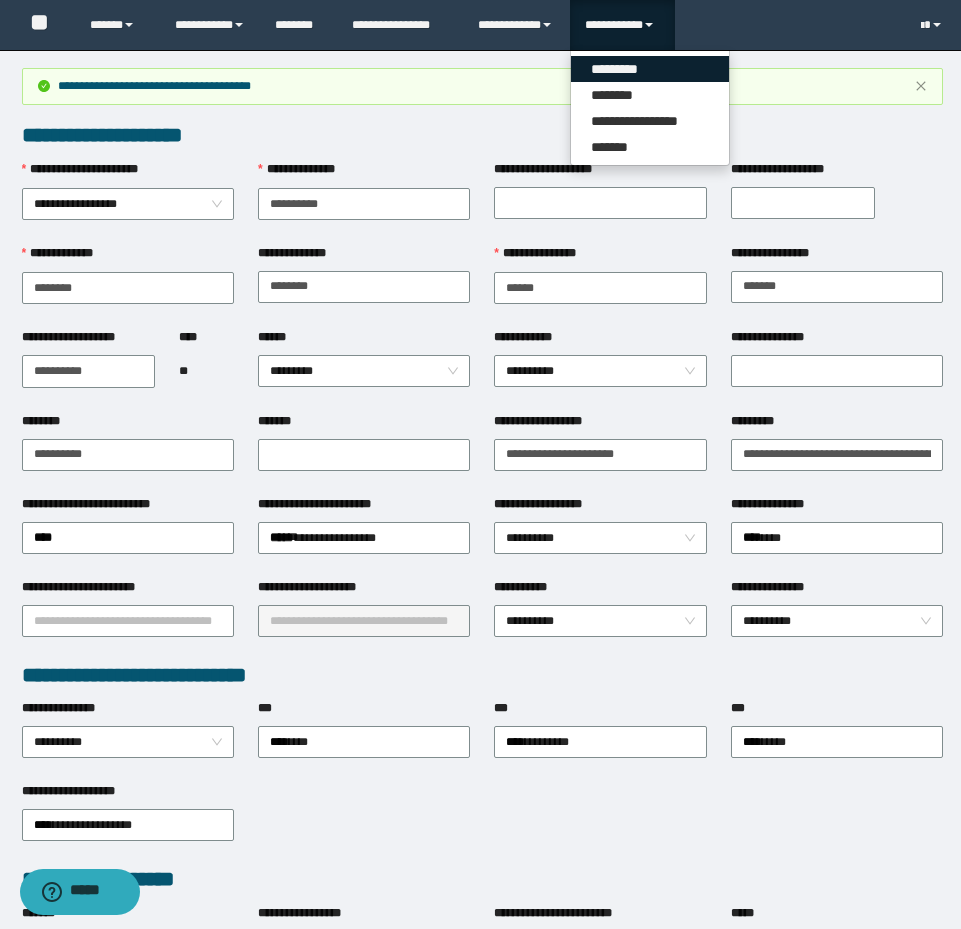 click on "*********" at bounding box center (650, 69) 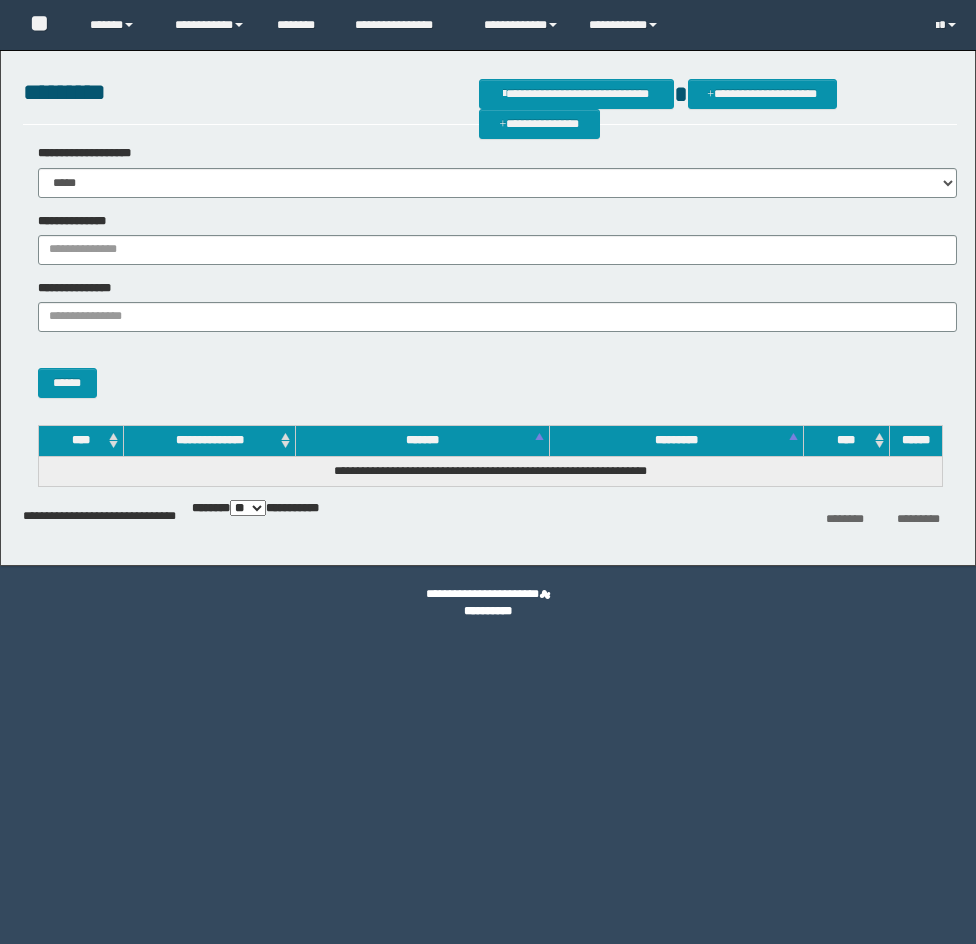 scroll, scrollTop: 0, scrollLeft: 0, axis: both 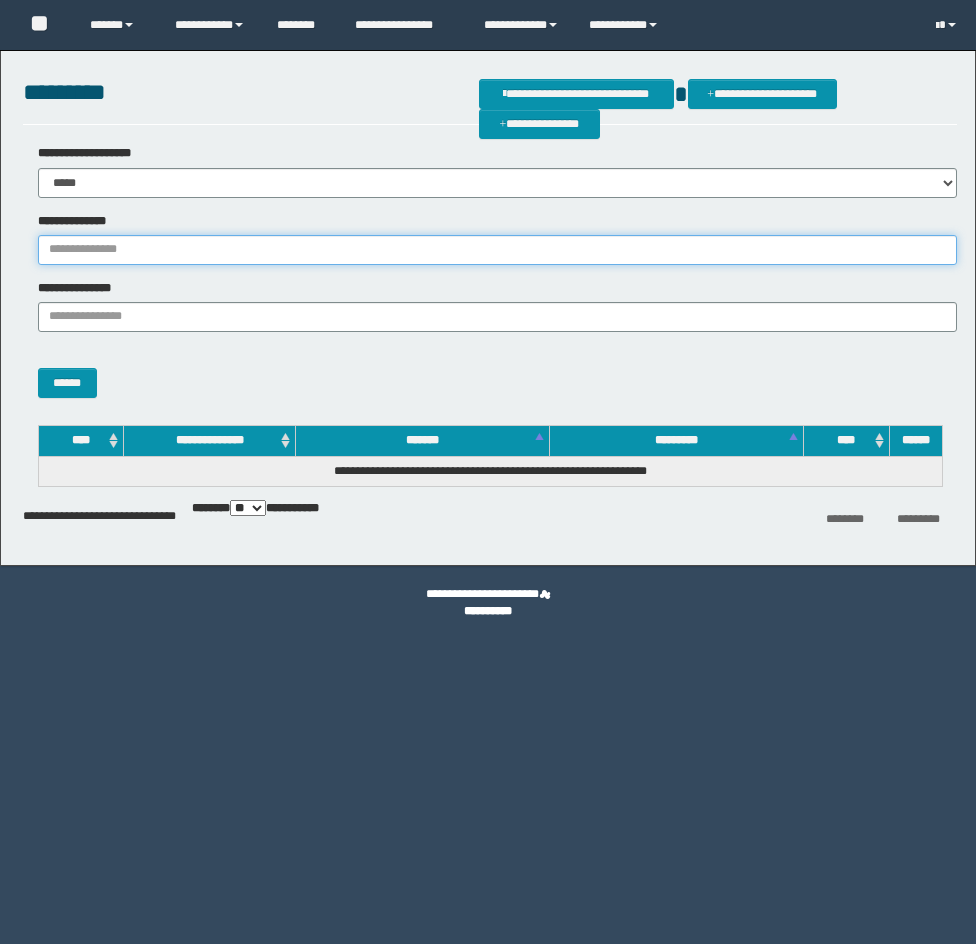 click on "**********" at bounding box center (497, 250) 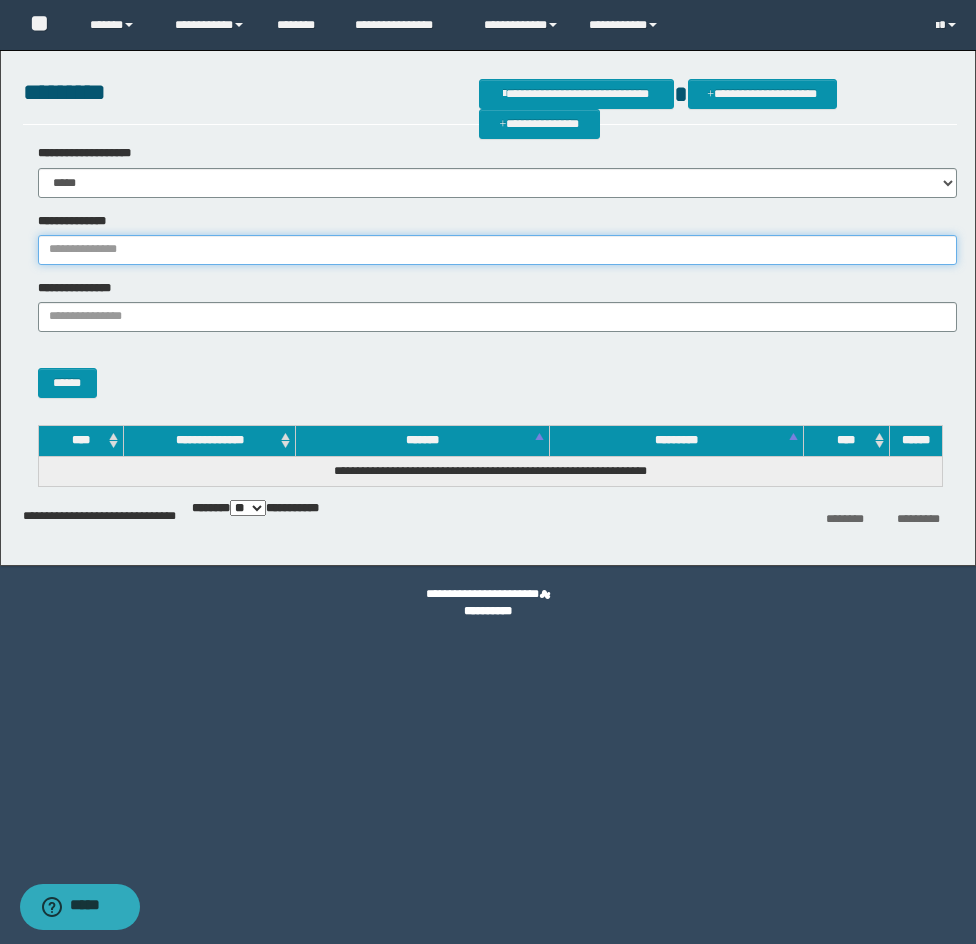 paste on "**********" 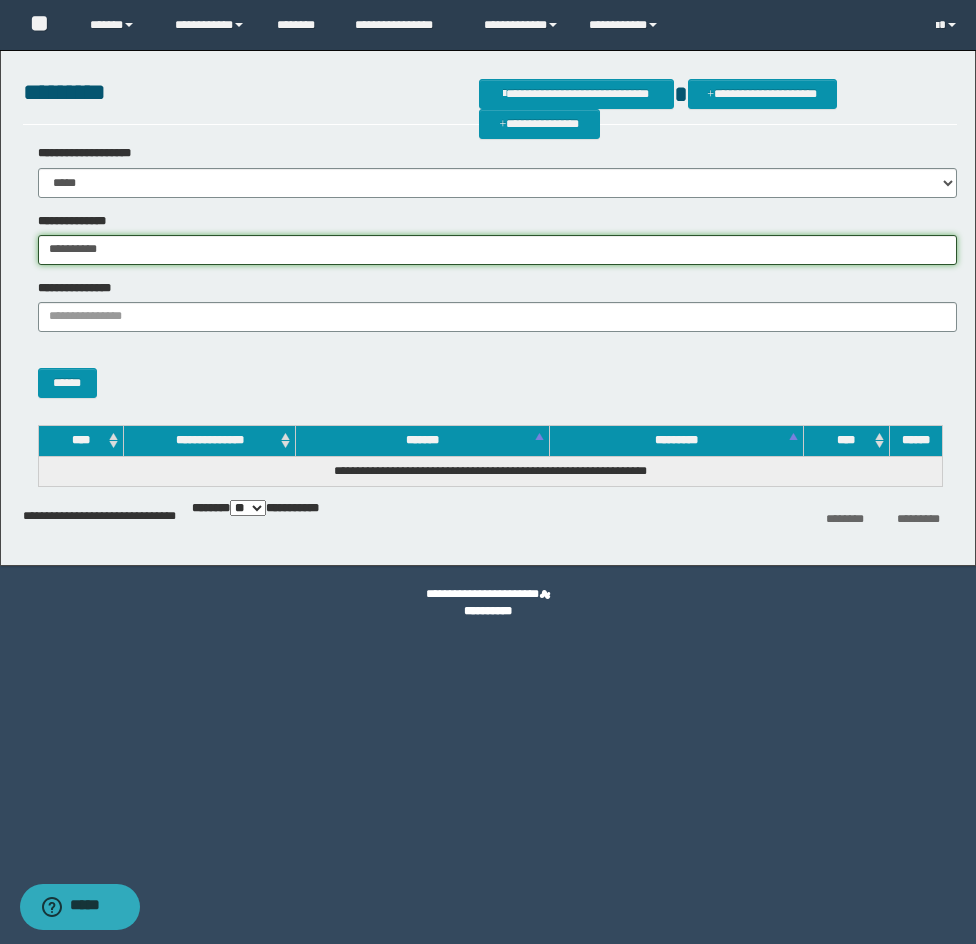 type on "**********" 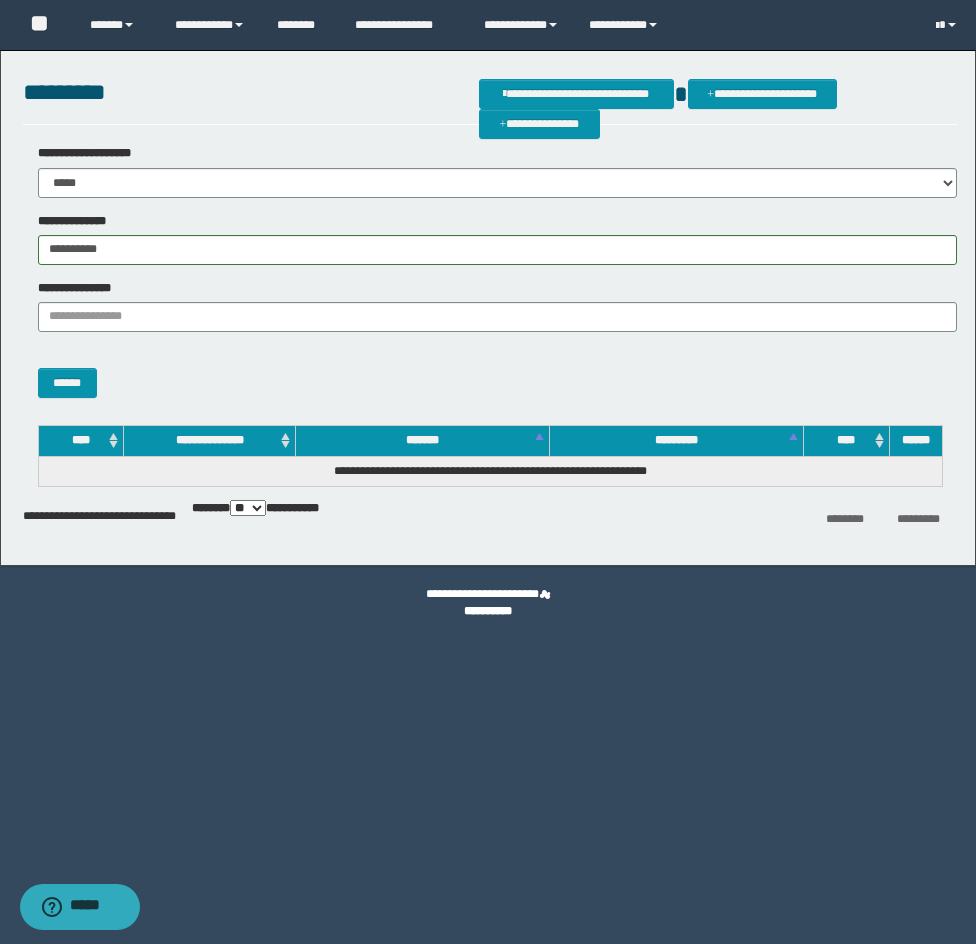 click on "******" at bounding box center (490, 373) 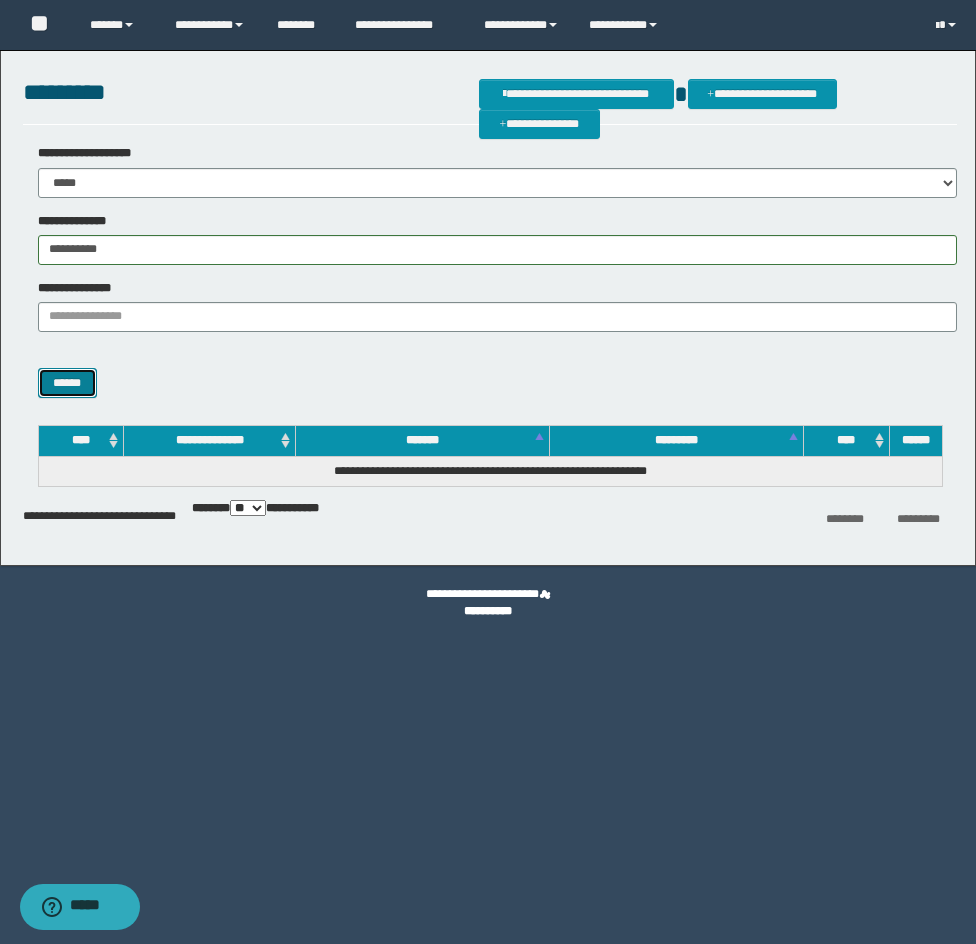 click on "******" at bounding box center [67, 383] 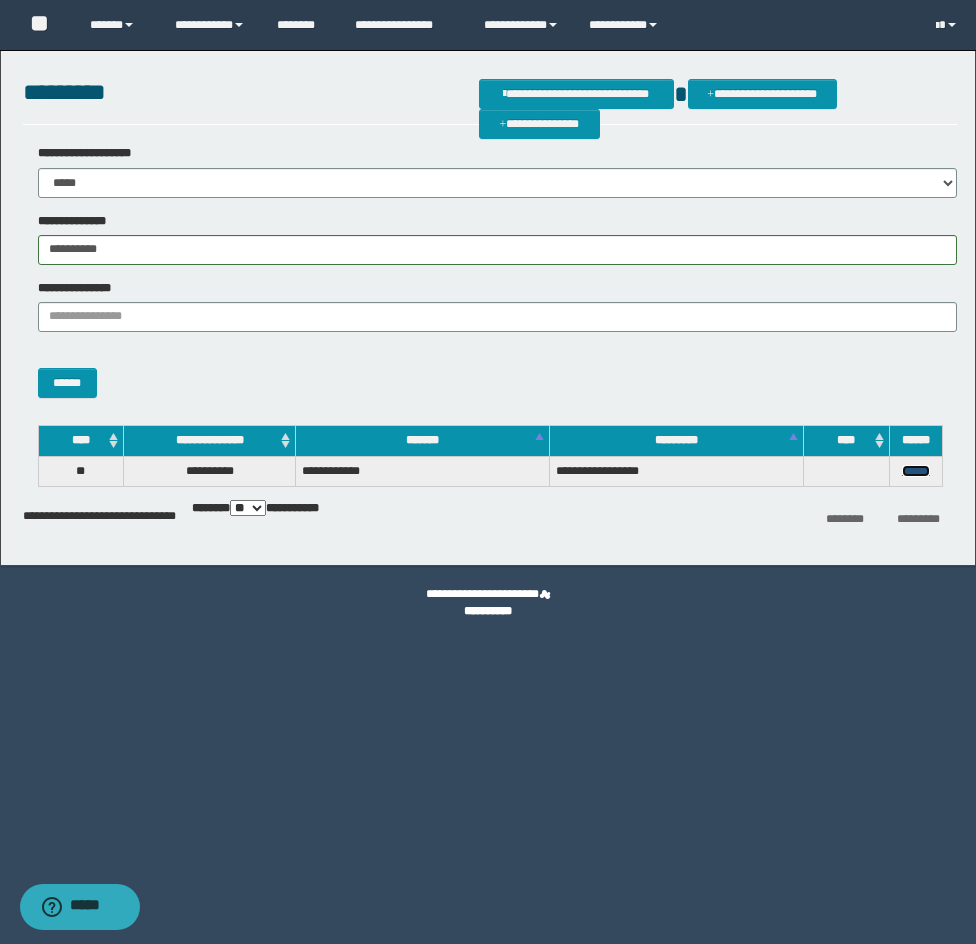 click on "******" at bounding box center (916, 471) 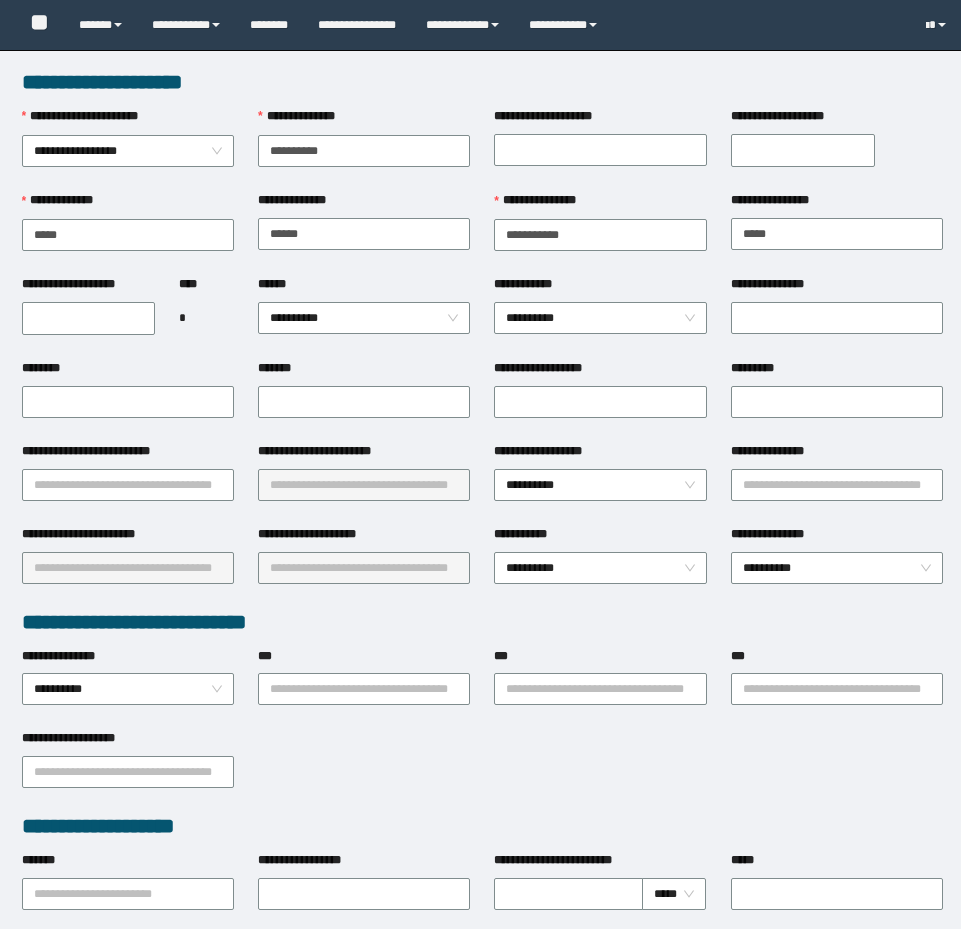 scroll, scrollTop: 0, scrollLeft: 0, axis: both 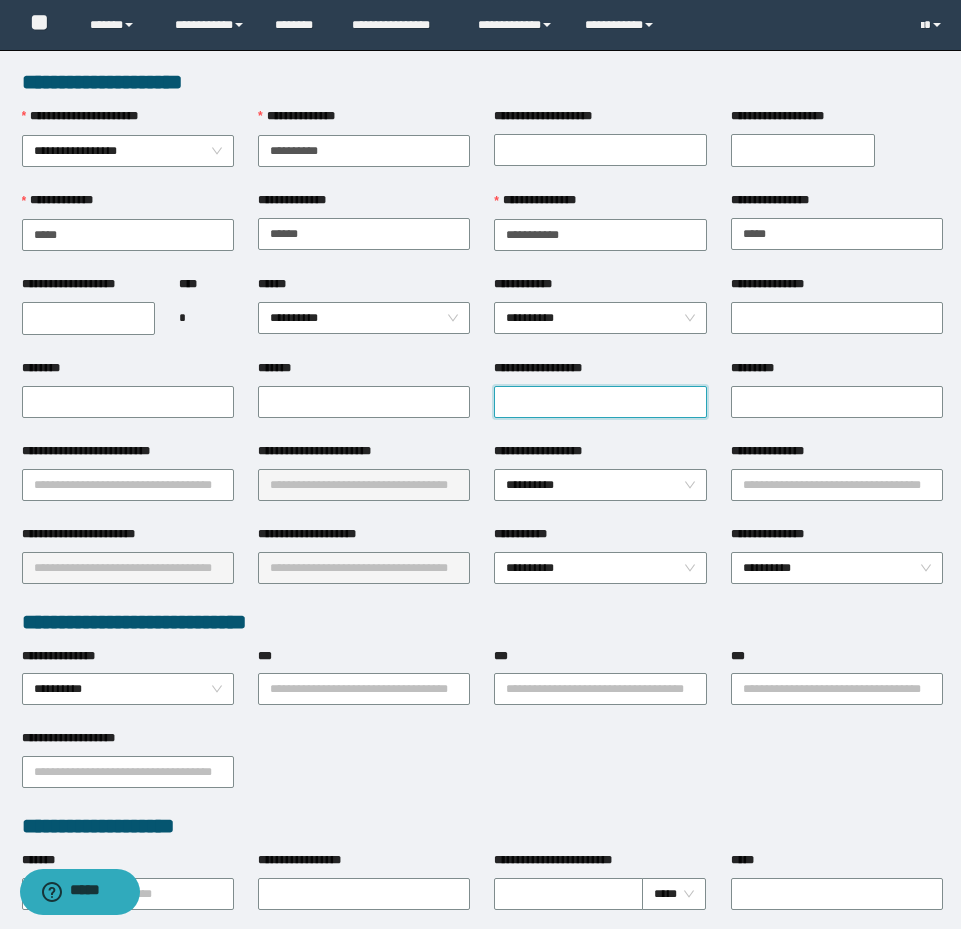 click on "**********" at bounding box center (600, 402) 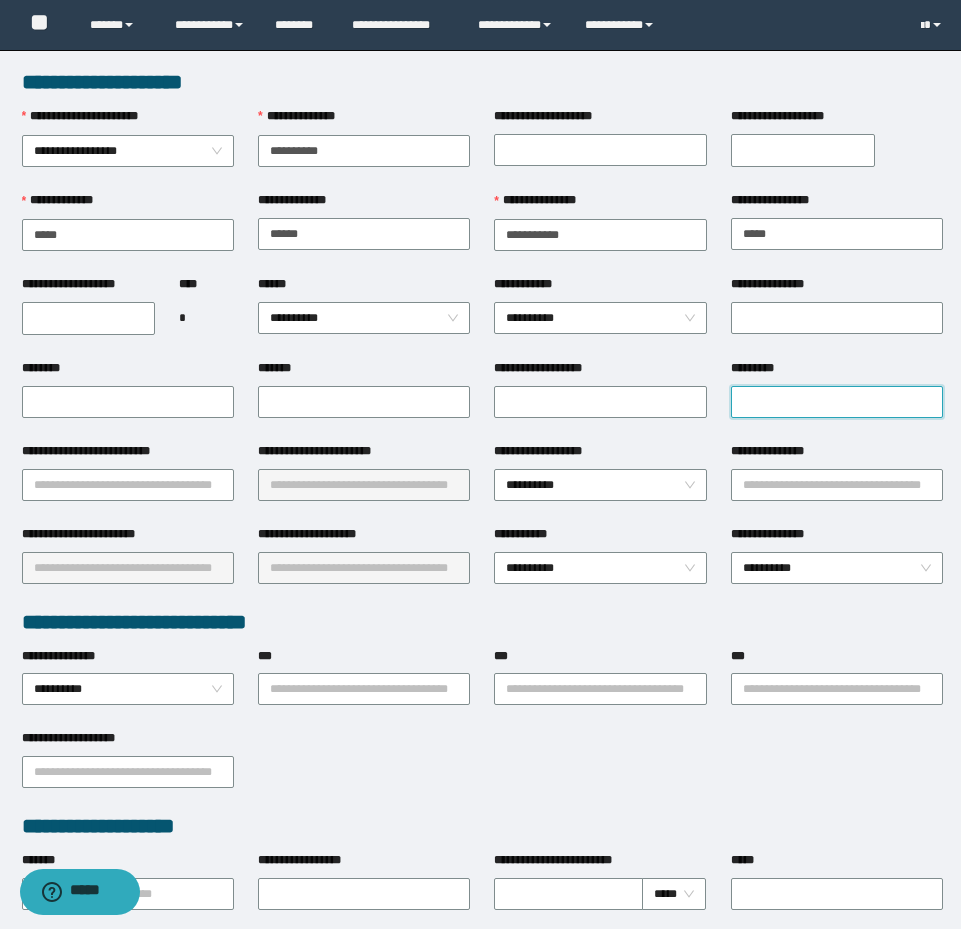 click on "*********" at bounding box center (837, 402) 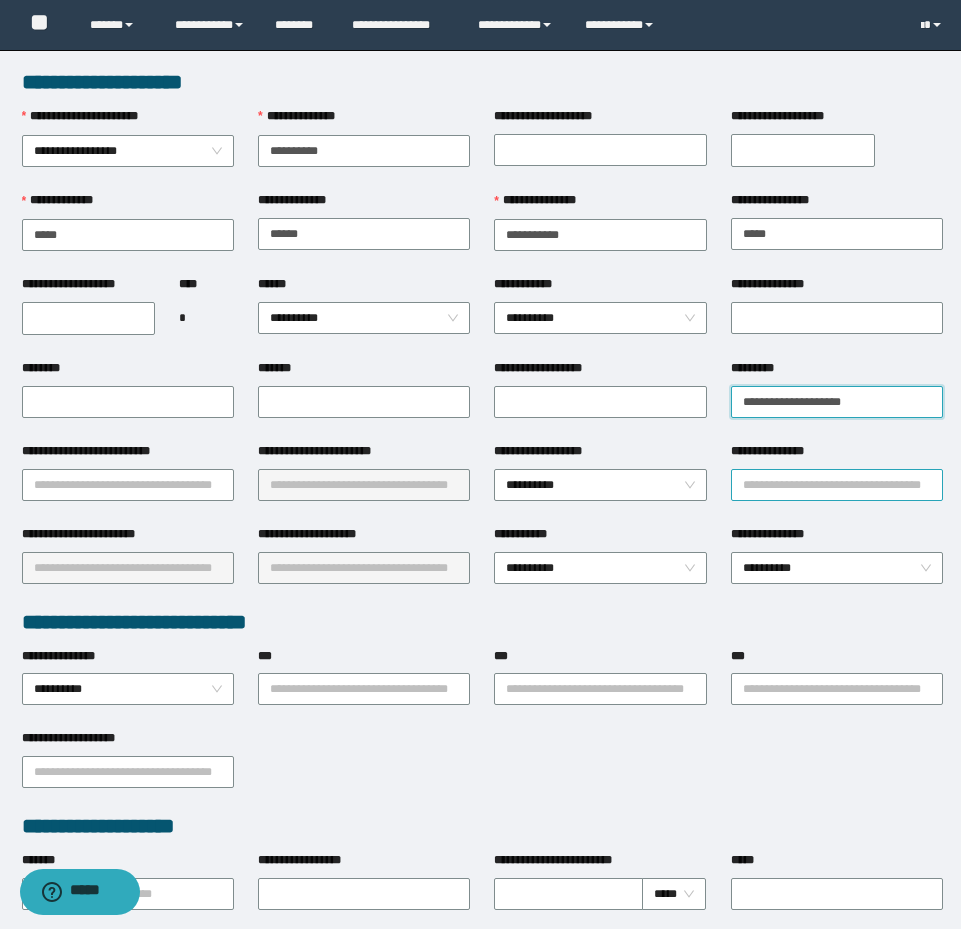 type on "**********" 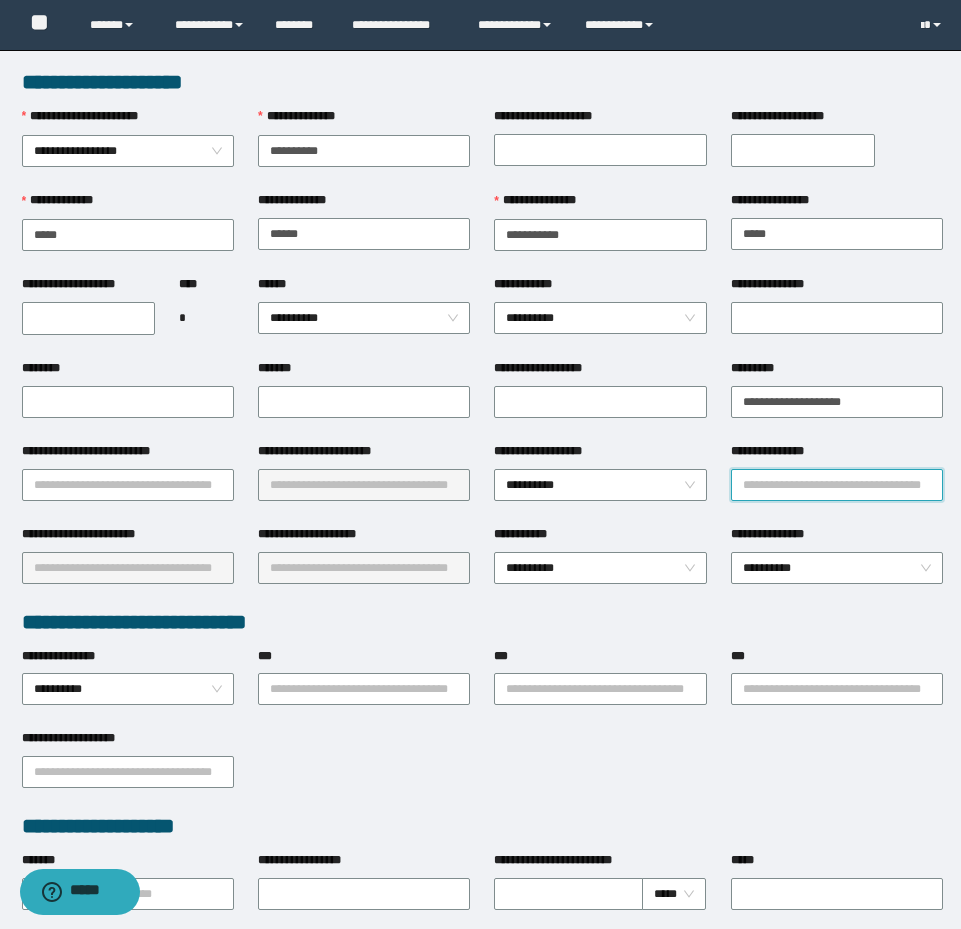 click on "**********" at bounding box center (837, 485) 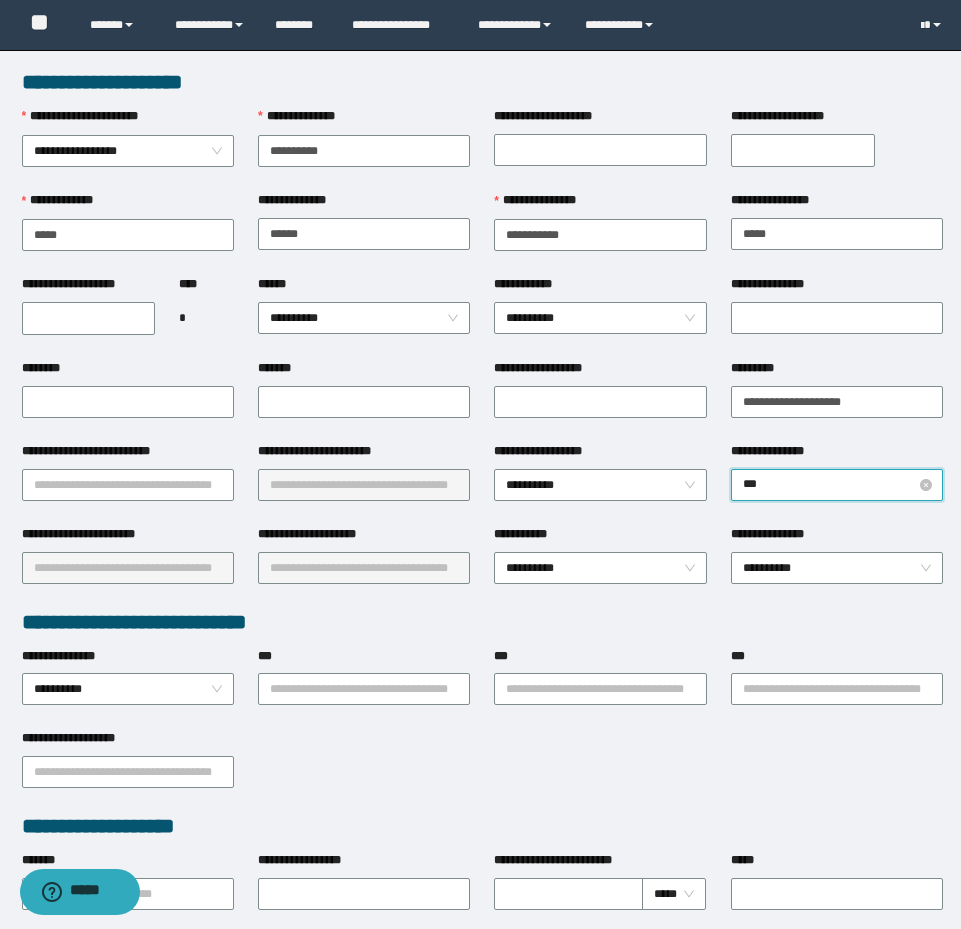 type on "****" 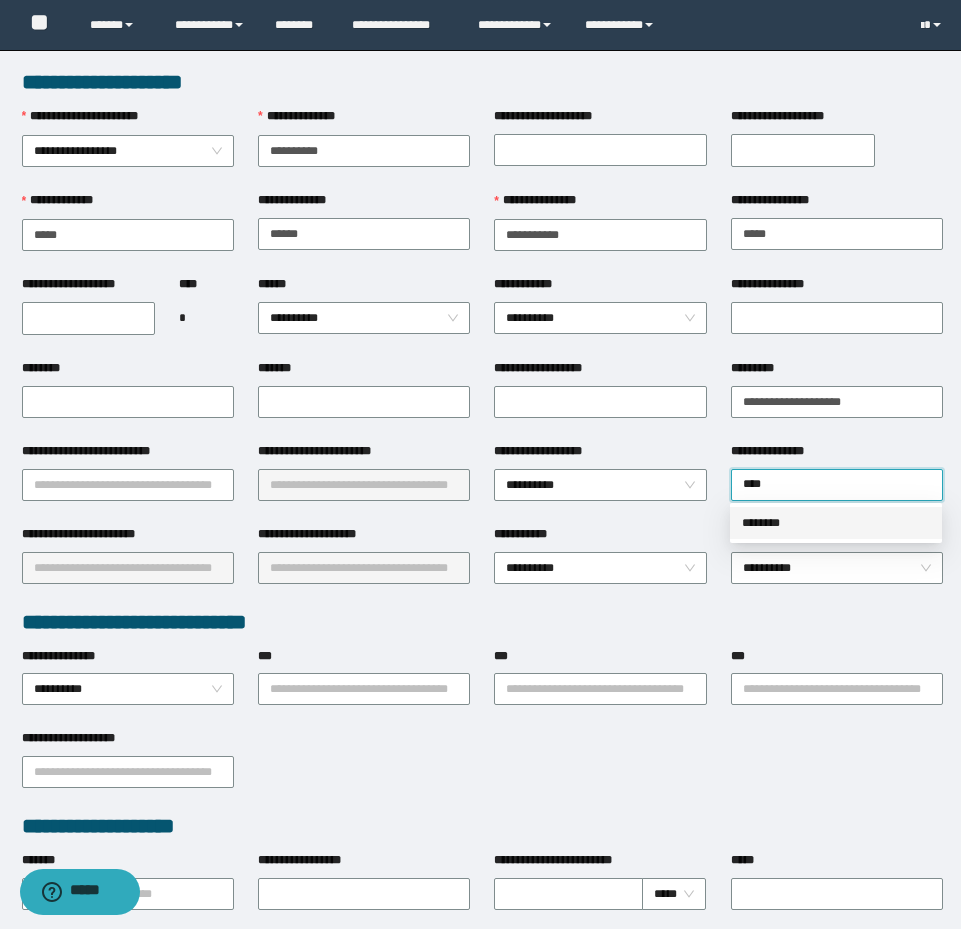 click on "********" at bounding box center (836, 523) 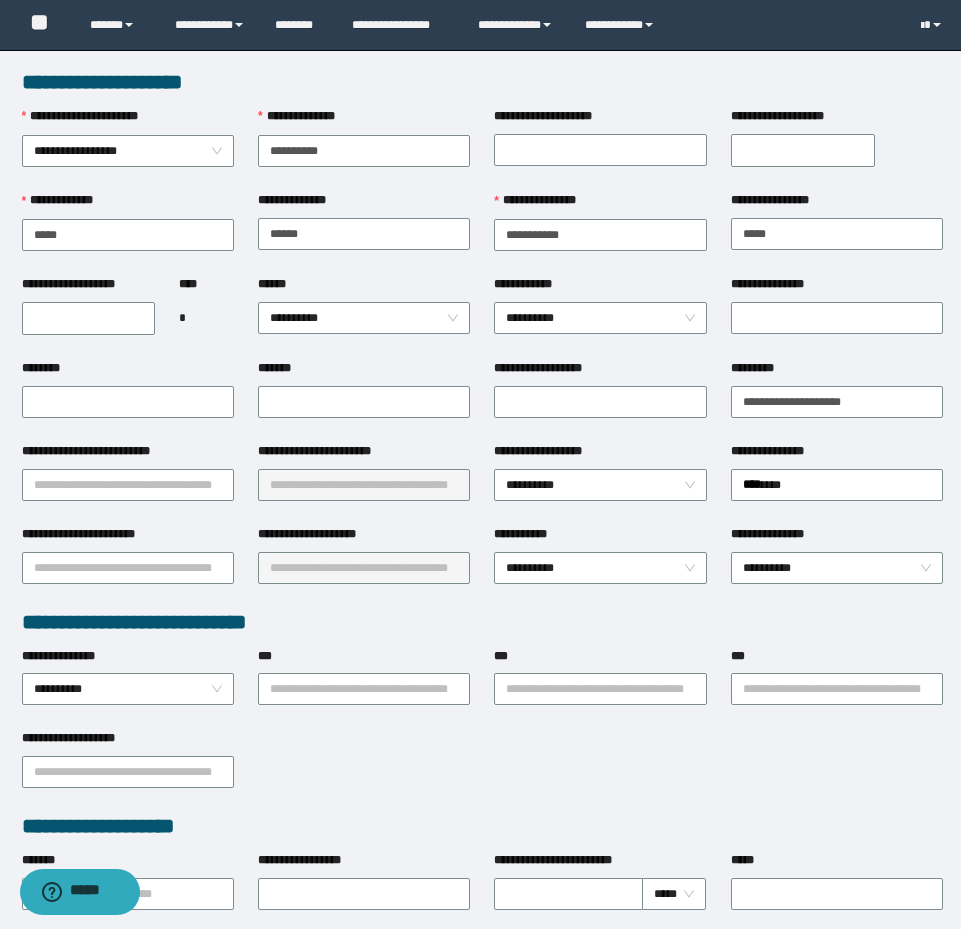 click on "********" at bounding box center (128, 400) 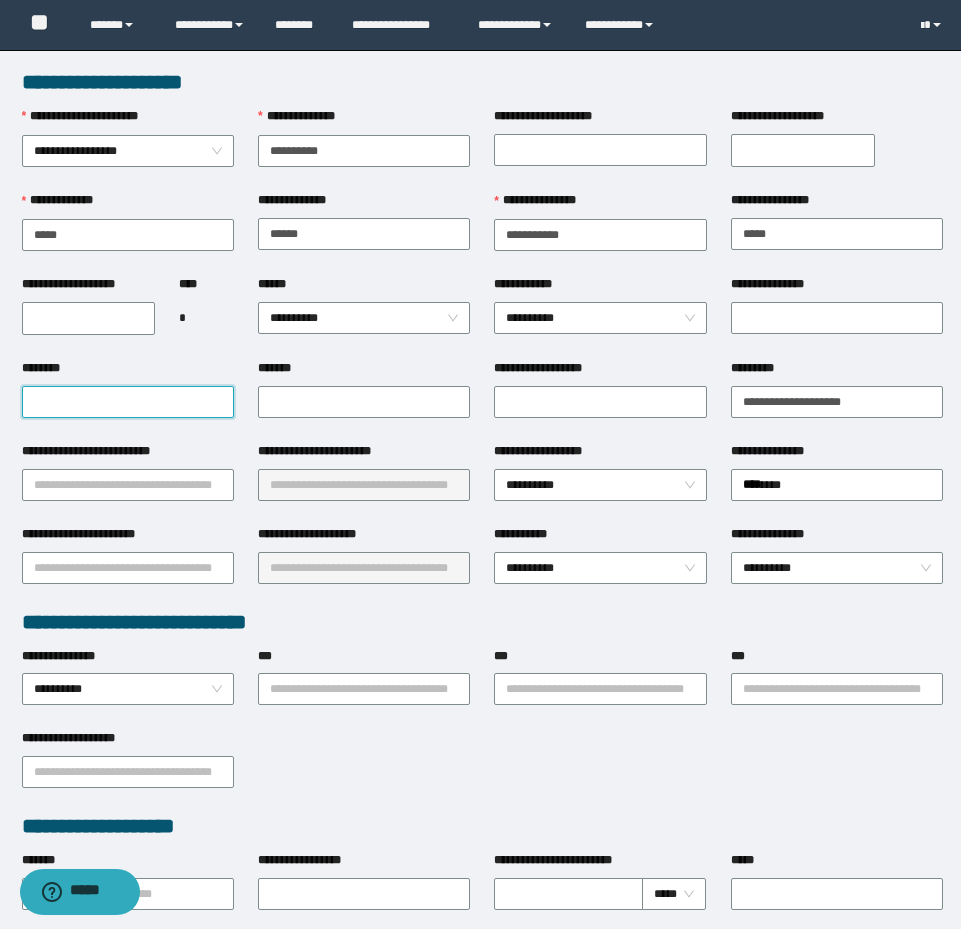 click on "********" at bounding box center (128, 402) 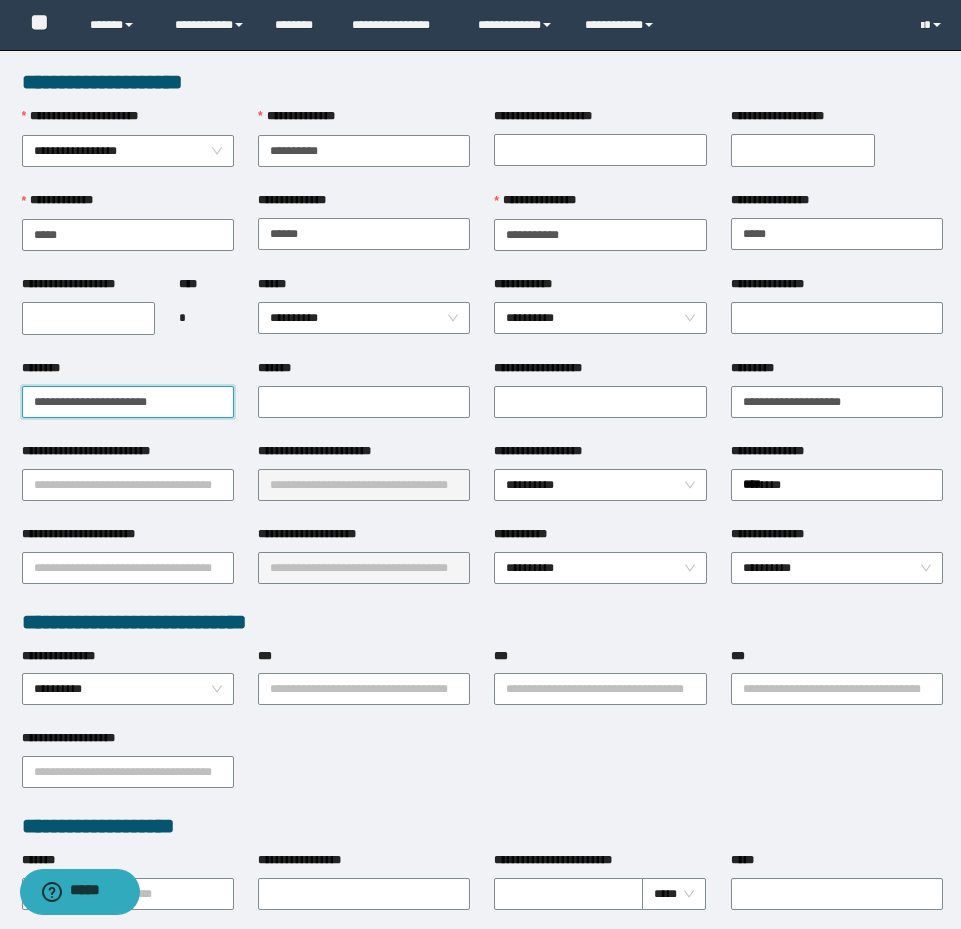type on "**********" 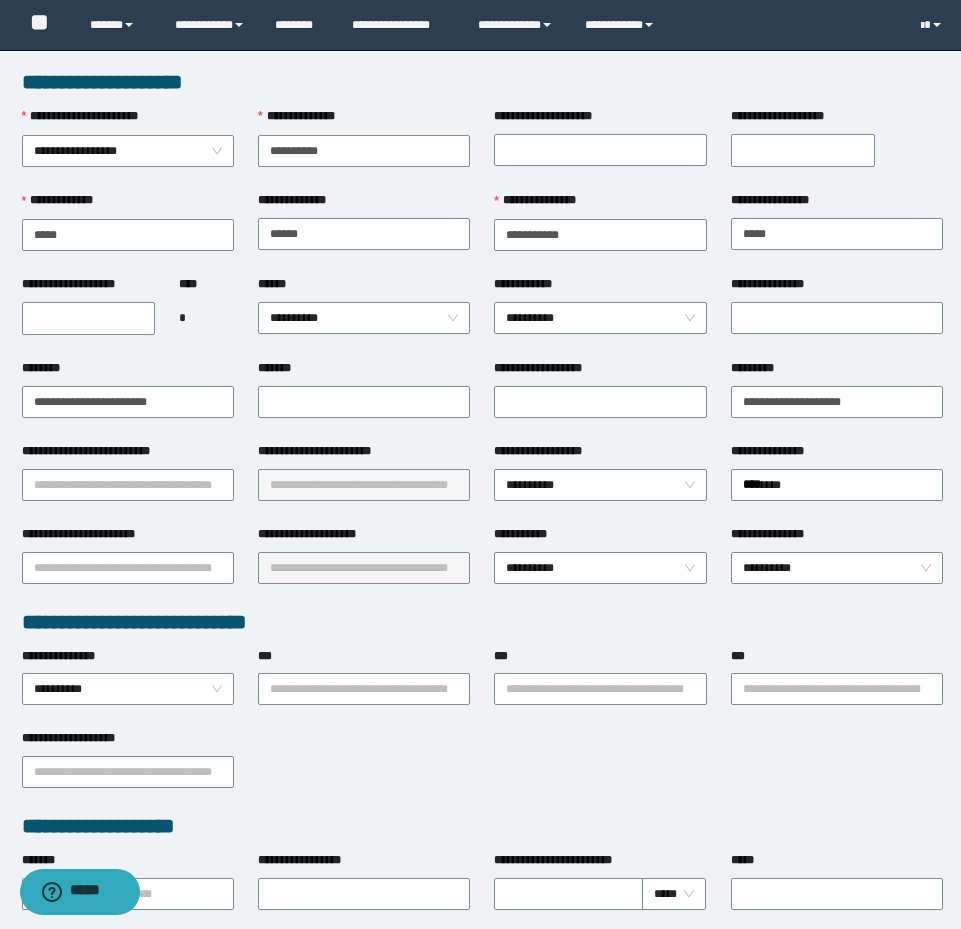 click on "**********" at bounding box center (89, 318) 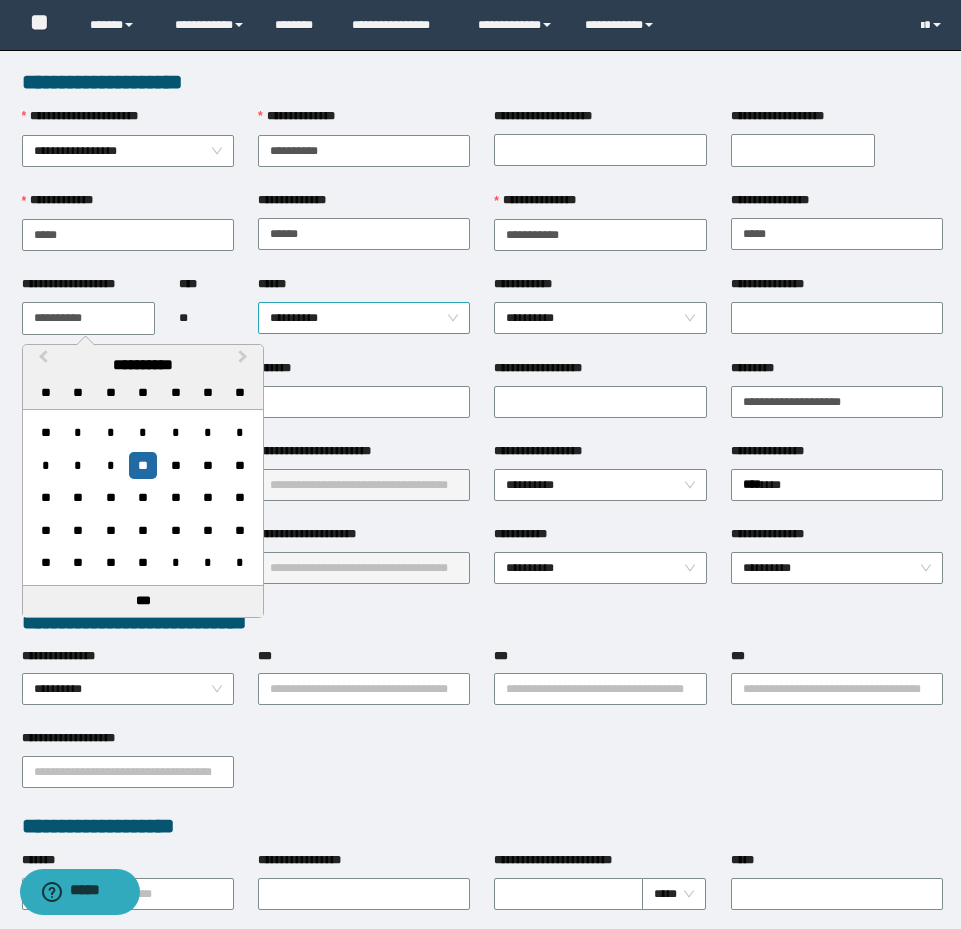 type on "**********" 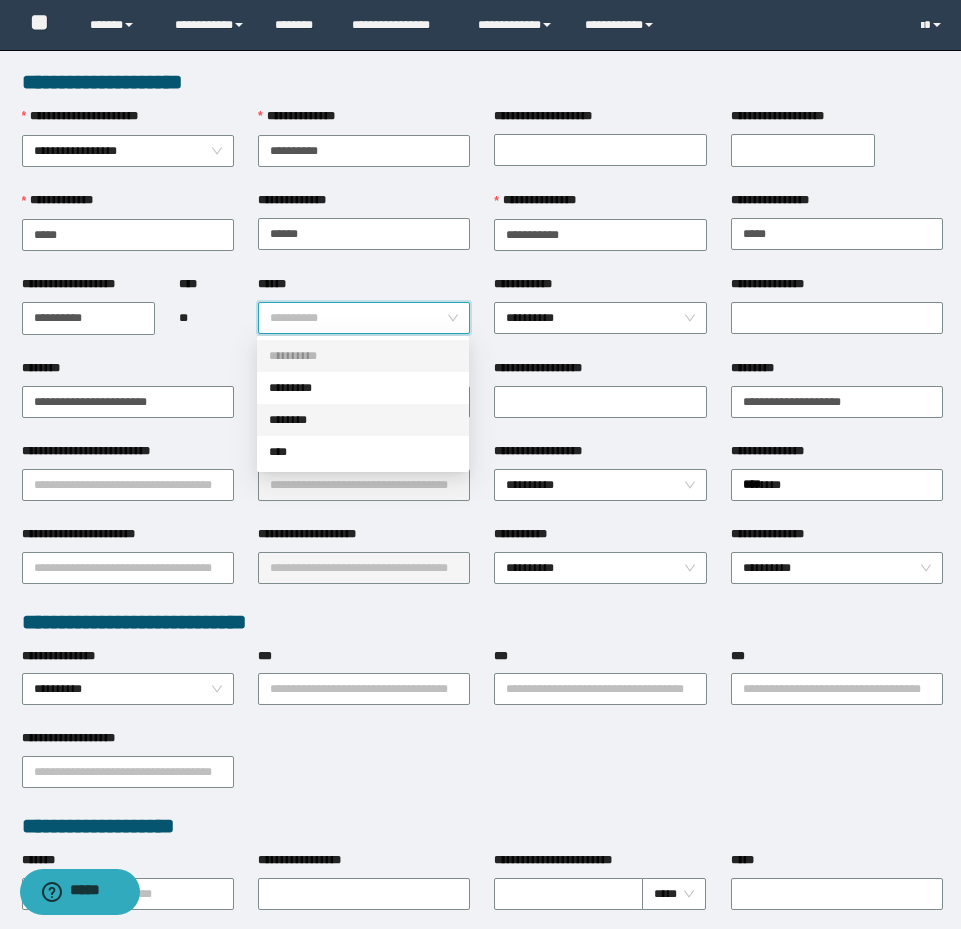 click on "********" at bounding box center [363, 420] 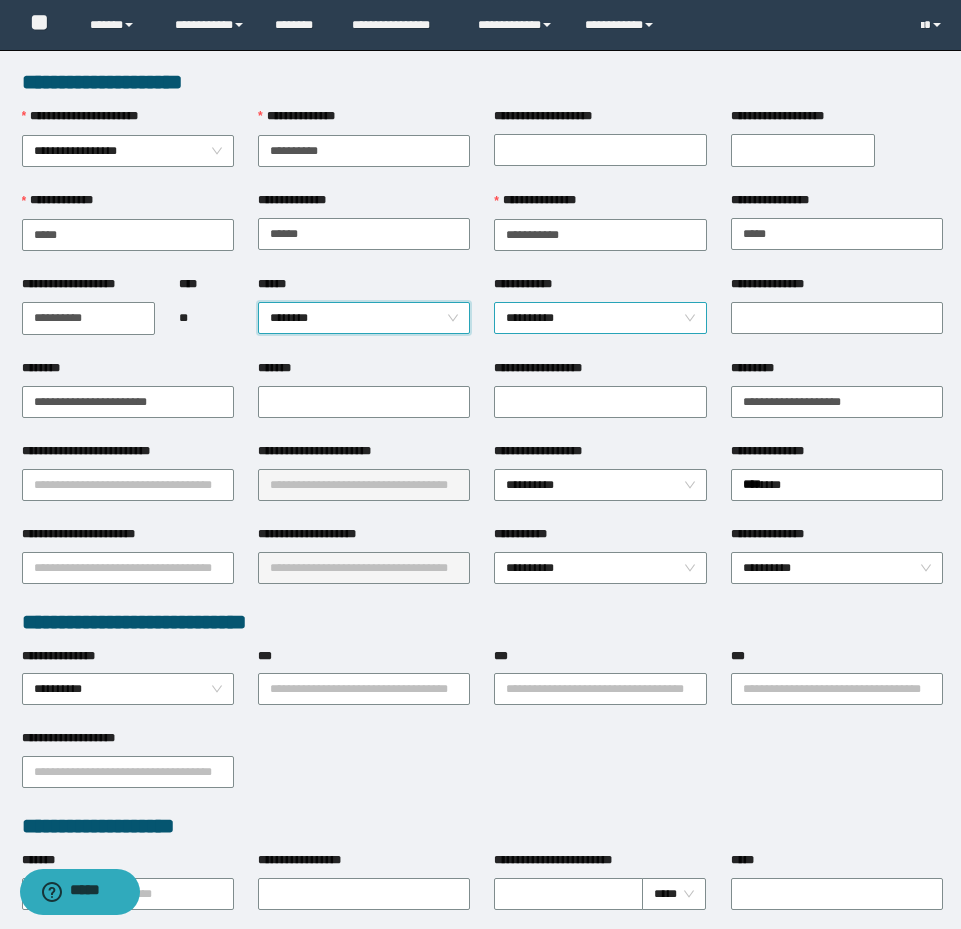 click on "**********" at bounding box center [600, 318] 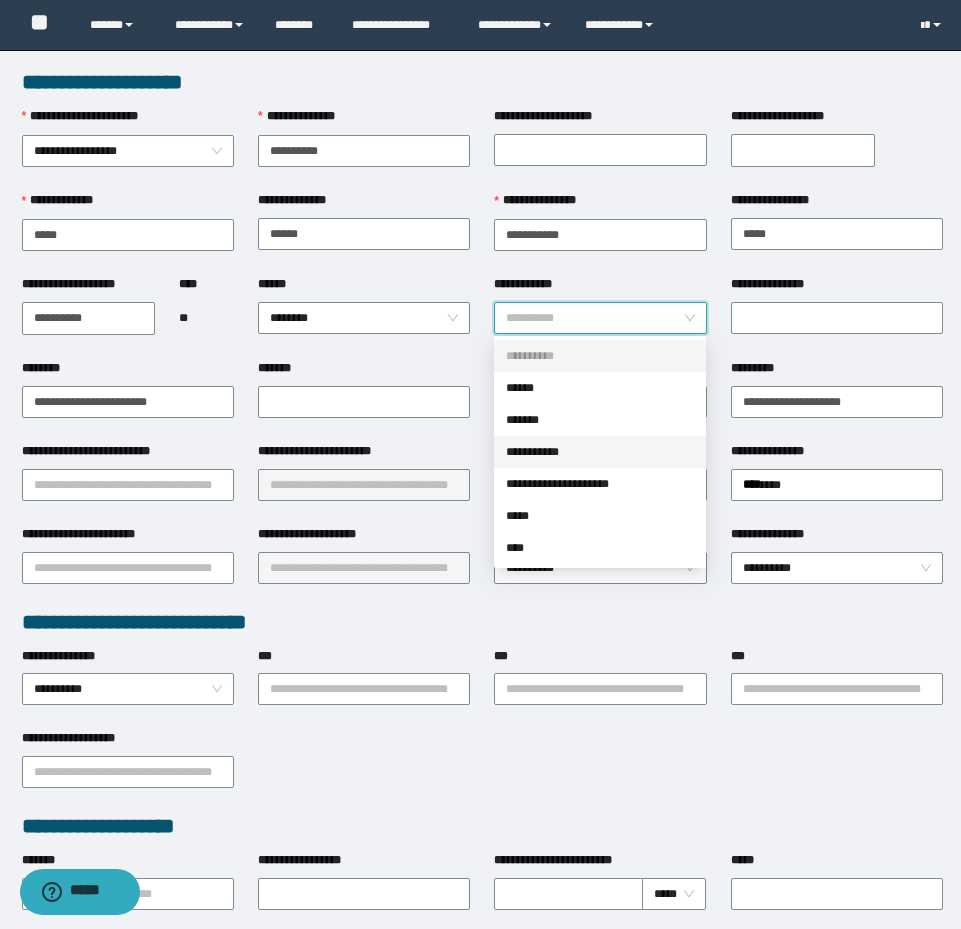 click on "**********" at bounding box center (600, 452) 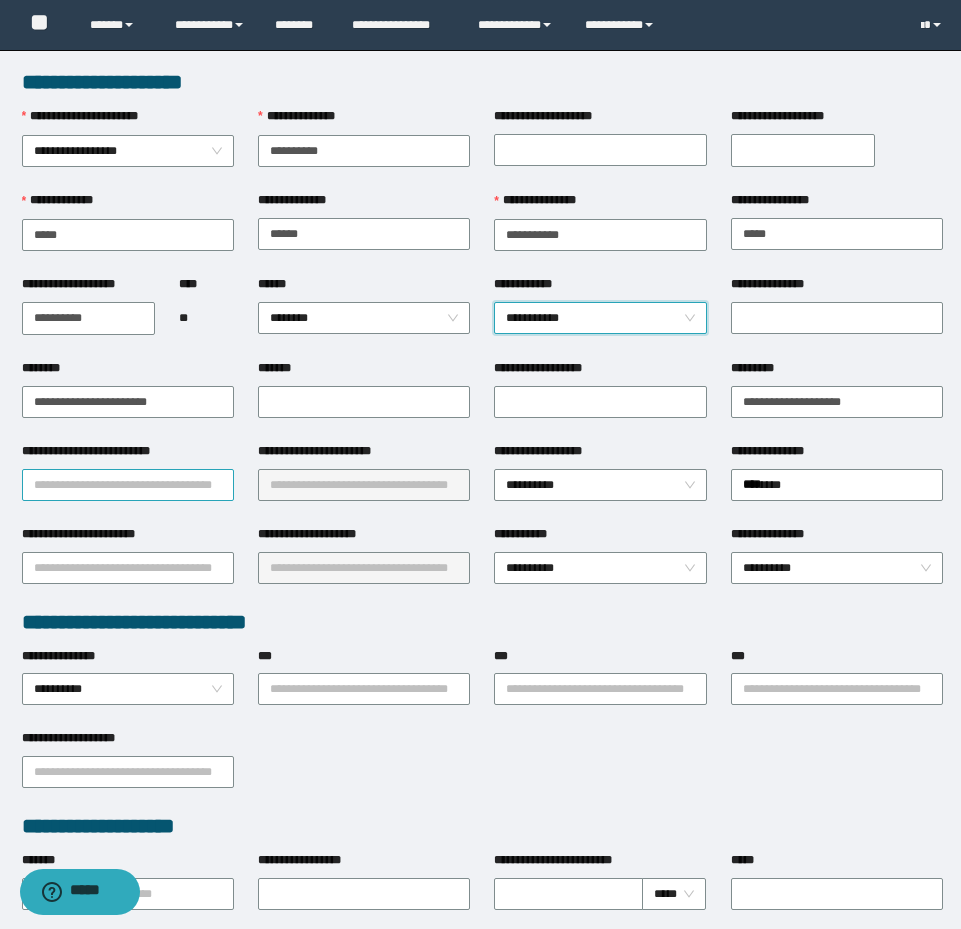 click on "**********" at bounding box center (128, 485) 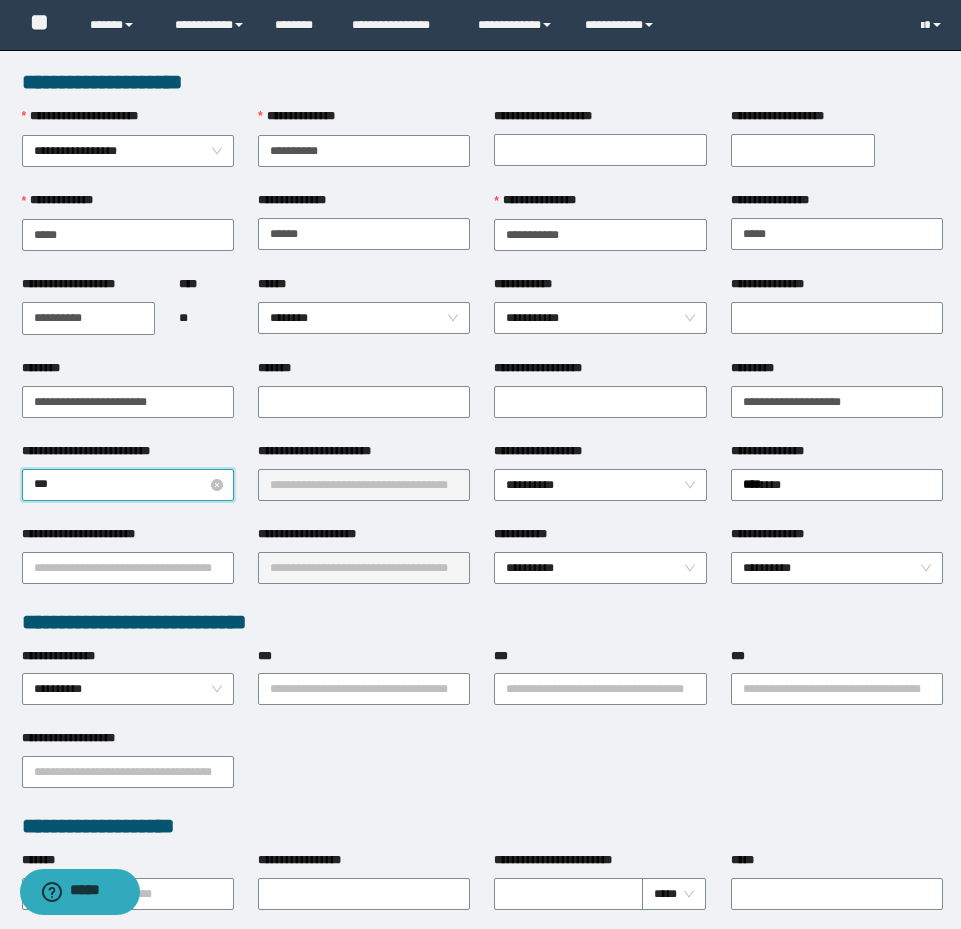 type on "****" 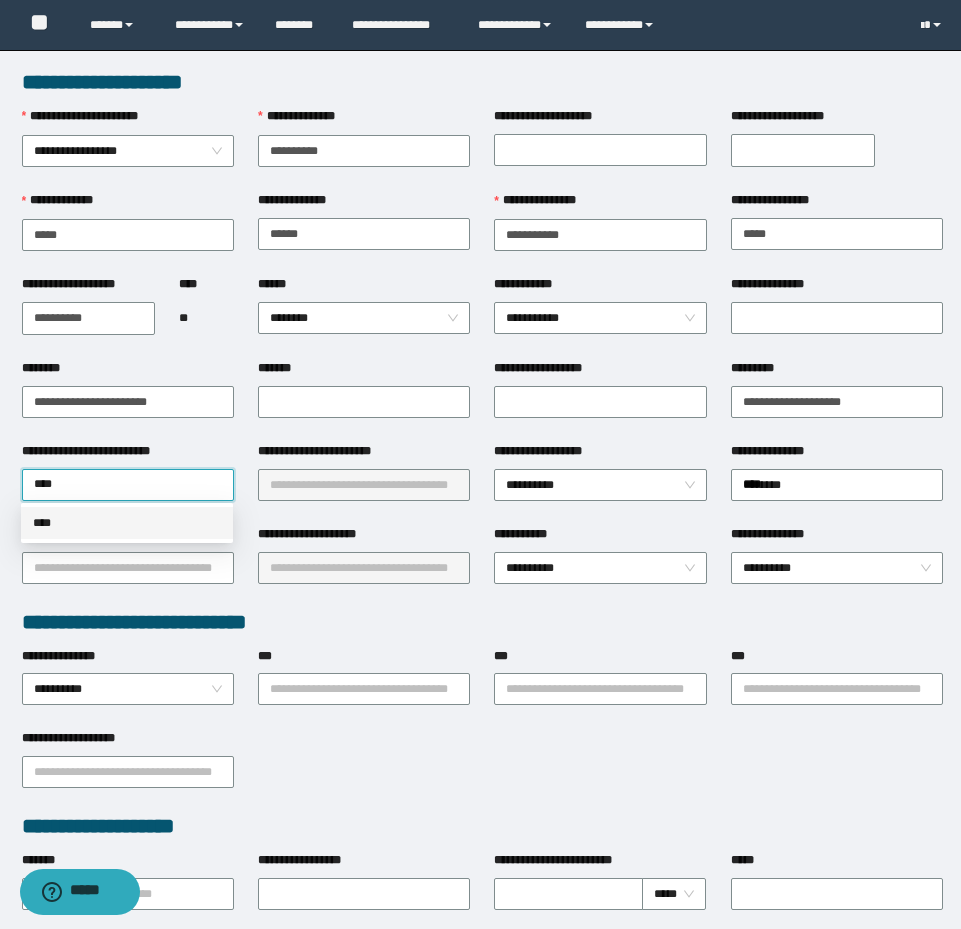 click on "****" at bounding box center (127, 523) 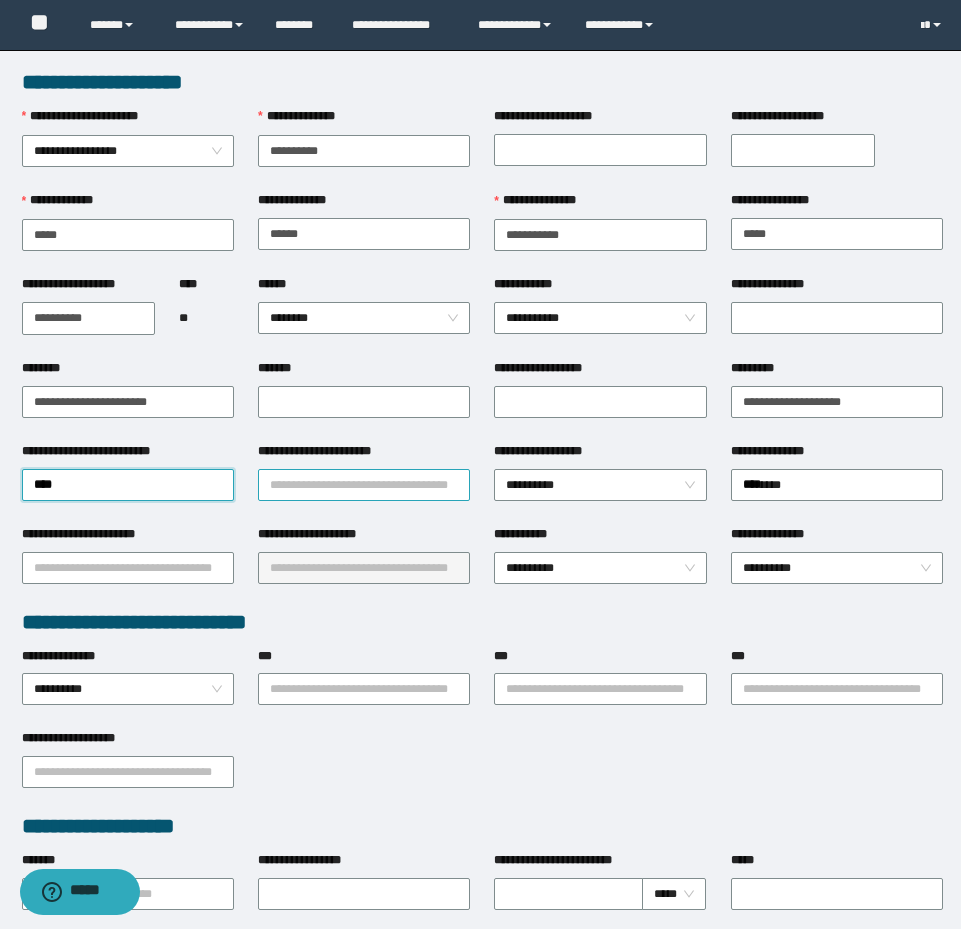 click on "**********" at bounding box center [364, 485] 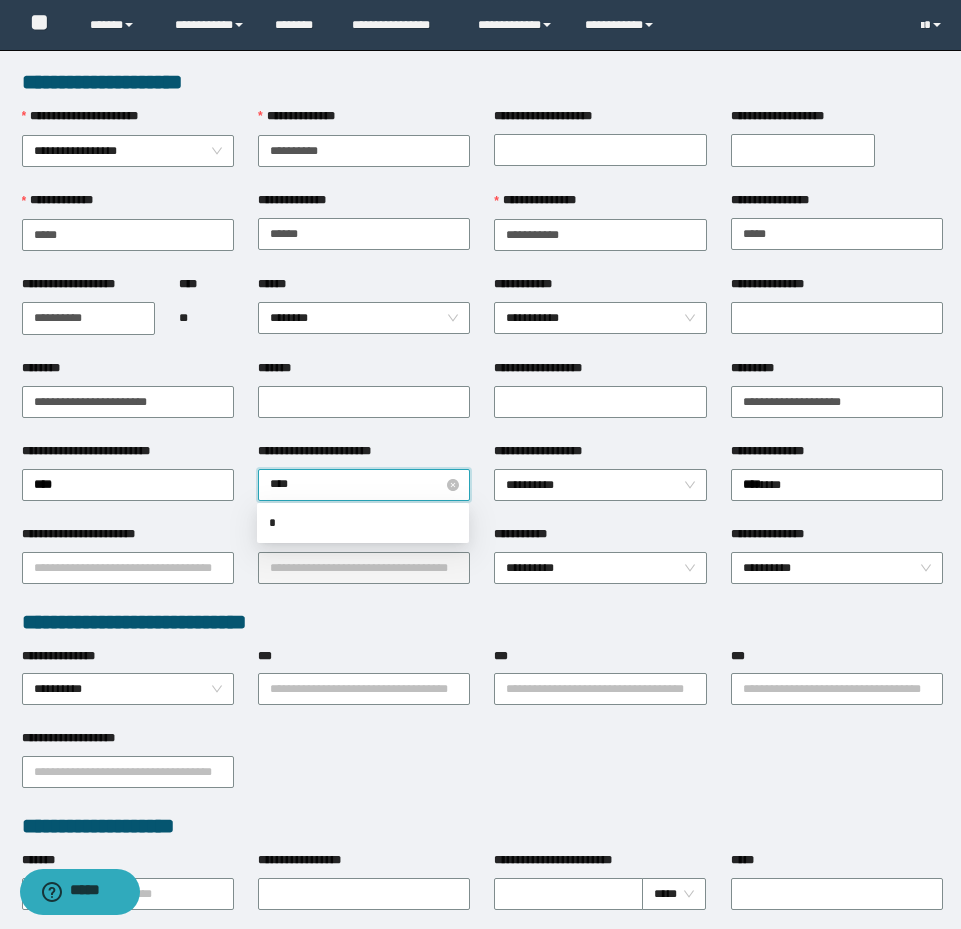 type on "*****" 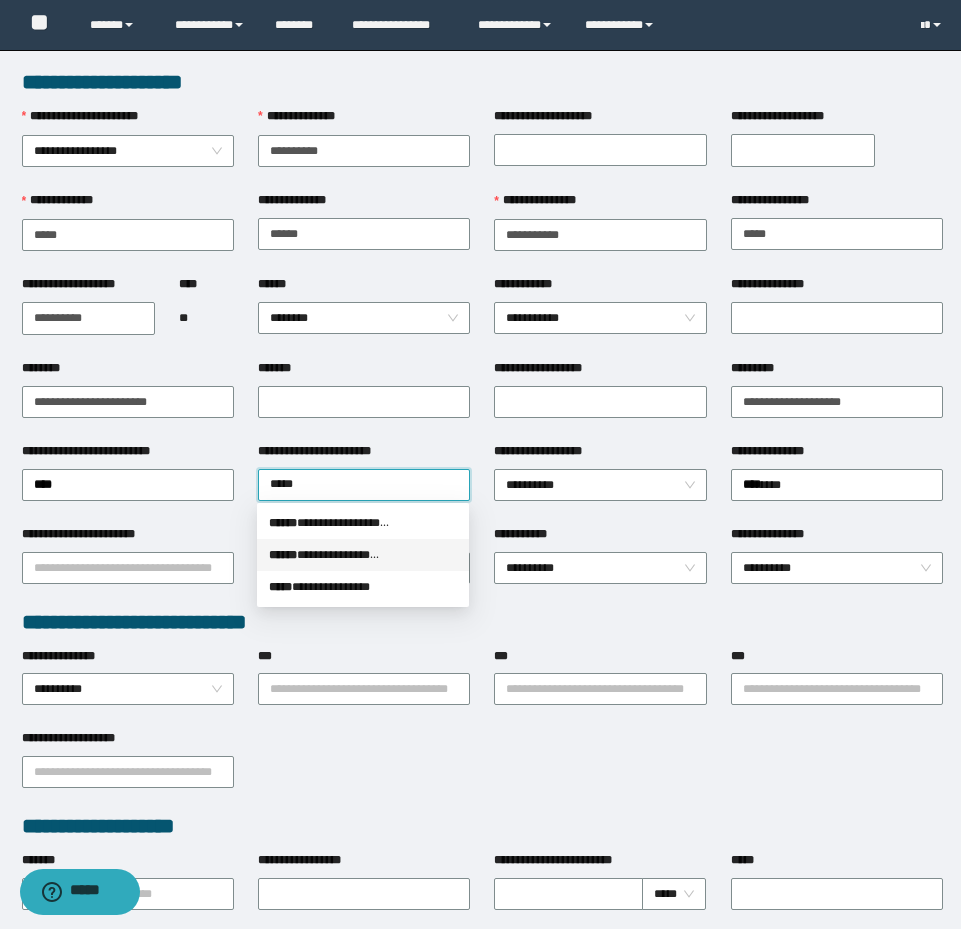 click on "**********" at bounding box center (363, 587) 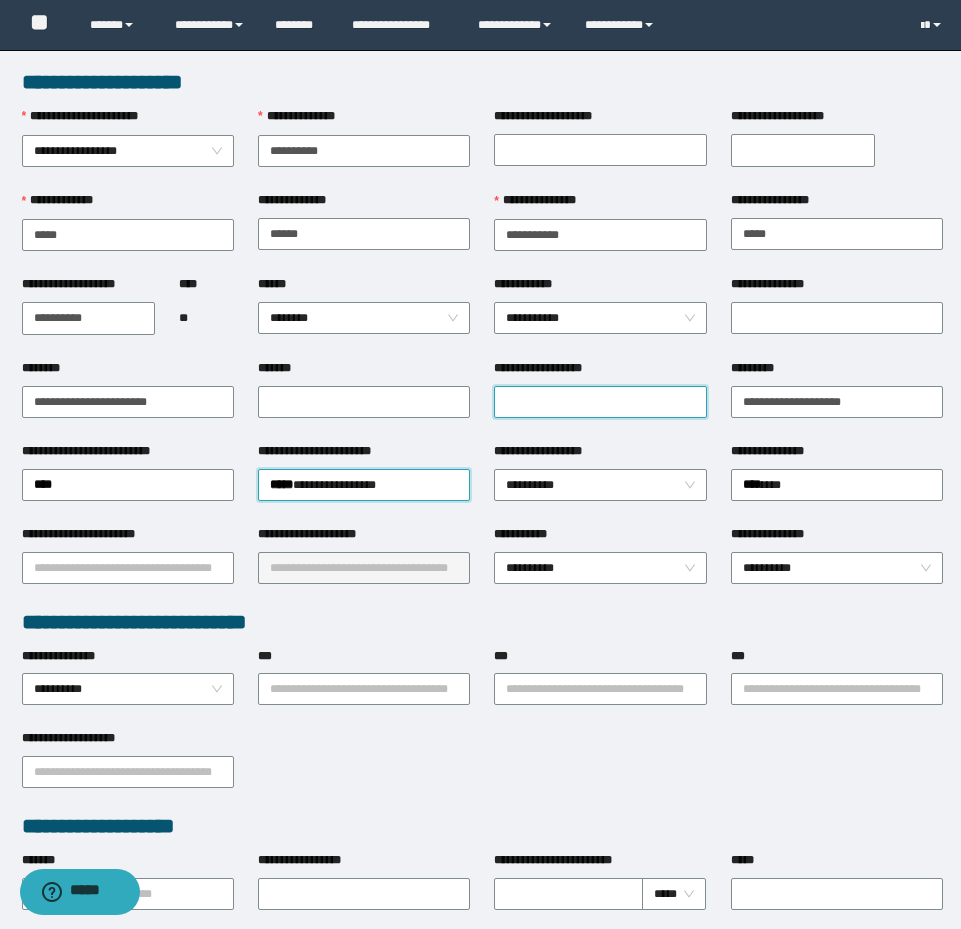 click on "**********" at bounding box center (600, 402) 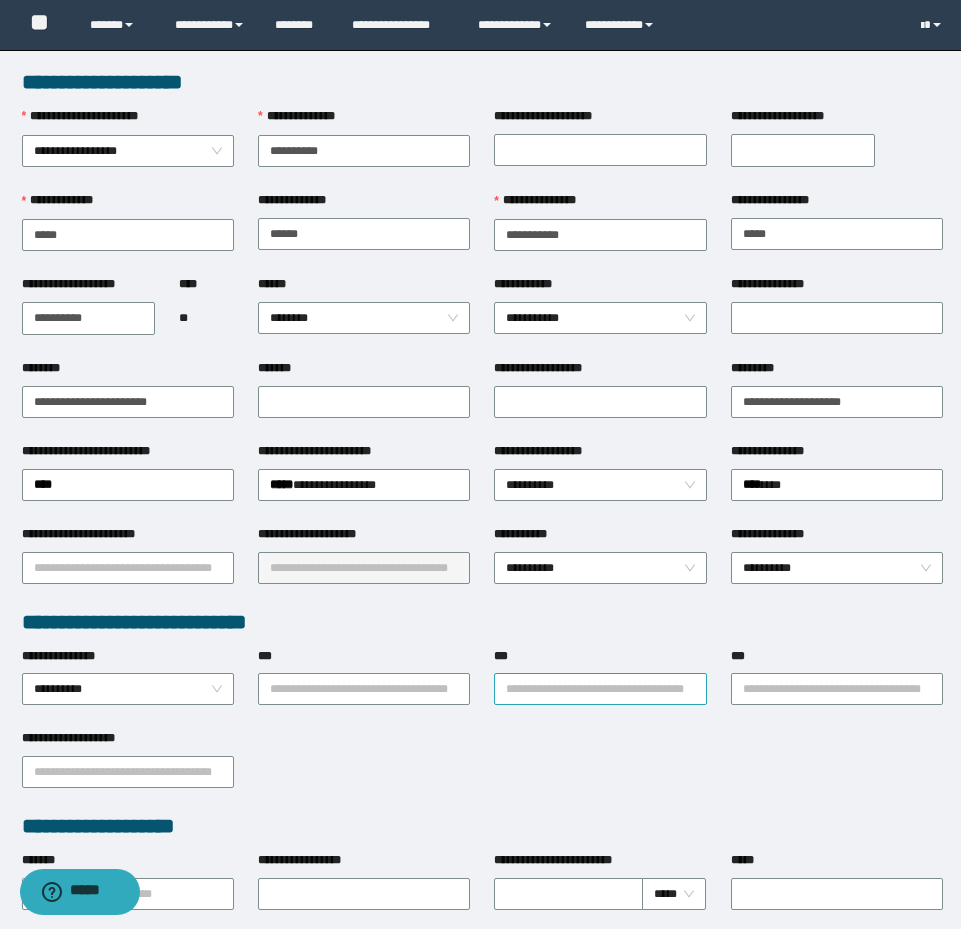 click on "***" at bounding box center [600, 689] 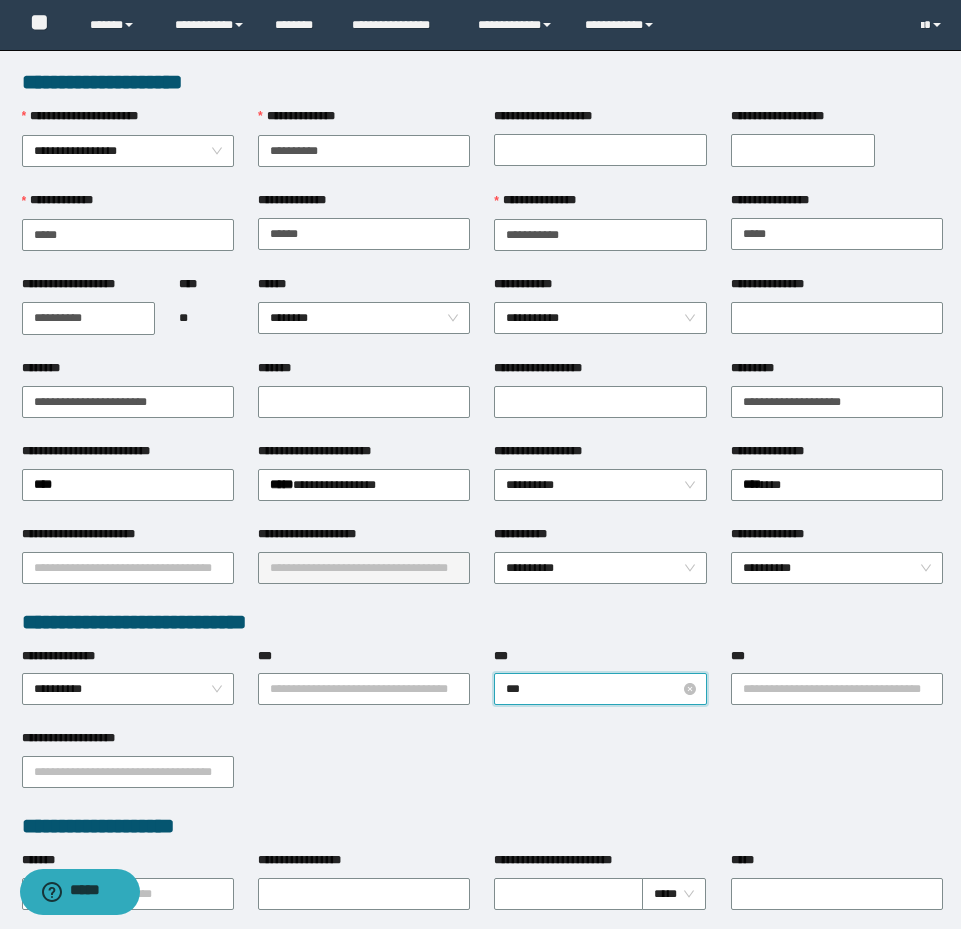 type on "****" 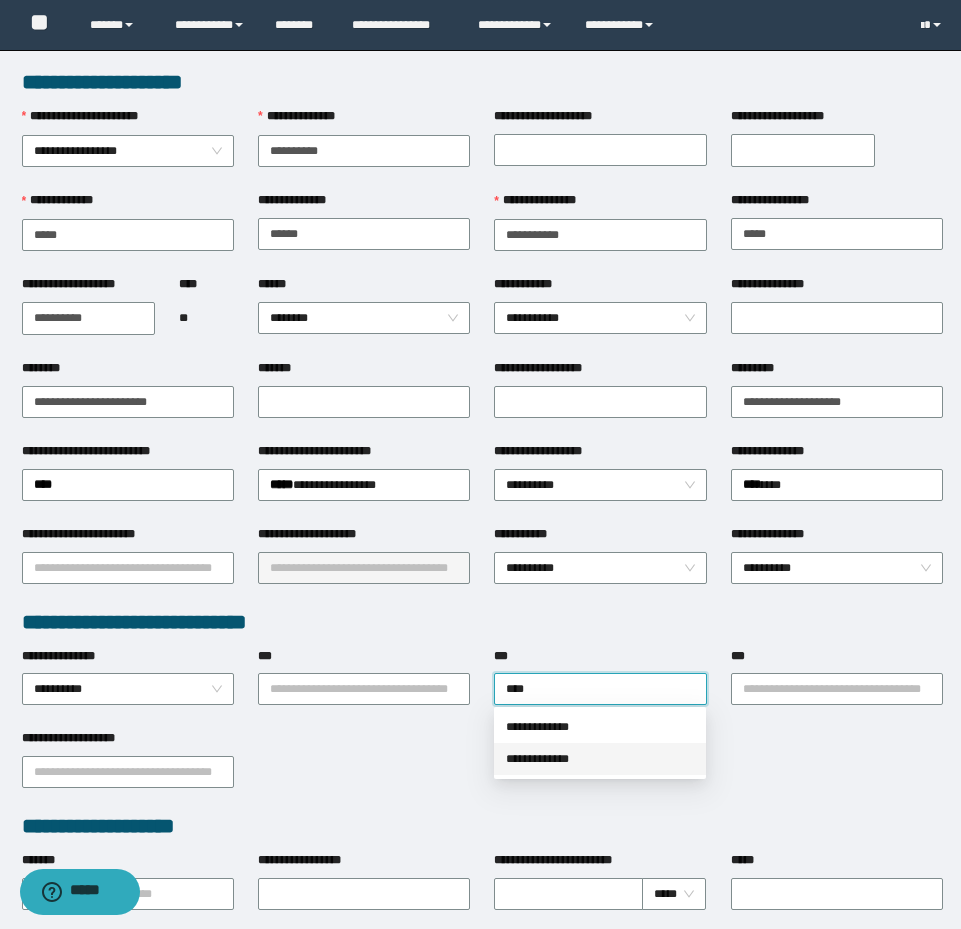click on "**********" at bounding box center [600, 759] 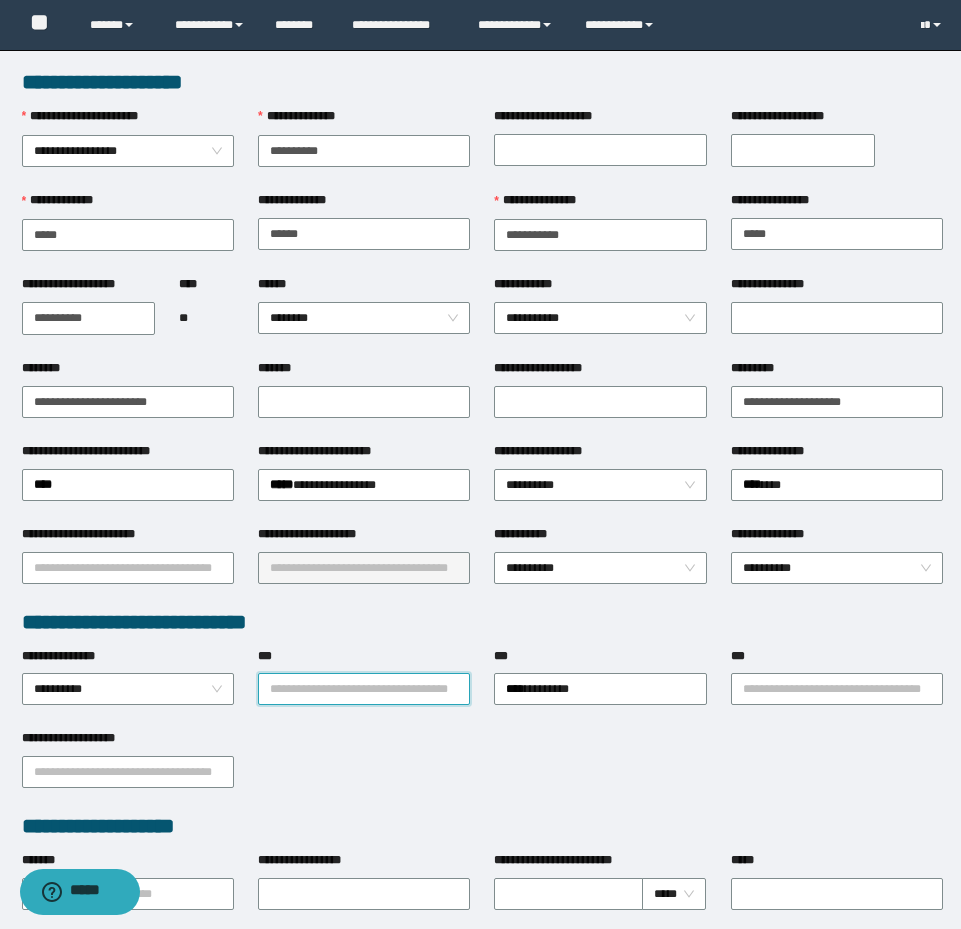 click on "***" at bounding box center (364, 689) 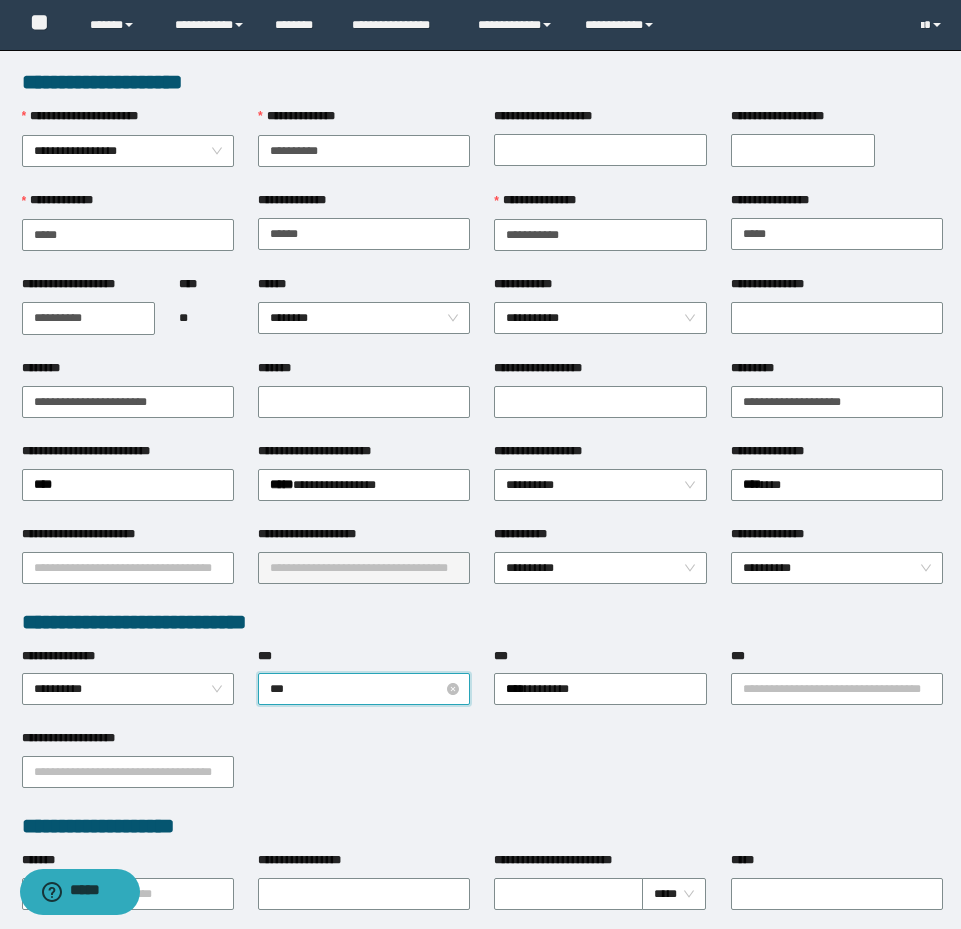 type on "****" 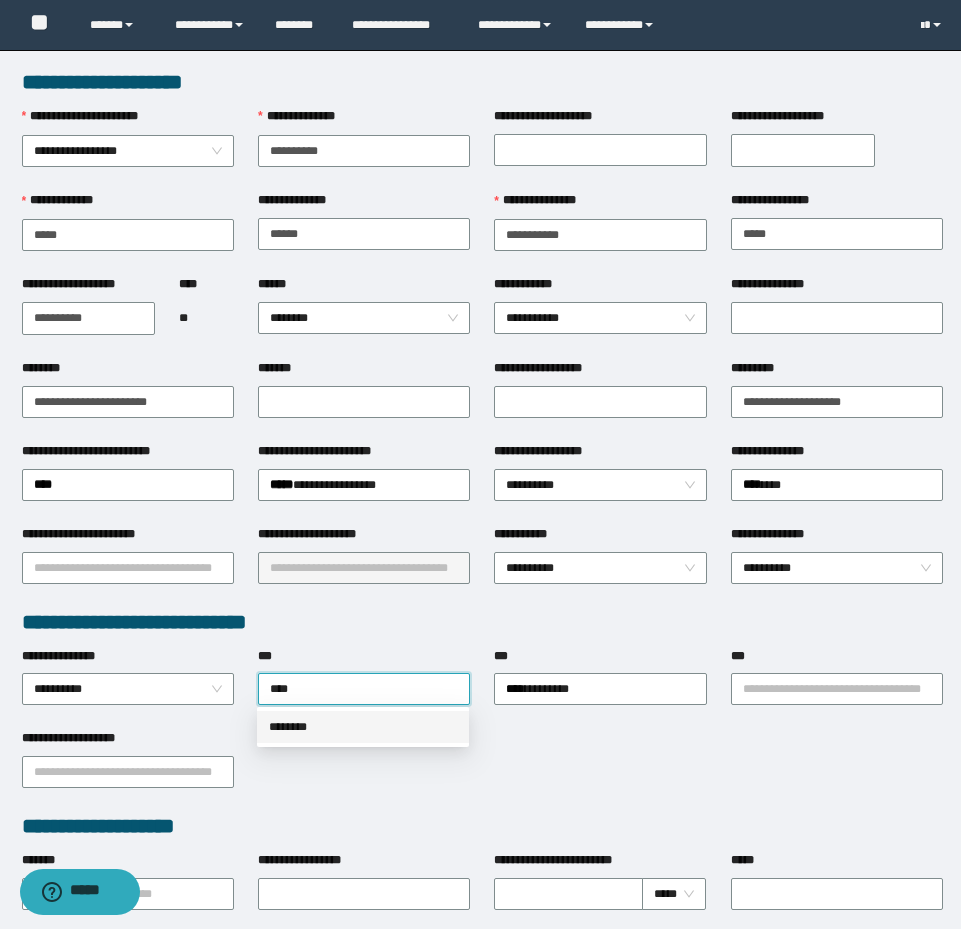 click on "********" at bounding box center (363, 727) 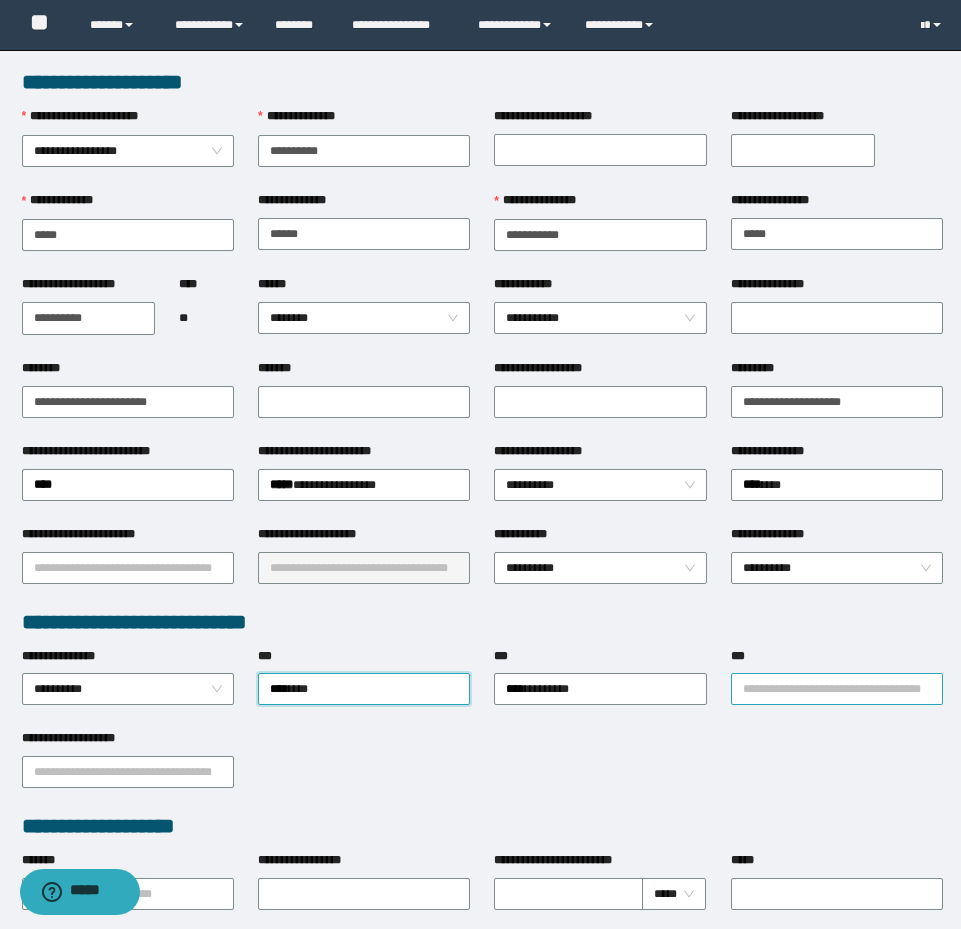 click on "**********" at bounding box center [837, 689] 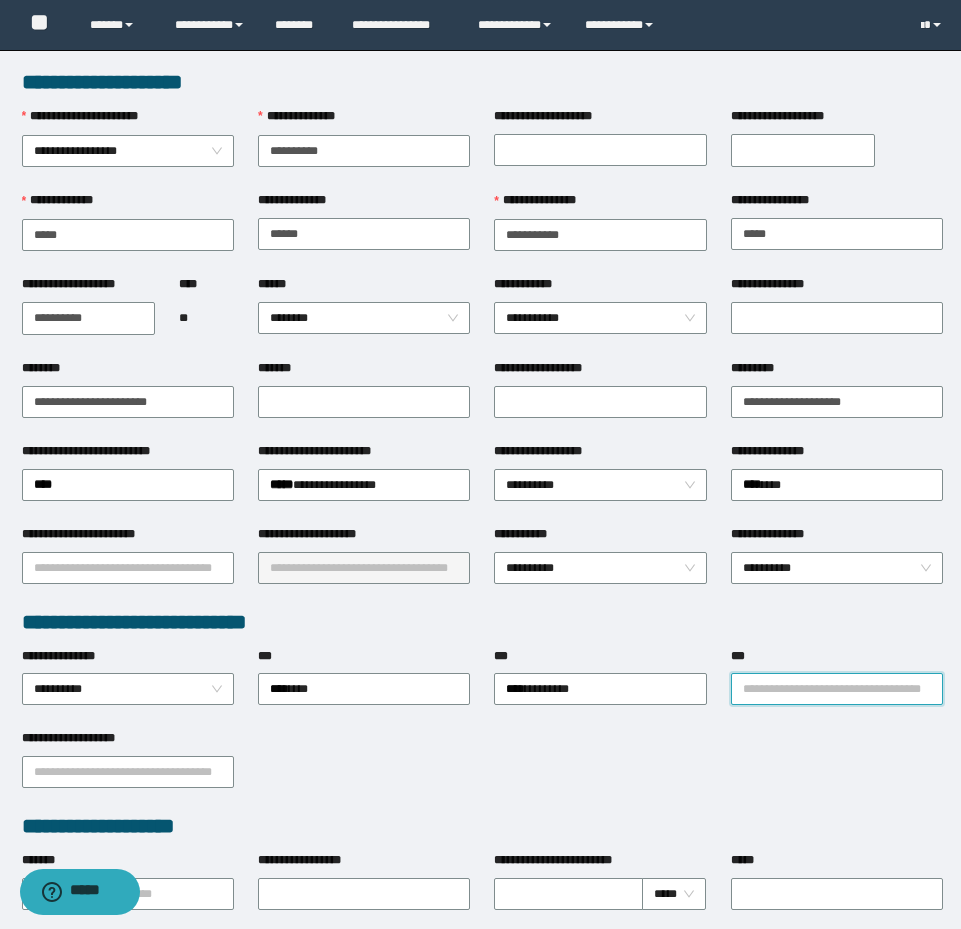 click on "**********" at bounding box center [837, 689] 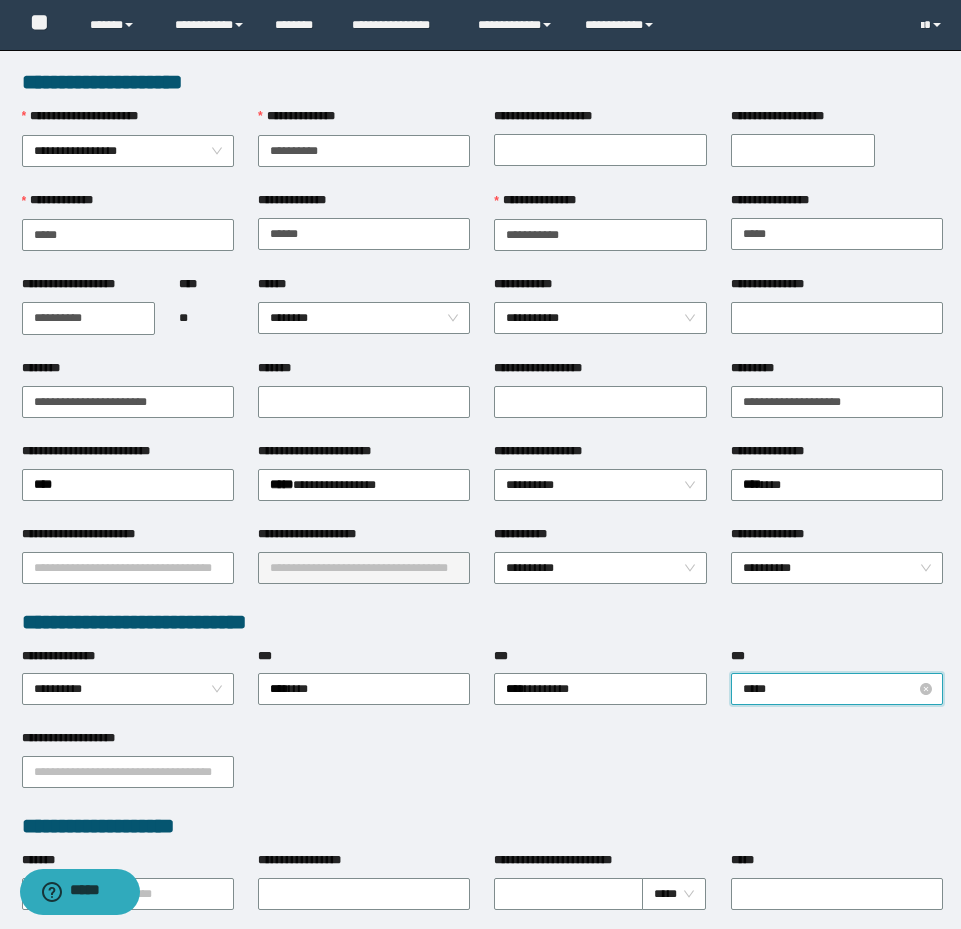 type on "******" 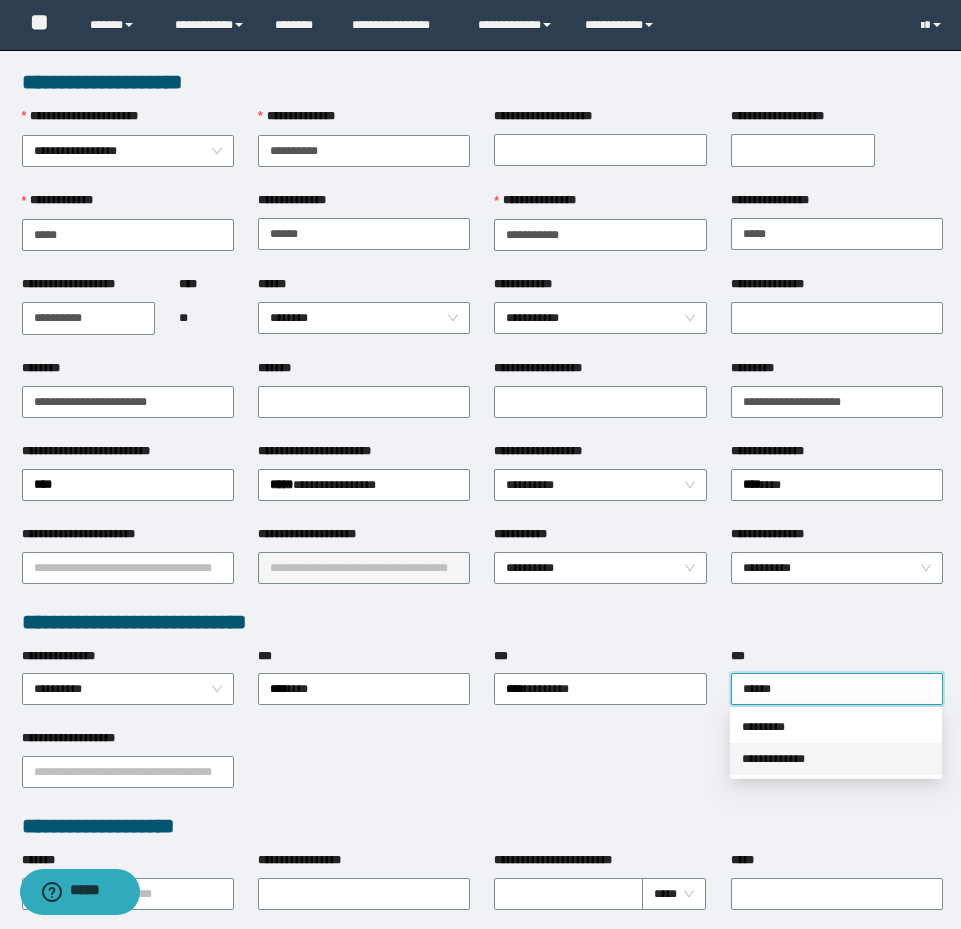 click on "**********" at bounding box center (836, 759) 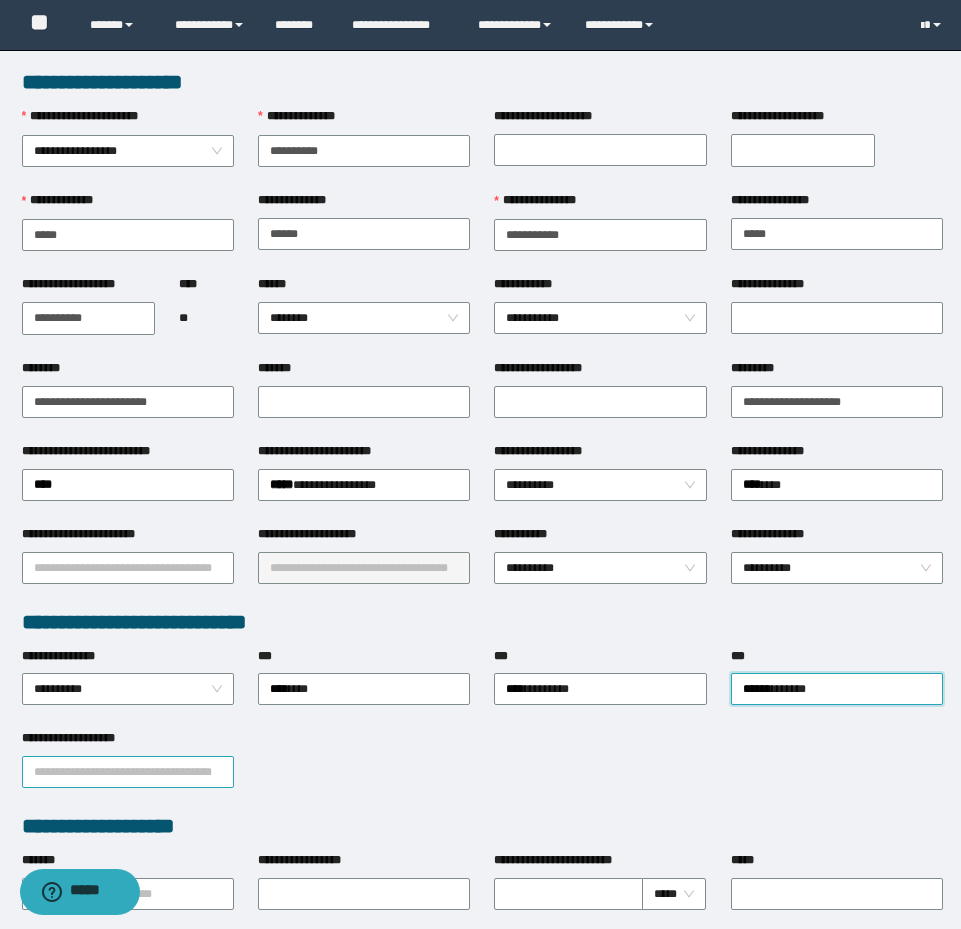 click on "**********" at bounding box center (128, 772) 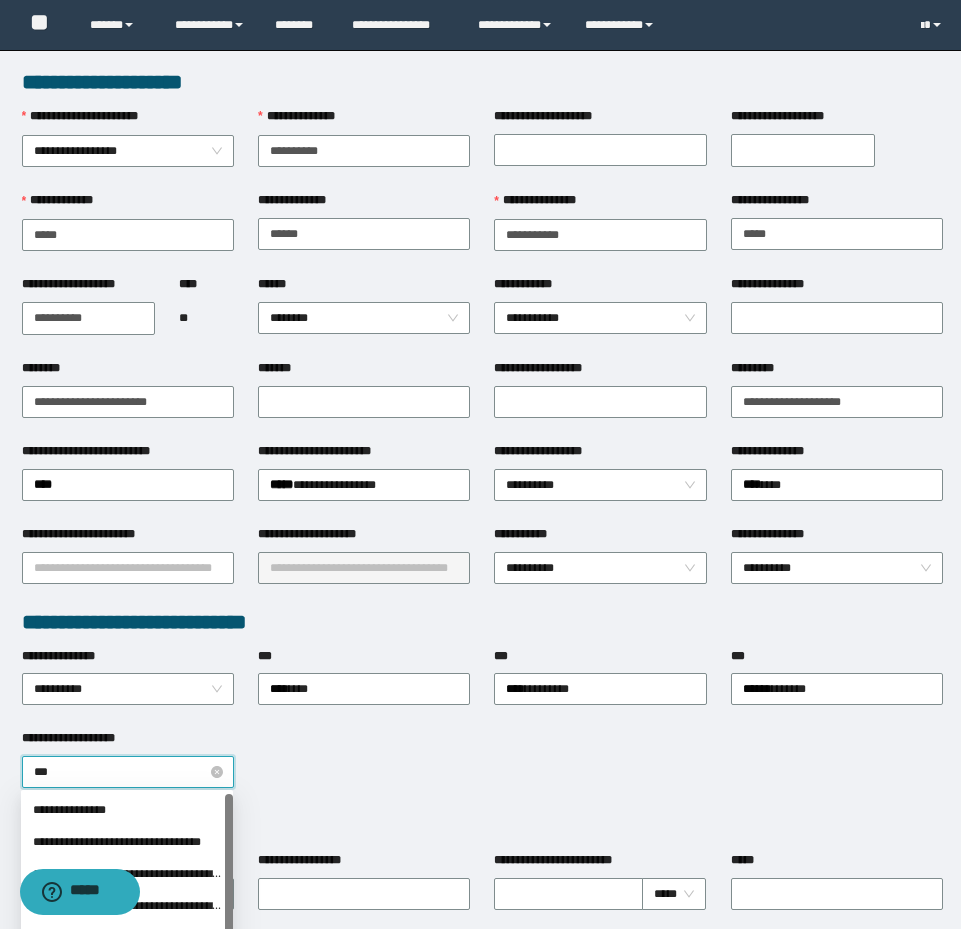 type on "****" 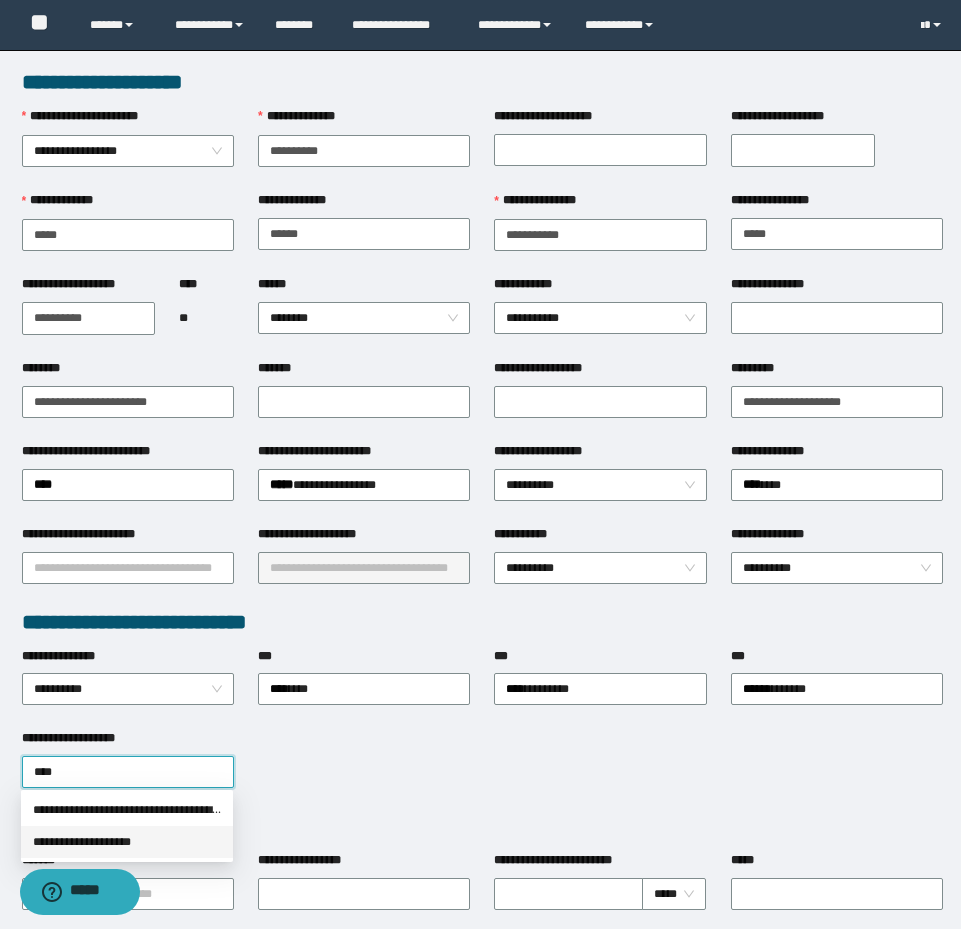 click on "**********" at bounding box center [127, 842] 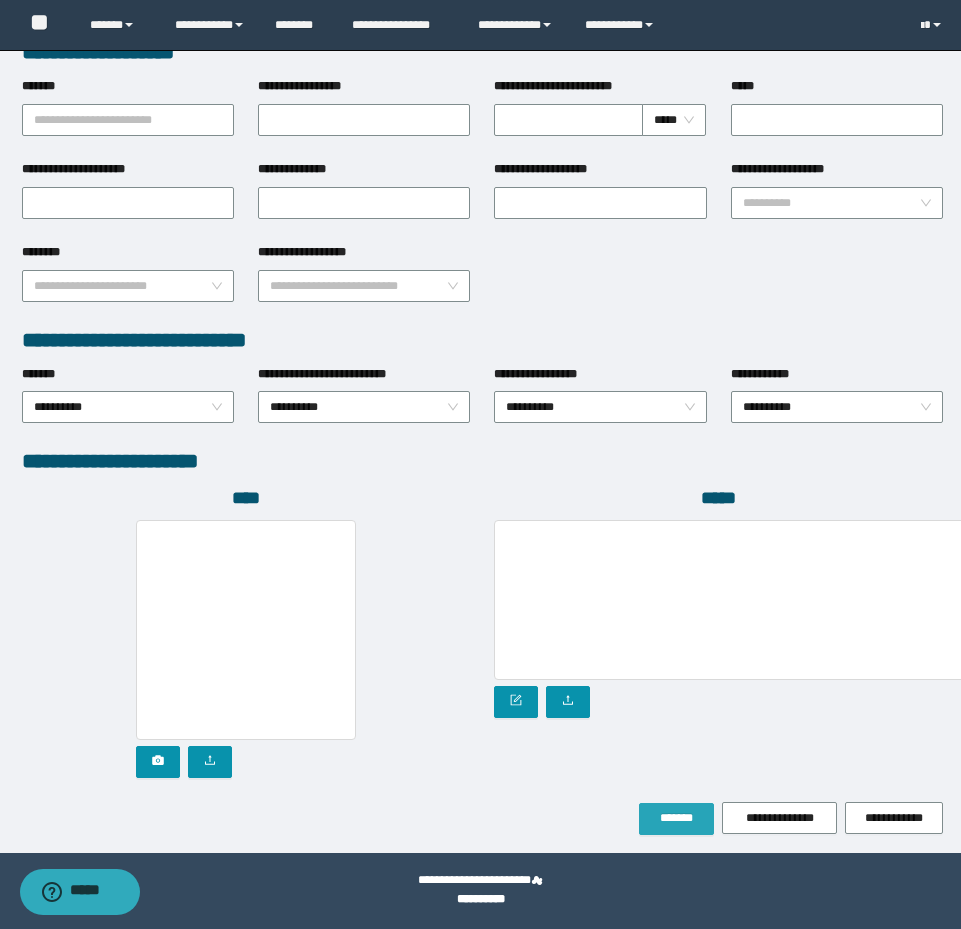 click on "*******" at bounding box center [676, 818] 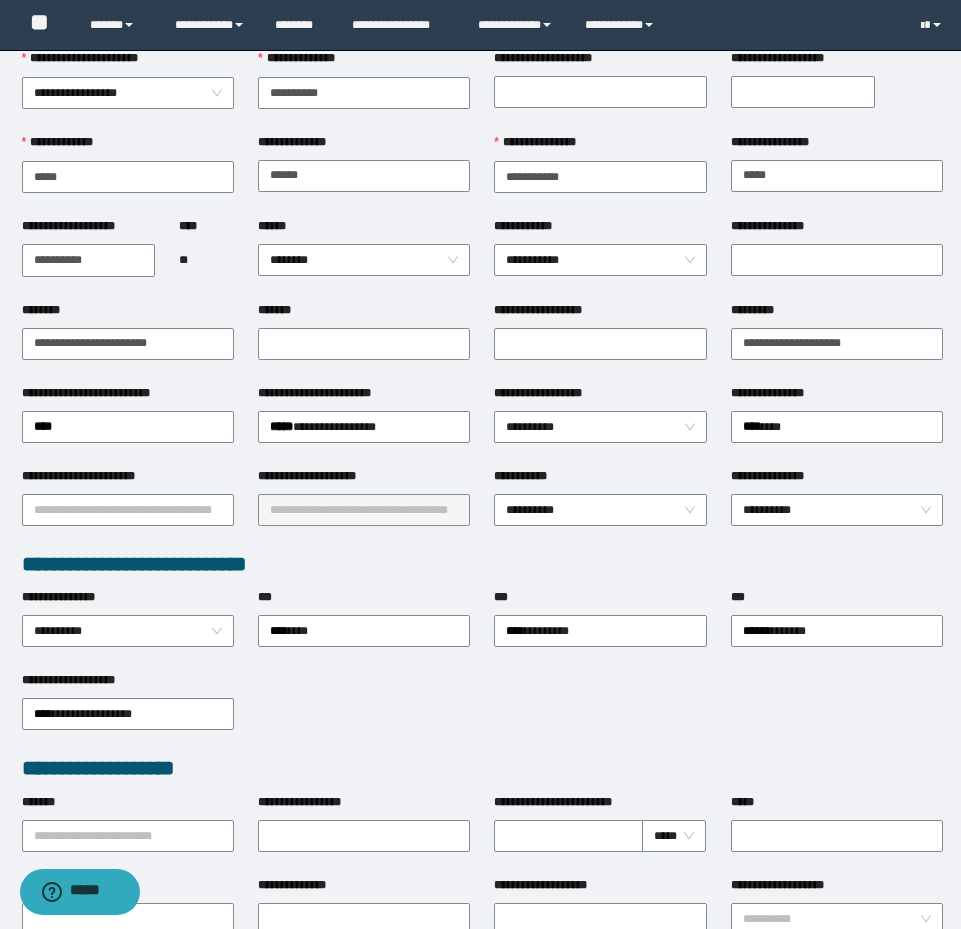 scroll, scrollTop: 0, scrollLeft: 0, axis: both 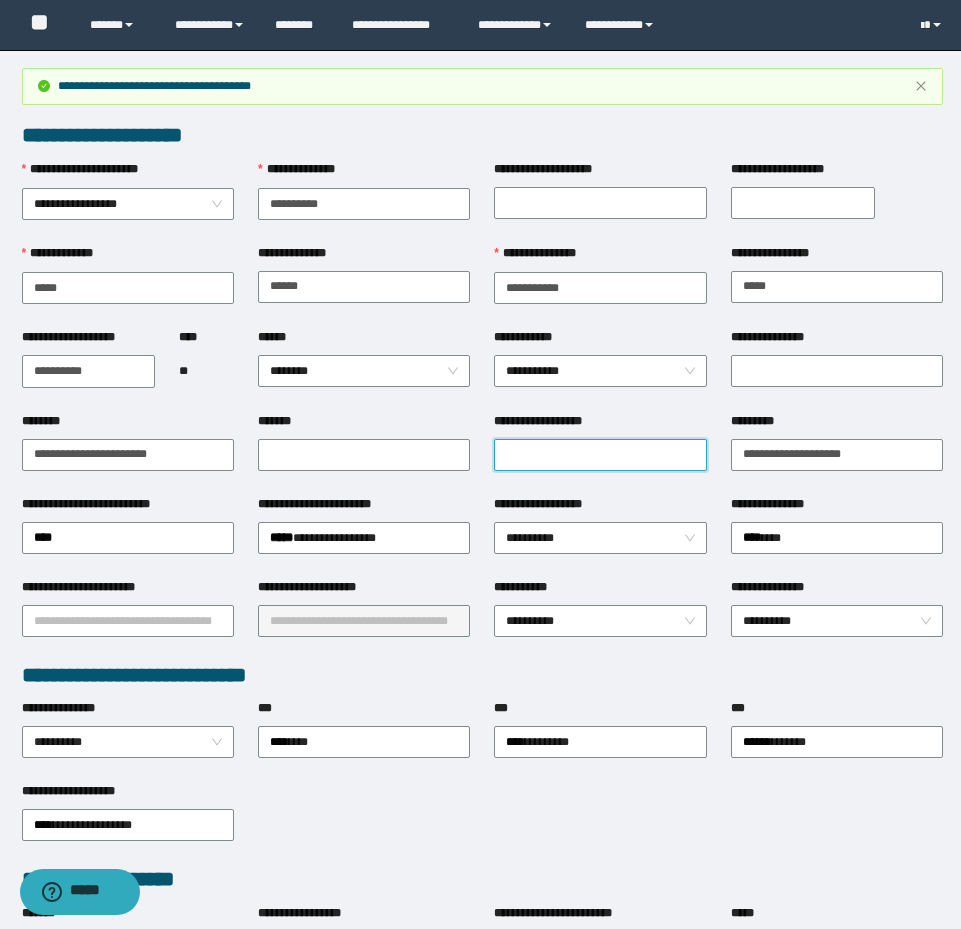 click on "**********" at bounding box center (600, 455) 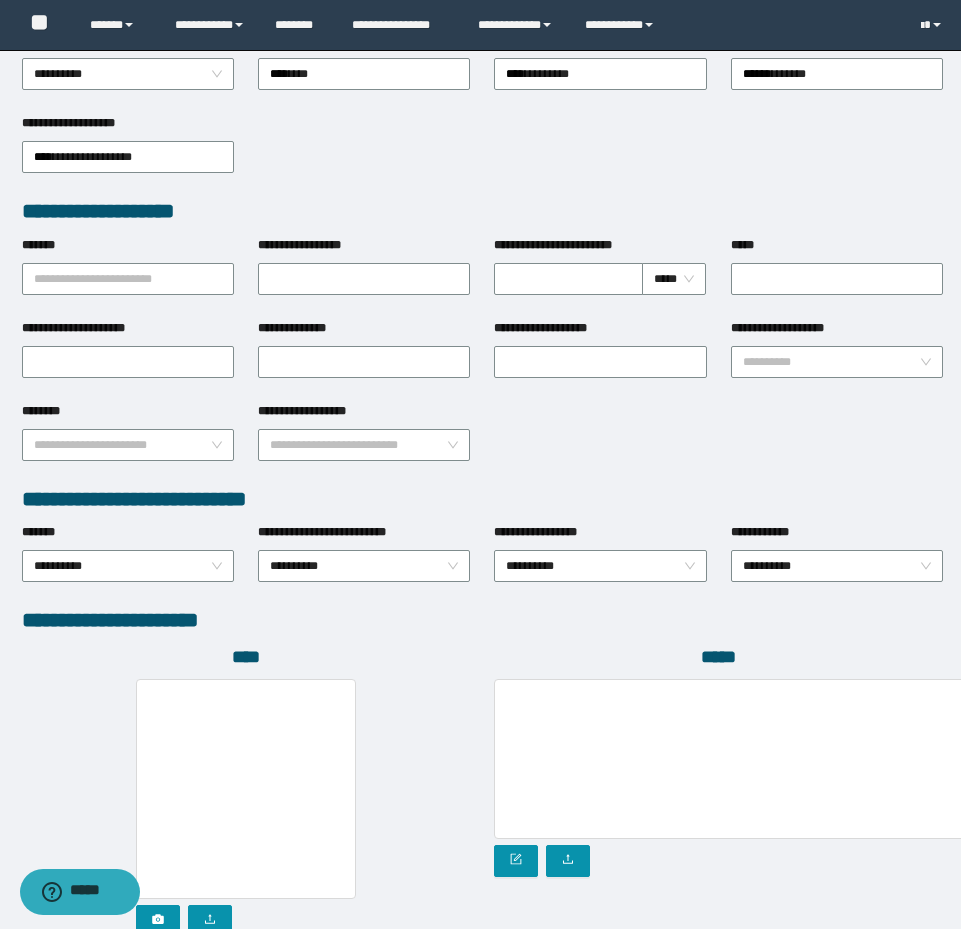scroll, scrollTop: 800, scrollLeft: 0, axis: vertical 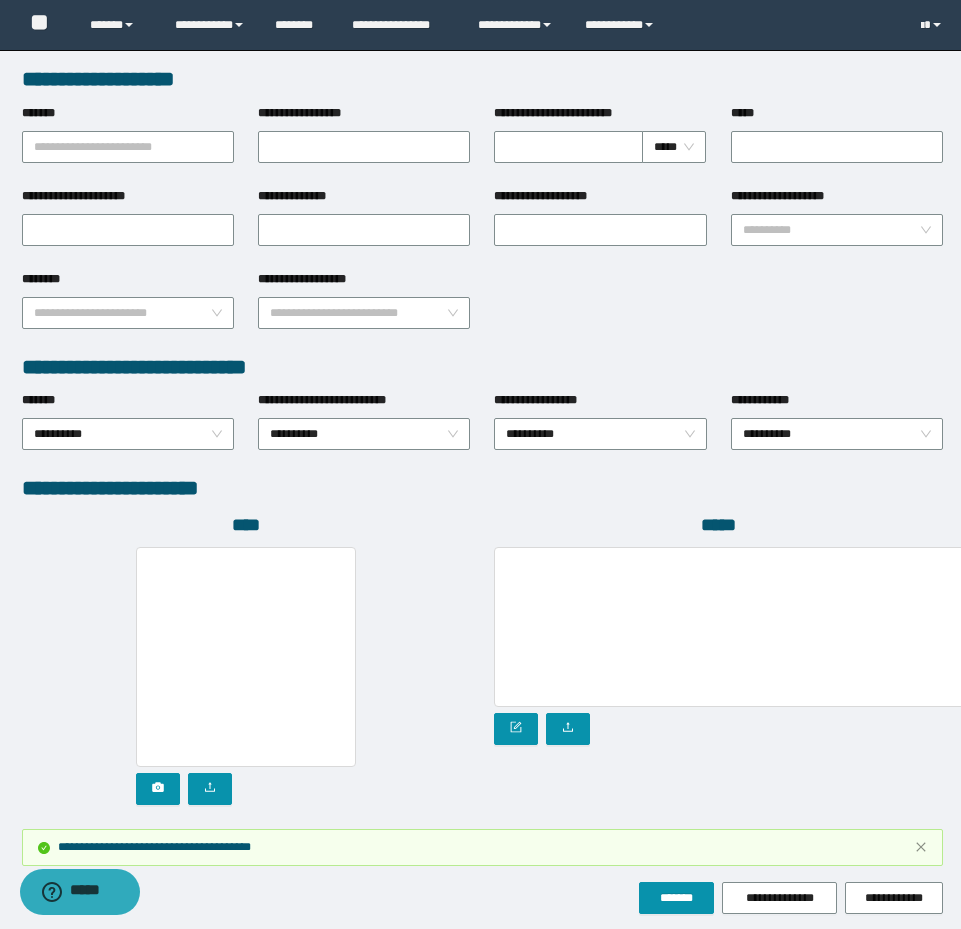type on "**********" 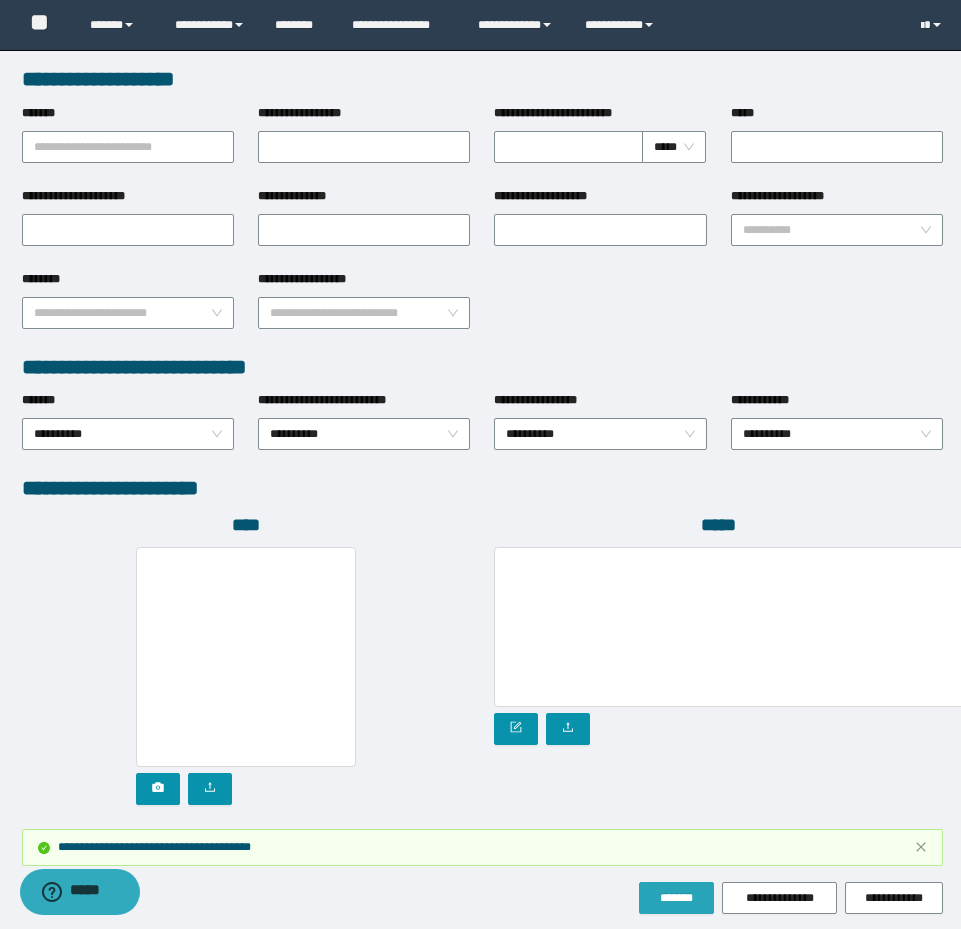 click on "*******" at bounding box center (676, 898) 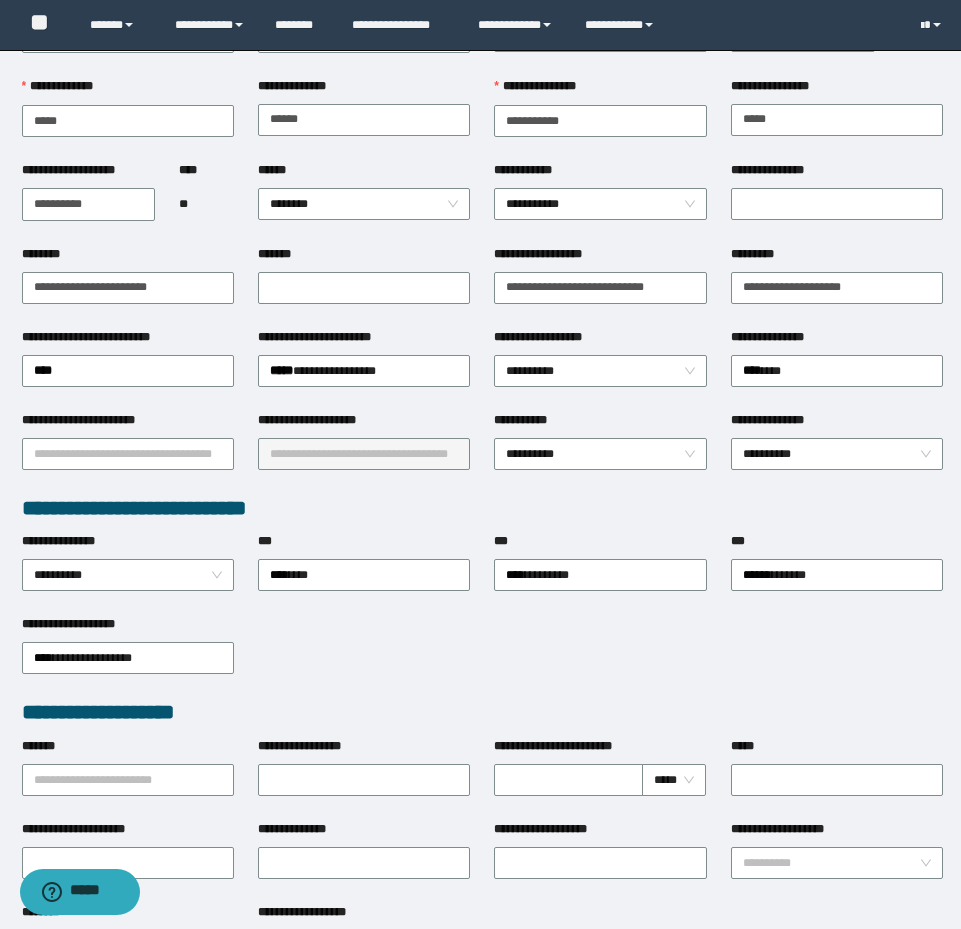scroll, scrollTop: 0, scrollLeft: 0, axis: both 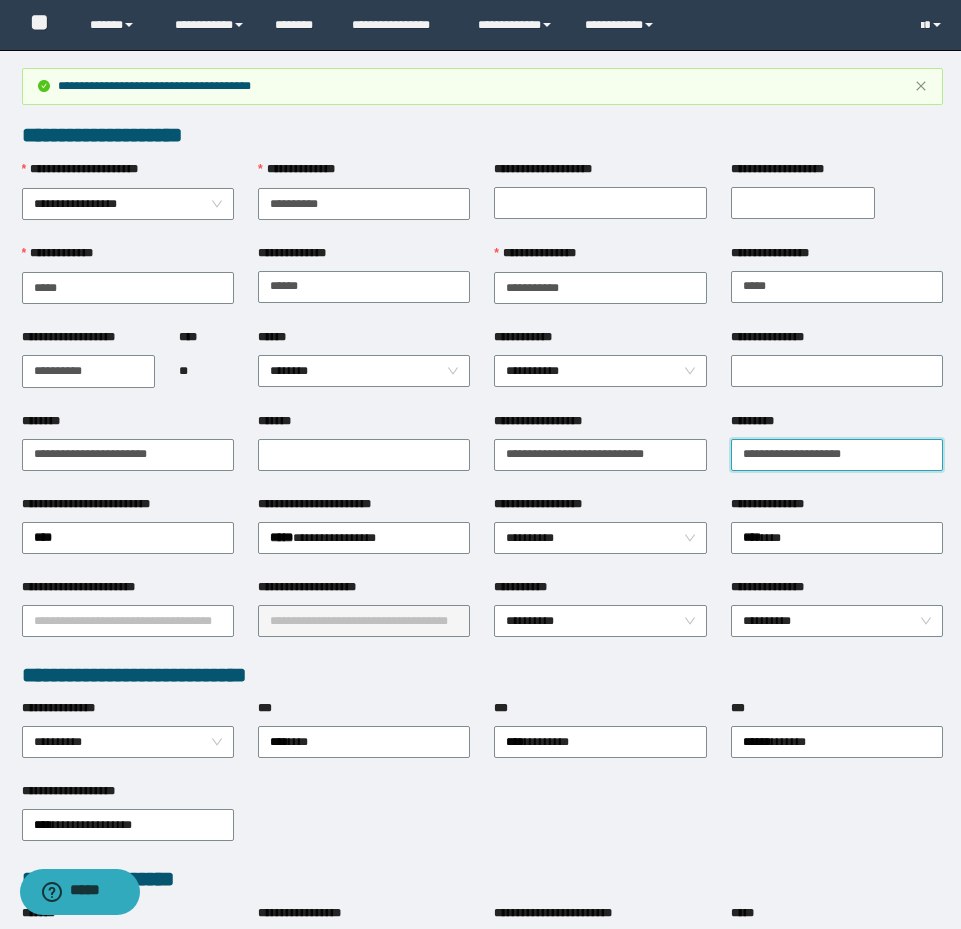 drag, startPoint x: 890, startPoint y: 454, endPoint x: 394, endPoint y: 417, distance: 497.3781 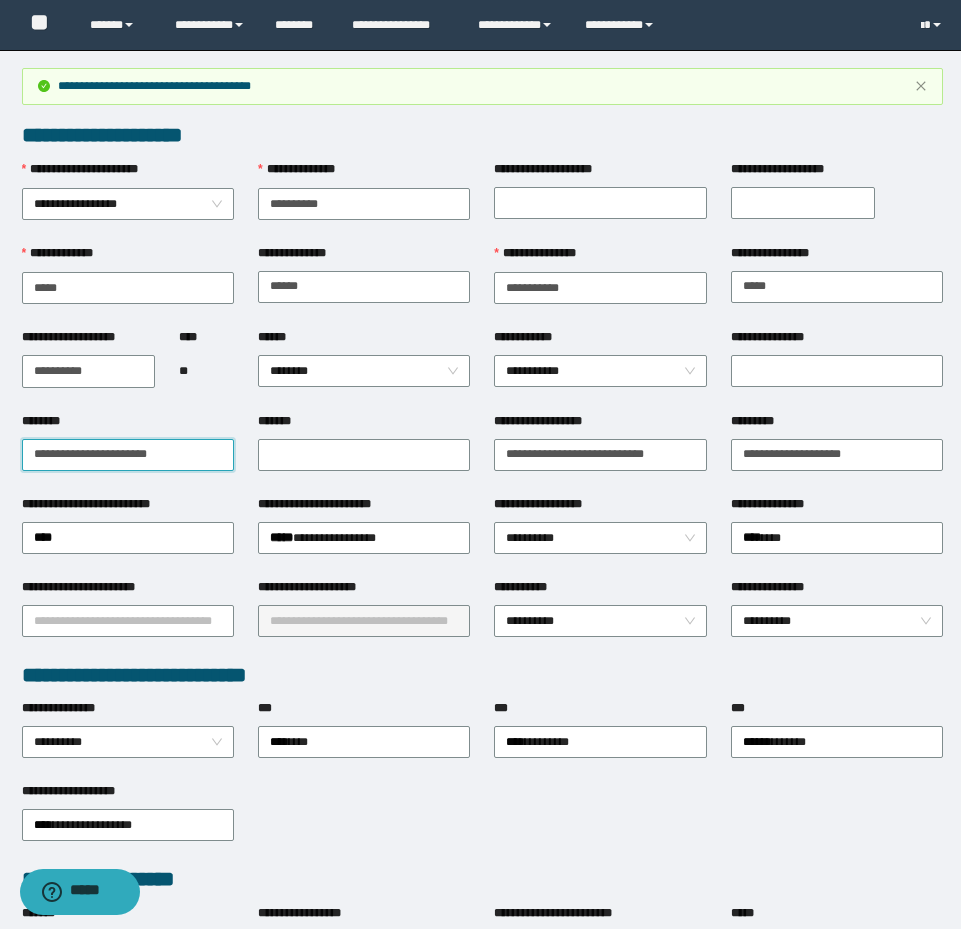 drag, startPoint x: 181, startPoint y: 451, endPoint x: 4, endPoint y: 445, distance: 177.10167 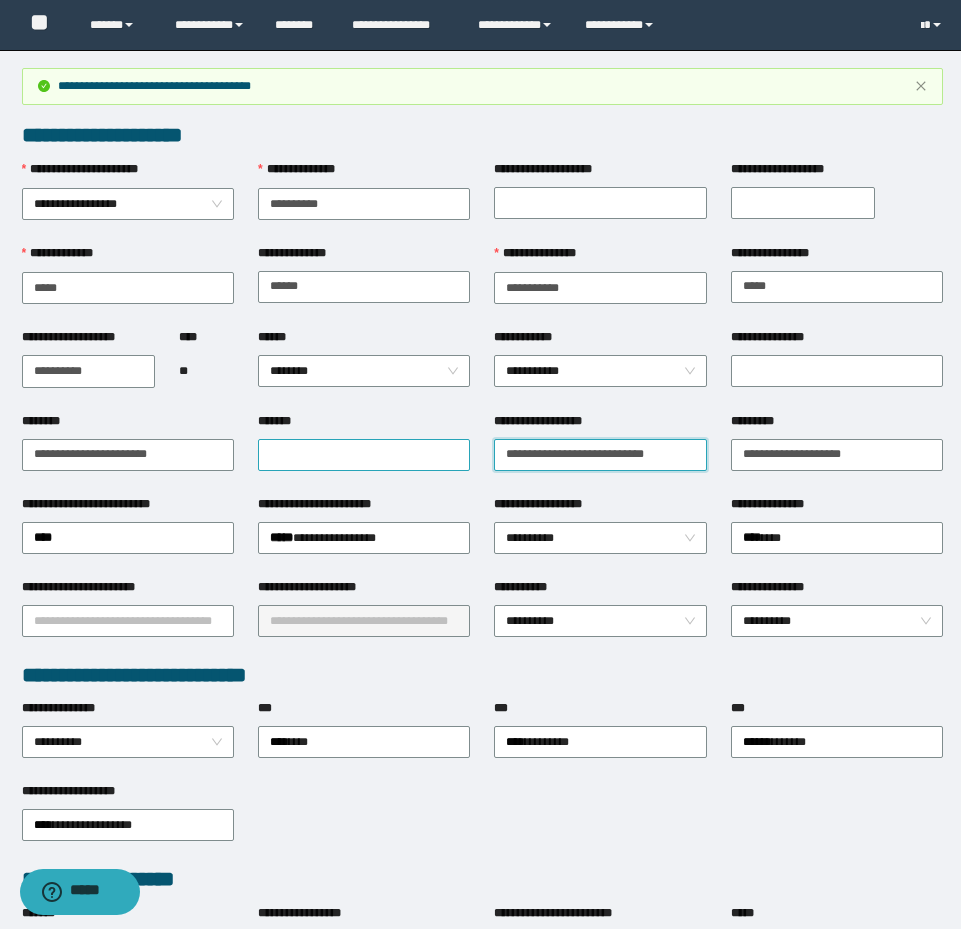 drag, startPoint x: 673, startPoint y: 462, endPoint x: 311, endPoint y: 438, distance: 362.7947 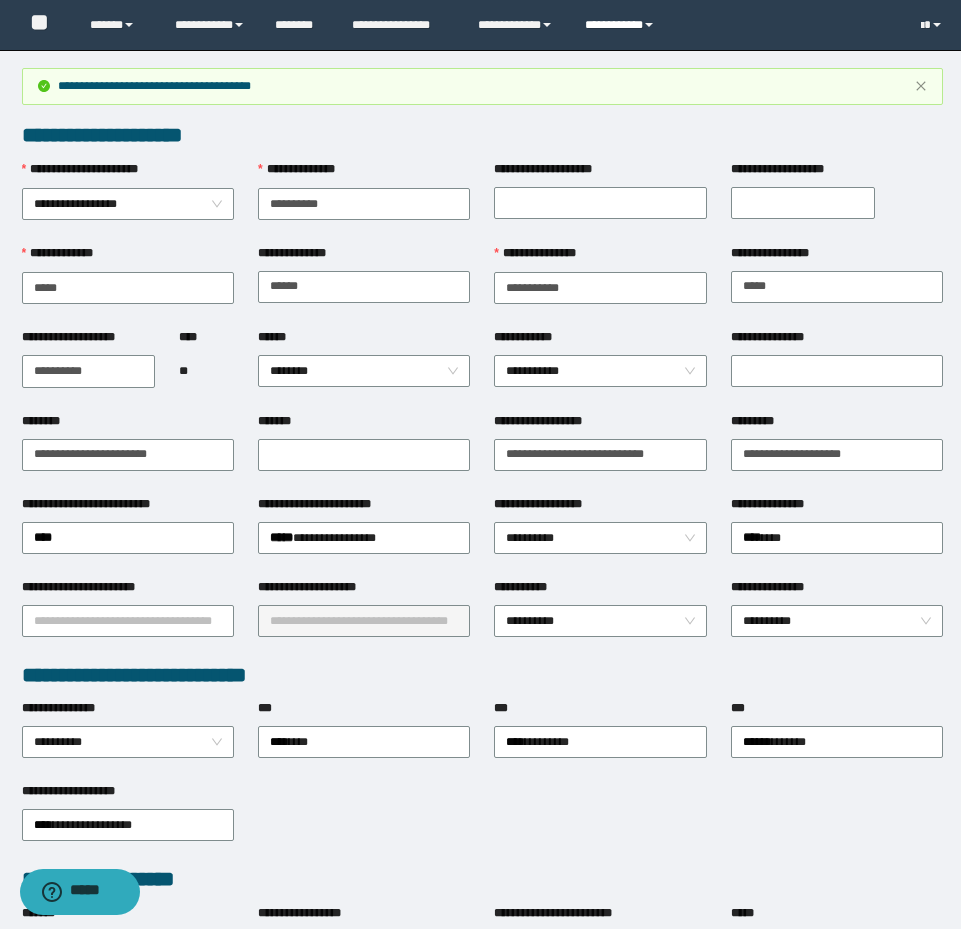 click on "**********" at bounding box center (622, 25) 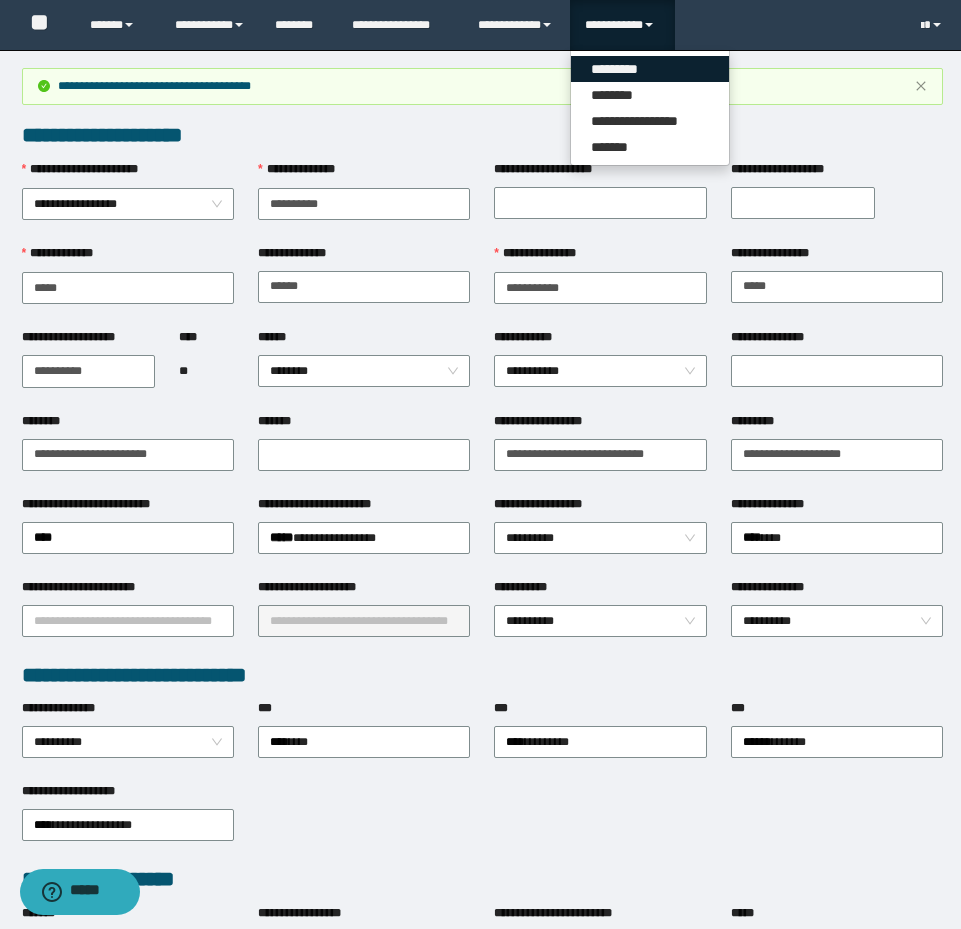 click on "*********" at bounding box center (650, 69) 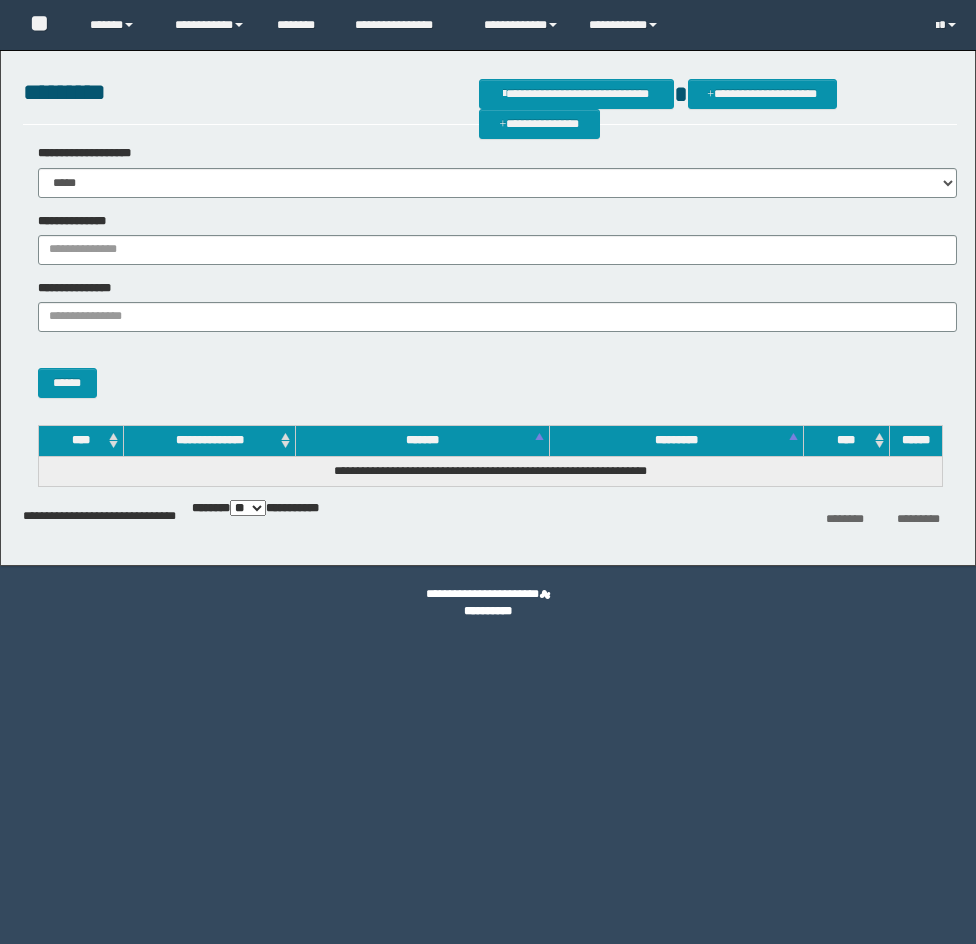 scroll, scrollTop: 0, scrollLeft: 0, axis: both 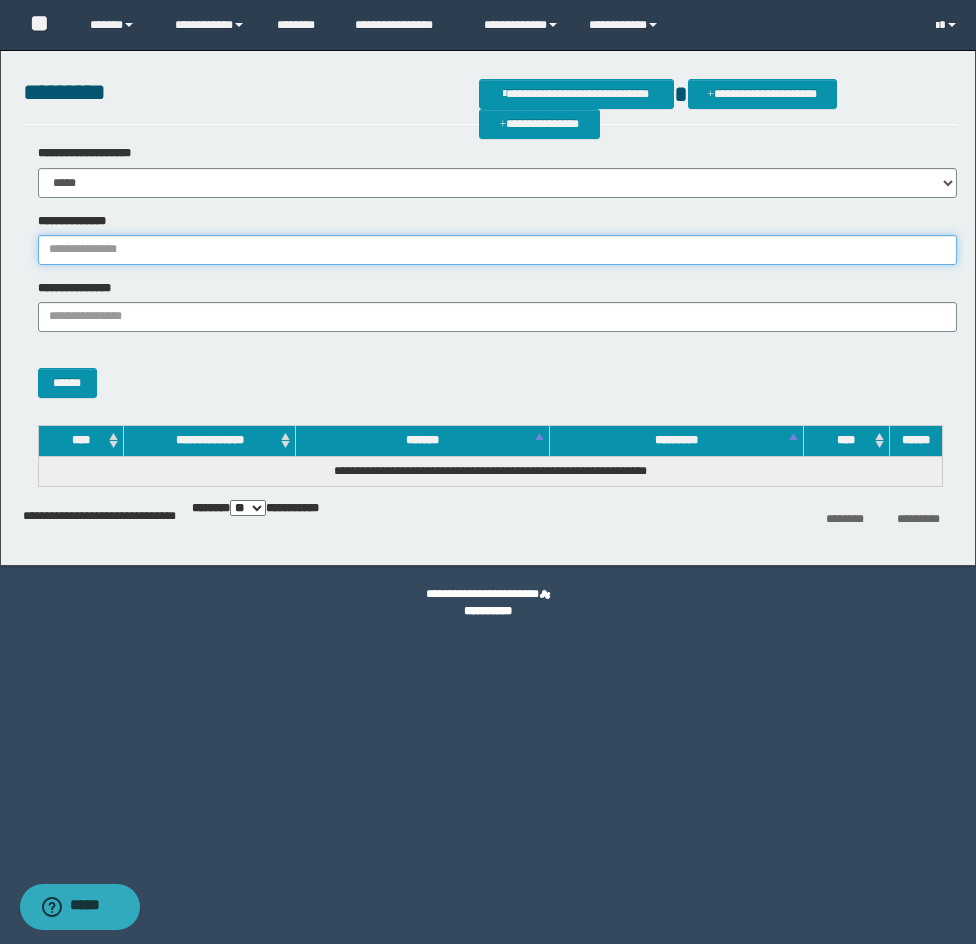 click on "**********" at bounding box center (497, 250) 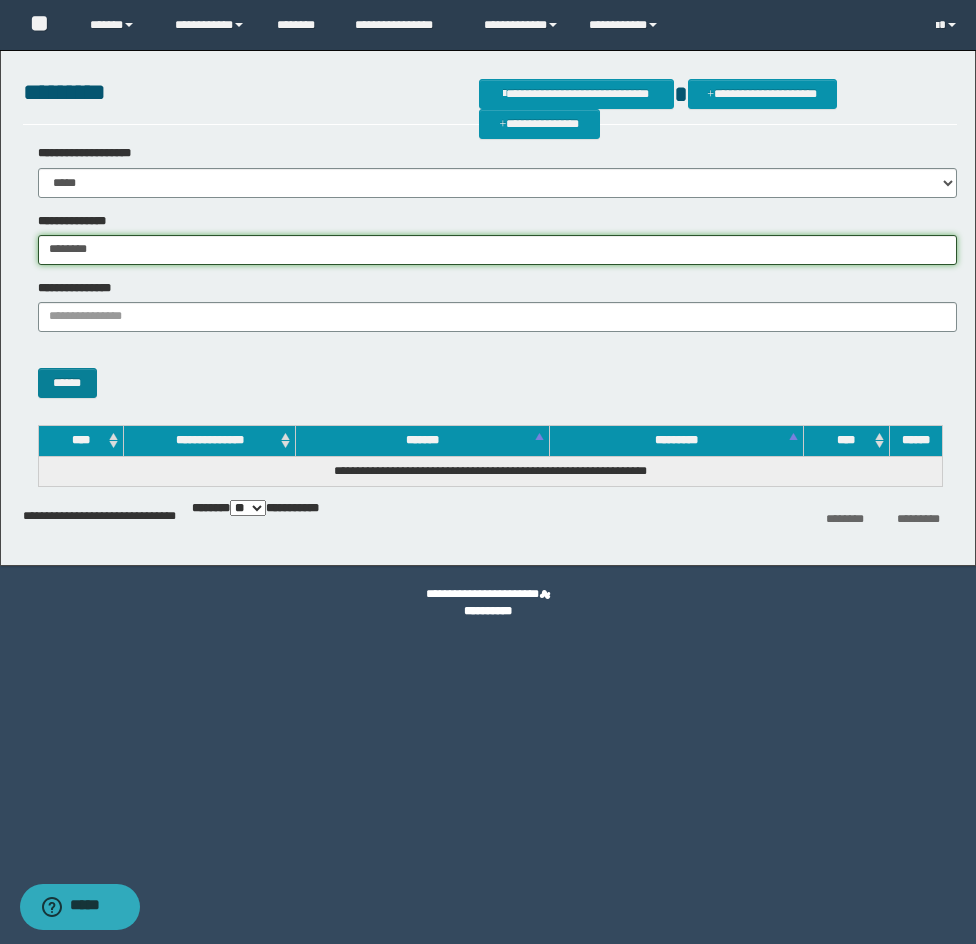type on "********" 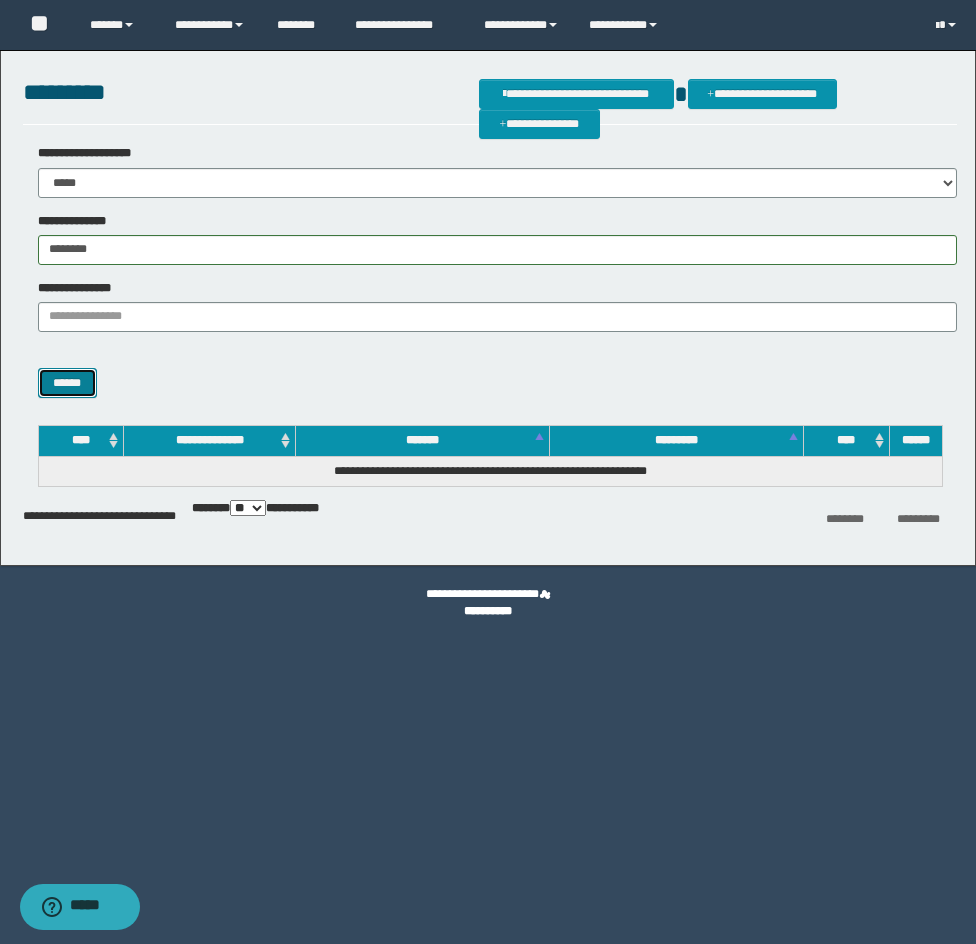 click on "******" at bounding box center [67, 383] 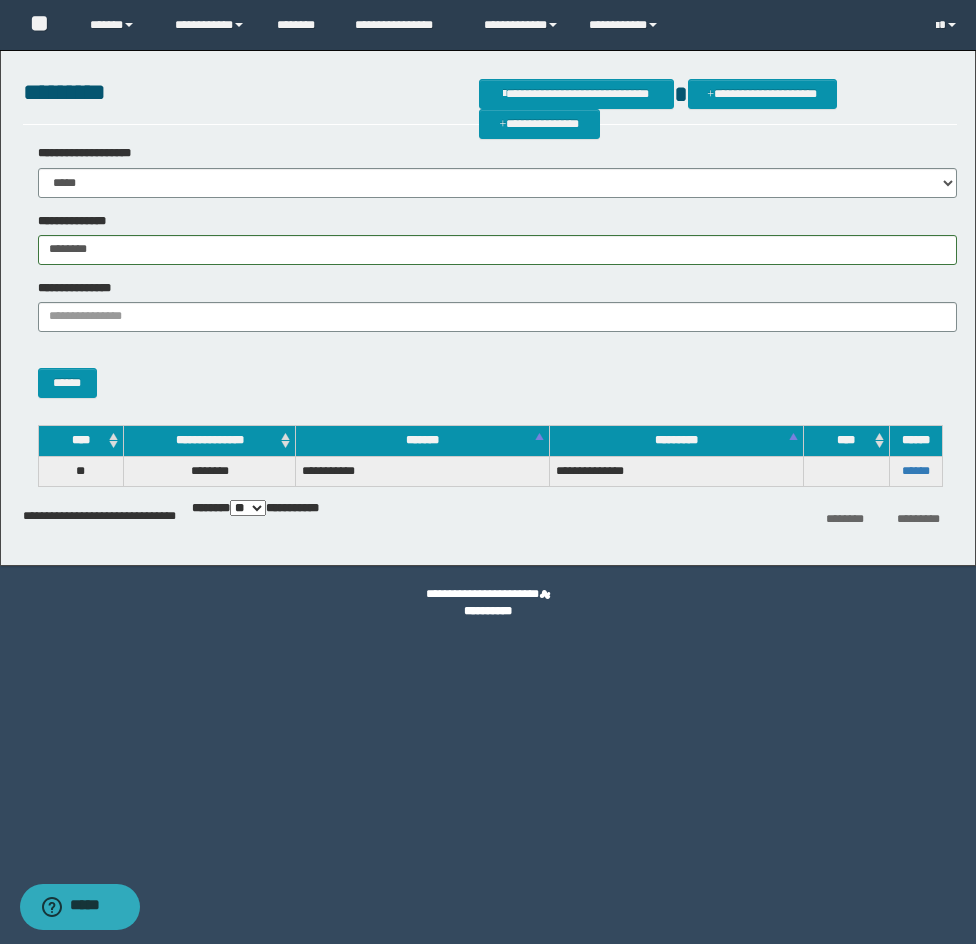 click on "******" at bounding box center [915, 471] 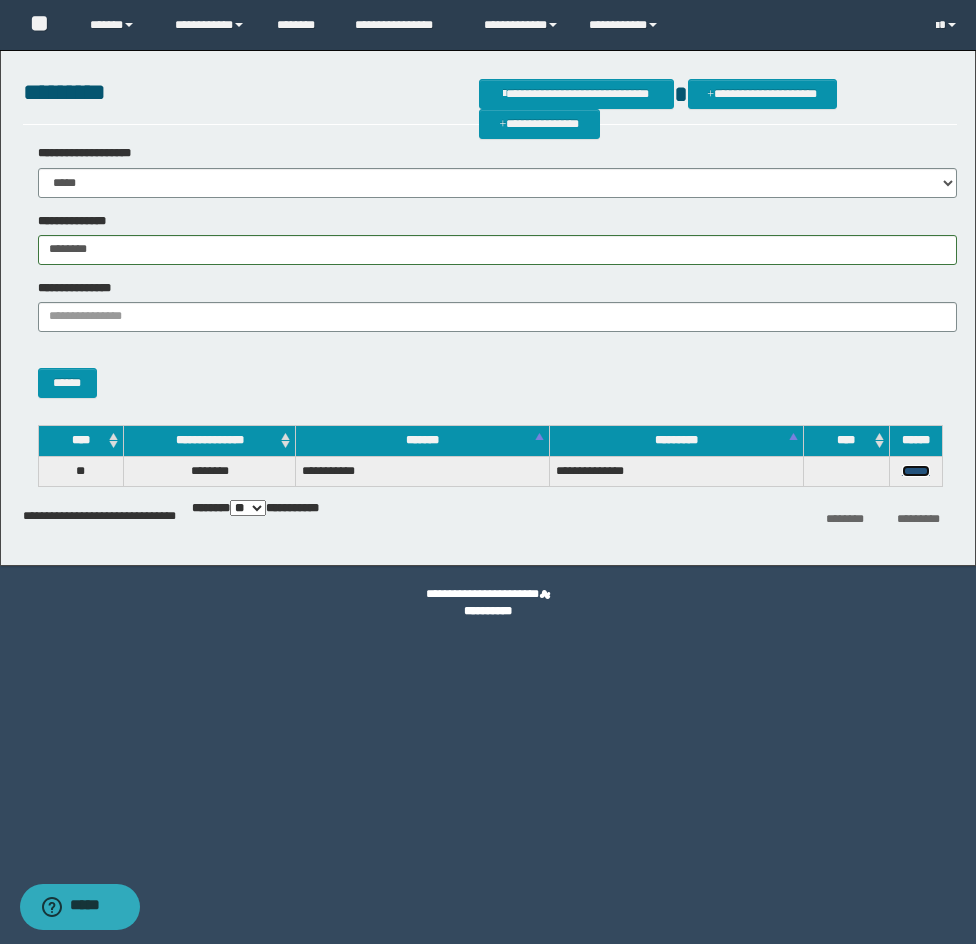 click on "******" at bounding box center (916, 471) 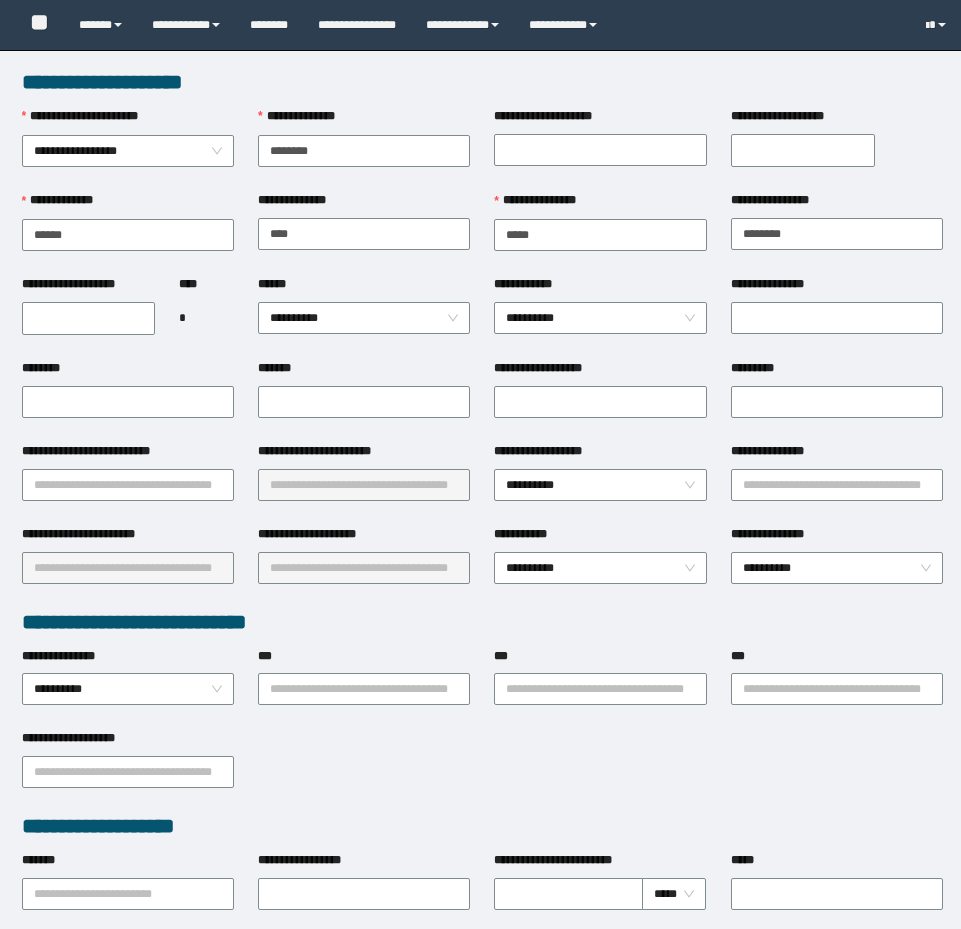scroll, scrollTop: 0, scrollLeft: 0, axis: both 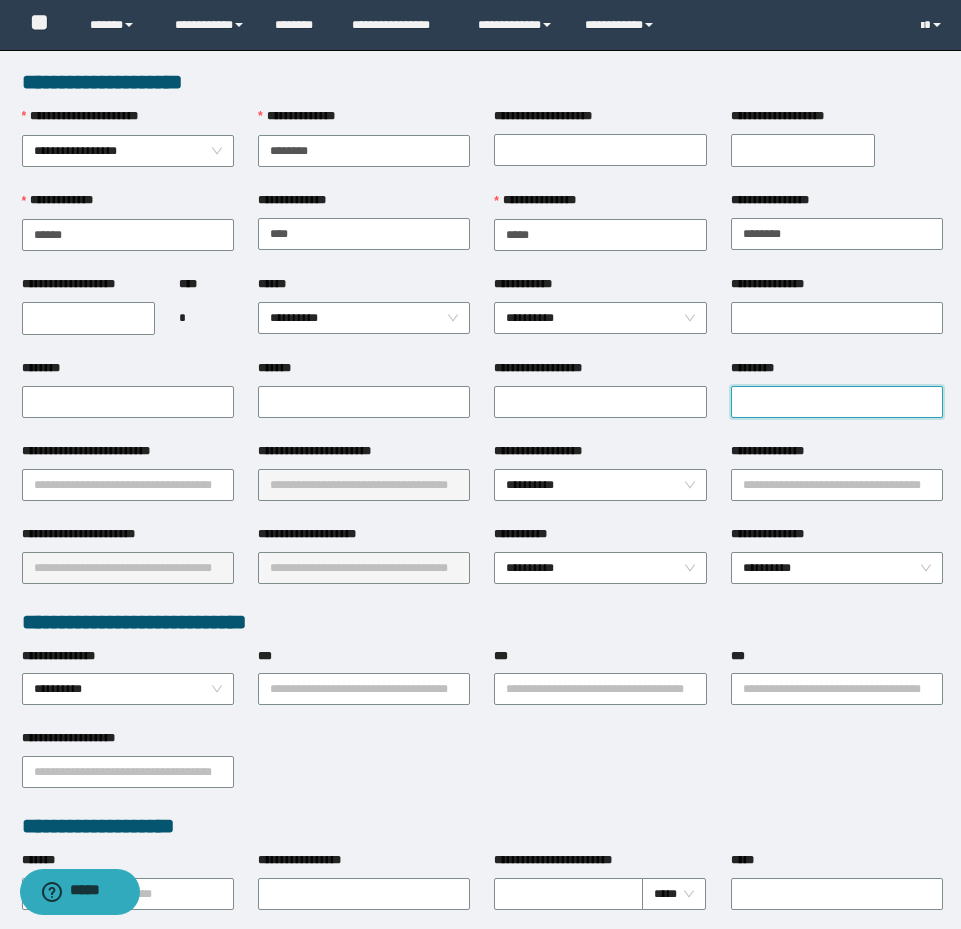 click on "*********" at bounding box center [837, 402] 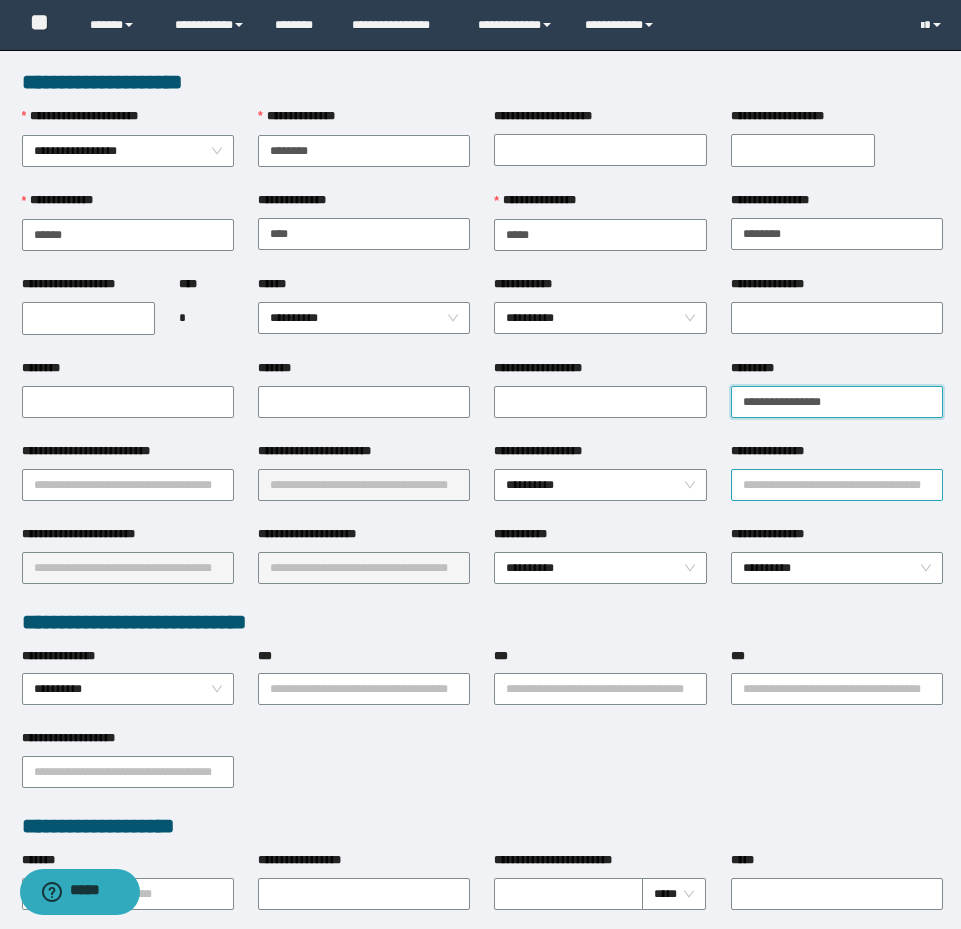 type on "**********" 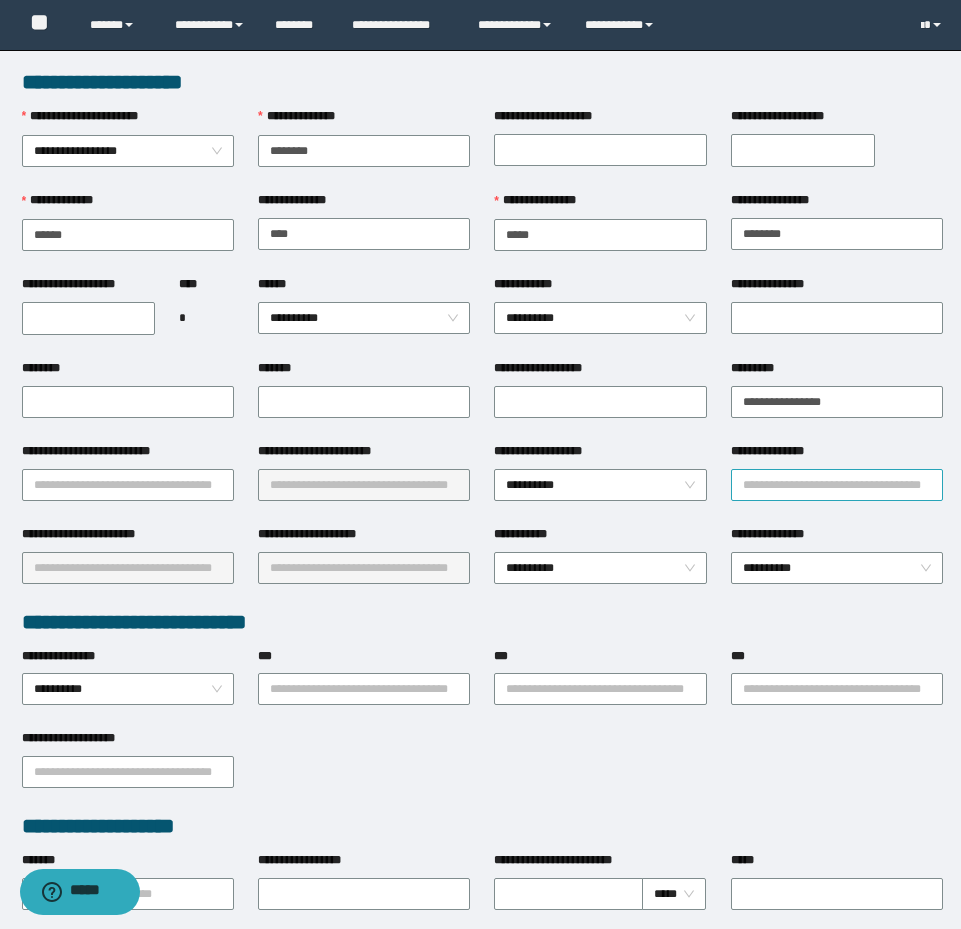 click on "**********" at bounding box center (837, 485) 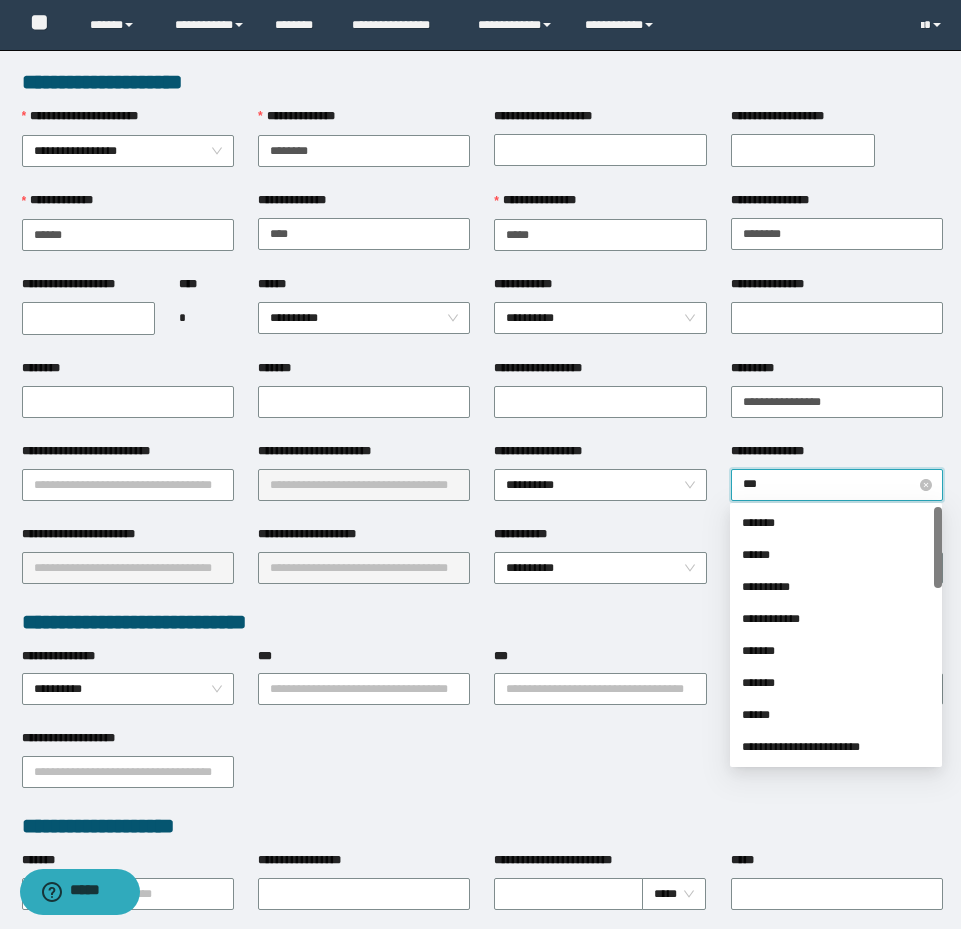 type on "****" 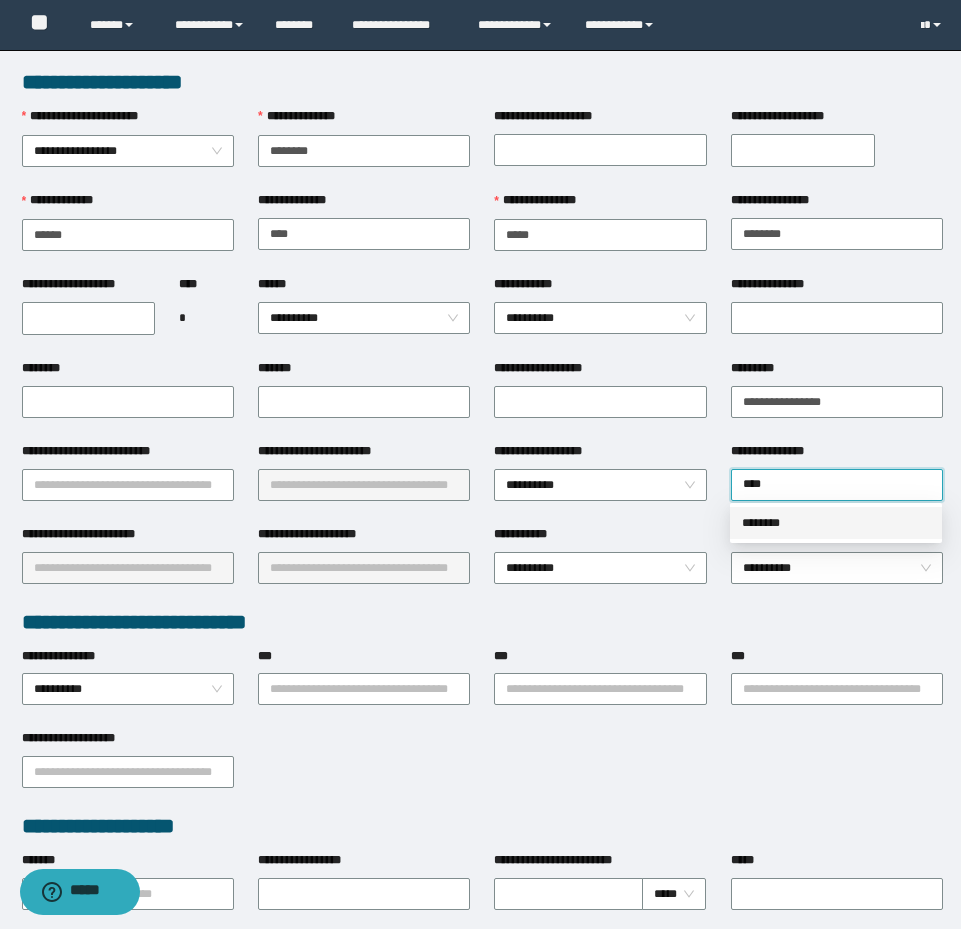 click on "********" at bounding box center (836, 523) 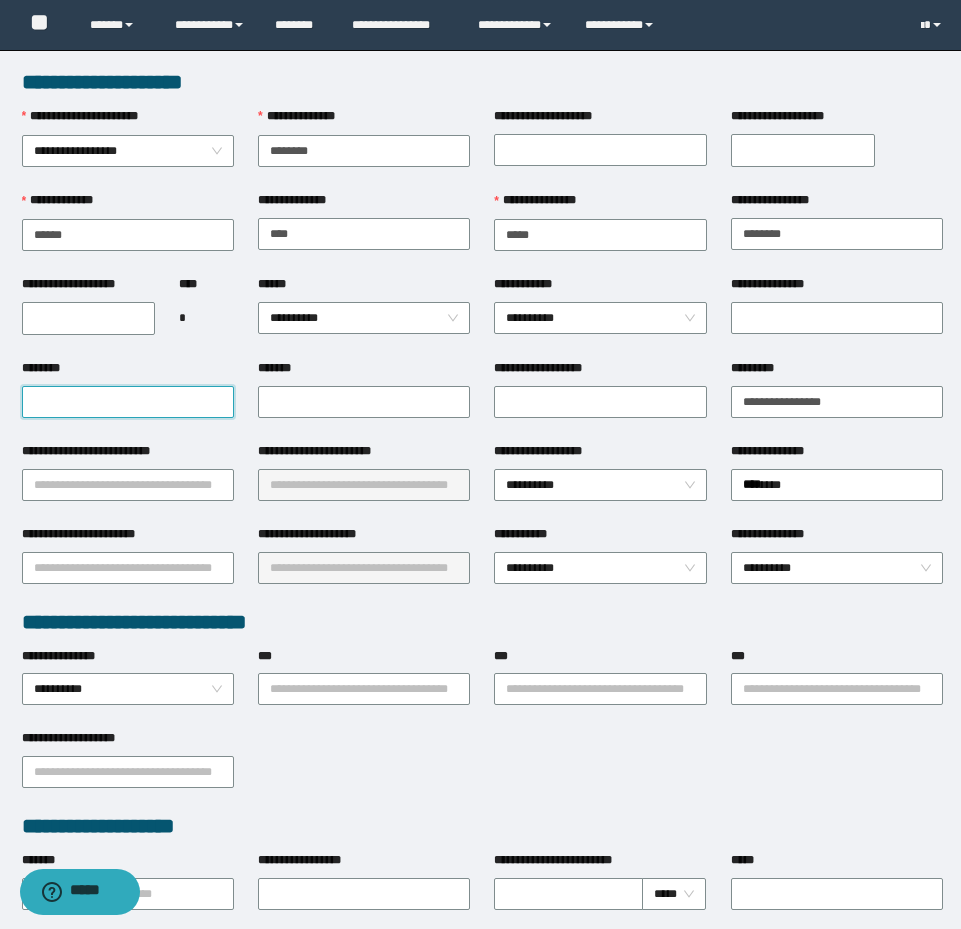 click on "********" at bounding box center (128, 402) 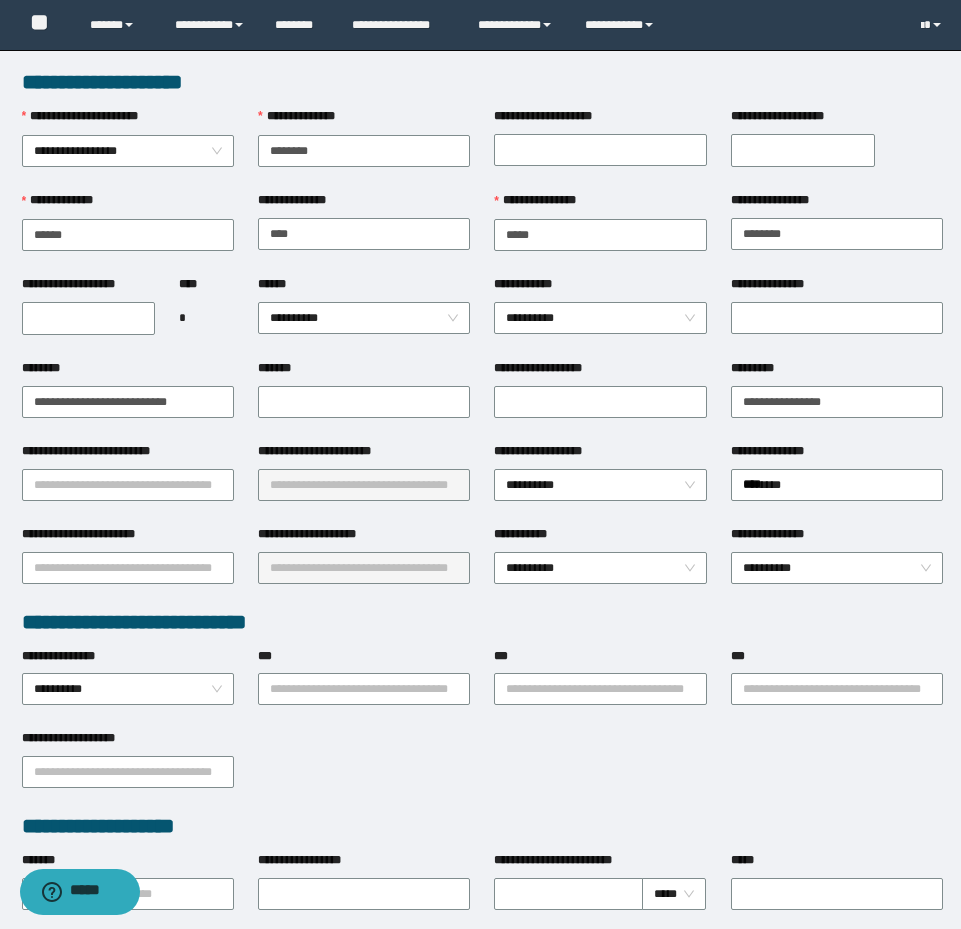 click on "**********" at bounding box center (89, 318) 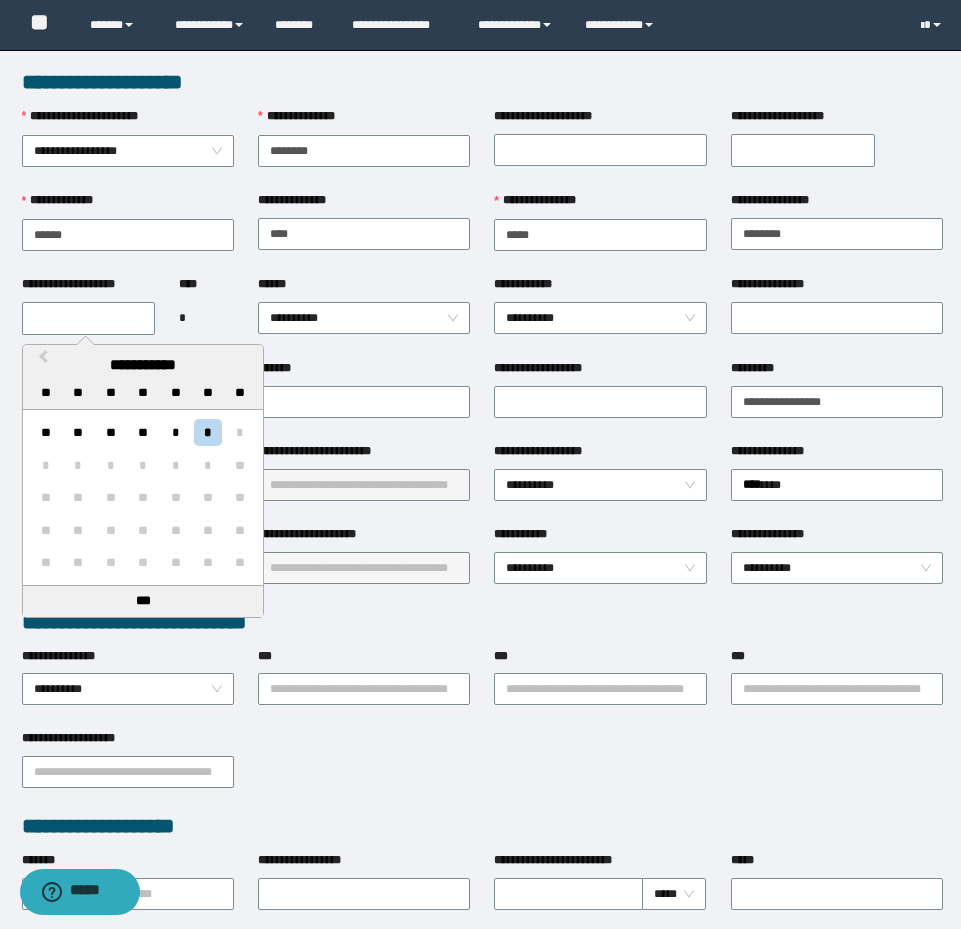 click on "*******" at bounding box center (364, 372) 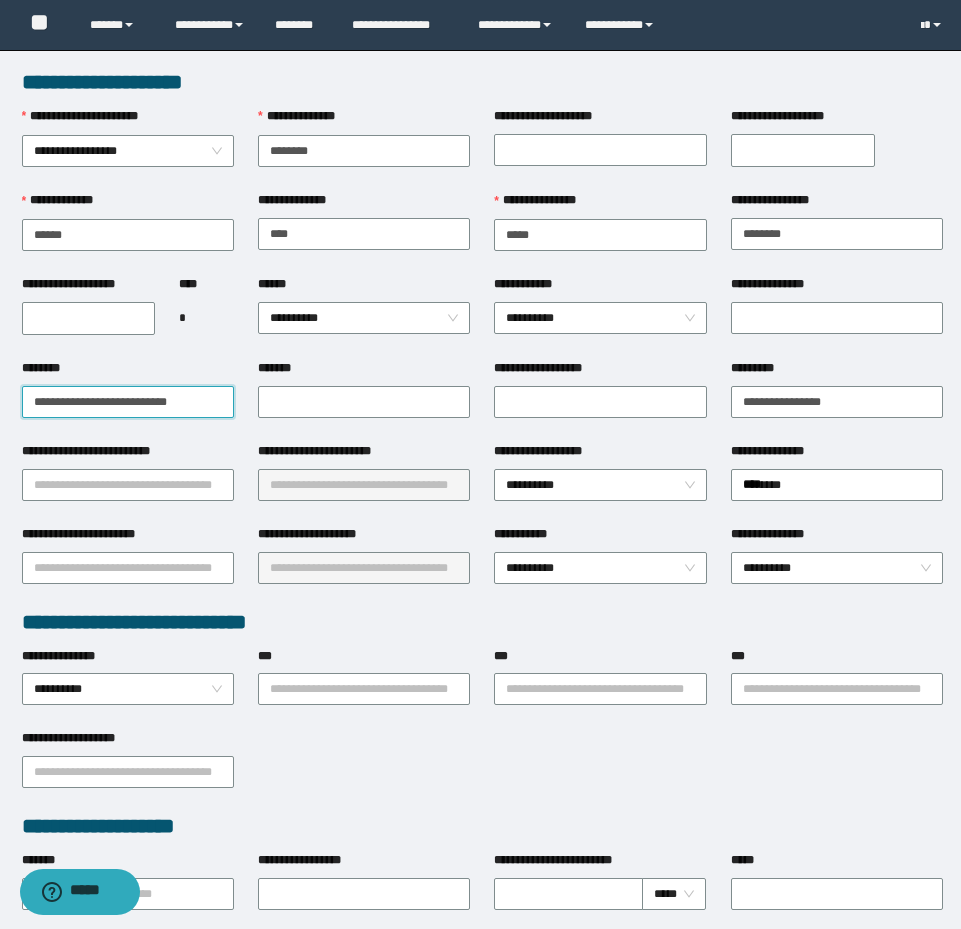 drag, startPoint x: 170, startPoint y: 396, endPoint x: 4, endPoint y: 392, distance: 166.04819 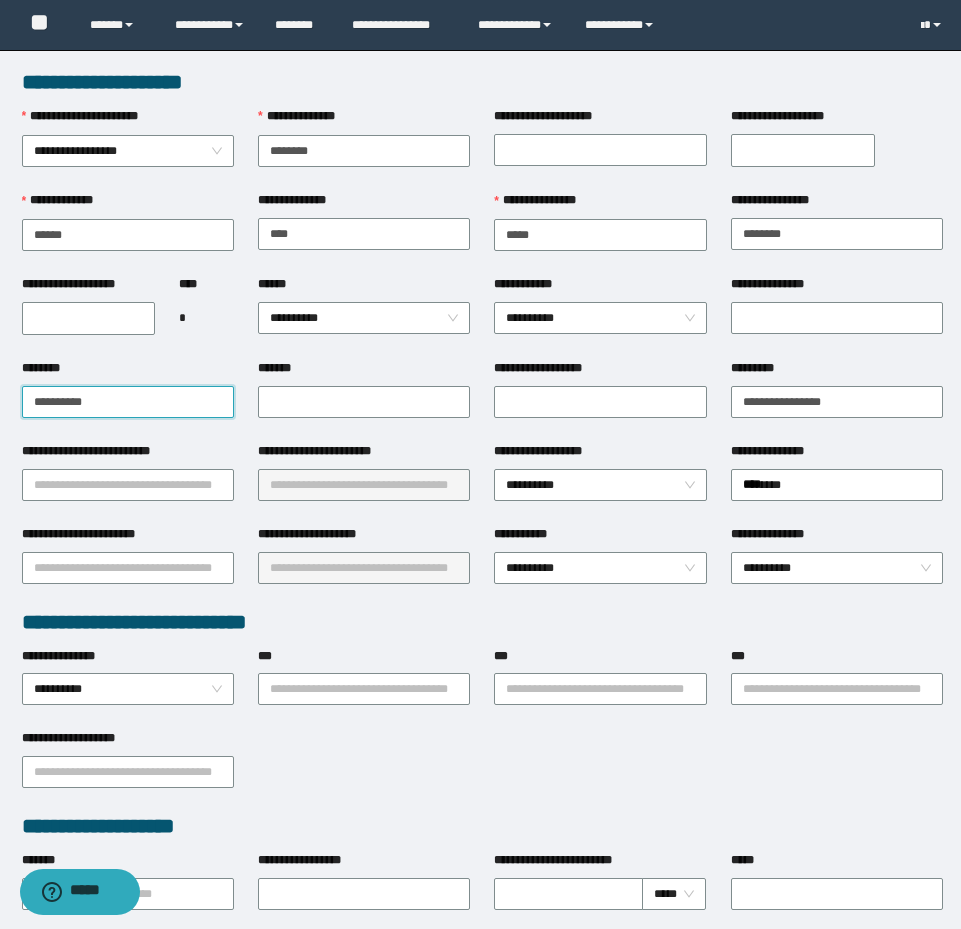type on "**********" 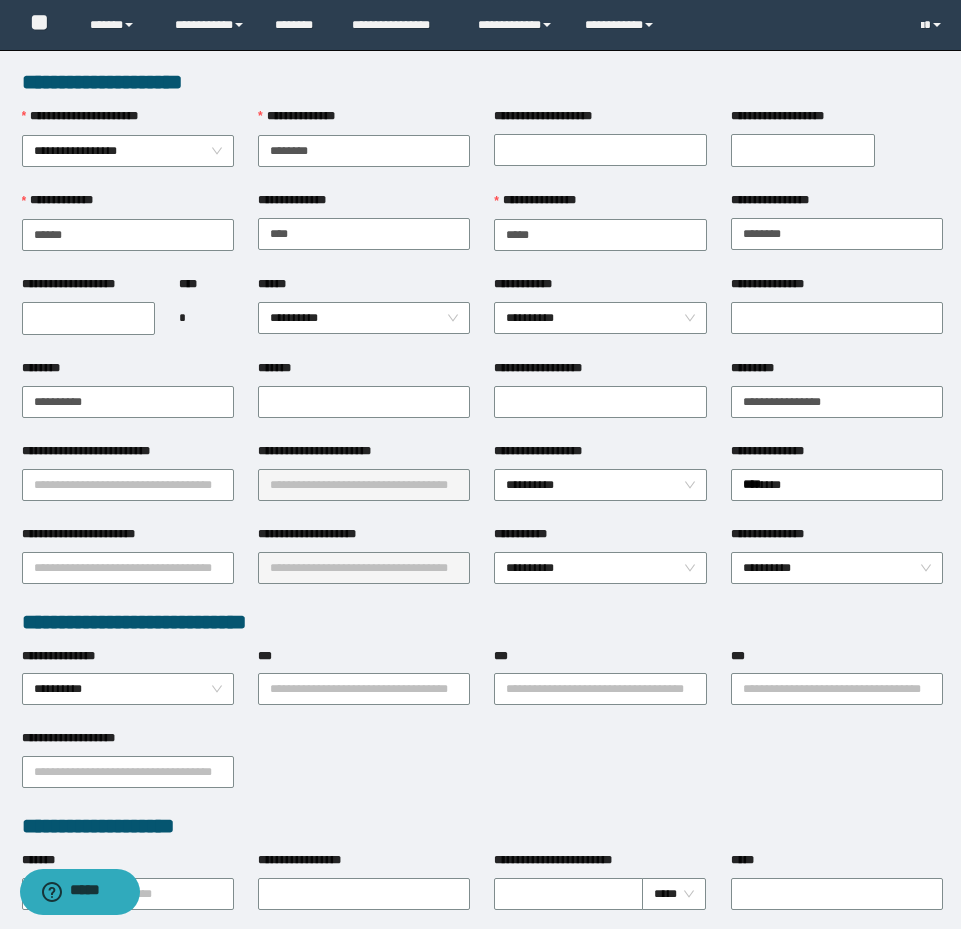 click on "**********" at bounding box center [89, 317] 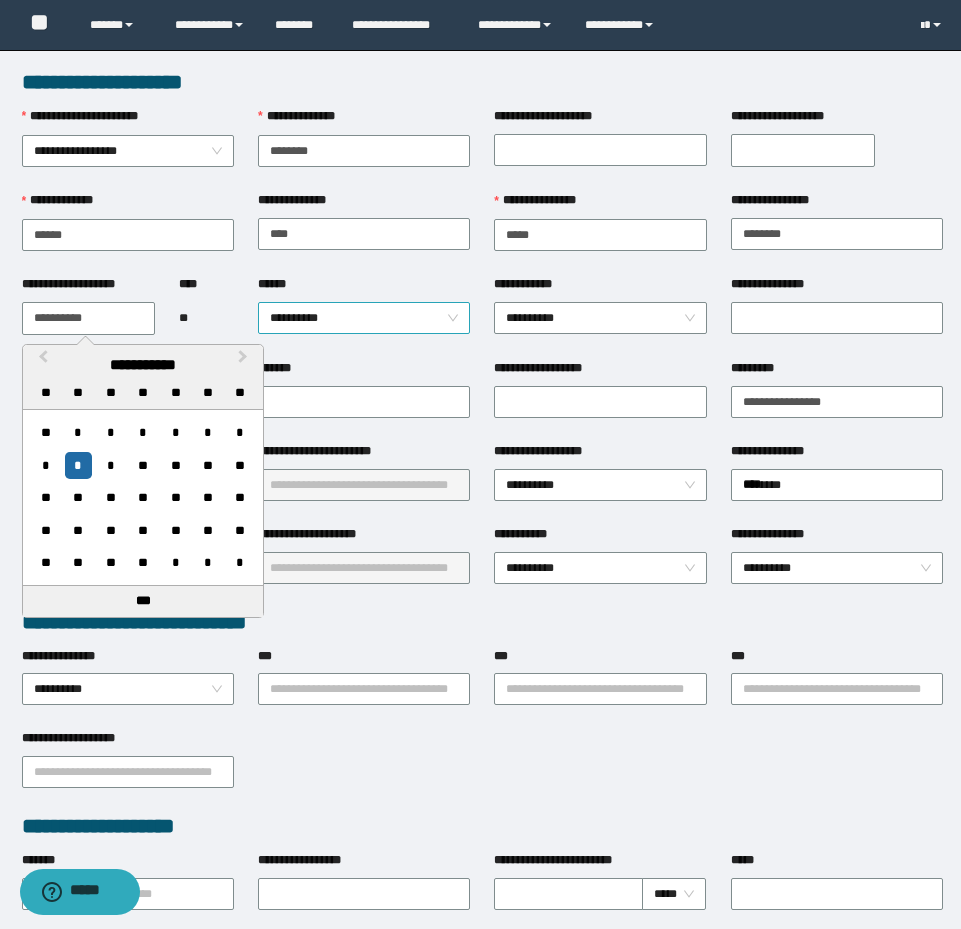 type on "**********" 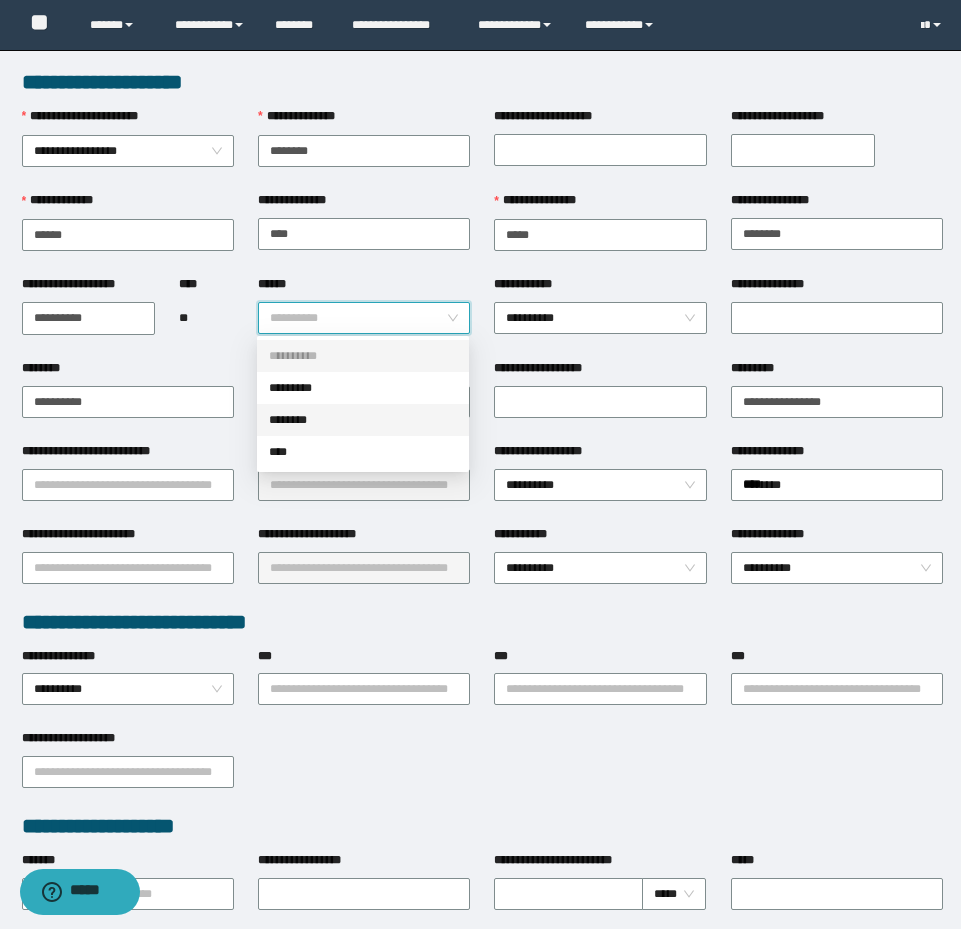 click on "********" at bounding box center [363, 420] 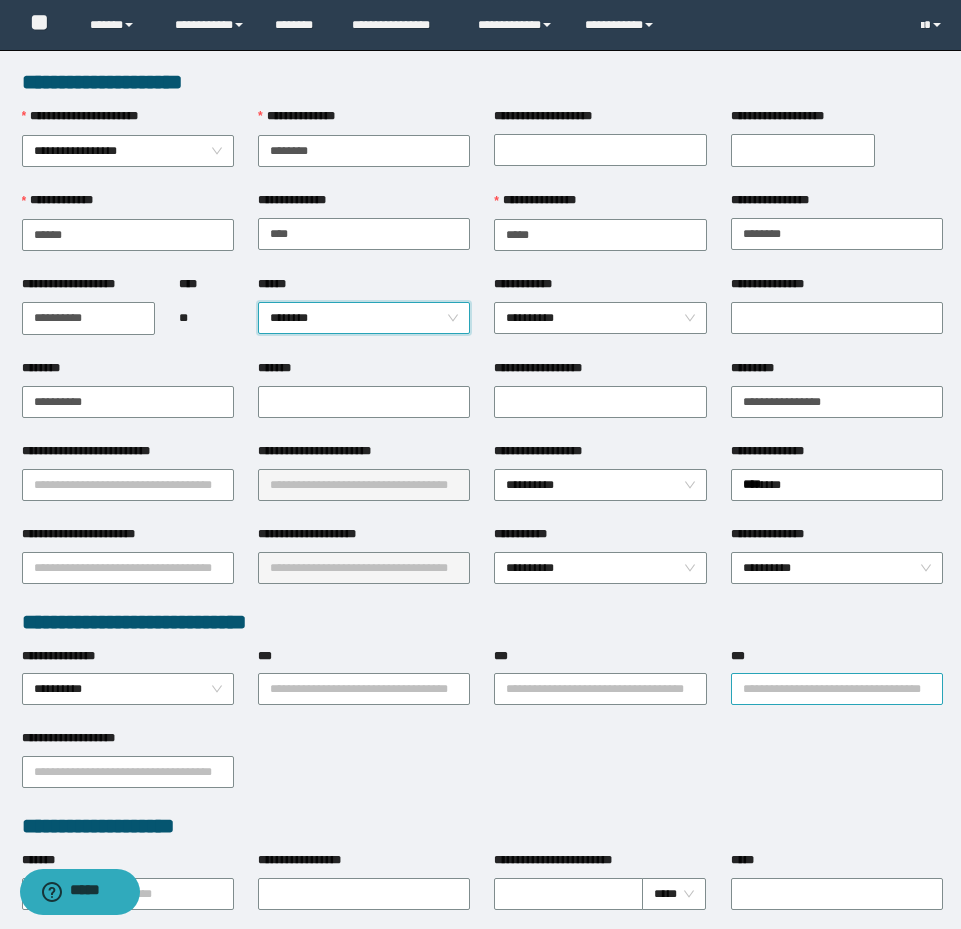 click on "***" at bounding box center (837, 689) 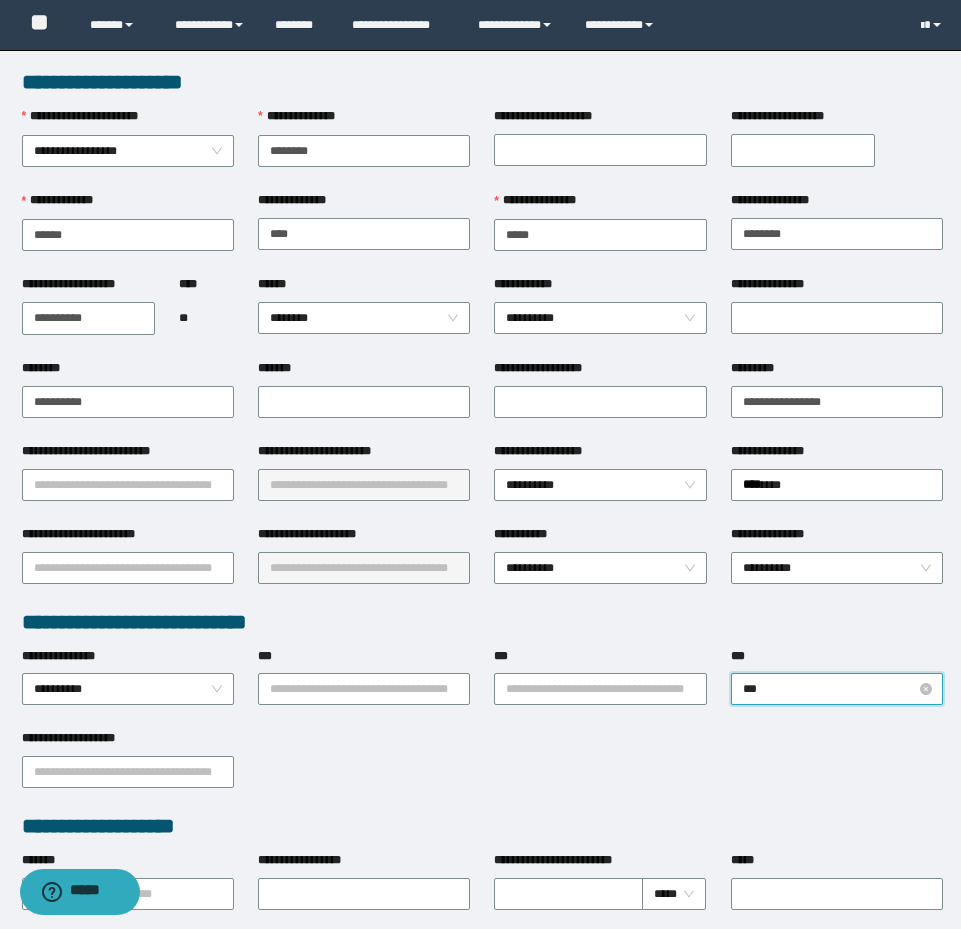 type on "****" 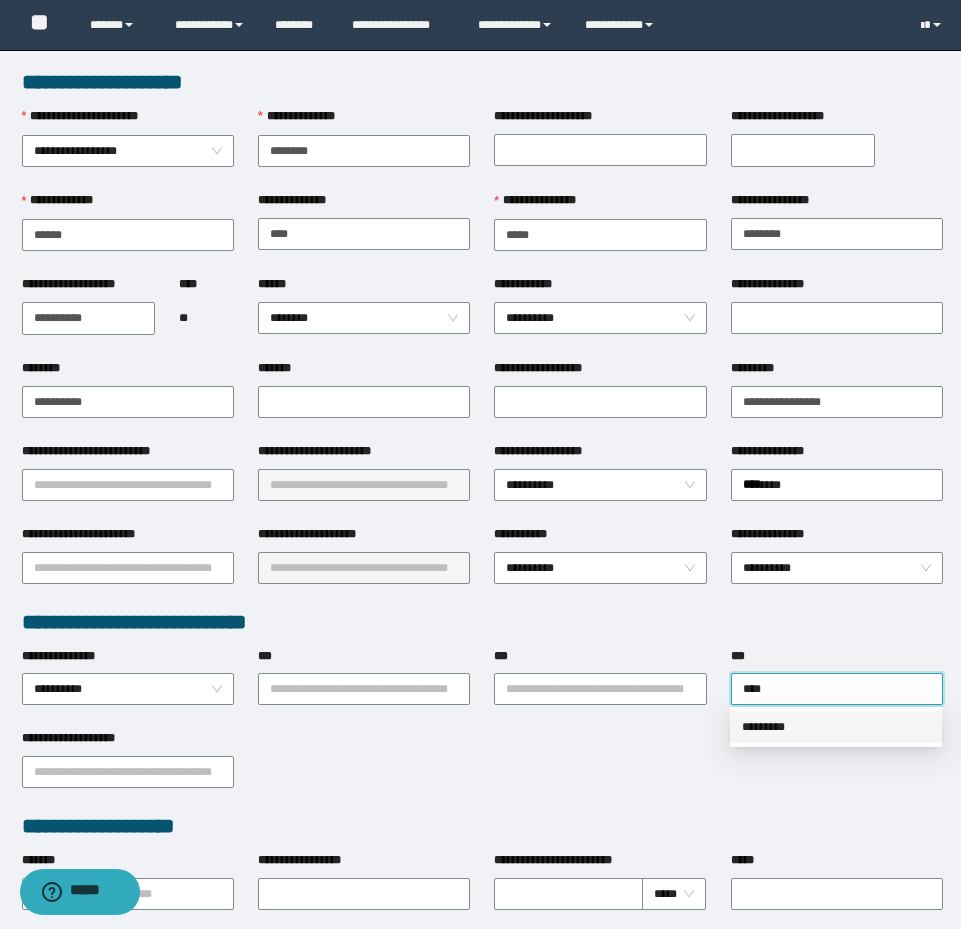 click on "*********" at bounding box center (836, 727) 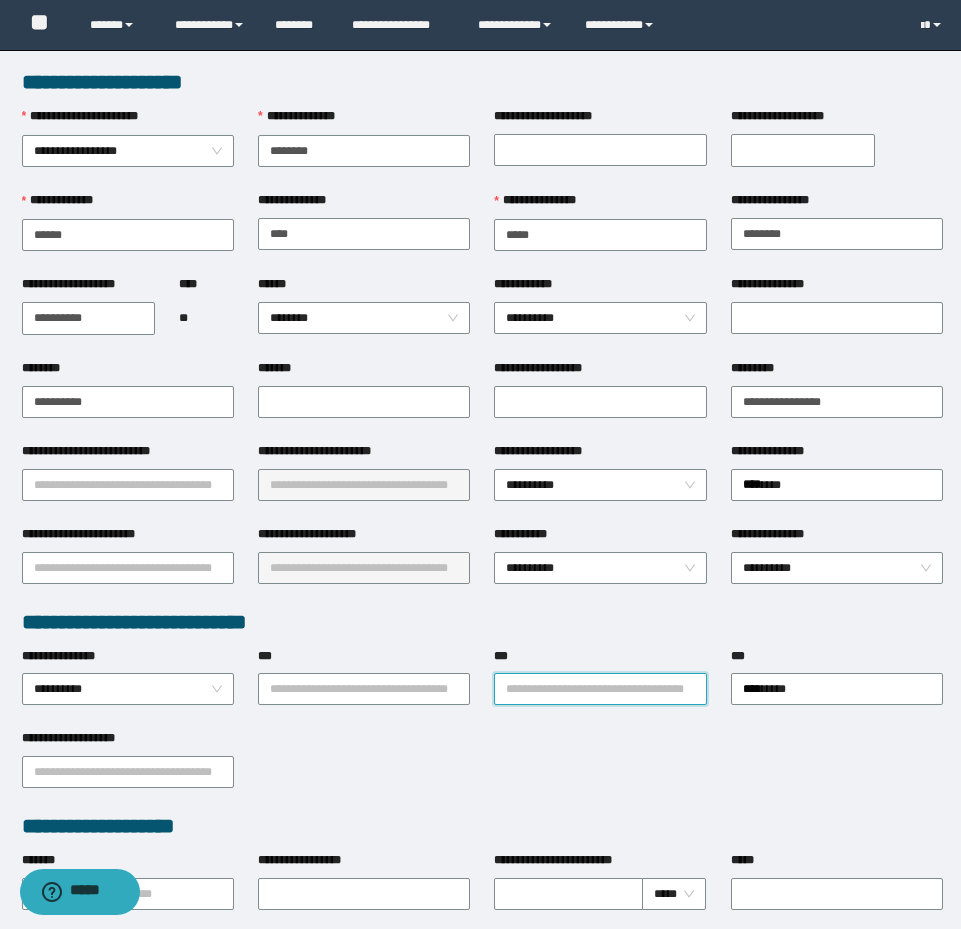 click on "***" at bounding box center (600, 689) 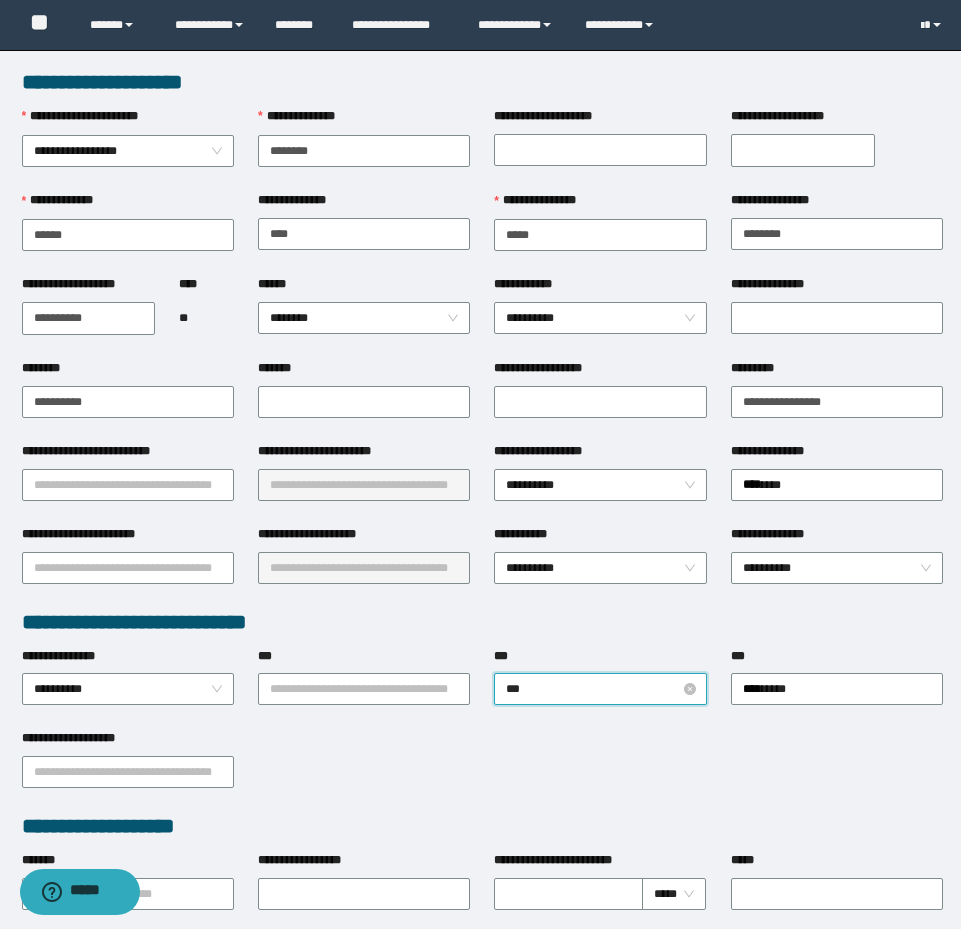type on "****" 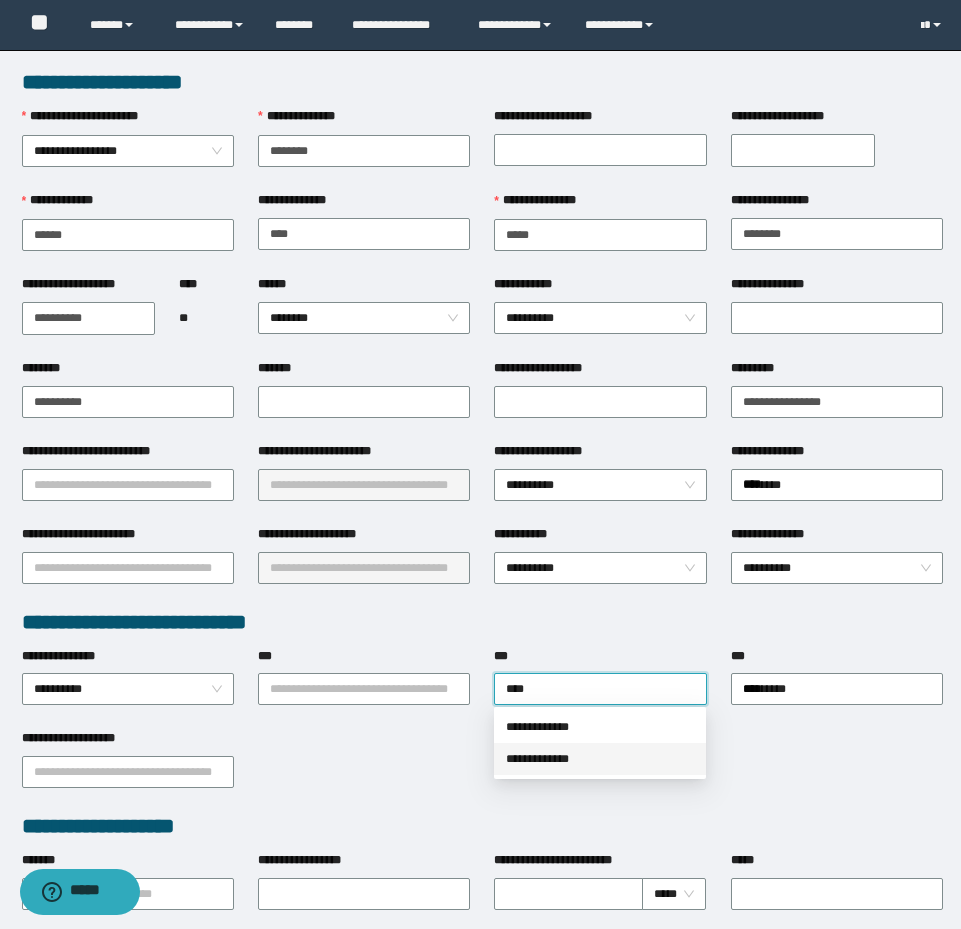 click on "**********" at bounding box center [600, 759] 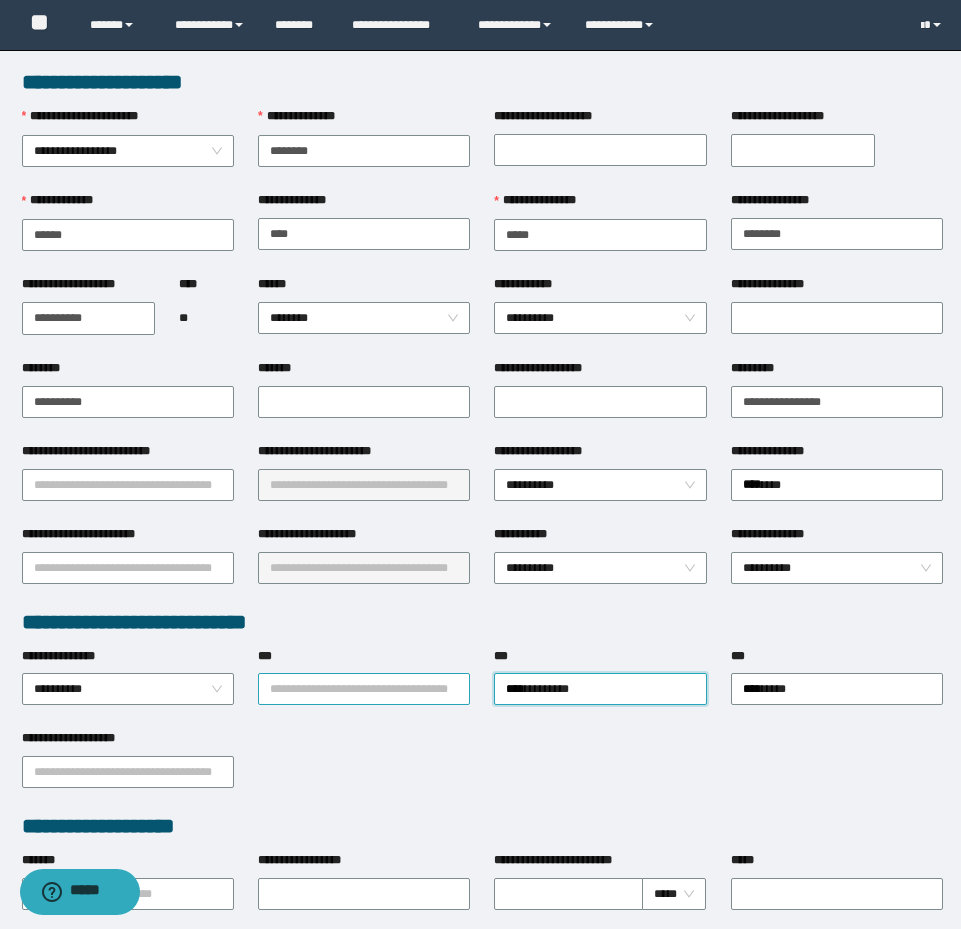 click on "***" at bounding box center (364, 689) 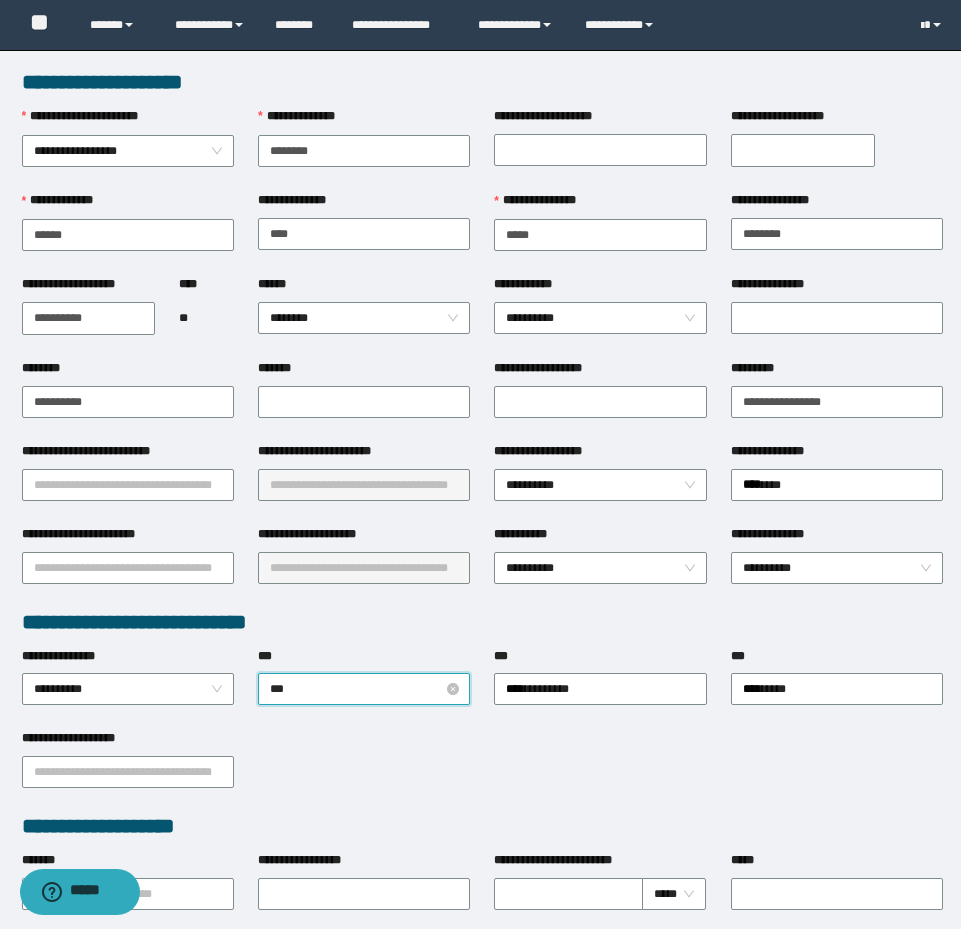 type on "****" 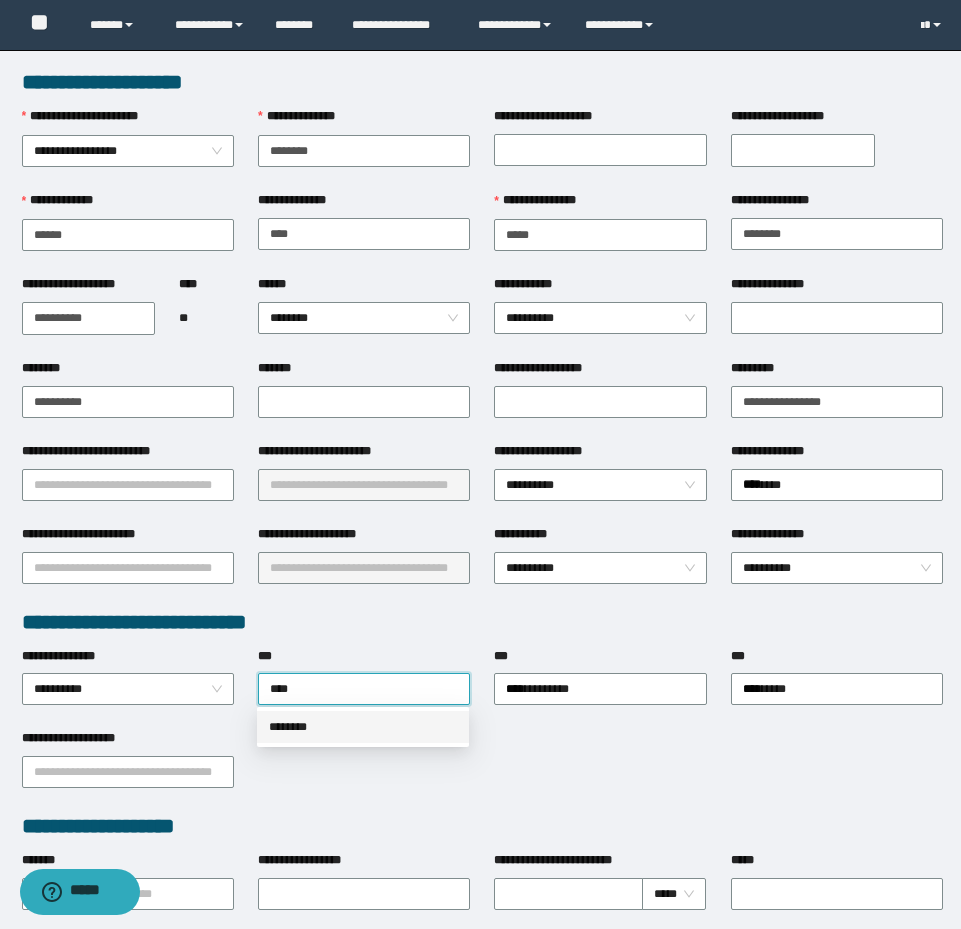 click on "********" at bounding box center (363, 727) 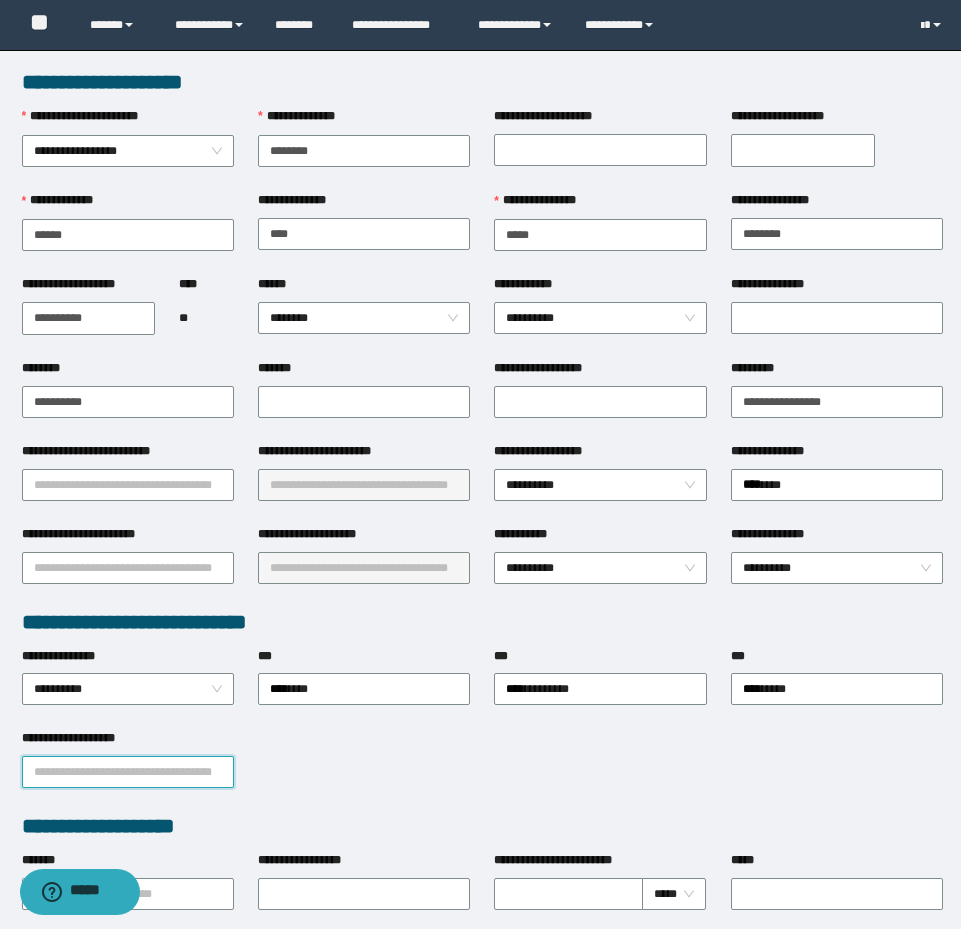 click on "**********" at bounding box center (128, 772) 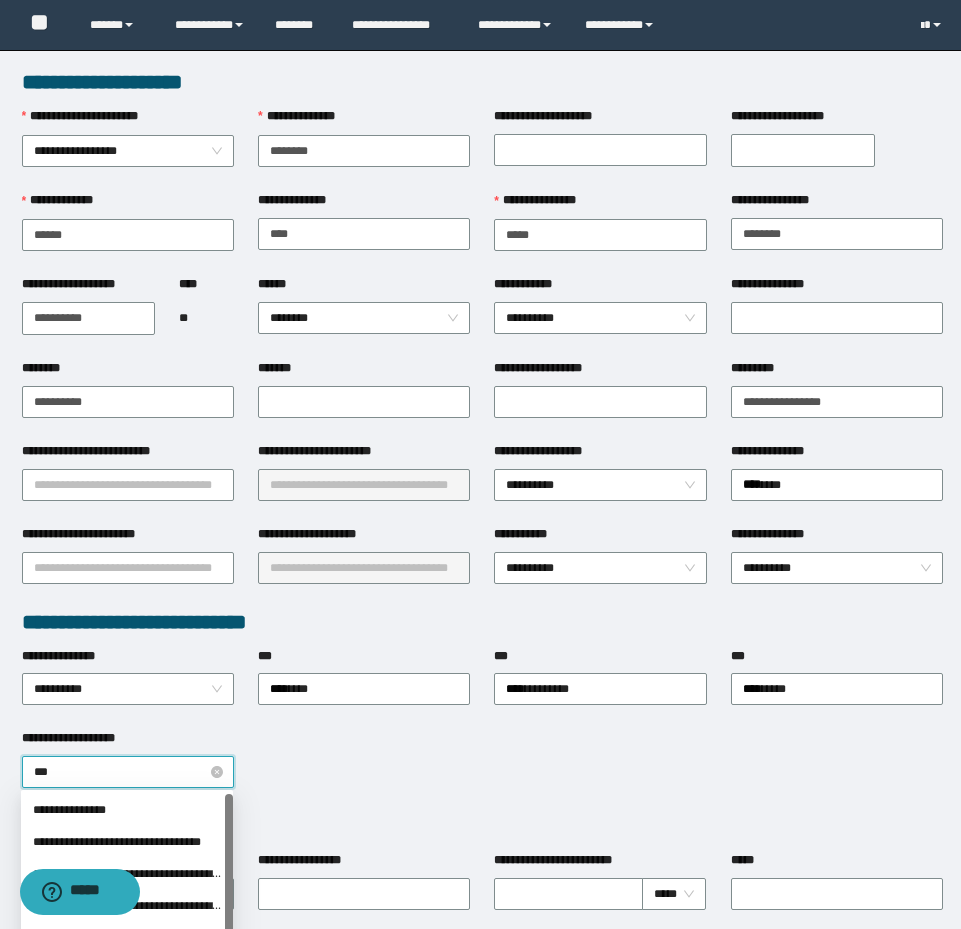type on "****" 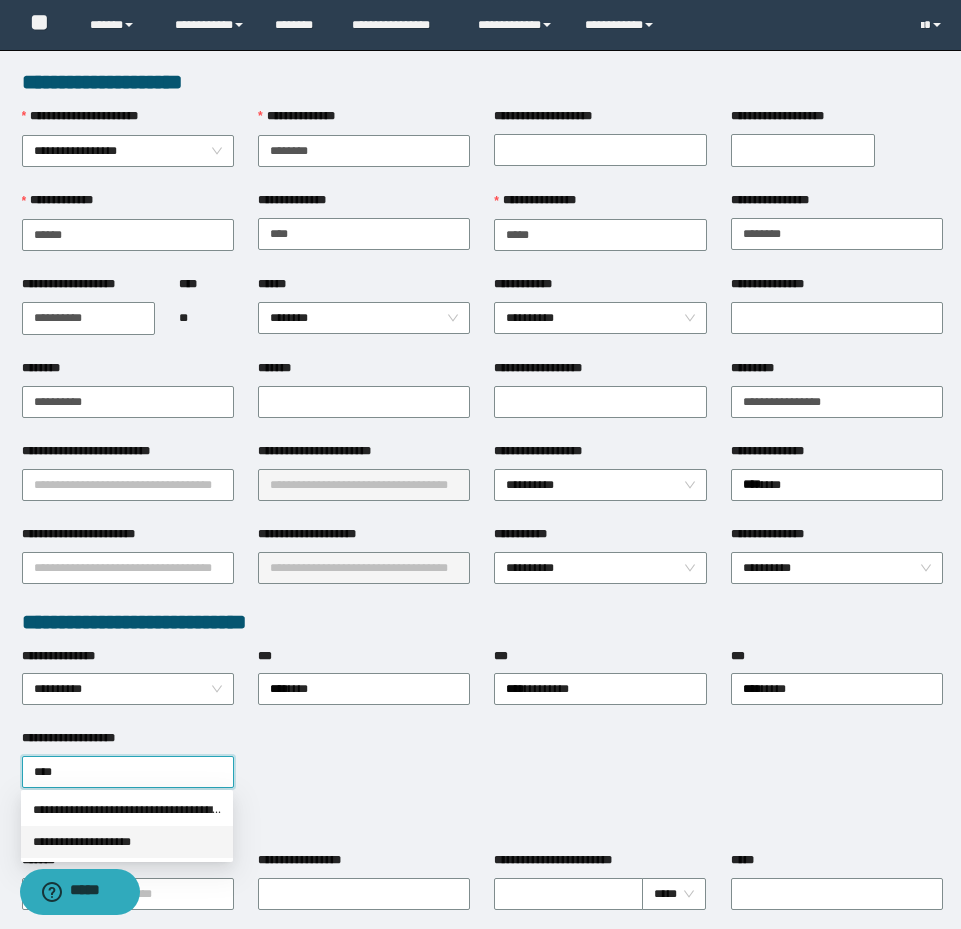 click on "**********" at bounding box center [127, 842] 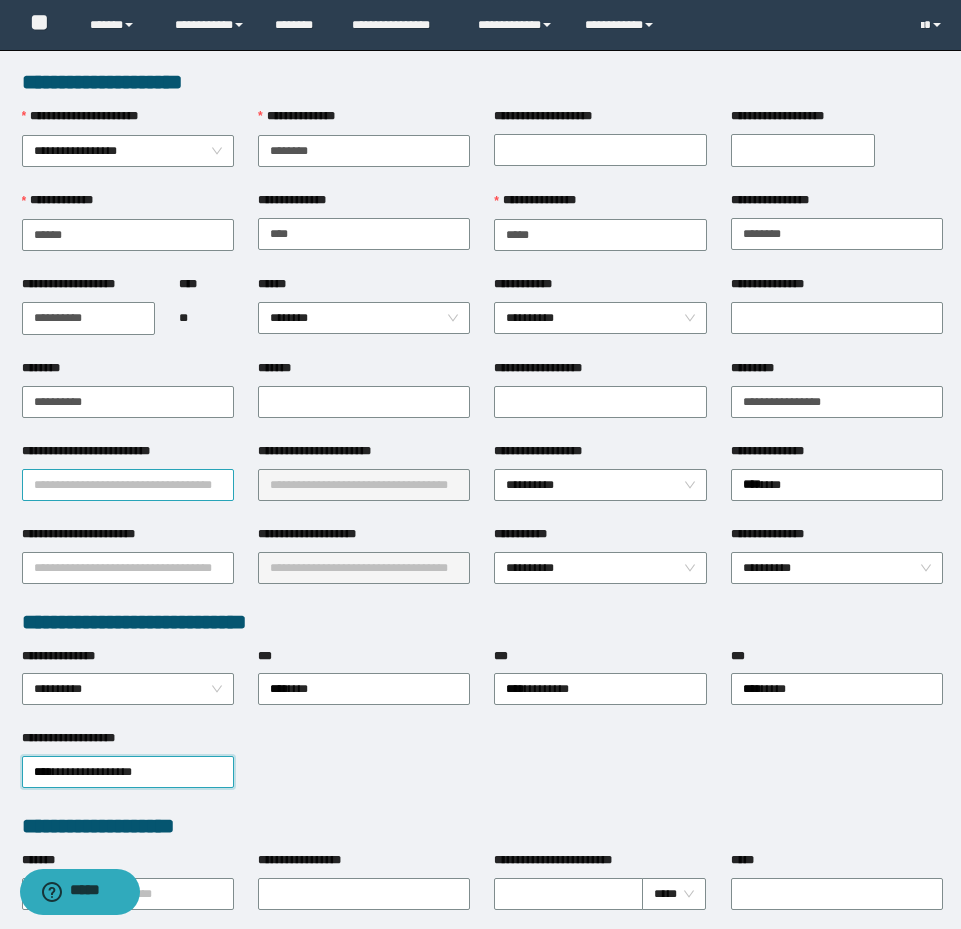 click on "**********" at bounding box center (128, 485) 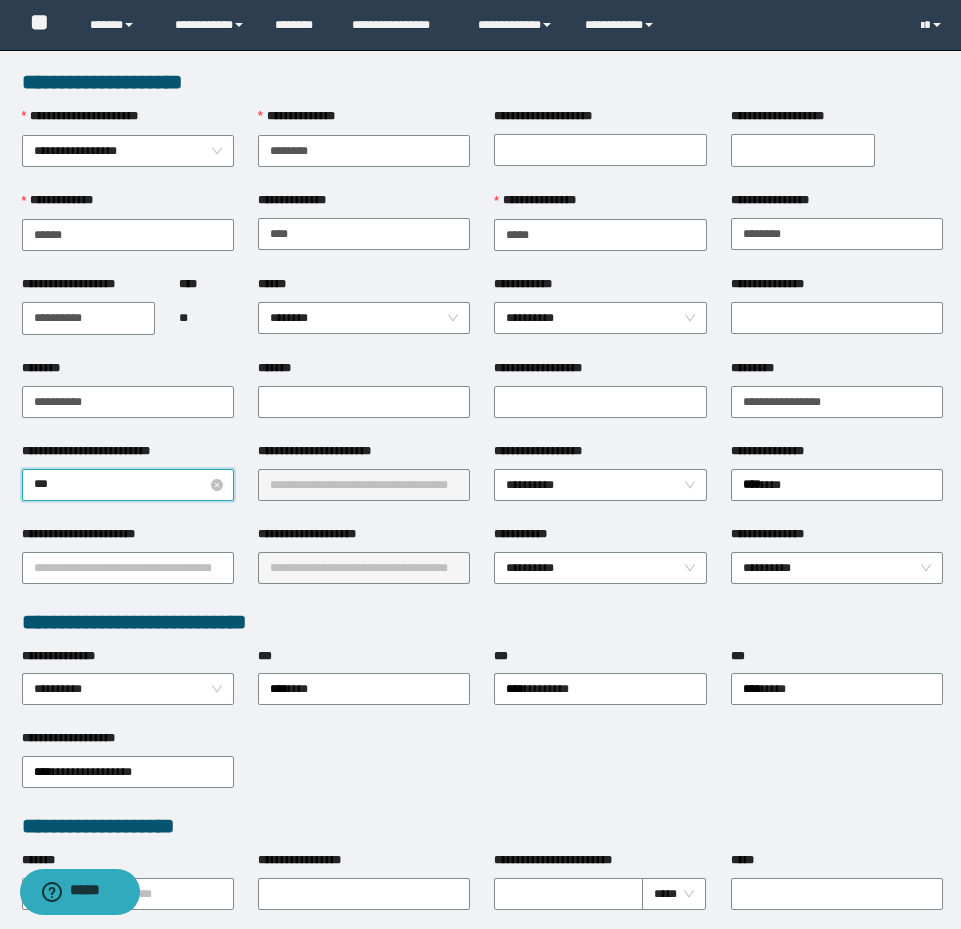 type on "****" 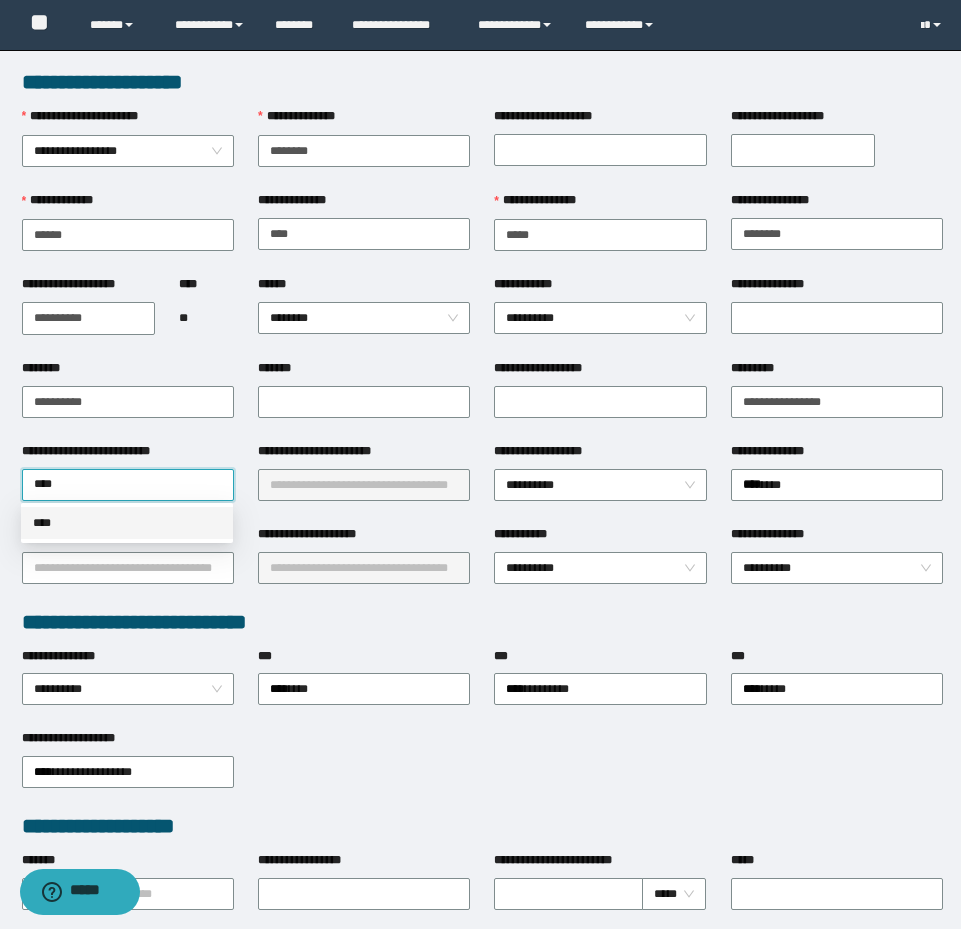 click on "****" at bounding box center [127, 523] 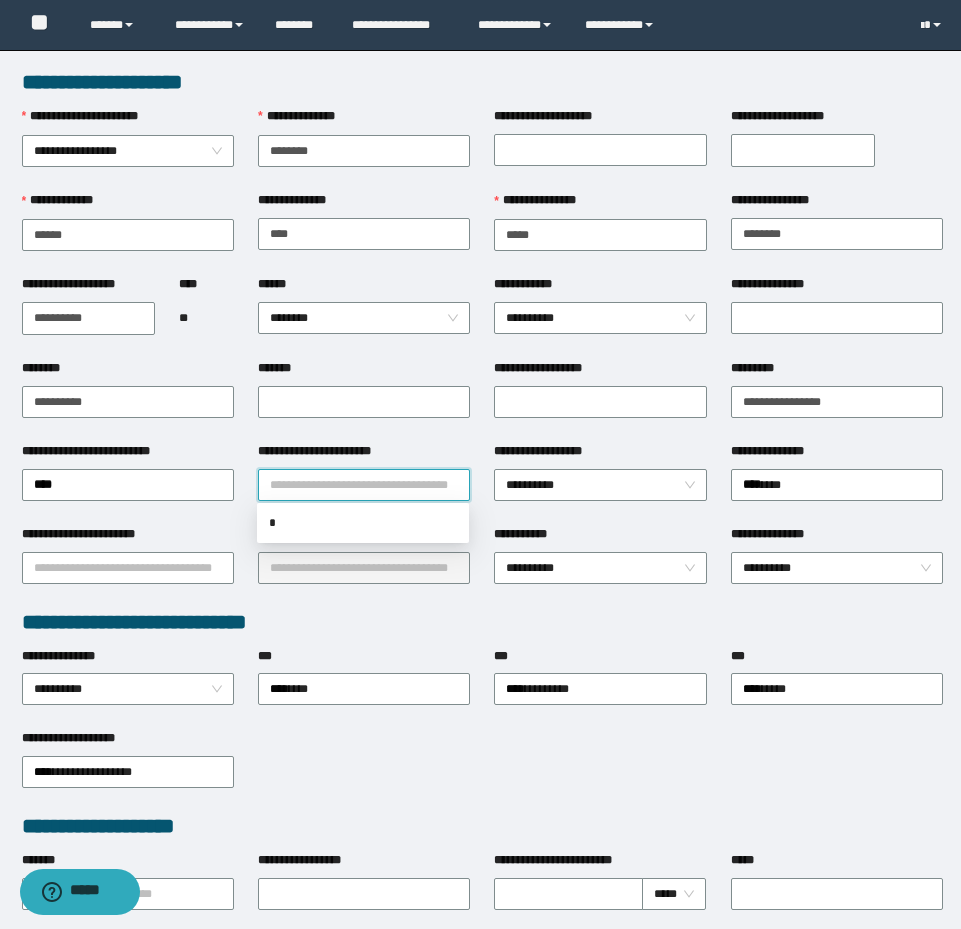 click on "**********" at bounding box center (364, 485) 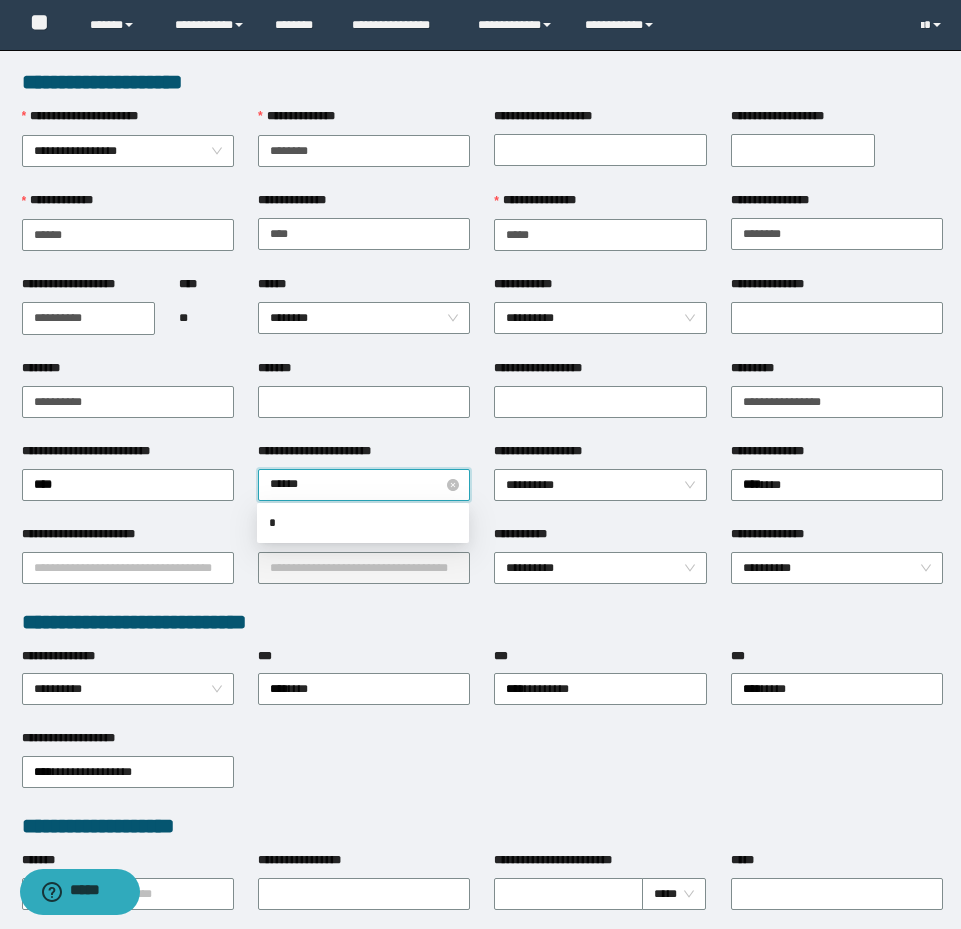type on "*******" 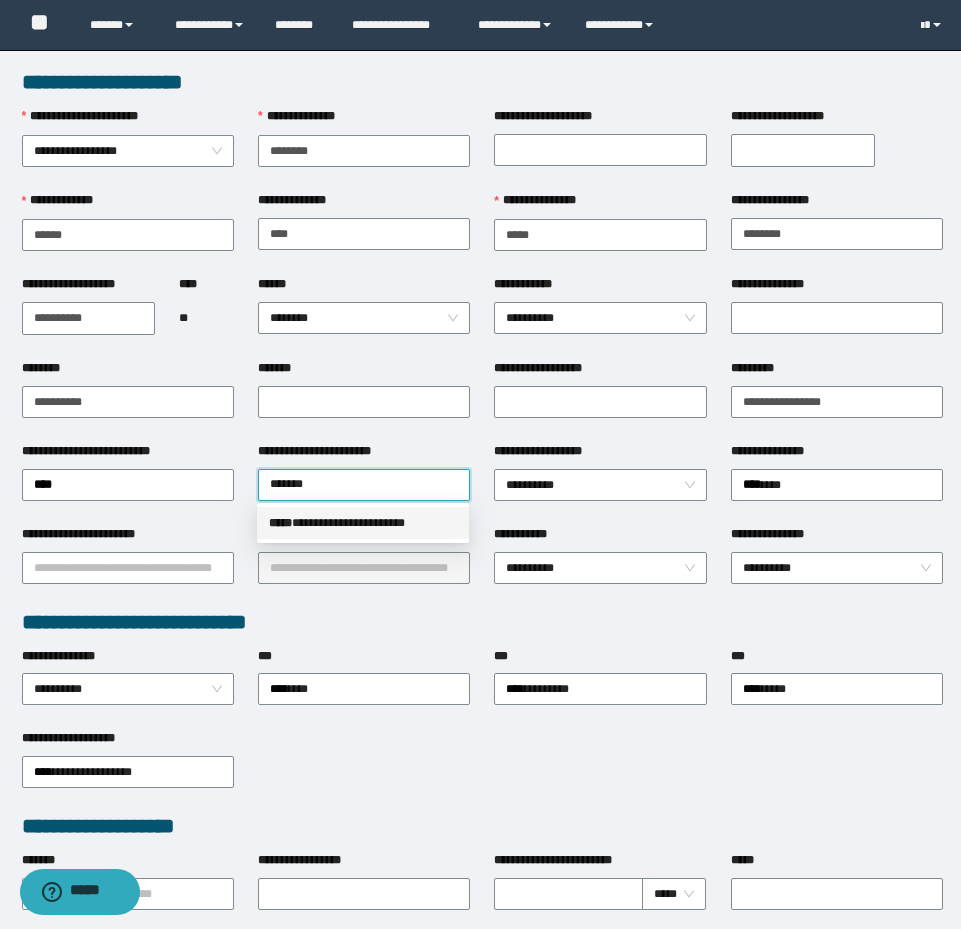 click on "**********" at bounding box center [363, 523] 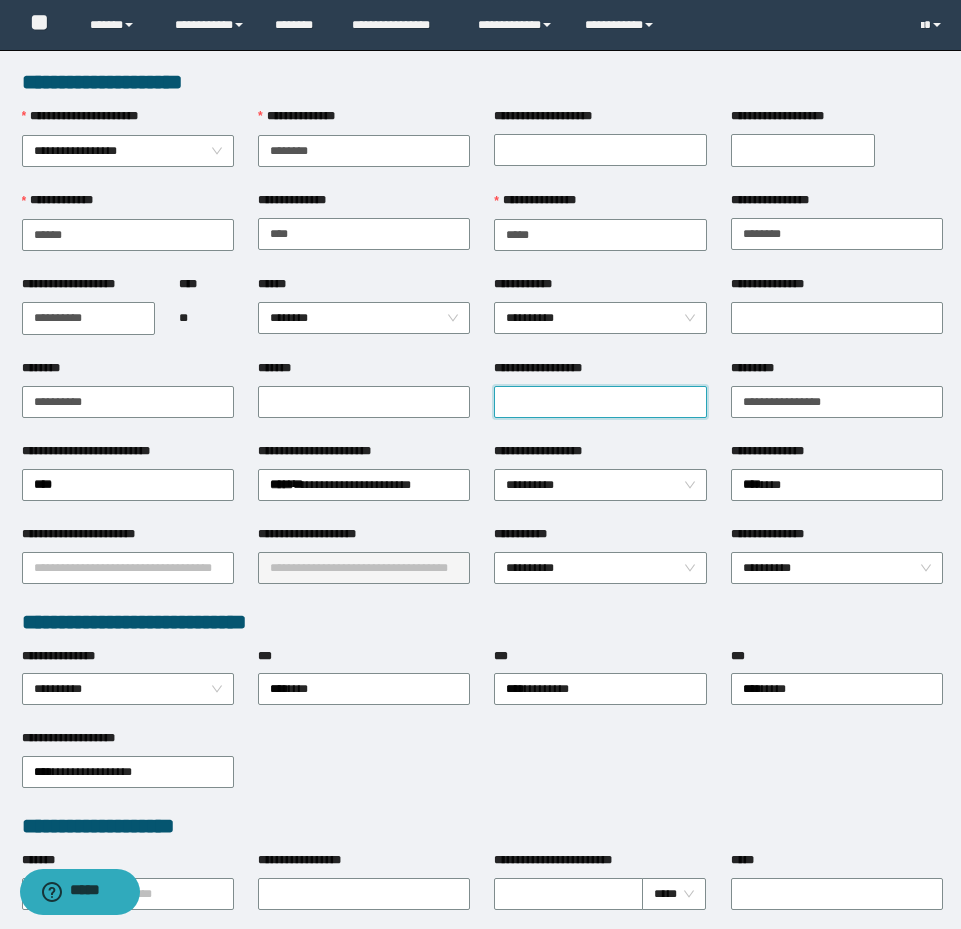 click on "**********" at bounding box center [600, 402] 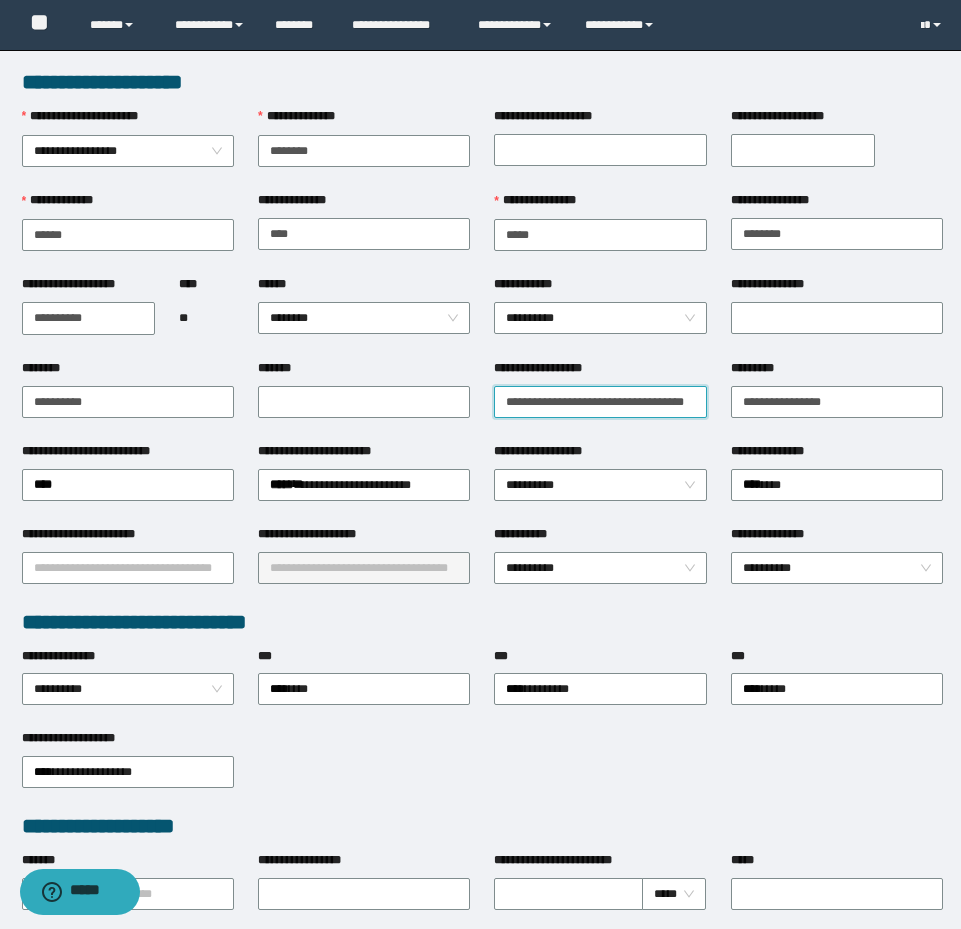 scroll, scrollTop: 0, scrollLeft: 24, axis: horizontal 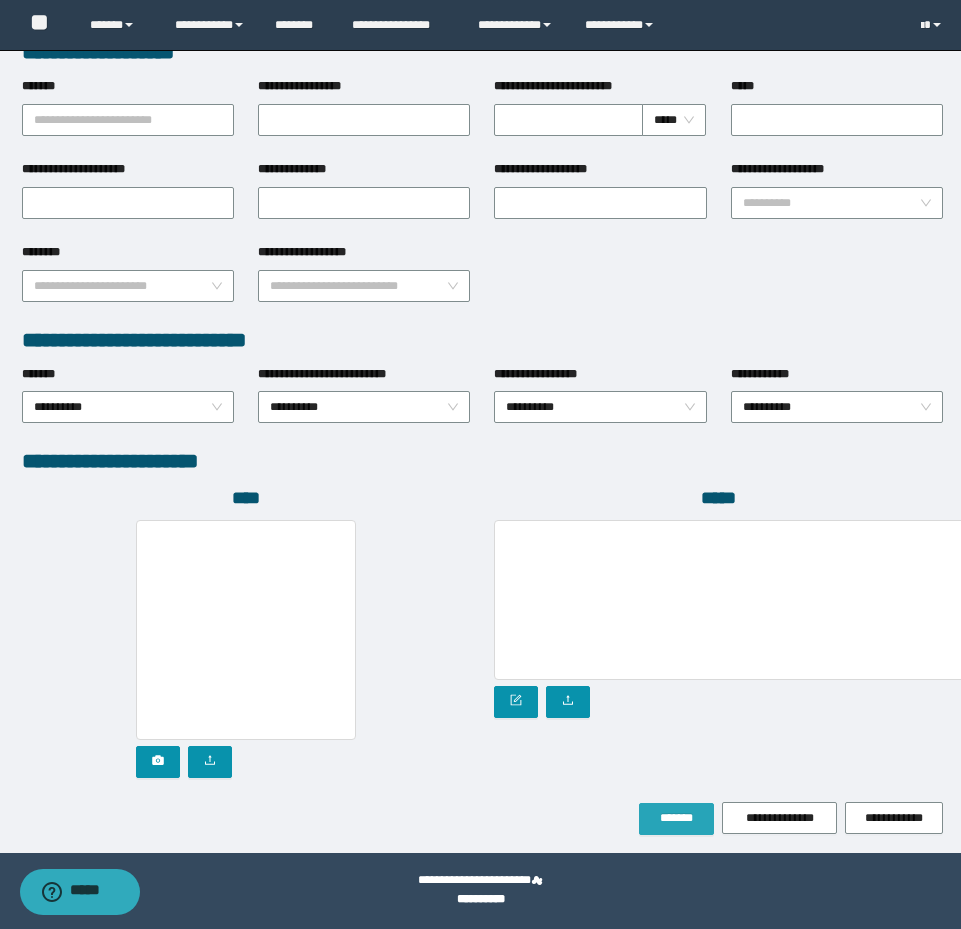 type on "**********" 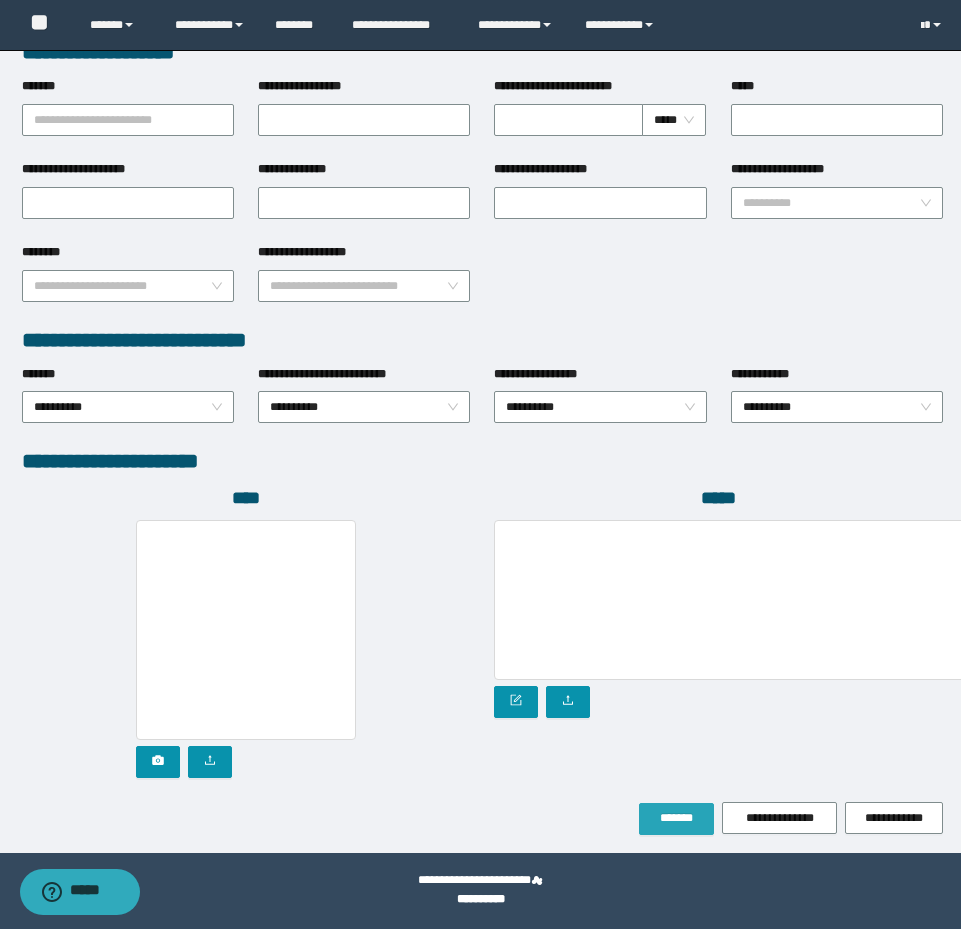 scroll, scrollTop: 0, scrollLeft: 0, axis: both 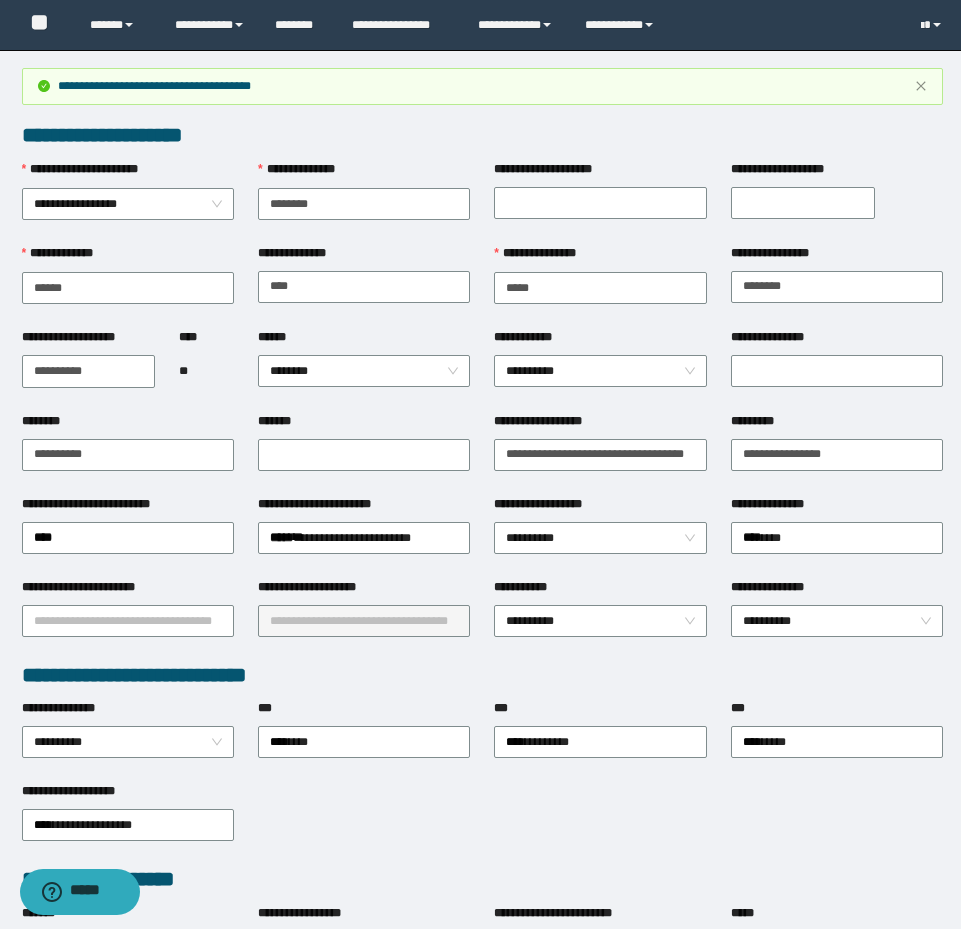click on "**********" at bounding box center (837, 453) 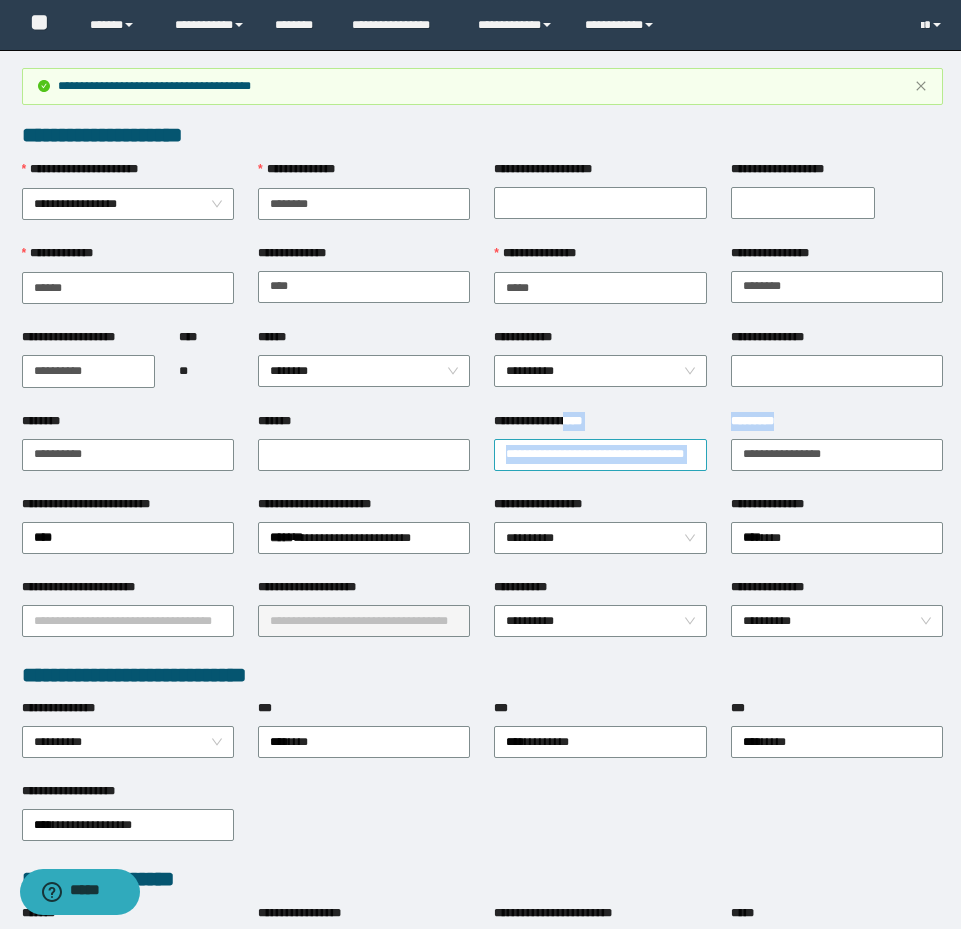 drag, startPoint x: 886, startPoint y: 432, endPoint x: 619, endPoint y: 444, distance: 267.26953 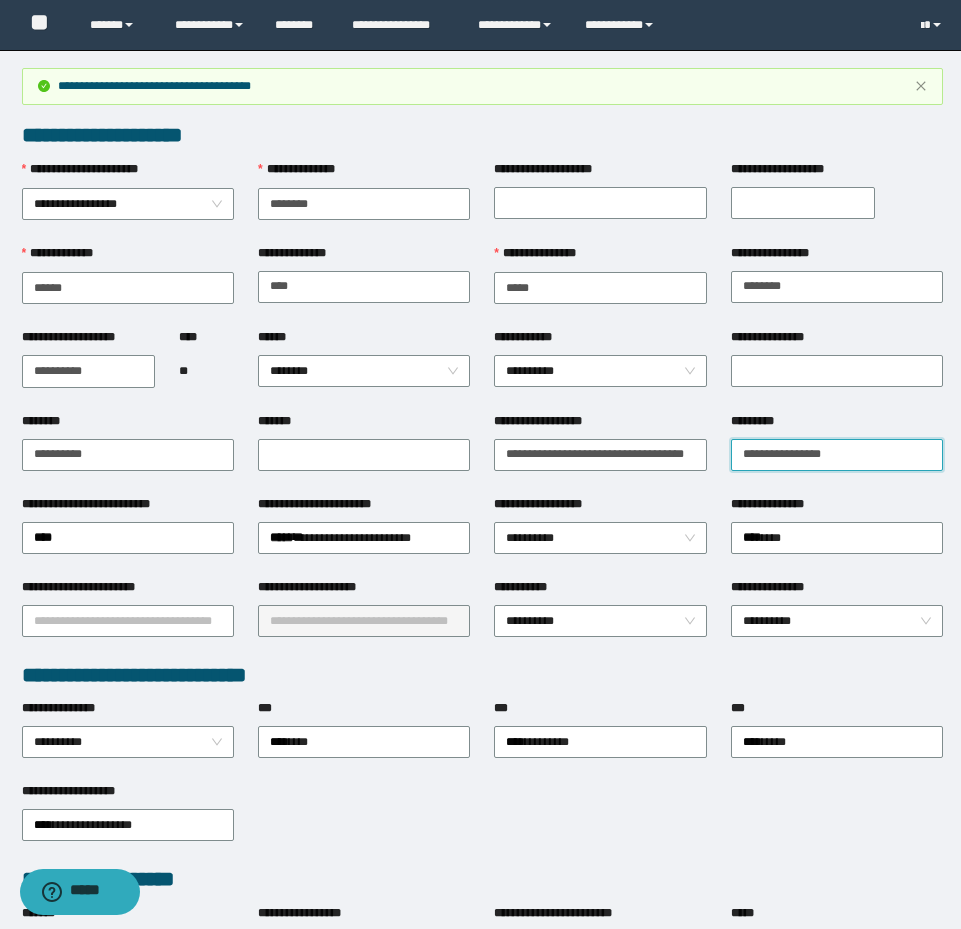 click on "**********" at bounding box center [837, 455] 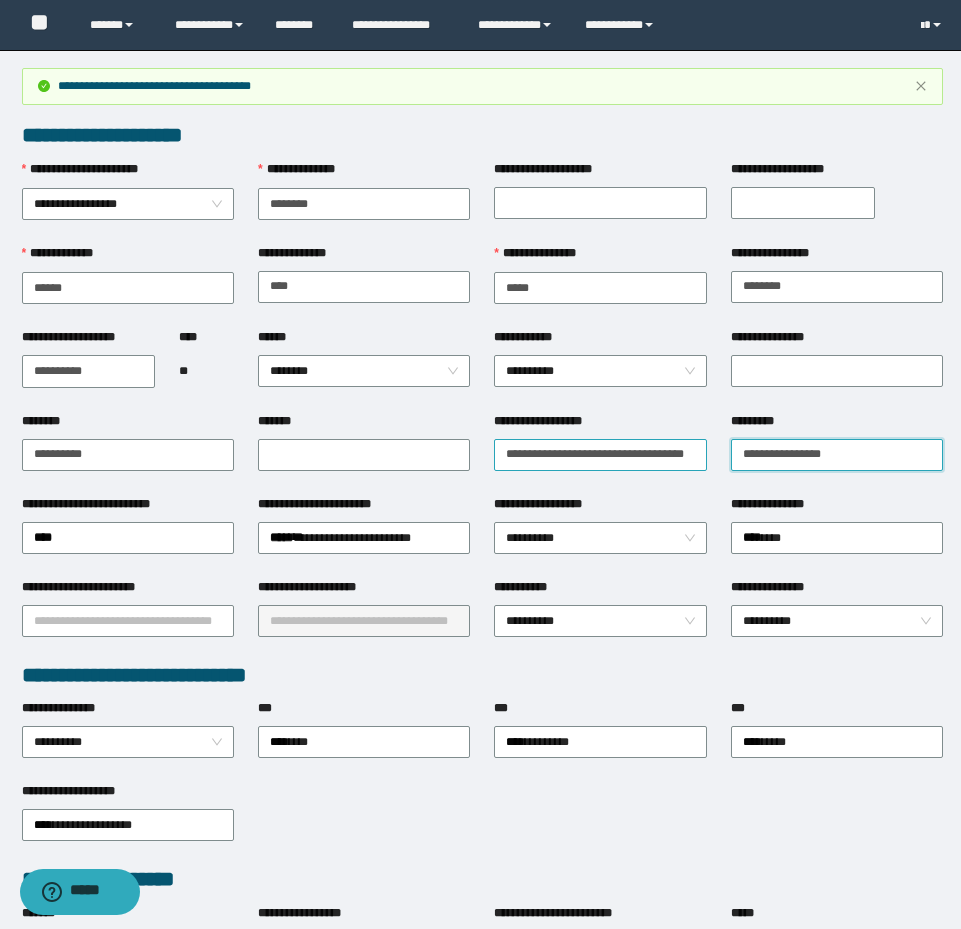 drag, startPoint x: 888, startPoint y: 444, endPoint x: 561, endPoint y: 450, distance: 327.05505 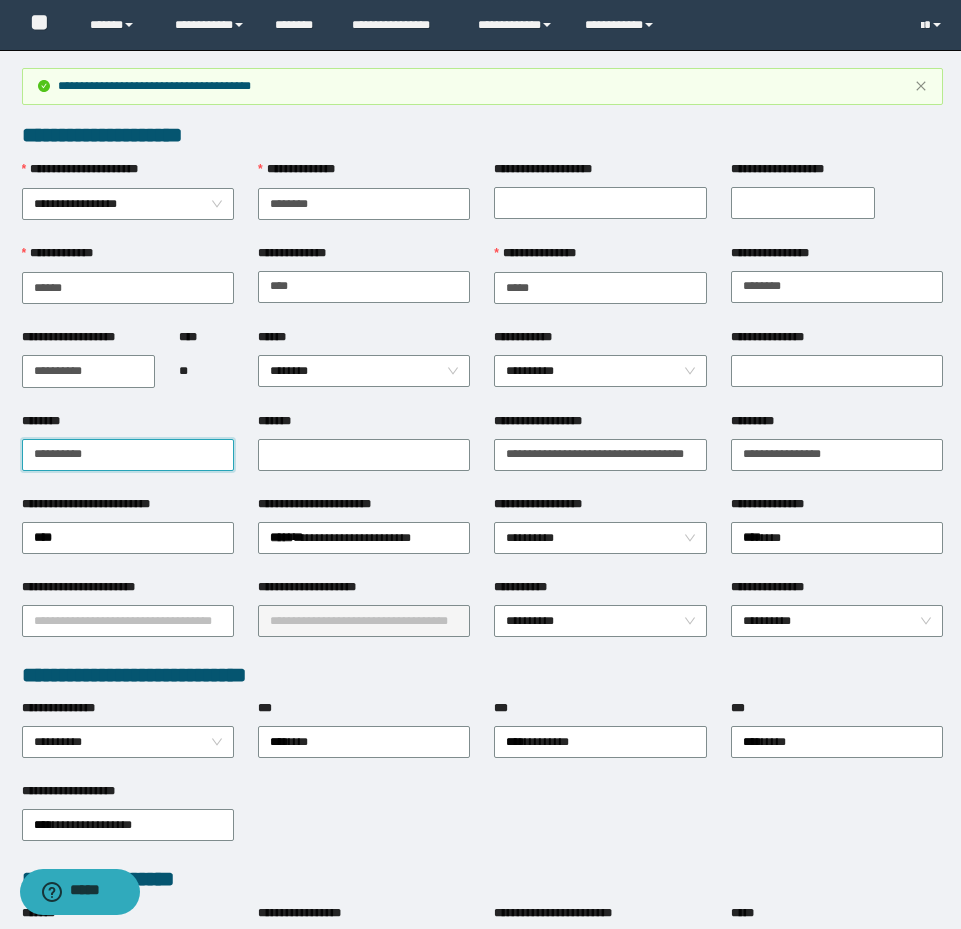 drag, startPoint x: 89, startPoint y: 463, endPoint x: 4, endPoint y: 460, distance: 85.052925 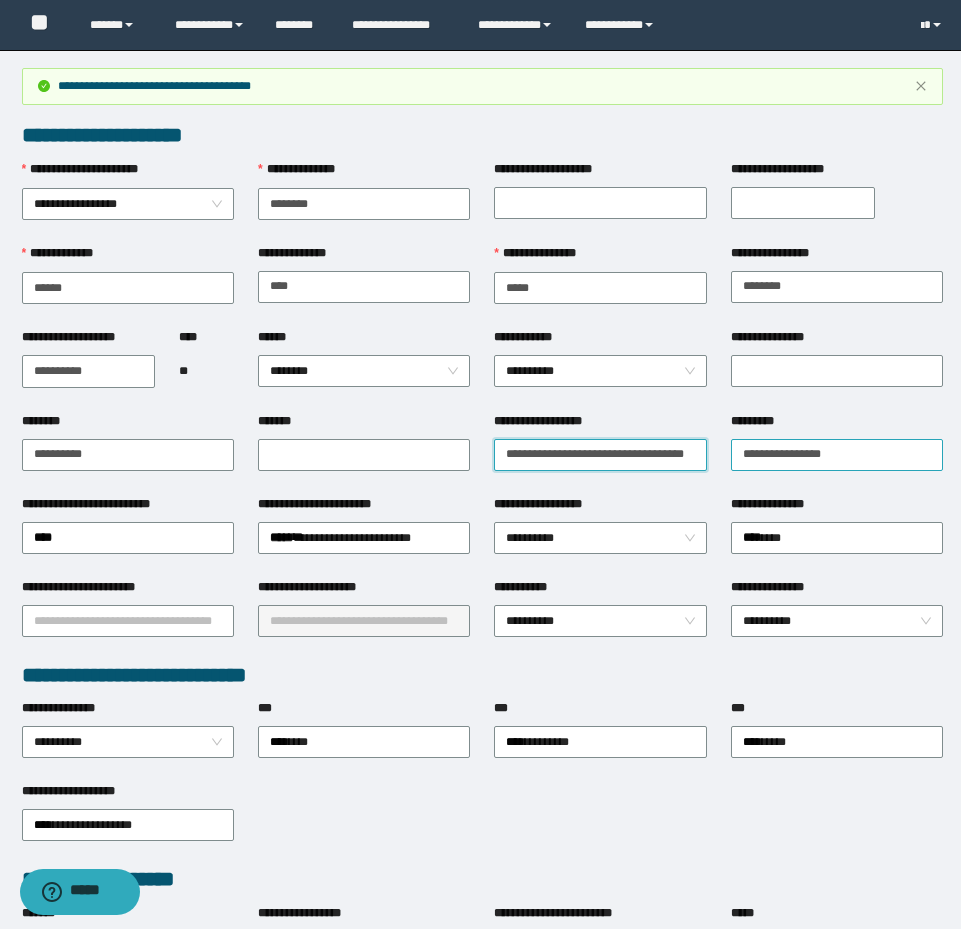 scroll, scrollTop: 0, scrollLeft: 25, axis: horizontal 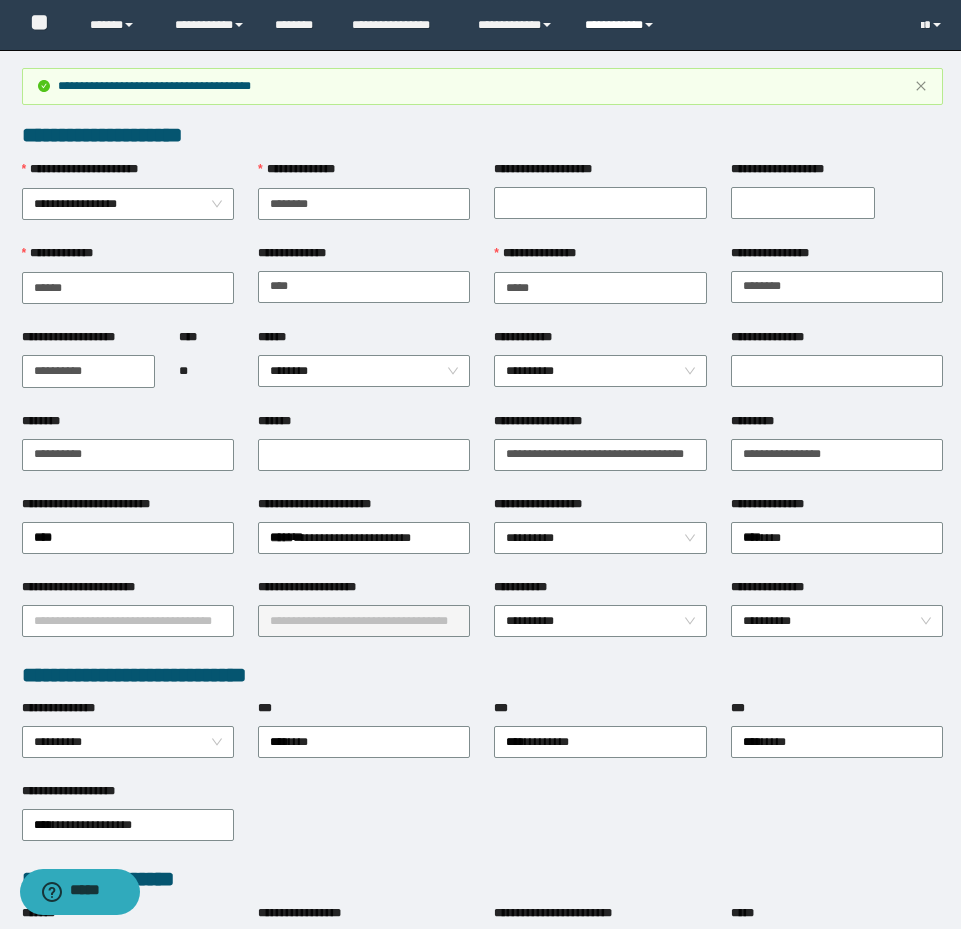click on "**********" at bounding box center [622, 25] 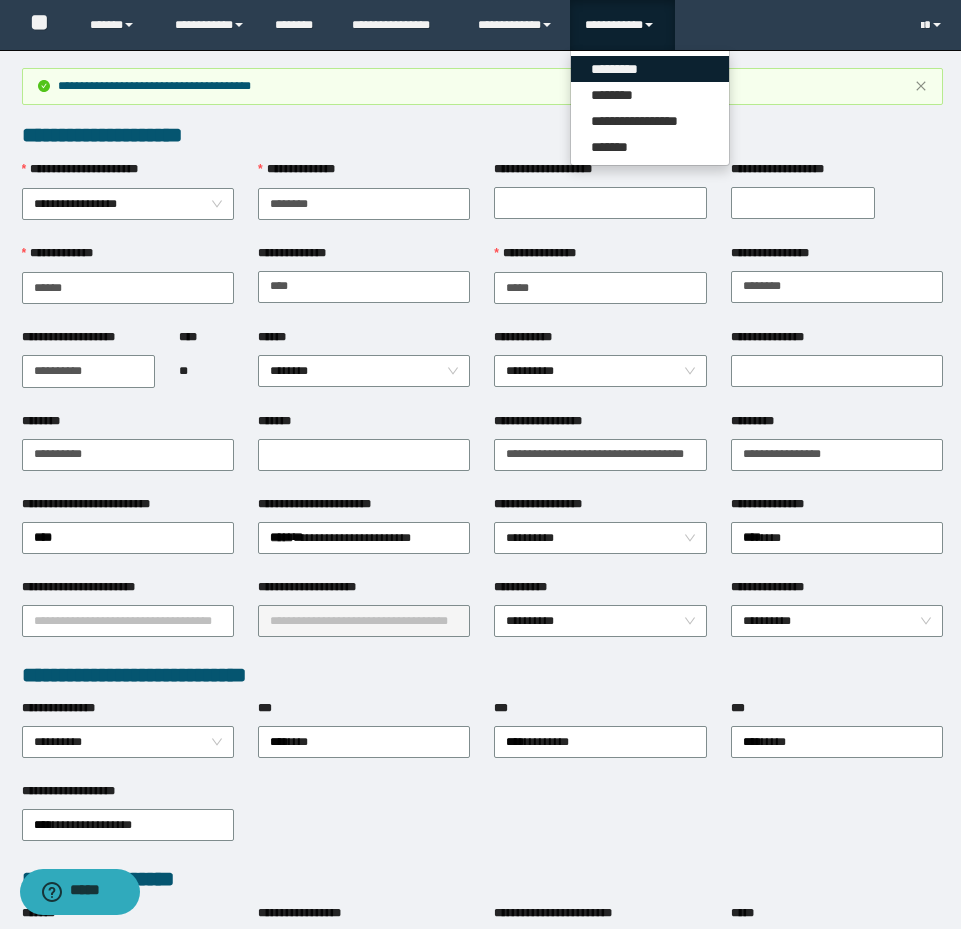 click on "*********" at bounding box center (650, 69) 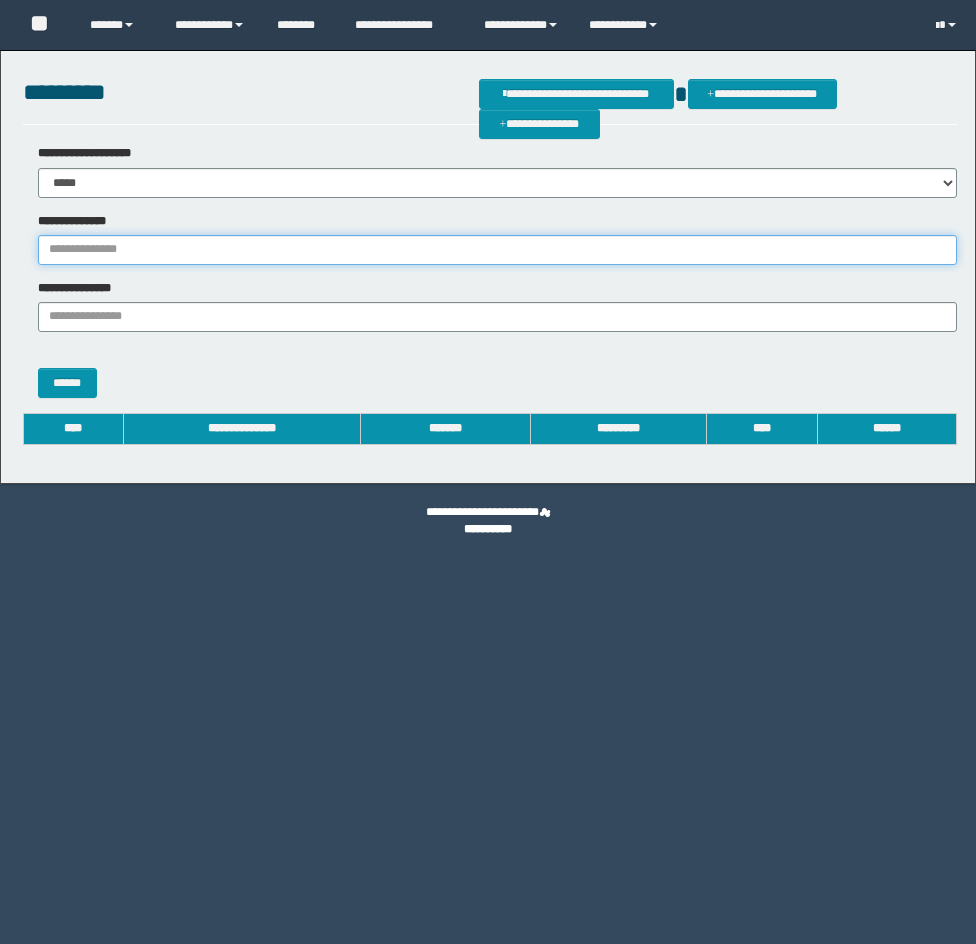 scroll, scrollTop: 0, scrollLeft: 0, axis: both 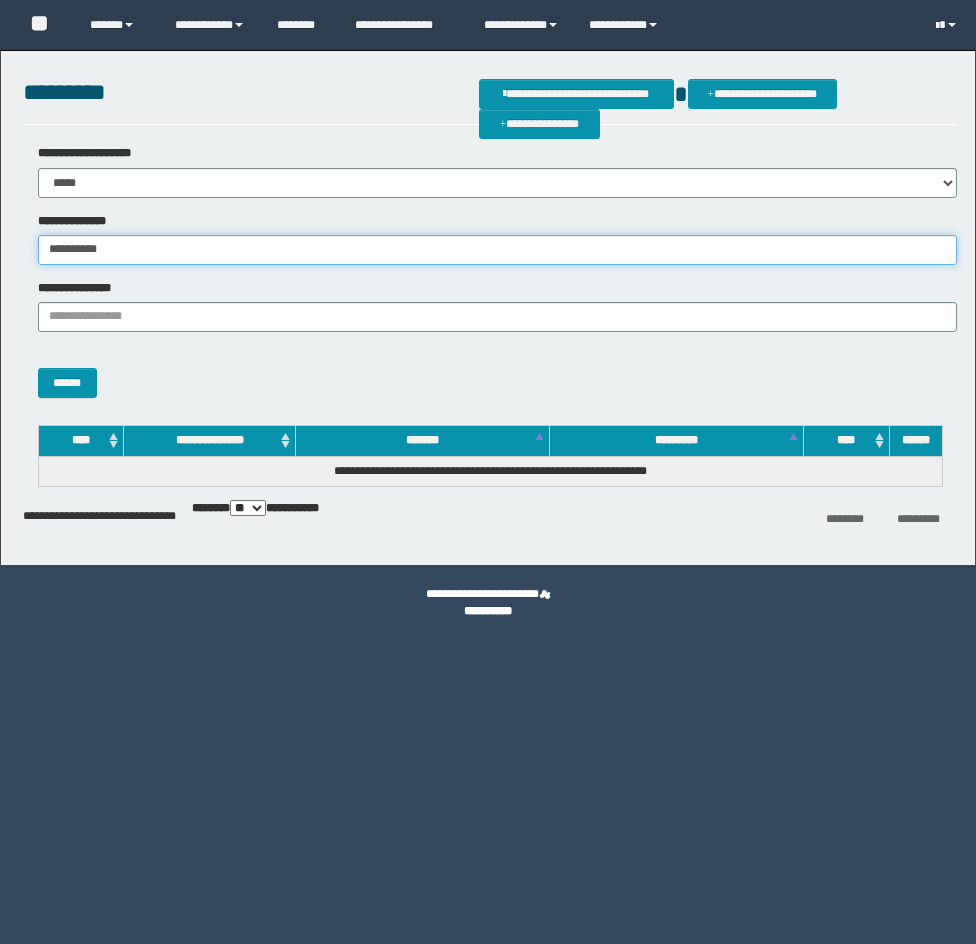 type on "**********" 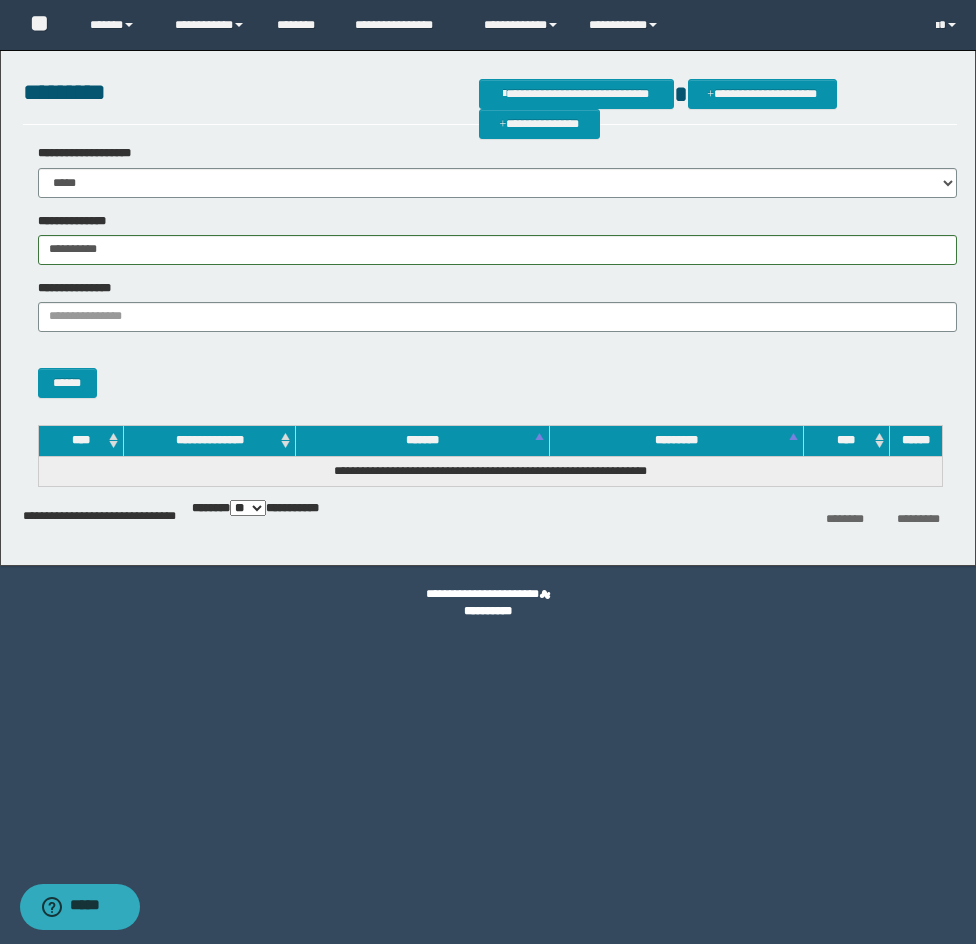 click on "******" at bounding box center (490, 373) 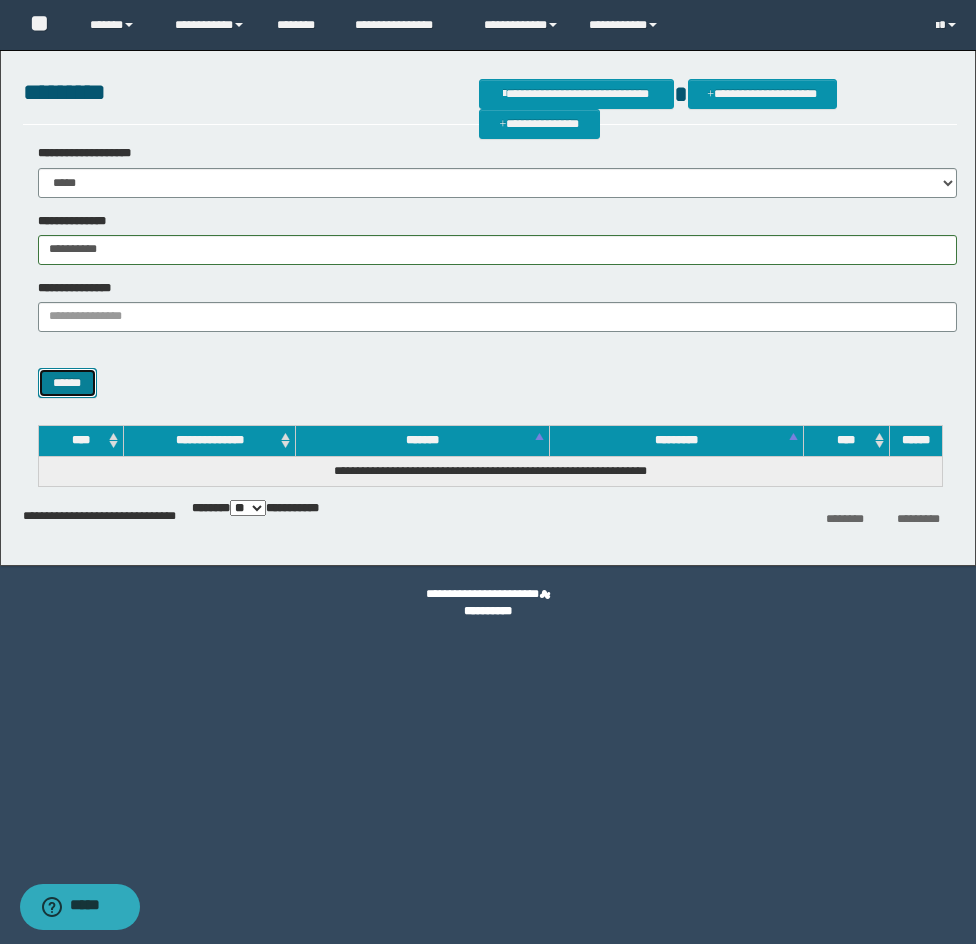 click on "******" at bounding box center [67, 383] 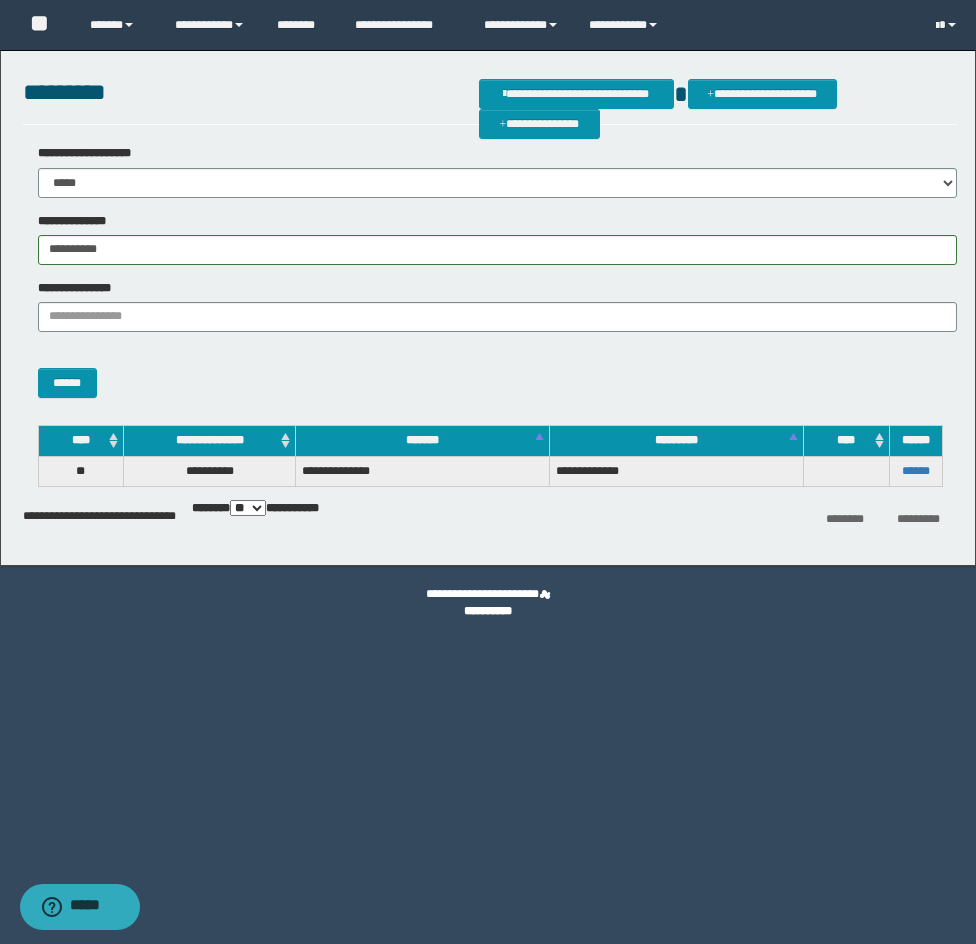 click on "******" at bounding box center [915, 441] 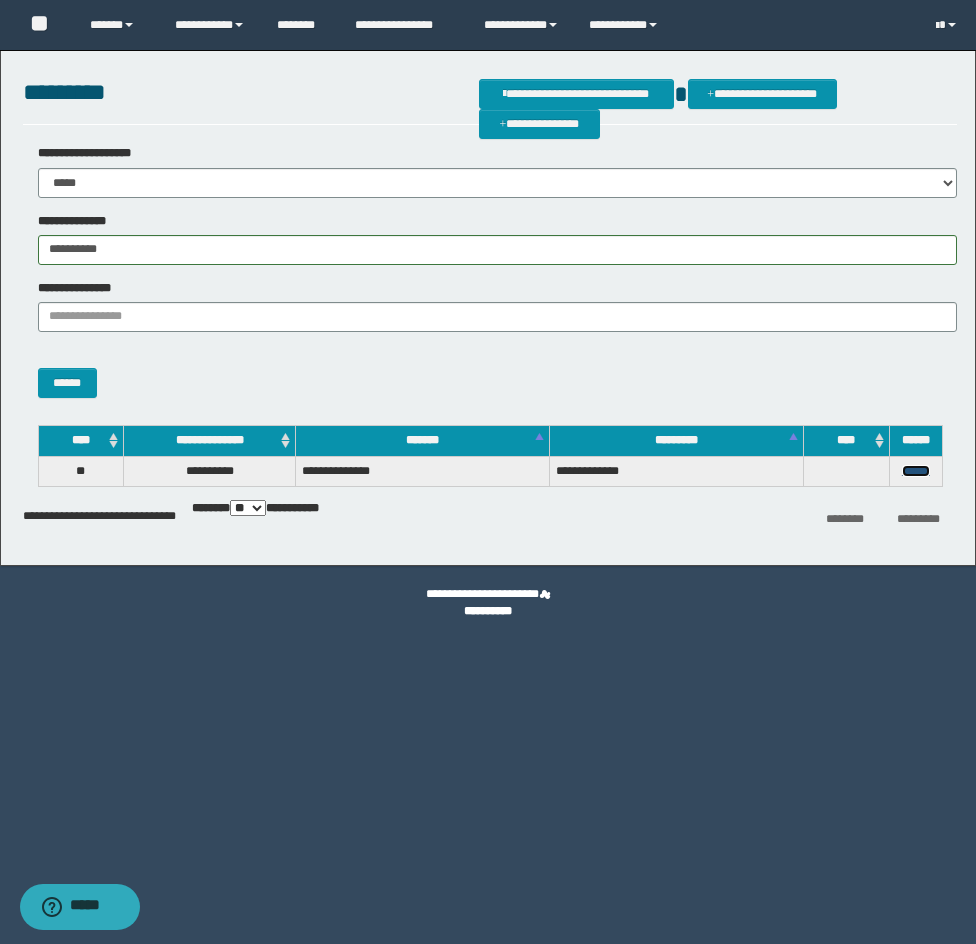 click on "******" at bounding box center [916, 471] 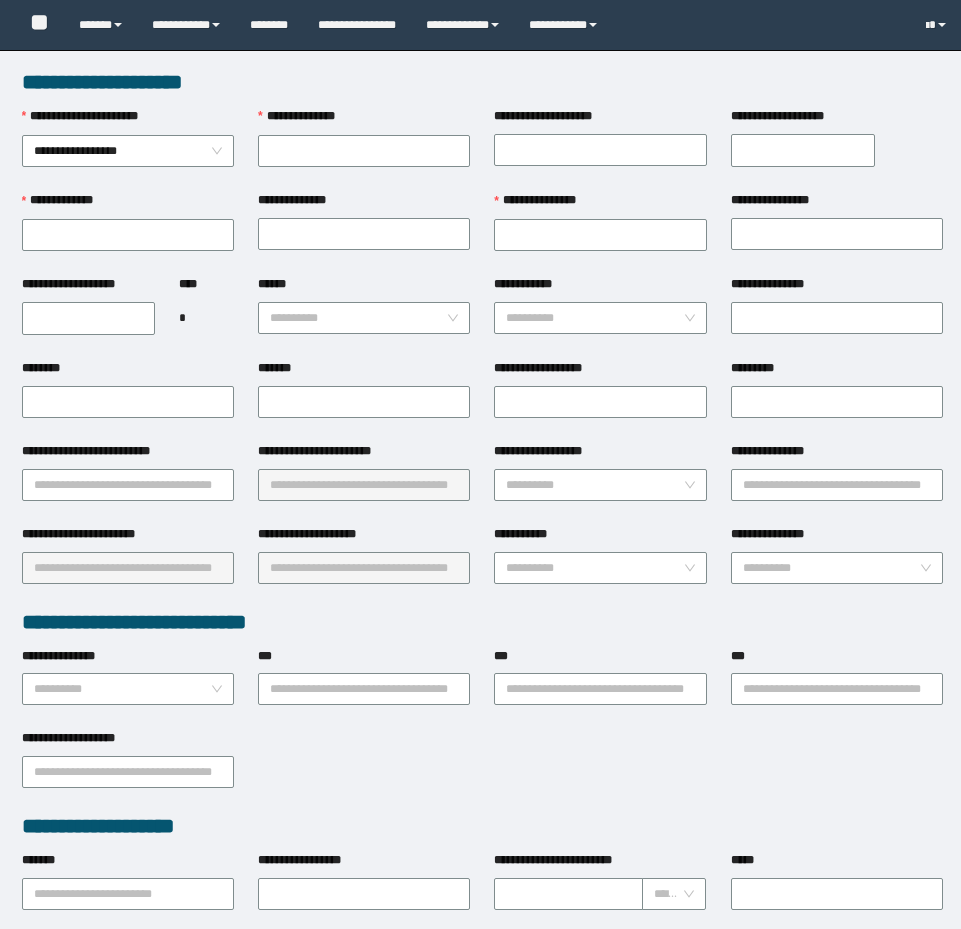 scroll, scrollTop: 0, scrollLeft: 0, axis: both 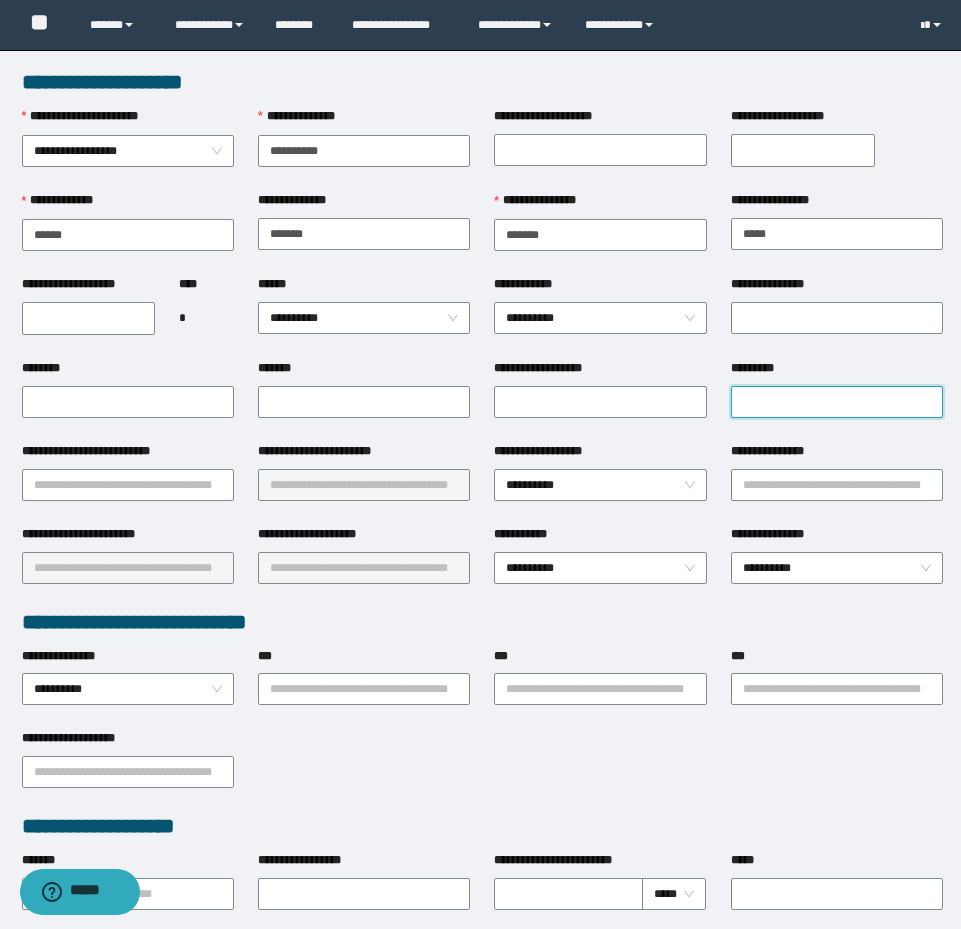 drag, startPoint x: 841, startPoint y: 400, endPoint x: 823, endPoint y: 398, distance: 18.110771 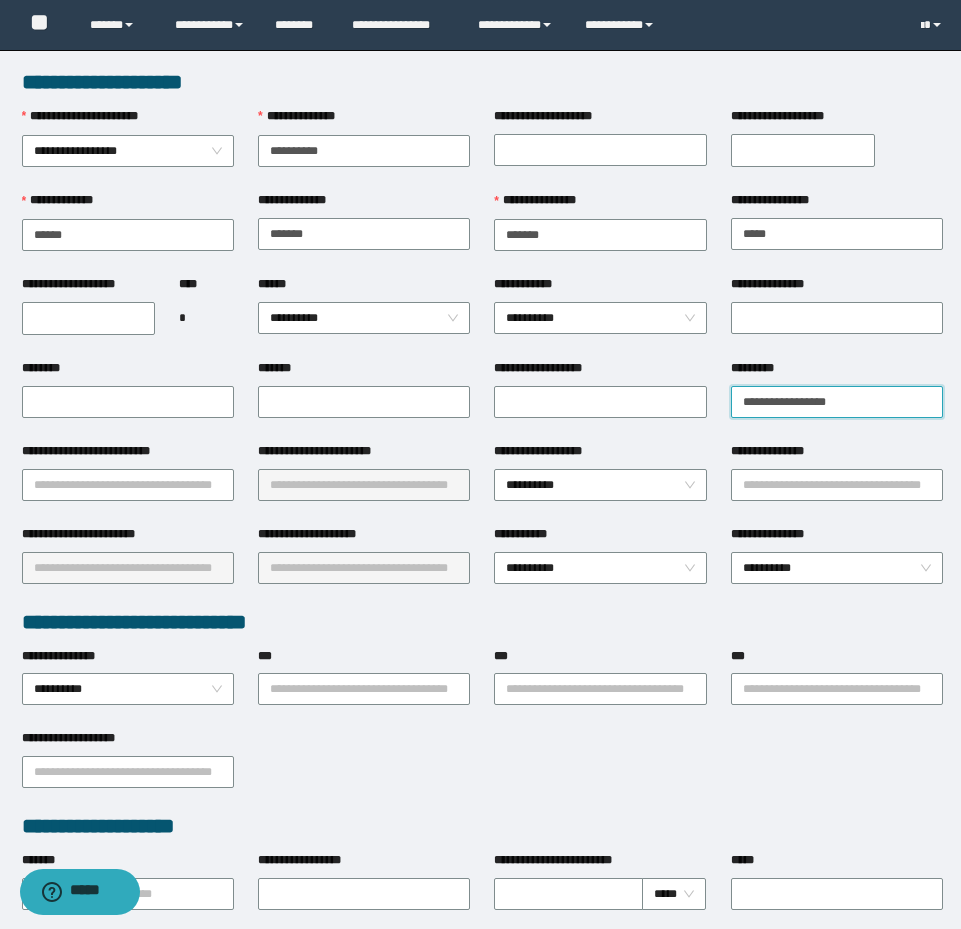 click on "**********" at bounding box center [837, 402] 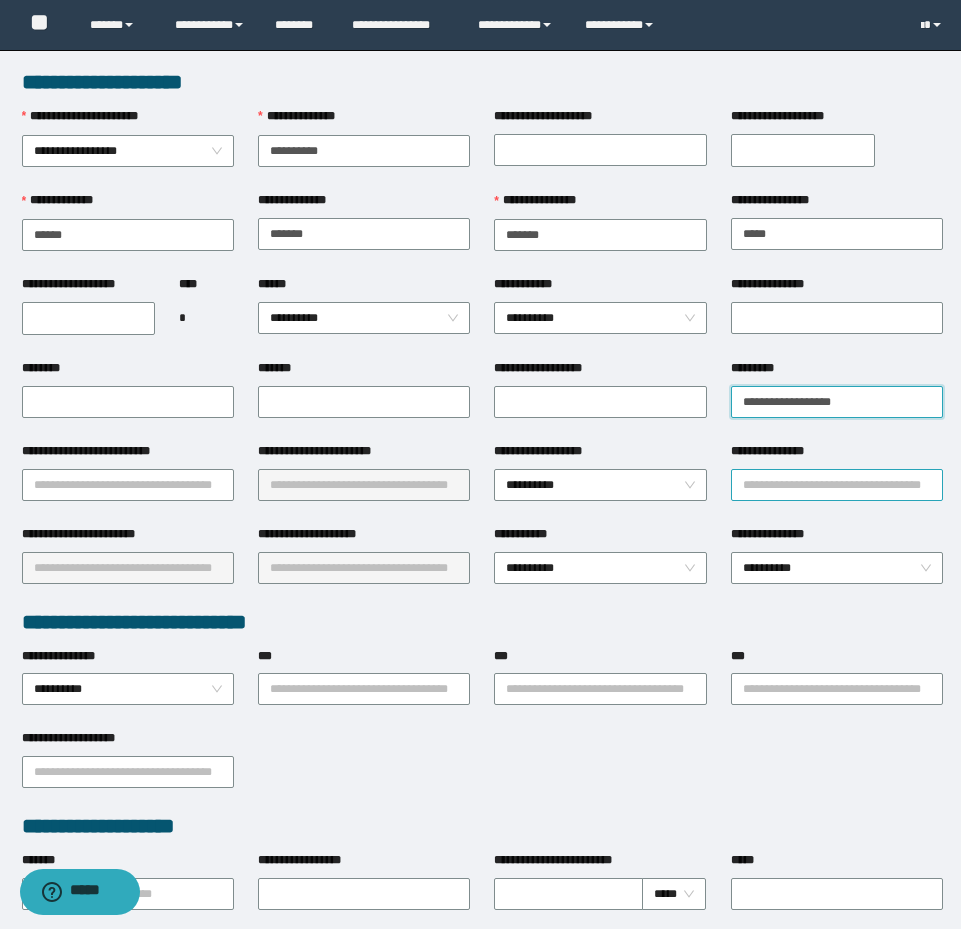 type on "**********" 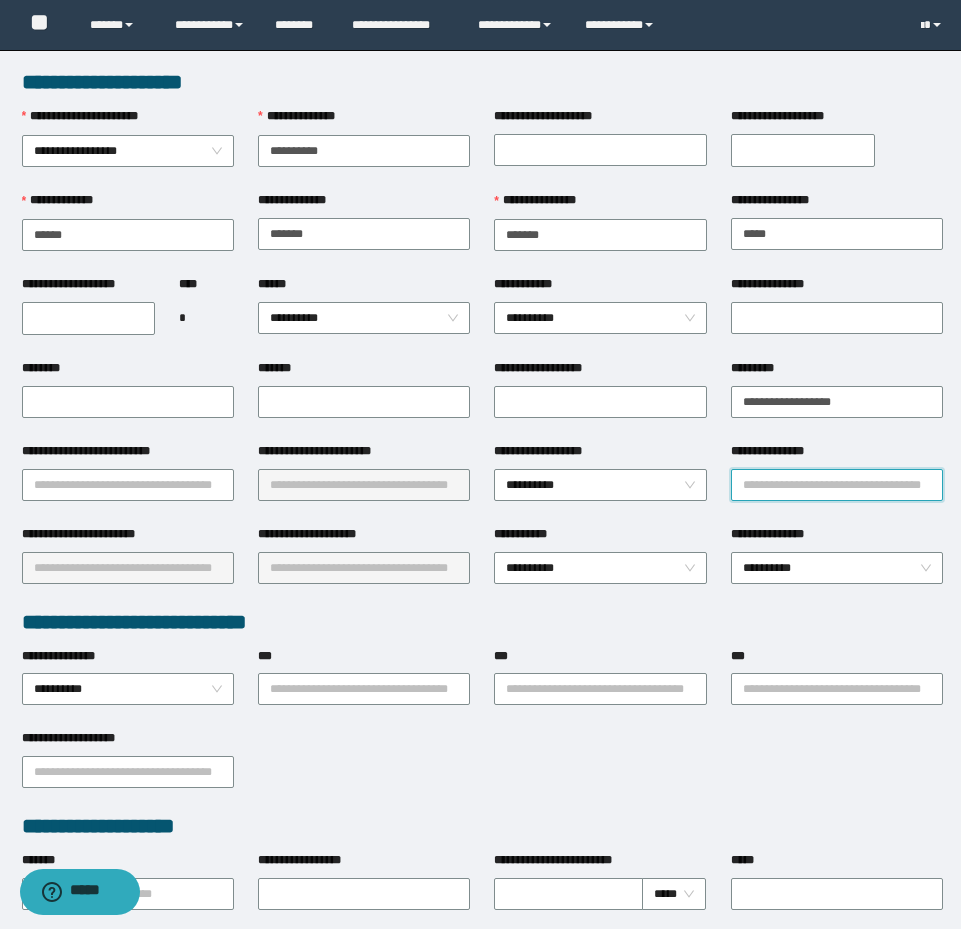click on "**********" at bounding box center [837, 485] 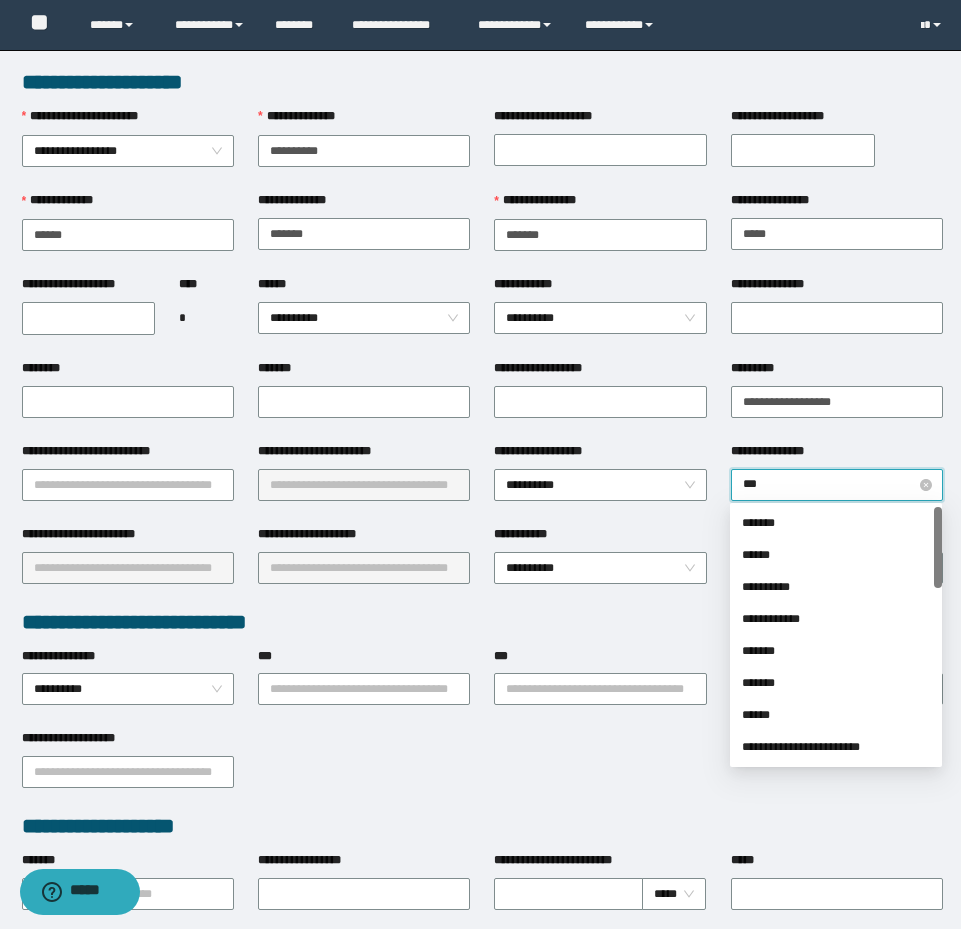 type on "****" 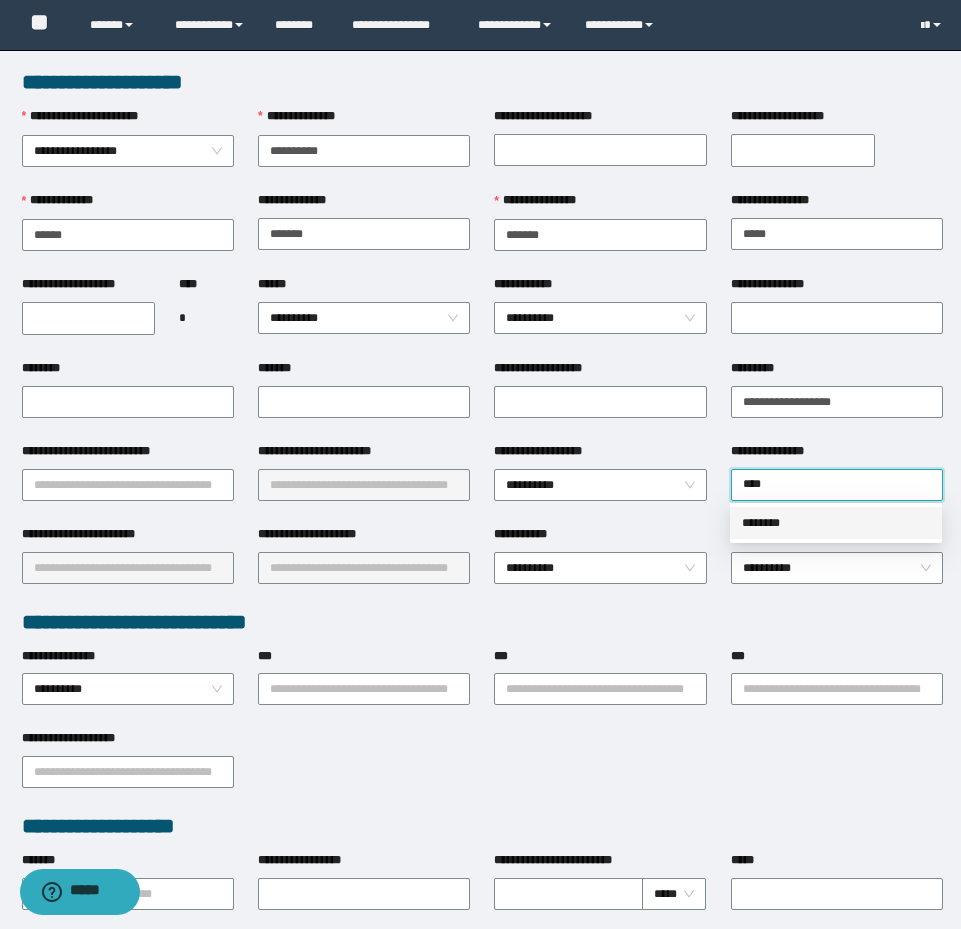 click on "********" at bounding box center (836, 523) 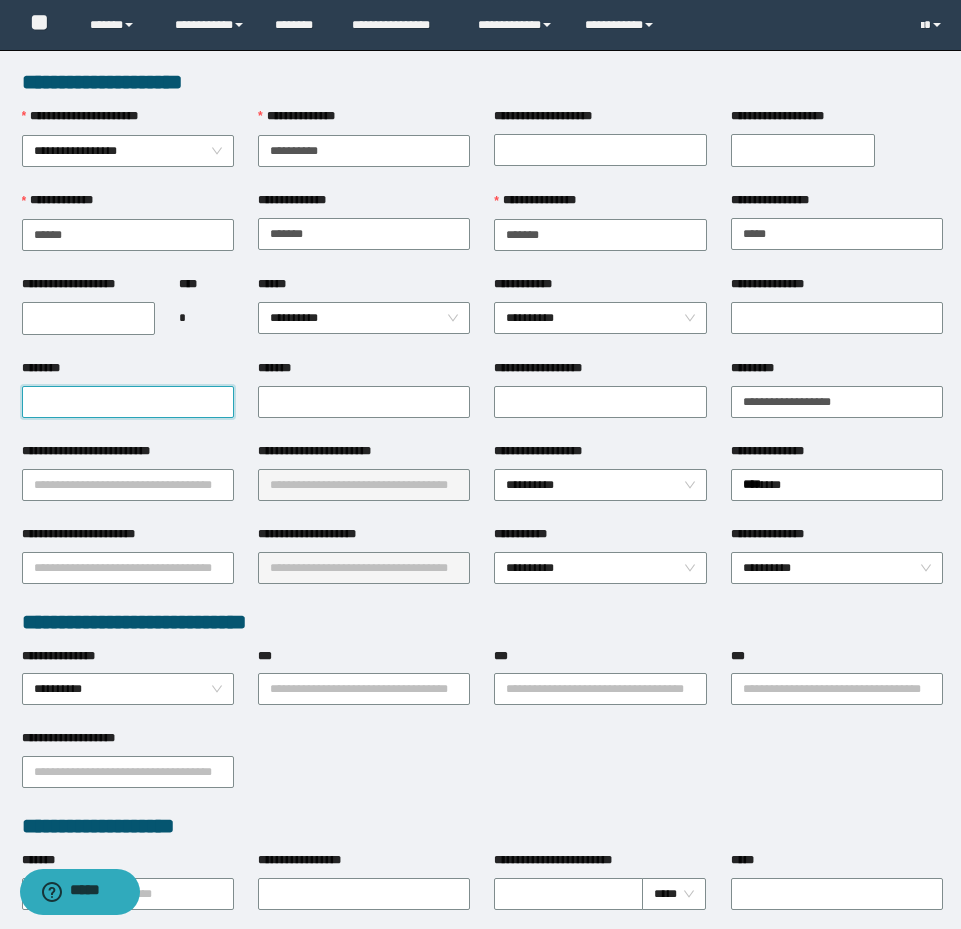 click on "********" at bounding box center (128, 402) 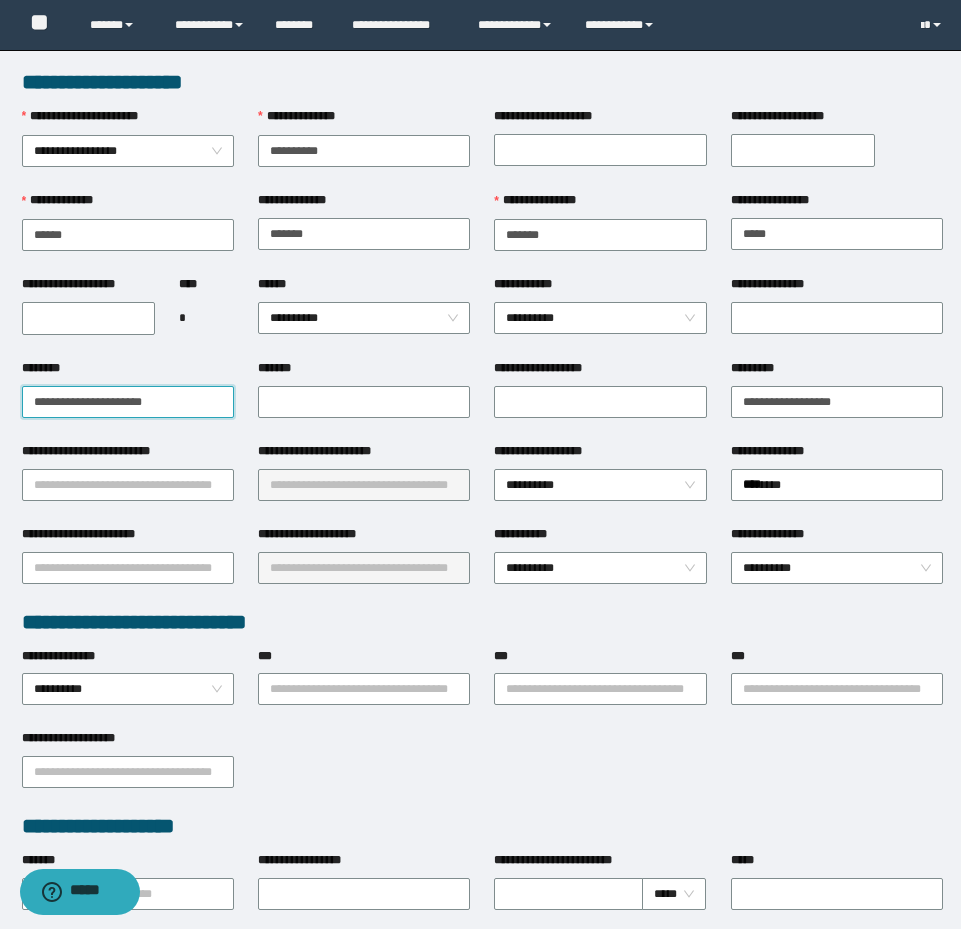 type on "**********" 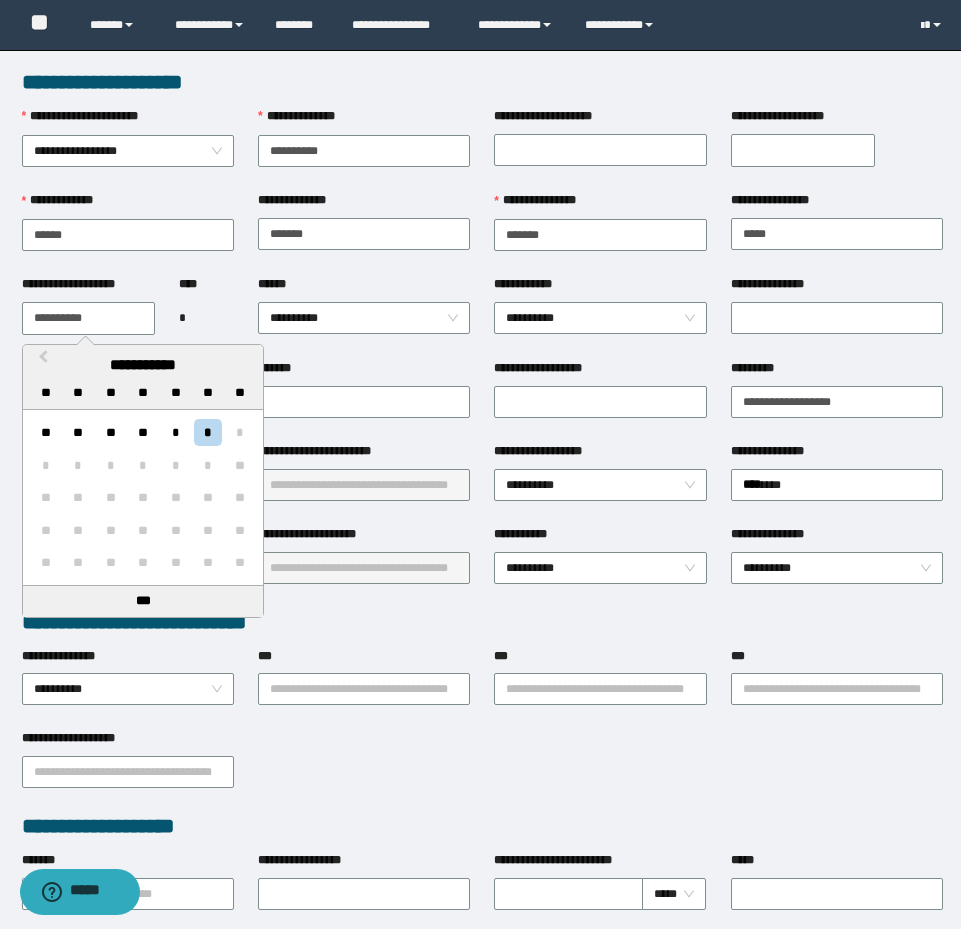 click on "**********" at bounding box center (89, 318) 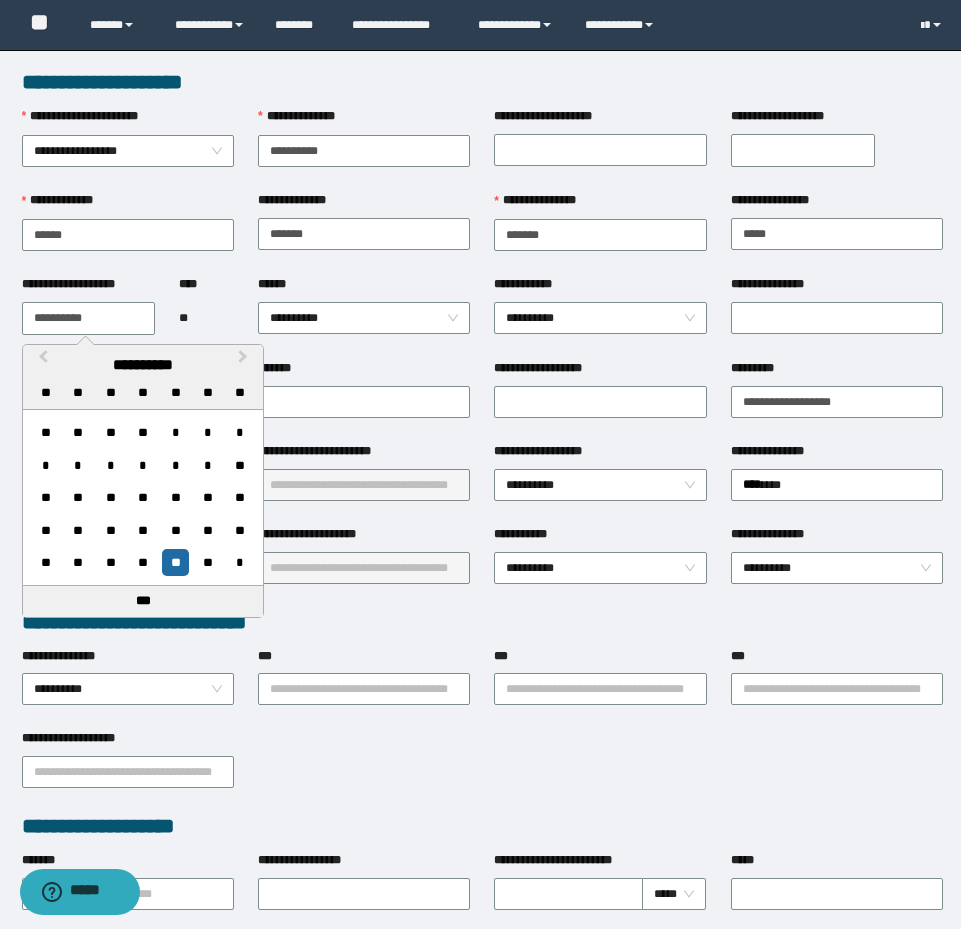 type on "**********" 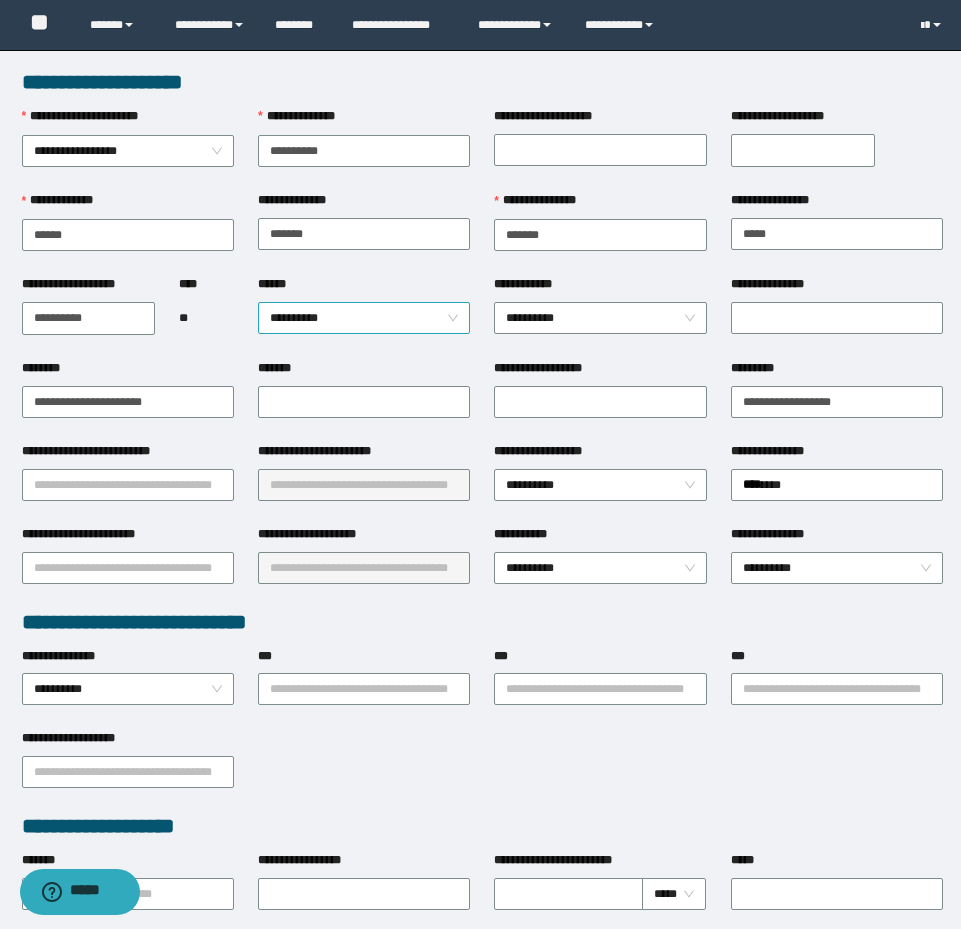 click on "**********" at bounding box center [364, 318] 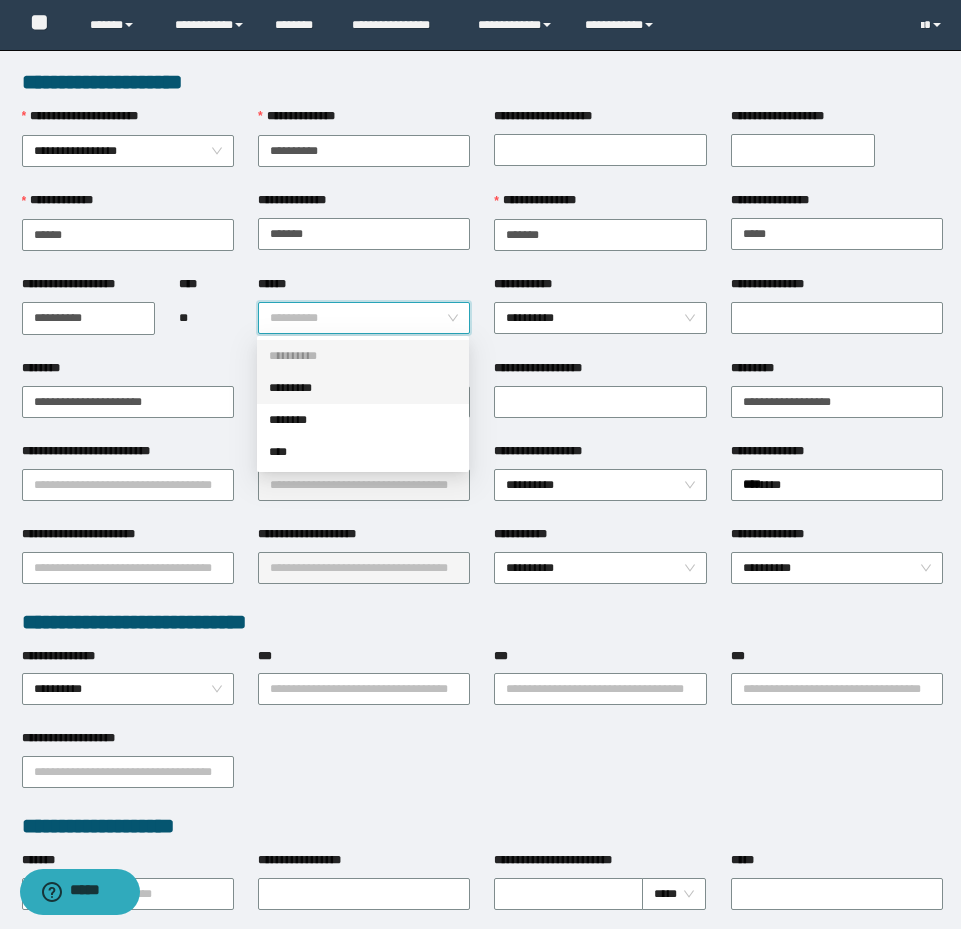 click on "*********" at bounding box center (363, 388) 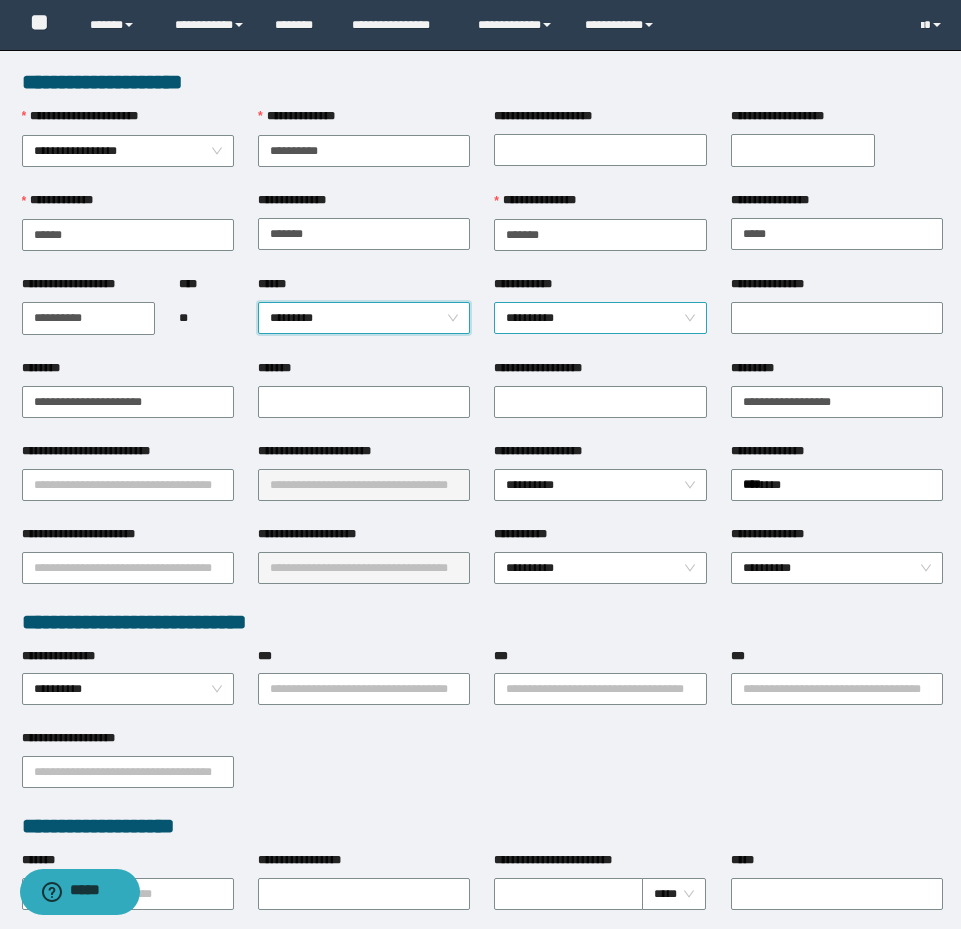 click on "**********" at bounding box center [600, 318] 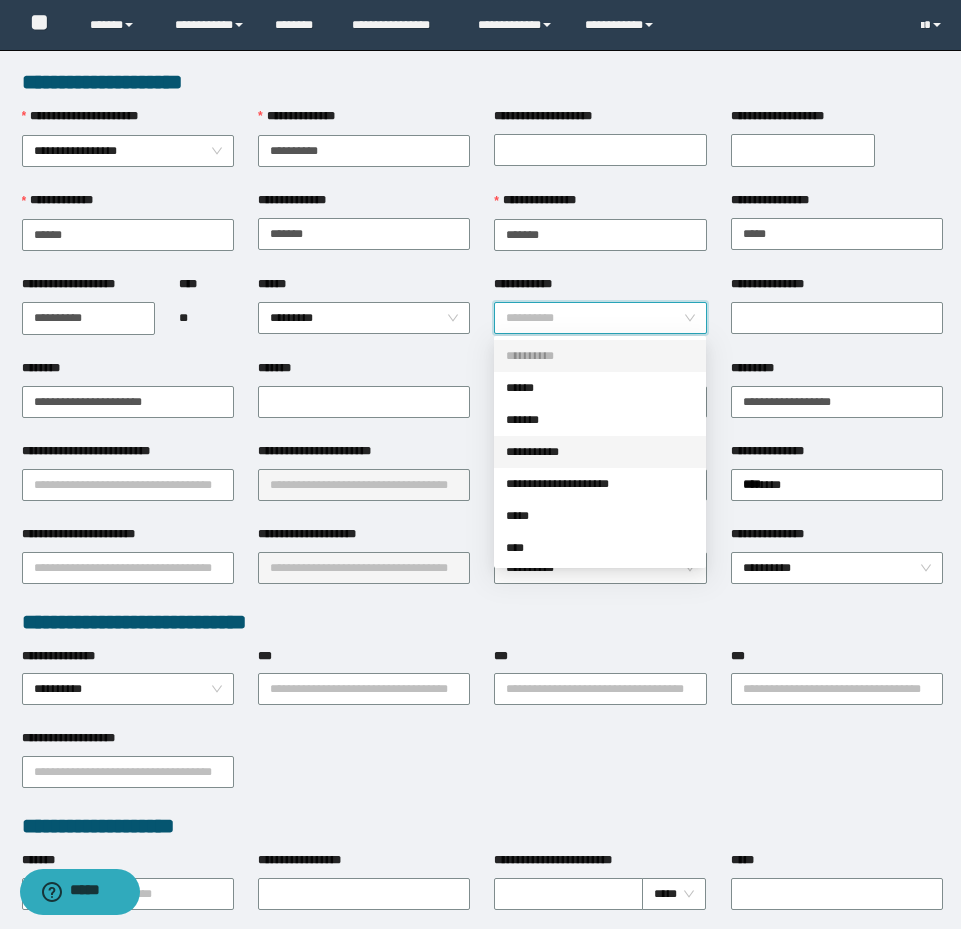 click on "**********" at bounding box center (600, 452) 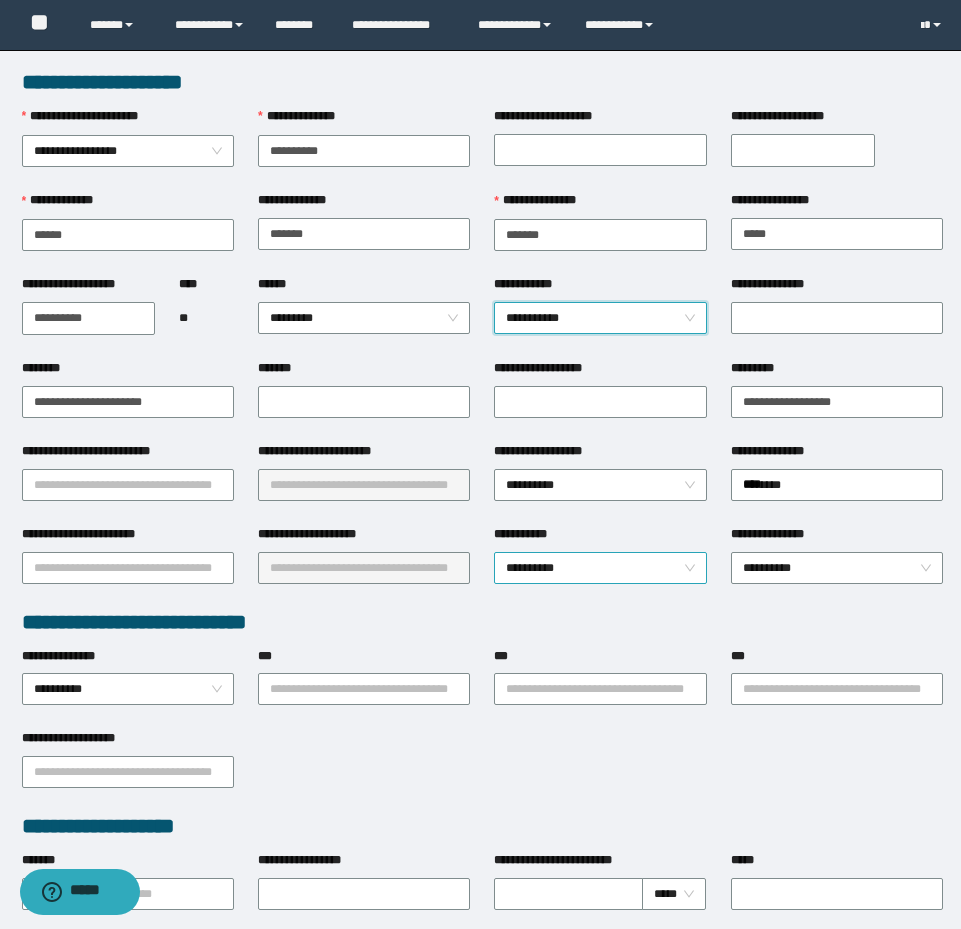 click on "**********" at bounding box center (600, 568) 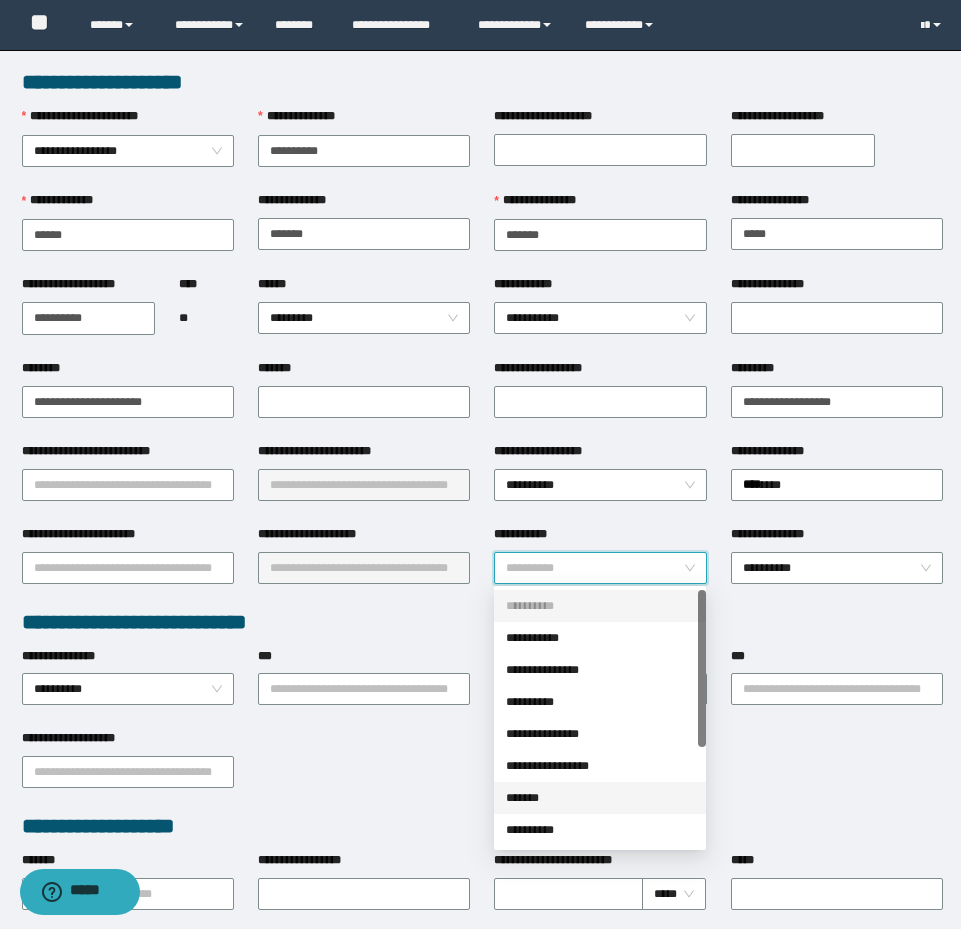 click on "*******" at bounding box center [600, 798] 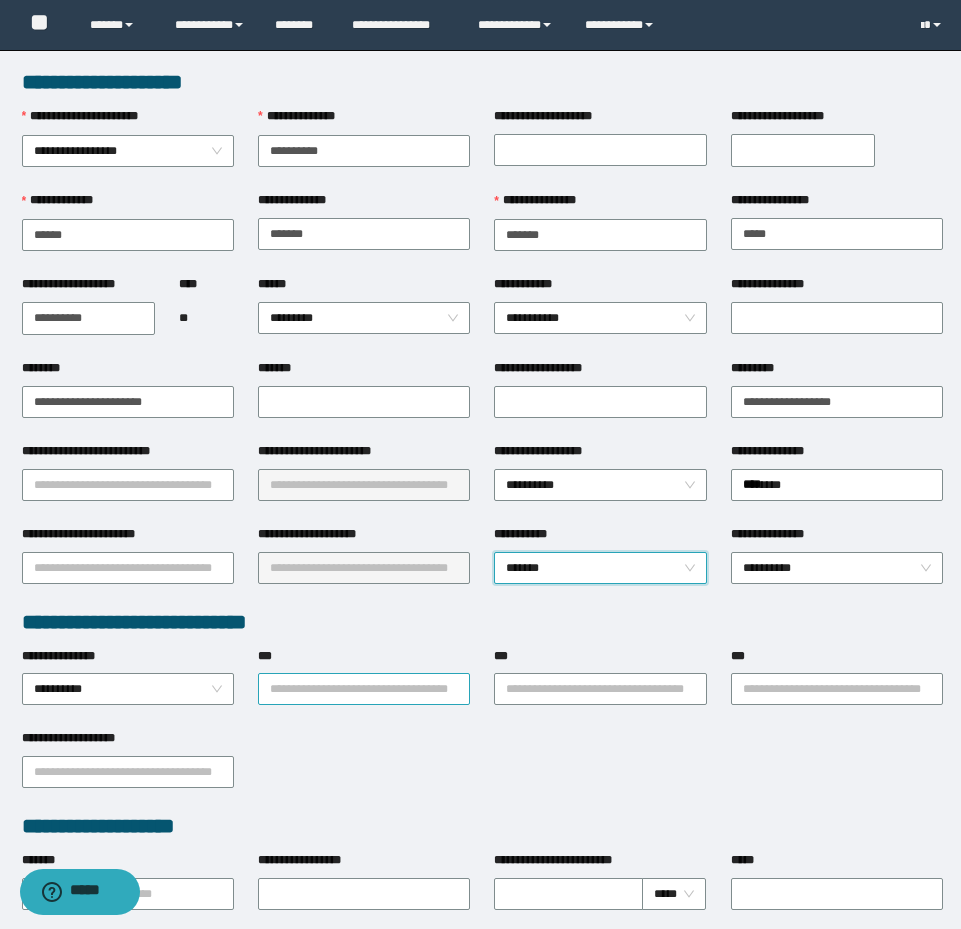 click on "**********" at bounding box center (364, 689) 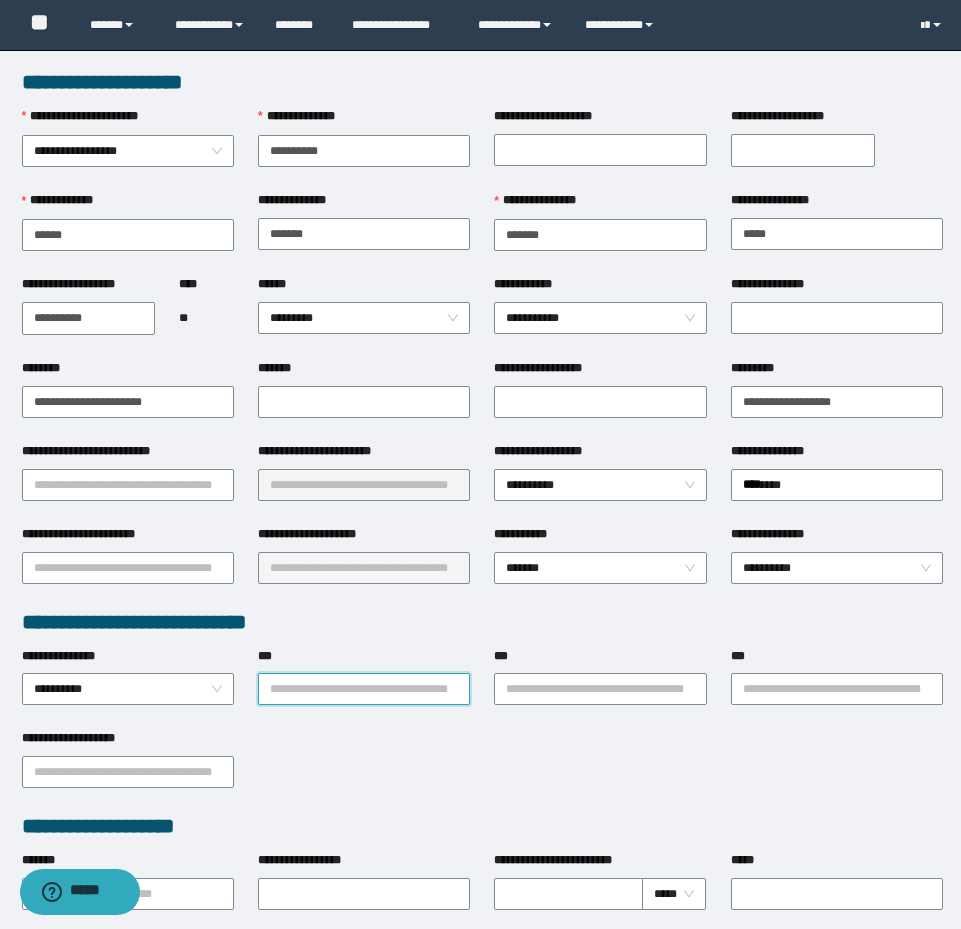 click on "***" at bounding box center [364, 689] 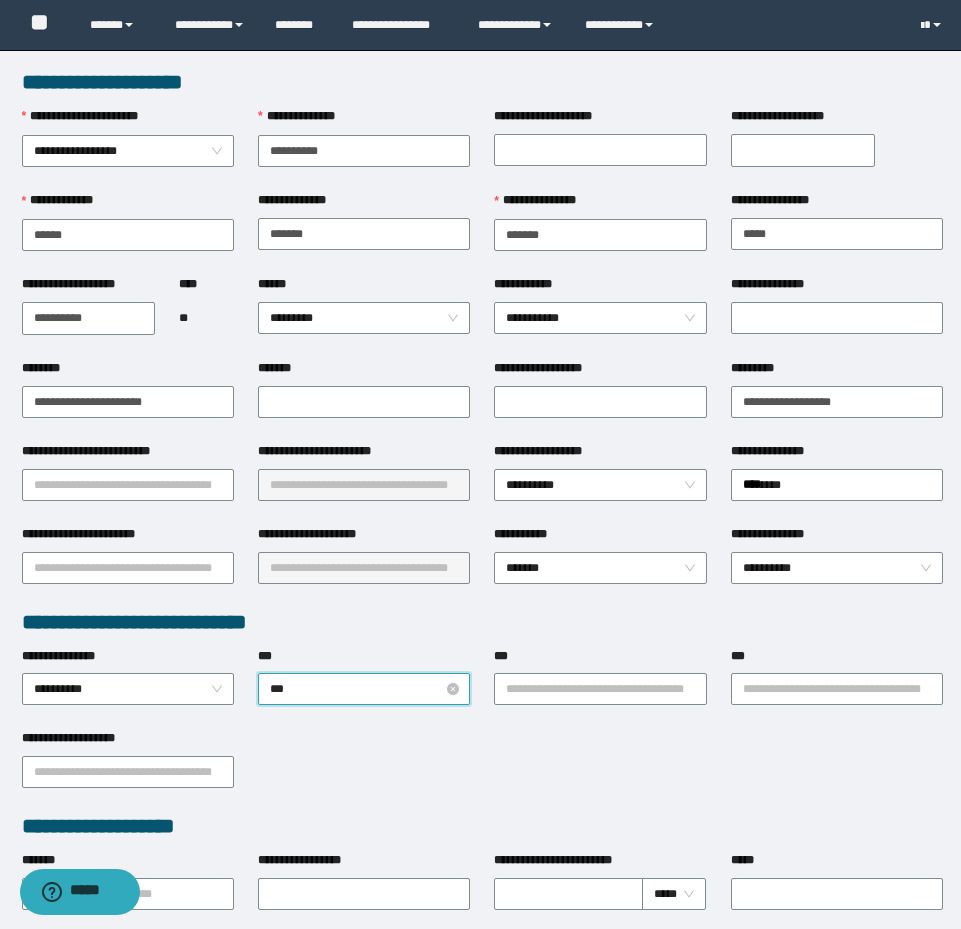type on "****" 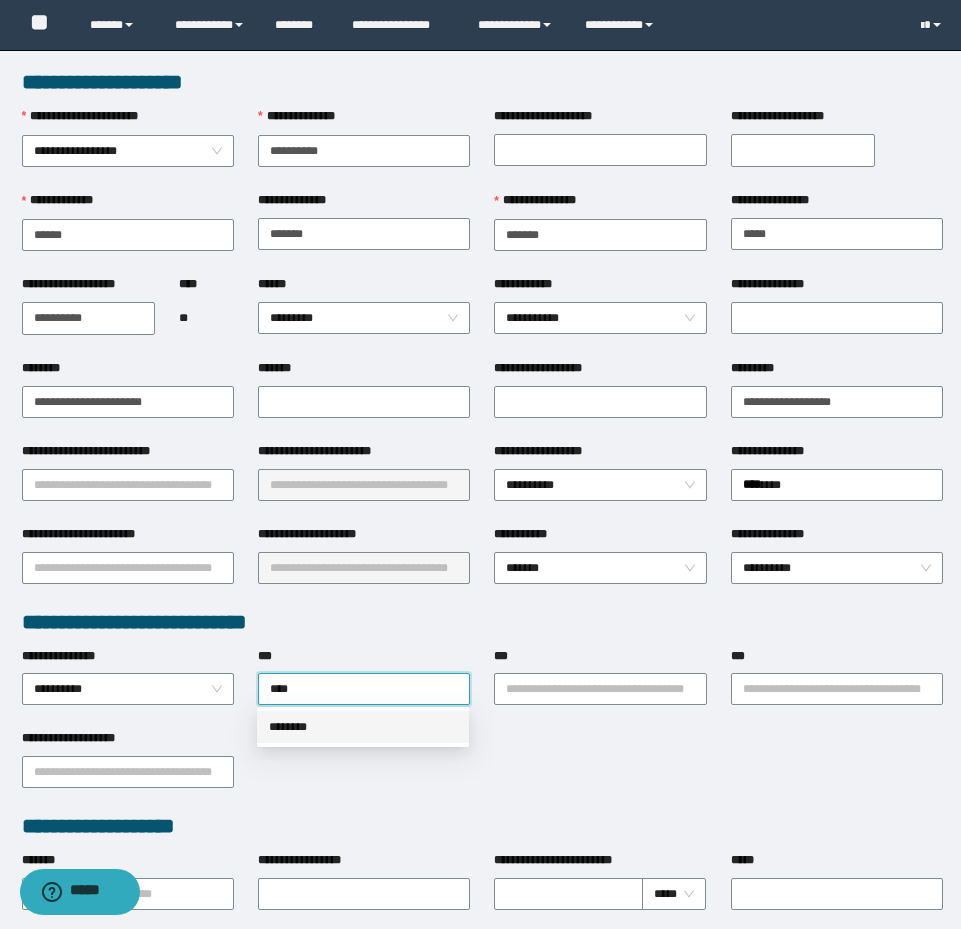 click on "********" at bounding box center (363, 727) 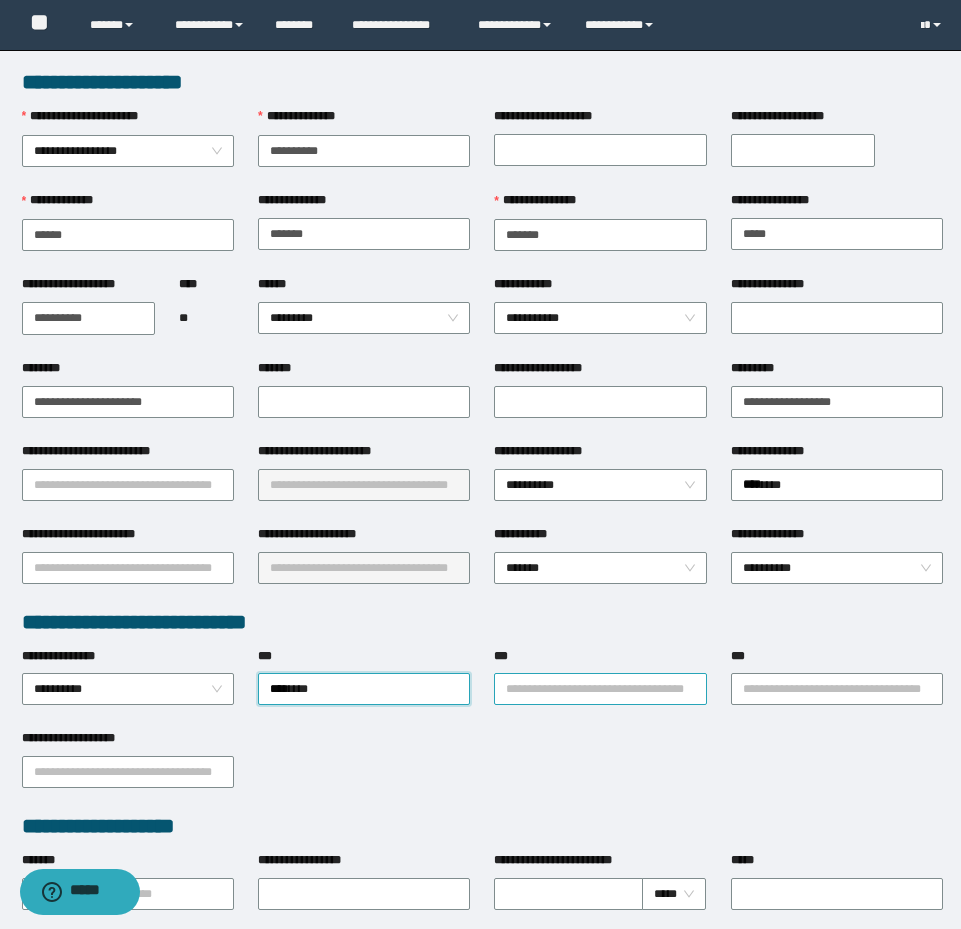 click on "***" at bounding box center (600, 689) 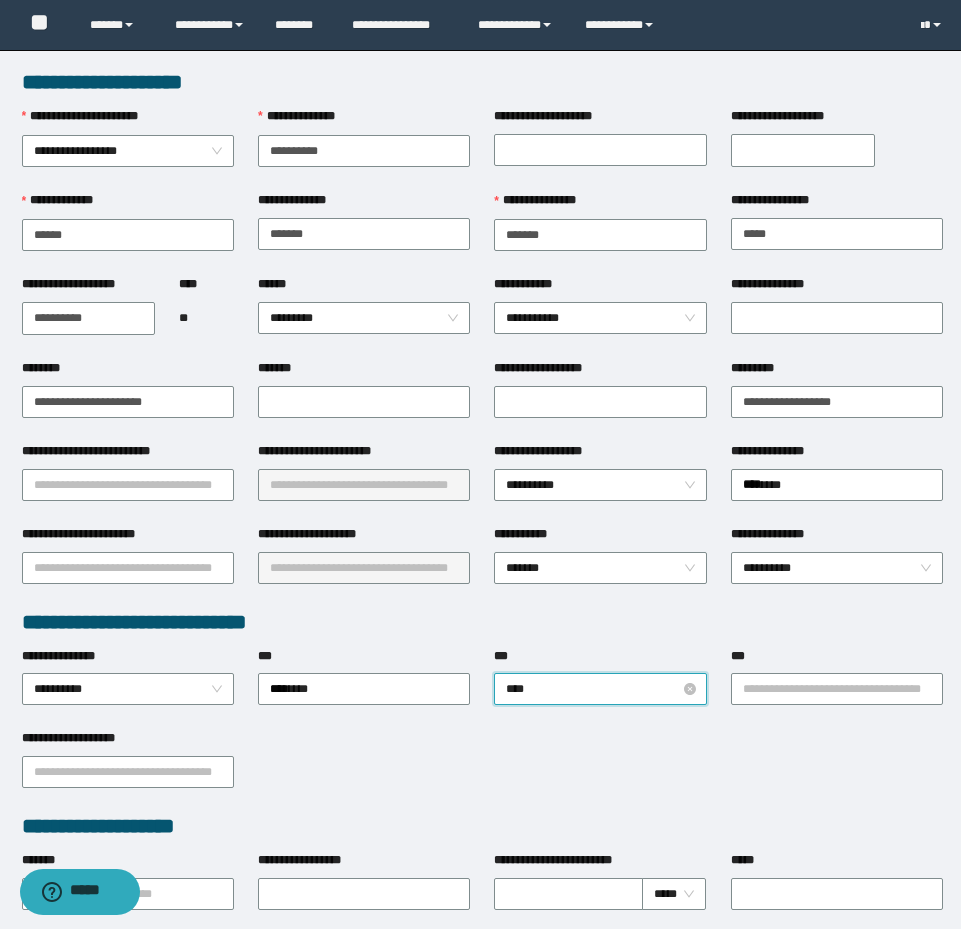 type on "*****" 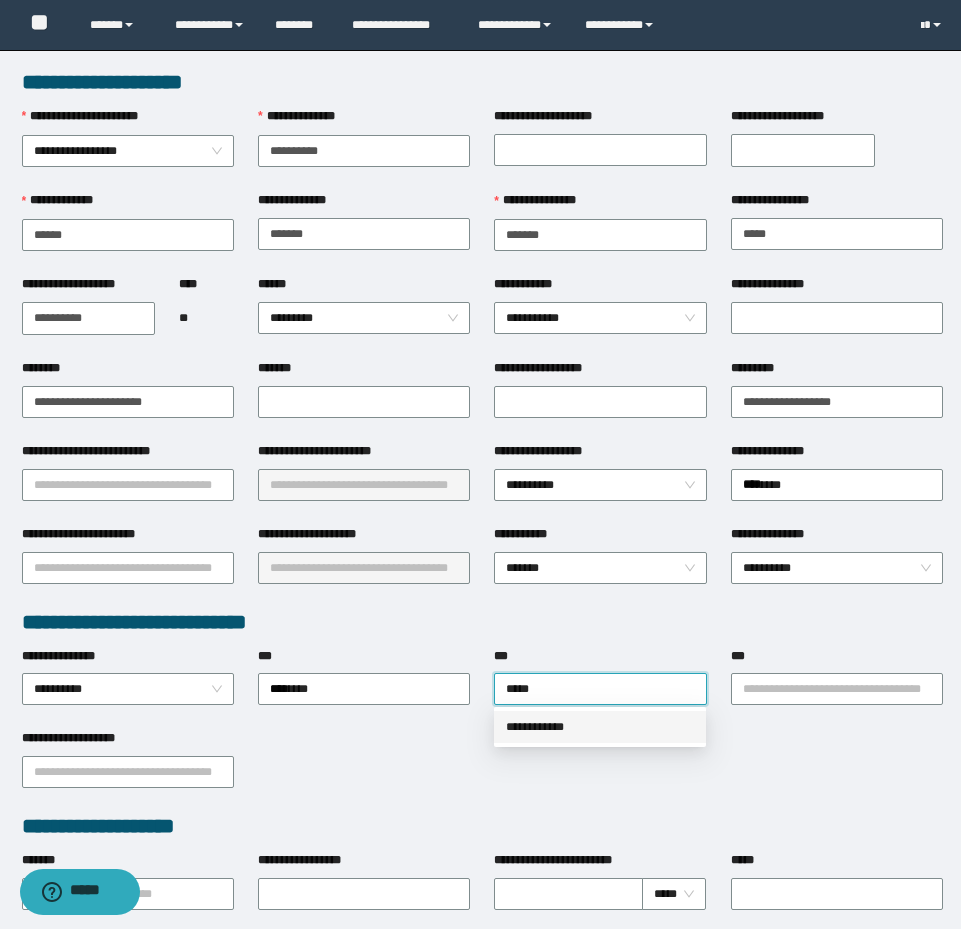 click on "**********" at bounding box center (600, 727) 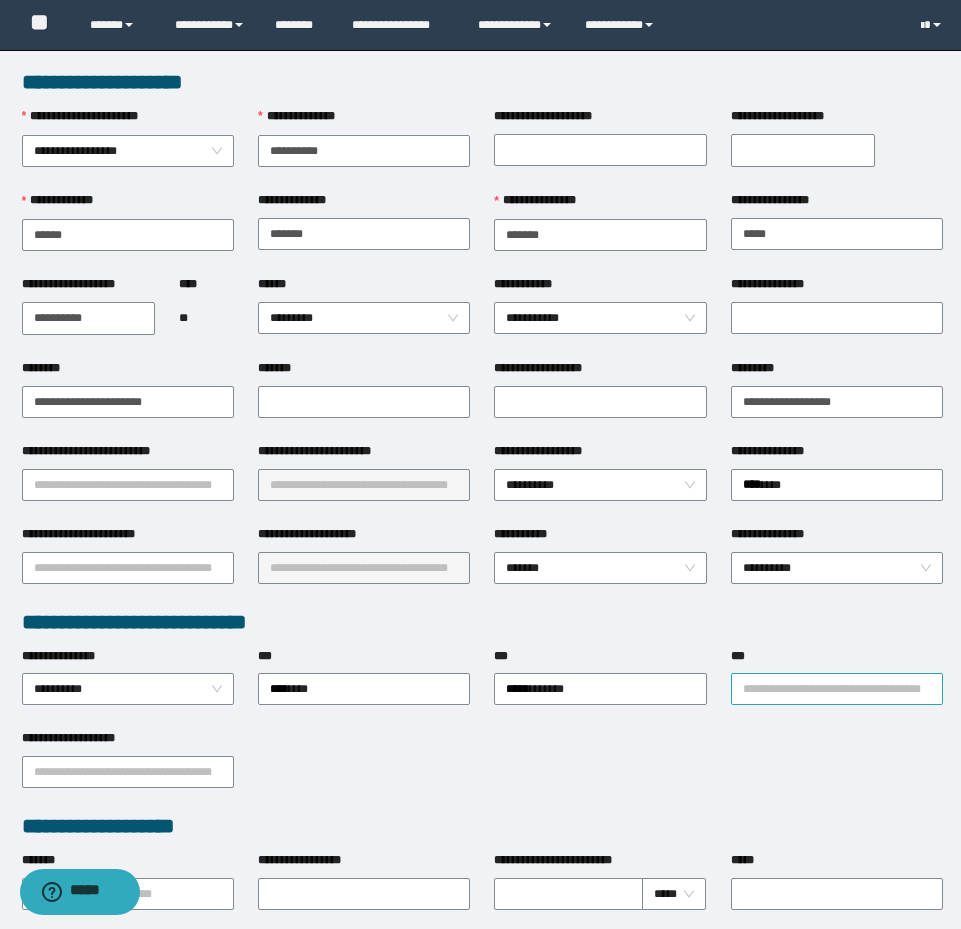 click on "**********" at bounding box center [837, 688] 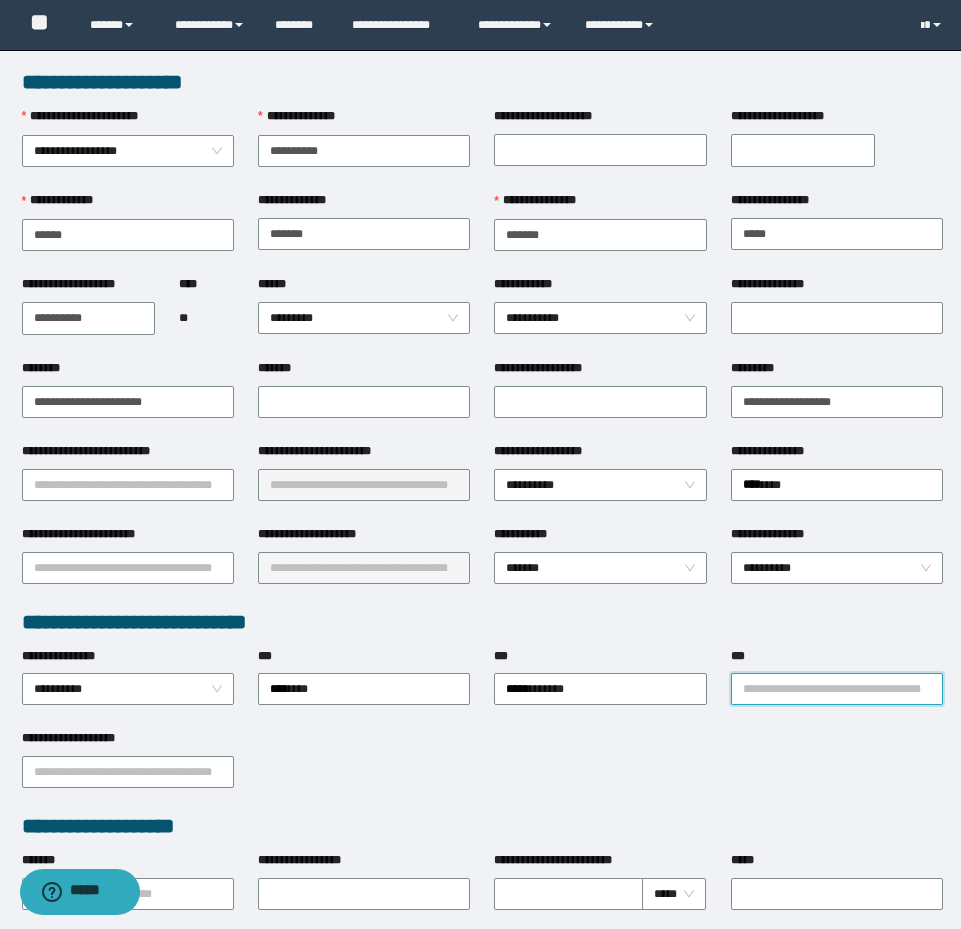 click on "***" at bounding box center (837, 689) 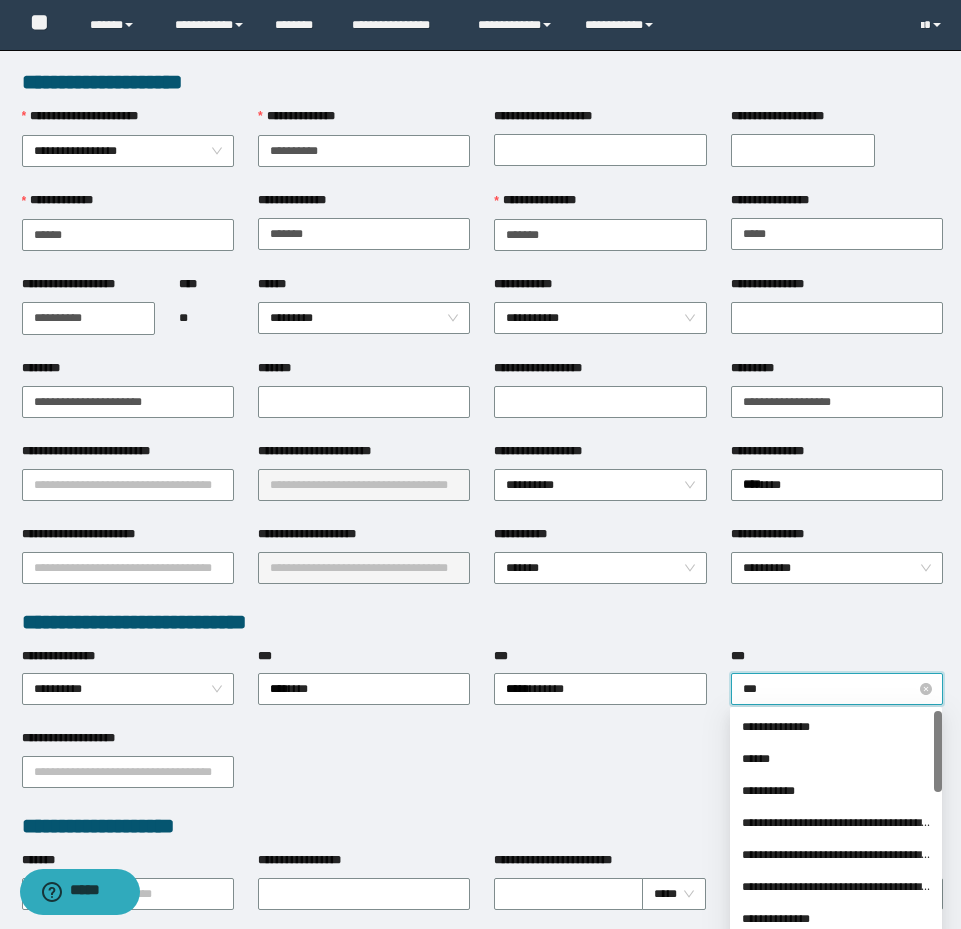 type on "****" 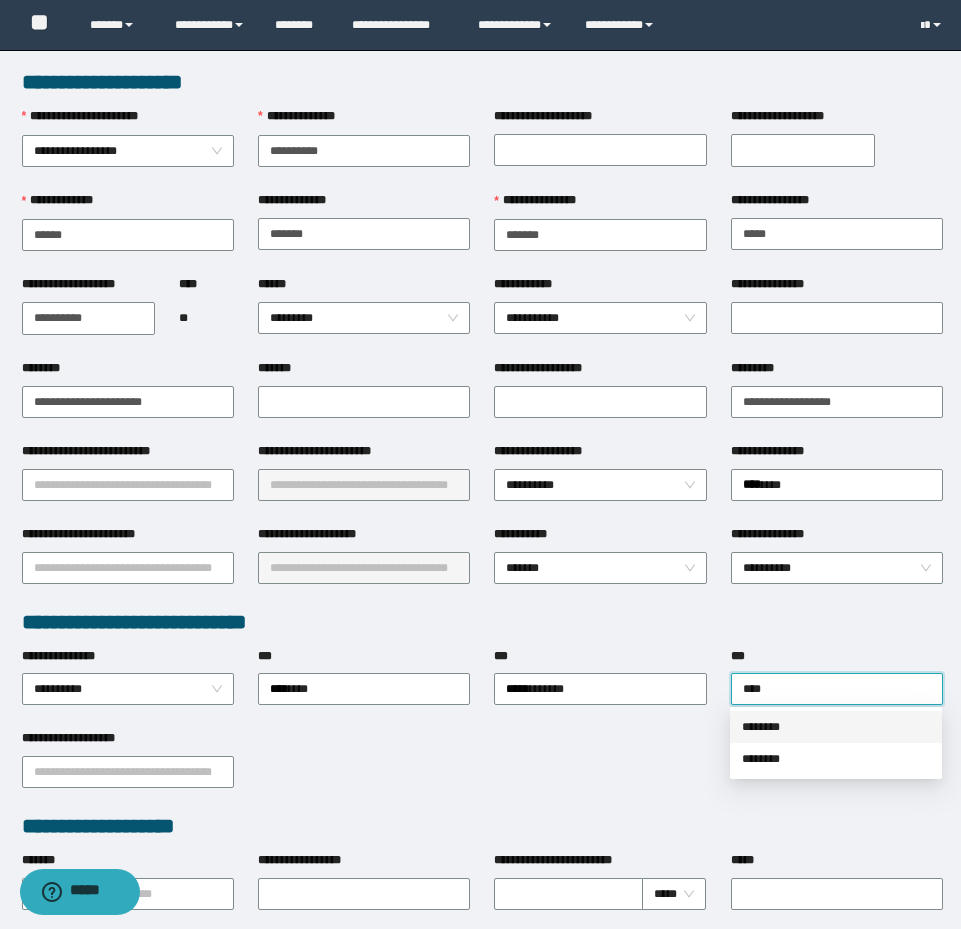 click on "********" at bounding box center (836, 727) 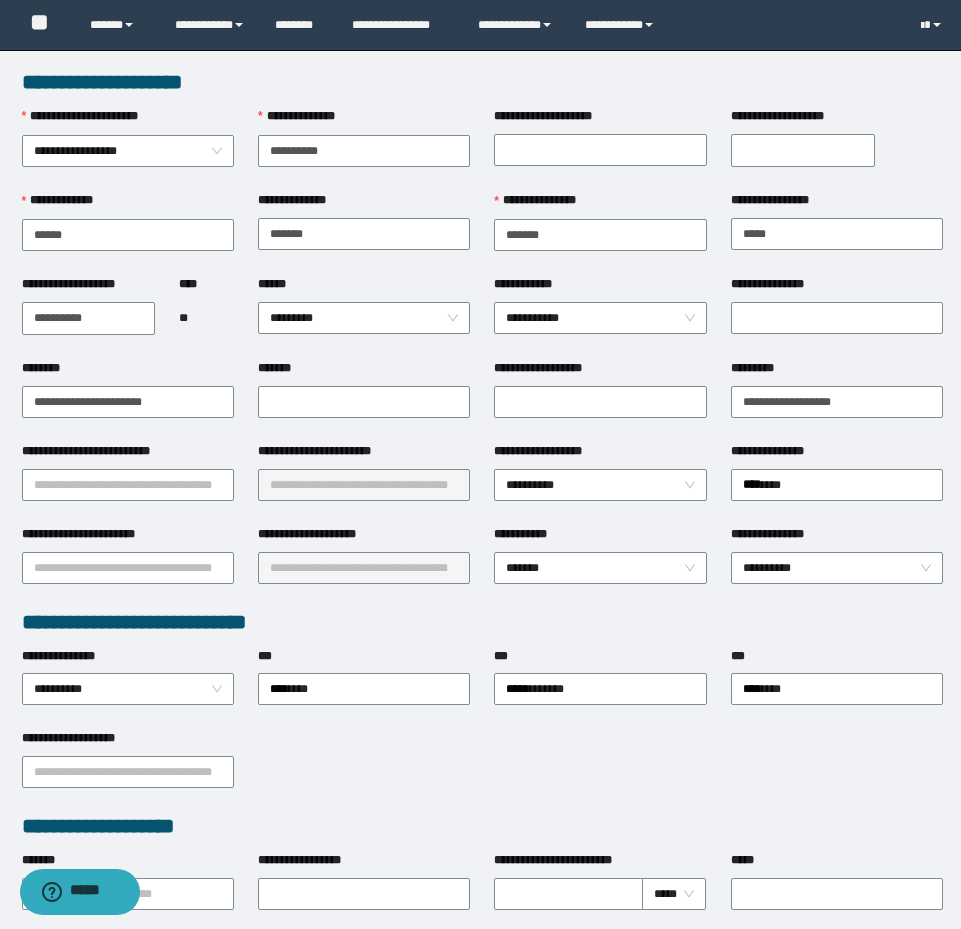click on "**********" at bounding box center (600, 400) 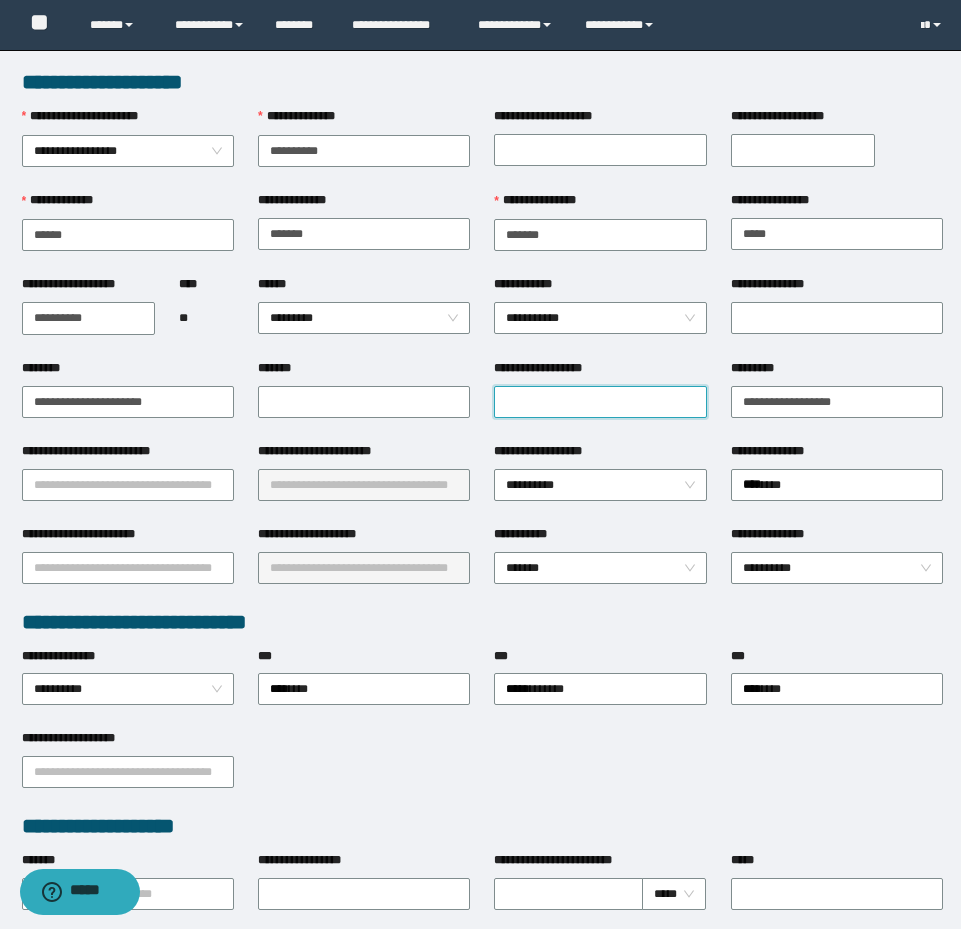 click on "**********" at bounding box center (600, 402) 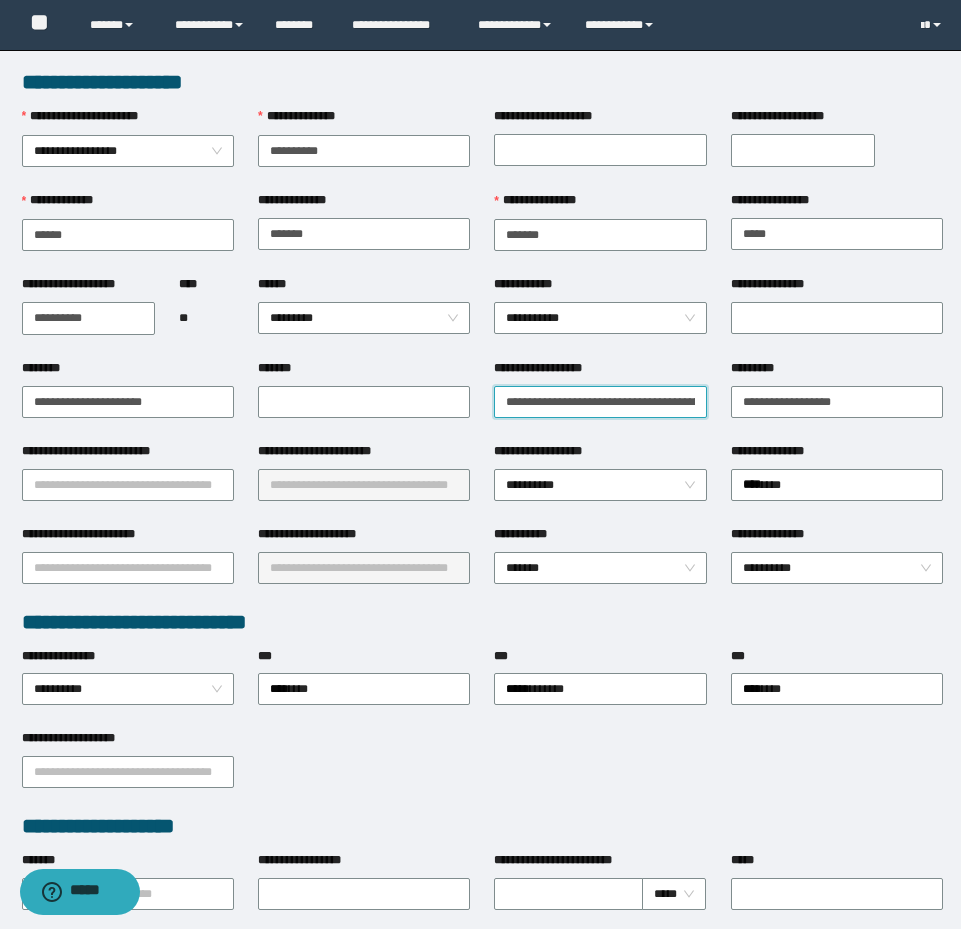scroll, scrollTop: 0, scrollLeft: 256, axis: horizontal 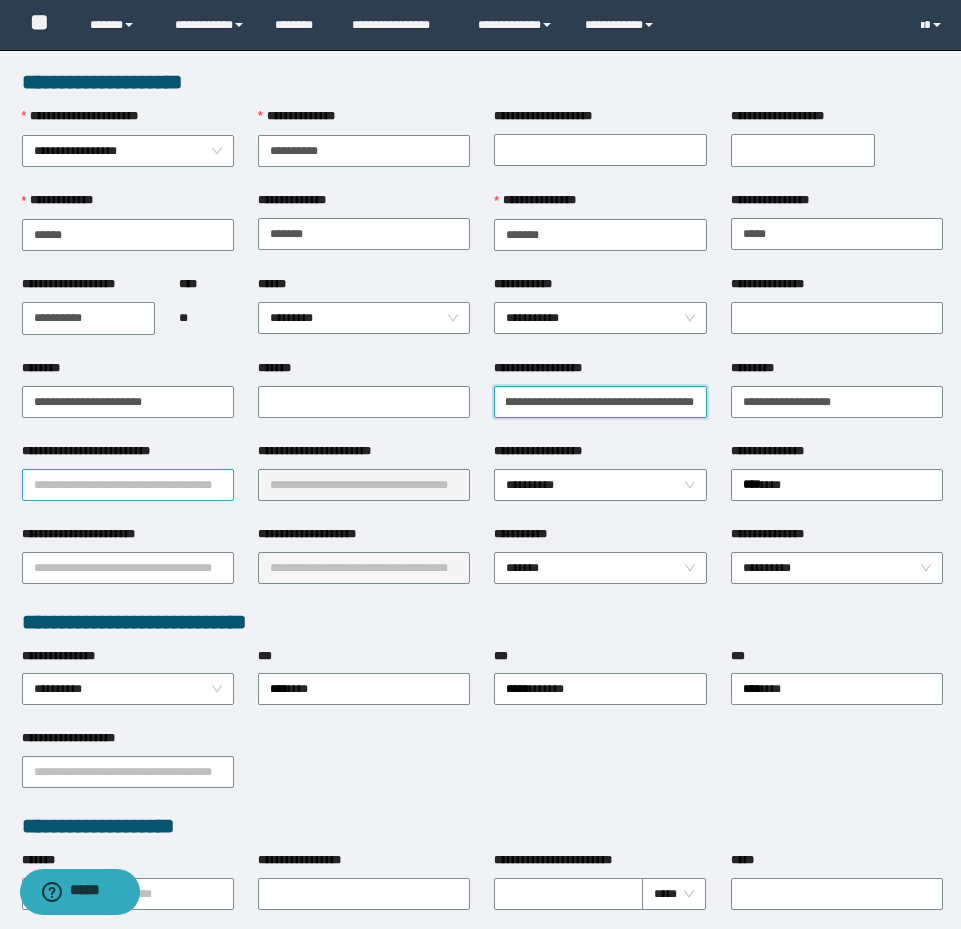 type on "**********" 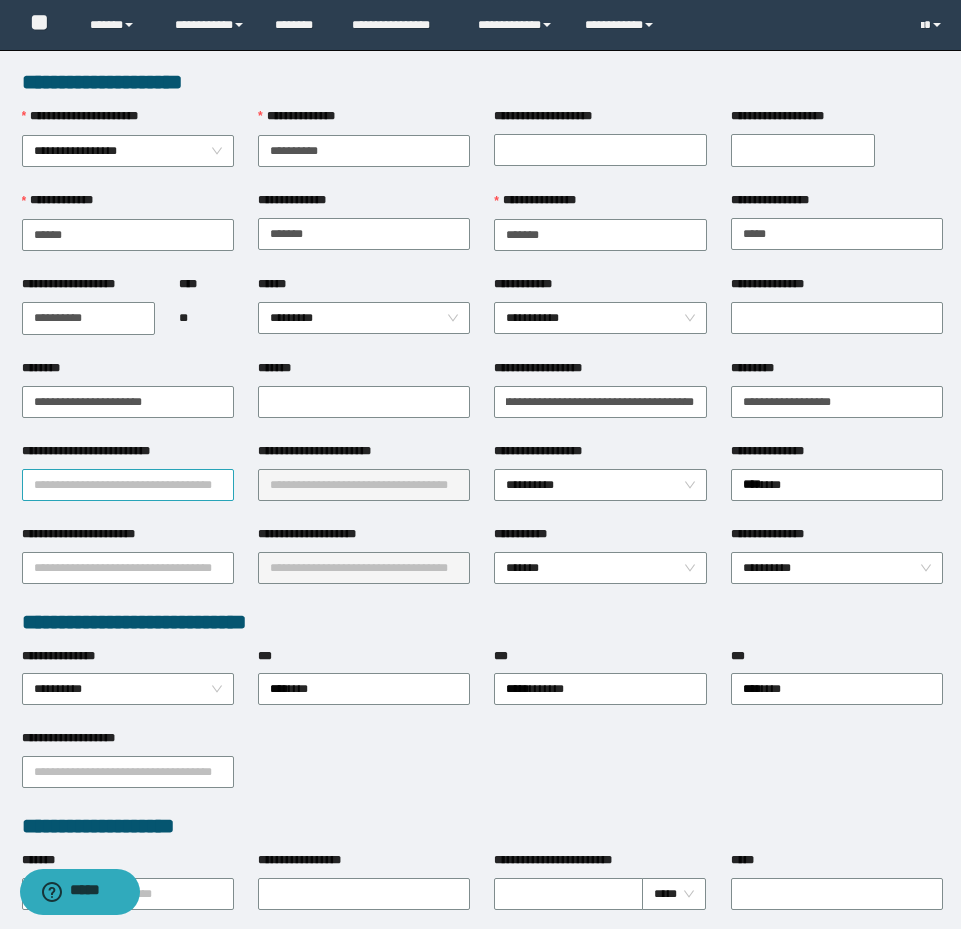 click on "**********" at bounding box center [128, 485] 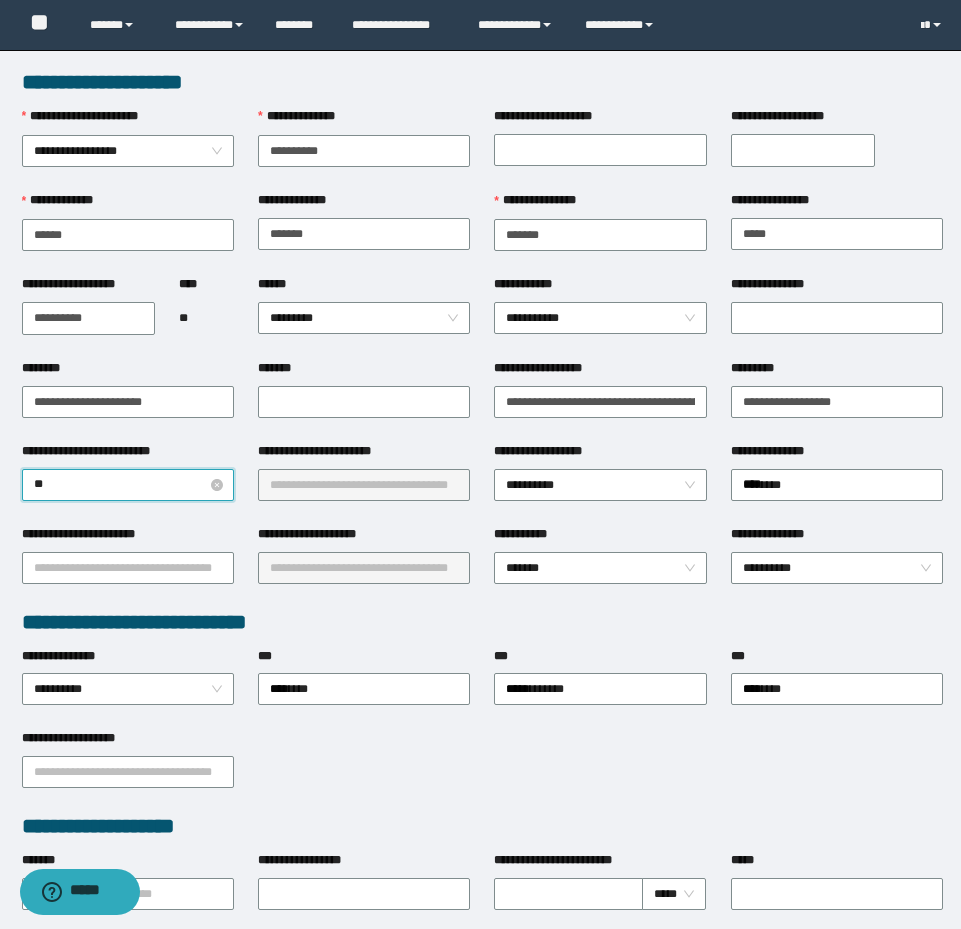type on "***" 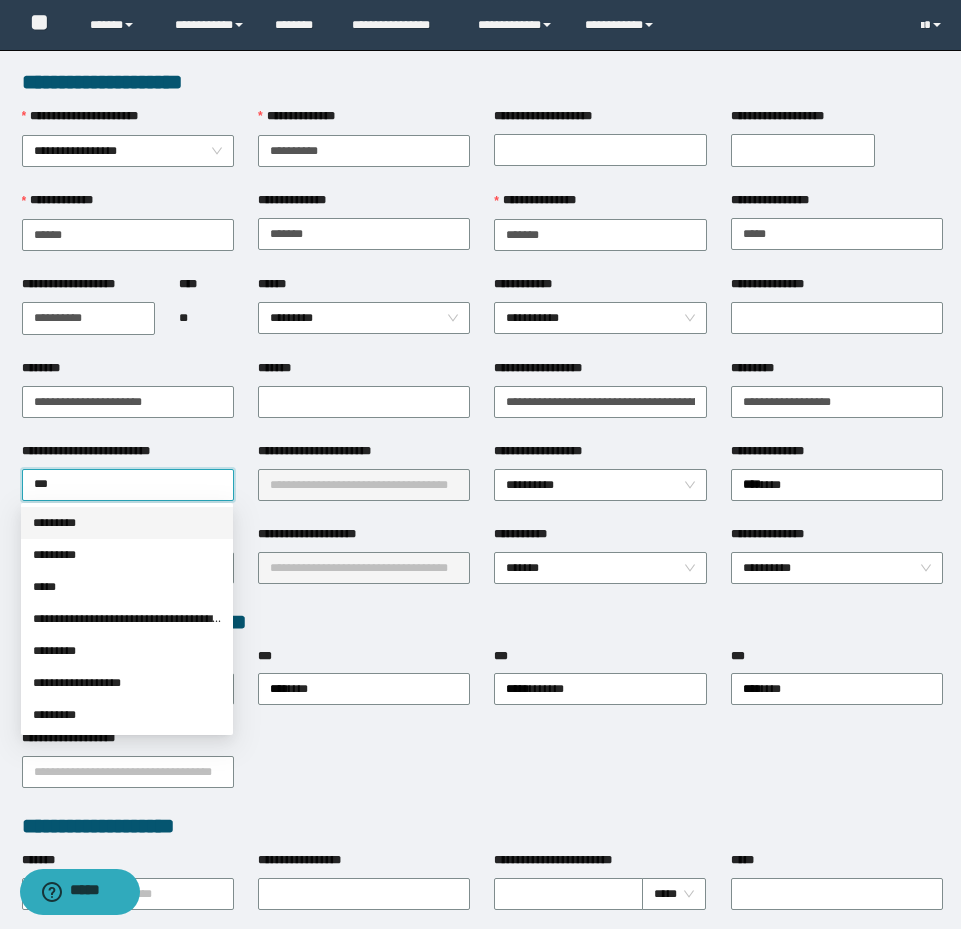 click on "*********" at bounding box center [127, 523] 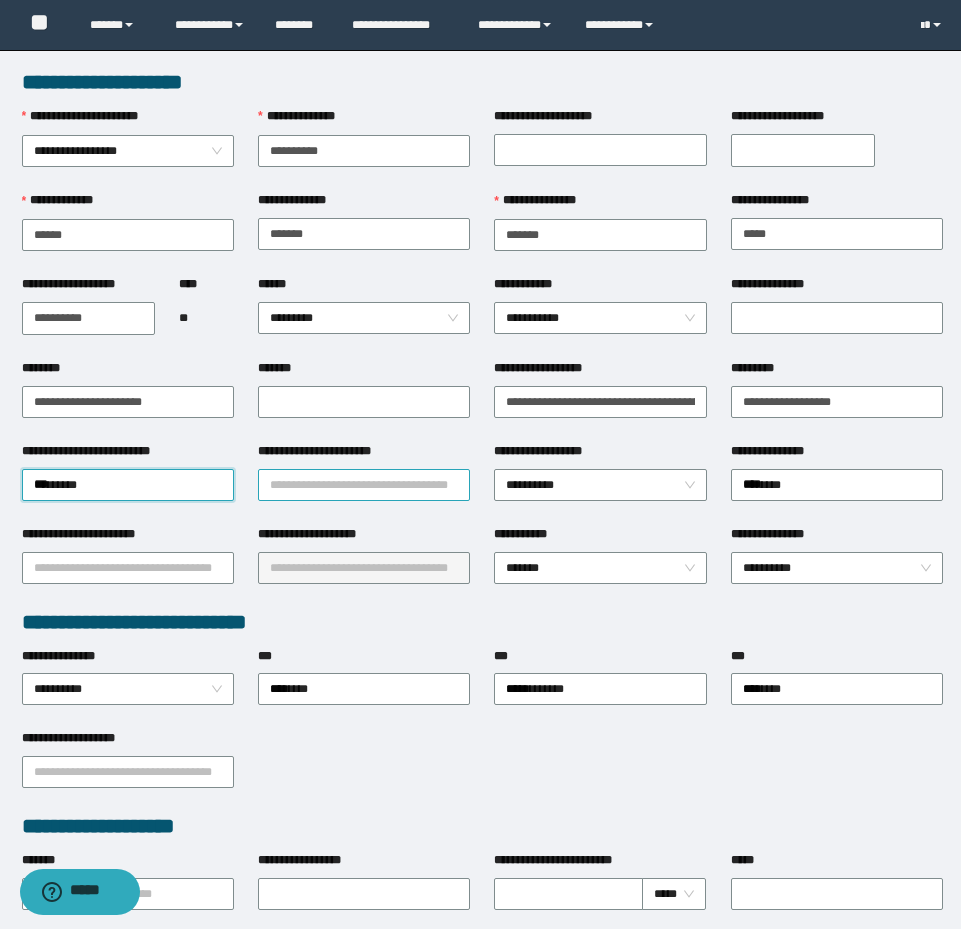 click on "**********" at bounding box center [364, 485] 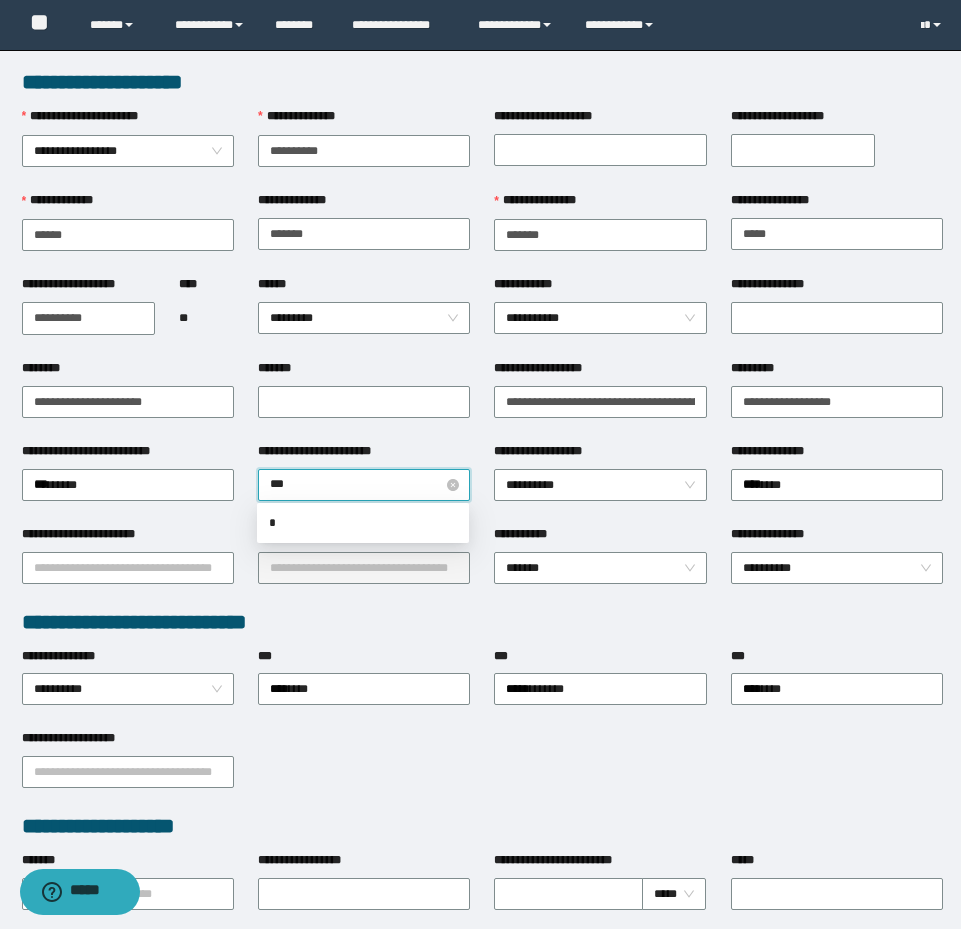 type on "****" 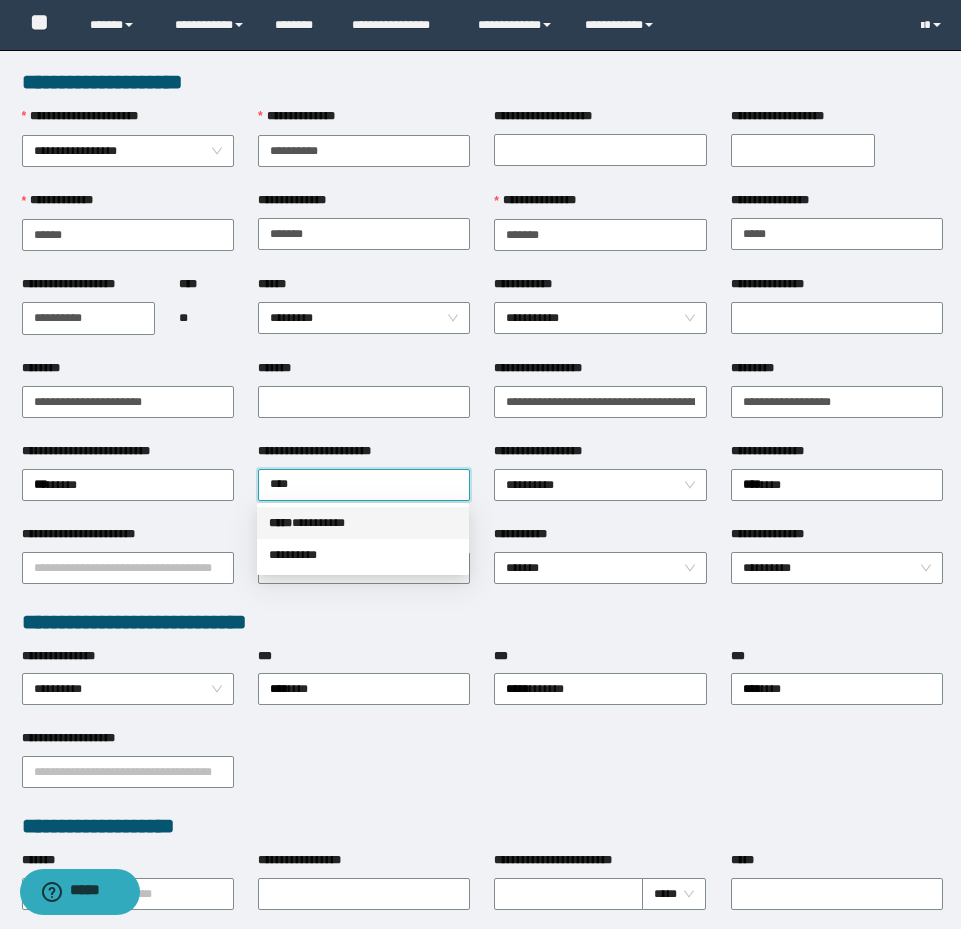 click on "***** * ********" at bounding box center [363, 523] 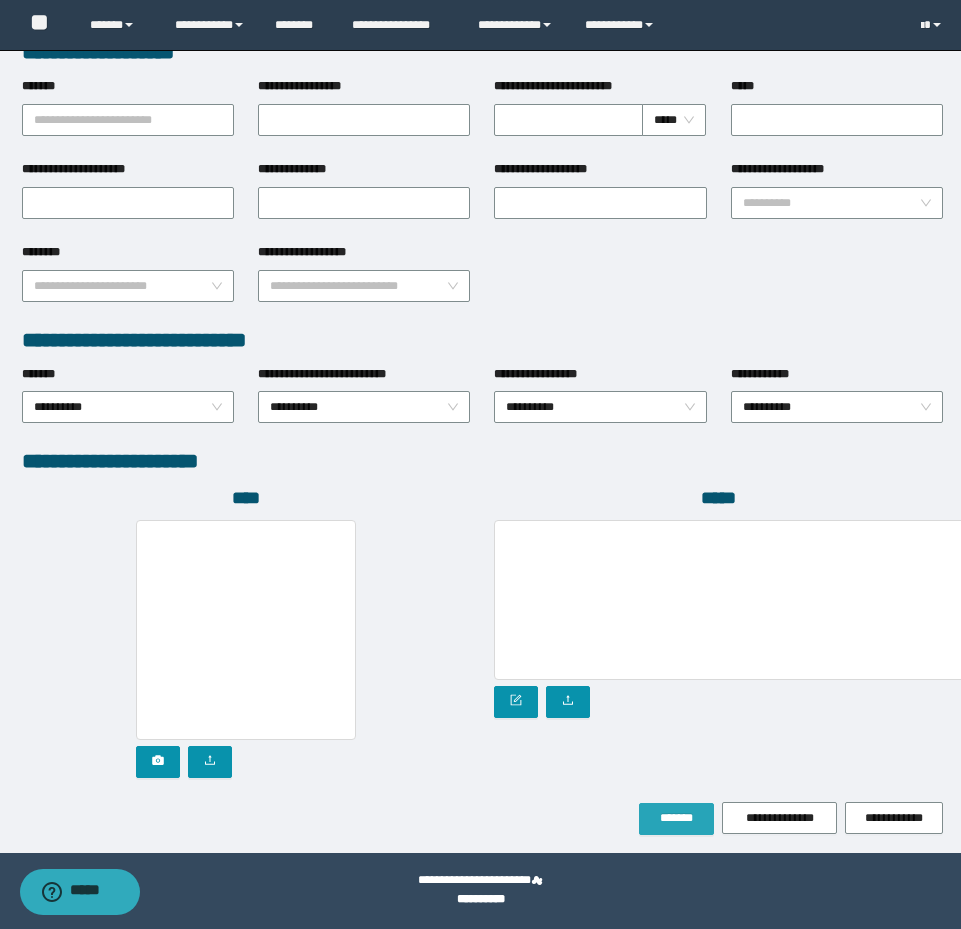 click on "*******" at bounding box center (676, 818) 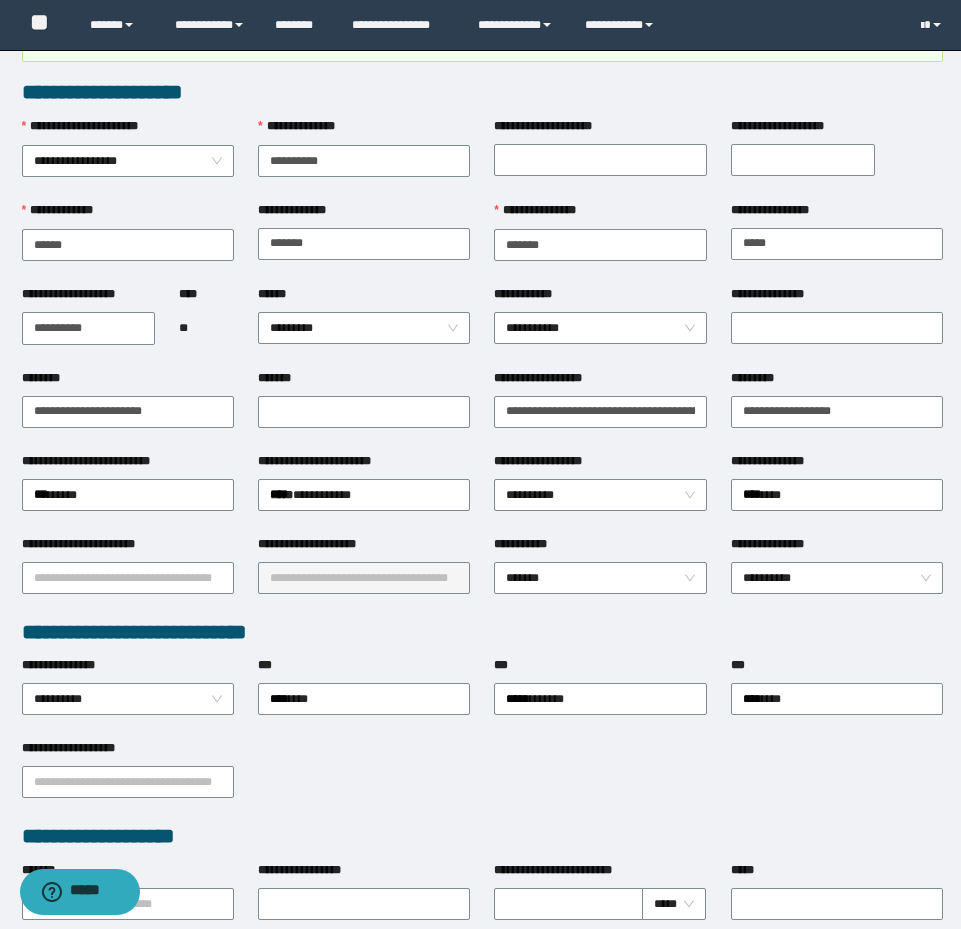scroll, scrollTop: 0, scrollLeft: 0, axis: both 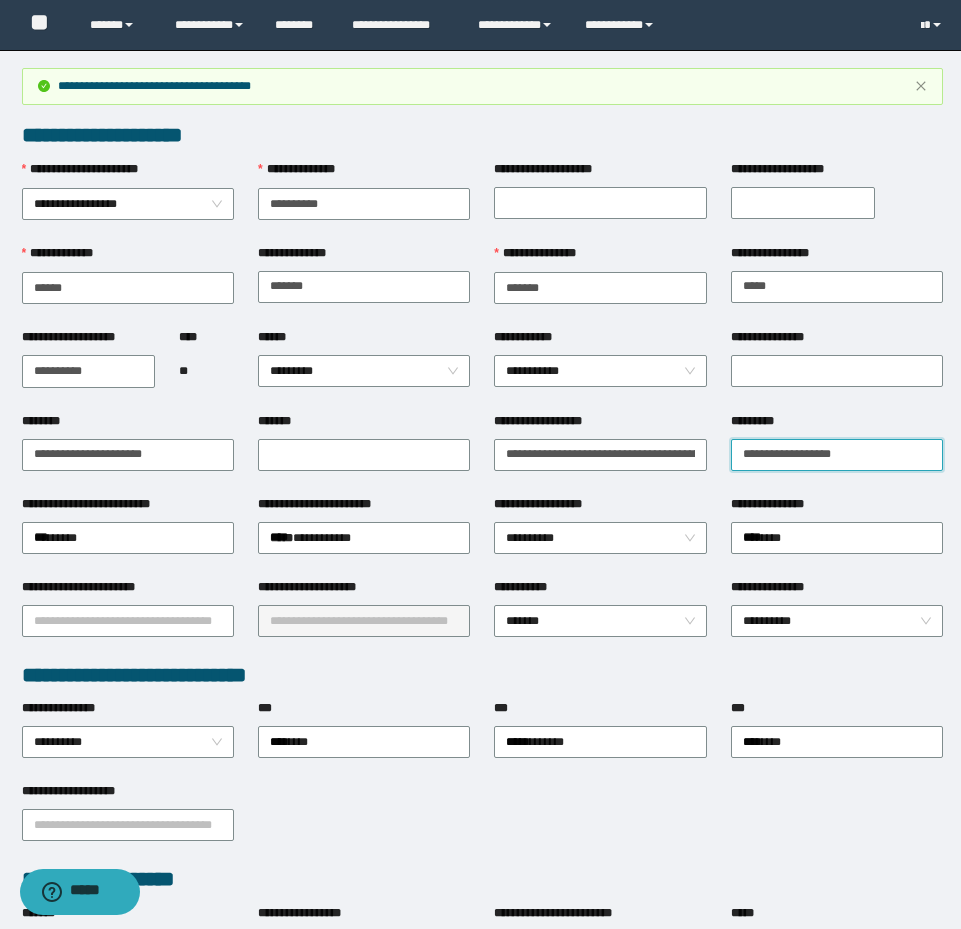 drag, startPoint x: 885, startPoint y: 454, endPoint x: 446, endPoint y: 401, distance: 442.18774 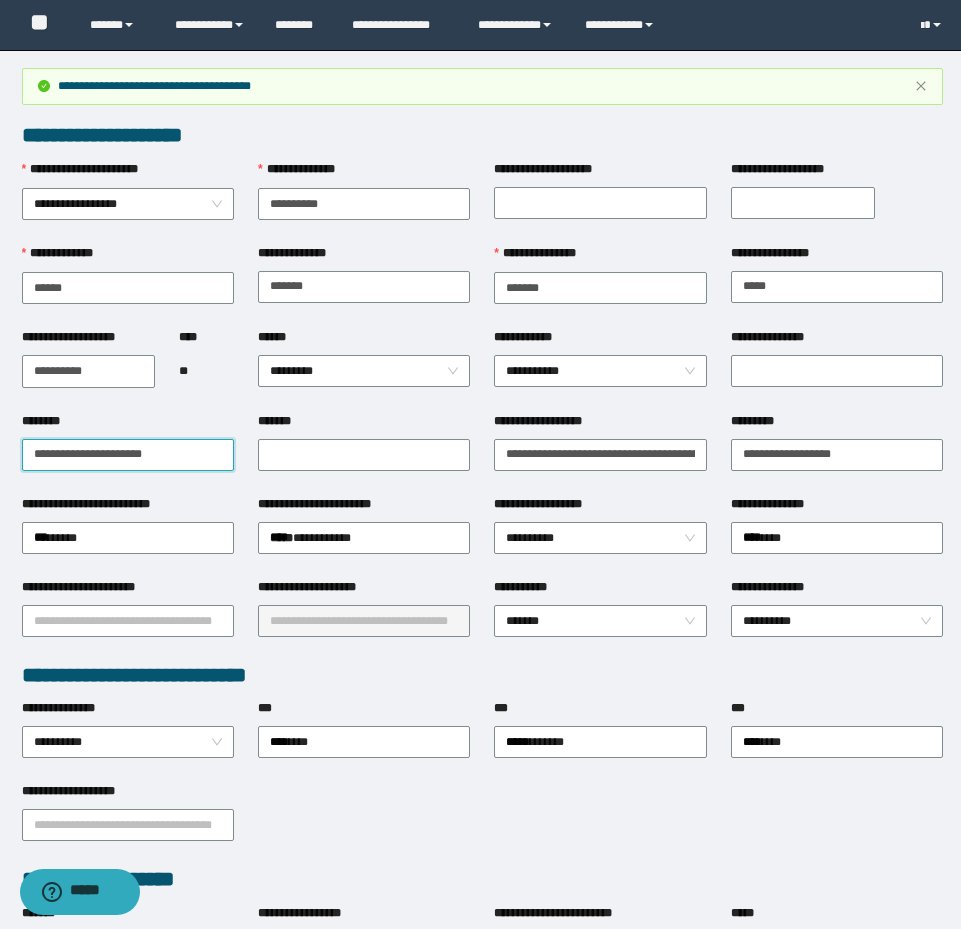 drag, startPoint x: 4, startPoint y: 439, endPoint x: 4, endPoint y: 416, distance: 23 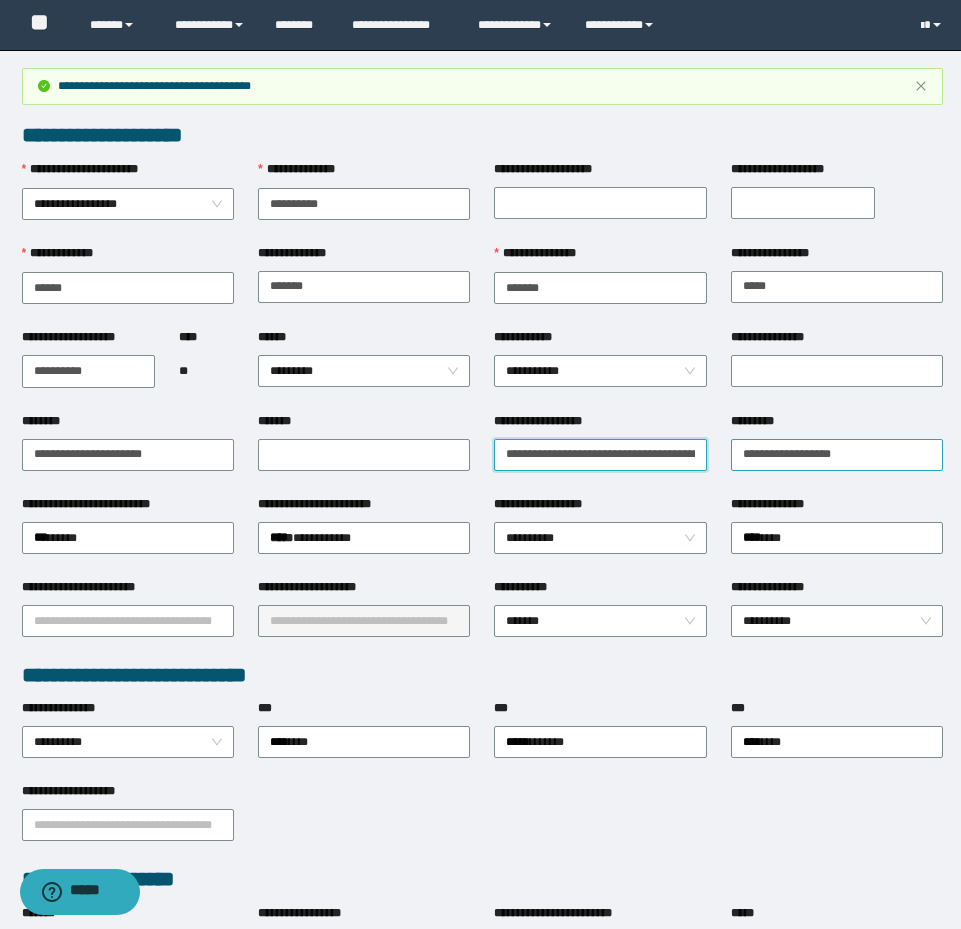 scroll, scrollTop: 0, scrollLeft: 257, axis: horizontal 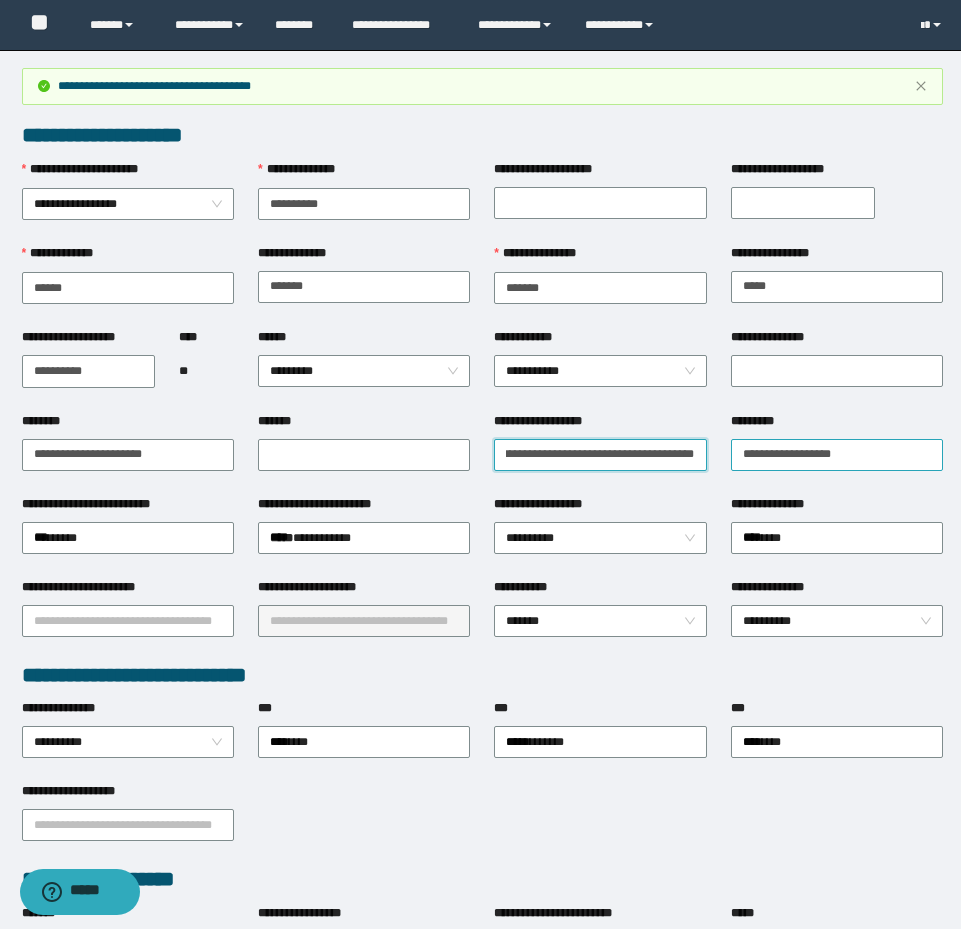 drag, startPoint x: 506, startPoint y: 462, endPoint x: 832, endPoint y: 463, distance: 326.00153 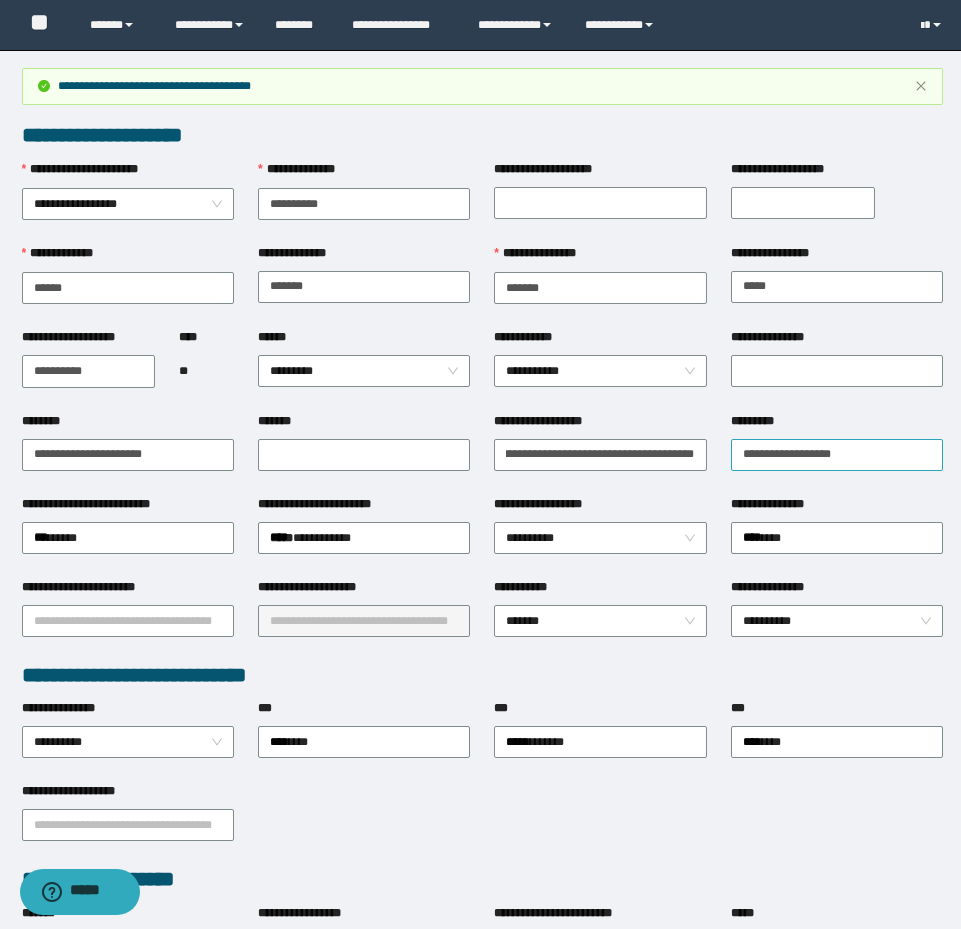 scroll, scrollTop: 0, scrollLeft: 0, axis: both 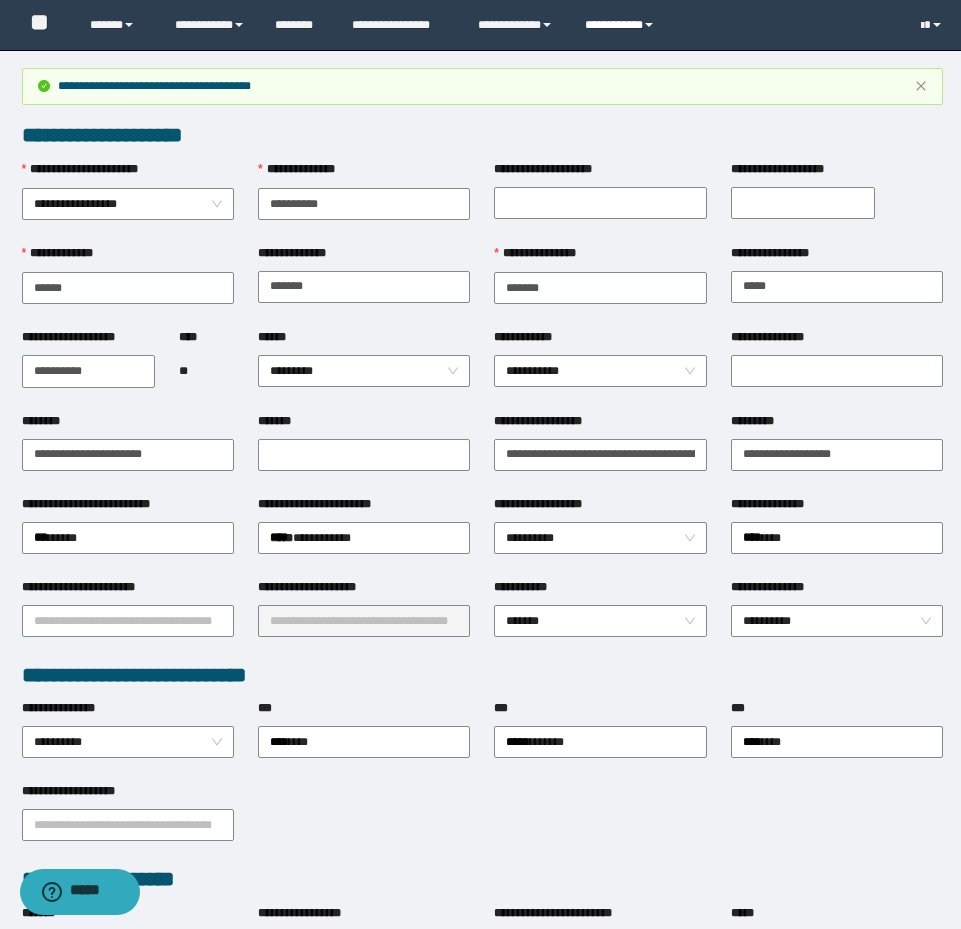 click on "**********" at bounding box center [622, 25] 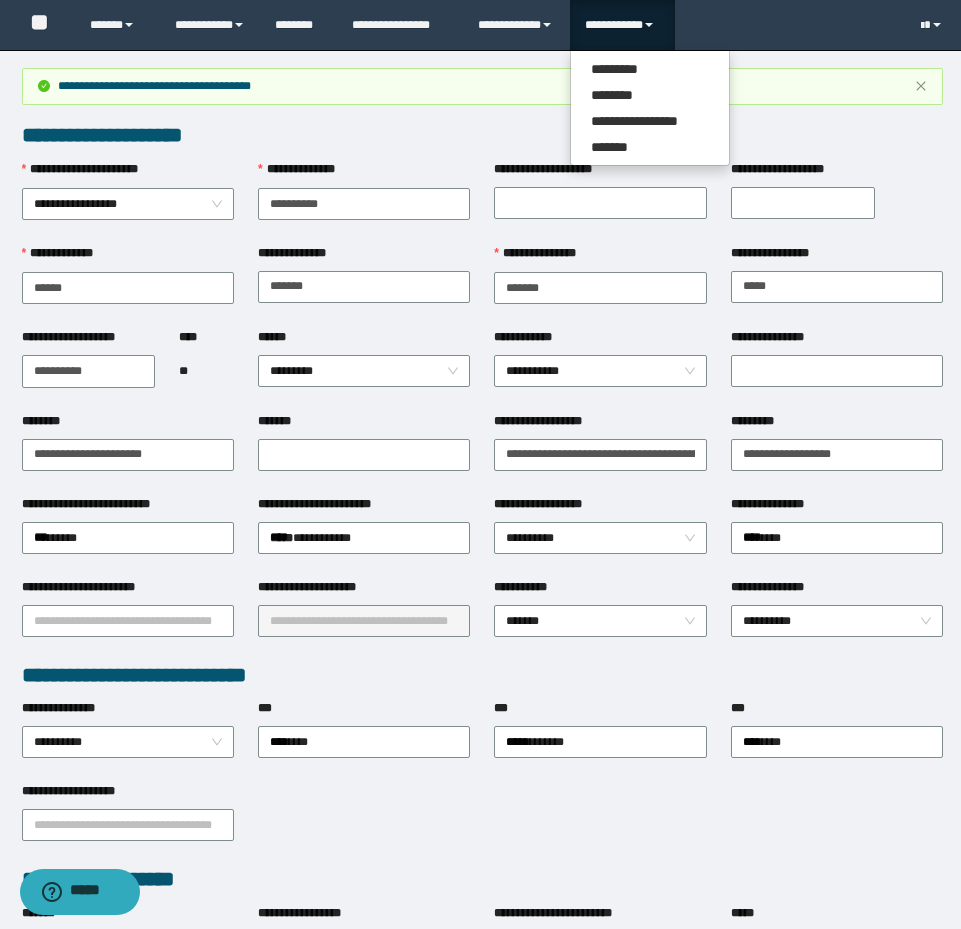click on "**********" at bounding box center [650, 108] 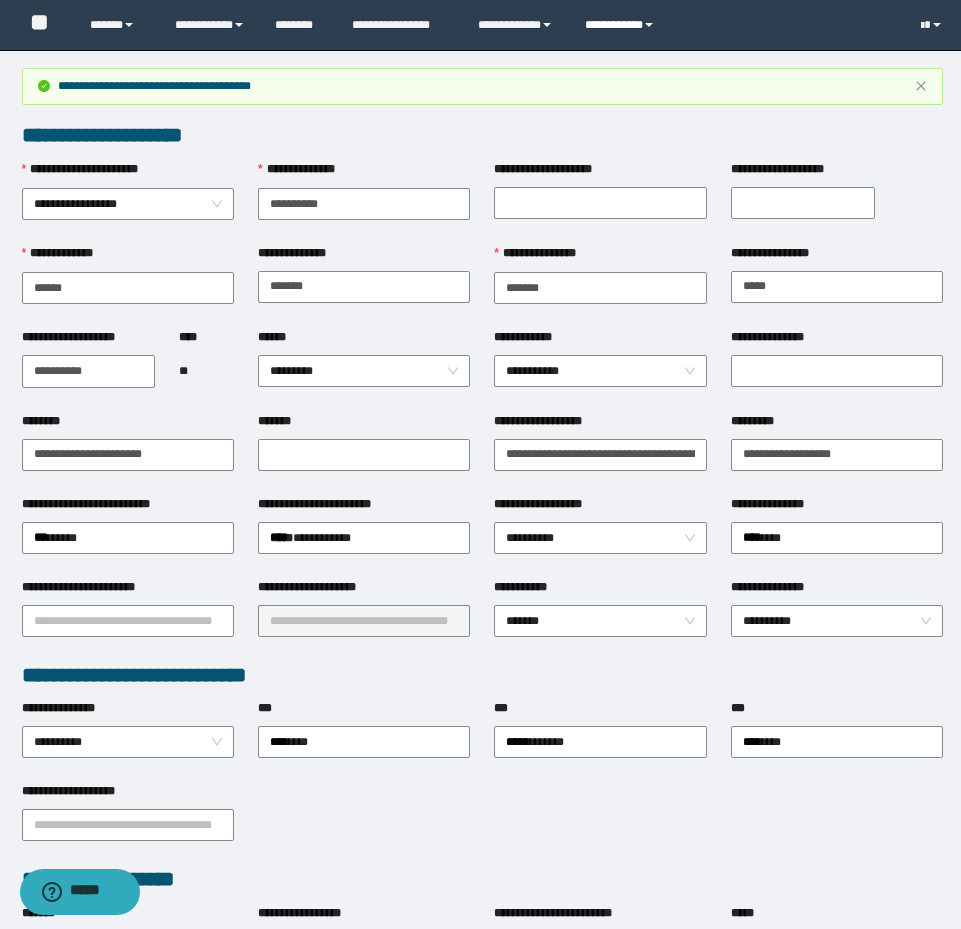 click on "**********" at bounding box center [622, 25] 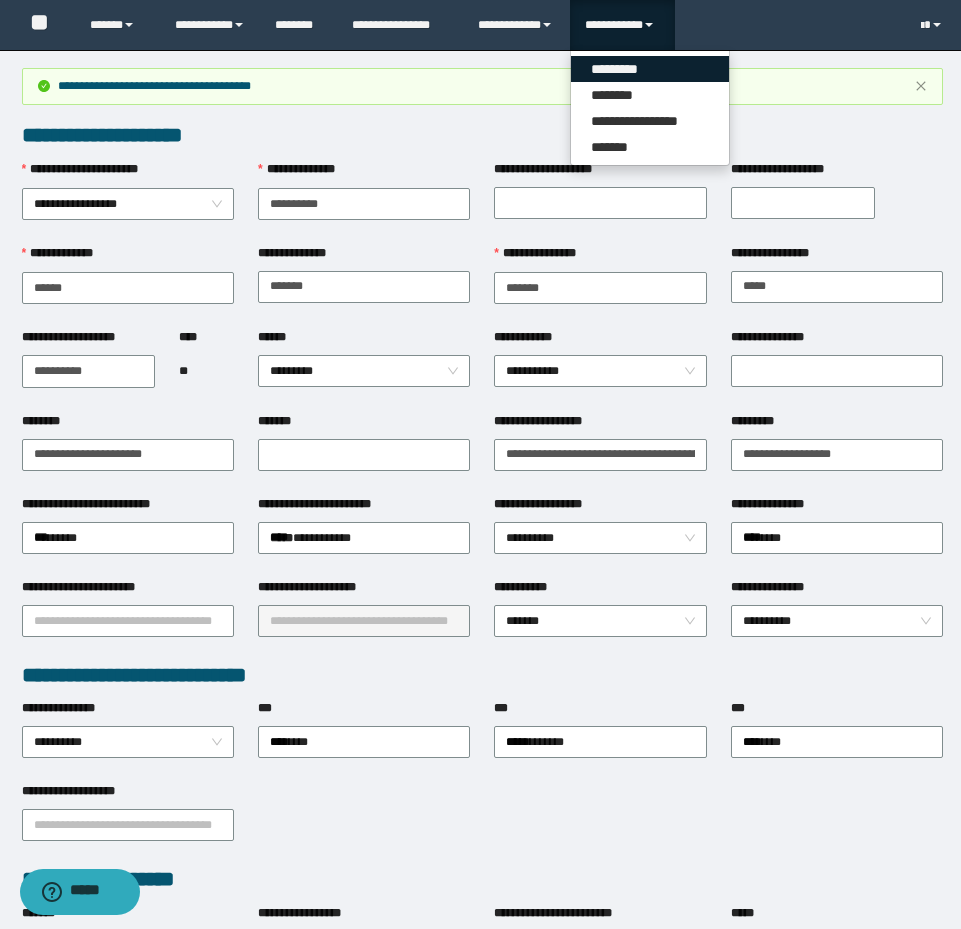 click on "*********" at bounding box center (650, 69) 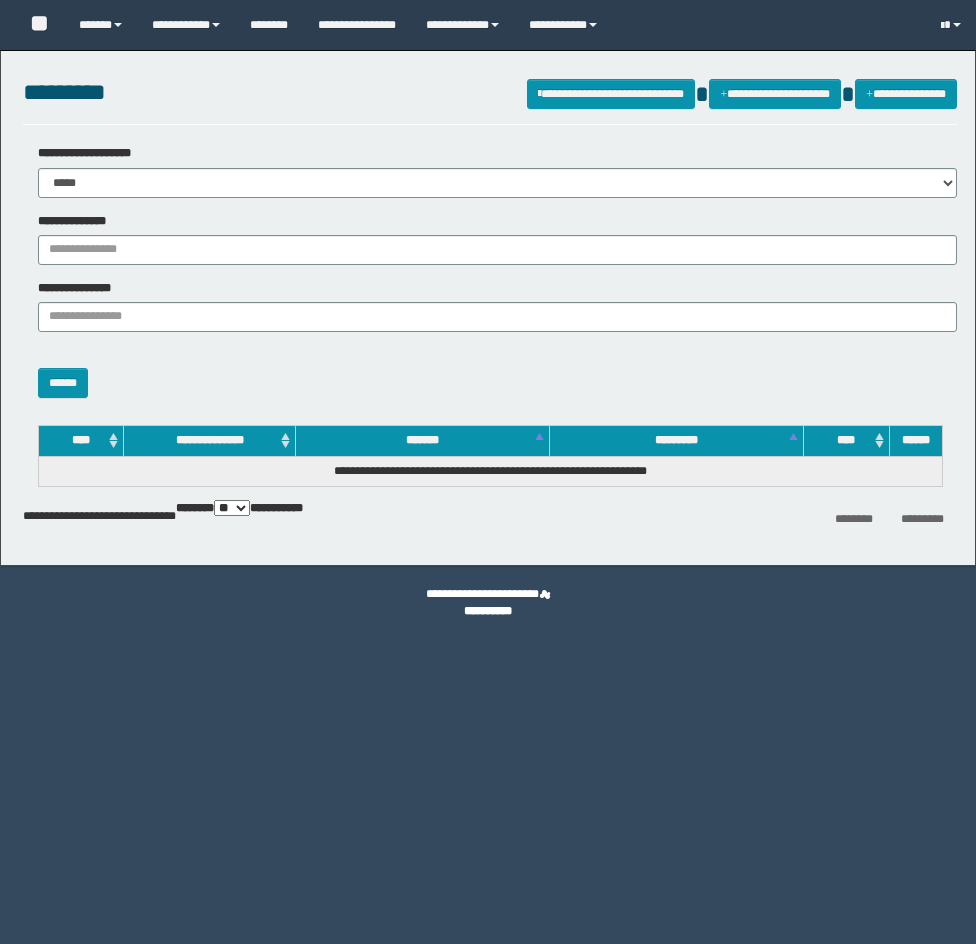 scroll, scrollTop: 0, scrollLeft: 0, axis: both 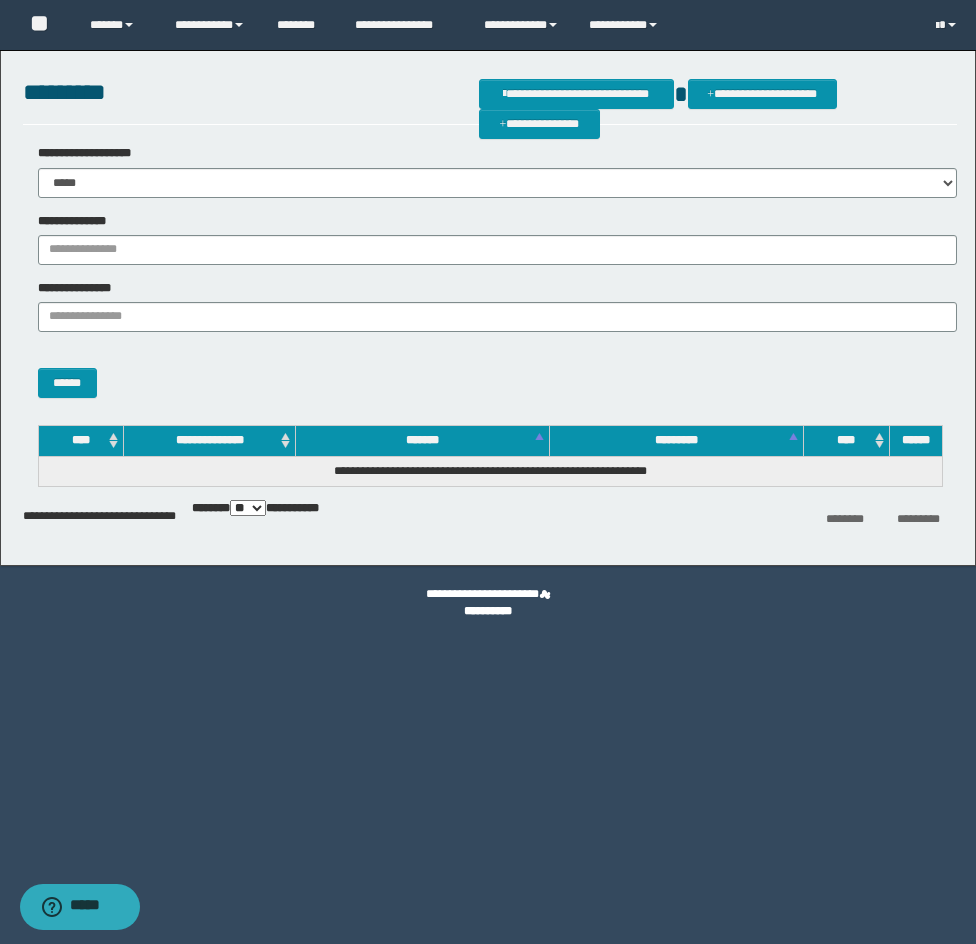 click on "**********" at bounding box center [490, 271] 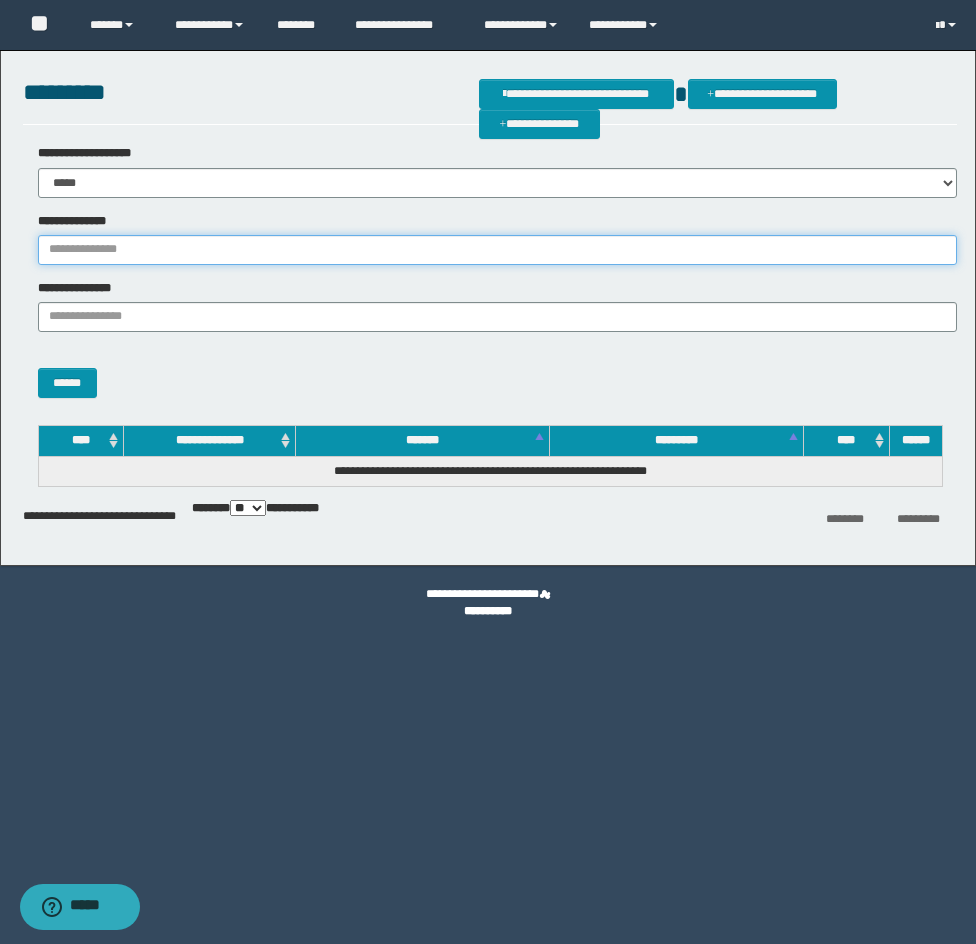 click on "**********" at bounding box center [497, 250] 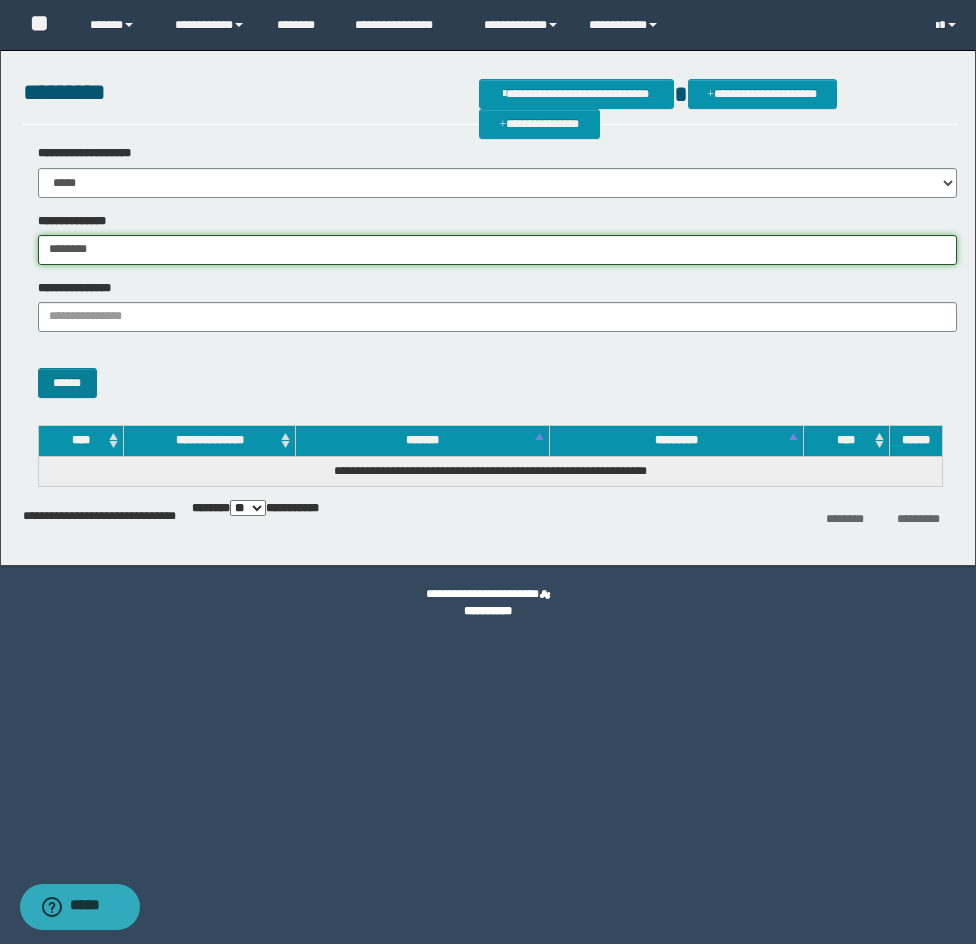 type on "********" 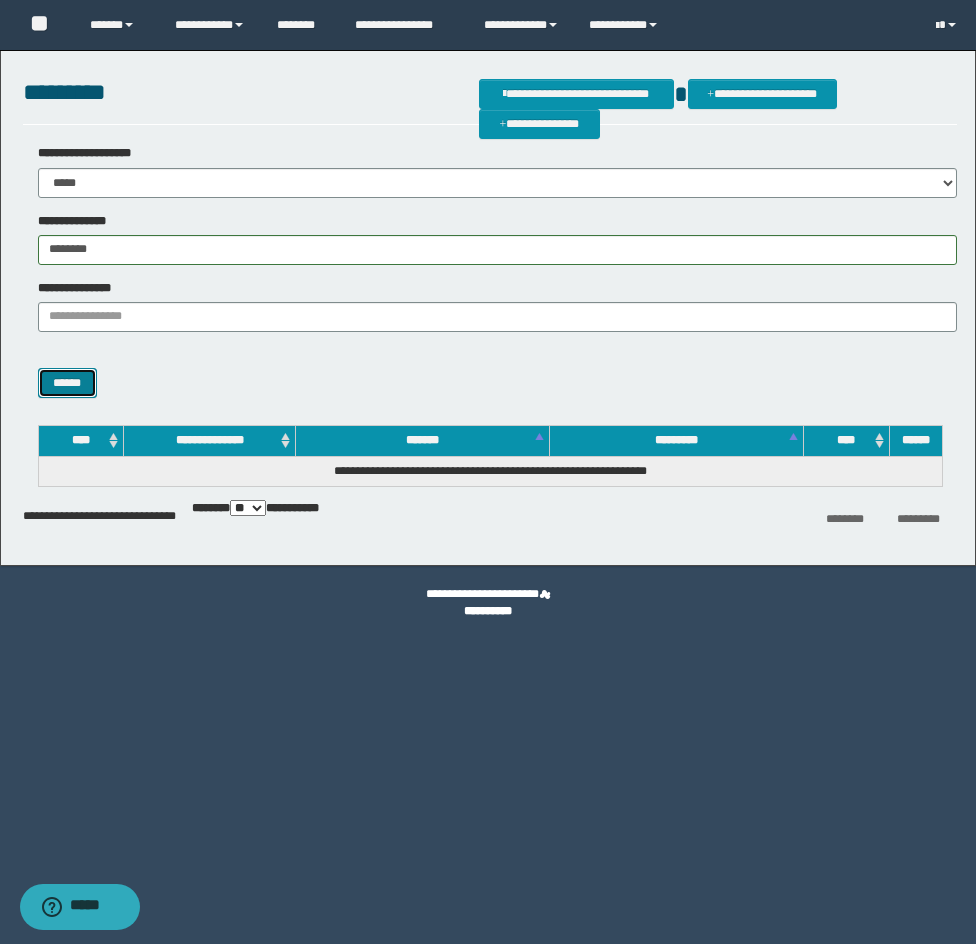 click on "******" at bounding box center [67, 383] 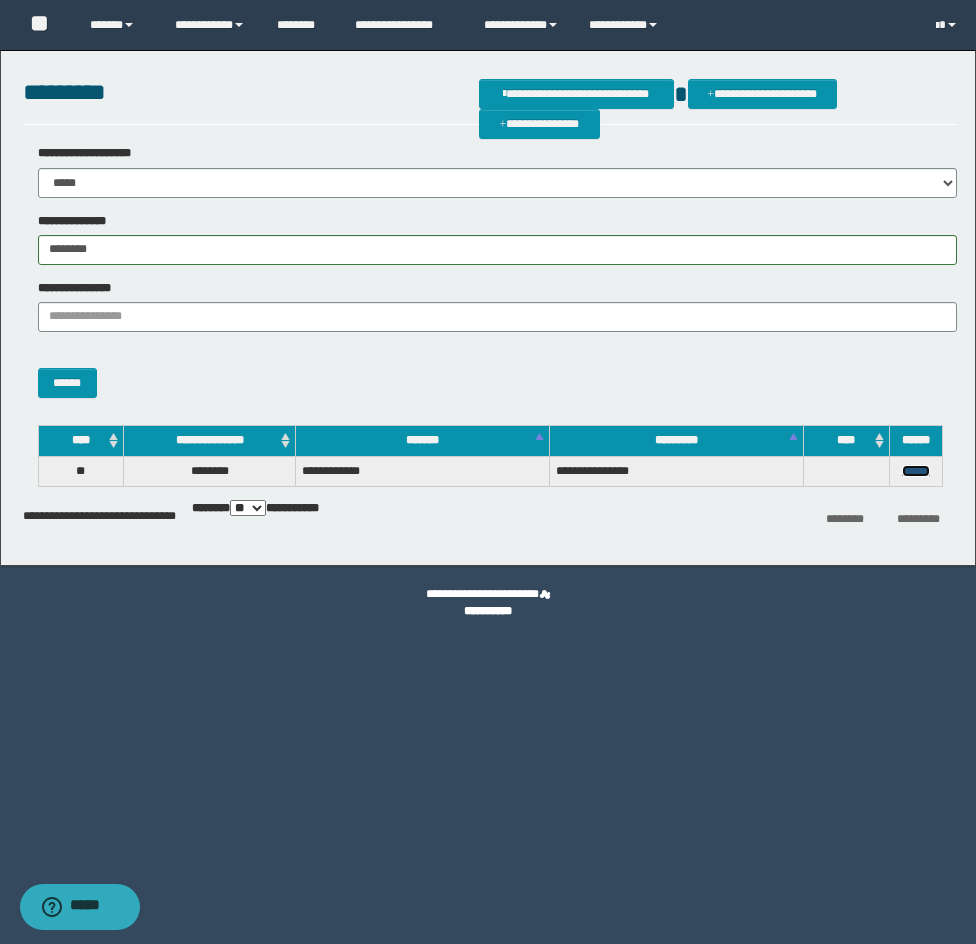 click on "******" at bounding box center [916, 471] 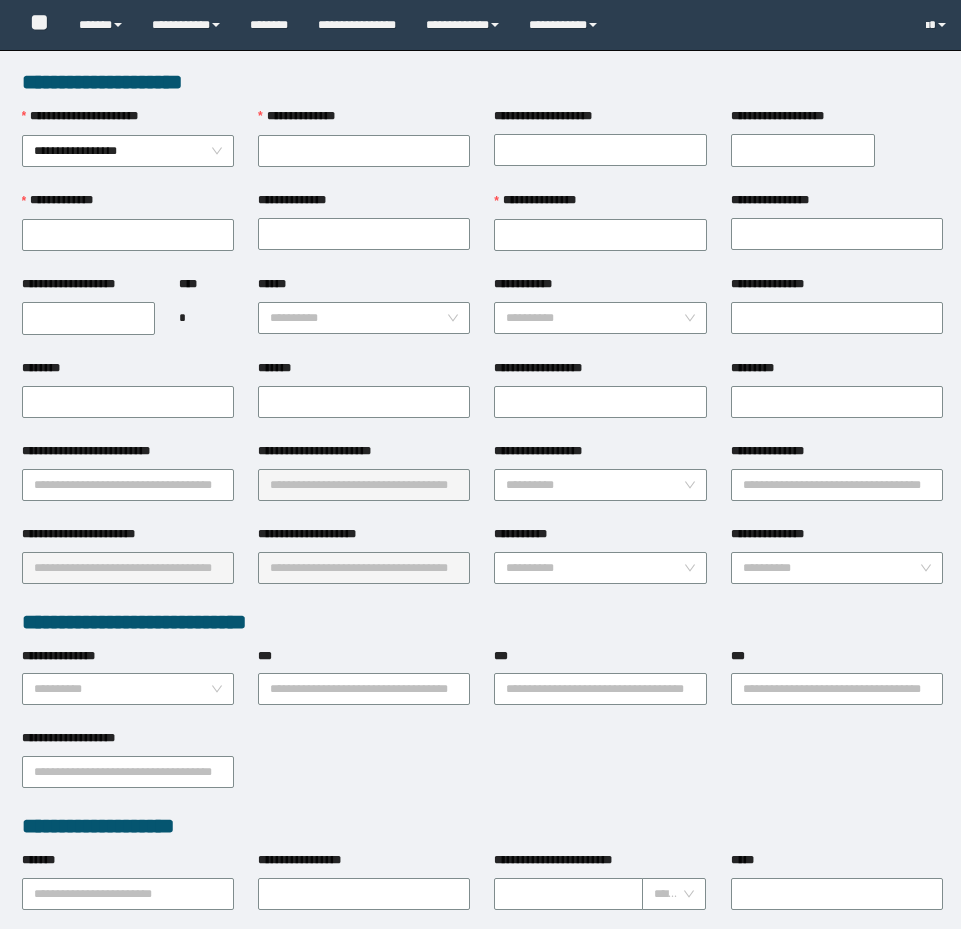 scroll, scrollTop: 0, scrollLeft: 0, axis: both 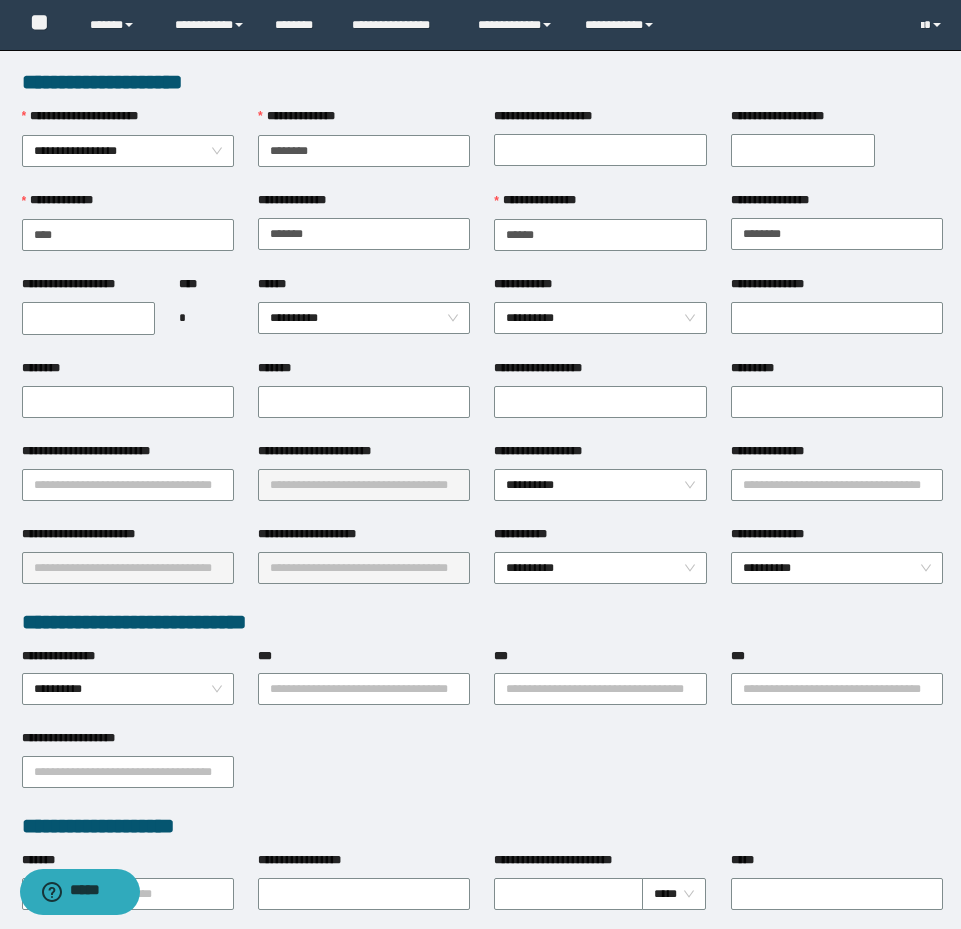click on "**********" at bounding box center [837, 483] 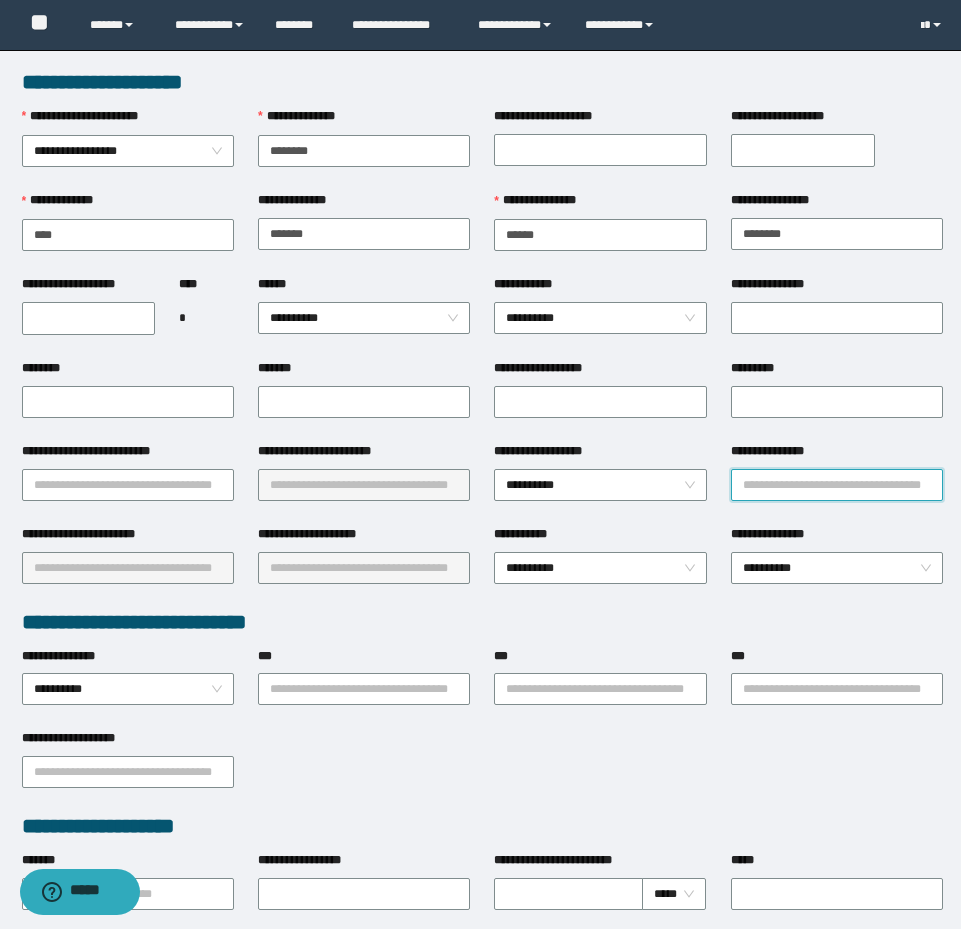 click on "**********" at bounding box center (837, 485) 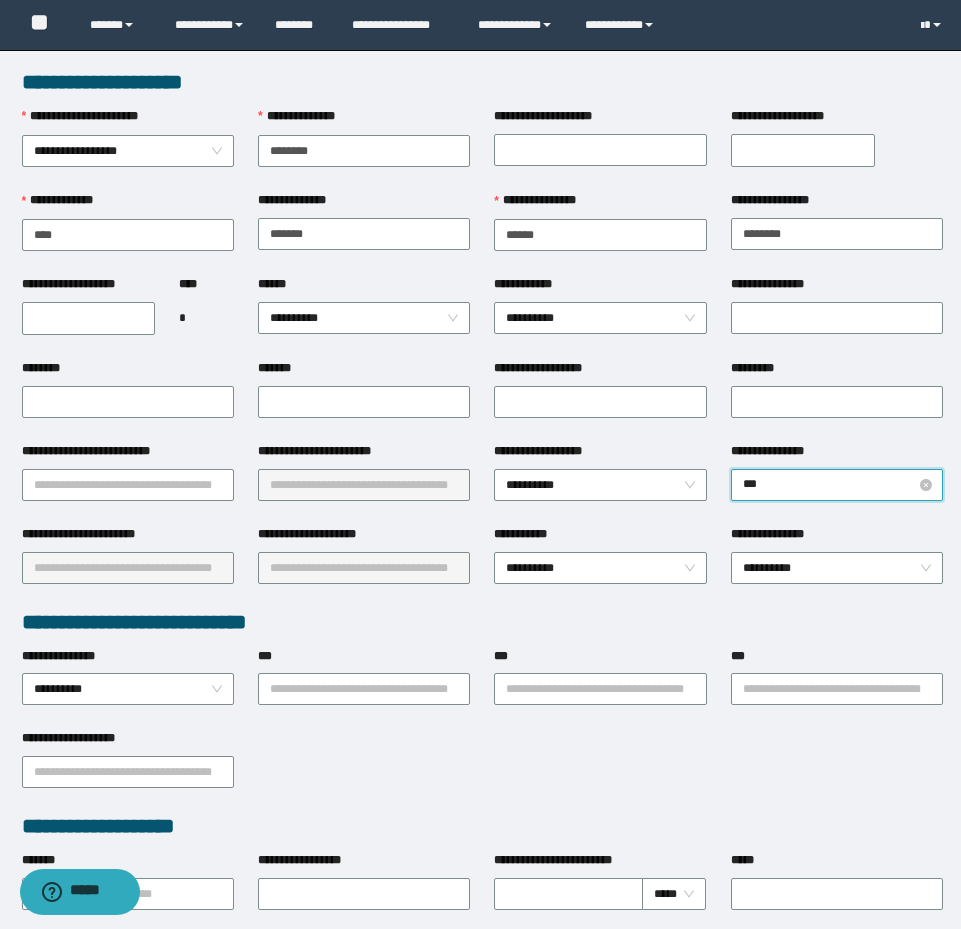 type on "****" 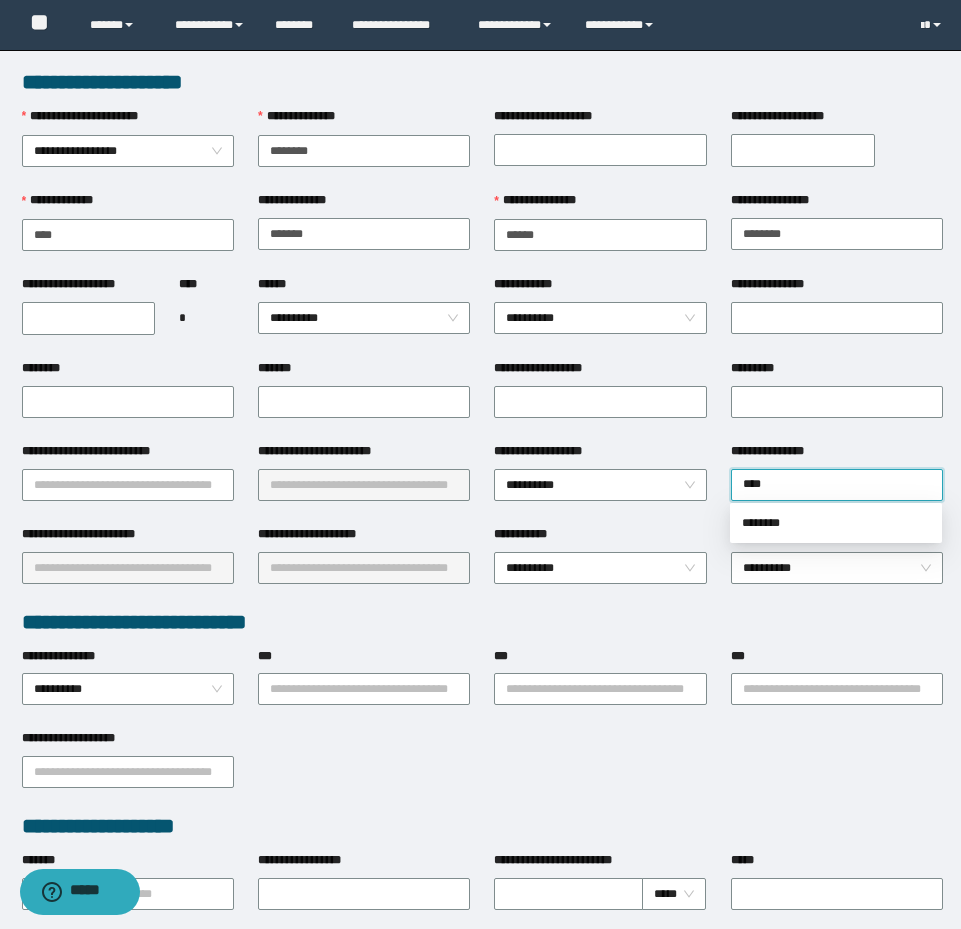 click on "********" at bounding box center (836, 523) 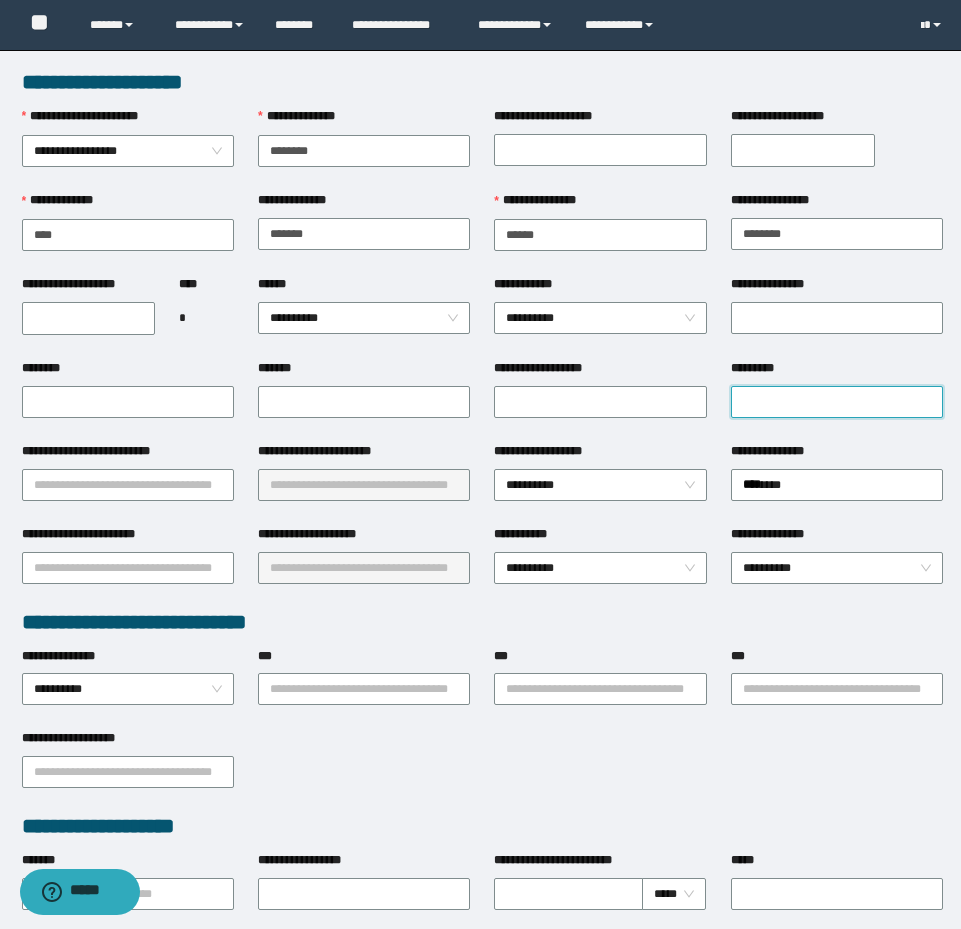 click on "*********" at bounding box center [837, 402] 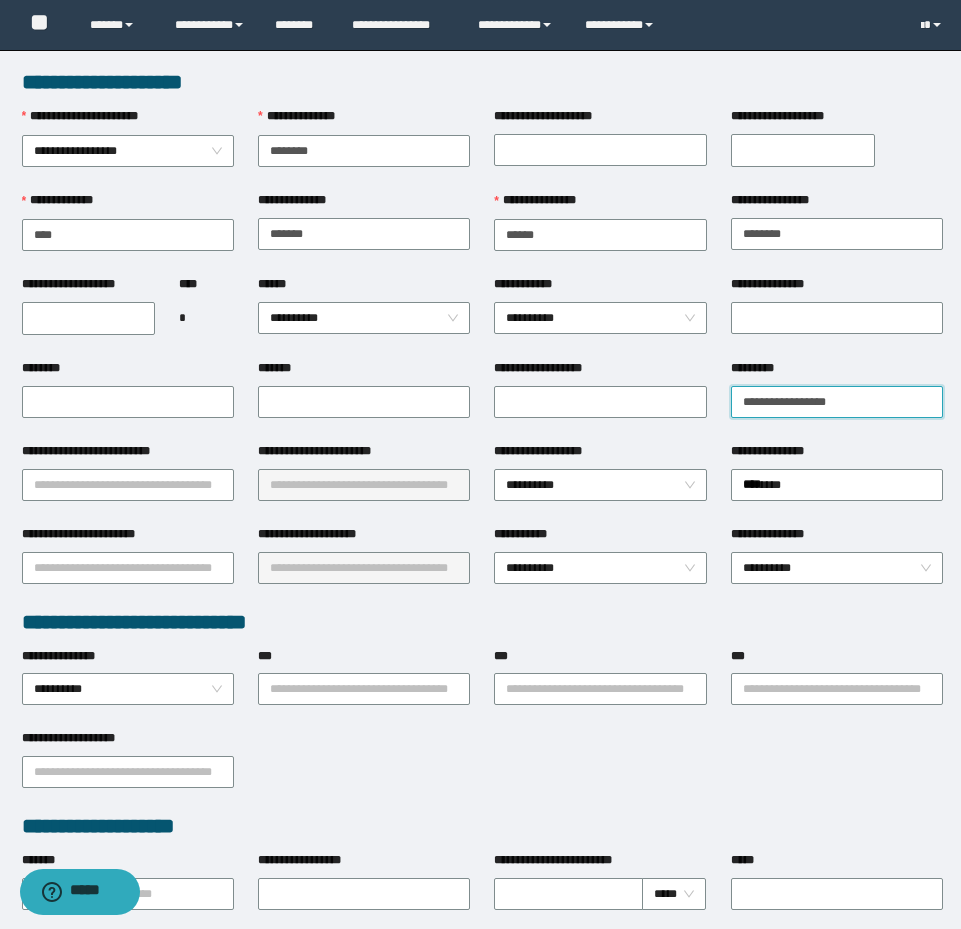 click on "**********" at bounding box center (837, 402) 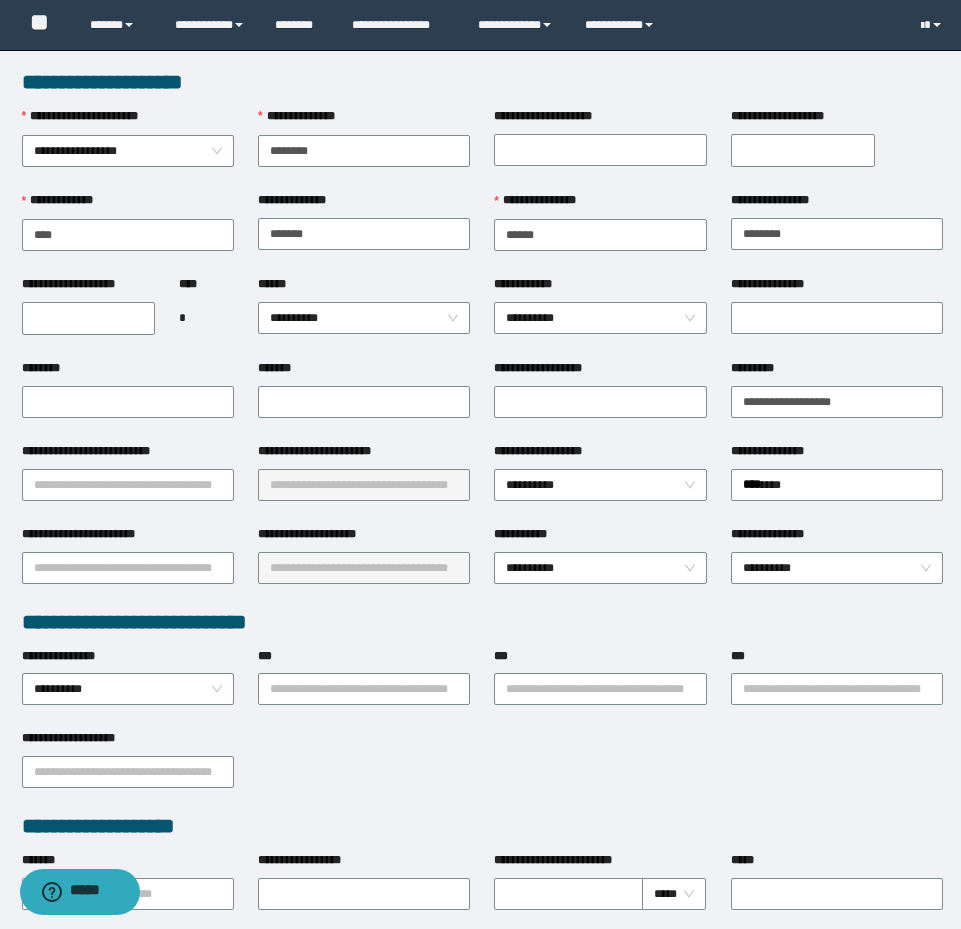drag, startPoint x: 881, startPoint y: 378, endPoint x: 803, endPoint y: 377, distance: 78.00641 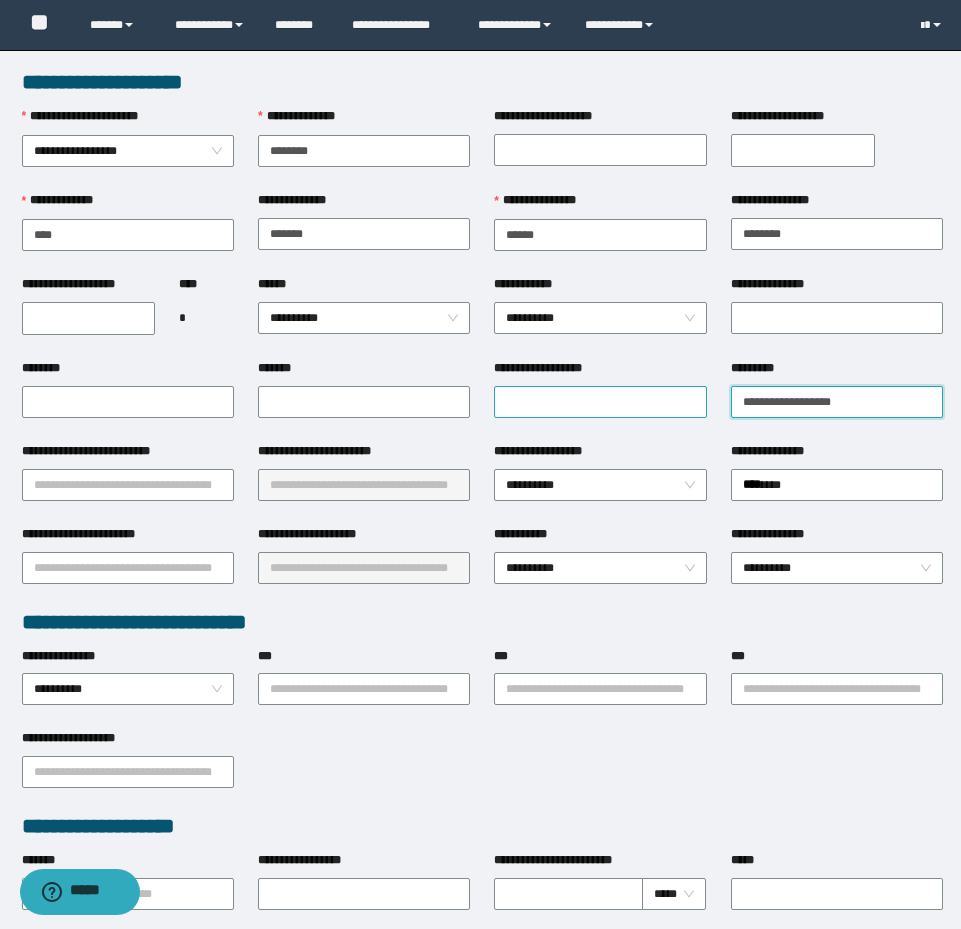 drag, startPoint x: 900, startPoint y: 409, endPoint x: 636, endPoint y: 396, distance: 264.3199 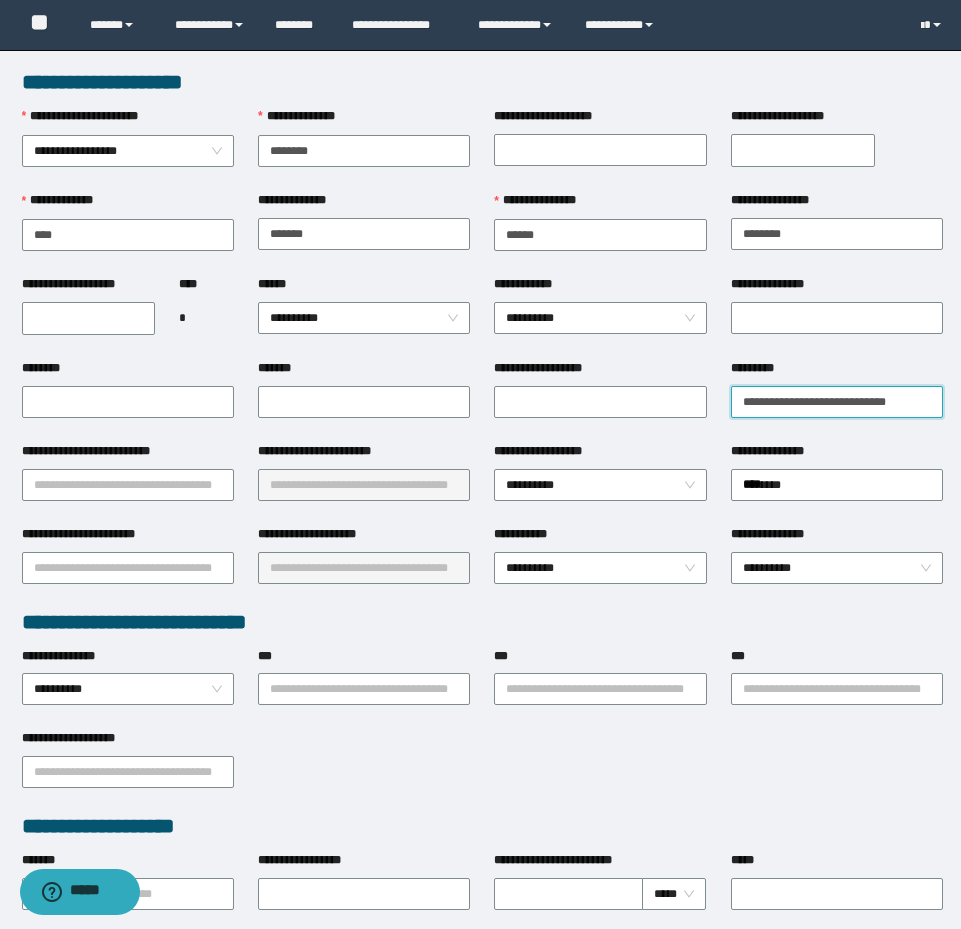 drag, startPoint x: 767, startPoint y: 399, endPoint x: 748, endPoint y: 399, distance: 19 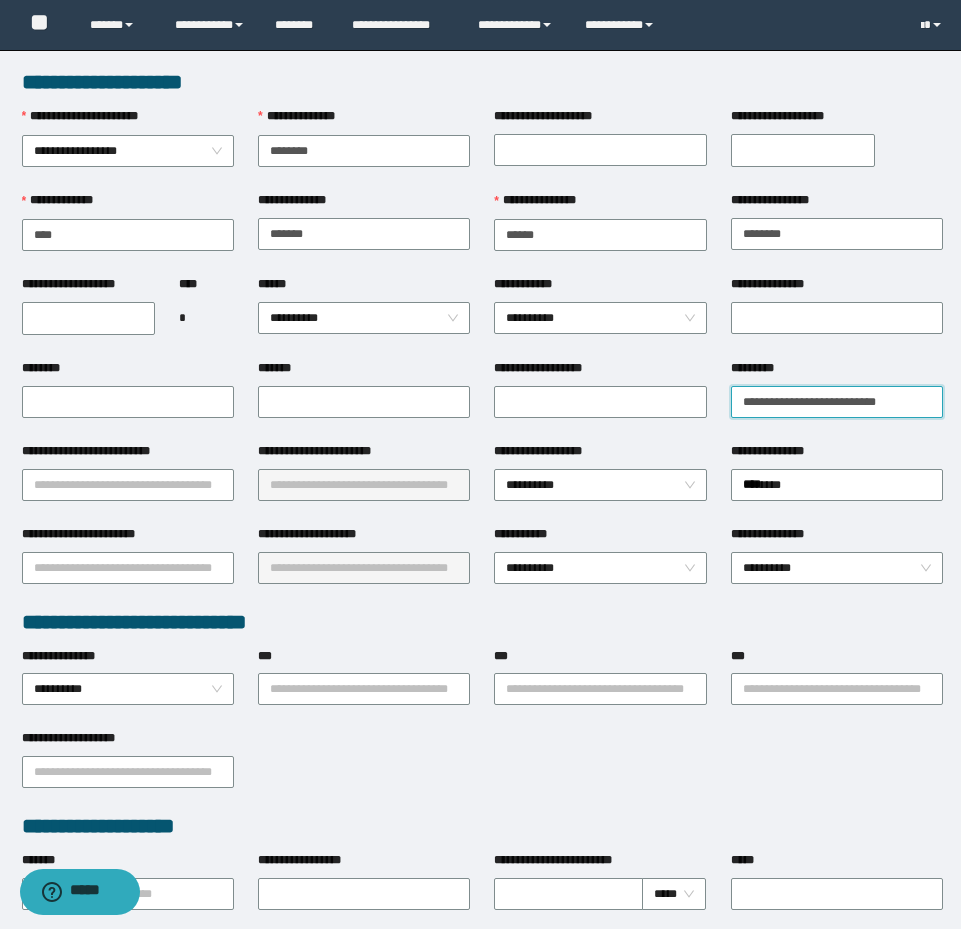 drag, startPoint x: 866, startPoint y: 401, endPoint x: 850, endPoint y: 401, distance: 16 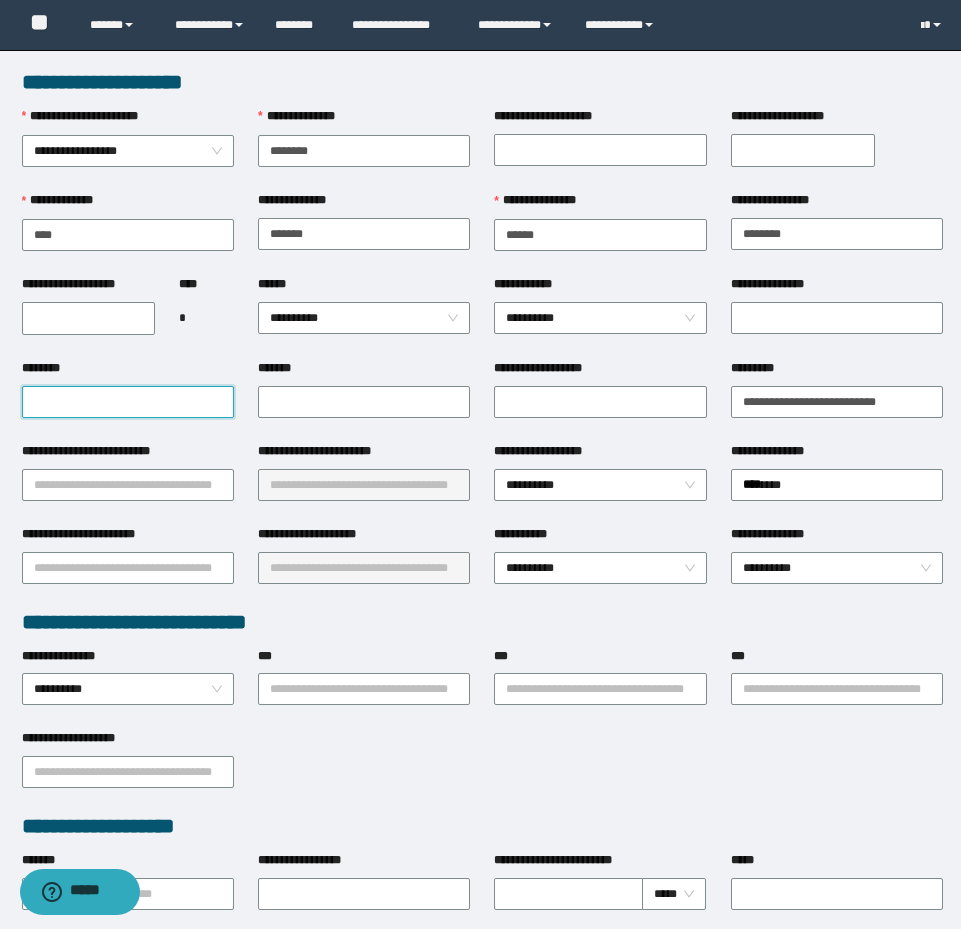click on "********" at bounding box center (128, 402) 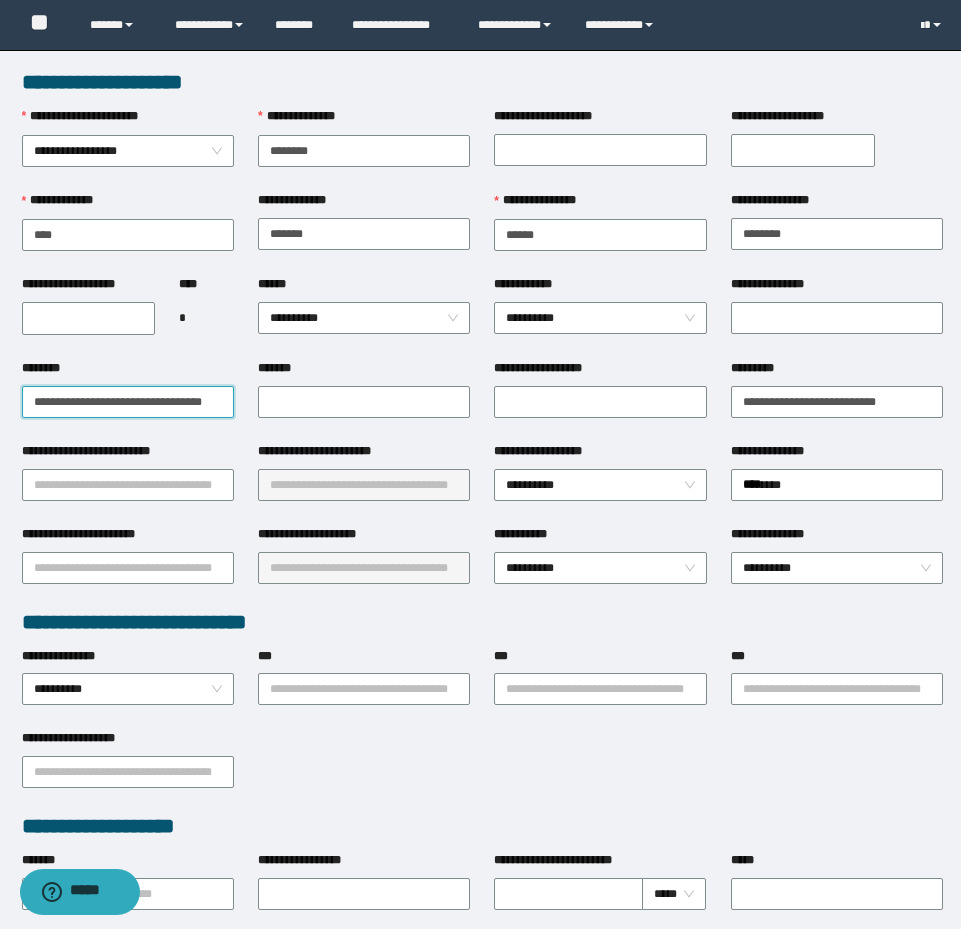 scroll, scrollTop: 0, scrollLeft: 22, axis: horizontal 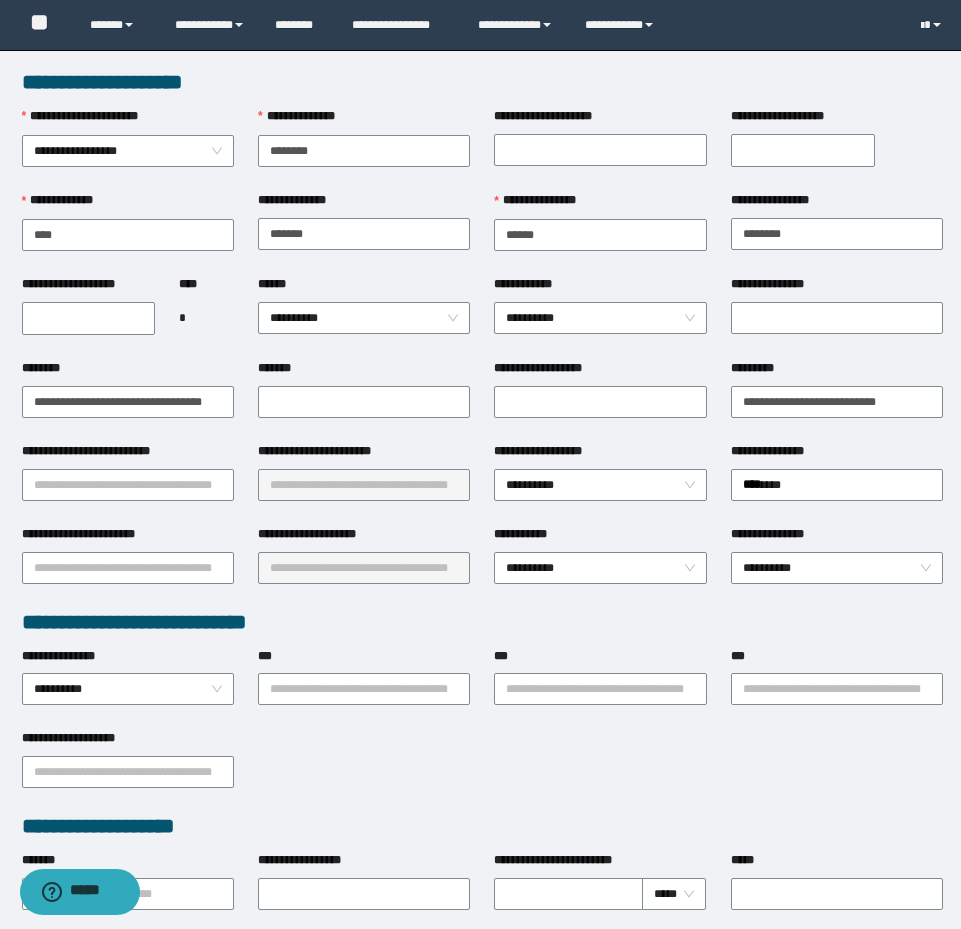click on "**********" at bounding box center (89, 318) 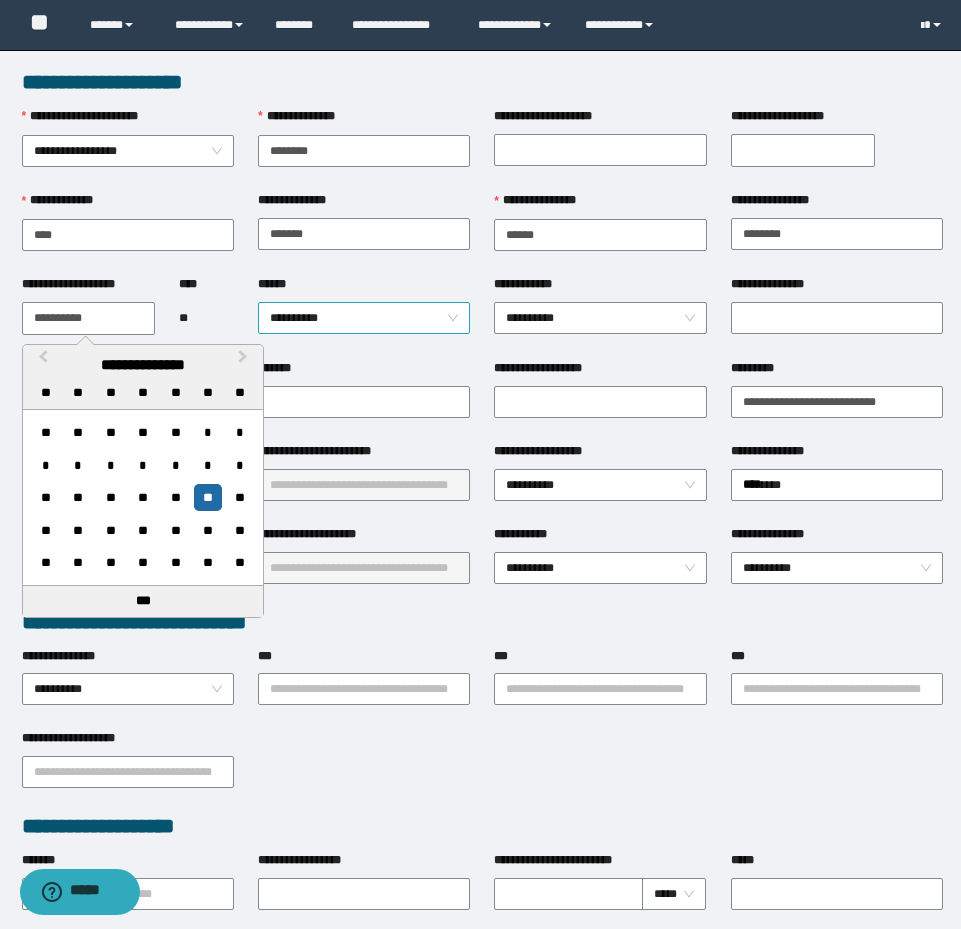 type on "**********" 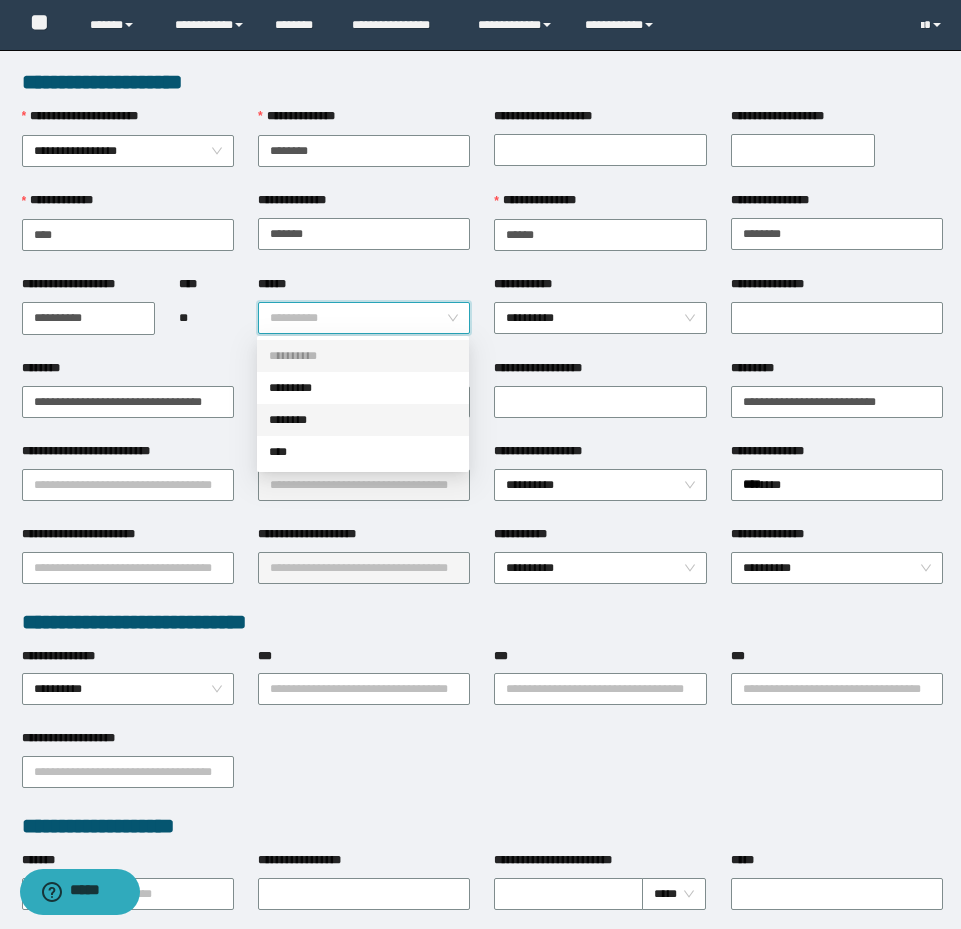 click on "********" at bounding box center [363, 420] 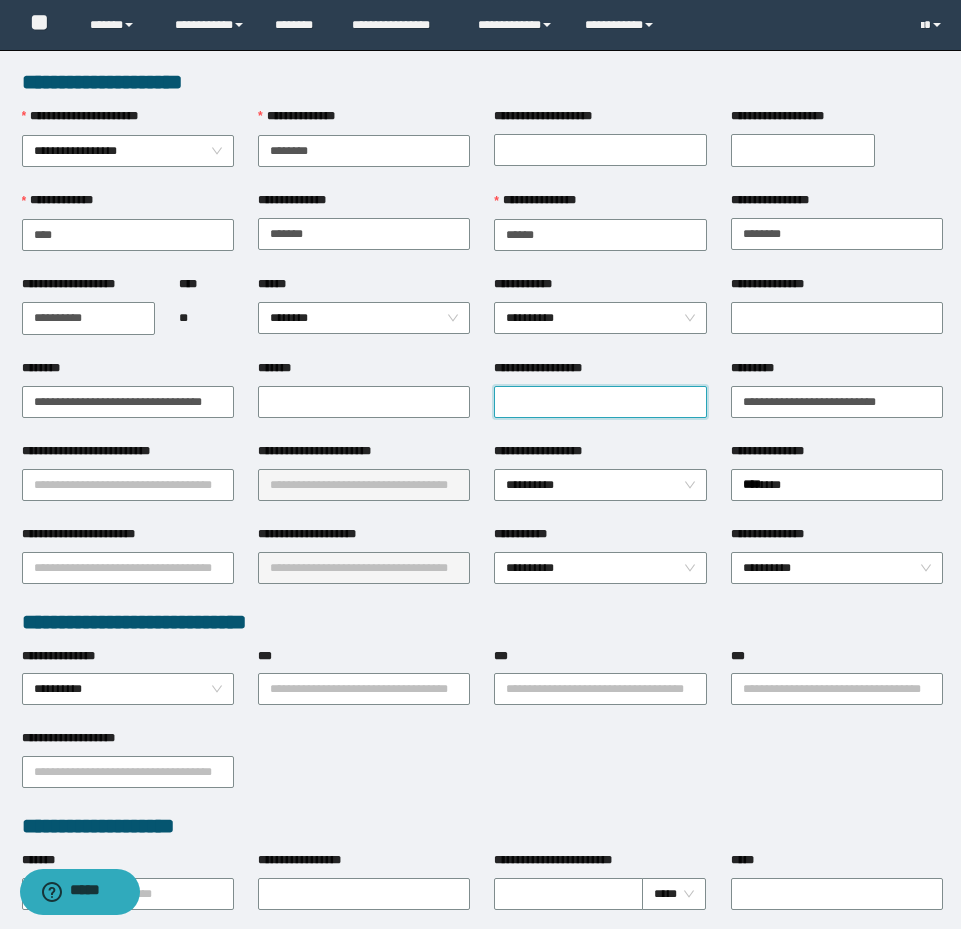 click on "**********" at bounding box center (600, 402) 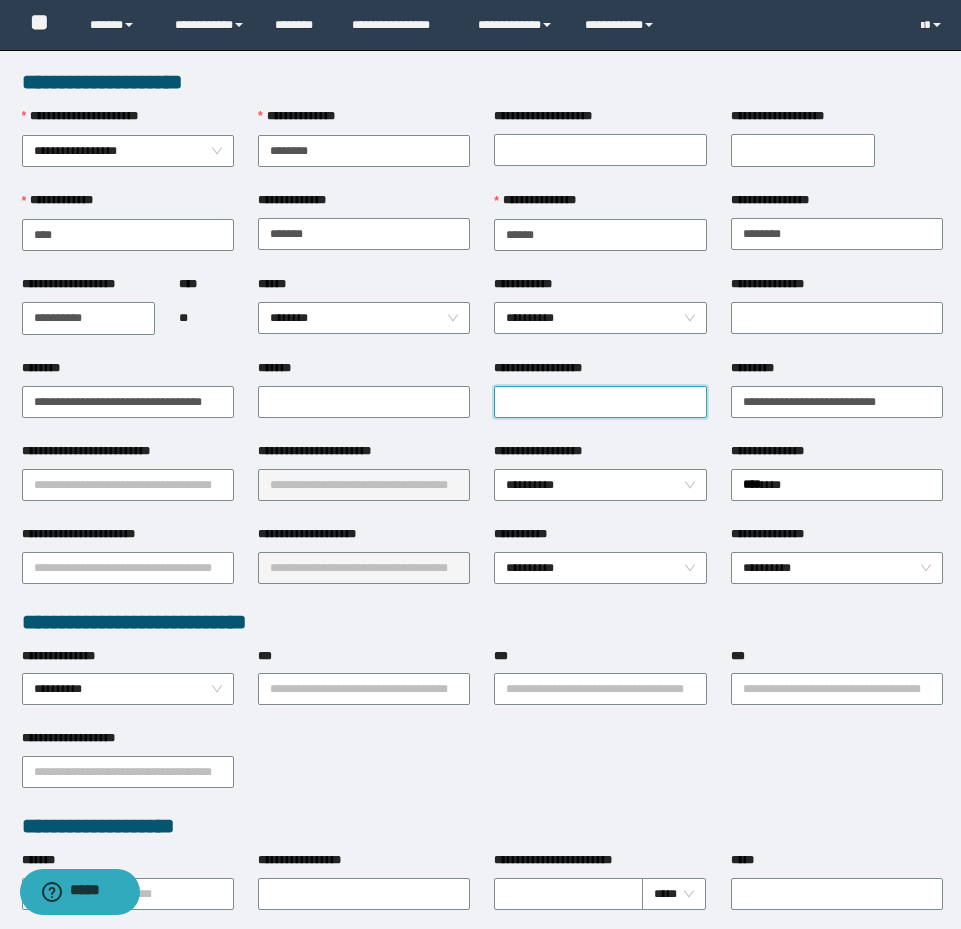 click on "**********" at bounding box center (600, 402) 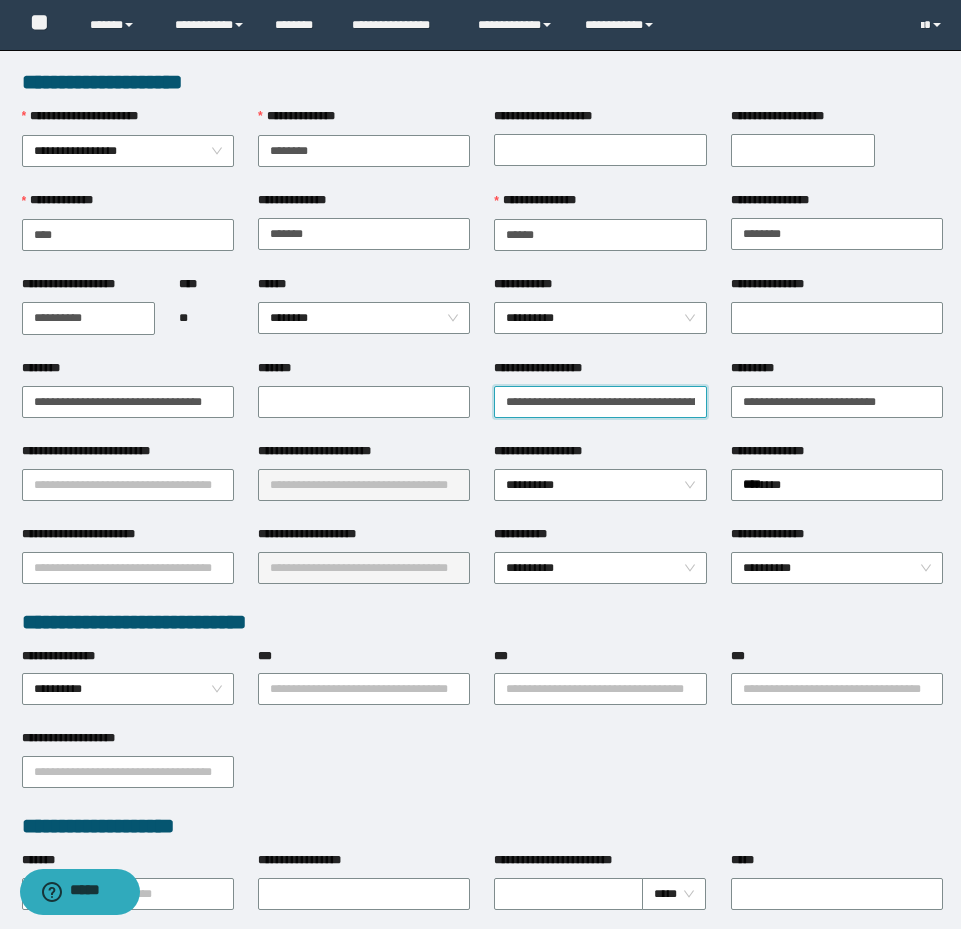 scroll, scrollTop: 0, scrollLeft: 106, axis: horizontal 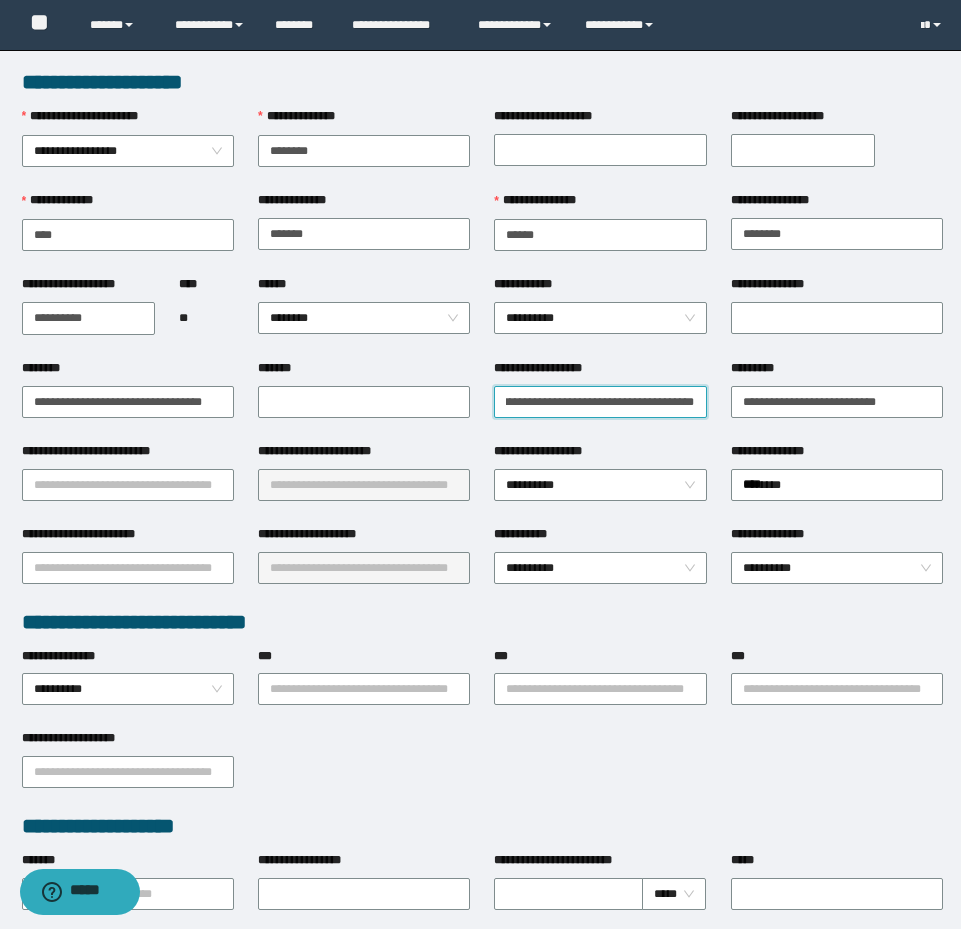 click on "**********" at bounding box center [600, 402] 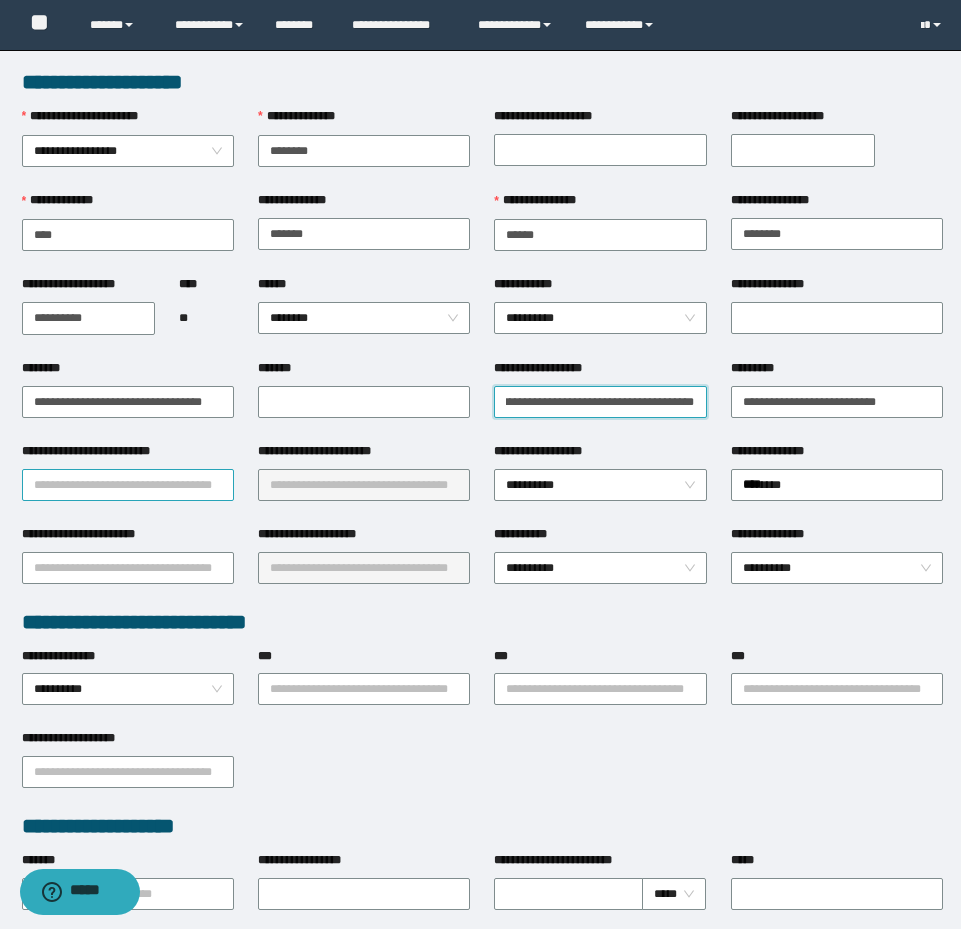 click on "**********" at bounding box center [128, 485] 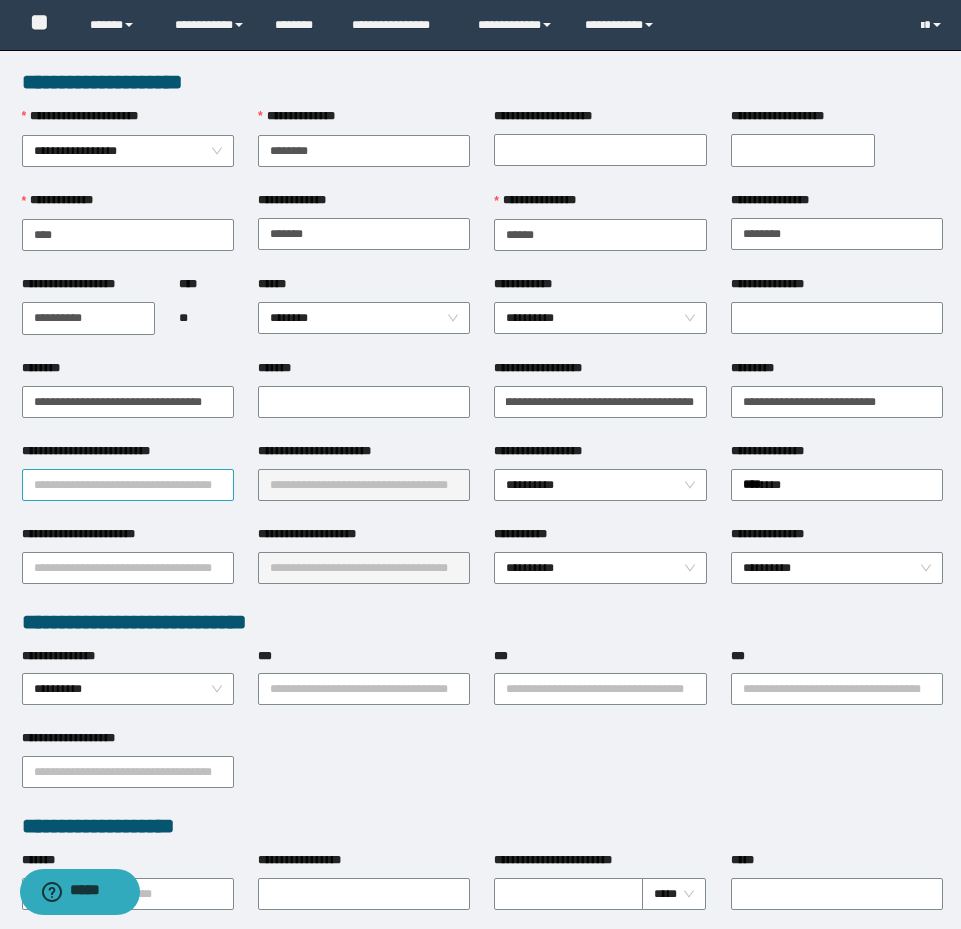 scroll, scrollTop: 0, scrollLeft: 0, axis: both 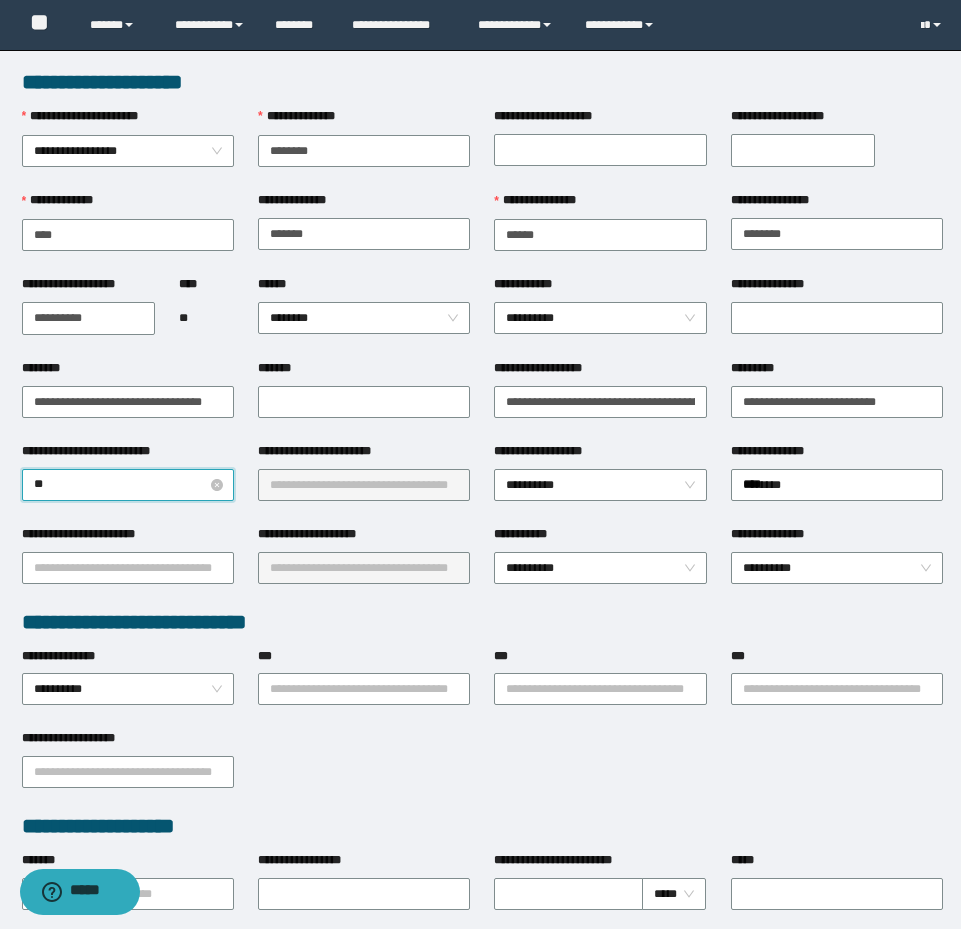 type on "***" 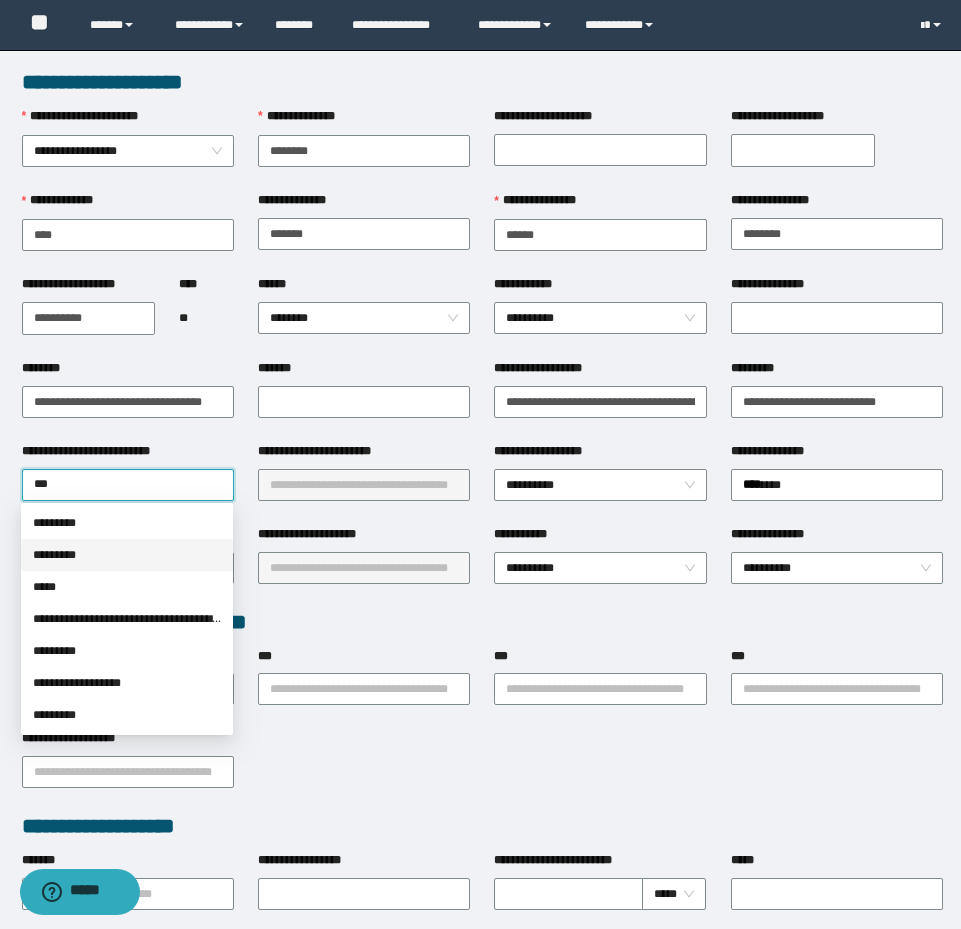 click on "*********" at bounding box center [127, 523] 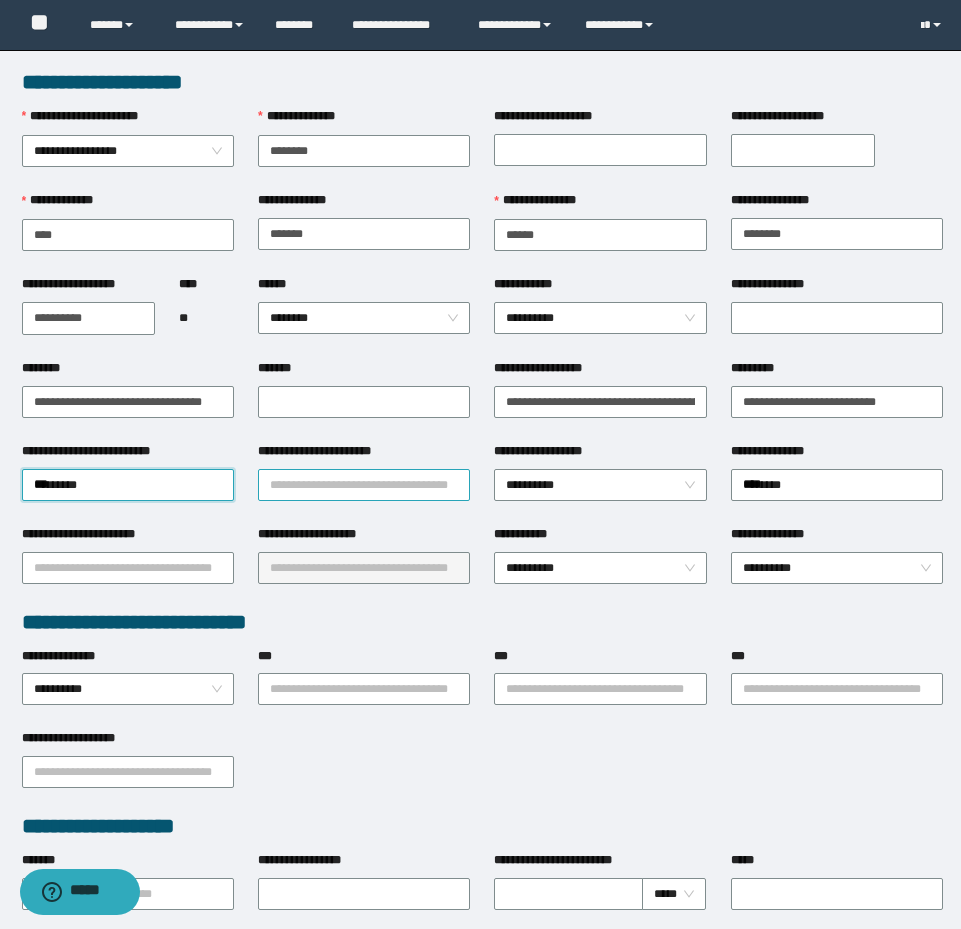 click on "**********" at bounding box center [364, 485] 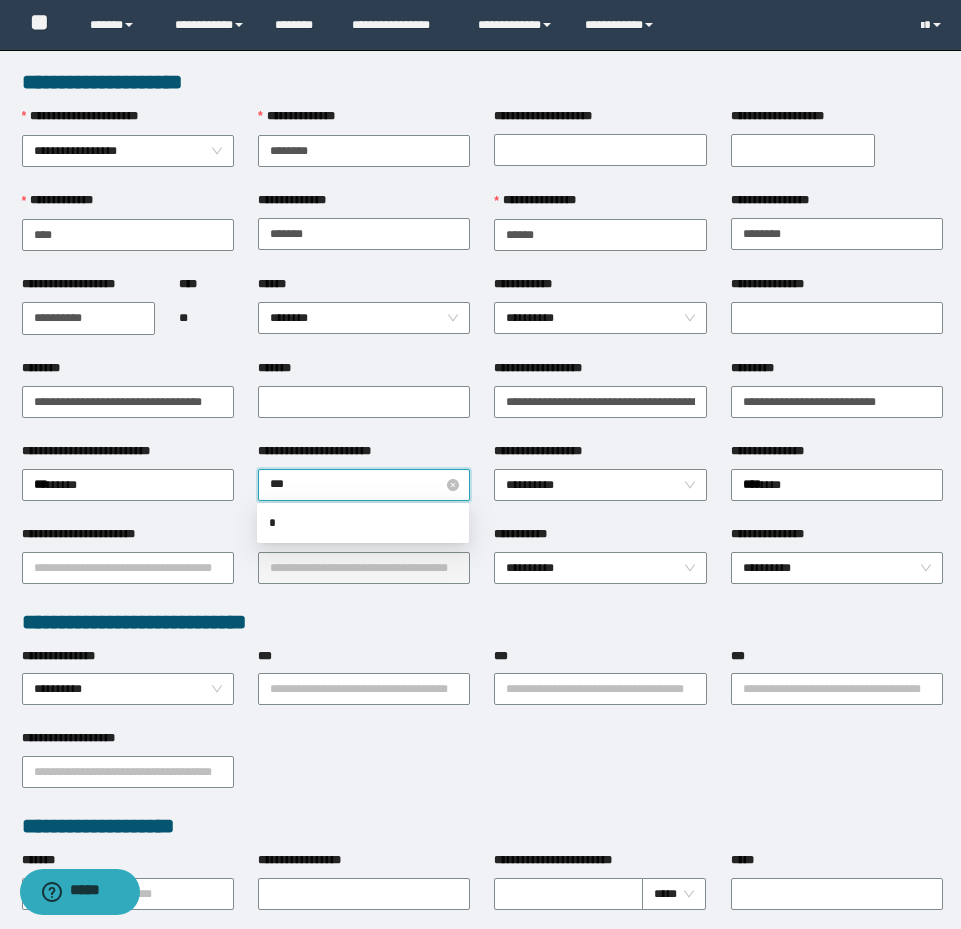 type on "****" 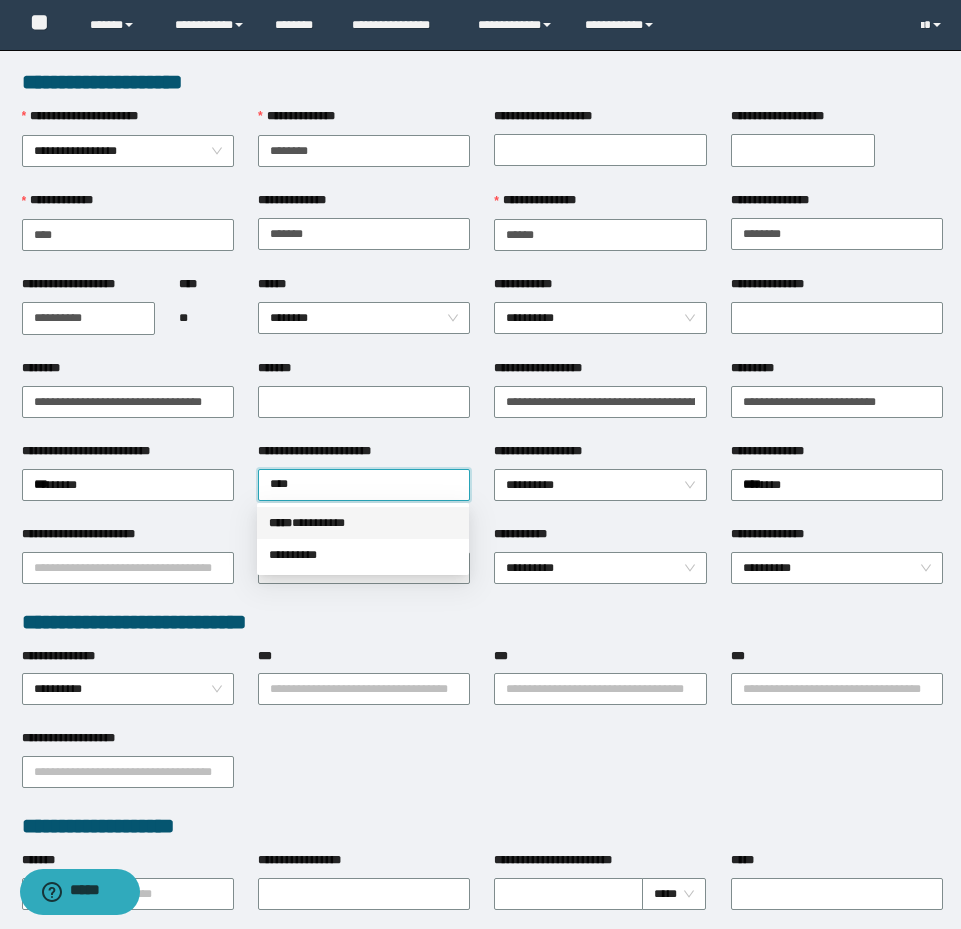 click on "***** * ********" at bounding box center (363, 523) 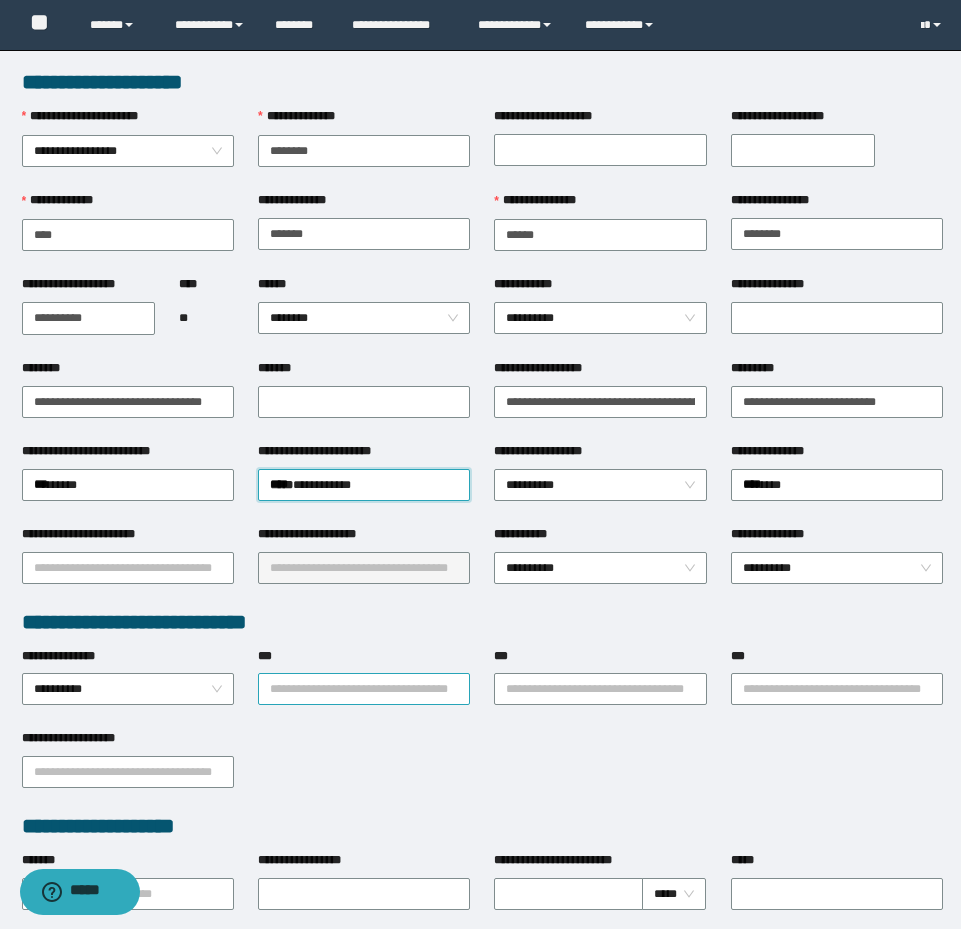 click on "***" at bounding box center (364, 689) 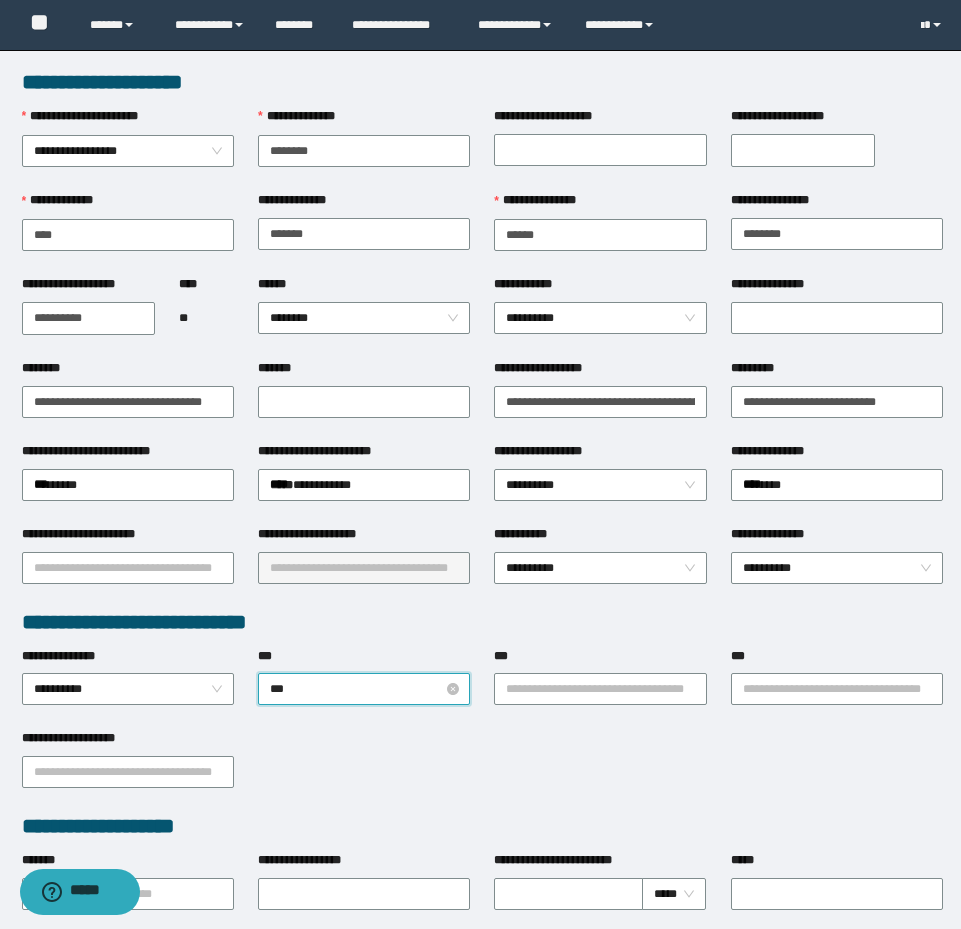type on "****" 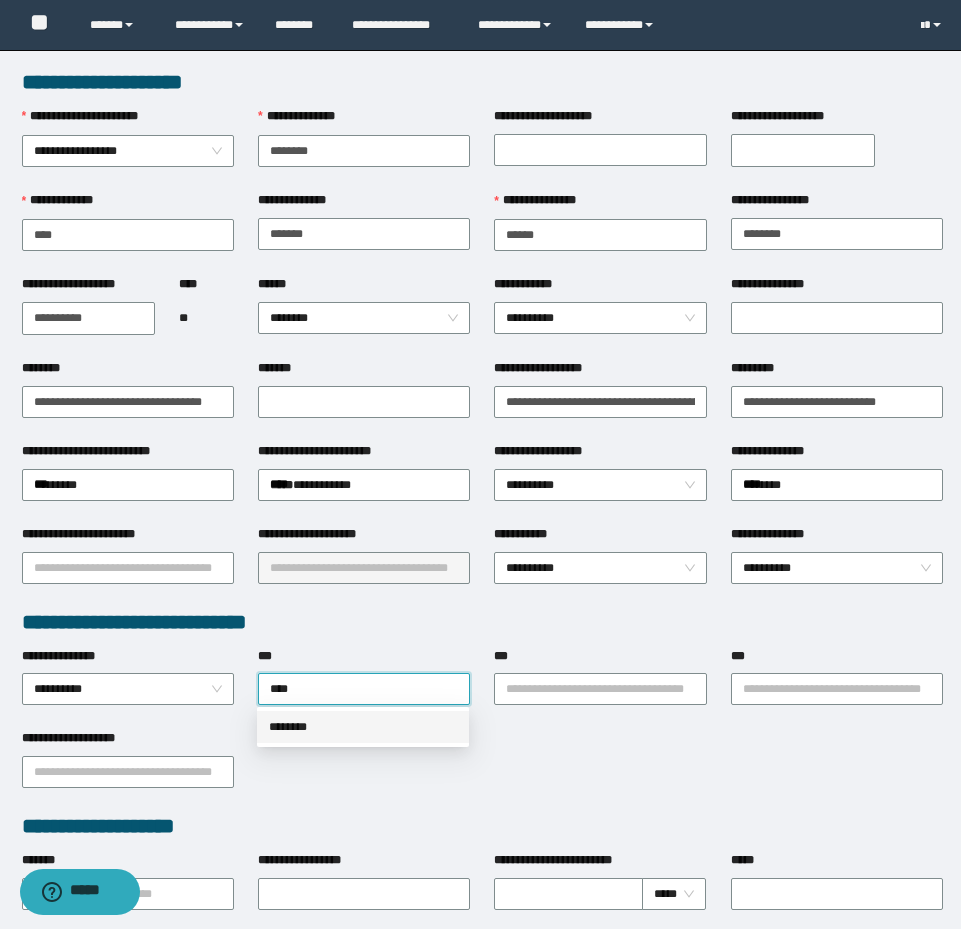 click on "********" at bounding box center [363, 727] 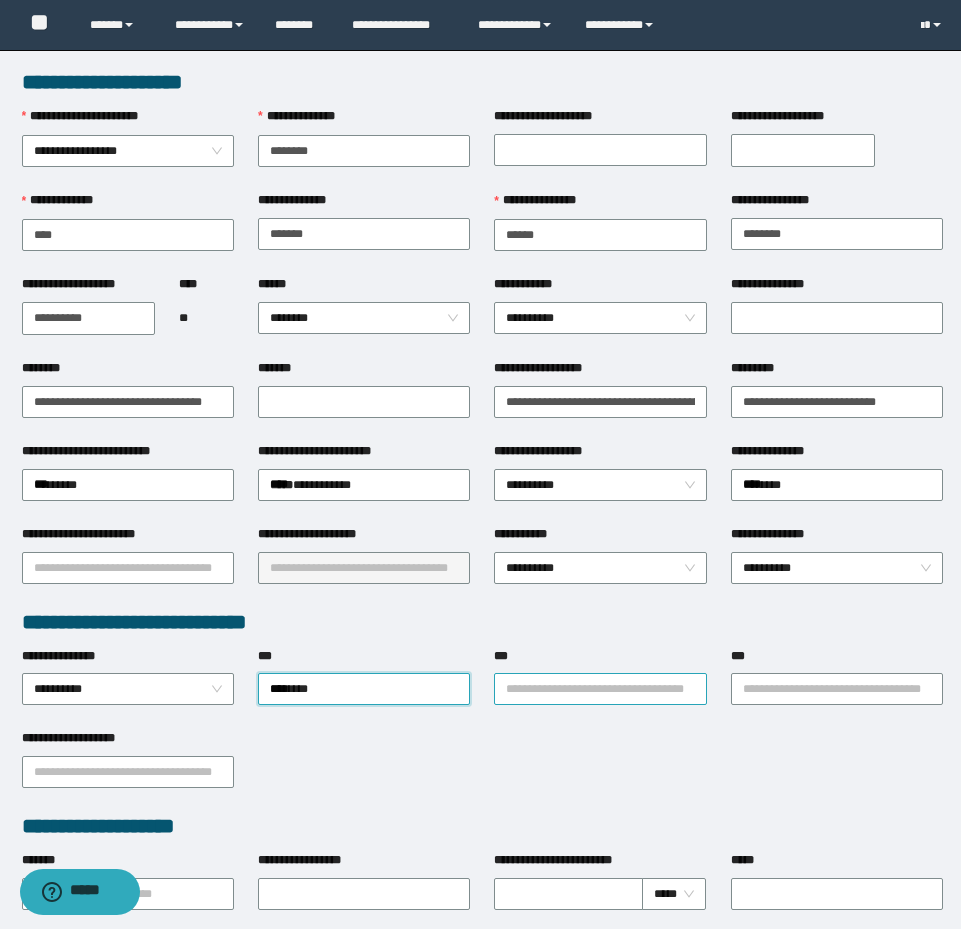 click on "***" at bounding box center [600, 689] 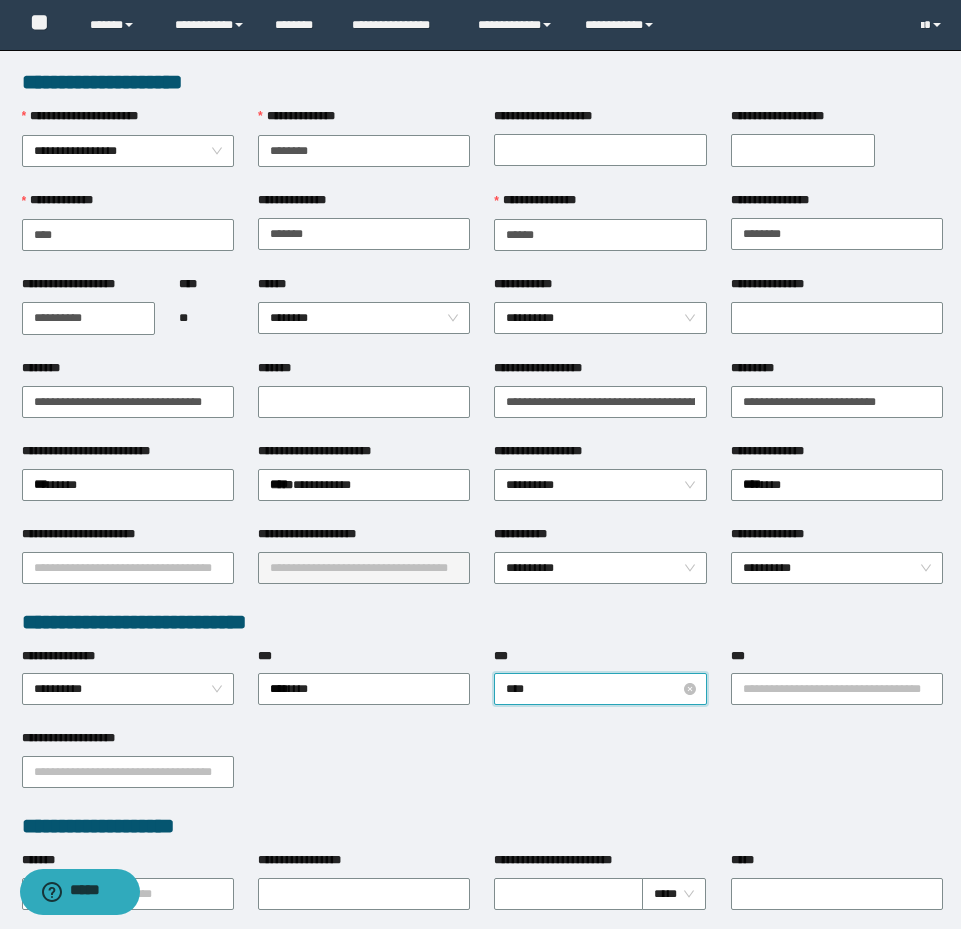 type on "*****" 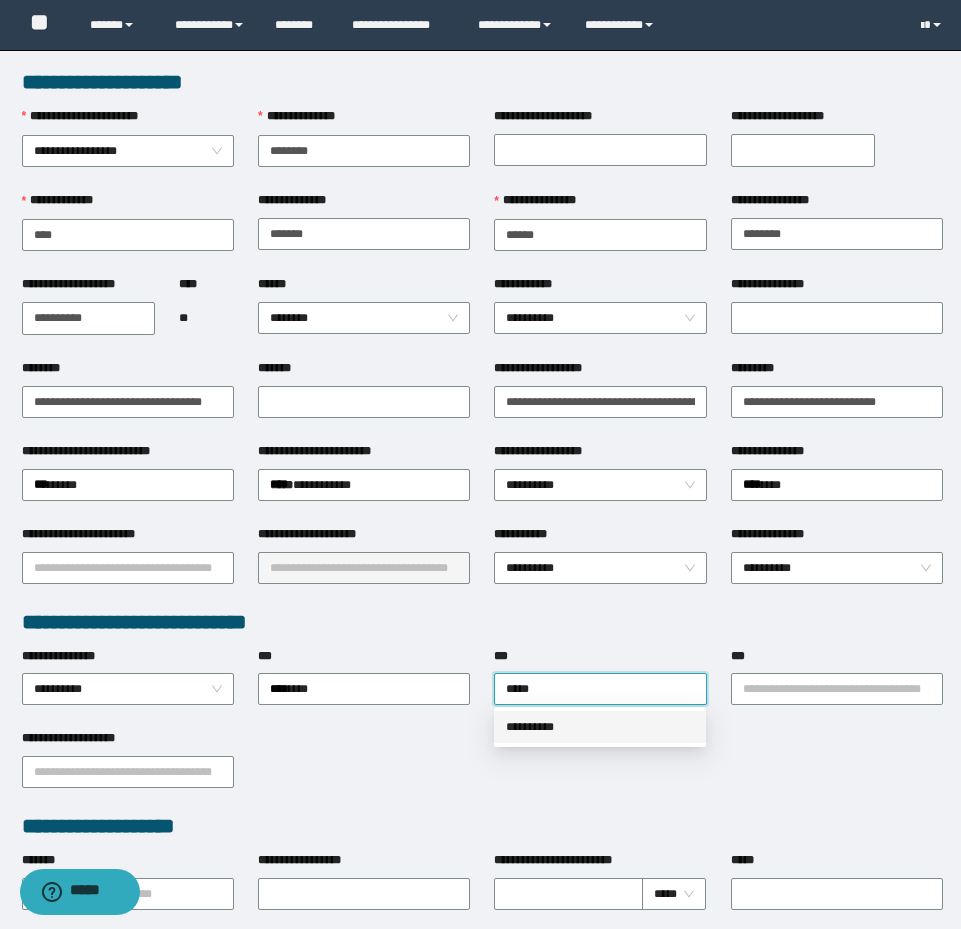 click on "**********" at bounding box center [600, 727] 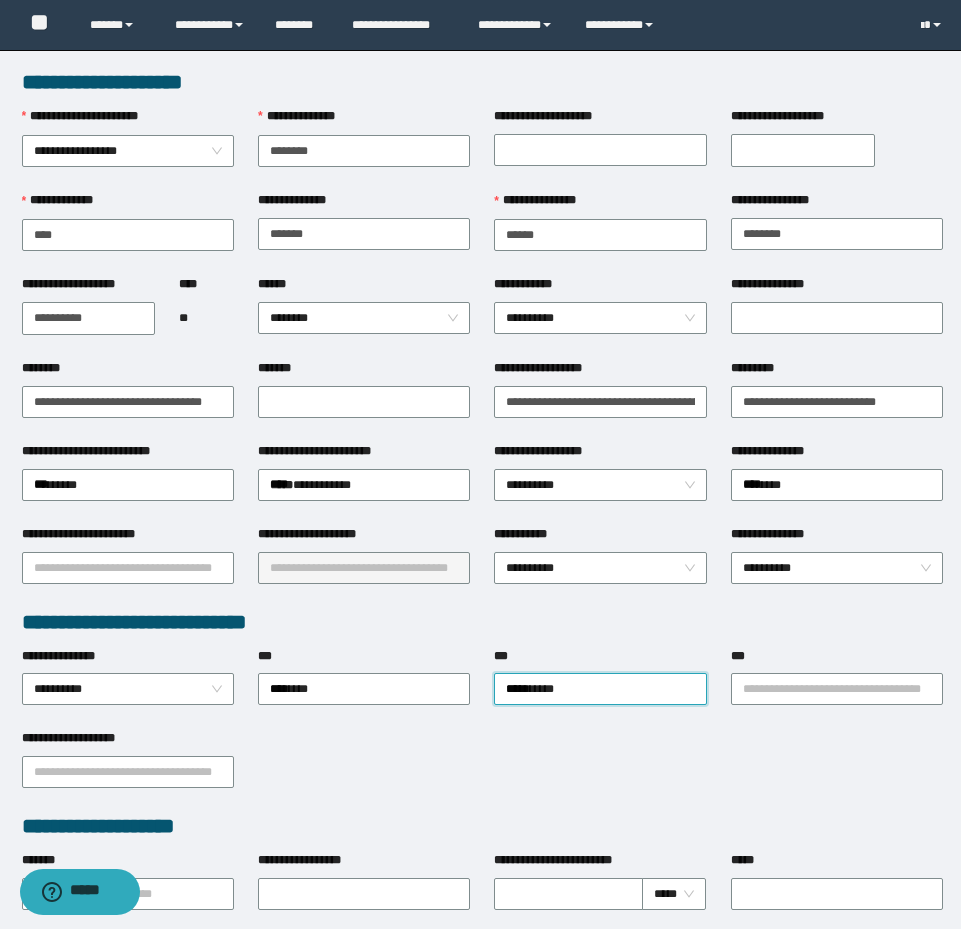 click on "**********" at bounding box center (128, 742) 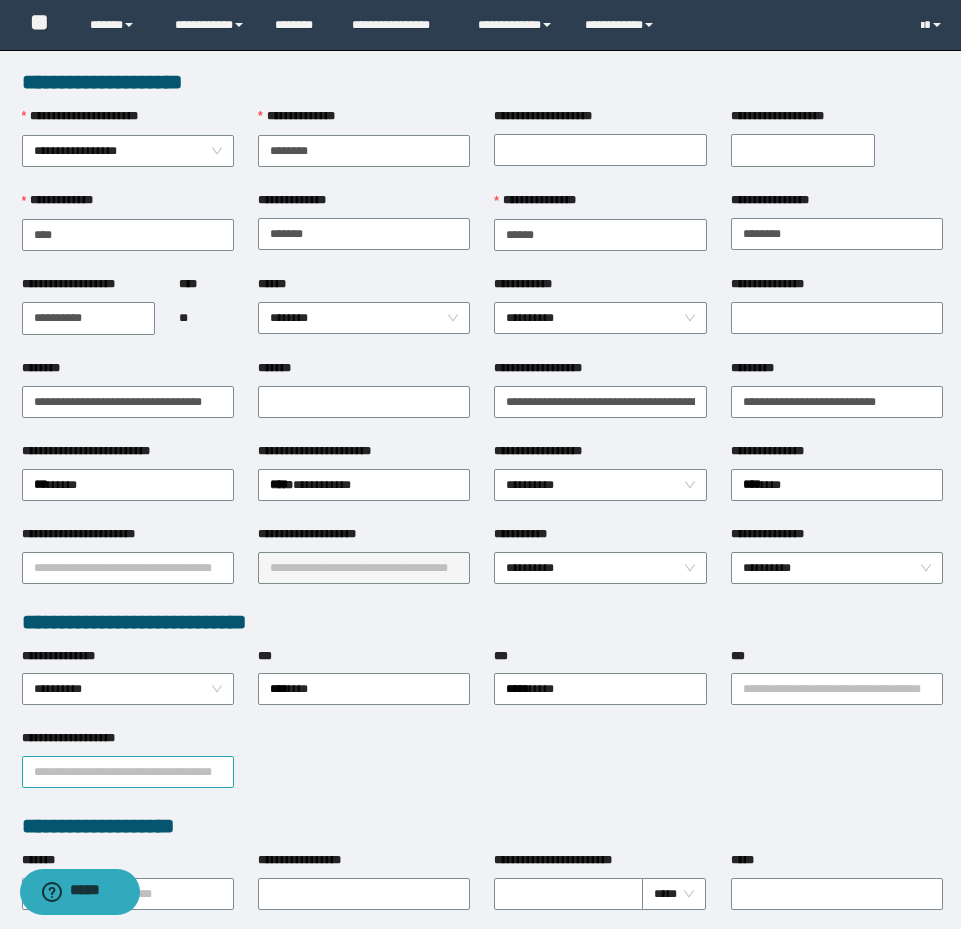 click on "**********" at bounding box center [128, 772] 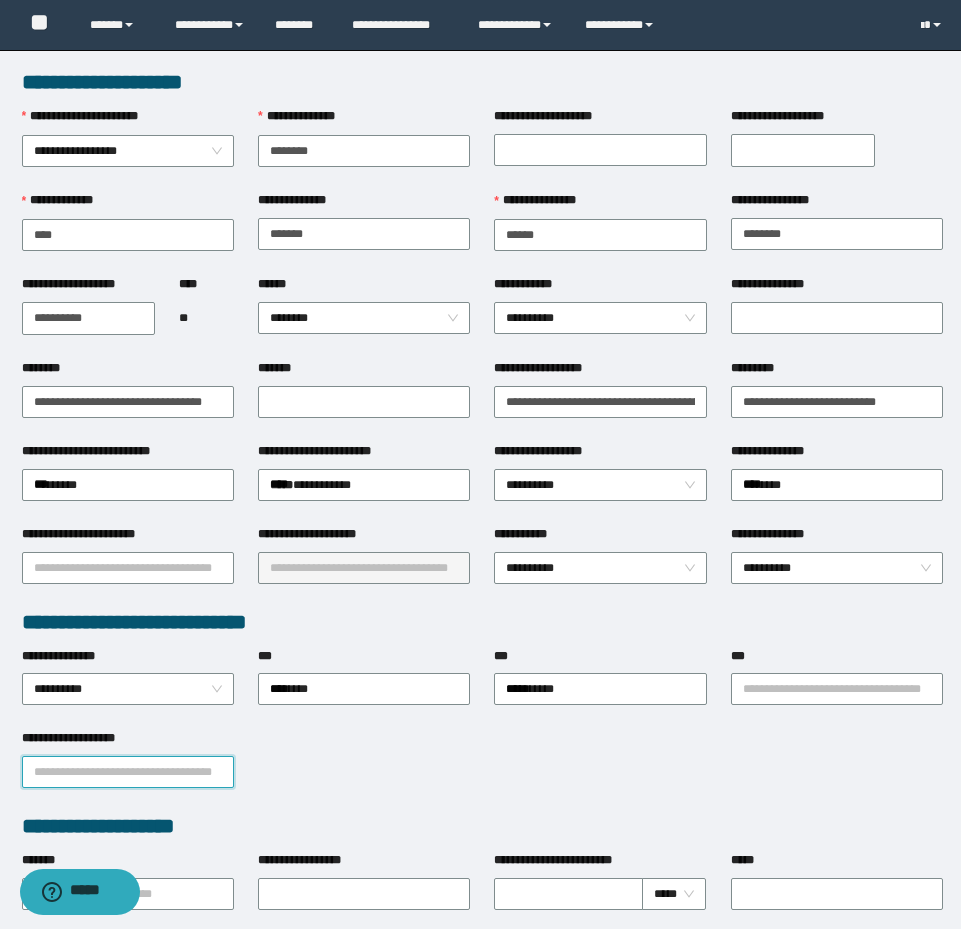 click on "**********" at bounding box center (128, 772) 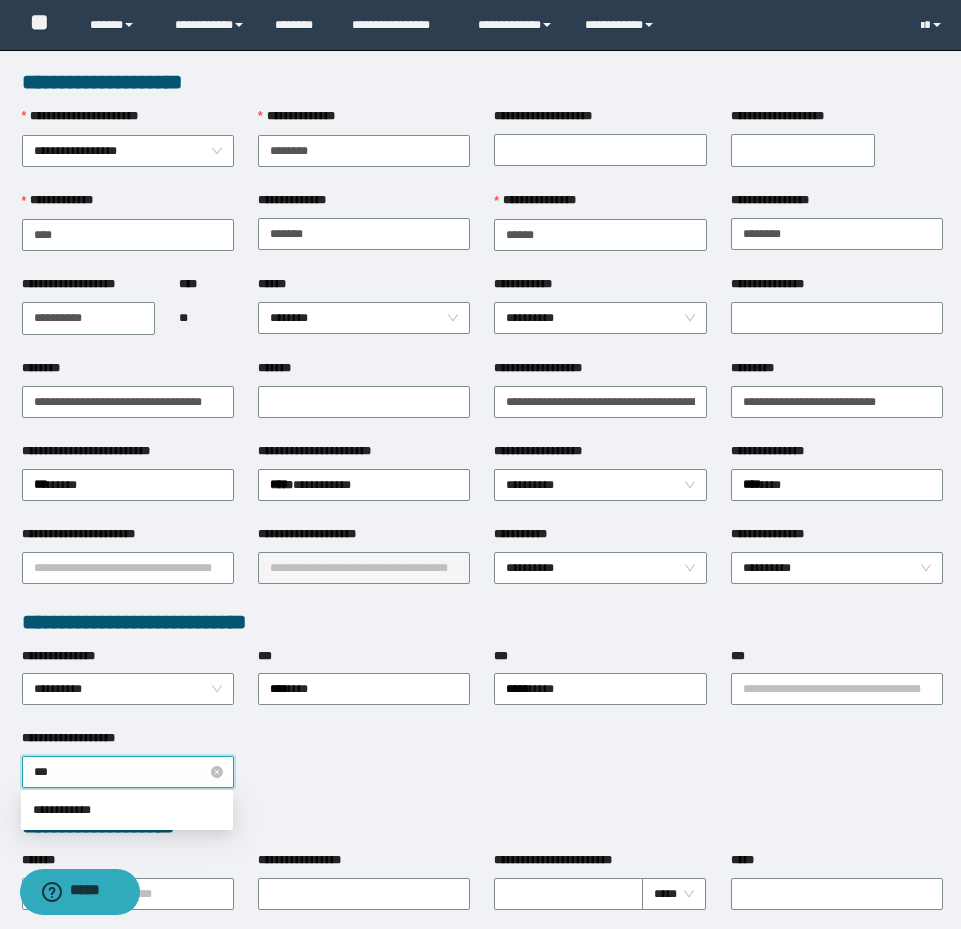 type on "****" 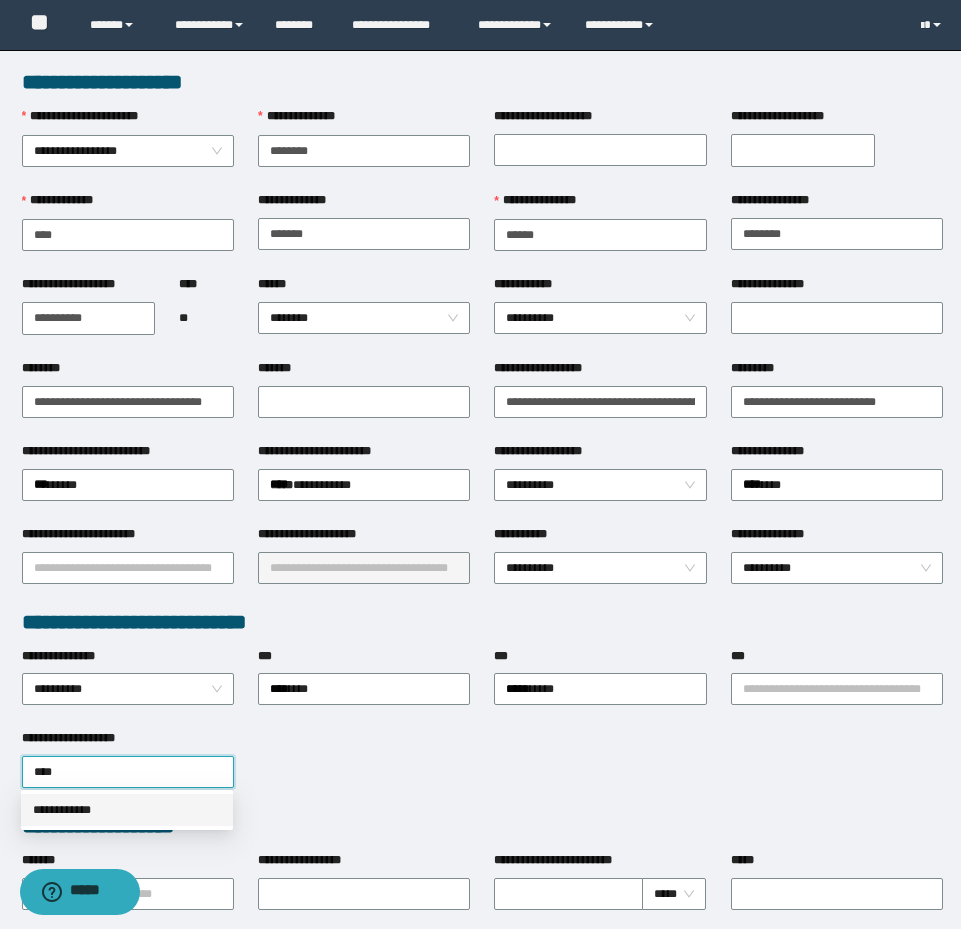 click on "**********" at bounding box center (127, 810) 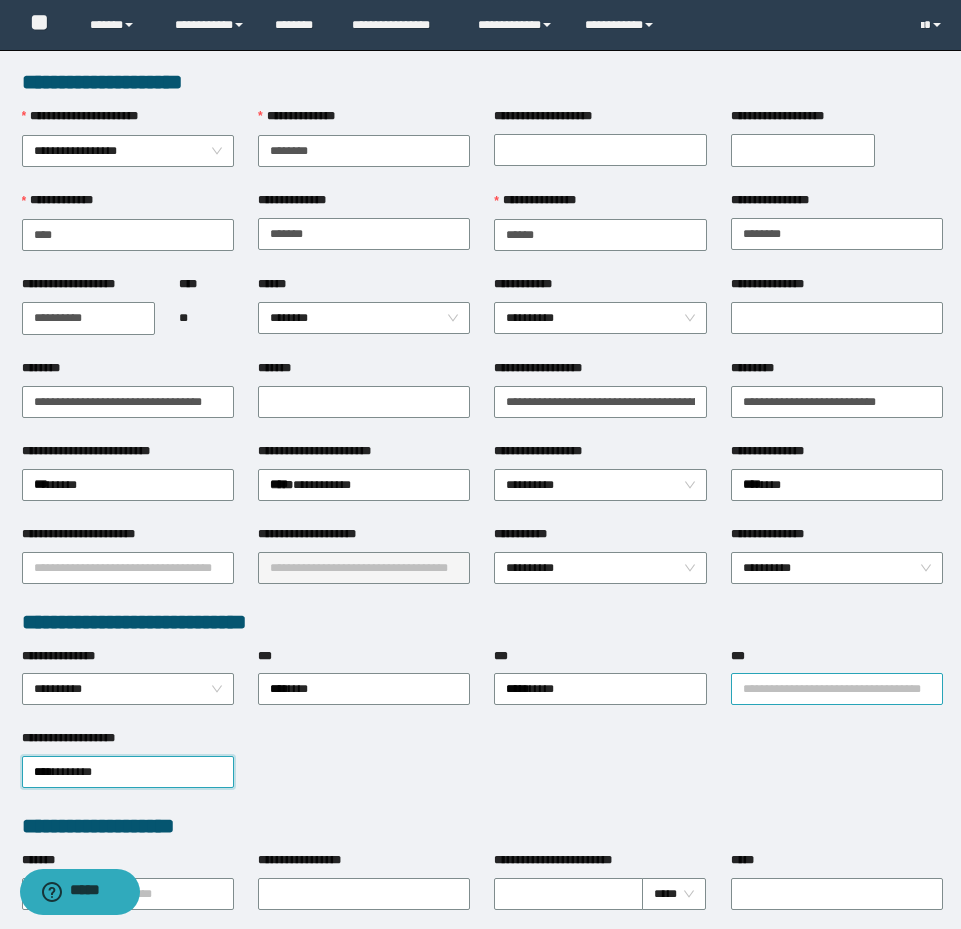 click on "***" at bounding box center [837, 689] 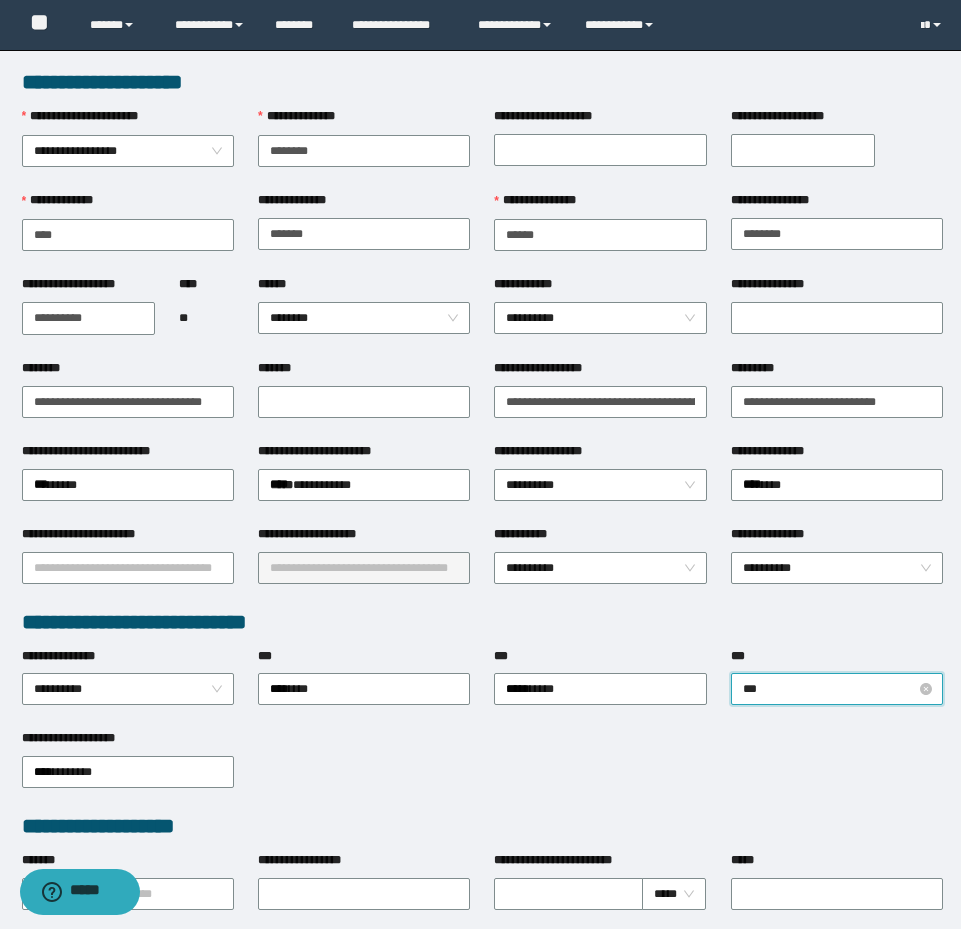 type on "****" 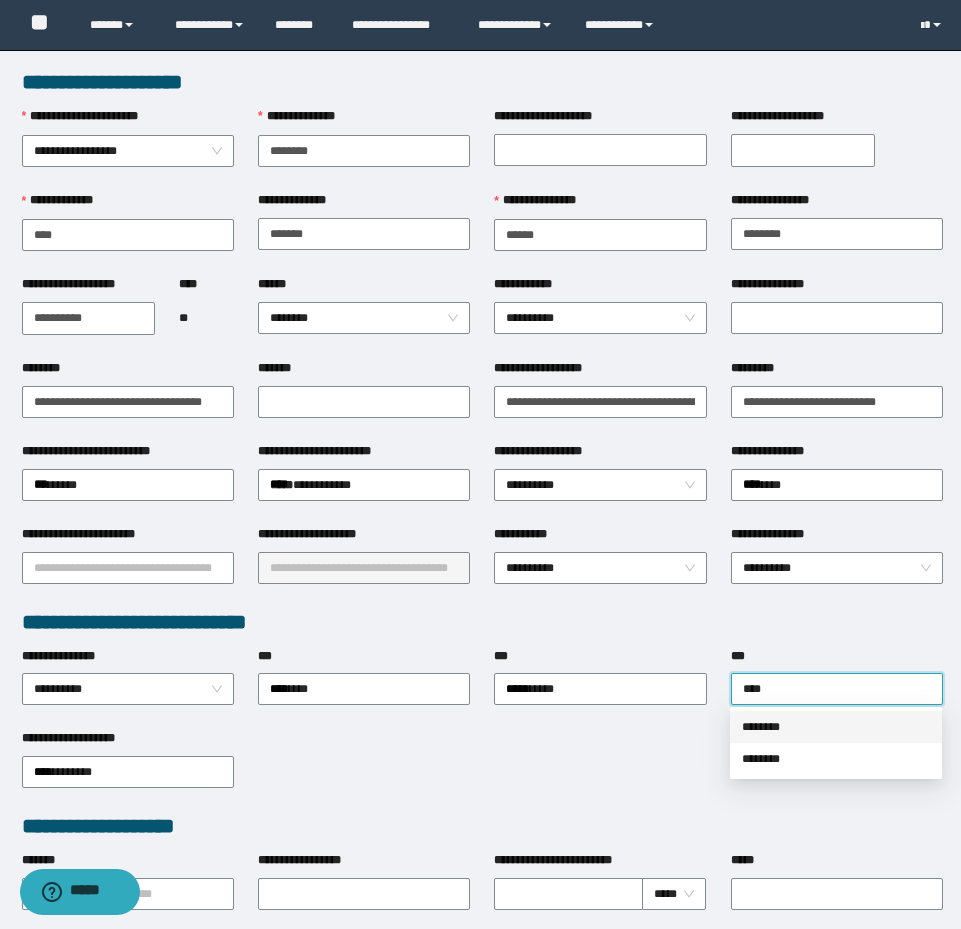 click on "********" at bounding box center [836, 727] 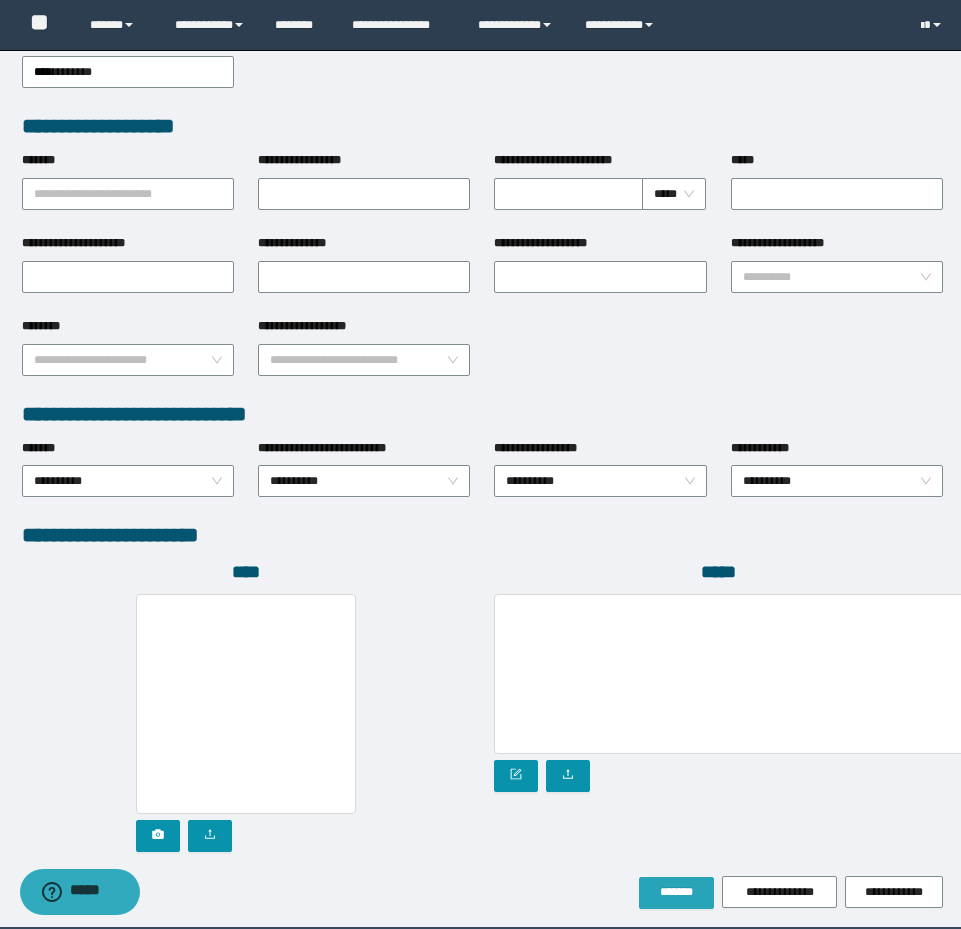 click on "*******" at bounding box center (676, 892) 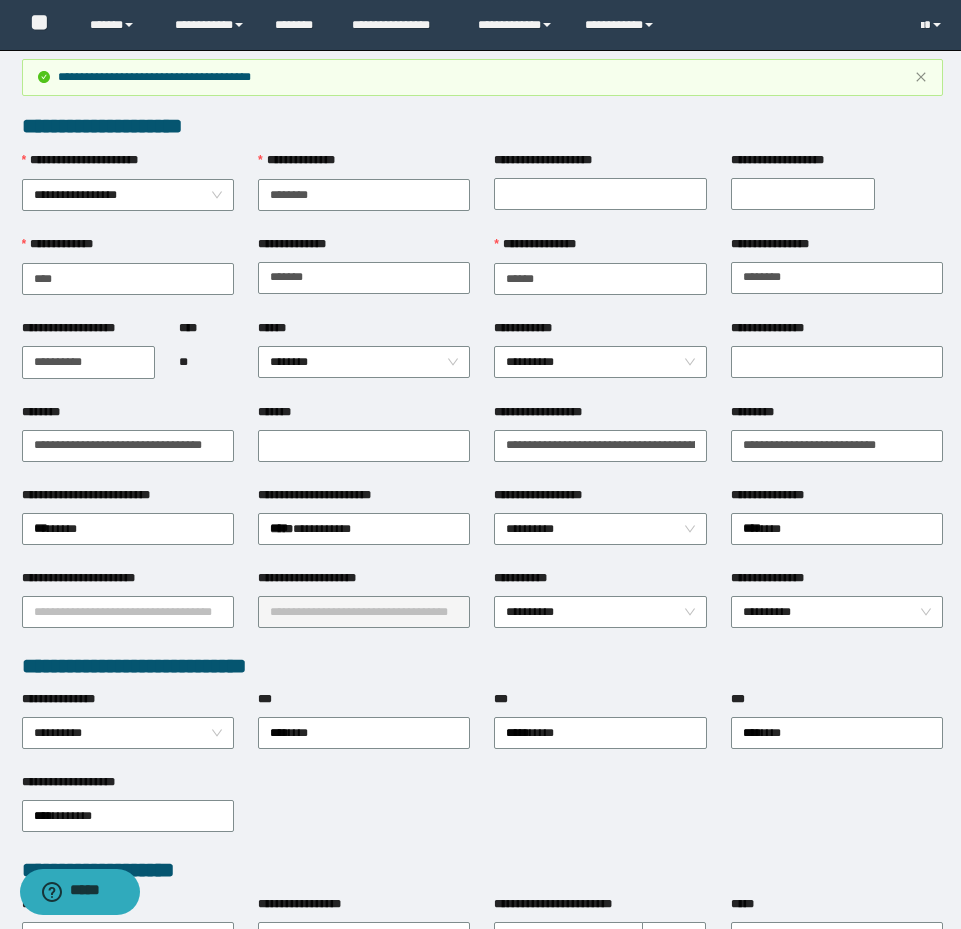 scroll, scrollTop: 0, scrollLeft: 0, axis: both 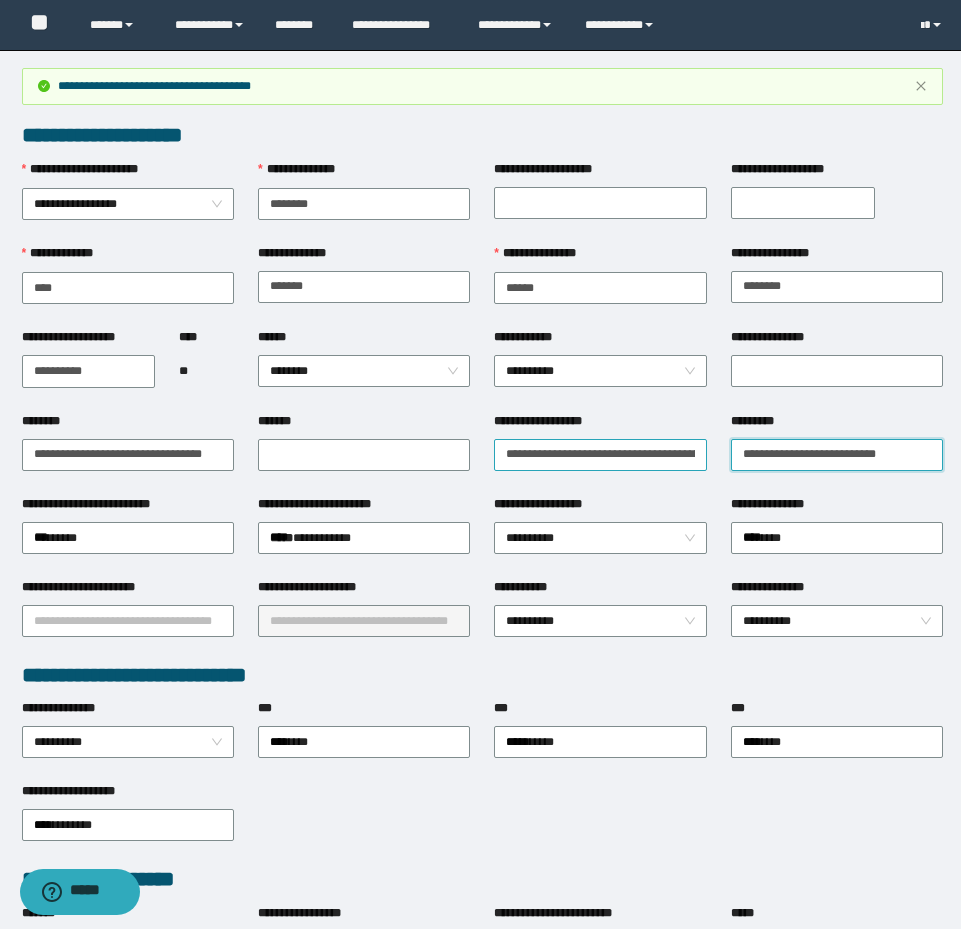 drag, startPoint x: 924, startPoint y: 465, endPoint x: 698, endPoint y: 437, distance: 227.7279 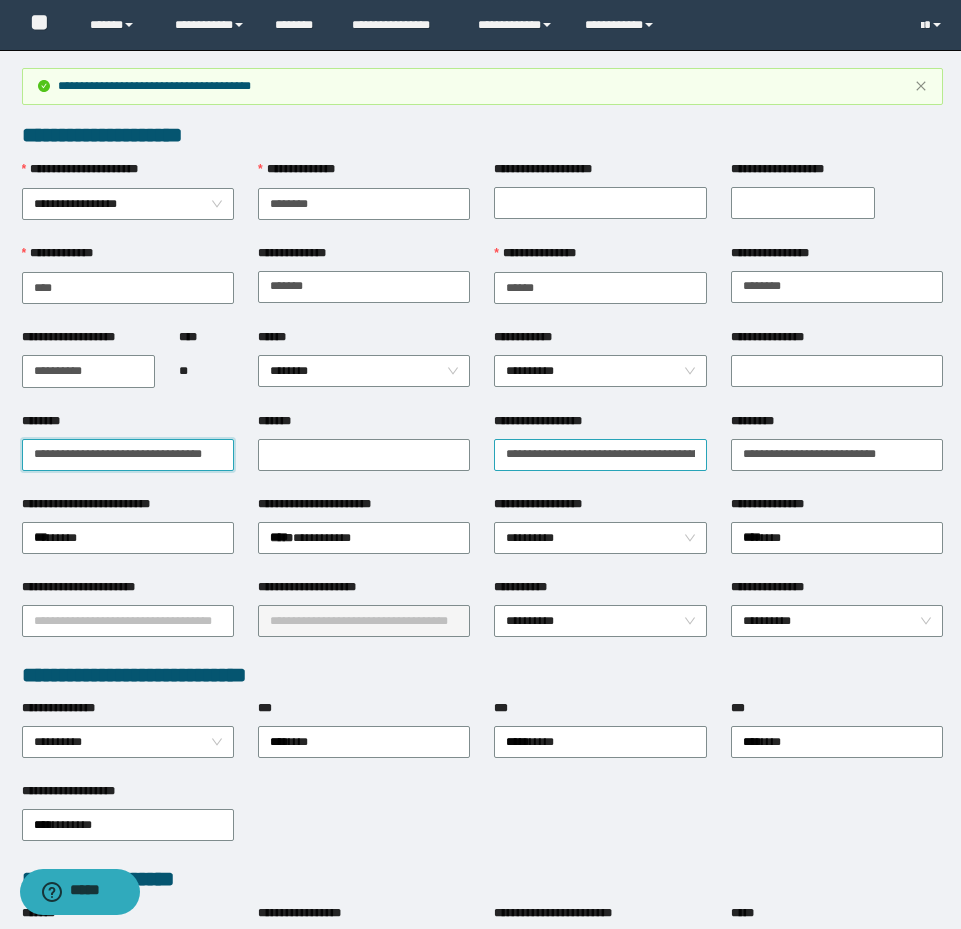 scroll, scrollTop: 0, scrollLeft: 22, axis: horizontal 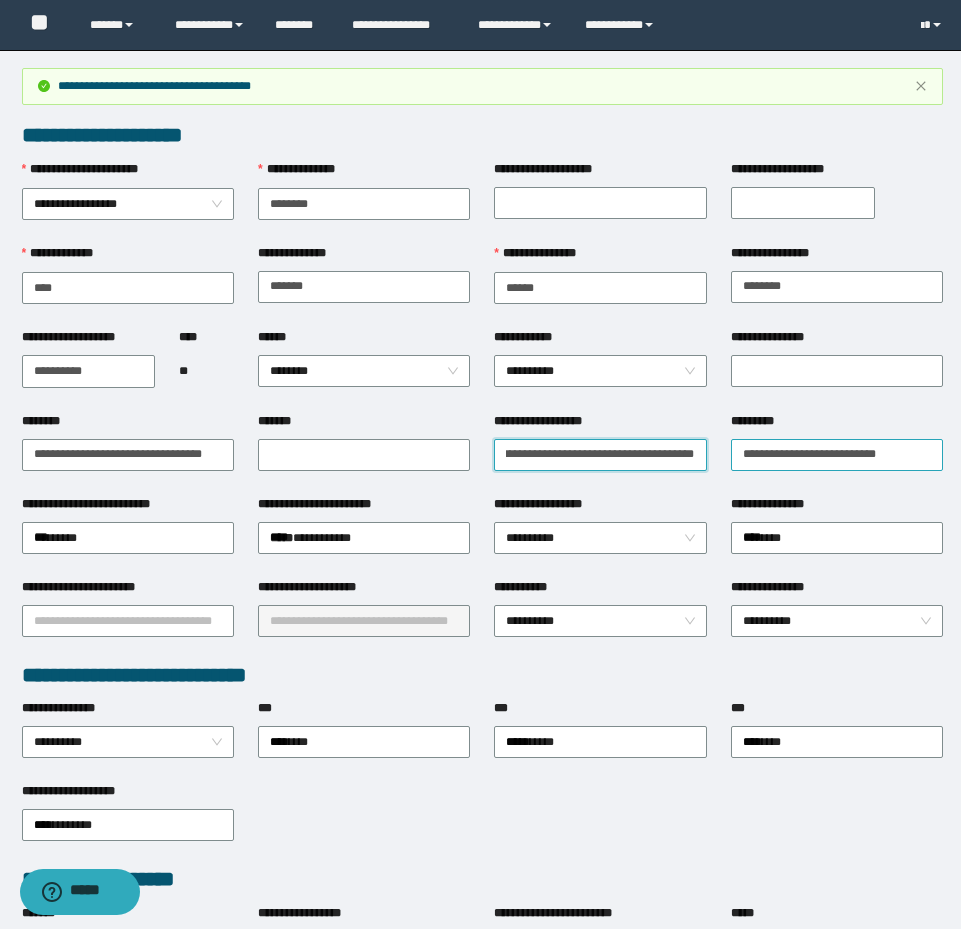 drag, startPoint x: 501, startPoint y: 452, endPoint x: 925, endPoint y: 447, distance: 424.02948 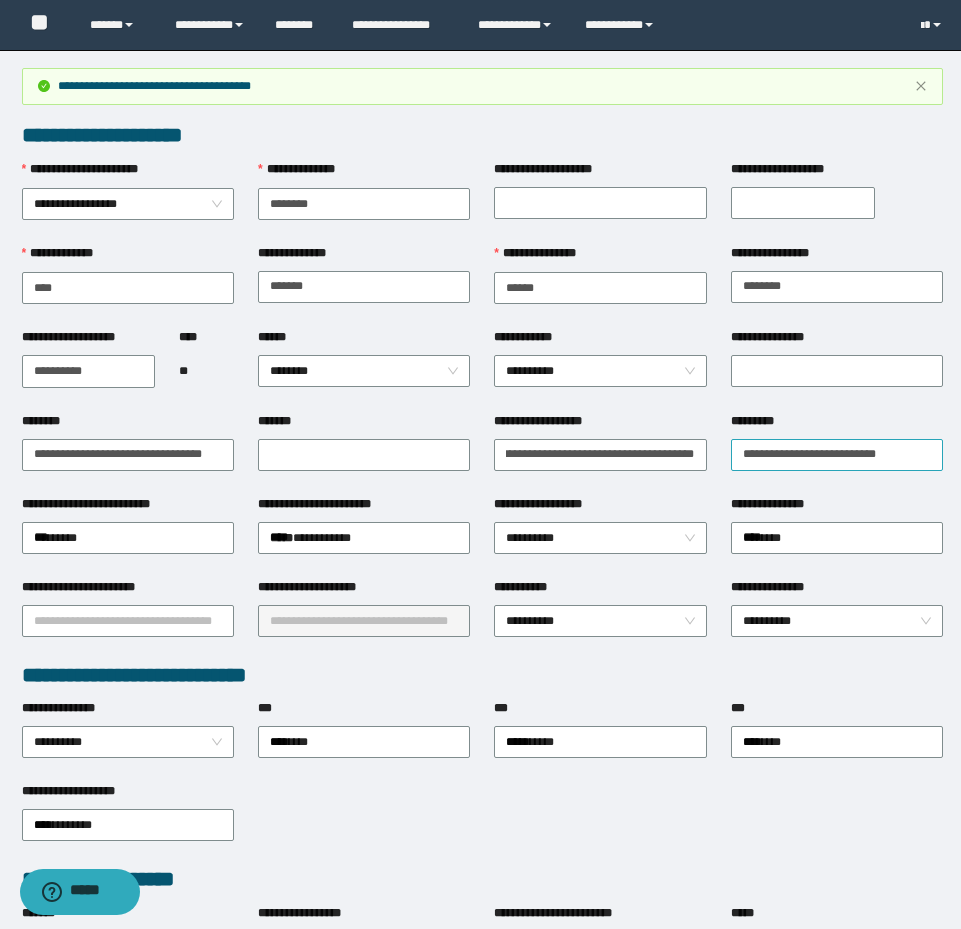 scroll, scrollTop: 0, scrollLeft: 0, axis: both 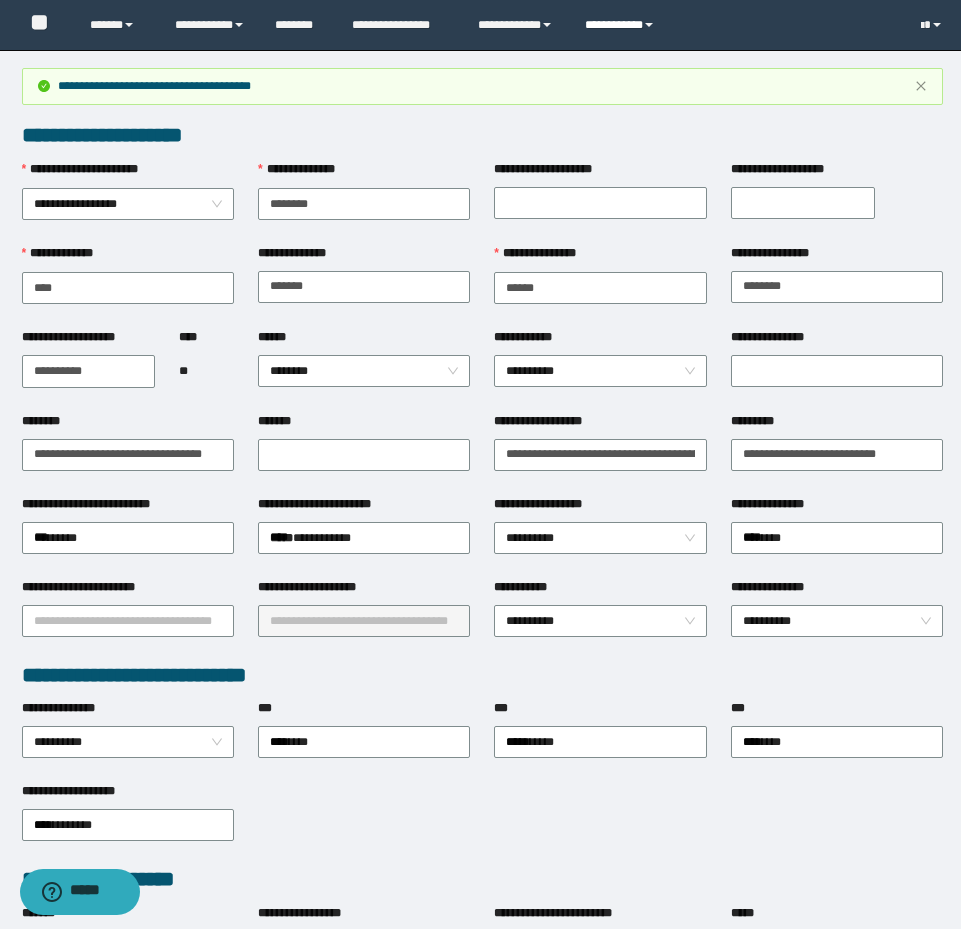 click on "**********" at bounding box center [622, 25] 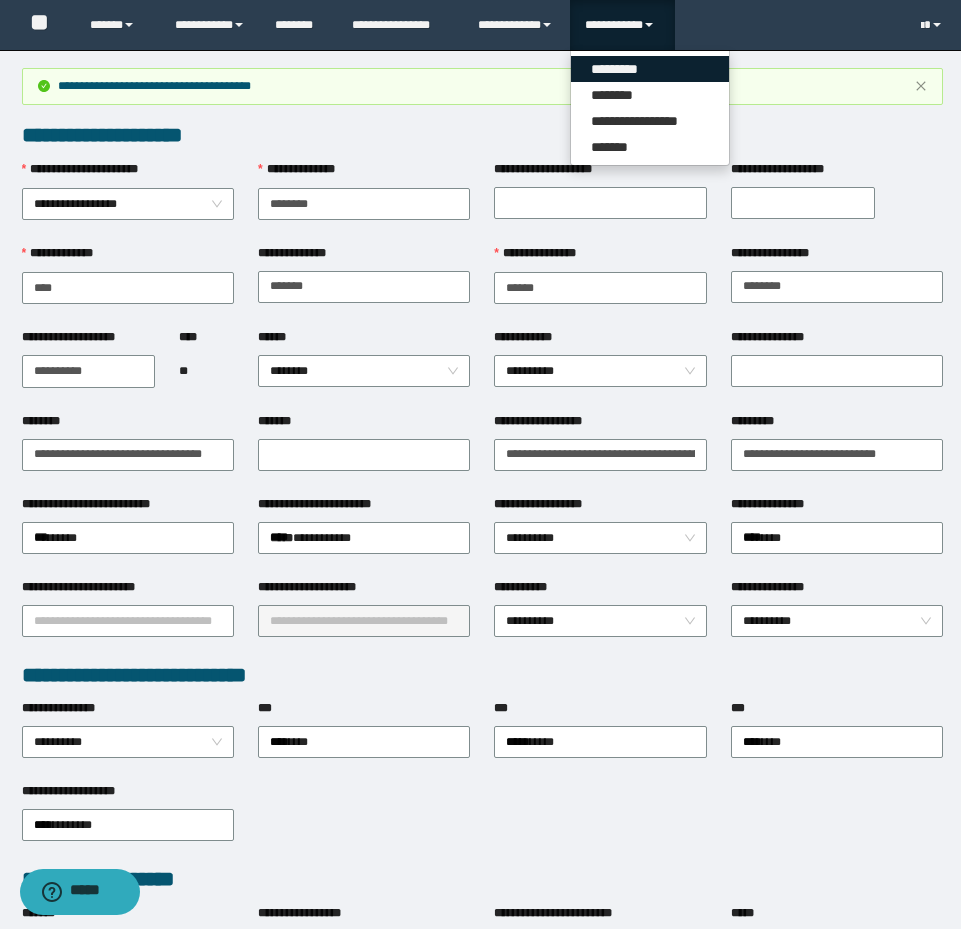 click on "*********" at bounding box center (650, 69) 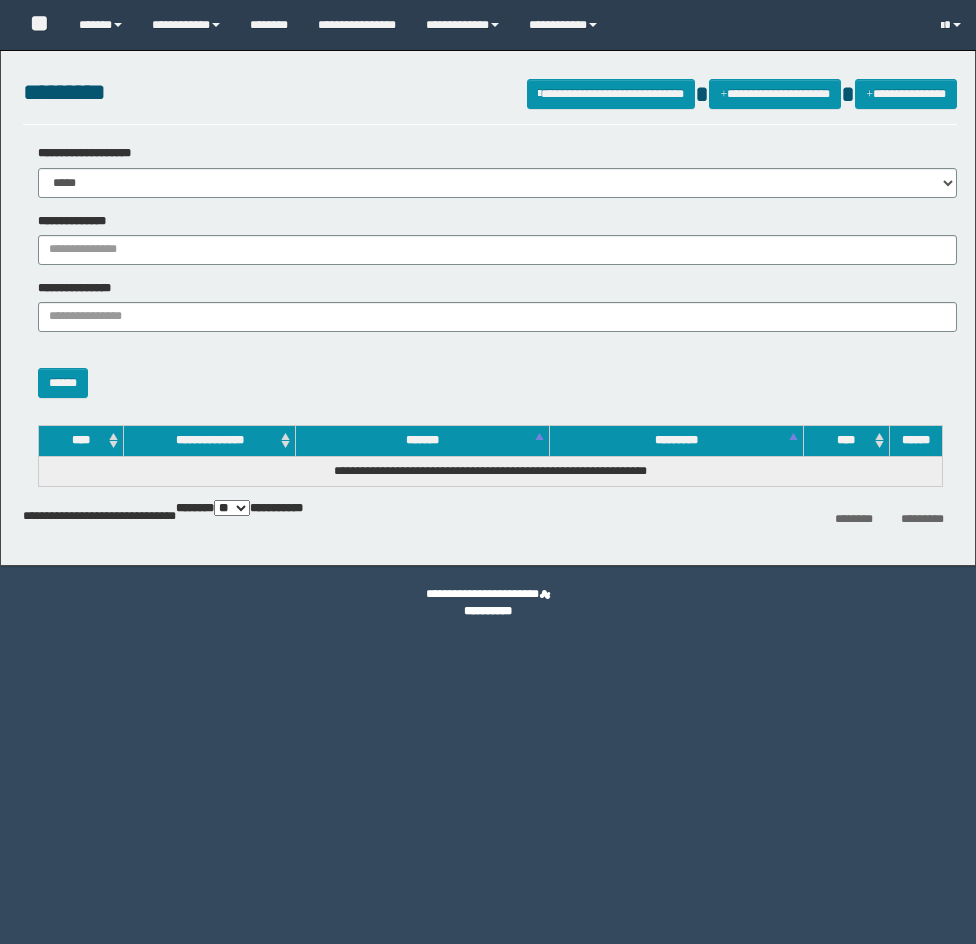 scroll, scrollTop: 0, scrollLeft: 0, axis: both 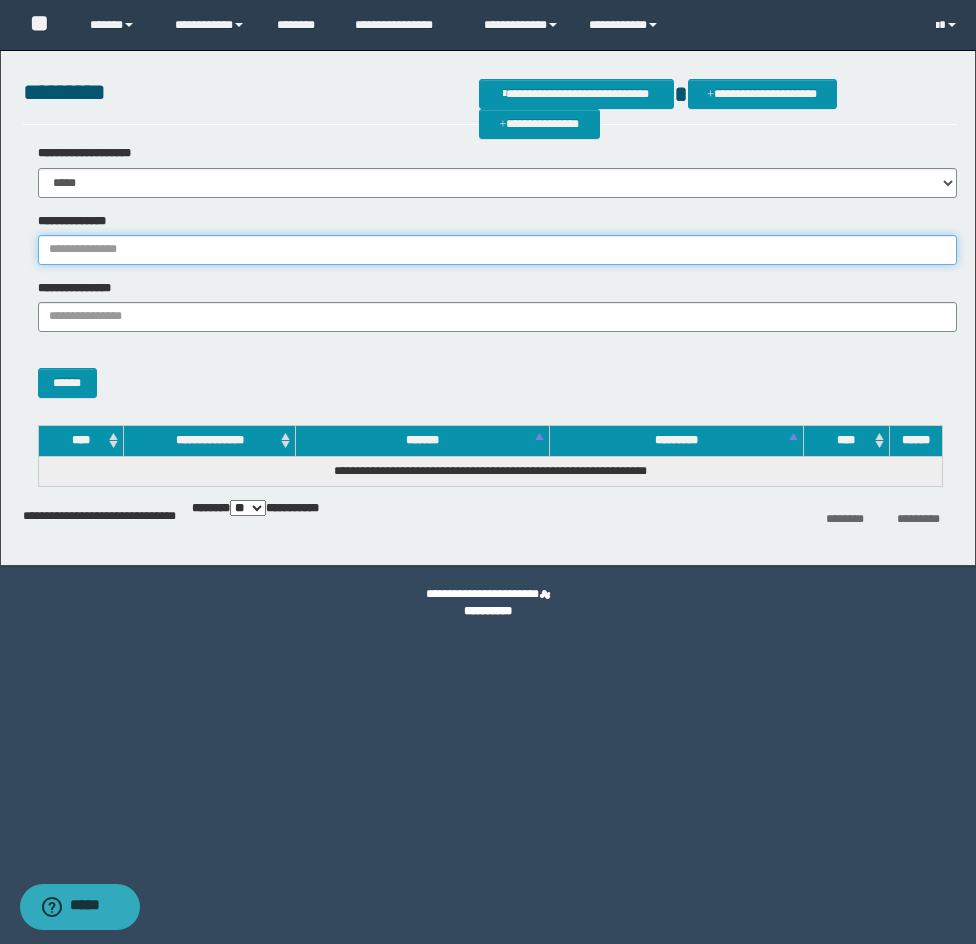 drag, startPoint x: 108, startPoint y: 255, endPoint x: 72, endPoint y: 347, distance: 98.79271 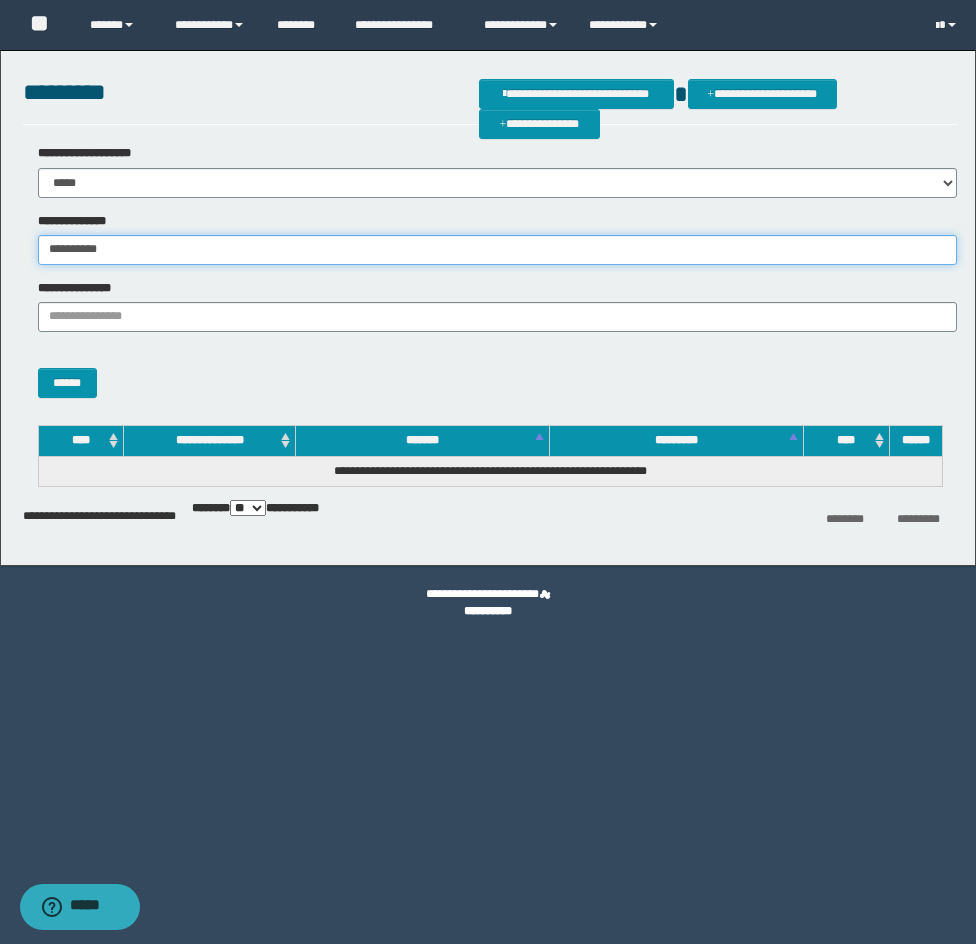 type on "**********" 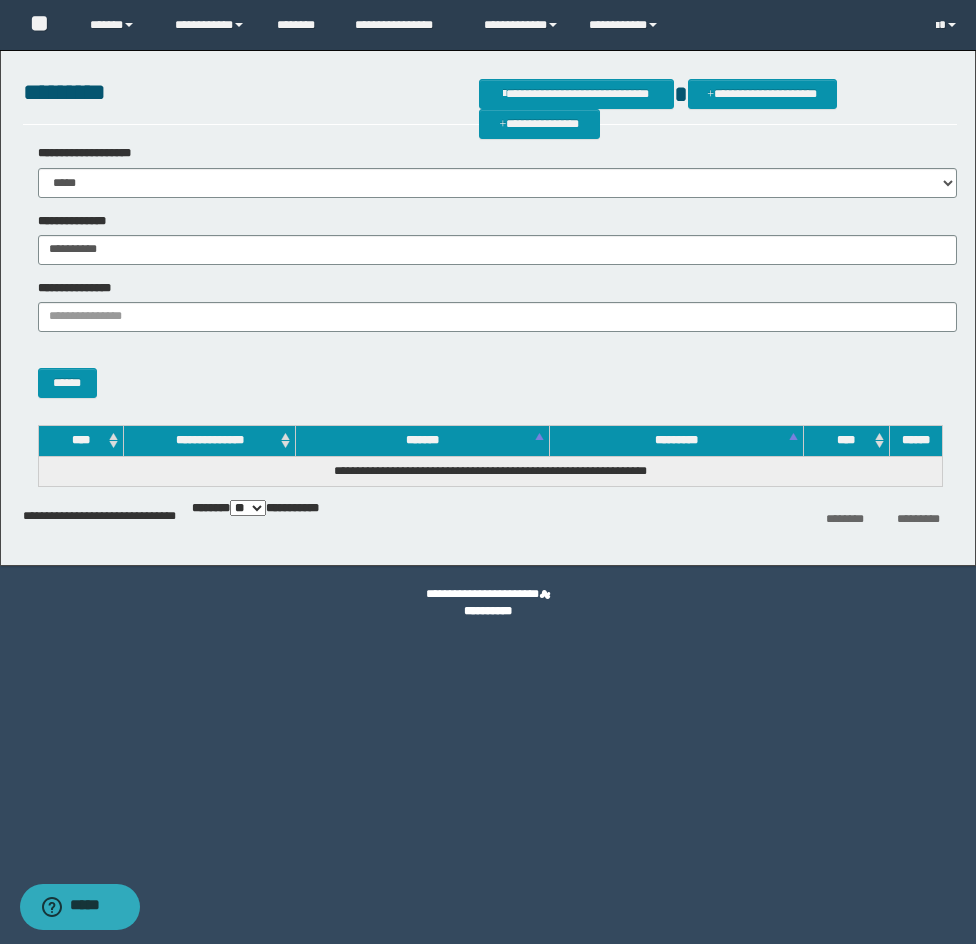 click on "******" at bounding box center [490, 373] 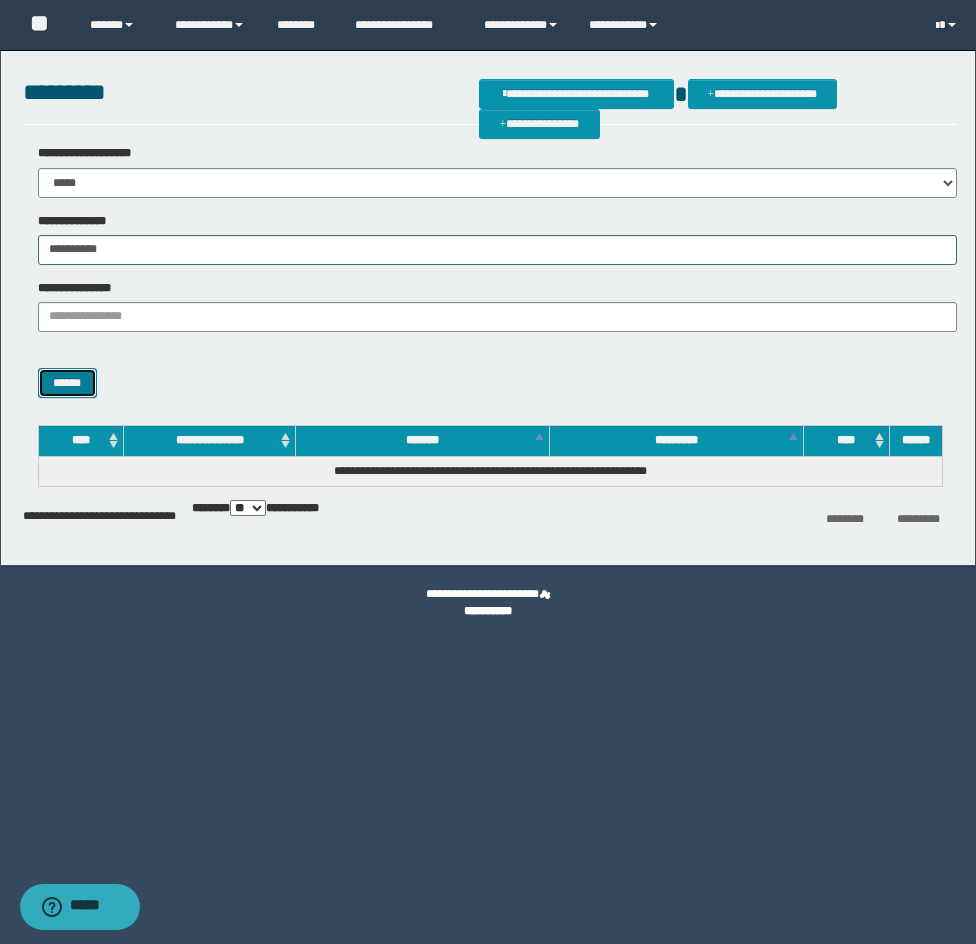 click on "******" at bounding box center (67, 383) 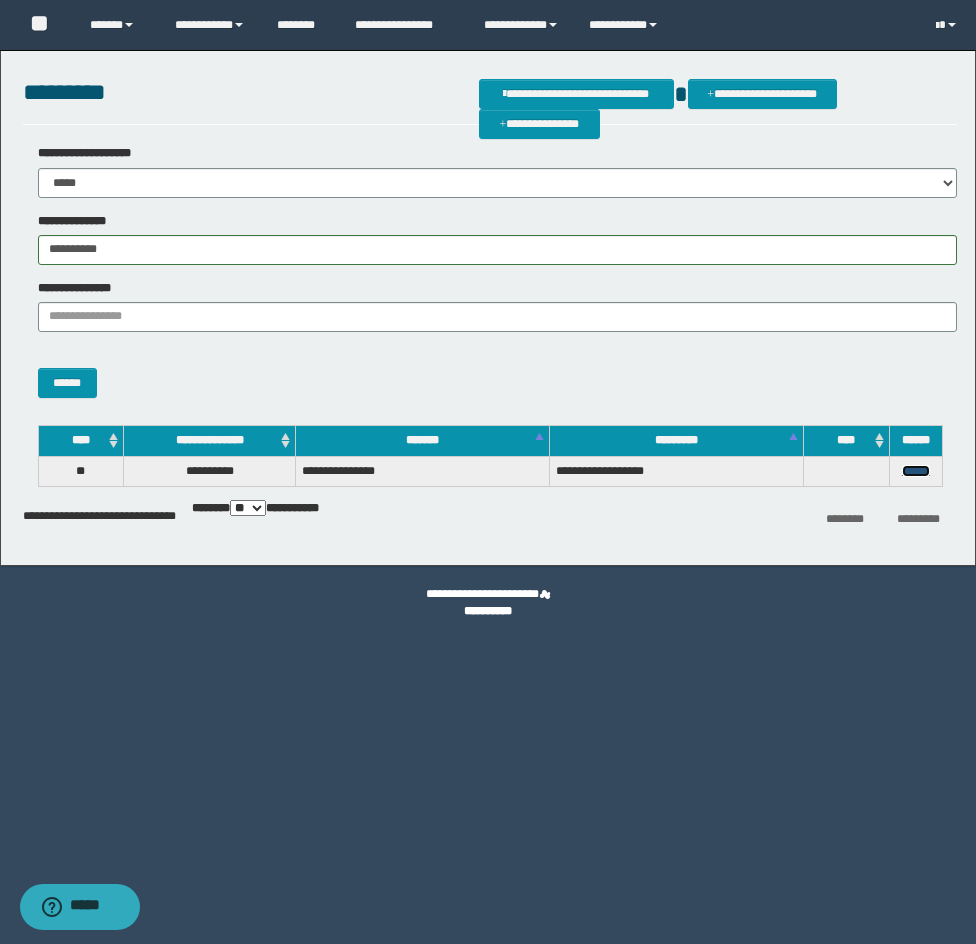 click on "******" at bounding box center [916, 471] 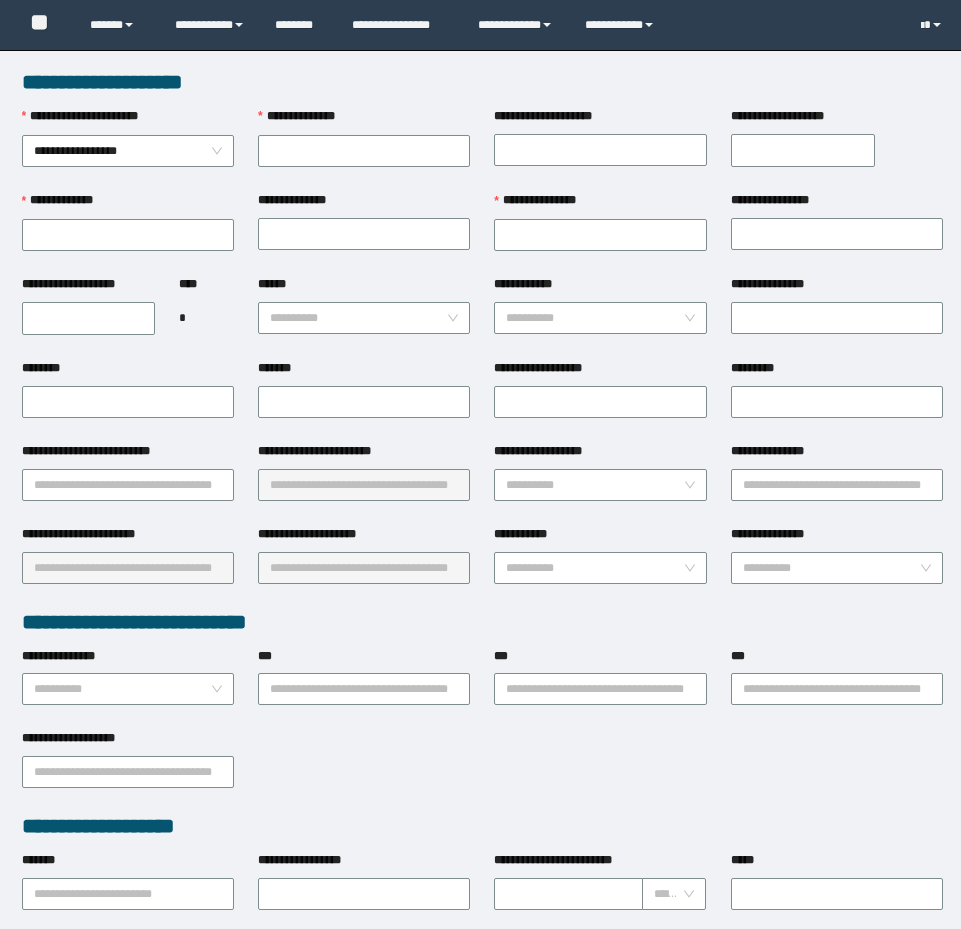 scroll, scrollTop: 0, scrollLeft: 0, axis: both 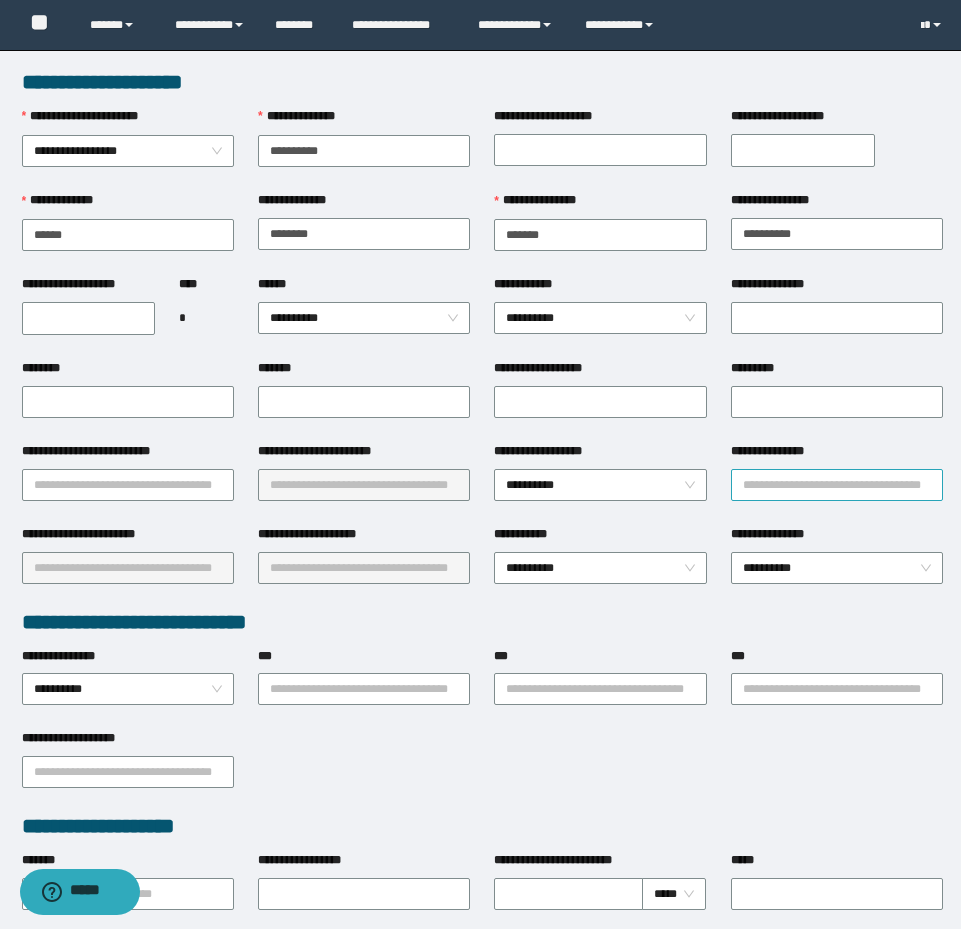 click on "**********" at bounding box center [837, 485] 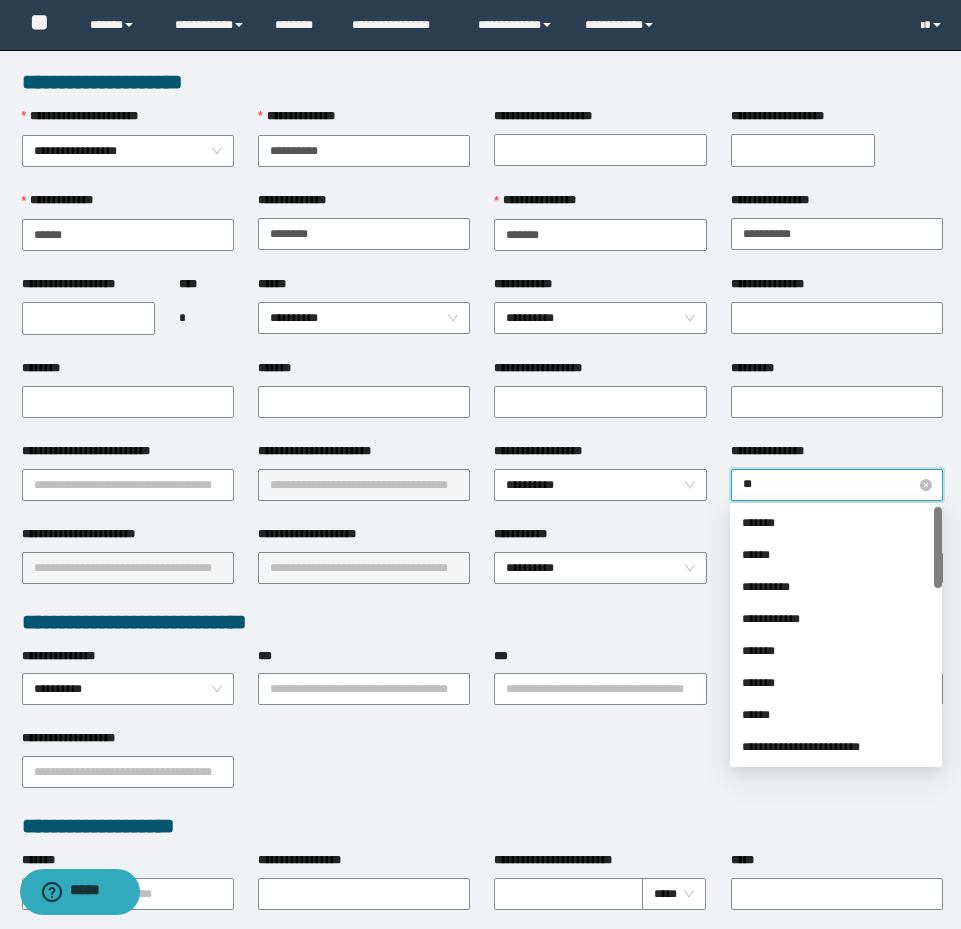 click on "**" at bounding box center (837, 485) 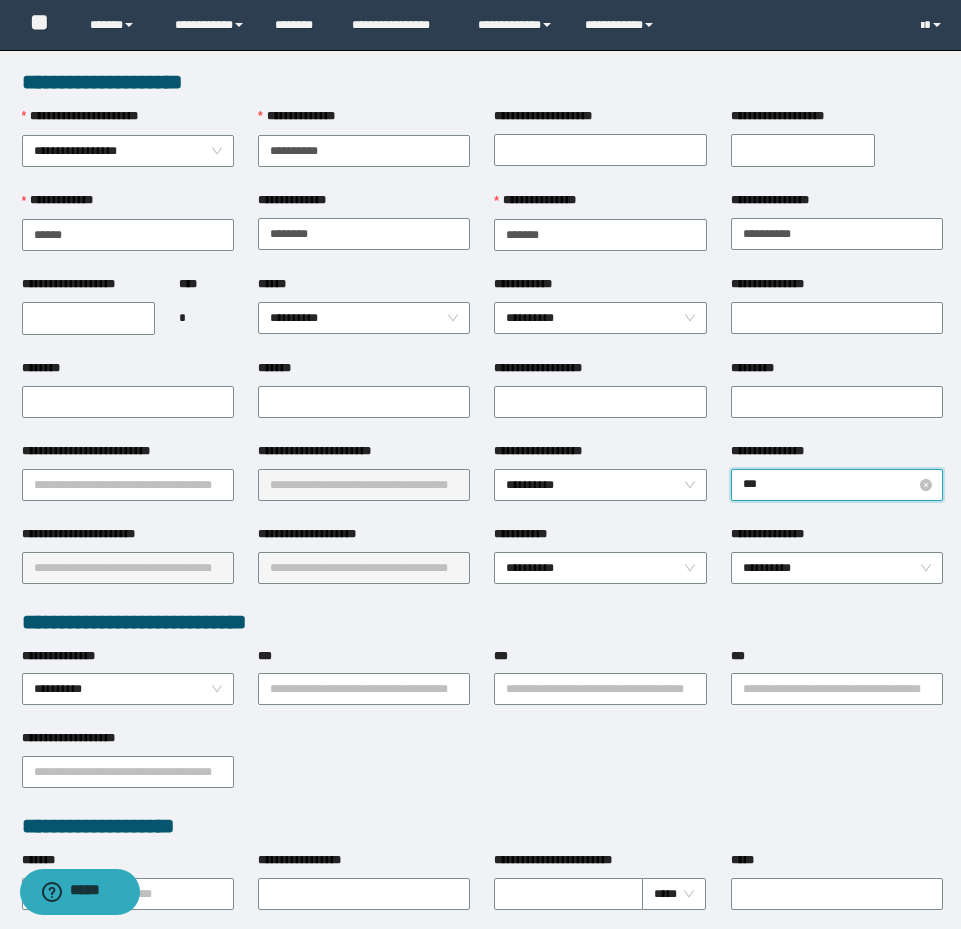 type on "****" 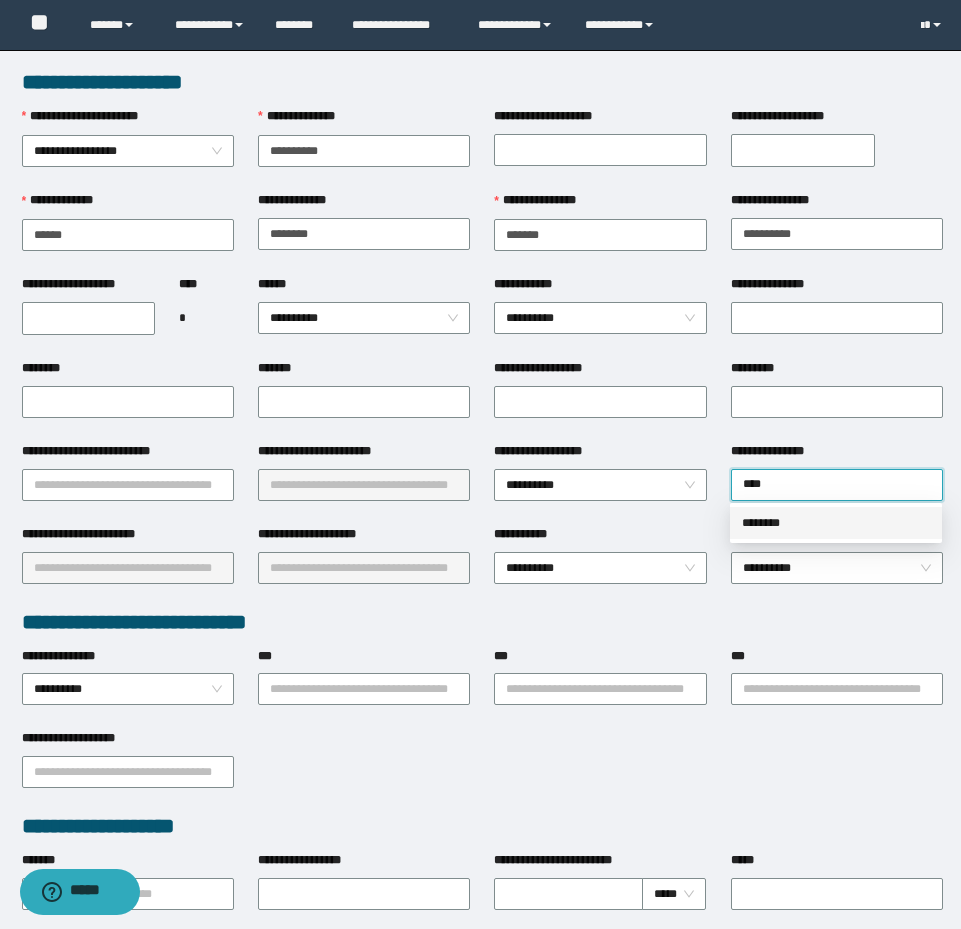 click on "********" at bounding box center [836, 523] 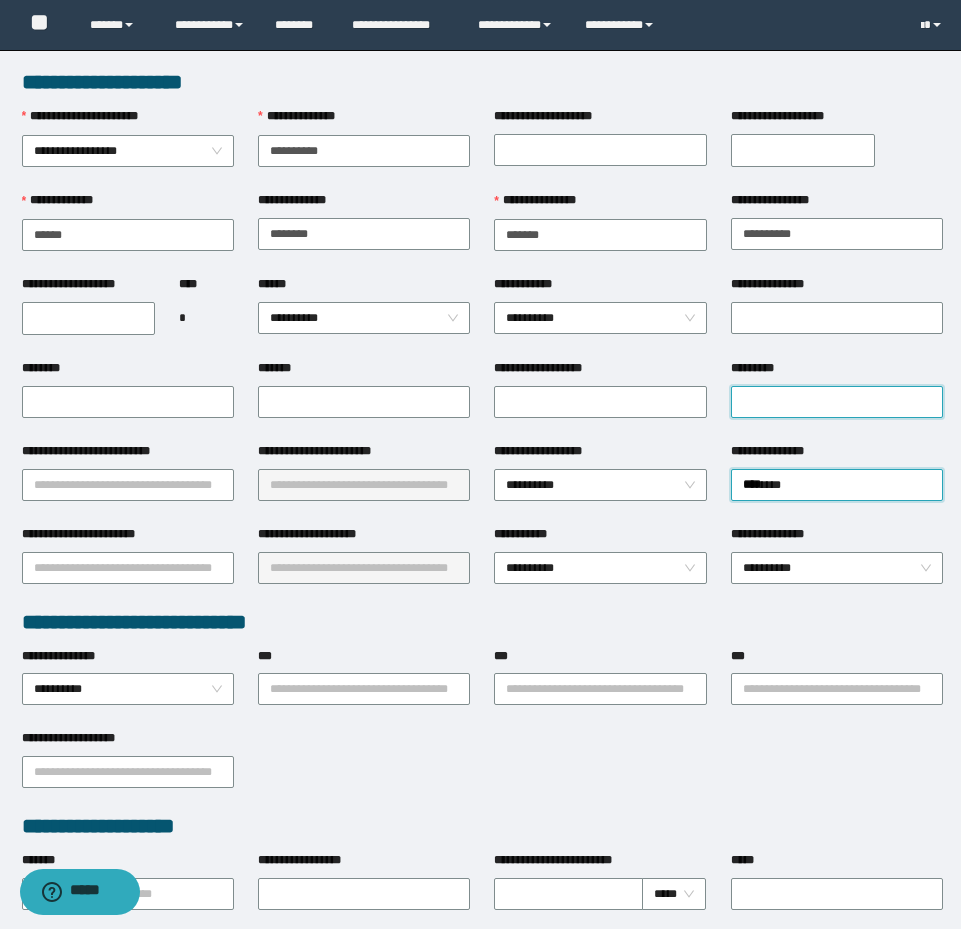 click on "*********" at bounding box center [837, 402] 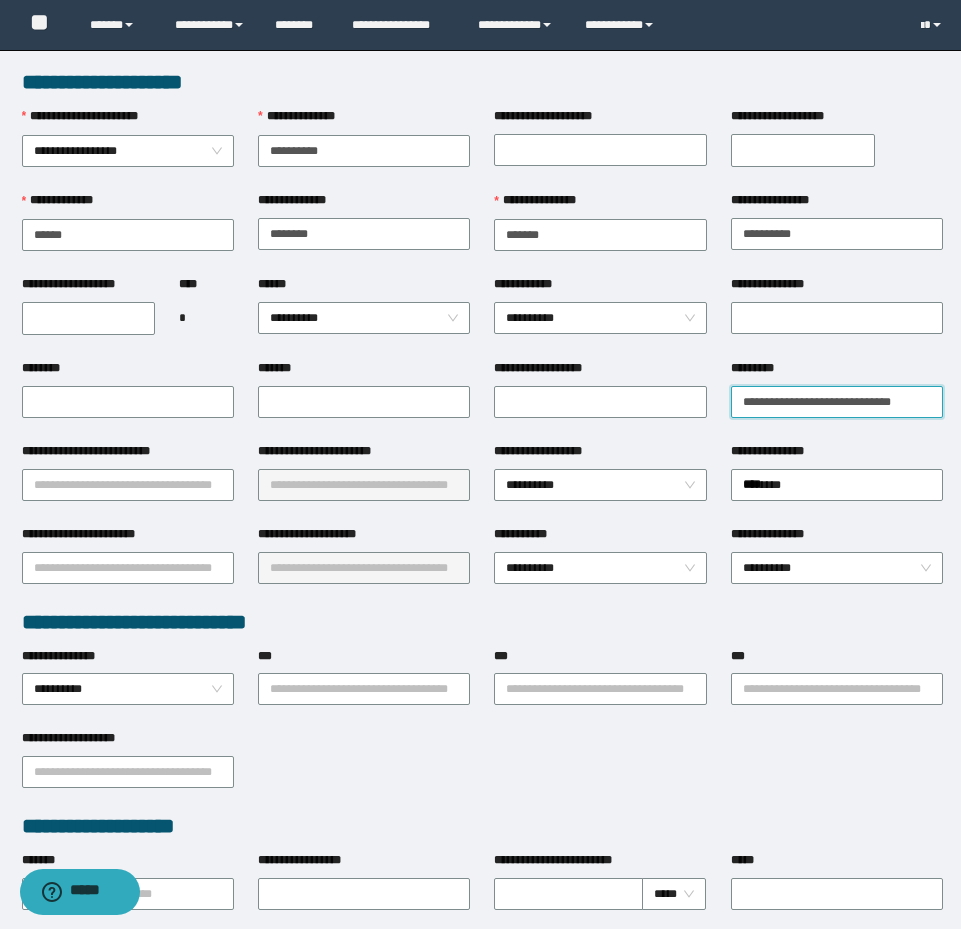 type on "**********" 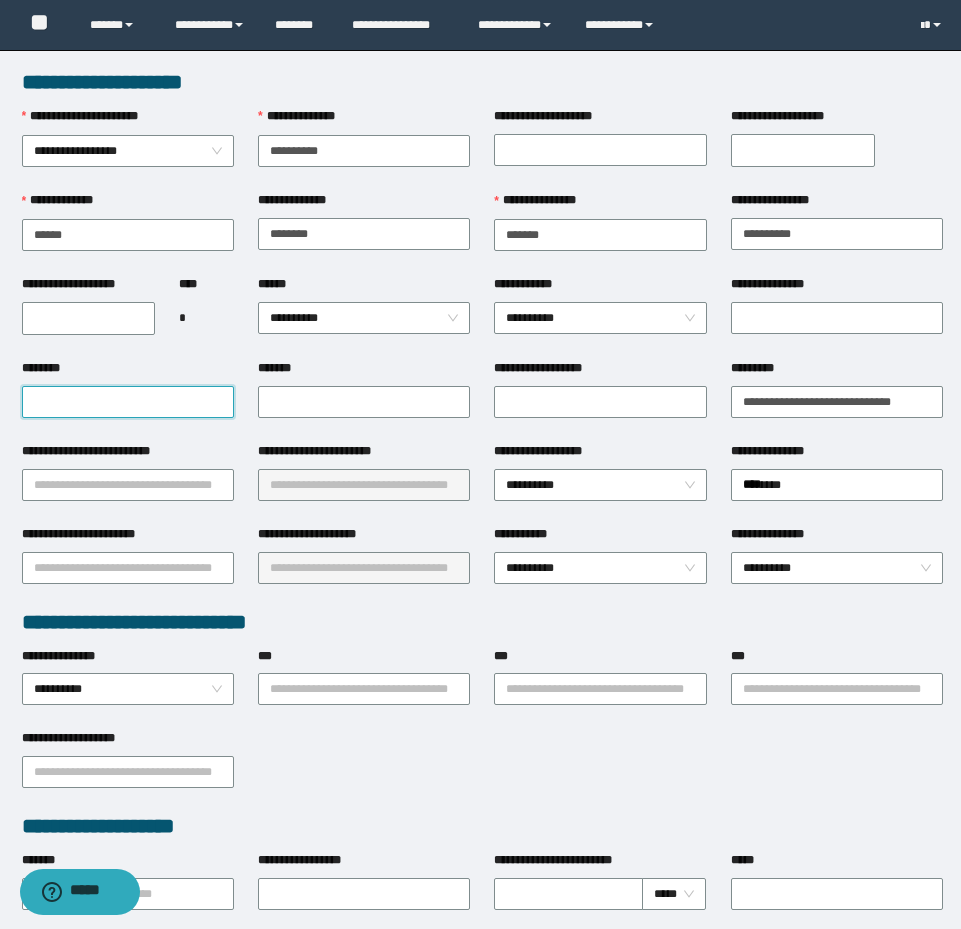 click on "********" at bounding box center [128, 402] 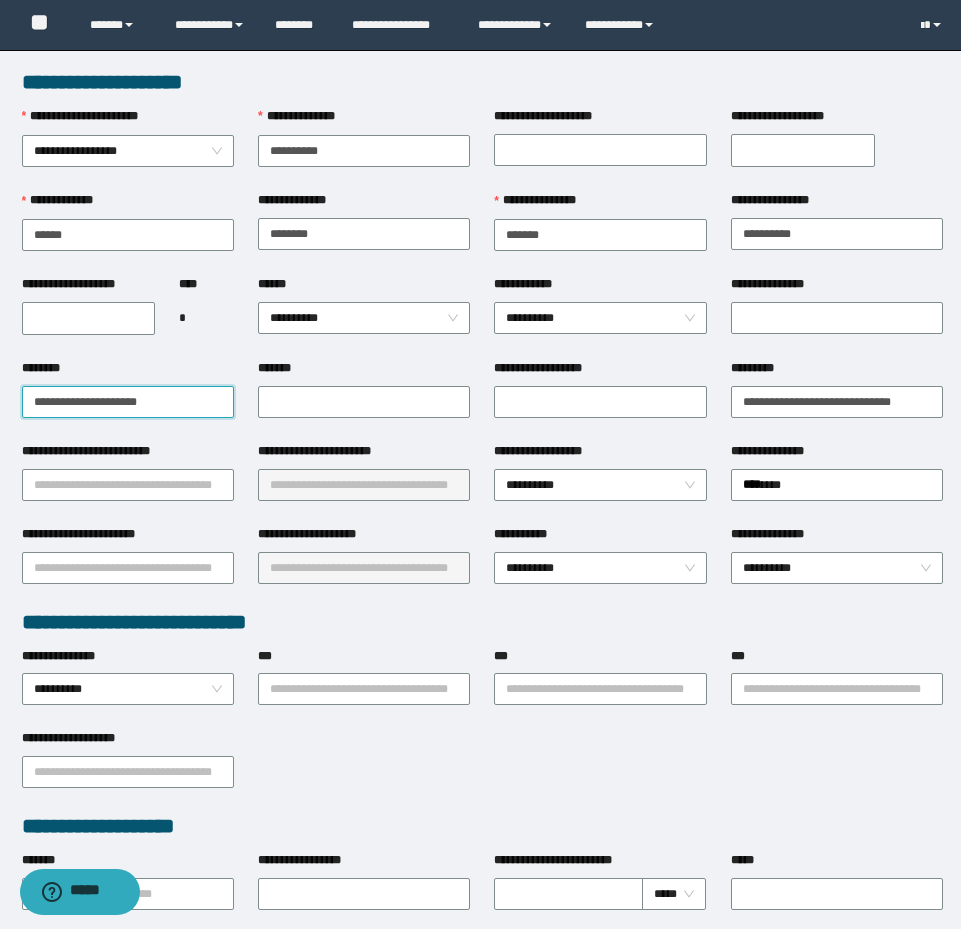 type on "**********" 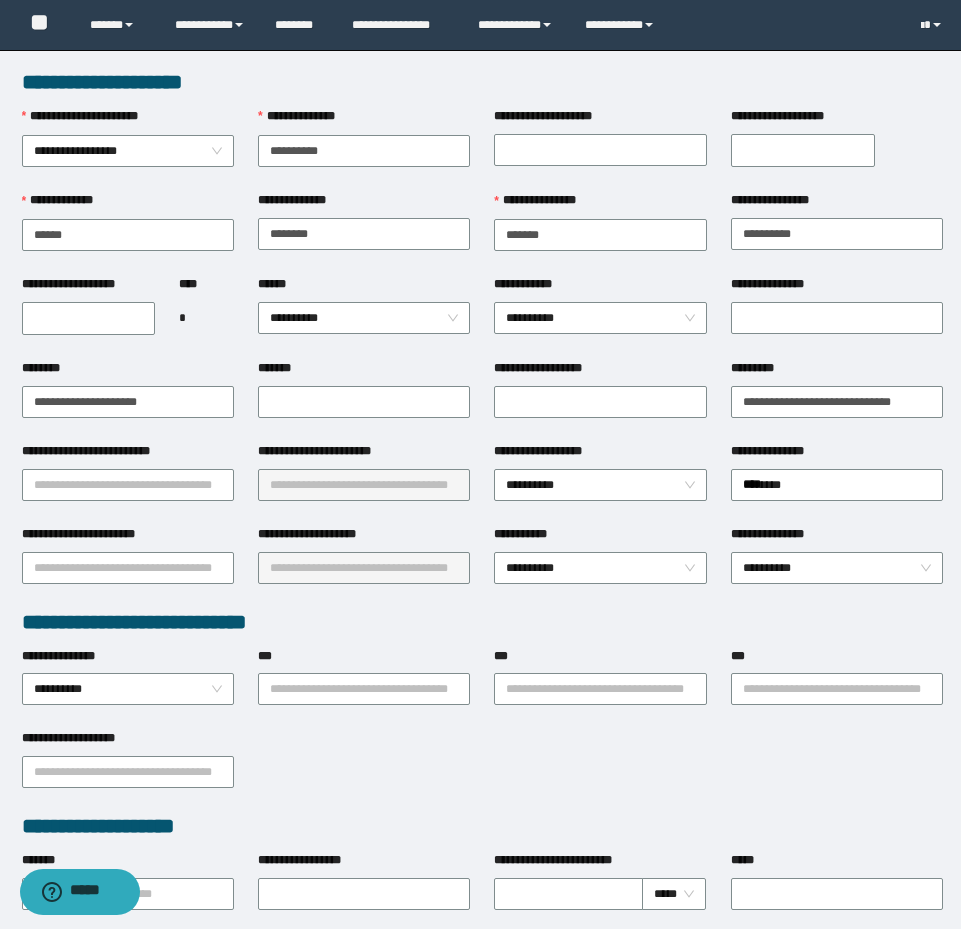 click on "**********" at bounding box center (89, 318) 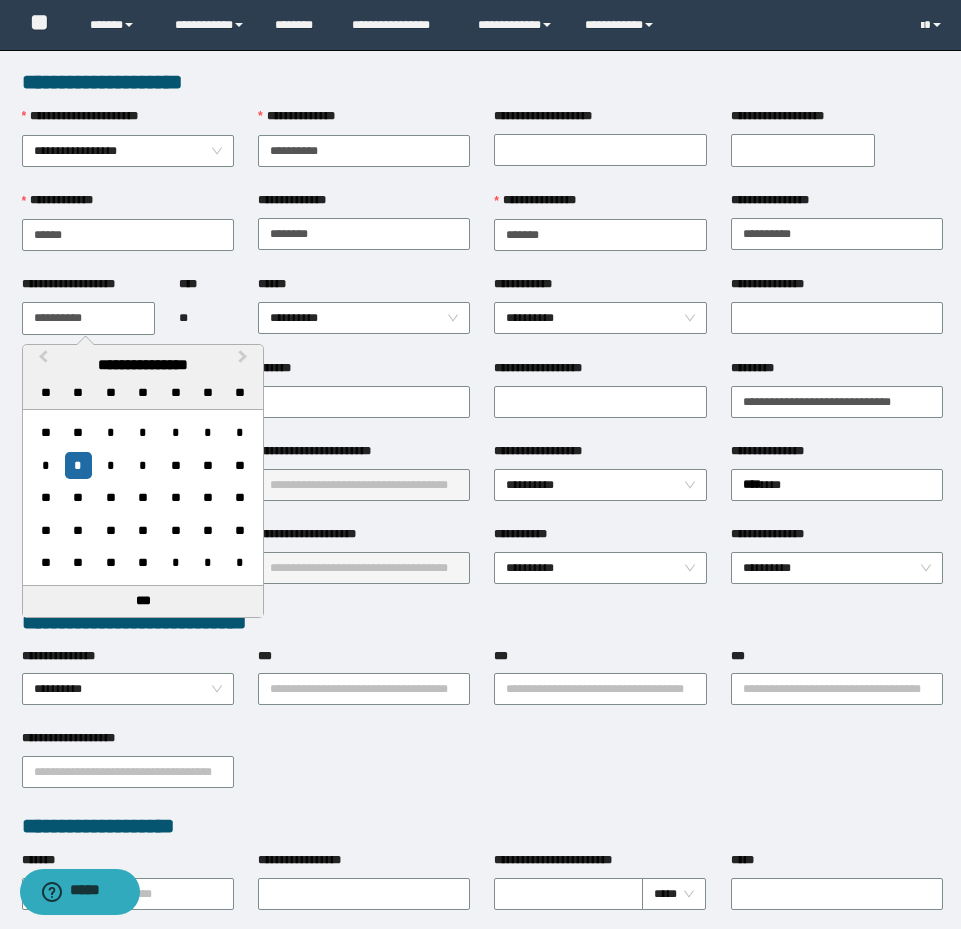 type on "**********" 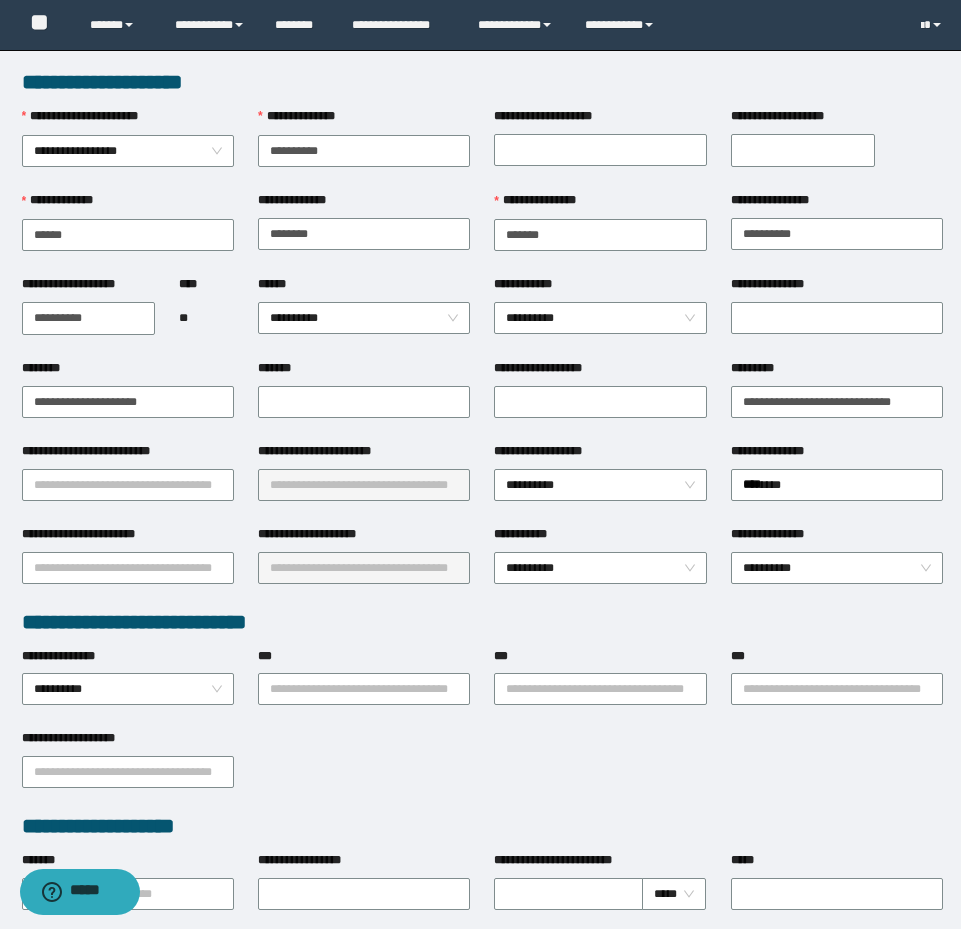 click on "******" at bounding box center (364, 288) 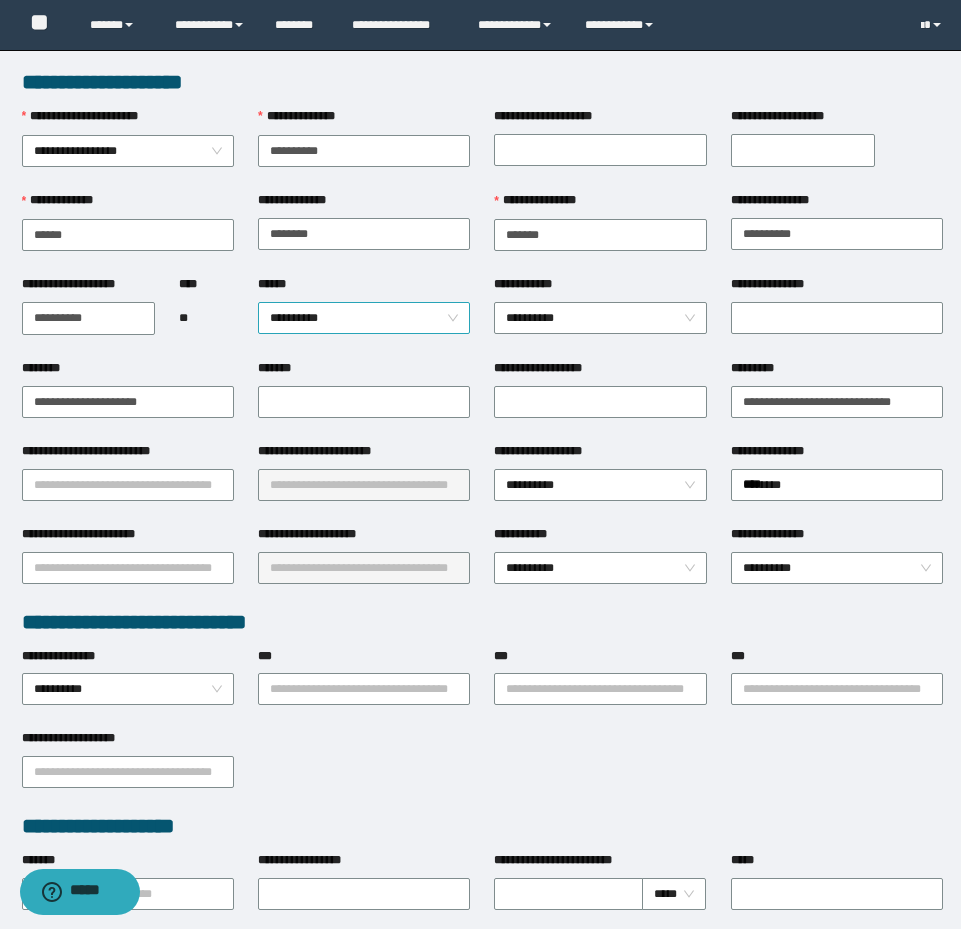 click on "**********" at bounding box center (364, 318) 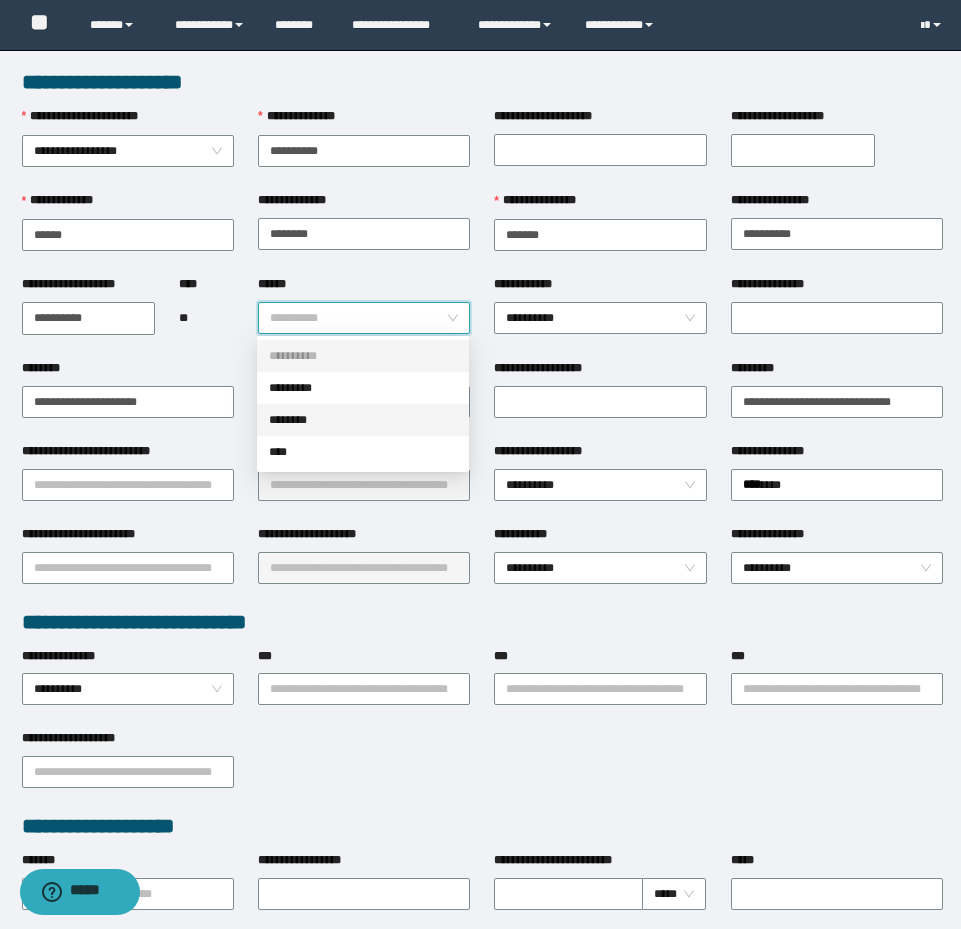 click on "********" at bounding box center (363, 420) 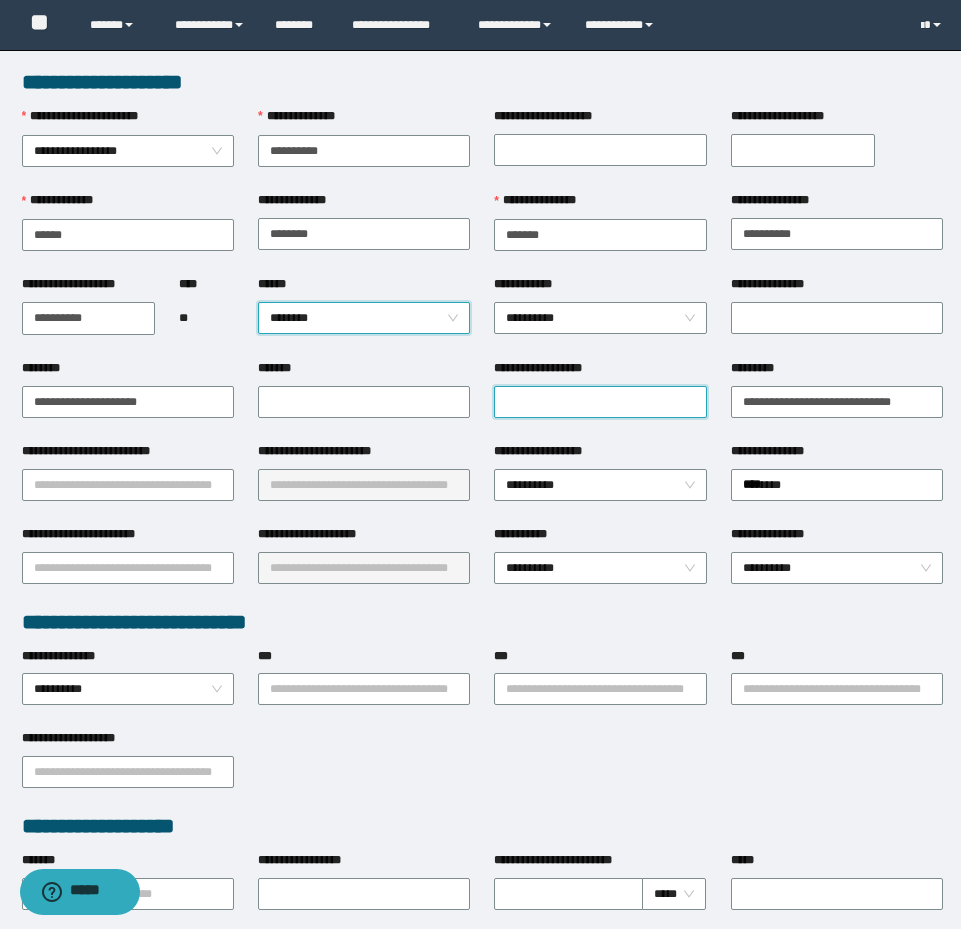 click on "**********" at bounding box center [600, 402] 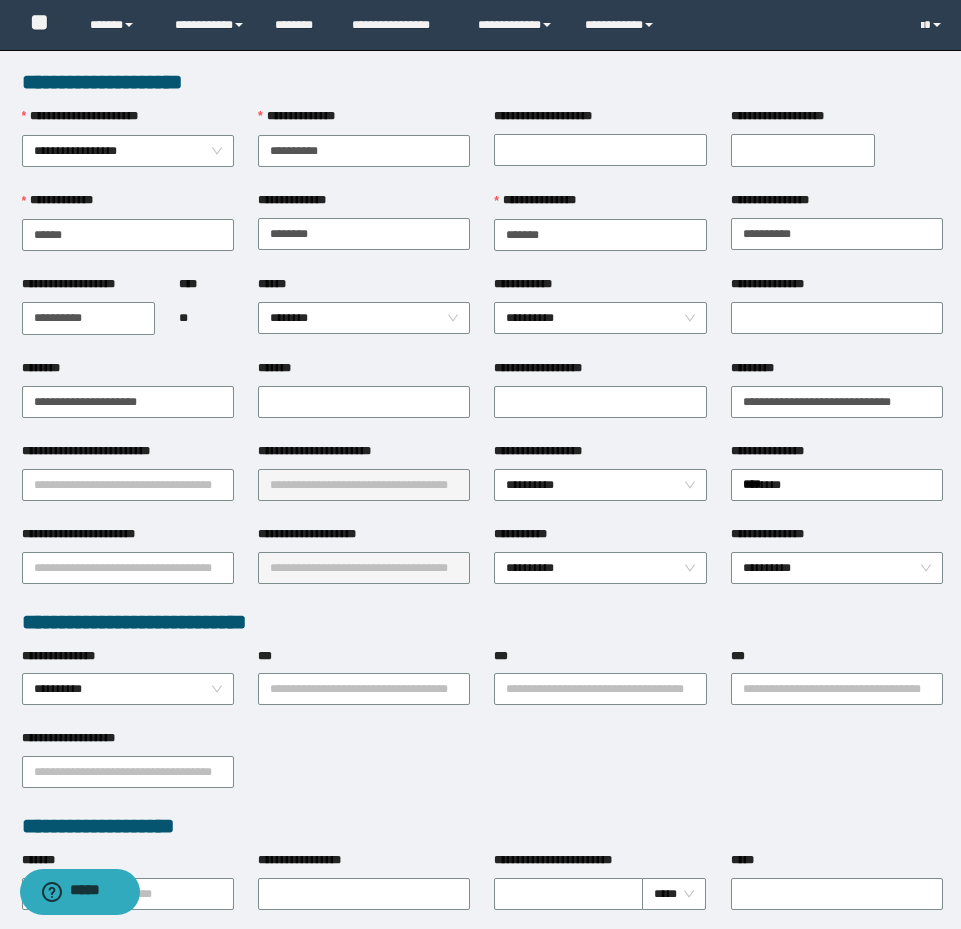 click on "**********" at bounding box center [600, 400] 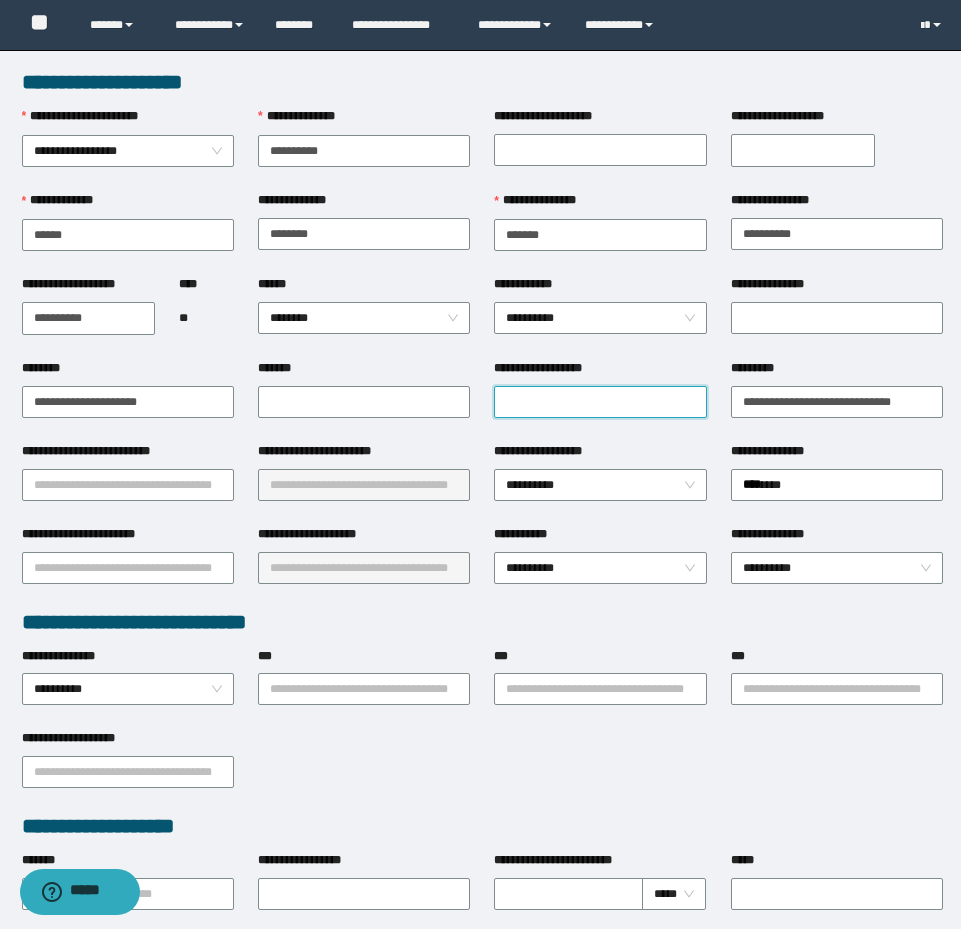 click on "**********" at bounding box center [600, 402] 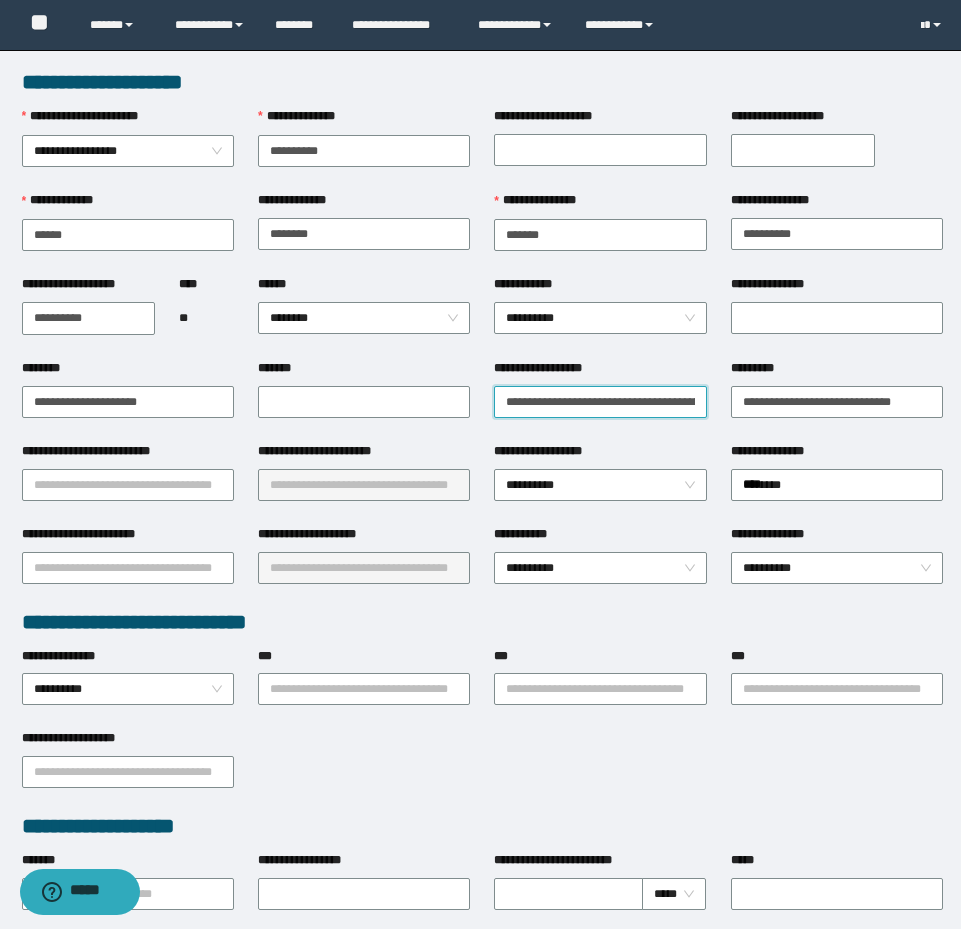 scroll, scrollTop: 0, scrollLeft: 137, axis: horizontal 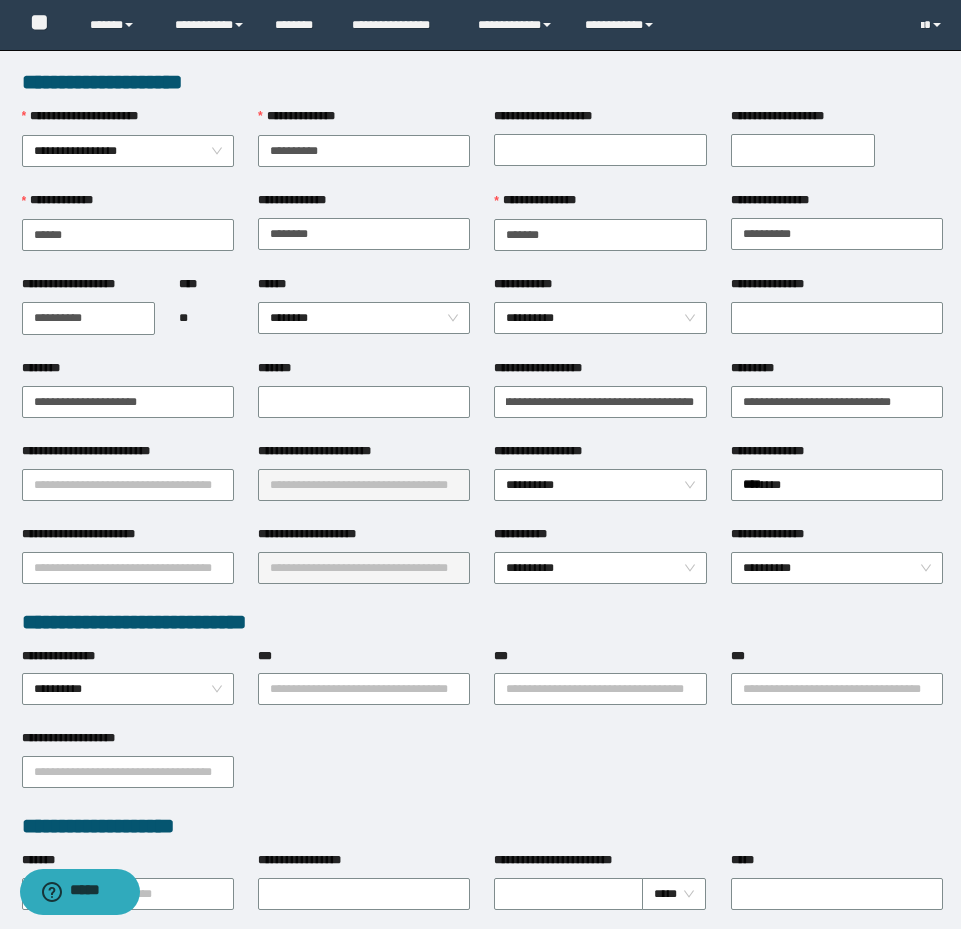 click on "**********" at bounding box center (600, 400) 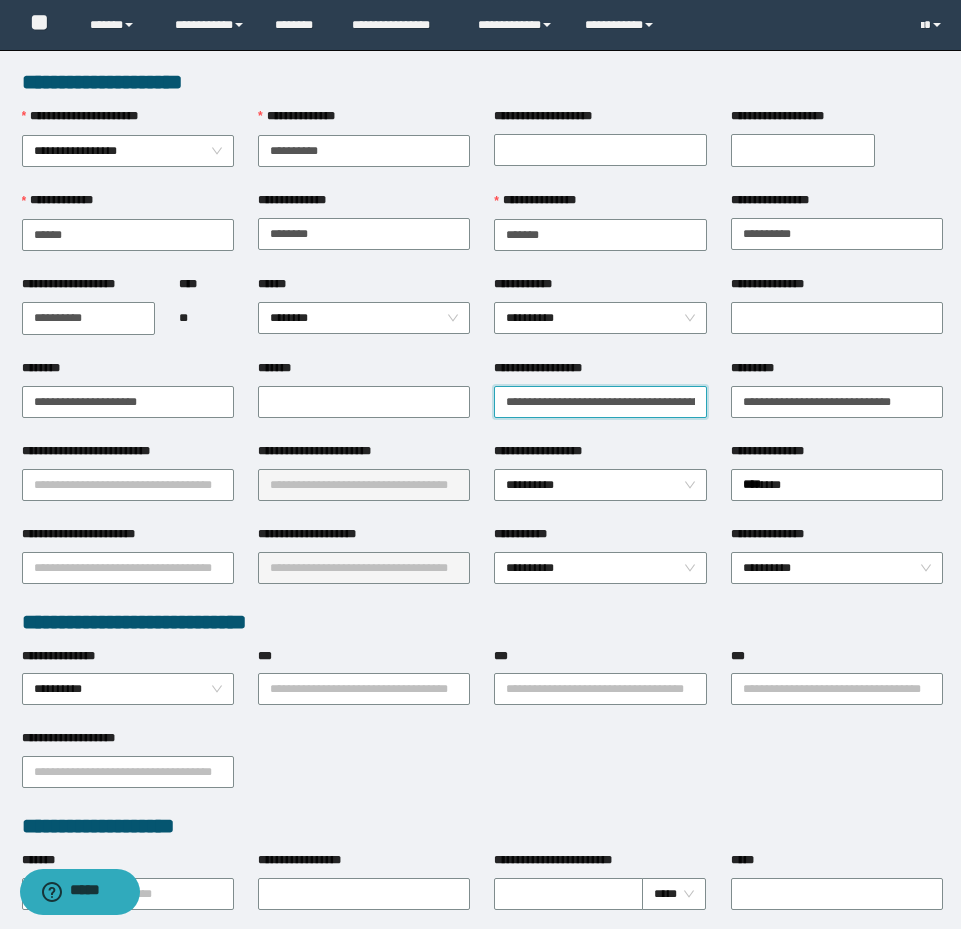 click on "**********" at bounding box center (600, 402) 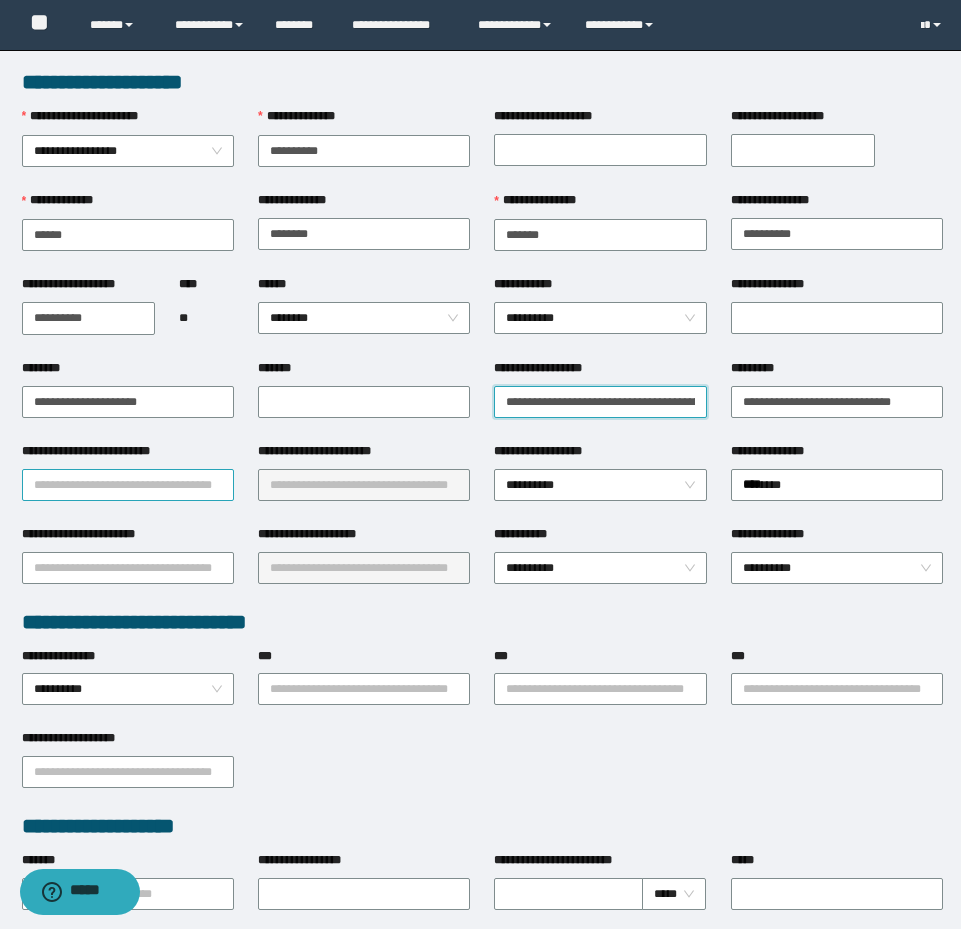 click on "**********" at bounding box center (128, 485) 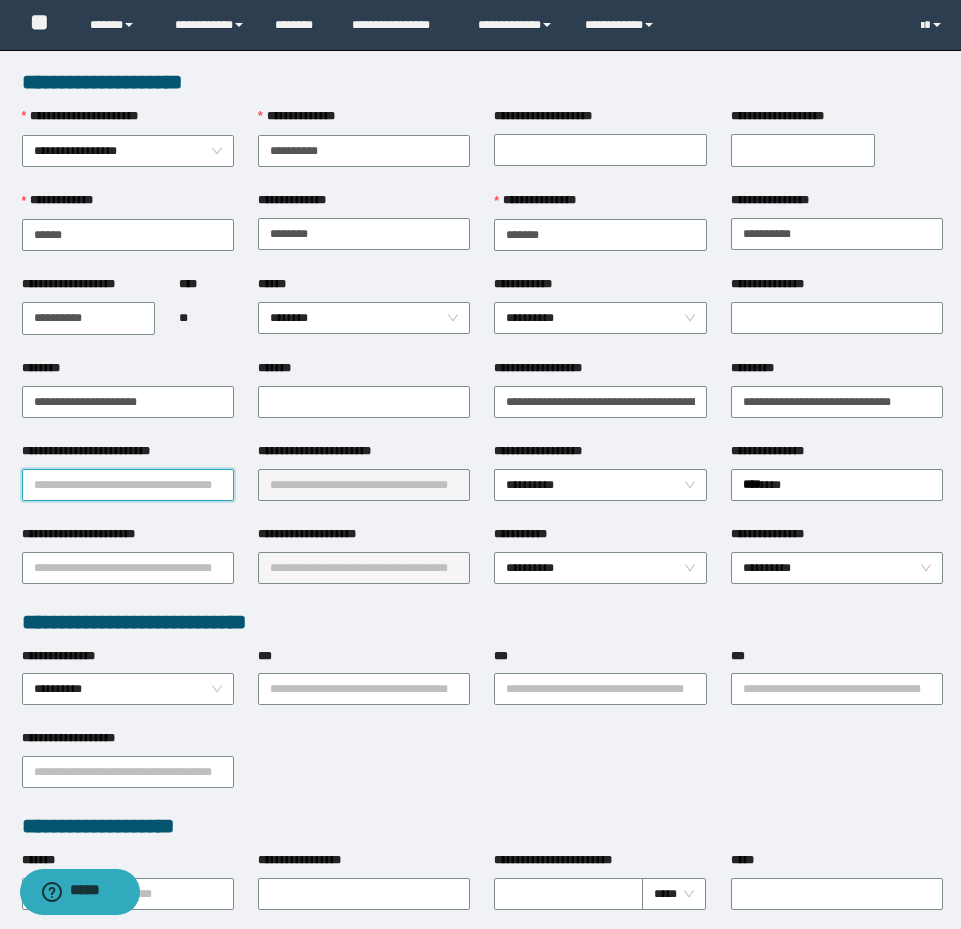 click on "**********" at bounding box center [128, 485] 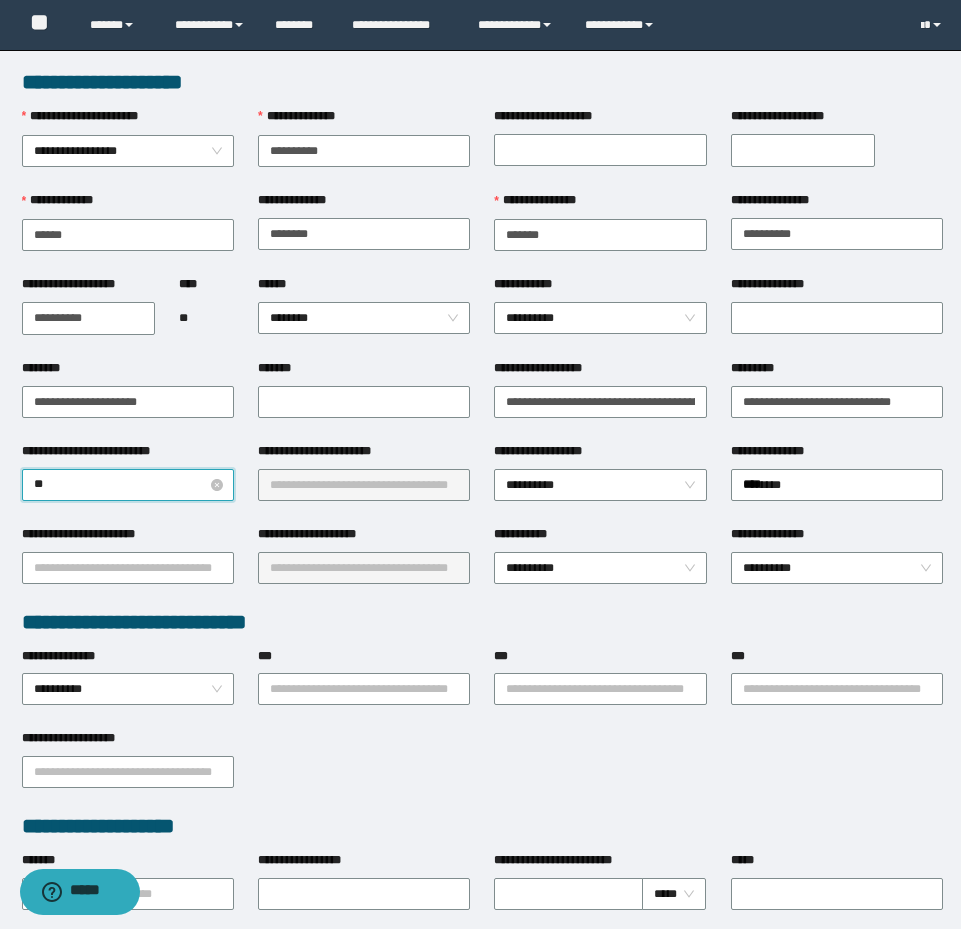 type on "***" 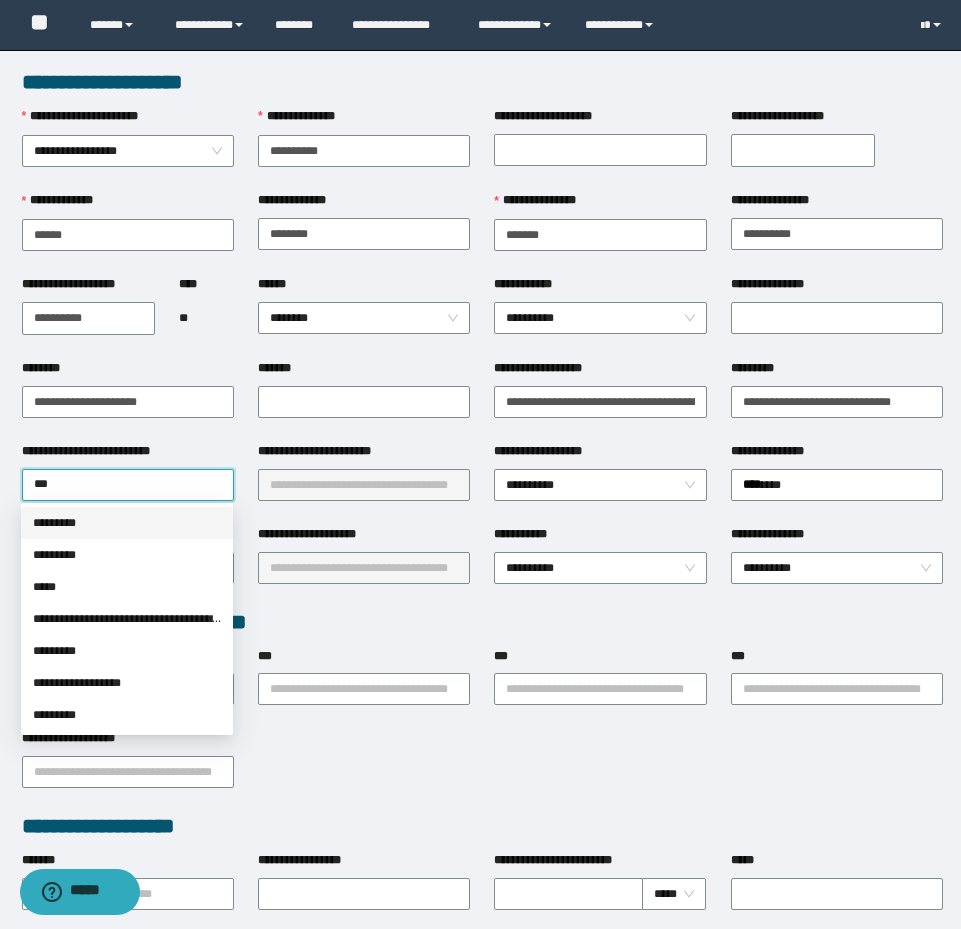 click on "*********" at bounding box center [127, 523] 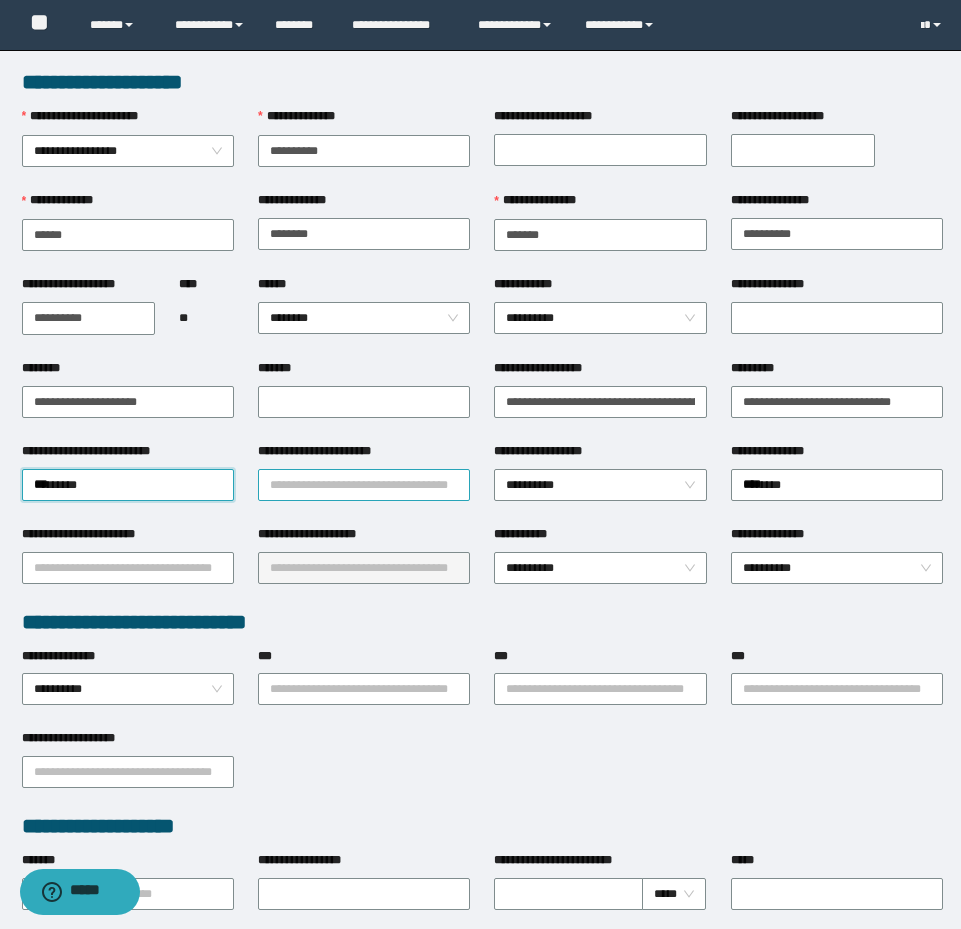 click on "**********" at bounding box center (364, 483) 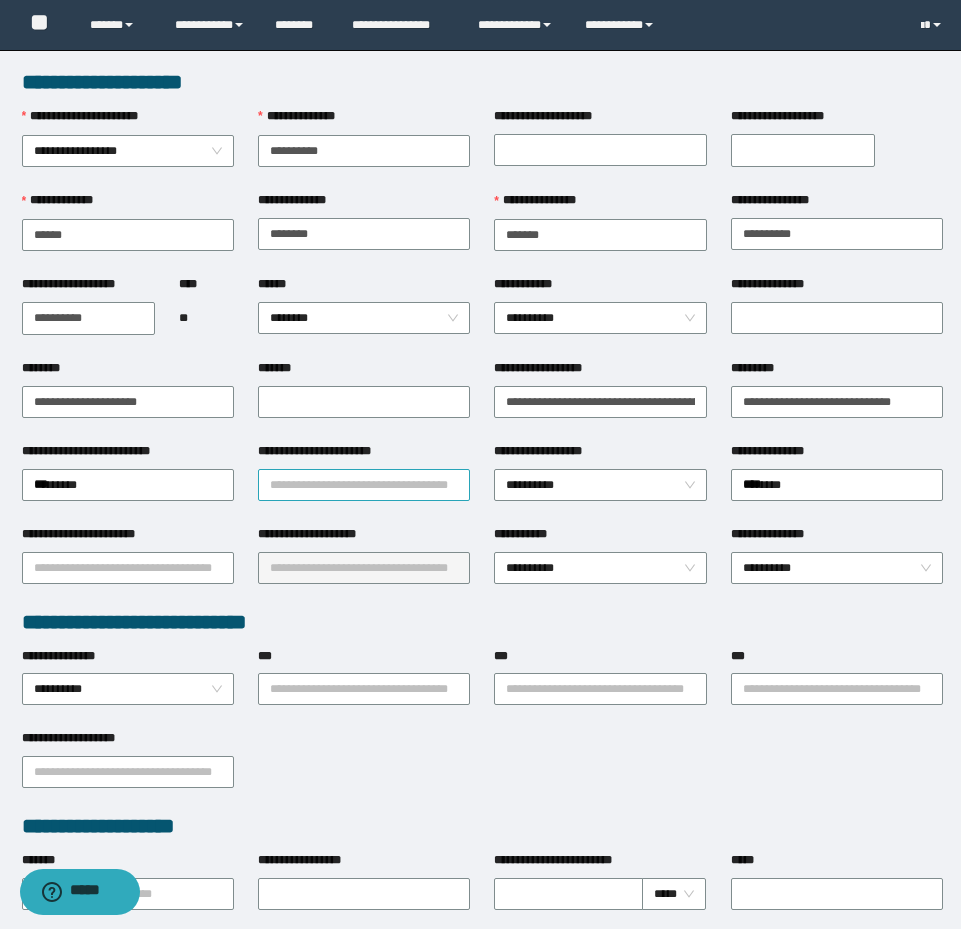click on "**********" at bounding box center (364, 485) 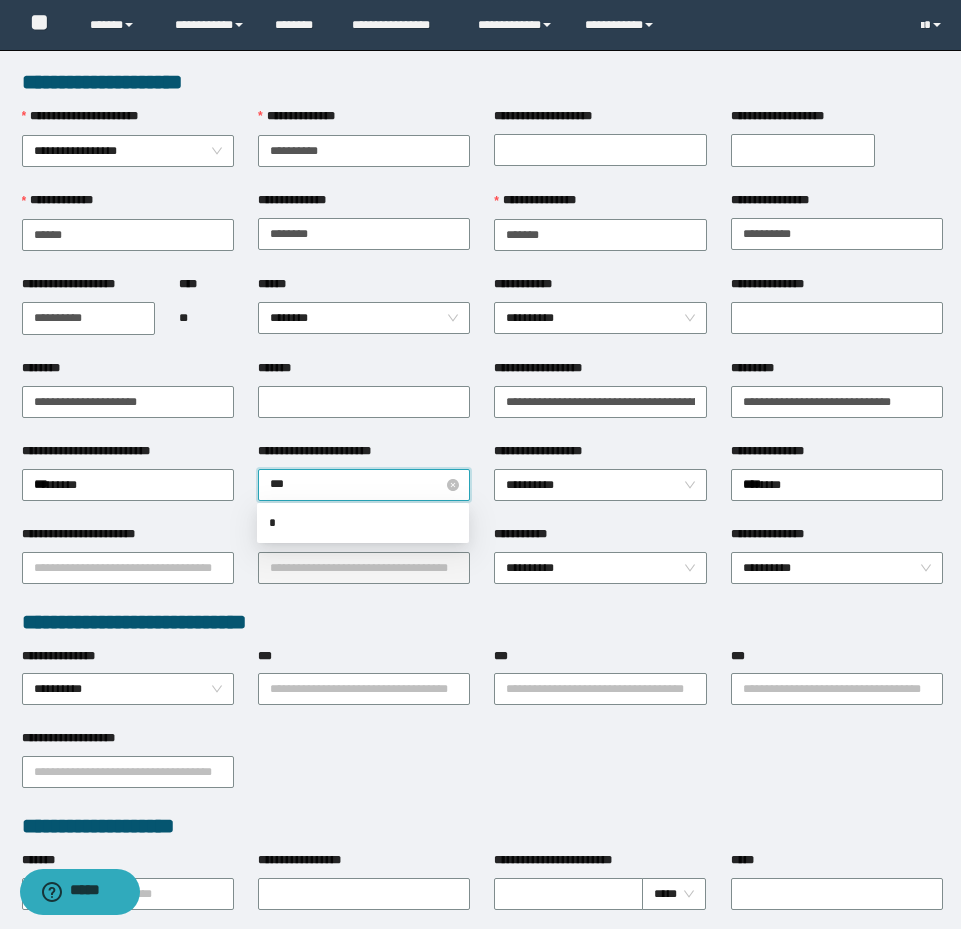 type on "****" 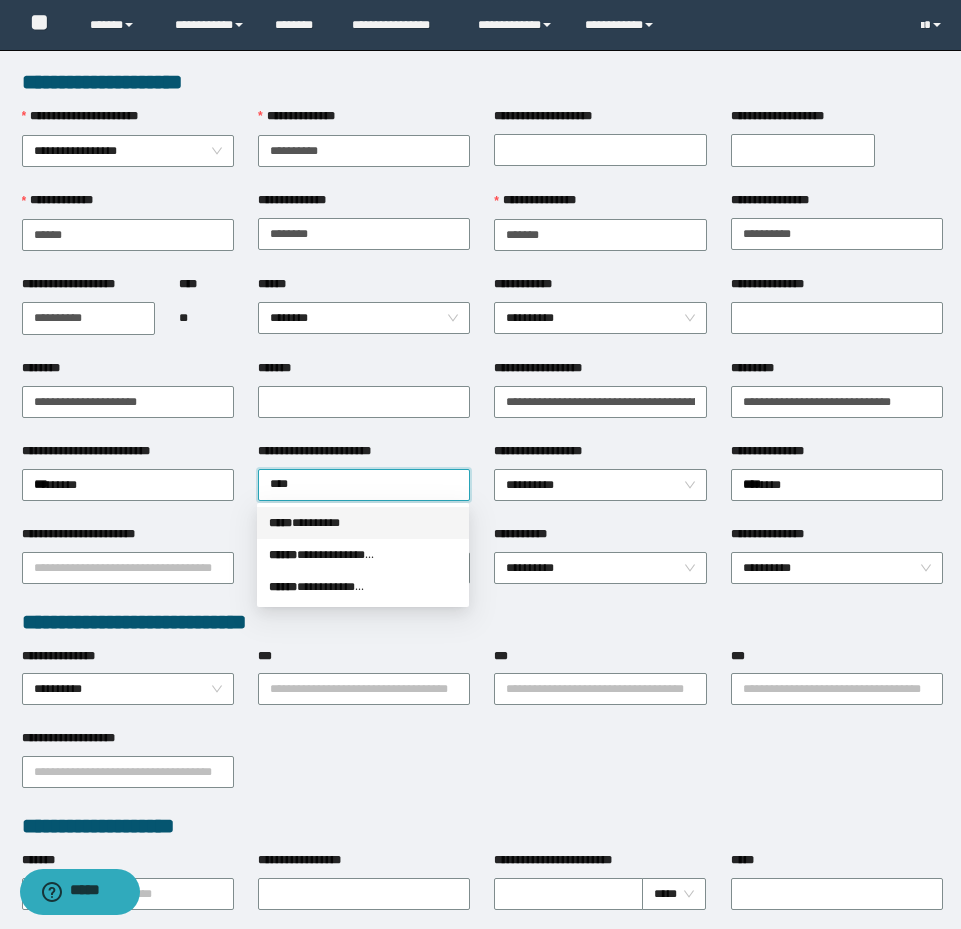 click on "***** * *******" at bounding box center [363, 523] 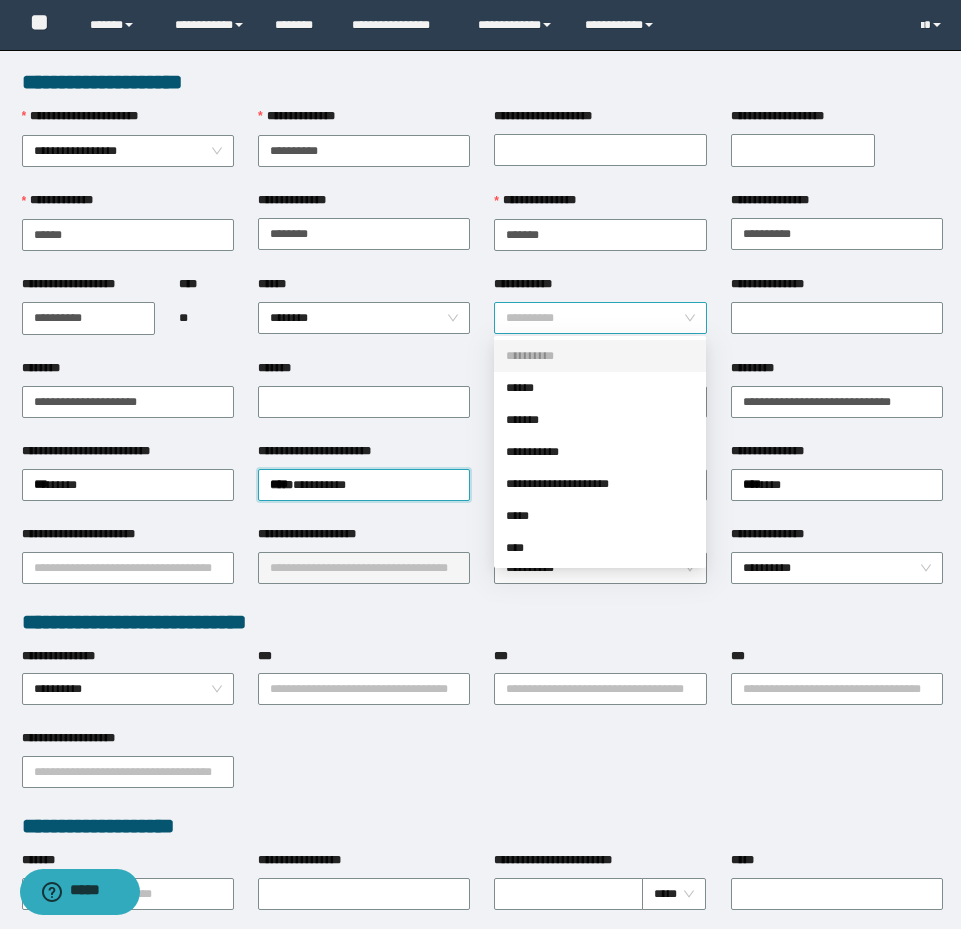 click on "**********" at bounding box center [600, 318] 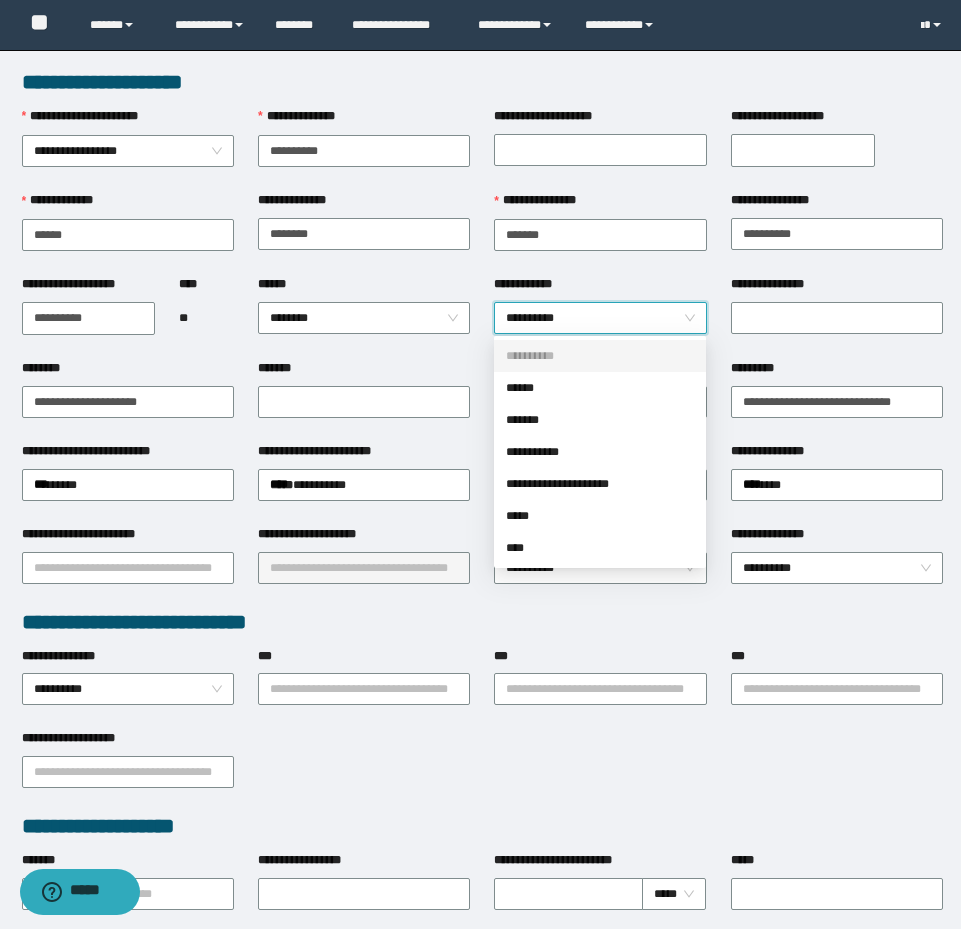 click on "**********" at bounding box center [600, 318] 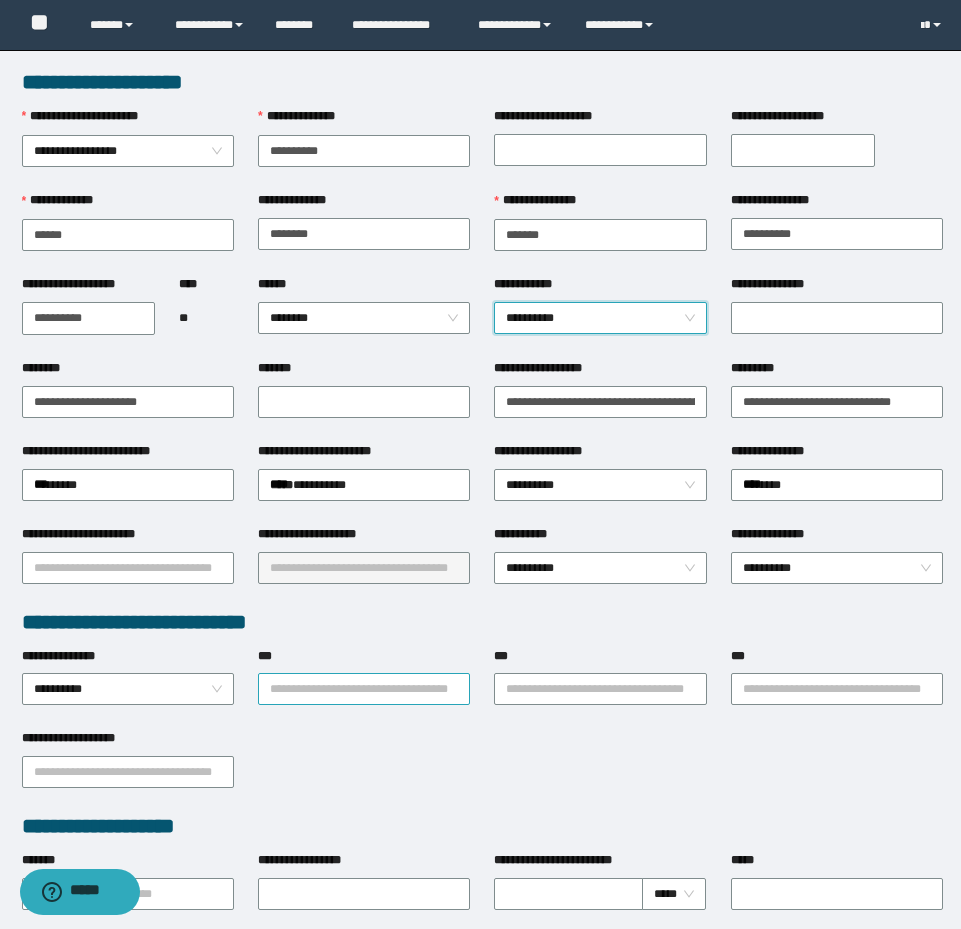 click on "***" at bounding box center (364, 689) 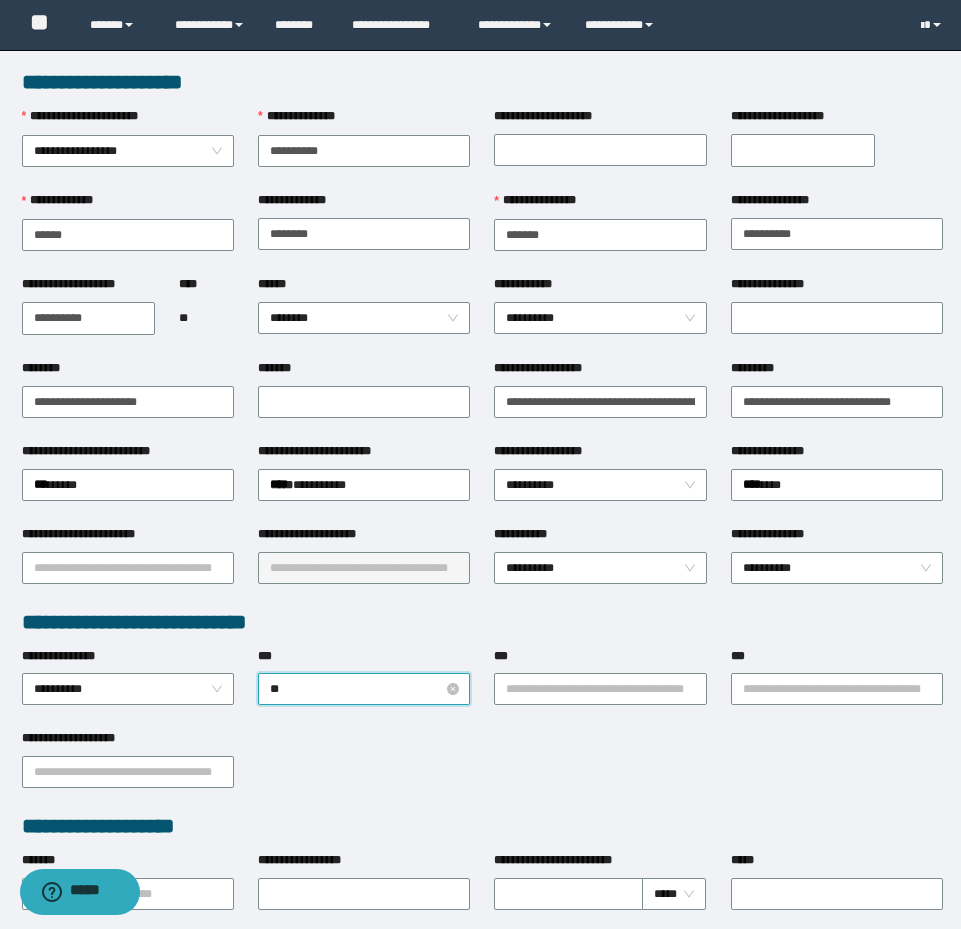 type on "***" 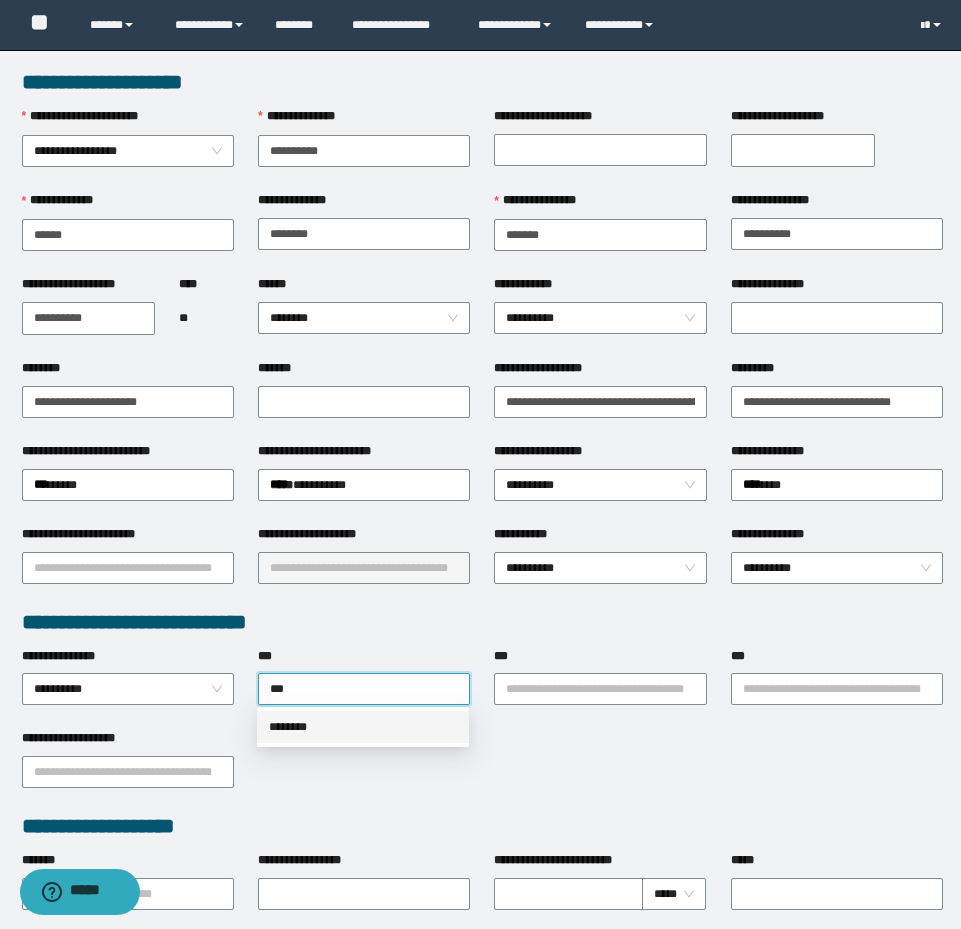 drag, startPoint x: 388, startPoint y: 704, endPoint x: 538, endPoint y: 710, distance: 150.11995 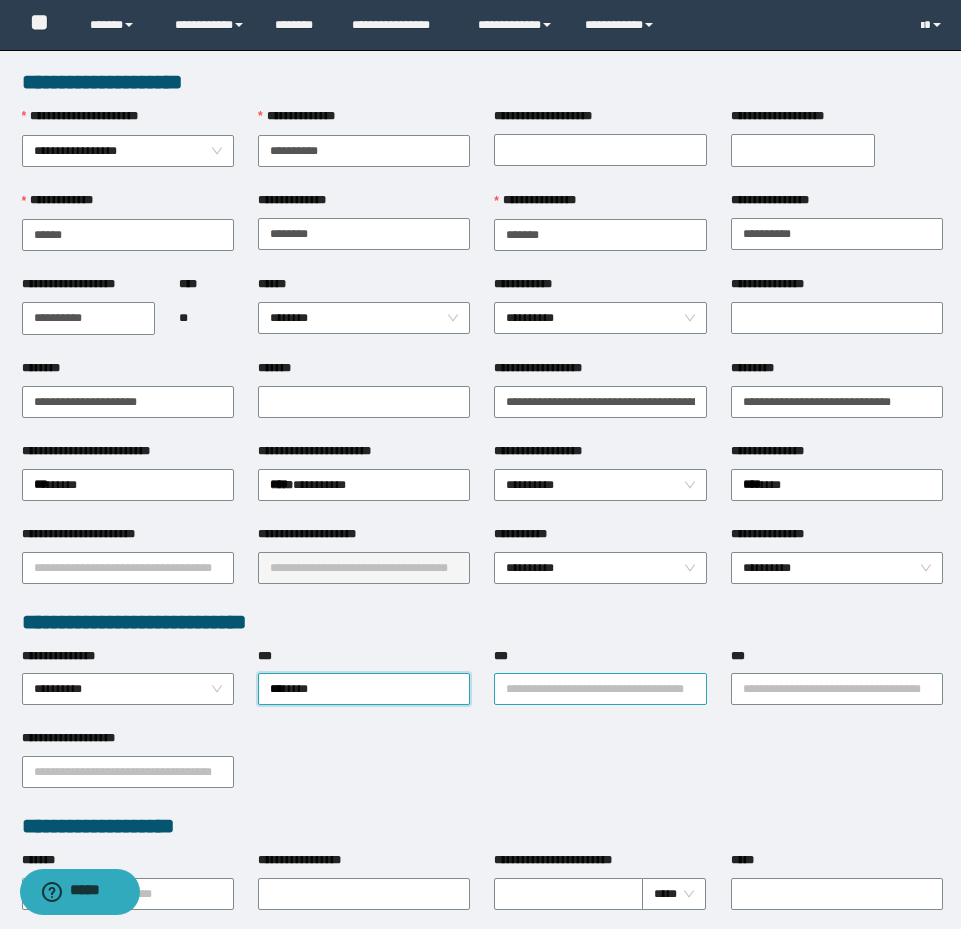 click on "***" at bounding box center (600, 689) 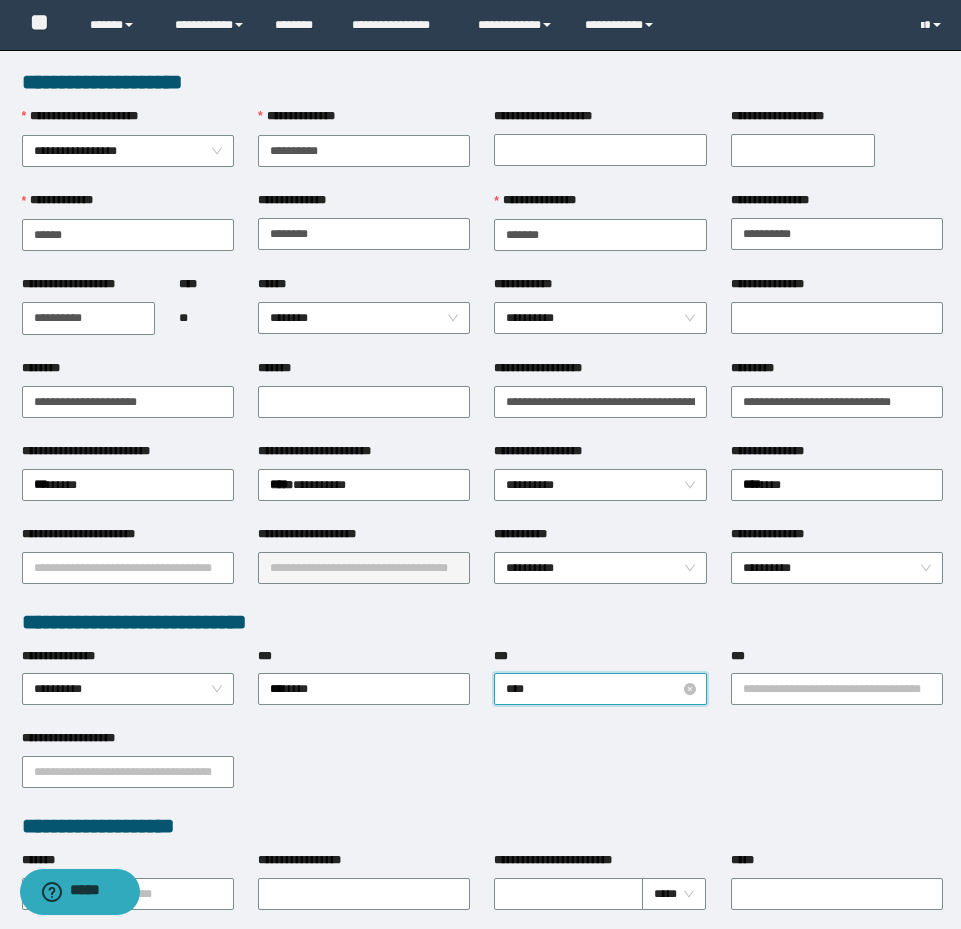 type on "*****" 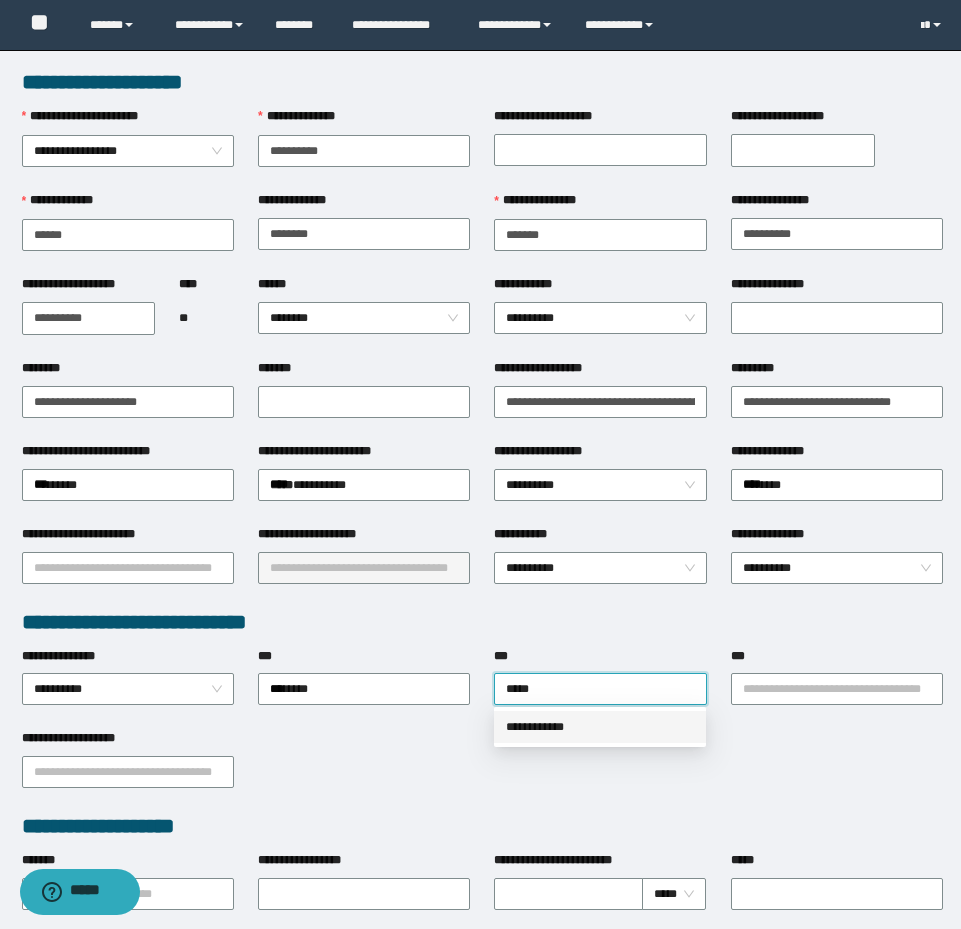 click on "**********" at bounding box center [600, 727] 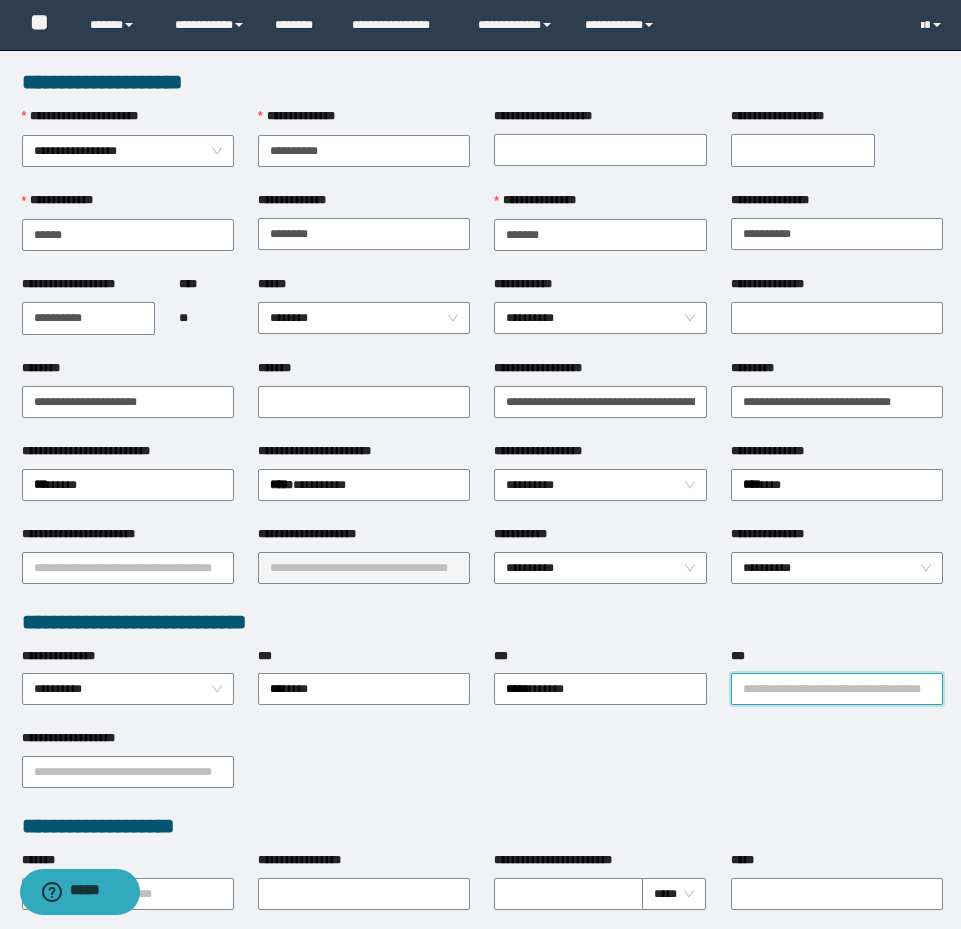 click on "***" at bounding box center (837, 689) 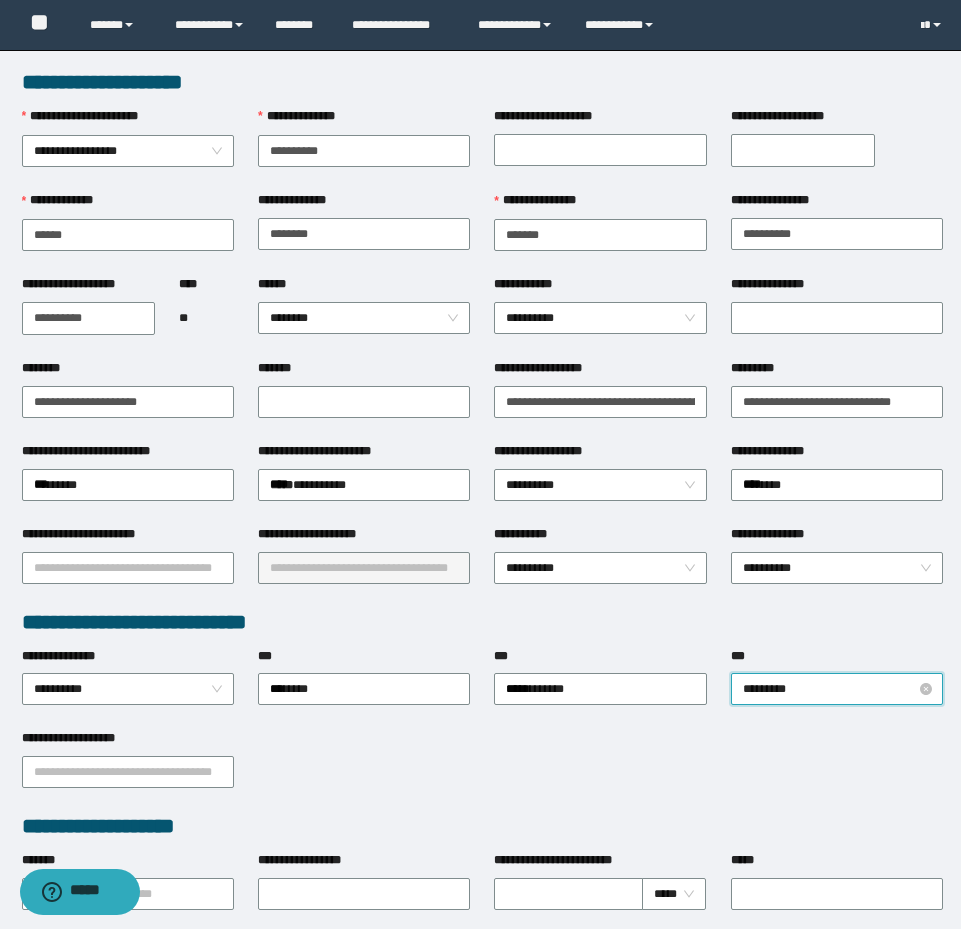 type on "**********" 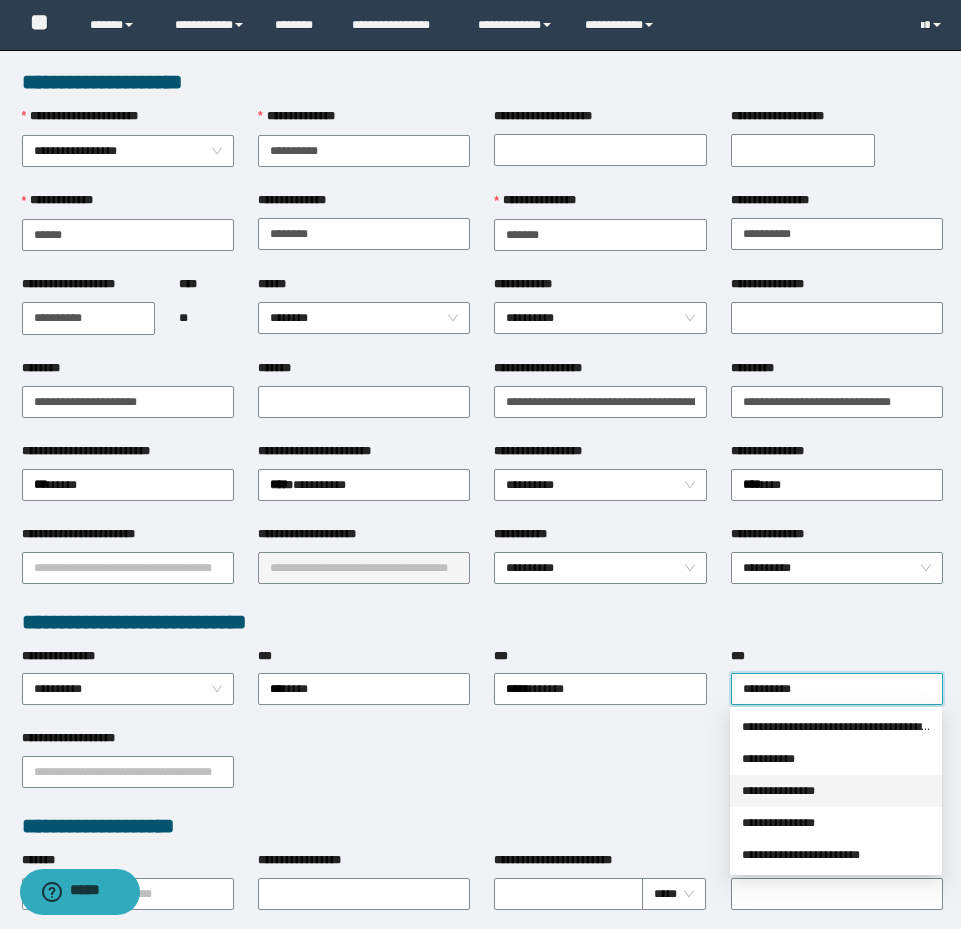 click on "**********" at bounding box center (836, 791) 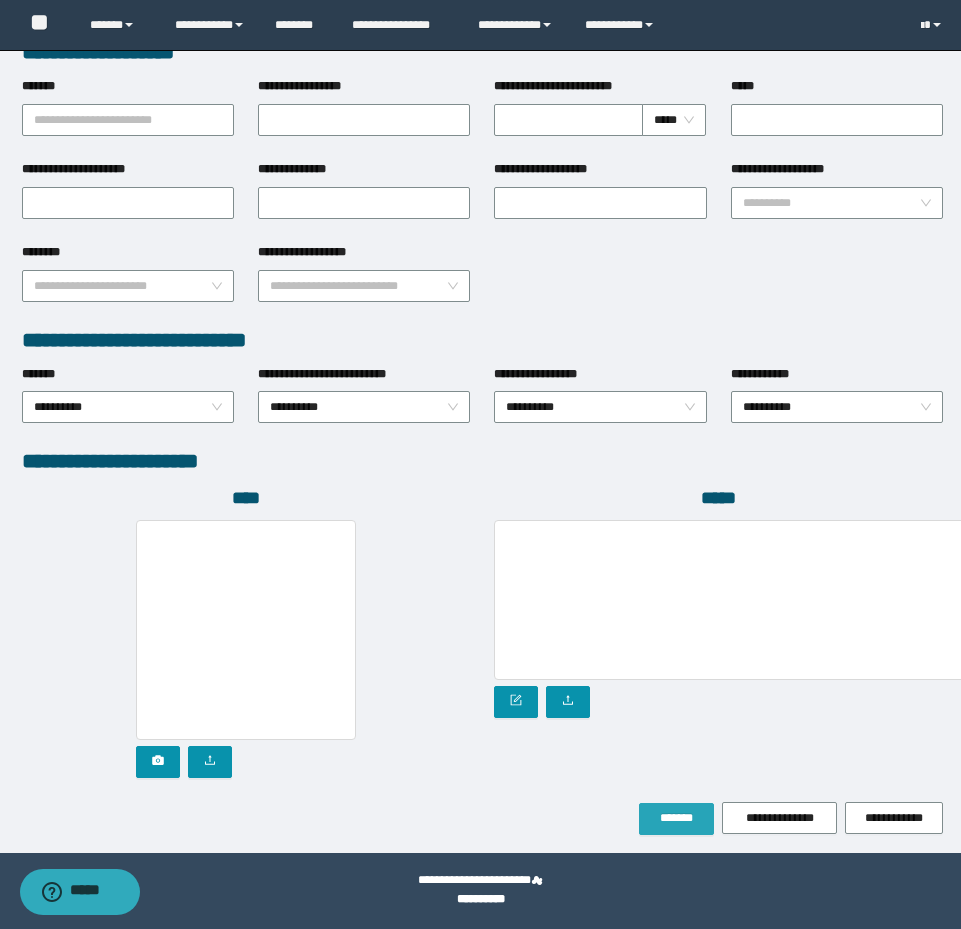 click on "*******" at bounding box center [676, 819] 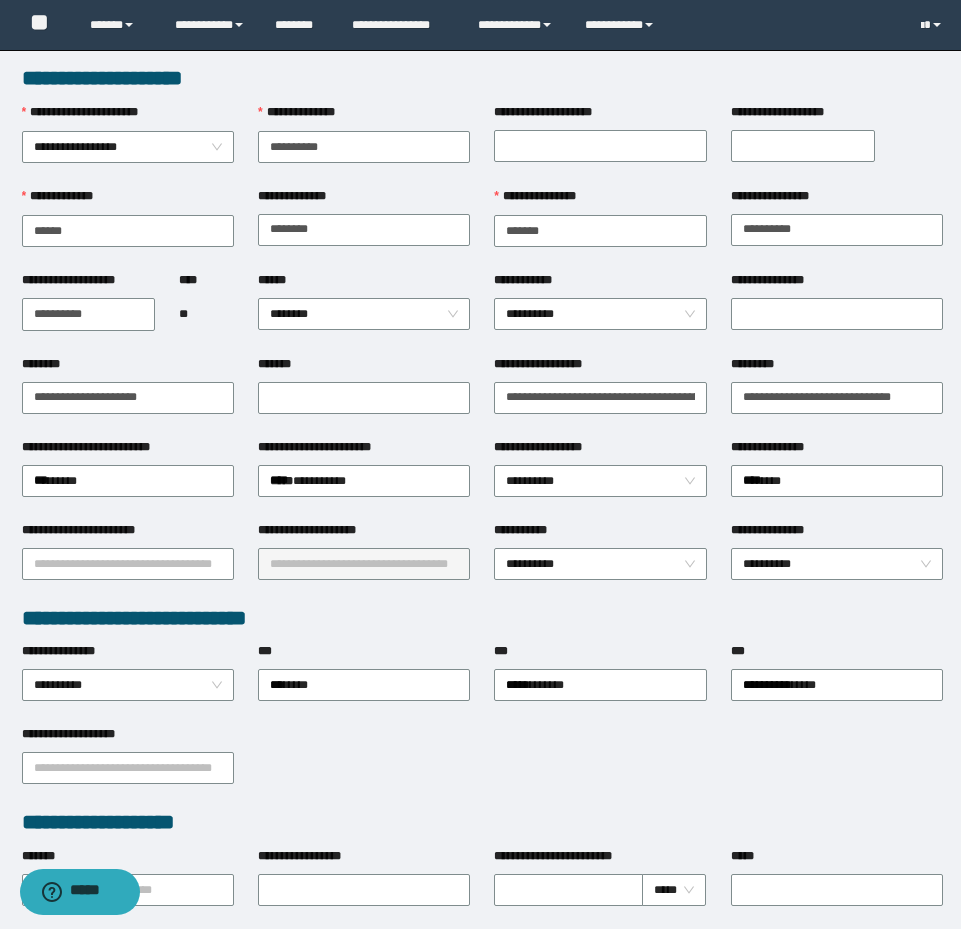 scroll, scrollTop: 0, scrollLeft: 0, axis: both 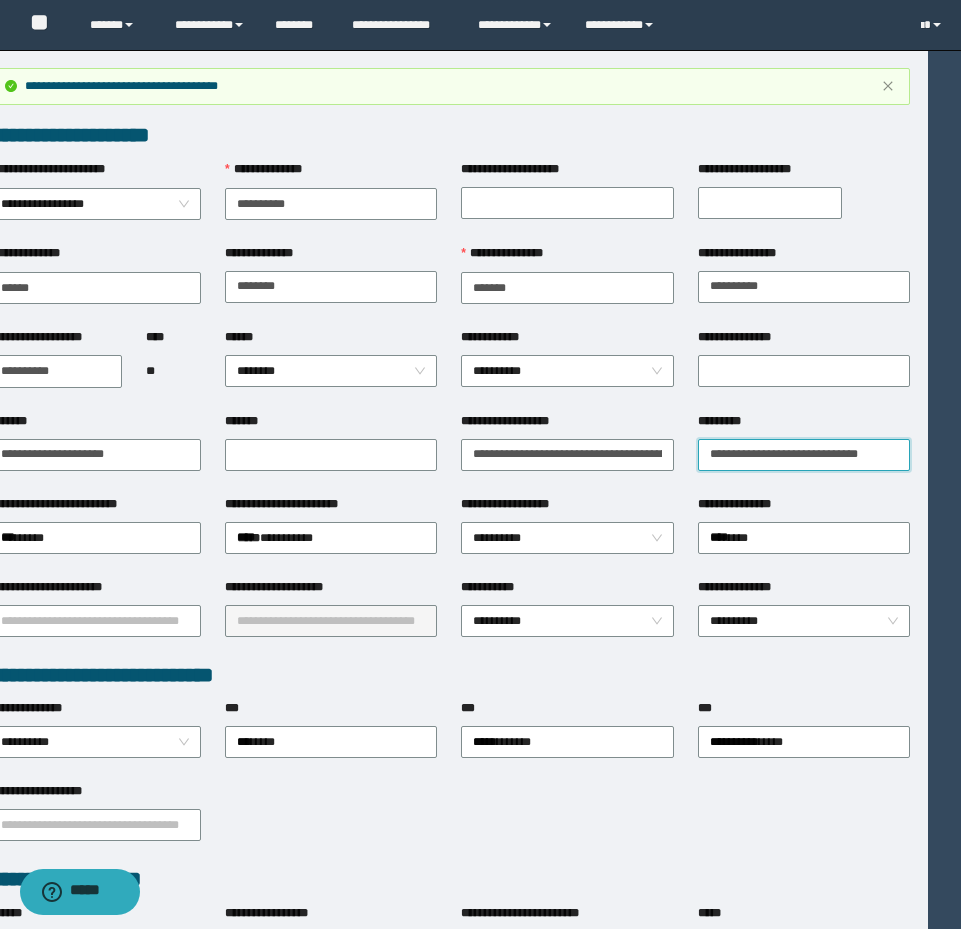 drag, startPoint x: 743, startPoint y: 451, endPoint x: 1071, endPoint y: 476, distance: 328.95135 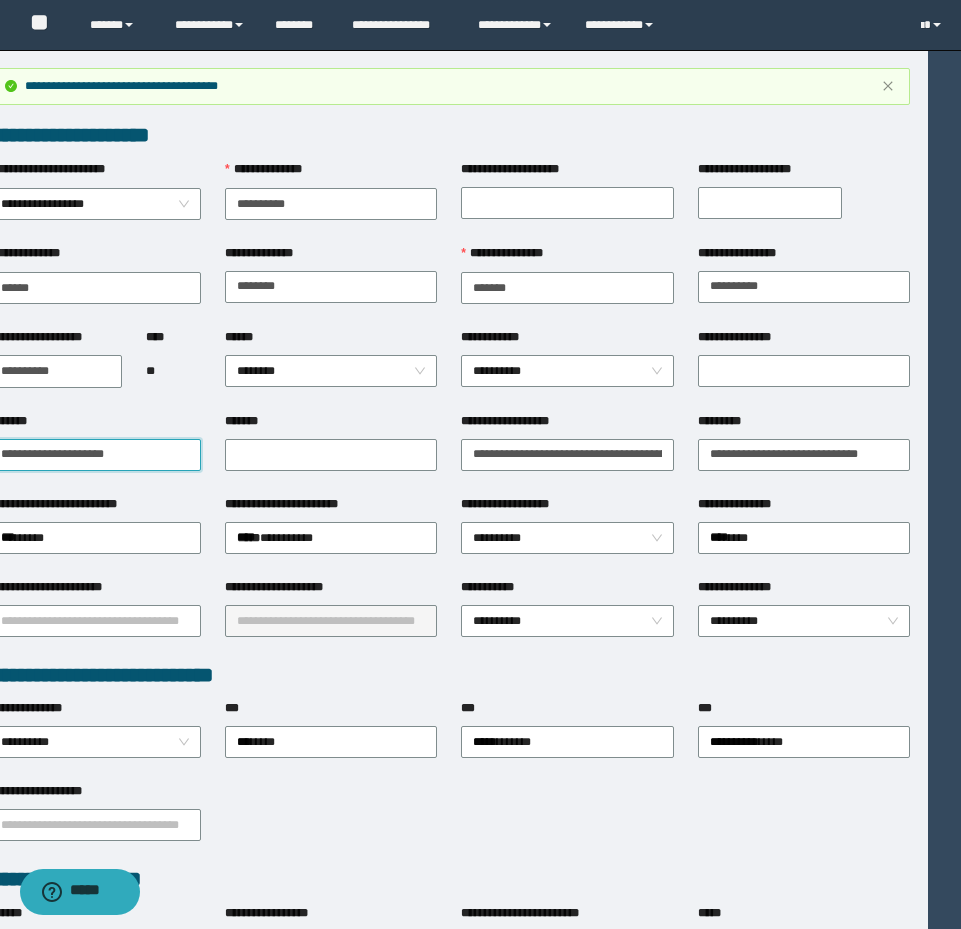 click on "**********" at bounding box center [95, 455] 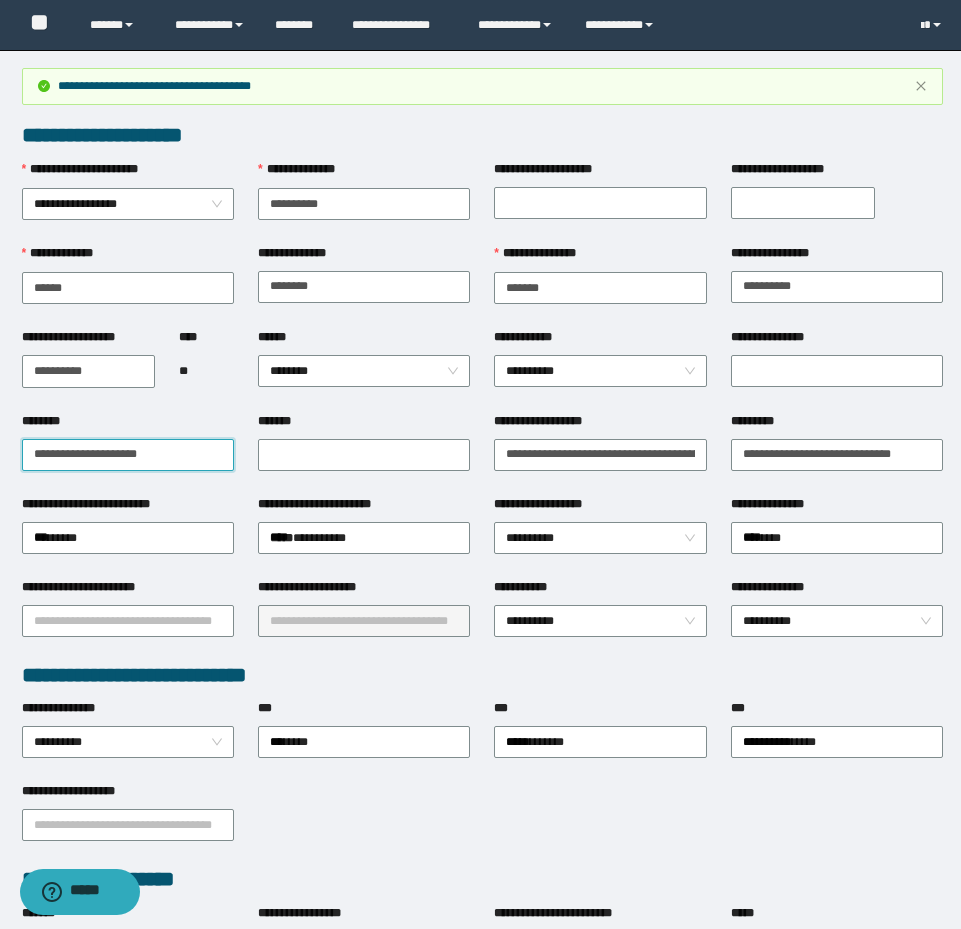 drag, startPoint x: 162, startPoint y: 452, endPoint x: 4, endPoint y: 435, distance: 158.91193 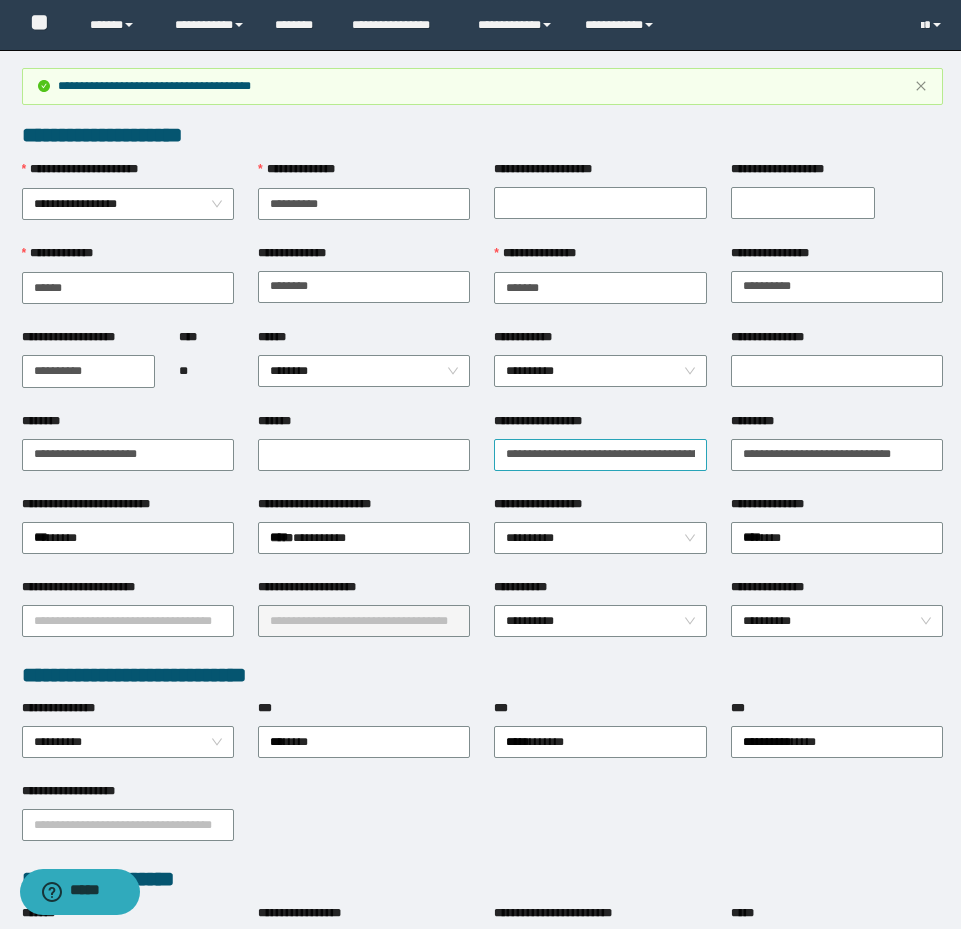 drag, startPoint x: 495, startPoint y: 460, endPoint x: 506, endPoint y: 458, distance: 11.18034 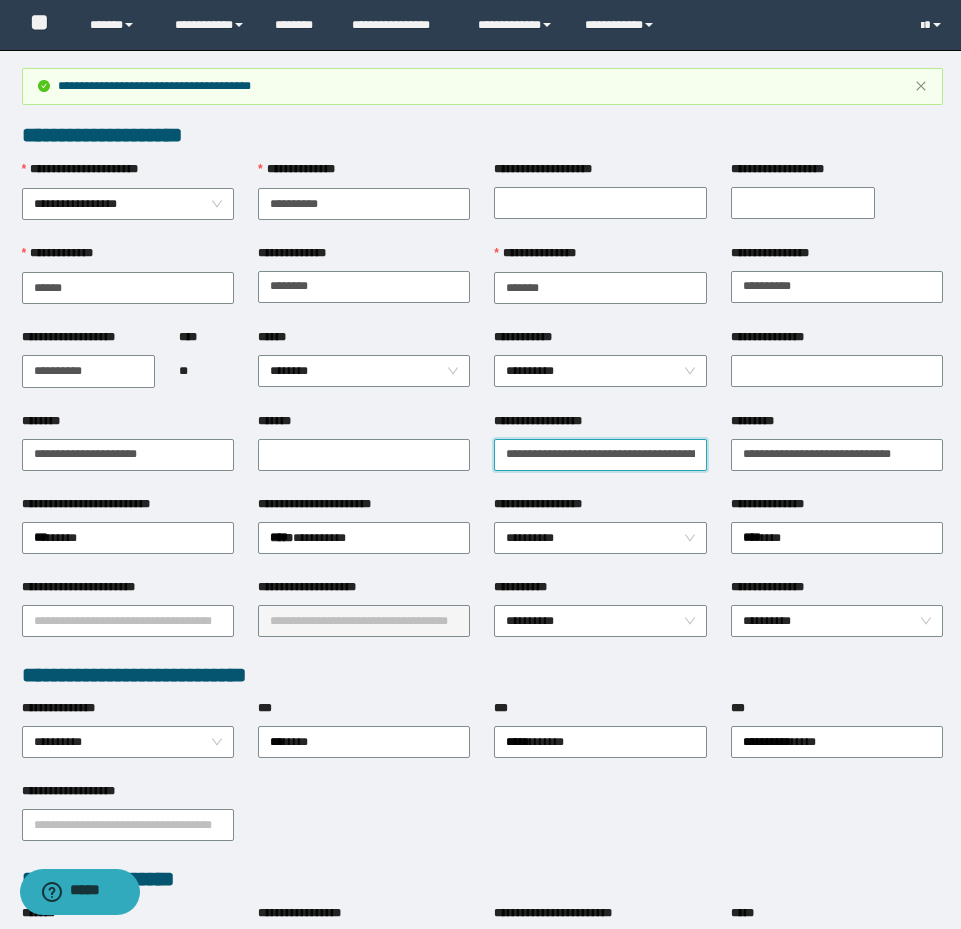 scroll, scrollTop: 0, scrollLeft: 33, axis: horizontal 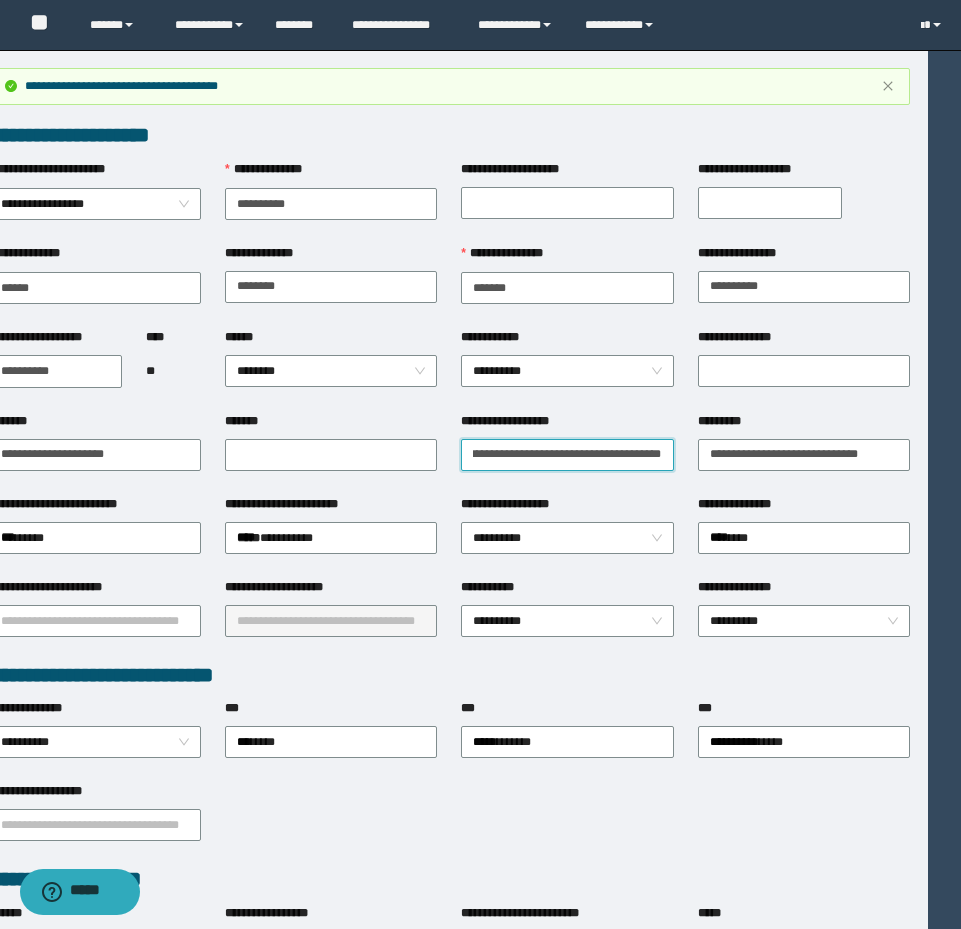 drag, startPoint x: 505, startPoint y: 453, endPoint x: 1042, endPoint y: 437, distance: 537.2383 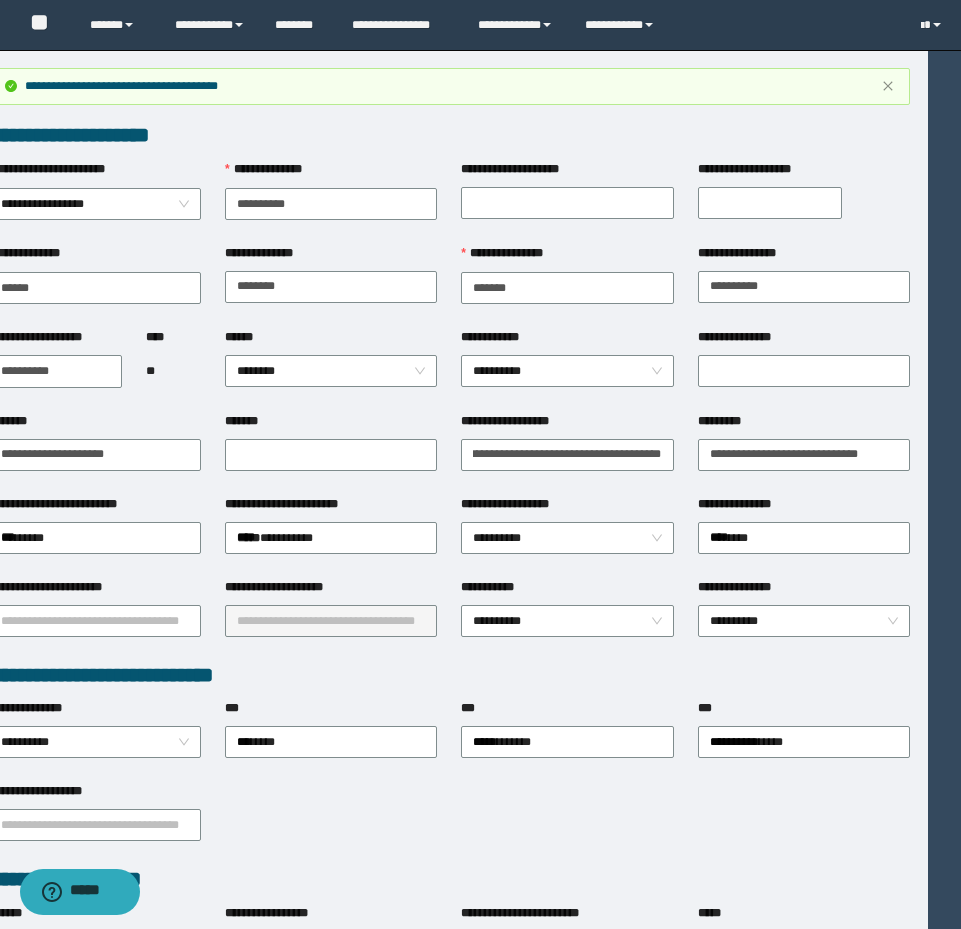 scroll, scrollTop: 0, scrollLeft: 0, axis: both 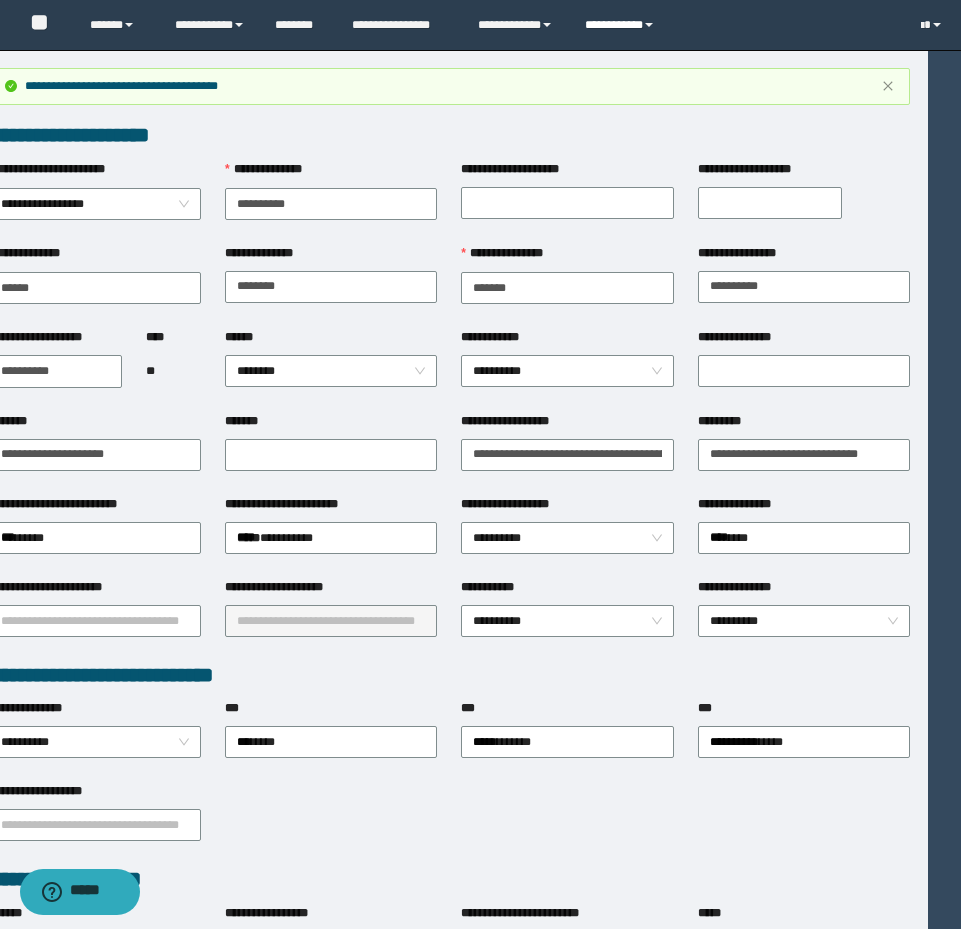 click on "**********" at bounding box center (622, 25) 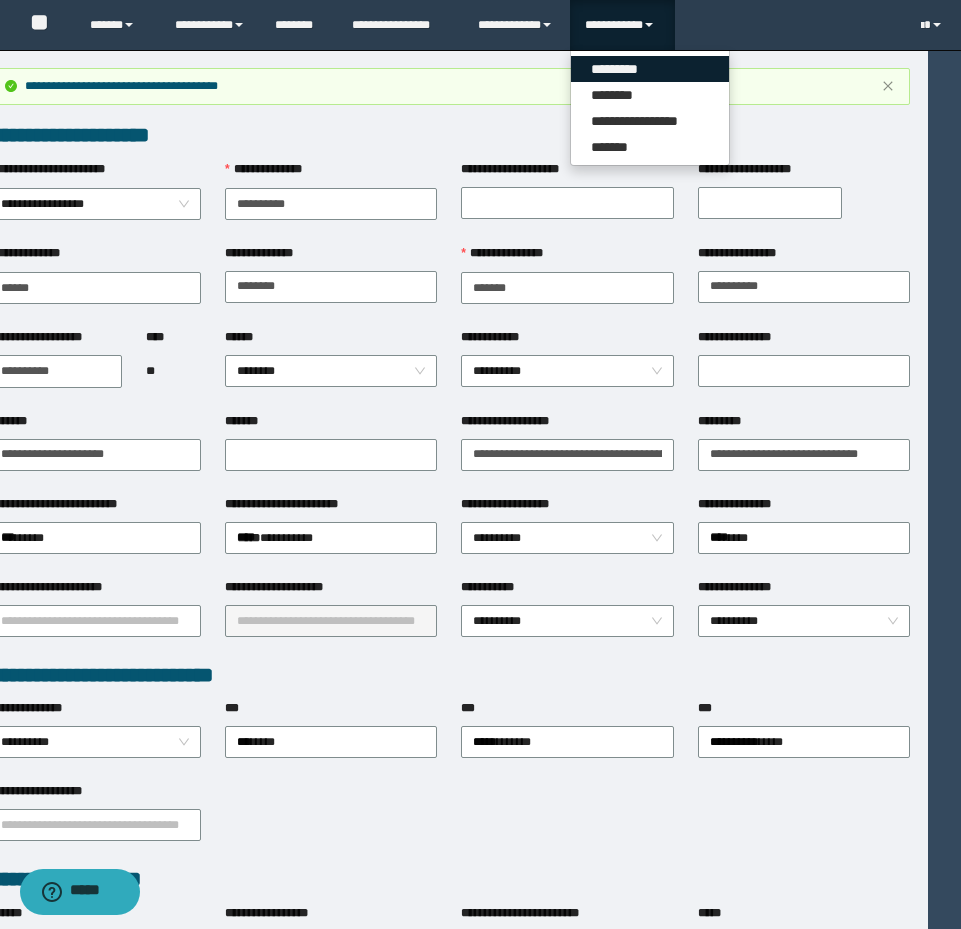 click on "*********" at bounding box center (650, 69) 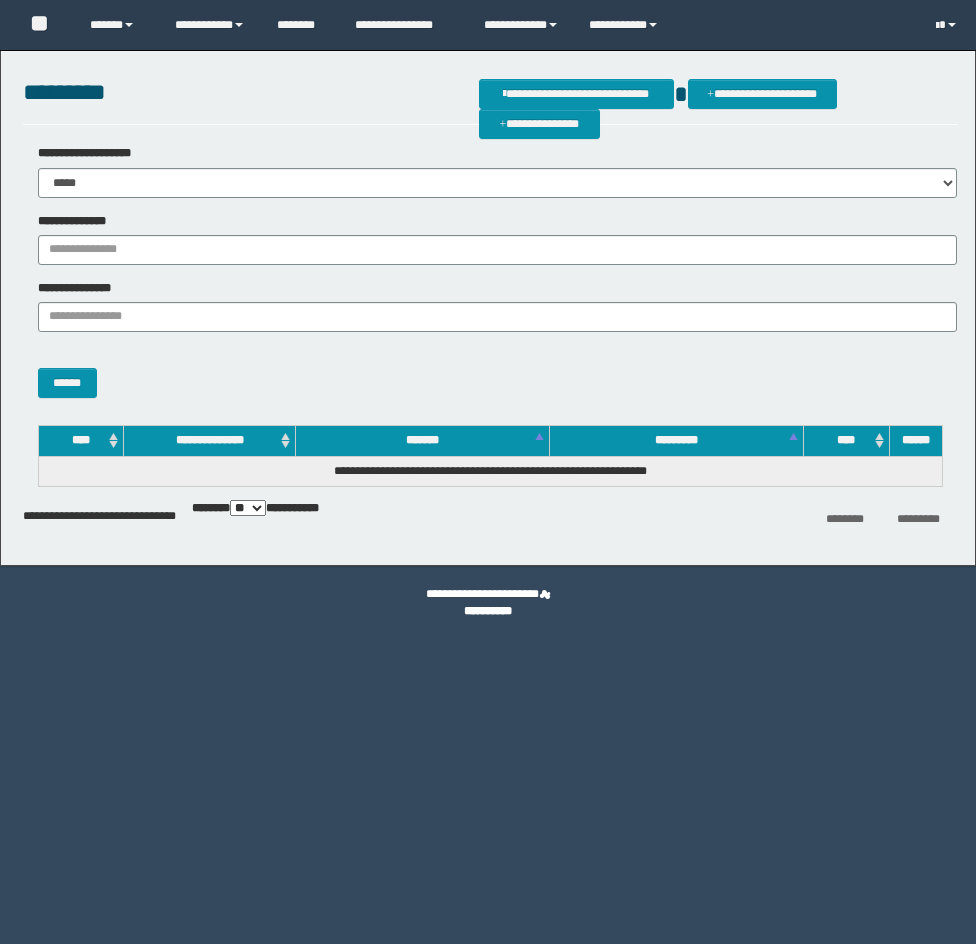 scroll, scrollTop: 0, scrollLeft: 0, axis: both 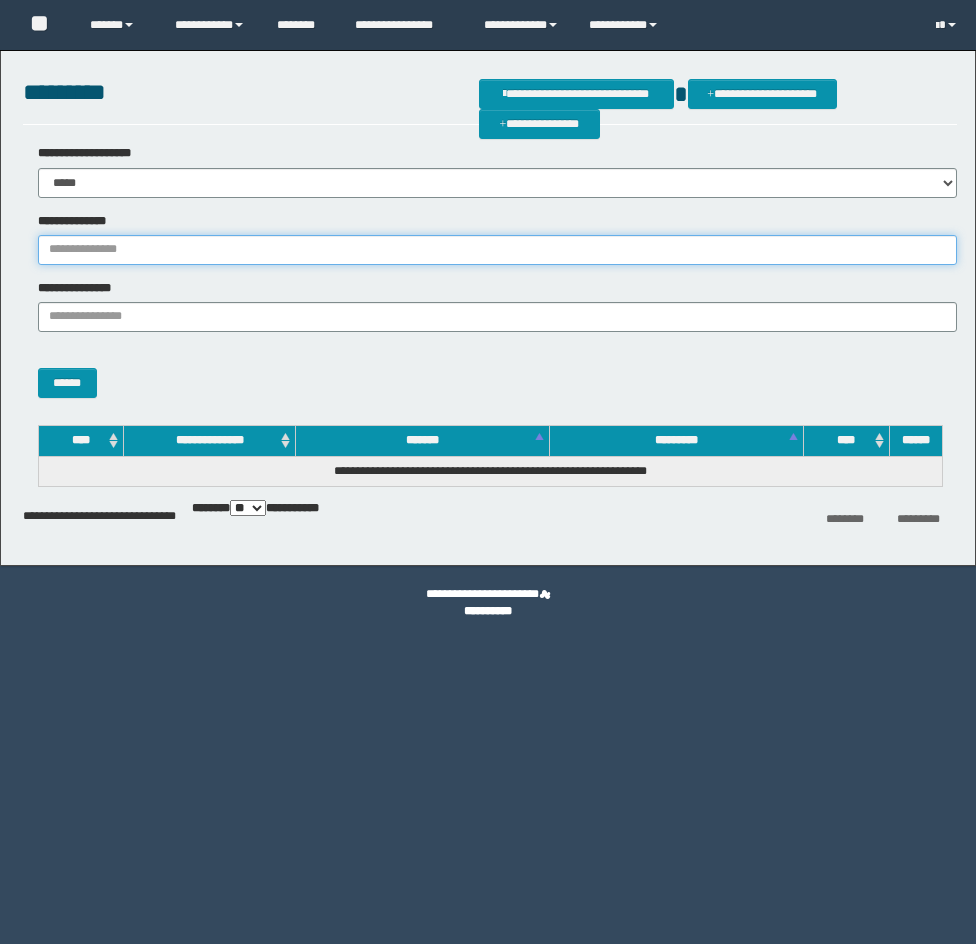 click on "**********" at bounding box center [497, 250] 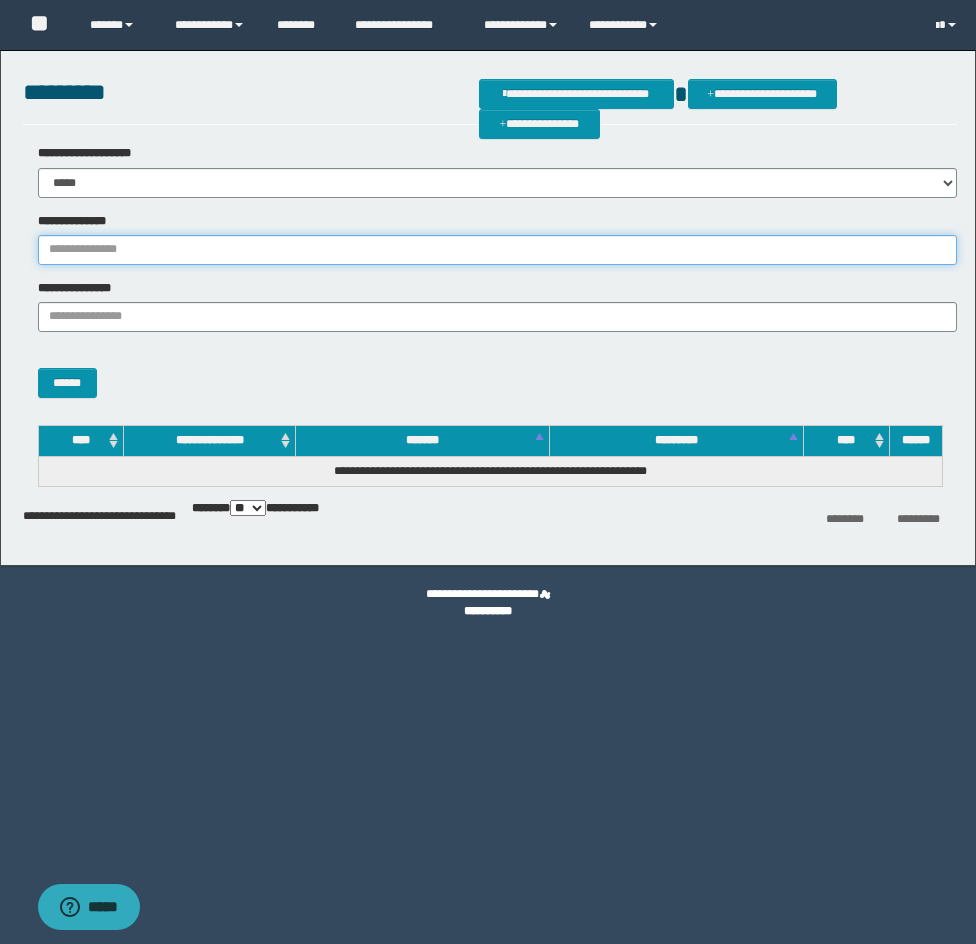 paste on "********" 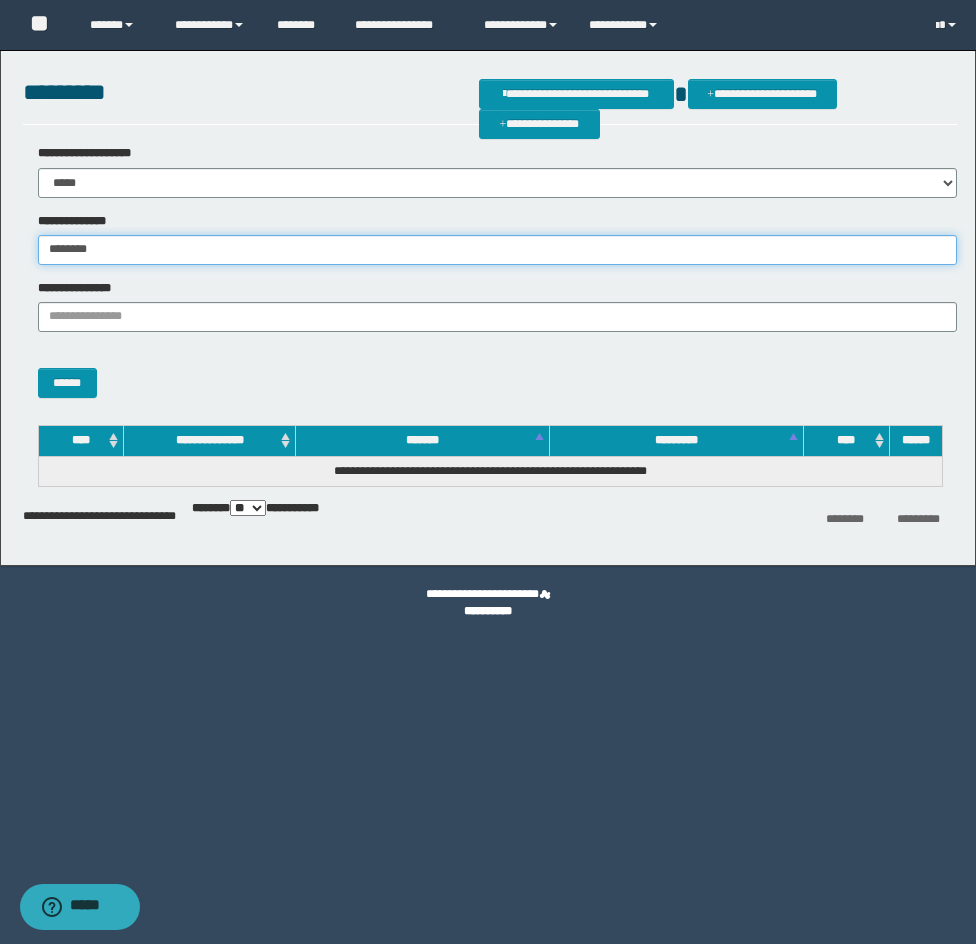 scroll, scrollTop: 0, scrollLeft: 0, axis: both 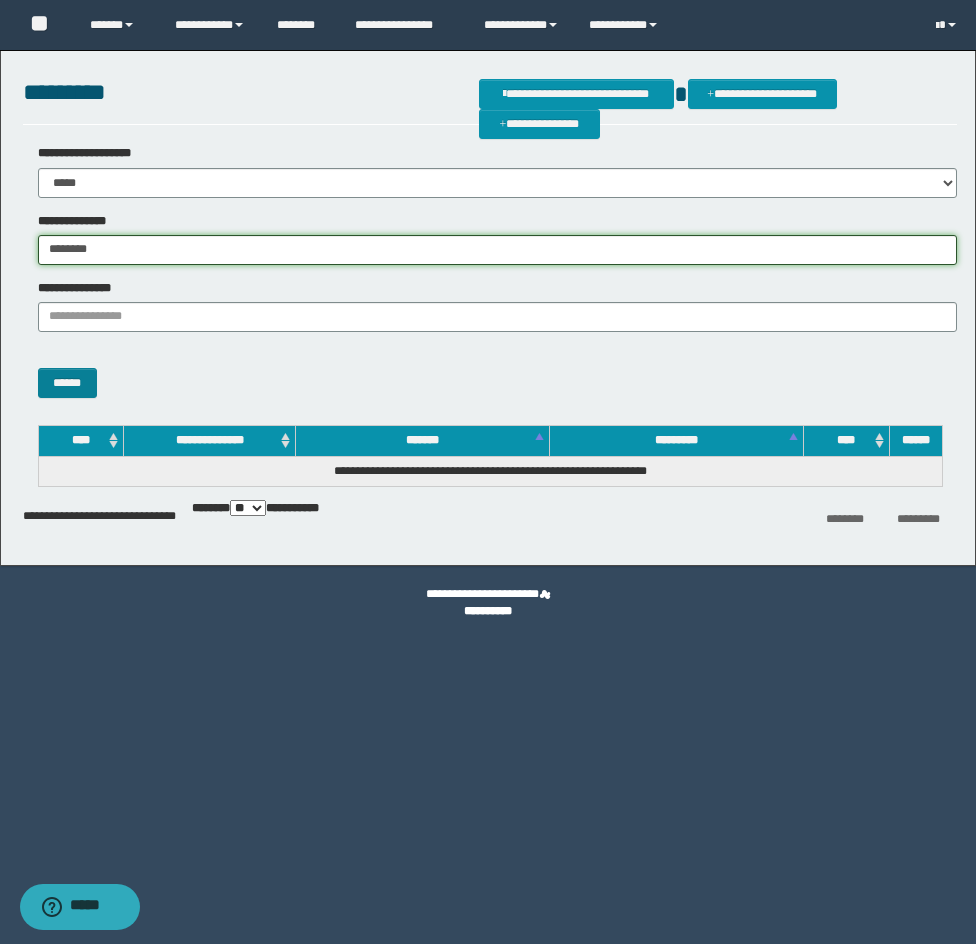 type on "********" 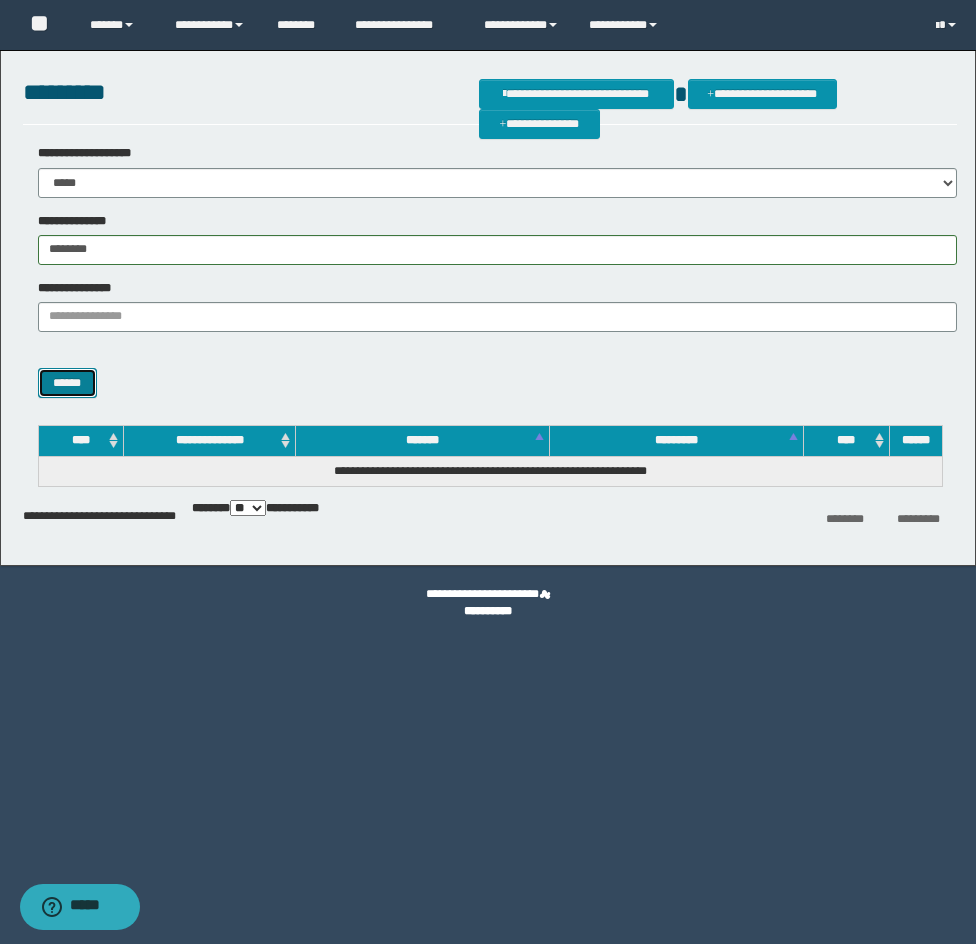 click on "******" at bounding box center (67, 383) 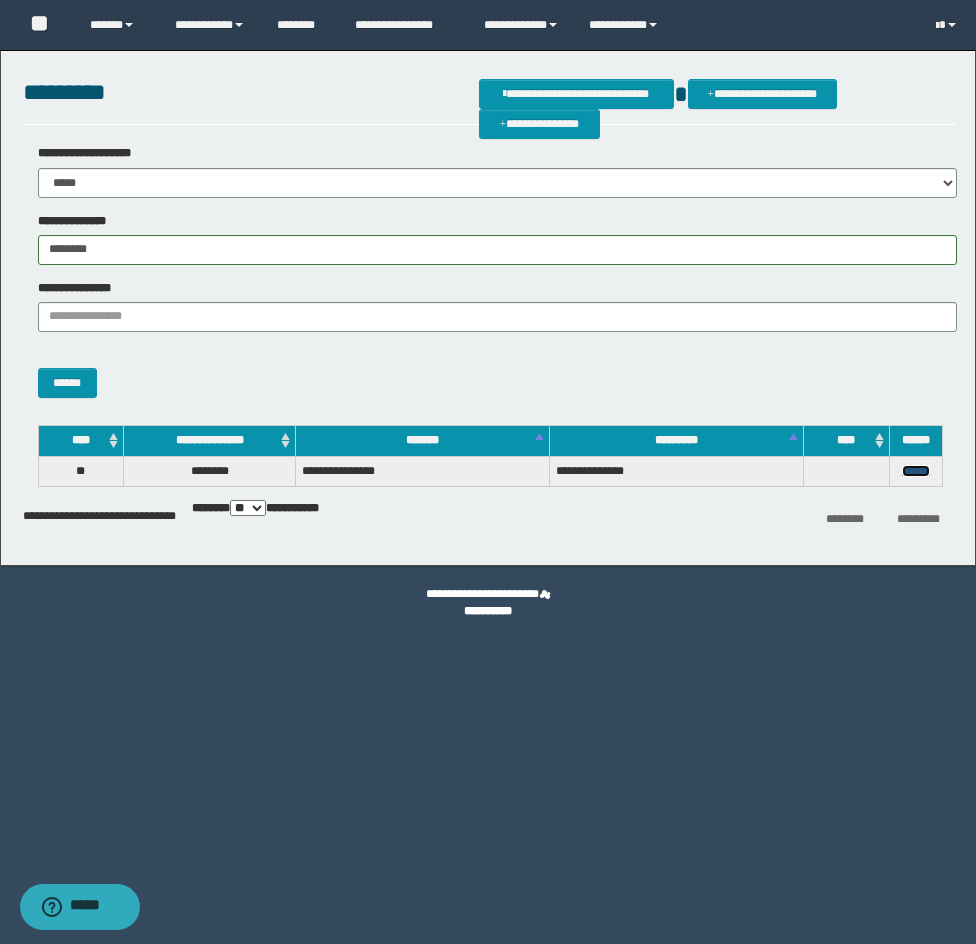 click on "******" at bounding box center (916, 471) 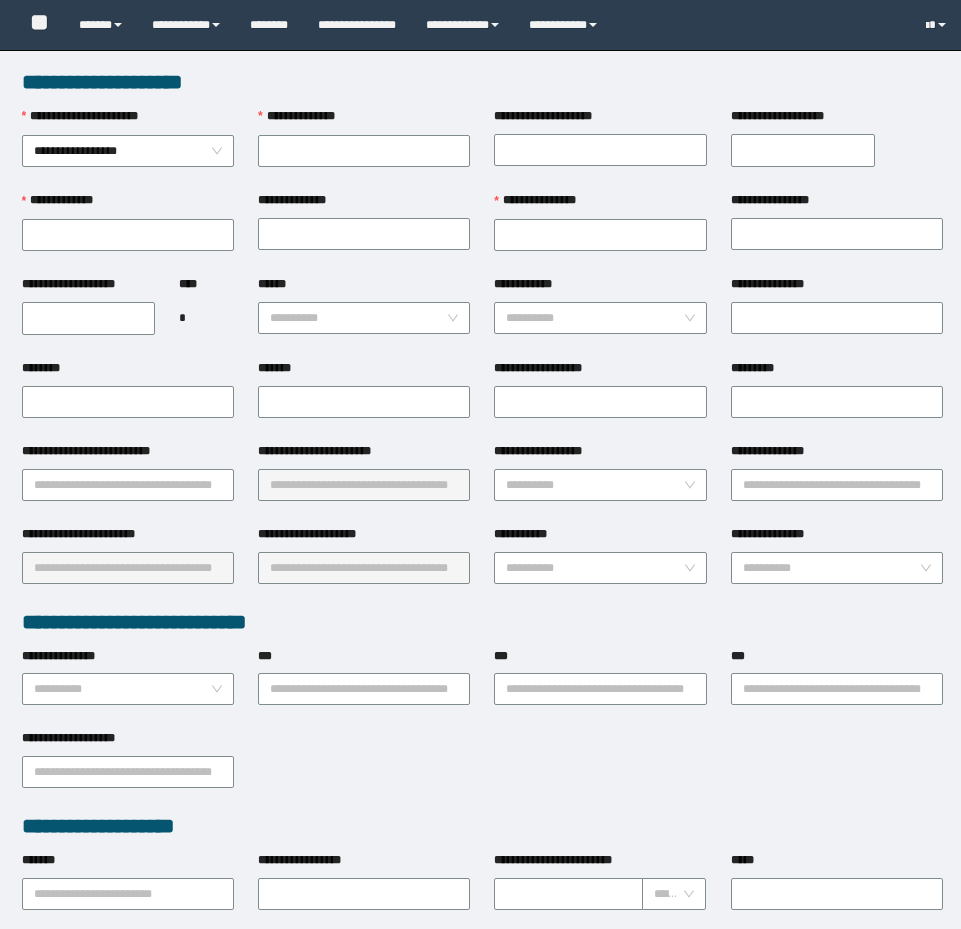 scroll, scrollTop: 0, scrollLeft: 0, axis: both 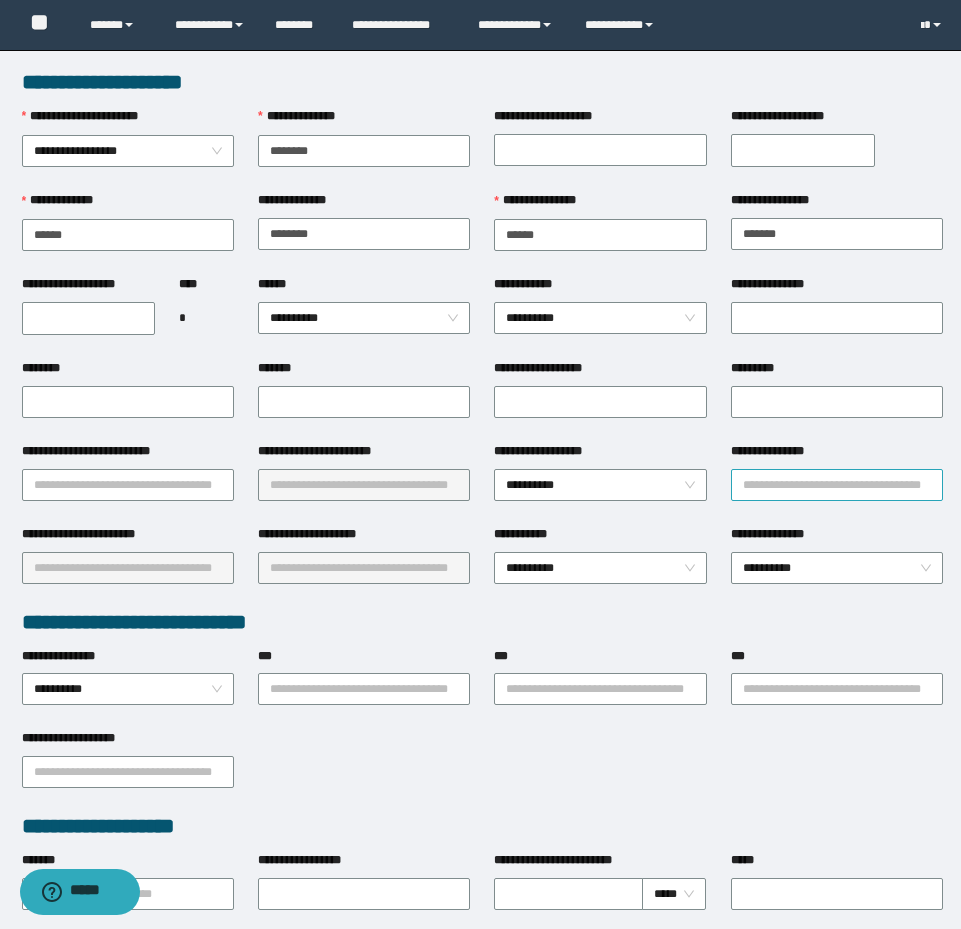 click on "**********" at bounding box center (837, 485) 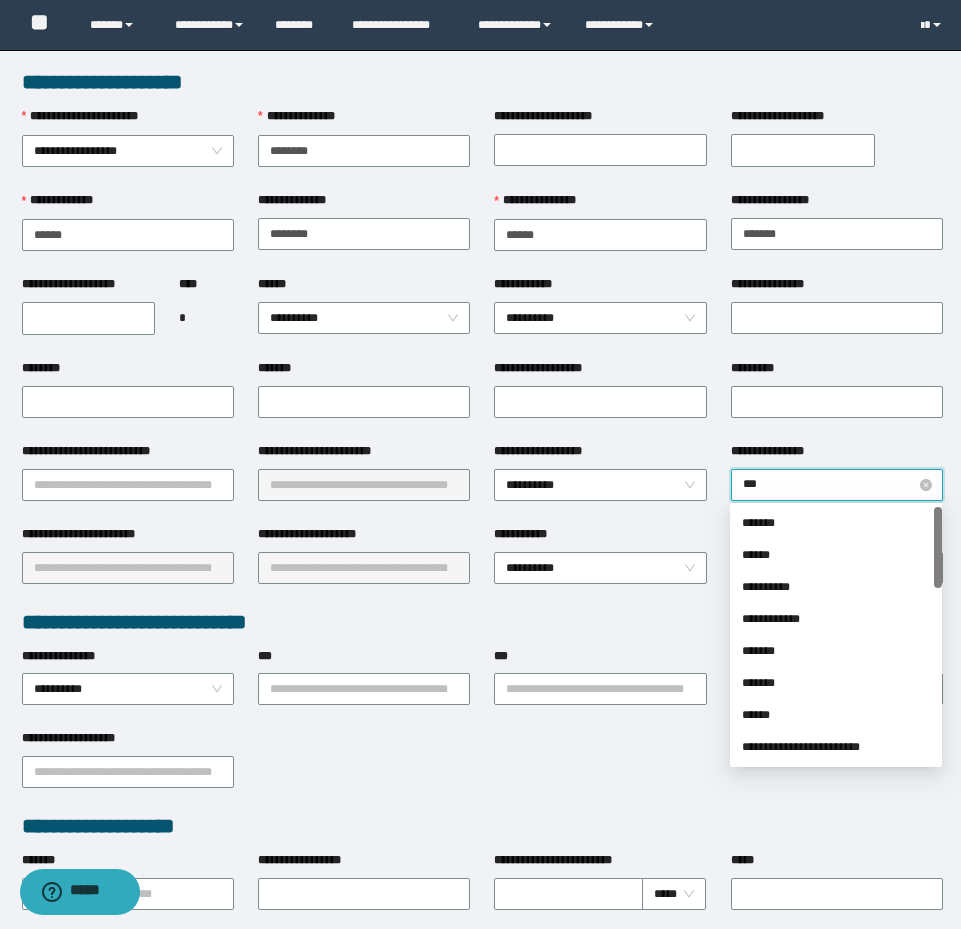 type on "****" 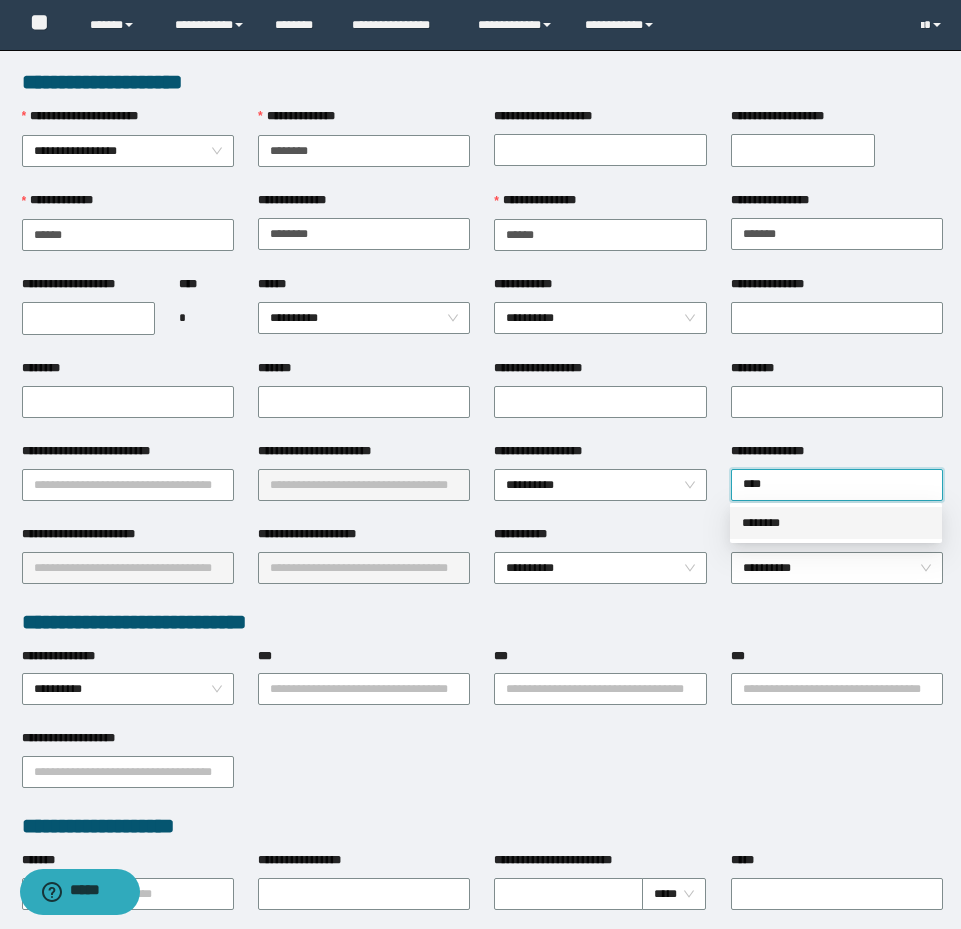 click on "********" at bounding box center (836, 523) 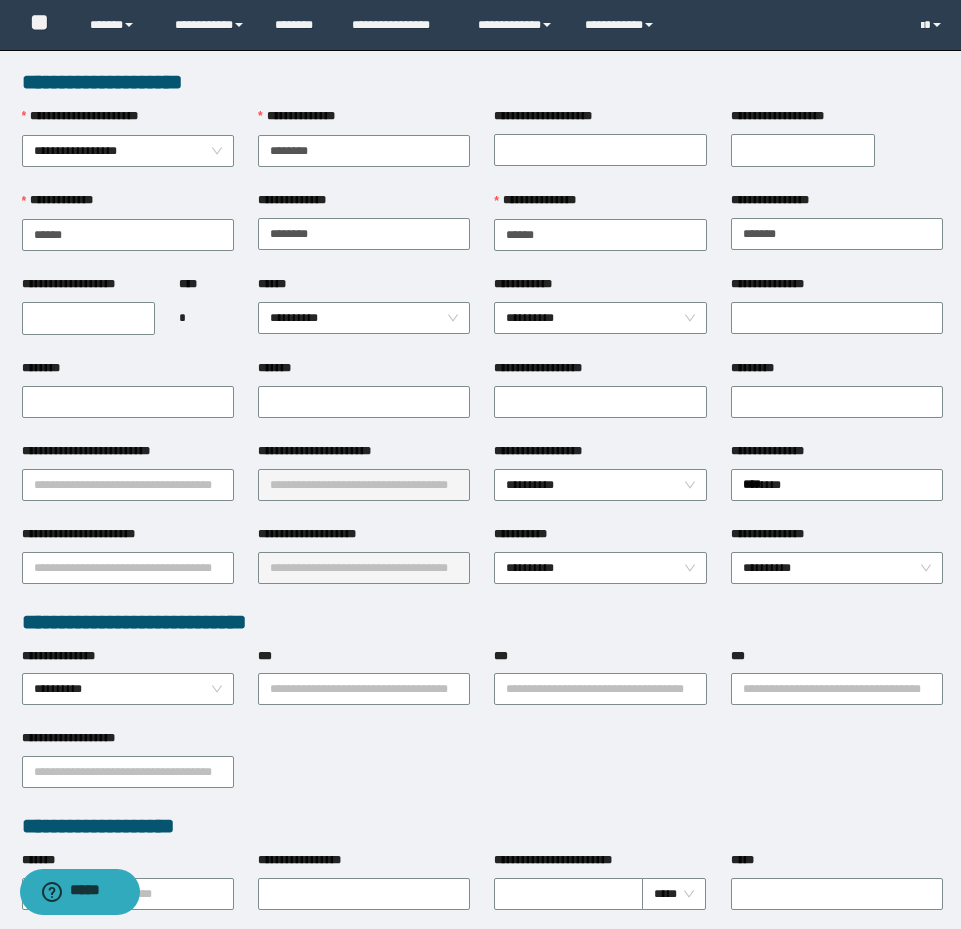 click on "*********" at bounding box center (837, 400) 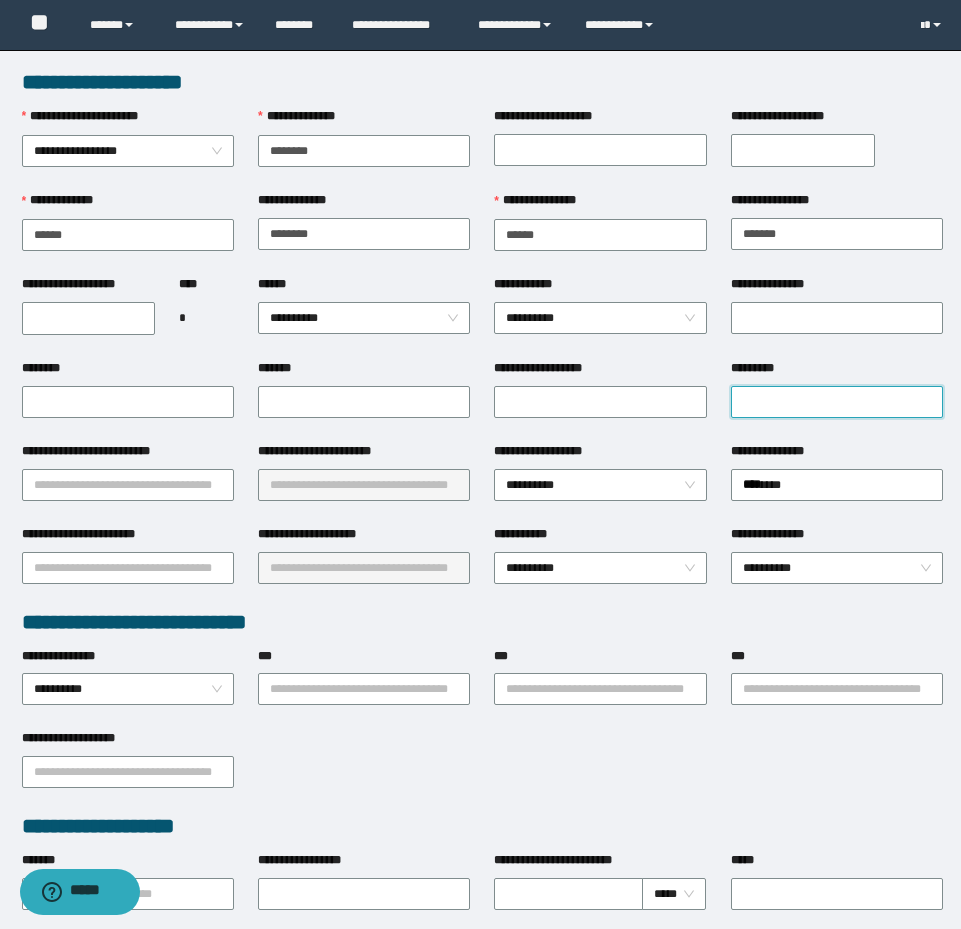 click on "*********" at bounding box center (837, 402) 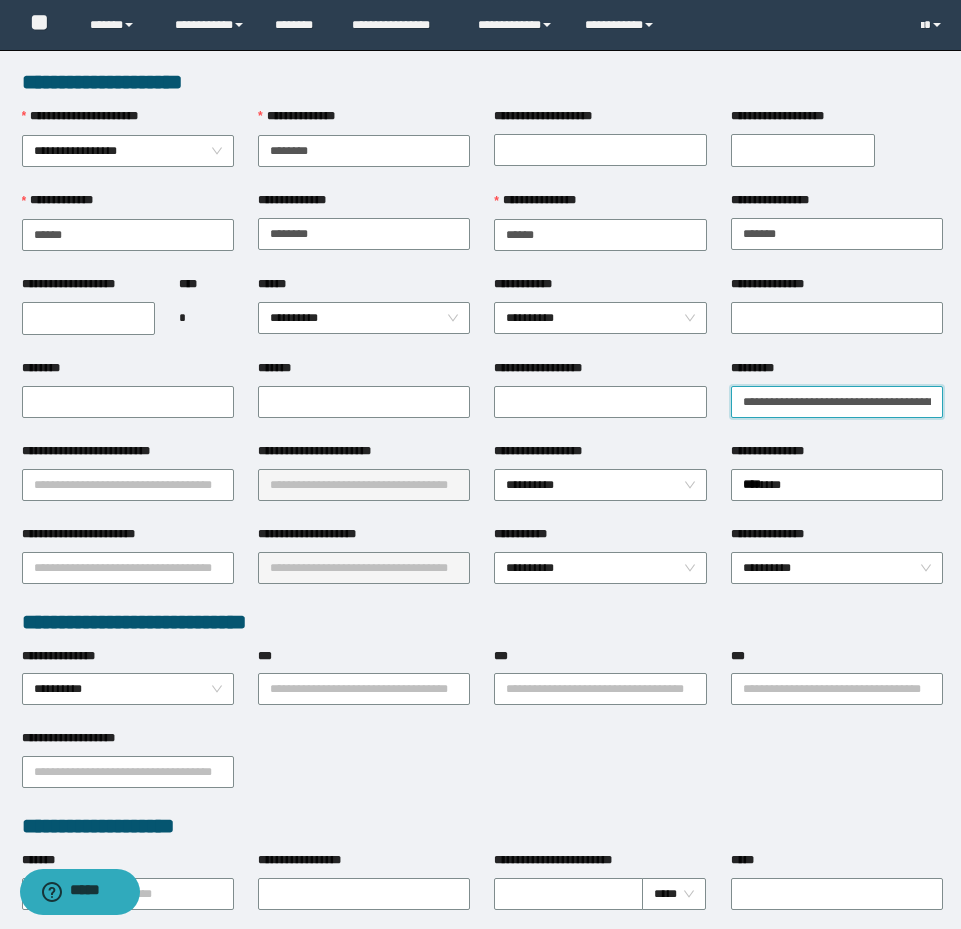 scroll, scrollTop: 0, scrollLeft: 72, axis: horizontal 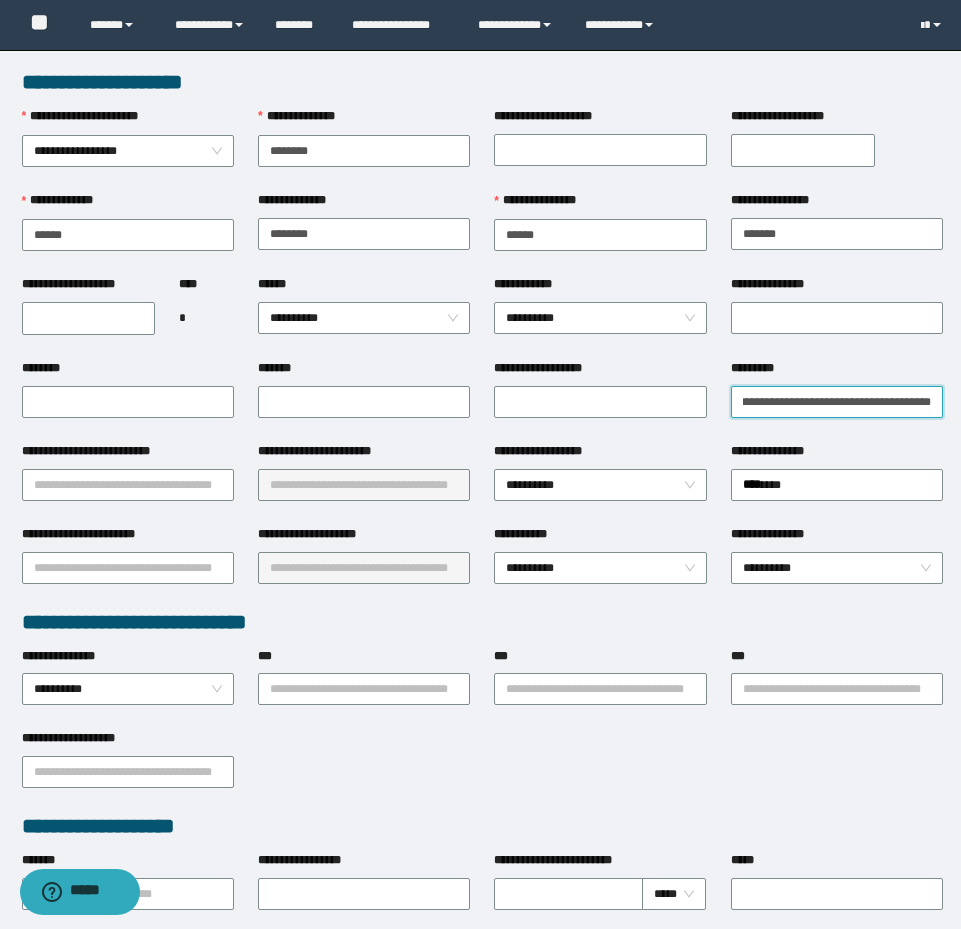 type on "**********" 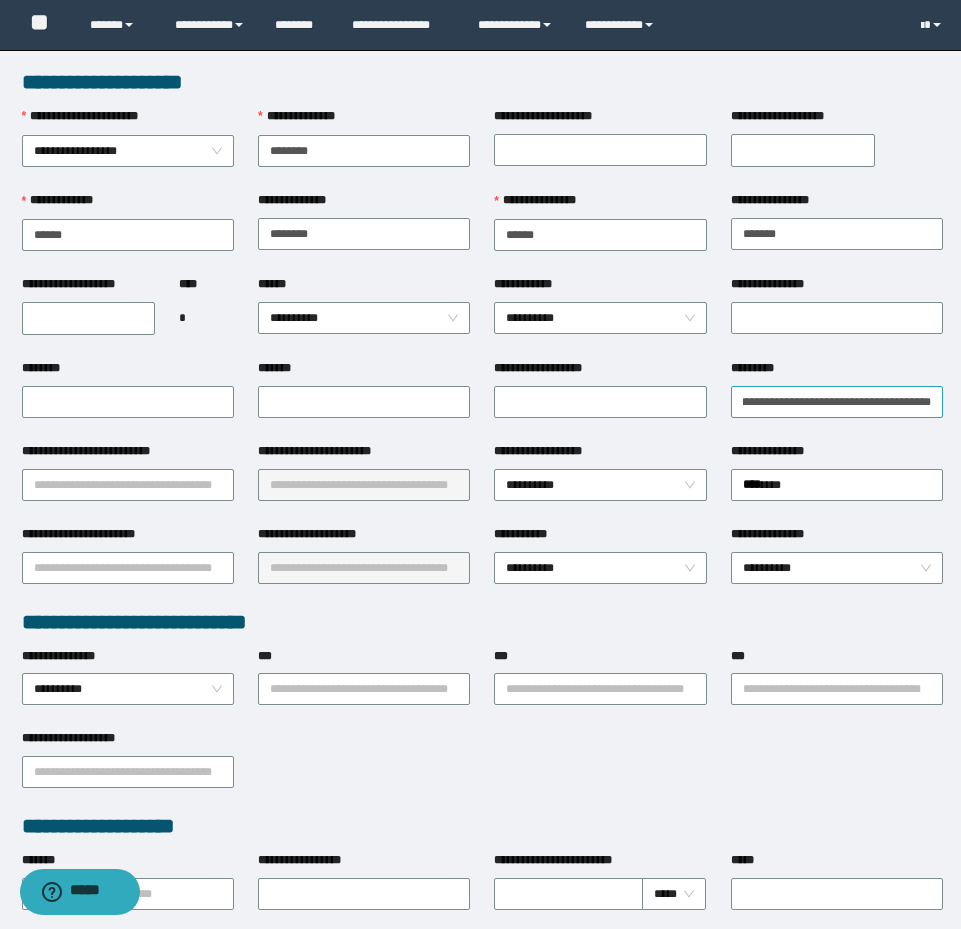 scroll, scrollTop: 0, scrollLeft: 0, axis: both 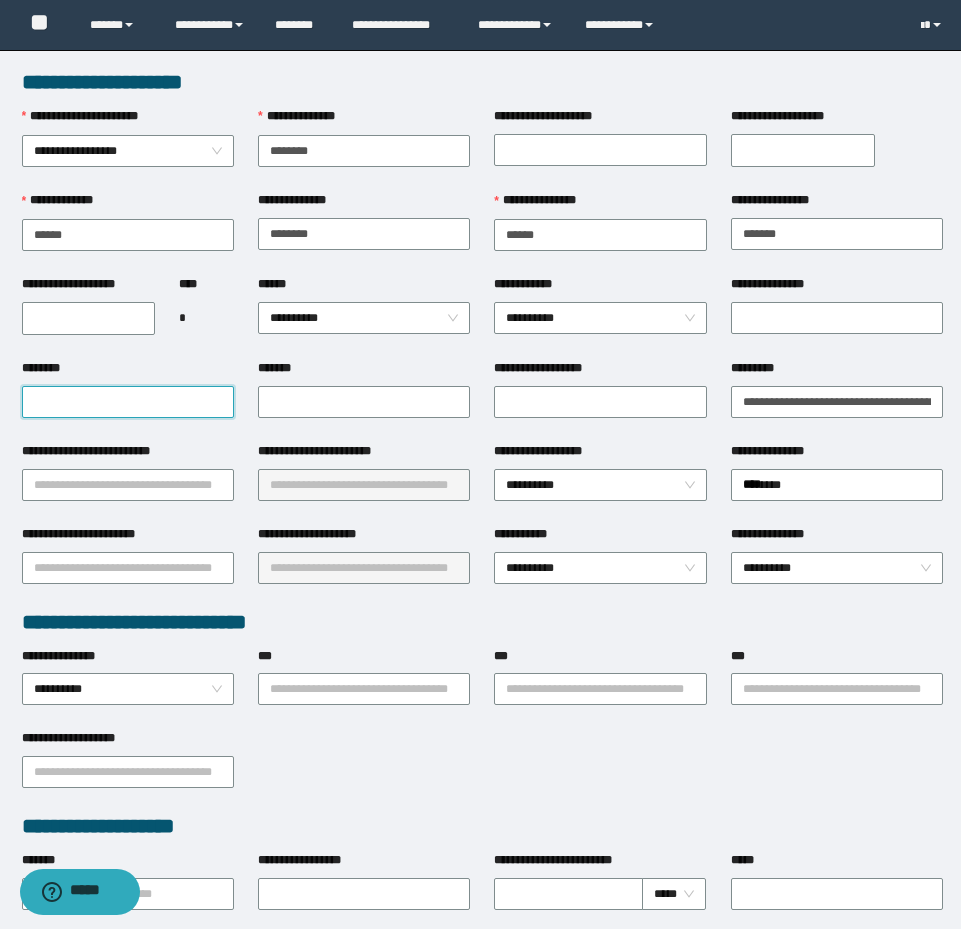 click on "********" at bounding box center [128, 402] 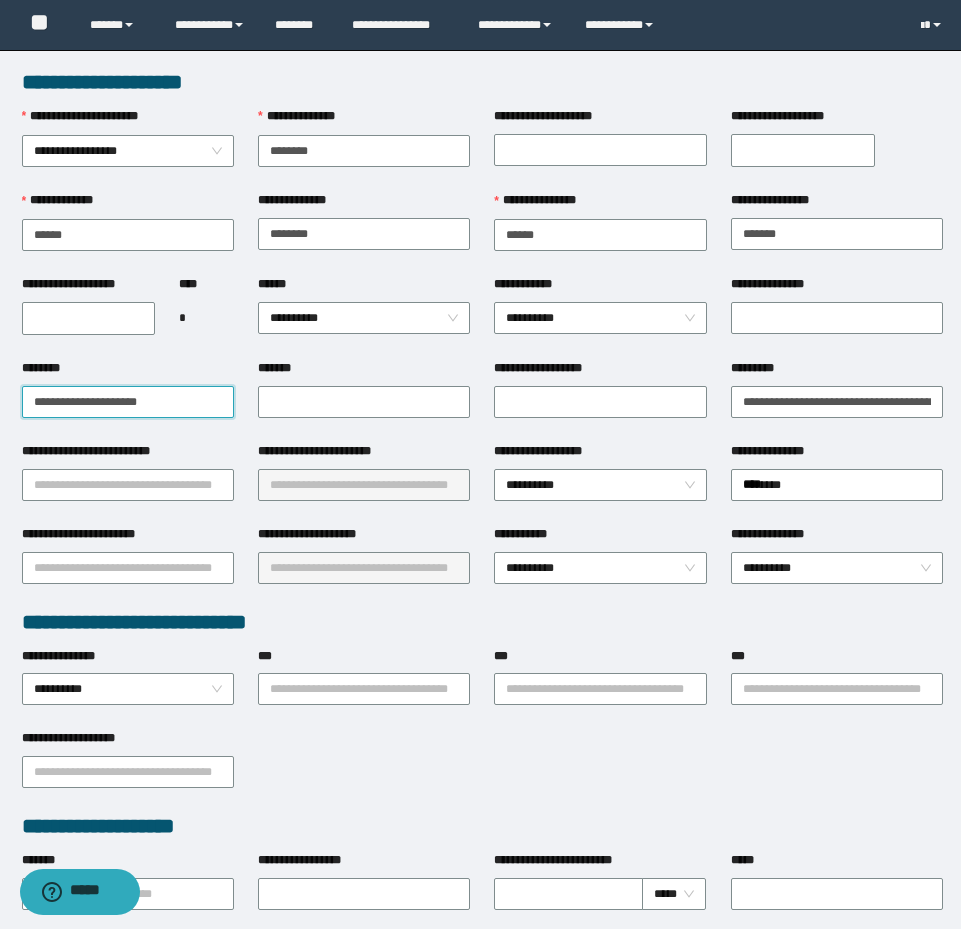 type on "**********" 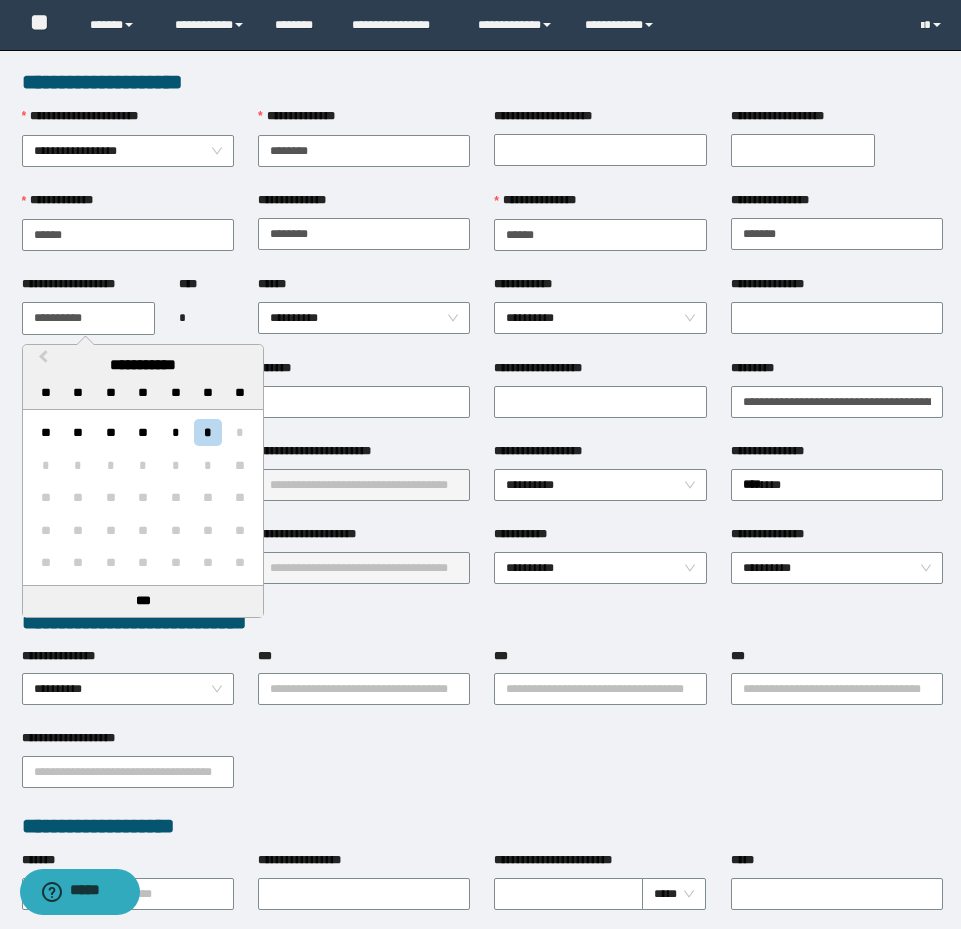 click on "**********" at bounding box center (89, 318) 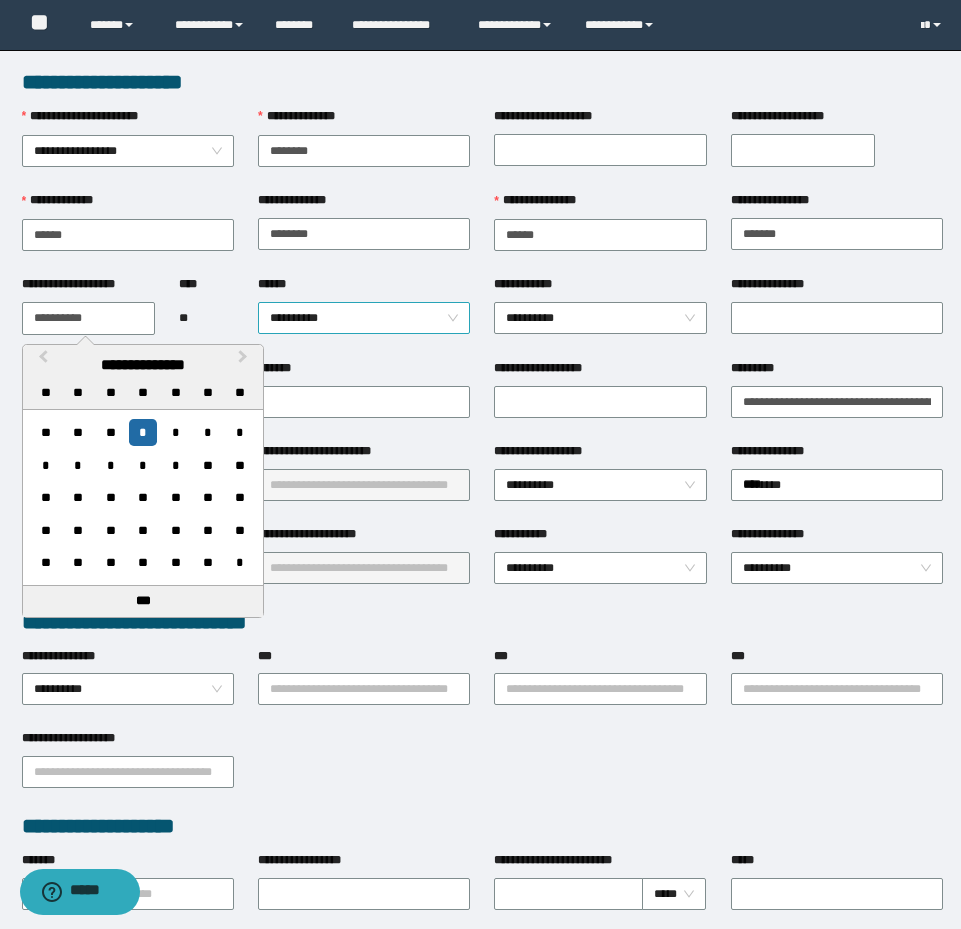 type on "**********" 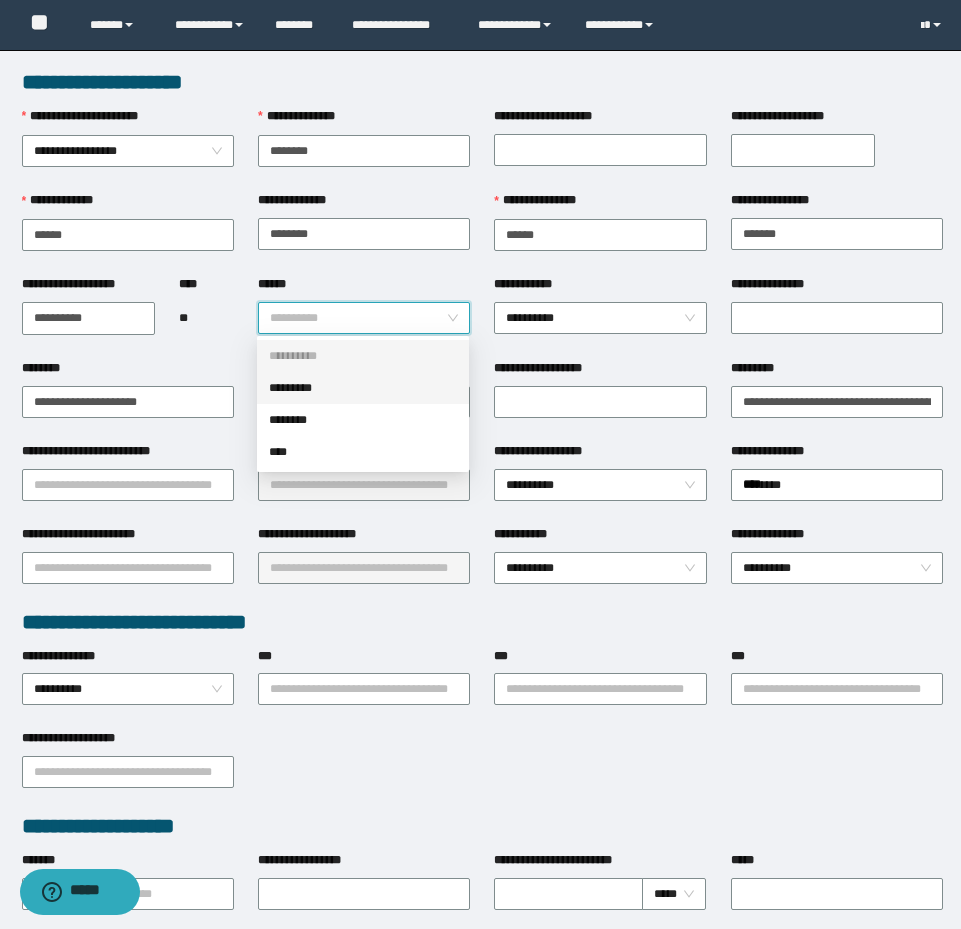 click on "*********" at bounding box center (363, 388) 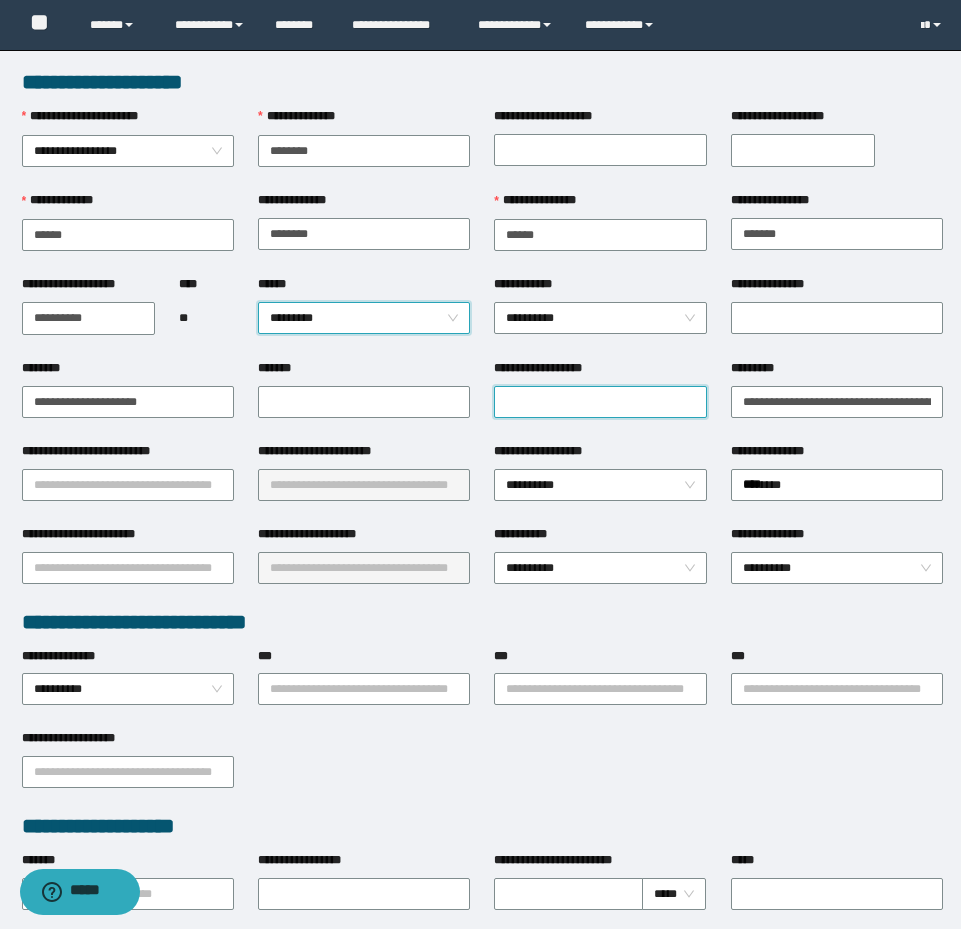 click on "**********" at bounding box center (600, 402) 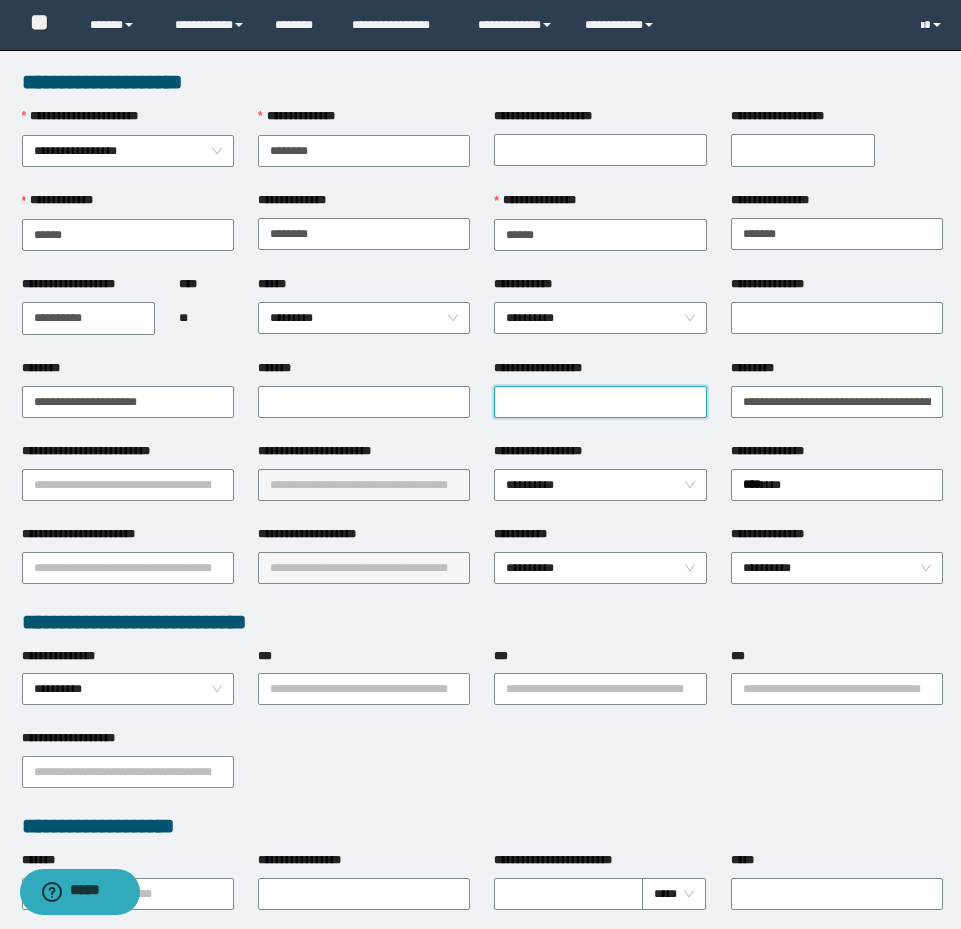 click on "**********" at bounding box center (600, 402) 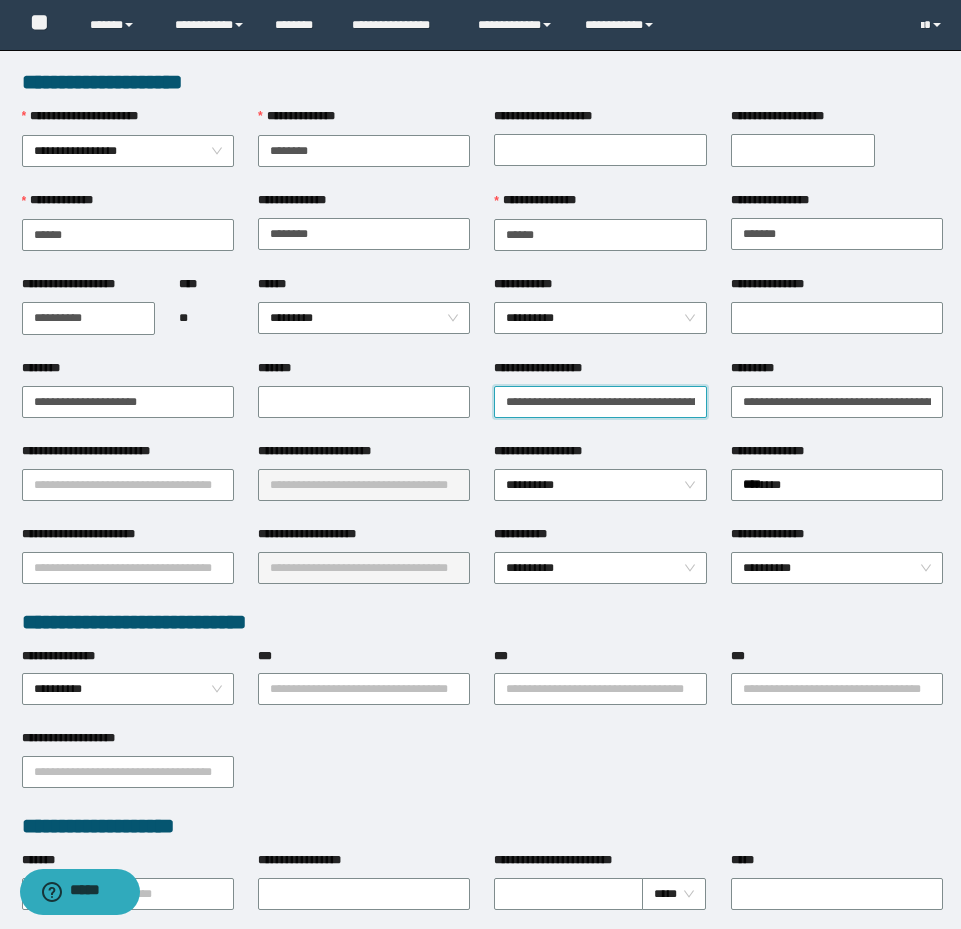 scroll, scrollTop: 0, scrollLeft: 127, axis: horizontal 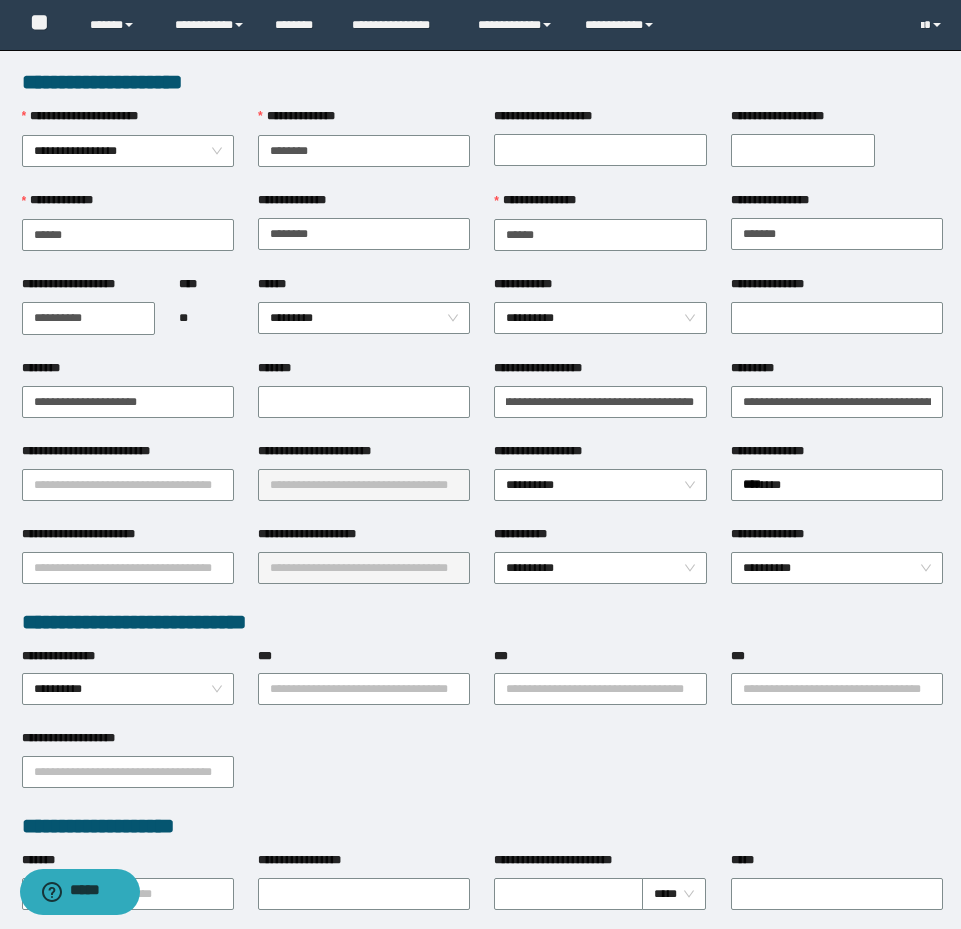 click on "**********" at bounding box center [600, 400] 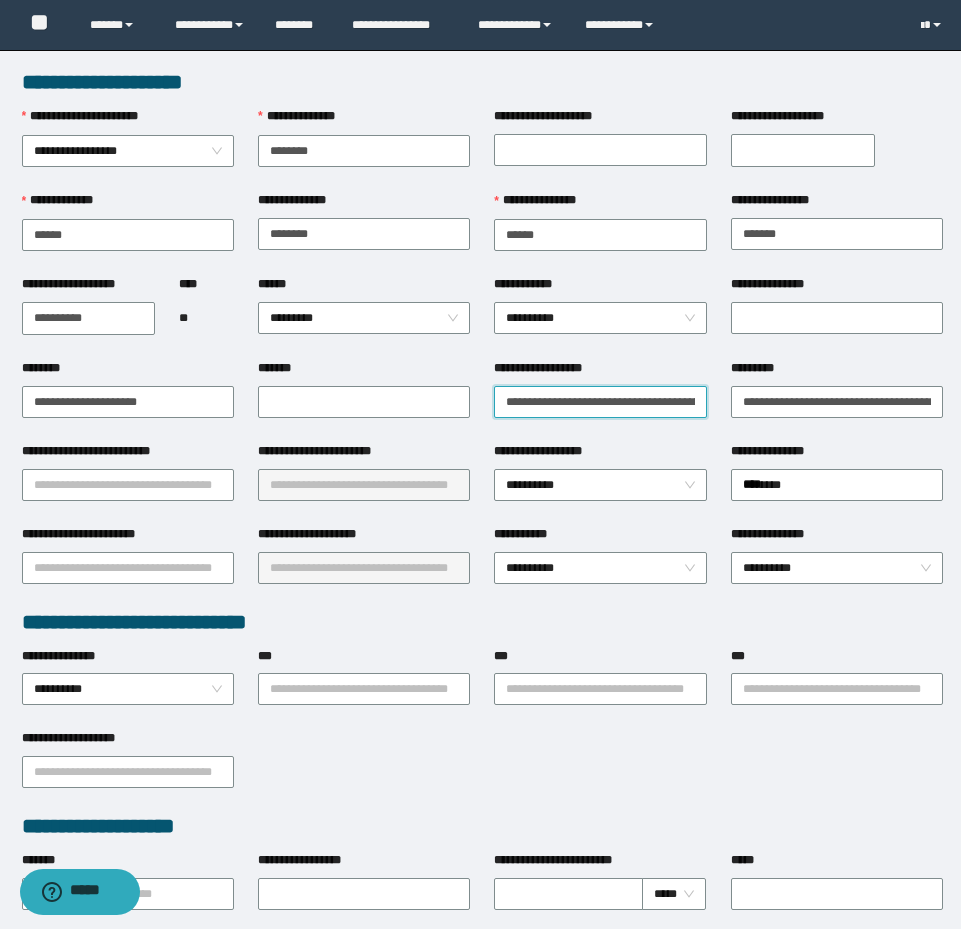 click on "**********" at bounding box center [600, 402] 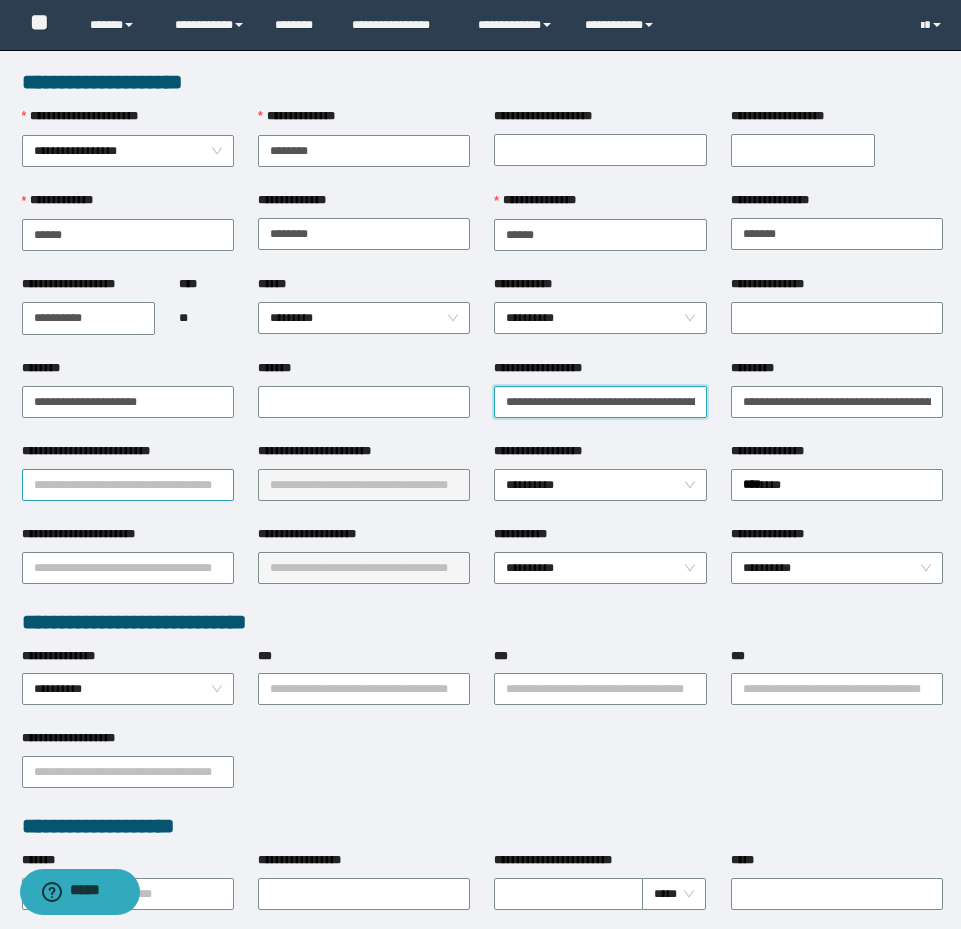 type on "**********" 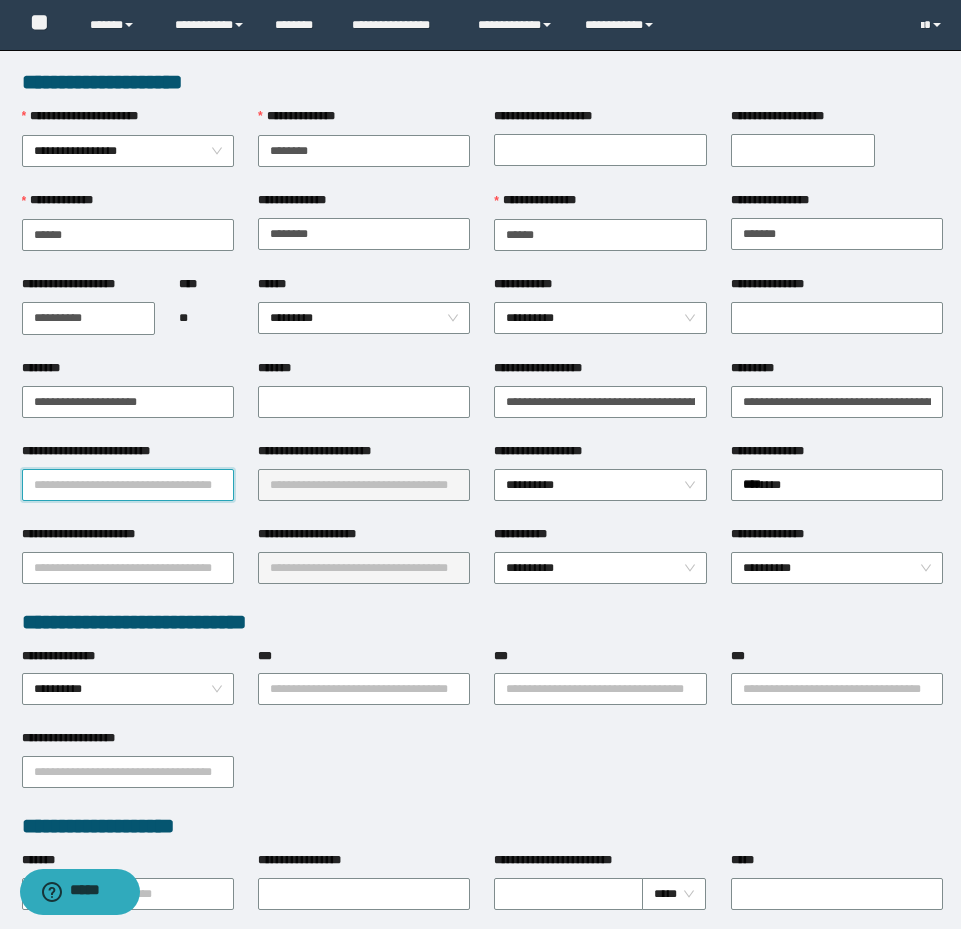 click on "**********" at bounding box center [128, 485] 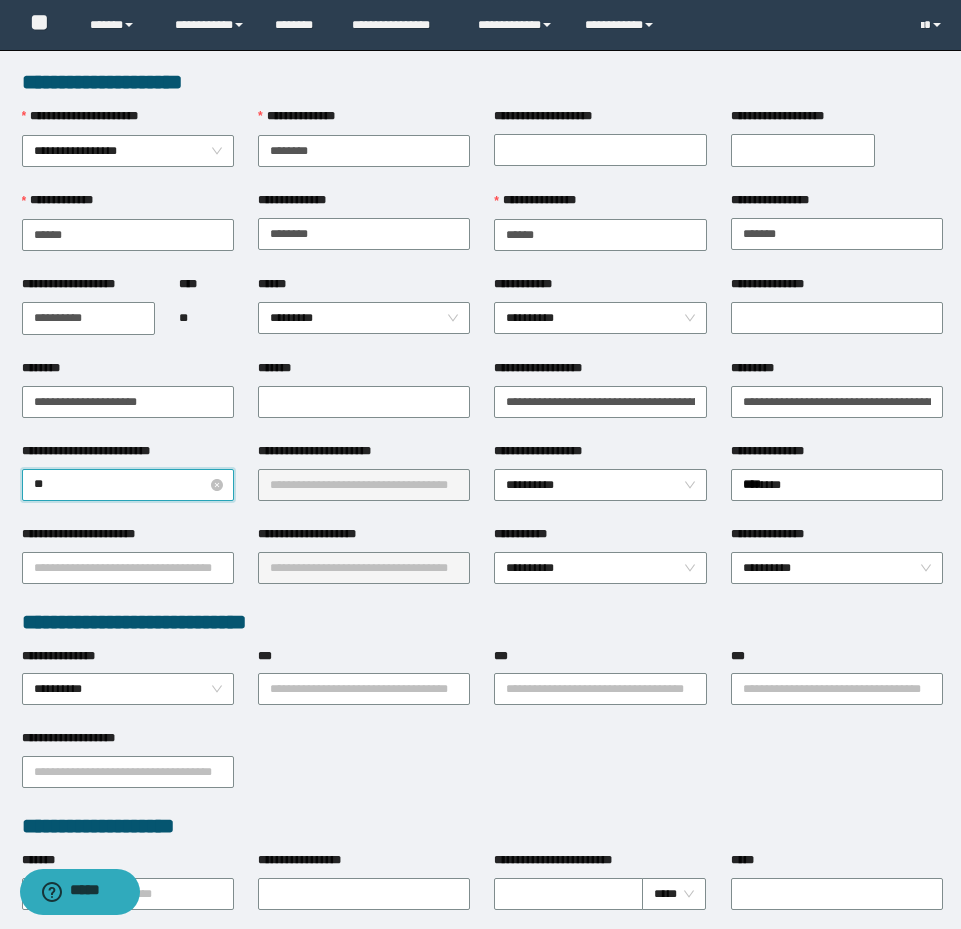 type on "***" 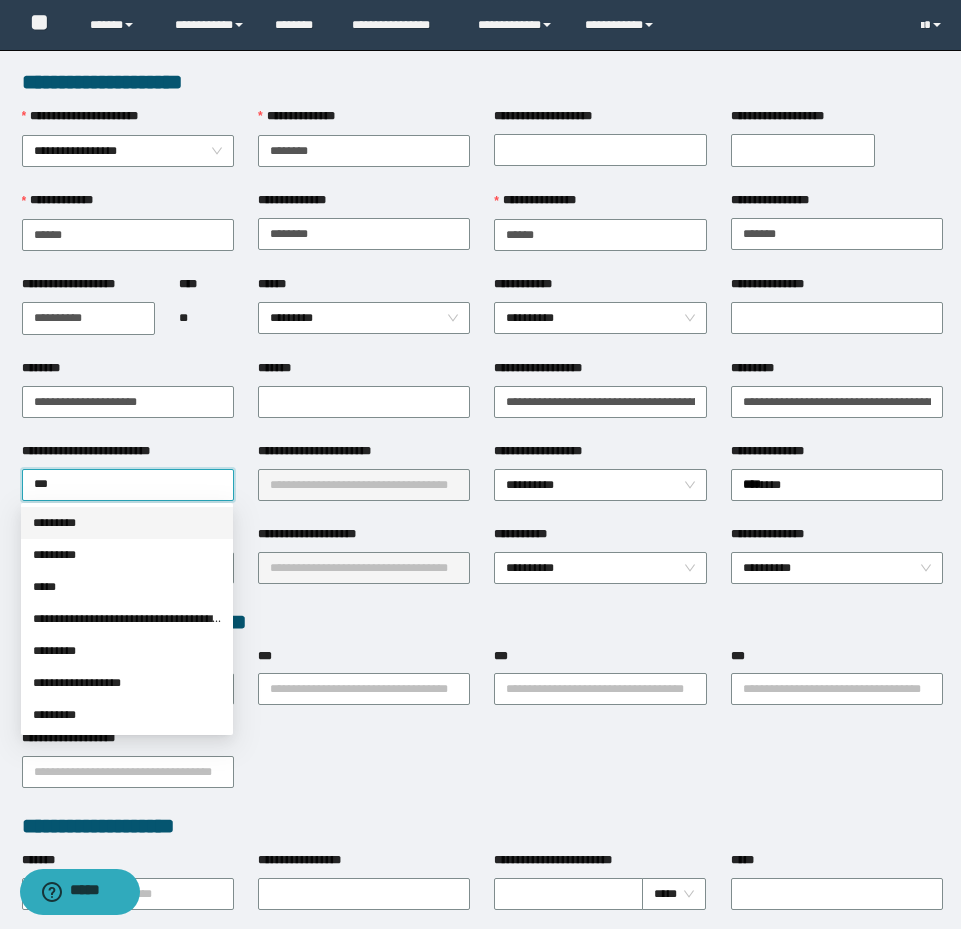 click on "*********" at bounding box center (127, 523) 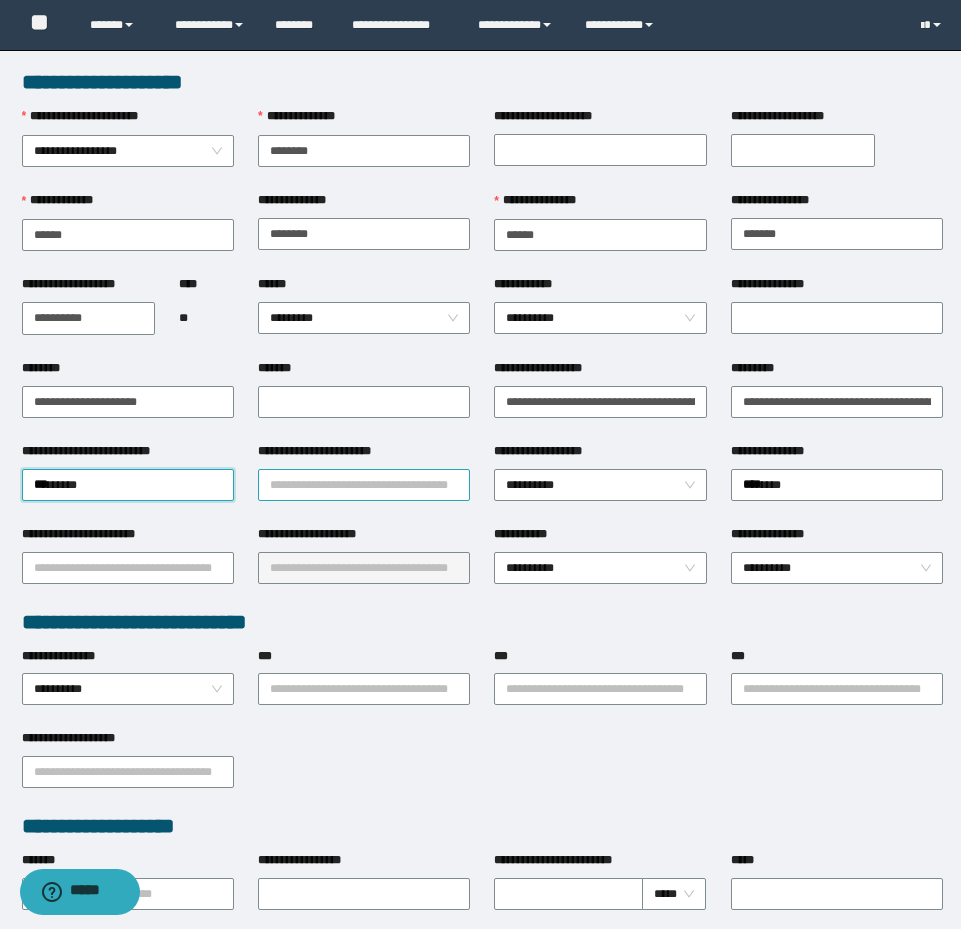 click on "**********" at bounding box center [364, 485] 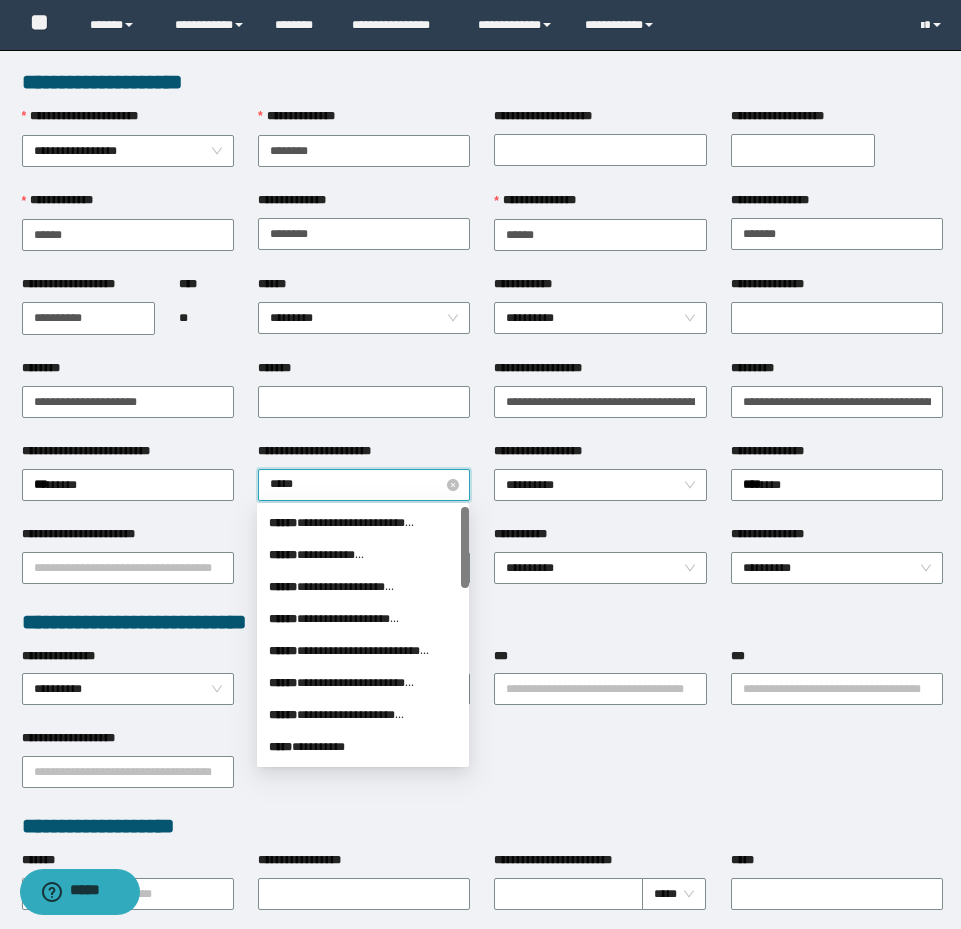 type on "******" 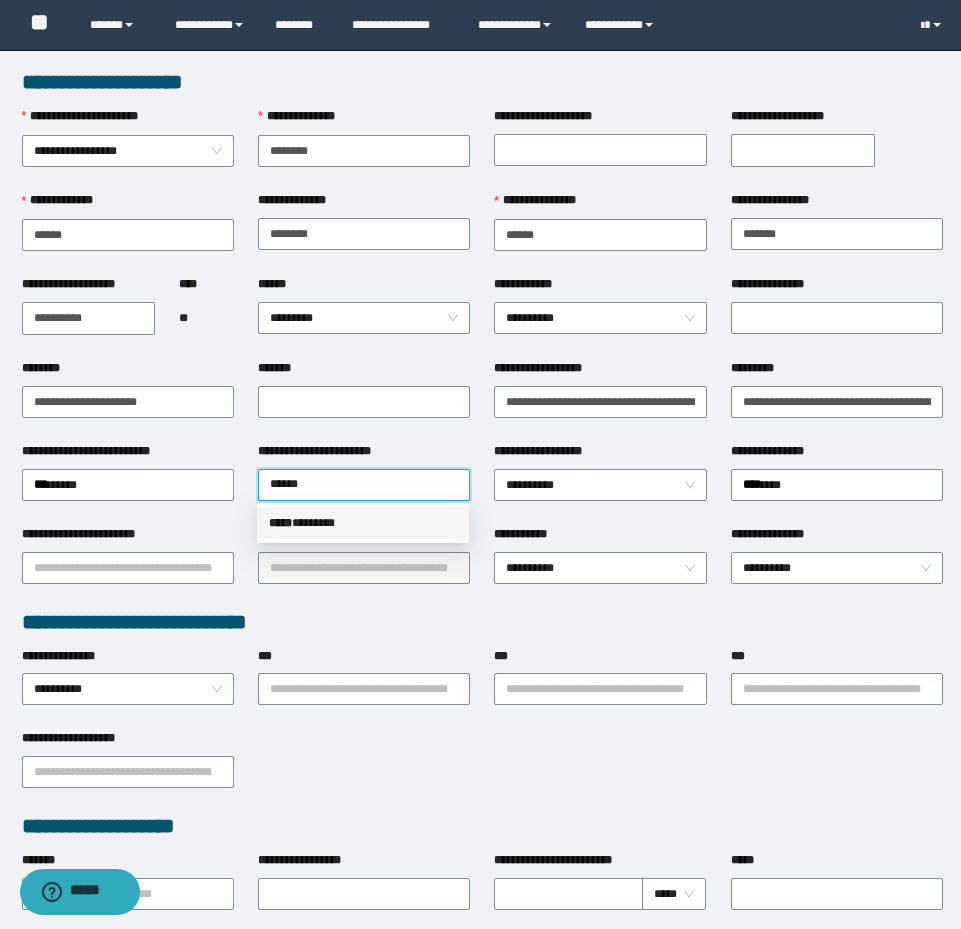 click on "***** * ******" at bounding box center [363, 523] 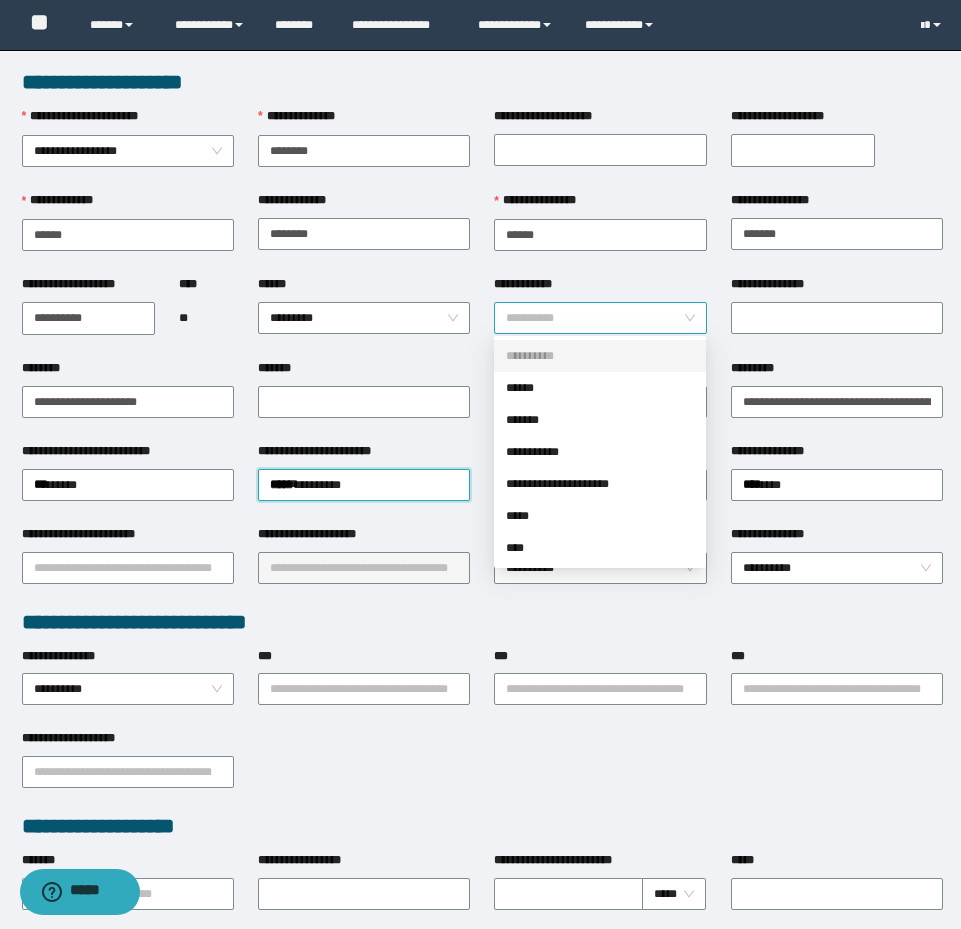 click on "**********" at bounding box center (600, 318) 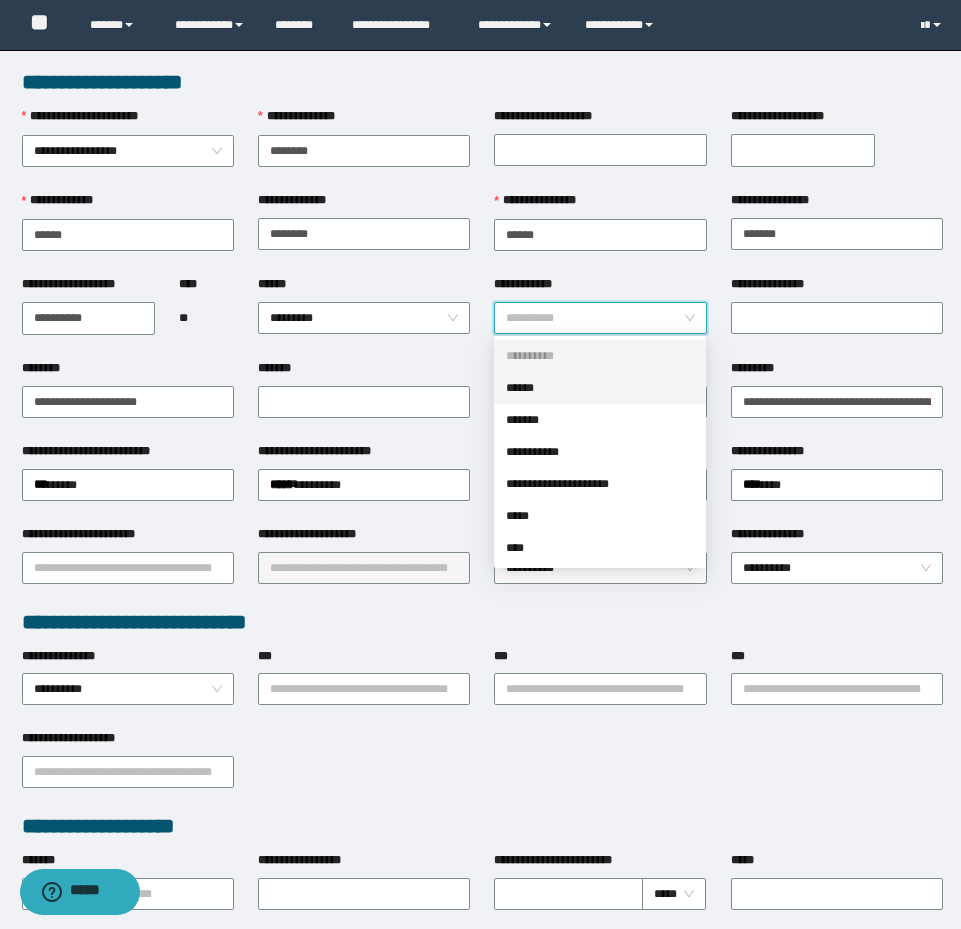 click on "******" at bounding box center (600, 388) 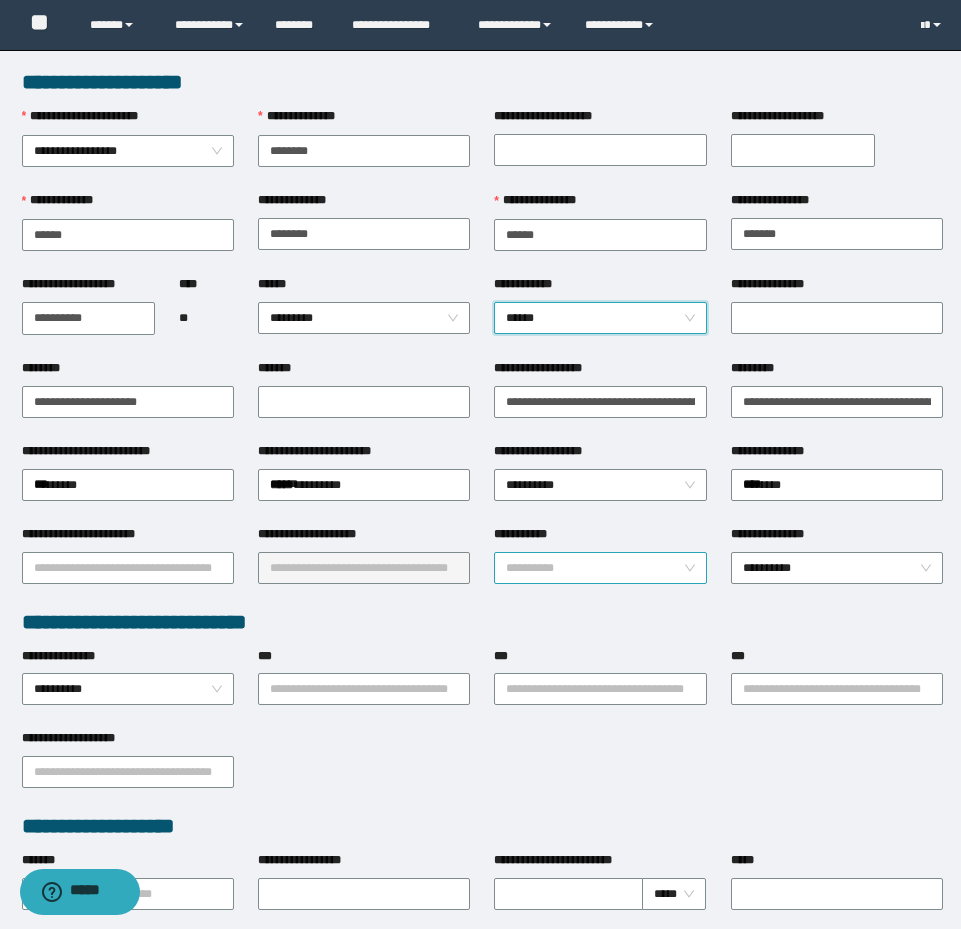 click on "**********" at bounding box center (600, 568) 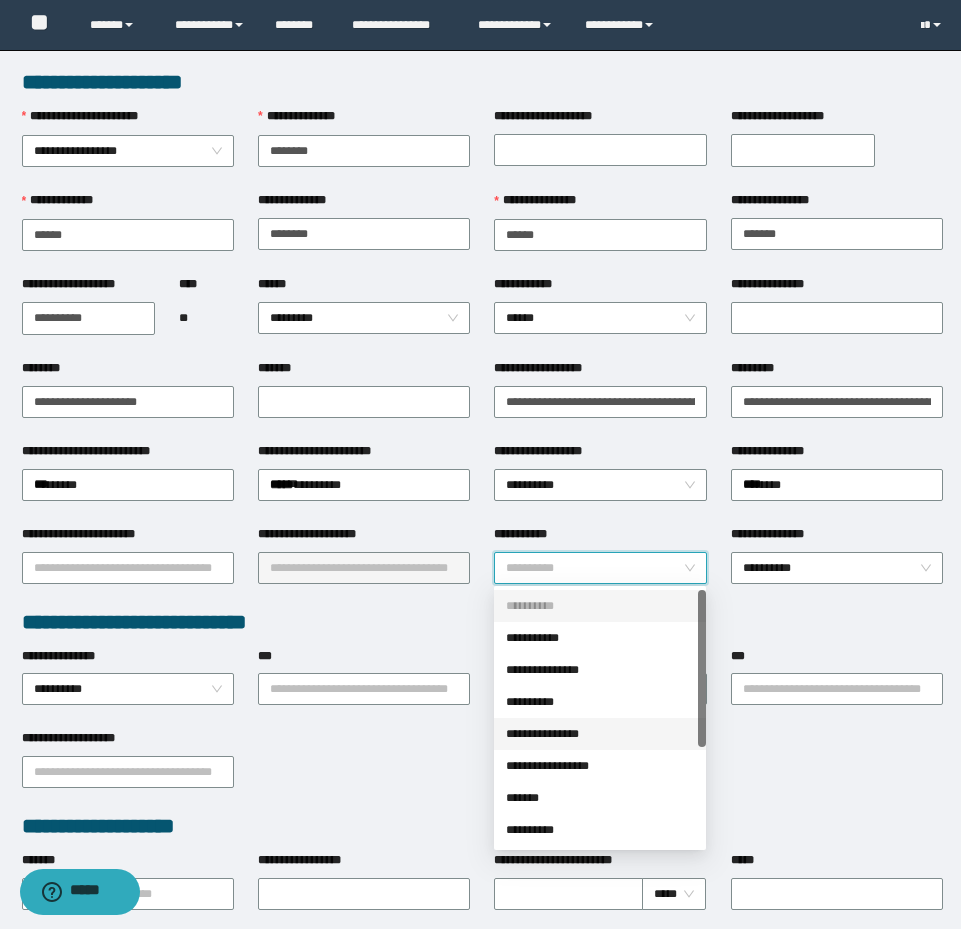 click on "**********" at bounding box center (600, 734) 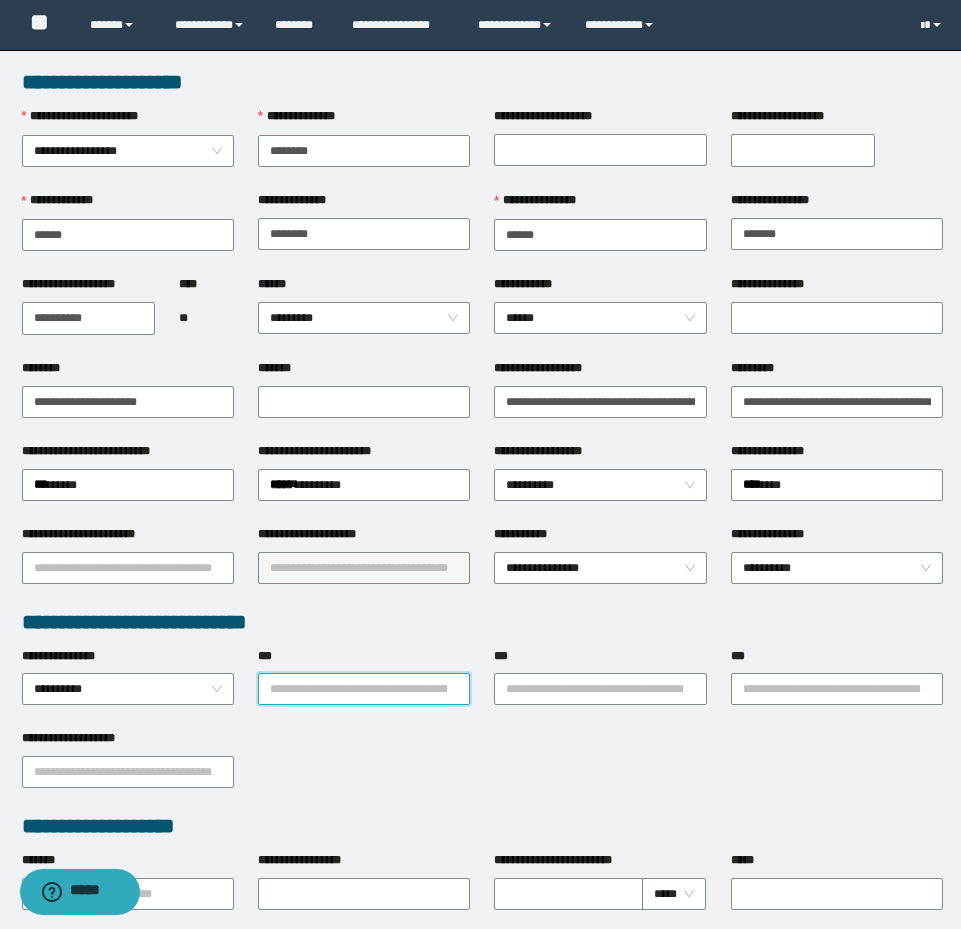 drag, startPoint x: 443, startPoint y: 702, endPoint x: 427, endPoint y: 696, distance: 17.088007 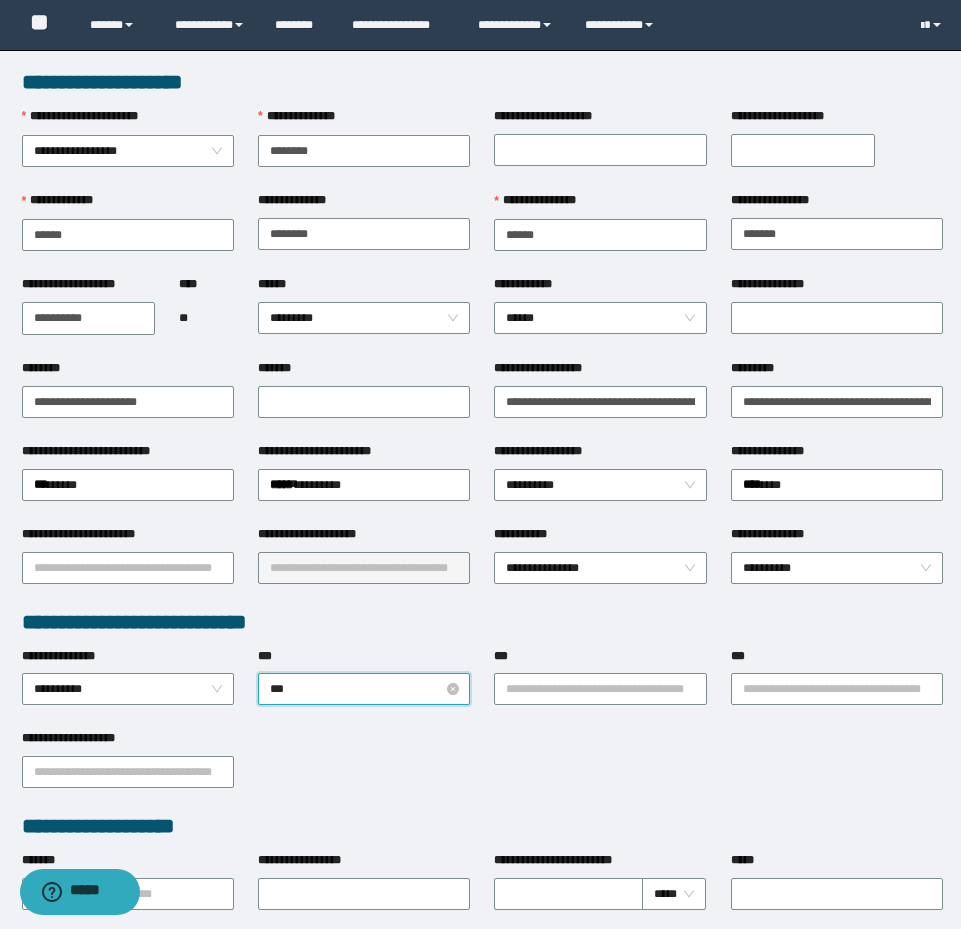 type on "****" 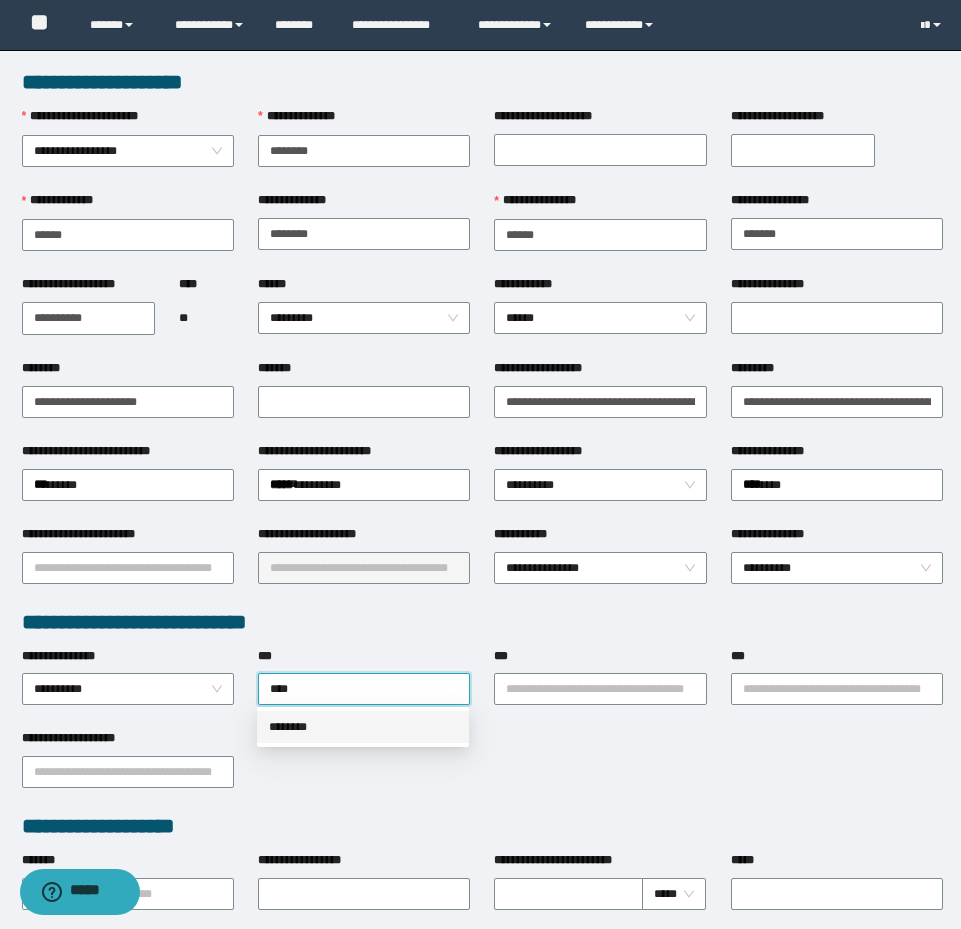 click on "********" at bounding box center [363, 727] 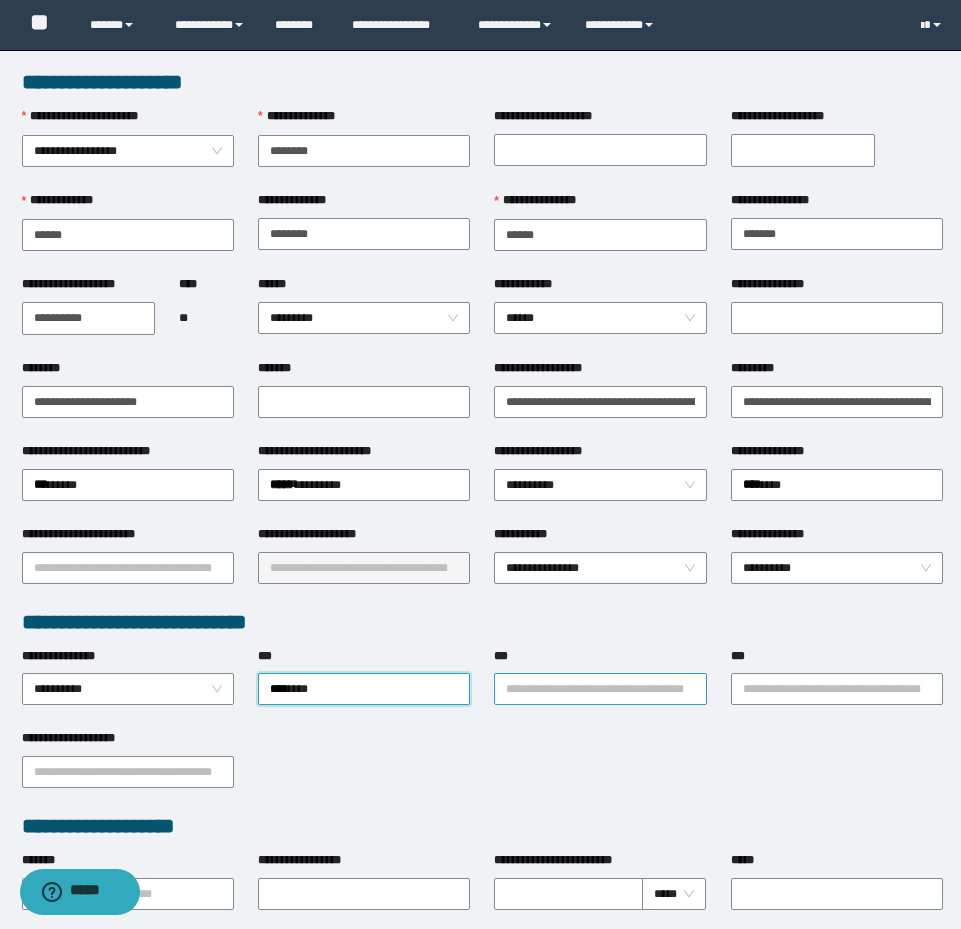 click on "***" at bounding box center [600, 689] 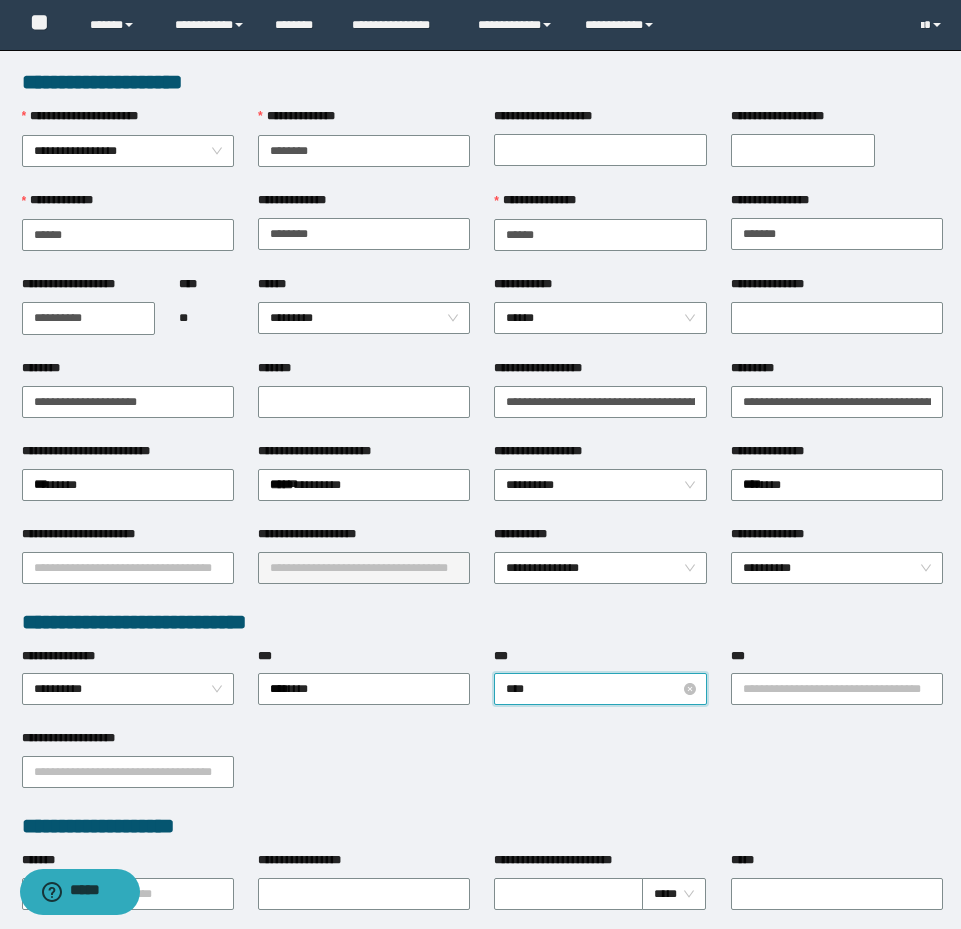 type on "*****" 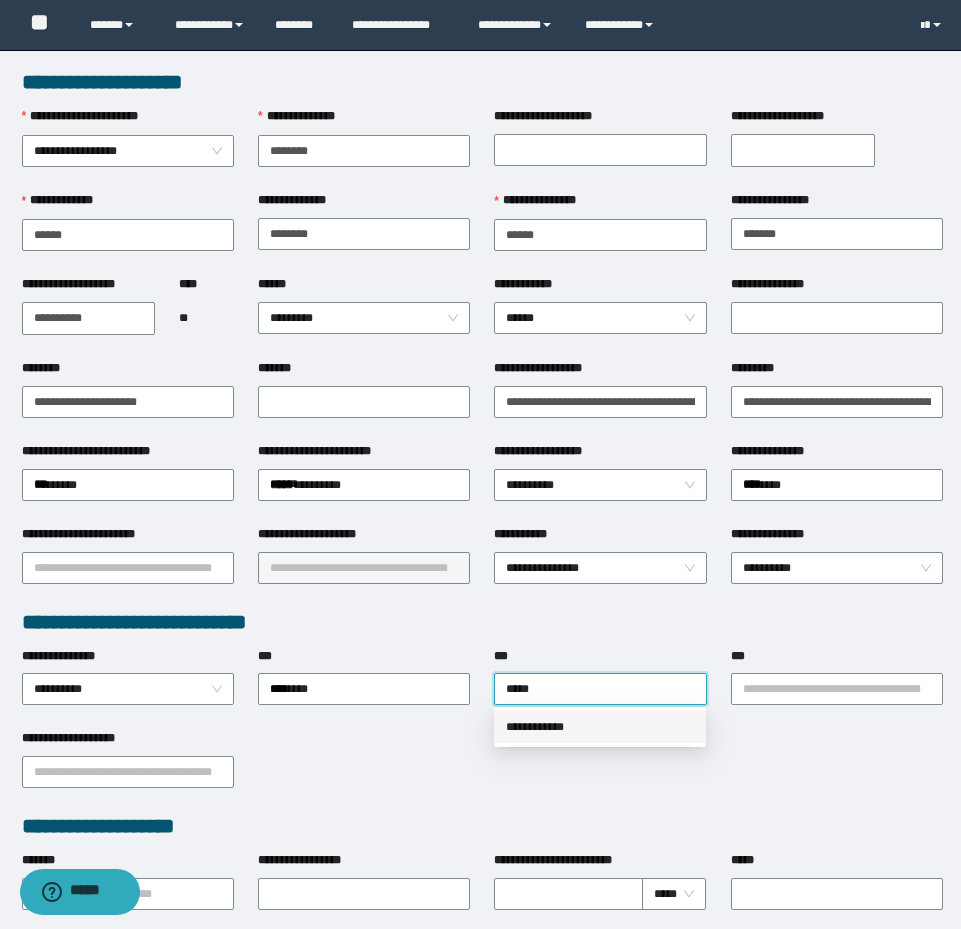 click on "**********" at bounding box center (600, 727) 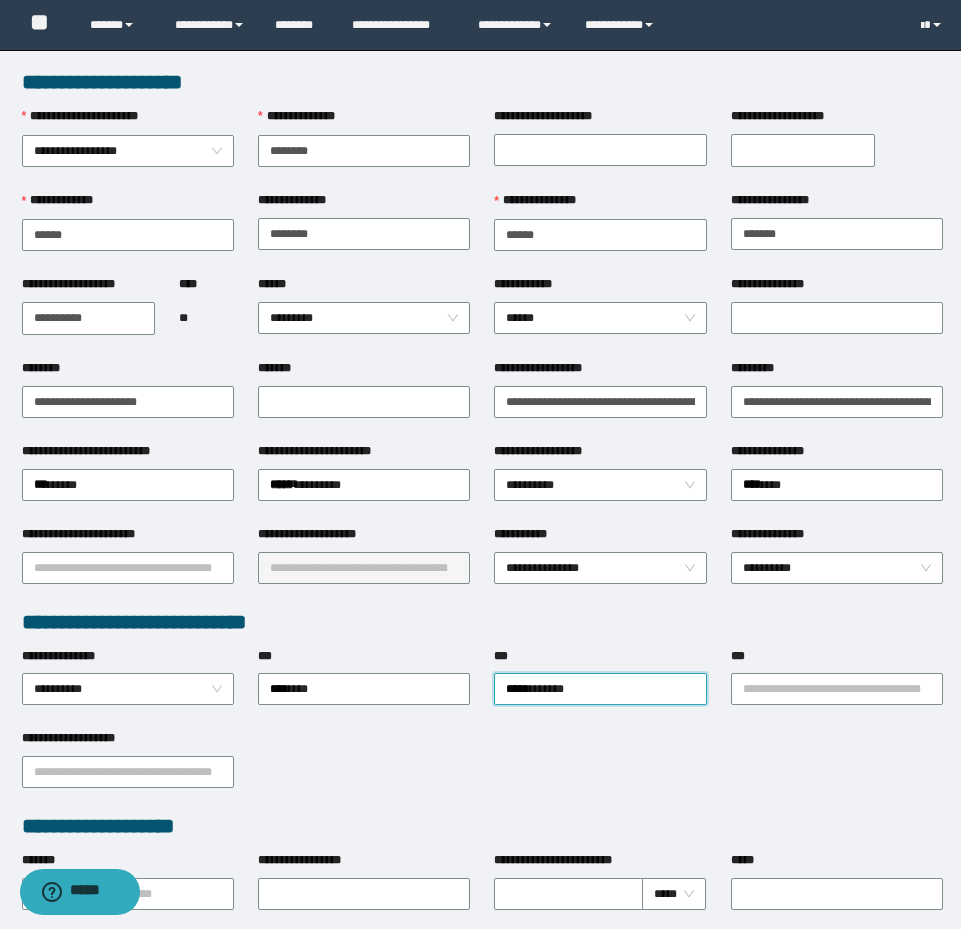 click on "***" at bounding box center (837, 660) 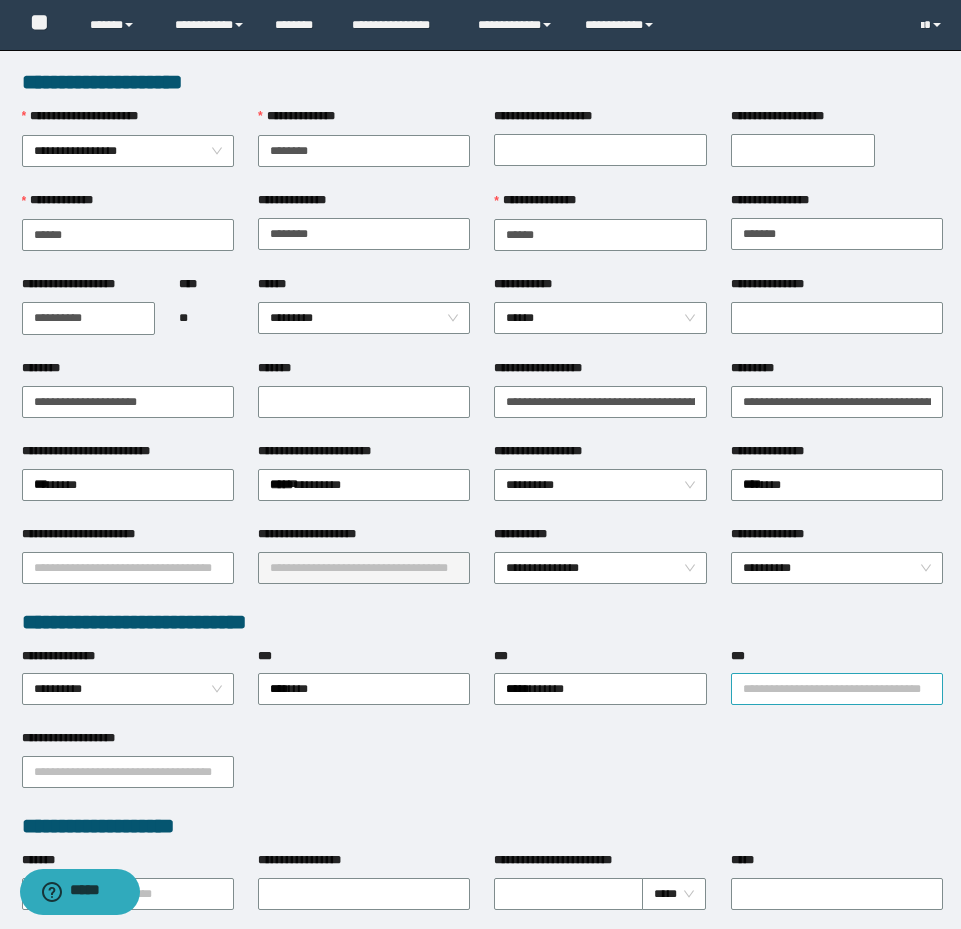 click on "***" at bounding box center (837, 689) 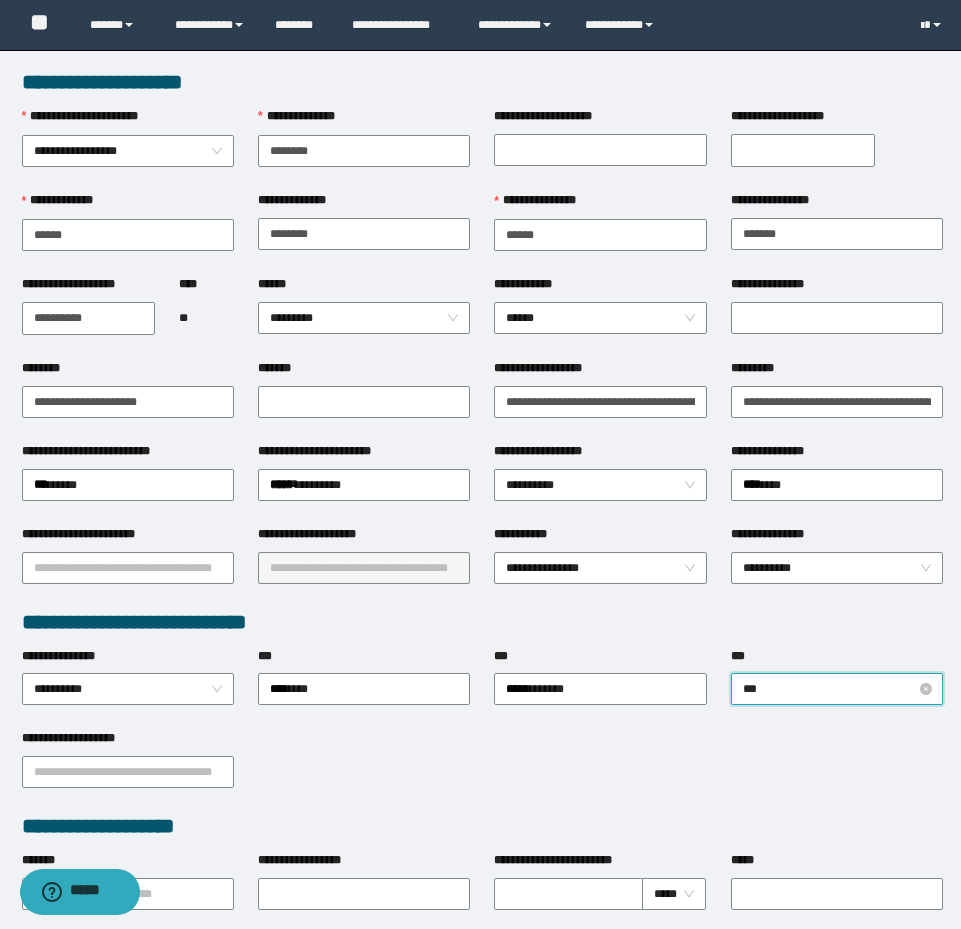 type on "****" 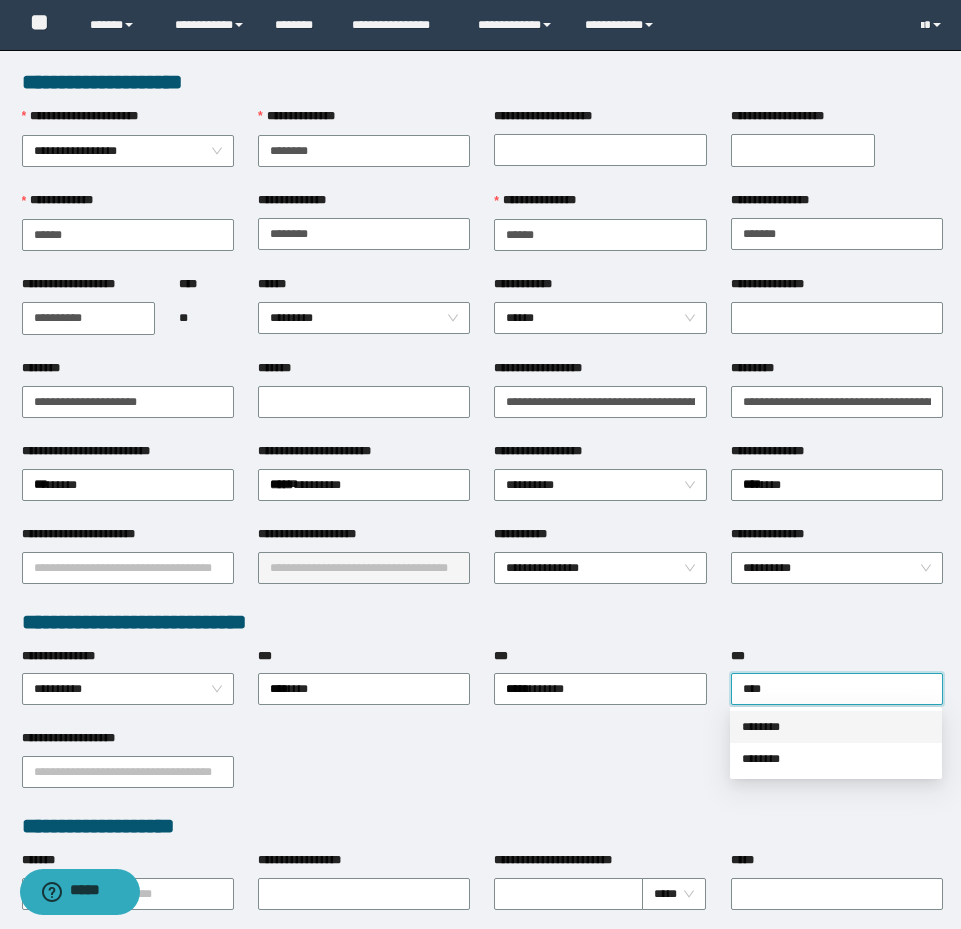 click on "********" at bounding box center (836, 727) 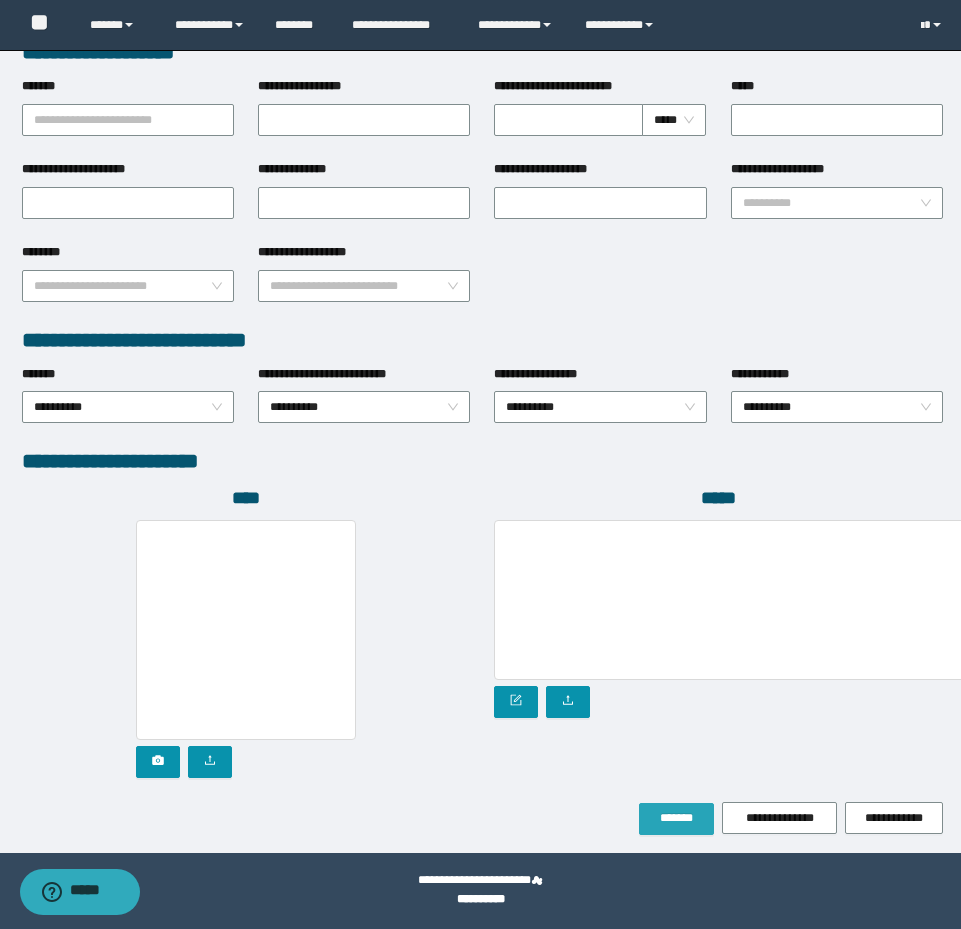 click on "*******" at bounding box center (676, 818) 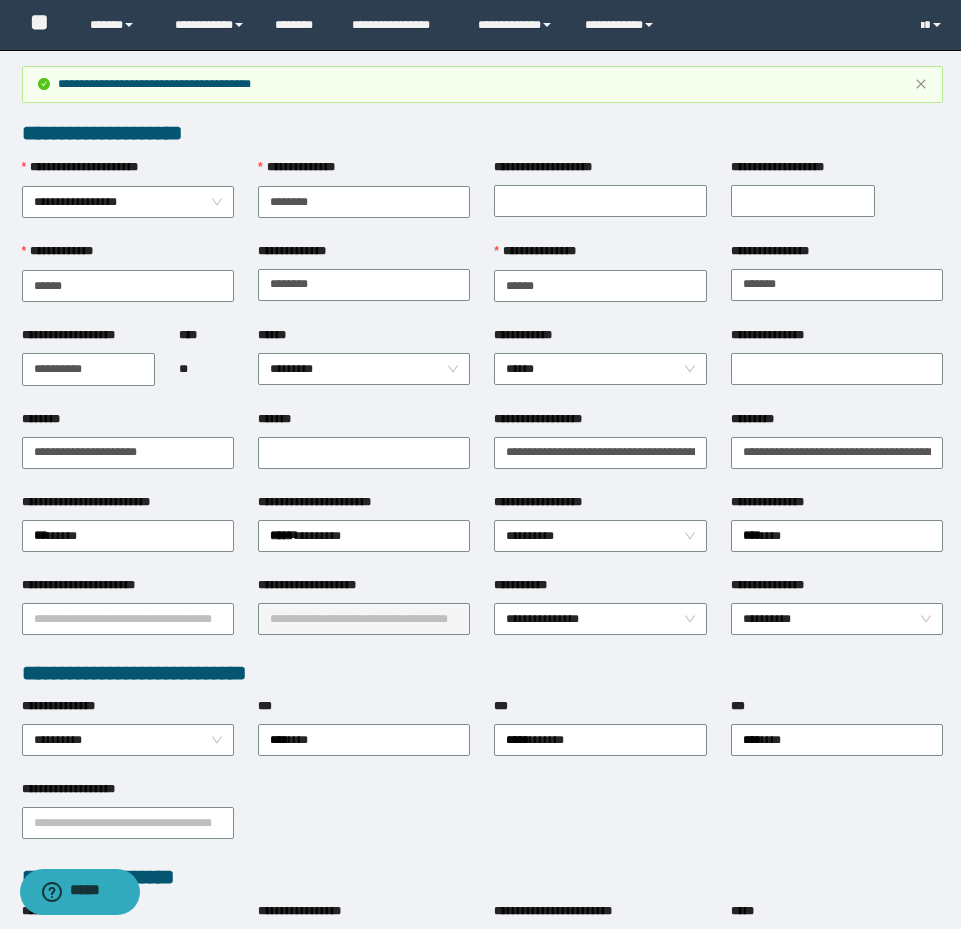 scroll, scrollTop: 0, scrollLeft: 0, axis: both 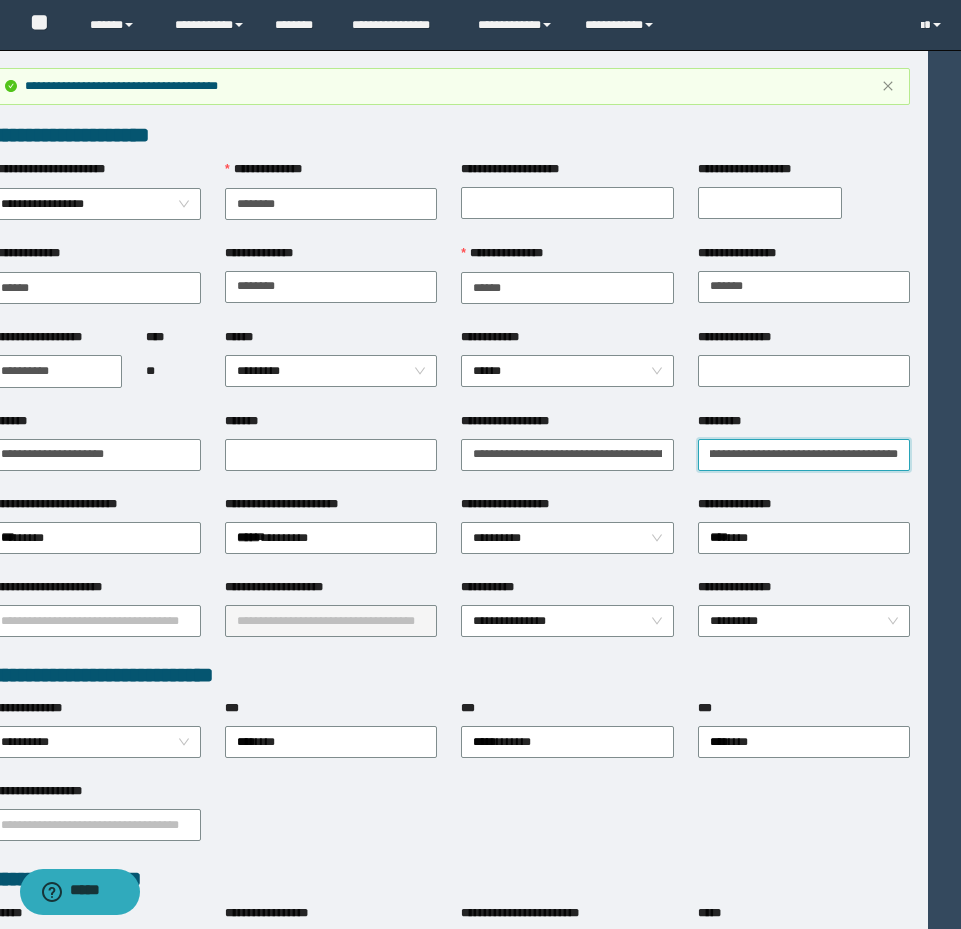 drag, startPoint x: 738, startPoint y: 450, endPoint x: 1122, endPoint y: 437, distance: 384.22 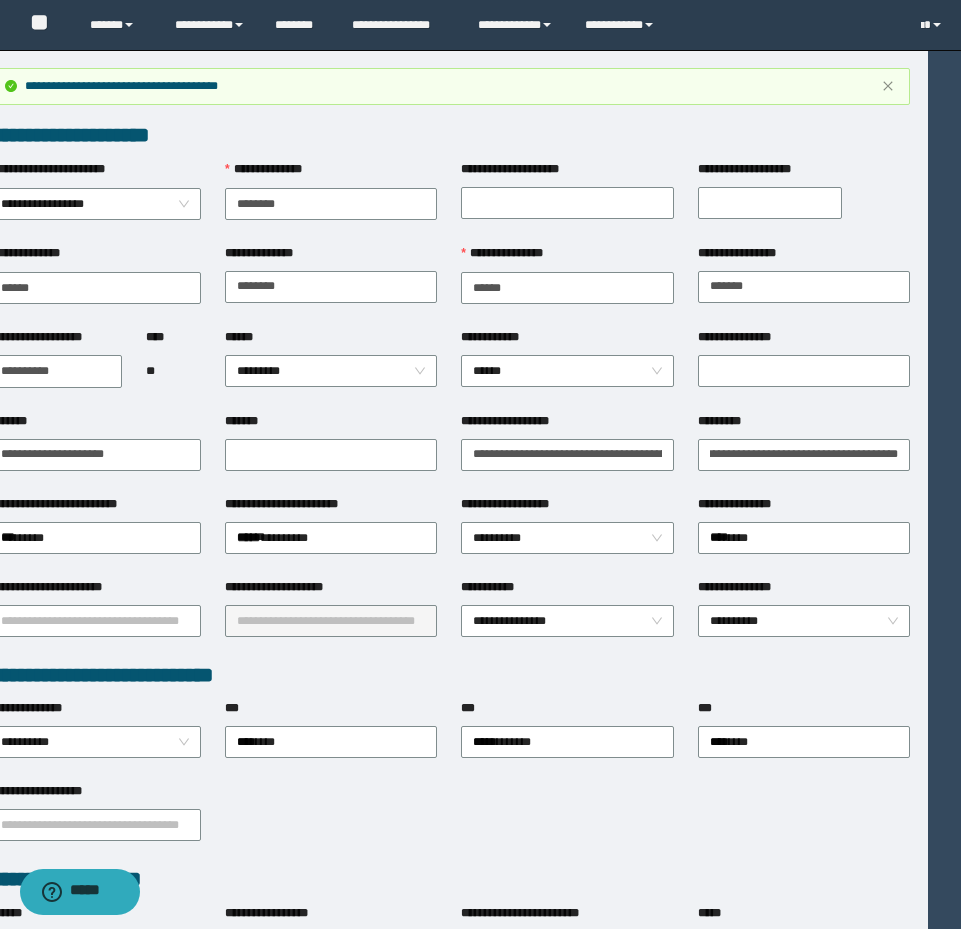 scroll, scrollTop: 0, scrollLeft: 0, axis: both 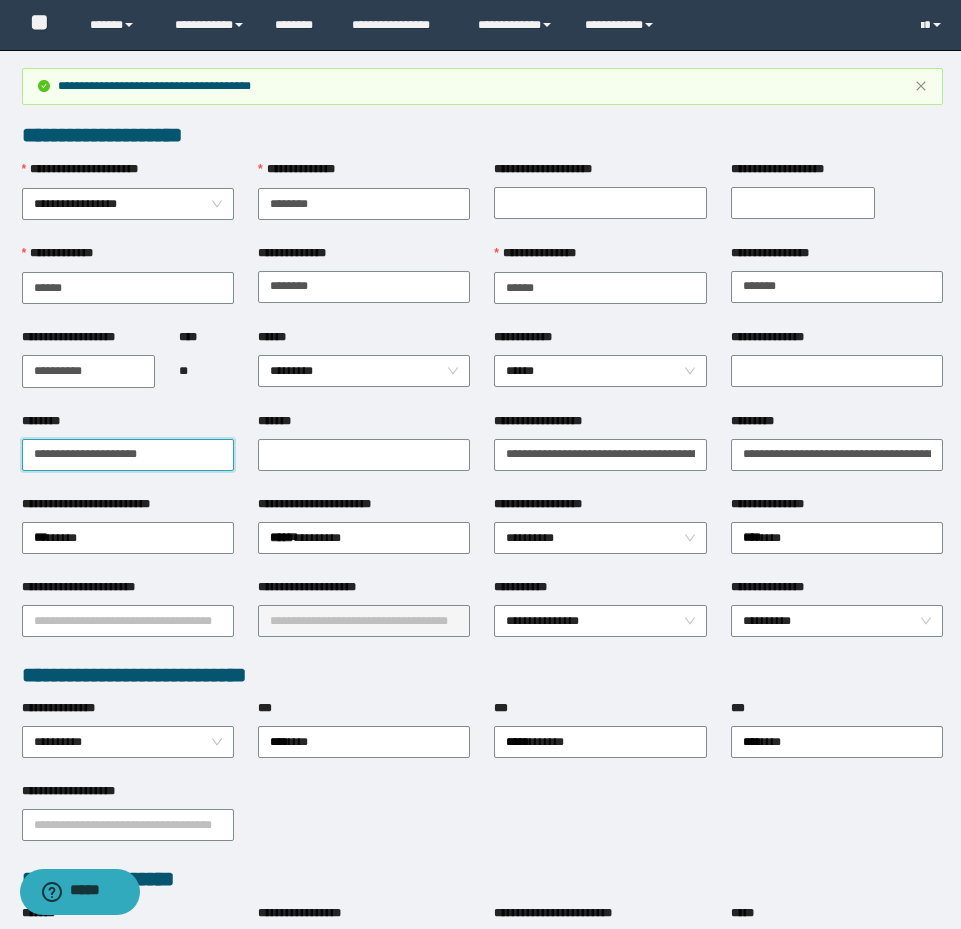 drag, startPoint x: 178, startPoint y: 449, endPoint x: 4, endPoint y: 427, distance: 175.38528 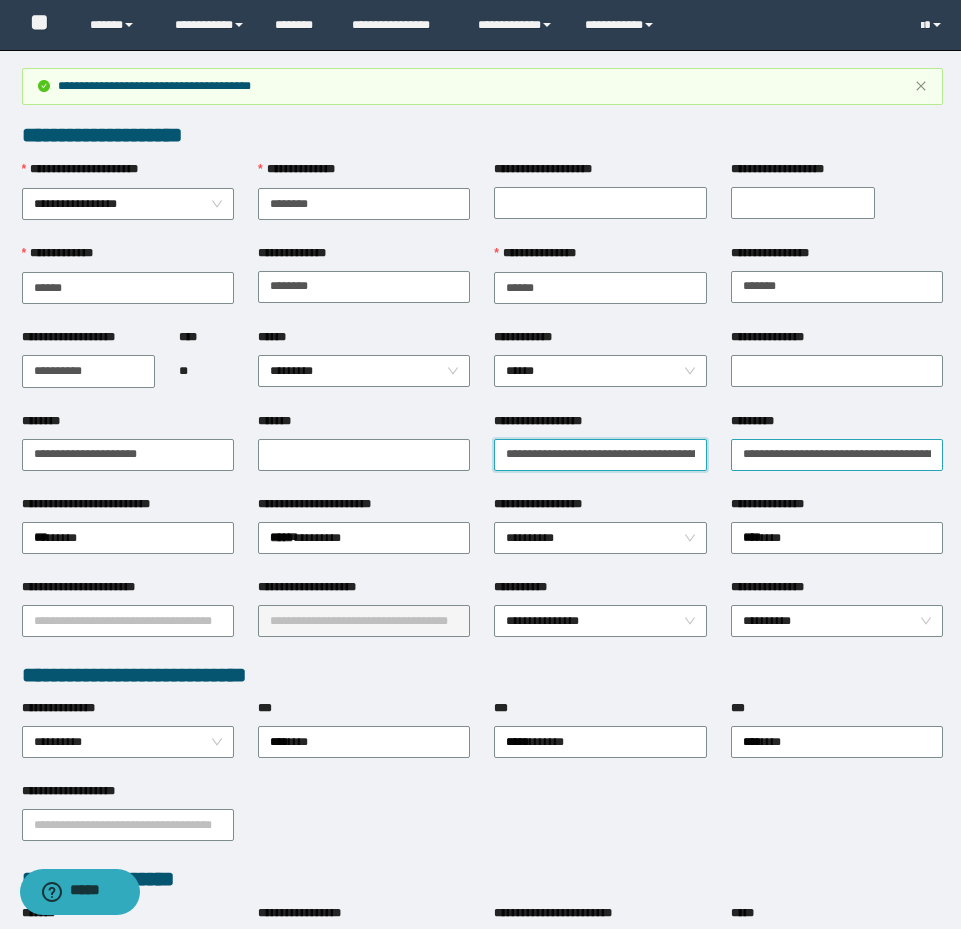 scroll, scrollTop: 0, scrollLeft: 125, axis: horizontal 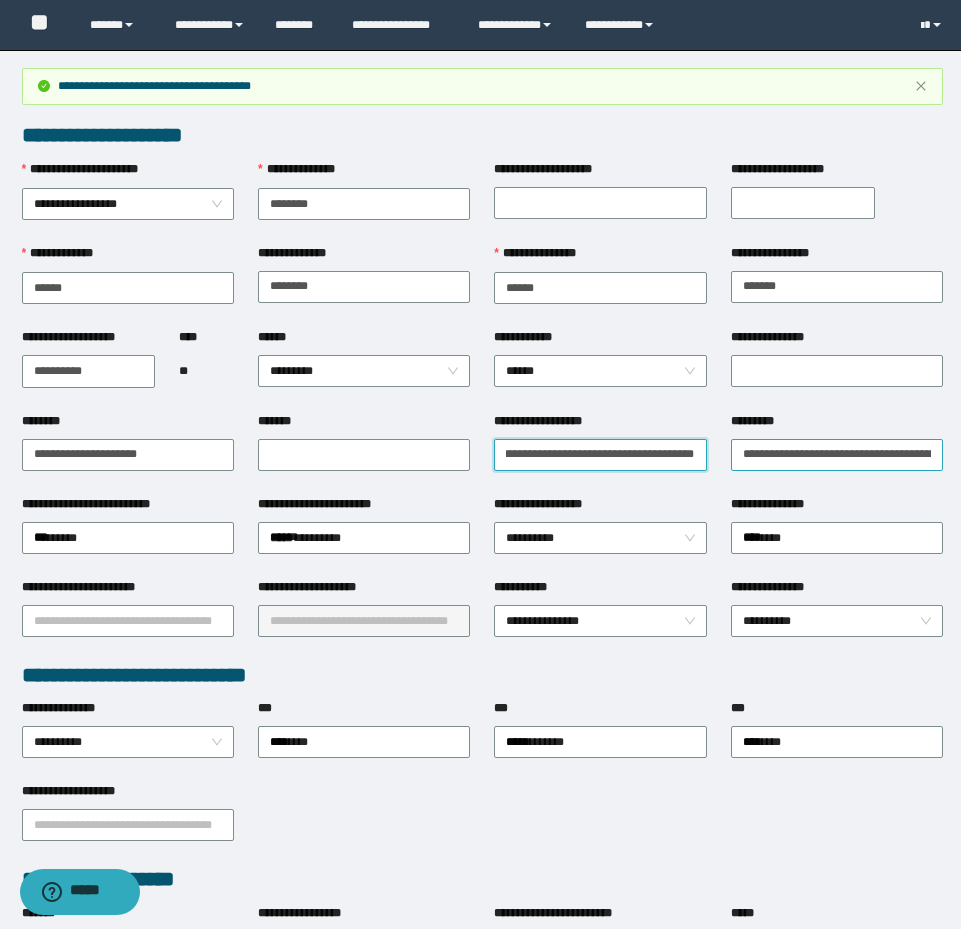 drag, startPoint x: 504, startPoint y: 454, endPoint x: 874, endPoint y: 453, distance: 370.00134 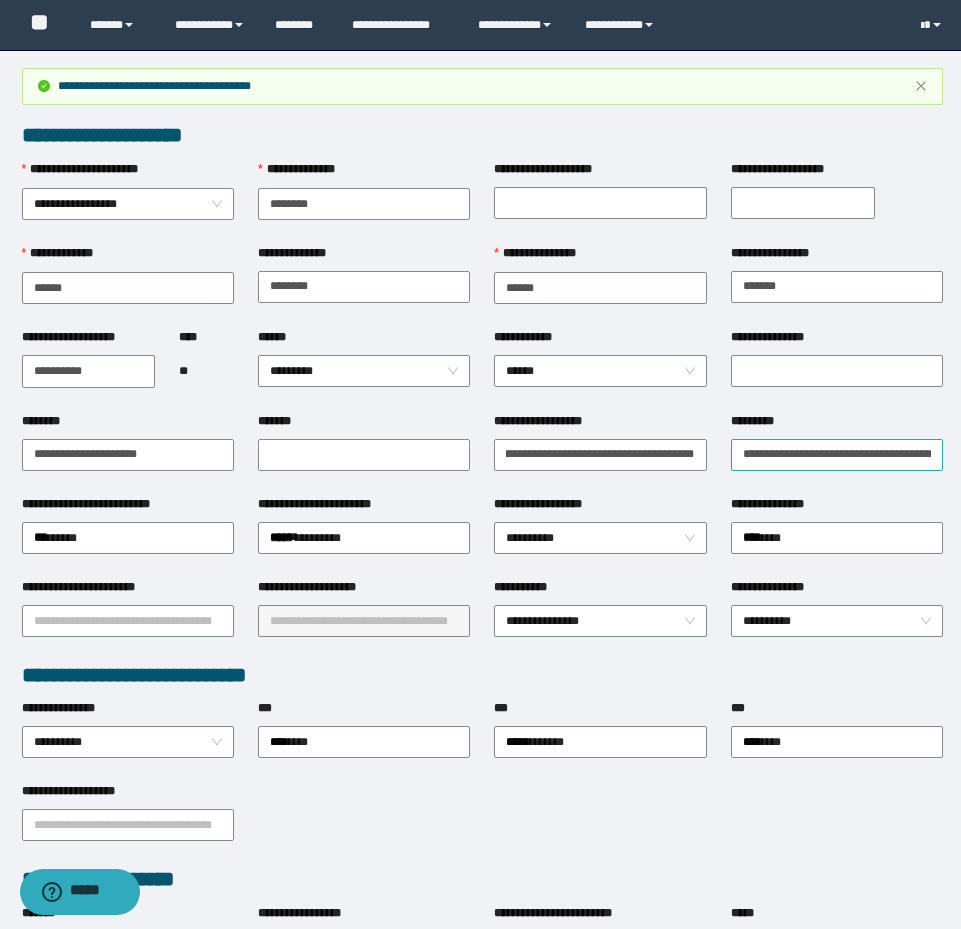 scroll, scrollTop: 0, scrollLeft: 0, axis: both 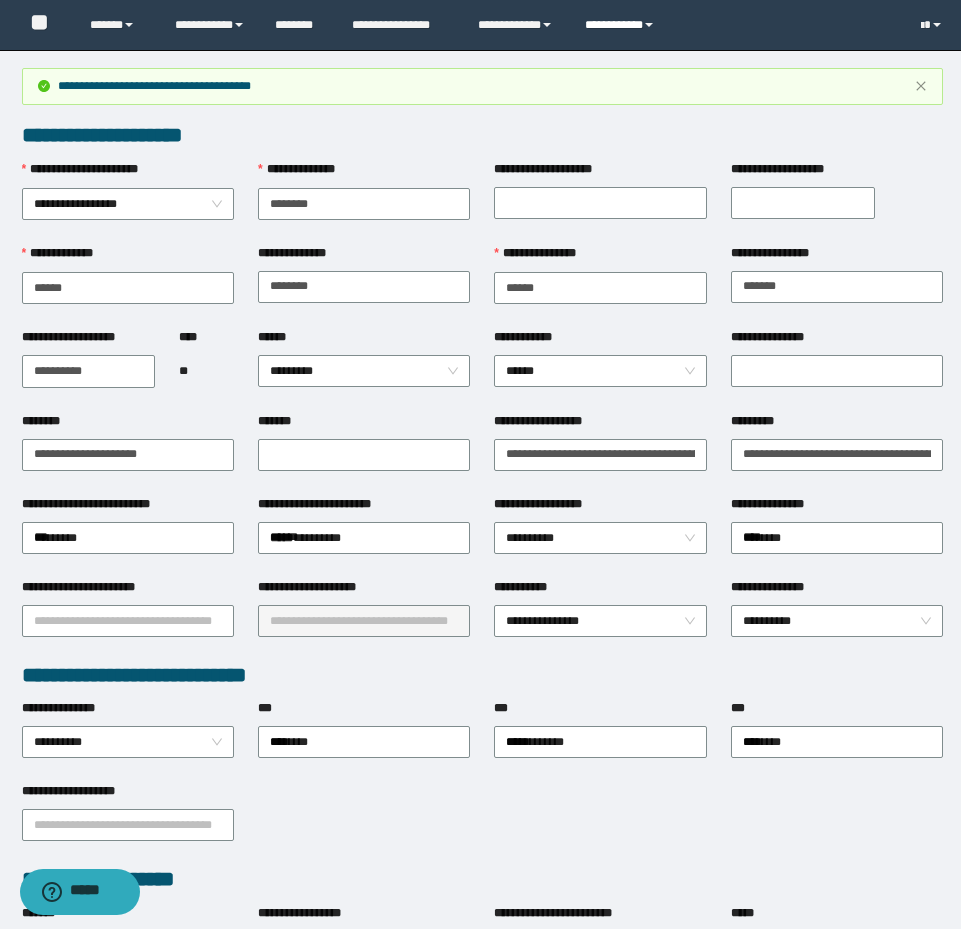 click on "**********" at bounding box center (622, 25) 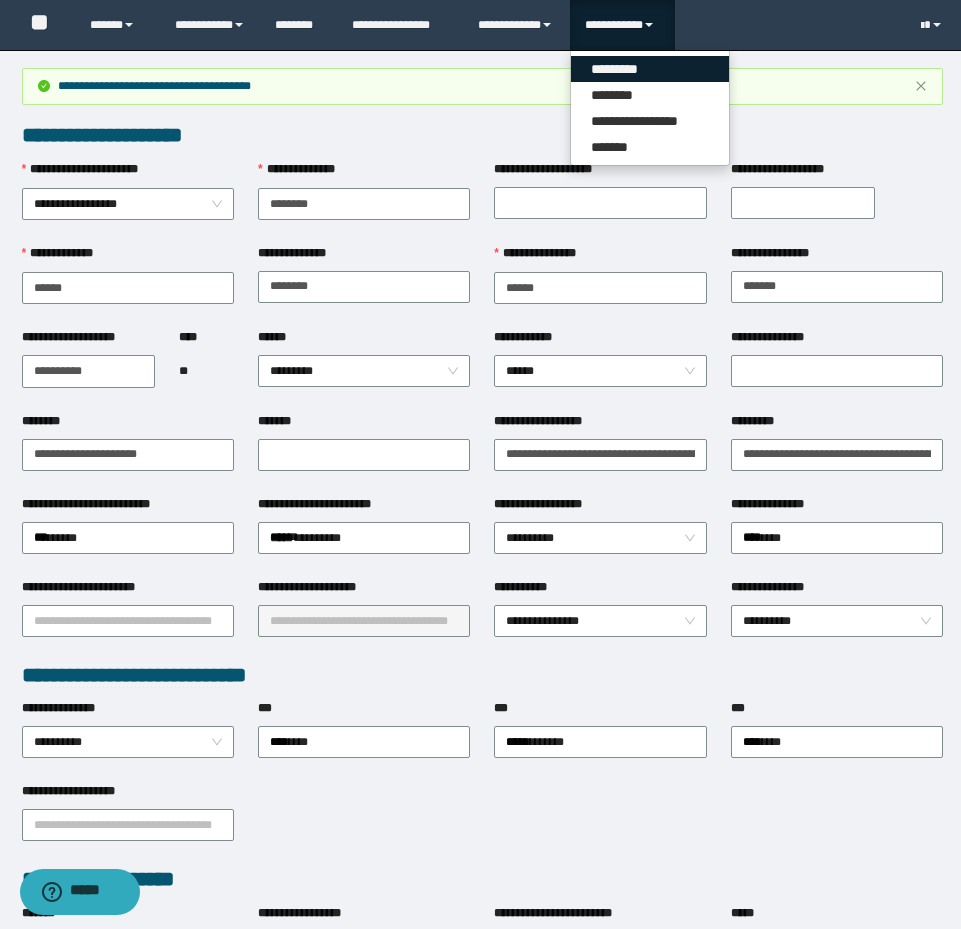 click on "*********" at bounding box center [650, 69] 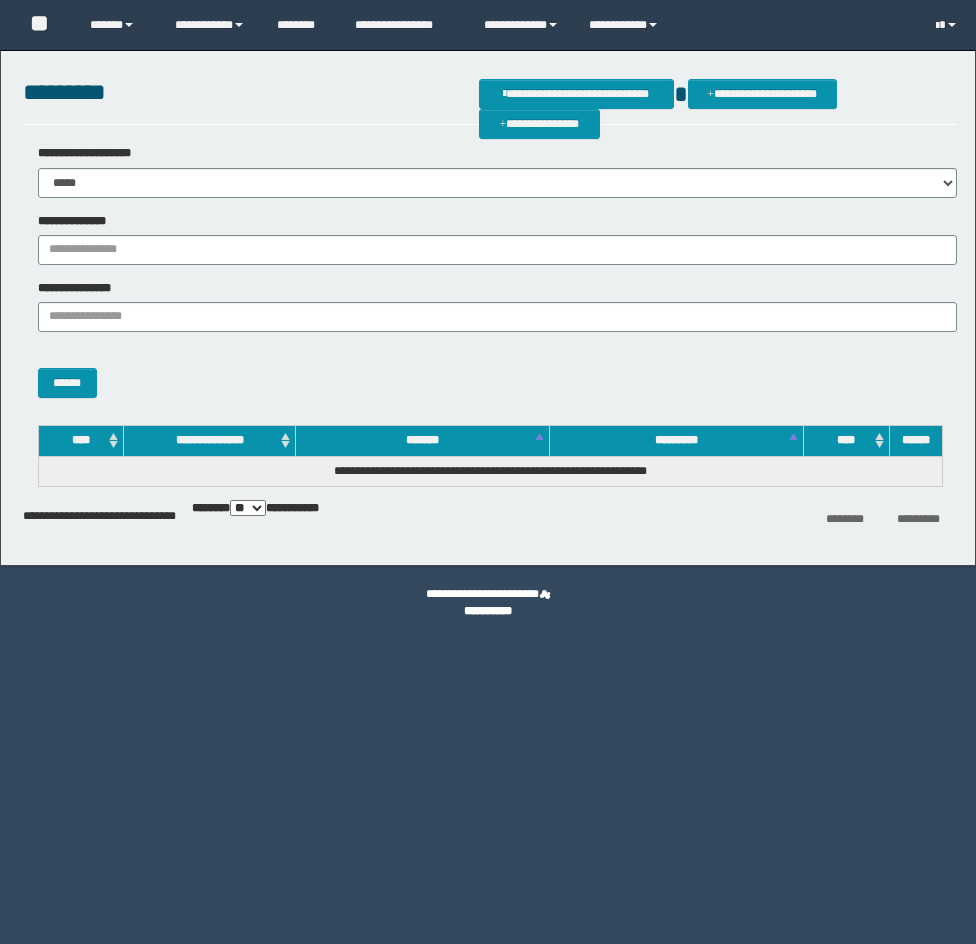 scroll, scrollTop: 0, scrollLeft: 0, axis: both 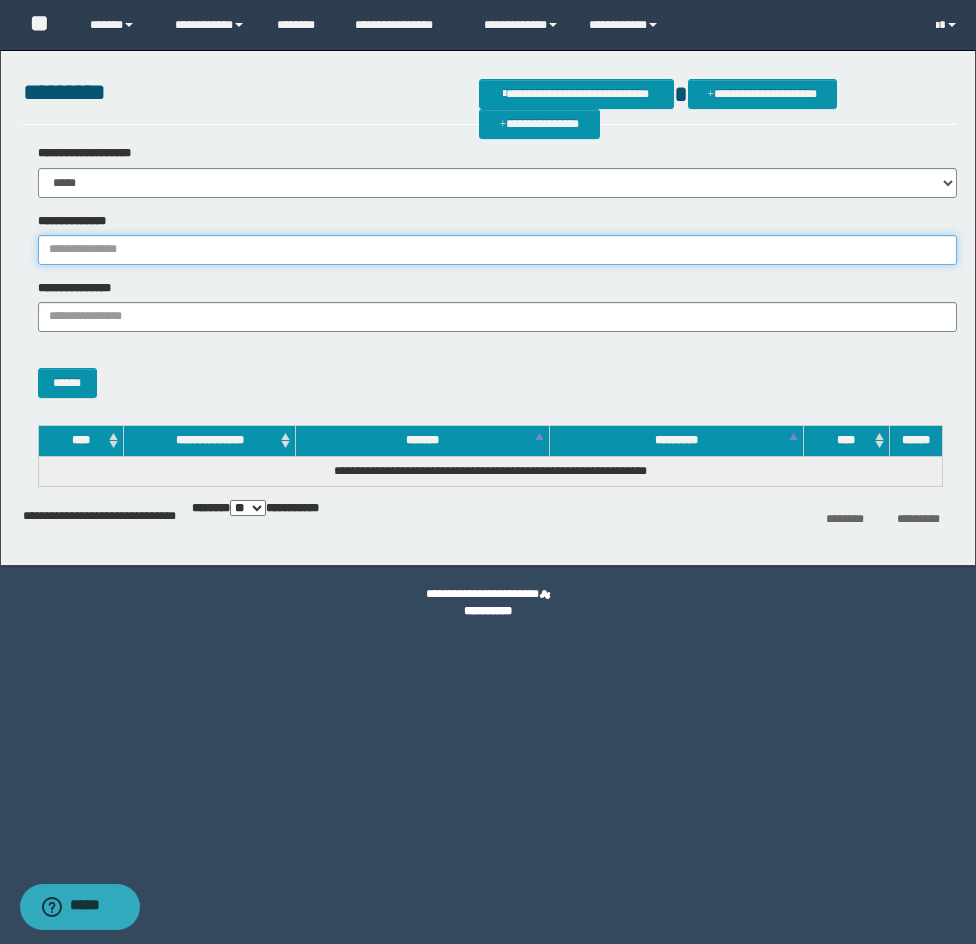 drag, startPoint x: 88, startPoint y: 257, endPoint x: 88, endPoint y: 291, distance: 34 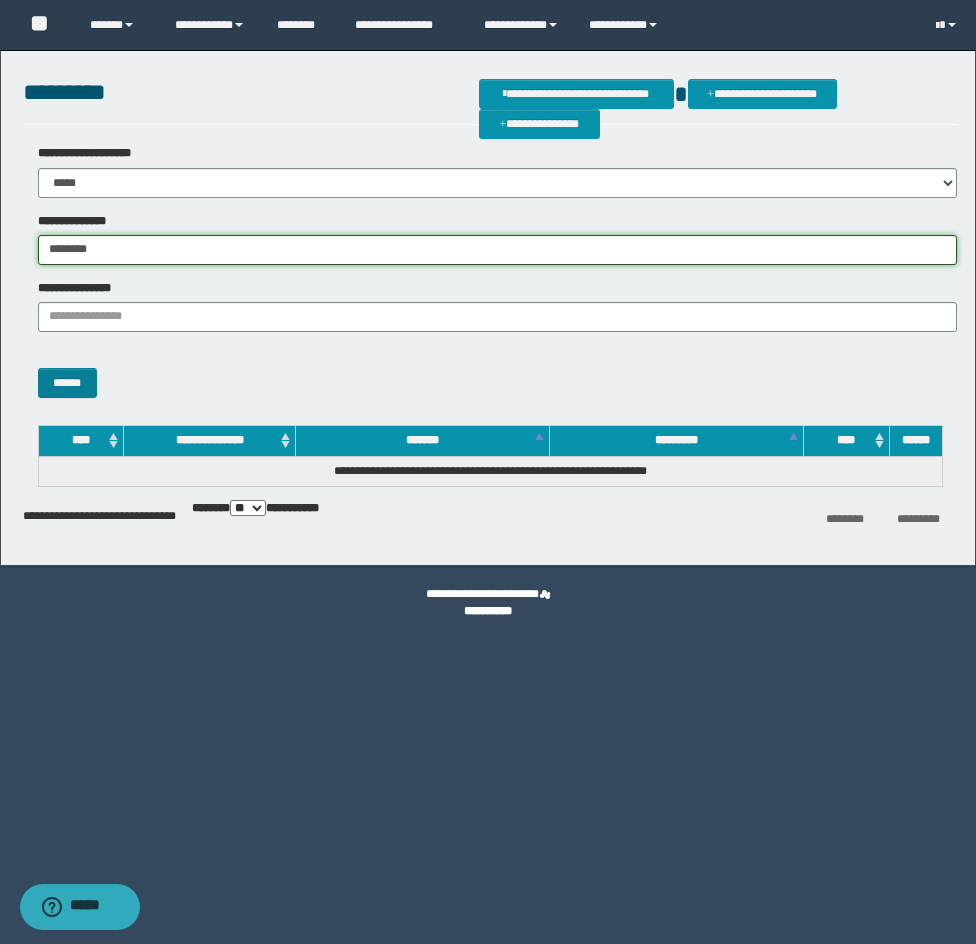 type on "********" 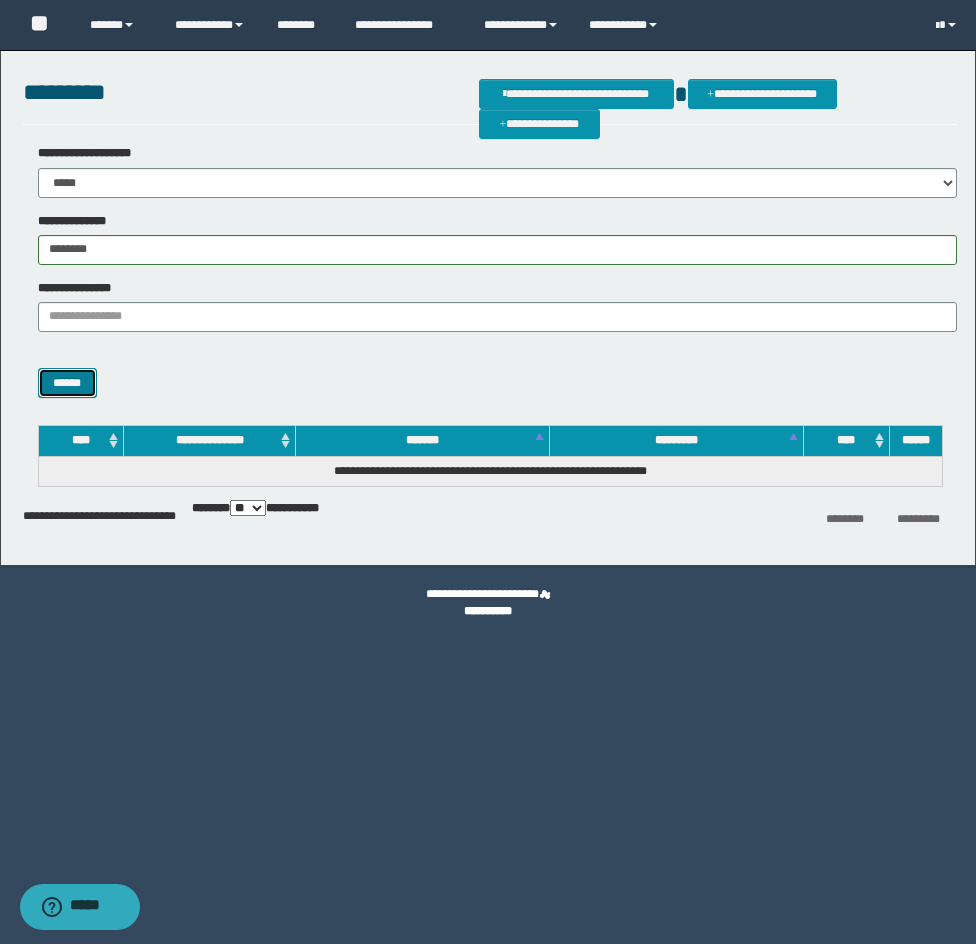 click on "******" at bounding box center [67, 383] 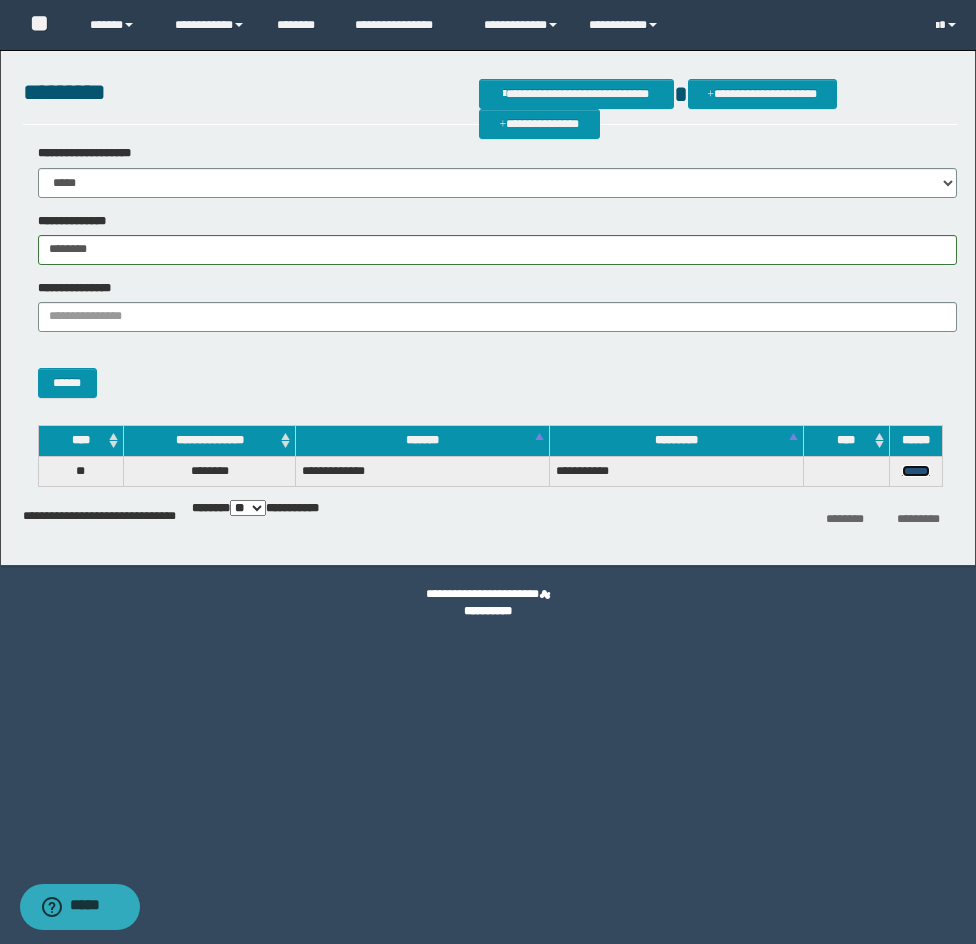 click on "******" at bounding box center (916, 471) 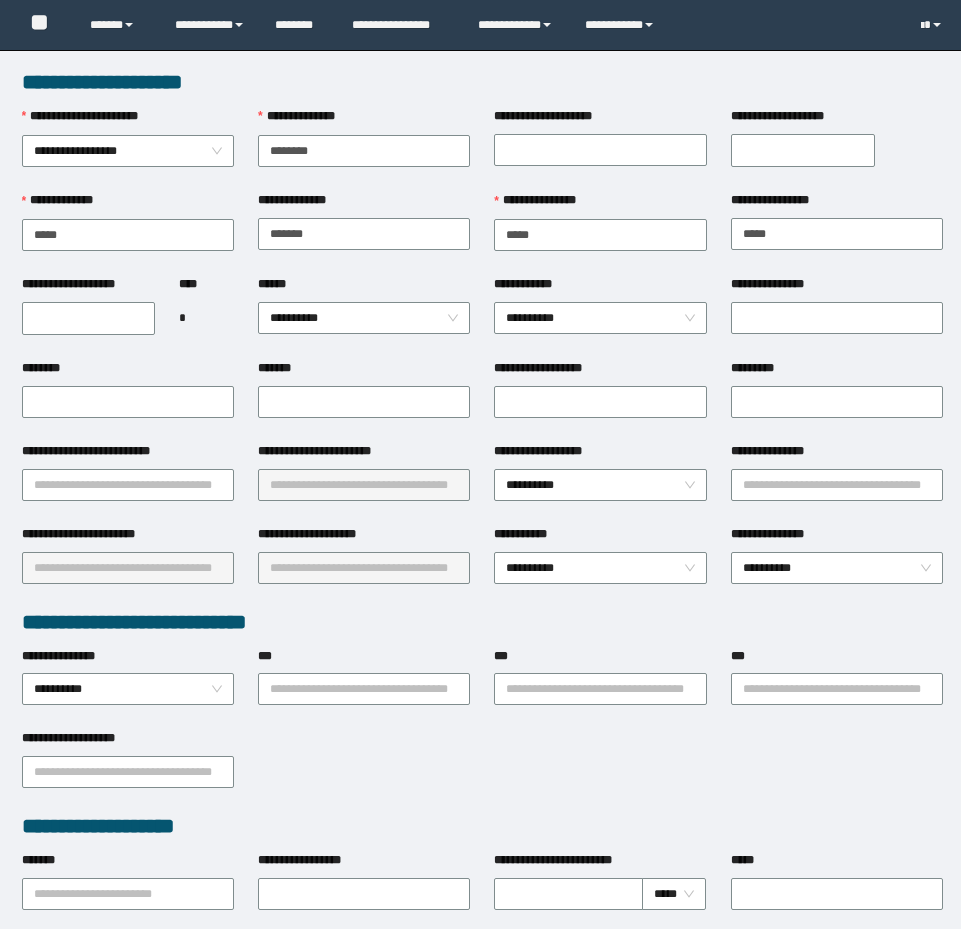 scroll, scrollTop: 0, scrollLeft: 0, axis: both 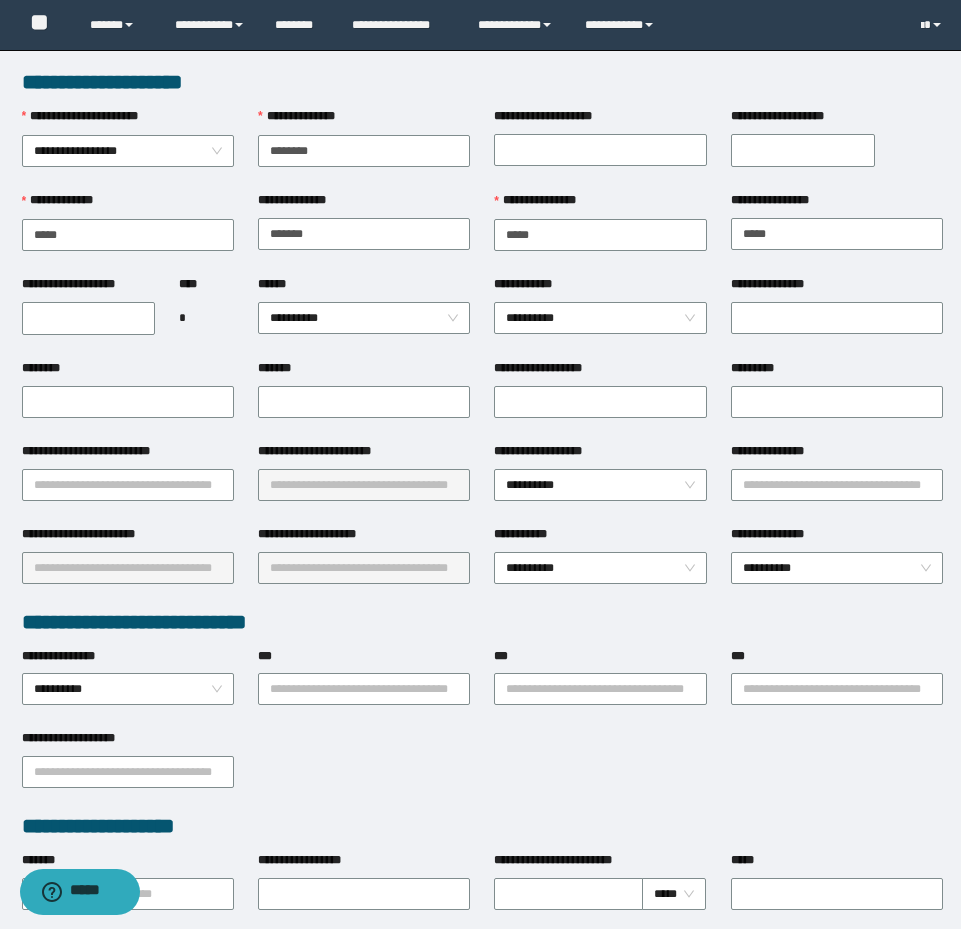 click on "**********" at bounding box center (482, 483) 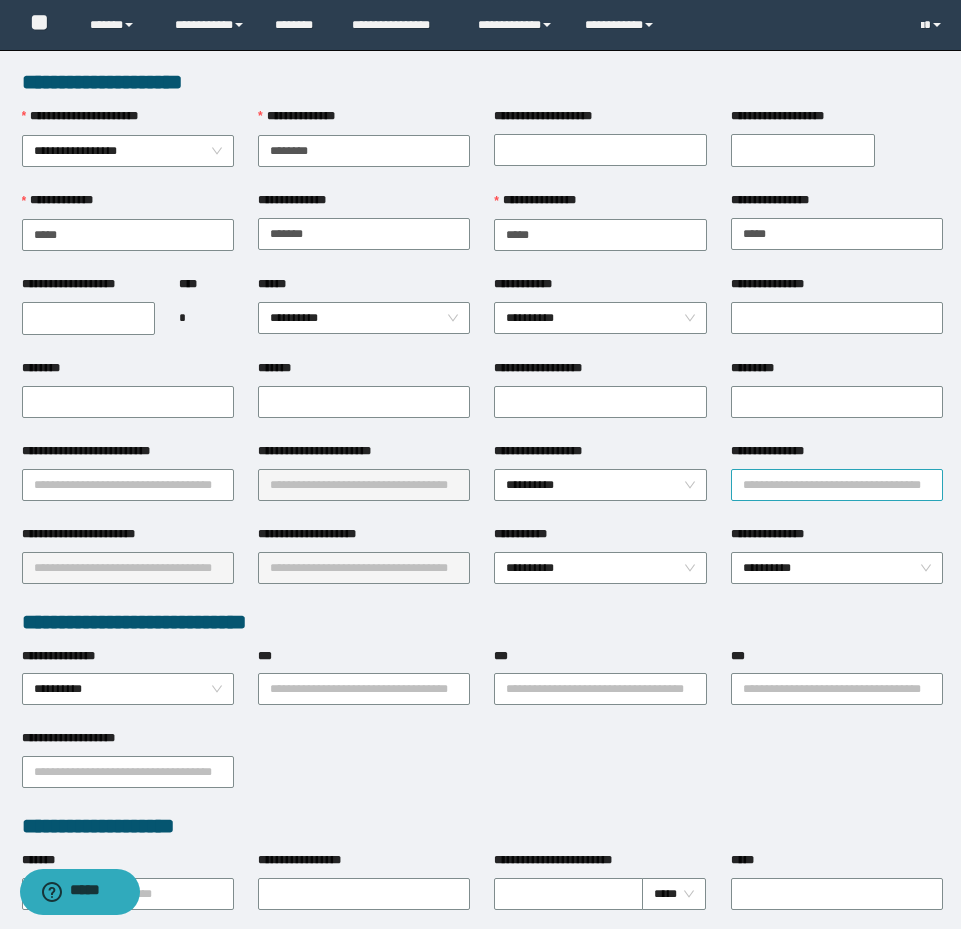click on "**********" at bounding box center (837, 485) 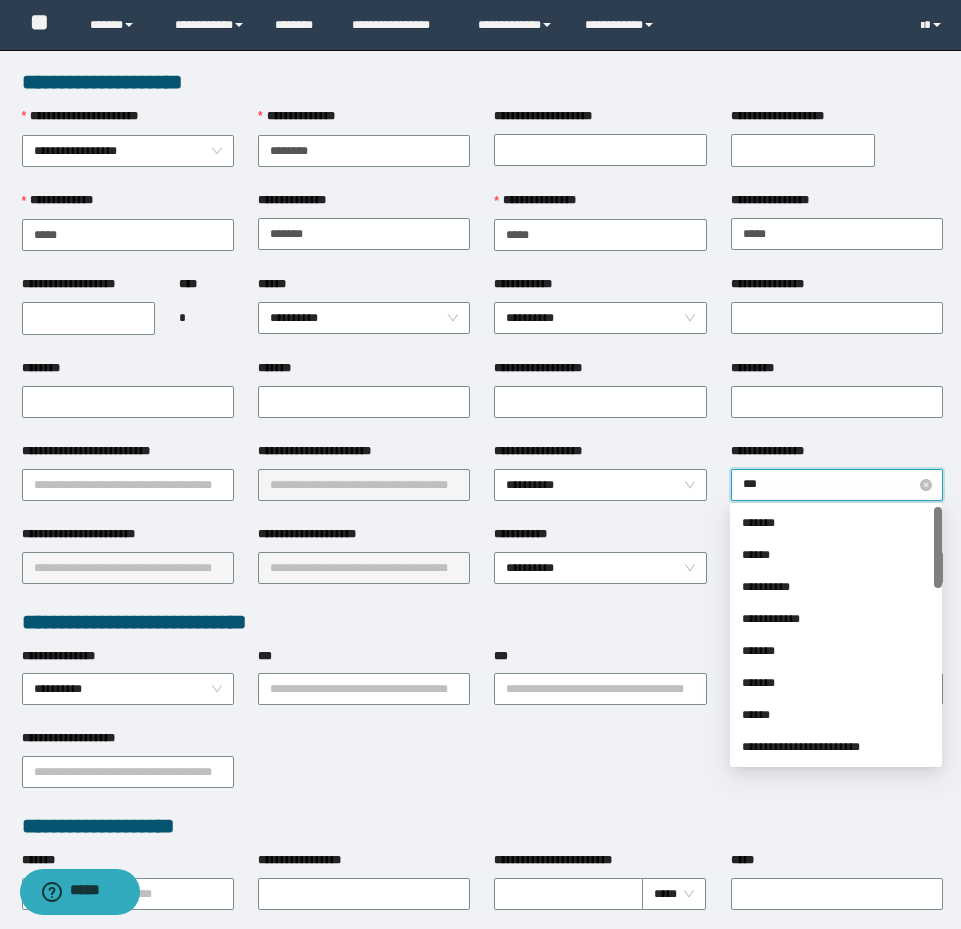 type on "****" 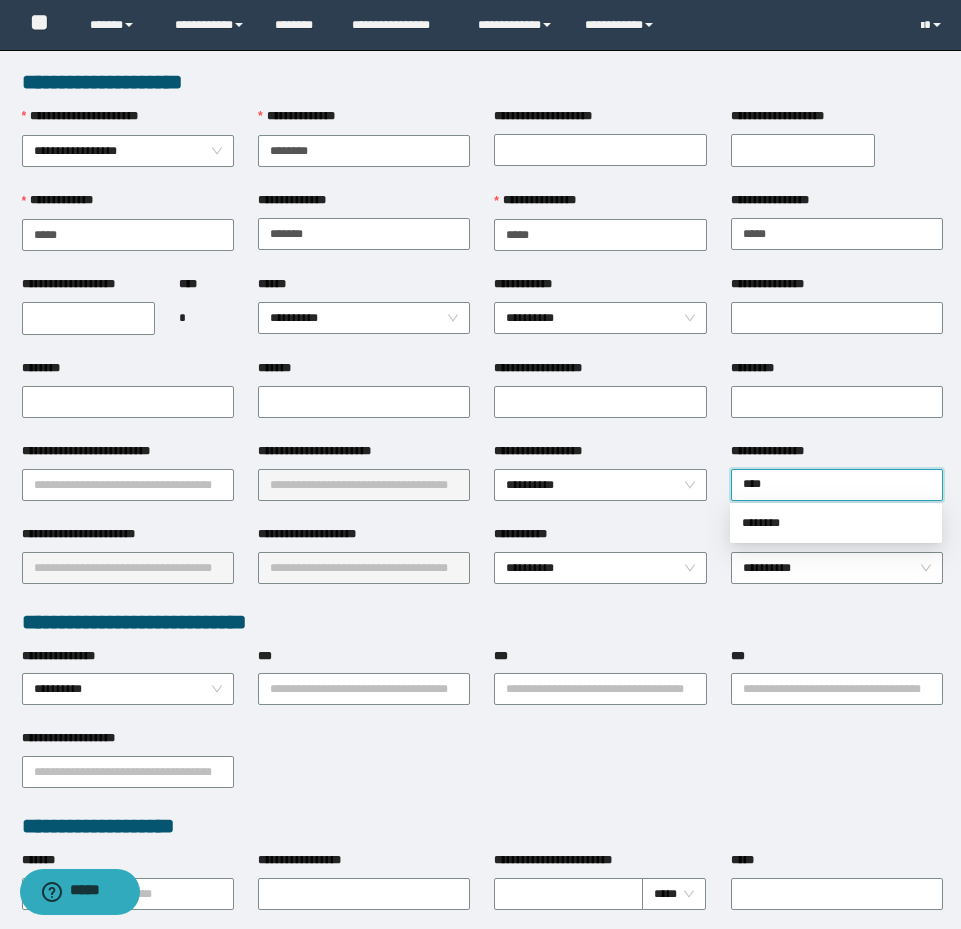 click on "**********" at bounding box center (480, 464) 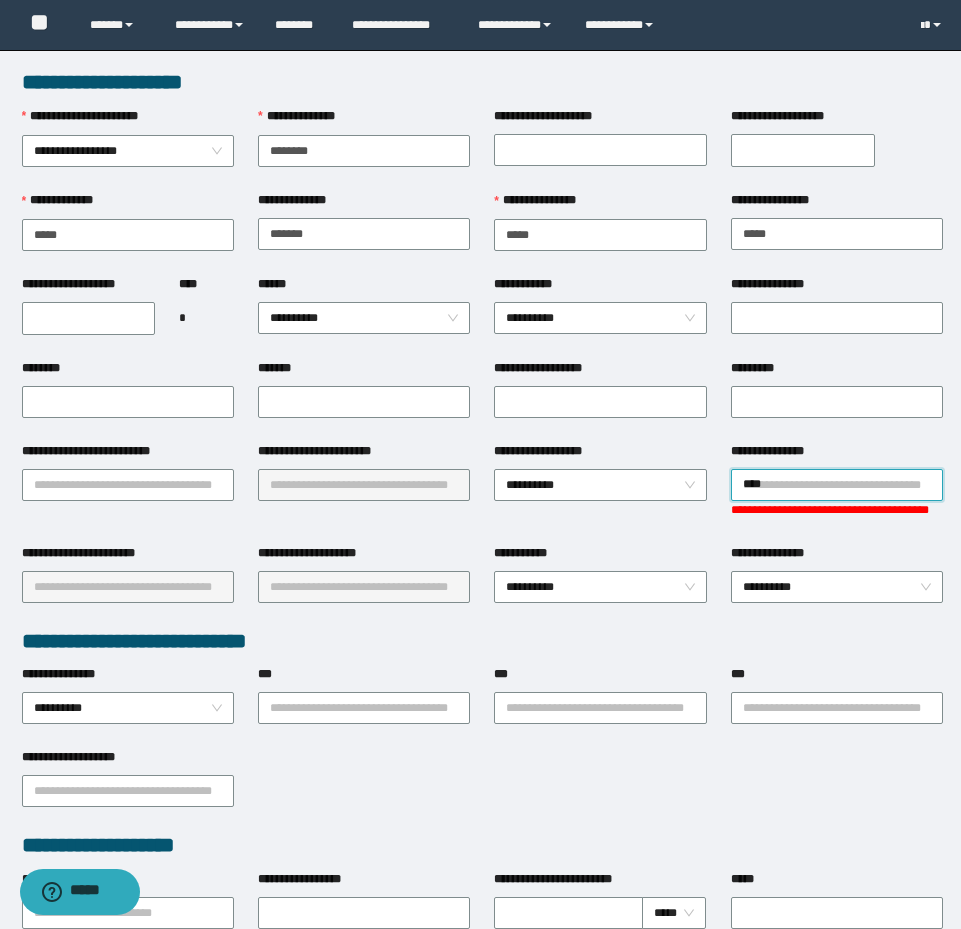 click on "****" at bounding box center [837, 485] 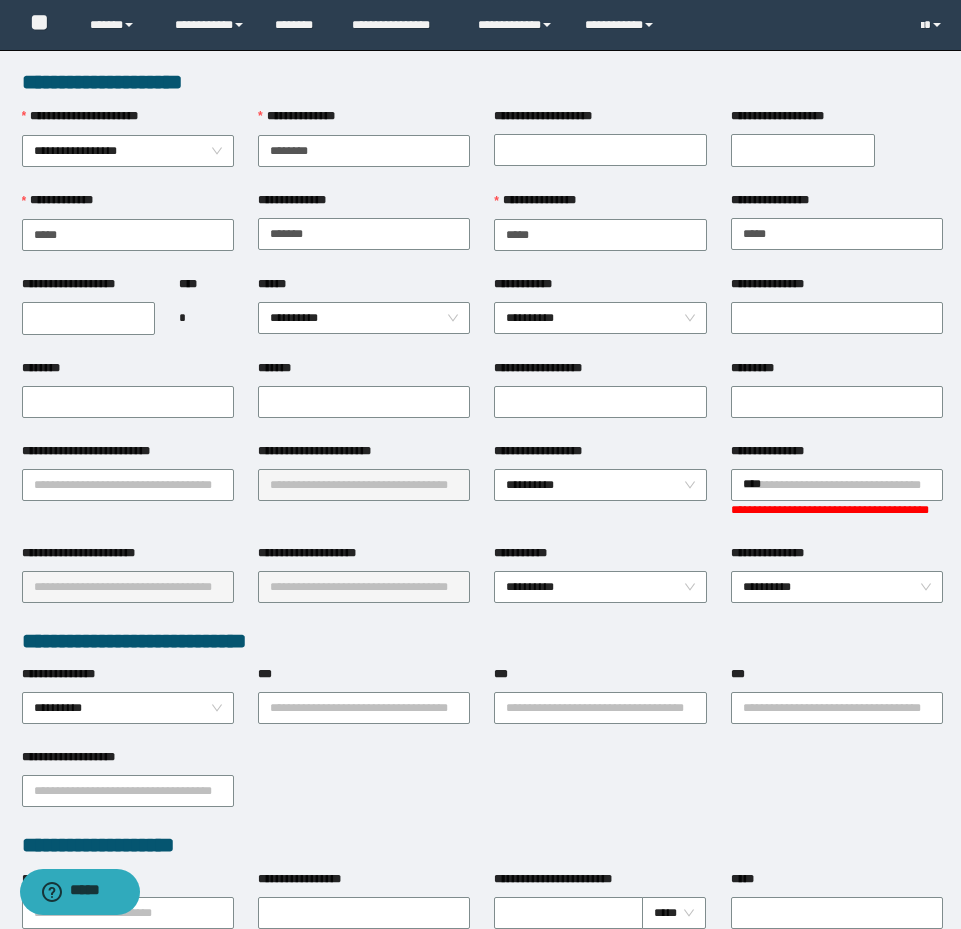 click on "**********" at bounding box center [480, 464] 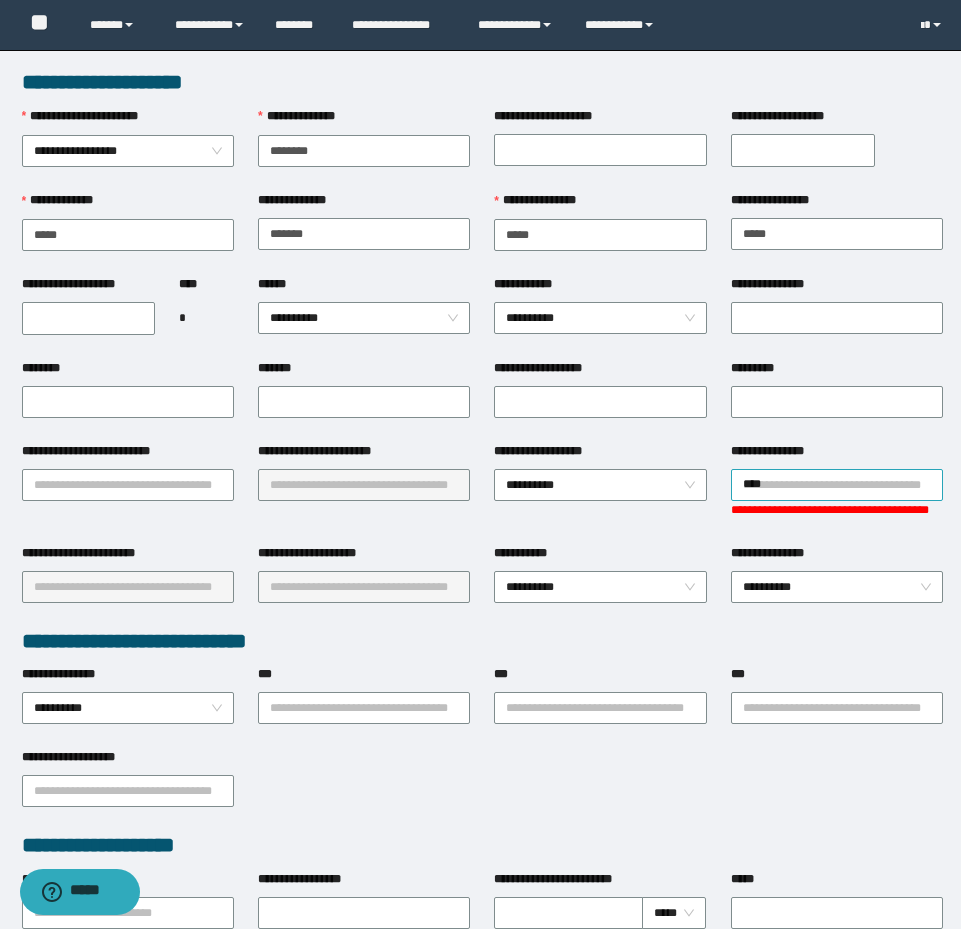 click on "****" at bounding box center [837, 485] 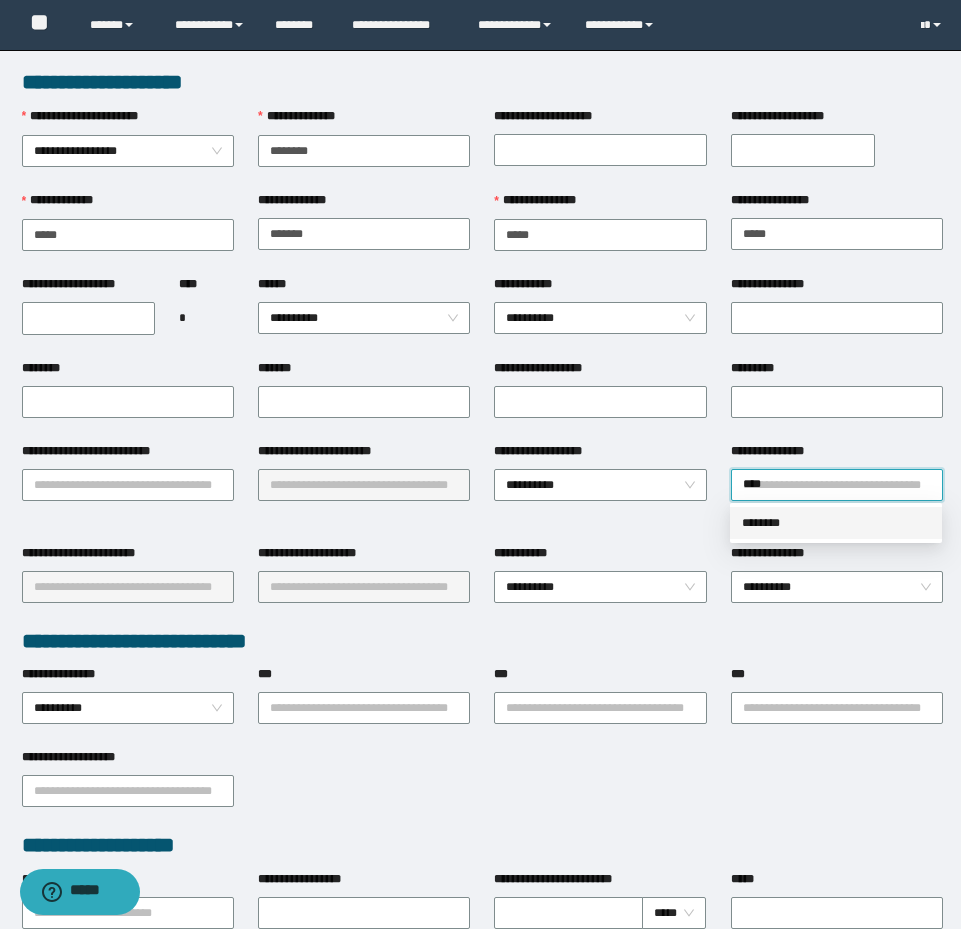 click on "********" at bounding box center [836, 523] 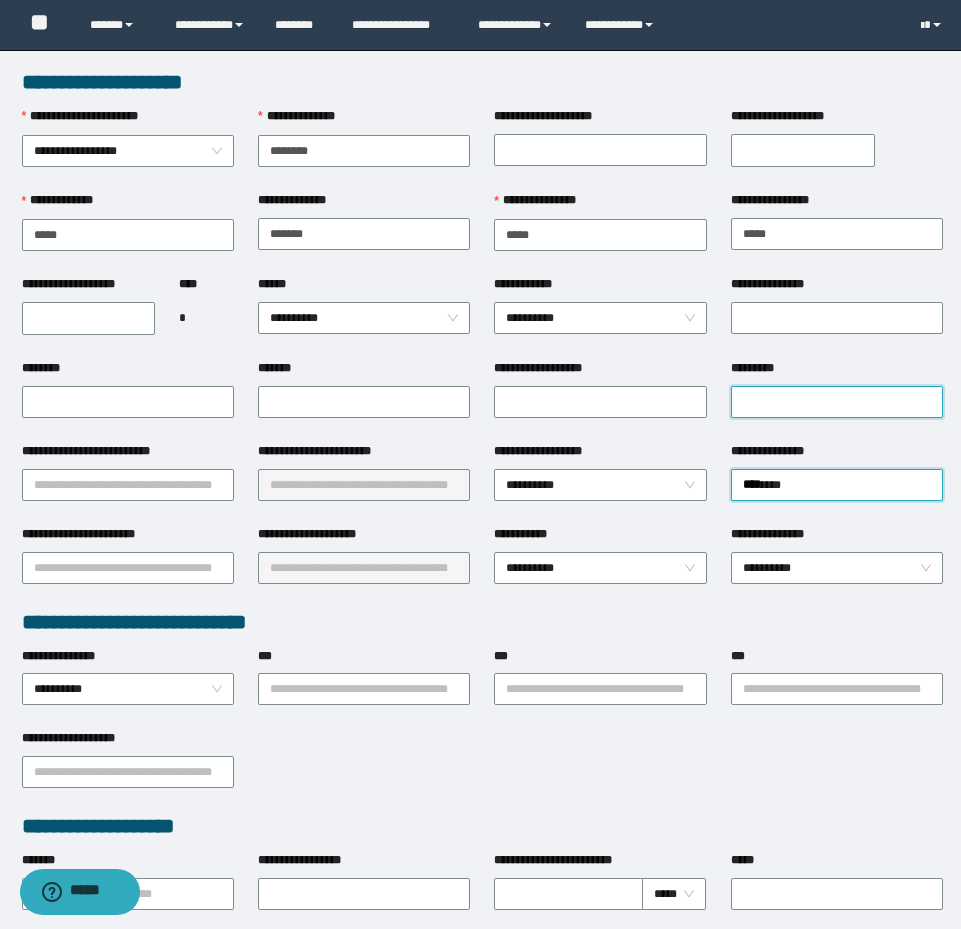 click on "*********" at bounding box center [837, 402] 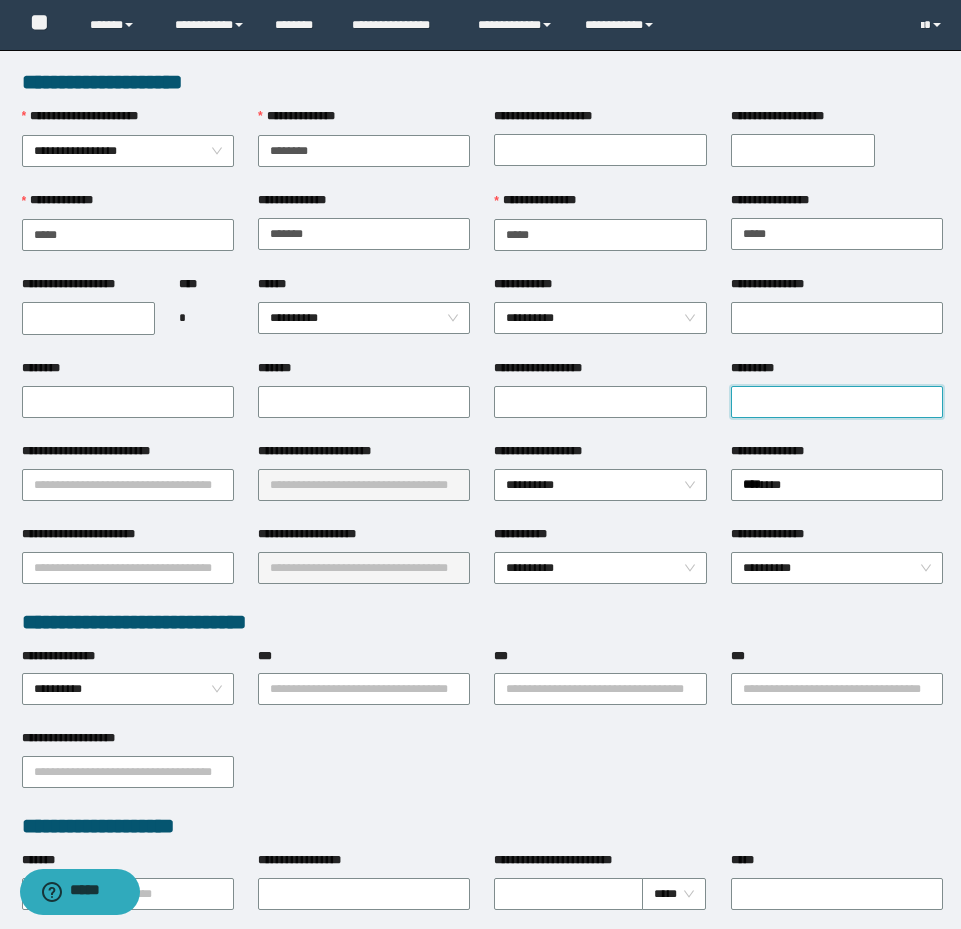 paste on "**********" 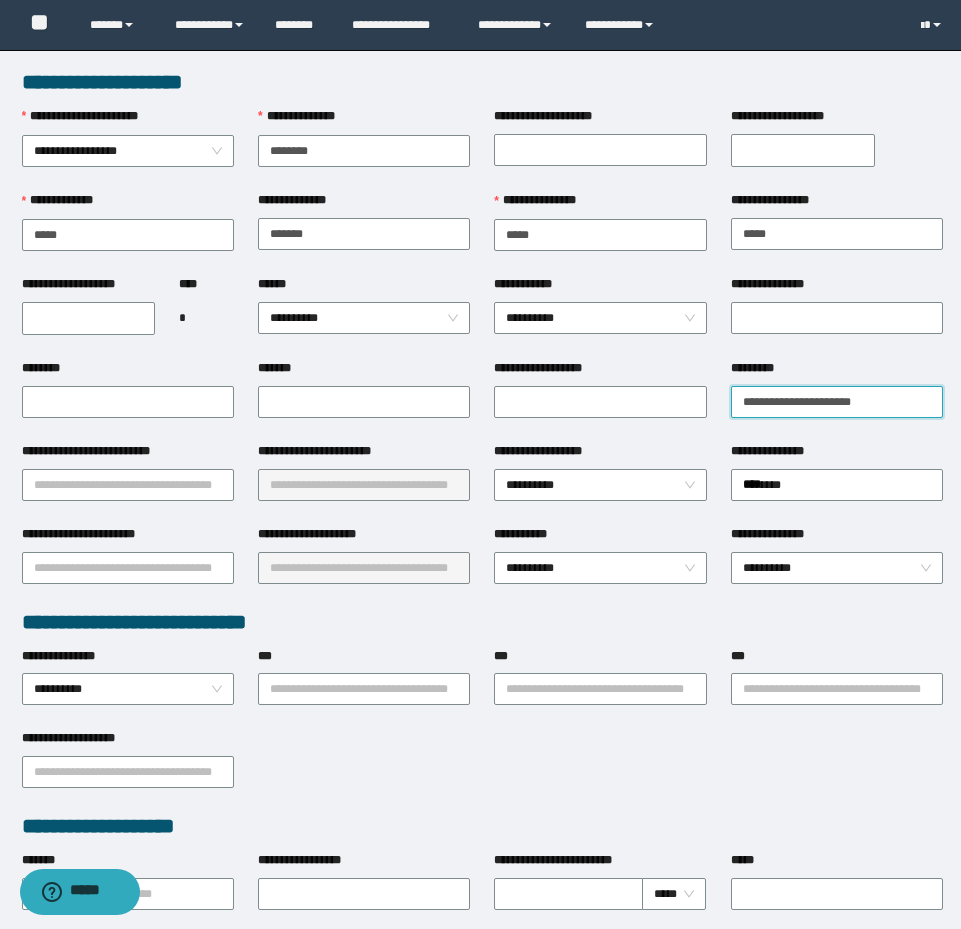 type on "**********" 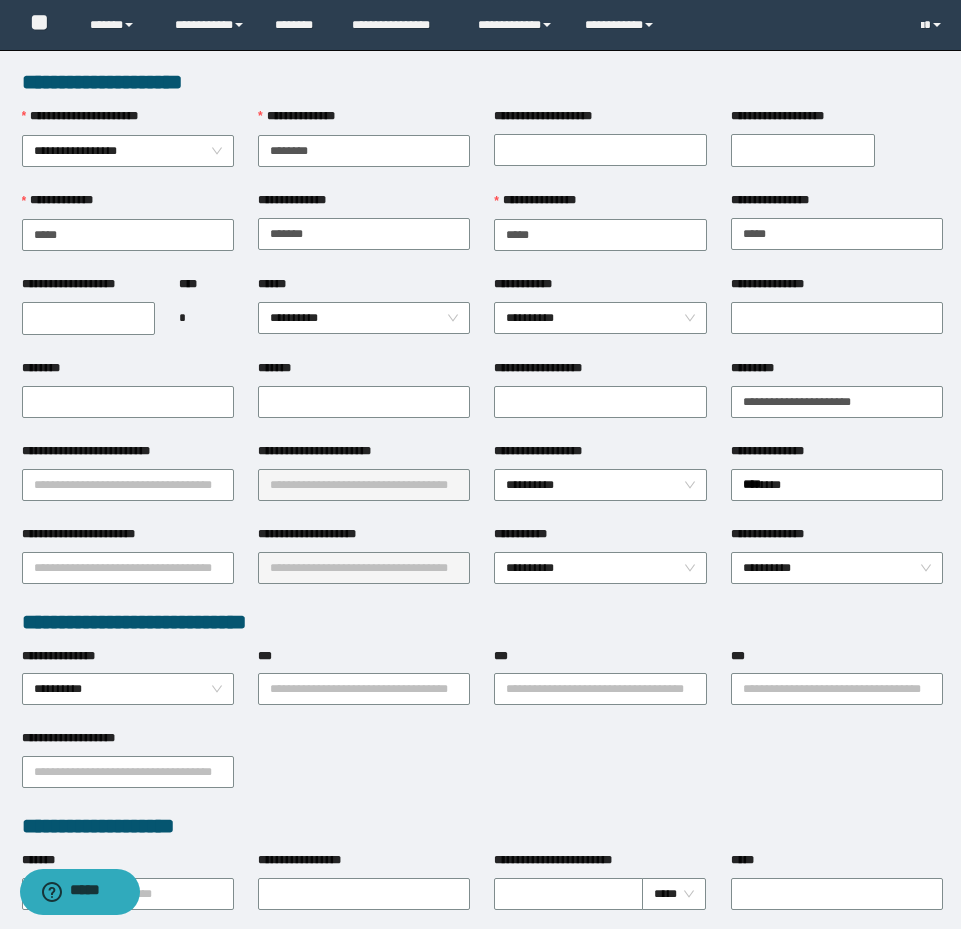 click on "********" at bounding box center [128, 400] 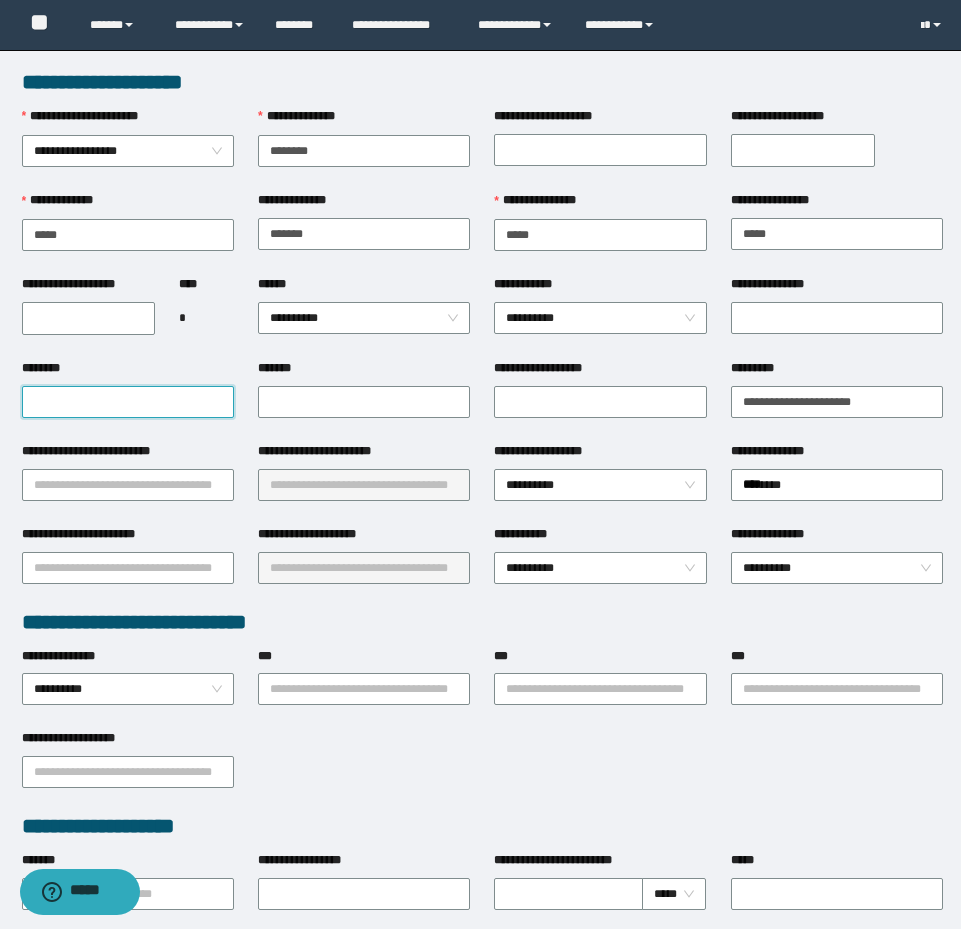 click on "********" at bounding box center (128, 402) 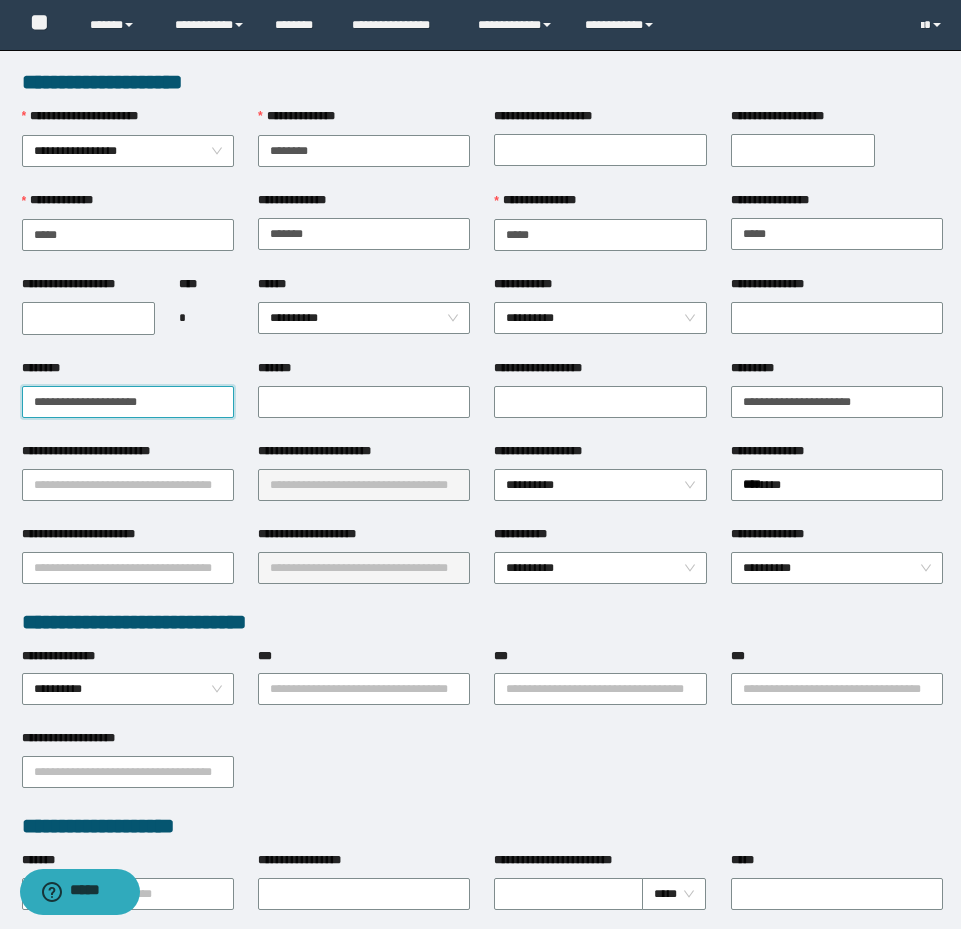 type on "**********" 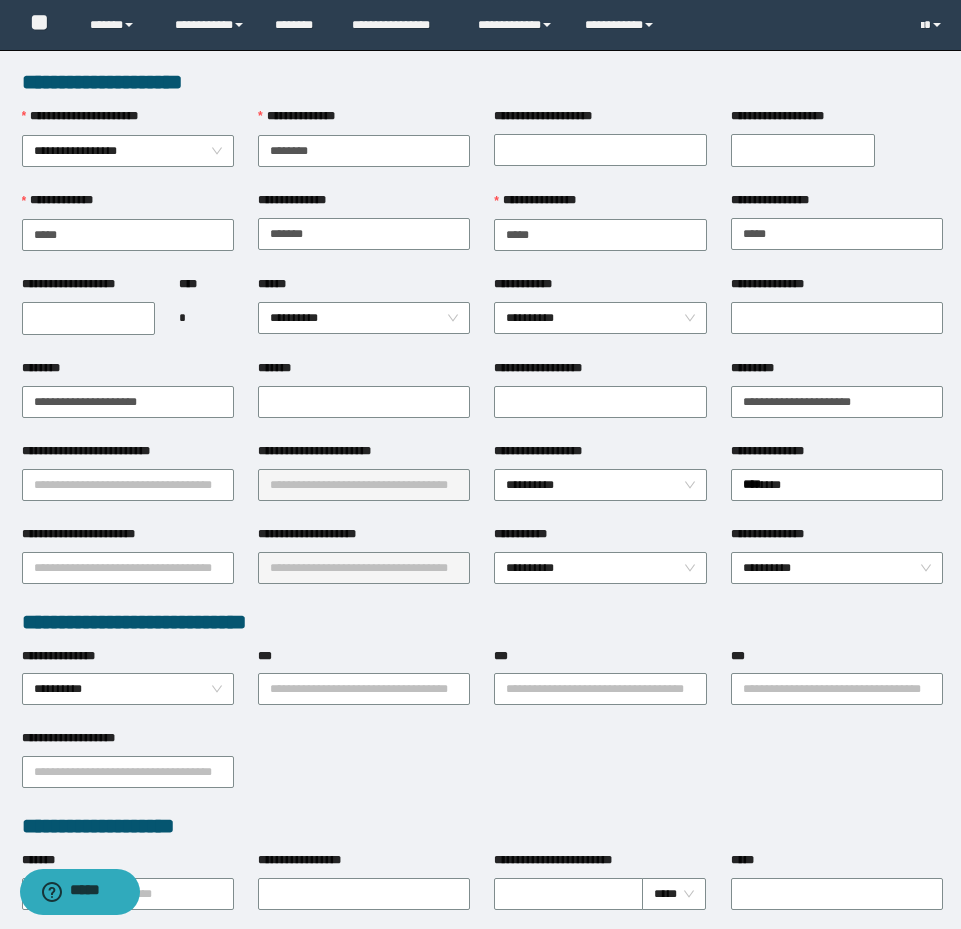 click on "**********" at bounding box center (89, 318) 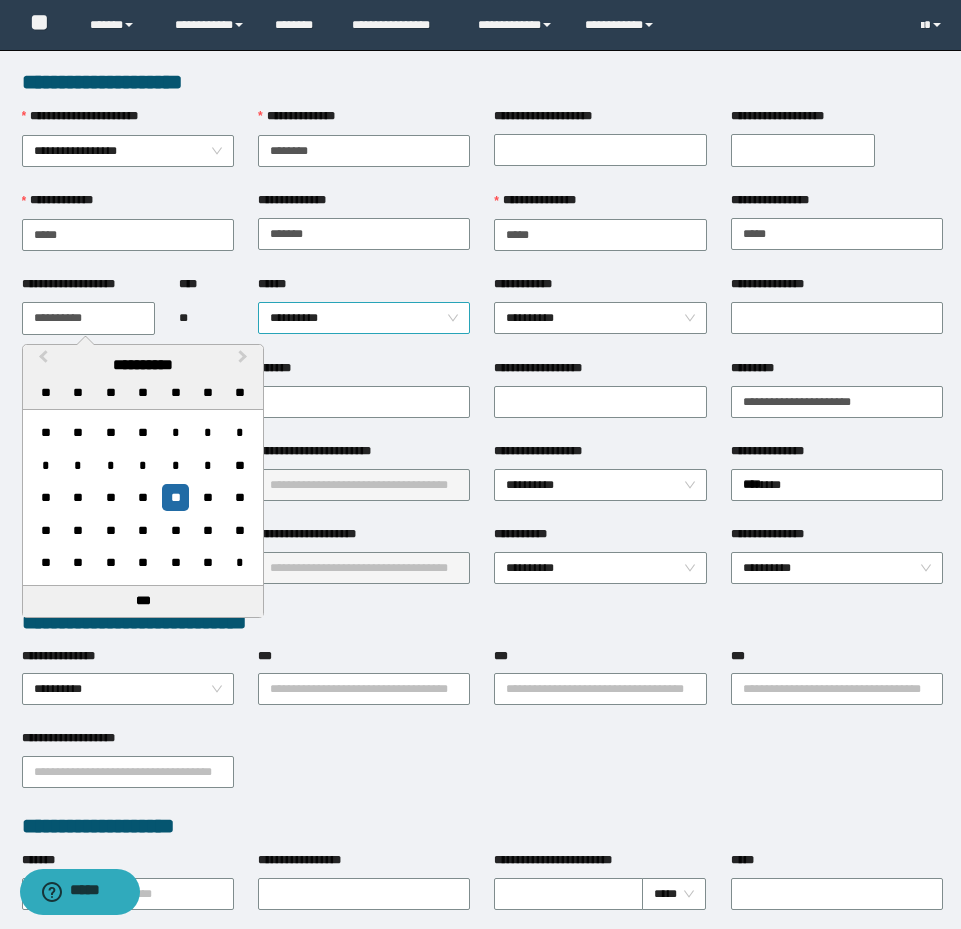 type on "**********" 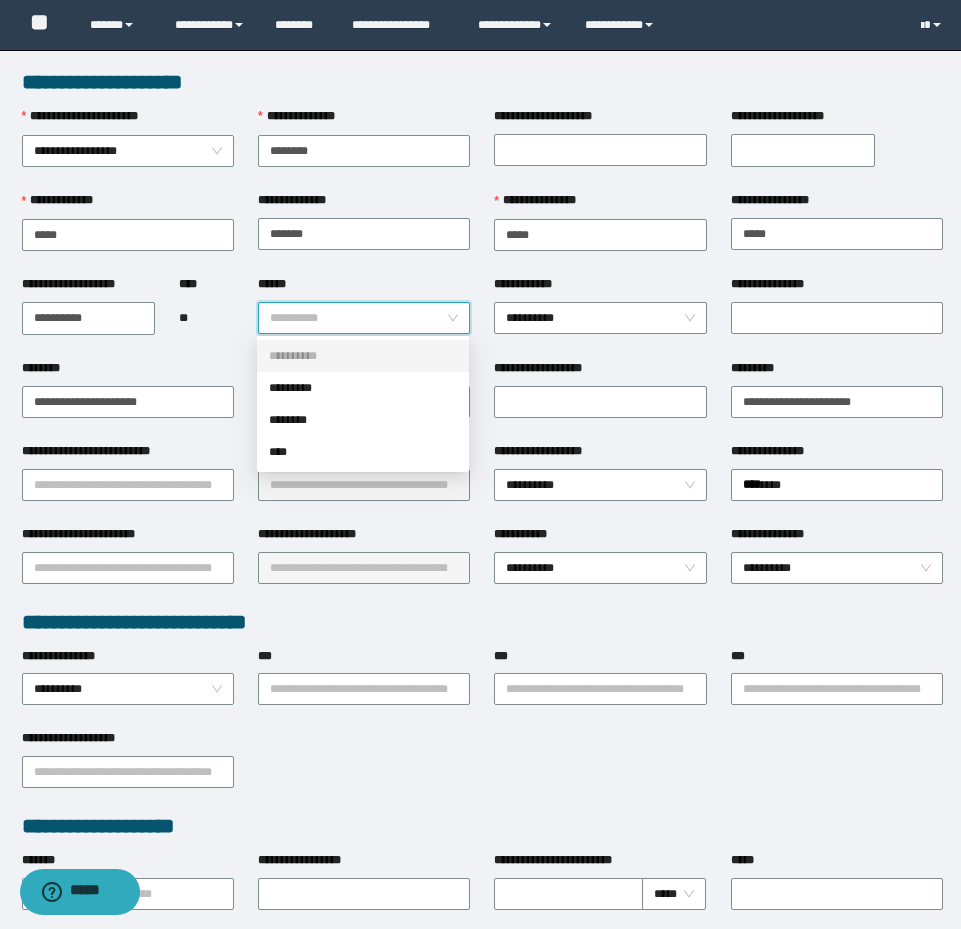 click on "*********" at bounding box center [363, 388] 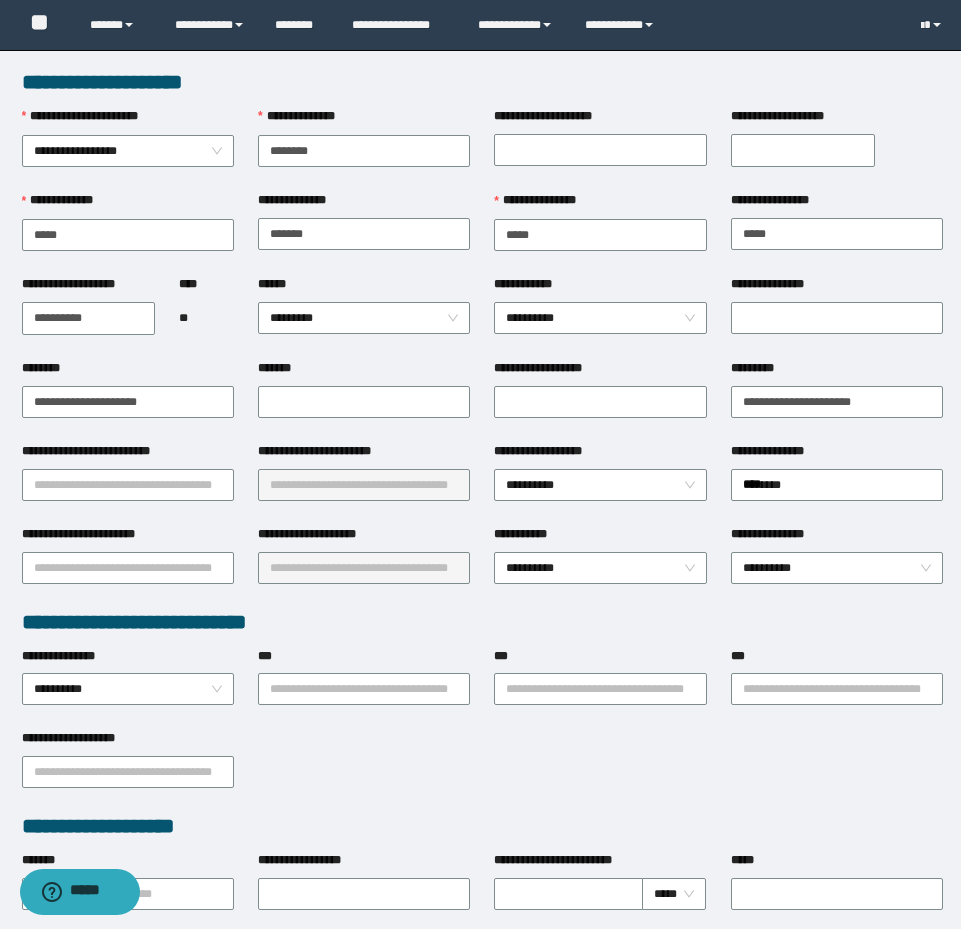 click on "**********" at bounding box center [600, 372] 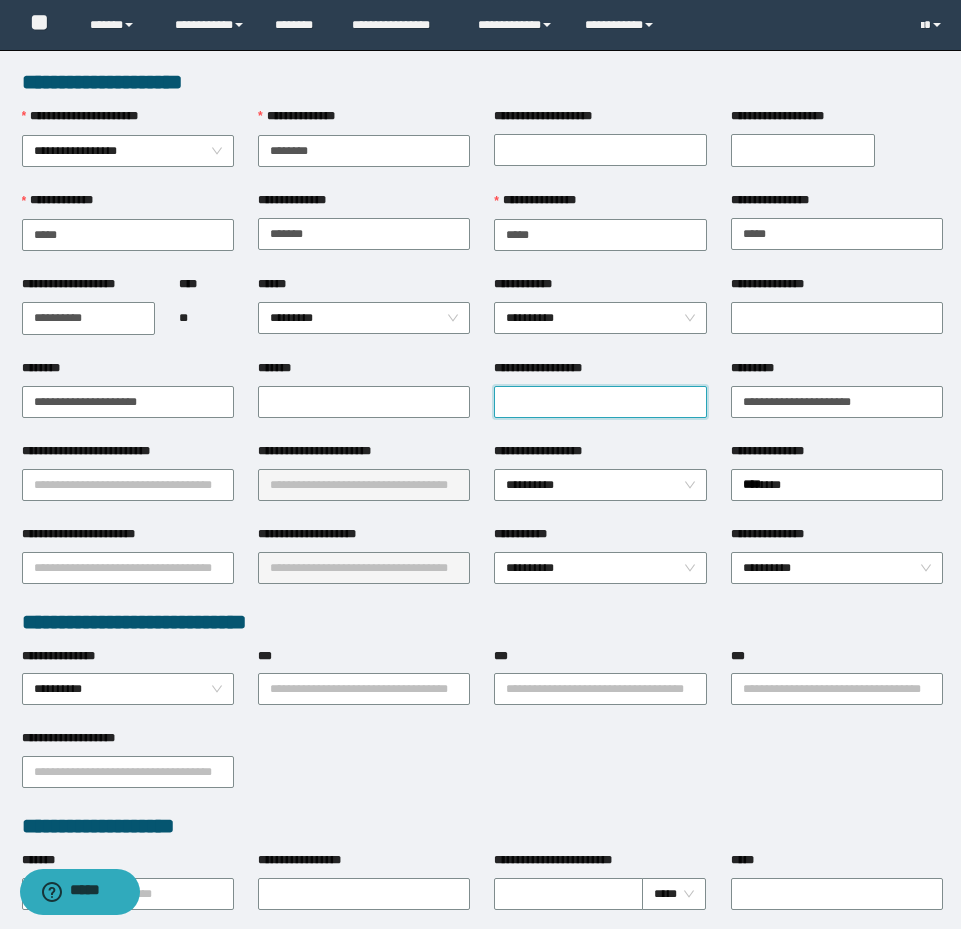 click on "**********" at bounding box center (600, 402) 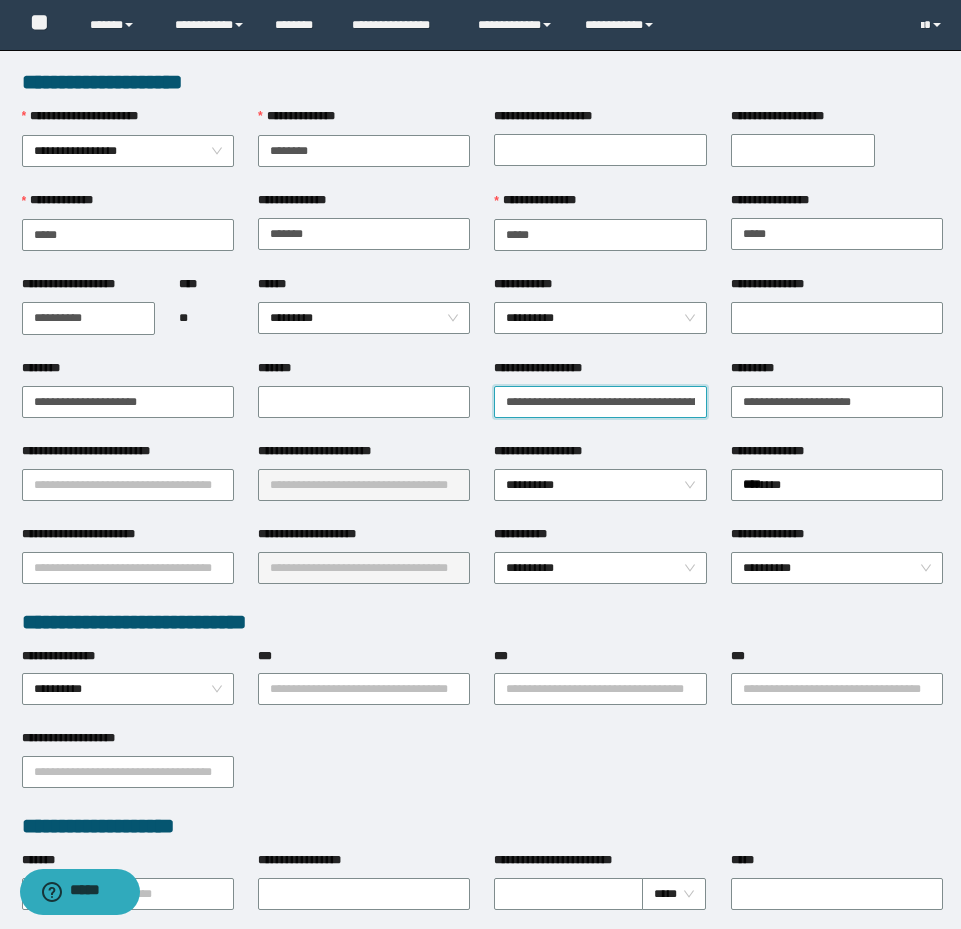 scroll, scrollTop: 0, scrollLeft: 96, axis: horizontal 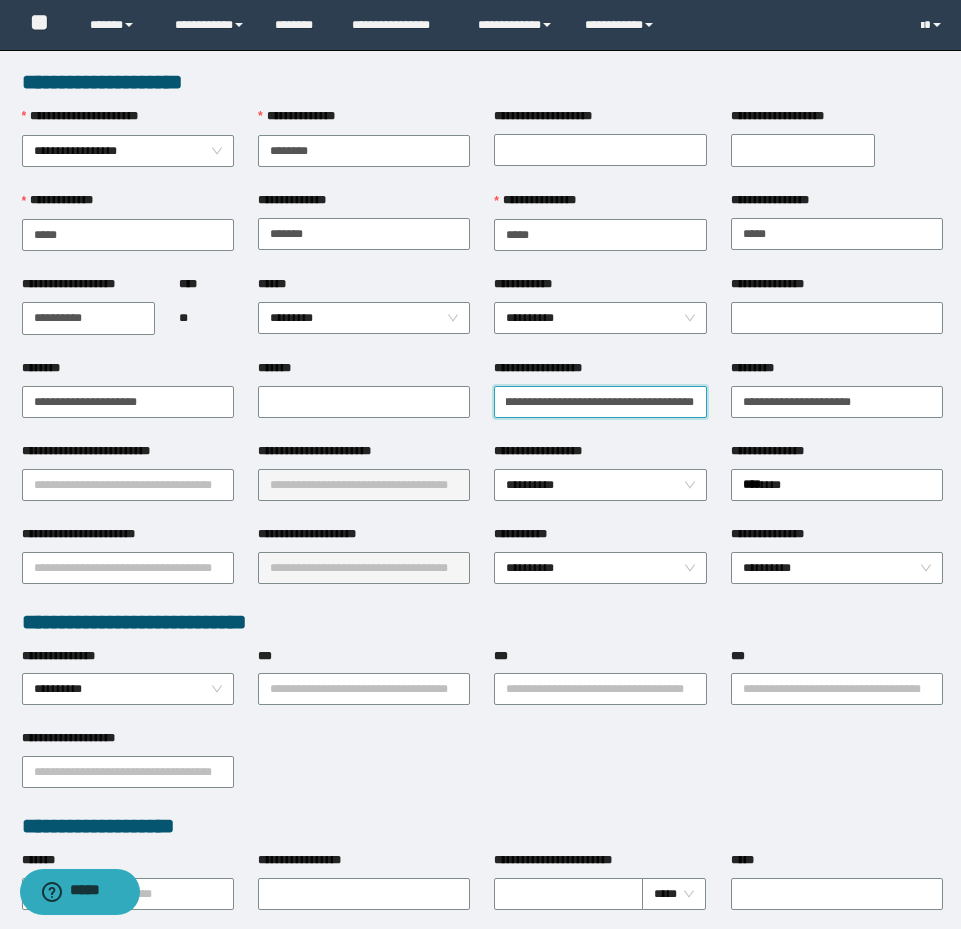 click on "**********" at bounding box center (600, 402) 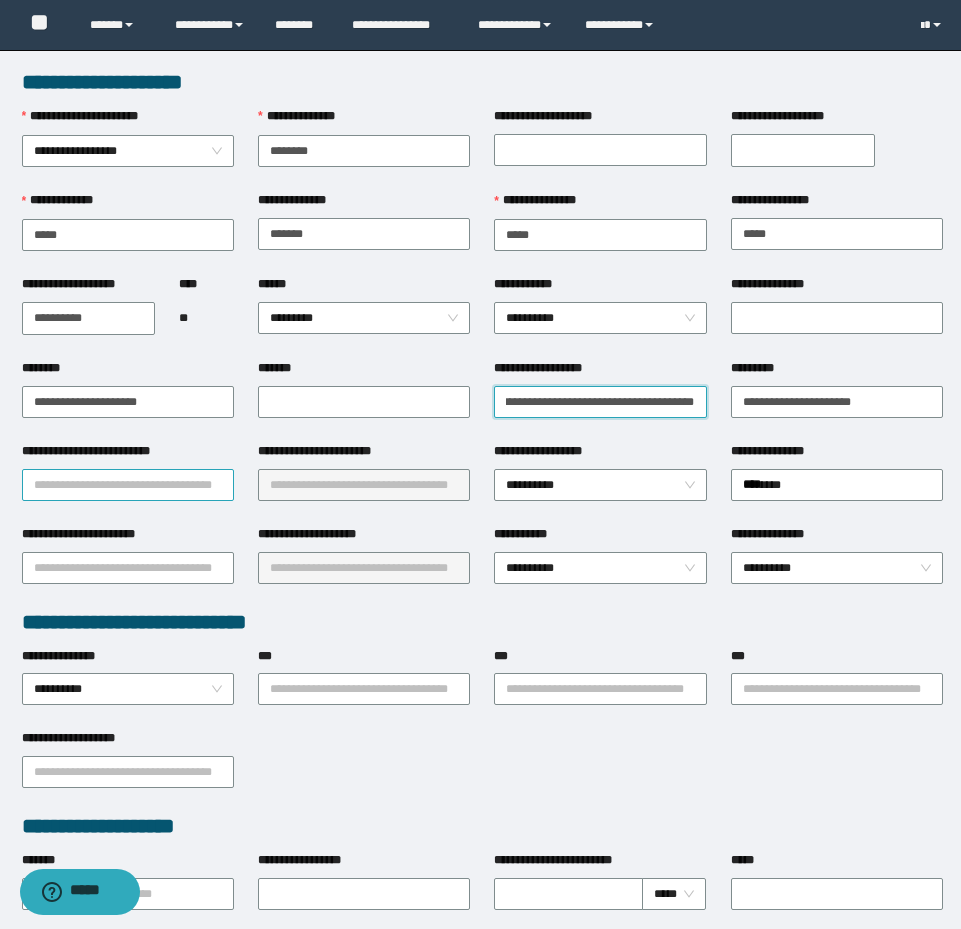 click on "**********" at bounding box center (128, 485) 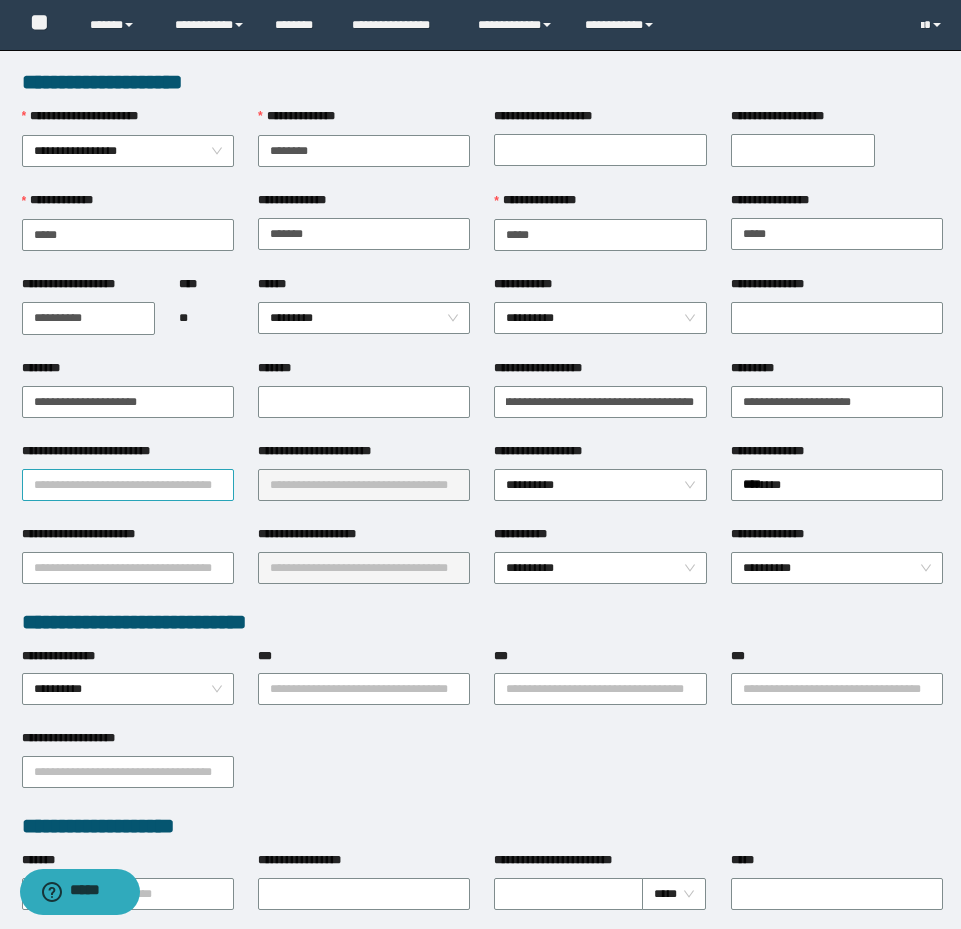 scroll, scrollTop: 0, scrollLeft: 0, axis: both 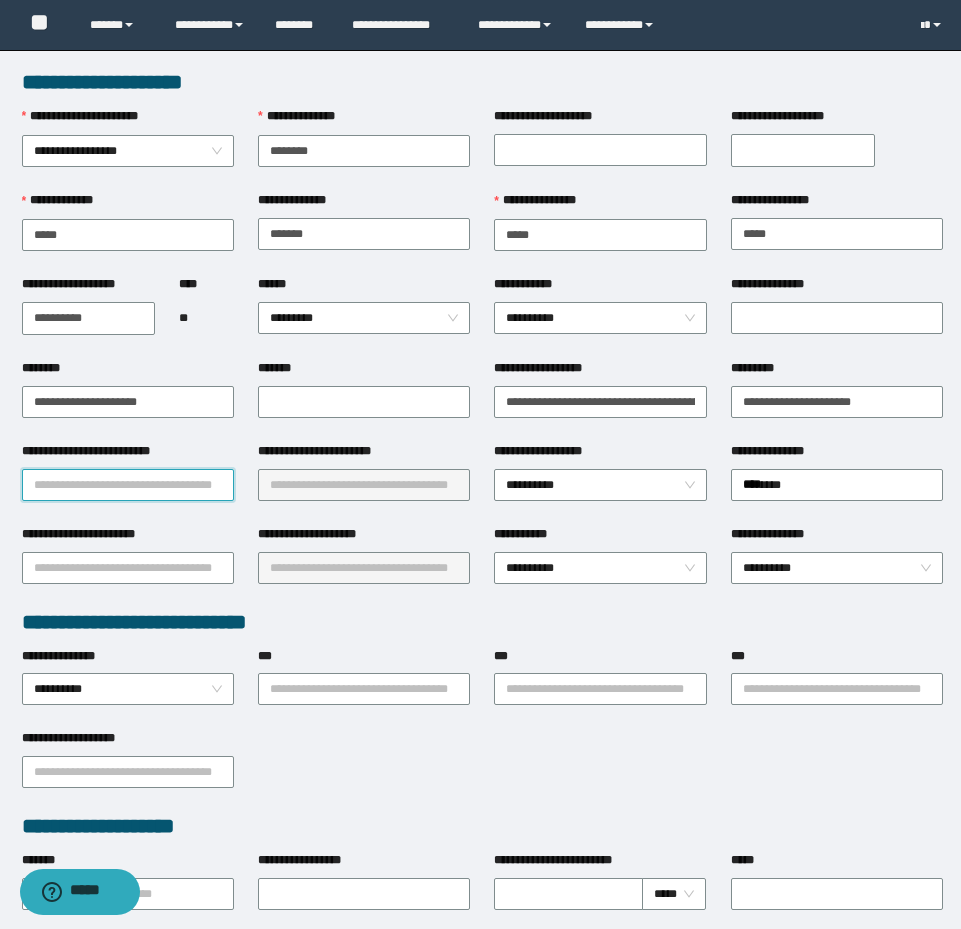 click on "**********" at bounding box center (128, 485) 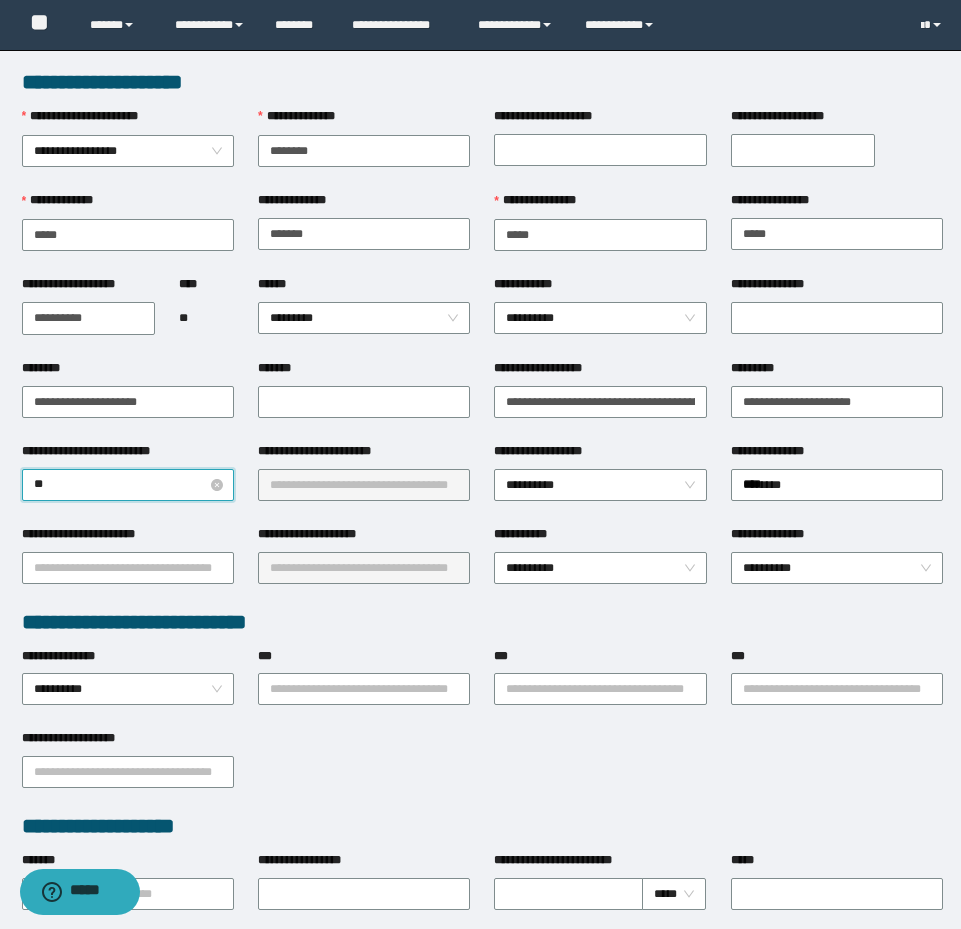 type on "***" 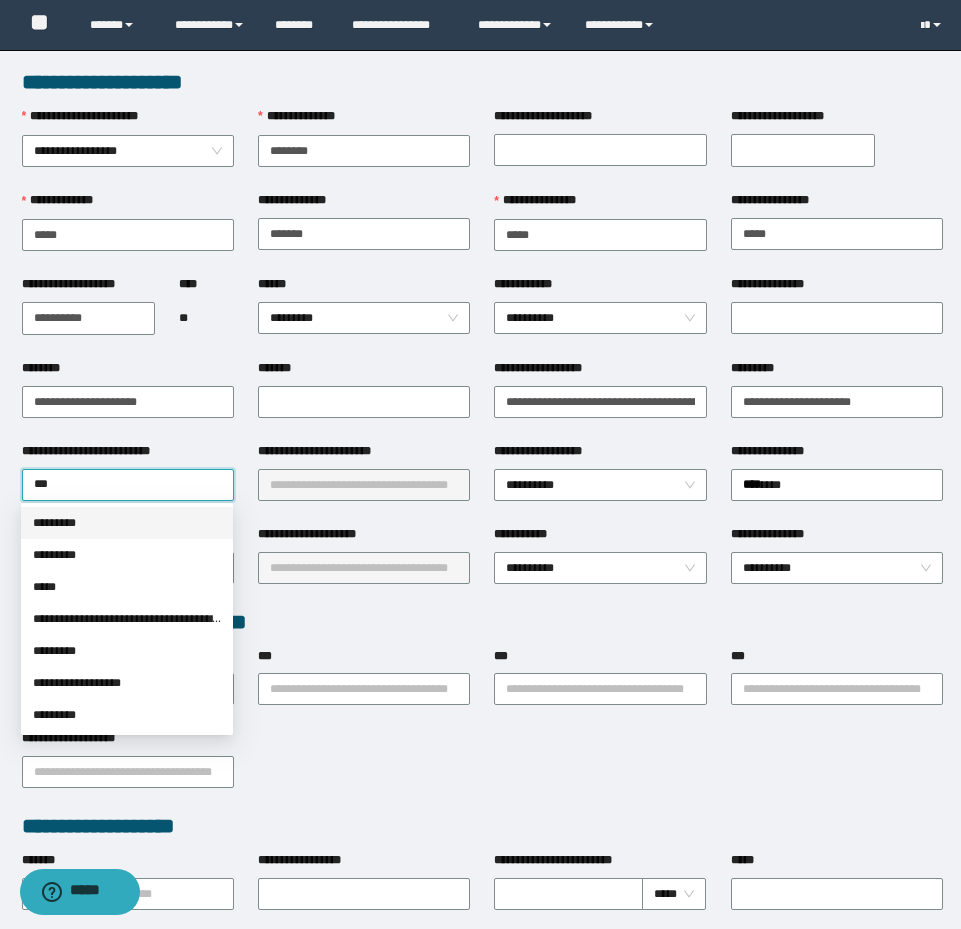 click on "*********" at bounding box center [127, 523] 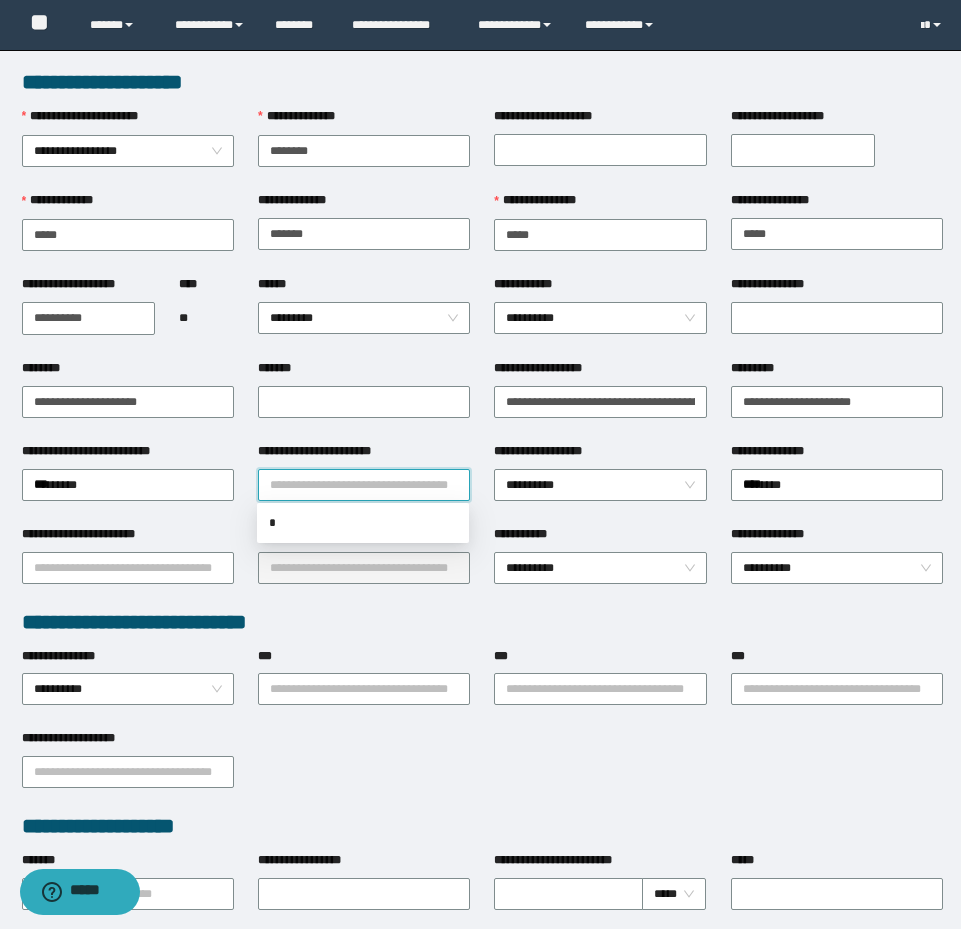 click on "**********" at bounding box center (364, 485) 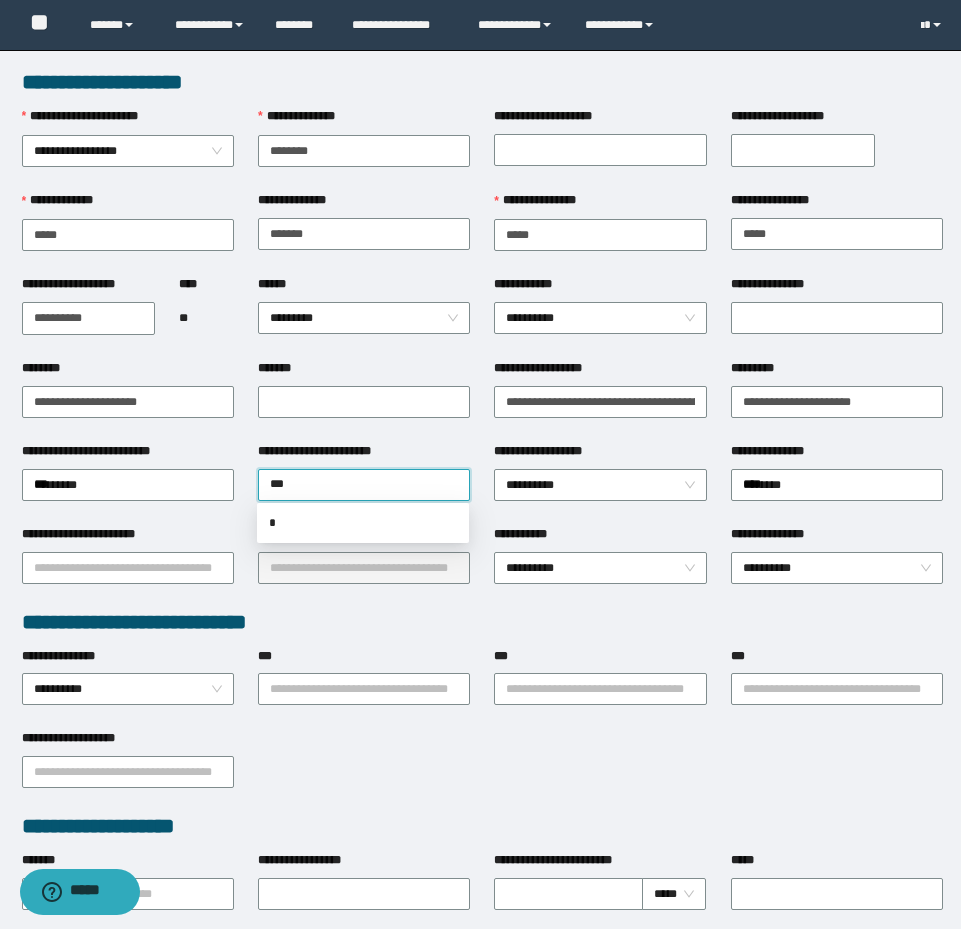 type on "****" 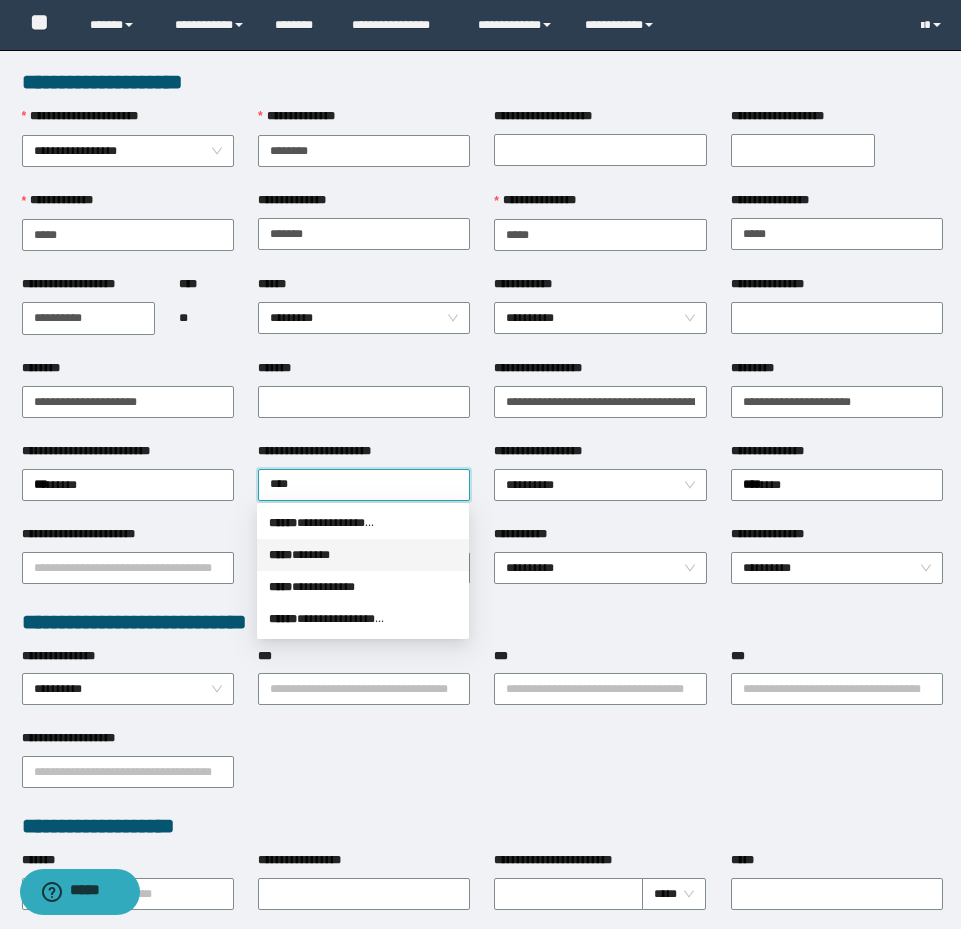 click on "***** * *****" at bounding box center [363, 555] 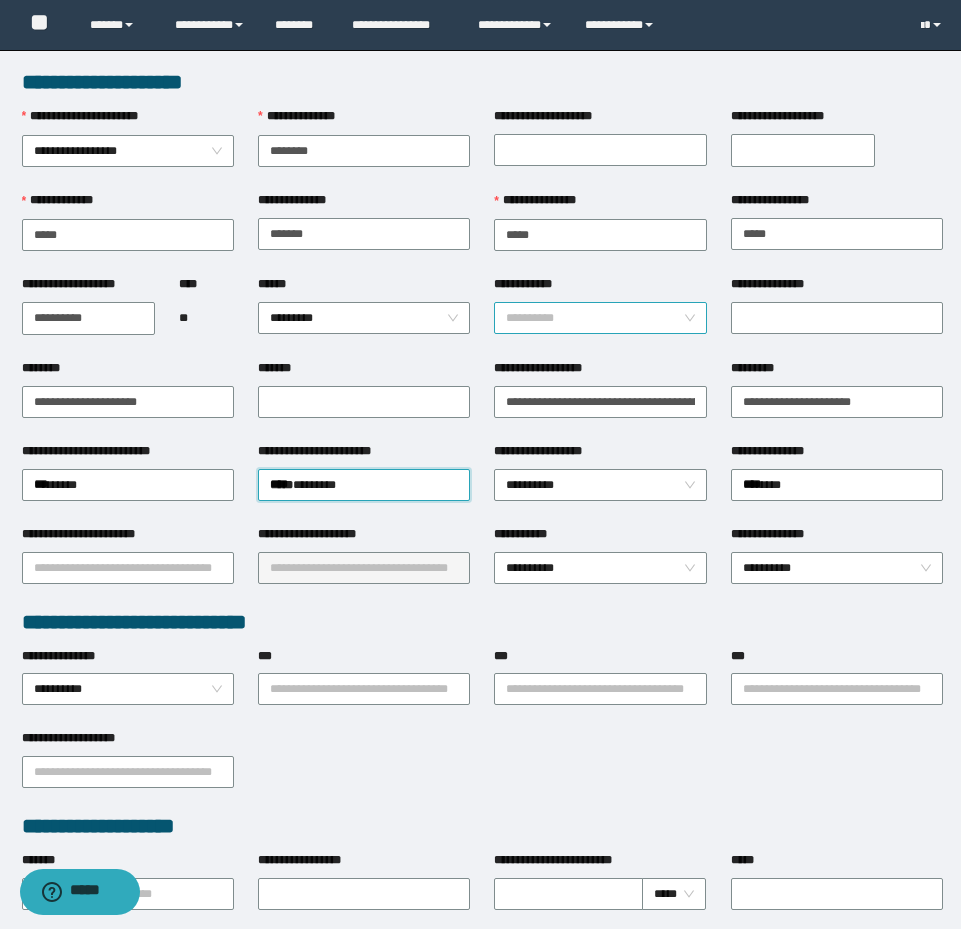 click on "**********" at bounding box center [600, 318] 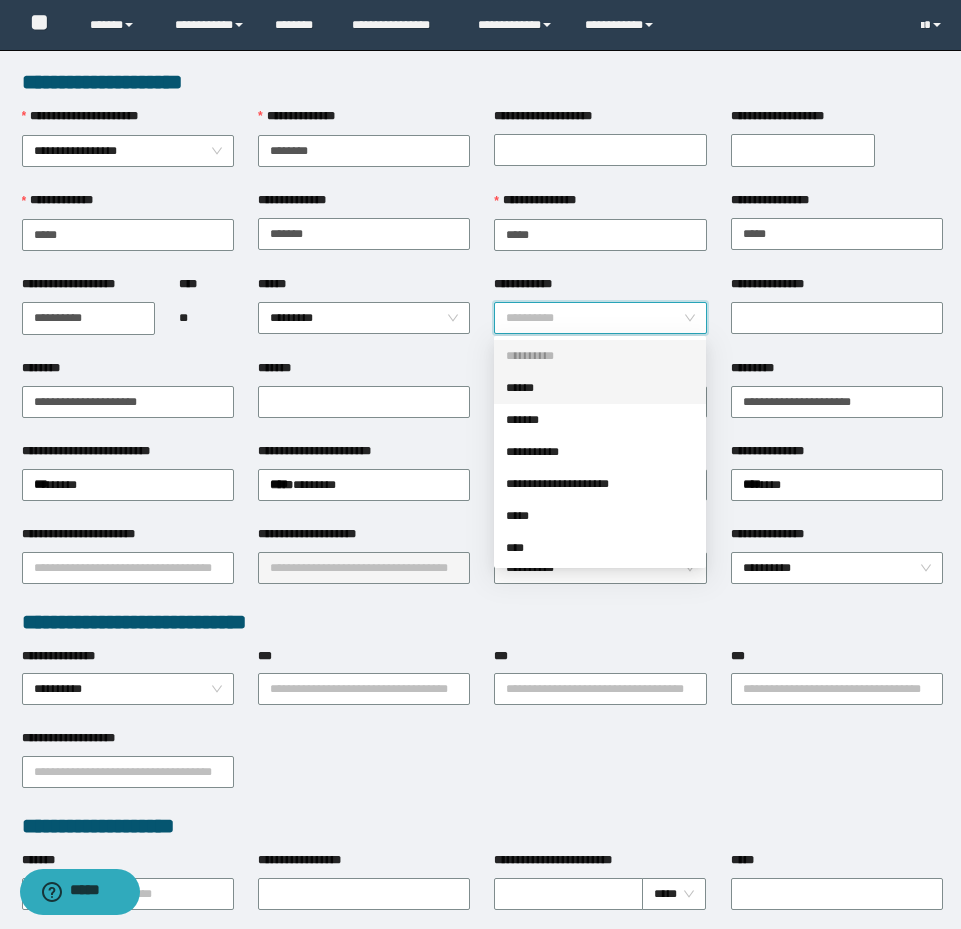 click on "******" at bounding box center (600, 388) 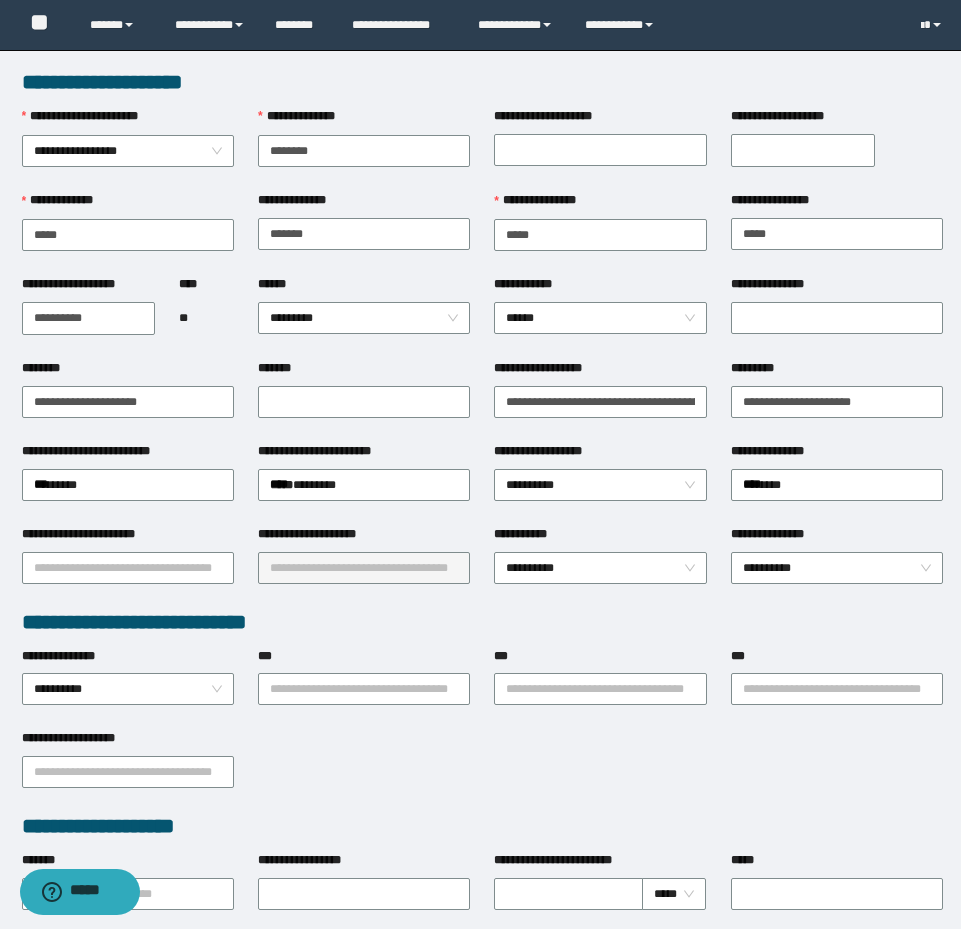 click on "**********" at bounding box center (600, 538) 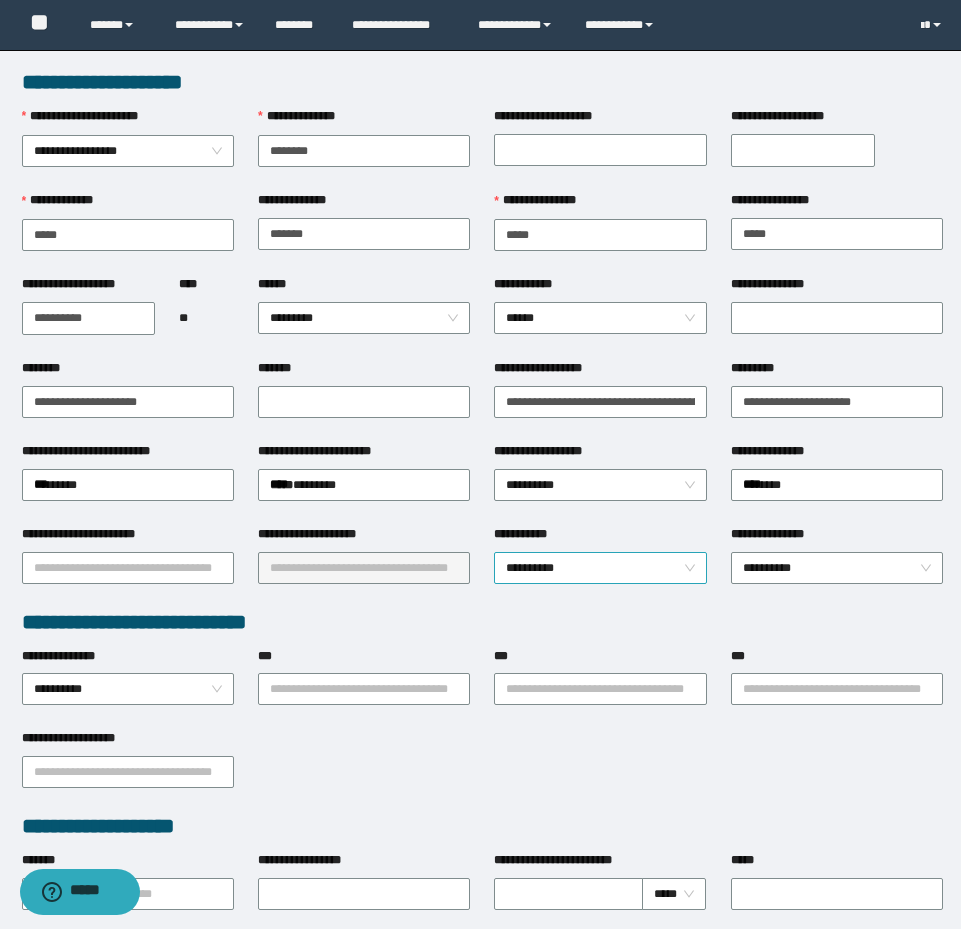 click on "**********" at bounding box center [600, 568] 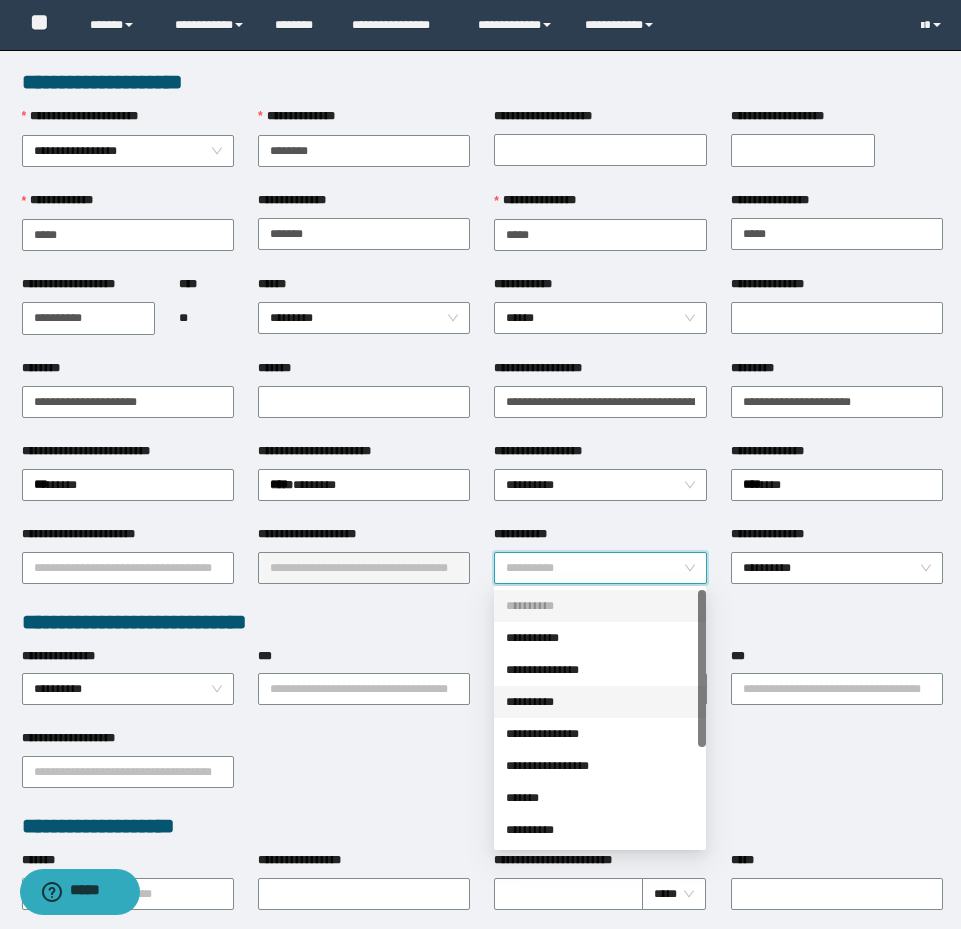 click on "**********" at bounding box center (600, 734) 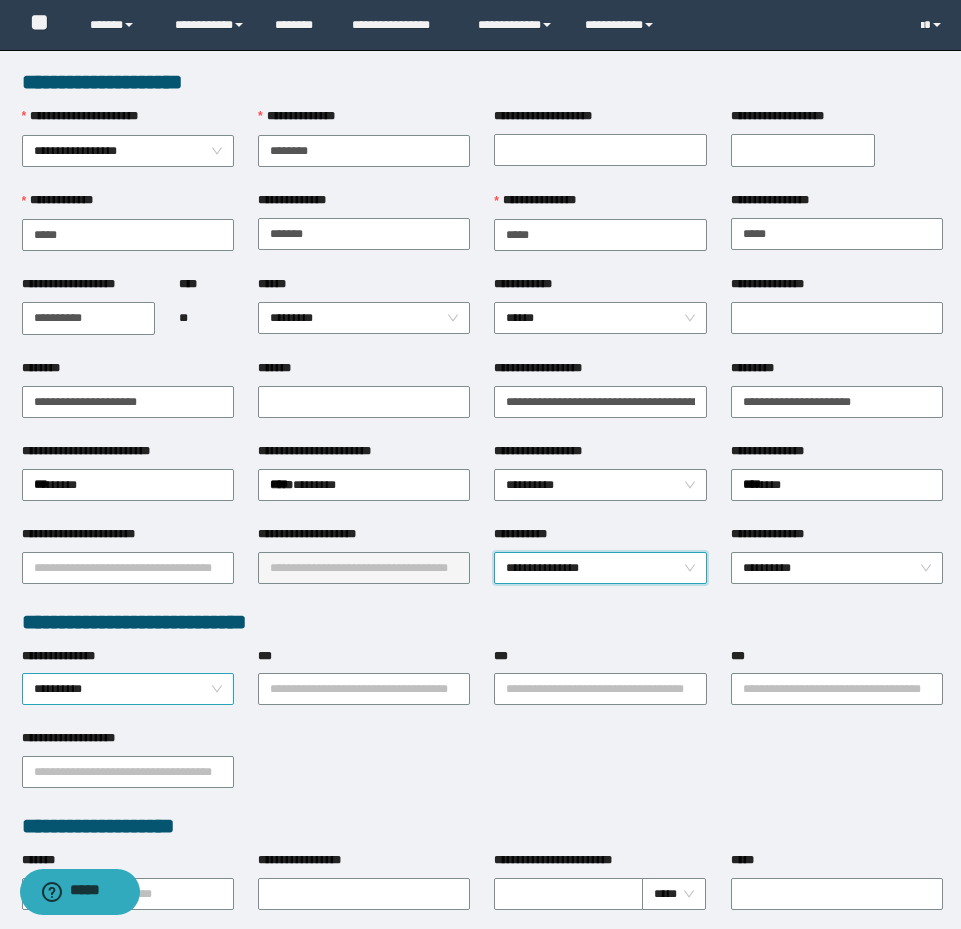 click on "**********" at bounding box center (128, 689) 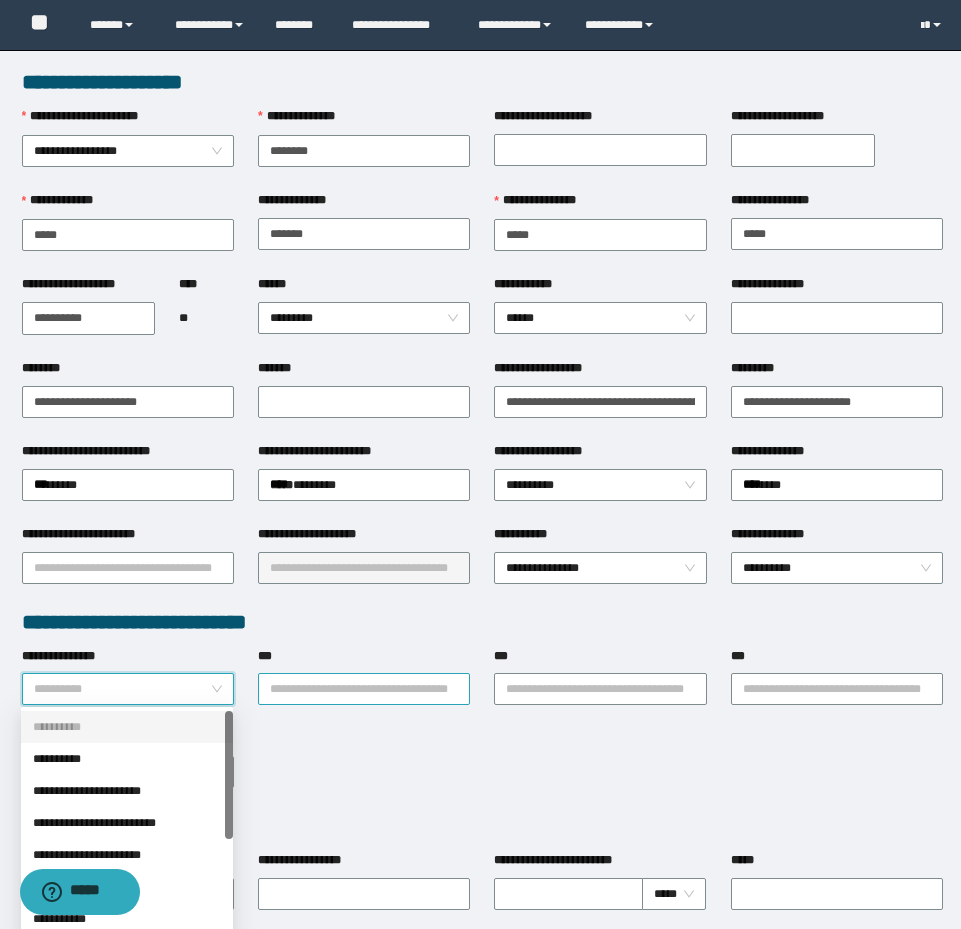 click on "***" at bounding box center [364, 689] 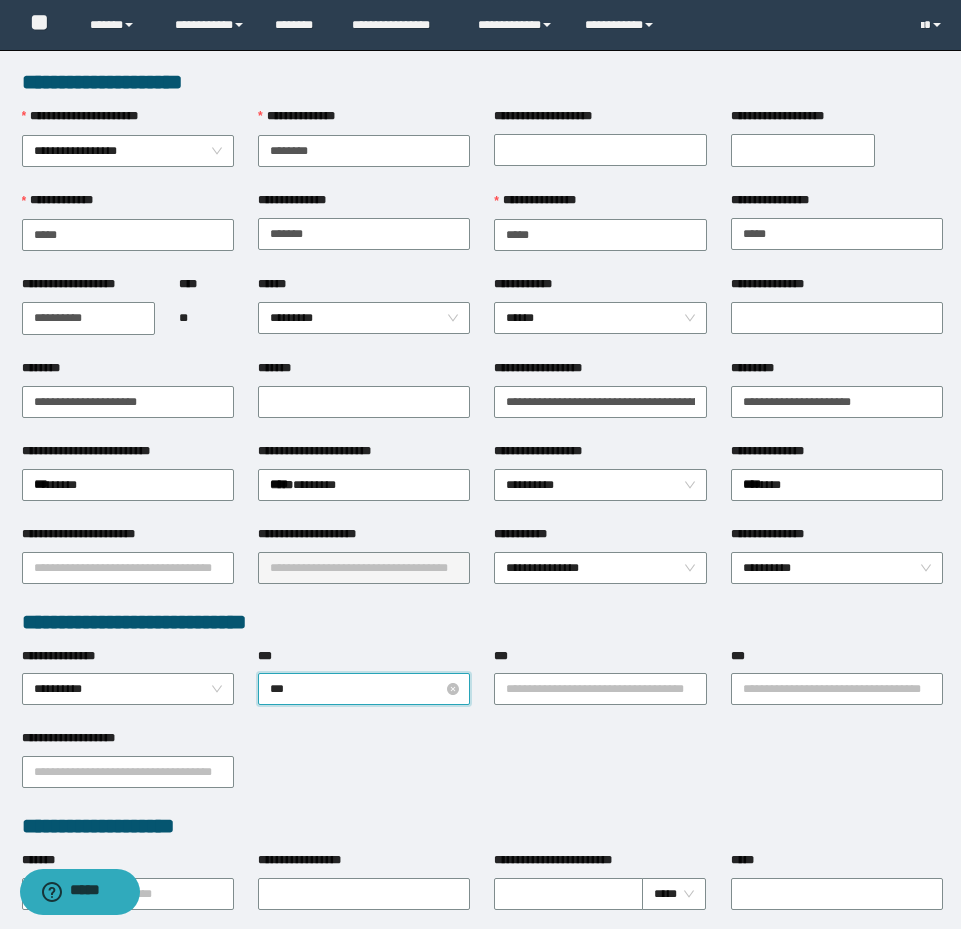 type on "****" 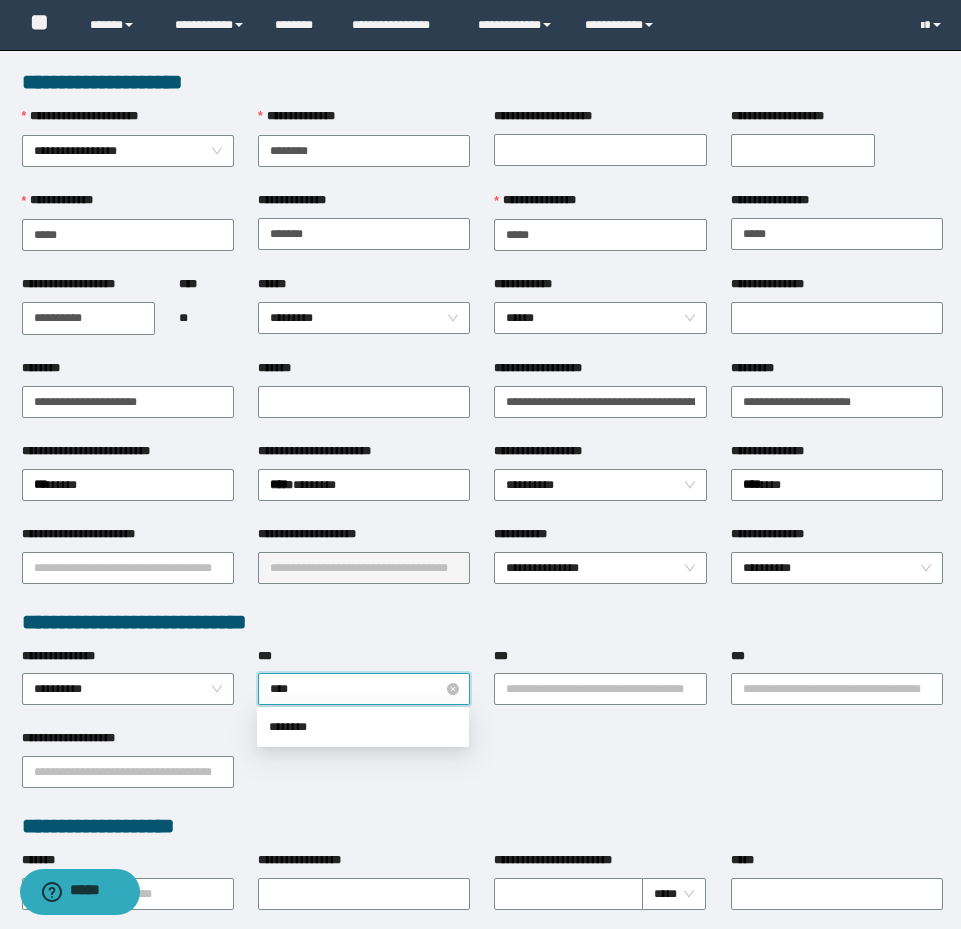 click on "****" at bounding box center (364, 689) 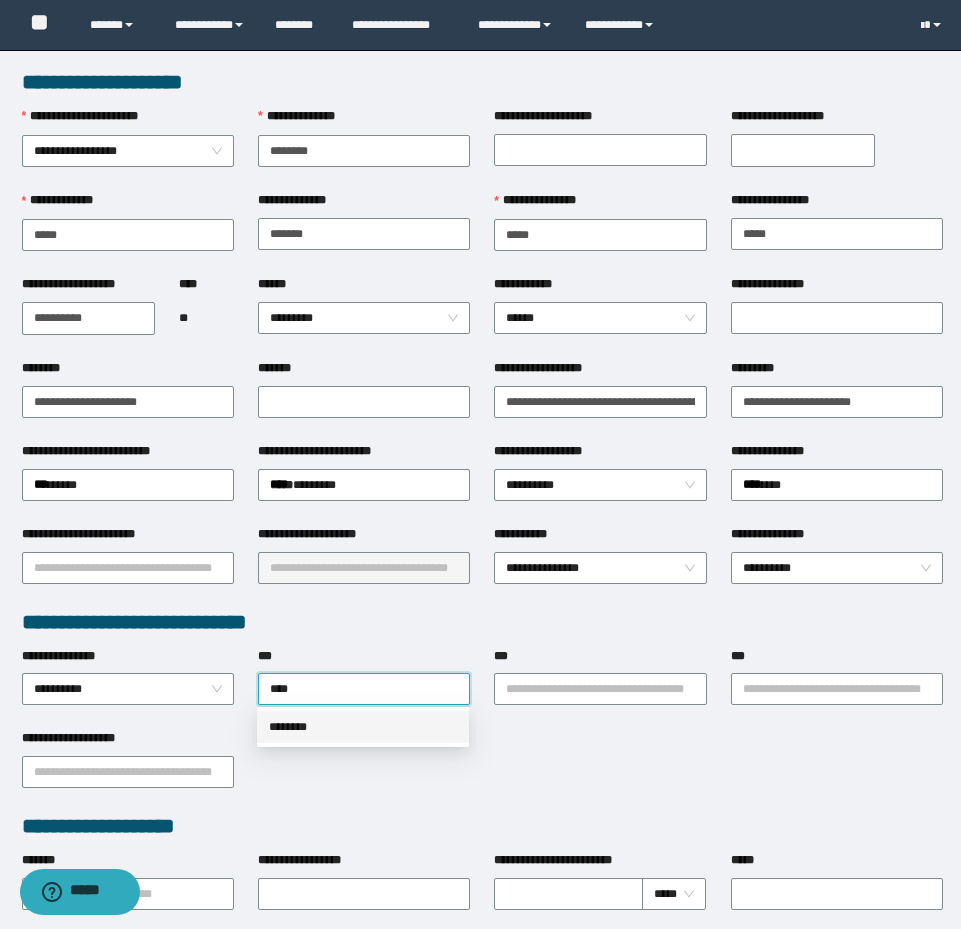 click on "********" at bounding box center (363, 727) 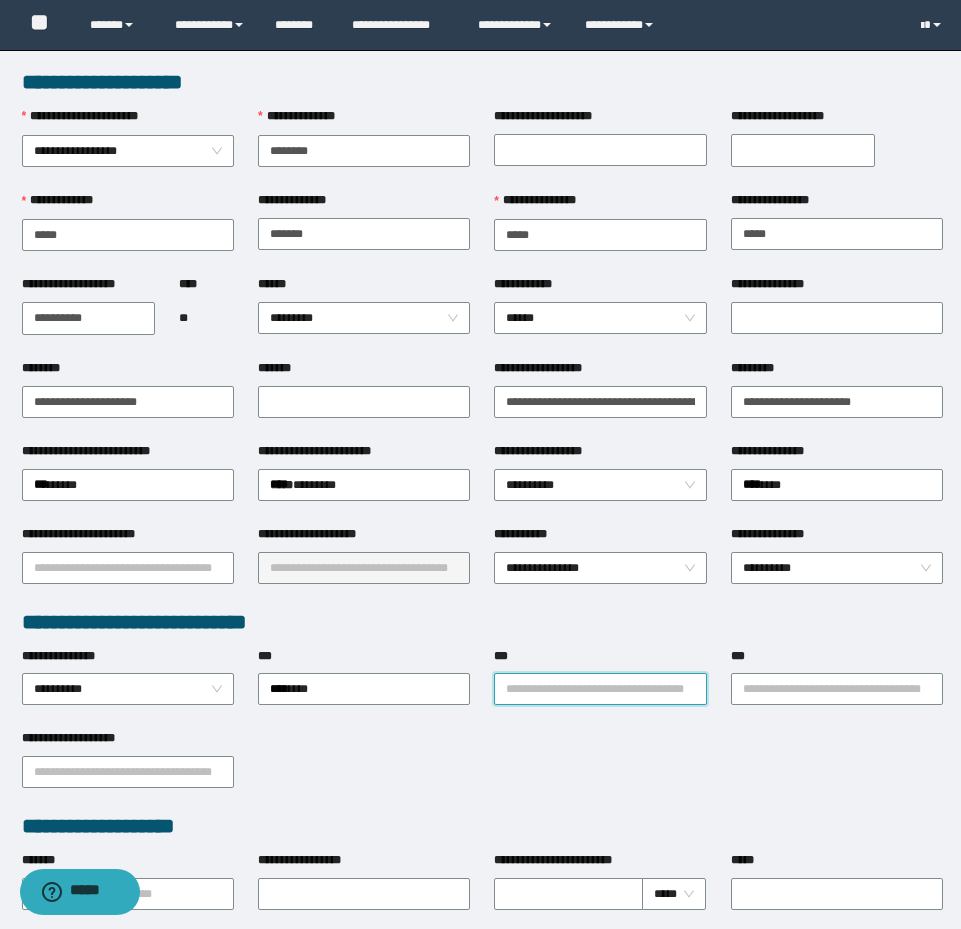 click on "***" at bounding box center [600, 689] 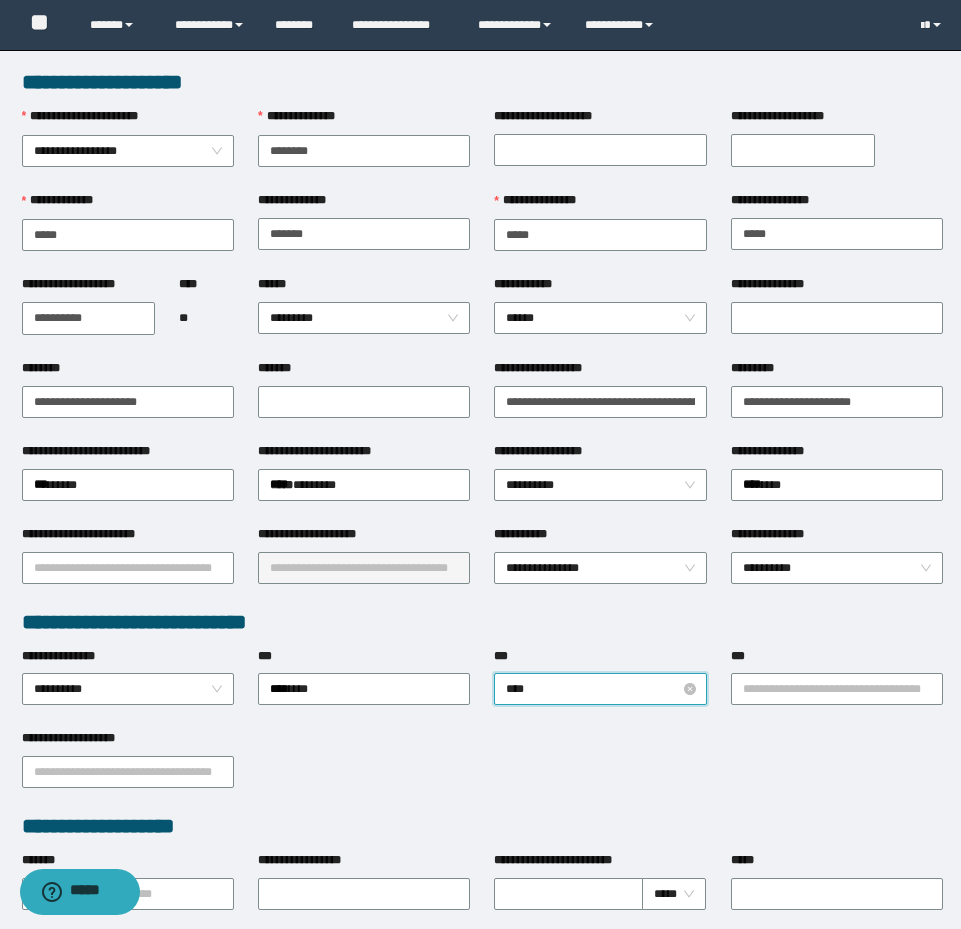 type on "*****" 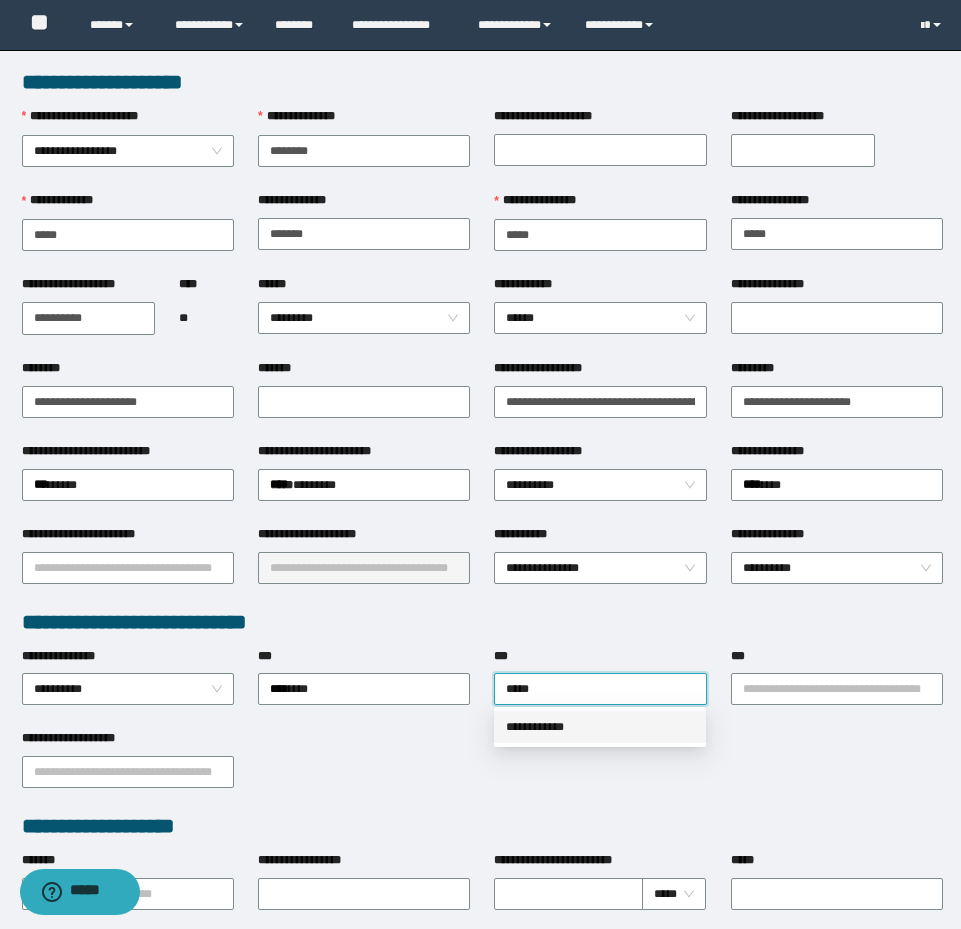click on "**********" at bounding box center (600, 727) 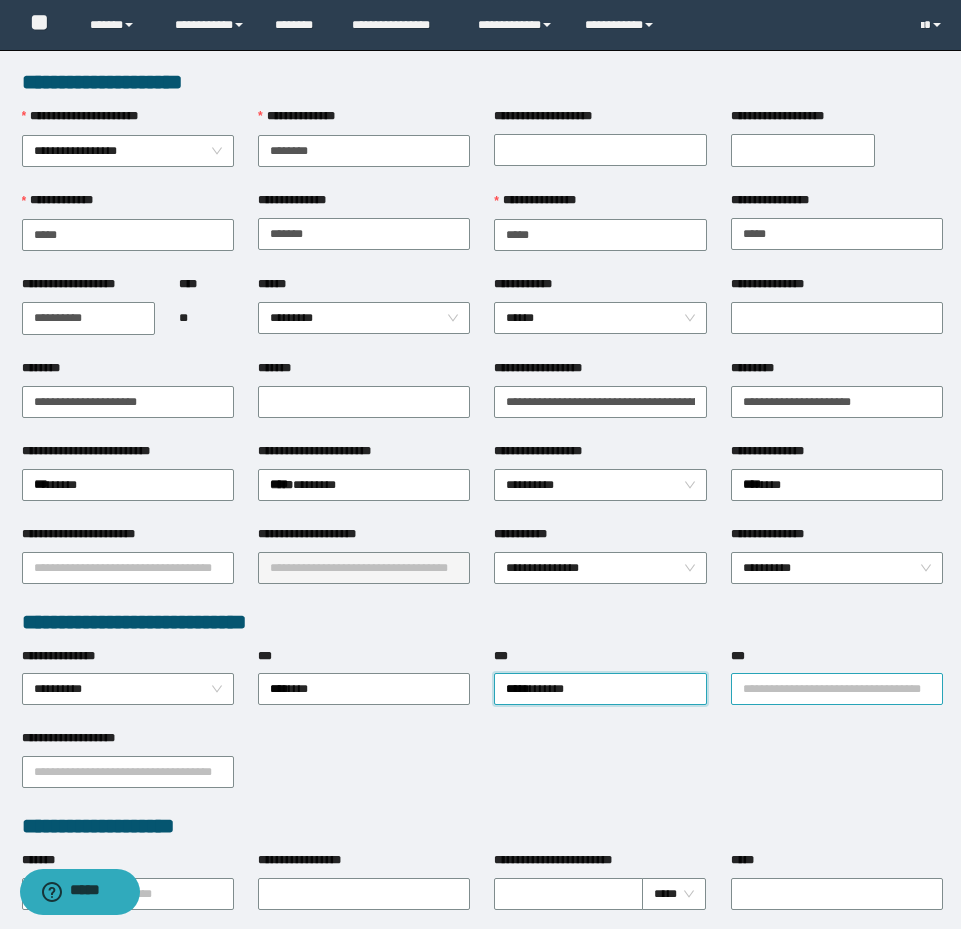 click on "***" at bounding box center (837, 689) 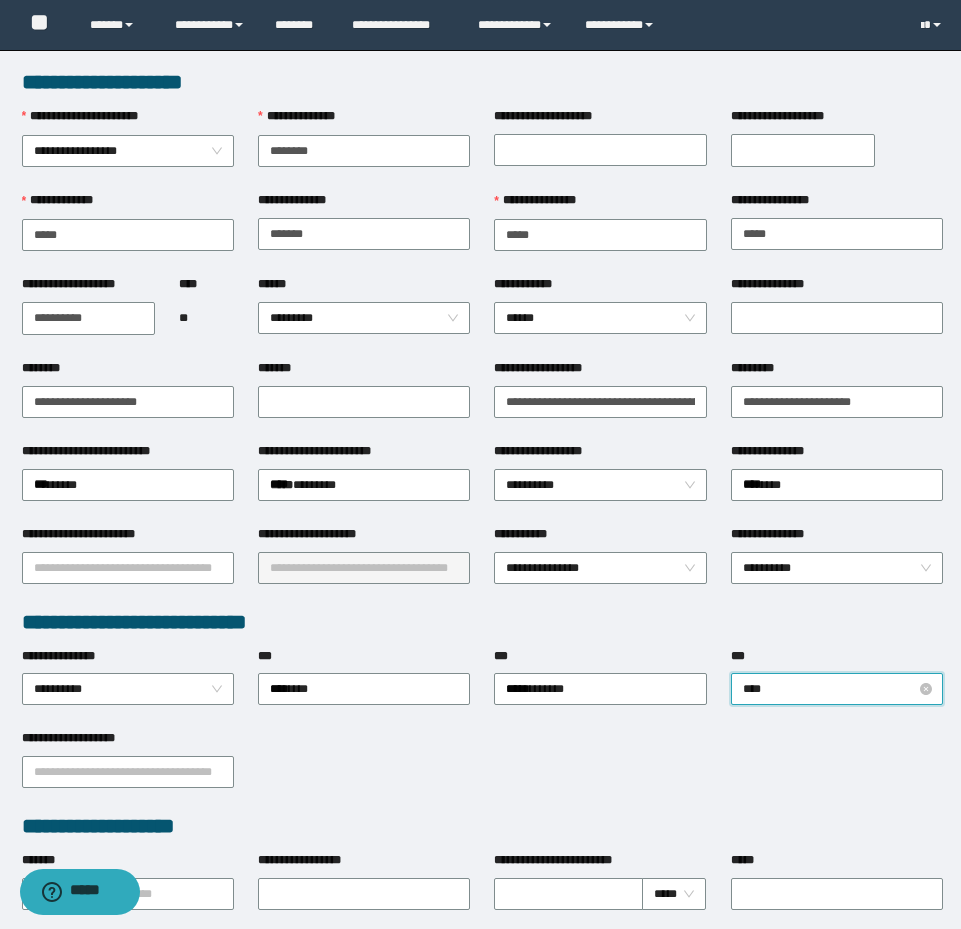 type on "*****" 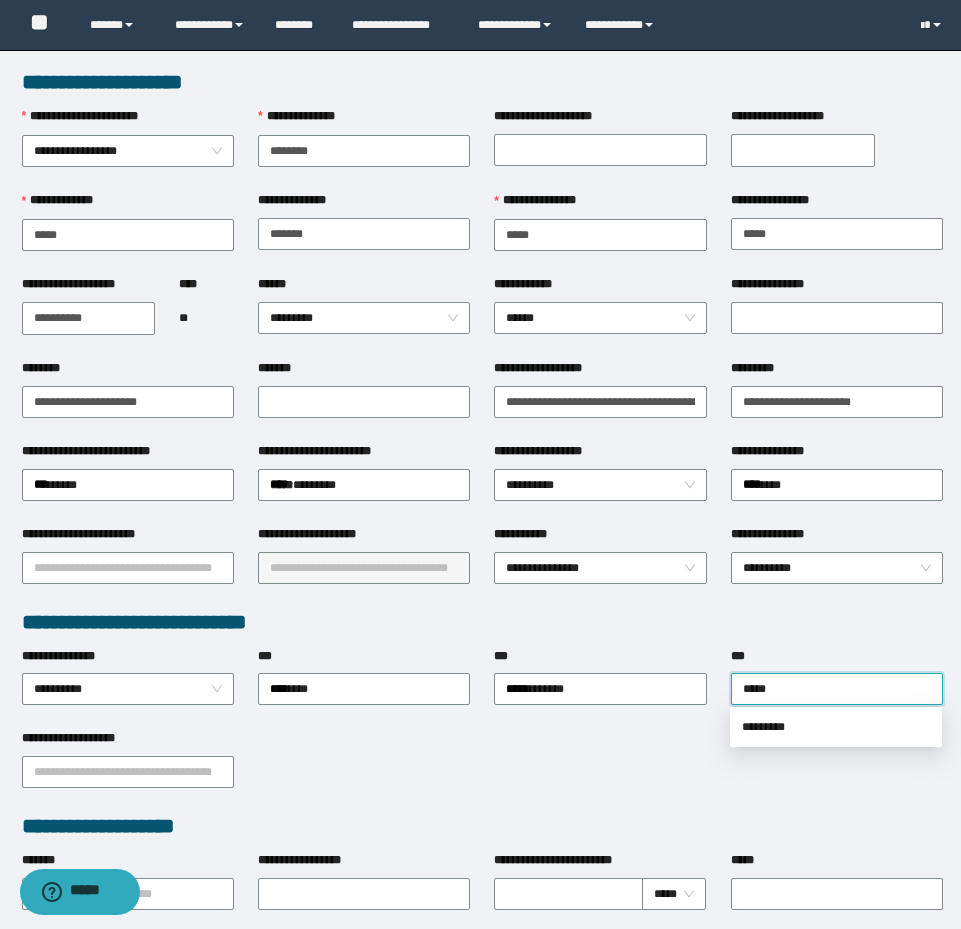 click on "**********" at bounding box center (480, 464) 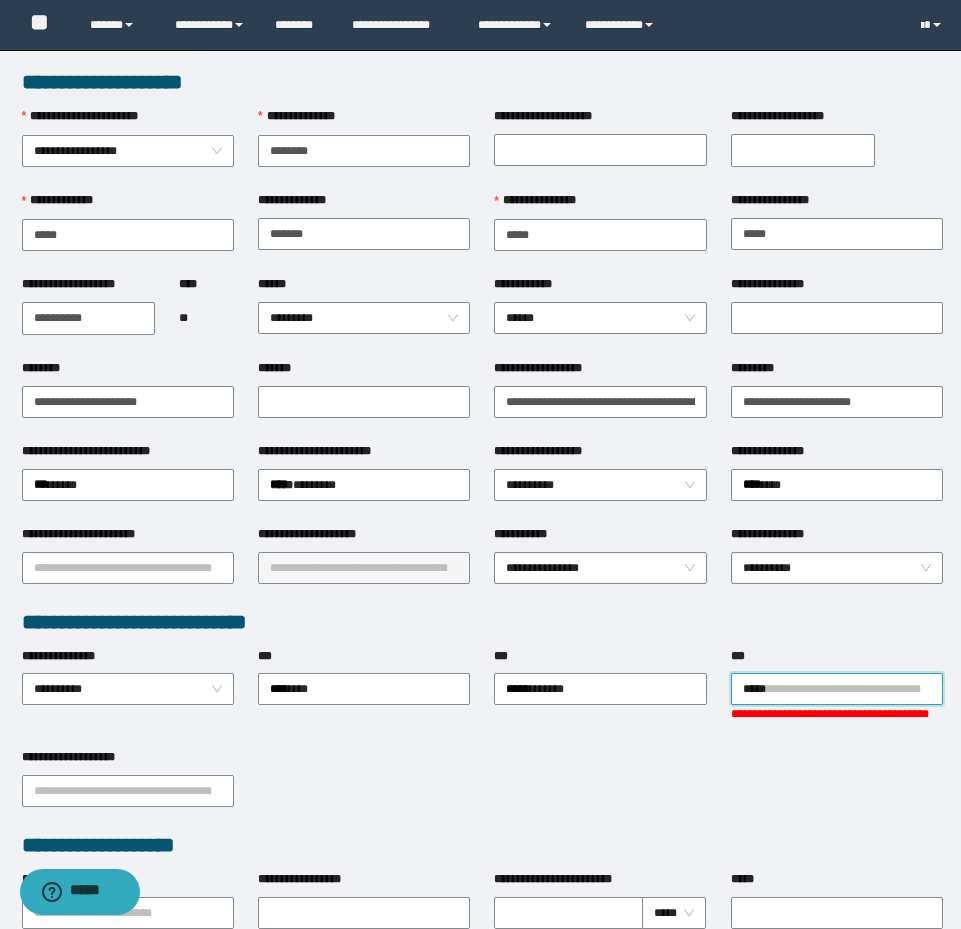 click on "*****" at bounding box center [837, 689] 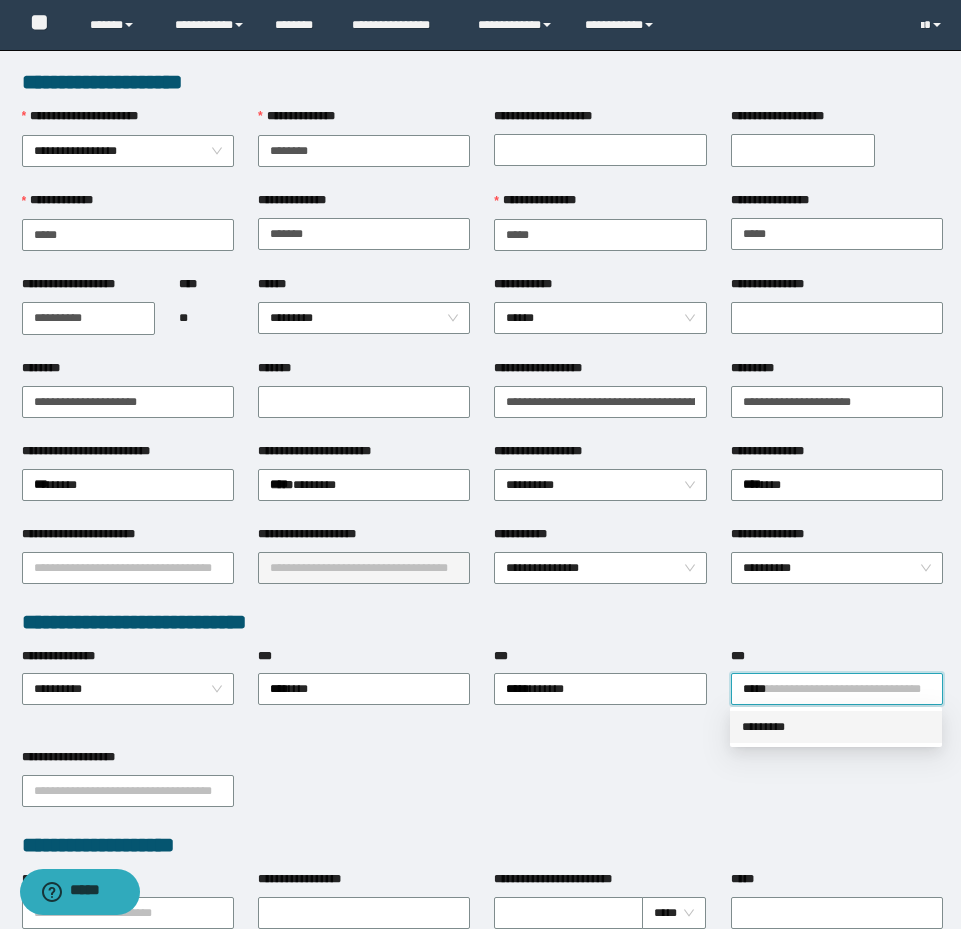 click on "*********" at bounding box center (836, 727) 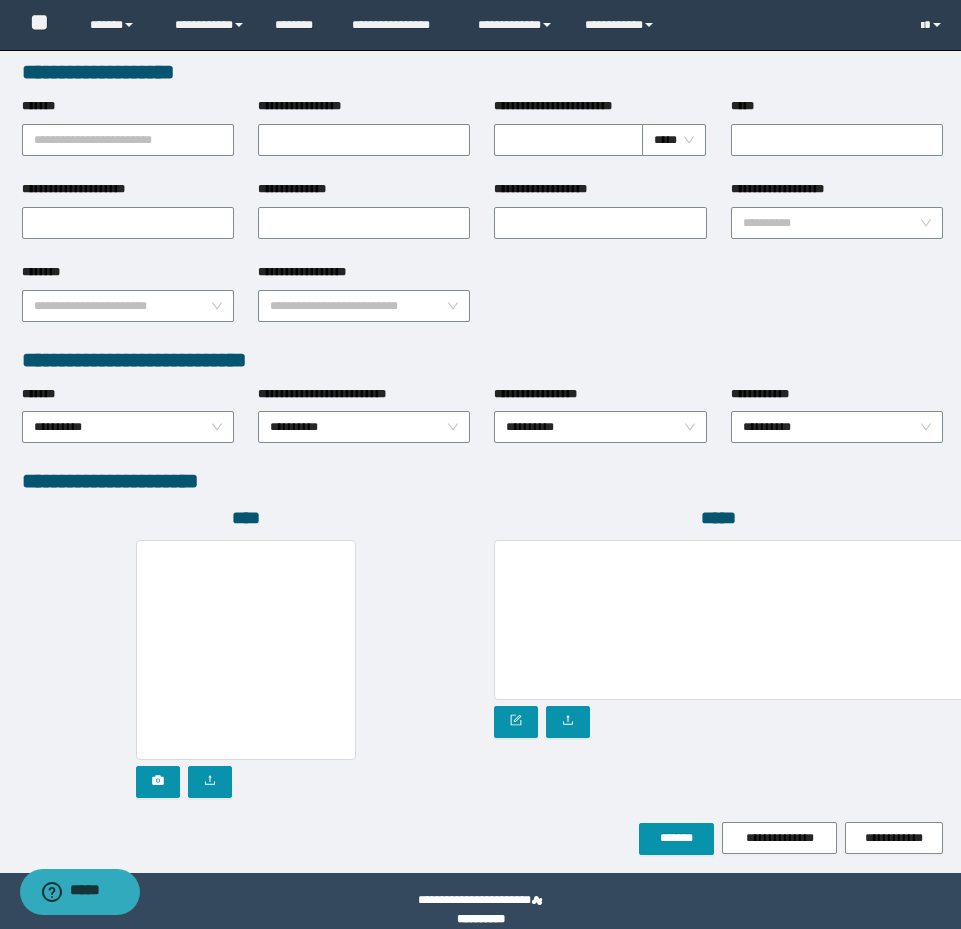 scroll, scrollTop: 774, scrollLeft: 0, axis: vertical 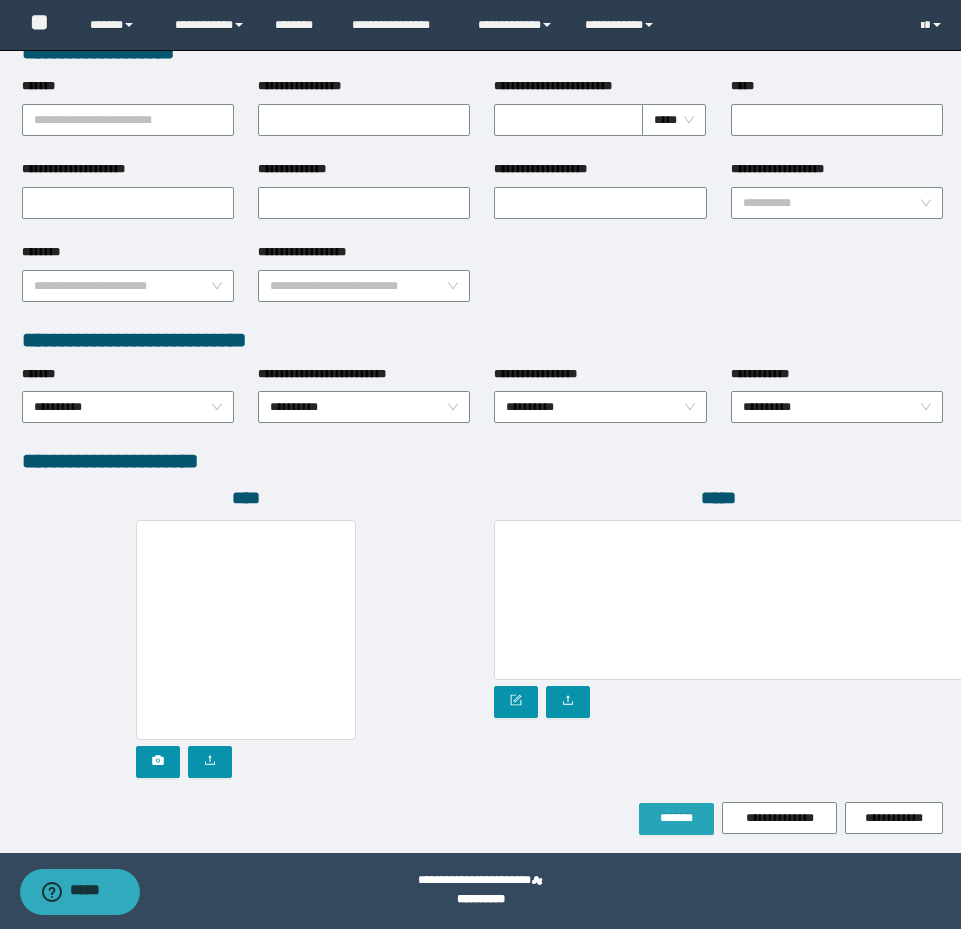 click on "*****" at bounding box center [718, 644] 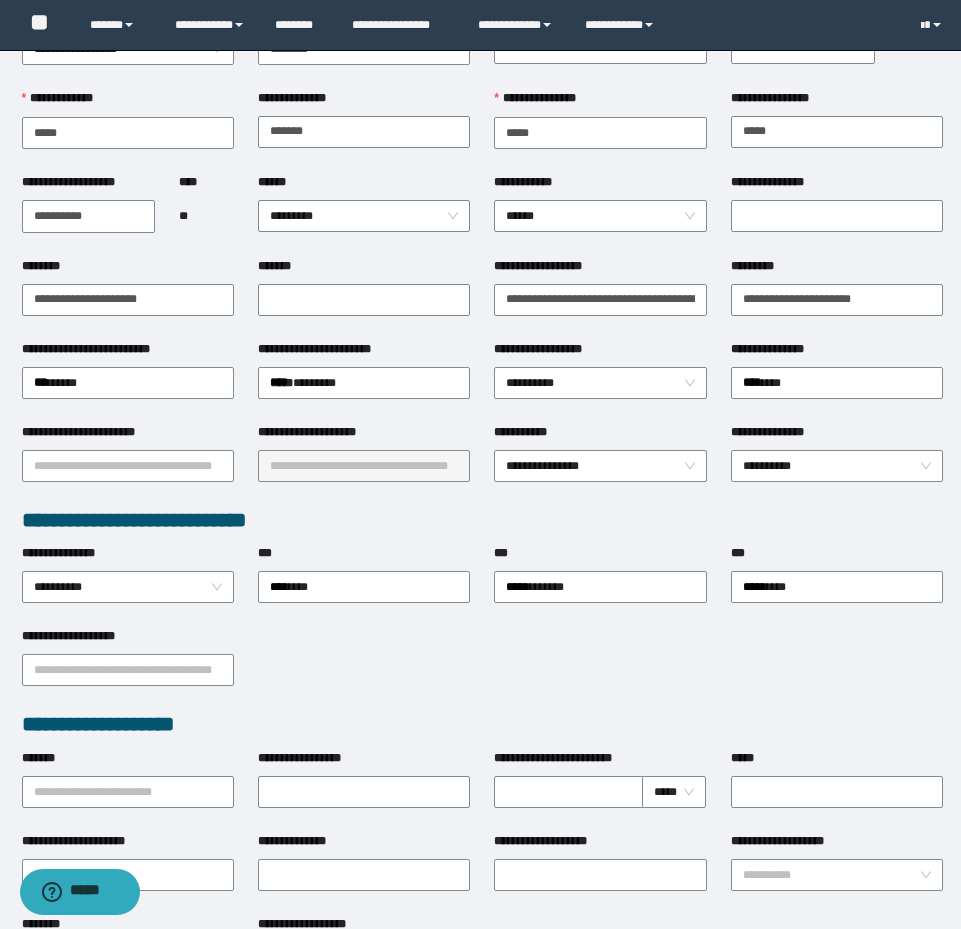 scroll, scrollTop: 0, scrollLeft: 0, axis: both 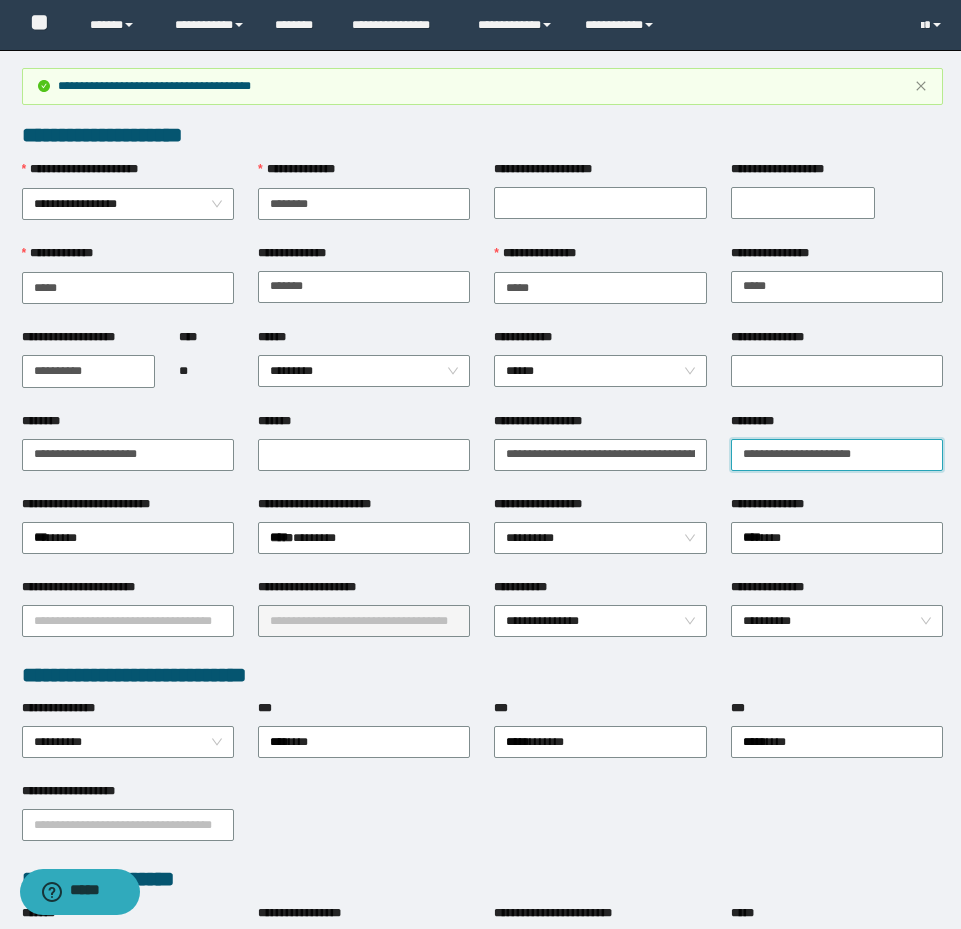 drag, startPoint x: 896, startPoint y: 444, endPoint x: 620, endPoint y: 430, distance: 276.35486 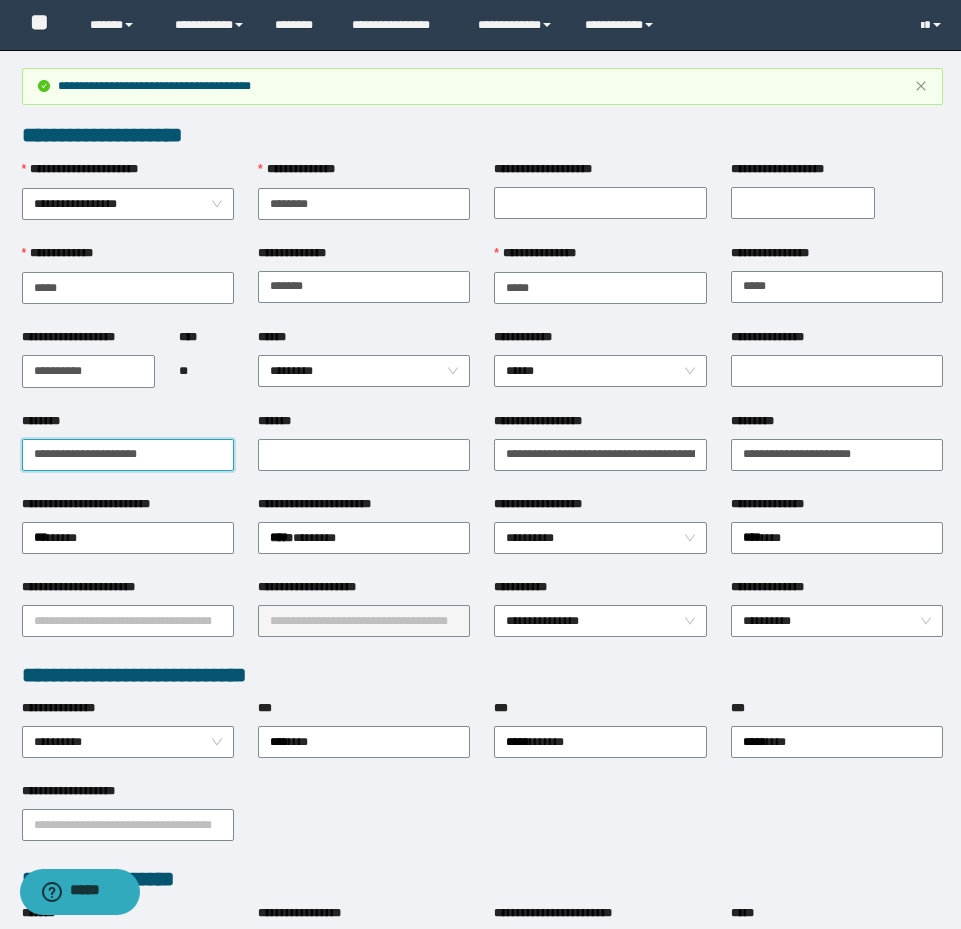 drag, startPoint x: 213, startPoint y: 448, endPoint x: 4, endPoint y: 410, distance: 212.42645 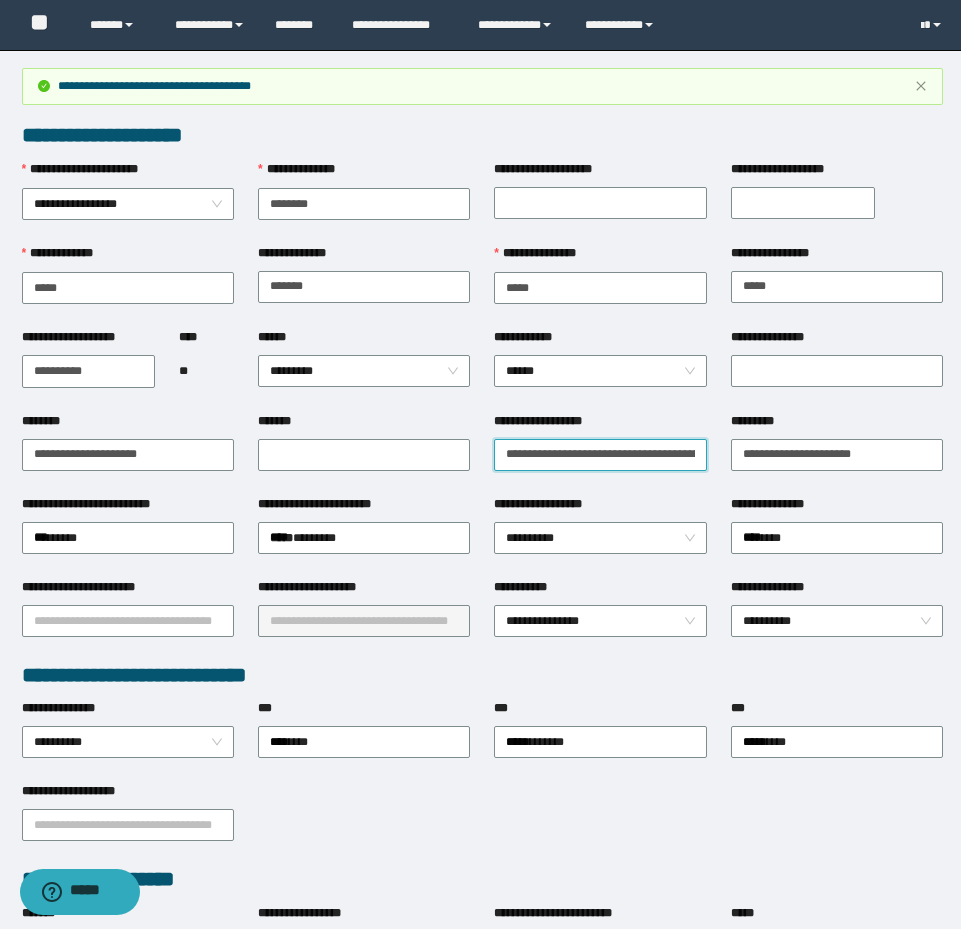 scroll, scrollTop: 0, scrollLeft: 94, axis: horizontal 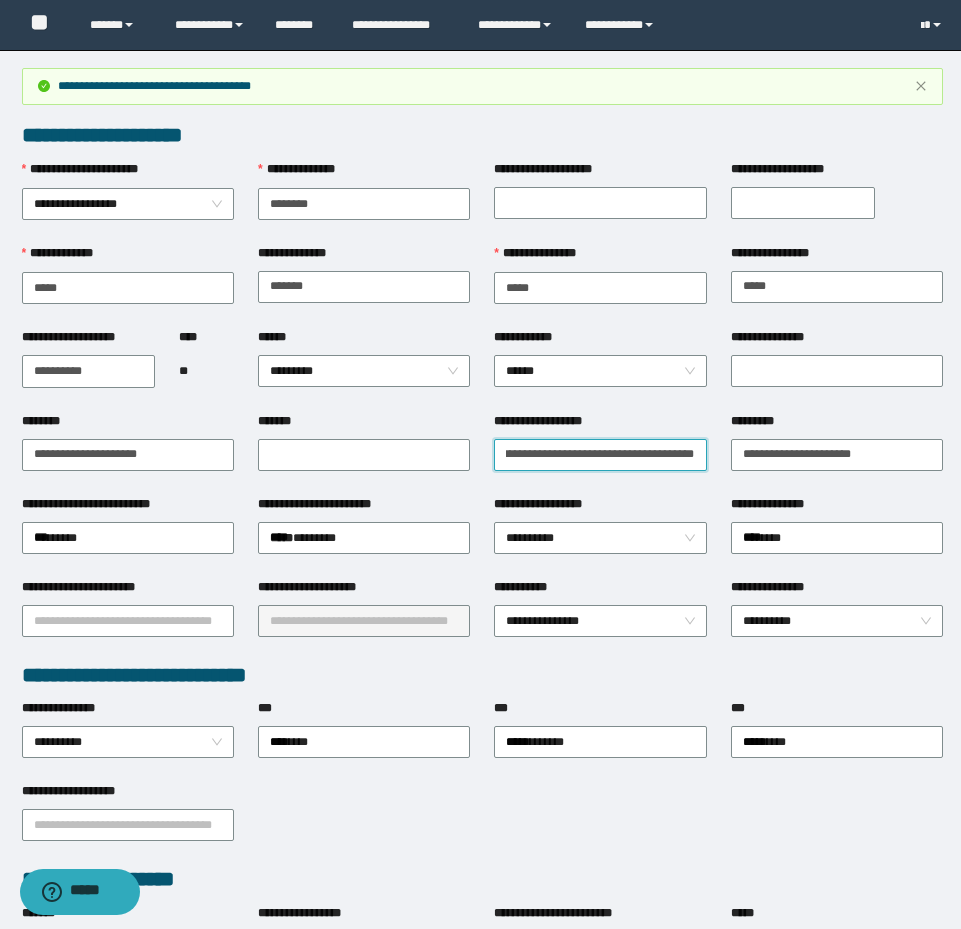 drag, startPoint x: 498, startPoint y: 447, endPoint x: 954, endPoint y: 433, distance: 456.21487 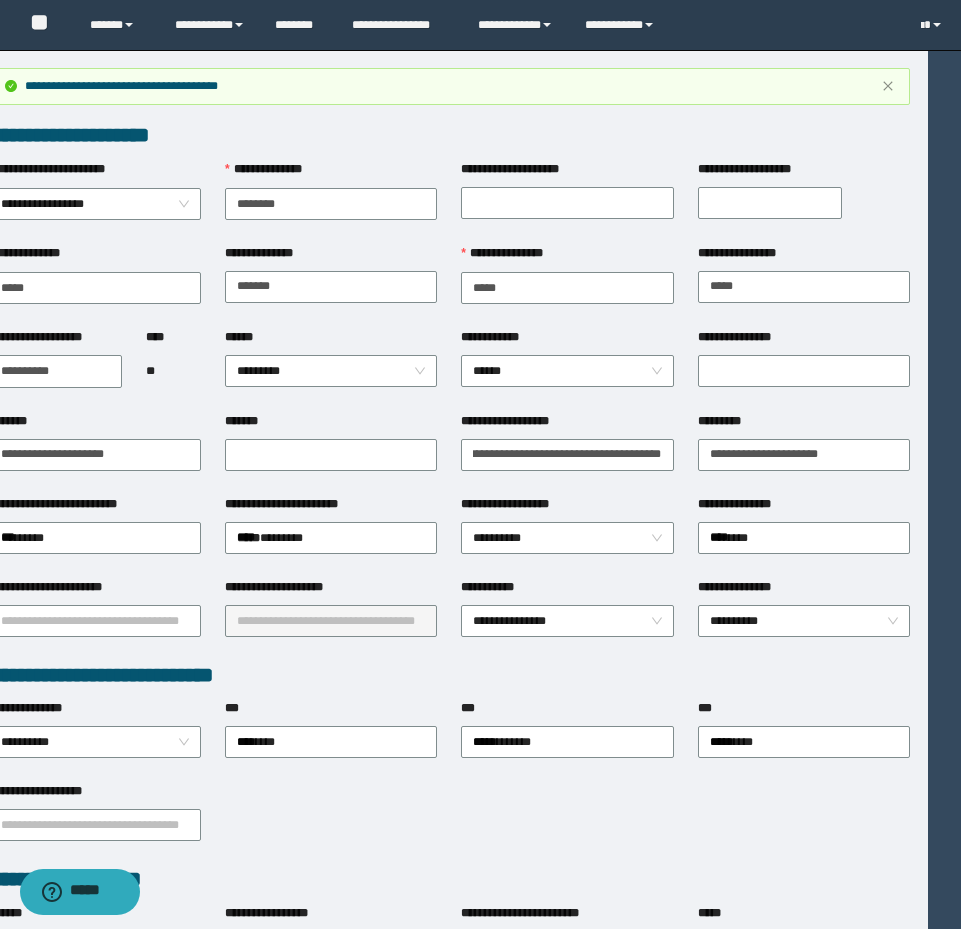 scroll, scrollTop: 0, scrollLeft: 0, axis: both 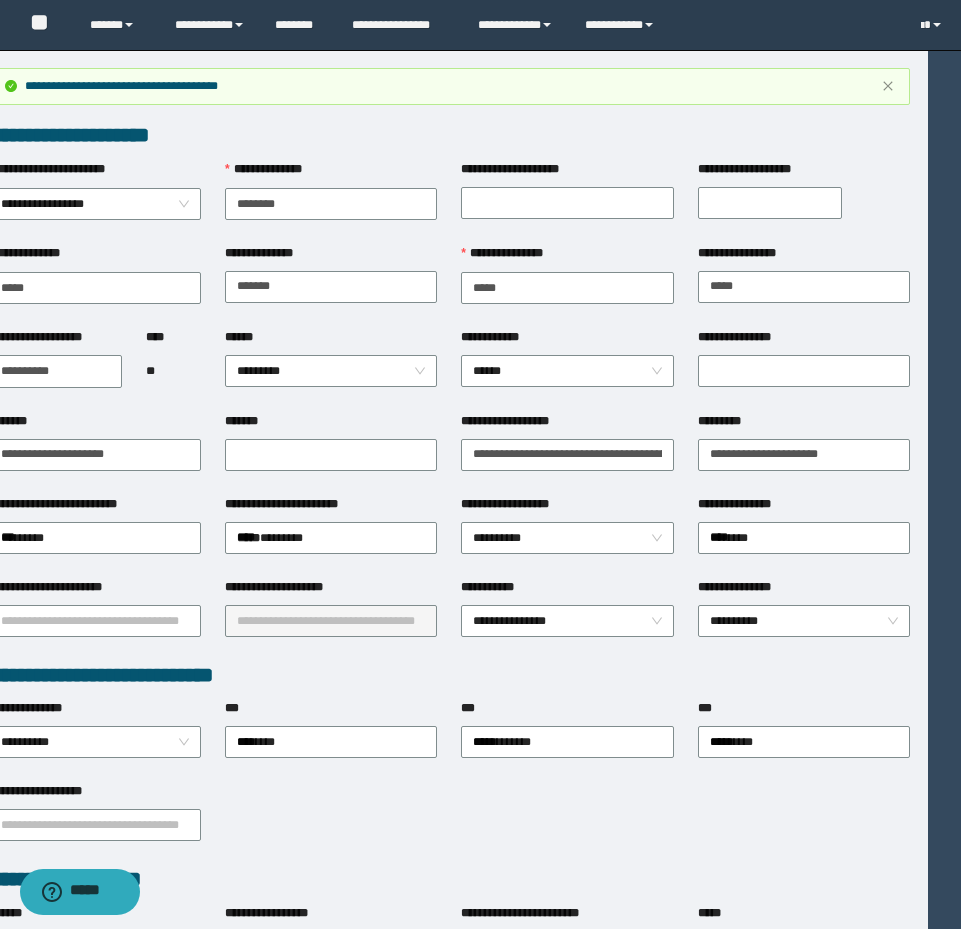 click on "**********" at bounding box center (447, 891) 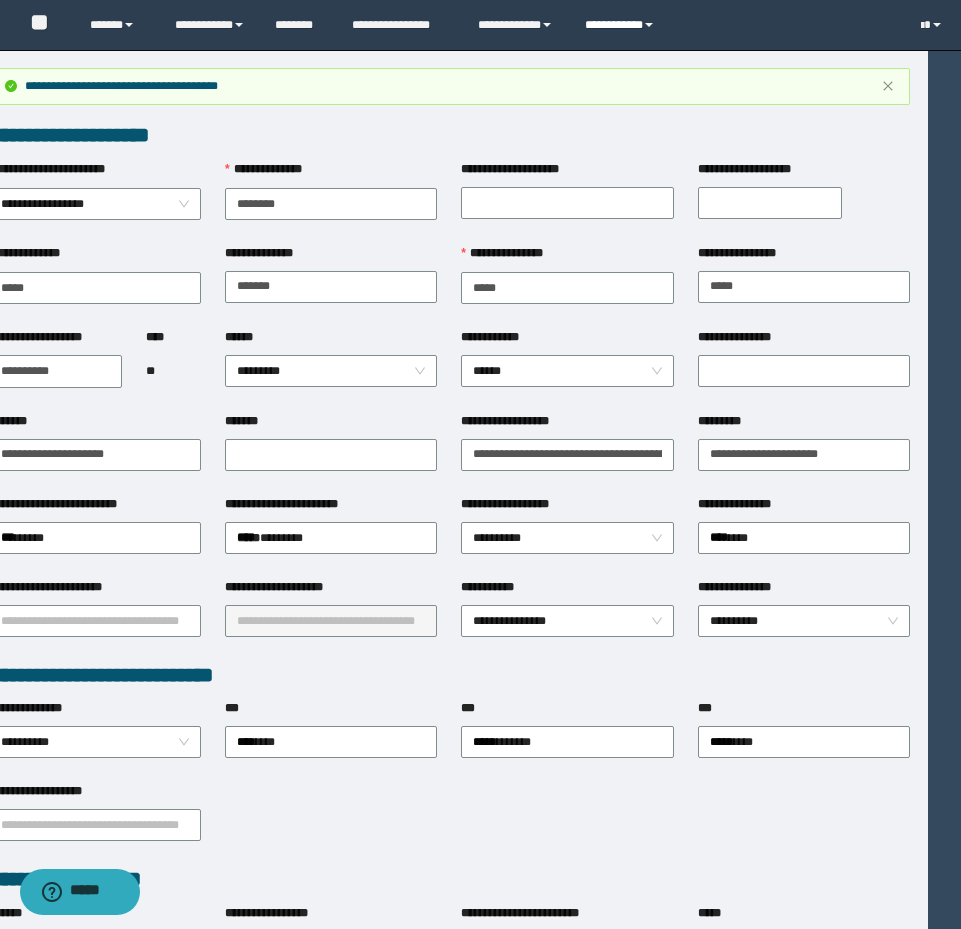 click on "**********" at bounding box center [622, 25] 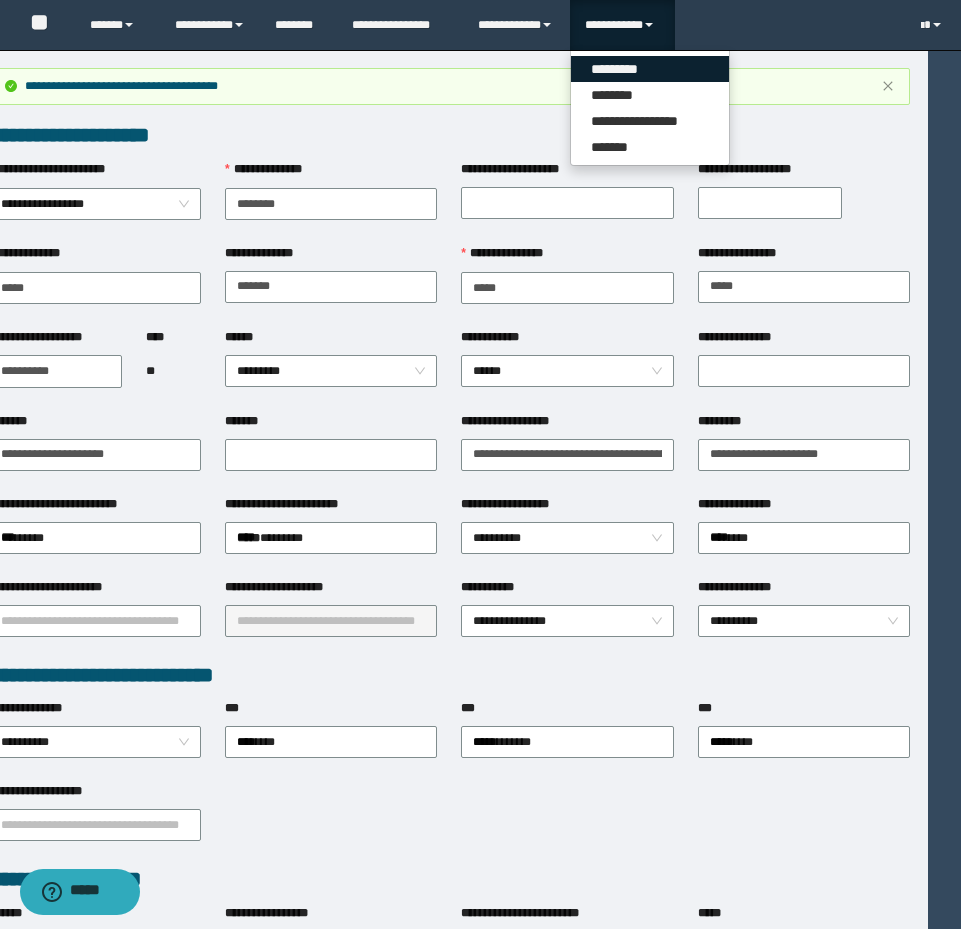 click on "*********" at bounding box center [650, 69] 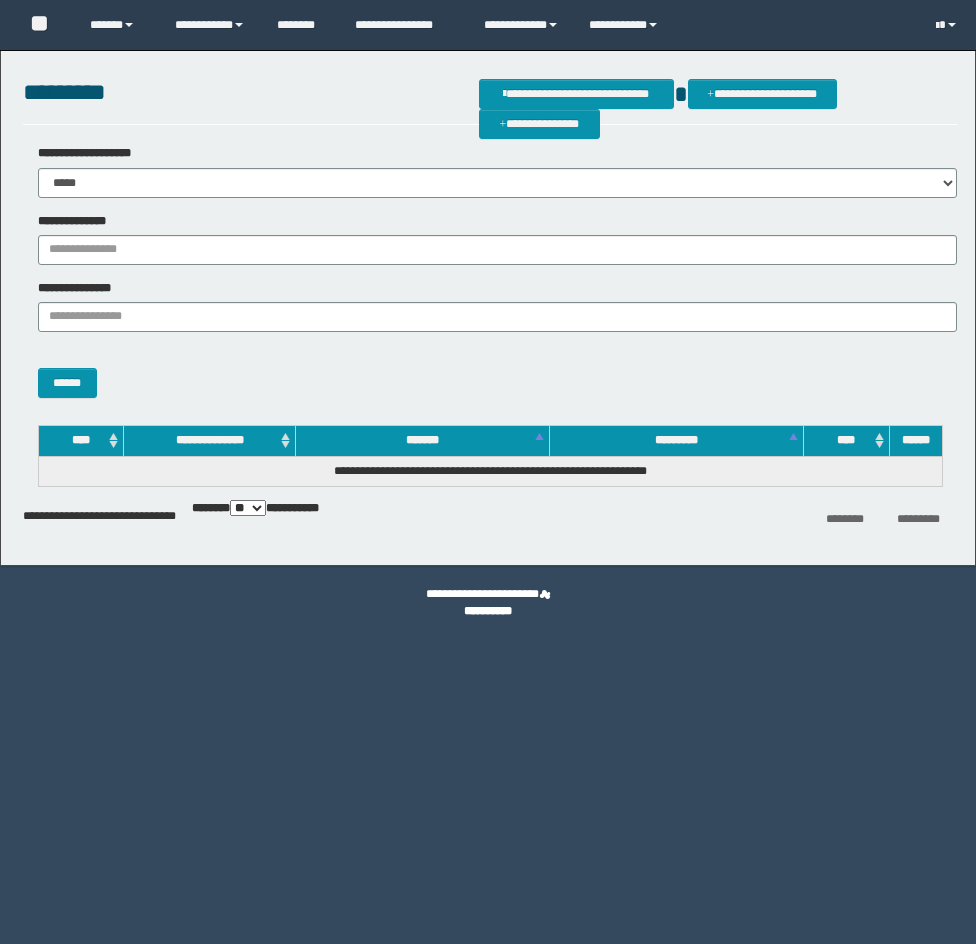 scroll, scrollTop: 0, scrollLeft: 0, axis: both 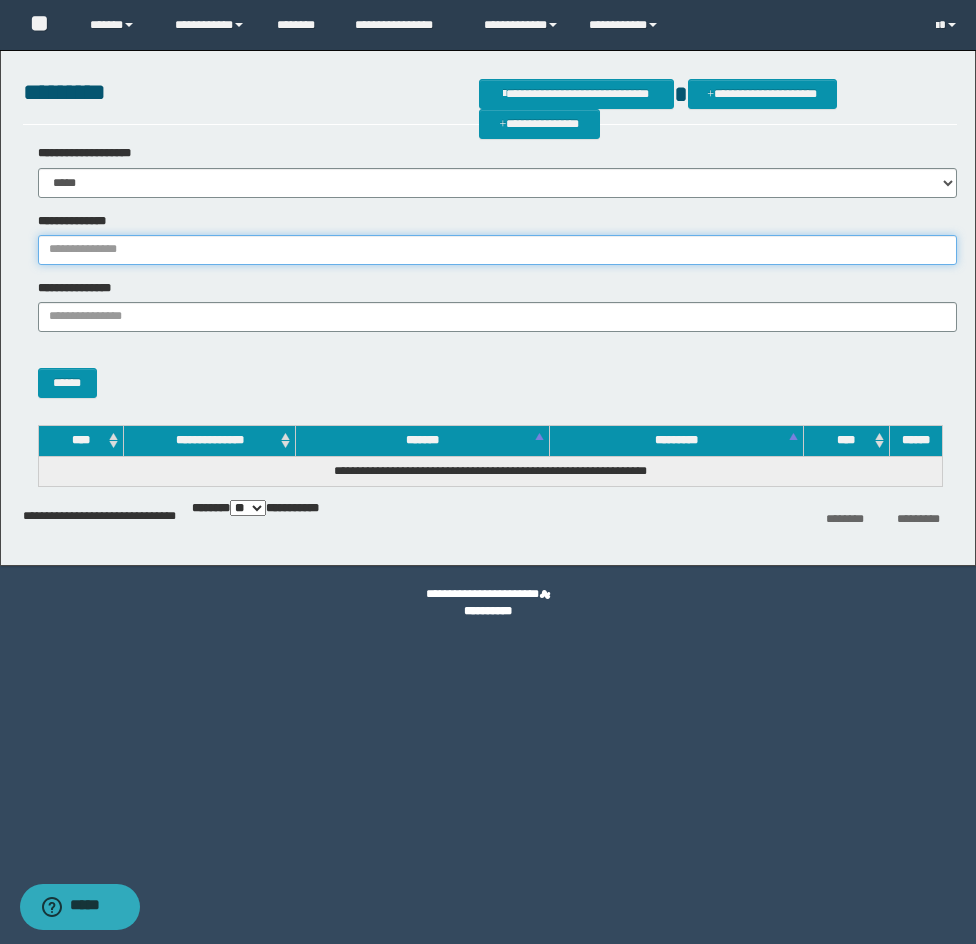 drag, startPoint x: 103, startPoint y: 253, endPoint x: 83, endPoint y: 293, distance: 44.72136 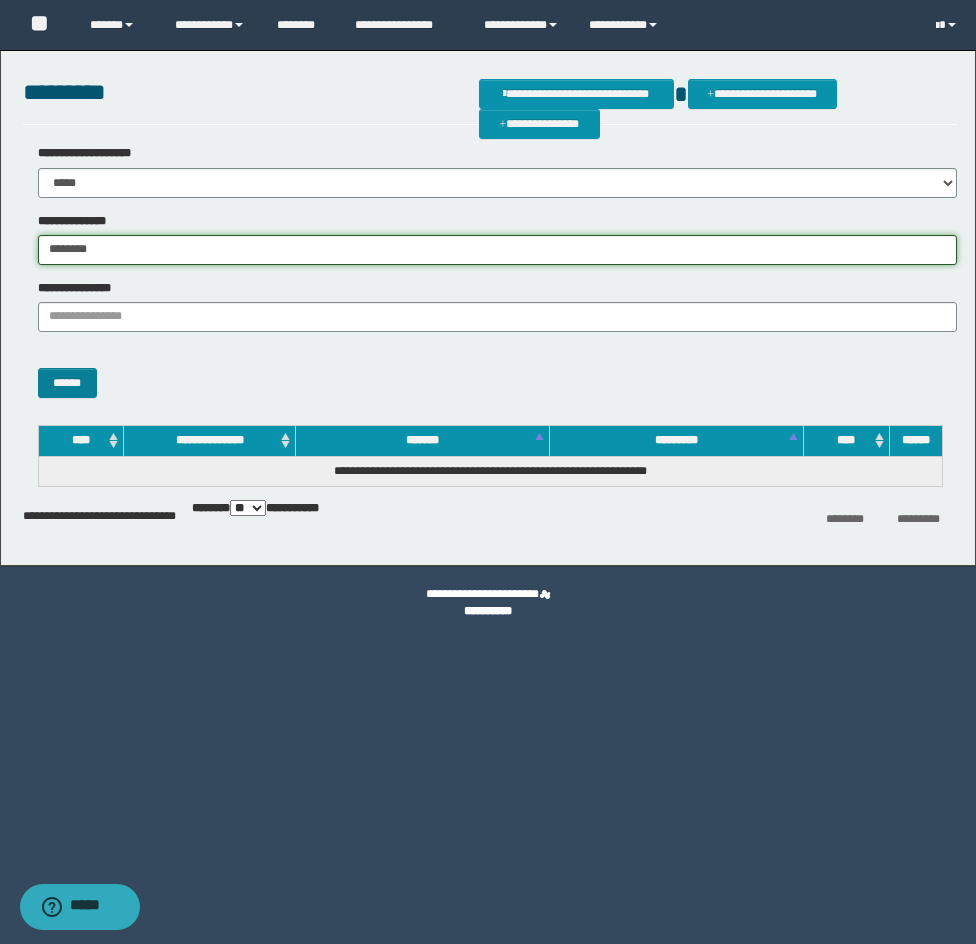 type on "********" 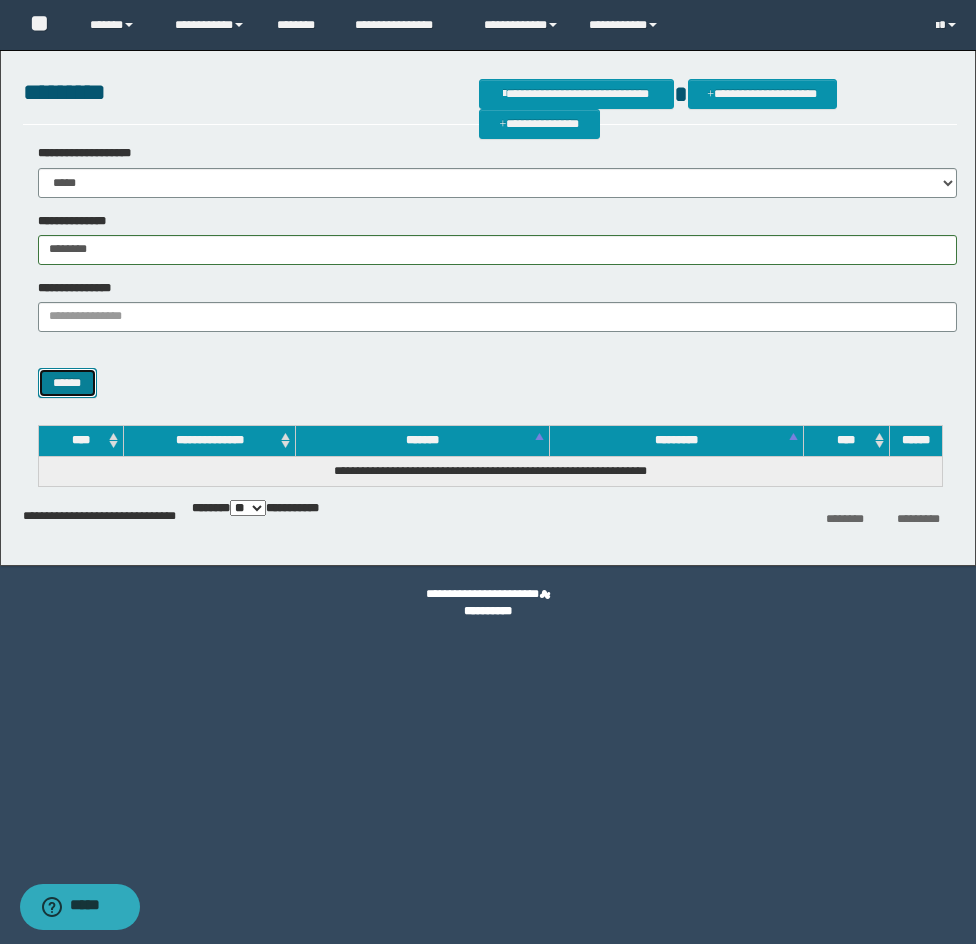 click on "******" at bounding box center [67, 383] 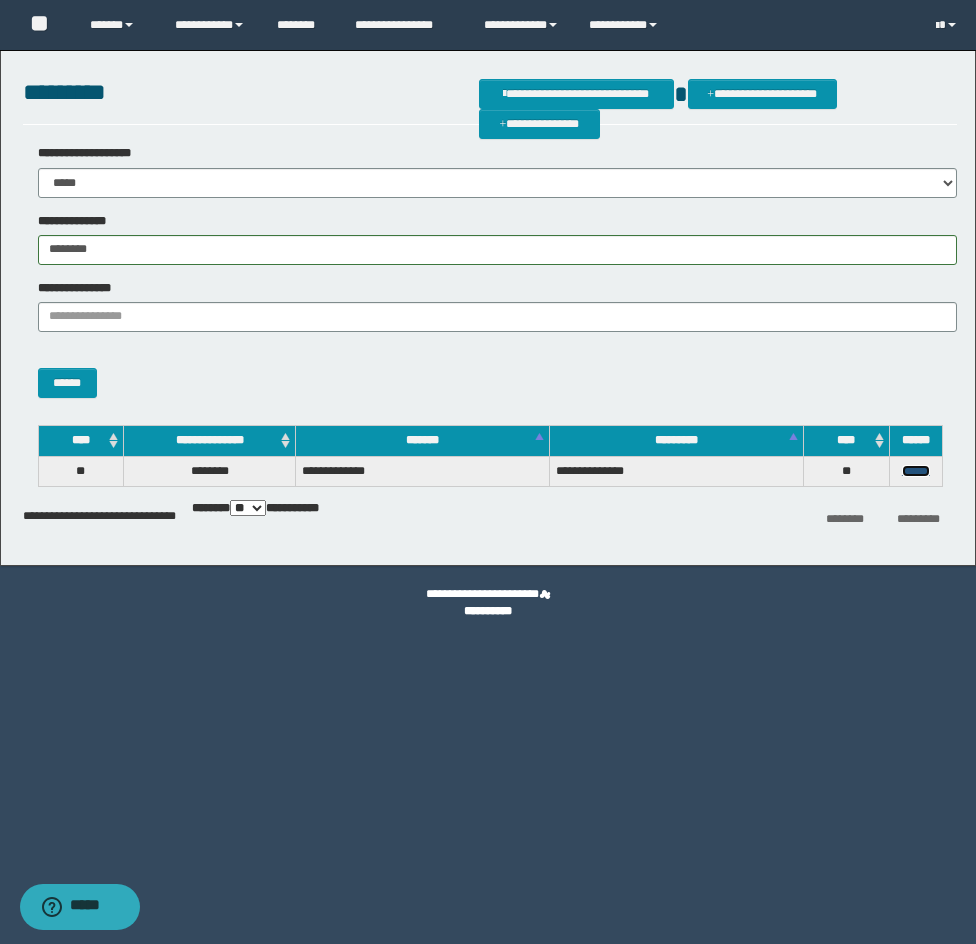 click on "******" at bounding box center [916, 471] 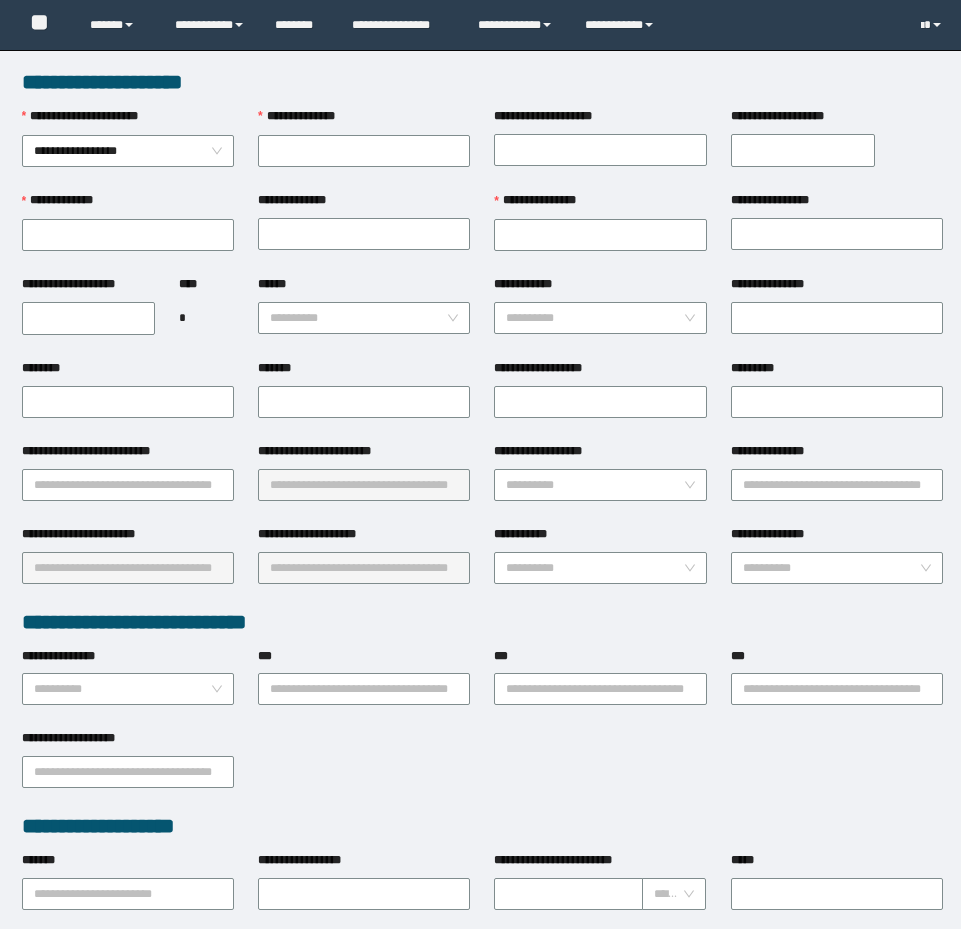 scroll, scrollTop: 0, scrollLeft: 0, axis: both 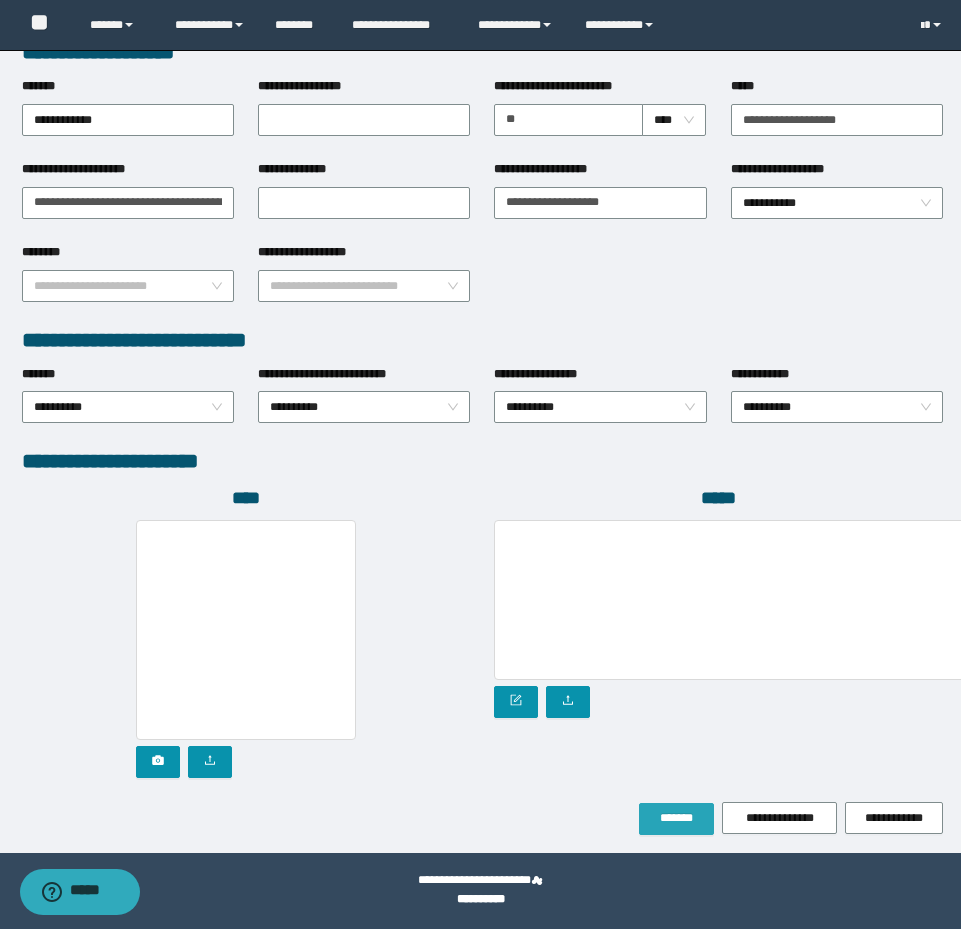 click on "*******" at bounding box center (676, 818) 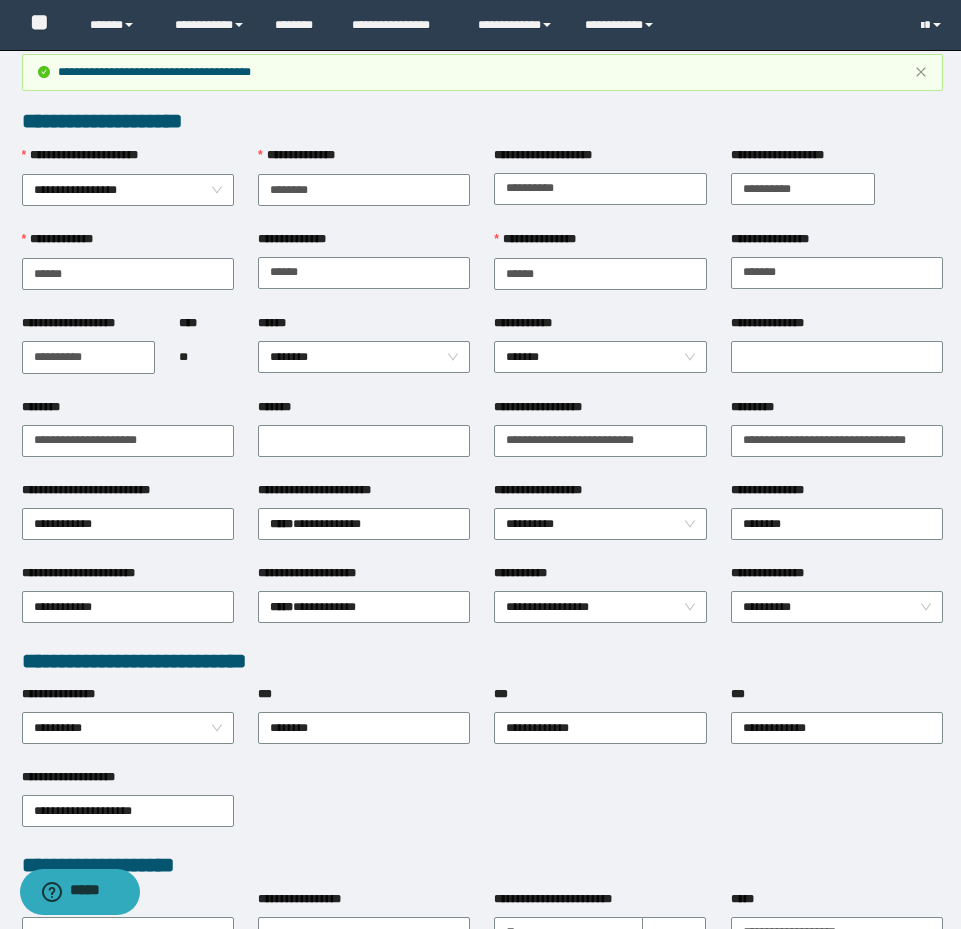 scroll, scrollTop: 0, scrollLeft: 0, axis: both 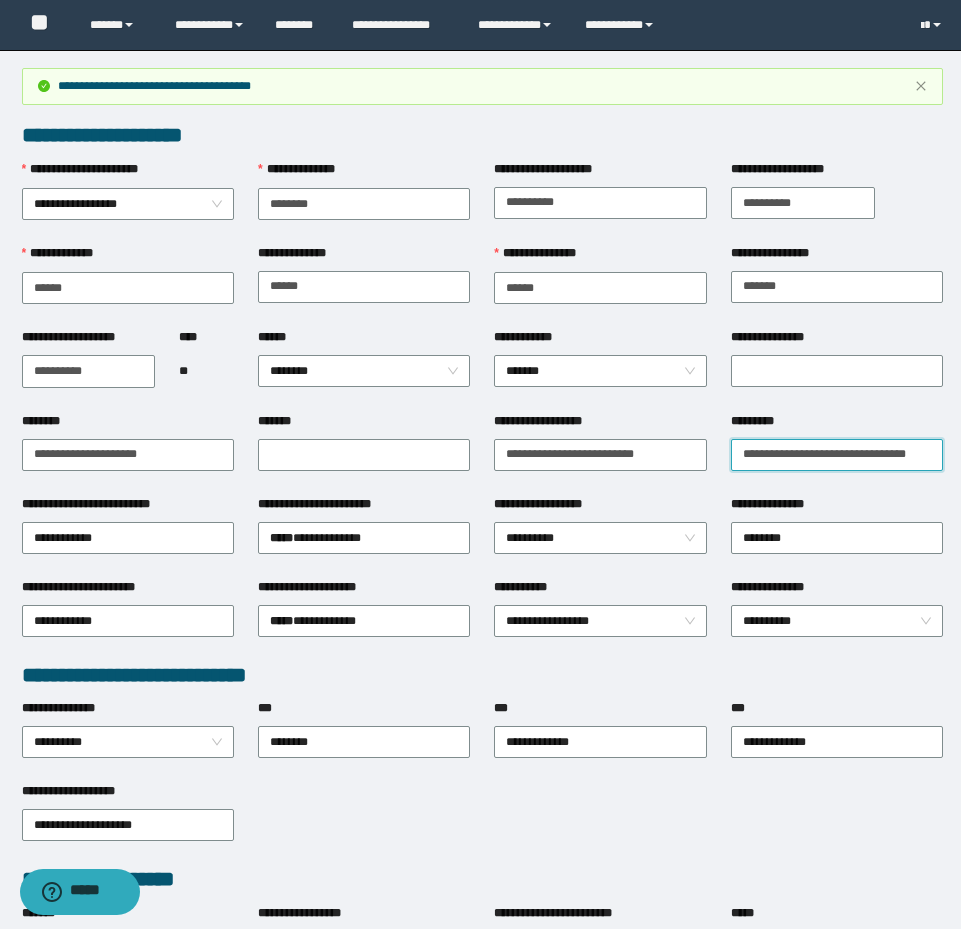 click on "*********" at bounding box center (837, 455) 